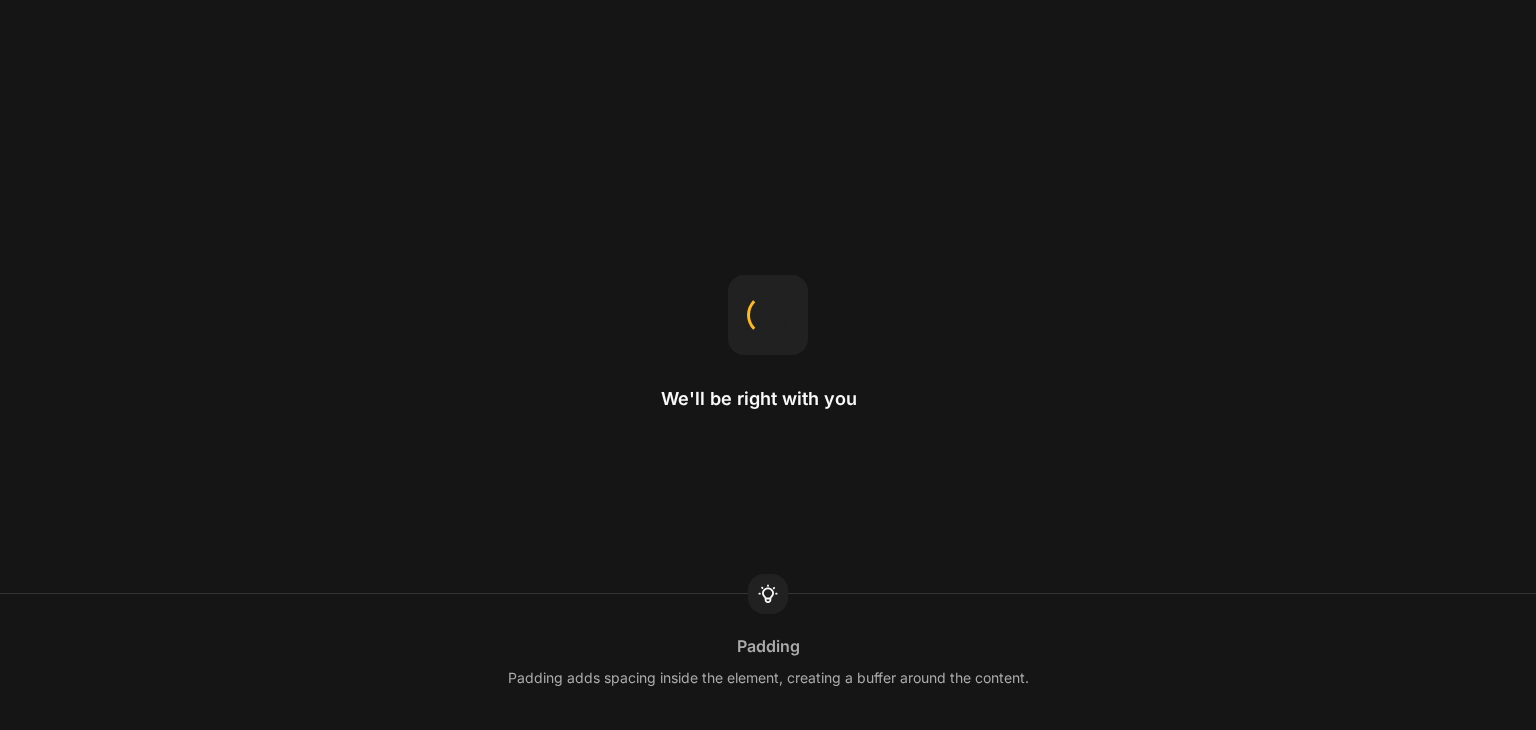 scroll, scrollTop: 0, scrollLeft: 0, axis: both 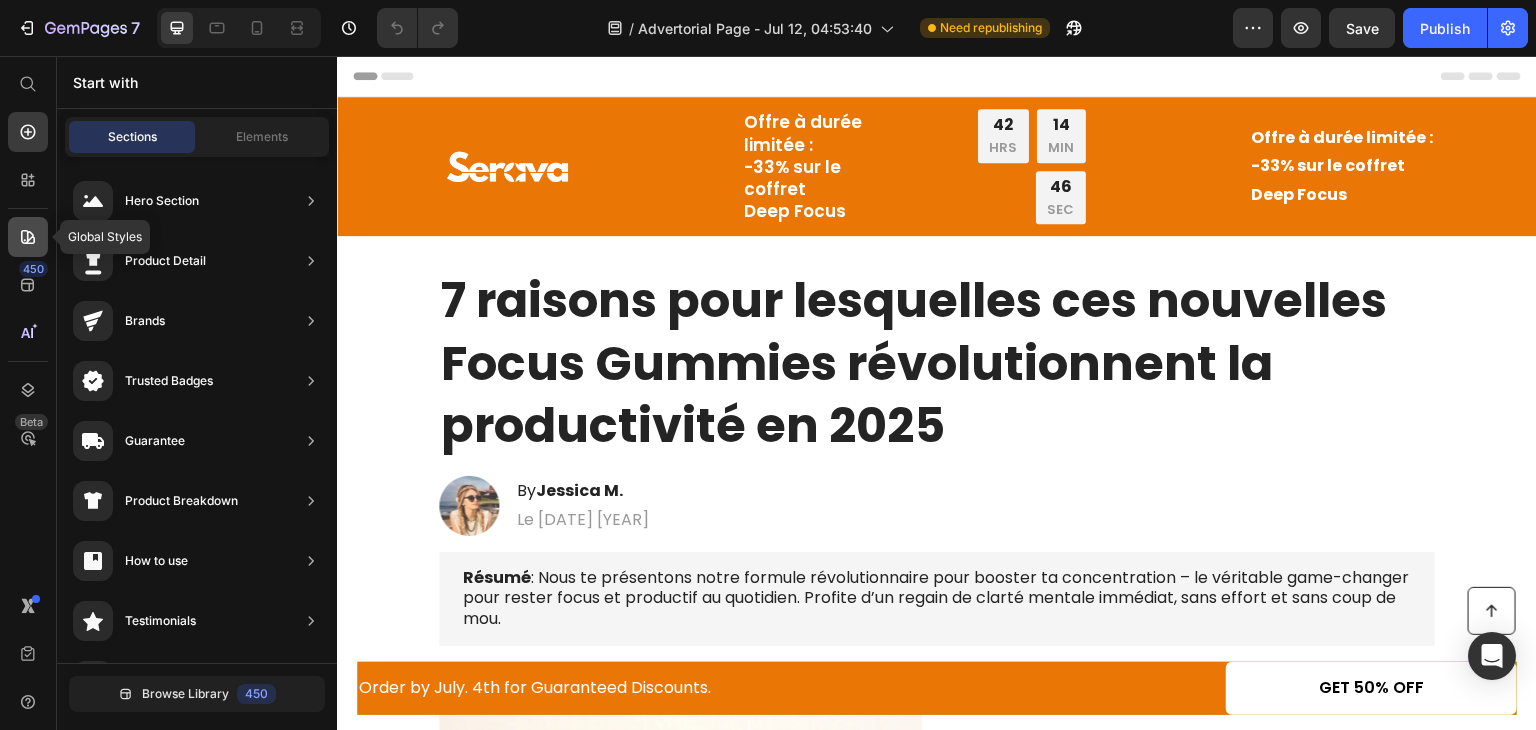 click 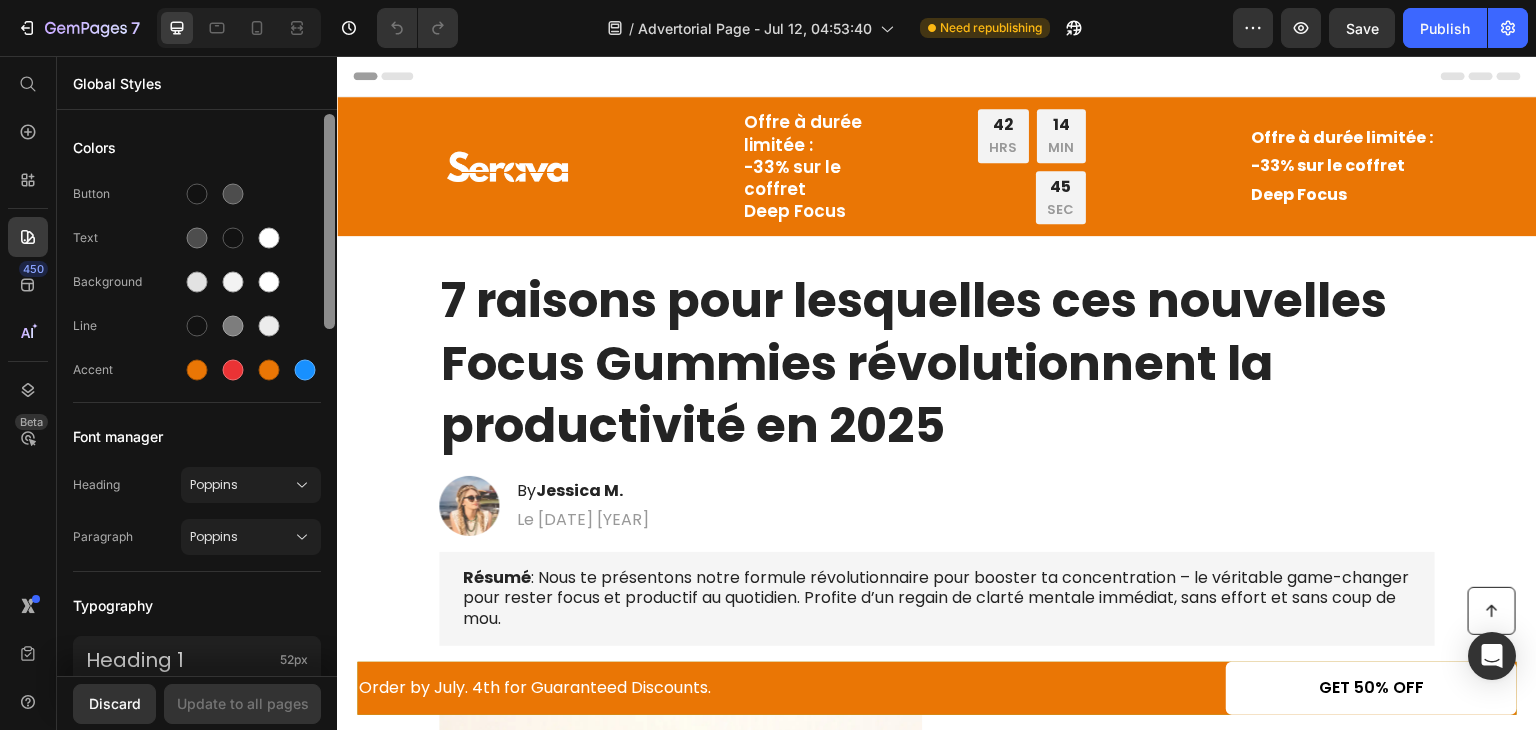 scroll, scrollTop: 143, scrollLeft: 0, axis: vertical 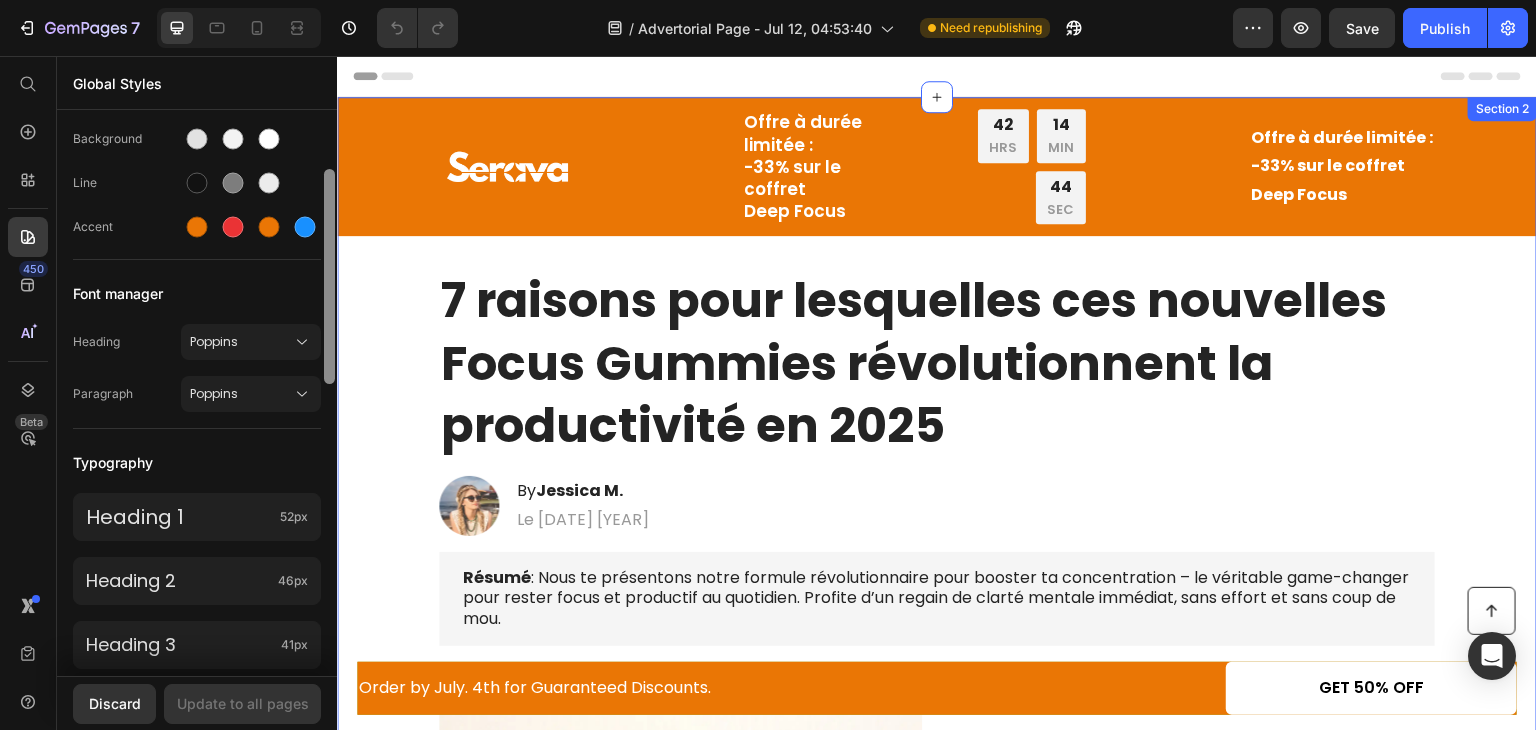 drag, startPoint x: 667, startPoint y: 235, endPoint x: 390, endPoint y: 498, distance: 381.96597 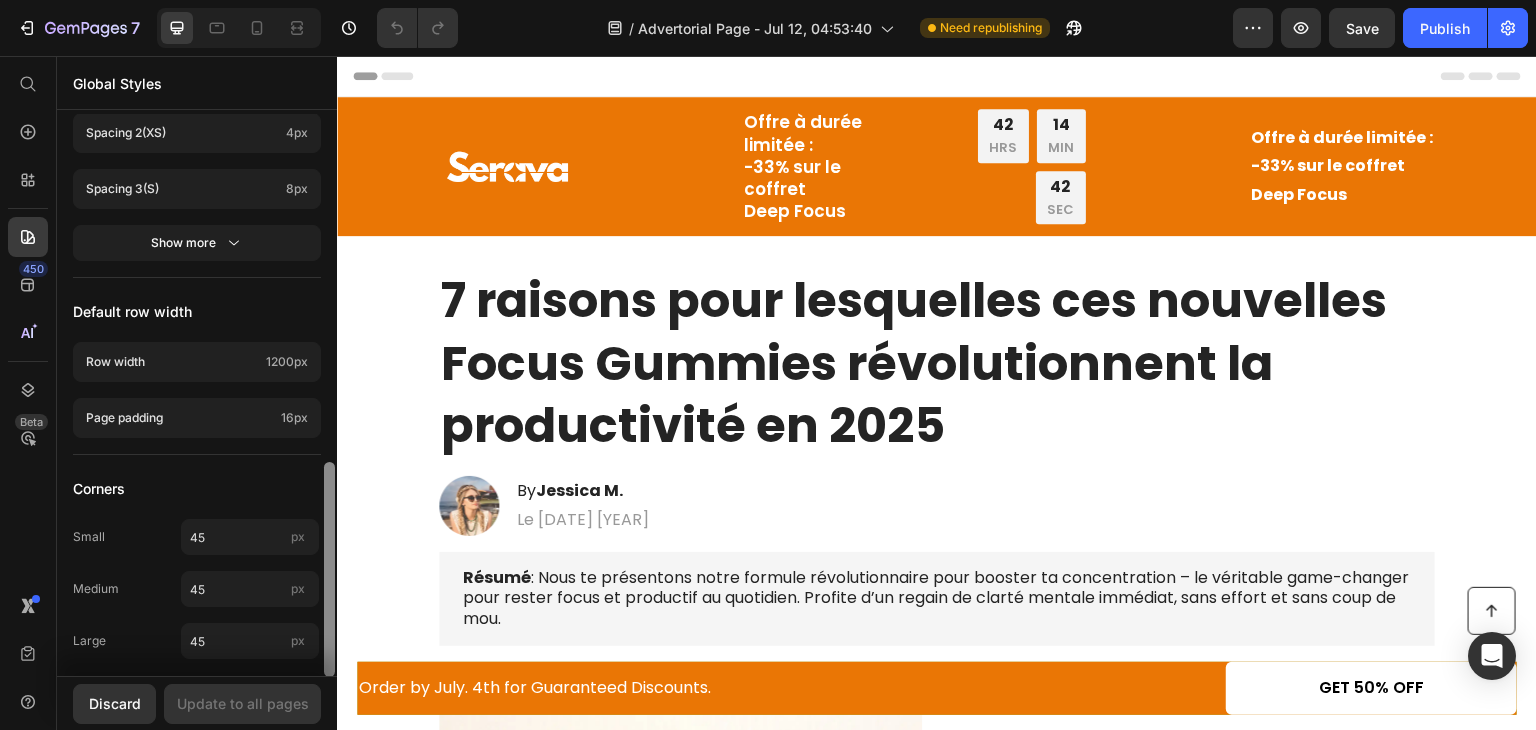 scroll, scrollTop: 901, scrollLeft: 0, axis: vertical 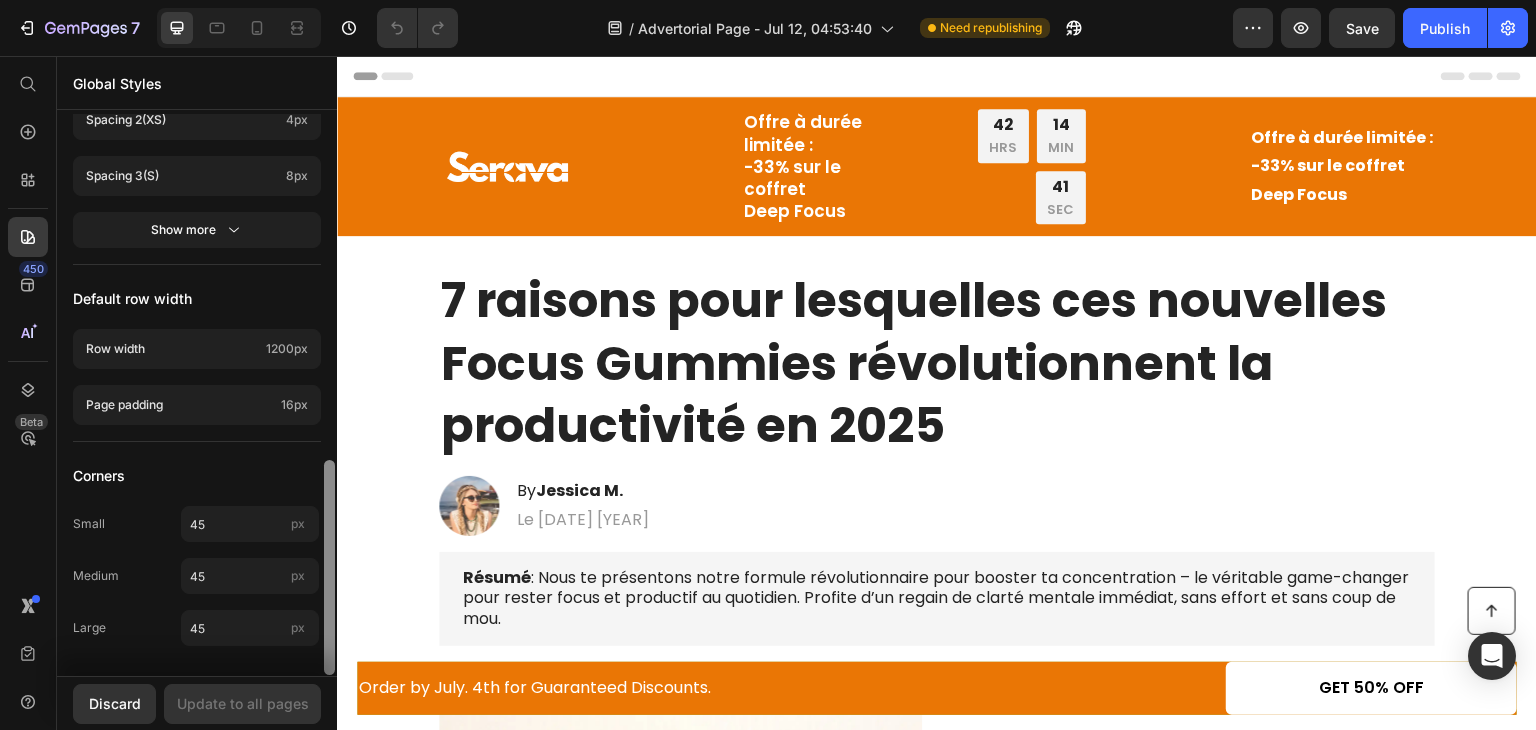 drag, startPoint x: 333, startPoint y: 345, endPoint x: 333, endPoint y: 548, distance: 203 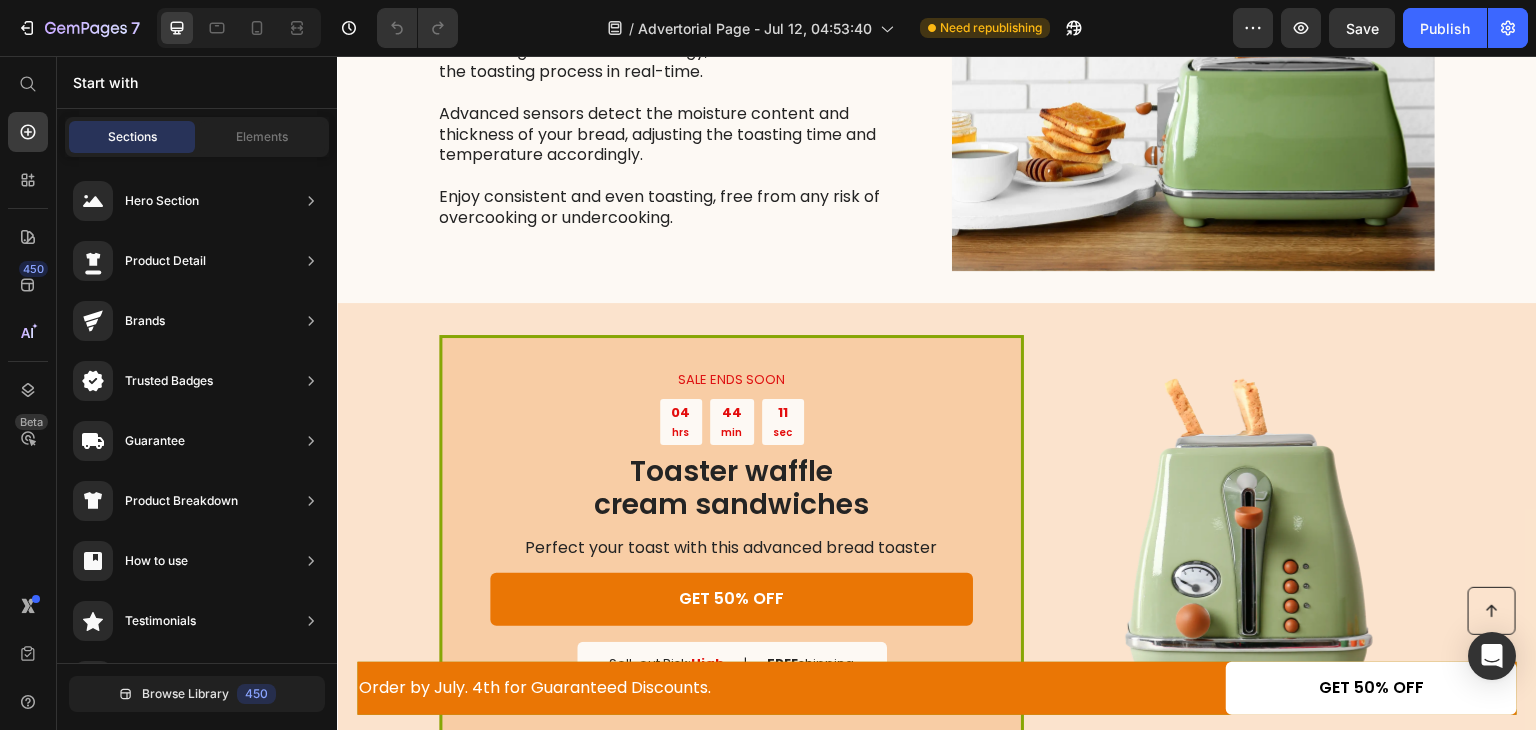 scroll, scrollTop: 2328, scrollLeft: 0, axis: vertical 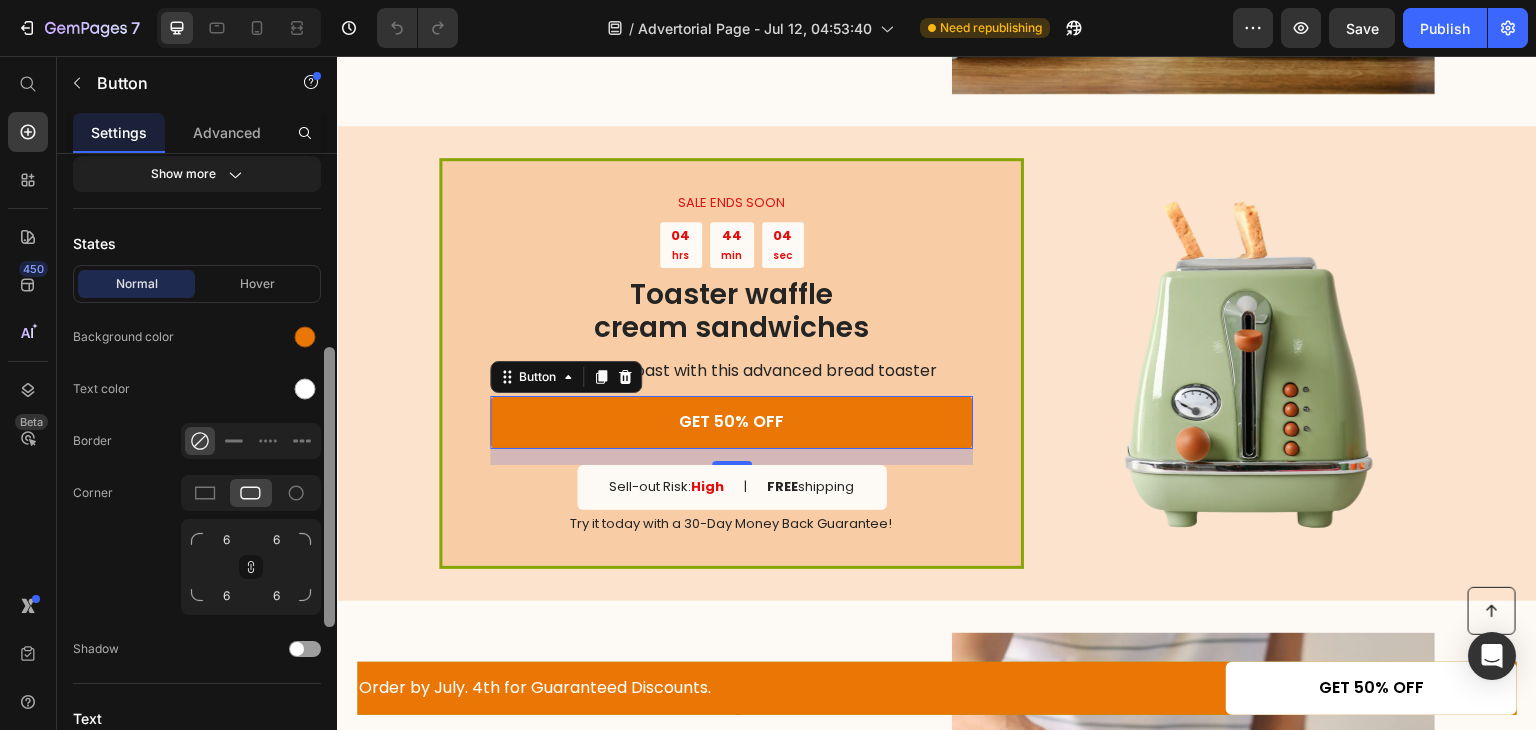 drag, startPoint x: 329, startPoint y: 305, endPoint x: 333, endPoint y: 502, distance: 197.0406 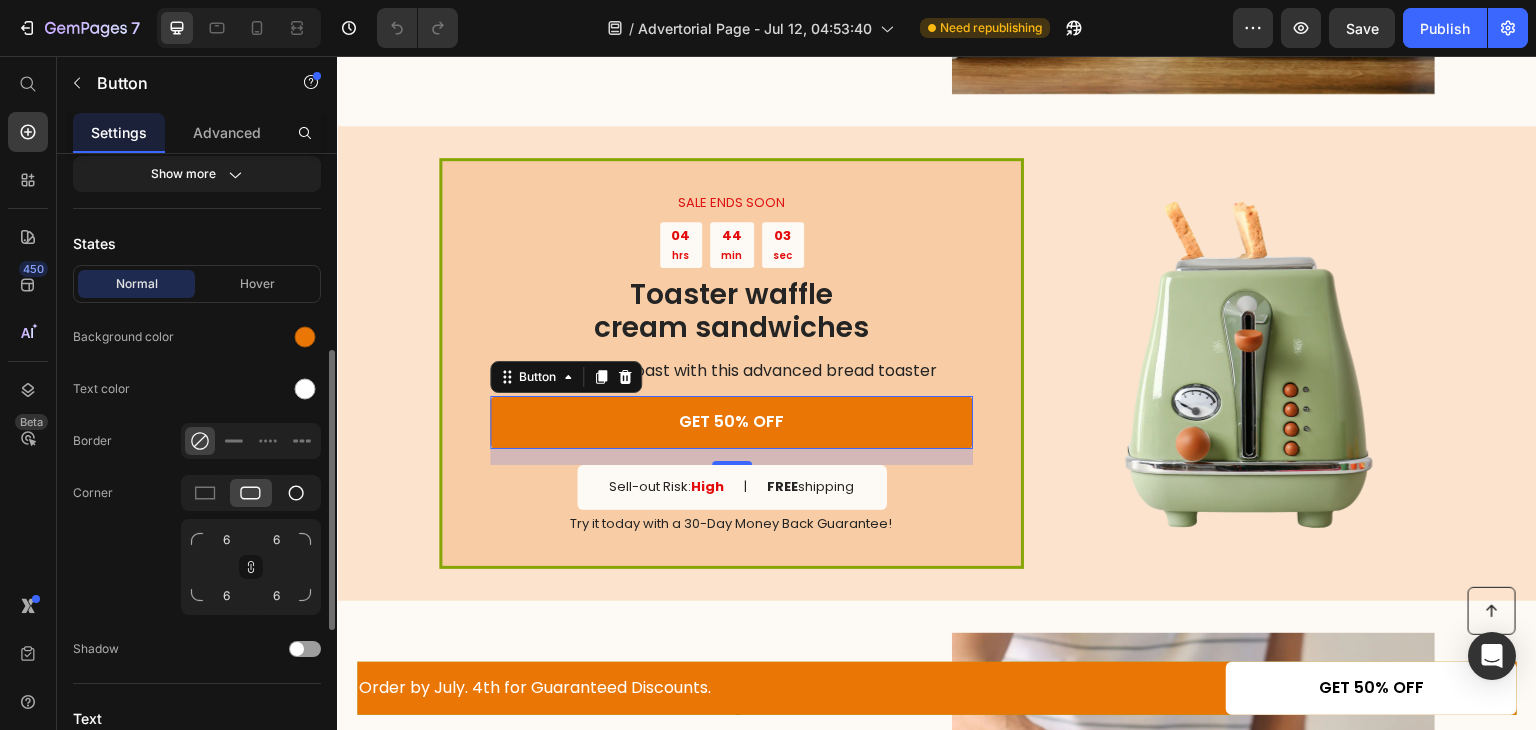 click 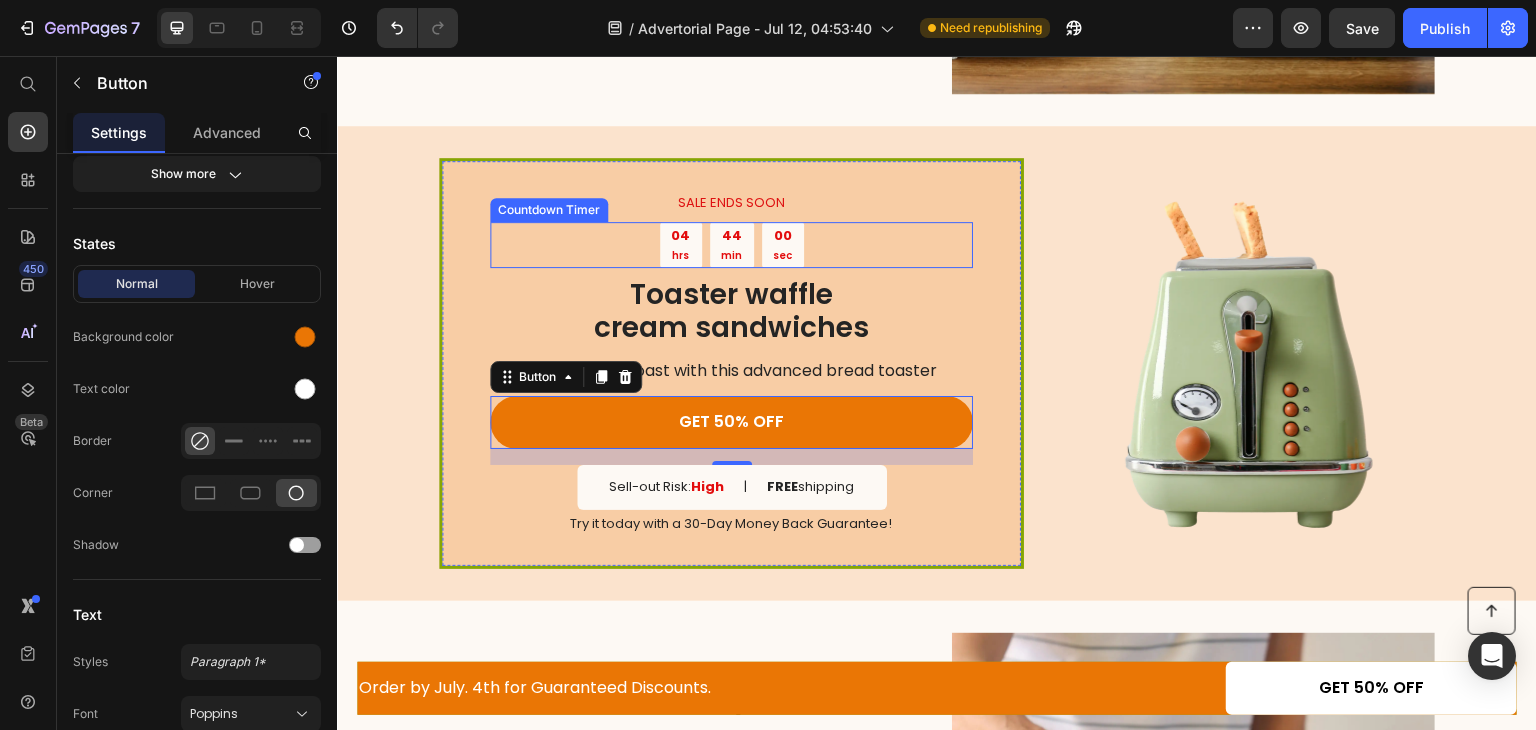 click on "sec" at bounding box center (782, 255) 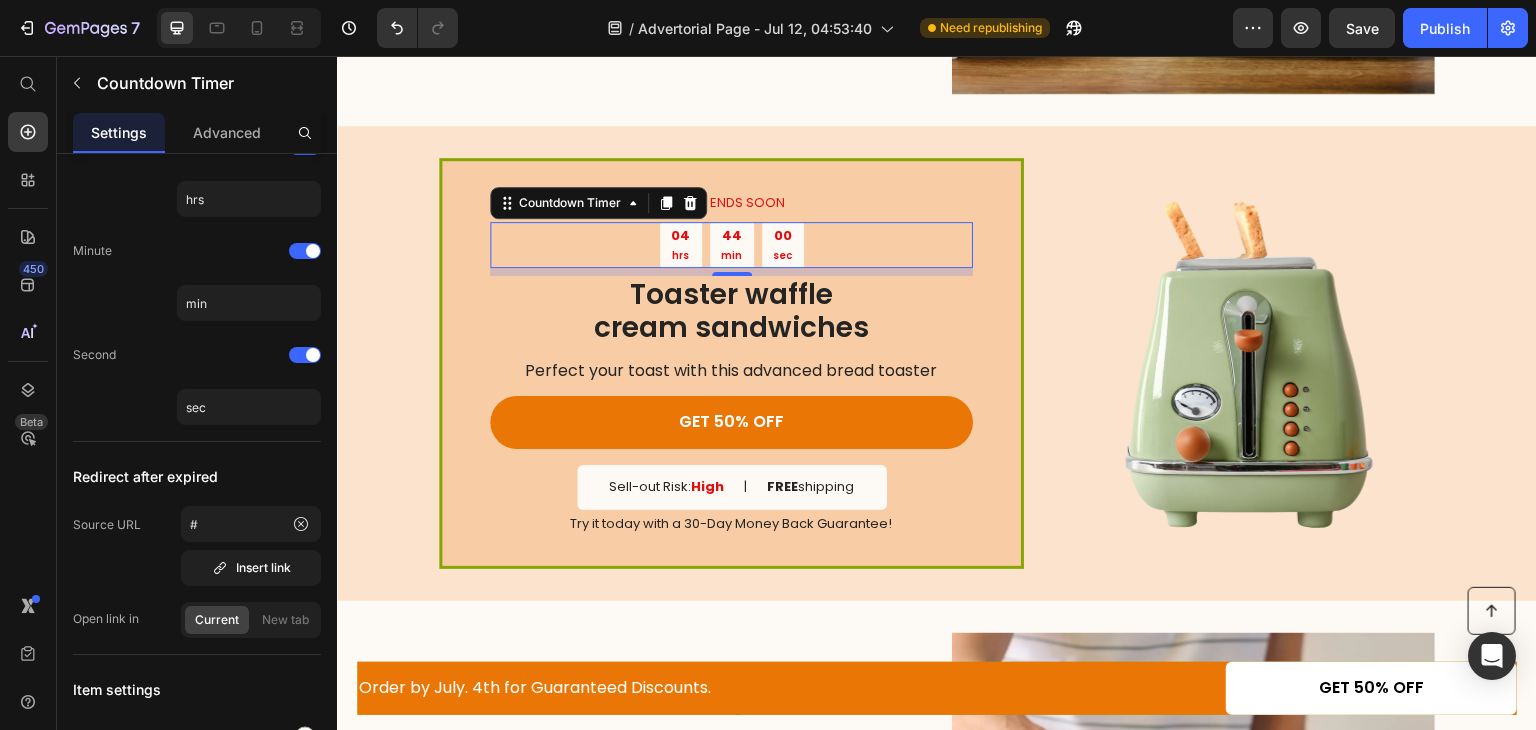 scroll, scrollTop: 0, scrollLeft: 0, axis: both 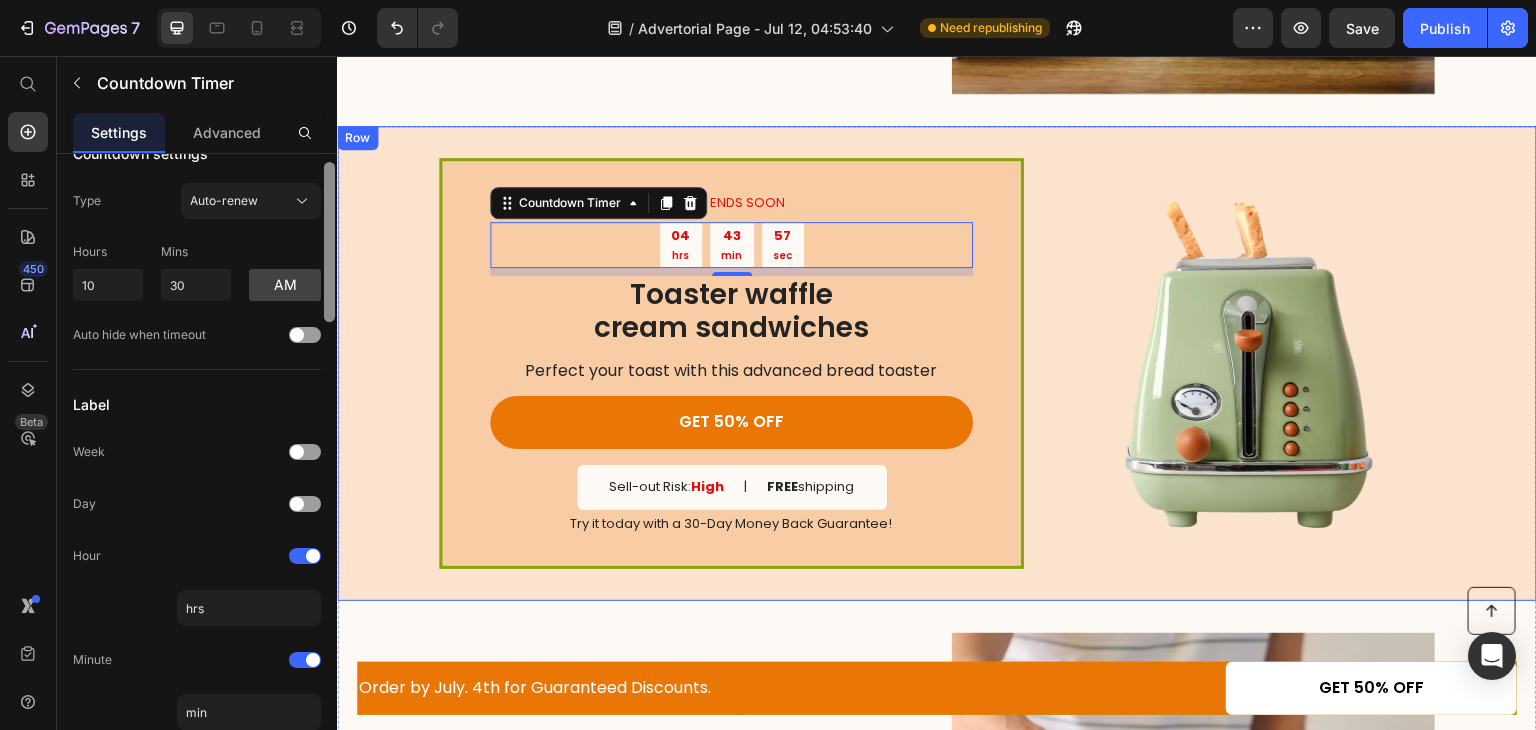 drag, startPoint x: 665, startPoint y: 330, endPoint x: 354, endPoint y: 400, distance: 318.7805 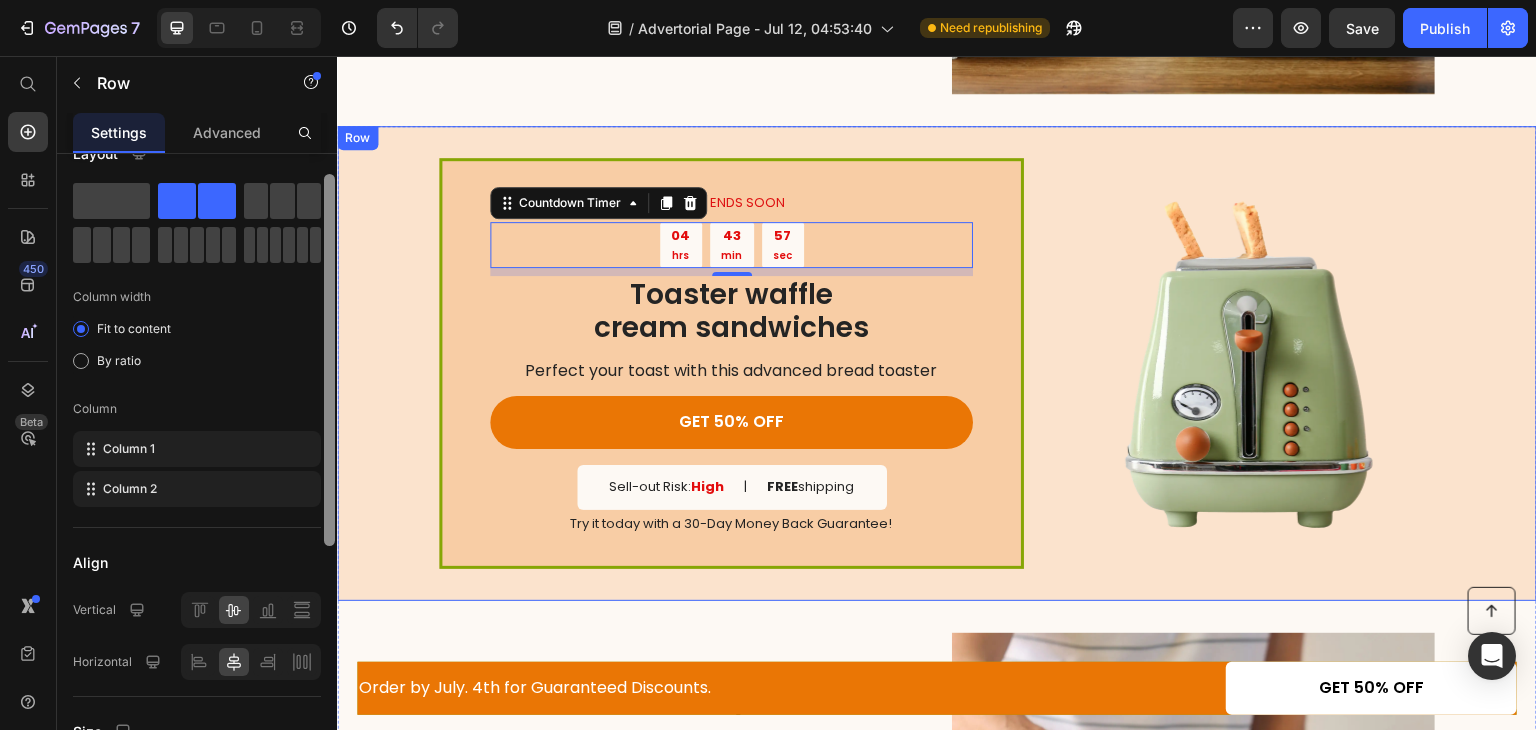 scroll, scrollTop: 0, scrollLeft: 0, axis: both 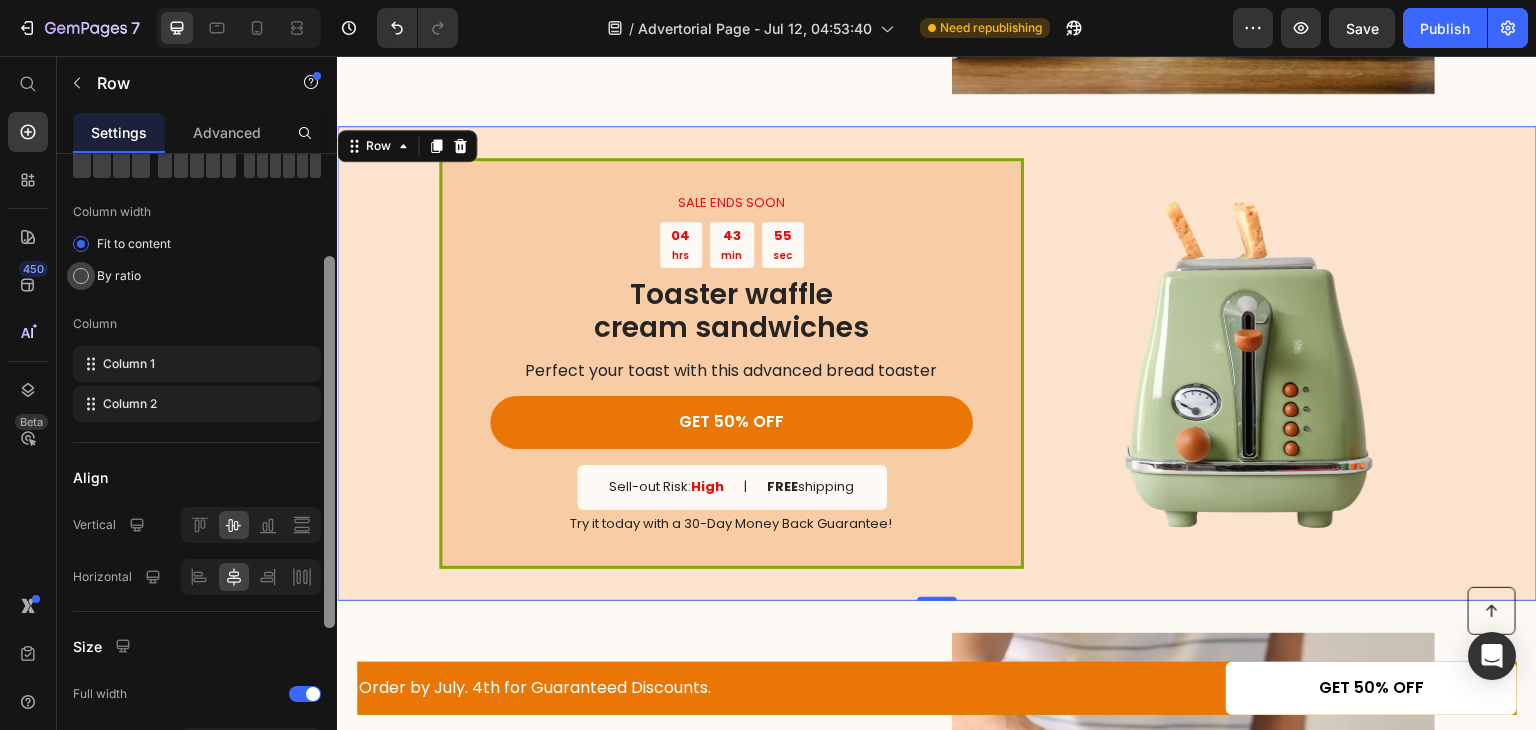 drag, startPoint x: 327, startPoint y: 320, endPoint x: 311, endPoint y: 284, distance: 39.39543 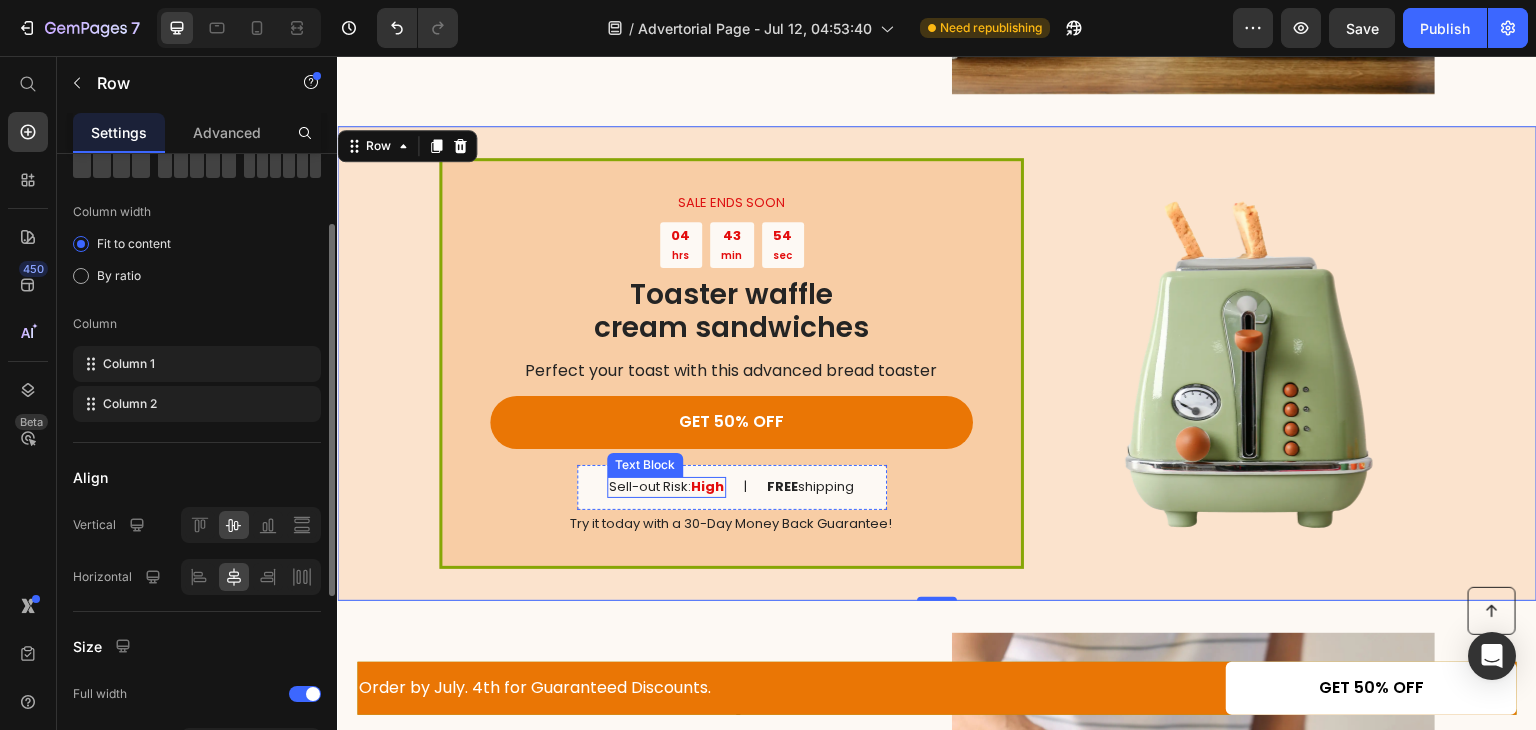 click on "Sell-out Risk:  High" at bounding box center [666, 487] 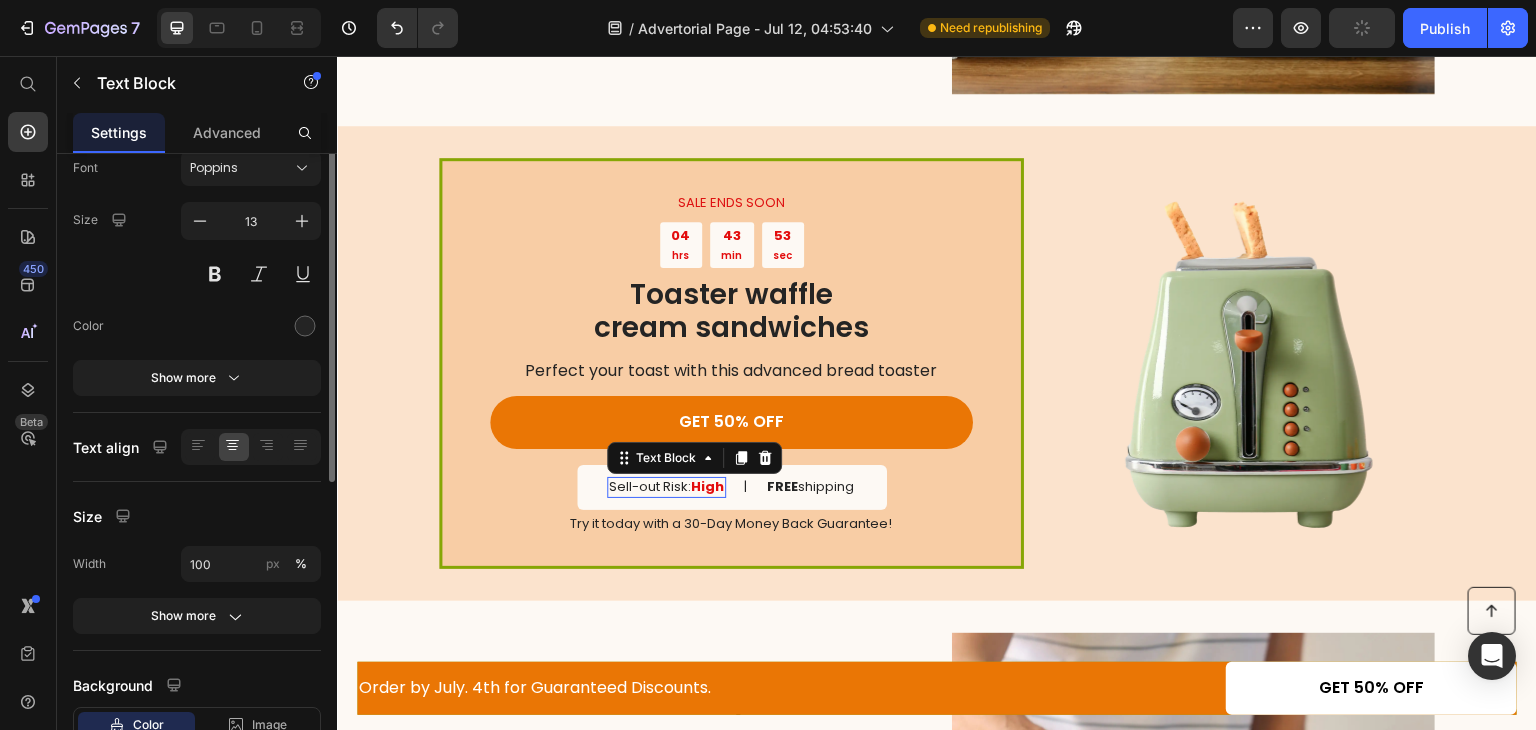 scroll, scrollTop: 0, scrollLeft: 0, axis: both 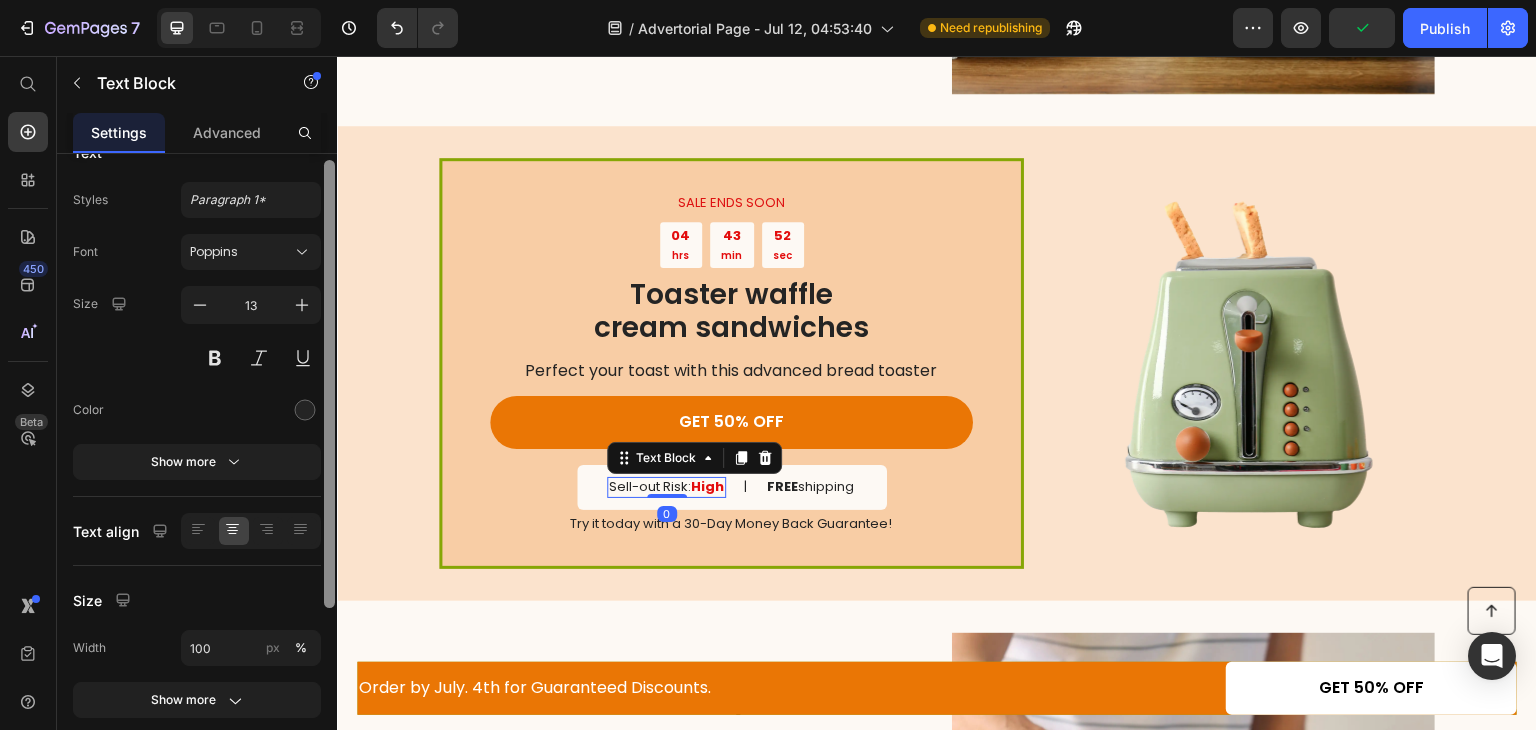drag, startPoint x: 331, startPoint y: 318, endPoint x: 333, endPoint y: 349, distance: 31.06445 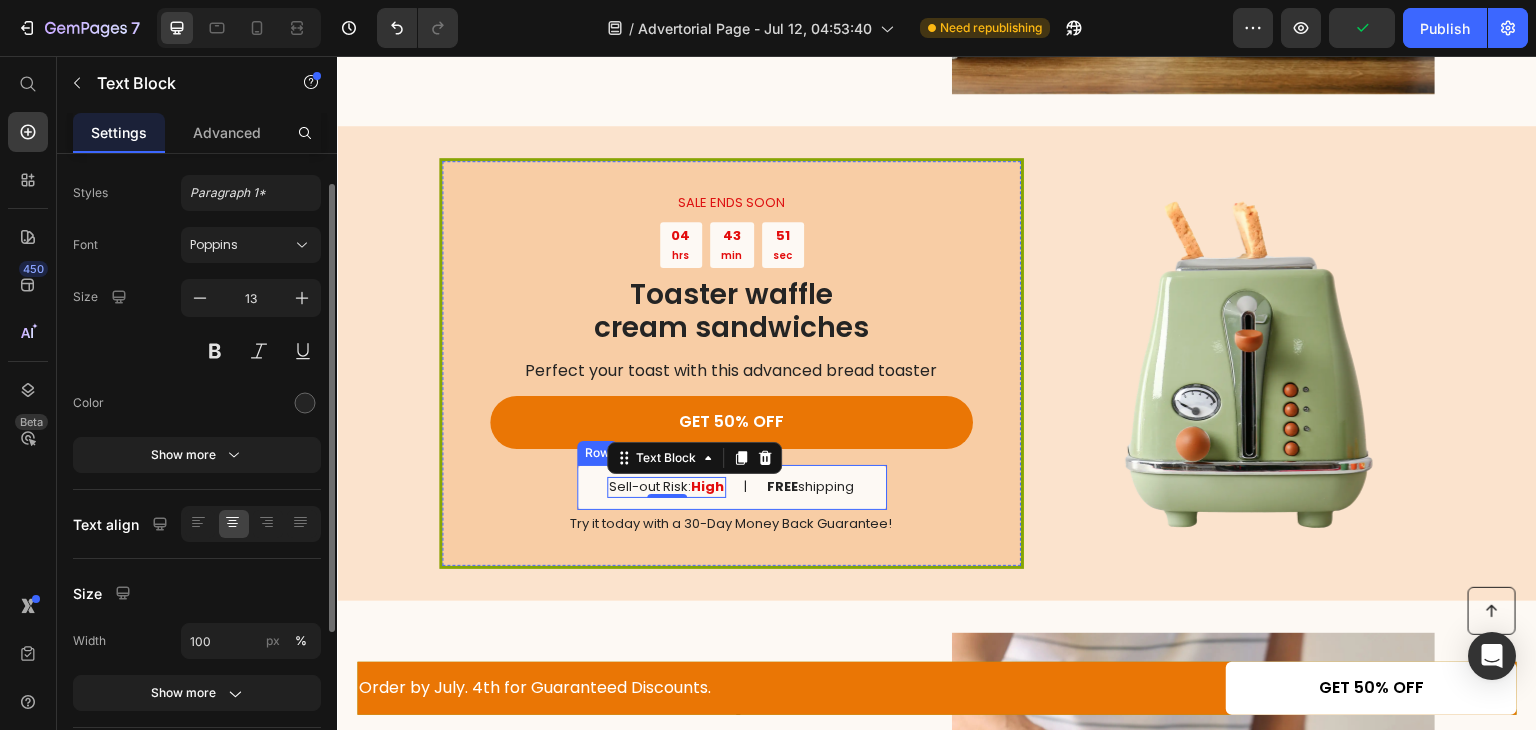 click on "Sell-out Risk:  High Text Block   0 | Text Block FREE  shipping Text Block Row" at bounding box center (732, 487) 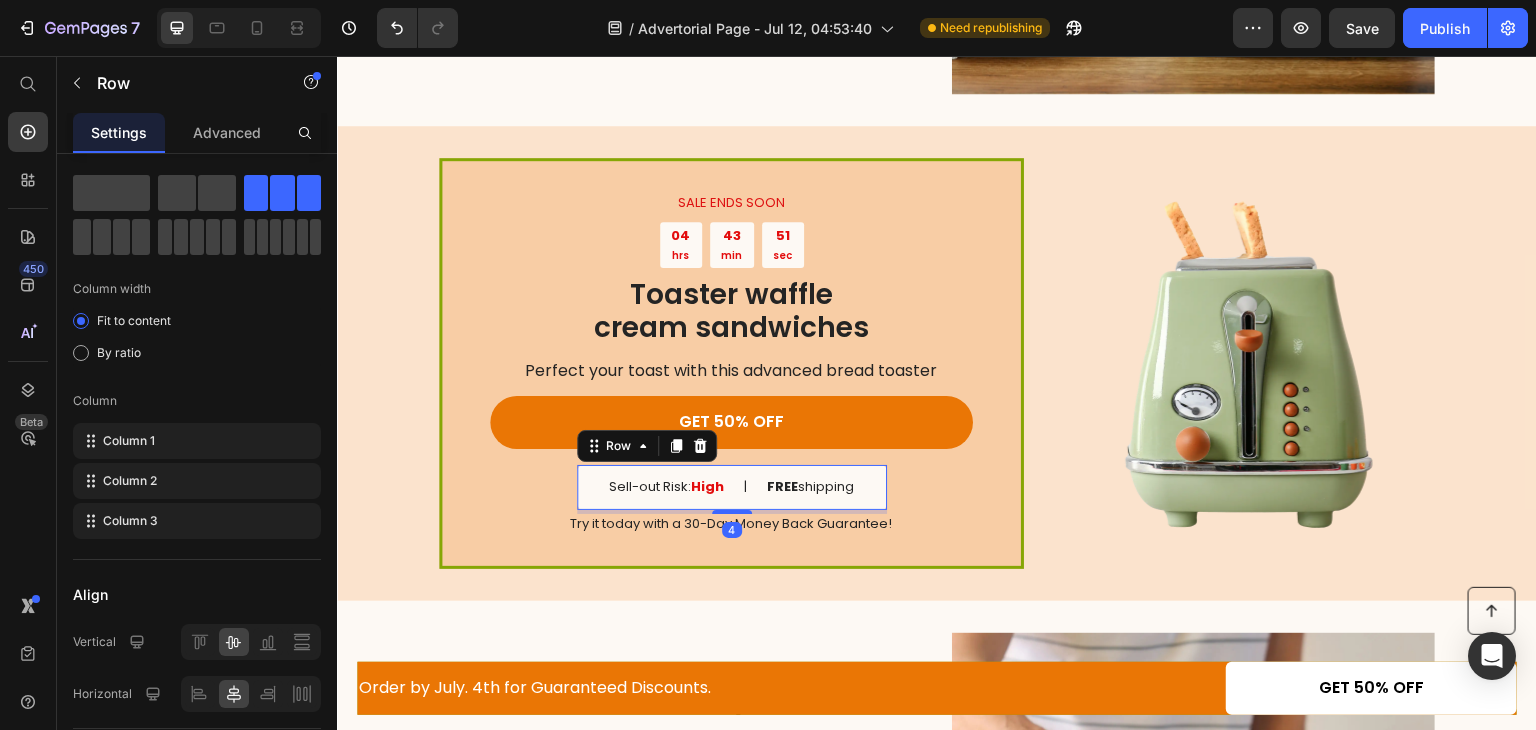 scroll, scrollTop: 0, scrollLeft: 0, axis: both 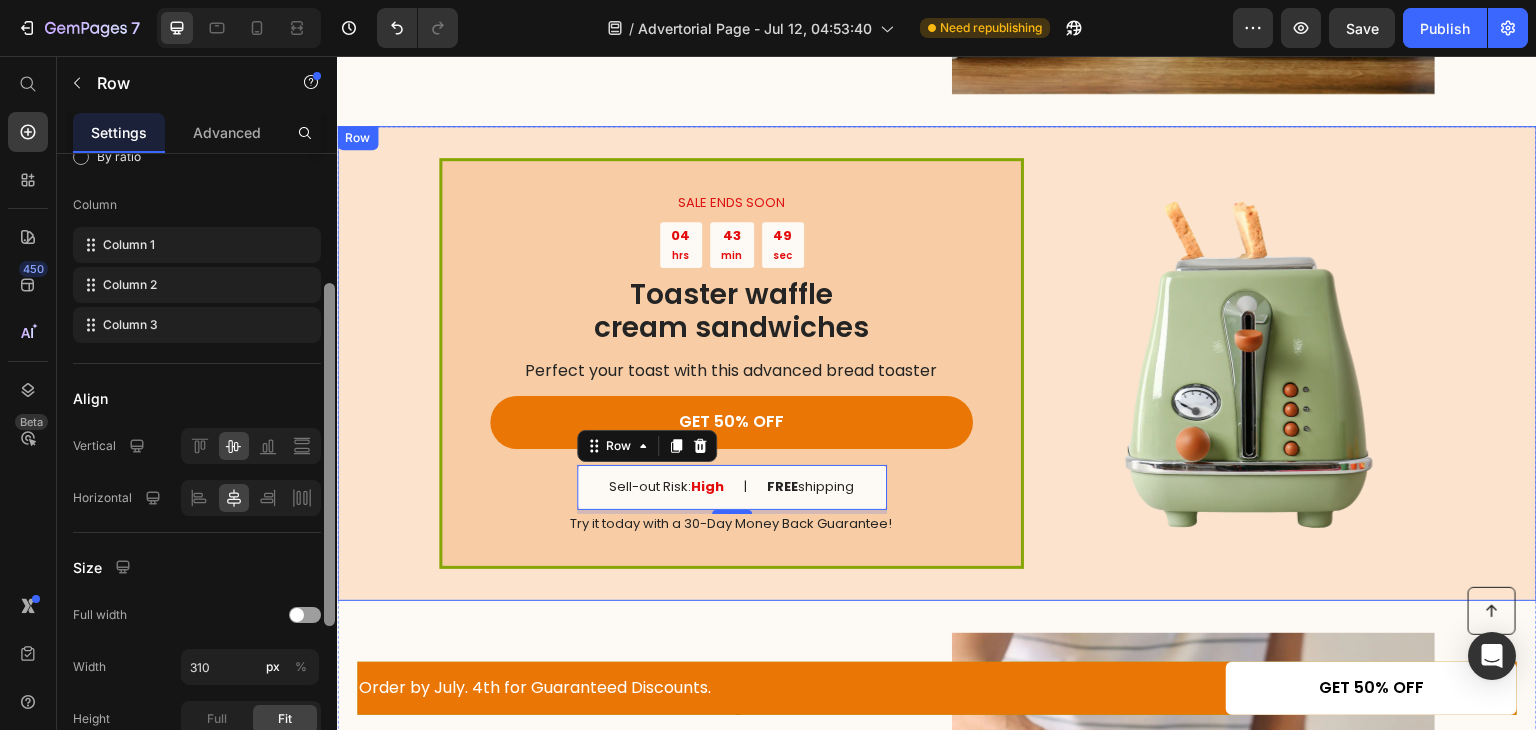 drag, startPoint x: 666, startPoint y: 406, endPoint x: 342, endPoint y: 542, distance: 351.38583 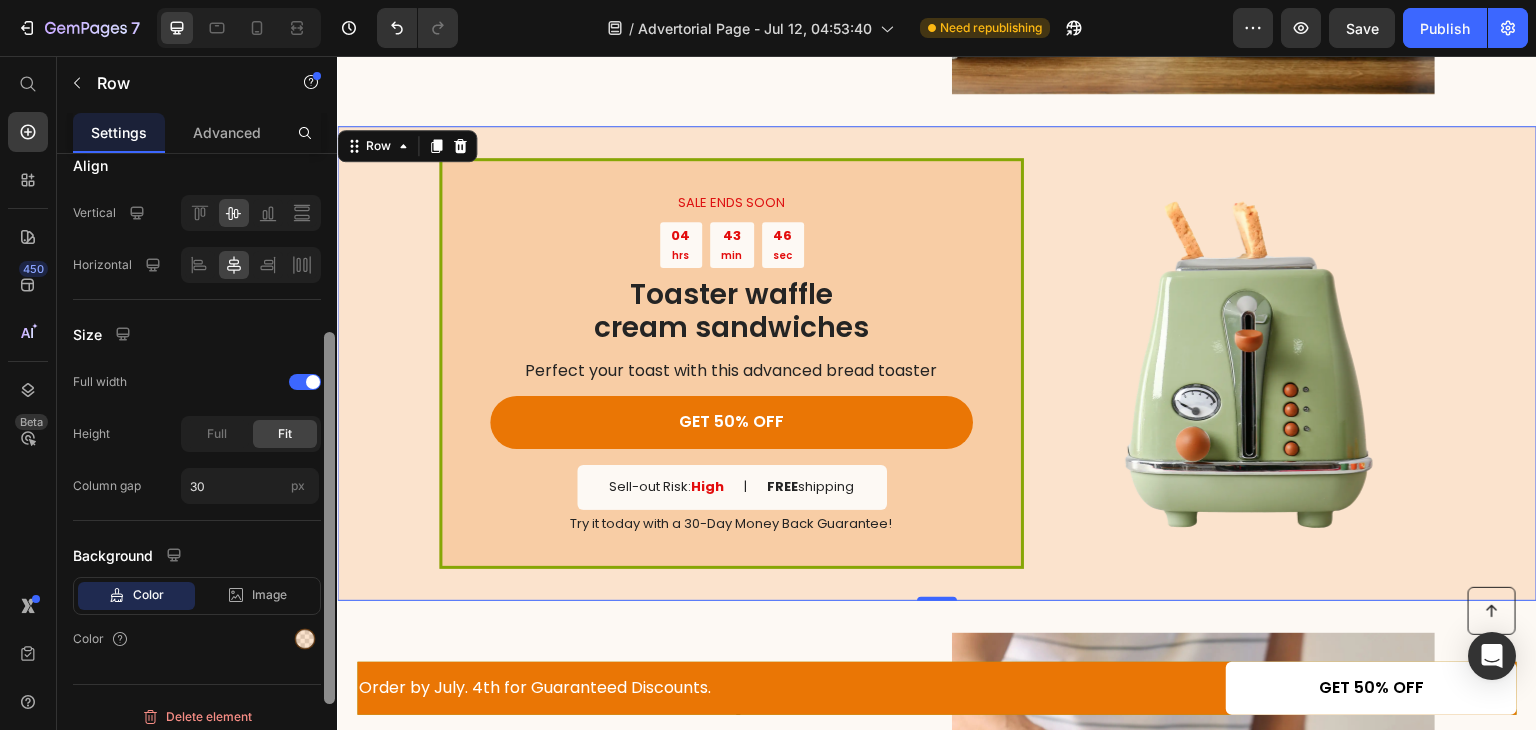 scroll, scrollTop: 442, scrollLeft: 0, axis: vertical 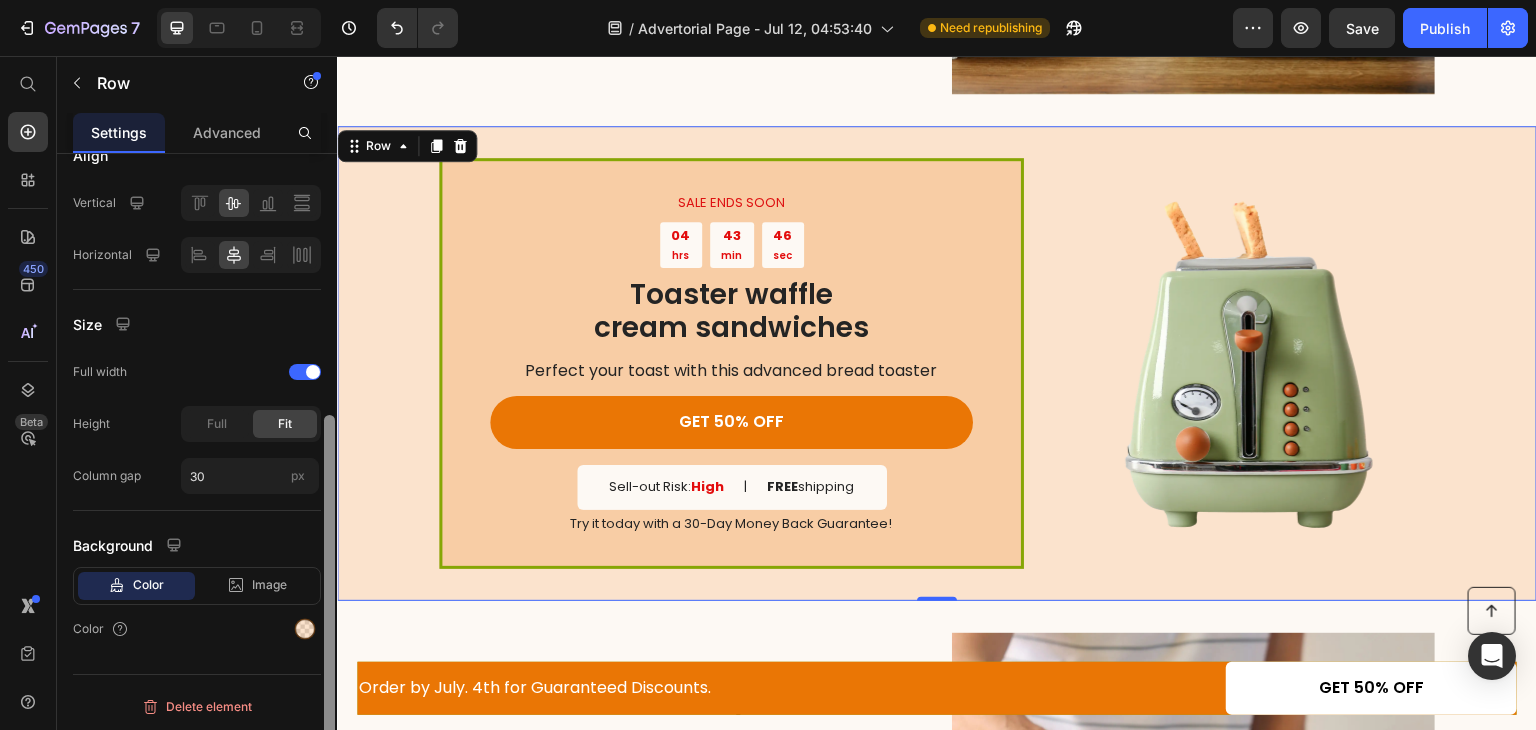 drag, startPoint x: 332, startPoint y: 532, endPoint x: 331, endPoint y: 609, distance: 77.00649 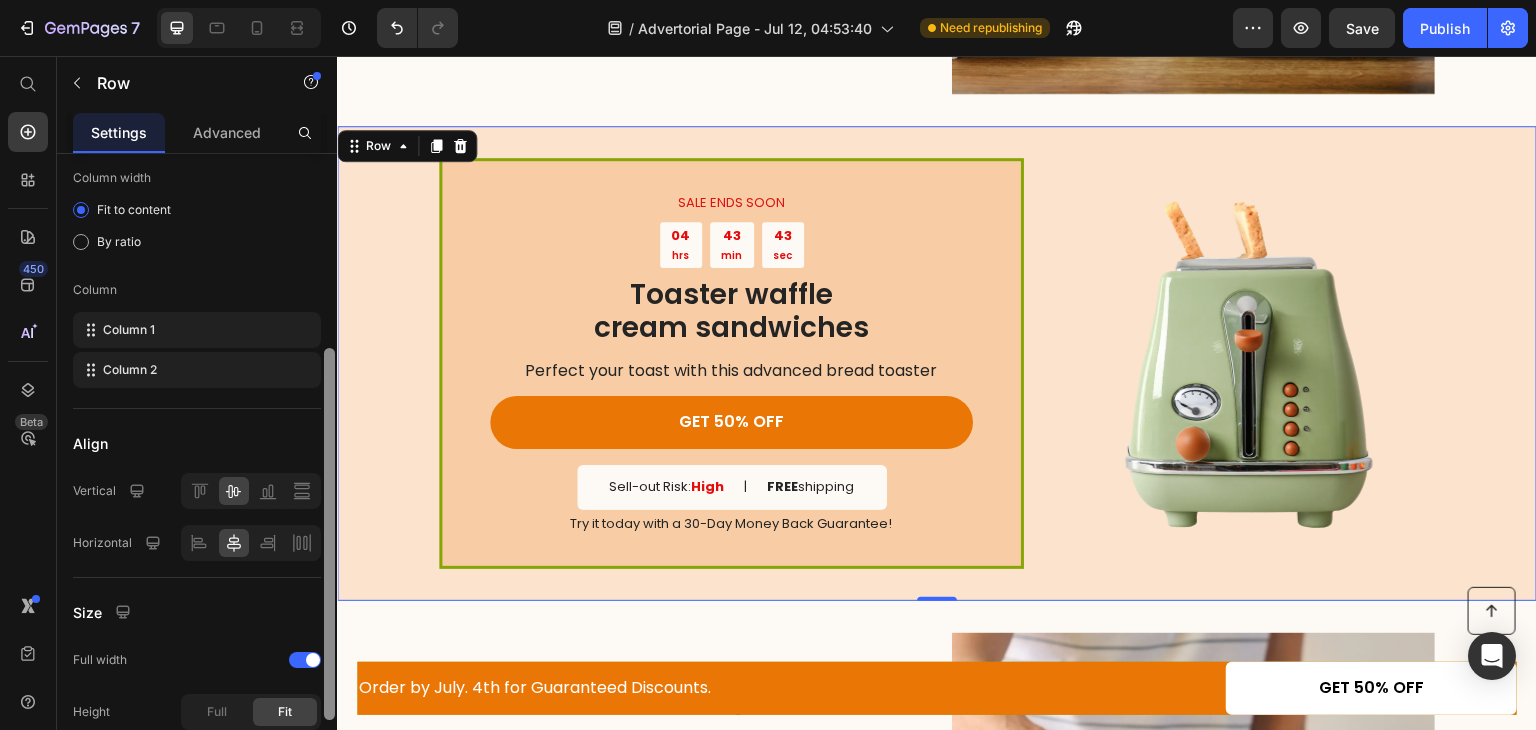 drag, startPoint x: 331, startPoint y: 431, endPoint x: 326, endPoint y: 261, distance: 170.07352 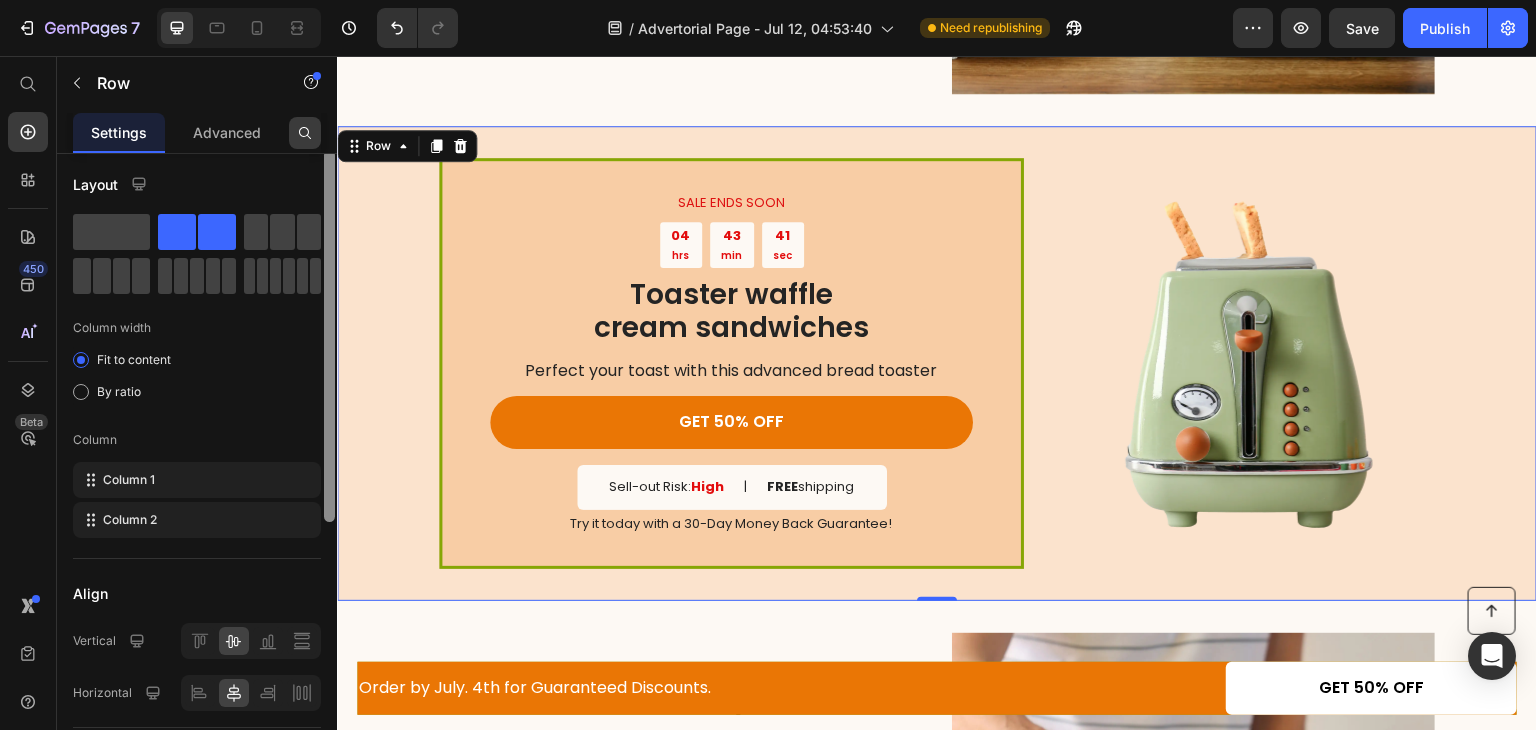 scroll, scrollTop: 0, scrollLeft: 0, axis: both 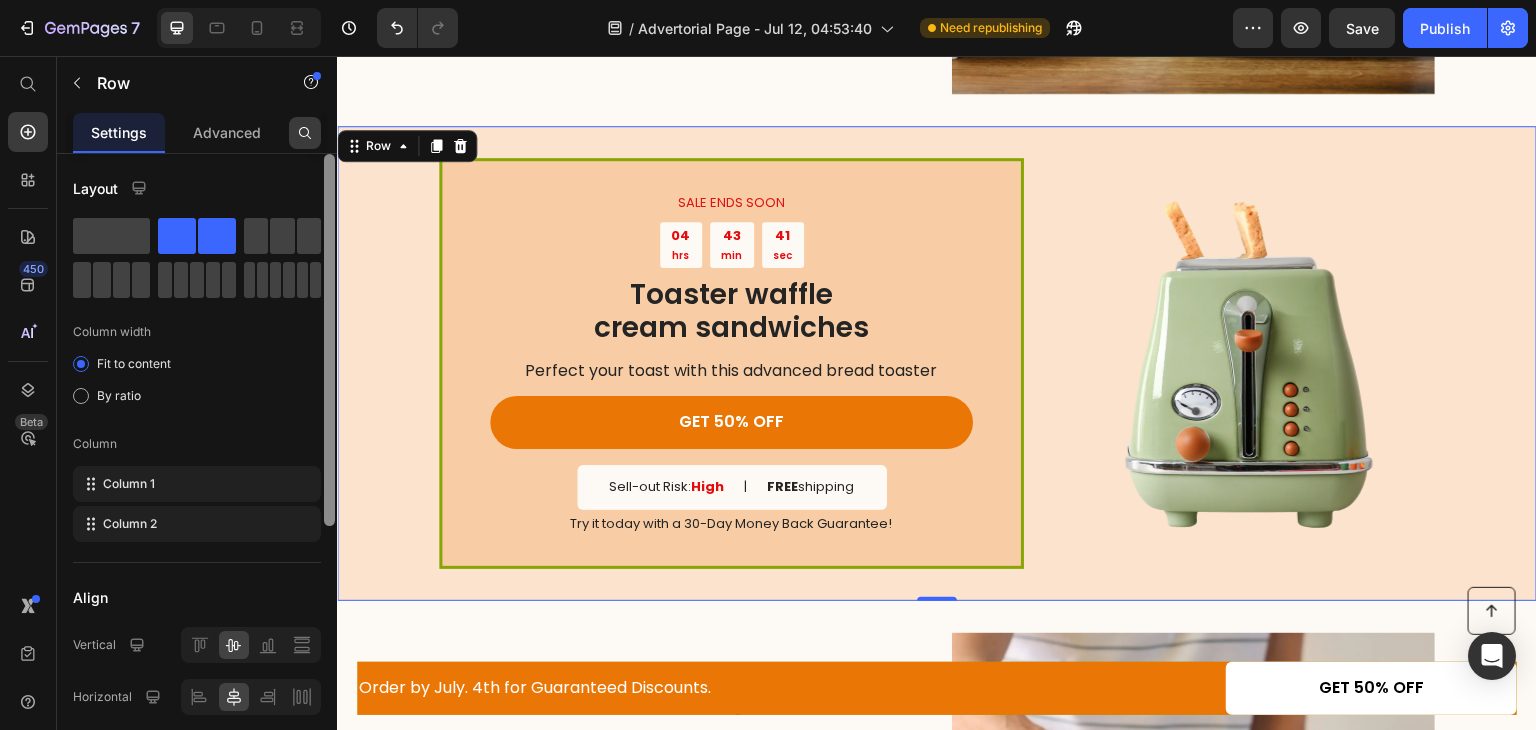 drag, startPoint x: 326, startPoint y: 261, endPoint x: 309, endPoint y: 128, distance: 134.08206 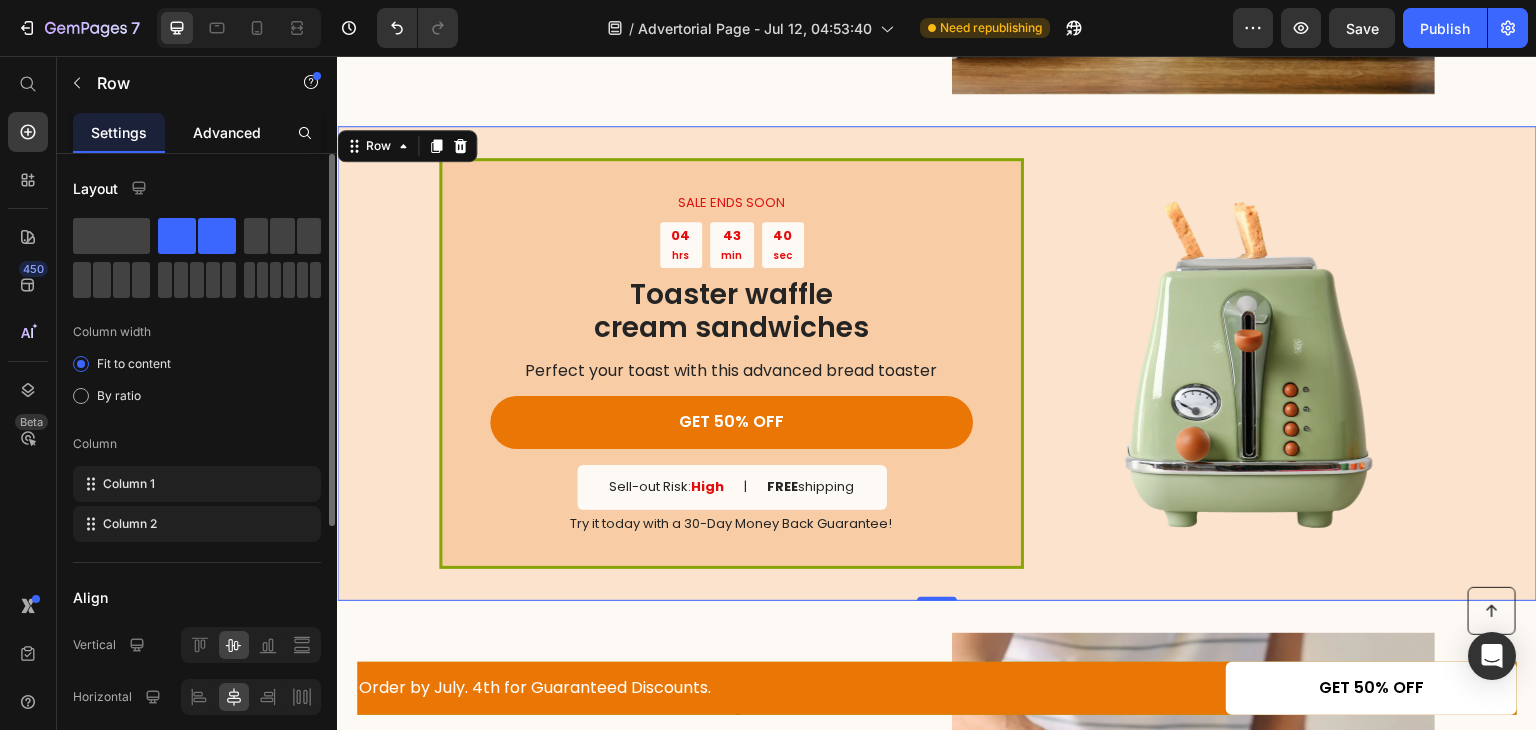 click on "Advanced" at bounding box center [227, 132] 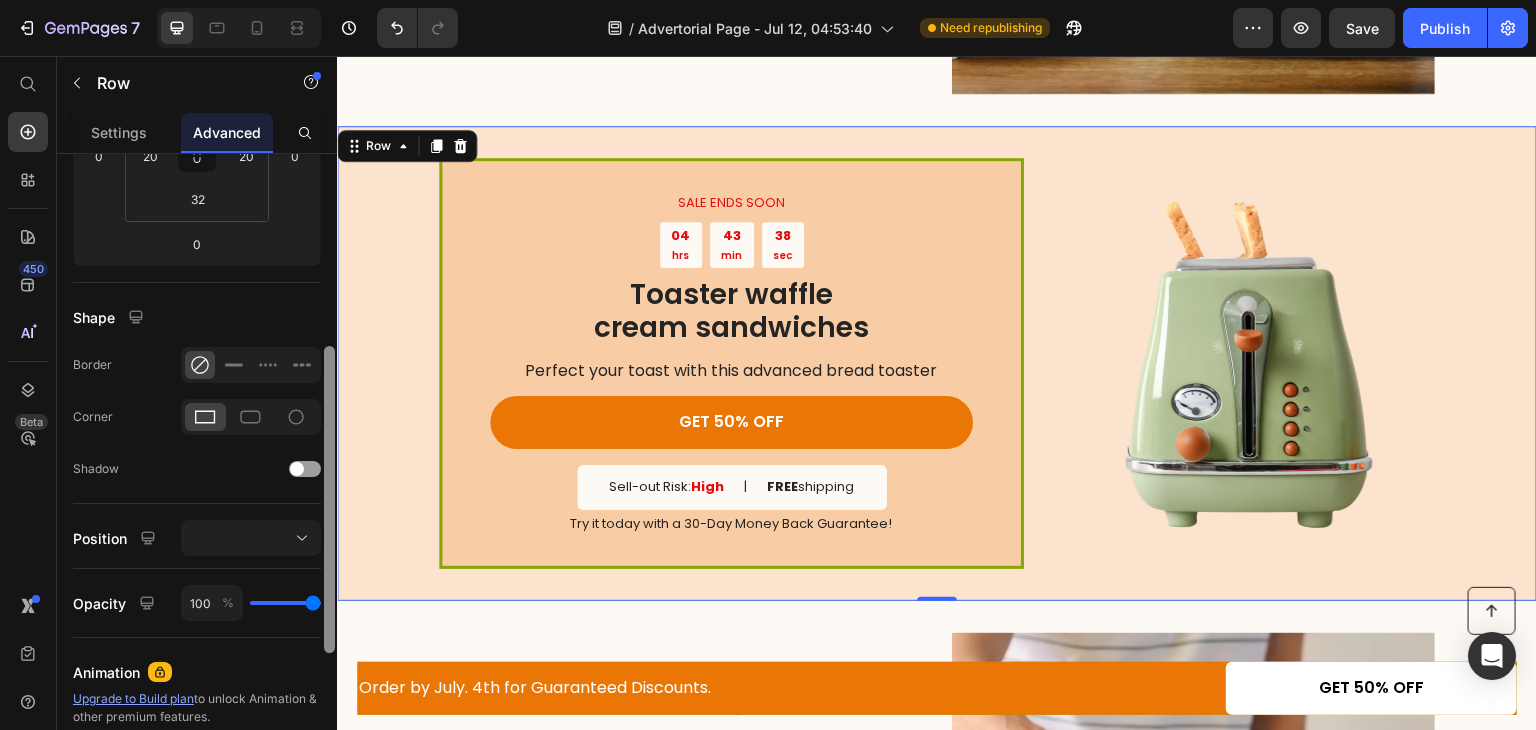 scroll, scrollTop: 382, scrollLeft: 0, axis: vertical 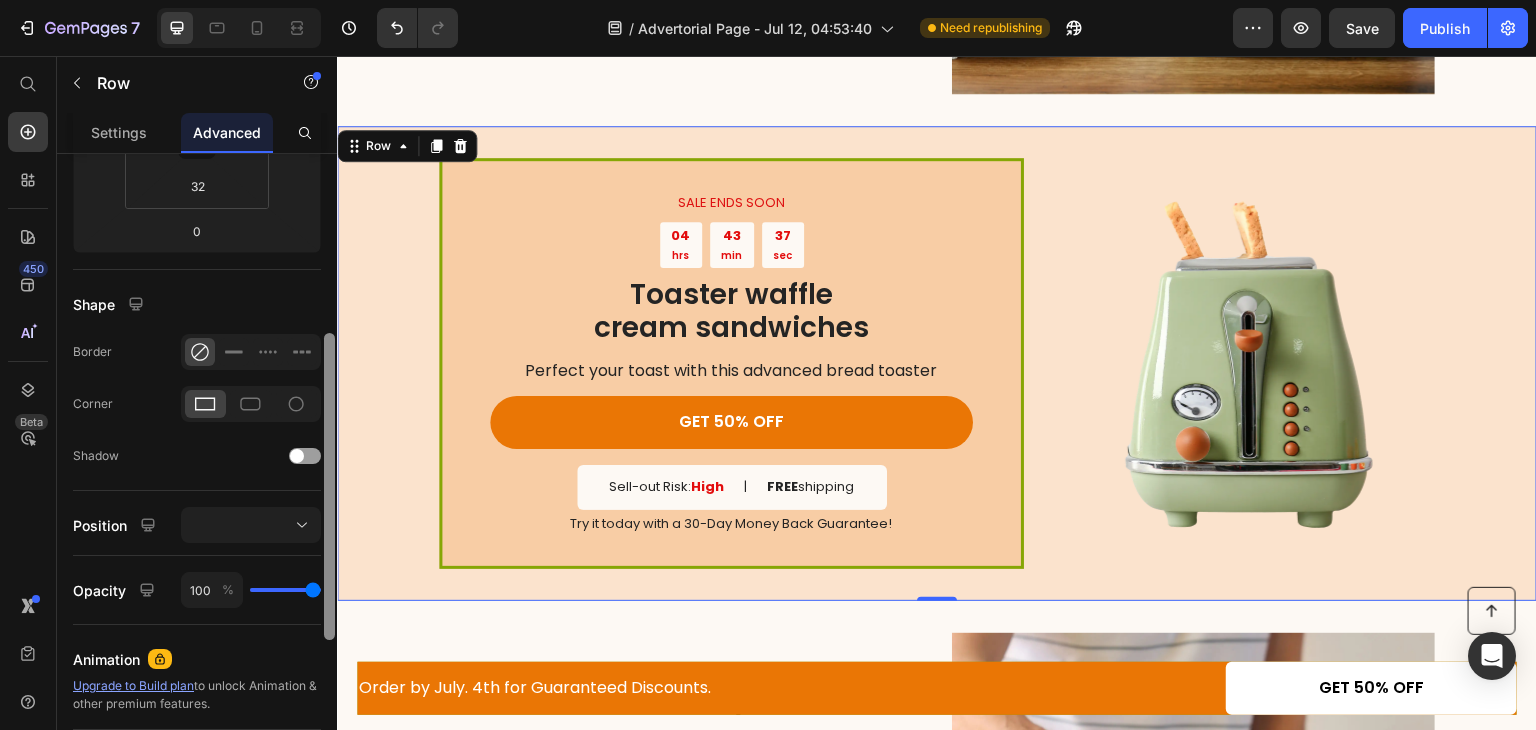 drag, startPoint x: 331, startPoint y: 255, endPoint x: 324, endPoint y: 441, distance: 186.13167 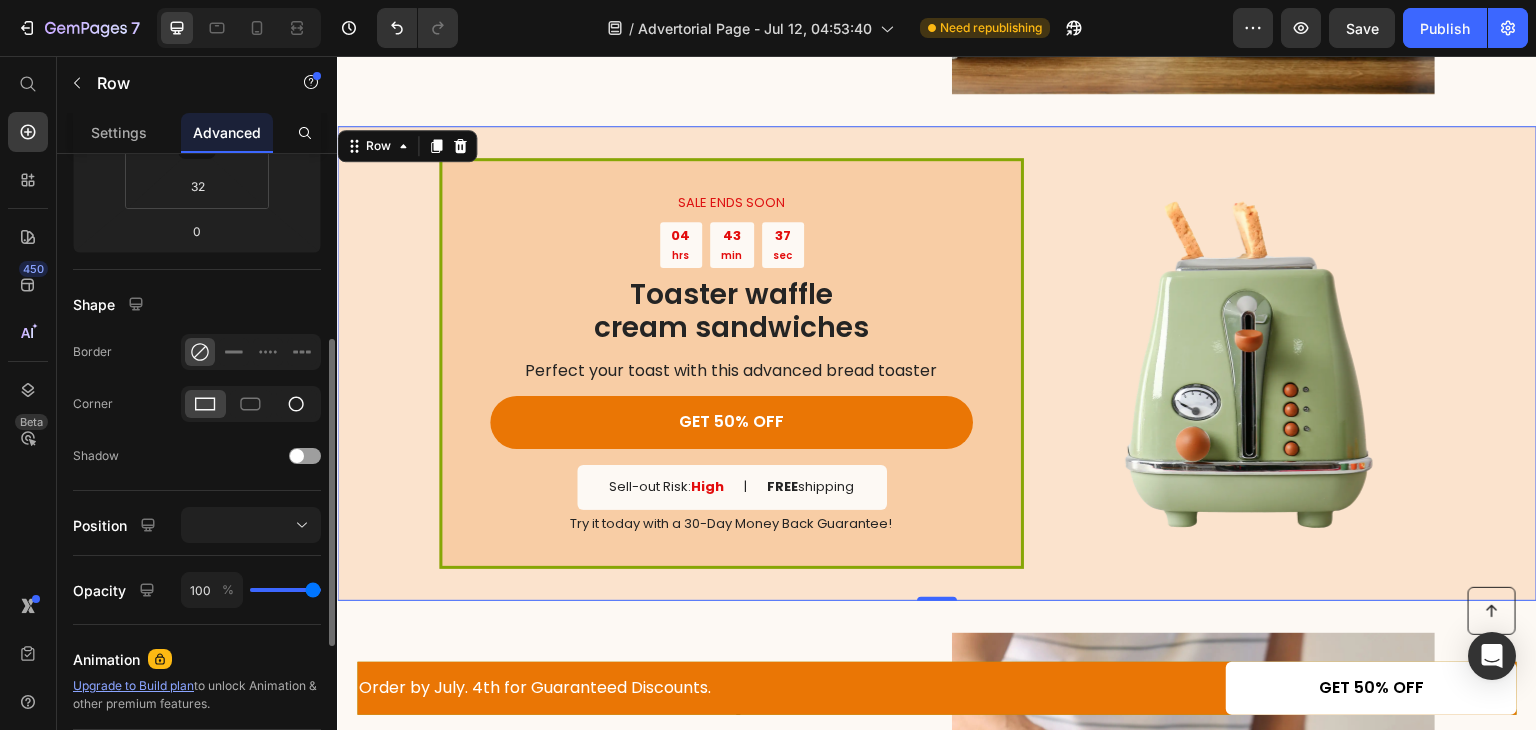 click 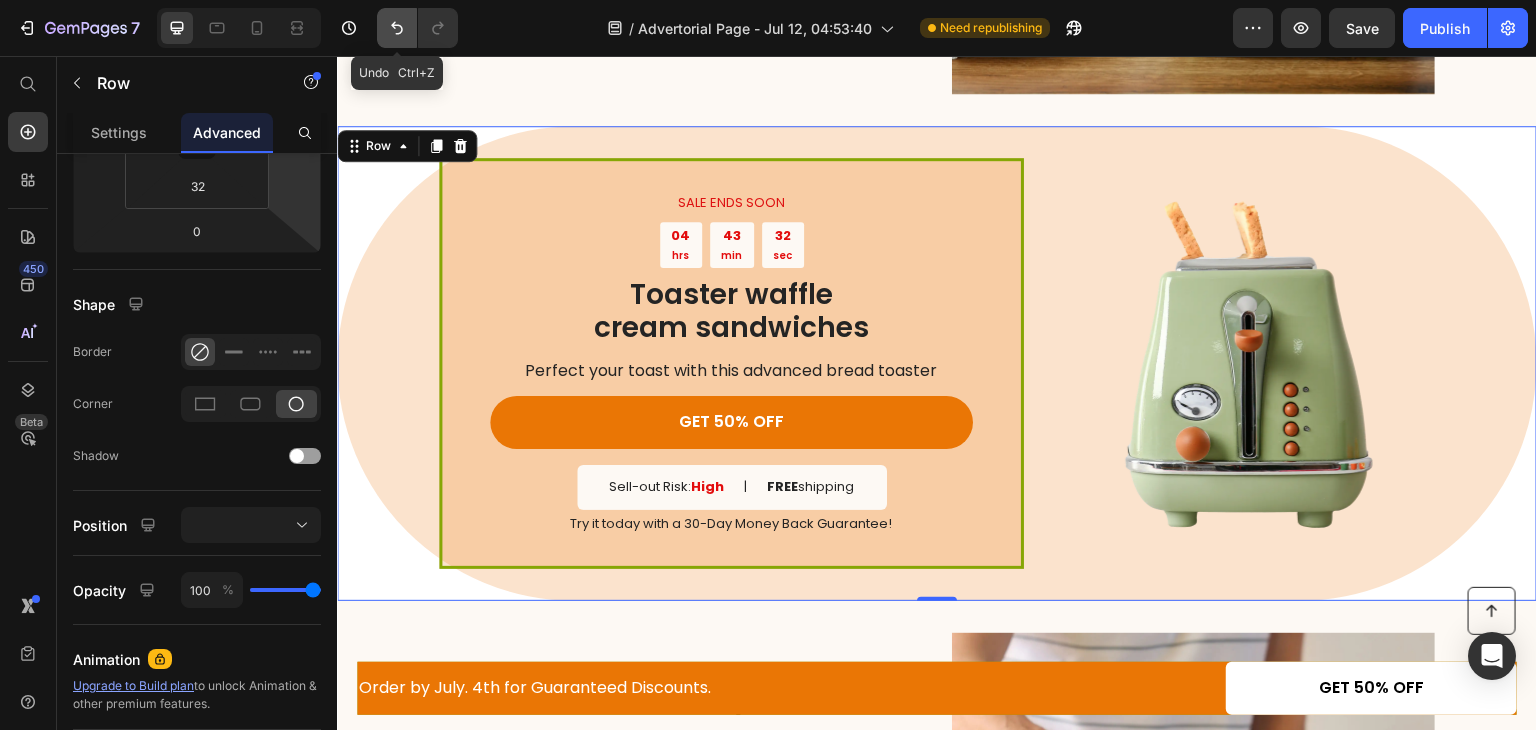 click 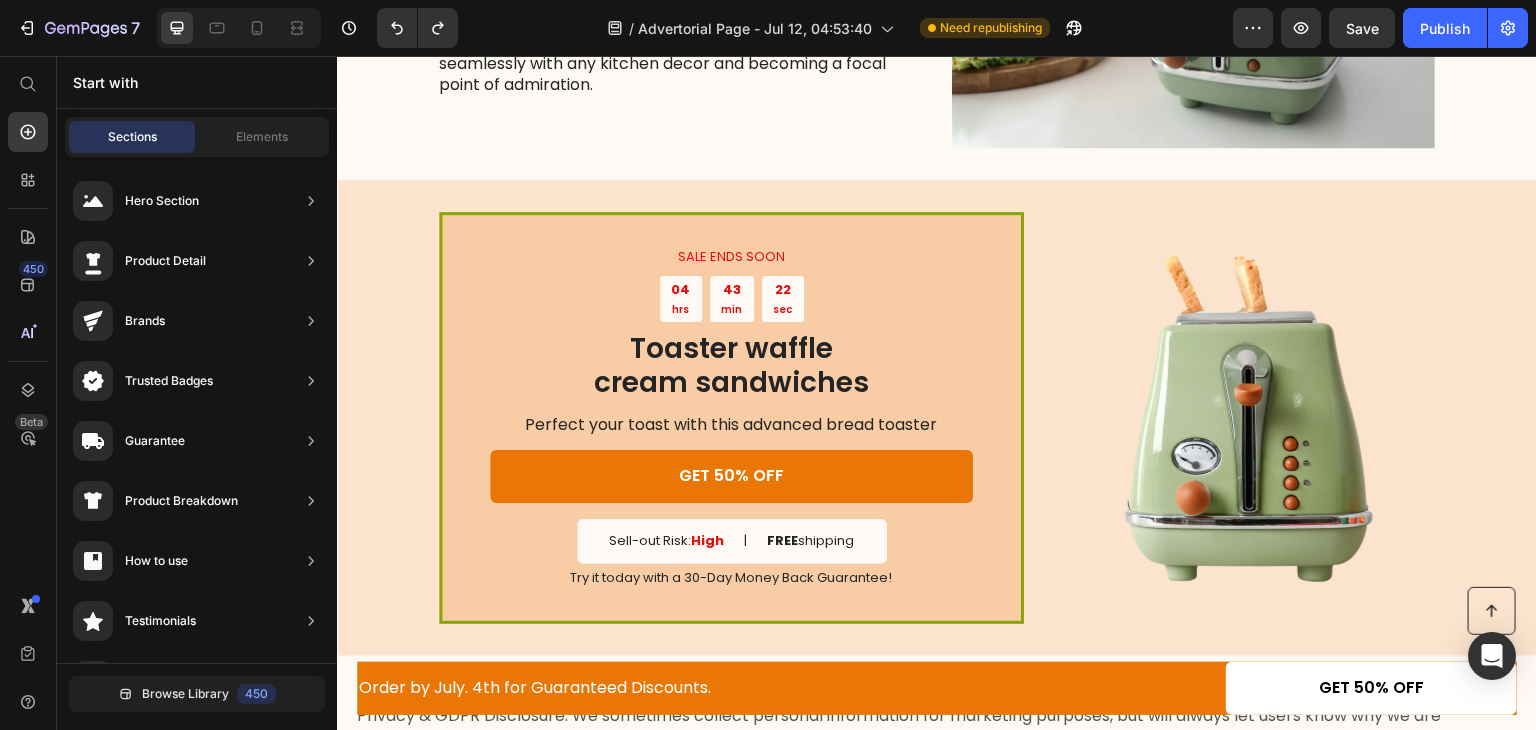 scroll, scrollTop: 4078, scrollLeft: 0, axis: vertical 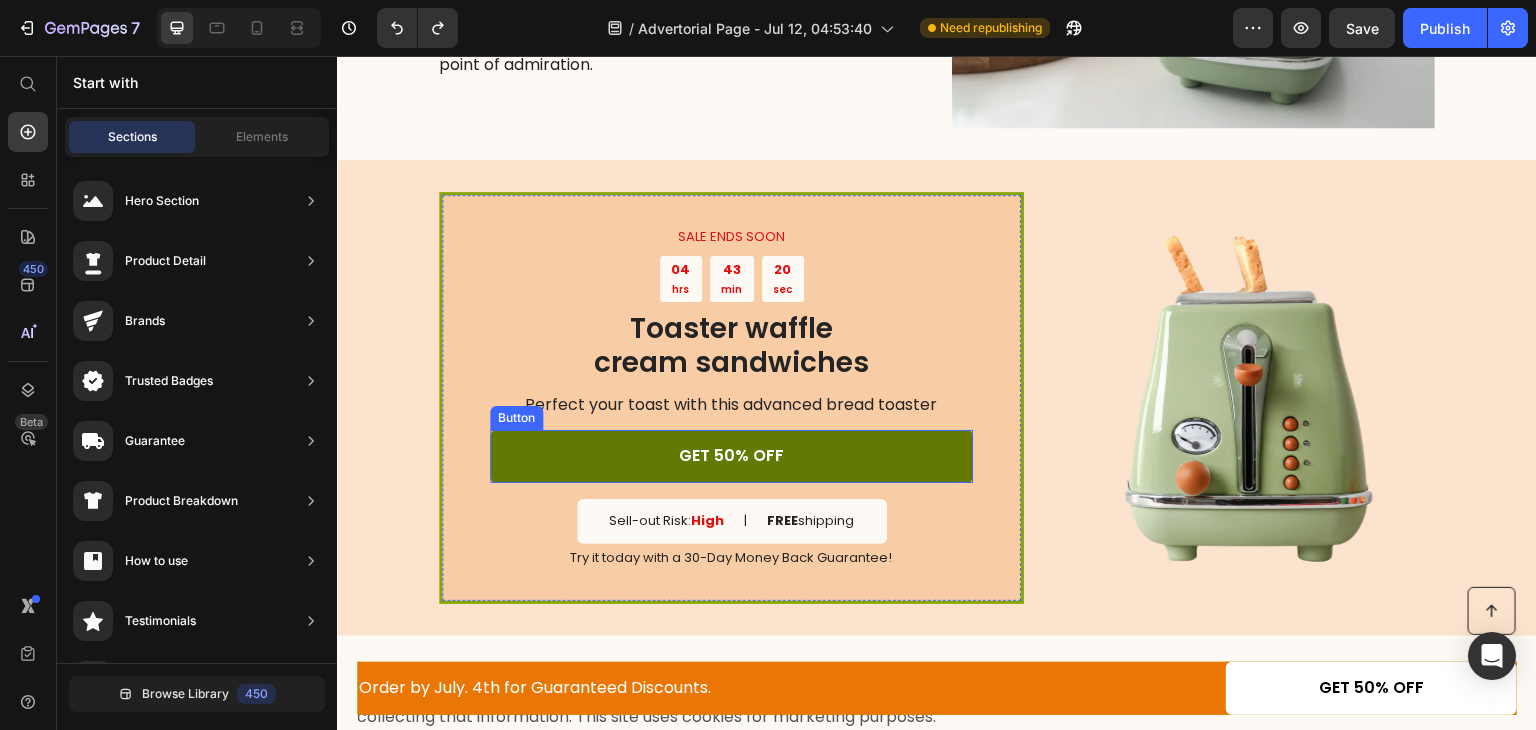 click on "GET 50% OFF" at bounding box center [731, 456] 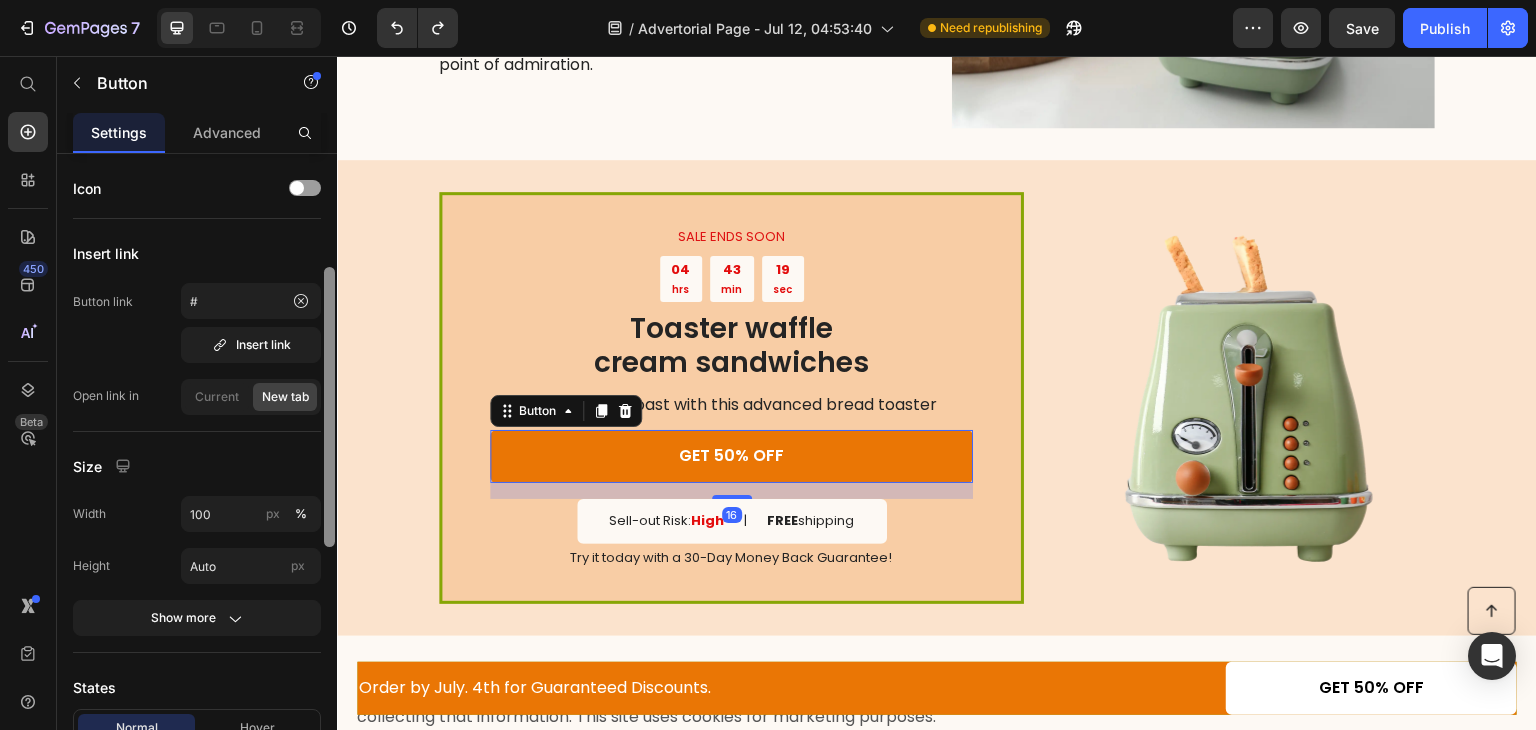scroll, scrollTop: 79, scrollLeft: 0, axis: vertical 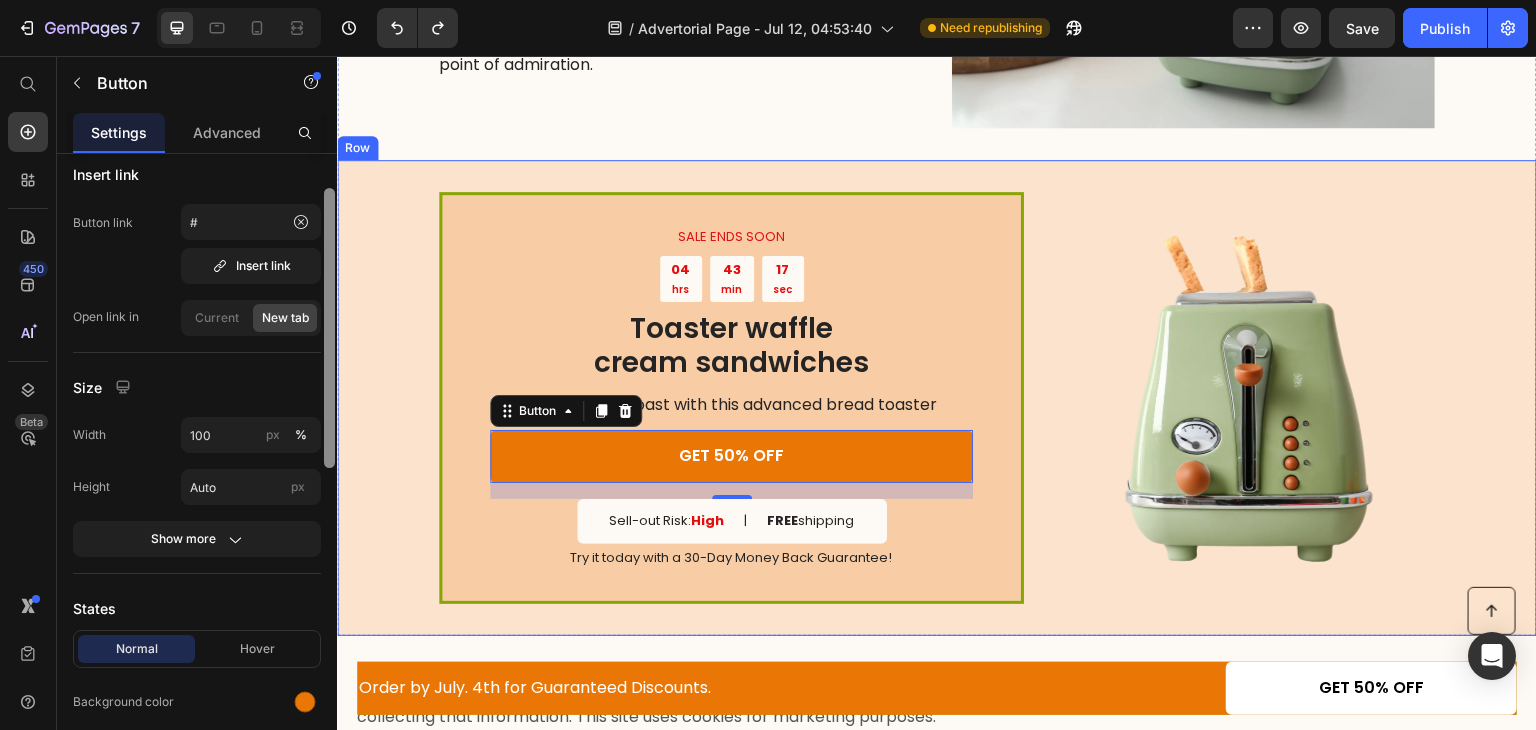 drag, startPoint x: 661, startPoint y: 349, endPoint x: 339, endPoint y: 253, distance: 336.00595 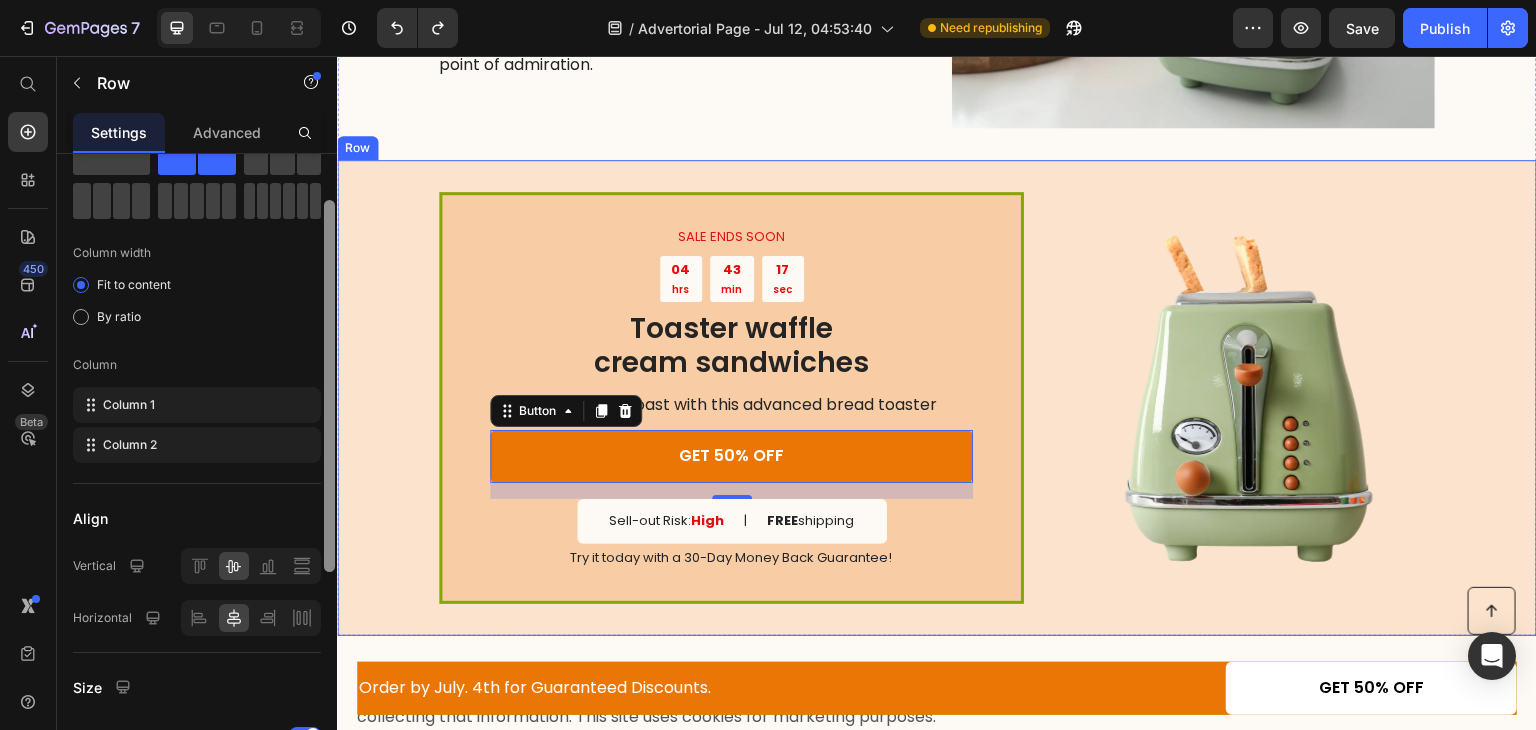 scroll, scrollTop: 0, scrollLeft: 0, axis: both 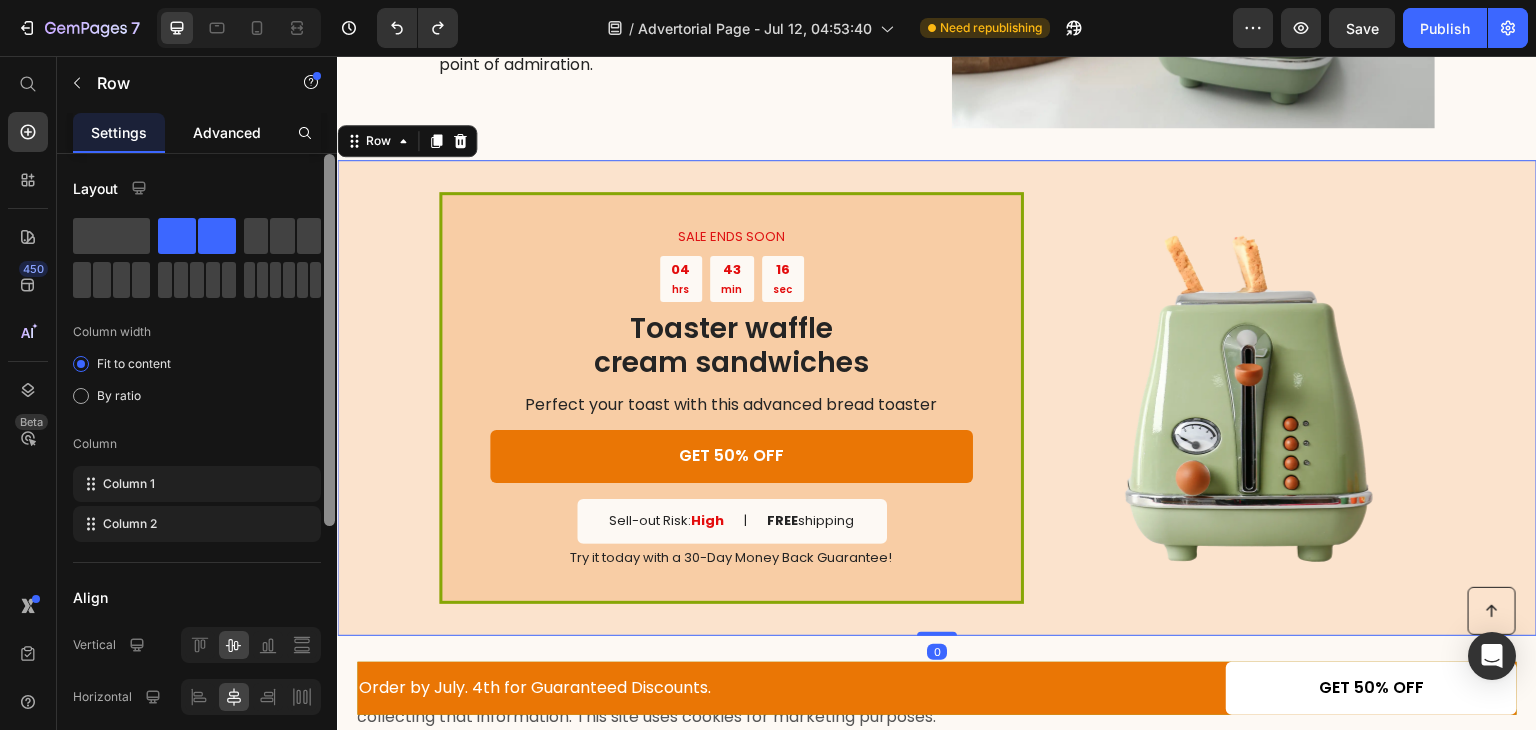 click on "Advanced" 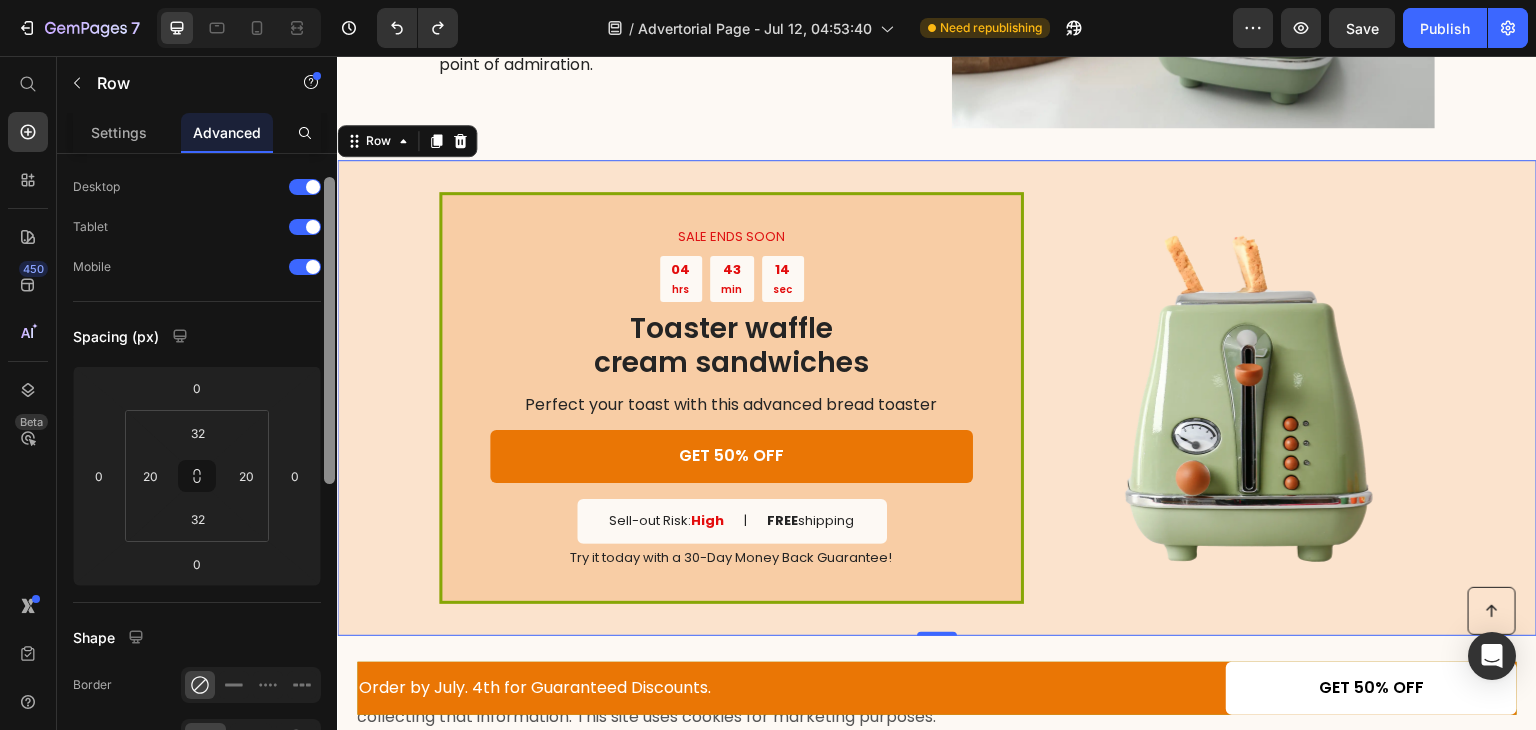drag, startPoint x: 661, startPoint y: 405, endPoint x: 371, endPoint y: 497, distance: 304.24332 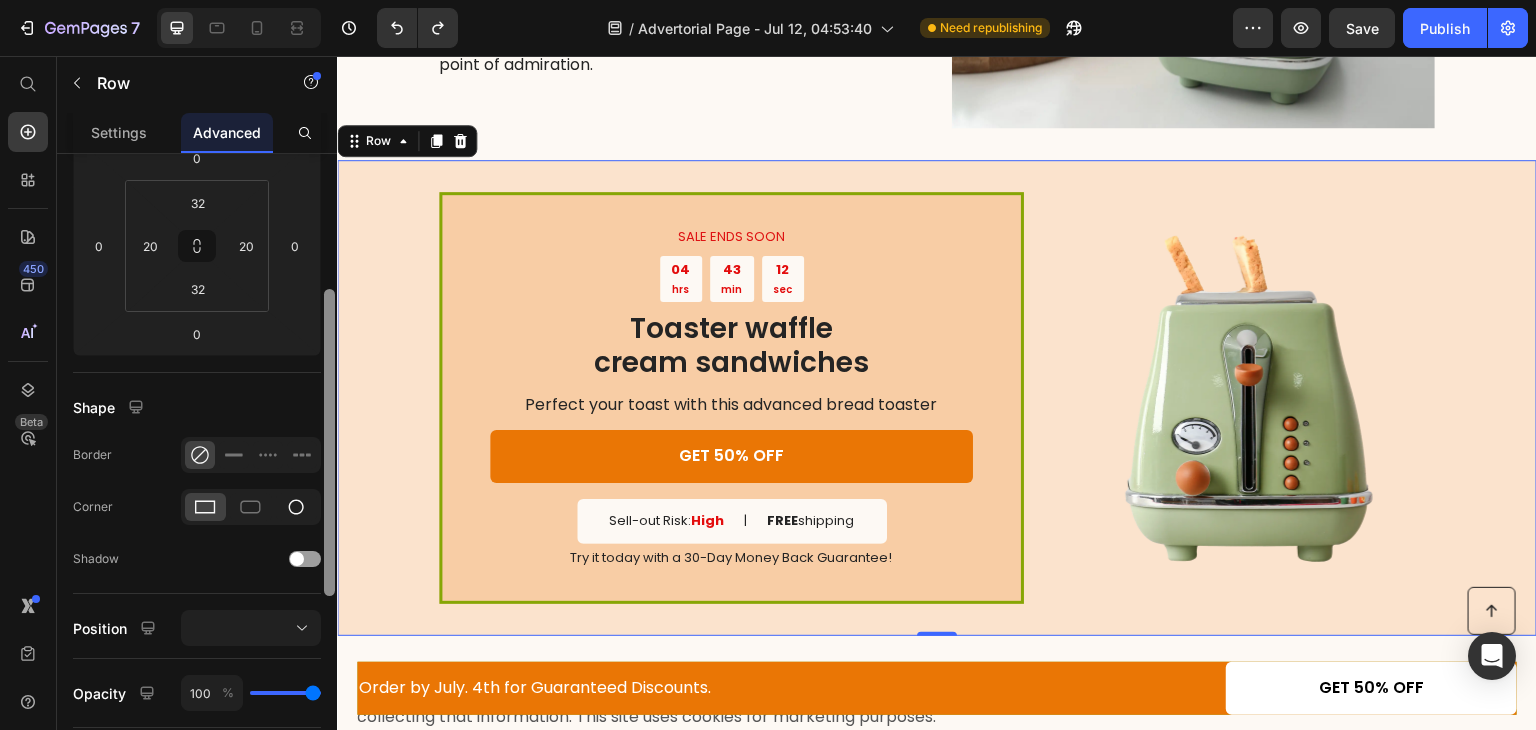 scroll, scrollTop: 289, scrollLeft: 0, axis: vertical 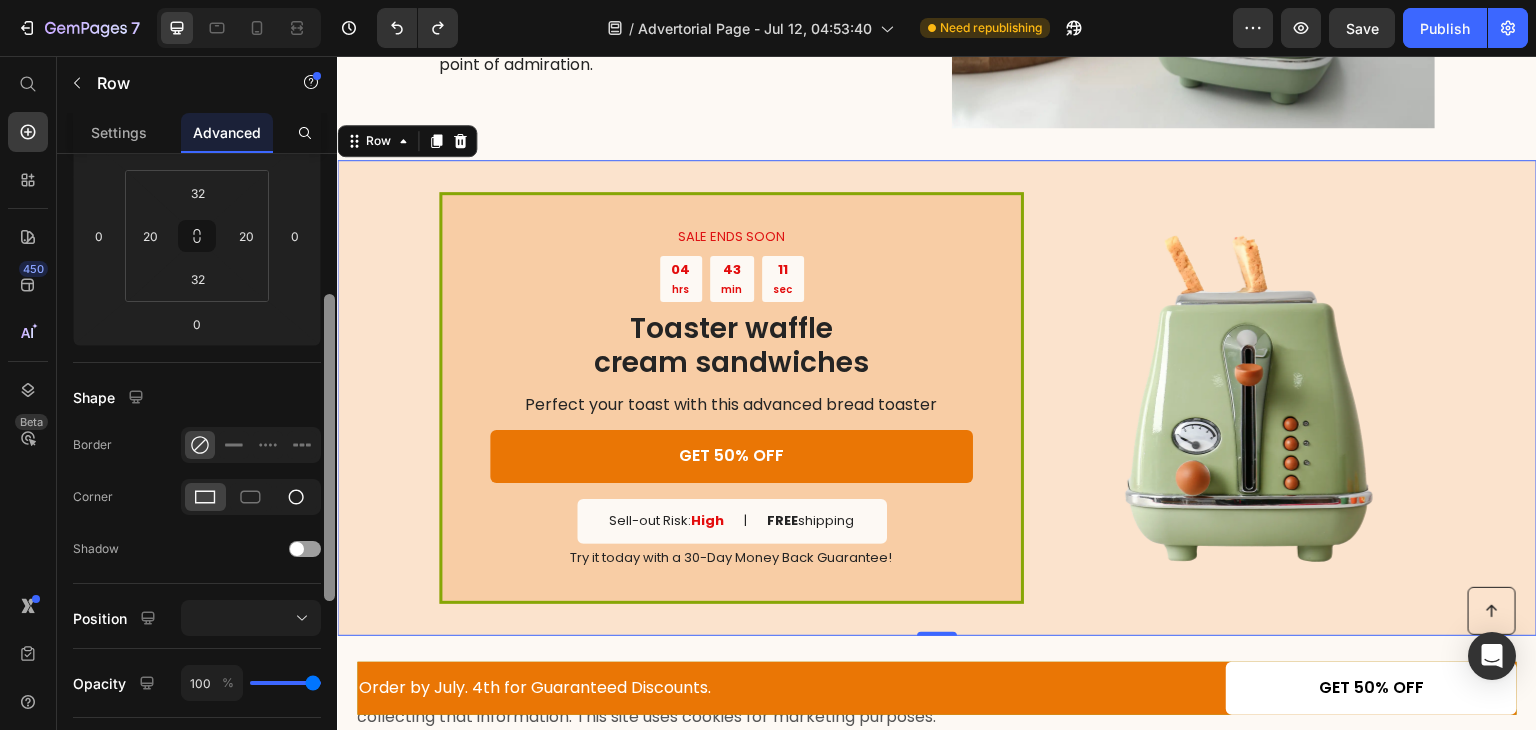 click 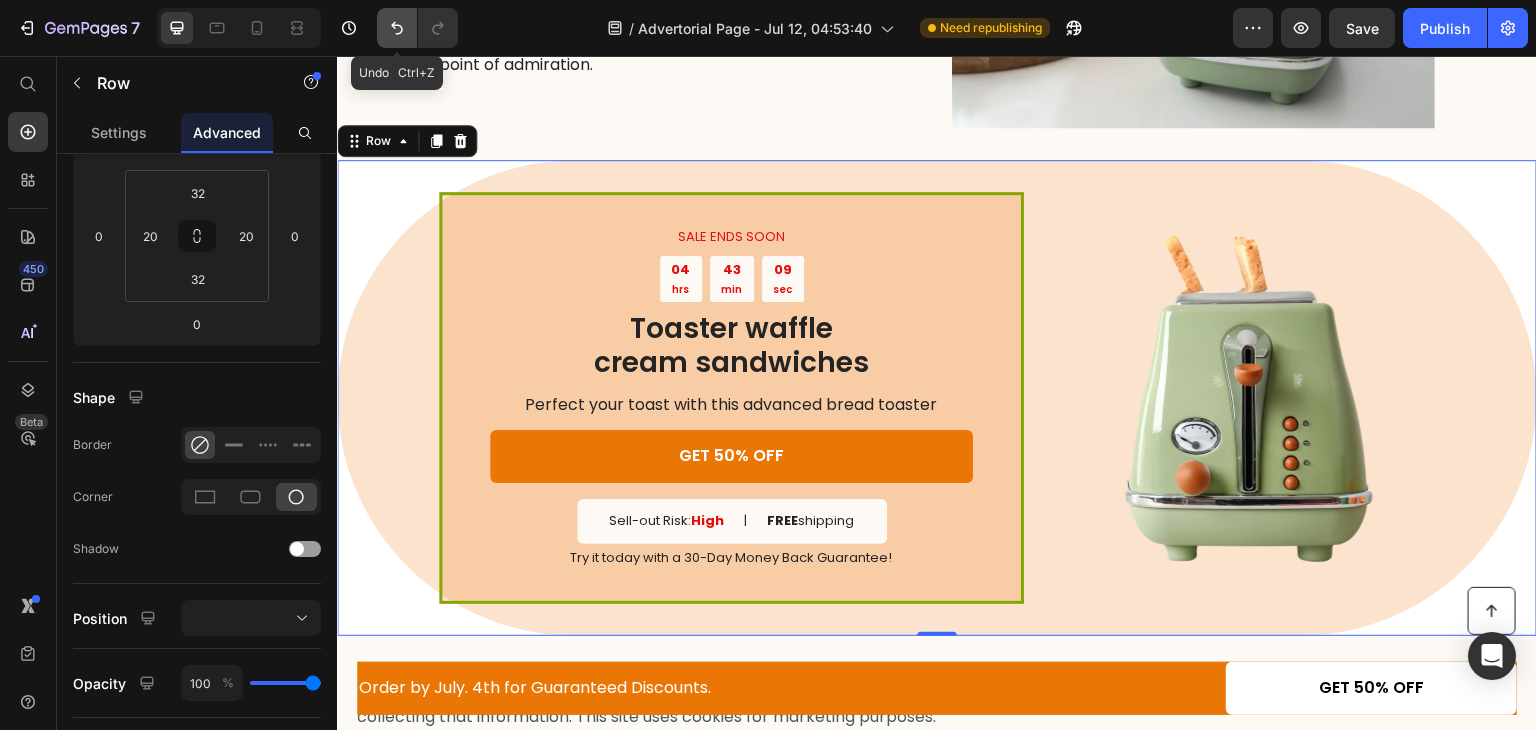 click 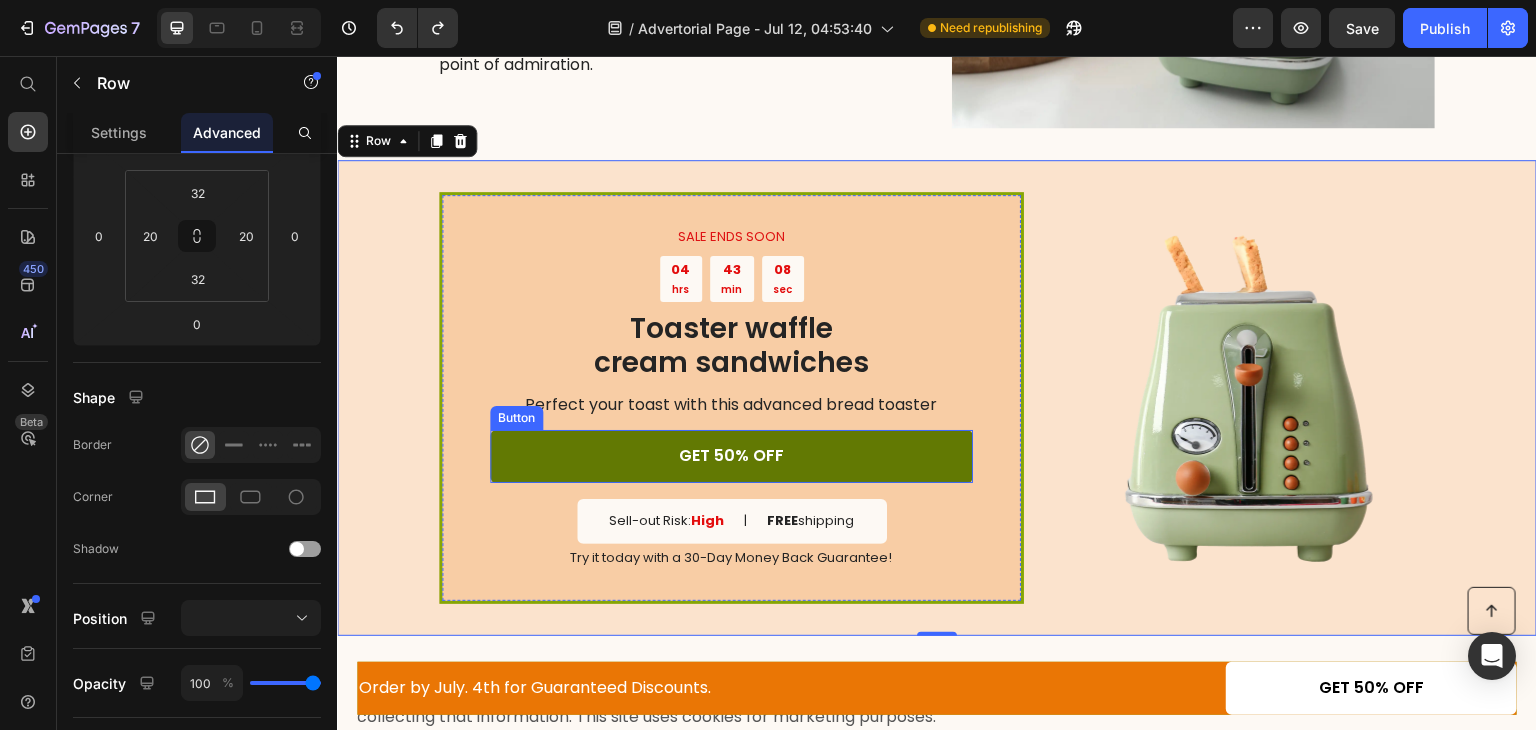 click on "GET 50% OFF" at bounding box center (731, 456) 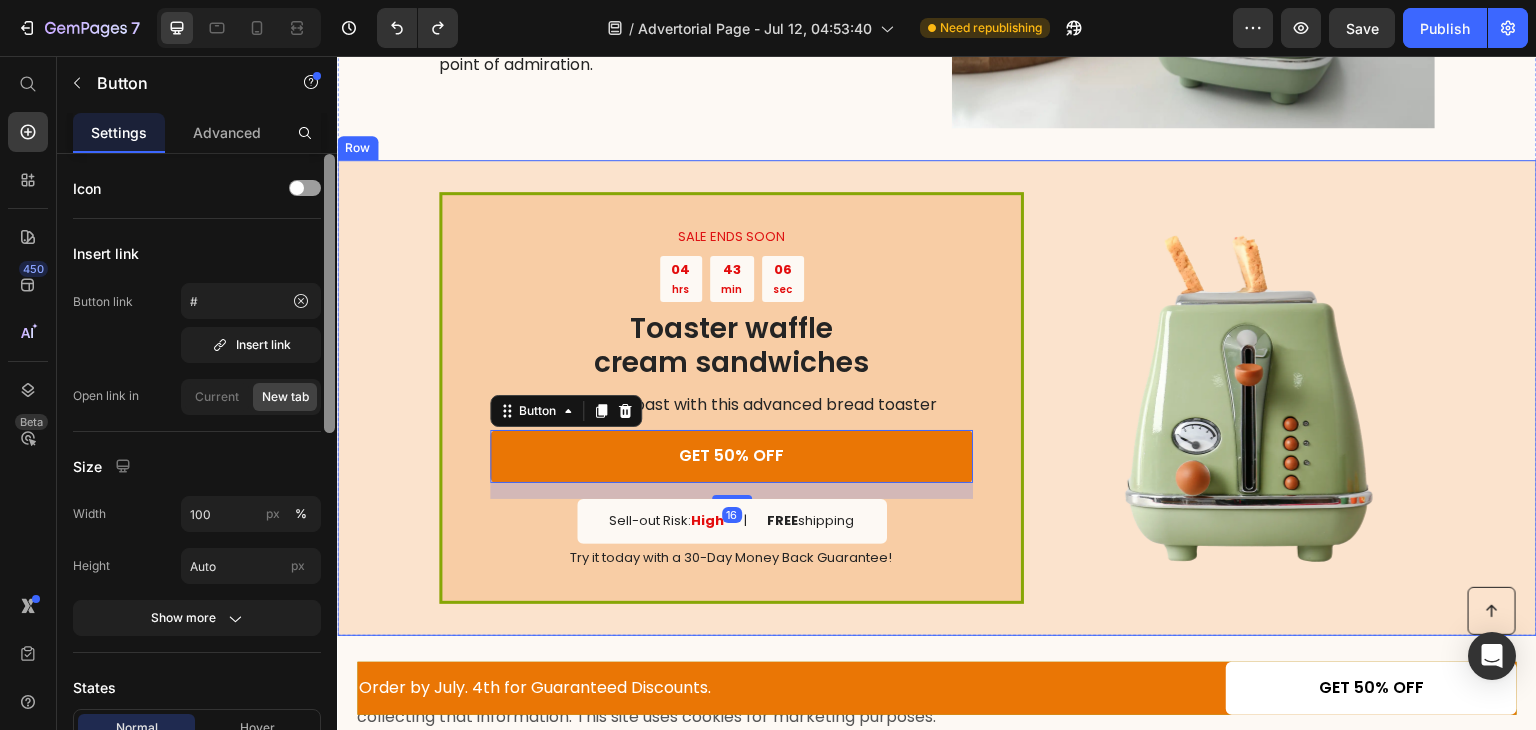 scroll, scrollTop: 54, scrollLeft: 0, axis: vertical 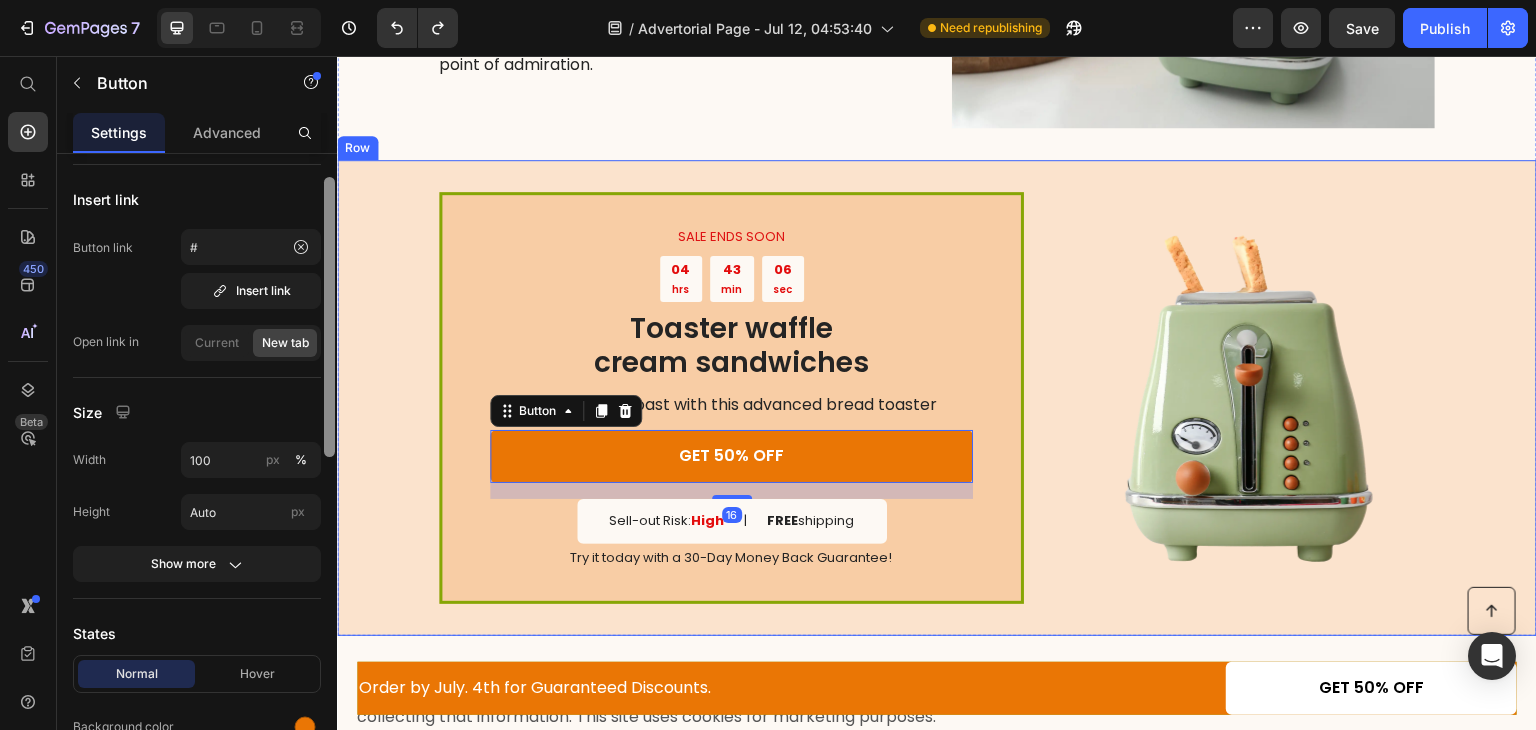 drag, startPoint x: 671, startPoint y: 393, endPoint x: 342, endPoint y: 520, distance: 352.66132 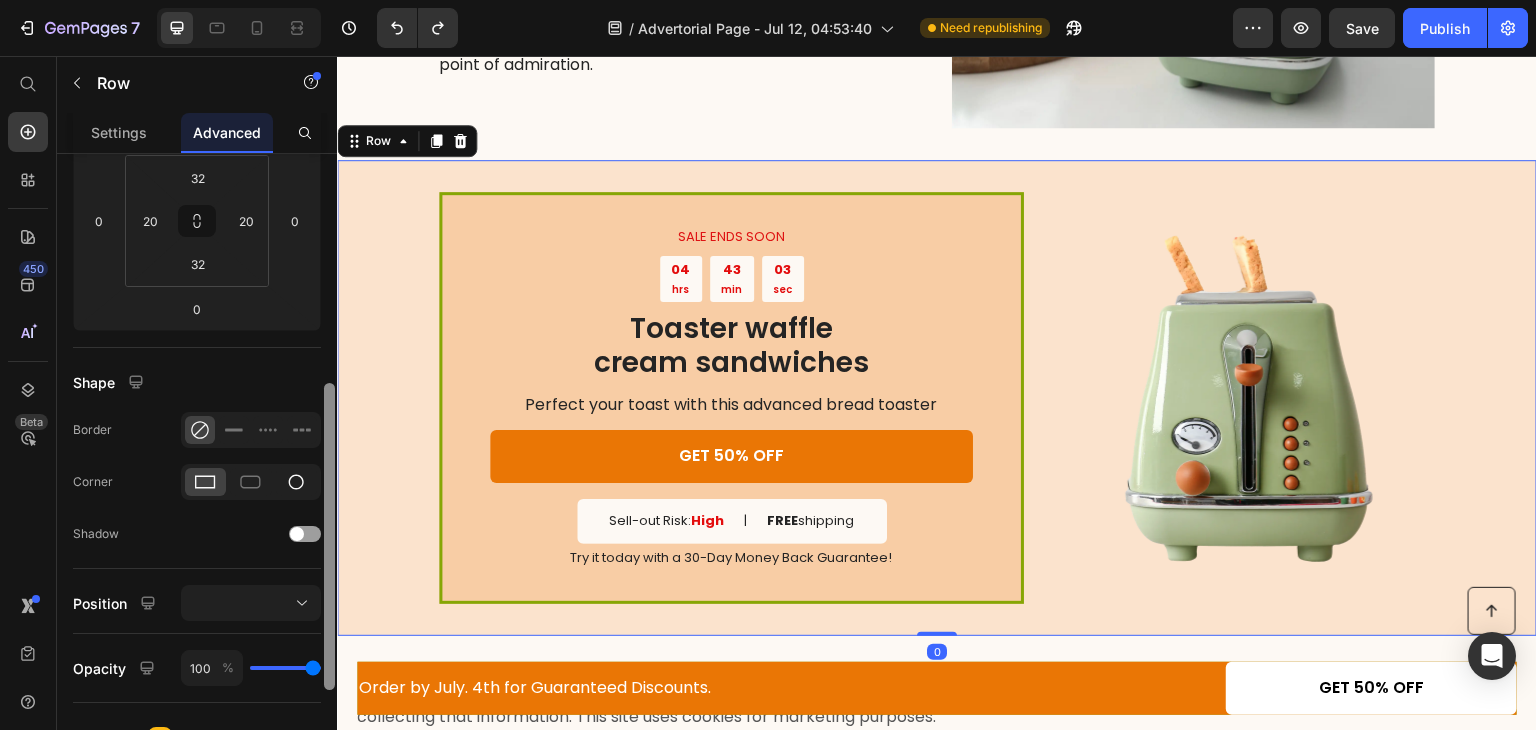 scroll, scrollTop: 302, scrollLeft: 0, axis: vertical 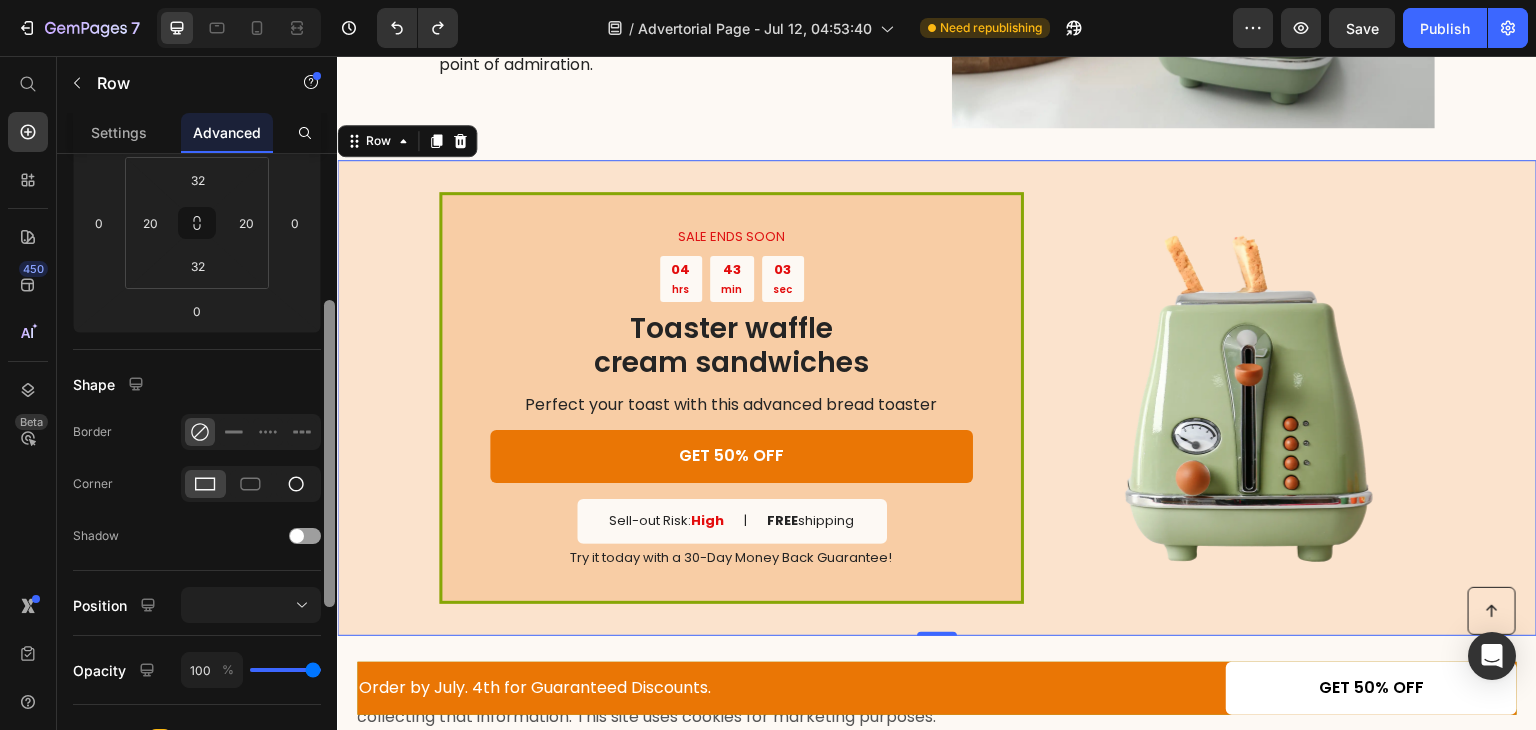 click 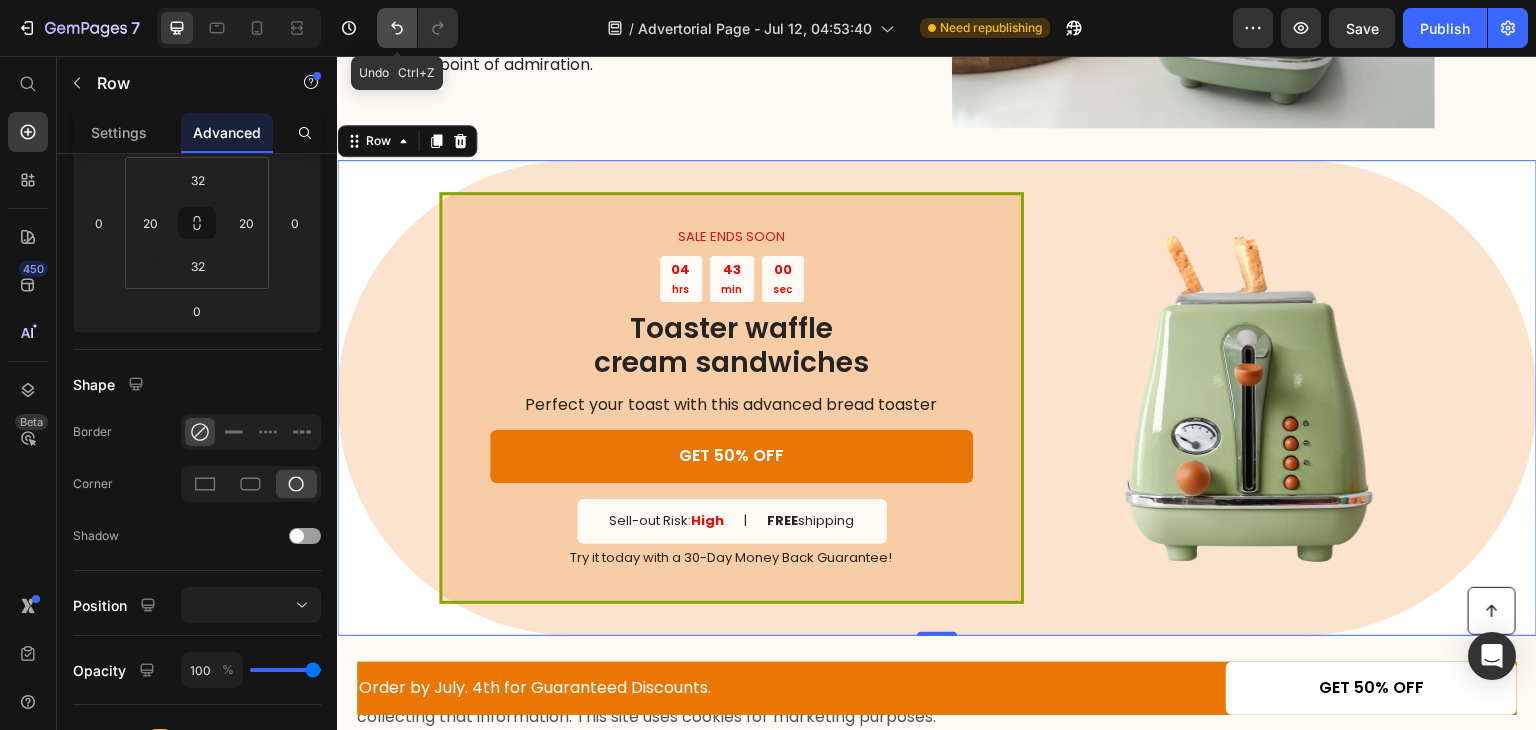 click 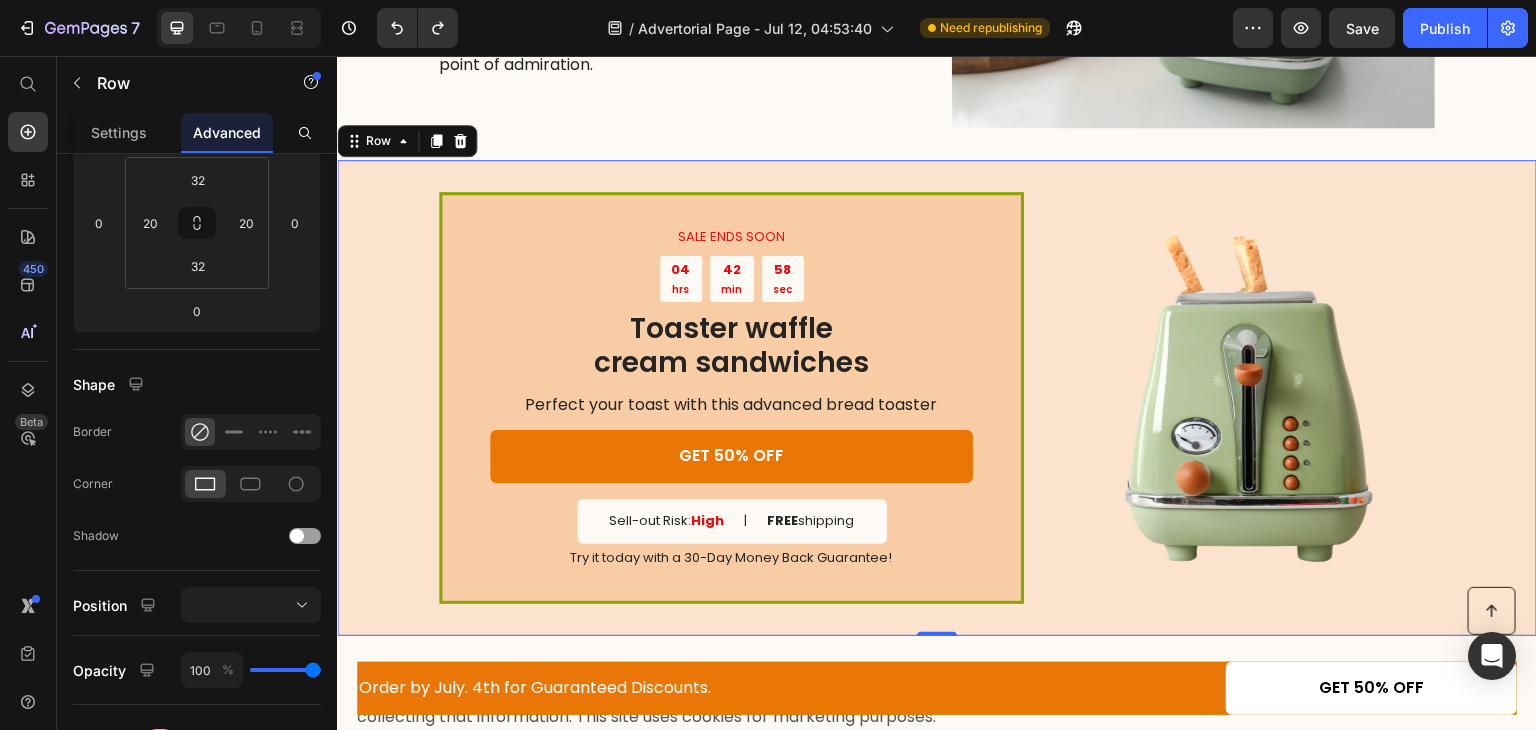 click on "SALE ENDS SOON Text Block 04 hrs 42 min 58 sec Countdown Timer Toaster waffle cream sandwiches Heading Perfect your toast with this advanced bread toaster Text Block GET 50% OFF Button Sell-out Risk:  High Text Block | Text Block FREE  shipping Text Block Row Try it today with a 30-Day Money Back Guarantee! Text Block Row Image Row   0" at bounding box center (937, 397) 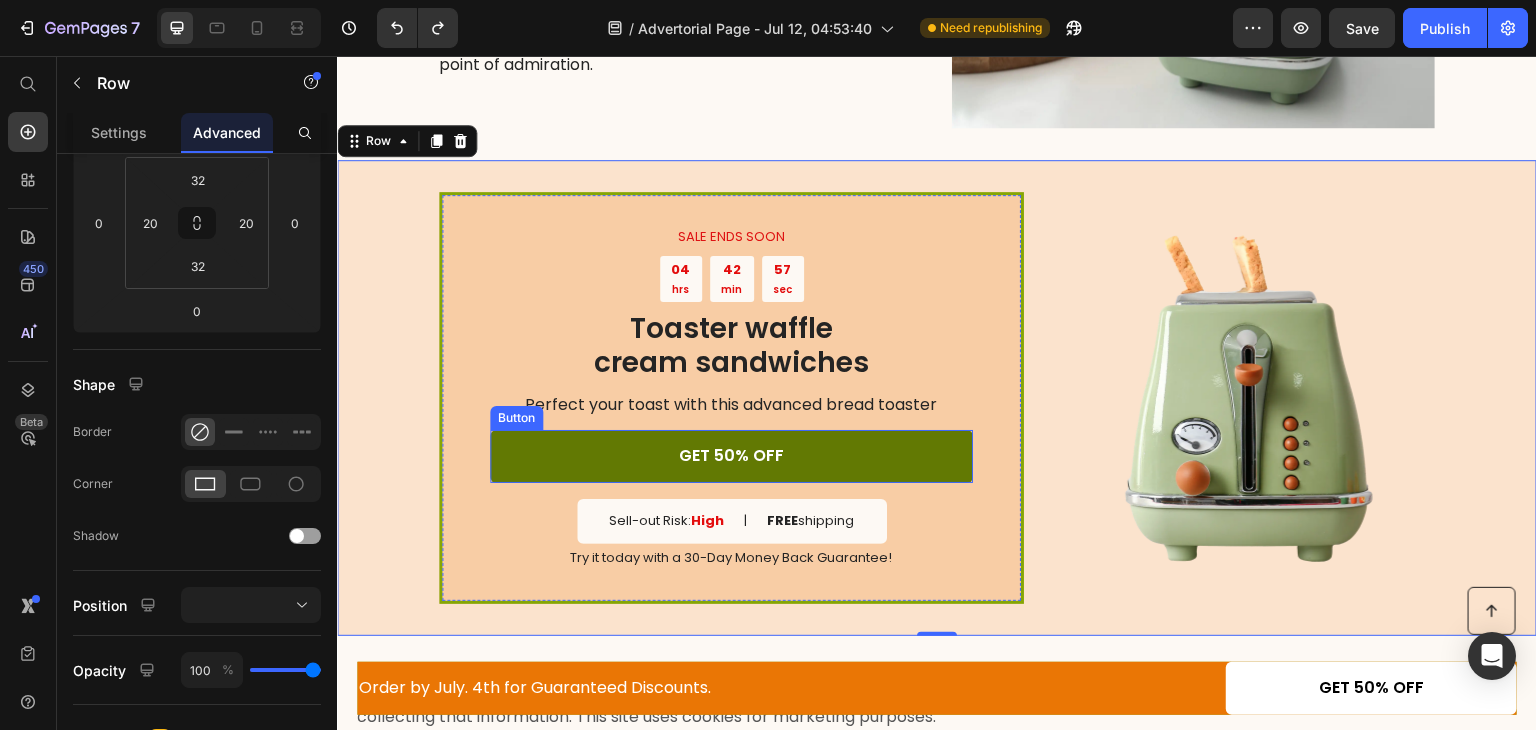 click on "GET 50% OFF" at bounding box center [731, 456] 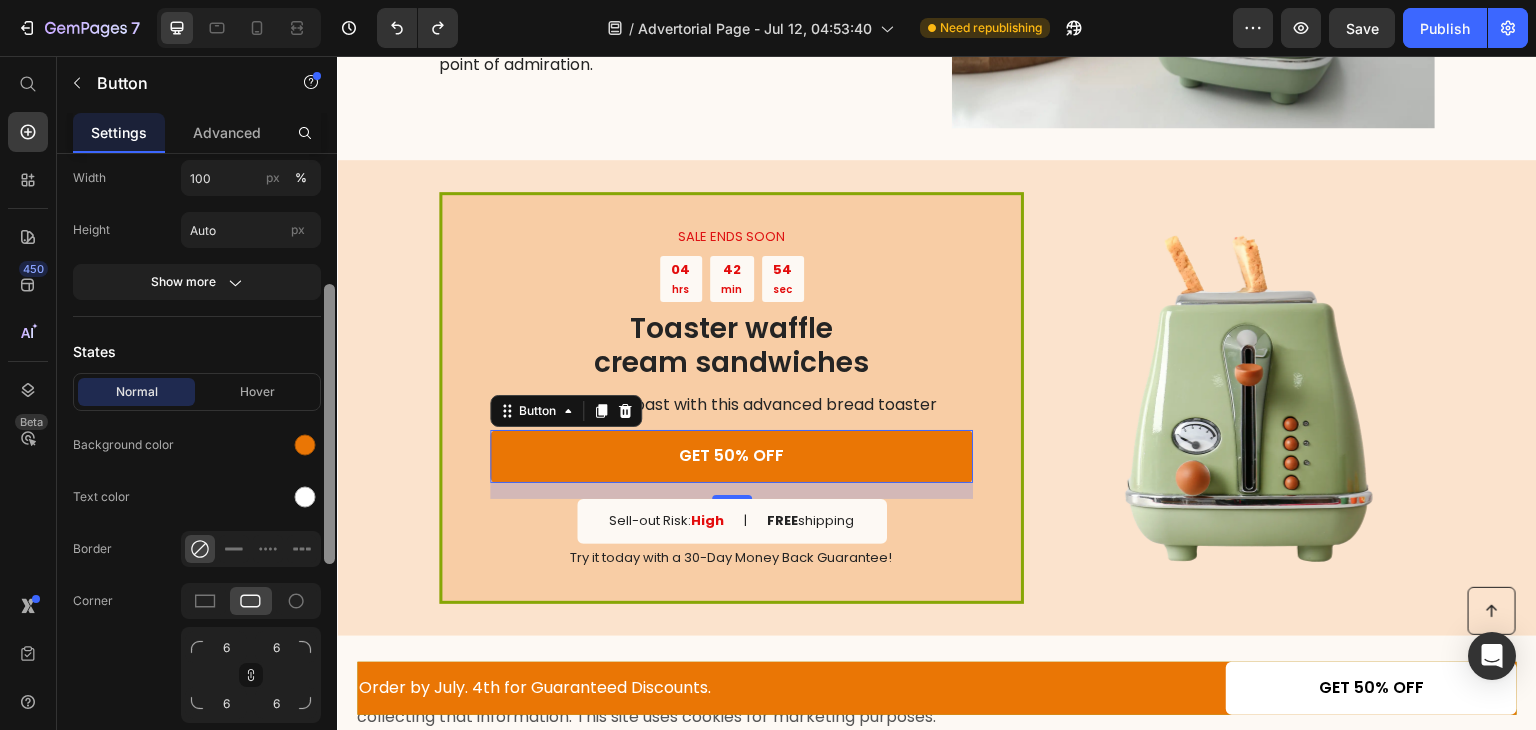 scroll, scrollTop: 361, scrollLeft: 0, axis: vertical 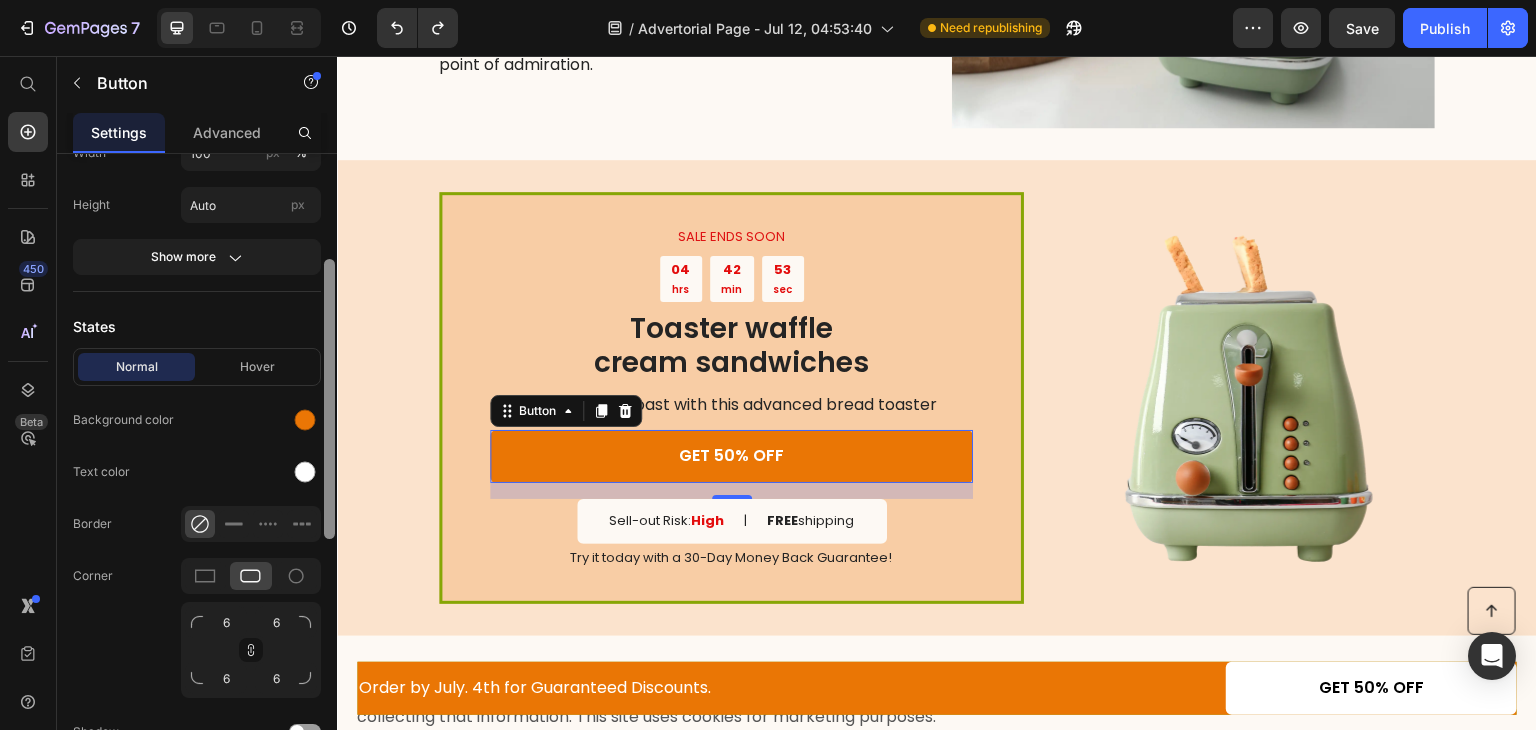 drag, startPoint x: 328, startPoint y: 277, endPoint x: 334, endPoint y: 437, distance: 160.11246 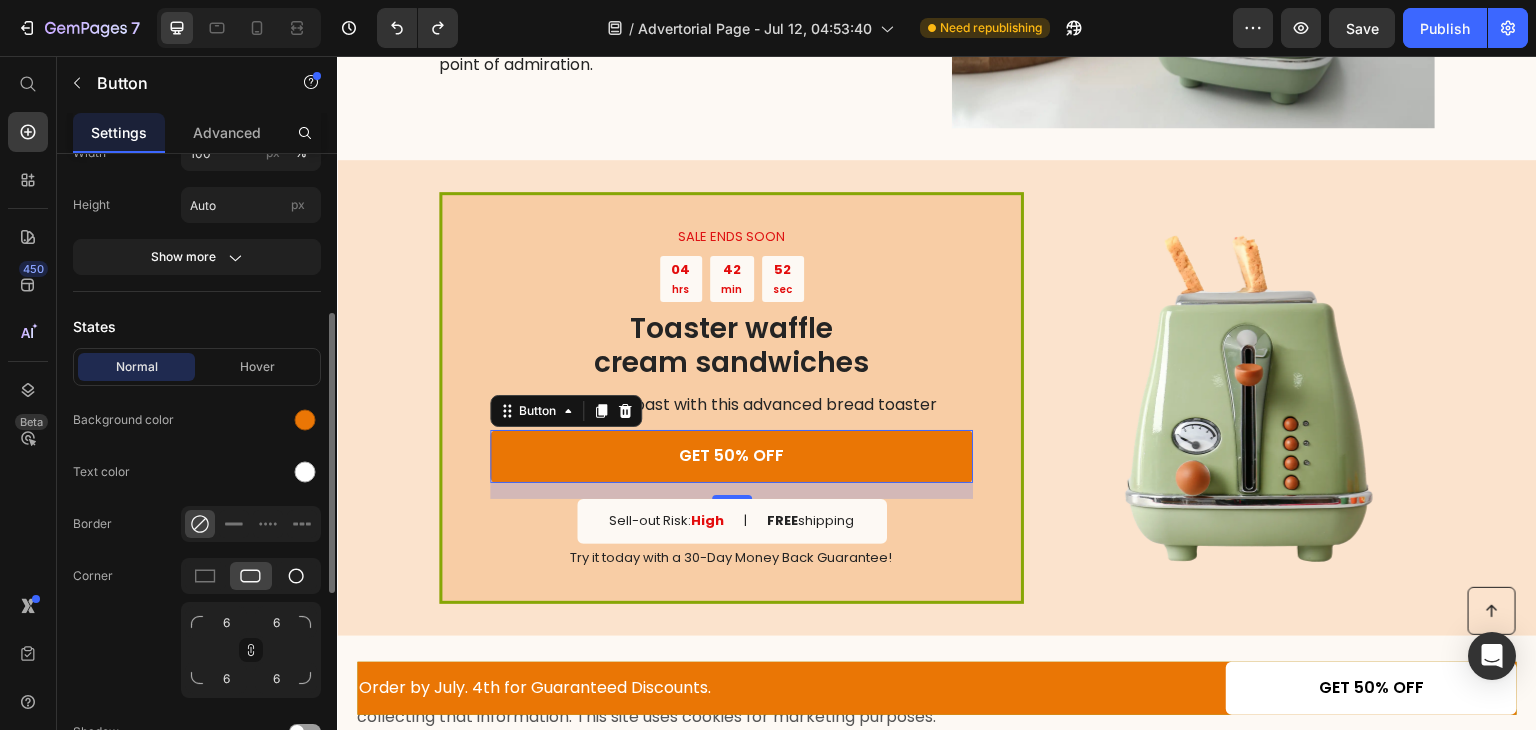 click 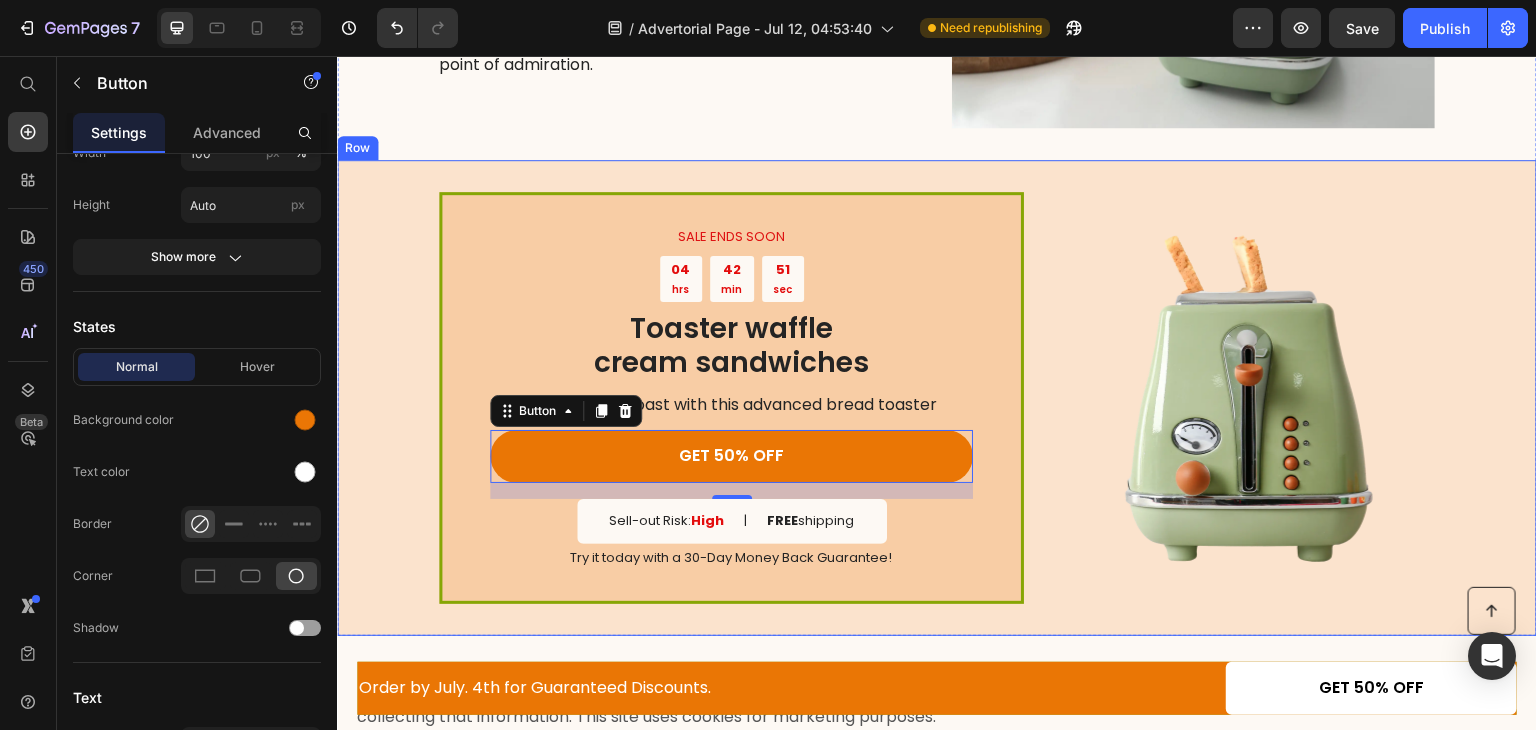 click on "Image" at bounding box center [1244, 397] 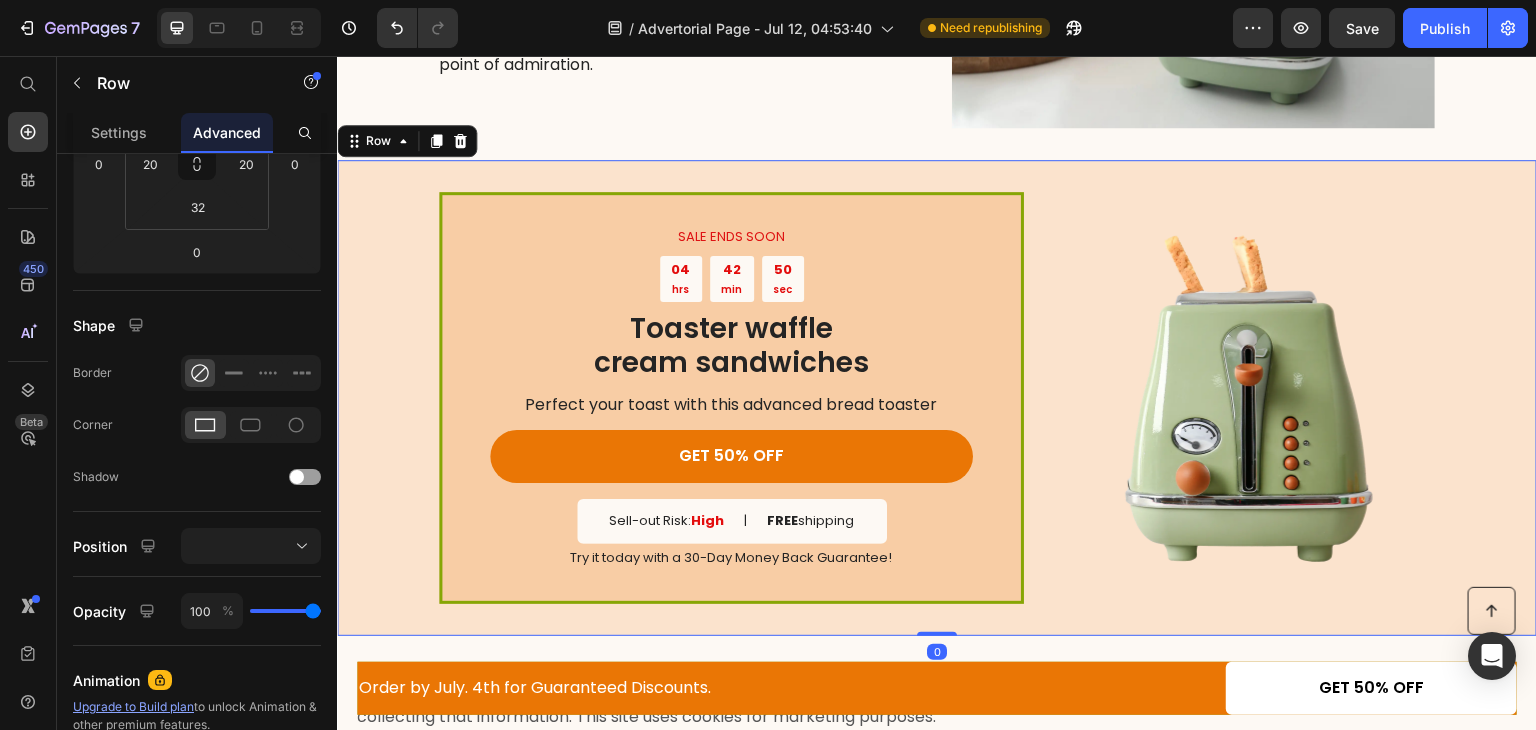 scroll, scrollTop: 0, scrollLeft: 0, axis: both 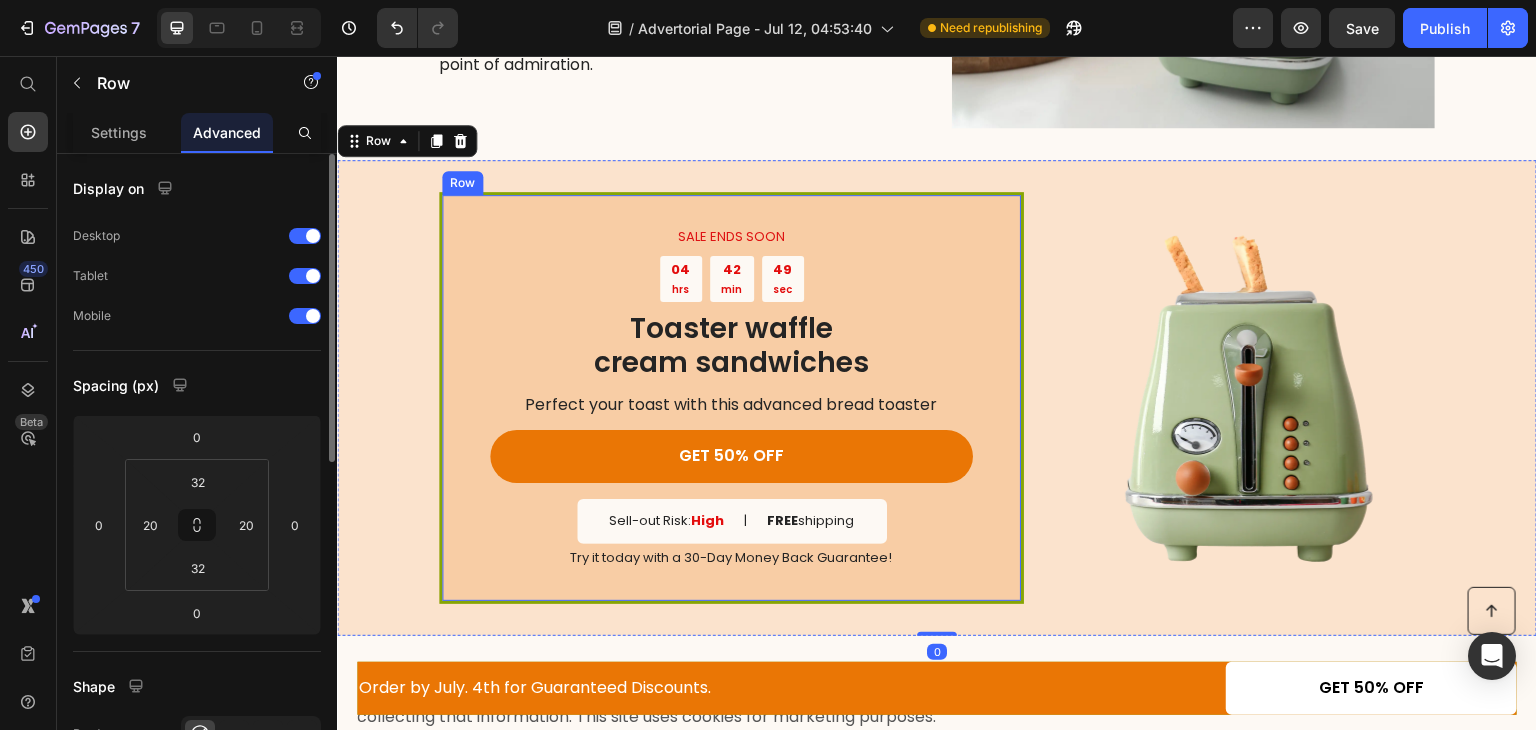 click on "SALE ENDS SOON Text Block 04 hrs 42 min 49 sec Countdown Timer Toaster waffle cream sandwiches Heading Perfect your toast with this advanced bread toaster Text Block GET 50% OFF Button Sell-out Risk:  High Text Block | Text Block FREE  shipping Text Block Row Try it today with a 30-Day Money Back Guarantee! Text Block Row" at bounding box center (731, 397) 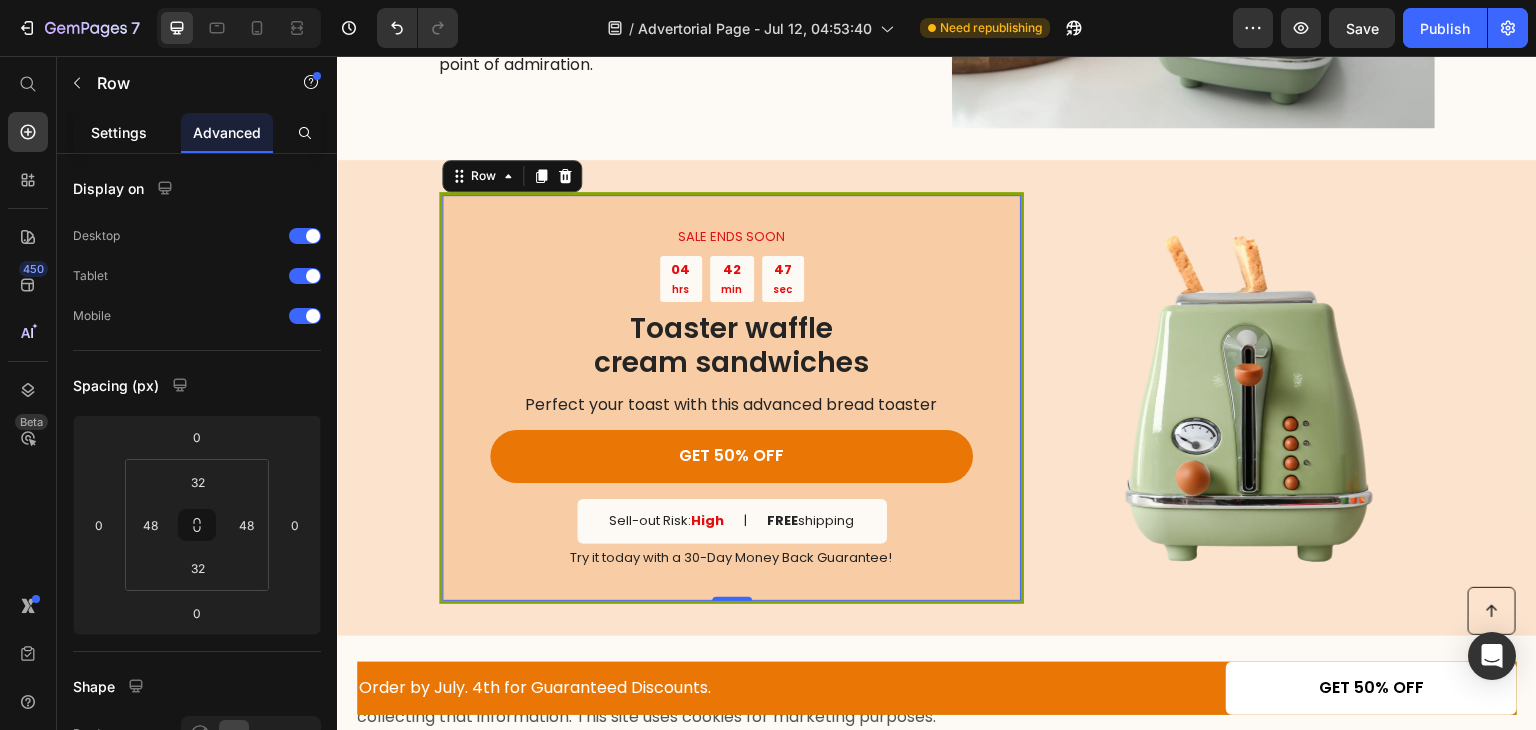 click on "Settings" 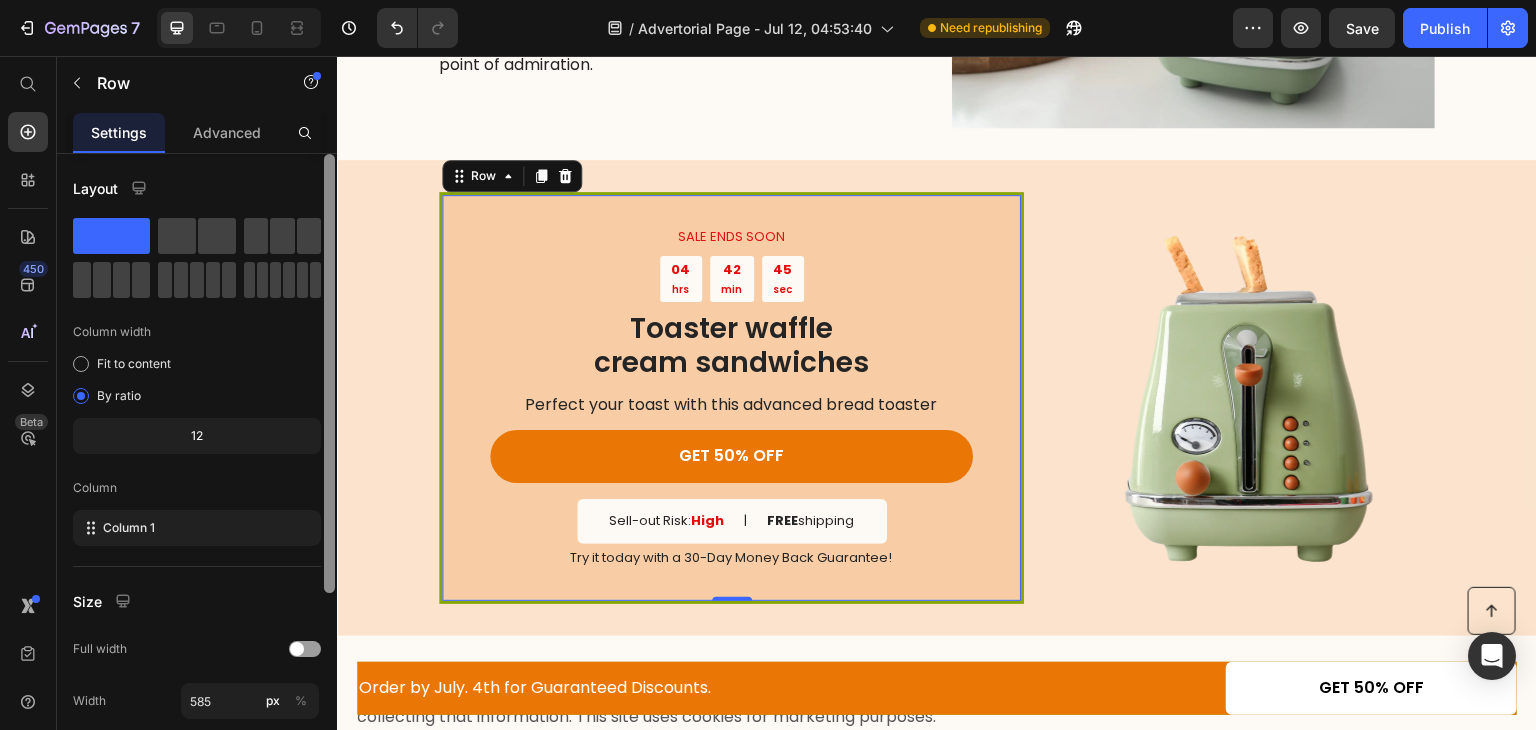 scroll, scrollTop: 277, scrollLeft: 0, axis: vertical 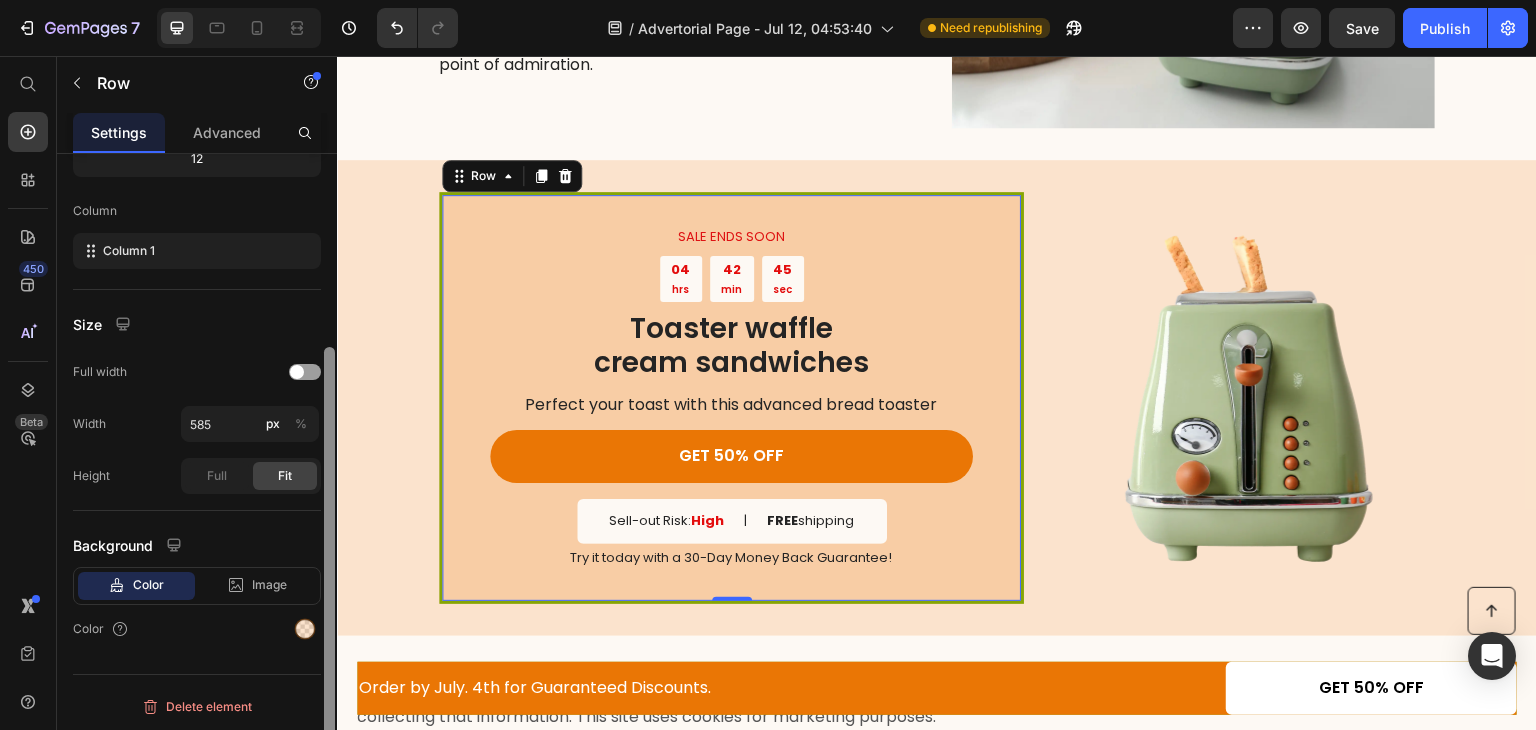 drag, startPoint x: 321, startPoint y: 254, endPoint x: 332, endPoint y: 300, distance: 47.296936 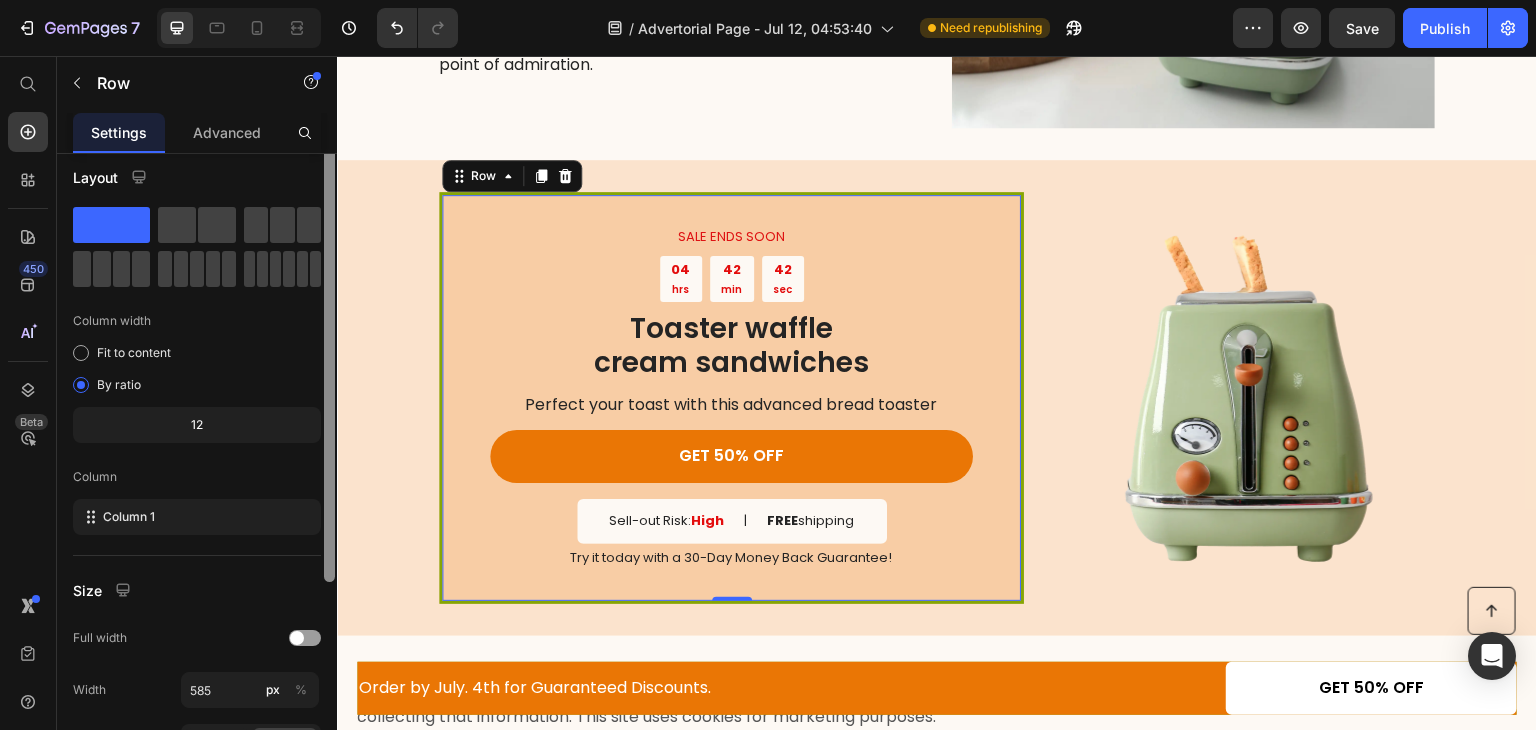 scroll, scrollTop: 0, scrollLeft: 0, axis: both 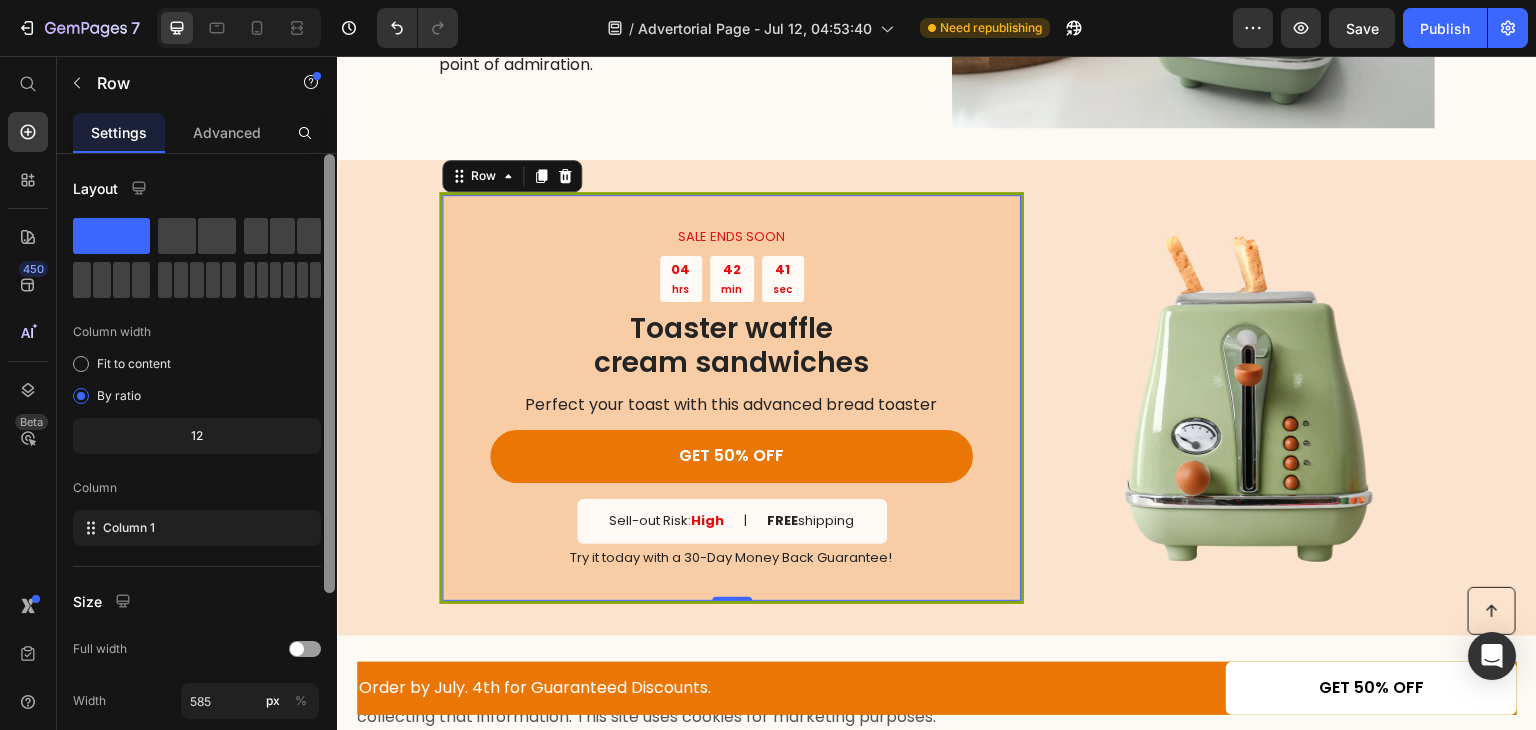 drag, startPoint x: 331, startPoint y: 401, endPoint x: 325, endPoint y: 179, distance: 222.08107 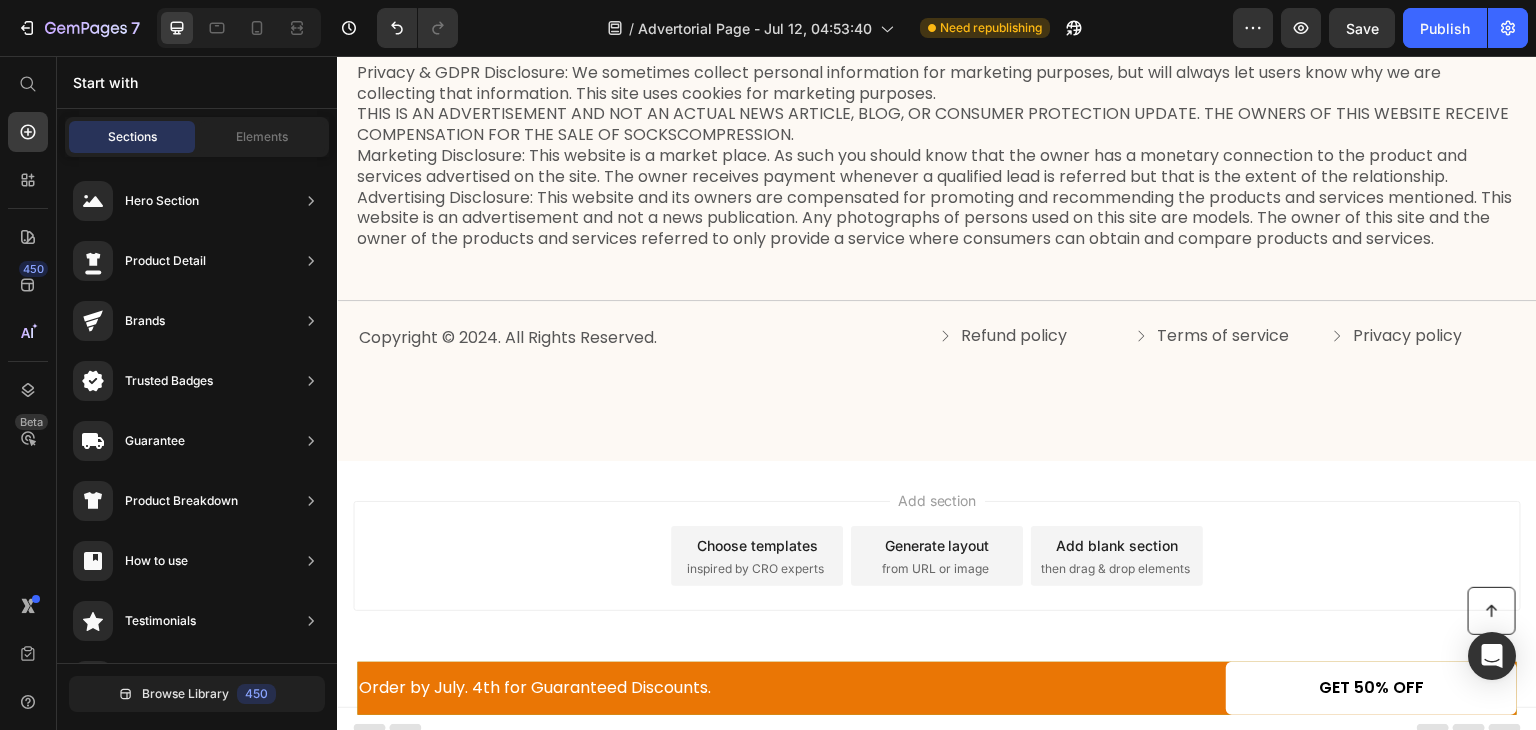 scroll, scrollTop: 4736, scrollLeft: 0, axis: vertical 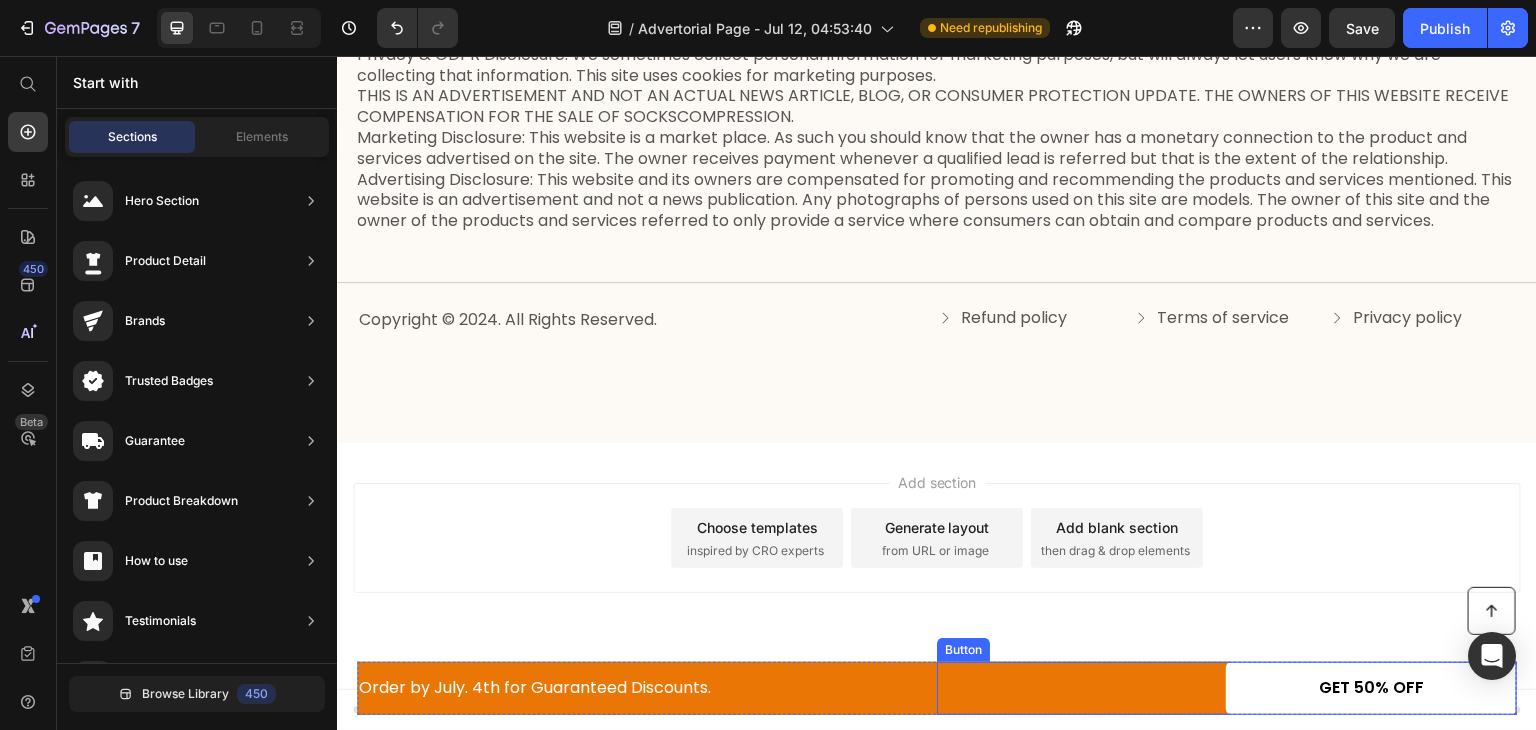 click on "GET 50% OFF Button" at bounding box center [1227, 688] 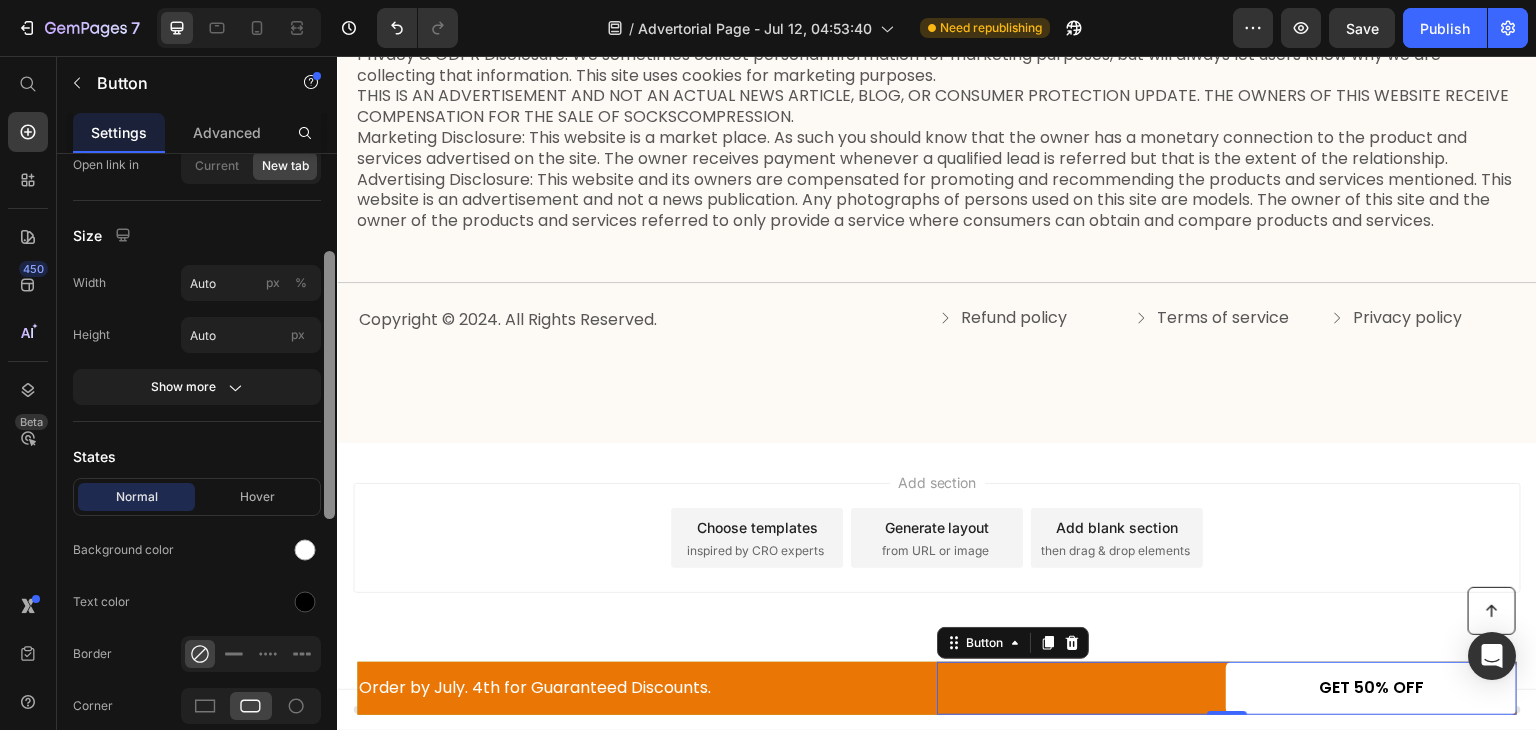 drag, startPoint x: 328, startPoint y: 388, endPoint x: 333, endPoint y: 492, distance: 104.120125 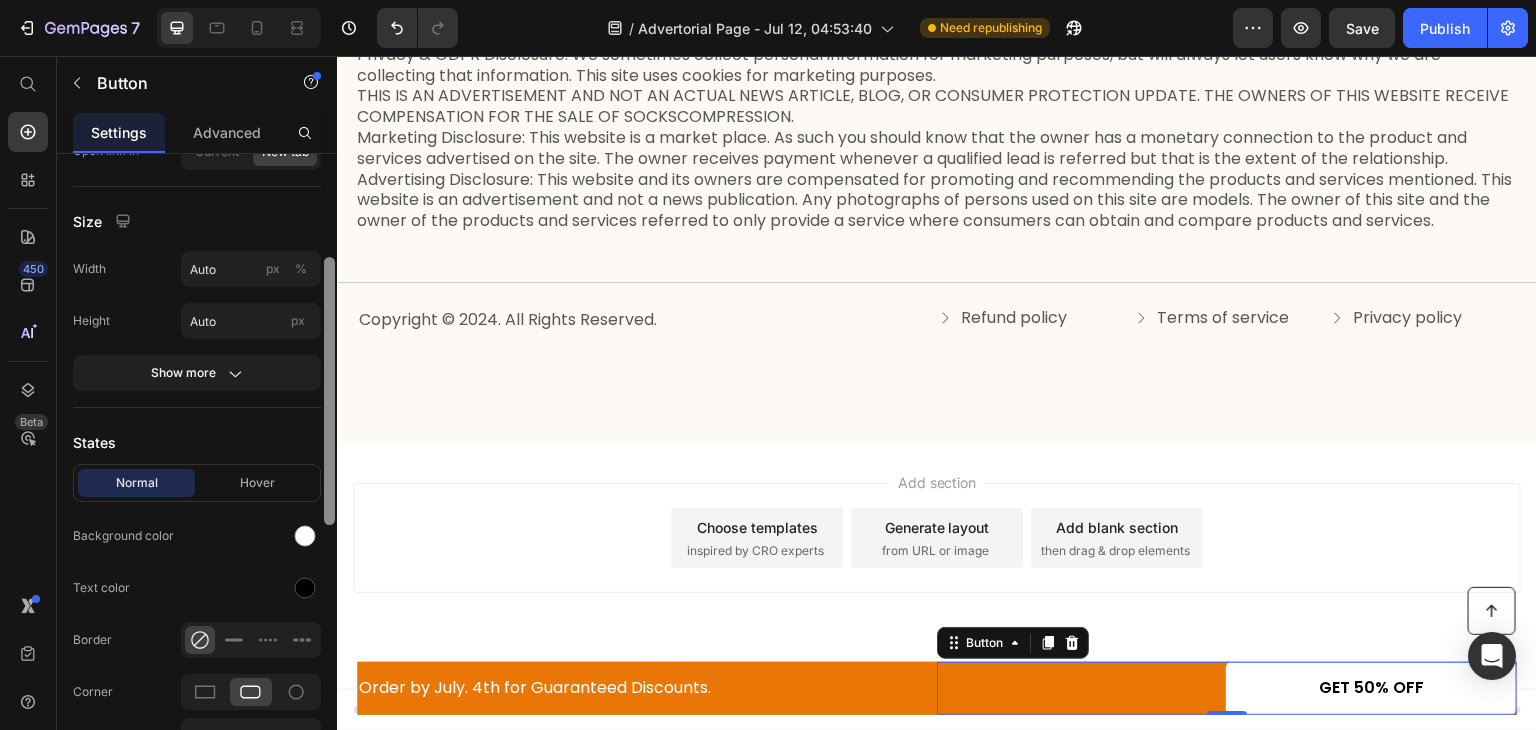 click at bounding box center [329, 391] 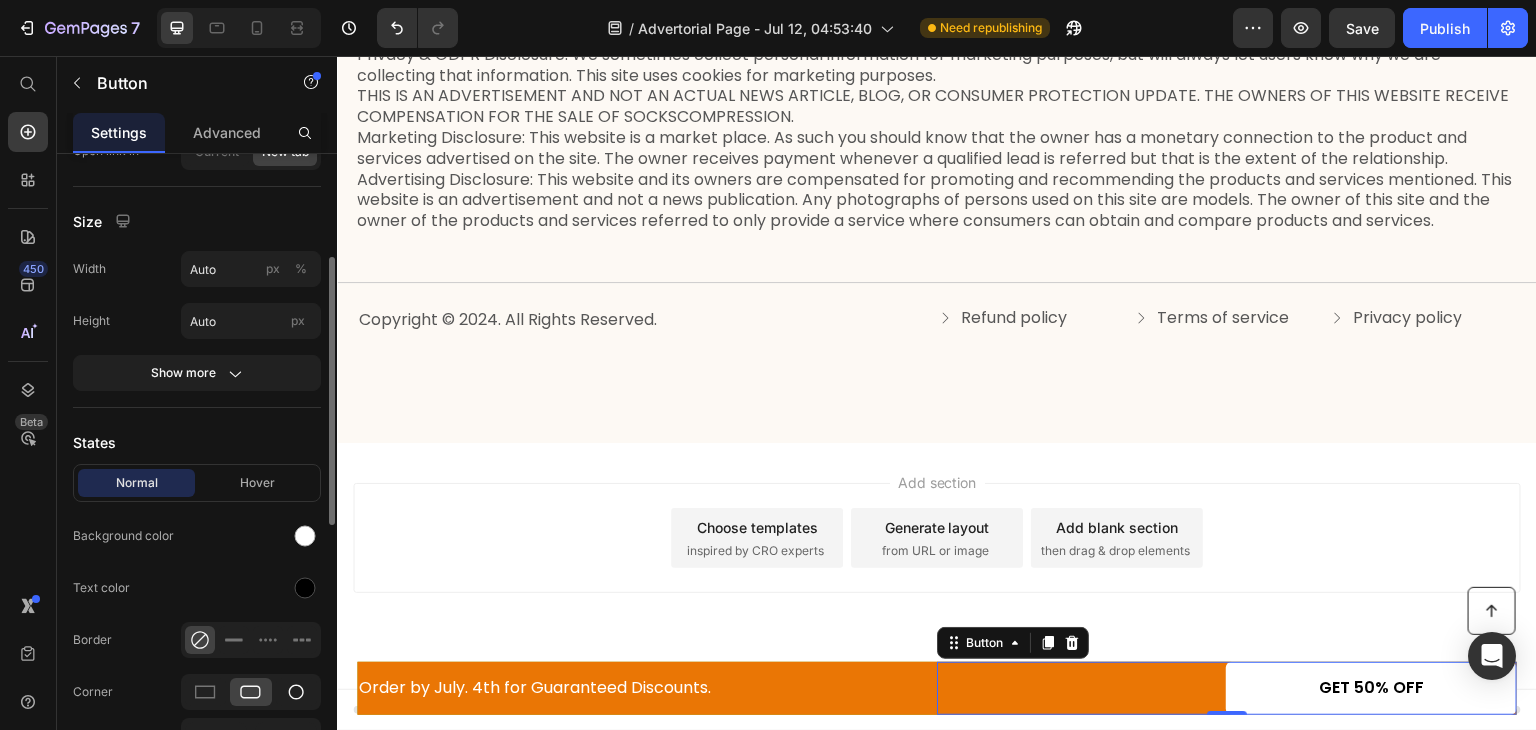 click 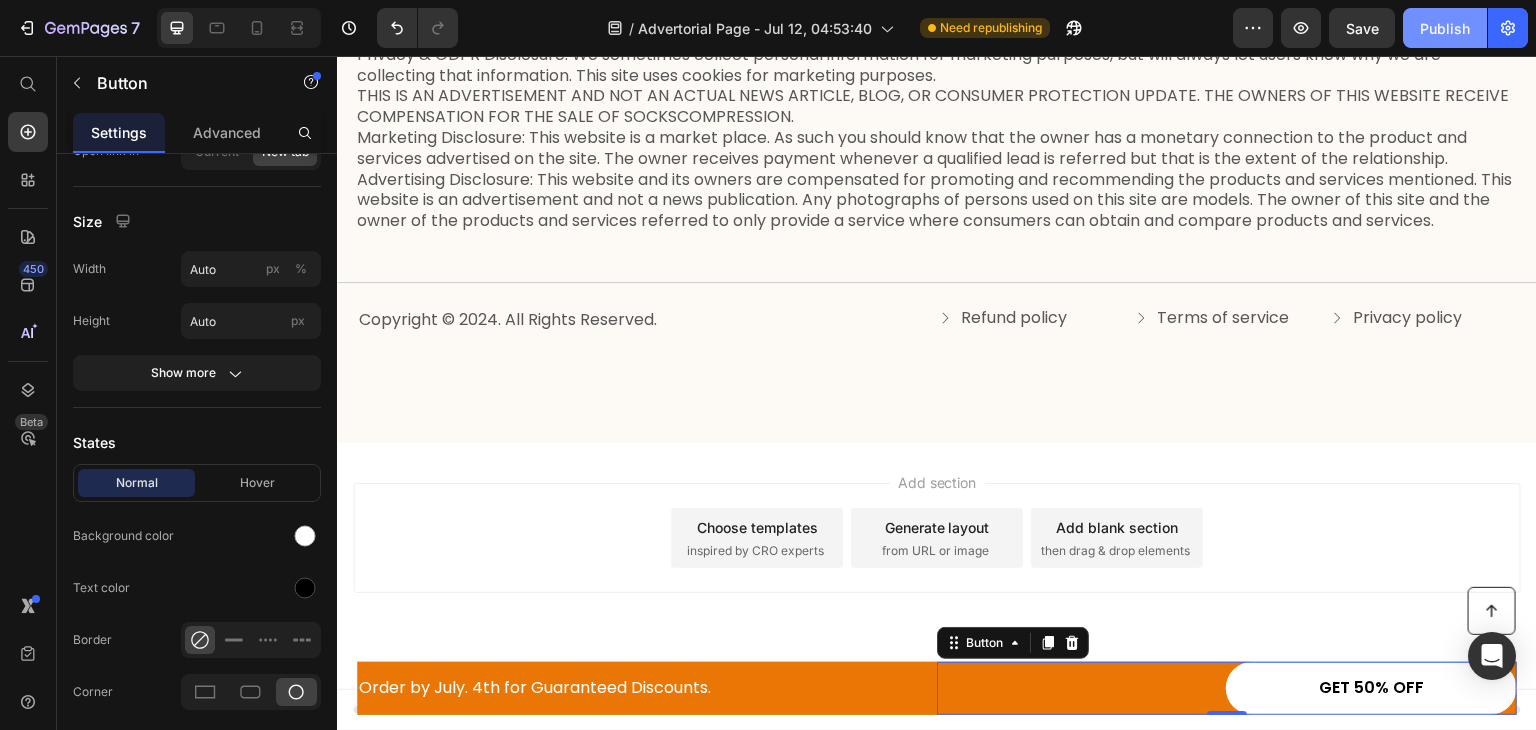 click on "Publish" 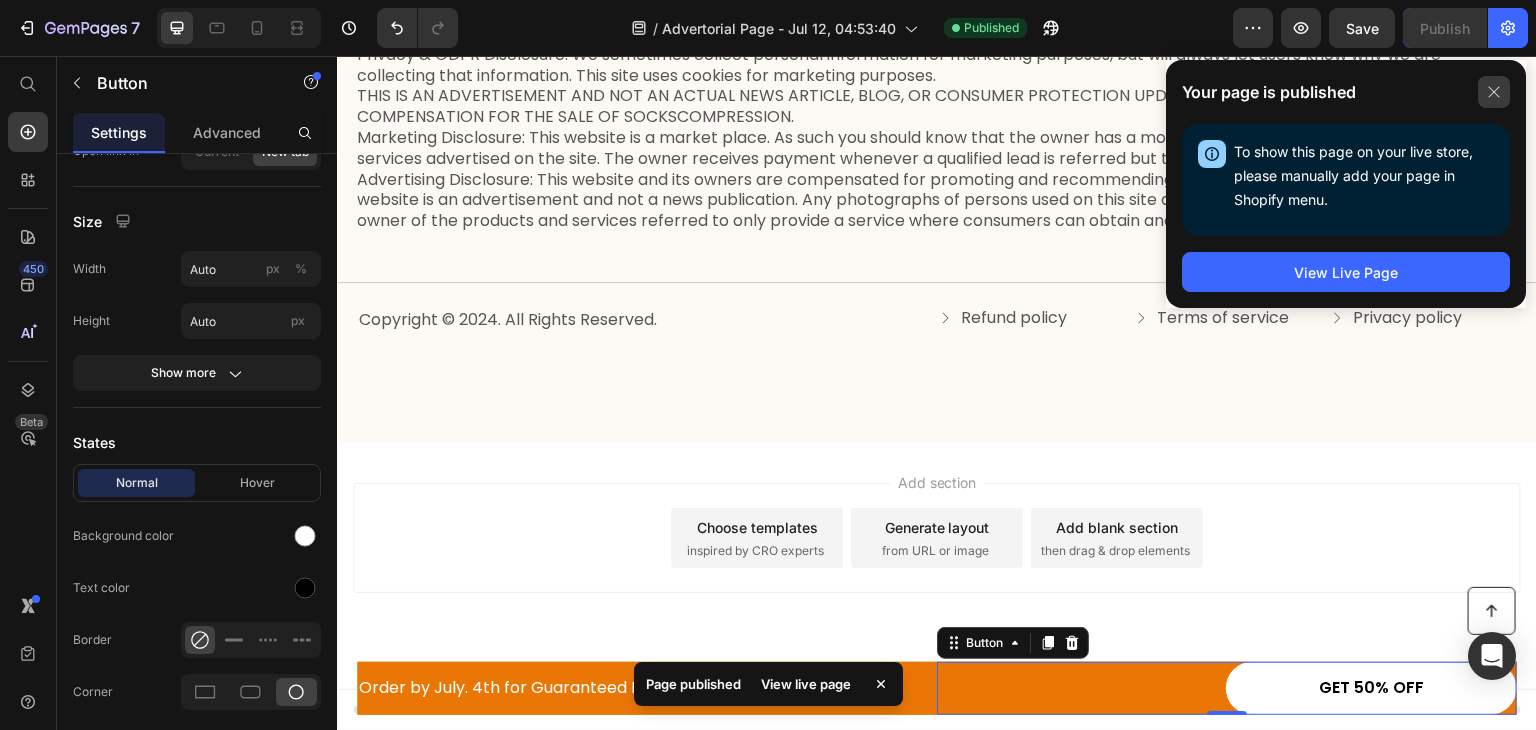 click 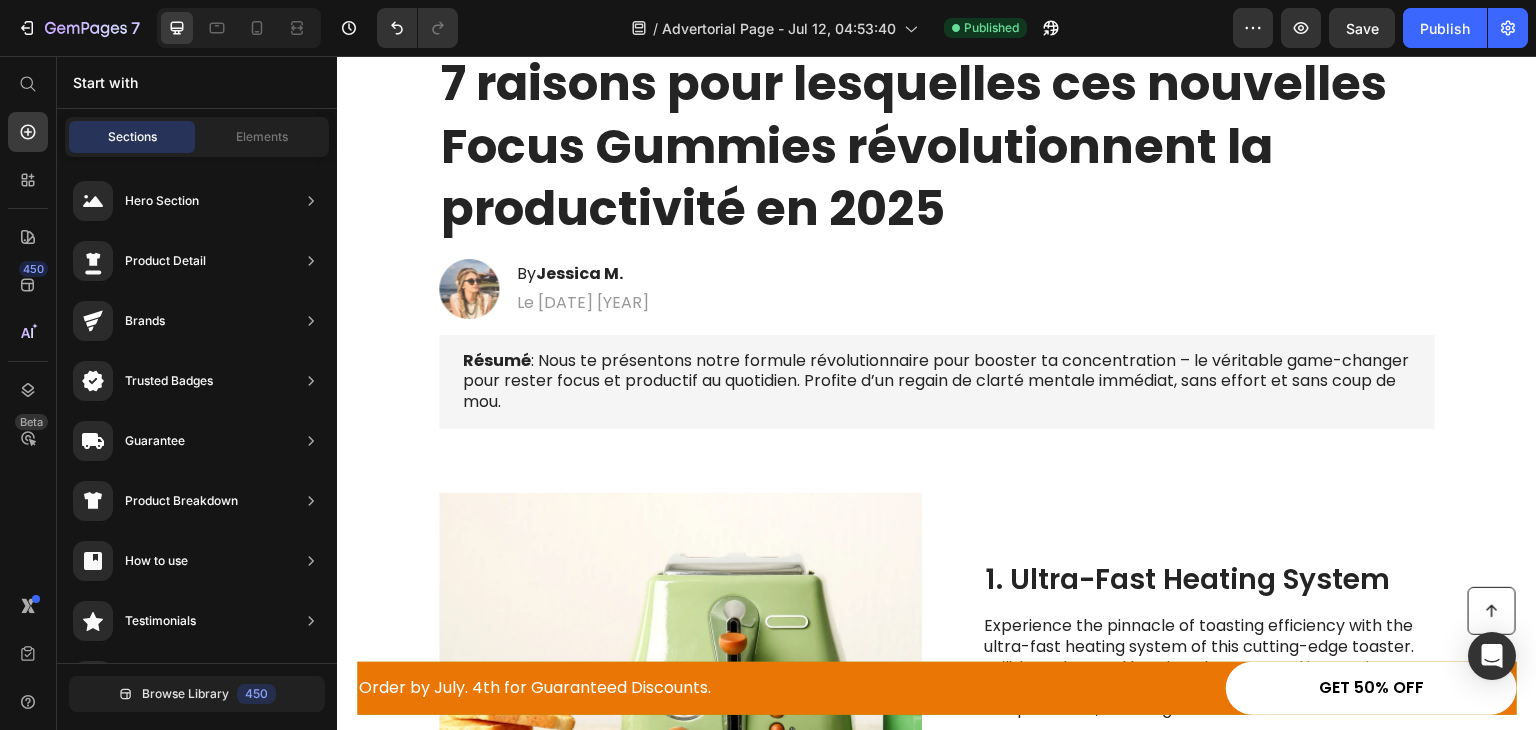 scroll, scrollTop: 156, scrollLeft: 0, axis: vertical 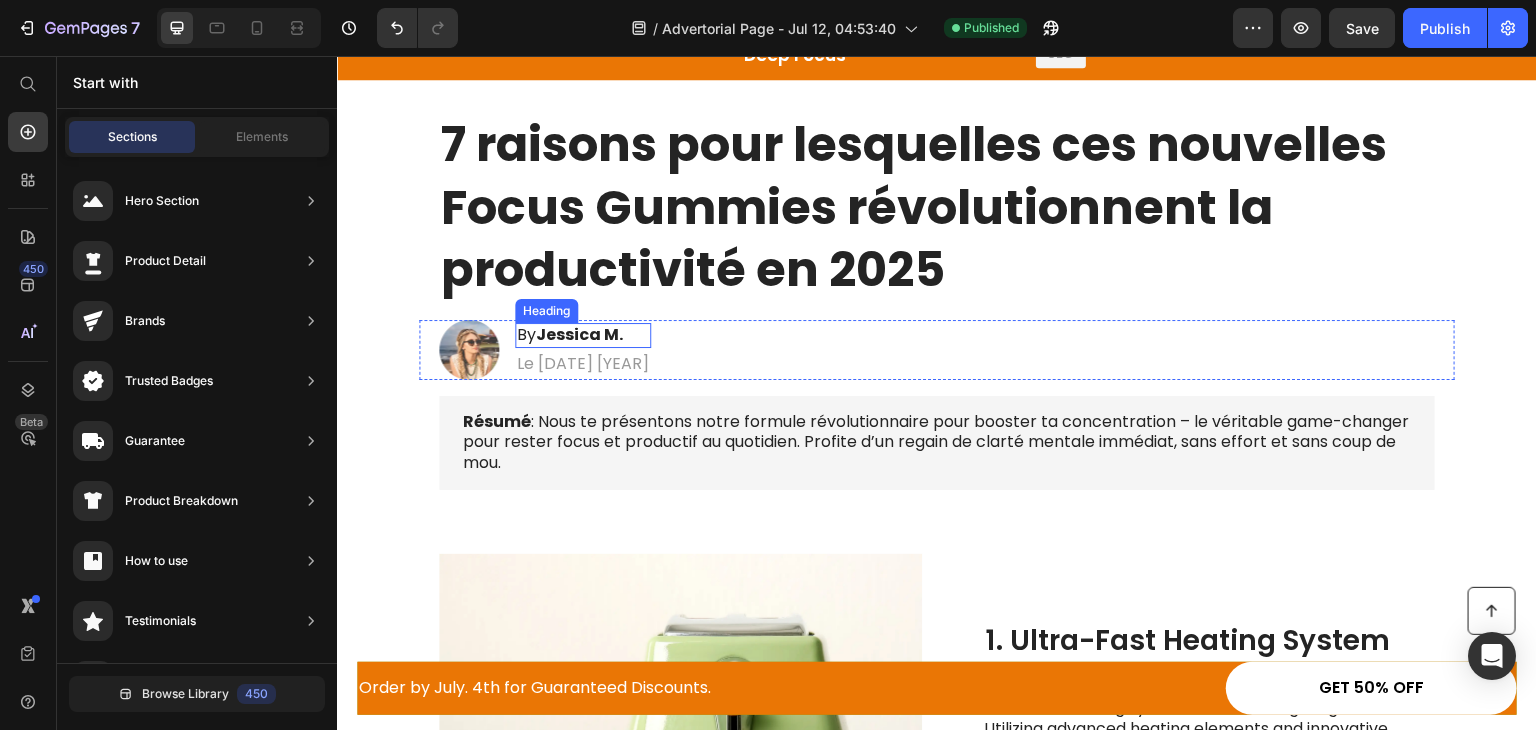 click on "By  Jessica M." at bounding box center (570, 335) 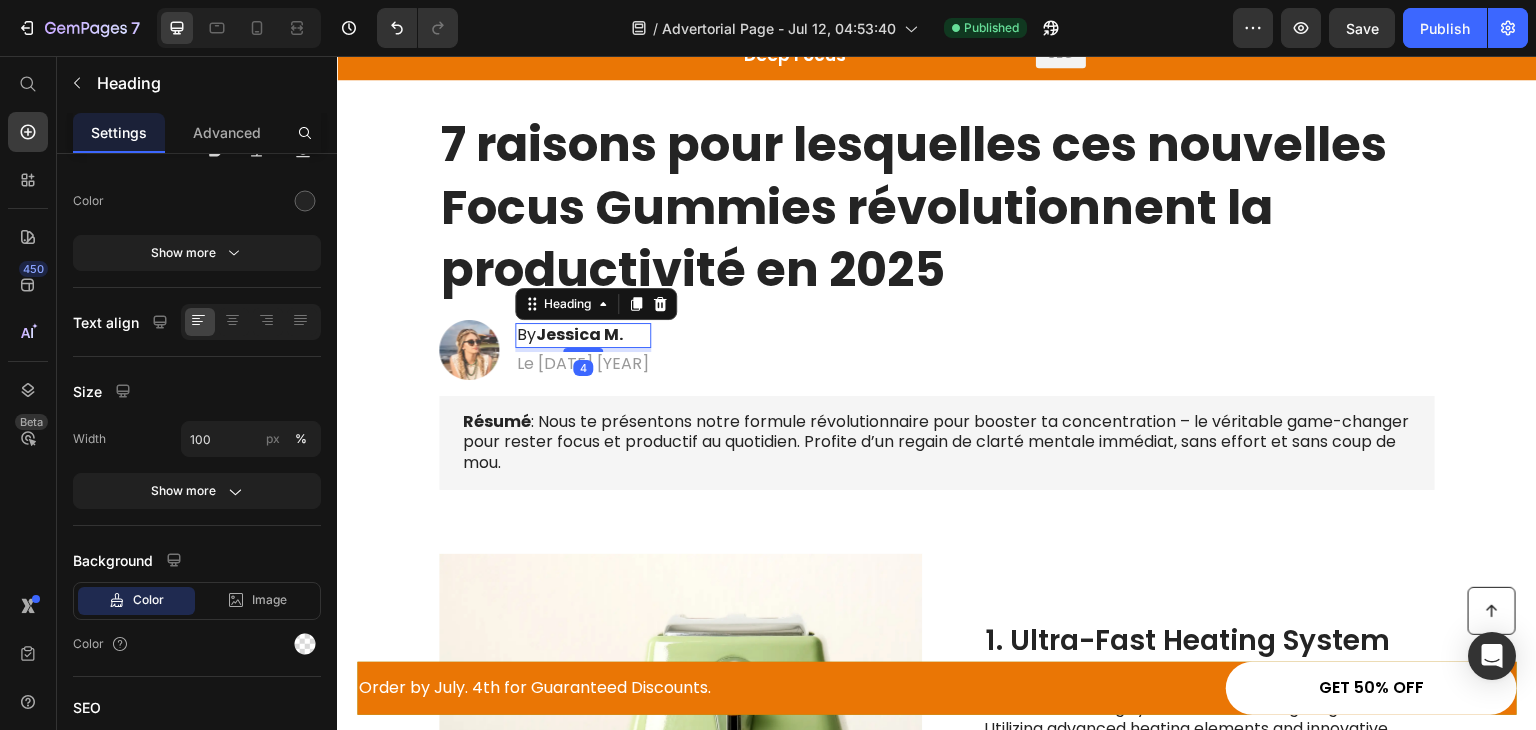 click on "By  Jessica M." at bounding box center [570, 335] 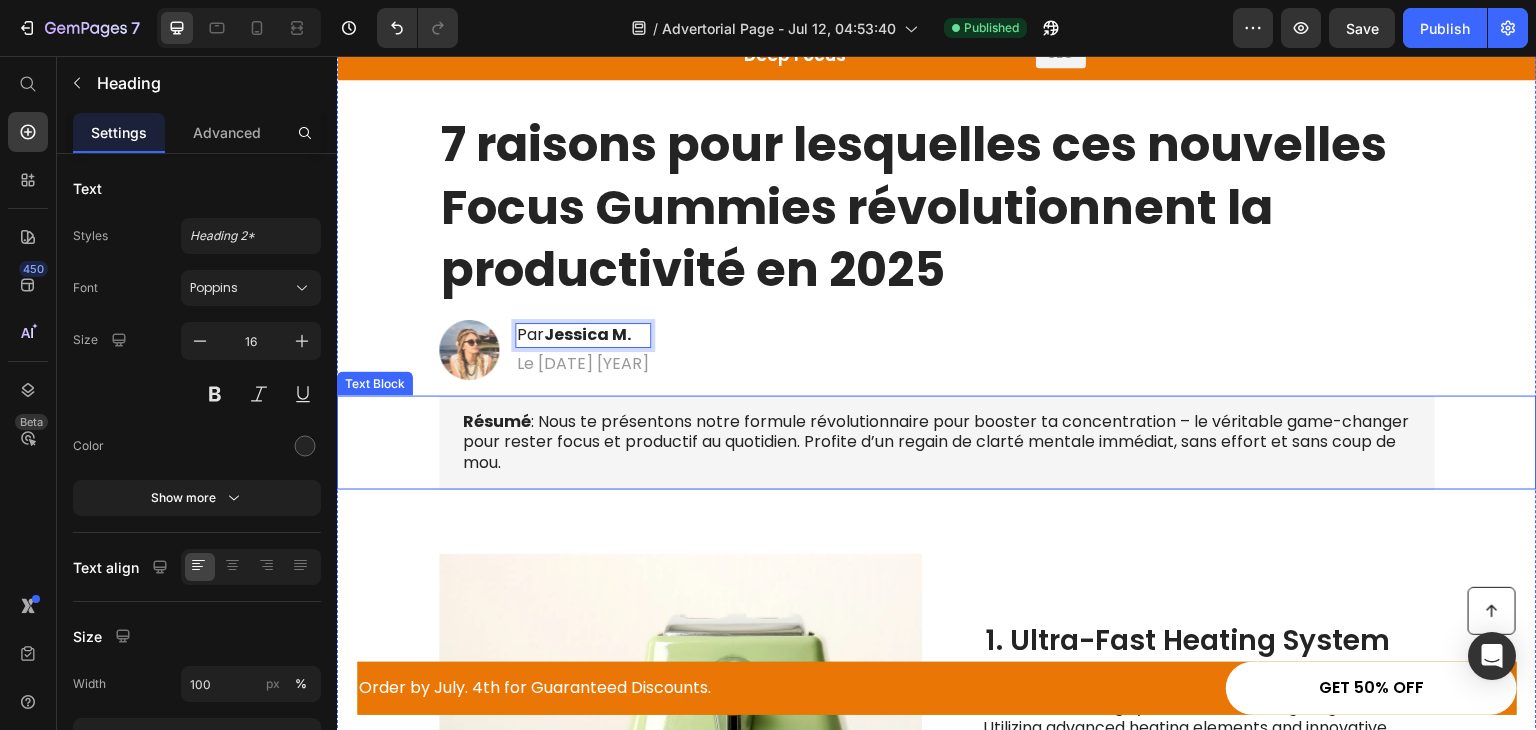click on "Résumé  : Nous te présentons notre formule révolutionnaire pour booster ta concentration – le véritable game-changer pour rester focus et productif au quotidien. Profite d’un regain de clarté mentale immédiat, sans effort et sans coup de mou." at bounding box center [937, 443] 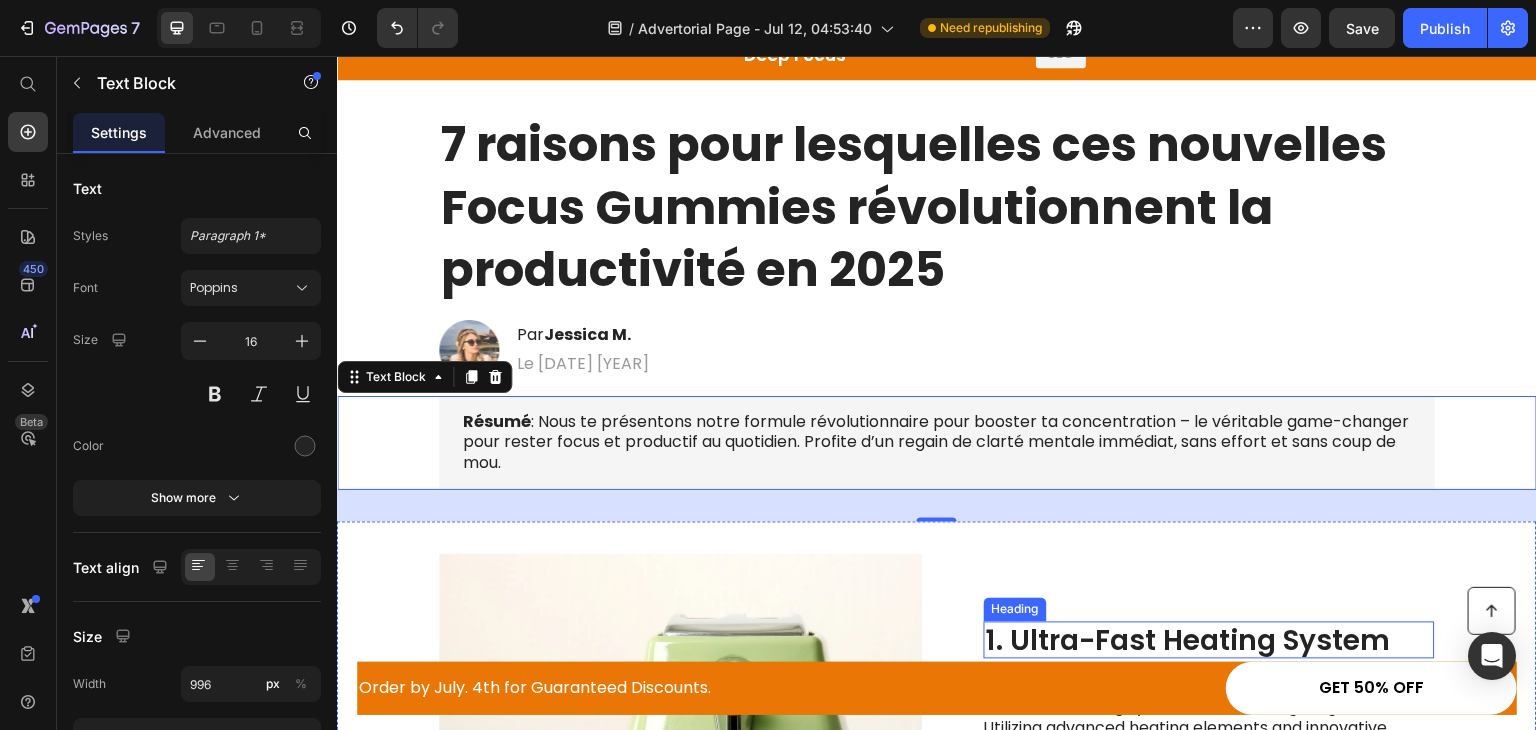 click on "1. Ultra-Fast Heating System" at bounding box center (1209, 641) 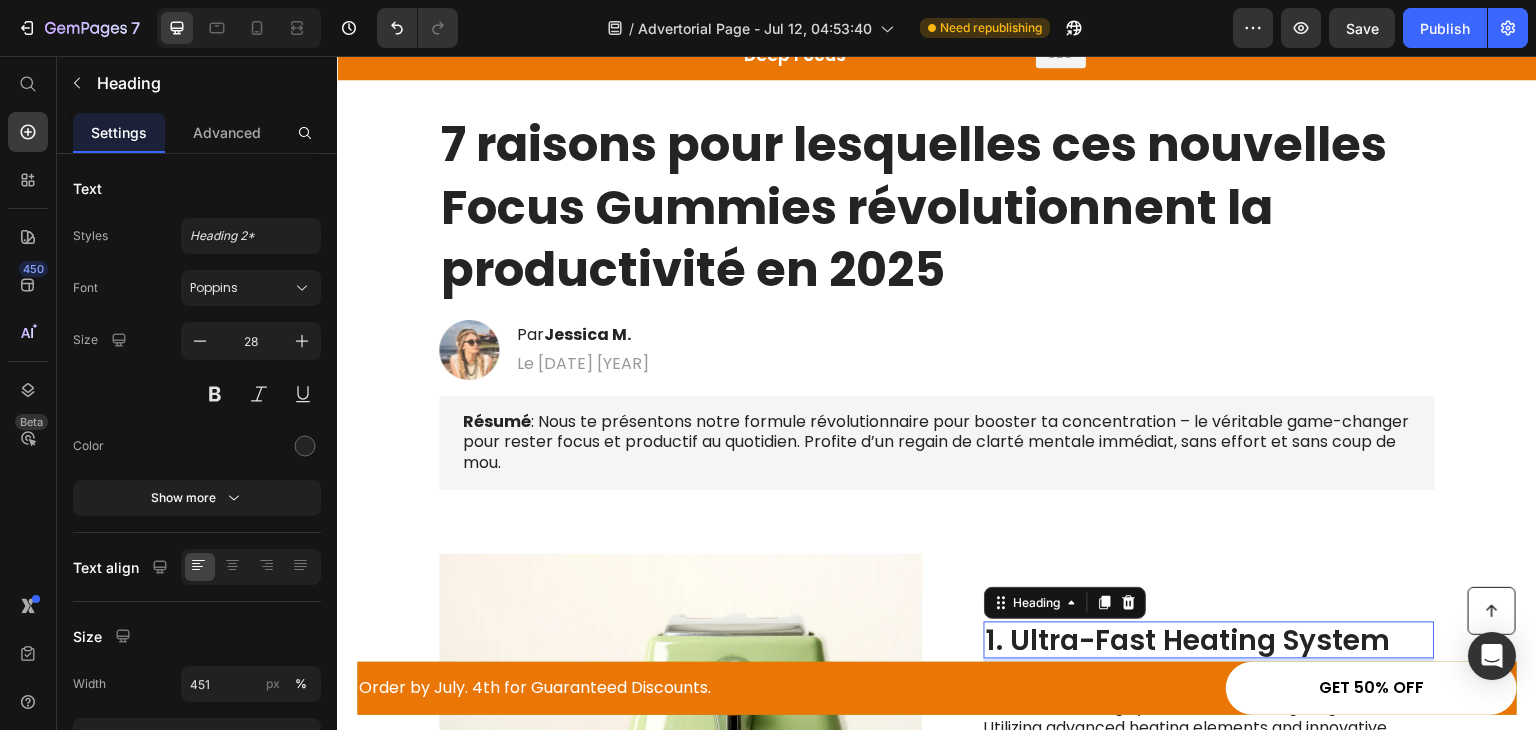 click on "1. Ultra-Fast Heating System" at bounding box center [1209, 641] 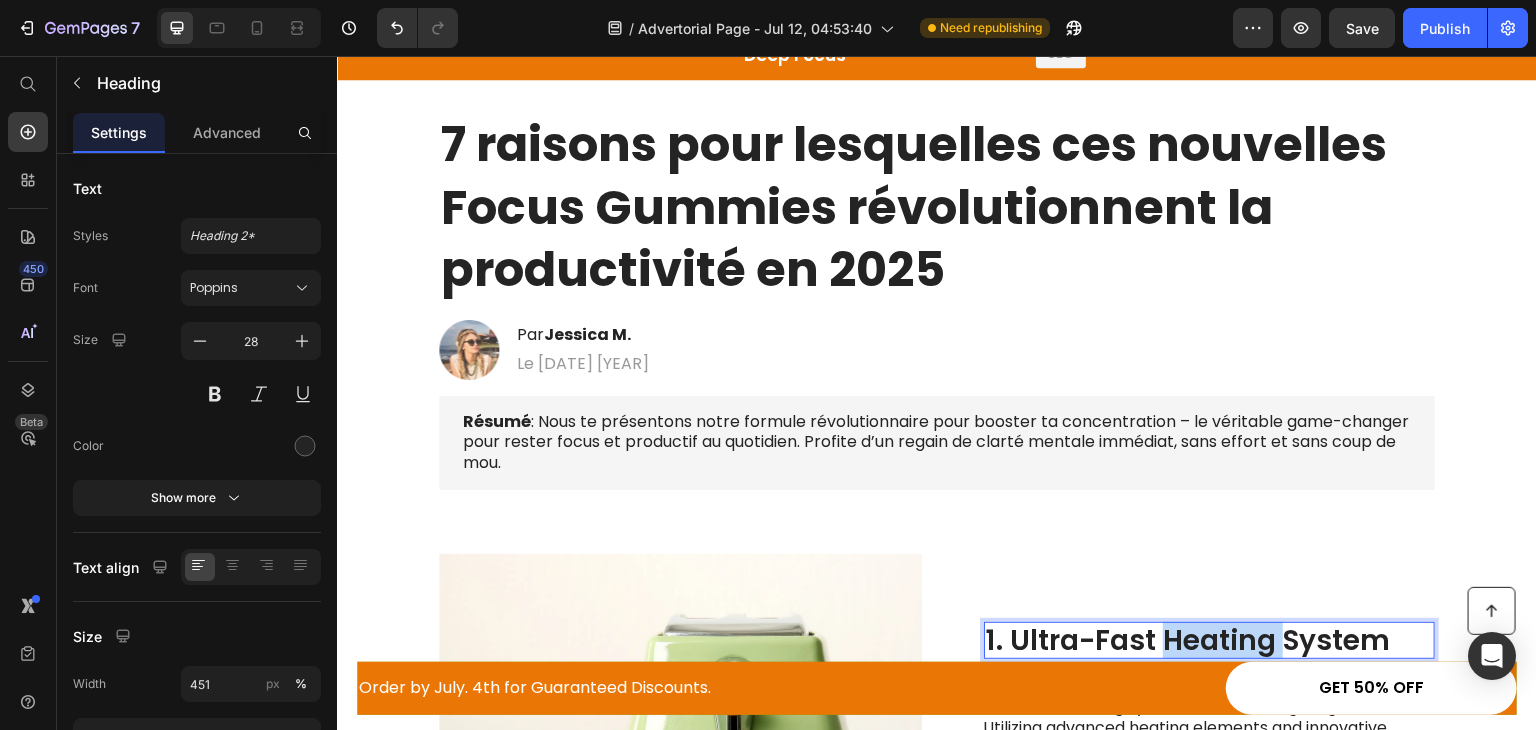 click on "1. Ultra-Fast Heating System" at bounding box center (1209, 641) 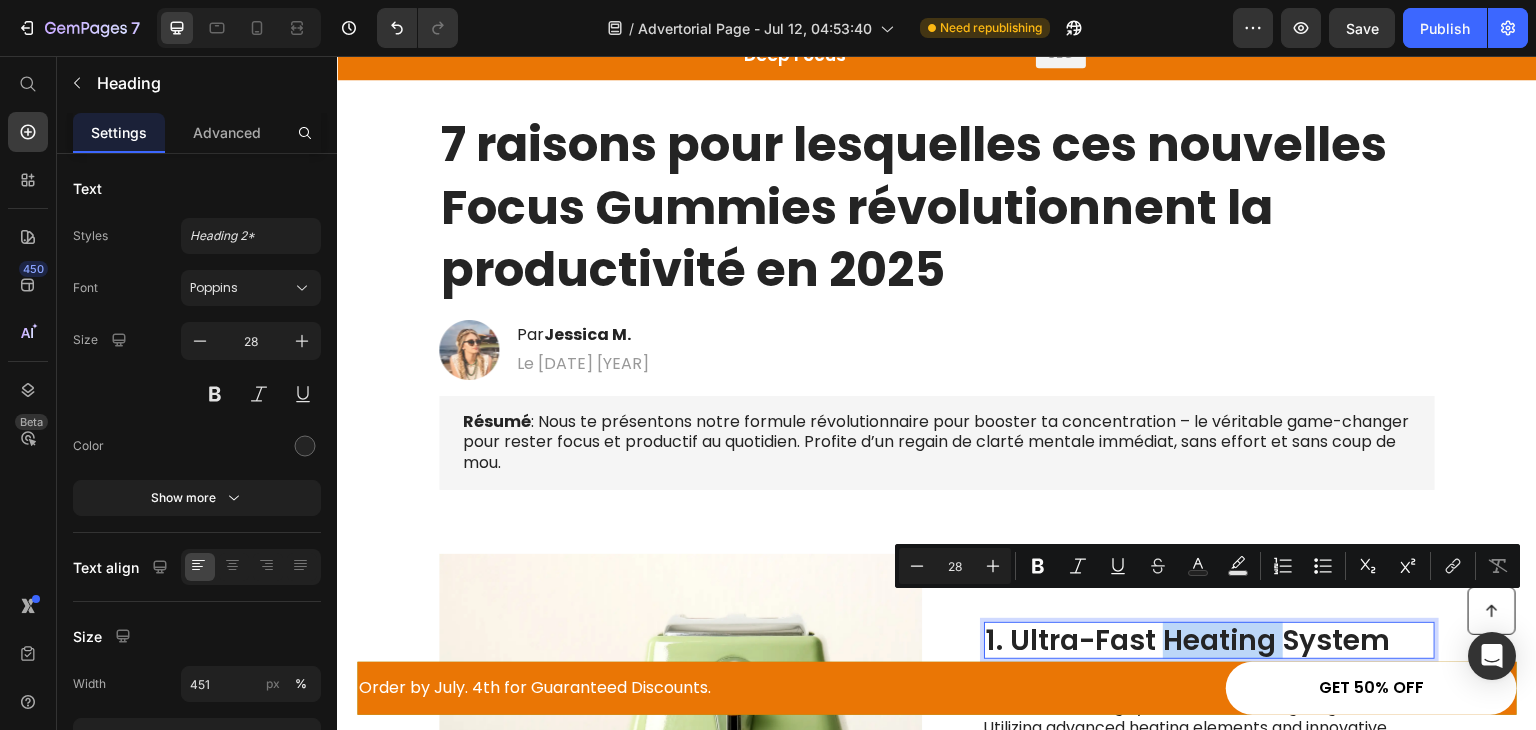 click on "1. Ultra-Fast Heating System" at bounding box center (1209, 641) 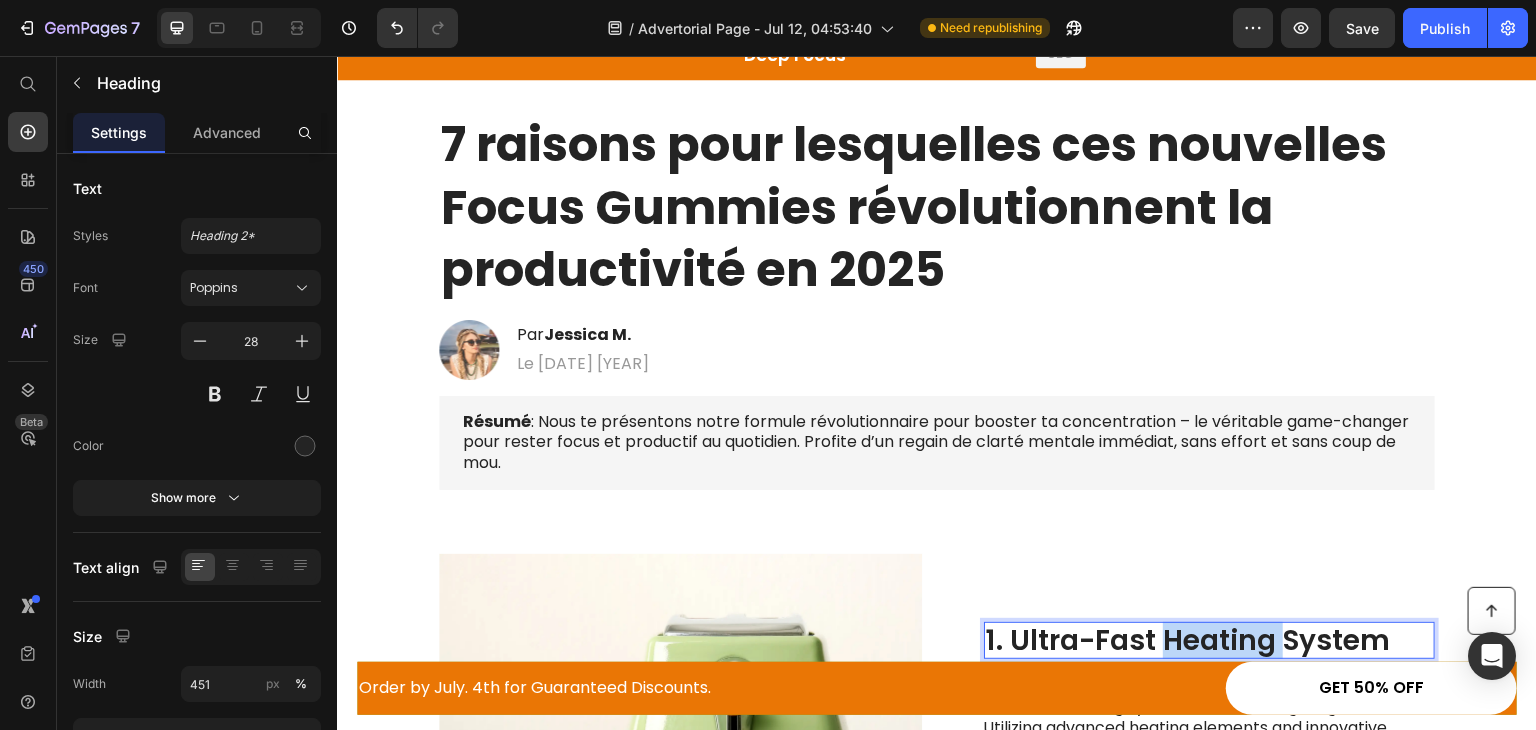 click on "1. Ultra-Fast Heating System" at bounding box center (1209, 641) 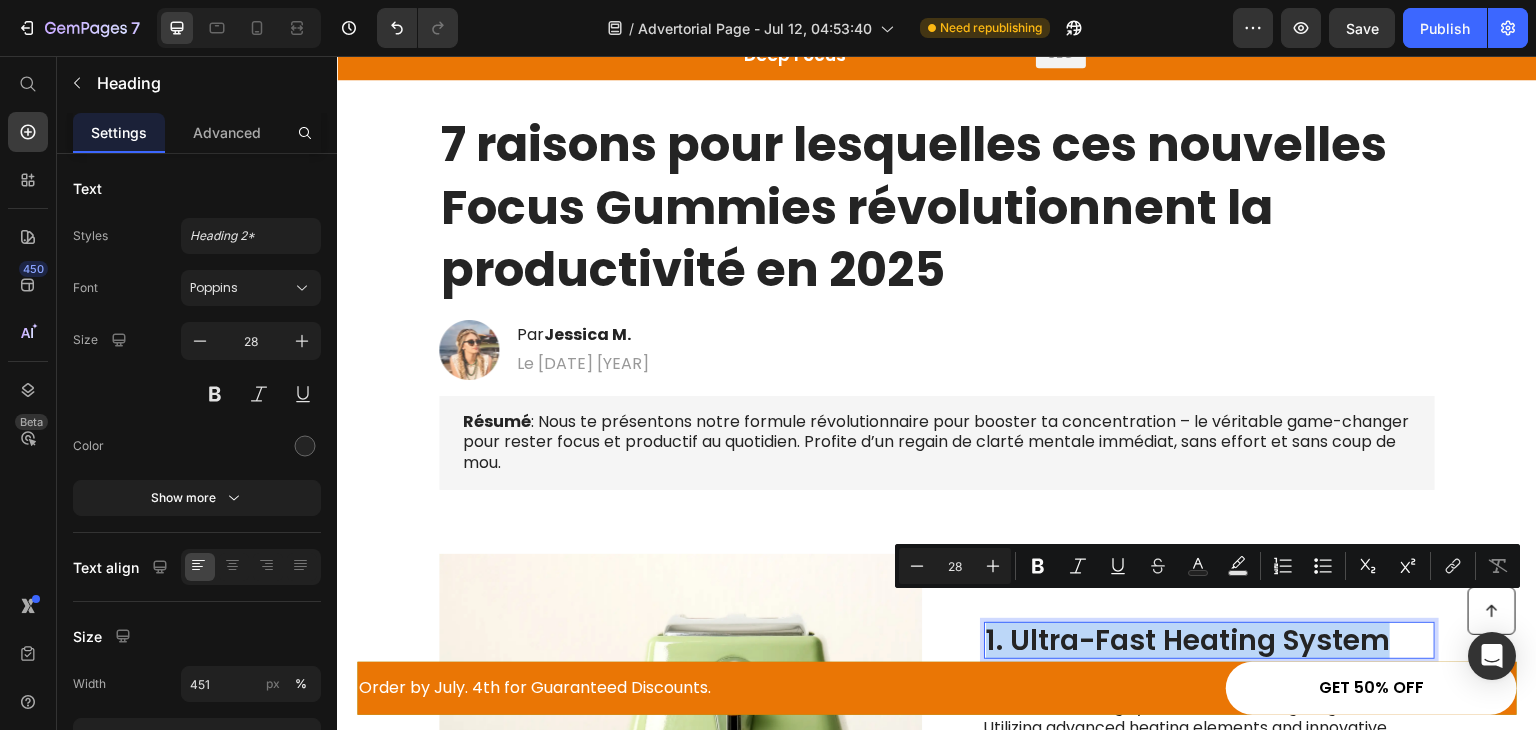 click on "1. Ultra-Fast Heating System" at bounding box center [1209, 641] 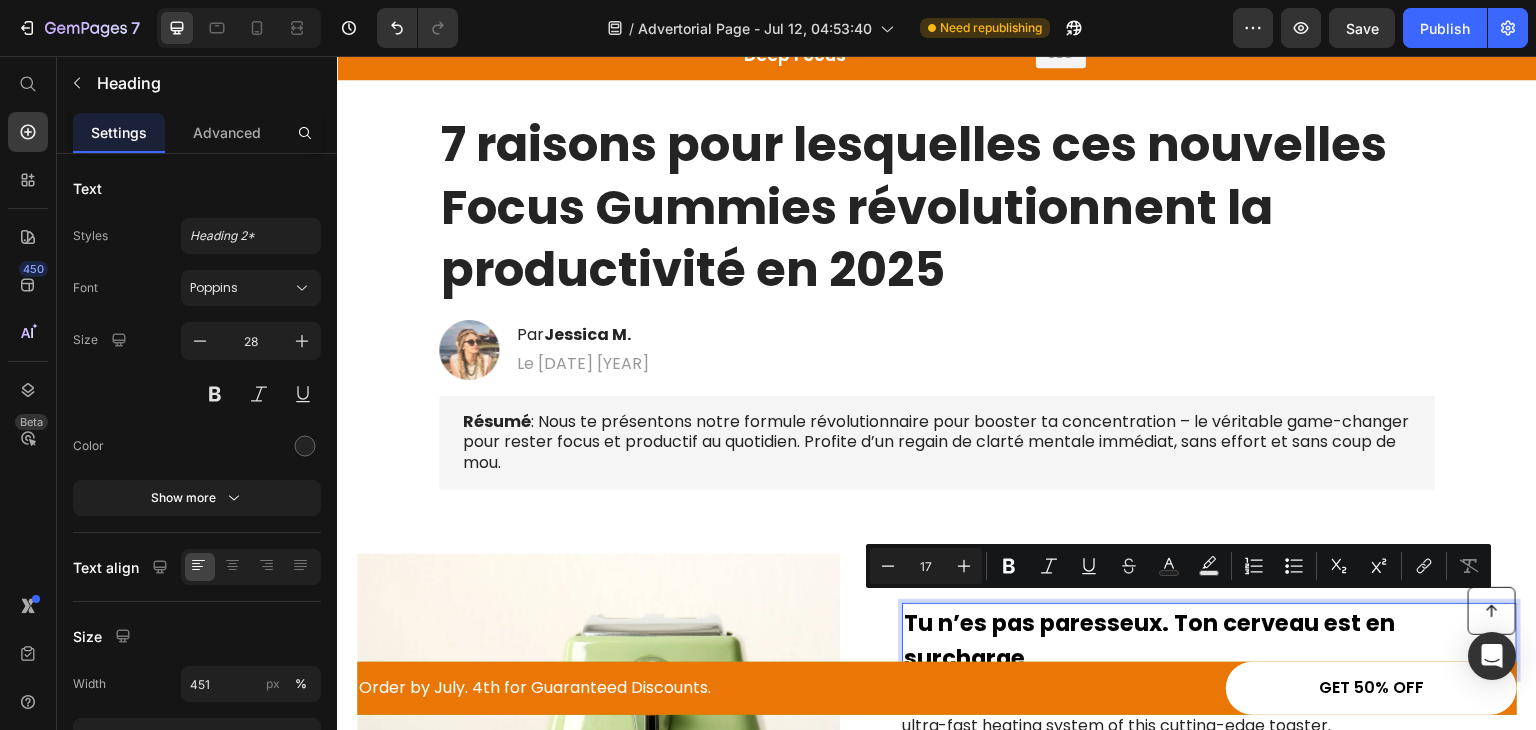 scroll, scrollTop: 137, scrollLeft: 0, axis: vertical 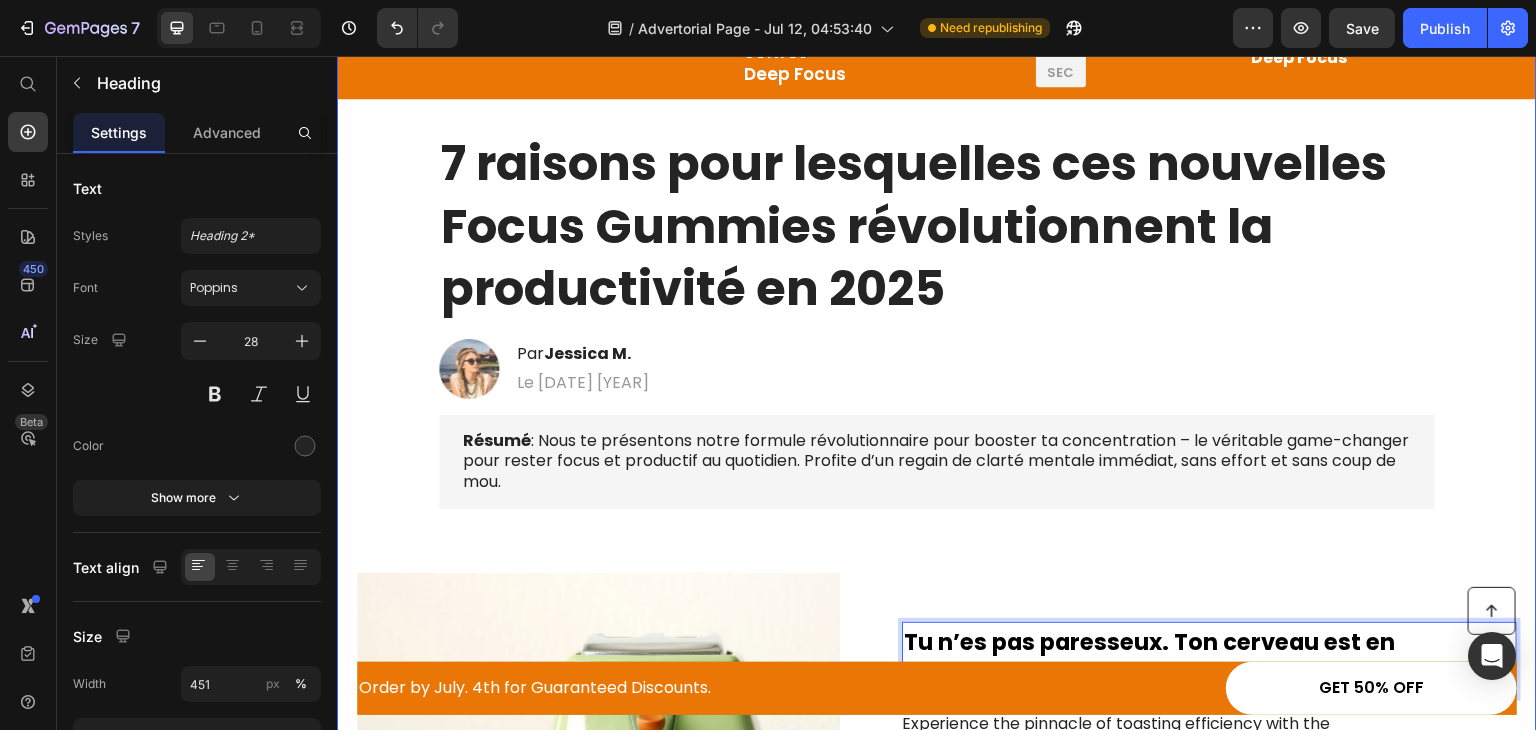 click on "Image Offre à durée limitée : -33% sur le coffret Deep Focus Text Block 42 HRS 10 MIN 10 SEC Countdown Timer Row Offre à durée limitée : -33% sur le coffret Deep Focus Text Block Row Row 7 raisons pour lesquelles ces nouvelles Focus Gummies révolutionnent la productivité en 2025 Heading Image Par  Jessica M. Heading Le 16 juin 2025 Text Block Row Résumé  : Nous te présentons notre formule révolutionnaire pour booster ta concentration – le véritable game-changer pour rester focus et productif au quotidien. Profite d’un regain de clarté mentale immédiat, sans effort et sans coup de mou. Text Block Image Tu n’es pas paresseux. Ton cerveau est en surcharge. Heading   16 Experience the pinnacle of toasting efficiency with the ultra-fast heating system of this cutting-edge toaster. Utilizing advanced heating elements and innovative technology, it rapidly reaches optimal toasting temperatures, reducing wait times to a minimum. Text Block Row 2. Precise Browning Control Heading Text Block Image" at bounding box center (937, 1138) 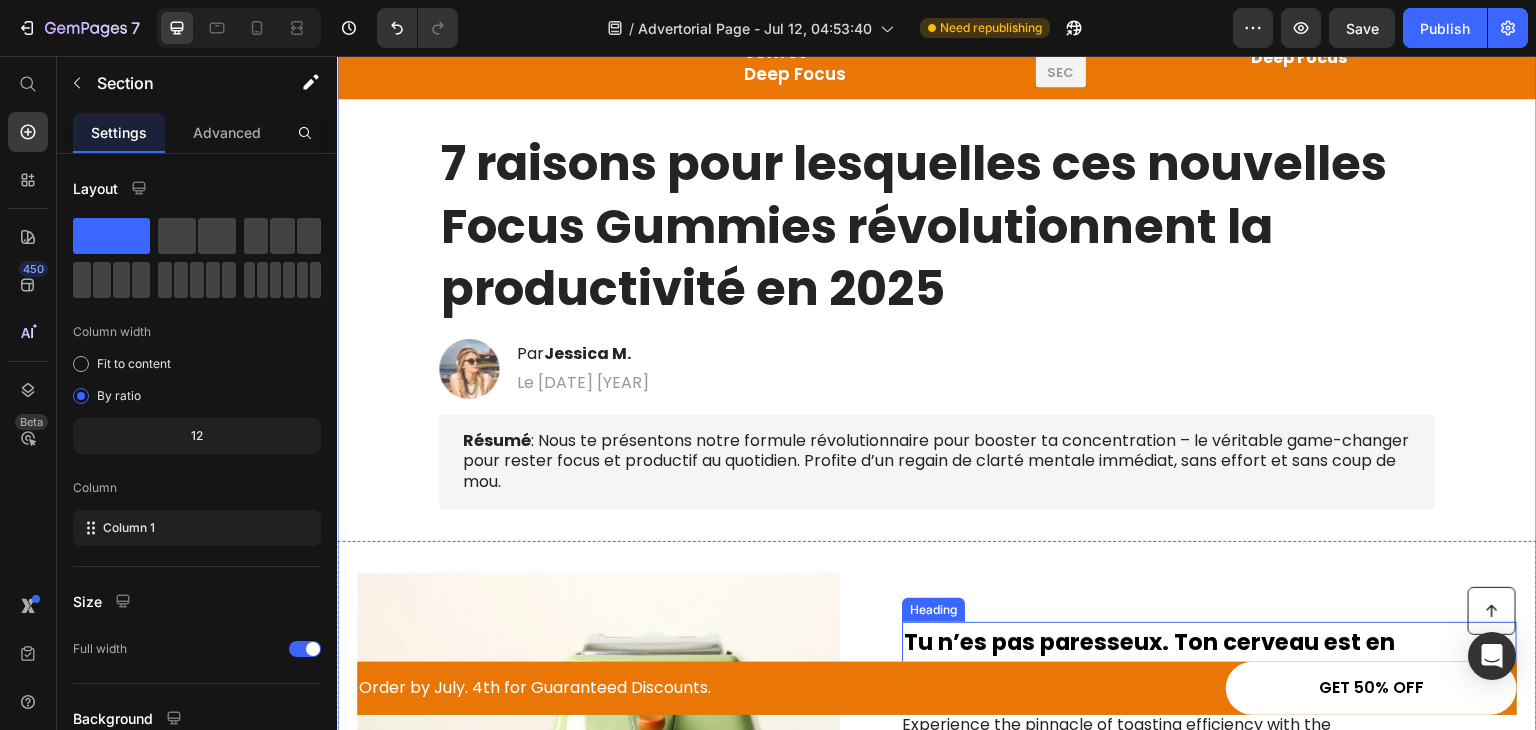 click on "Tu n’es pas paresseux. Ton cerveau est en surcharge." at bounding box center [1149, 660] 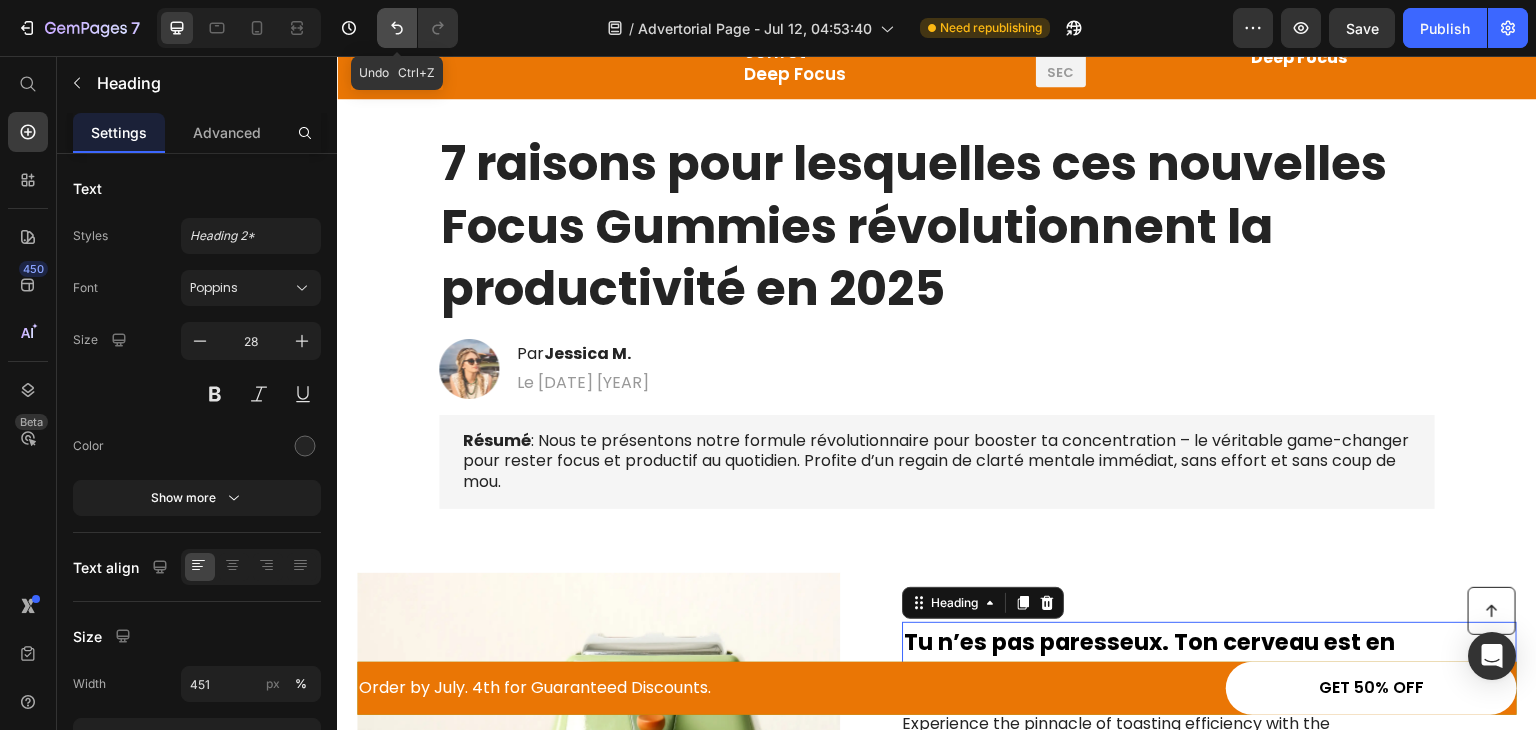 click 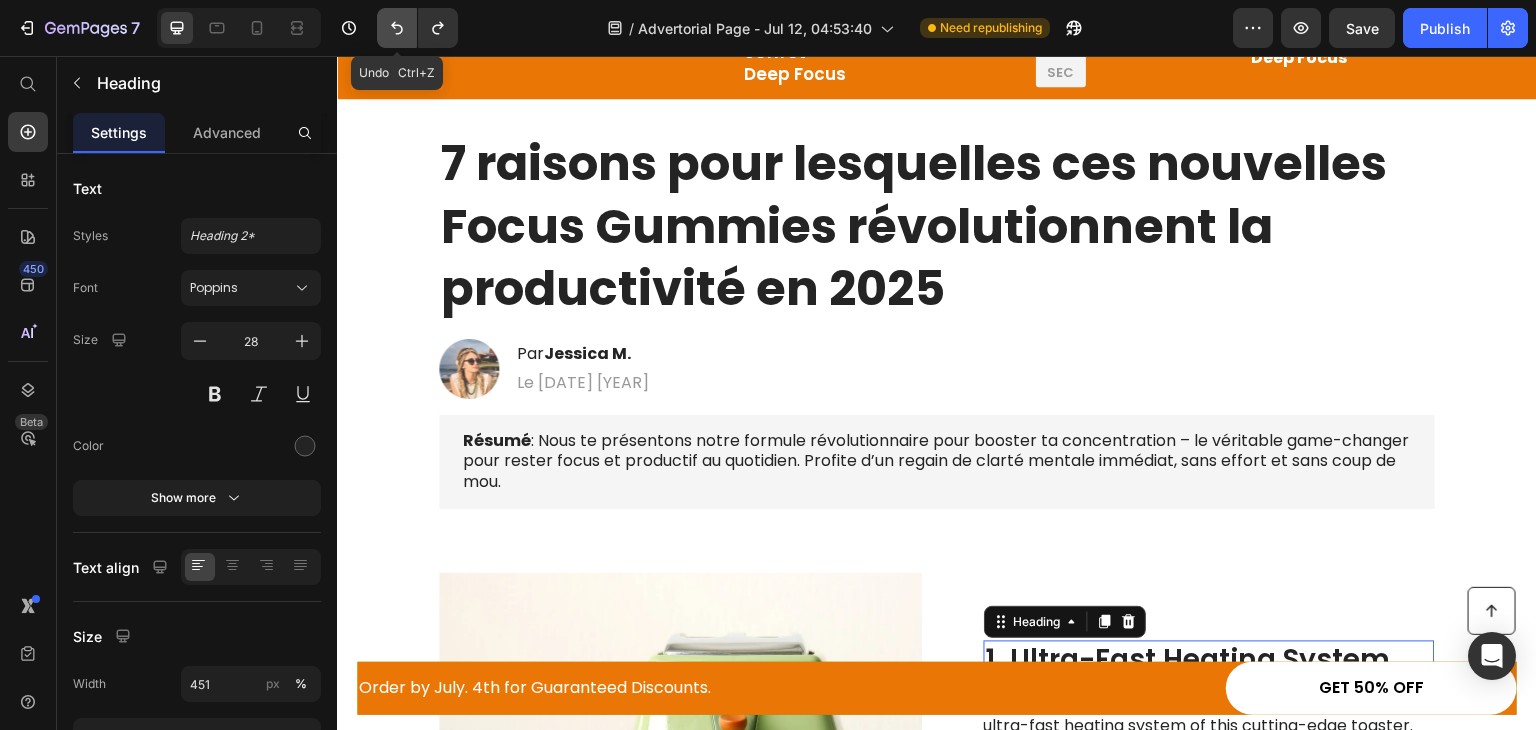 click 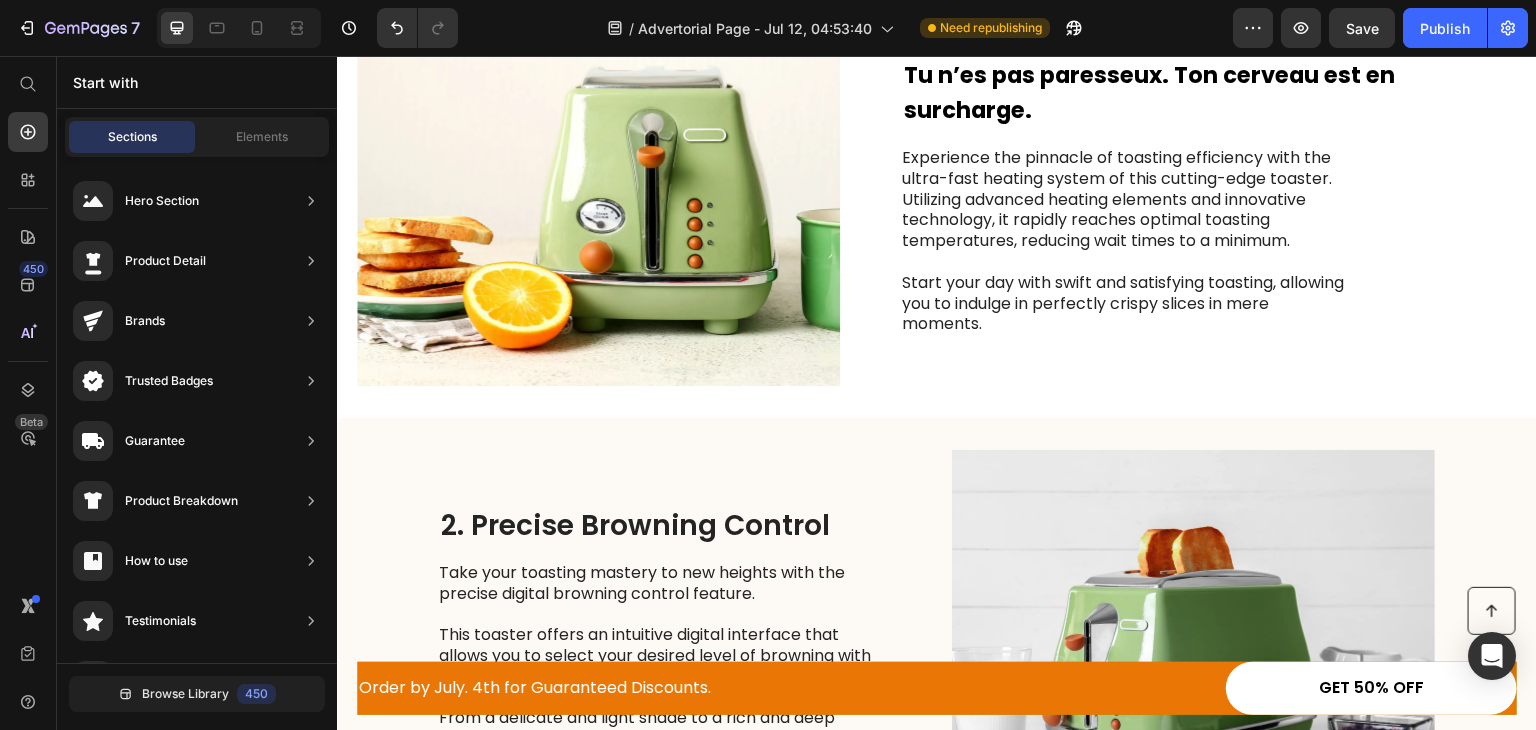 scroll, scrollTop: 712, scrollLeft: 0, axis: vertical 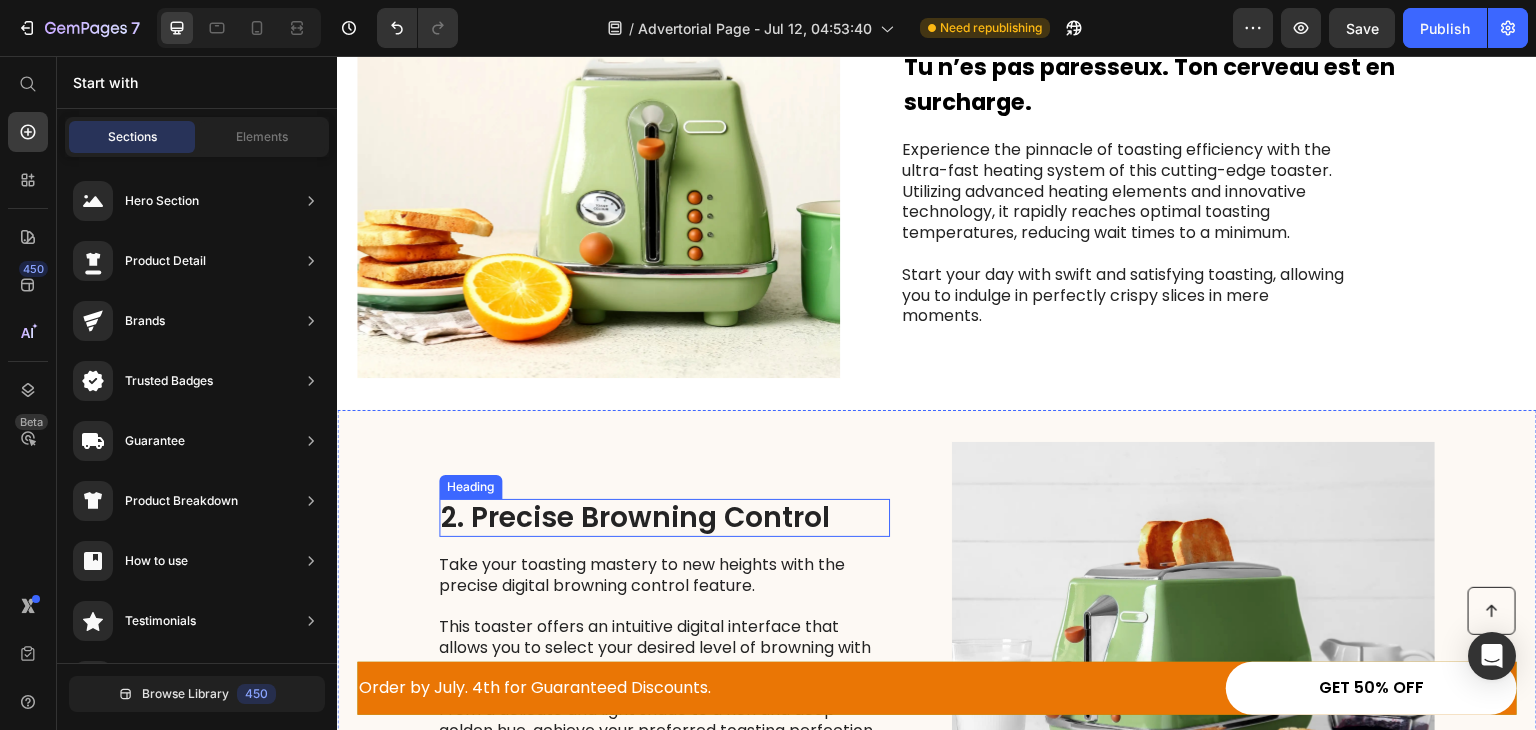click on "2. Precise Browning Control" at bounding box center [664, 518] 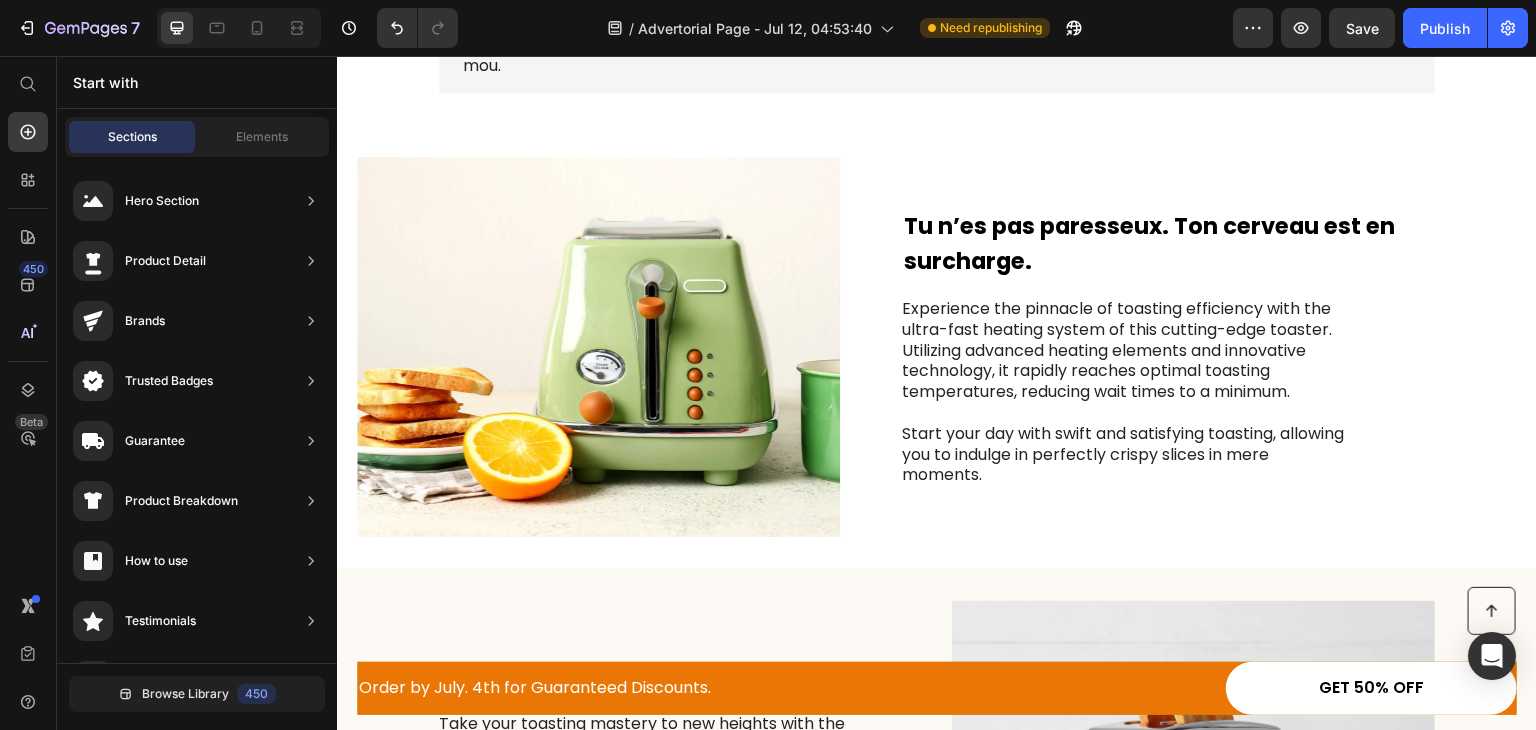 scroll, scrollTop: 520, scrollLeft: 0, axis: vertical 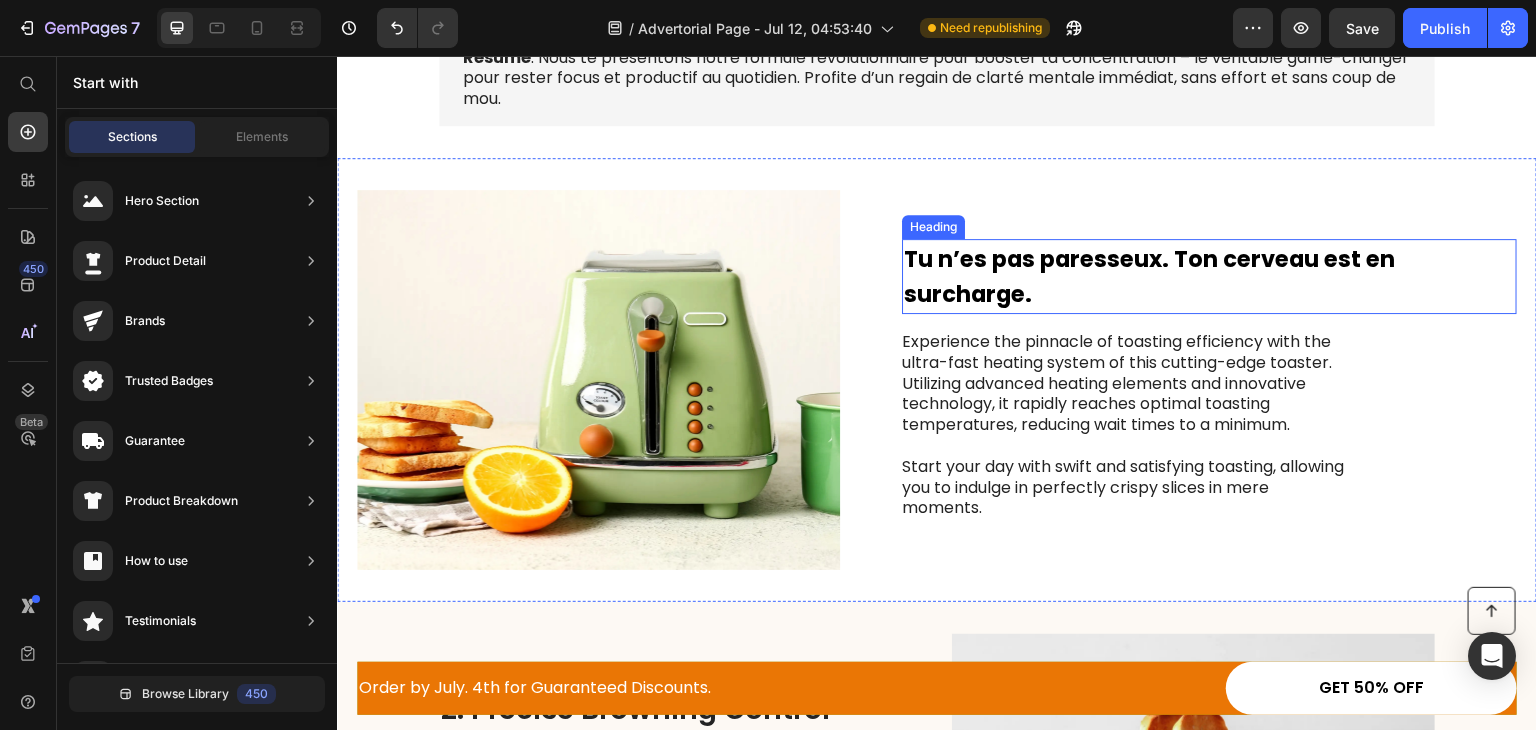 click on "Tu n’es pas paresseux. Ton cerveau est en surcharge." at bounding box center (1149, 277) 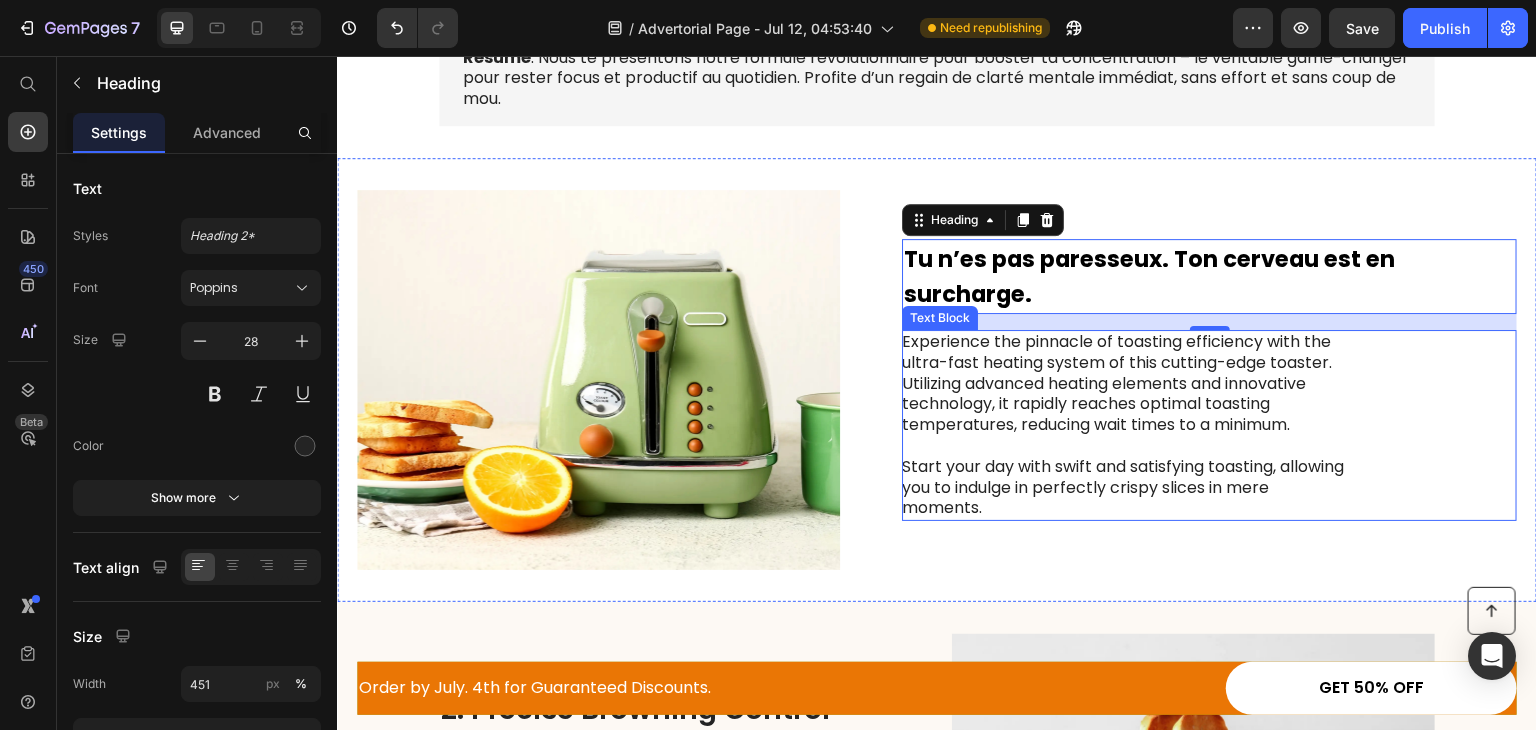 click on "Experience the pinnacle of toasting efficiency with the ultra-fast heating system of this cutting-edge toaster. Utilizing advanced heating elements and innovative technology, it rapidly reaches optimal toasting temperatures, reducing wait times to a minimum. Start your day with swift and satisfying toasting, allowing you to indulge in perfectly crispy slices in mere moments." at bounding box center [1126, 425] 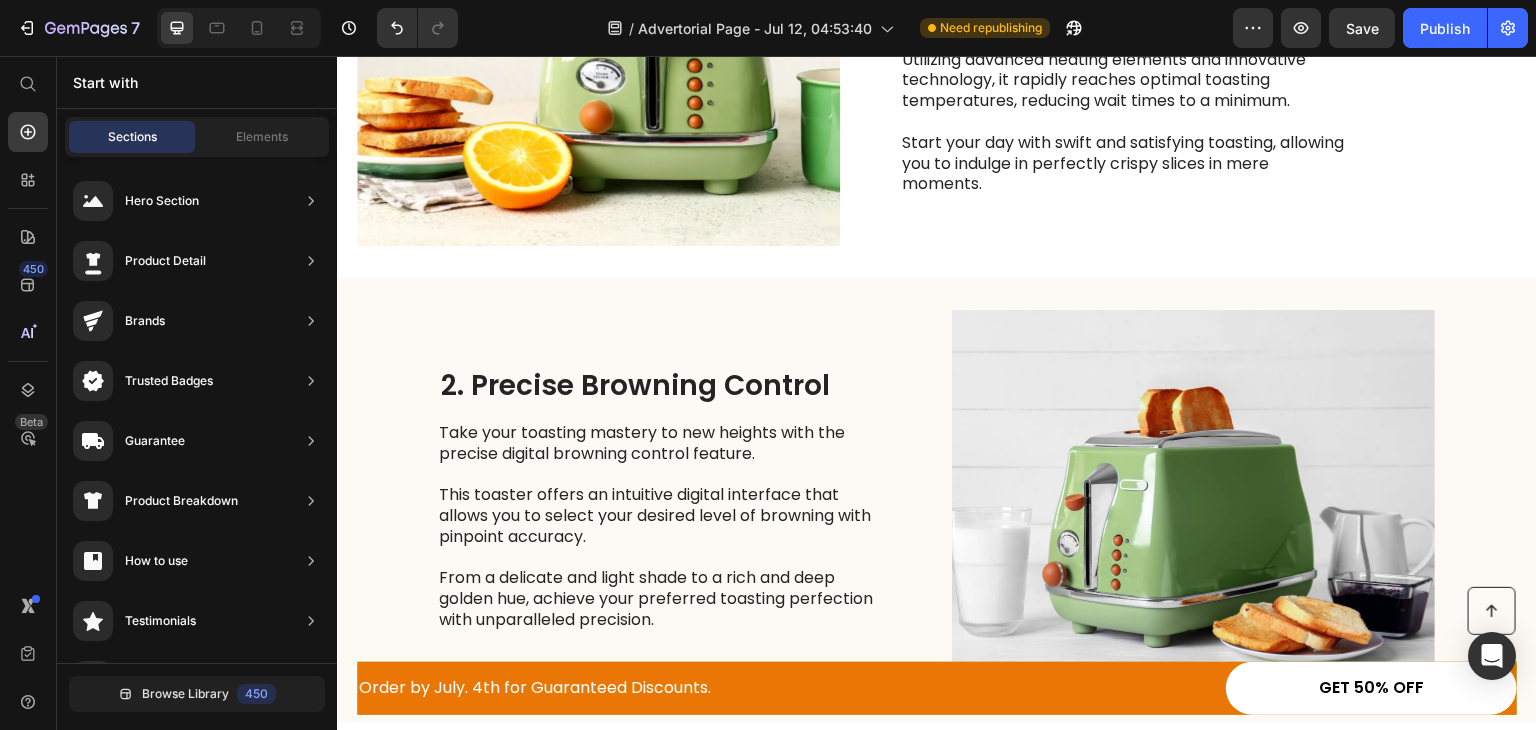 scroll, scrollTop: 905, scrollLeft: 0, axis: vertical 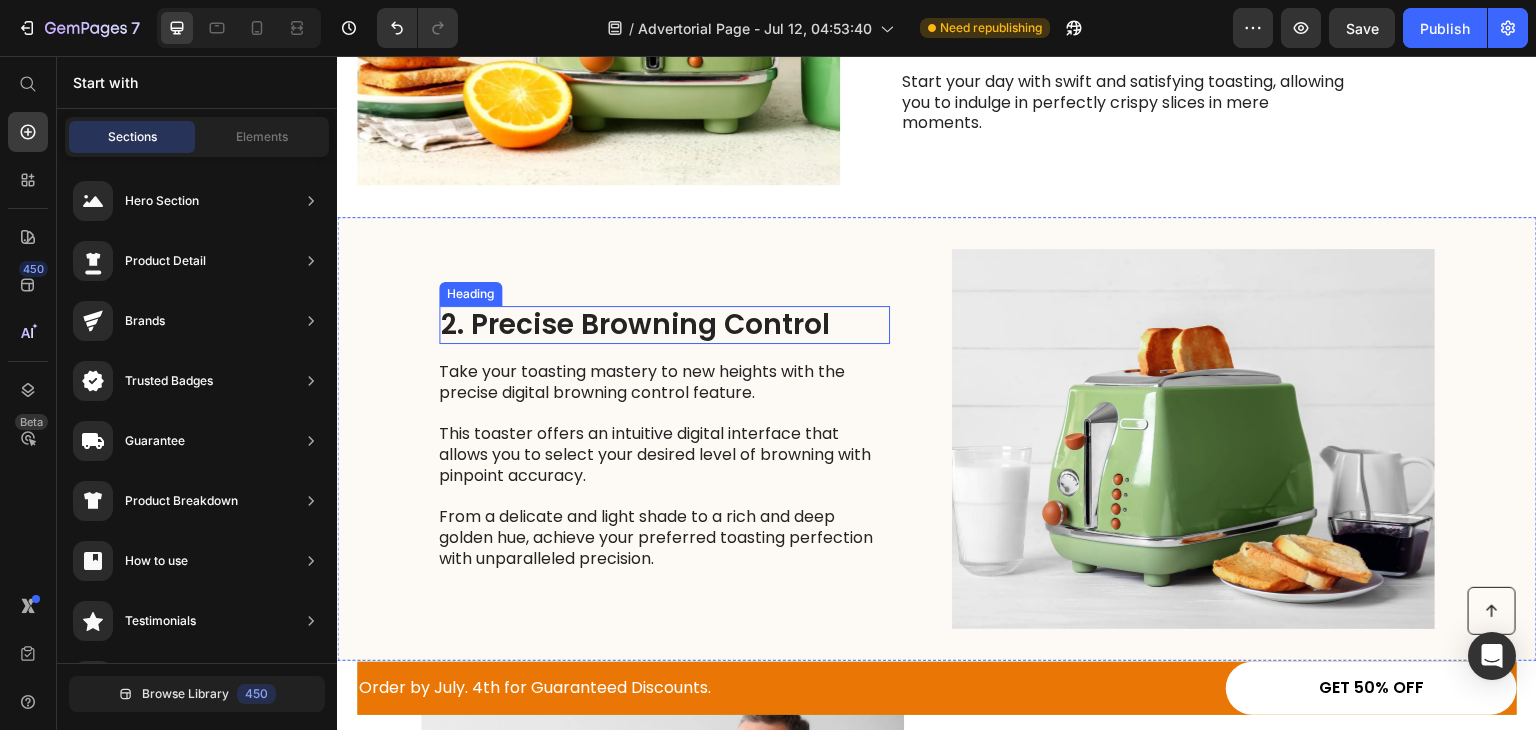 click on "2. Precise Browning Control" at bounding box center [664, 325] 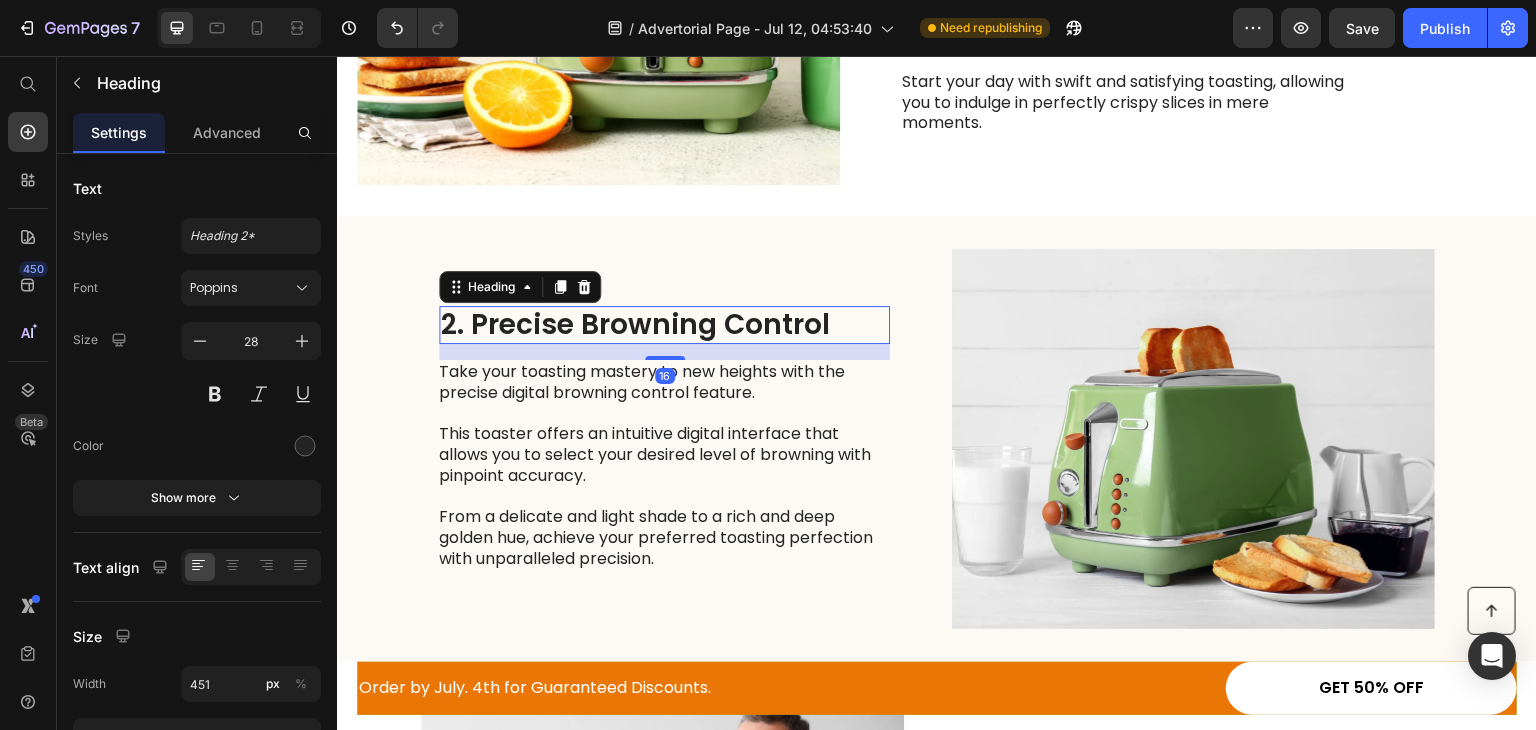 click on "2. Precise Browning Control" at bounding box center (664, 325) 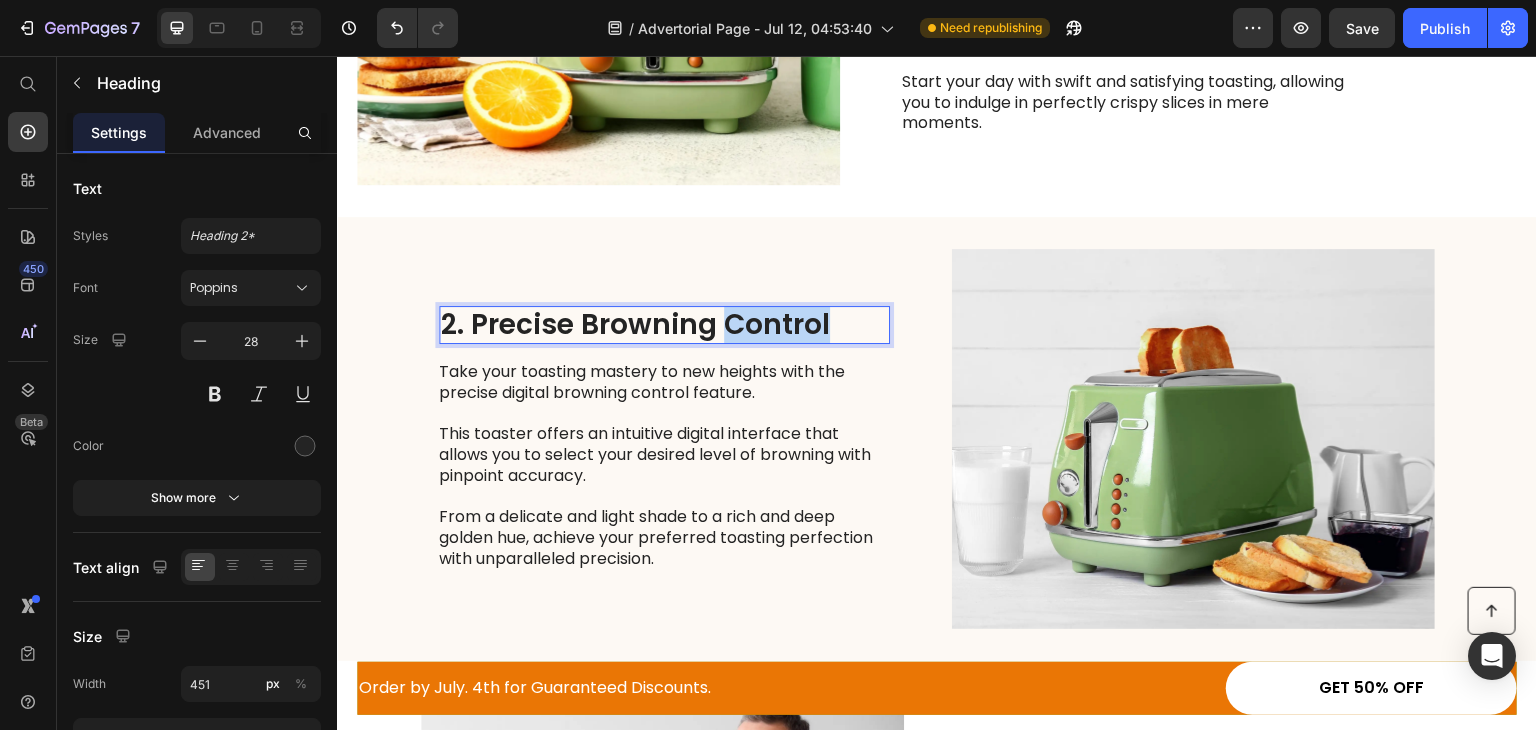 click on "2. Precise Browning Control" at bounding box center [664, 325] 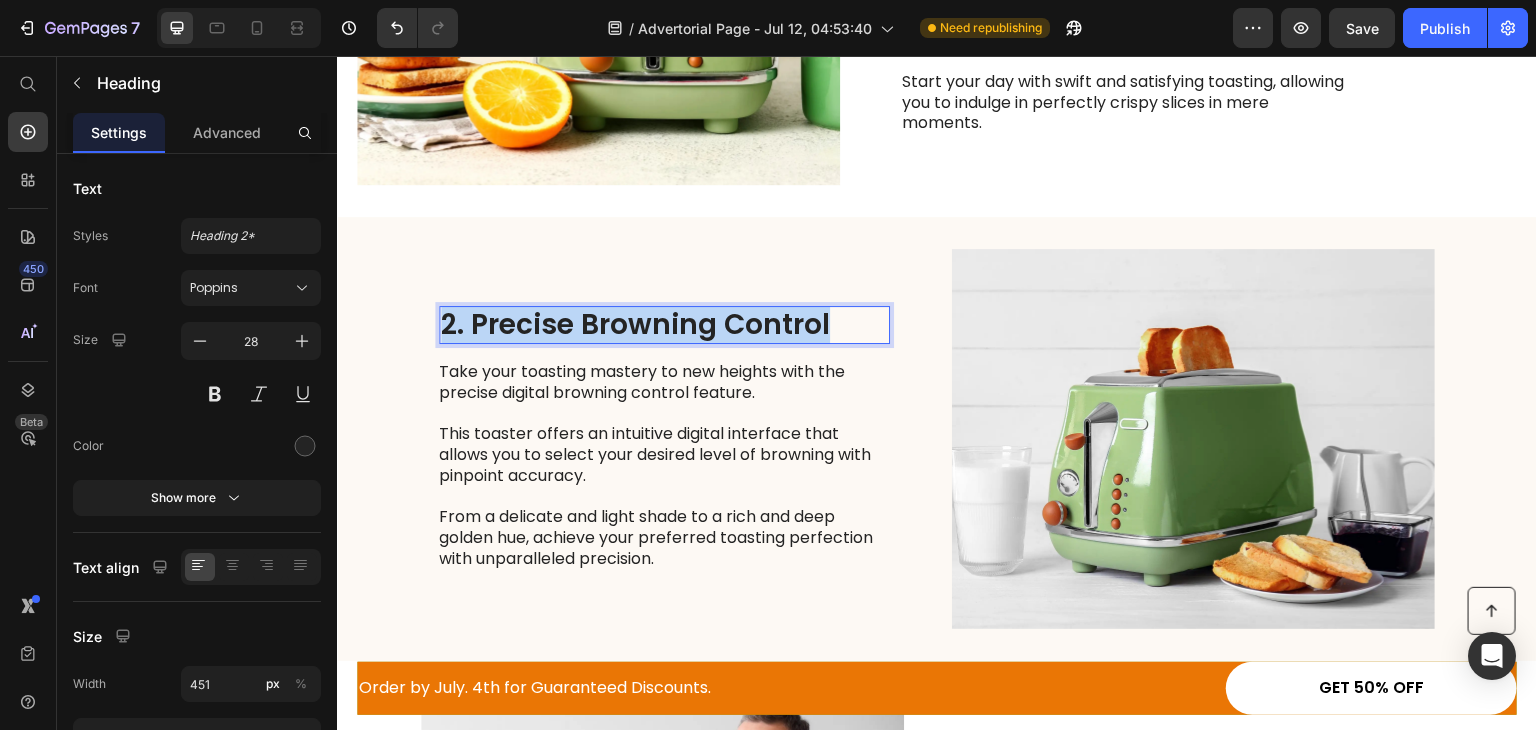 click on "2. Precise Browning Control" at bounding box center [664, 325] 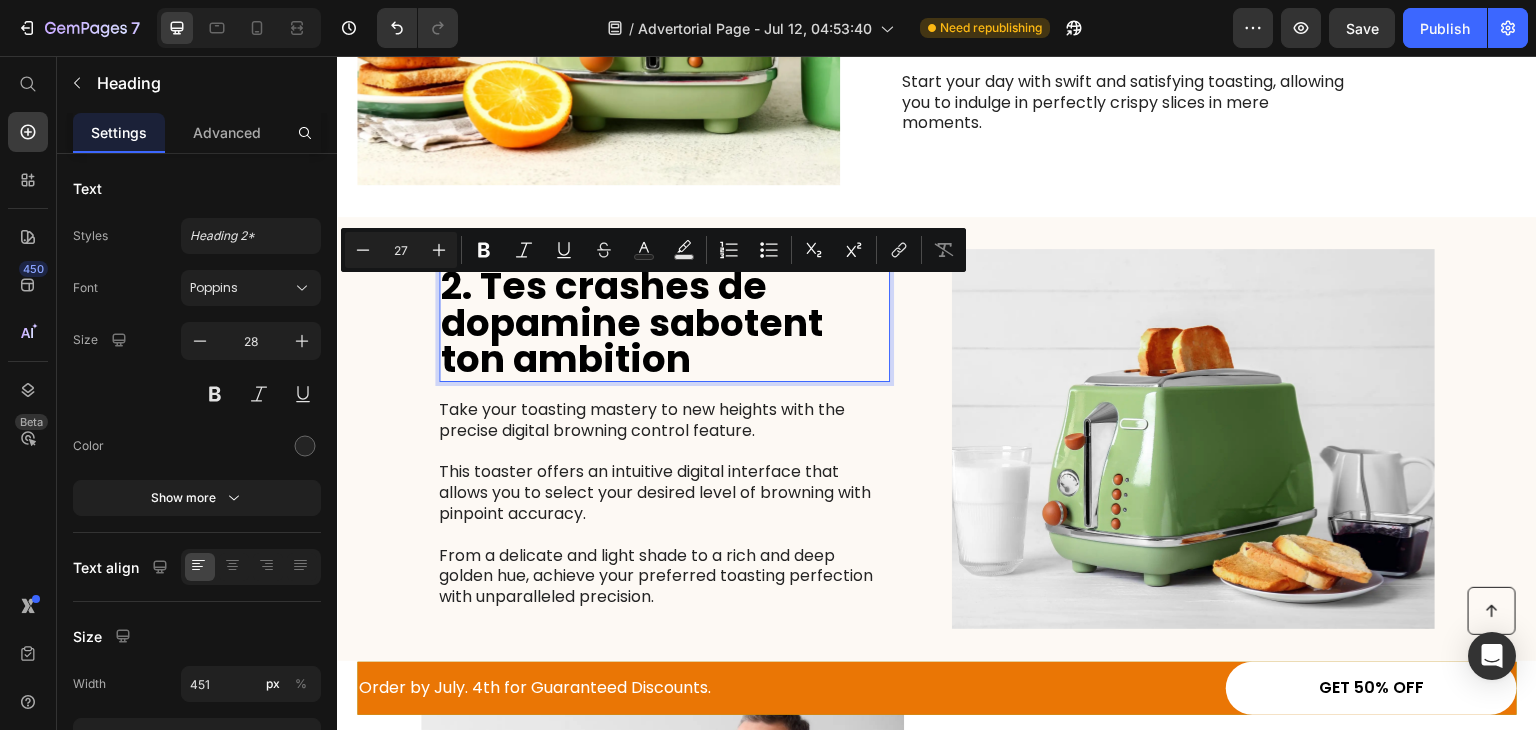 scroll, scrollTop: 867, scrollLeft: 0, axis: vertical 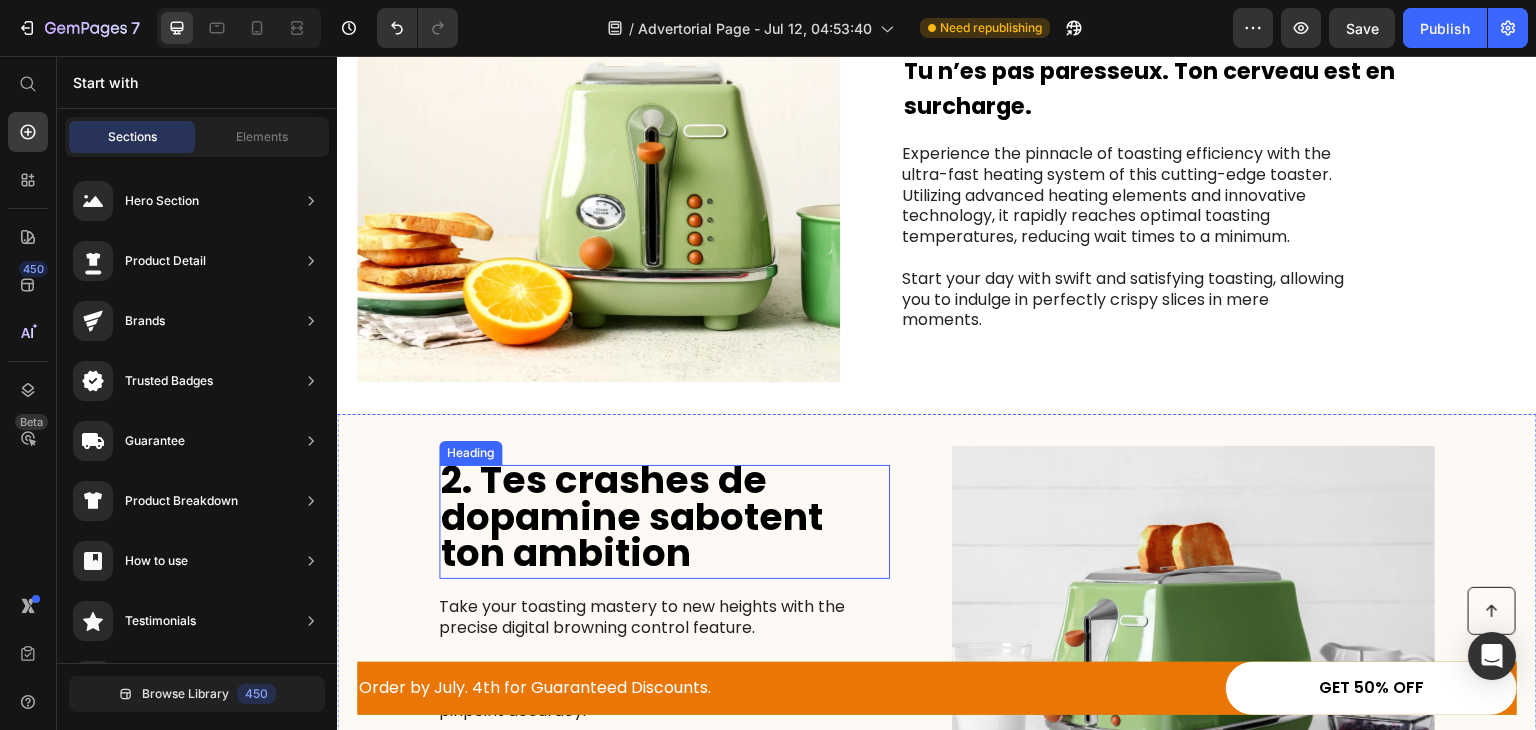 click on "2. Tes crashes de dopamine sabotent ton ambition" at bounding box center (632, 516) 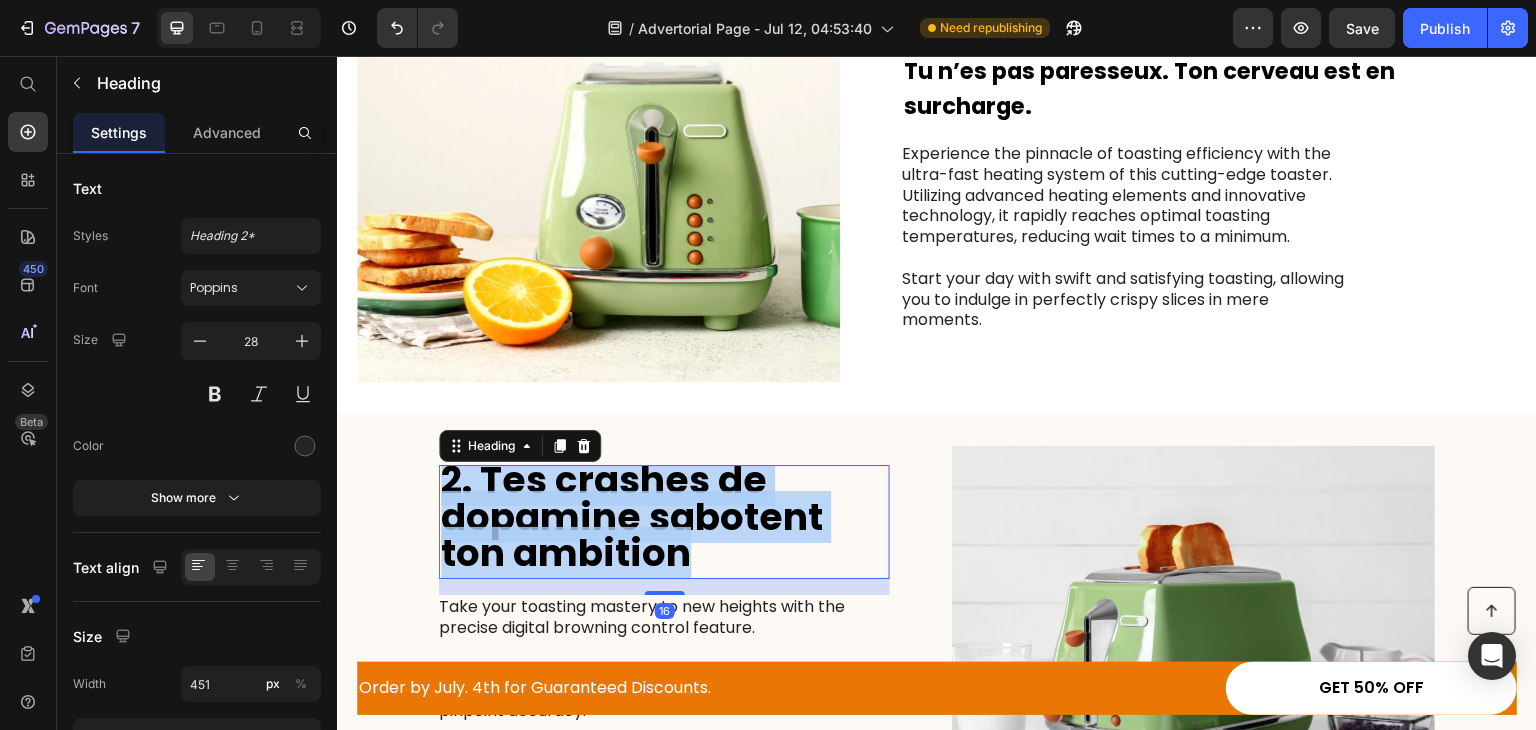 click on "2. Tes crashes de dopamine sabotent ton ambition" at bounding box center (632, 516) 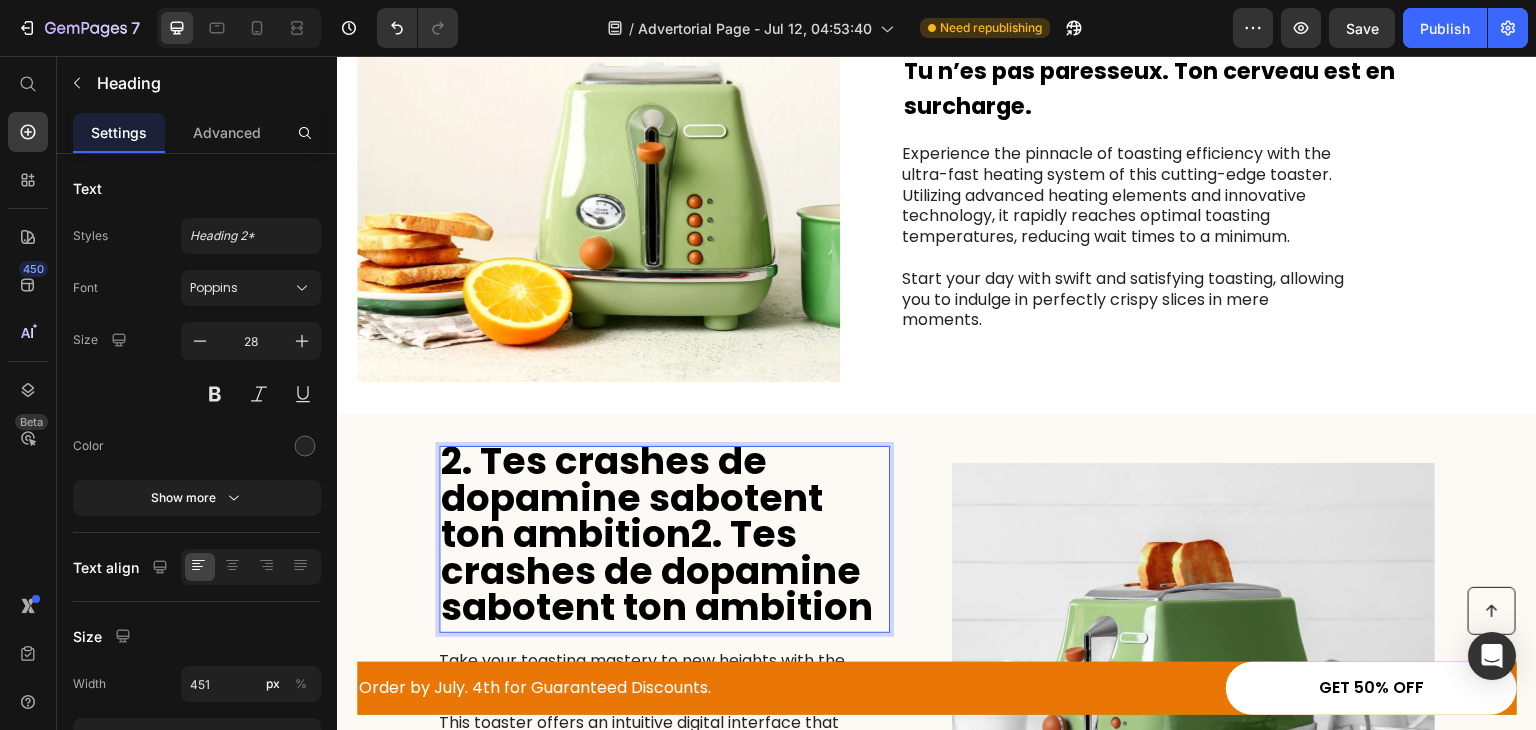 scroll, scrollTop: 690, scrollLeft: 0, axis: vertical 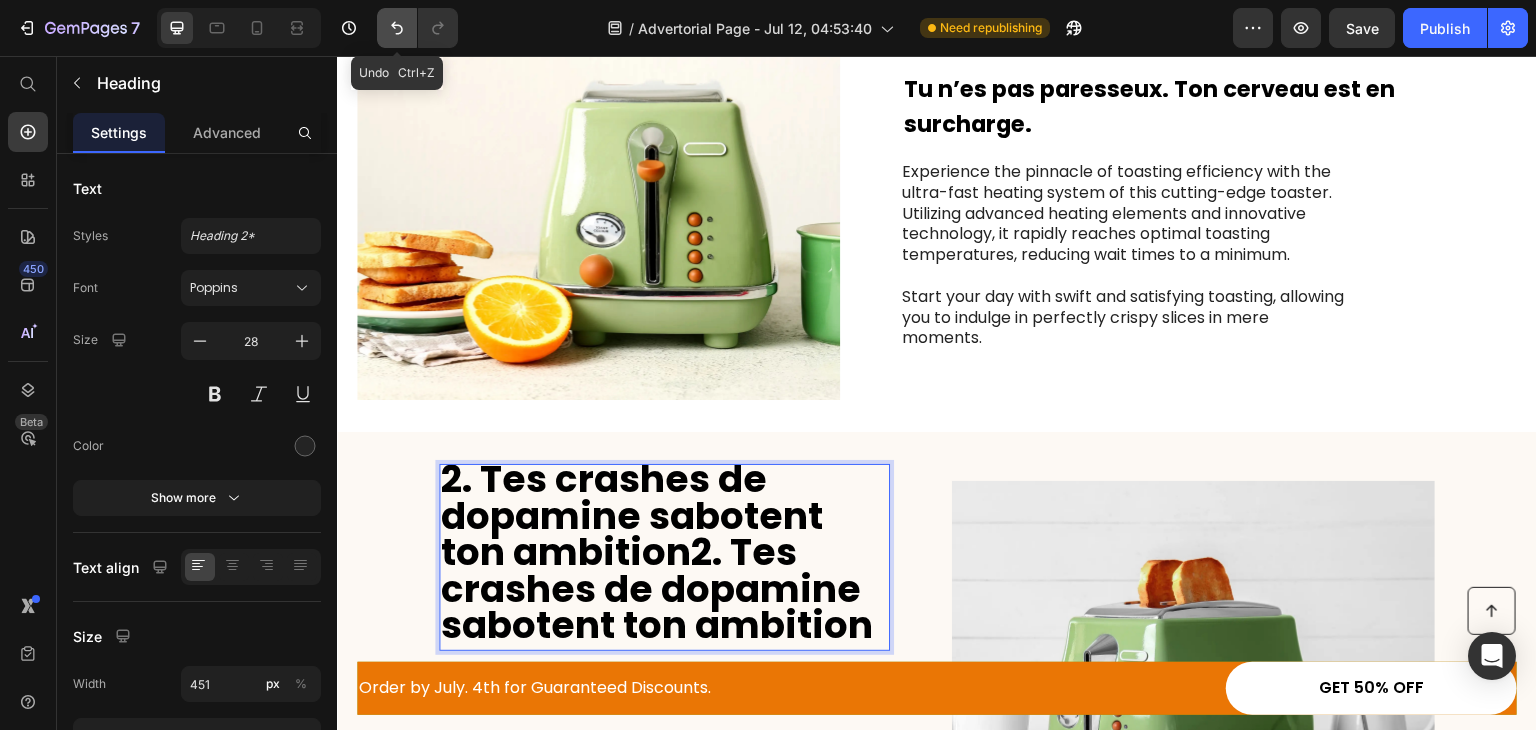 click 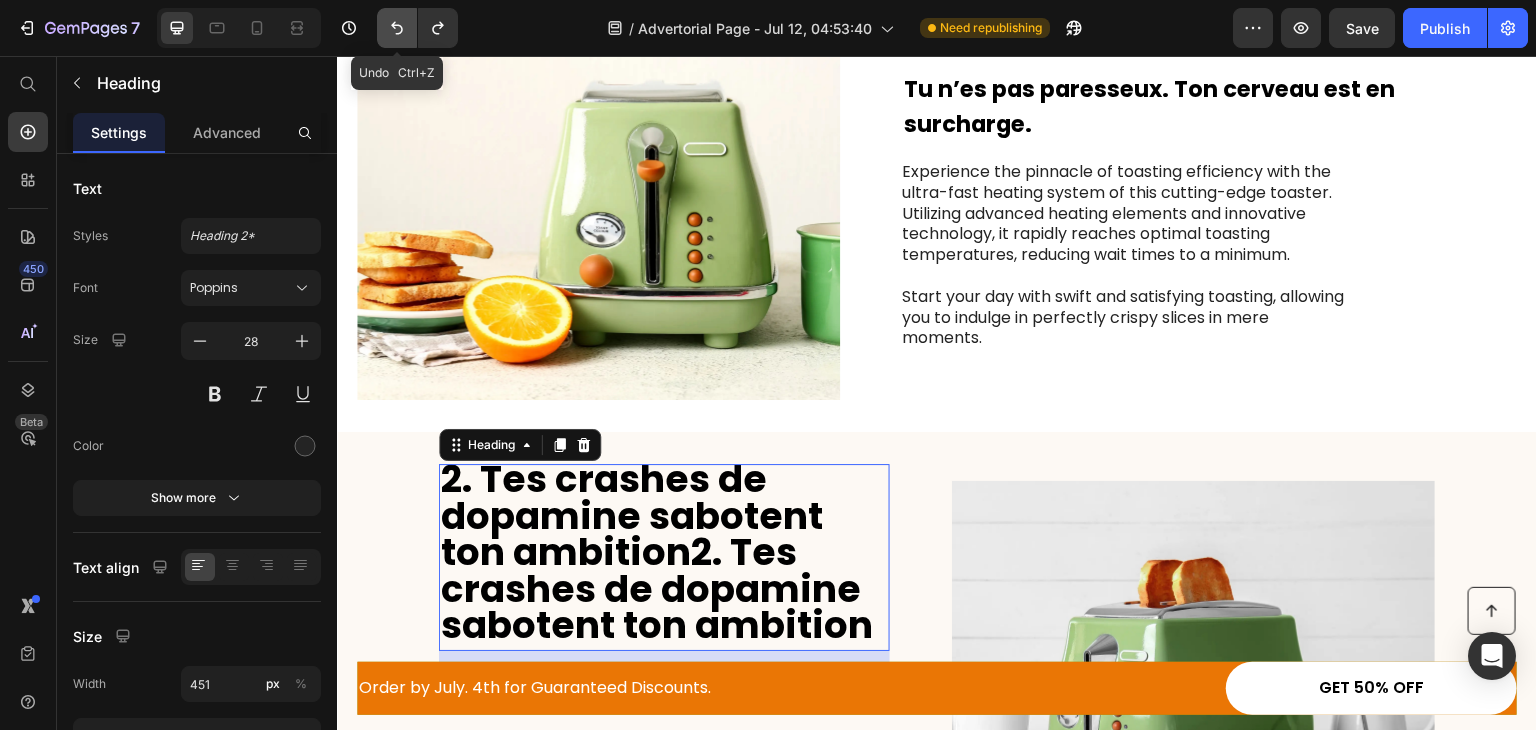 click 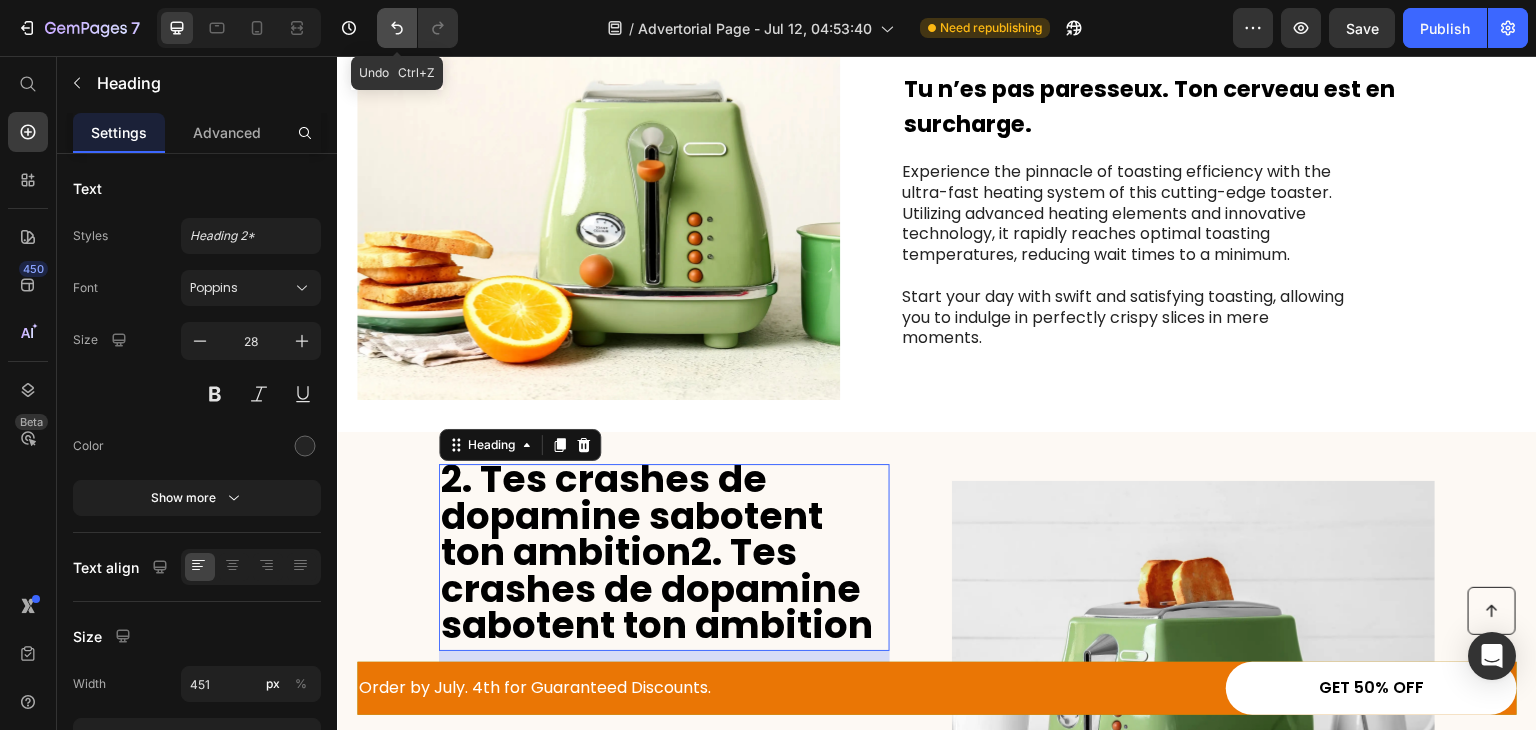 click 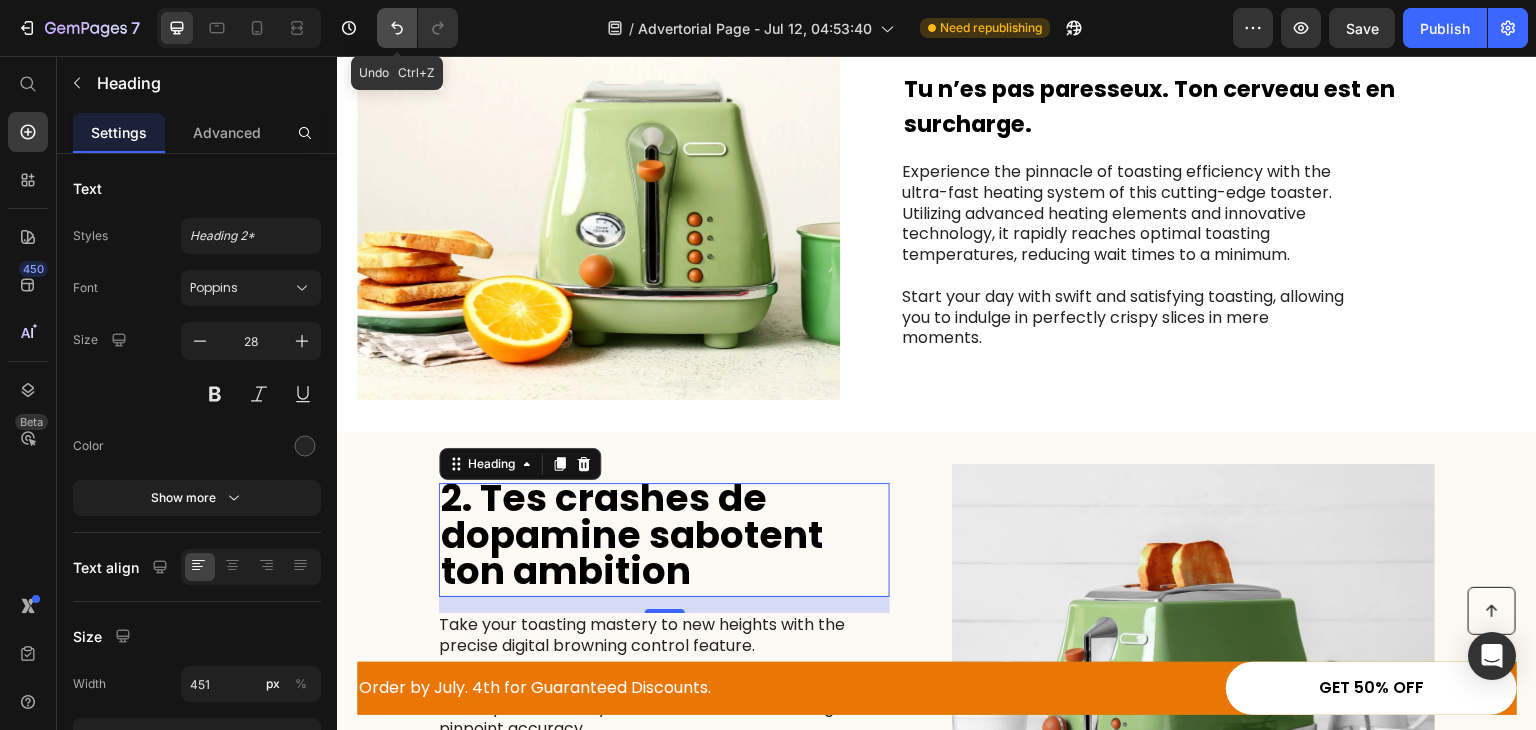 click 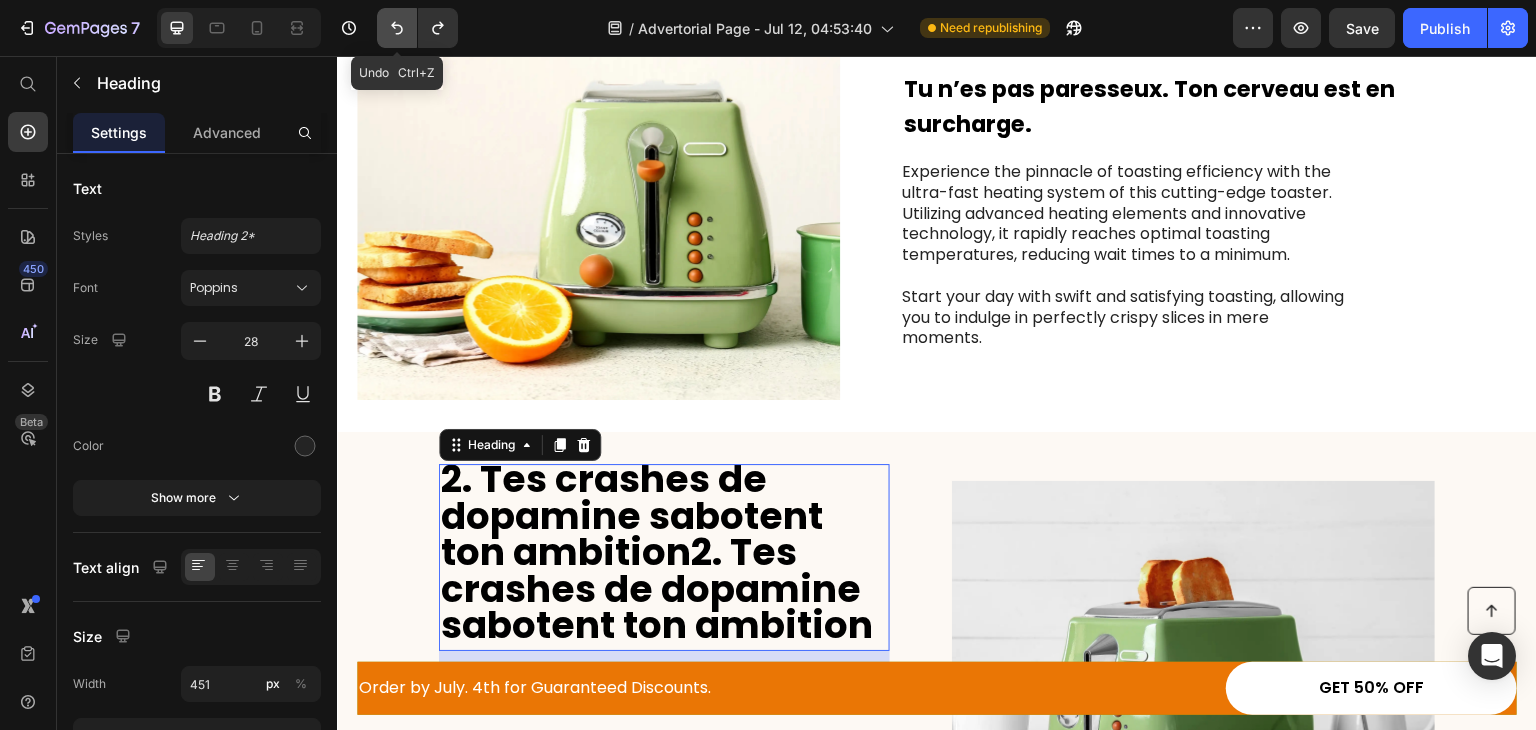 click 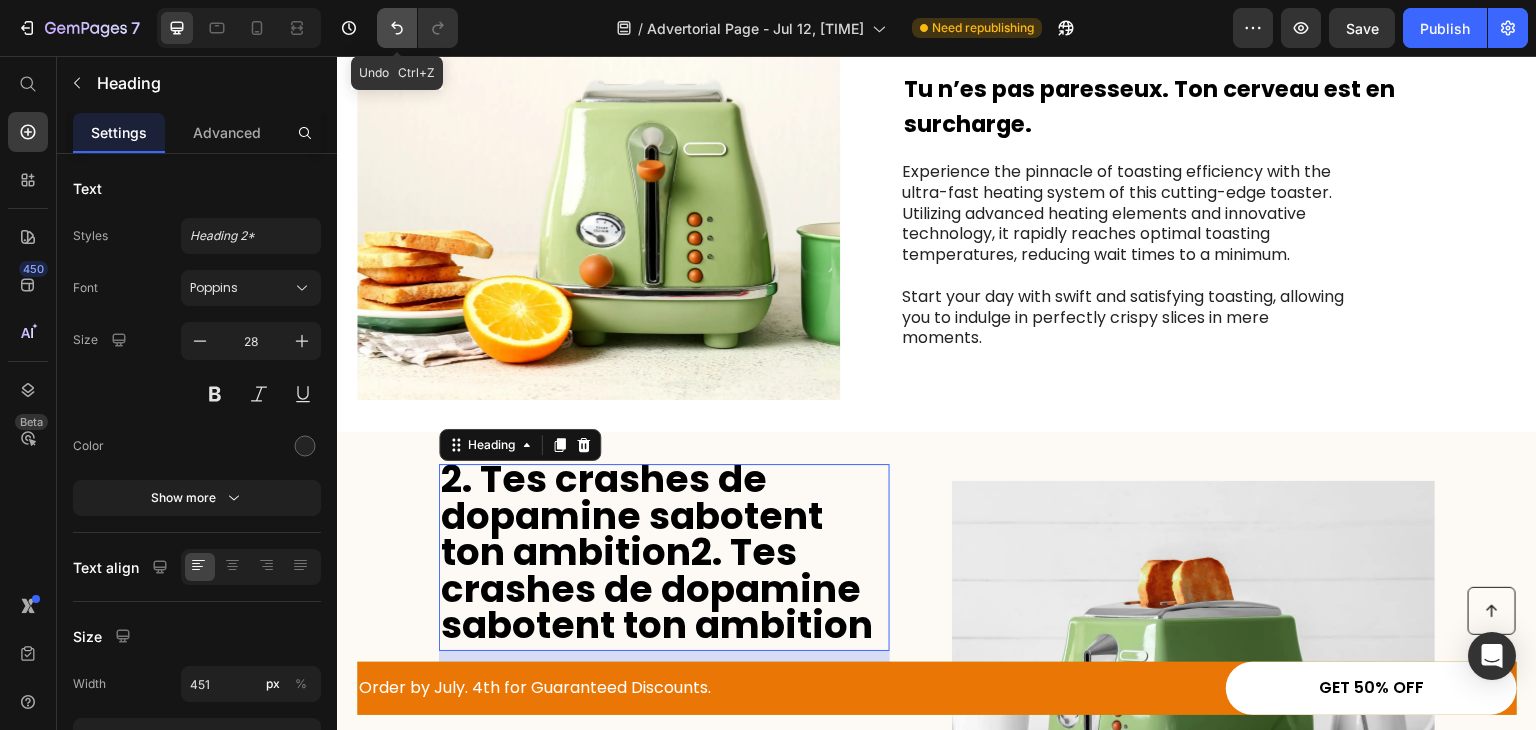 click 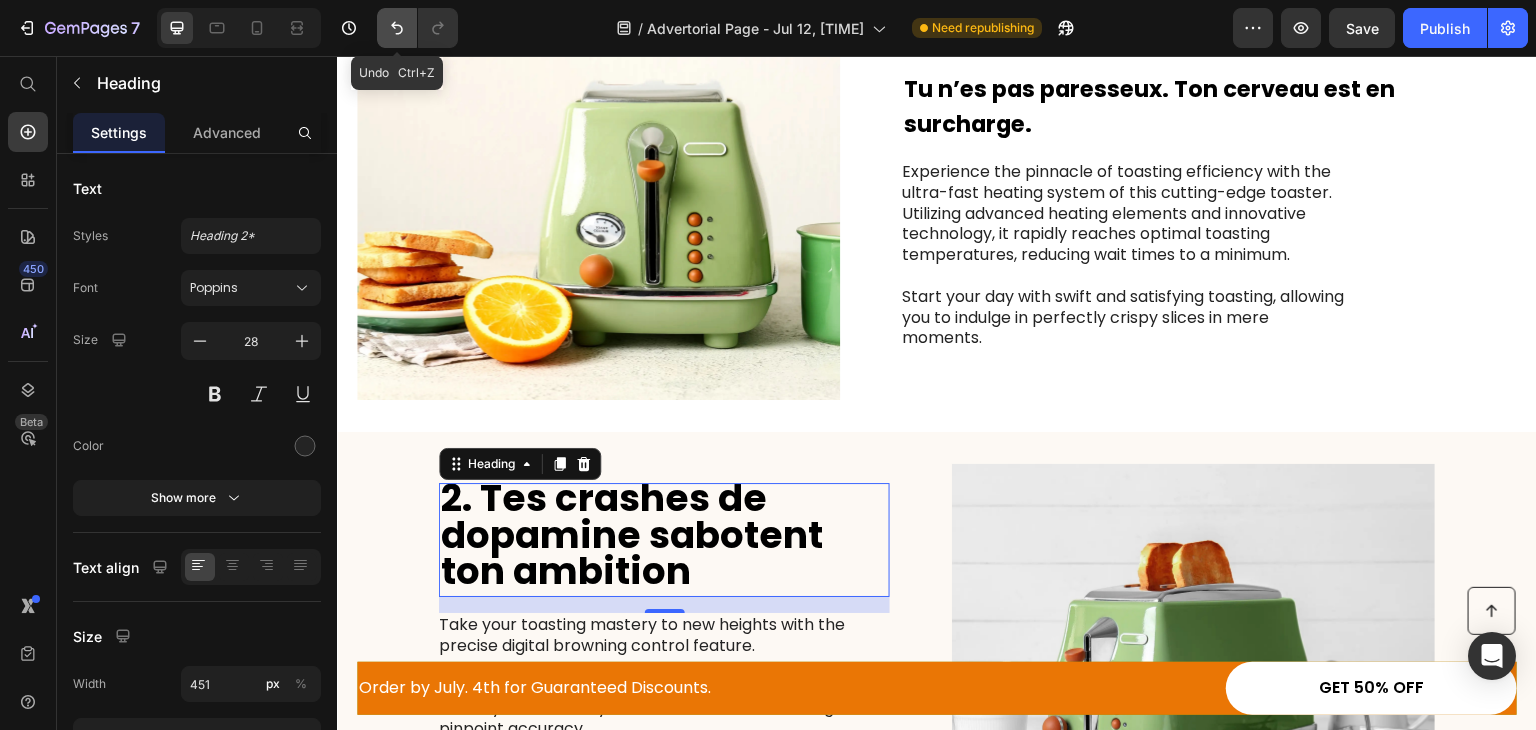 click 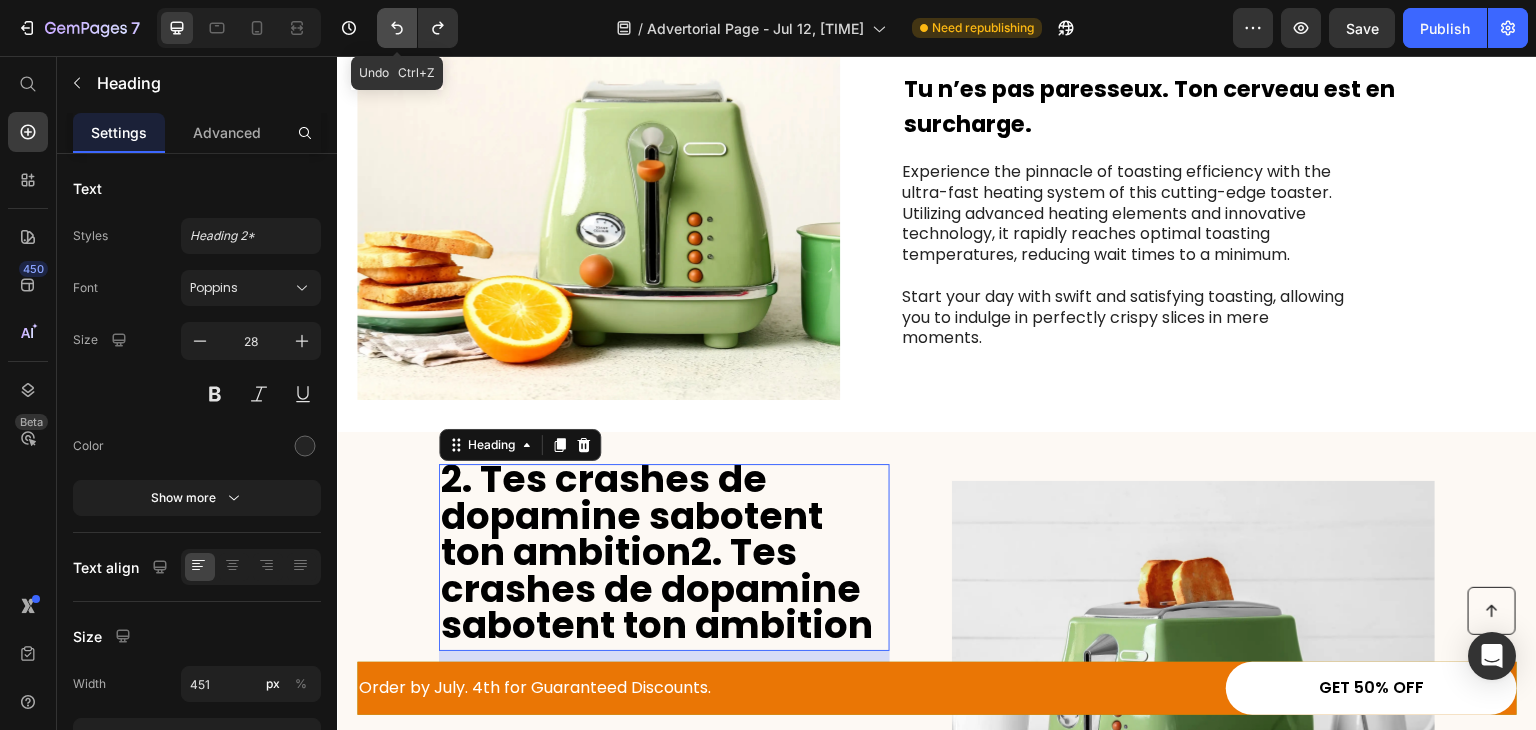 click 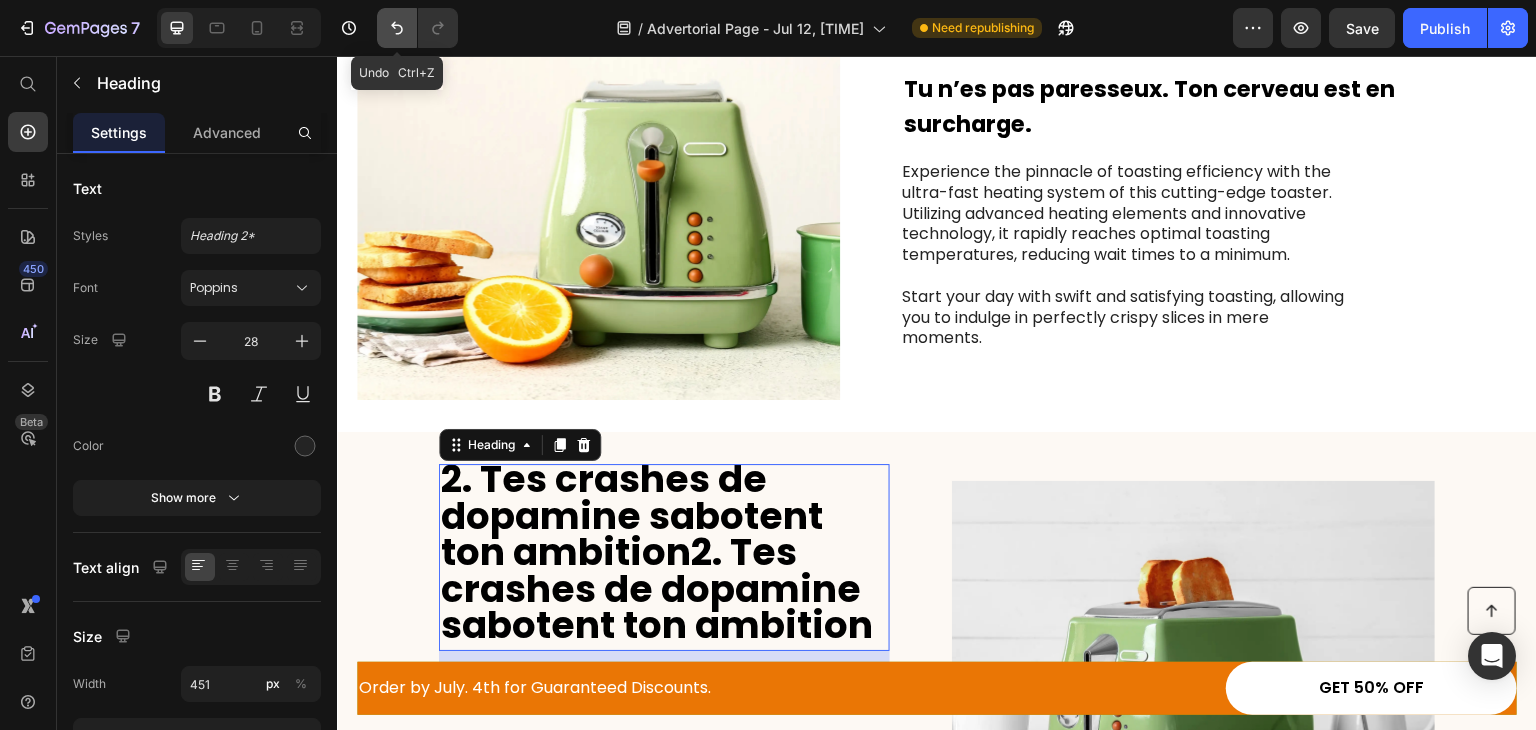 click 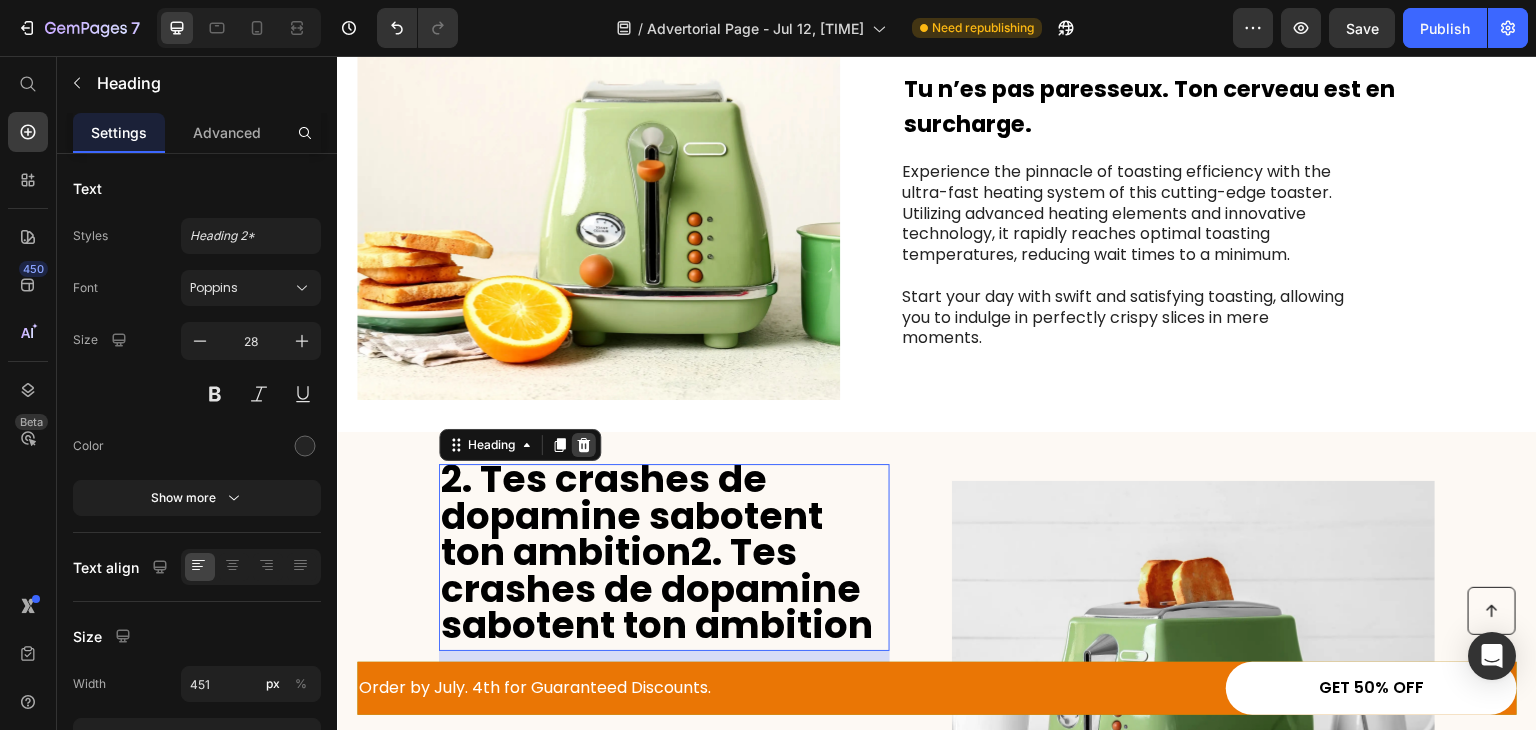 click 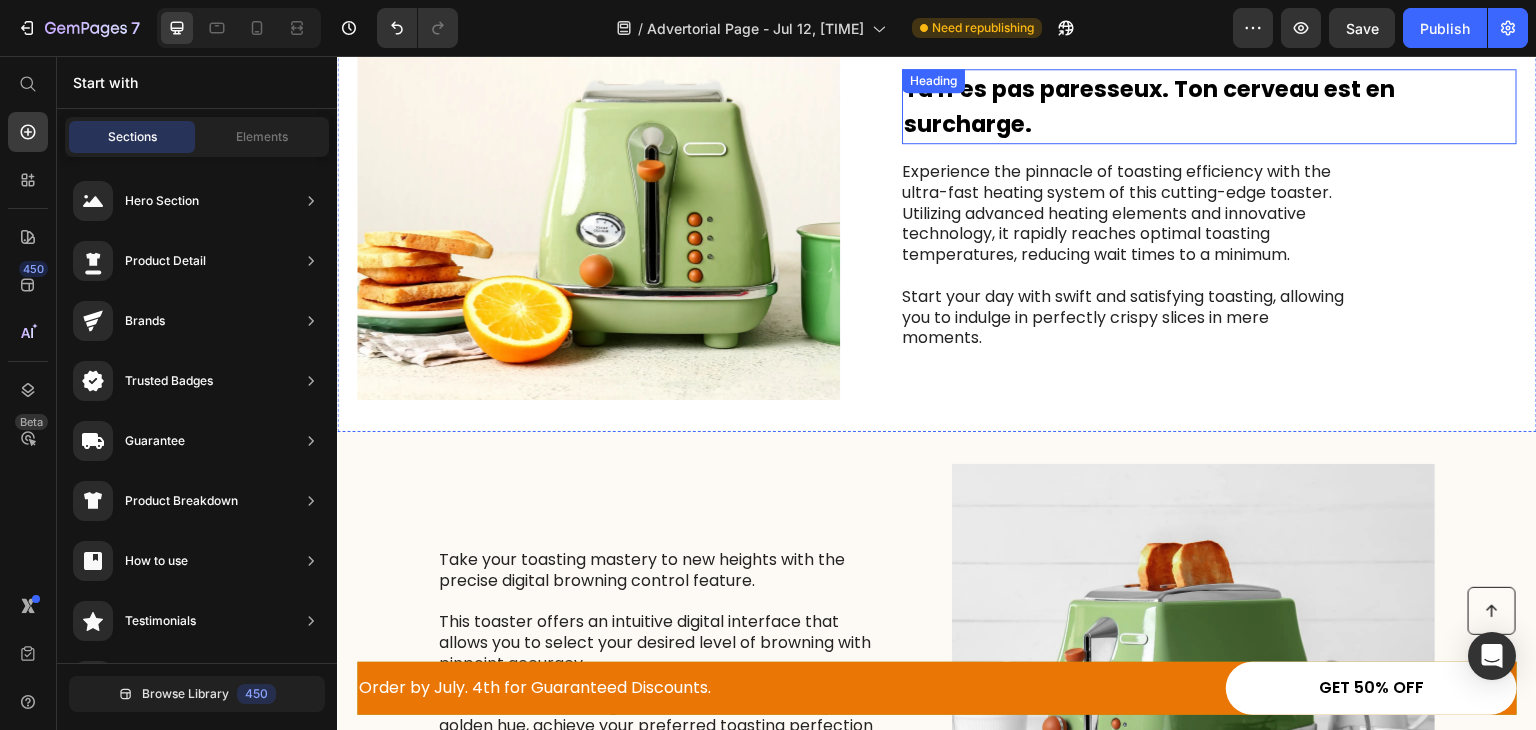 click on "Tu n’es pas paresseux. Ton cerveau est en surcharge. Heading" at bounding box center [1209, 106] 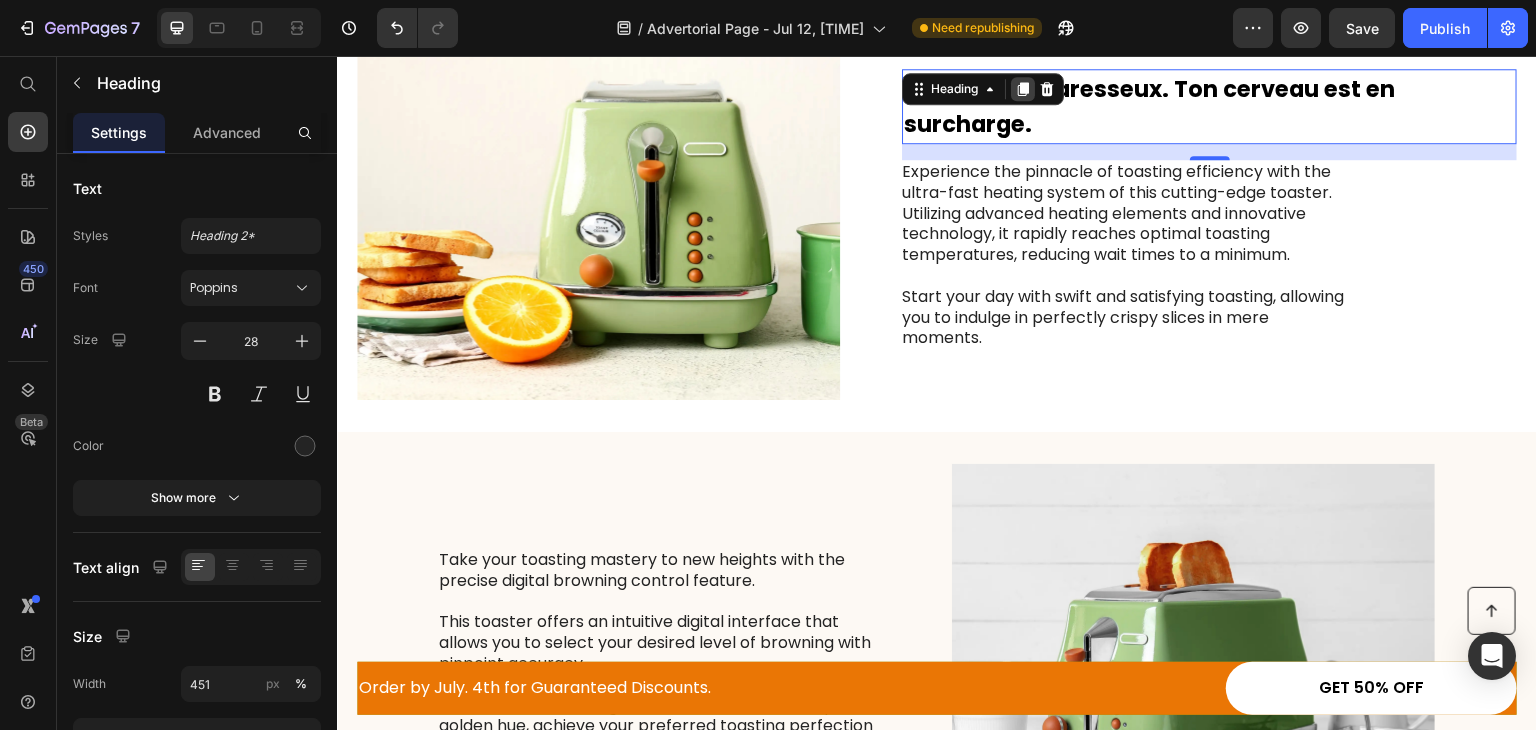 click 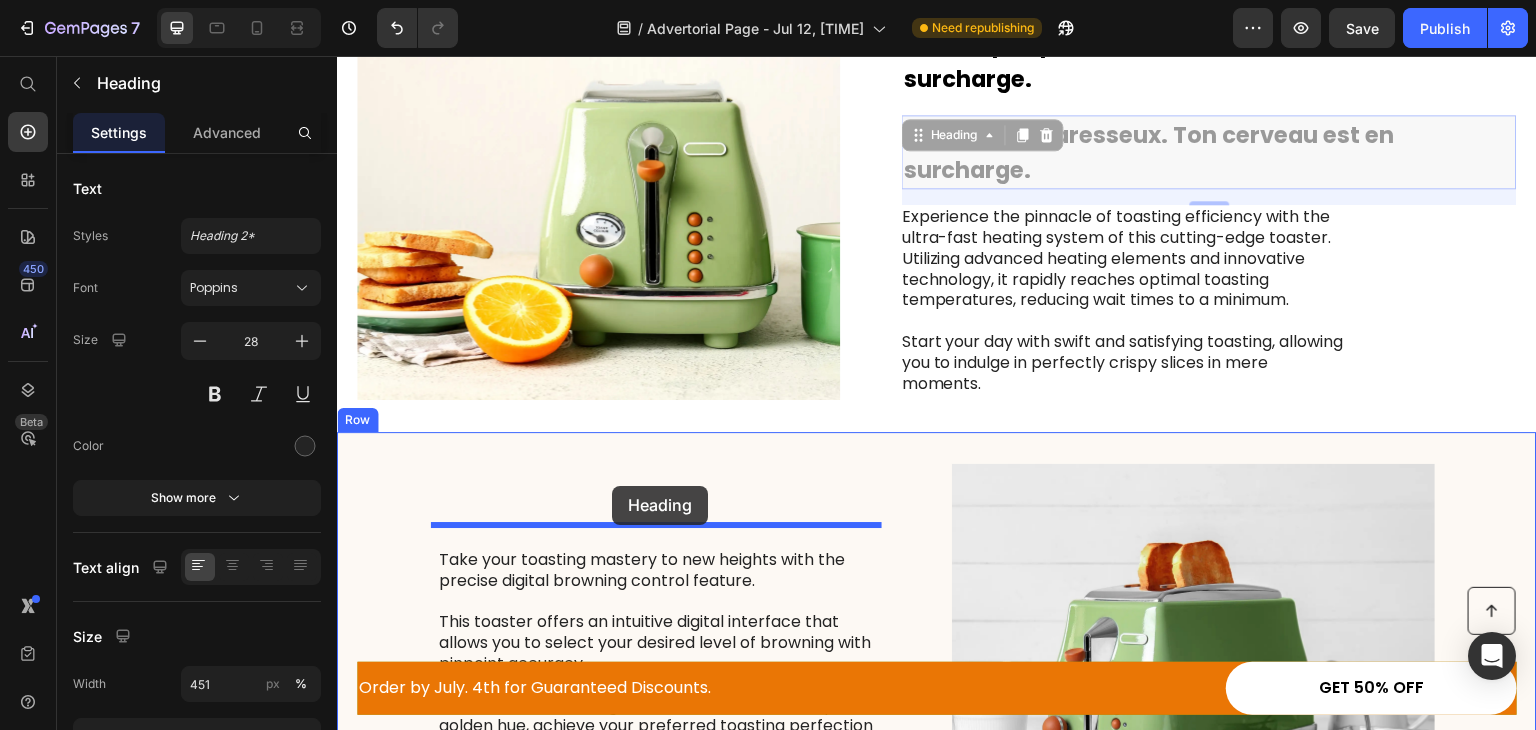 drag, startPoint x: 926, startPoint y: 121, endPoint x: 609, endPoint y: 486, distance: 483.43976 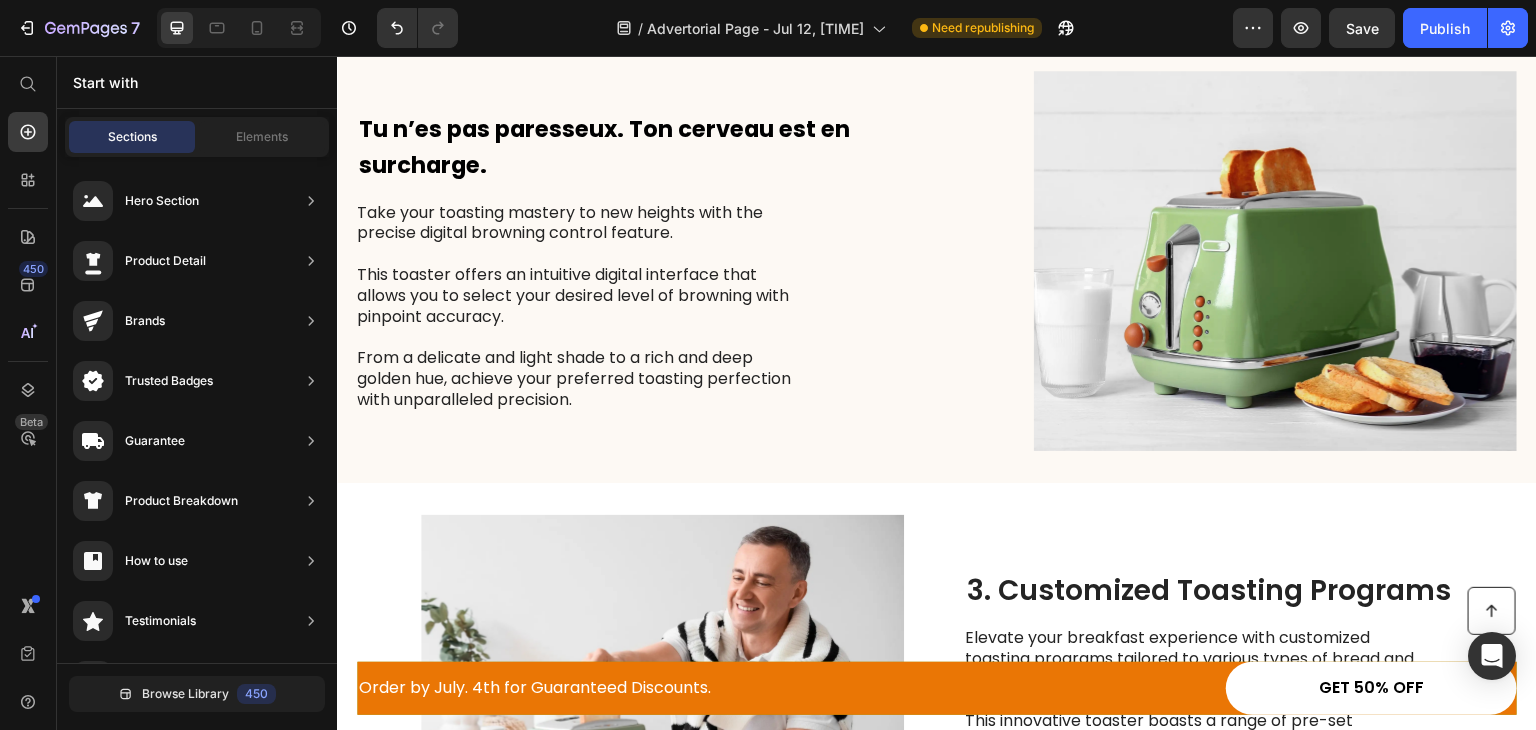 scroll, scrollTop: 1035, scrollLeft: 0, axis: vertical 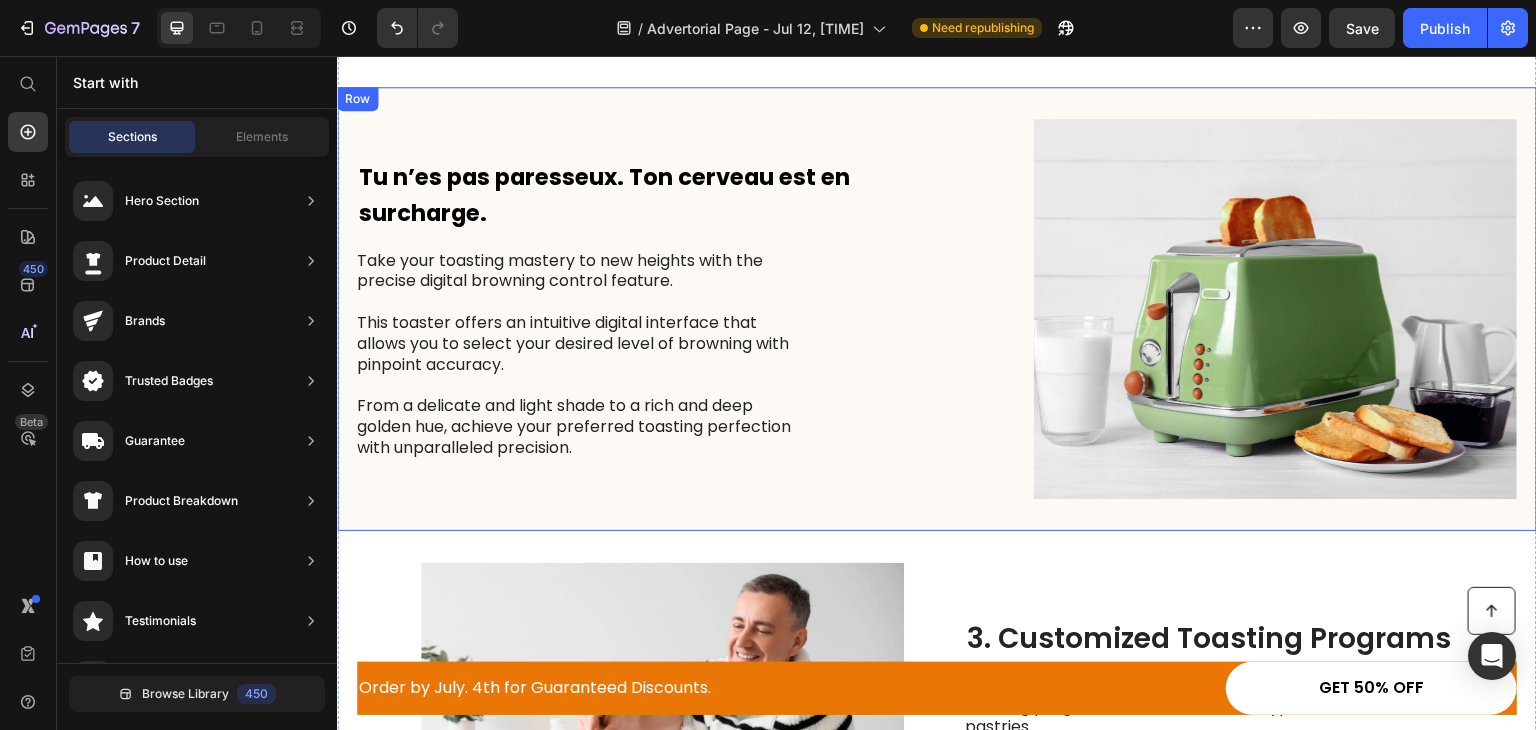 click on "Tu n’es pas paresseux. Ton cerveau est en surcharge. Heading Take your toasting mastery to new heights with the precise digital browning control feature. This toaster offers an intuitive digital interface that allows you to select your desired level of browning with pinpoint accuracy.  From a delicate and light shade to a rich and deep golden hue, achieve your preferred toasting perfection with unparalleled precision. Text Block" at bounding box center [664, 309] 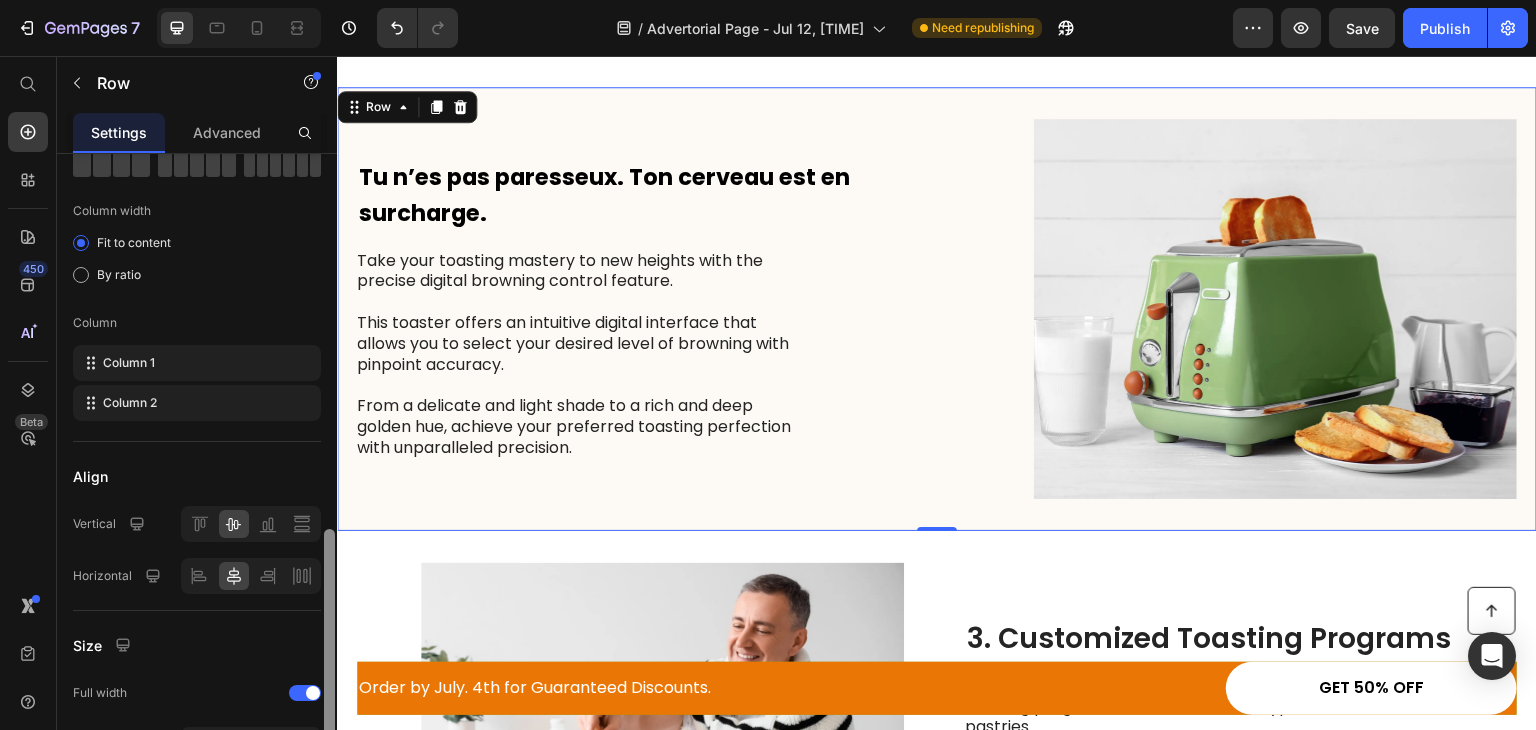 scroll, scrollTop: 318, scrollLeft: 0, axis: vertical 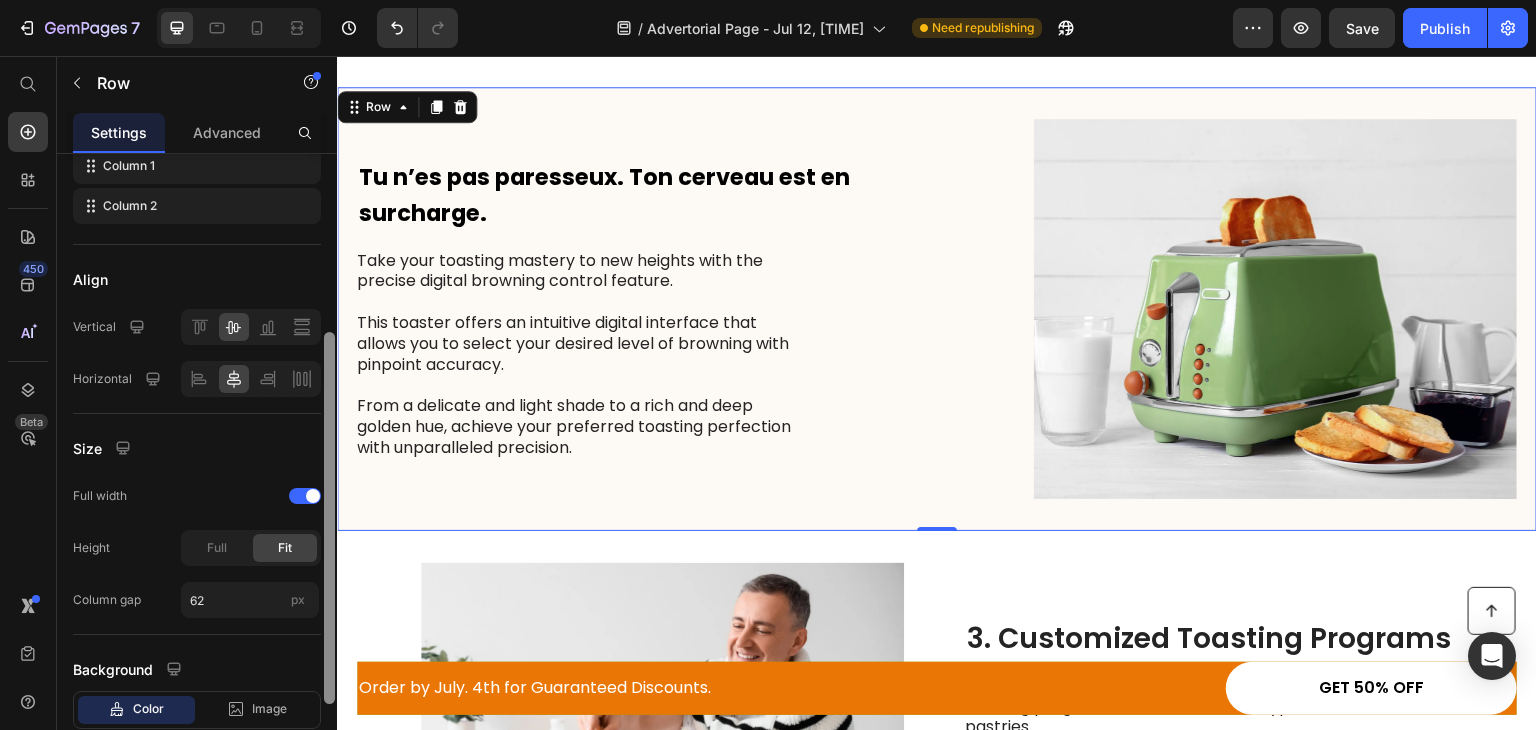 drag, startPoint x: 328, startPoint y: 349, endPoint x: 332, endPoint y: 537, distance: 188.04254 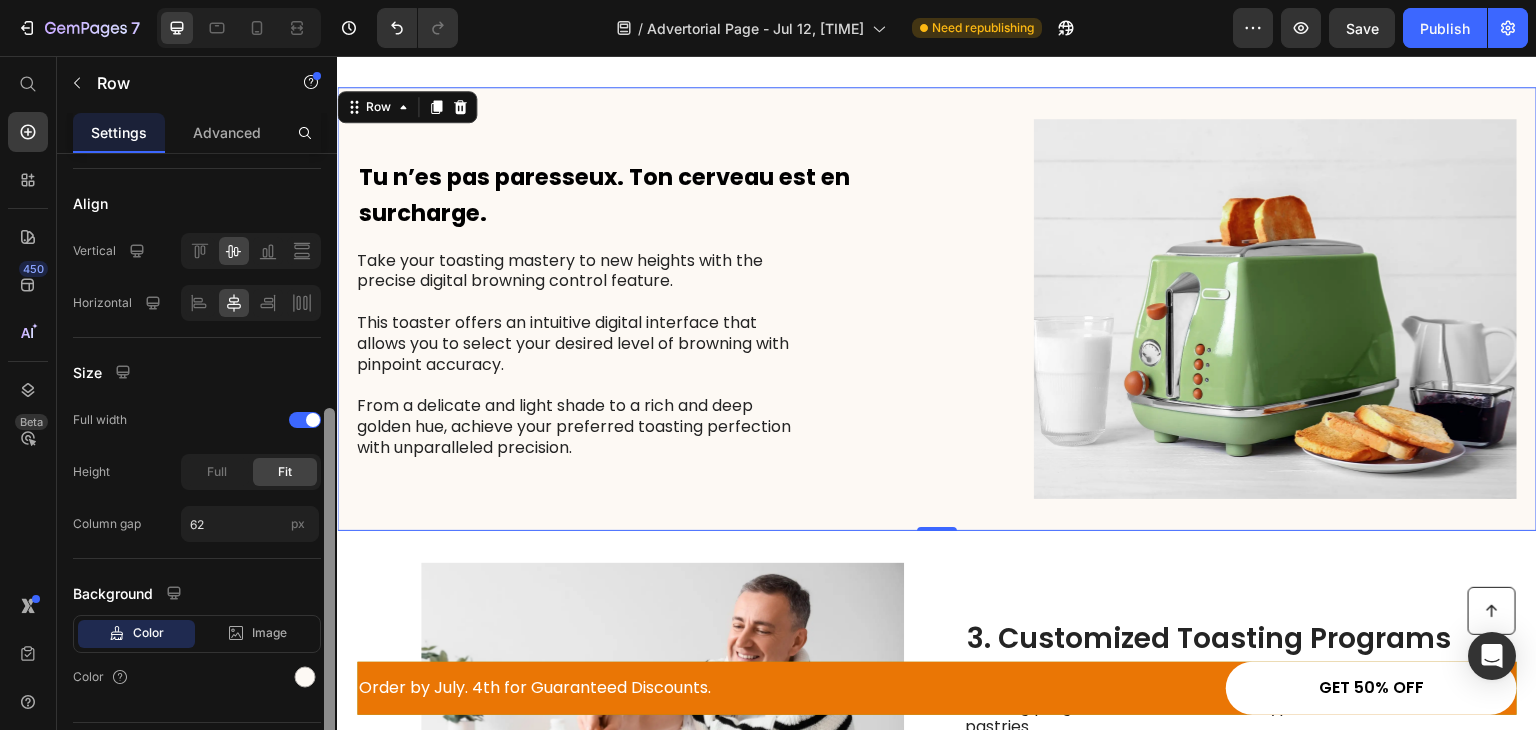 scroll, scrollTop: 377, scrollLeft: 0, axis: vertical 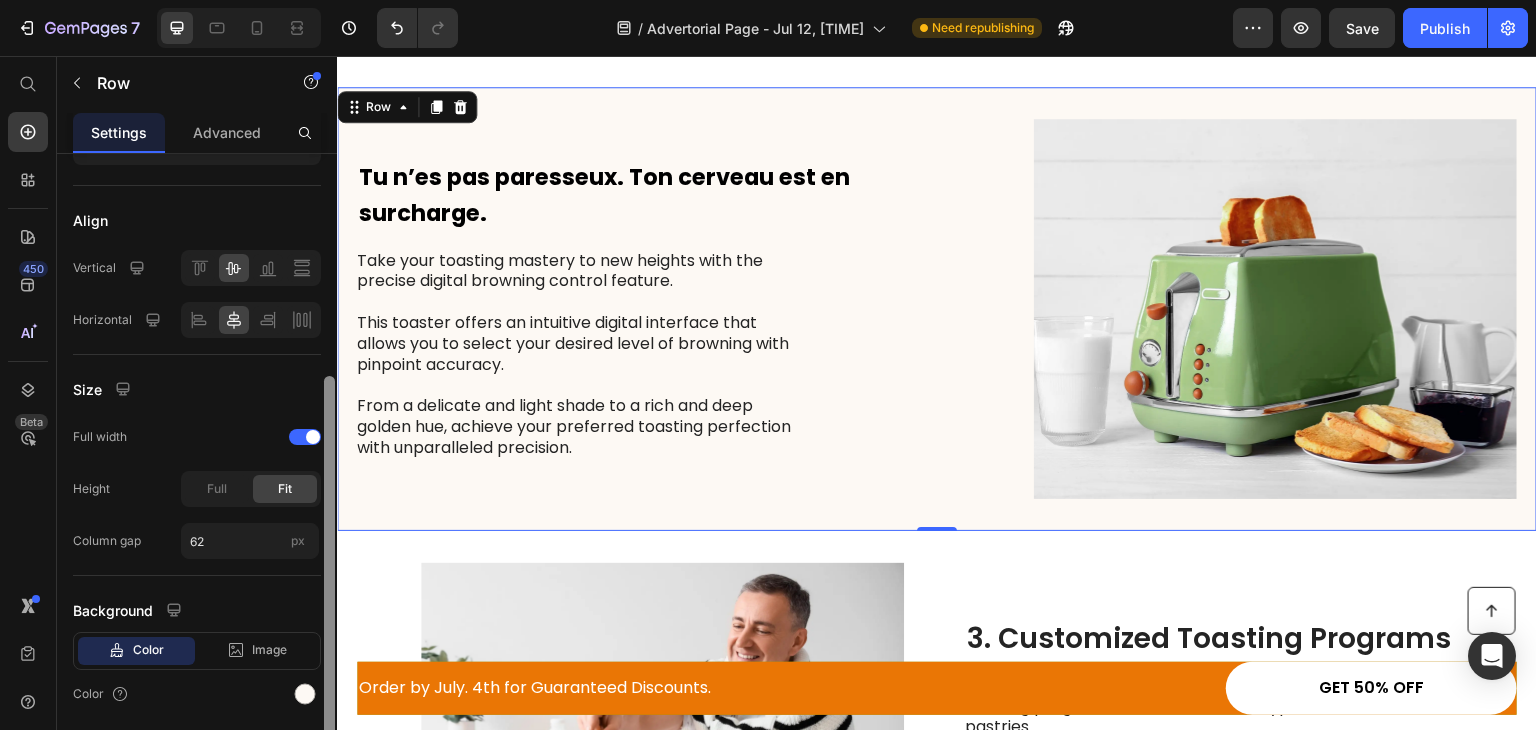 drag, startPoint x: 332, startPoint y: 537, endPoint x: 324, endPoint y: 572, distance: 35.902645 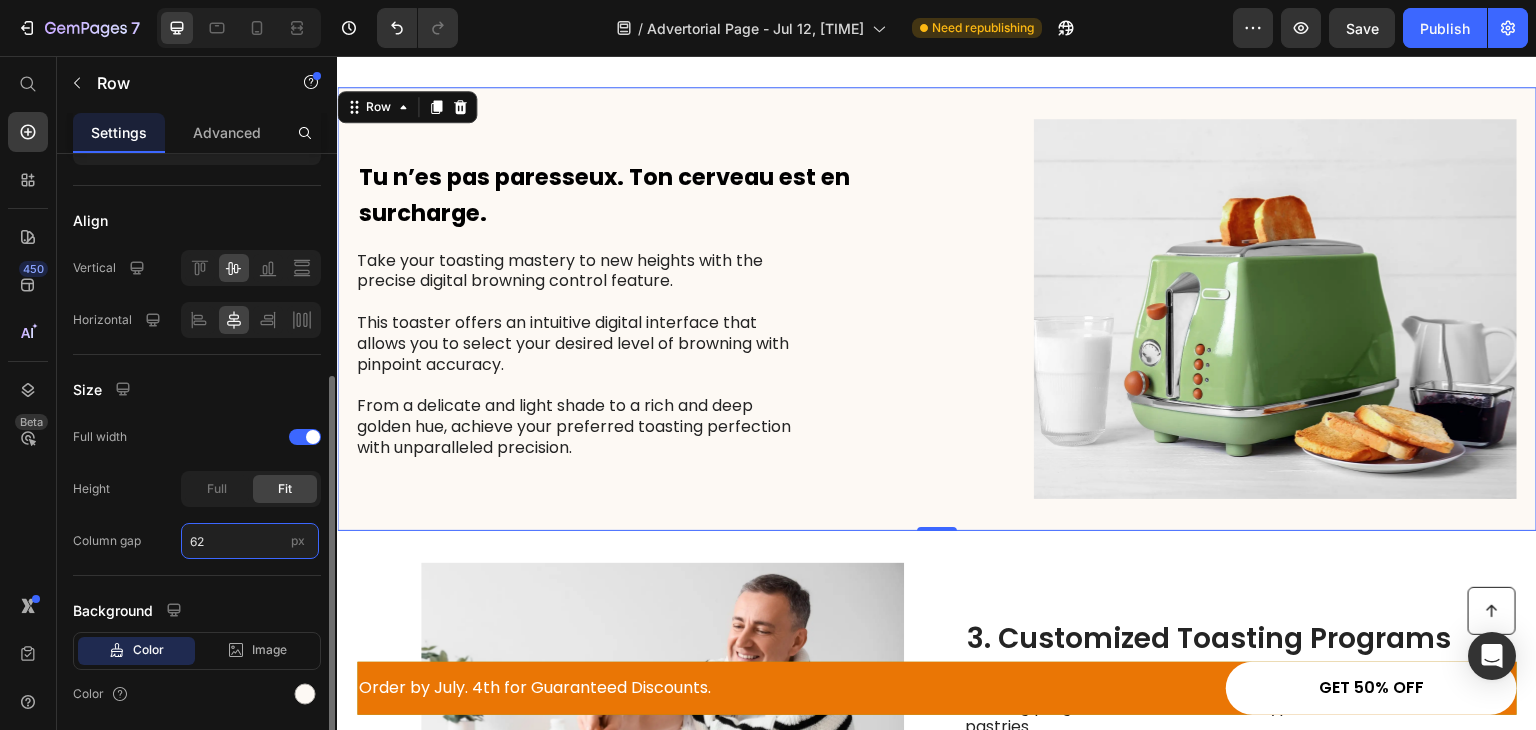 click on "62" at bounding box center [250, 541] 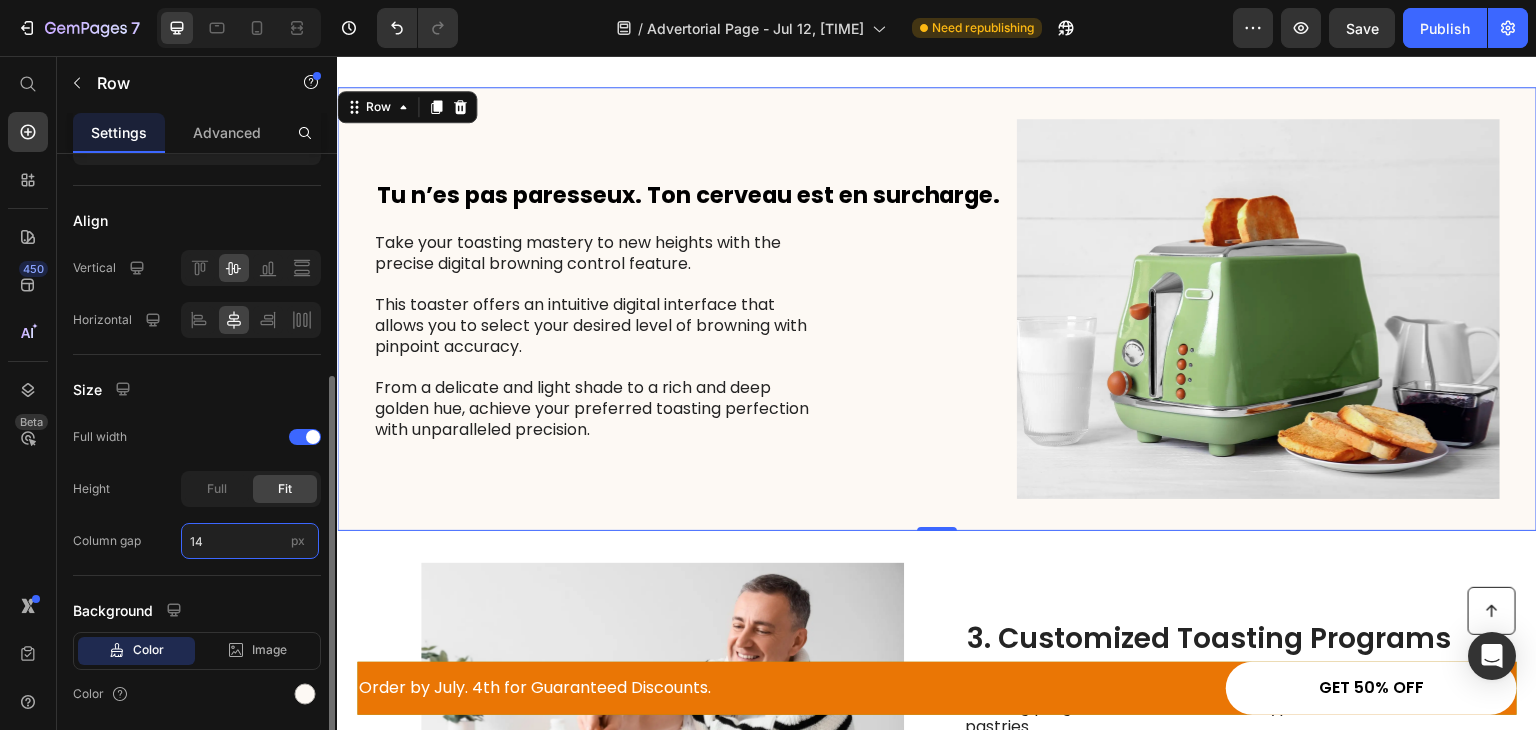 type on "1" 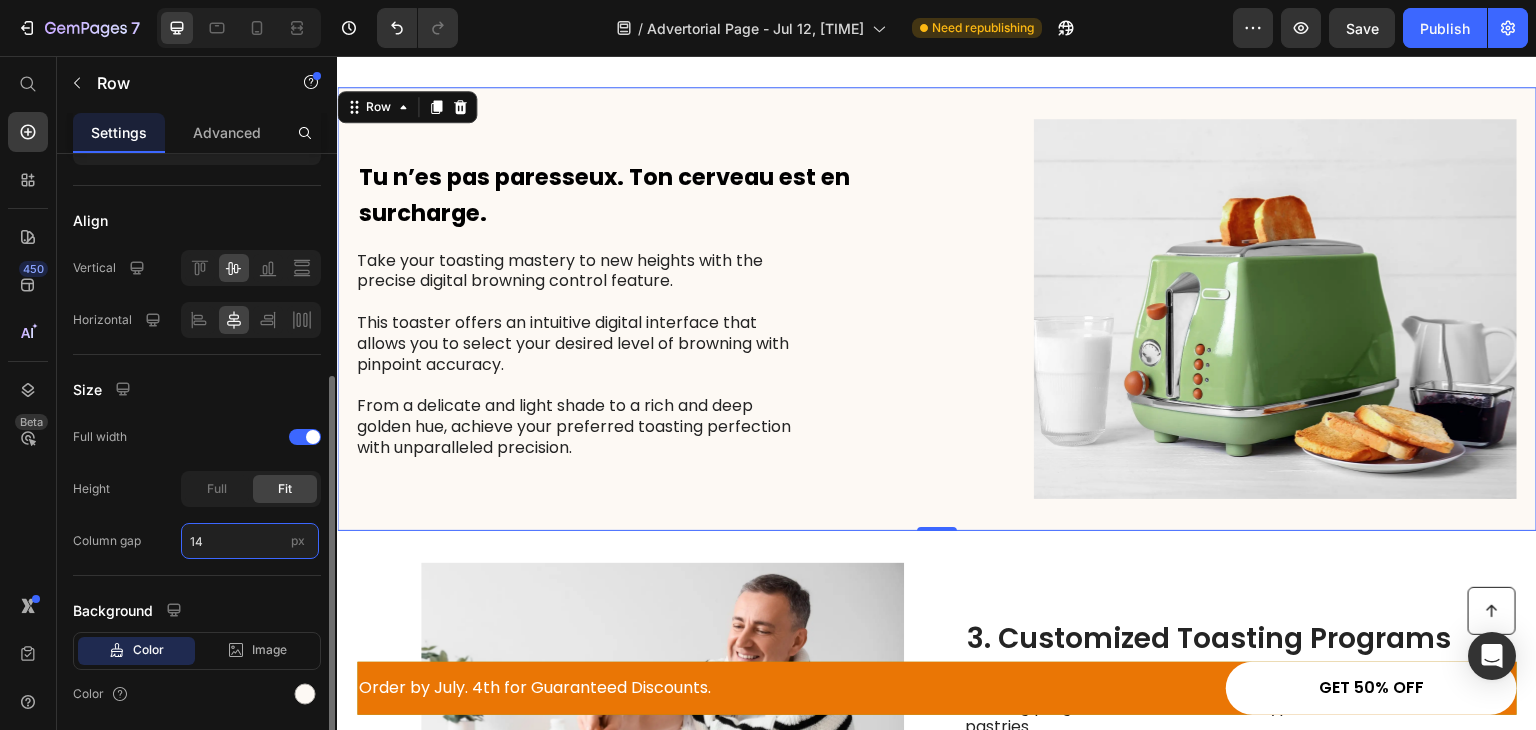 type on "1" 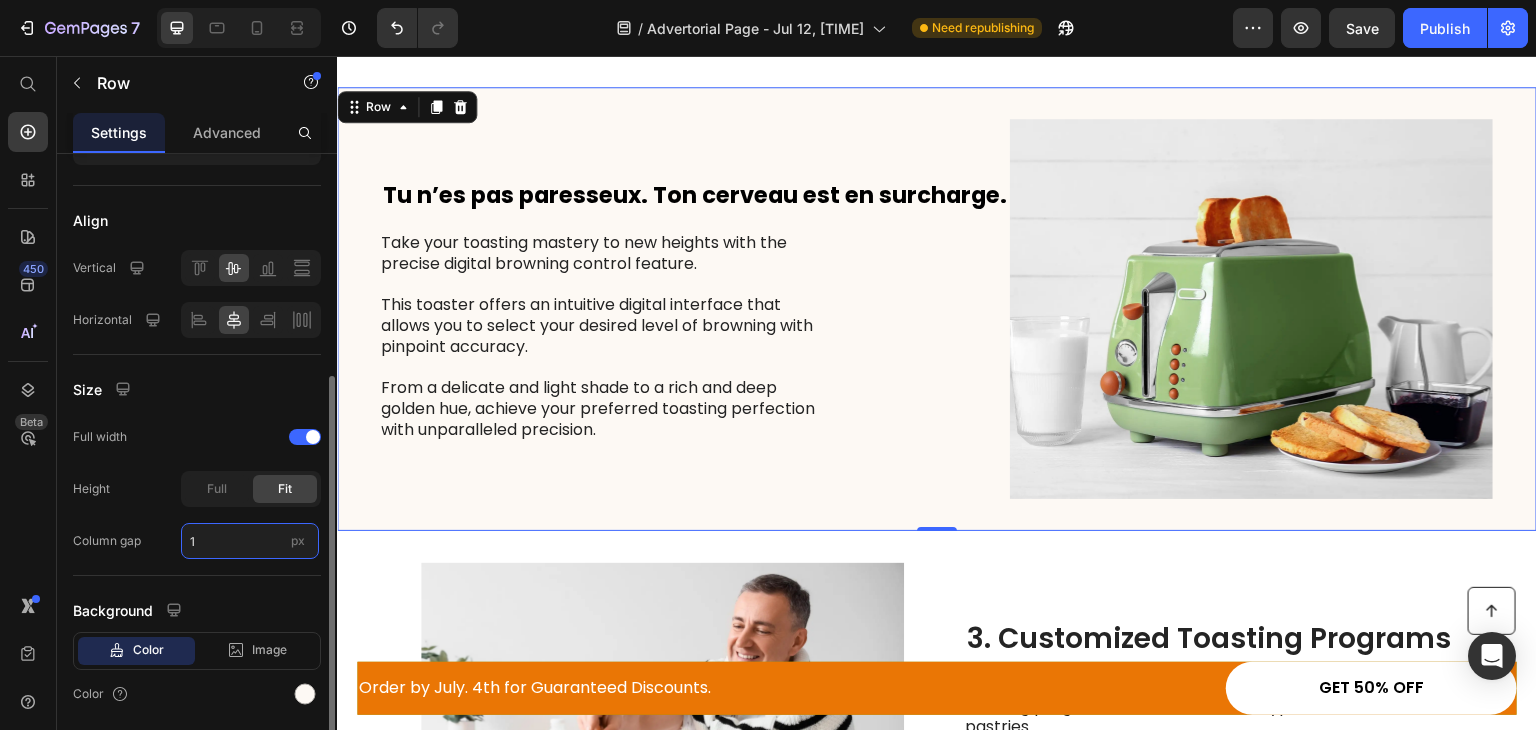 type on "10" 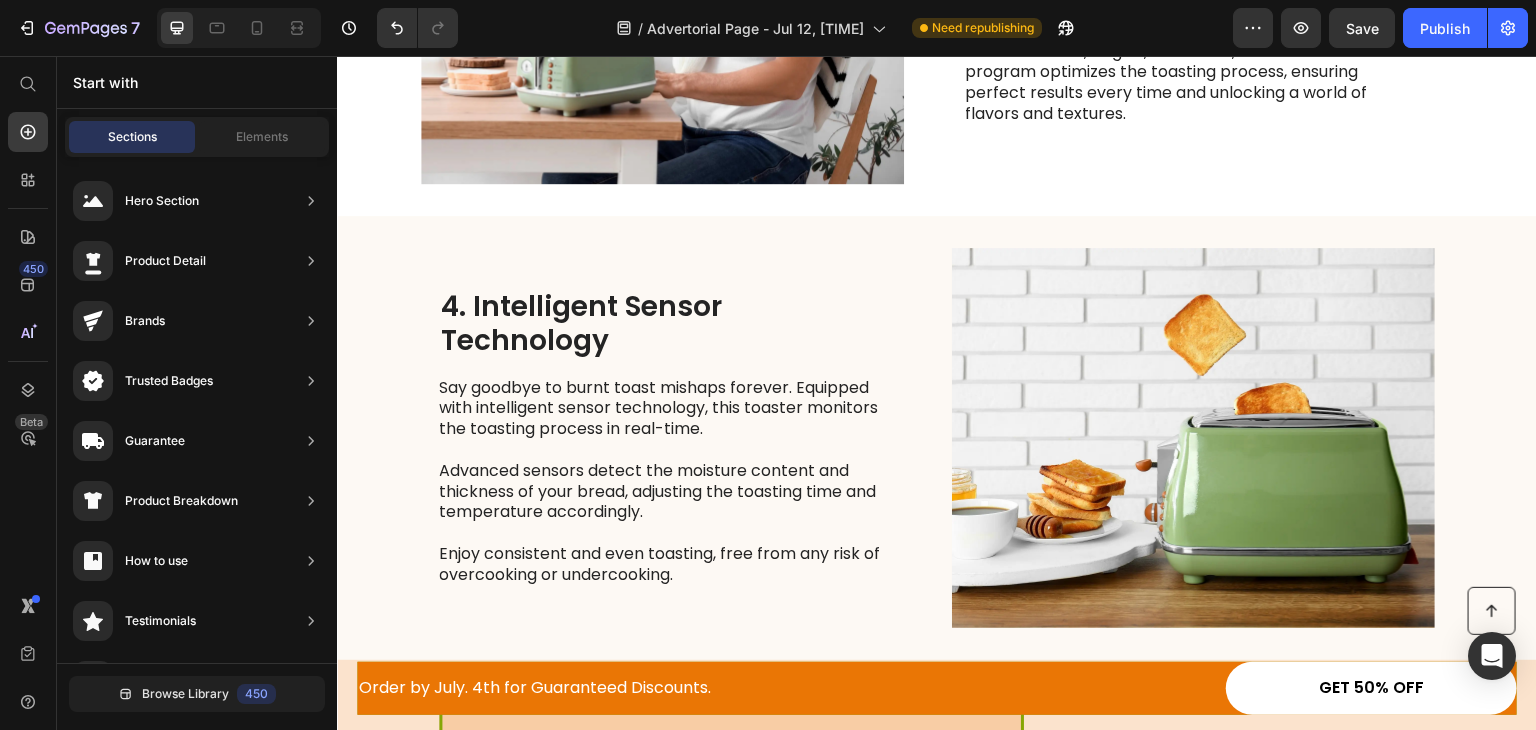 scroll, scrollTop: 1841, scrollLeft: 0, axis: vertical 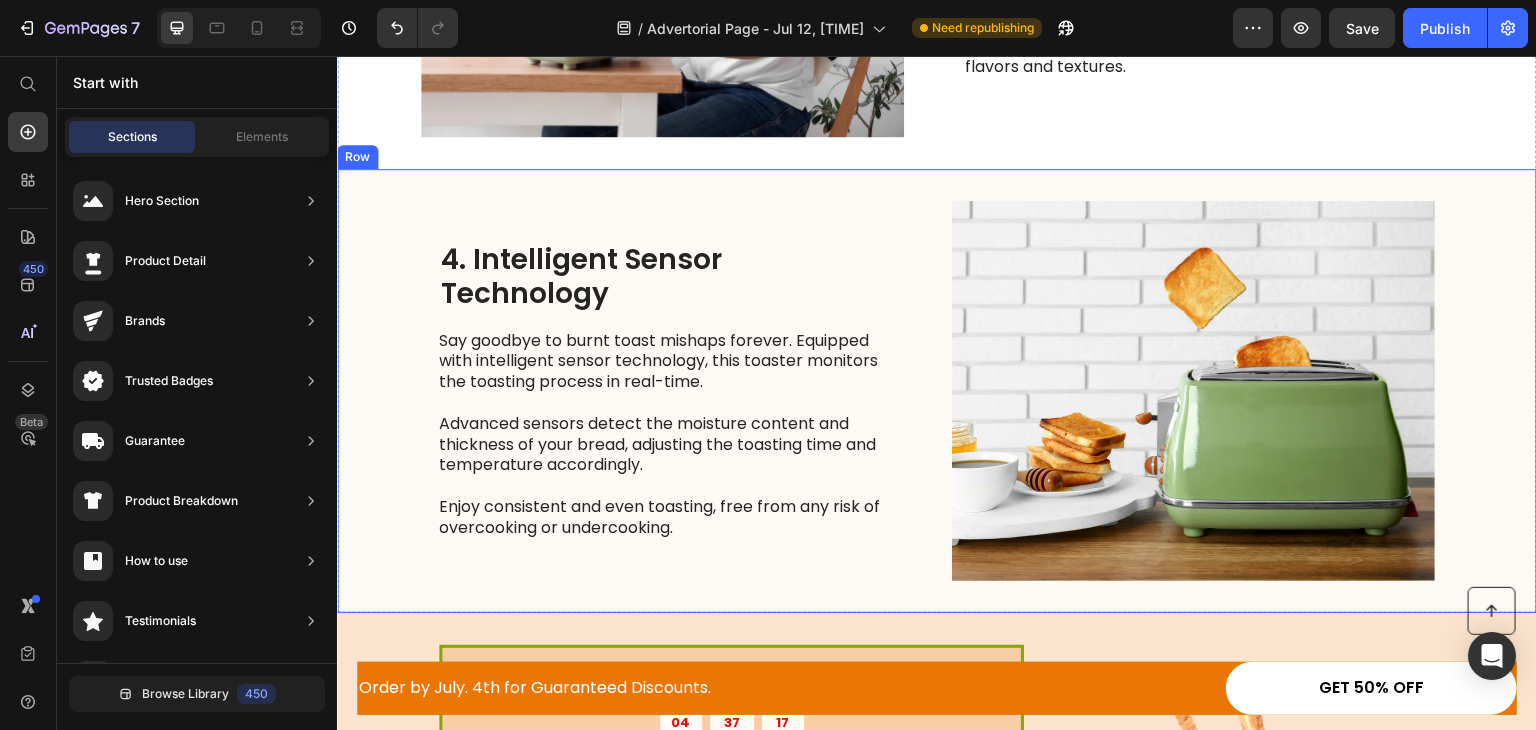 click on "4. Intelligent Sensor Technology Heading Say goodbye to burnt toast mishaps forever. Equipped with intelligent sensor technology, this toaster monitors the toasting process in real-time. Advanced sensors detect the moisture content and thickness of your bread, adjusting the toasting time and temperature accordingly. Enjoy consistent and even toasting, free from any risk of overcooking or undercooking. Text Block" at bounding box center (664, 391) 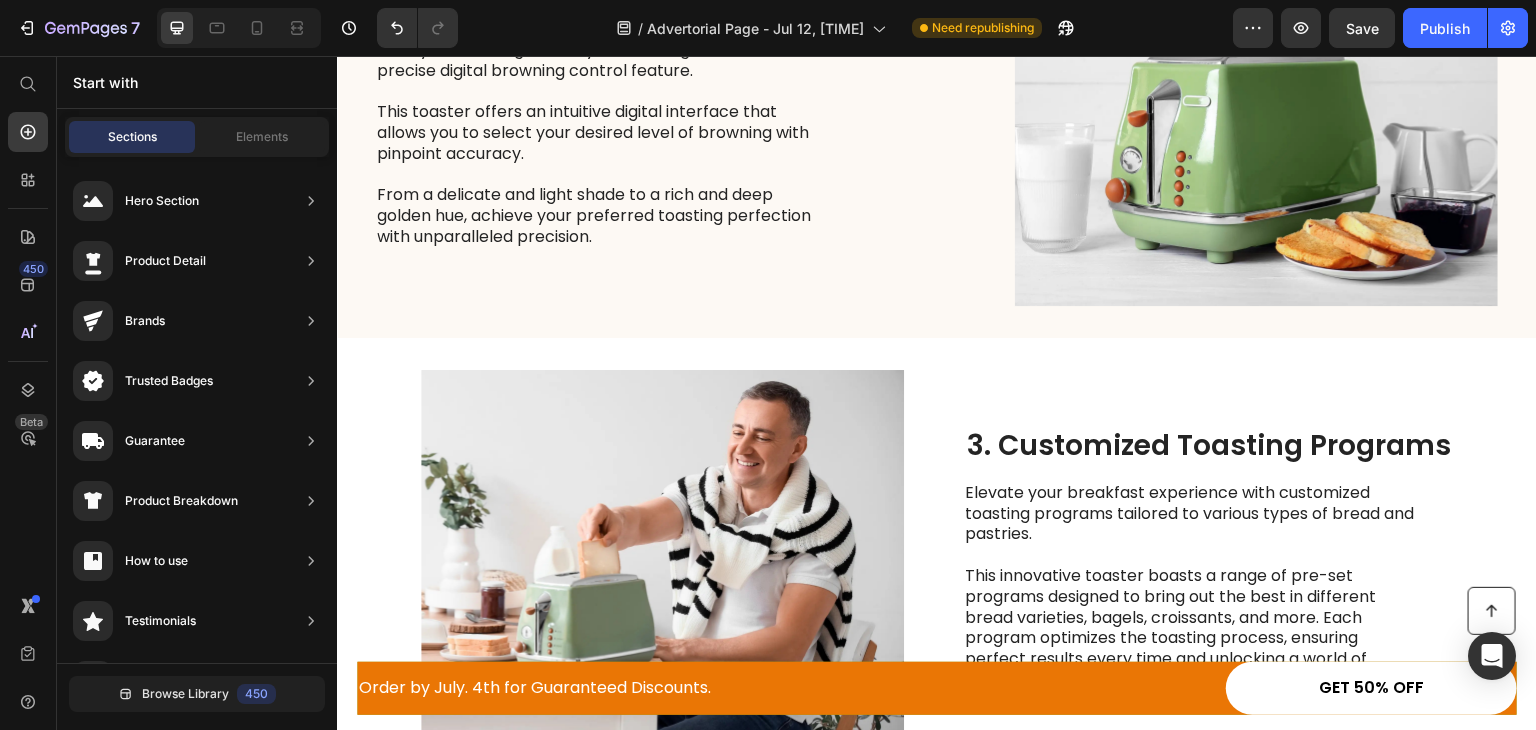 scroll, scrollTop: 1215, scrollLeft: 0, axis: vertical 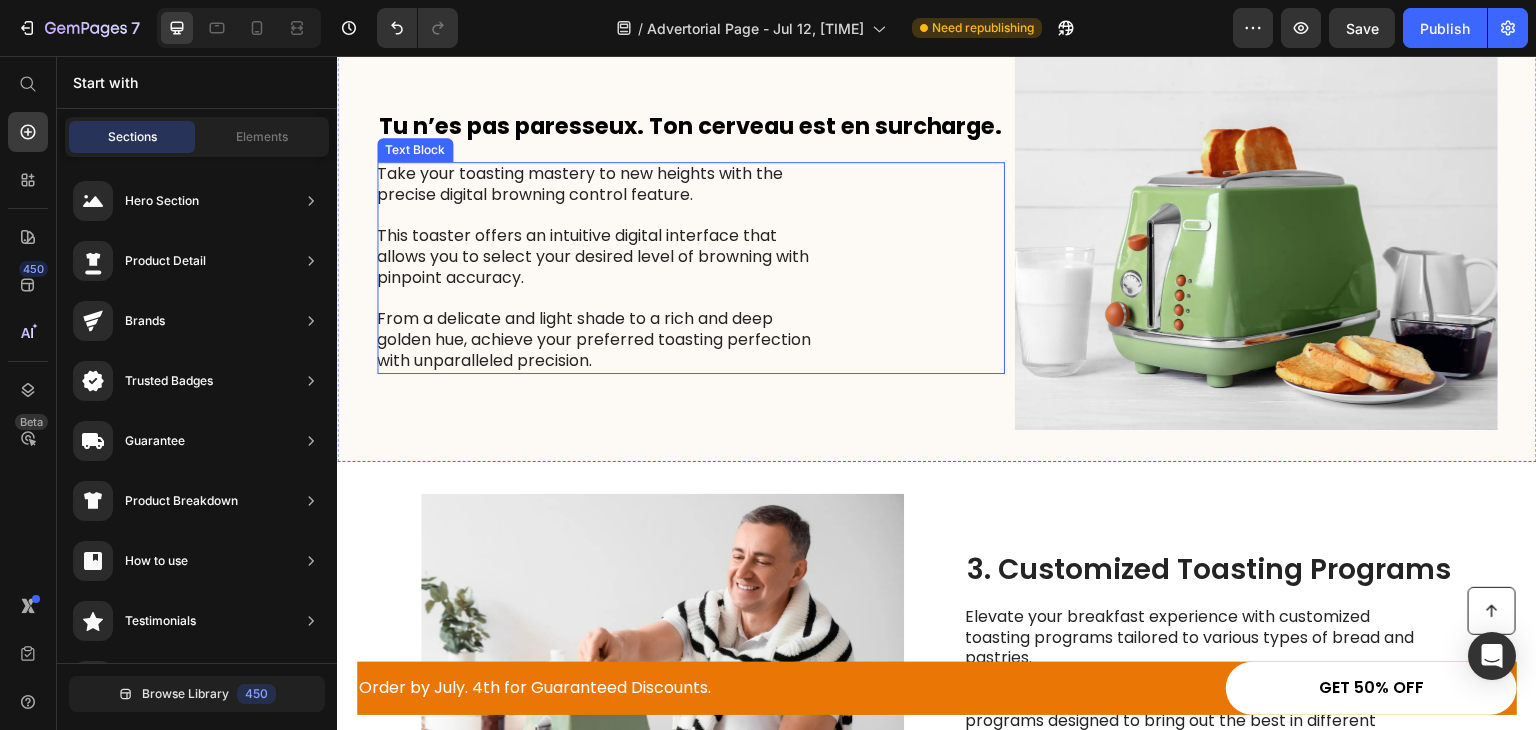 click on "Take your toasting mastery to new heights with the precise digital browning control feature. This toaster offers an intuitive digital interface that allows you to select your desired level of browning with pinpoint accuracy.  From a delicate and light shade to a rich and deep golden hue, achieve your preferred toasting perfection with unparalleled precision." at bounding box center (601, 268) 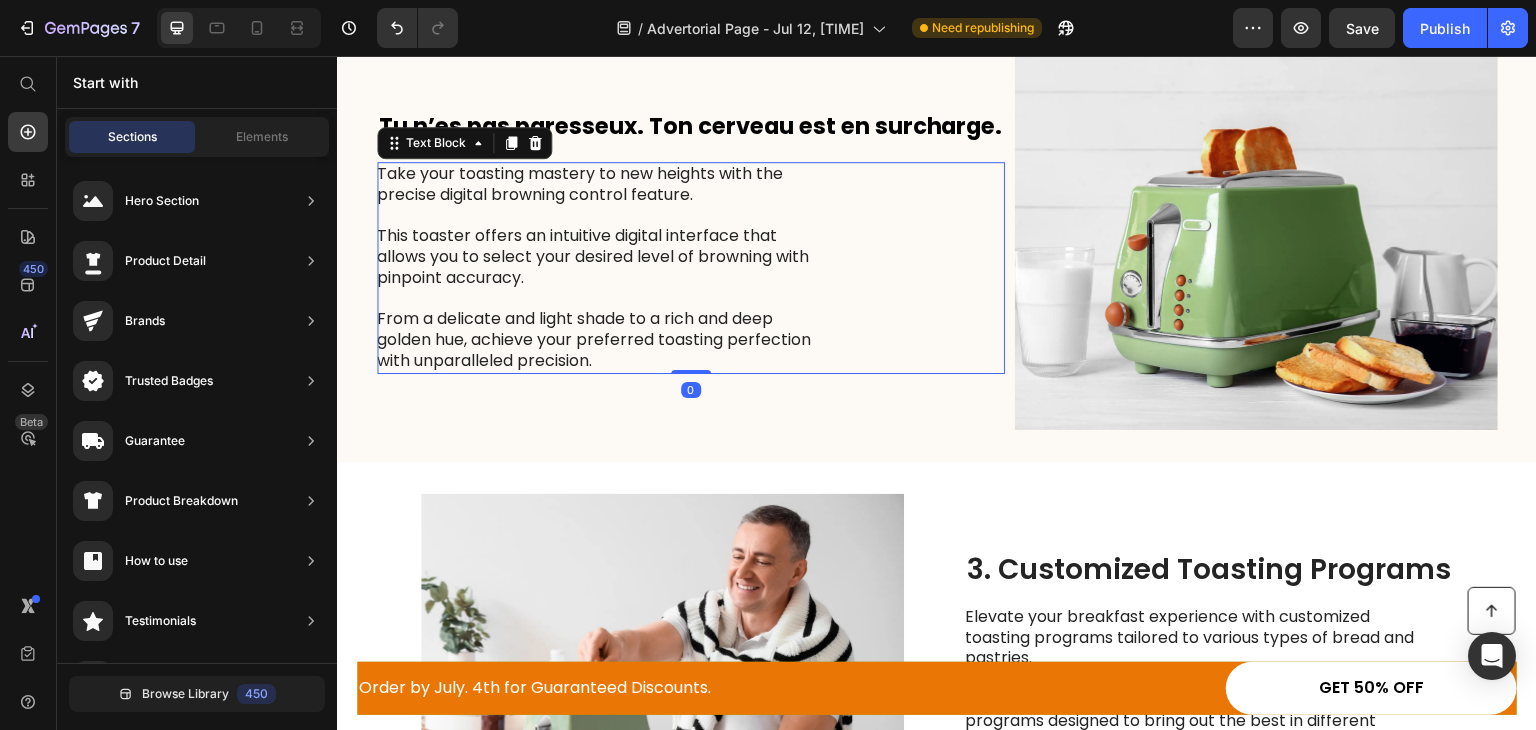 scroll, scrollTop: 0, scrollLeft: 0, axis: both 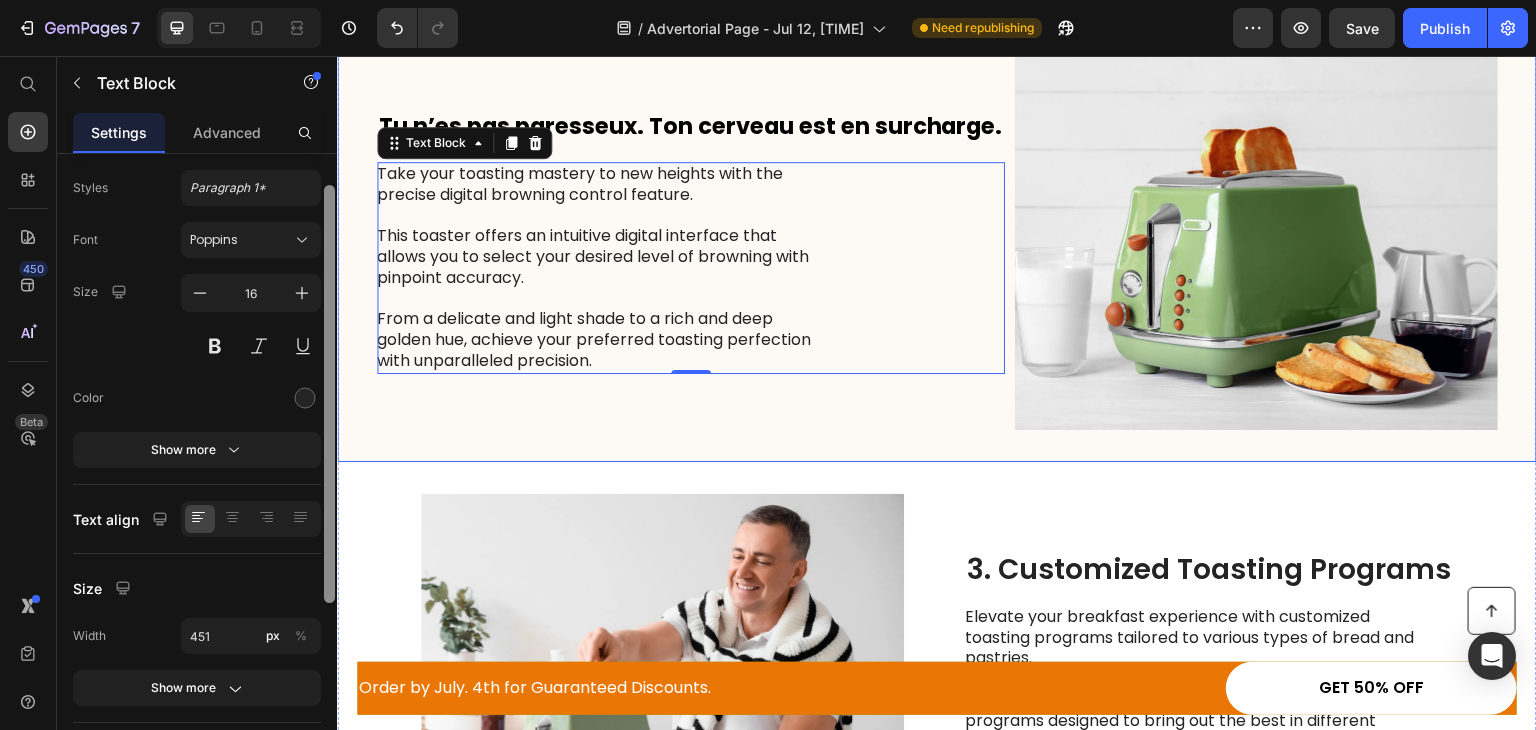 drag, startPoint x: 668, startPoint y: 365, endPoint x: 340, endPoint y: 335, distance: 329.36908 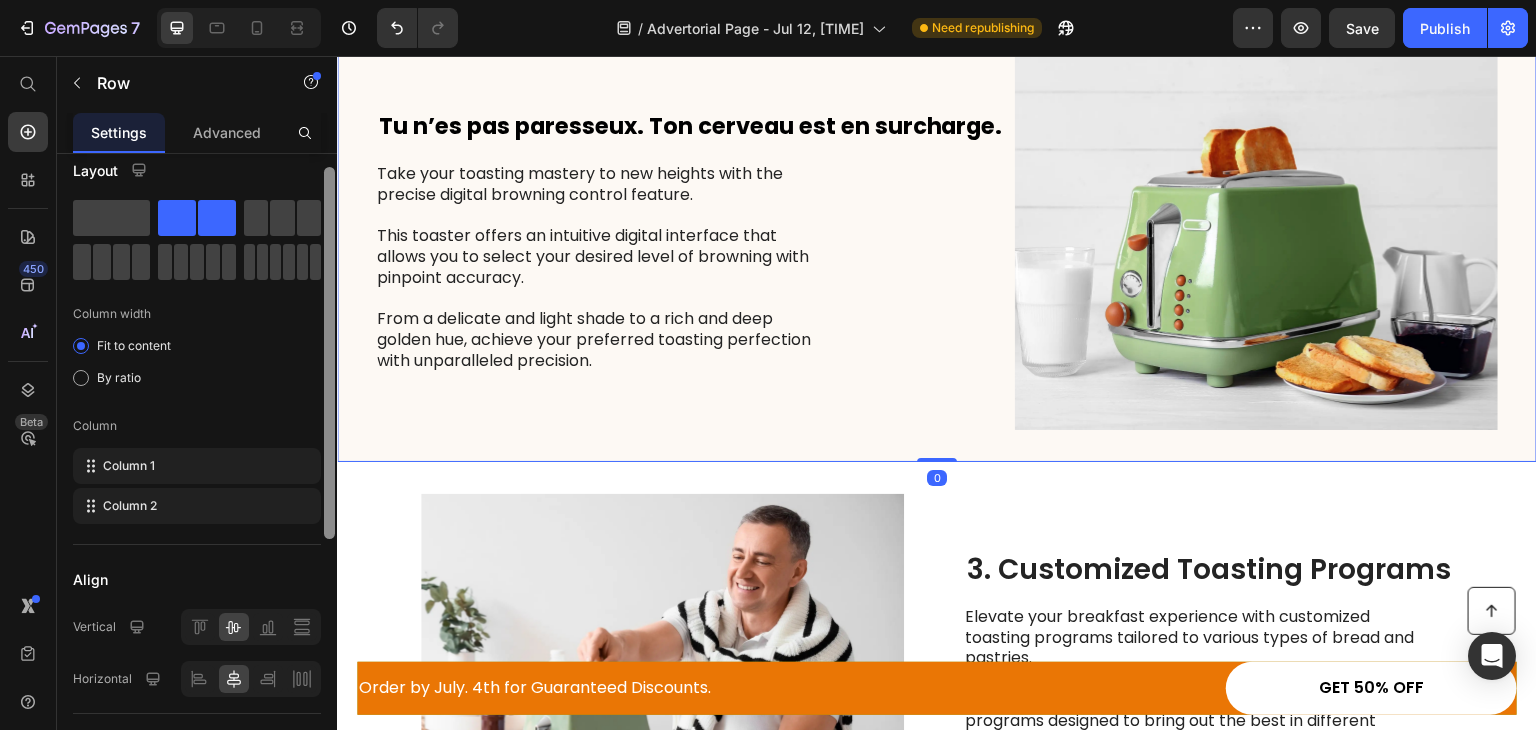 scroll, scrollTop: 0, scrollLeft: 0, axis: both 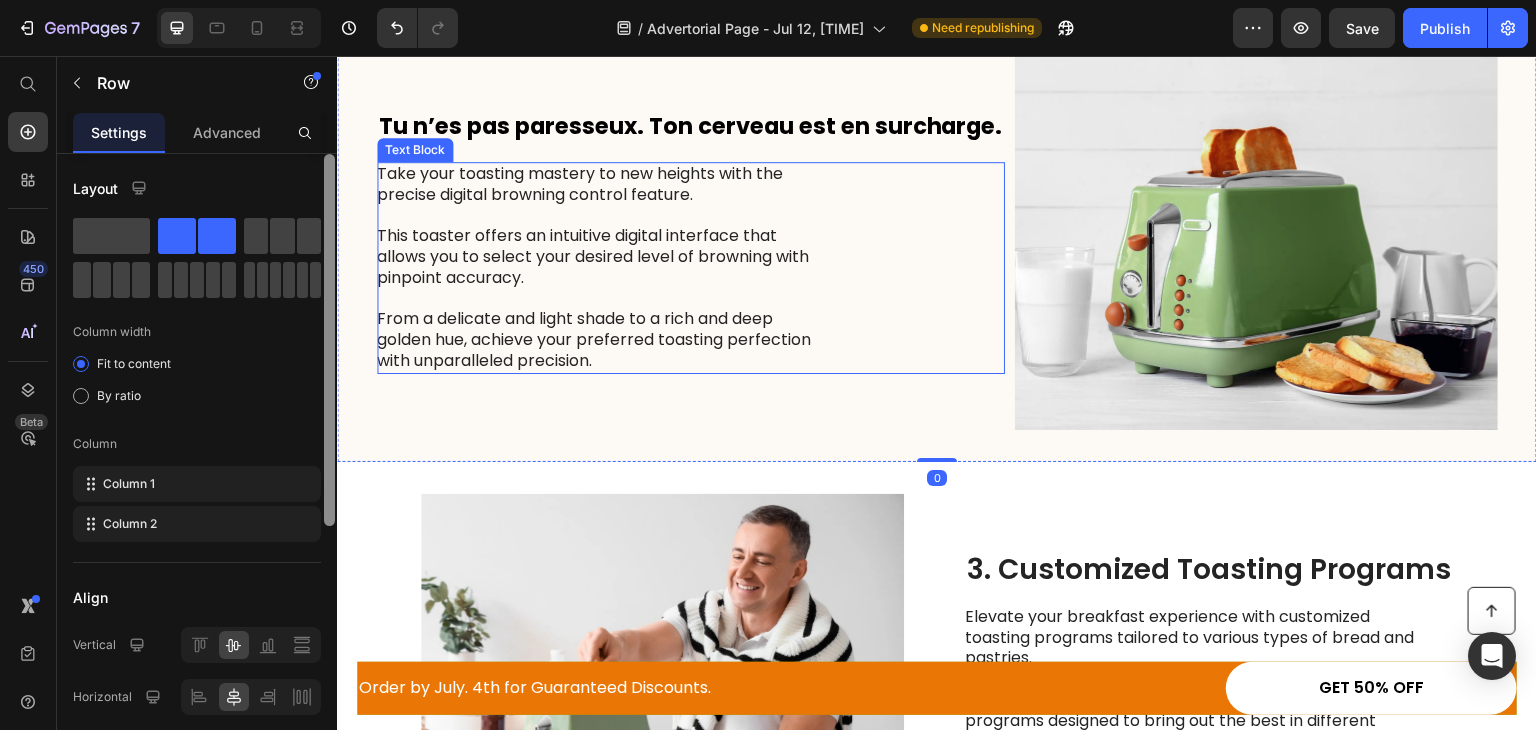 click on "Take your toasting mastery to new heights with the precise digital browning control feature. This toaster offers an intuitive digital interface that allows you to select your desired level of browning with pinpoint accuracy.  From a delicate and light shade to a rich and deep golden hue, achieve your preferred toasting perfection with unparalleled precision." at bounding box center [601, 268] 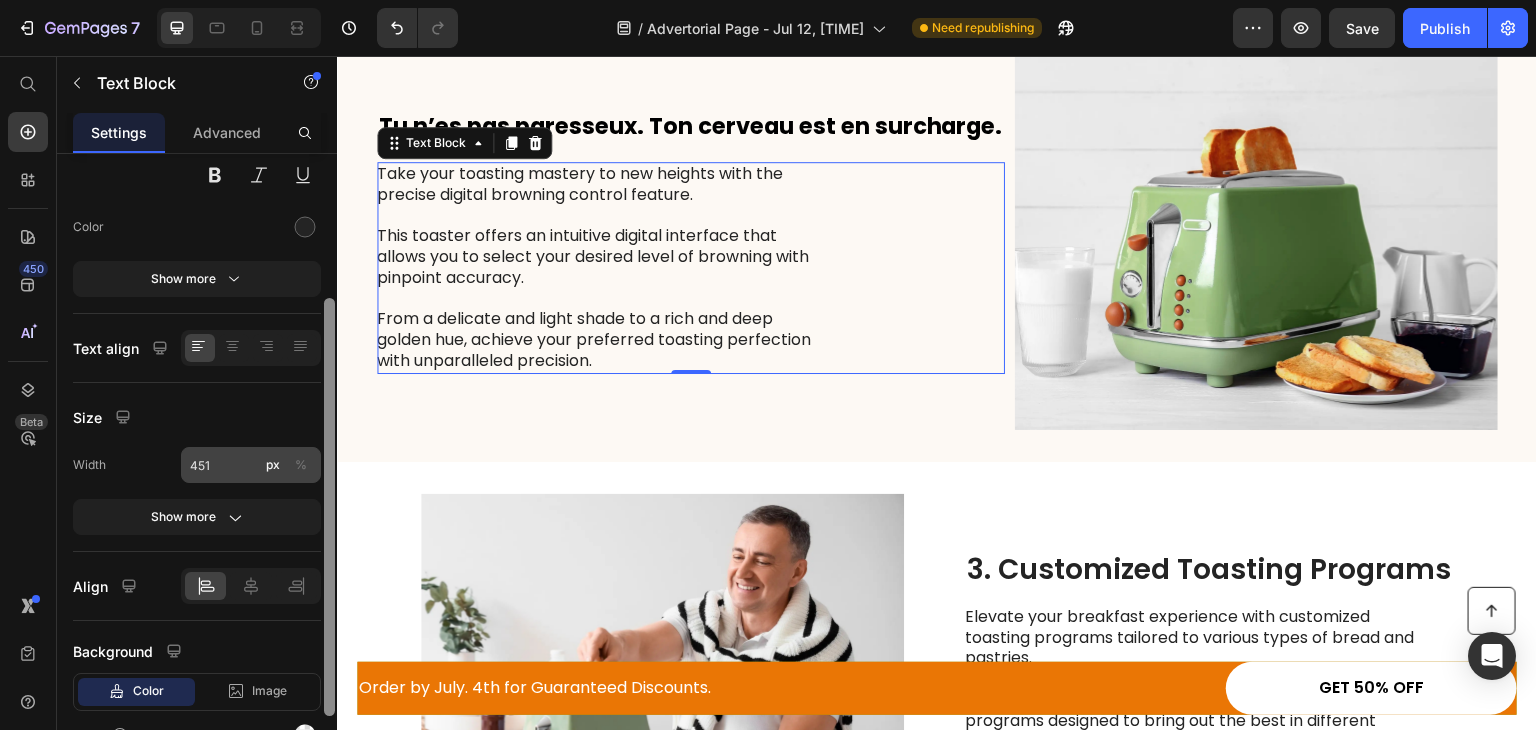 scroll, scrollTop: 224, scrollLeft: 0, axis: vertical 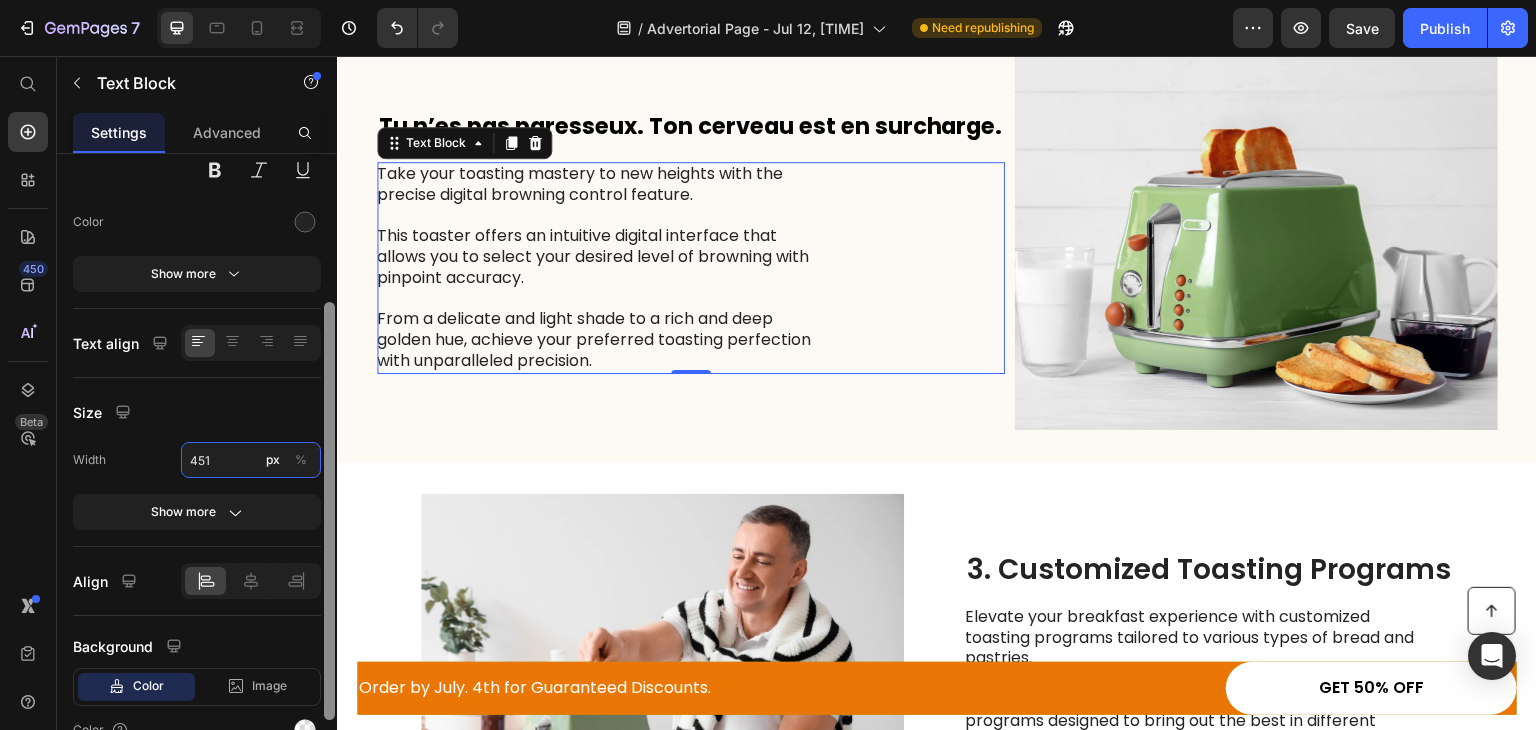 click on "451" at bounding box center (251, 460) 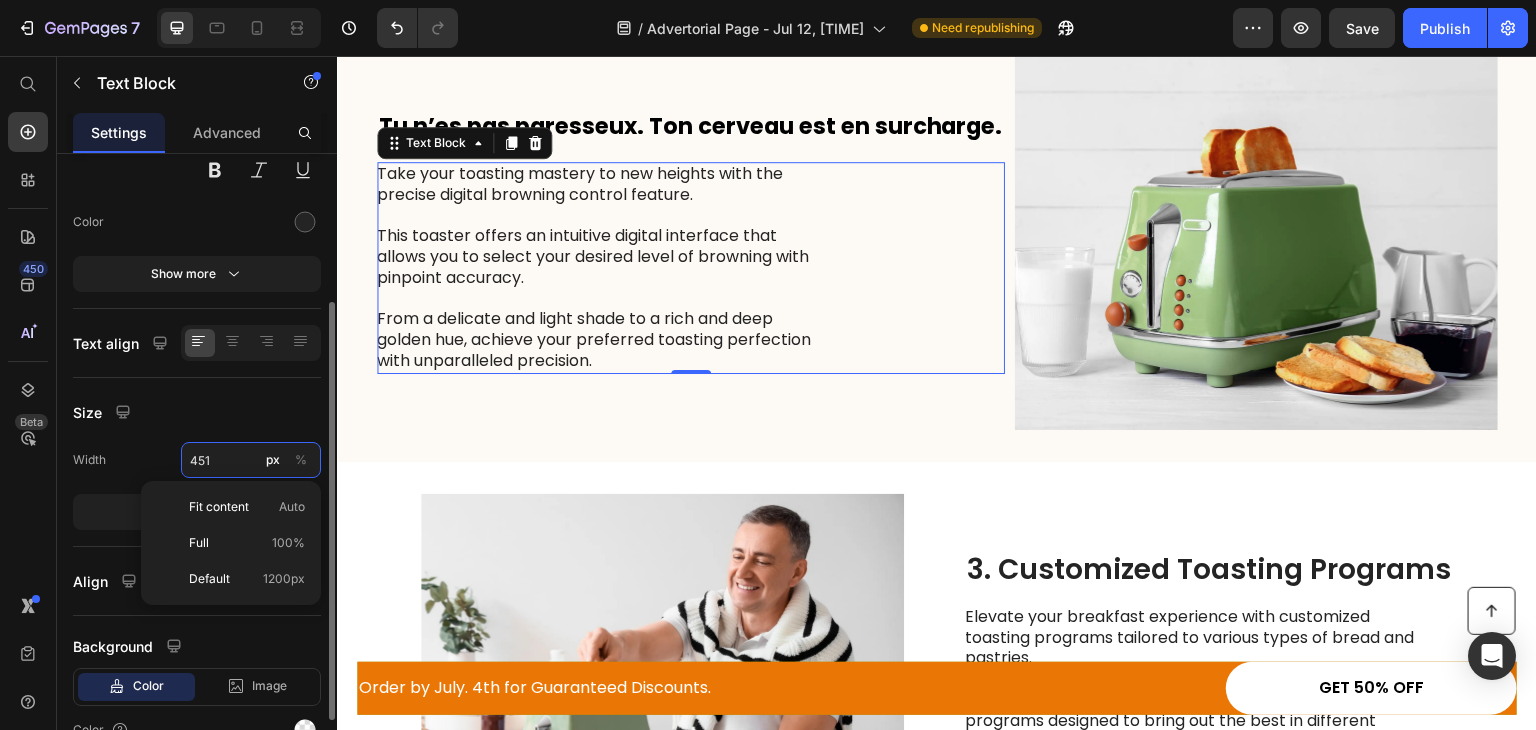 click on "451" at bounding box center [251, 460] 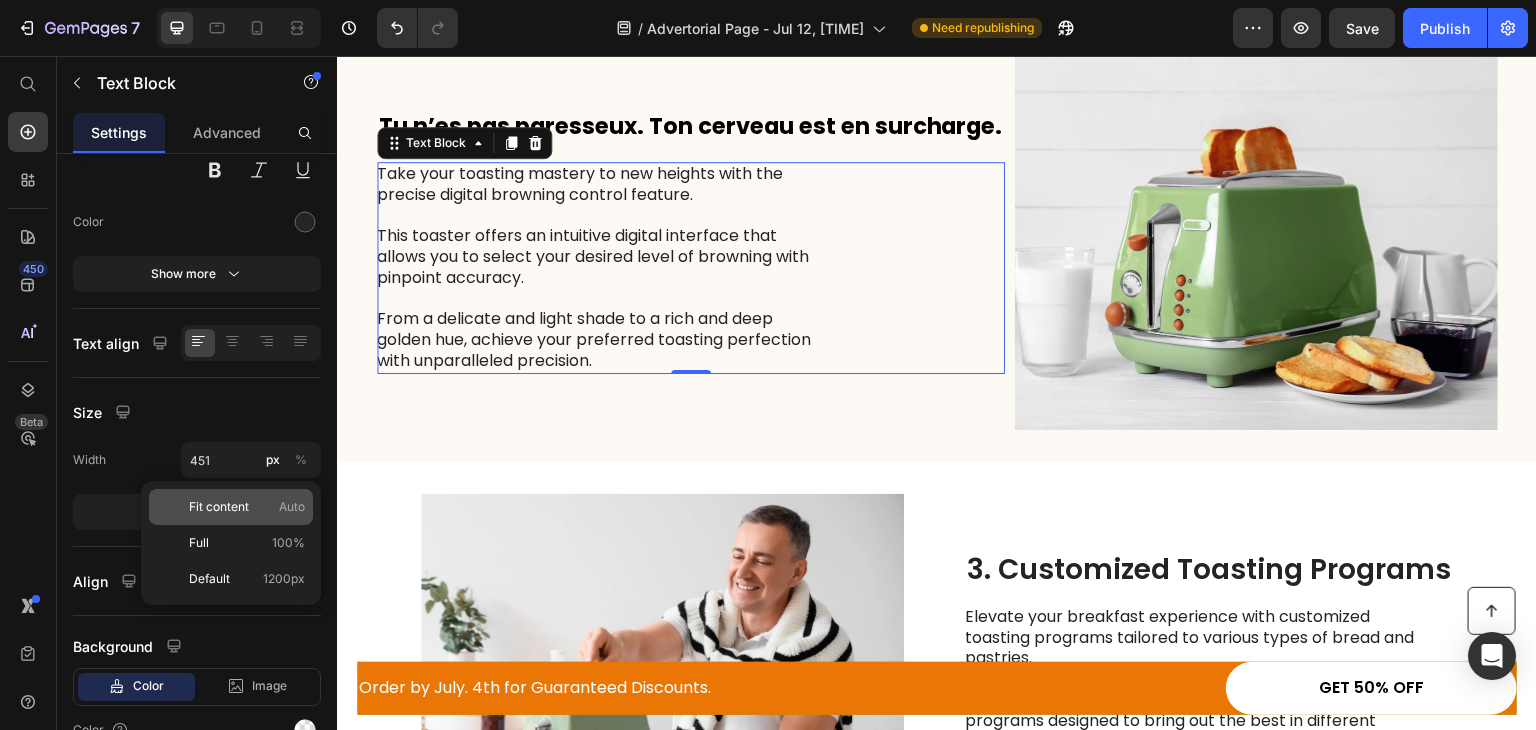click on "Fit content" at bounding box center (219, 507) 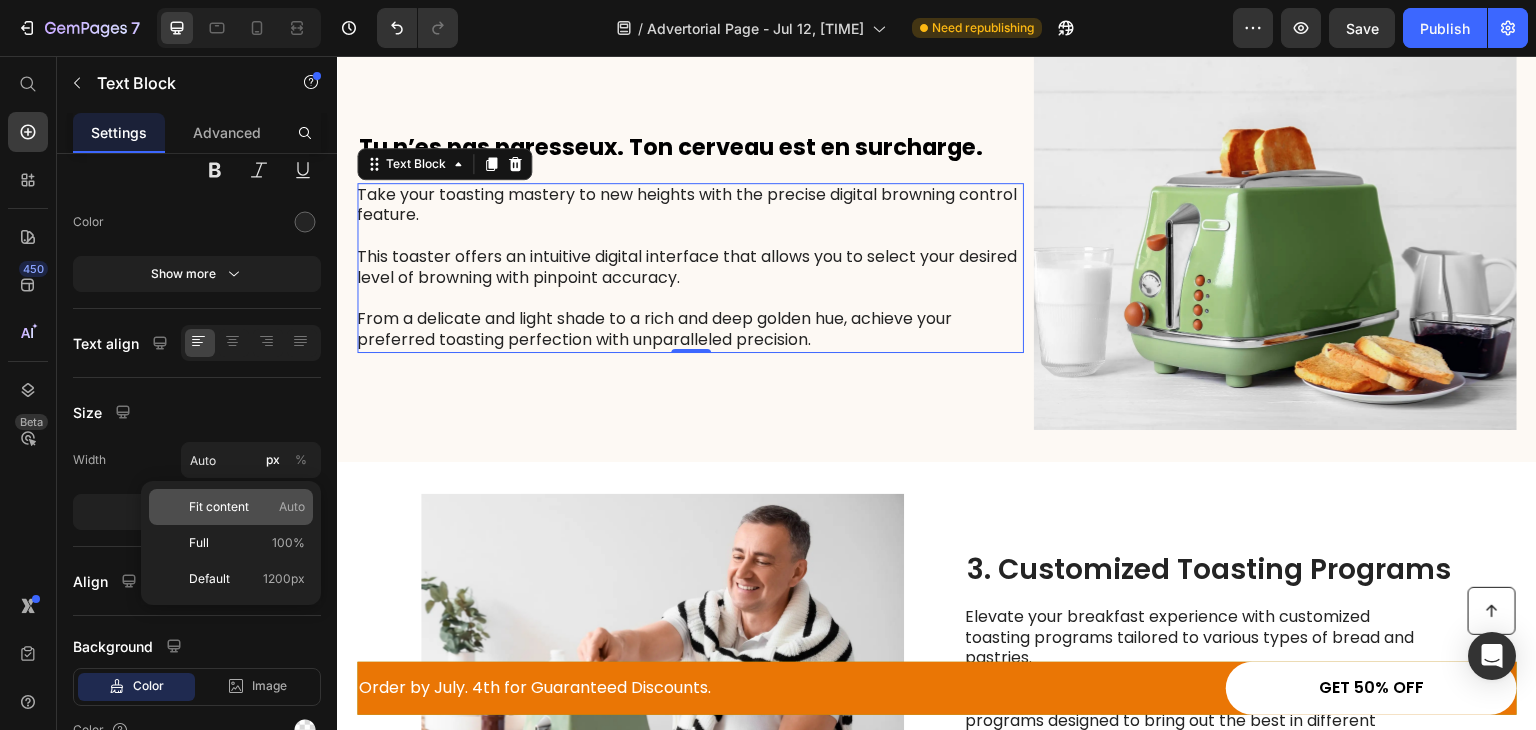 scroll, scrollTop: 1125, scrollLeft: 0, axis: vertical 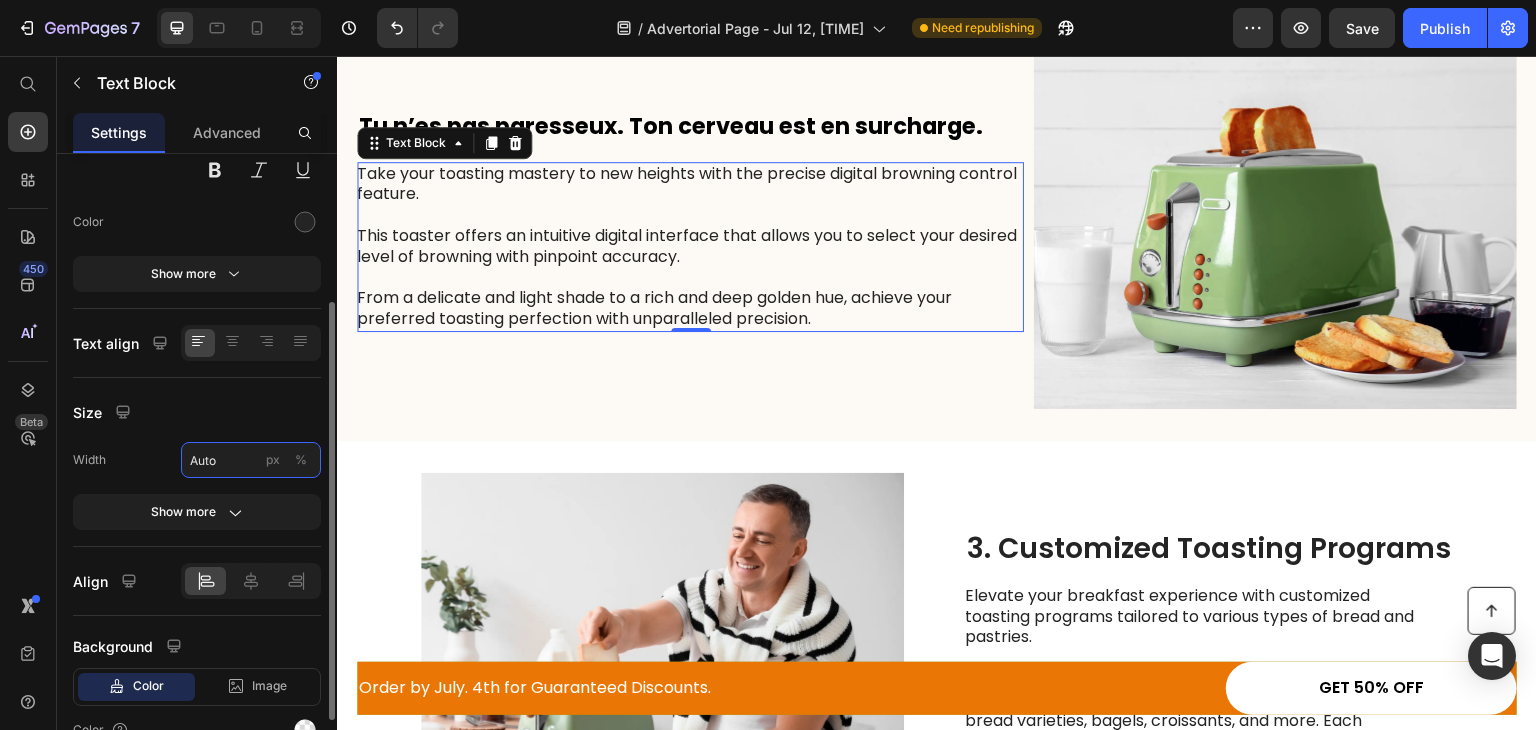 click on "Auto" at bounding box center (251, 460) 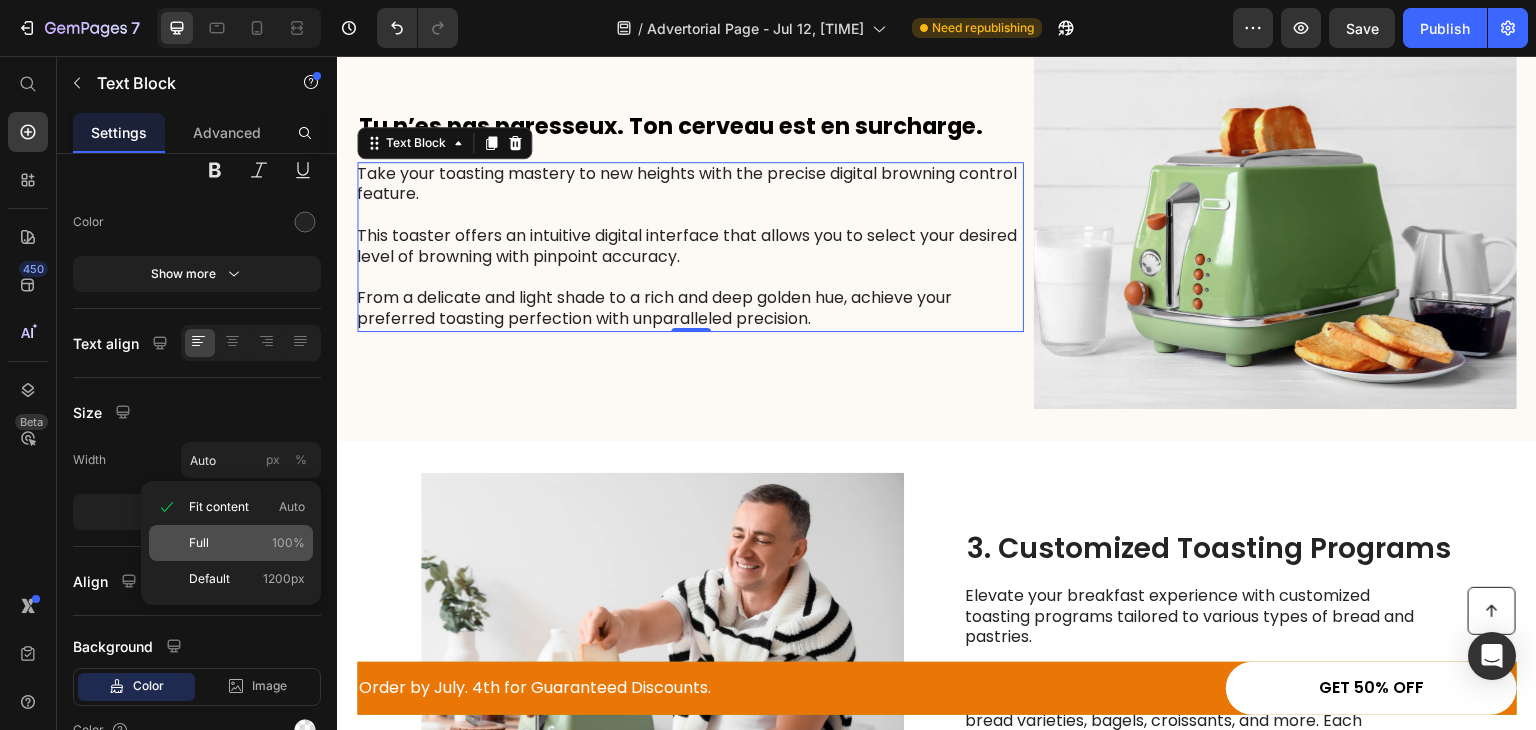 click on "Full 100%" at bounding box center (247, 543) 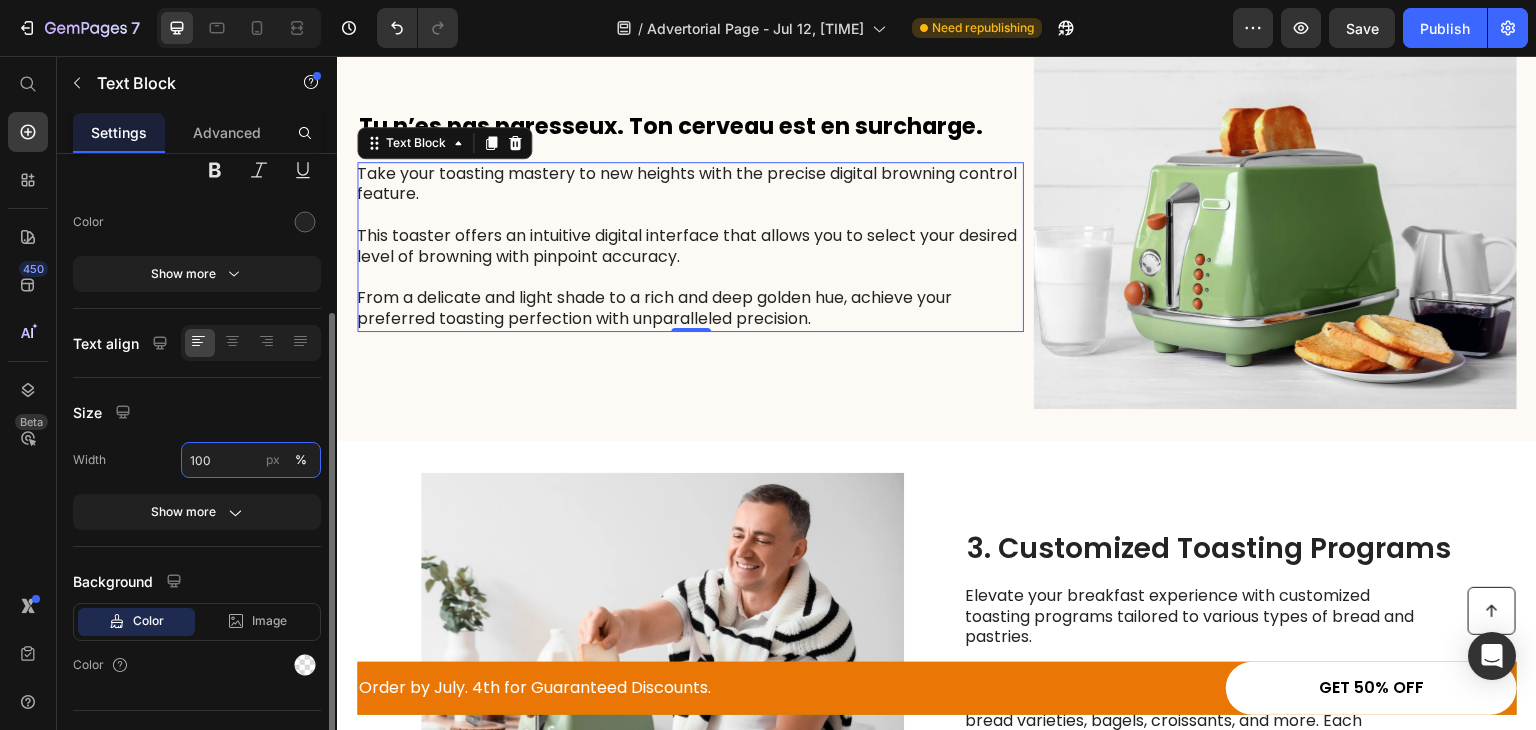 click on "100" at bounding box center [251, 460] 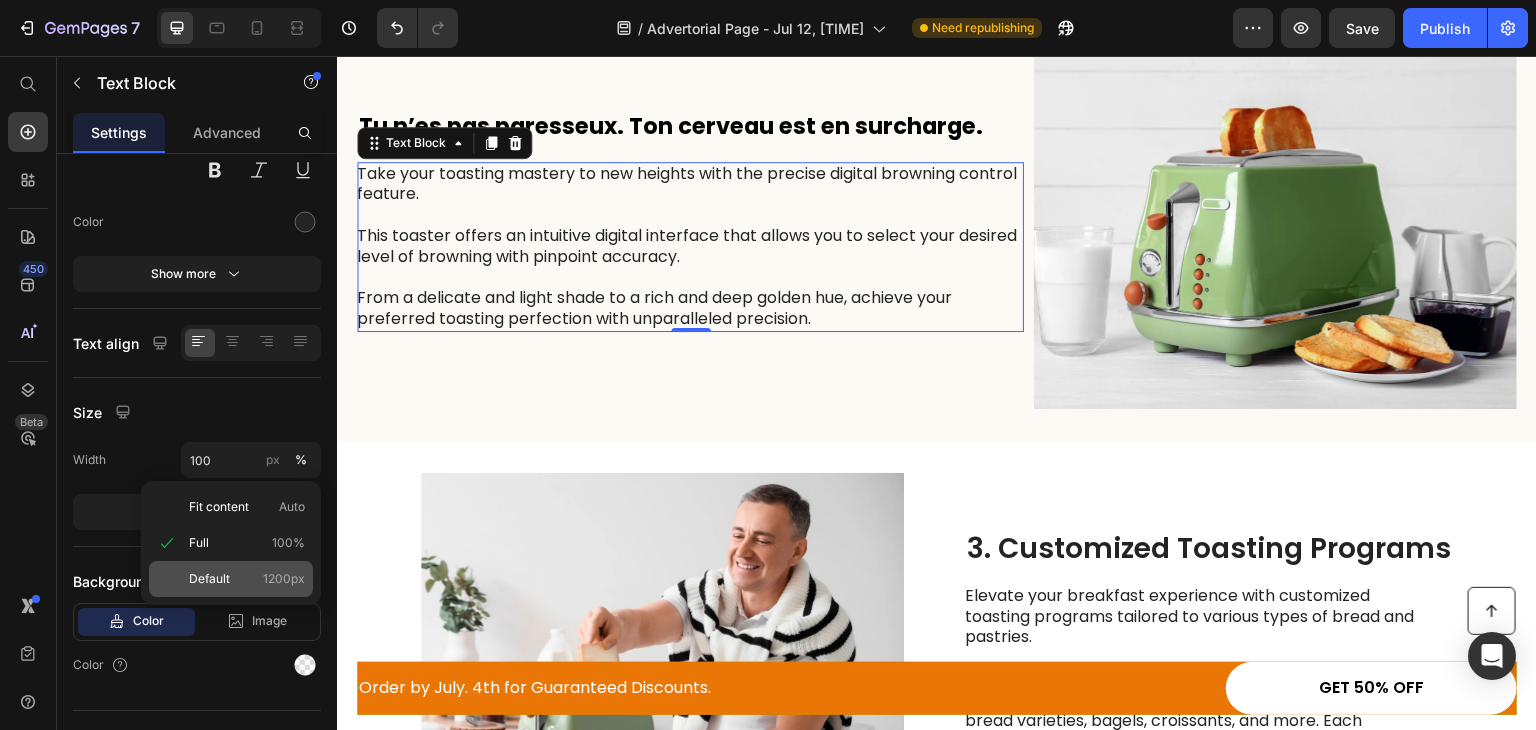 click on "Default 1200px" 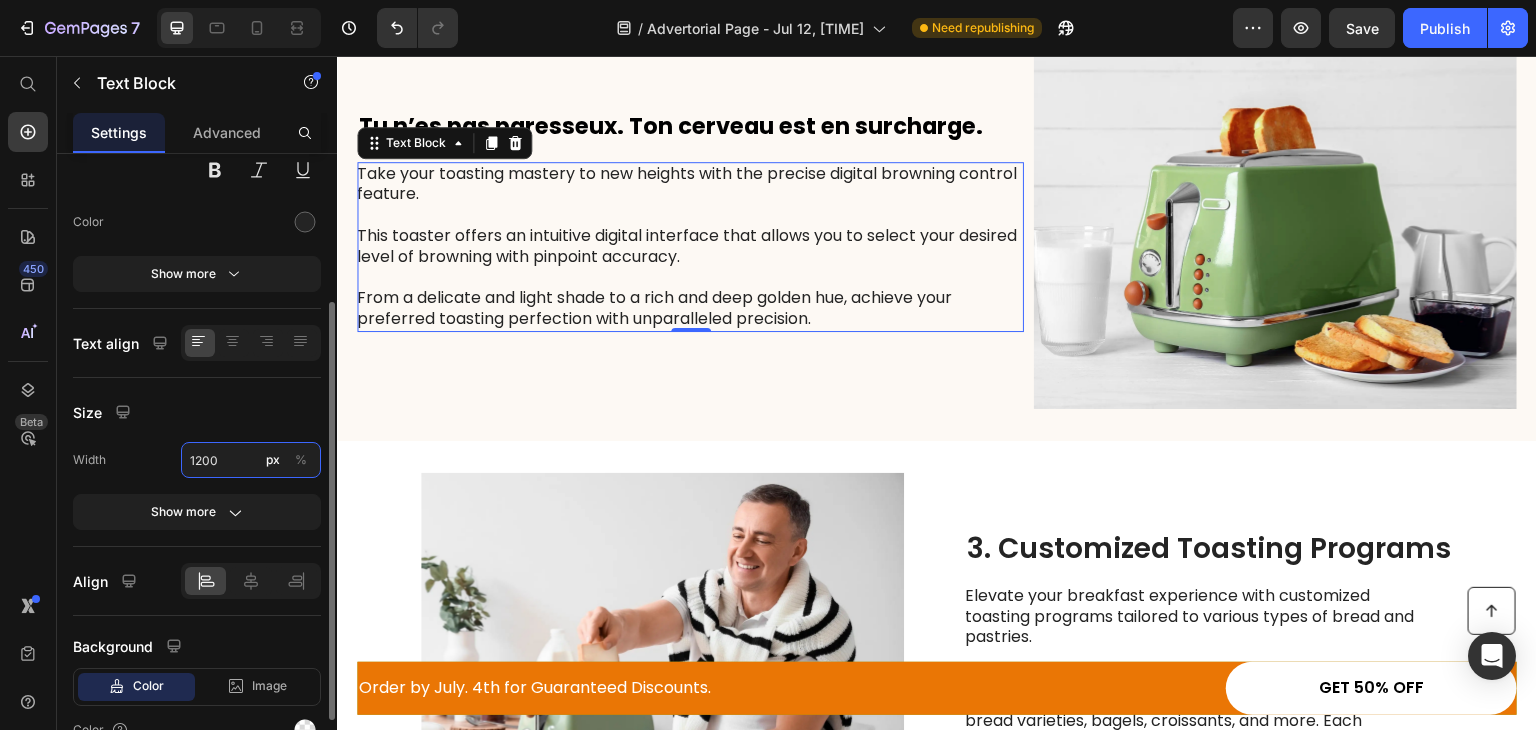 click on "1200" at bounding box center [251, 460] 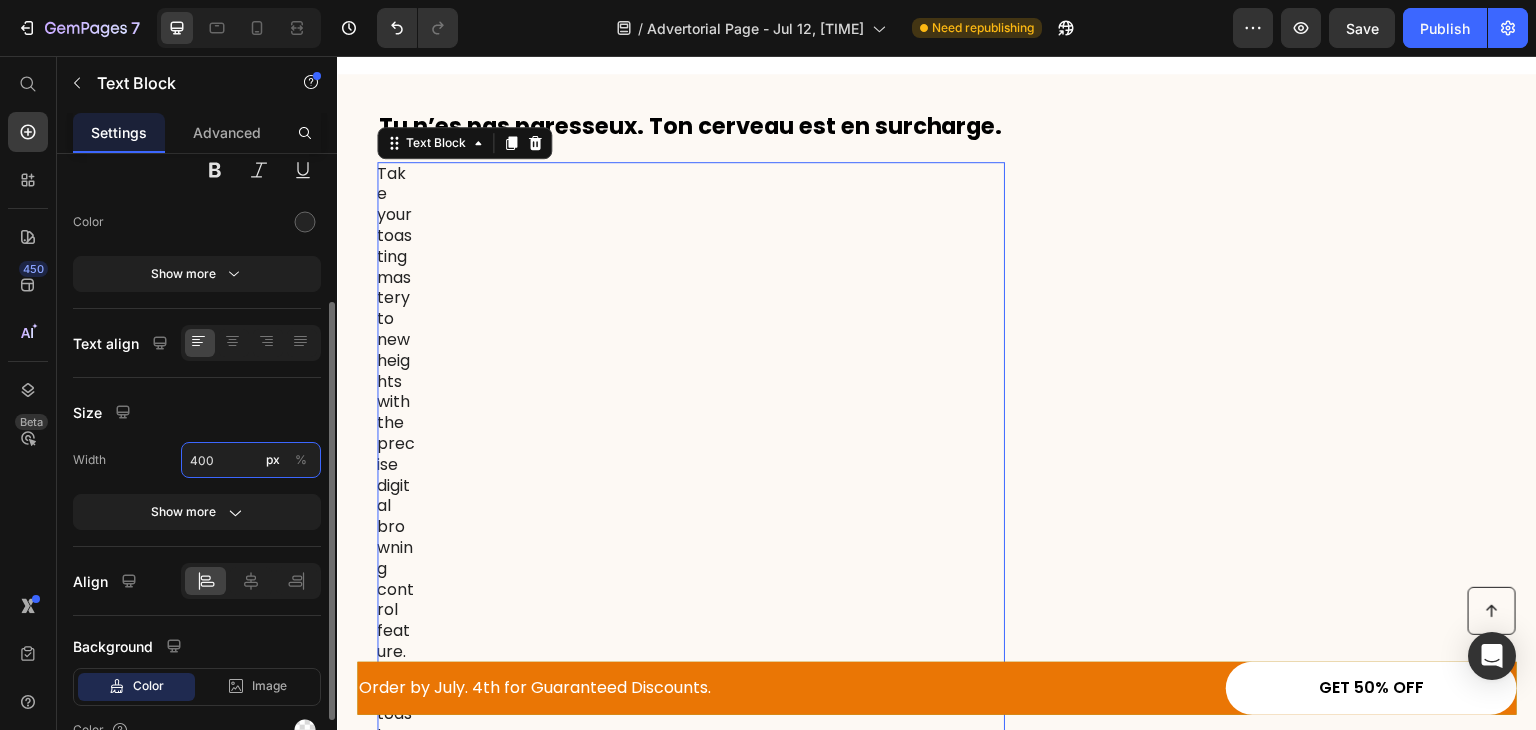 scroll, scrollTop: 1104, scrollLeft: 0, axis: vertical 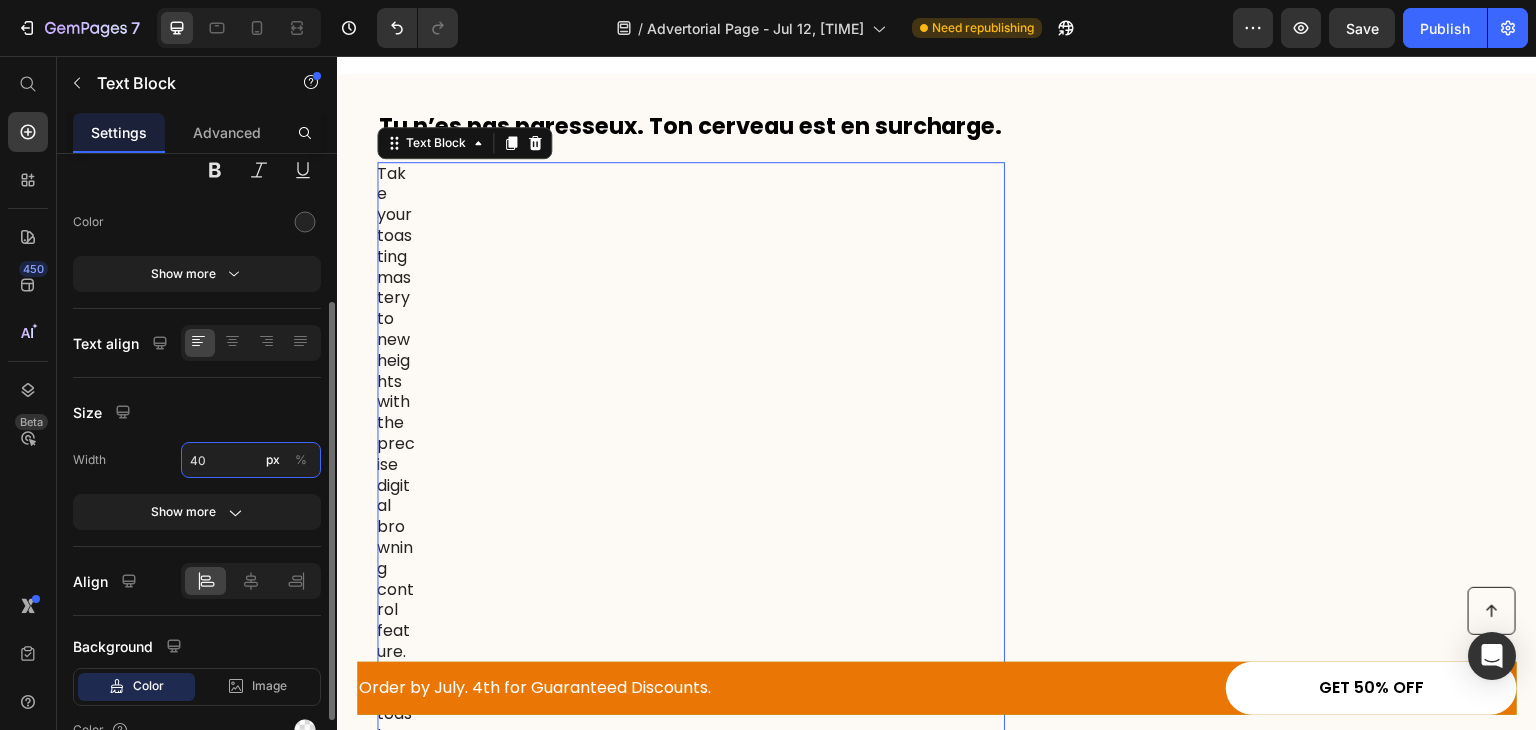 type on "4" 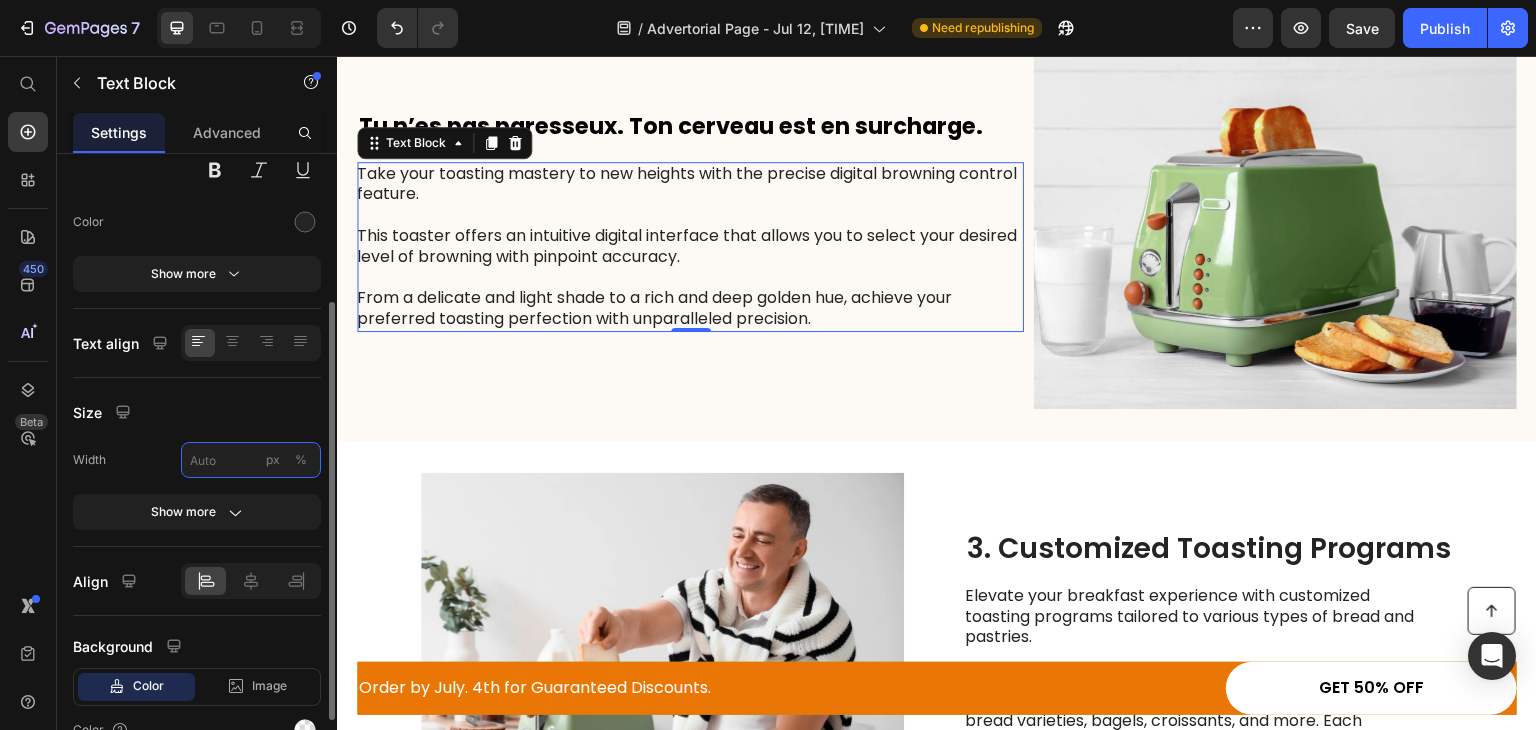 type on "4" 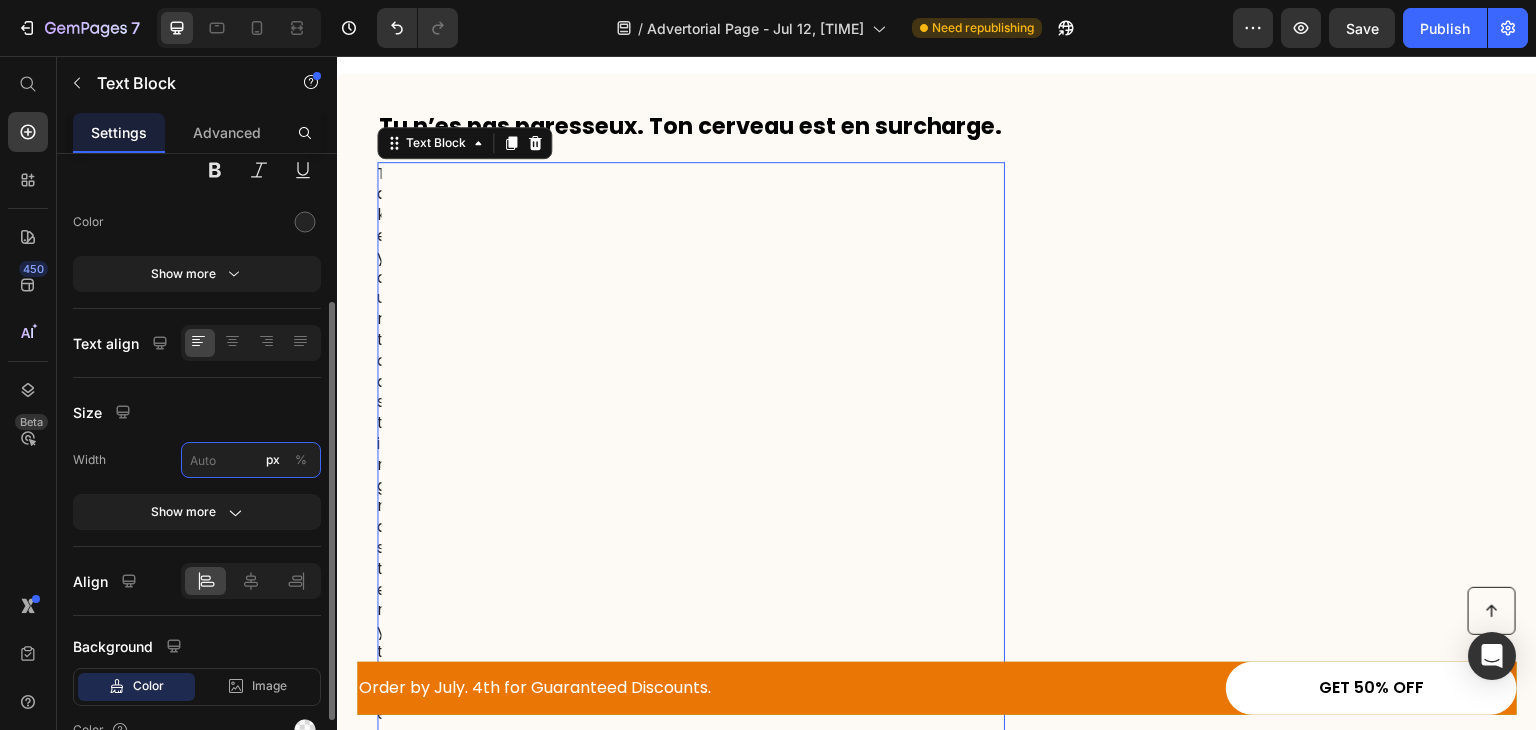 scroll, scrollTop: 1125, scrollLeft: 0, axis: vertical 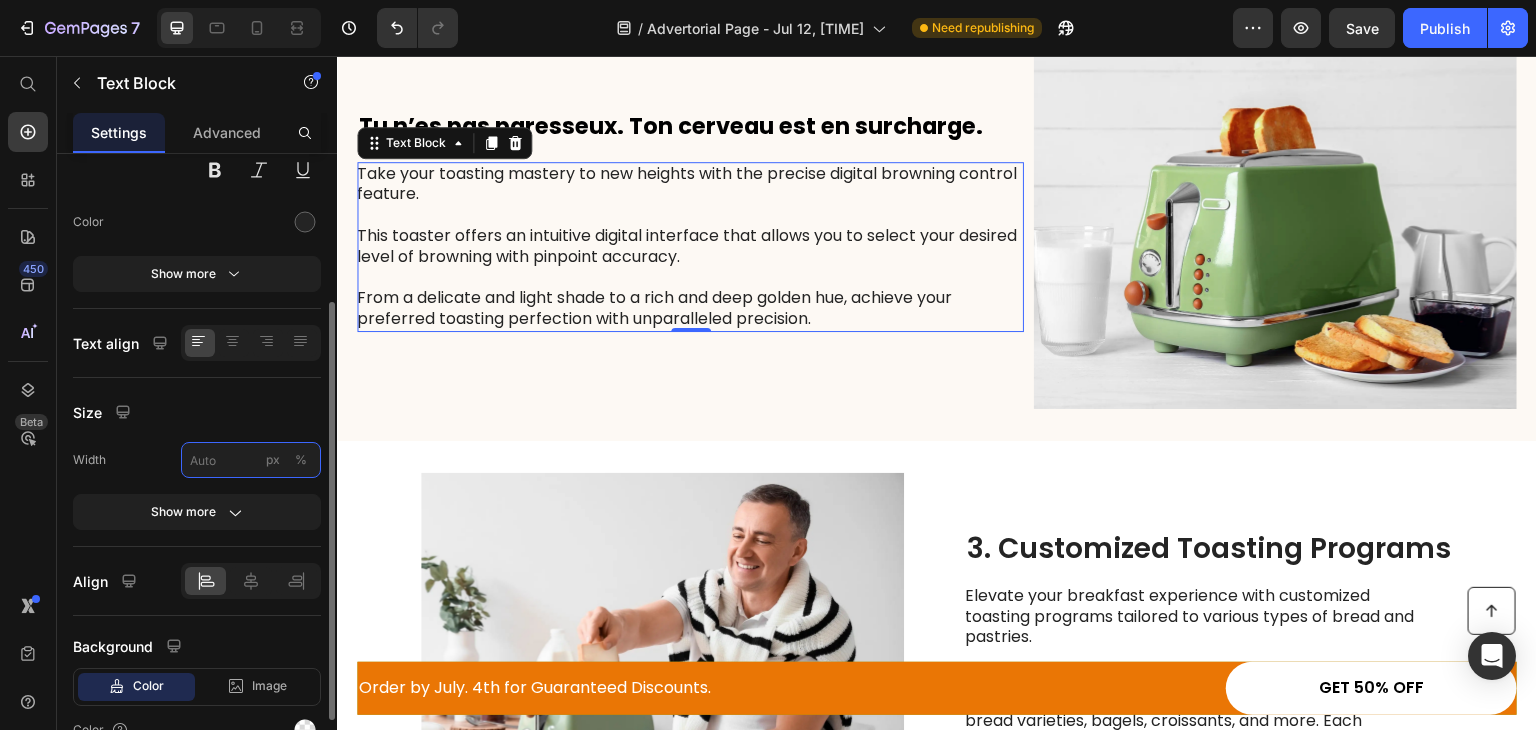 type 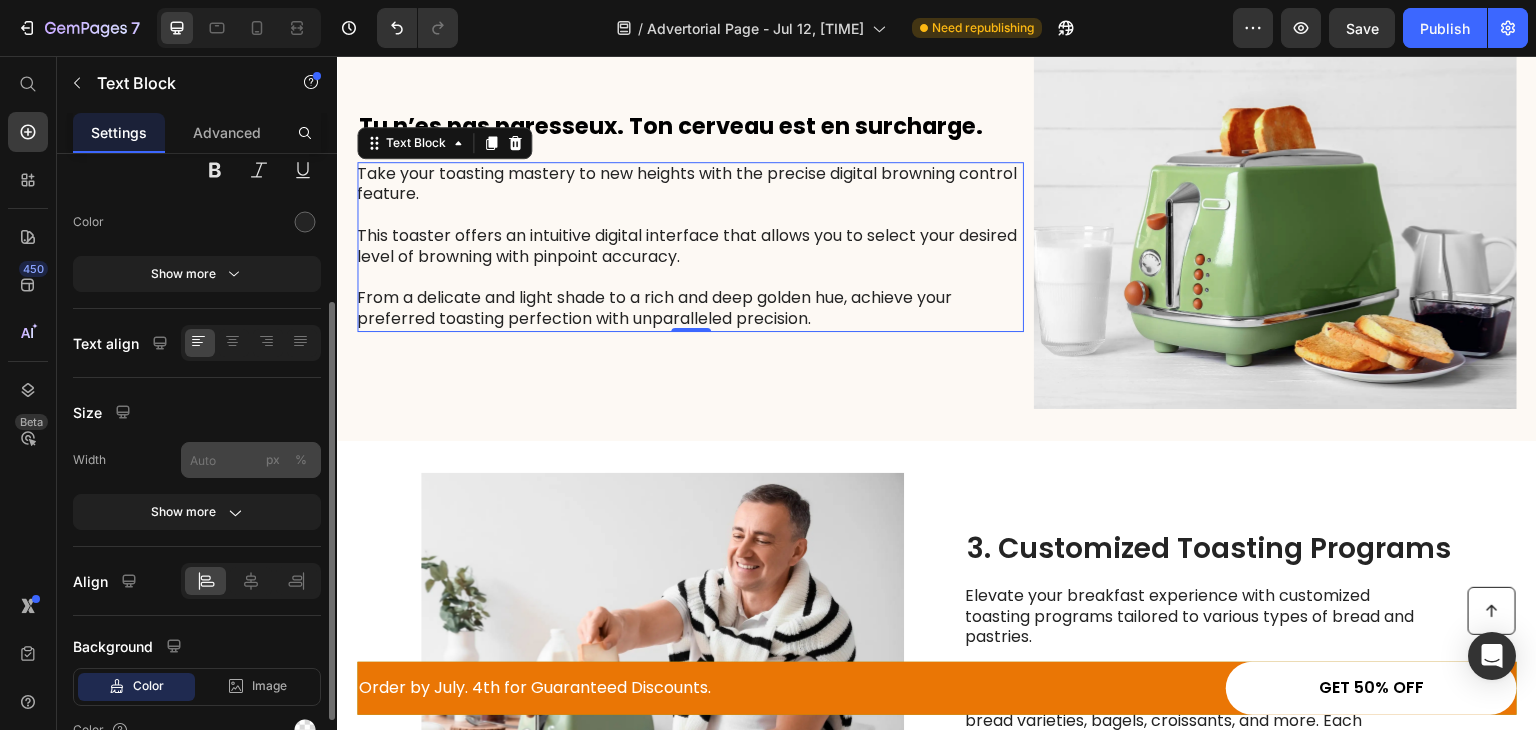 click on "px" at bounding box center (273, 460) 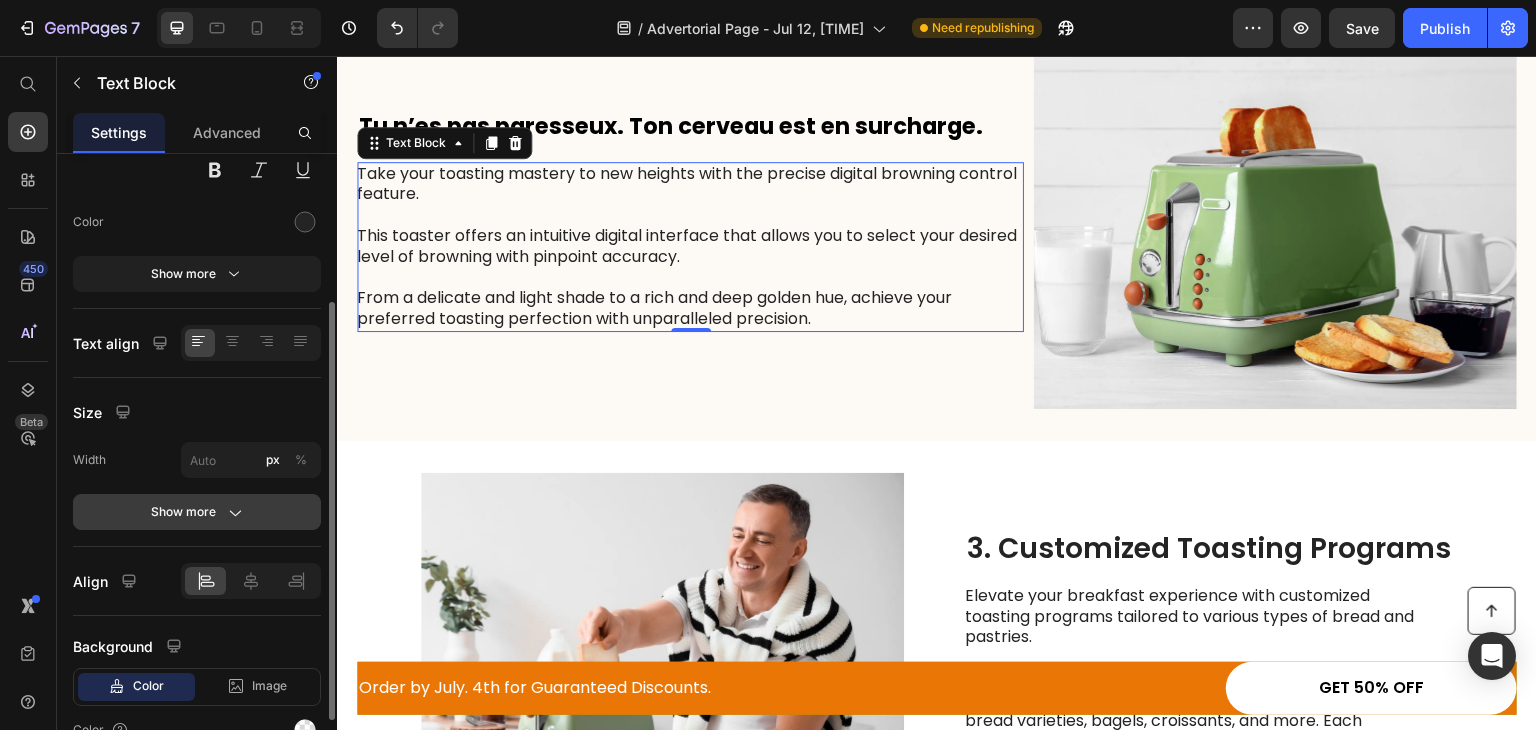 click 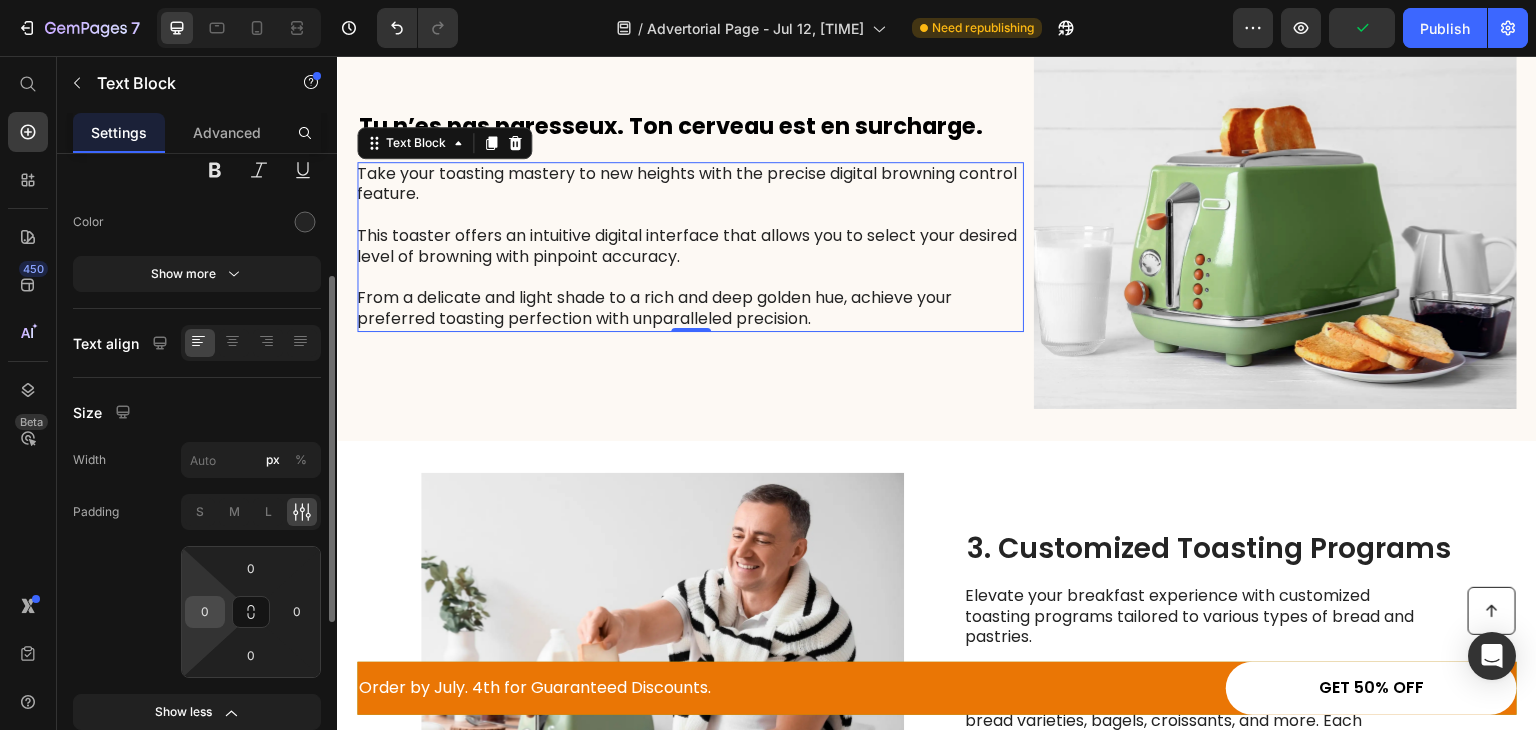 click on "0" at bounding box center (205, 612) 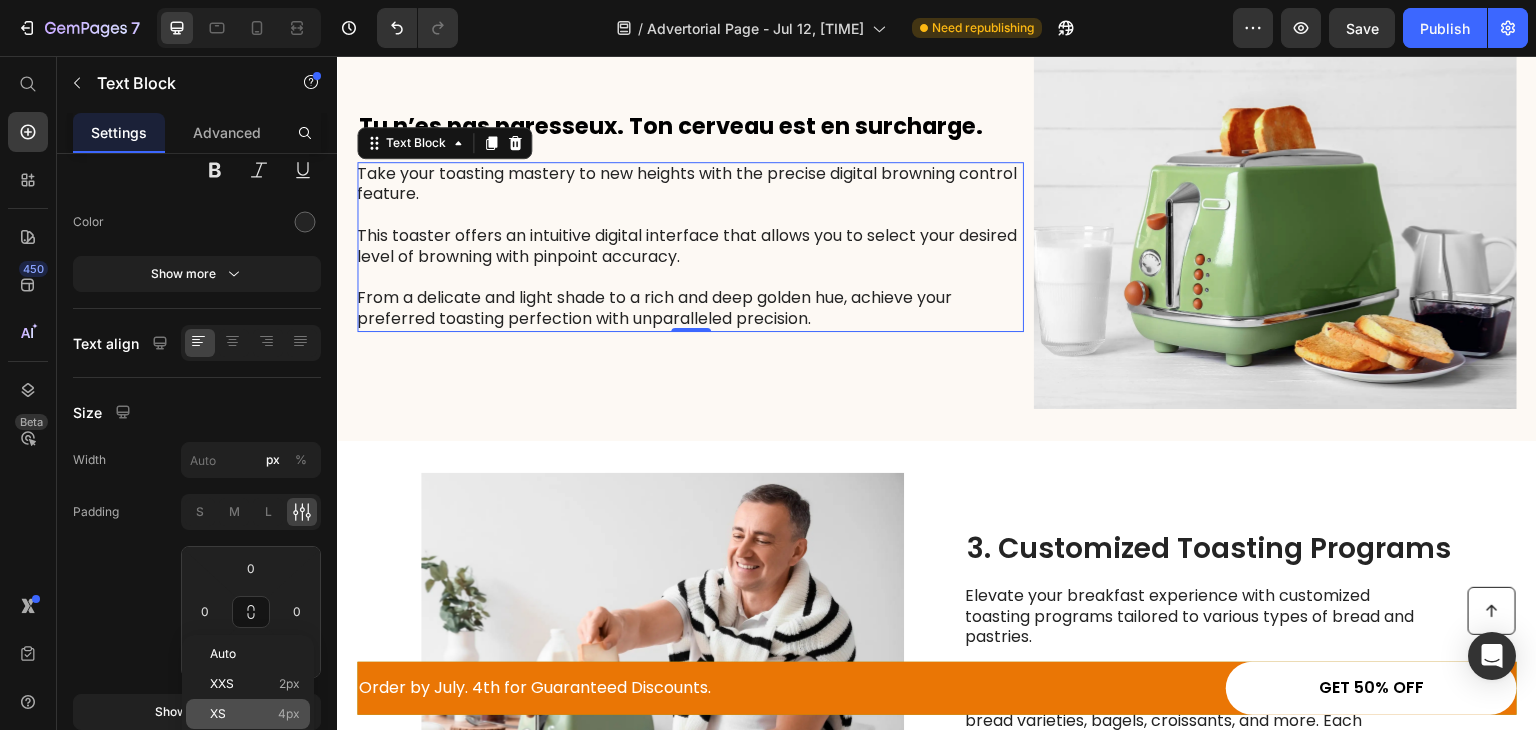 click on "XS 4px" 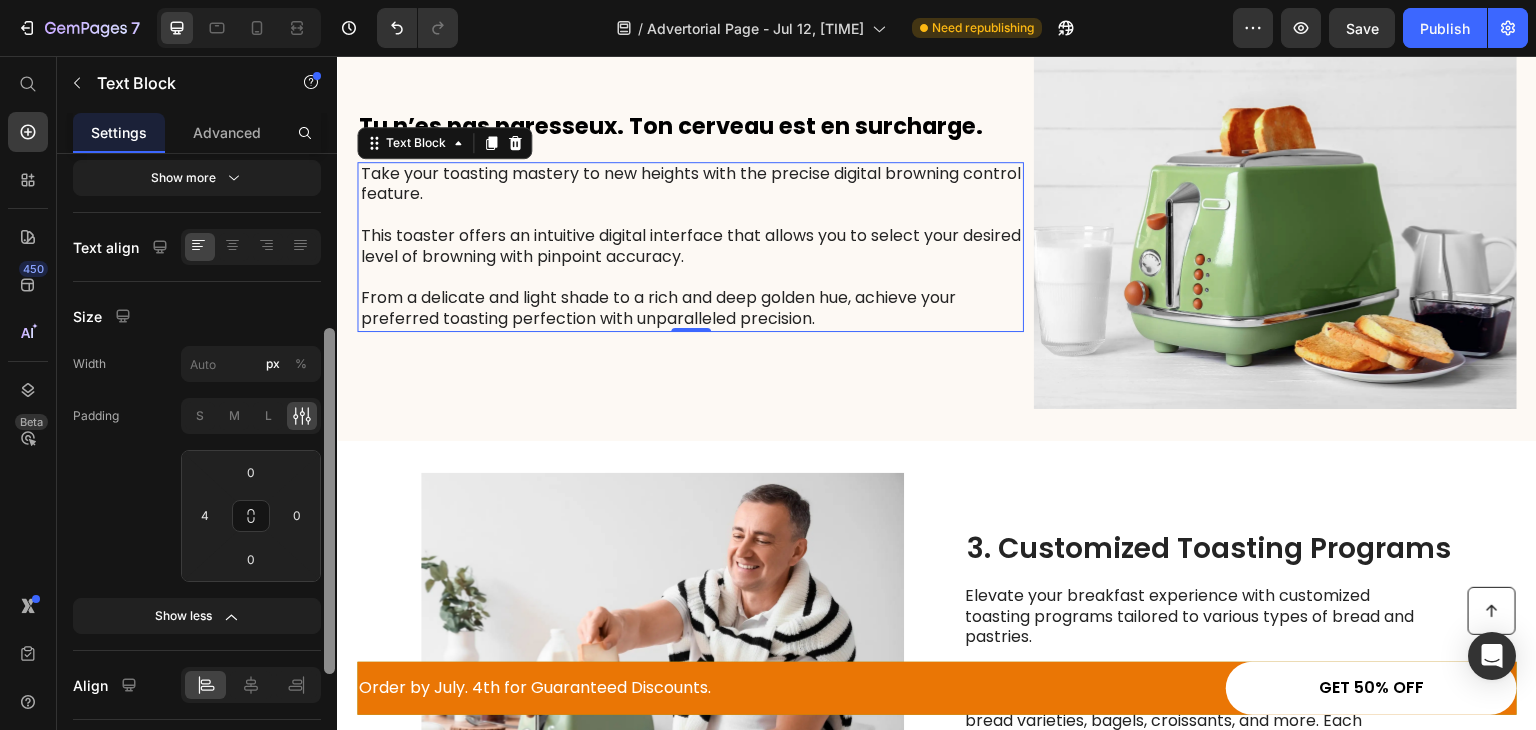 drag, startPoint x: 328, startPoint y: 472, endPoint x: 328, endPoint y: 526, distance: 54 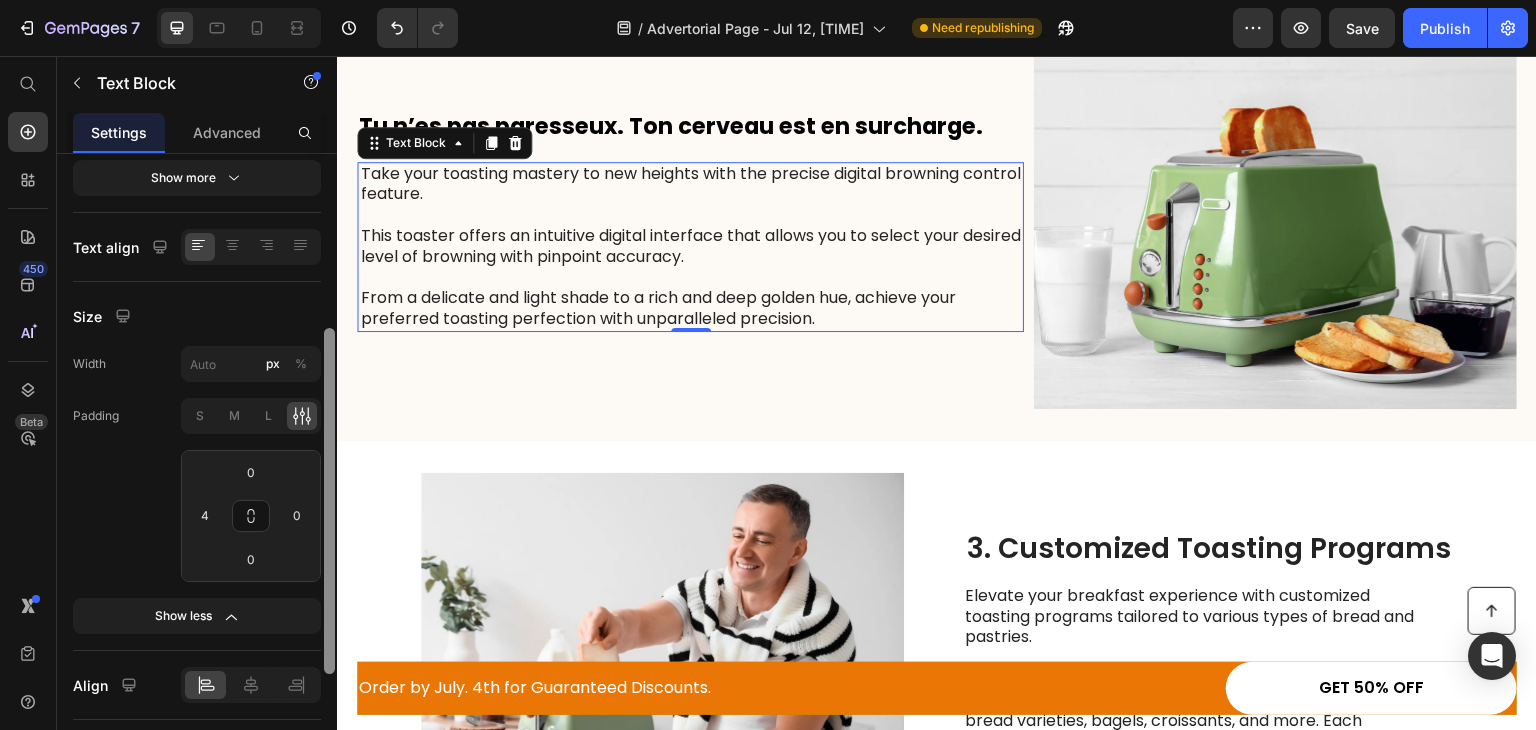 click at bounding box center [329, 501] 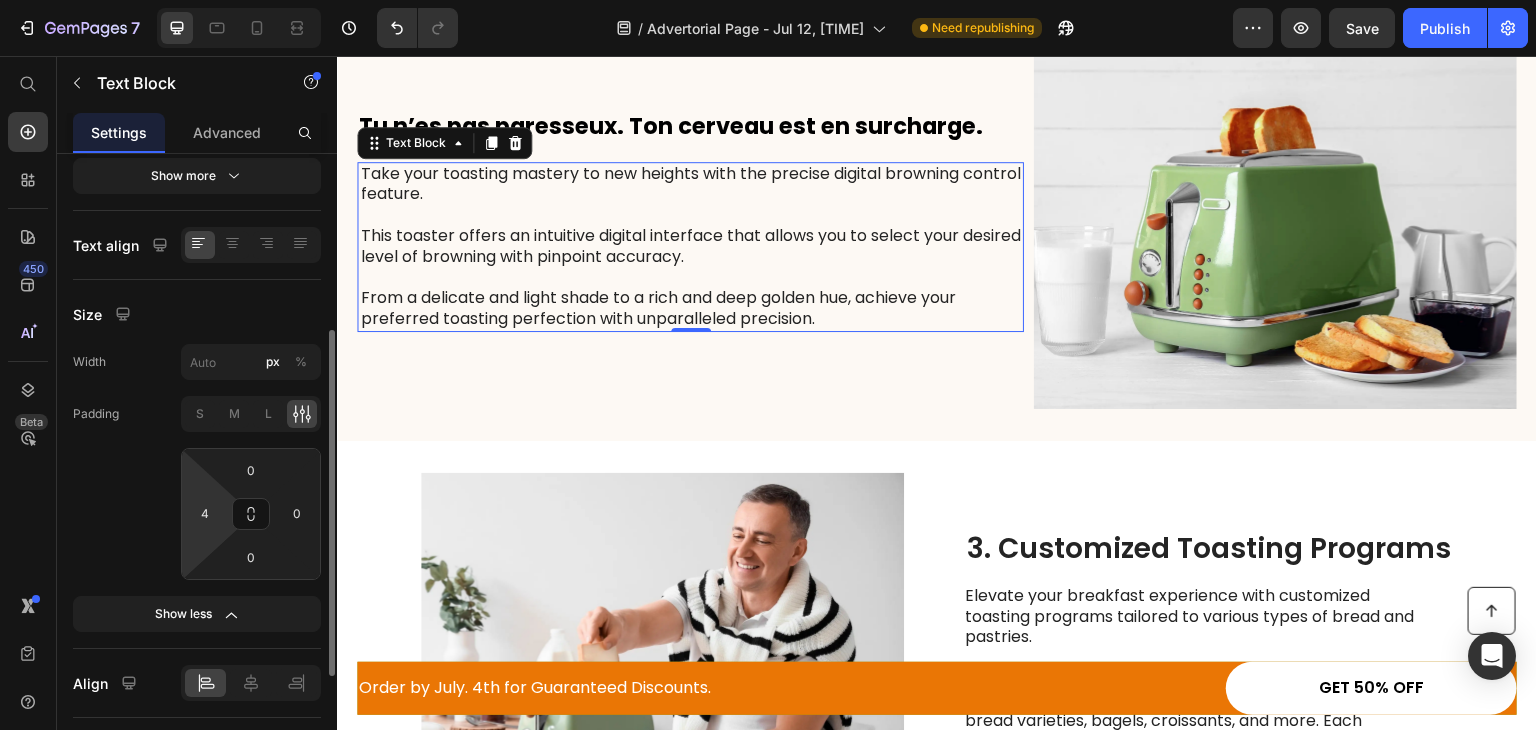 click on "7   /  Advertorial Page - Jul 12, 04:53:40 Need republishing Preview  Save   Publish  450 Beta Start with Sections Elements Hero Section Product Detail Brands Trusted Badges Guarantee Product Breakdown How to use Testimonials Compare Bundle FAQs Social Proof Brand Story Product List Collection Blog List Contact Sticky Add to Cart Custom Footer Browse Library 450 Layout
Row
Row
Row
Row Text
Heading
Text Block Button
Button
Button
Sticky Back to top Media
Image Image" at bounding box center [768, 0] 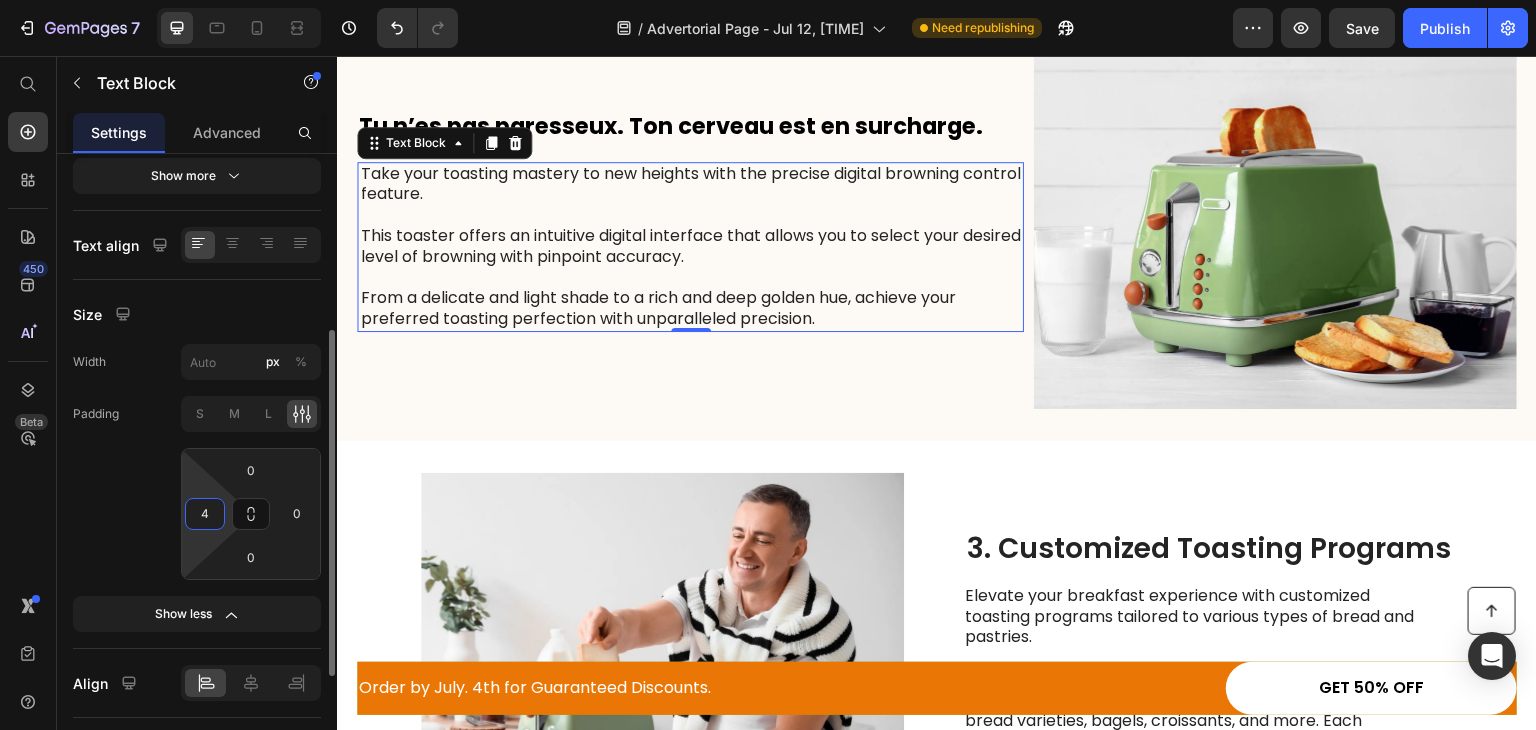 click on "4" at bounding box center [205, 514] 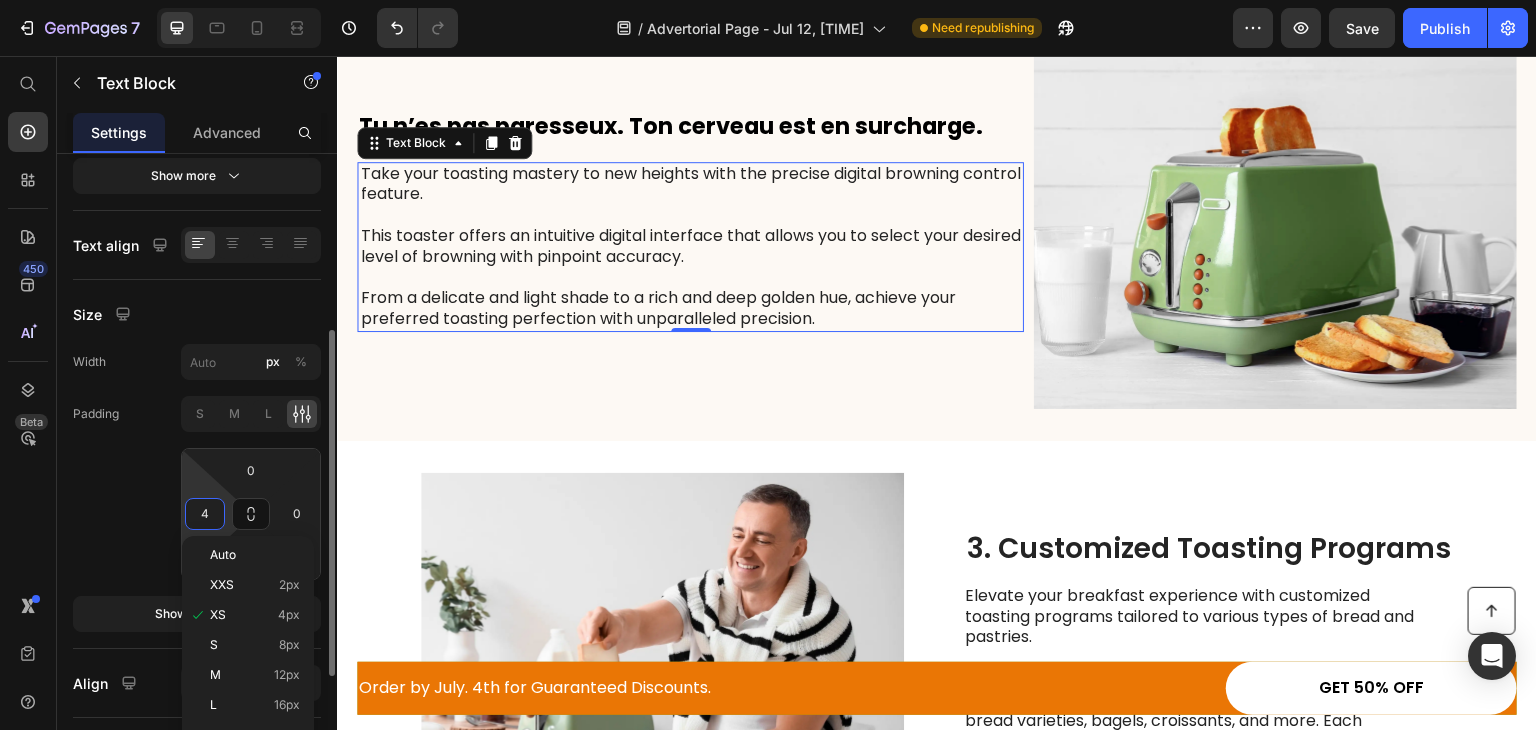 click on "4" at bounding box center [205, 514] 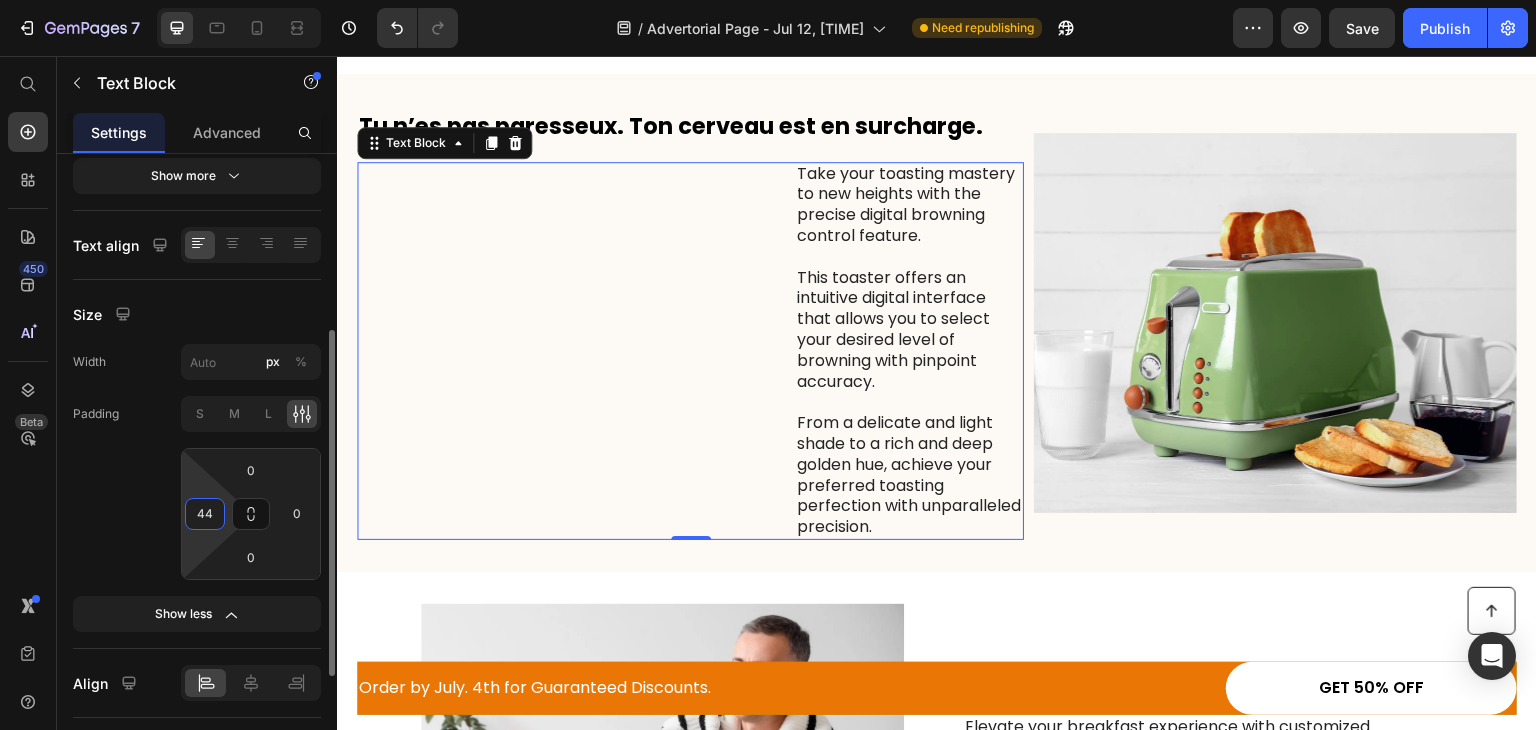scroll, scrollTop: 1125, scrollLeft: 0, axis: vertical 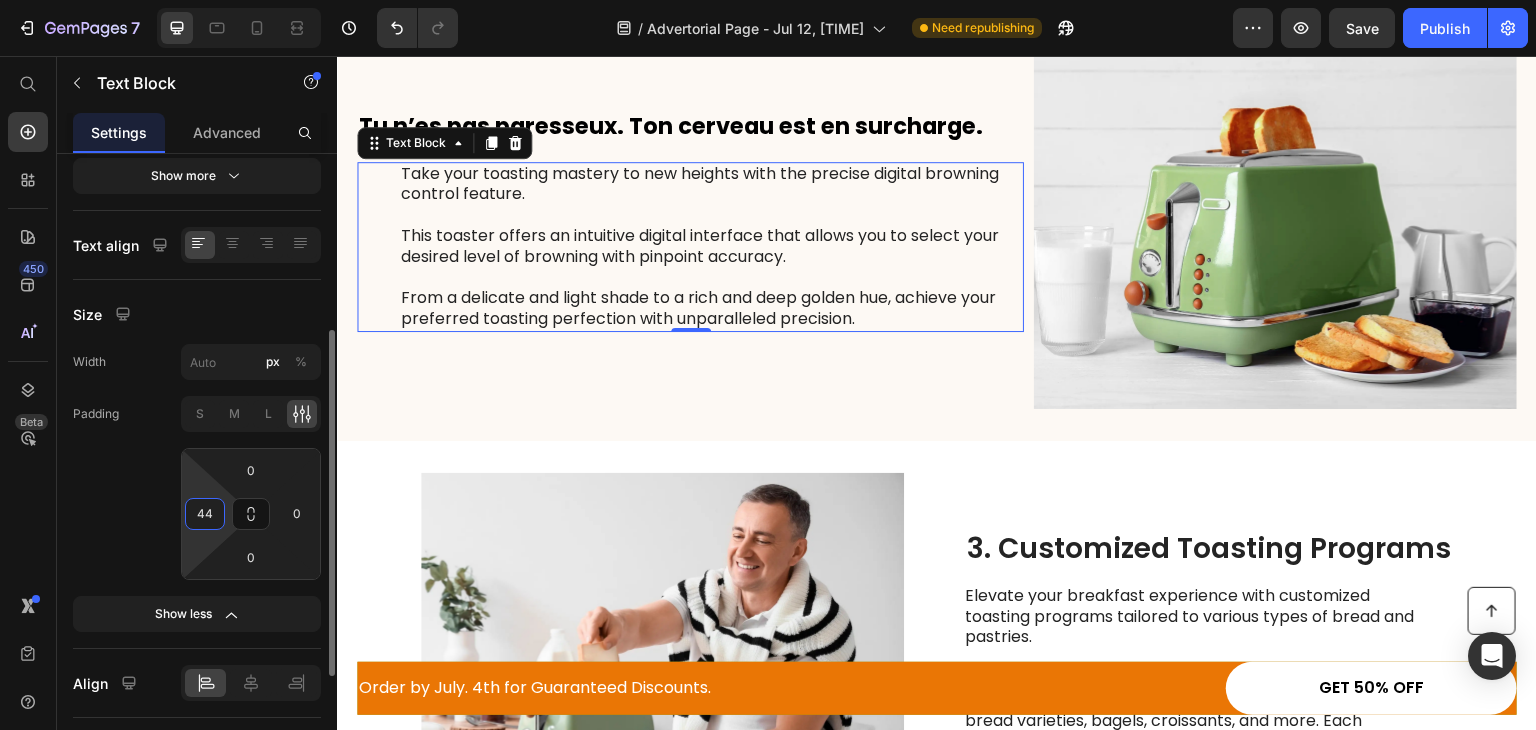 type on "4" 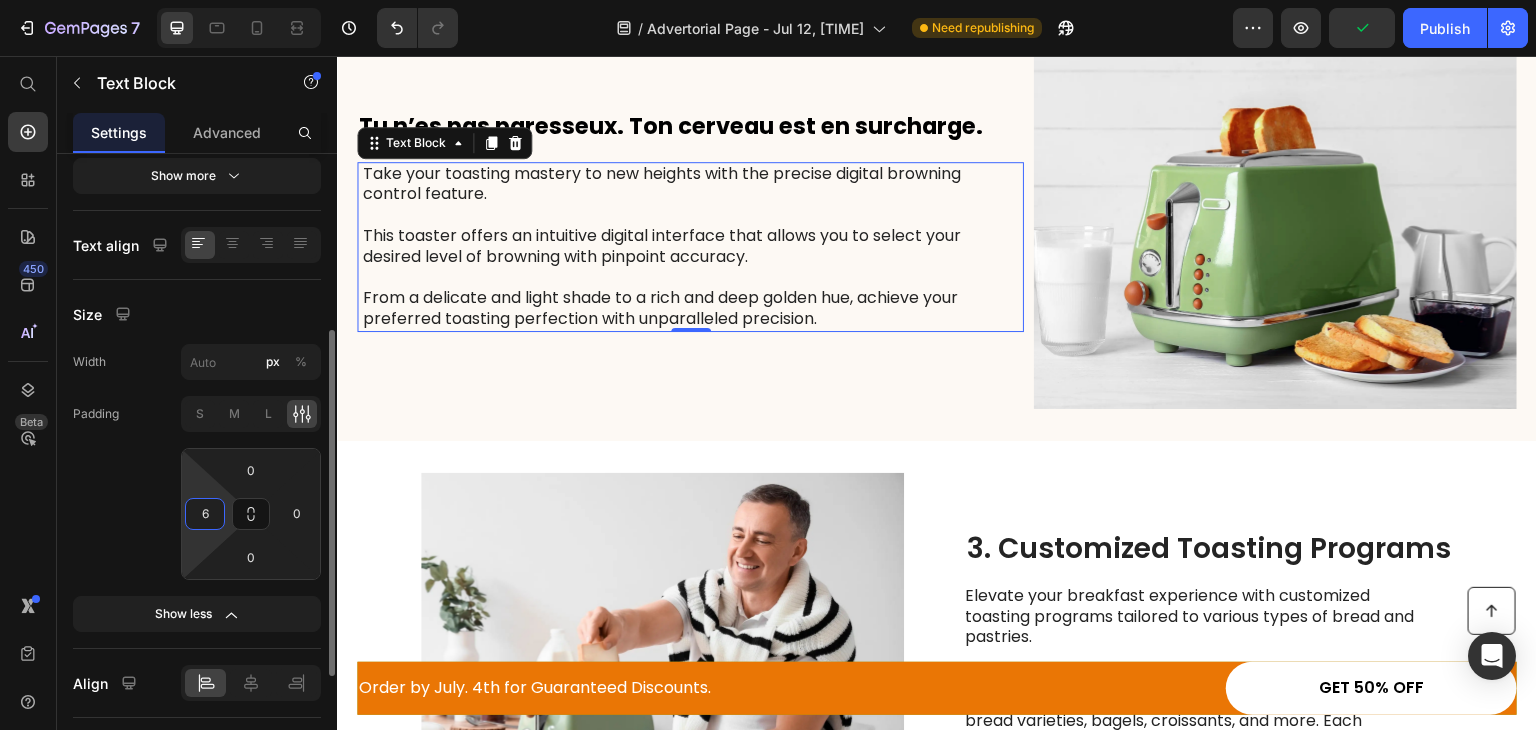 type on "60" 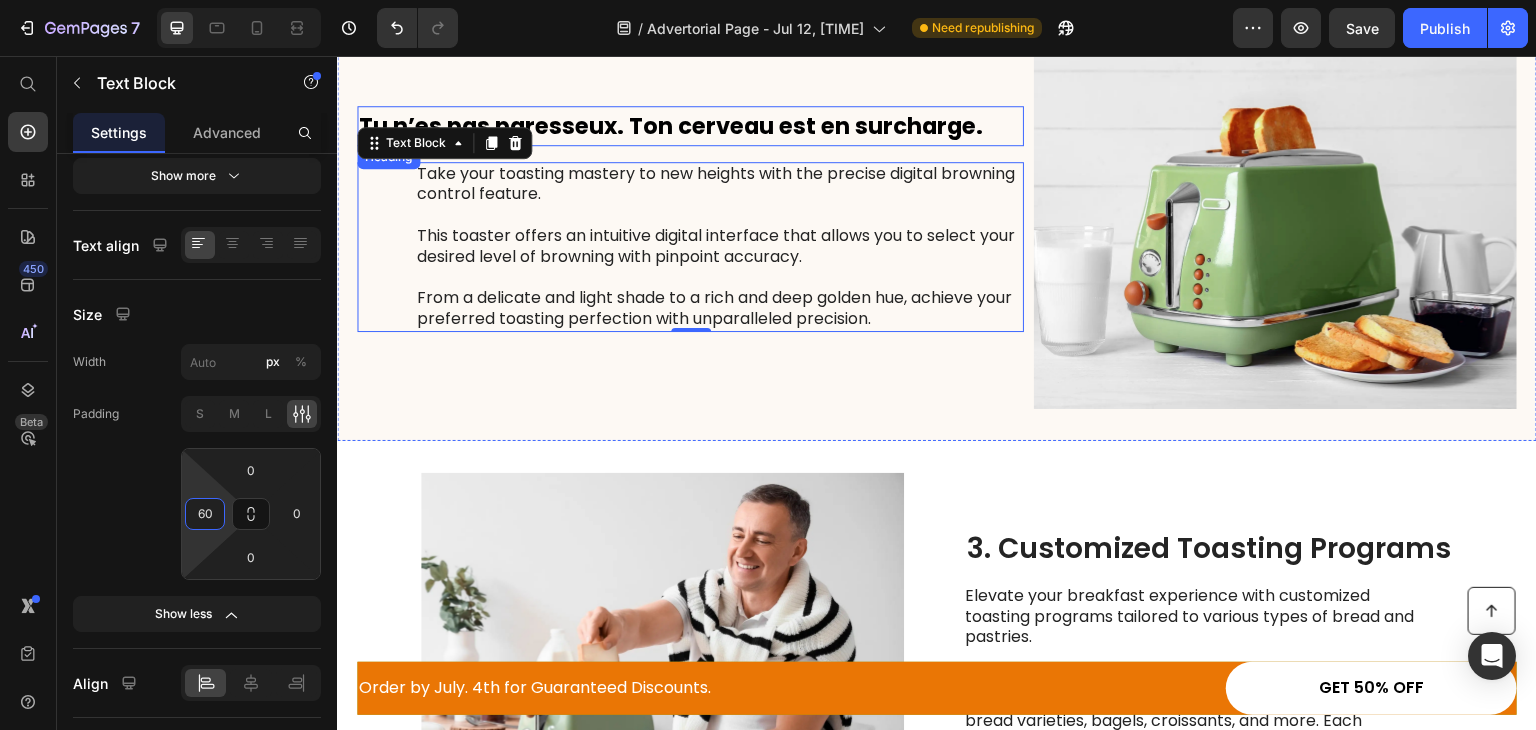 click on "Tu n’es pas paresseux. Ton cerveau est en surcharge." at bounding box center (671, 126) 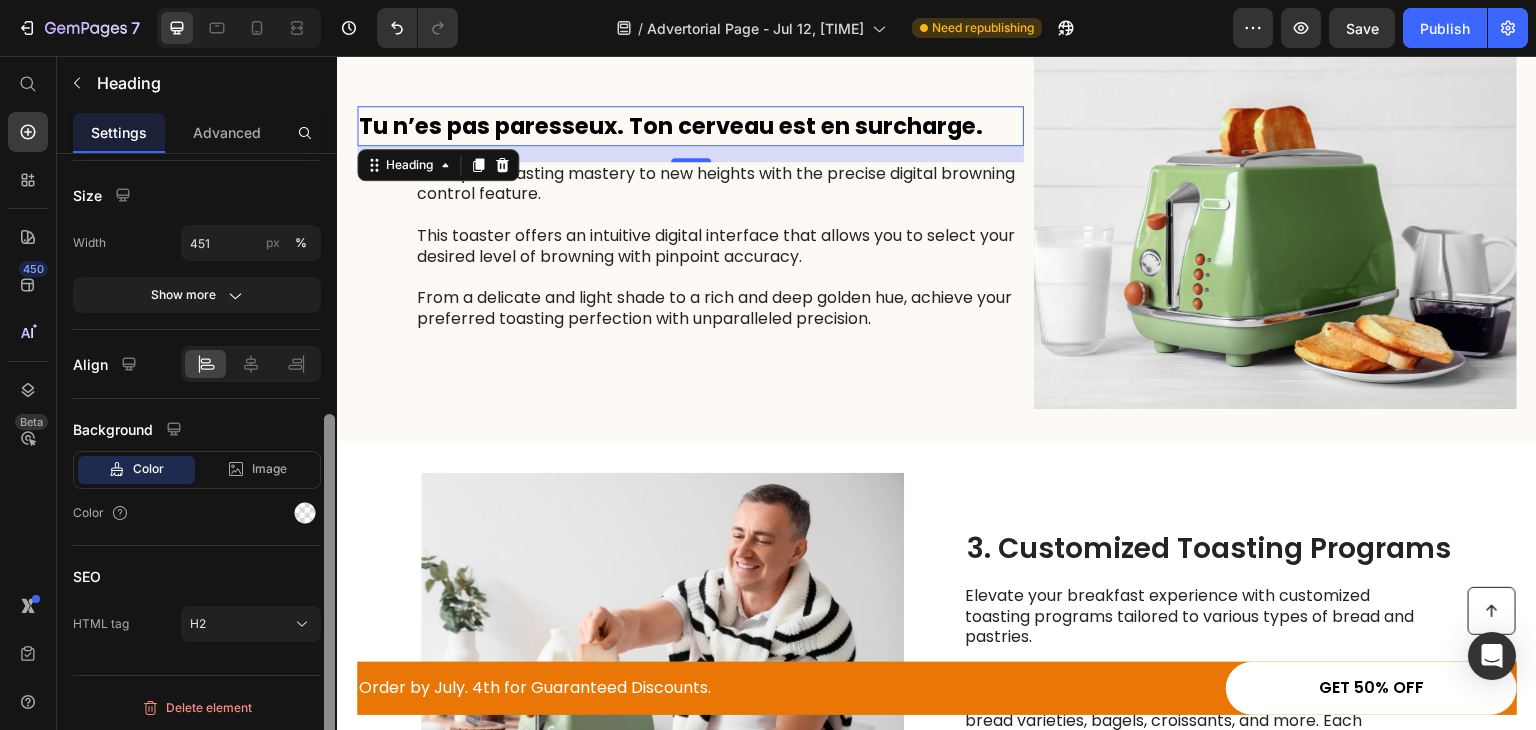 scroll, scrollTop: 416, scrollLeft: 0, axis: vertical 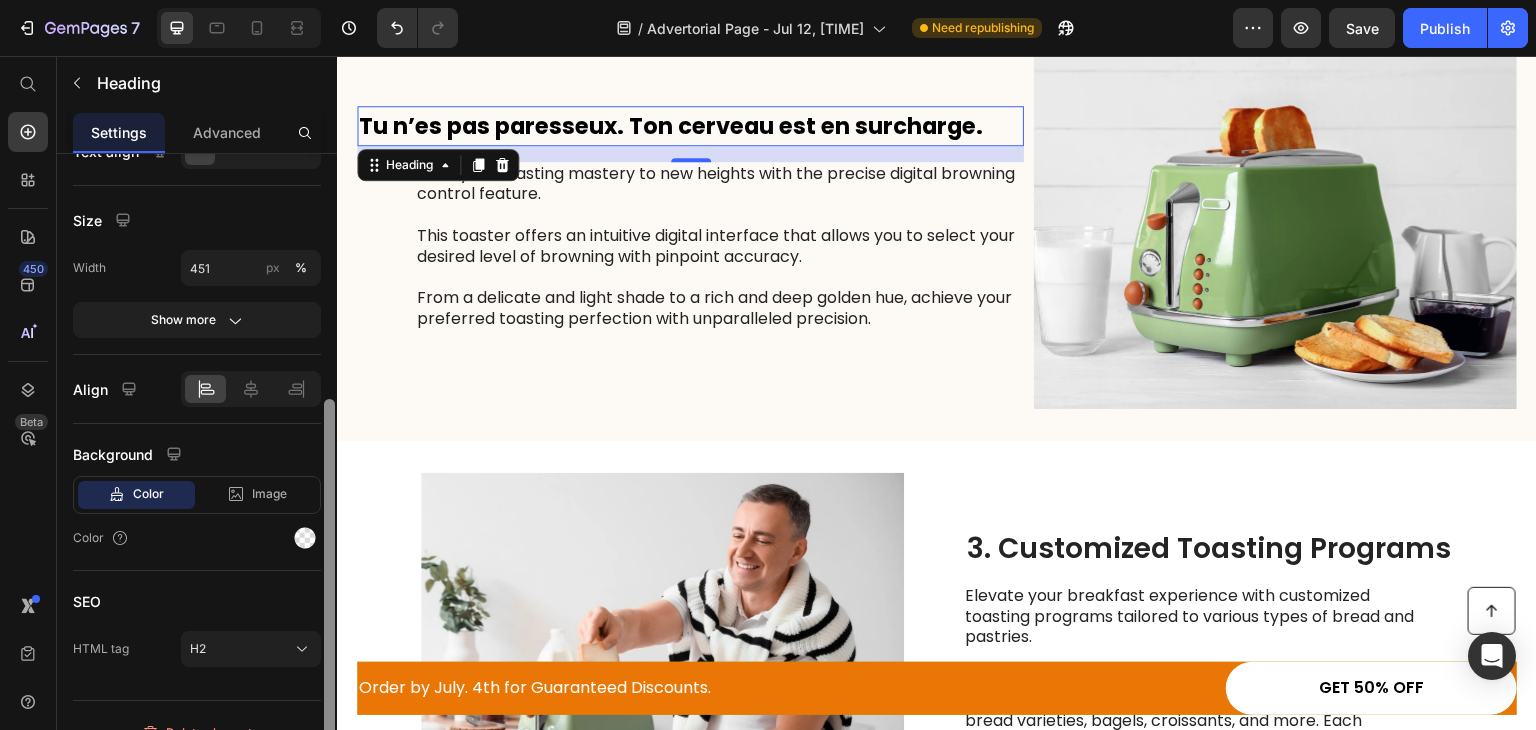 drag, startPoint x: 325, startPoint y: 311, endPoint x: 321, endPoint y: 557, distance: 246.03252 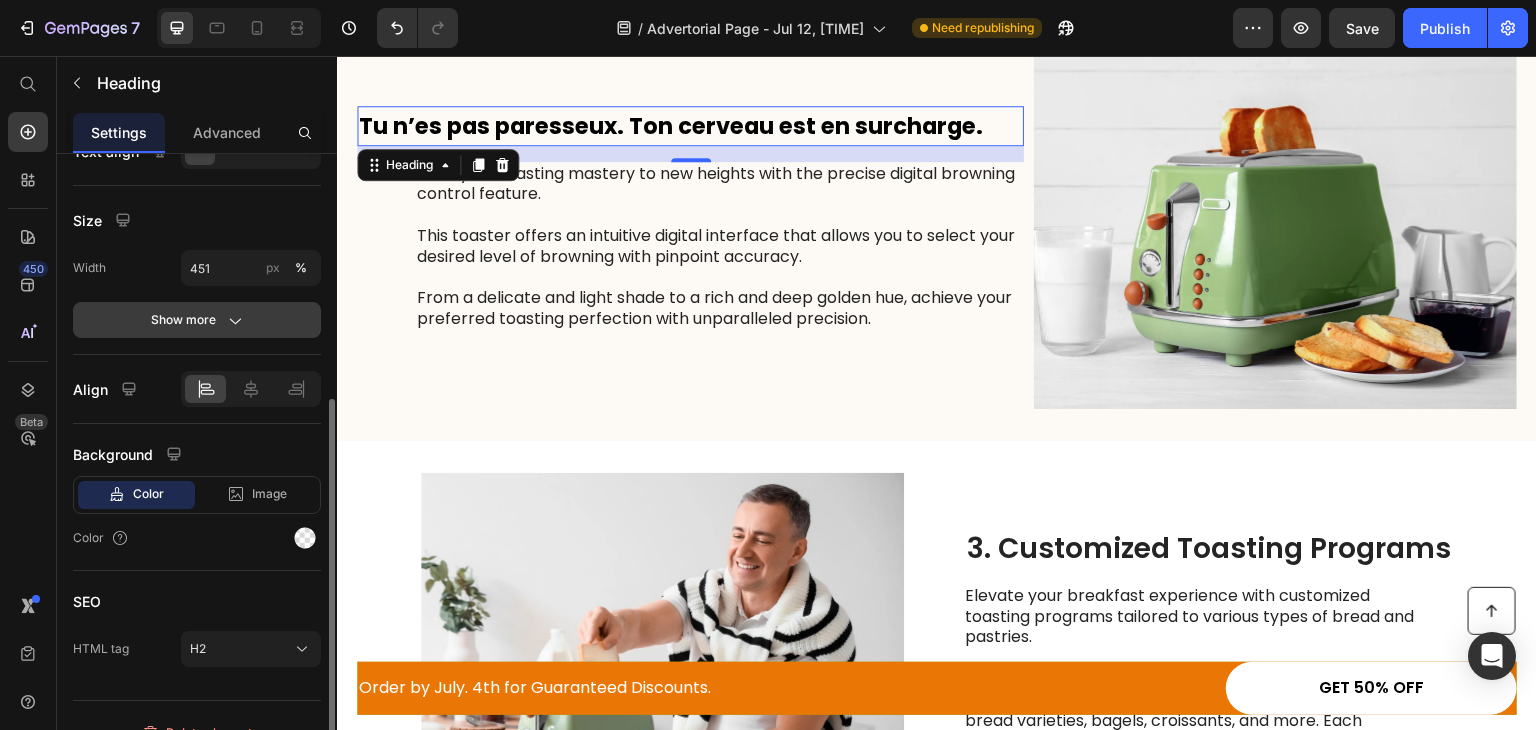 click 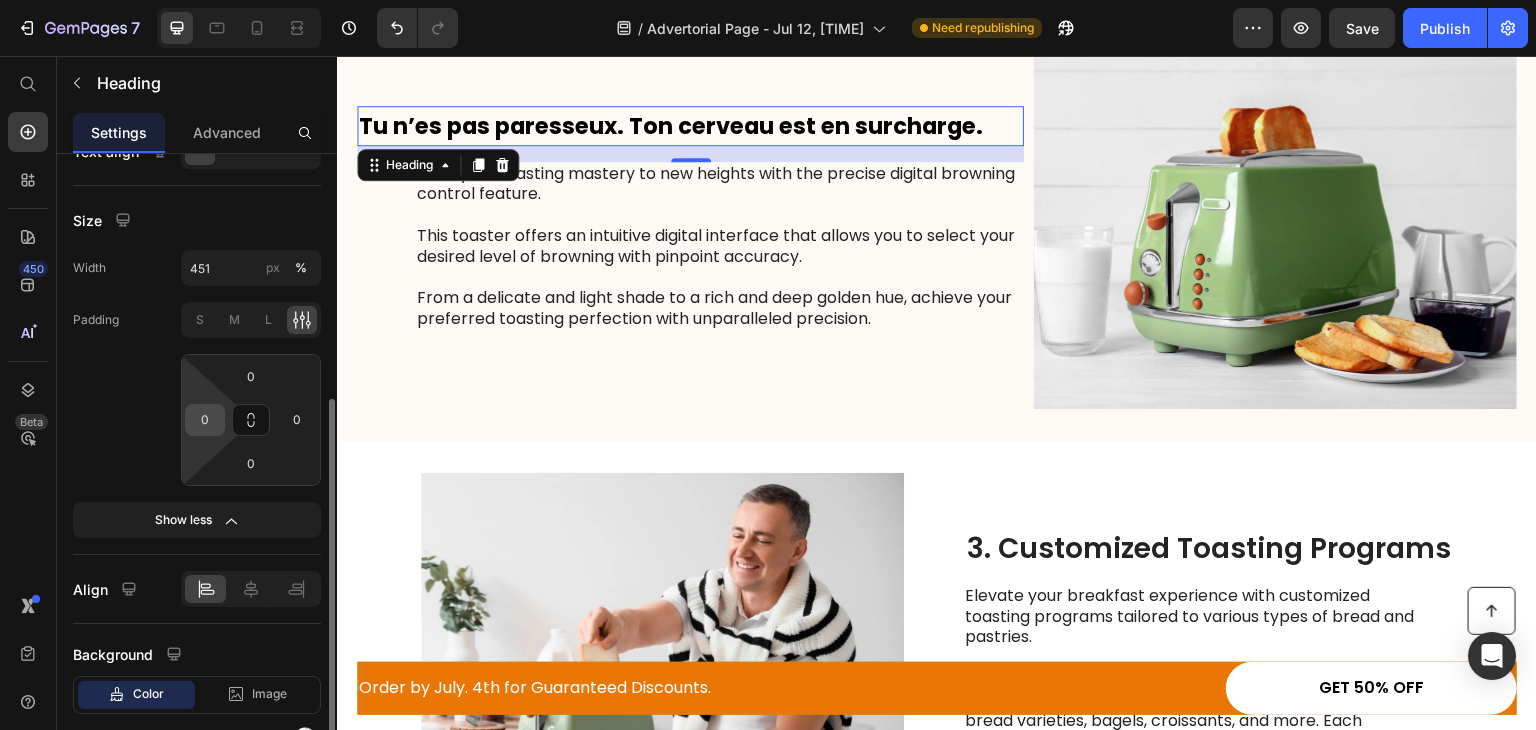 click on "0" at bounding box center [205, 420] 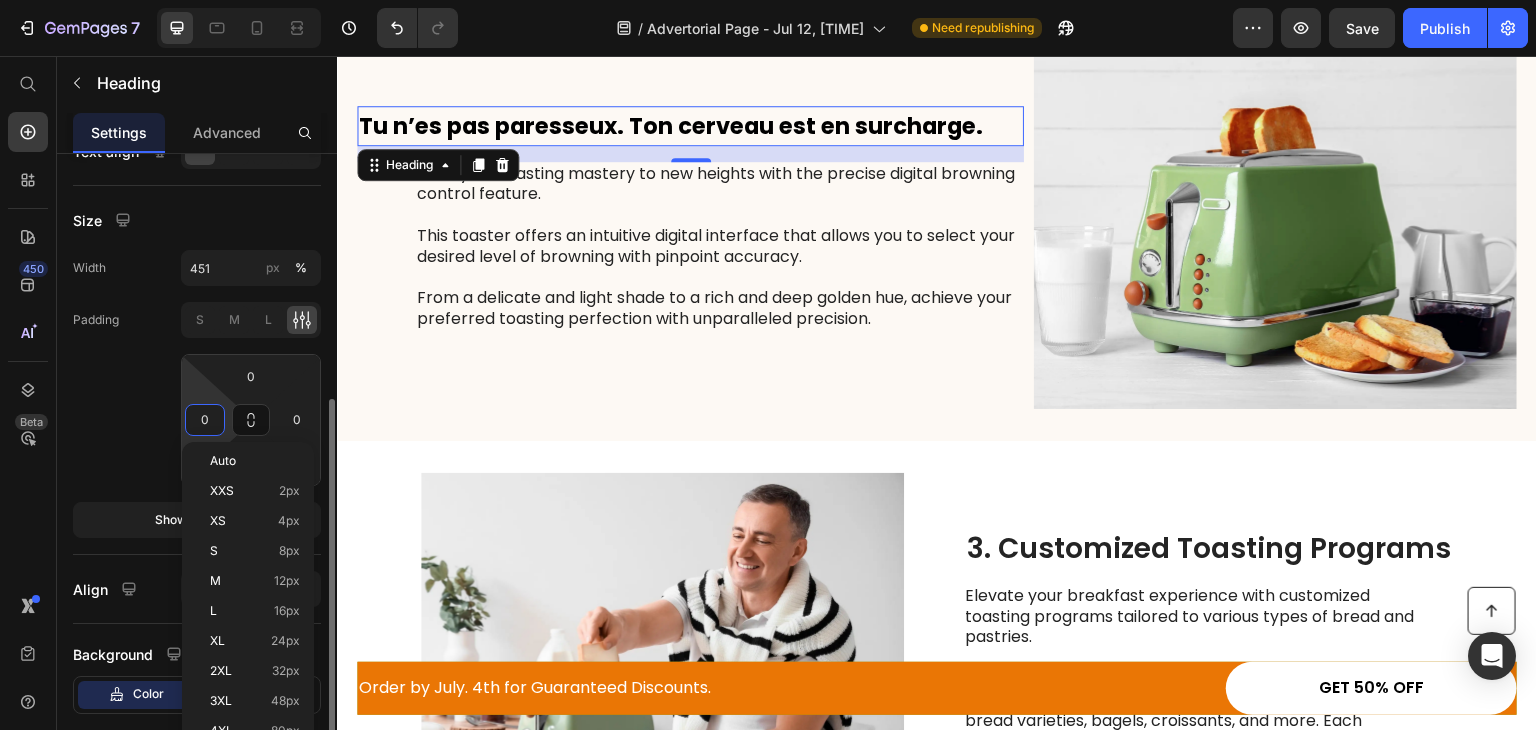 click on "0" at bounding box center [205, 420] 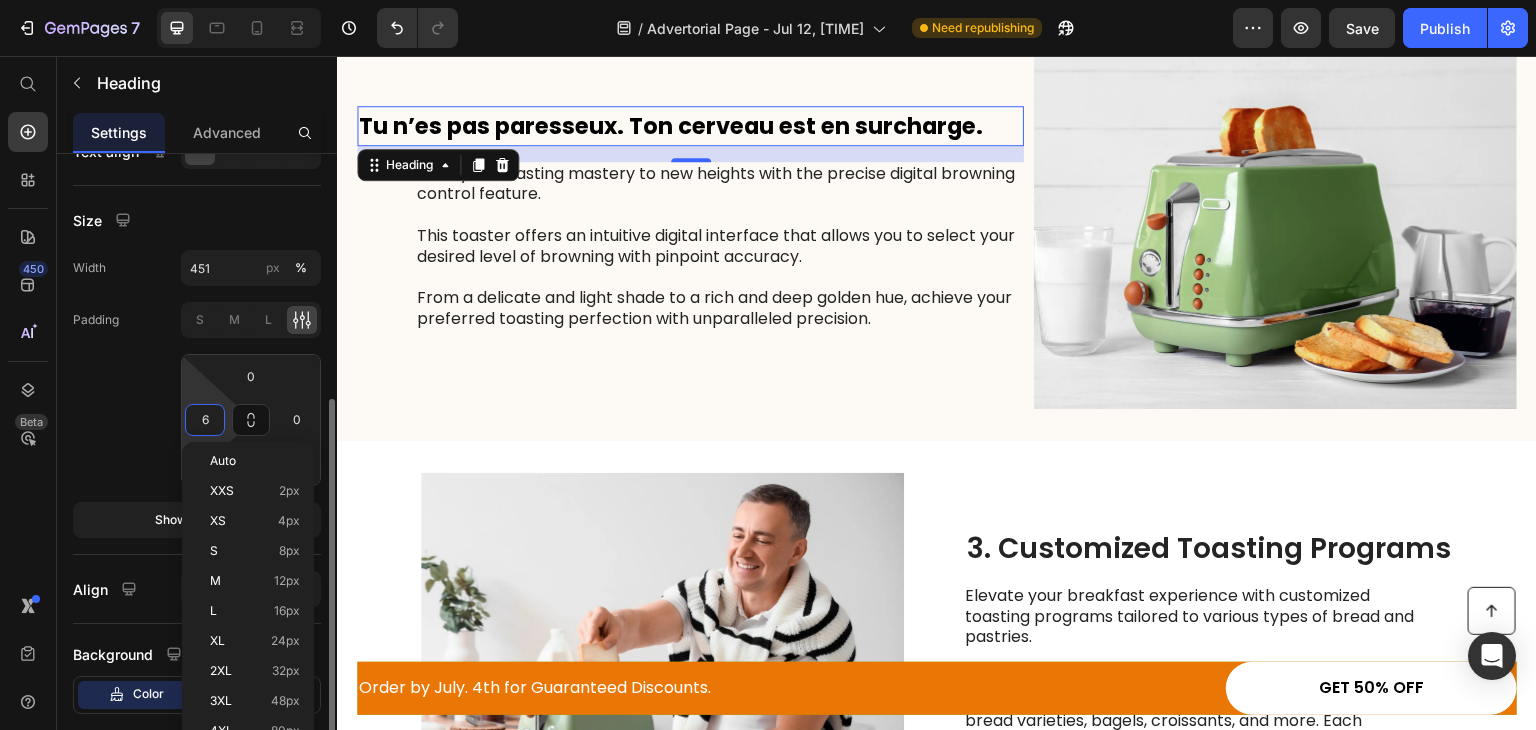 type on "60" 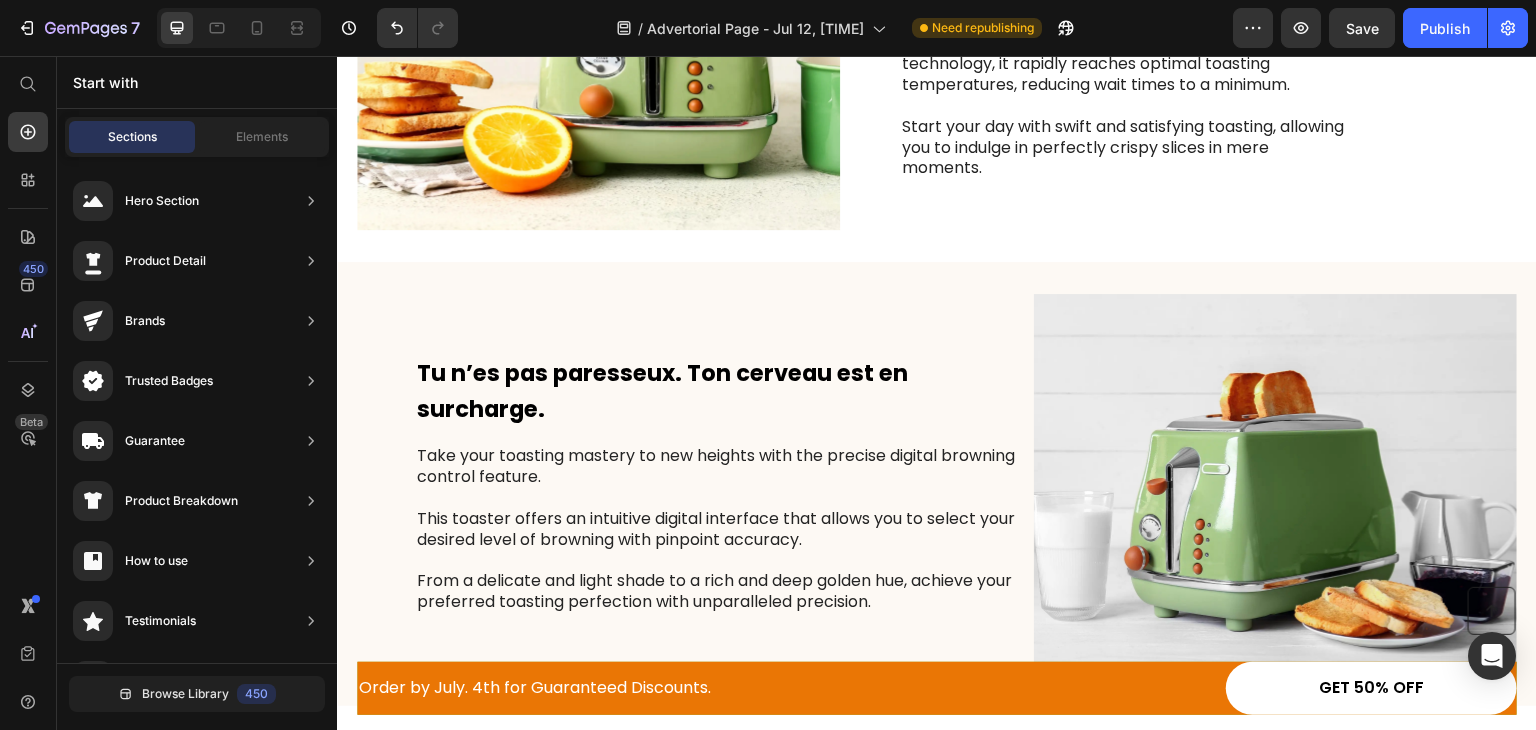 scroll, scrollTop: 894, scrollLeft: 0, axis: vertical 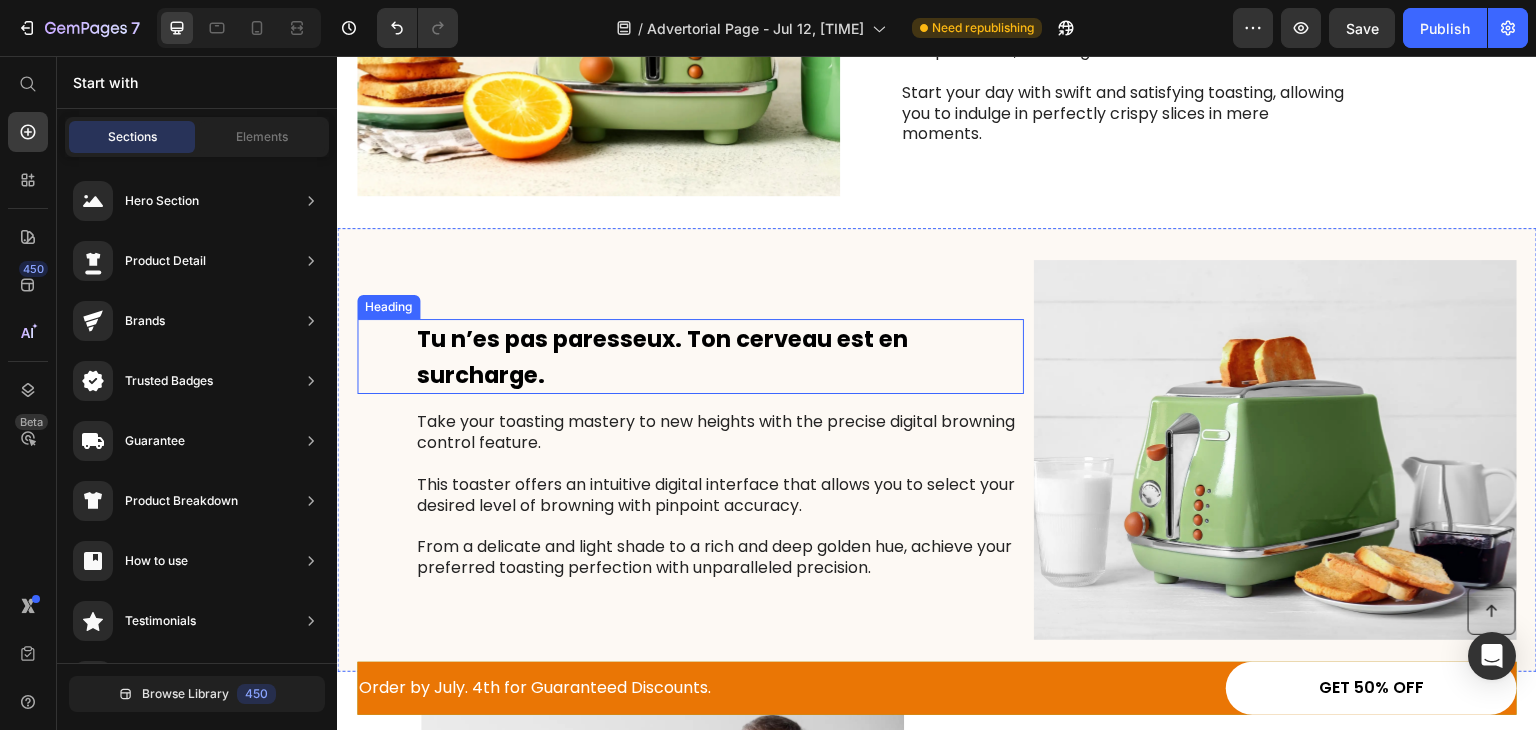 click on "Tu n’es pas paresseux. Ton cerveau est en surcharge." at bounding box center [662, 357] 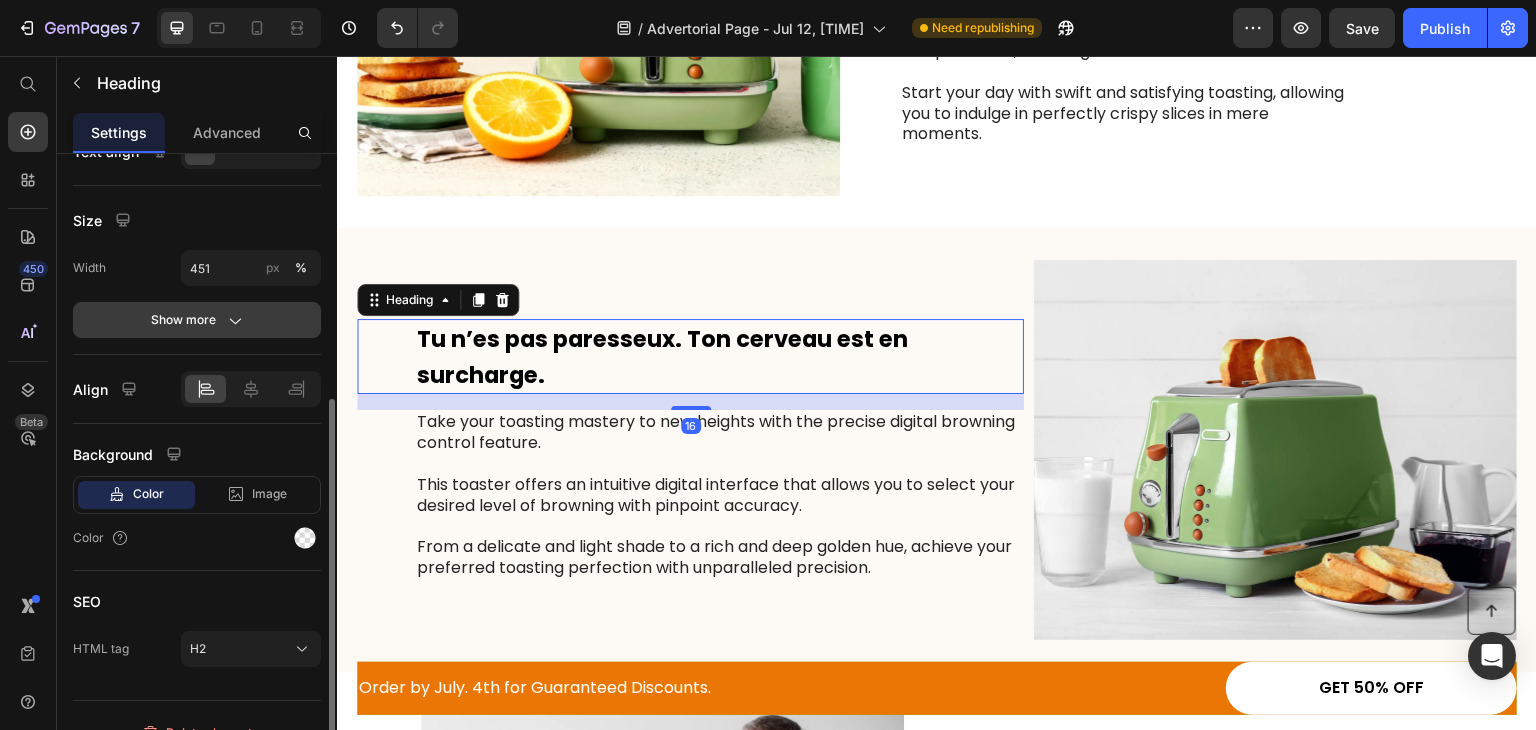 click 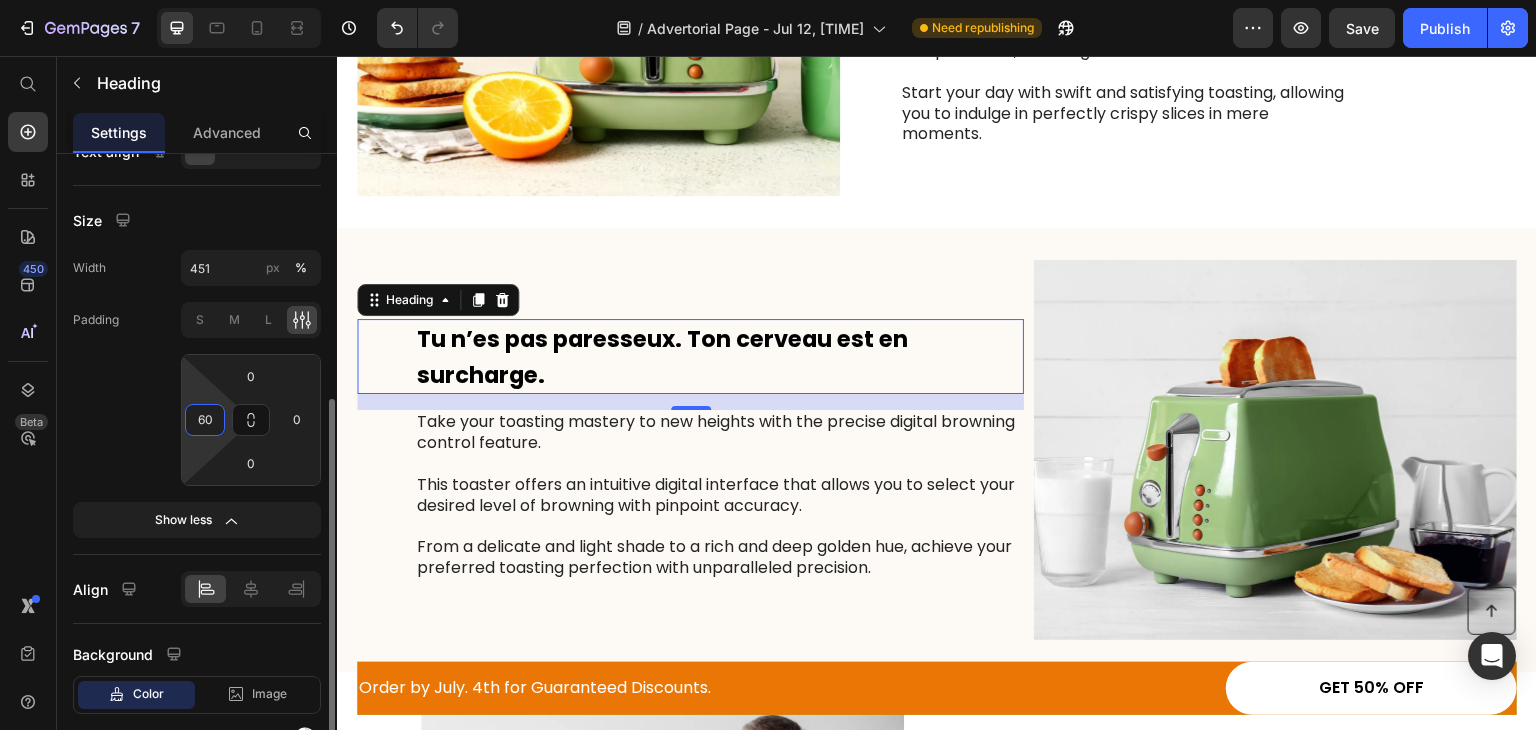 click on "60" at bounding box center [205, 420] 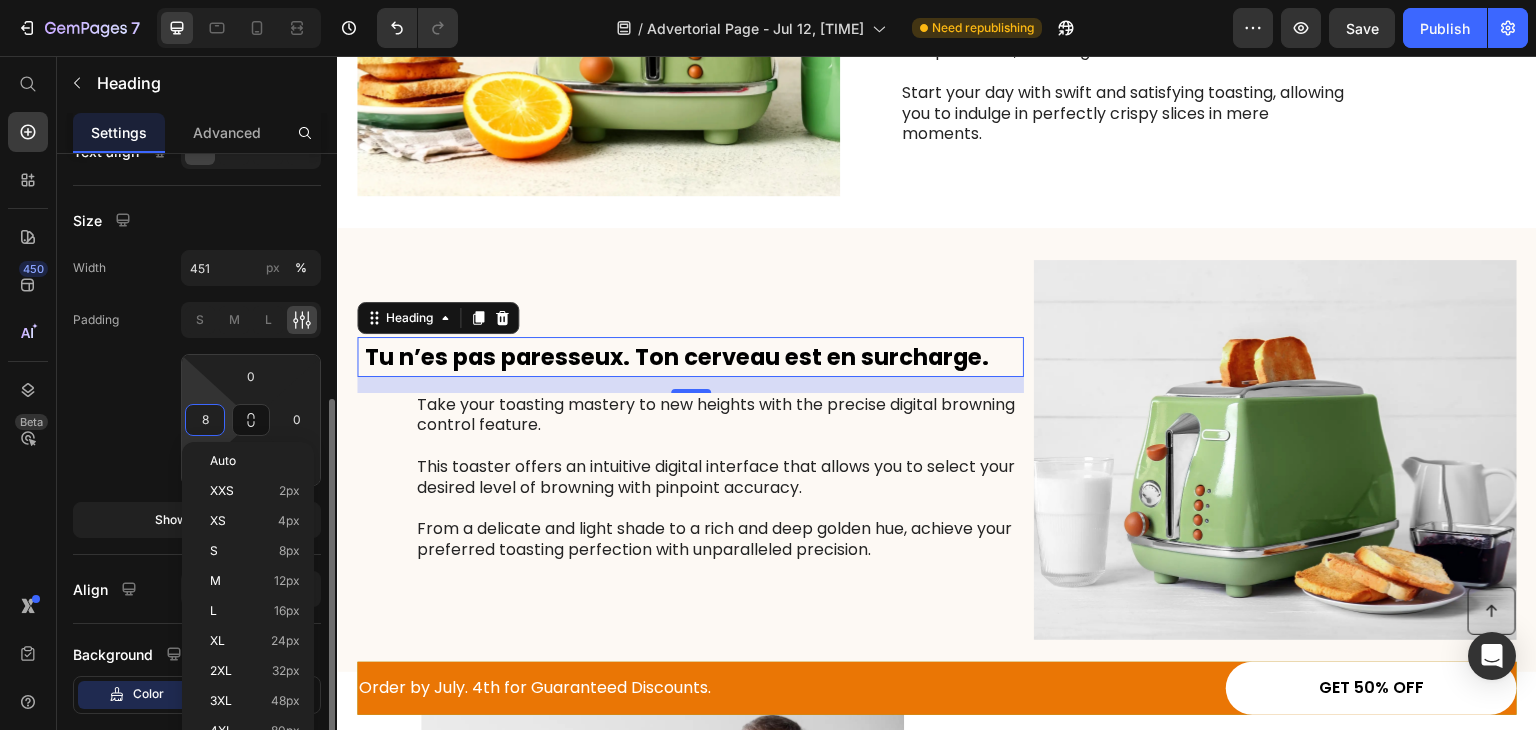 type on "80" 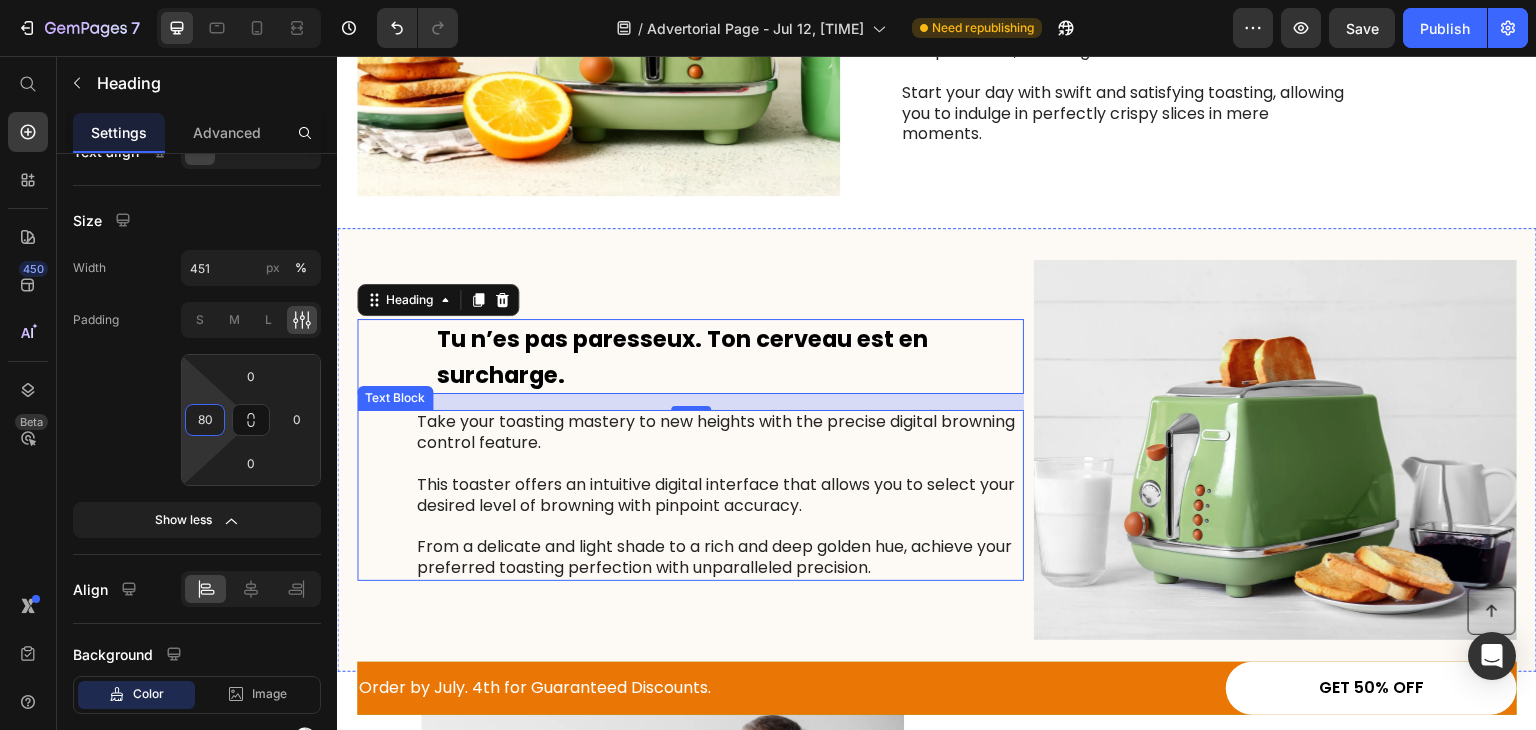 click on "Take your toasting mastery to new heights with the precise digital browning control feature. This toaster offers an intuitive digital interface that allows you to select your desired level of browning with pinpoint accuracy.  From a delicate and light shade to a rich and deep golden hue, achieve your preferred toasting perfection with unparalleled precision." at bounding box center (719, 495) 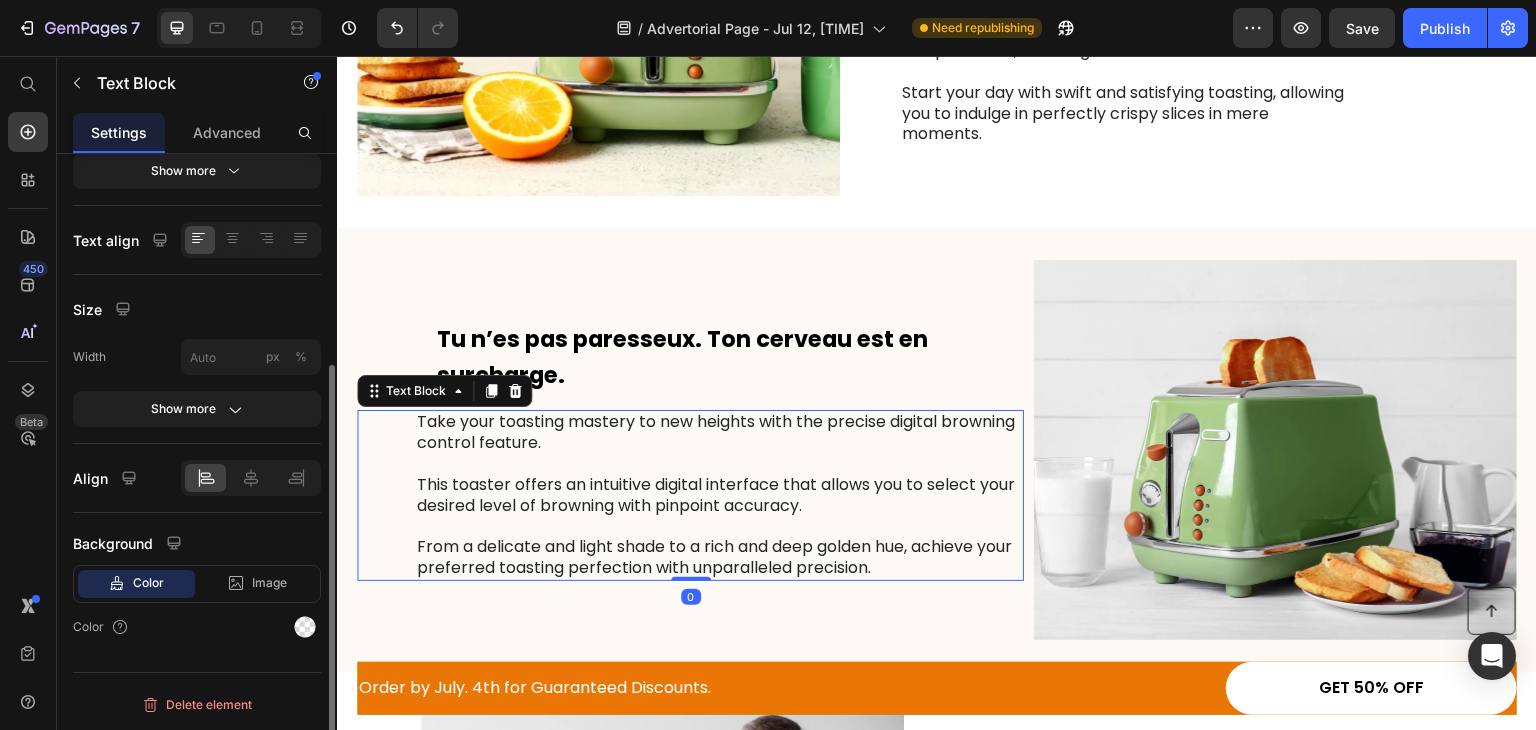 scroll, scrollTop: 0, scrollLeft: 0, axis: both 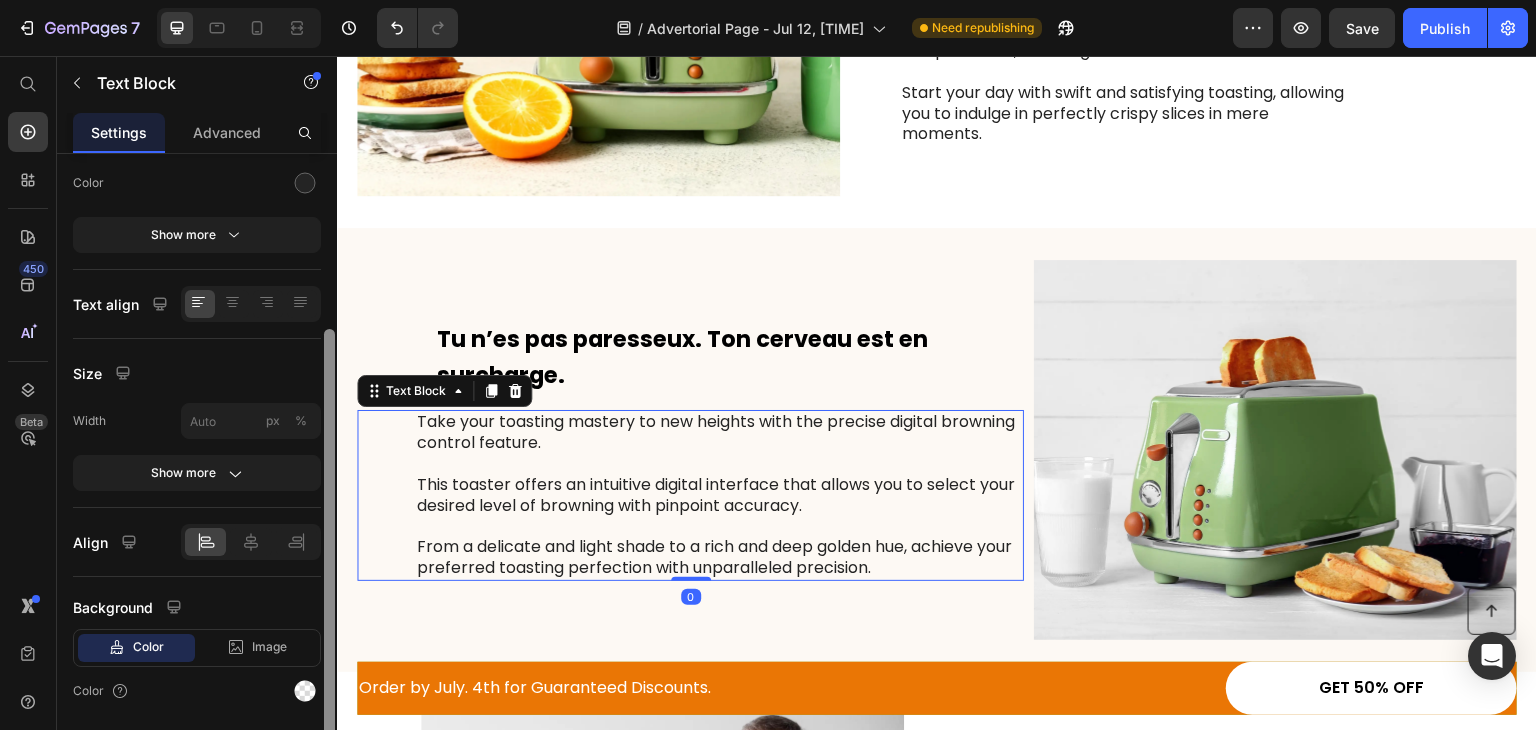 drag, startPoint x: 329, startPoint y: 381, endPoint x: 335, endPoint y: 556, distance: 175.10283 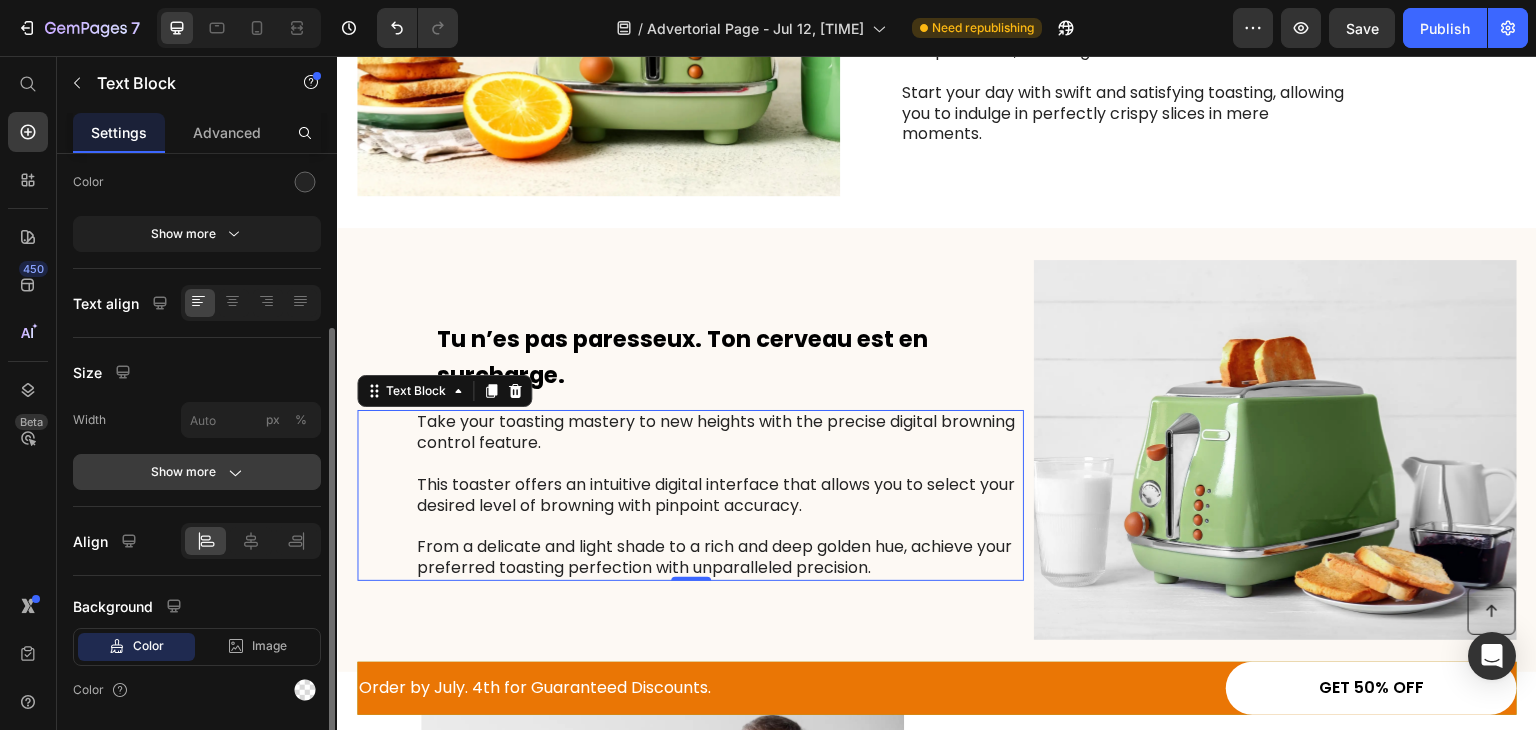click on "Show more" at bounding box center (197, 472) 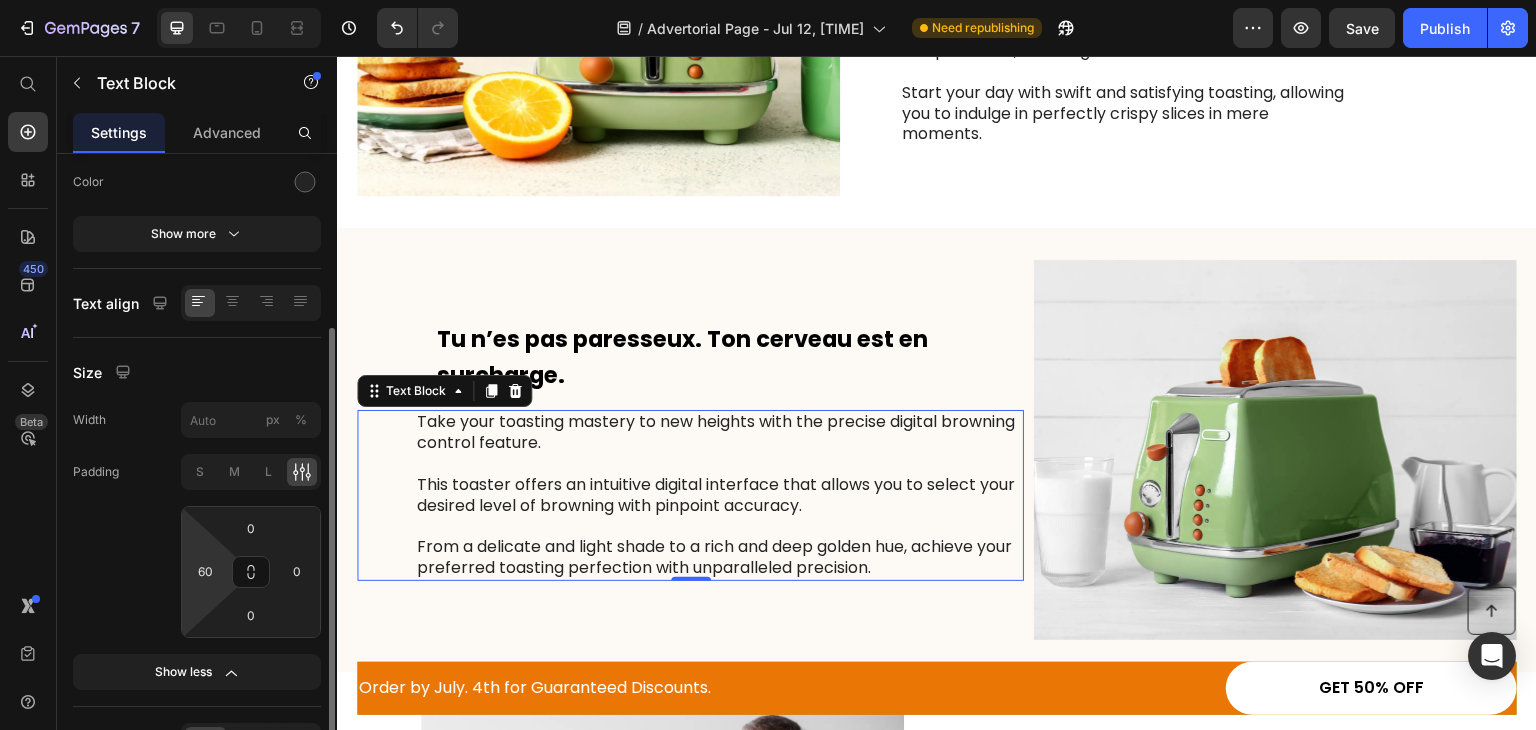 click on "7   /  Advertorial Page - Jul 12, 04:53:40 Need republishing Preview  Save   Publish  450 Beta Start with Sections Elements Hero Section Product Detail Brands Trusted Badges Guarantee Product Breakdown How to use Testimonials Compare Bundle FAQs Social Proof Brand Story Product List Collection Blog List Contact Sticky Add to Cart Custom Footer Browse Library 450 Layout
Row
Row
Row
Row Text
Heading
Text Block Button
Button
Button
Sticky Back to top Media
Image Image" at bounding box center [768, 0] 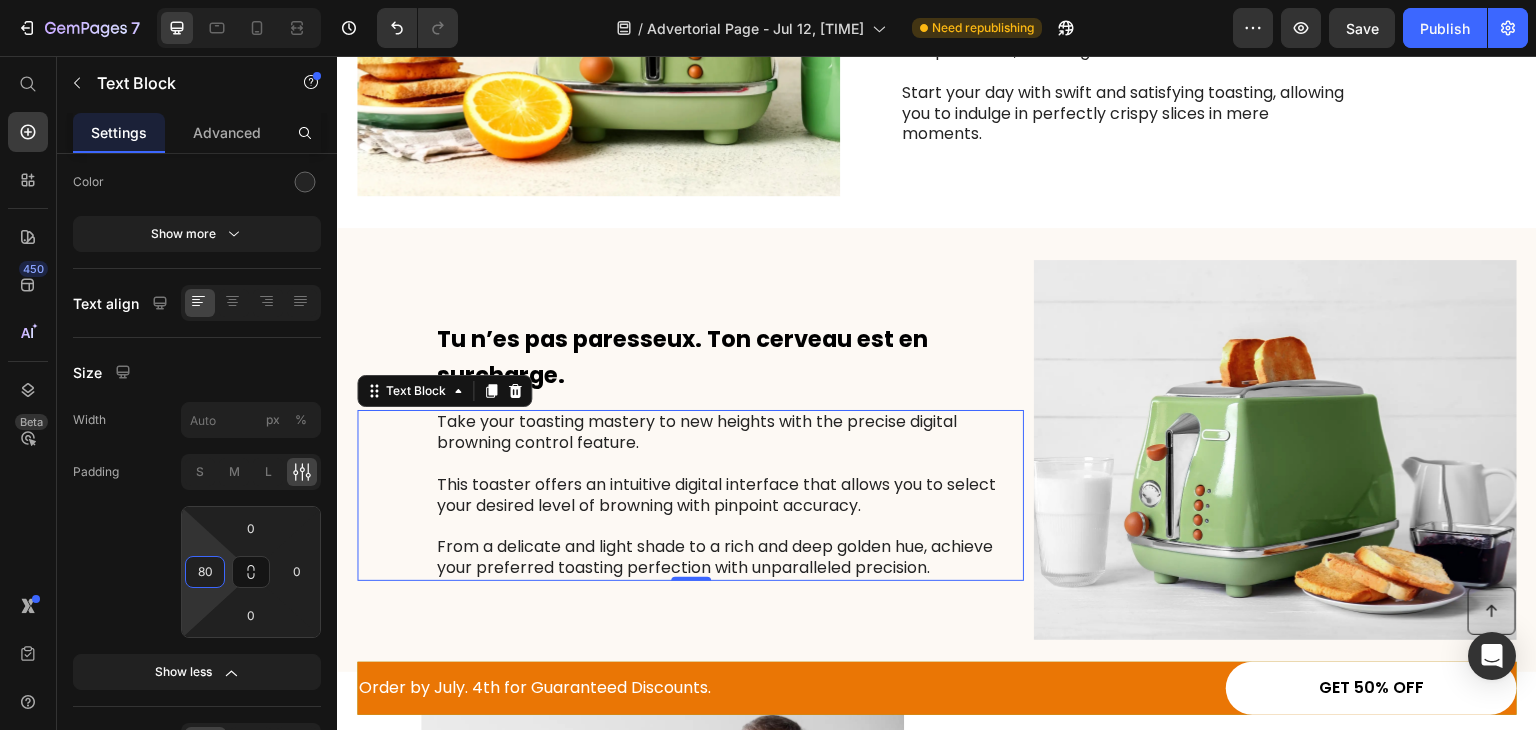 type on "80" 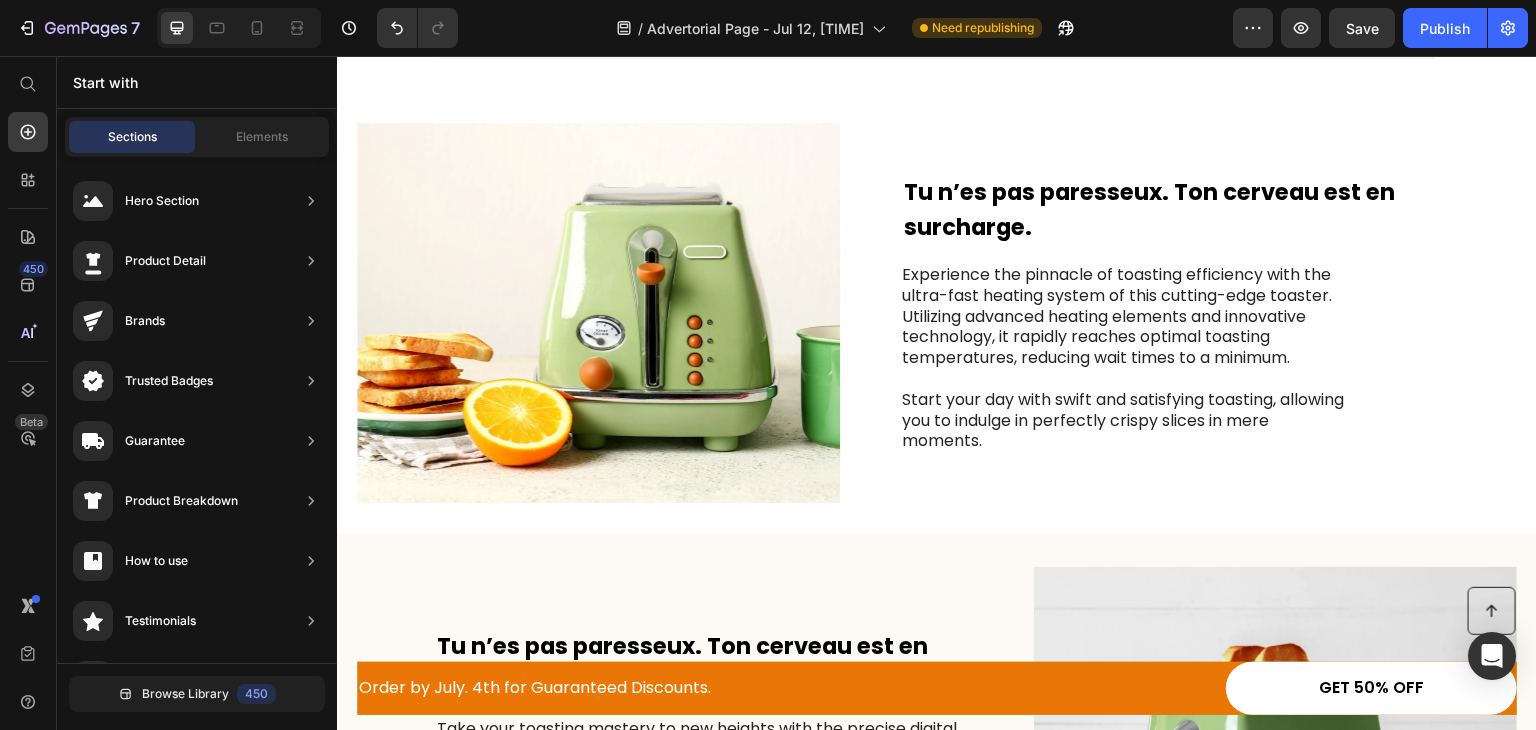 scroll, scrollTop: 552, scrollLeft: 0, axis: vertical 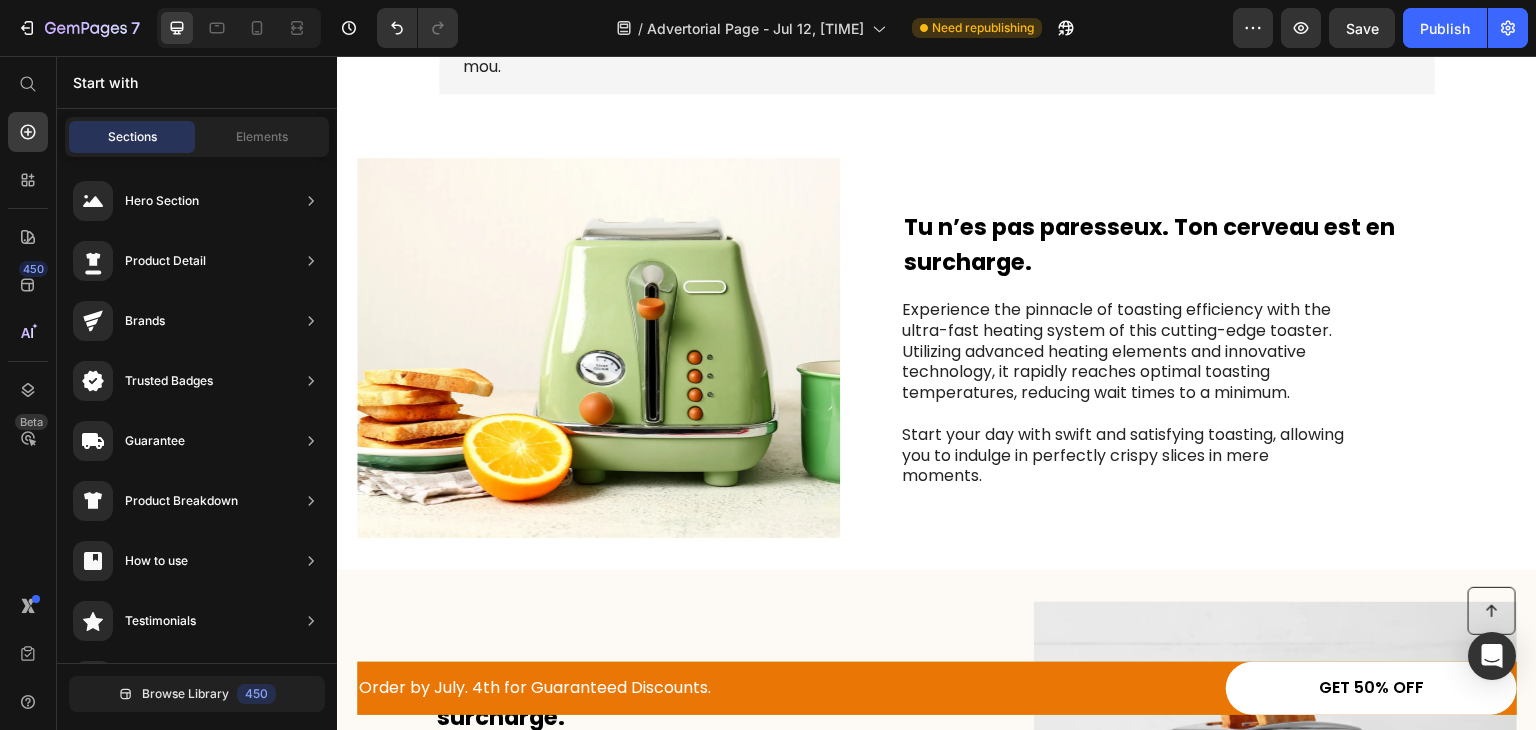 click on "Button Order by July. 4th for Guaranteed Discounts. Text Block GET 50% OFF Button Row Sticky" at bounding box center [937, 688] 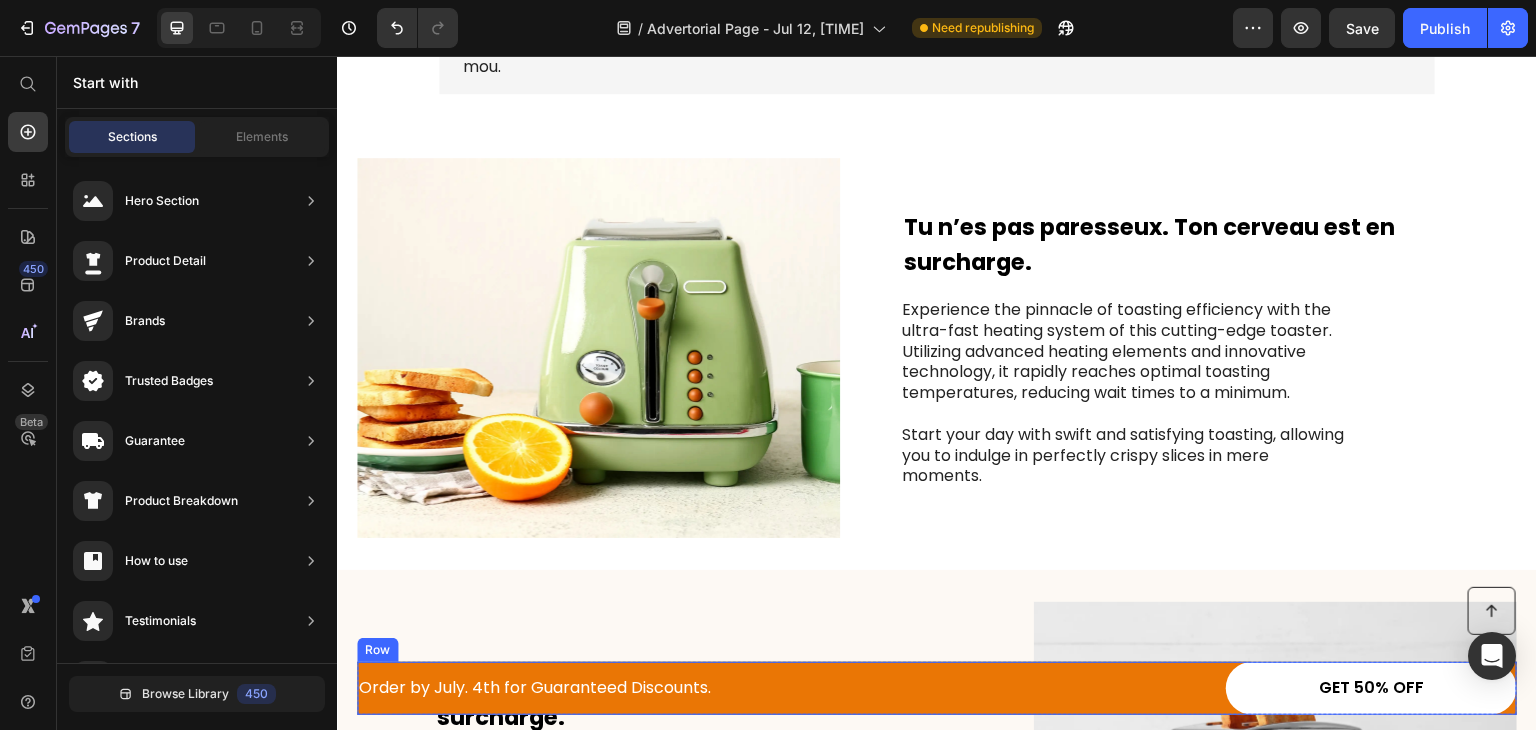 click on "Order by July. 4th for Guaranteed Discounts. Text Block" at bounding box center [647, 688] 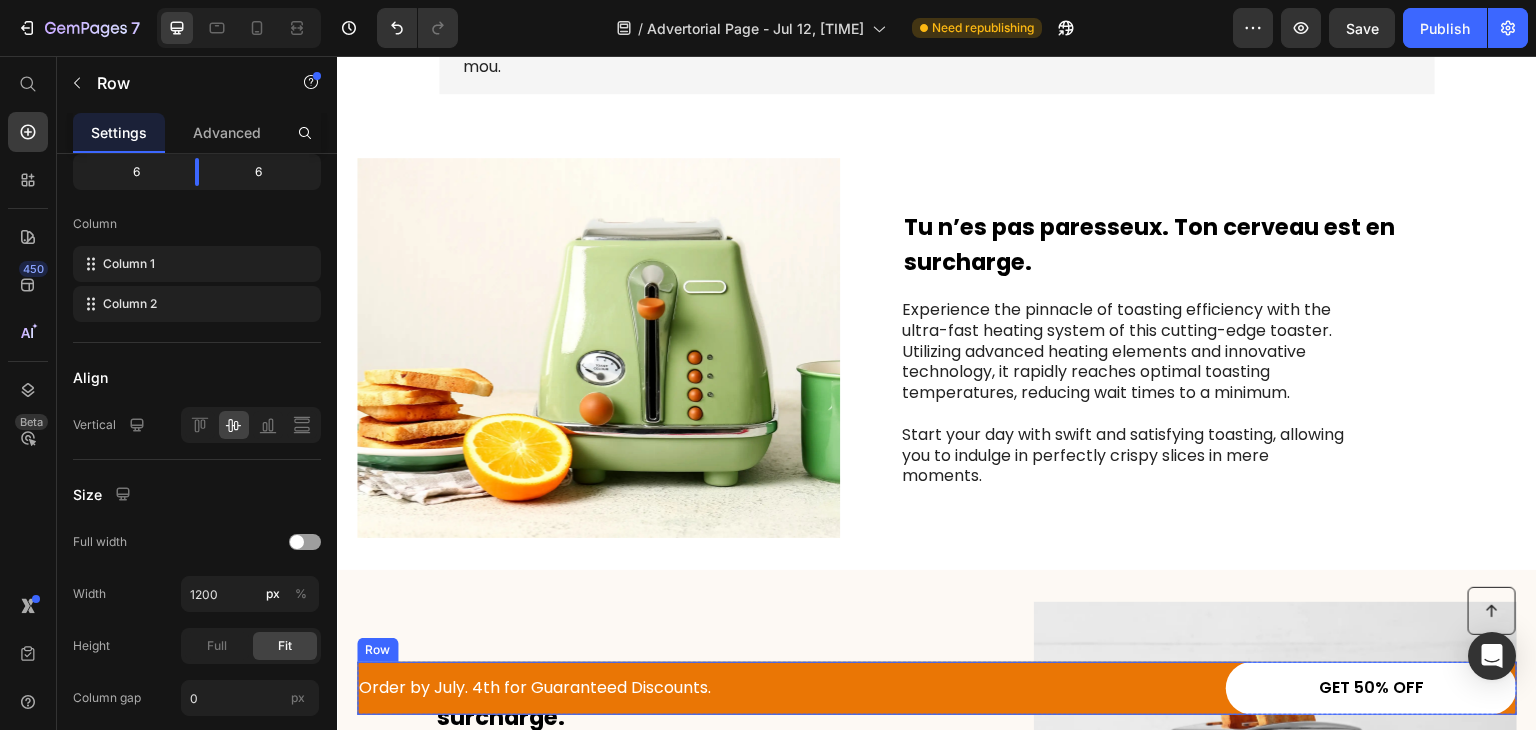 scroll, scrollTop: 0, scrollLeft: 0, axis: both 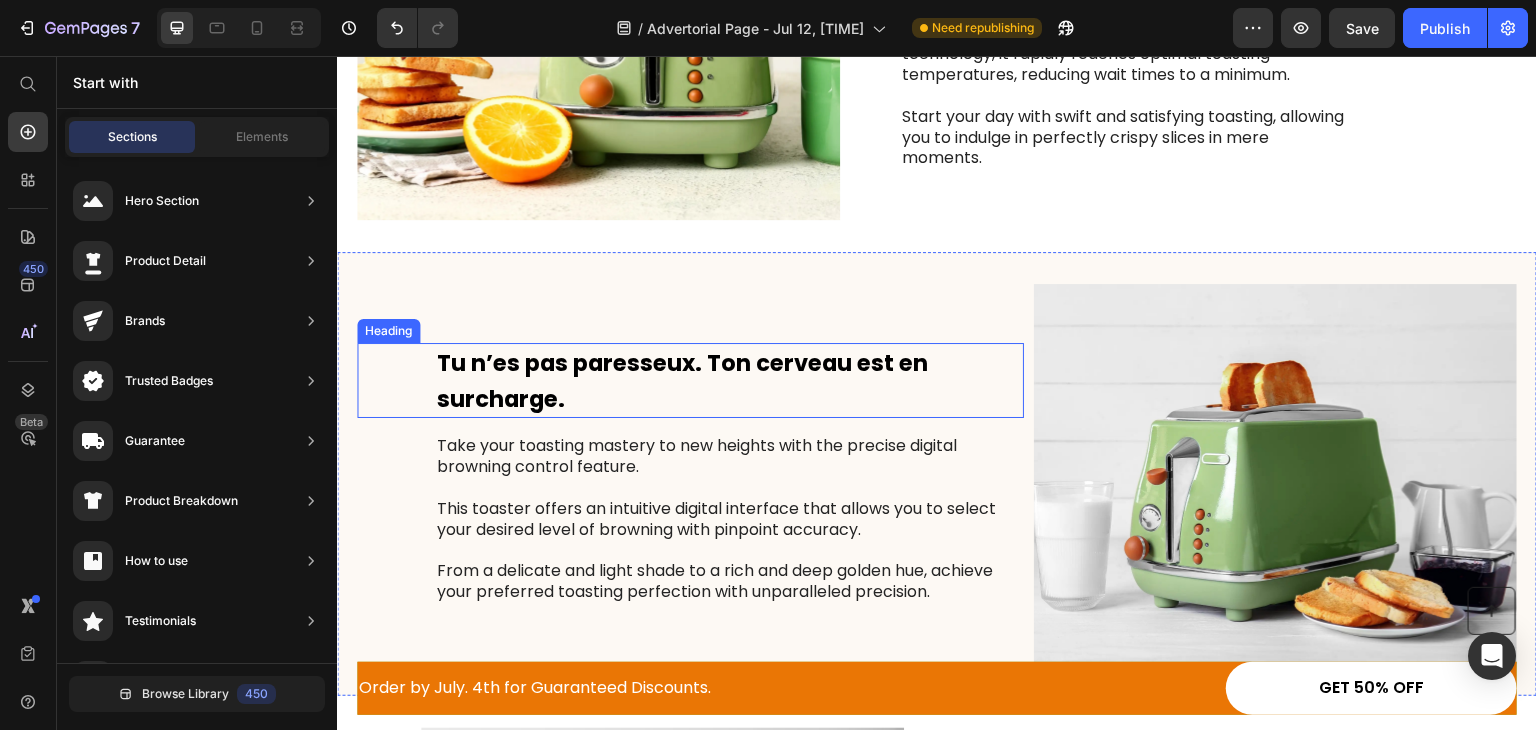 click on "Tu n’es pas paresseux. Ton cerveau est en surcharge." at bounding box center [682, 381] 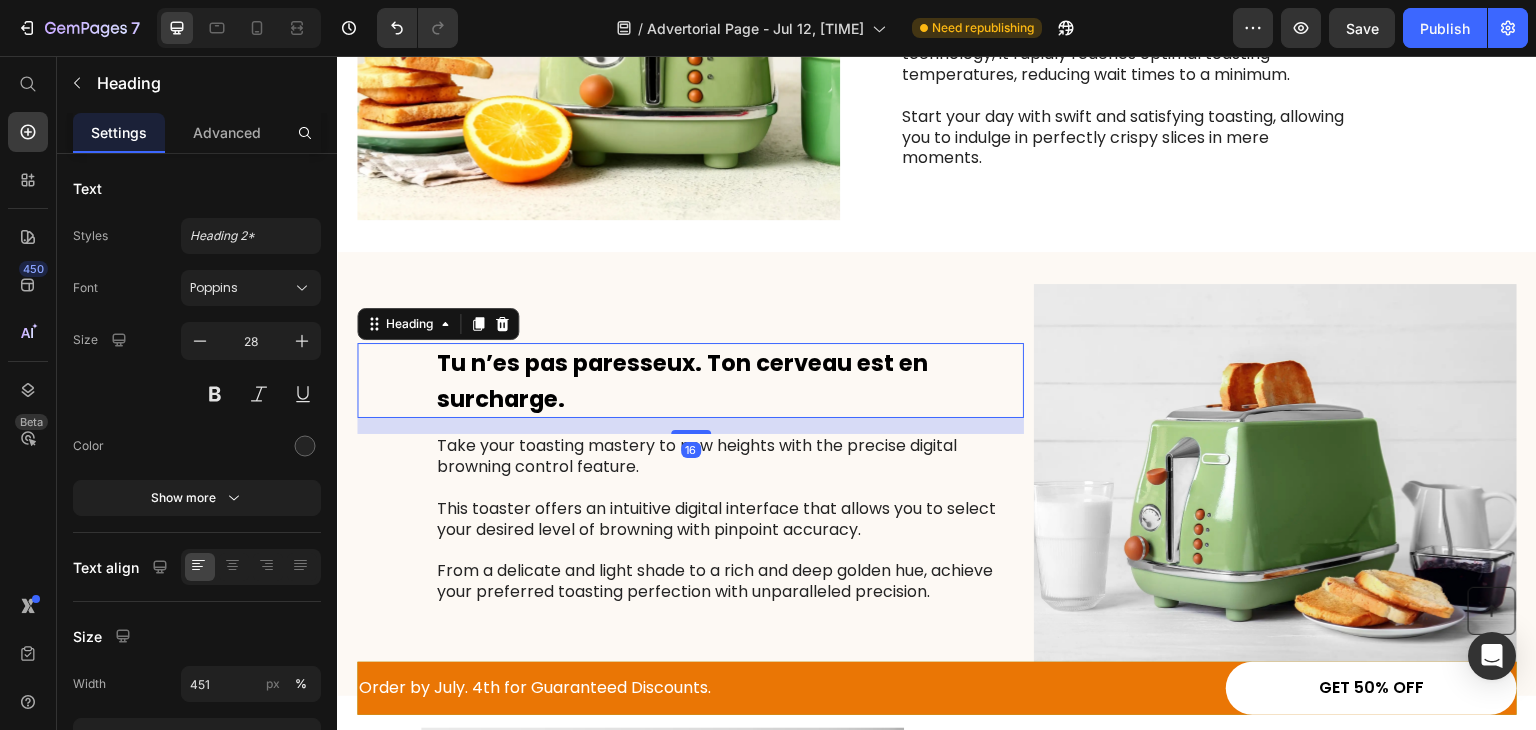 click on "Tu n’es pas paresseux. Ton cerveau est en surcharge." at bounding box center (690, 380) 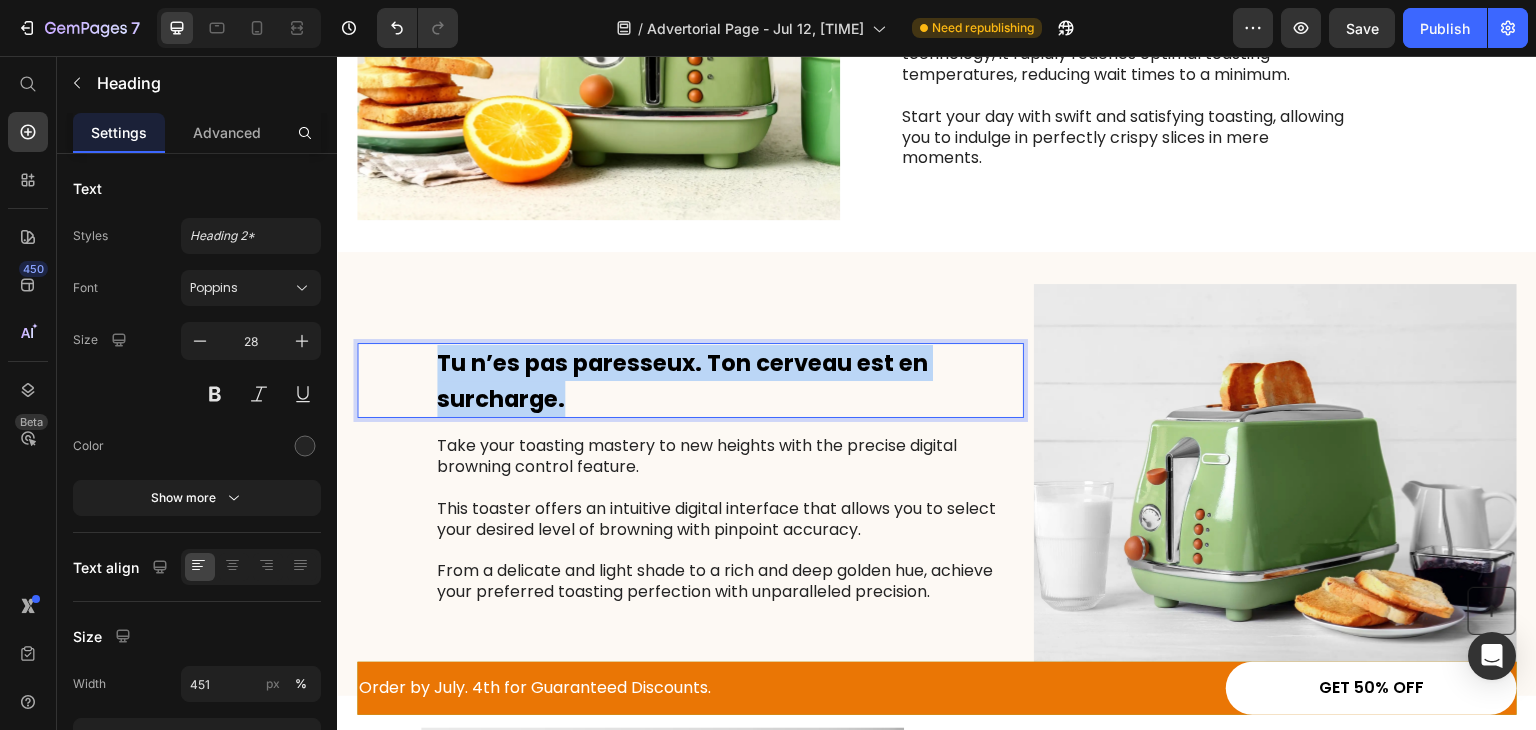 click on "Tu n’es pas paresseux. Ton cerveau est en surcharge." at bounding box center [729, 380] 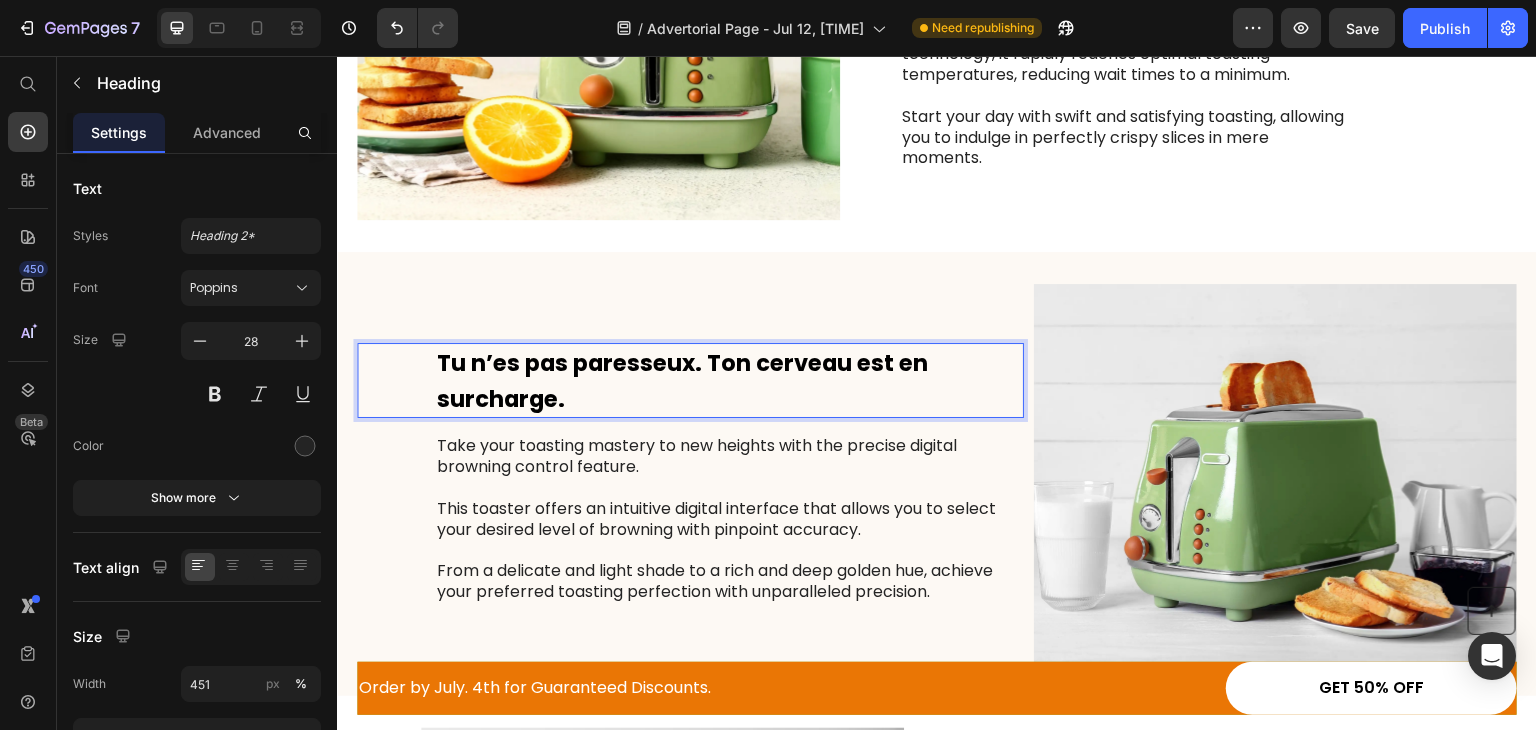 scroll, scrollTop: 888, scrollLeft: 0, axis: vertical 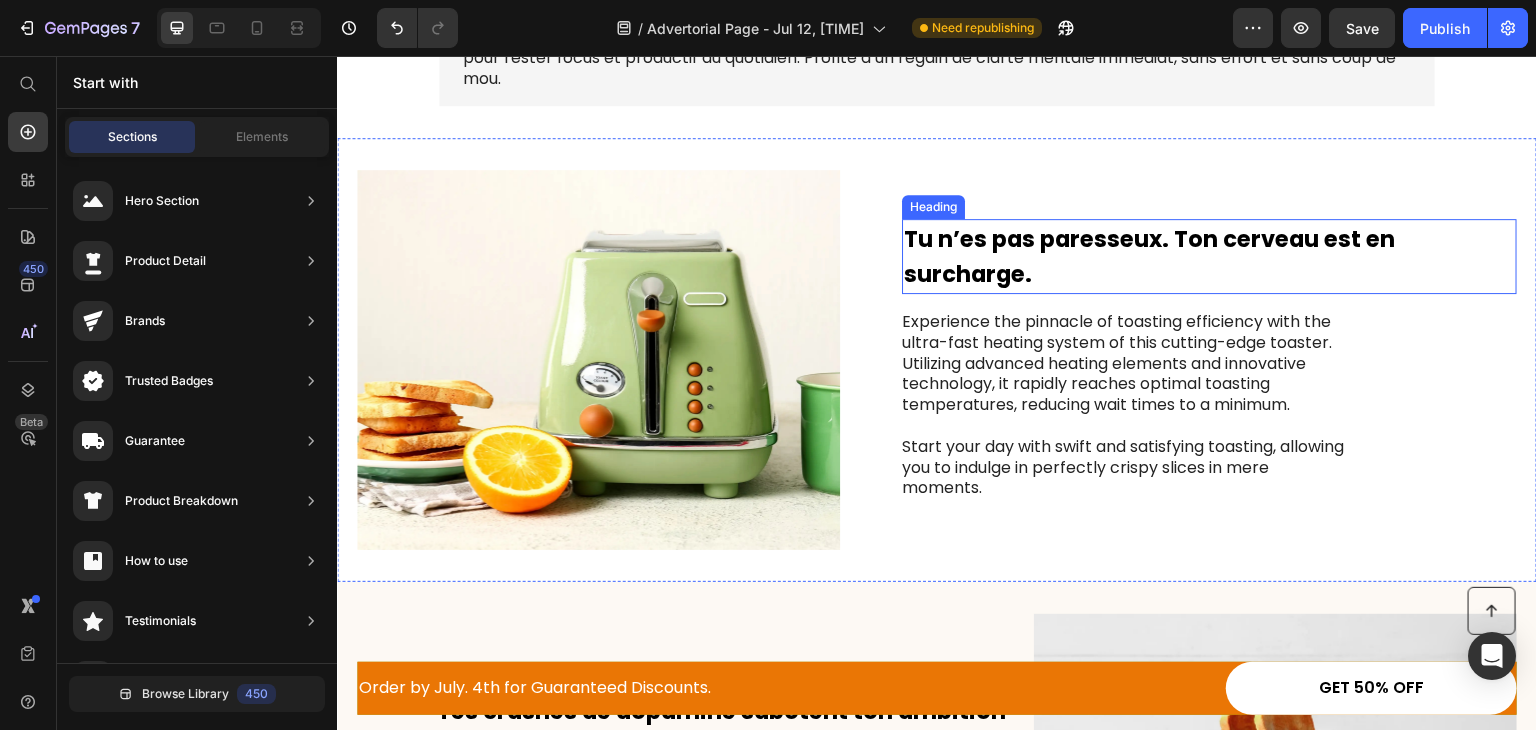 click on "Tu n’es pas paresseux. Ton cerveau est en surcharge." at bounding box center (1149, 257) 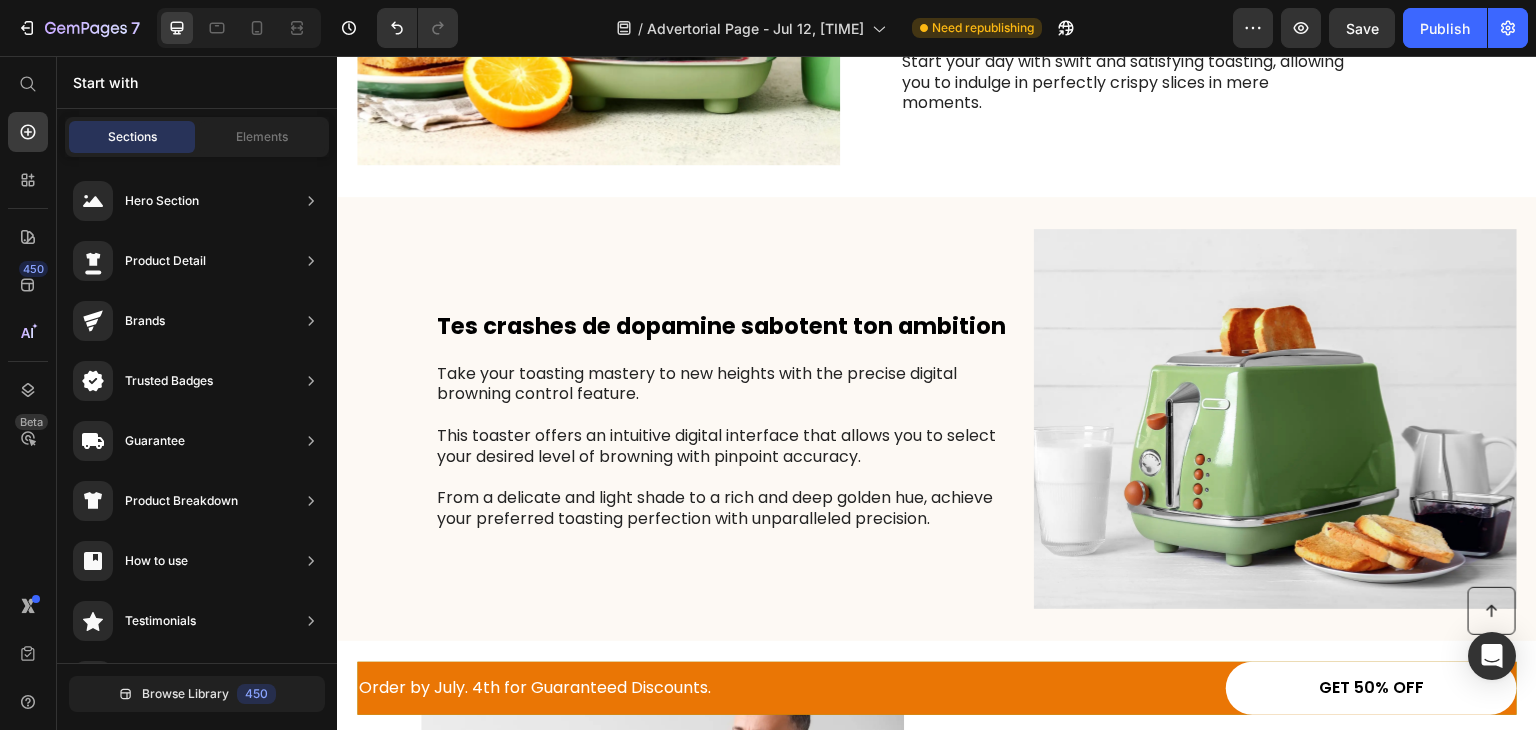 scroll, scrollTop: 952, scrollLeft: 0, axis: vertical 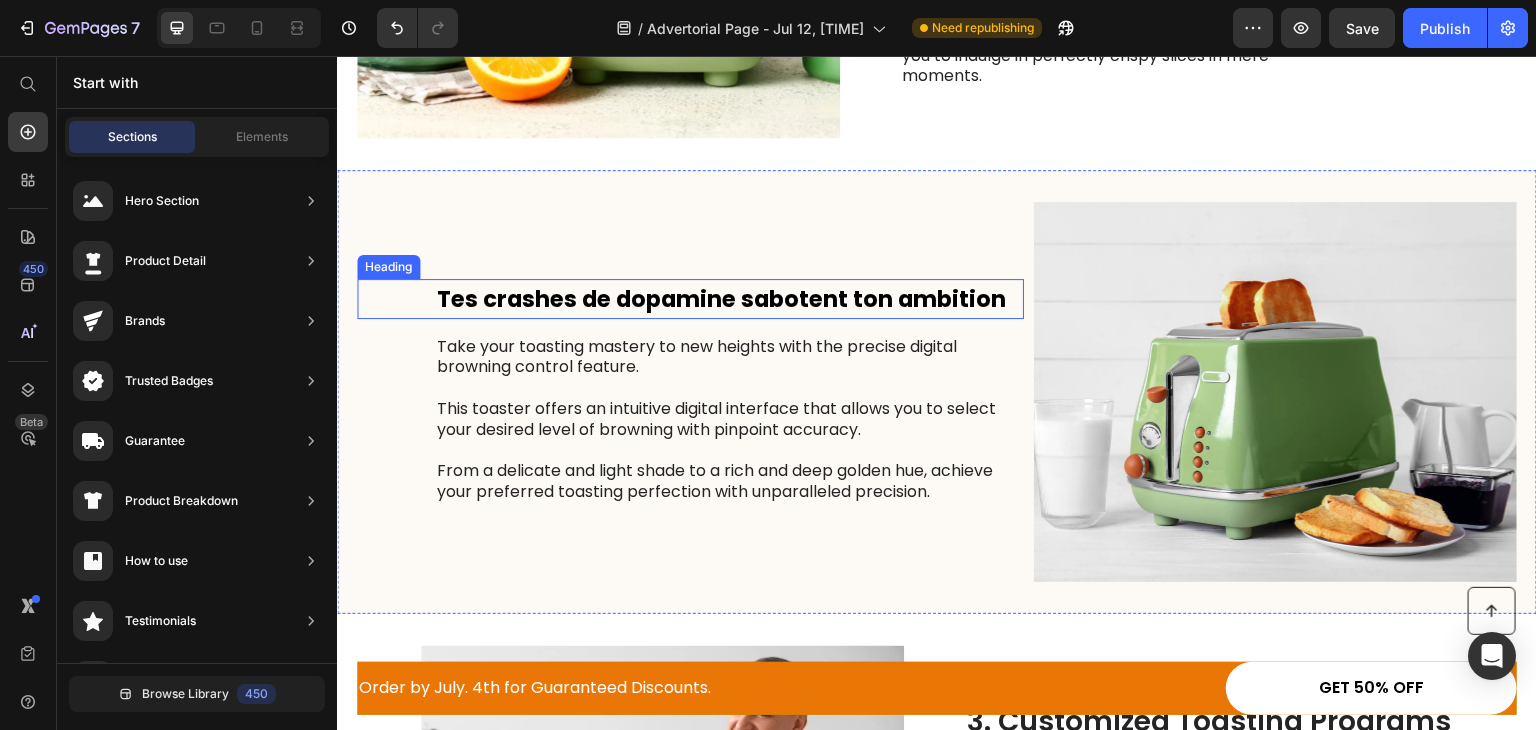 click on "Tes crashes de dopamine sabotent ton ambition" at bounding box center (721, 299) 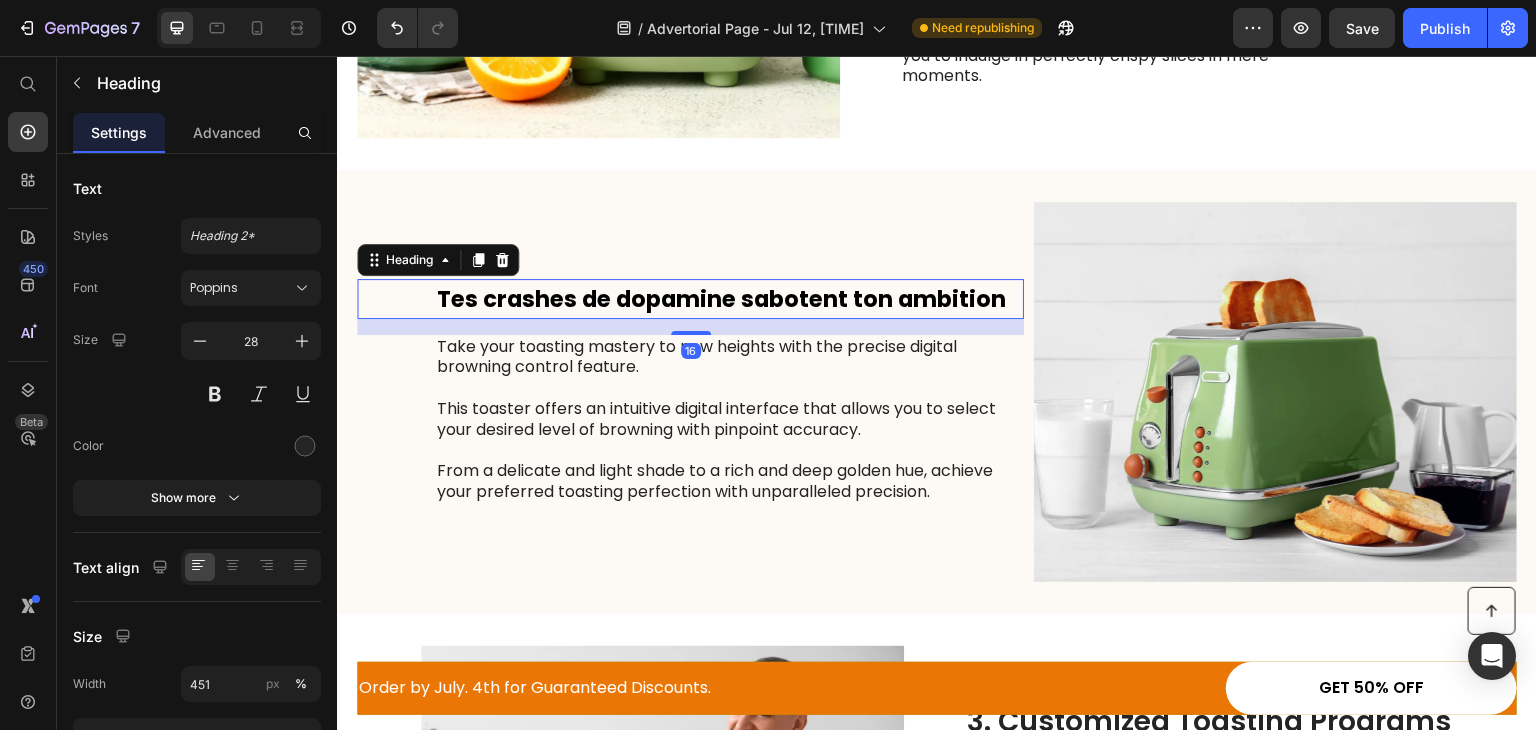 click on "⁠⁠⁠⁠⁠⁠⁠ Tes crashes de dopamine sabotent ton ambition" at bounding box center [690, 299] 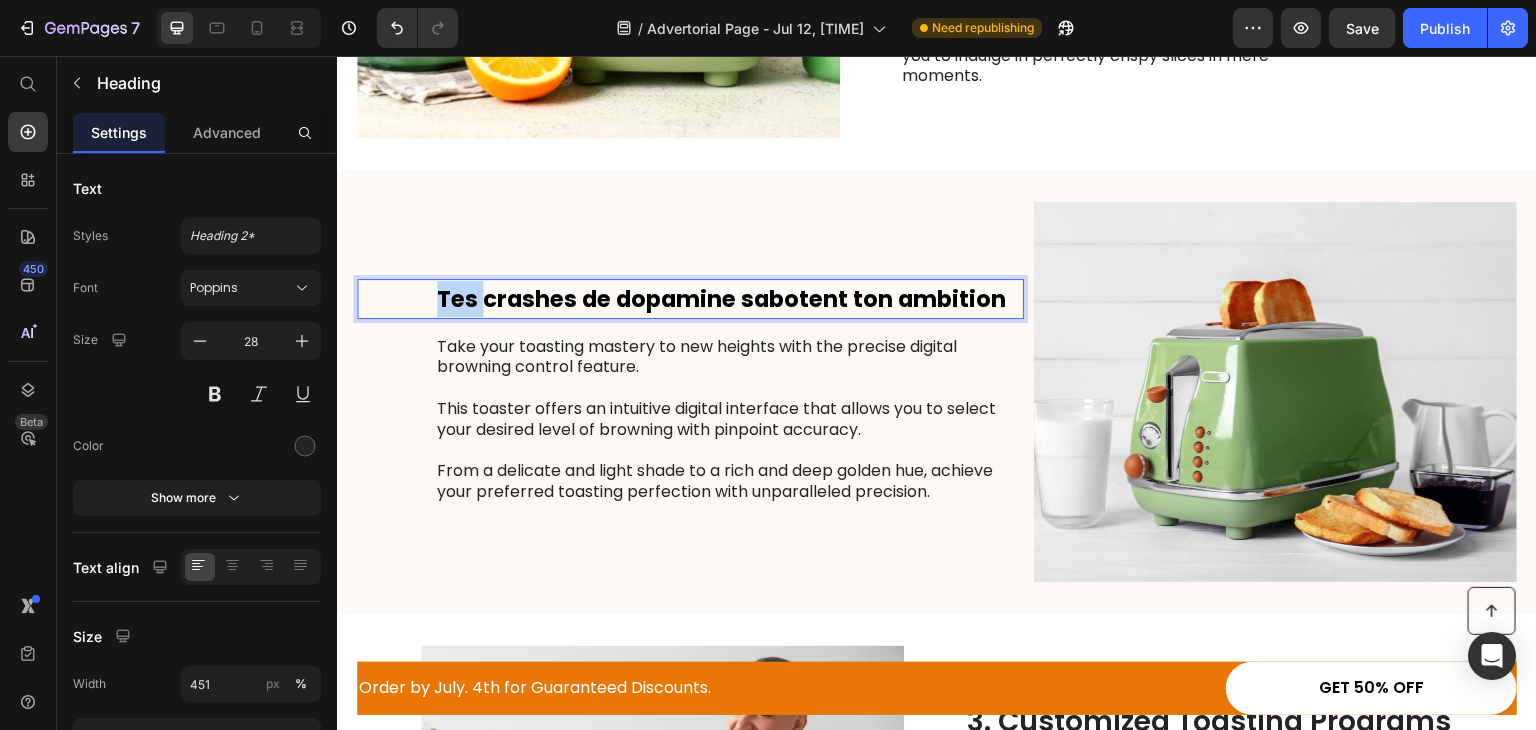click on "Tes crashes de dopamine sabotent ton ambition" at bounding box center (690, 299) 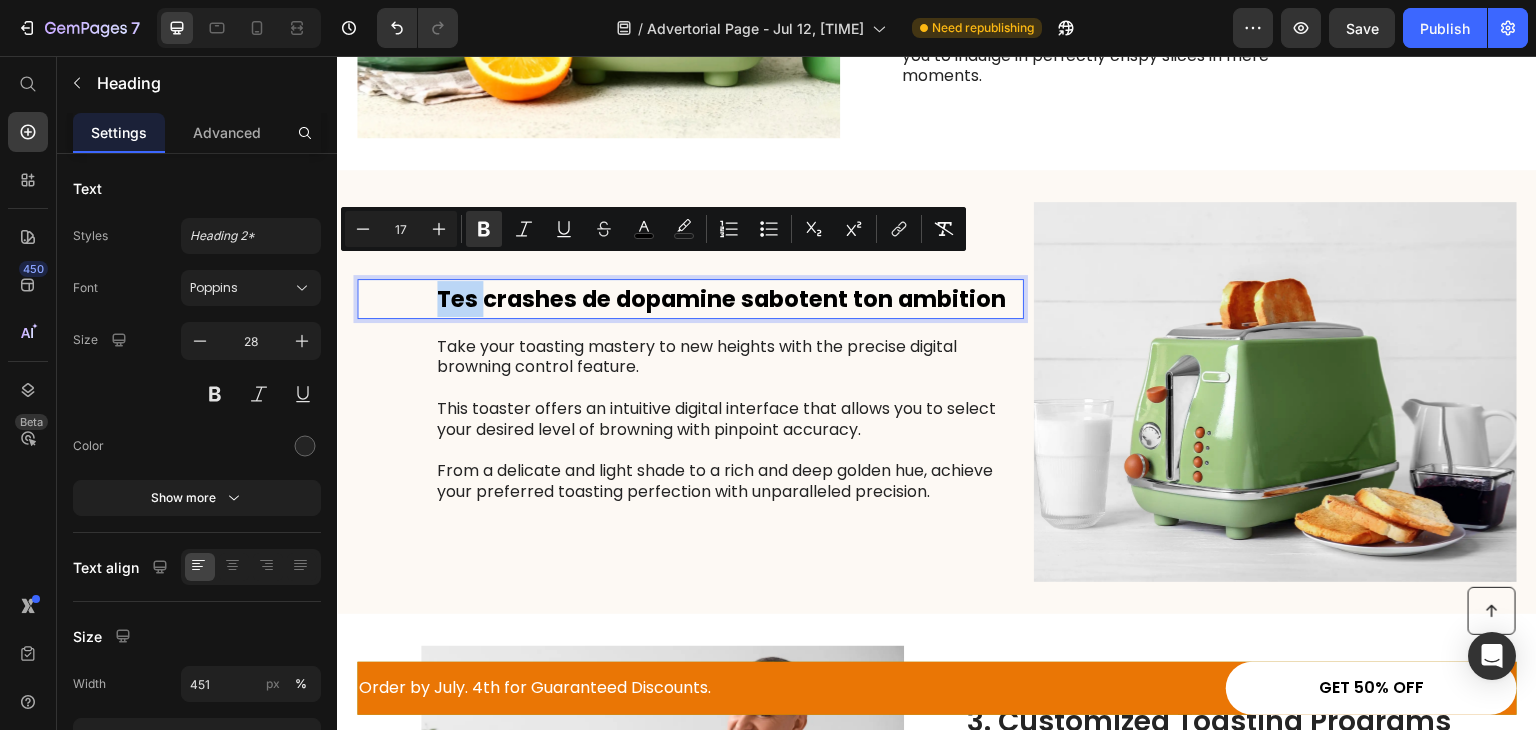 click on "Tes crashes de dopamine sabotent ton ambition" at bounding box center (690, 299) 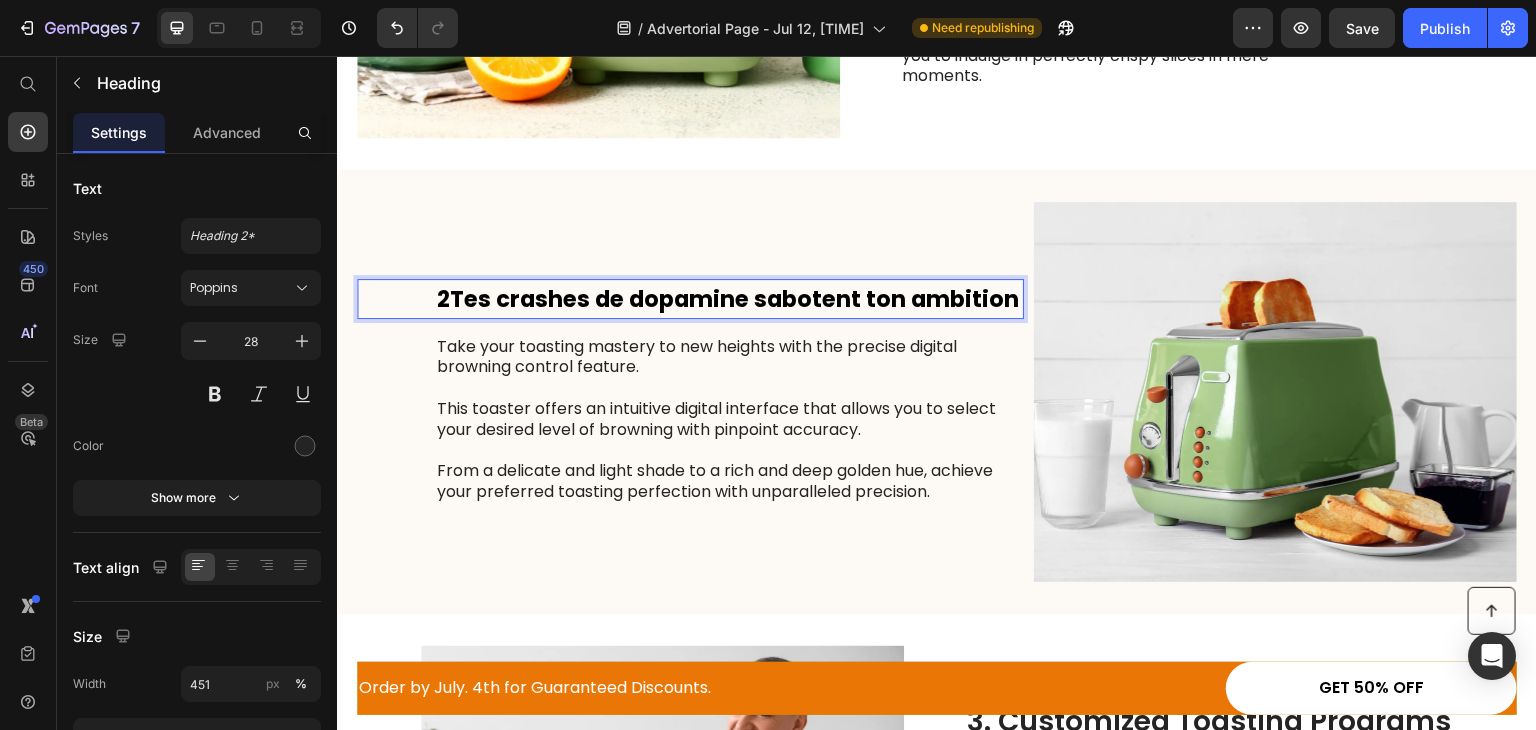 scroll, scrollTop: 935, scrollLeft: 0, axis: vertical 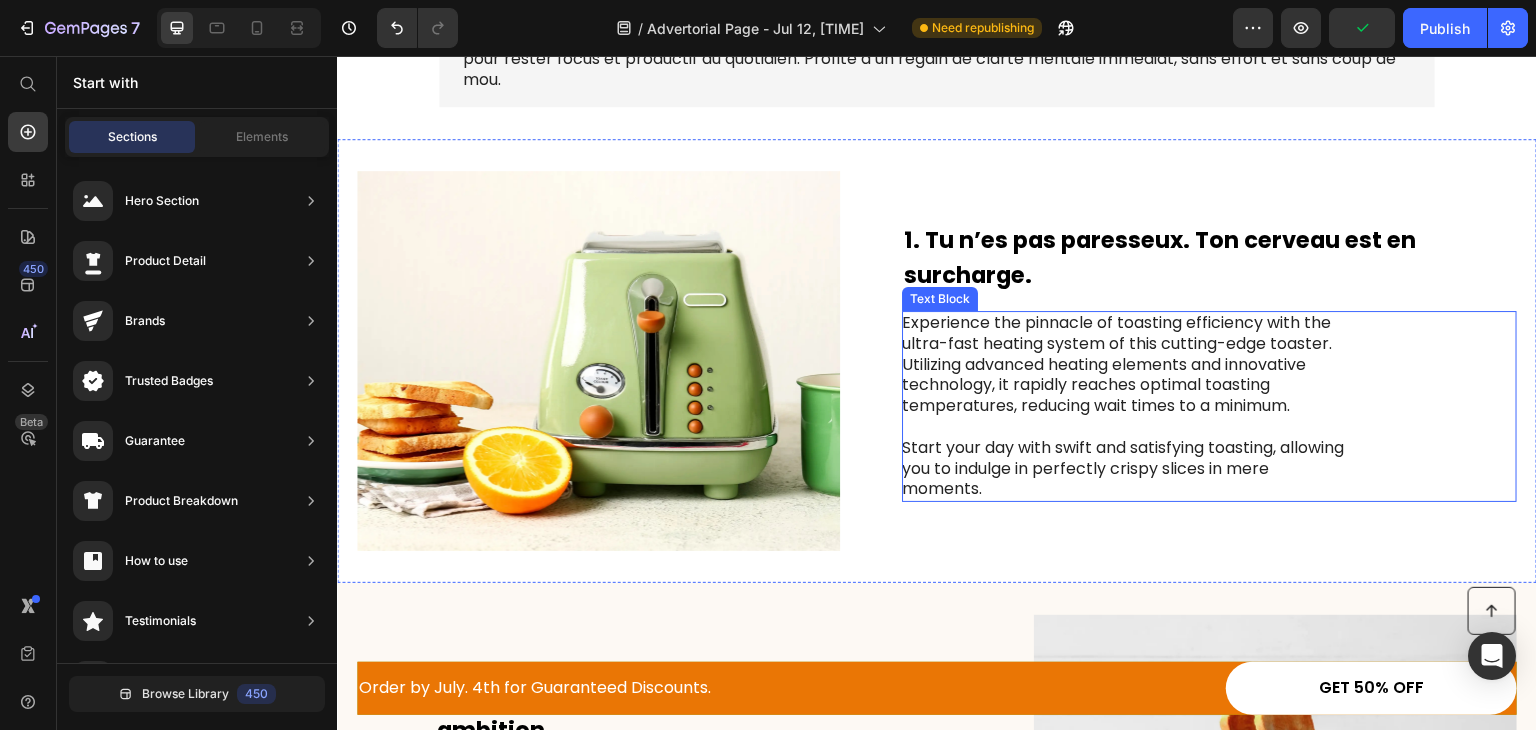 click on "Experience the pinnacle of toasting efficiency with the ultra-fast heating system of this cutting-edge toaster. Utilizing advanced heating elements and innovative technology, it rapidly reaches optimal toasting temperatures, reducing wait times to a minimum. Start your day with swift and satisfying toasting, allowing you to indulge in perfectly crispy slices in mere moments." at bounding box center (1126, 406) 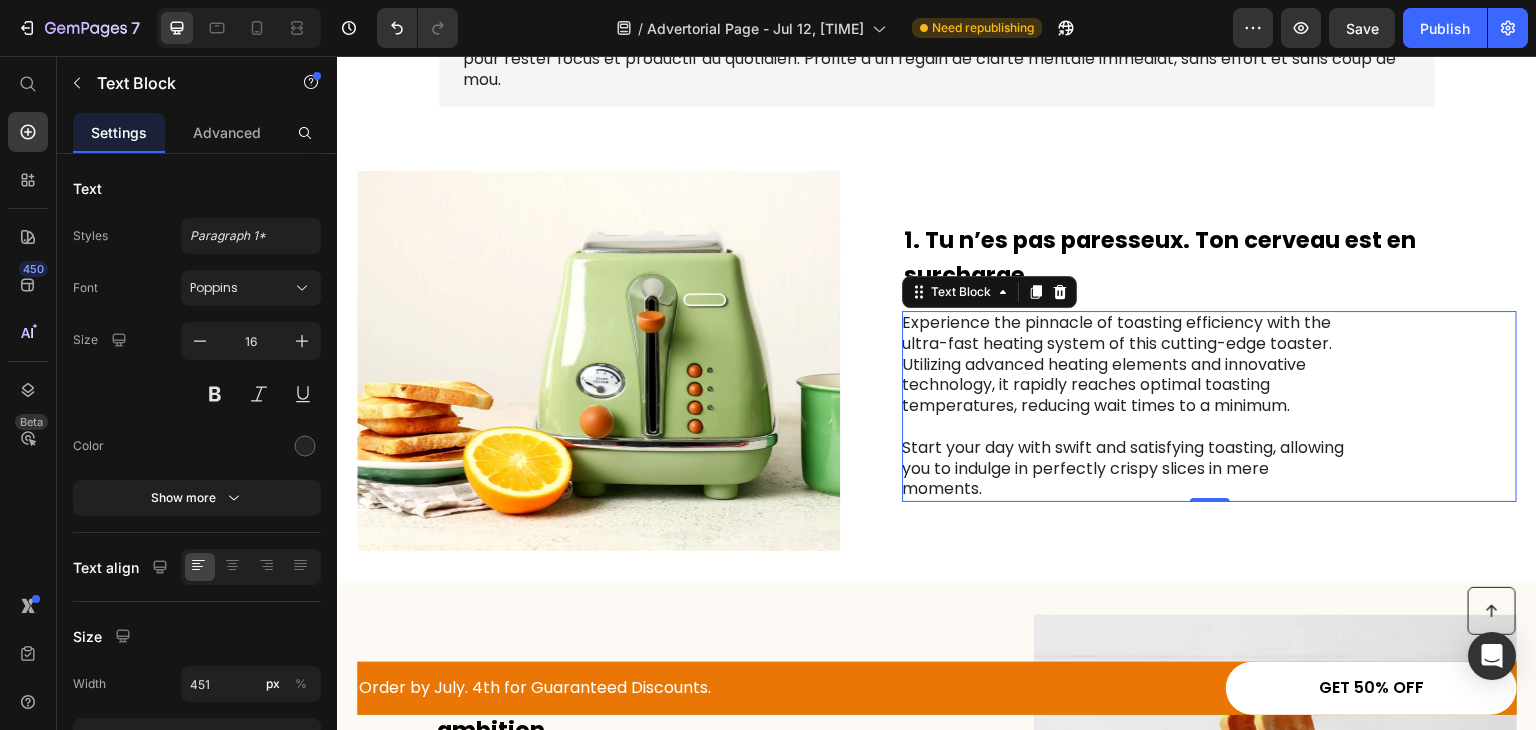 click on "Experience the pinnacle of toasting efficiency with the ultra-fast heating system of this cutting-edge toaster. Utilizing advanced heating elements and innovative technology, it rapidly reaches optimal toasting temperatures, reducing wait times to a minimum. Start your day with swift and satisfying toasting, allowing you to indulge in perfectly crispy slices in mere moments." at bounding box center [1126, 406] 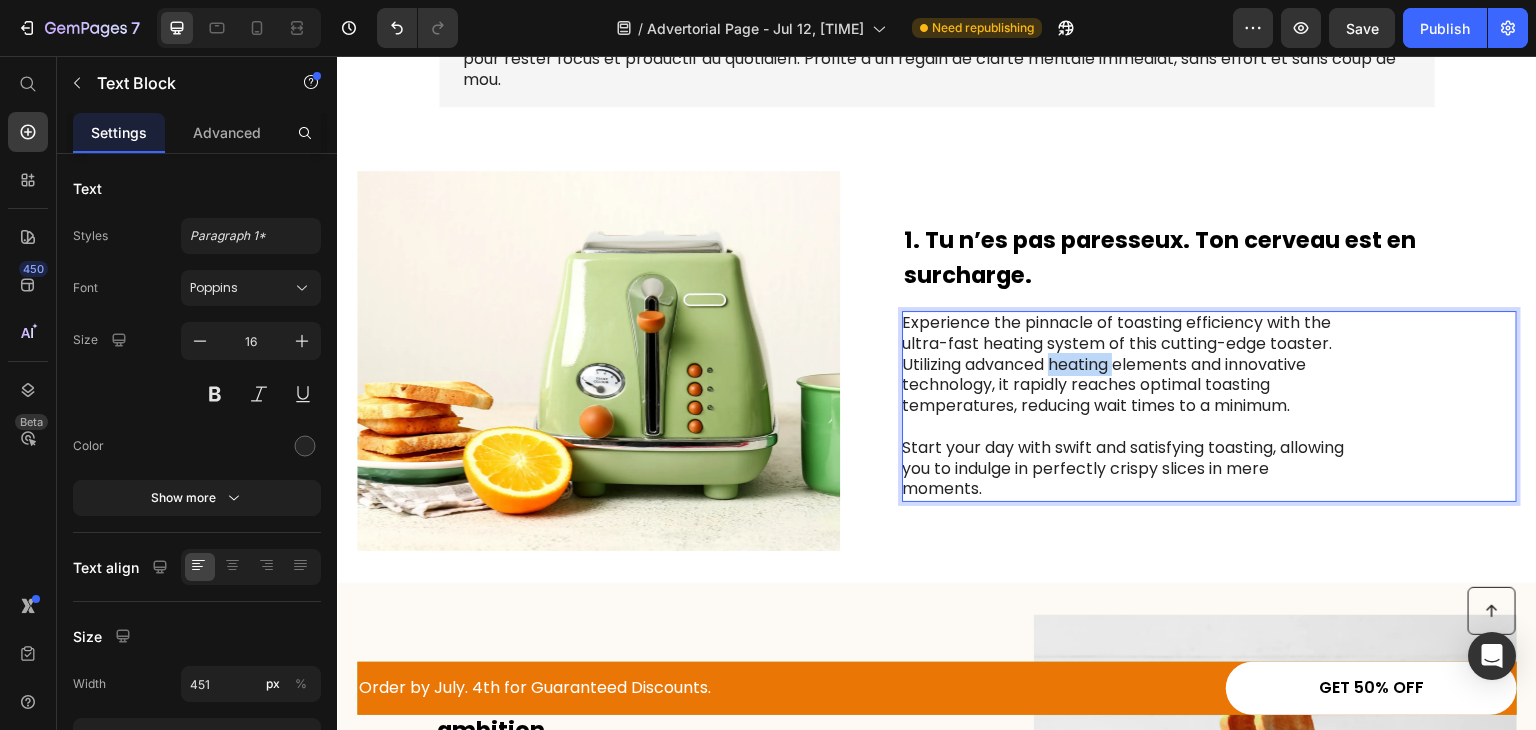 click on "Experience the pinnacle of toasting efficiency with the ultra-fast heating system of this cutting-edge toaster. Utilizing advanced heating elements and innovative technology, it rapidly reaches optimal toasting temperatures, reducing wait times to a minimum. Start your day with swift and satisfying toasting, allowing you to indulge in perfectly crispy slices in mere moments." at bounding box center [1126, 406] 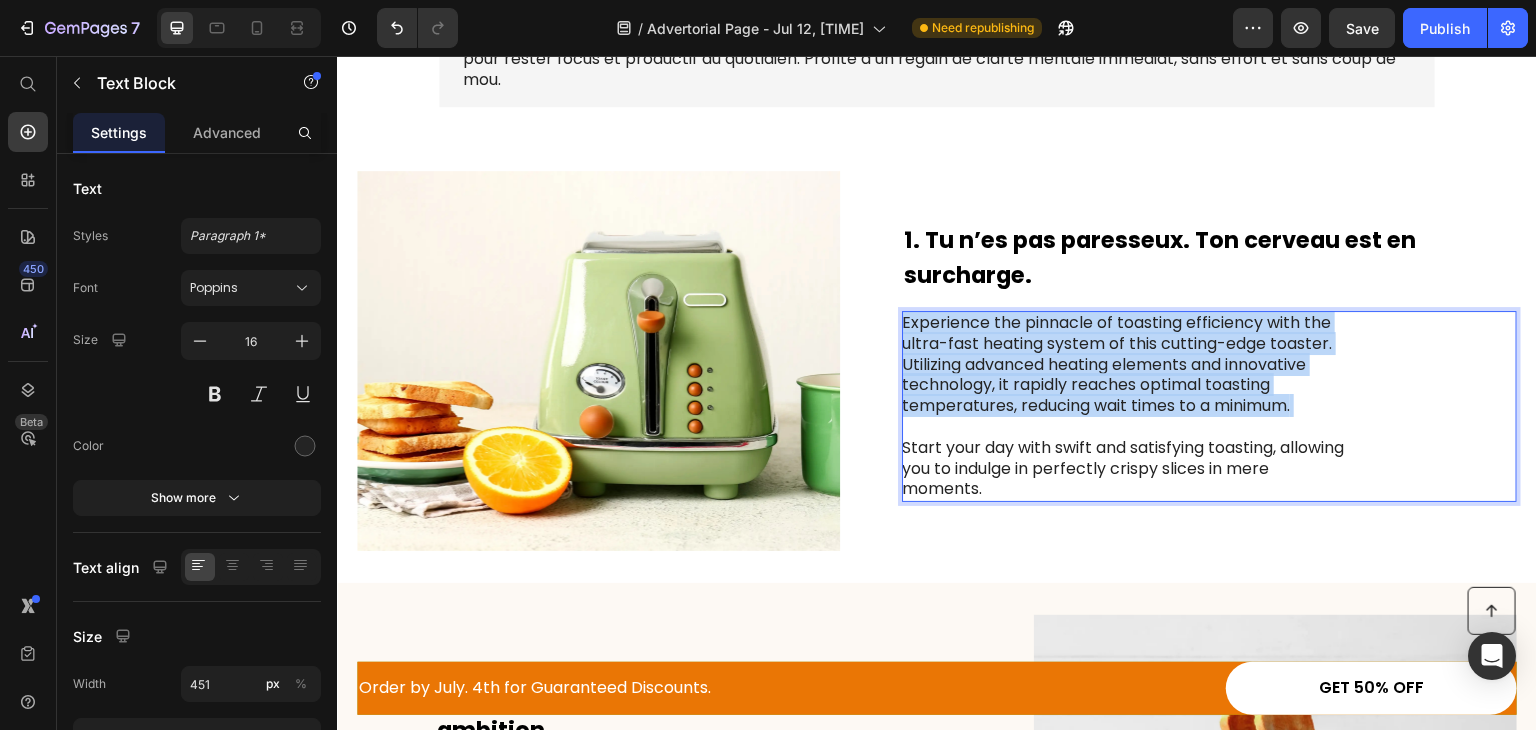 click on "Experience the pinnacle of toasting efficiency with the ultra-fast heating system of this cutting-edge toaster. Utilizing advanced heating elements and innovative technology, it rapidly reaches optimal toasting temperatures, reducing wait times to a minimum. Start your day with swift and satisfying toasting, allowing you to indulge in perfectly crispy slices in mere moments." at bounding box center (1126, 406) 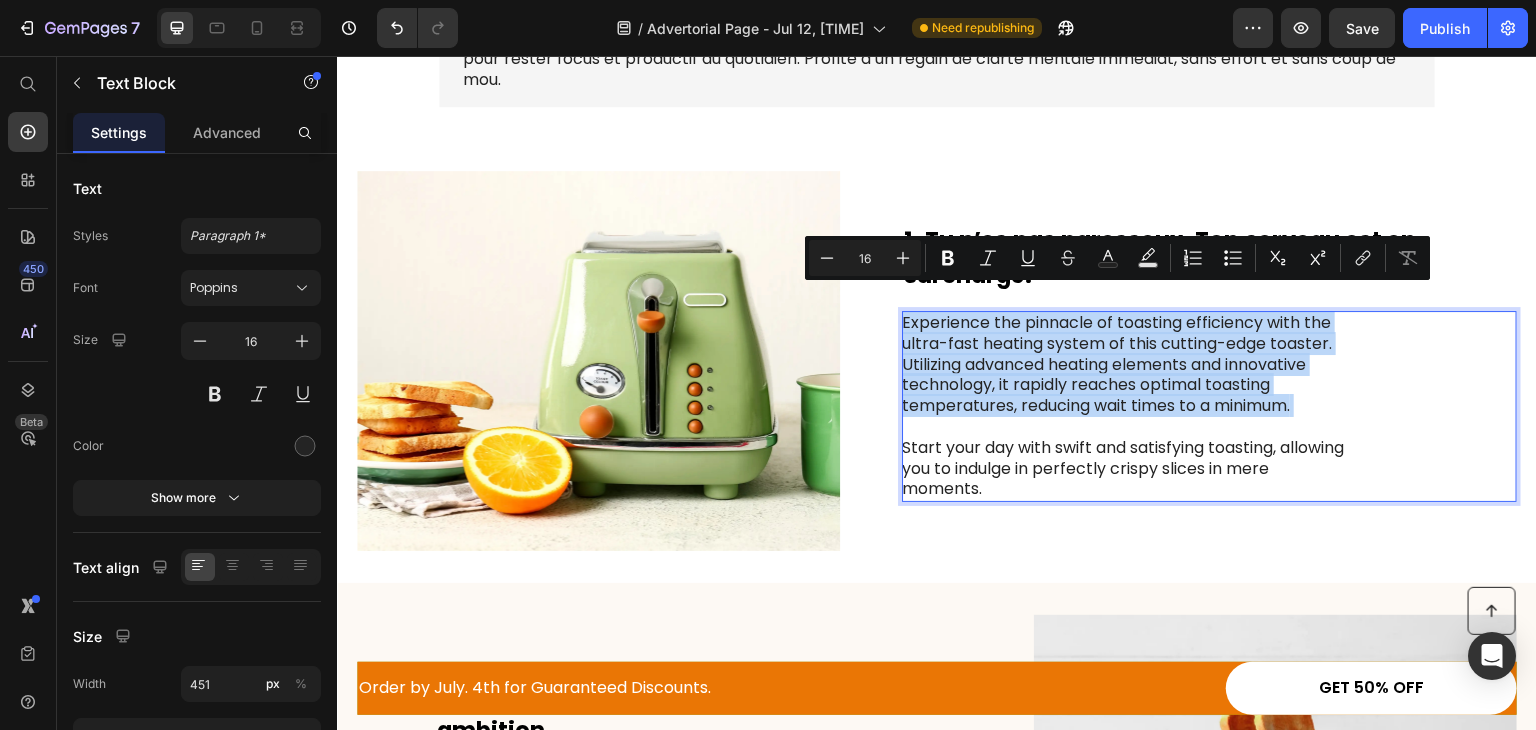 click on "Experience the pinnacle of toasting efficiency with the ultra-fast heating system of this cutting-edge toaster. Utilizing advanced heating elements and innovative technology, it rapidly reaches optimal toasting temperatures, reducing wait times to a minimum. Start your day with swift and satisfying toasting, allowing you to indulge in perfectly crispy slices in mere moments." at bounding box center [1126, 406] 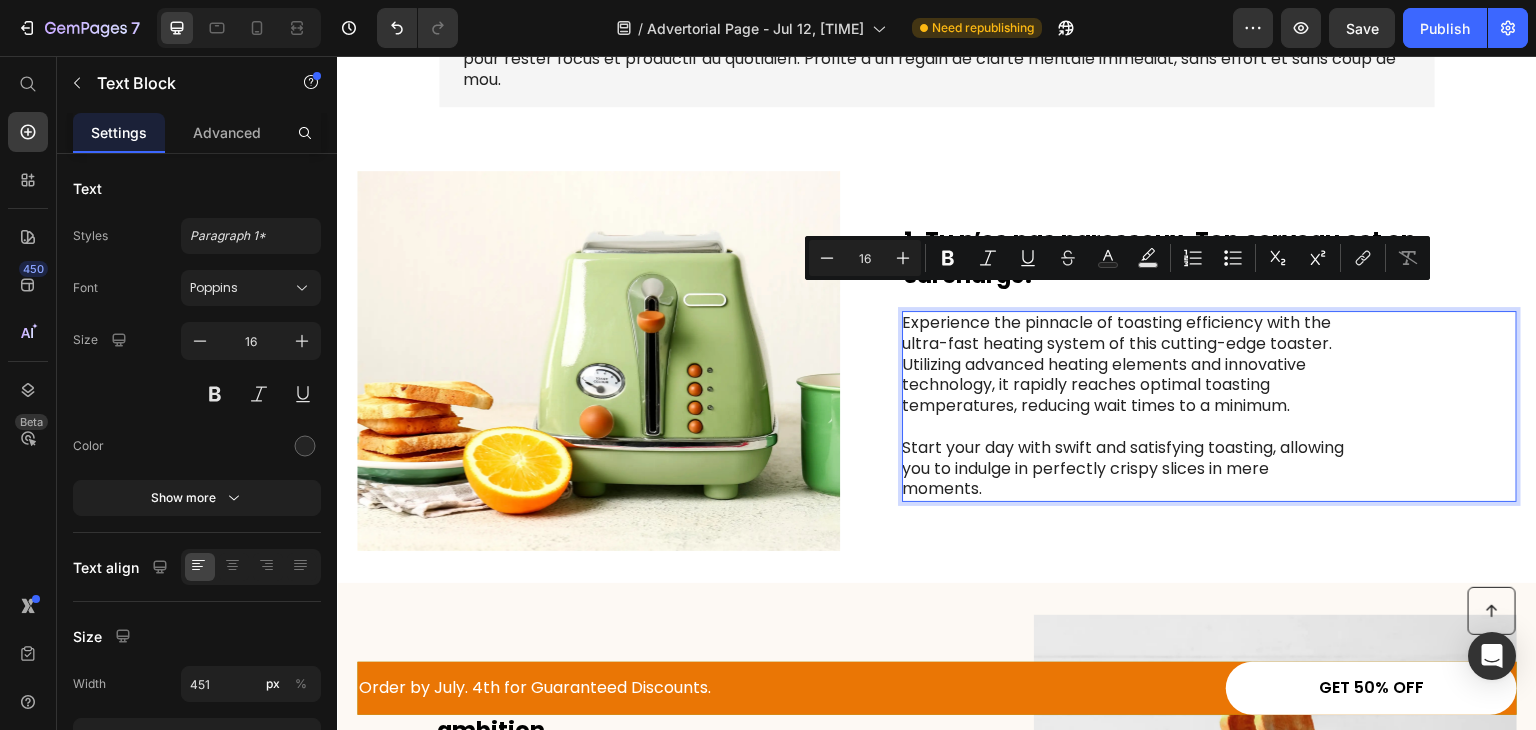 scroll, scrollTop: 591, scrollLeft: 0, axis: vertical 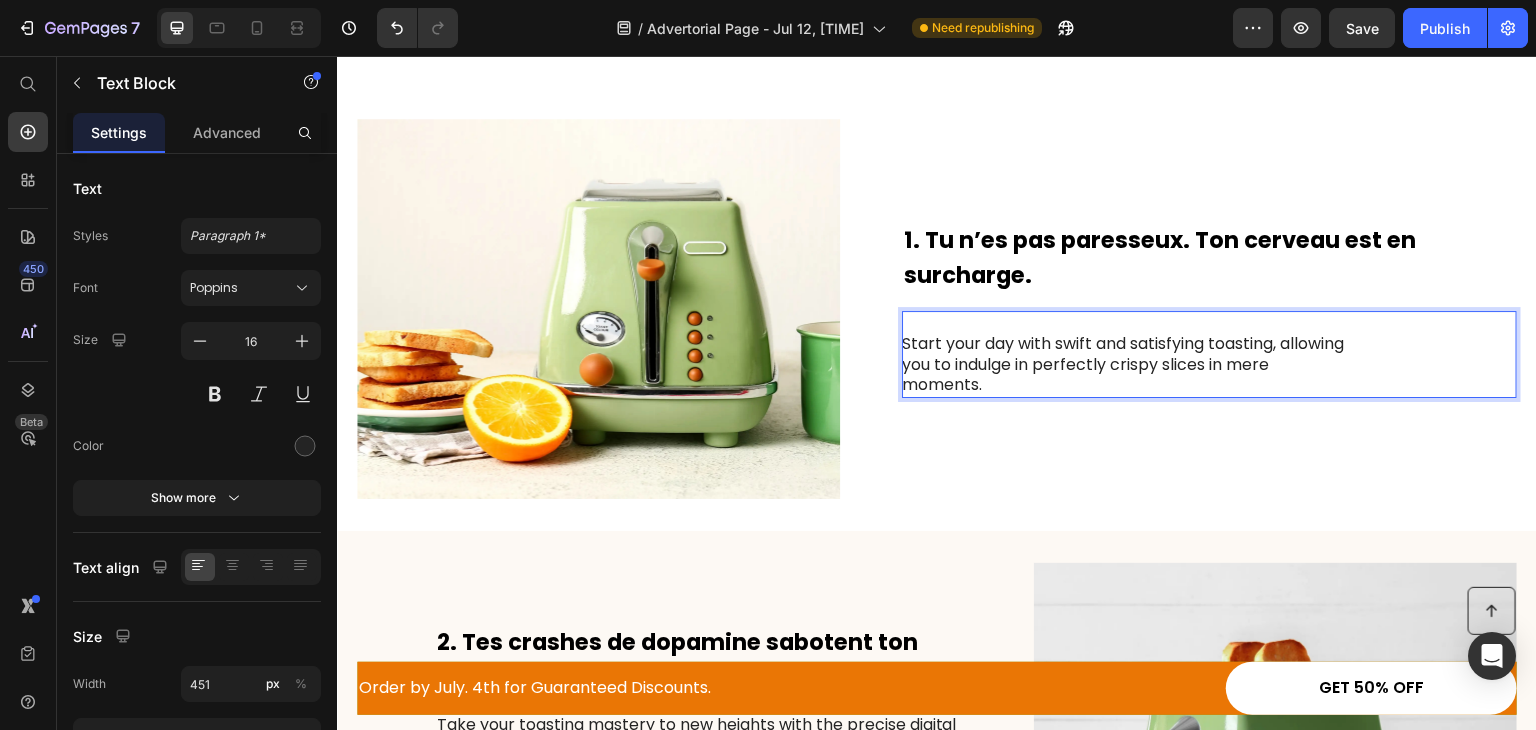 click on "⁠⁠⁠⁠⁠⁠⁠ Start your day with swift and satisfying toasting, allowing you to indulge in perfectly crispy slices in mere moments." at bounding box center [1126, 354] 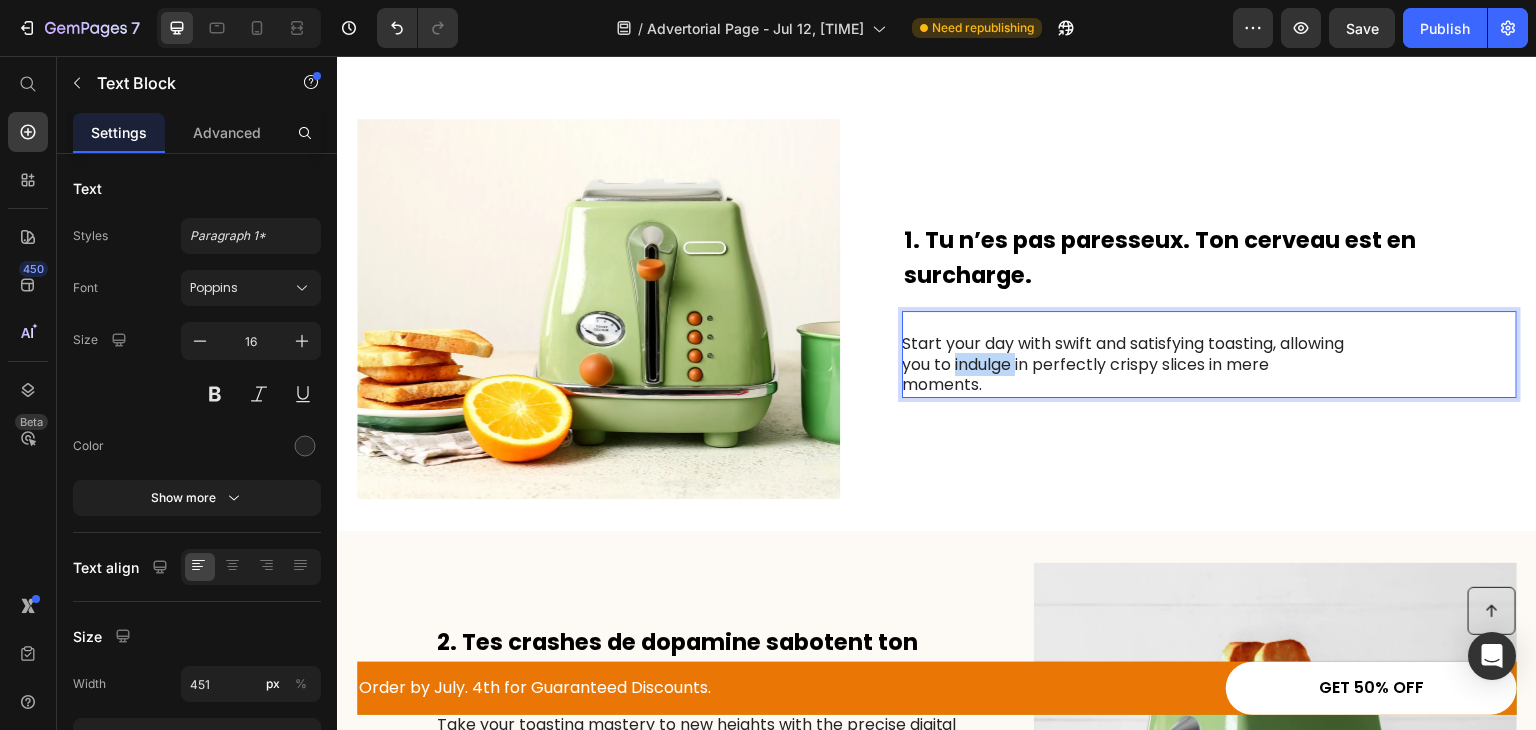 click on "Start your day with swift and satisfying toasting, allowing you to indulge in perfectly crispy slices in mere moments." at bounding box center [1126, 354] 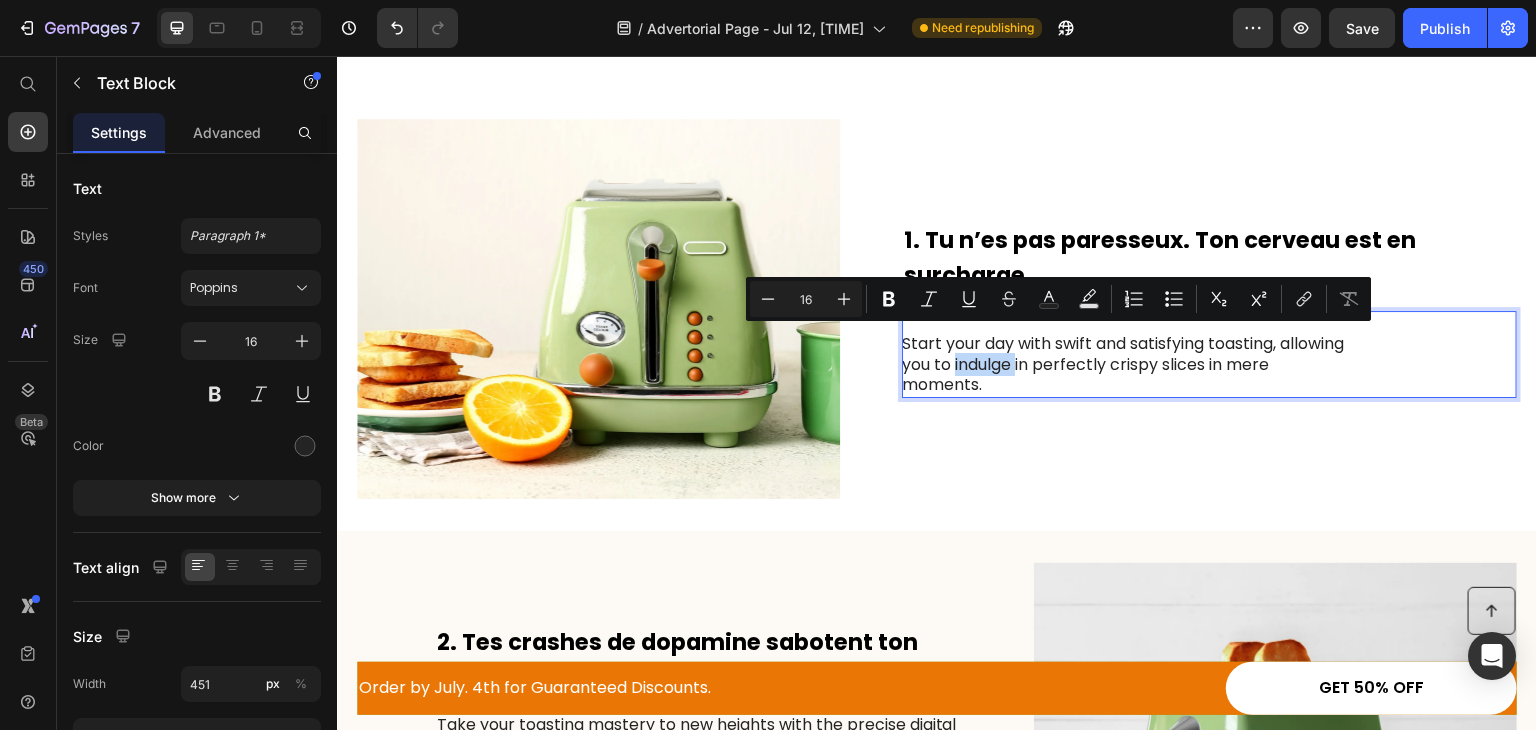 click on "Start your day with swift and satisfying toasting, allowing you to indulge in perfectly crispy slices in mere moments." at bounding box center (1126, 354) 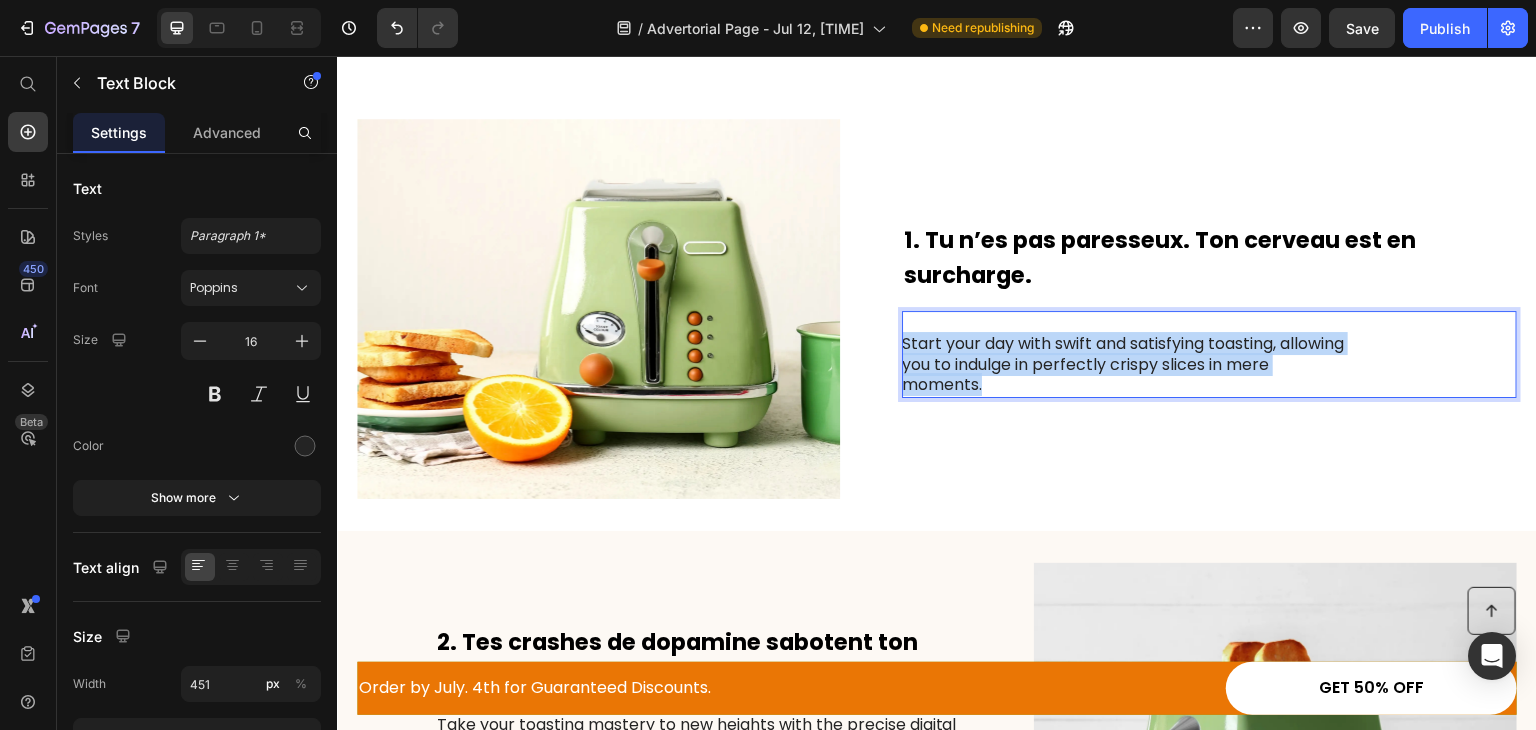 click on "Start your day with swift and satisfying toasting, allowing you to indulge in perfectly crispy slices in mere moments." at bounding box center [1126, 354] 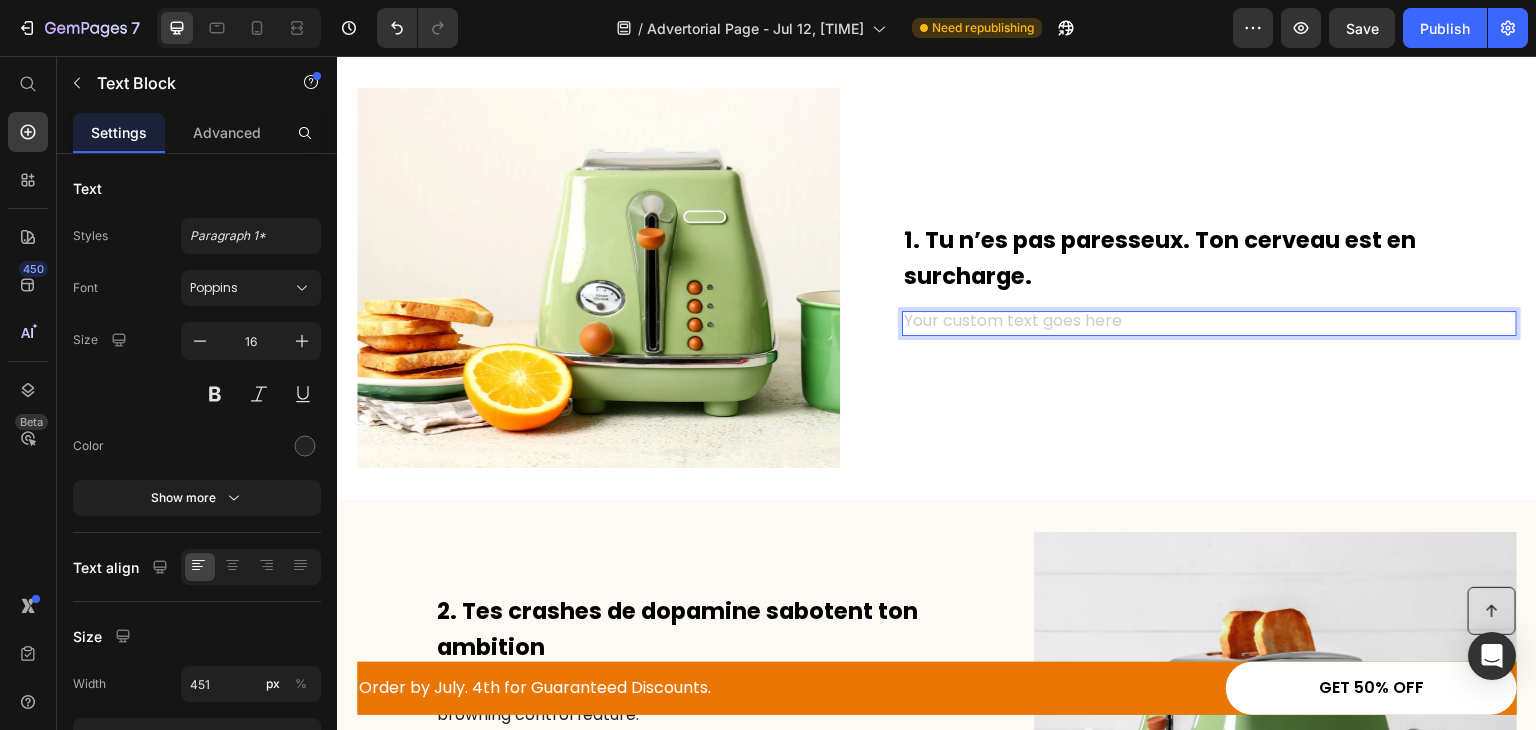 scroll, scrollTop: 568, scrollLeft: 0, axis: vertical 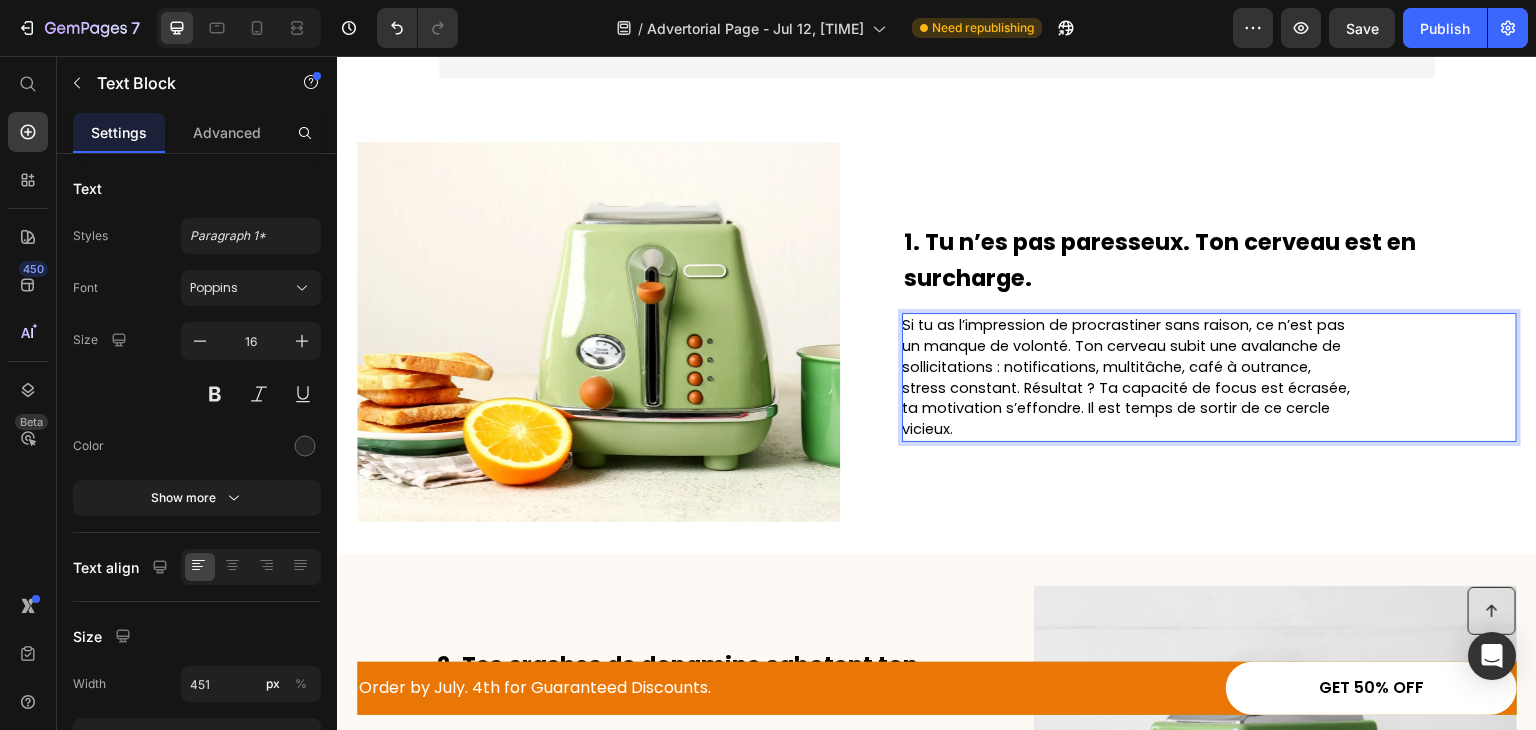 click on "Si tu as l’impression de procrastiner sans raison, ce n’est pas un manque de volonté. Ton cerveau subit une avalanche de sollicitations : notifications, multitâche, café à outrance, stress constant. Résultat ? Ta capacité de focus est écrasée, ta motivation s’effondre. Il est temps de sortir de ce cercle vicieux." at bounding box center (1126, 377) 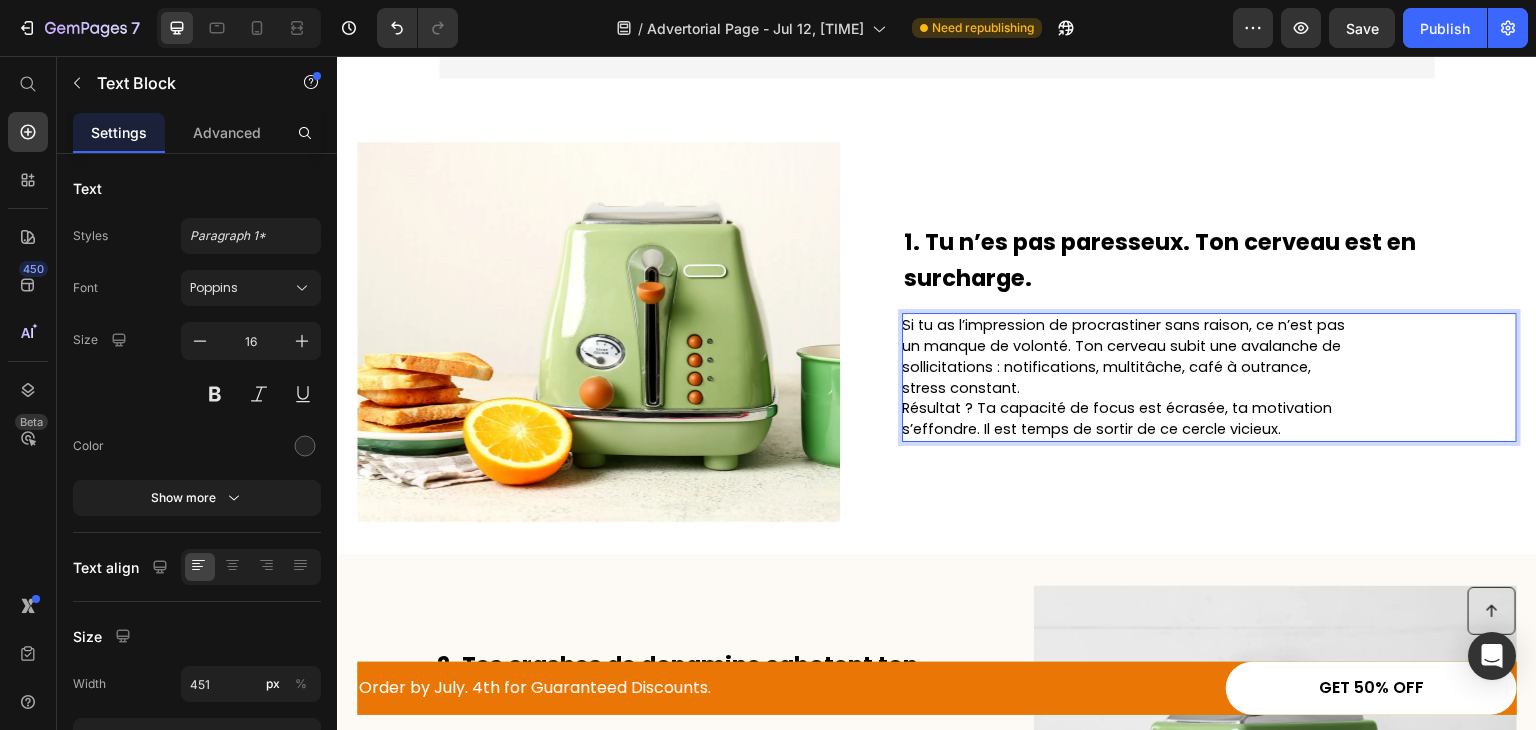 scroll, scrollTop: 557, scrollLeft: 0, axis: vertical 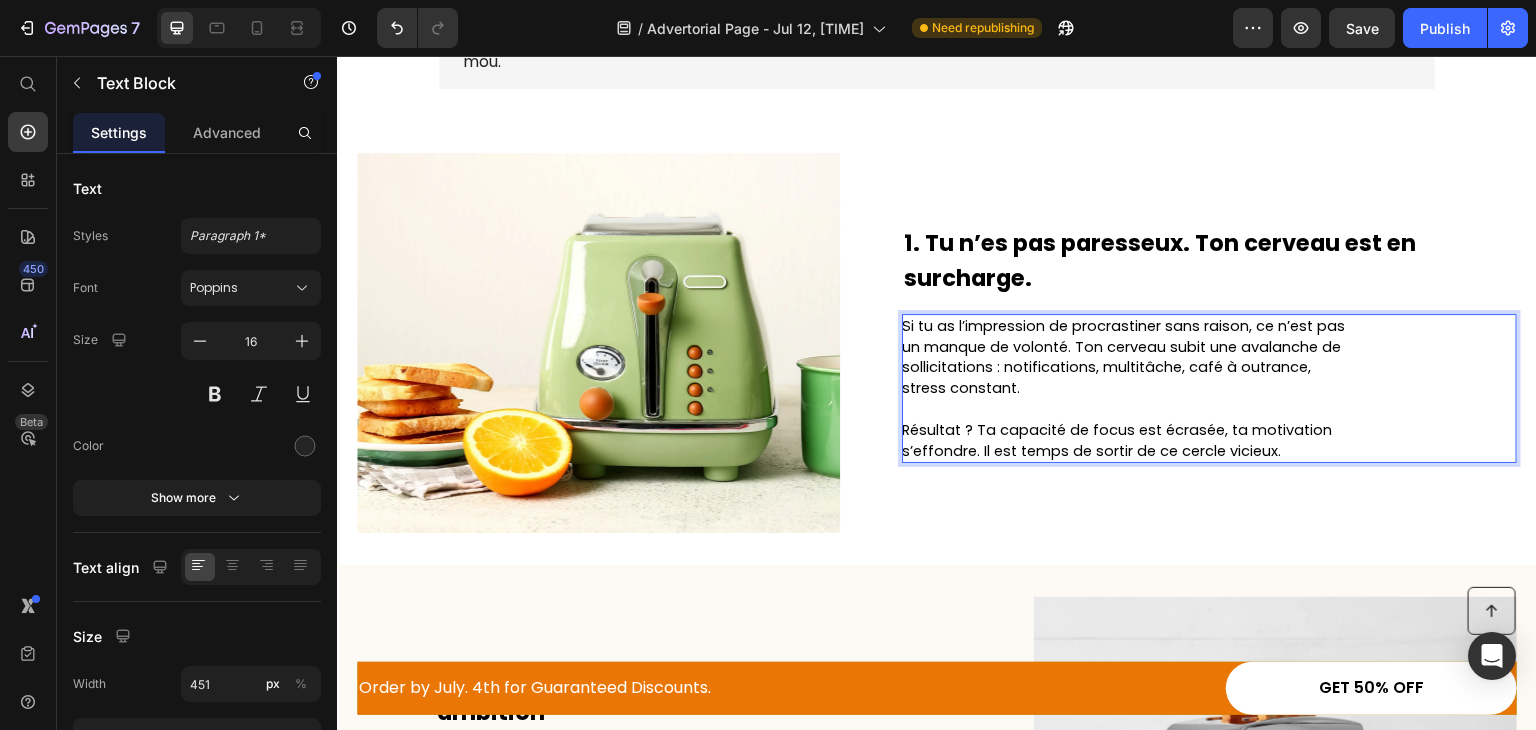 click on "Si tu as l’impression de procrastiner sans raison, ce n’est pas un manque de volonté. Ton cerveau subit une avalanche de sollicitations : notifications, multitâche, café à outrance, stress constant." at bounding box center [1126, 357] 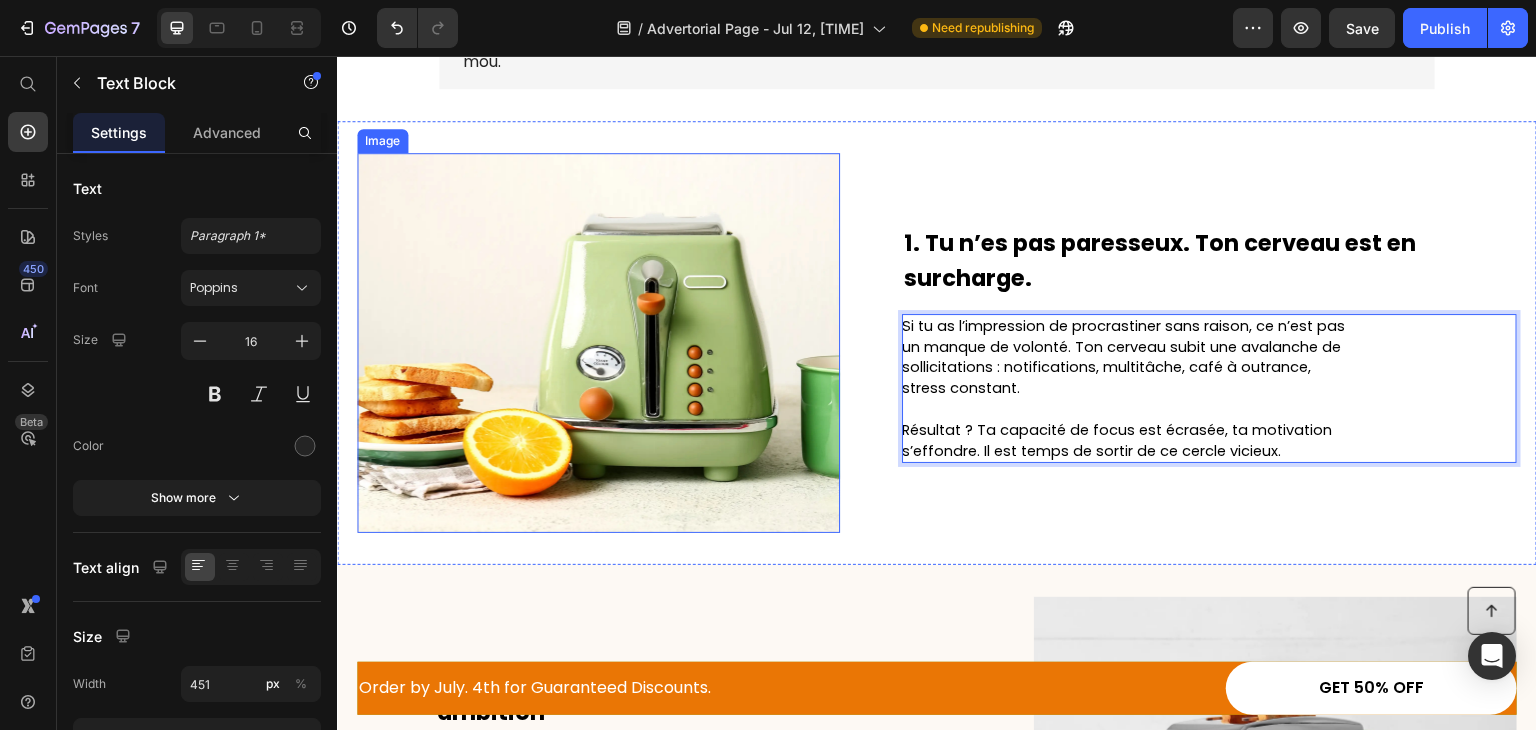 click at bounding box center (598, 343) 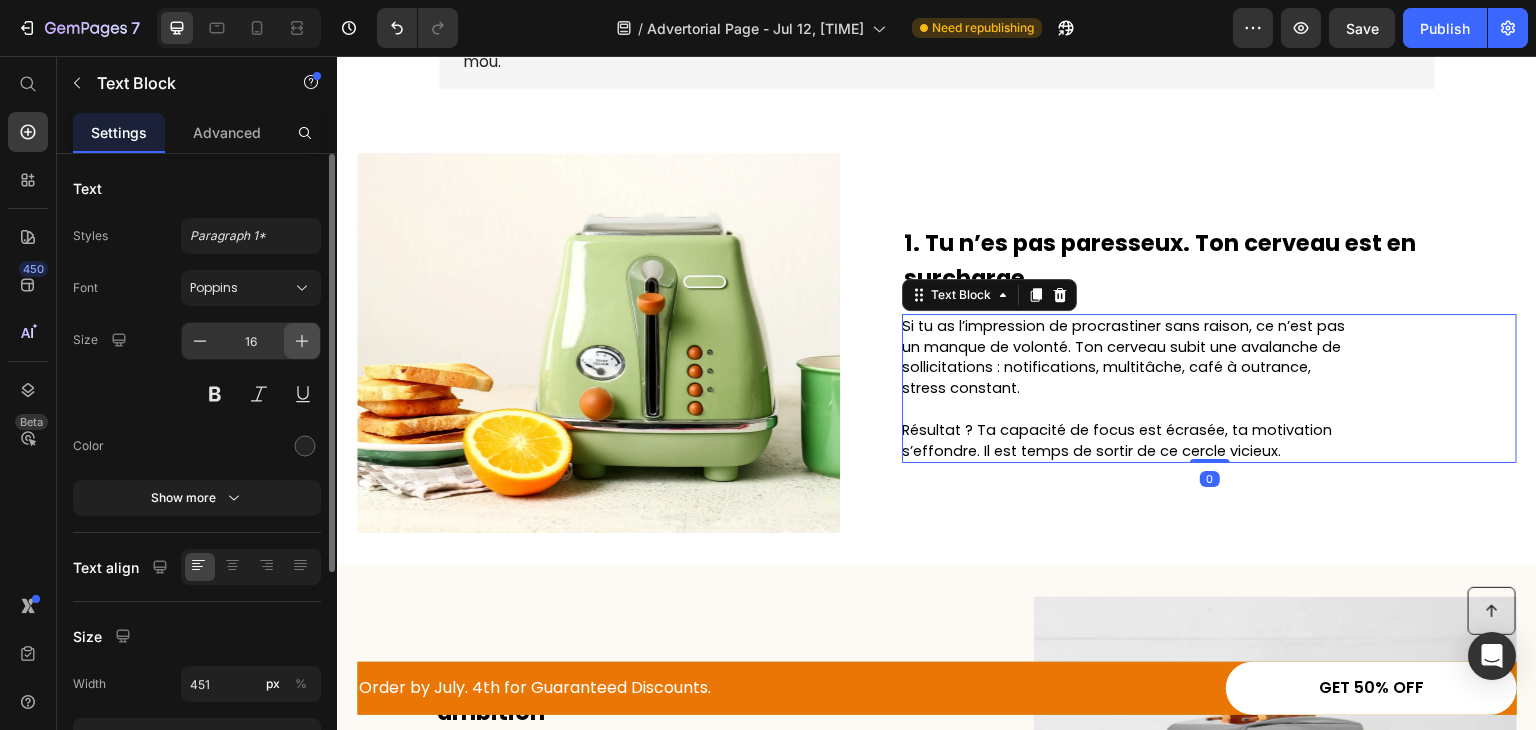 click 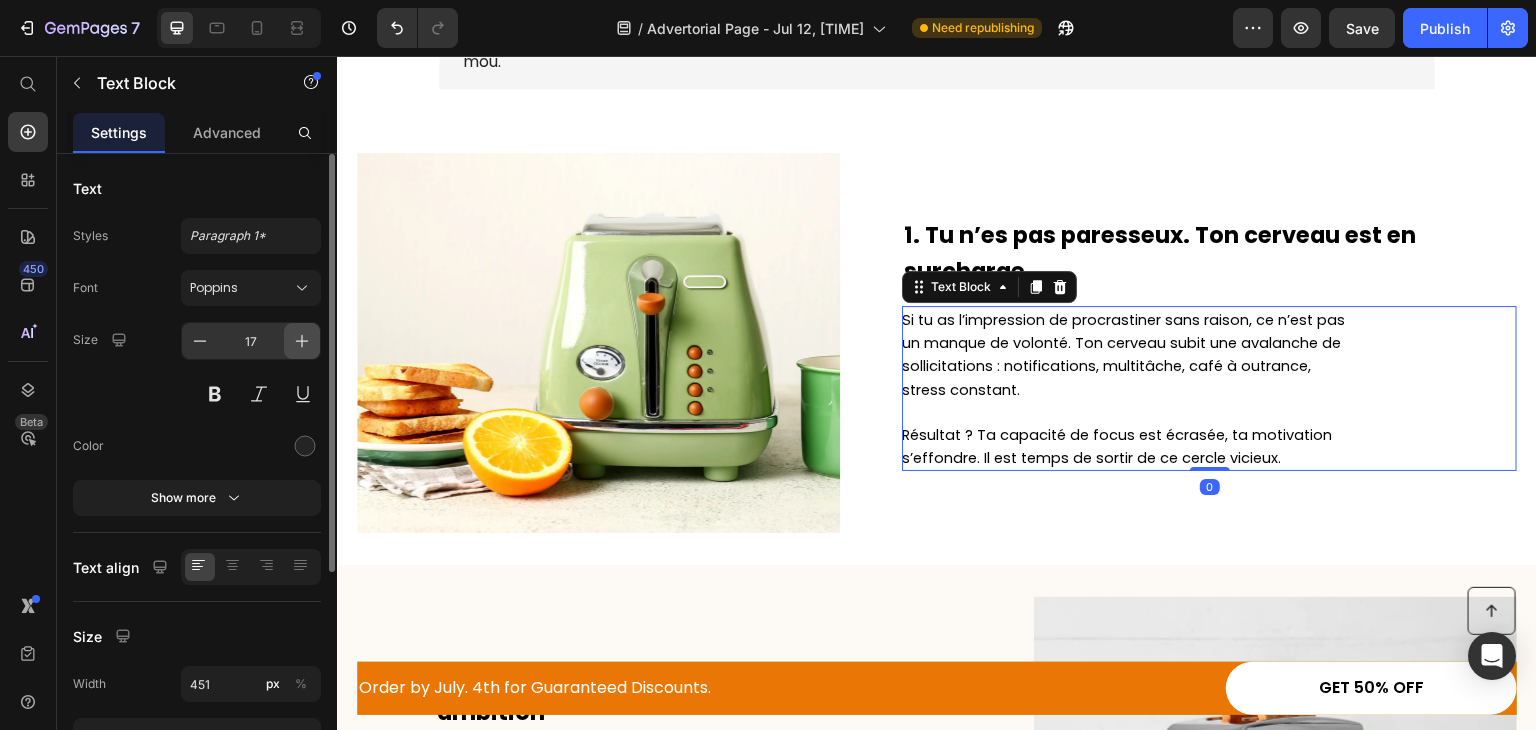click 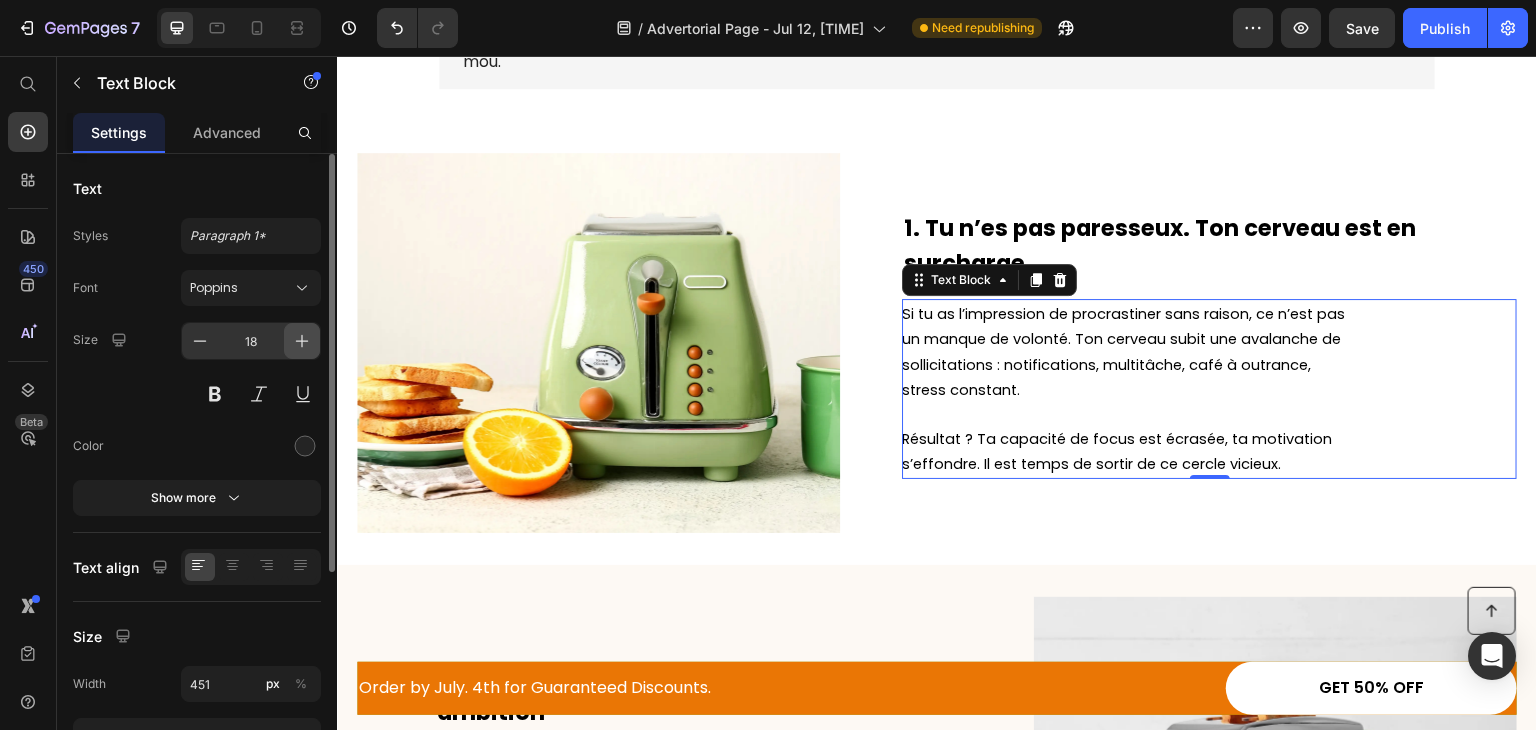 click 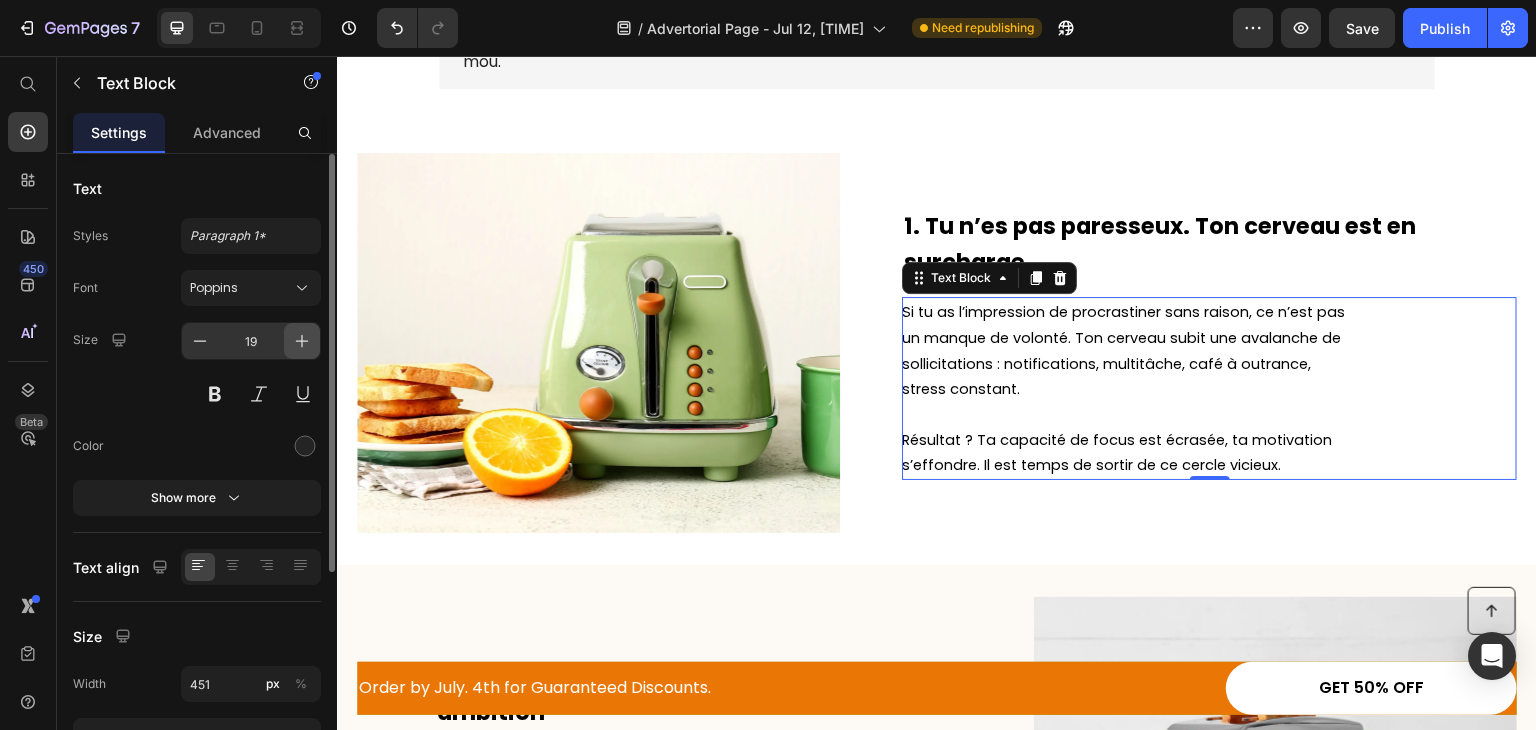 click 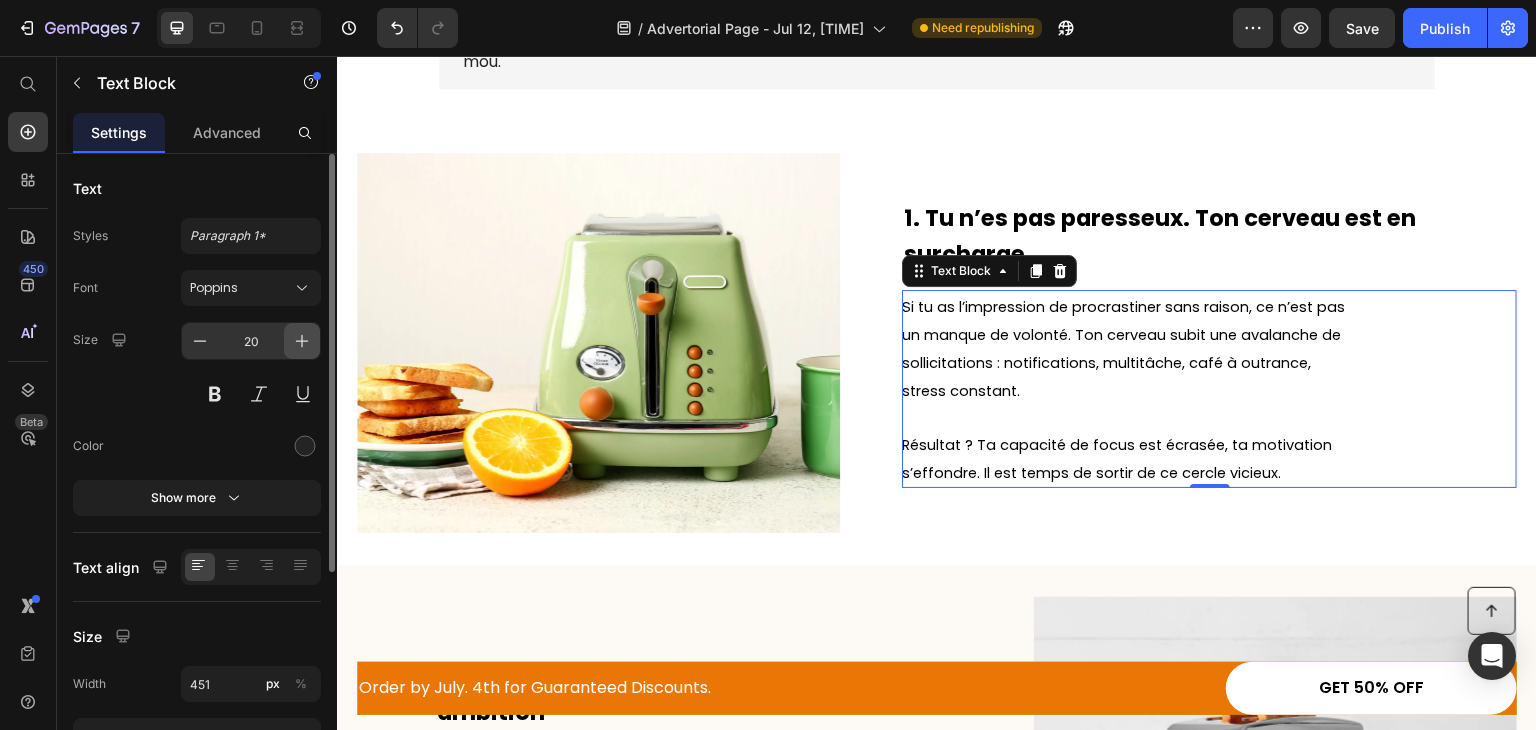 click 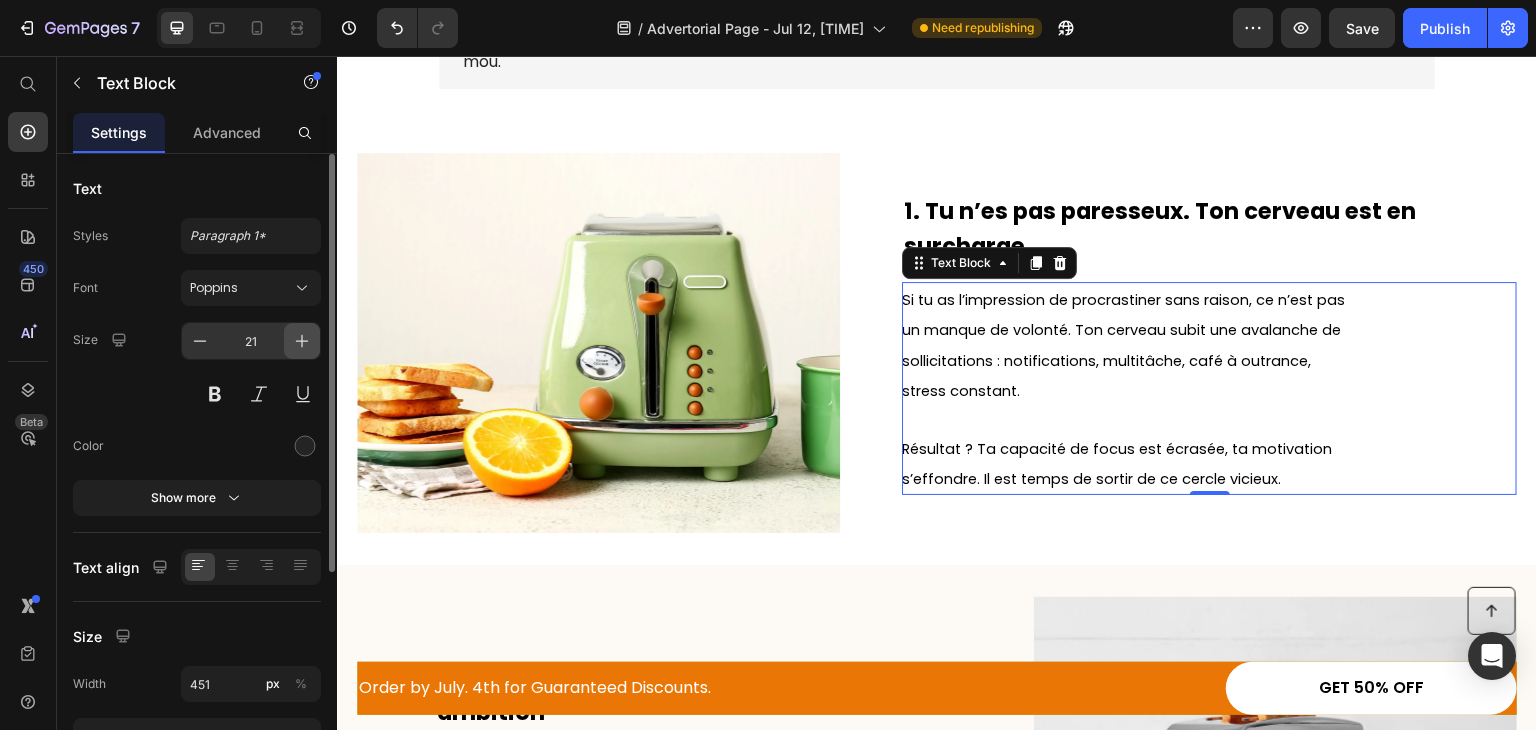 click 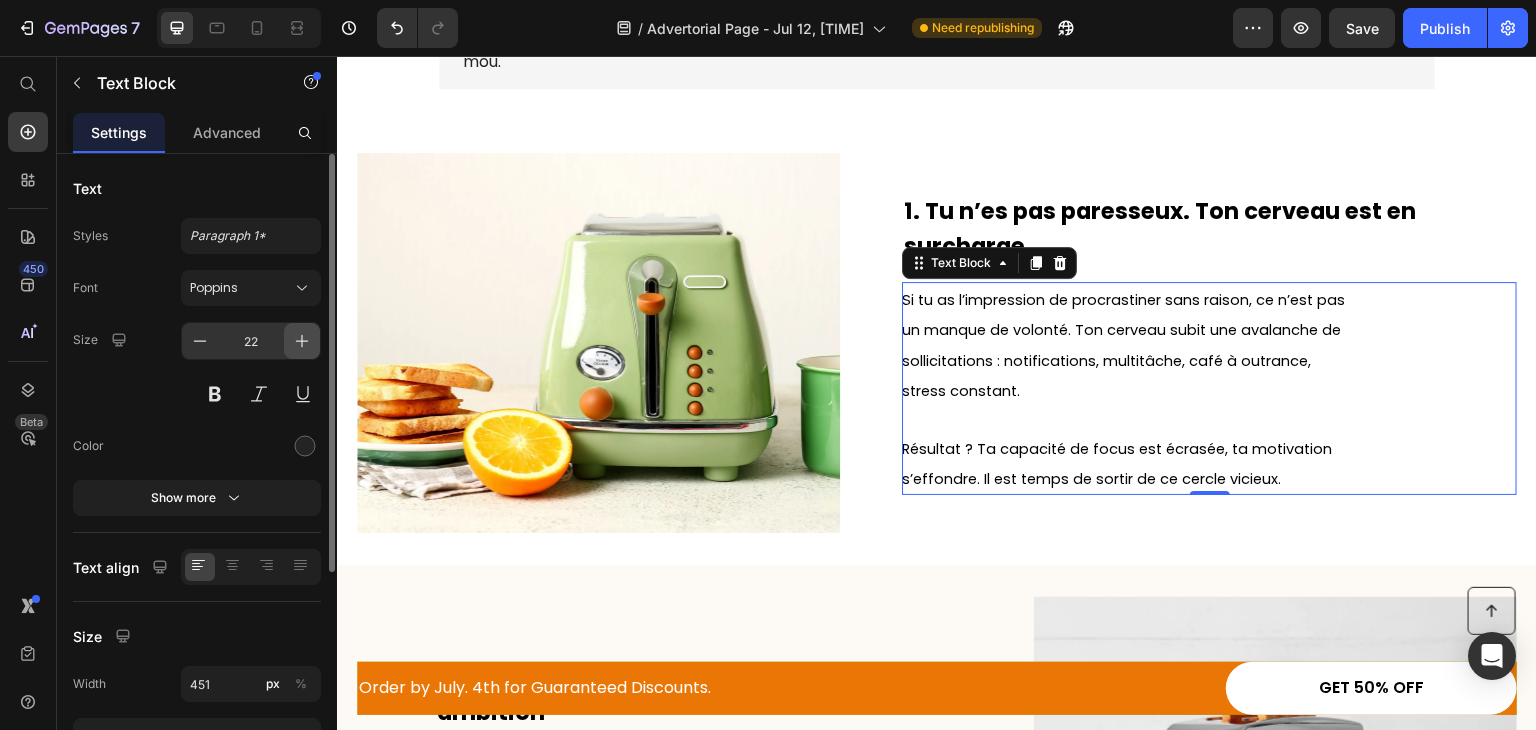 click 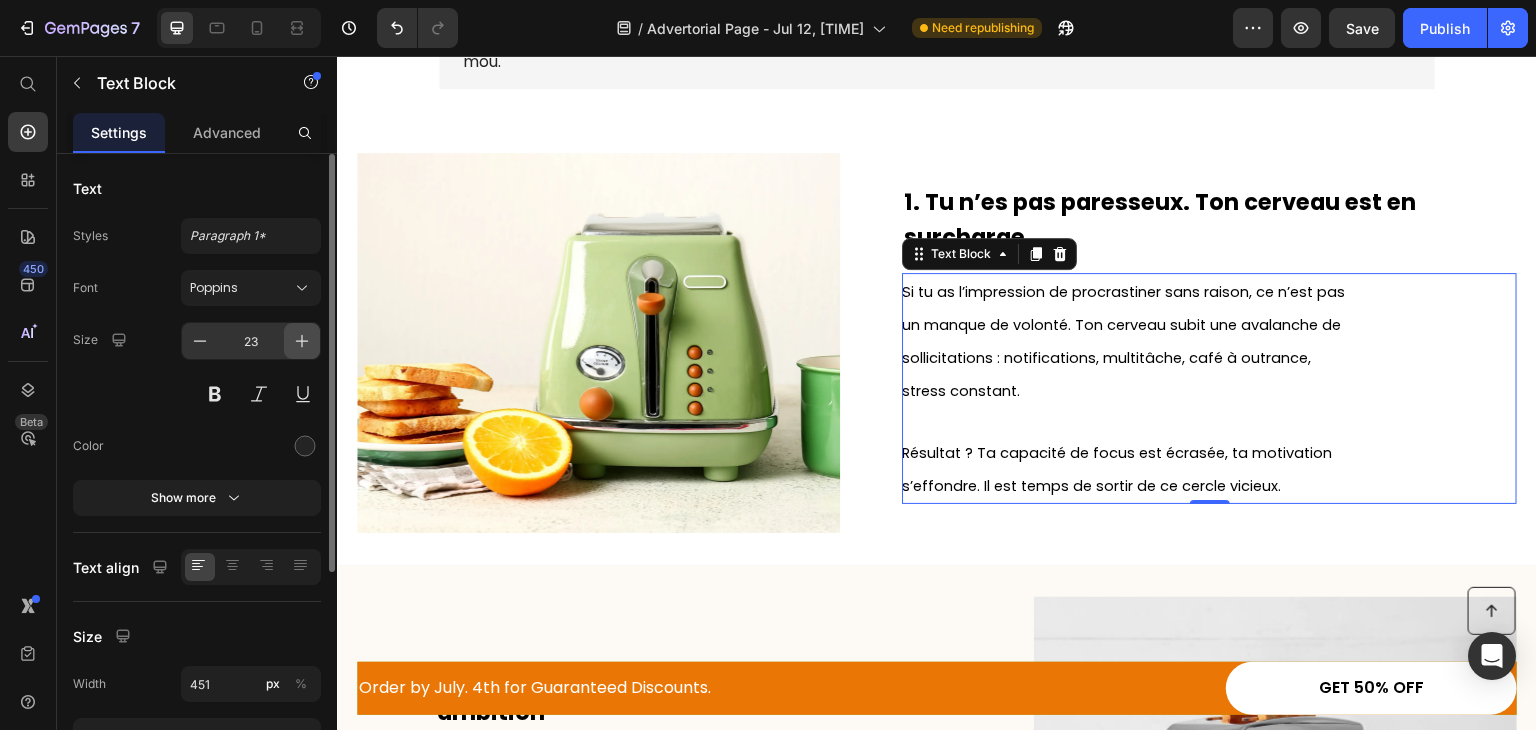 click 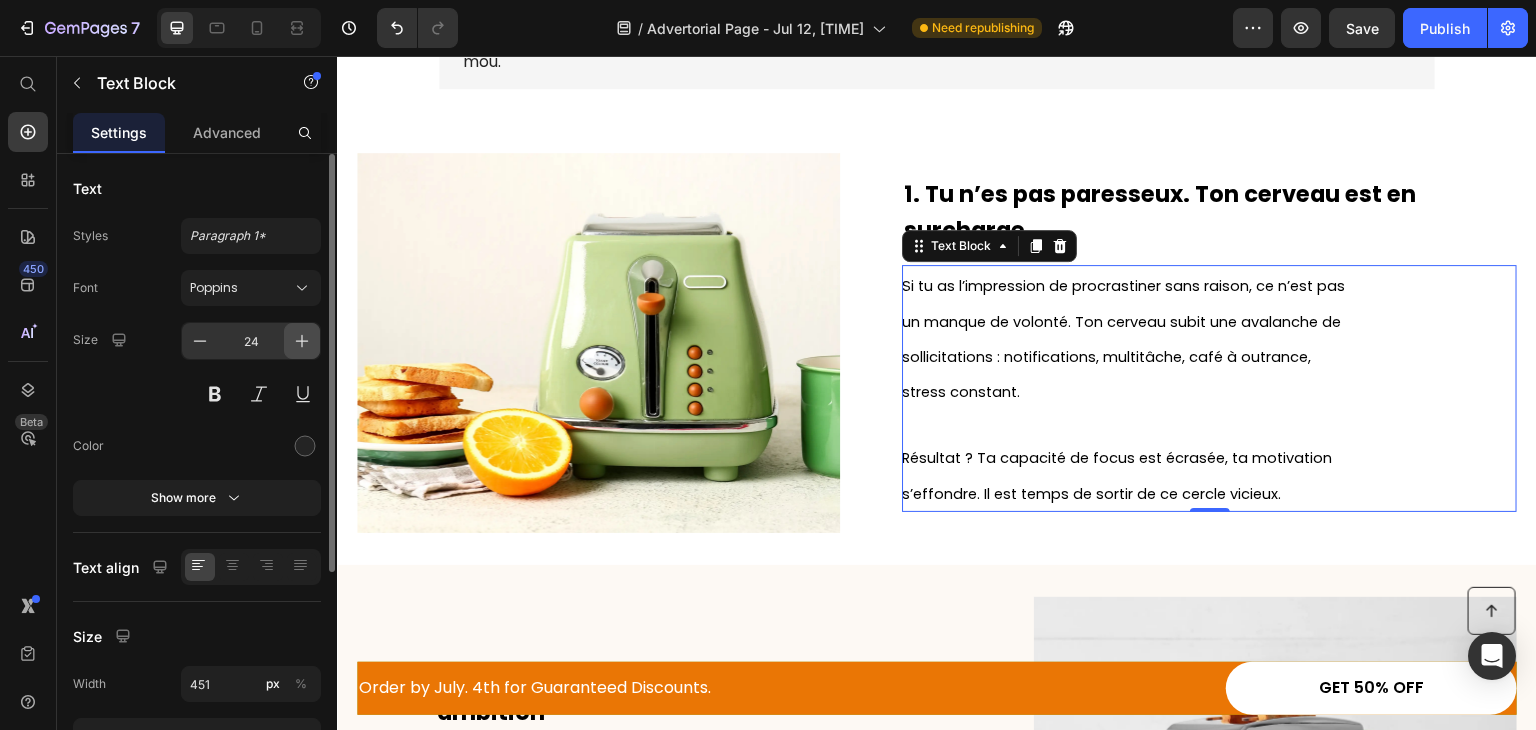 click 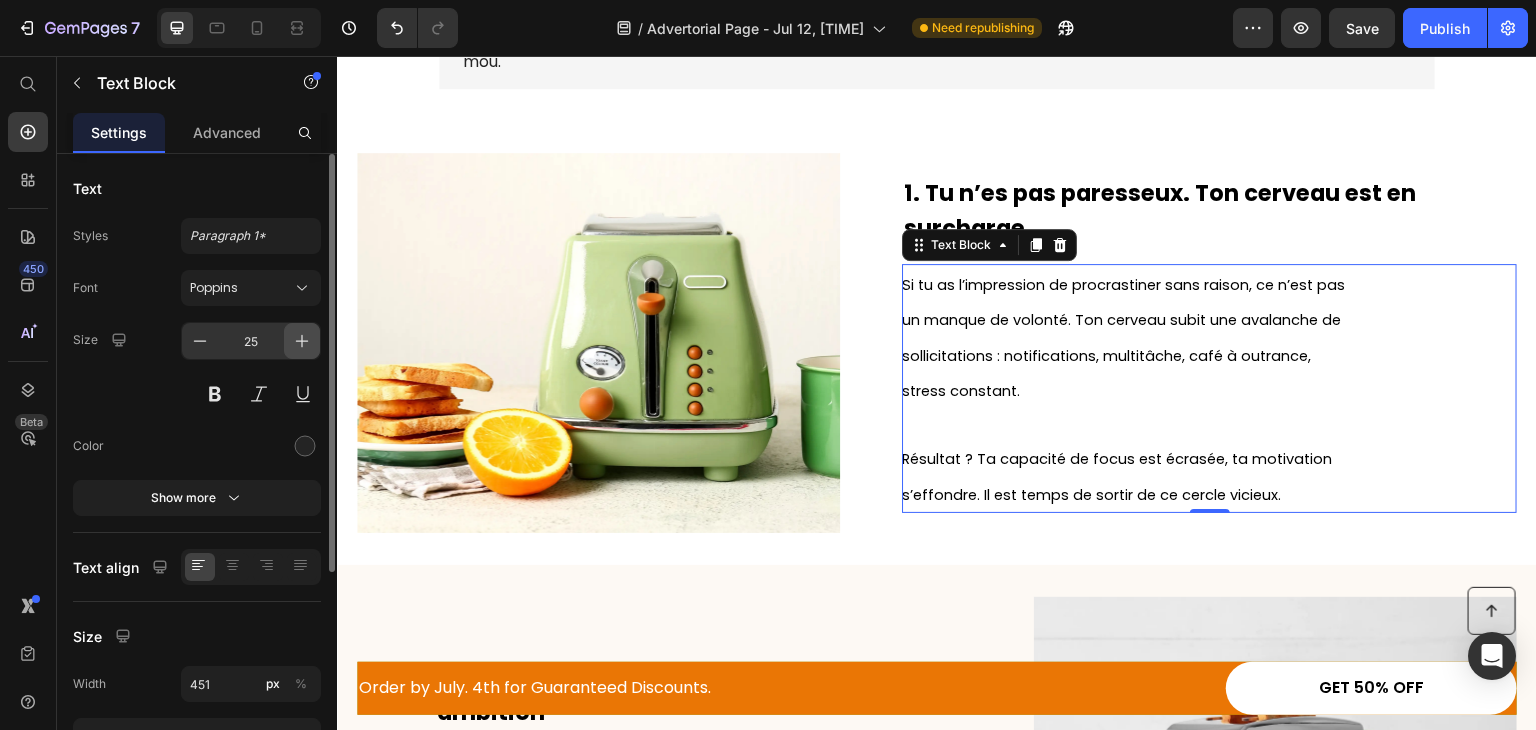 click 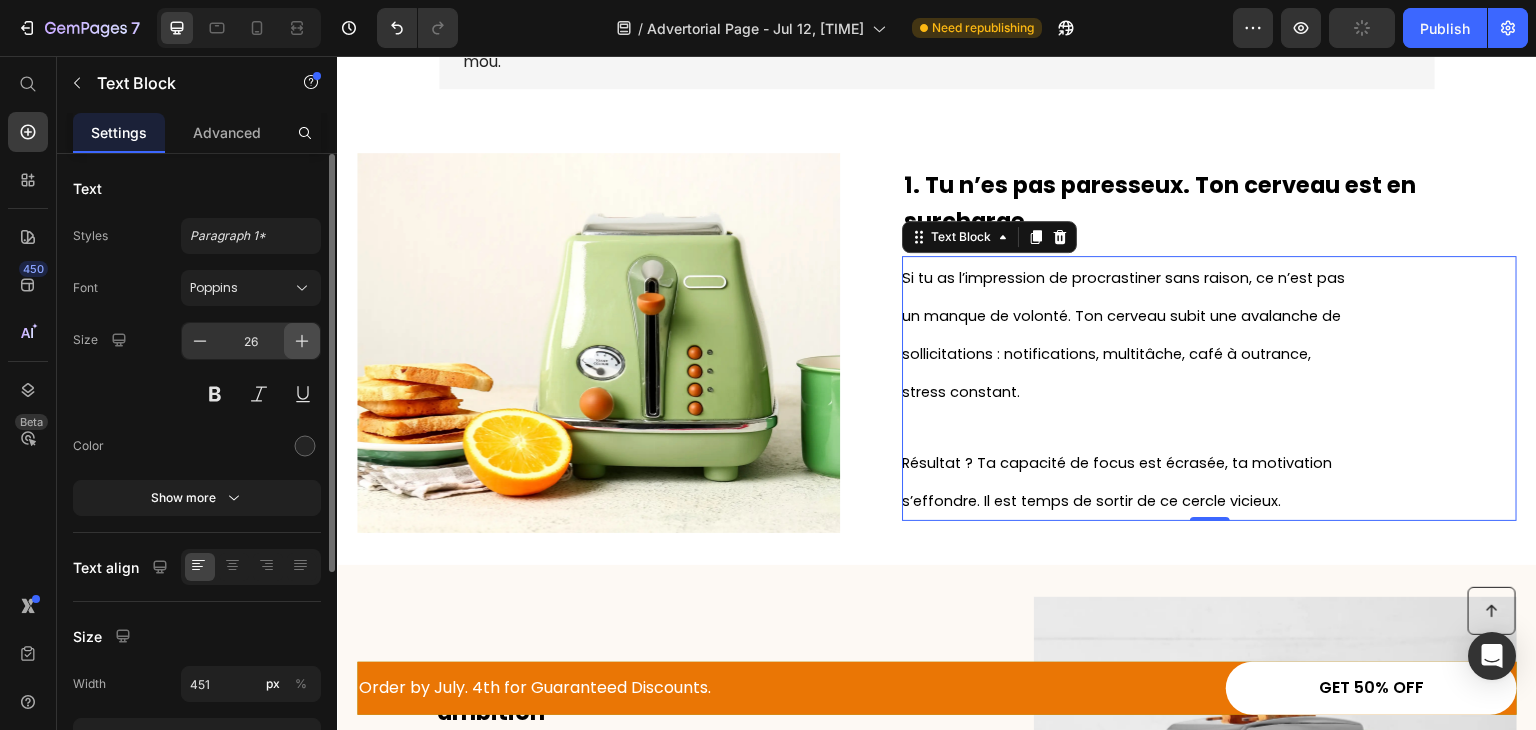 click 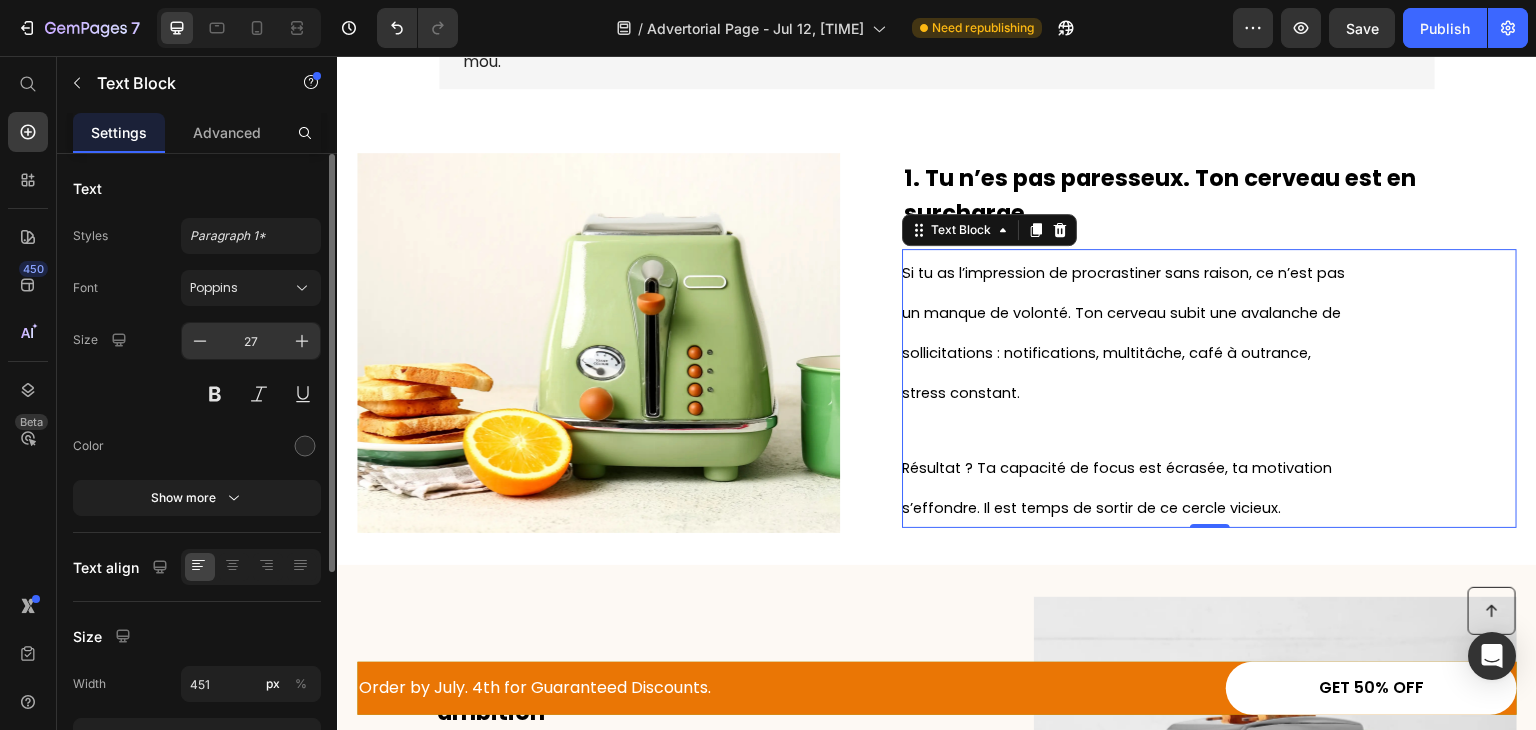 click on "27" at bounding box center [251, 341] 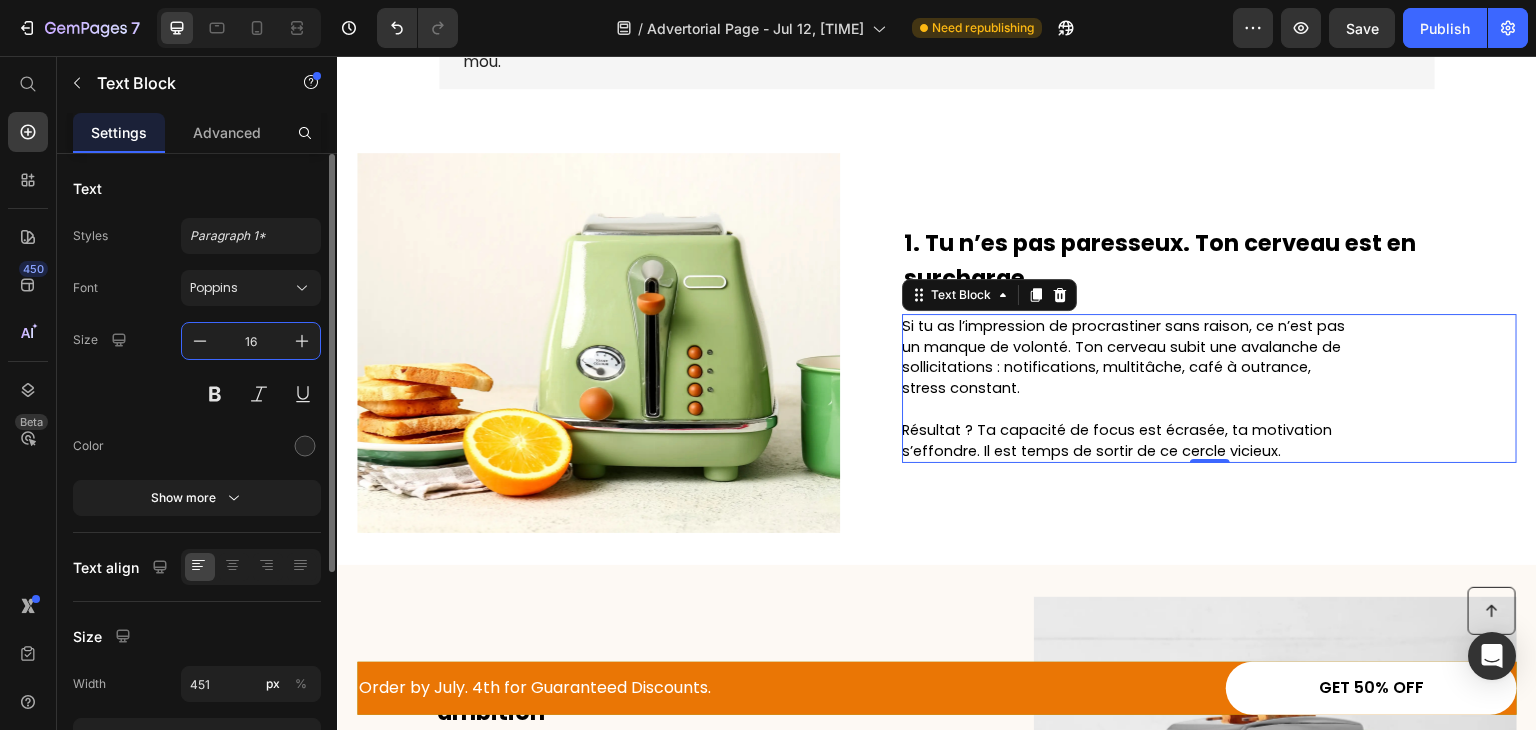 type on "16" 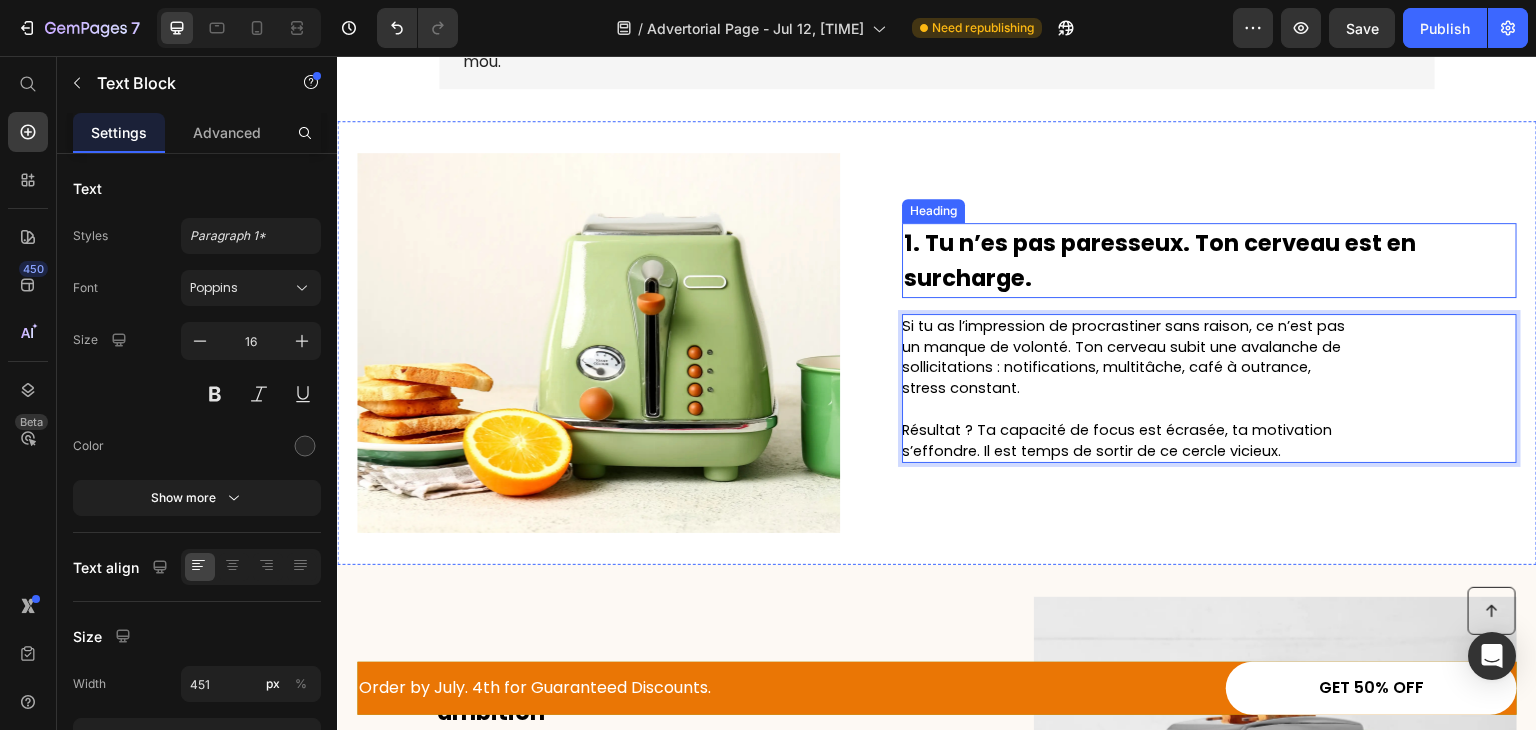 click on "1. Tu n’es pas paresseux. Ton cerveau est en surcharge." at bounding box center (1160, 261) 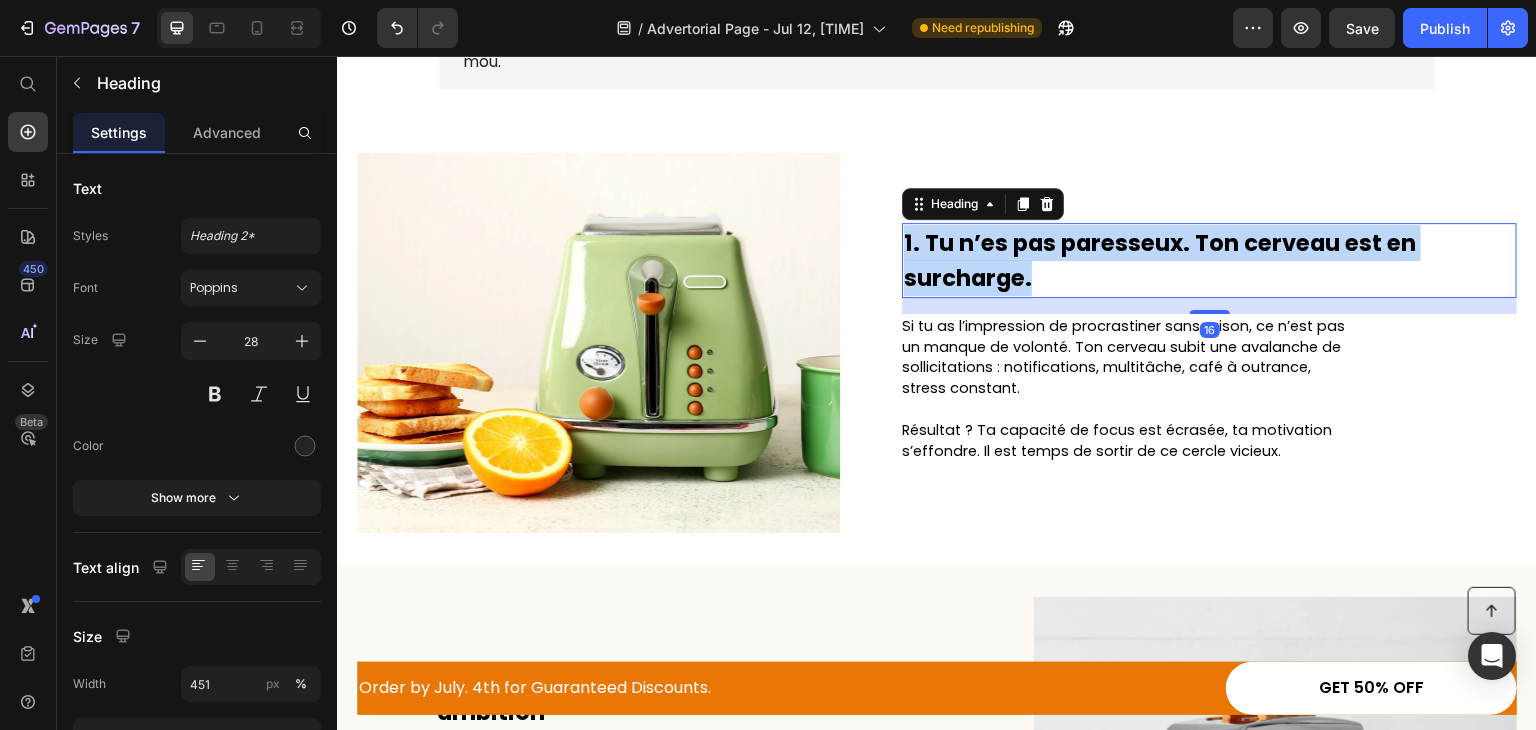 click on "1. Tu n’es pas paresseux. Ton cerveau est en surcharge." at bounding box center (1160, 261) 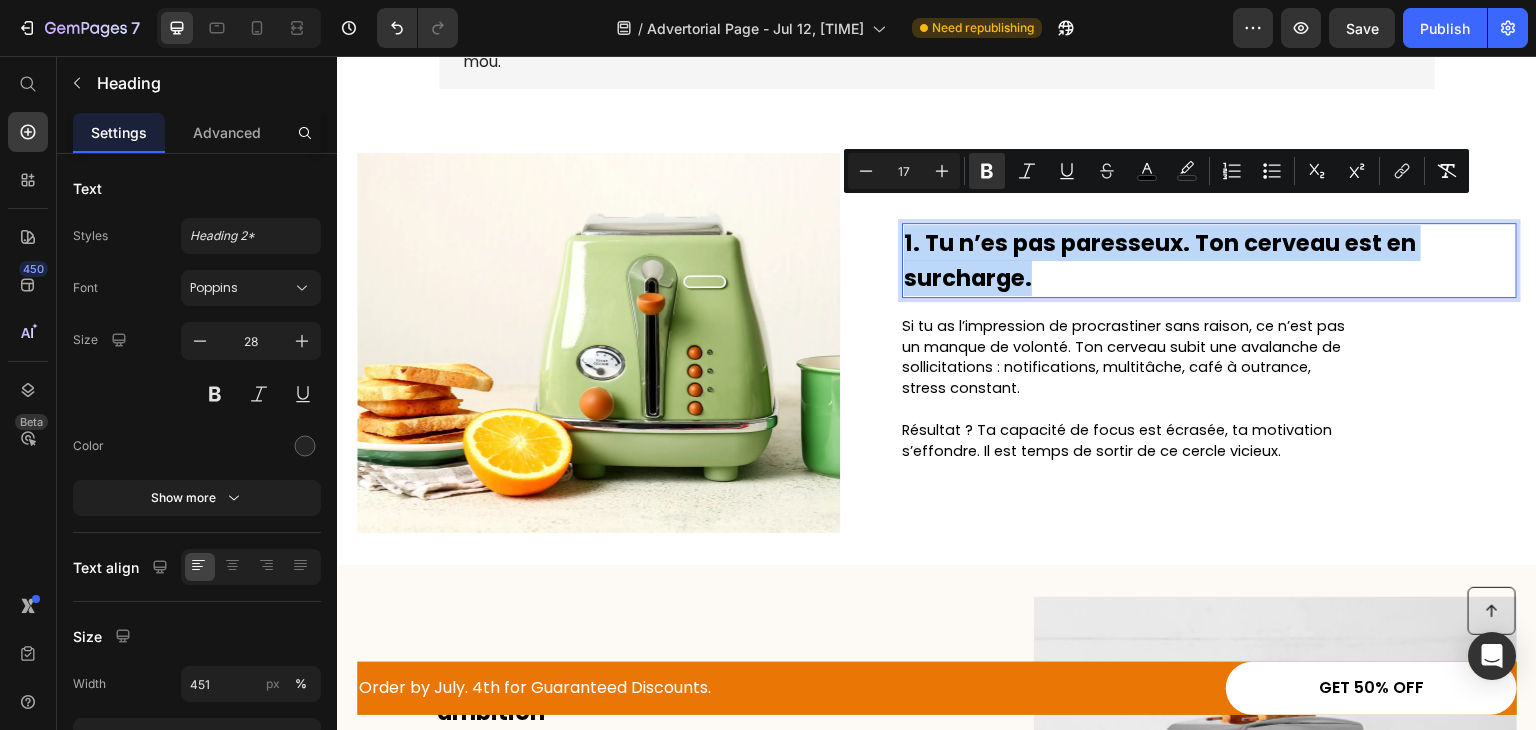 click on "Minus 17 Plus Bold Italic Underline       Strikethrough
color
color Numbered List Bulleted List Subscript Superscript       link Remove Format" at bounding box center [1156, 171] 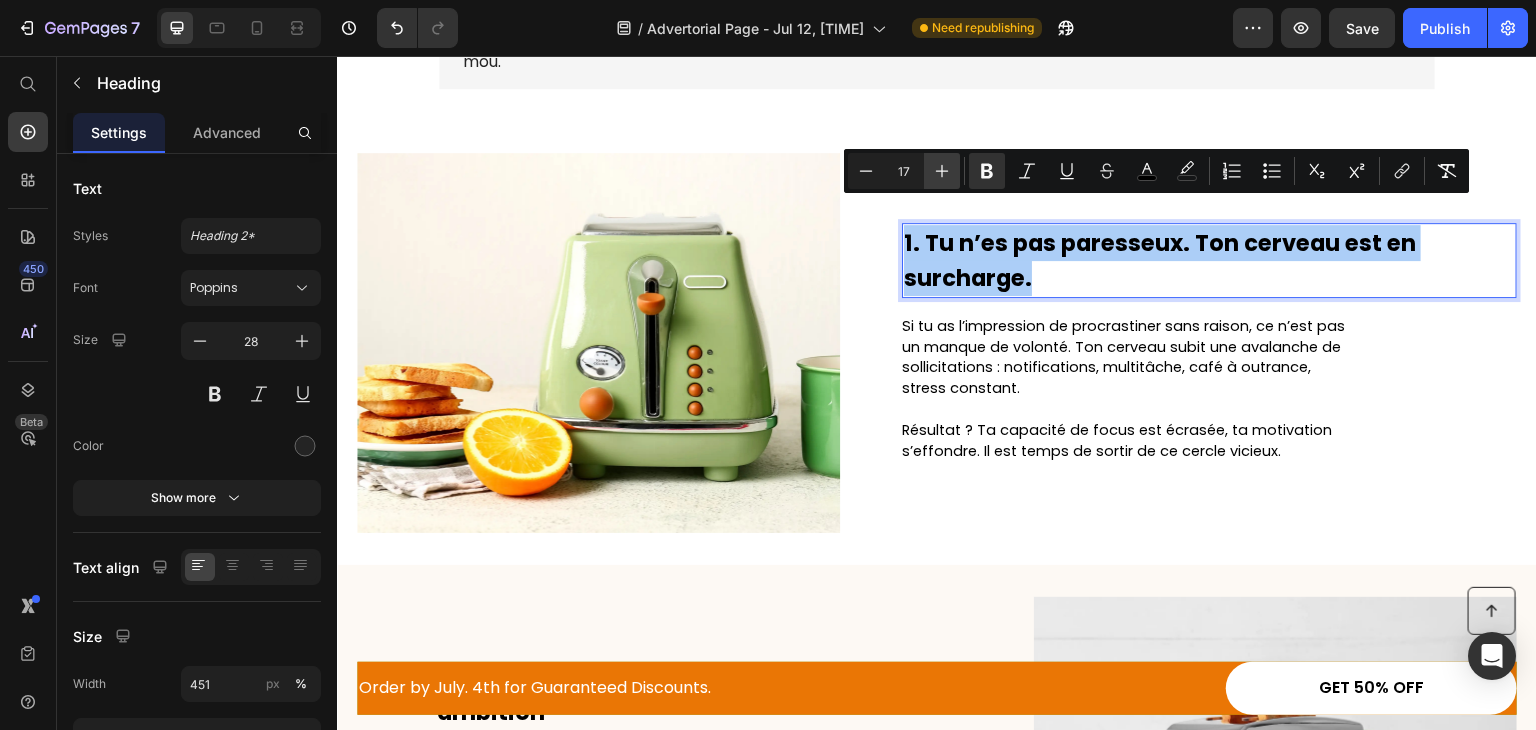 click 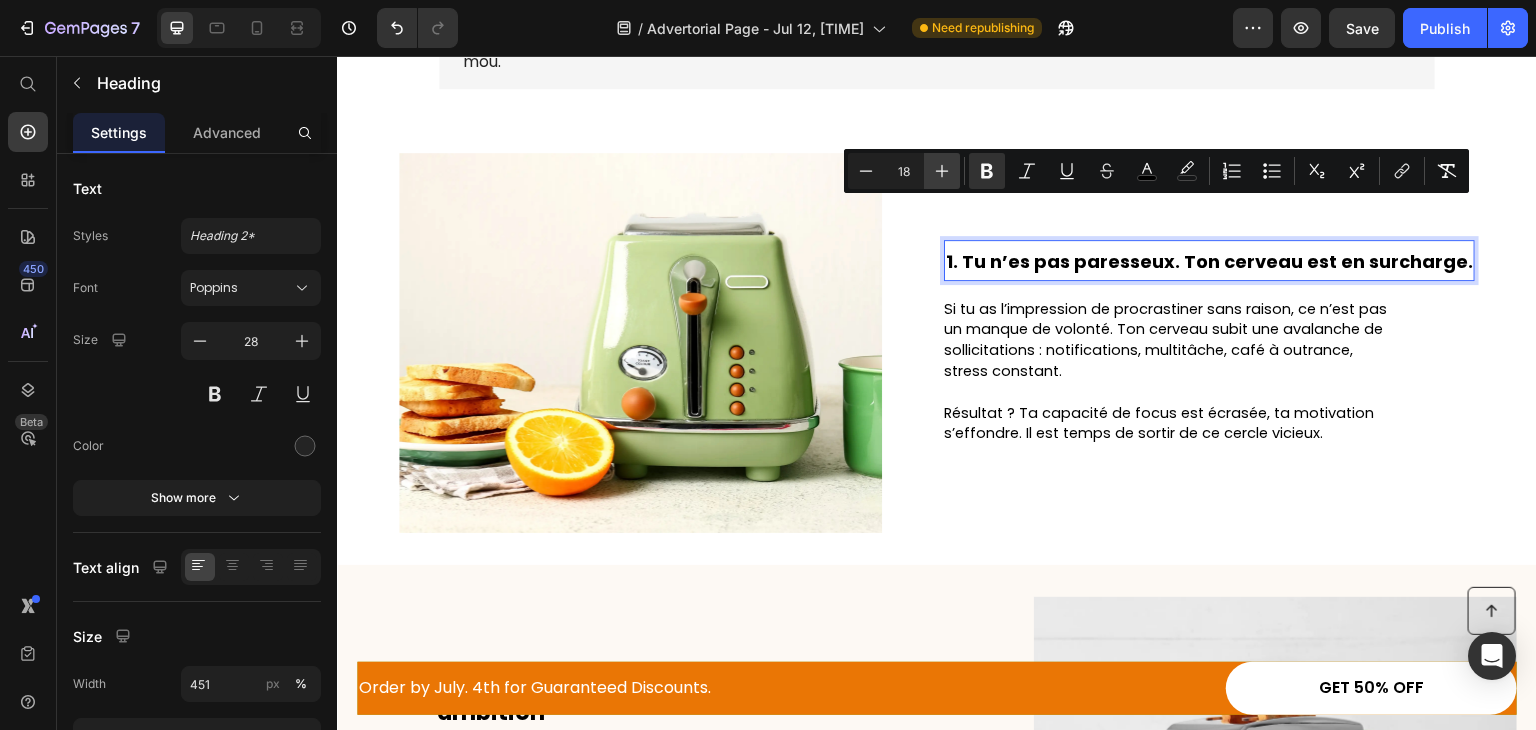click 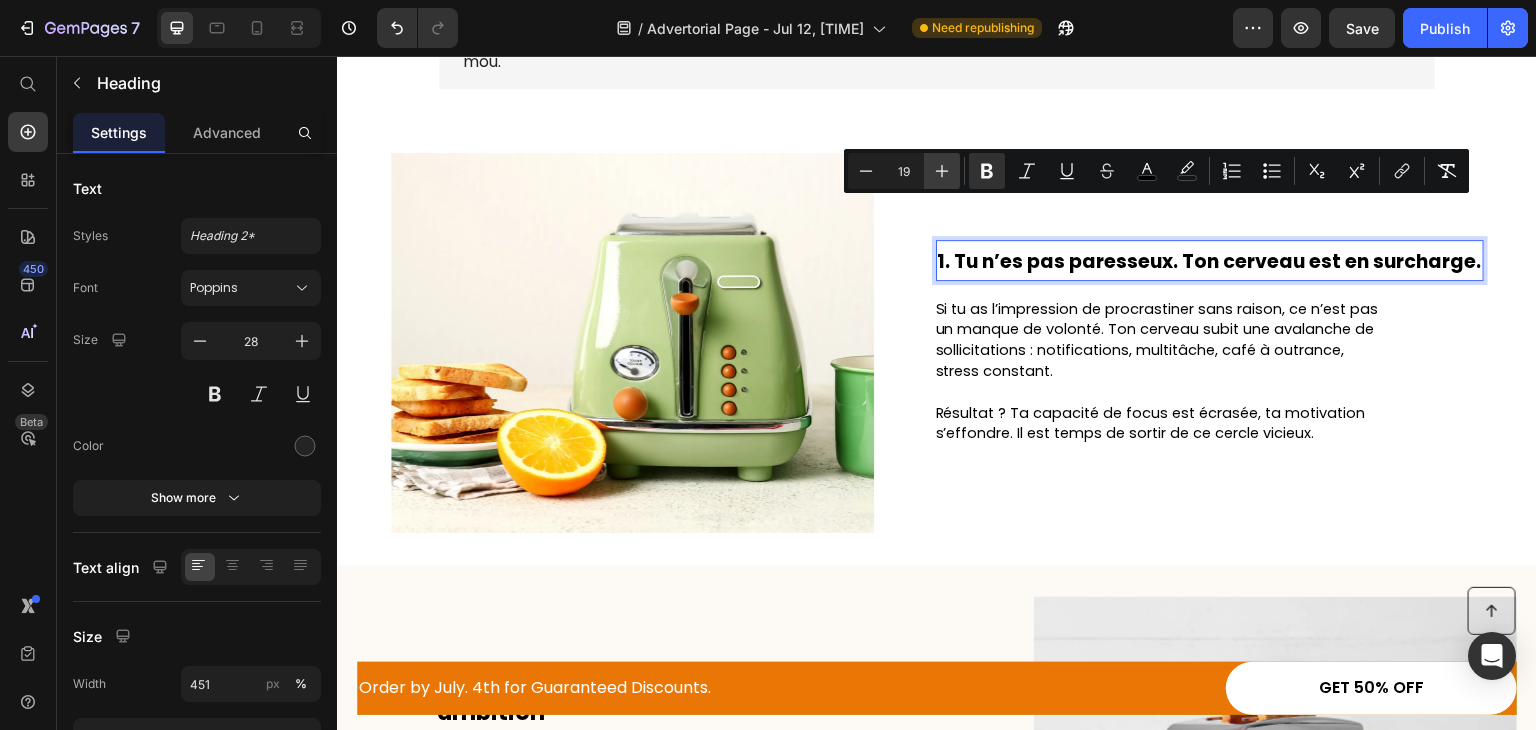 click 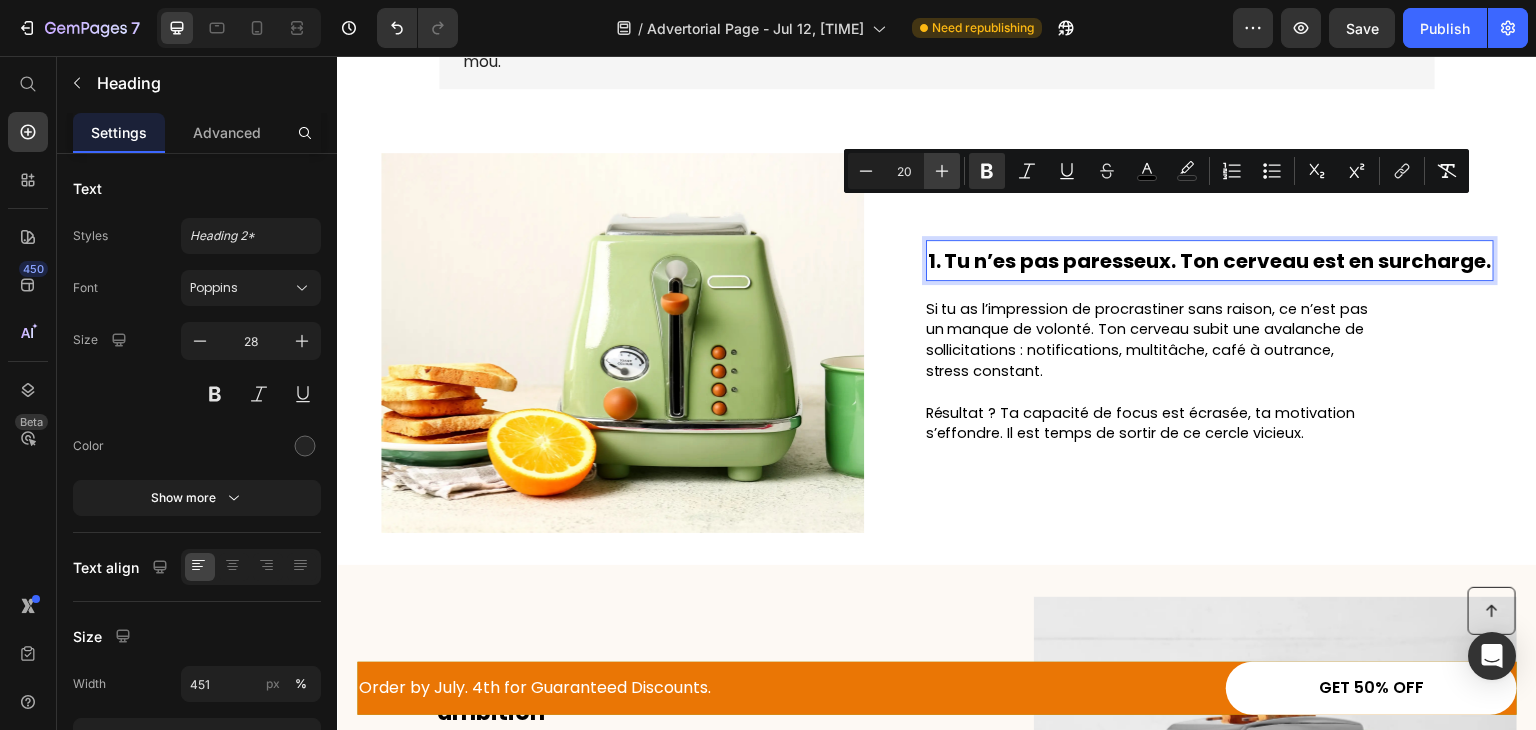 click 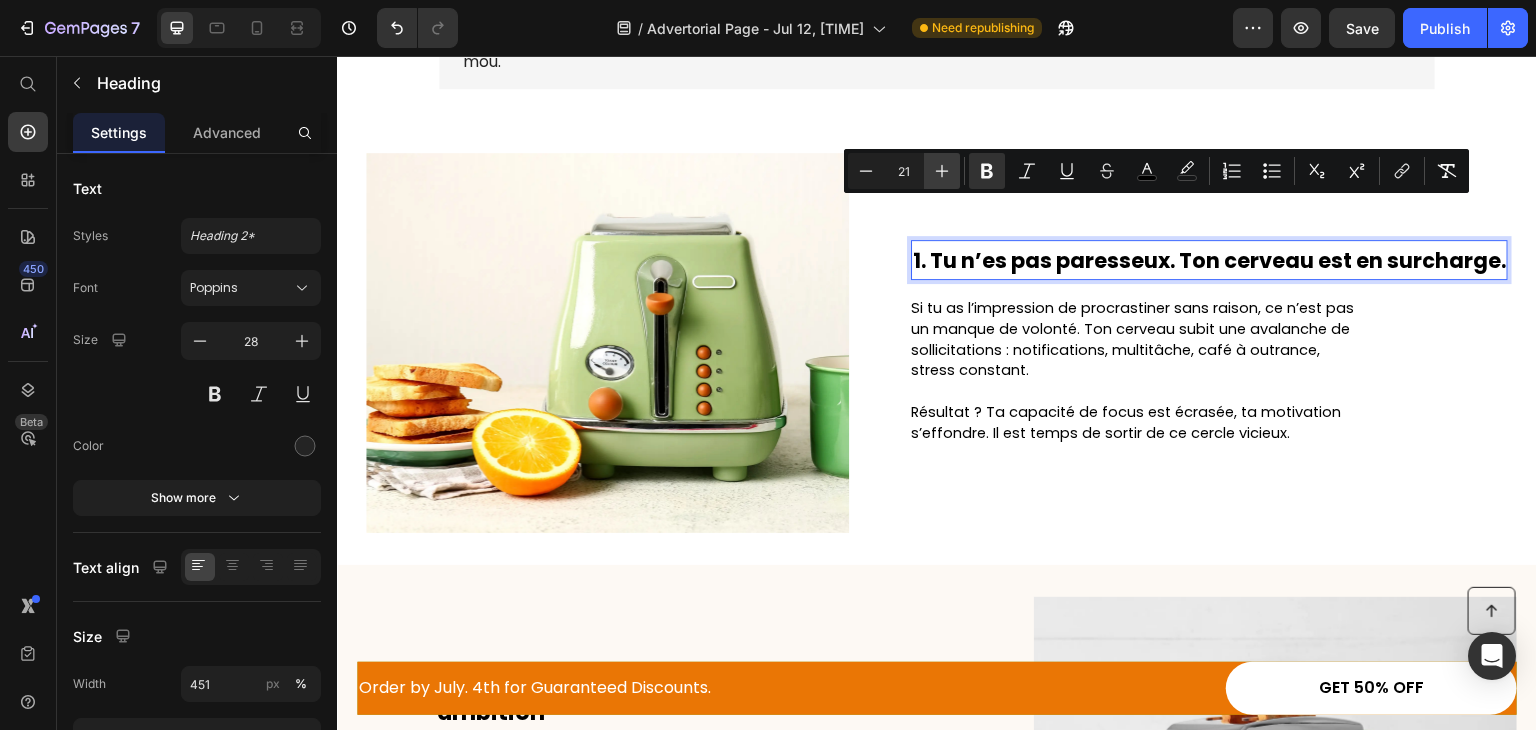 click 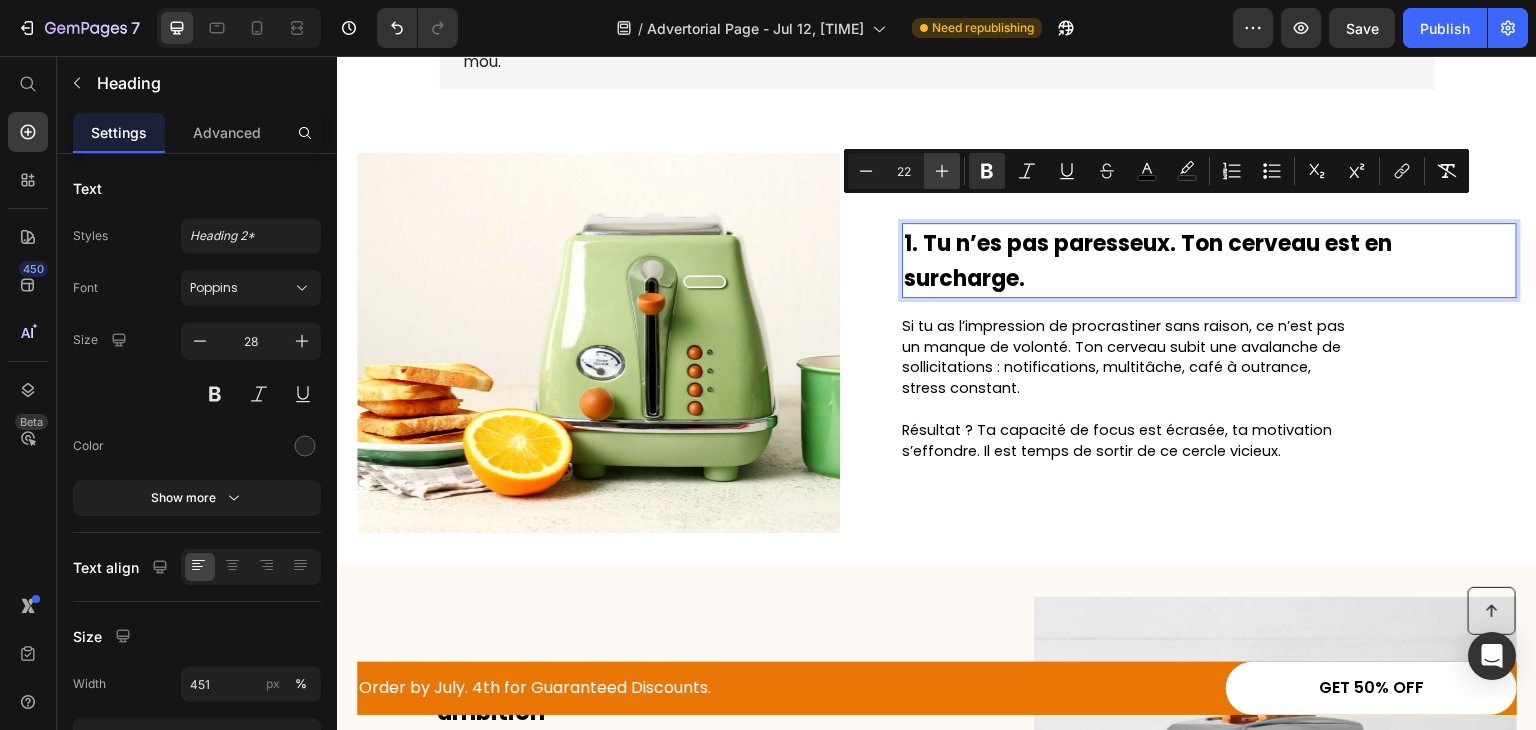 click 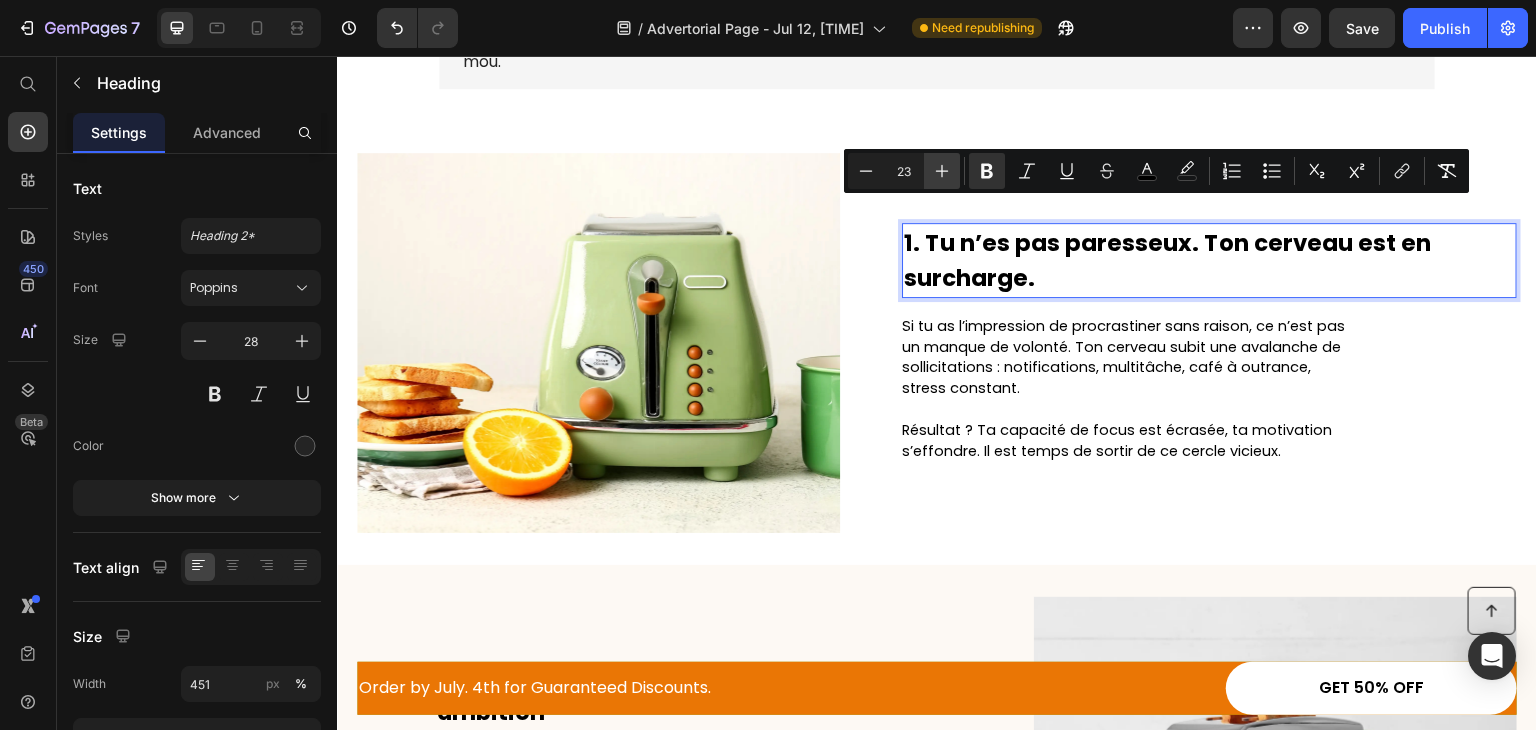 click 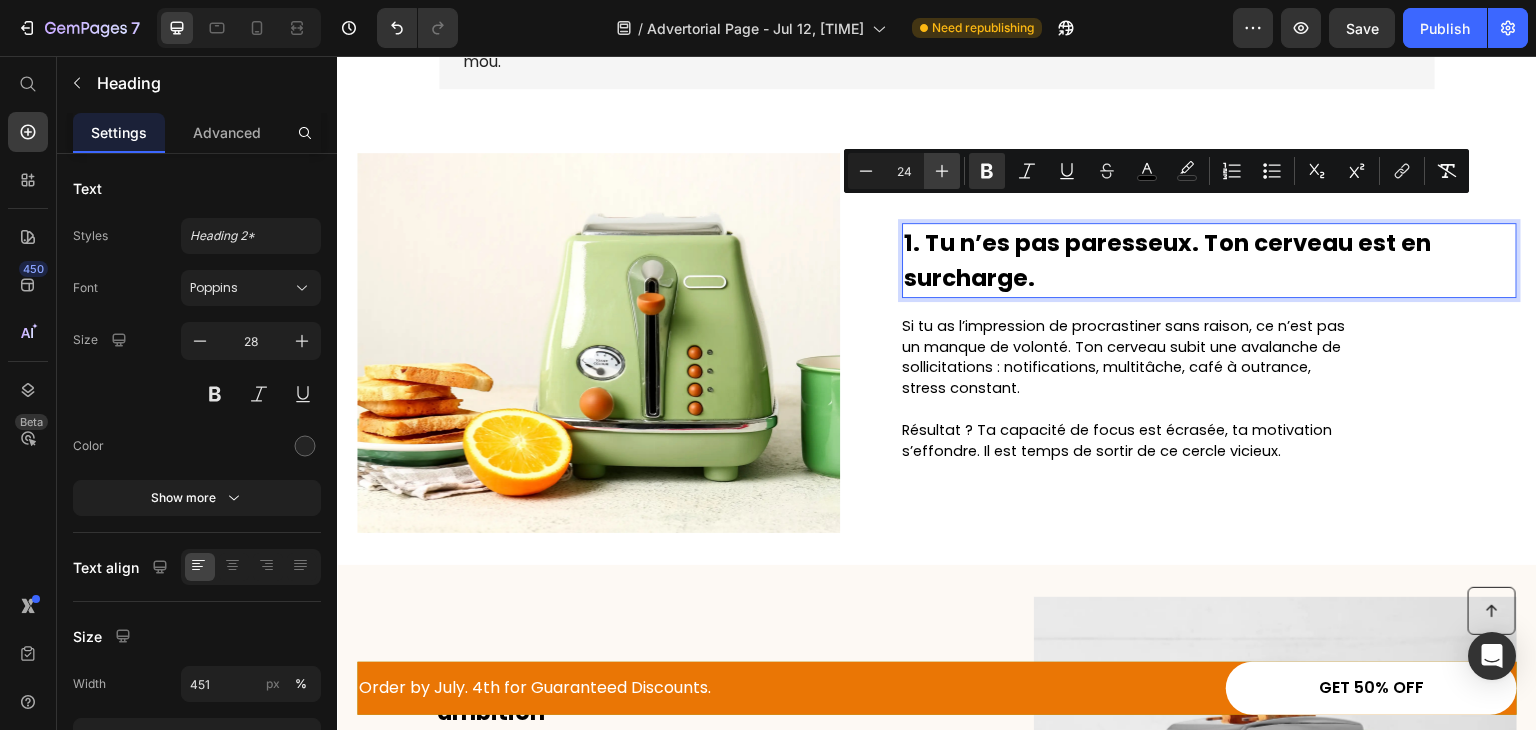 click 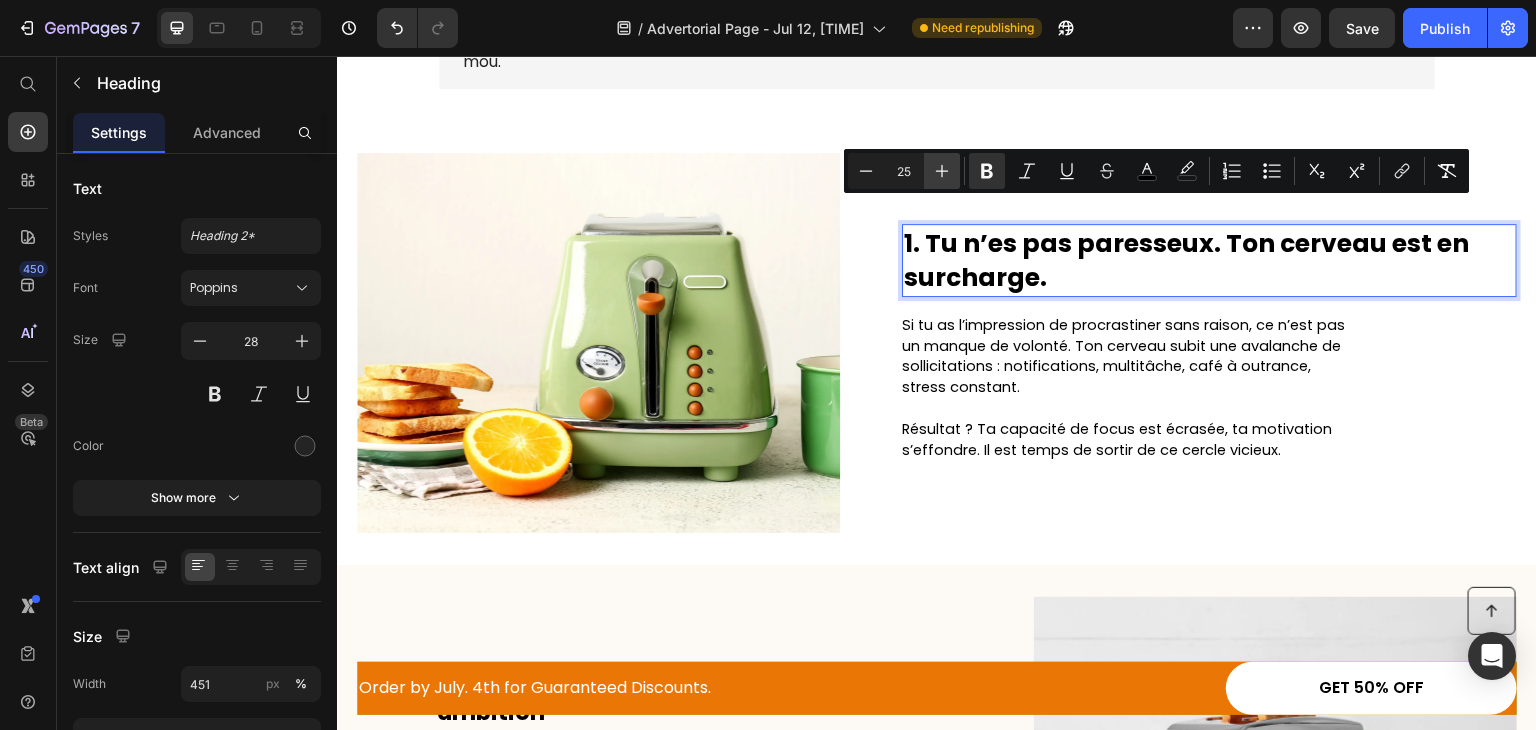 click 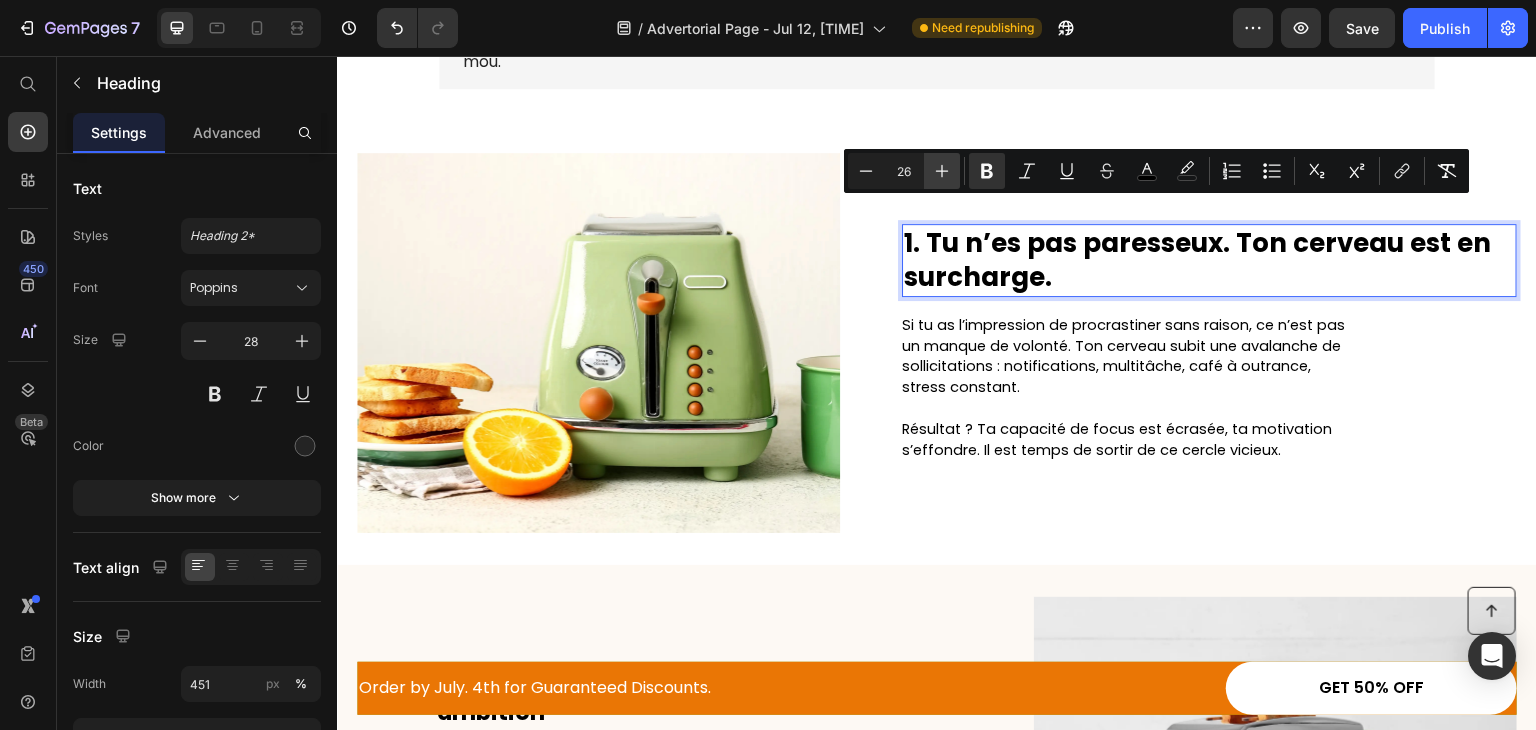click 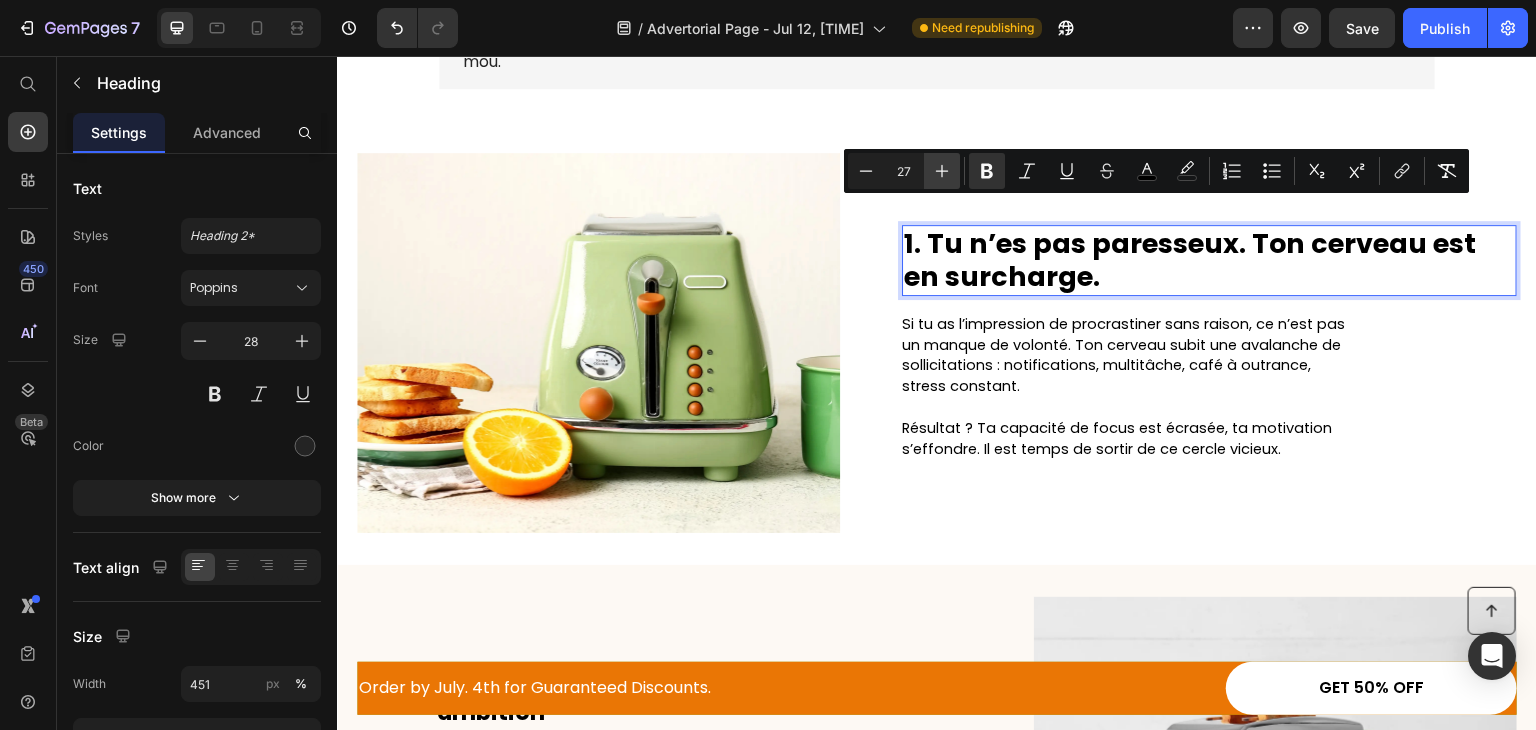 click 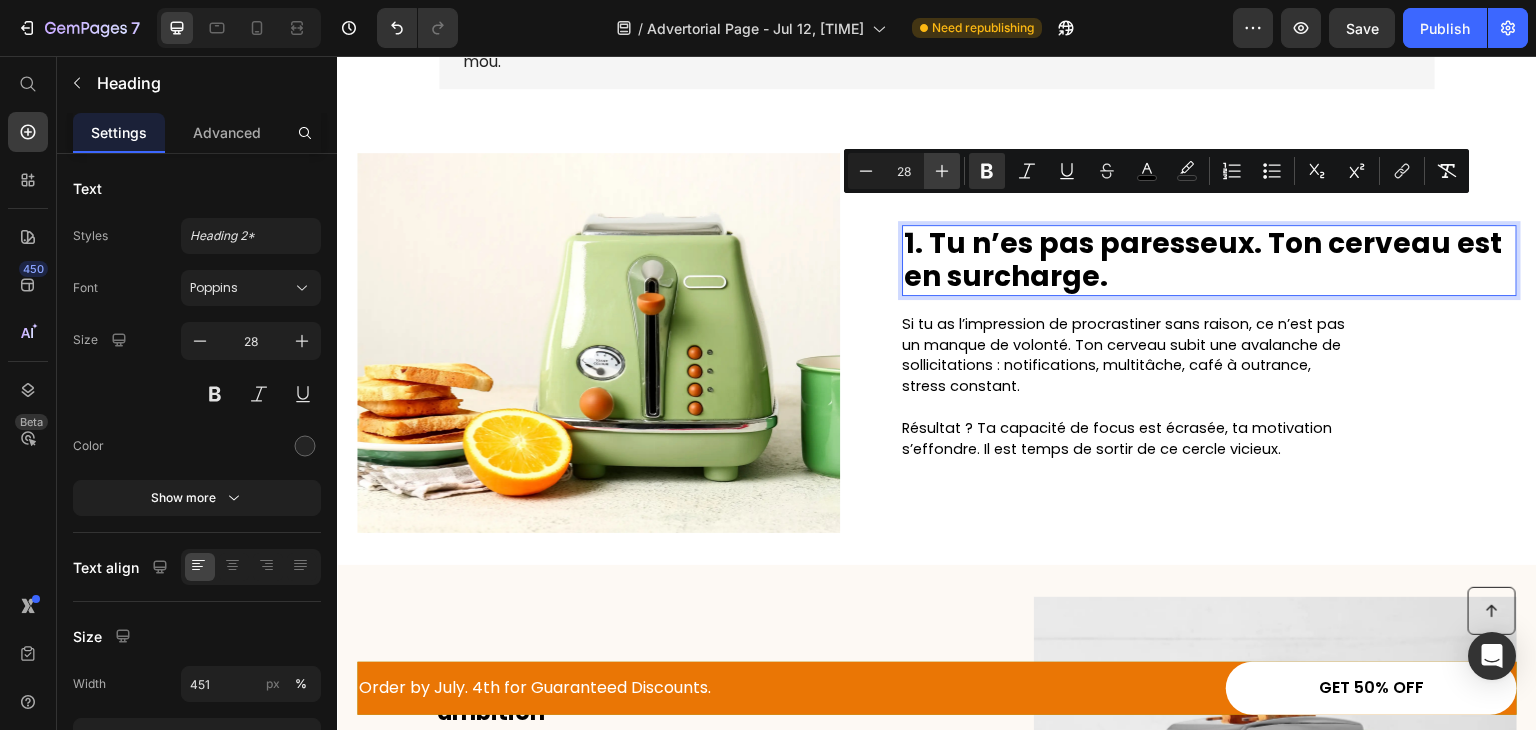 click 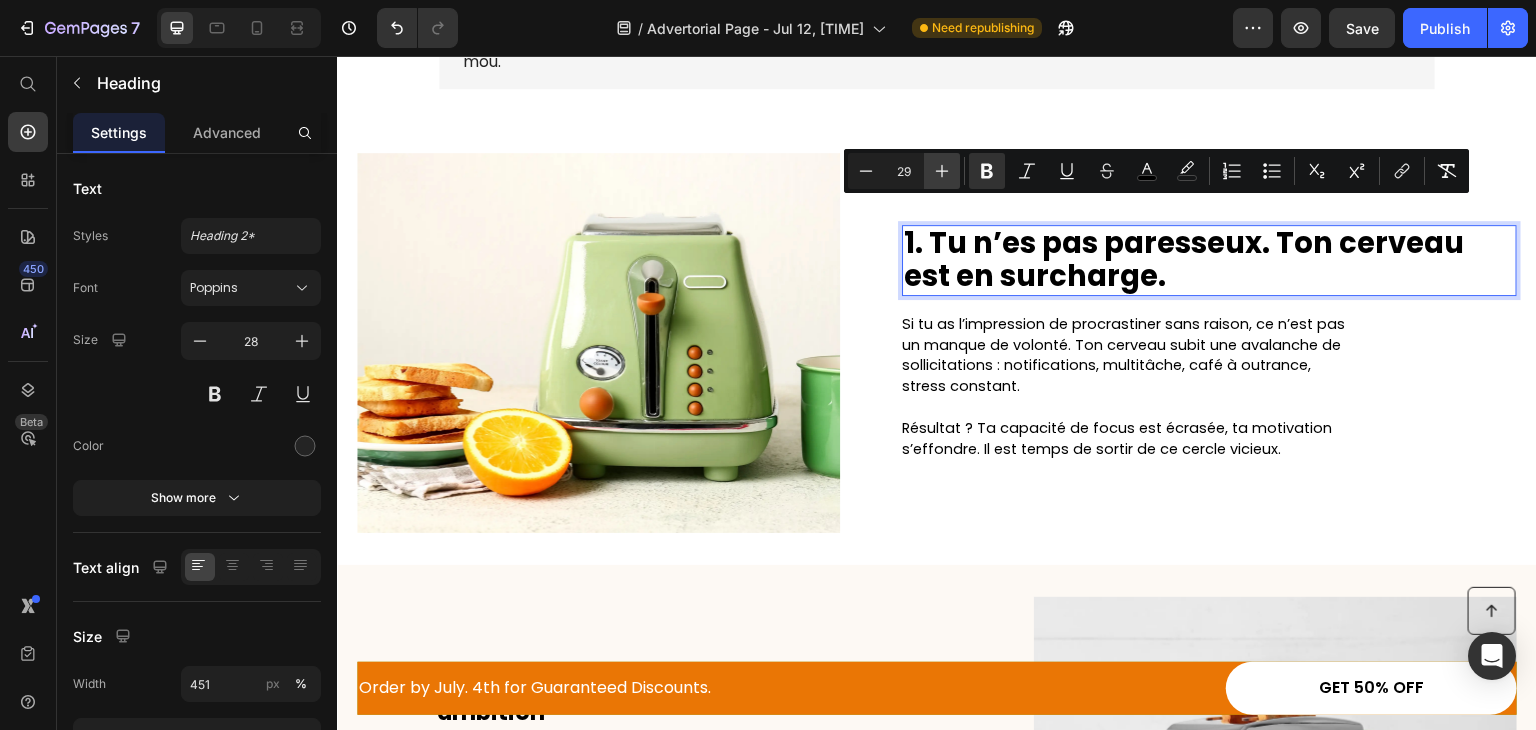 click 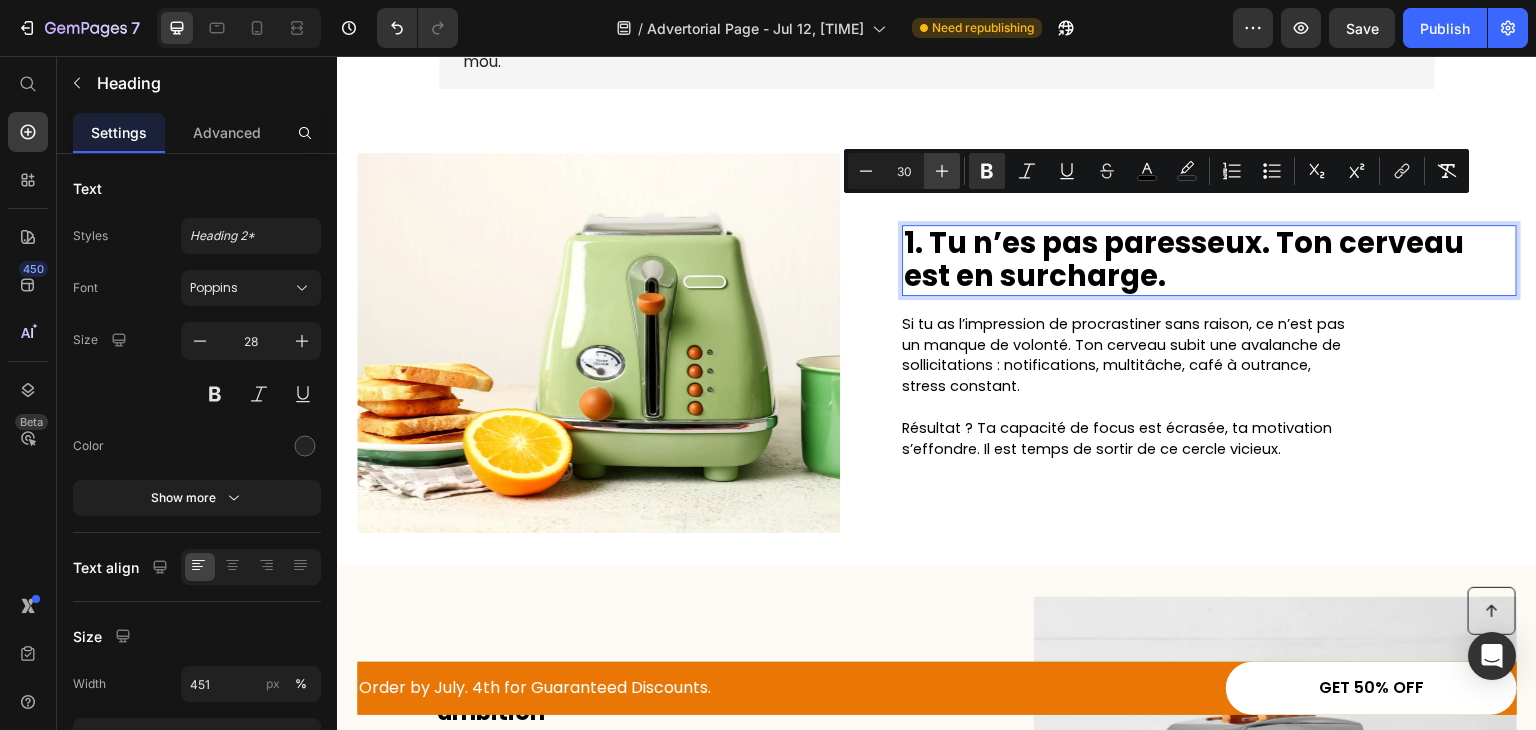 click 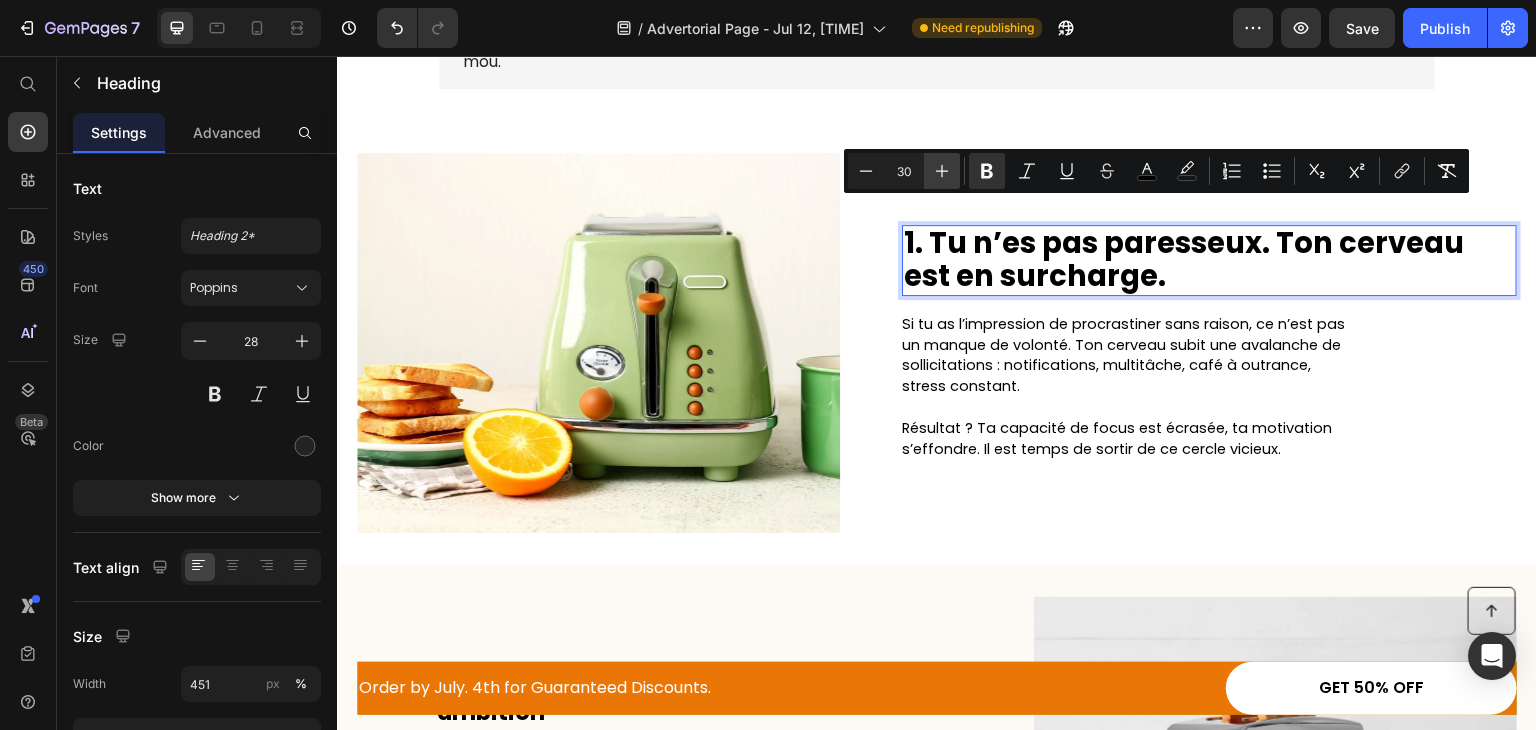 type on "31" 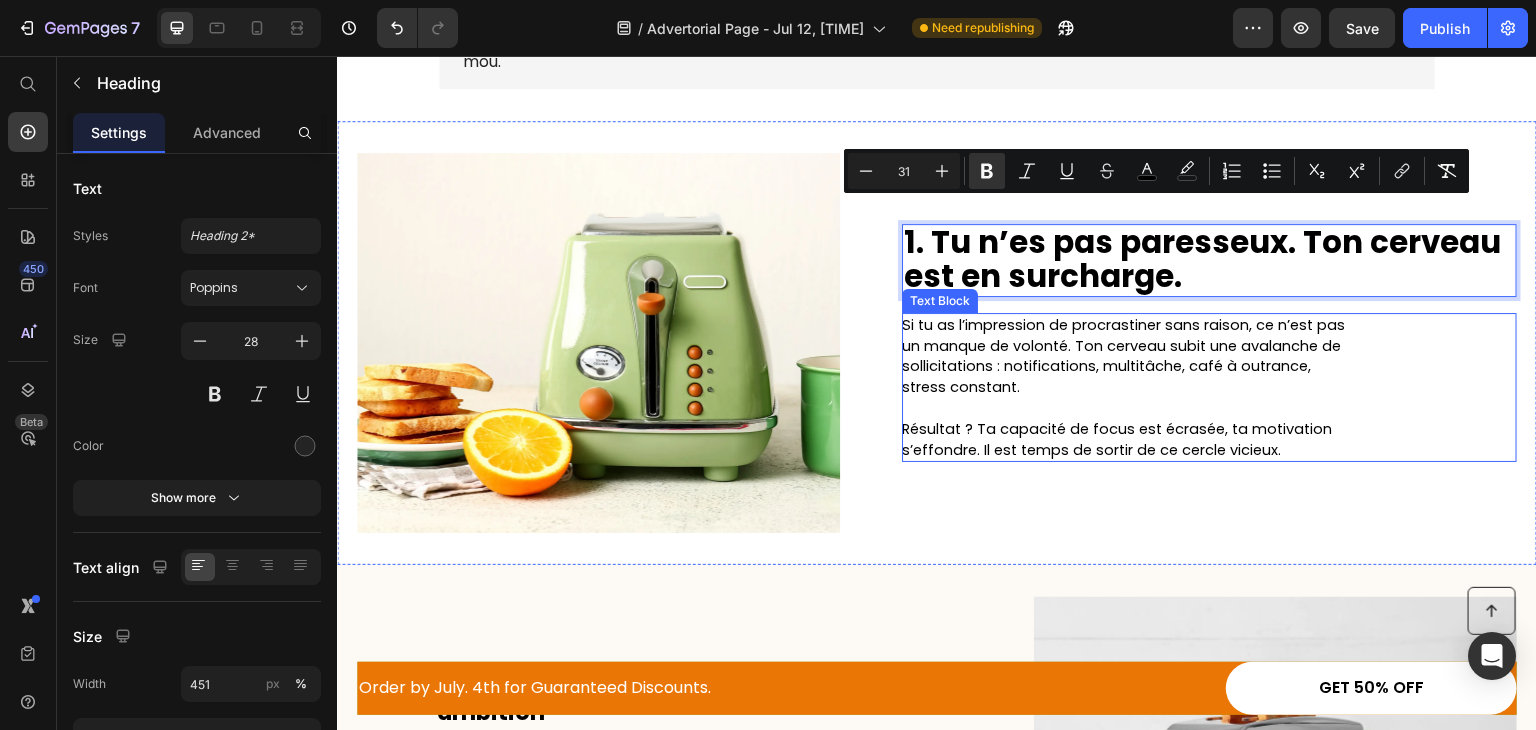 click on "Si tu as l’impression de procrastiner sans raison, ce n’est pas un manque de volonté. Ton cerveau subit une avalanche de sollicitations : notifications, multitâche, café à outrance, stress constant." at bounding box center (1123, 356) 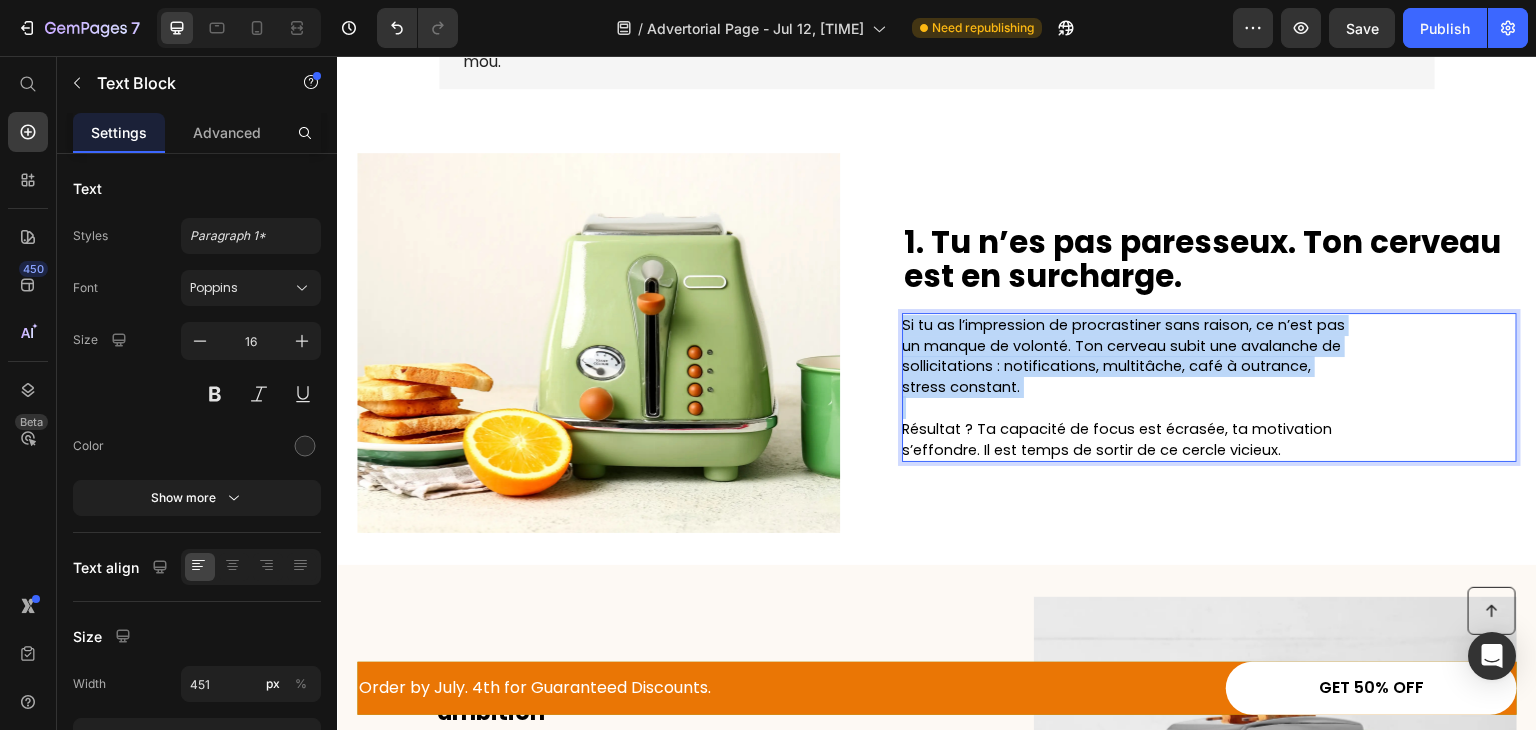 click on "Si tu as l’impression de procrastiner sans raison, ce n’est pas un manque de volonté. Ton cerveau subit une avalanche de sollicitations : notifications, multitâche, café à outrance, stress constant." at bounding box center [1123, 356] 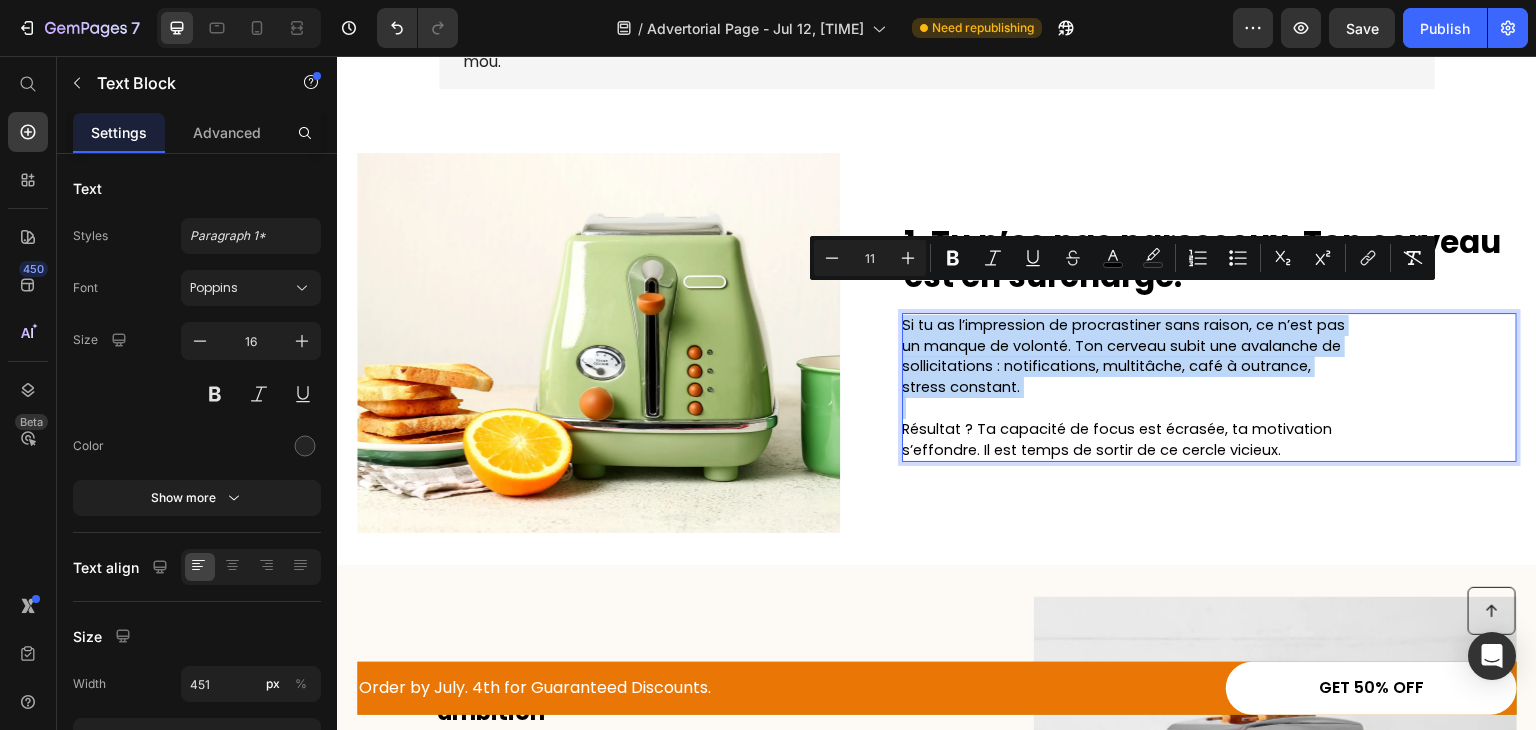 click on "Si tu as l’impression de procrastiner sans raison, ce n’est pas un manque de volonté. Ton cerveau subit une avalanche de sollicitations : notifications, multitâche, café à outrance, stress constant." at bounding box center (1123, 356) 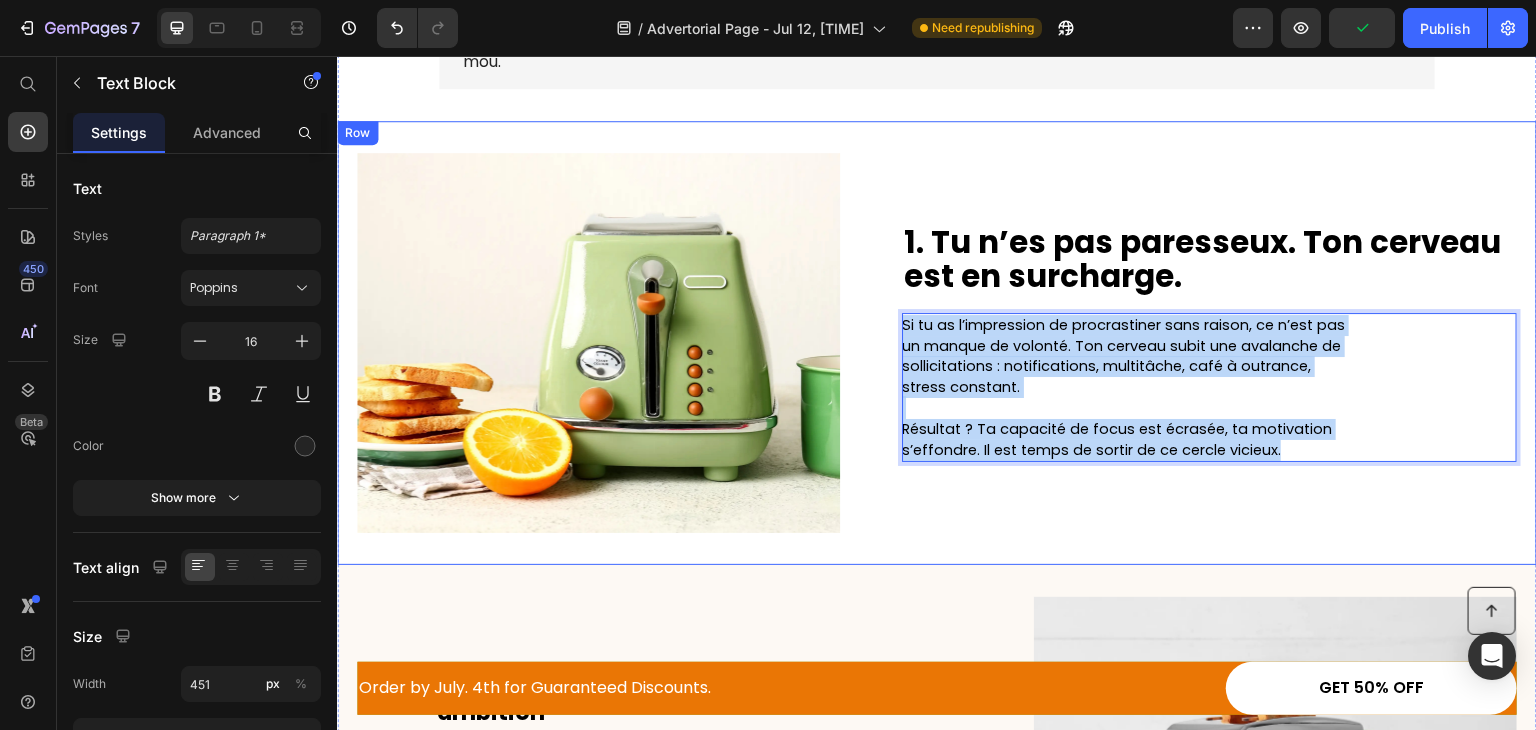 drag, startPoint x: 1297, startPoint y: 426, endPoint x: 886, endPoint y: 294, distance: 431.67697 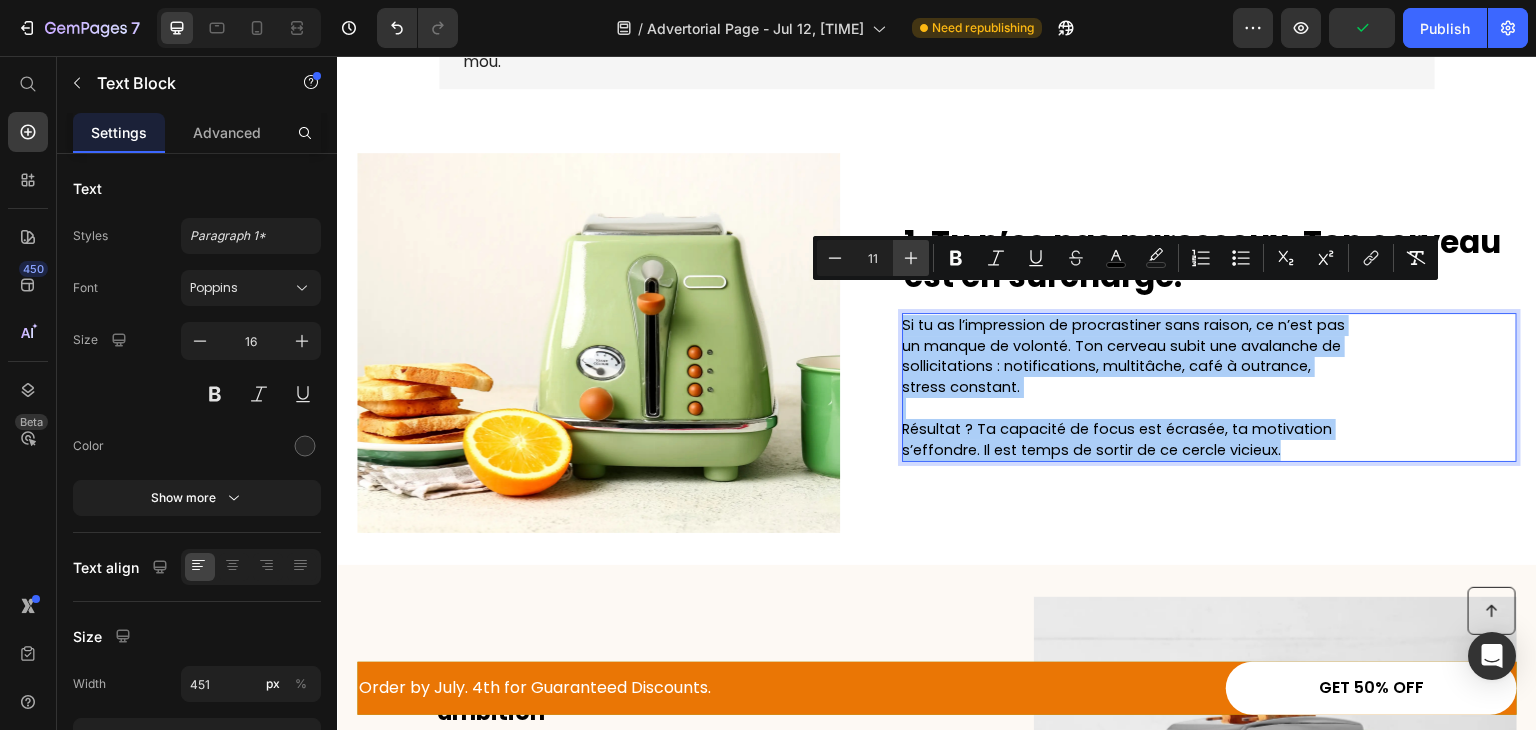 click 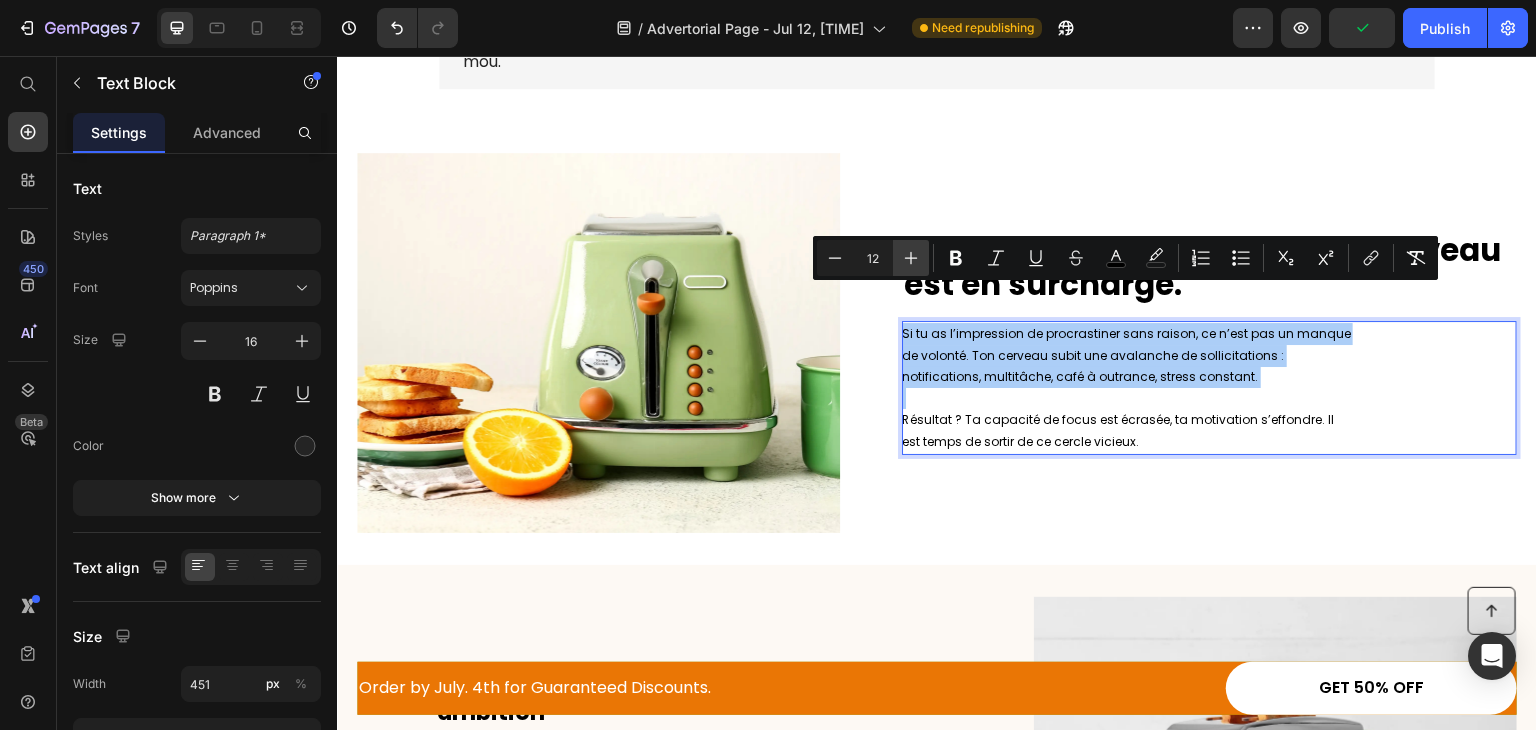 click 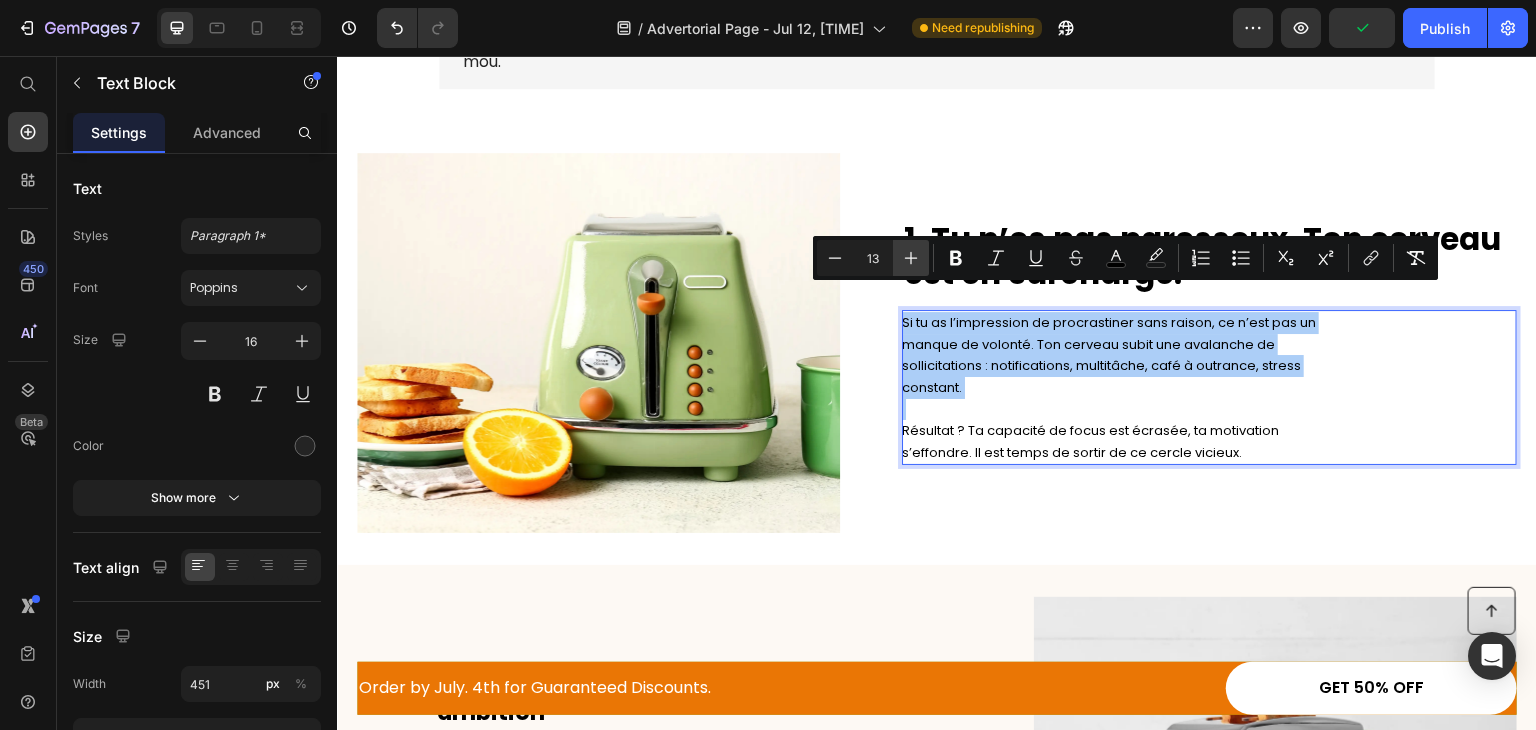 click 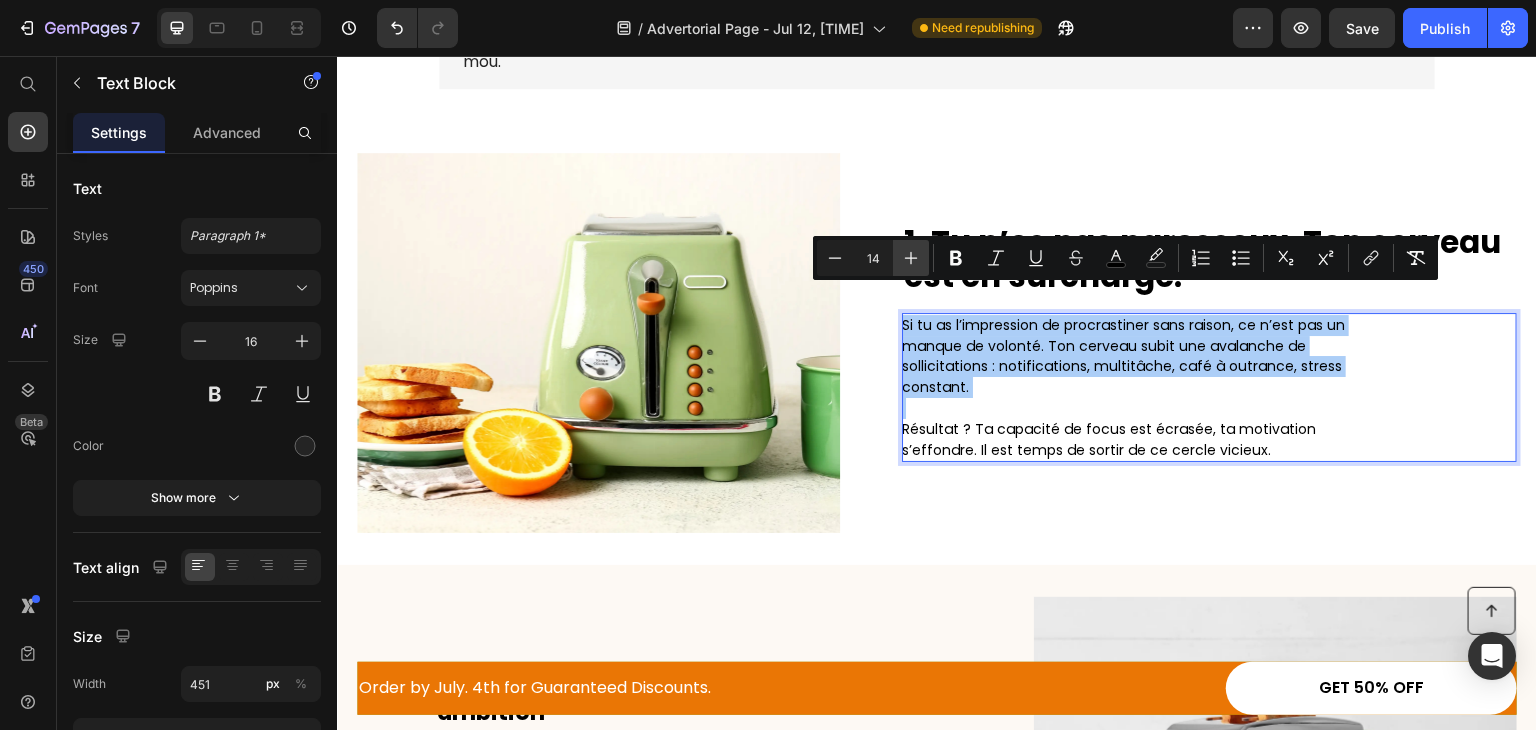 click 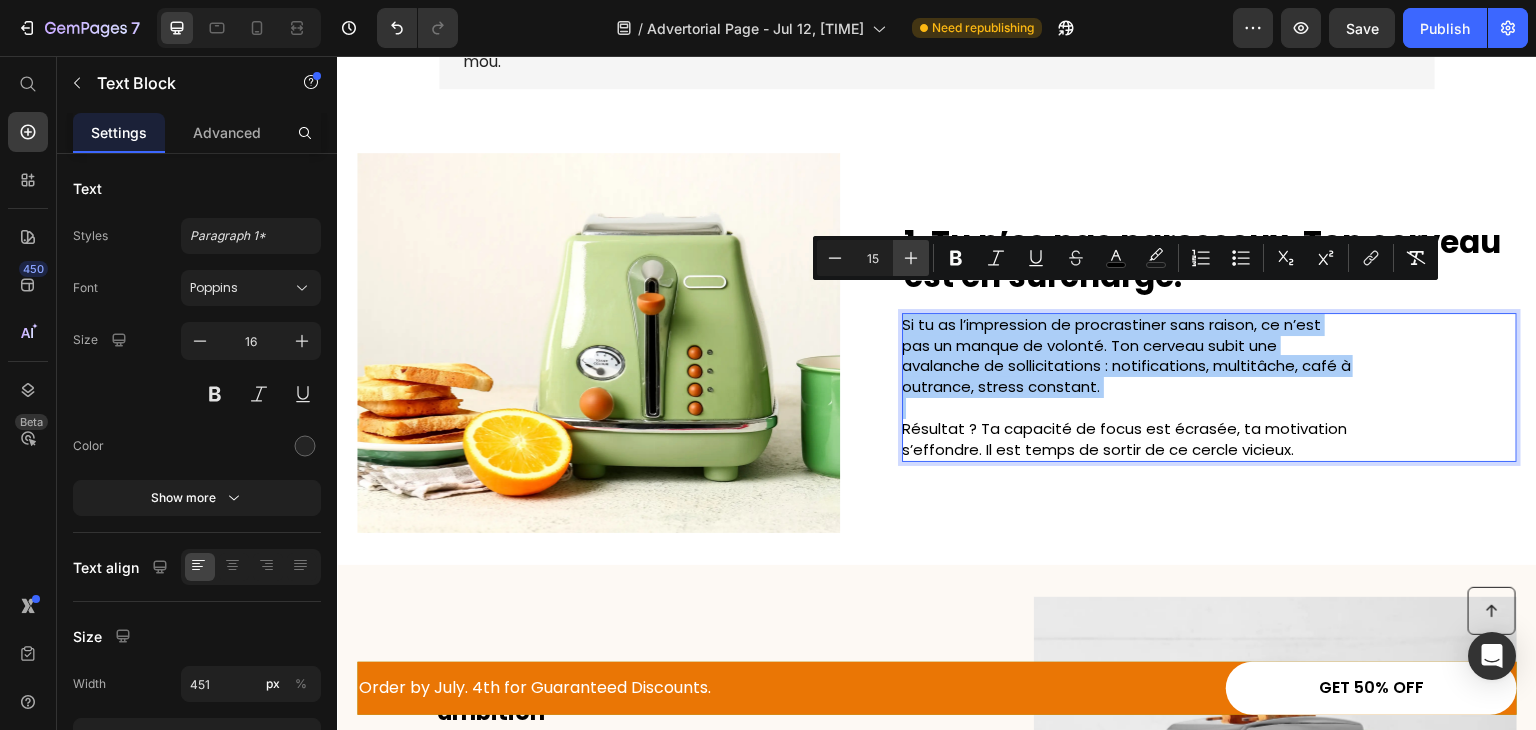 click 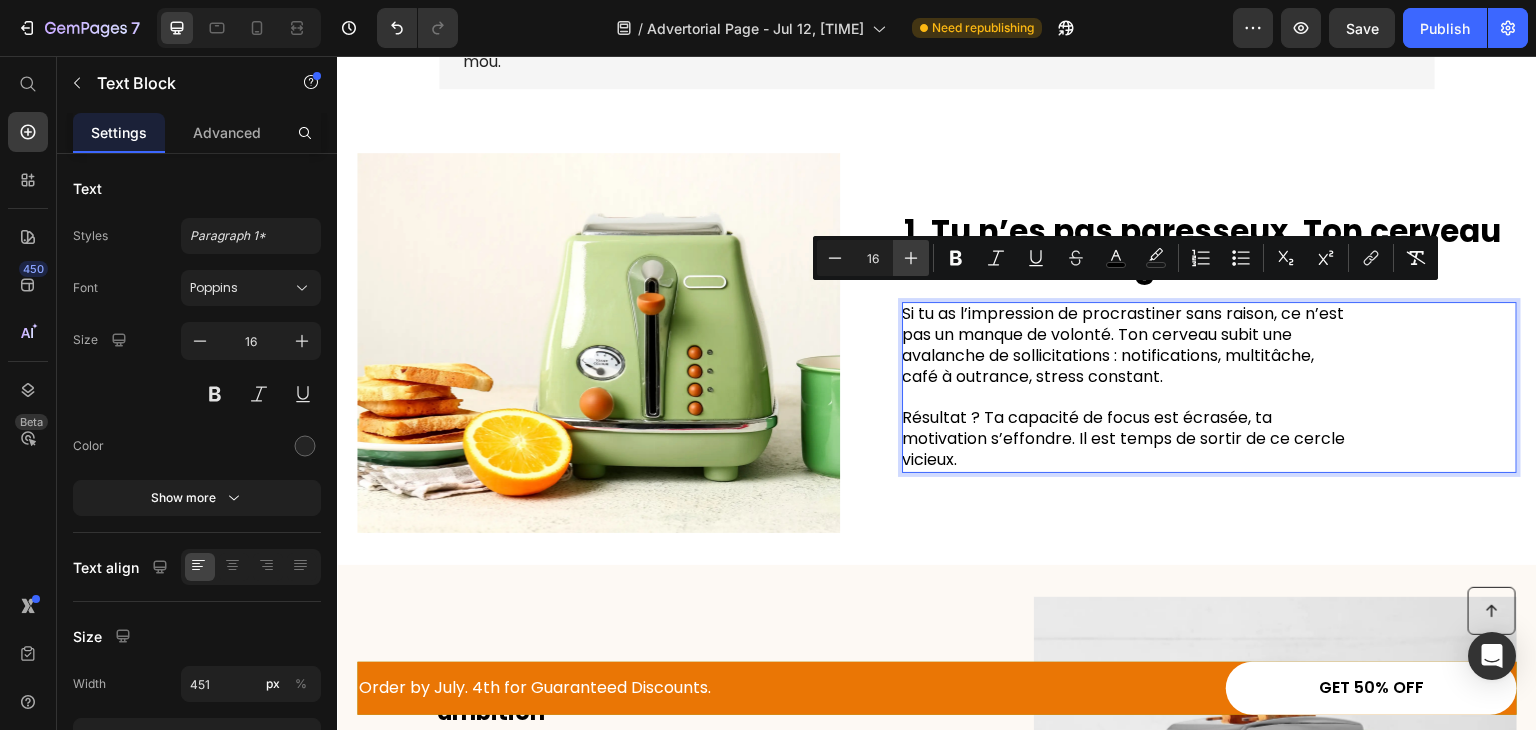 click 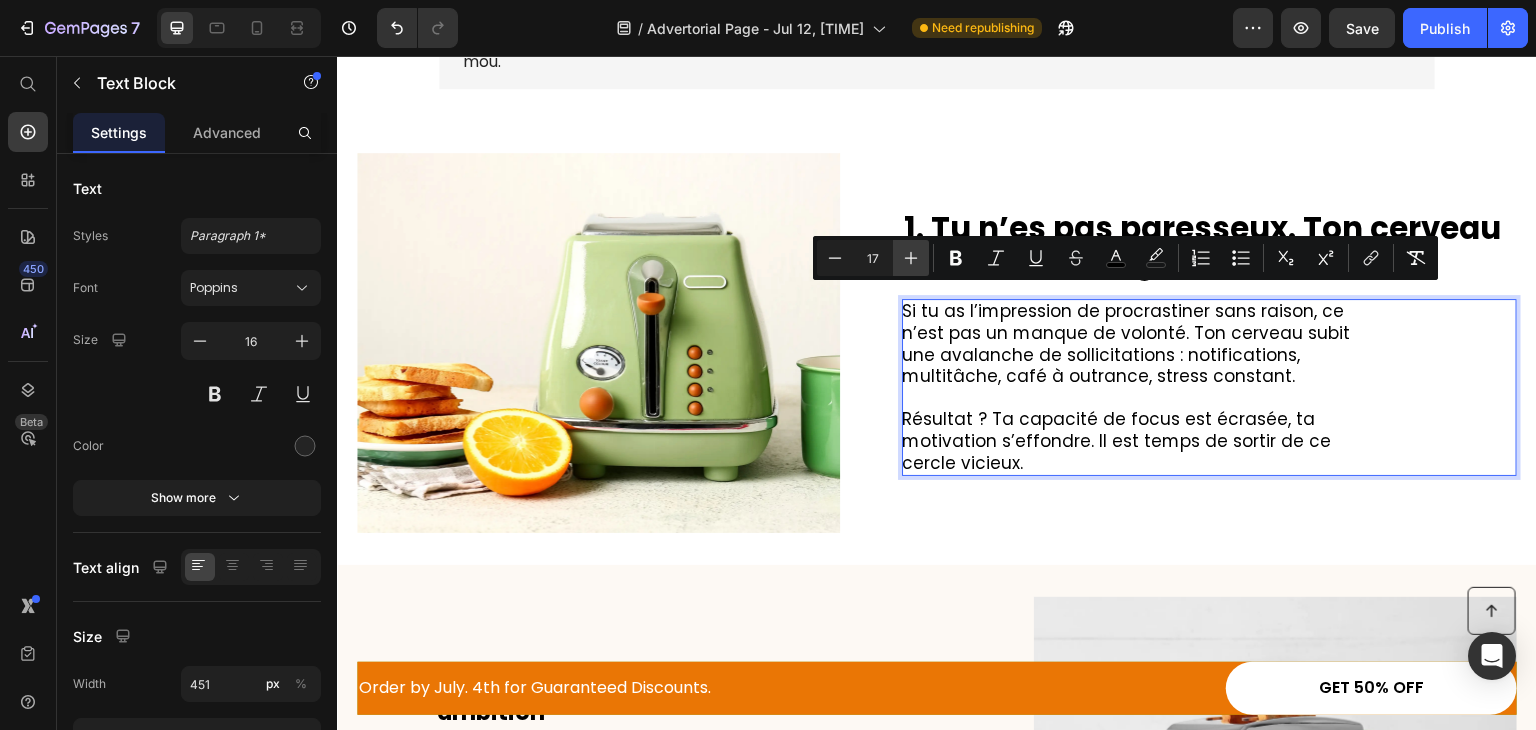 click 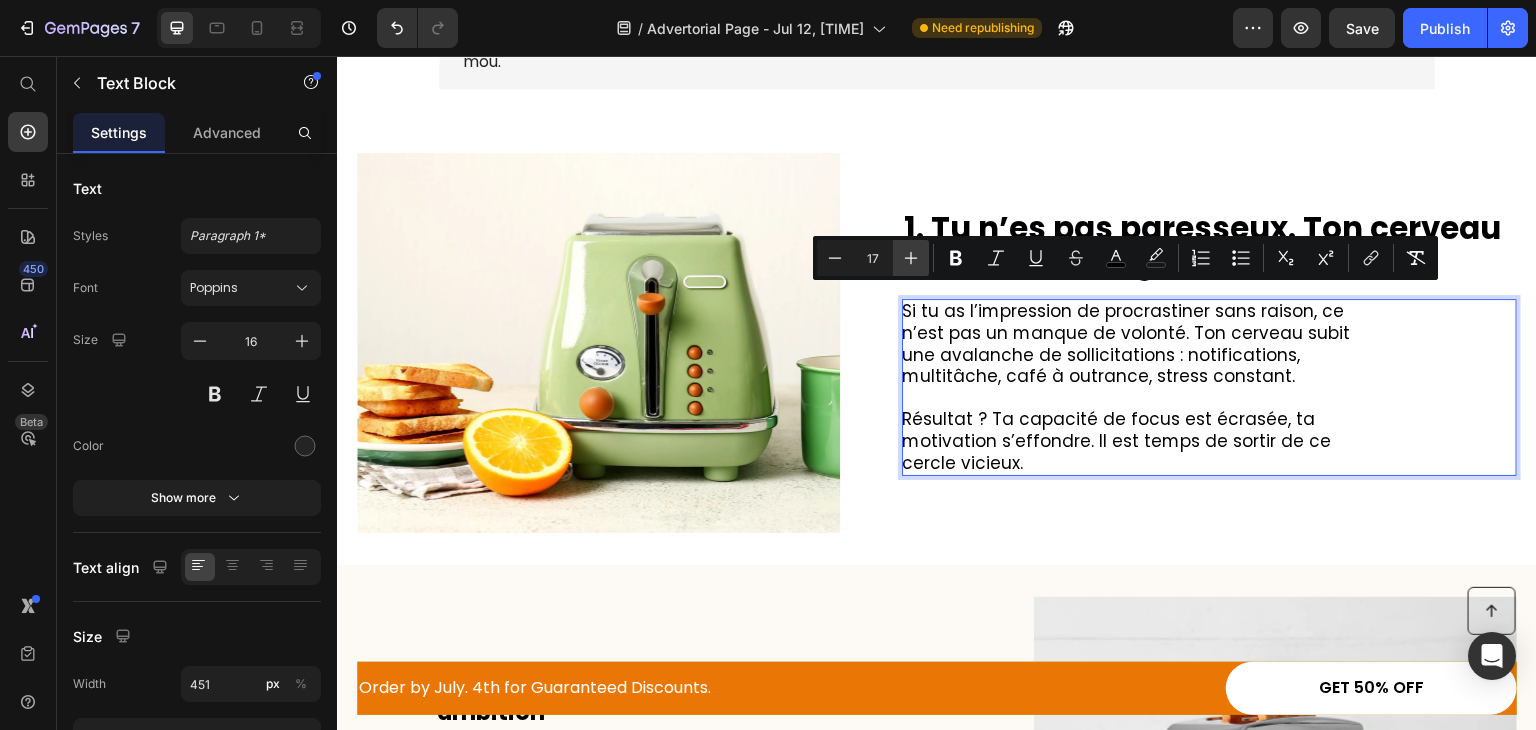 type on "18" 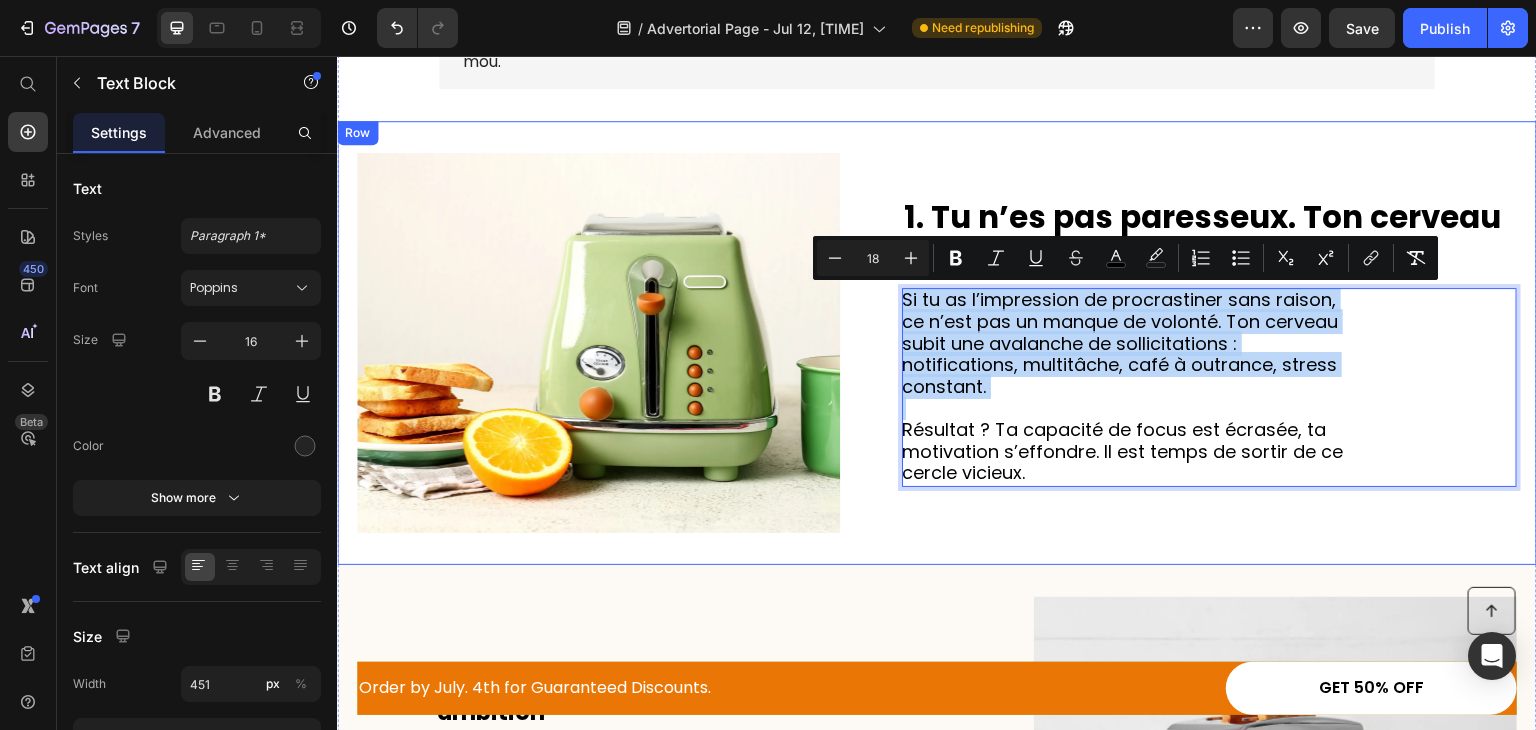 click on "Image ⁠⁠⁠⁠⁠⁠⁠ 1. Tu n’es pas paresseux. Ton cerveau est en surcharge. Heading Si tu as l’impression de procrastiner sans raison, ce n’est pas un manque de volonté. Ton cerveau subit une avalanche de sollicitations : notifications, multitâche, café à outrance, stress constant. Résultat ? Ta capacité de focus est écrasée, ta motivation s’effondre. Il est temps de sortir de ce cercle vicieux. Text Block   0 Row" at bounding box center [937, 343] 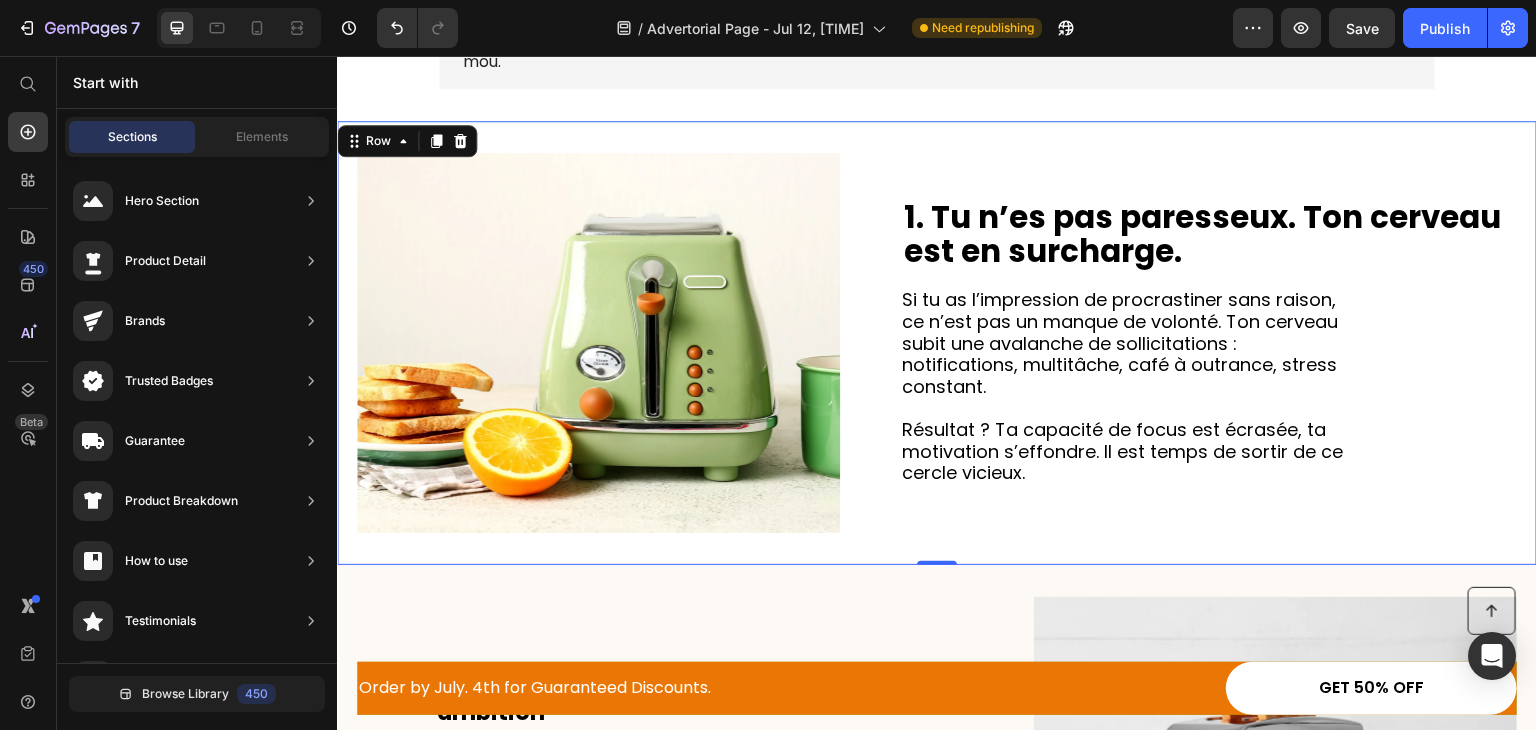 click on "Button Order by July. 4th for Guaranteed Discounts. Text Block GET 50% OFF Button Row Sticky" at bounding box center [937, 688] 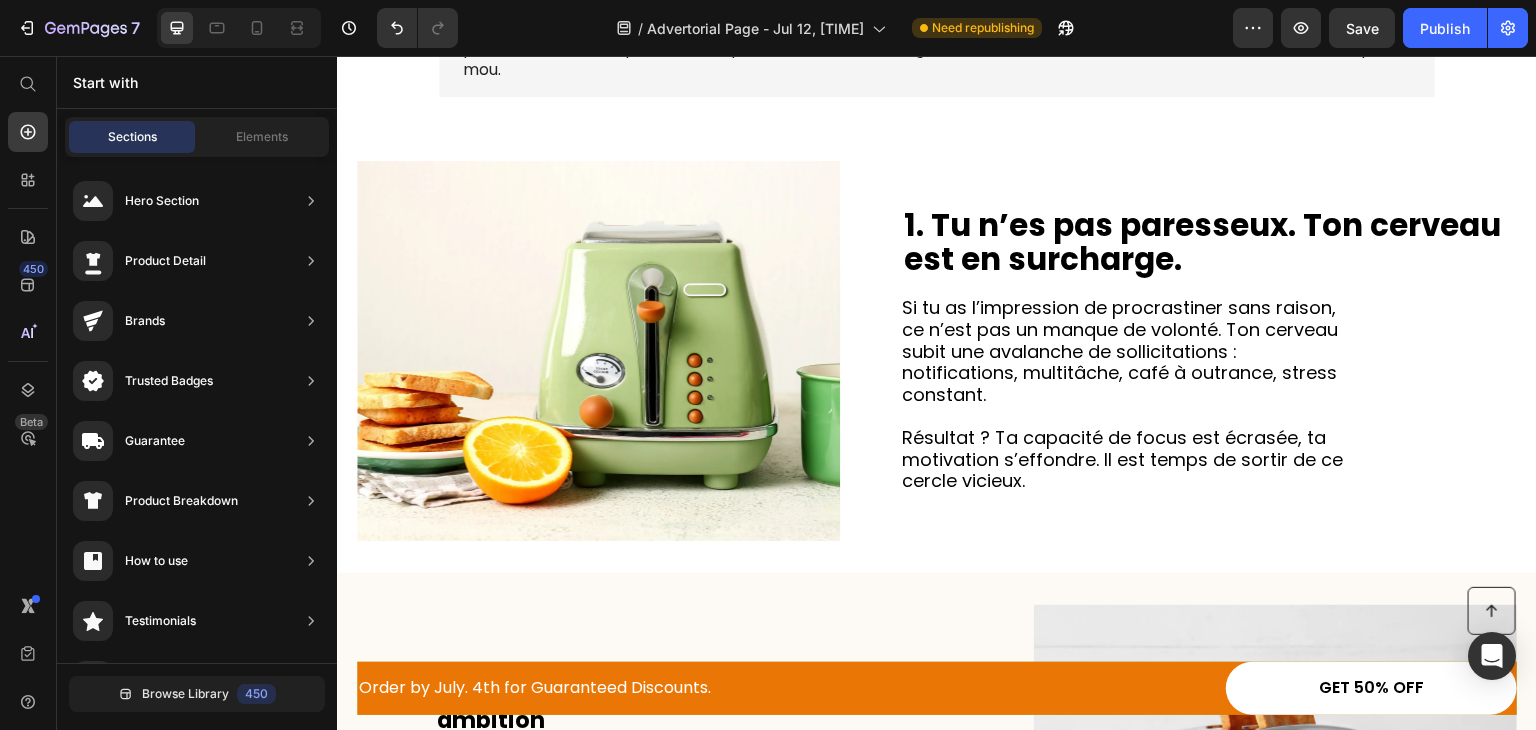 scroll, scrollTop: 440, scrollLeft: 0, axis: vertical 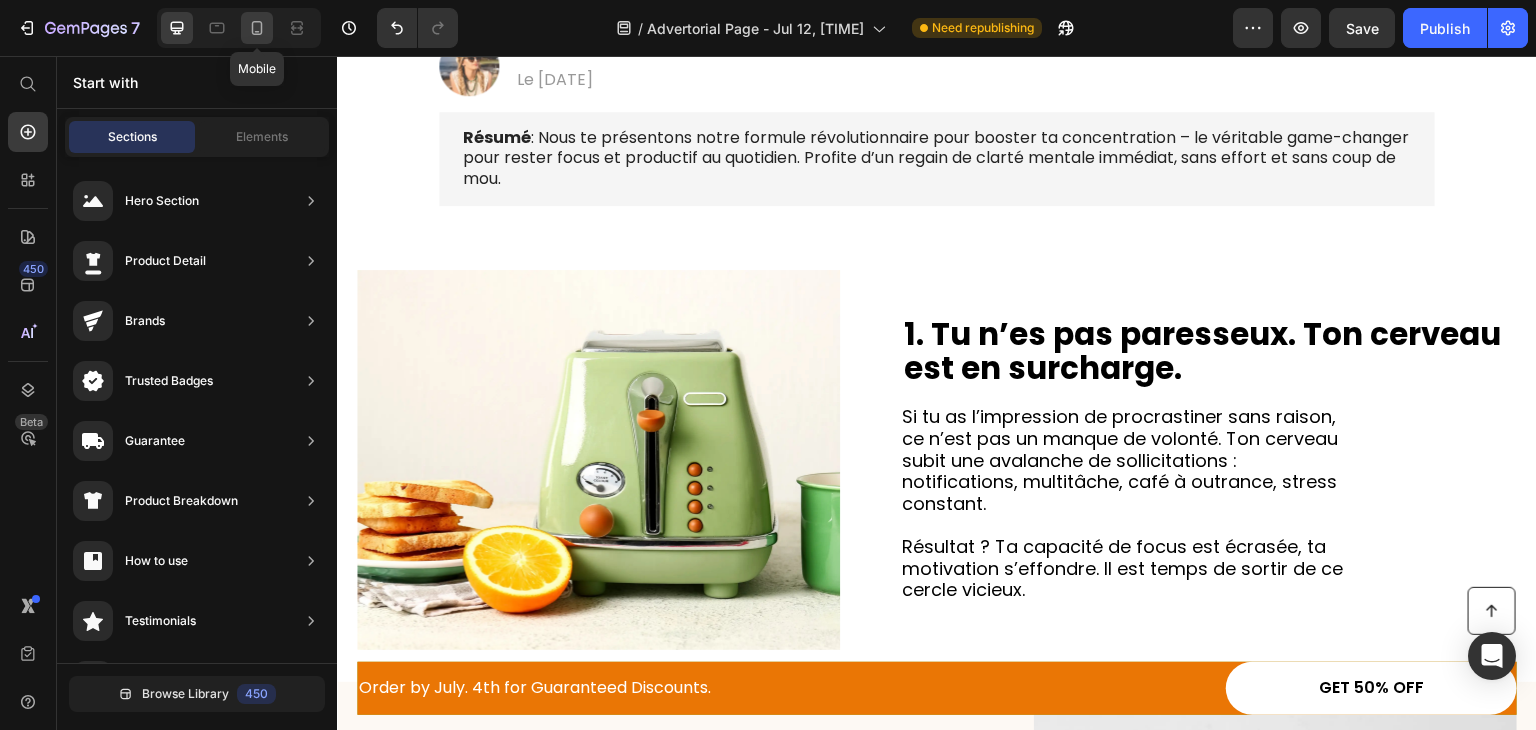 click 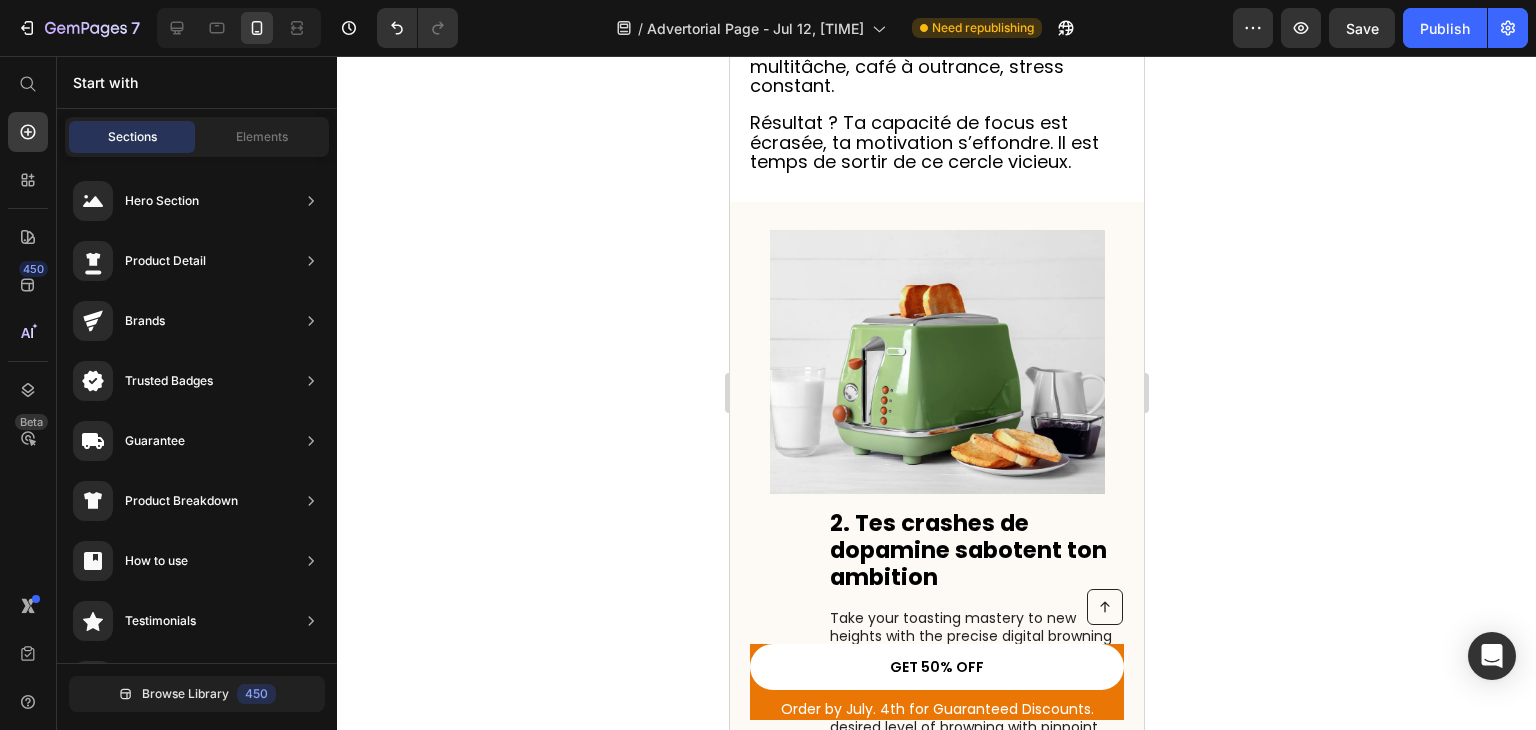 scroll, scrollTop: 1492, scrollLeft: 0, axis: vertical 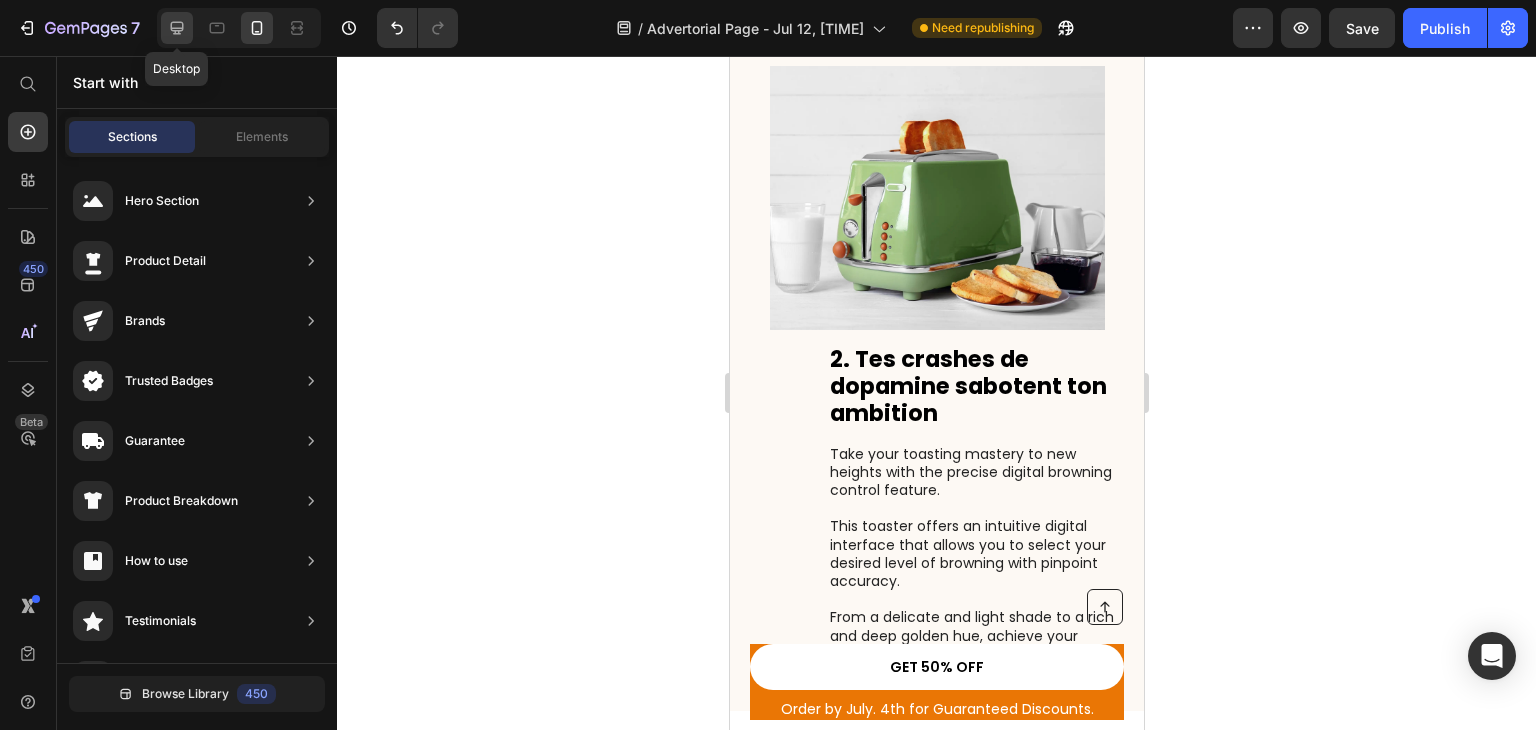 click 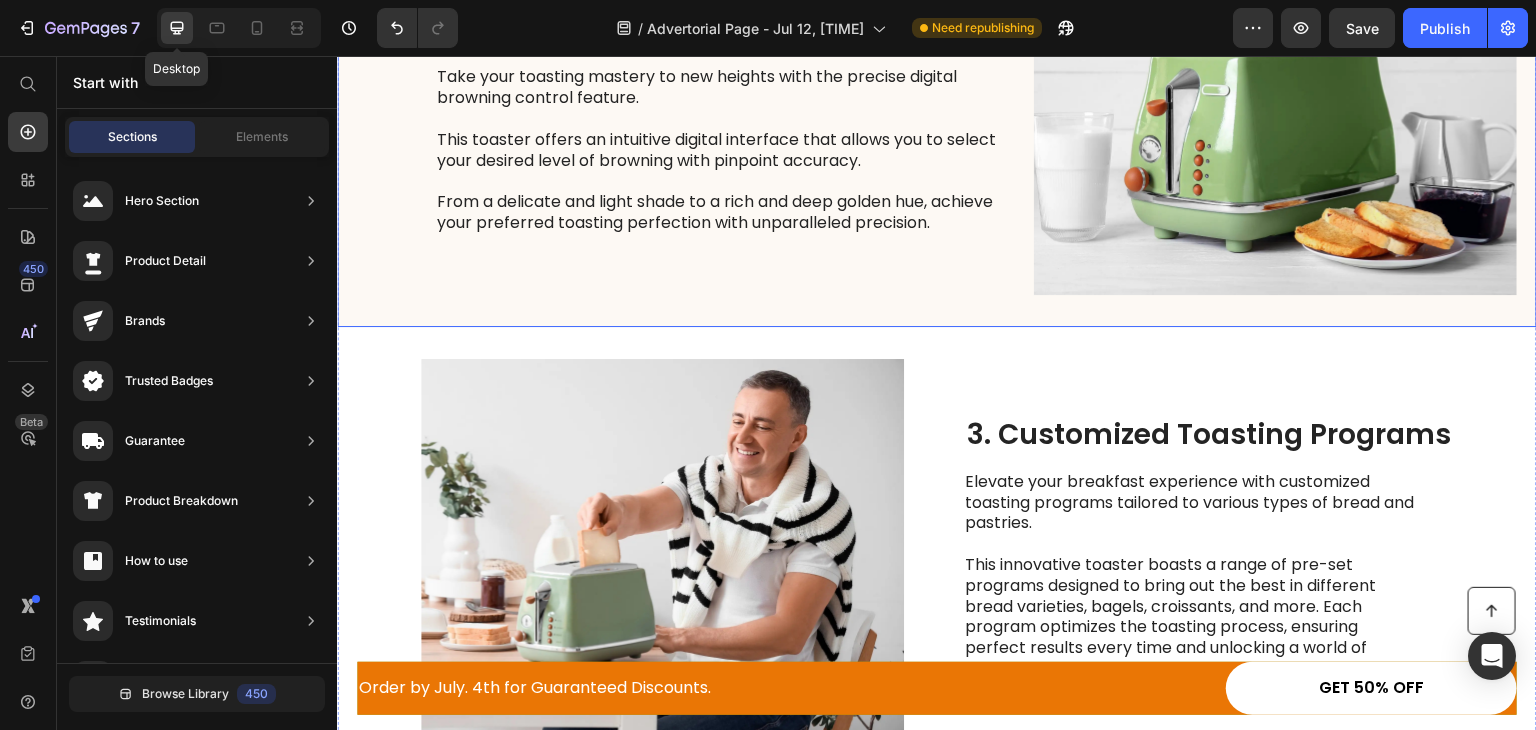 scroll, scrollTop: 1254, scrollLeft: 0, axis: vertical 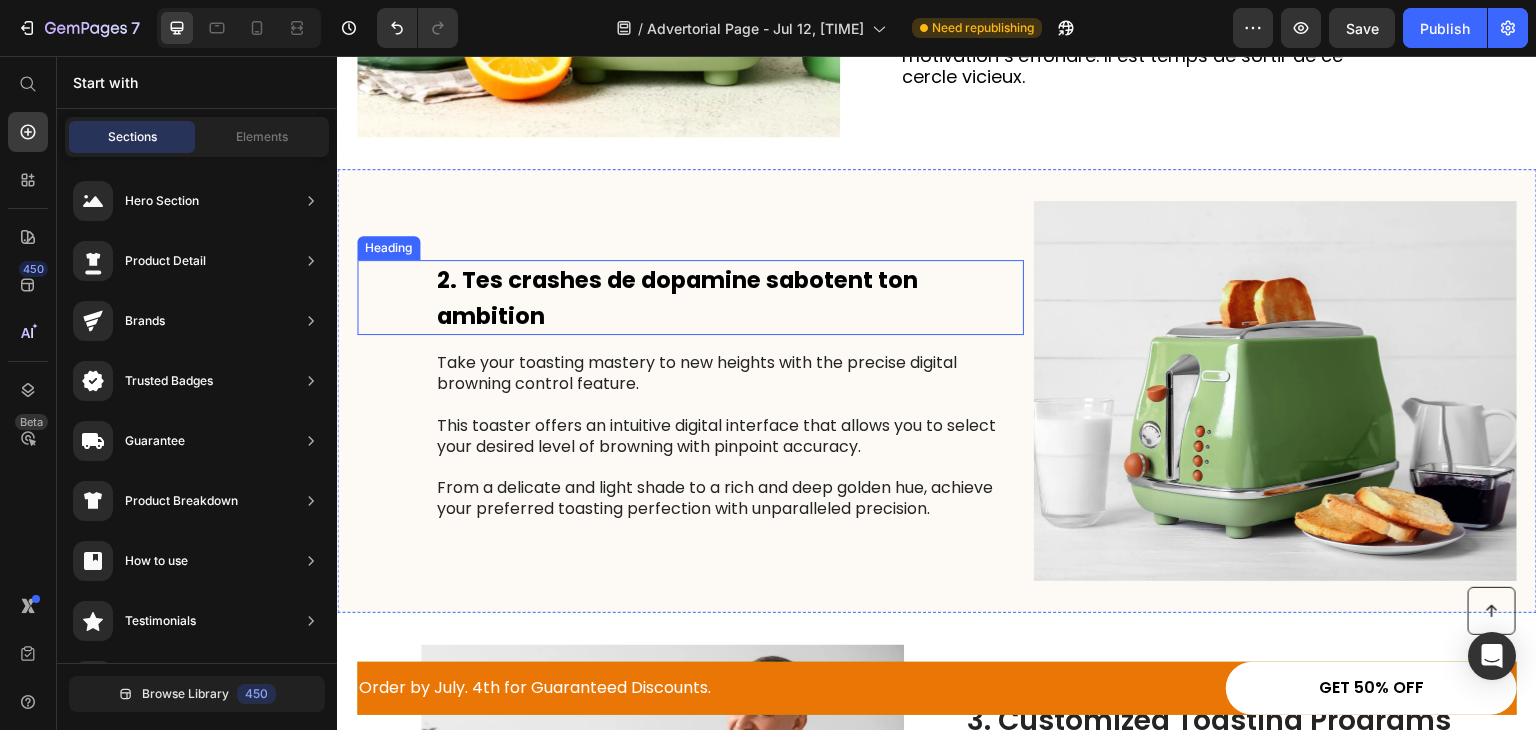 click on "2. Tes crashes de dopamine sabotent ton ambition" at bounding box center [677, 298] 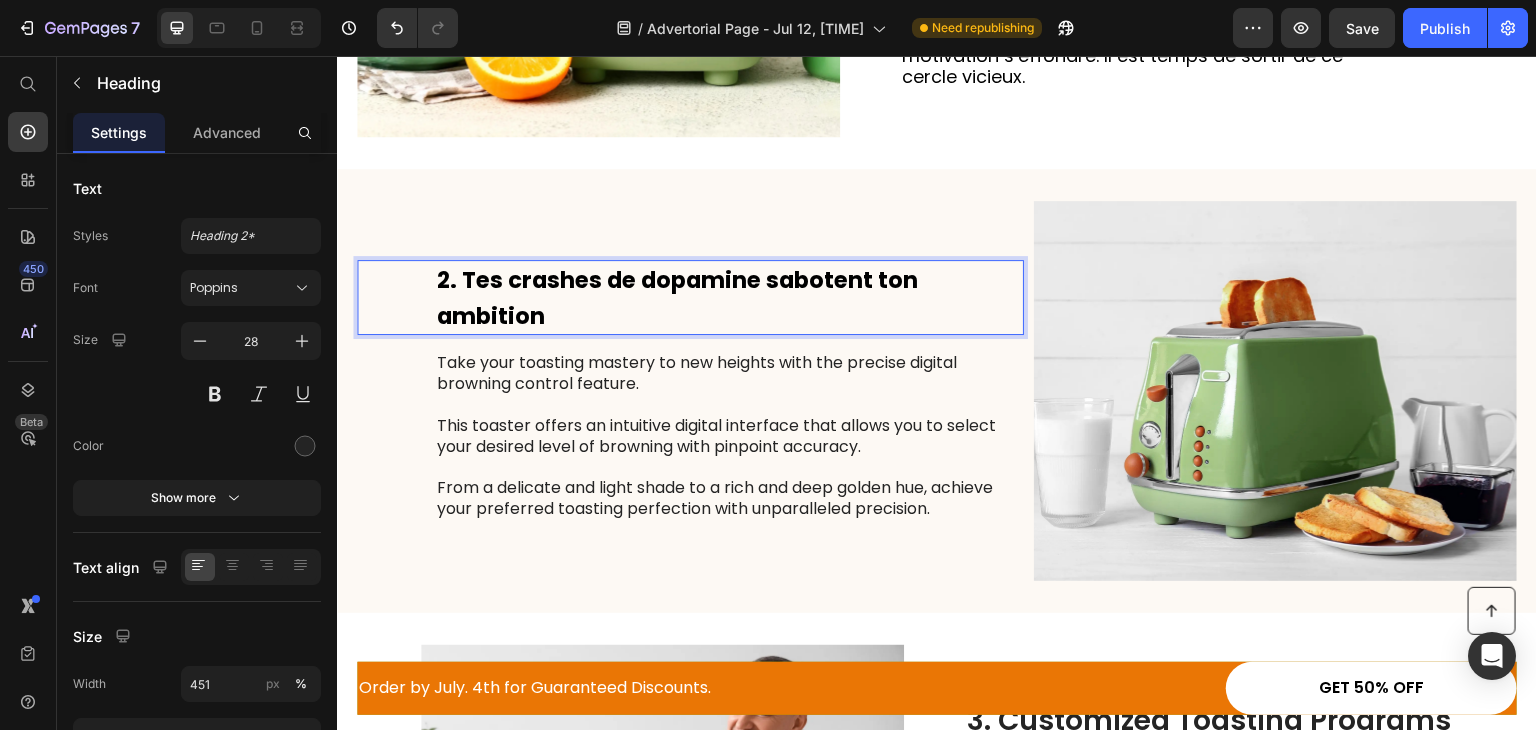 click on "2. Tes crashes de dopamine sabotent ton ambition" at bounding box center [677, 298] 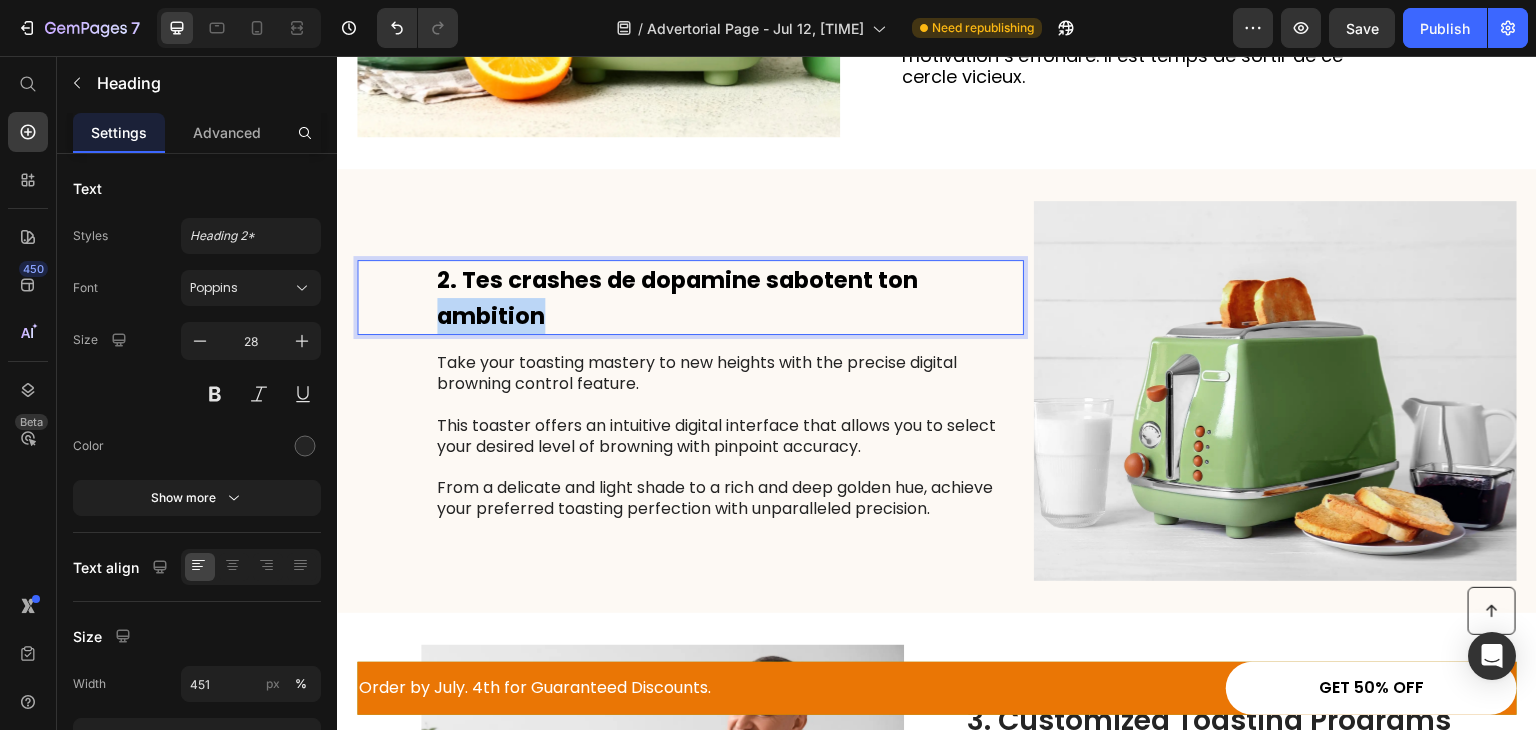 click on "2. Tes crashes de dopamine sabotent ton ambition" at bounding box center [677, 298] 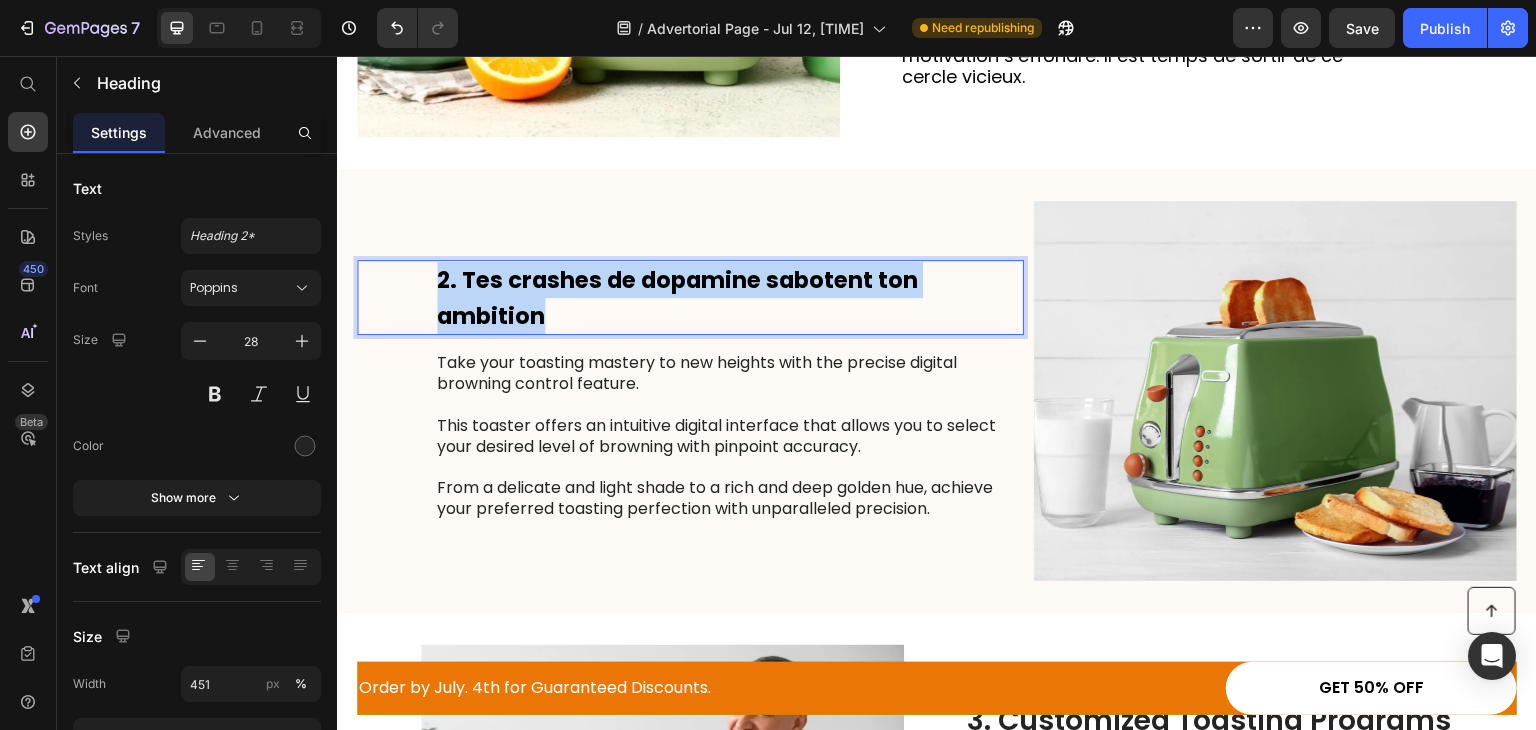 click on "2. Tes crashes de dopamine sabotent ton ambition" at bounding box center (677, 298) 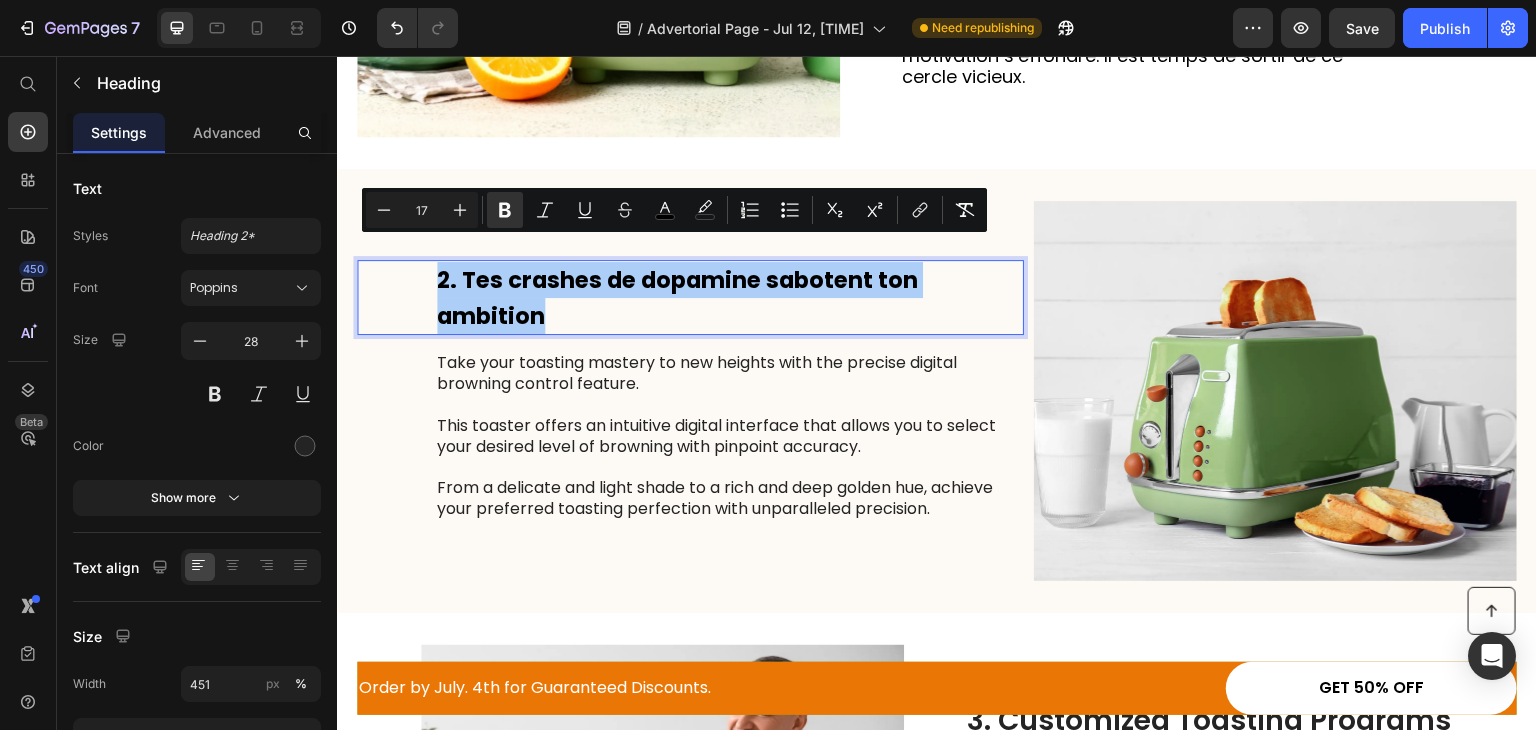 click on "17" at bounding box center (422, 210) 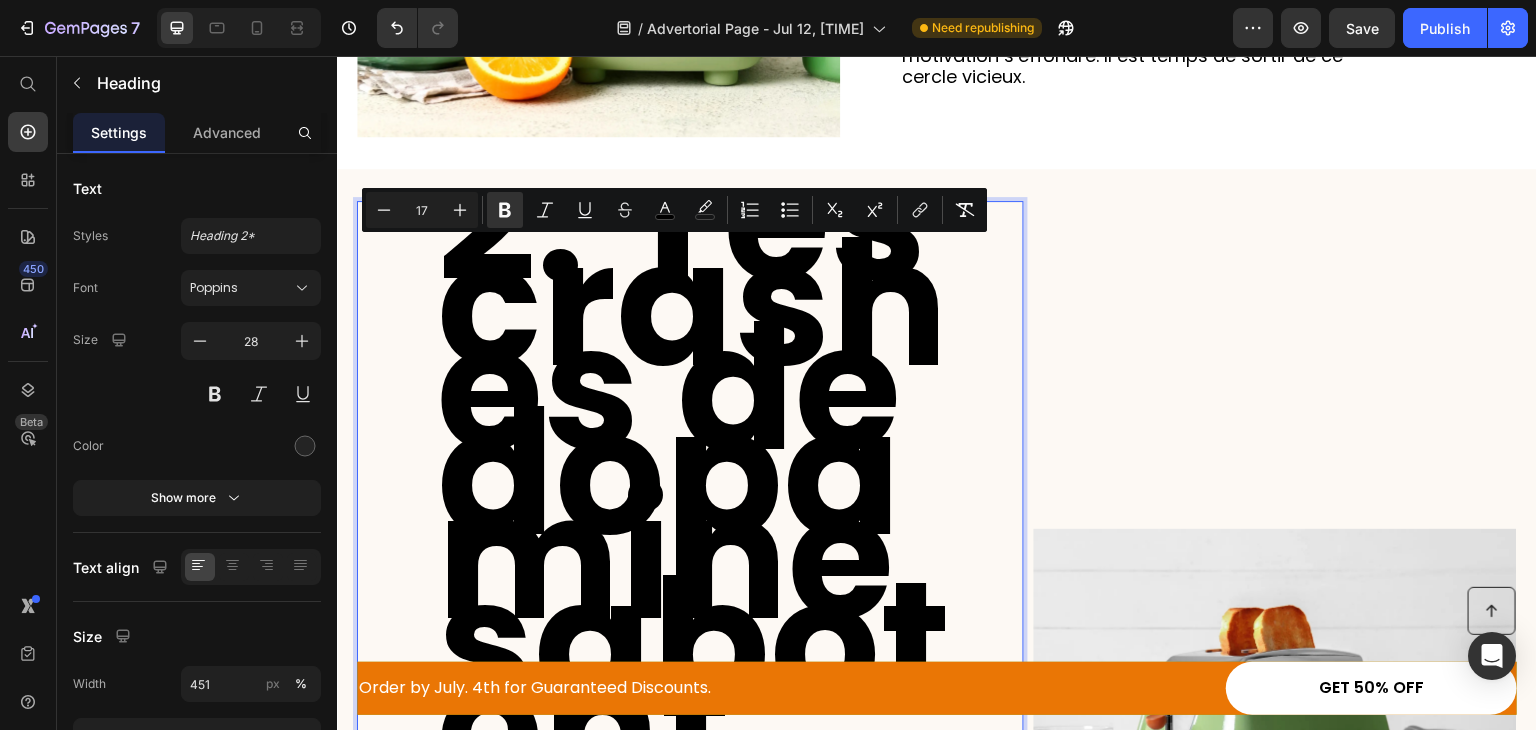 type on "1" 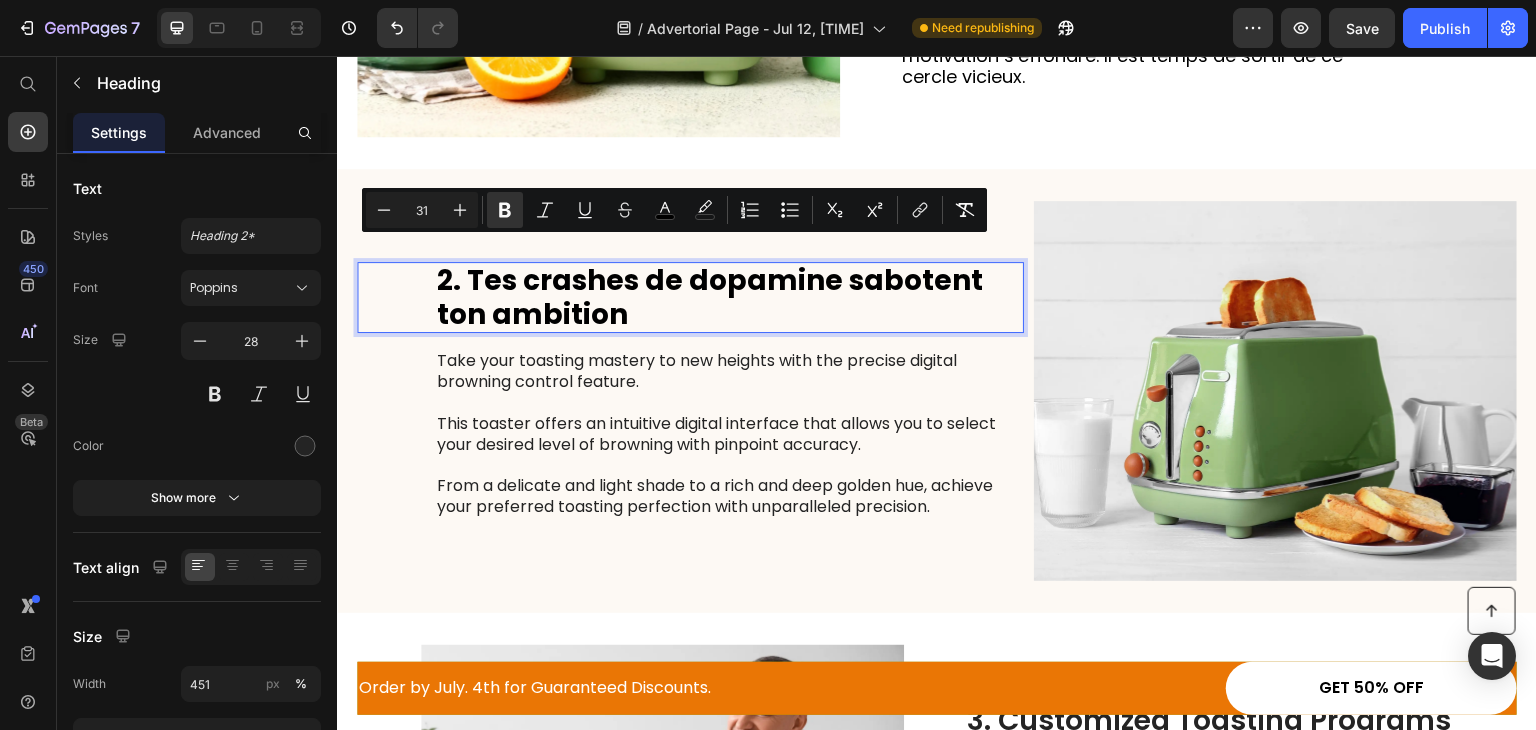 type on "31" 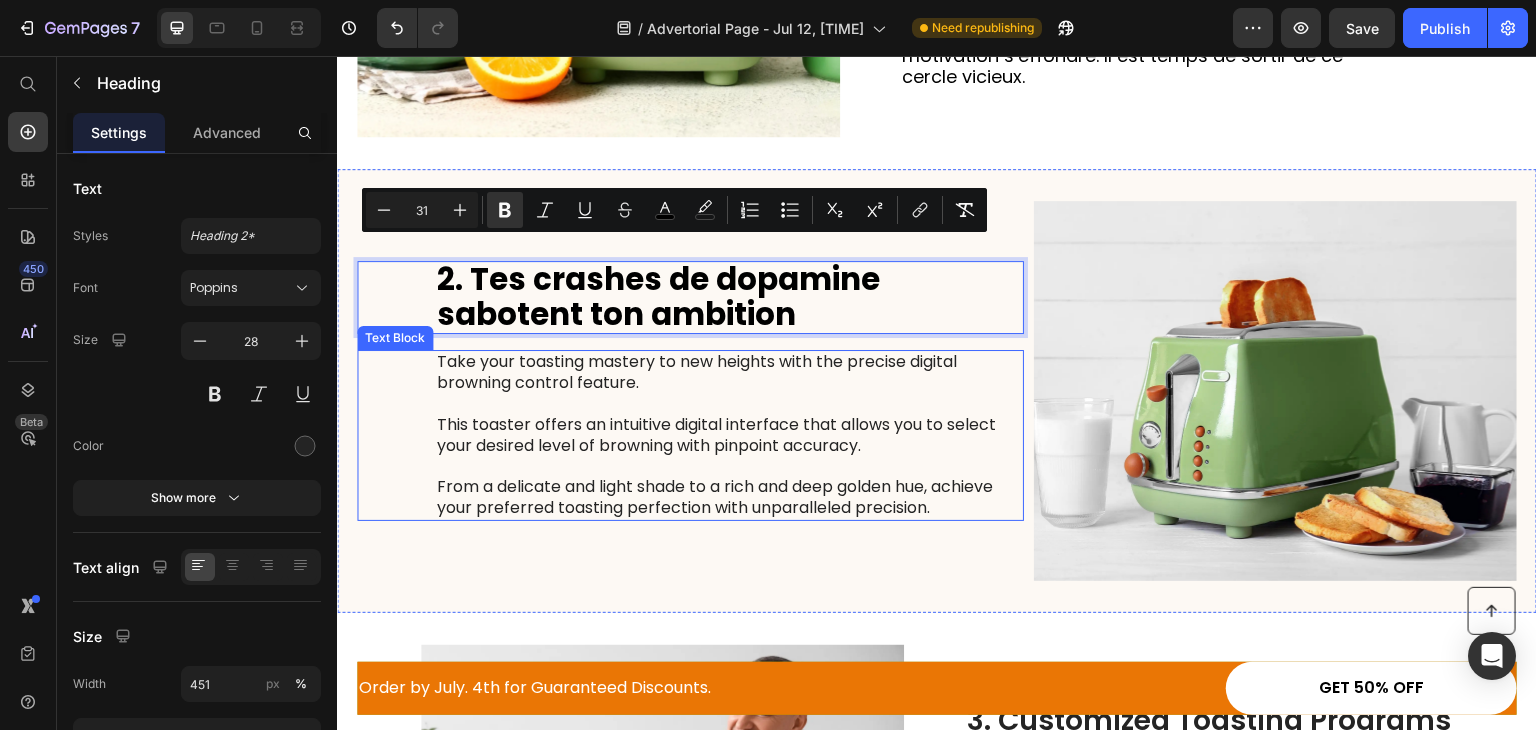 click on "Take your toasting mastery to new heights with the precise digital browning control feature. This toaster offers an intuitive digital interface that allows you to select your desired level of browning with pinpoint accuracy.  From a delicate and light shade to a rich and deep golden hue, achieve your preferred toasting perfection with unparalleled precision." at bounding box center [729, 435] 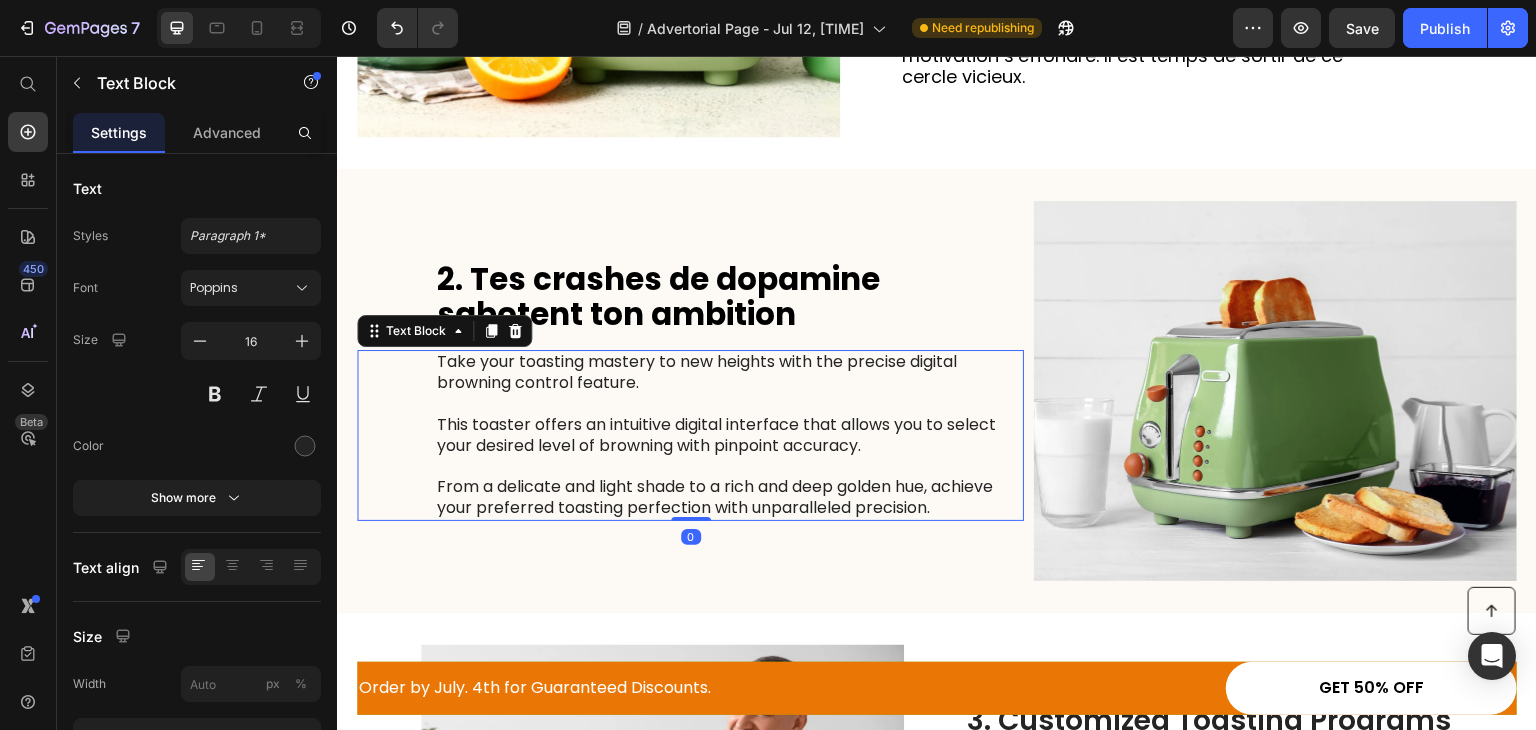 click on "Take your toasting mastery to new heights with the precise digital browning control feature. This toaster offers an intuitive digital interface that allows you to select your desired level of browning with pinpoint accuracy.  From a delicate and light shade to a rich and deep golden hue, achieve your preferred toasting perfection with unparalleled precision." at bounding box center [729, 435] 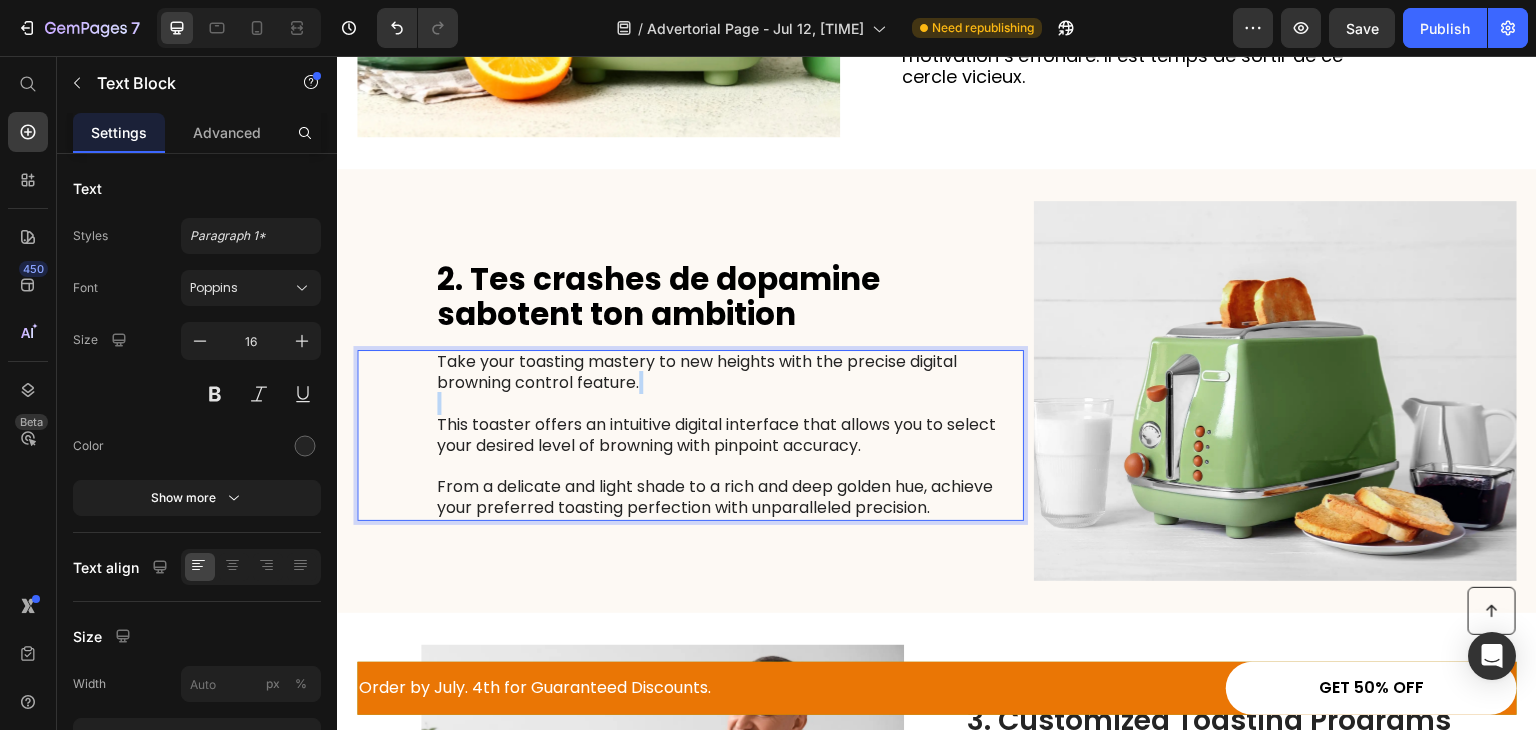 click on "Take your toasting mastery to new heights with the precise digital browning control feature. This toaster offers an intuitive digital interface that allows you to select your desired level of browning with pinpoint accuracy.  From a delicate and light shade to a rich and deep golden hue, achieve your preferred toasting perfection with unparalleled precision." at bounding box center (729, 435) 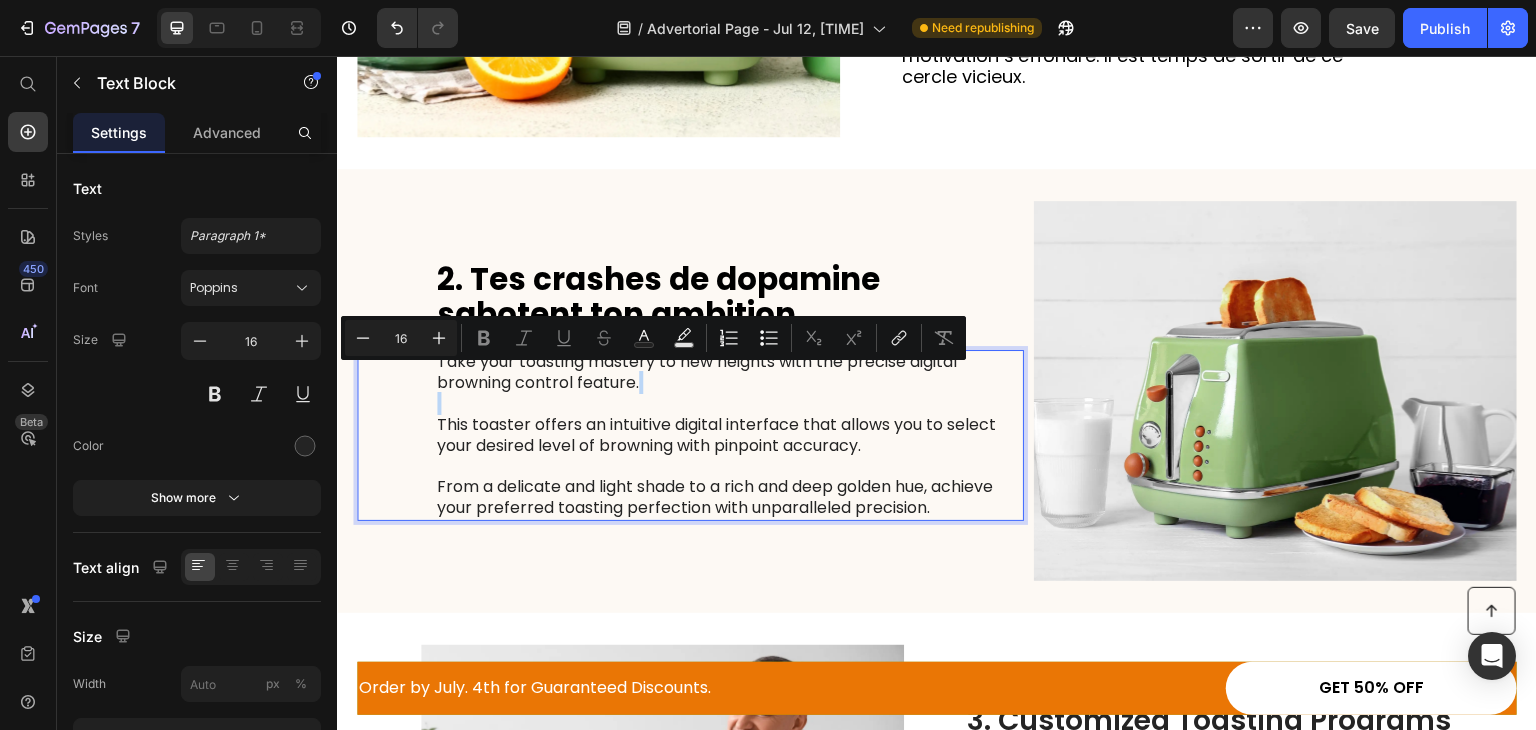 click on "Take your toasting mastery to new heights with the precise digital browning control feature. This toaster offers an intuitive digital interface that allows you to select your desired level of browning with pinpoint accuracy.  From a delicate and light shade to a rich and deep golden hue, achieve your preferred toasting perfection with unparalleled precision." at bounding box center (729, 435) 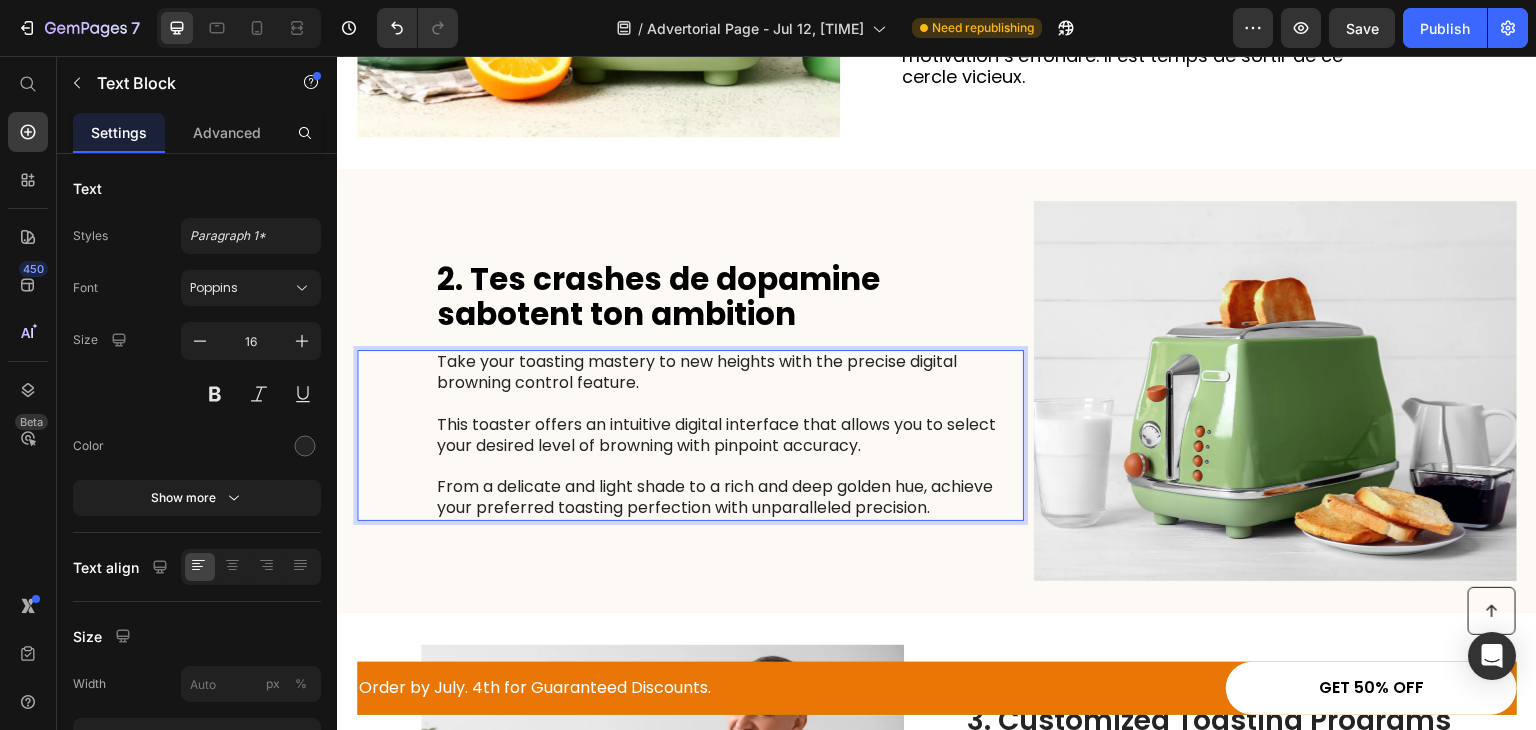 click on "Take your toasting mastery to new heights with the precise digital browning control feature. This toaster offers an intuitive digital interface that allows you to select your desired level of browning with pinpoint accuracy.  From a delicate and light shade to a rich and deep golden hue, achieve your preferred toasting perfection with unparalleled precision." at bounding box center (729, 435) 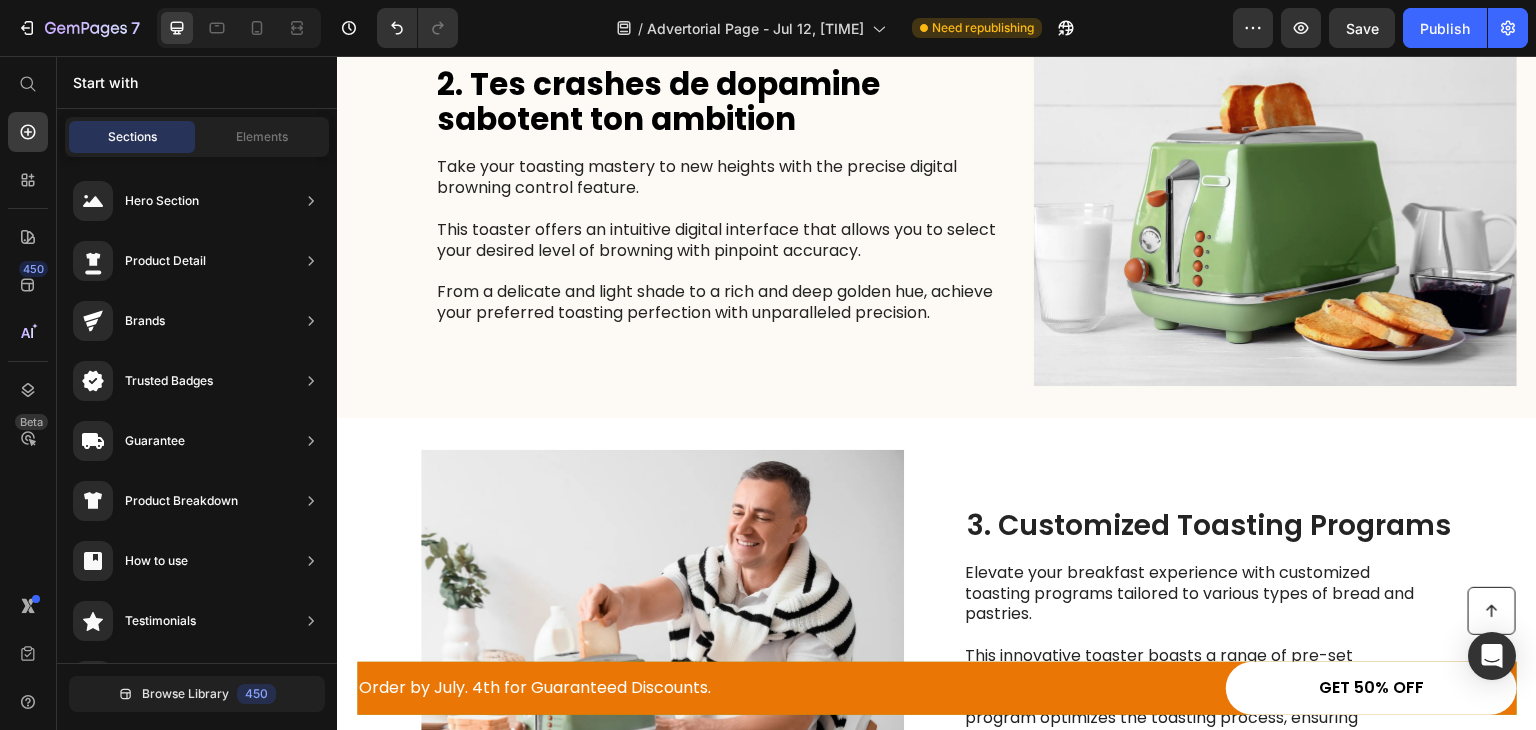 scroll, scrollTop: 1162, scrollLeft: 0, axis: vertical 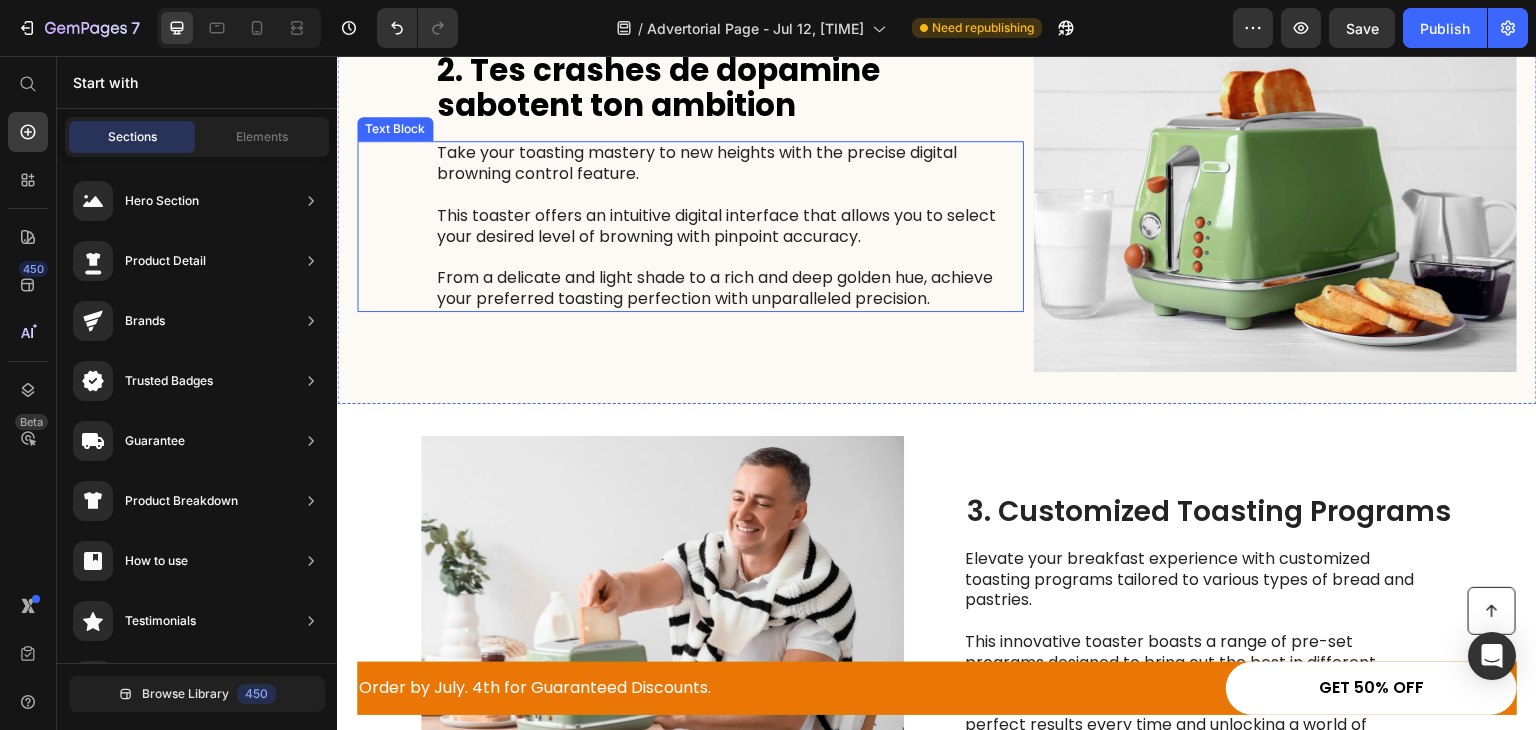click on "Take your toasting mastery to new heights with the precise digital browning control feature. This toaster offers an intuitive digital interface that allows you to select your desired level of browning with pinpoint accuracy.  From a delicate and light shade to a rich and deep golden hue, achieve your preferred toasting perfection with unparalleled precision." at bounding box center [729, 226] 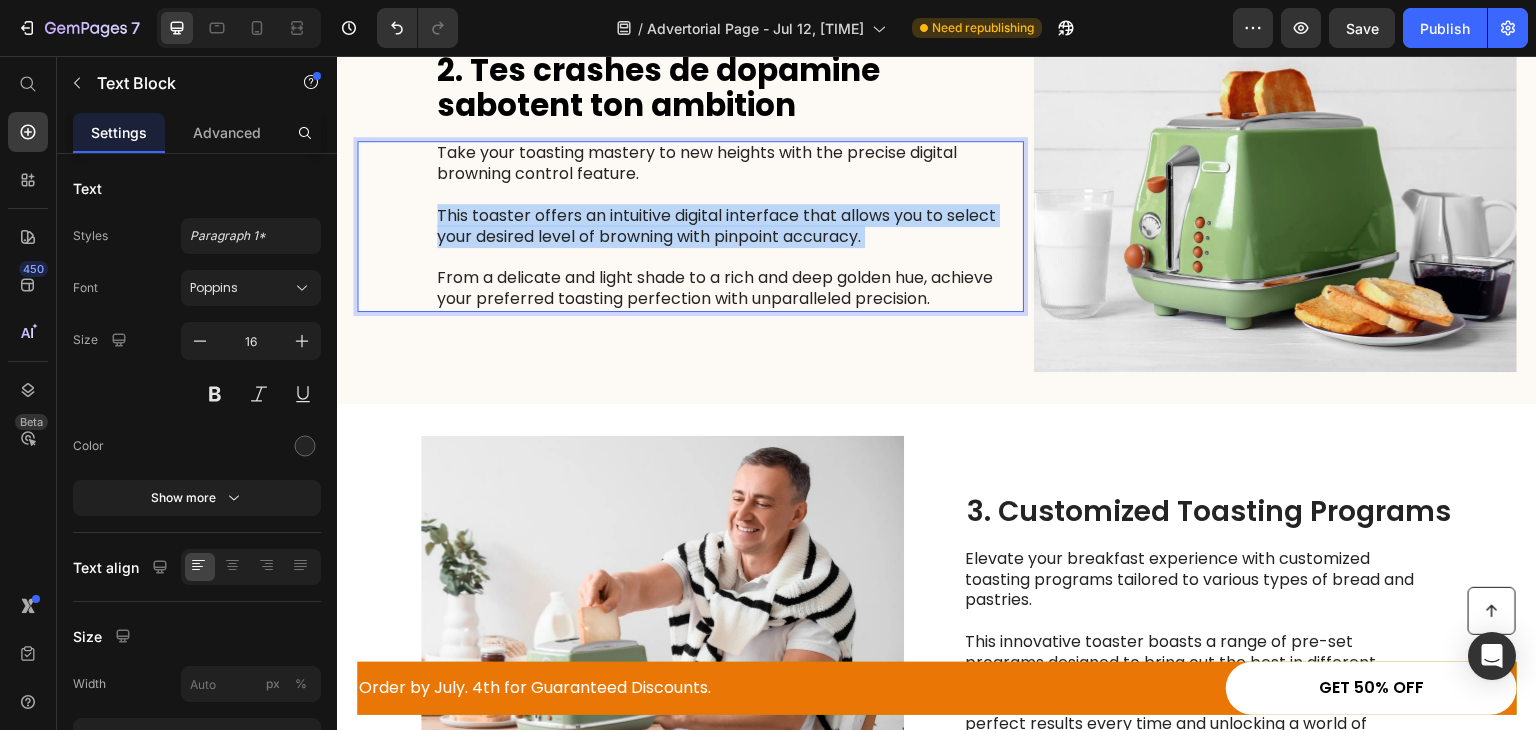 click on "Take your toasting mastery to new heights with the precise digital browning control feature. This toaster offers an intuitive digital interface that allows you to select your desired level of browning with pinpoint accuracy.  From a delicate and light shade to a rich and deep golden hue, achieve your preferred toasting perfection with unparalleled precision." at bounding box center (729, 226) 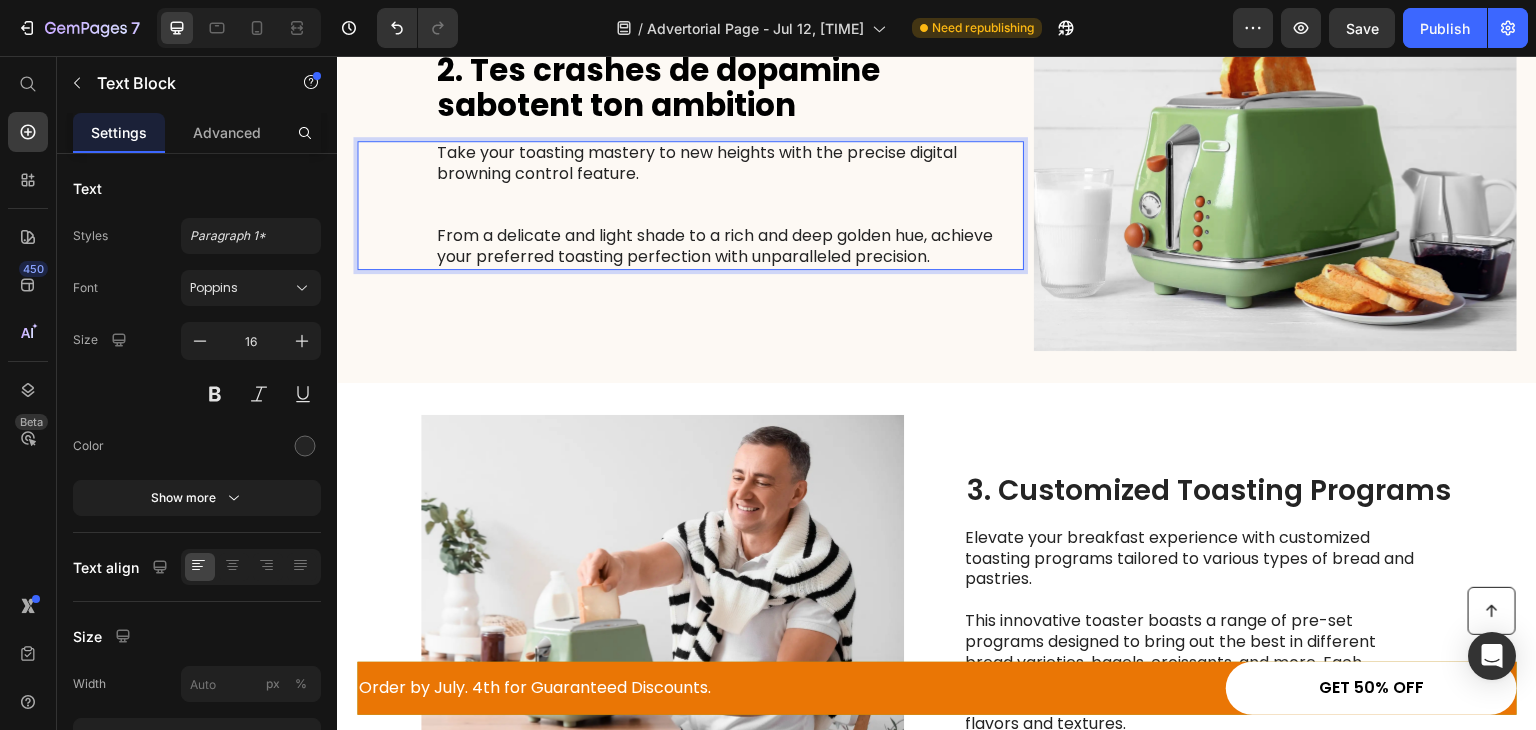 scroll, scrollTop: 1193, scrollLeft: 0, axis: vertical 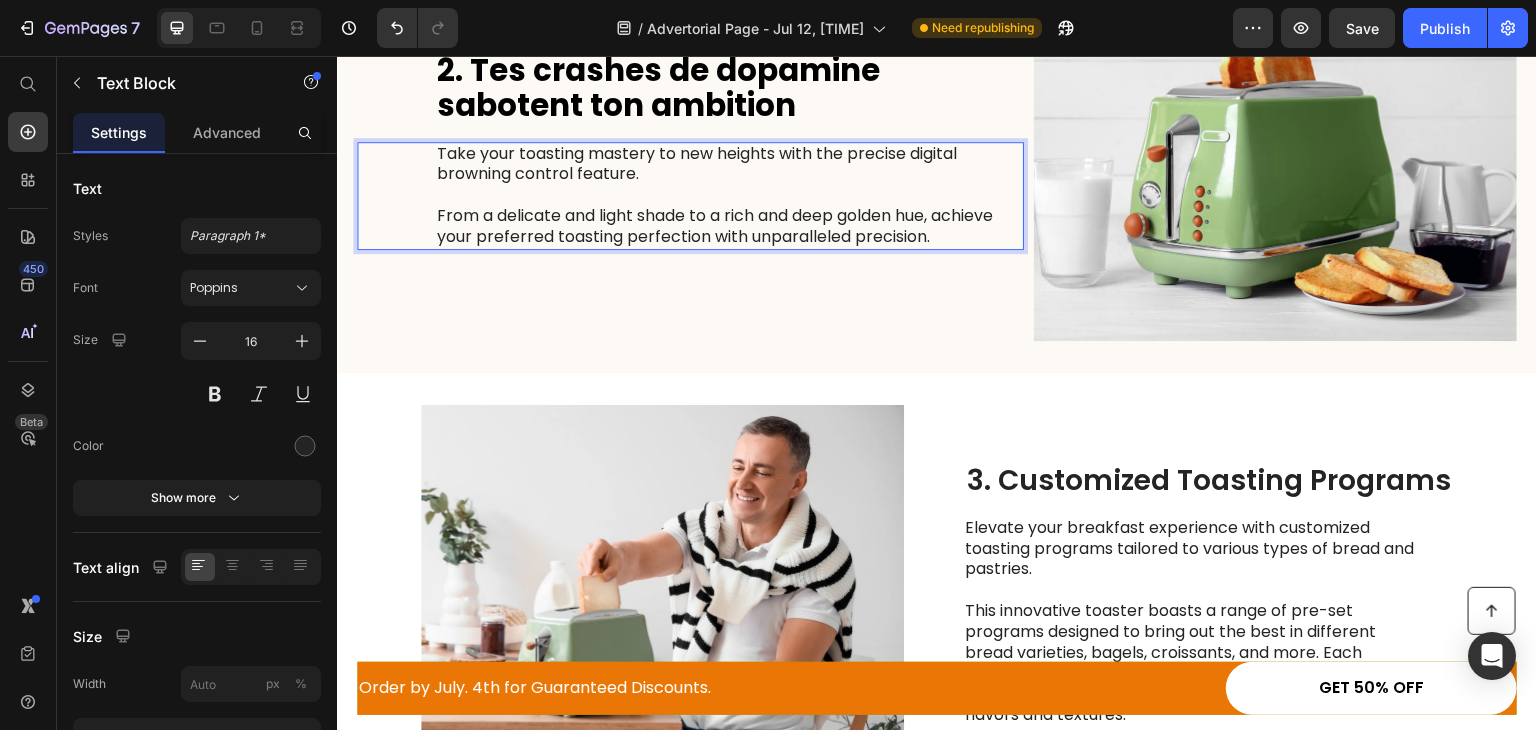 click on "Take your toasting mastery to new heights with the precise digital browning control feature. ⁠⁠⁠⁠⁠⁠⁠ From a delicate and light shade to a rich and deep golden hue, achieve your preferred toasting perfection with unparalleled precision." at bounding box center [729, 196] 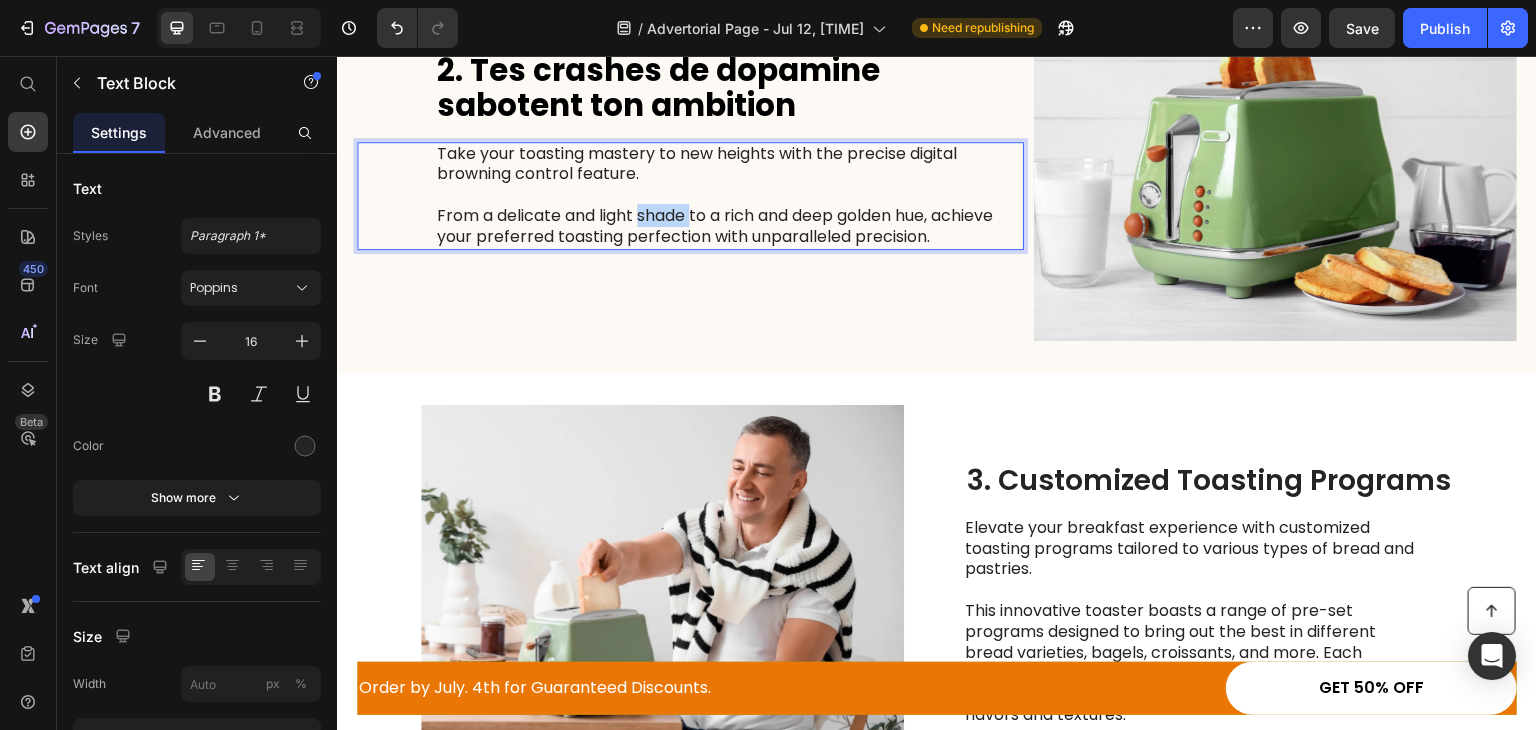 click on "Take your toasting mastery to new heights with the precise digital browning control feature. From a delicate and light shade to a rich and deep golden hue, achieve your preferred toasting perfection with unparalleled precision." at bounding box center [729, 196] 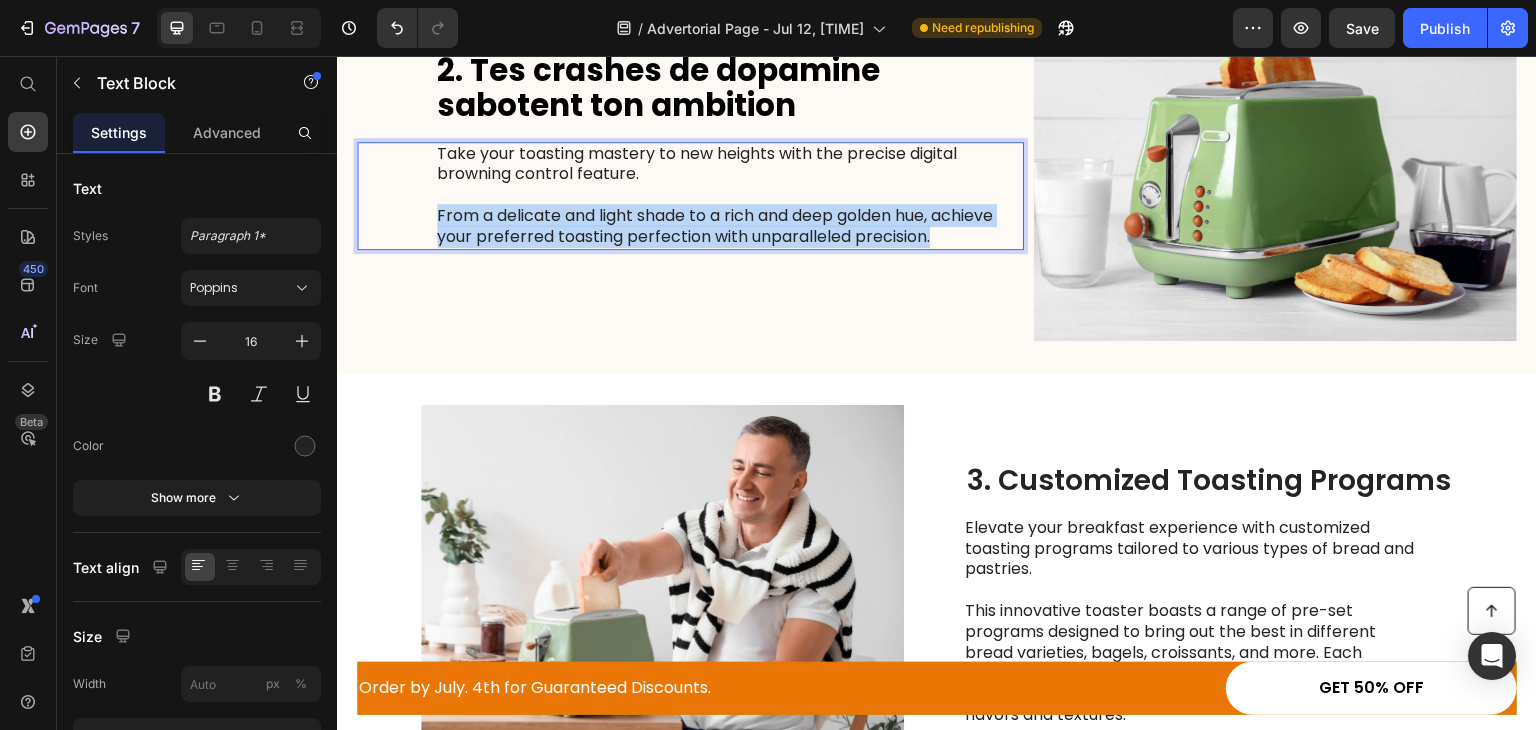 click on "Take your toasting mastery to new heights with the precise digital browning control feature. From a delicate and light shade to a rich and deep golden hue, achieve your preferred toasting perfection with unparalleled precision." at bounding box center (729, 196) 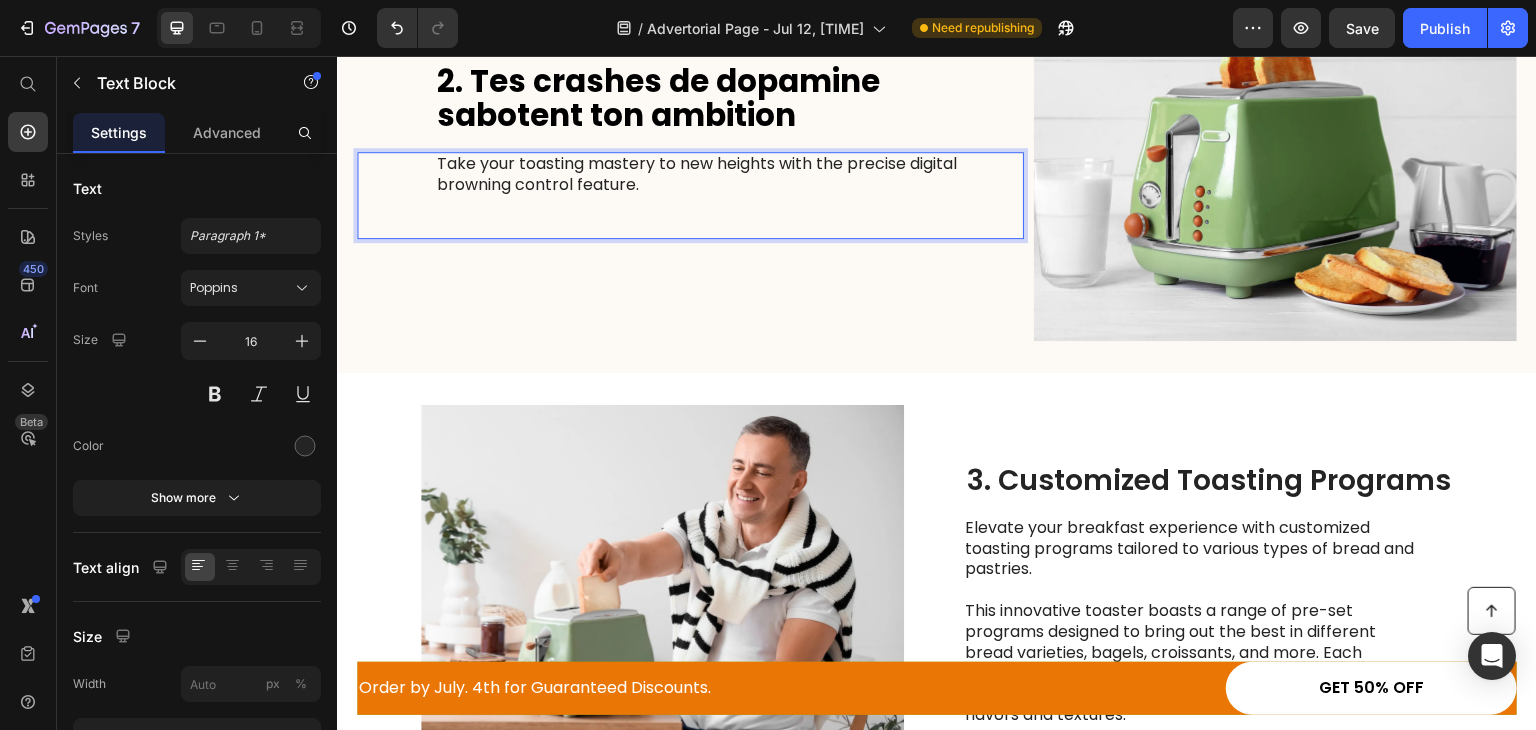 scroll, scrollTop: 1204, scrollLeft: 0, axis: vertical 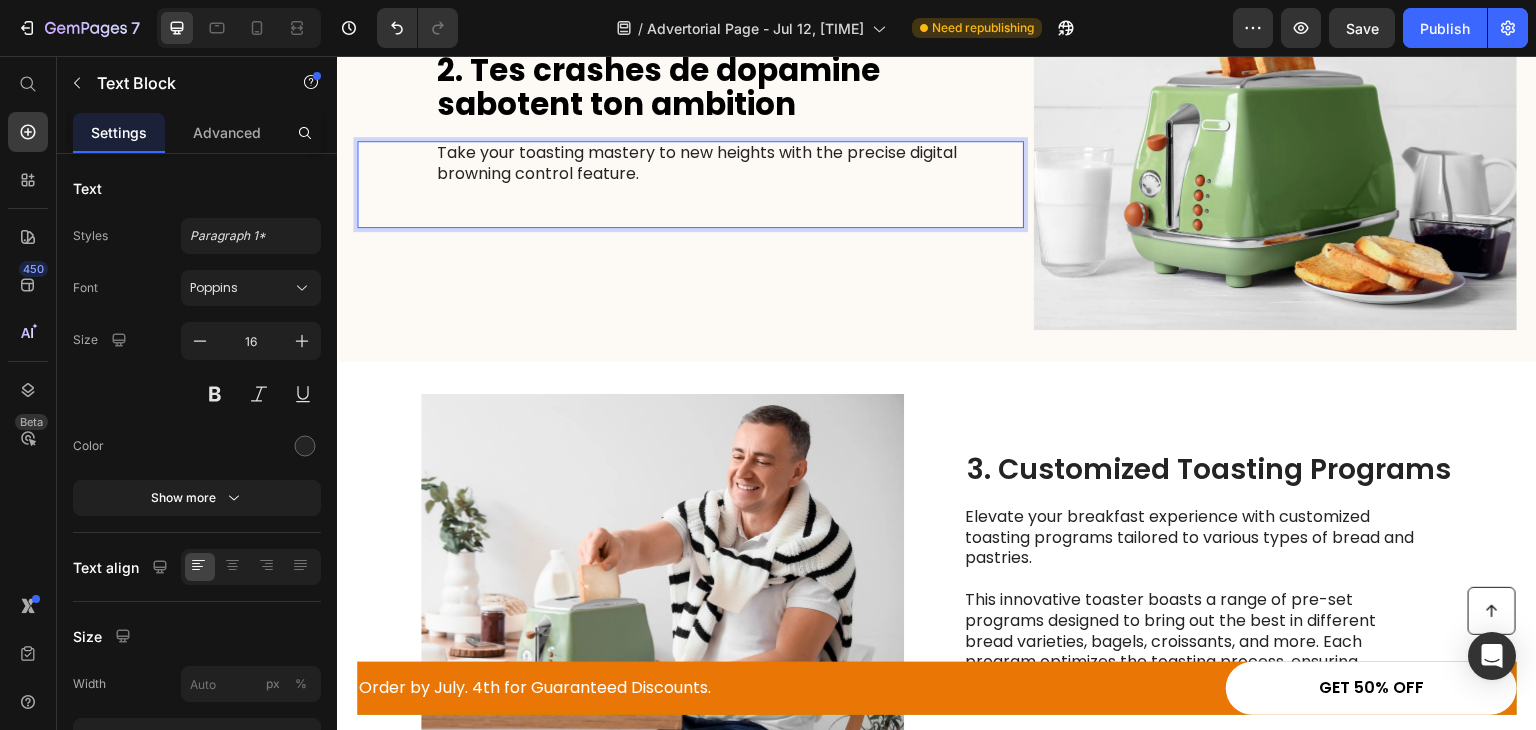 click on "Take your toasting mastery to new heights with the precise digital browning control feature." at bounding box center [729, 184] 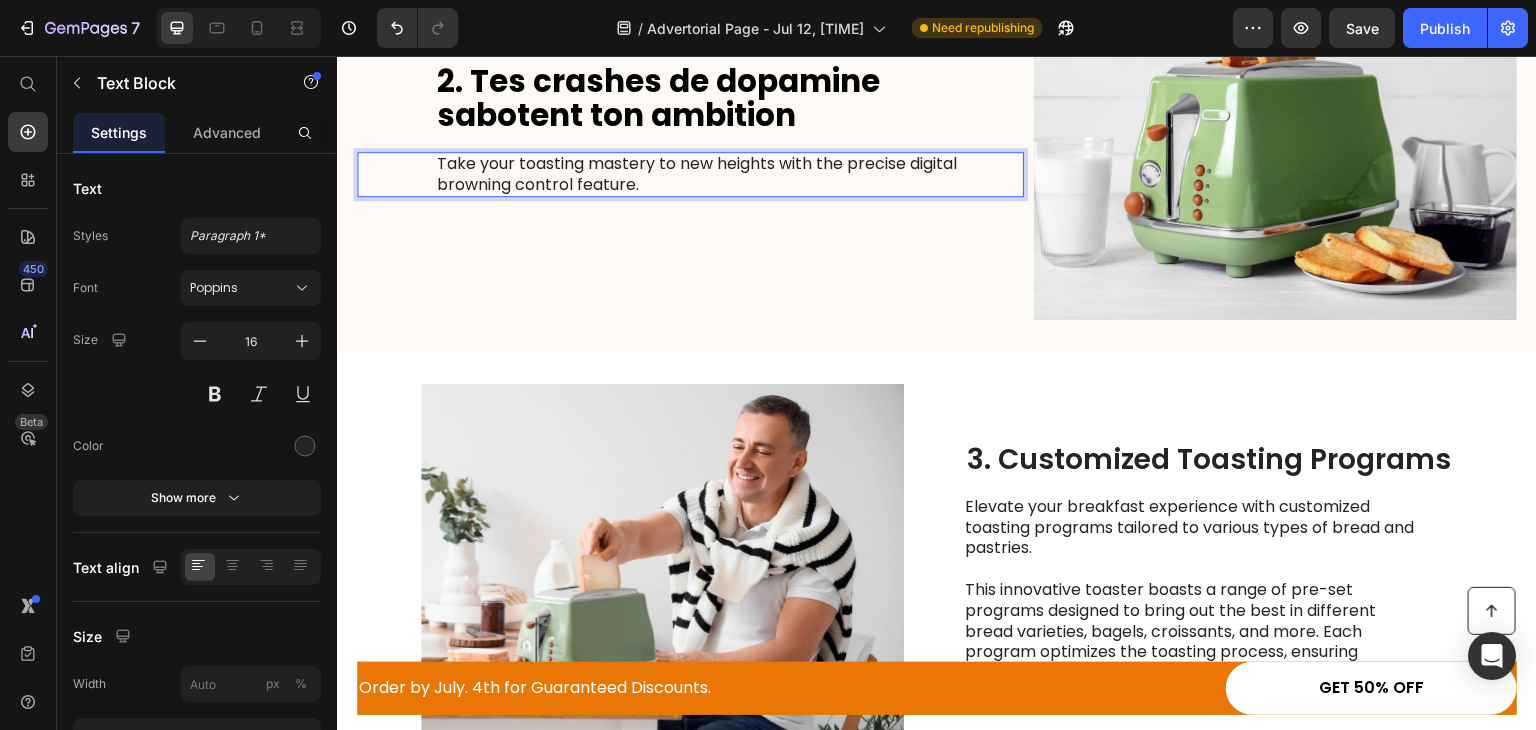 scroll, scrollTop: 1224, scrollLeft: 0, axis: vertical 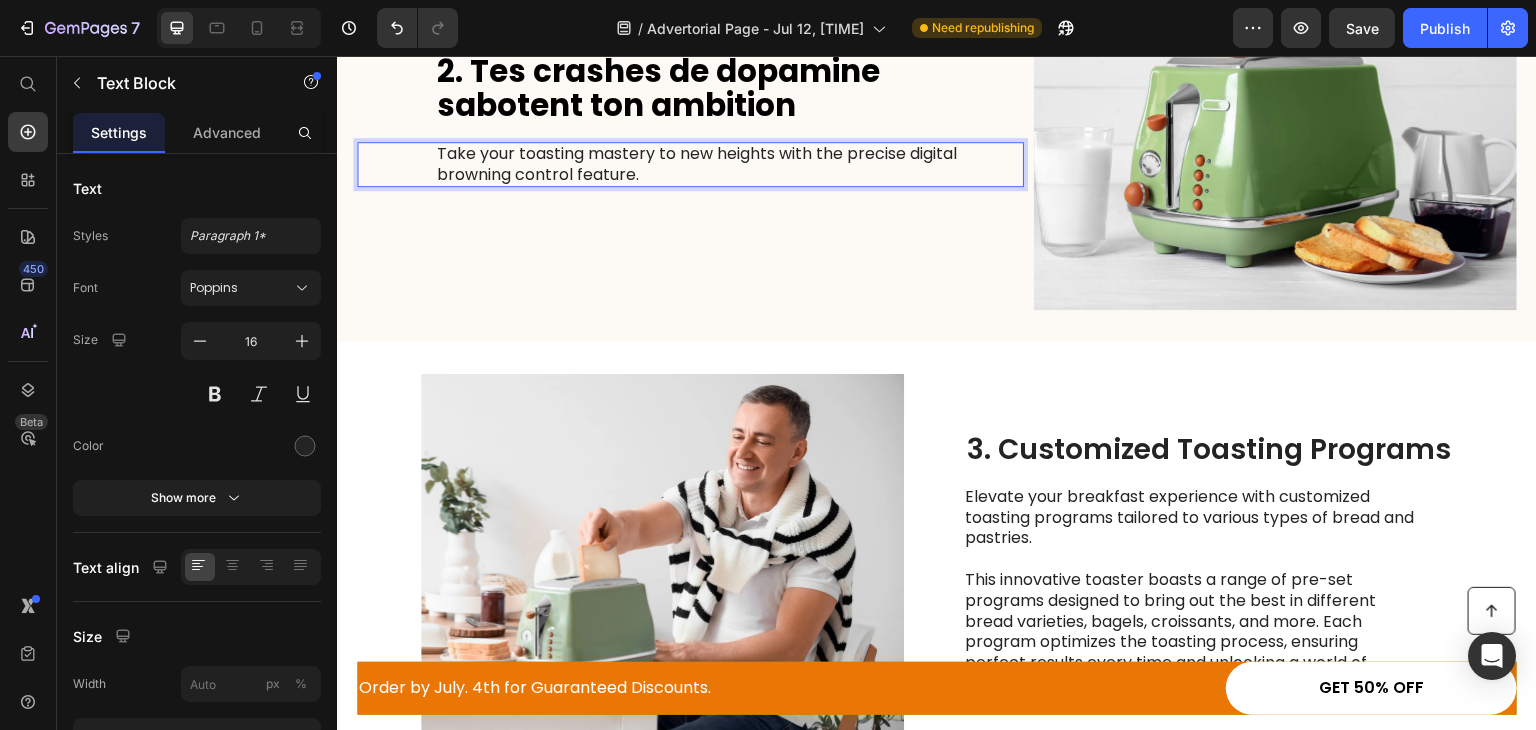 click on "Take your toasting mastery to new heights with the precise digital browning control feature." at bounding box center [729, 165] 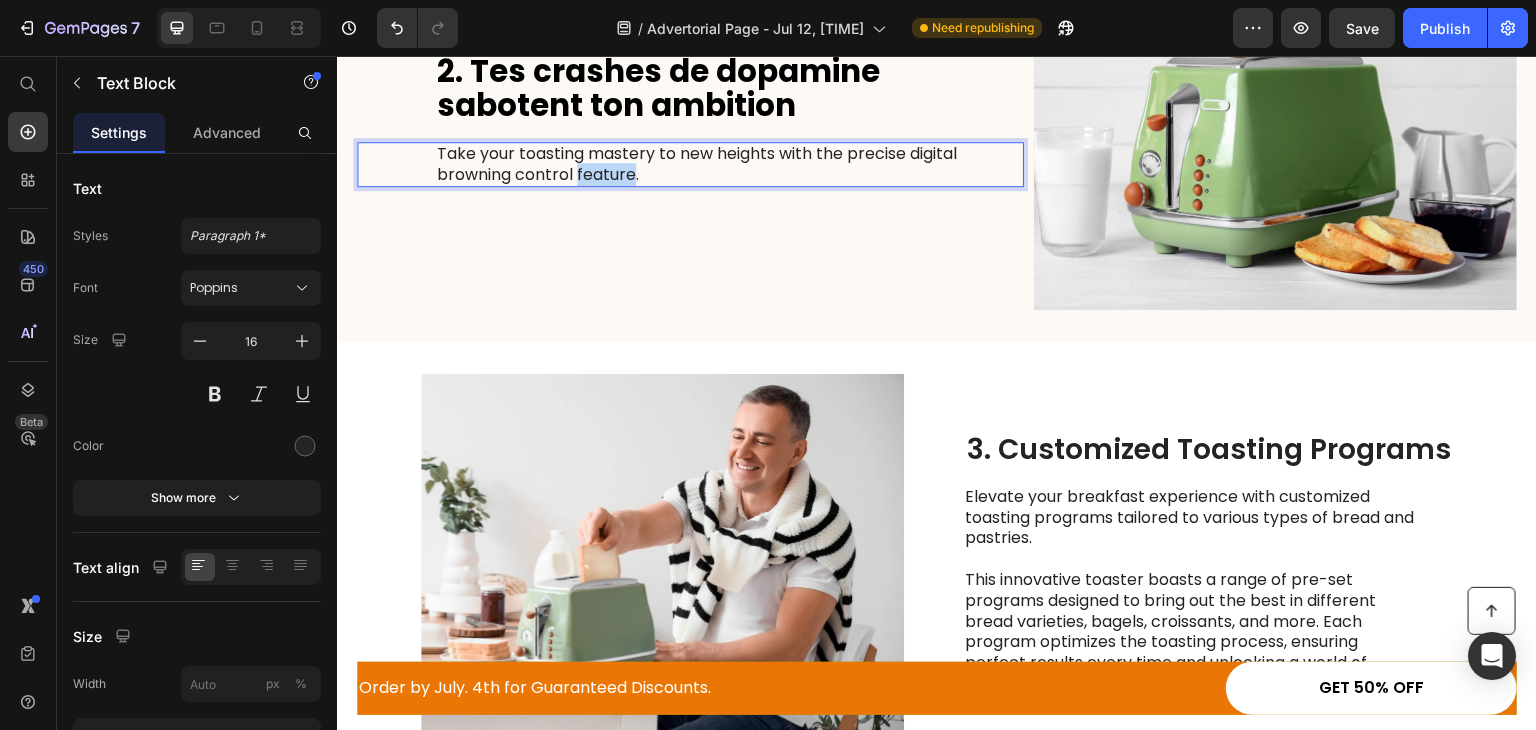 click on "Take your toasting mastery to new heights with the precise digital browning control feature." at bounding box center [729, 165] 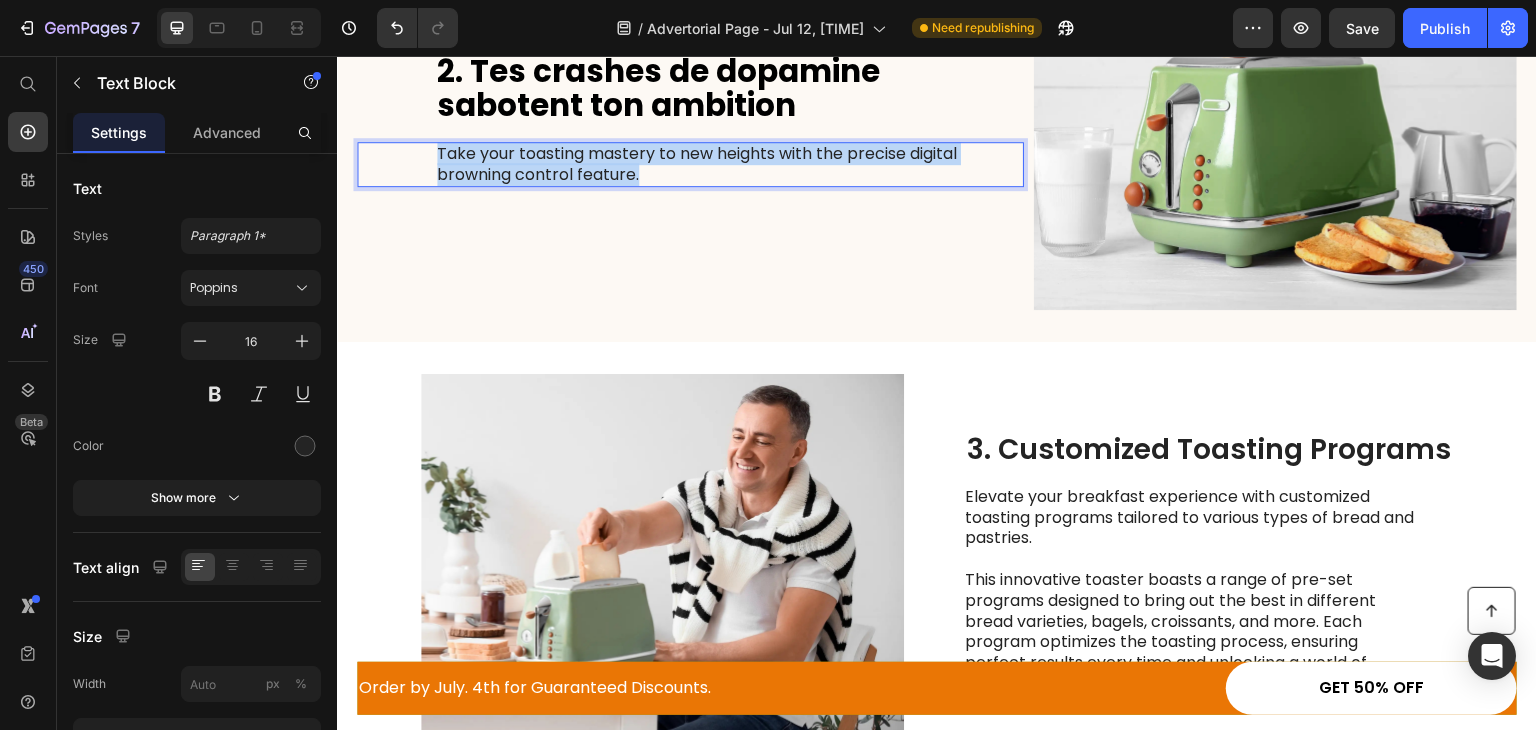 click on "Take your toasting mastery to new heights with the precise digital browning control feature." at bounding box center [729, 165] 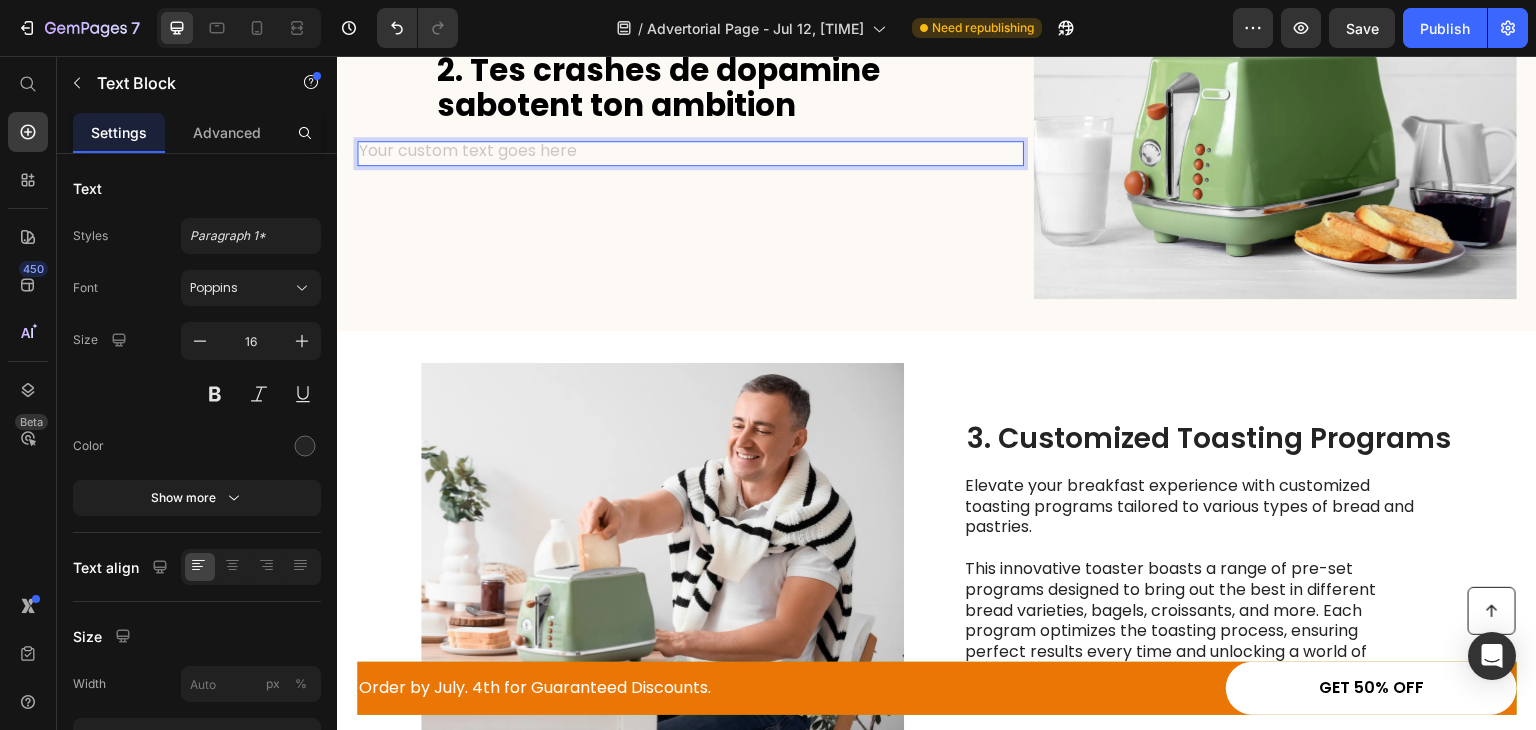 scroll, scrollTop: 1192, scrollLeft: 0, axis: vertical 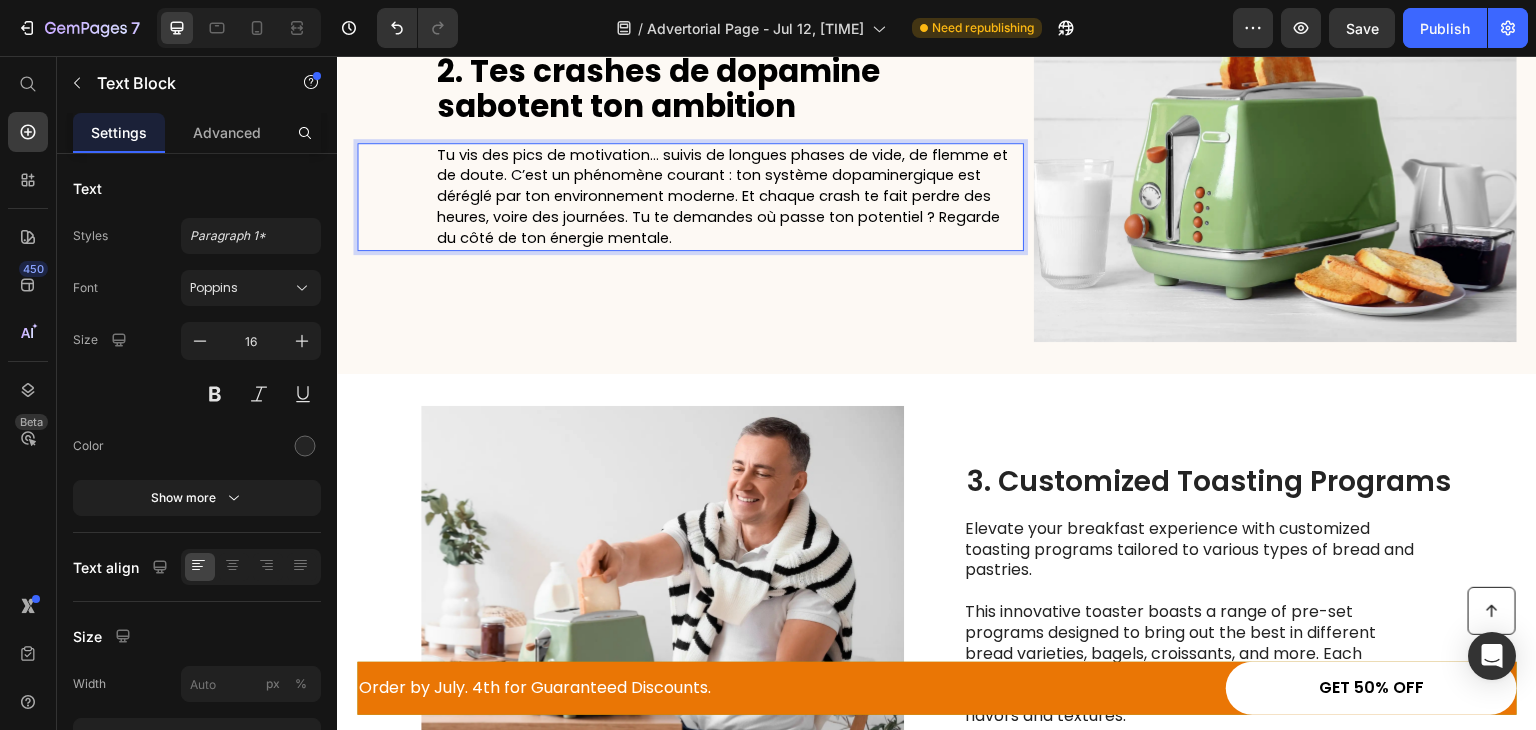 click on "Tu vis des pics de motivation… suivis de longues phases de vide, de flemme et de doute. C’est un phénomène courant : ton système dopaminergique est déréglé par ton environnement moderne. Et chaque crash te fait perdre des heures, voire des journées. Tu te demandes où passe ton potentiel ? Regarde du côté de ton énergie mentale." at bounding box center [722, 196] 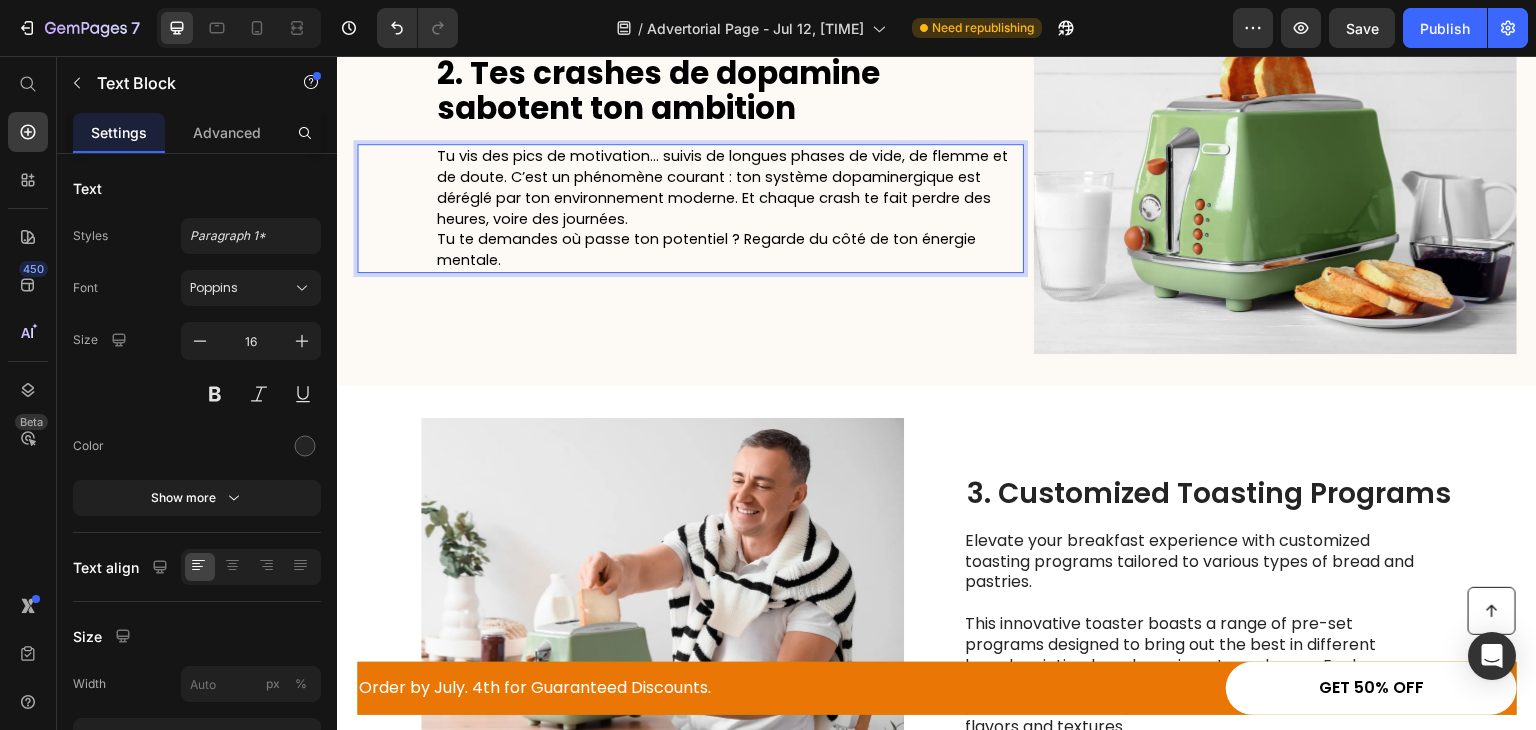scroll, scrollTop: 1170, scrollLeft: 0, axis: vertical 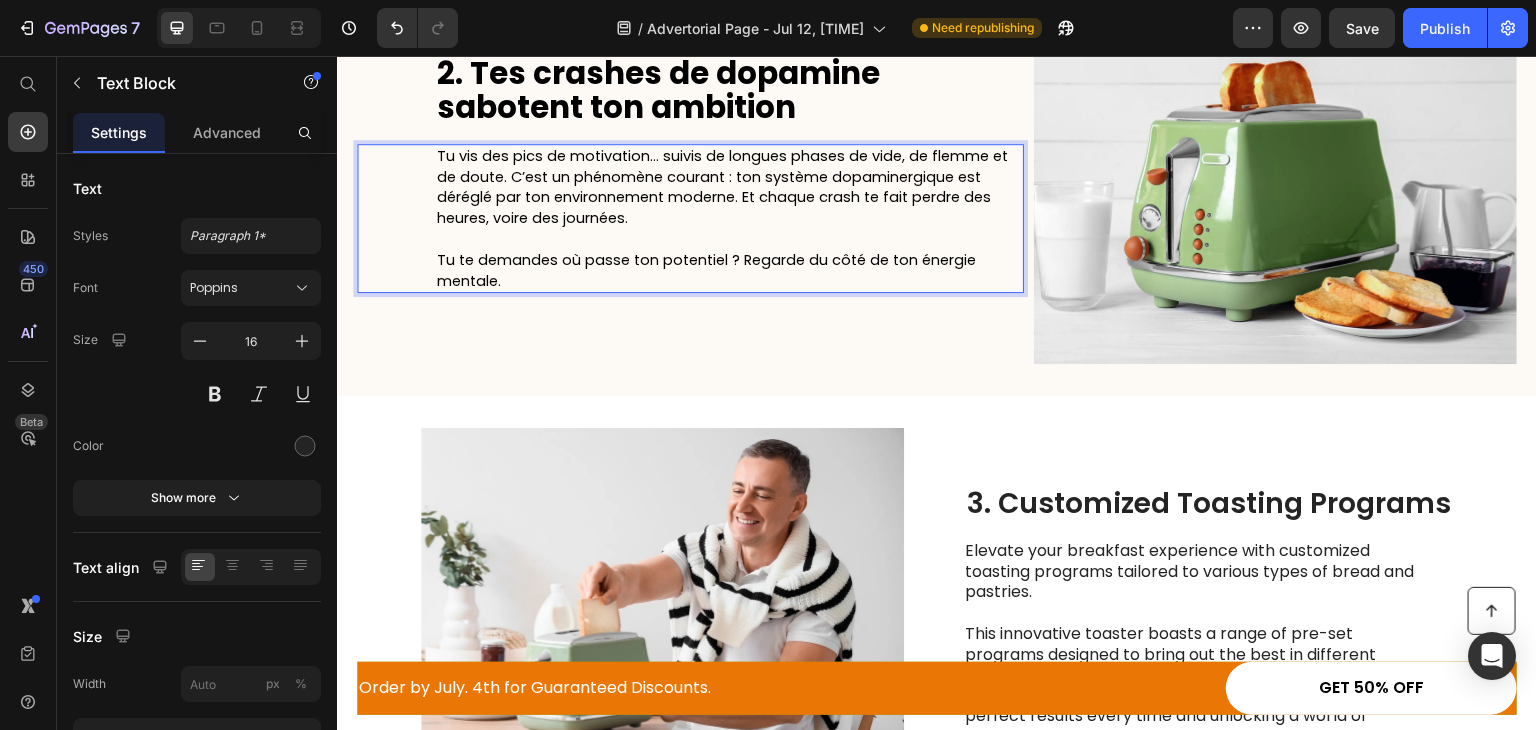 click on "Tu vis des pics de motivation… suivis de longues phases de vide, de flemme et de doute. C’est un phénomène courant : ton système dopaminergique est déréglé par ton environnement moderne. Et chaque crash te fait perdre des heures, voire des journées." at bounding box center (722, 187) 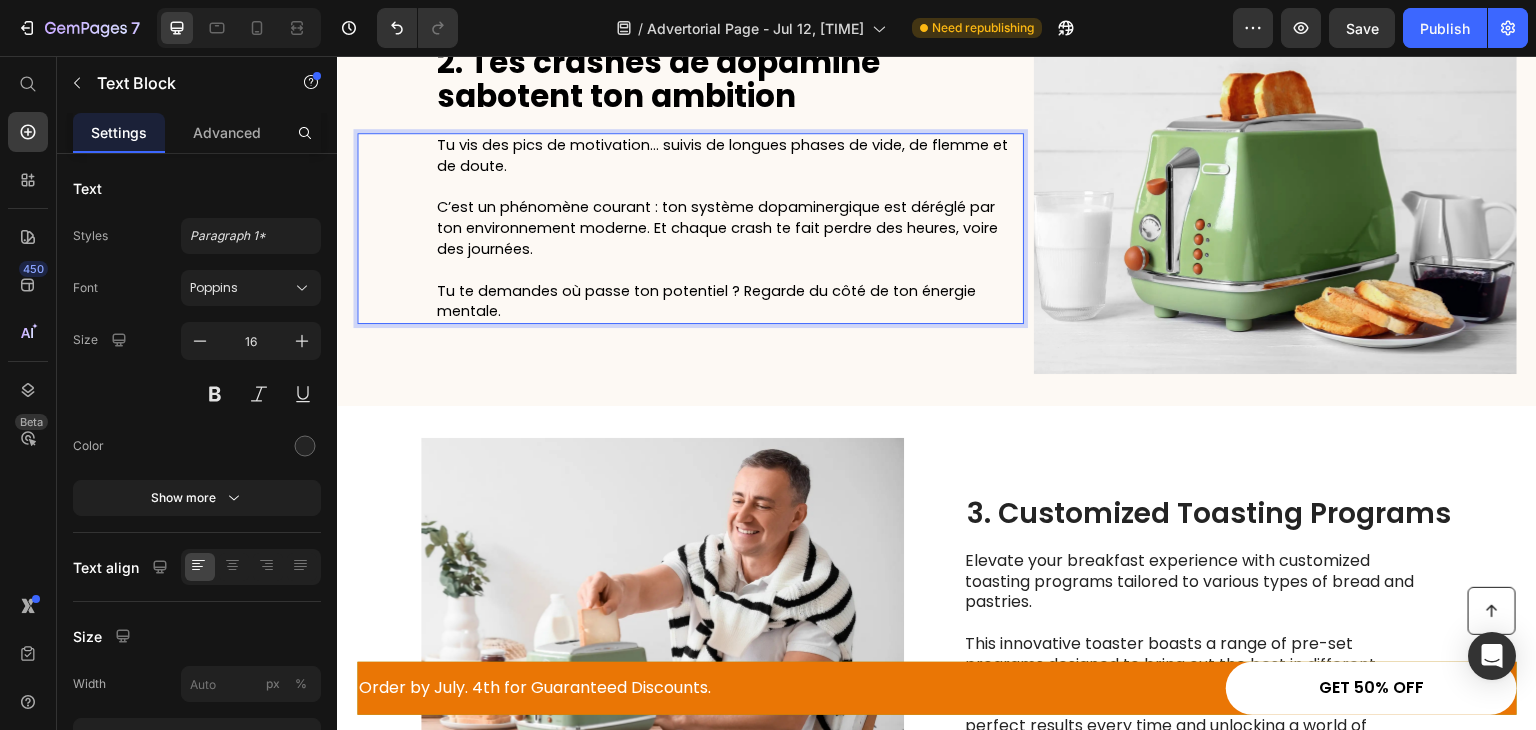 scroll, scrollTop: 1149, scrollLeft: 0, axis: vertical 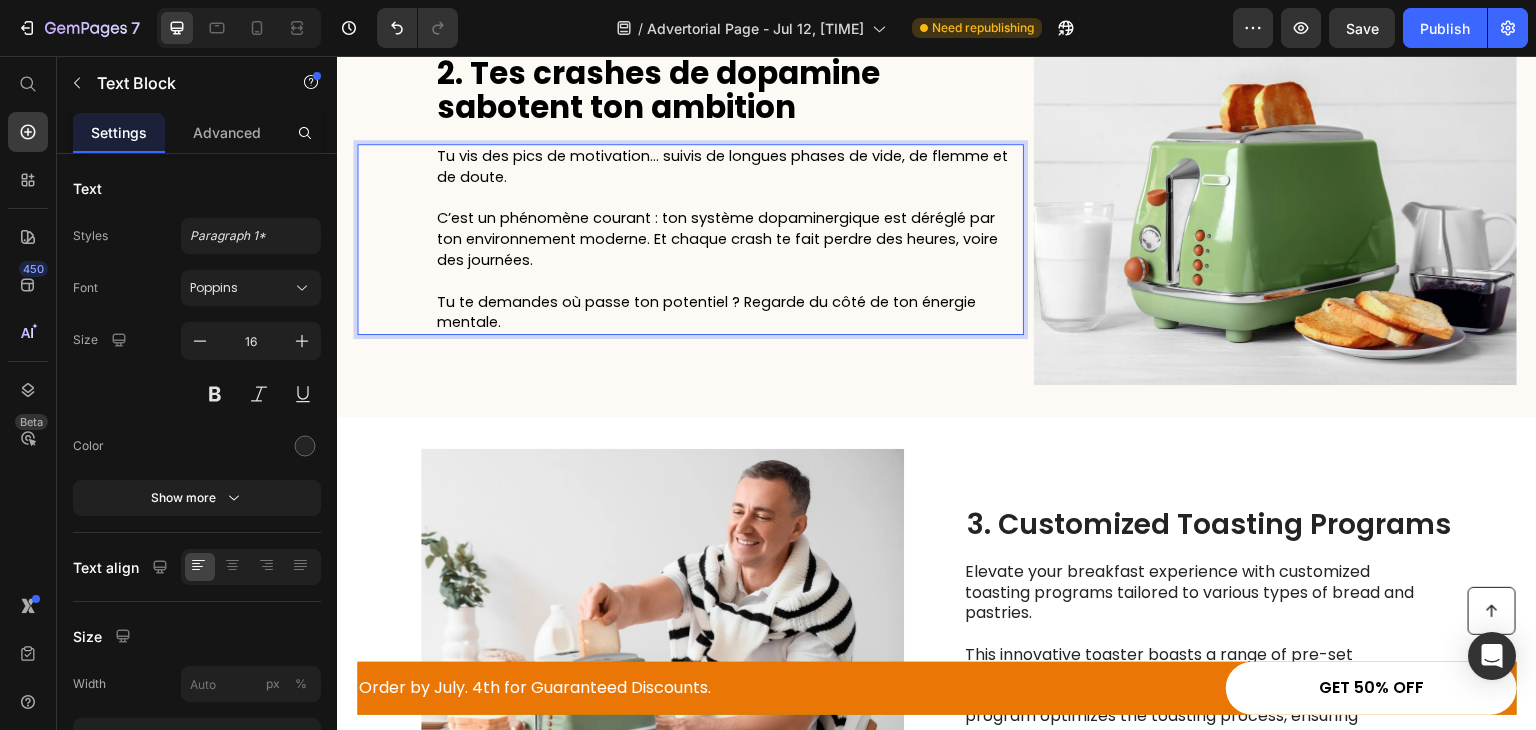 click on "Tu vis des pics de motivation… suivis de longues phases de vide, de flemme et de doute." at bounding box center [722, 166] 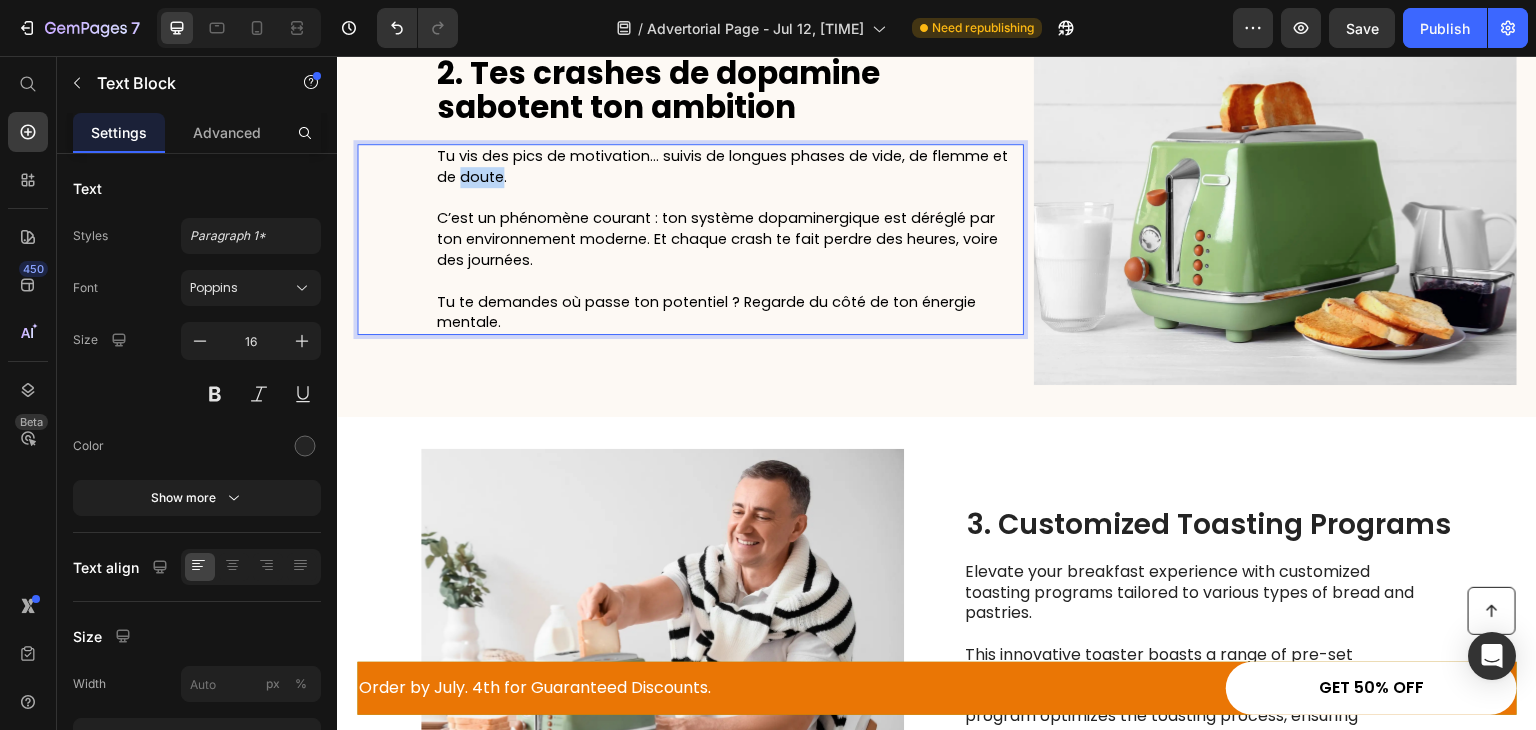 click on "Tu vis des pics de motivation… suivis de longues phases de vide, de flemme et de doute." at bounding box center [722, 166] 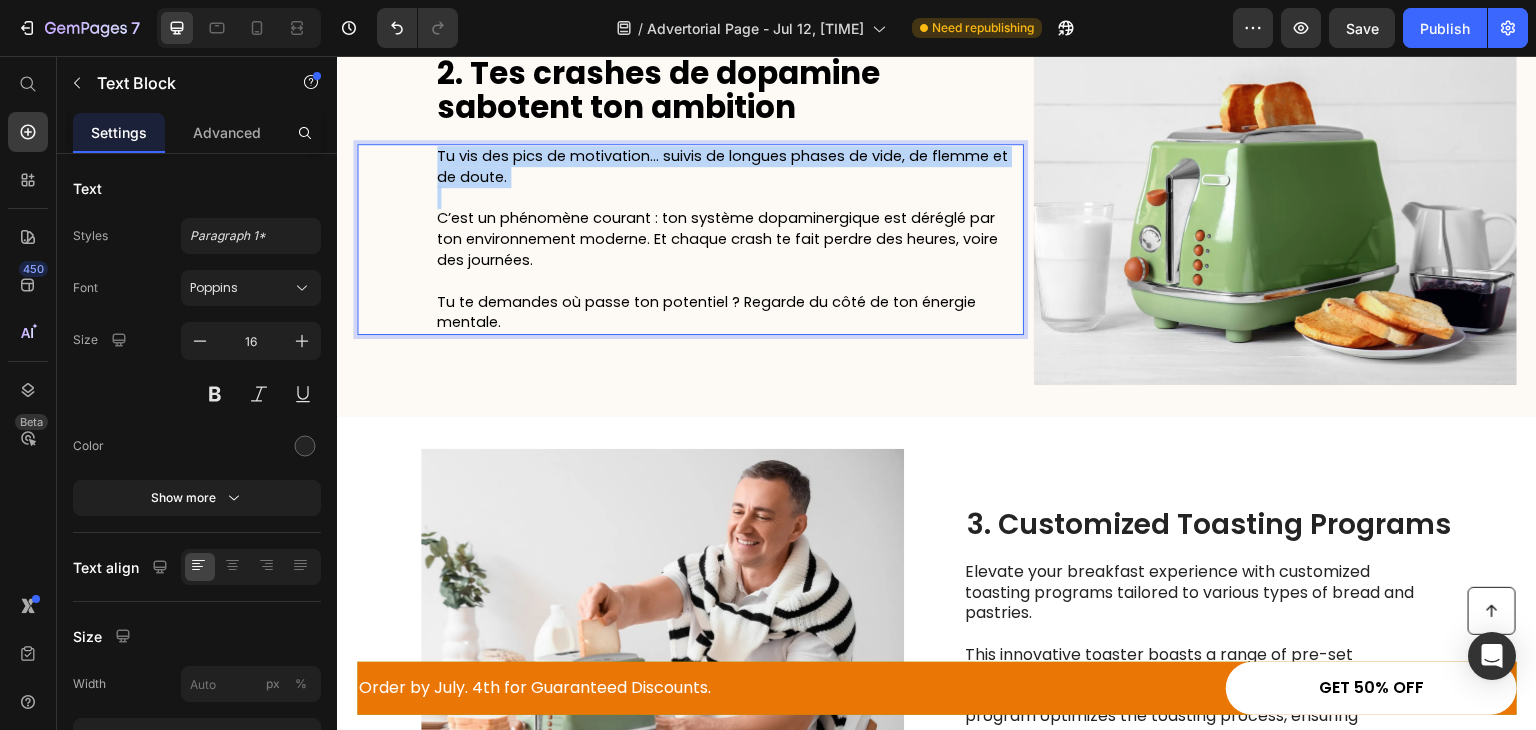 click on "Tu vis des pics de motivation… suivis de longues phases de vide, de flemme et de doute." at bounding box center (722, 166) 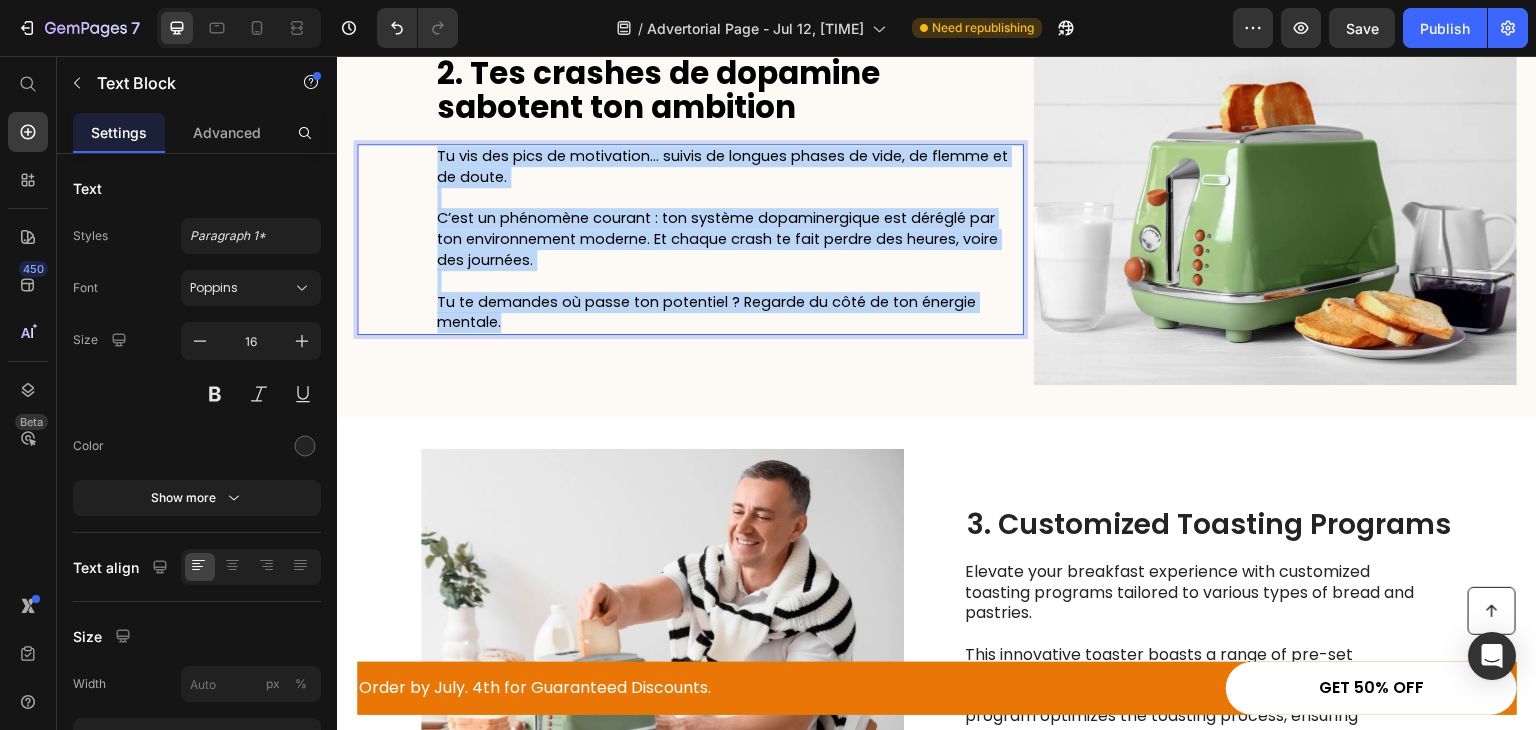 drag, startPoint x: 524, startPoint y: 305, endPoint x: 419, endPoint y: 129, distance: 204.94145 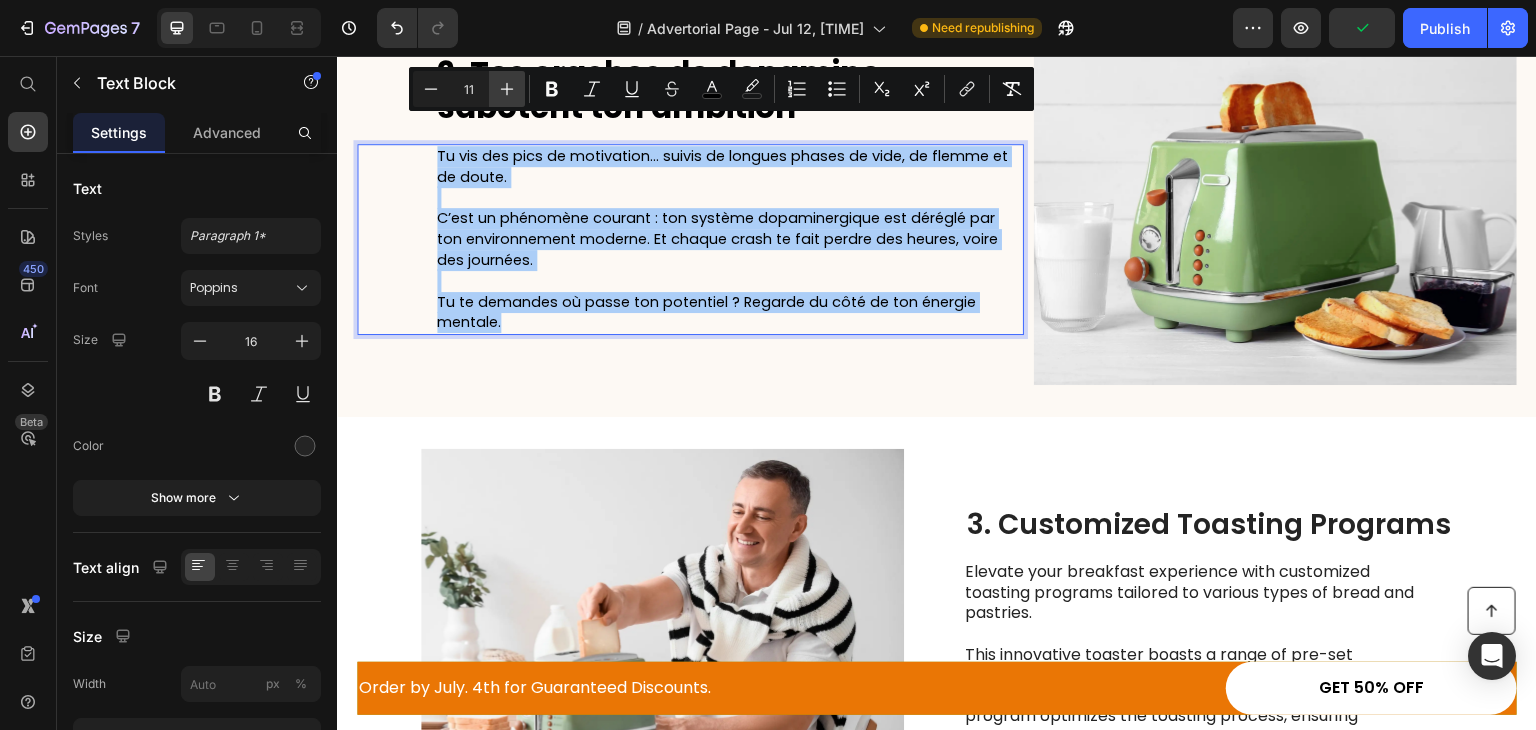 click 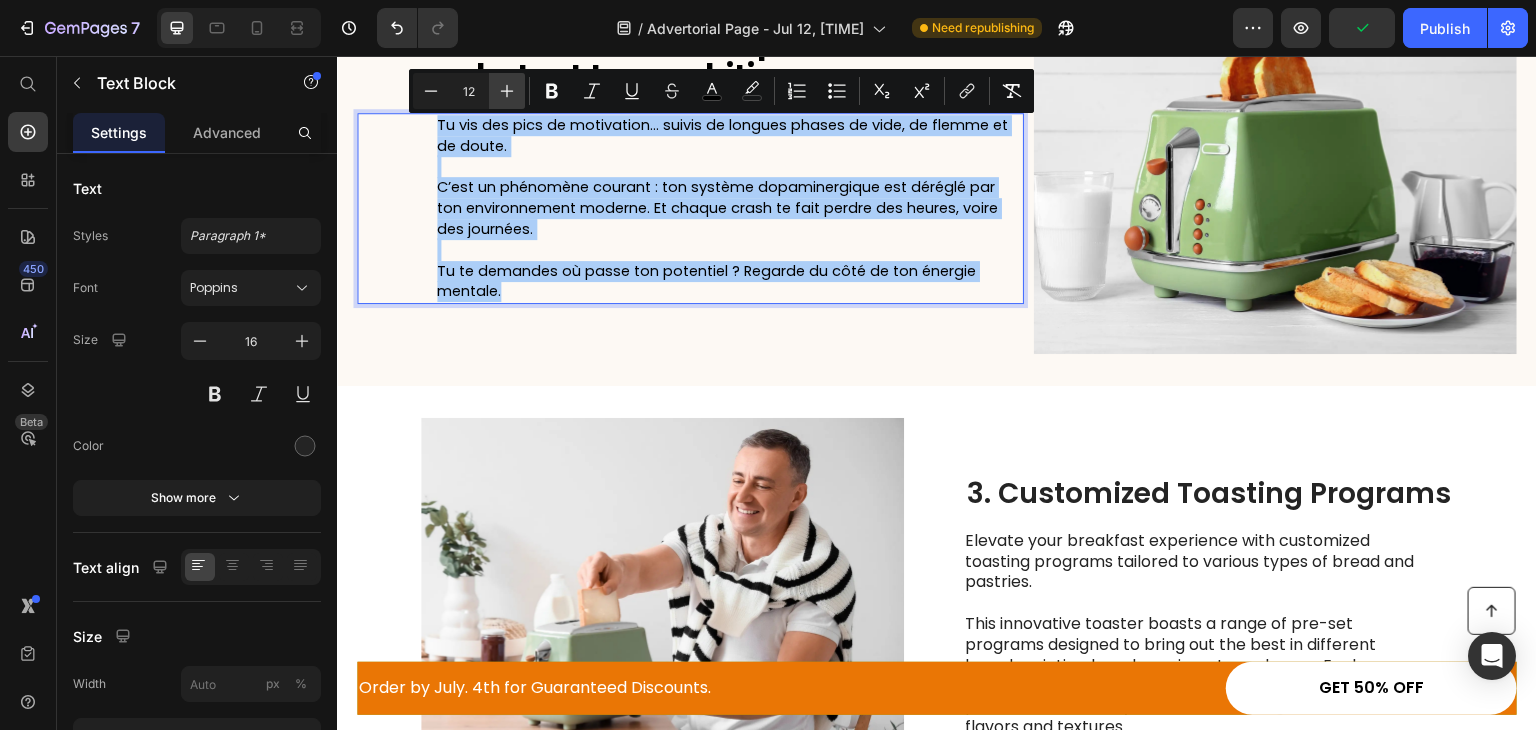 click 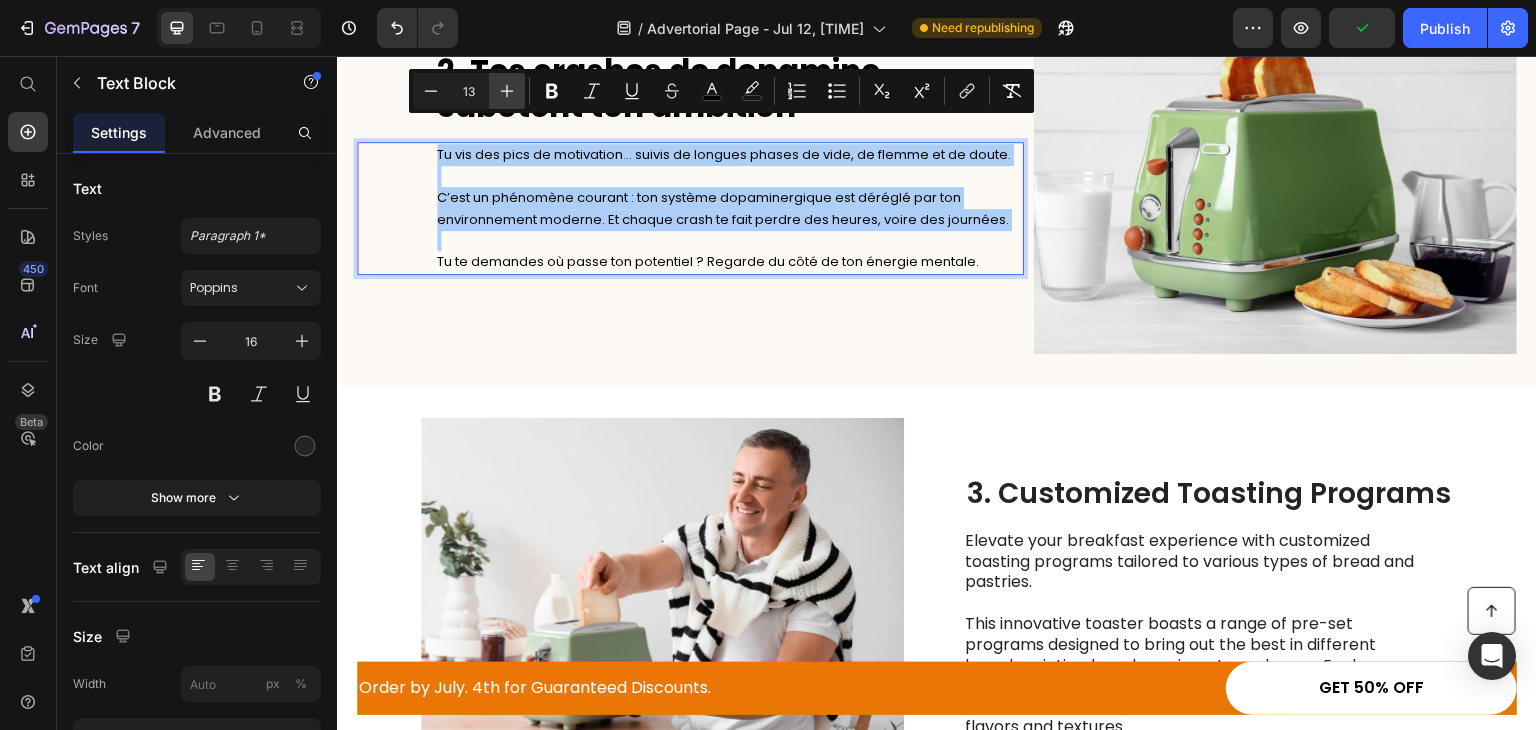 click 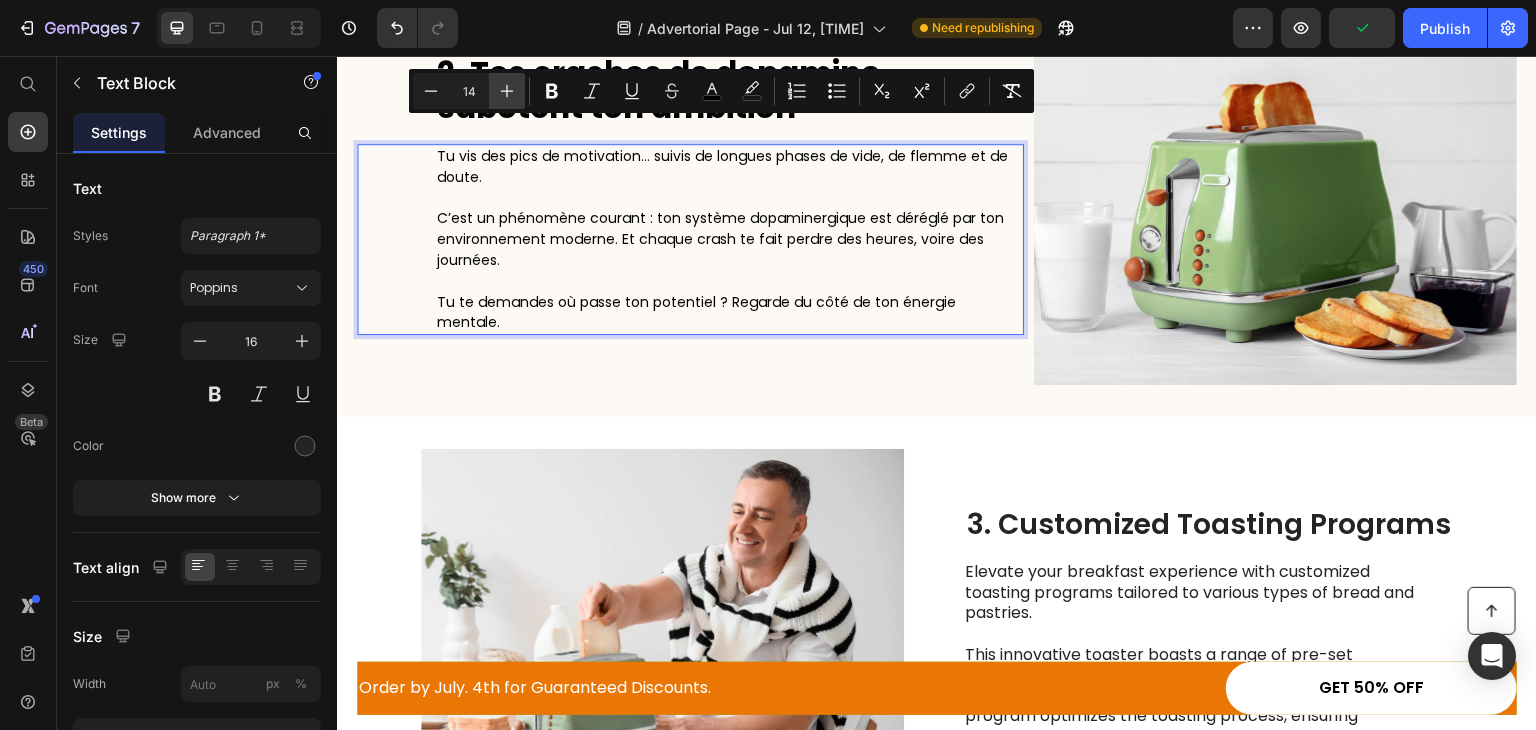 click 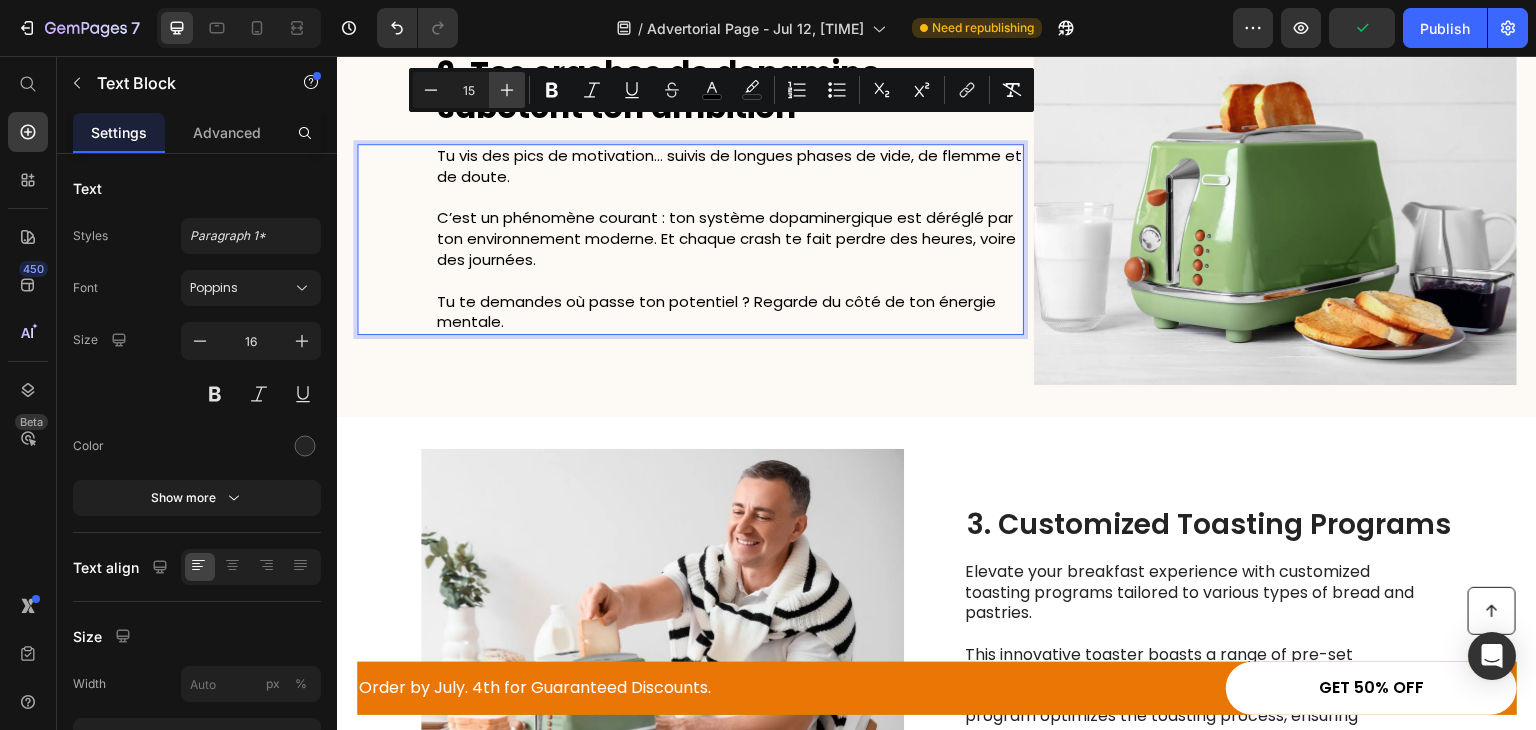 click 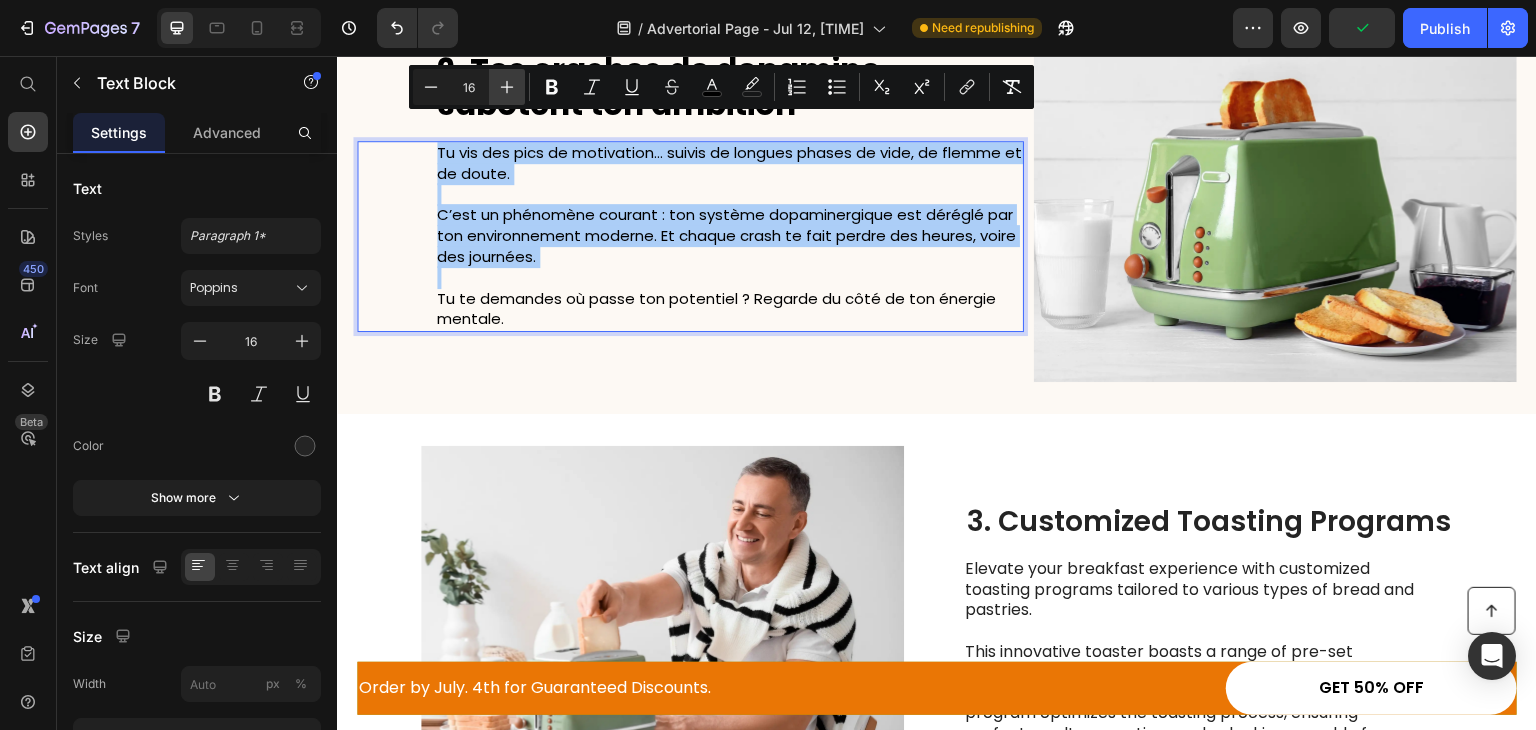 click 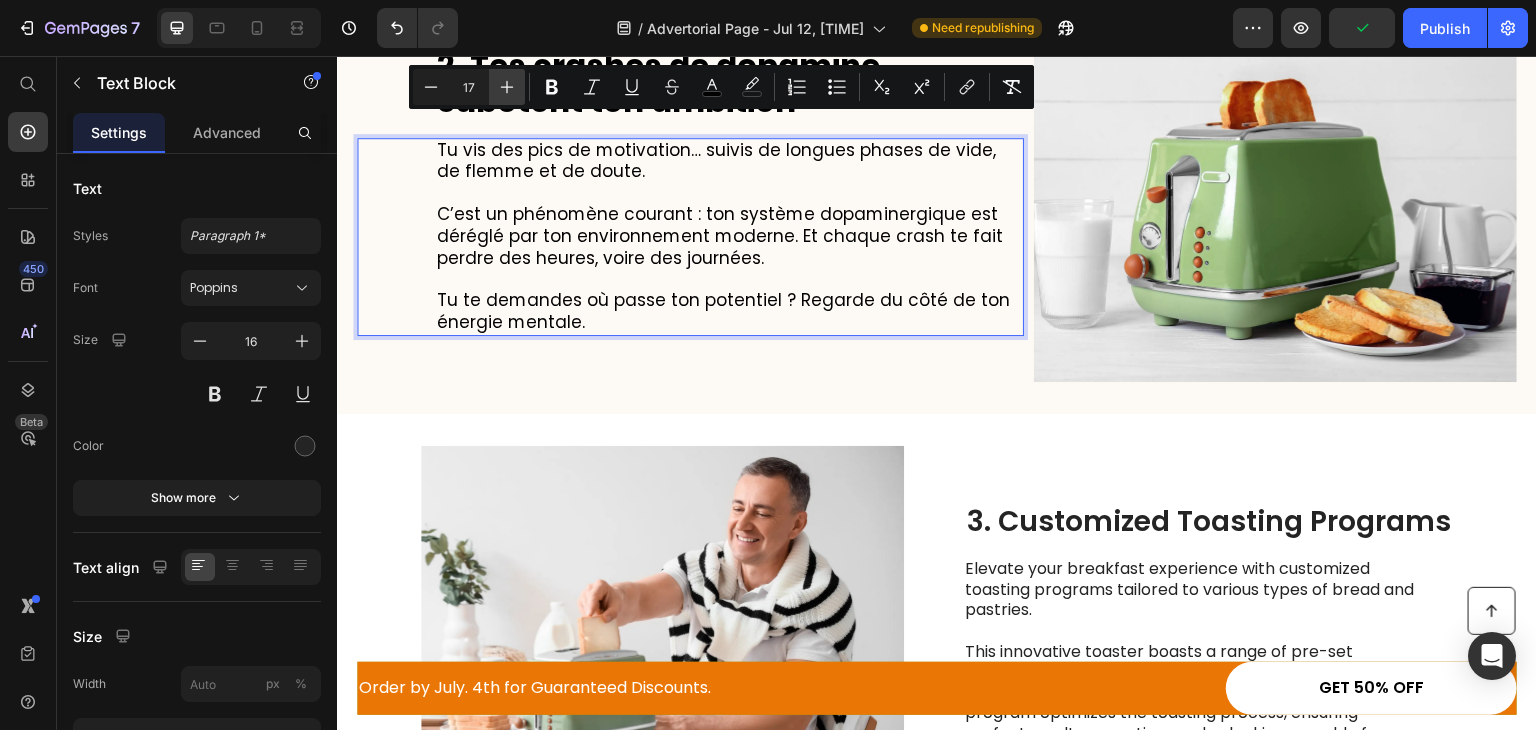 click 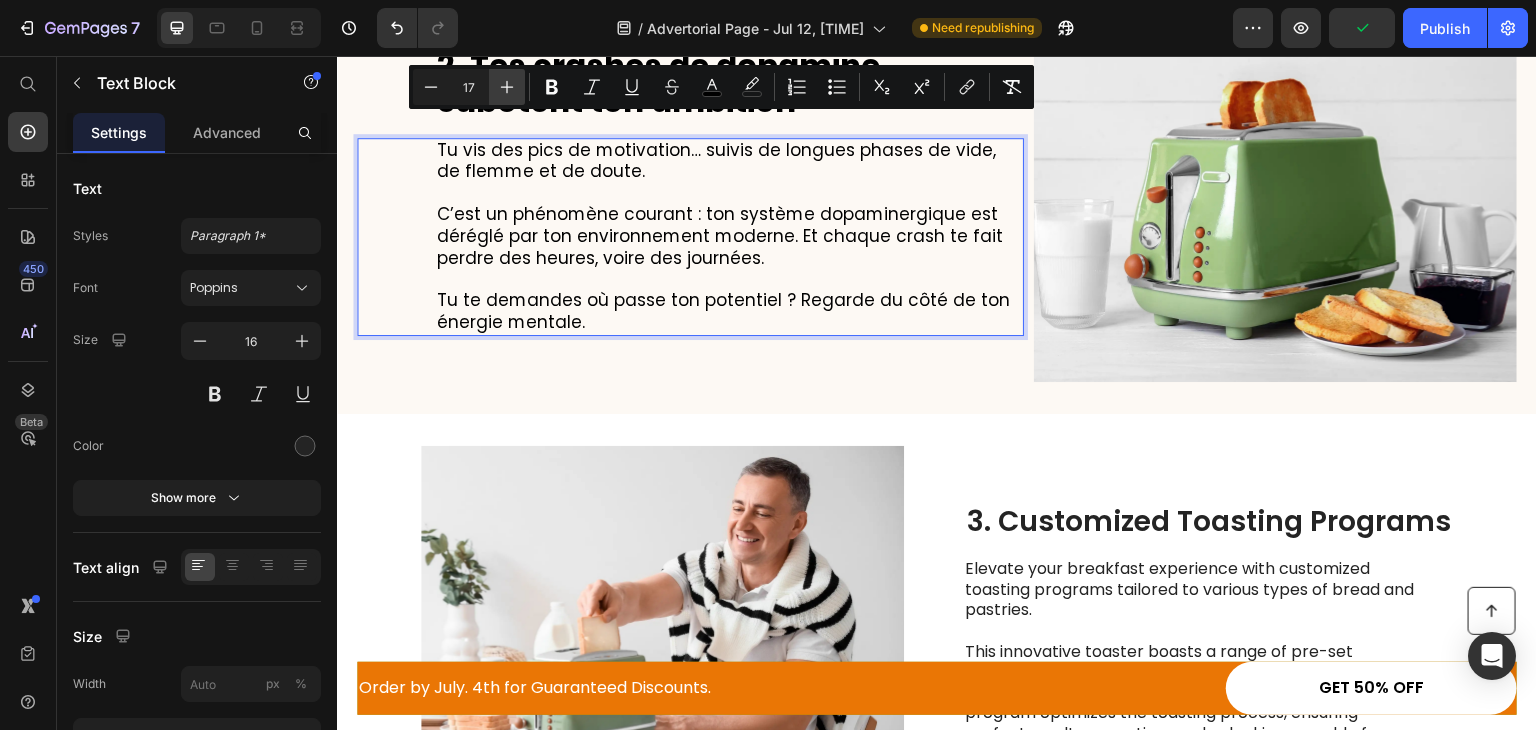 type on "18" 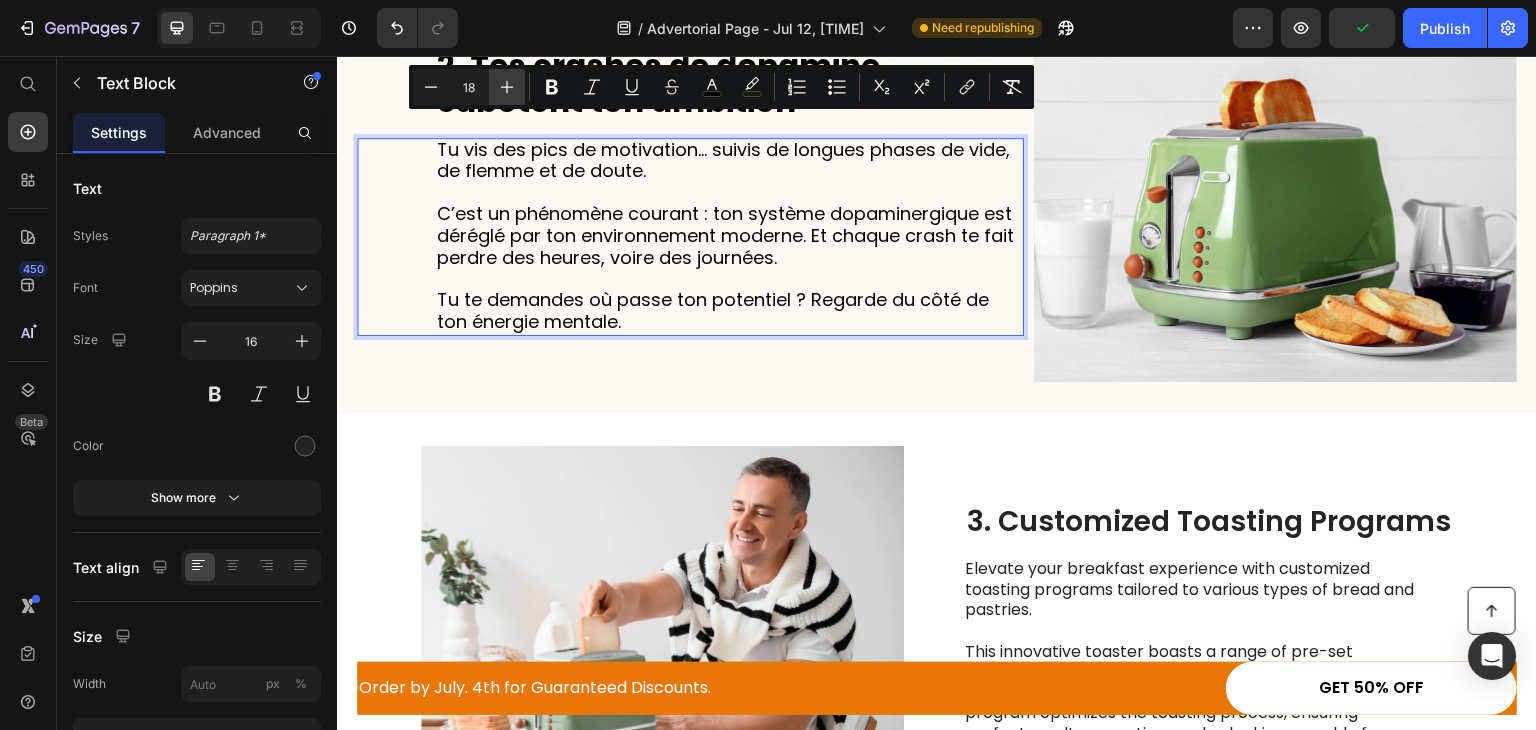 scroll, scrollTop: 1149, scrollLeft: 0, axis: vertical 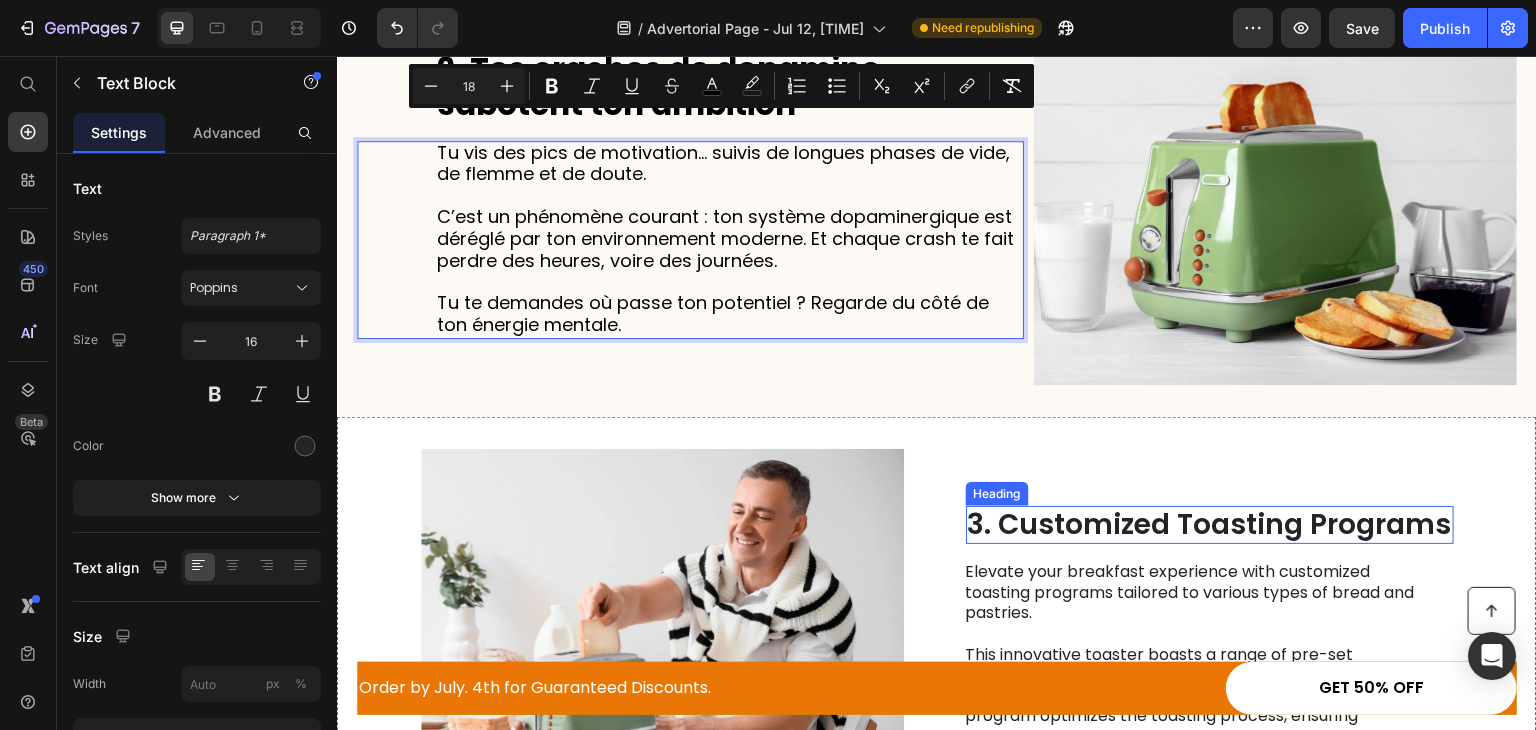 click on "3. Customized Toasting Programs" at bounding box center [1210, 525] 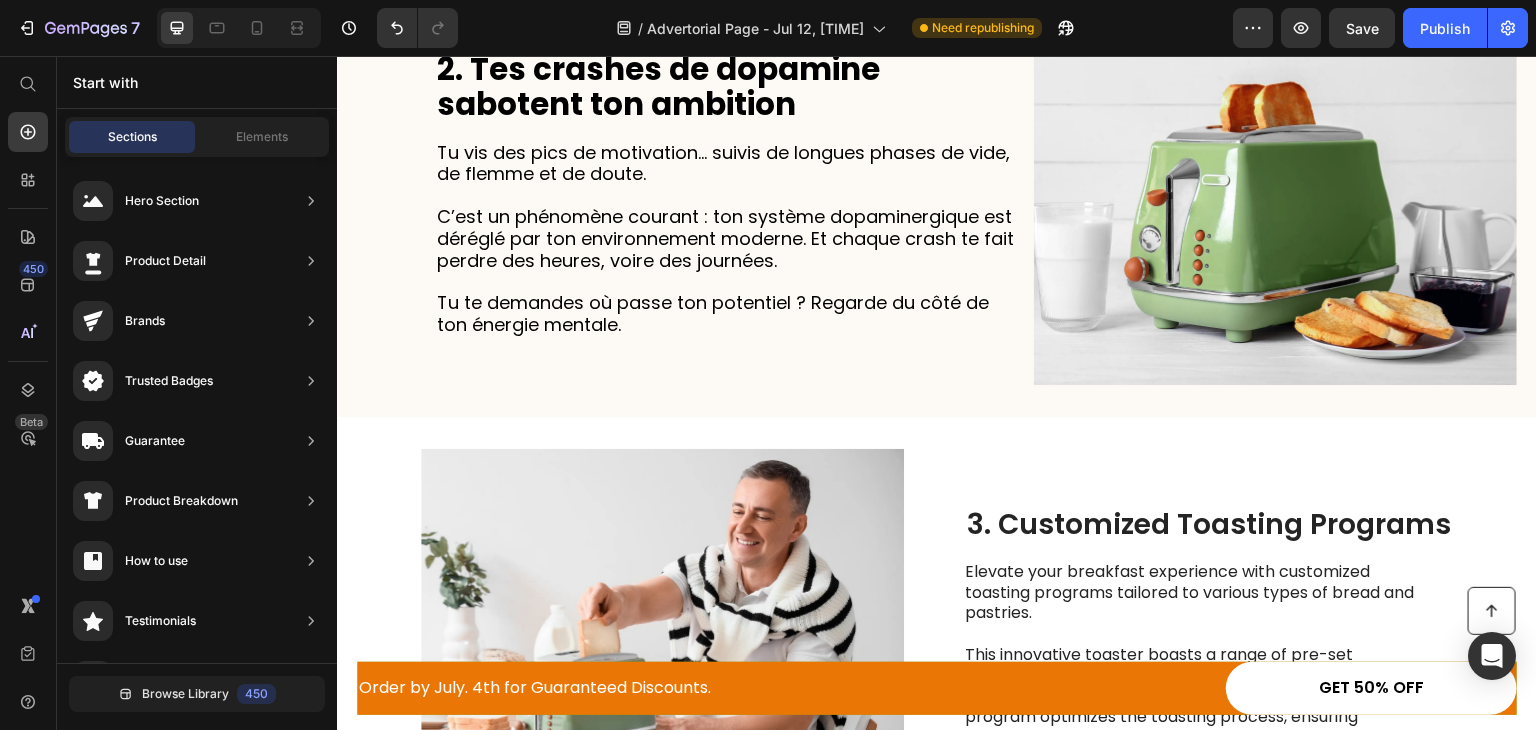 scroll, scrollTop: 1290, scrollLeft: 0, axis: vertical 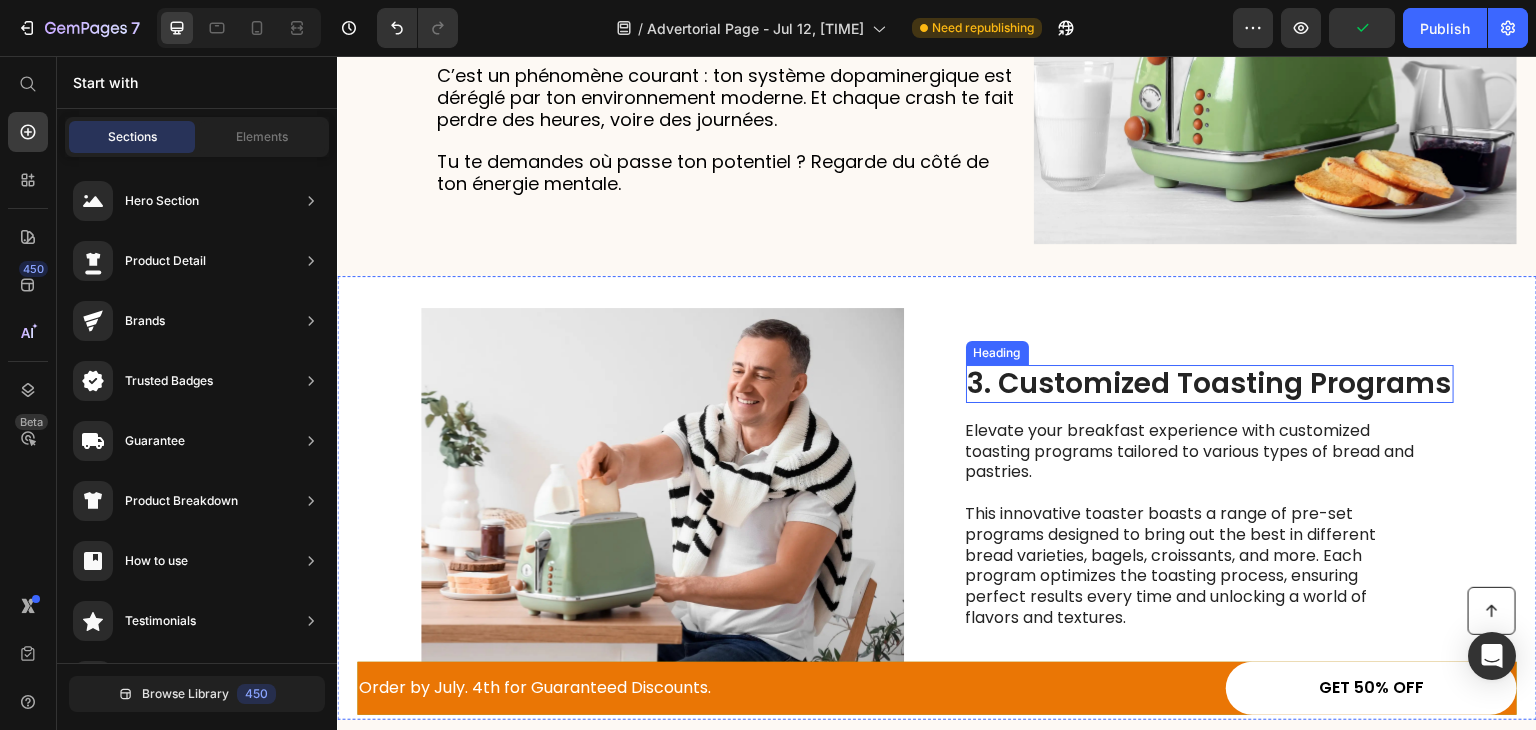 click on "3. Customized Toasting Programs" at bounding box center [1210, 384] 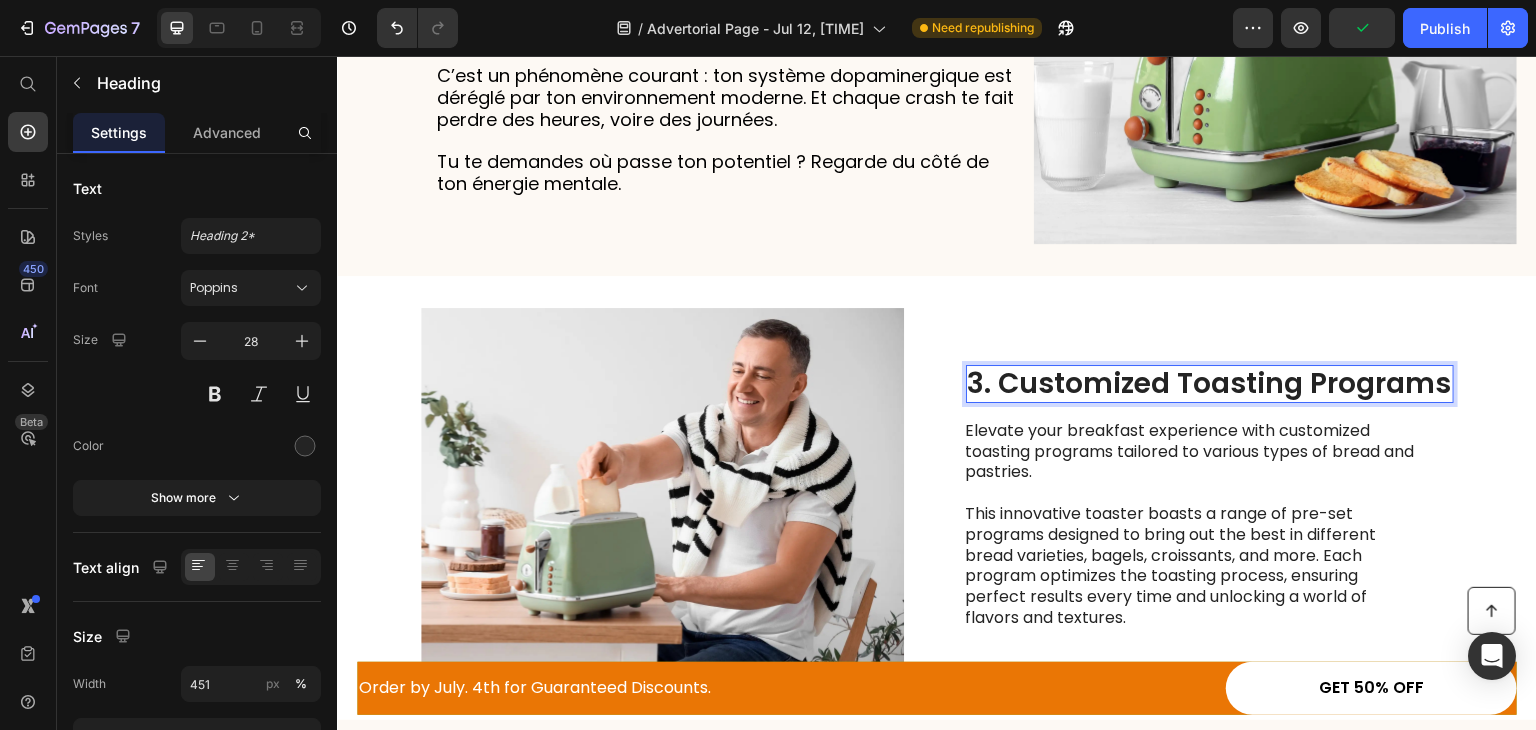 click on "3. Customized Toasting Programs" at bounding box center [1210, 384] 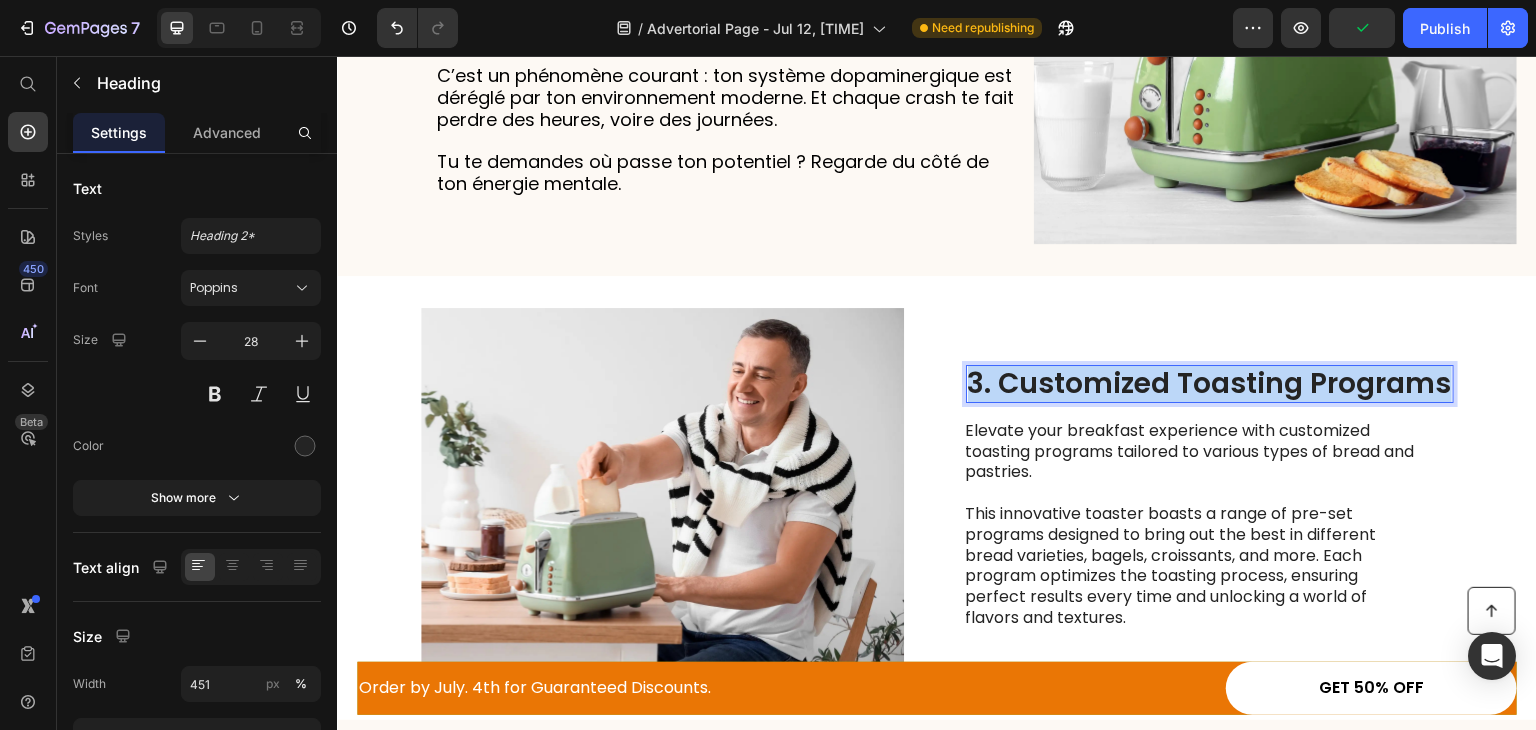 click on "3. Customized Toasting Programs" at bounding box center [1210, 384] 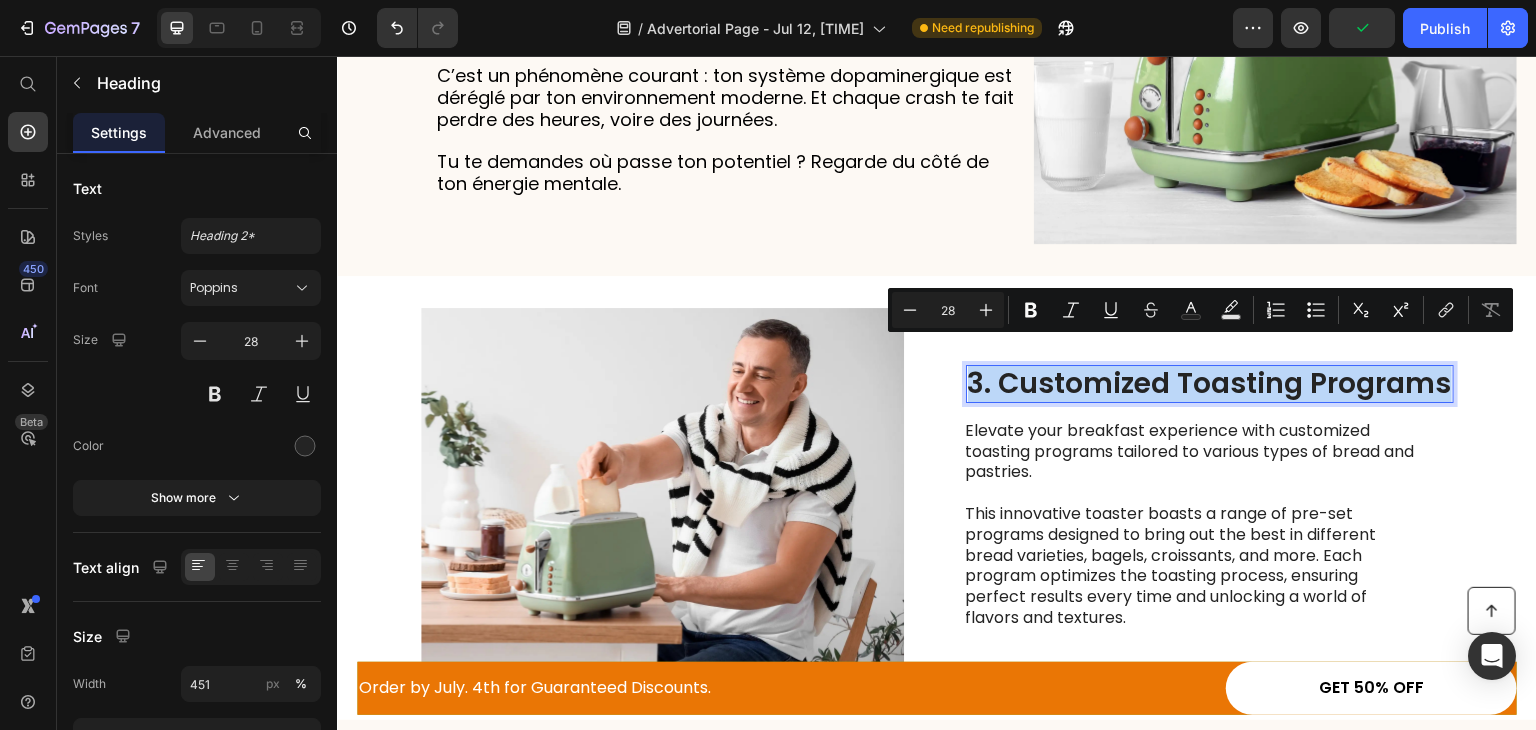 type on "17" 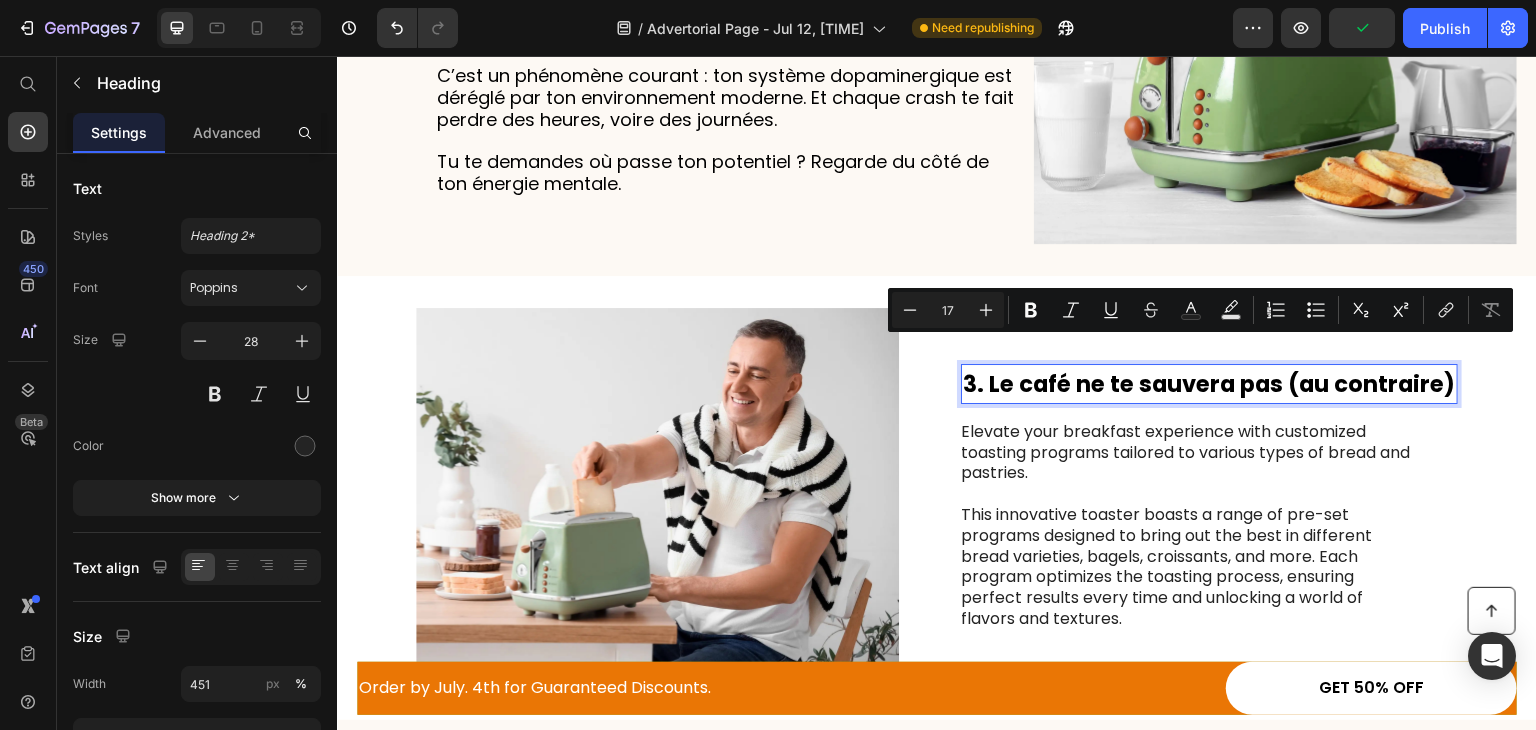 scroll, scrollTop: 1289, scrollLeft: 0, axis: vertical 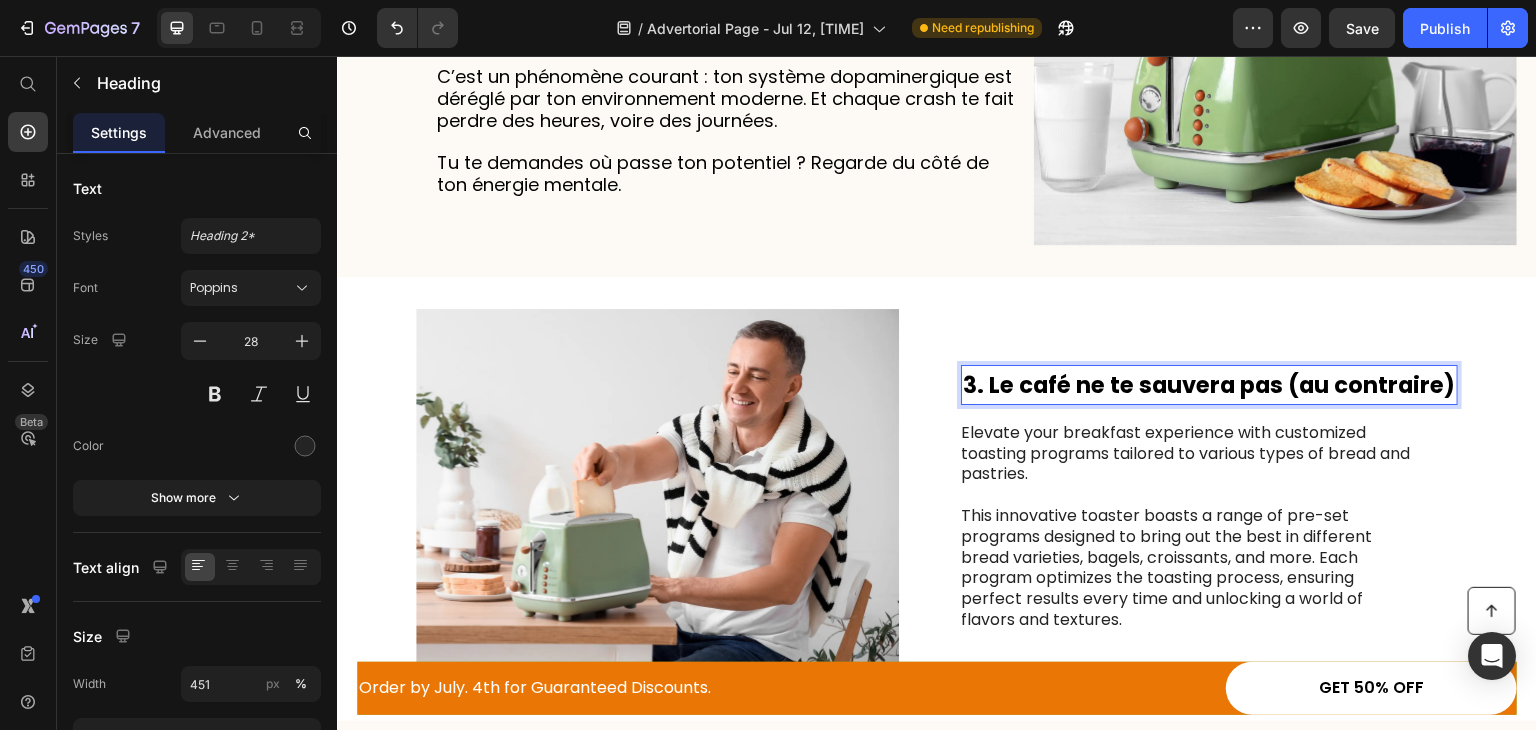 click on "3. Le café ne te sauvera pas (au contraire)" at bounding box center (1209, 385) 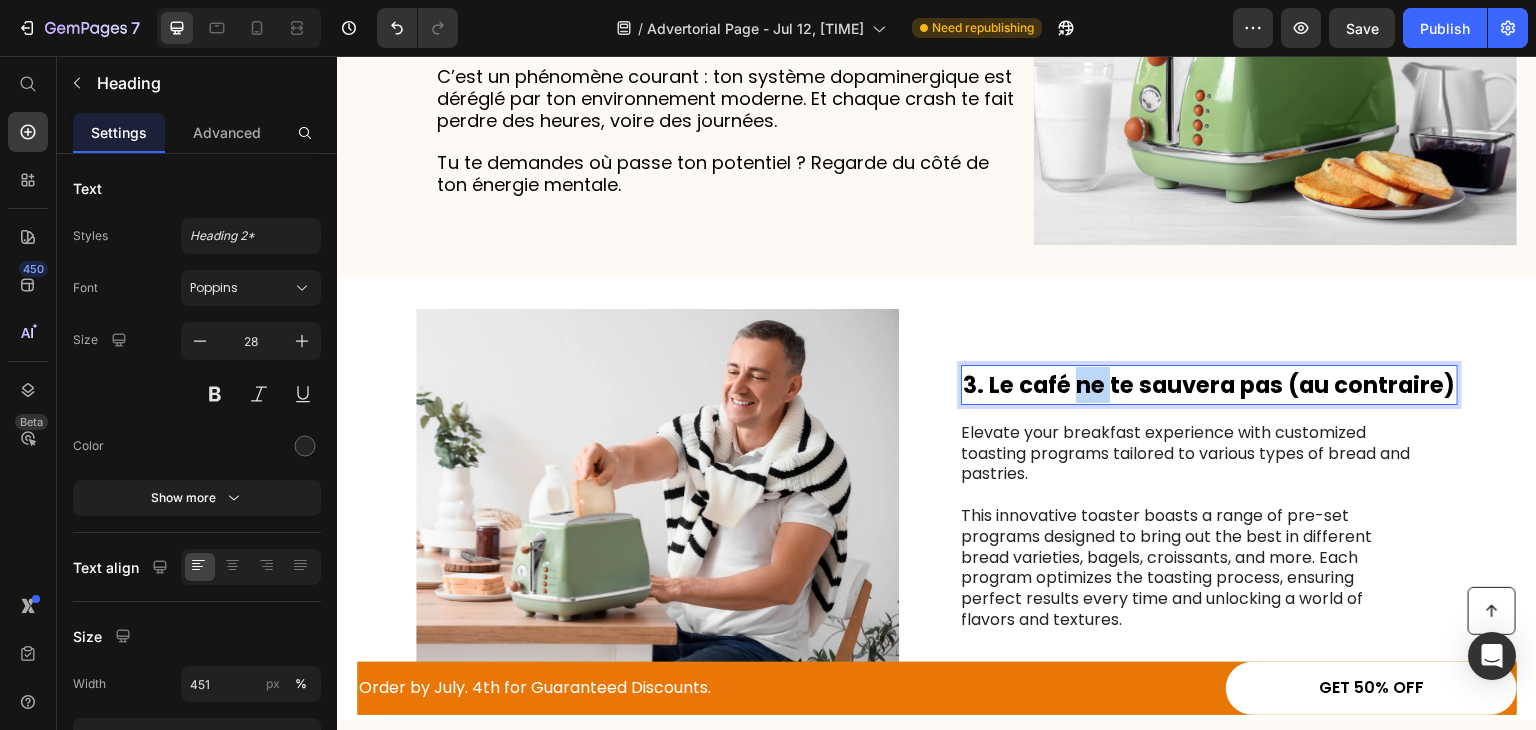 click on "3. Le café ne te sauvera pas (au contraire)" at bounding box center (1209, 385) 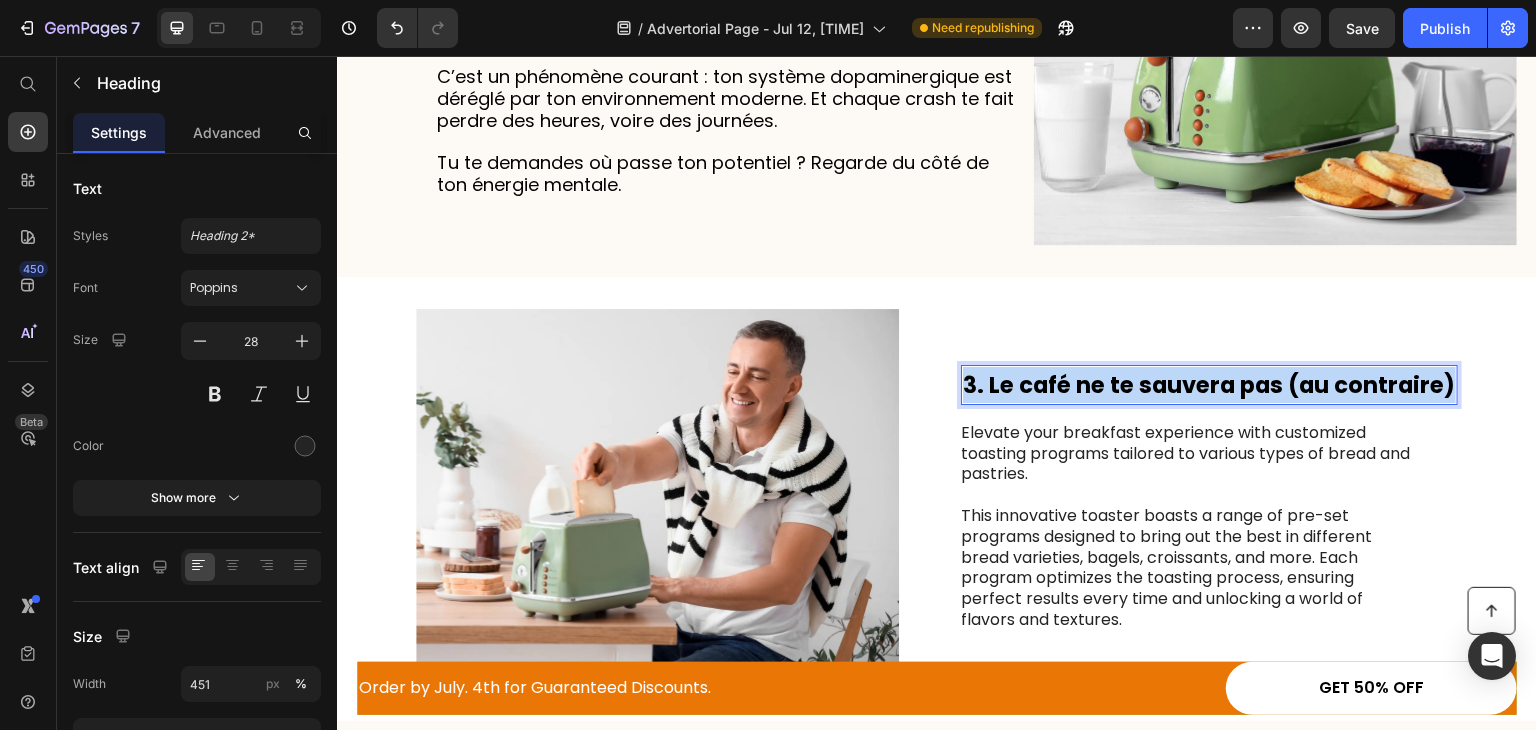 click on "3. Le café ne te sauvera pas (au contraire)" at bounding box center [1209, 385] 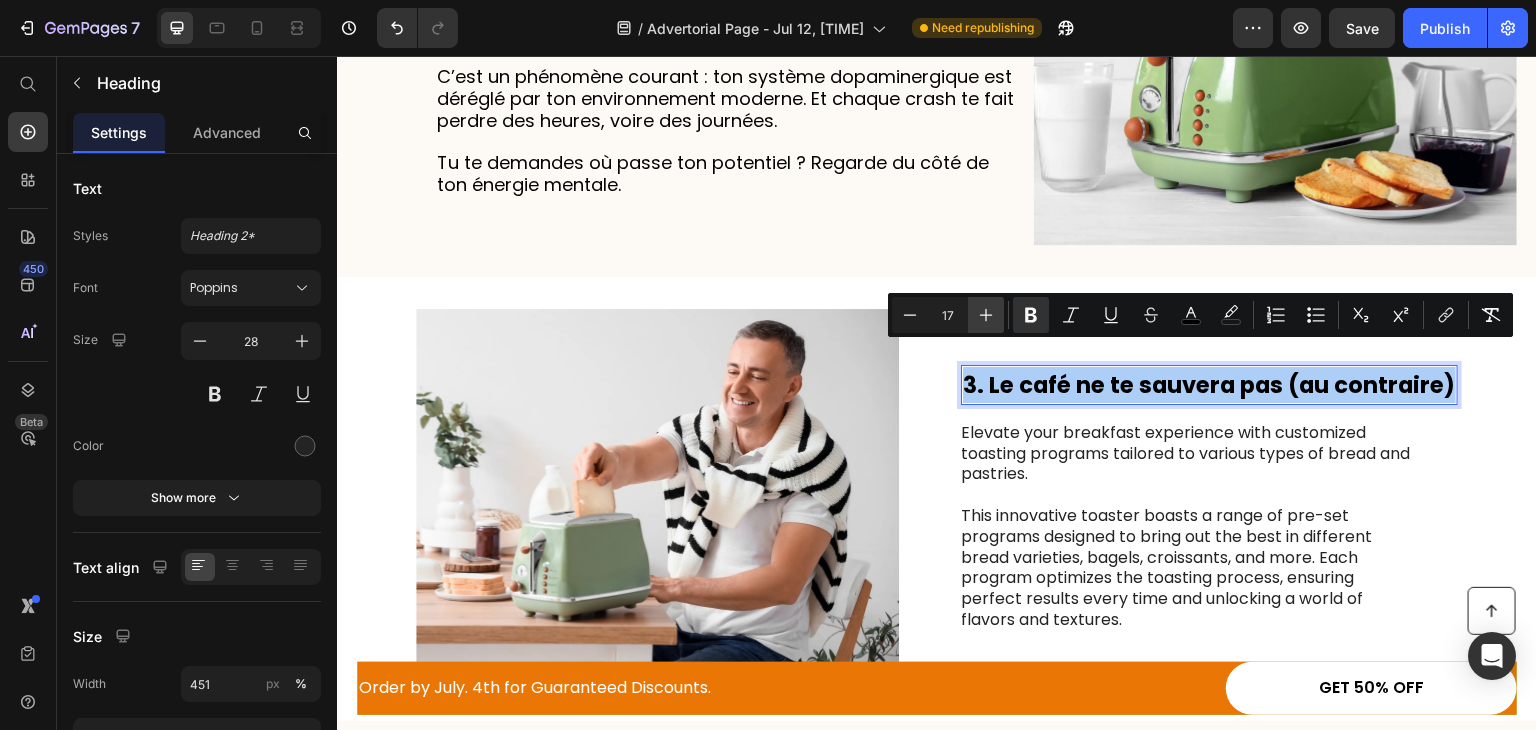 click on "Plus" at bounding box center [986, 315] 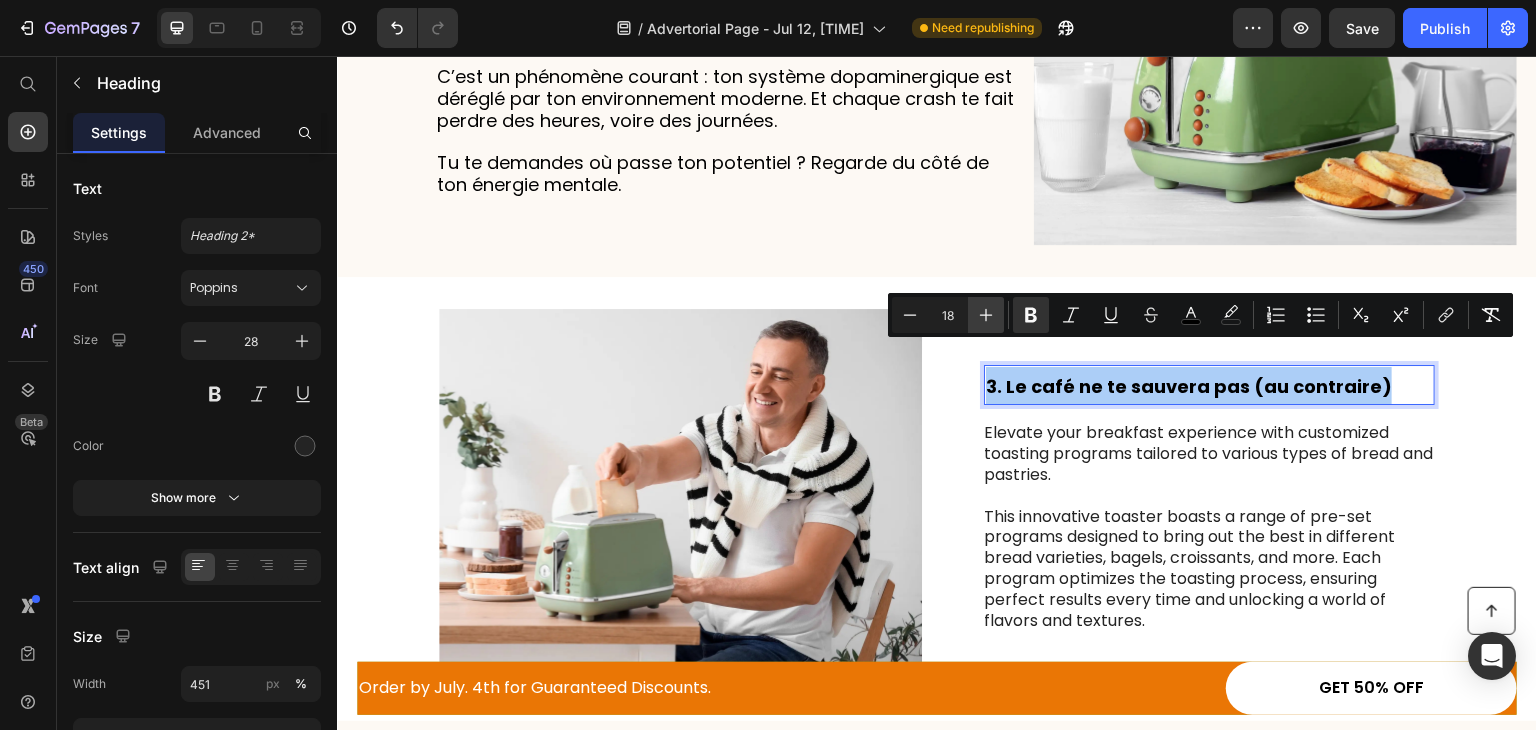 click on "Plus" at bounding box center (986, 315) 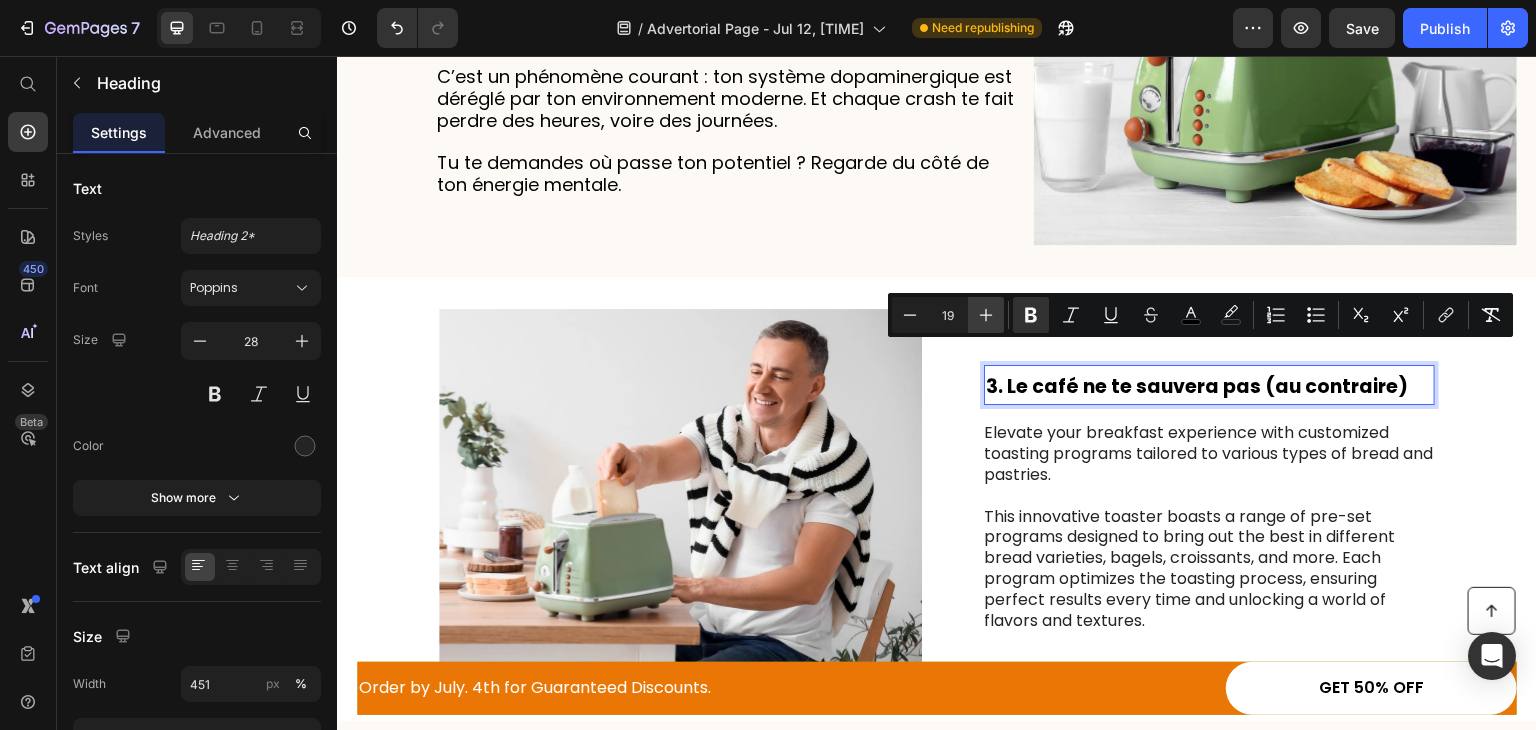 click on "Plus" at bounding box center (986, 315) 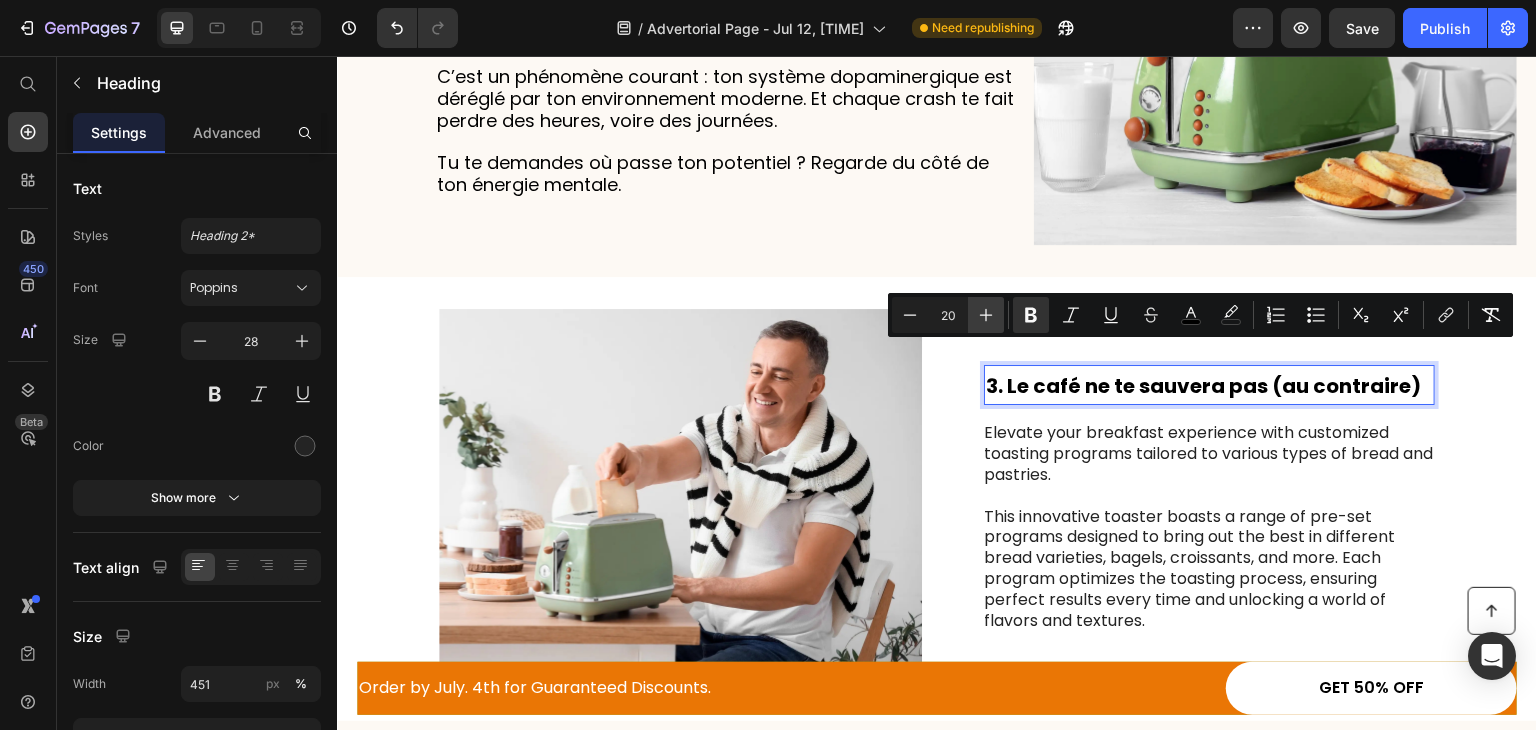 click on "Plus" at bounding box center (986, 315) 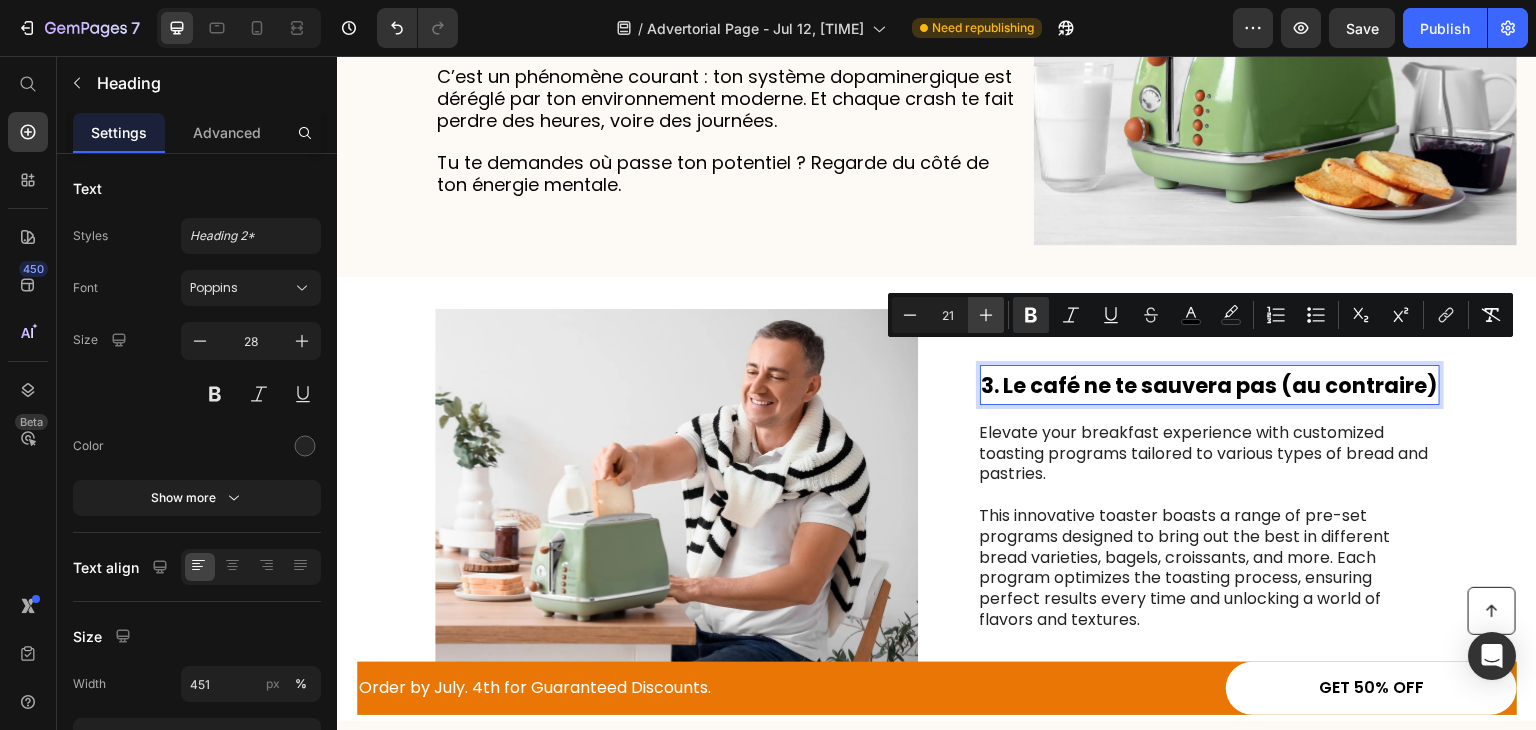 click on "Plus" at bounding box center (986, 315) 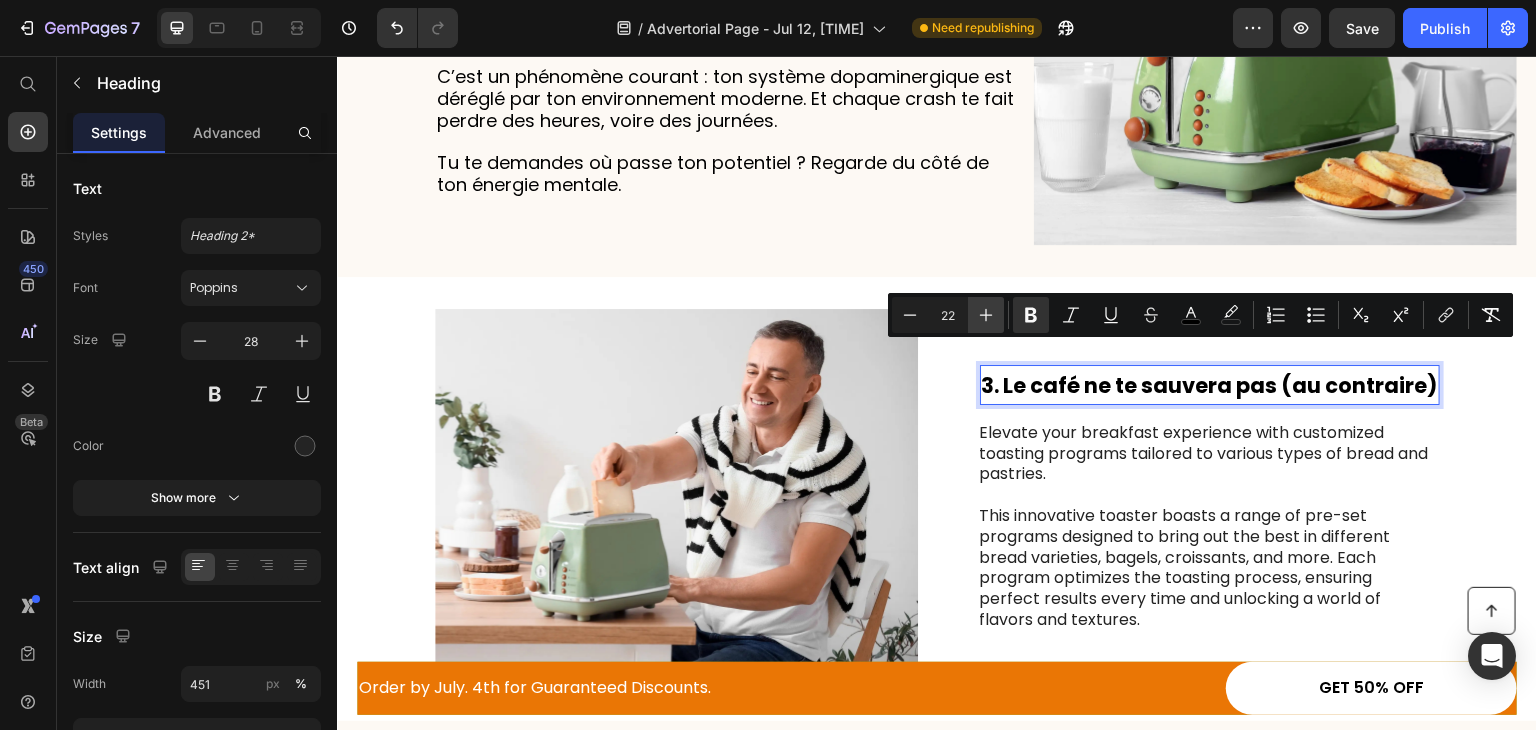 click on "Plus" at bounding box center (986, 315) 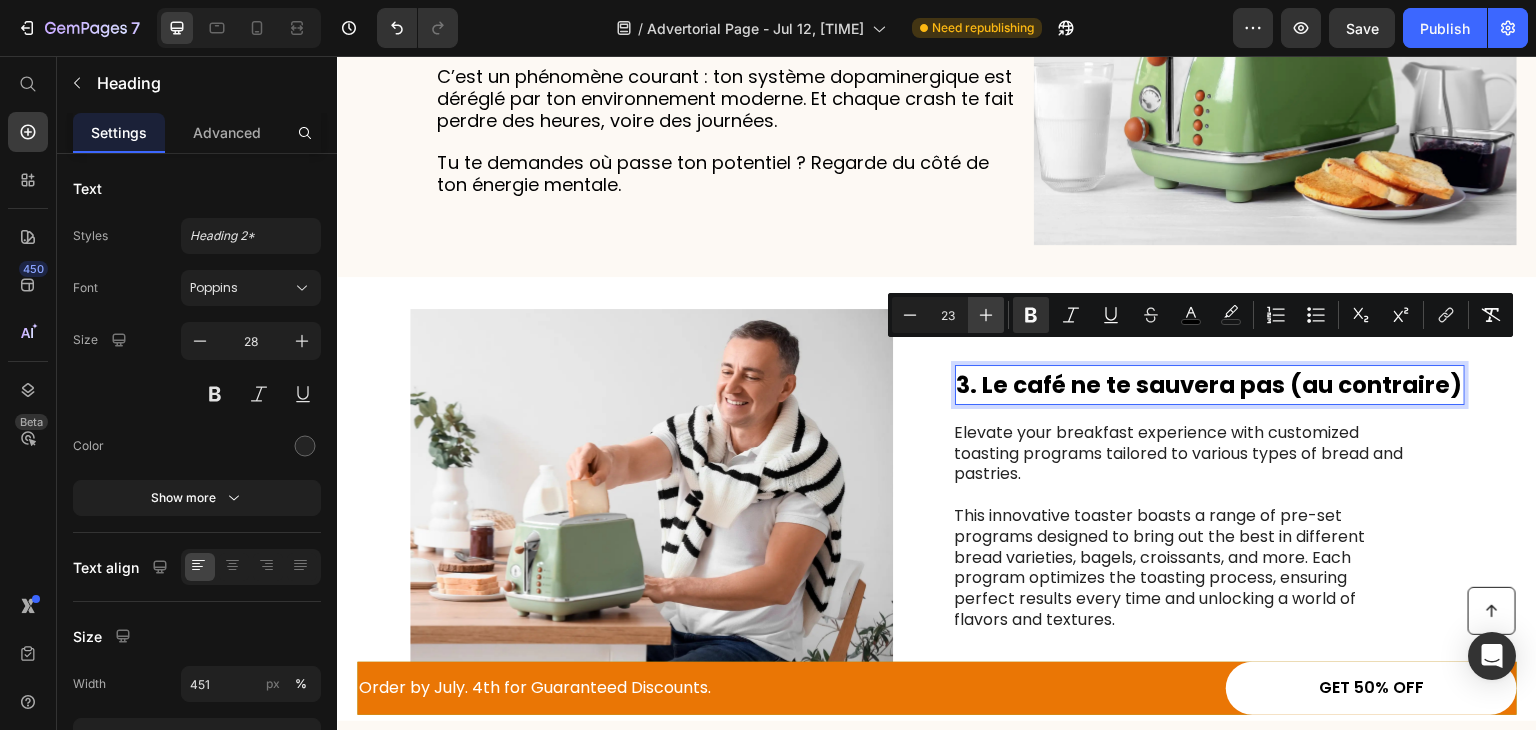 click on "Plus" at bounding box center (986, 315) 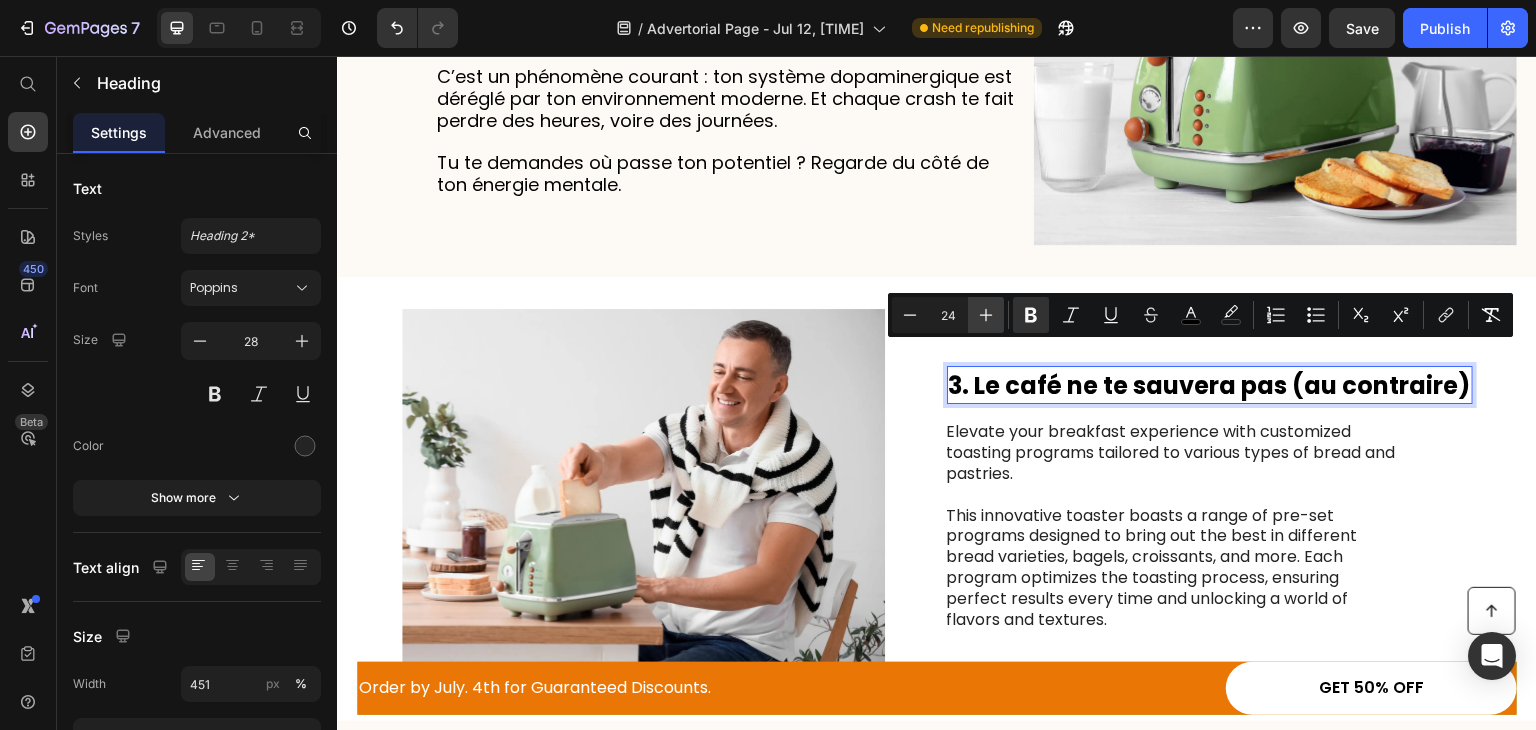 click on "Plus" at bounding box center (986, 315) 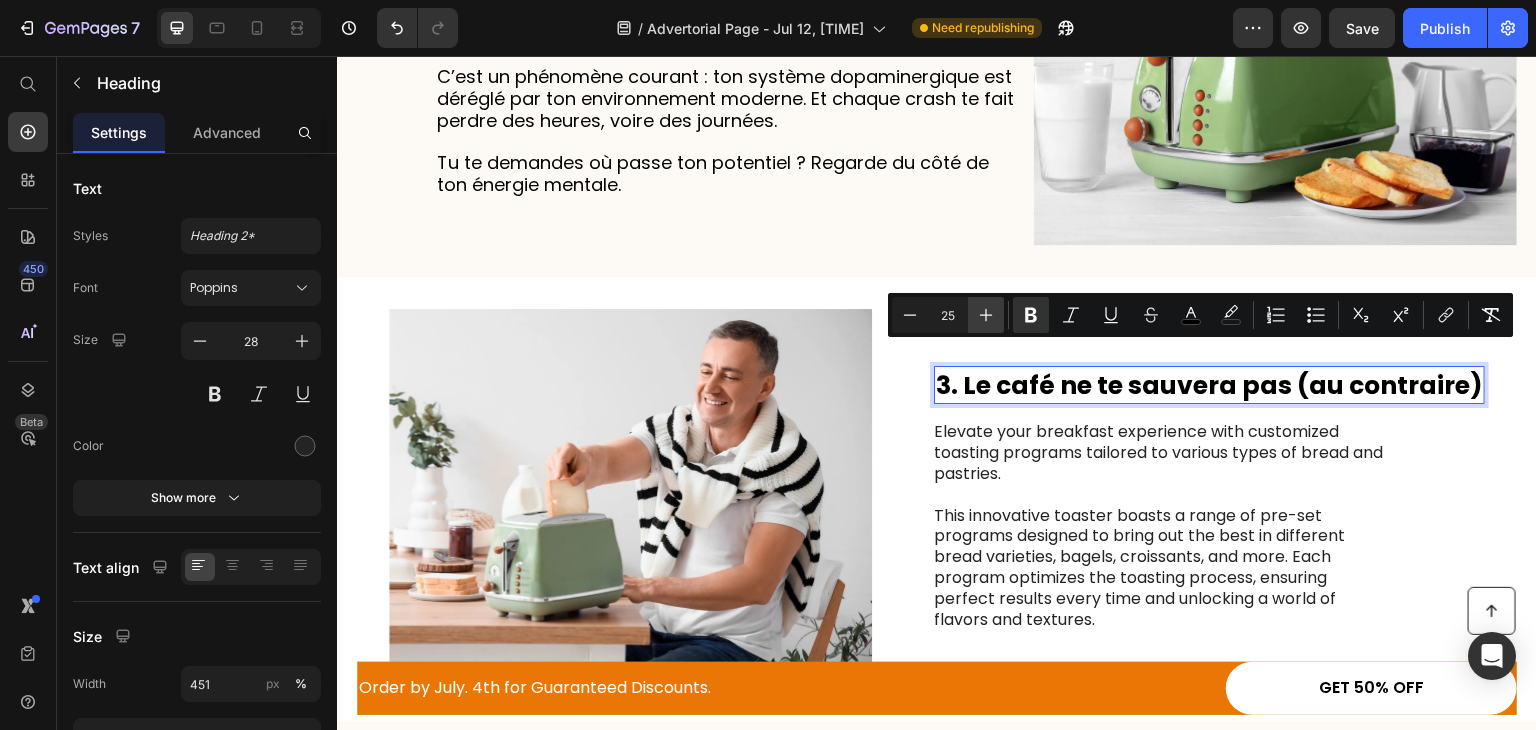 click on "Plus" at bounding box center [986, 315] 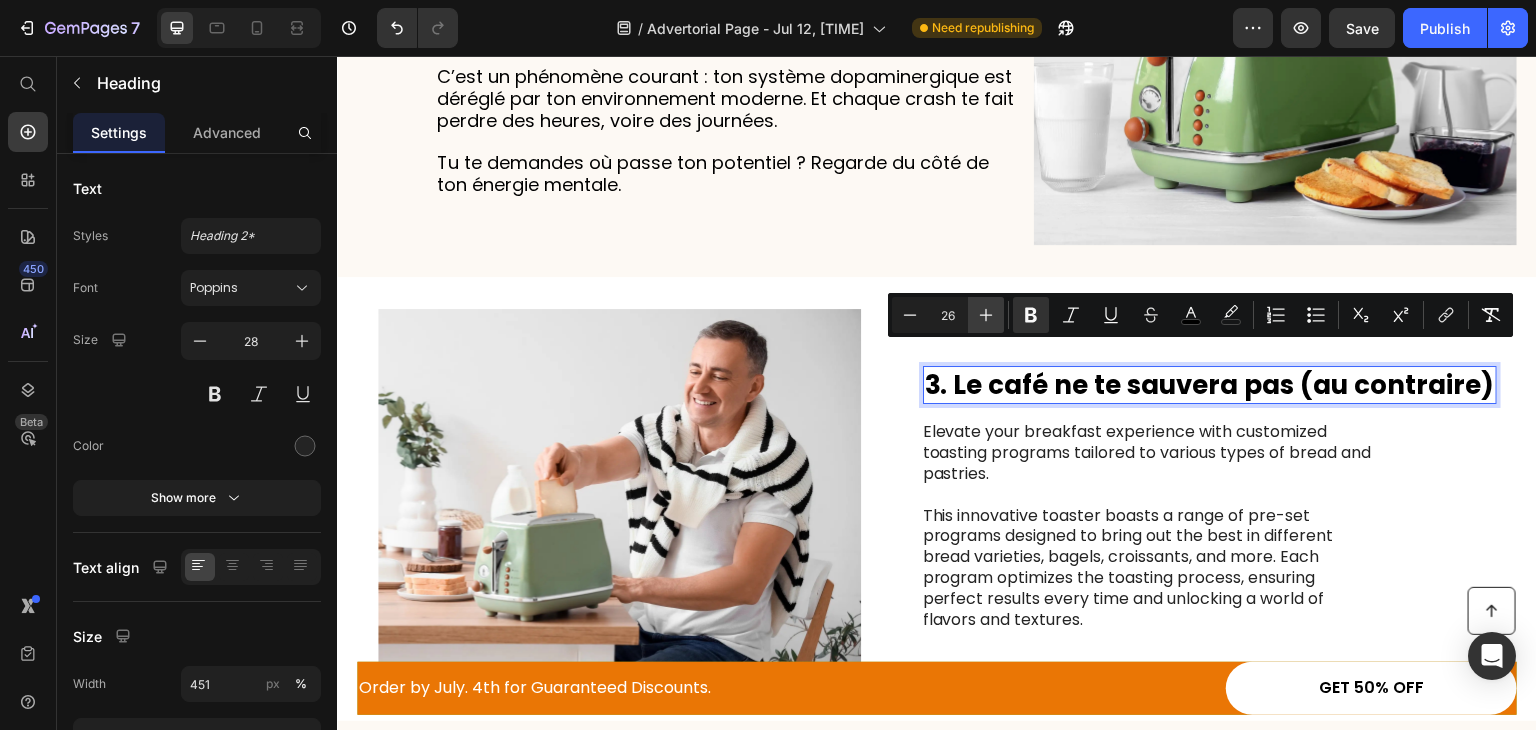 click on "Plus" at bounding box center [986, 315] 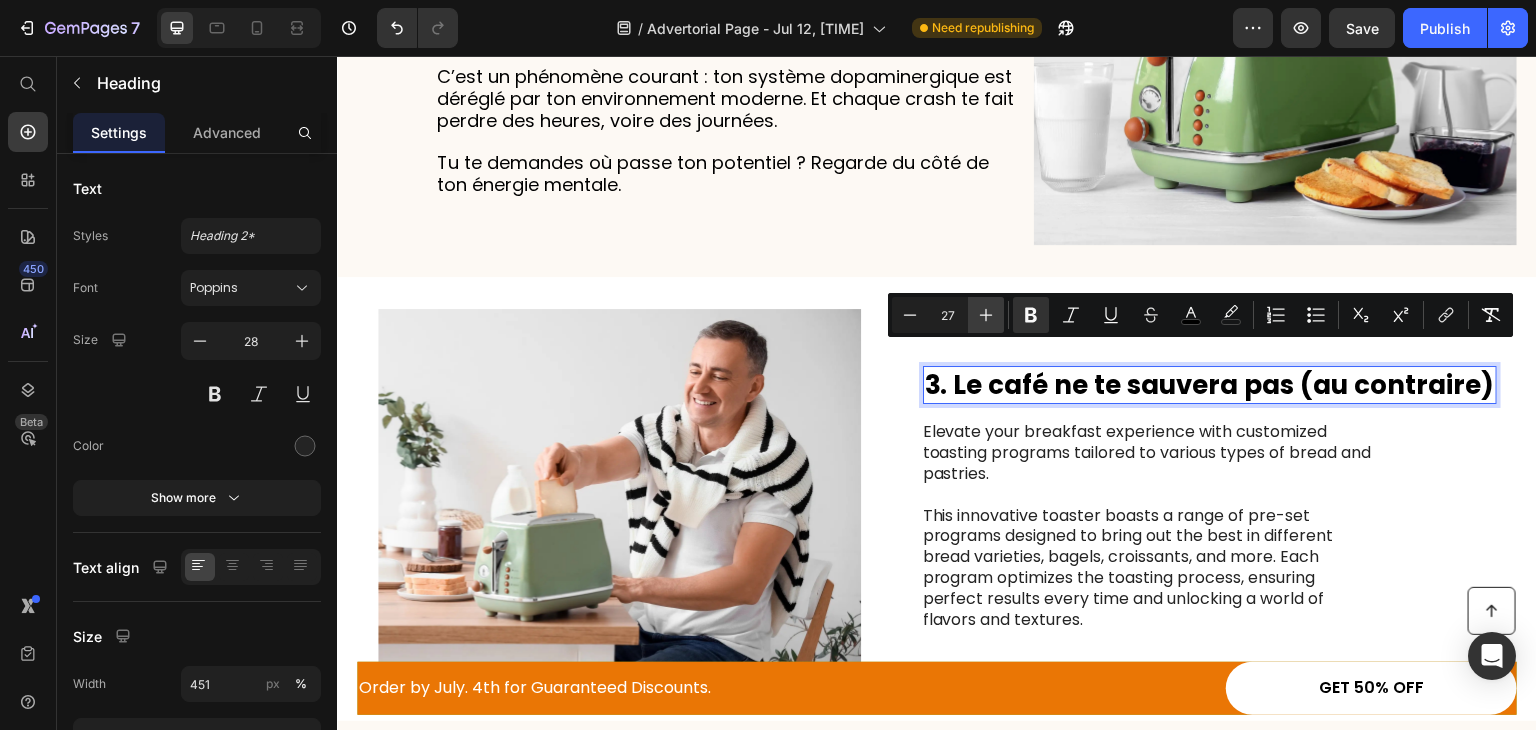 click on "Plus" at bounding box center (986, 315) 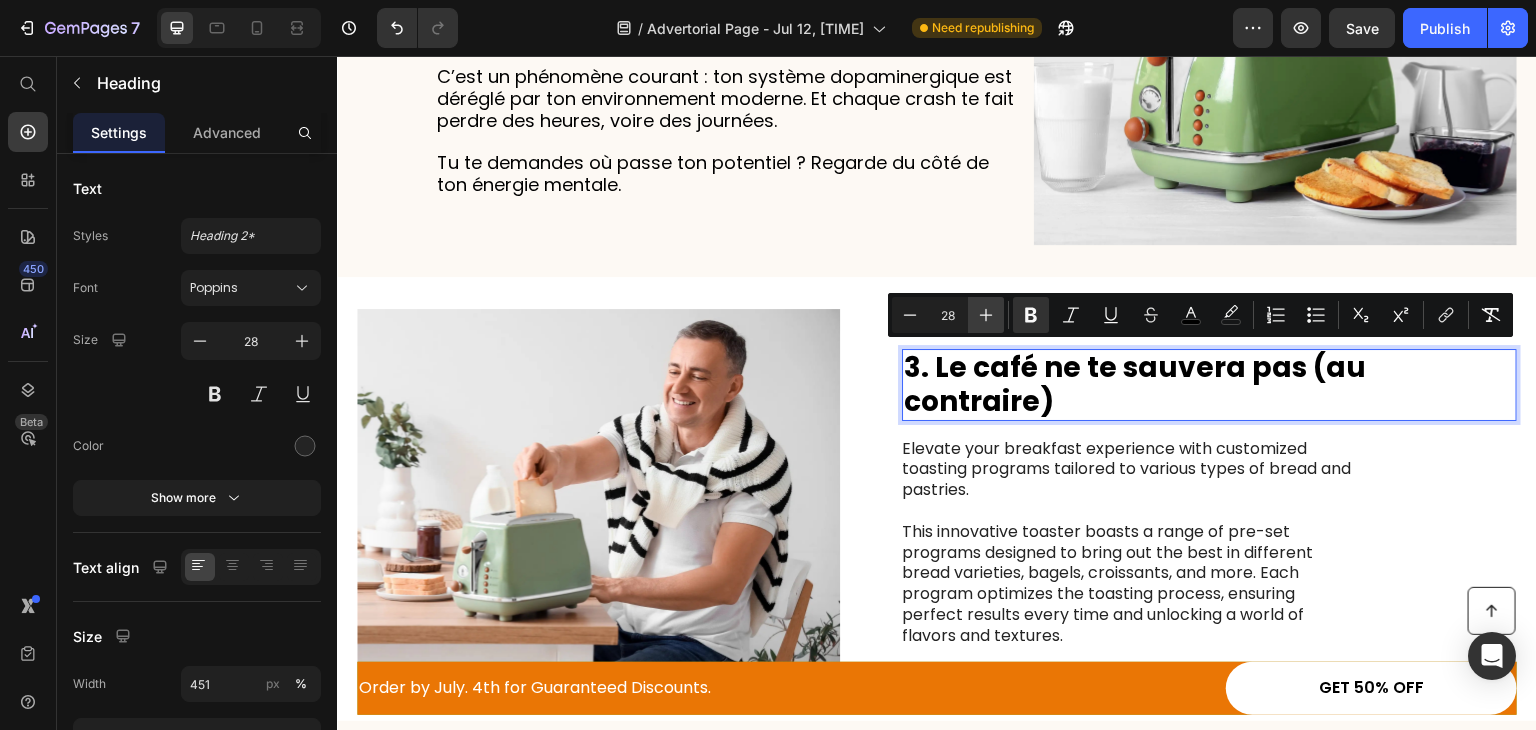 click on "Plus" at bounding box center (986, 315) 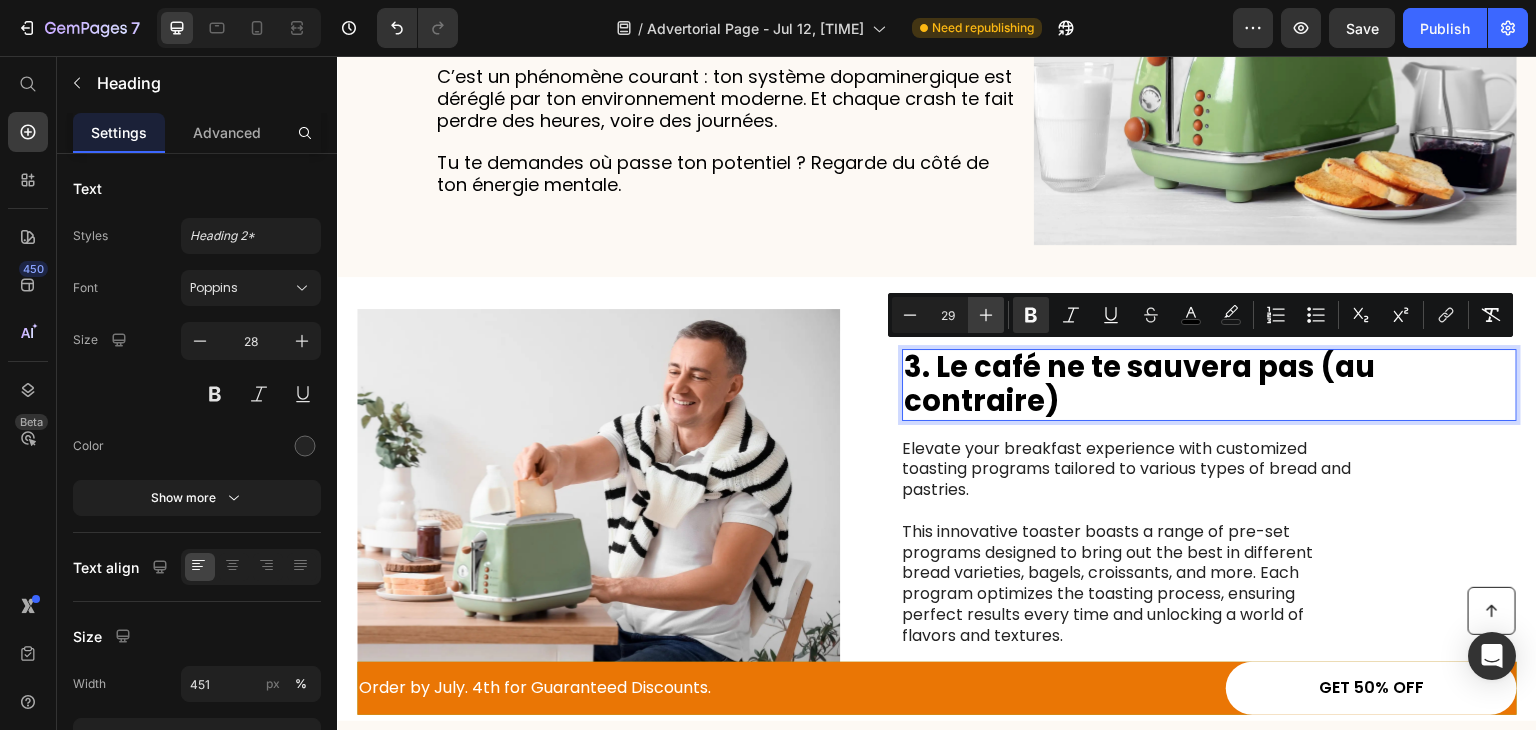 click on "Plus" at bounding box center [986, 315] 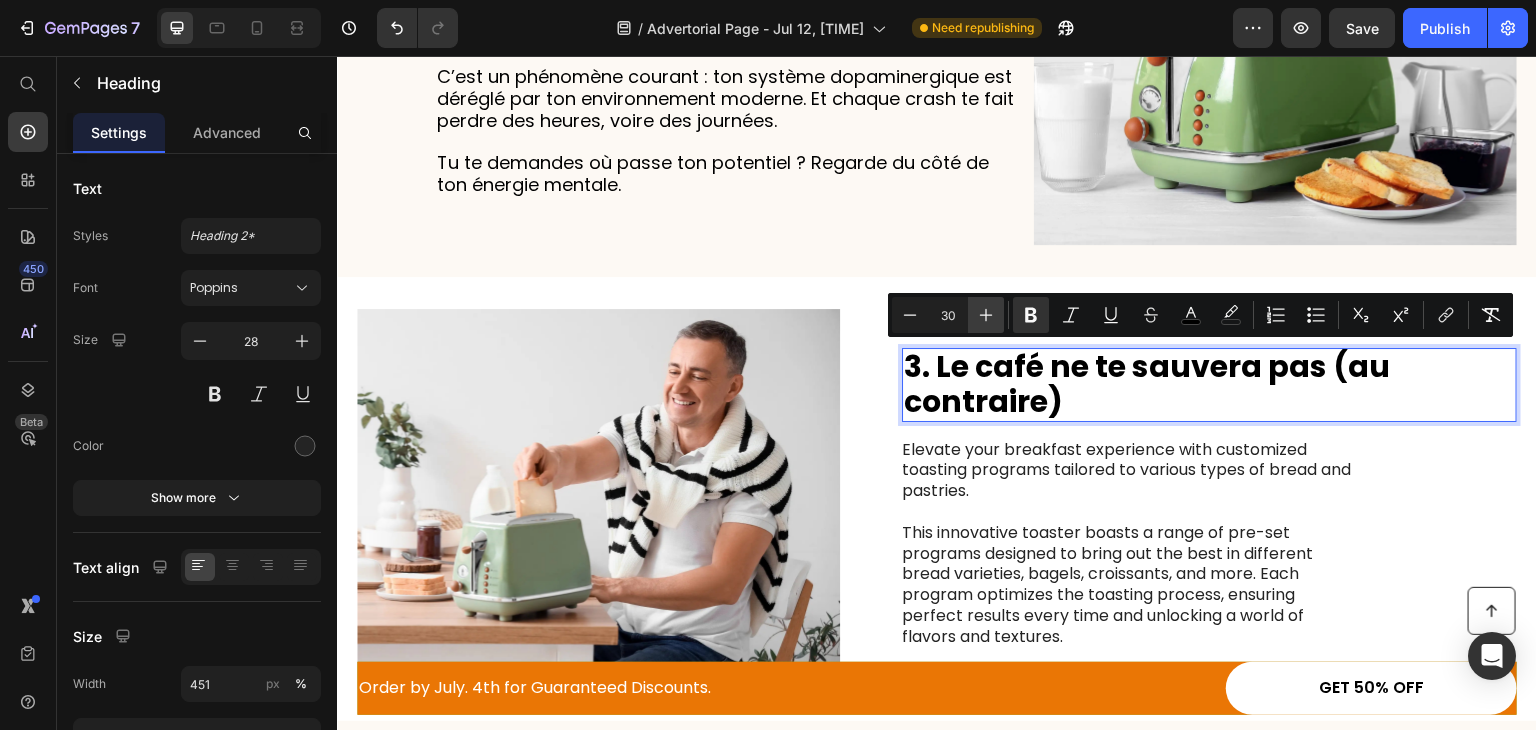 click on "Plus" at bounding box center (986, 315) 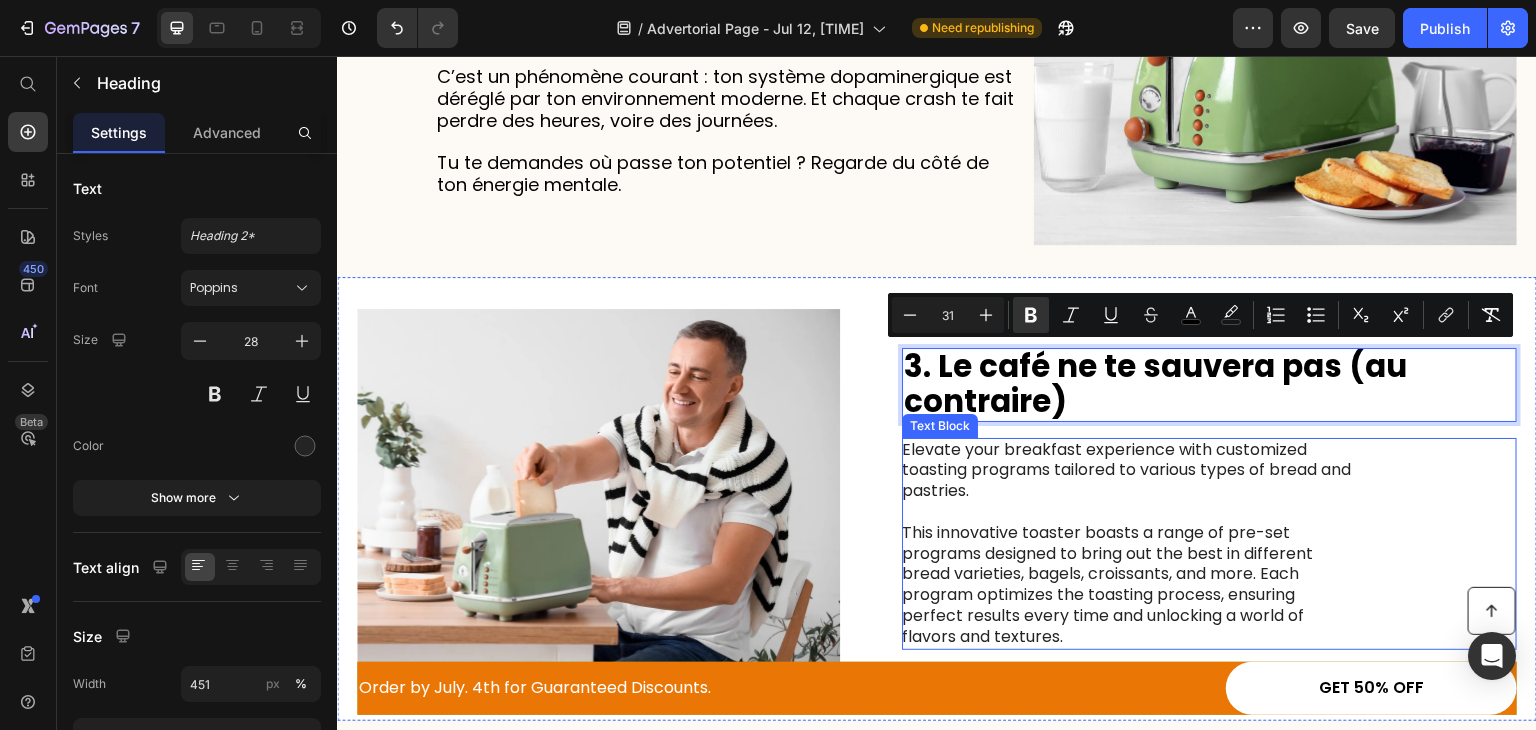 click on "Elevate your breakfast experience with customized toasting programs tailored to various types of bread and pastries." at bounding box center [1126, 471] 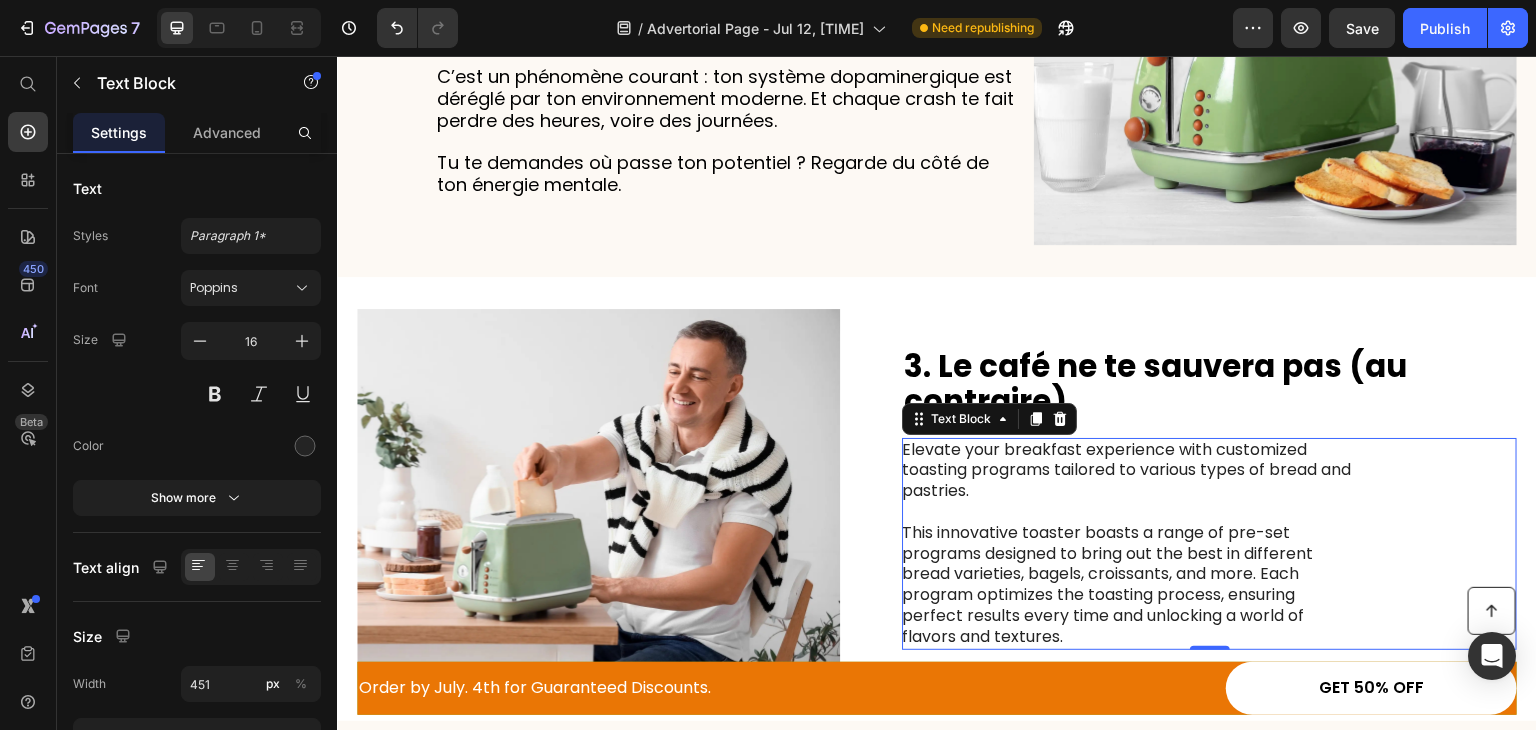 click at bounding box center (1126, 512) 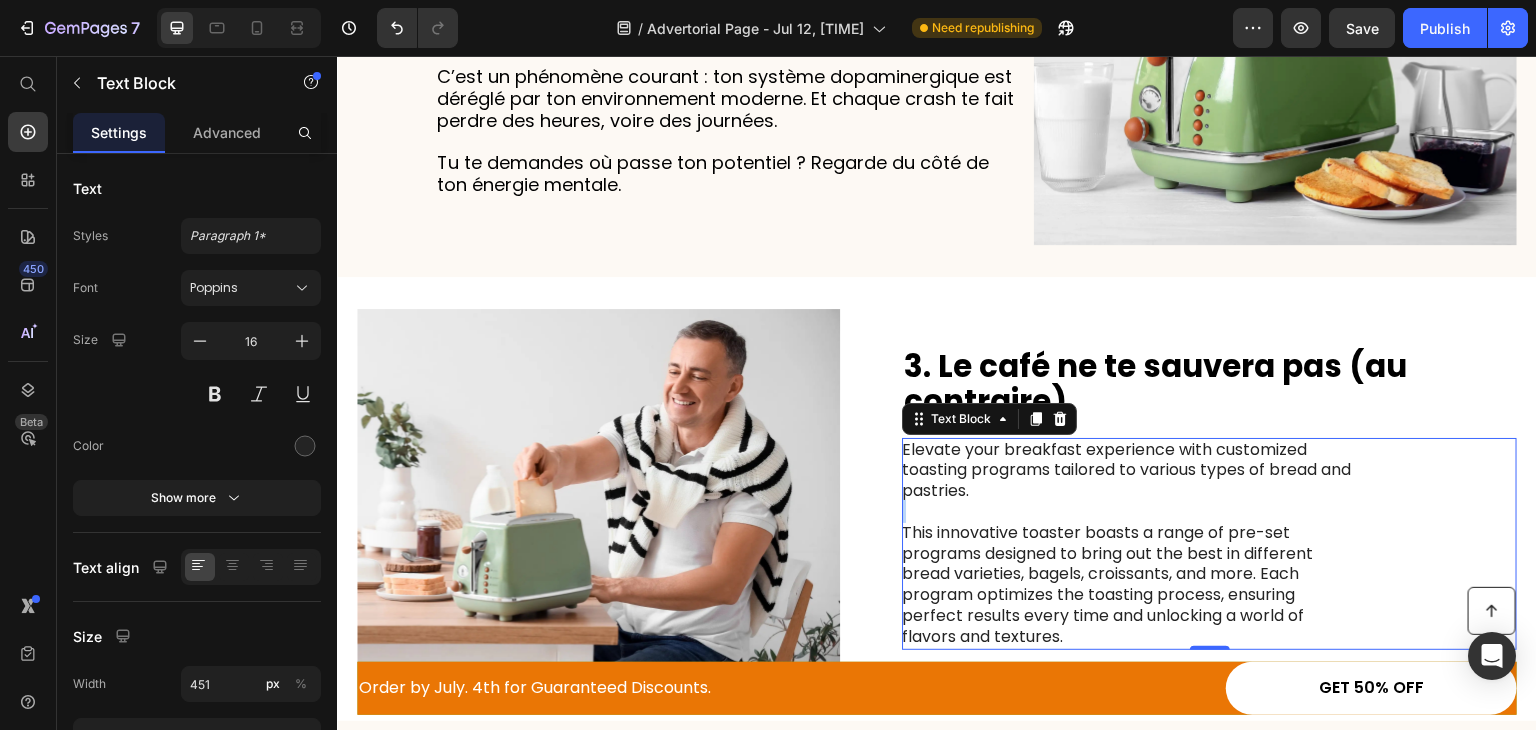 click at bounding box center [1126, 512] 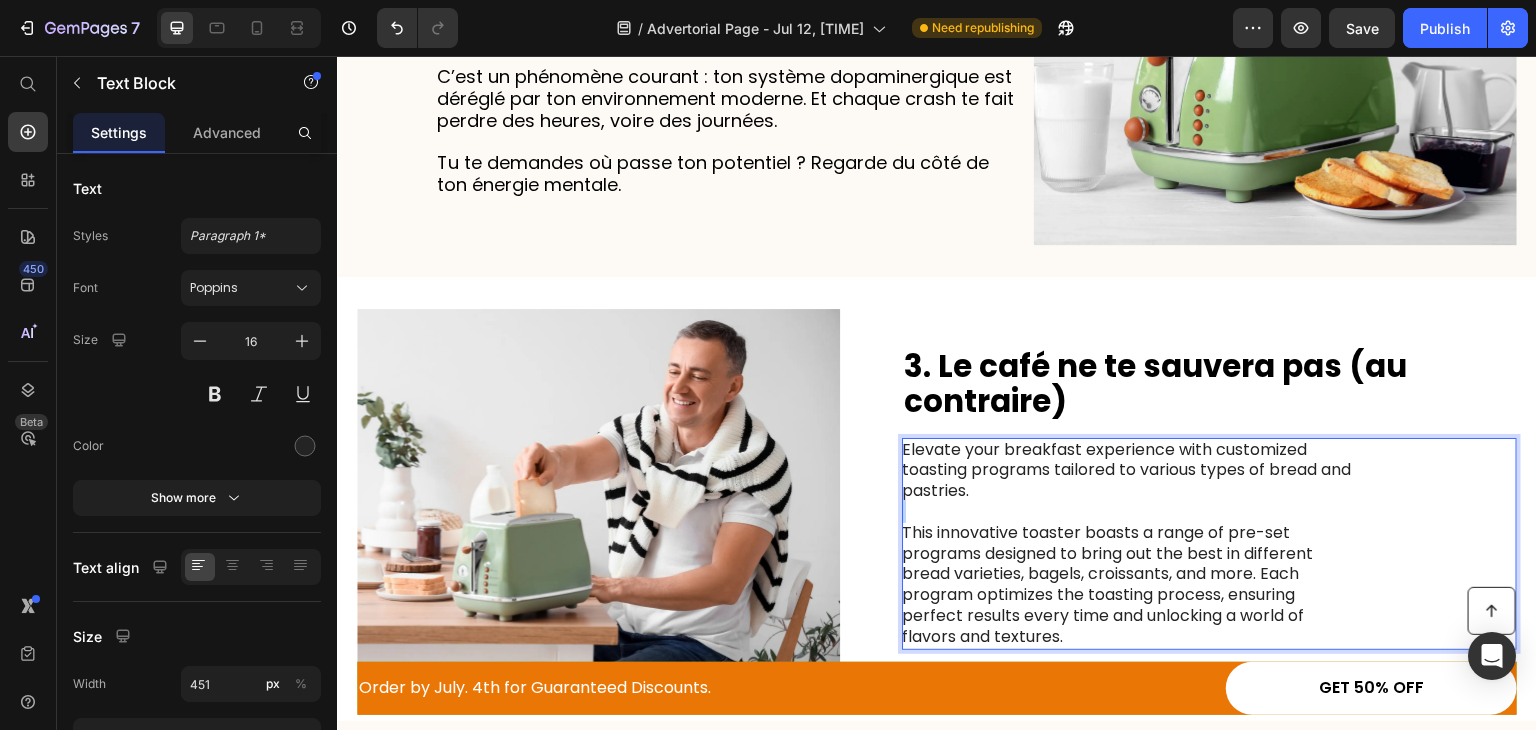 click at bounding box center (1126, 512) 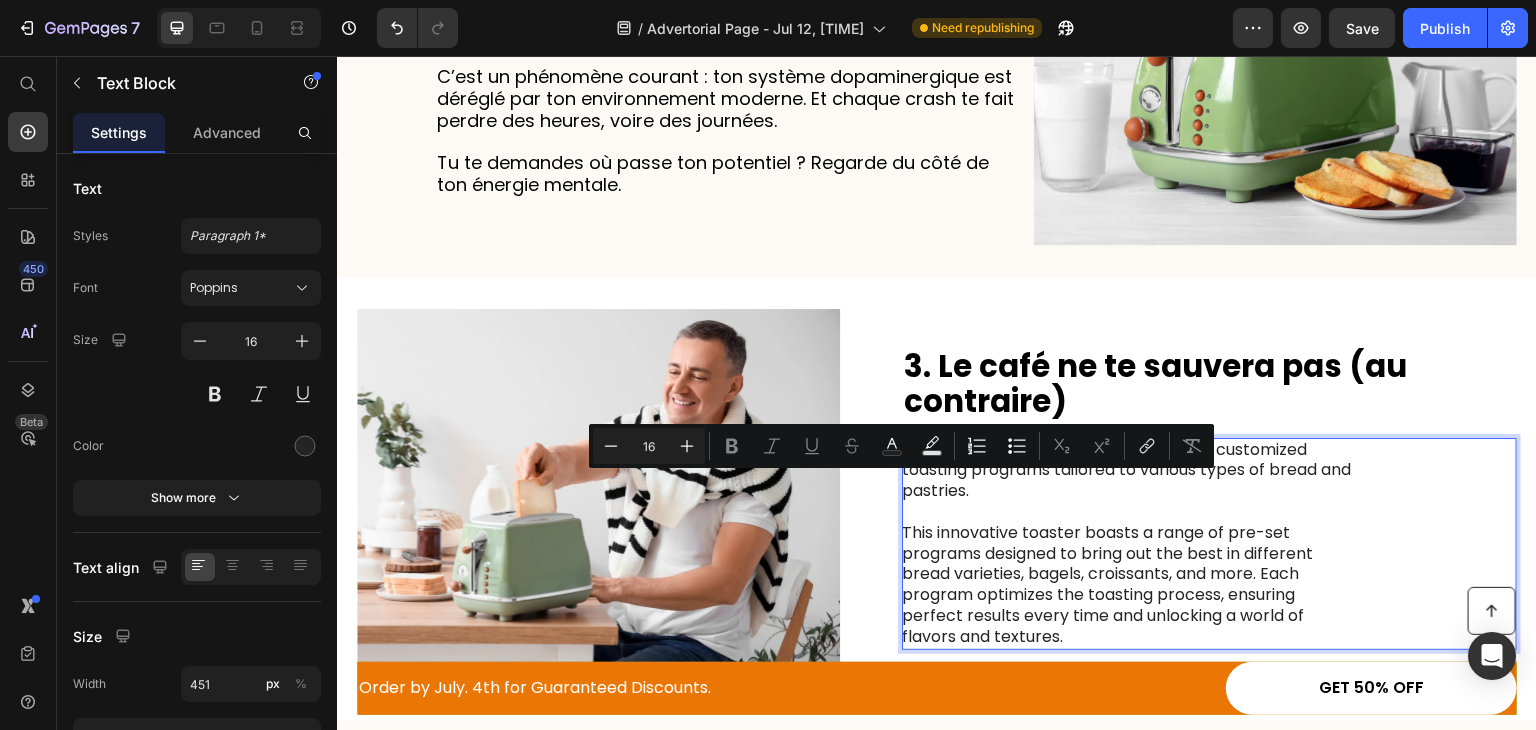 scroll, scrollTop: 1300, scrollLeft: 0, axis: vertical 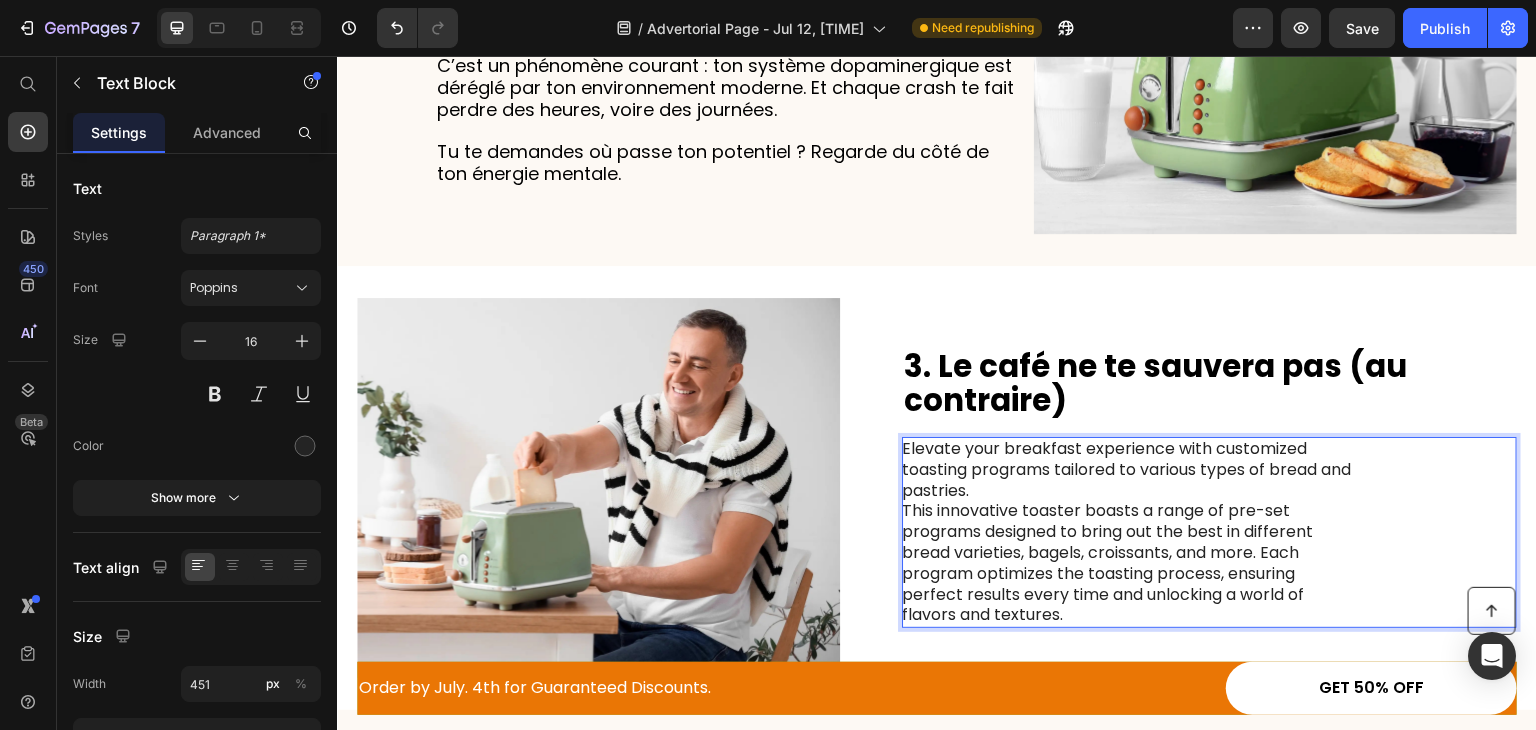 click on "This innovative toaster boasts a range of pre-set programs designed to bring out the best in different bread varieties, bagels, croissants, and more. Each program optimizes the toasting process, ensuring perfect results every time and unlocking a world of flavors and textures." at bounding box center (1126, 563) 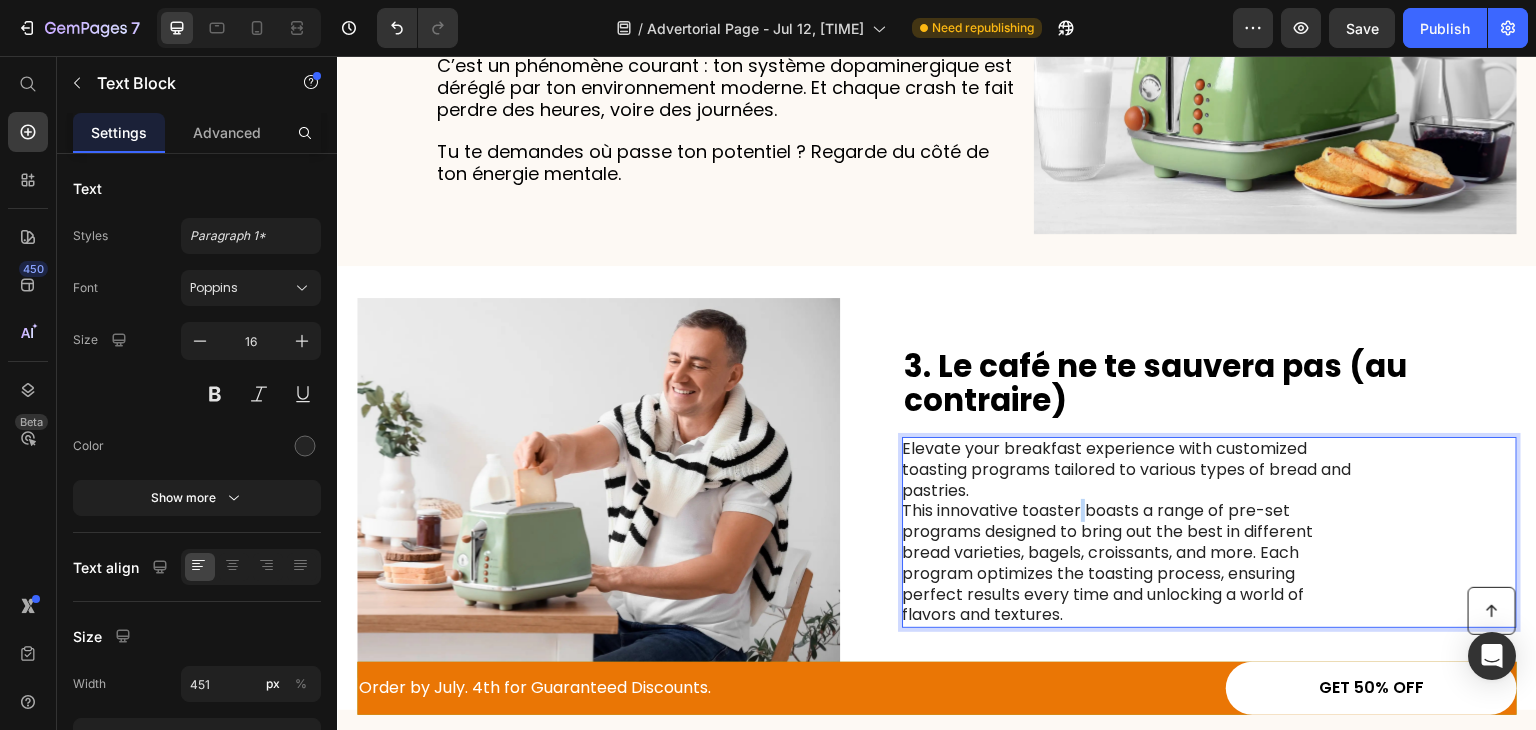 click on "This innovative toaster boasts a range of pre-set programs designed to bring out the best in different bread varieties, bagels, croissants, and more. Each program optimizes the toasting process, ensuring perfect results every time and unlocking a world of flavors and textures." at bounding box center [1126, 563] 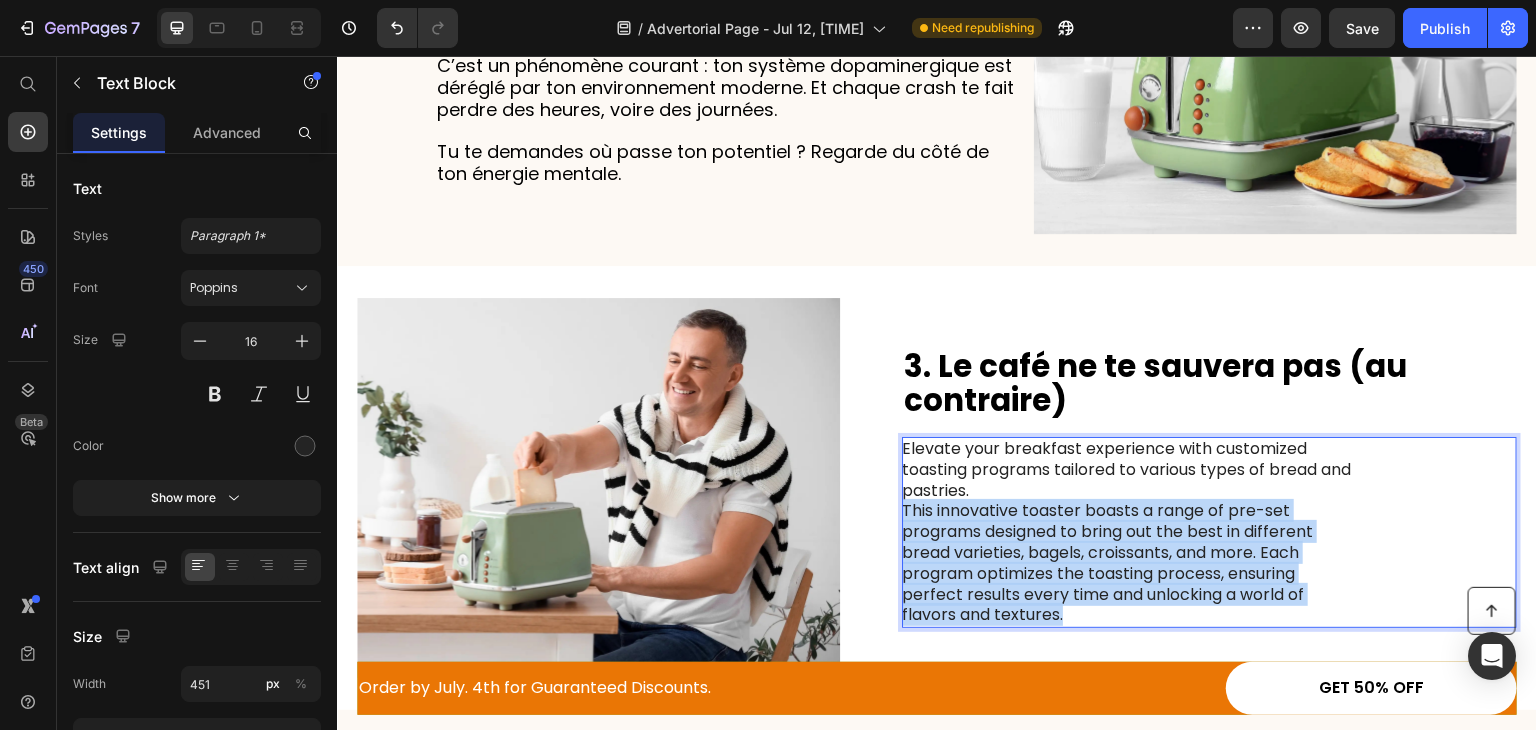 click on "This innovative toaster boasts a range of pre-set programs designed to bring out the best in different bread varieties, bagels, croissants, and more. Each program optimizes the toasting process, ensuring perfect results every time and unlocking a world of flavors and textures." at bounding box center (1126, 563) 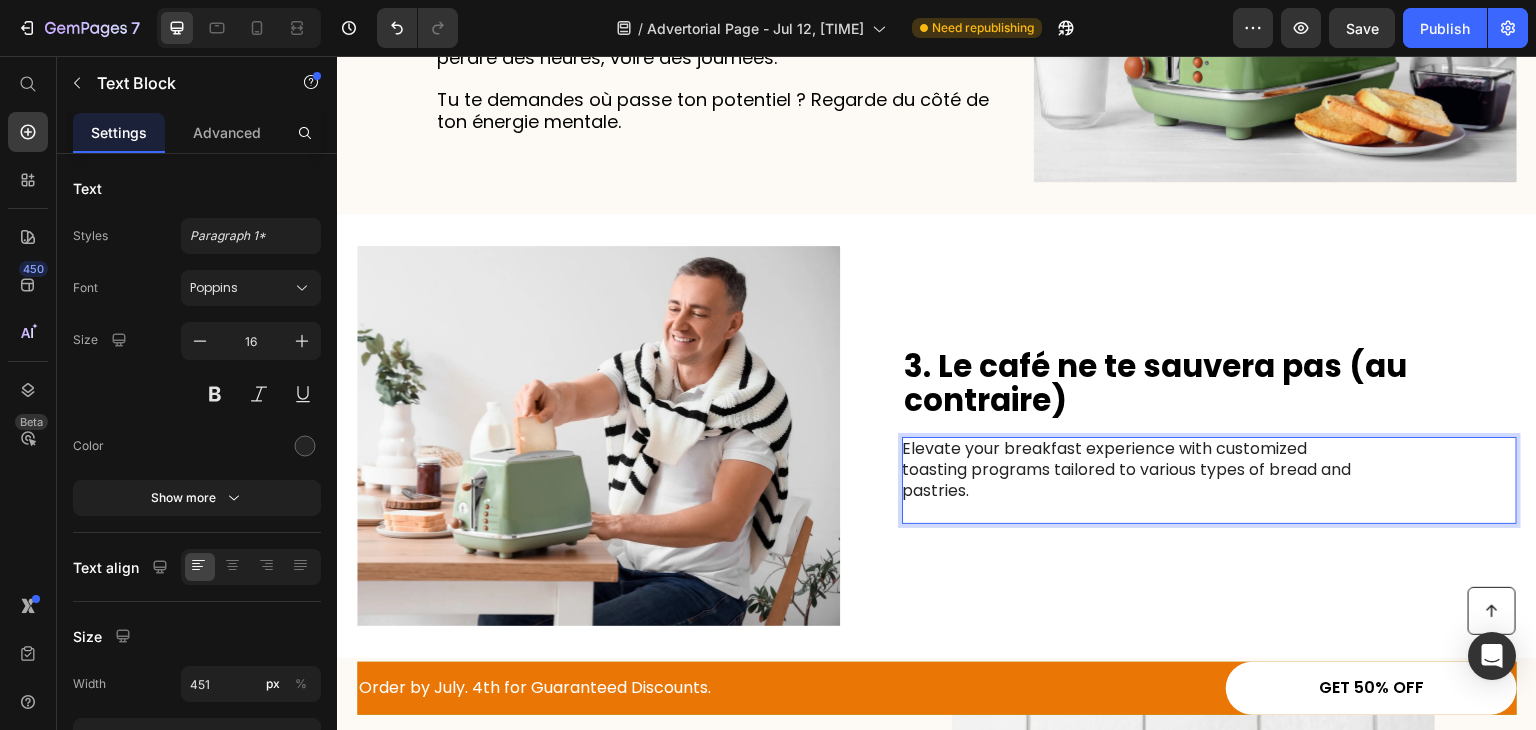 click at bounding box center (1126, 511) 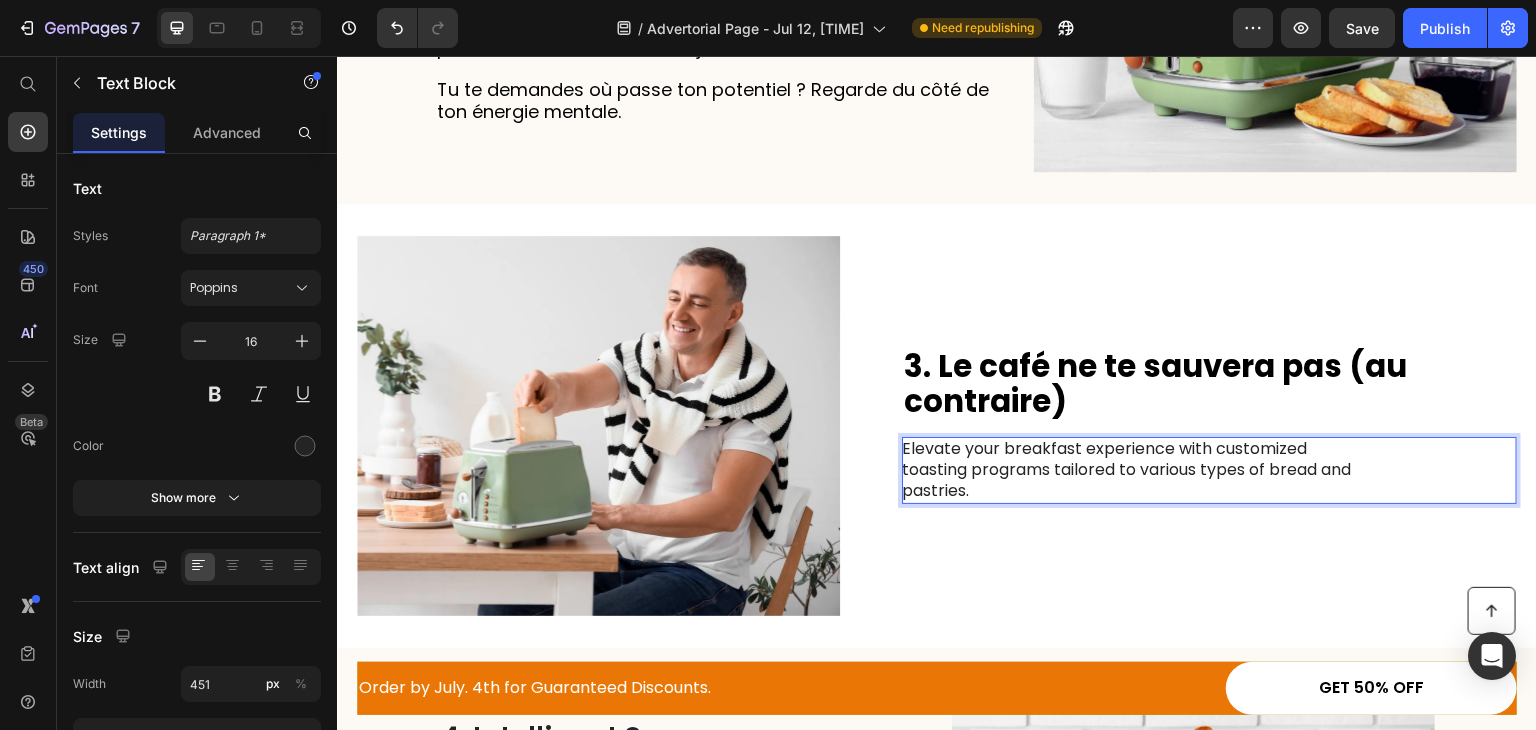 click on "⁠⁠⁠⁠⁠⁠⁠ 3. Le café ne te sauvera pas (au contraire) Heading Elevate your breakfast experience with customized toasting programs tailored to various types of bread and pastries. Text Block   0" at bounding box center (1209, 426) 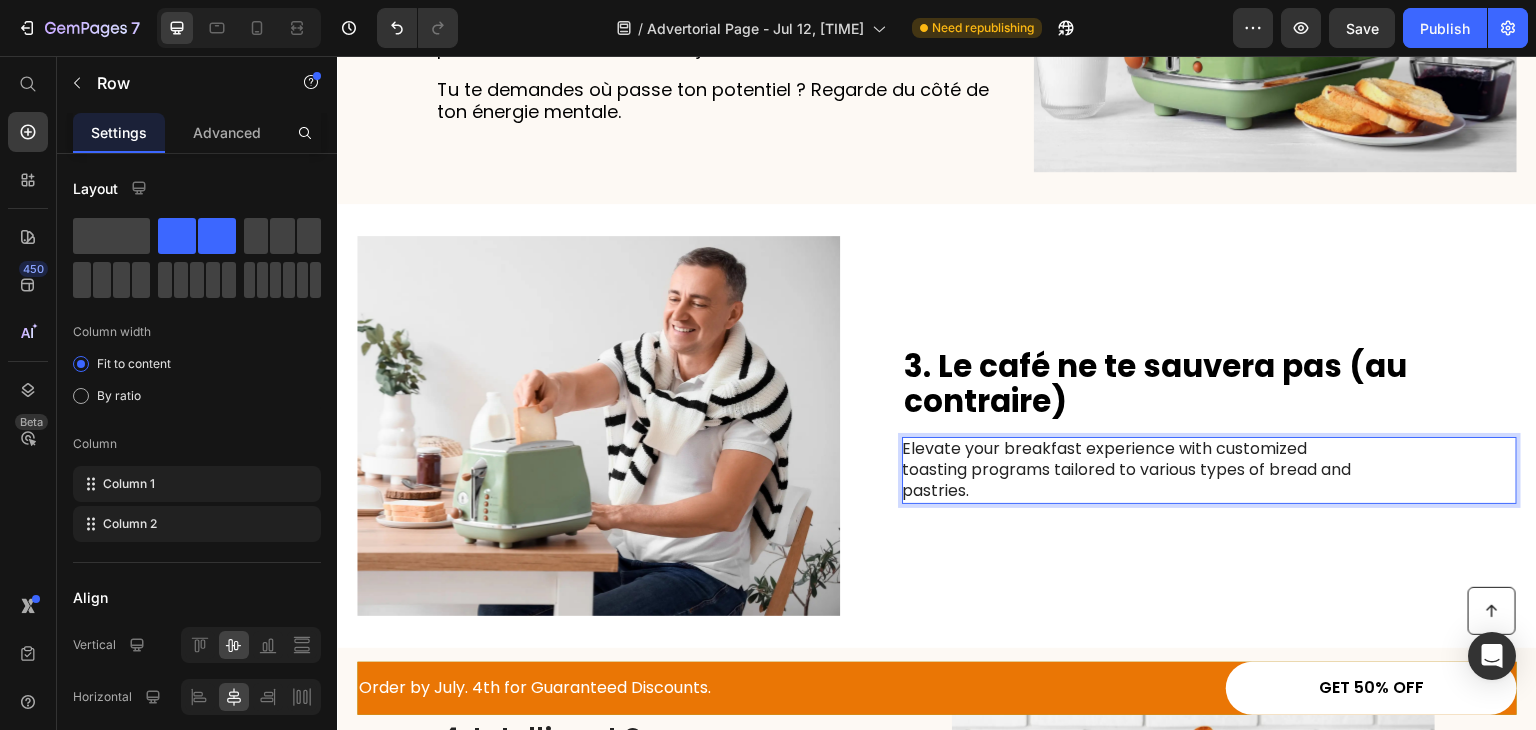 click on "⁠⁠⁠⁠⁠⁠⁠ 3. Le café ne te sauvera pas (au contraire) Heading Elevate your breakfast experience with customized toasting programs tailored to various types of bread and pastries. Text Block   0" at bounding box center [1209, 426] 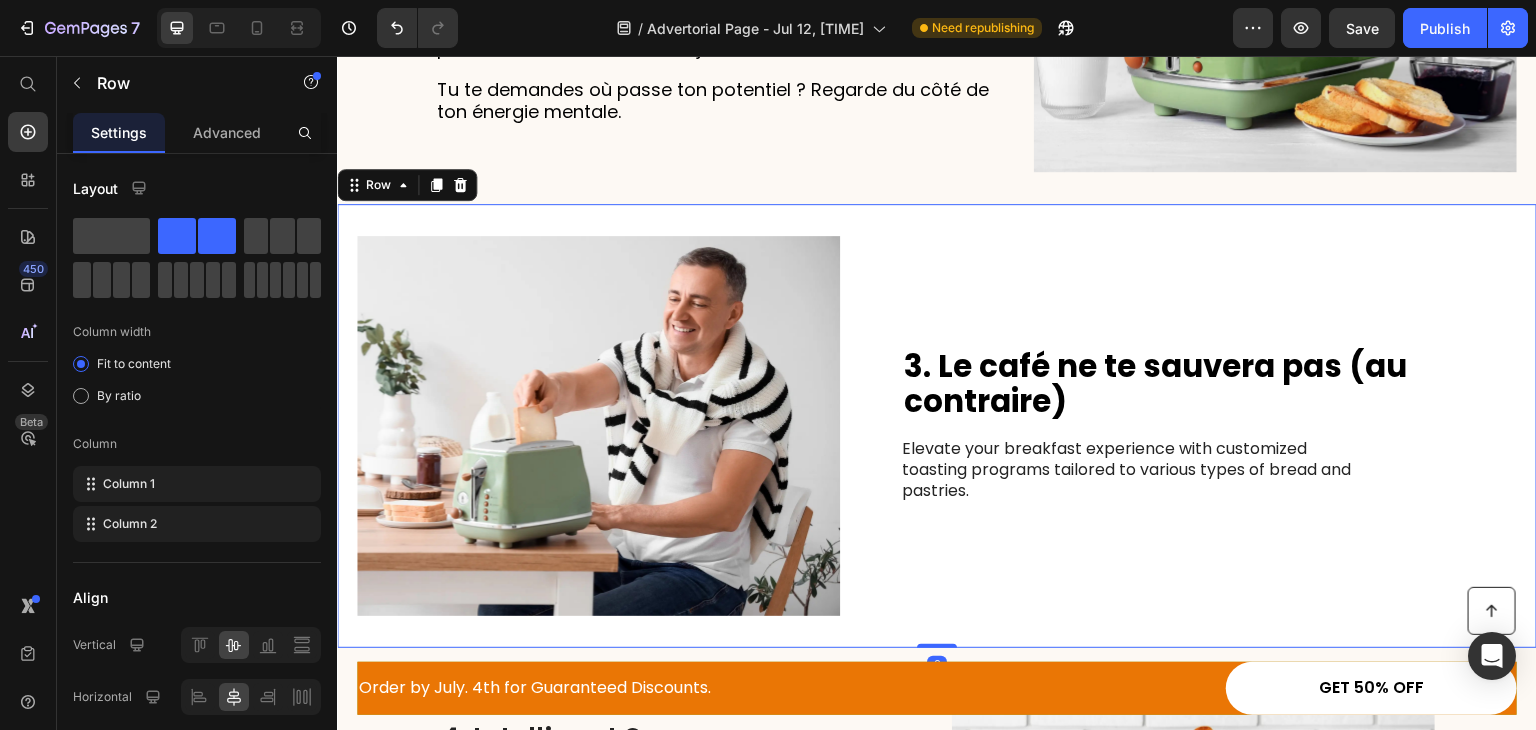 click on "⁠⁠⁠⁠⁠⁠⁠ 3. Le café ne te sauvera pas (au contraire) Heading Elevate your breakfast experience with customized toasting programs tailored to various types of bread and pastries. Text Block" at bounding box center [1209, 426] 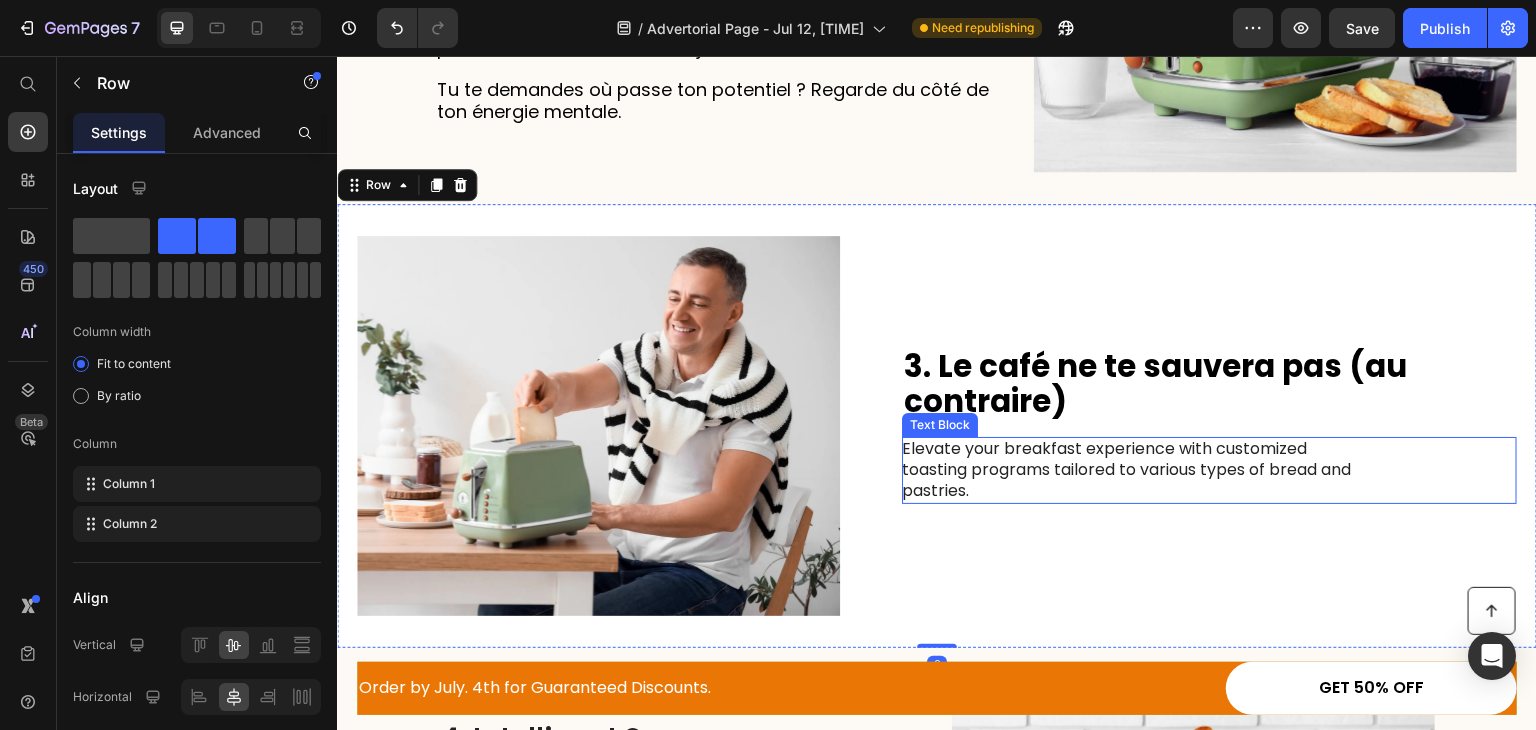 click on "Elevate your breakfast experience with customized toasting programs tailored to various types of bread and pastries." at bounding box center (1126, 470) 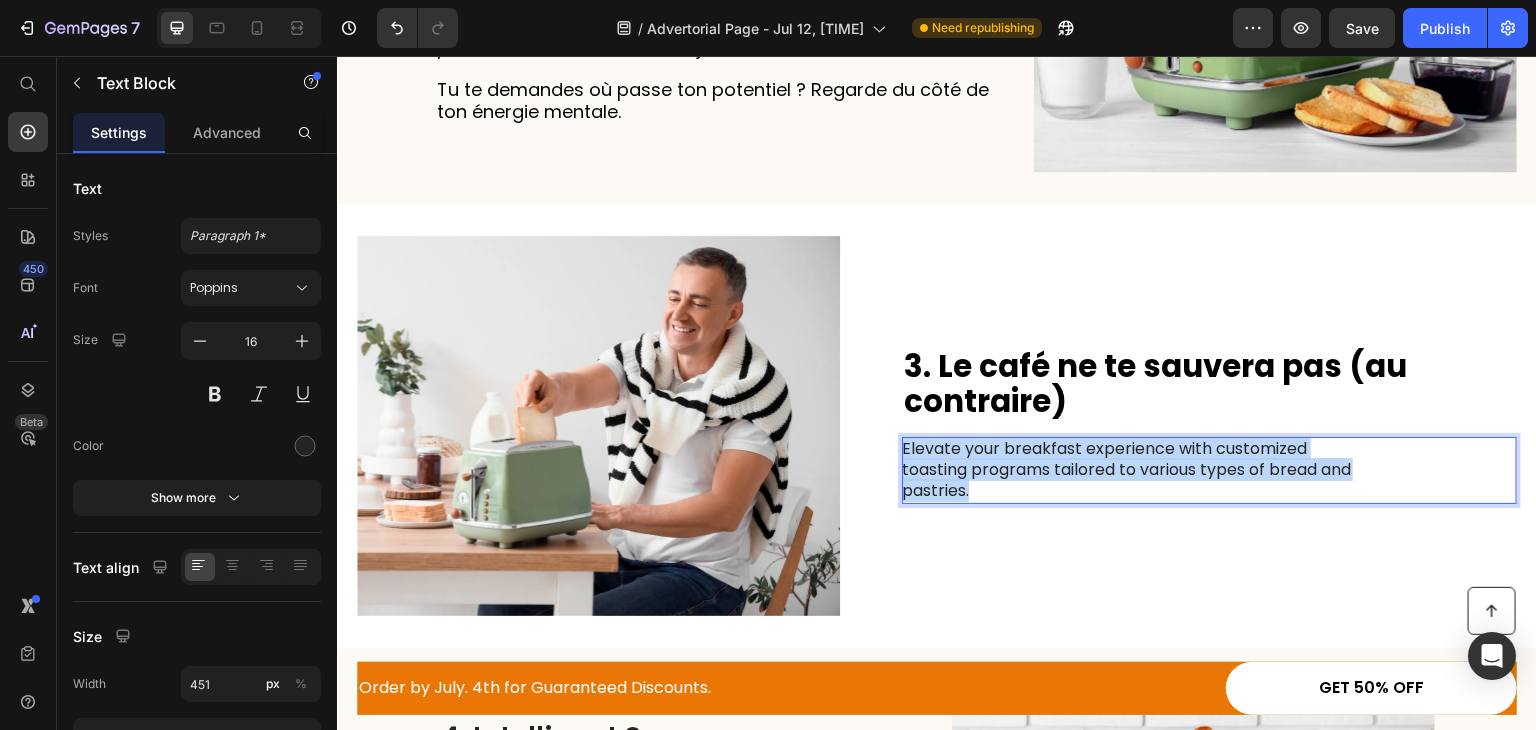 click on "Elevate your breakfast experience with customized toasting programs tailored to various types of bread and pastries." at bounding box center (1126, 470) 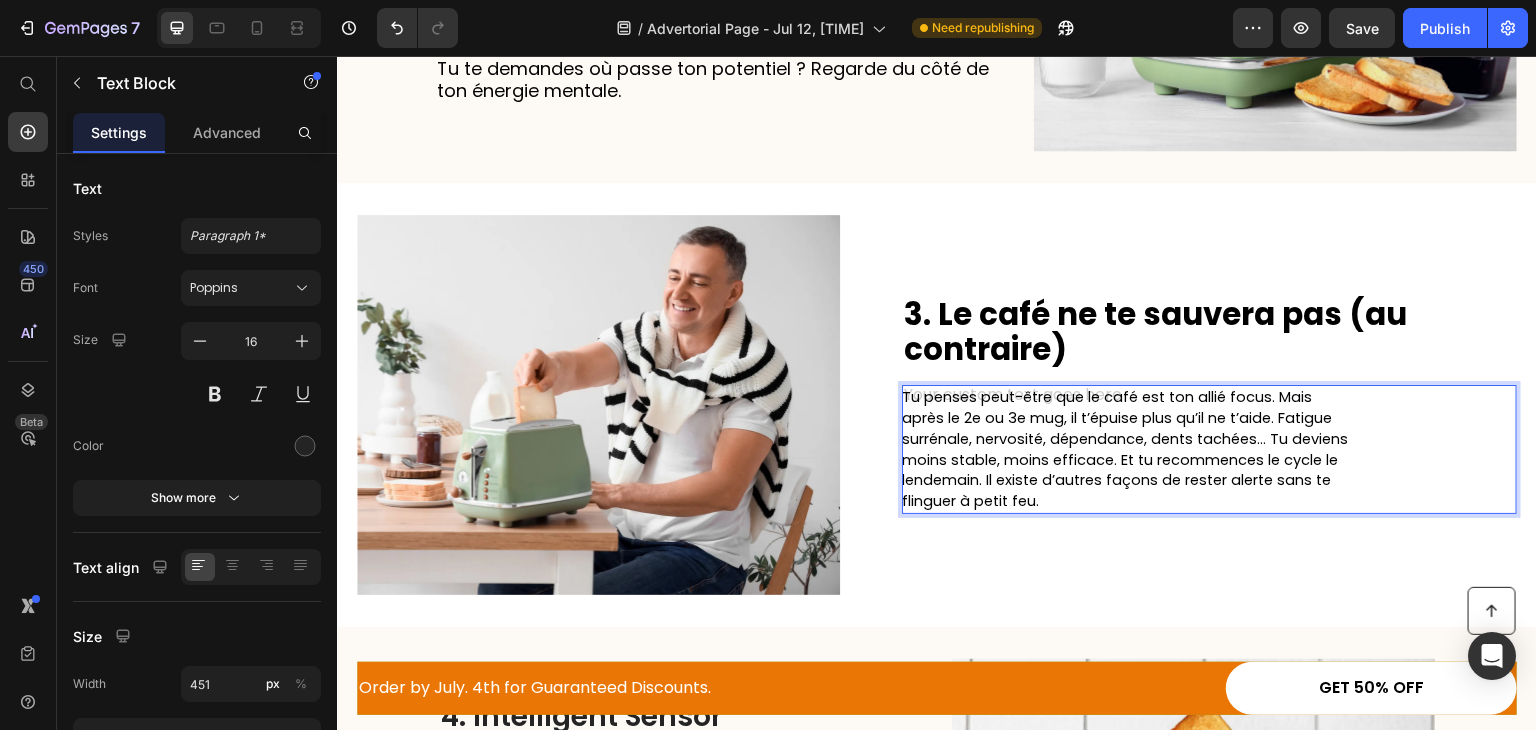 scroll, scrollTop: 1328, scrollLeft: 0, axis: vertical 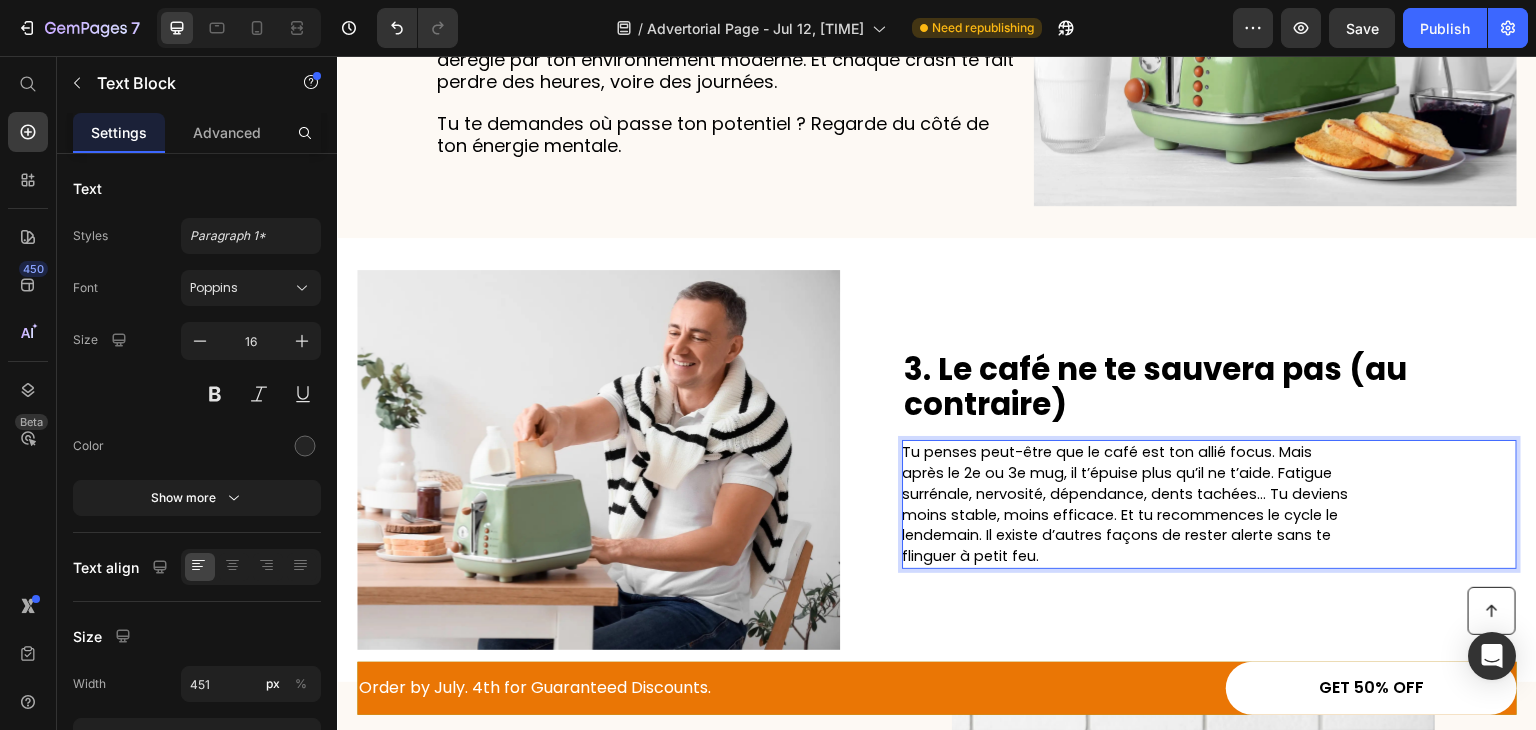 click on "Tu penses peut-être que le café est ton allié focus. Mais après le 2e ou 3e mug, il t’épuise plus qu’il ne t’aide. Fatigue surrénale, nervosité, dépendance, dents tachées… Tu deviens moins stable, moins efficace. Et tu recommences le cycle le lendemain. Il existe d’autres façons de rester alerte sans te flinguer à petit feu." at bounding box center [1125, 504] 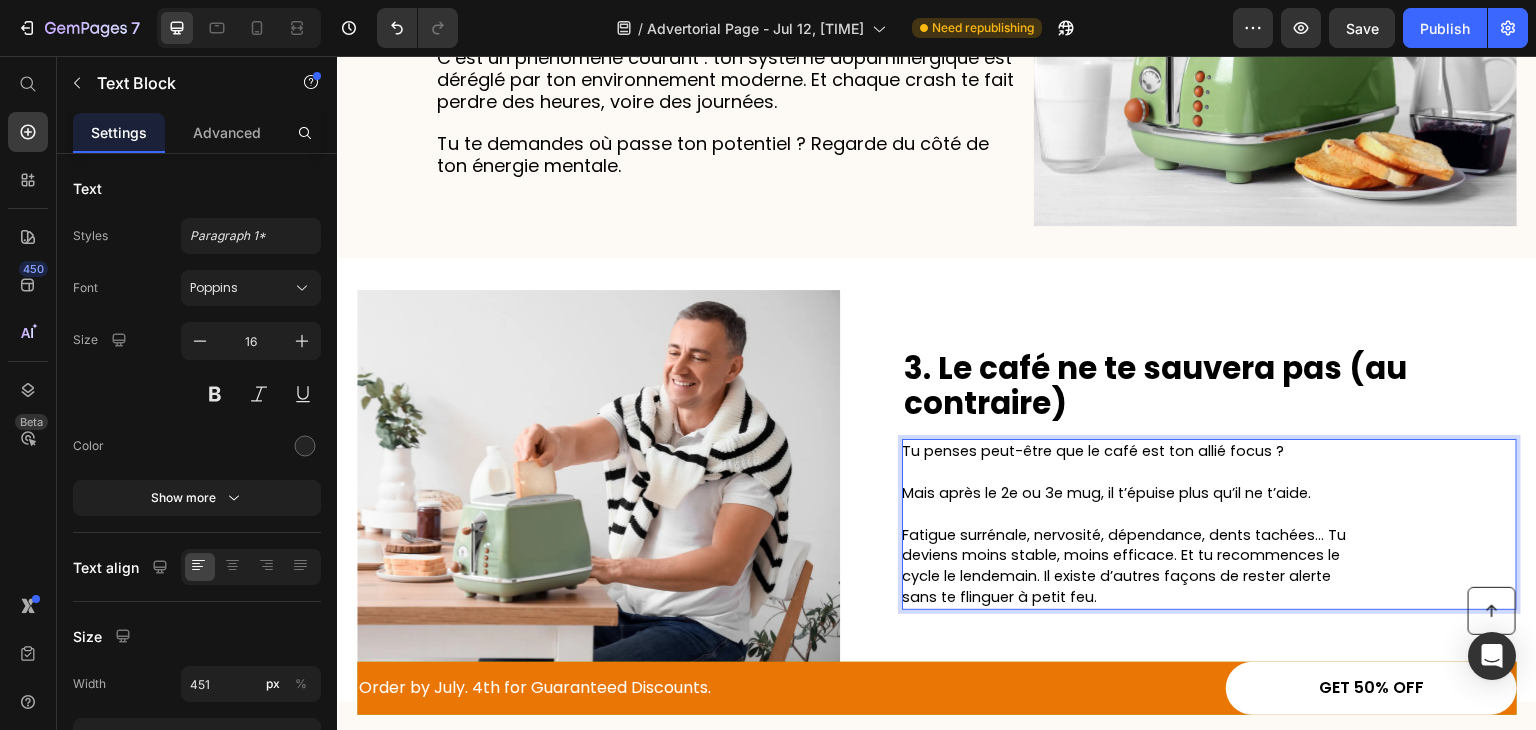 scroll, scrollTop: 1318, scrollLeft: 0, axis: vertical 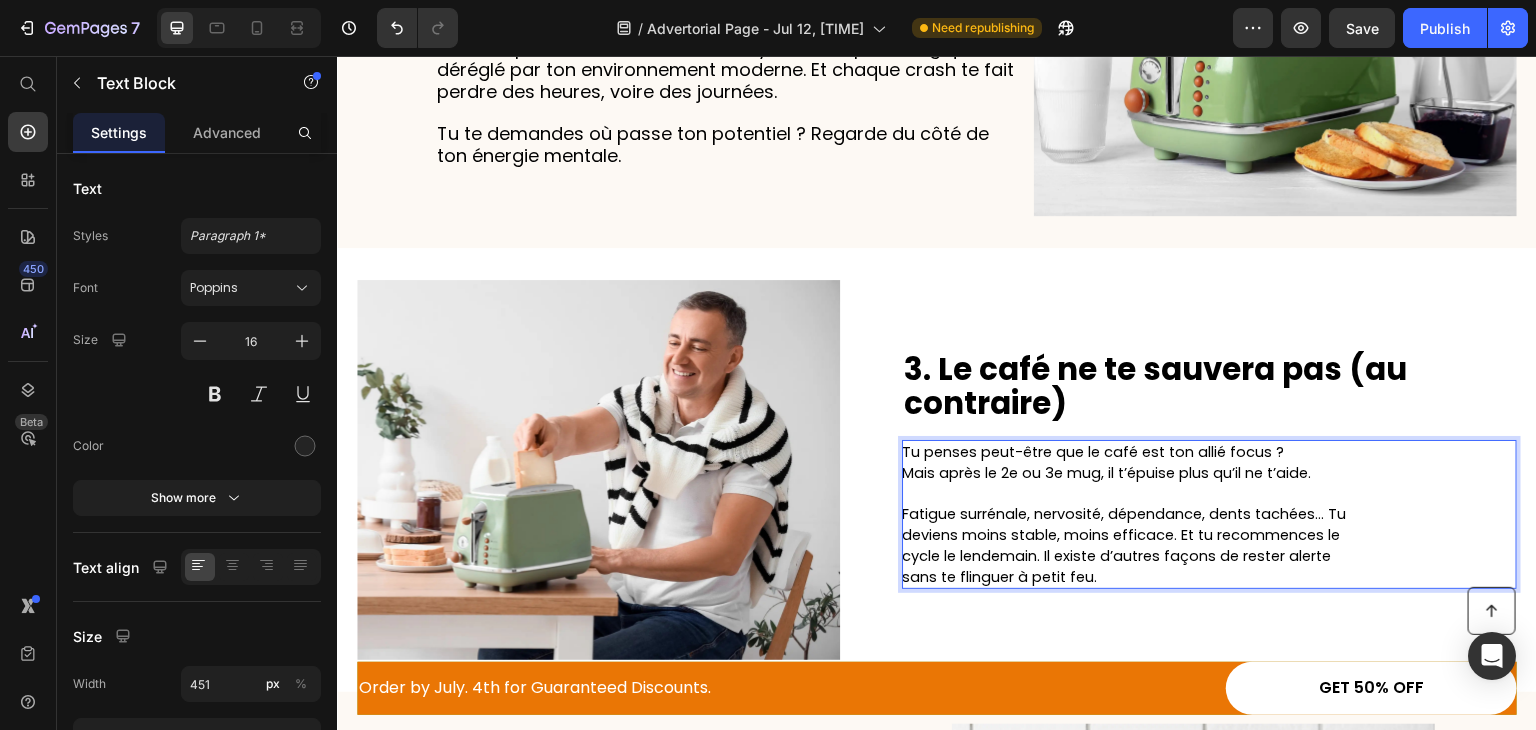 click on "Fatigue surrénale, nervosité, dépendance, dents tachées… Tu deviens moins stable, moins efficace. Et tu recommences le cycle le lendemain. Il existe d’autres façons de rester alerte sans te flinguer à petit feu." at bounding box center (1124, 545) 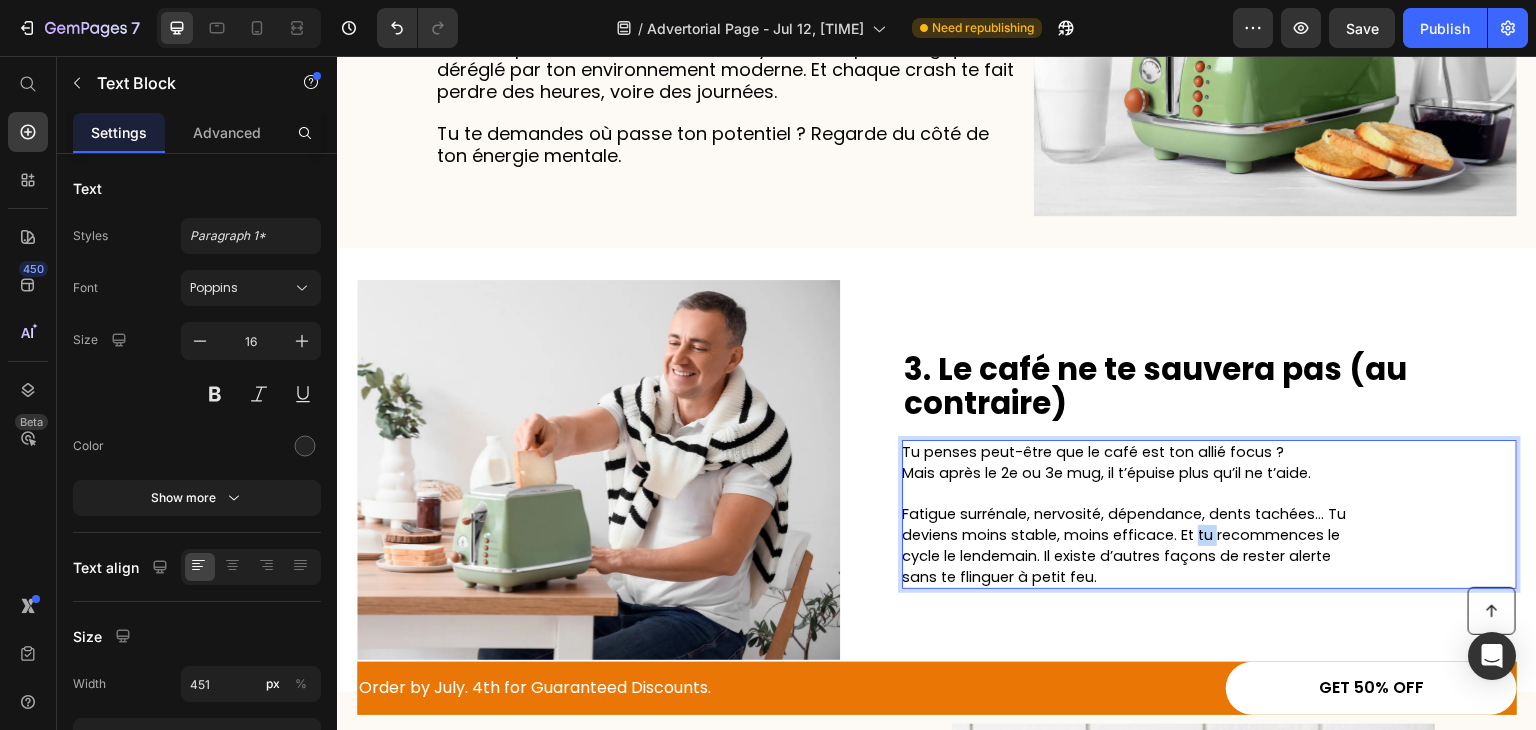 click on "Fatigue surrénale, nervosité, dépendance, dents tachées… Tu deviens moins stable, moins efficace. Et tu recommences le cycle le lendemain. Il existe d’autres façons de rester alerte sans te flinguer à petit feu." at bounding box center [1124, 545] 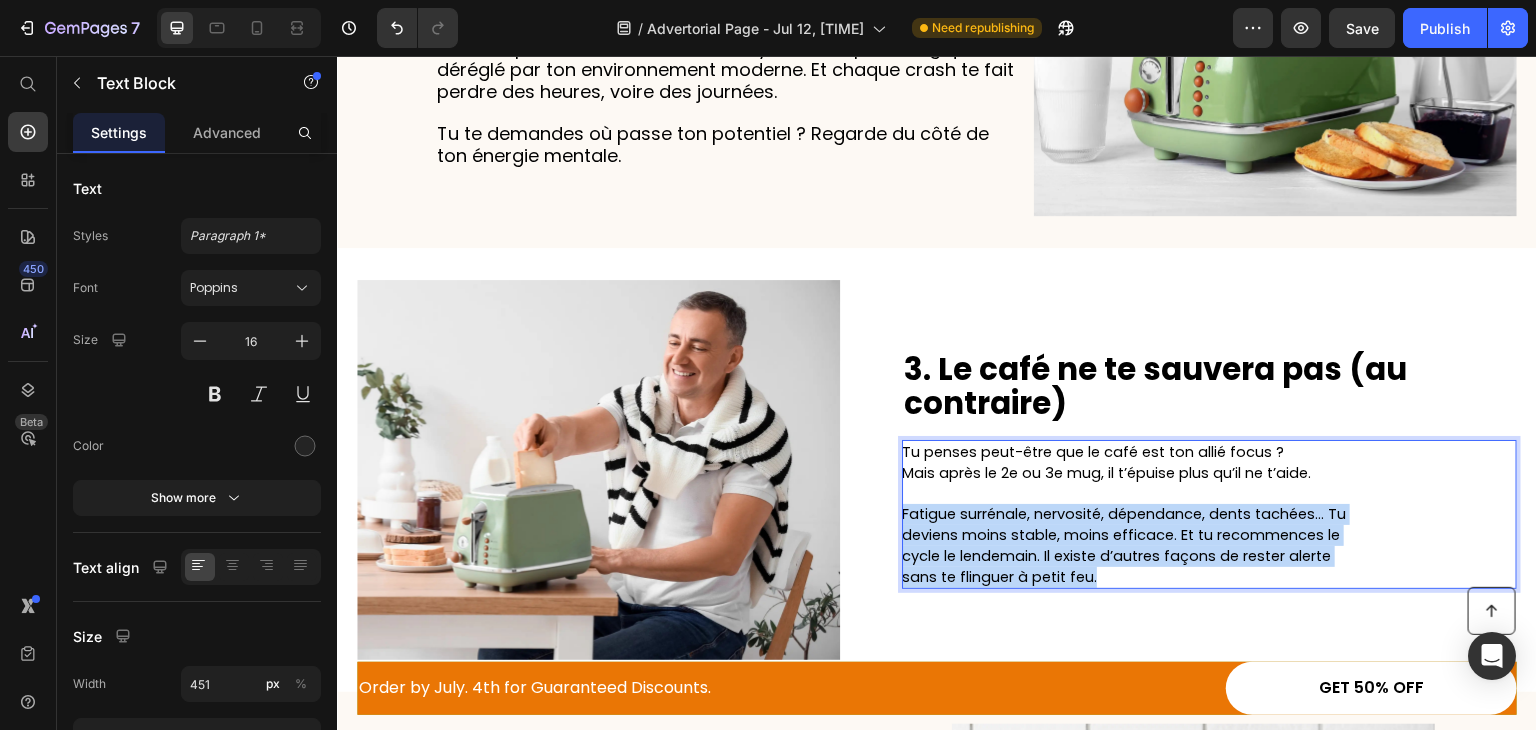 click on "Fatigue surrénale, nervosité, dépendance, dents tachées… Tu deviens moins stable, moins efficace. Et tu recommences le cycle le lendemain. Il existe d’autres façons de rester alerte sans te flinguer à petit feu." at bounding box center (1124, 545) 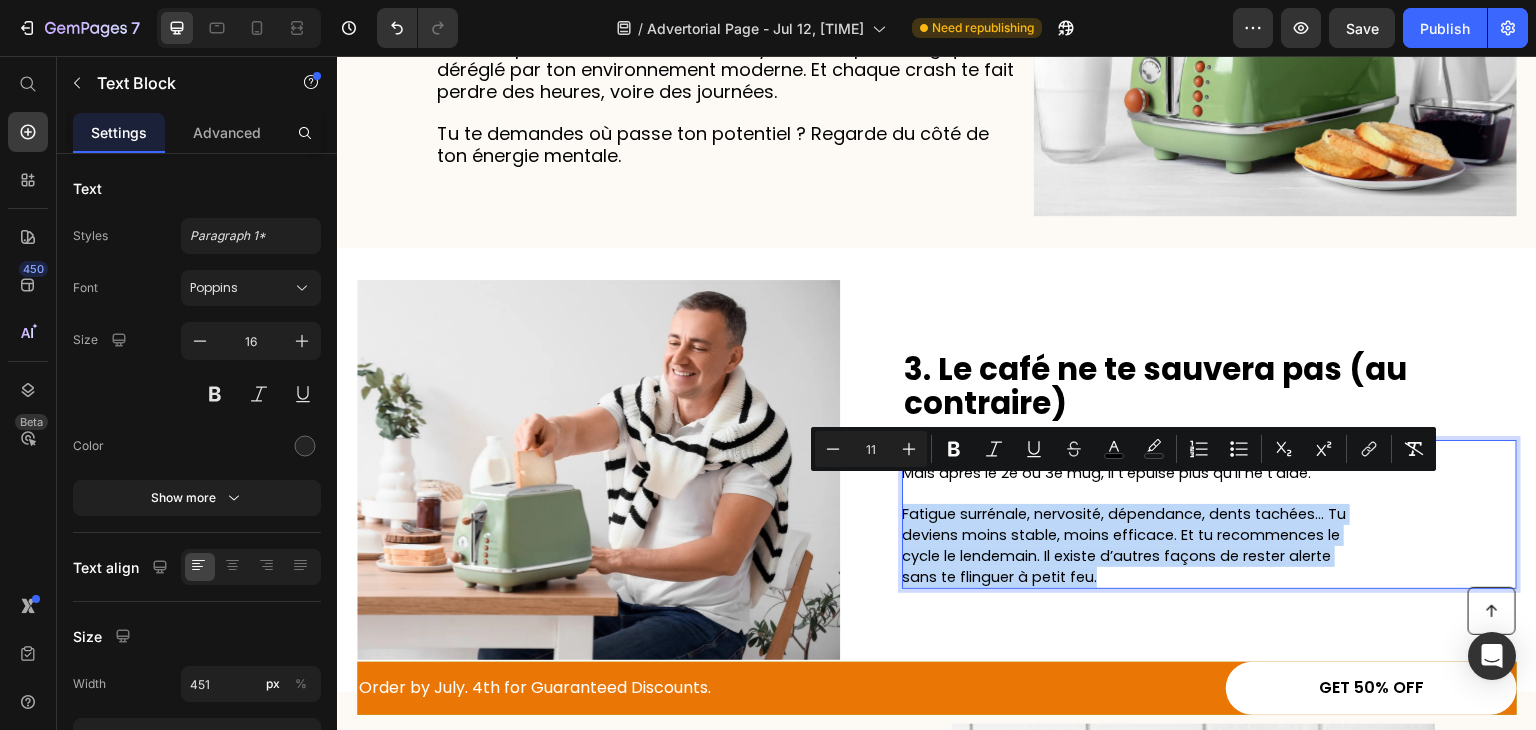 click on "Fatigue surrénale, nervosité, dépendance, dents tachées… Tu deviens moins stable, moins efficace. Et tu recommences le cycle le lendemain. Il existe d’autres façons de rester alerte sans te flinguer à petit feu." at bounding box center (1126, 545) 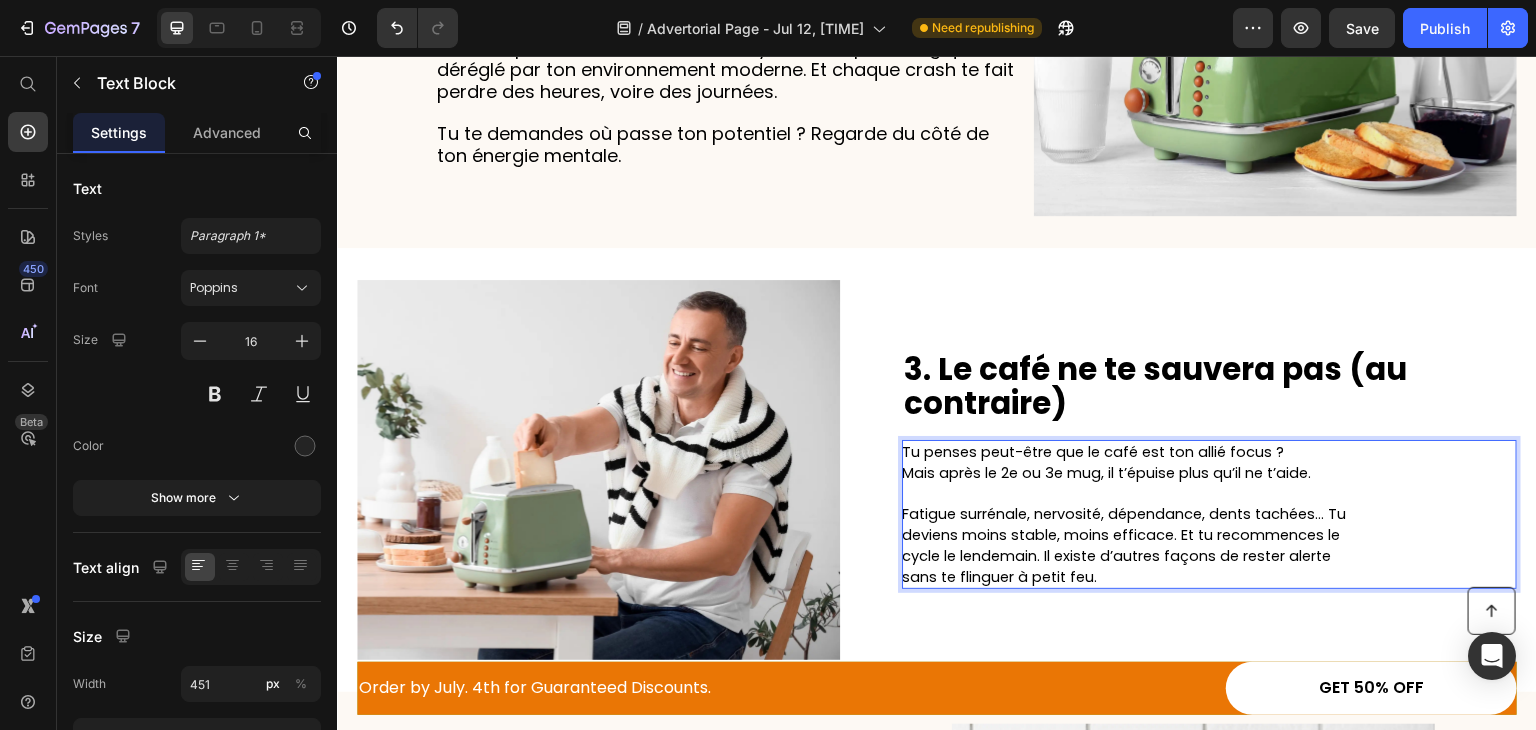 click on "Fatigue surrénale, nervosité, dépendance, dents tachées… Tu deviens moins stable, moins efficace. Et tu recommences le cycle le lendemain. Il existe d’autres façons de rester alerte sans te flinguer à petit feu." at bounding box center [1126, 545] 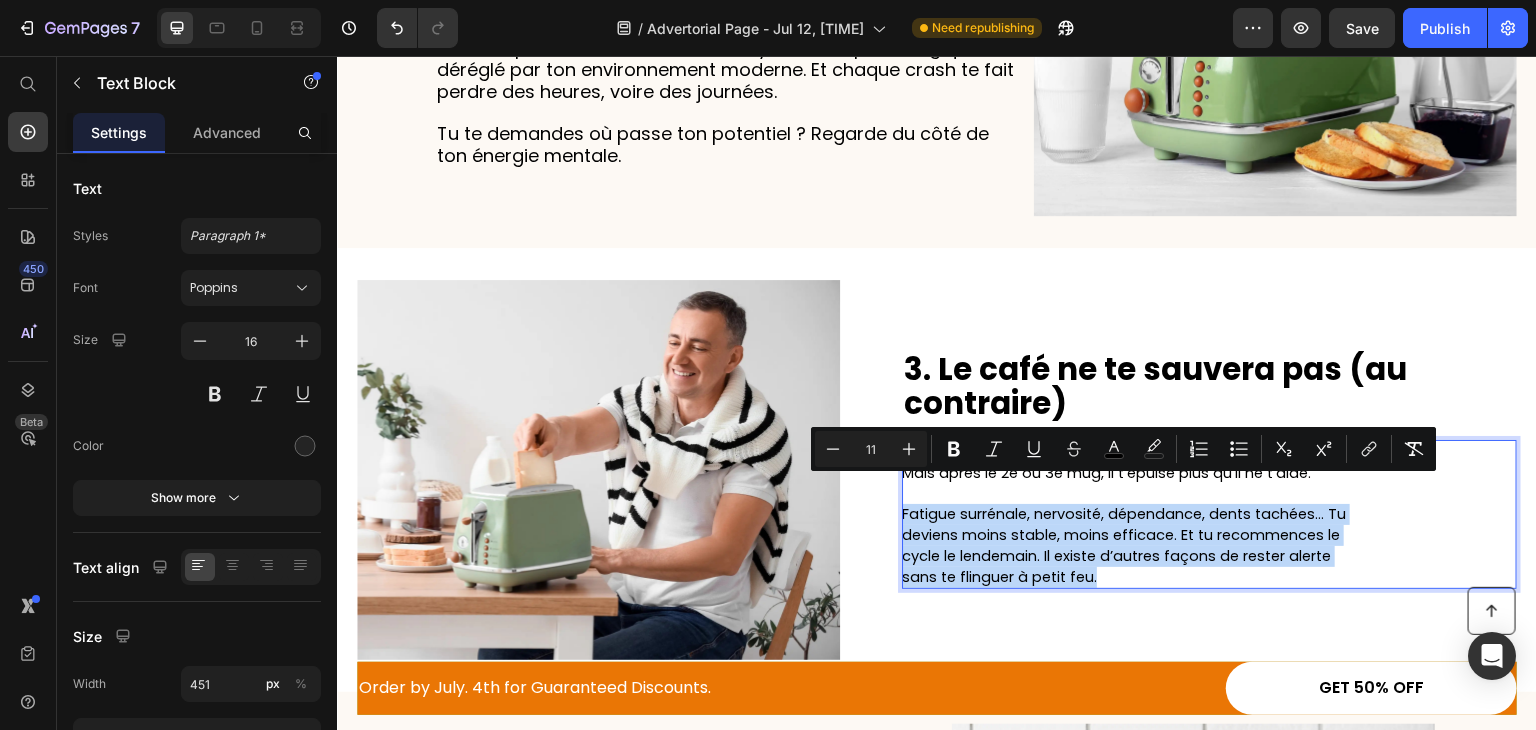 drag, startPoint x: 1143, startPoint y: 546, endPoint x: 1060, endPoint y: 485, distance: 103.00485 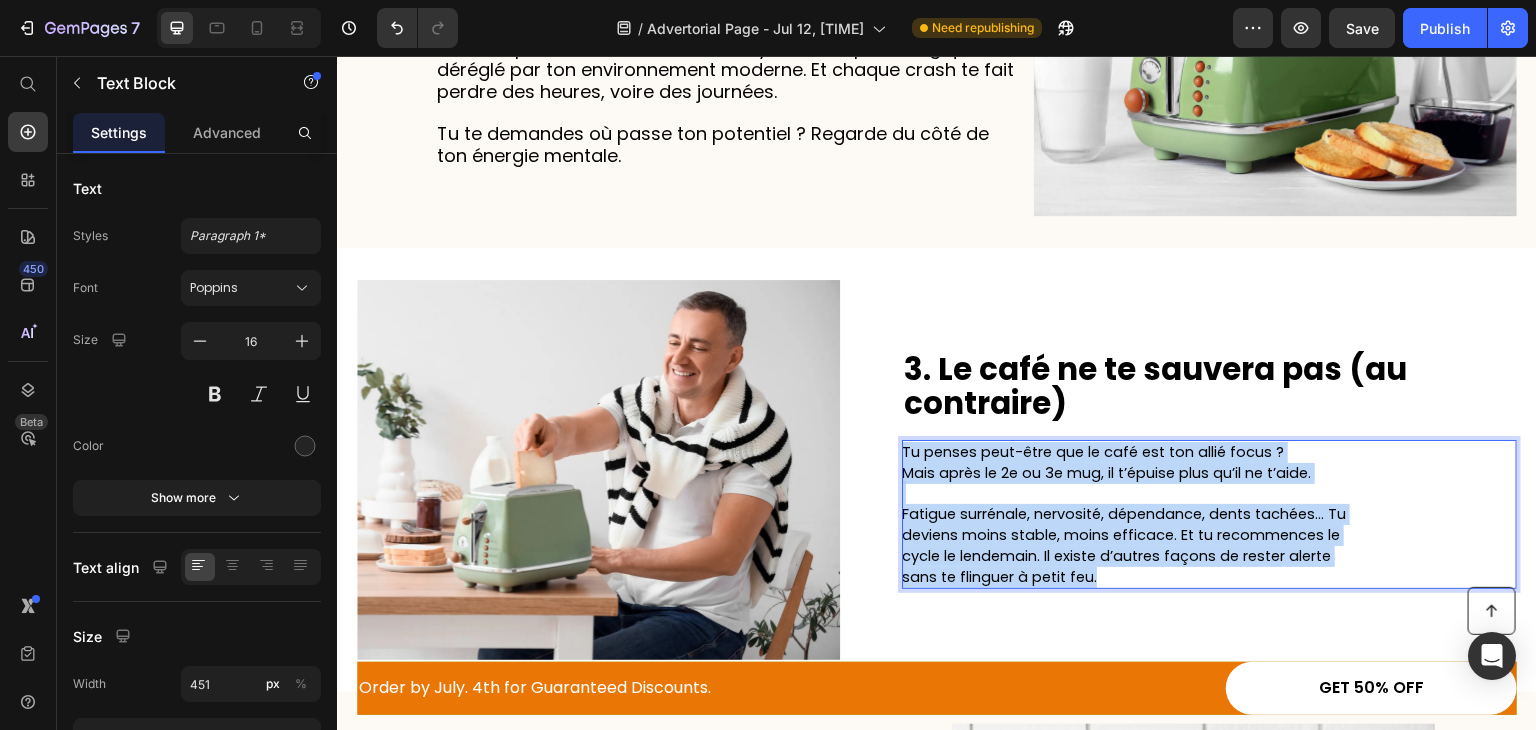 drag, startPoint x: 1103, startPoint y: 557, endPoint x: 901, endPoint y: 427, distance: 240.21657 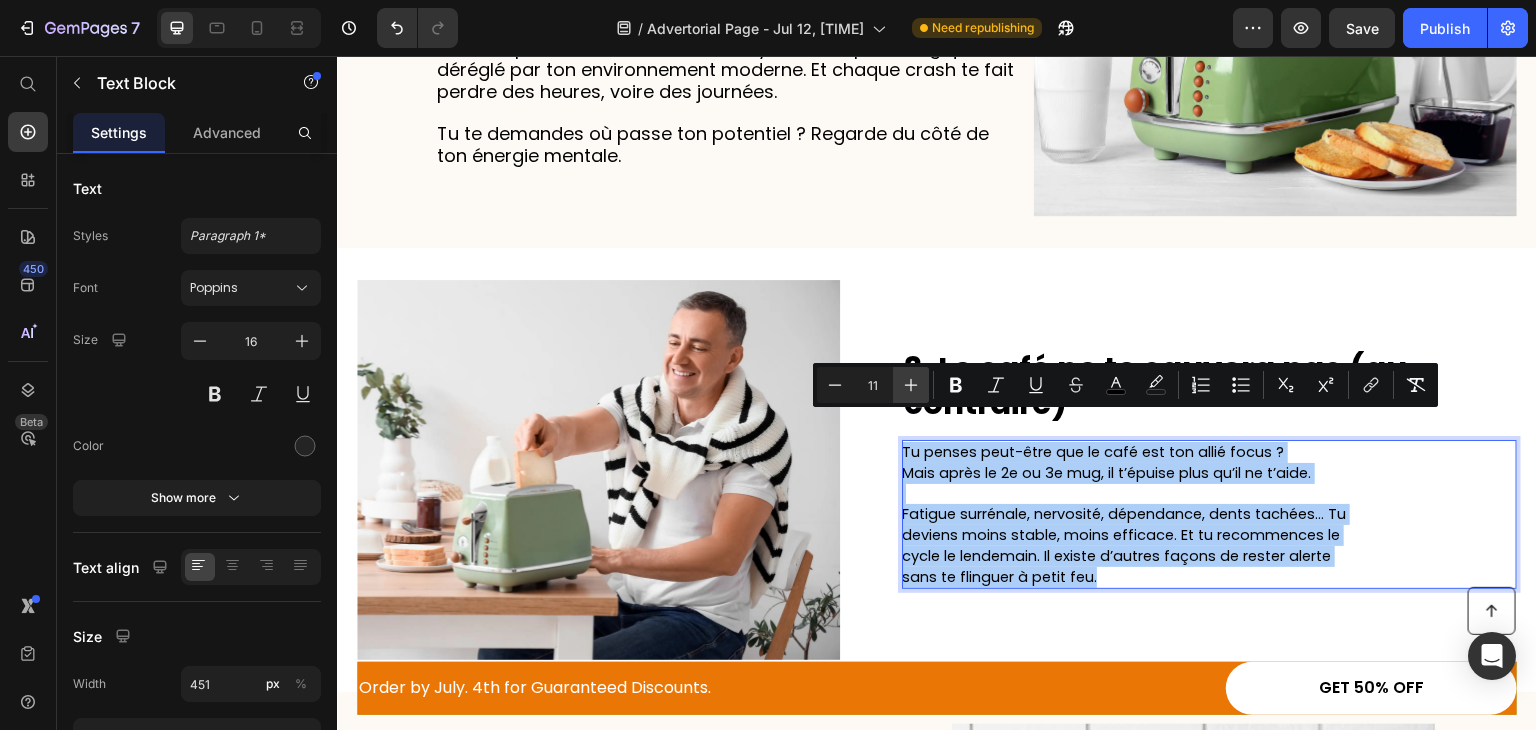 click 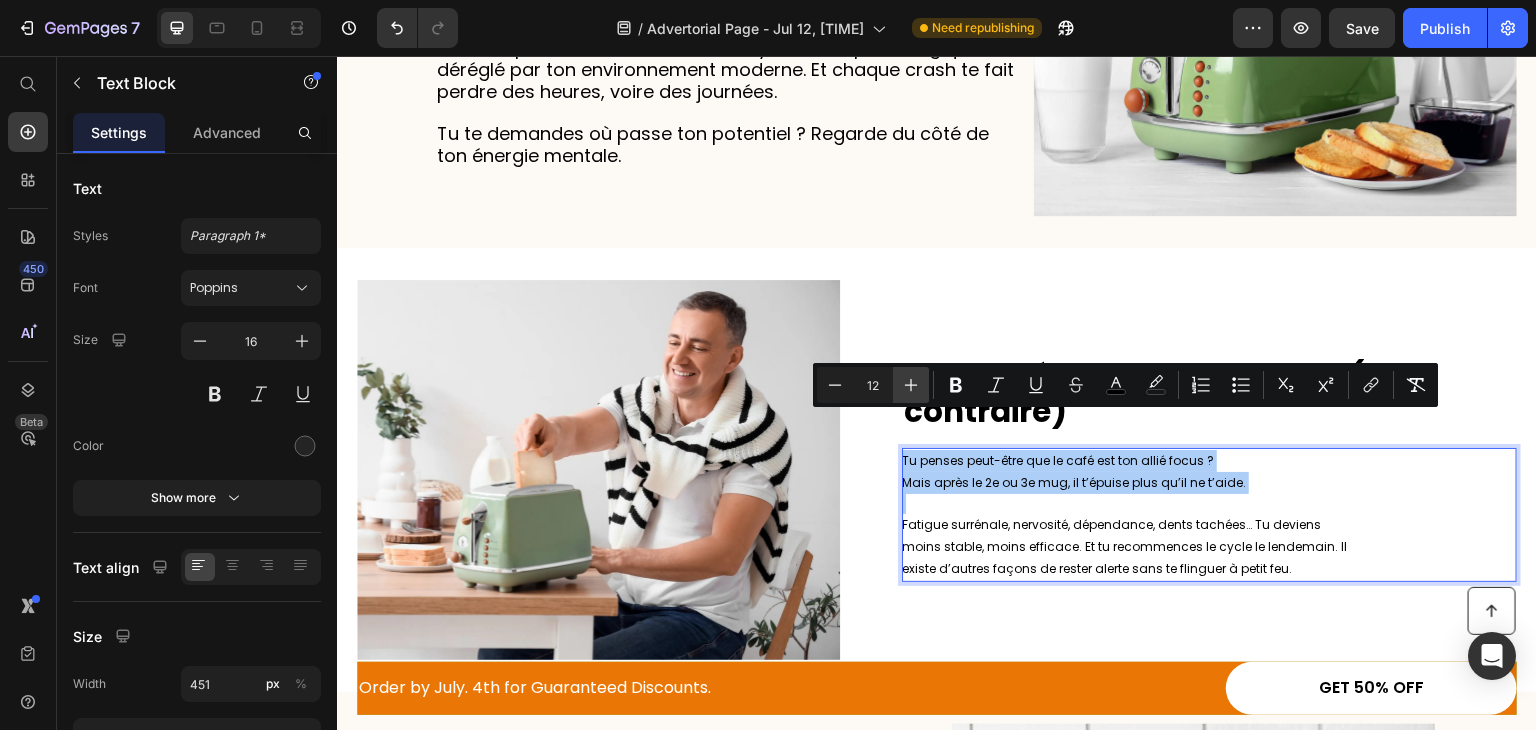 click 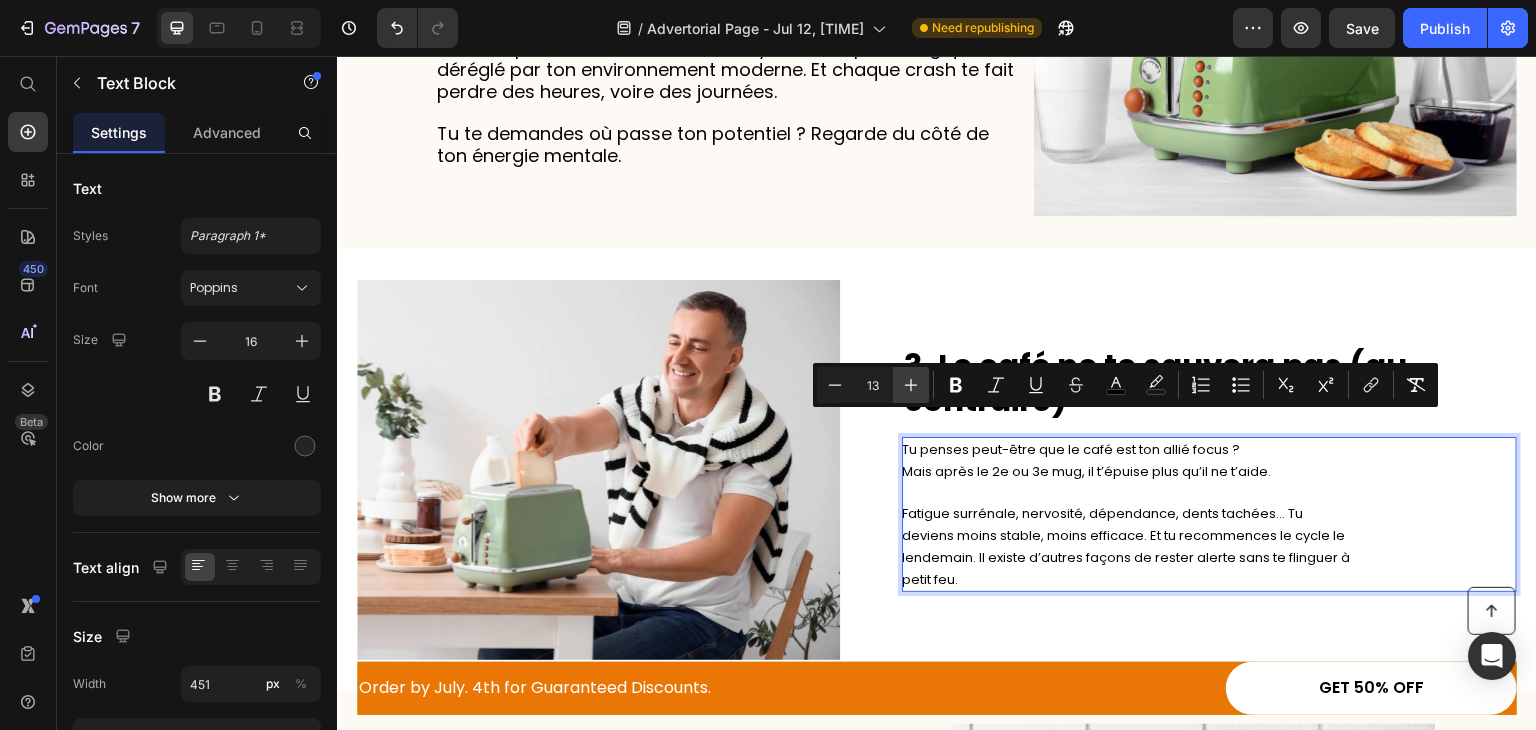 click 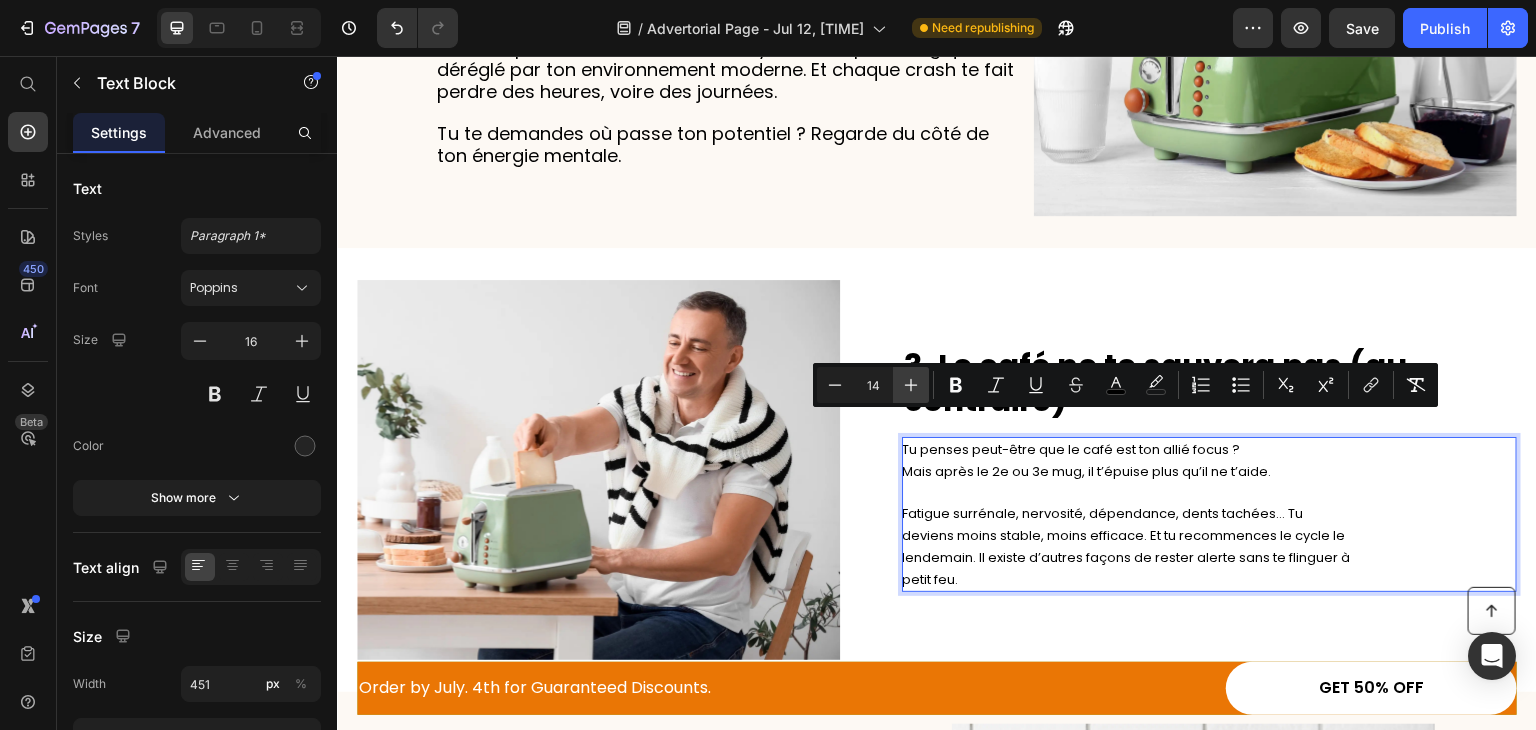click 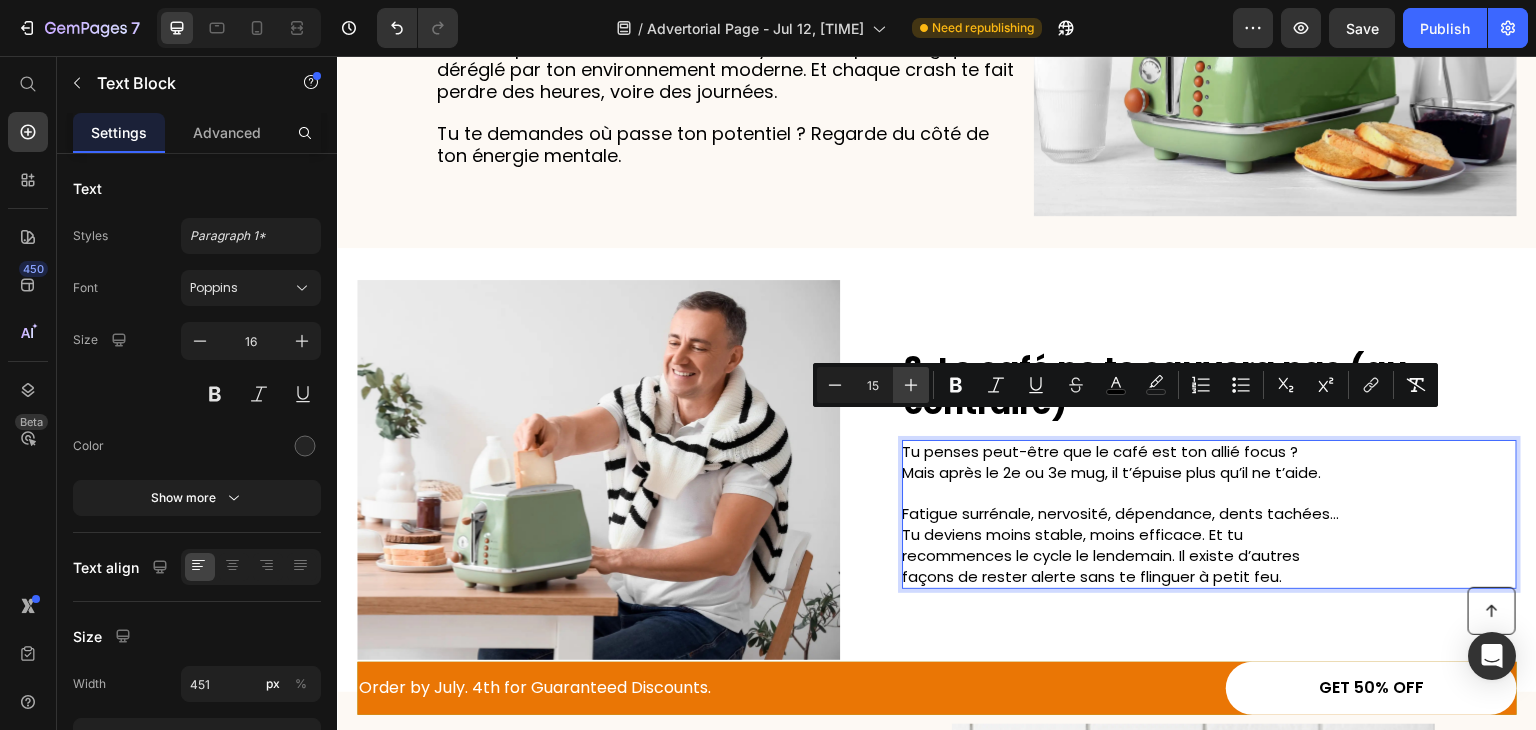 click 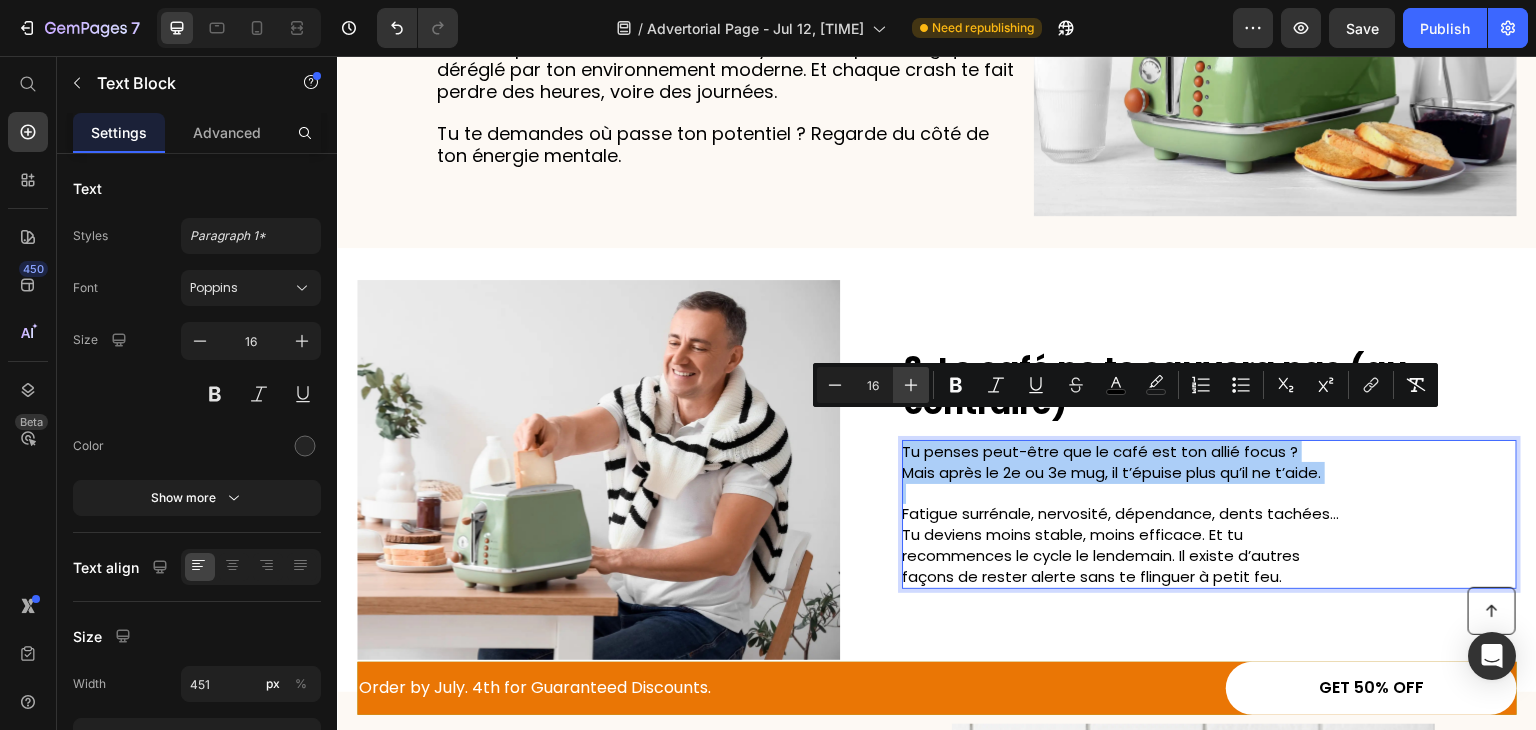 click 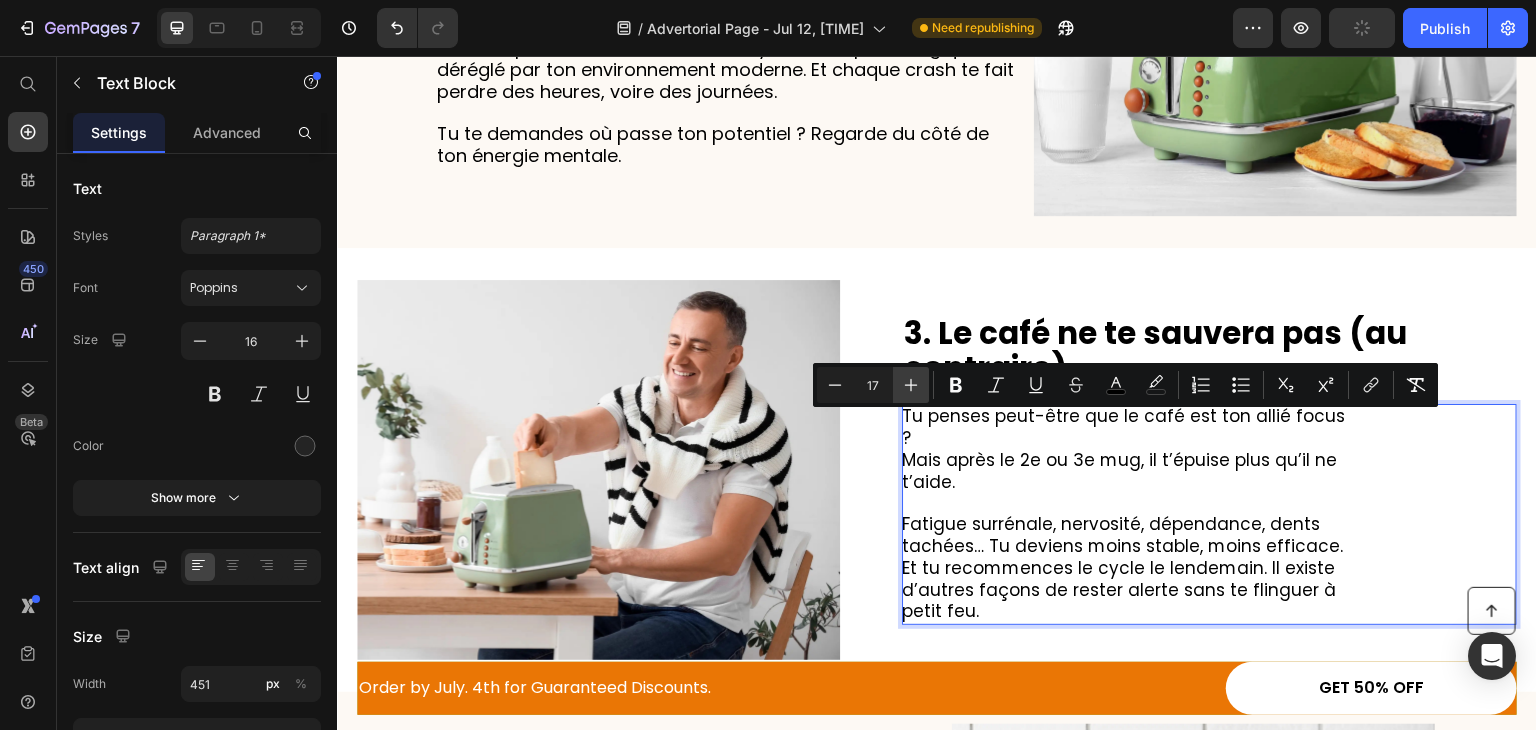 click 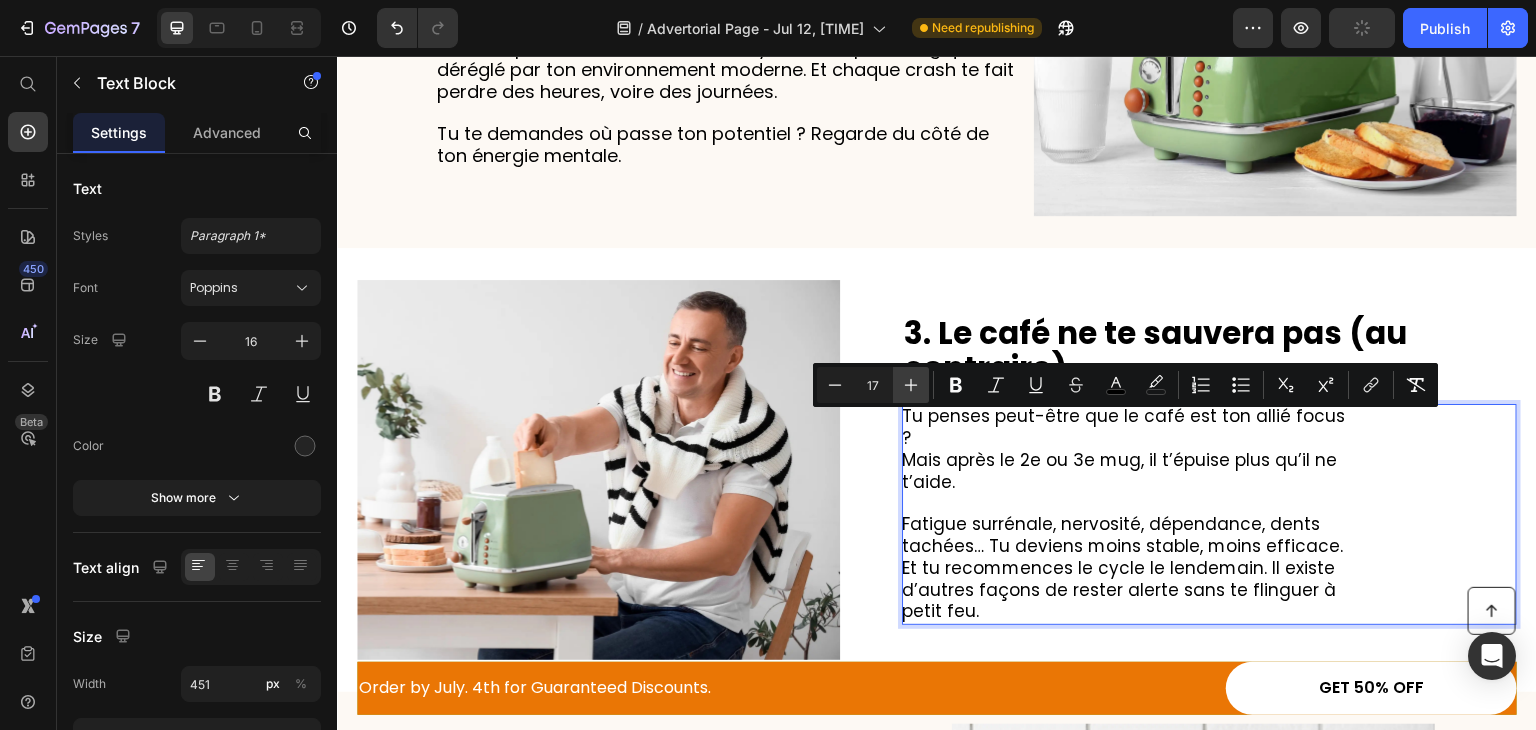 type on "18" 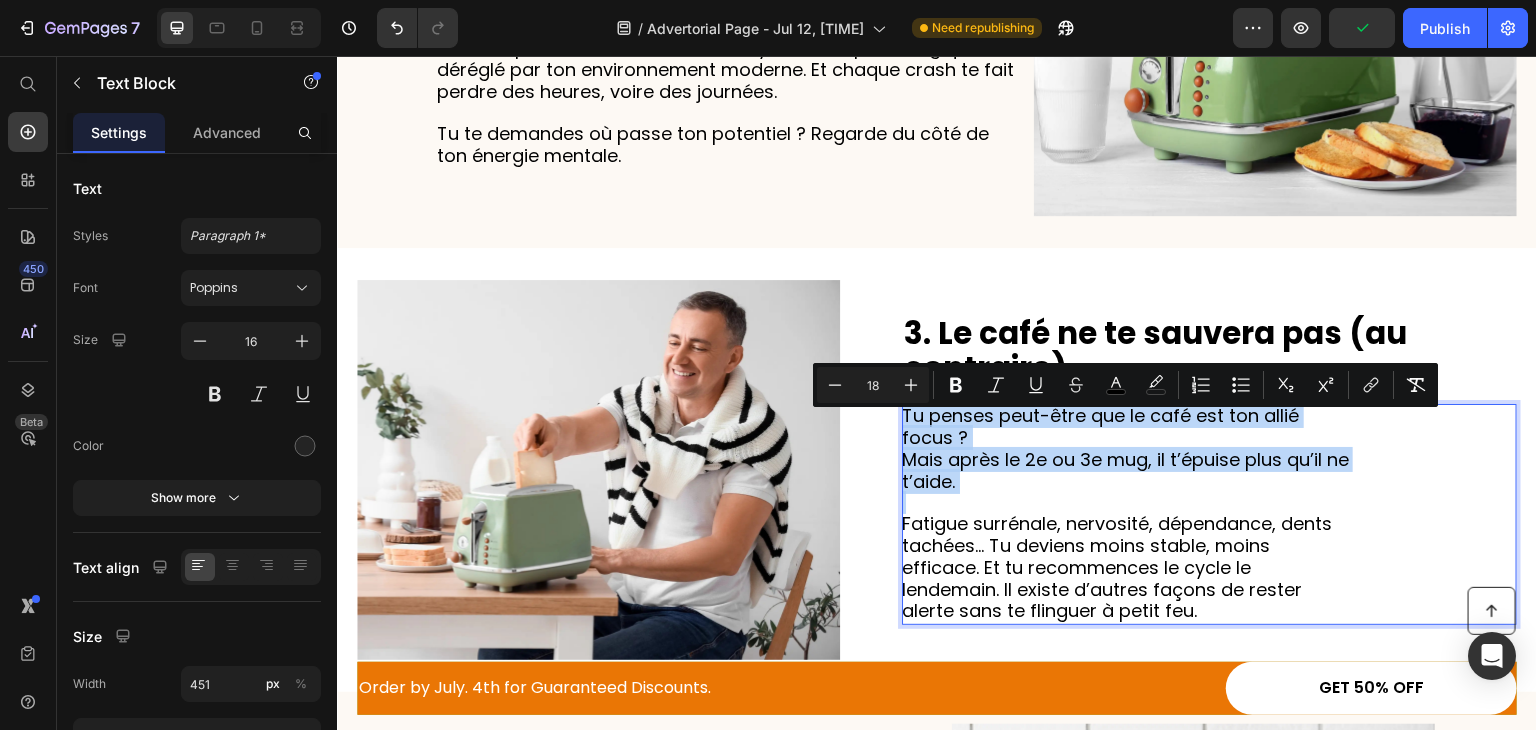 click at bounding box center (1126, 503) 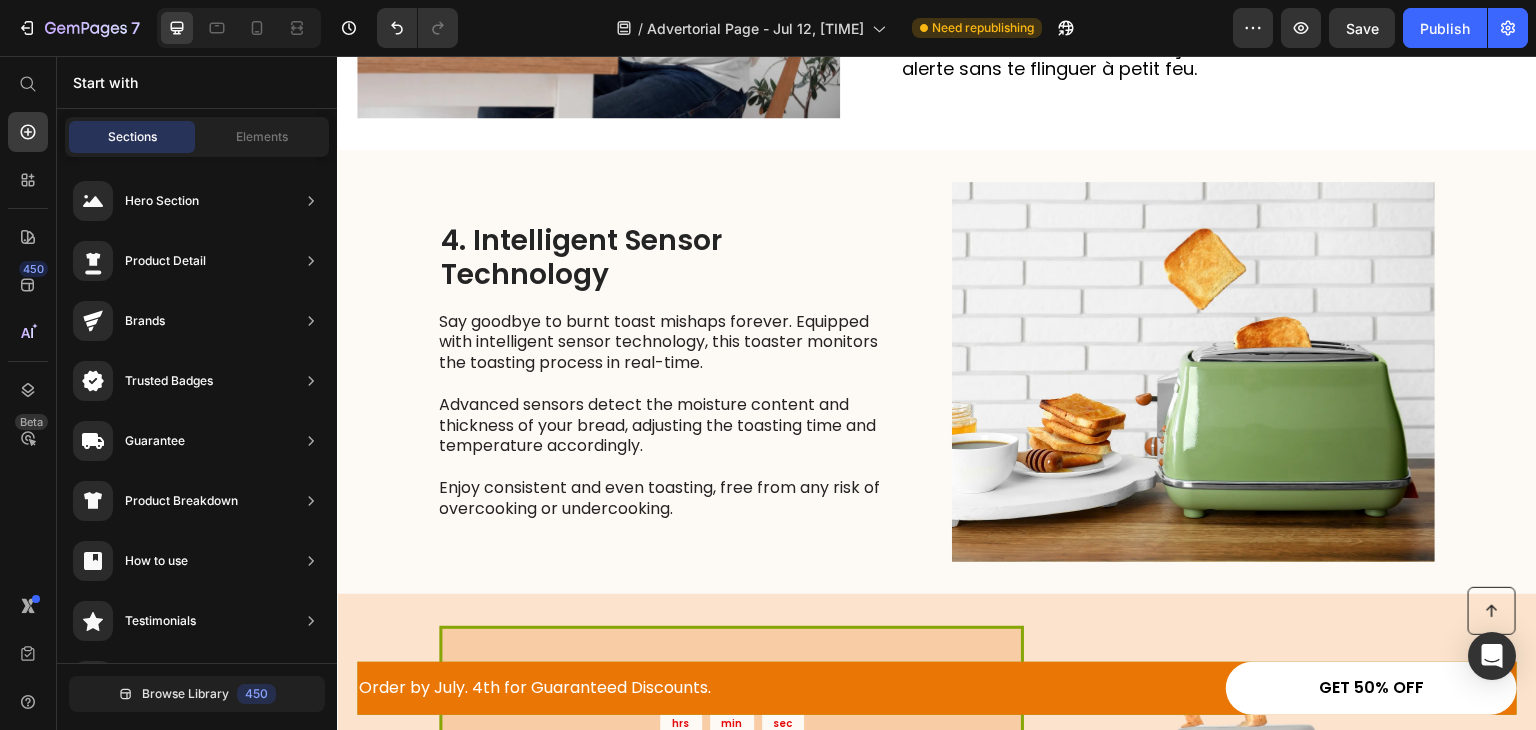 scroll, scrollTop: 1894, scrollLeft: 0, axis: vertical 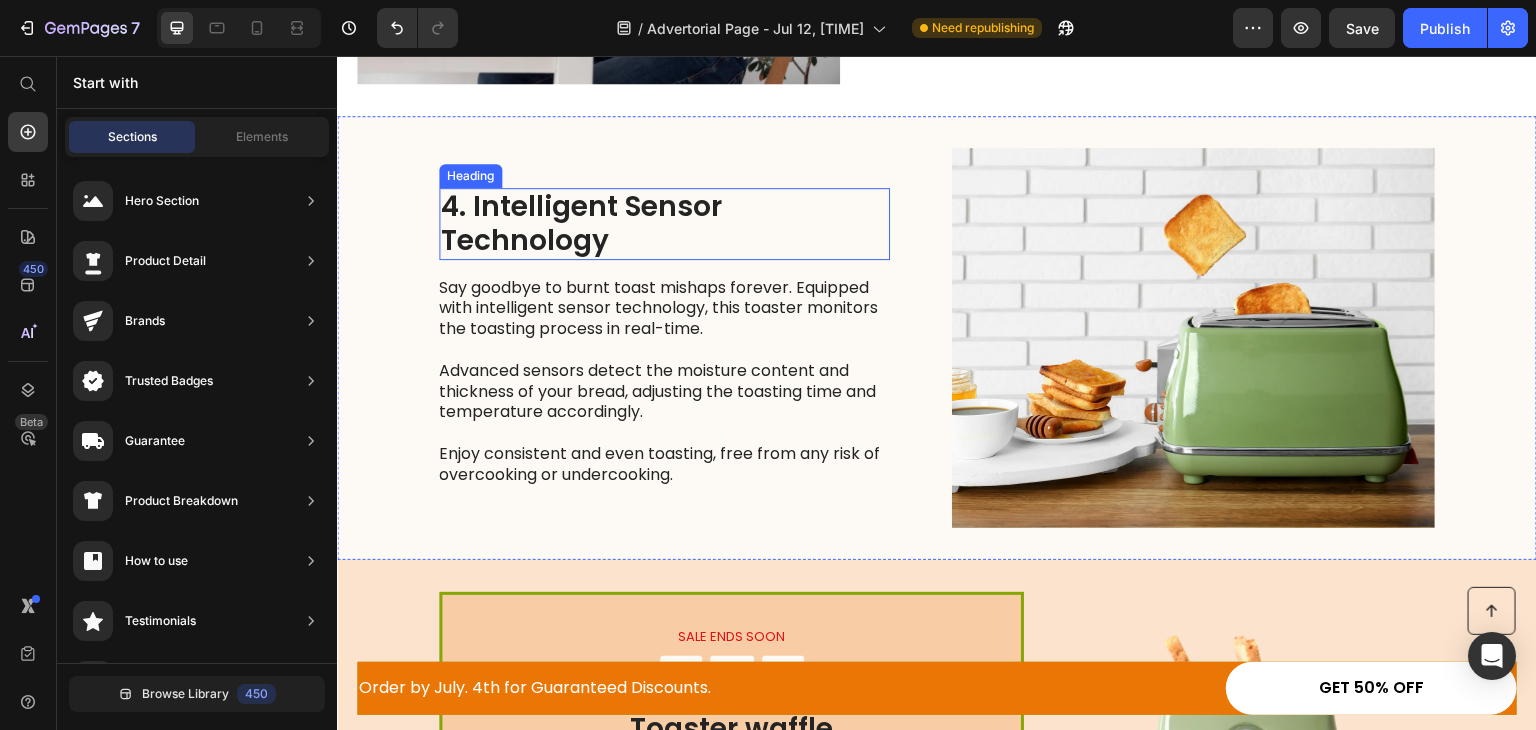 click on "4. Intelligent Sensor Technology" at bounding box center [664, 223] 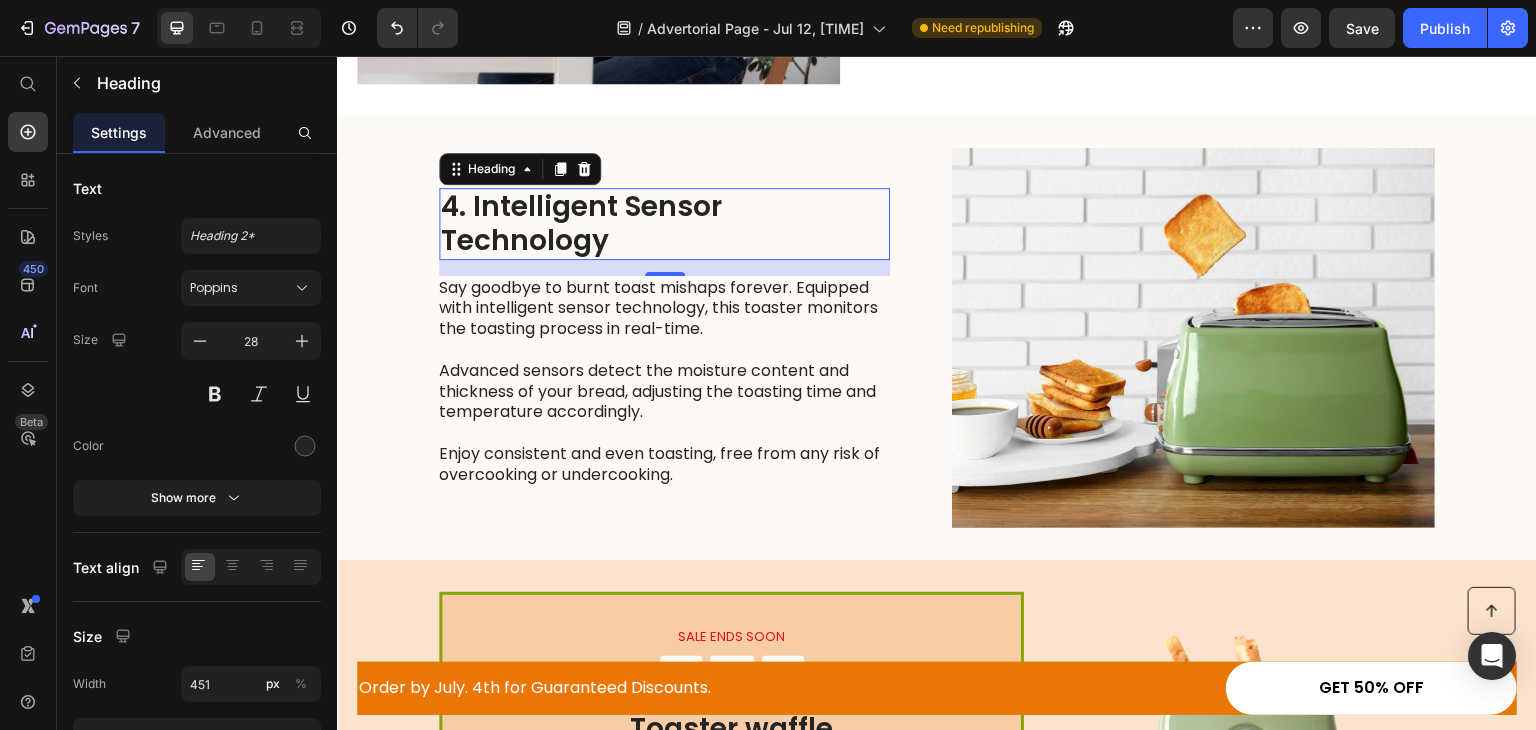 click on "4. Intelligent Sensor Technology" at bounding box center (664, 223) 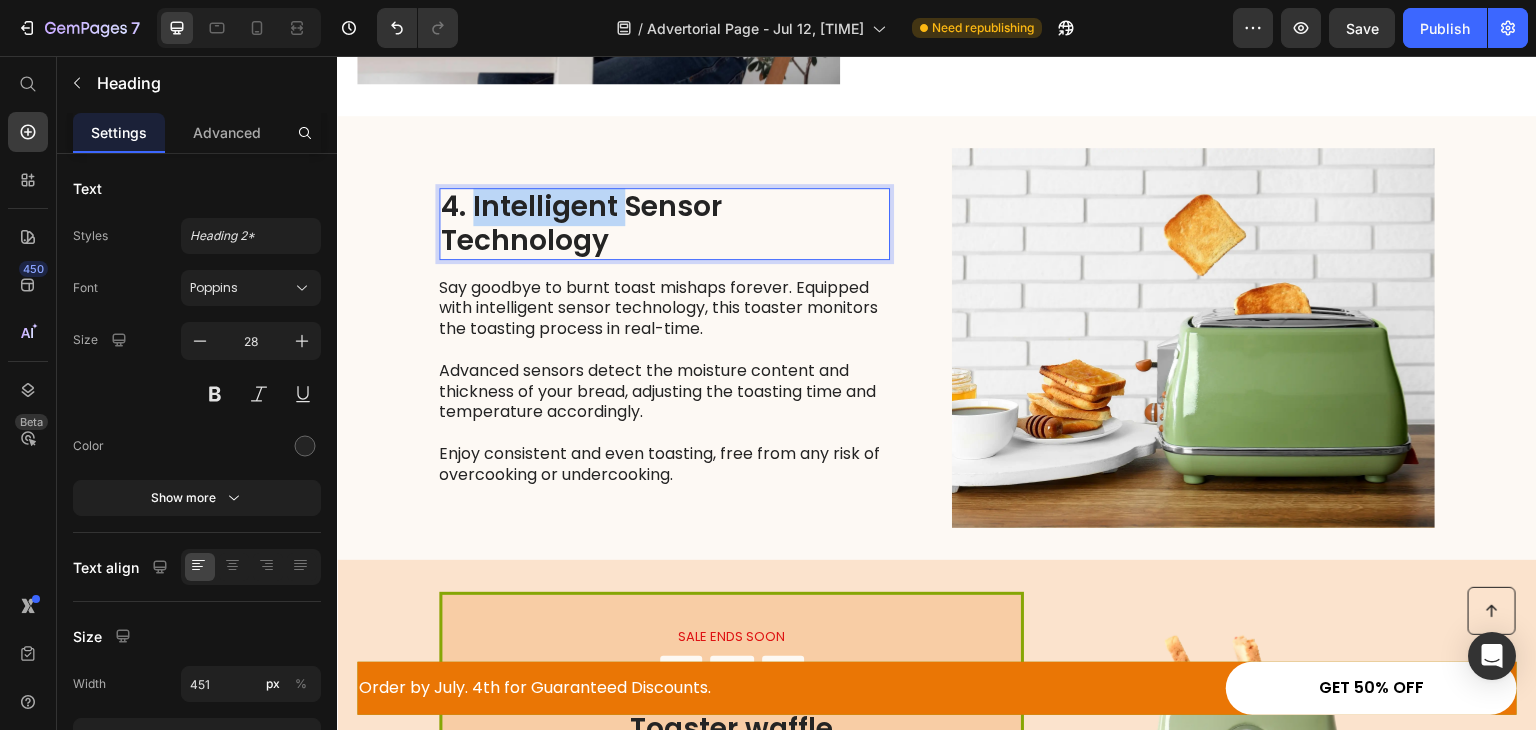 click on "4. Intelligent Sensor Technology" at bounding box center (664, 223) 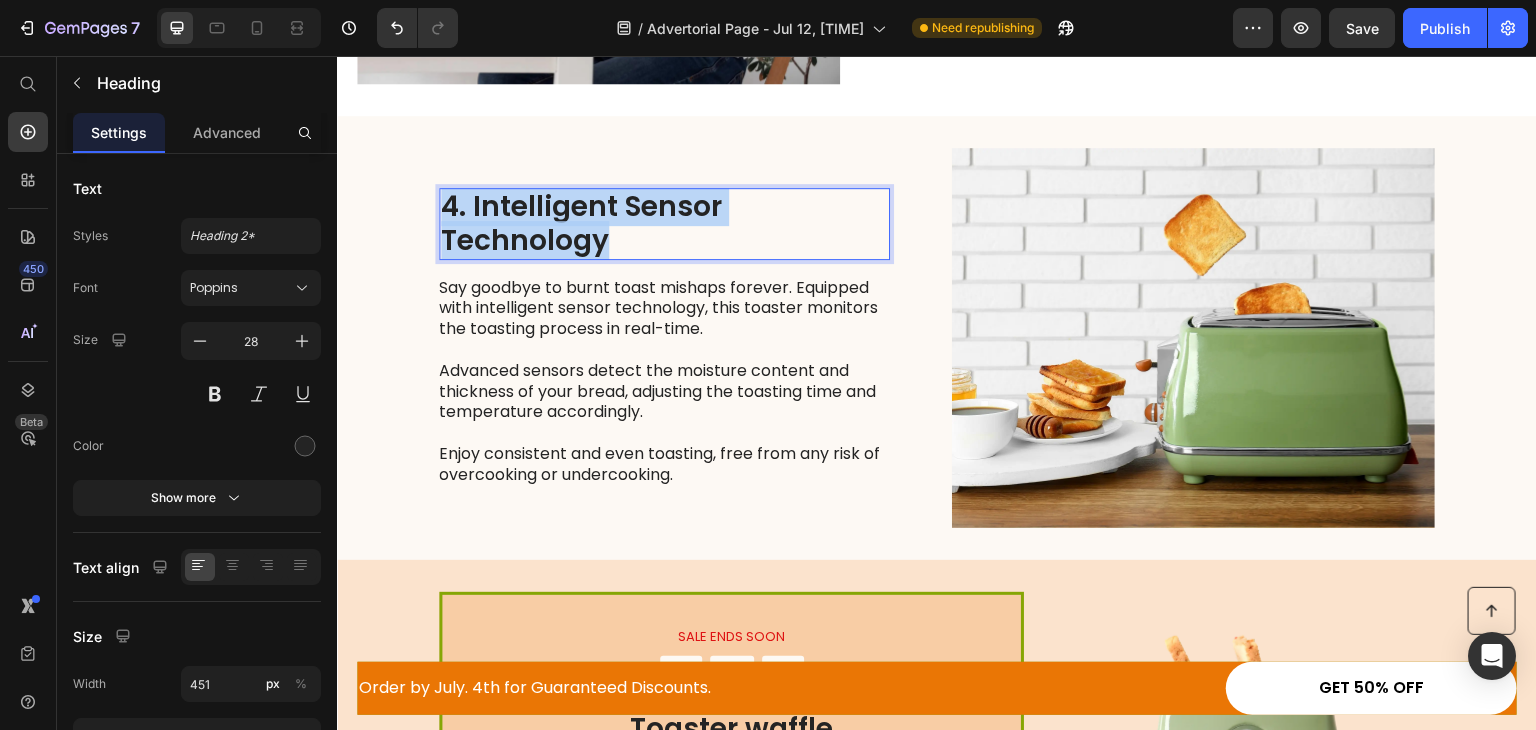 click on "4. Intelligent Sensor Technology" at bounding box center (664, 223) 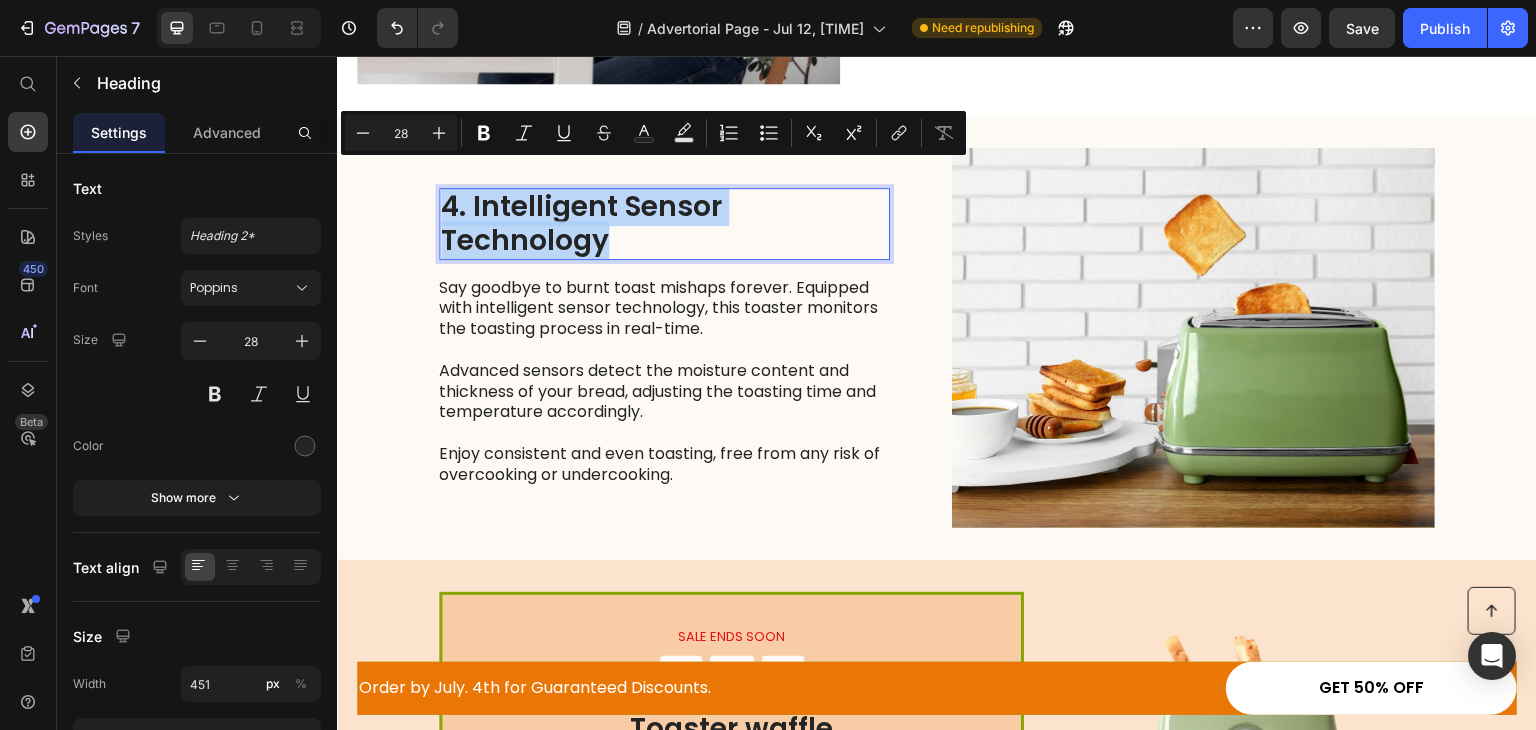 type on "17" 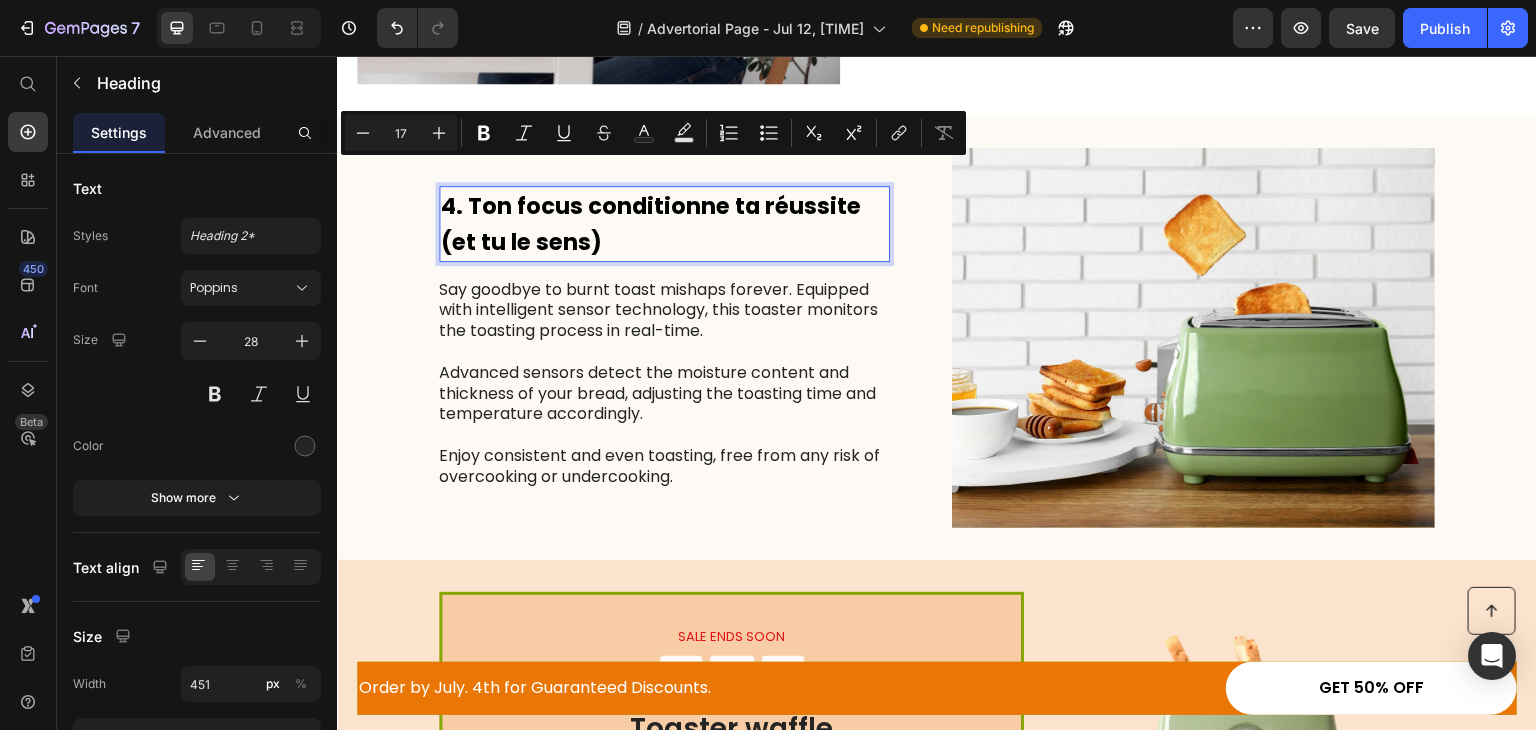 scroll, scrollTop: 1892, scrollLeft: 0, axis: vertical 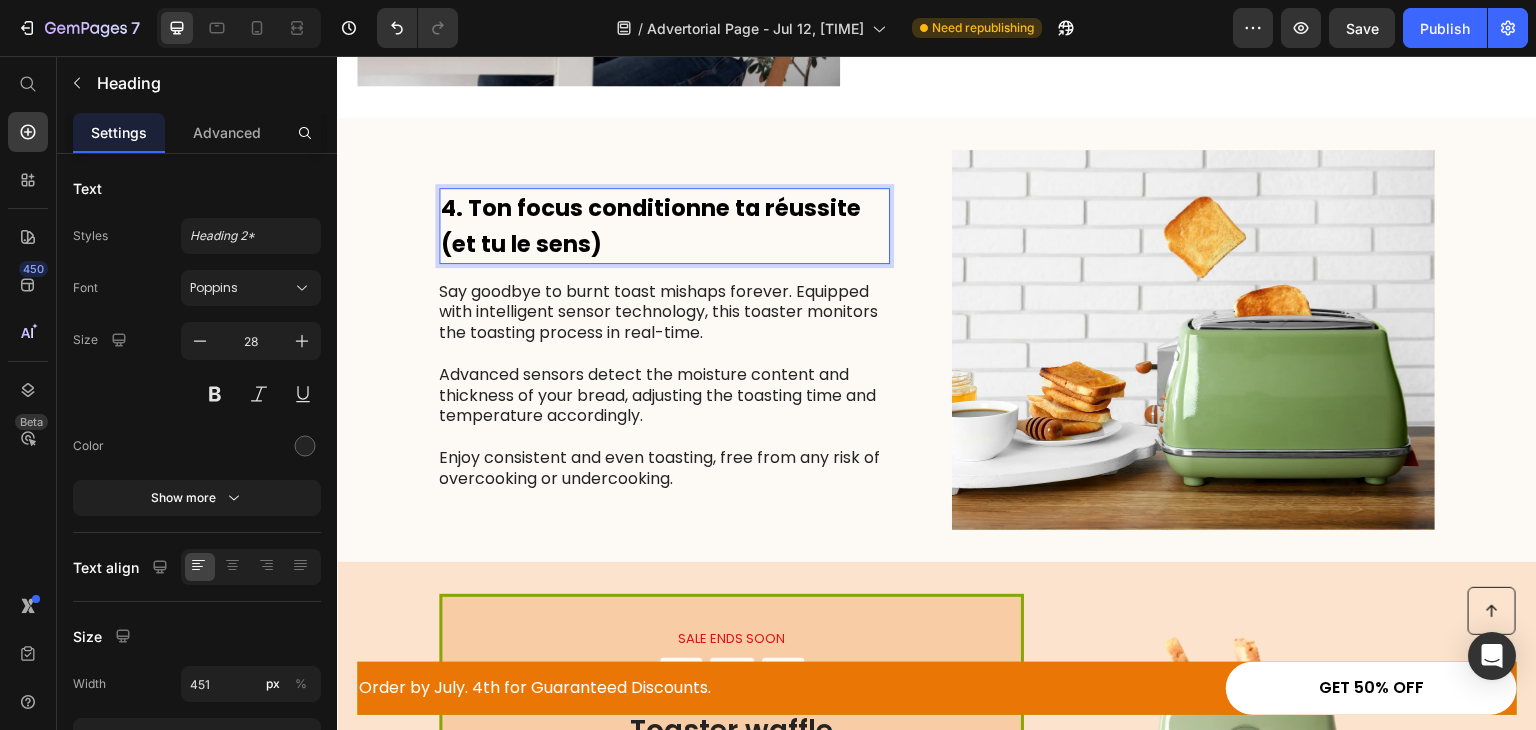 click on "4. Ton focus conditionne ta réussite (et tu le sens)" at bounding box center (651, 226) 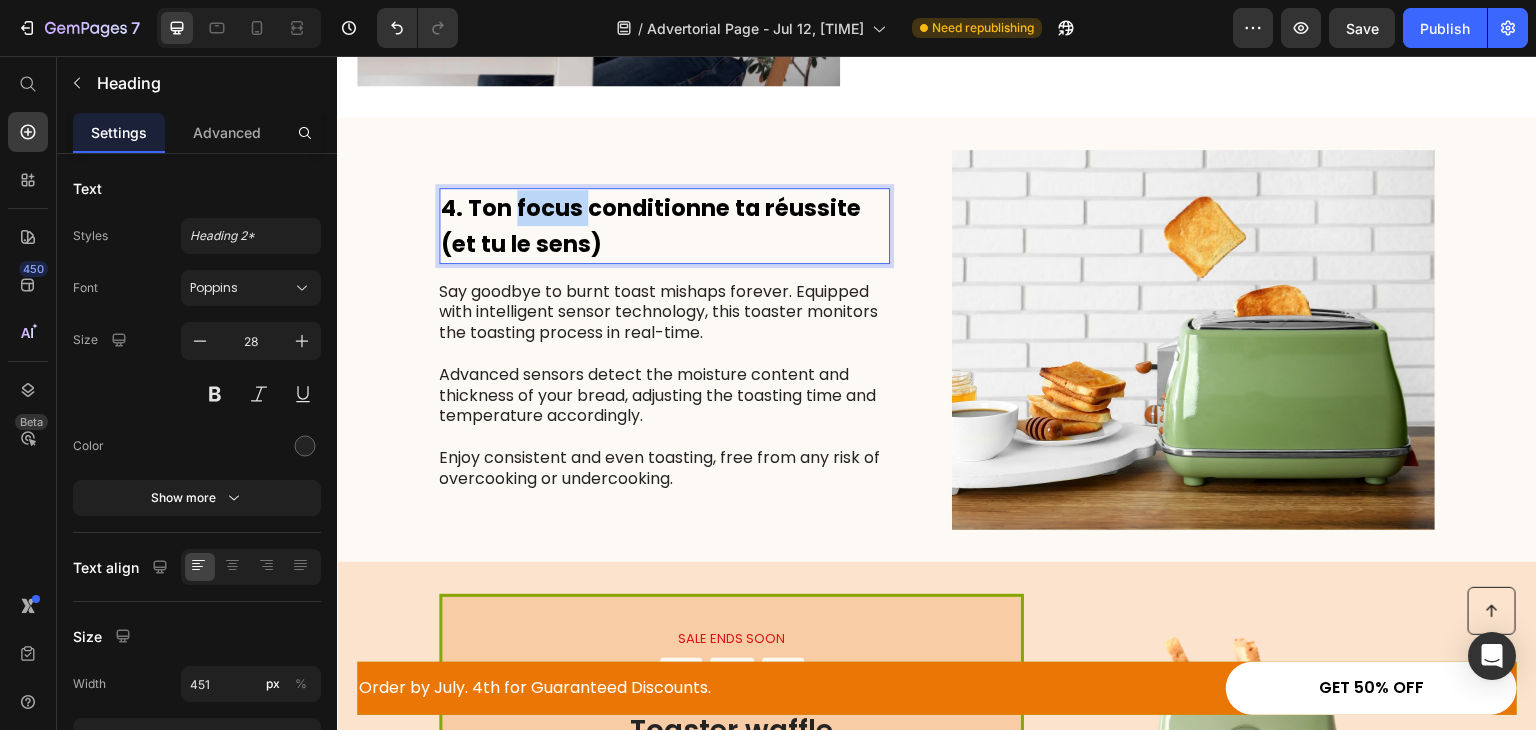 click on "4. Ton focus conditionne ta réussite (et tu le sens)" at bounding box center [651, 226] 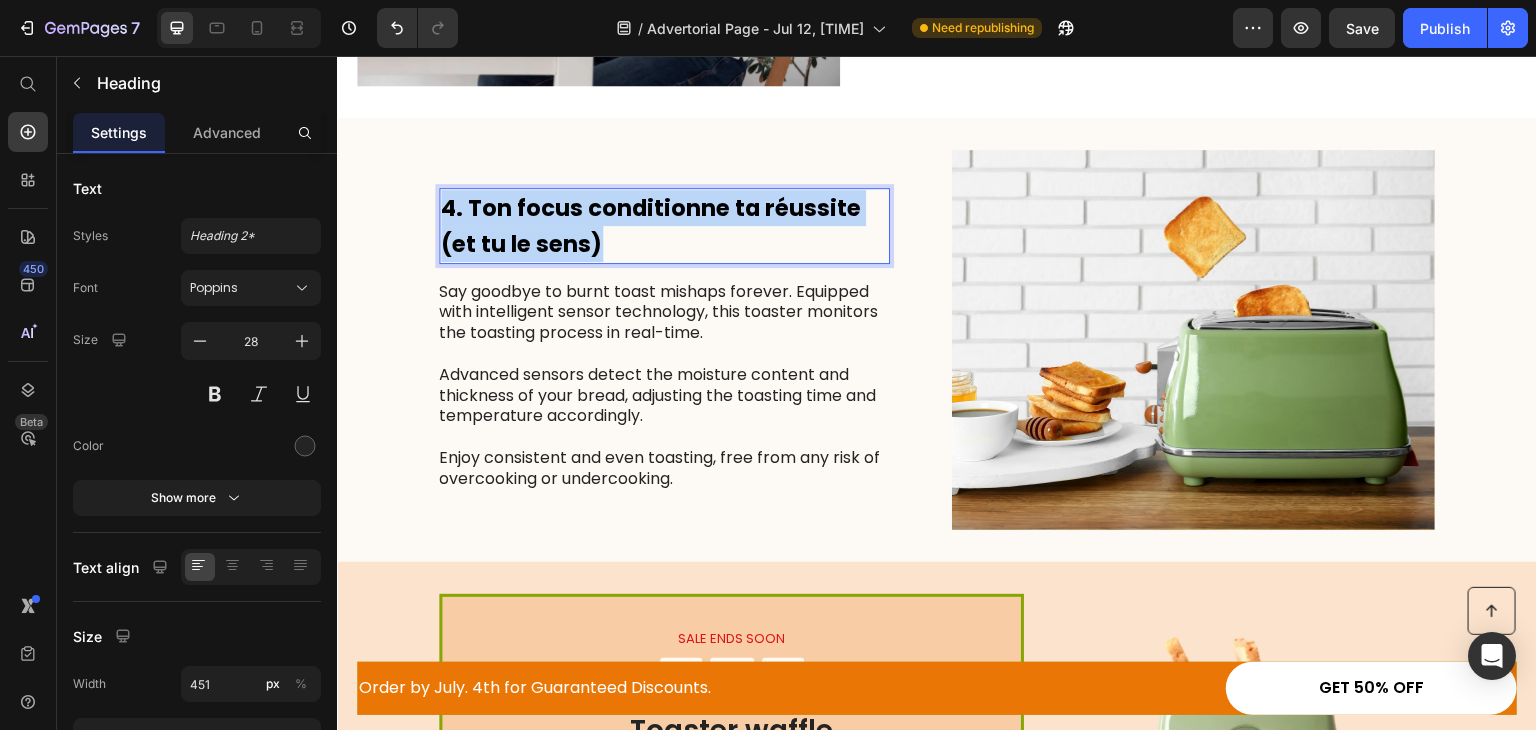 click on "4. Ton focus conditionne ta réussite (et tu le sens)" at bounding box center (651, 226) 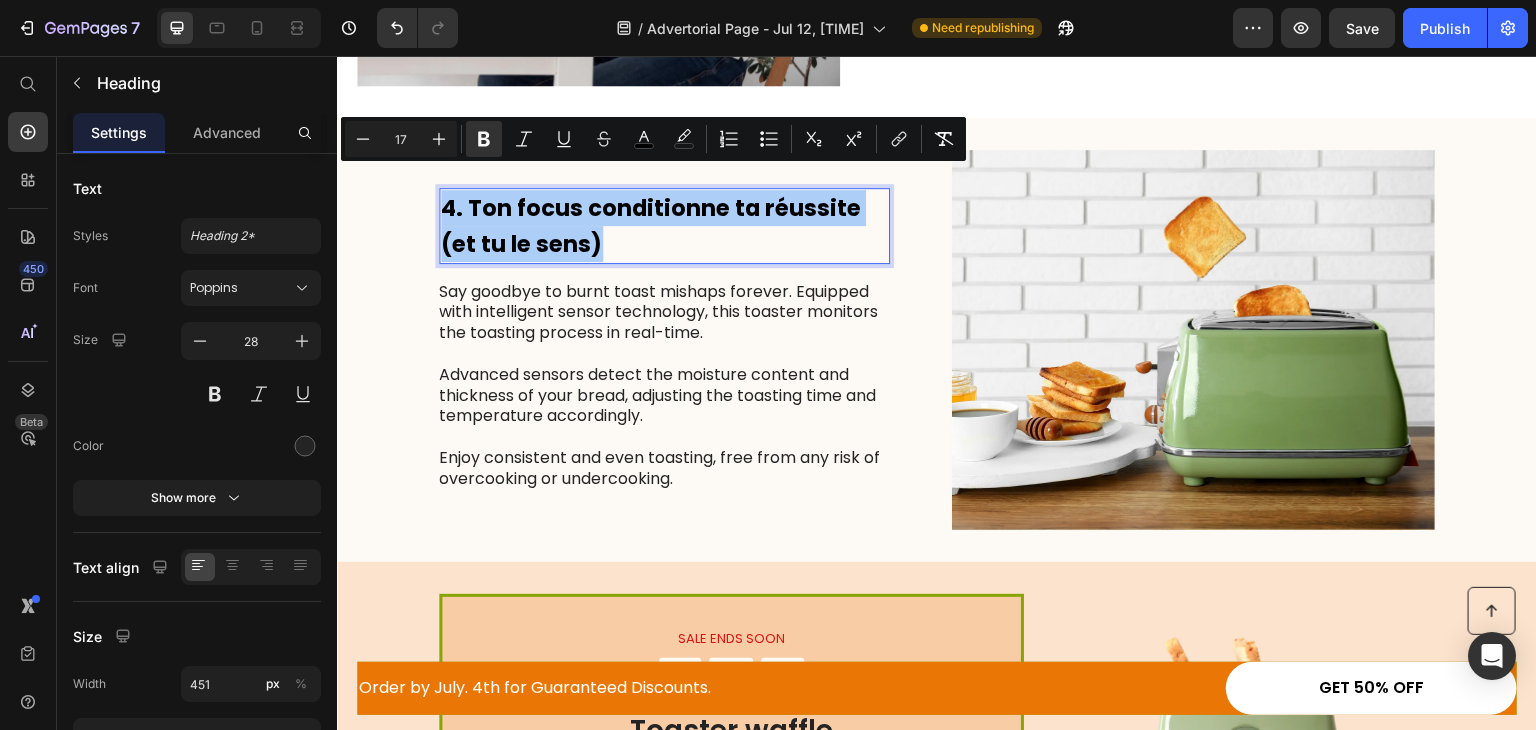 click on "17" at bounding box center (401, 139) 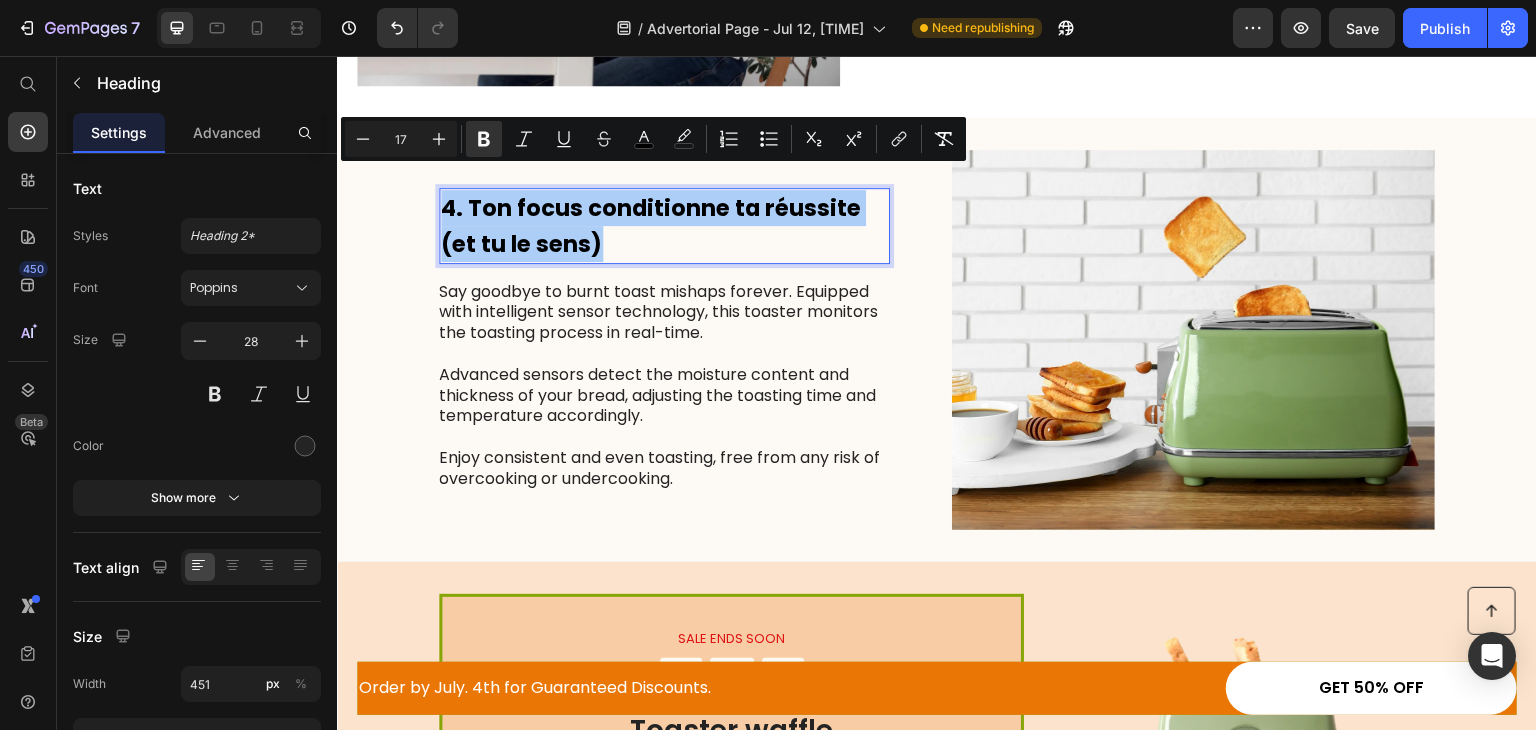 click on "17" at bounding box center [401, 139] 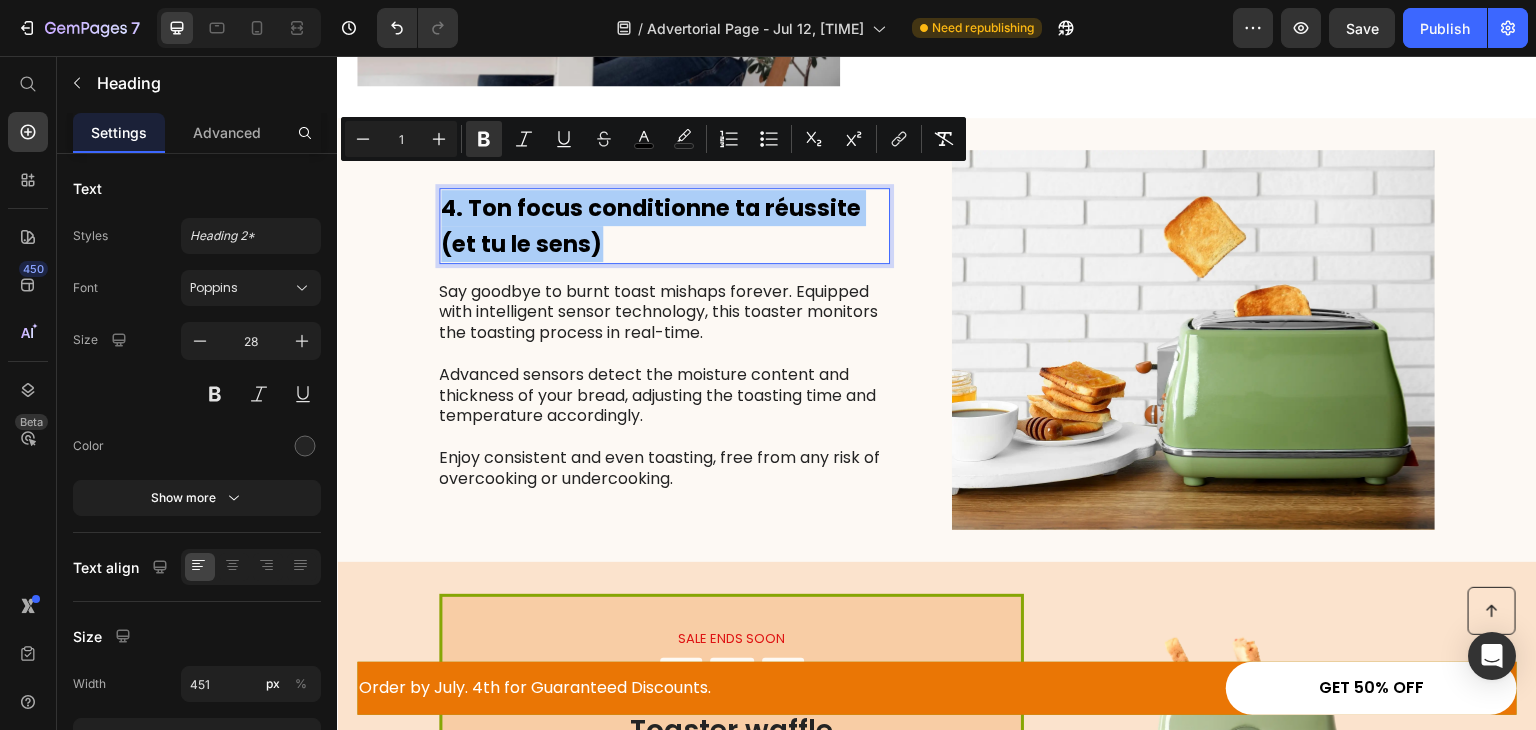 type on "1" 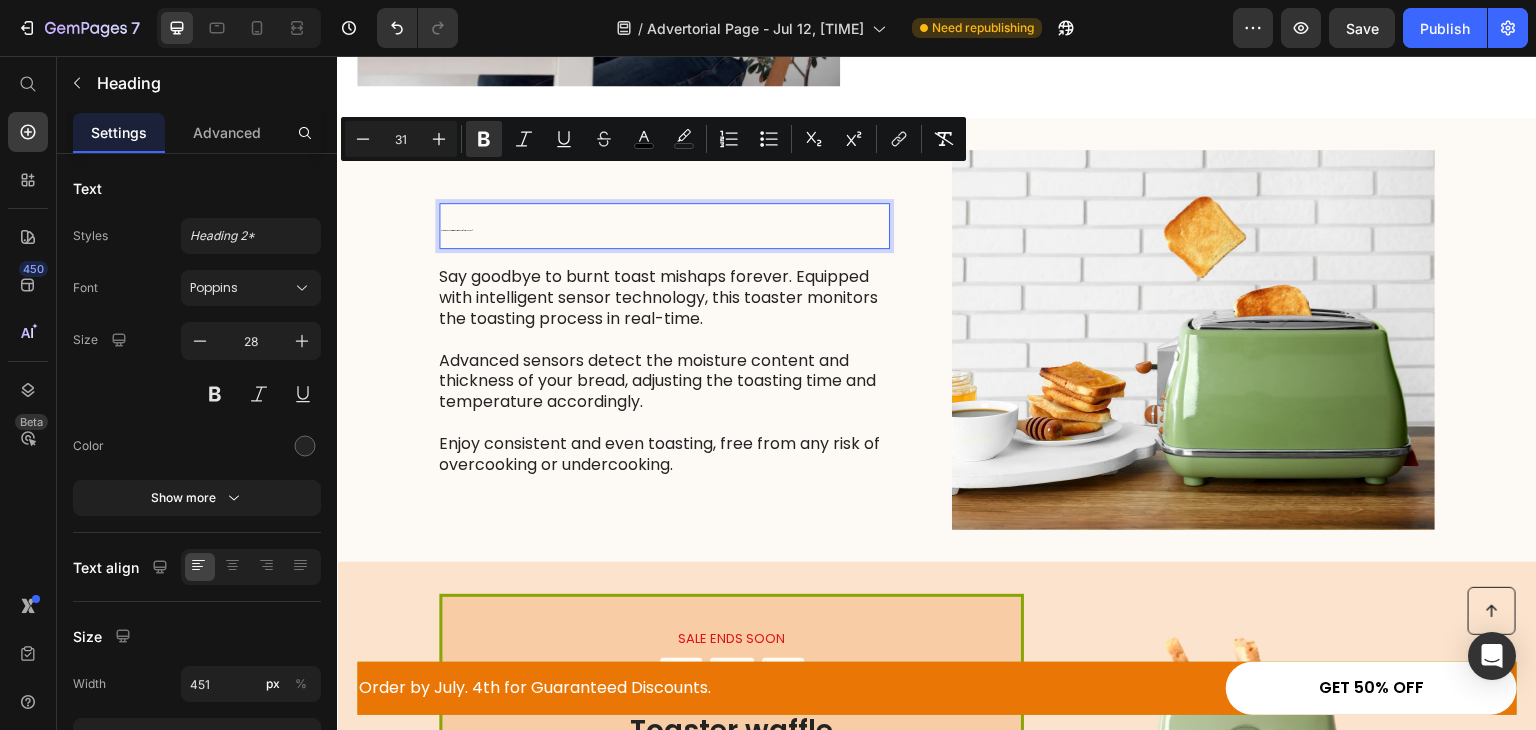 type on "31" 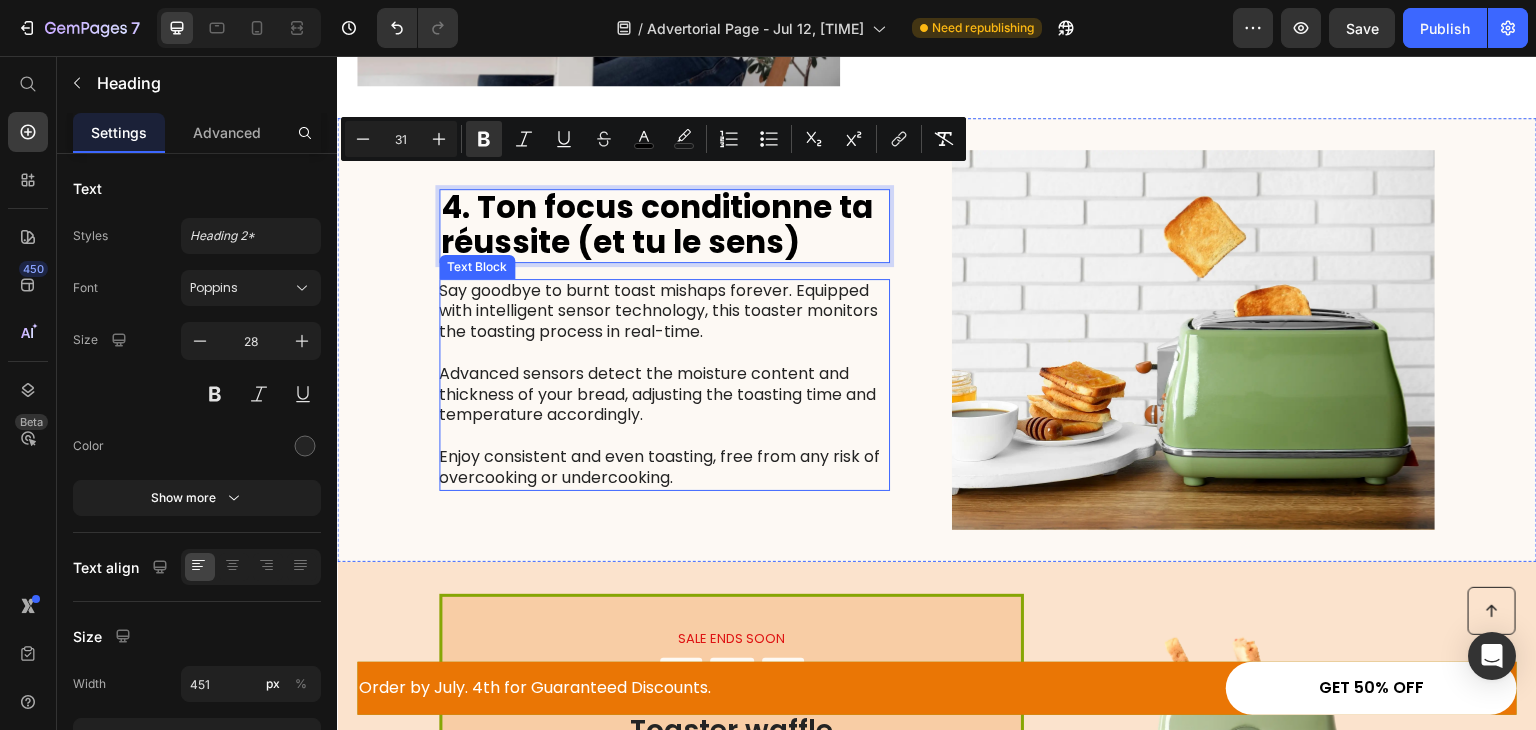 click on "Say goodbye to burnt toast mishaps forever. Equipped with intelligent sensor technology, this toaster monitors the toasting process in real-time. Advanced sensors detect the moisture content and thickness of your bread, adjusting the toasting time and temperature accordingly. Enjoy consistent and even toasting, free from any risk of overcooking or undercooking." at bounding box center (663, 385) 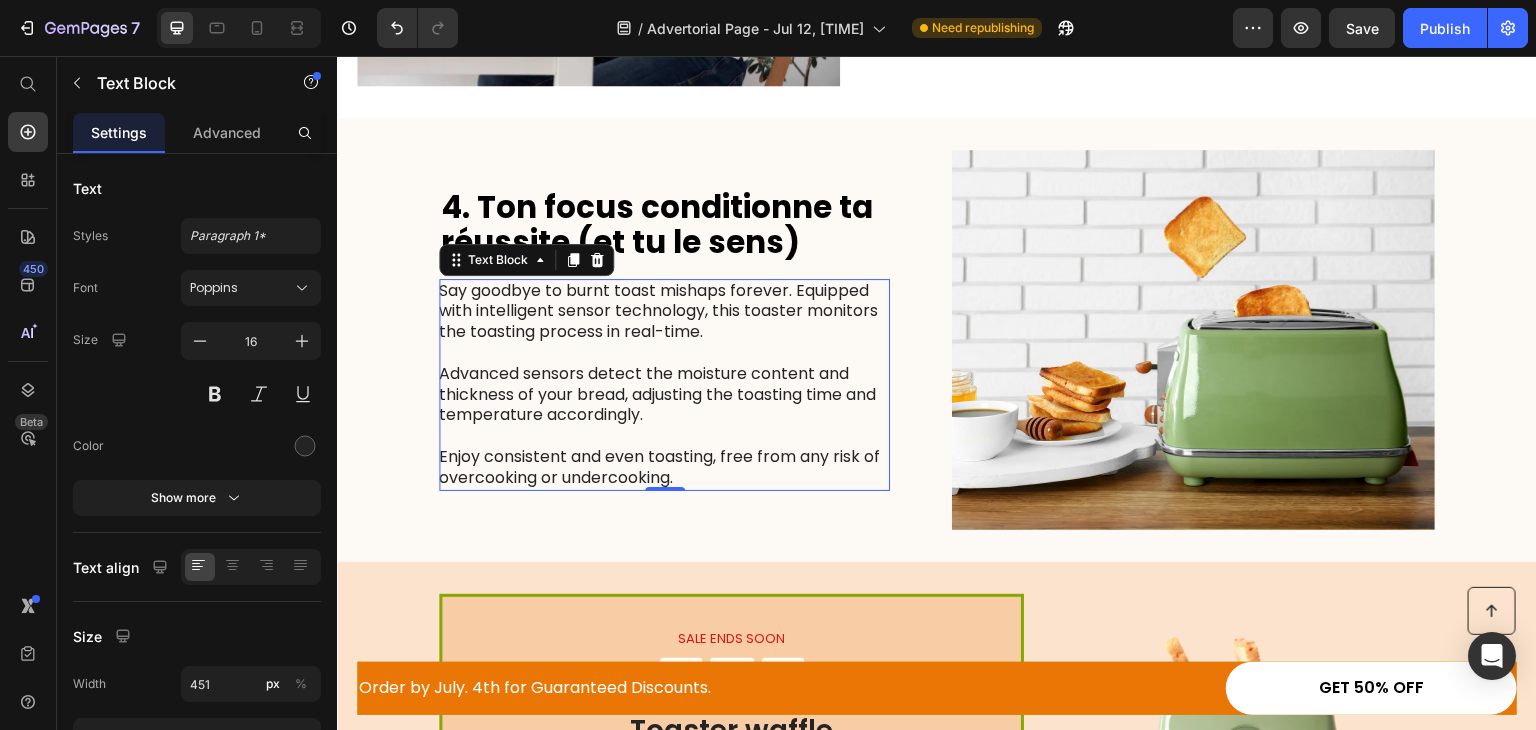 click on "Say goodbye to burnt toast mishaps forever. Equipped with intelligent sensor technology, this toaster monitors the toasting process in real-time. Advanced sensors detect the moisture content and thickness of your bread, adjusting the toasting time and temperature accordingly. Enjoy consistent and even toasting, free from any risk of overcooking or undercooking." at bounding box center [663, 385] 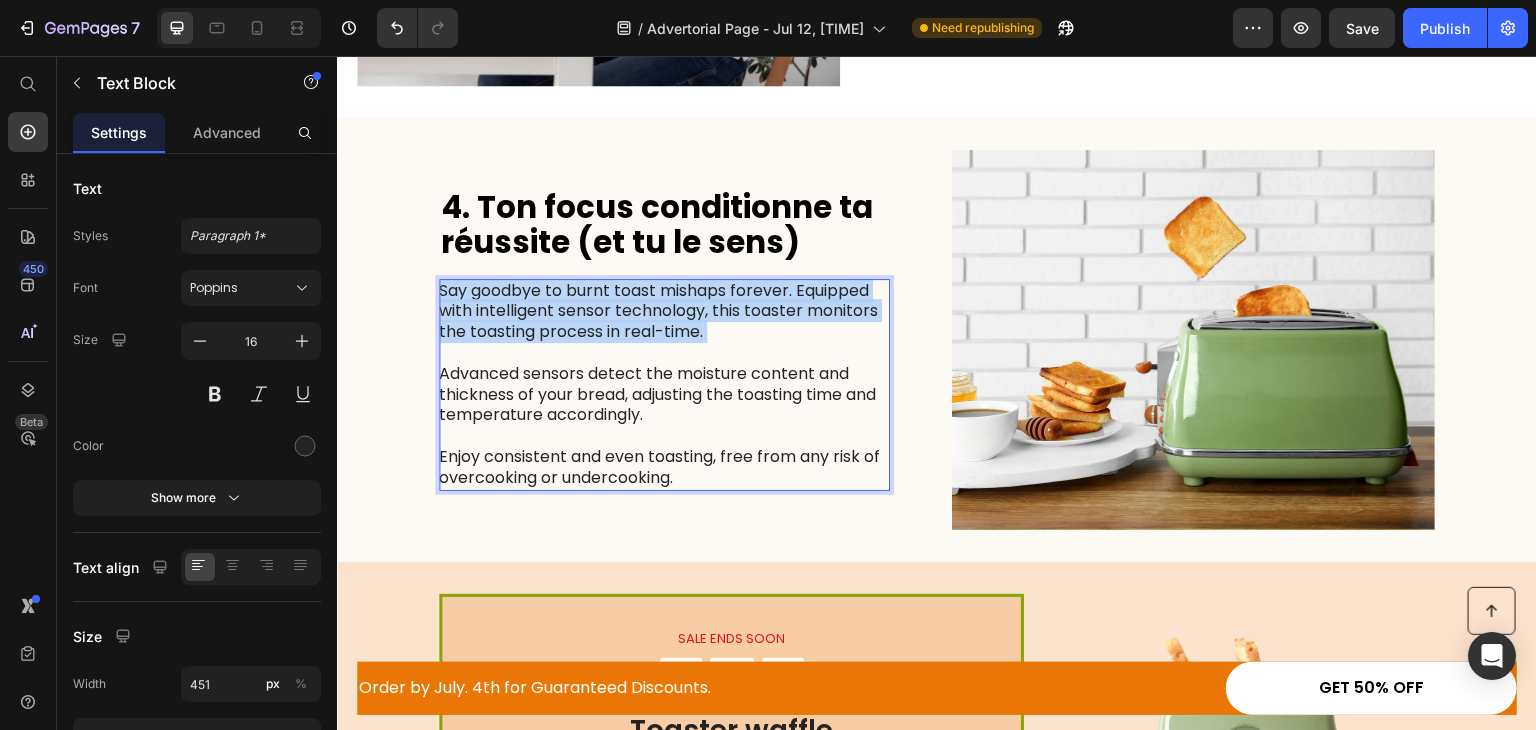 click on "Say goodbye to burnt toast mishaps forever. Equipped with intelligent sensor technology, this toaster monitors the toasting process in real-time. Advanced sensors detect the moisture content and thickness of your bread, adjusting the toasting time and temperature accordingly. Enjoy consistent and even toasting, free from any risk of overcooking or undercooking." at bounding box center (663, 385) 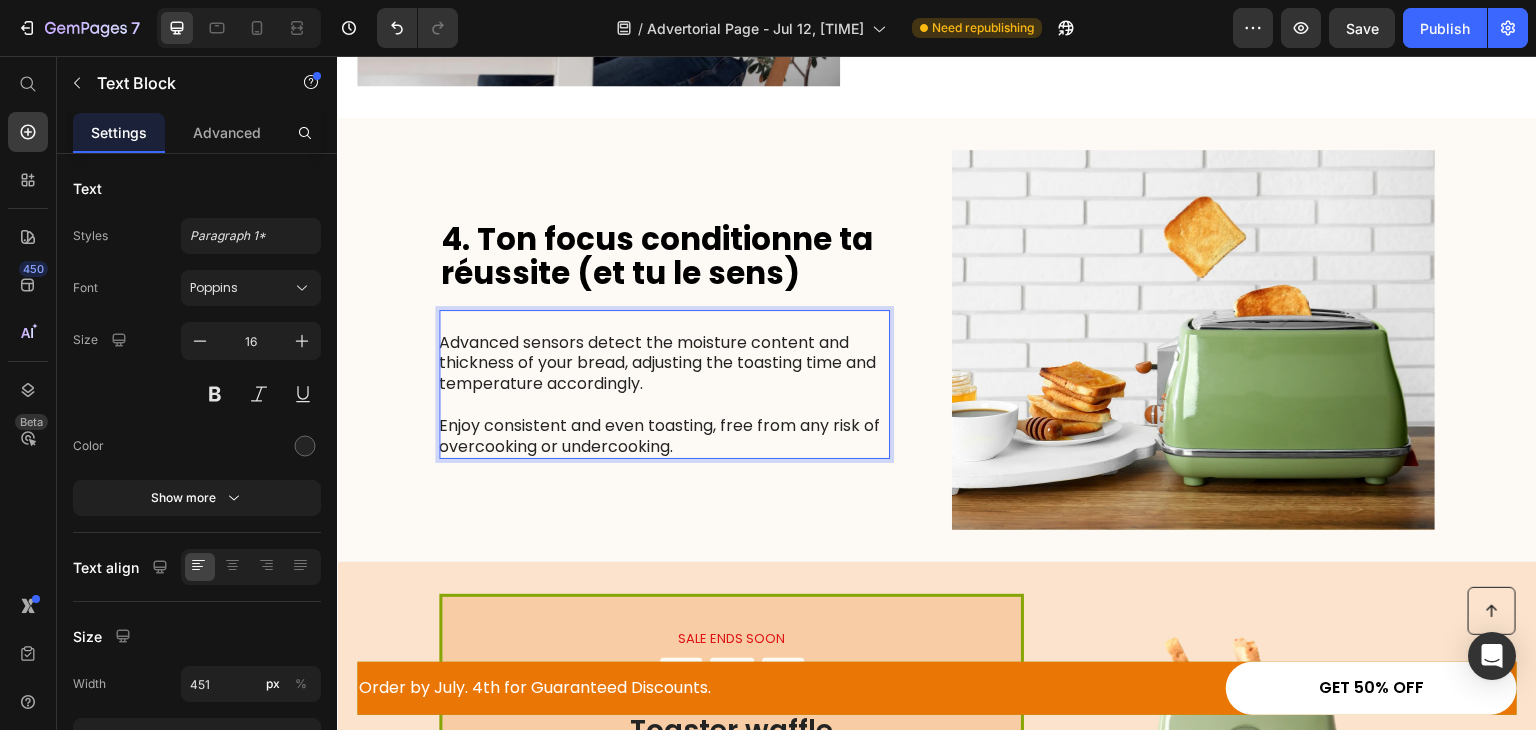 click on "⁠⁠⁠⁠⁠⁠⁠ Advanced sensors detect the moisture content and thickness of your bread, adjusting the toasting time and temperature accordingly. Enjoy consistent and even toasting, free from any risk of overcooking or undercooking." at bounding box center [663, 385] 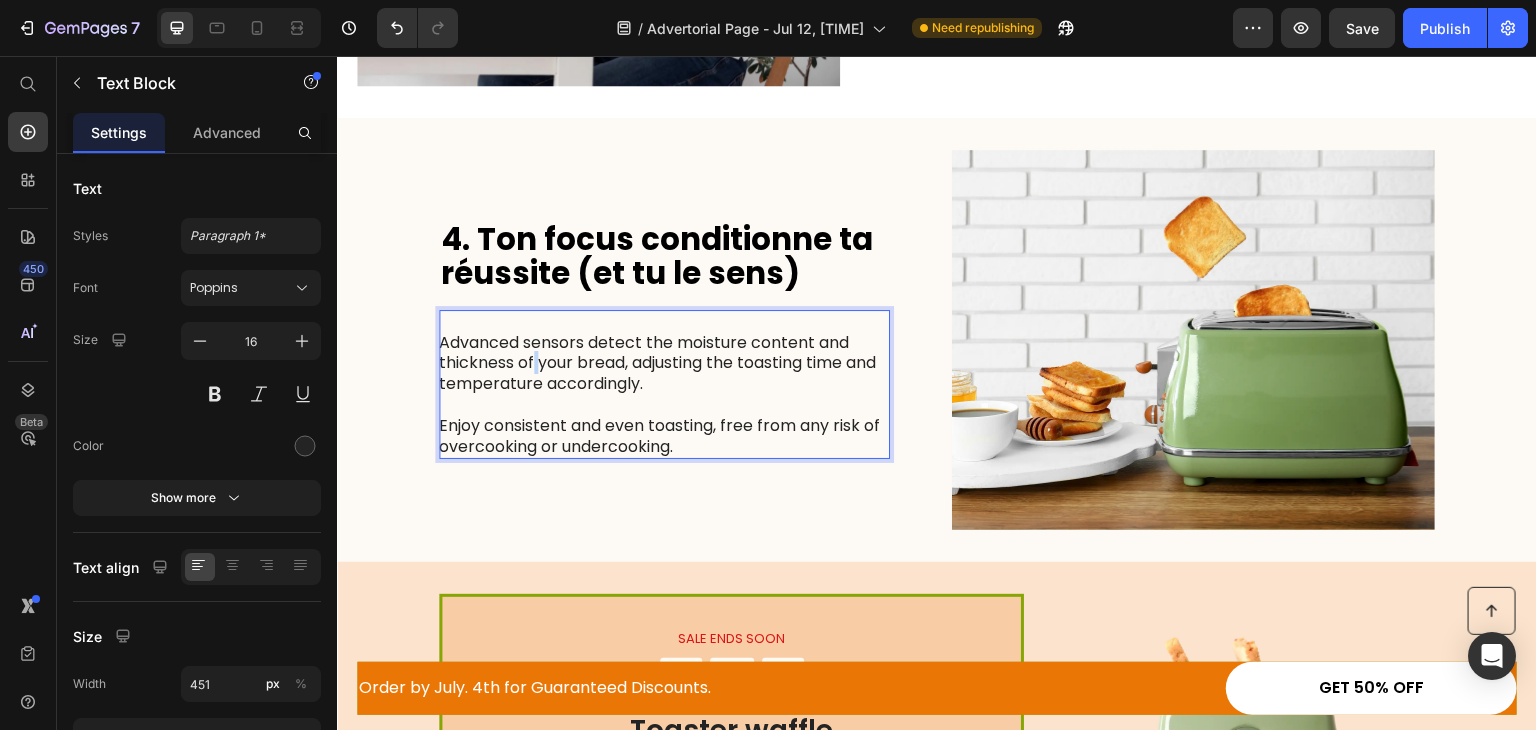 click on "Advanced sensors detect the moisture content and thickness of your bread, adjusting the toasting time and temperature accordingly. Enjoy consistent and even toasting, free from any risk of overcooking or undercooking." at bounding box center (663, 385) 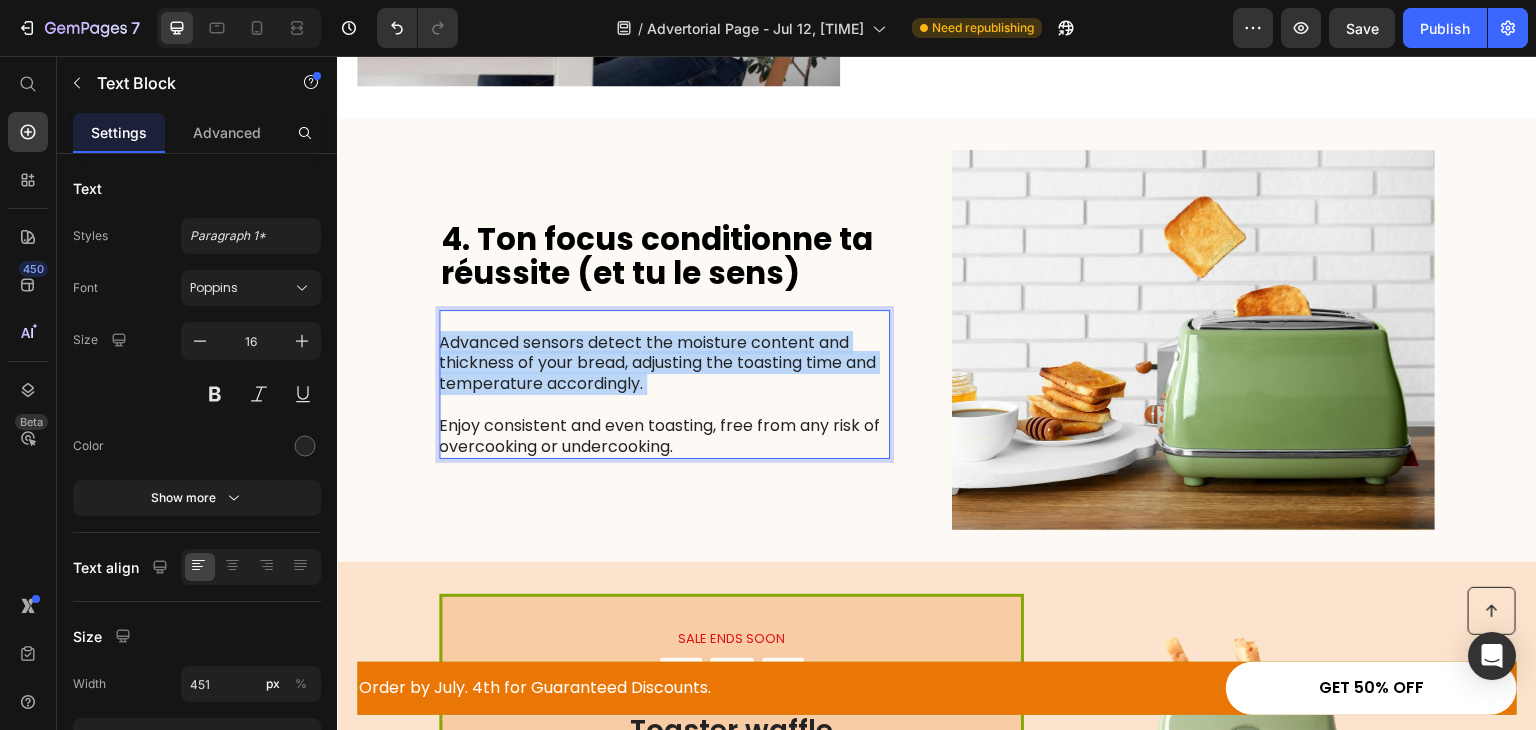 click on "Advanced sensors detect the moisture content and thickness of your bread, adjusting the toasting time and temperature accordingly. Enjoy consistent and even toasting, free from any risk of overcooking or undercooking." at bounding box center [663, 385] 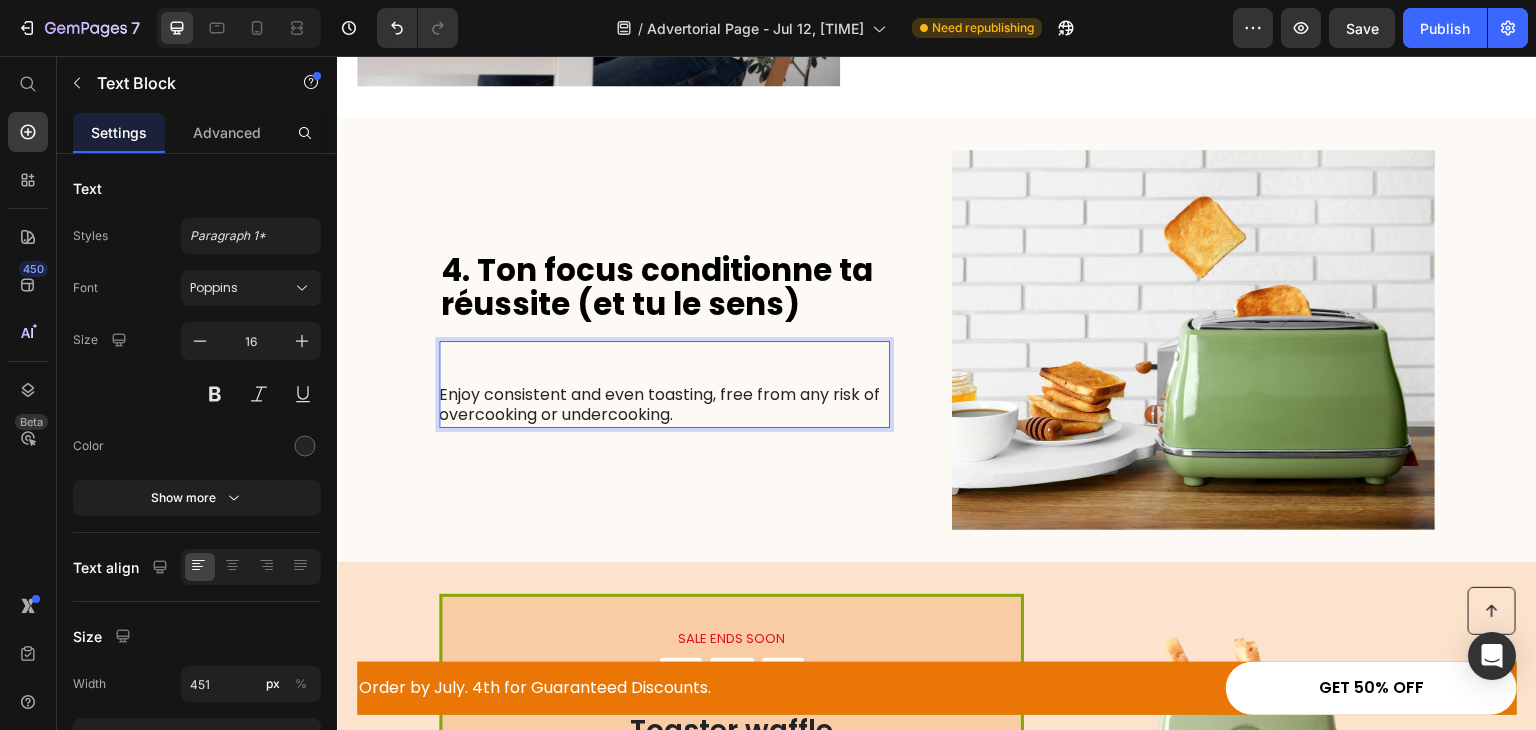click on "⁠⁠⁠⁠⁠⁠⁠ Enjoy consistent and even toasting, free from any risk of overcooking or undercooking." at bounding box center [663, 384] 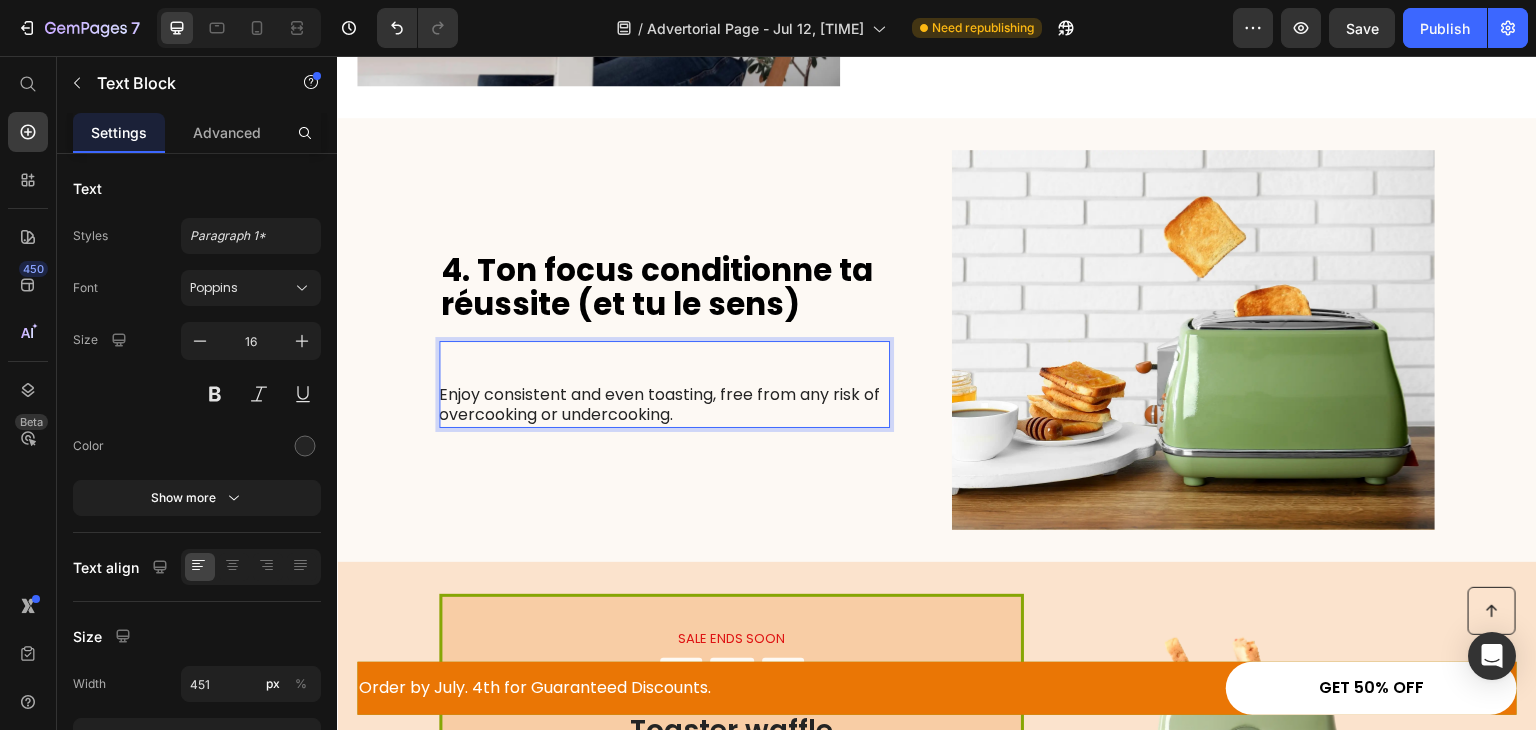 click on "⁠⁠⁠⁠⁠⁠⁠ Enjoy consistent and even toasting, free from any risk of overcooking or undercooking." at bounding box center [663, 384] 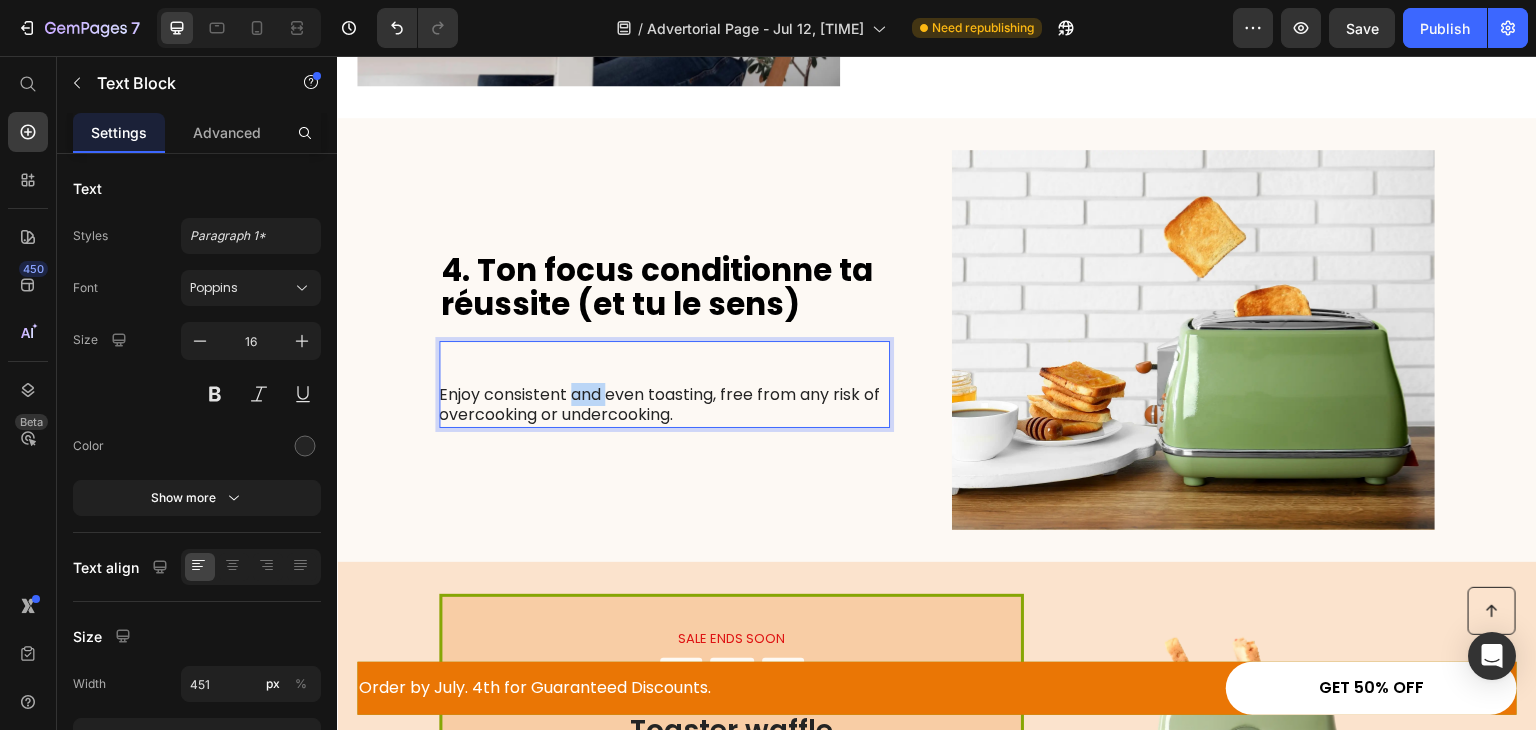click on "Enjoy consistent and even toasting, free from any risk of overcooking or undercooking." at bounding box center [663, 384] 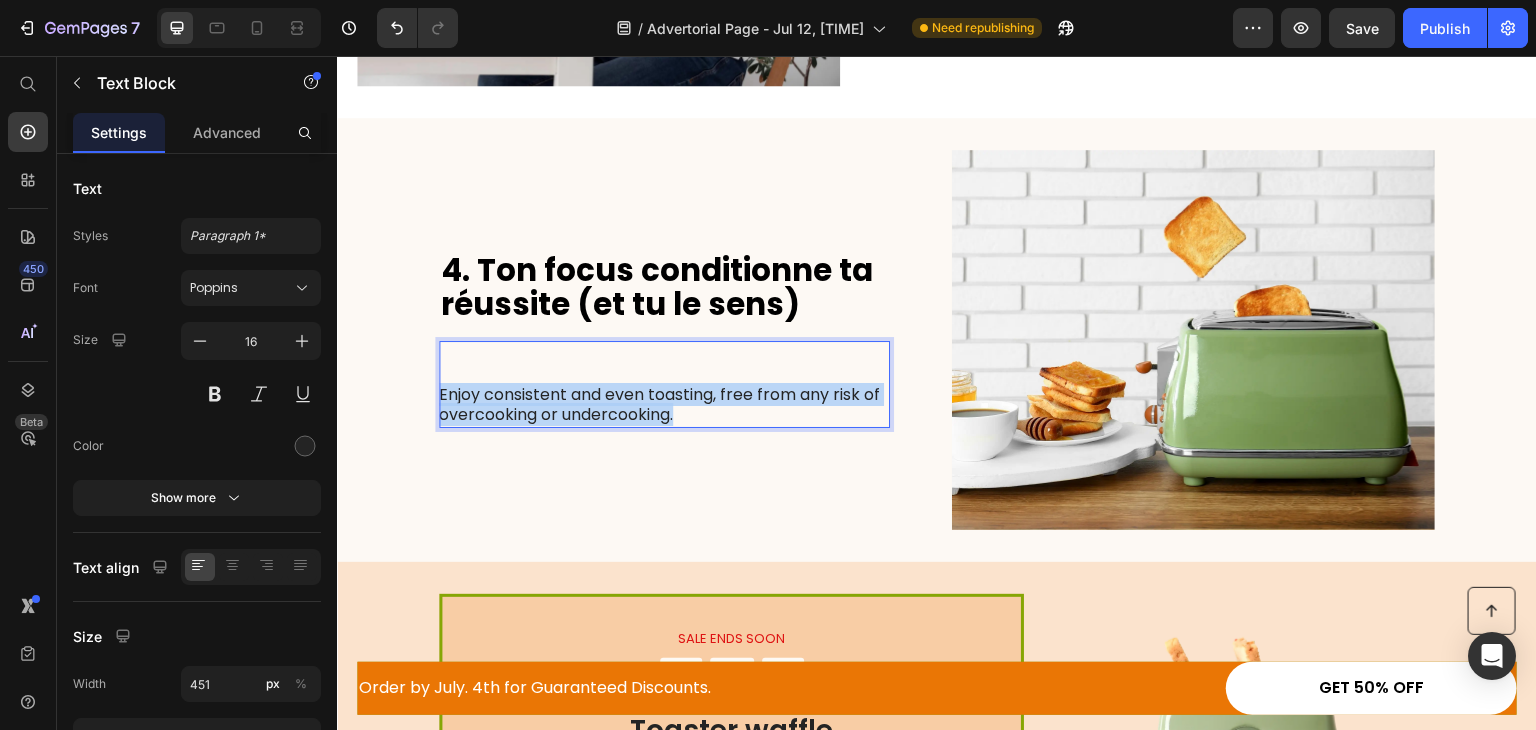 click on "Enjoy consistent and even toasting, free from any risk of overcooking or undercooking." at bounding box center (663, 384) 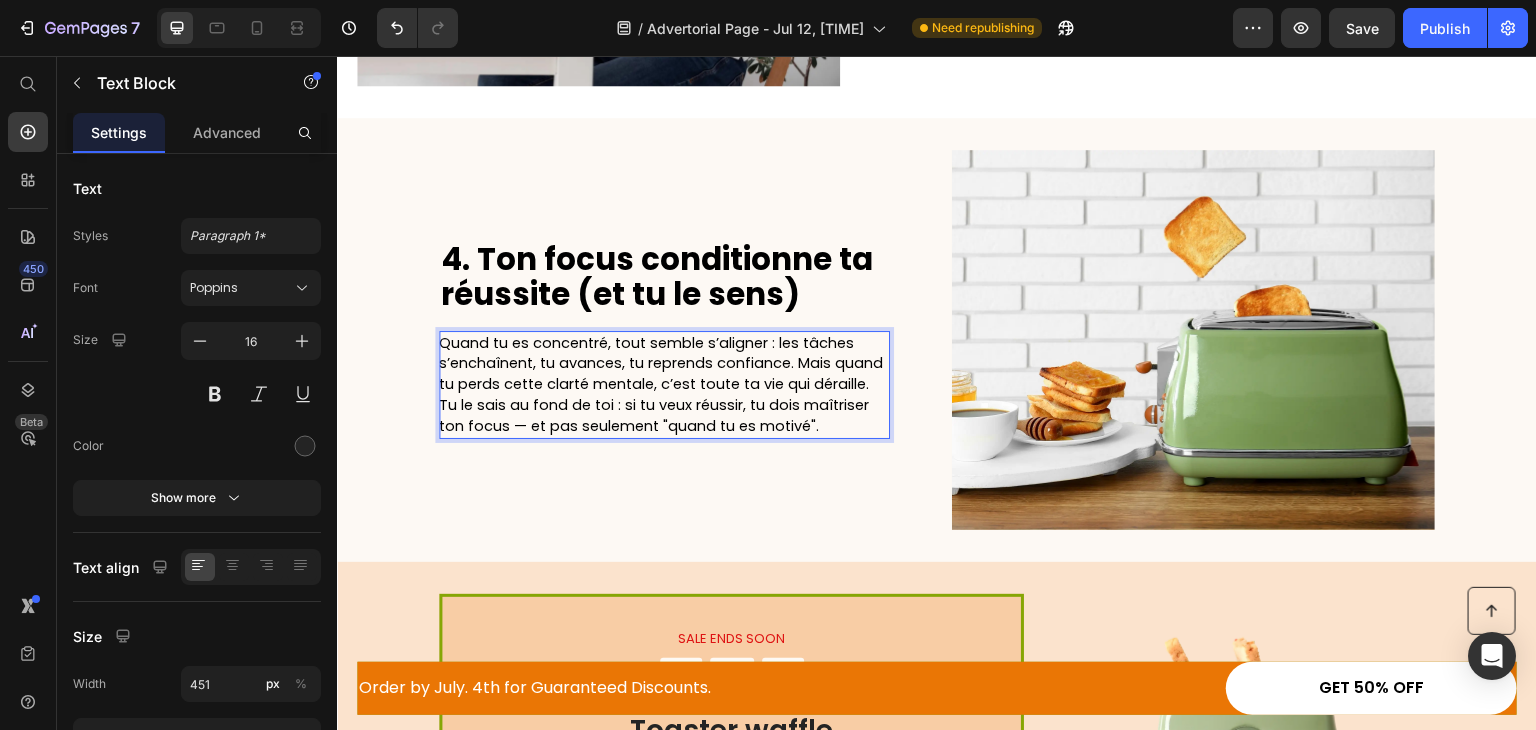 click on "Quand tu es concentré, tout semble s’aligner : les tâches s’enchaînent, tu avances, tu reprends confiance. Mais quand tu perds cette clarté mentale, c’est toute ta vie qui déraille. Tu le sais au fond de toi : si tu veux réussir, tu dois maîtriser ton focus — et pas seulement "quand tu es motivé"." at bounding box center [661, 384] 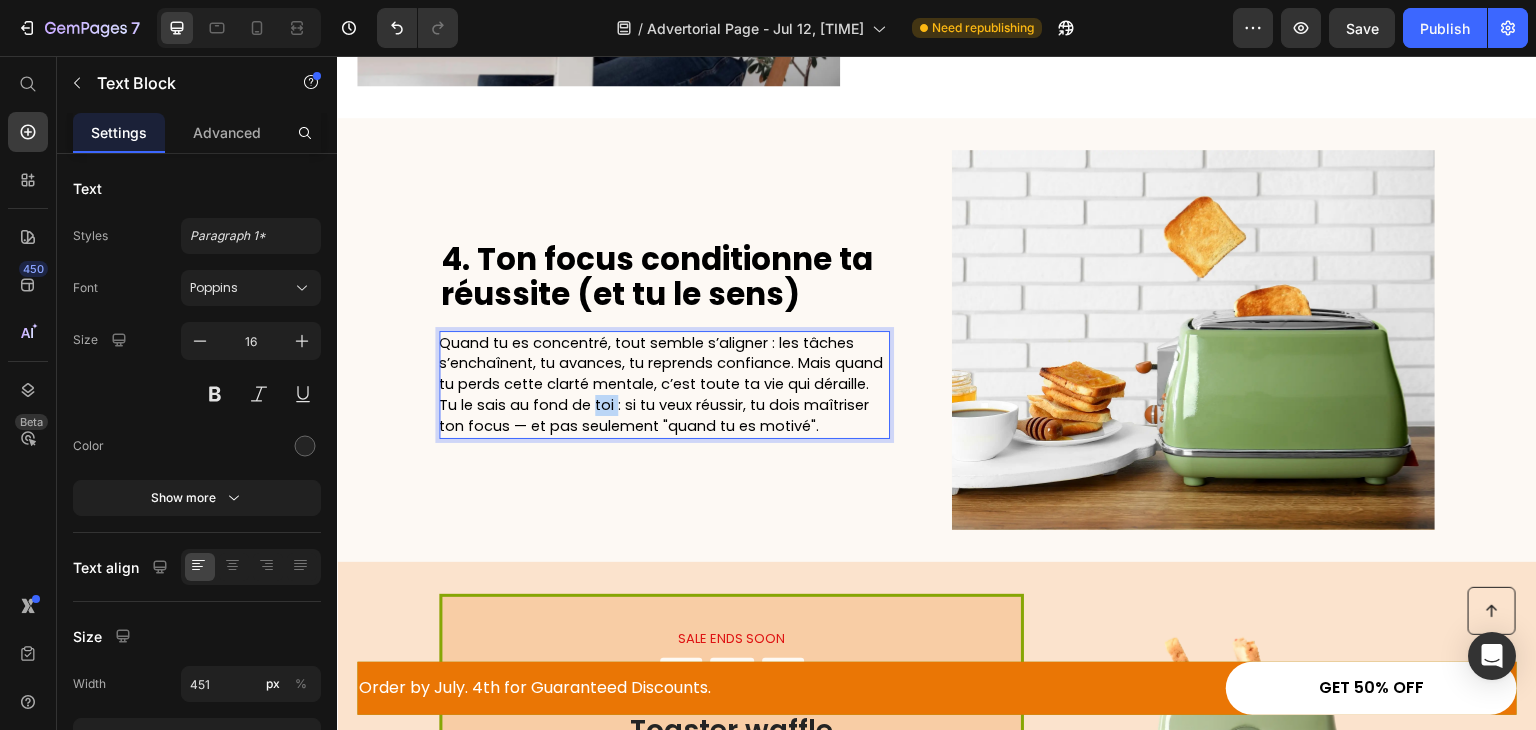 click on "Quand tu es concentré, tout semble s’aligner : les tâches s’enchaînent, tu avances, tu reprends confiance. Mais quand tu perds cette clarté mentale, c’est toute ta vie qui déraille. Tu le sais au fond de toi : si tu veux réussir, tu dois maîtriser ton focus — et pas seulement "quand tu es motivé"." at bounding box center [661, 384] 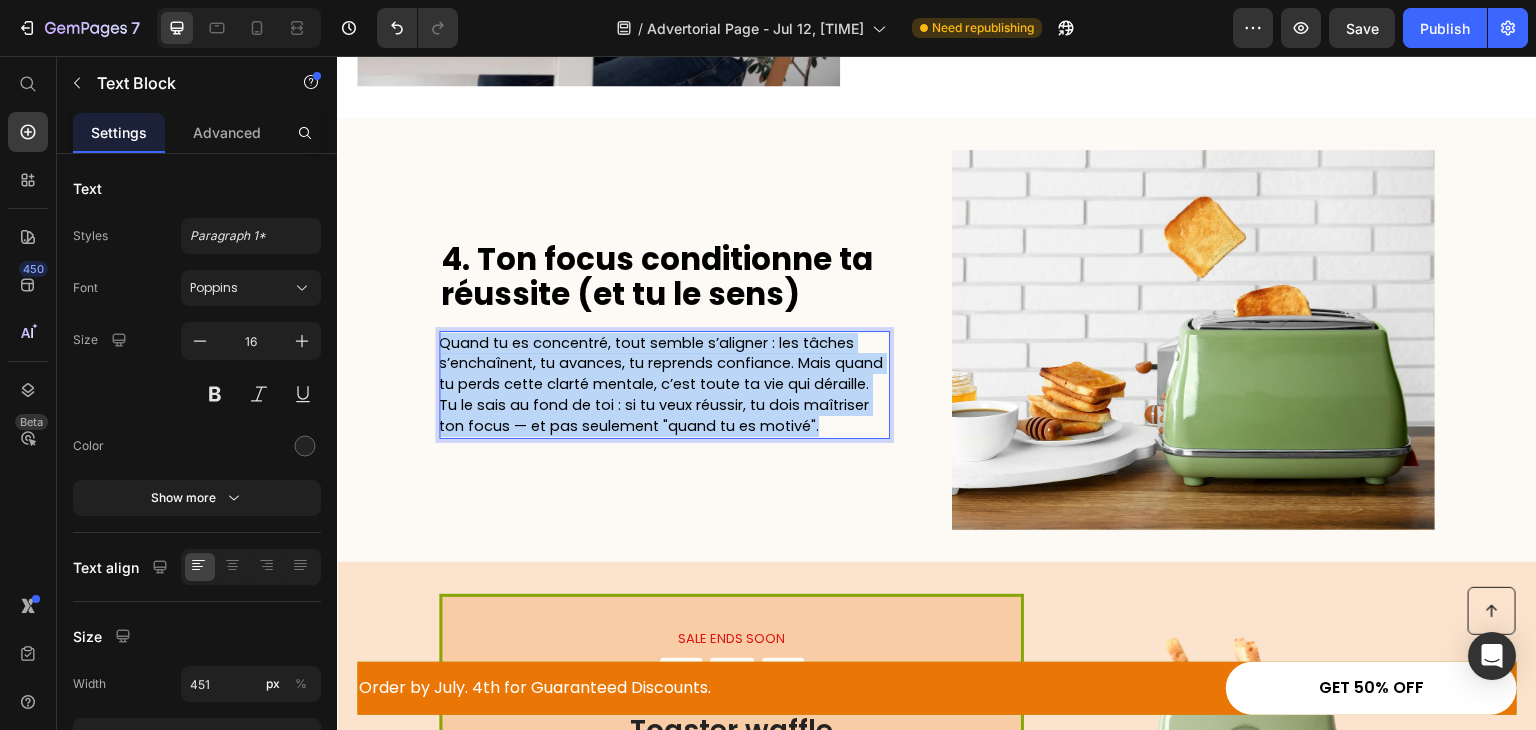 click on "Quand tu es concentré, tout semble s’aligner : les tâches s’enchaînent, tu avances, tu reprends confiance. Mais quand tu perds cette clarté mentale, c’est toute ta vie qui déraille. Tu le sais au fond de toi : si tu veux réussir, tu dois maîtriser ton focus — et pas seulement "quand tu es motivé"." at bounding box center (661, 384) 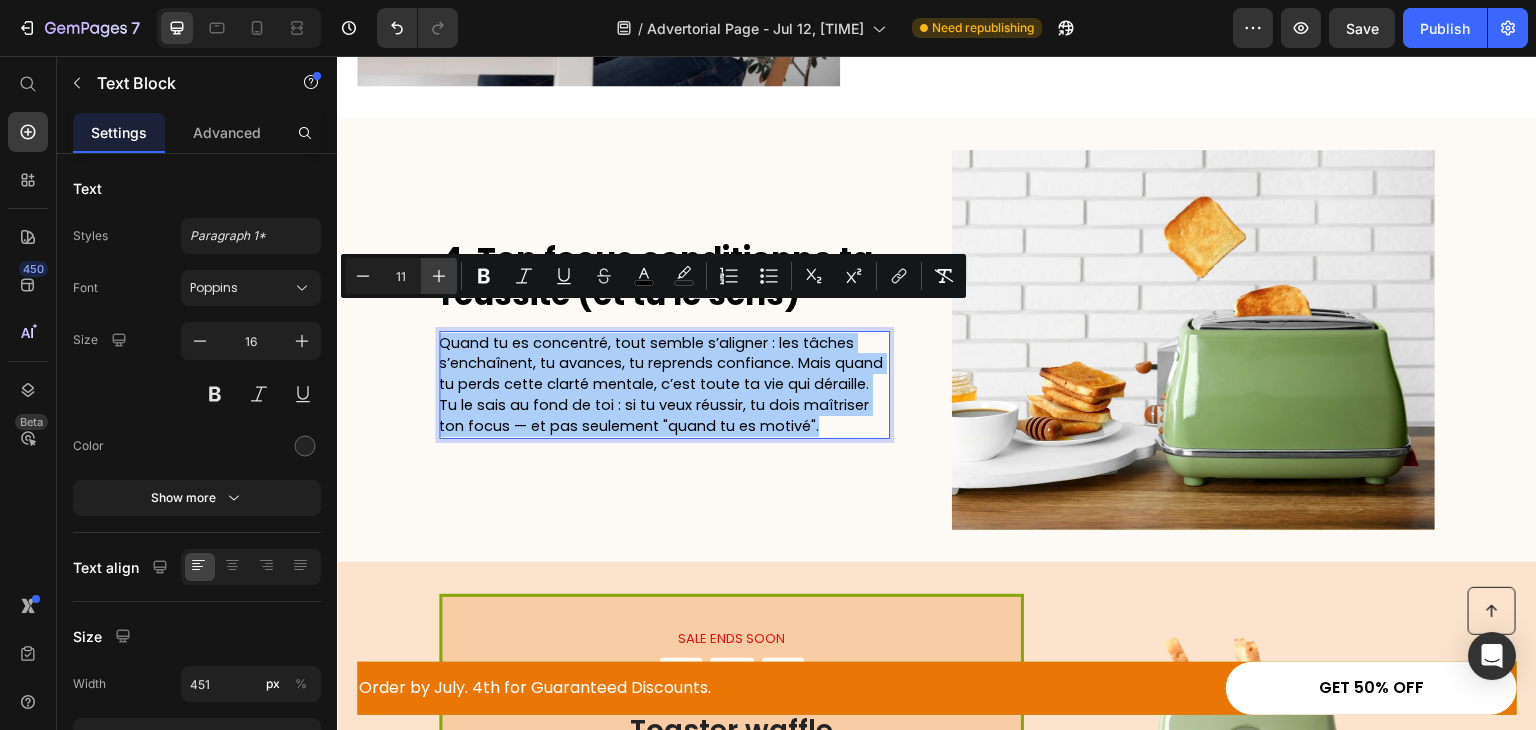 click 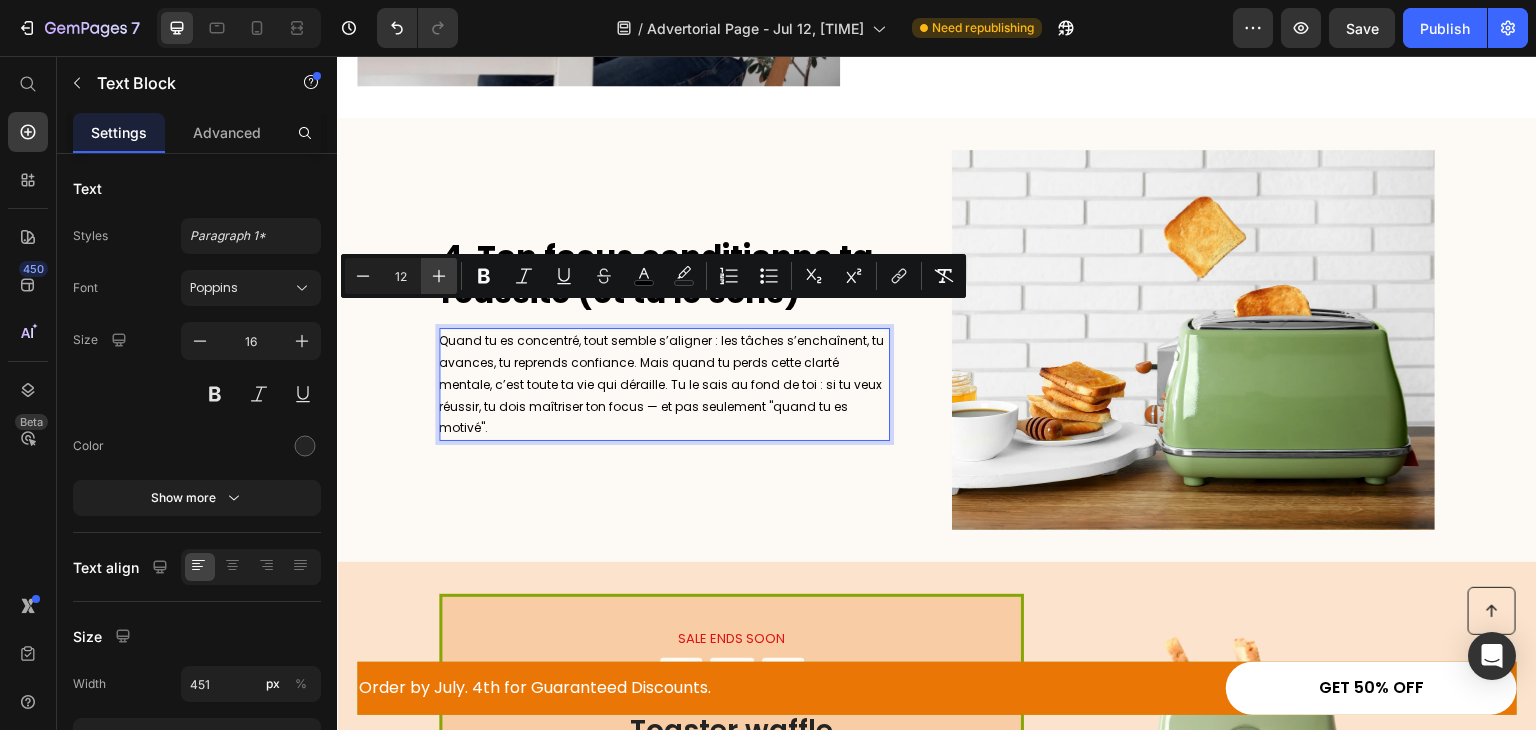 click 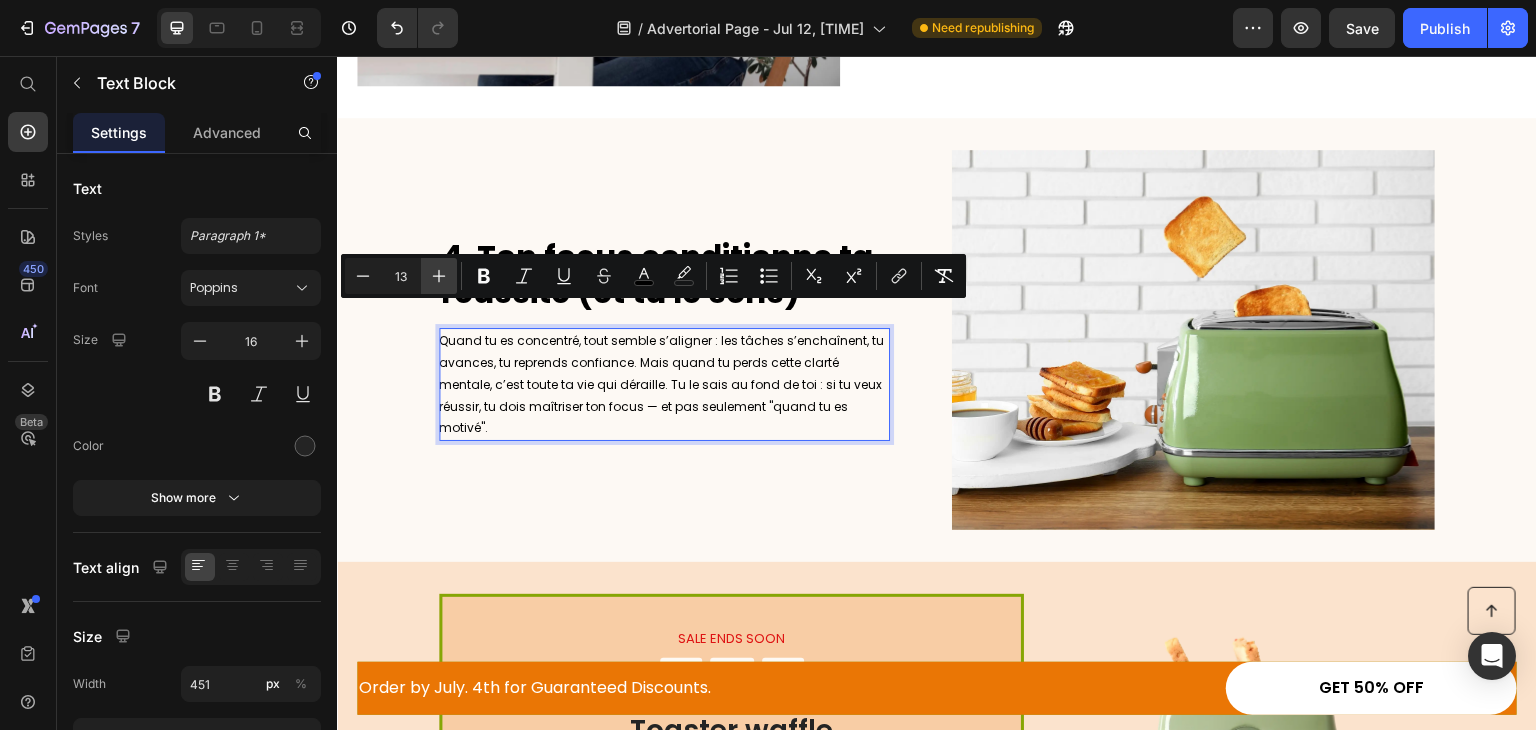 click 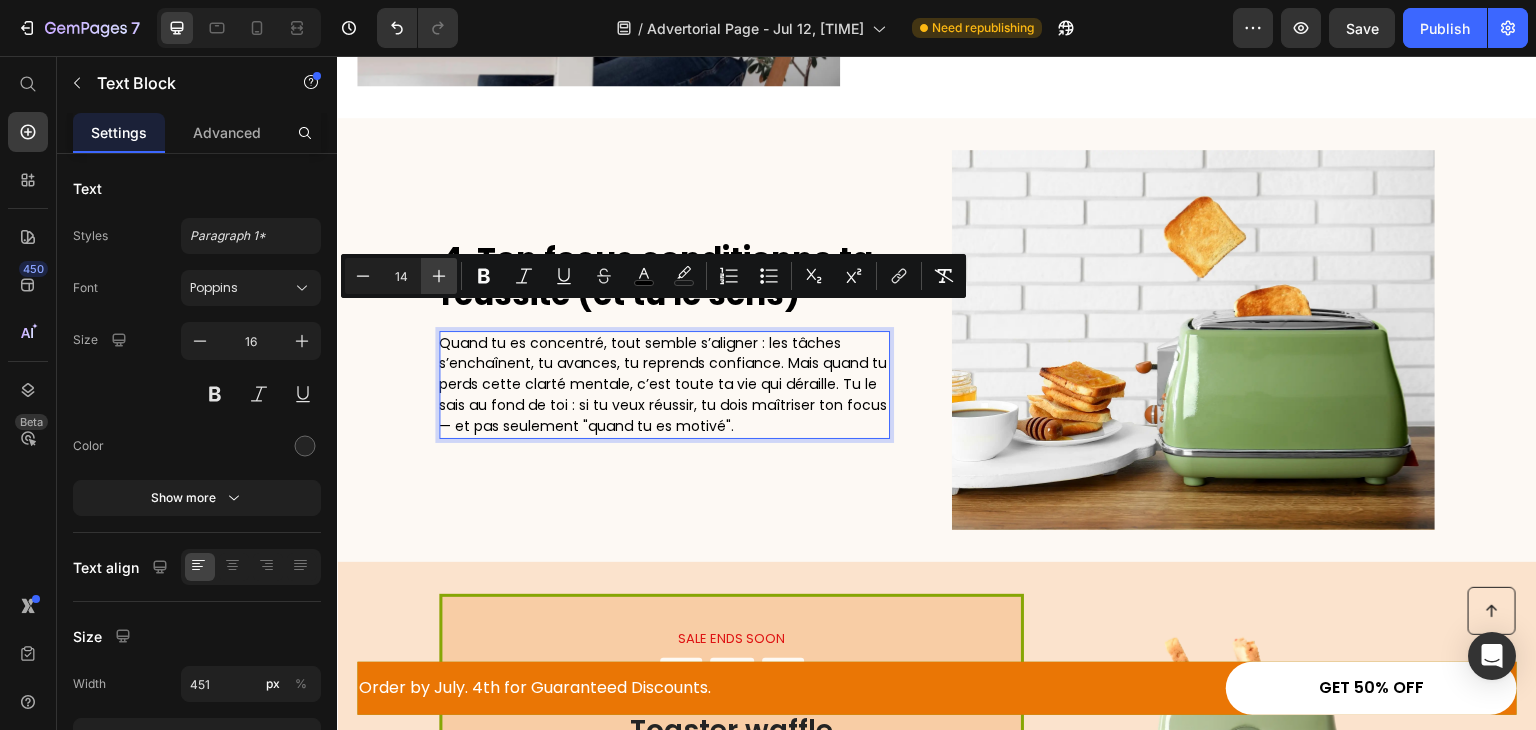 click 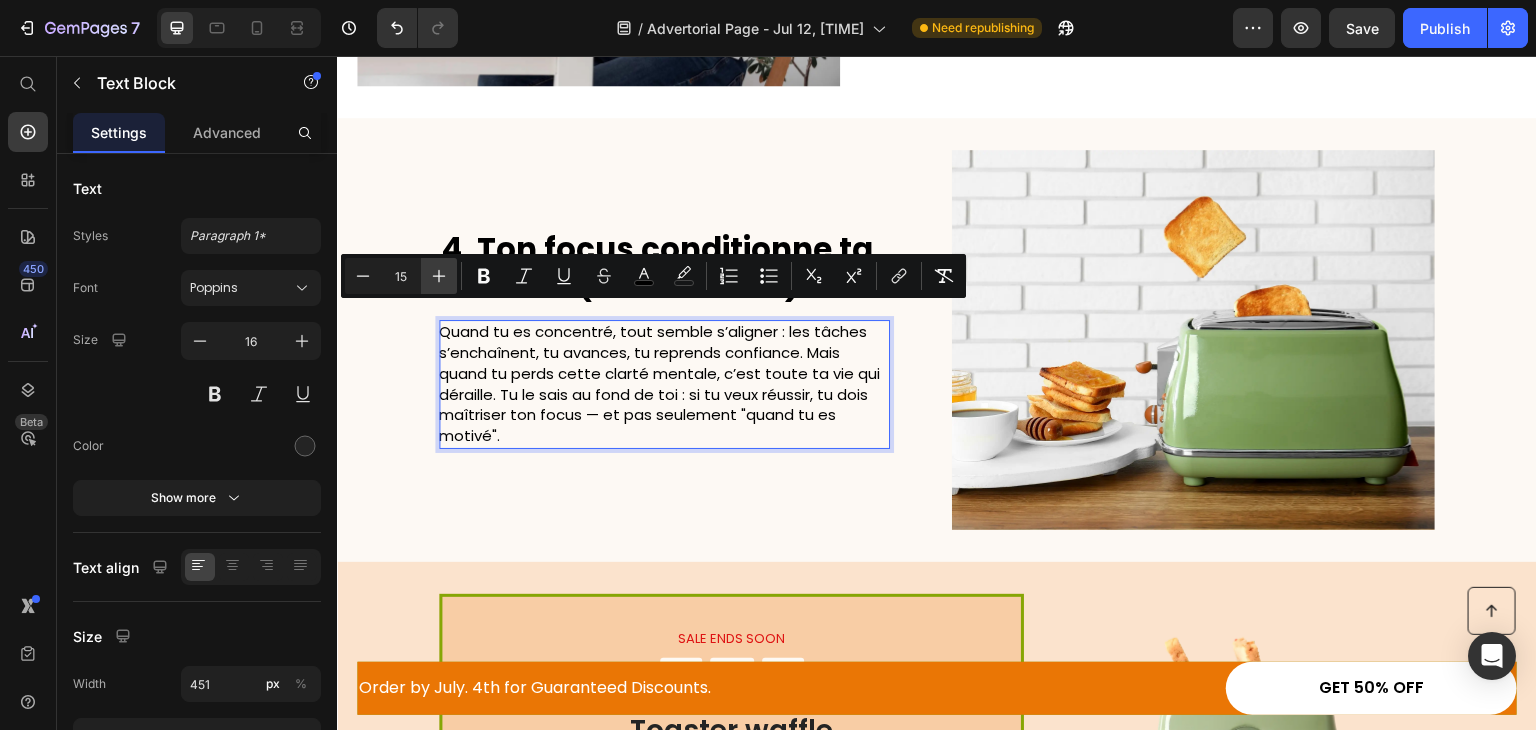 click 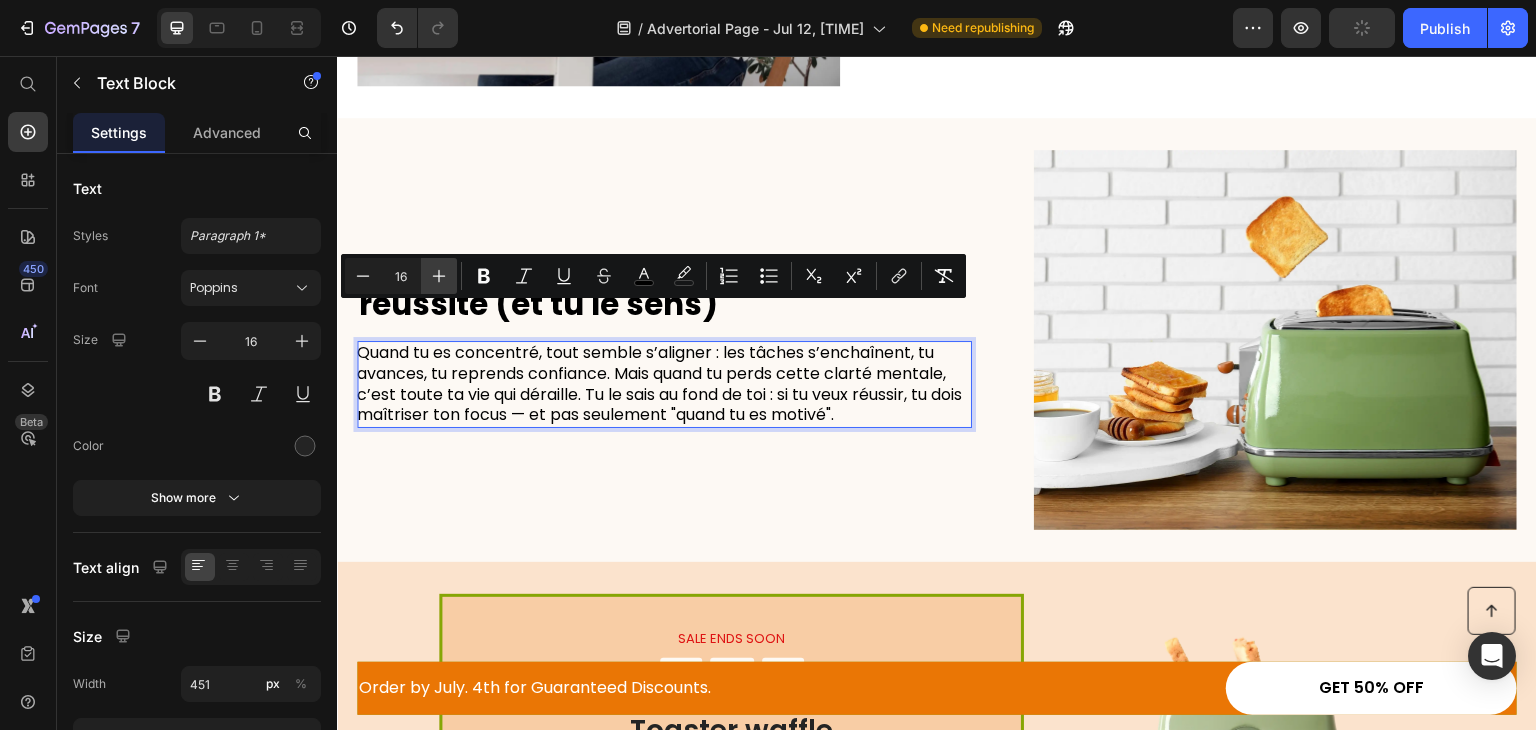 click 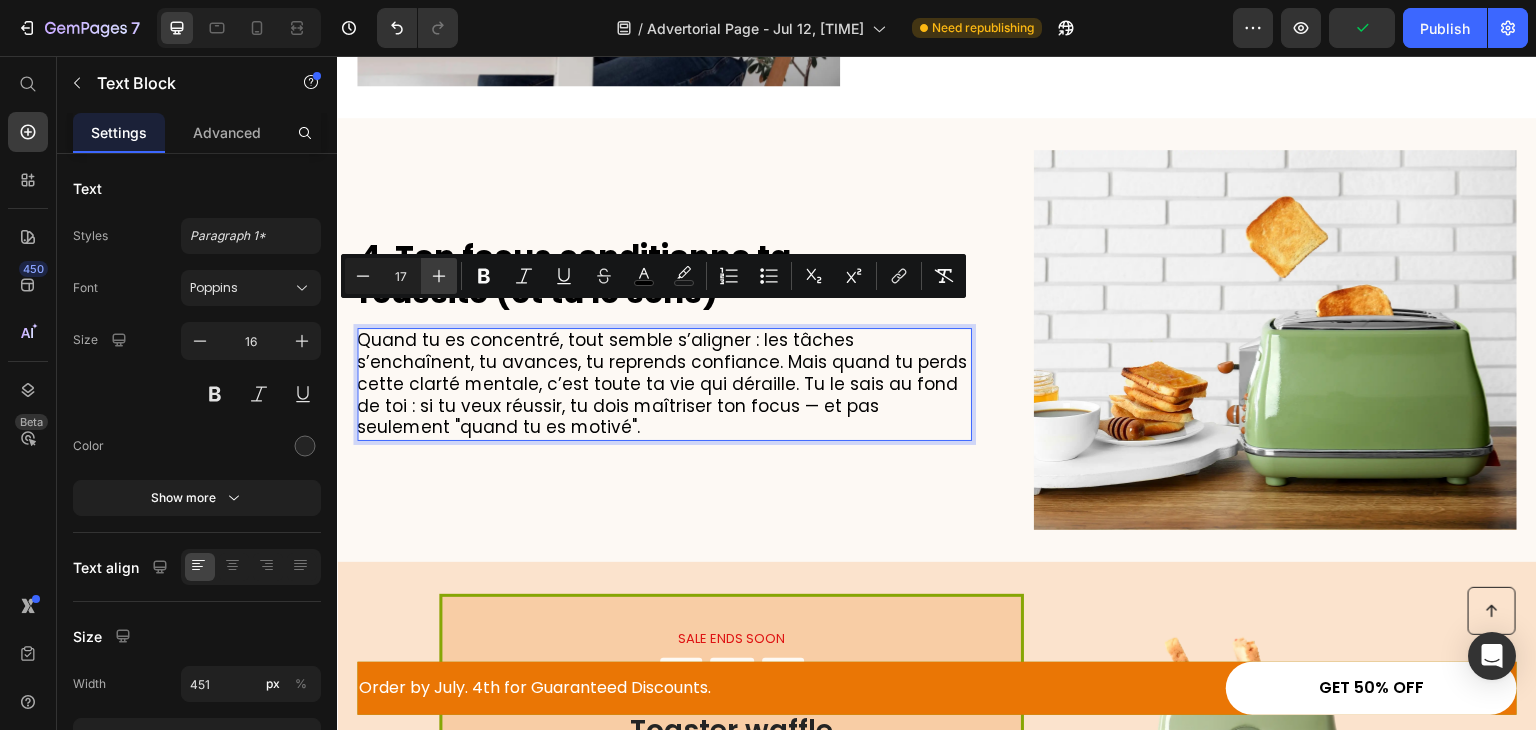click on "Plus" at bounding box center (439, 276) 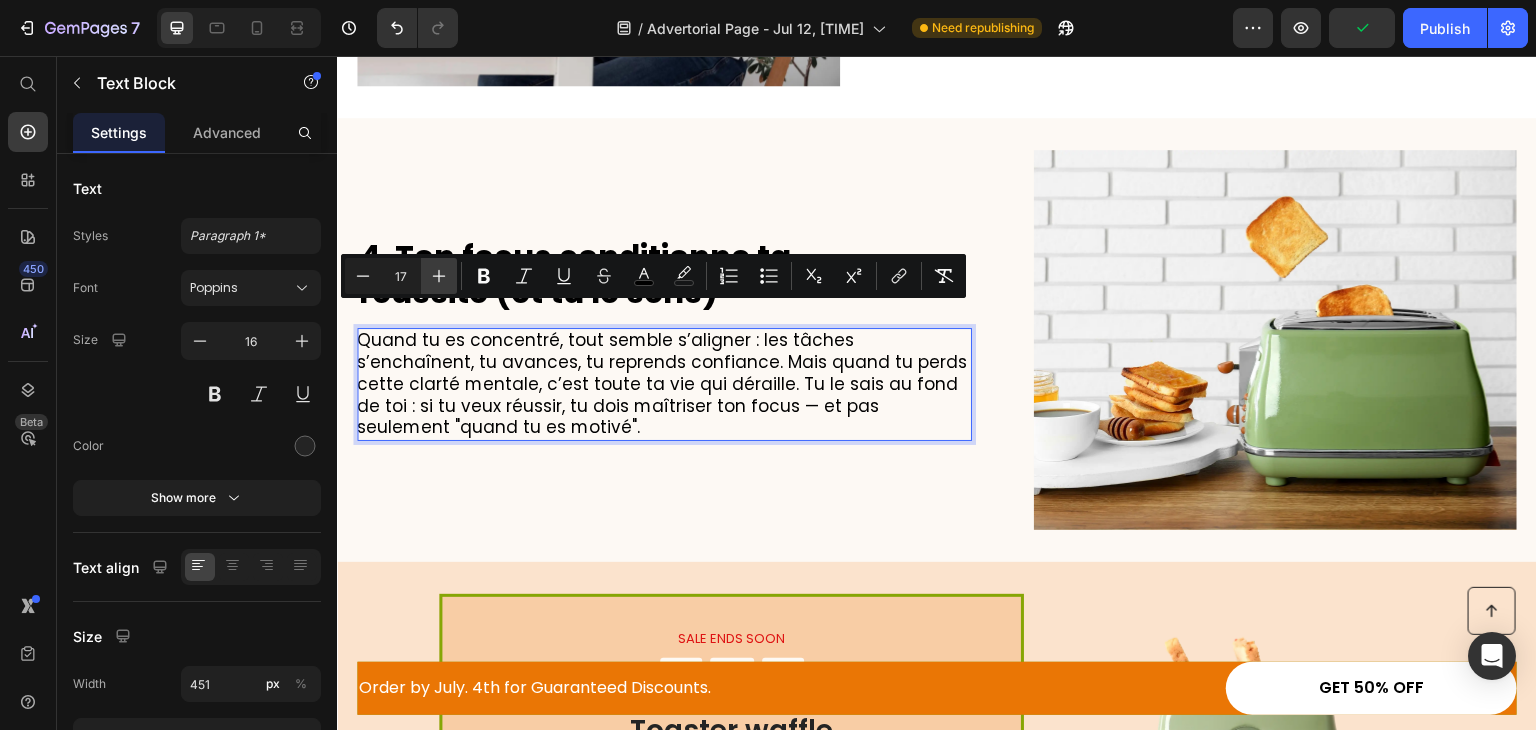type on "18" 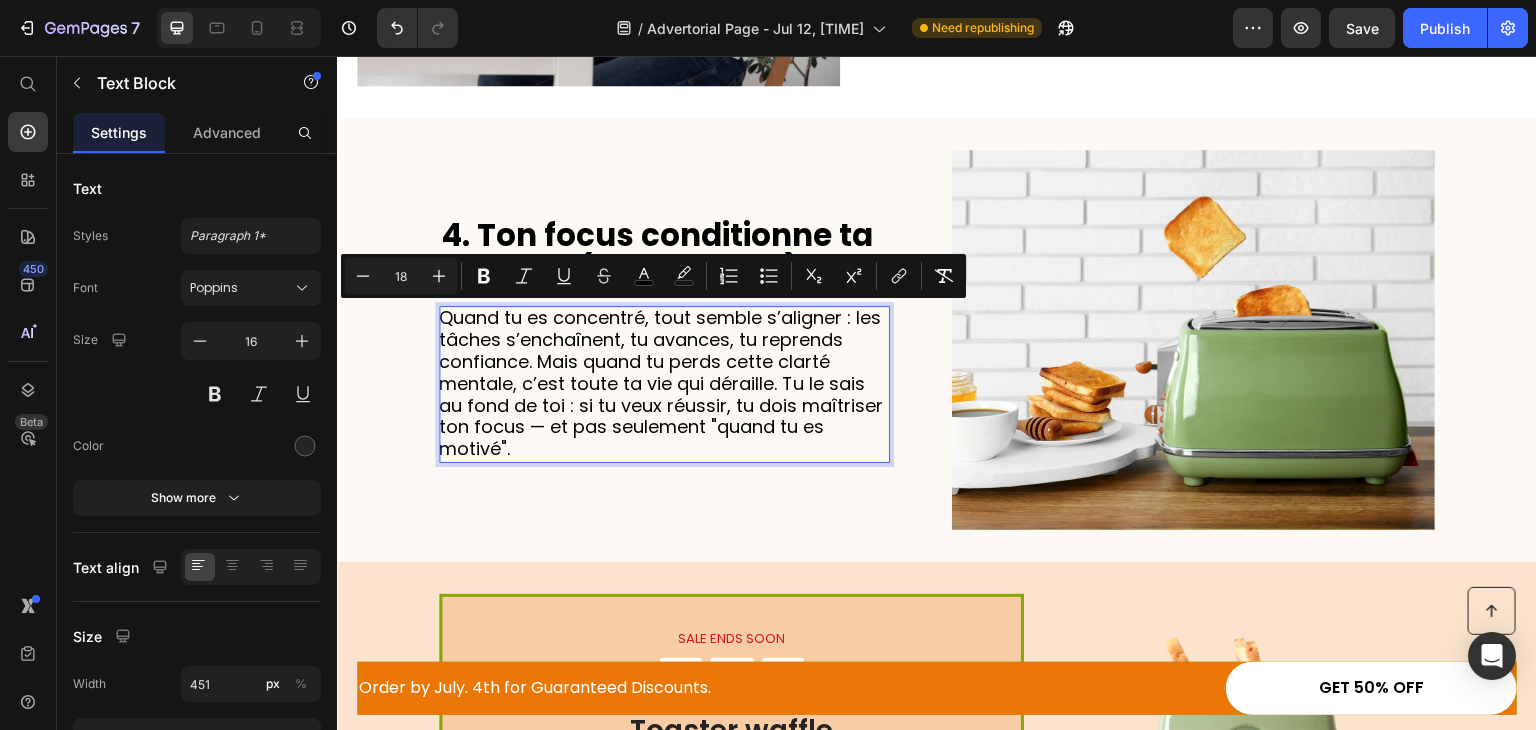 click on "Quand tu es concentré, tout semble s’aligner : les tâches s’enchaînent, tu avances, tu reprends confiance. Mais quand tu perds cette clarté mentale, c’est toute ta vie qui déraille. Tu le sais au fond de toi : si tu veux réussir, tu dois maîtriser ton focus — et pas seulement "quand tu es motivé"." at bounding box center [661, 383] 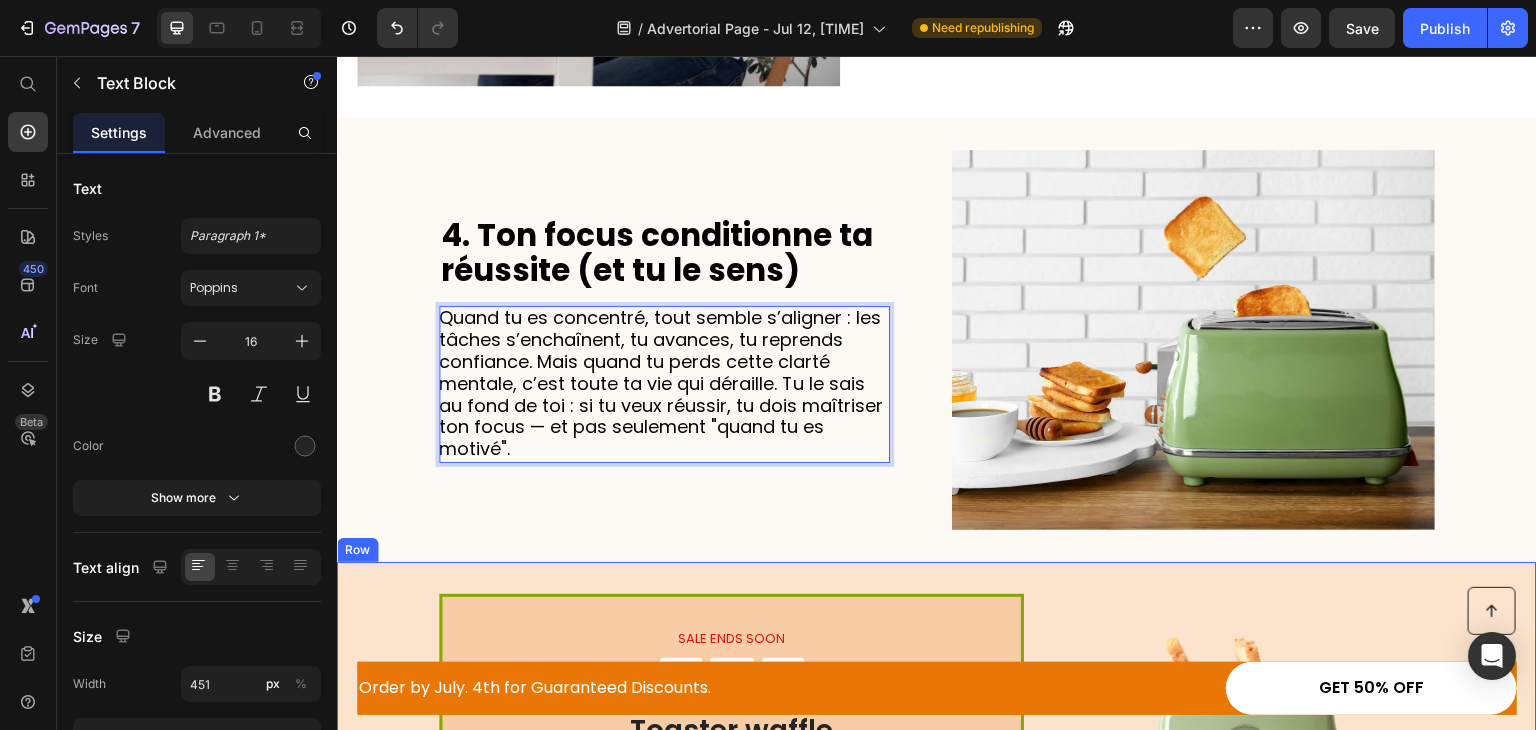 click on "SALE ENDS SOON Text Block 04 hrs 26 min 20 sec Countdown Timer Toaster waffle cream sandwiches Heading Perfect your toast with this advanced bread toaster Text Block GET 50% OFF Button Sell-out Risk:  High Text Block | Text Block FREE  shipping Text Block Row Try it today with a 30-Day Money Back Guarantee! Text Block Row Image Row" at bounding box center [937, 799] 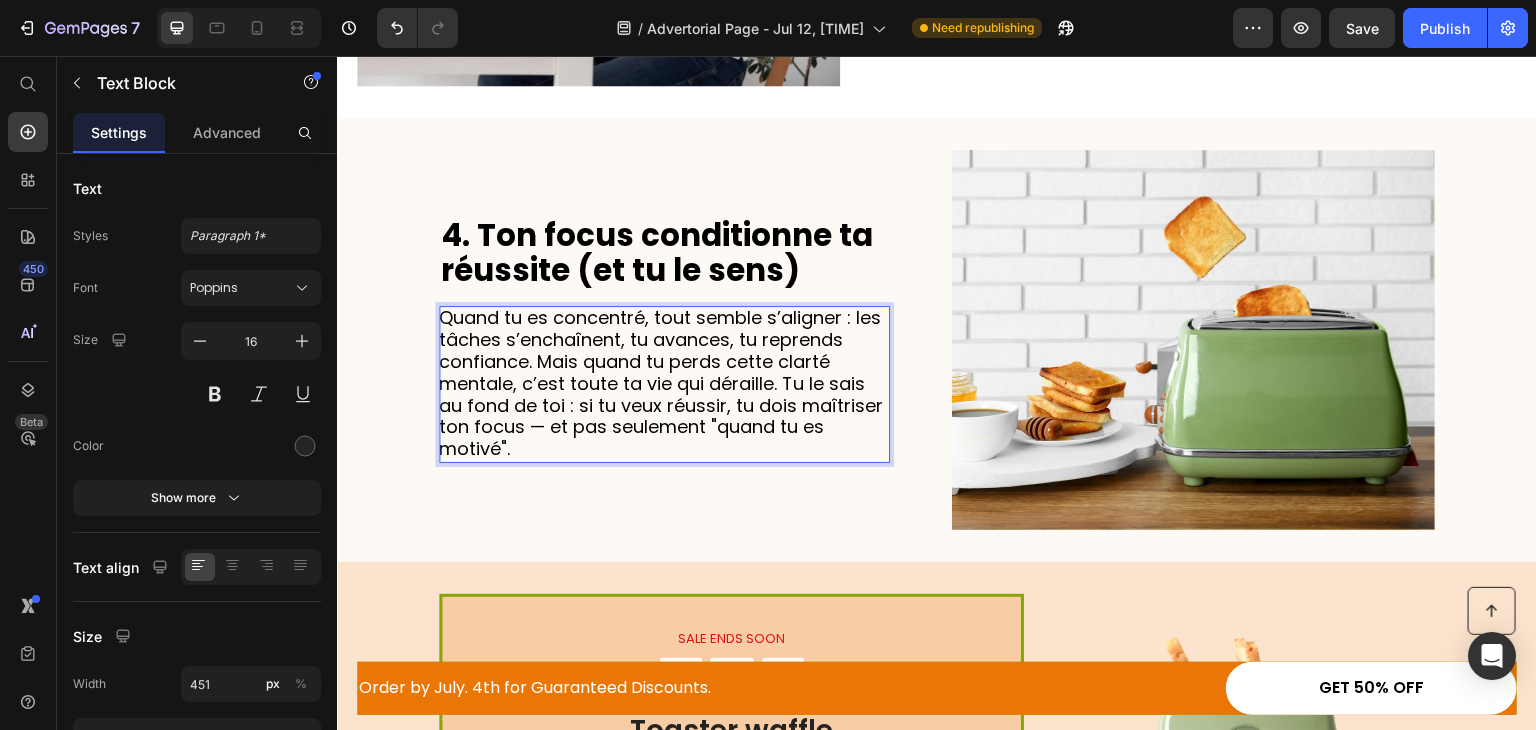 click on "Quand tu es concentré, tout semble s’aligner : les tâches s’enchaînent, tu avances, tu reprends confiance. Mais quand tu perds cette clarté mentale, c’est toute ta vie qui déraille. Tu le sais au fond de toi : si tu veux réussir, tu dois maîtriser ton focus — et pas seulement "quand tu es motivé"." at bounding box center (661, 383) 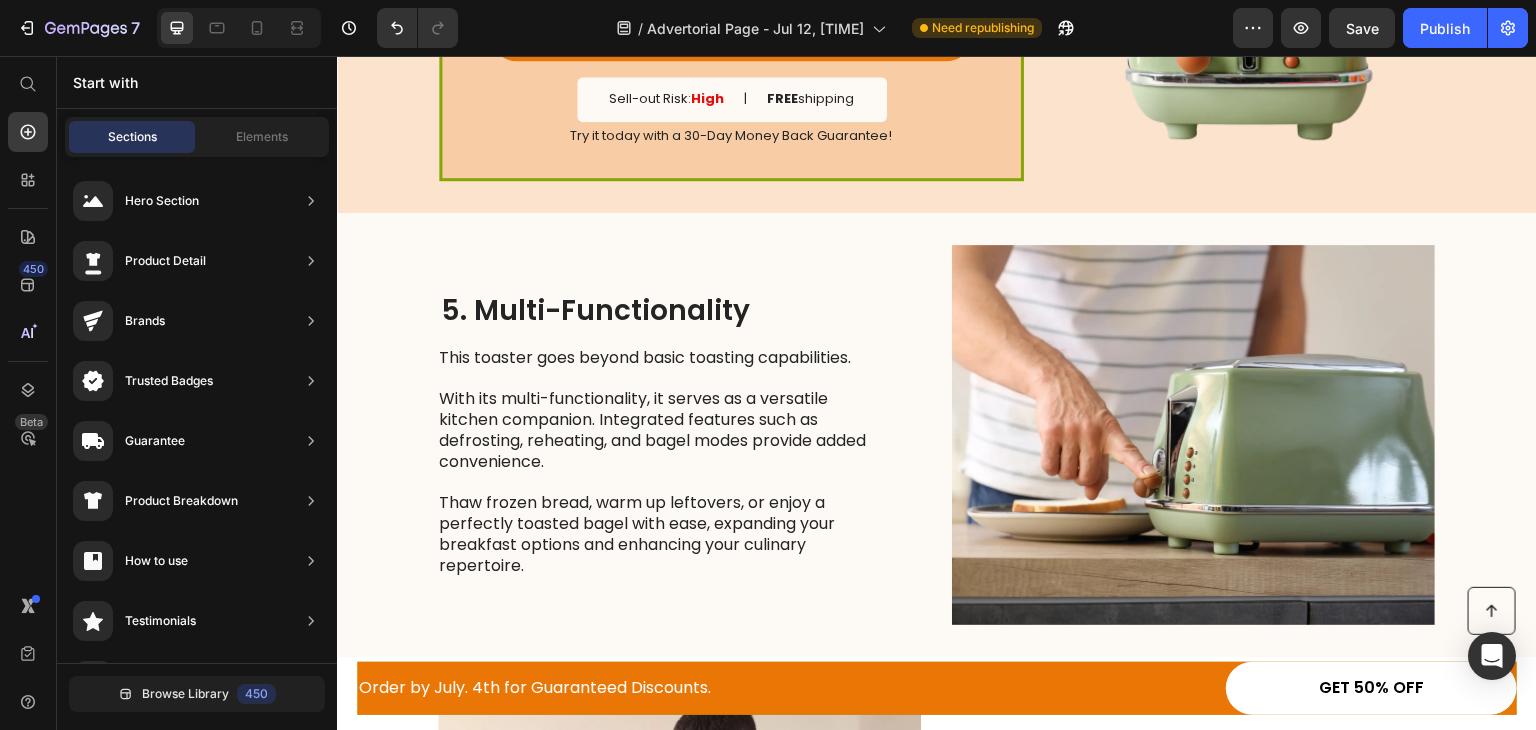 scroll, scrollTop: 2872, scrollLeft: 0, axis: vertical 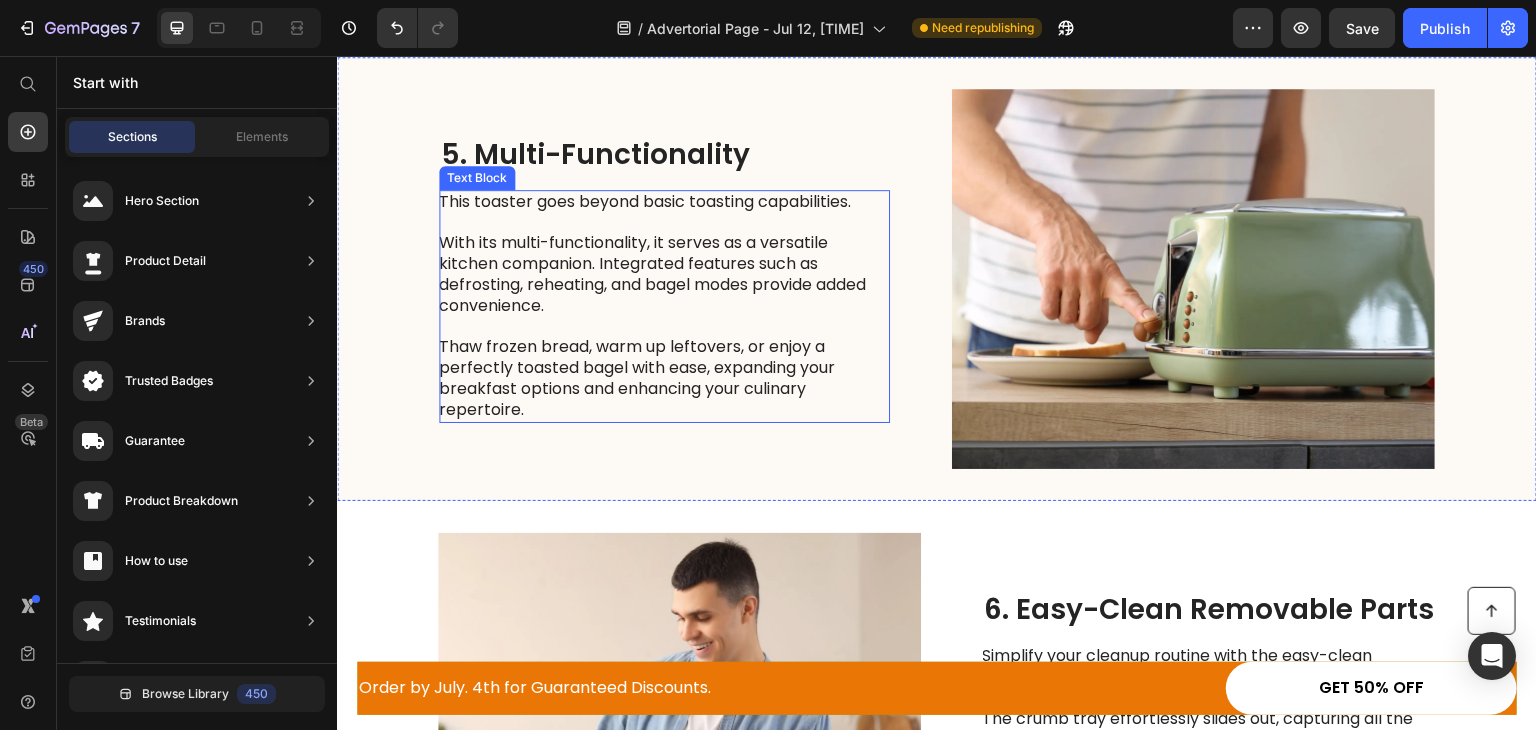 click on "This toaster goes beyond basic toasting capabilities.  With its multi-functionality, it serves as a versatile kitchen companion. Integrated features such as defrosting, reheating, and bagel modes provide added convenience.  Thaw frozen bread, warm up leftovers, or enjoy a perfectly toasted bagel with ease, expanding your breakfast options and enhancing your culinary repertoire." at bounding box center [663, 306] 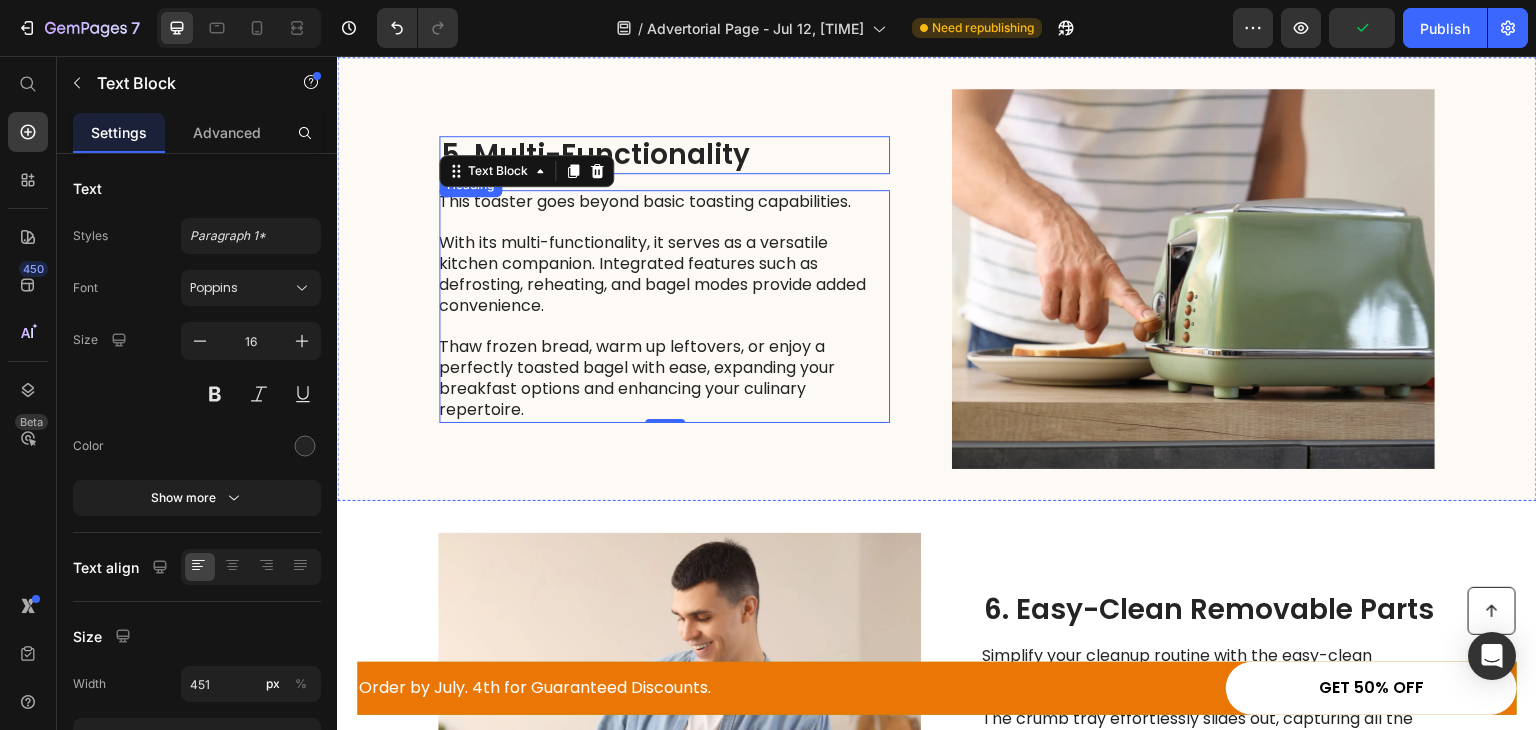 click on "5. Multi-Functionality" at bounding box center (664, 155) 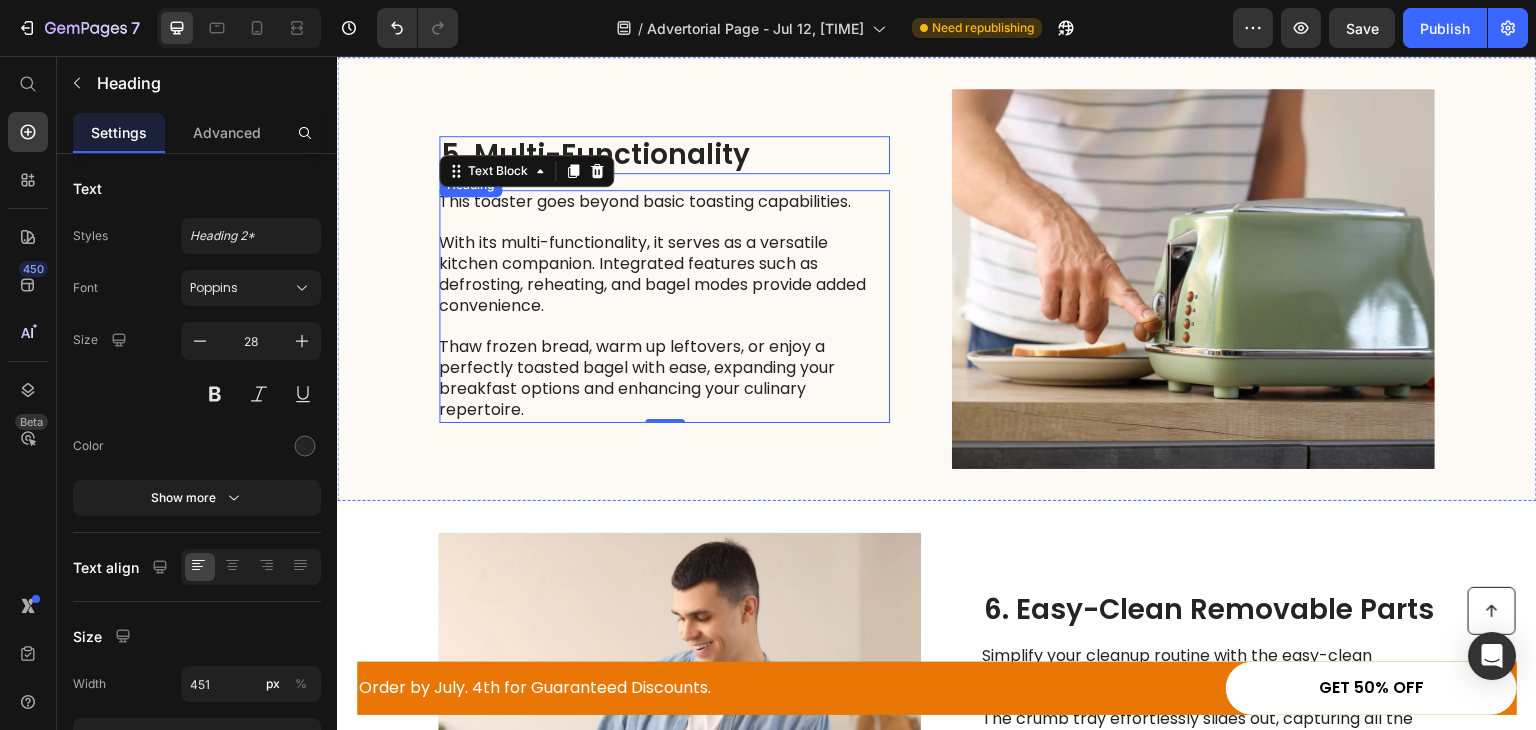 click on "5. Multi-Functionality" at bounding box center [664, 155] 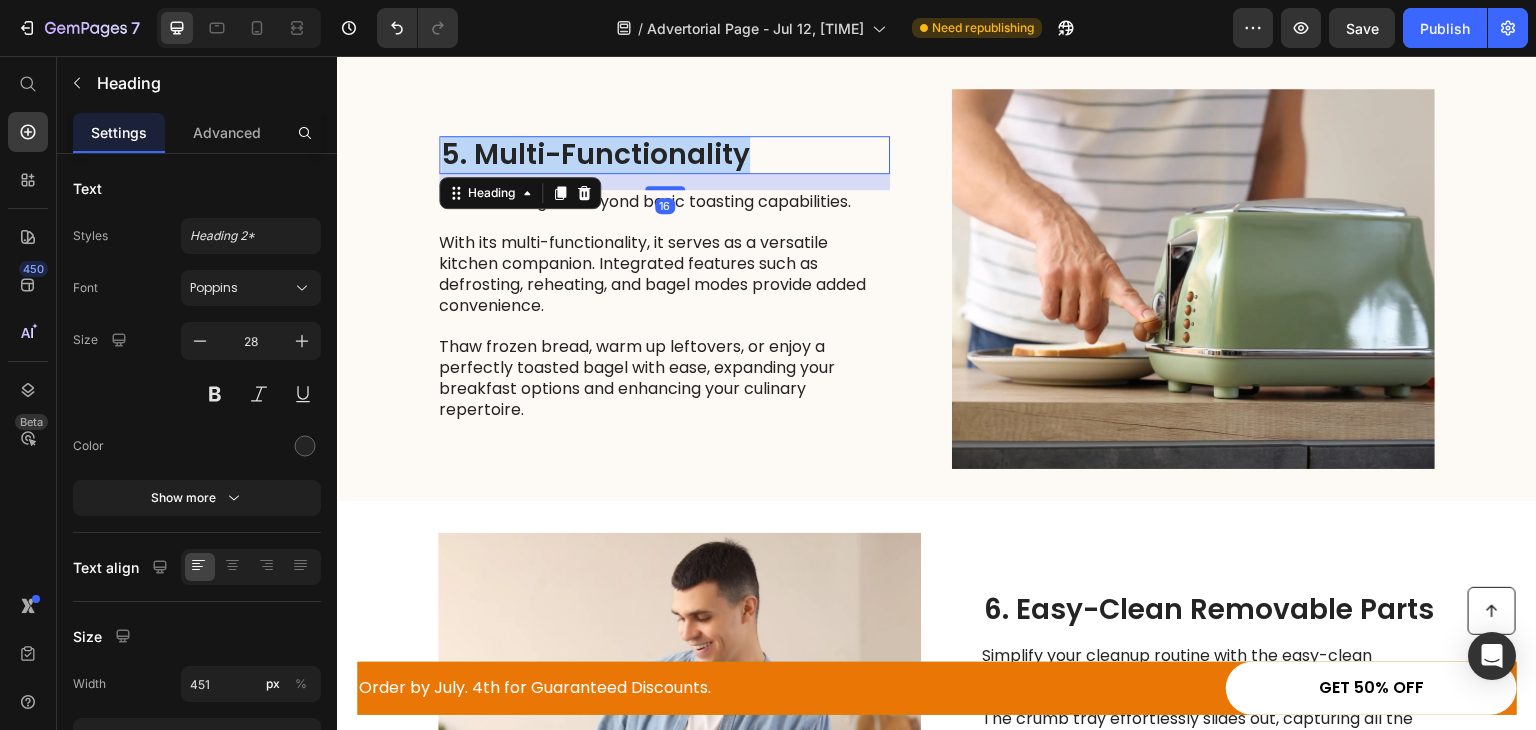 click on "5. Multi-Functionality" at bounding box center [664, 155] 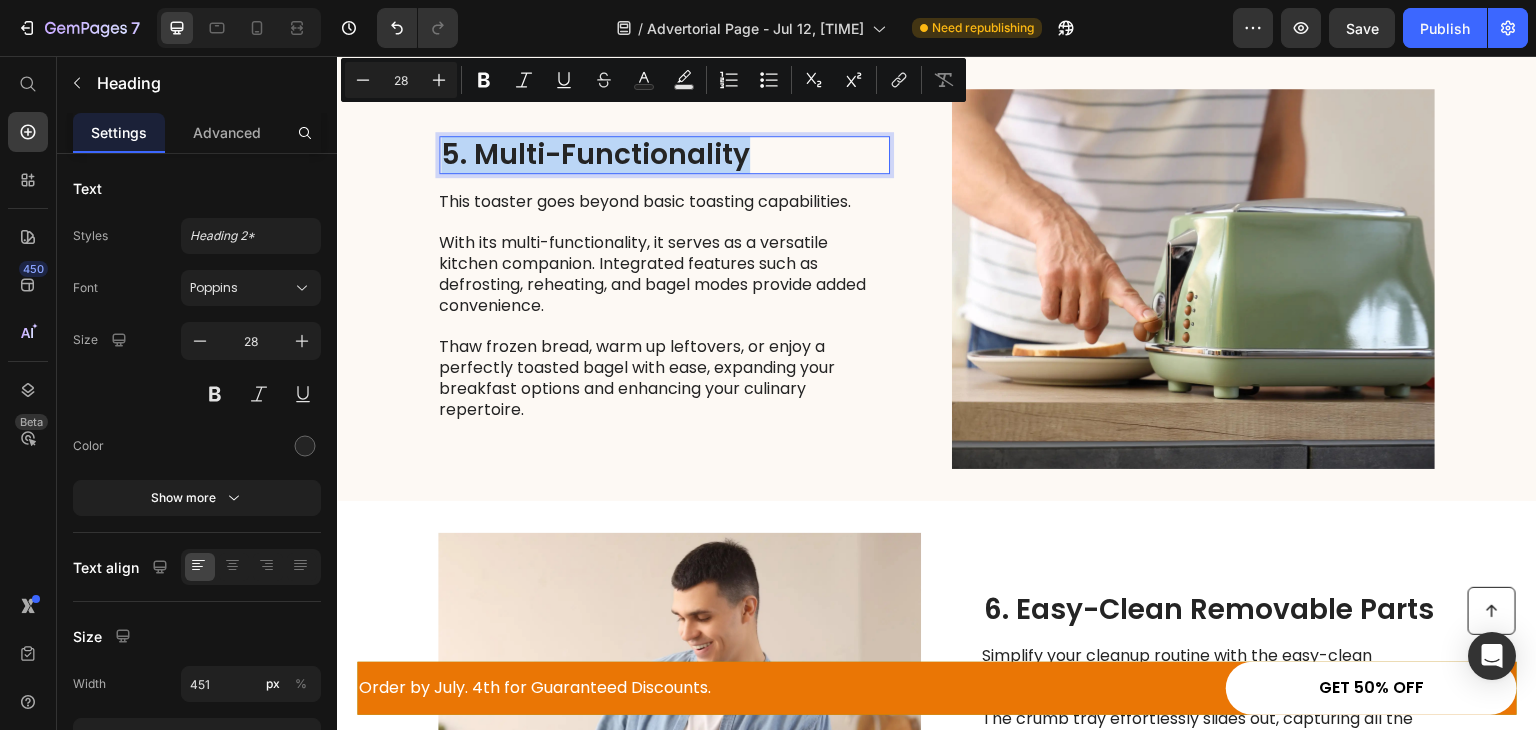 type on "17" 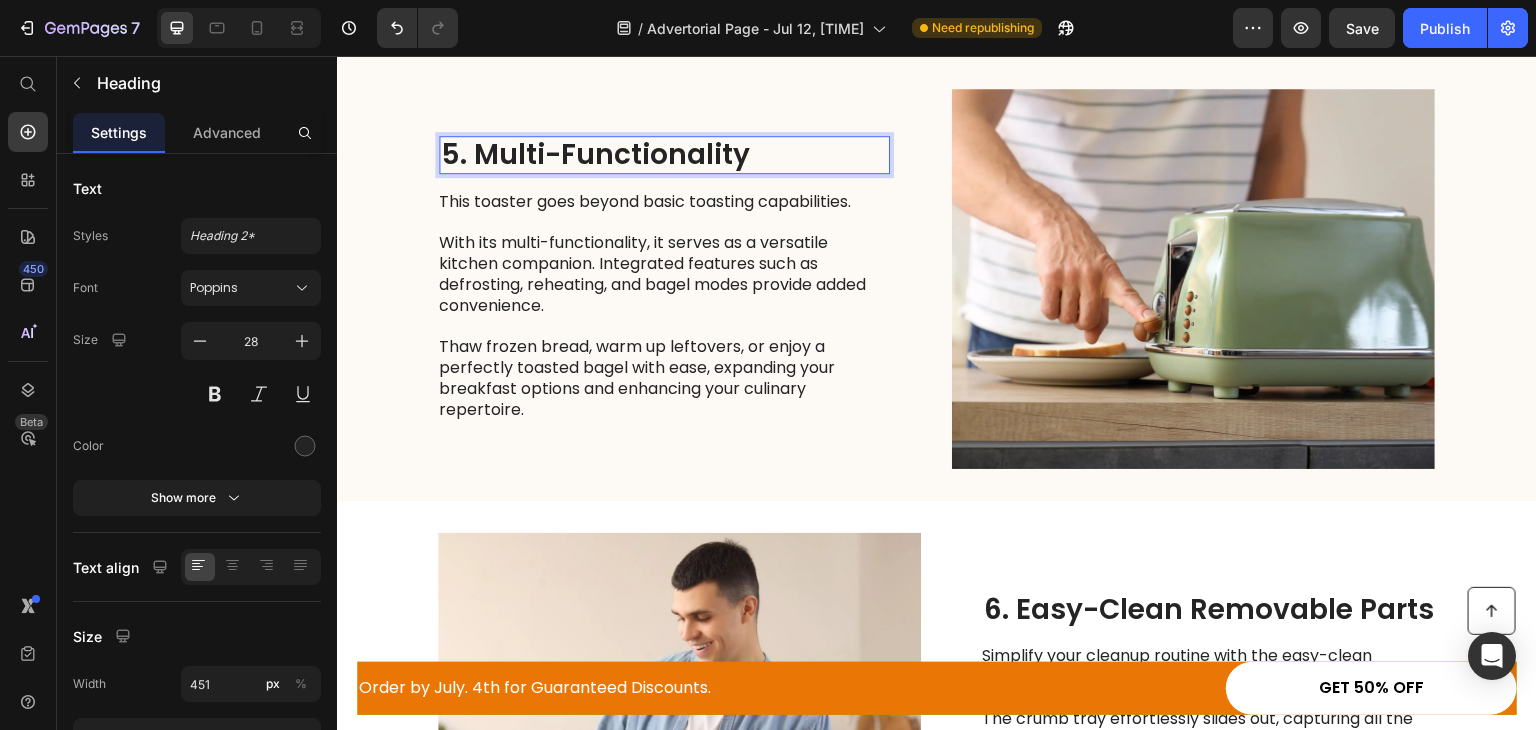 scroll, scrollTop: 2871, scrollLeft: 0, axis: vertical 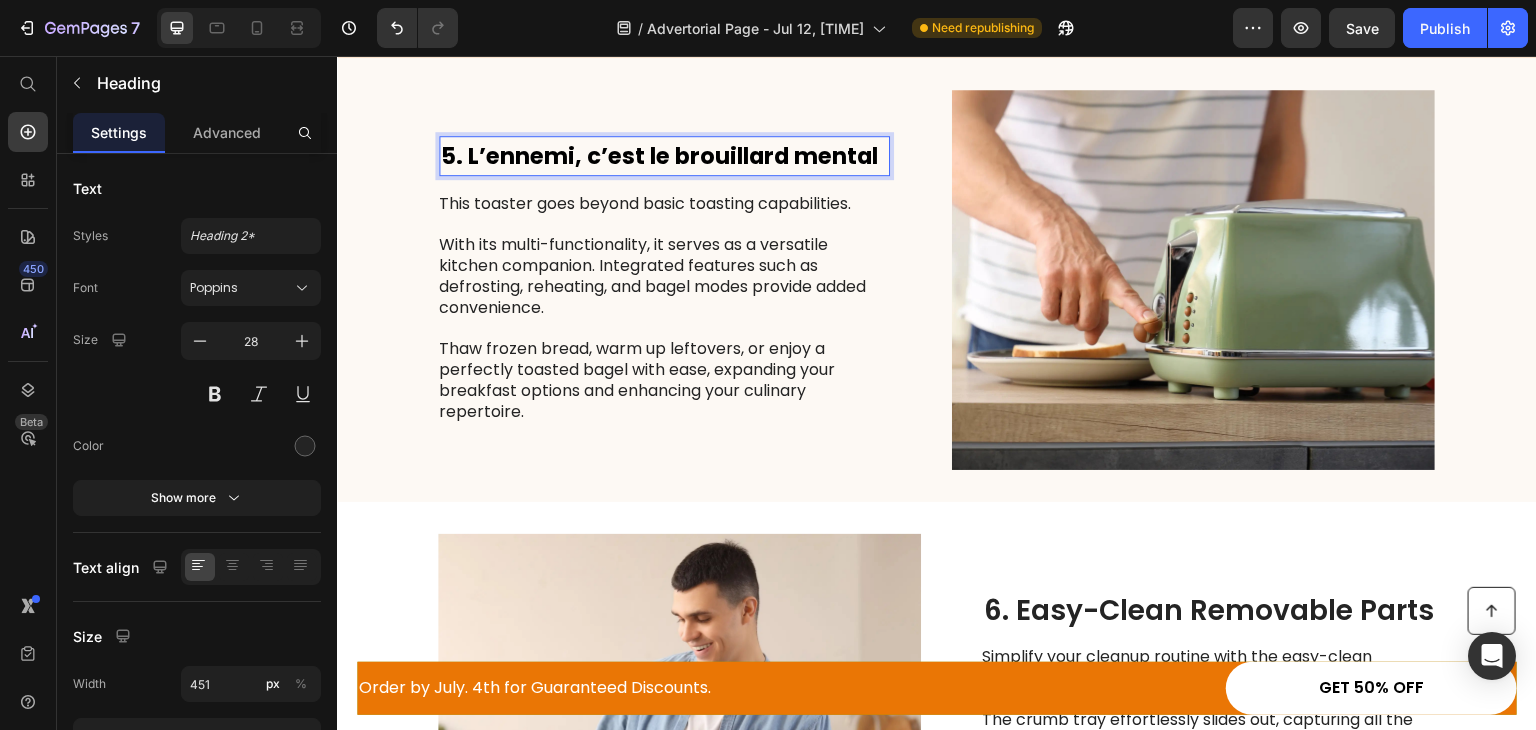 click on "5. L’ennemi, c’est le brouillard mental" at bounding box center [659, 156] 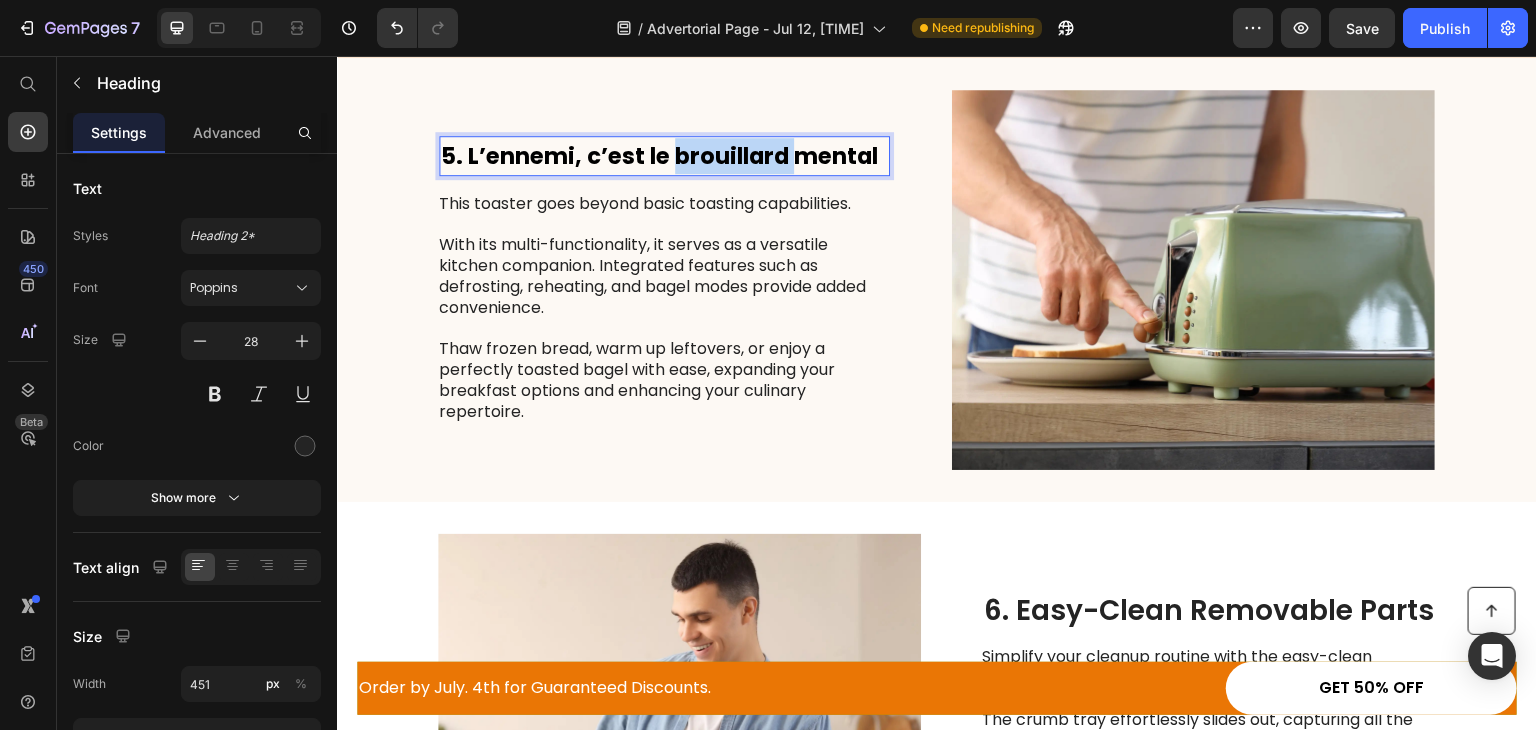 click on "5. L’ennemi, c’est le brouillard mental" at bounding box center [659, 156] 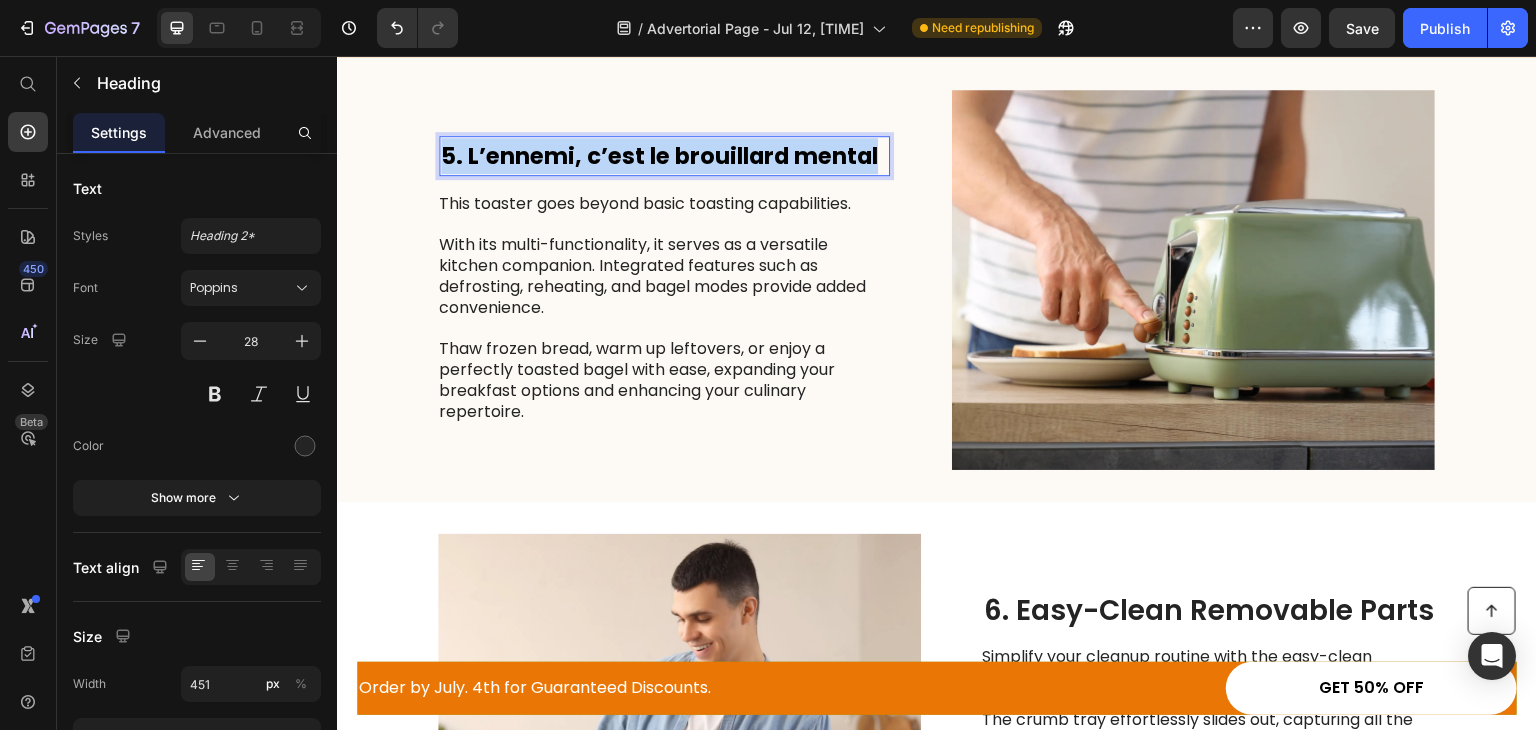 click on "5. L’ennemi, c’est le brouillard mental" at bounding box center (659, 156) 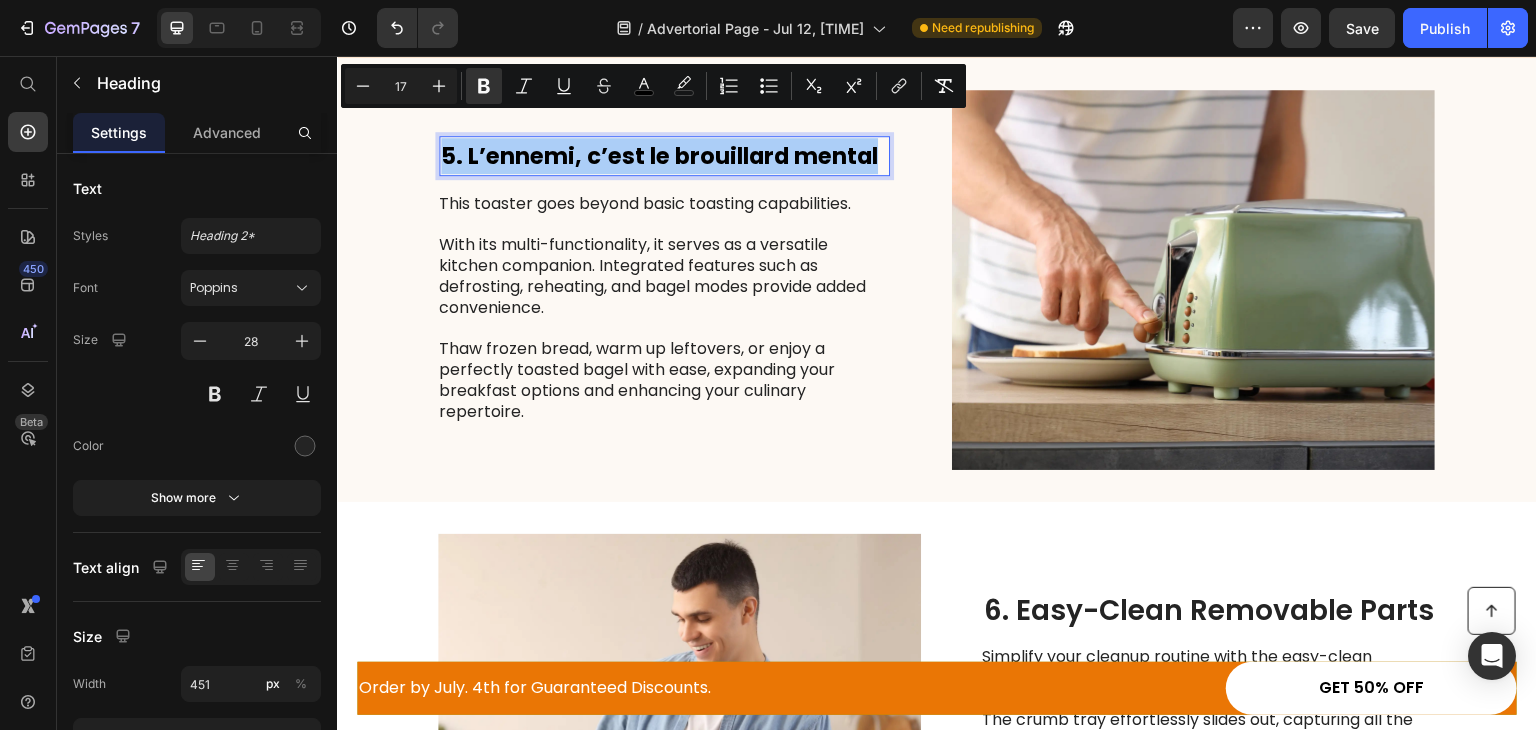 click on "17" at bounding box center (401, 86) 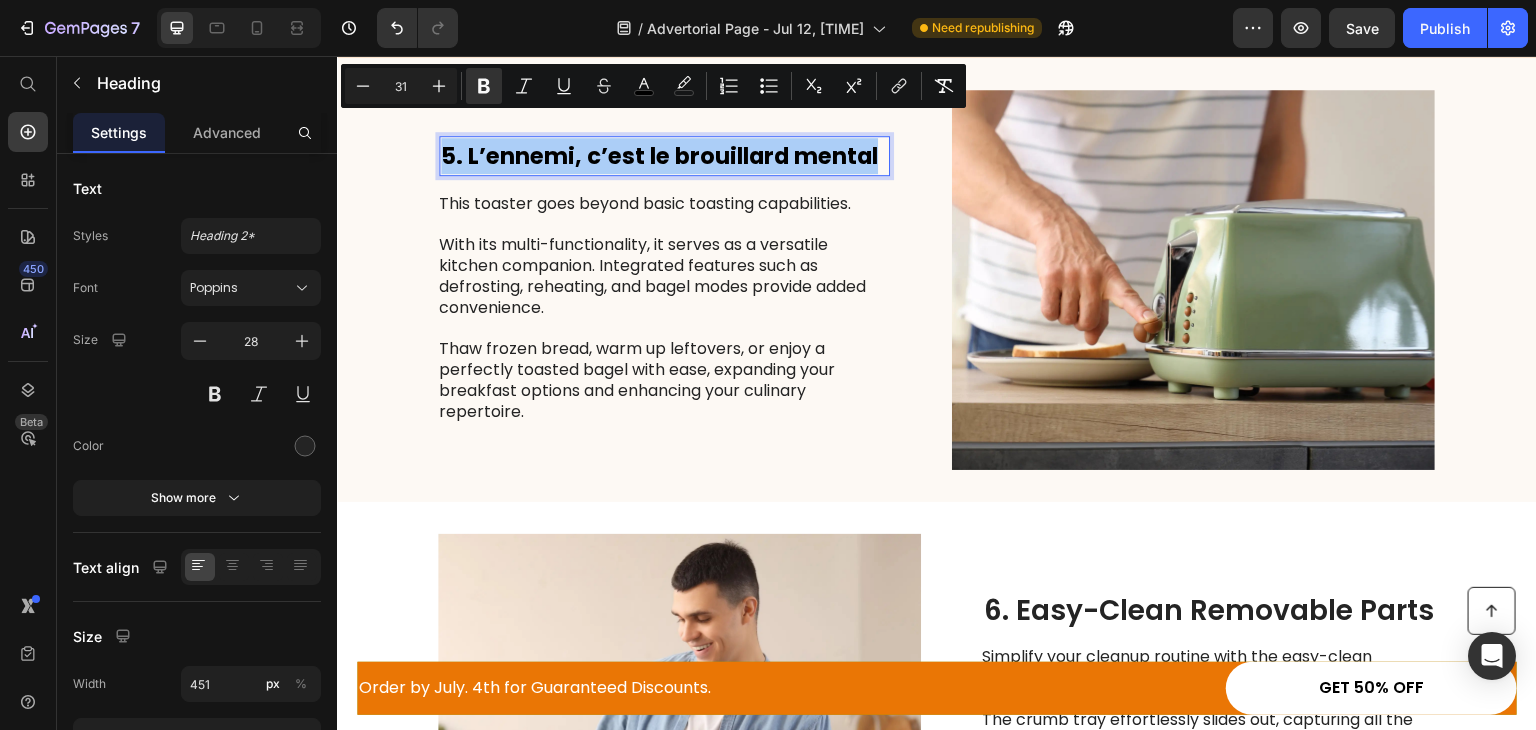 type on "31" 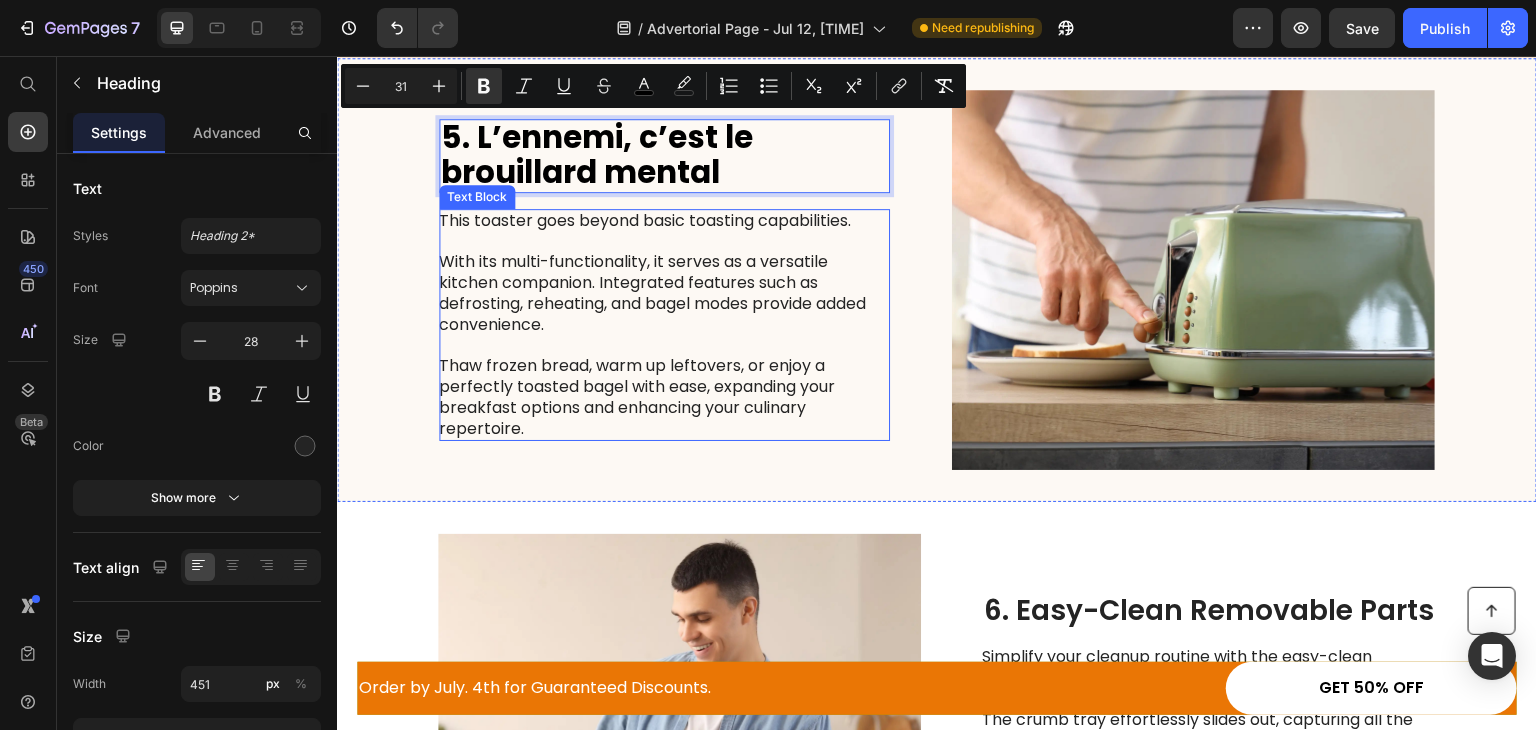 click on "This toaster goes beyond basic toasting capabilities.  With its multi-functionality, it serves as a versatile kitchen companion. Integrated features such as defrosting, reheating, and bagel modes provide added convenience.  Thaw frozen bread, warm up leftovers, or enjoy a perfectly toasted bagel with ease, expanding your breakfast options and enhancing your culinary repertoire." at bounding box center [663, 325] 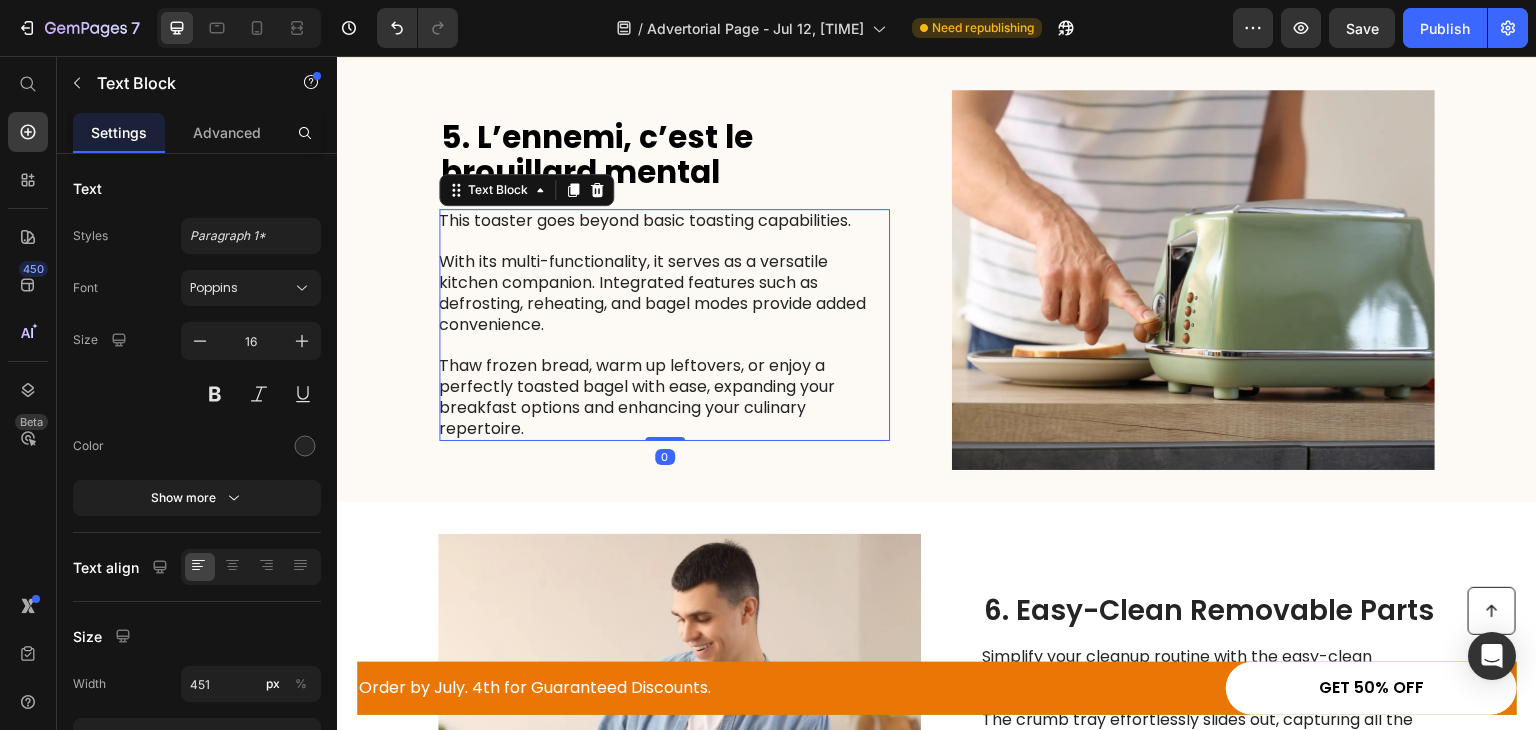 click on "This toaster goes beyond basic toasting capabilities.  With its multi-functionality, it serves as a versatile kitchen companion. Integrated features such as defrosting, reheating, and bagel modes provide added convenience.  Thaw frozen bread, warm up leftovers, or enjoy a perfectly toasted bagel with ease, expanding your breakfast options and enhancing your culinary repertoire." at bounding box center (663, 325) 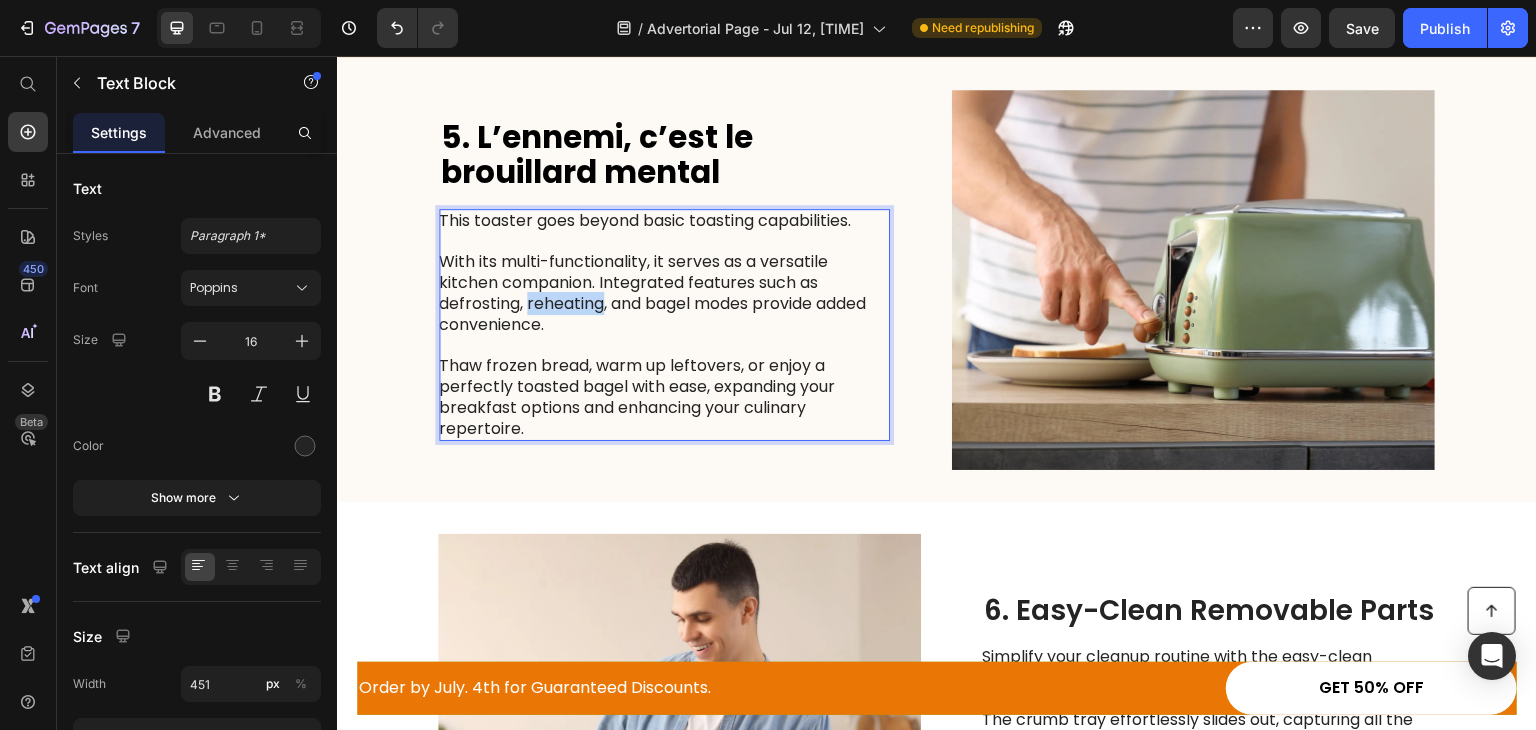 click on "This toaster goes beyond basic toasting capabilities.  With its multi-functionality, it serves as a versatile kitchen companion. Integrated features such as defrosting, reheating, and bagel modes provide added convenience.  Thaw frozen bread, warm up leftovers, or enjoy a perfectly toasted bagel with ease, expanding your breakfast options and enhancing your culinary repertoire." at bounding box center [663, 325] 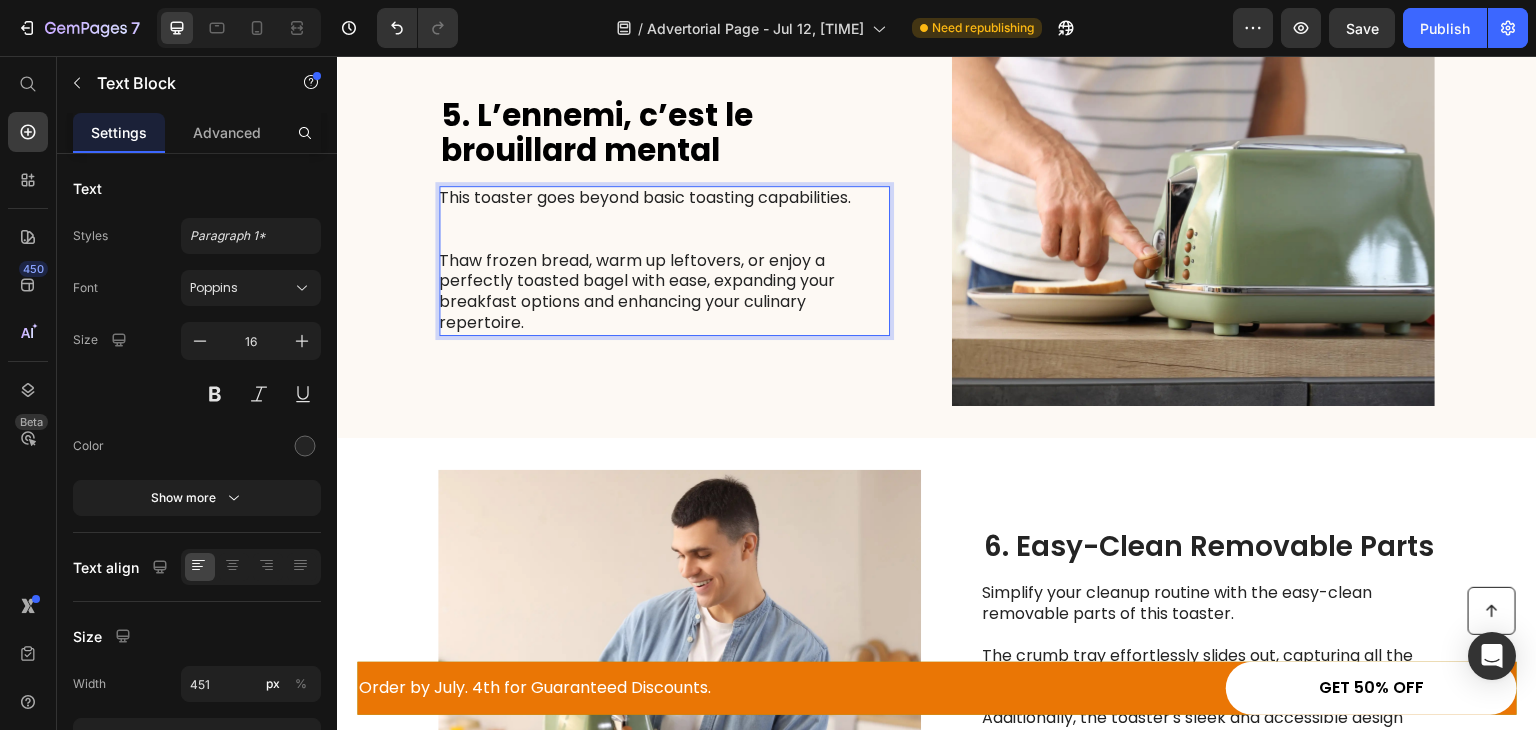 click on "This toaster goes beyond basic toasting capabilities.  ⁠⁠⁠⁠⁠⁠⁠ Thaw frozen bread, warm up leftovers, or enjoy a perfectly toasted bagel with ease, expanding your breakfast options and enhancing your culinary repertoire." at bounding box center (663, 261) 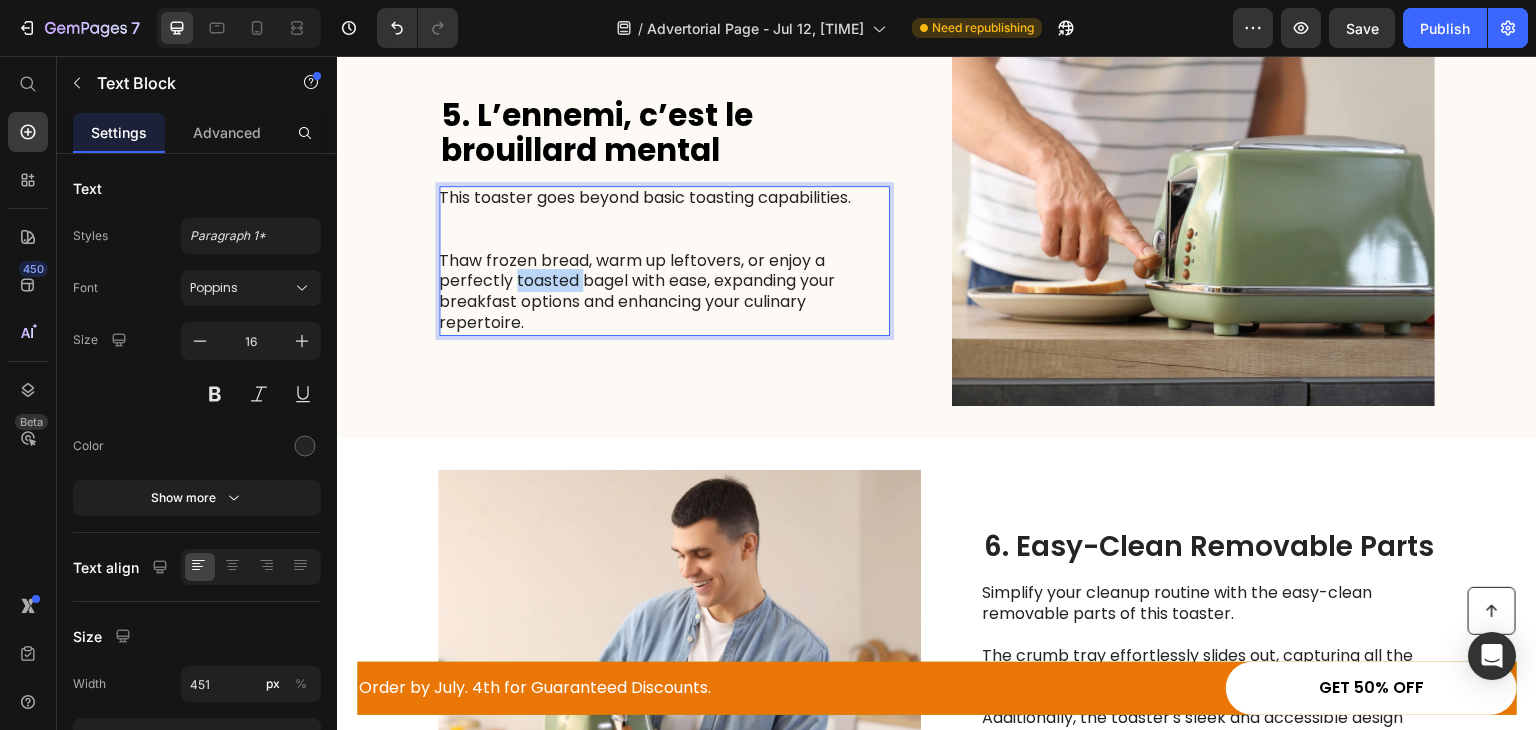 click on "This toaster goes beyond basic toasting capabilities.  Thaw frozen bread, warm up leftovers, or enjoy a perfectly toasted bagel with ease, expanding your breakfast options and enhancing your culinary repertoire." at bounding box center [663, 261] 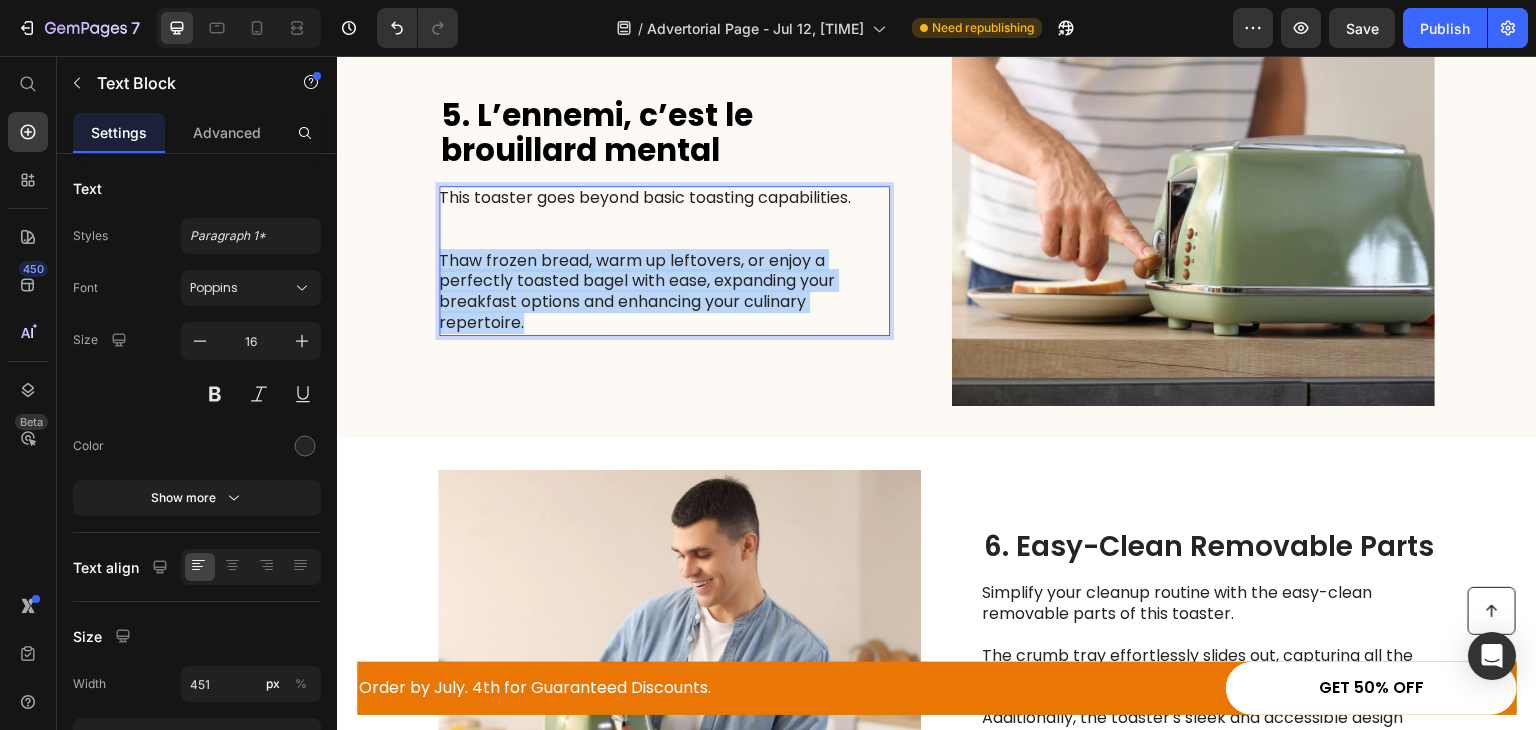 click on "This toaster goes beyond basic toasting capabilities.  Thaw frozen bread, warm up leftovers, or enjoy a perfectly toasted bagel with ease, expanding your breakfast options and enhancing your culinary repertoire." at bounding box center [663, 261] 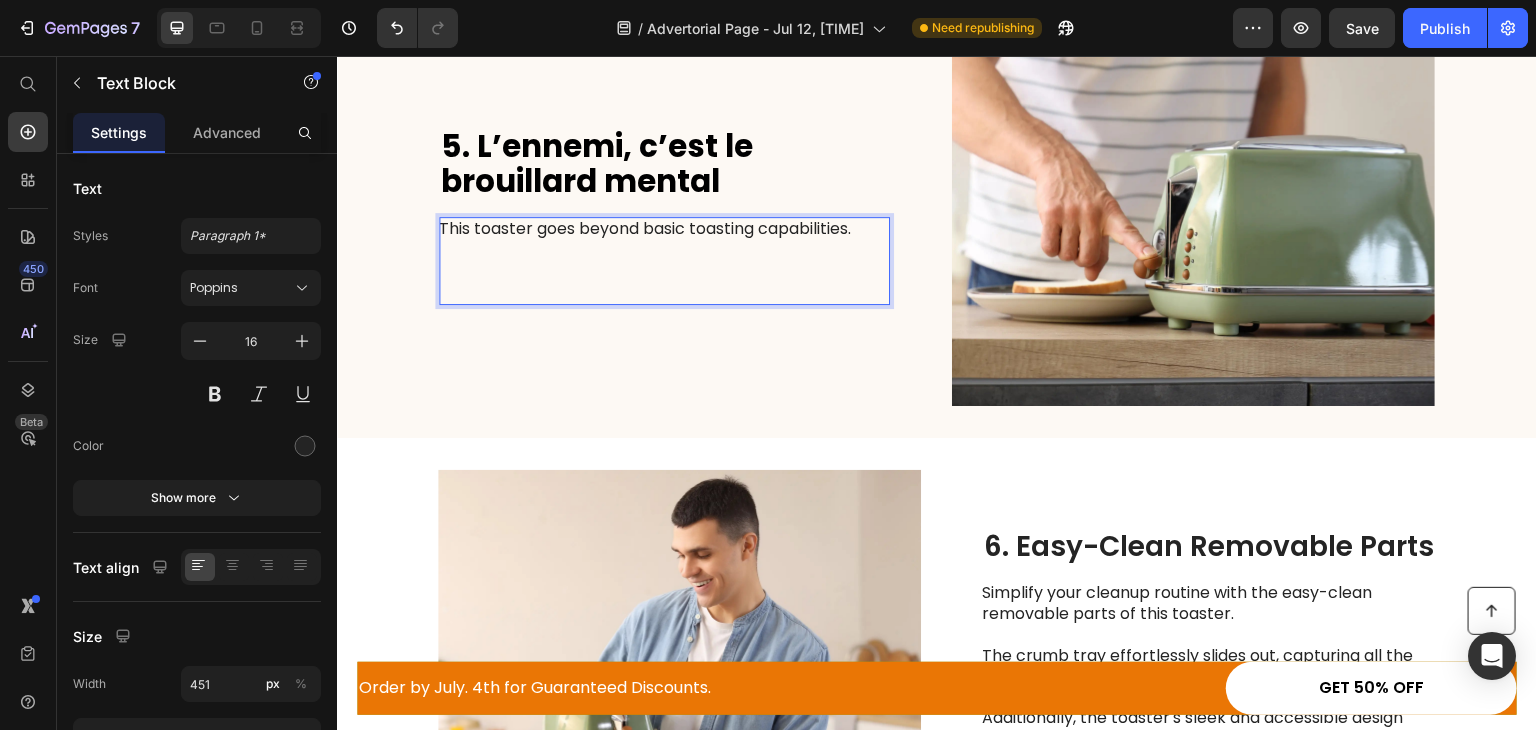 scroll, scrollTop: 2944, scrollLeft: 0, axis: vertical 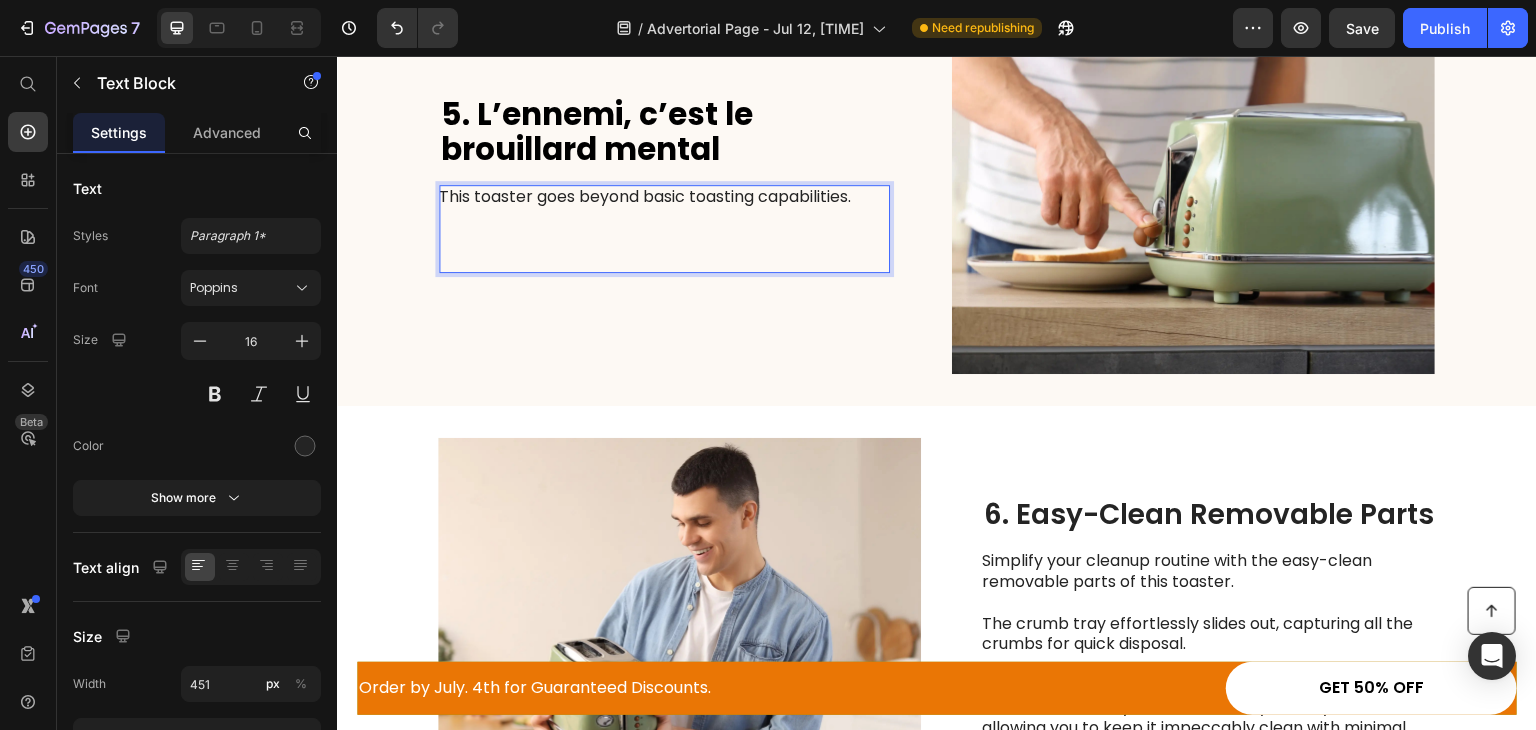 click on "⁠⁠⁠⁠⁠⁠⁠ 5. L’ennemi, c’est le brouillard mental Heading This toaster goes beyond basic toasting capabilities.  Text Block   0" at bounding box center [664, 184] 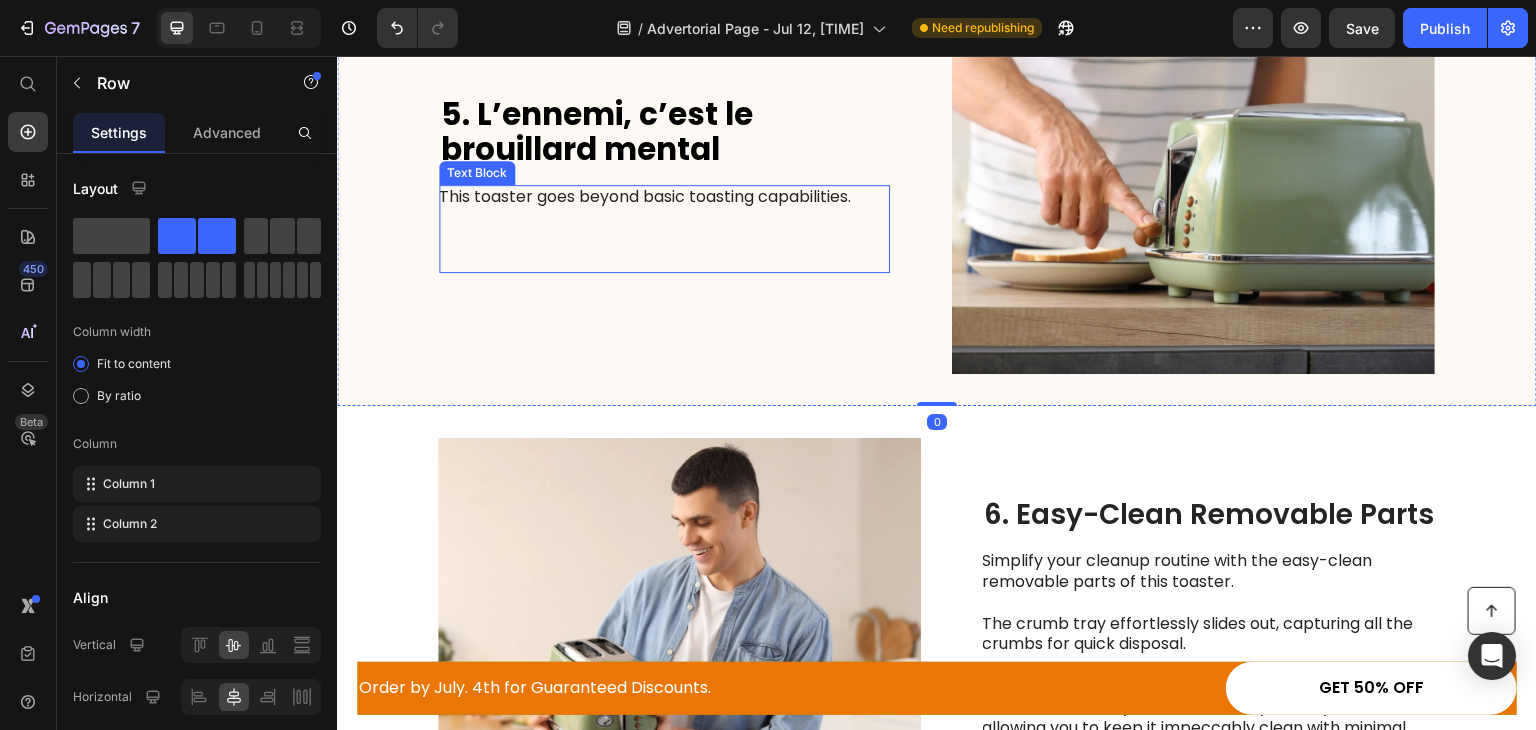 click on "This toaster goes beyond basic toasting capabilities." at bounding box center [663, 228] 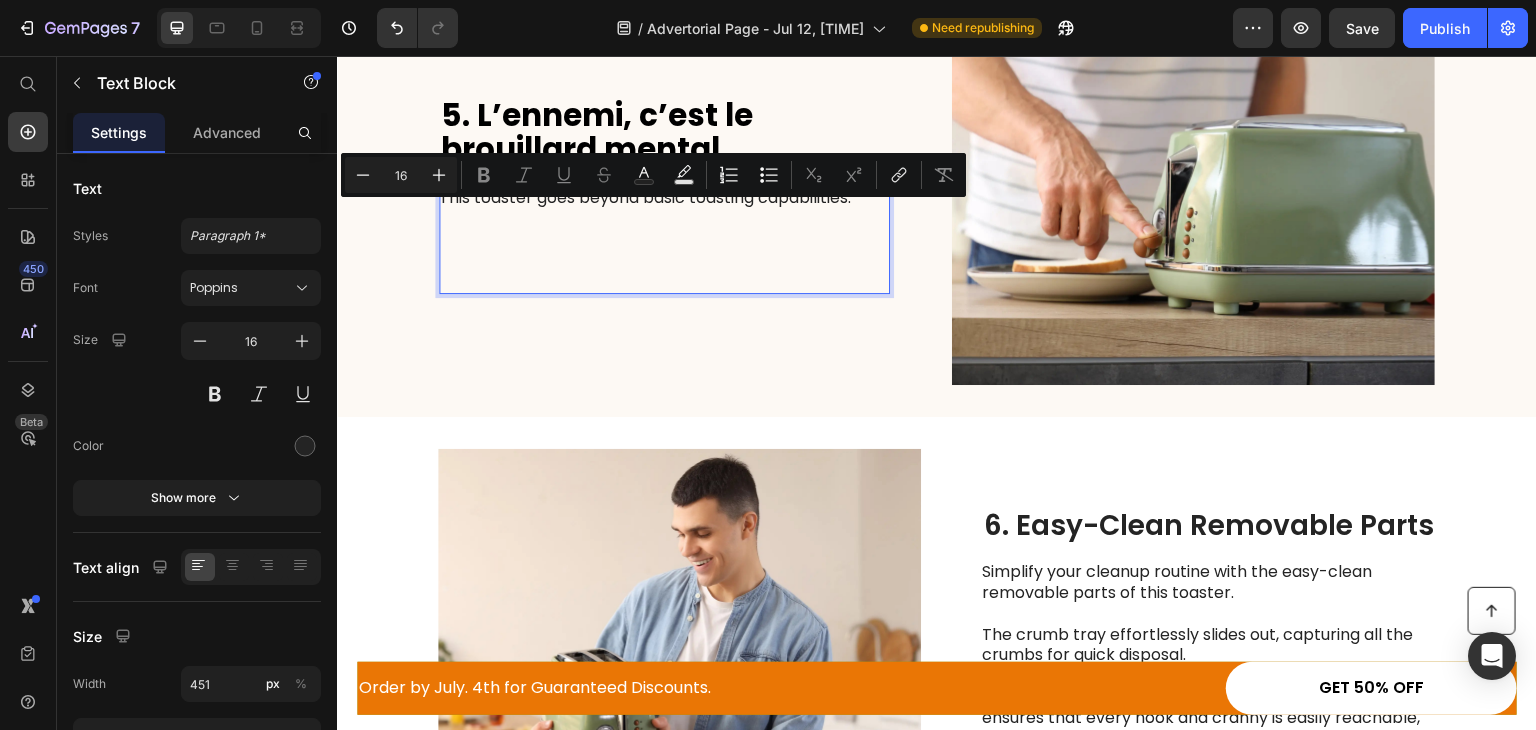 scroll, scrollTop: 2944, scrollLeft: 0, axis: vertical 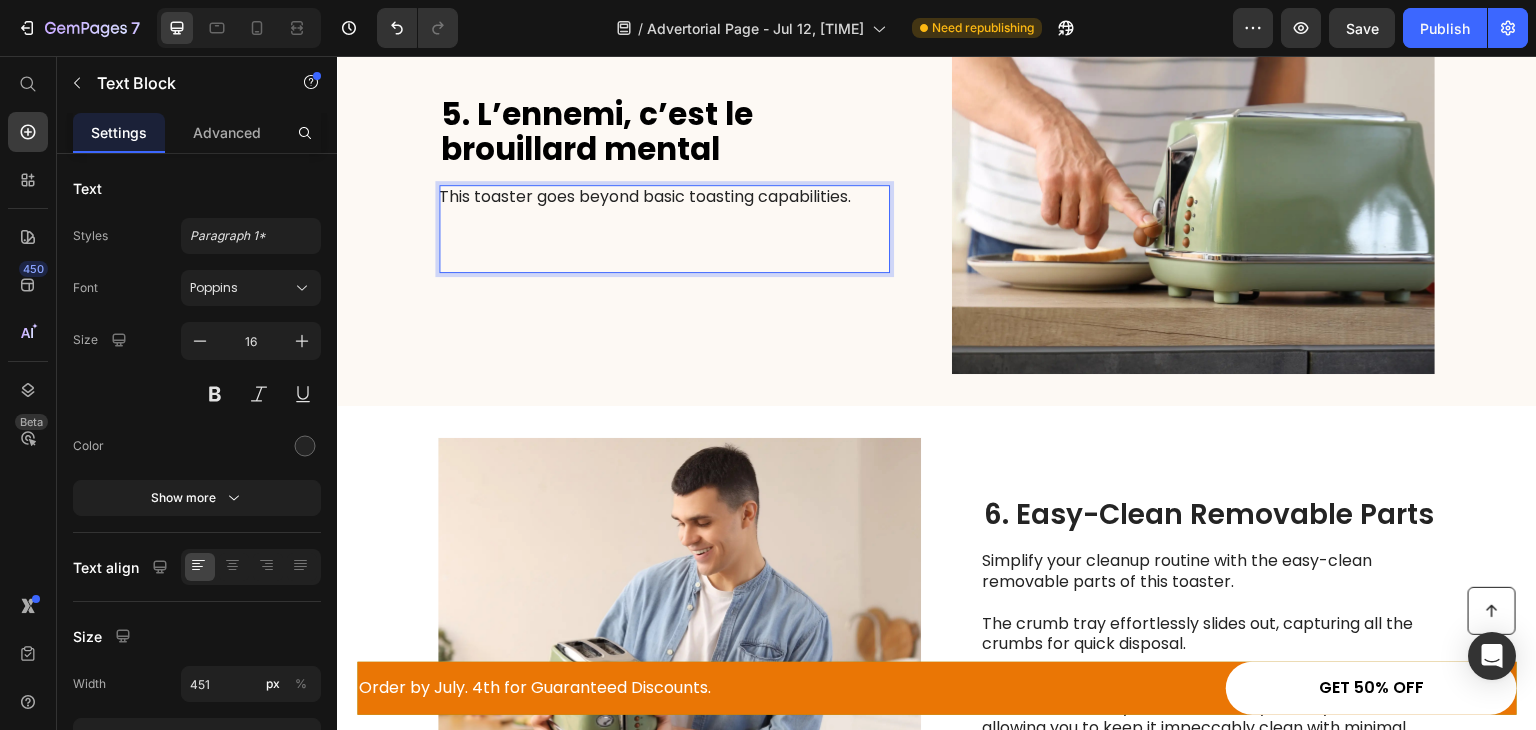 click on "This toaster goes beyond basic toasting capabilities.  ⁠⁠⁠⁠⁠⁠⁠" at bounding box center [663, 228] 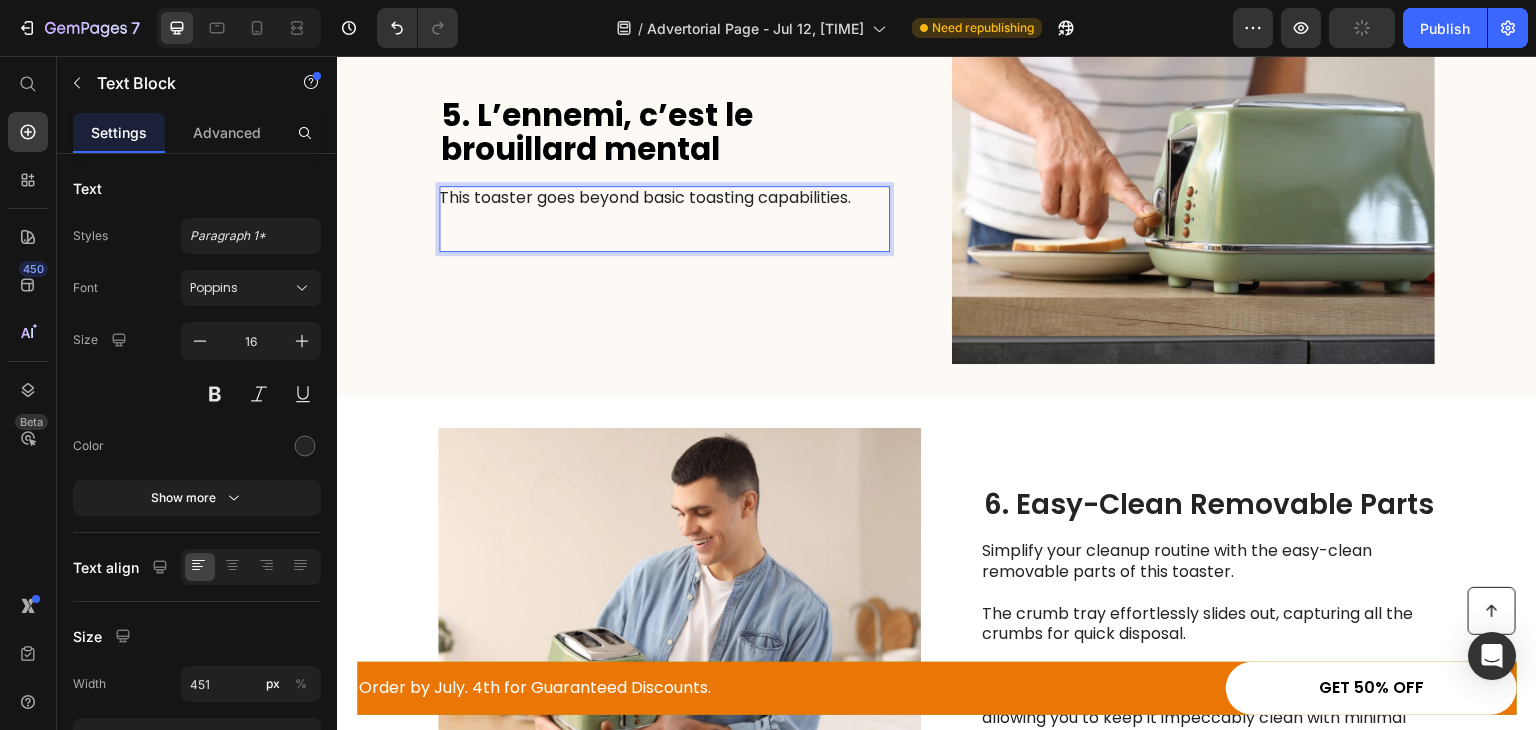 click on "This toaster goes beyond basic toasting capabilities." at bounding box center [663, 219] 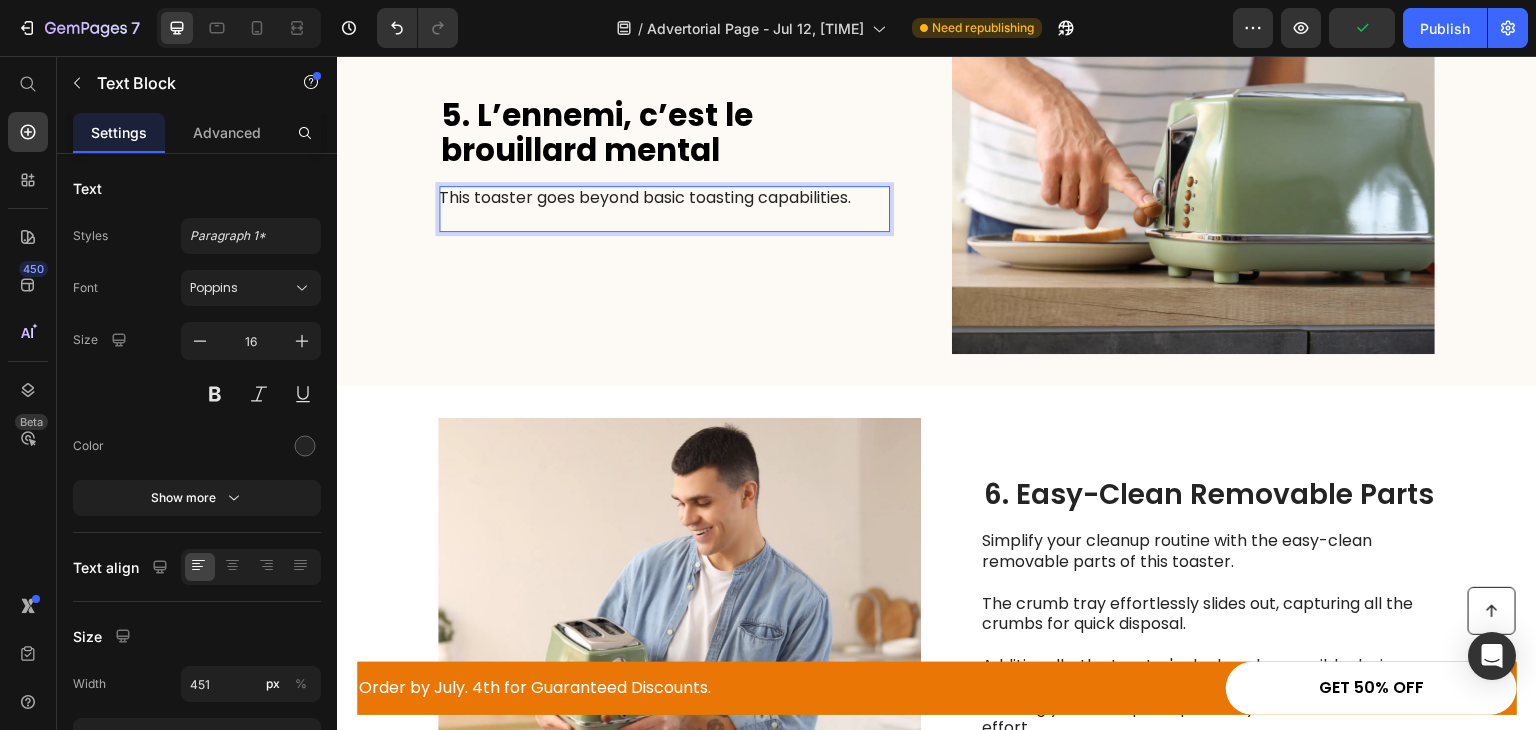 click on "This toaster goes beyond basic toasting capabilities." at bounding box center [663, 209] 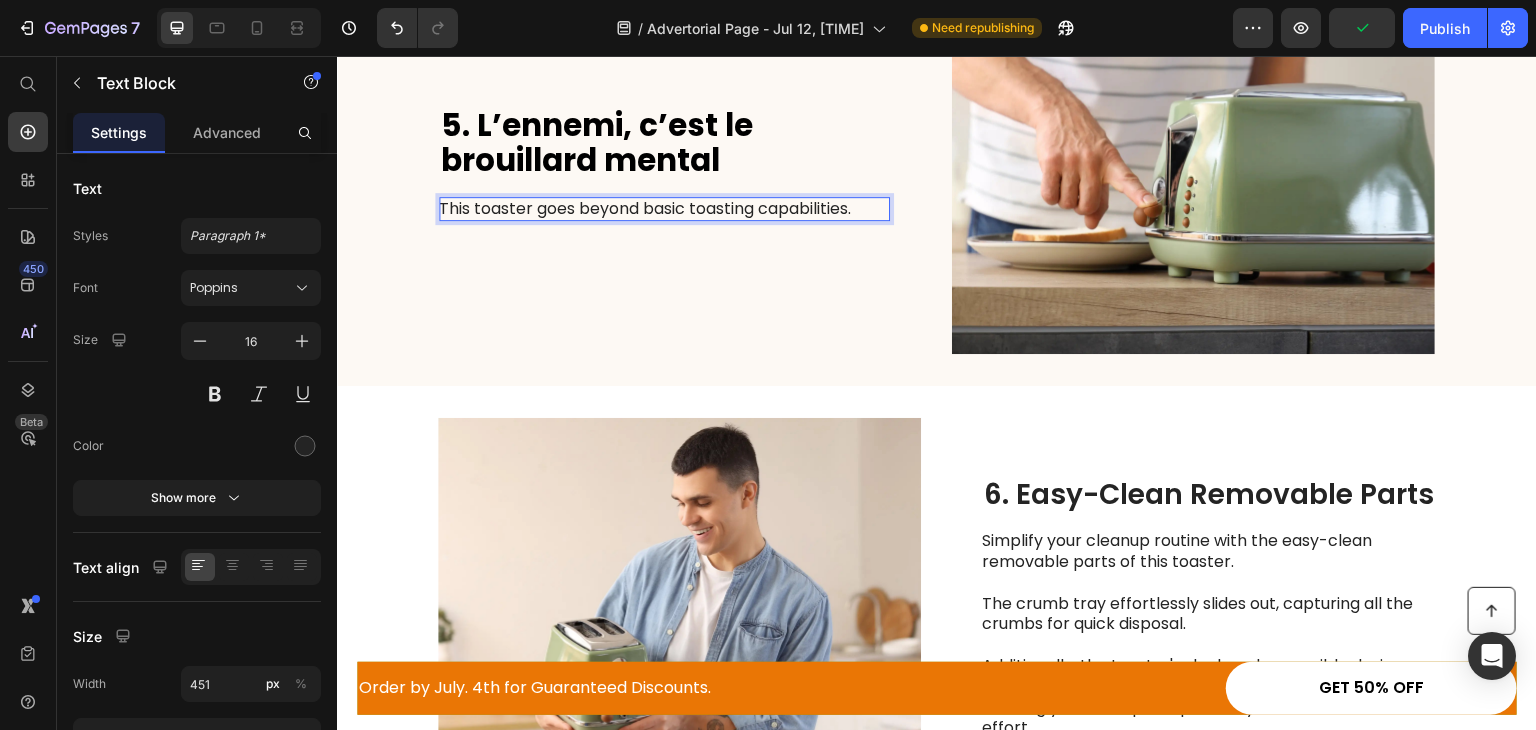 scroll, scrollTop: 2975, scrollLeft: 0, axis: vertical 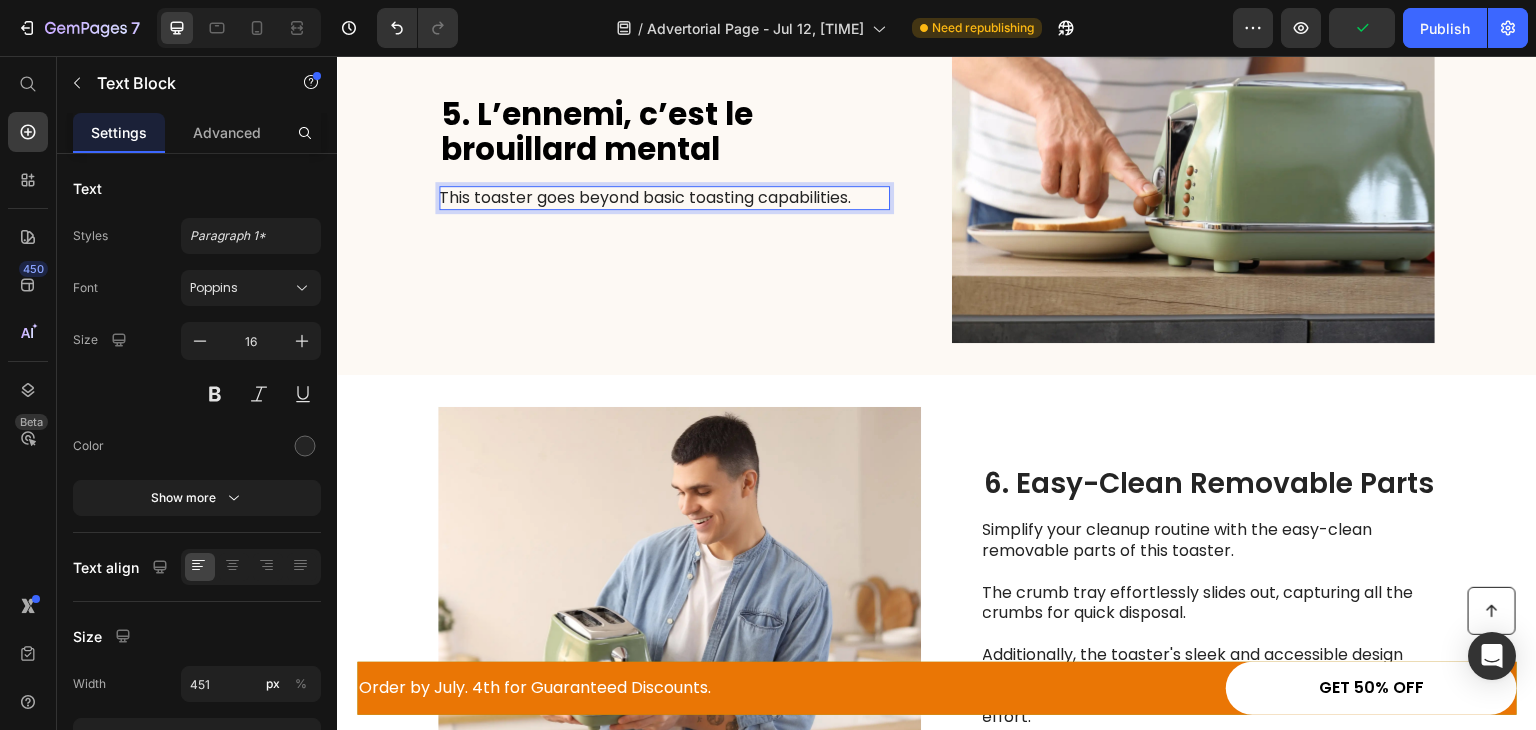 click on "⁠⁠⁠⁠⁠⁠⁠ 5. L’ennemi, c’est le brouillard mental Heading This toaster goes beyond basic toasting capabilities.  Text Block   0" at bounding box center (664, 153) 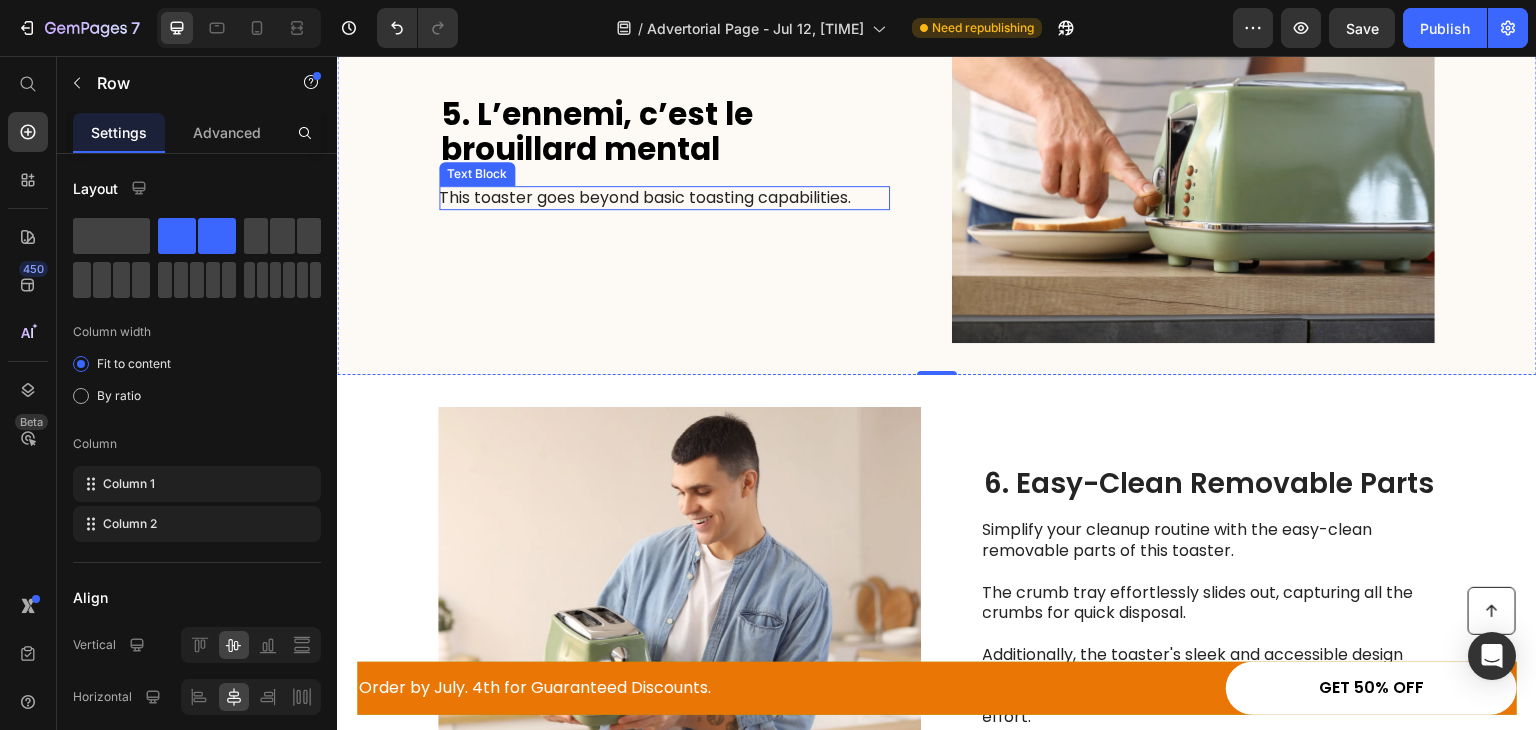 click on "This toaster goes beyond basic toasting capabilities." at bounding box center (663, 198) 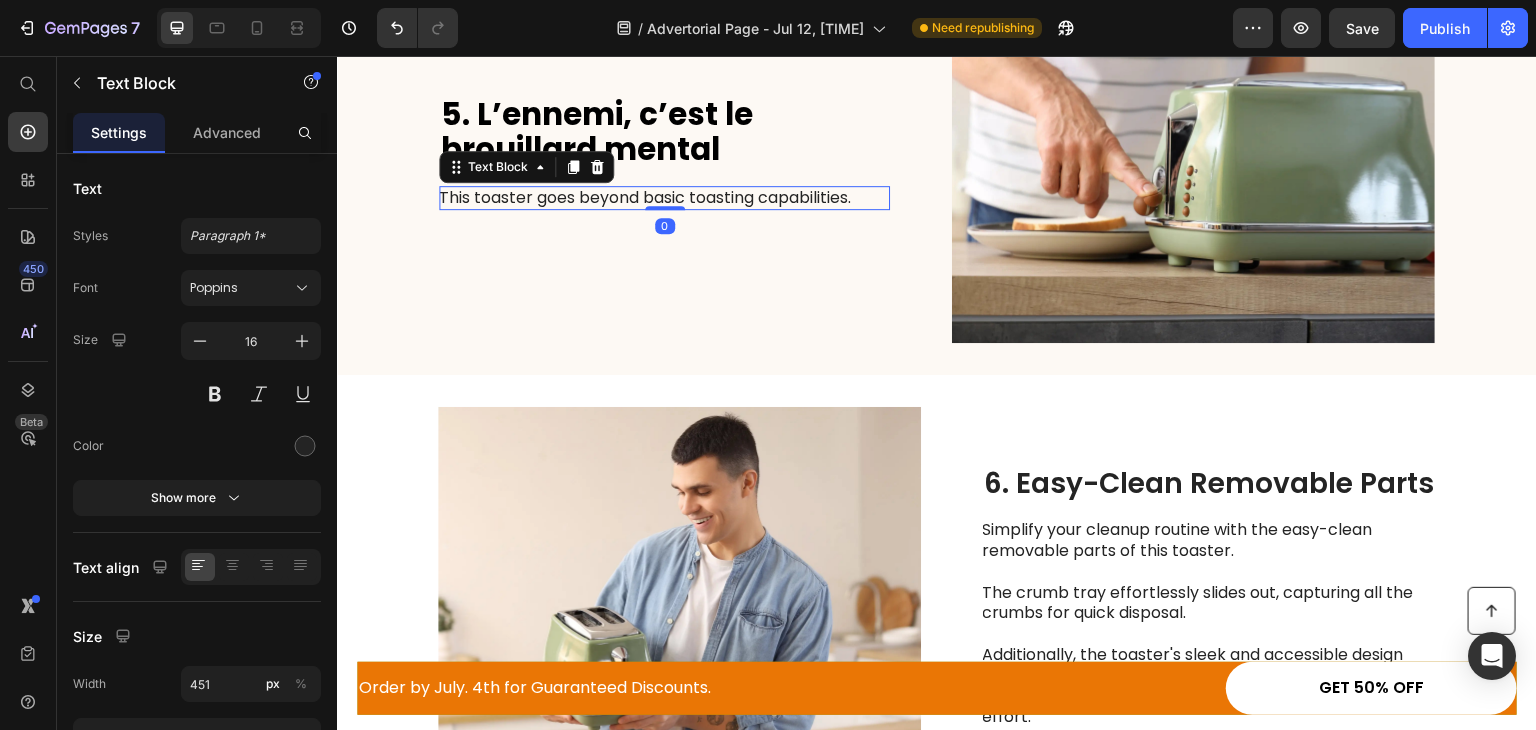 click on "This toaster goes beyond basic toasting capabilities." at bounding box center (663, 198) 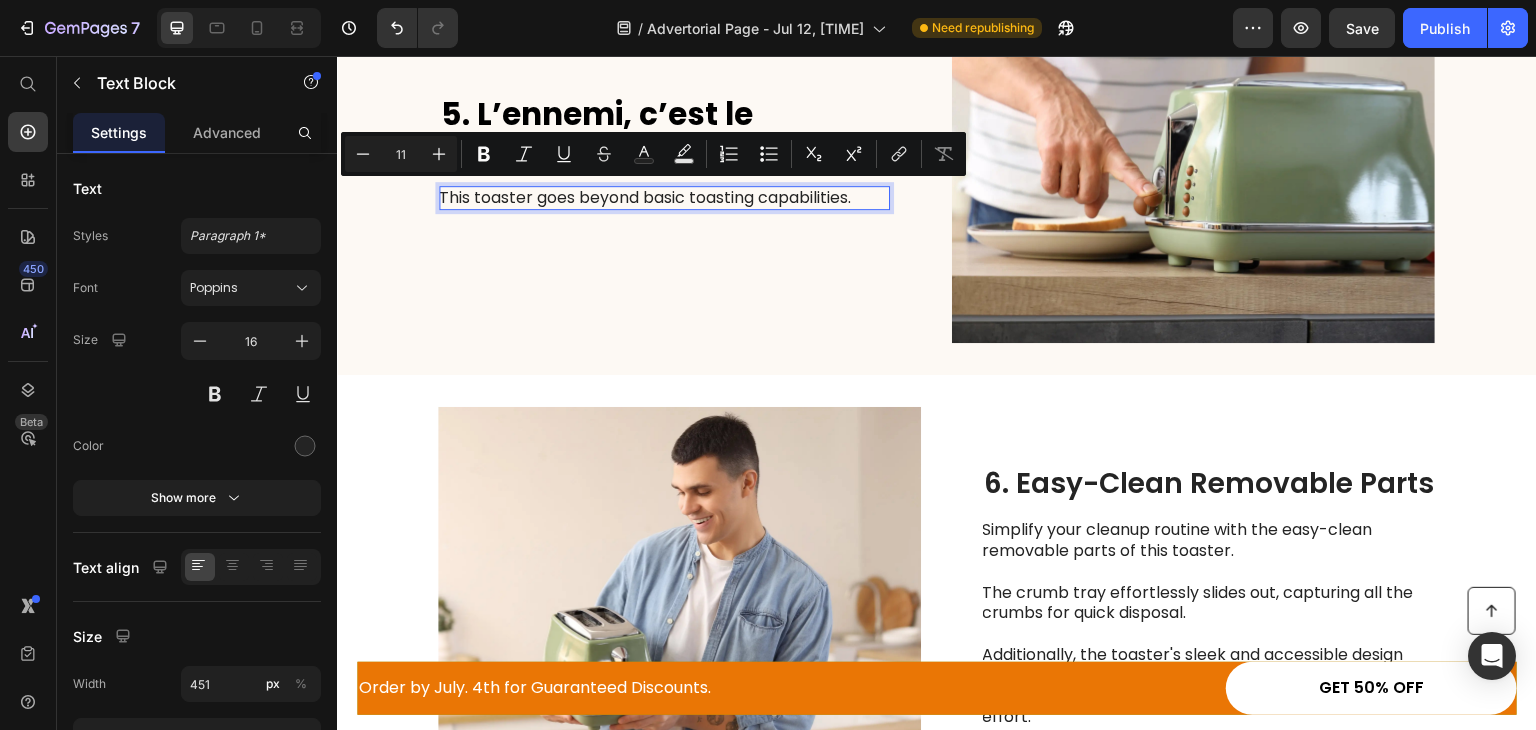 scroll, scrollTop: 2920, scrollLeft: 0, axis: vertical 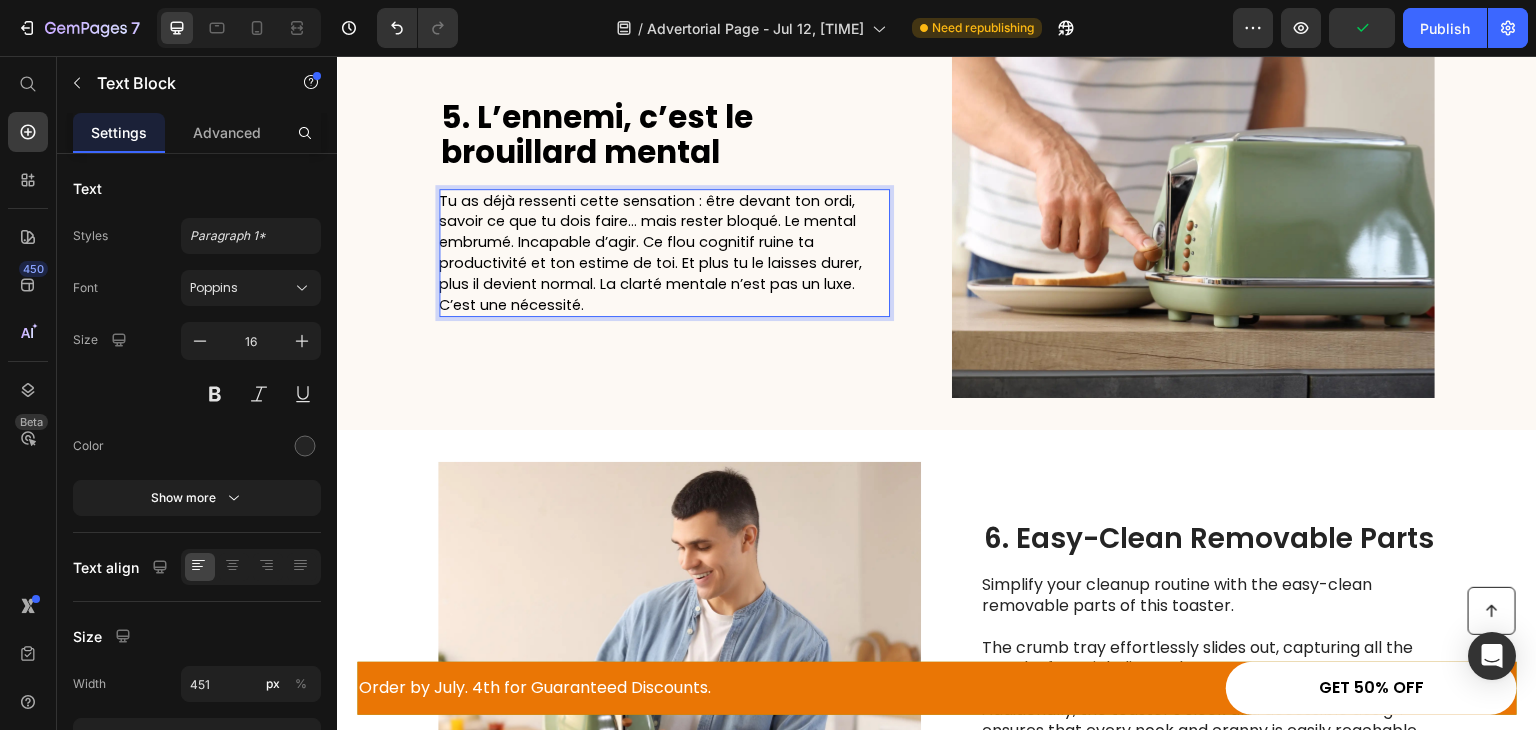 click on "Tu as déjà ressenti cette sensation : être devant ton ordi, savoir ce que tu dois faire… mais rester bloqué. Le mental embrumé. Incapable d’agir. Ce flou cognitif ruine ta productivité et ton estime de toi. Et plus tu le laisses durer, plus il devient normal. La clarté mentale n’est pas un luxe. C’est une nécessité." at bounding box center [650, 253] 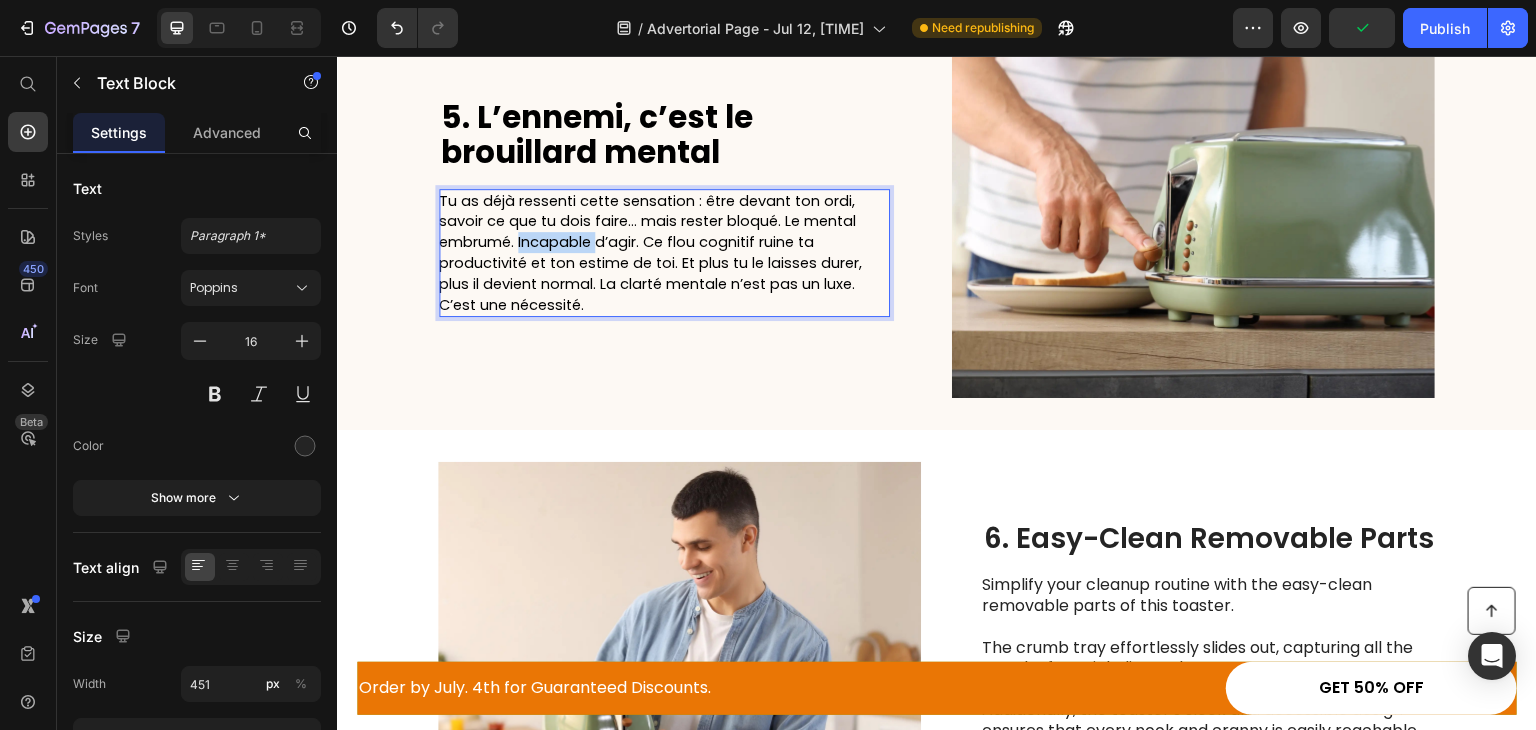 click on "Tu as déjà ressenti cette sensation : être devant ton ordi, savoir ce que tu dois faire… mais rester bloqué. Le mental embrumé. Incapable d’agir. Ce flou cognitif ruine ta productivité et ton estime de toi. Et plus tu le laisses durer, plus il devient normal. La clarté mentale n’est pas un luxe. C’est une nécessité." at bounding box center (650, 253) 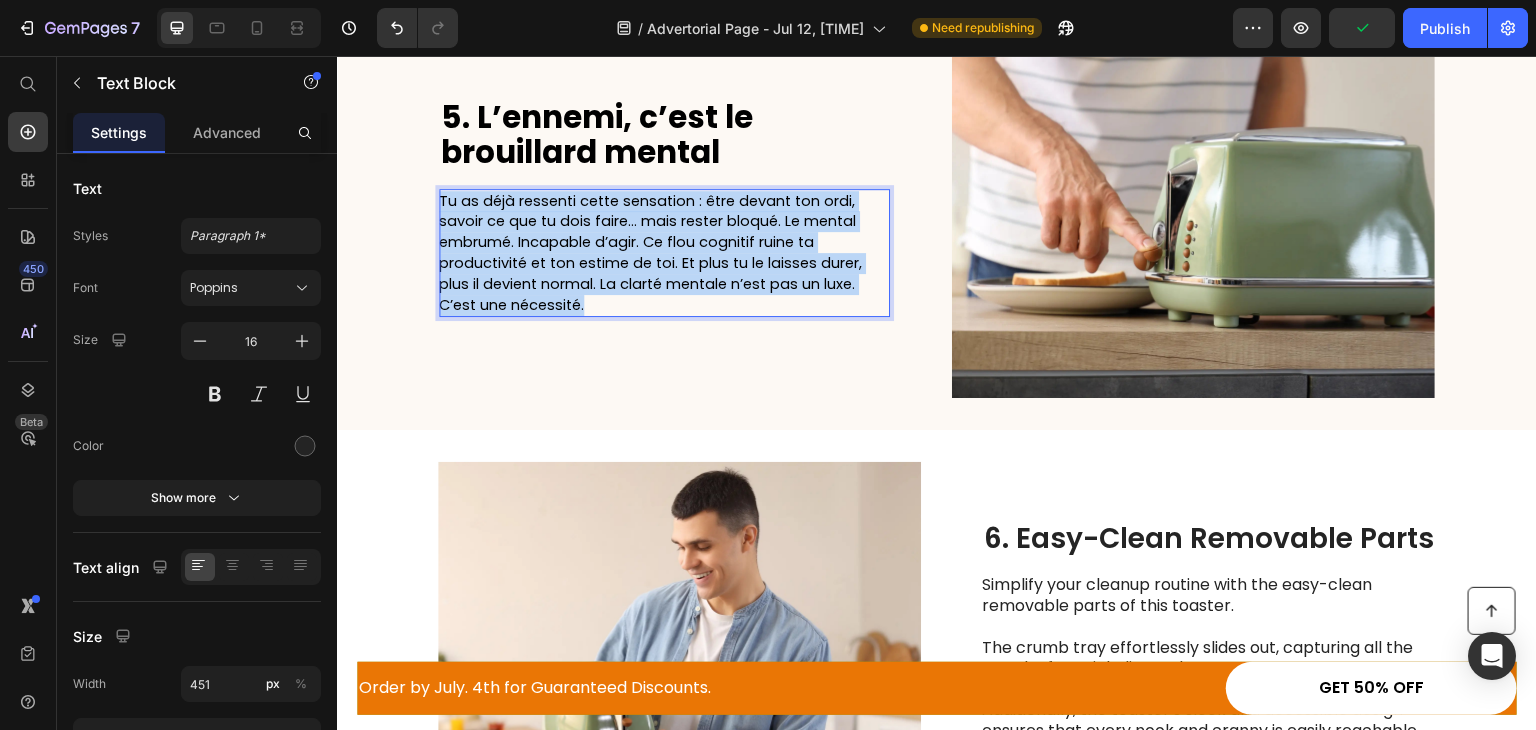 click on "Tu as déjà ressenti cette sensation : être devant ton ordi, savoir ce que tu dois faire… mais rester bloqué. Le mental embrumé. Incapable d’agir. Ce flou cognitif ruine ta productivité et ton estime de toi. Et plus tu le laisses durer, plus il devient normal. La clarté mentale n’est pas un luxe. C’est une nécessité." at bounding box center [650, 253] 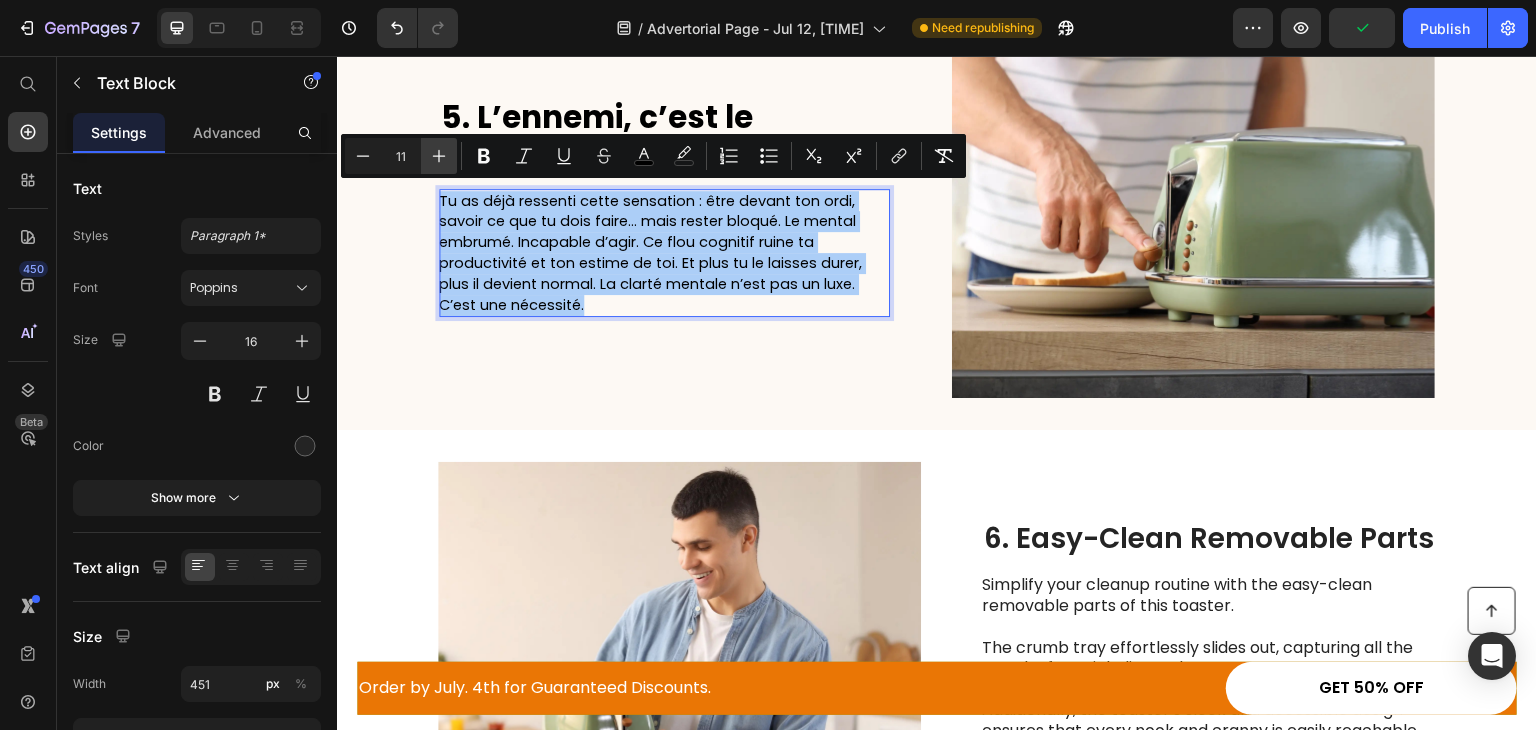 click 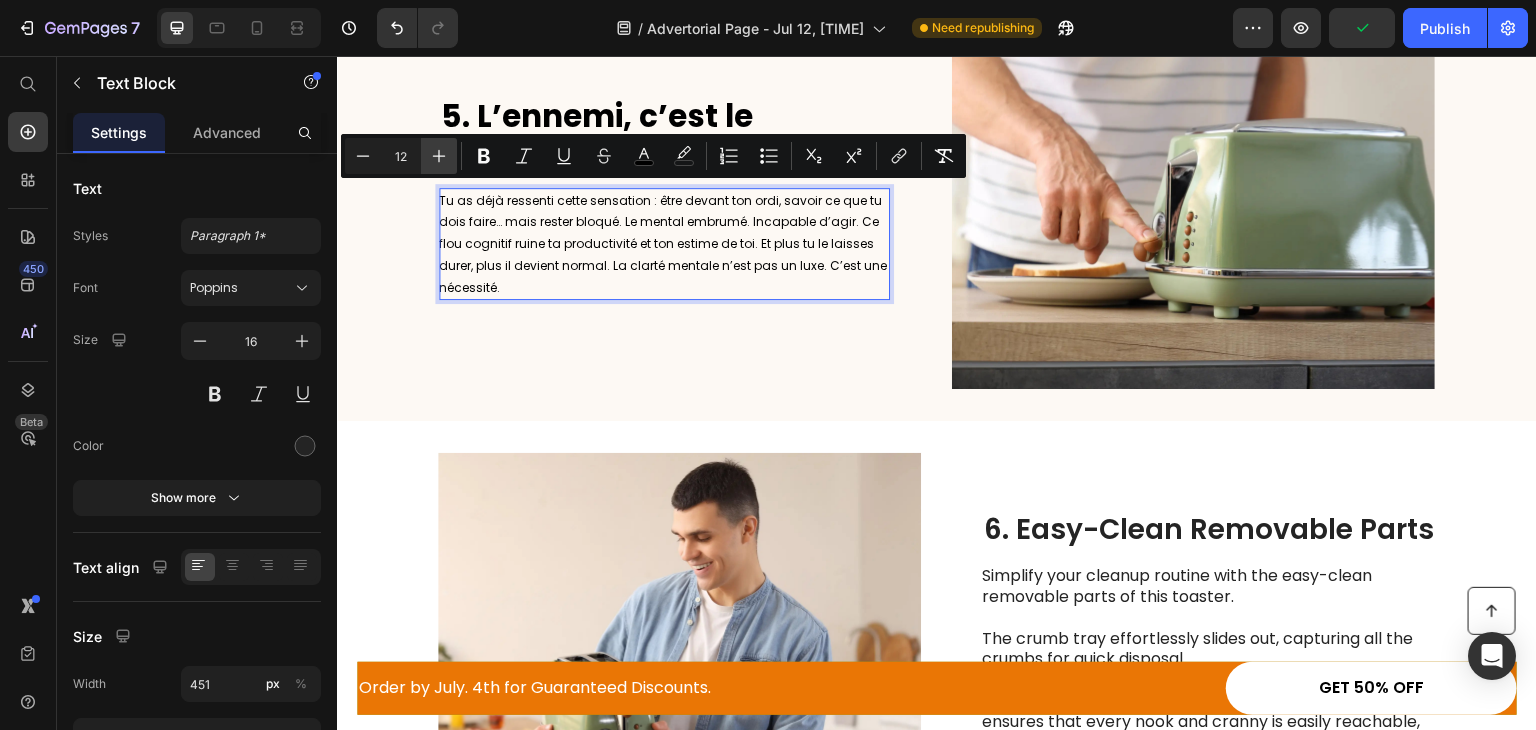 click 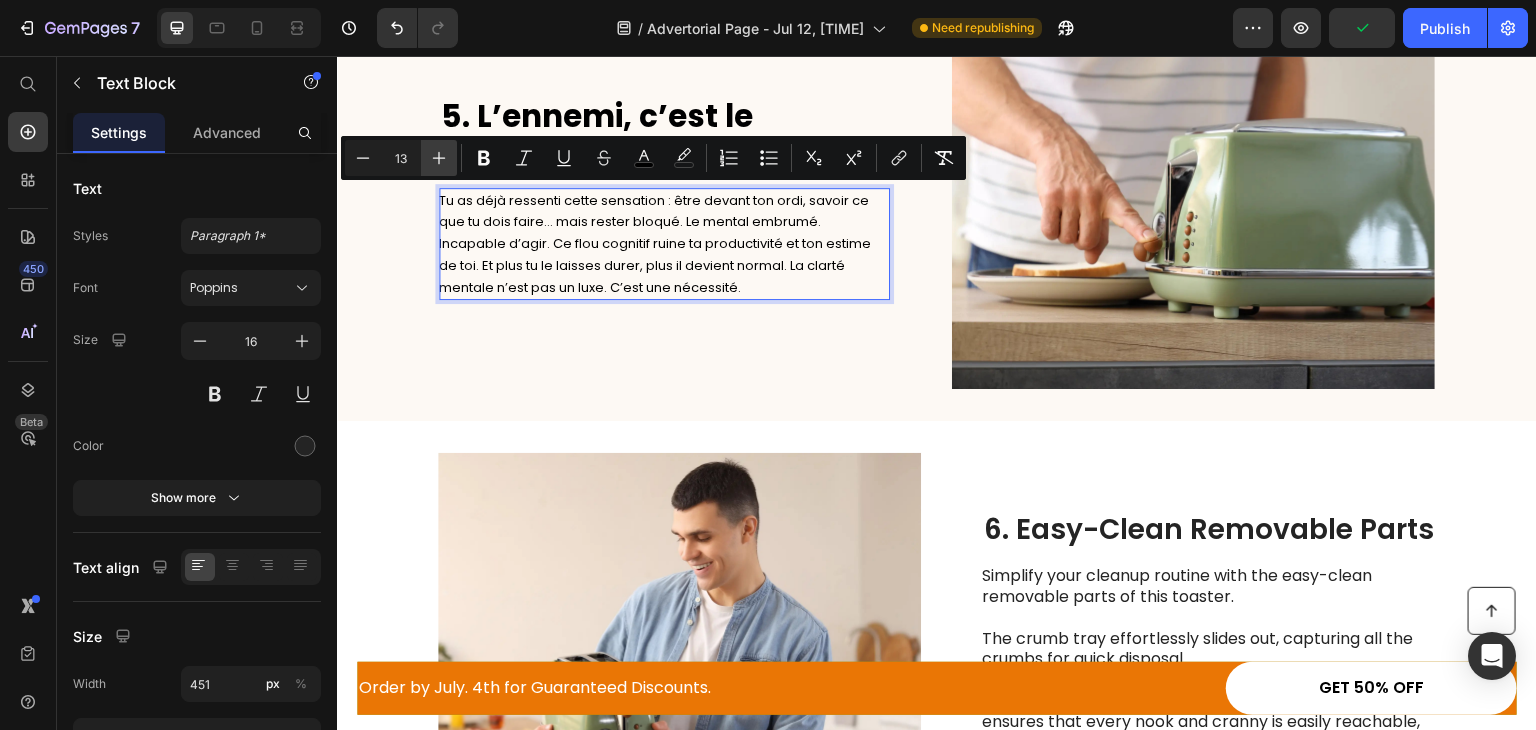 click 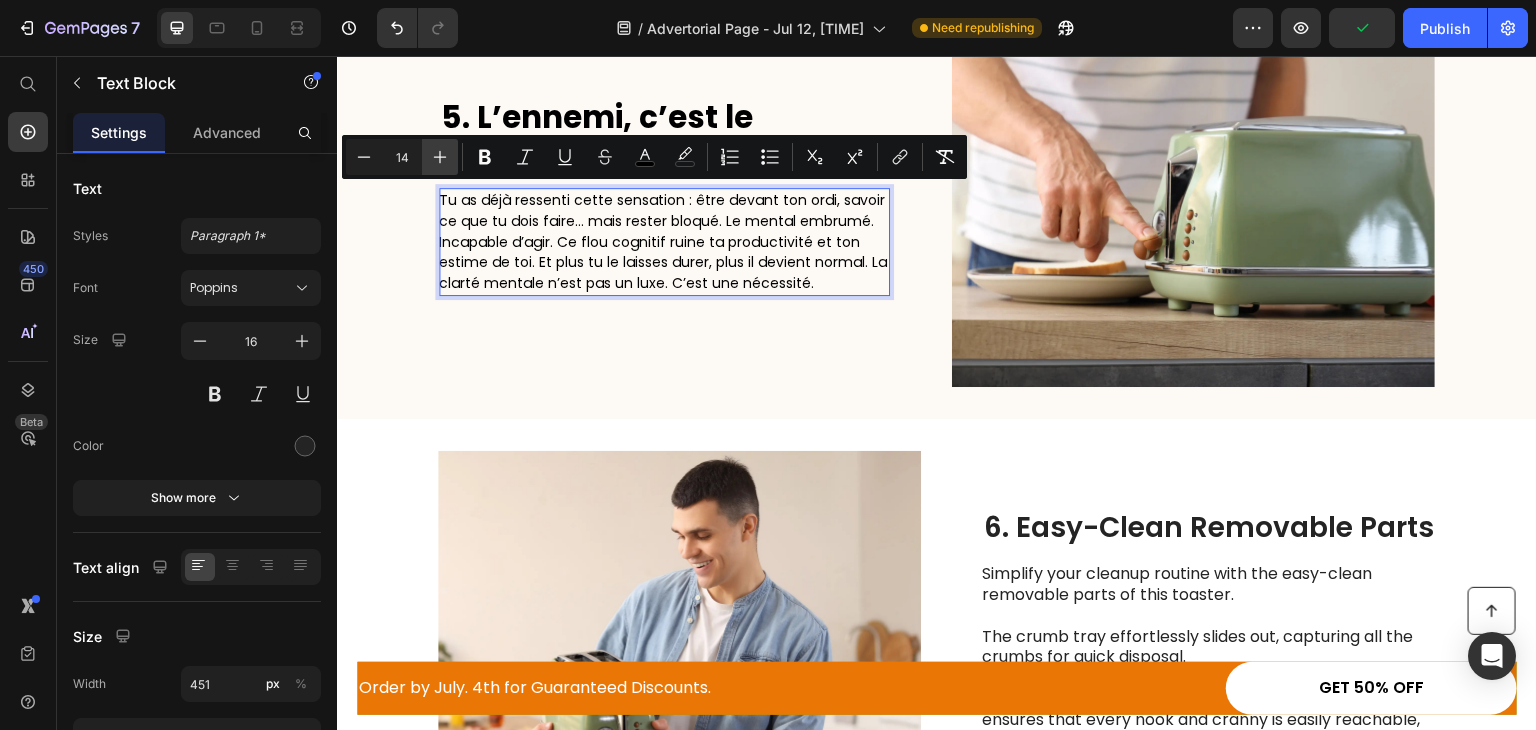 click 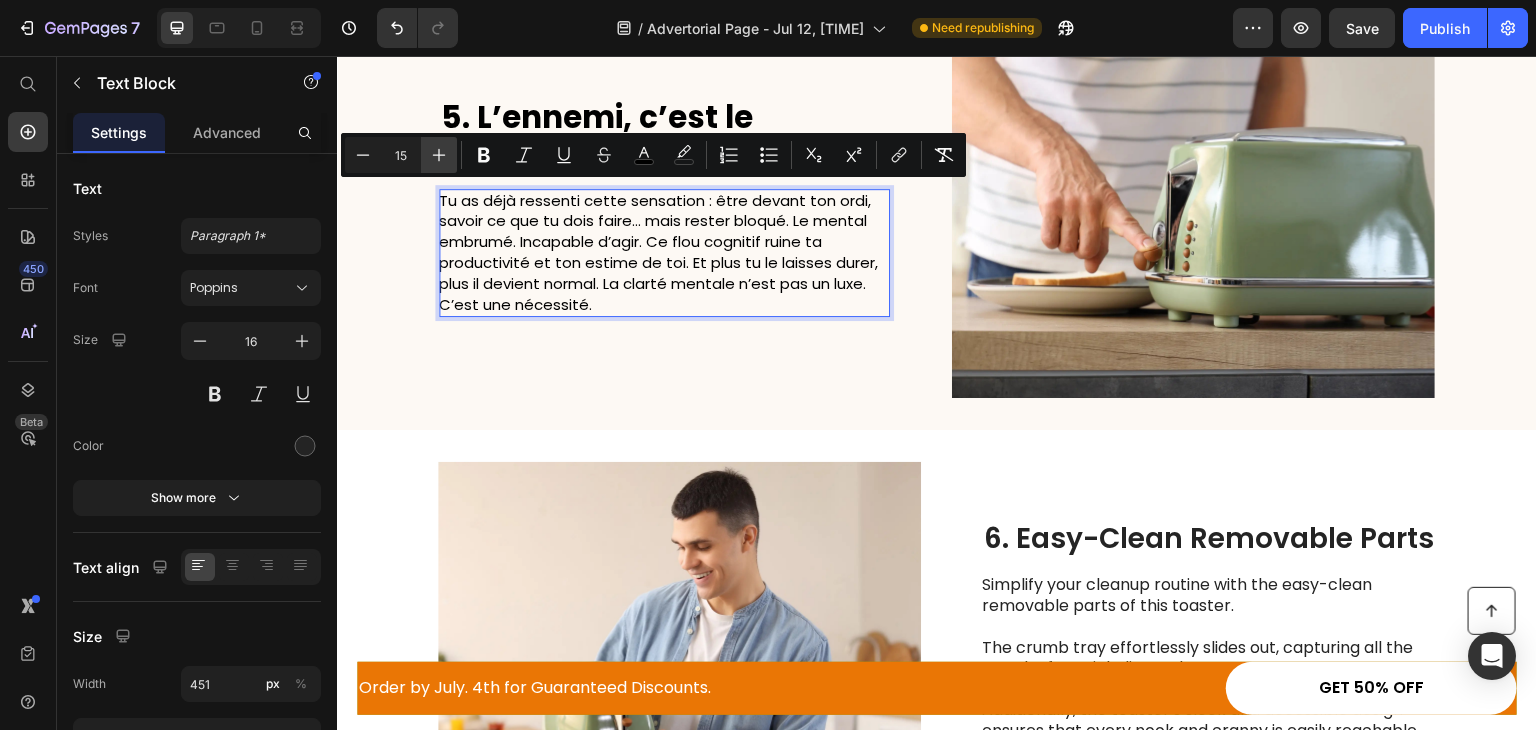 click 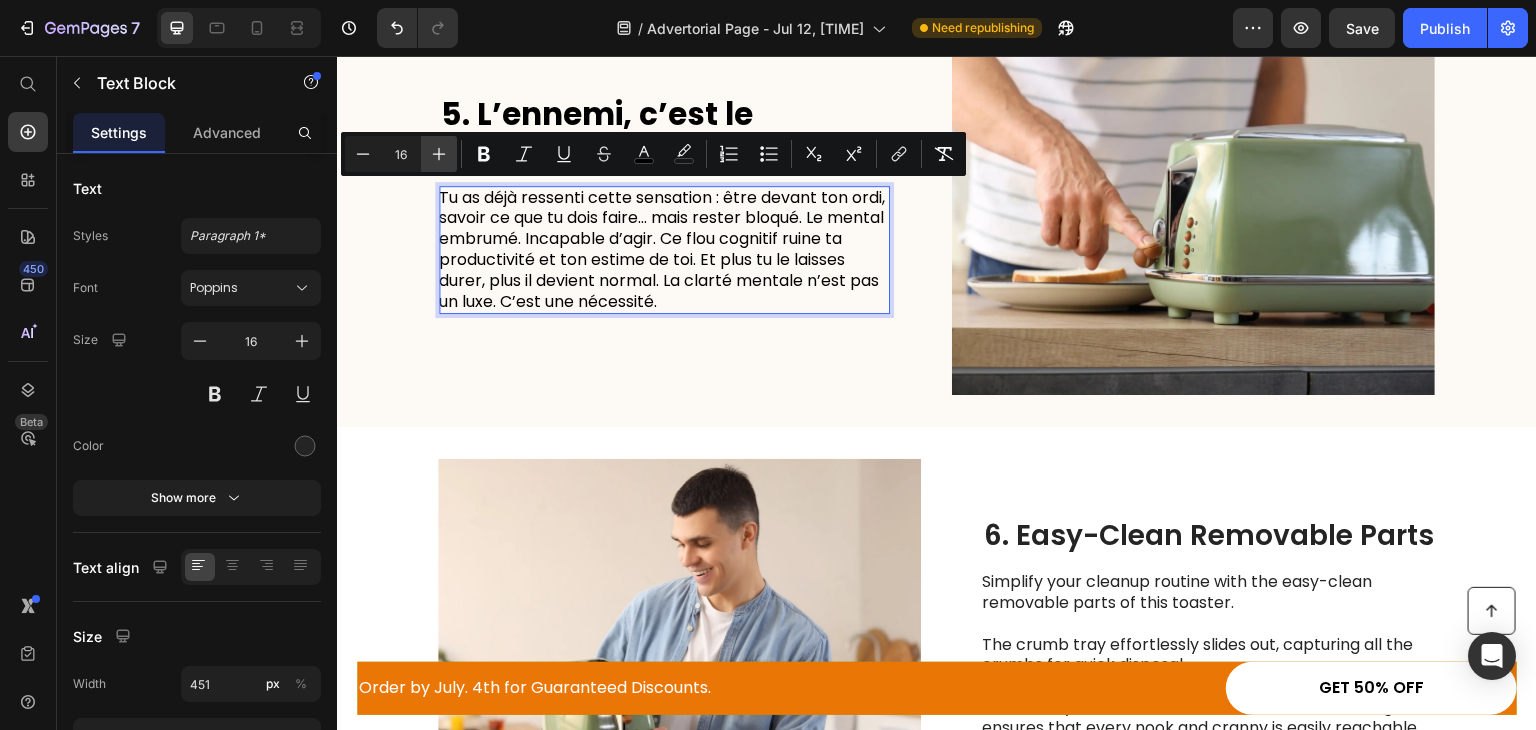 click 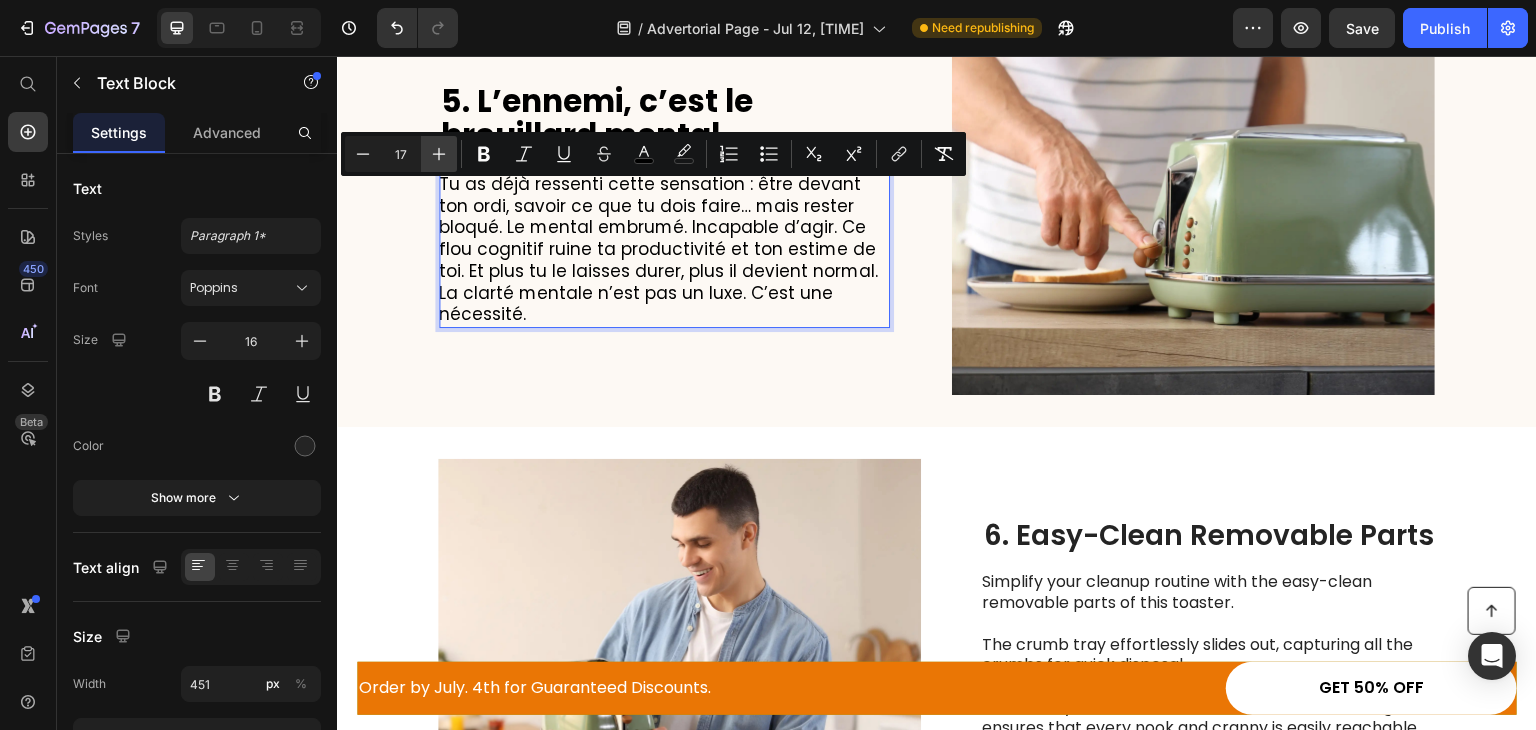 click 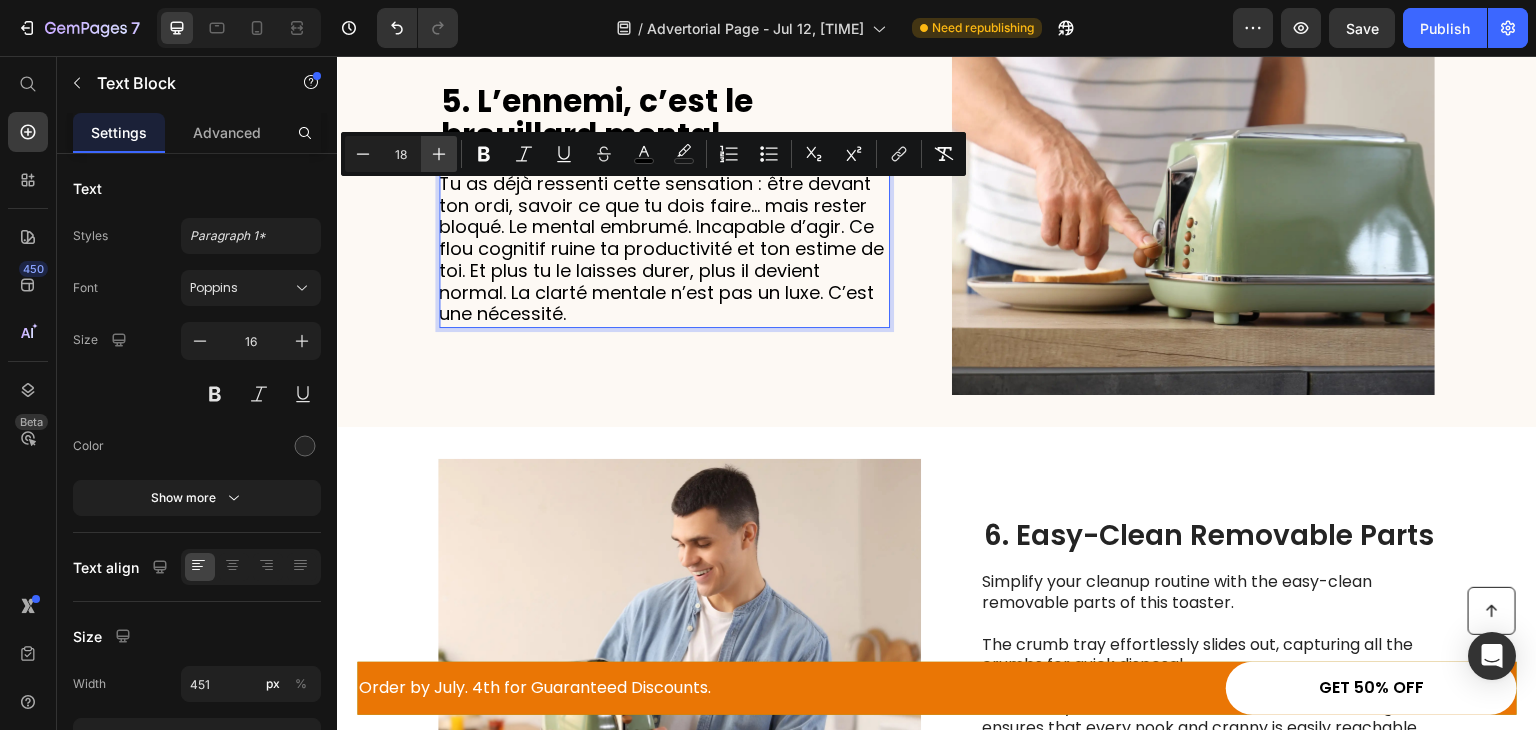 scroll, scrollTop: 2909, scrollLeft: 0, axis: vertical 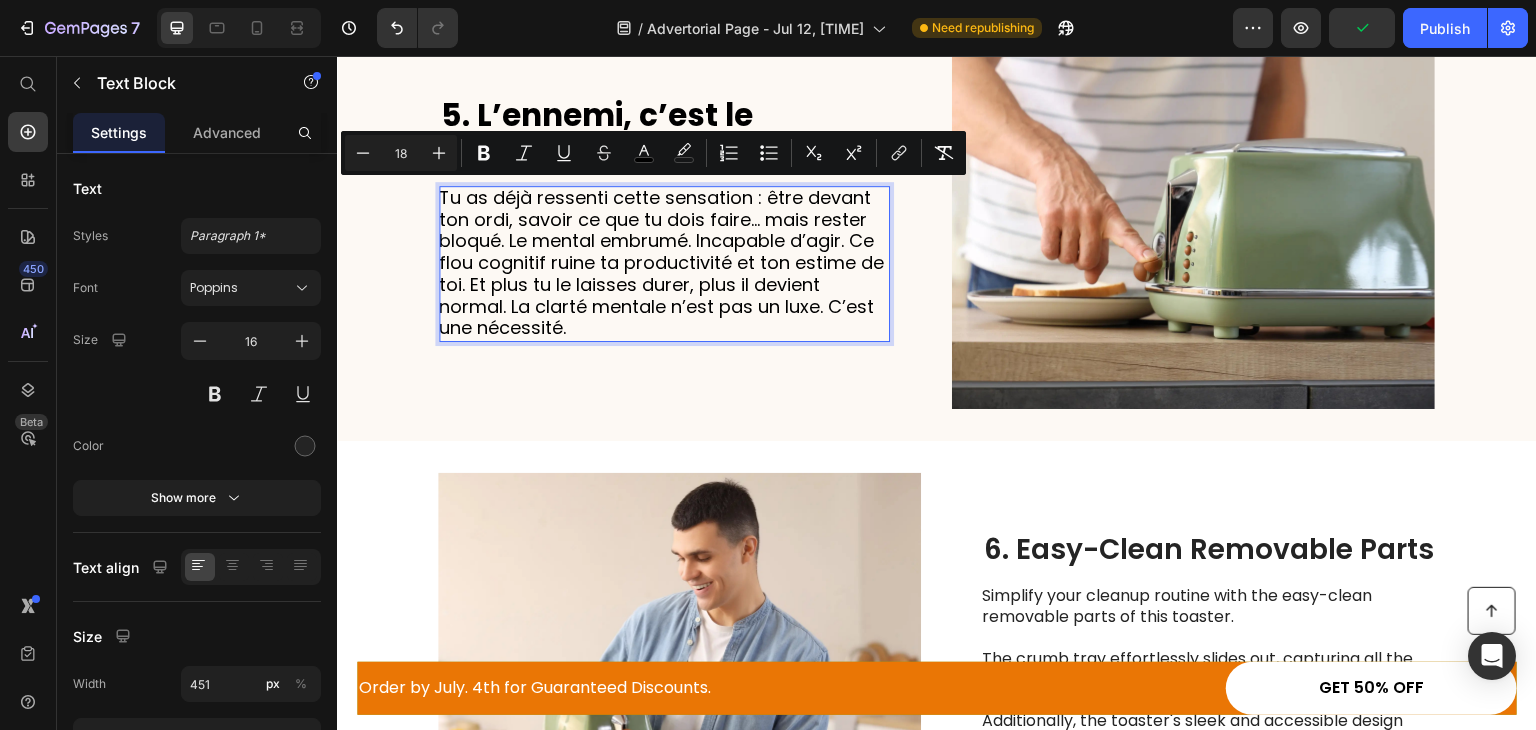 click on "Tu as déjà ressenti cette sensation : être devant ton ordi, savoir ce que tu dois faire… mais rester bloqué. Le mental embrumé. Incapable d’agir. Ce flou cognitif ruine ta productivité et ton estime de toi. Et plus tu le laisses durer, plus il devient normal. La clarté mentale n’est pas un luxe. C’est une nécessité." at bounding box center (661, 263) 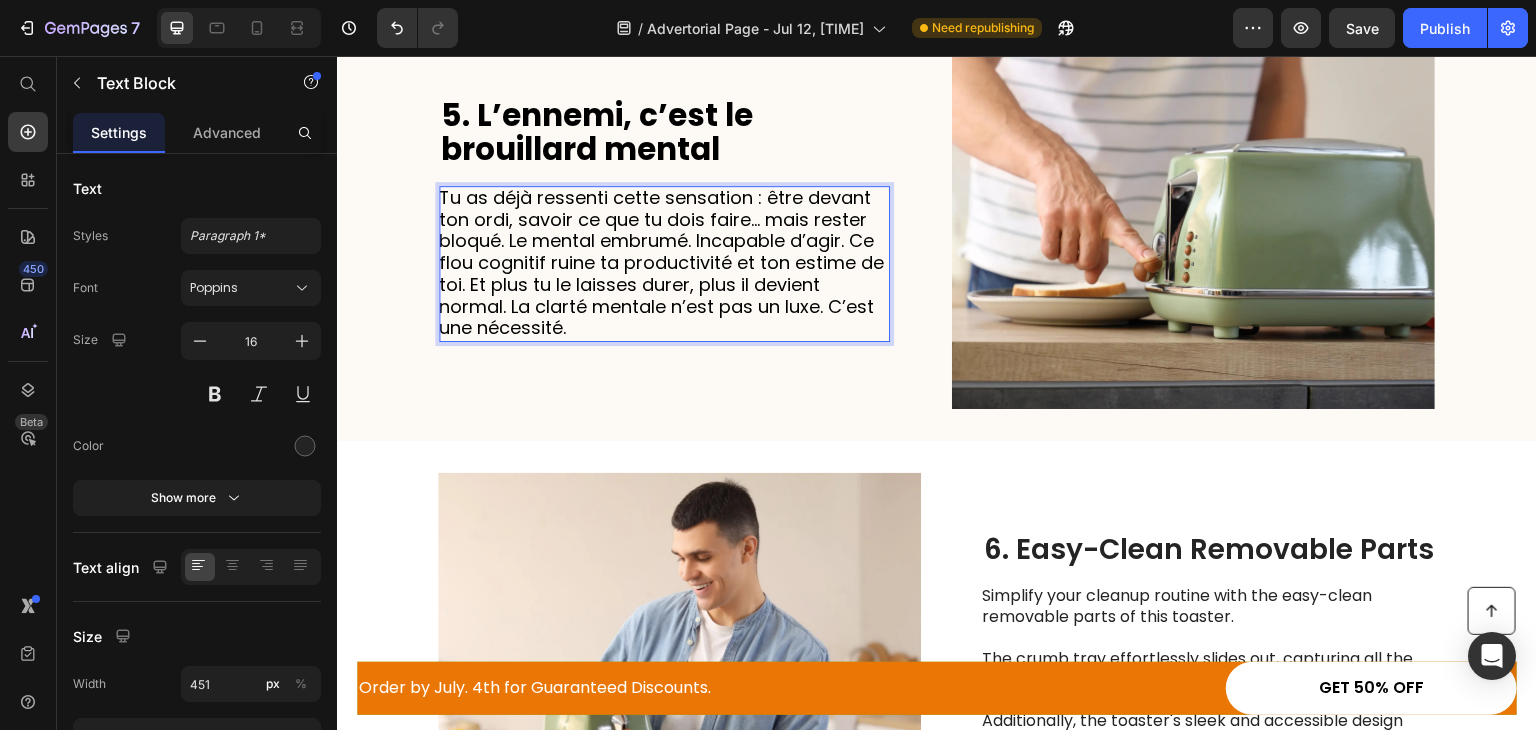 click on "Tu as déjà ressenti cette sensation : être devant ton ordi, savoir ce que tu dois faire… mais rester bloqué. Le mental embrumé. Incapable d’agir. Ce flou cognitif ruine ta productivité et ton estime de toi. Et plus tu le laisses durer, plus il devient normal. La clarté mentale n’est pas un luxe. C’est une nécessité." at bounding box center [661, 263] 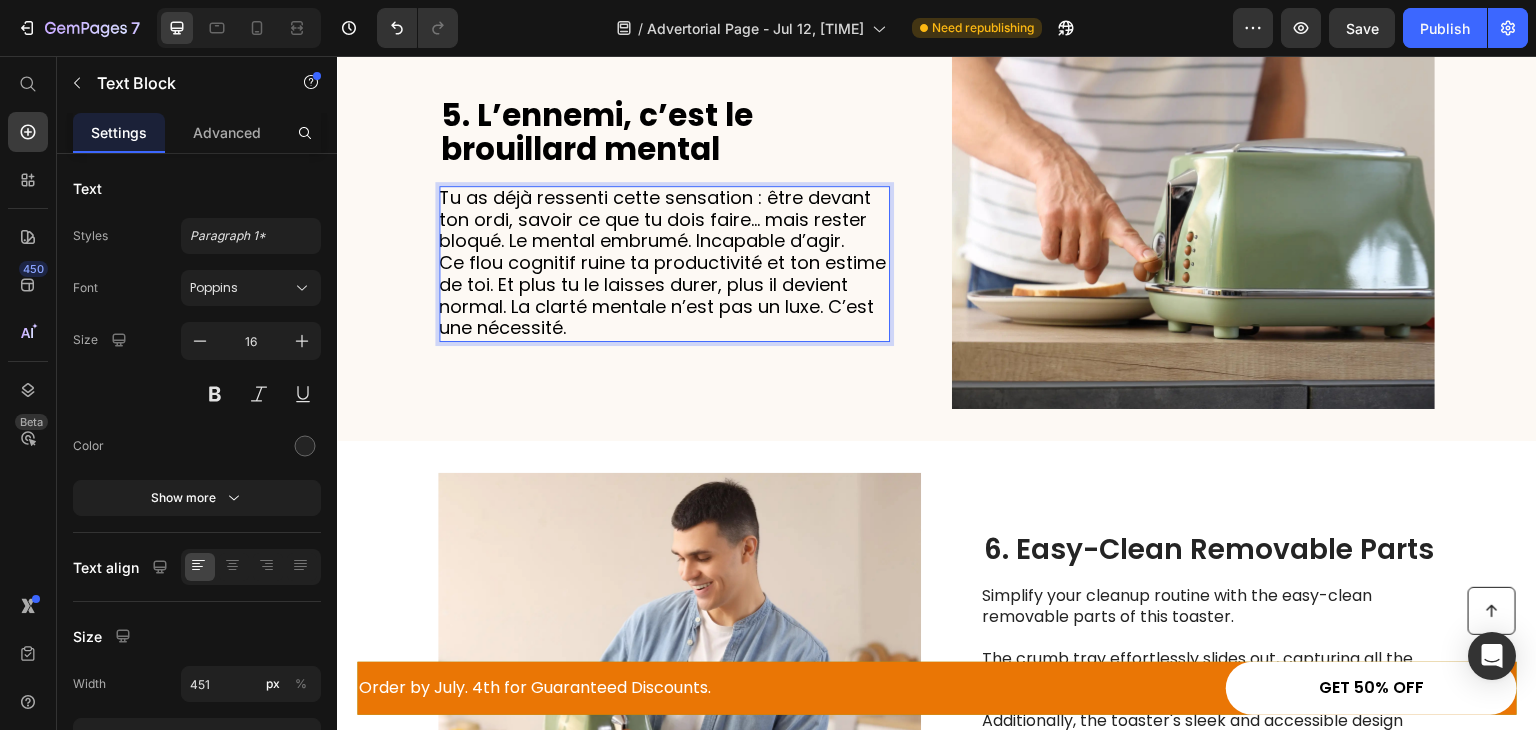 scroll, scrollTop: 2899, scrollLeft: 0, axis: vertical 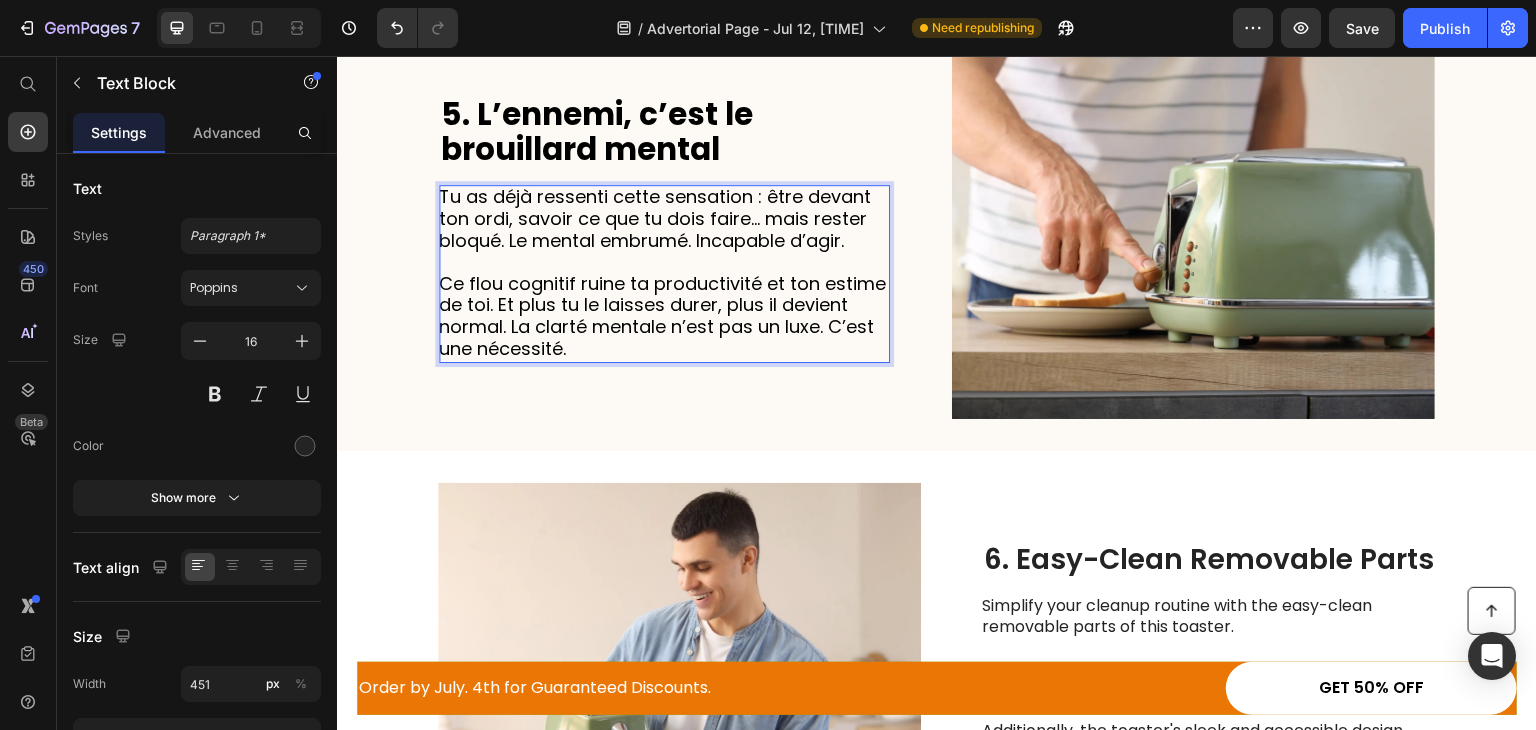 click on "Ce flou cognitif ruine ta productivité et ton estime de toi. Et plus tu le laisses durer, plus il devient normal. La clarté mentale n’est pas un luxe. C’est une nécessité." at bounding box center [662, 316] 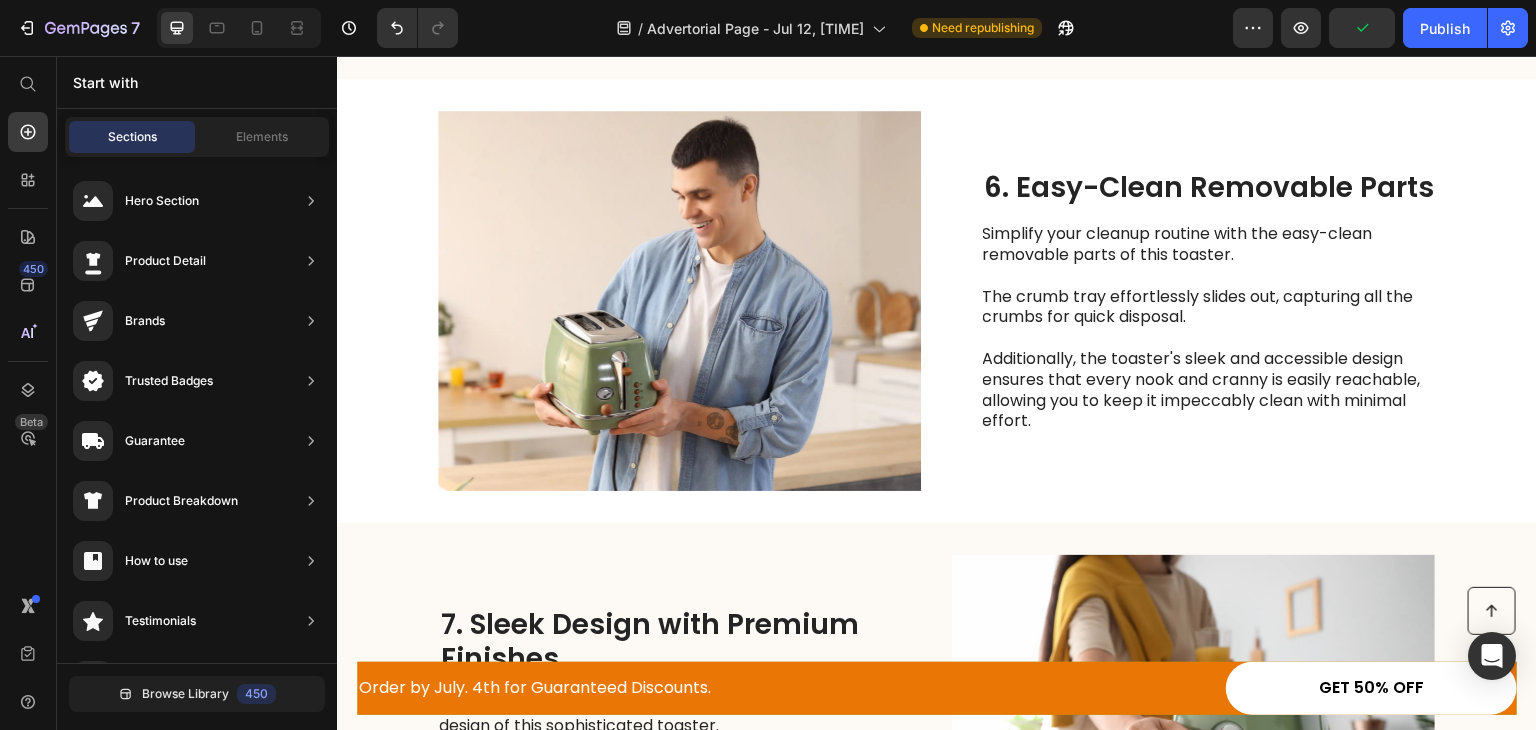 scroll, scrollTop: 3297, scrollLeft: 0, axis: vertical 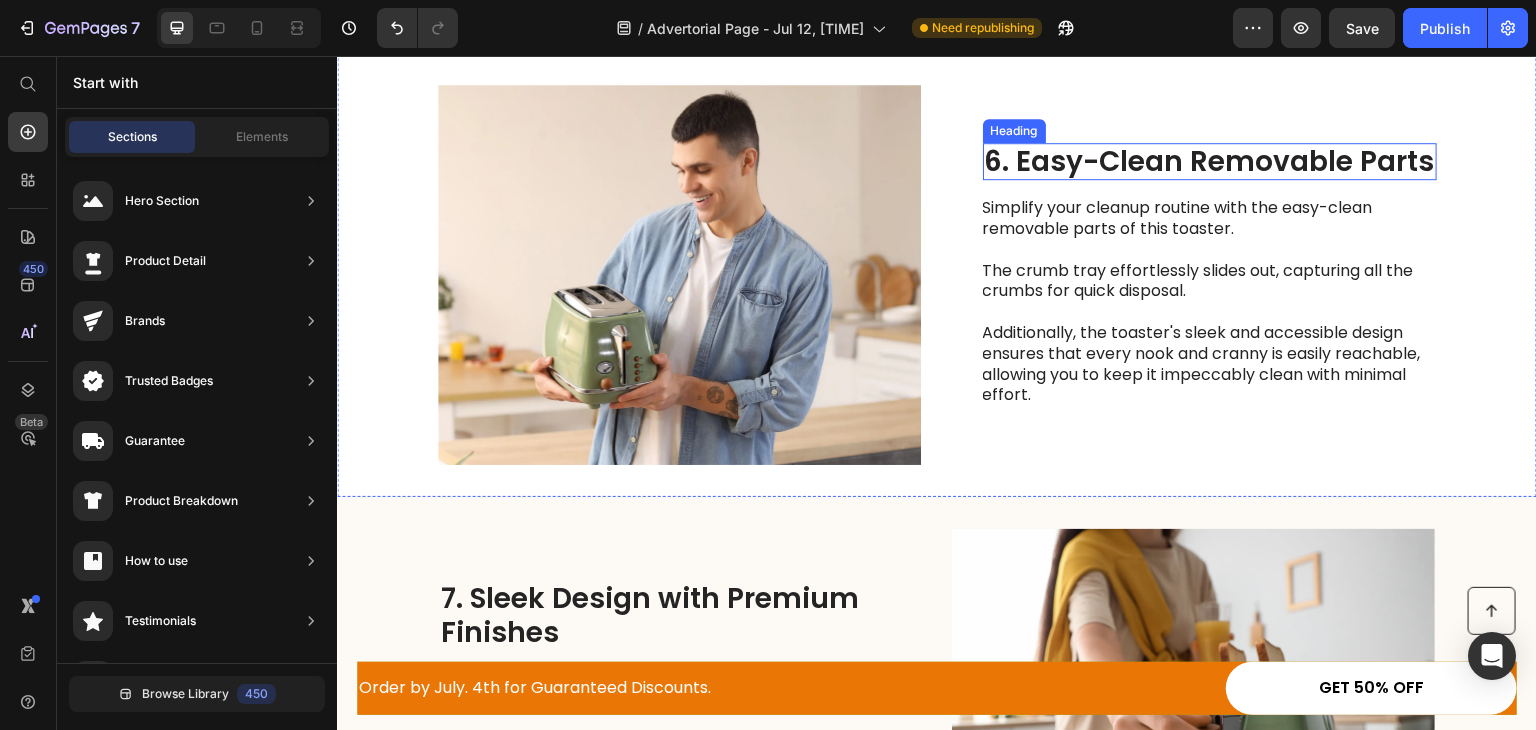 click on "6. Easy-Clean Removable Parts" at bounding box center (1210, 162) 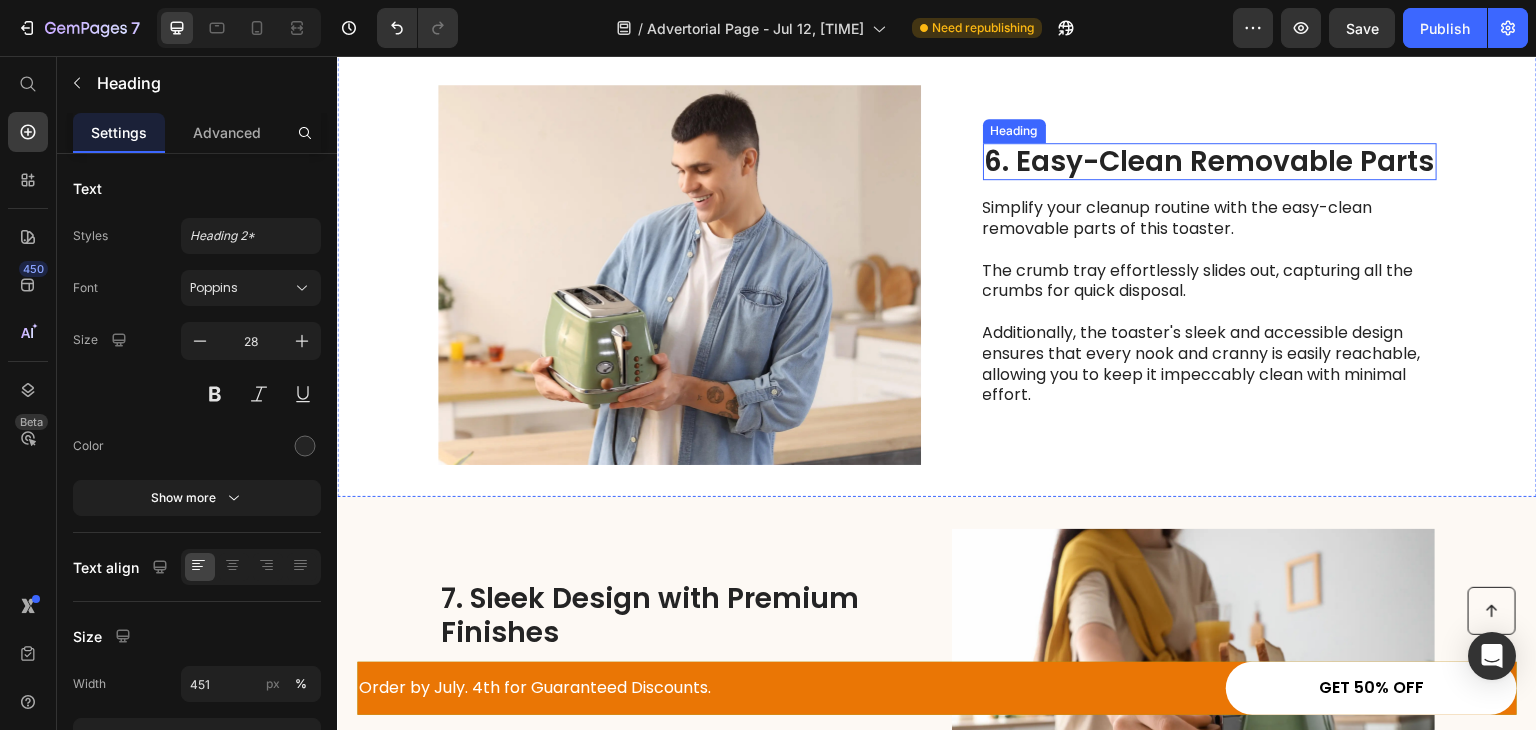 click on "6. Easy-Clean Removable Parts" at bounding box center [1210, 162] 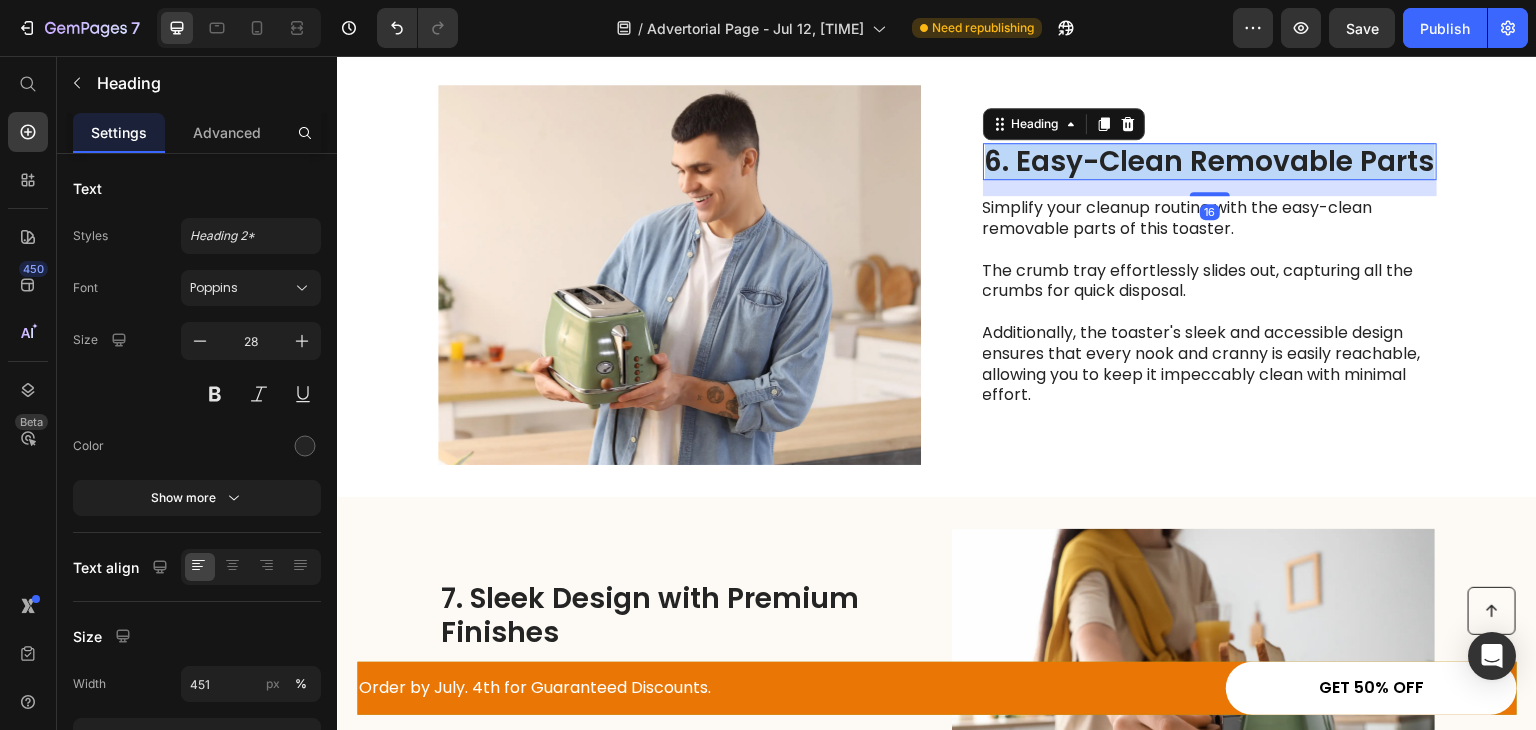 click on "6. Easy-Clean Removable Parts" at bounding box center (1210, 162) 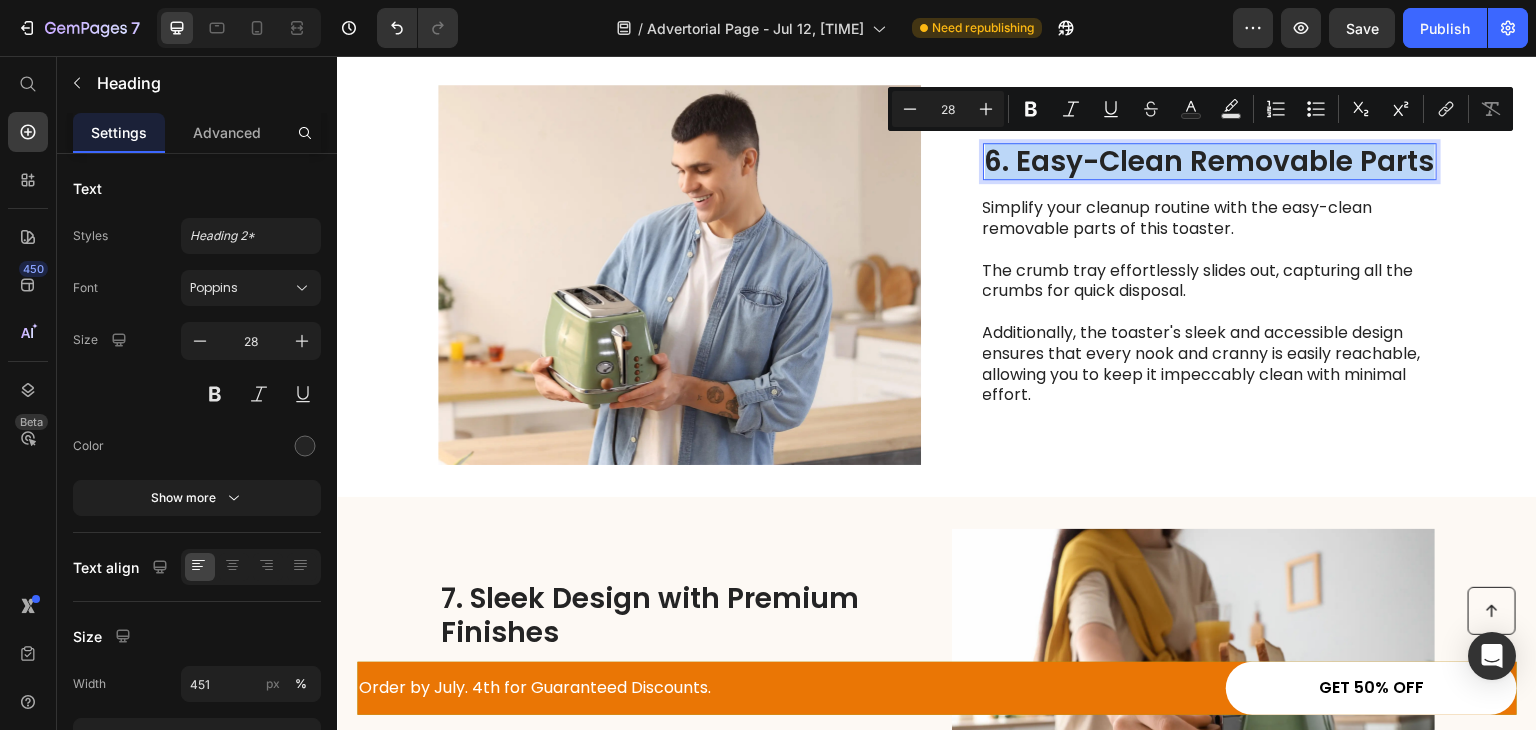 type on "17" 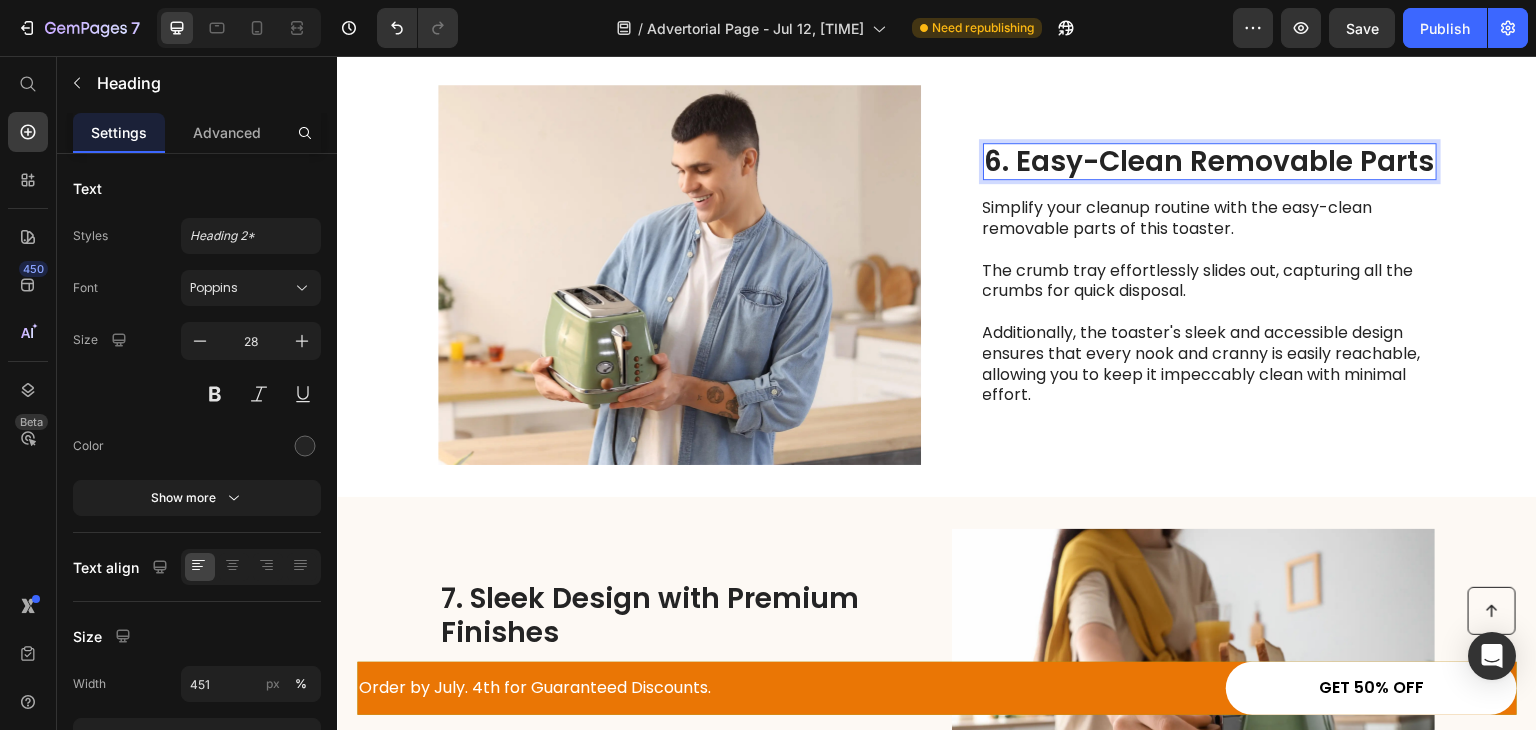 scroll, scrollTop: 3279, scrollLeft: 0, axis: vertical 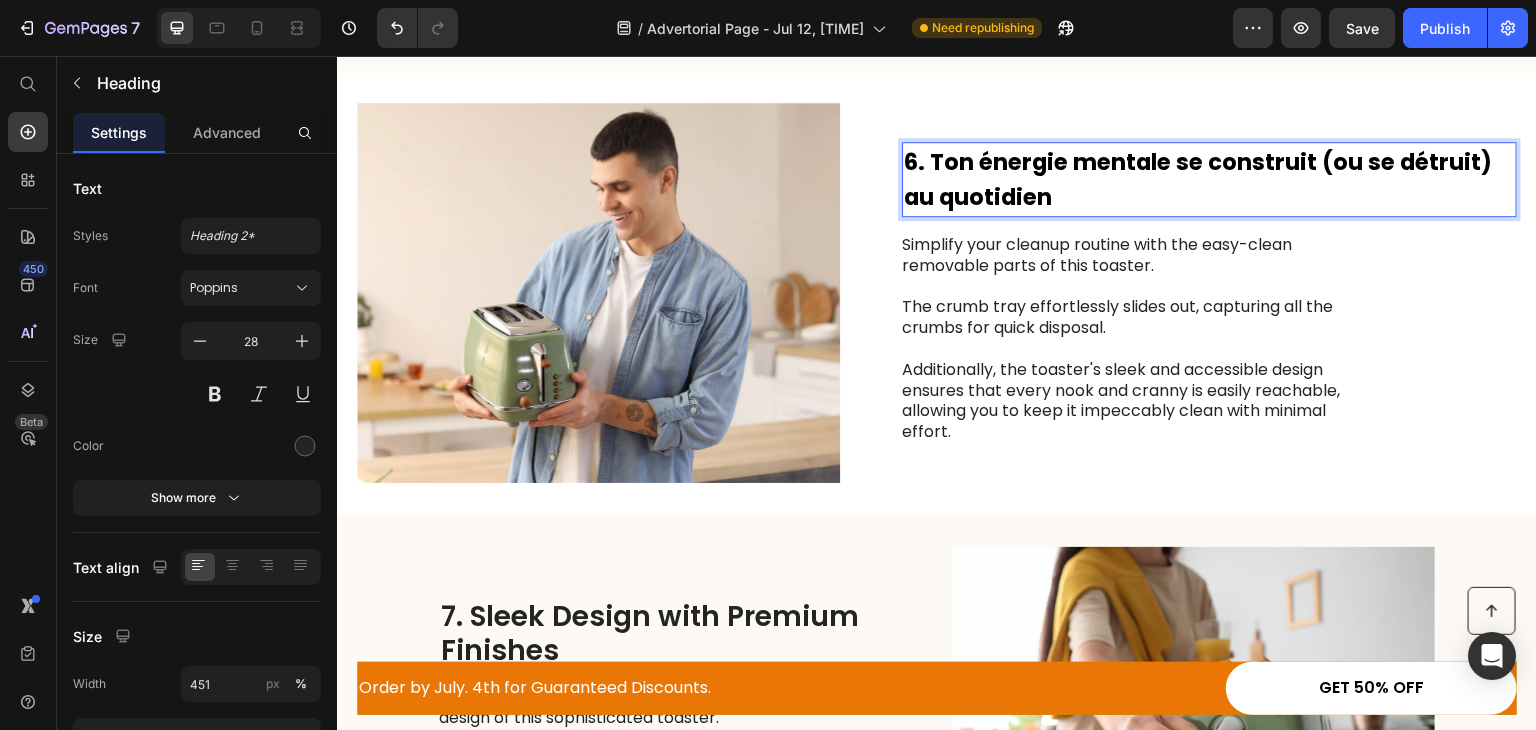 click on "6. Ton énergie mentale se construit (ou se détruit) au quotidien" at bounding box center (1198, 180) 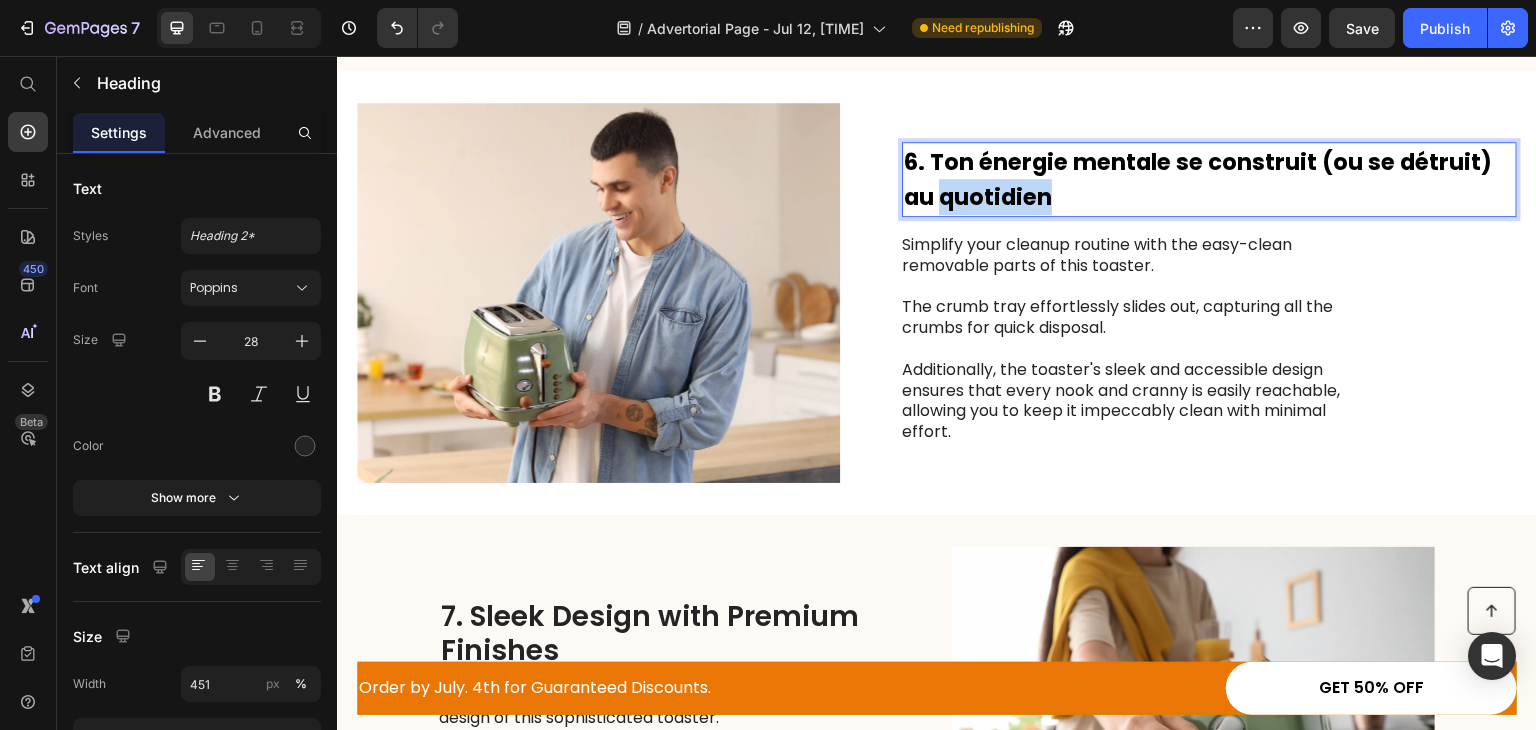click on "6. Ton énergie mentale se construit (ou se détruit) au quotidien" at bounding box center [1198, 180] 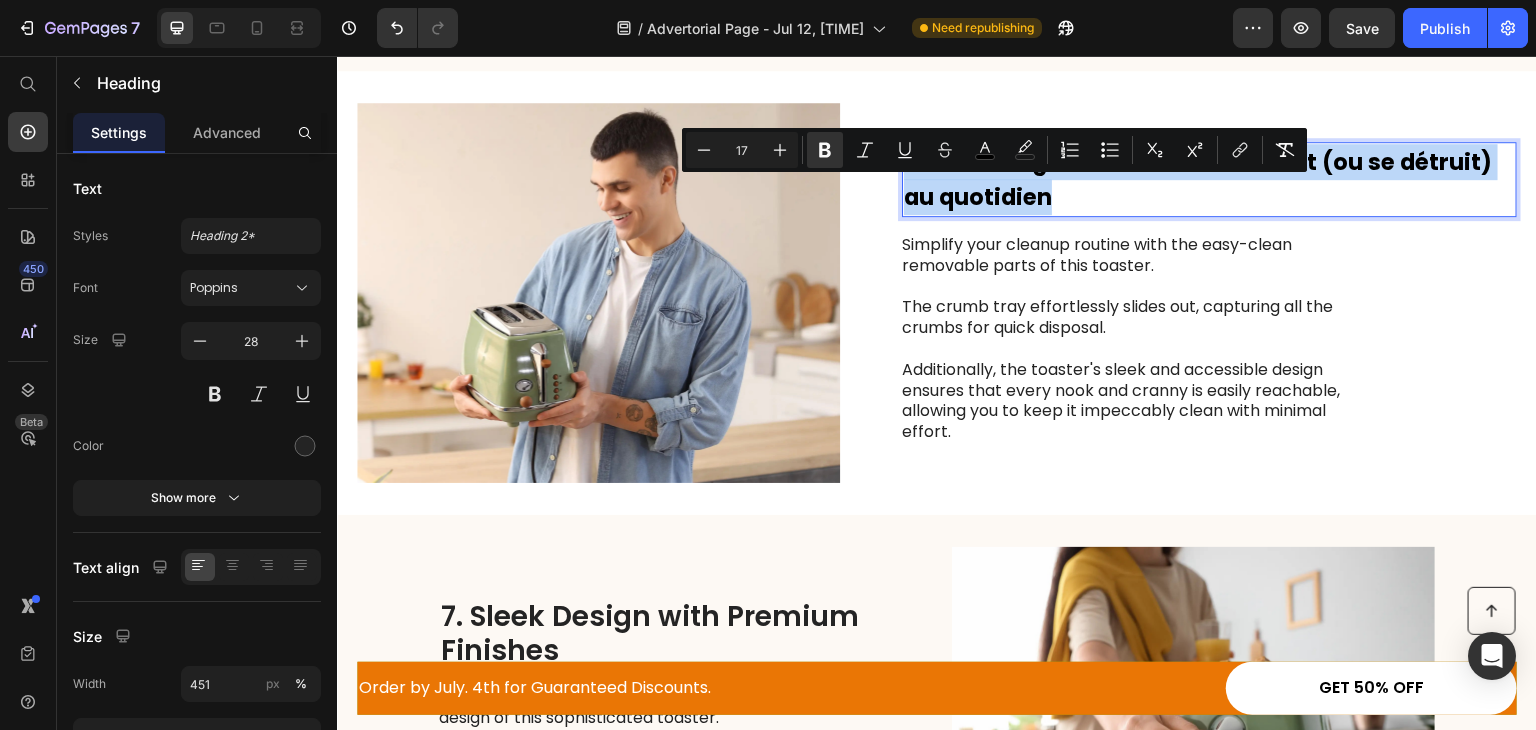 click on "6. Ton énergie mentale se construit (ou se détruit) au quotidien" at bounding box center [1198, 180] 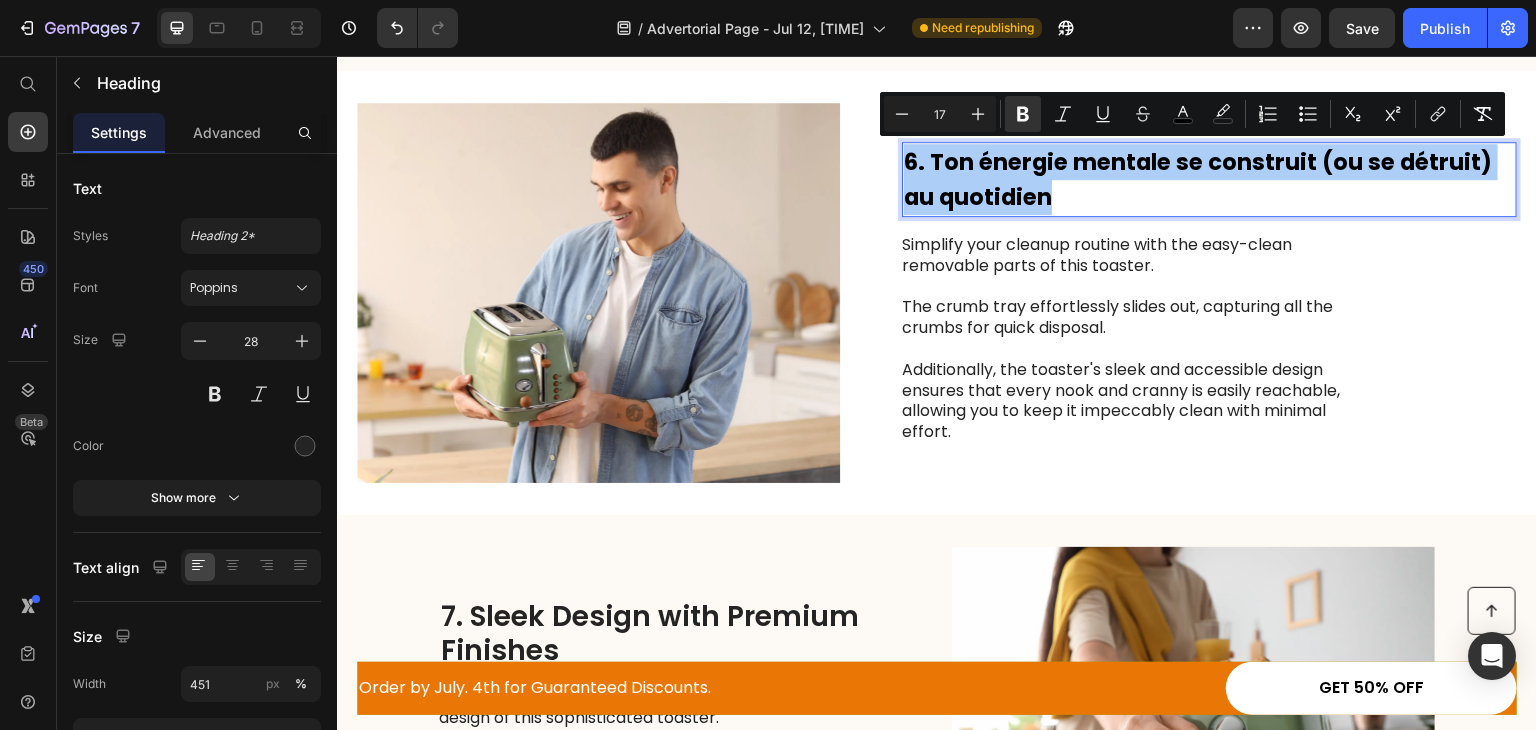 click on "17" at bounding box center [940, 114] 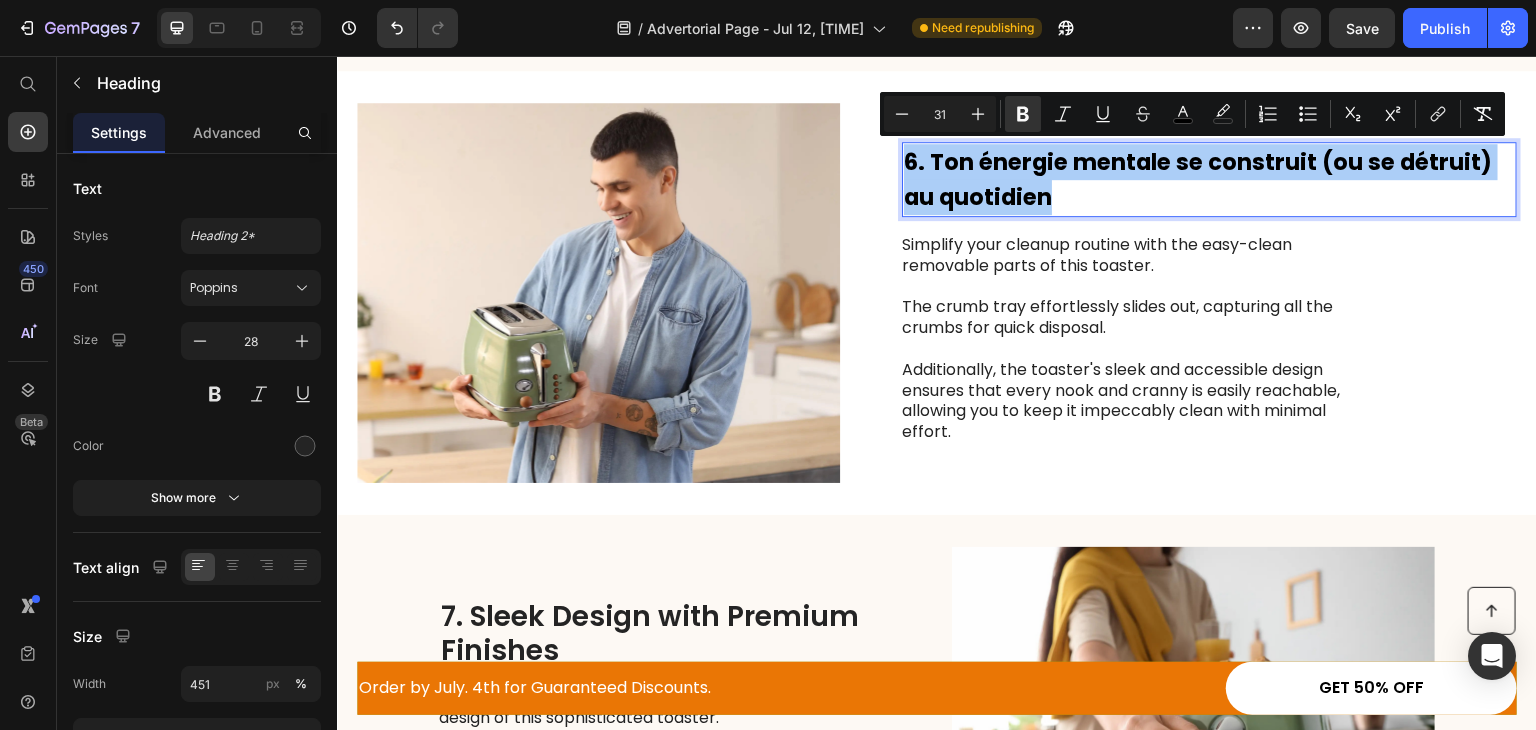 type on "31" 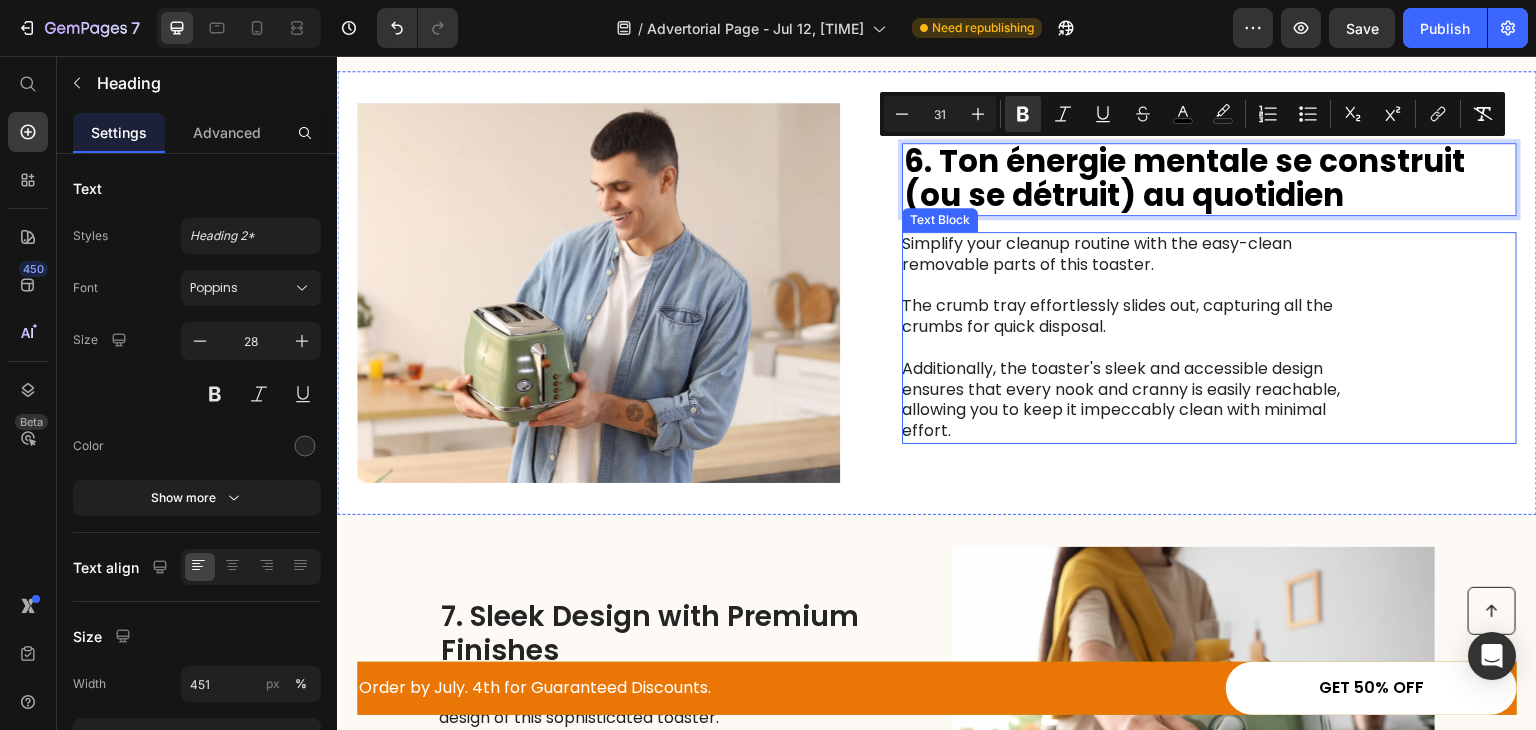 click on "Simplify your cleanup routine with the easy-clean removable parts of this toaster.  The crumb tray effortlessly slides out, capturing all the crumbs for quick disposal.  Additionally, the toaster's sleek and accessible design ensures that every nook and cranny is easily reachable, allowing you to keep it impeccably clean with minimal effort." at bounding box center (1126, 338) 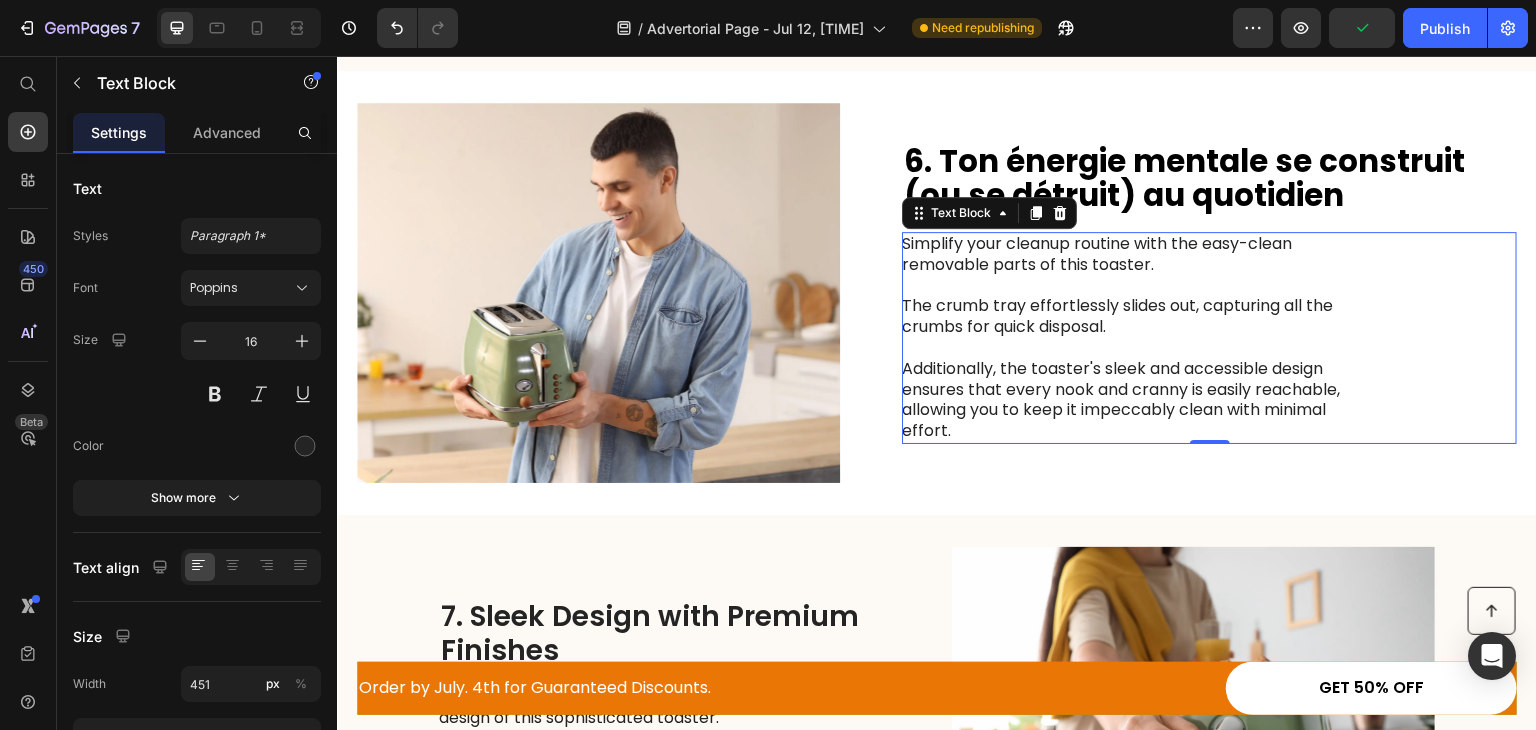 click on "Simplify your cleanup routine with the easy-clean removable parts of this toaster.  The crumb tray effortlessly slides out, capturing all the crumbs for quick disposal.  Additionally, the toaster's sleek and accessible design ensures that every nook and cranny is easily reachable, allowing you to keep it impeccably clean with minimal effort." at bounding box center (1126, 338) 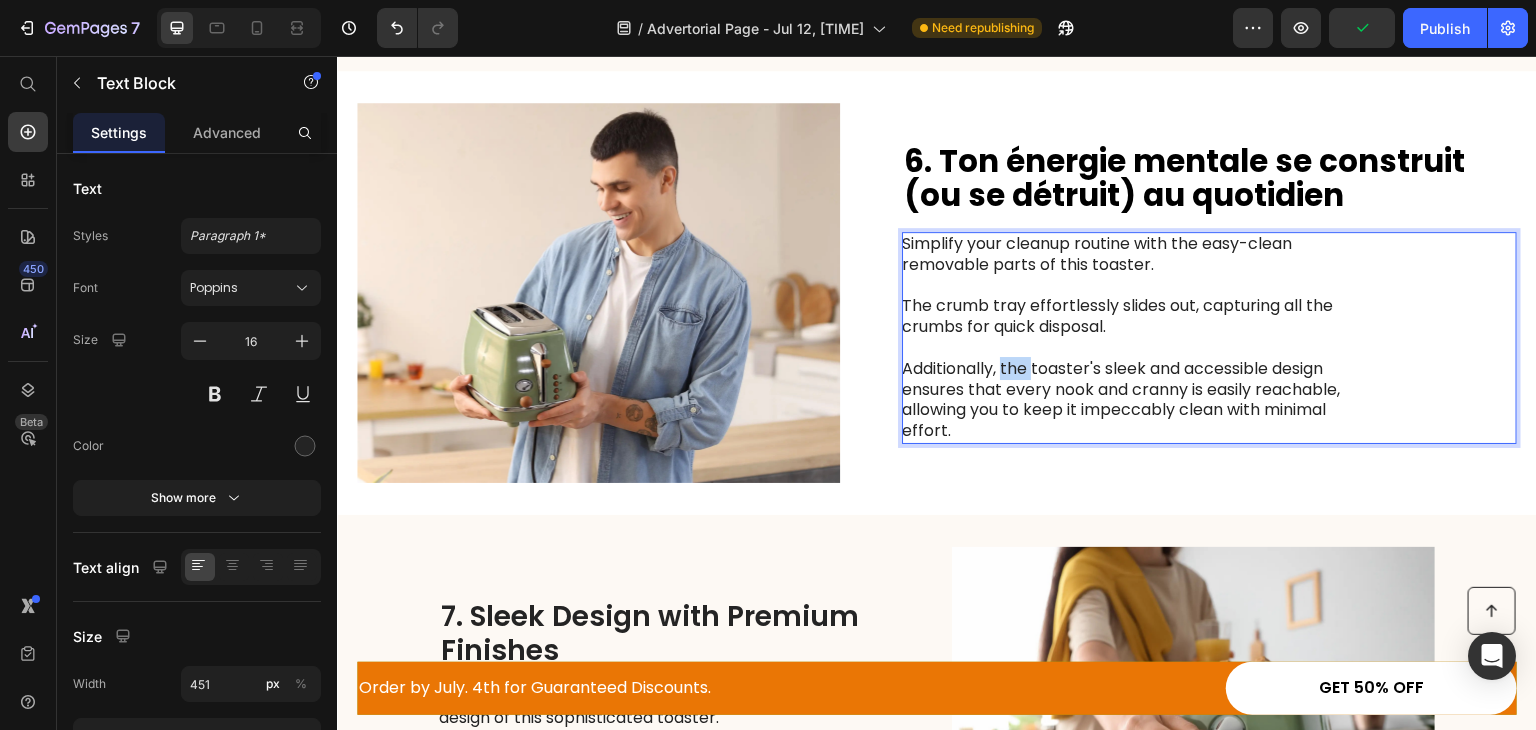click on "Simplify your cleanup routine with the easy-clean removable parts of this toaster.  The crumb tray effortlessly slides out, capturing all the crumbs for quick disposal.  Additionally, the toaster's sleek and accessible design ensures that every nook and cranny is easily reachable, allowing you to keep it impeccably clean with minimal effort." at bounding box center [1126, 338] 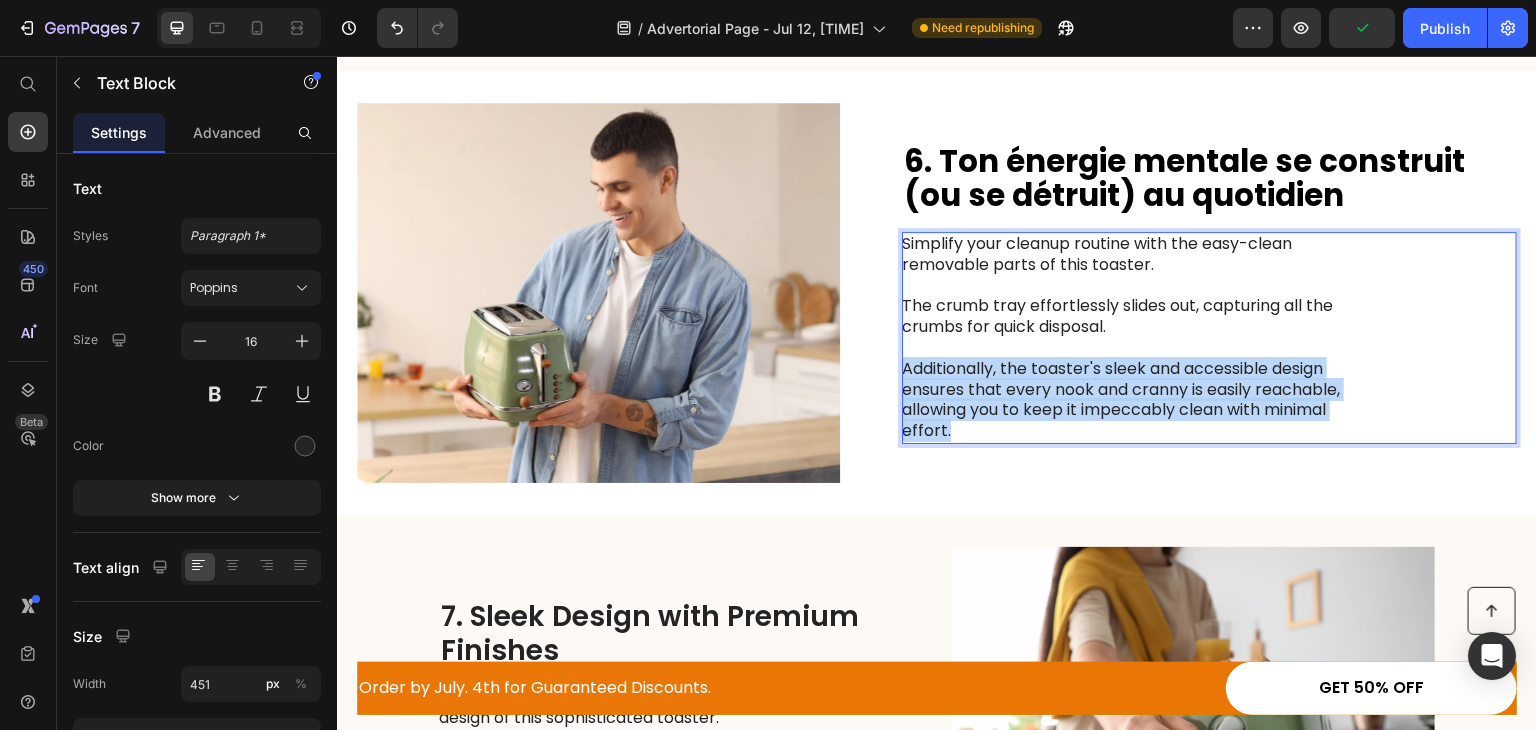click on "Simplify your cleanup routine with the easy-clean removable parts of this toaster.  The crumb tray effortlessly slides out, capturing all the crumbs for quick disposal.  Additionally, the toaster's sleek and accessible design ensures that every nook and cranny is easily reachable, allowing you to keep it impeccably clean with minimal effort." at bounding box center [1126, 338] 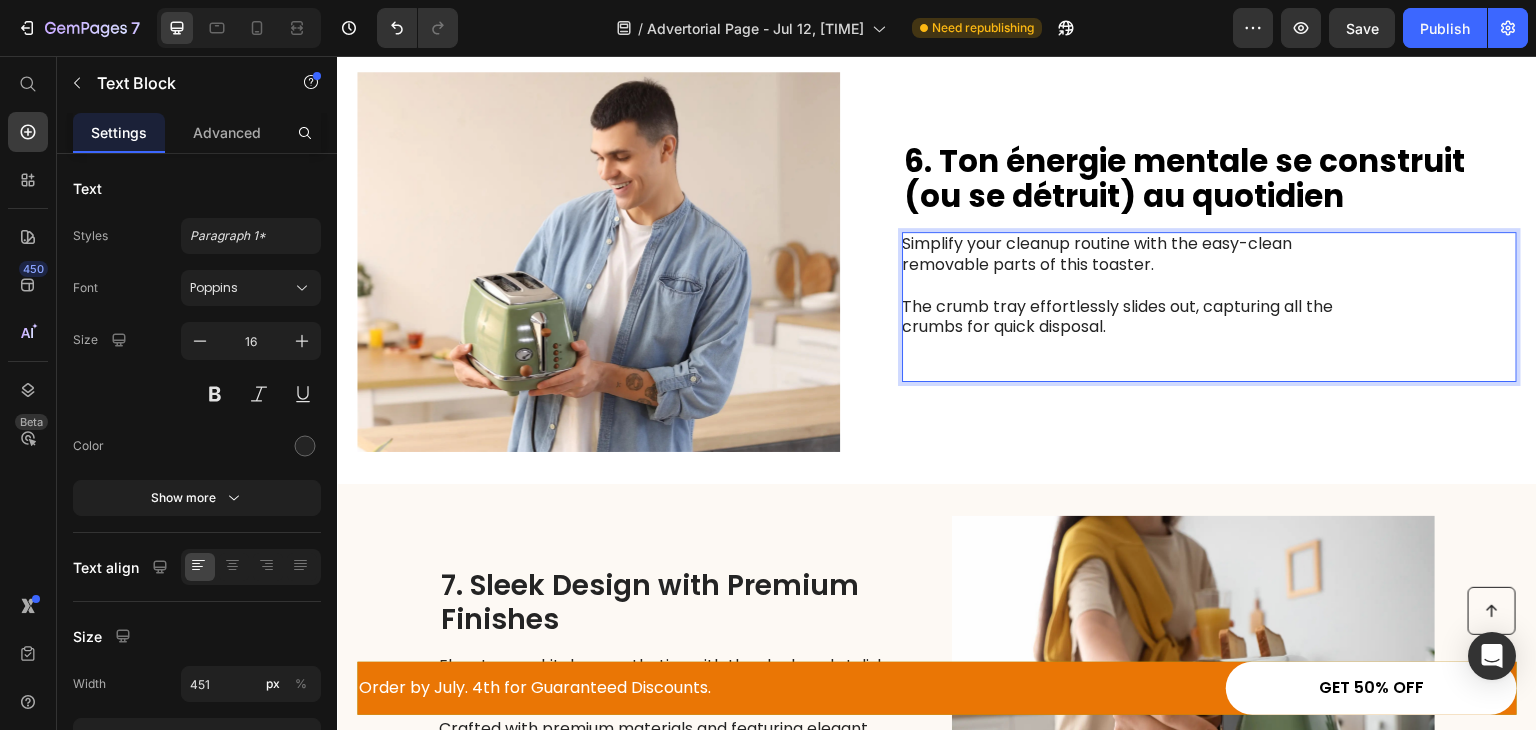 click on "Simplify your cleanup routine with the easy-clean removable parts of this toaster.  The crumb tray effortlessly slides out, capturing all the crumbs for quick disposal." at bounding box center (1126, 307) 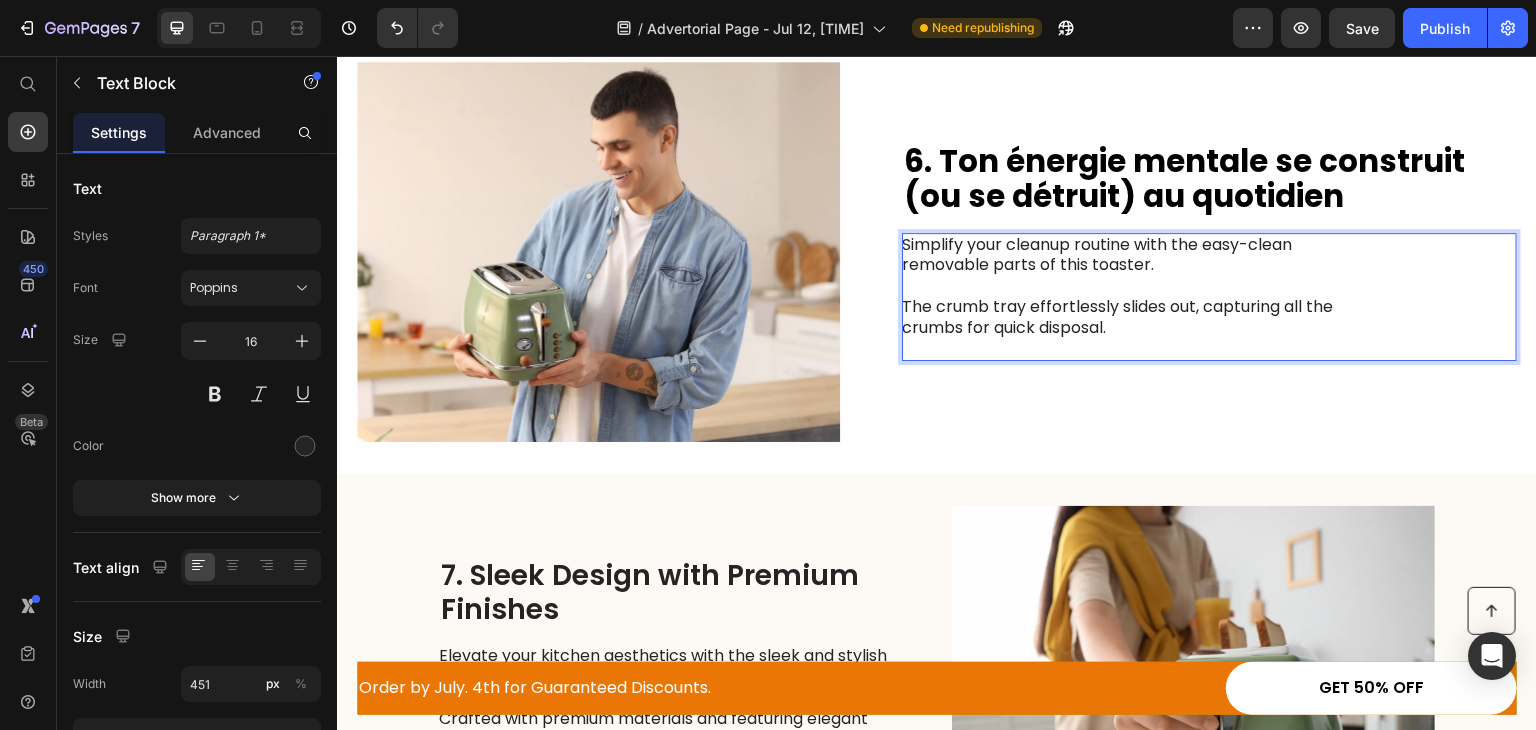scroll, scrollTop: 3331, scrollLeft: 0, axis: vertical 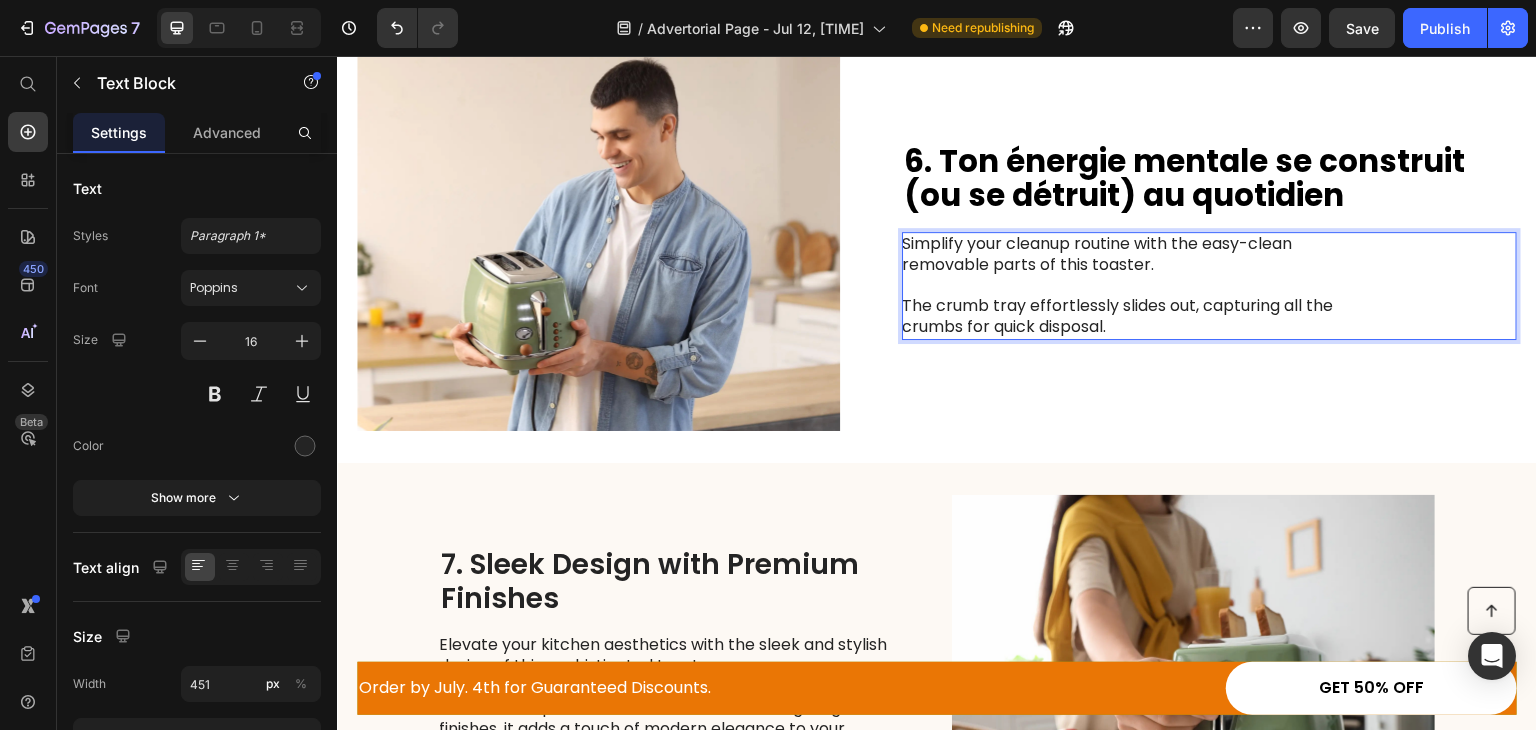 click on "Simplify your cleanup routine with the easy-clean removable parts of this toaster.  The crumb tray effortlessly slides out, capturing all the crumbs for quick disposal." at bounding box center (1126, 286) 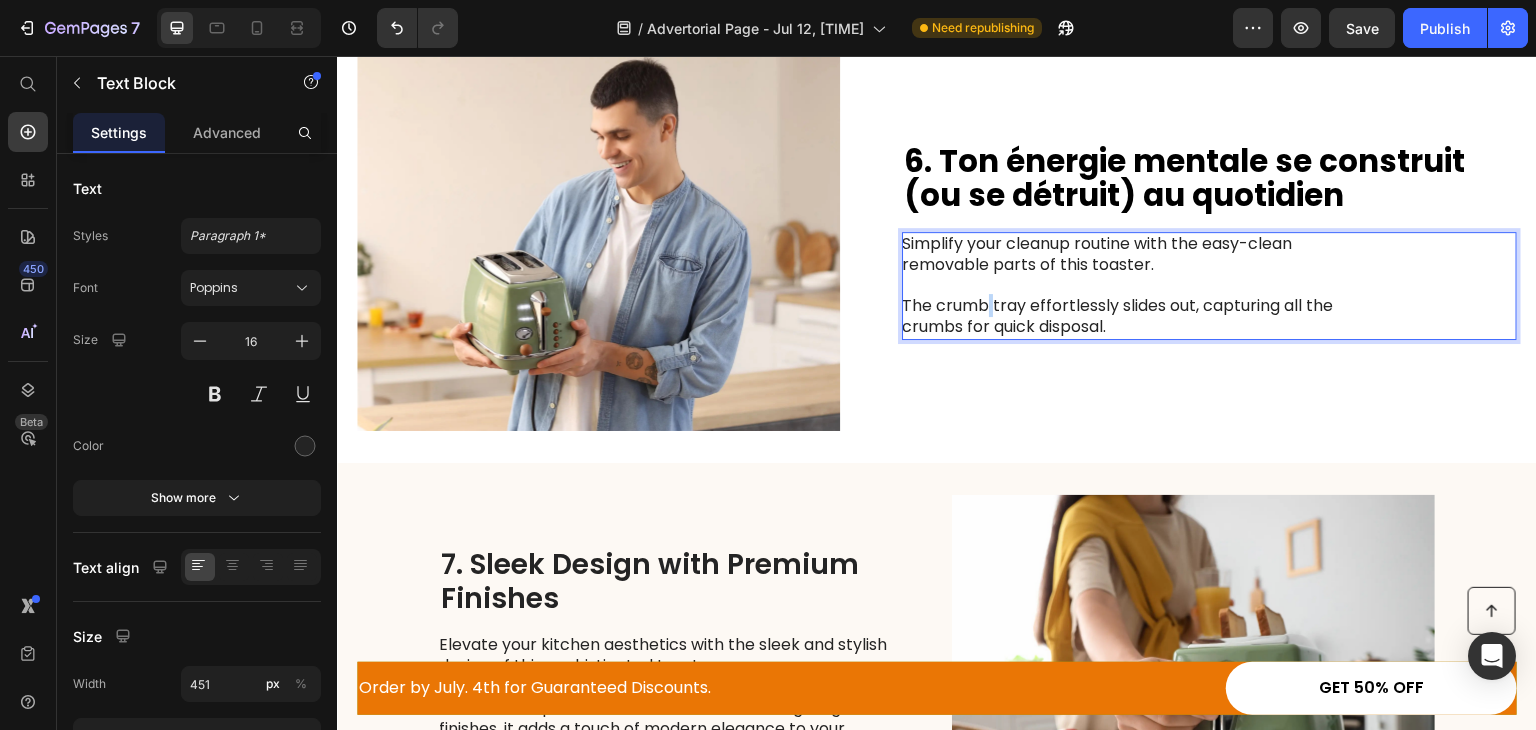 click on "Simplify your cleanup routine with the easy-clean removable parts of this toaster.  The crumb tray effortlessly slides out, capturing all the crumbs for quick disposal." at bounding box center [1126, 286] 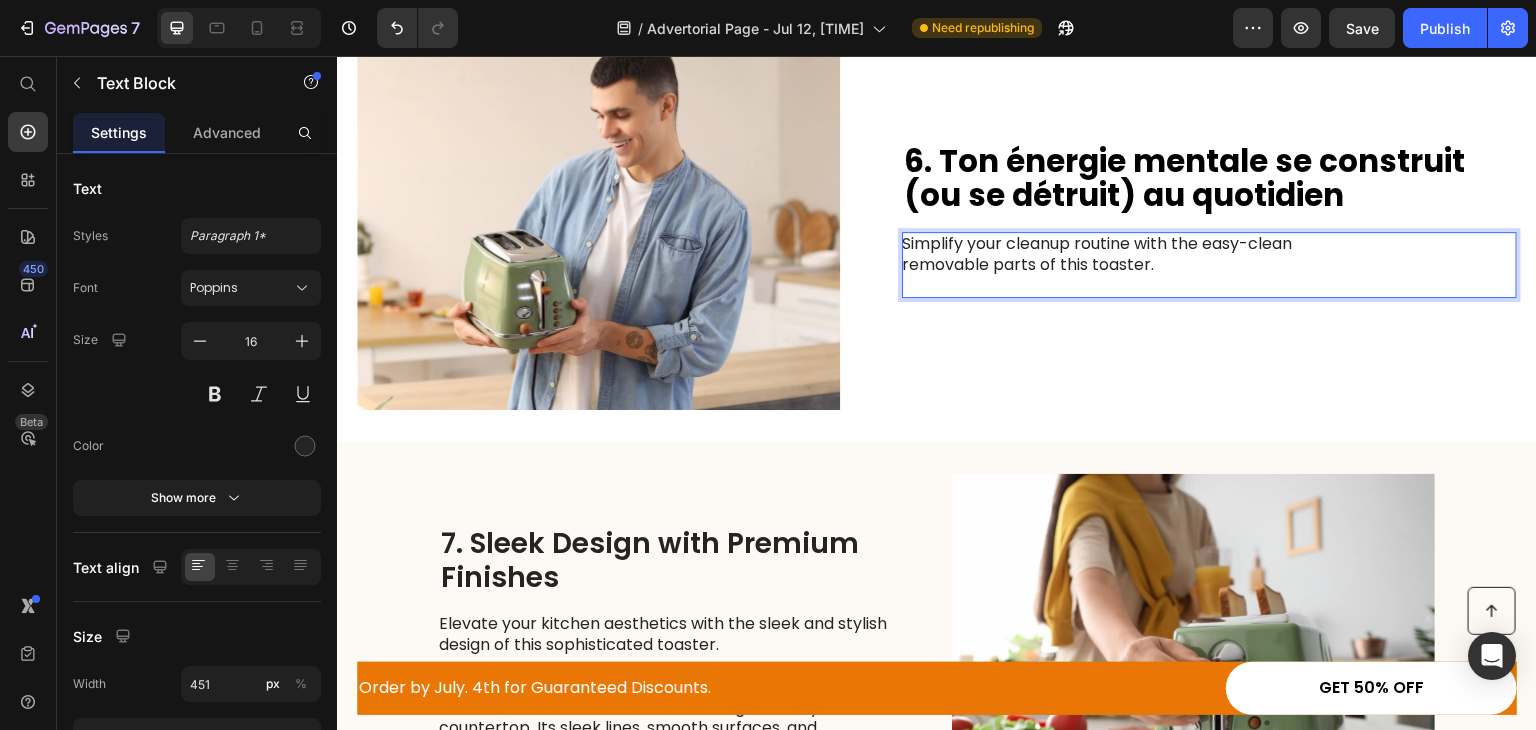 scroll, scrollTop: 3362, scrollLeft: 0, axis: vertical 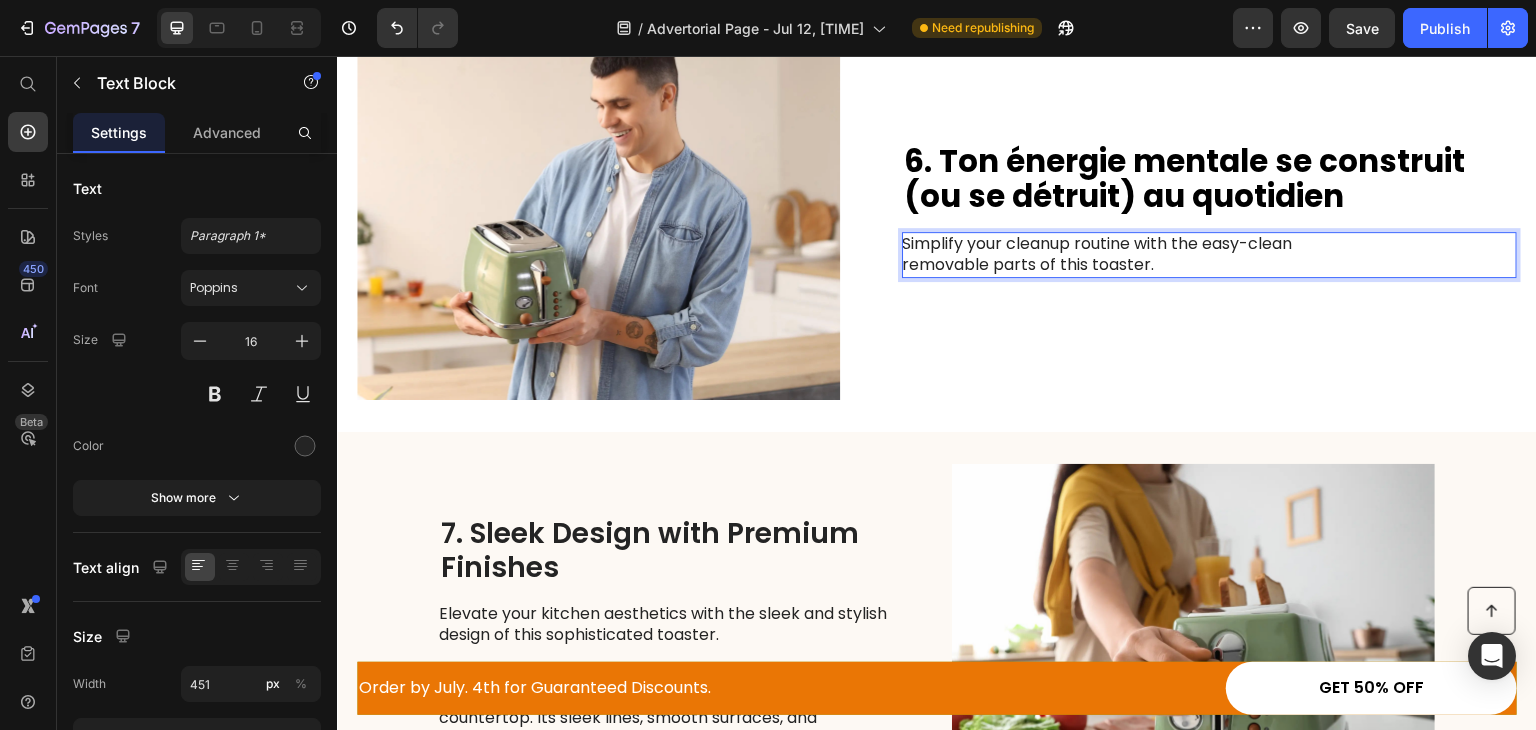 click on "Simplify your cleanup routine with the easy-clean removable parts of this toaster." at bounding box center [1126, 255] 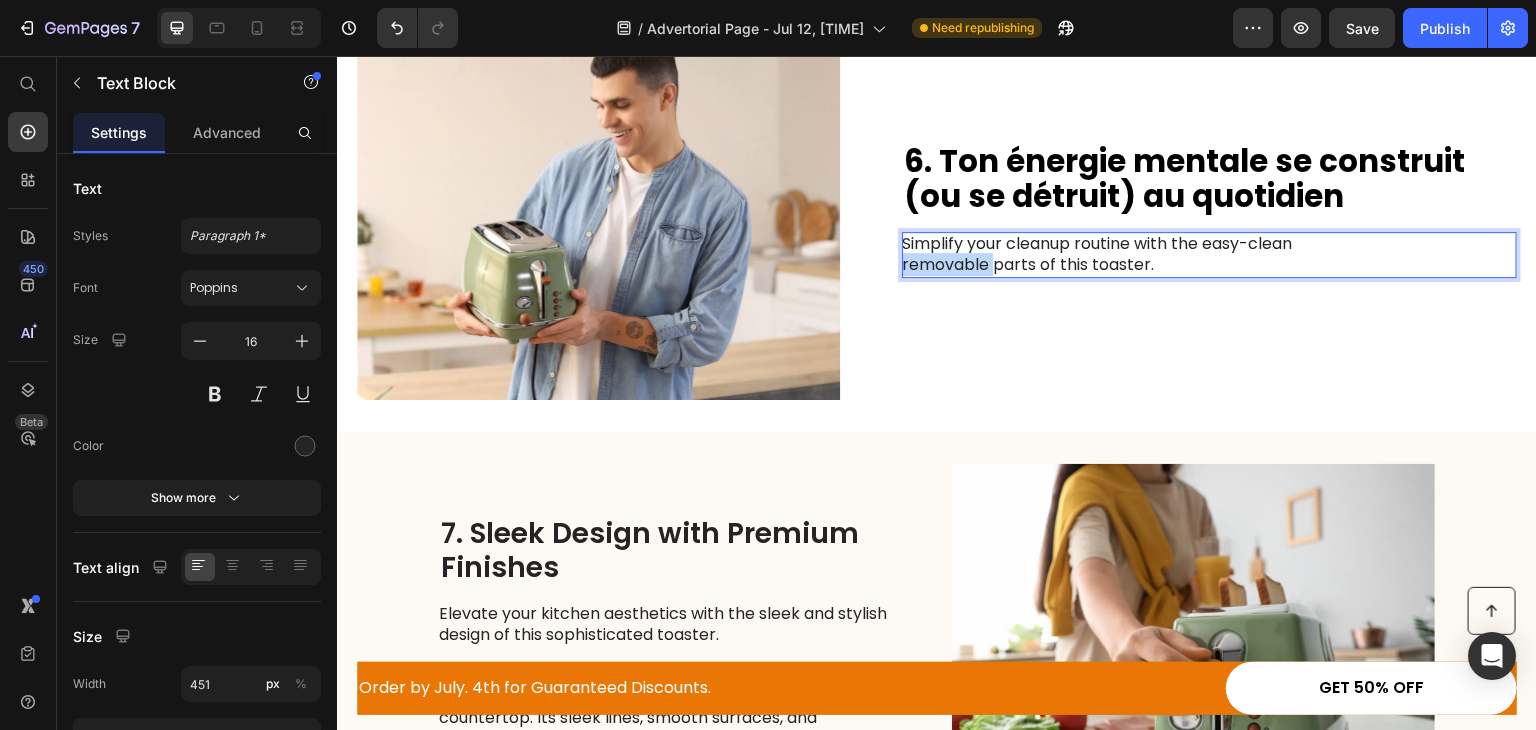 click on "Simplify your cleanup routine with the easy-clean removable parts of this toaster." at bounding box center (1126, 255) 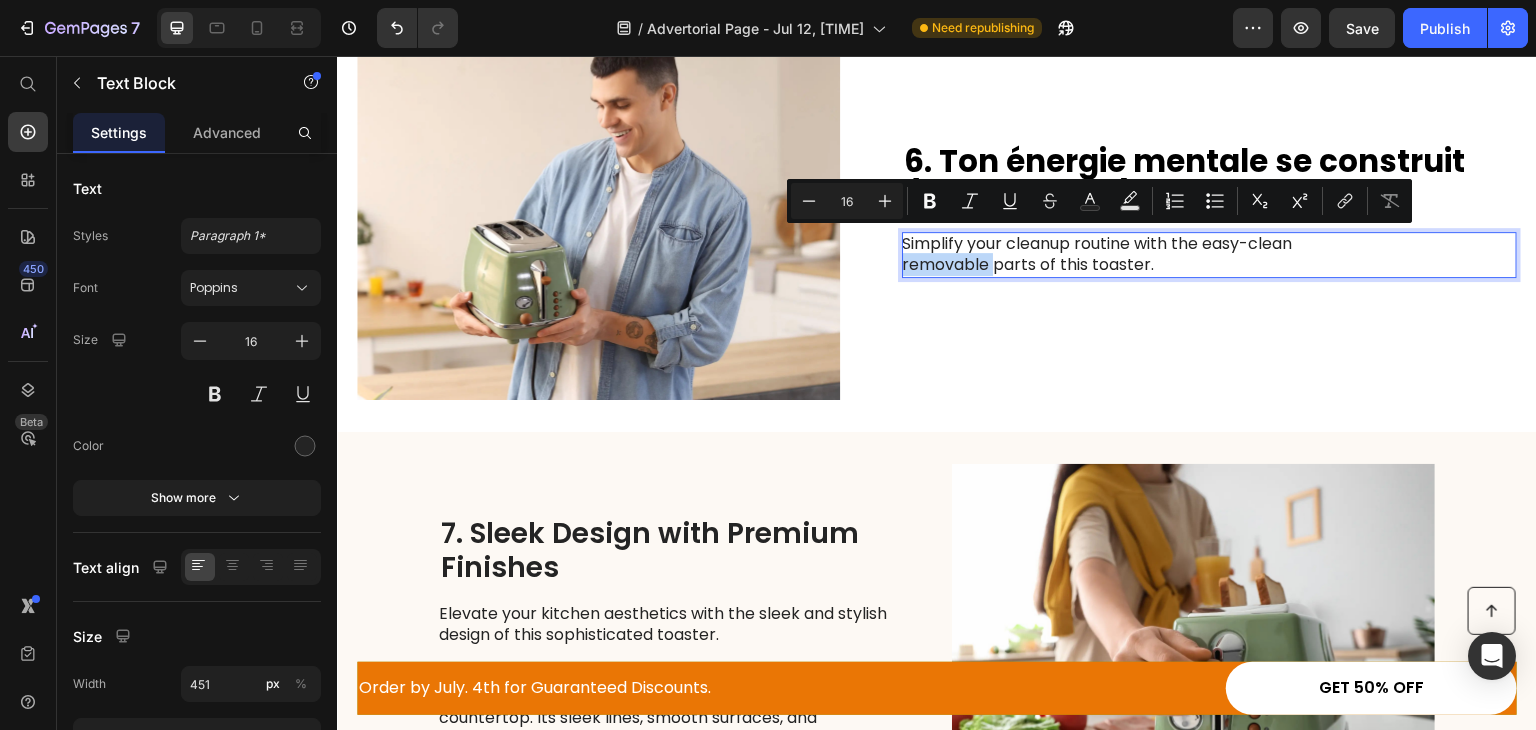 type on "11" 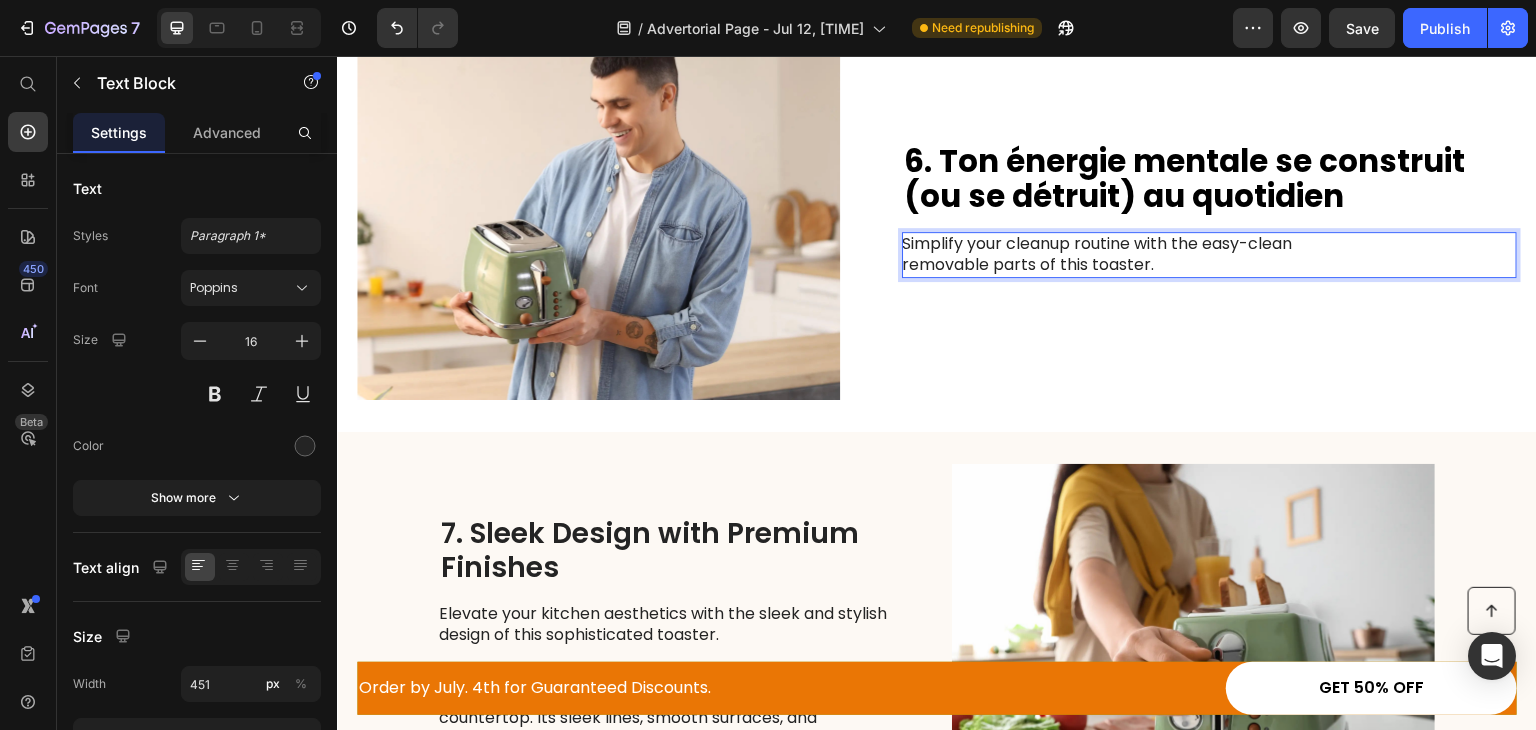 scroll, scrollTop: 3328, scrollLeft: 0, axis: vertical 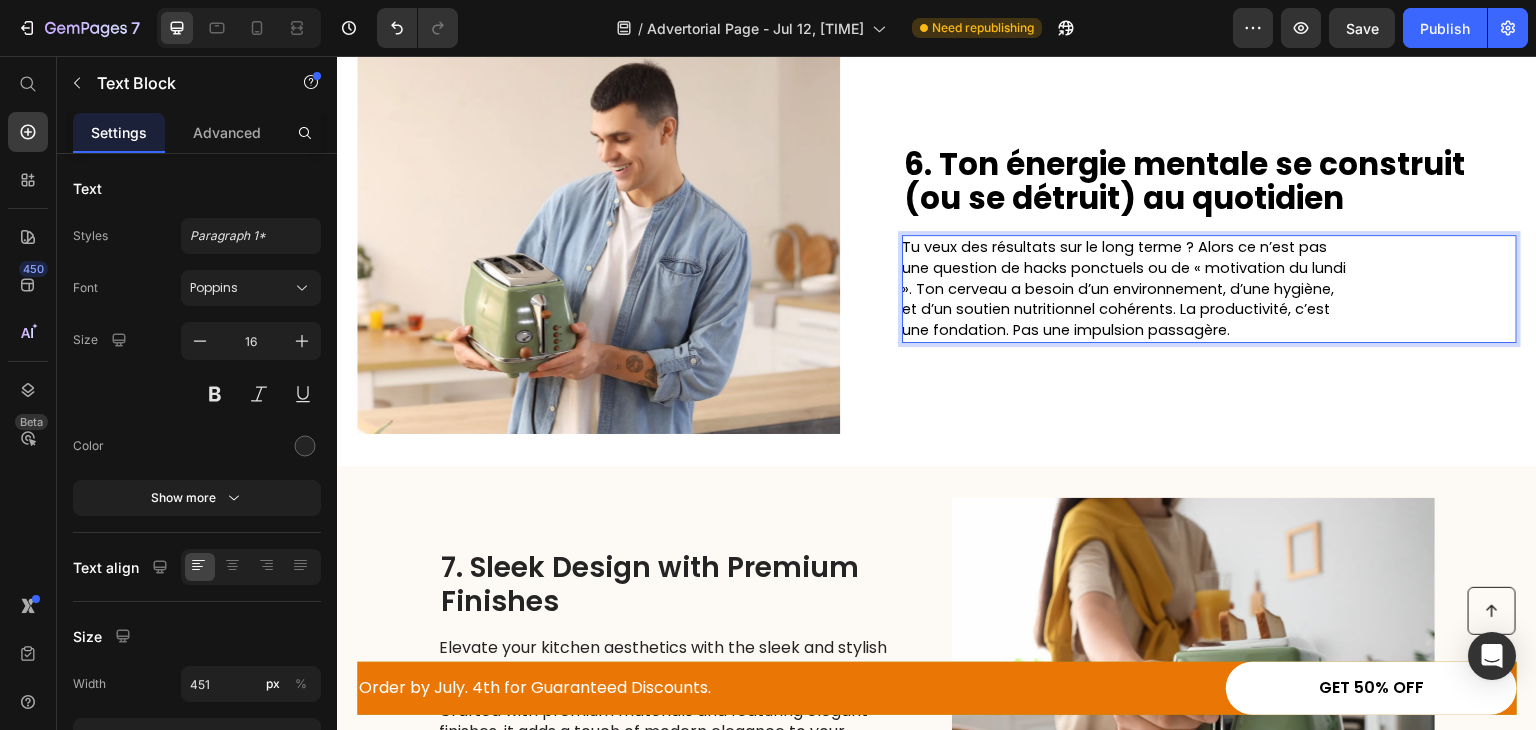 click on "Tu veux des résultats sur le long terme ? Alors ce n’est pas une question de hacks ponctuels ou de « motivation du lundi ». Ton cerveau a besoin d’un environnement, d’une hygiène, et d’un soutien nutritionnel cohérents. La productivité, c’est une fondation. Pas une impulsion passagère." at bounding box center [1124, 288] 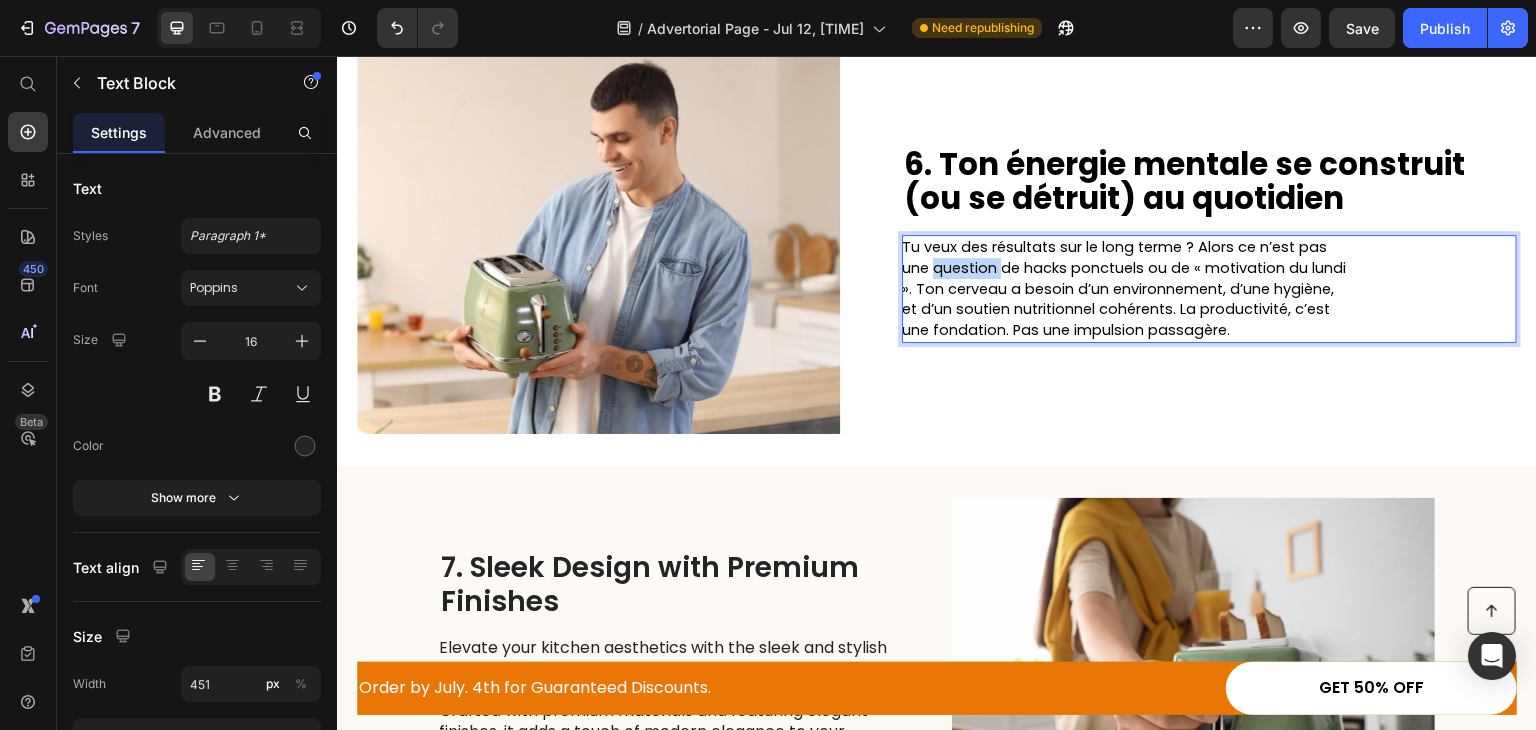 click on "Tu veux des résultats sur le long terme ? Alors ce n’est pas une question de hacks ponctuels ou de « motivation du lundi ». Ton cerveau a besoin d’un environnement, d’une hygiène, et d’un soutien nutritionnel cohérents. La productivité, c’est une fondation. Pas une impulsion passagère." at bounding box center [1124, 288] 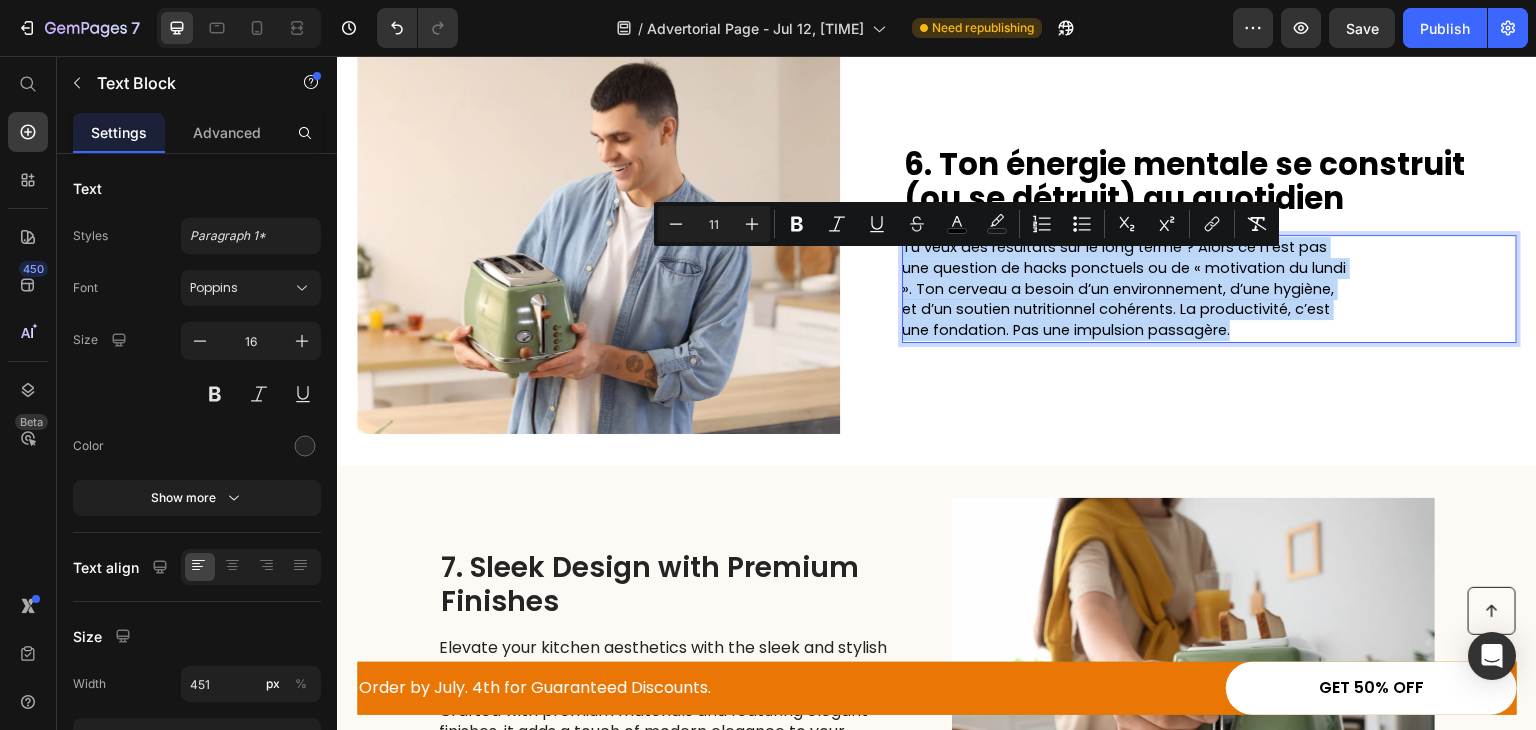click on "Tu veux des résultats sur le long terme ? Alors ce n’est pas une question de hacks ponctuels ou de « motivation du lundi ». Ton cerveau a besoin d’un environnement, d’une hygiène, et d’un soutien nutritionnel cohérents. La productivité, c’est une fondation. Pas une impulsion passagère." at bounding box center (1124, 288) 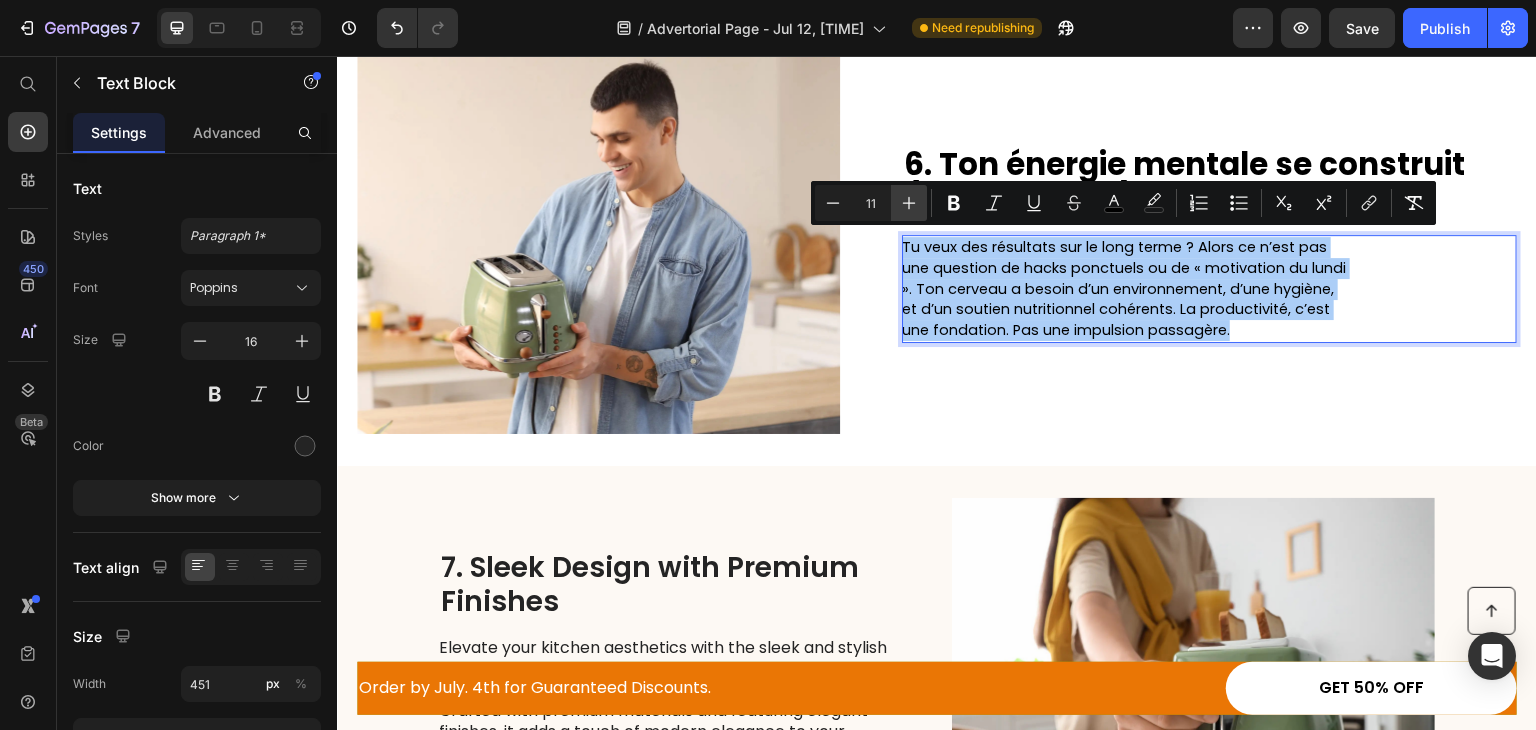 click 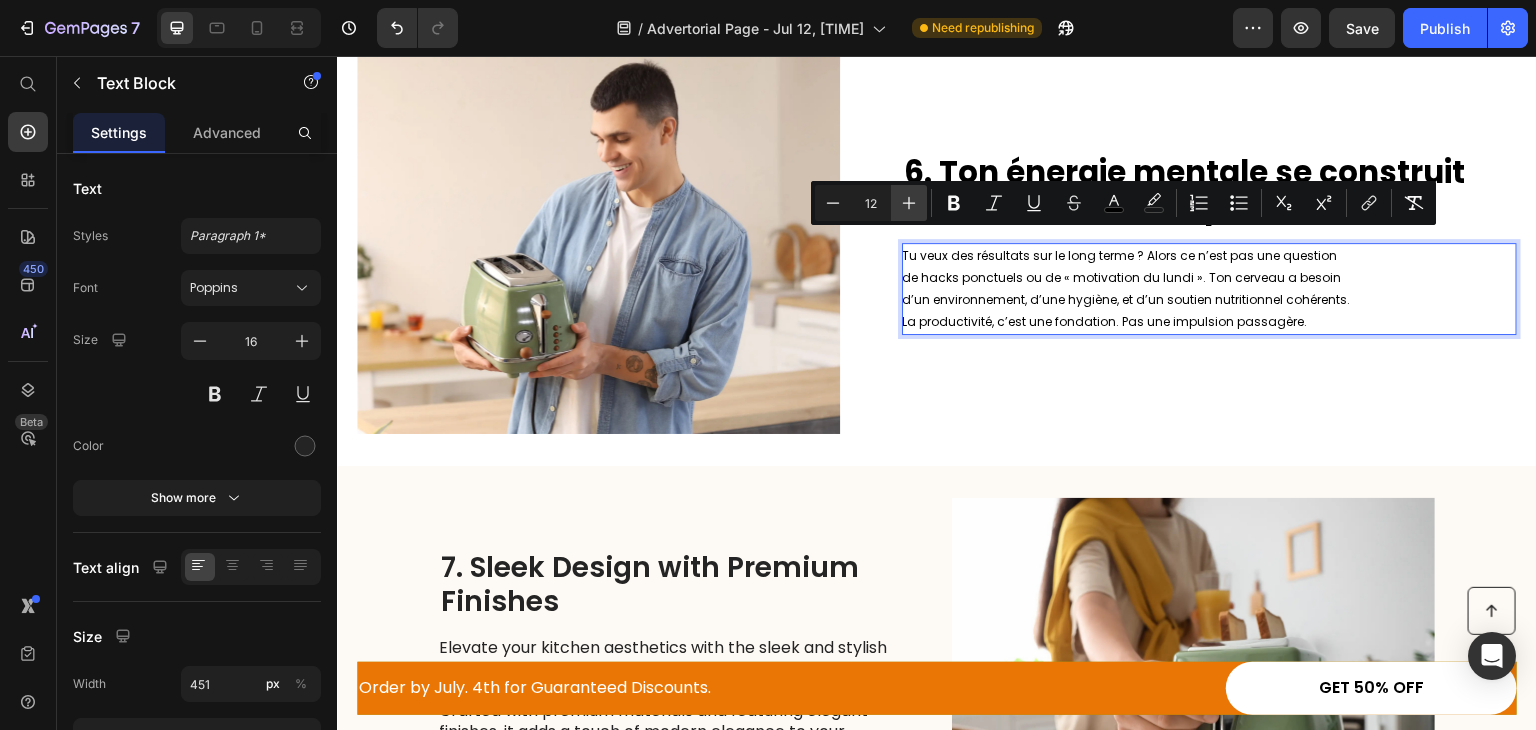 click 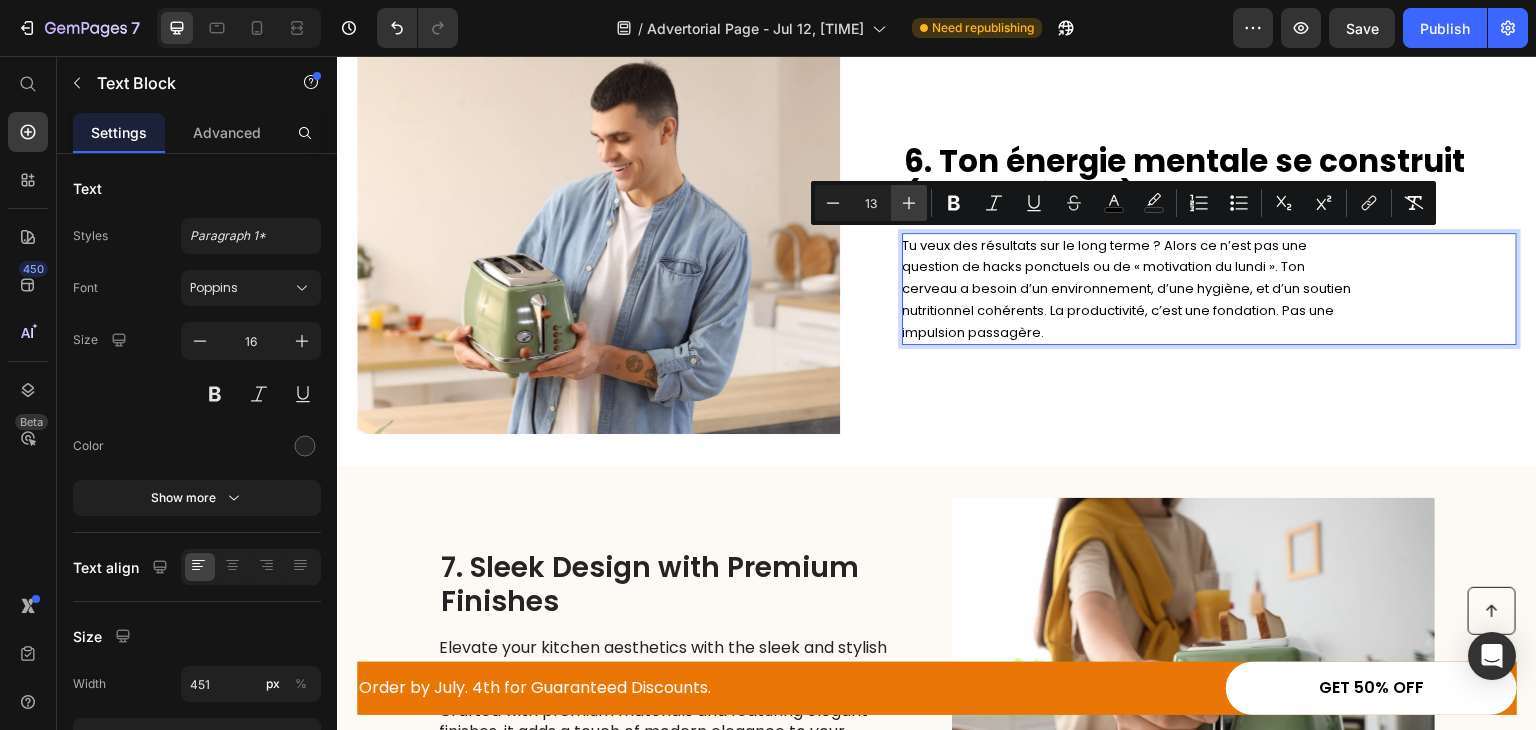 click 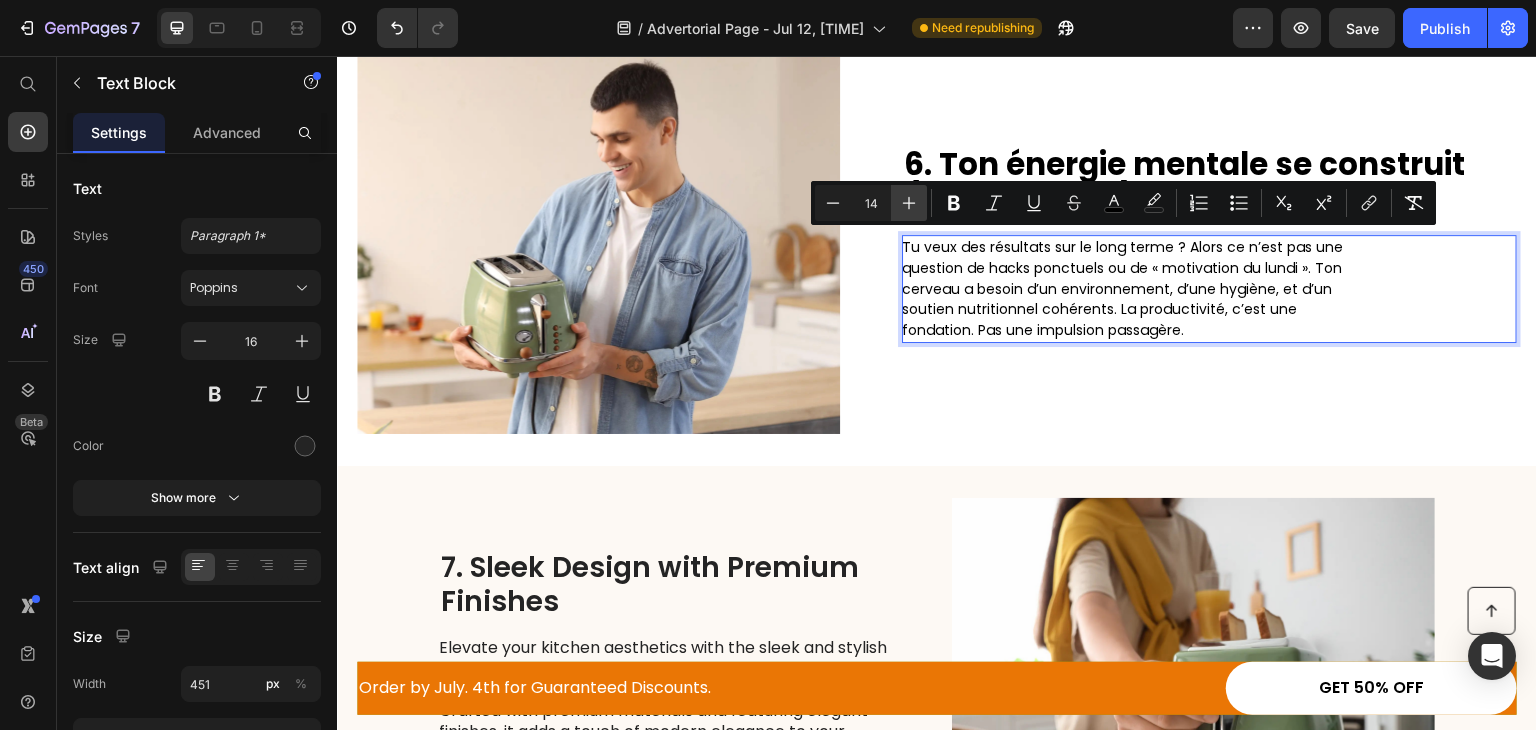 click 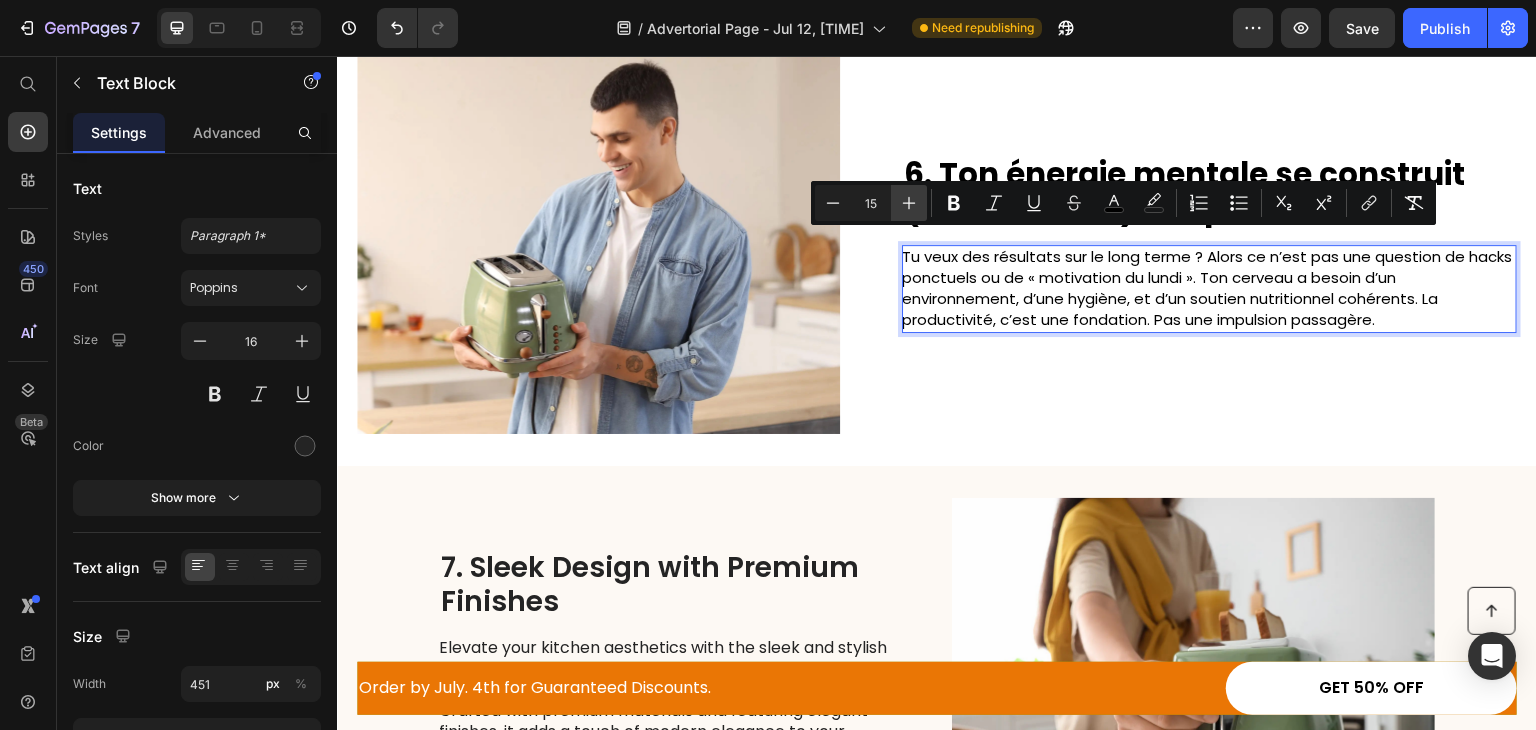 click 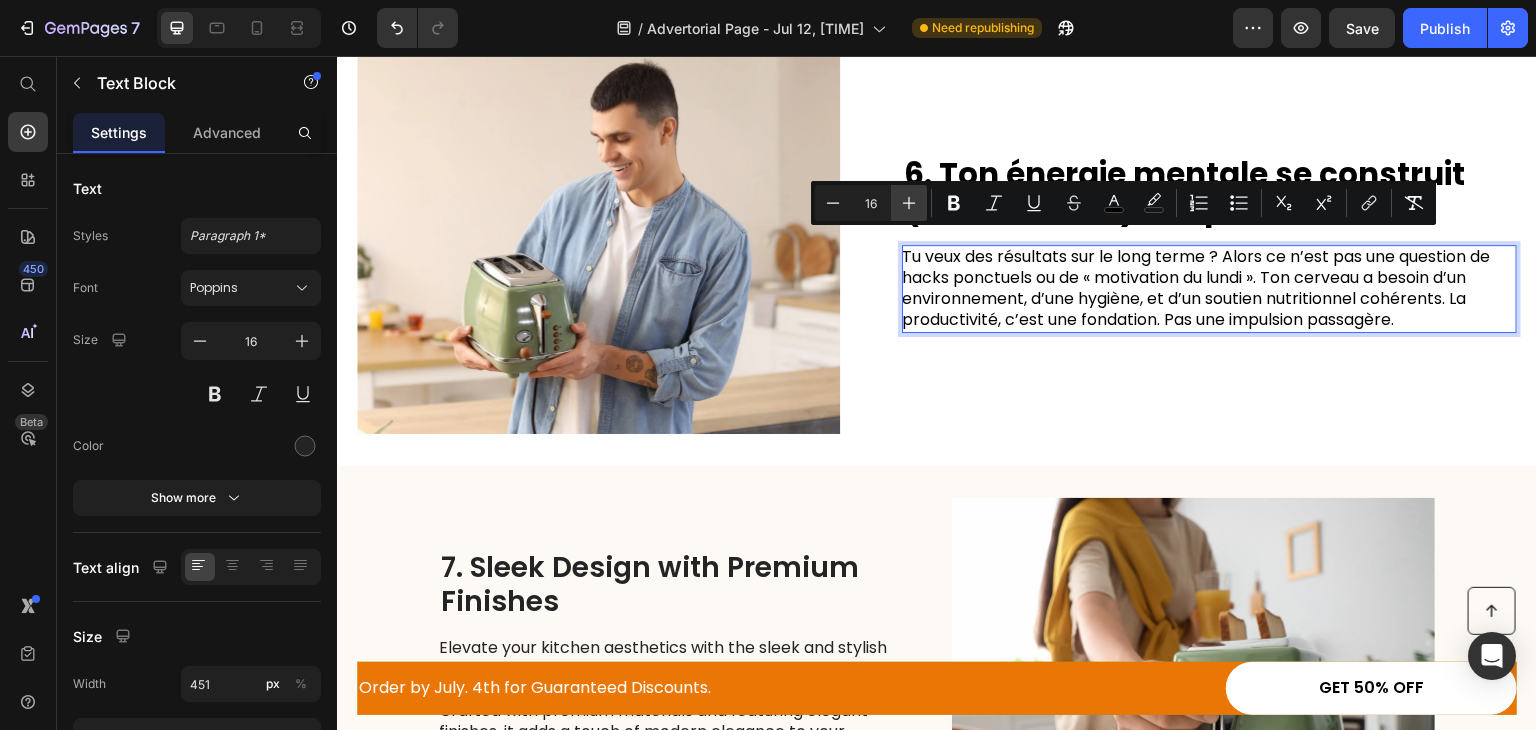 click 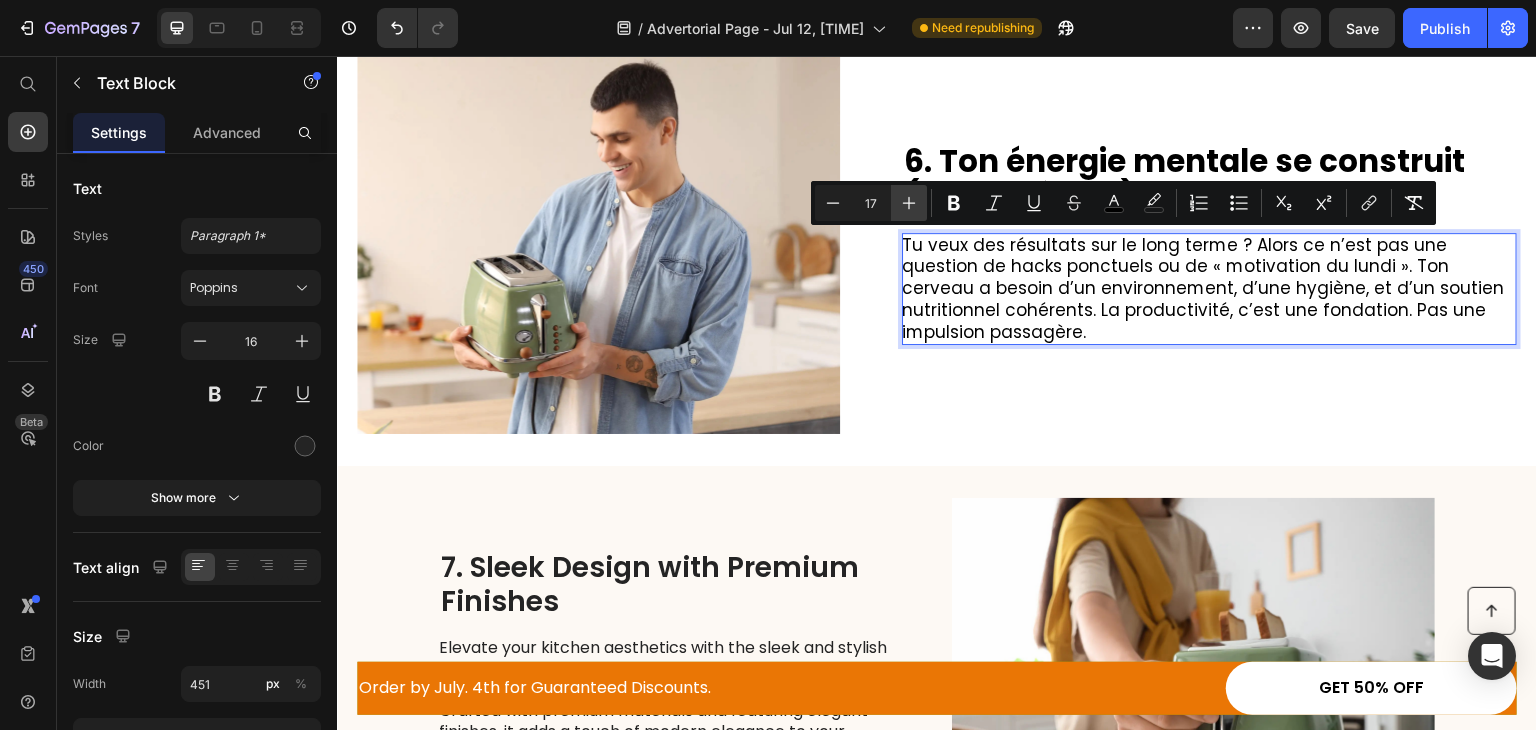 click 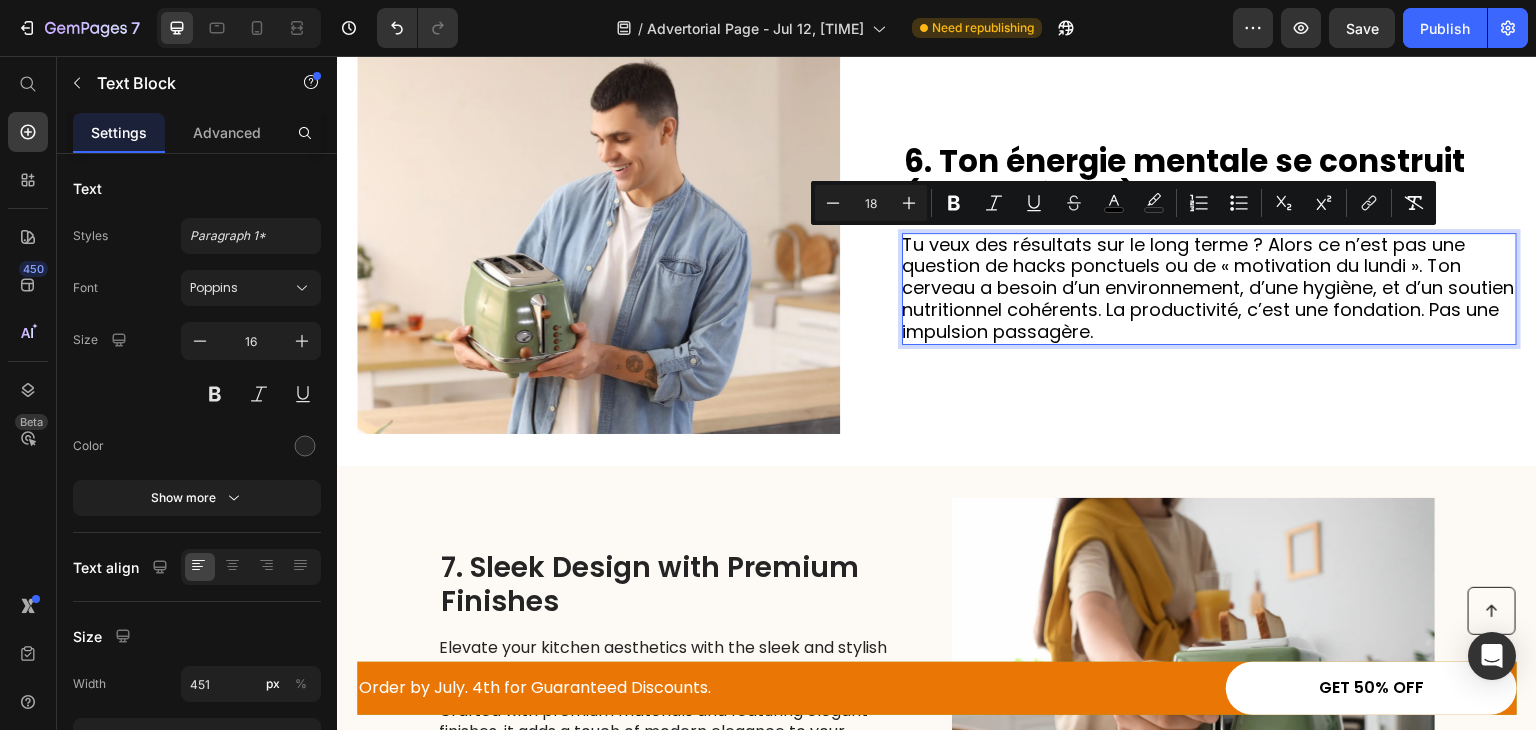 click on "Tu veux des résultats sur le long terme ? Alors ce n’est pas une question de hacks ponctuels ou de « motivation du lundi ». Ton cerveau a besoin d’un environnement, d’une hygiène, et d’un soutien nutritionnel cohérents. La productivité, c’est une fondation. Pas une impulsion passagère." at bounding box center (1208, 288) 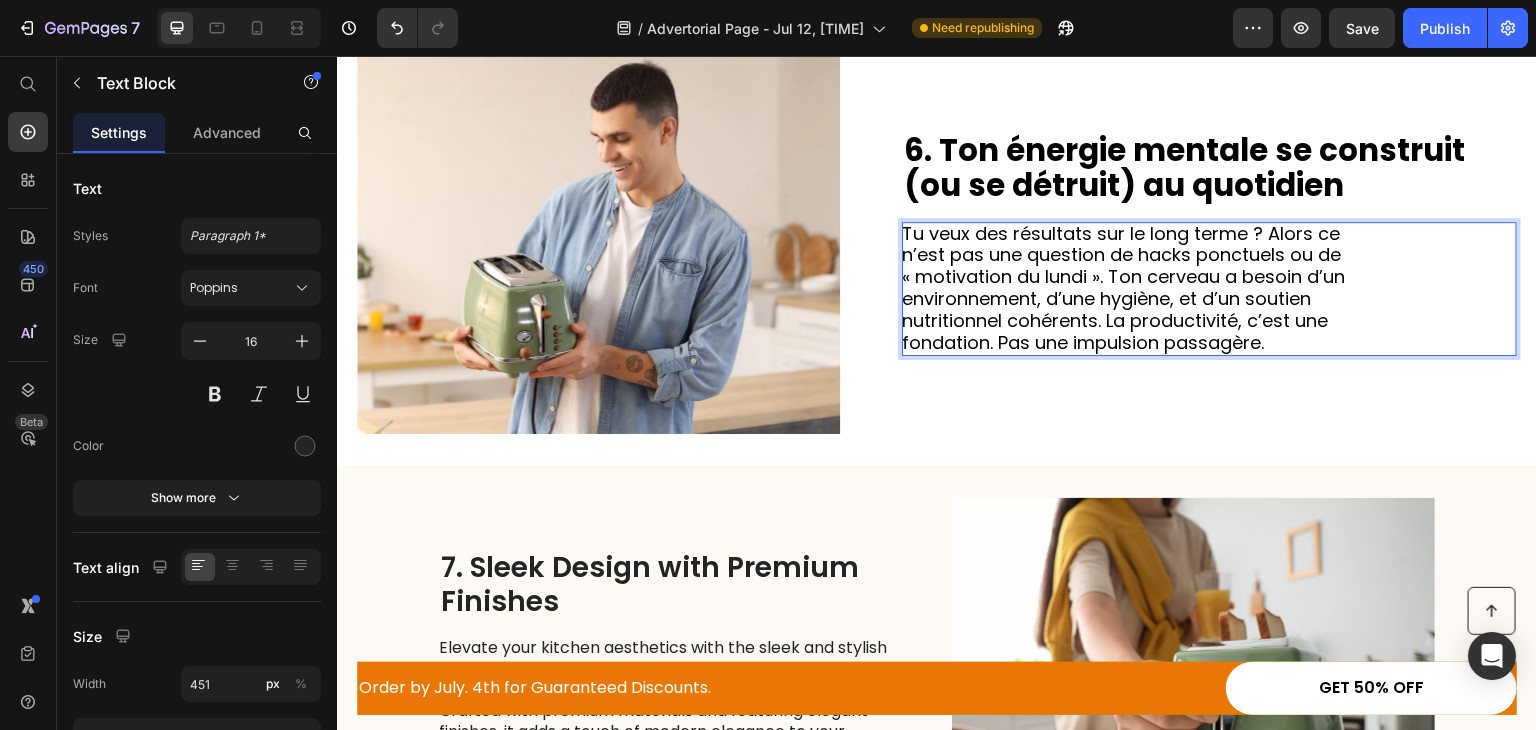 click on "Tu veux des résultats sur le long terme ? Alors ce n’est pas une question de hacks ponctuels ou de « motivation du lundi ». Ton cerveau a besoin d’un environnement, d’une hygiène, et d’un soutien nutritionnel cohérents. La productivité, c’est une fondation. Pas une impulsion passagère." at bounding box center [1123, 288] 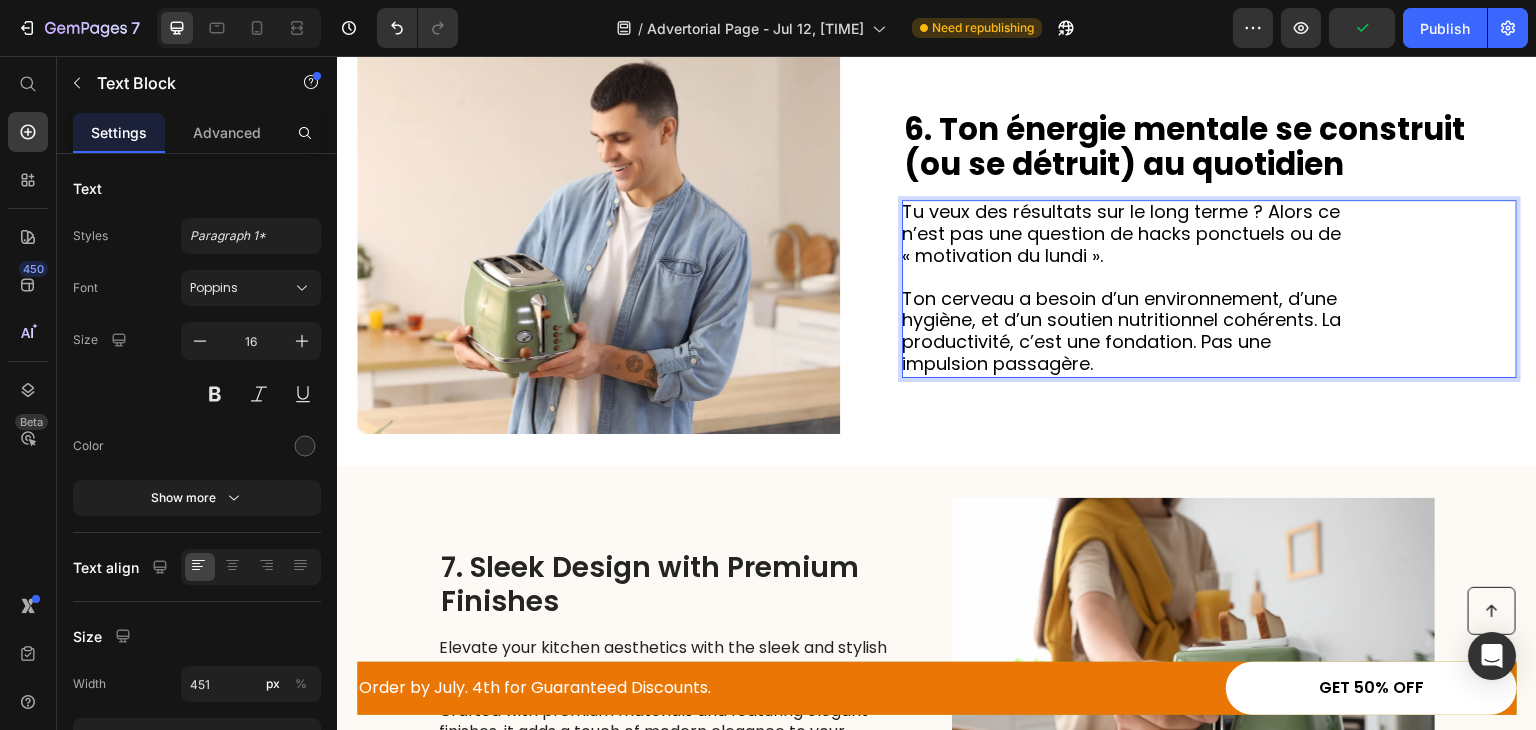 click on "Ton cerveau a besoin d’un environnement, d’une hygiène, et d’un soutien nutritionnel cohérents. La productivité, c’est une fondation. Pas une impulsion passagère." at bounding box center (1121, 331) 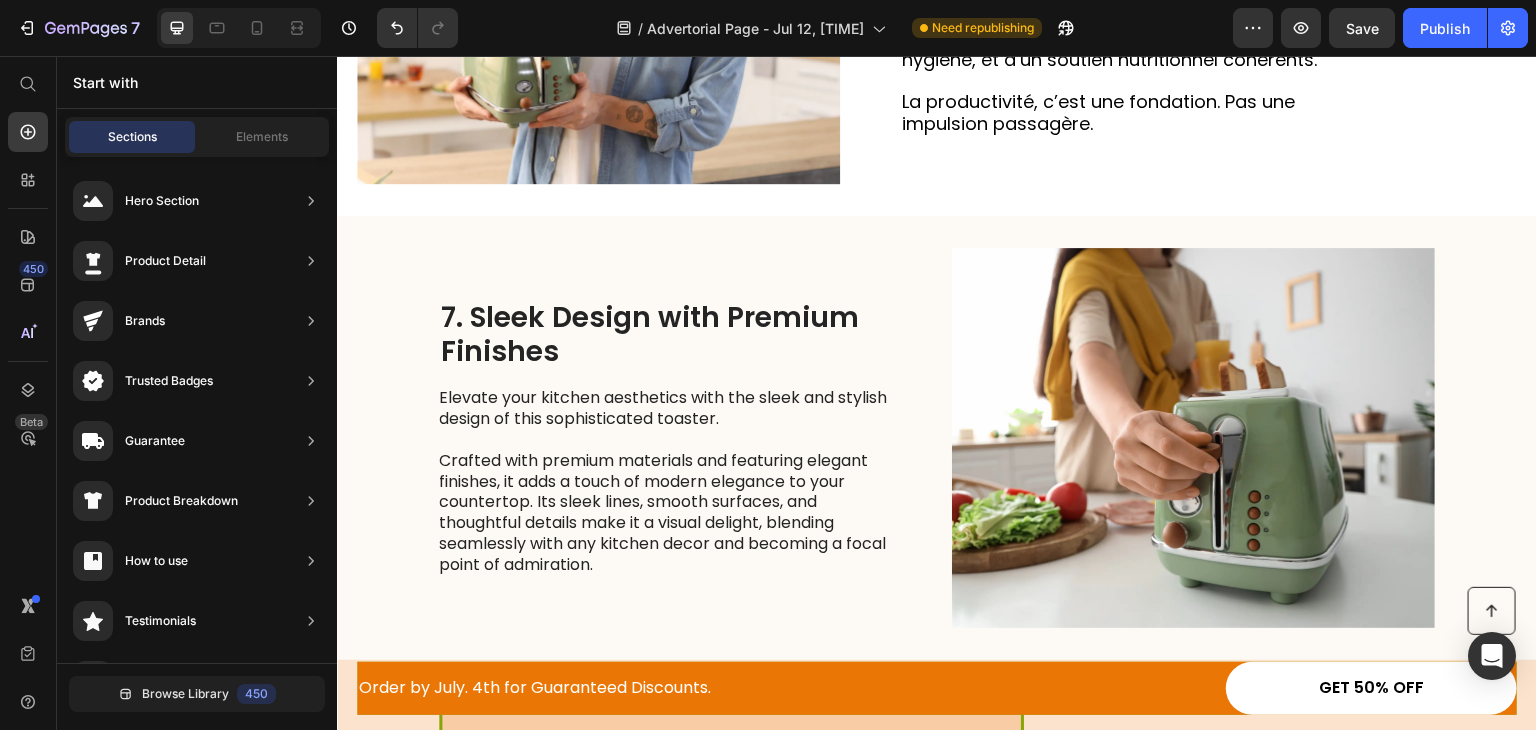 scroll, scrollTop: 3626, scrollLeft: 0, axis: vertical 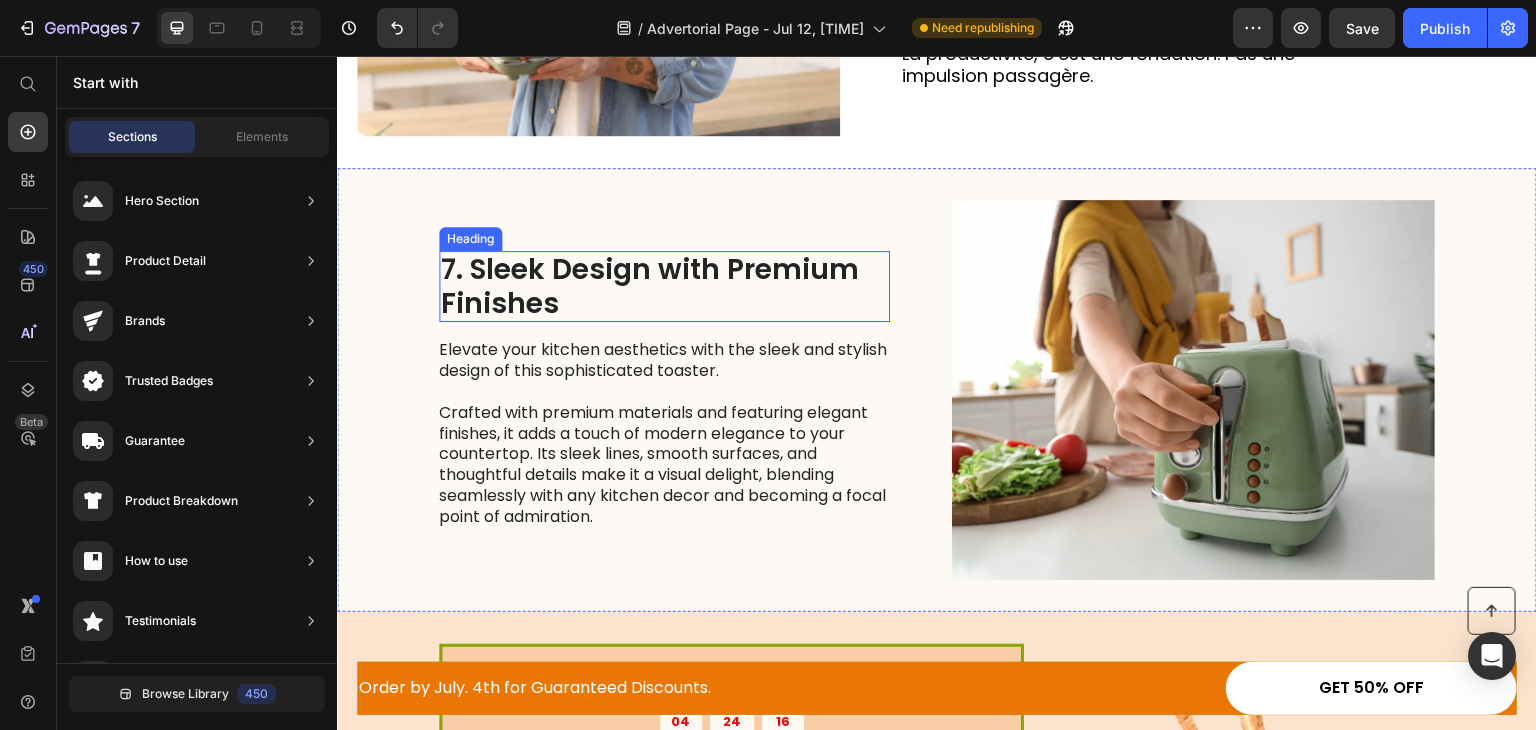 click on "7. Sleek Design with Premium Finishes" at bounding box center (664, 286) 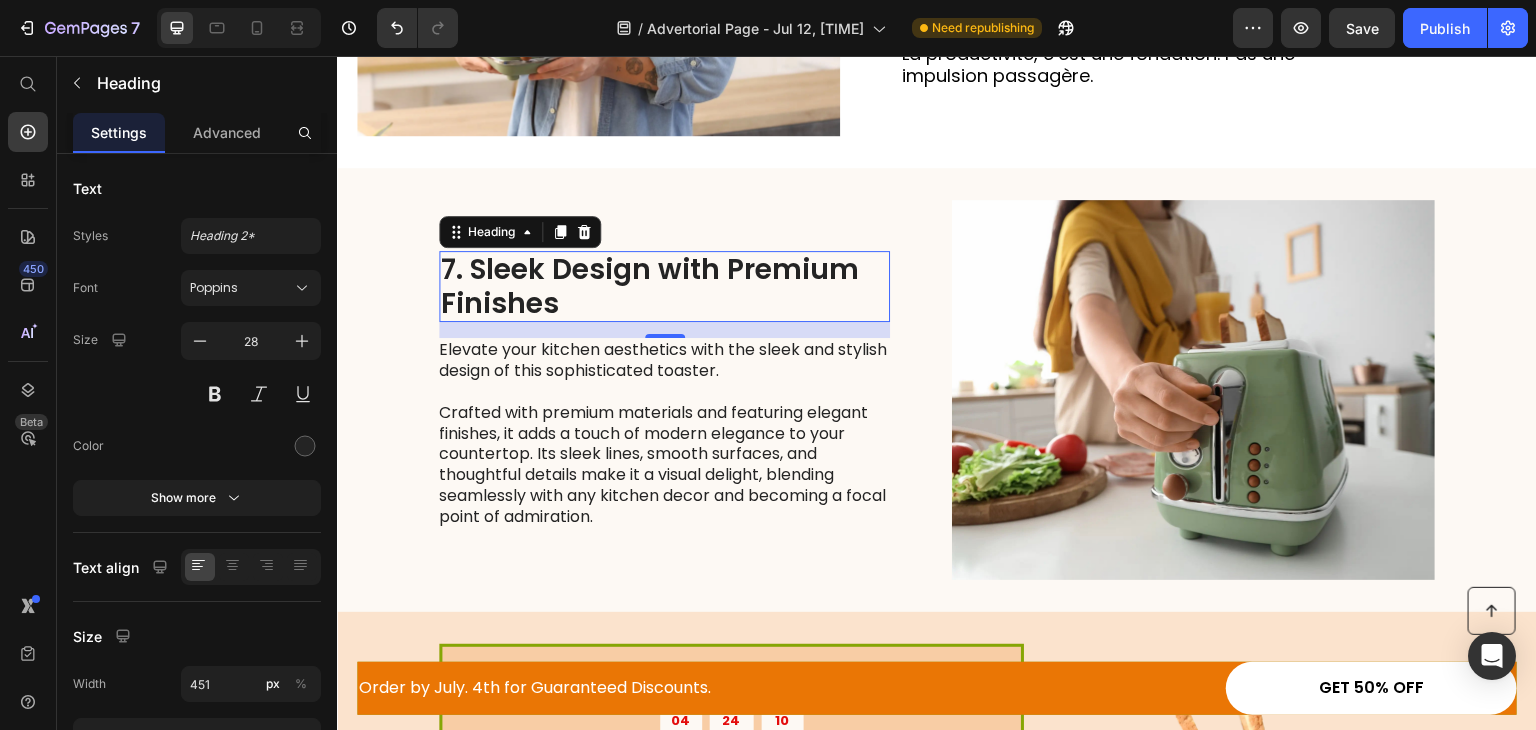 click on "7. Sleek Design with Premium Finishes" at bounding box center [664, 286] 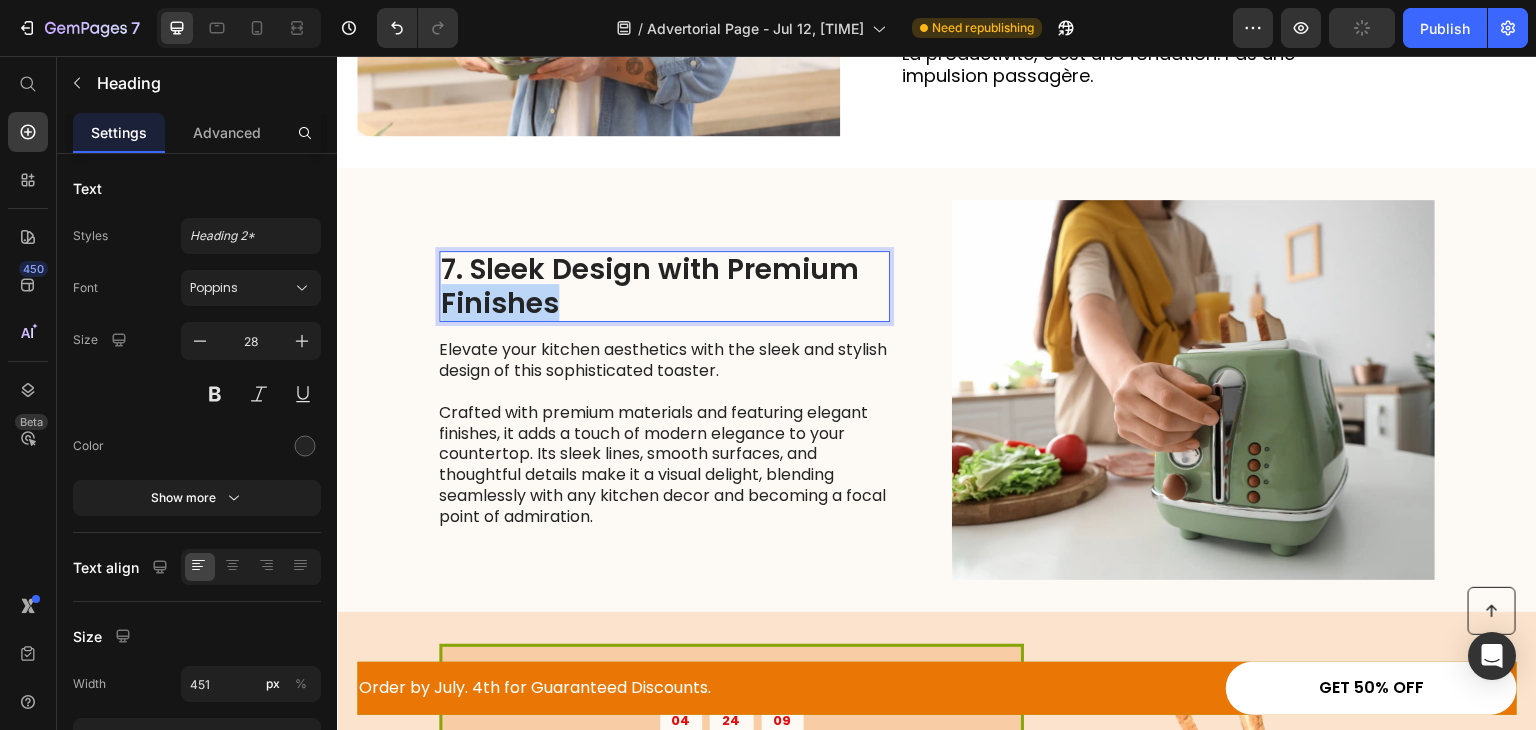 click on "7. Sleek Design with Premium Finishes" at bounding box center (664, 286) 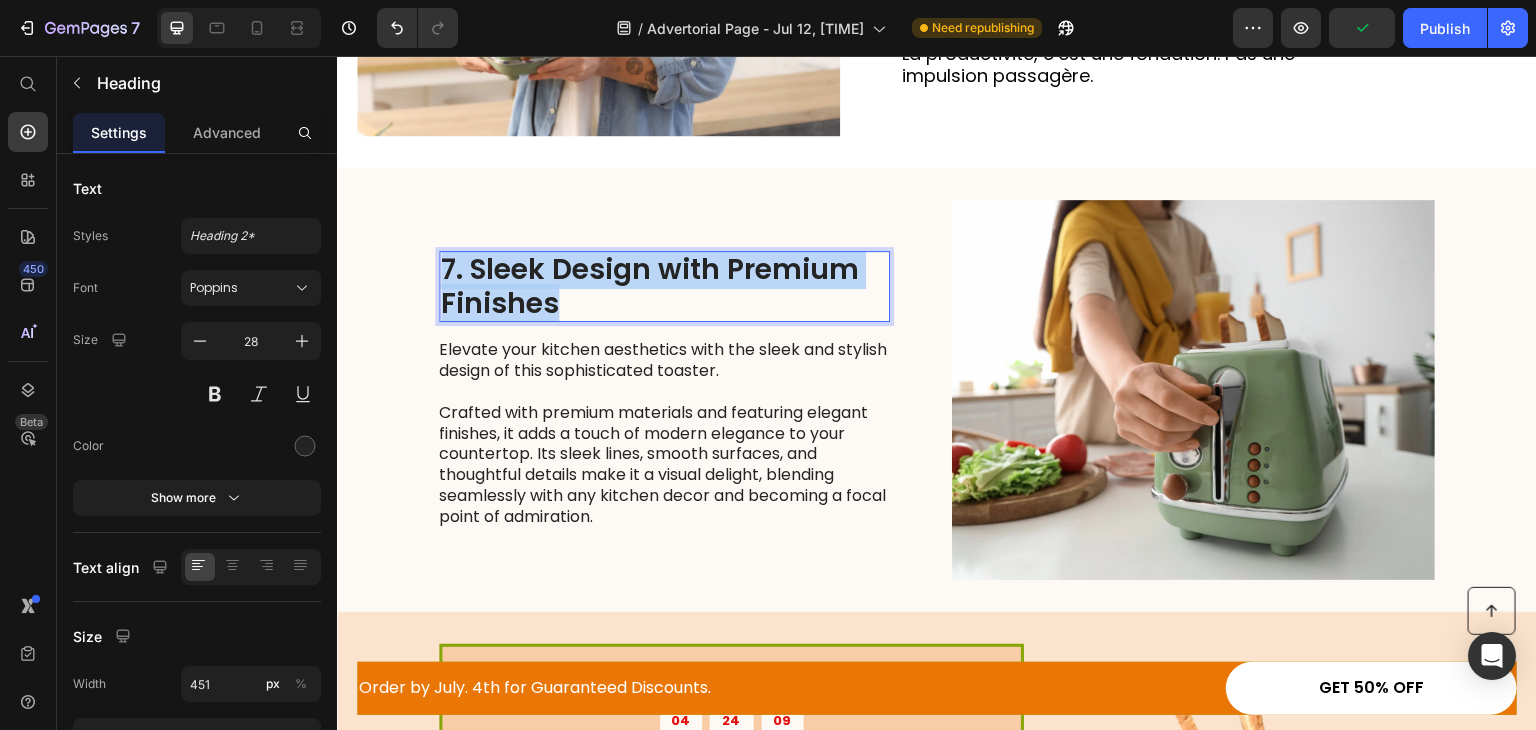 click on "7. Sleek Design with Premium Finishes" at bounding box center (664, 286) 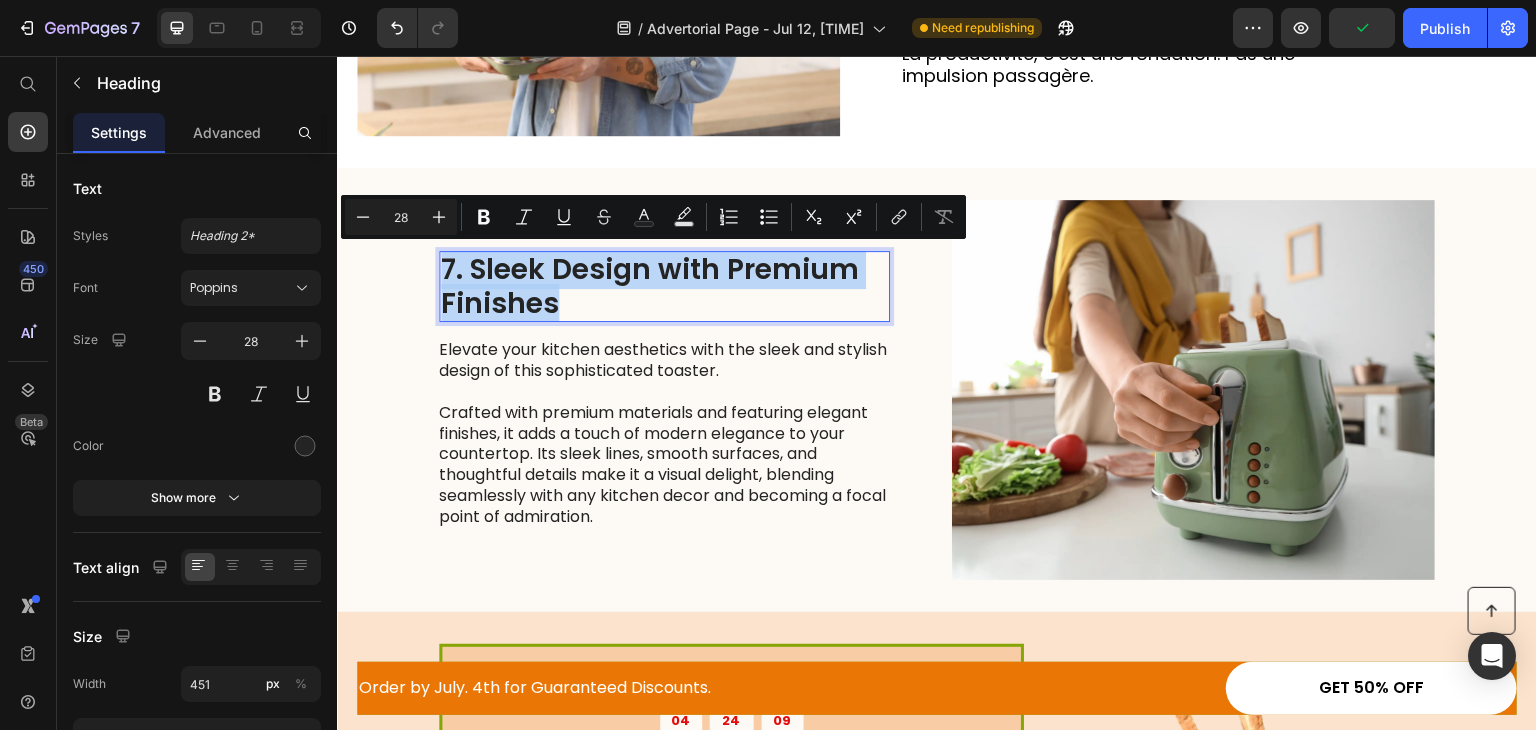 type on "17" 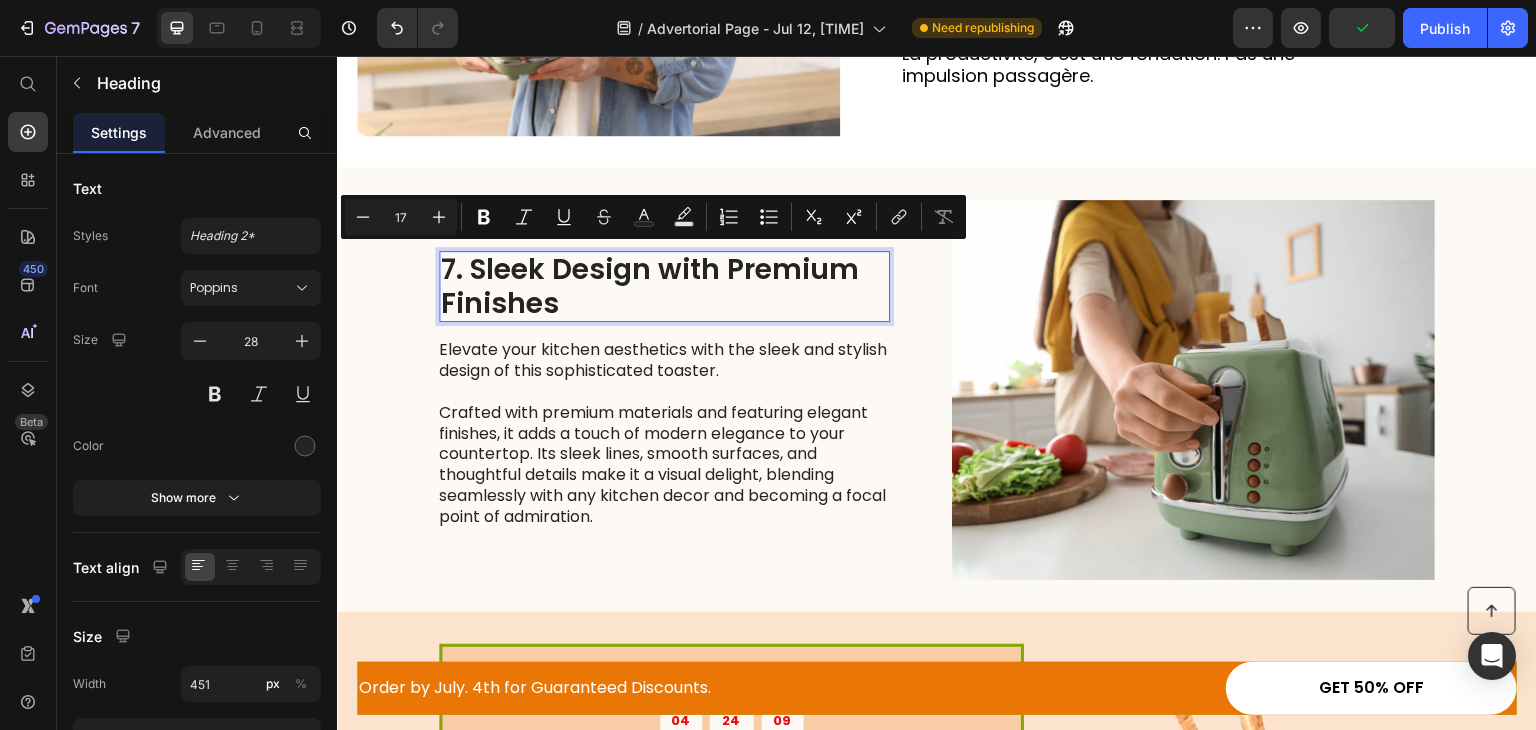scroll, scrollTop: 3624, scrollLeft: 0, axis: vertical 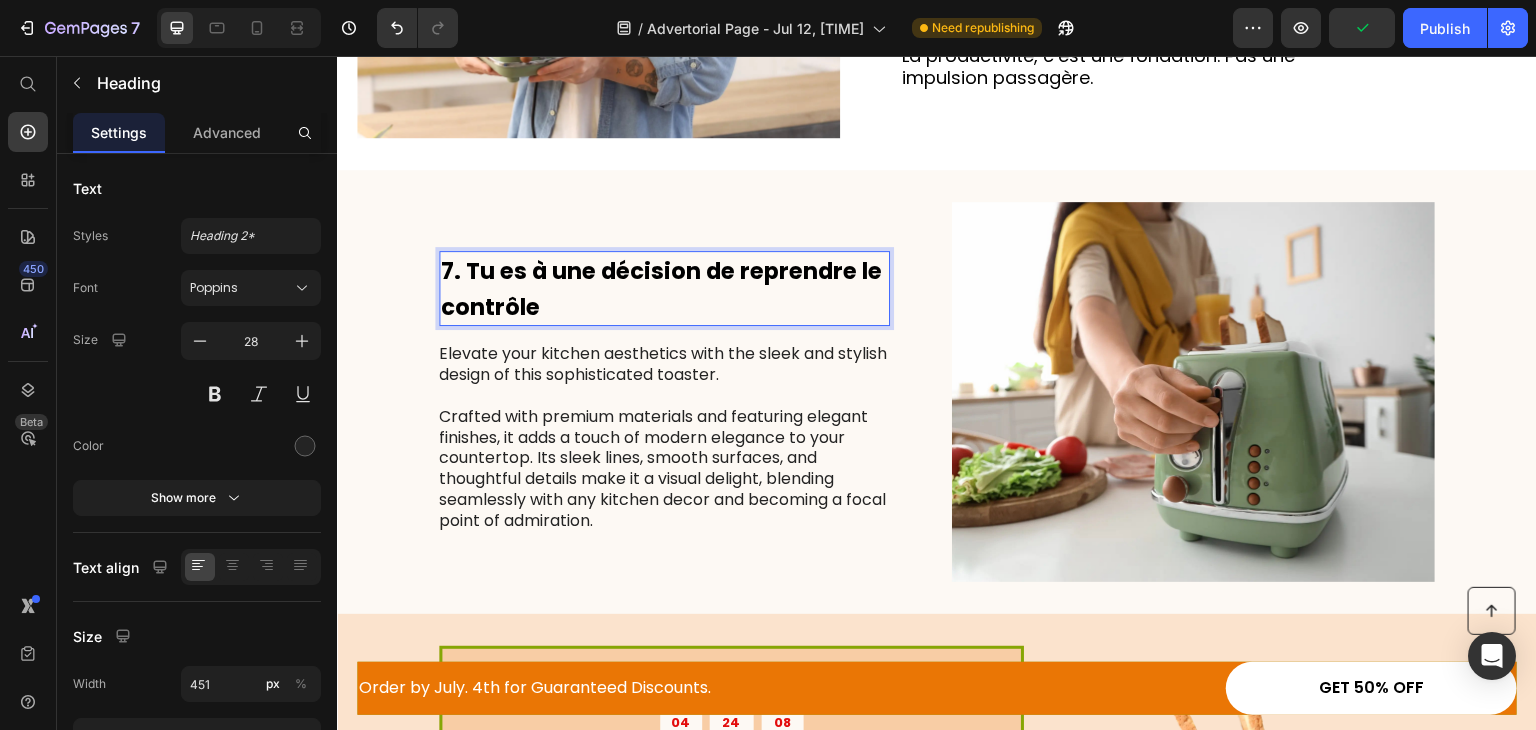click on "7. Tu es à une décision de reprendre le contrôle" at bounding box center (661, 289) 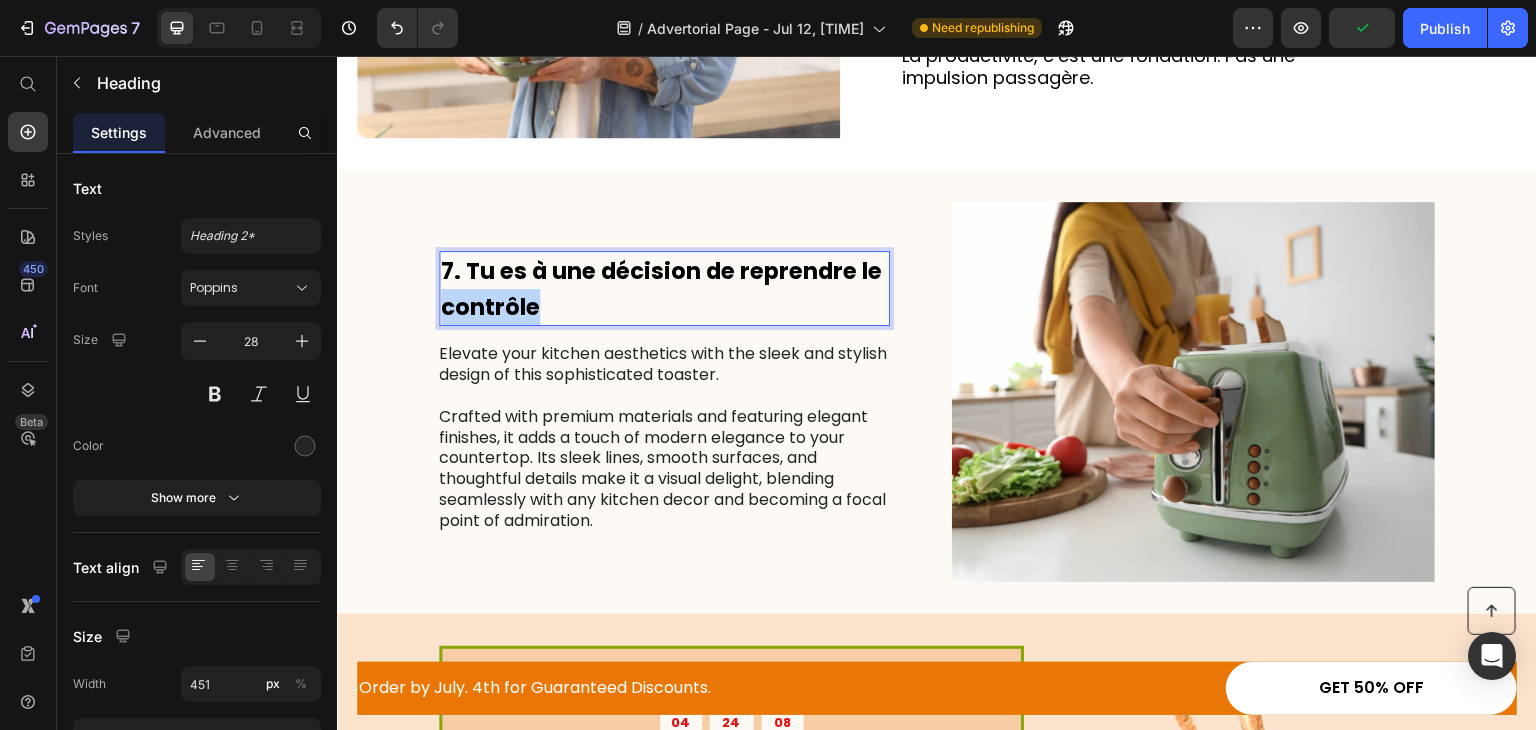 click on "7. Tu es à une décision de reprendre le contrôle" at bounding box center (661, 289) 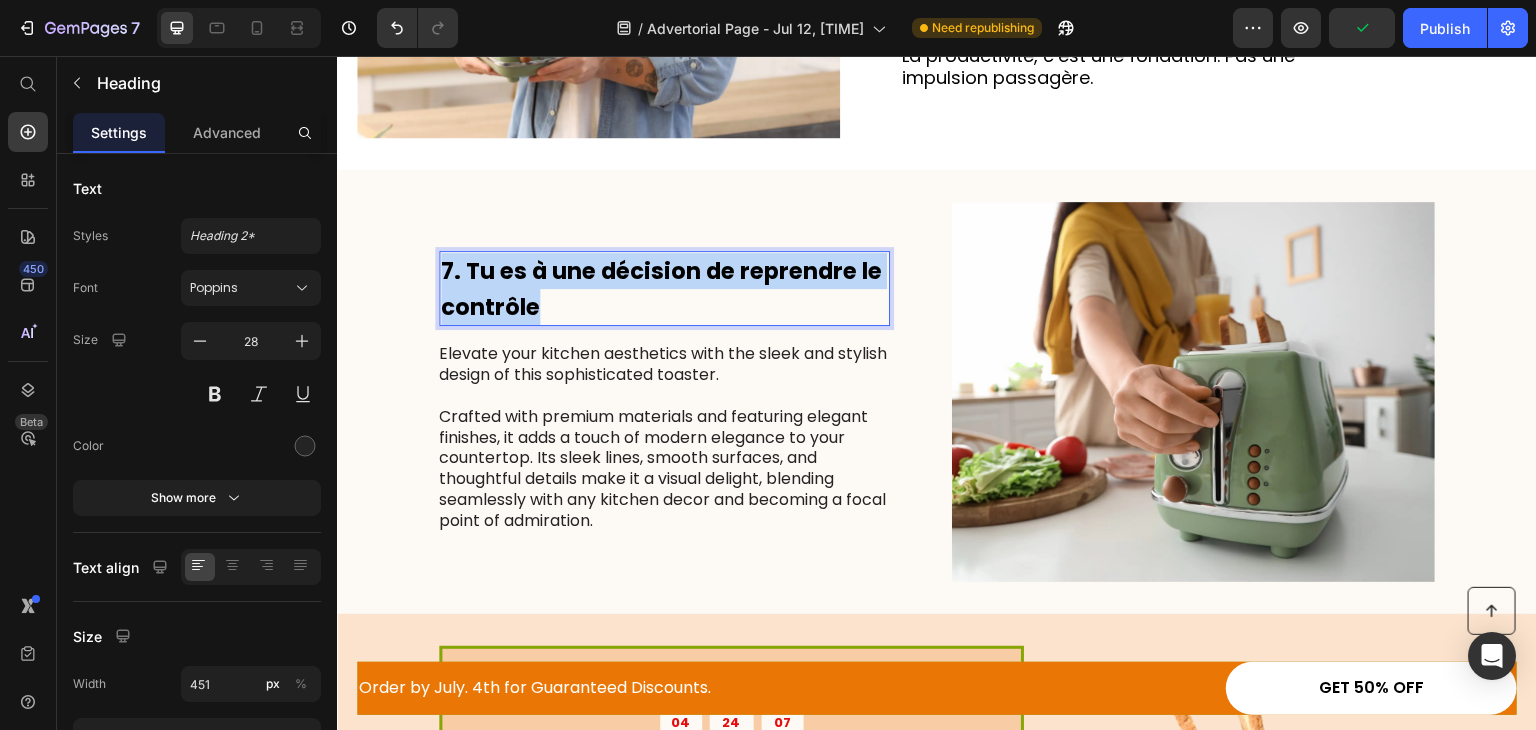 click on "7. Tu es à une décision de reprendre le contrôle" at bounding box center (661, 289) 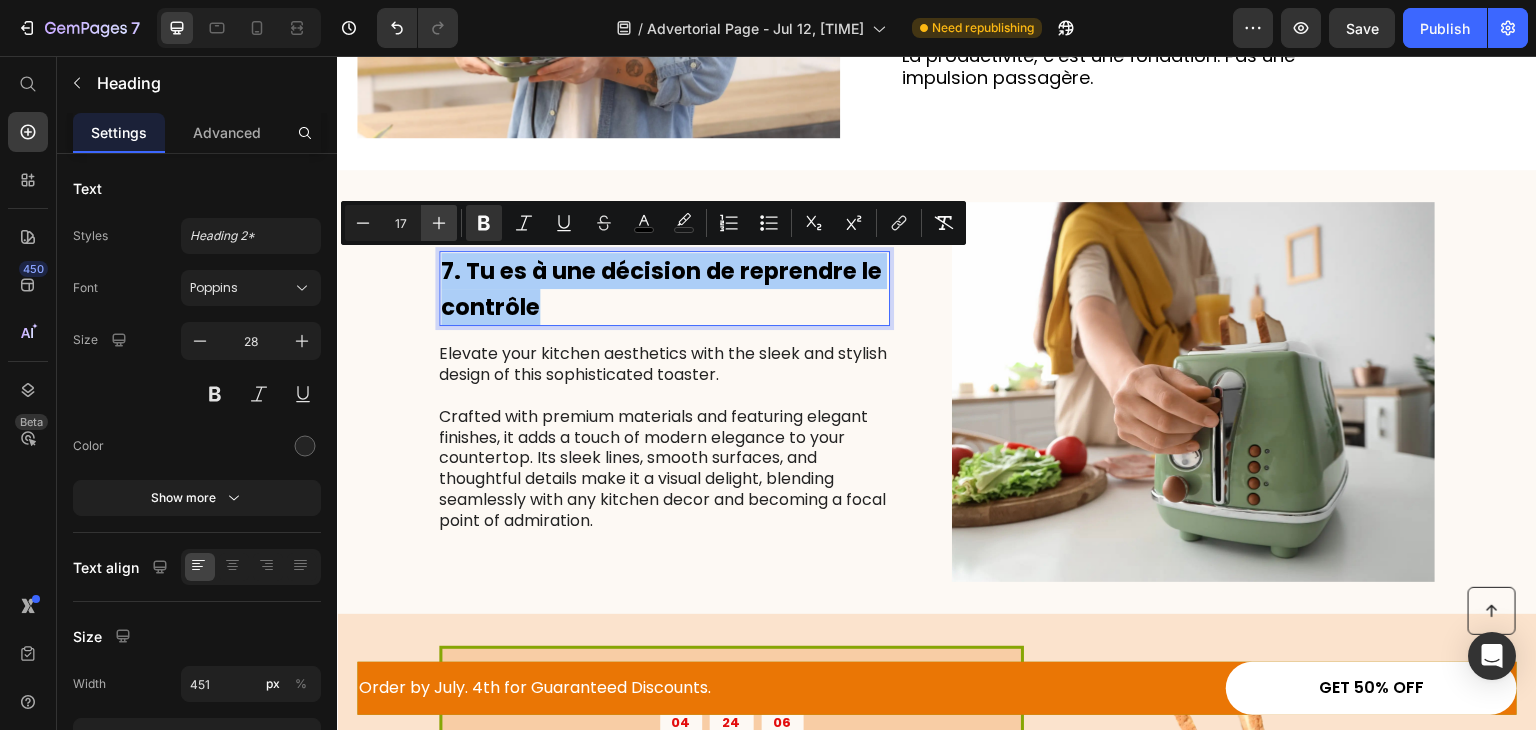 click on "Plus" at bounding box center (439, 223) 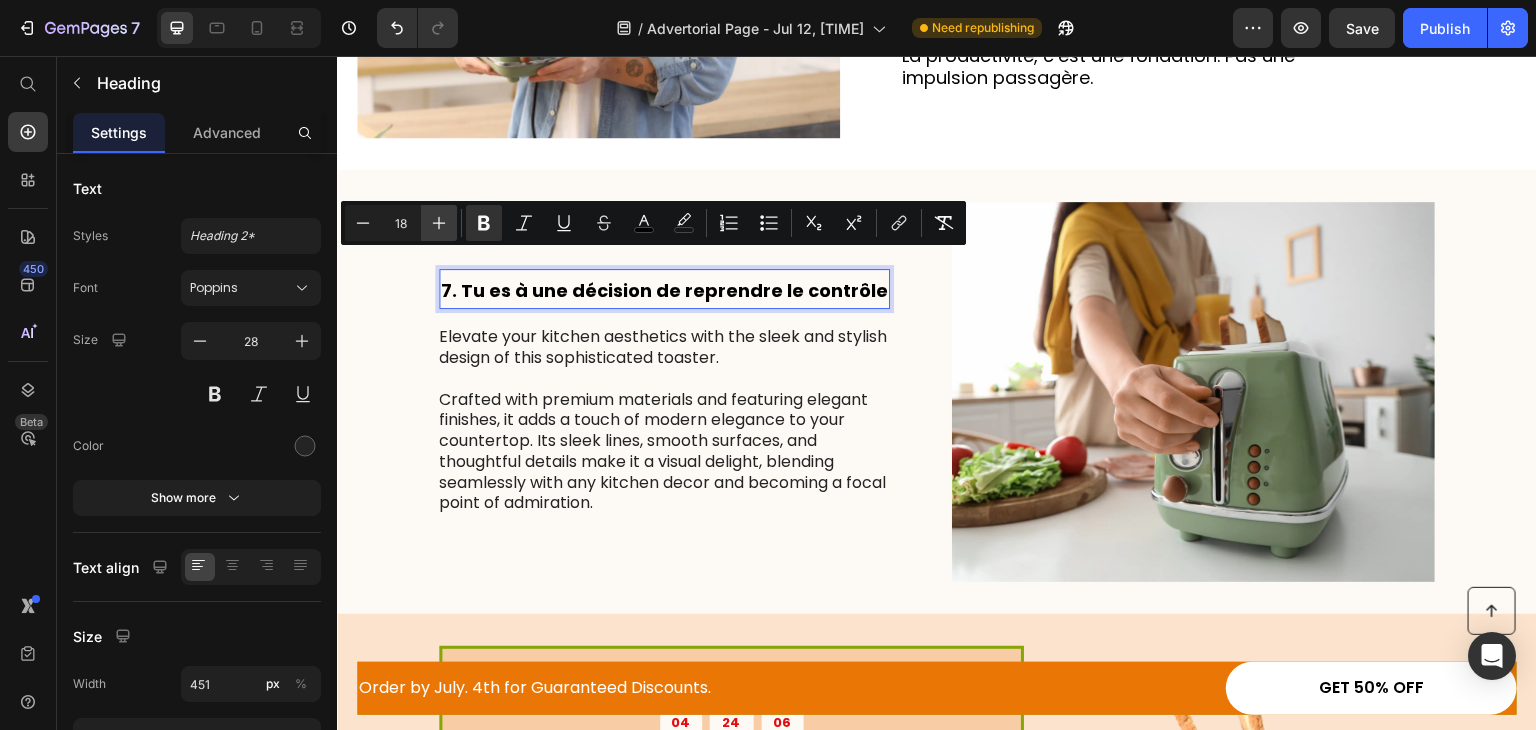 click on "Plus" at bounding box center (439, 223) 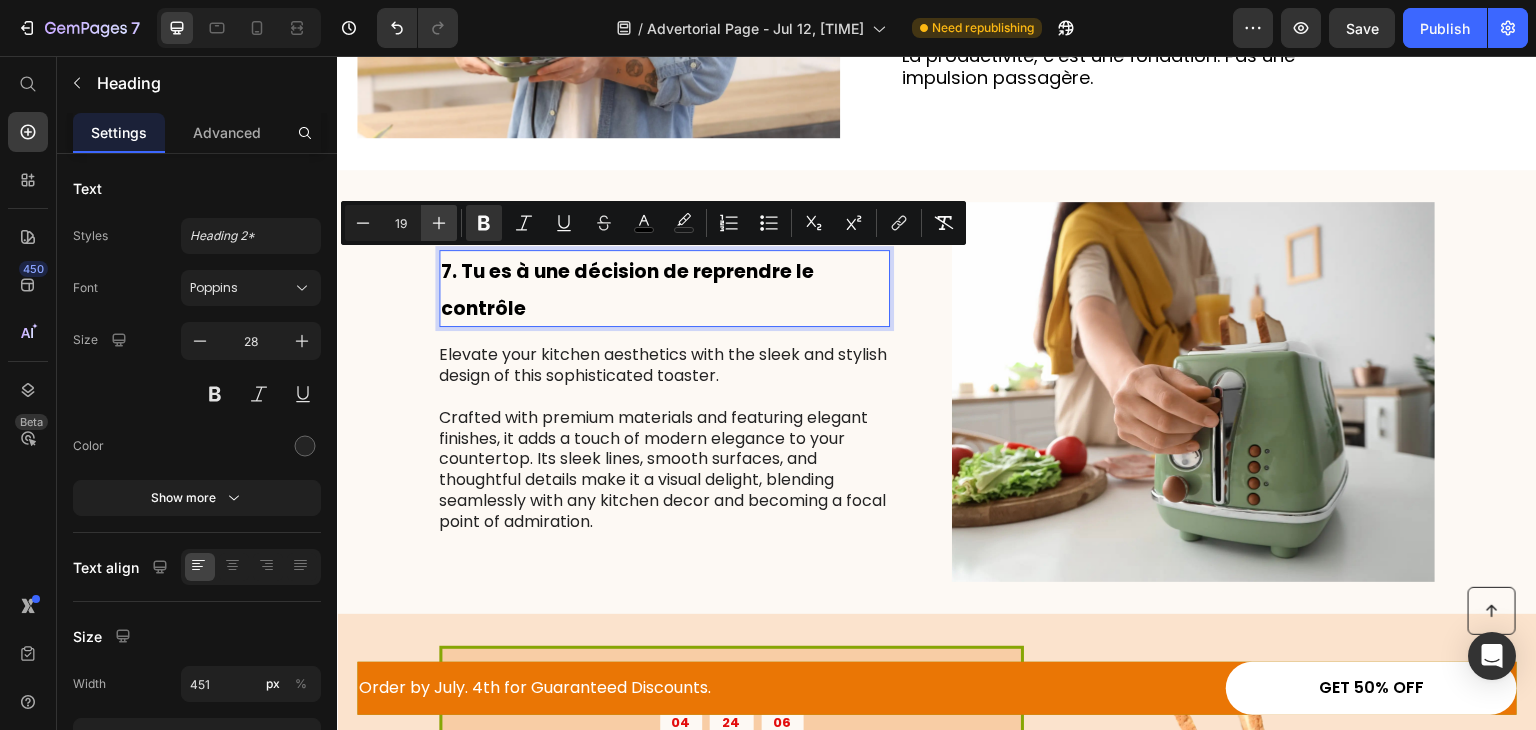 click on "Plus" at bounding box center [439, 223] 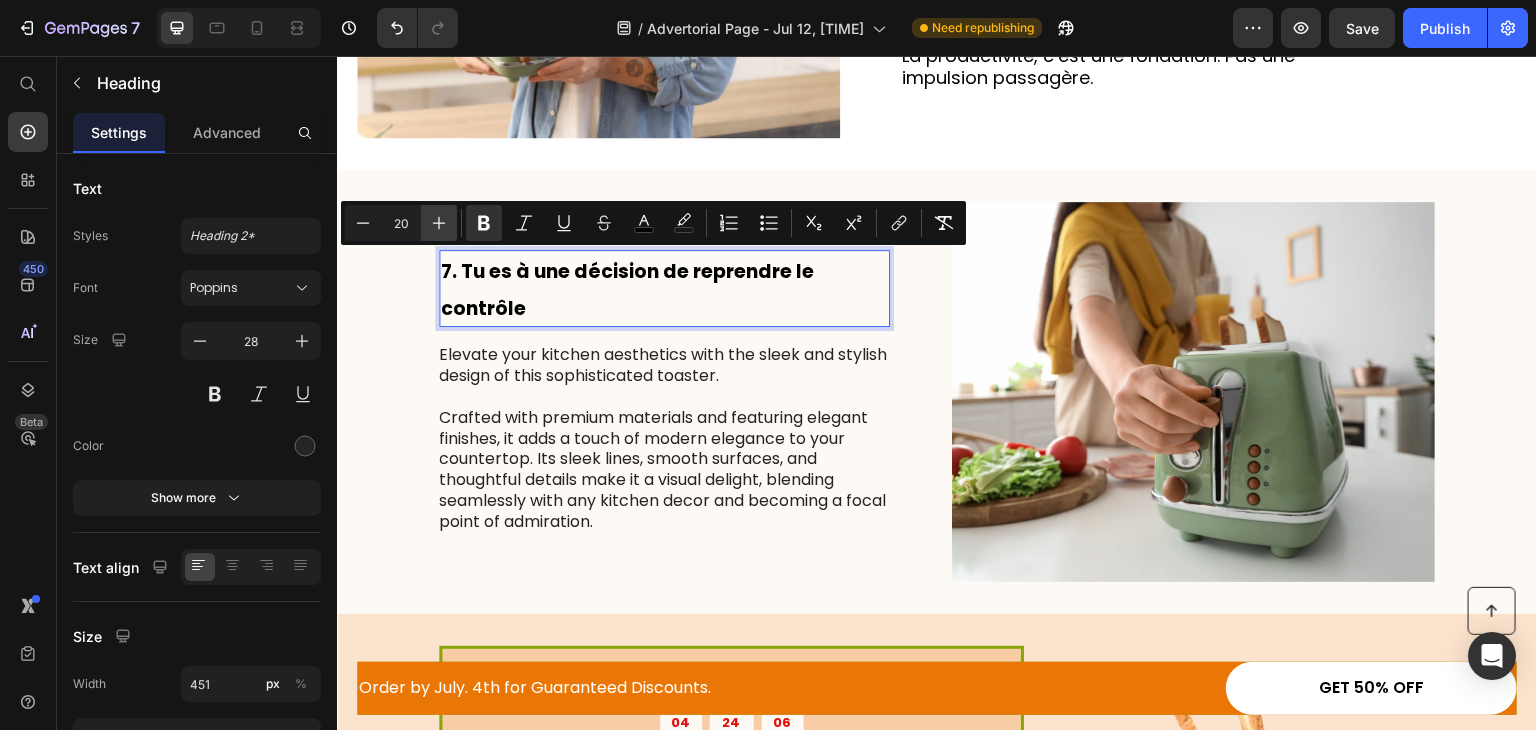 click on "Plus" at bounding box center [439, 223] 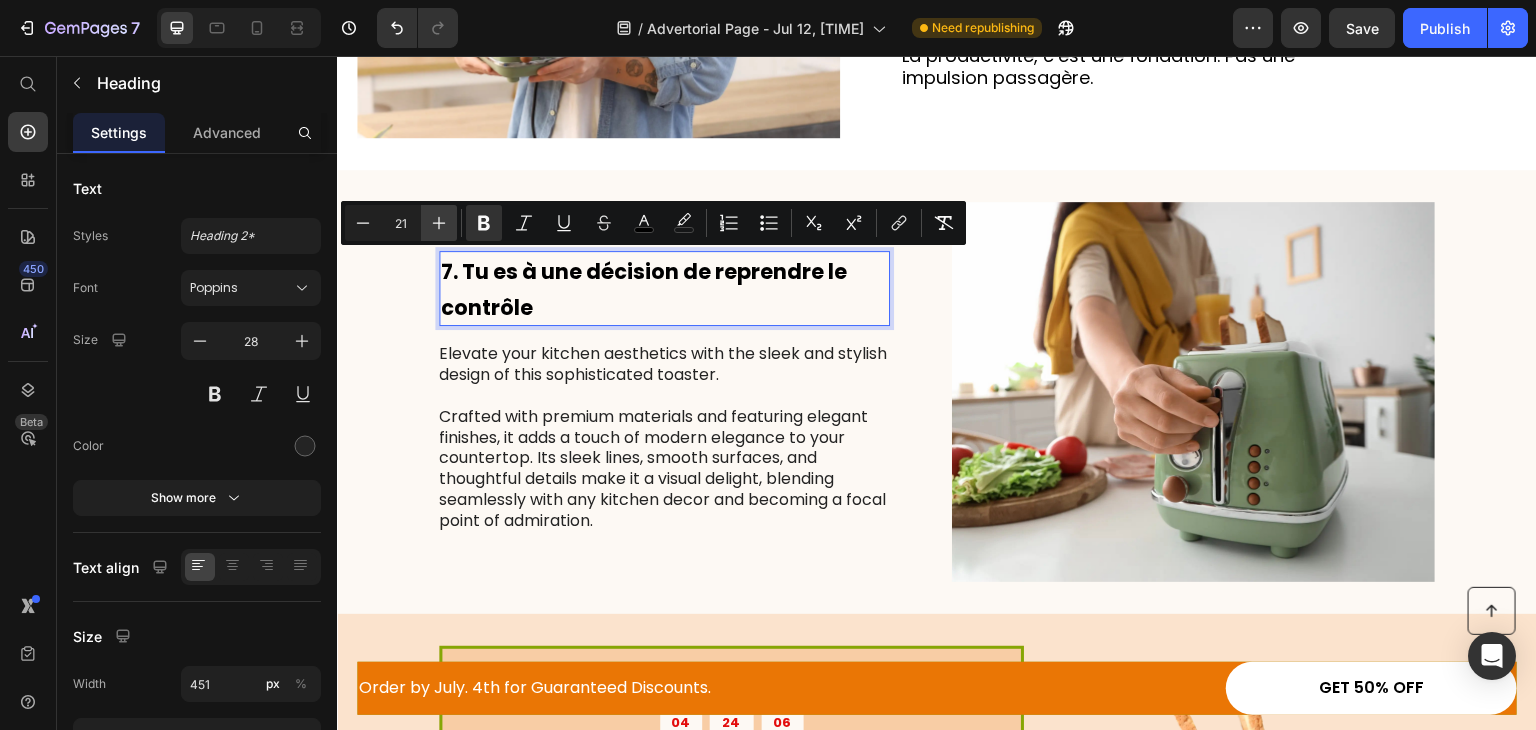 click on "Plus" at bounding box center (439, 223) 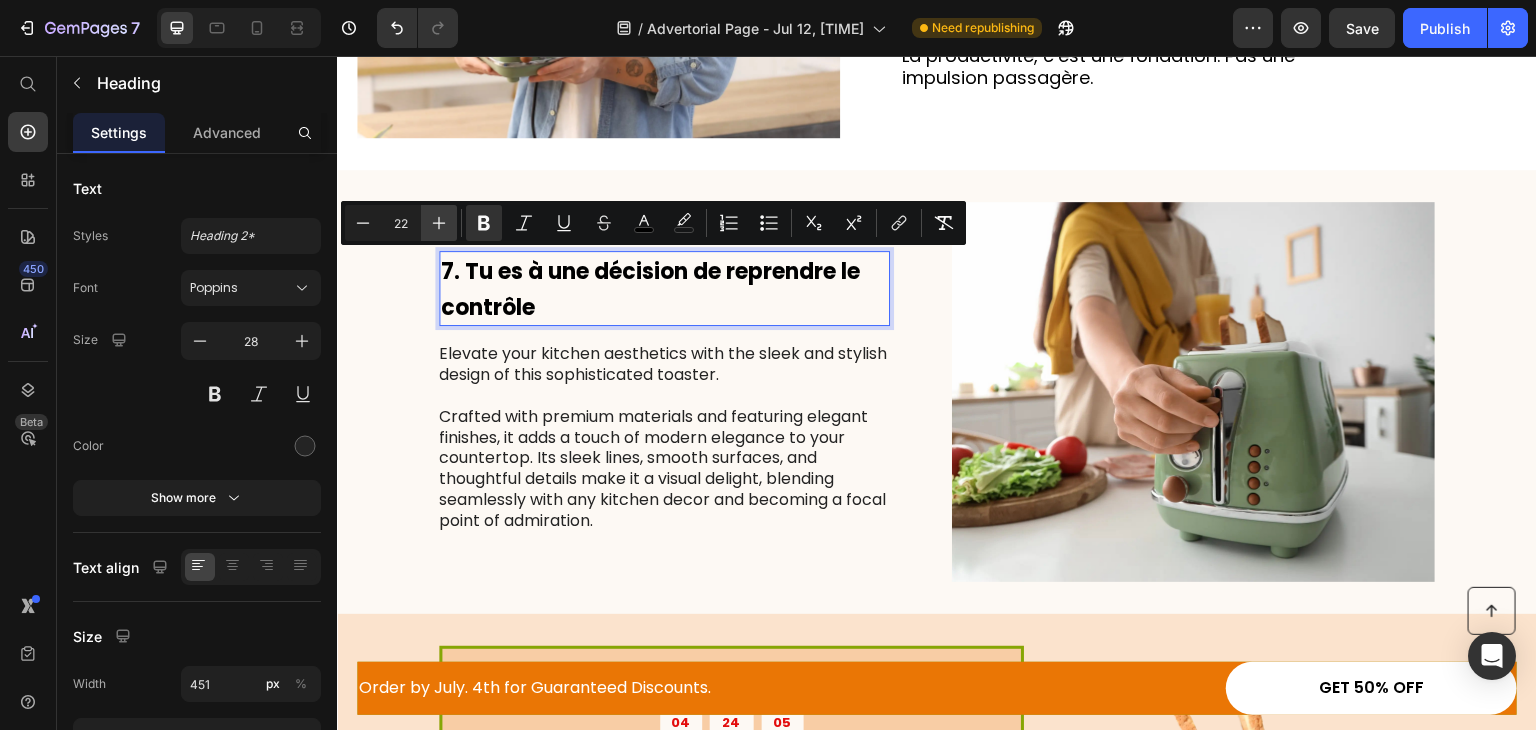click on "Plus" at bounding box center (439, 223) 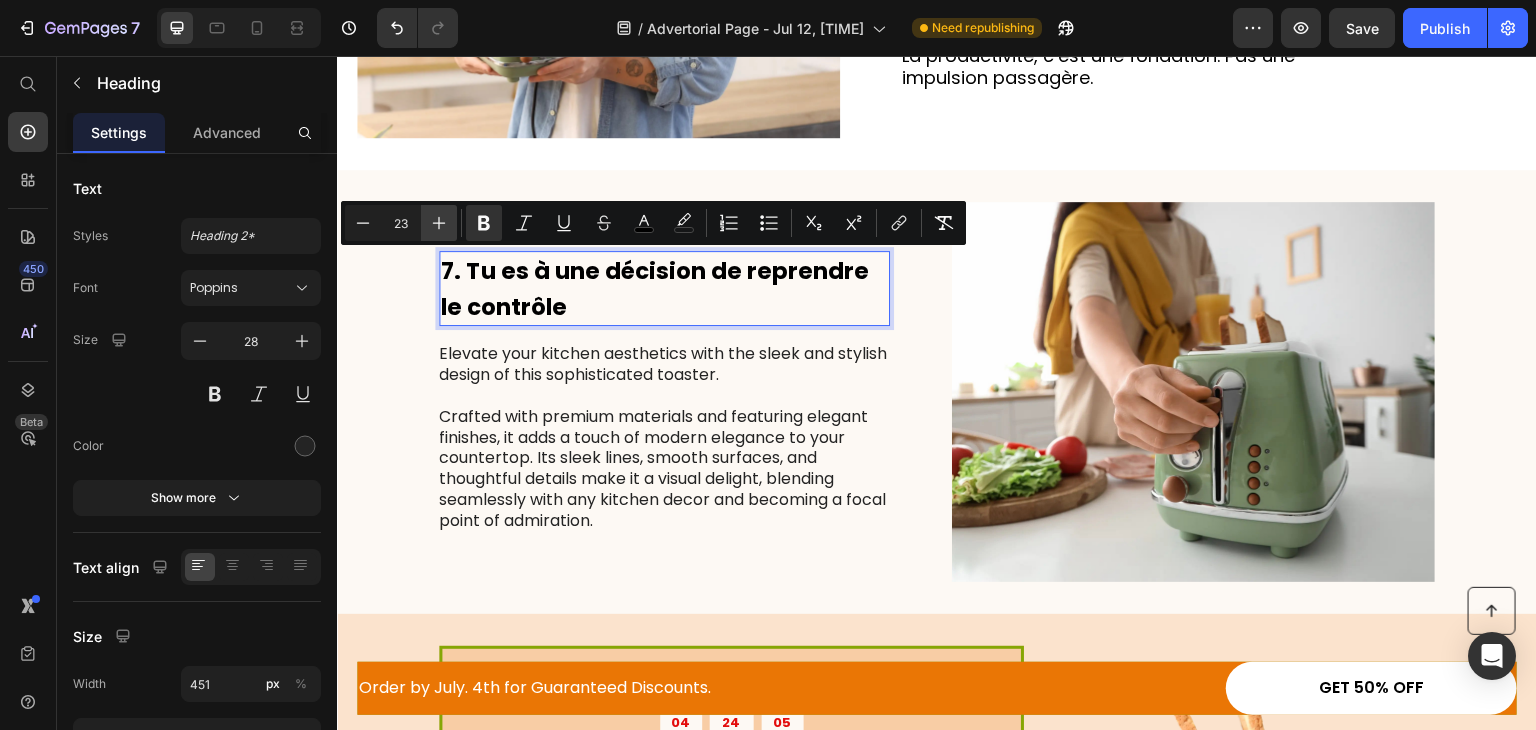 click on "Plus" at bounding box center [439, 223] 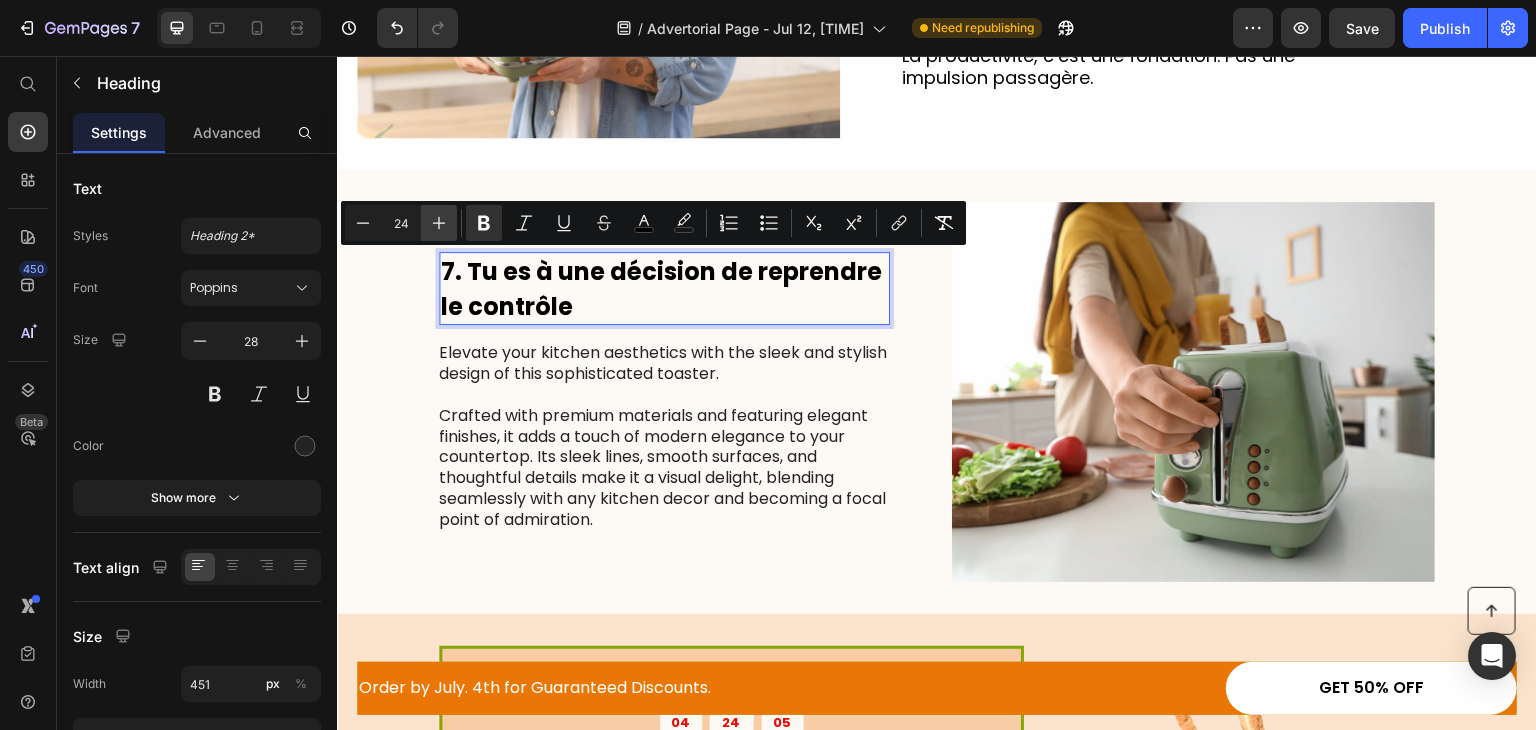click on "Plus" at bounding box center [439, 223] 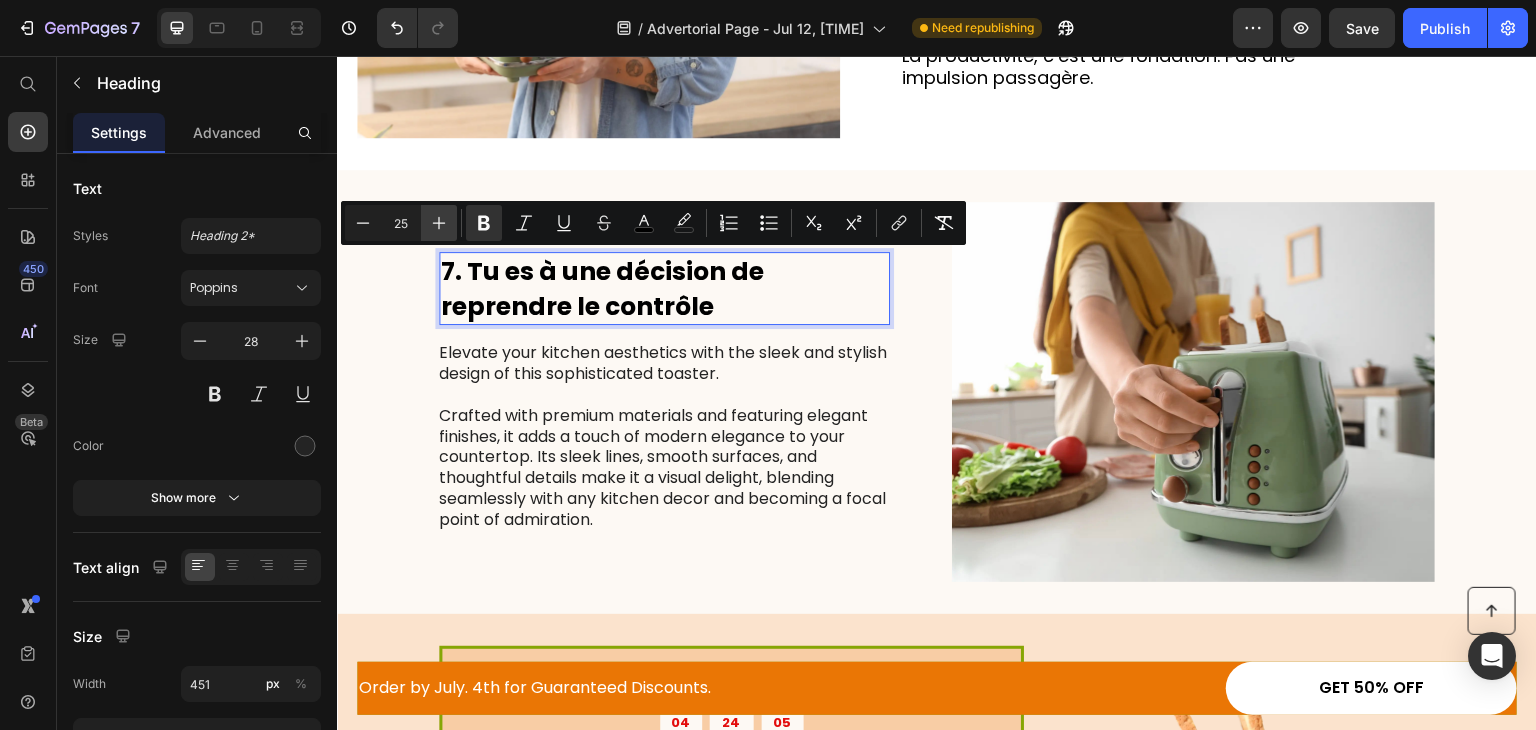 click on "Plus" at bounding box center [439, 223] 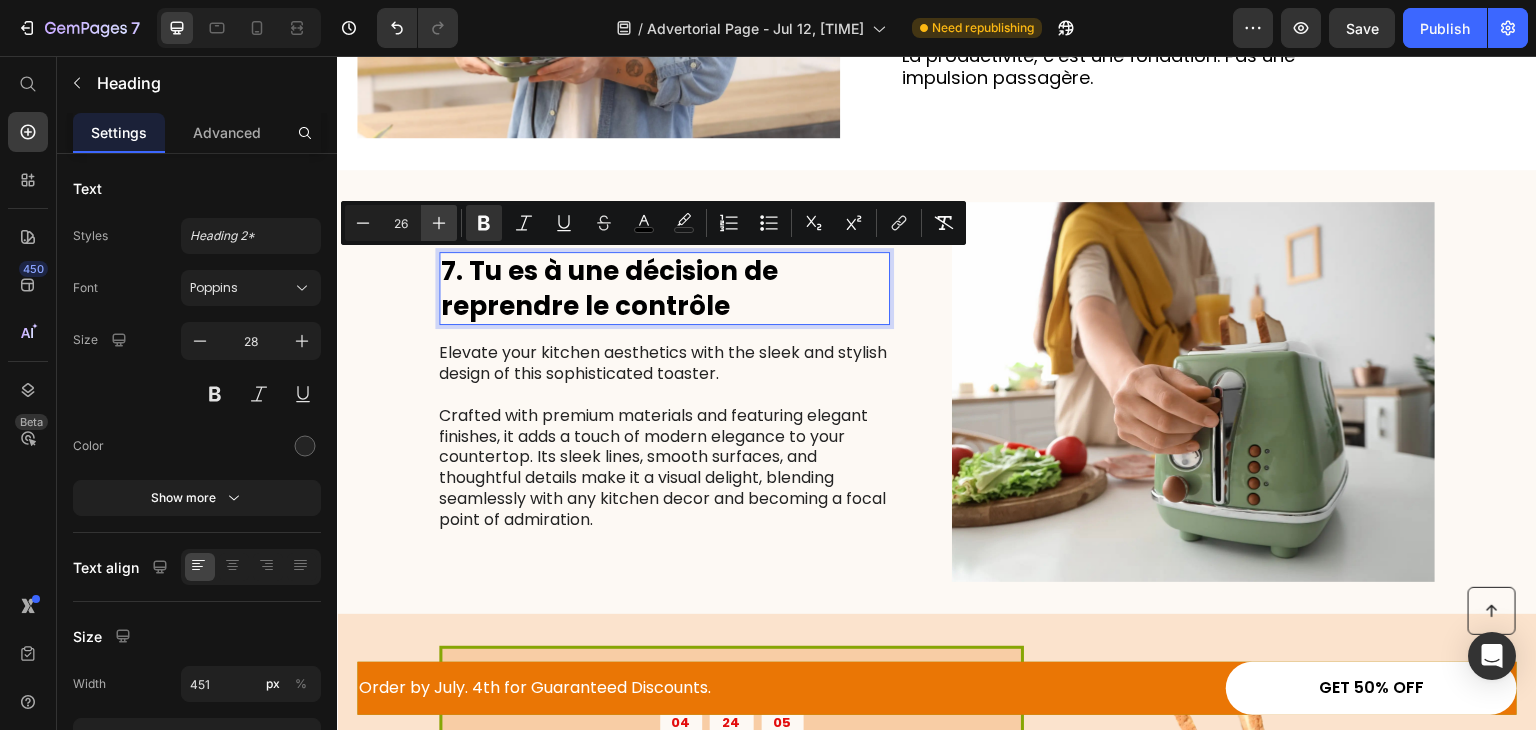 click on "Plus" at bounding box center (439, 223) 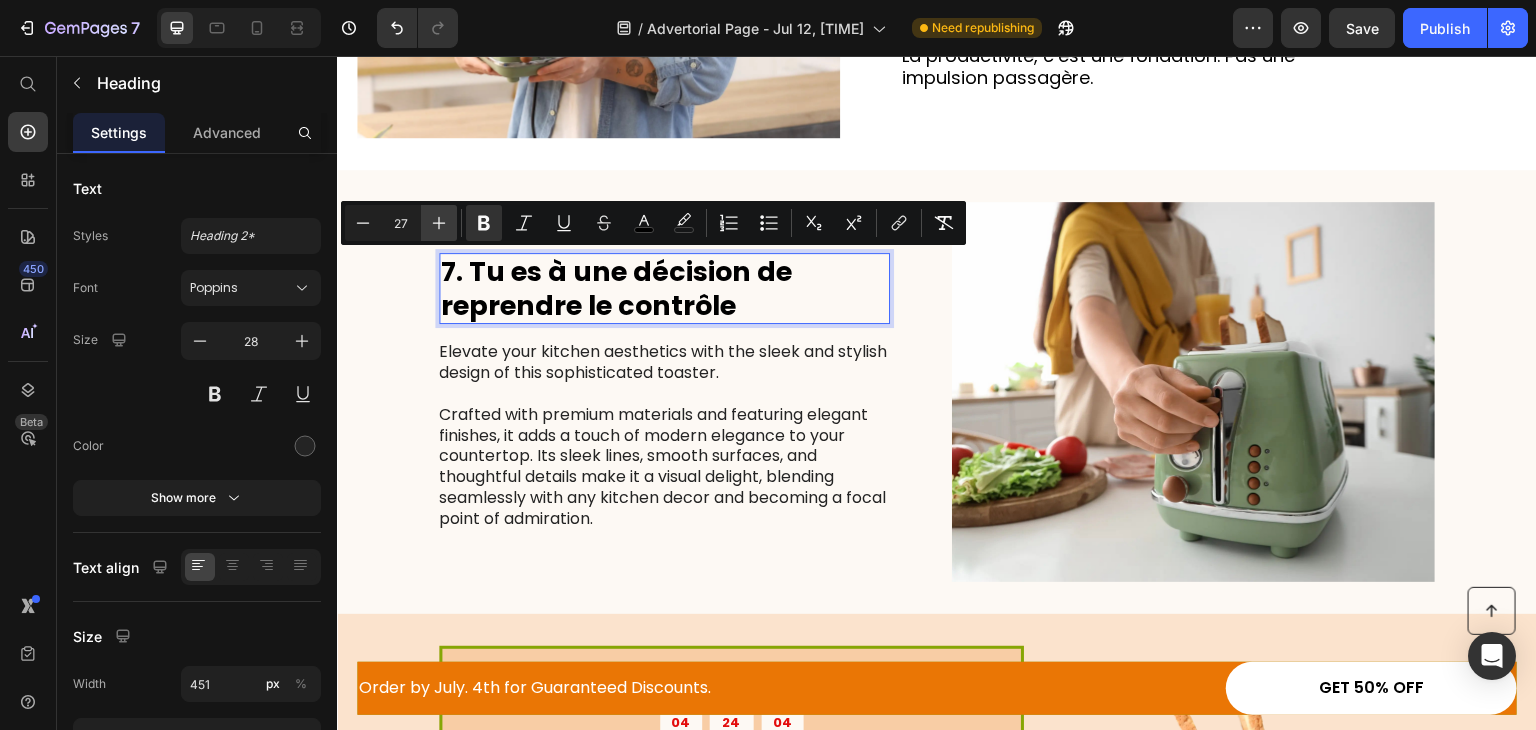 click on "Plus" at bounding box center (439, 223) 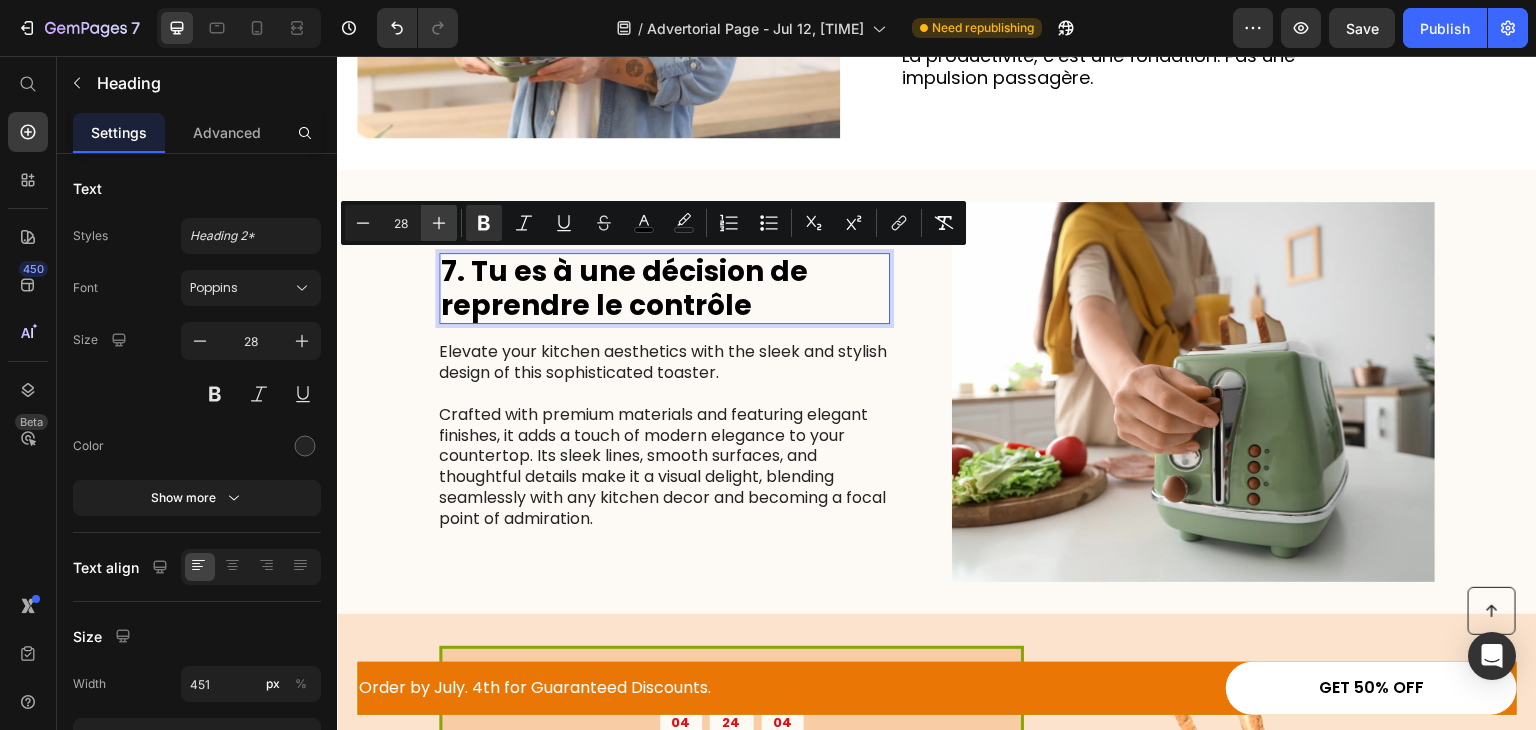 click on "Plus" at bounding box center [439, 223] 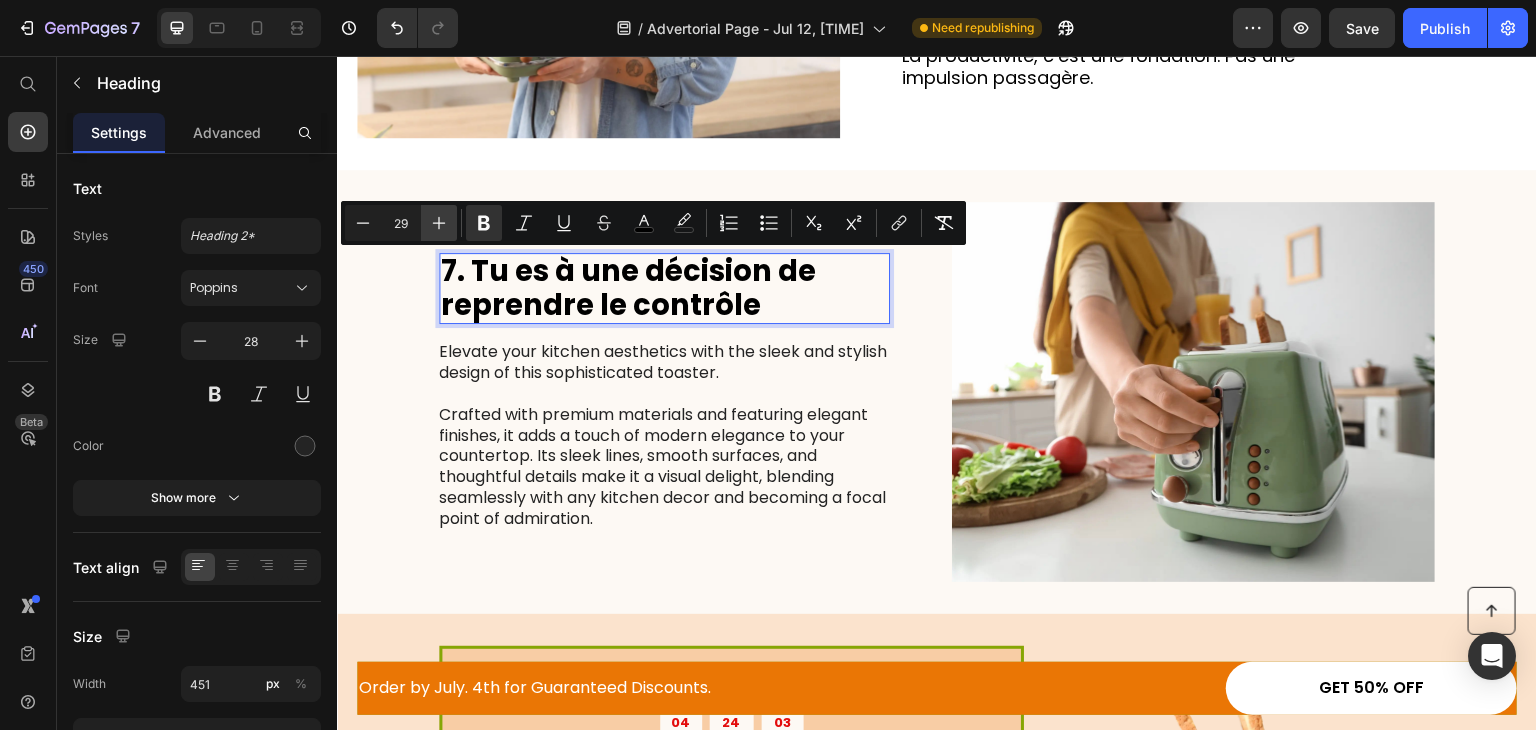 click on "Plus" at bounding box center (439, 223) 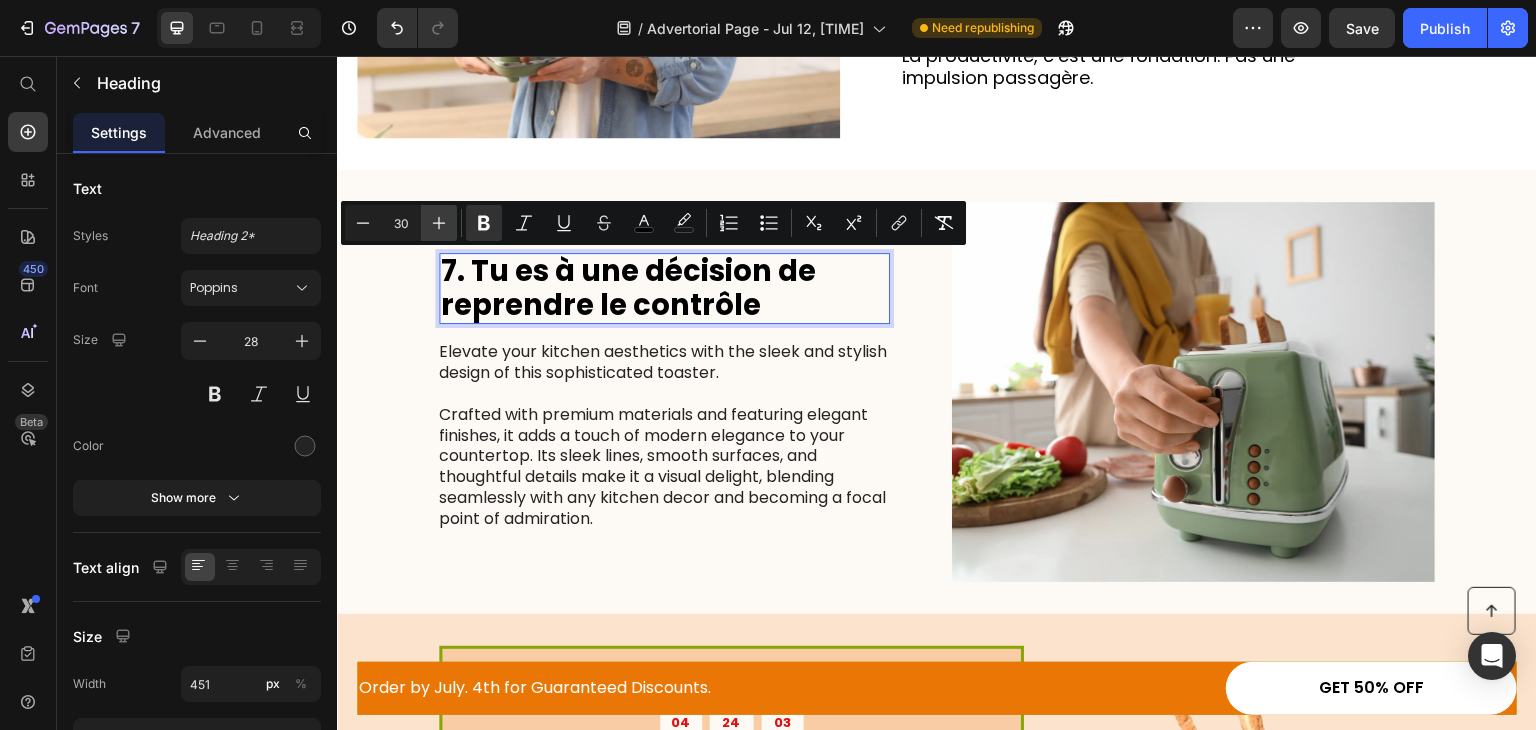 click on "Plus" at bounding box center (439, 223) 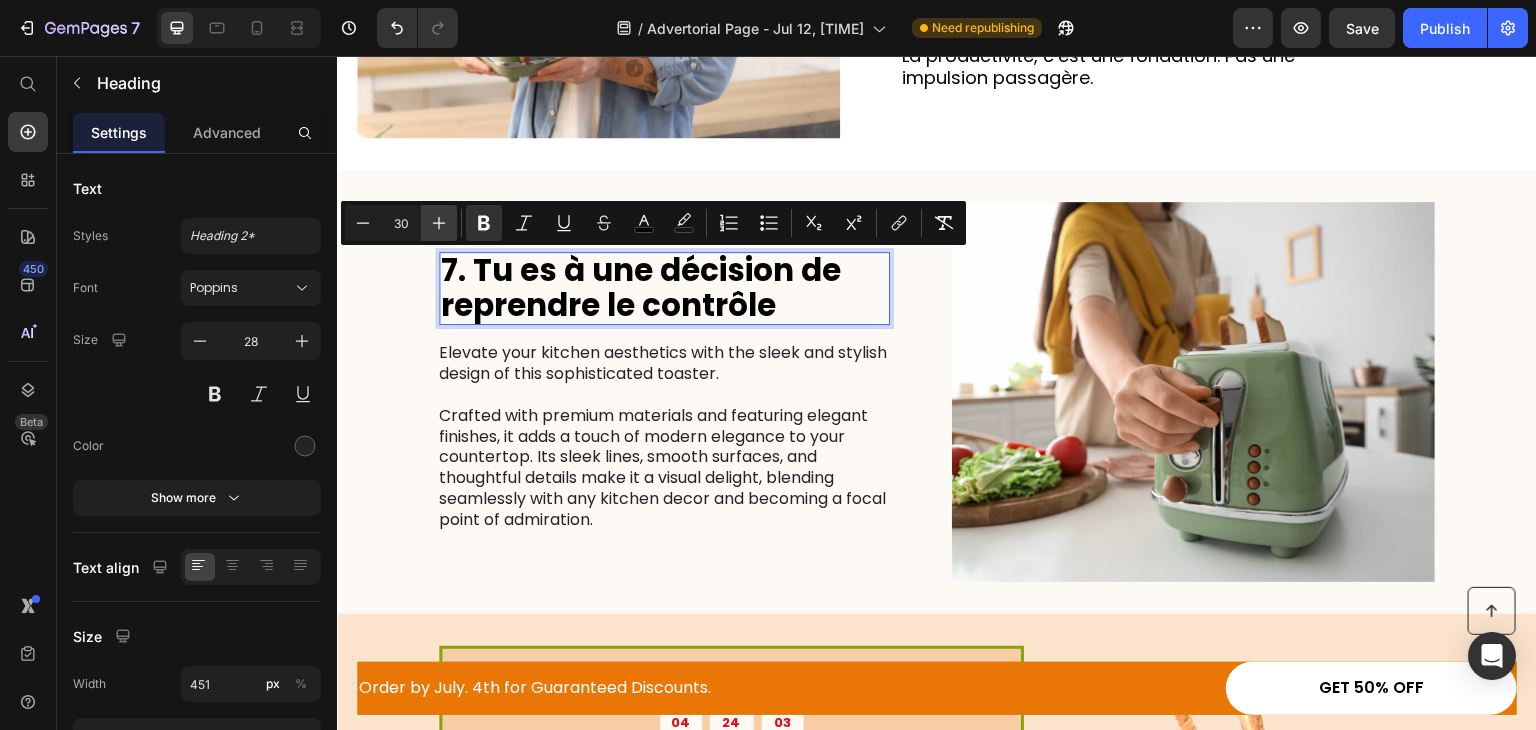 type on "31" 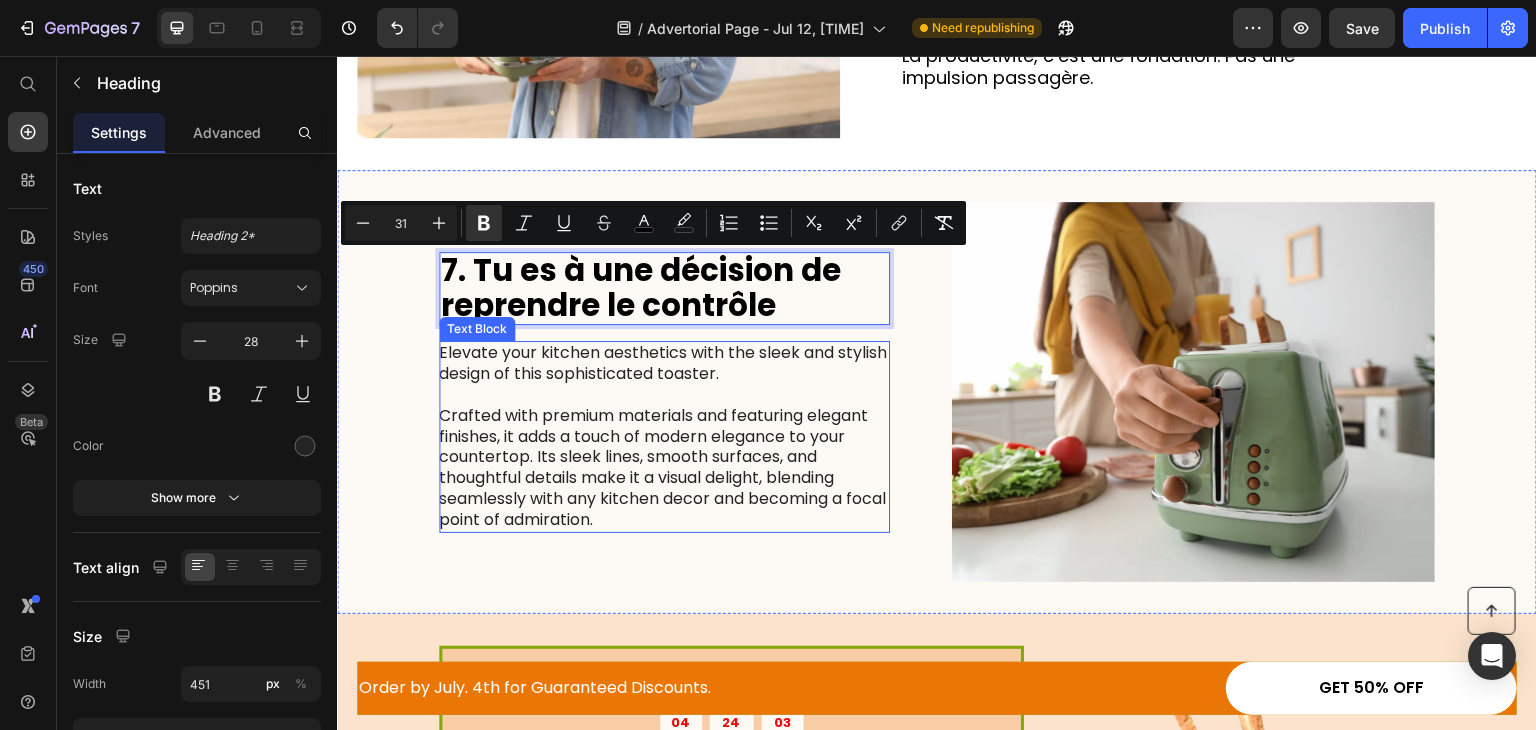 click on "Elevate your kitchen aesthetics with the sleek and stylish design of this sophisticated toaster.  Crafted with premium materials and featuring elegant finishes, it adds a touch of modern elegance to your countertop. Its sleek lines, smooth surfaces, and thoughtful details make it a visual delight, blending seamlessly with any kitchen decor and becoming a focal point of admiration." at bounding box center [663, 436] 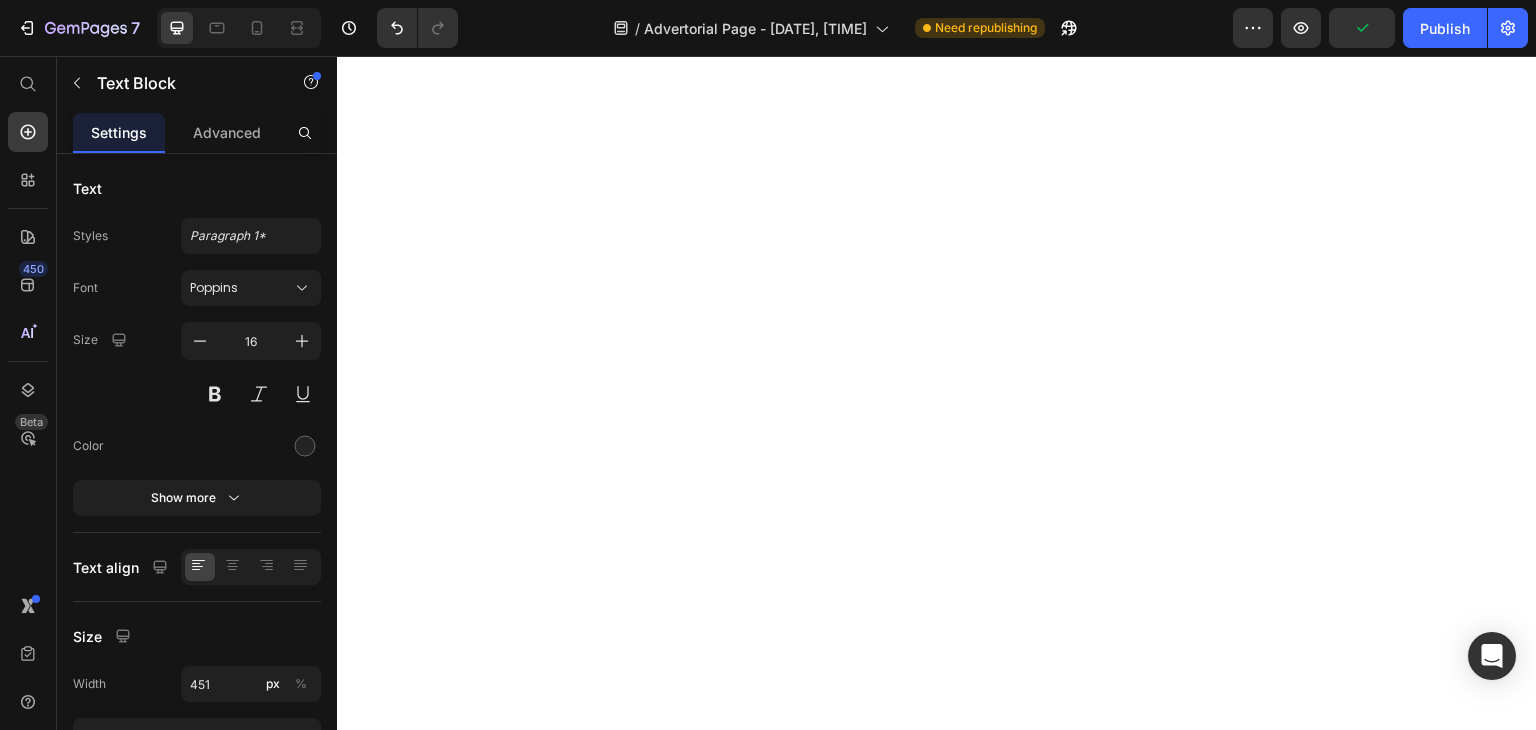 scroll, scrollTop: 0, scrollLeft: 0, axis: both 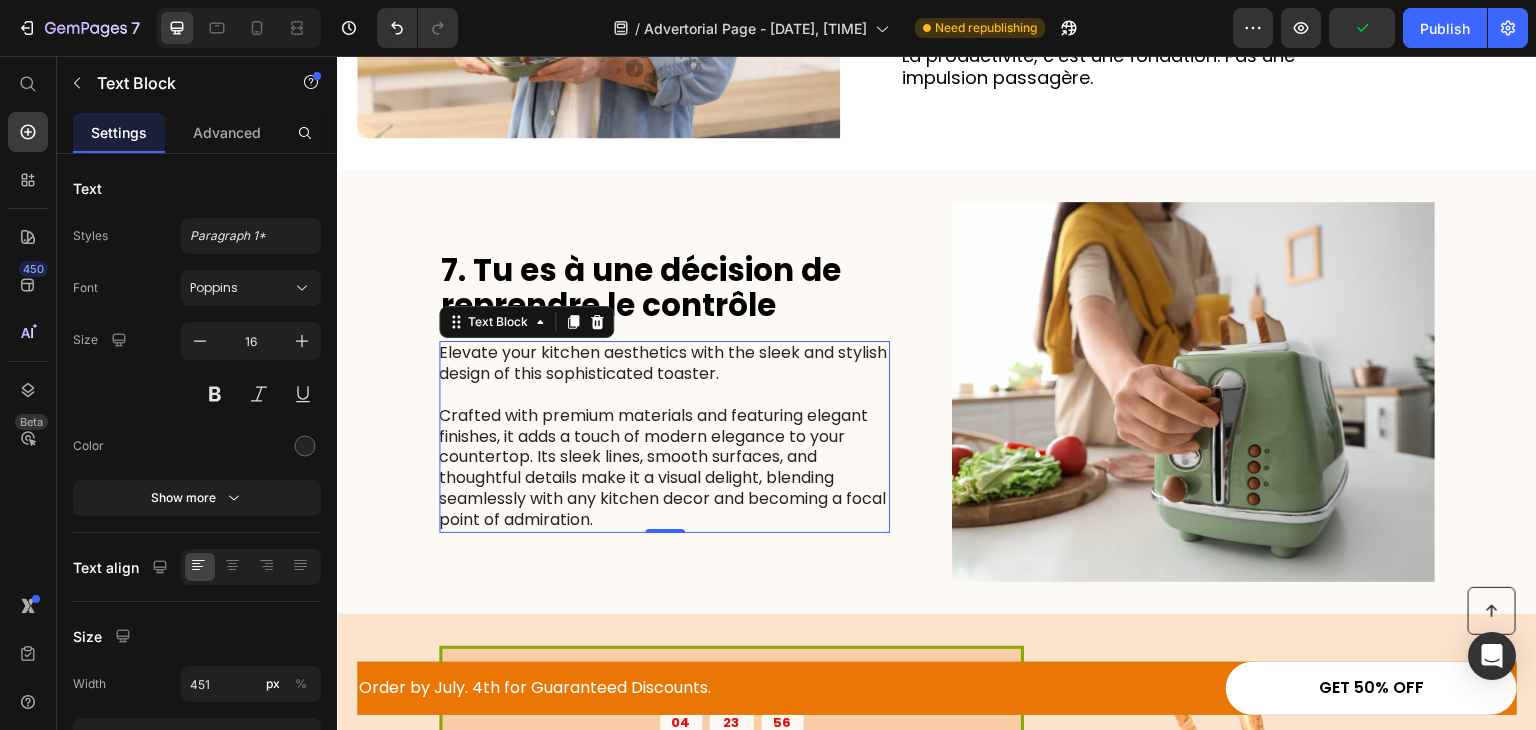 click on "Elevate your kitchen aesthetics with the sleek and stylish design of this sophisticated toaster.  Crafted with premium materials and featuring elegant finishes, it adds a touch of modern elegance to your countertop. Its sleek lines, smooth surfaces, and thoughtful details make it a visual delight, blending seamlessly with any kitchen decor and becoming a focal point of admiration." at bounding box center (663, 436) 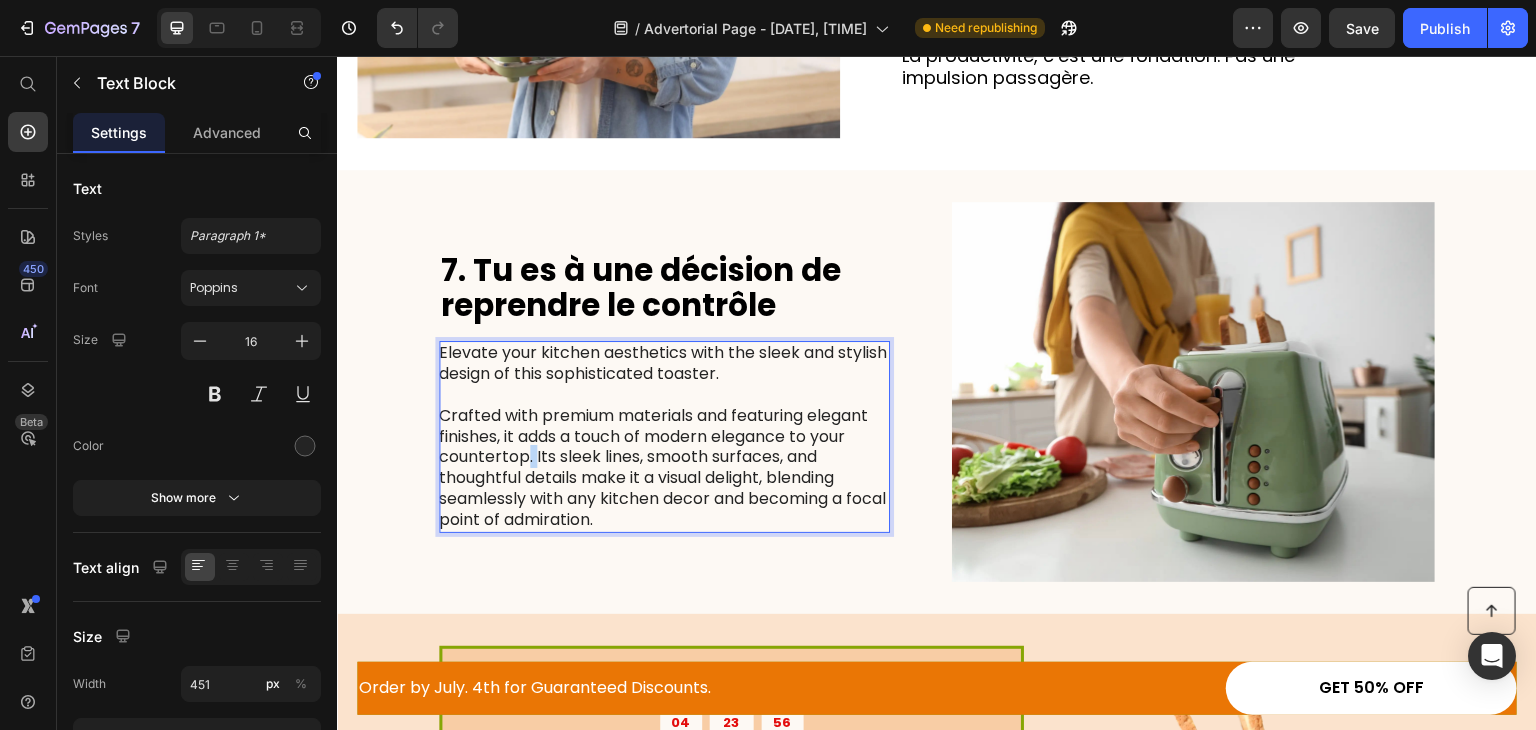 click on "Elevate your kitchen aesthetics with the sleek and stylish design of this sophisticated toaster.  Crafted with premium materials and featuring elegant finishes, it adds a touch of modern elegance to your countertop. Its sleek lines, smooth surfaces, and thoughtful details make it a visual delight, blending seamlessly with any kitchen decor and becoming a focal point of admiration." at bounding box center [663, 436] 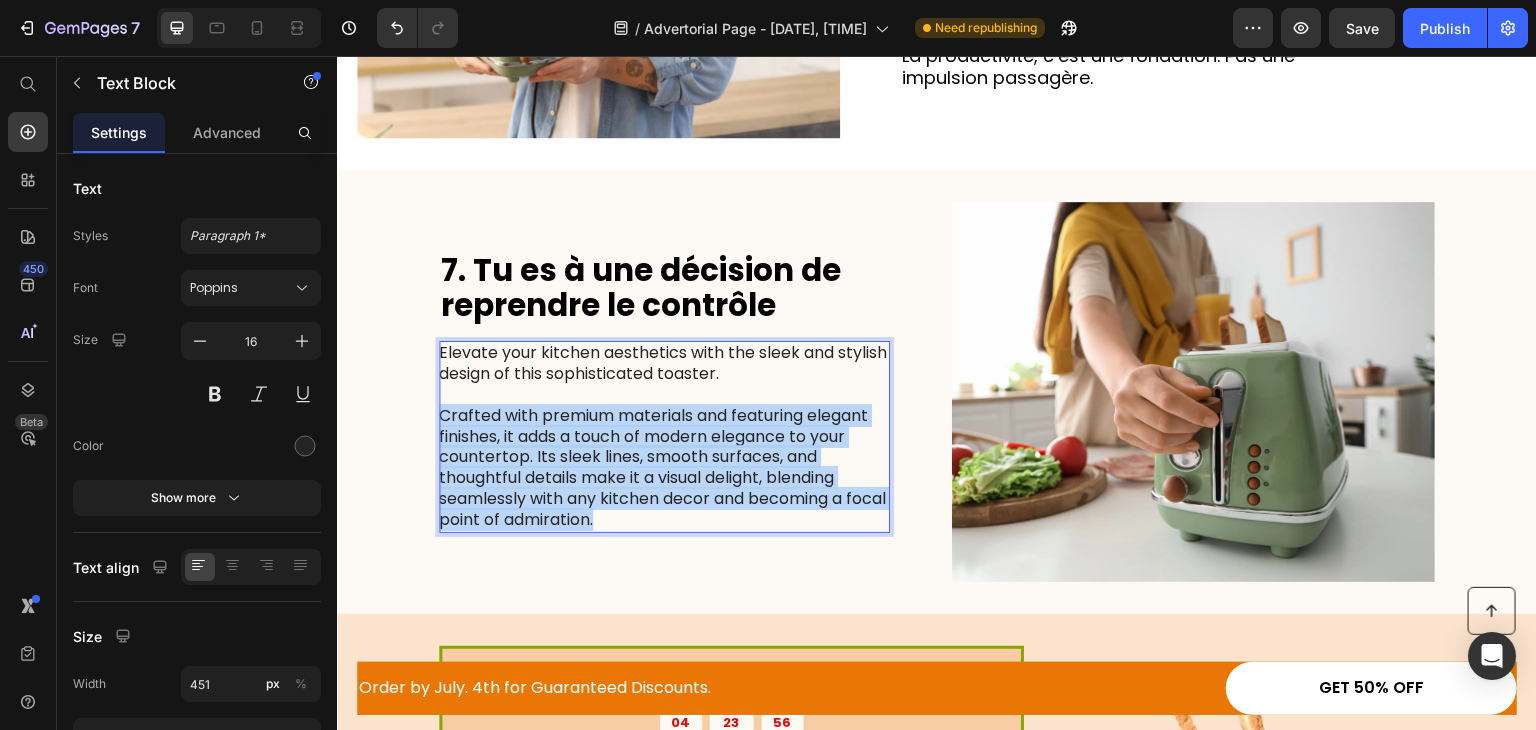 click on "Elevate your kitchen aesthetics with the sleek and stylish design of this sophisticated toaster.  Crafted with premium materials and featuring elegant finishes, it adds a touch of modern elegance to your countertop. Its sleek lines, smooth surfaces, and thoughtful details make it a visual delight, blending seamlessly with any kitchen decor and becoming a focal point of admiration." at bounding box center [663, 436] 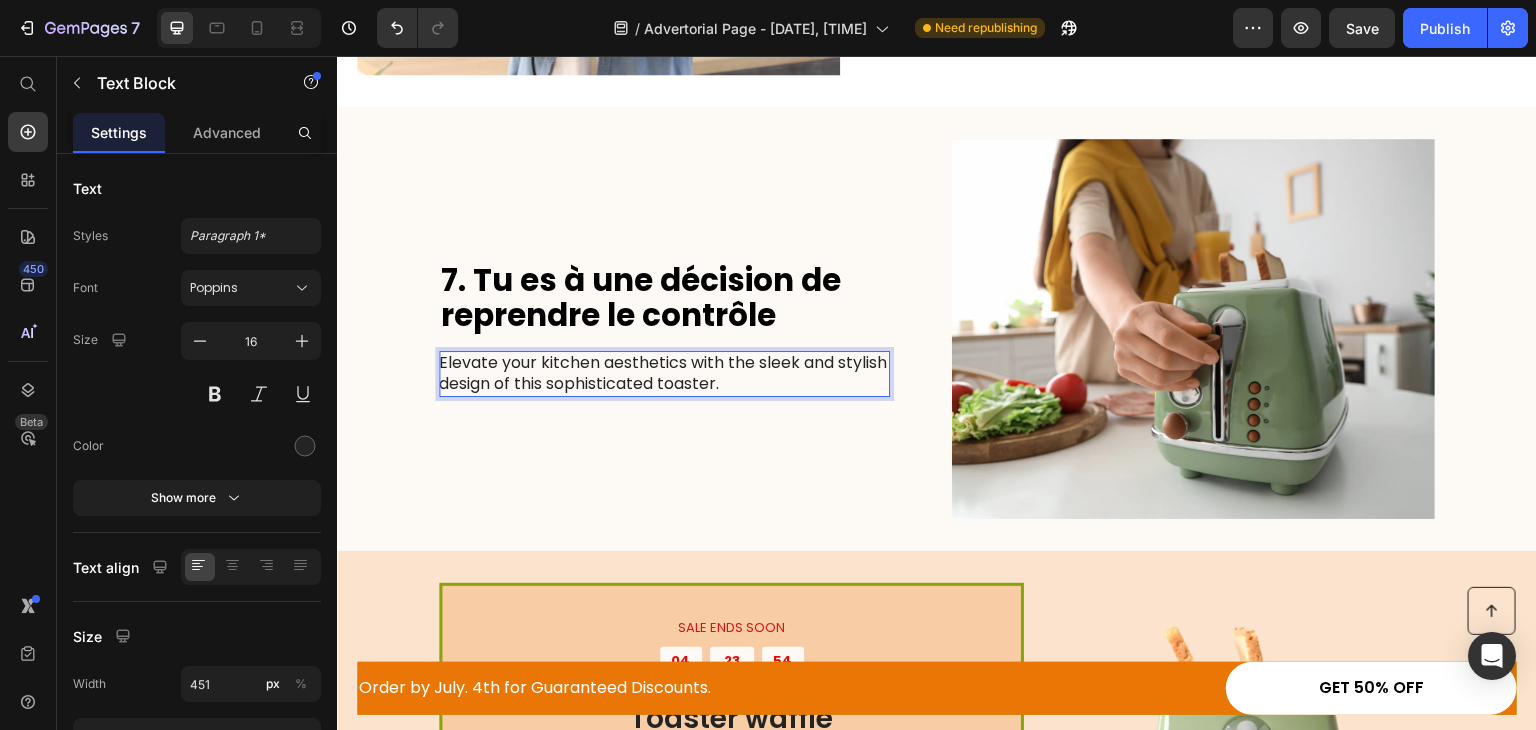 scroll, scrollTop: 3697, scrollLeft: 0, axis: vertical 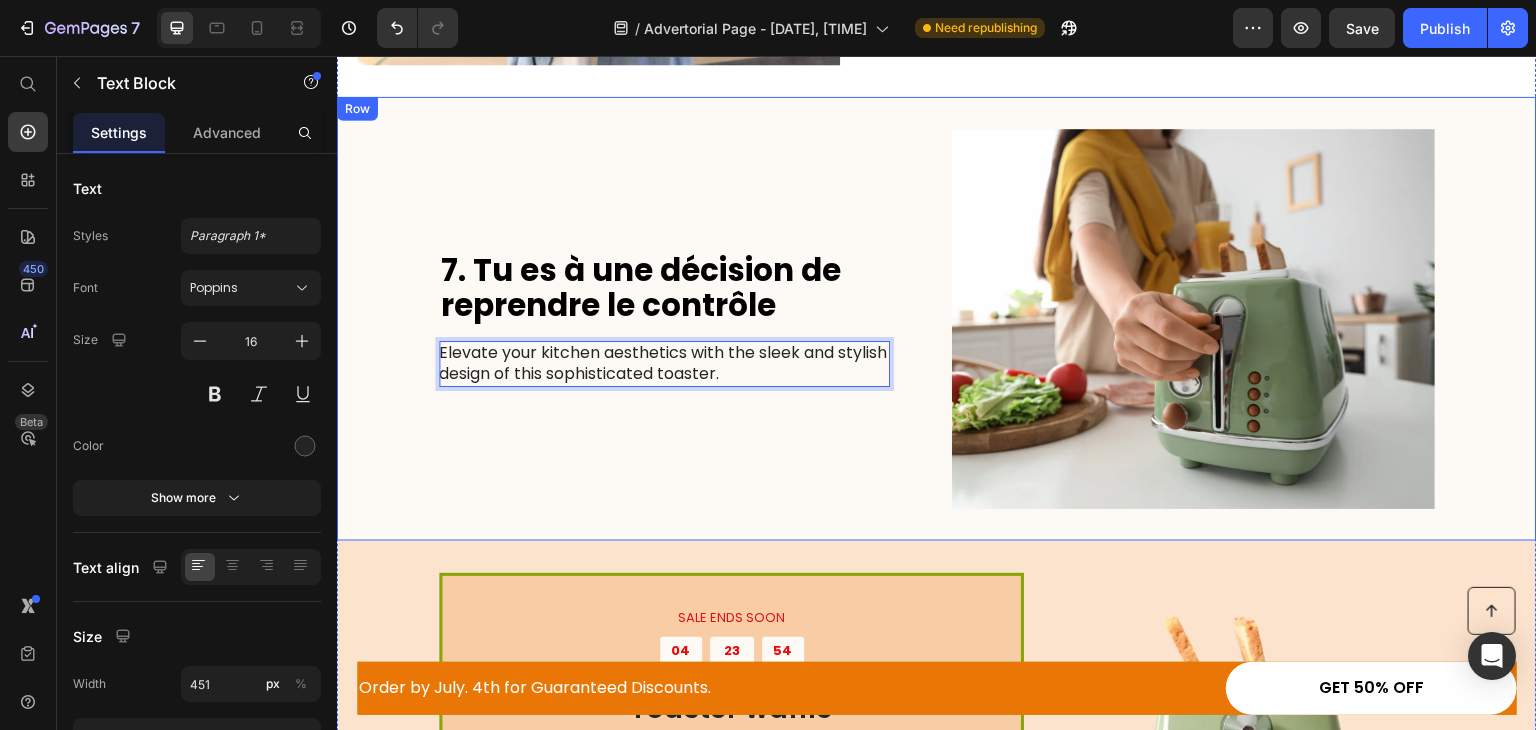 click on "⁠⁠⁠⁠⁠⁠⁠ 7. Tu es à une décision de reprendre le contrôle Heading Elevate your kitchen aesthetics with the sleek and stylish design of this sophisticated toaster.  Text Block   0" at bounding box center [664, 319] 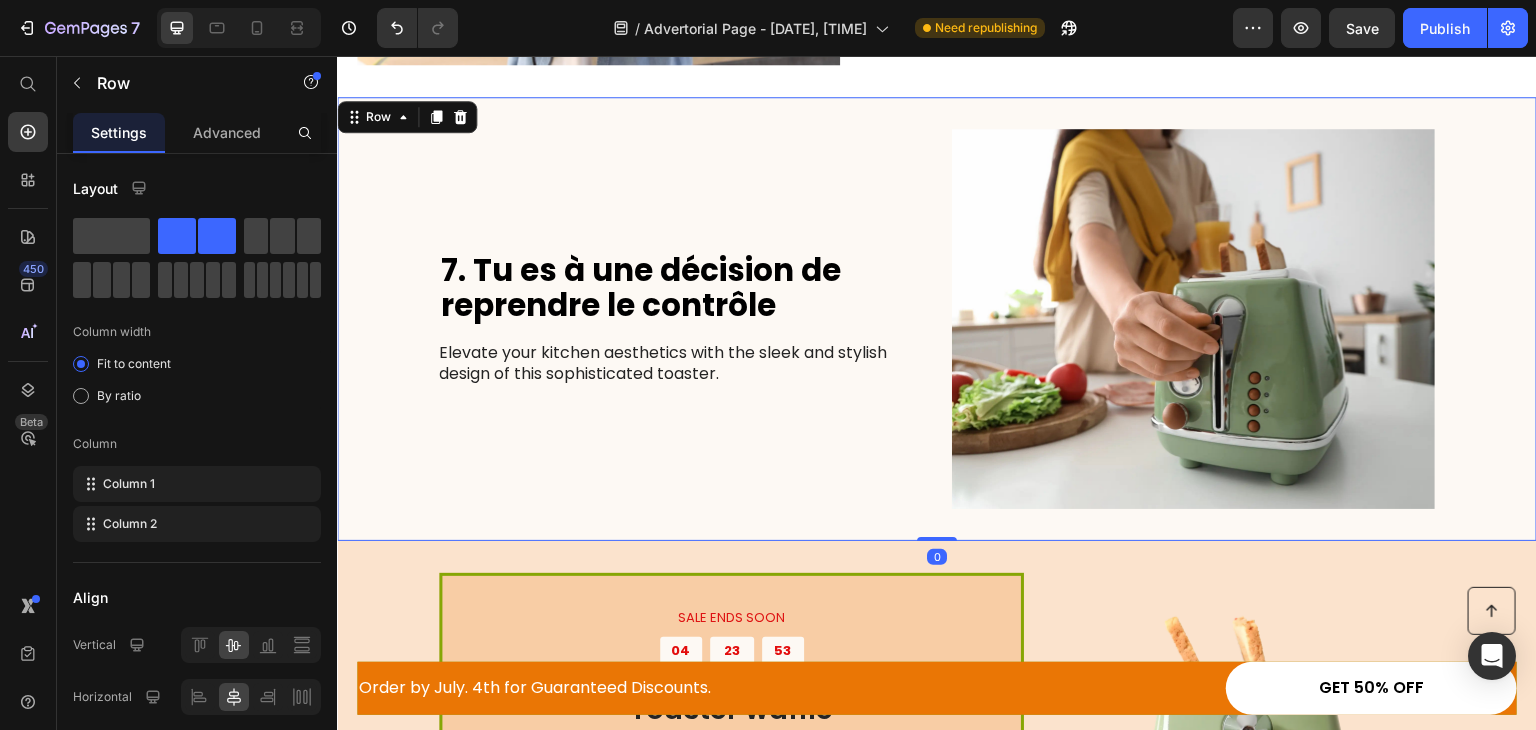 click on "⁠⁠⁠⁠⁠⁠⁠ 7. Tu es à une décision de reprendre le contrôle Heading Elevate your kitchen aesthetics with the sleek and stylish design of this sophisticated toaster.  Text Block" at bounding box center [664, 319] 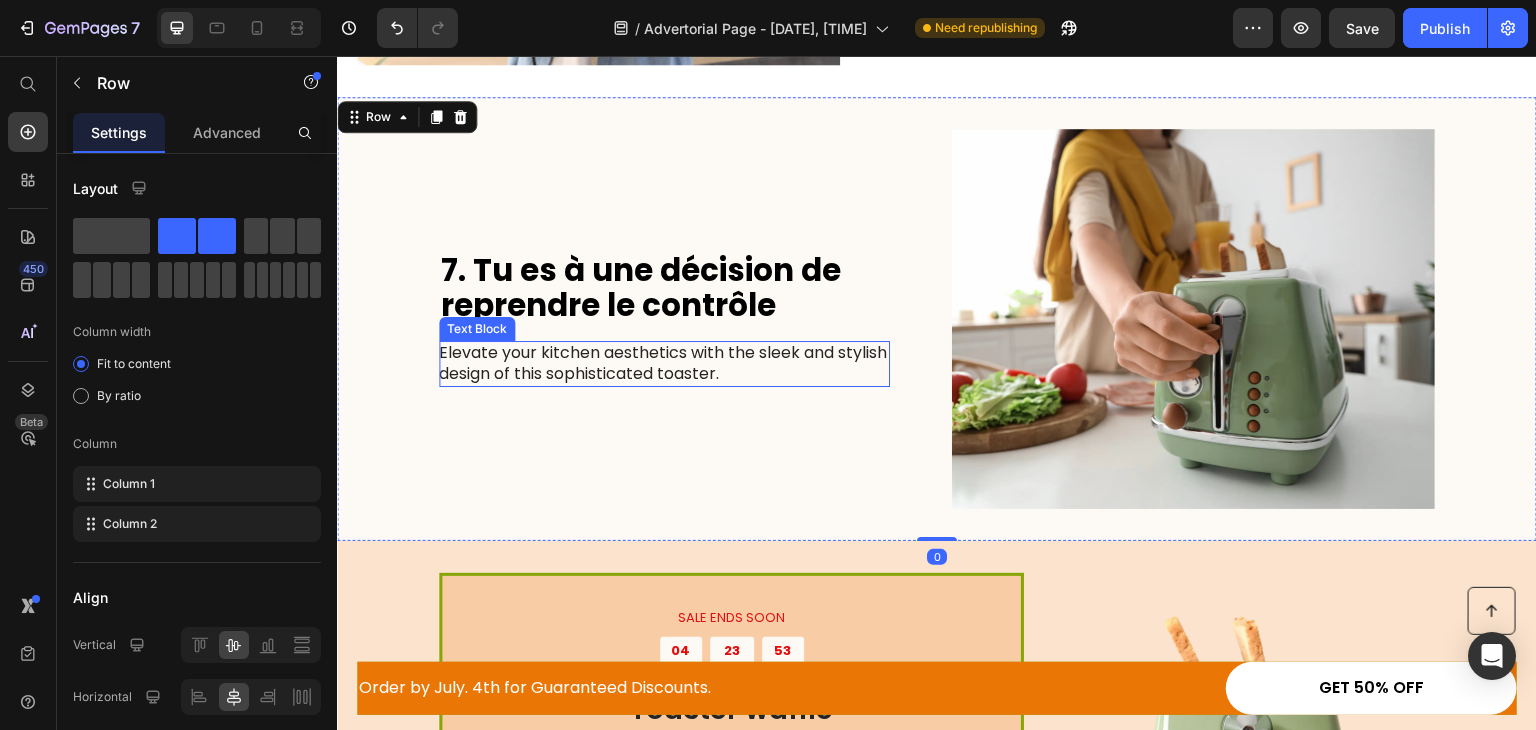 click on "Elevate your kitchen aesthetics with the sleek and stylish design of this sophisticated toaster." at bounding box center (663, 364) 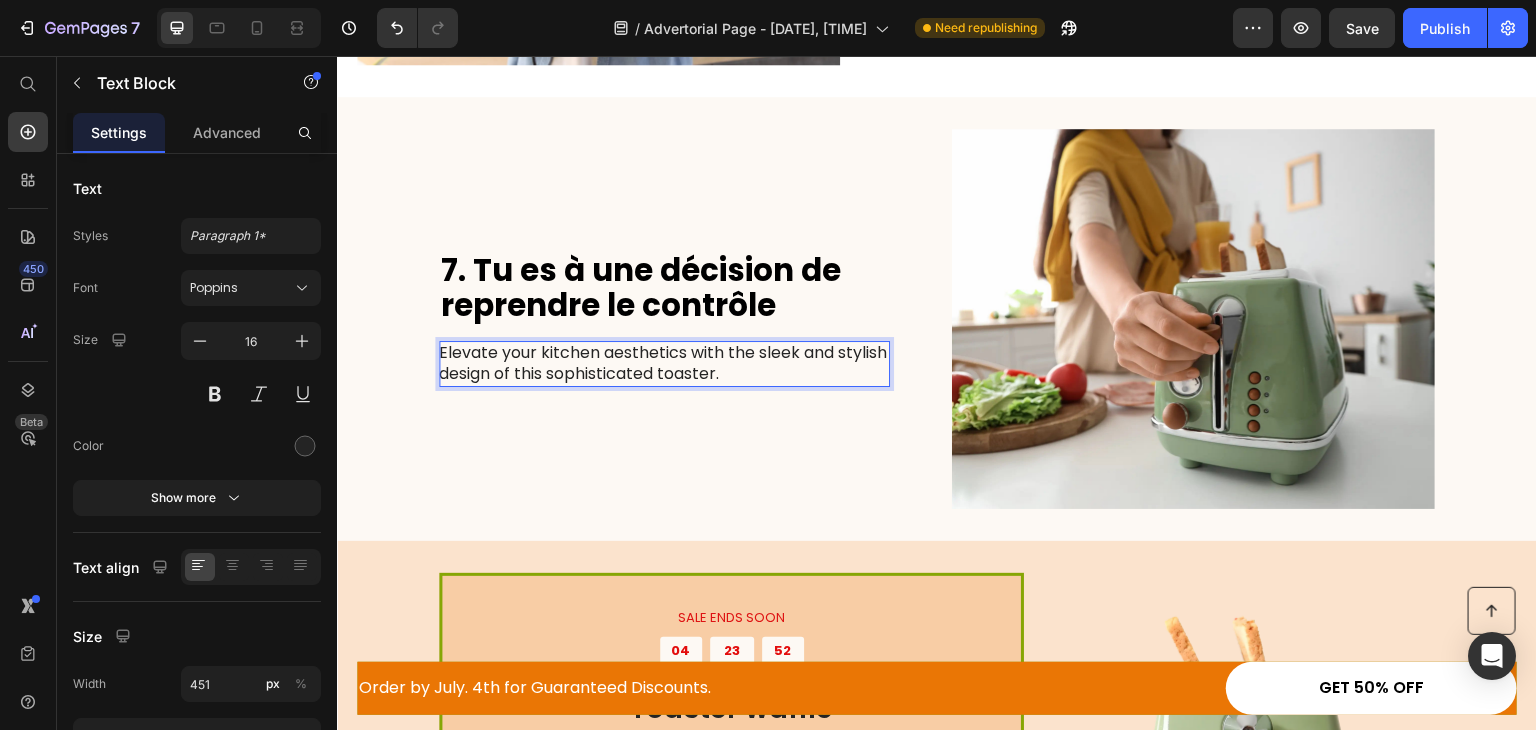click on "Elevate your kitchen aesthetics with the sleek and stylish design of this sophisticated toaster." at bounding box center [663, 364] 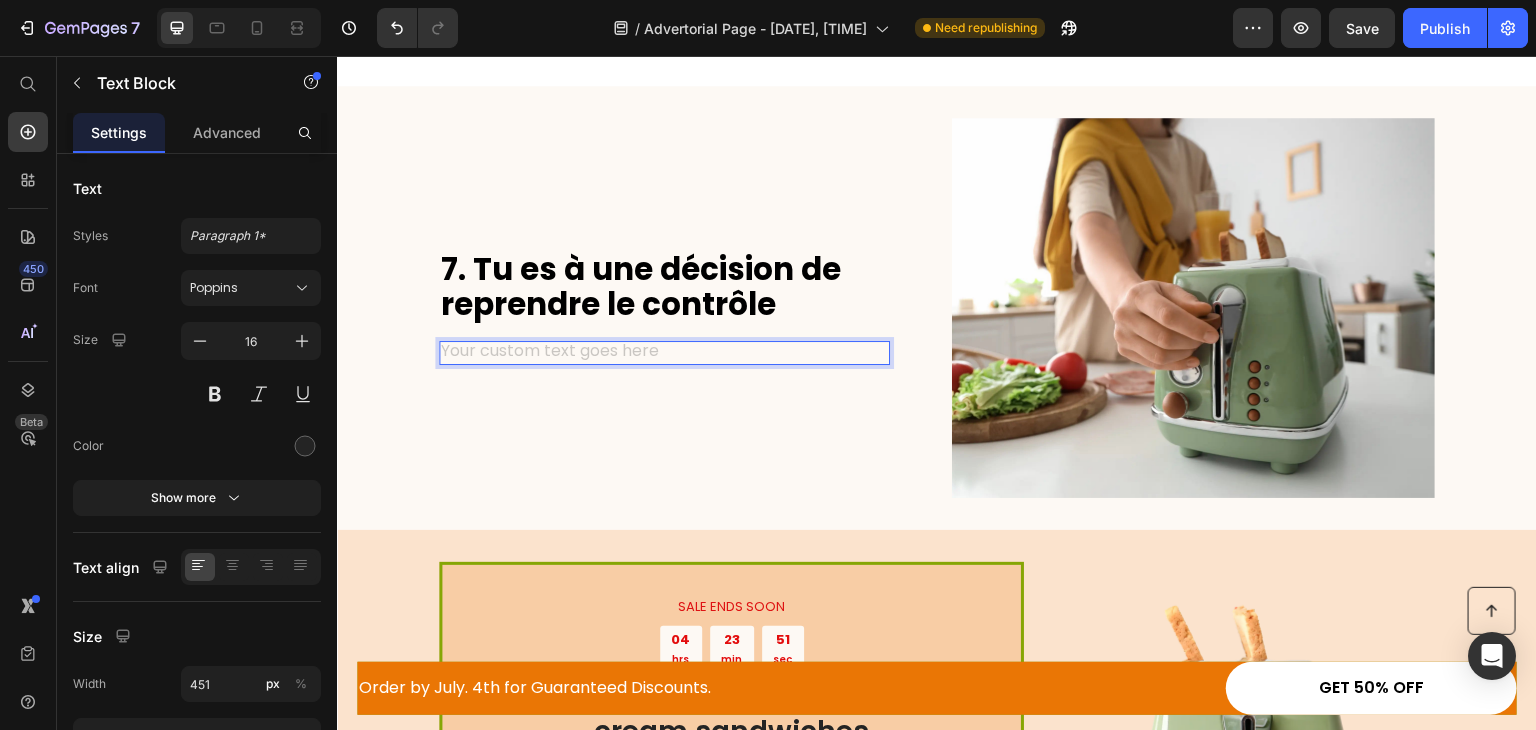 scroll, scrollTop: 3664, scrollLeft: 0, axis: vertical 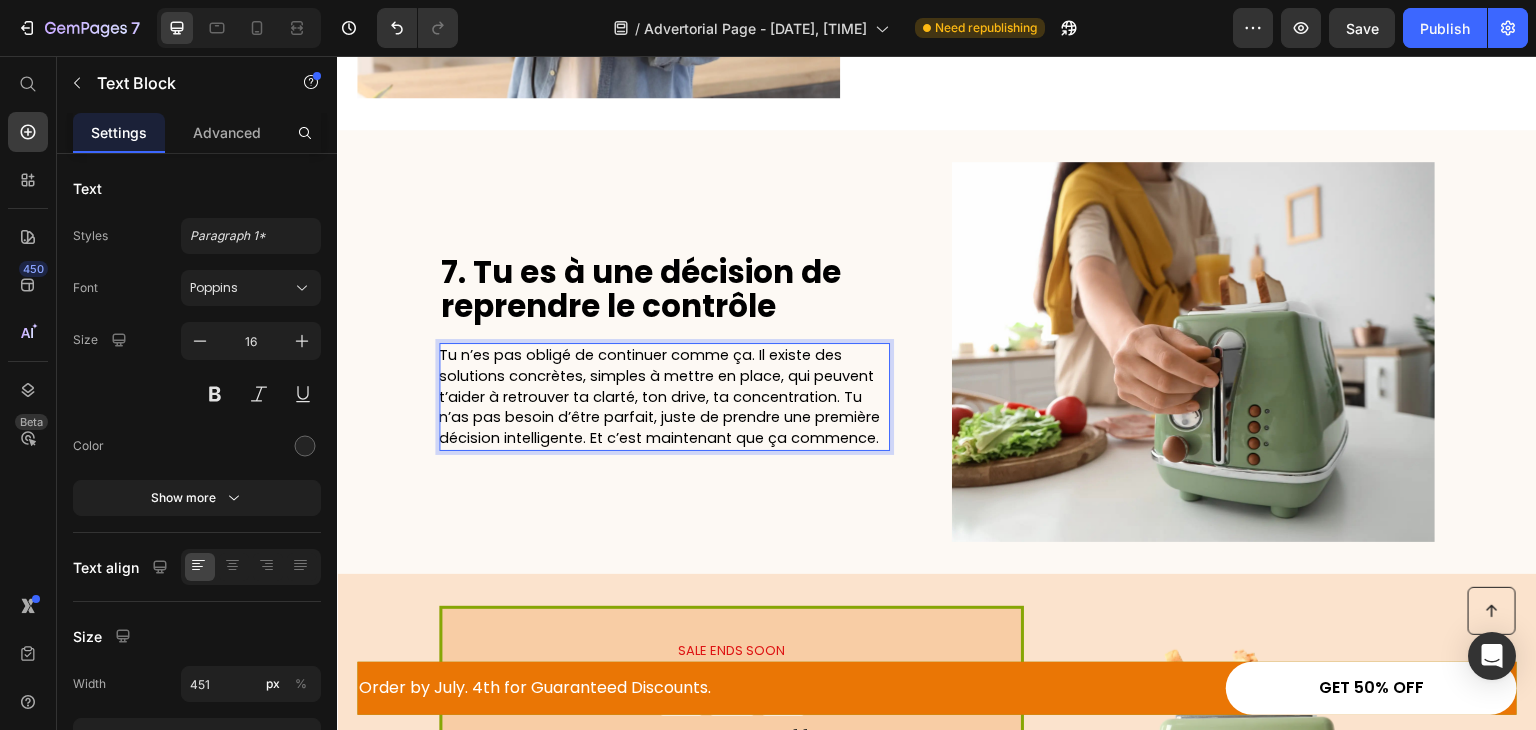 click on "Tu n’es pas obligé de continuer comme ça. Il existe des solutions concrètes, simples à mettre en place, qui peuvent t’aider à retrouver ta clarté, ton drive, ta concentration. Tu n’as pas besoin d’être parfait, juste de prendre une première décision intelligente. Et c’est maintenant que ça commence." at bounding box center [659, 396] 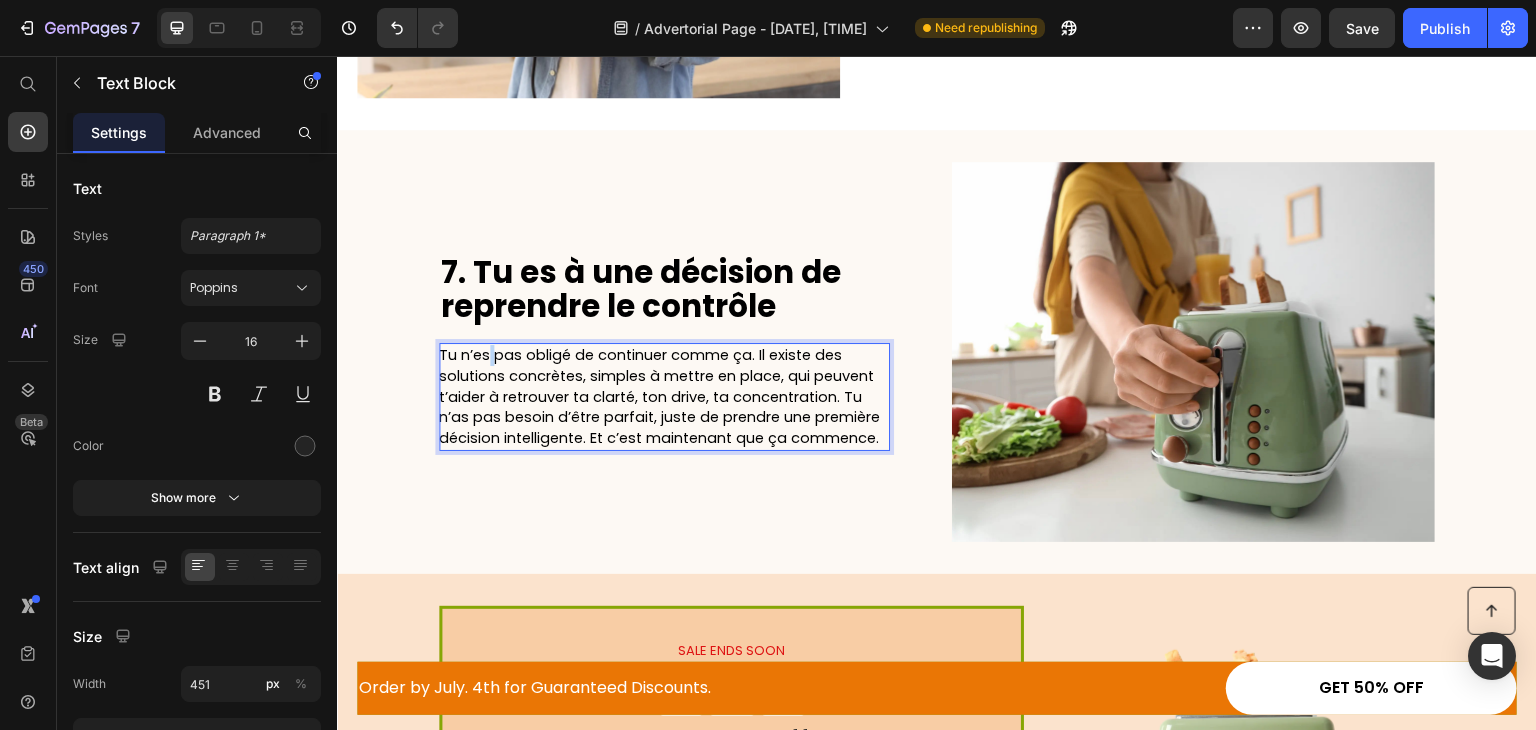 click on "Tu n’es pas obligé de continuer comme ça. Il existe des solutions concrètes, simples à mettre en place, qui peuvent t’aider à retrouver ta clarté, ton drive, ta concentration. Tu n’as pas besoin d’être parfait, juste de prendre une première décision intelligente. Et c’est maintenant que ça commence." at bounding box center [659, 396] 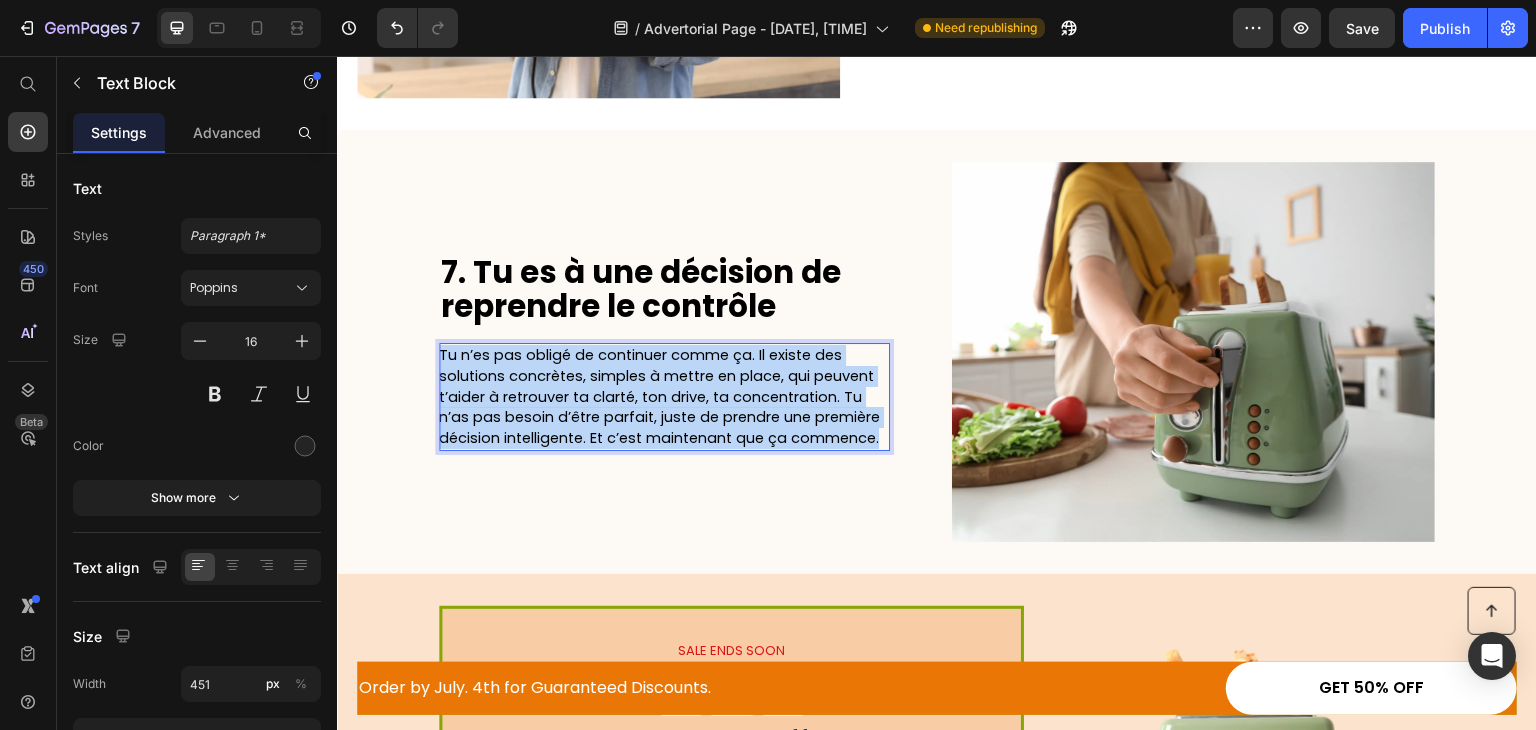 click on "Tu n’es pas obligé de continuer comme ça. Il existe des solutions concrètes, simples à mettre en place, qui peuvent t’aider à retrouver ta clarté, ton drive, ta concentration. Tu n’as pas besoin d’être parfait, juste de prendre une première décision intelligente. Et c’est maintenant que ça commence." at bounding box center [659, 396] 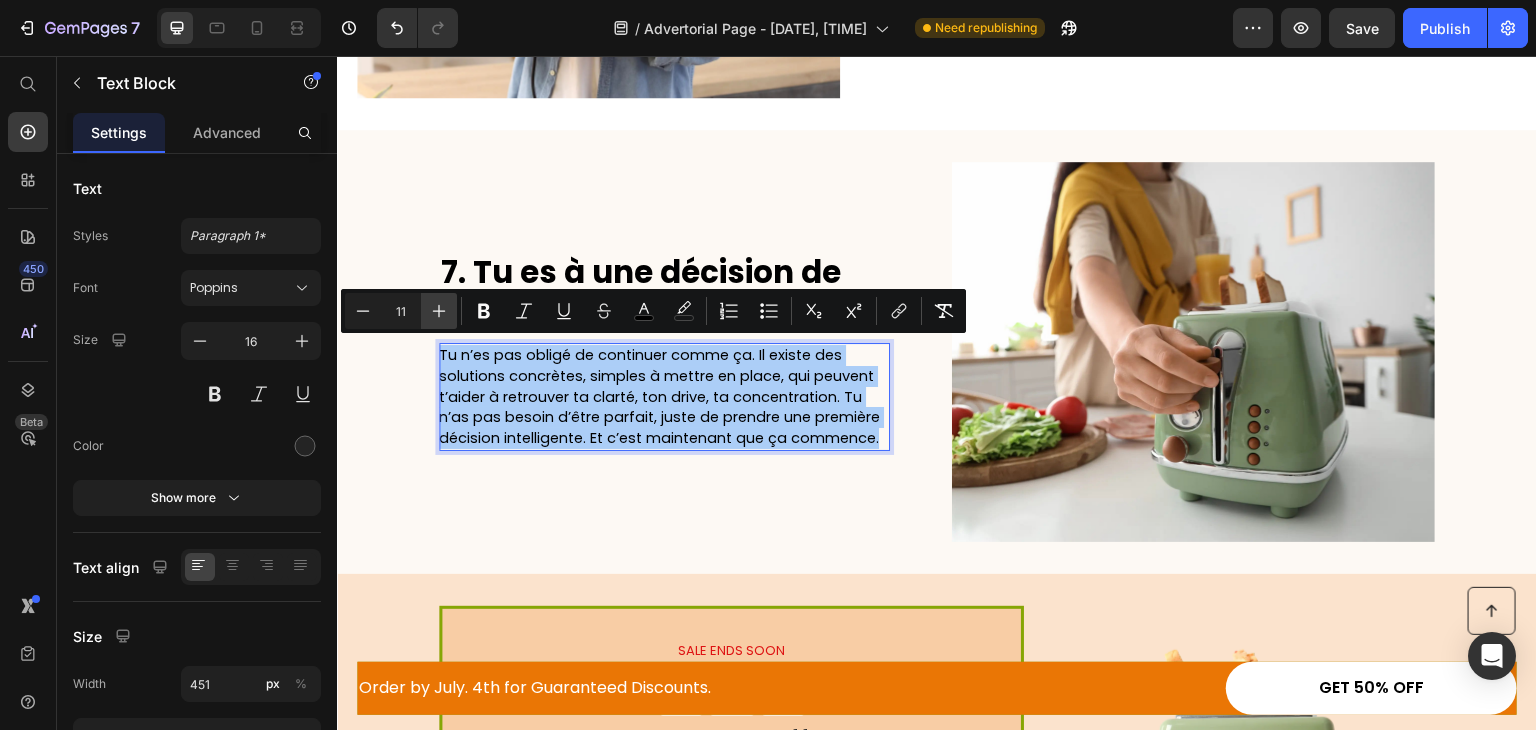 click 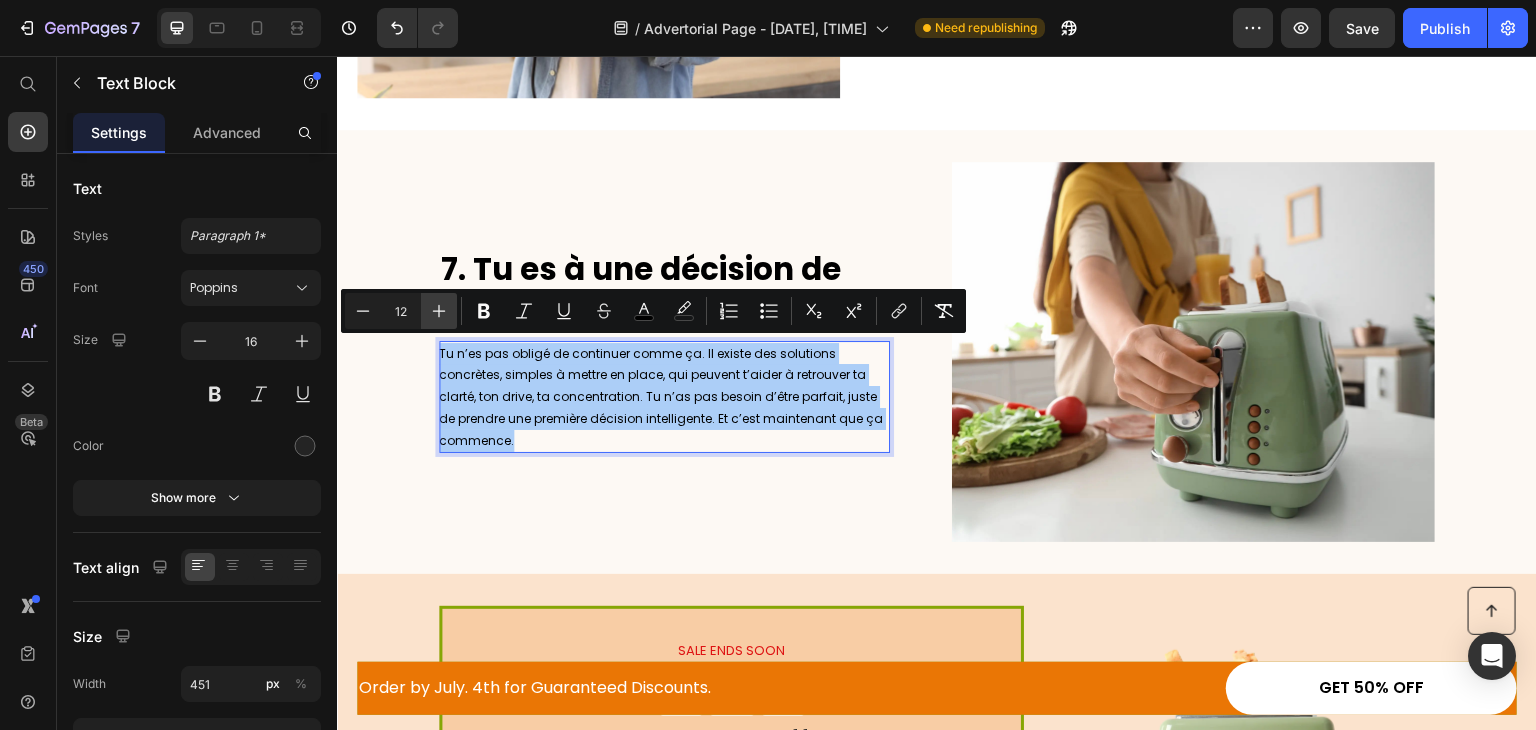 click 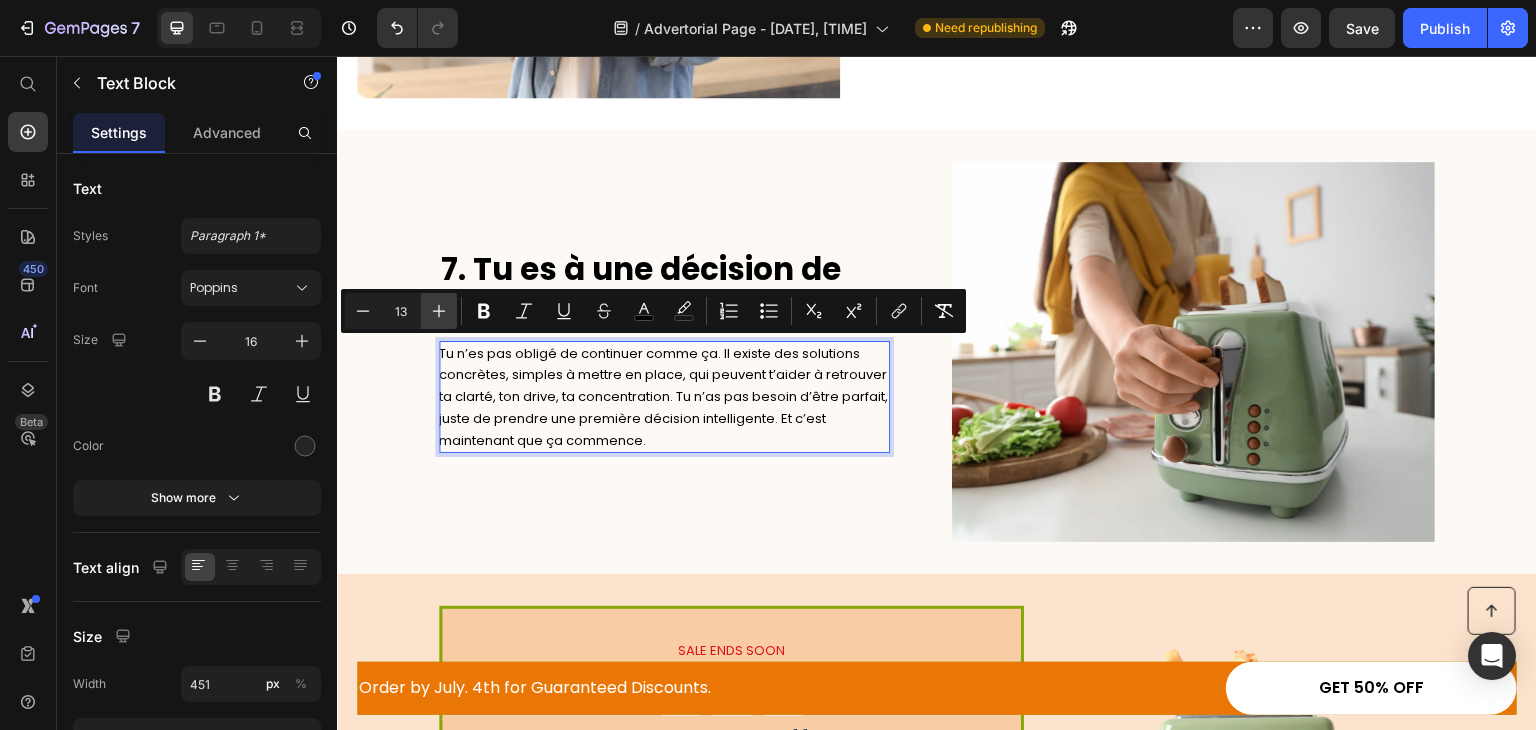 click 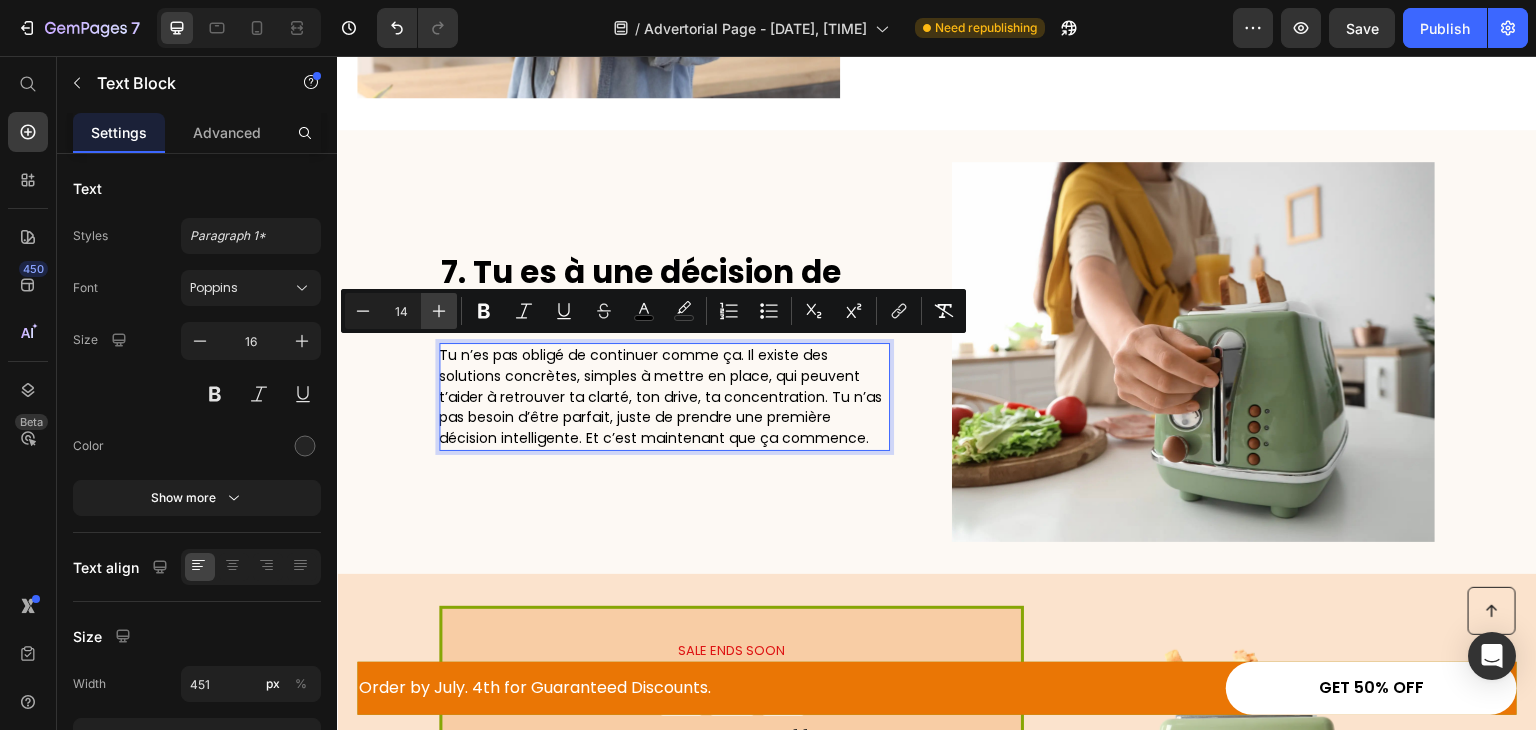 click 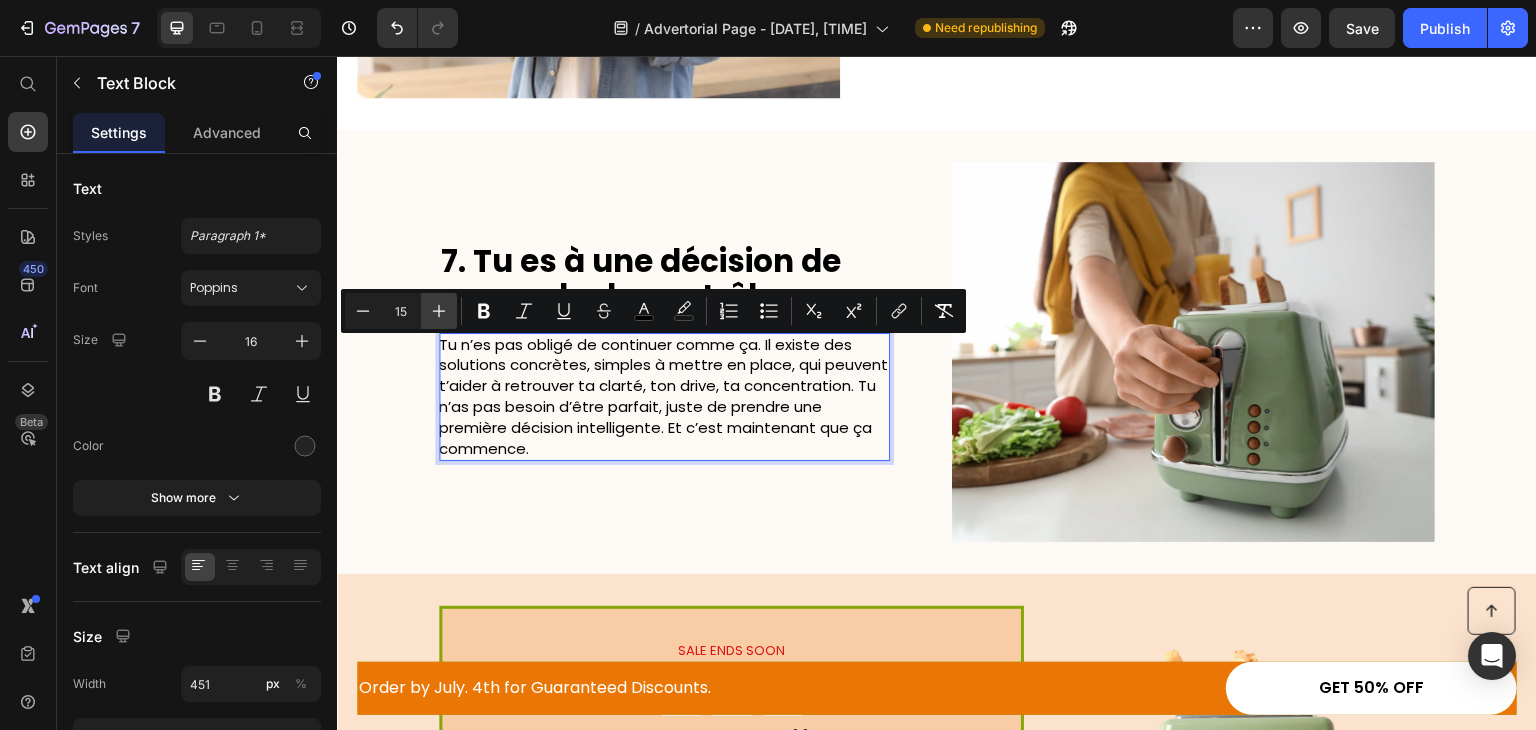 click 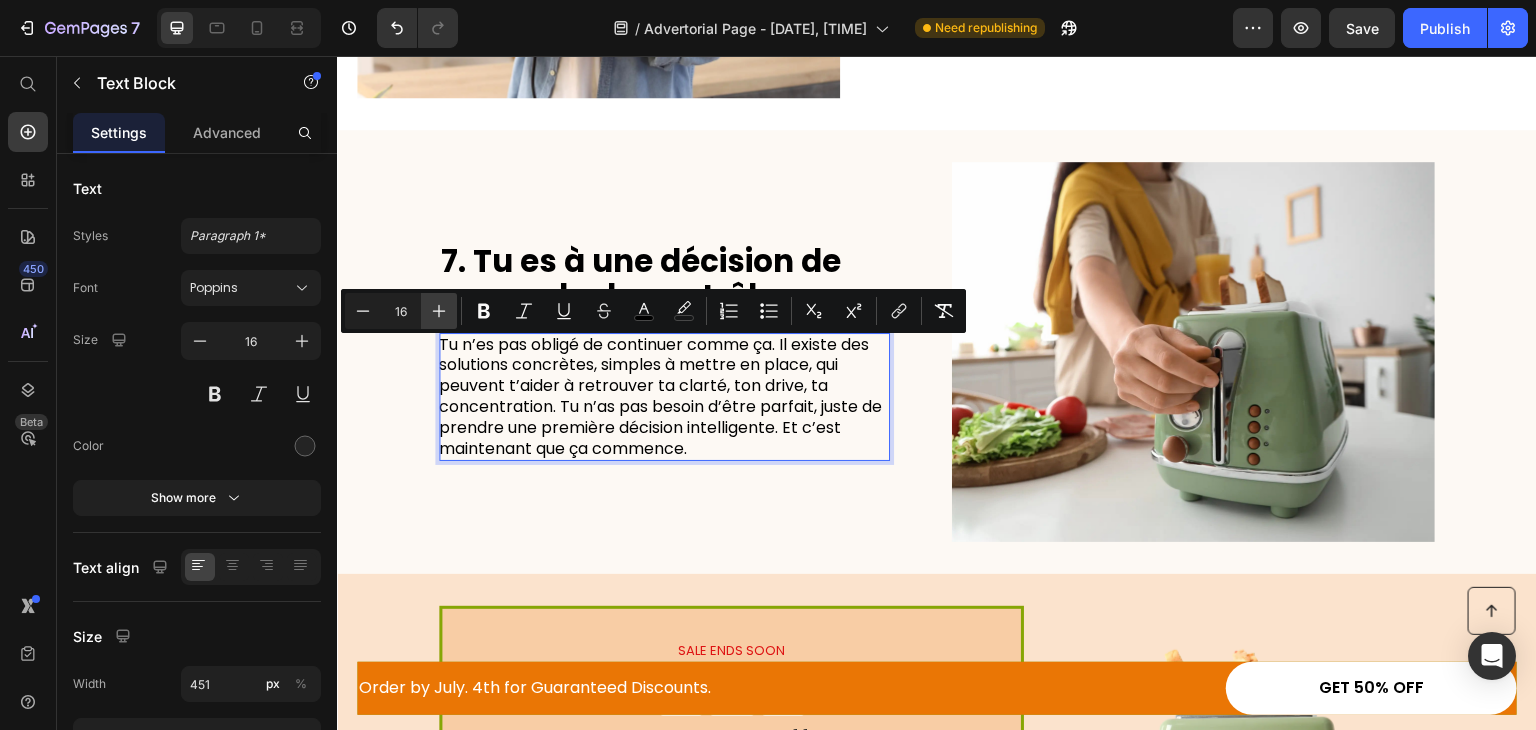 click 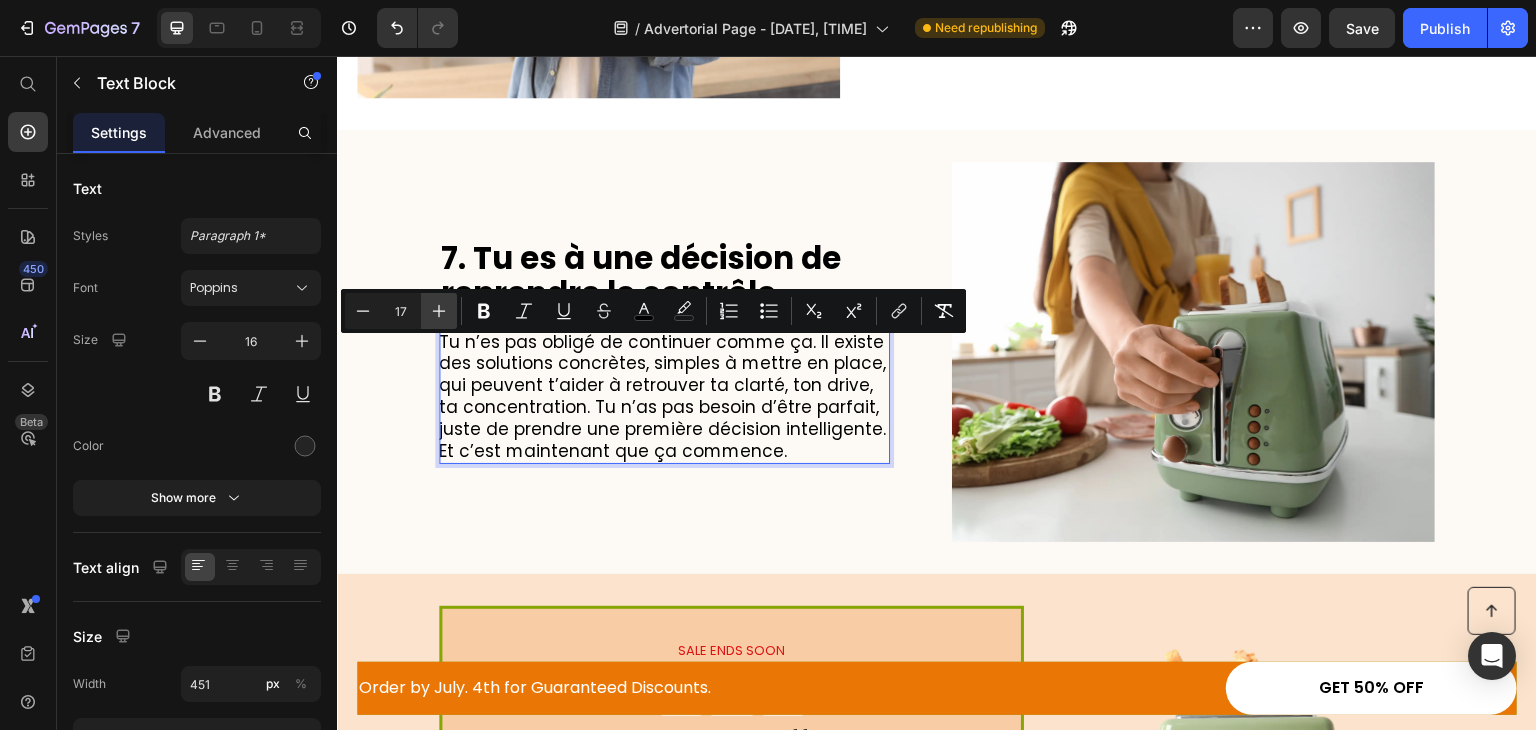 click 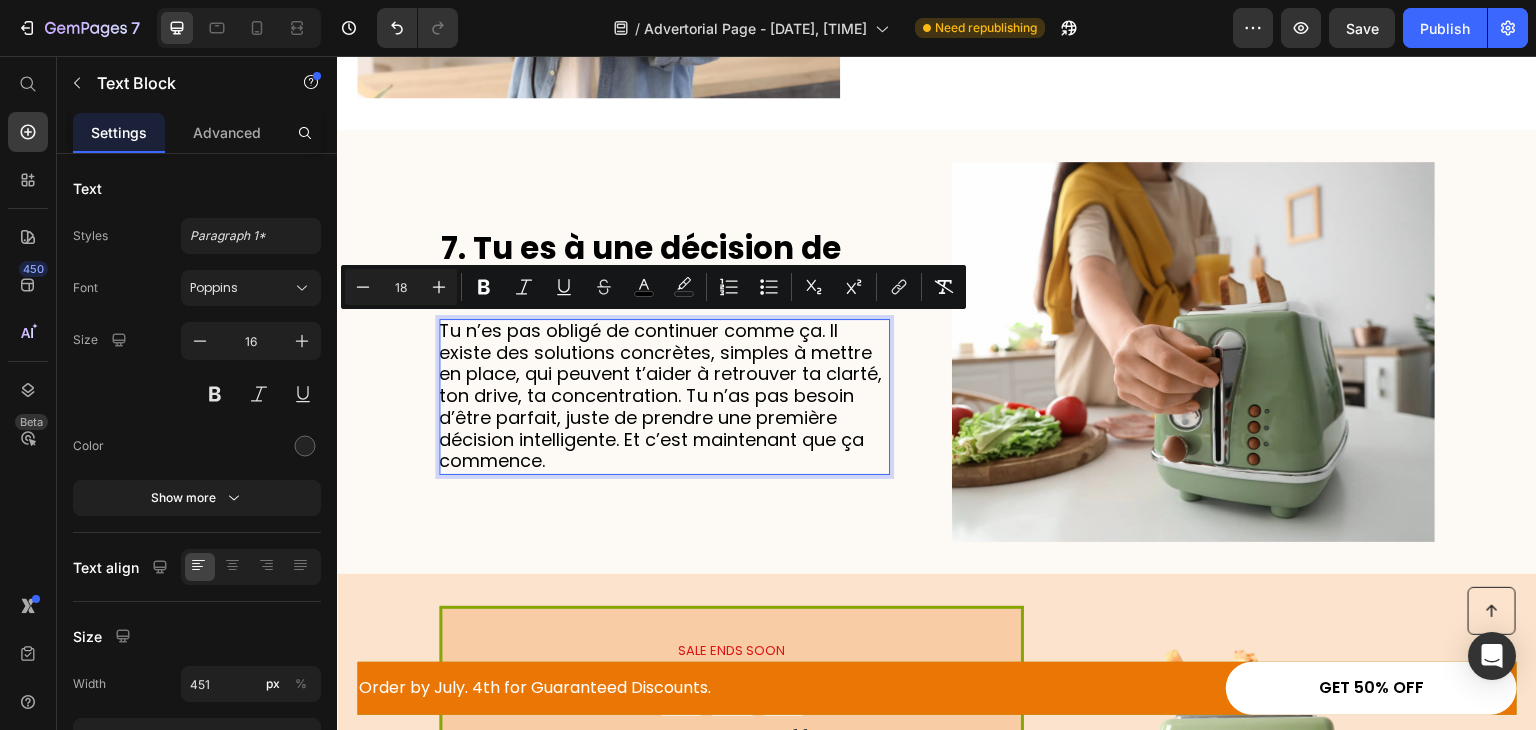 click on "Tu n’es pas obligé de continuer comme ça. Il existe des solutions concrètes, simples à mettre en place, qui peuvent t’aider à retrouver ta clarté, ton drive, ta concentration. Tu n’as pas besoin d’être parfait, juste de prendre une première décision intelligente. Et c’est maintenant que ça commence." at bounding box center [660, 396] 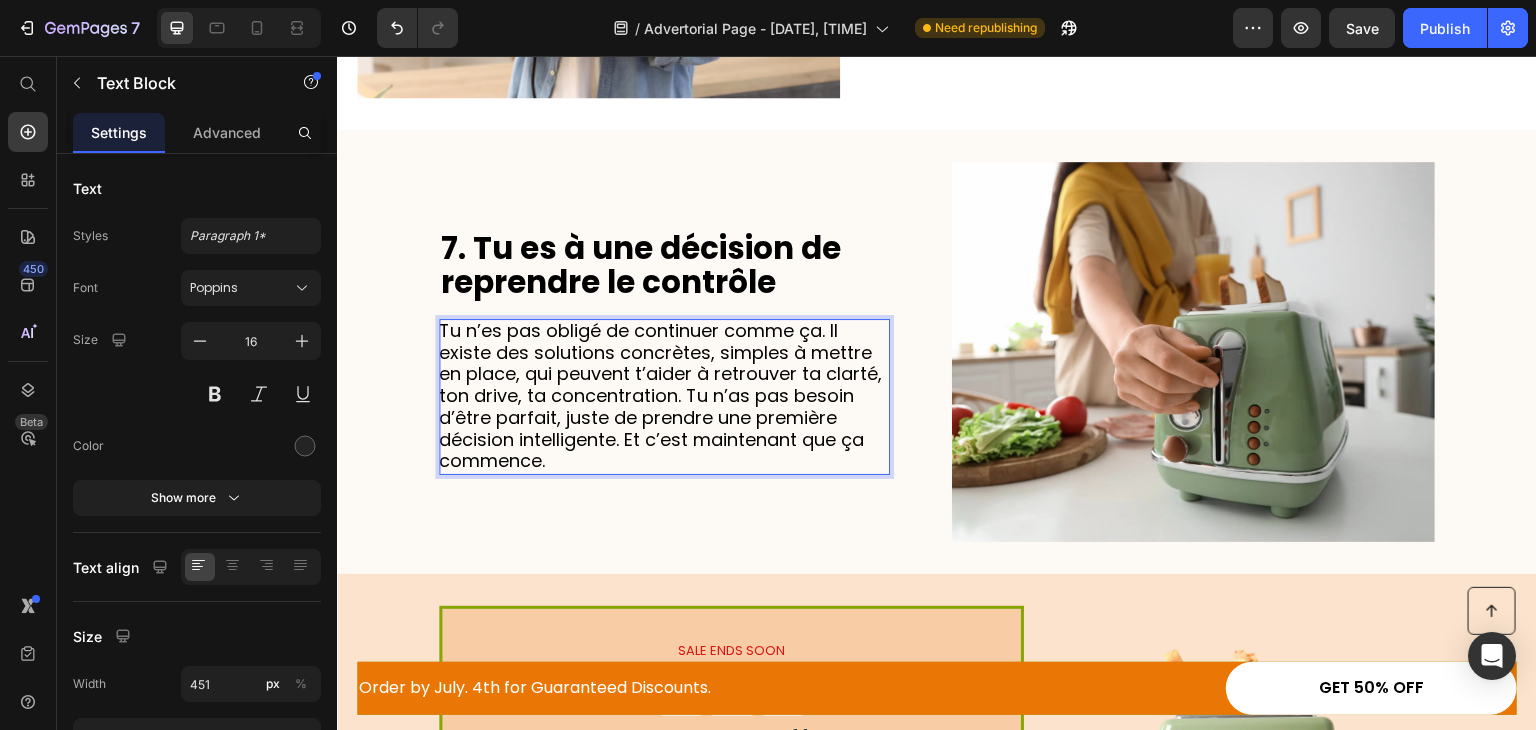 click on "Tu n’es pas obligé de continuer comme ça. Il existe des solutions concrètes, simples à mettre en place, qui peuvent t’aider à retrouver ta clarté, ton drive, ta concentration. Tu n’as pas besoin d’être parfait, juste de prendre une première décision intelligente. Et c’est maintenant que ça commence." at bounding box center [660, 396] 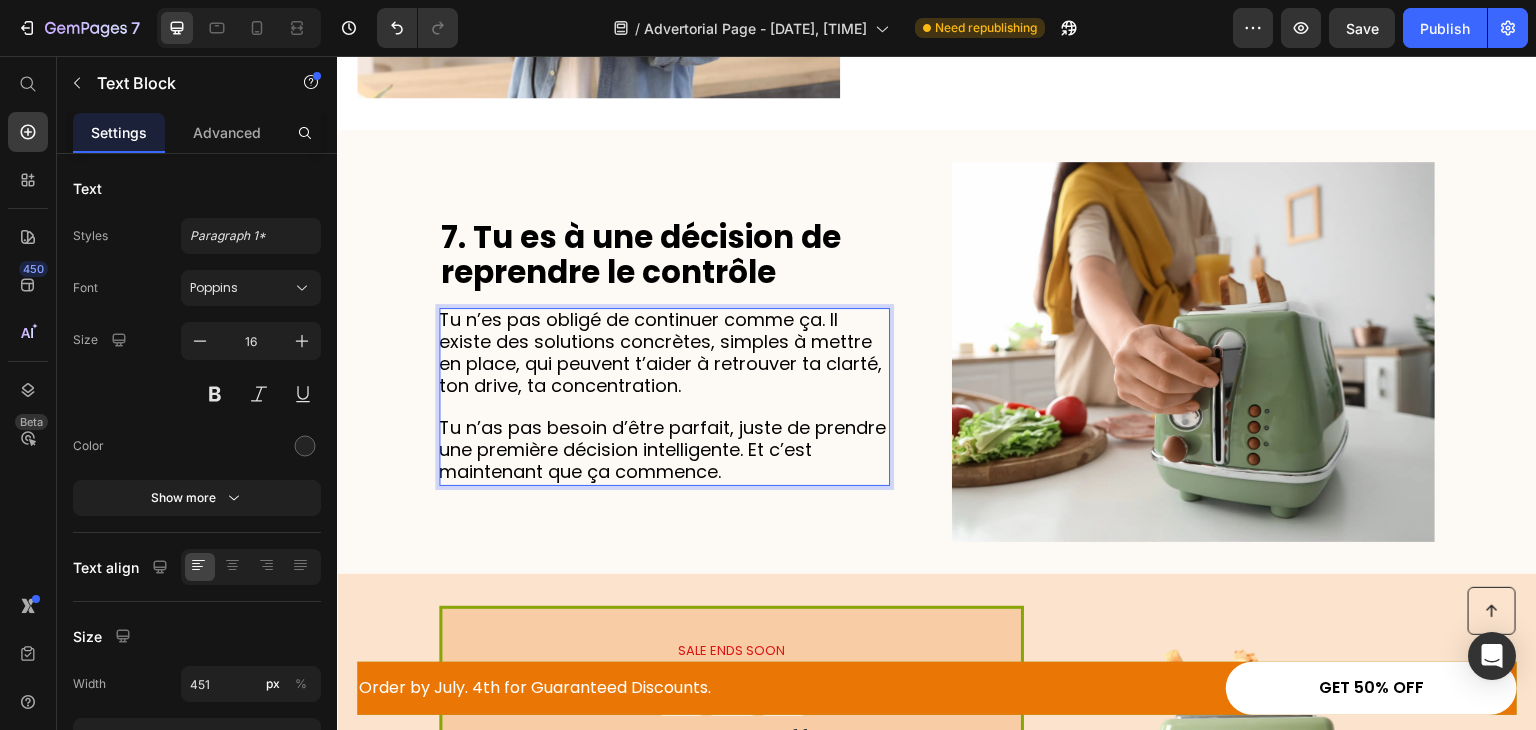 scroll, scrollTop: 3653, scrollLeft: 0, axis: vertical 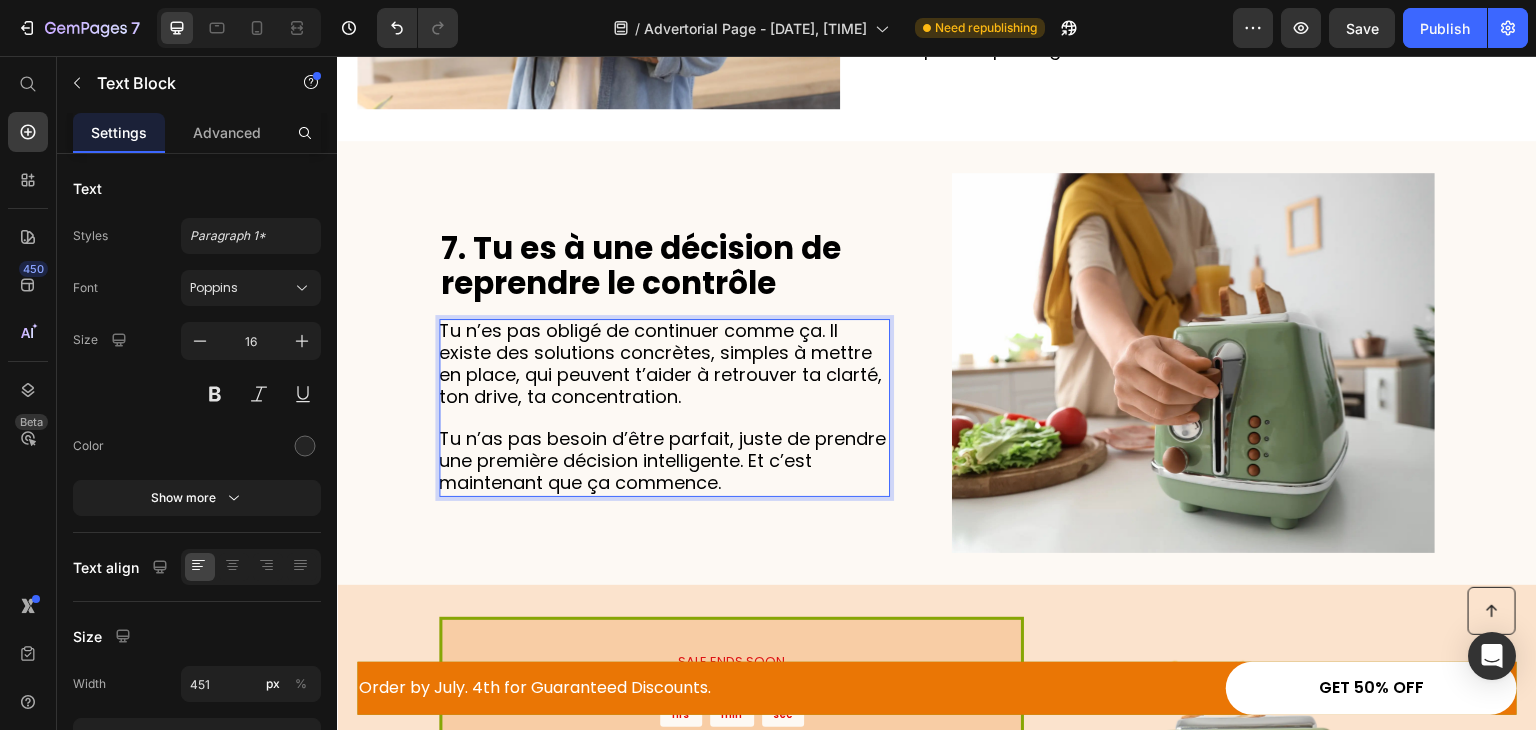 click on "Tu n’as pas besoin d’être parfait, juste de prendre une première décision intelligente. Et c’est maintenant que ça commence." at bounding box center (662, 460) 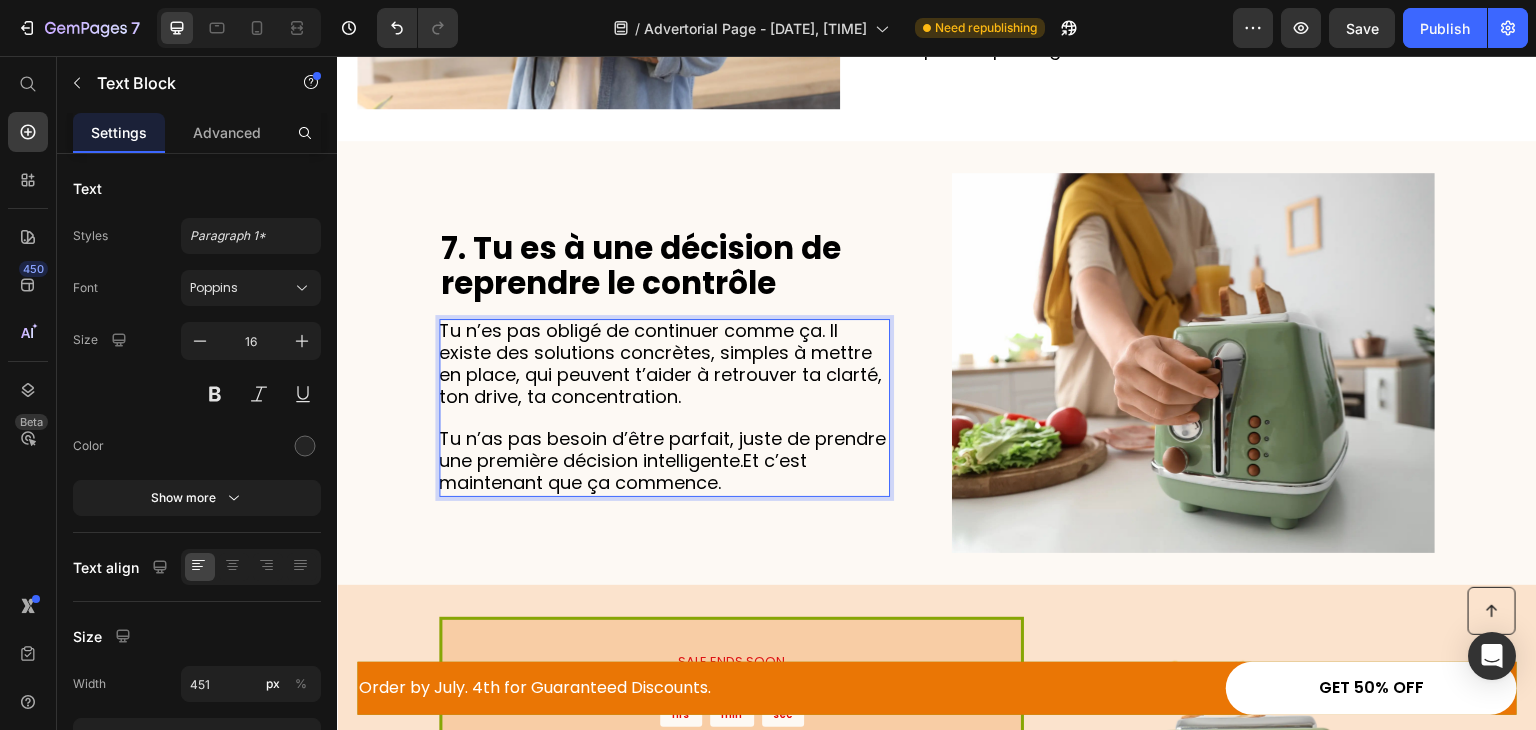 scroll, scrollTop: 3643, scrollLeft: 0, axis: vertical 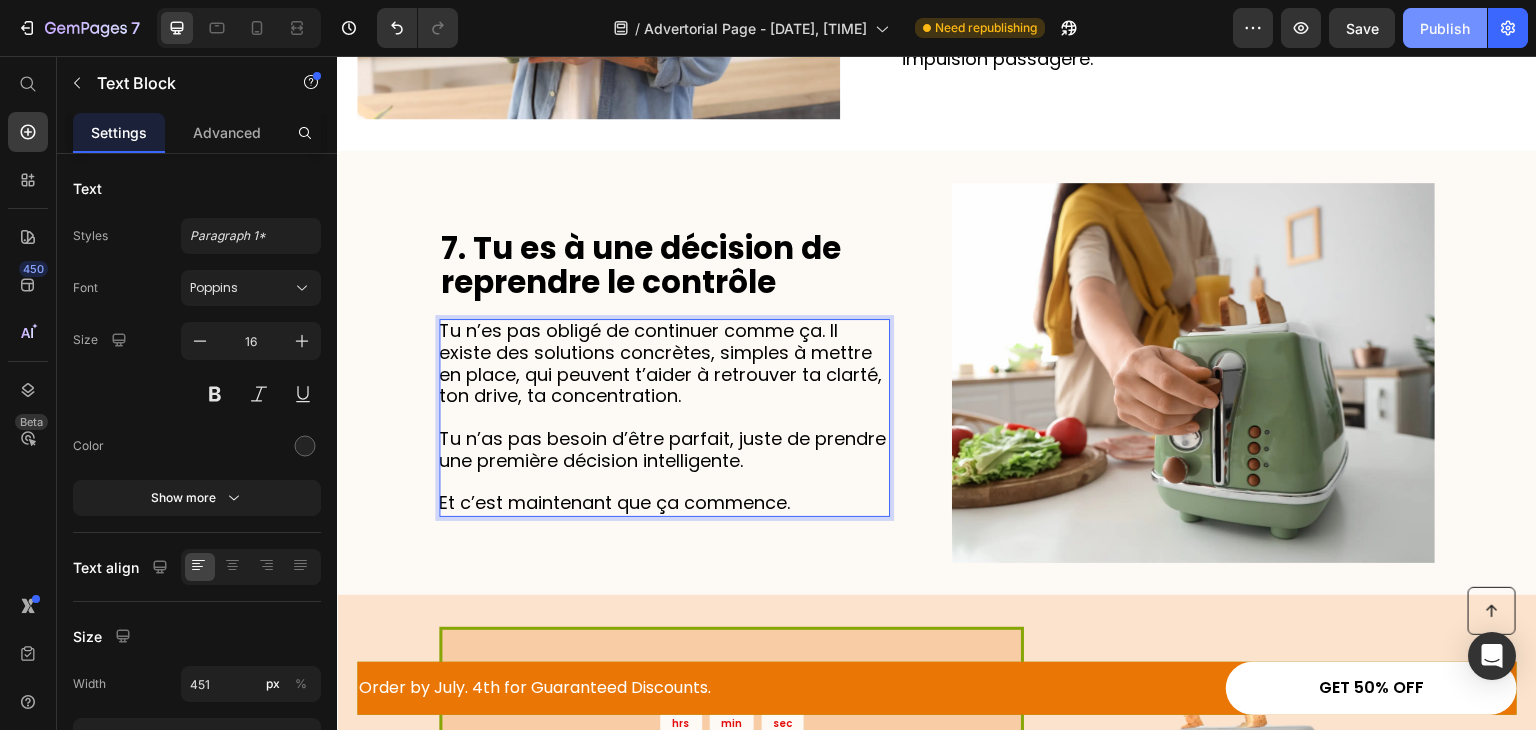 click on "Publish" at bounding box center (1445, 28) 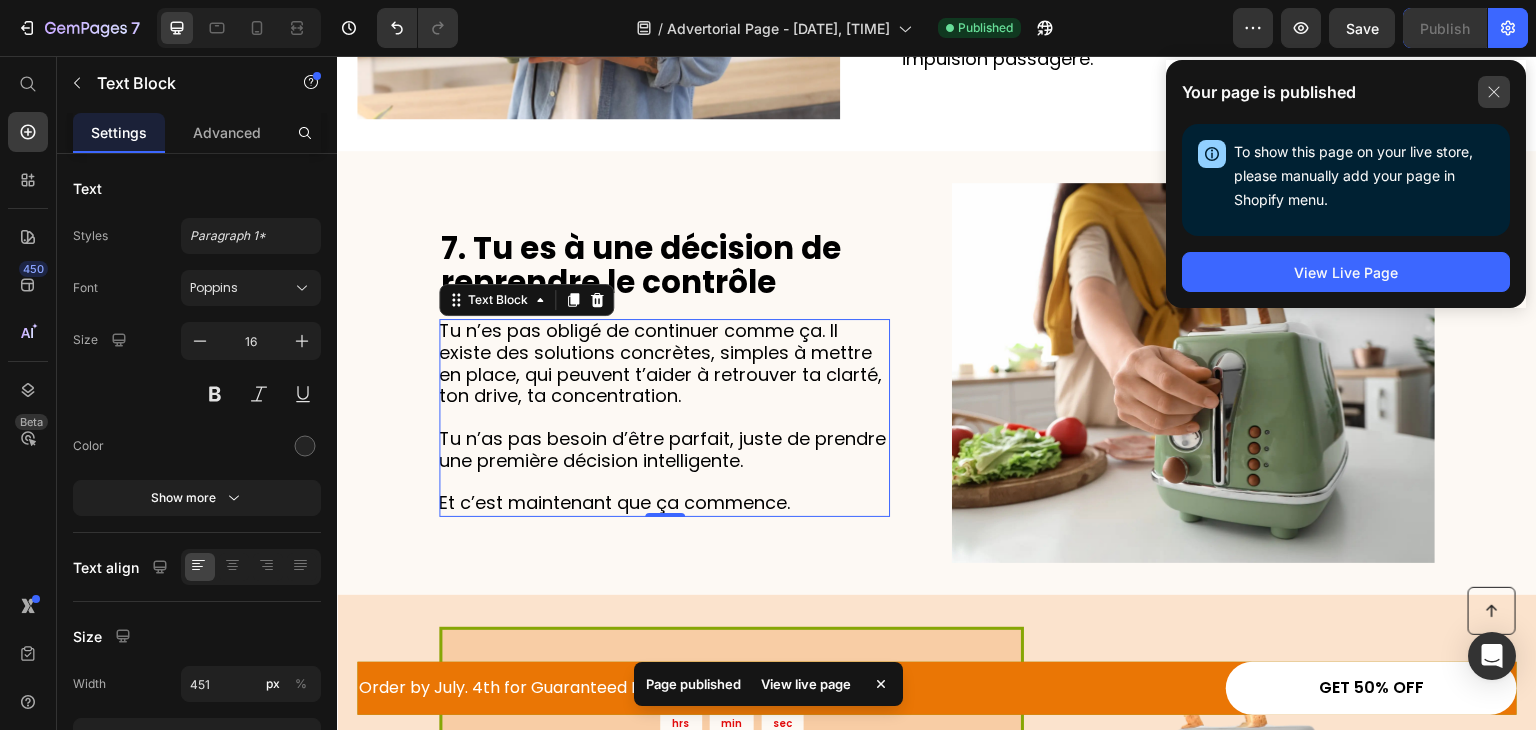 click 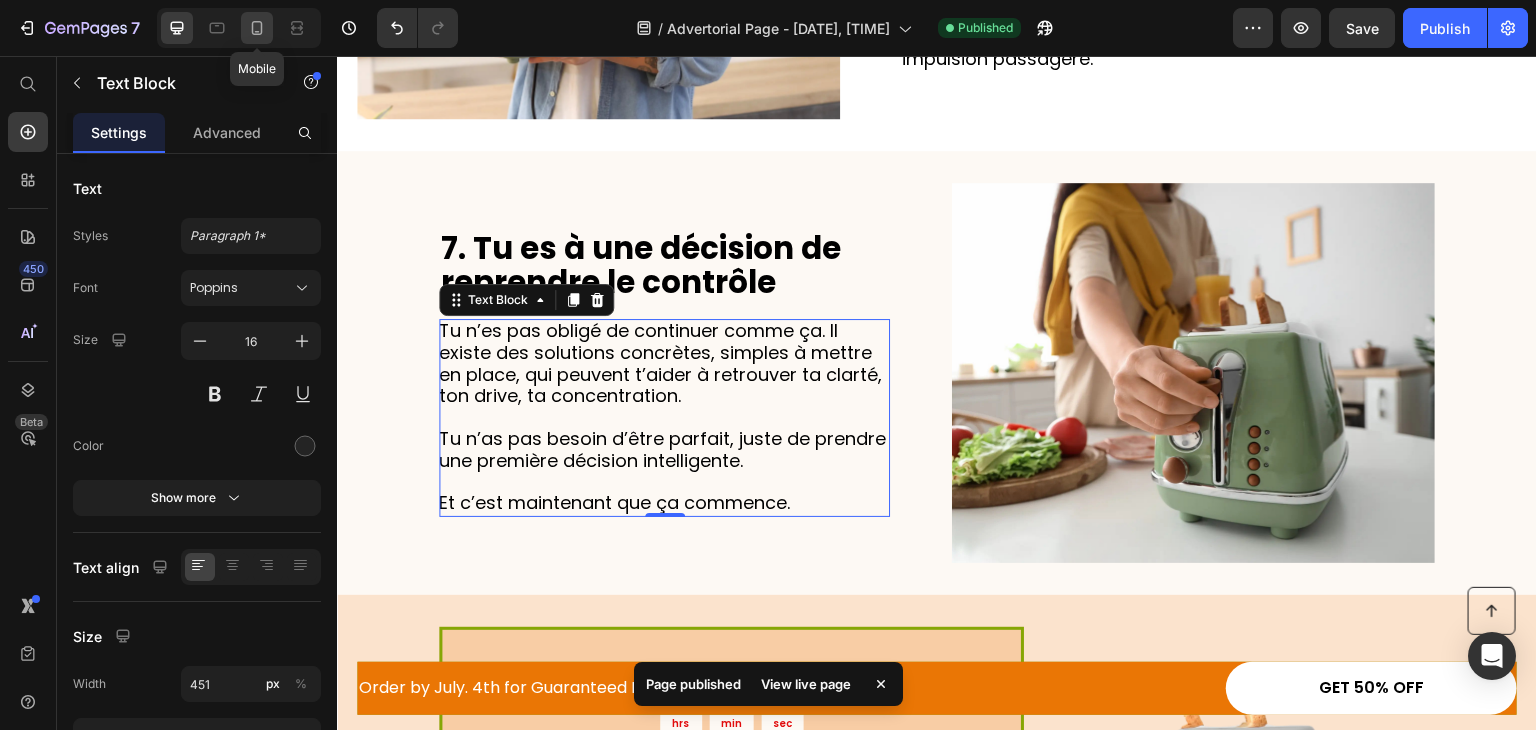 click 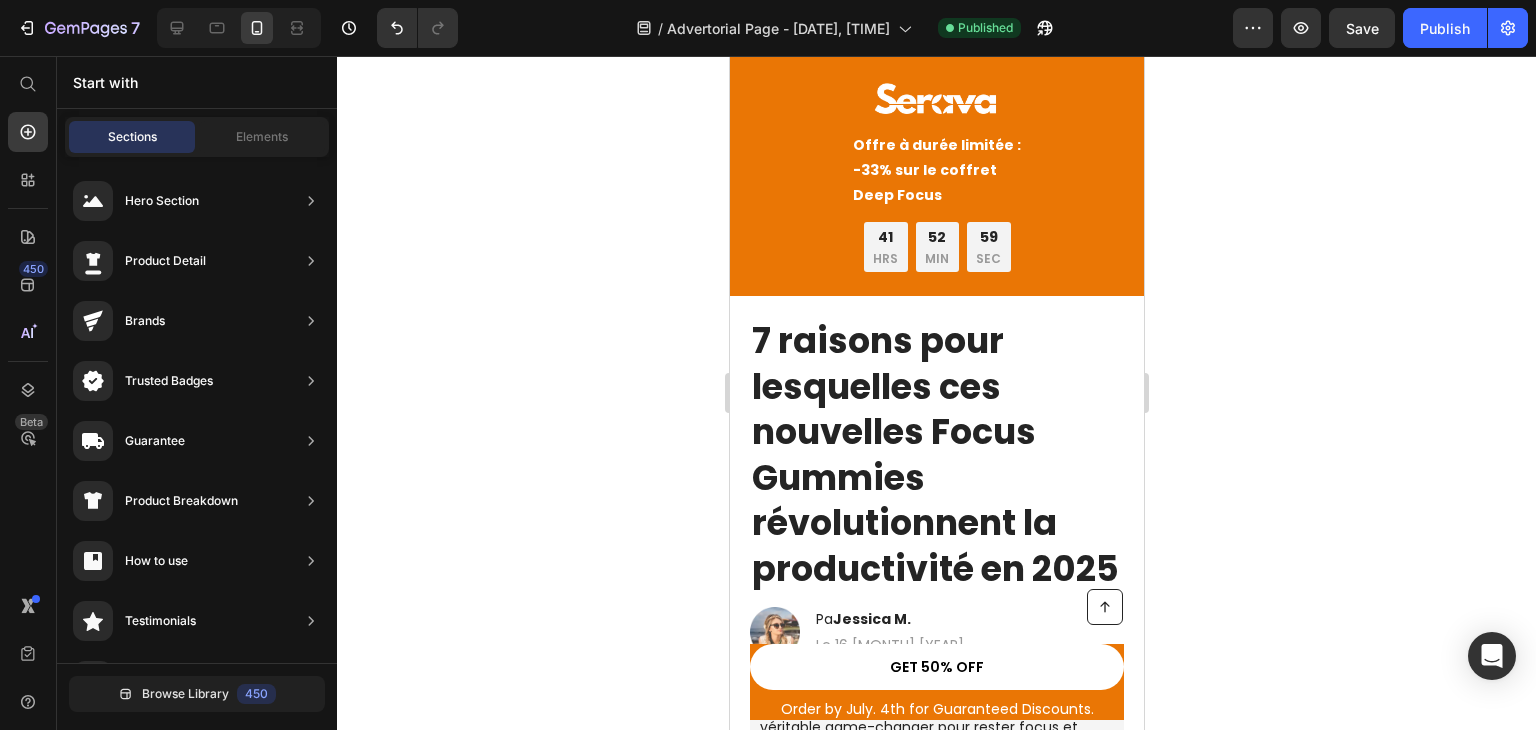 scroll, scrollTop: 0, scrollLeft: 0, axis: both 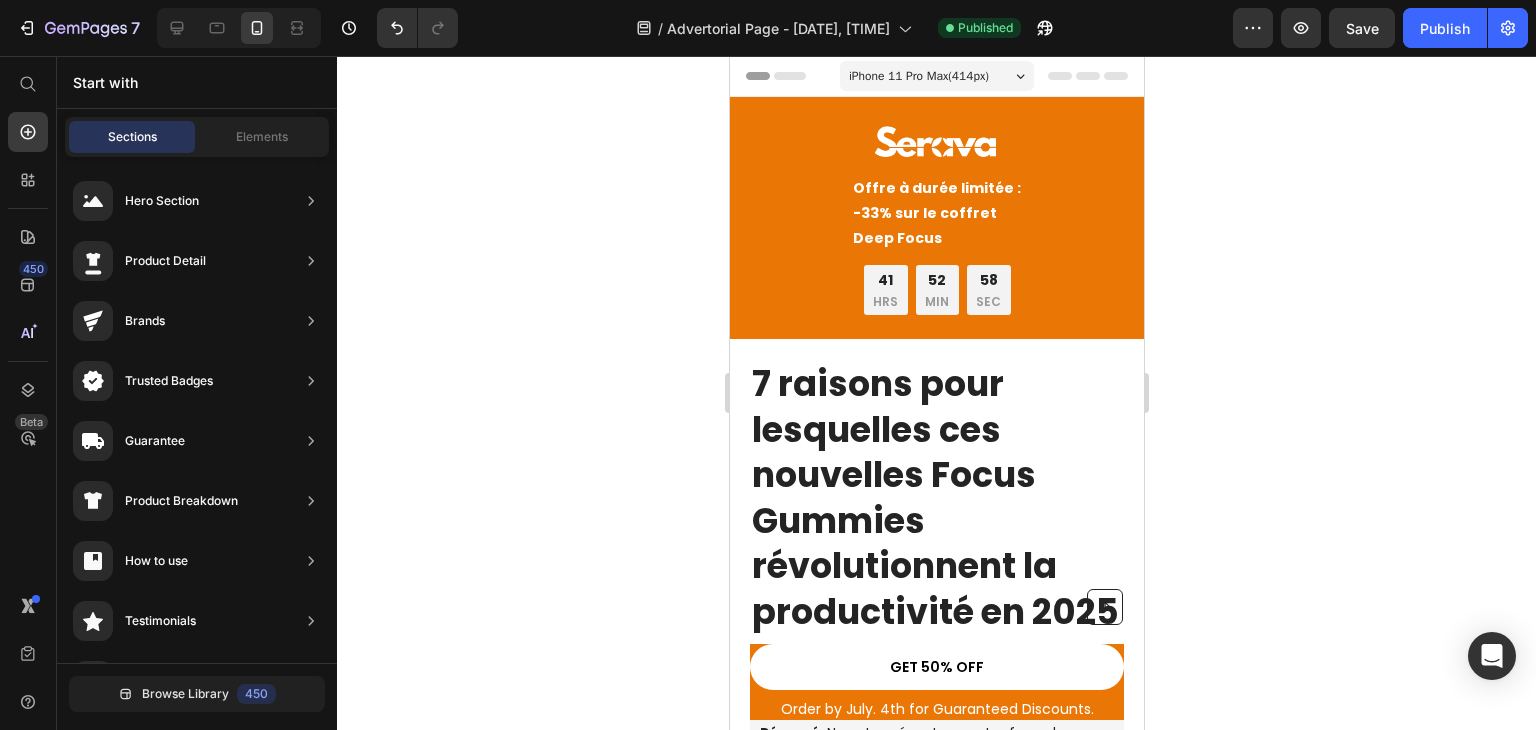 drag, startPoint x: 1135, startPoint y: 530, endPoint x: 1907, endPoint y: 87, distance: 890.0747 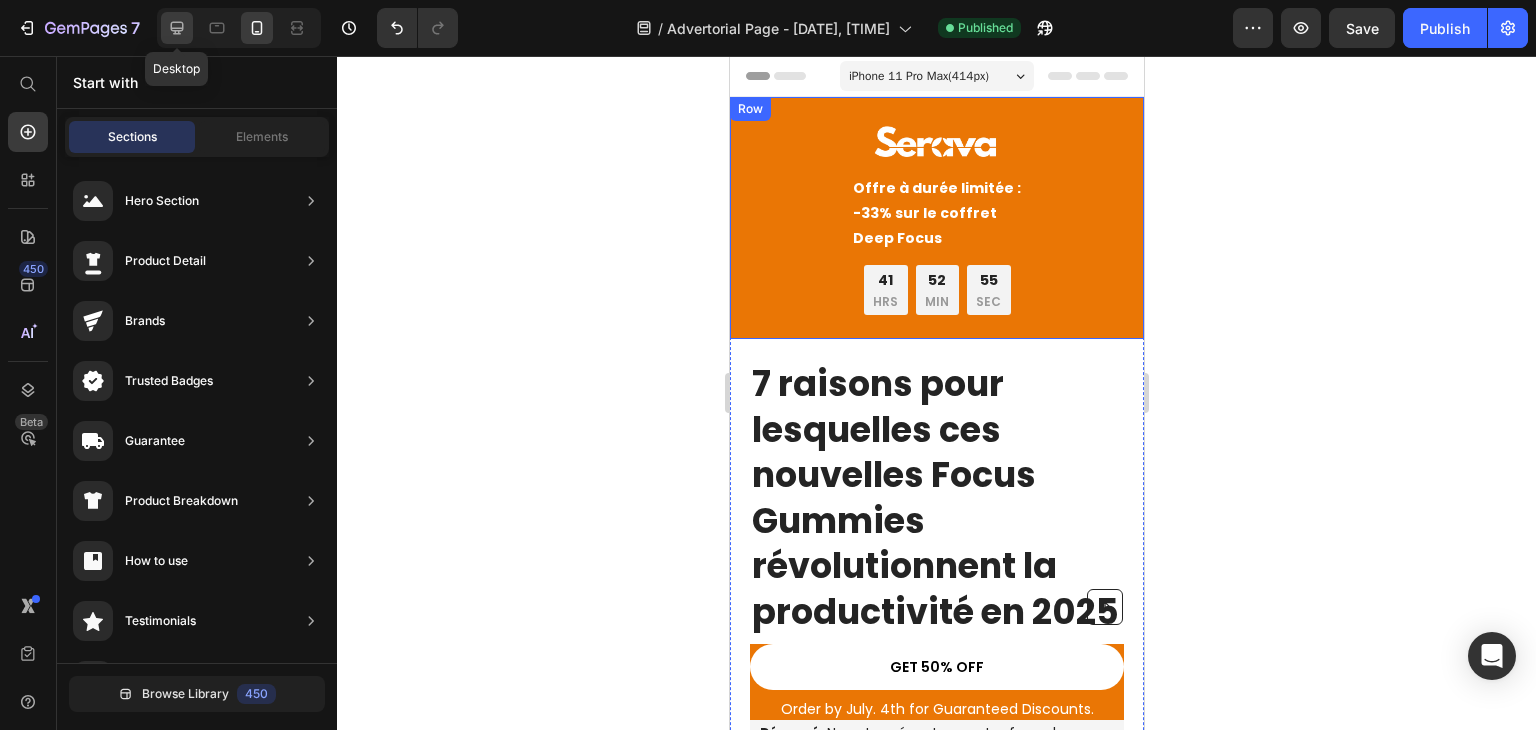 click 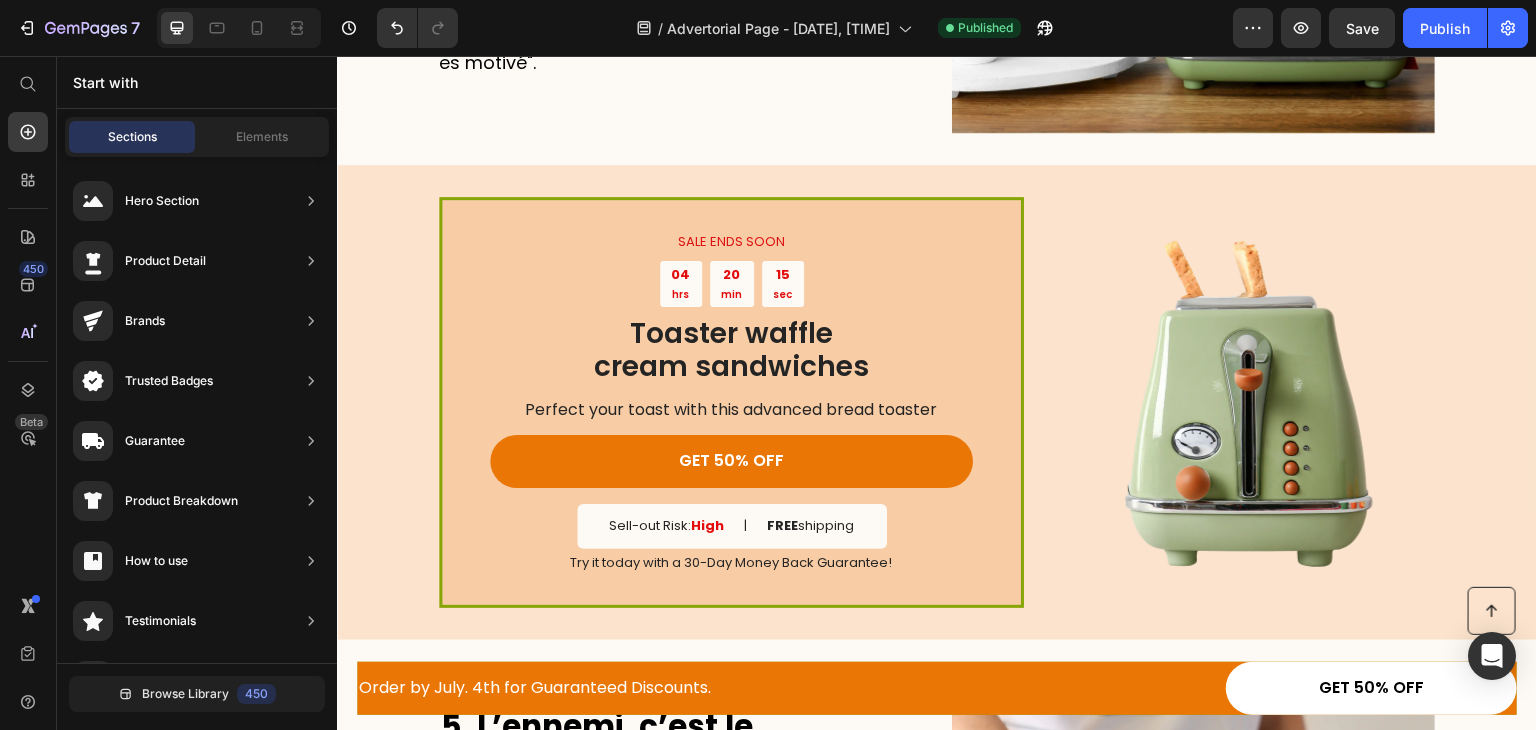 scroll, scrollTop: 2304, scrollLeft: 0, axis: vertical 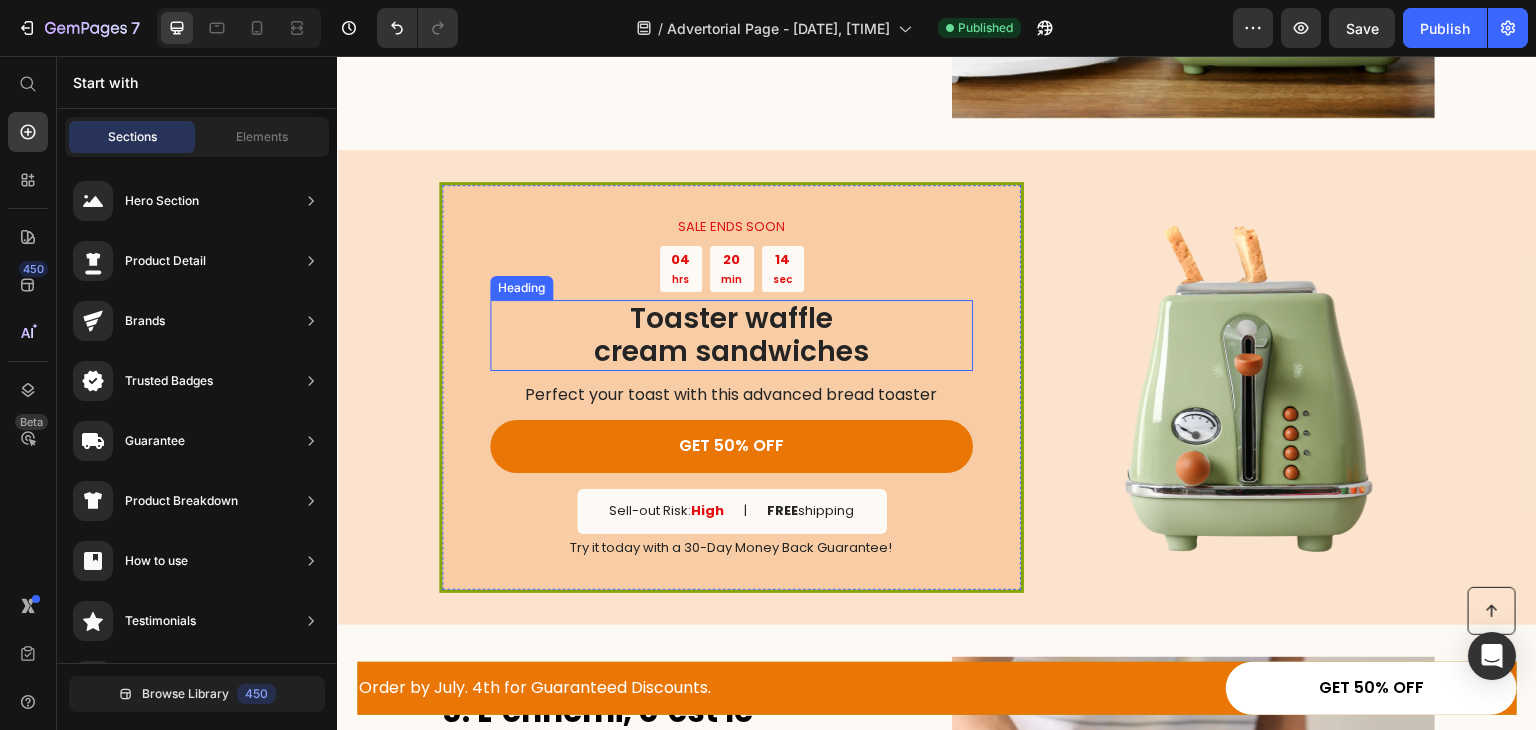 click on "Toaster waffle cream sandwiches" at bounding box center [731, 335] 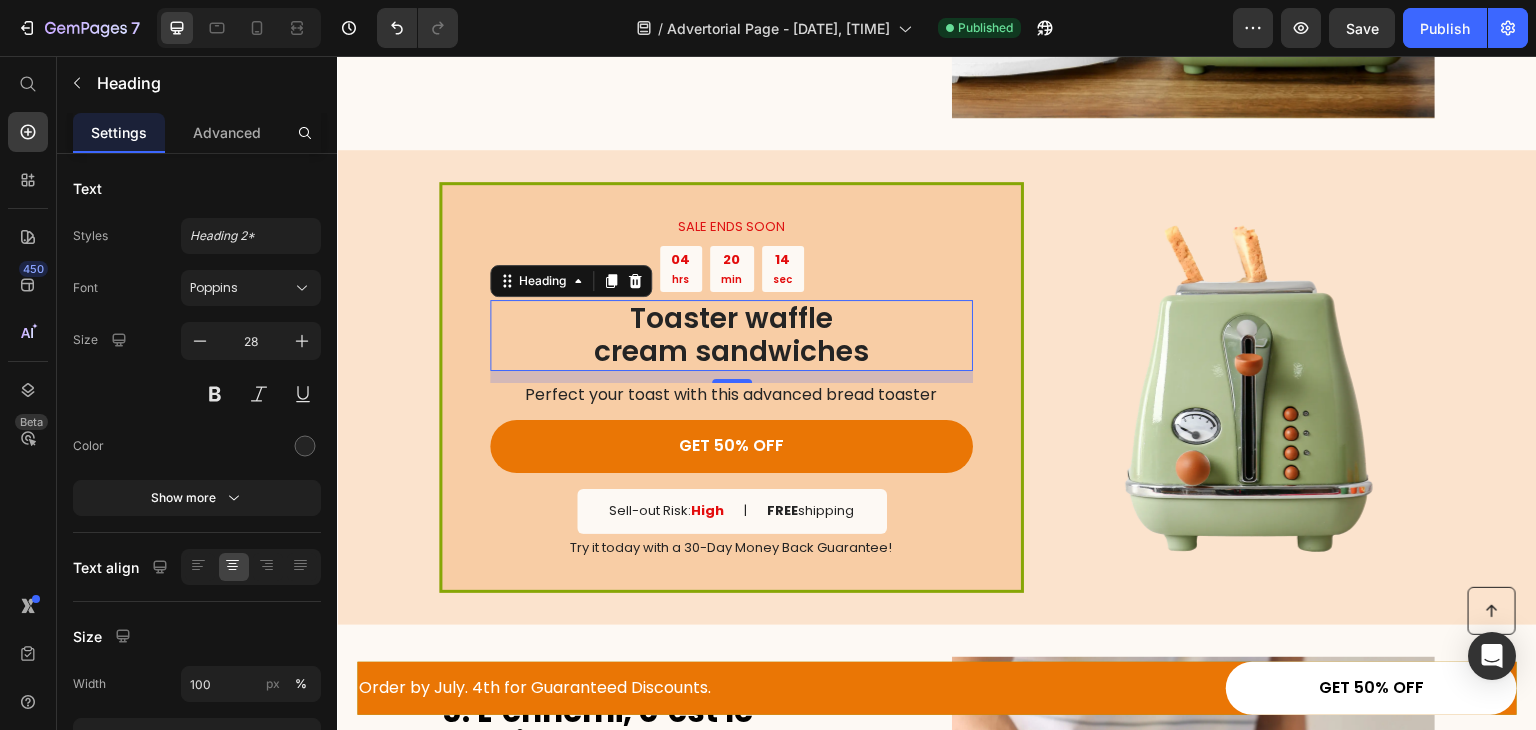 click on "Toaster waffle cream sandwiches" at bounding box center (731, 335) 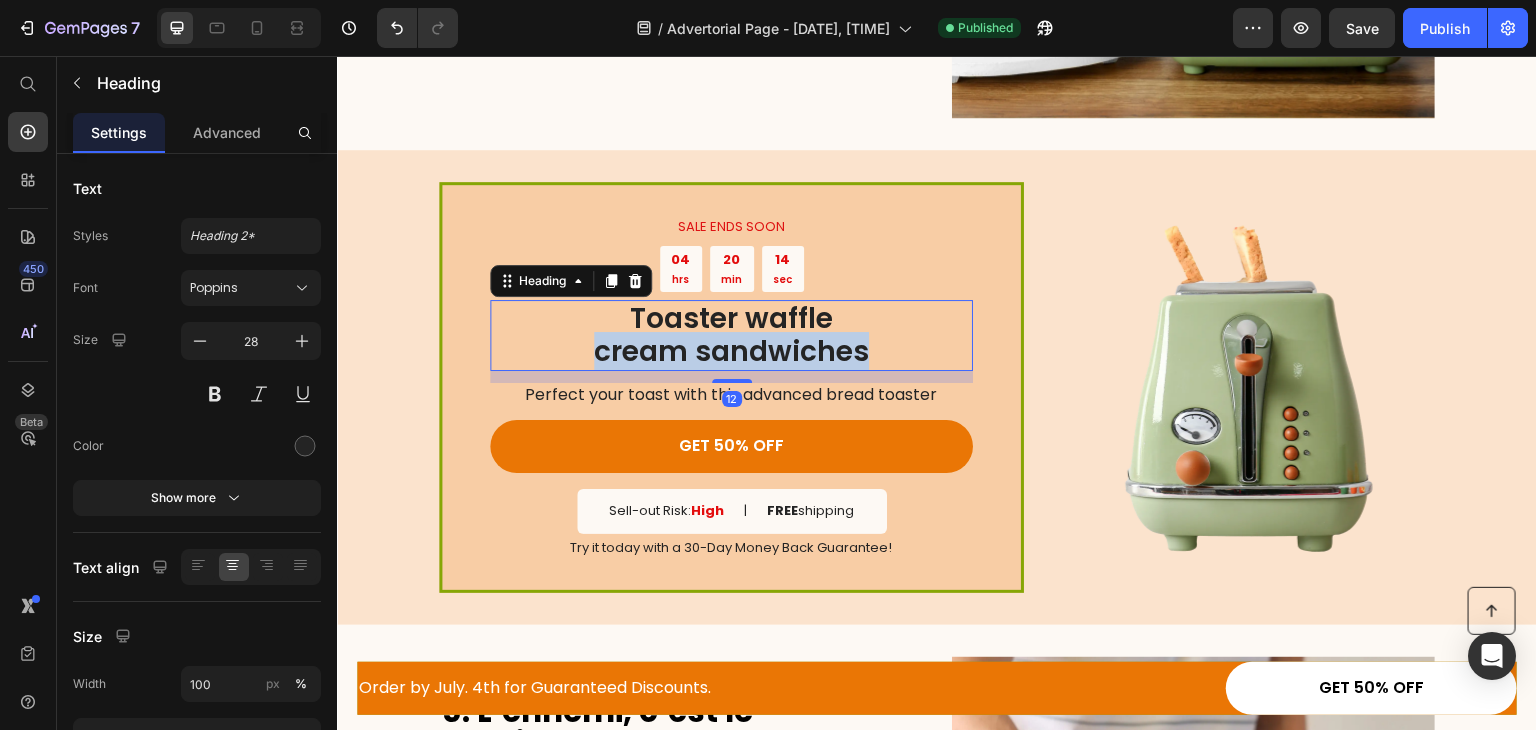 click on "Toaster waffle cream sandwiches" at bounding box center [731, 335] 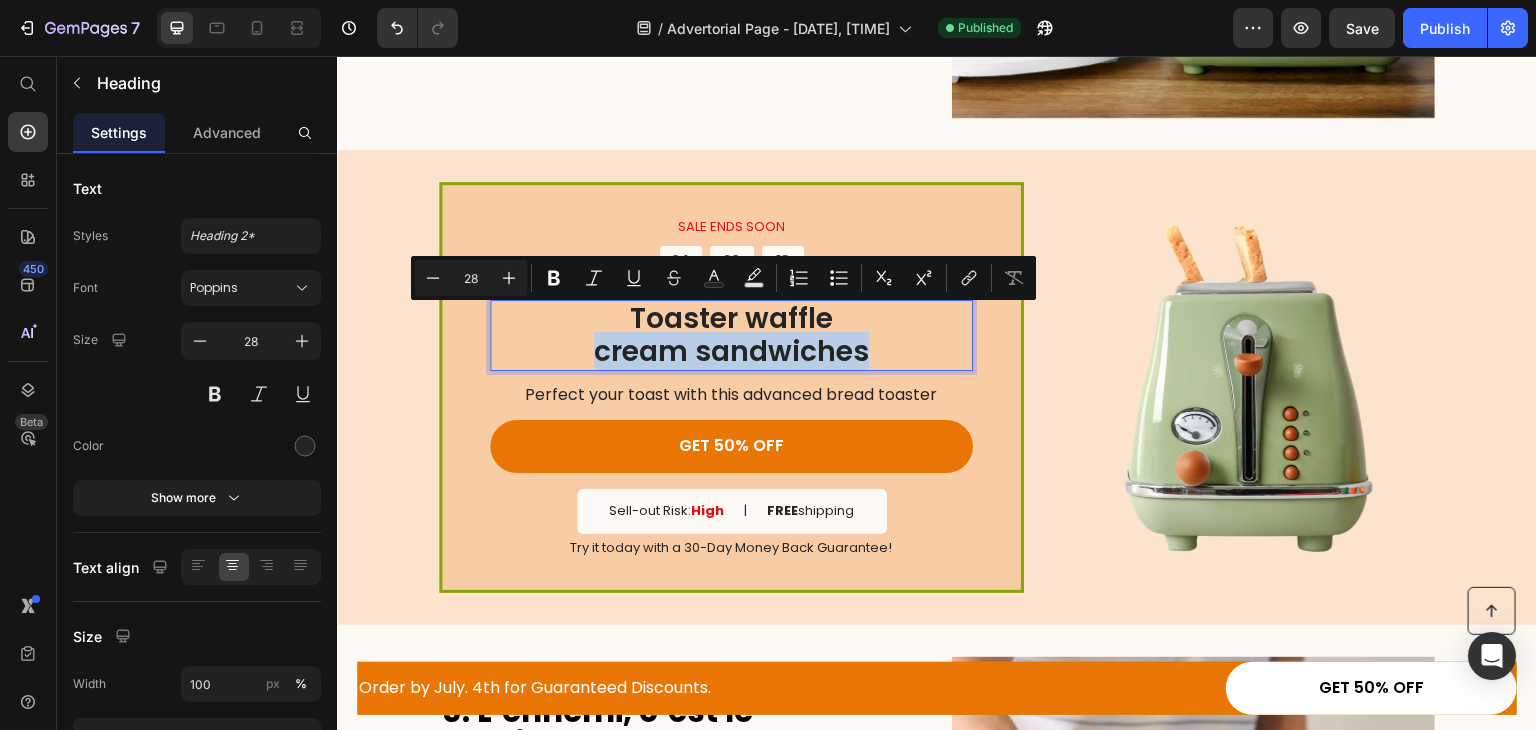 click on "Toaster waffle cream sandwiches" at bounding box center [731, 335] 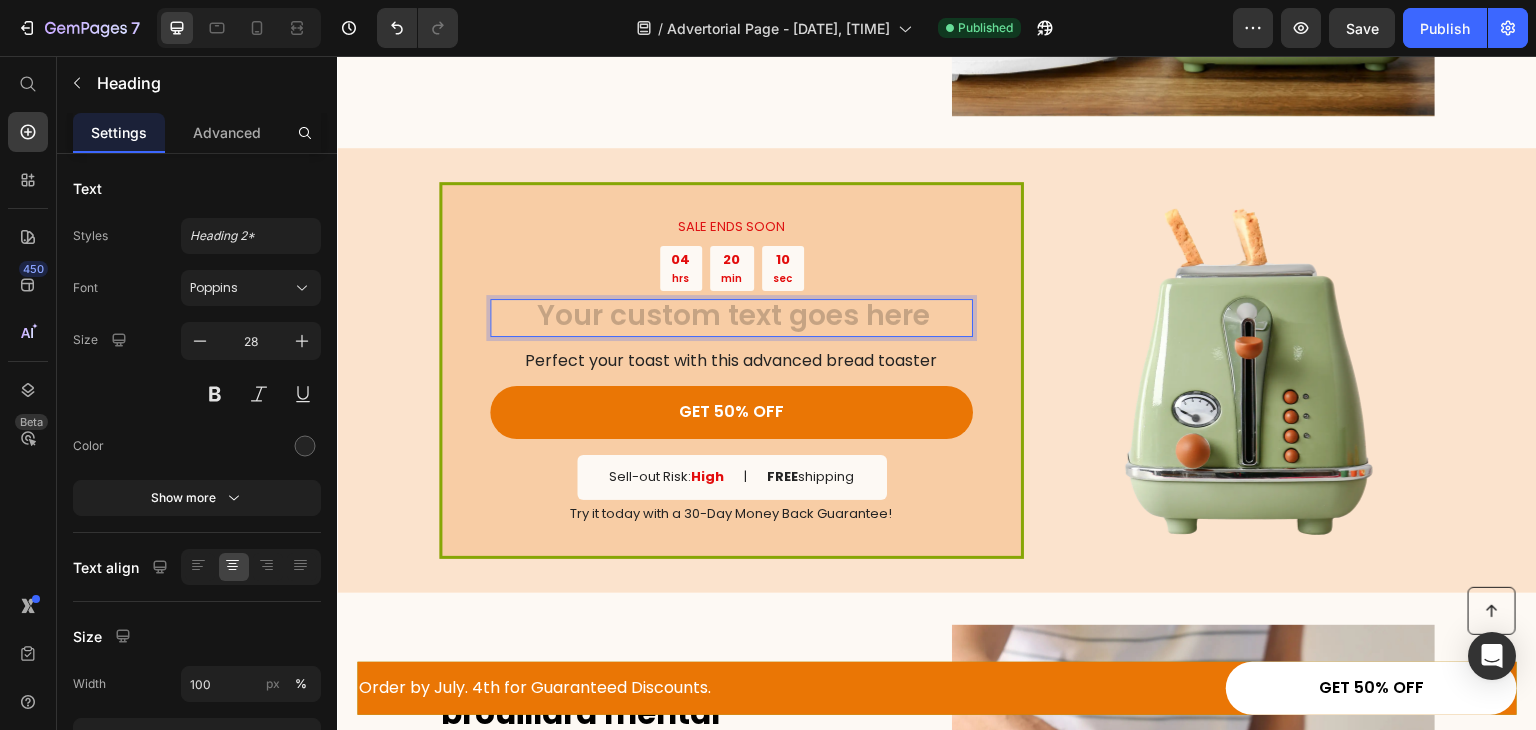 scroll, scrollTop: 2289, scrollLeft: 0, axis: vertical 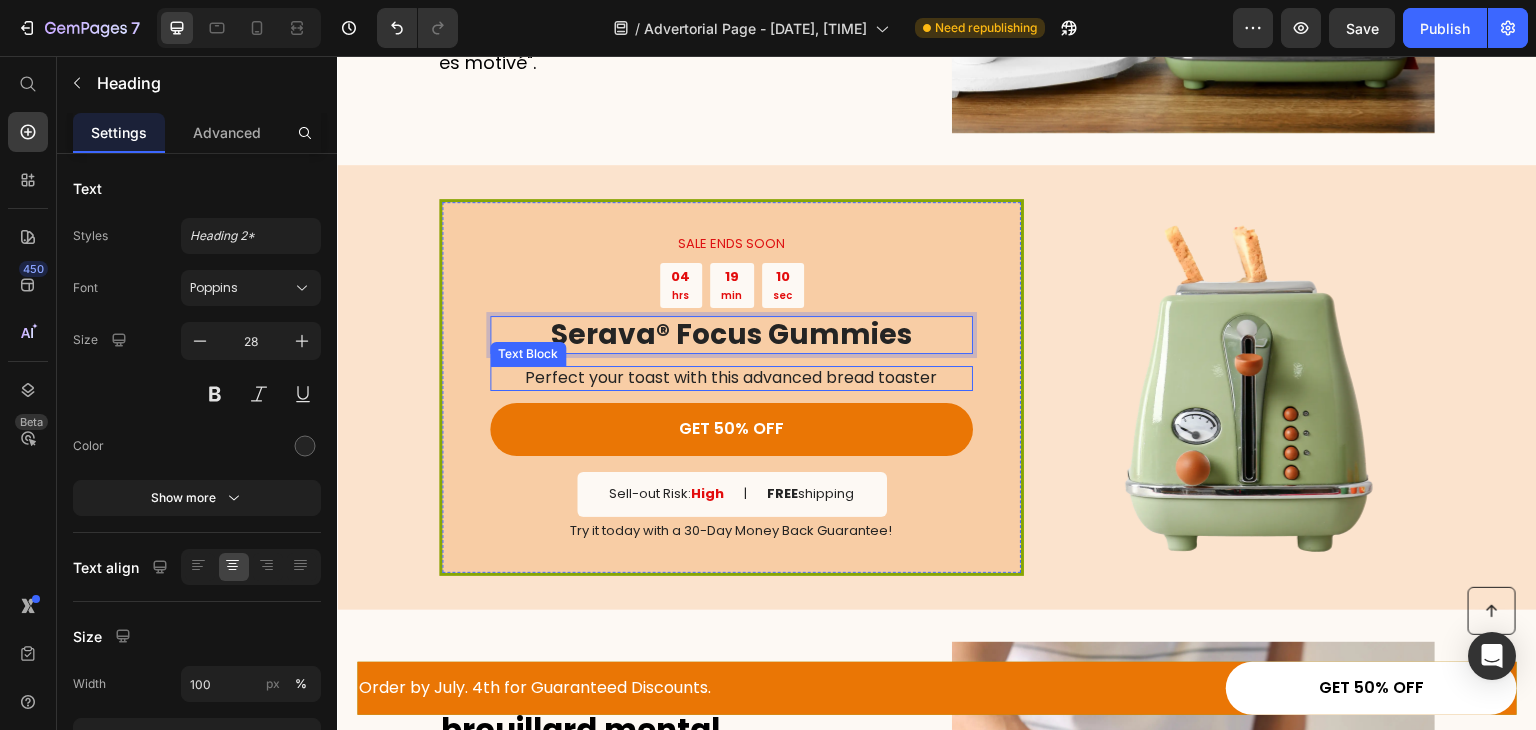 click on "Perfect your toast with this advanced bread toaster" at bounding box center [730, 378] 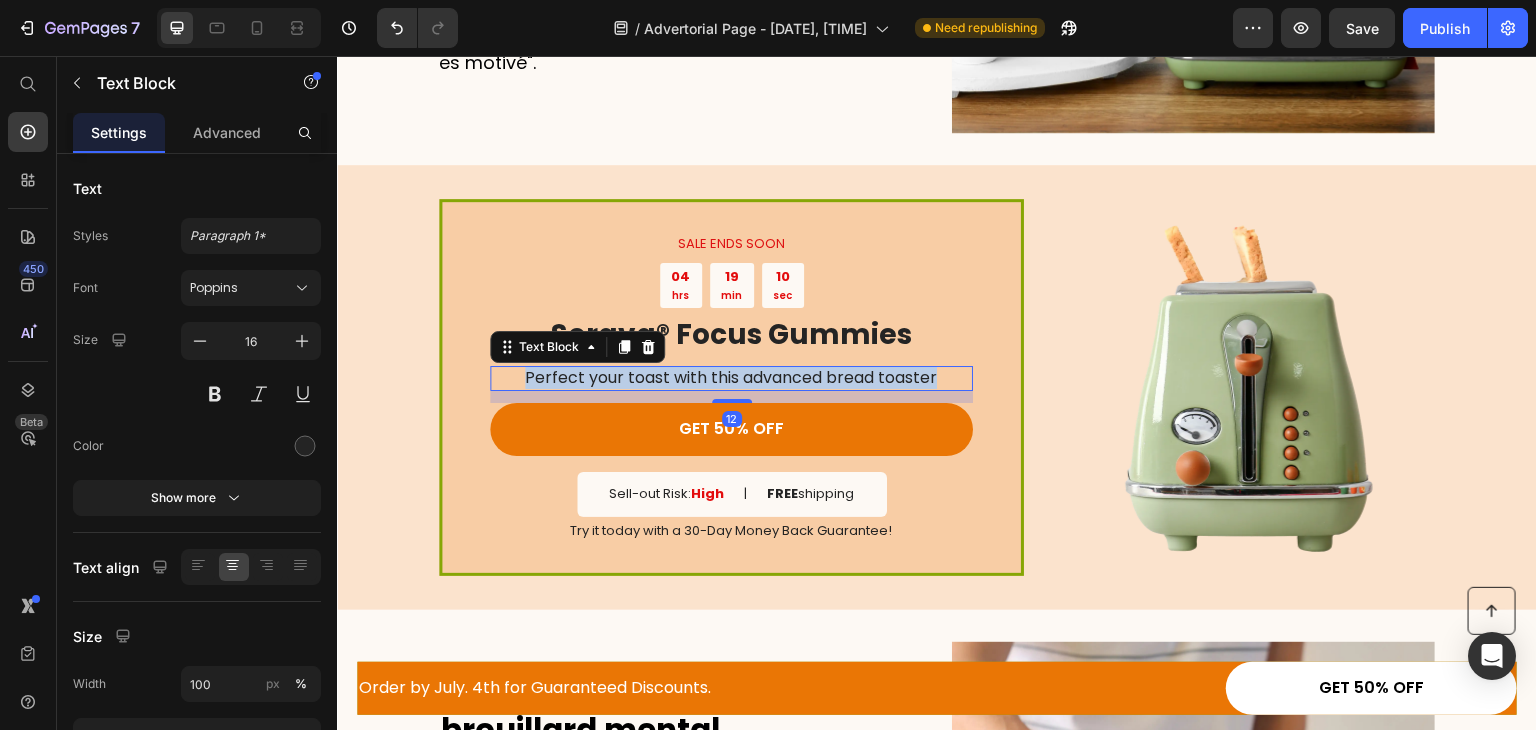 click on "Perfect your toast with this advanced bread toaster" at bounding box center [730, 378] 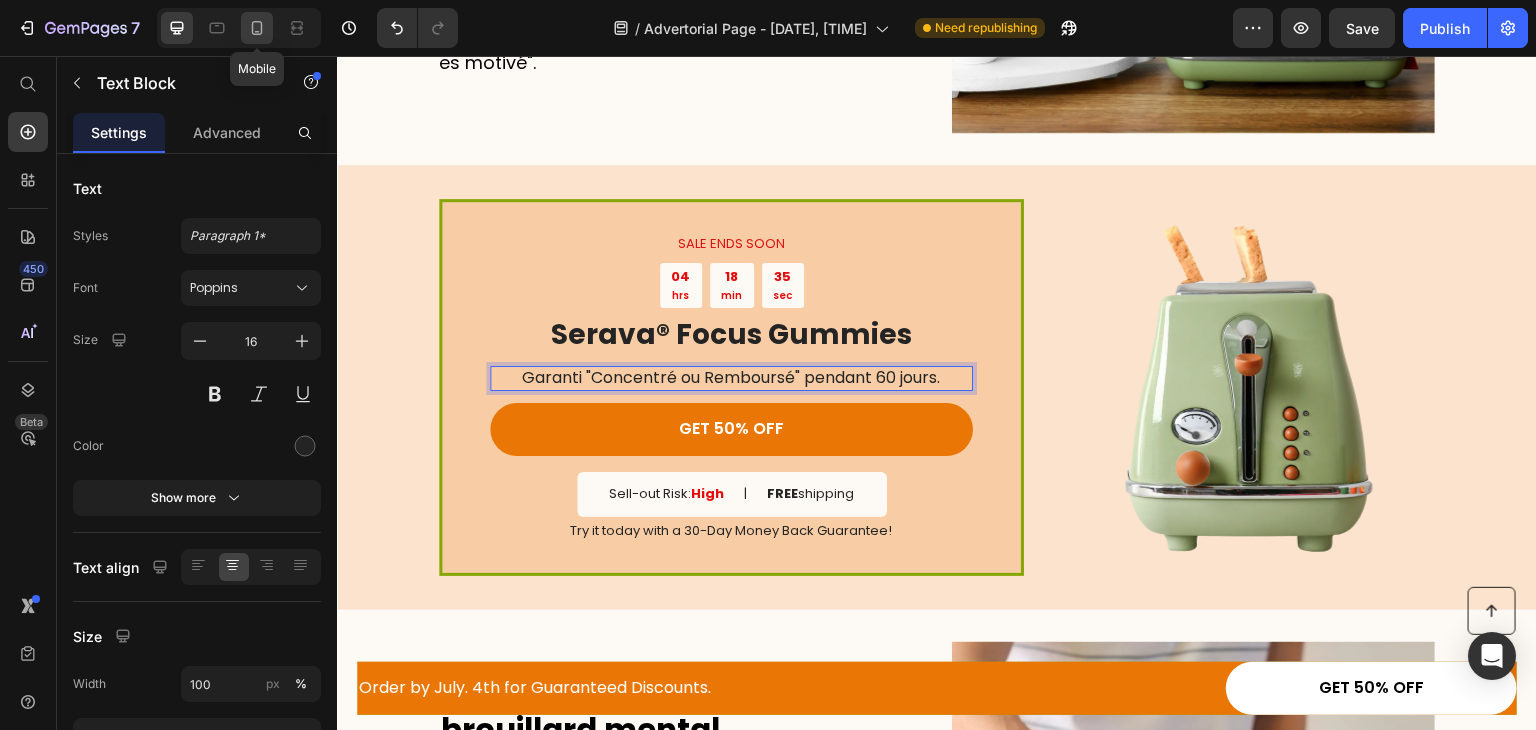 click 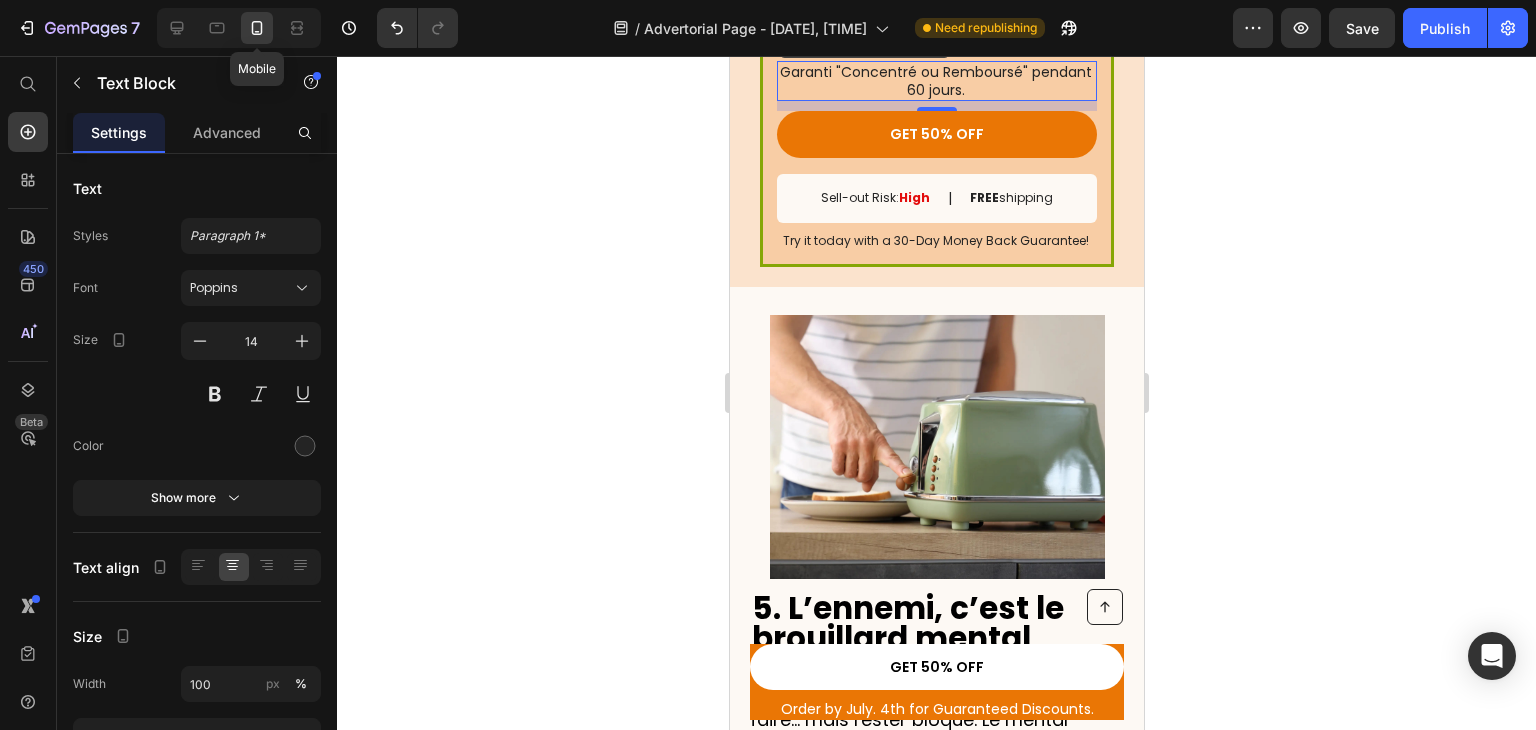scroll, scrollTop: 4014, scrollLeft: 0, axis: vertical 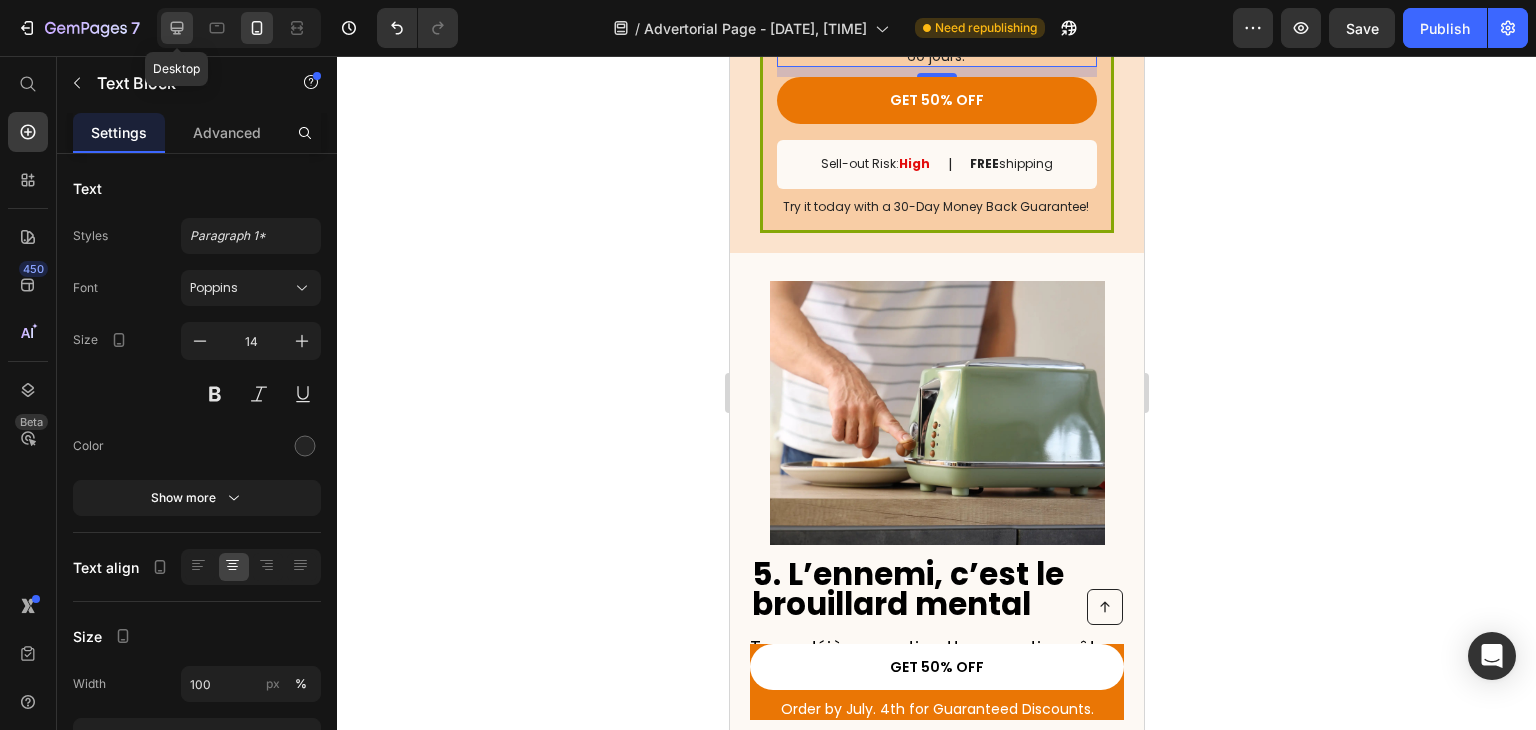 click 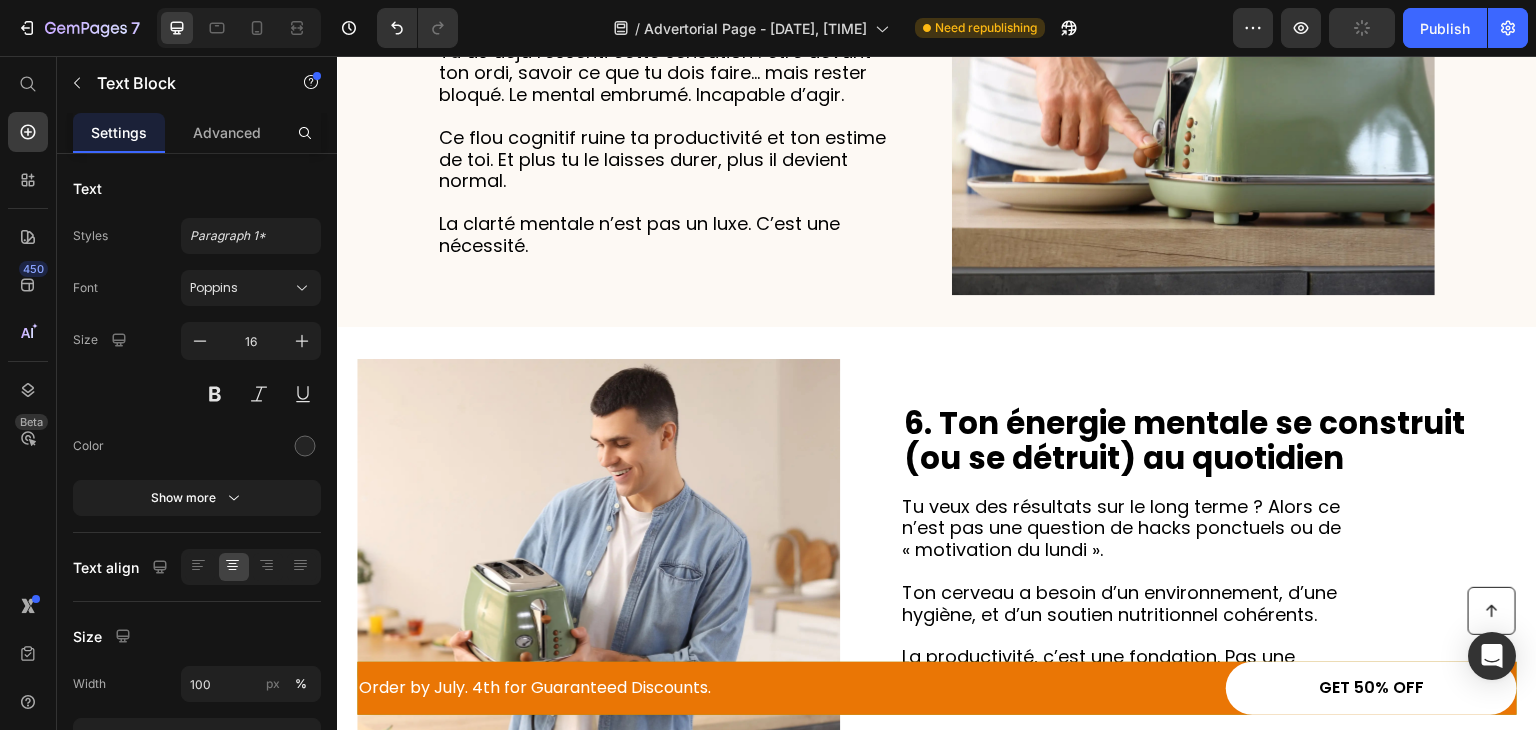 scroll, scrollTop: 2505, scrollLeft: 0, axis: vertical 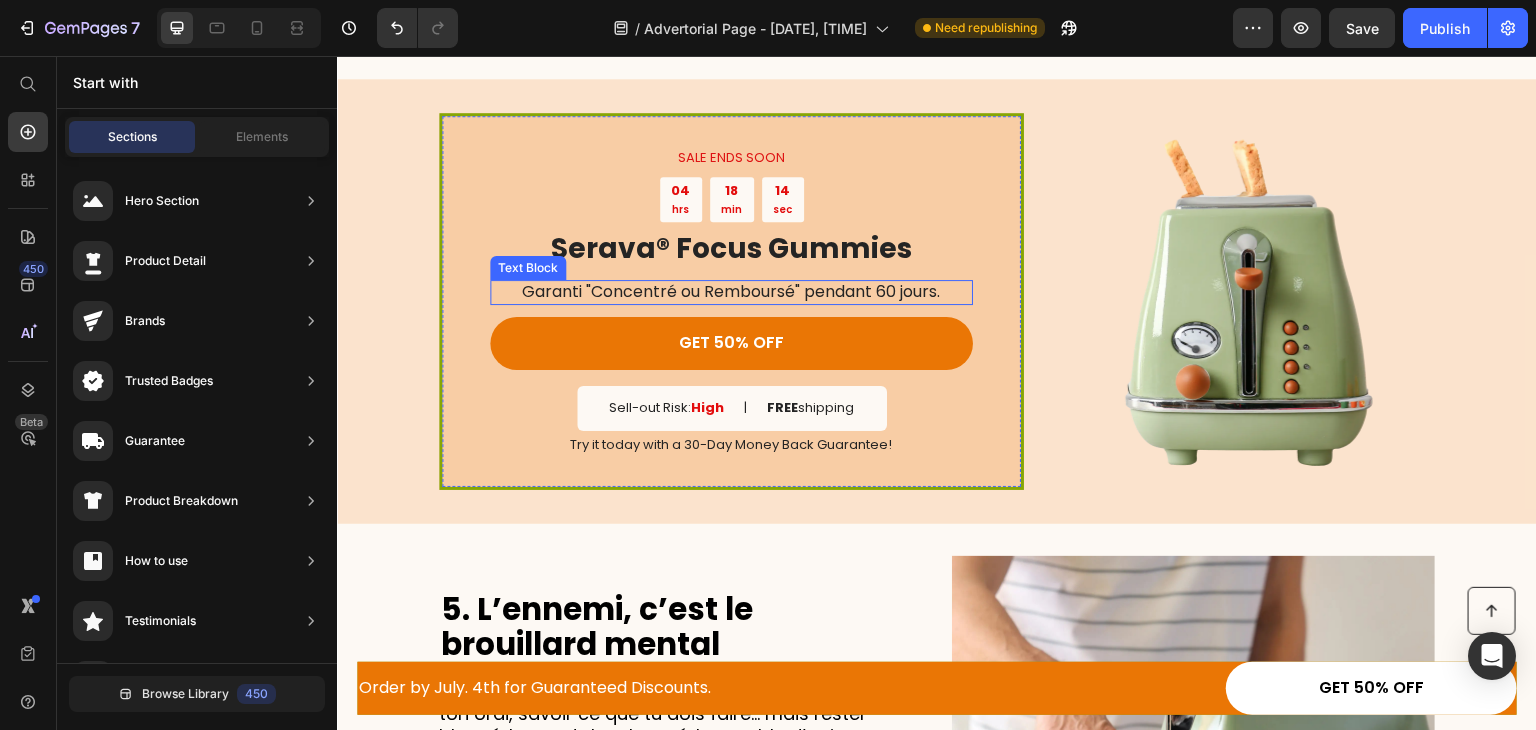 click on "Garanti "Concentré ou Remboursé" pendant 60 jours." at bounding box center (730, 292) 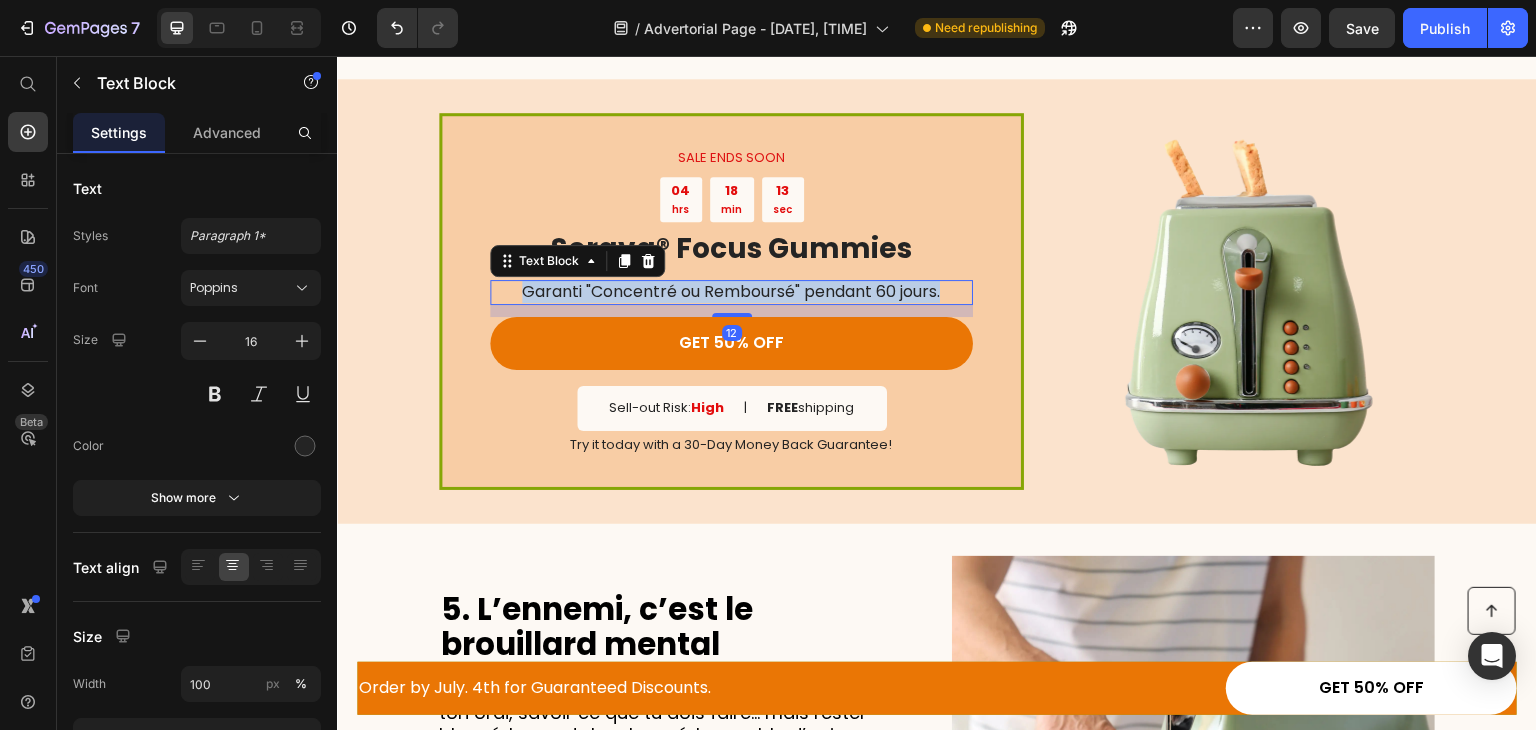 click on "Garanti "Concentré ou Remboursé" pendant 60 jours." at bounding box center (730, 292) 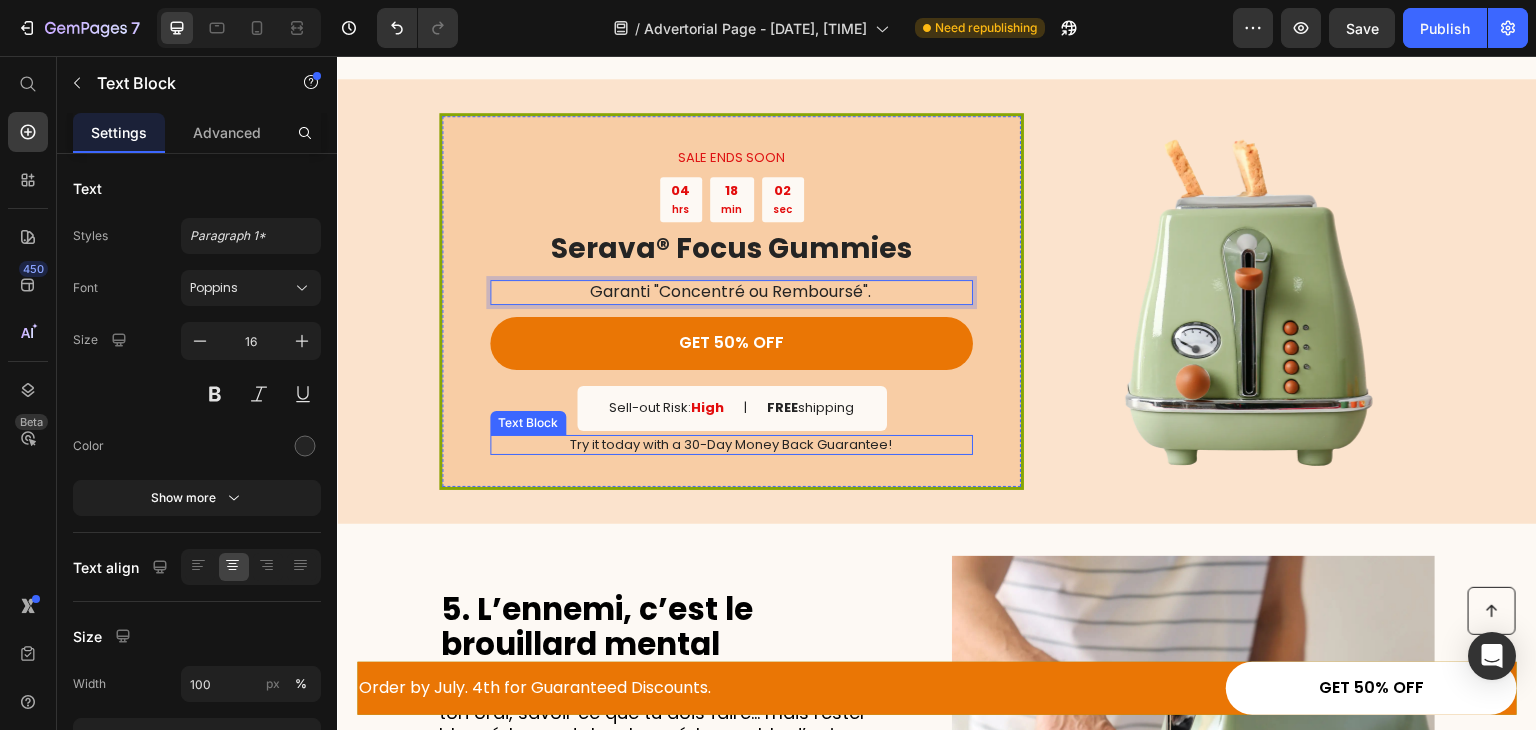 click on "Try it today with a 30-Day Money Back Guarantee!" at bounding box center (730, 445) 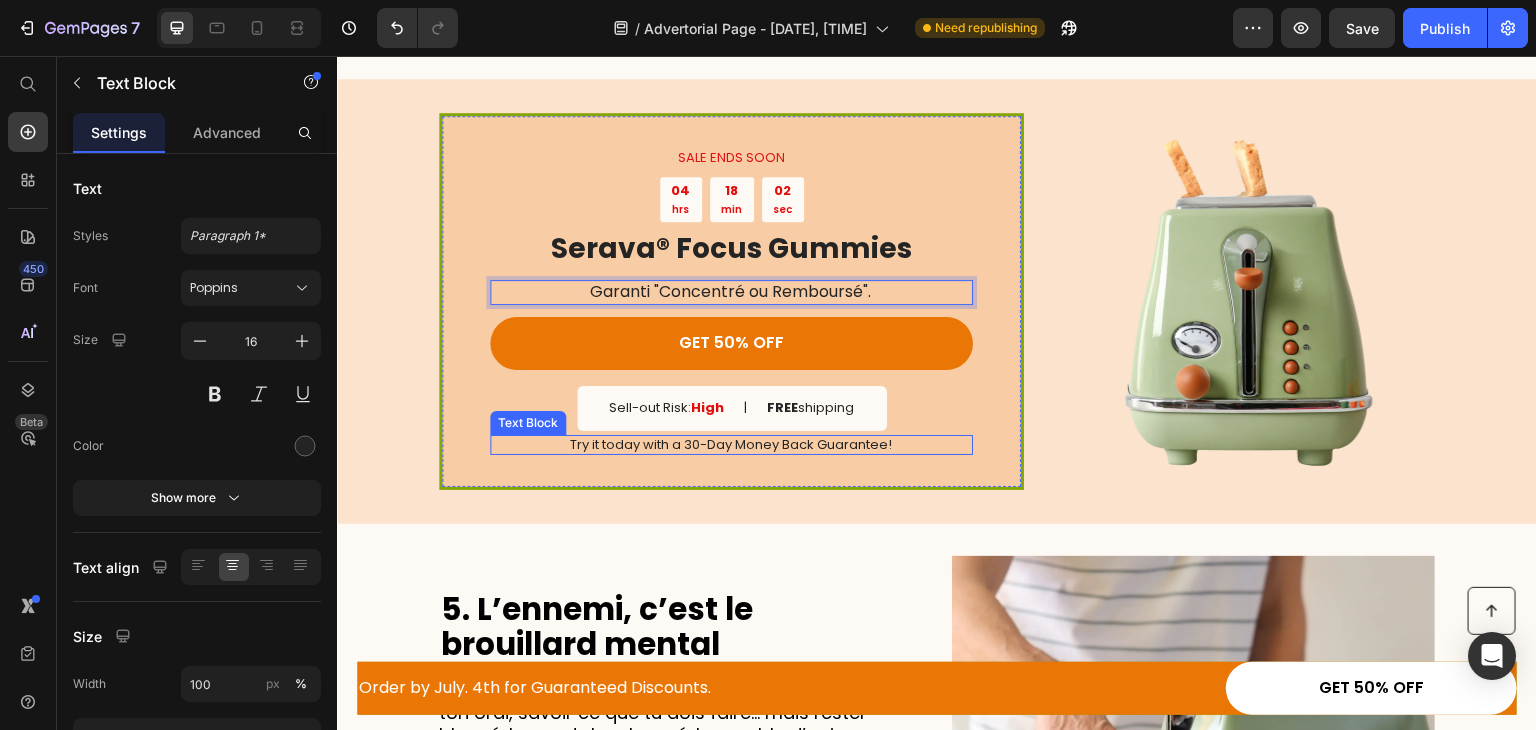click on "Try it today with a 30-Day Money Back Guarantee!" at bounding box center [730, 445] 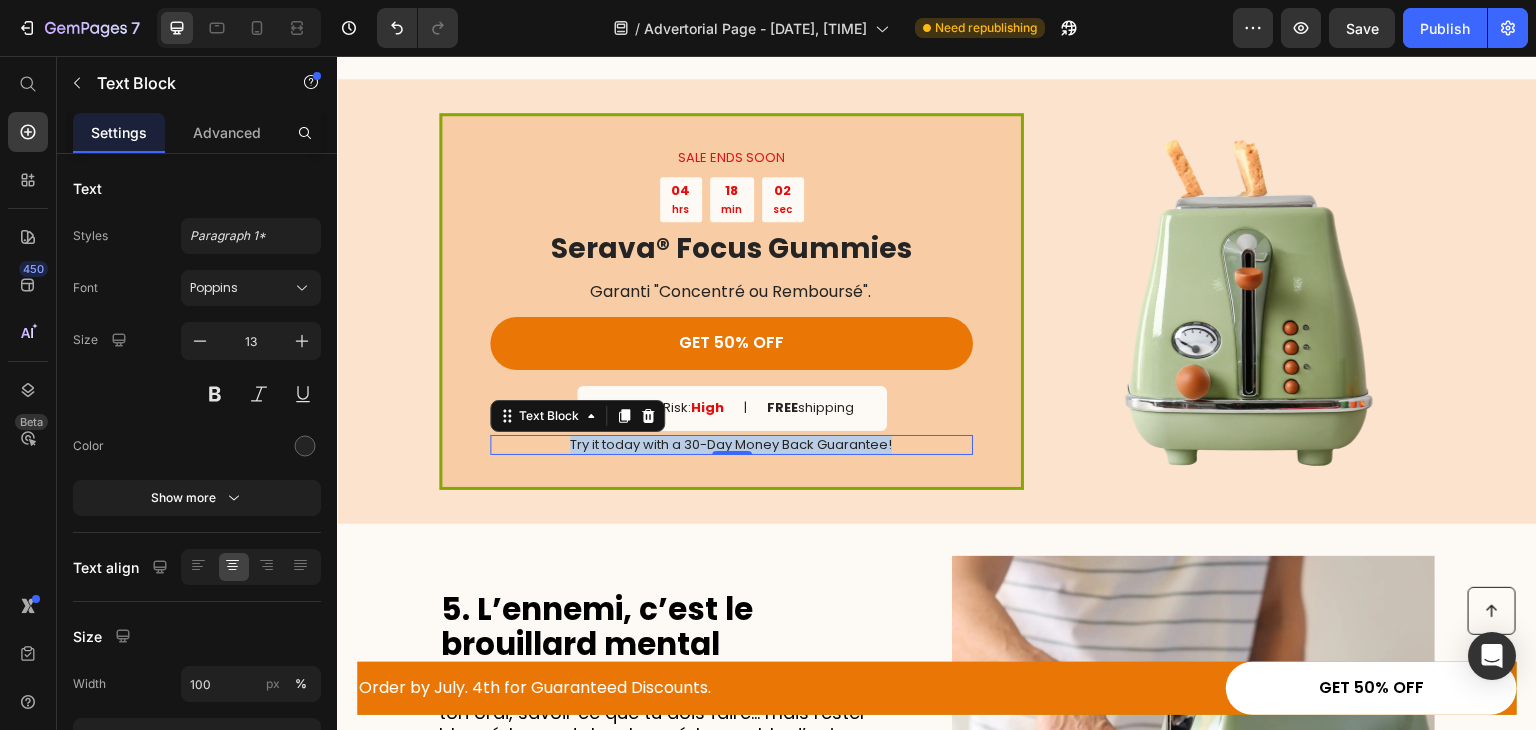 click on "Try it today with a 30-Day Money Back Guarantee!" at bounding box center [730, 445] 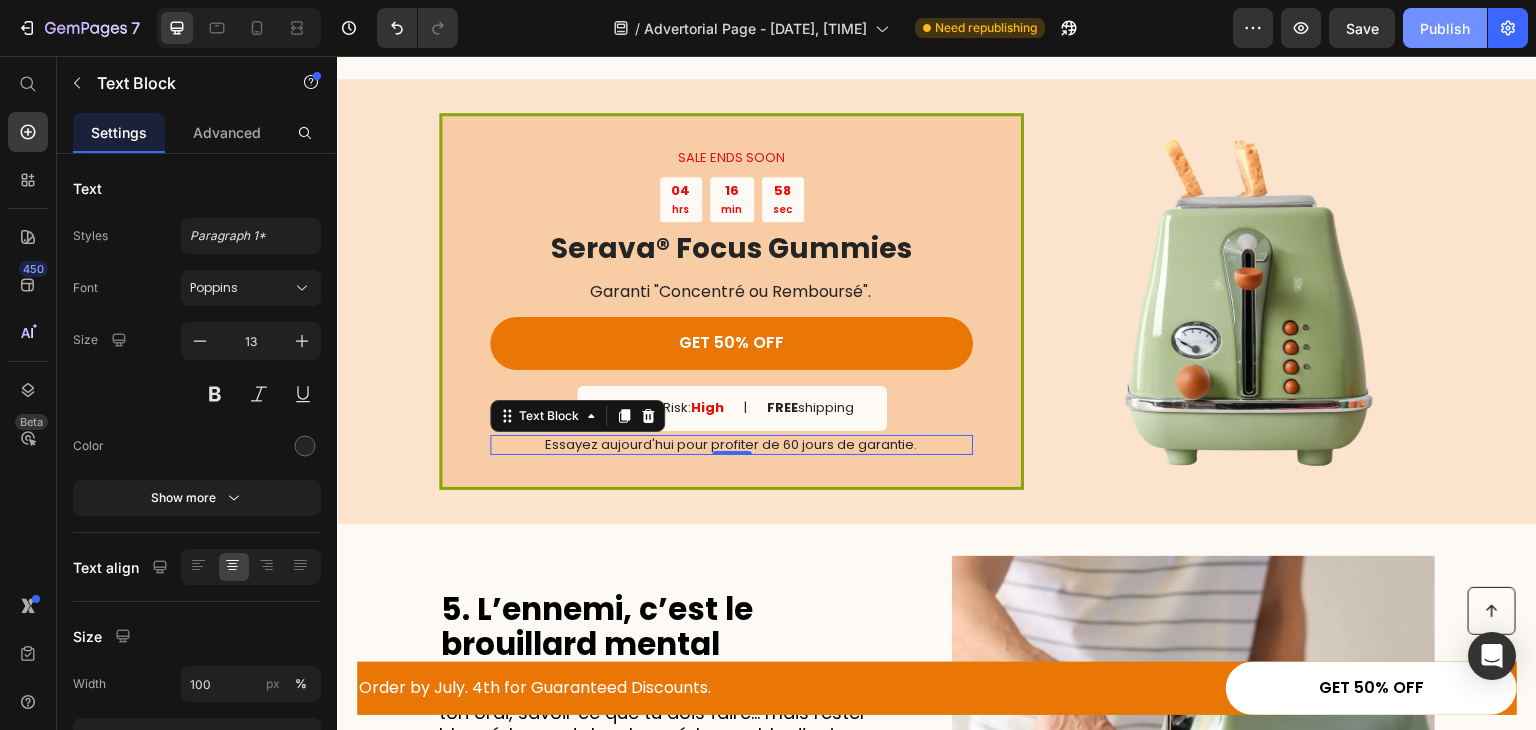 click on "Publish" 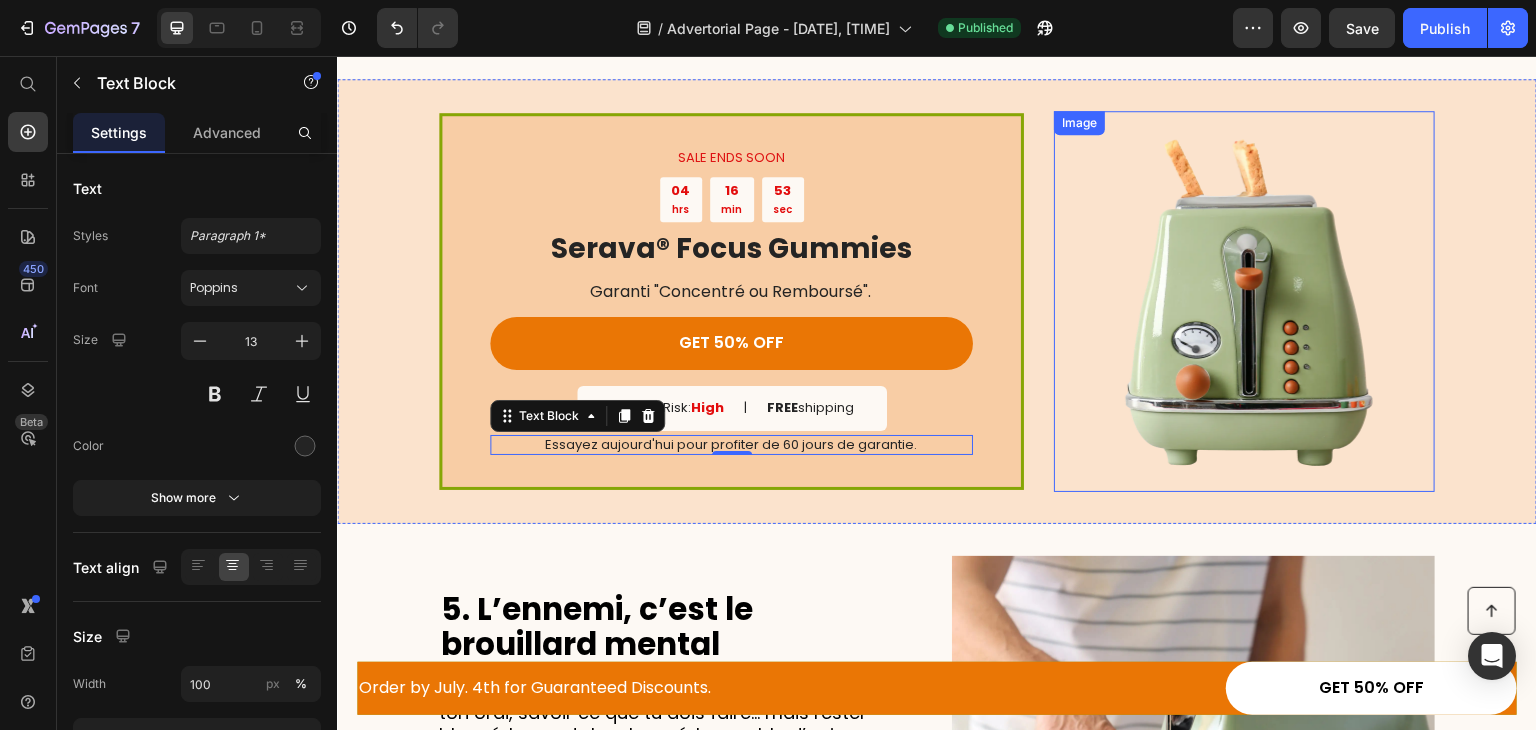 click at bounding box center (1244, 301) 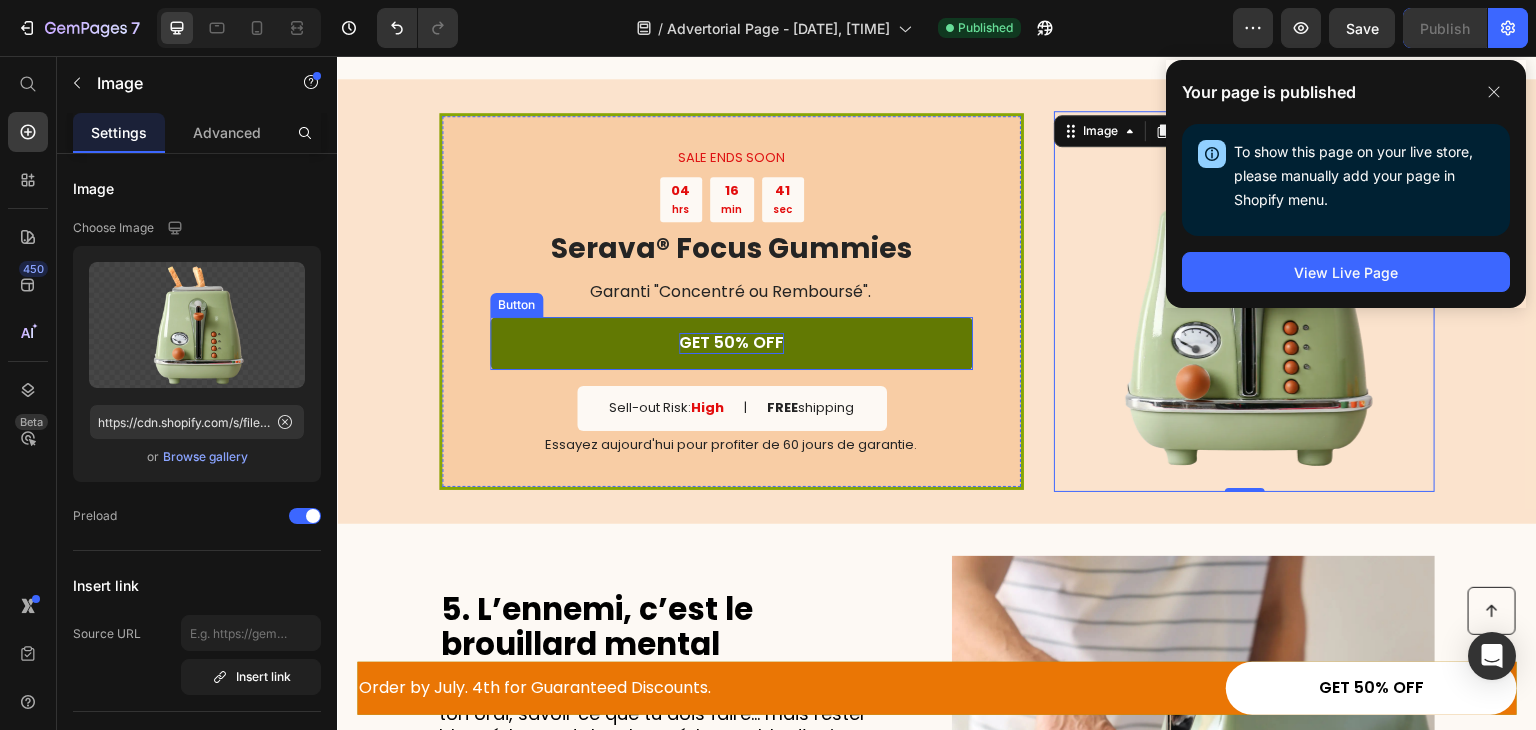 click on "GET 50% OFF" at bounding box center (731, 343) 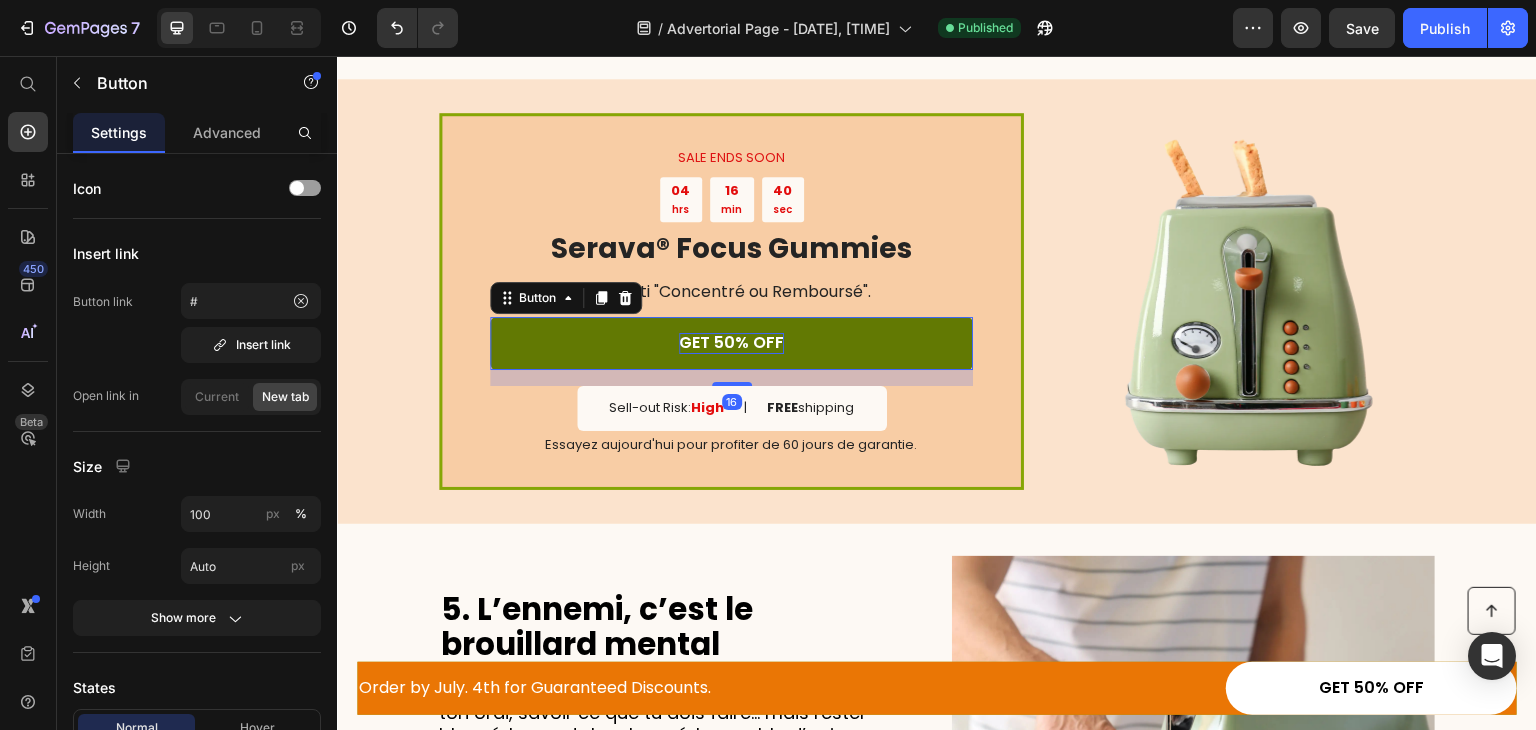 click on "GET 50% OFF" at bounding box center [731, 343] 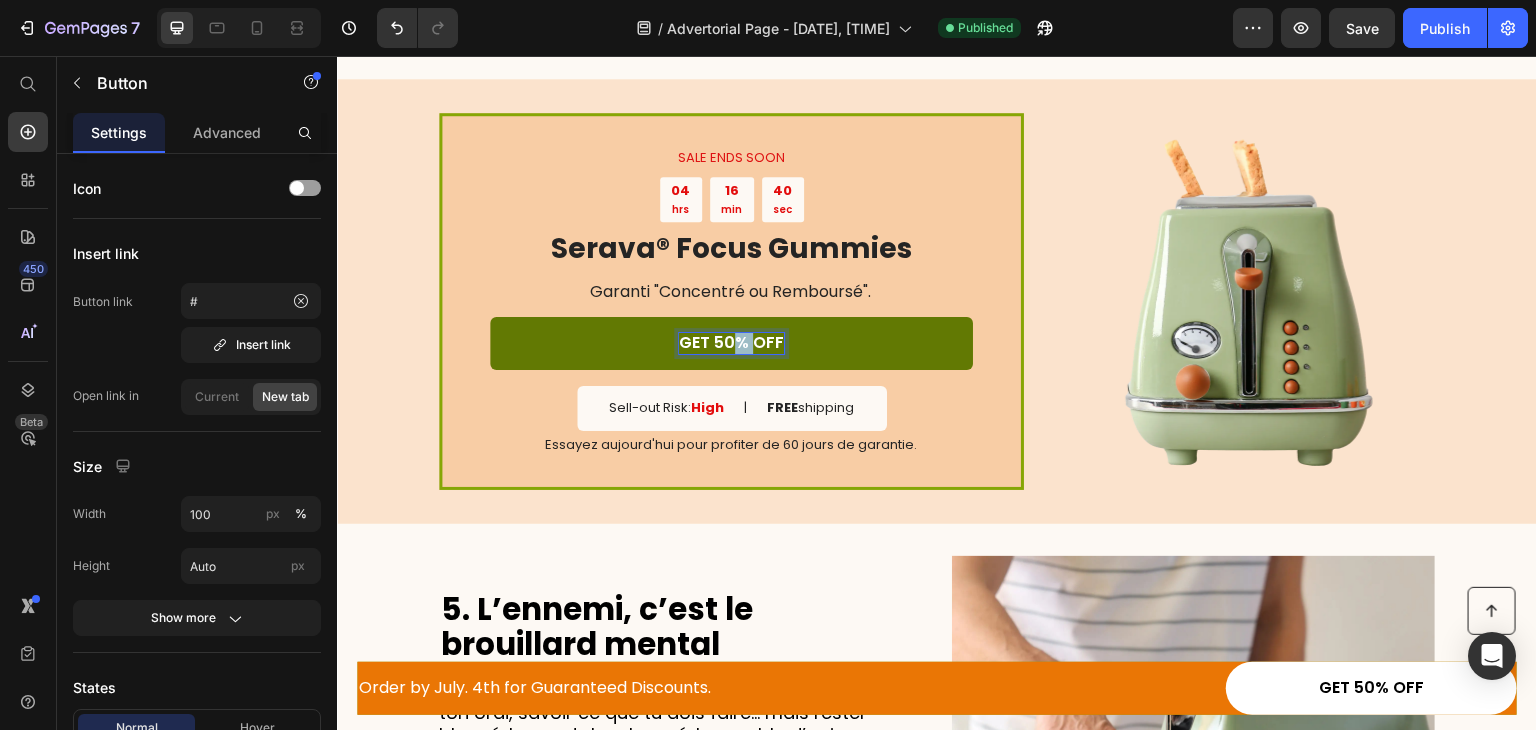 click on "GET 50% OFF" at bounding box center [731, 343] 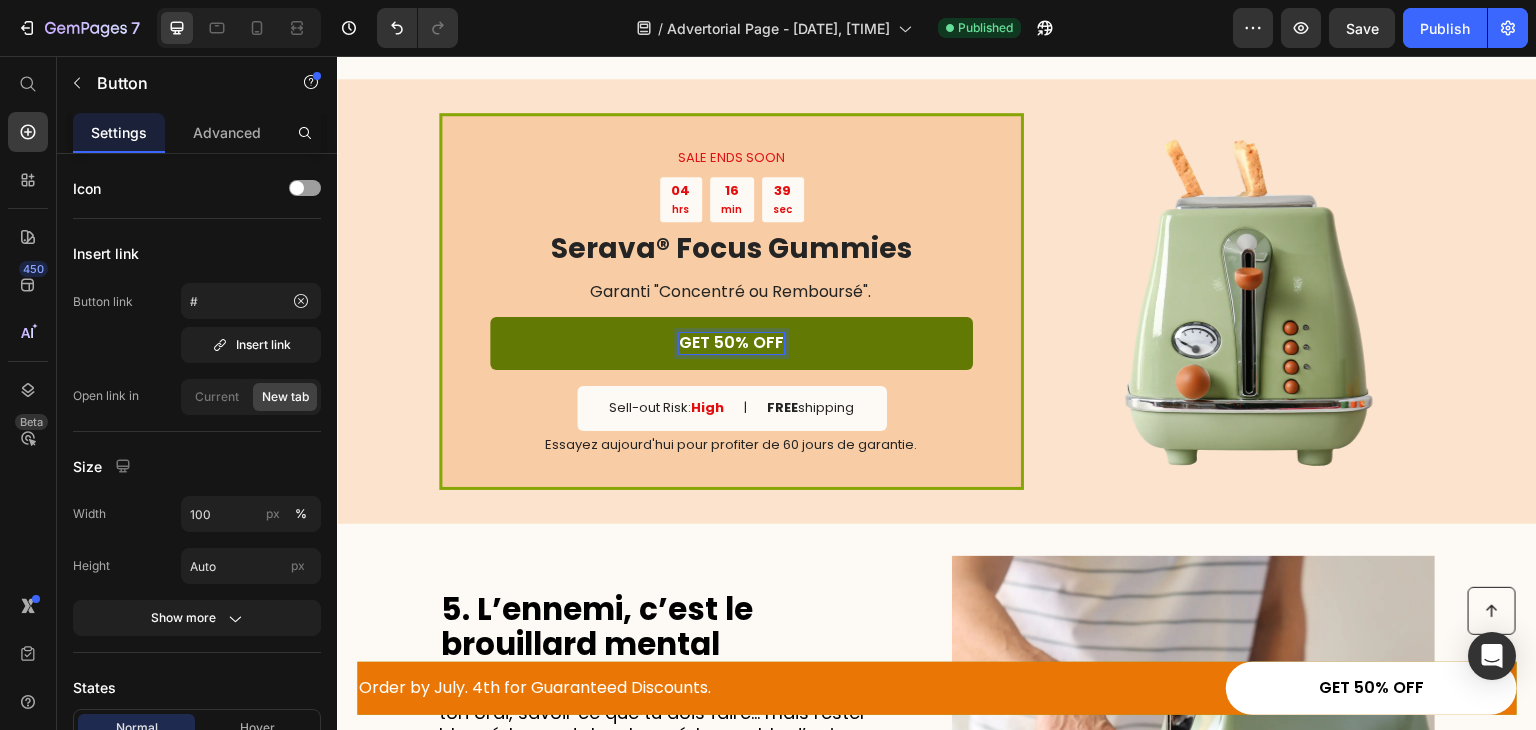 click on "GET 50% OFF" at bounding box center [731, 343] 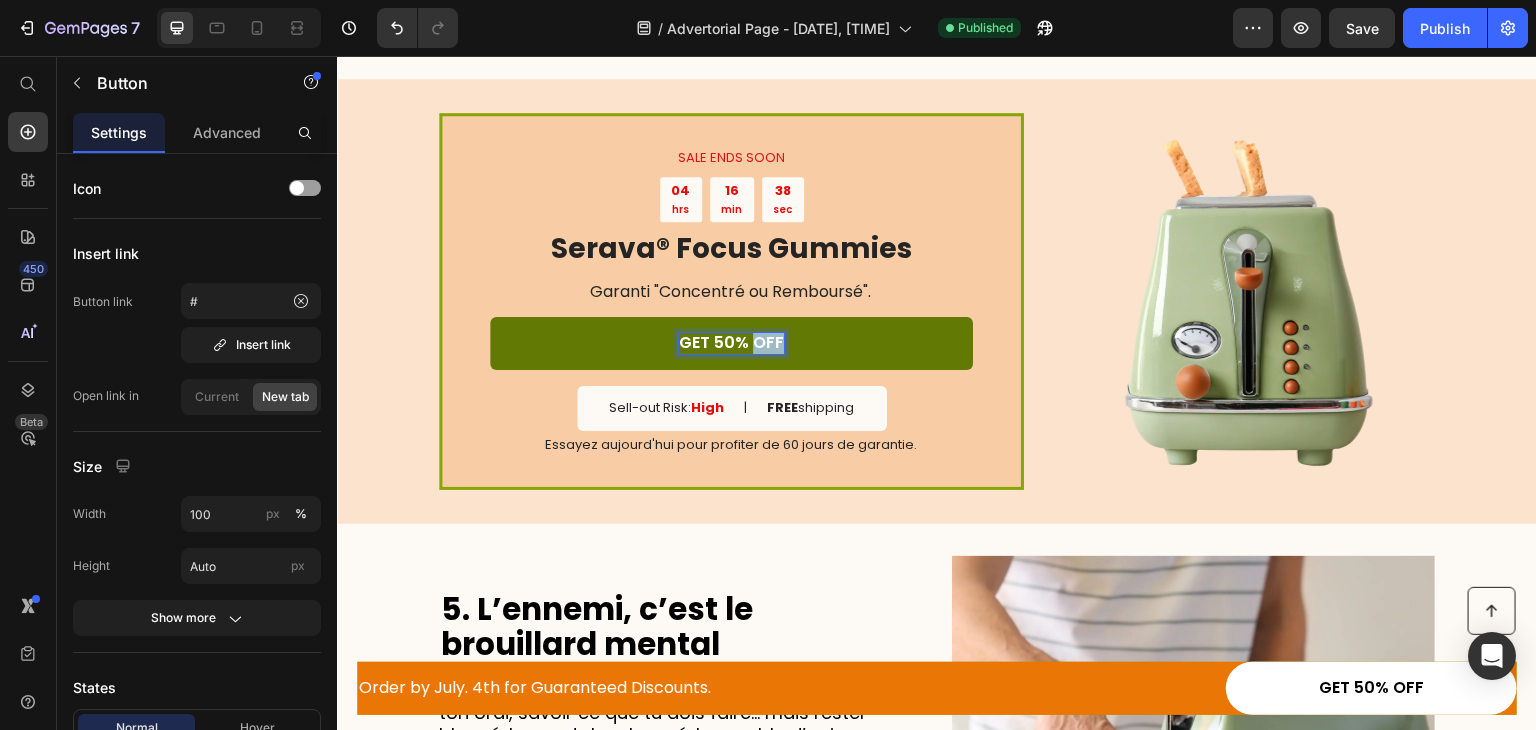 click on "GET 50% OFF" at bounding box center (731, 343) 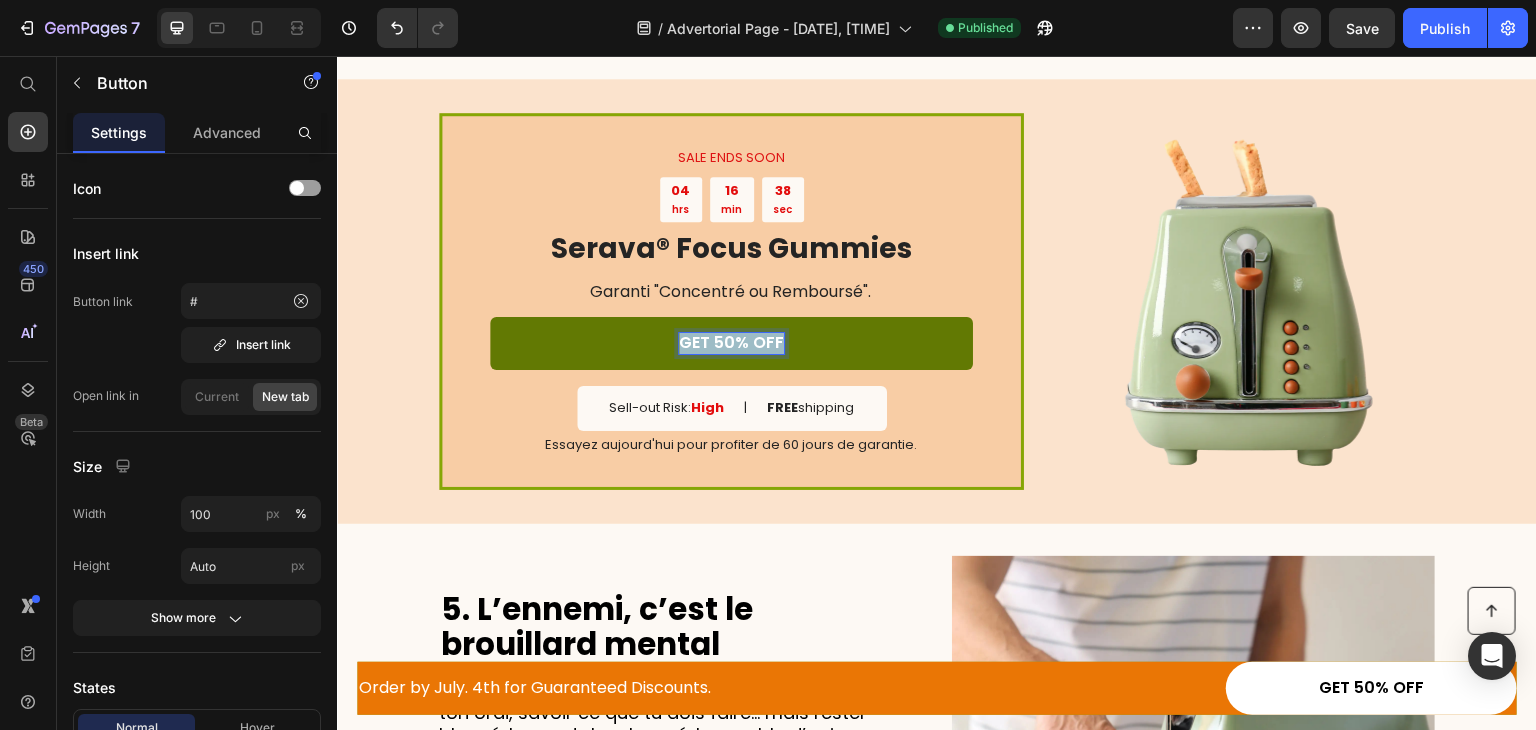 click on "GET 50% OFF" at bounding box center [731, 343] 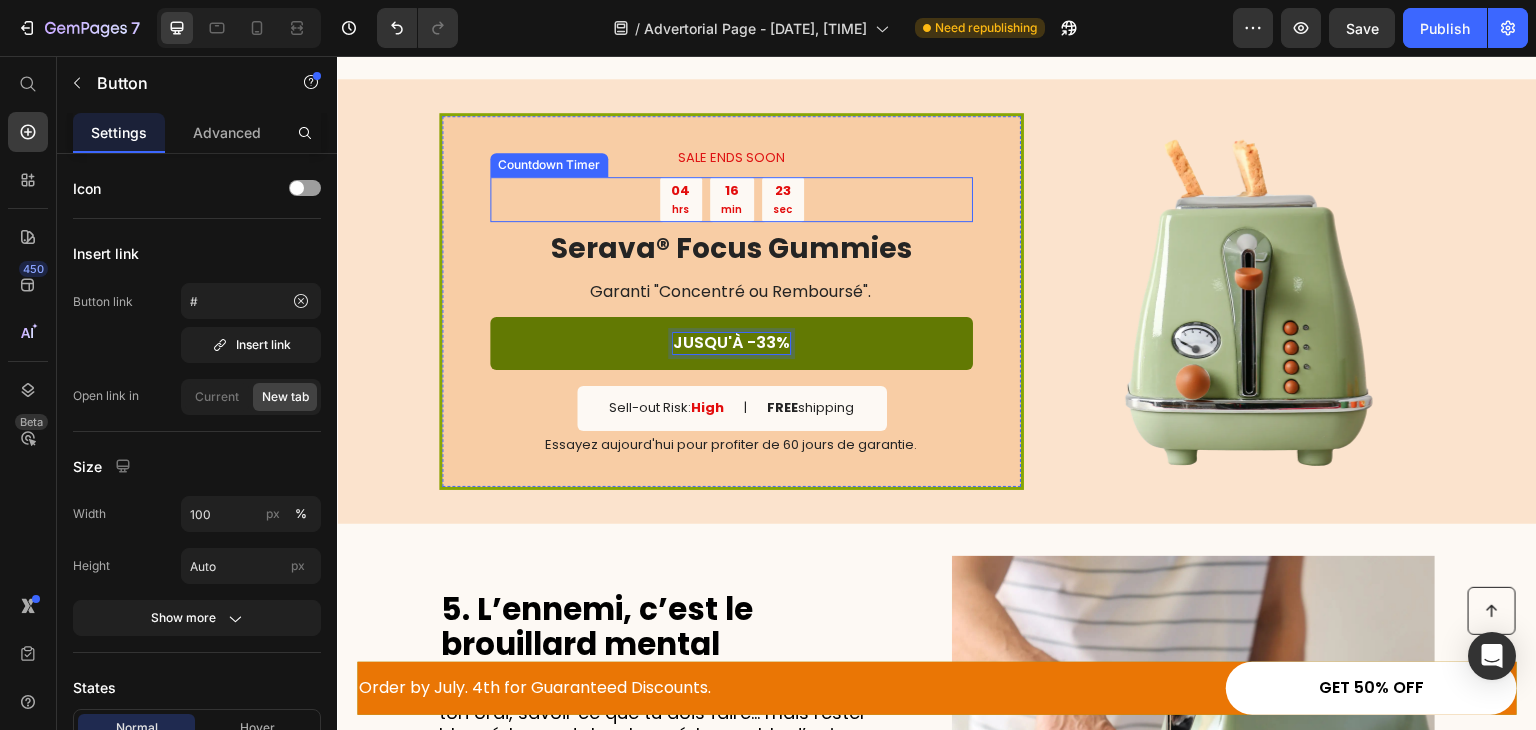click on "04" at bounding box center [680, 191] 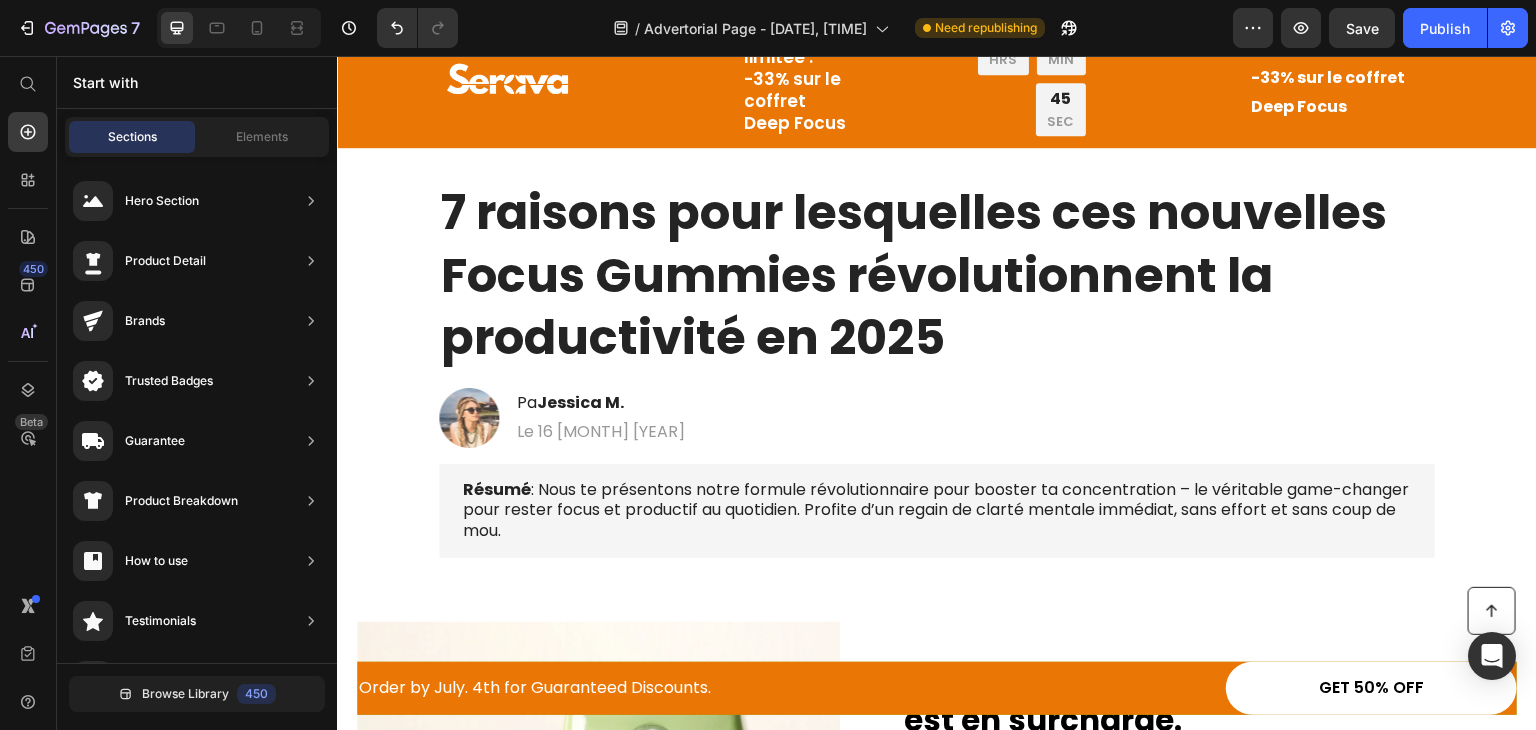 scroll, scrollTop: 0, scrollLeft: 0, axis: both 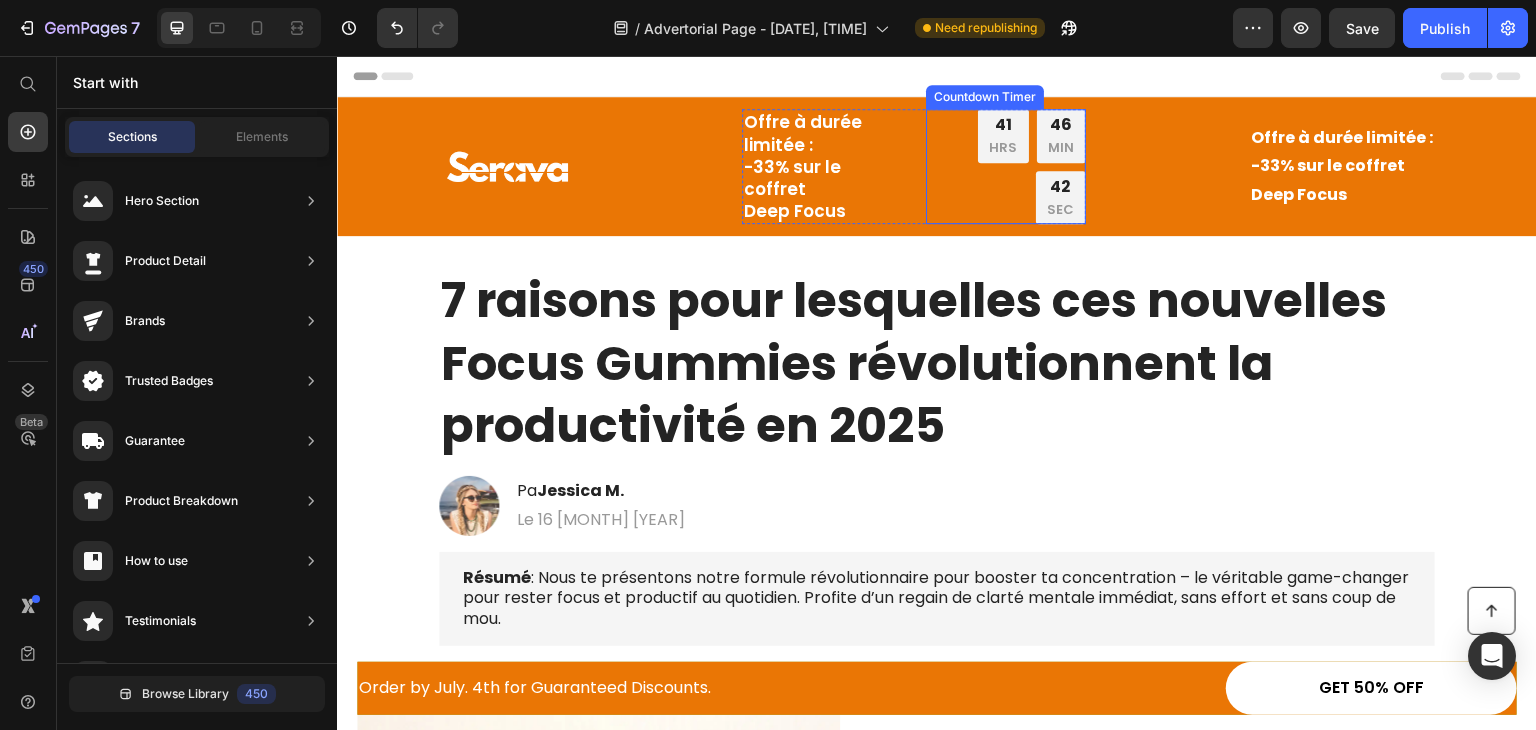 click on "41" at bounding box center (1004, 125) 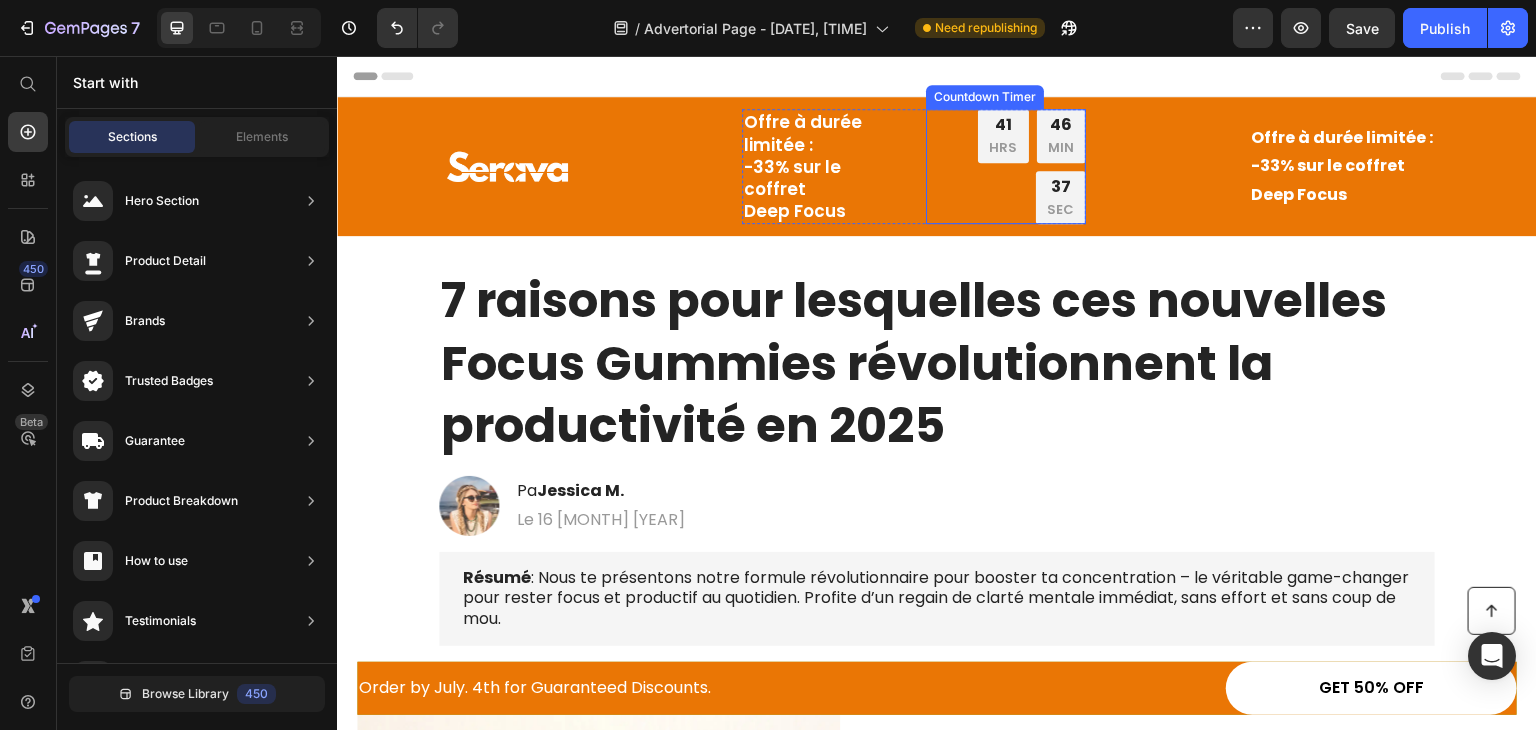 click on "41" at bounding box center (1004, 125) 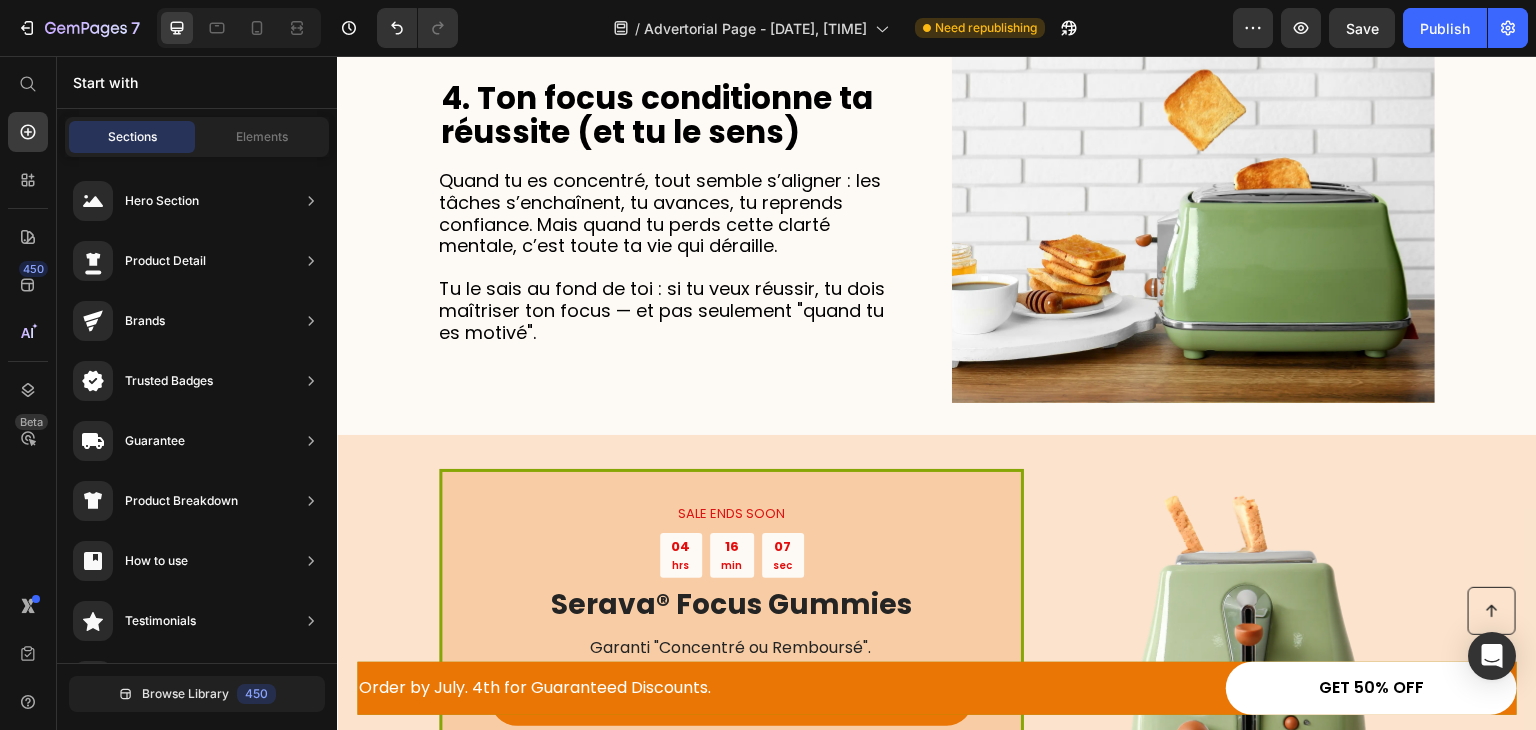 scroll, scrollTop: 2134, scrollLeft: 0, axis: vertical 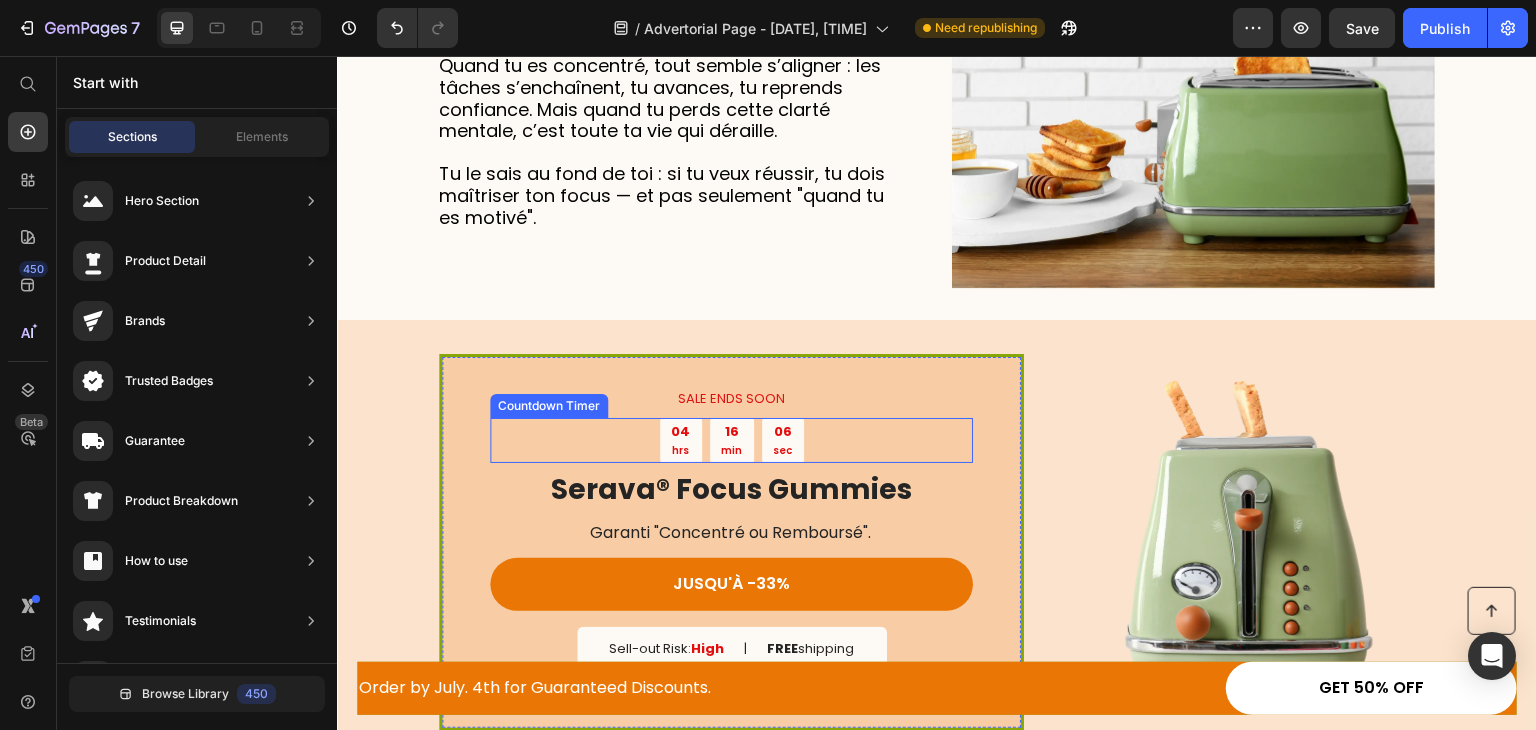 click on "sec" at bounding box center [782, 450] 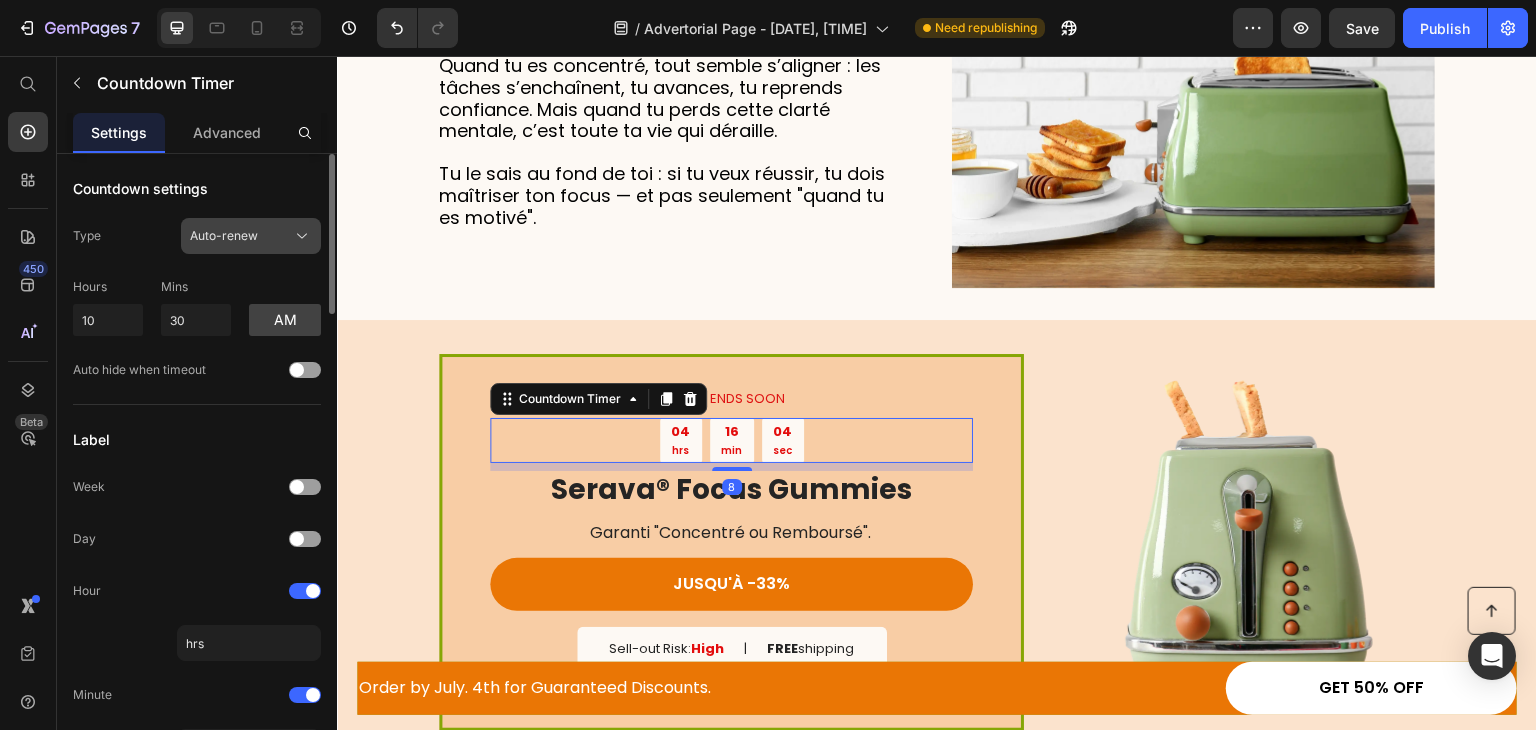 click on "Auto-renew" at bounding box center [251, 236] 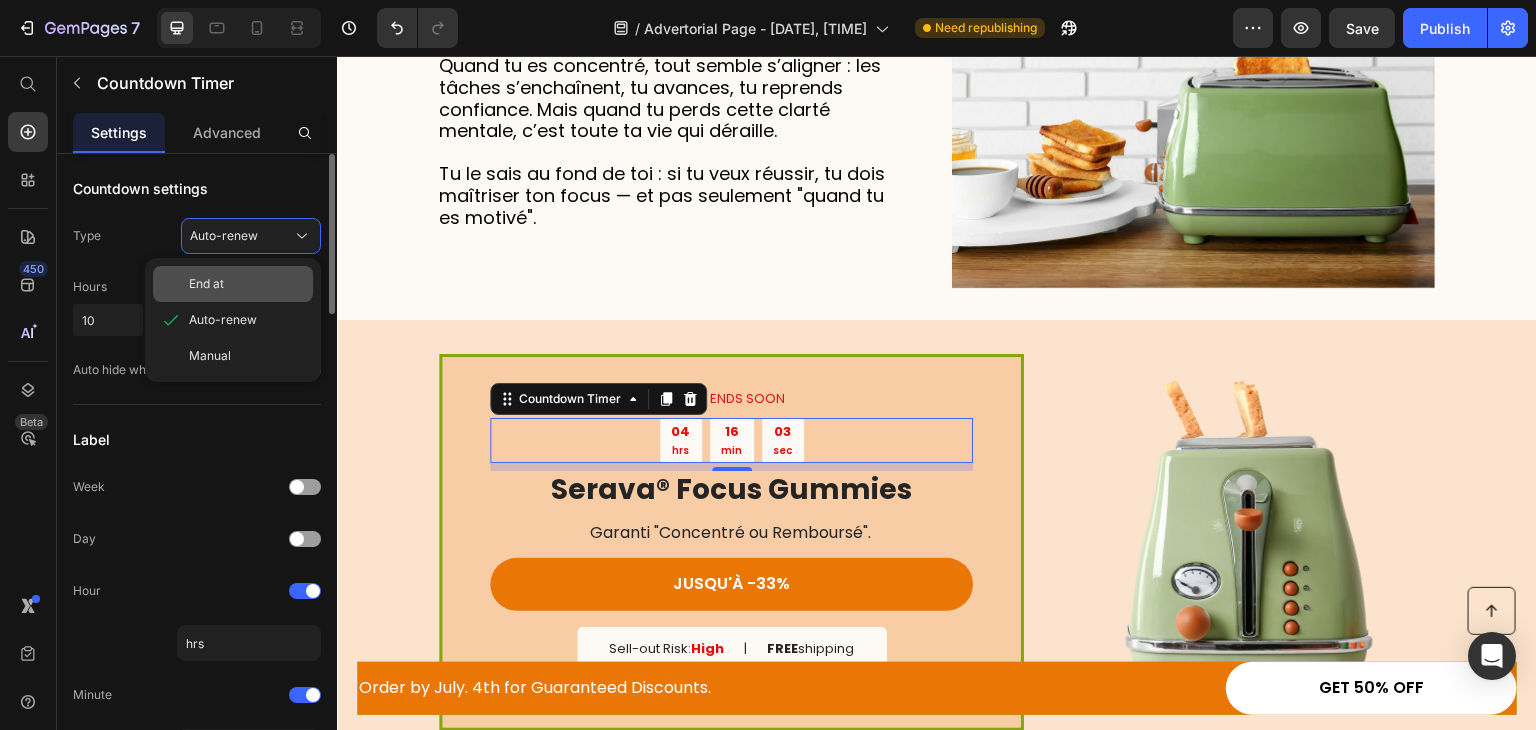 click on "End at" at bounding box center [247, 284] 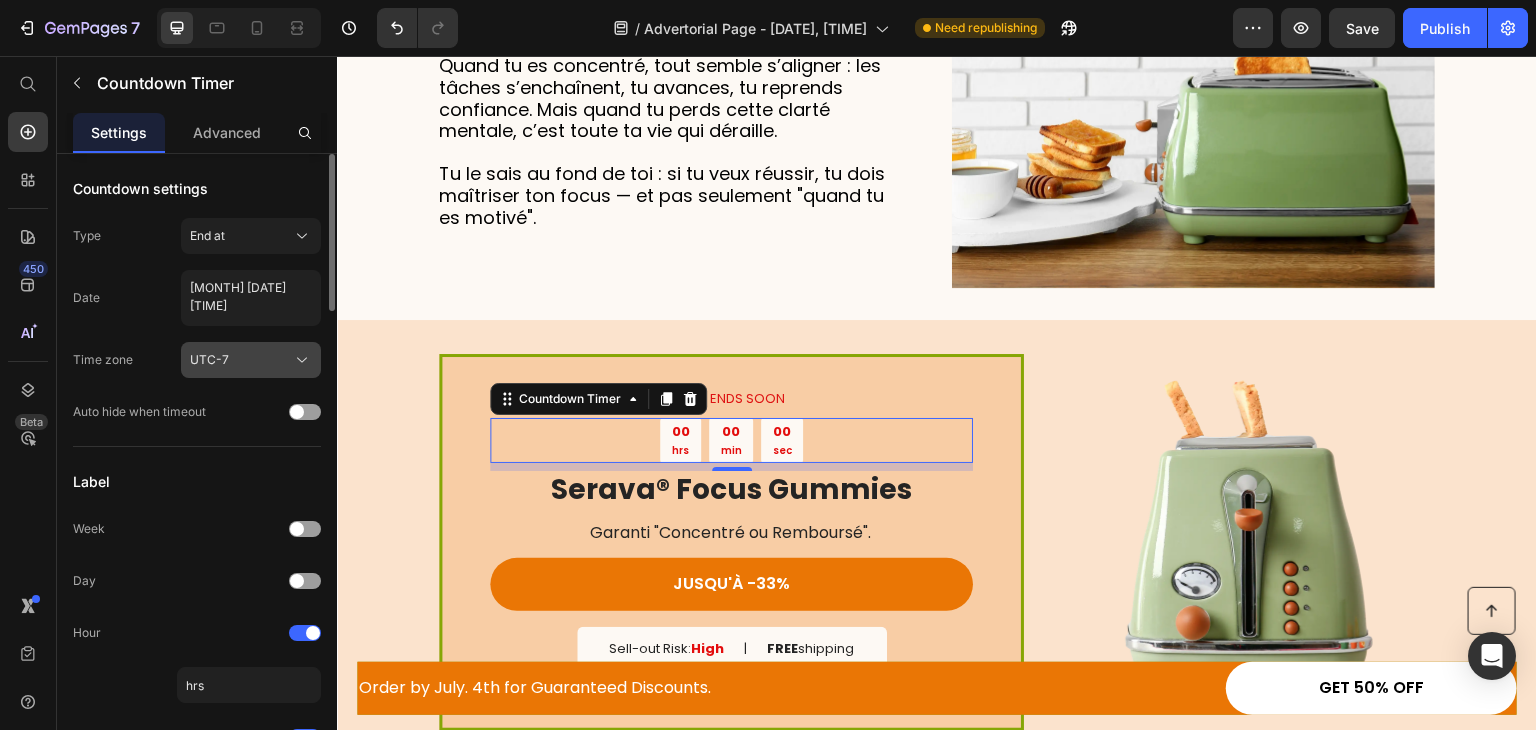 click on "UTC-7" at bounding box center (251, 360) 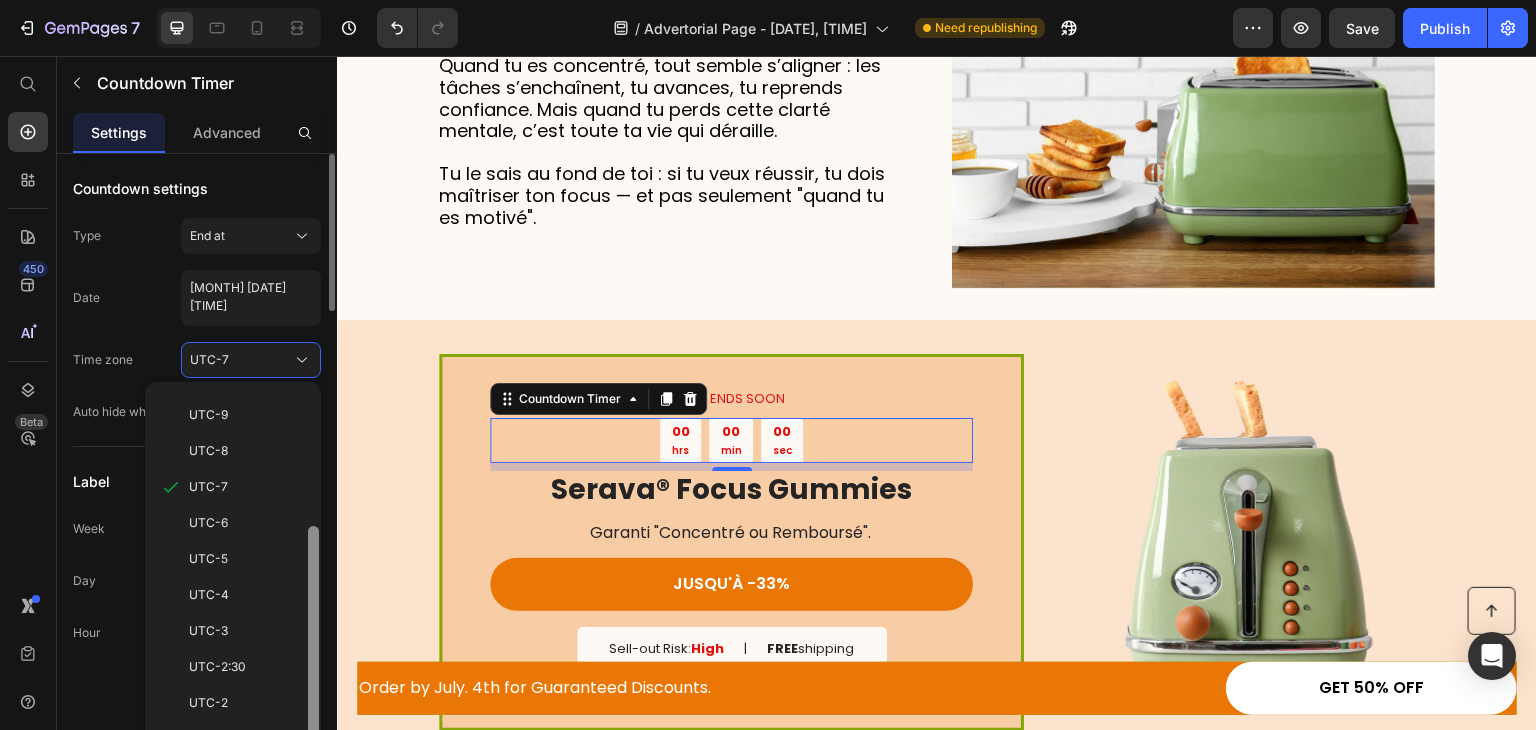 scroll, scrollTop: 160, scrollLeft: 0, axis: vertical 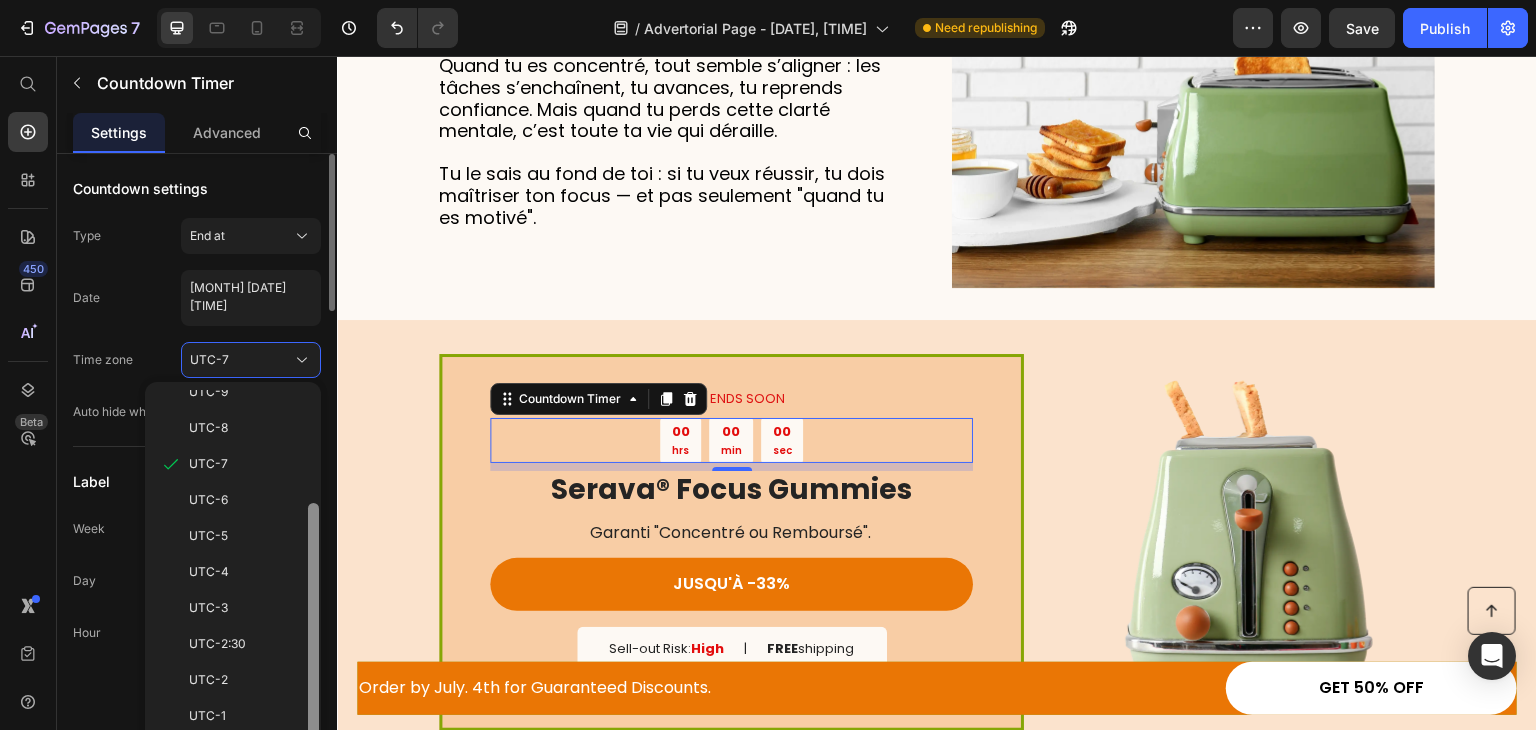 drag, startPoint x: 317, startPoint y: 402, endPoint x: 310, endPoint y: 568, distance: 166.14752 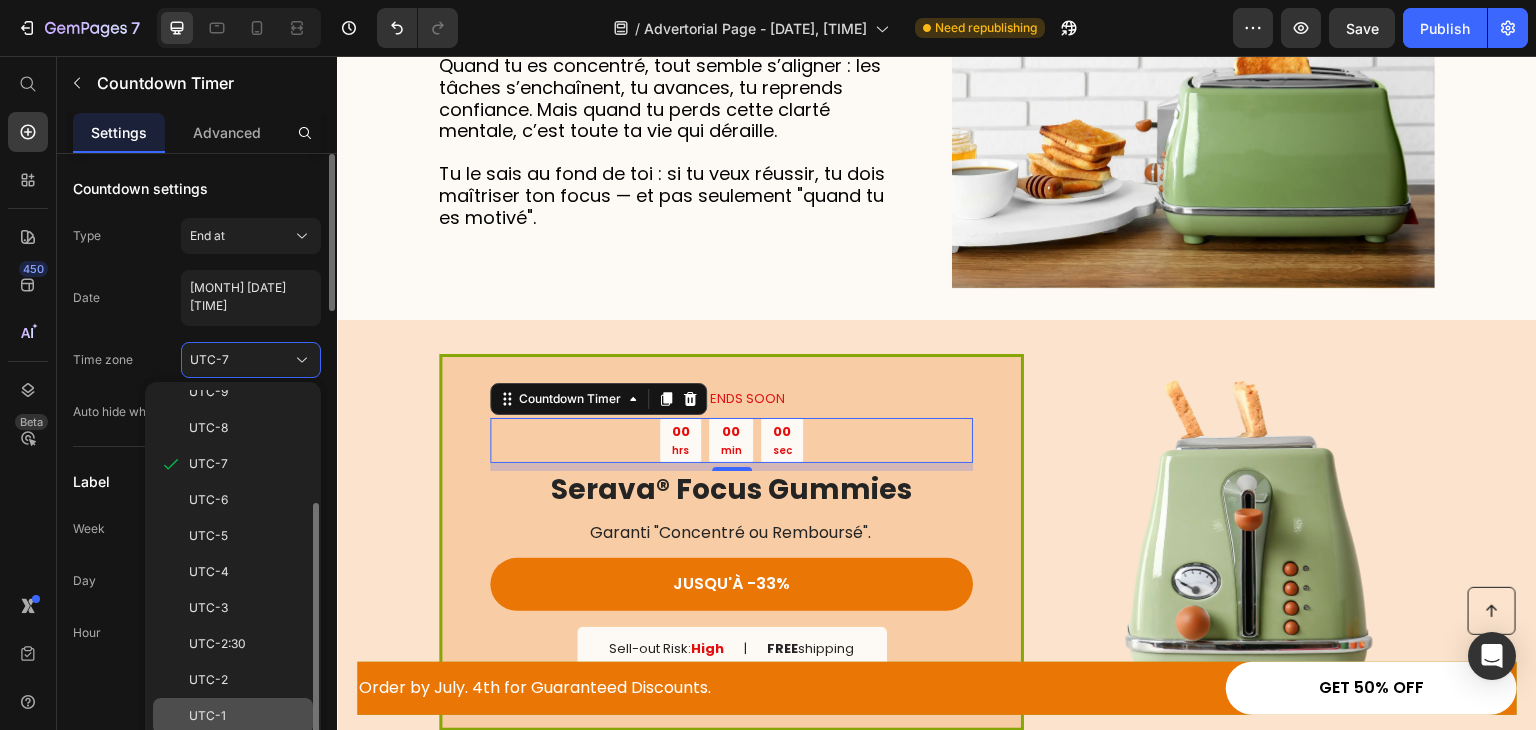 click on "UTC-1" at bounding box center (207, 716) 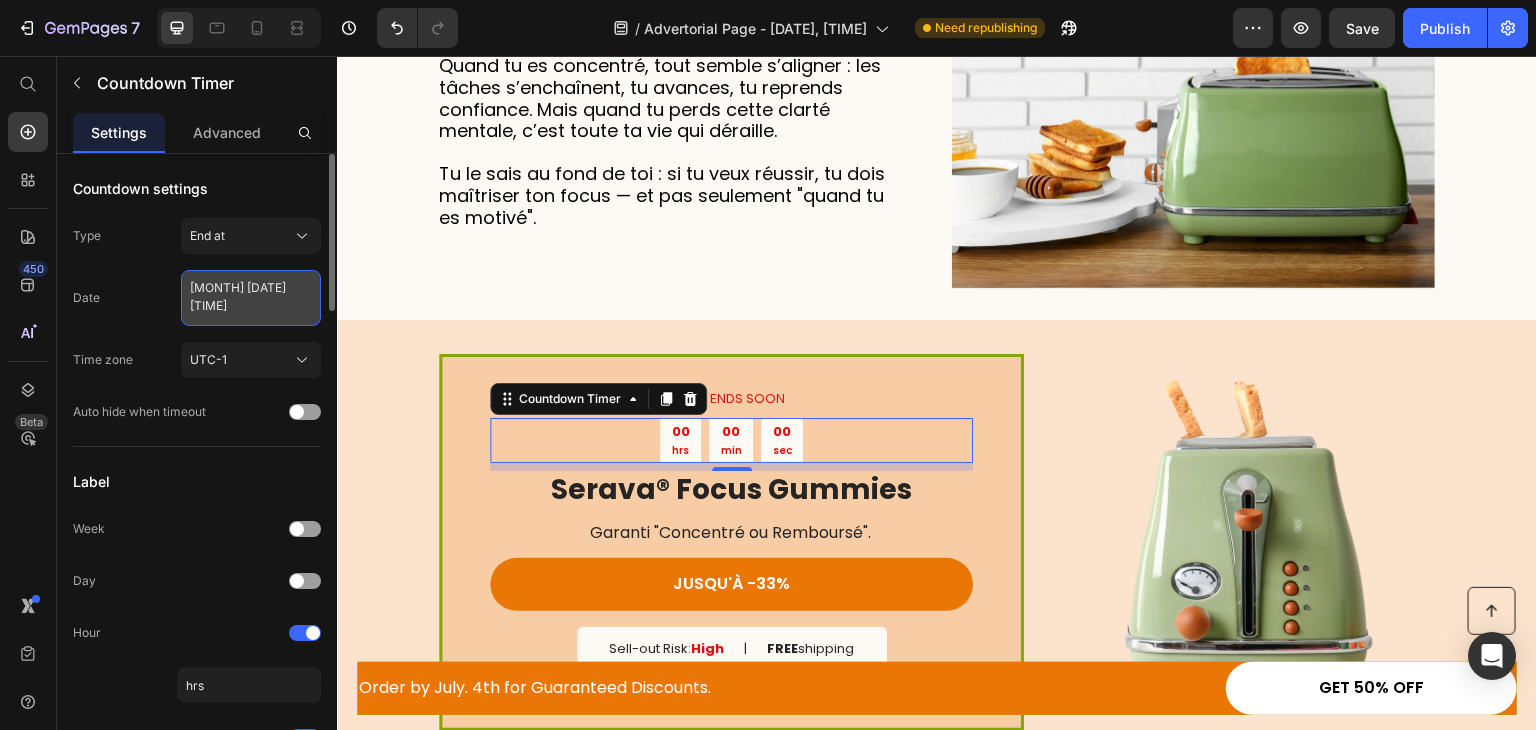 click on "August 13 2024 4:43 AM" at bounding box center (251, 298) 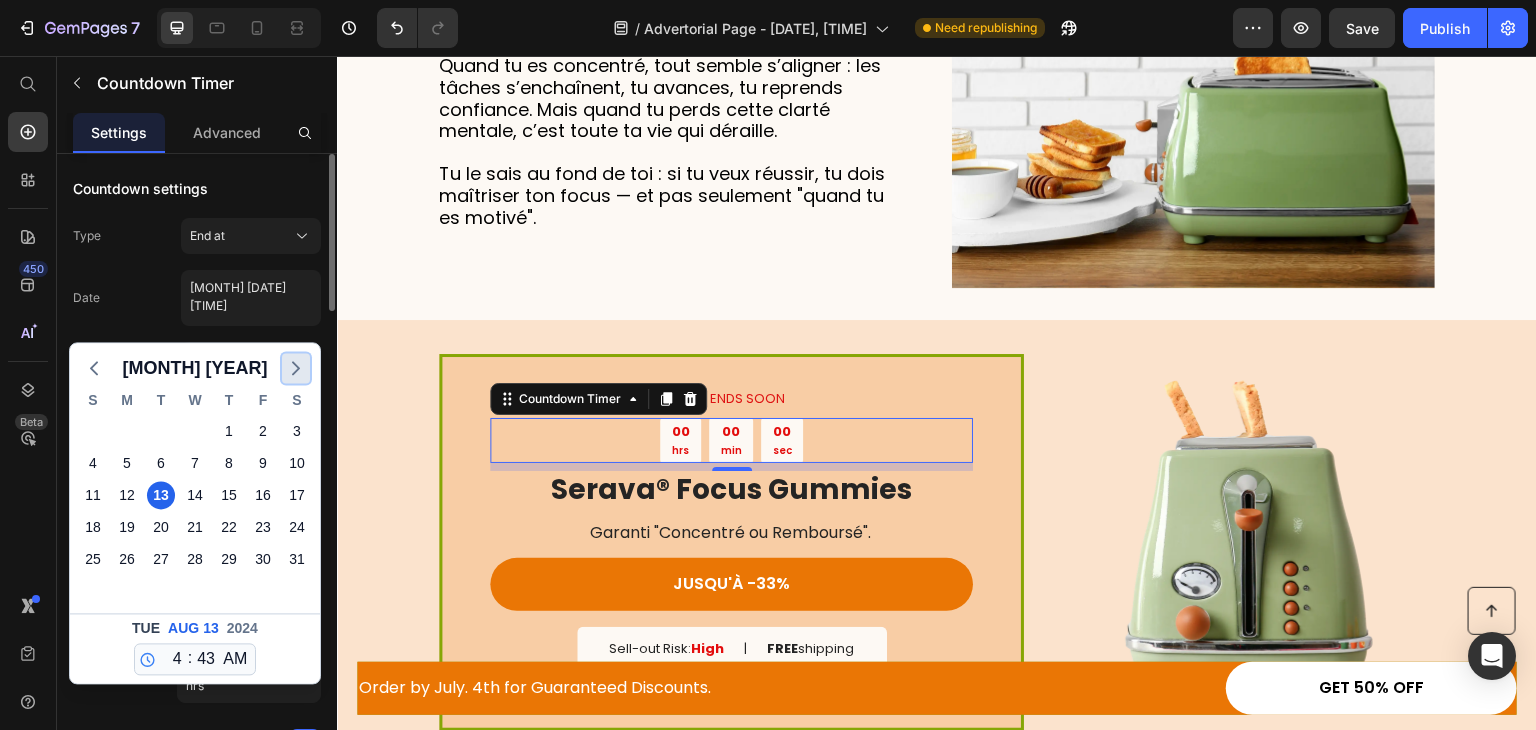 click 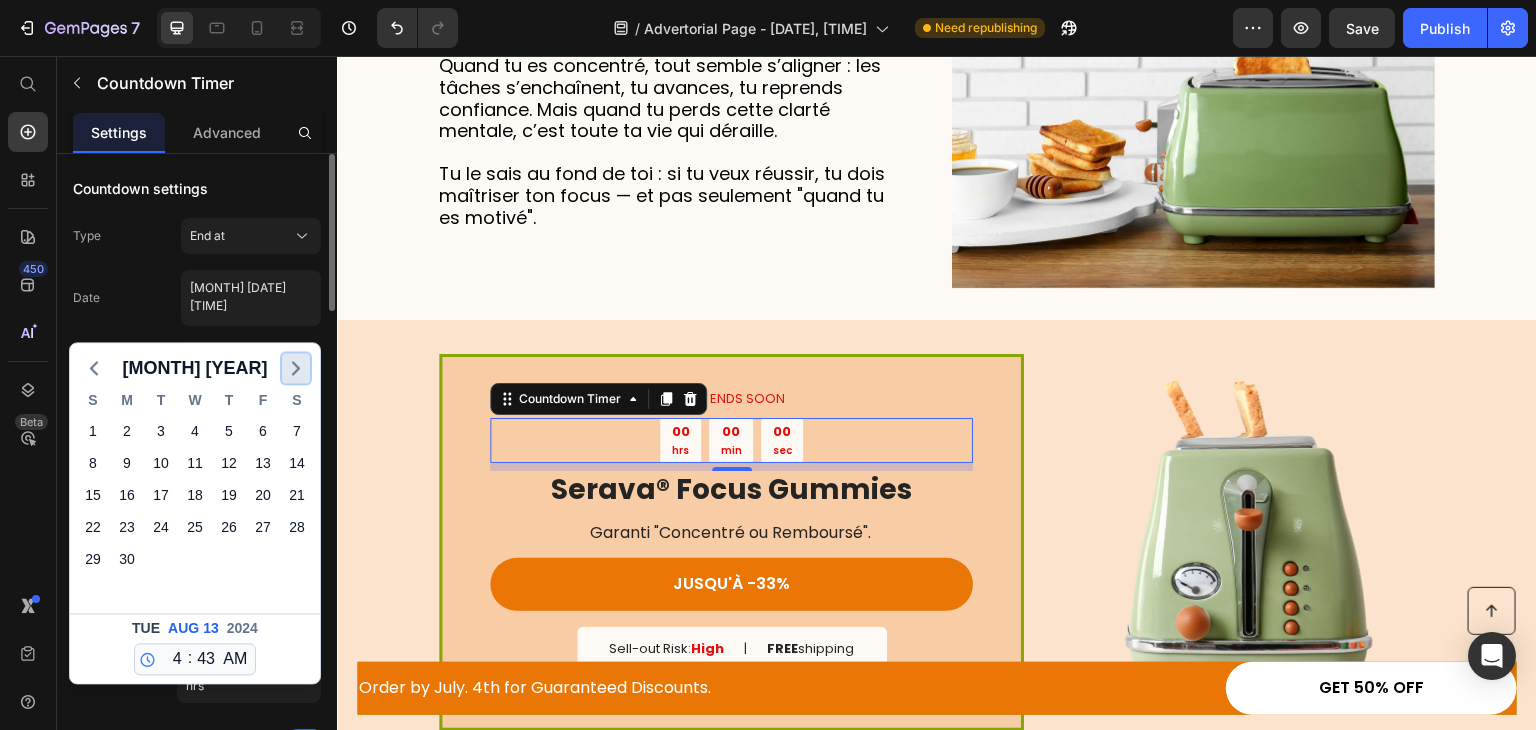 click 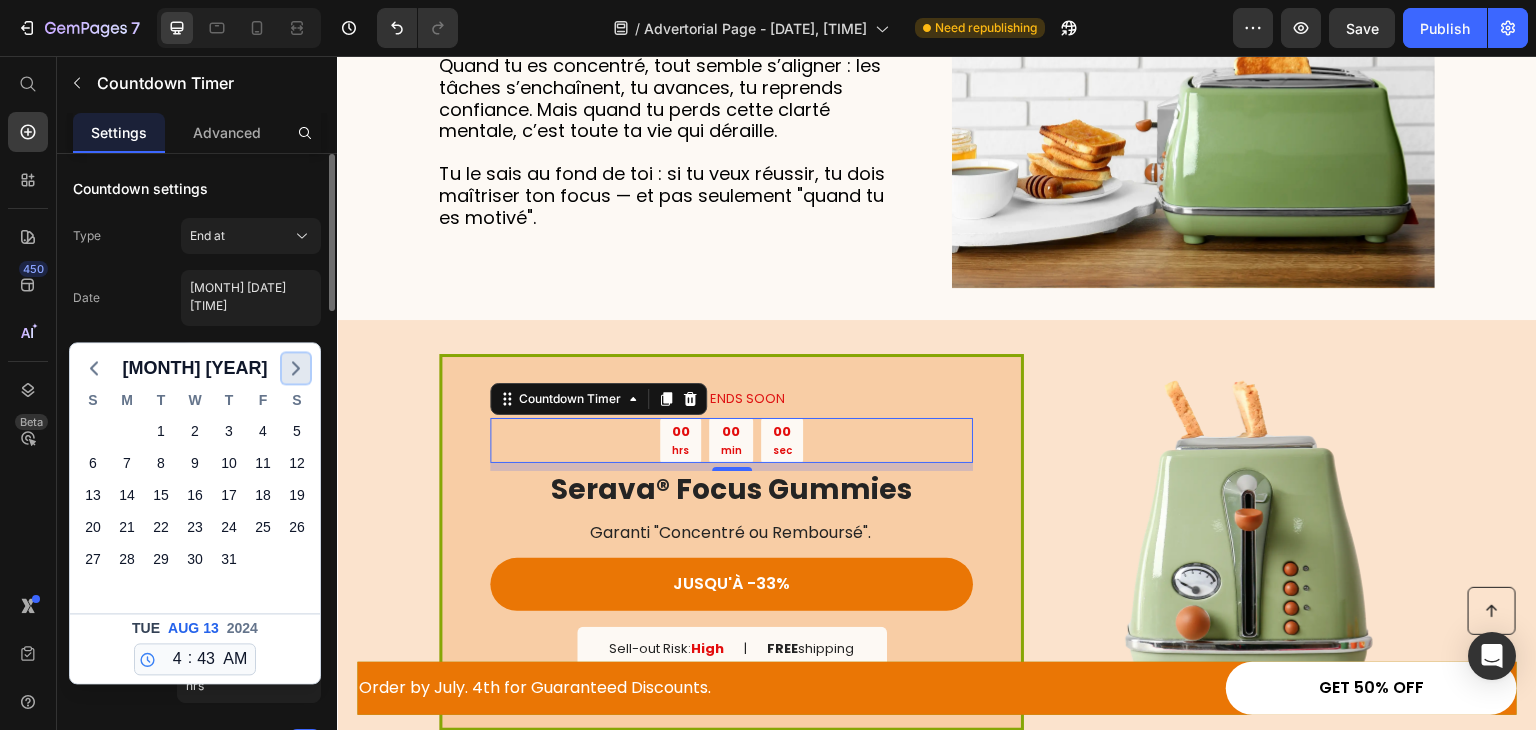 click 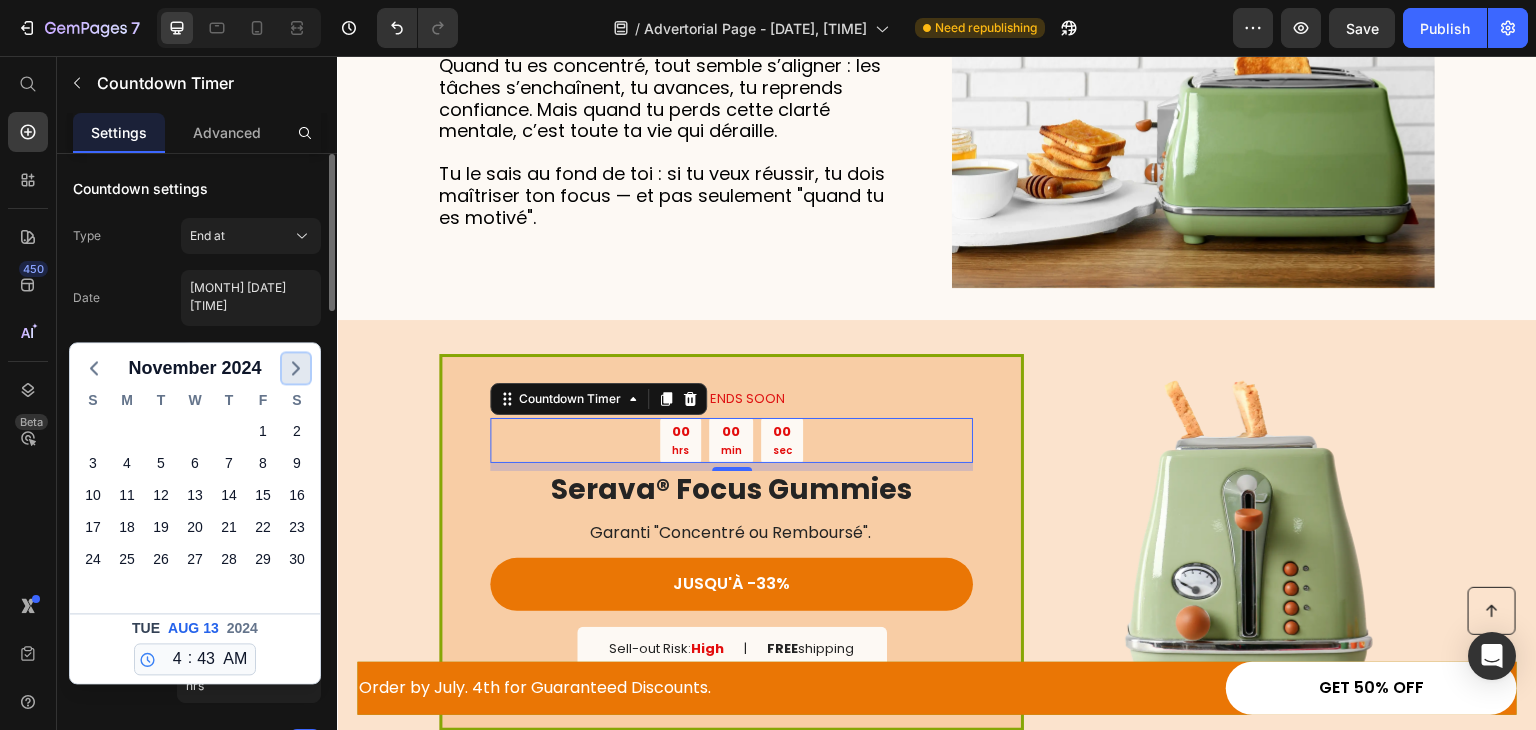 click 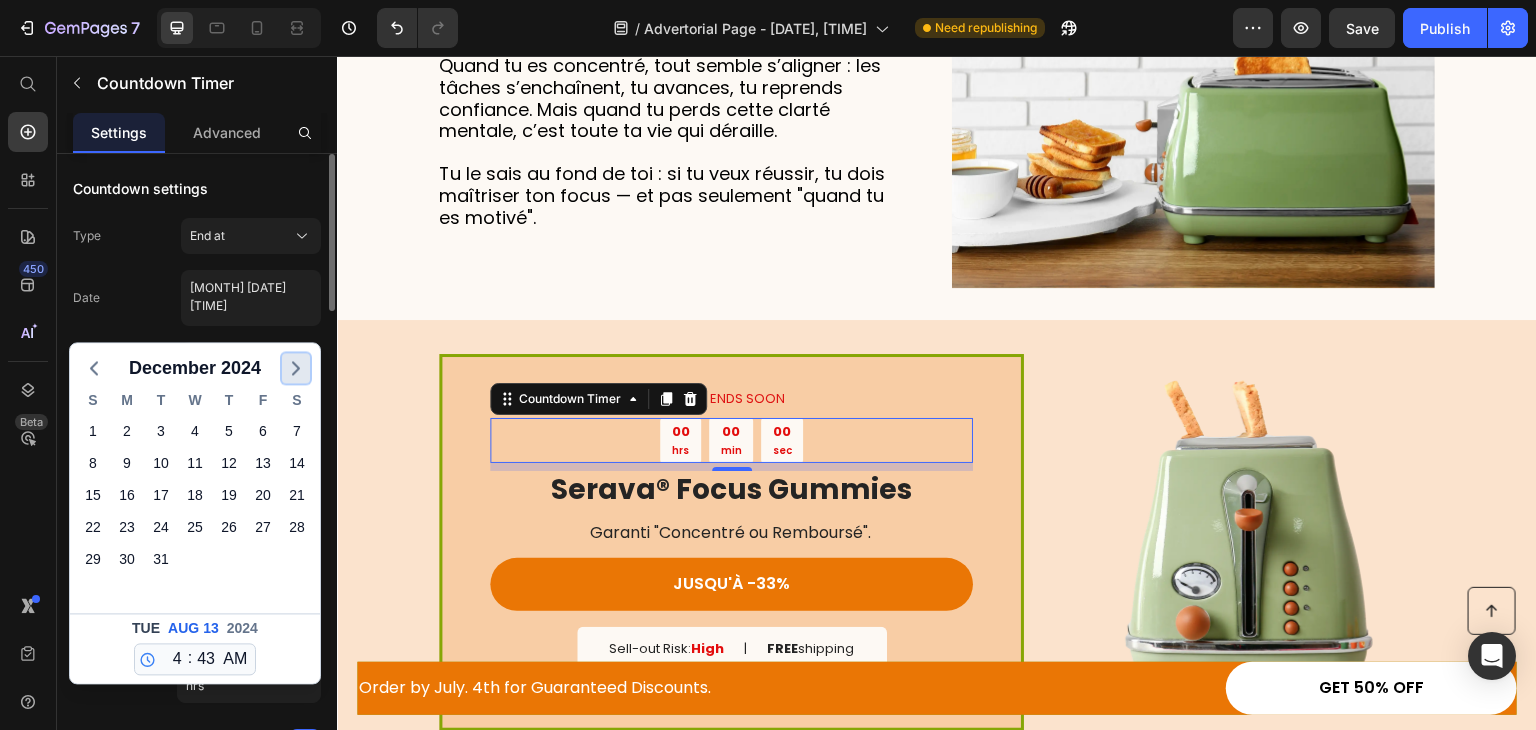 click 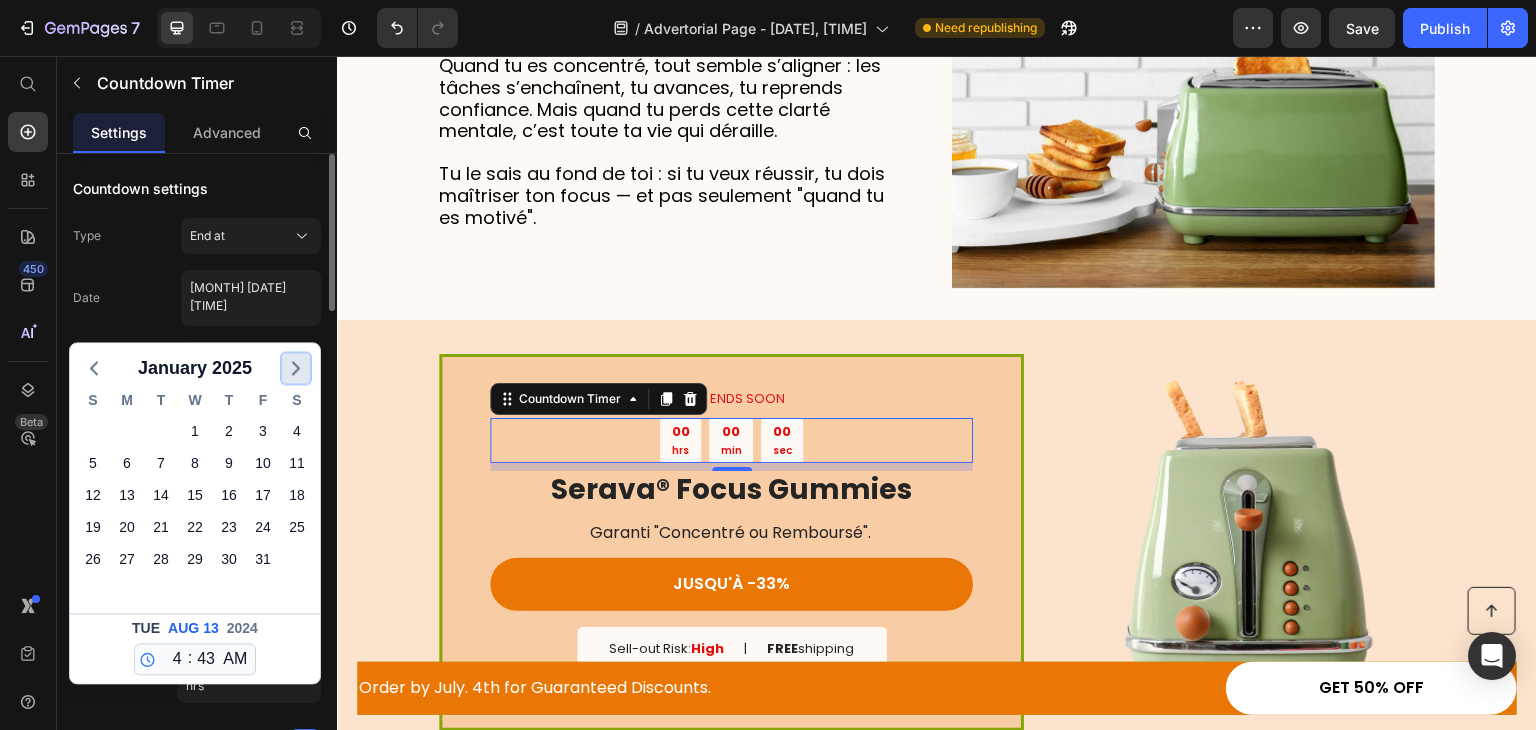 click 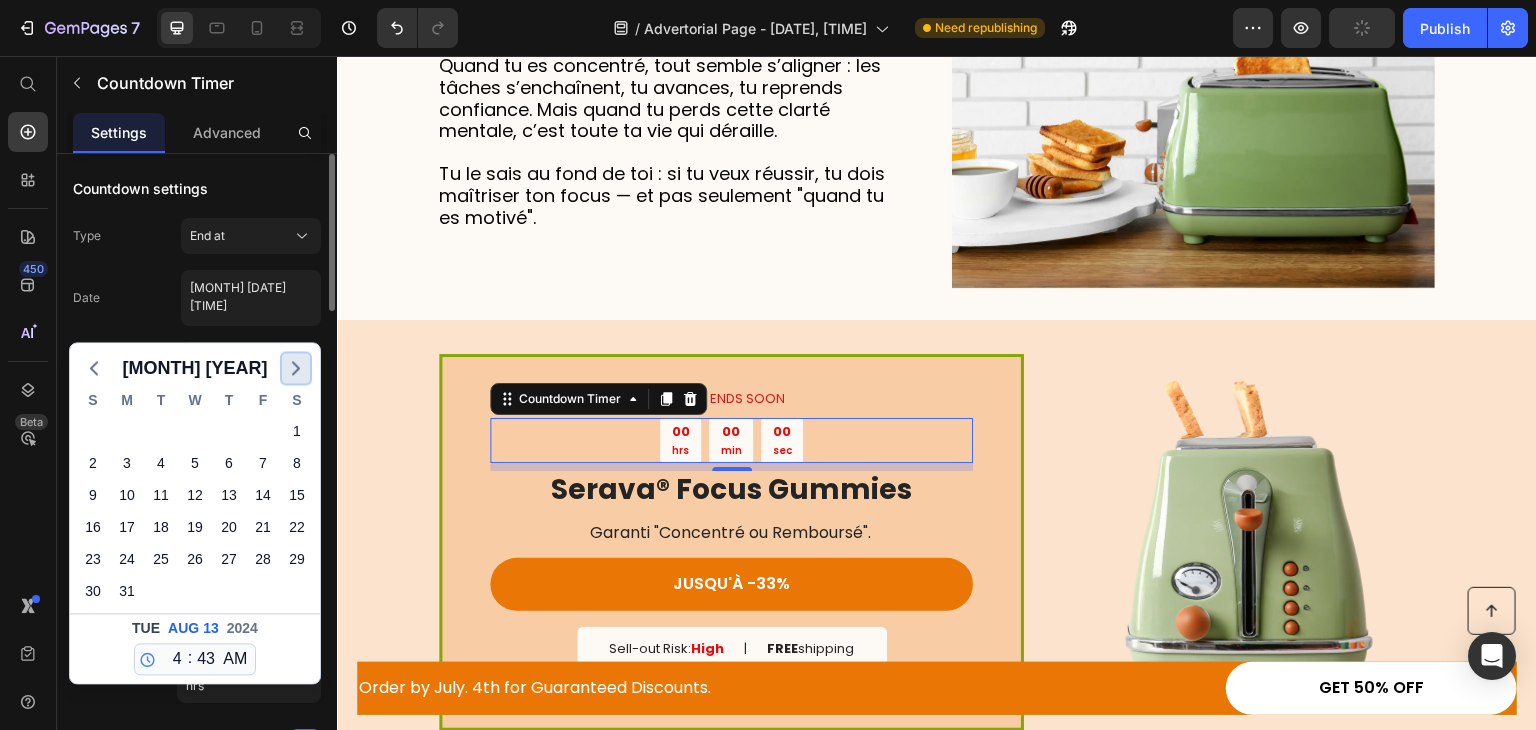 click 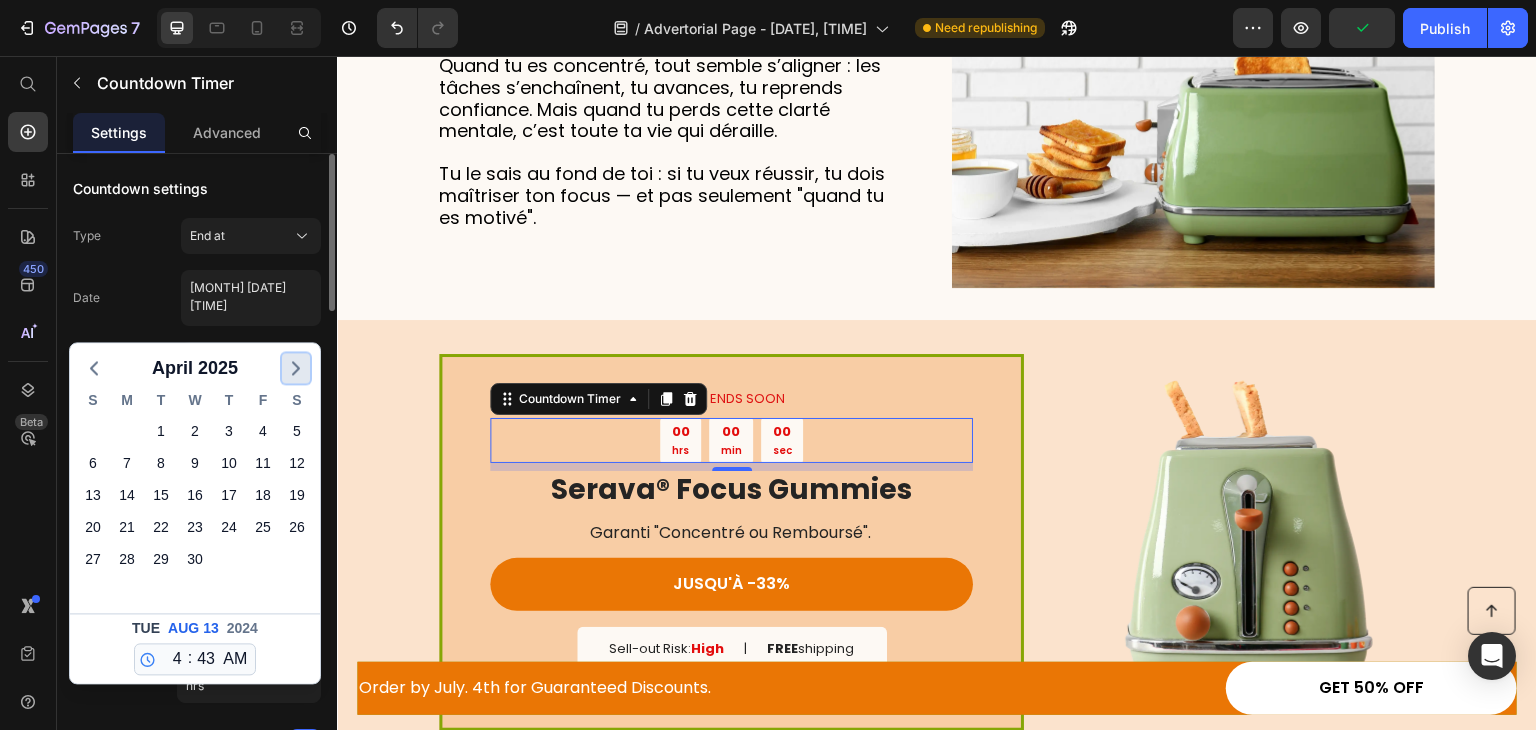 click 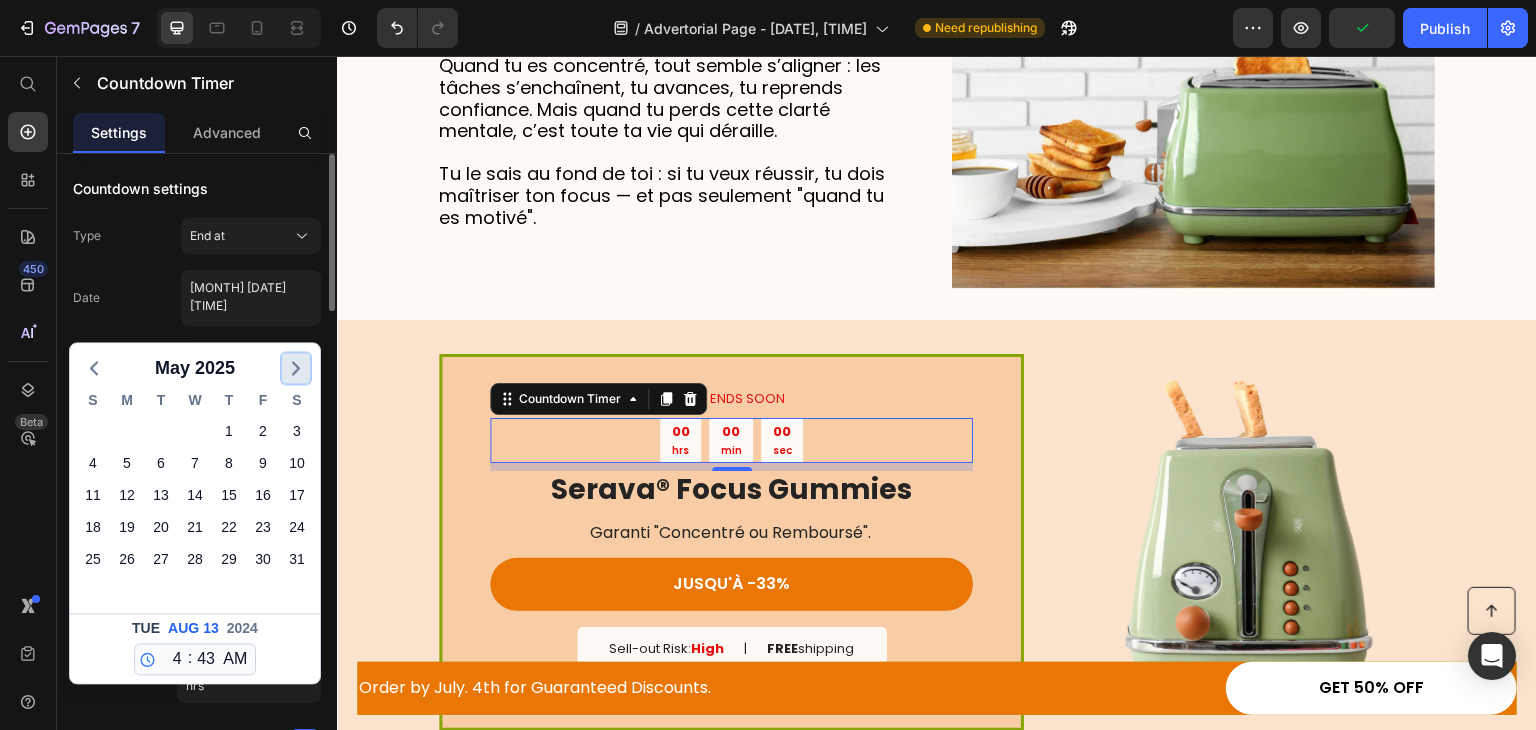 click 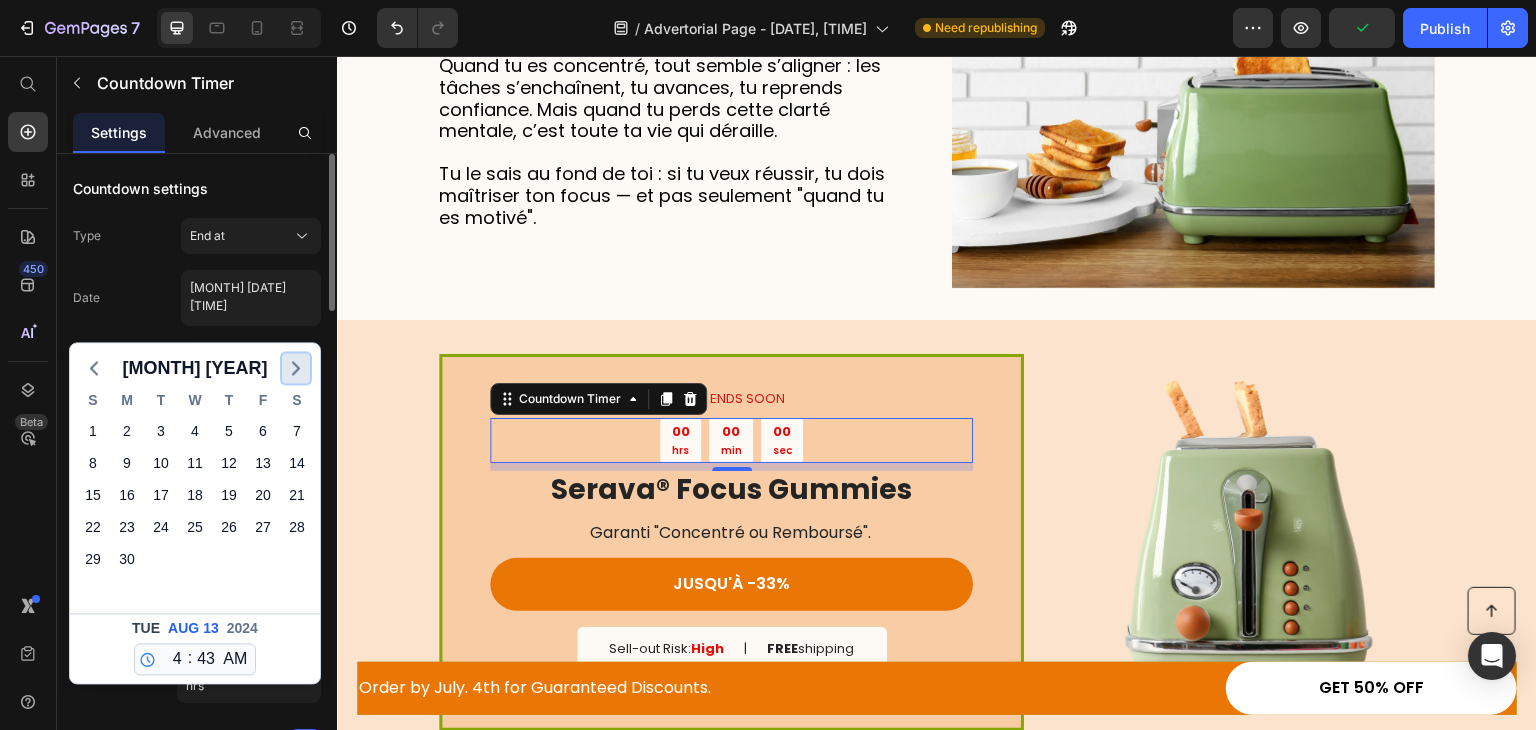 click 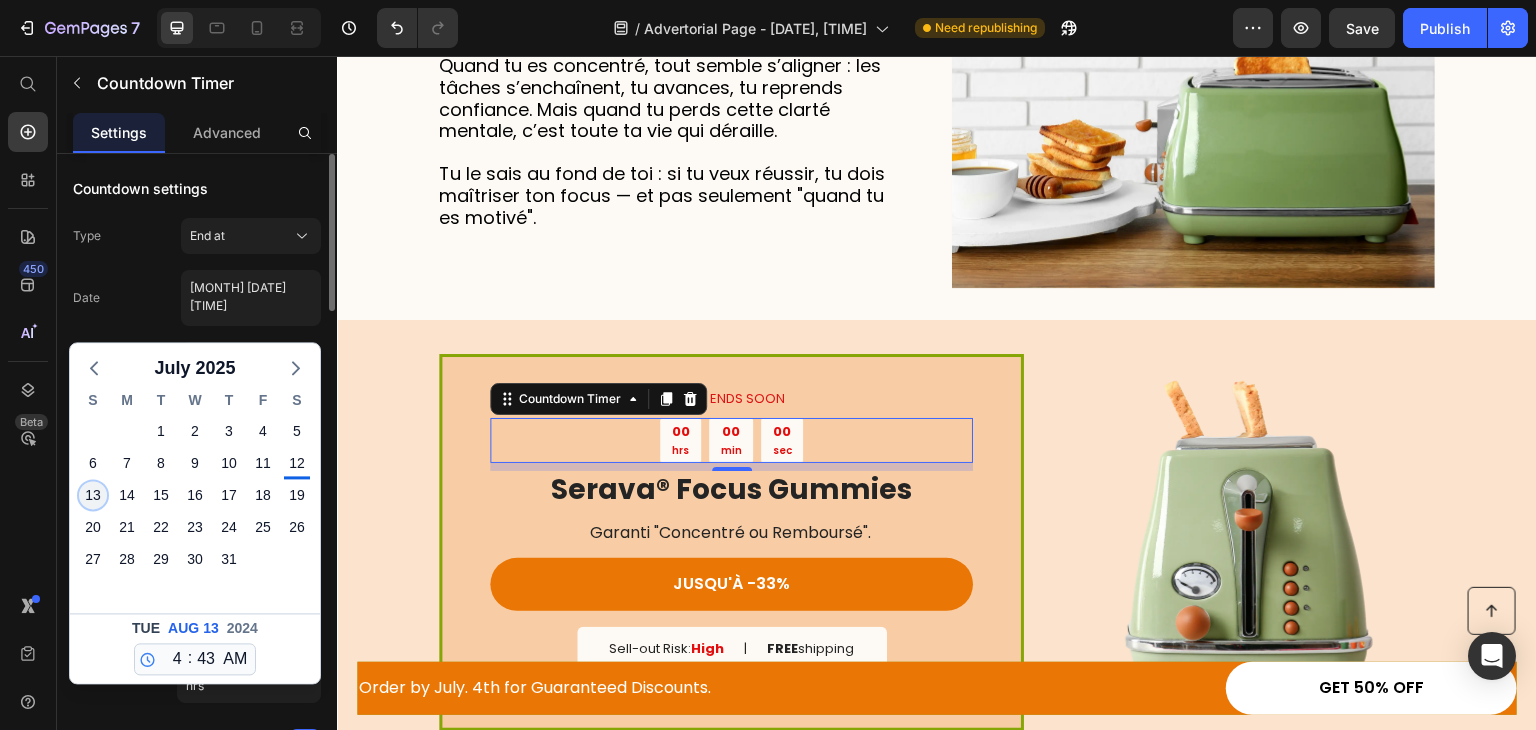 click on "13" 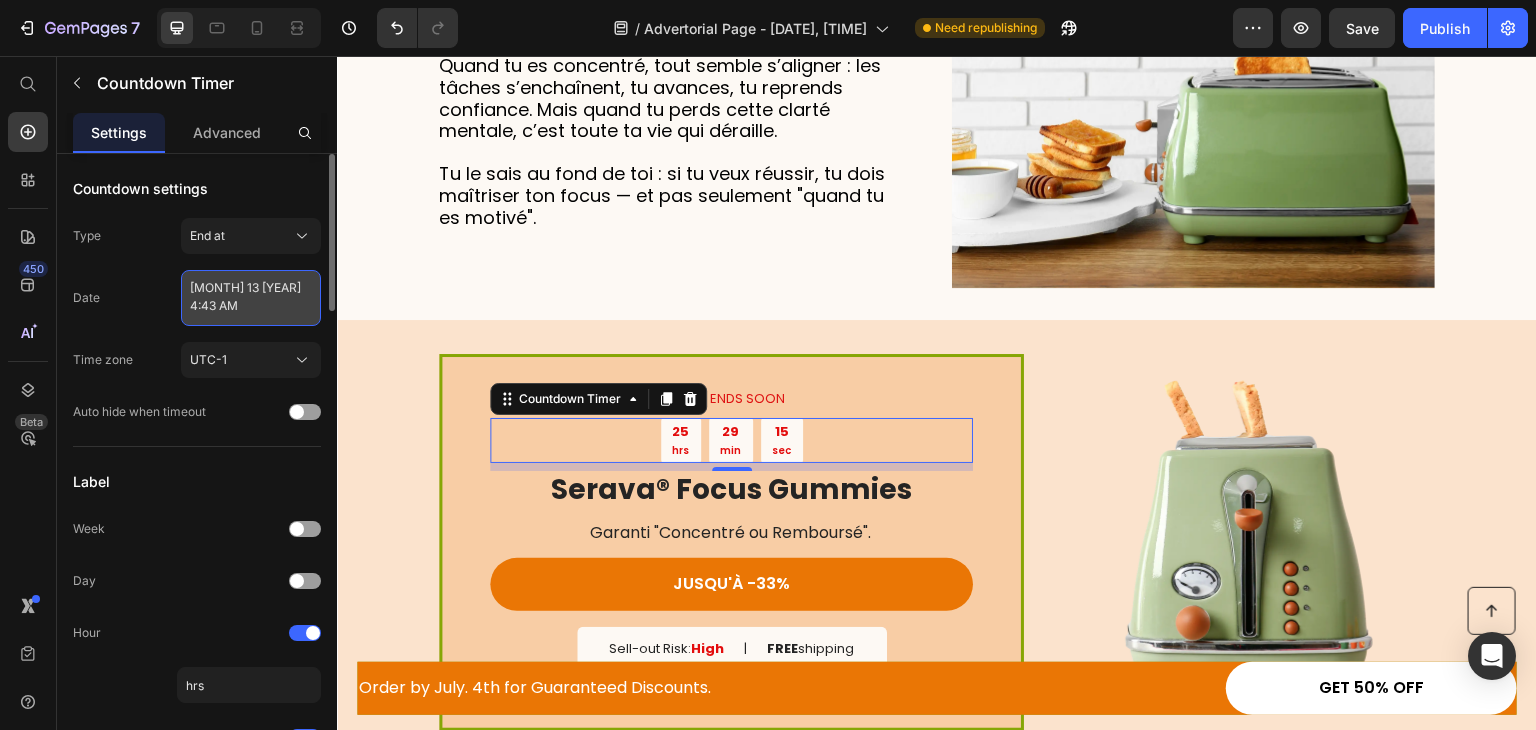 click on "July 13 2025 4:43 AM" at bounding box center (251, 298) 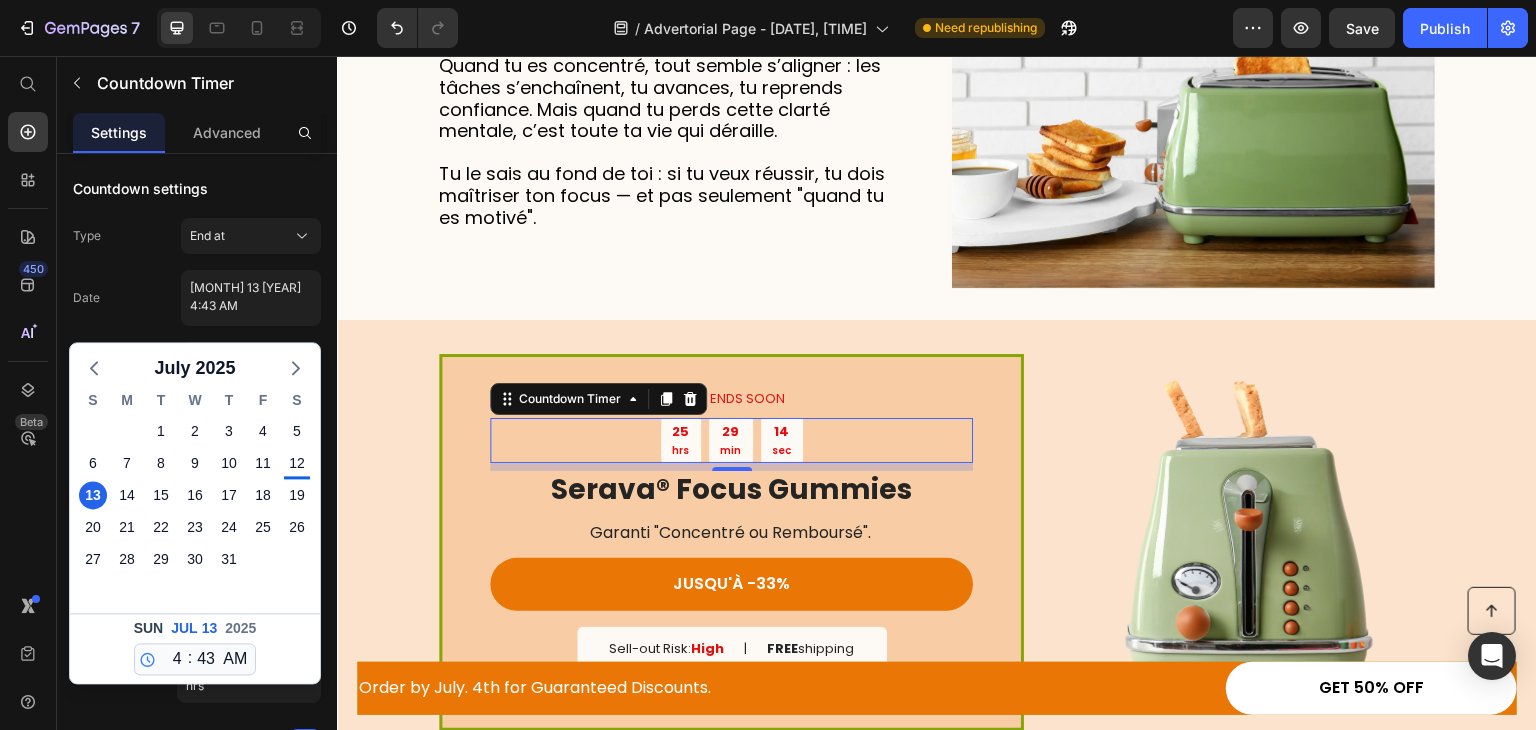 click on "Sun Jul 13 2025 12 1 2 3 4 5 6 7 8 9 10 11 : 00 01 02 03 04 05 06 07 08 09 10 11 12 13 14 15 16 17 18 19 20 21 22 23 24 25 26 27 28 29 30 31 32 33 34 35 36 37 38 39 40 41 42 43 44 45 46 47 48 49 50 51 52 53 54 55 56 57 58 59 AM PM" 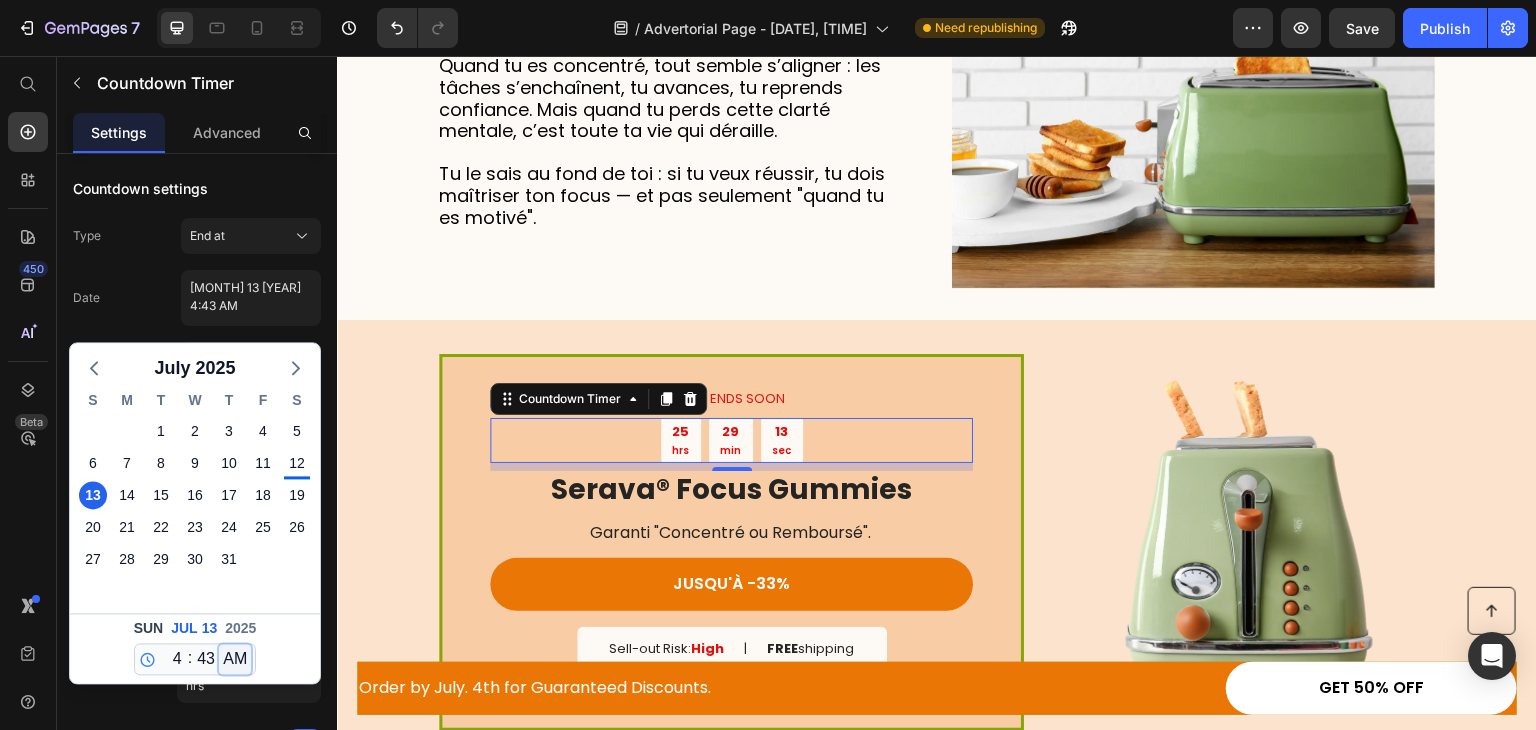 click on "AM PM" at bounding box center [235, 659] 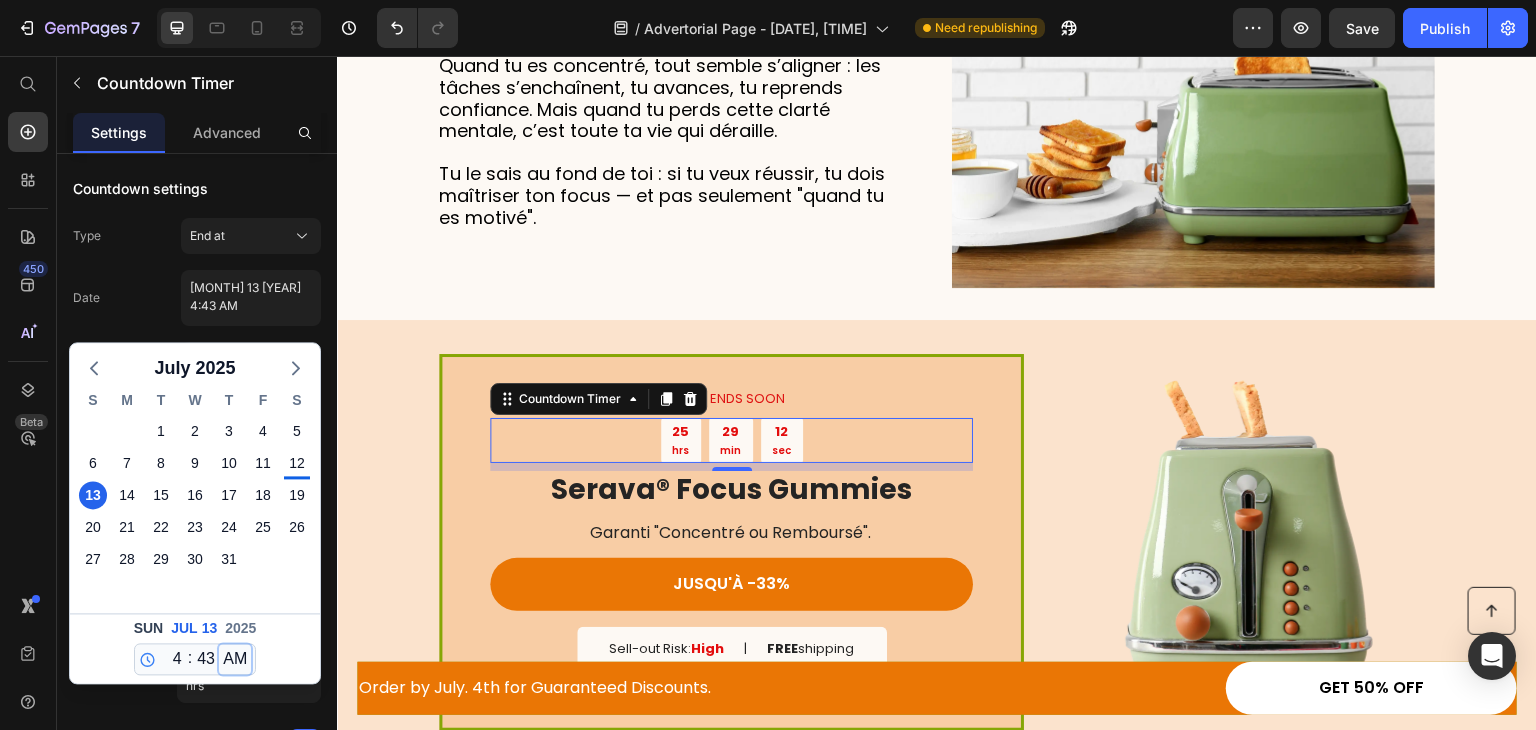 select on "false" 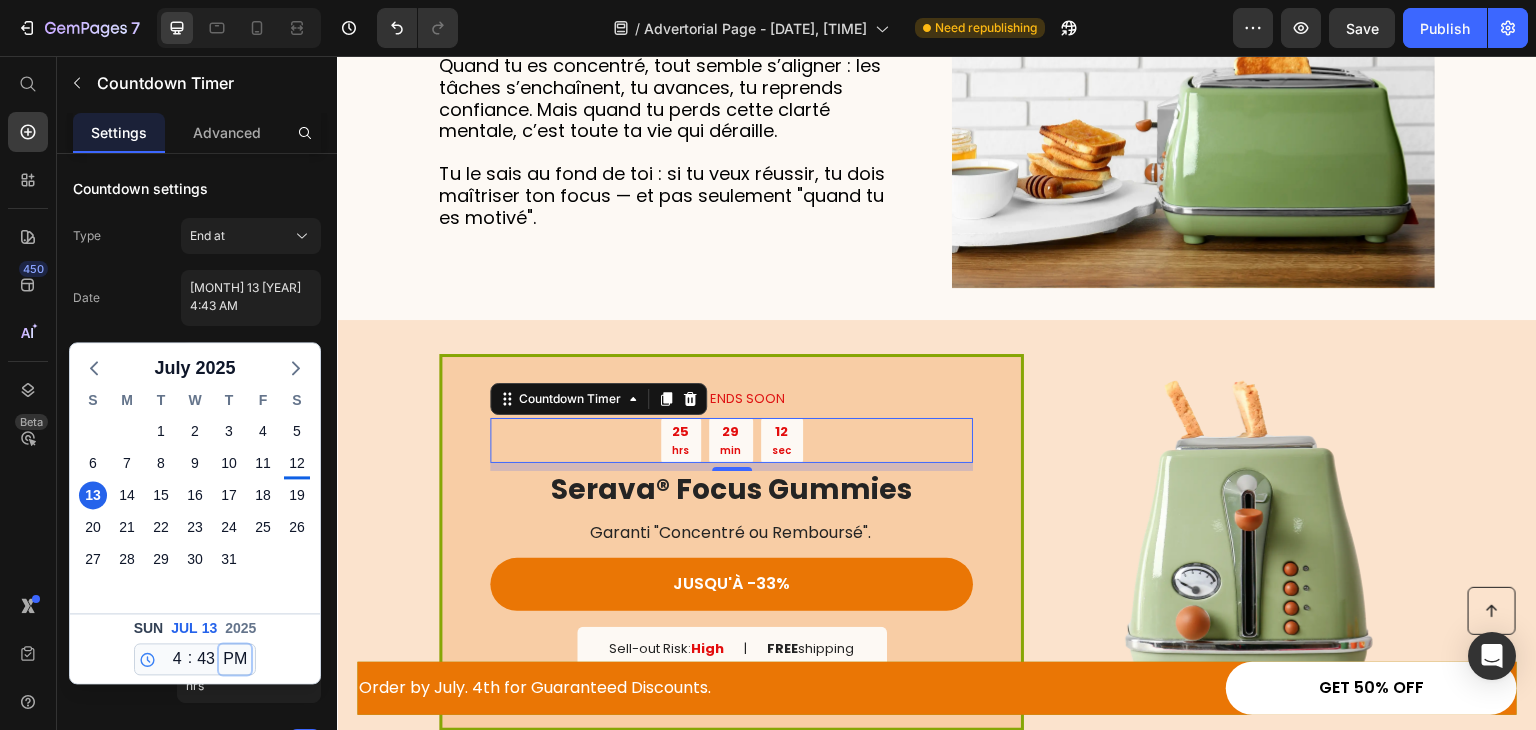 click on "AM PM" at bounding box center (235, 659) 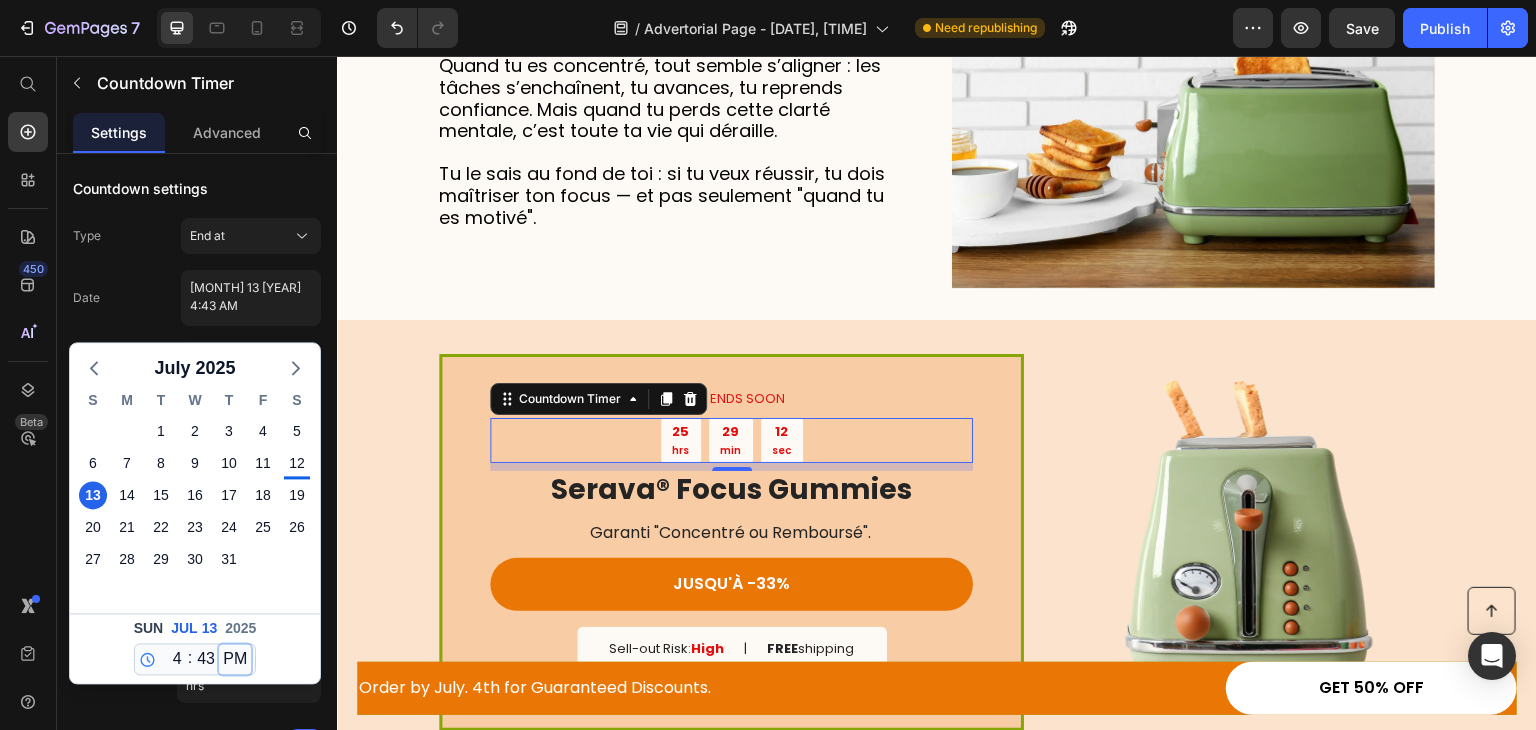 type on "July 13 2025 4:43 PM" 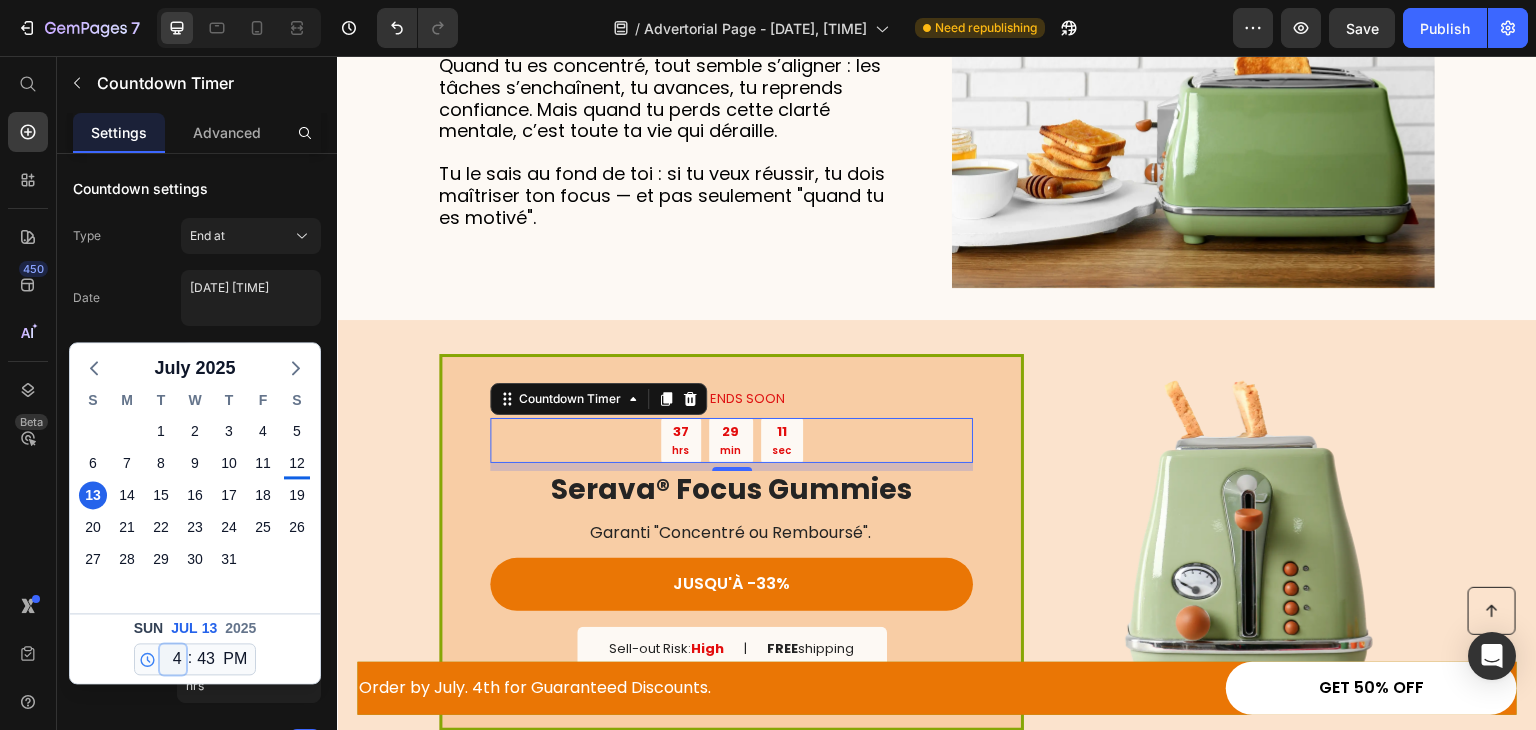 click on "12 1 2 3 4 5 6 7 8 9 10 11" at bounding box center [173, 659] 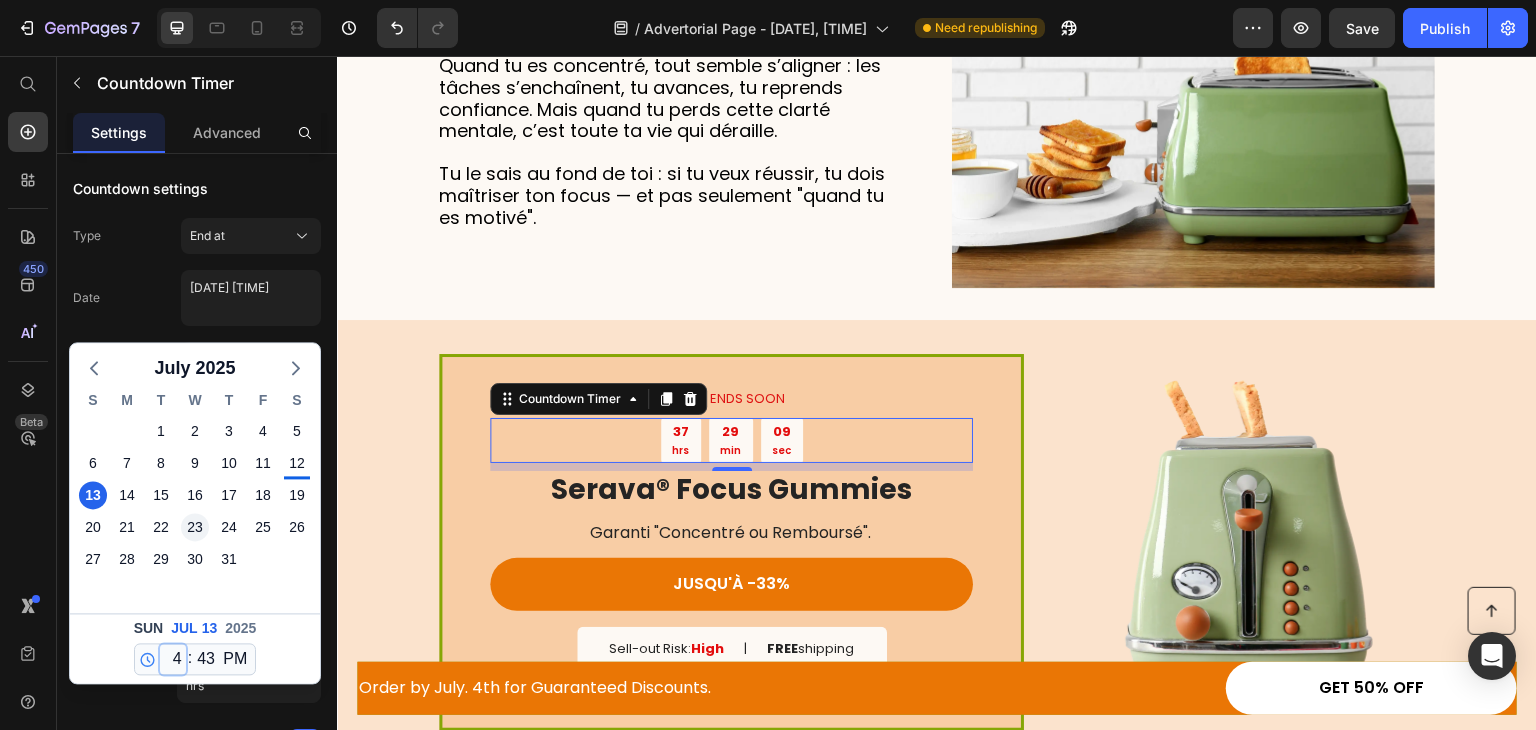 select on "21" 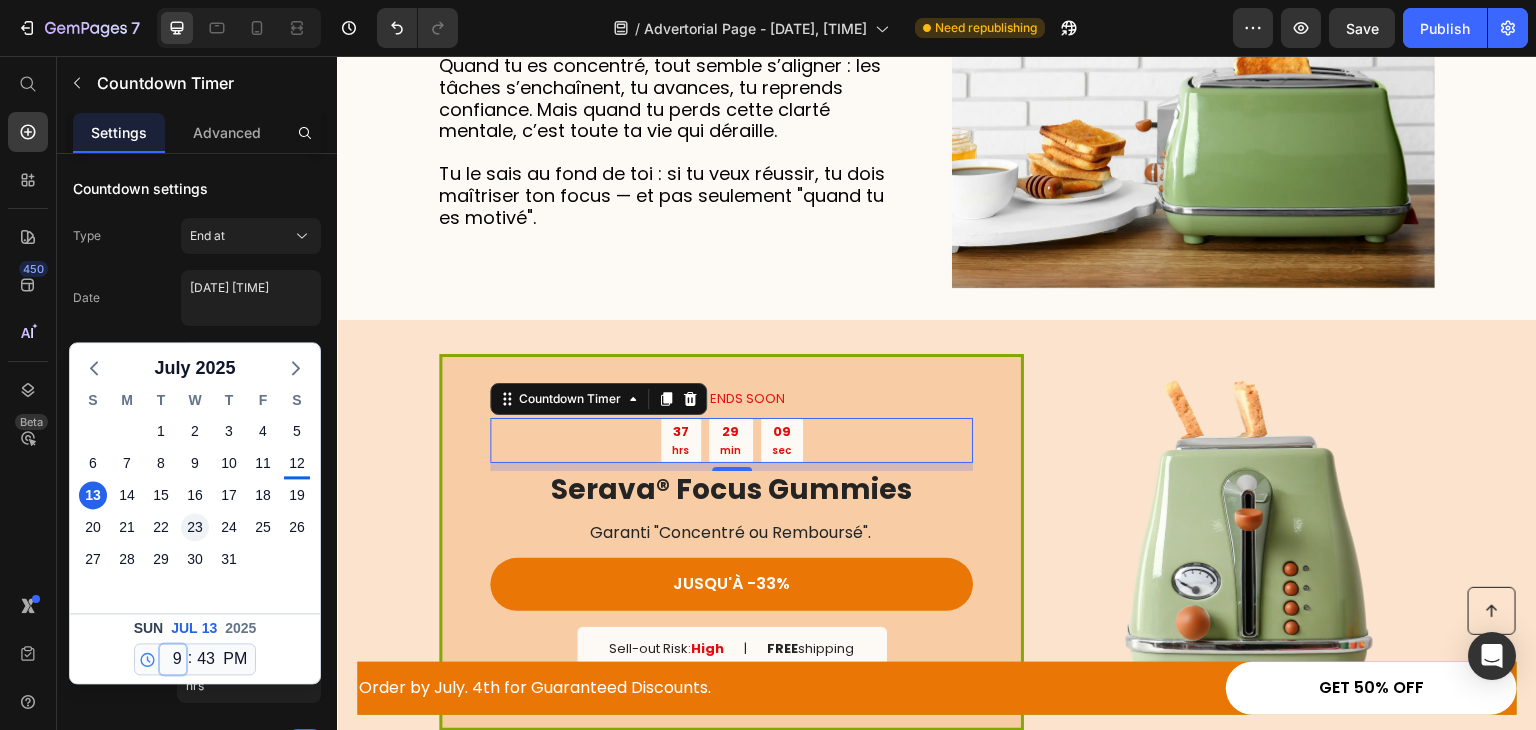 click on "12 1 2 3 4 5 6 7 8 9 10 11" at bounding box center (173, 659) 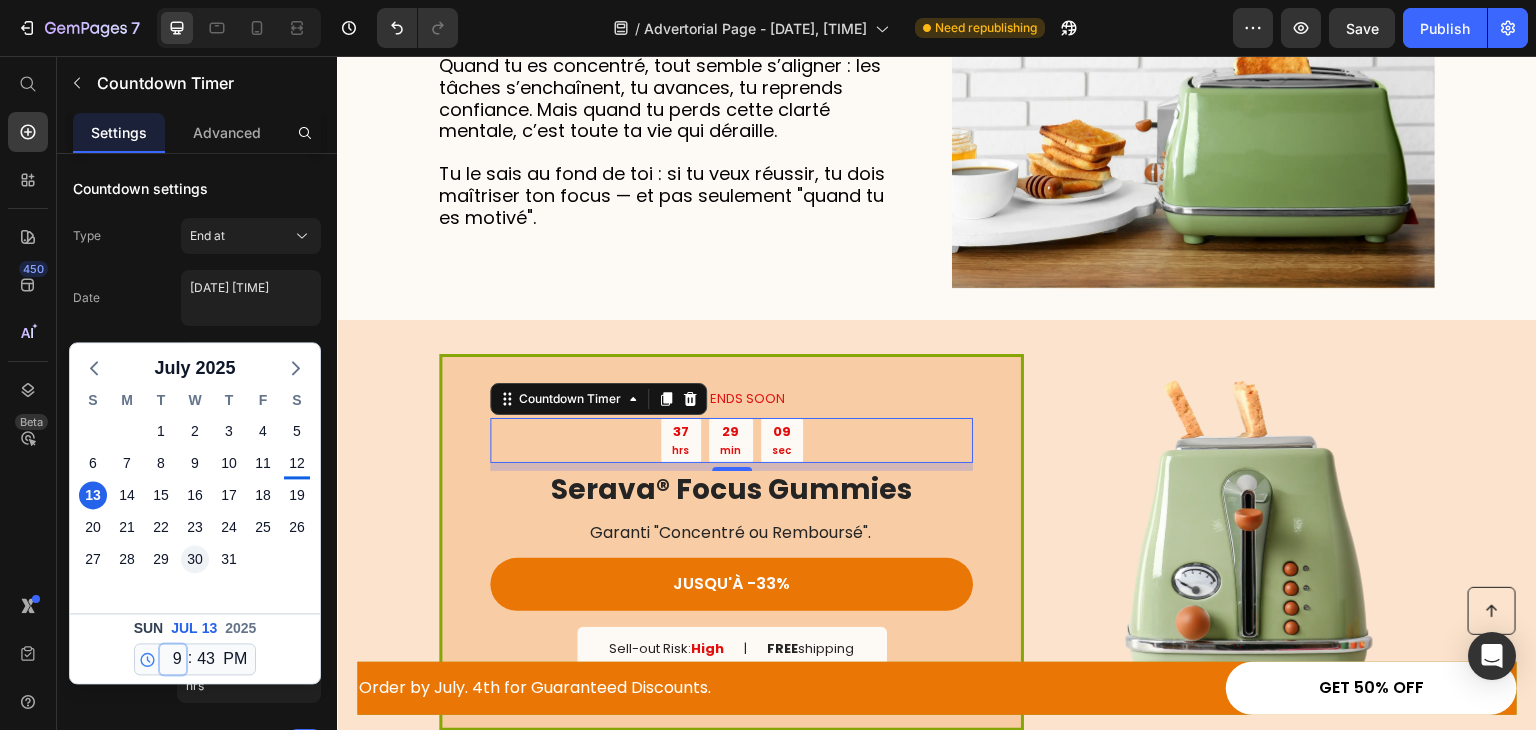 type on "July 13 2025 9:43 PM" 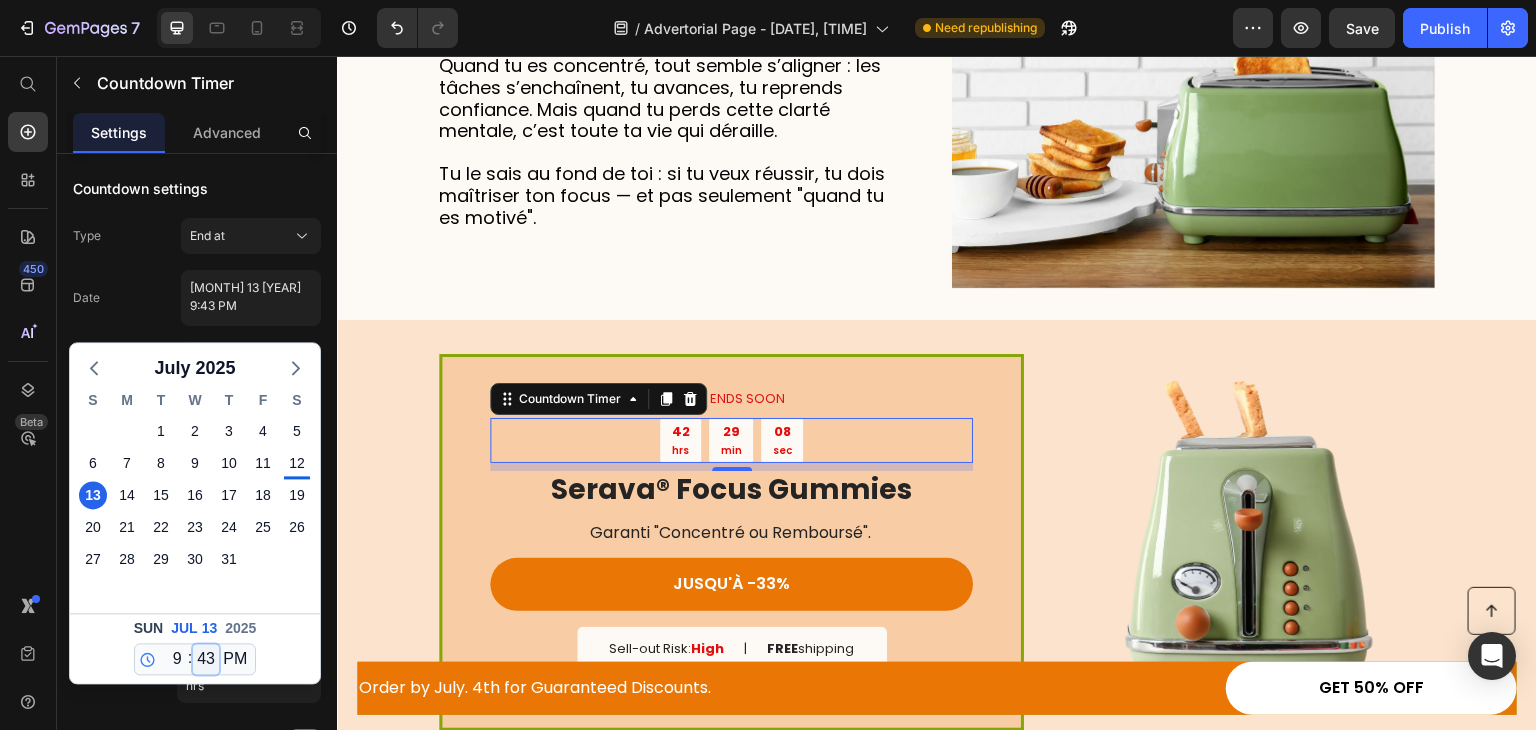 click on "00 01 02 03 04 05 06 07 08 09 10 11 12 13 14 15 16 17 18 19 20 21 22 23 24 25 26 27 28 29 30 31 32 33 34 35 36 37 38 39 40 41 42 43 44 45 46 47 48 49 50 51 52 53 54 55 56 57 58 59" at bounding box center (206, 659) 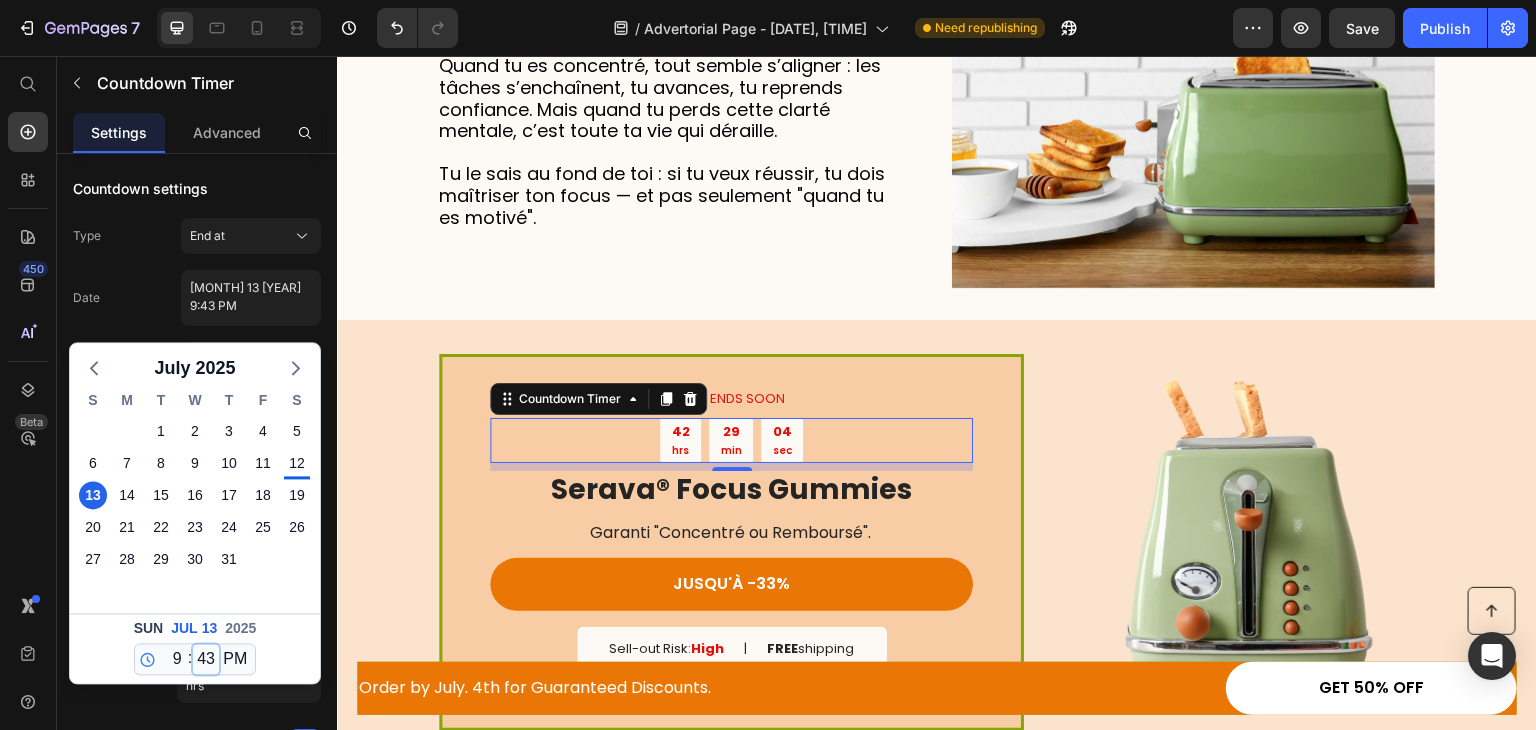 select on "0" 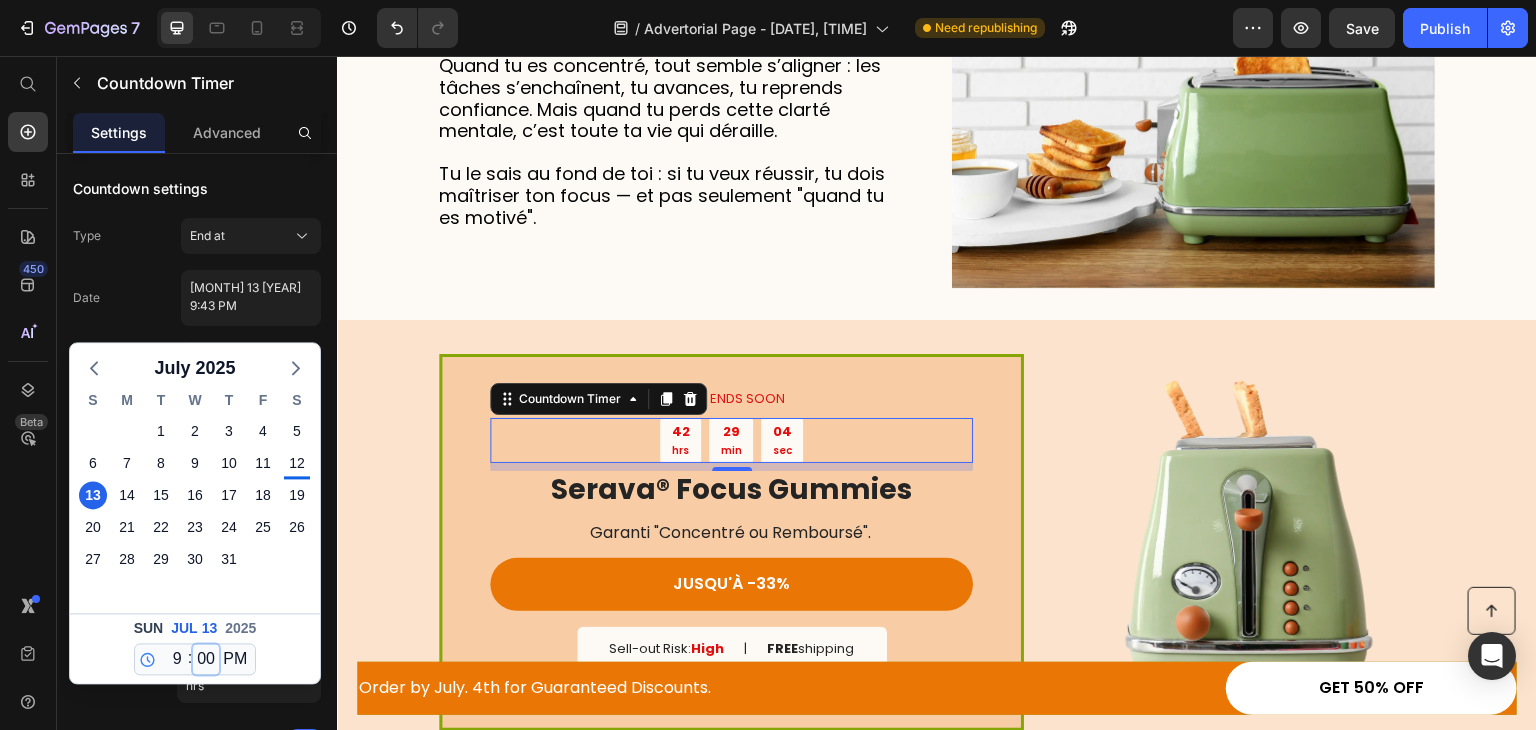 click on "00 01 02 03 04 05 06 07 08 09 10 11 12 13 14 15 16 17 18 19 20 21 22 23 24 25 26 27 28 29 30 31 32 33 34 35 36 37 38 39 40 41 42 43 44 45 46 47 48 49 50 51 52 53 54 55 56 57 58 59" at bounding box center (206, 659) 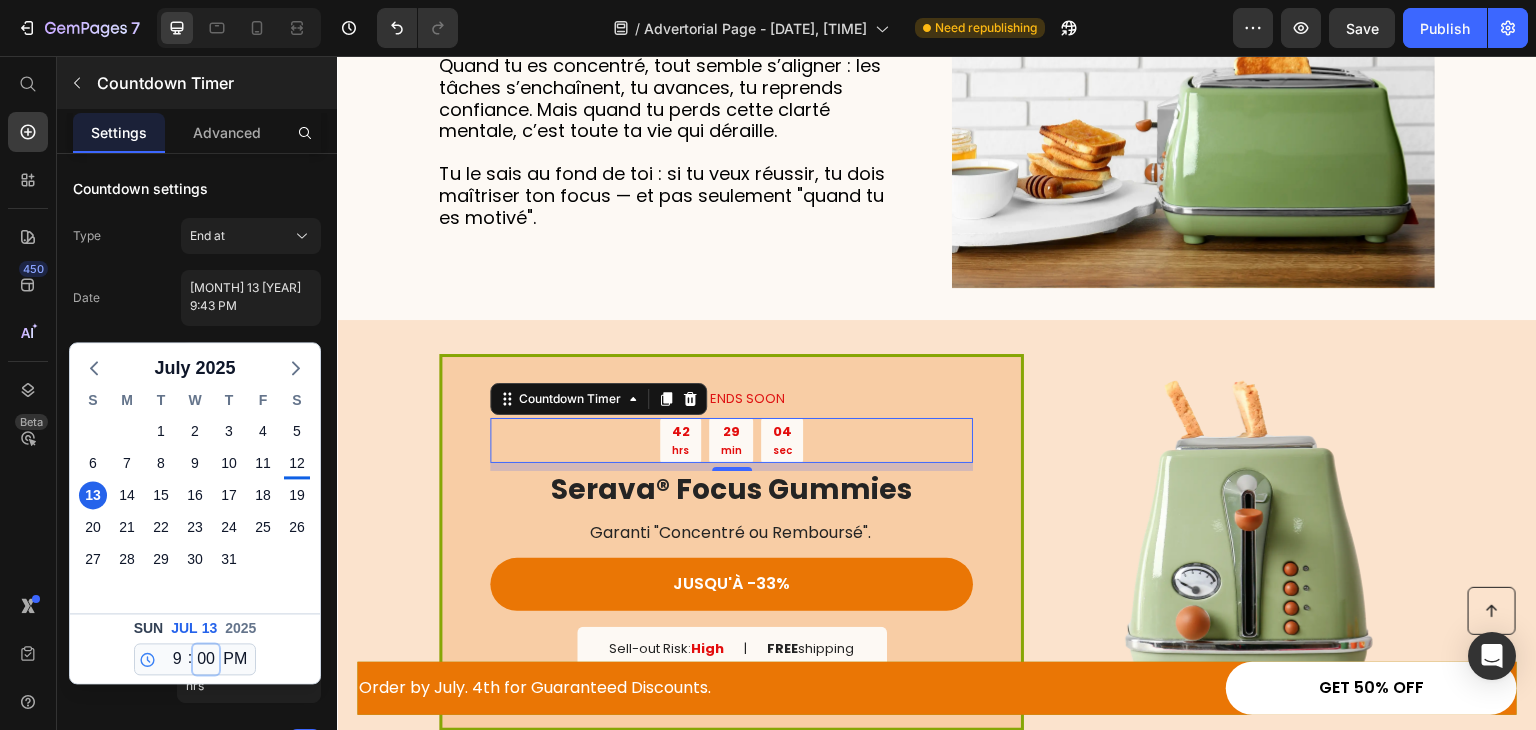 type on "[MONTH] [DAY] [YEAR] [TIME]" 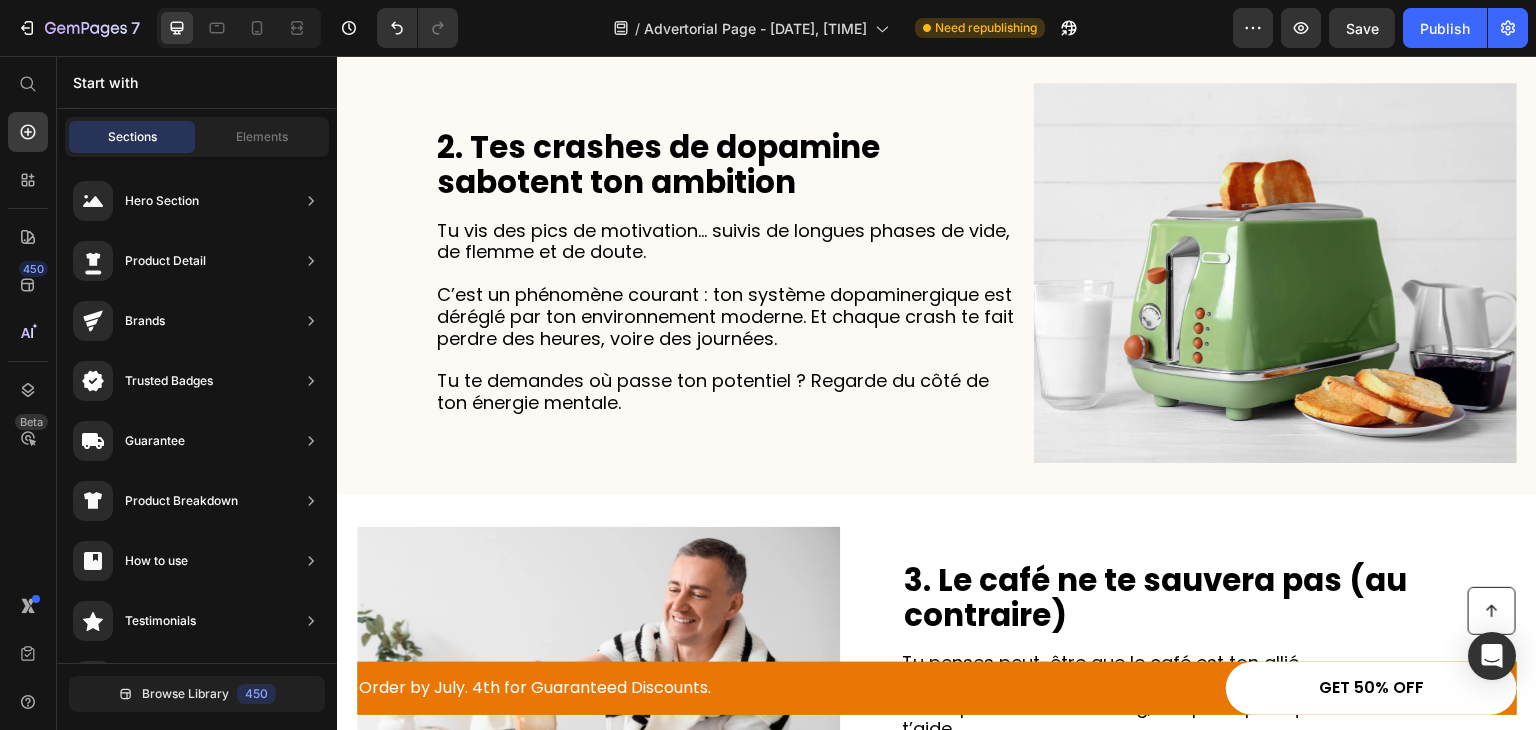 scroll, scrollTop: 2240, scrollLeft: 0, axis: vertical 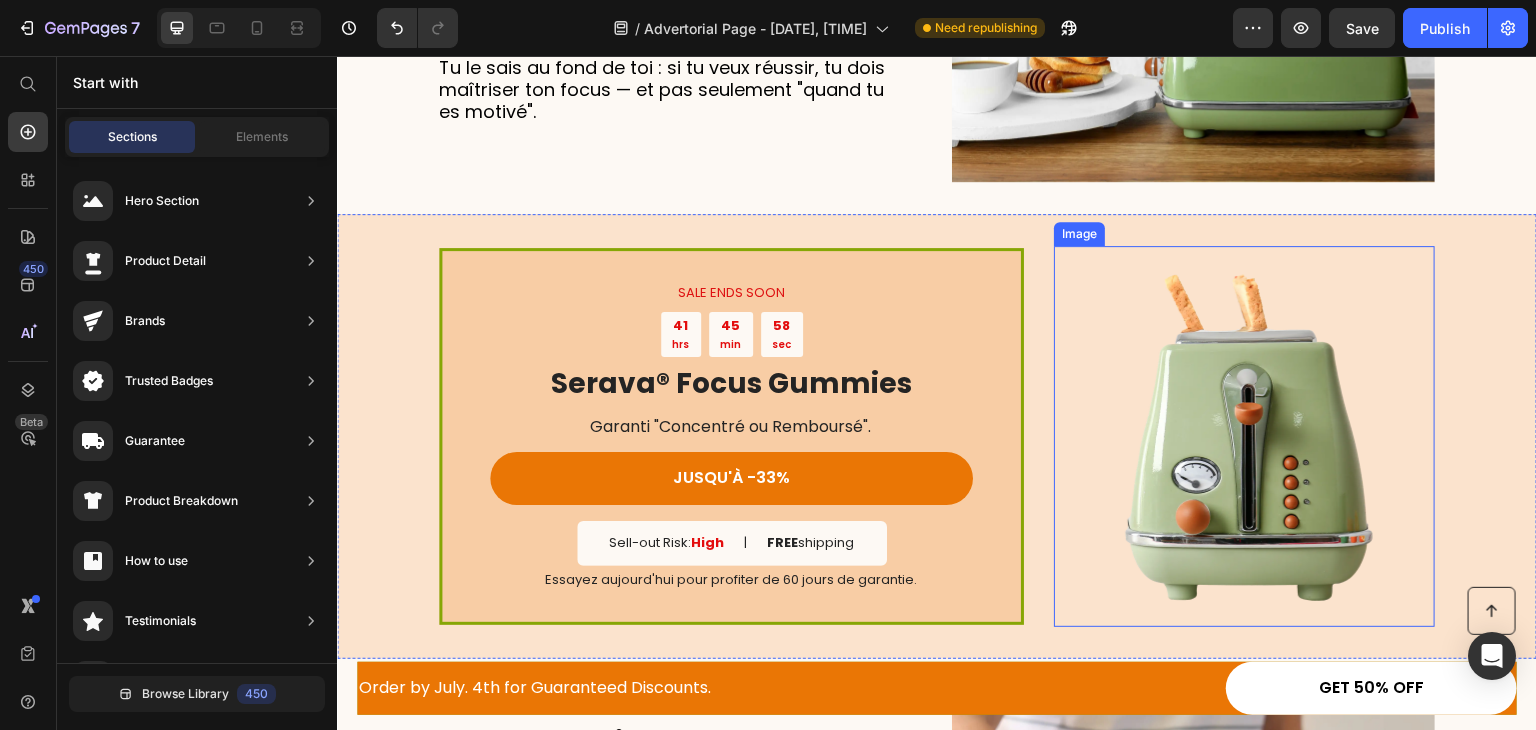 click at bounding box center (1244, 436) 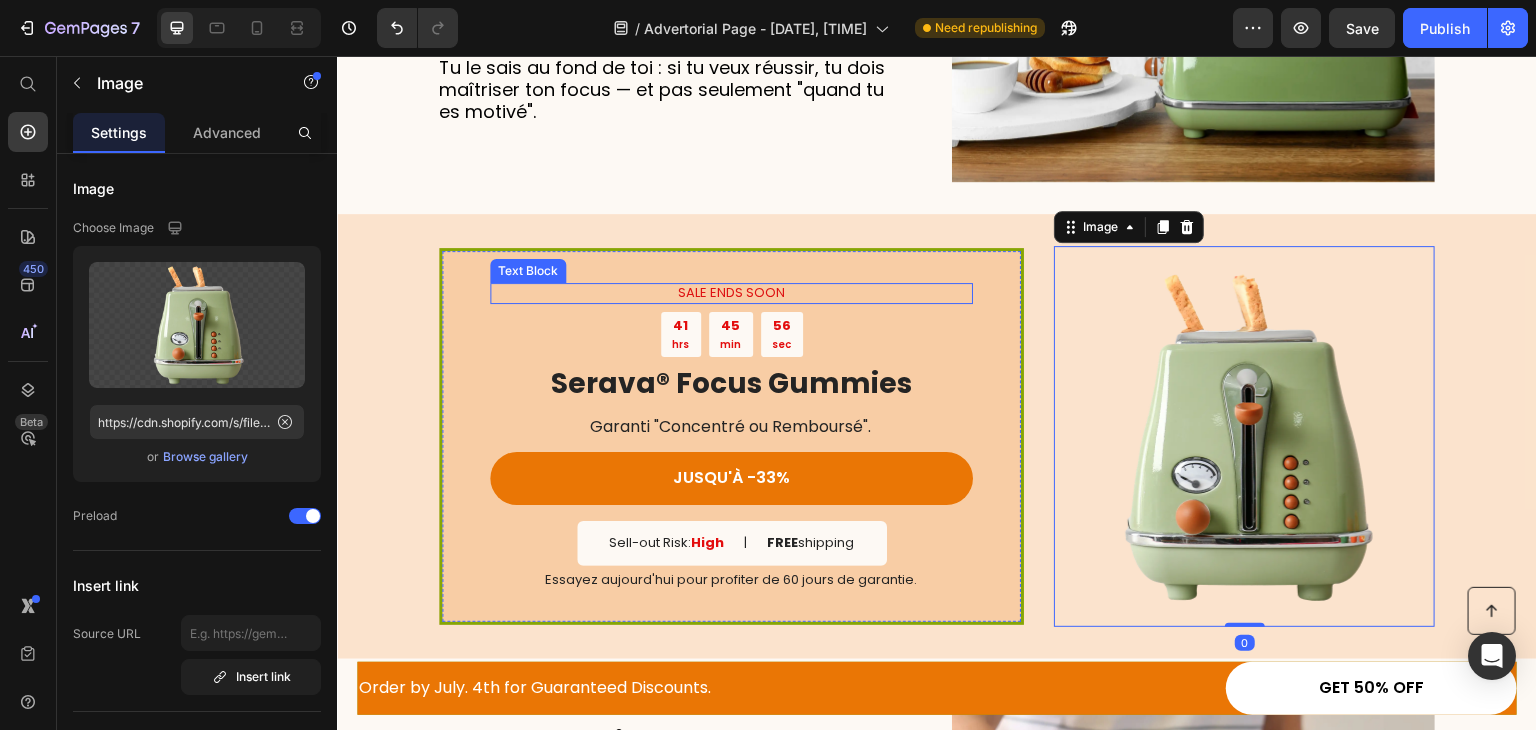 click on "SALE ENDS SOON" at bounding box center [731, 293] 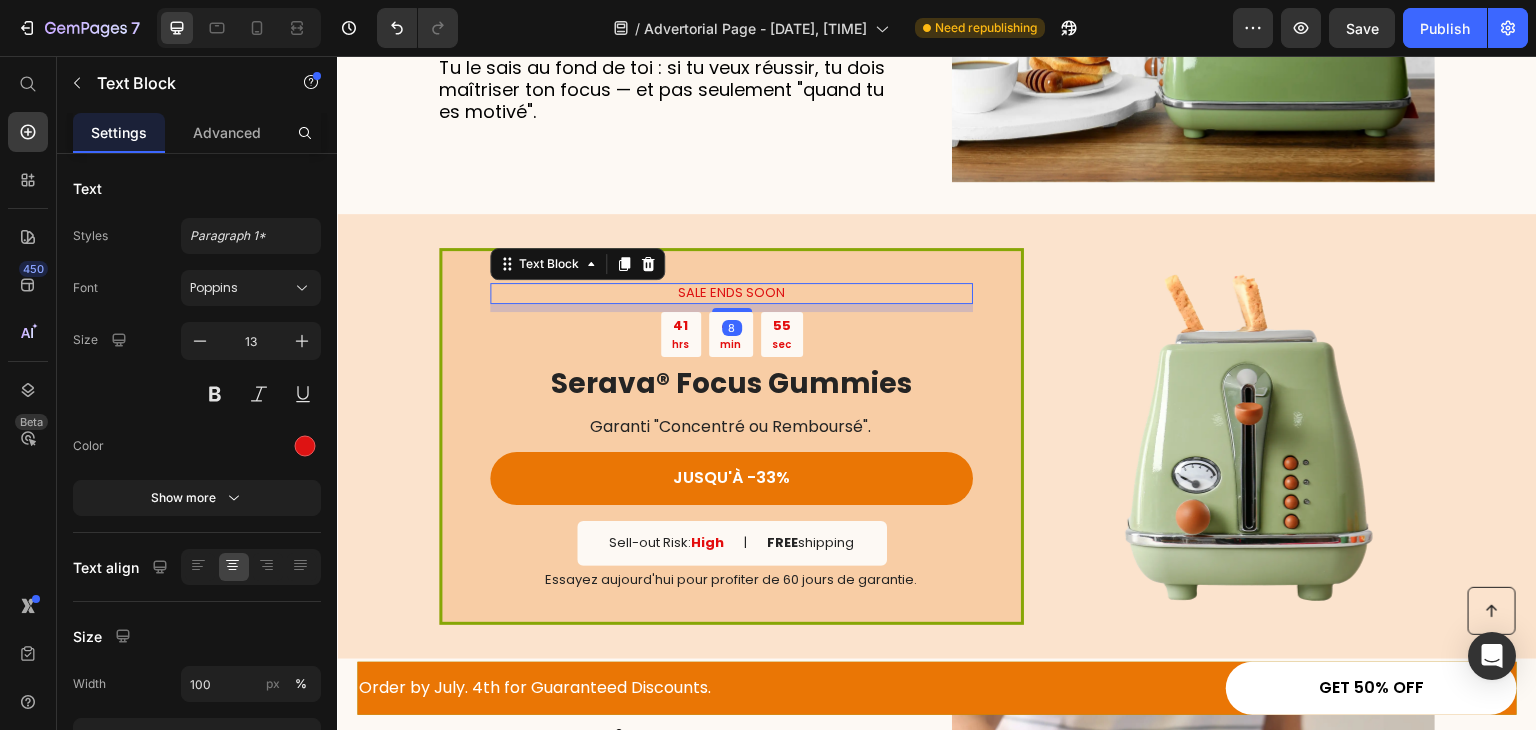 click on "SALE ENDS SOON" at bounding box center (731, 293) 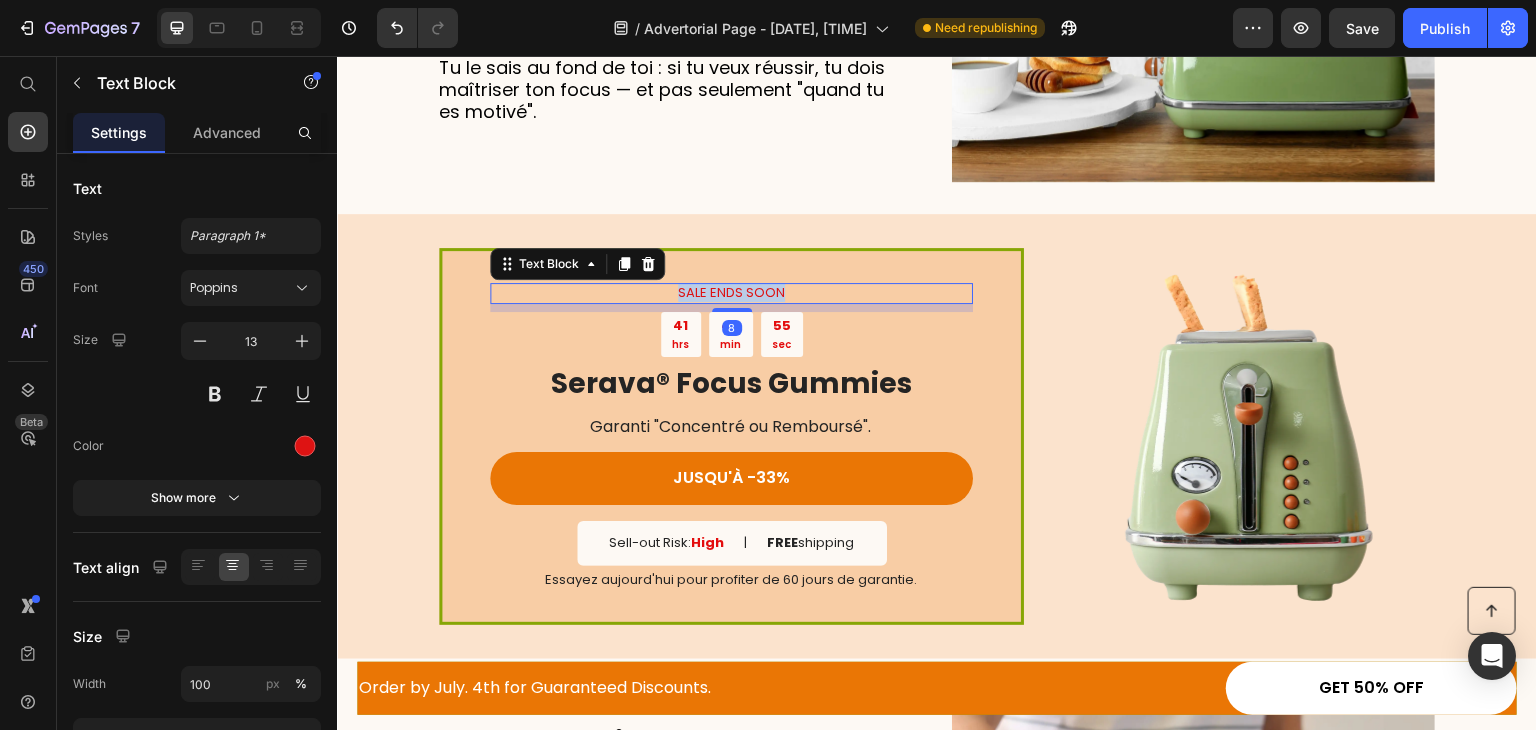 click on "SALE ENDS SOON" at bounding box center [731, 293] 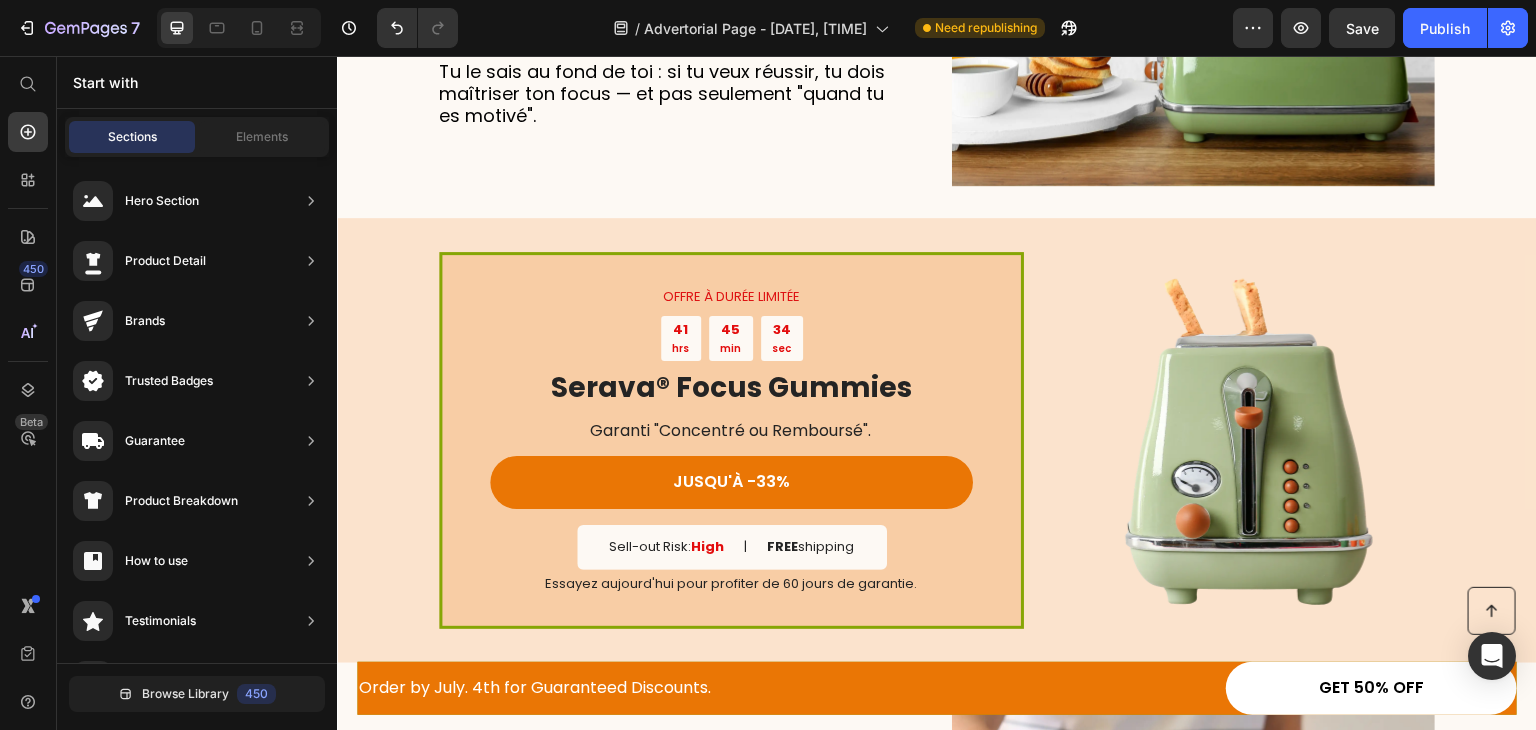 scroll, scrollTop: 2244, scrollLeft: 0, axis: vertical 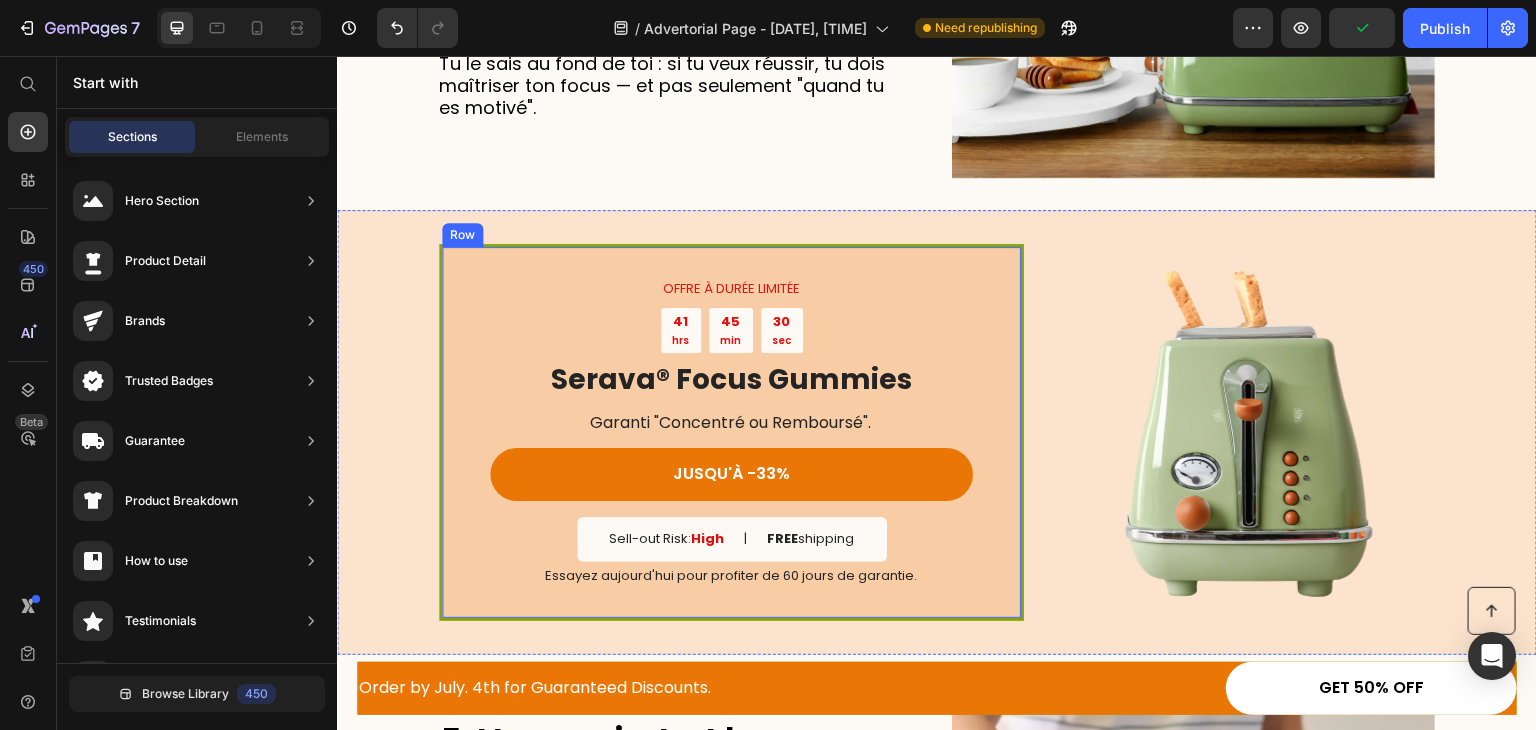 click on "OFFRE À DURÉE LIMITÉE Text Block 41 hrs 45 min 30 sec Countdown Timer Serava® Focus Gummies Heading Garanti "Concentré ou Remboursé". Text Block JUSQU'À -33% Button Sell-out Risk:  High Text Block | Text Block FREE  shipping Text Block Row Essayez aujourd'hui pour profiter de 60 jours de garantie. Text Block Row" at bounding box center (731, 433) 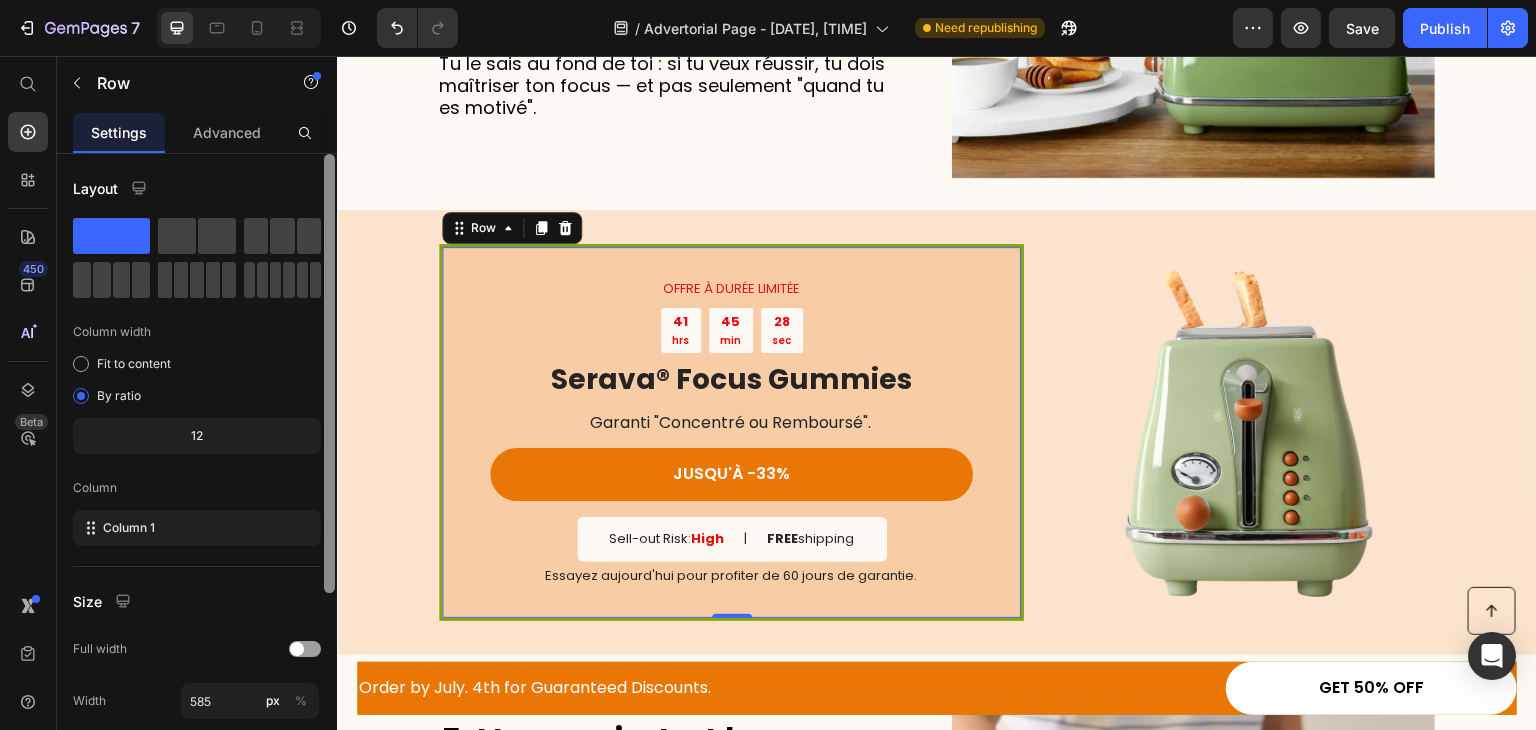 scroll, scrollTop: 31, scrollLeft: 0, axis: vertical 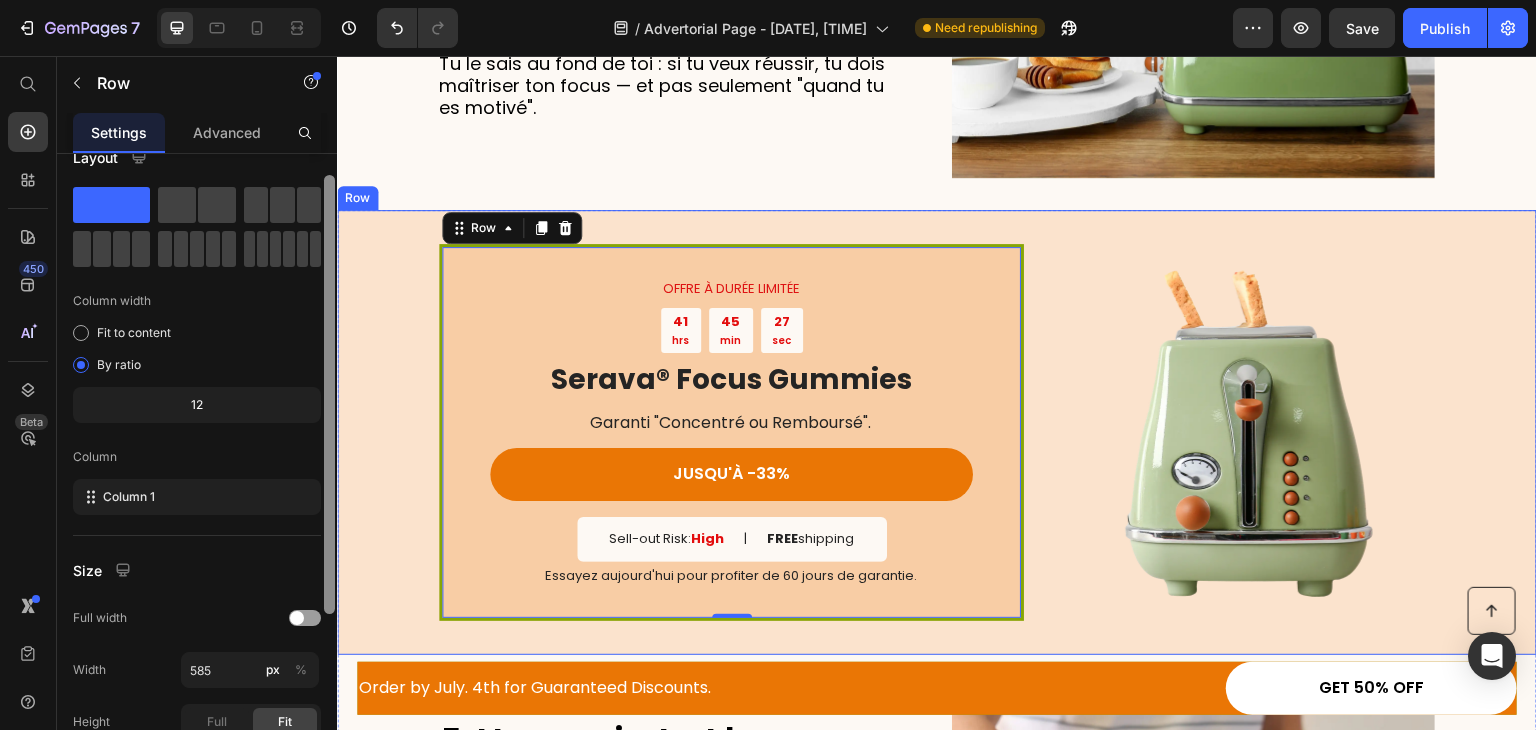 drag, startPoint x: 666, startPoint y: 391, endPoint x: 354, endPoint y: 450, distance: 317.52954 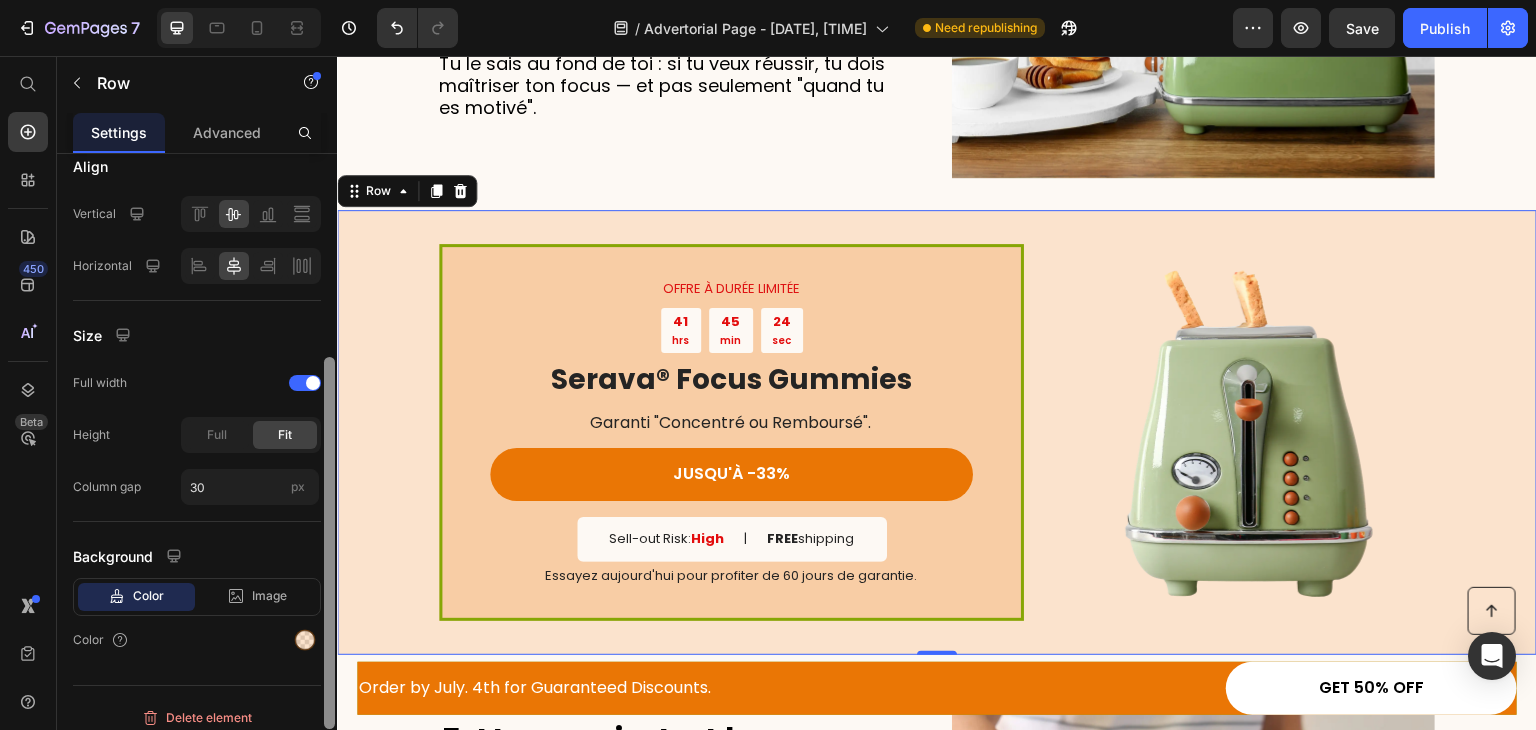 scroll, scrollTop: 442, scrollLeft: 0, axis: vertical 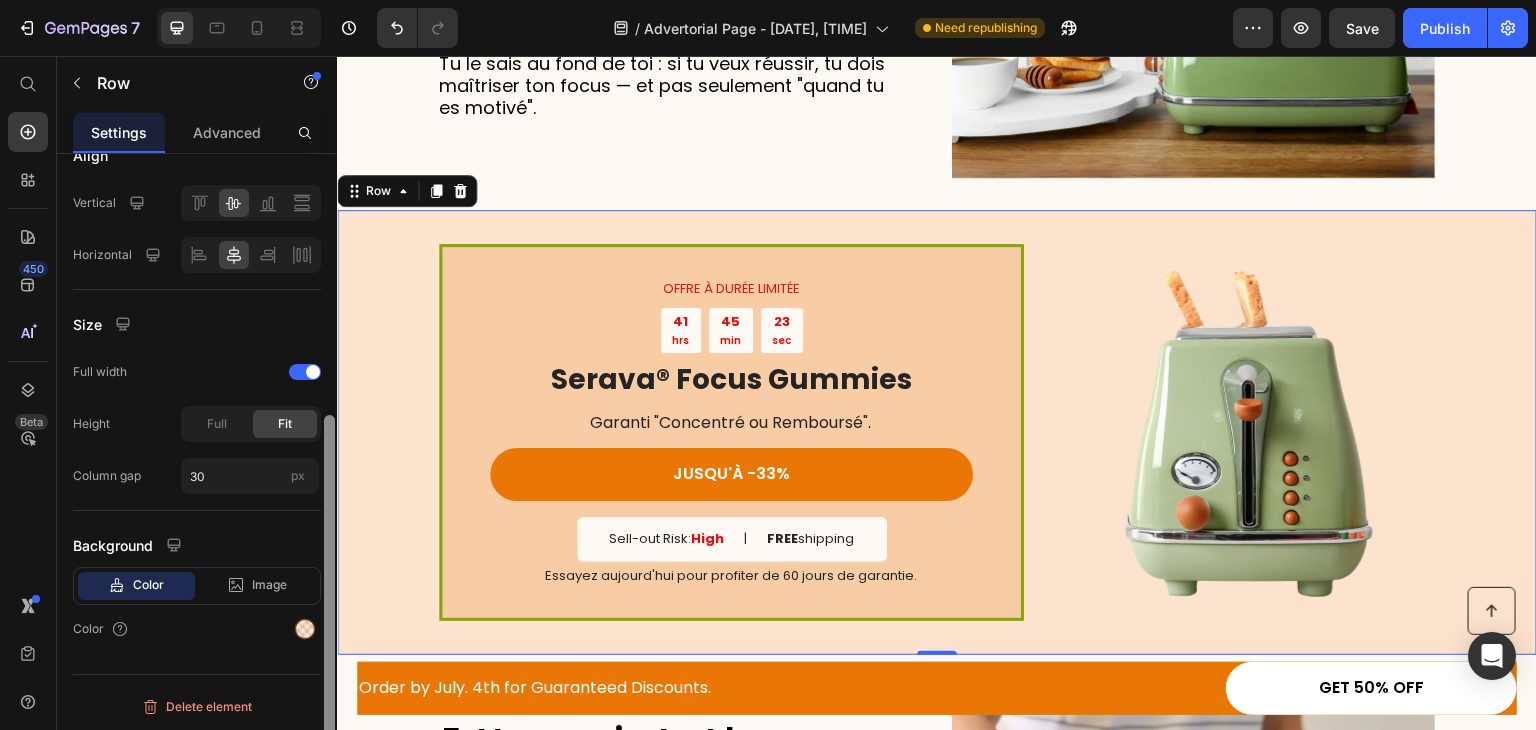 drag, startPoint x: 328, startPoint y: 453, endPoint x: 328, endPoint y: 645, distance: 192 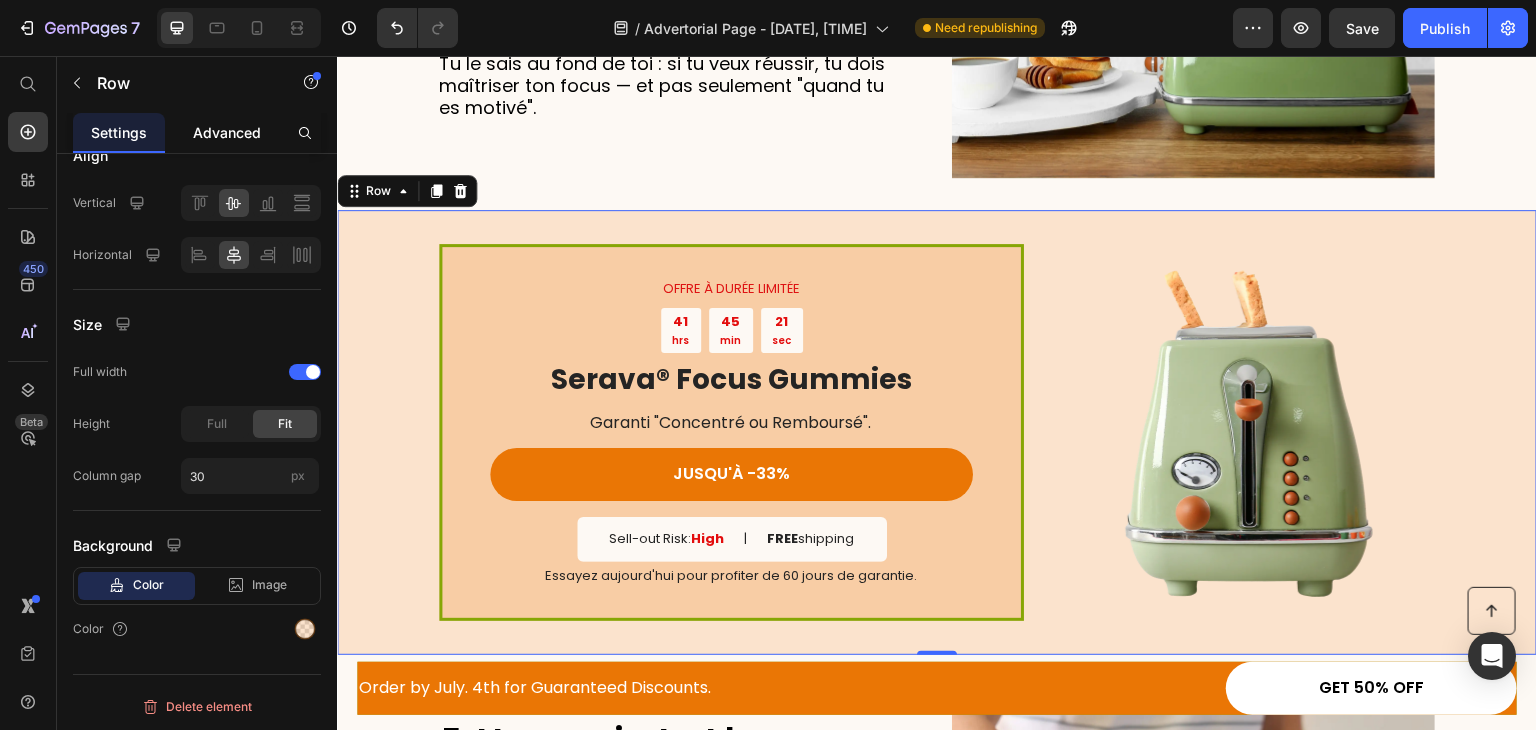click on "Advanced" at bounding box center (227, 132) 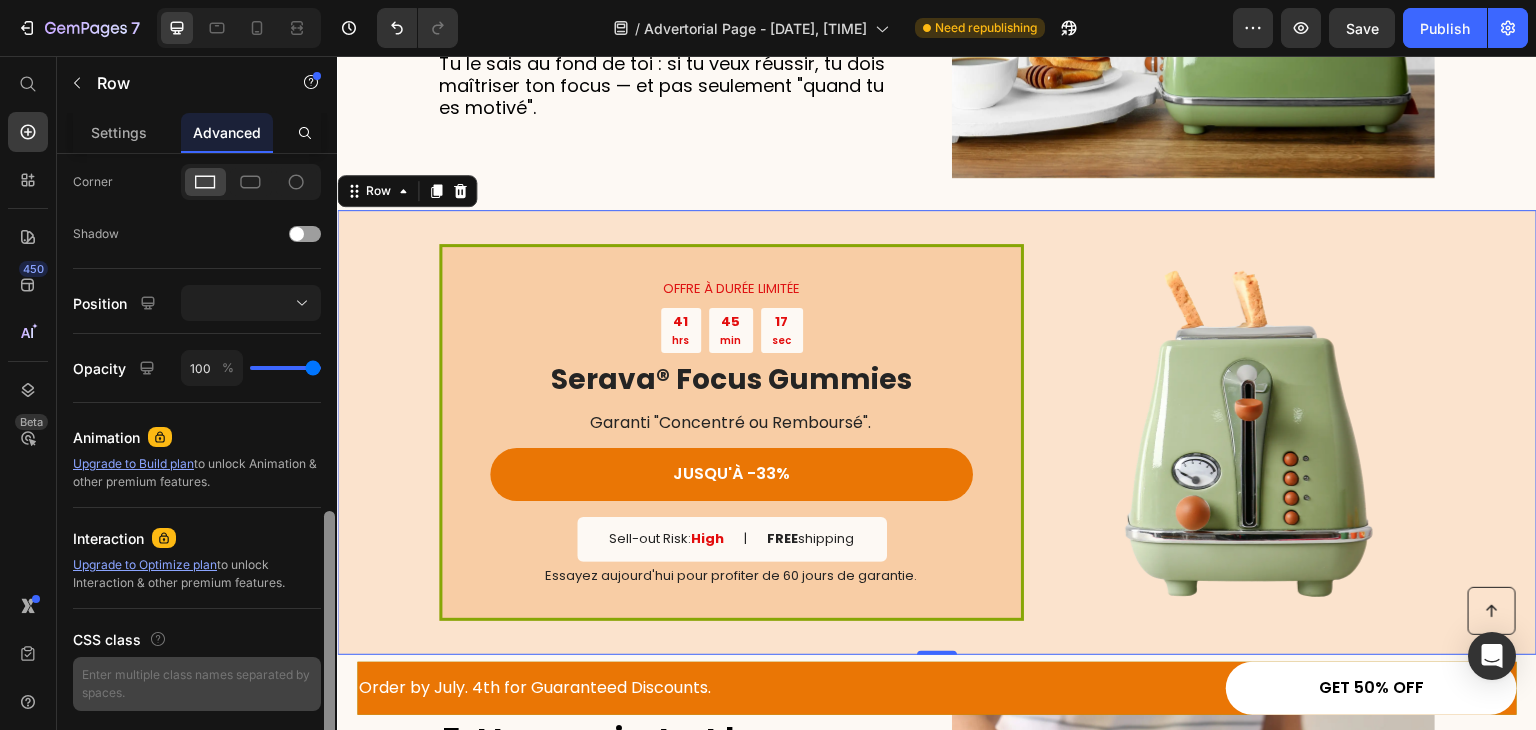 scroll, scrollTop: 670, scrollLeft: 0, axis: vertical 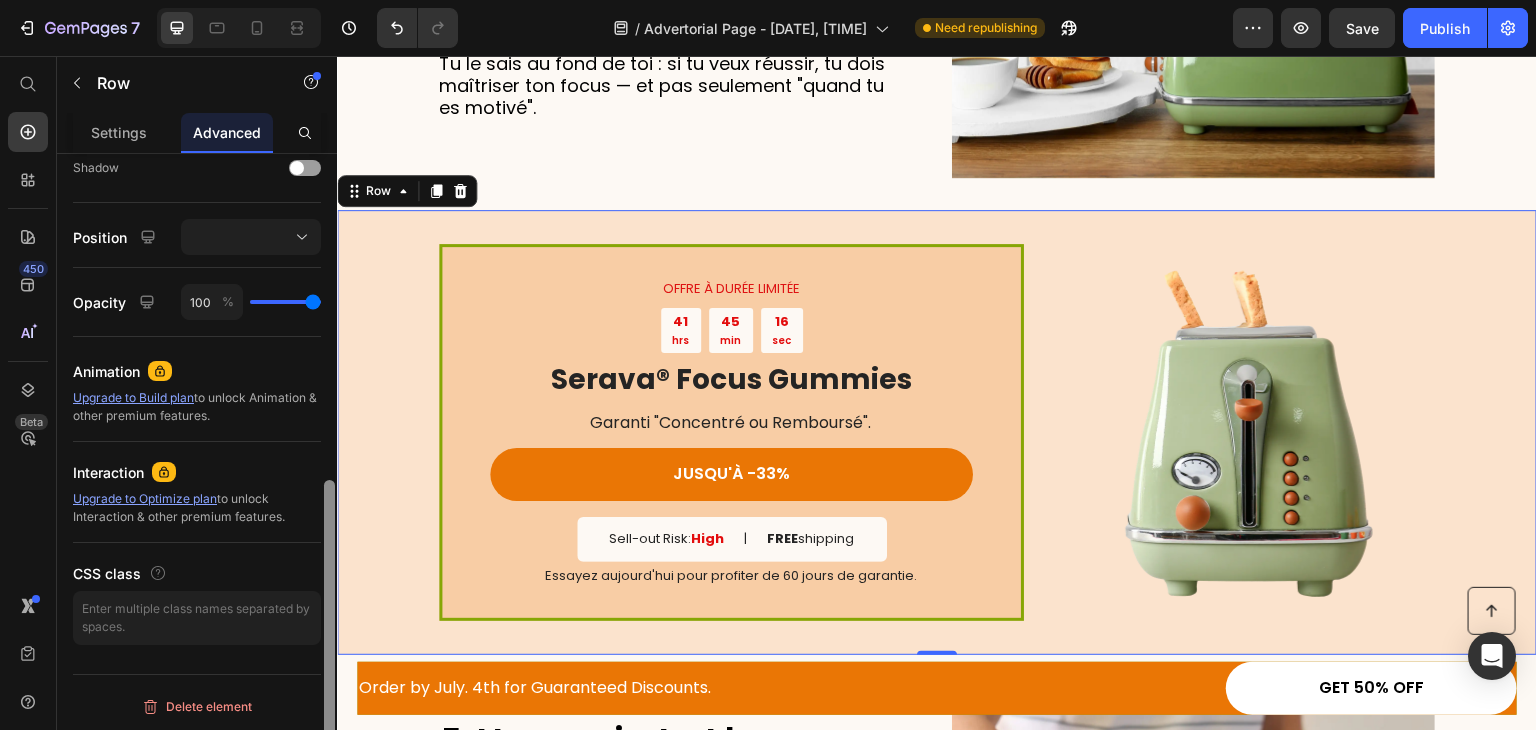 drag, startPoint x: 331, startPoint y: 307, endPoint x: 304, endPoint y: 664, distance: 358.01956 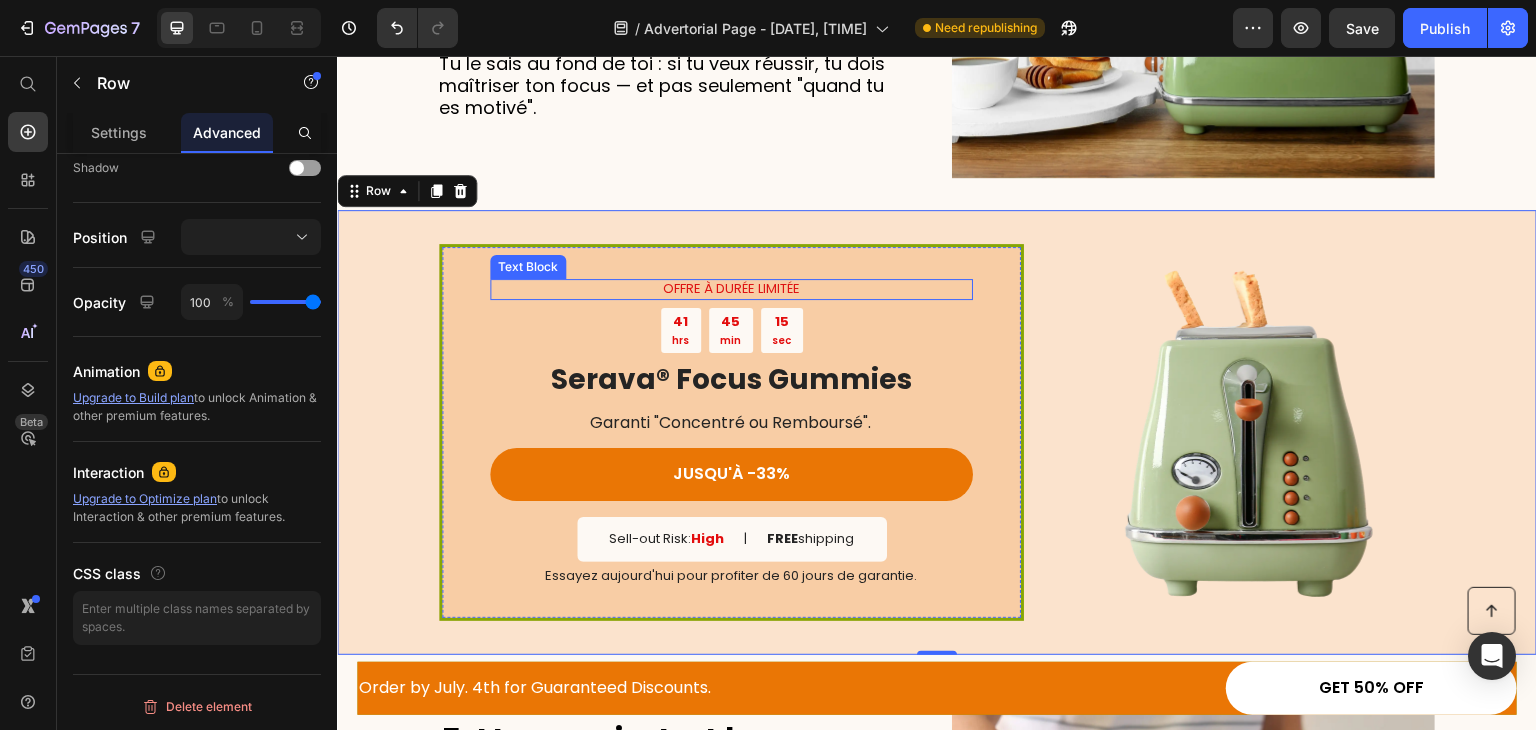 click on "OFFRE À DURÉE LIMITÉE" at bounding box center (731, 289) 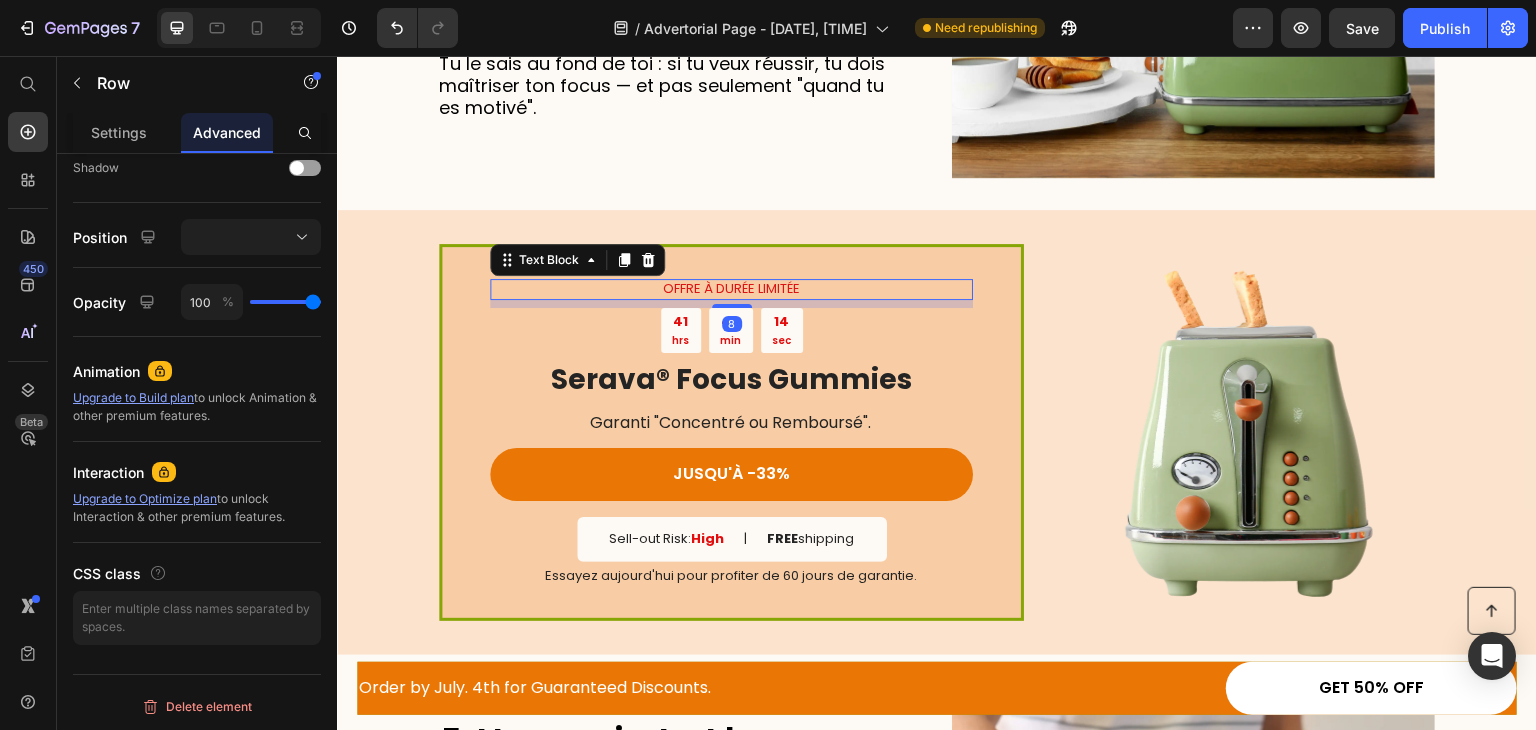 scroll, scrollTop: 0, scrollLeft: 0, axis: both 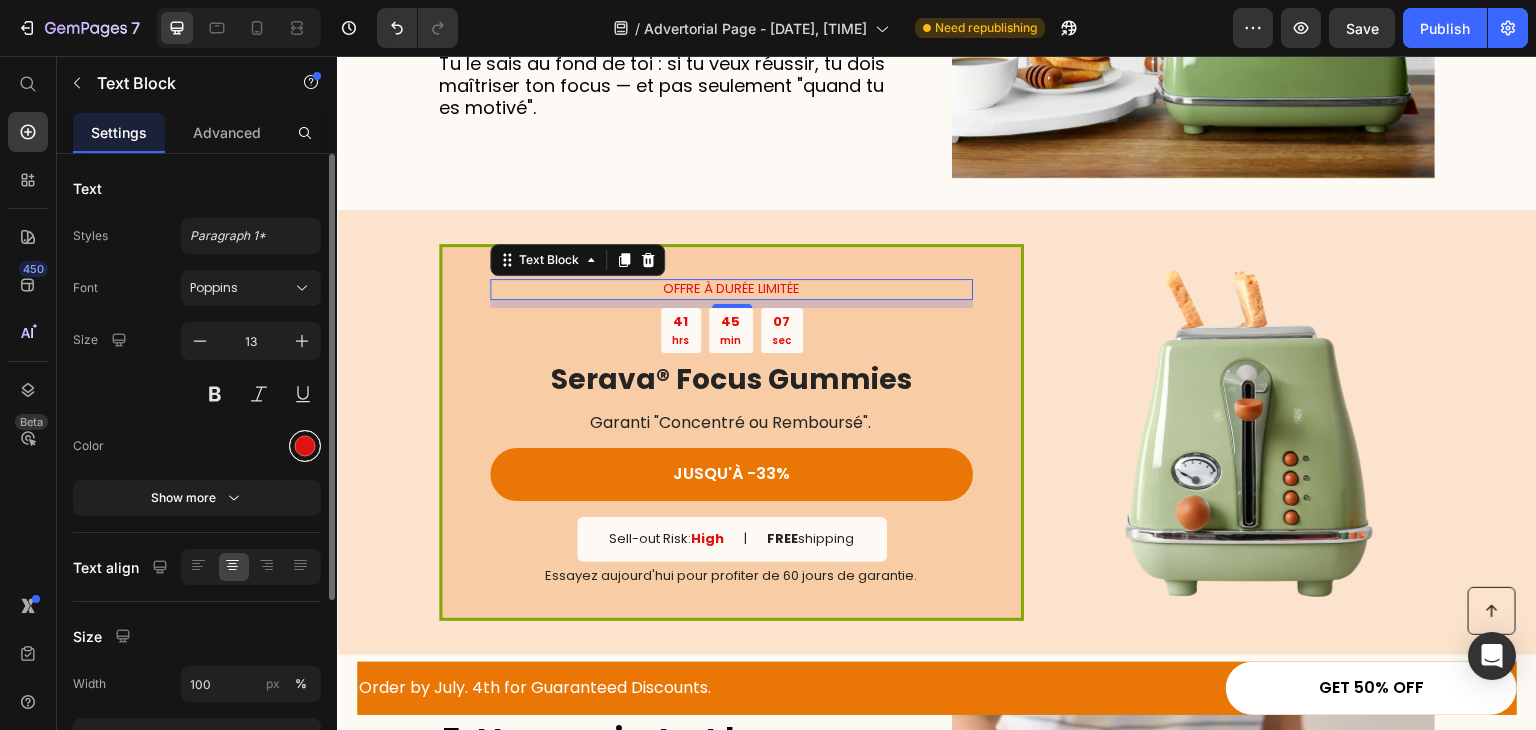 click at bounding box center (305, 446) 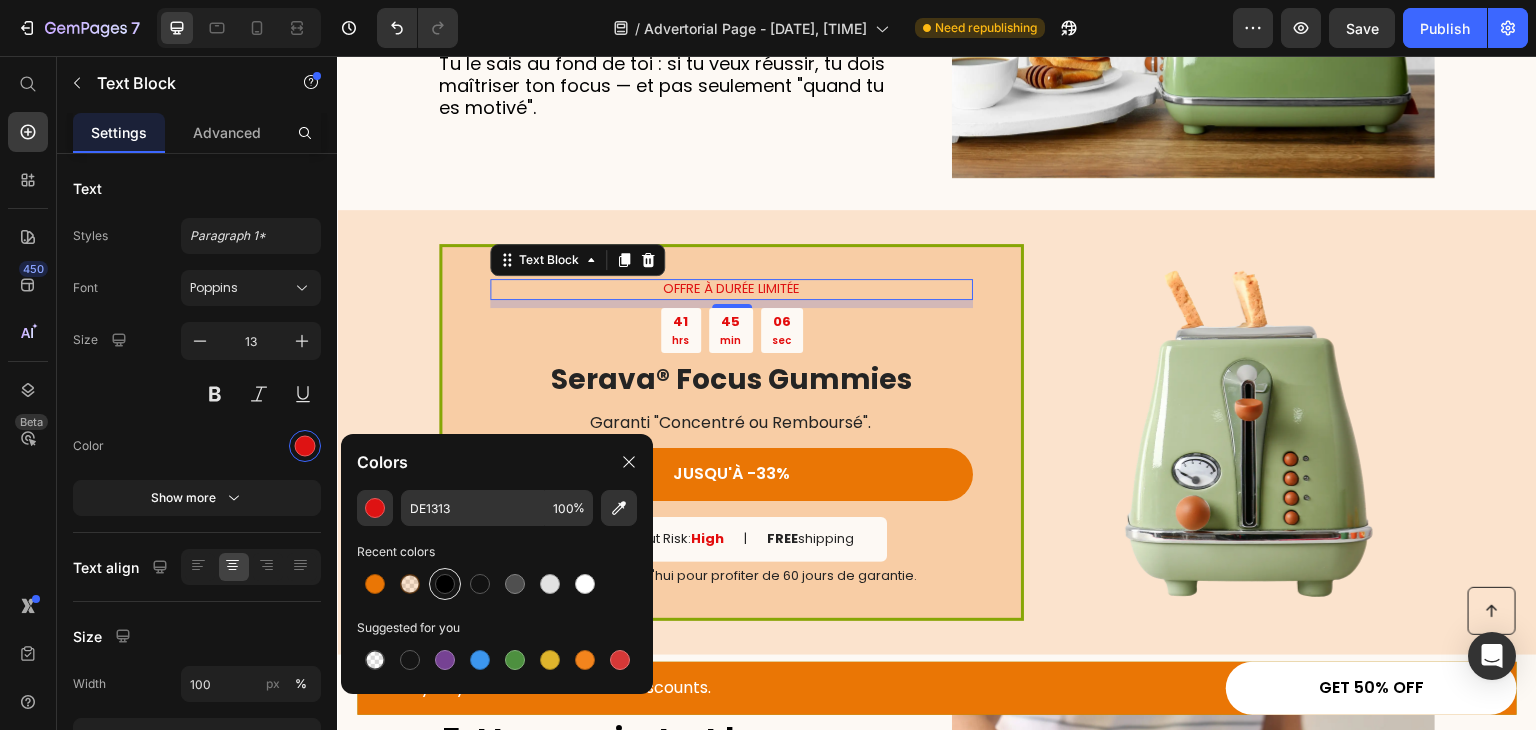 click at bounding box center [445, 584] 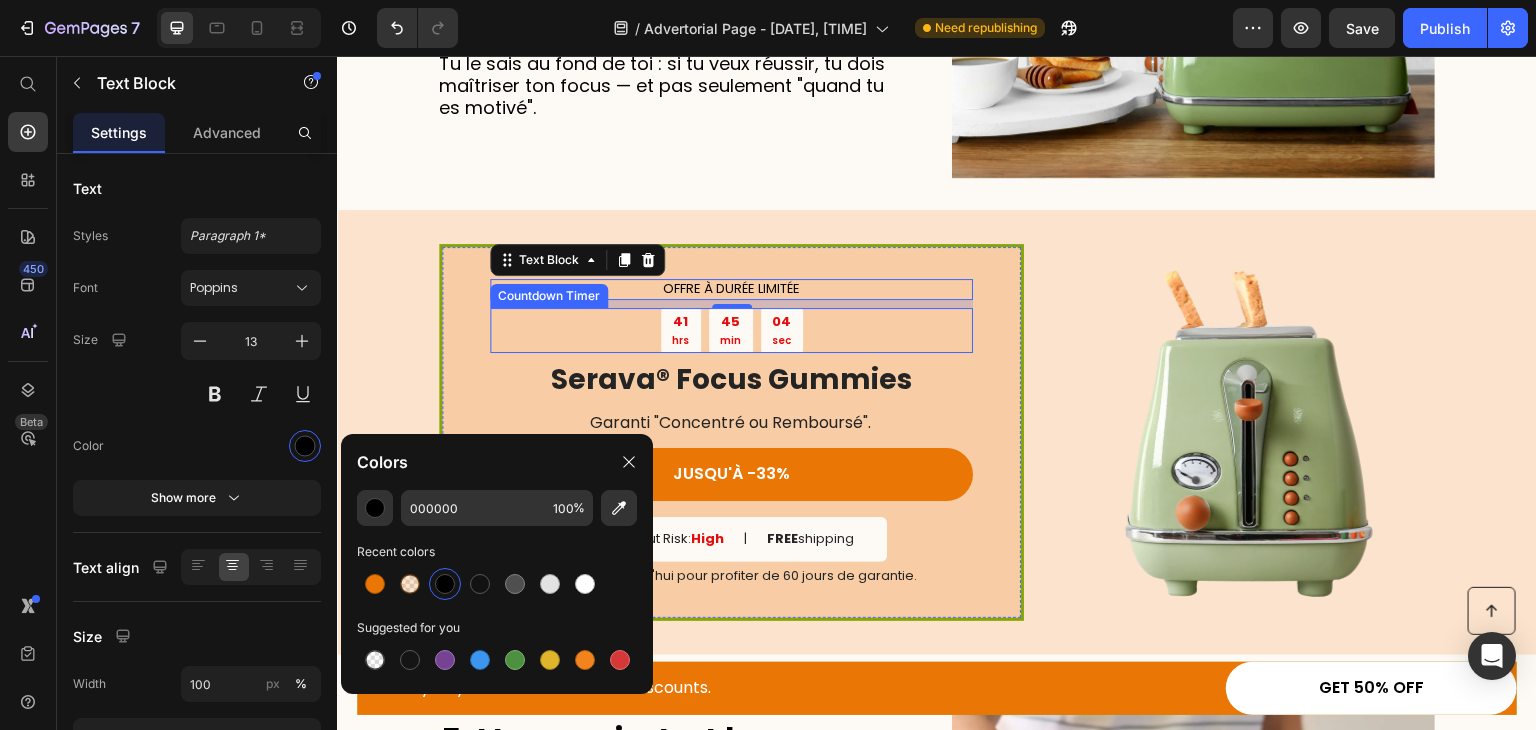 click on "45" at bounding box center [730, 322] 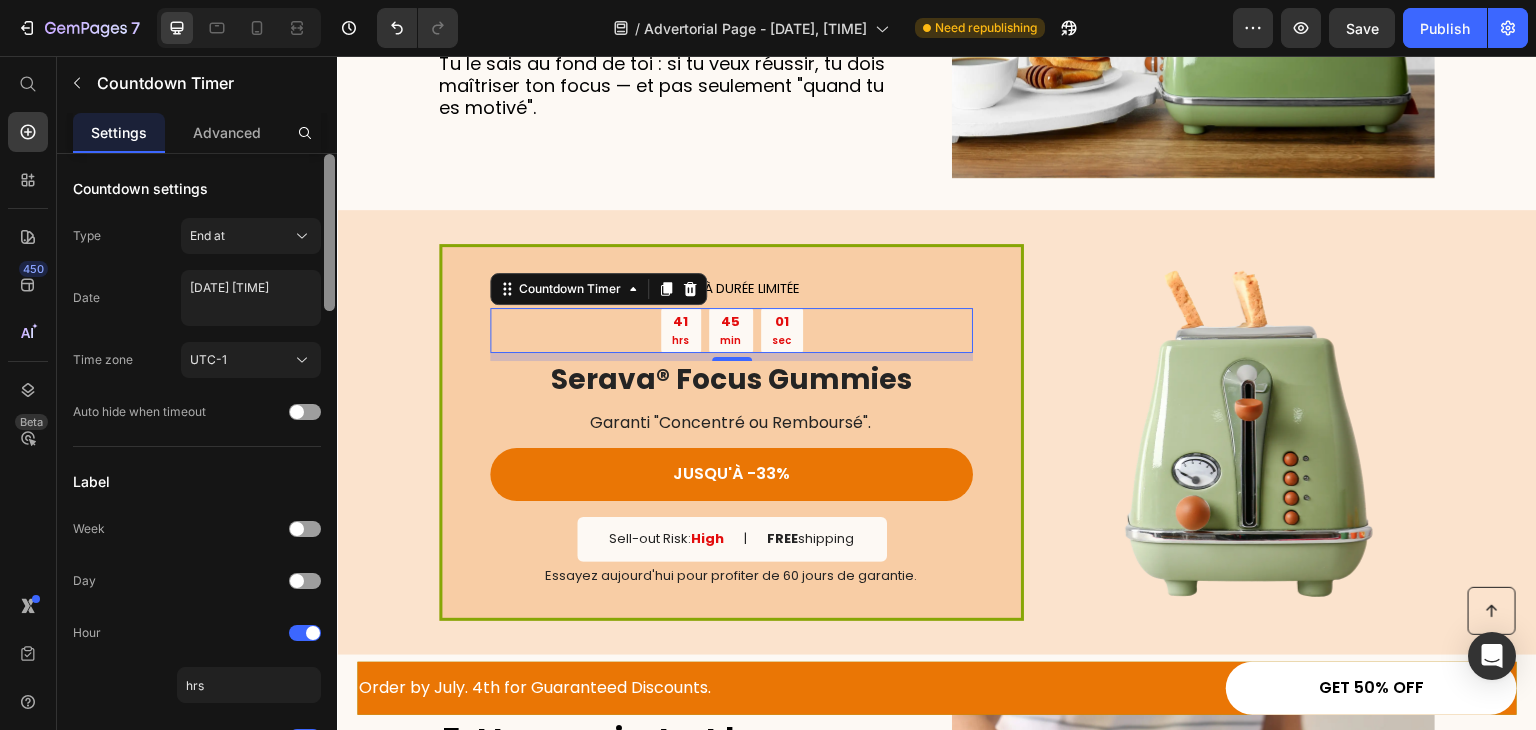 scroll, scrollTop: 632, scrollLeft: 0, axis: vertical 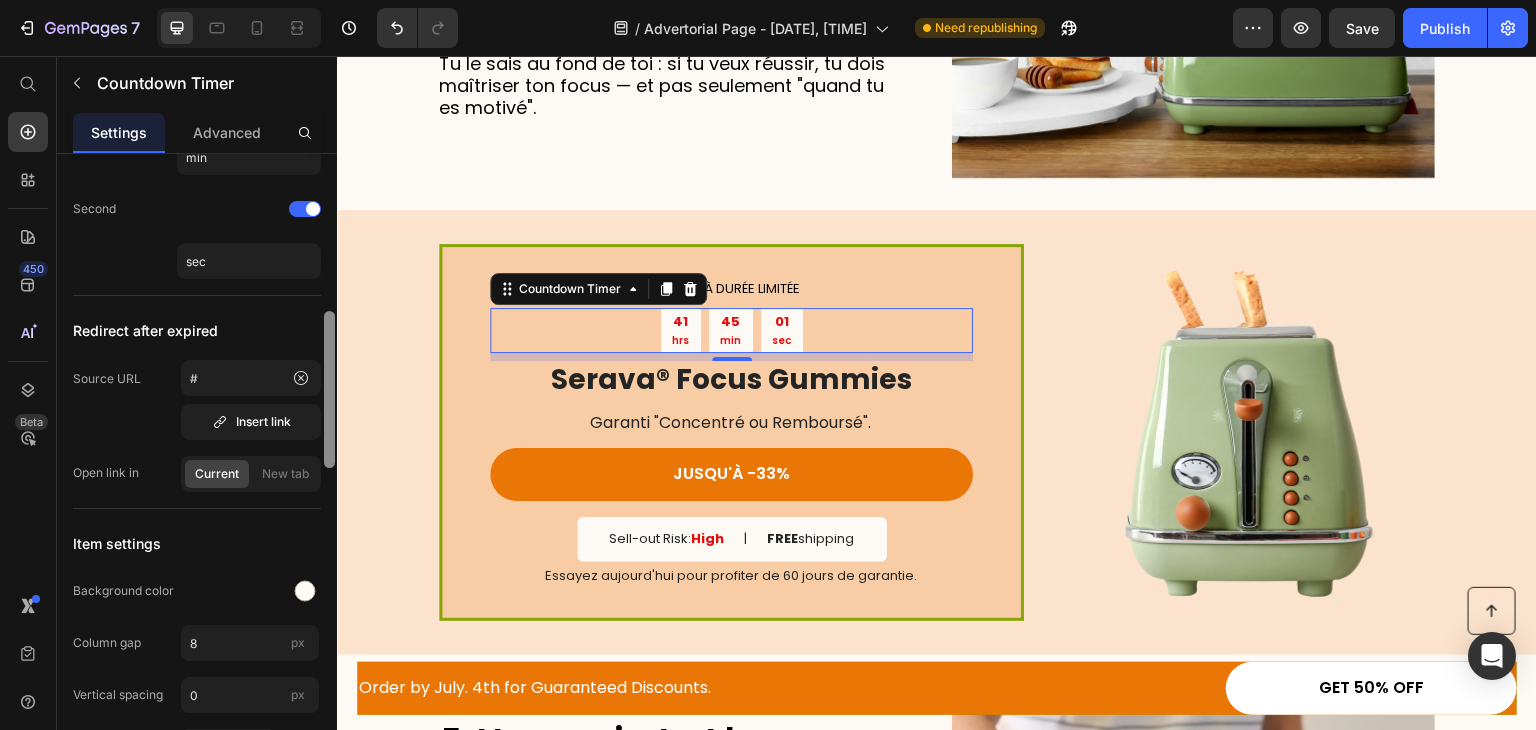 drag, startPoint x: 328, startPoint y: 310, endPoint x: 328, endPoint y: 341, distance: 31 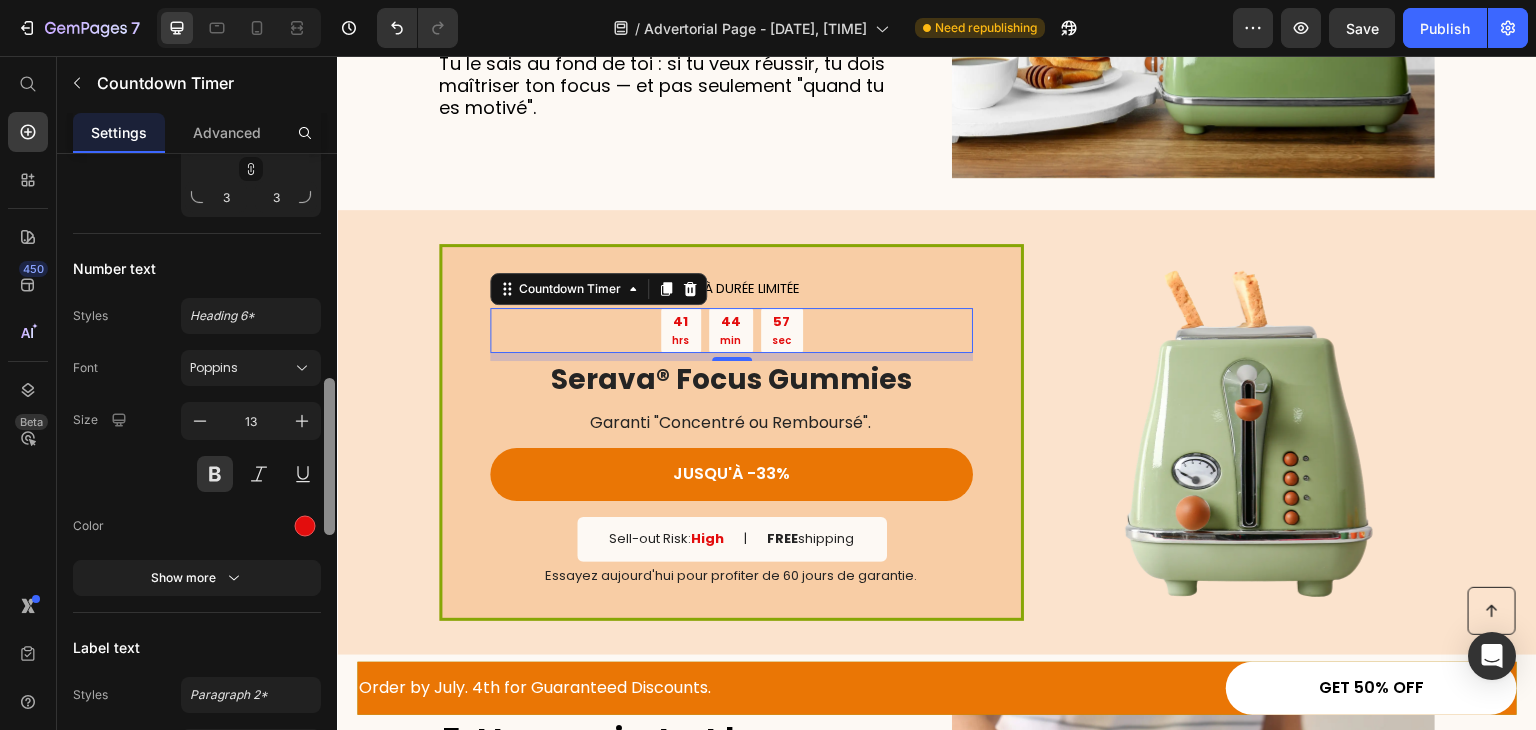 scroll, scrollTop: 1543, scrollLeft: 0, axis: vertical 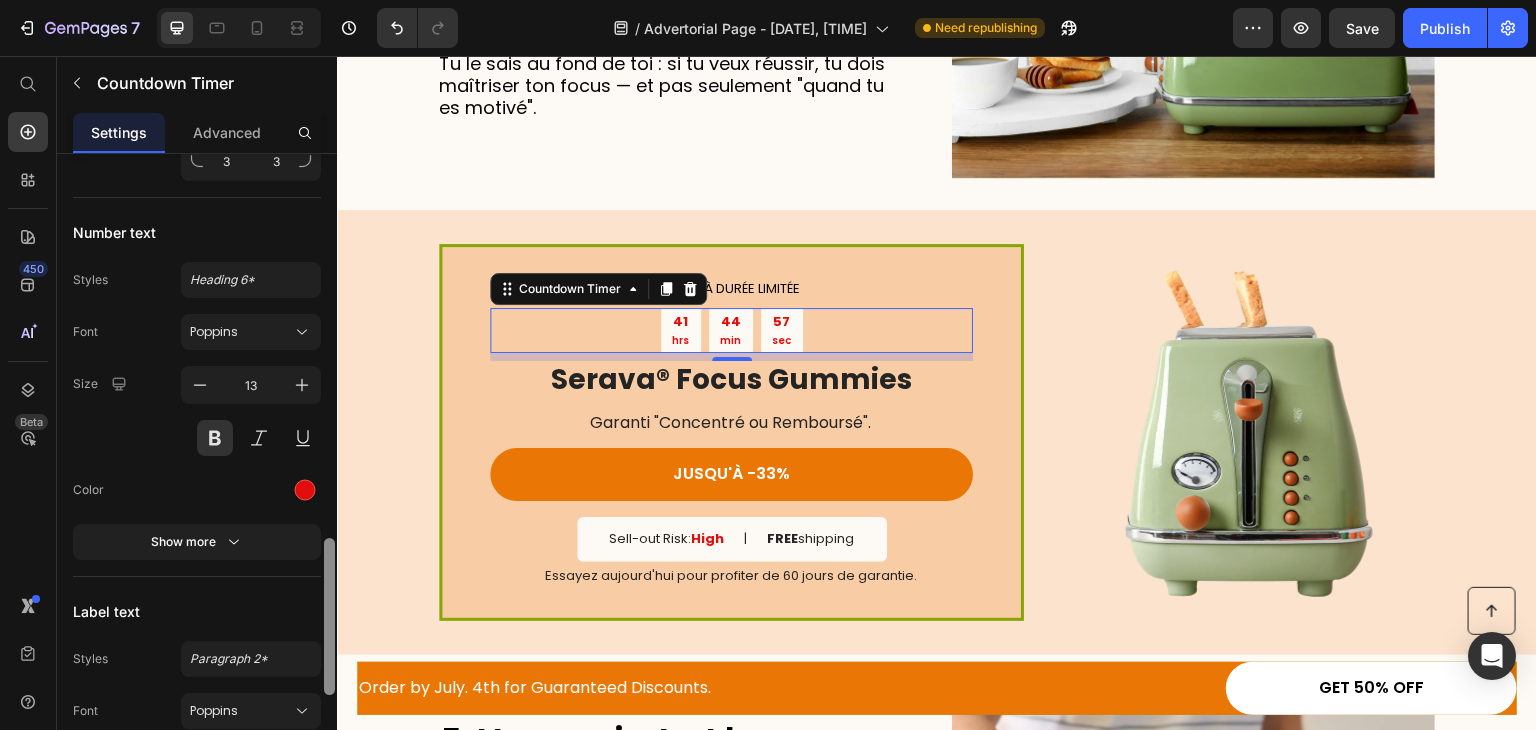 drag, startPoint x: 328, startPoint y: 341, endPoint x: 330, endPoint y: 568, distance: 227.0088 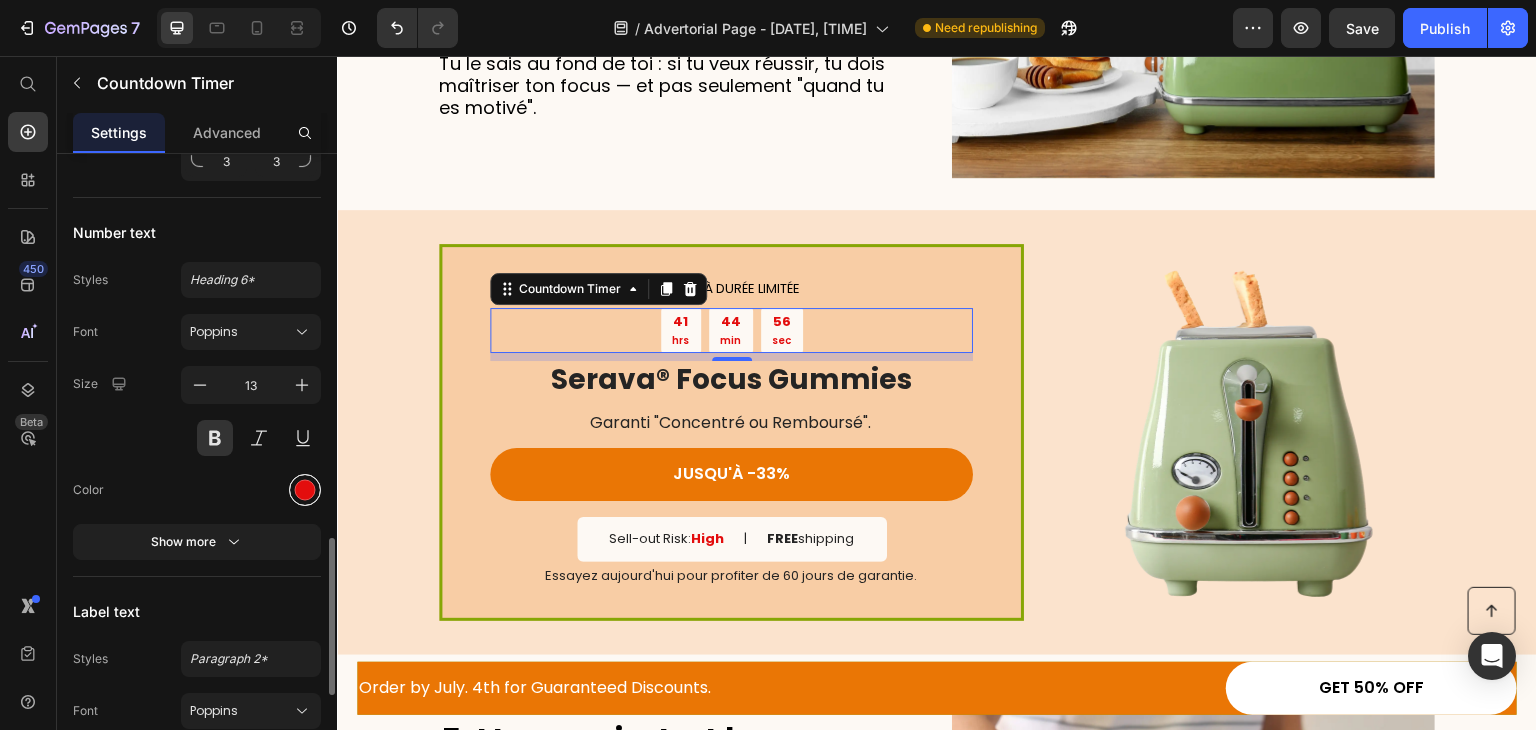 click at bounding box center (305, 490) 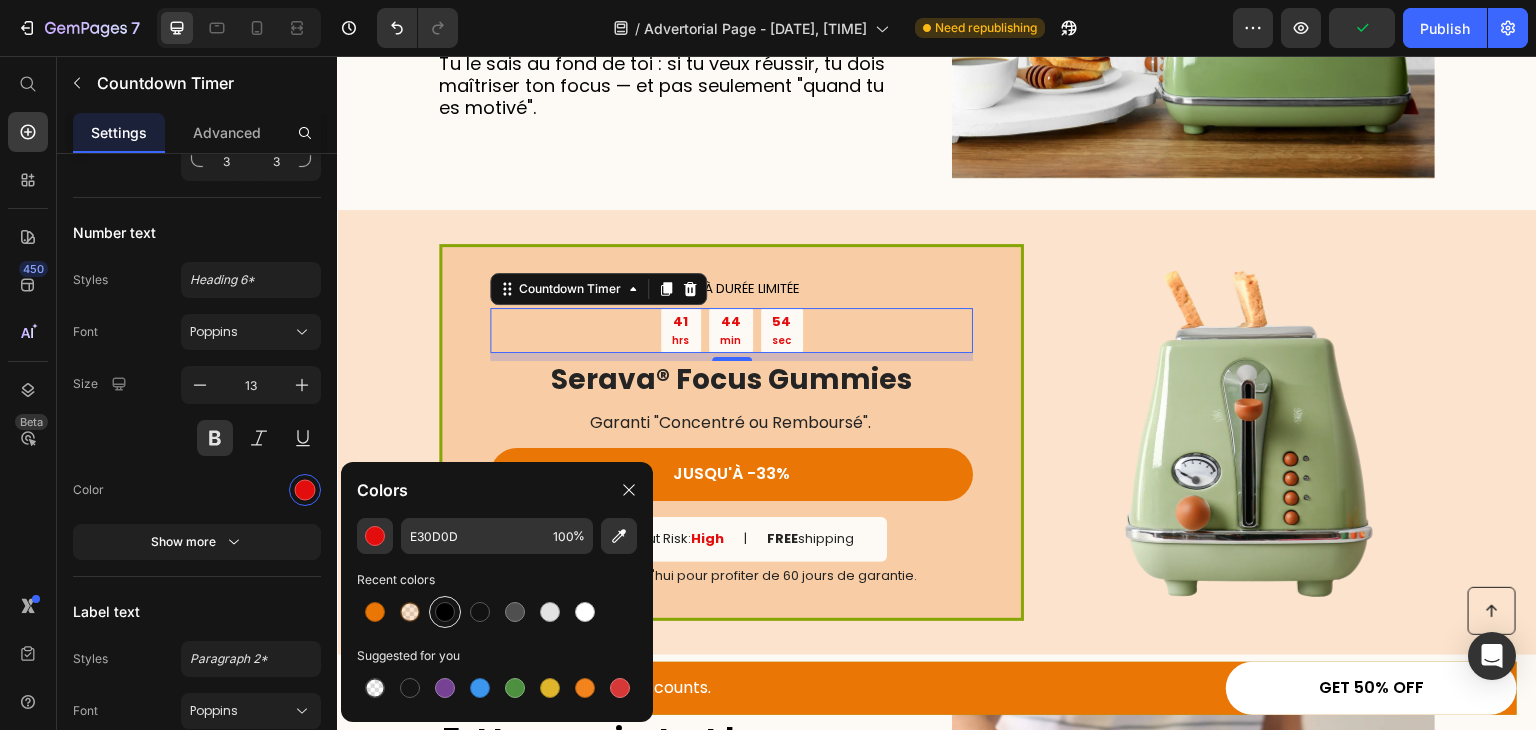 click at bounding box center [445, 612] 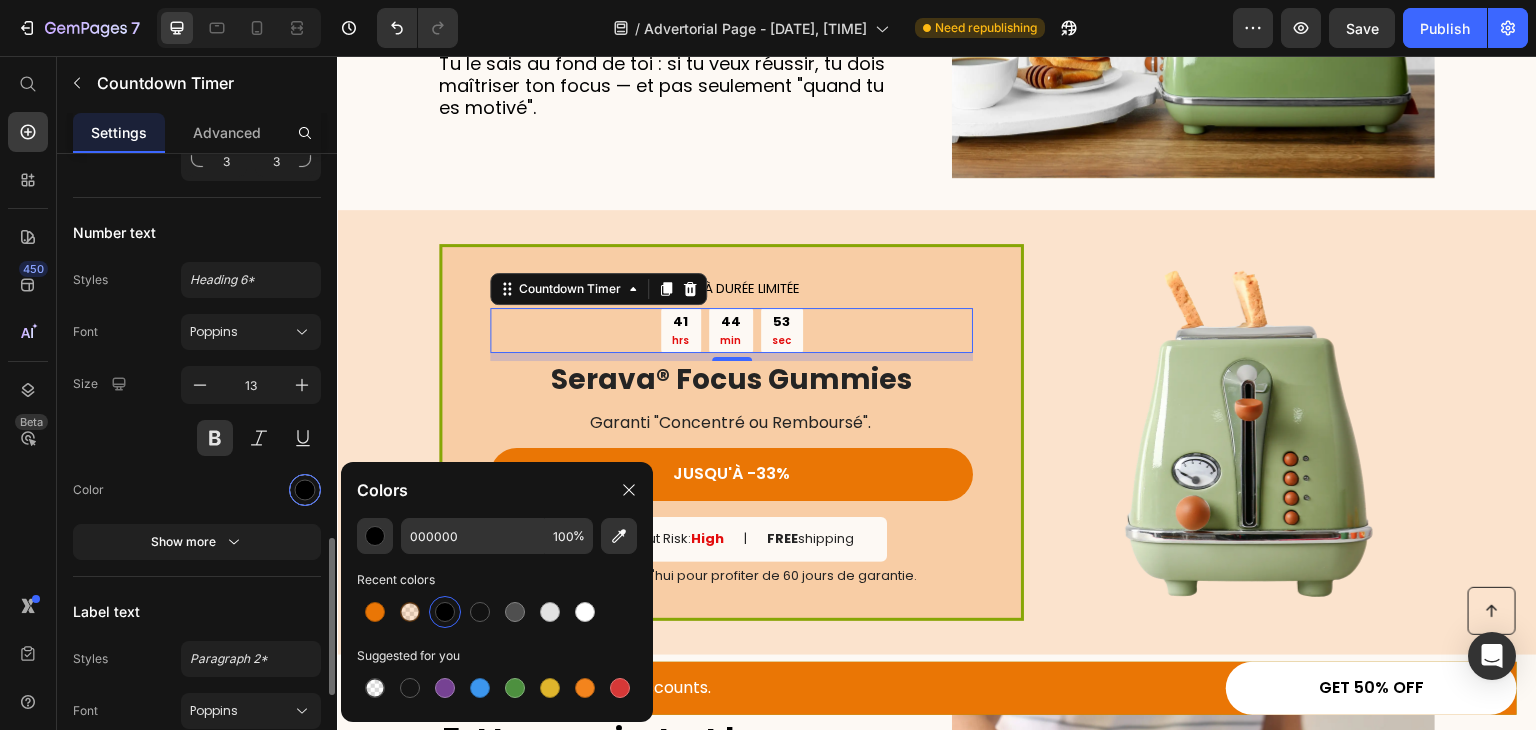 click at bounding box center [305, 490] 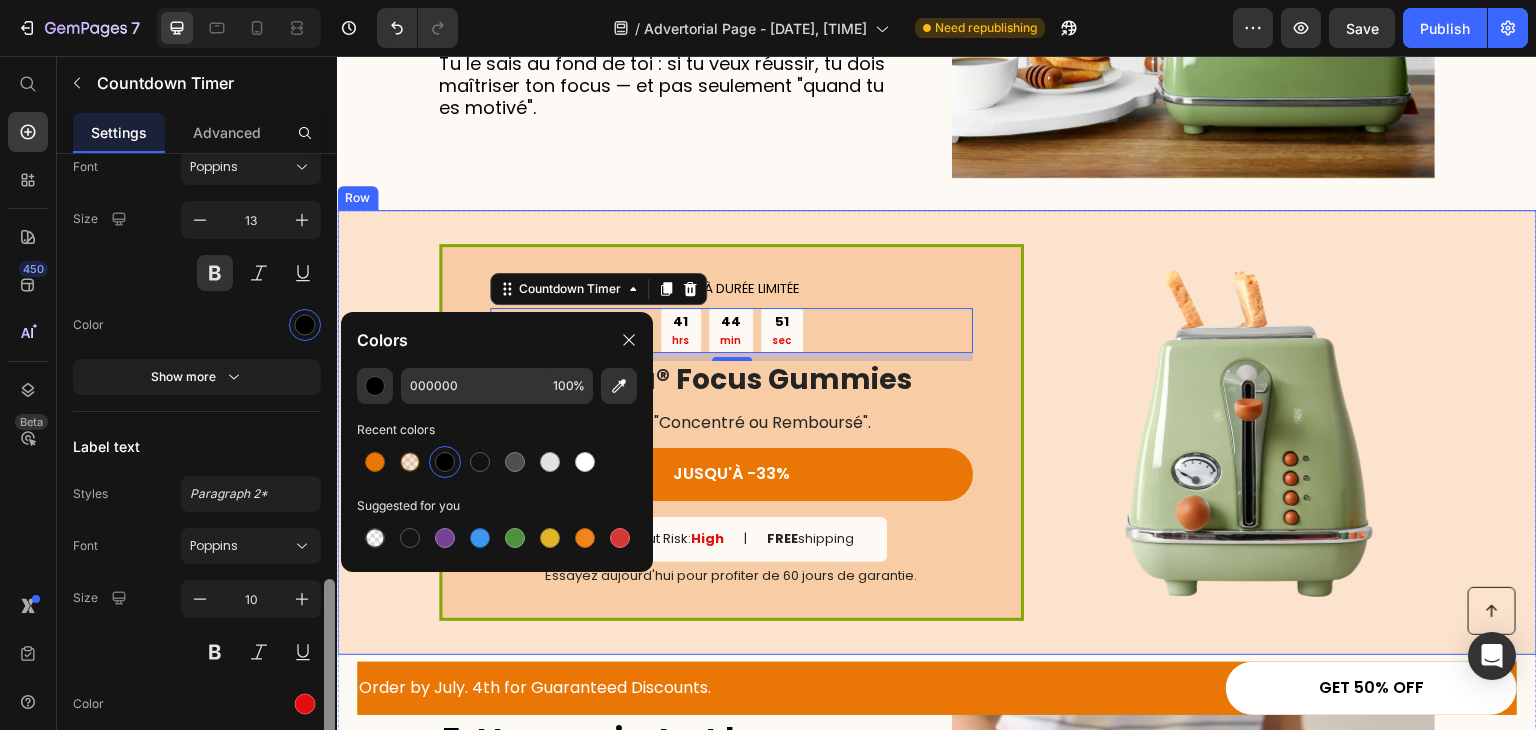 drag, startPoint x: 669, startPoint y: 632, endPoint x: 338, endPoint y: 637, distance: 331.03775 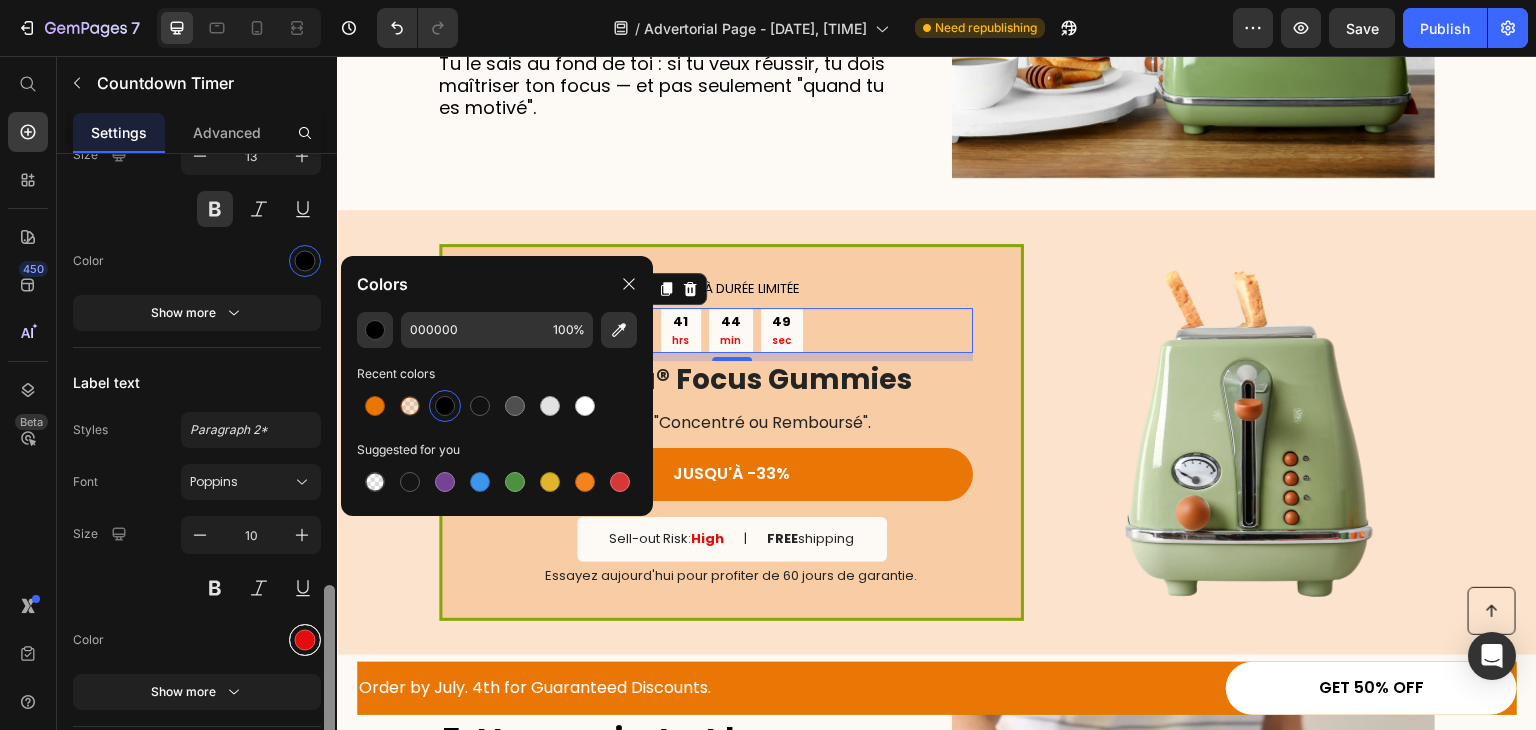 scroll, scrollTop: 1764, scrollLeft: 0, axis: vertical 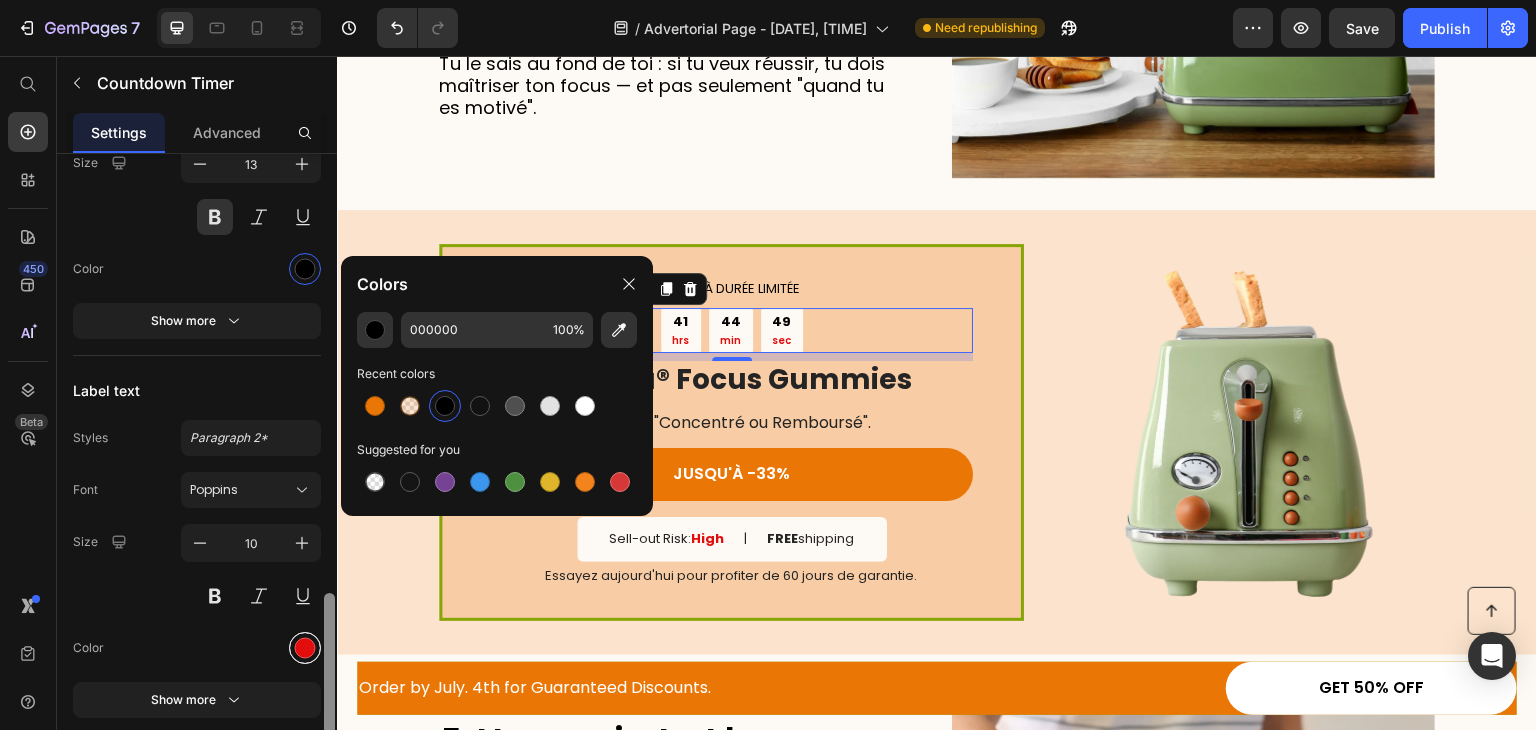 click at bounding box center [305, 648] 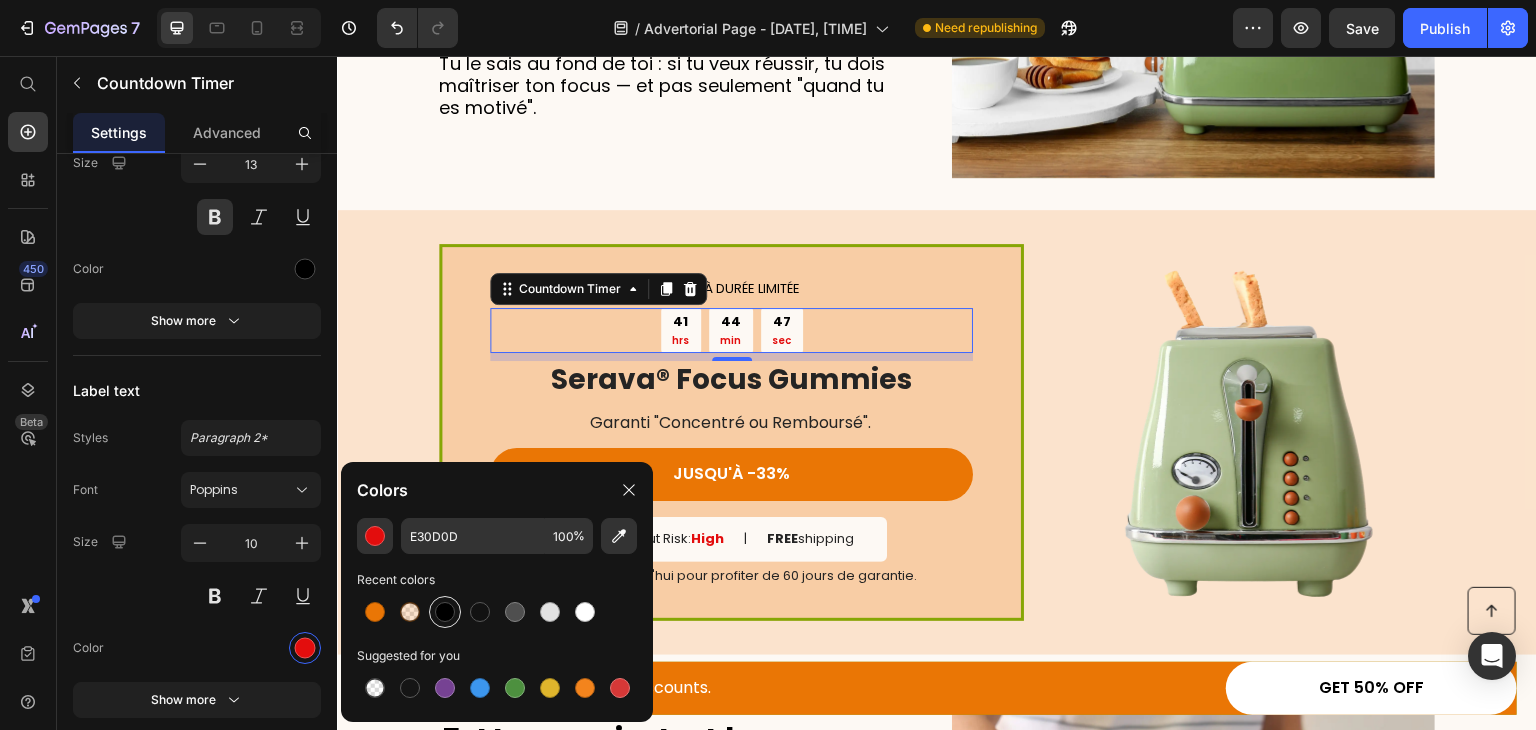 click at bounding box center (445, 612) 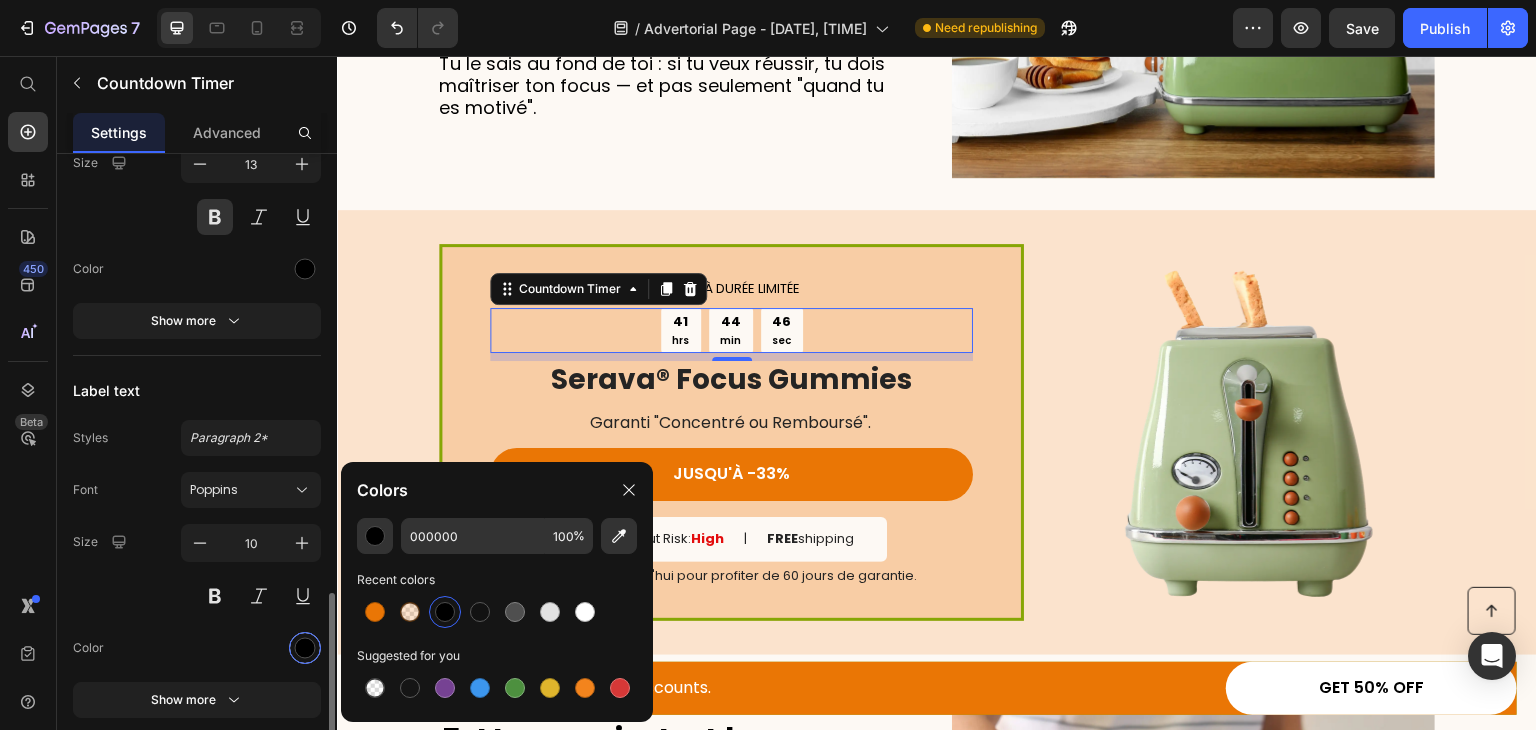 click at bounding box center (305, 648) 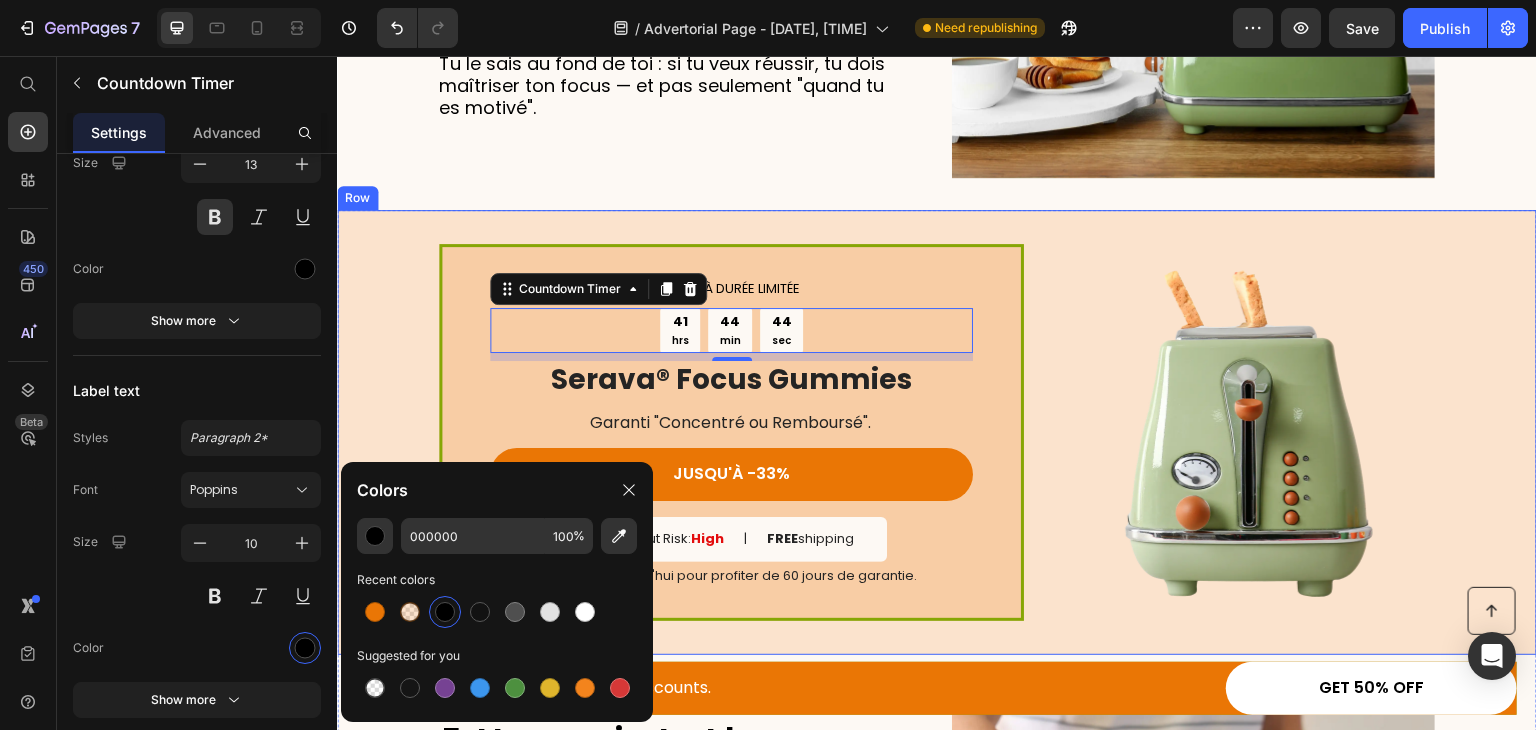 click on "OFFRE À DURÉE LIMITÉE Text Block 41 hrs 44 min 44 sec Countdown Timer   8 Serava® Focus Gummies Heading Garanti "Concentré ou Remboursé". Text Block JUSQU'À -33% Button Sell-out Risk:  High Text Block | Text Block FREE  shipping Text Block Row Essayez aujourd'hui pour profiter de 60 jours de garantie. Text Block Row Image Row" at bounding box center (937, 432) 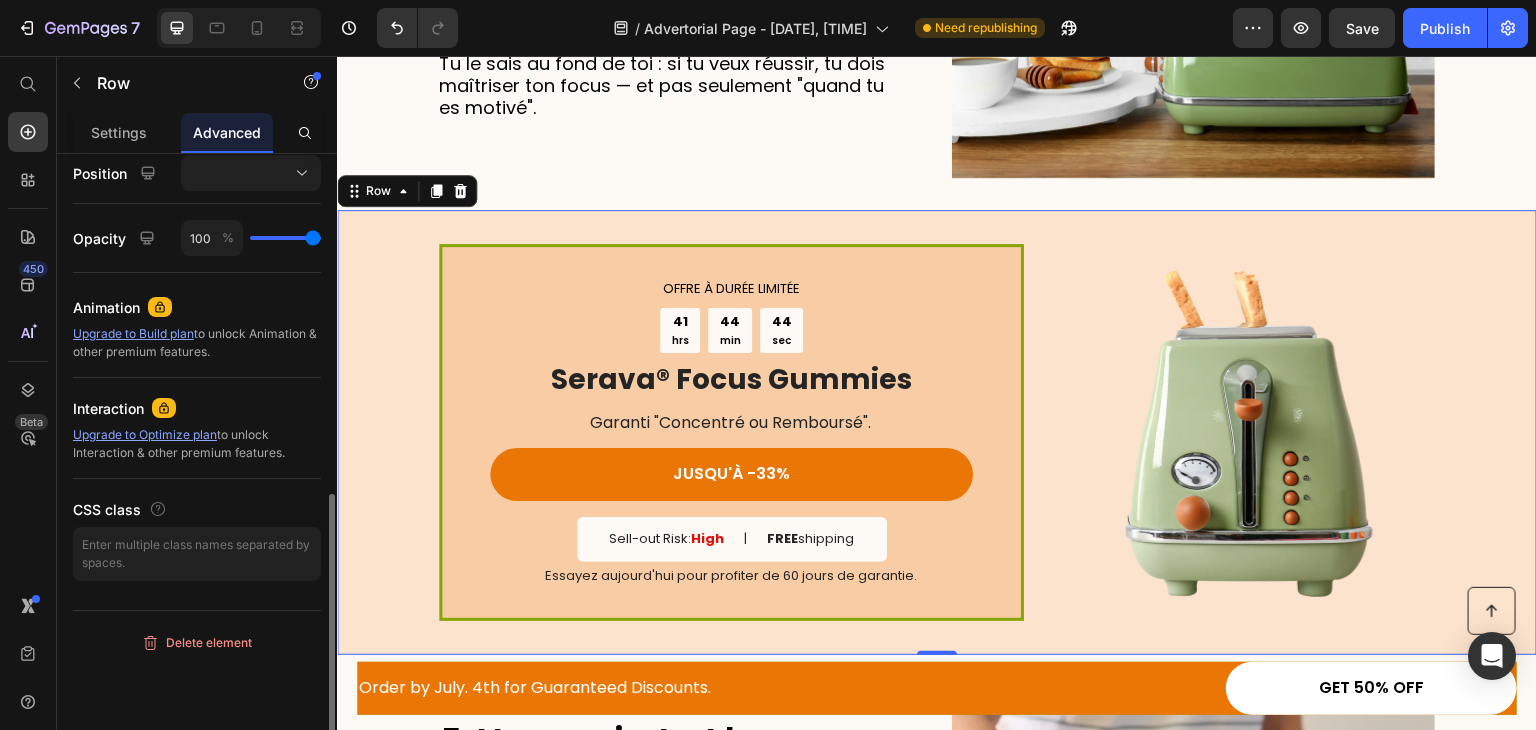 scroll, scrollTop: 0, scrollLeft: 0, axis: both 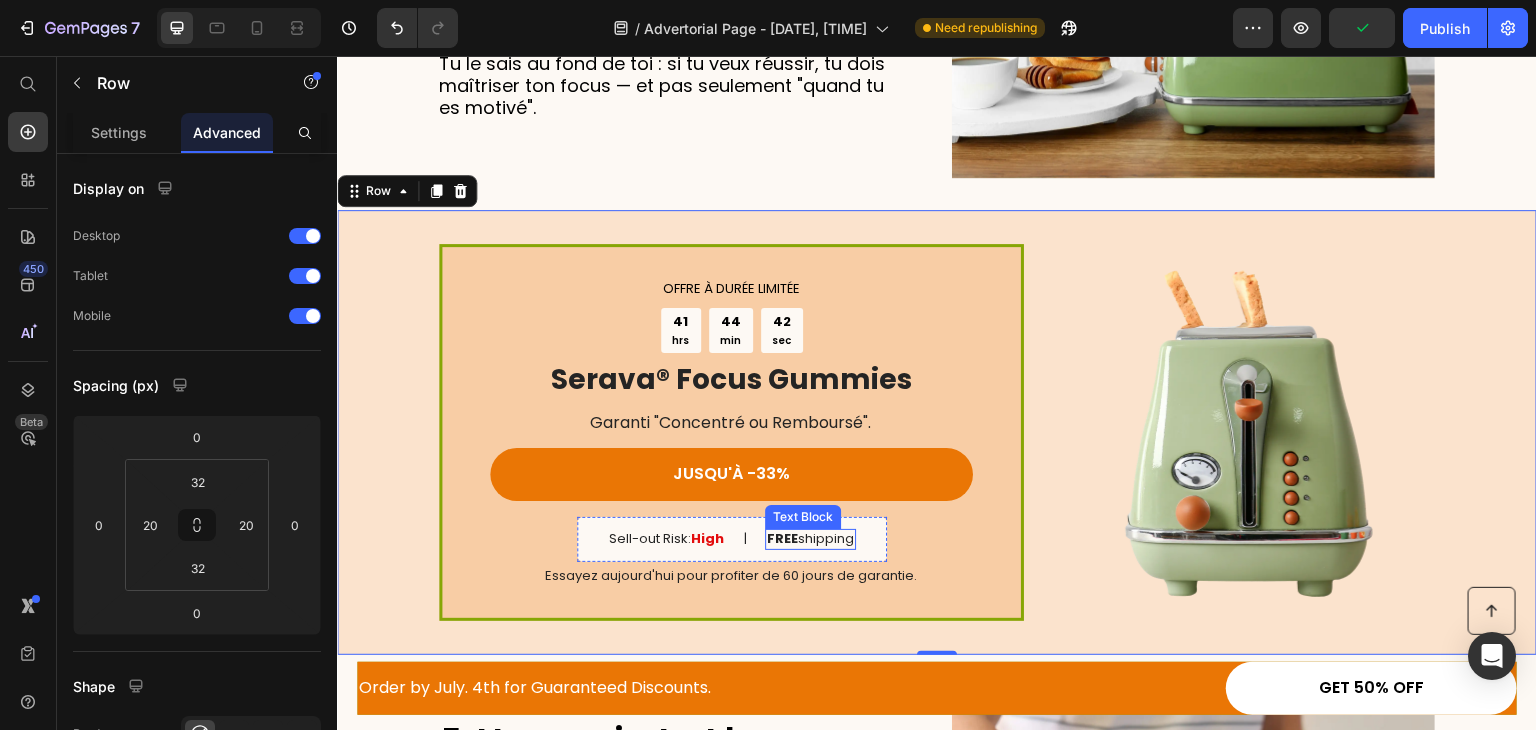 click on "FREE  shipping" at bounding box center (810, 539) 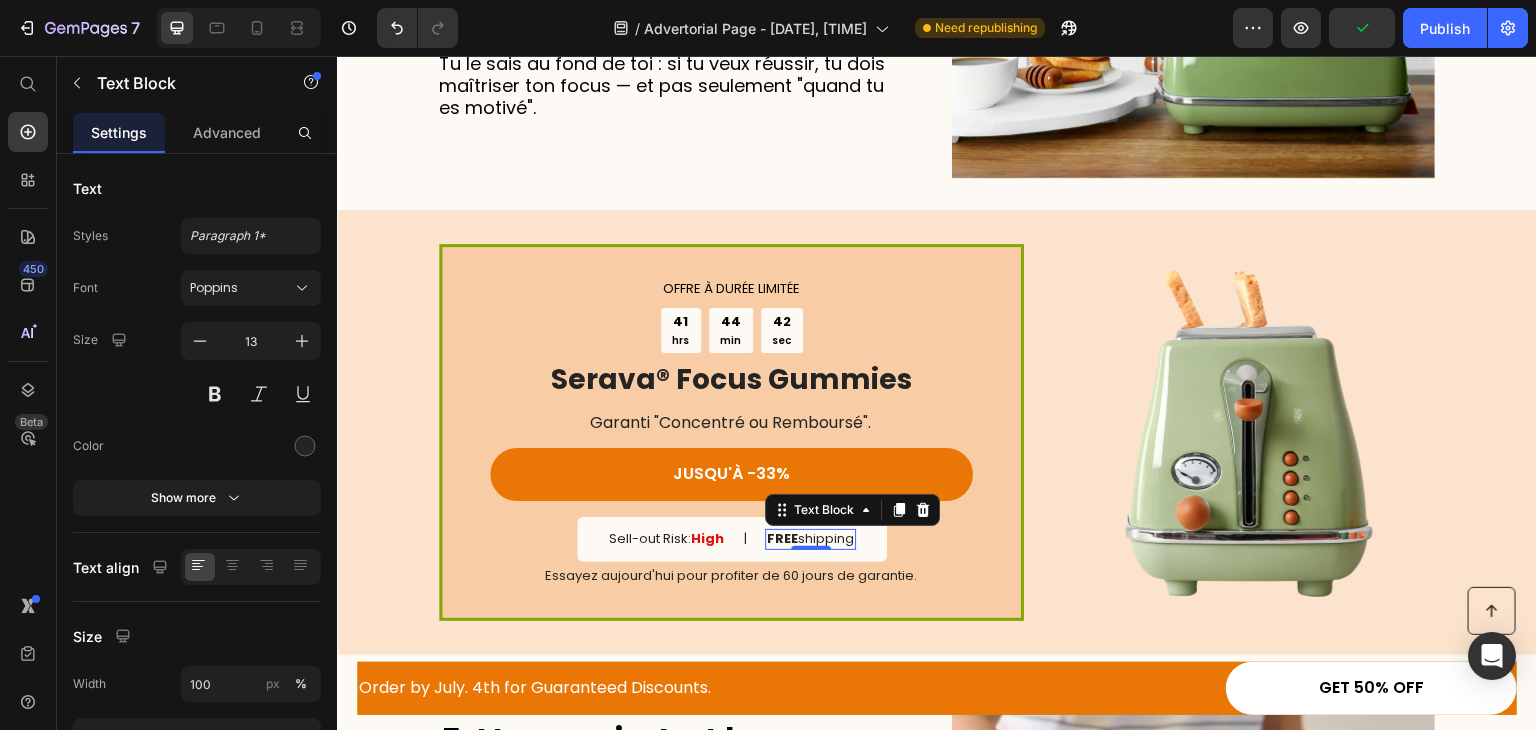 click at bounding box center [811, 548] 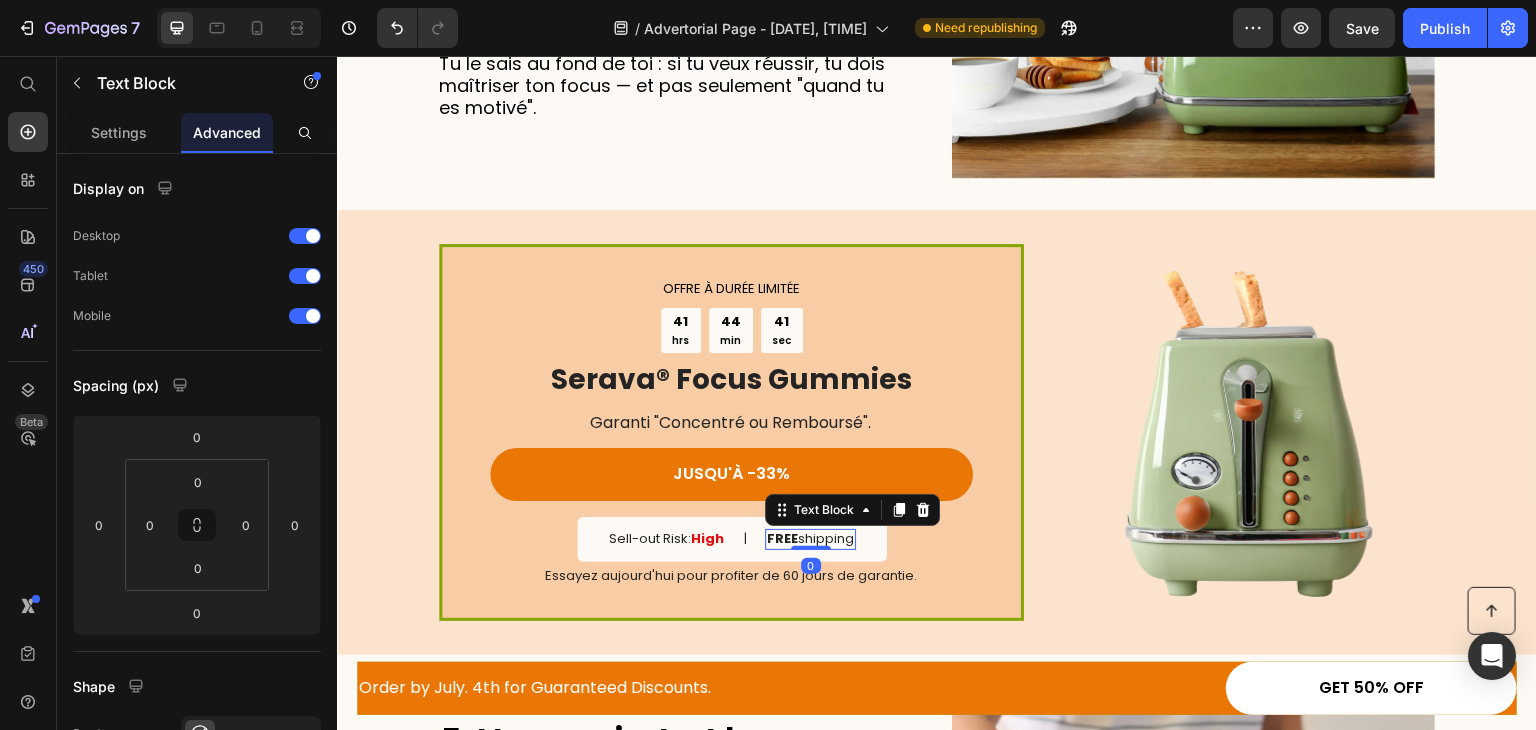 click on "FREE  shipping" at bounding box center [810, 539] 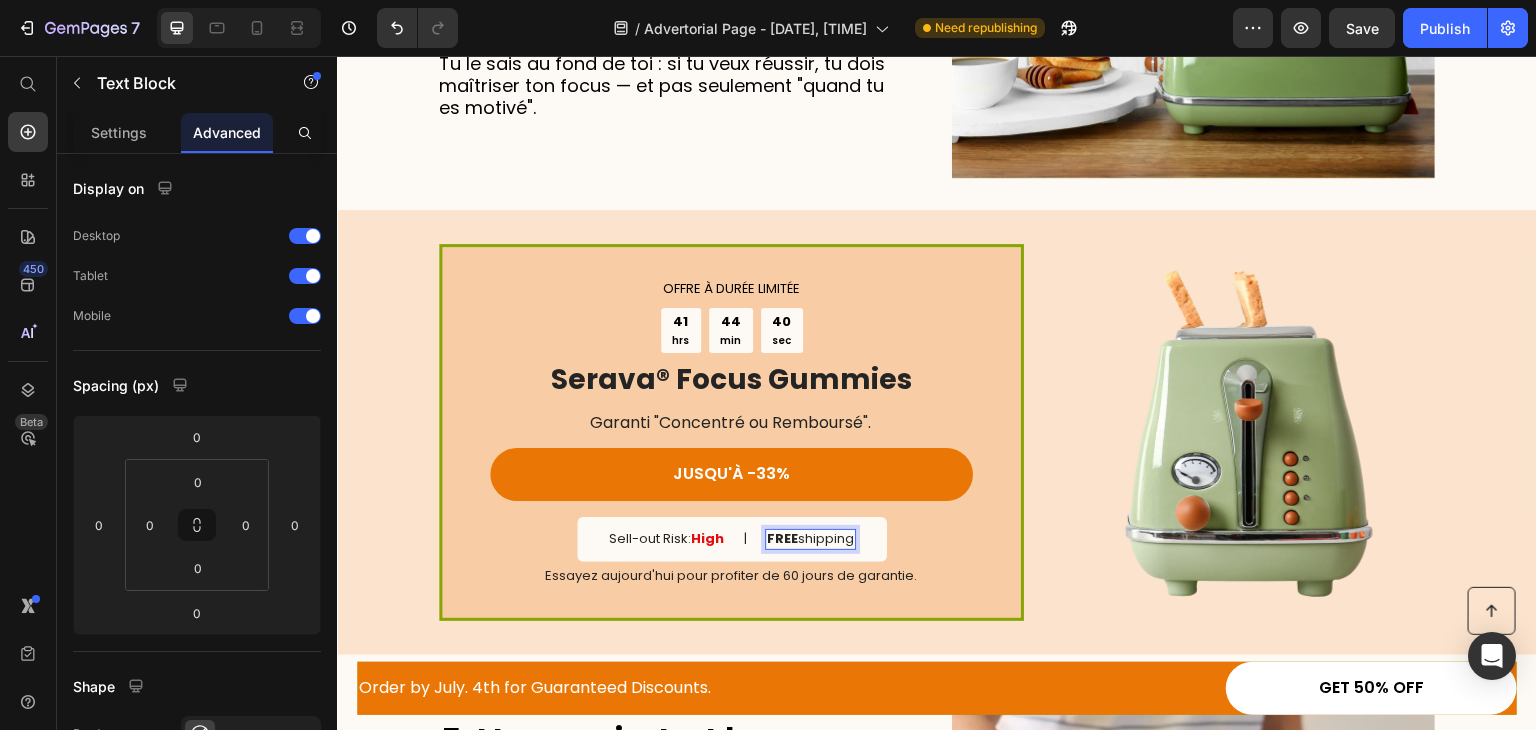 click on "FREE  shipping" at bounding box center [810, 539] 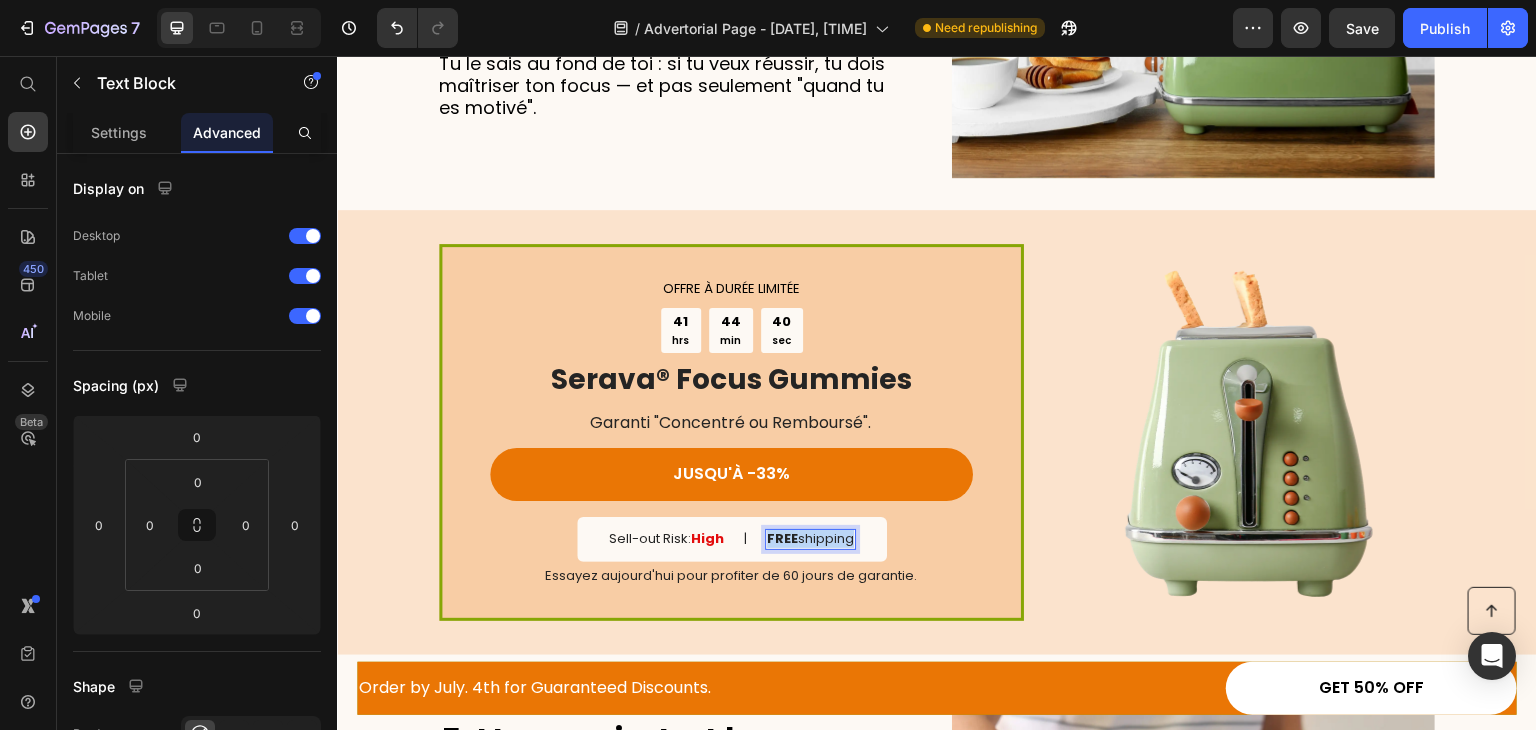 click on "FREE  shipping" at bounding box center [810, 539] 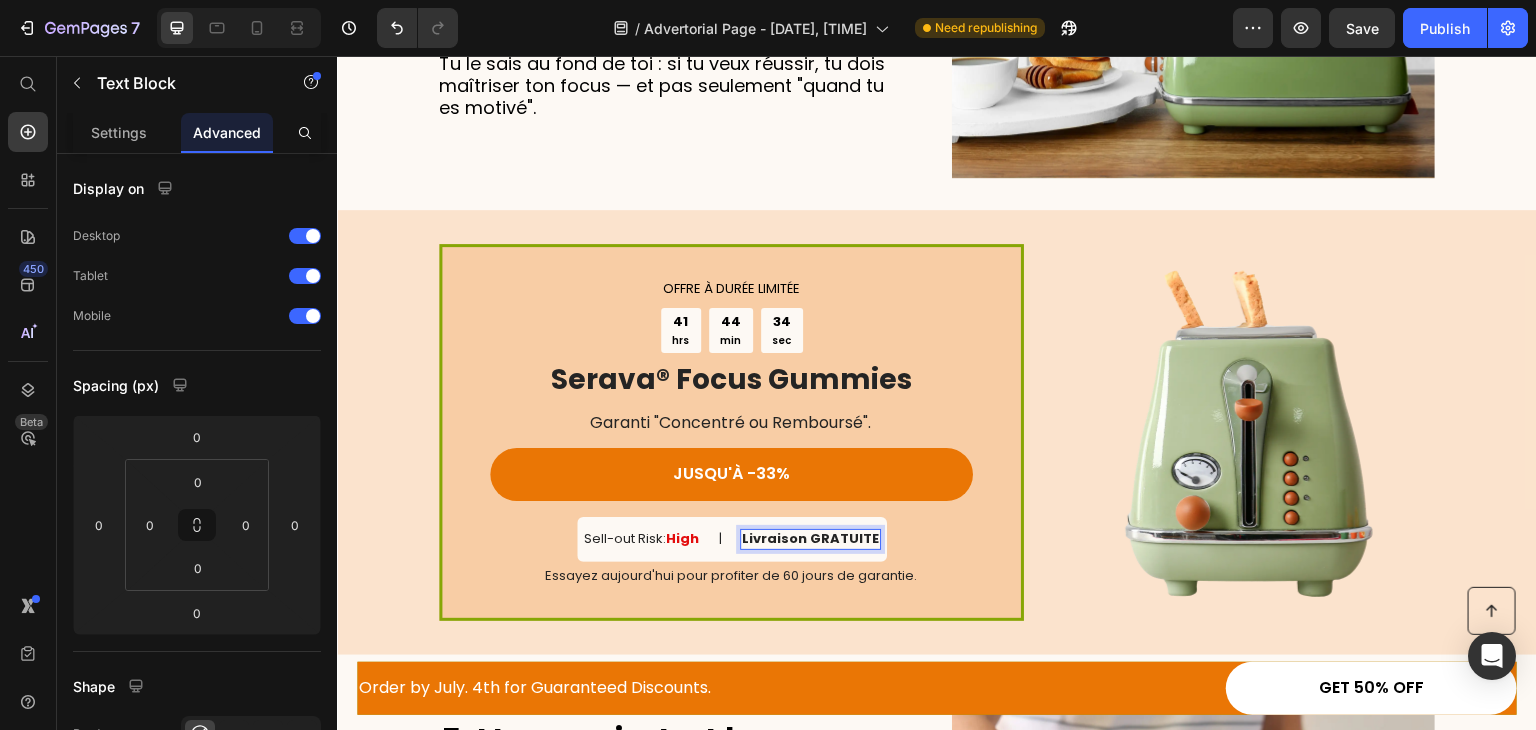 click on "Livraison GRATUITE" at bounding box center (810, 538) 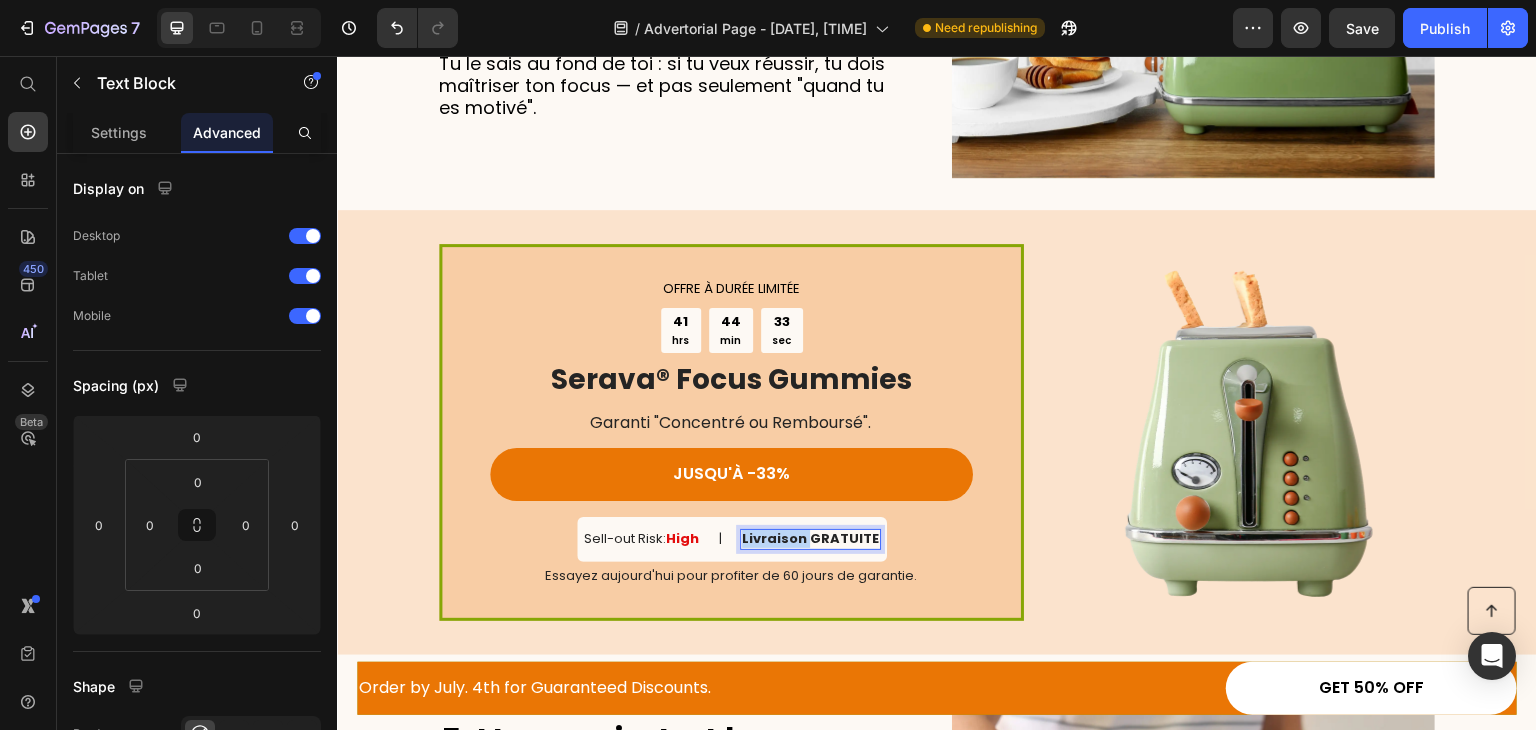 click on "Livraison GRATUITE" at bounding box center [810, 538] 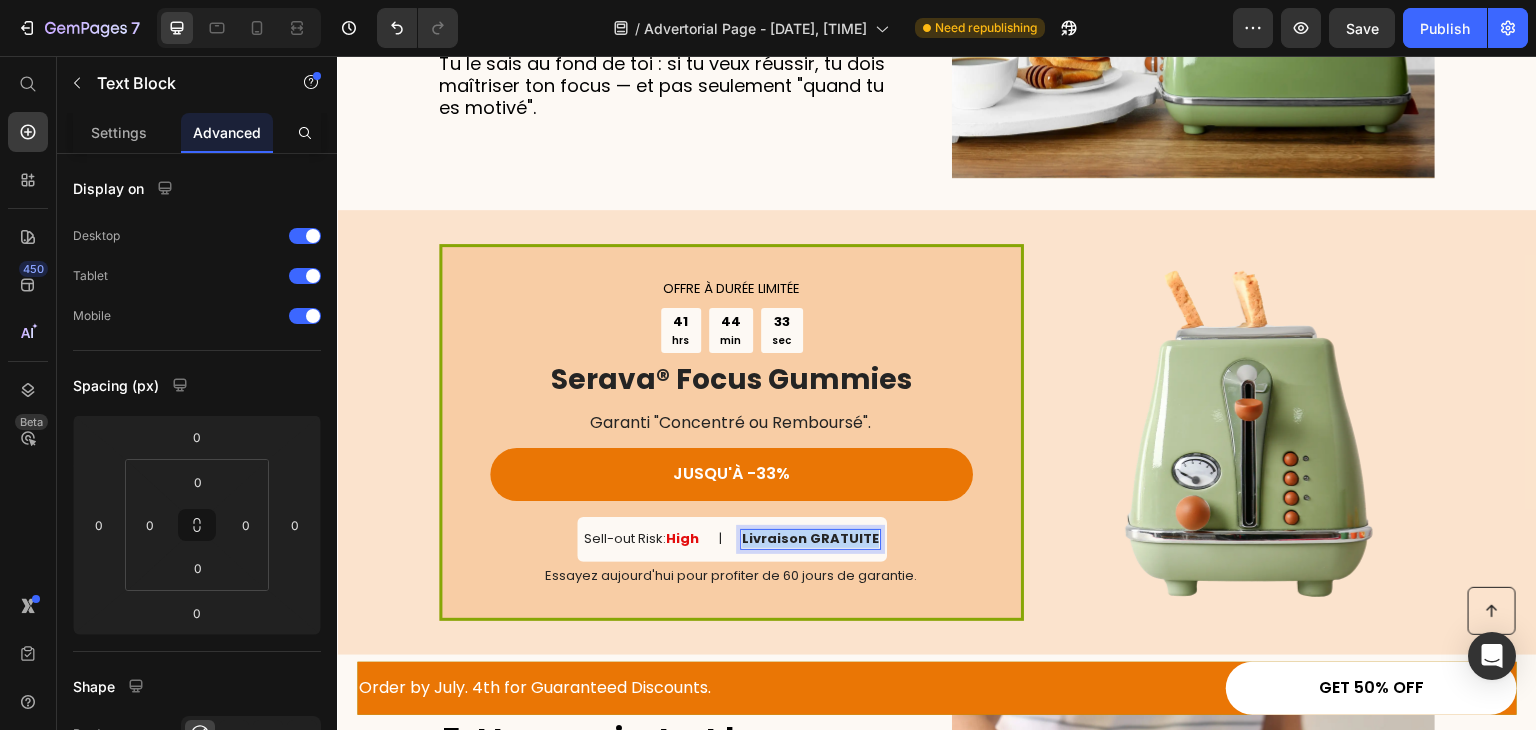 click on "Livraison GRATUITE" at bounding box center (810, 538) 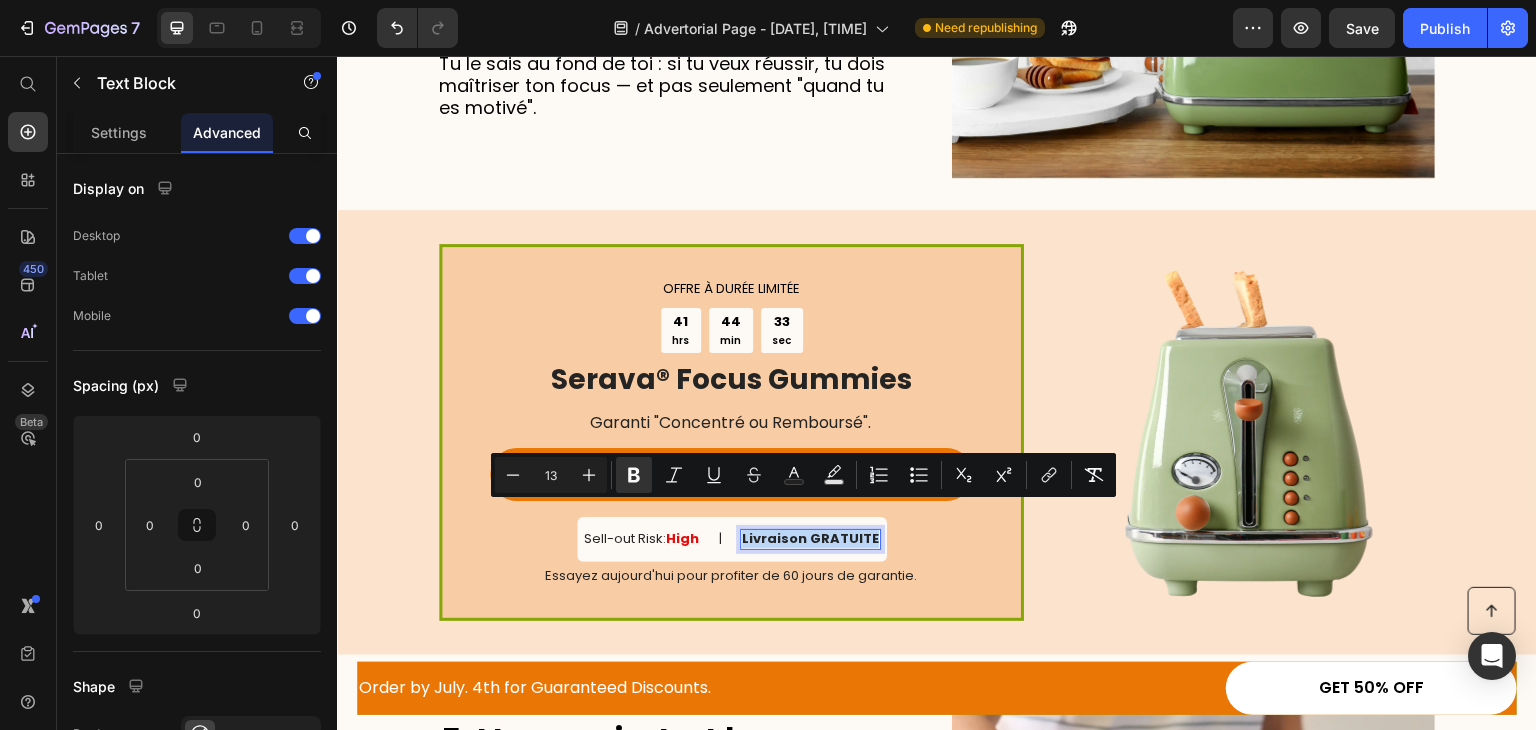 click on "Livraison GRATUITE" at bounding box center (810, 538) 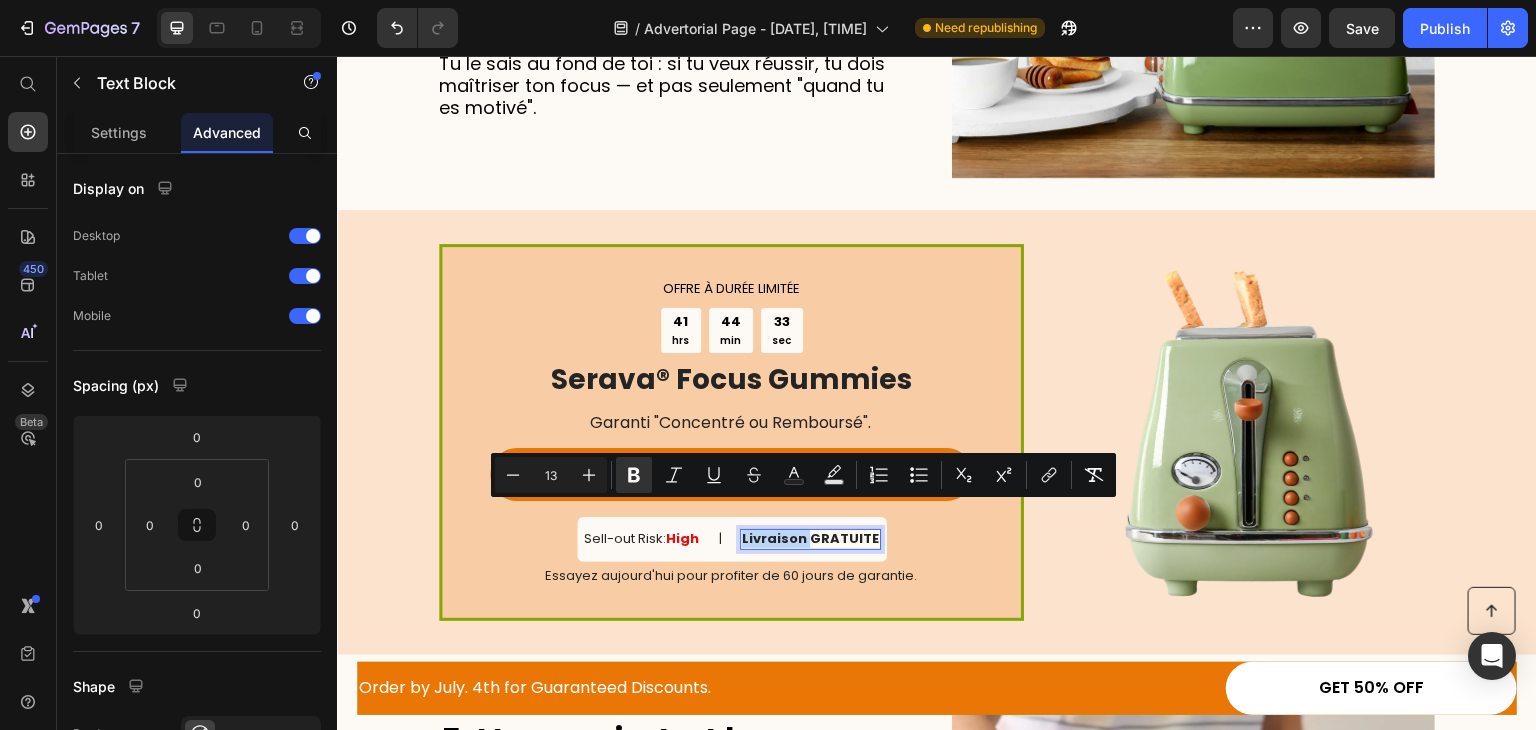 click on "Livraison GRATUITE" at bounding box center (810, 538) 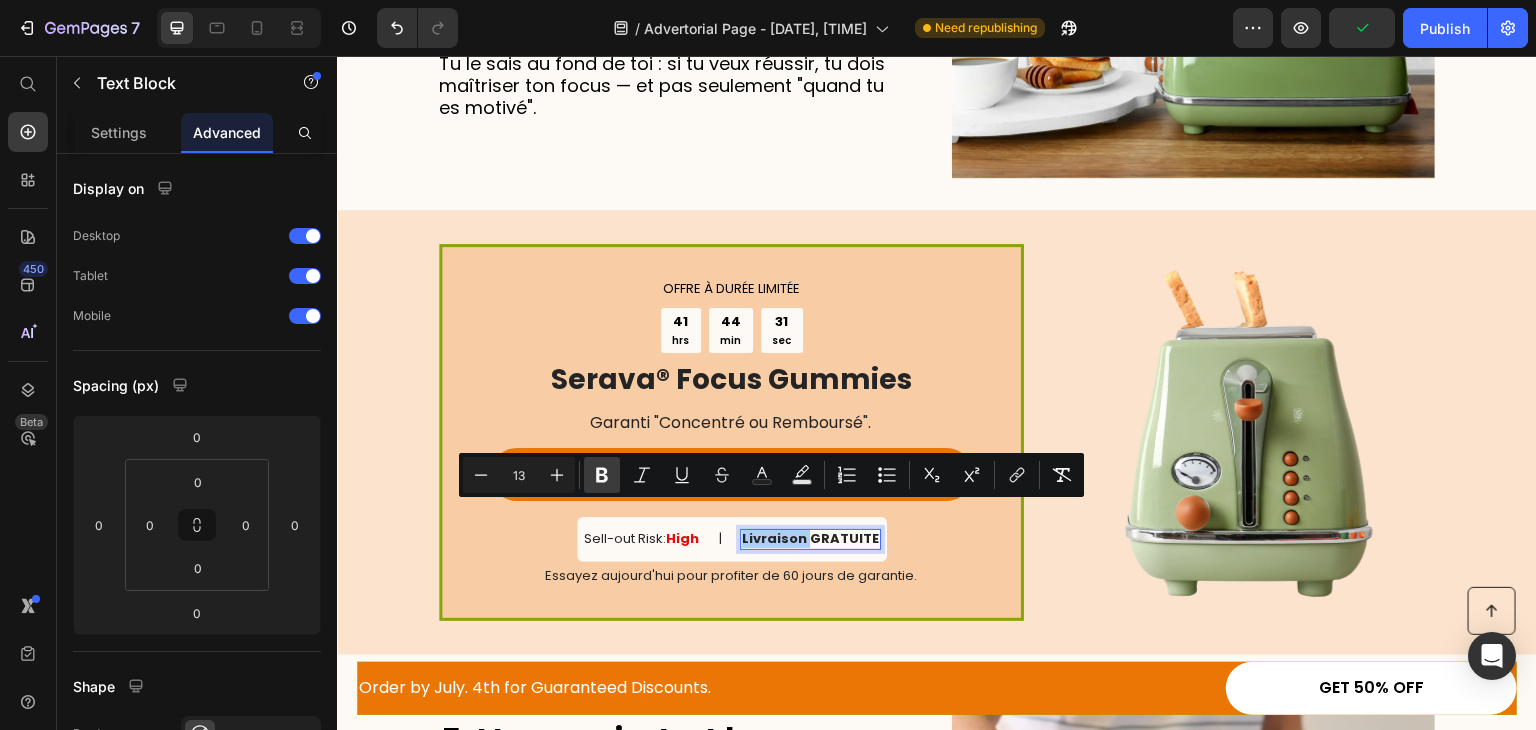 click on "Bold" at bounding box center (602, 475) 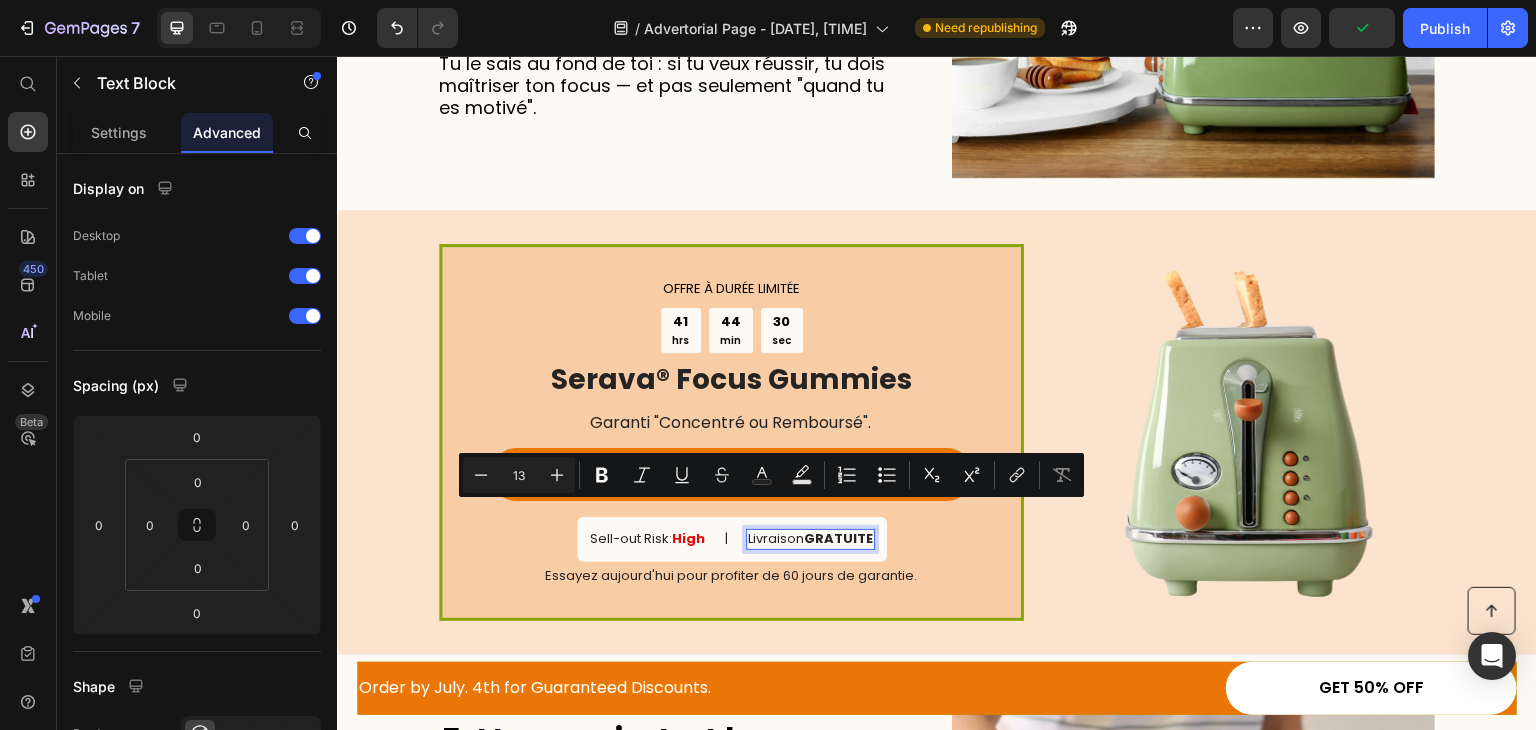 click on "GRATUITE" at bounding box center [838, 538] 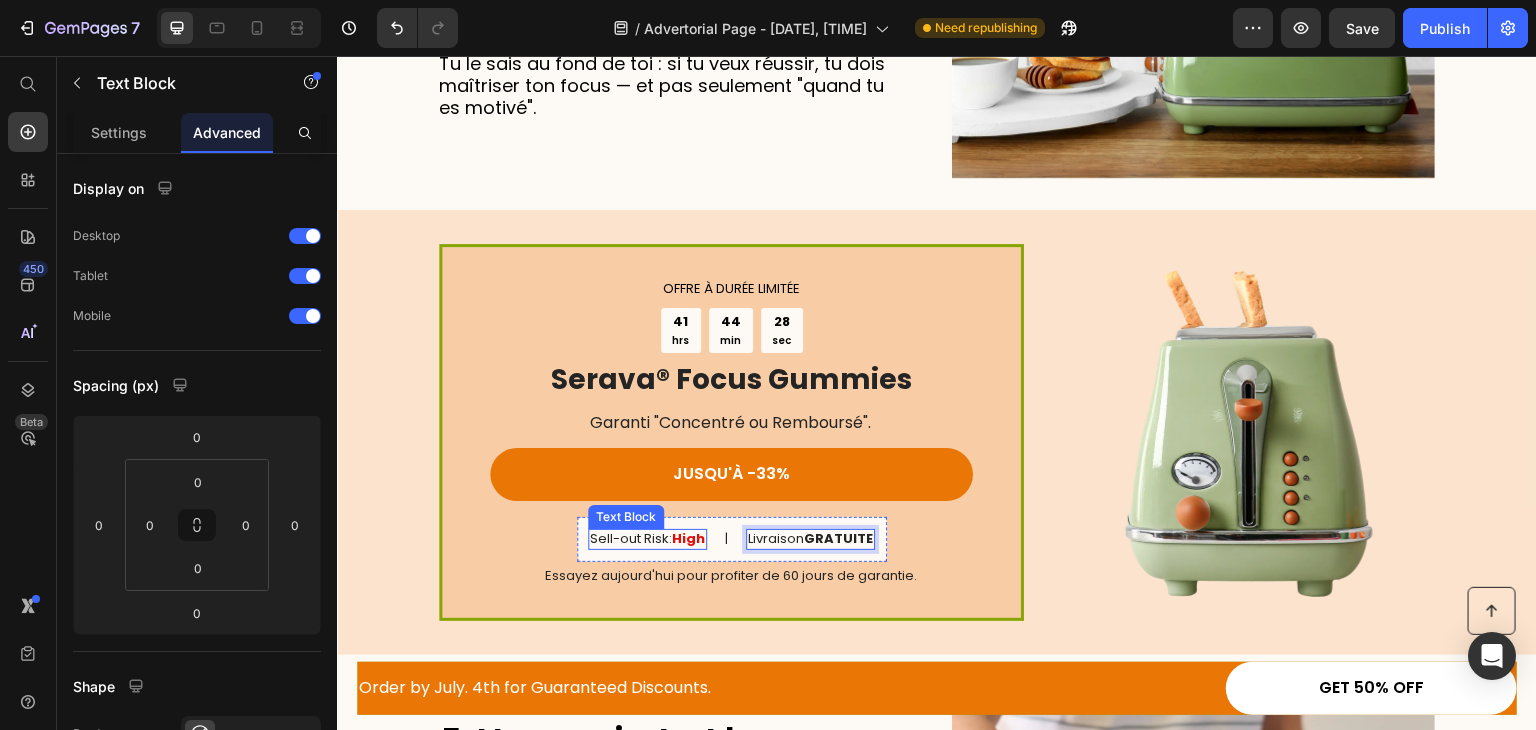 click on "Sell-out Risk:  High" at bounding box center [647, 539] 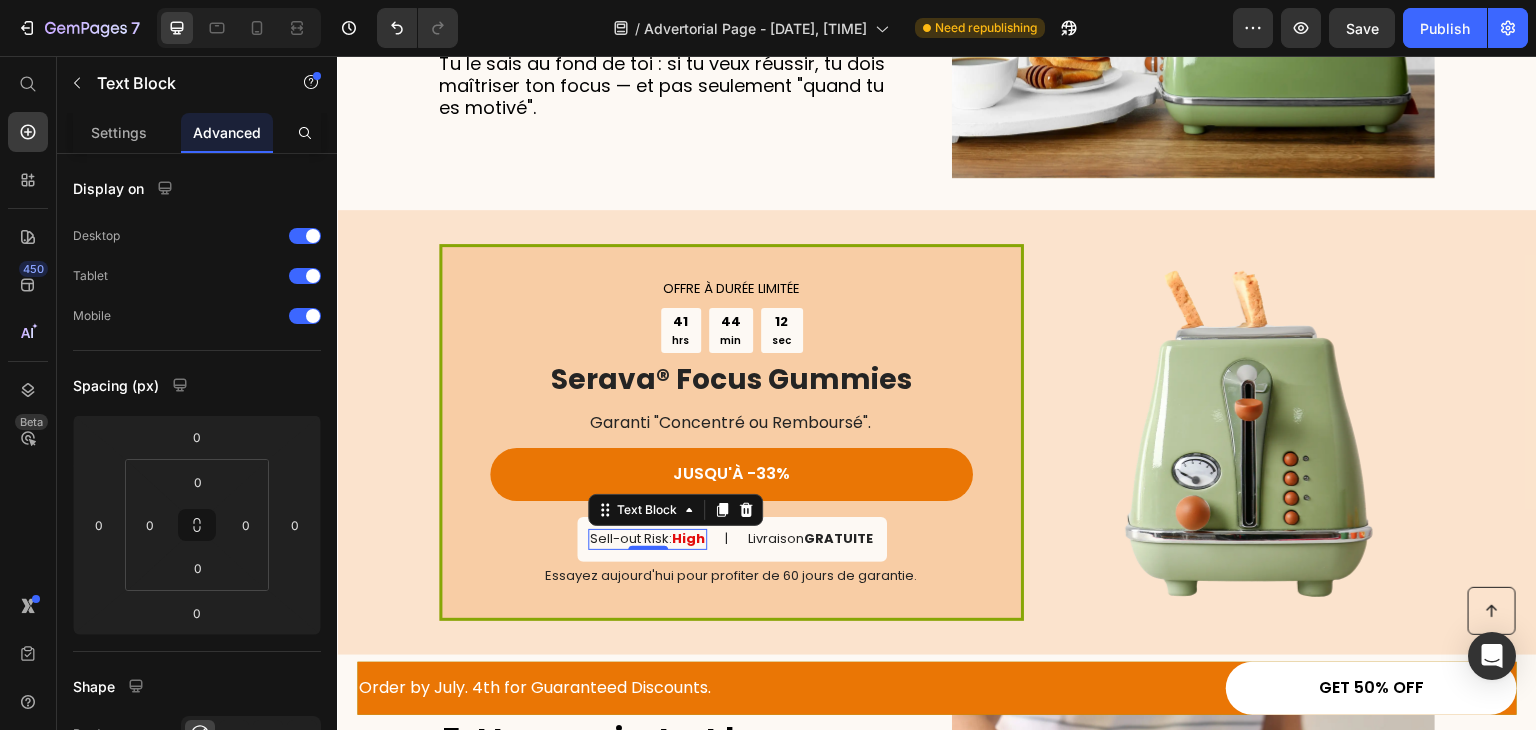 click on "Sell-out Risk:  High" at bounding box center (647, 539) 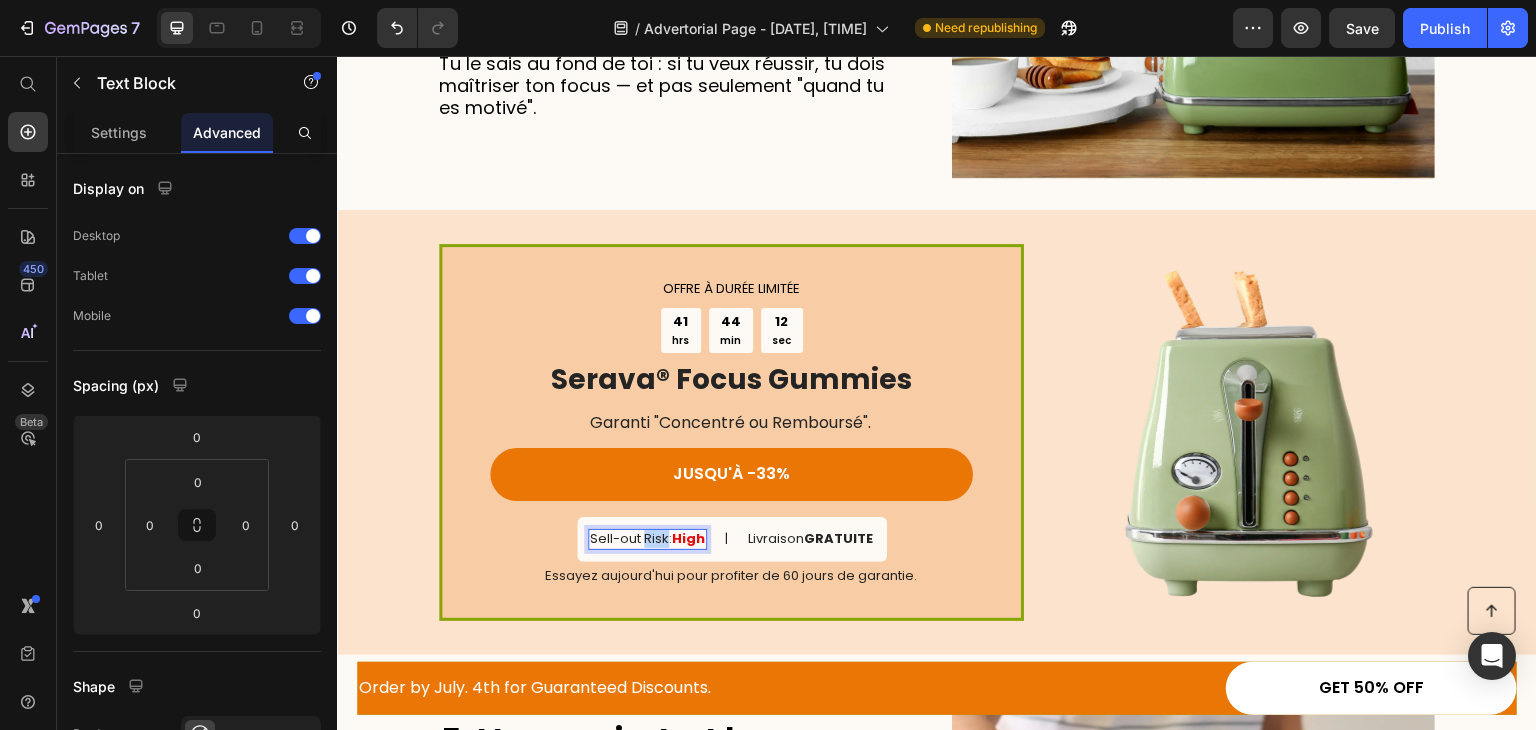 click on "Sell-out Risk:  High" at bounding box center (647, 539) 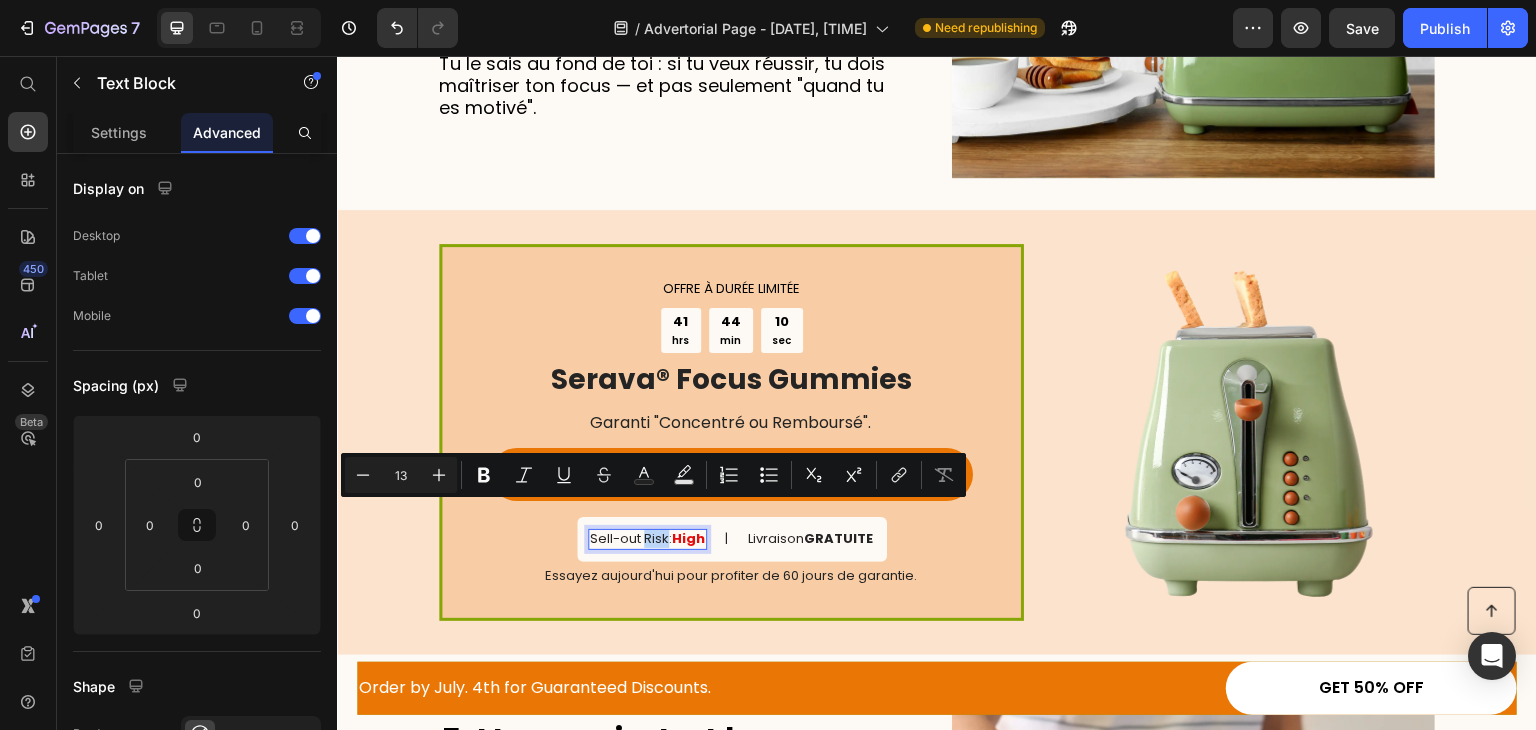 click on "Sell-out Risk:  High" at bounding box center [647, 539] 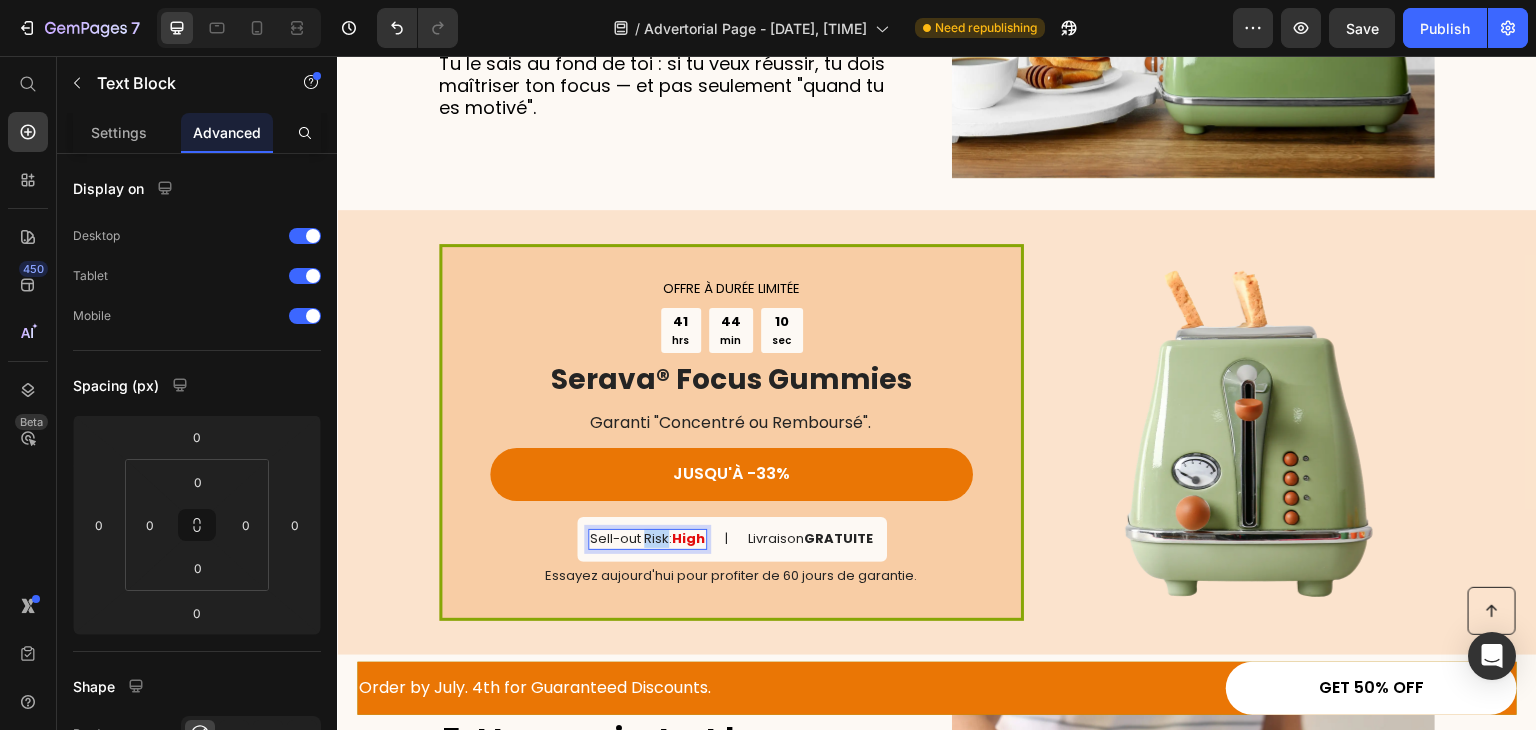 click on "Sell-out Risk:  High" at bounding box center [647, 539] 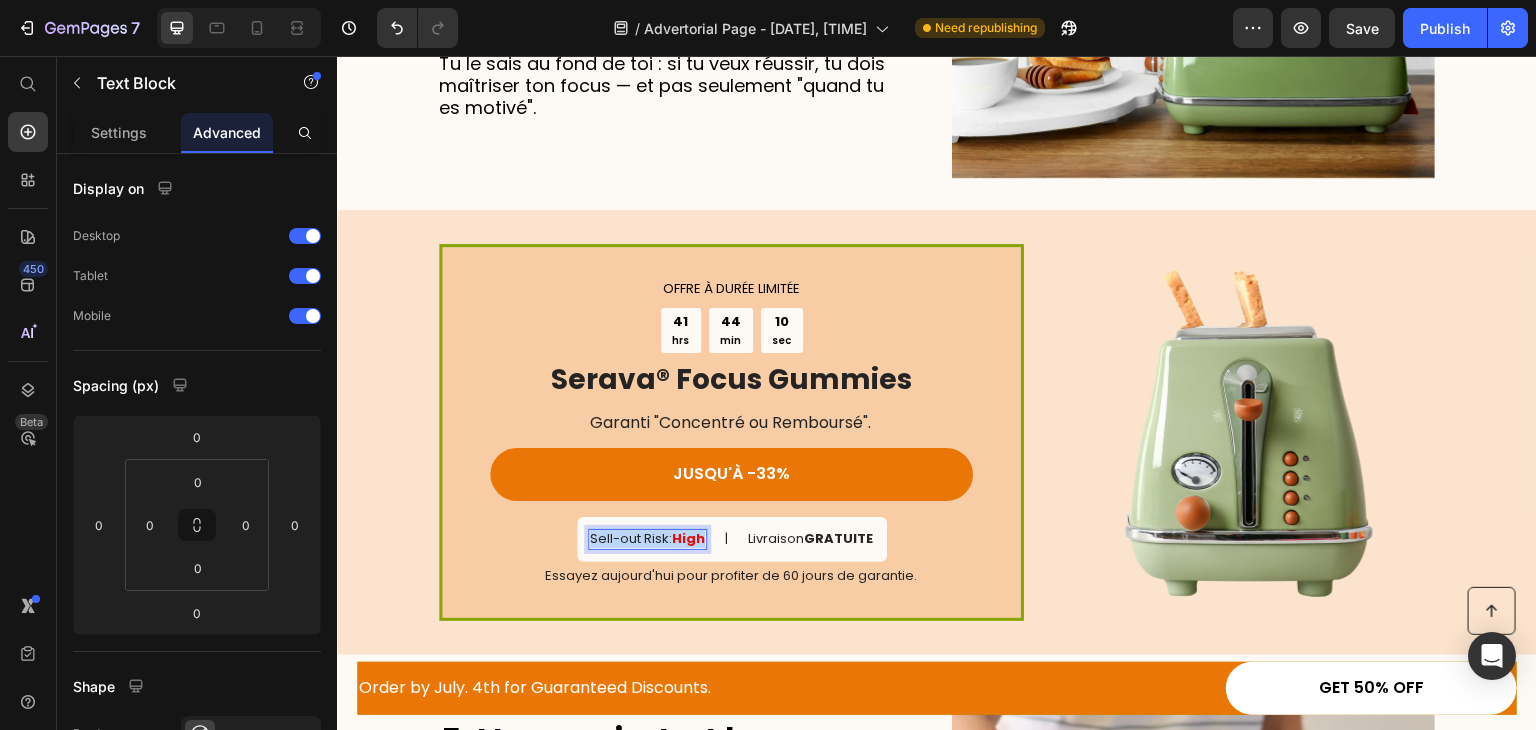 click on "Sell-out Risk:  High" at bounding box center [647, 539] 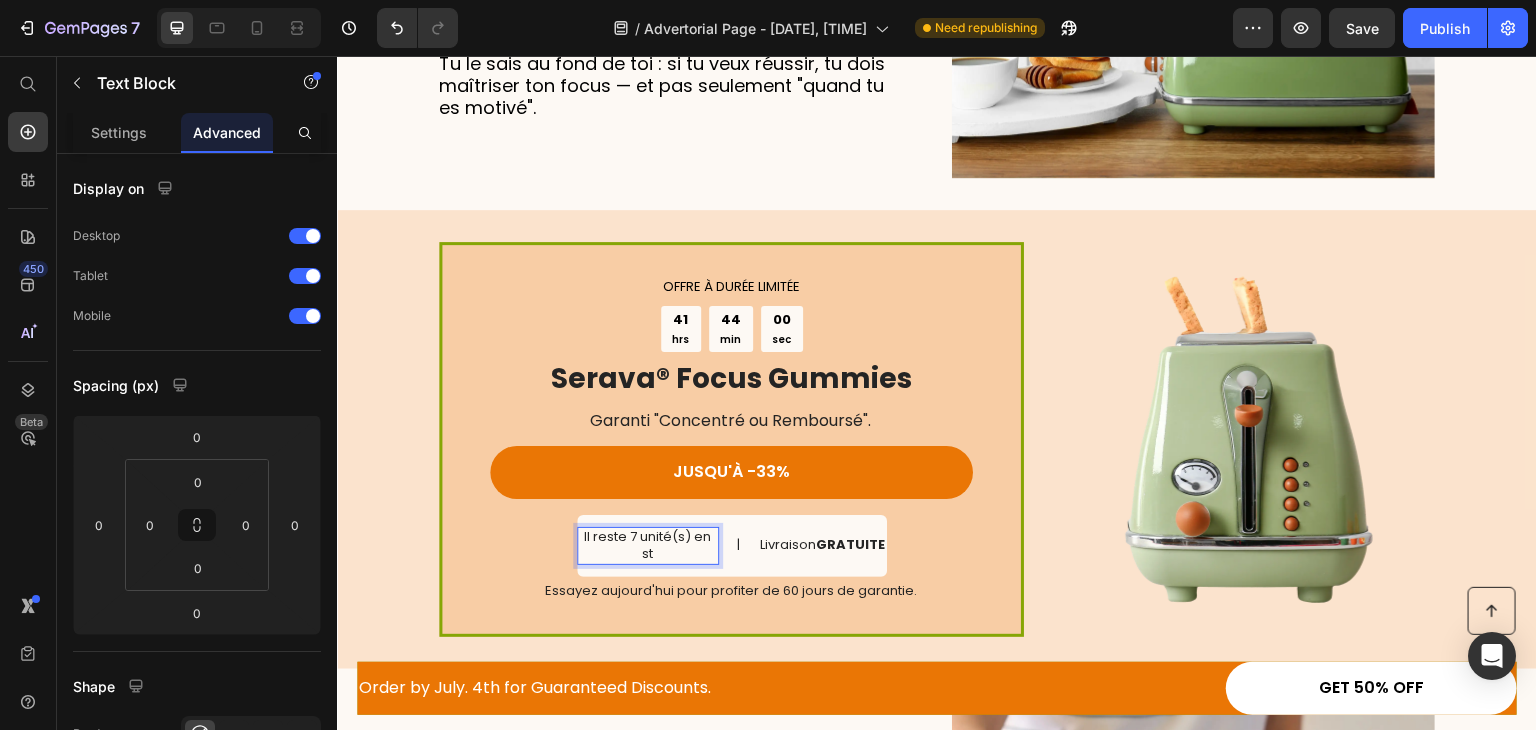 scroll, scrollTop: 2241, scrollLeft: 0, axis: vertical 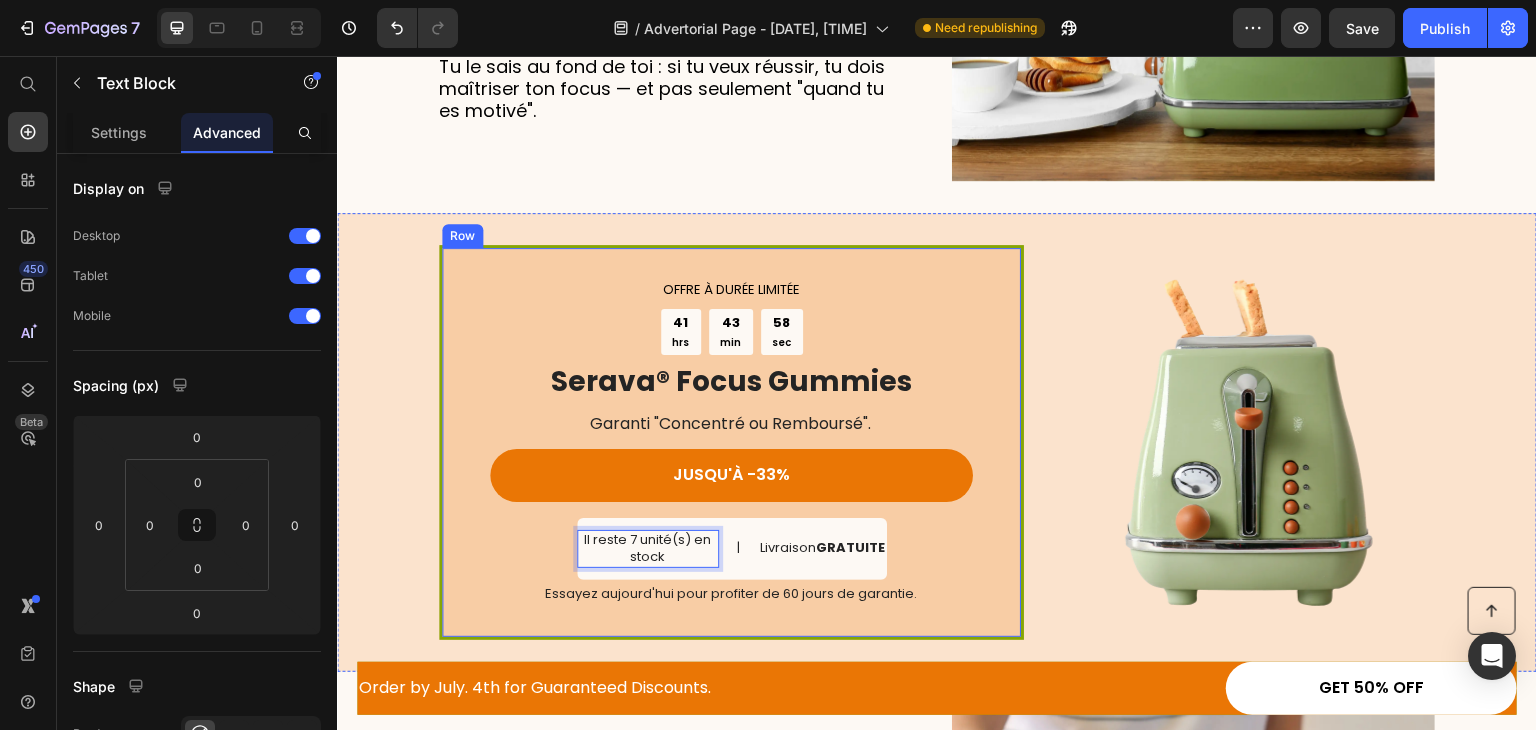 click on "OFFRE À DURÉE LIMITÉE Text Block 41 hrs 43 min 58 sec Countdown Timer Serava® Focus Gummies Heading Garanti "Concentré ou Remboursé". Text Block JUSQU'À -33% Button Il reste 7 unité(s) en stock Text Block   0 | Text Block Livraison  GRATUITE Text Block Row Essayez aujourd'hui pour profiter de 60 jours de garantie. Text Block" at bounding box center (731, 442) 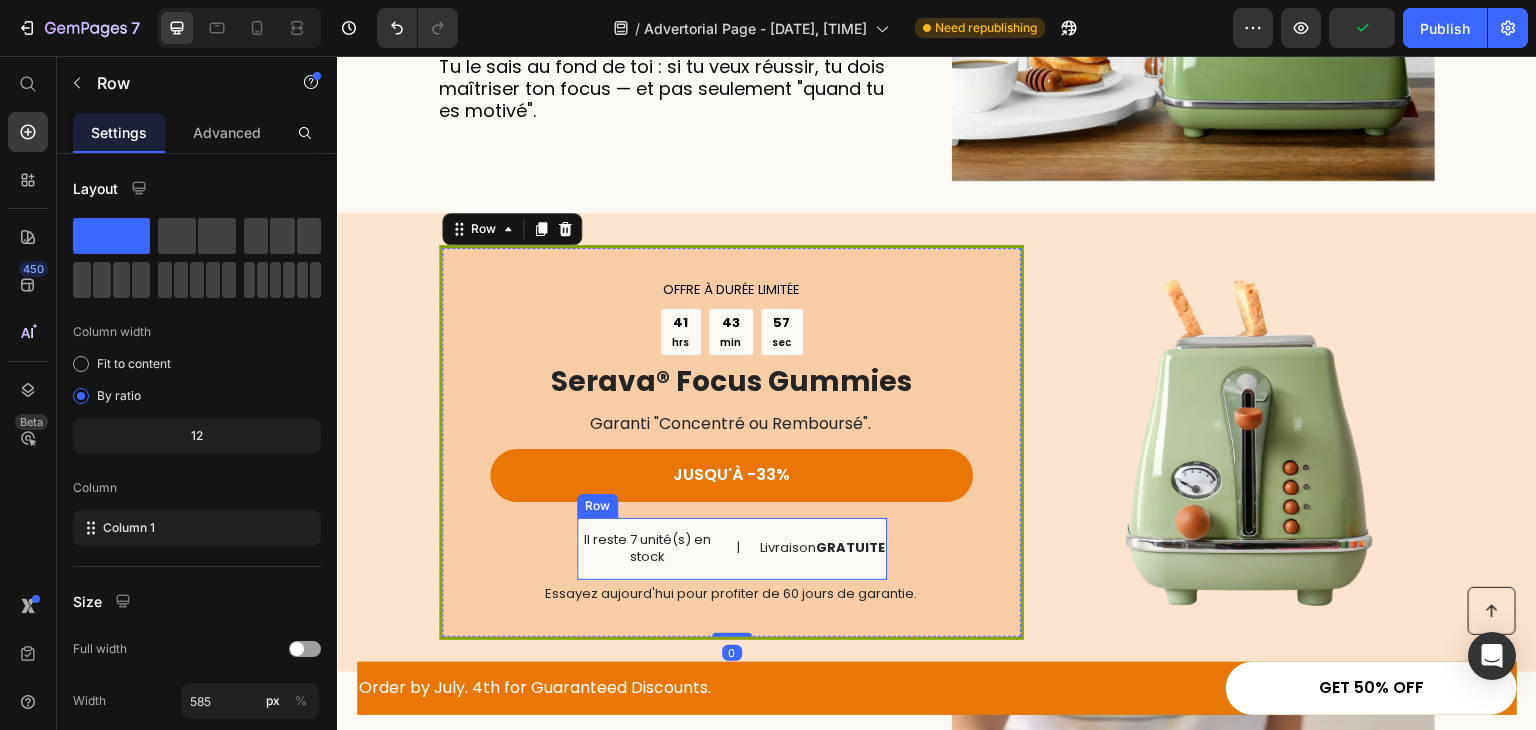 click on "Livraison  GRATUITE Text Block" at bounding box center (822, 549) 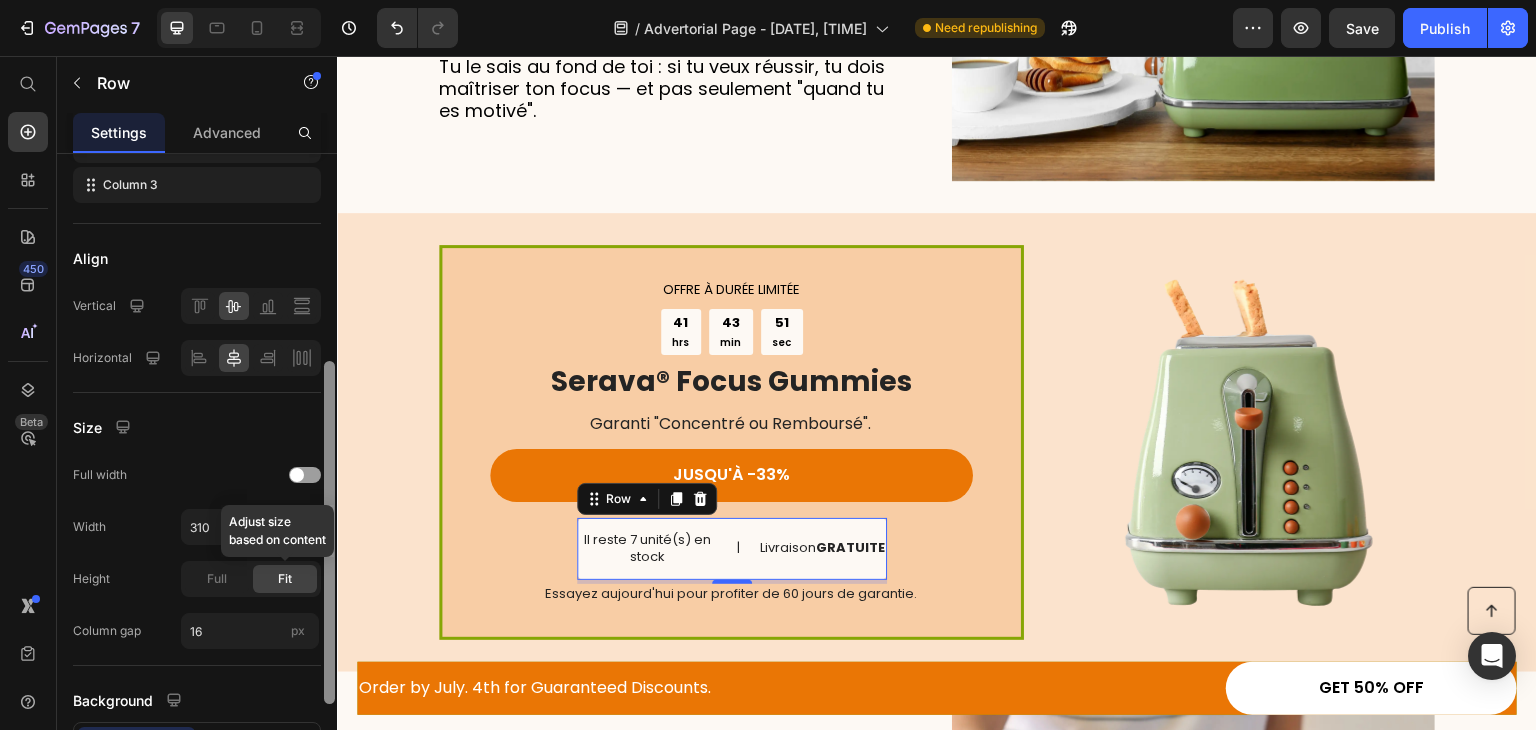 scroll, scrollTop: 380, scrollLeft: 0, axis: vertical 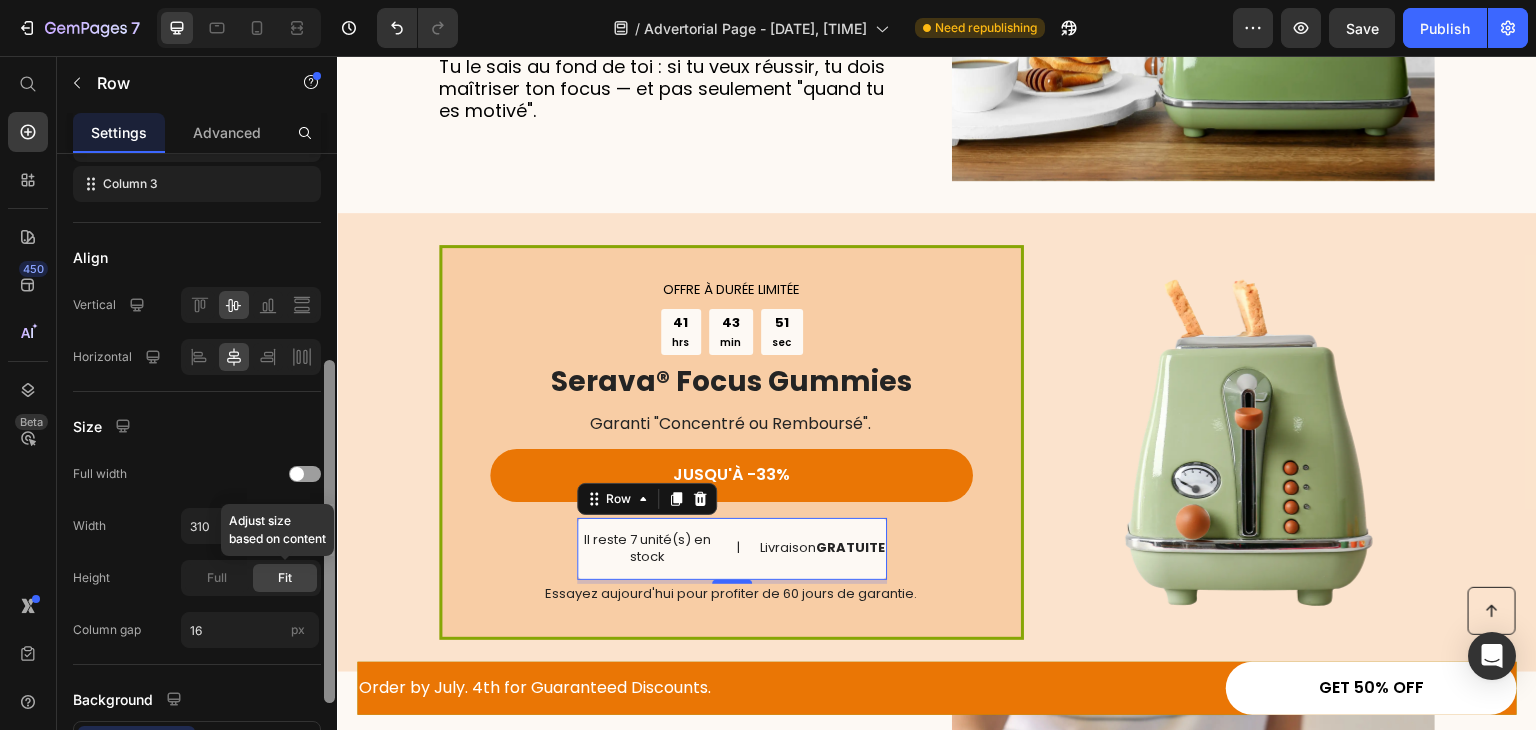 drag, startPoint x: 328, startPoint y: 381, endPoint x: 313, endPoint y: 588, distance: 207.54277 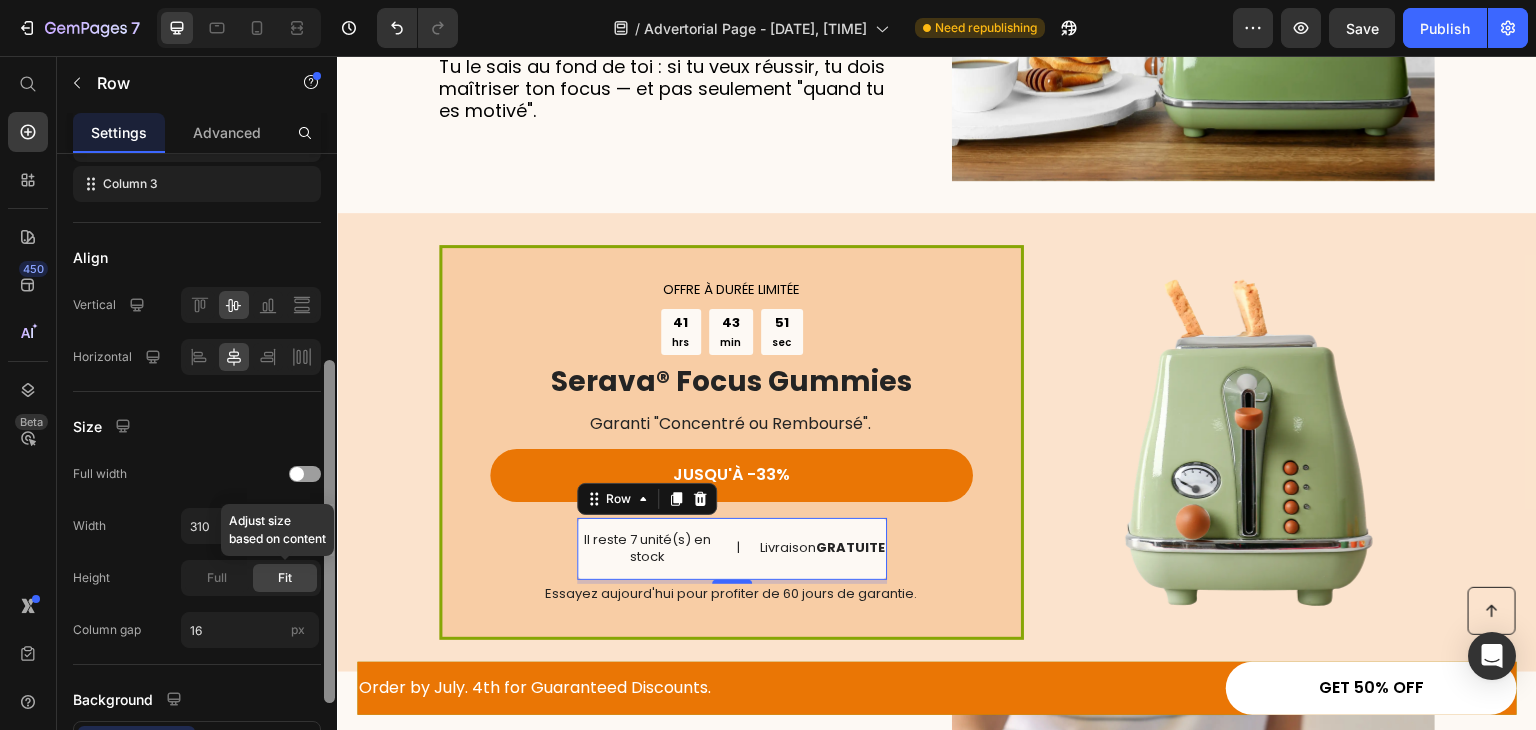 click on "Layout Column width Fit to content By ratio Column Column 1 Column 2 Column 3 Align Vertical
Horizontal
Size Full width Width 310 px % Height Full Fit Adjust size   based on content Column gap 16 px Background Color Image Video  Color   Delete element" at bounding box center (197, 470) 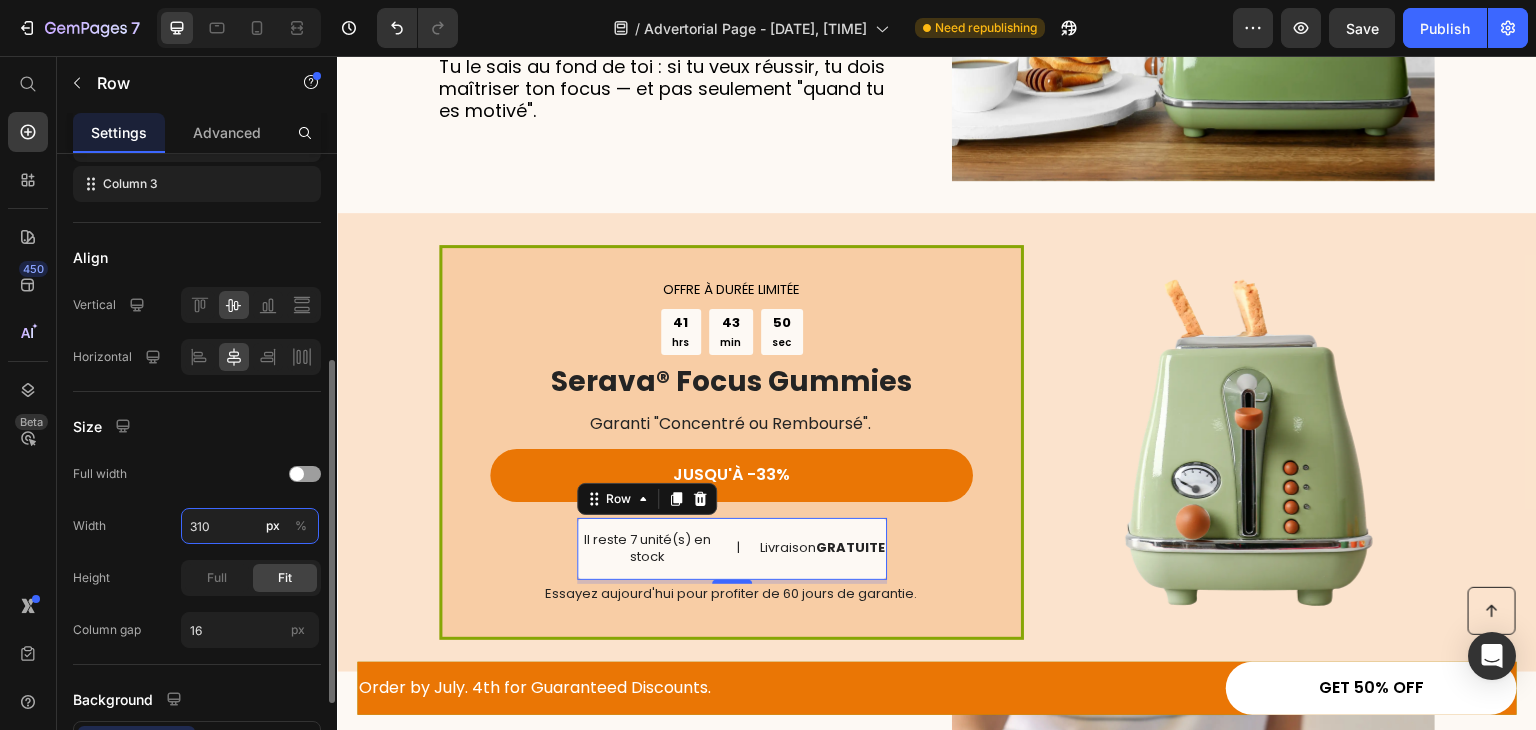 click on "310" at bounding box center (250, 526) 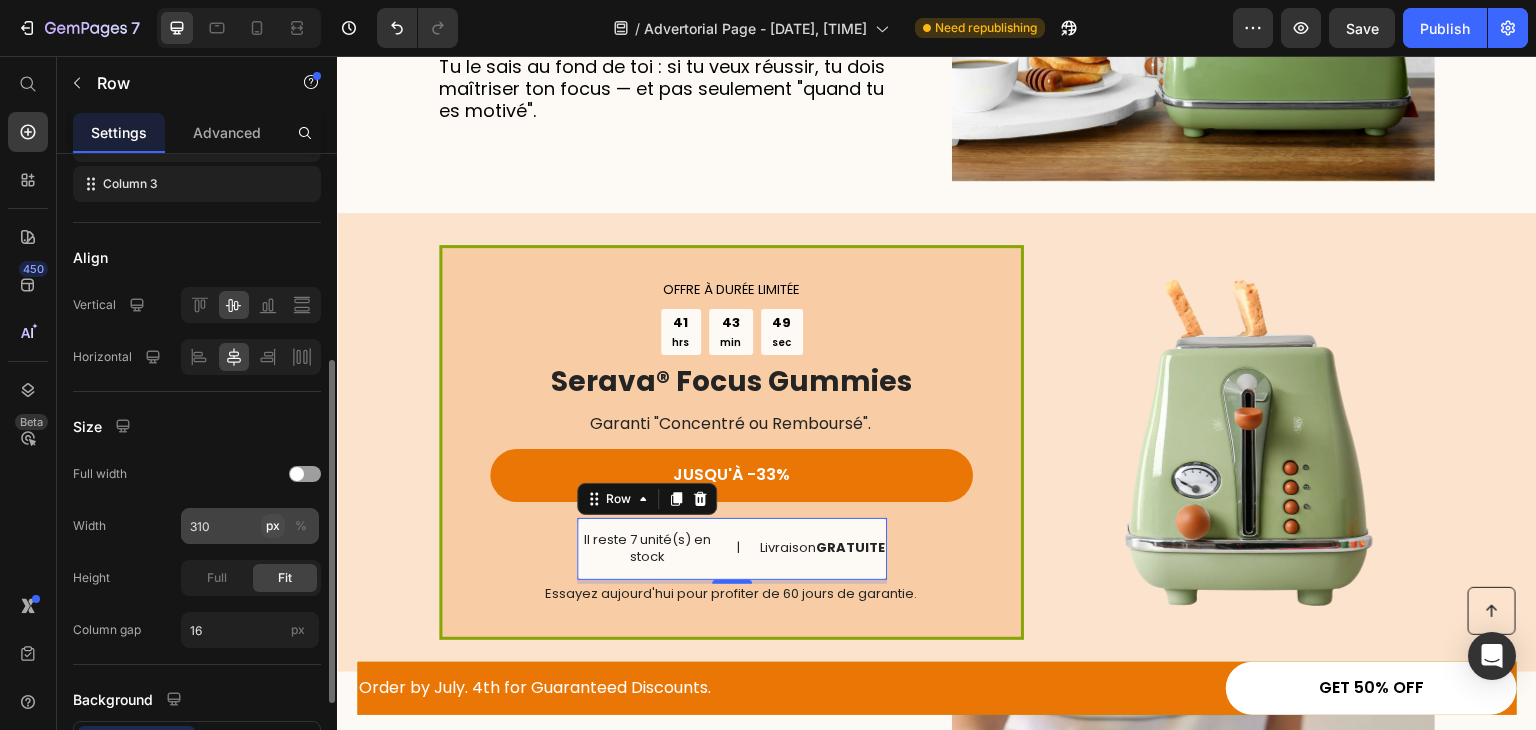 click on "px" at bounding box center [273, 526] 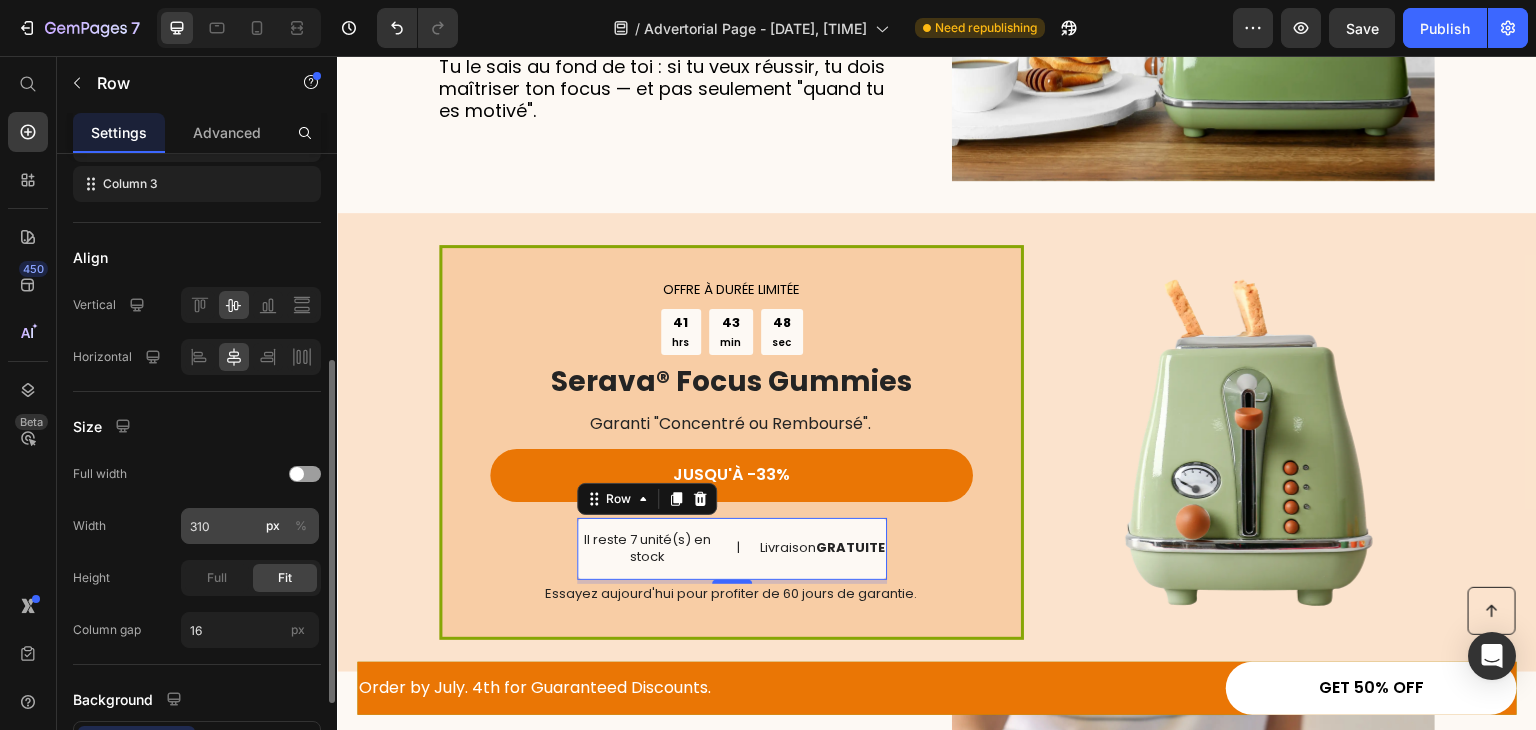 click on "%" at bounding box center [301, 526] 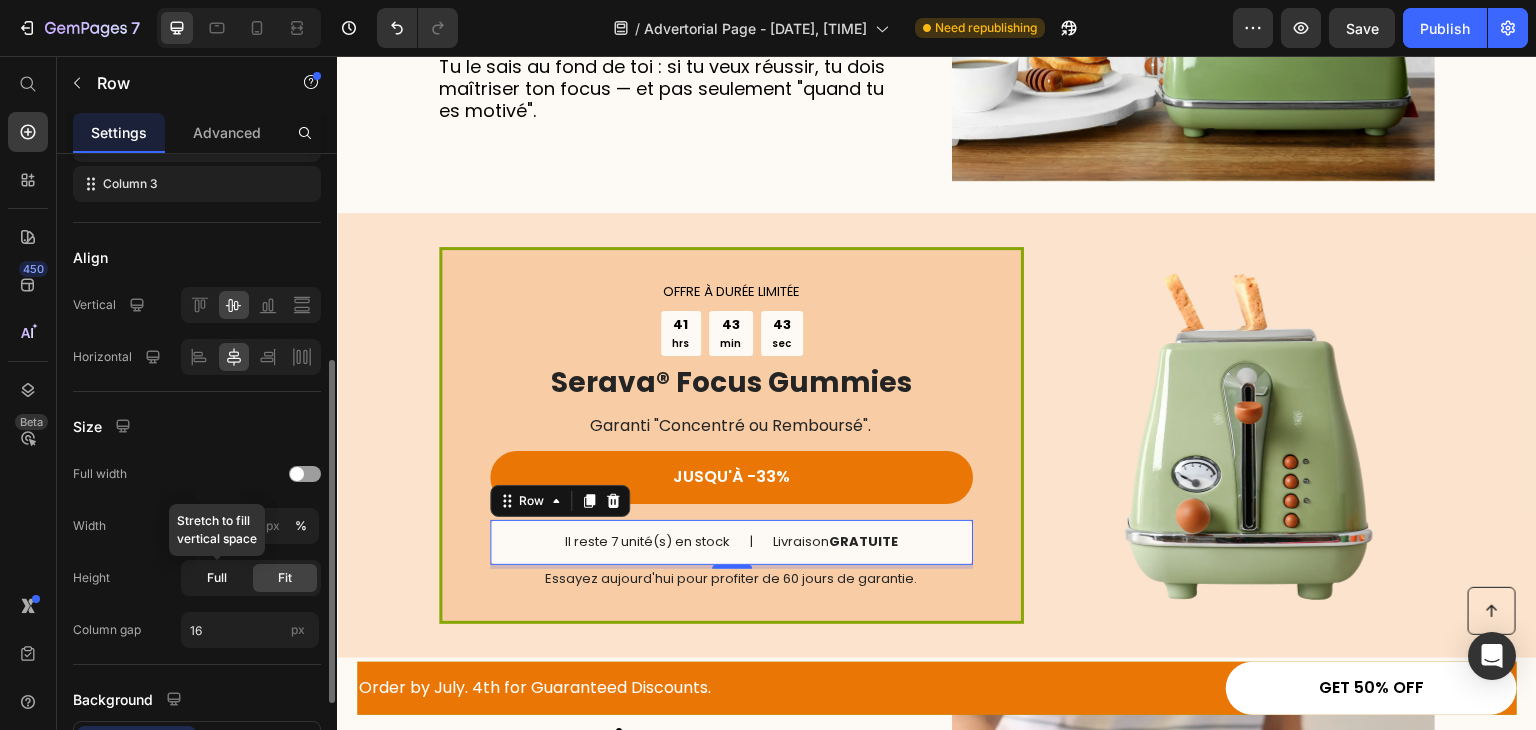 click on "Full" 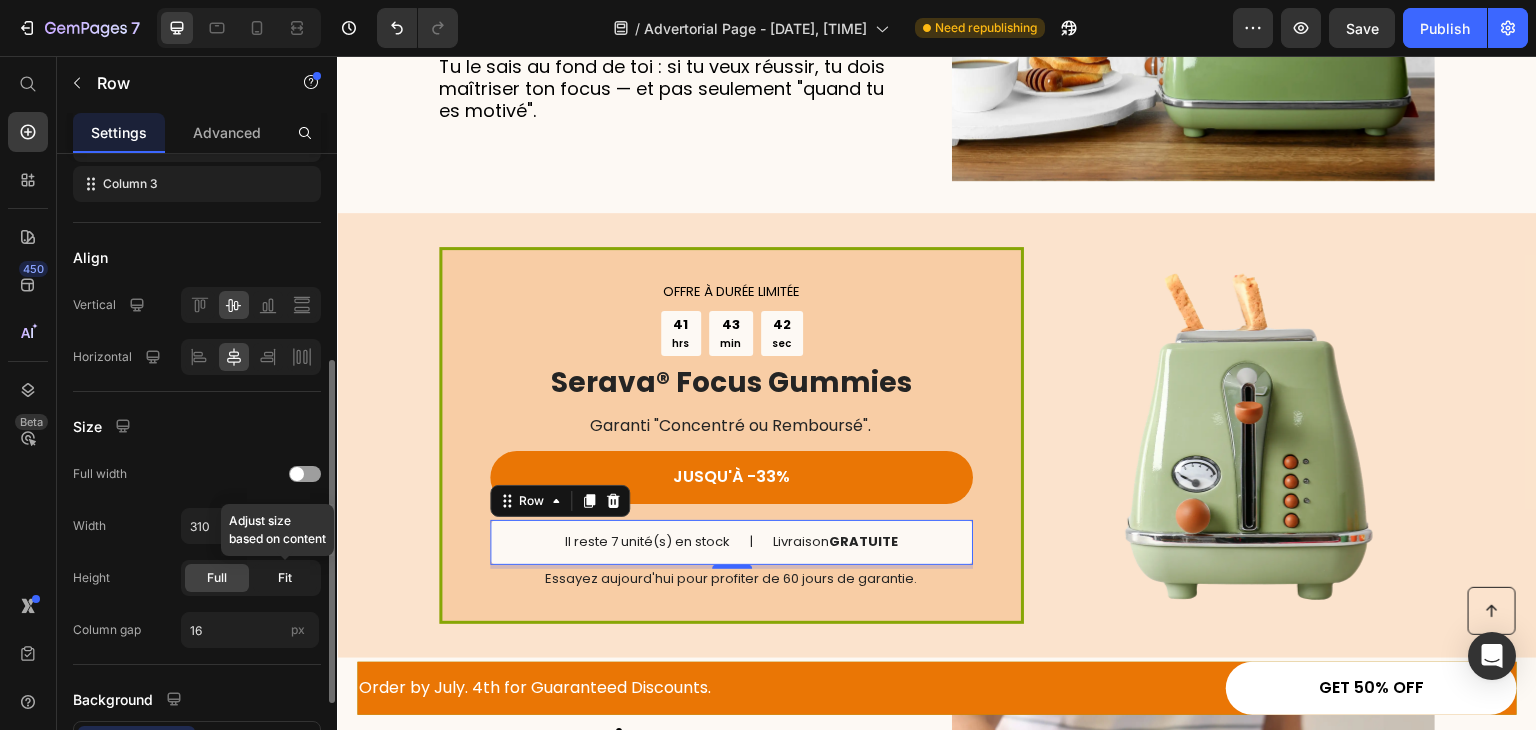 click on "Fit" 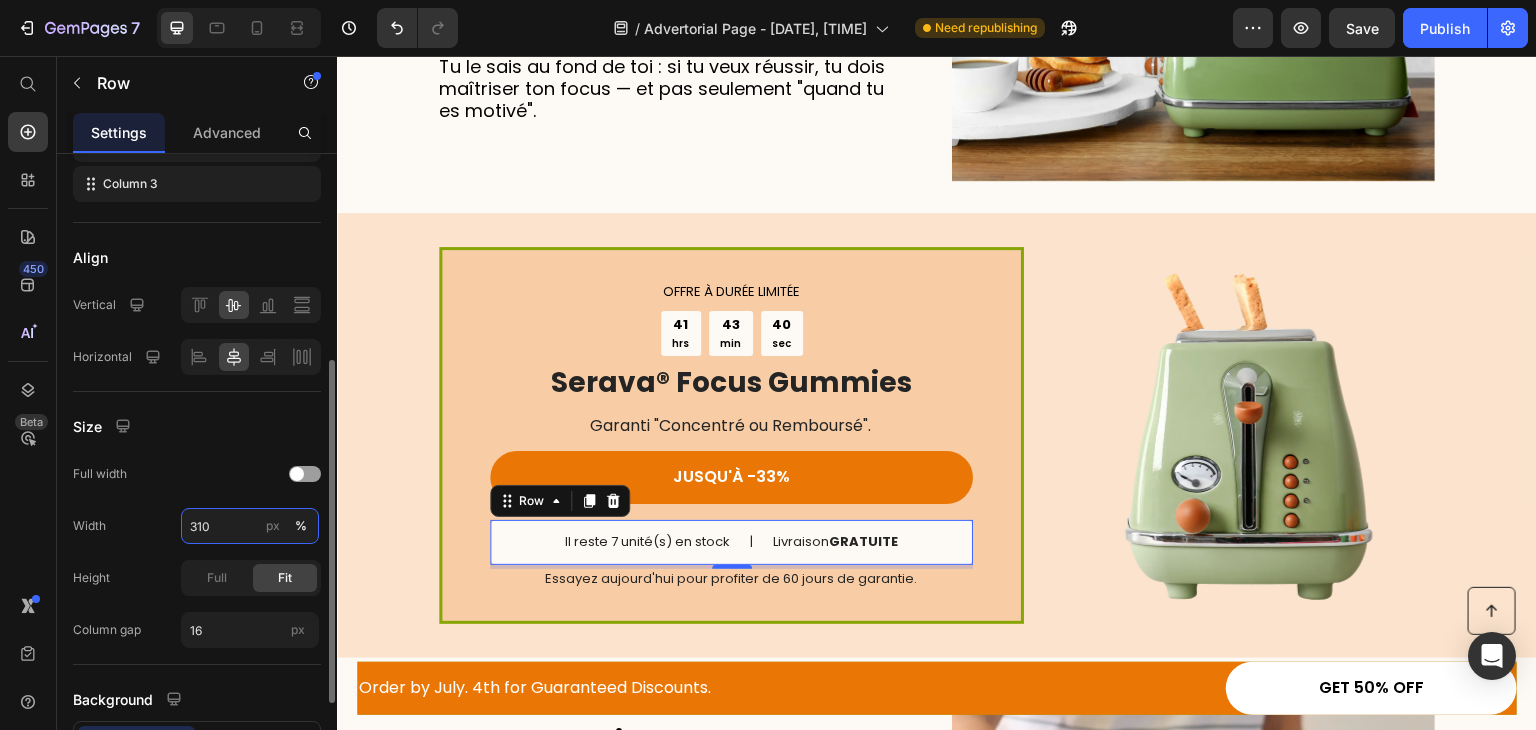 click on "310" at bounding box center [250, 526] 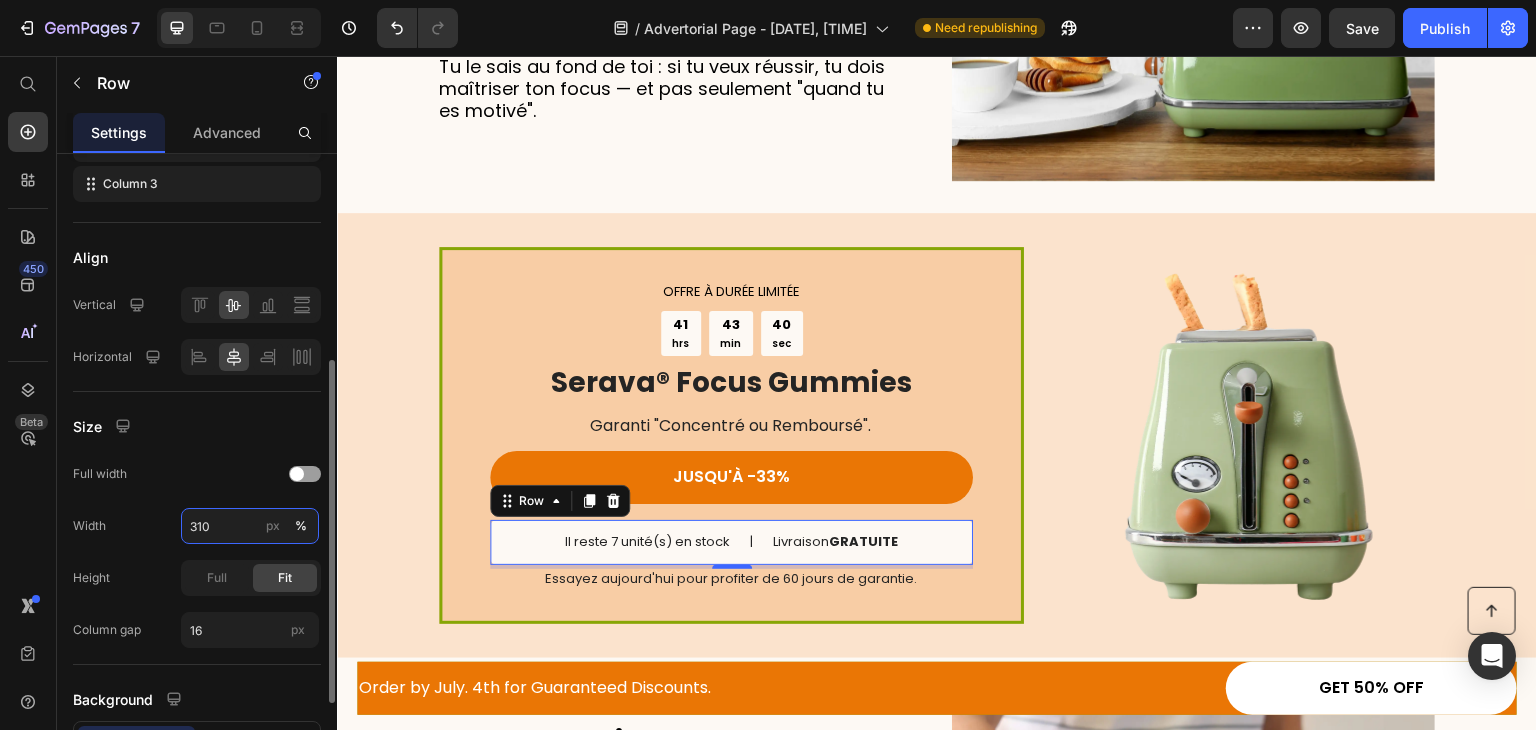 click on "310" at bounding box center (250, 526) 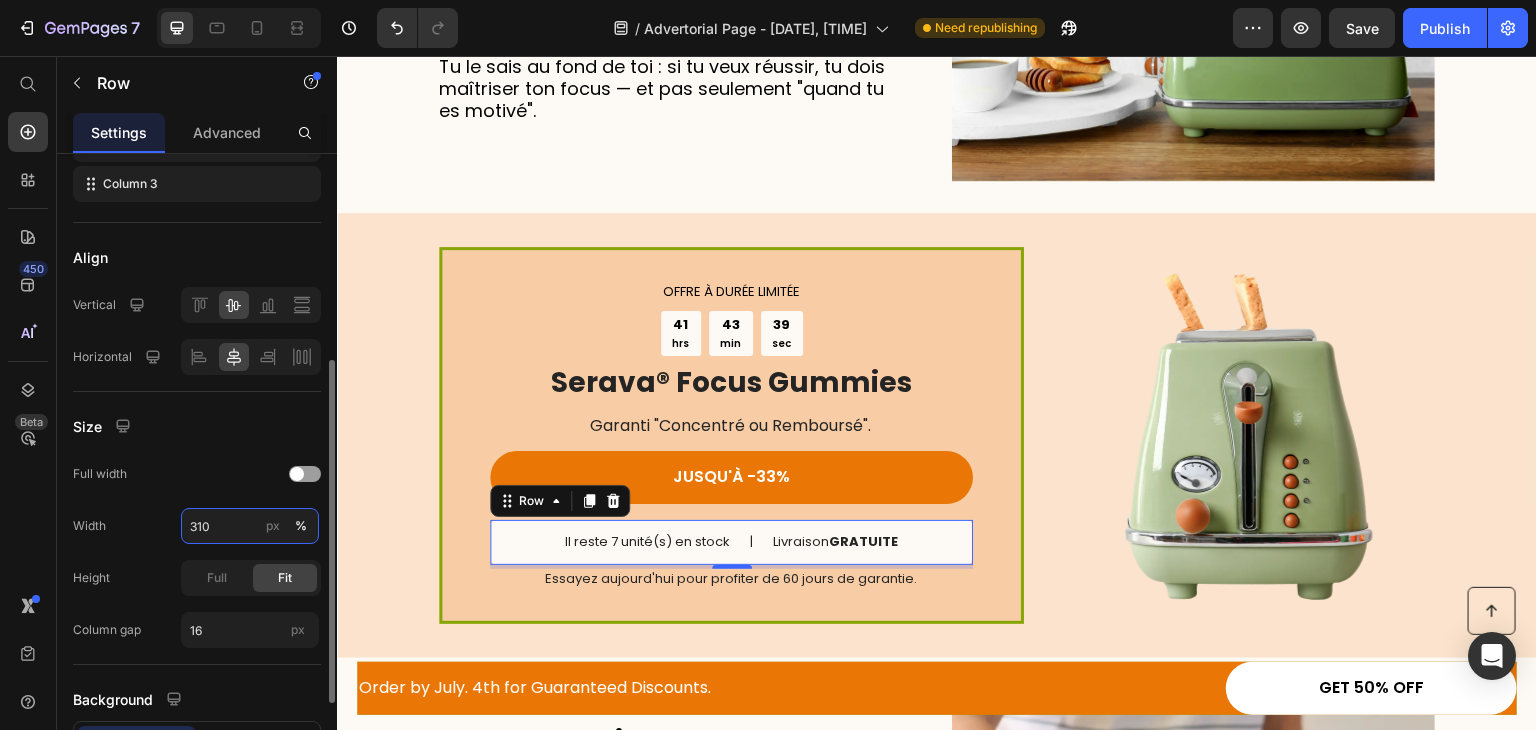 click on "310" at bounding box center (250, 526) 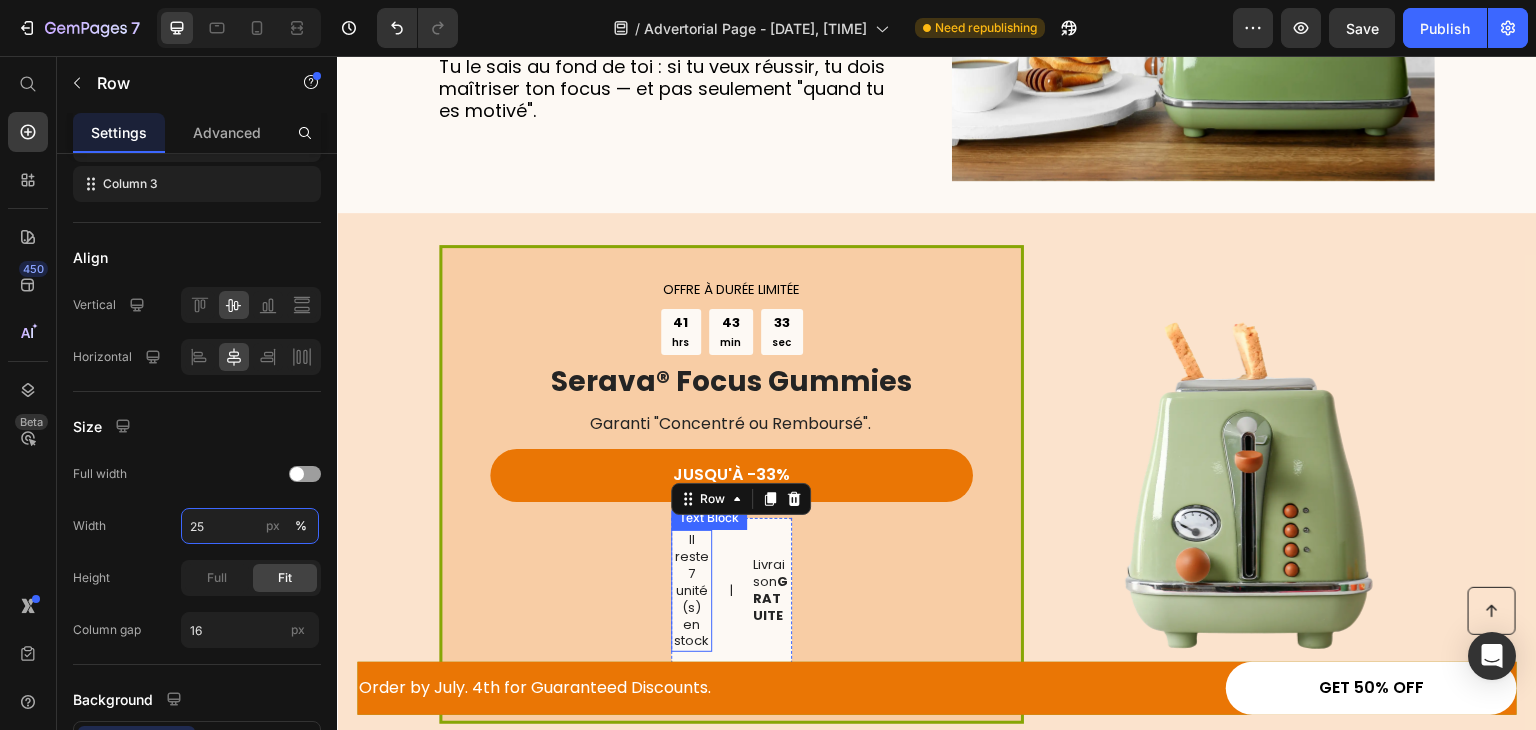 type on "2" 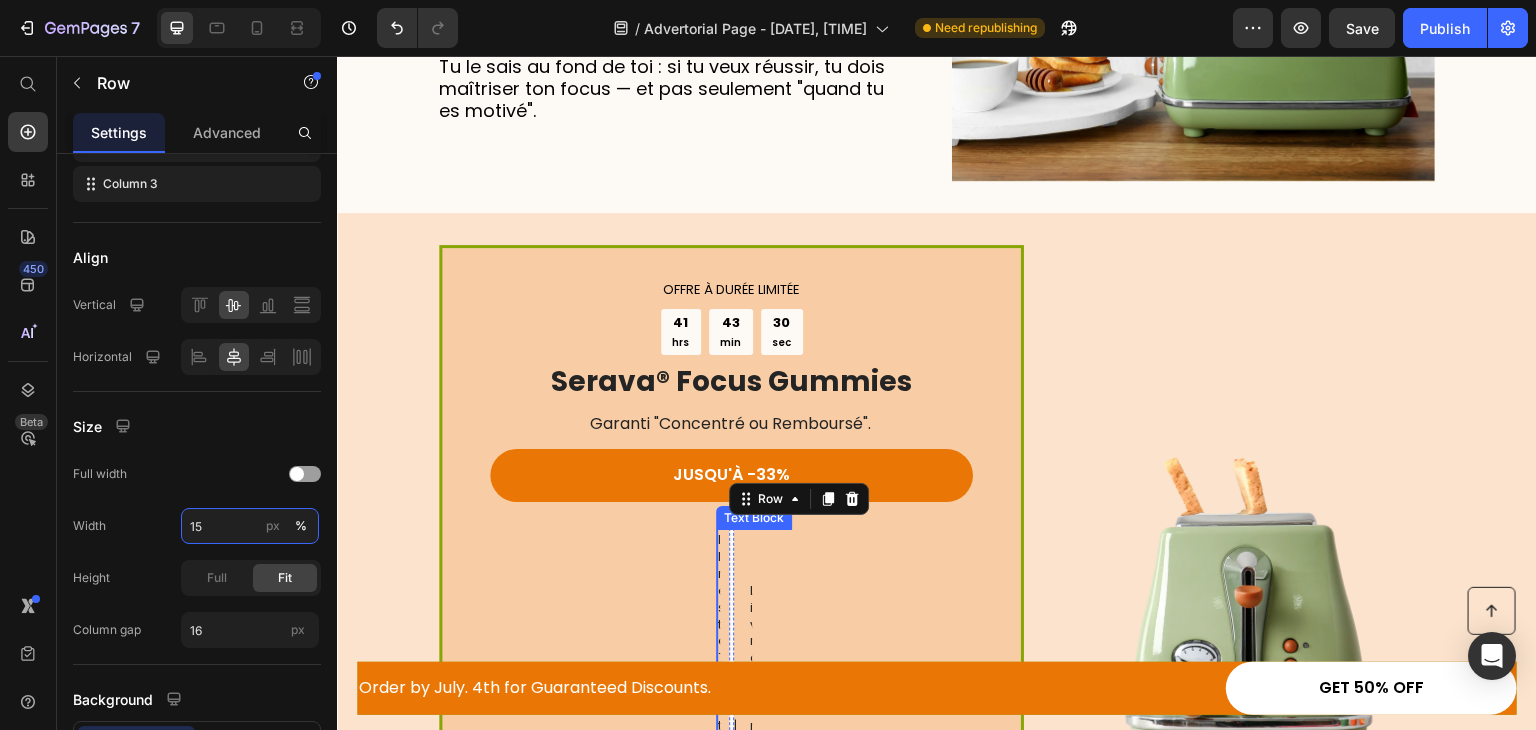 type on "150" 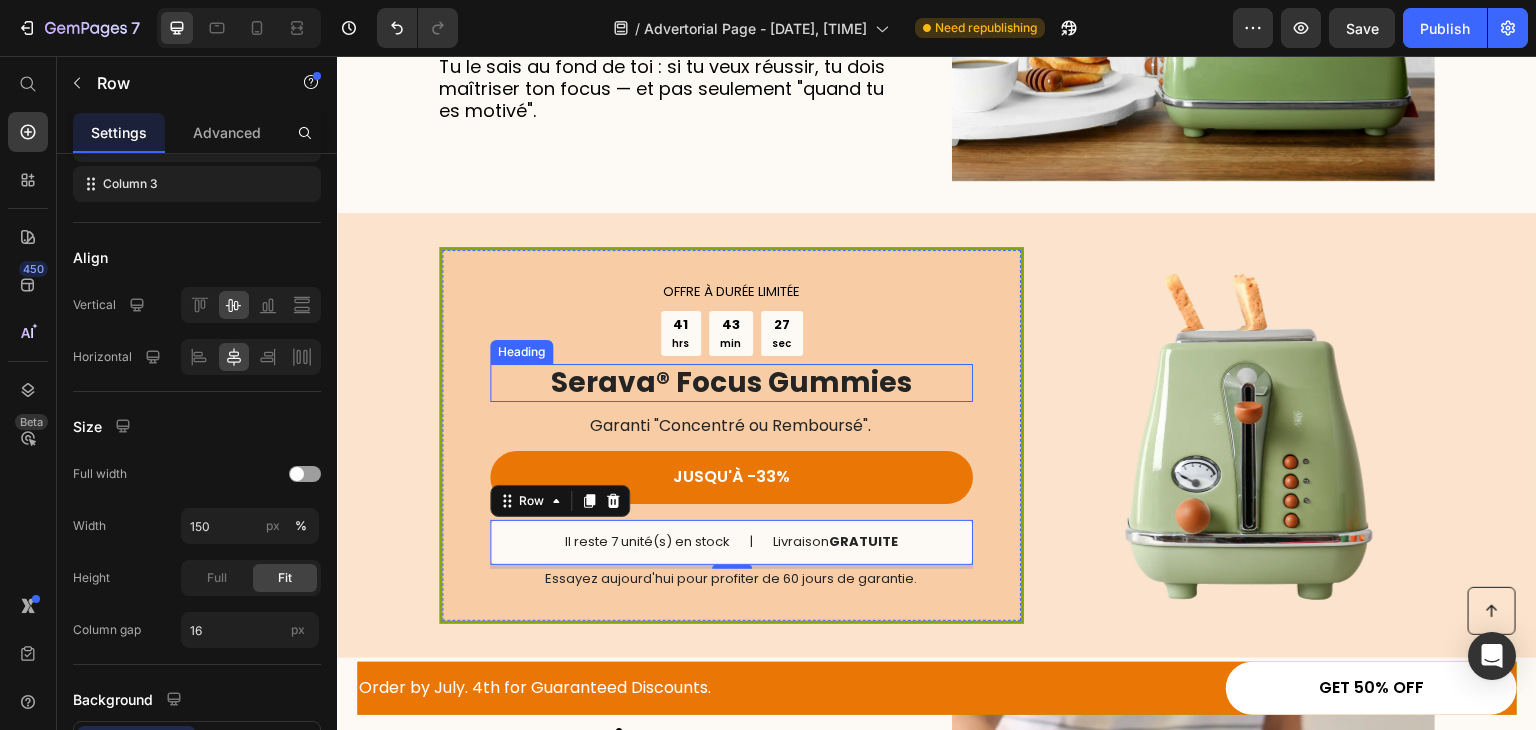 click on "Serava® Focus Gummies" at bounding box center (731, 383) 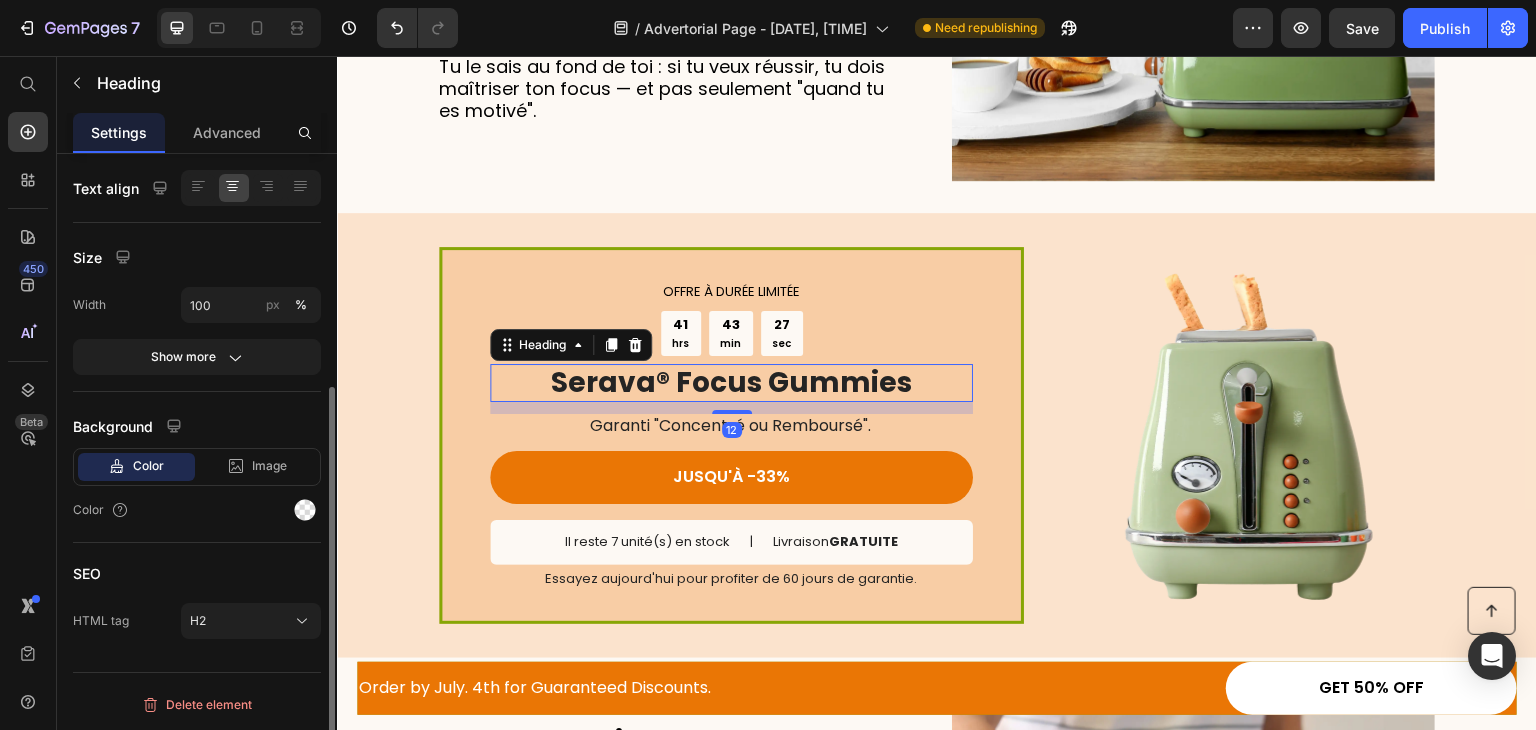 scroll, scrollTop: 0, scrollLeft: 0, axis: both 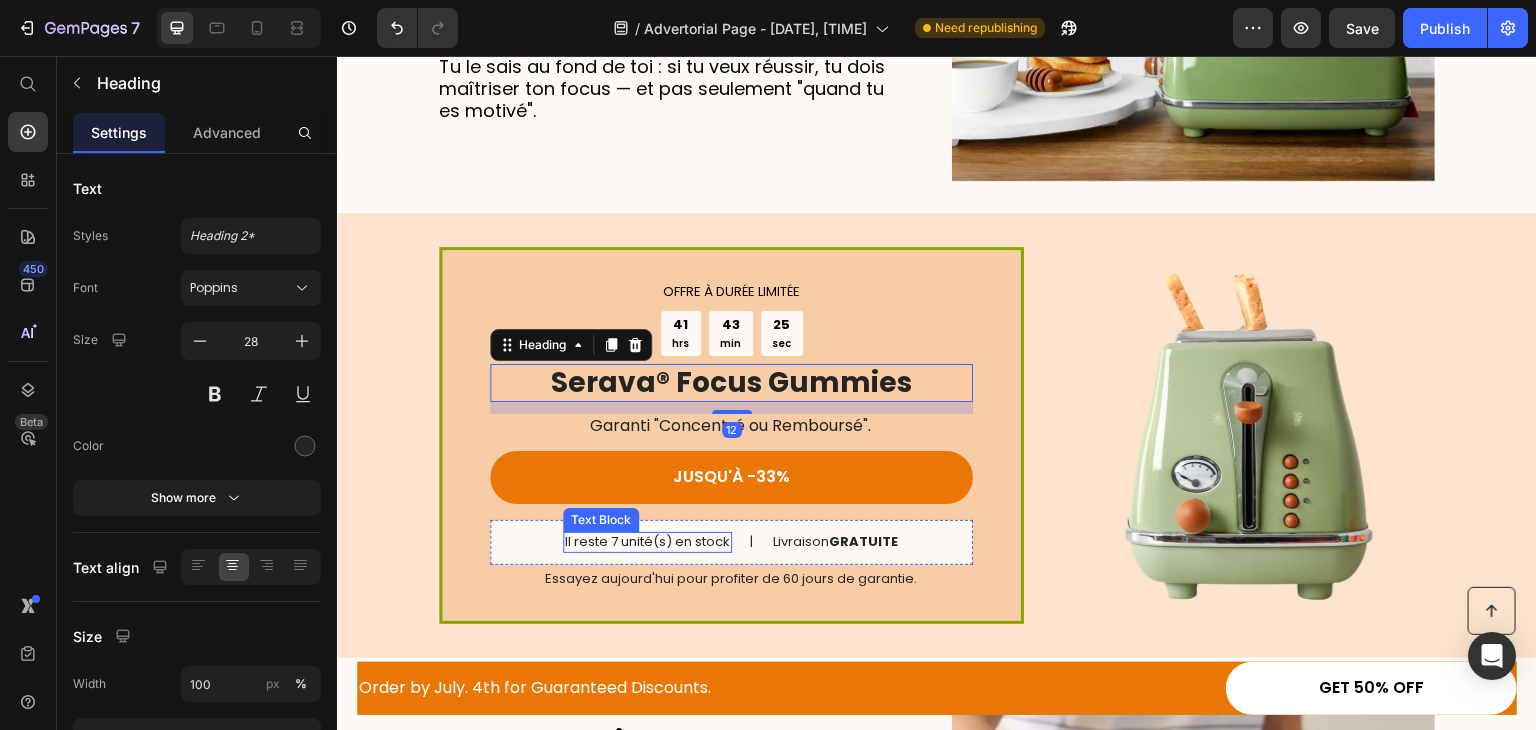 click on "Il reste 7 unité(s) en stock" at bounding box center [647, 542] 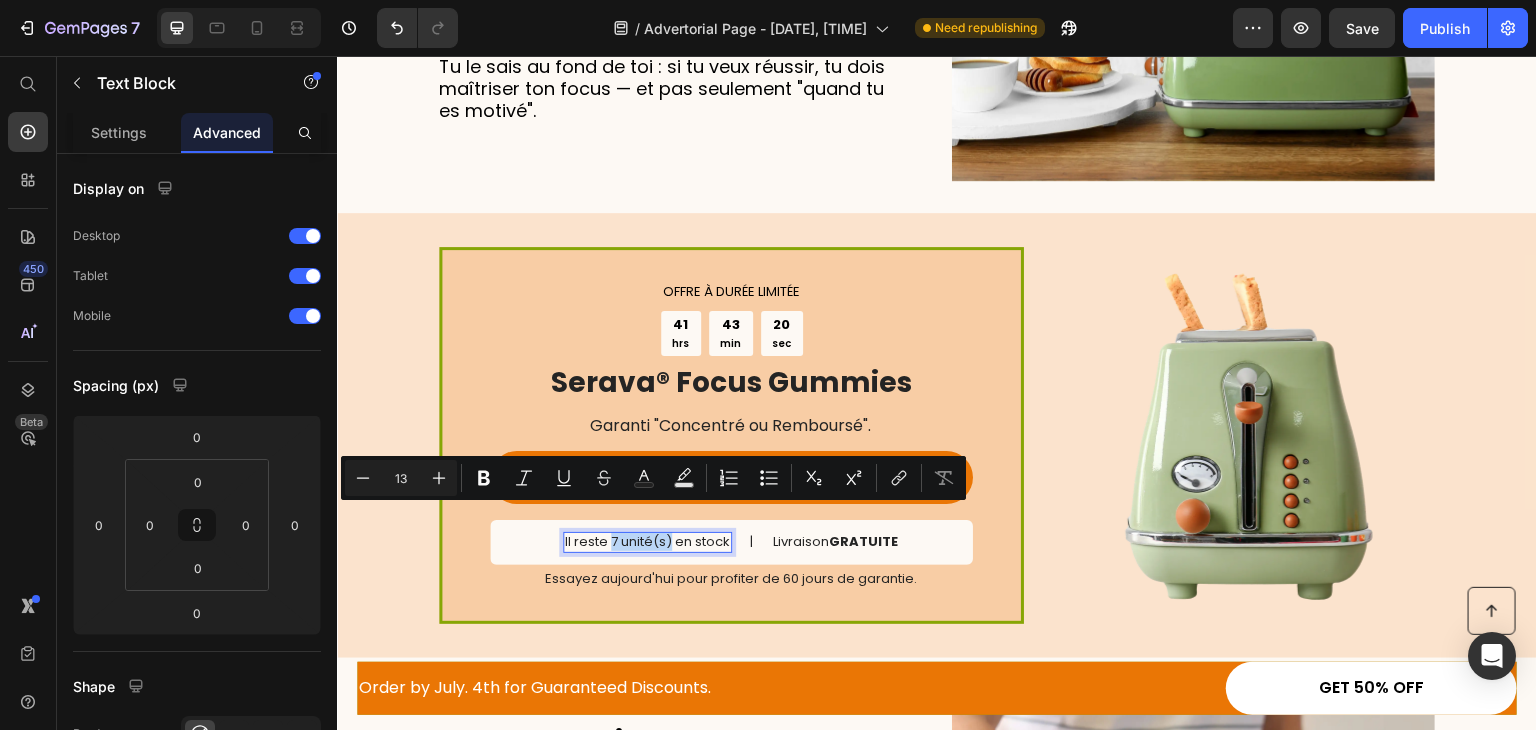 drag, startPoint x: 604, startPoint y: 519, endPoint x: 663, endPoint y: 519, distance: 59 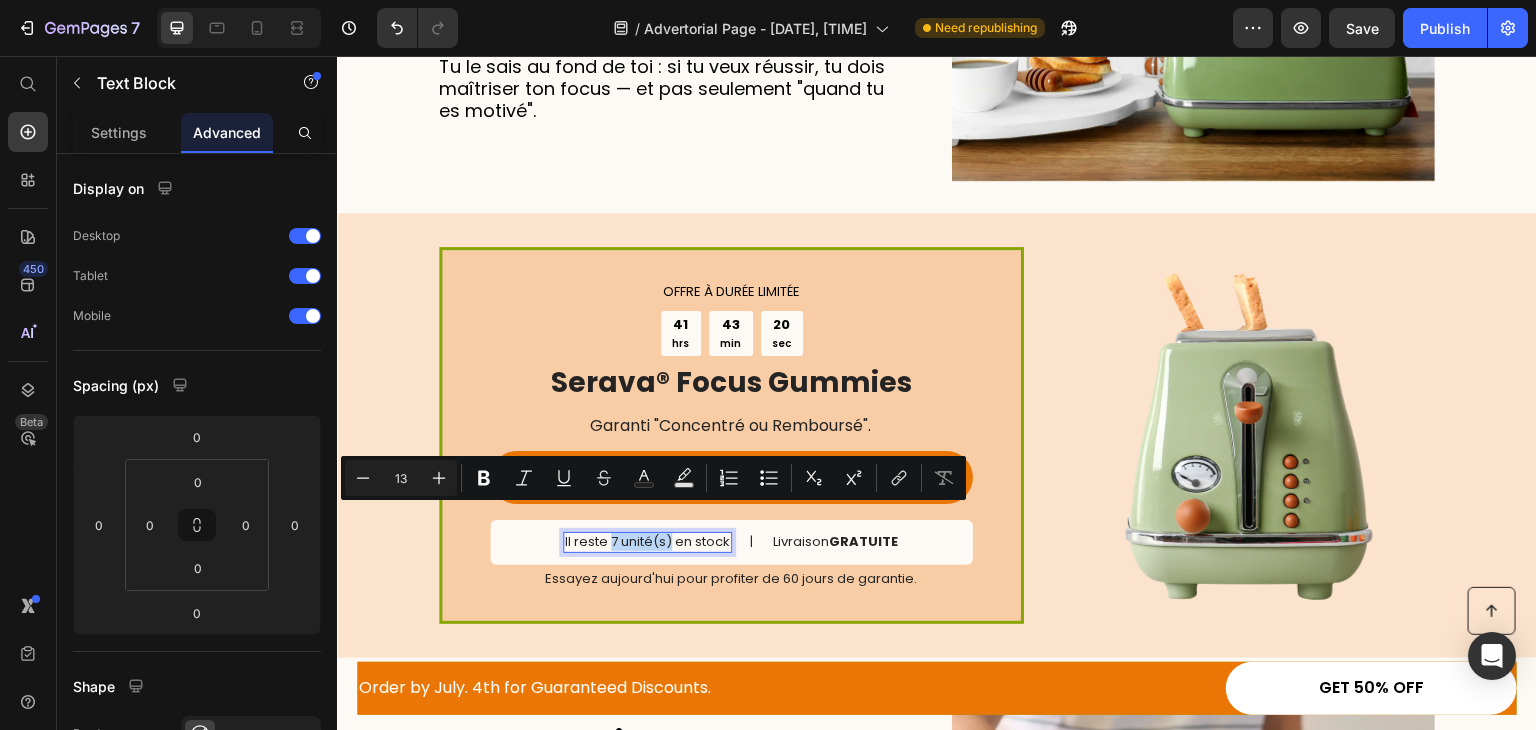 click on "Il reste 7 unité(s) en stock" at bounding box center [647, 542] 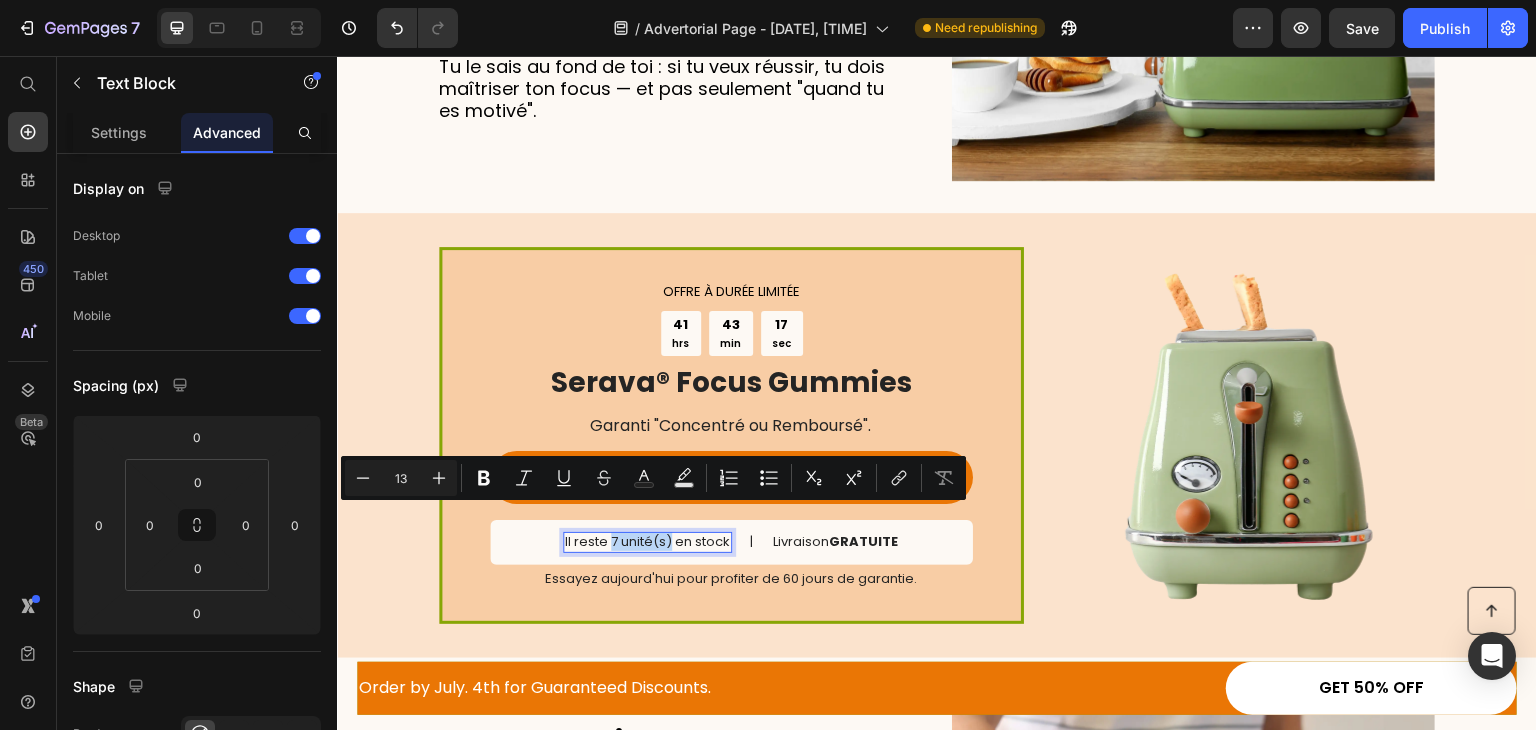 click on "Il reste 7 unité(s) en stock" at bounding box center (647, 542) 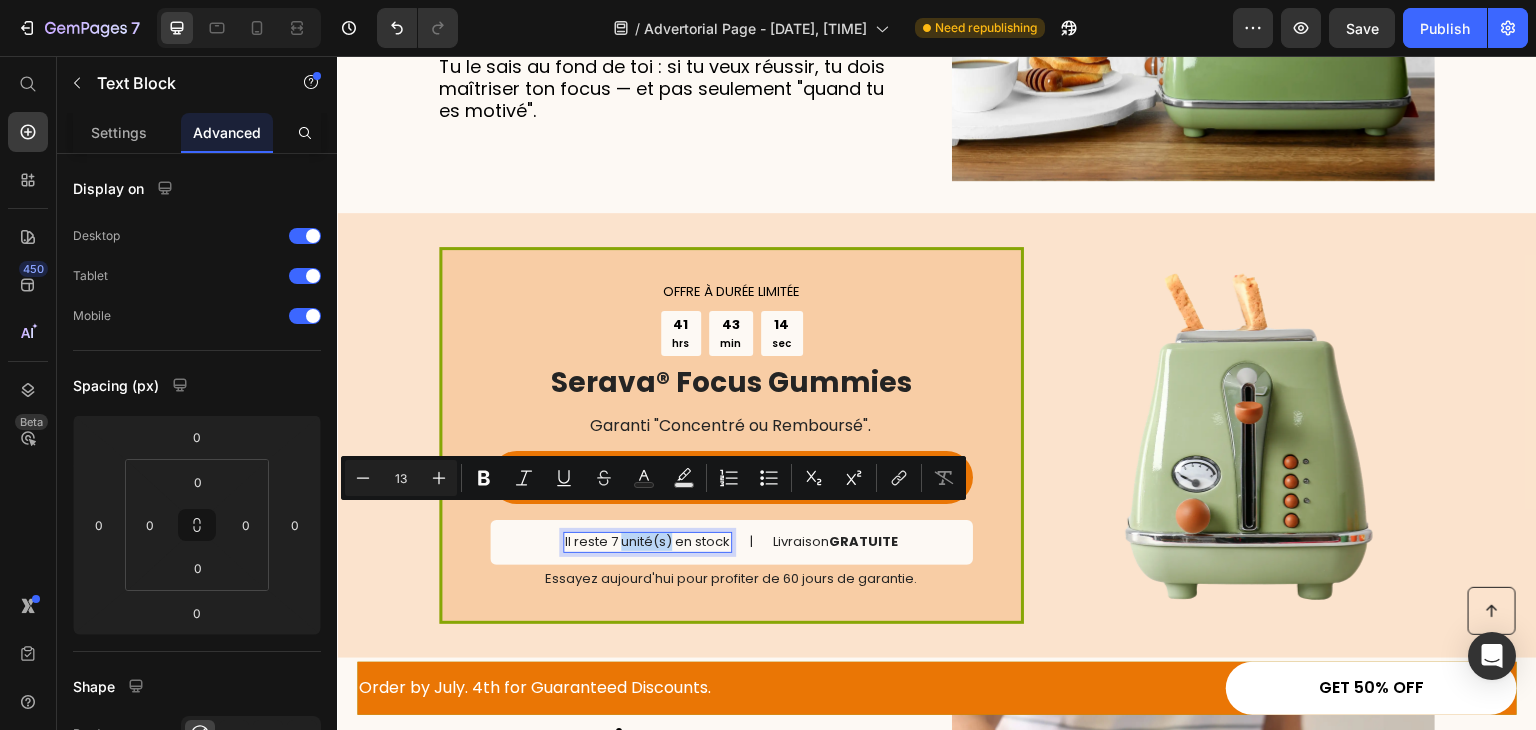 drag, startPoint x: 617, startPoint y: 520, endPoint x: 665, endPoint y: 521, distance: 48.010414 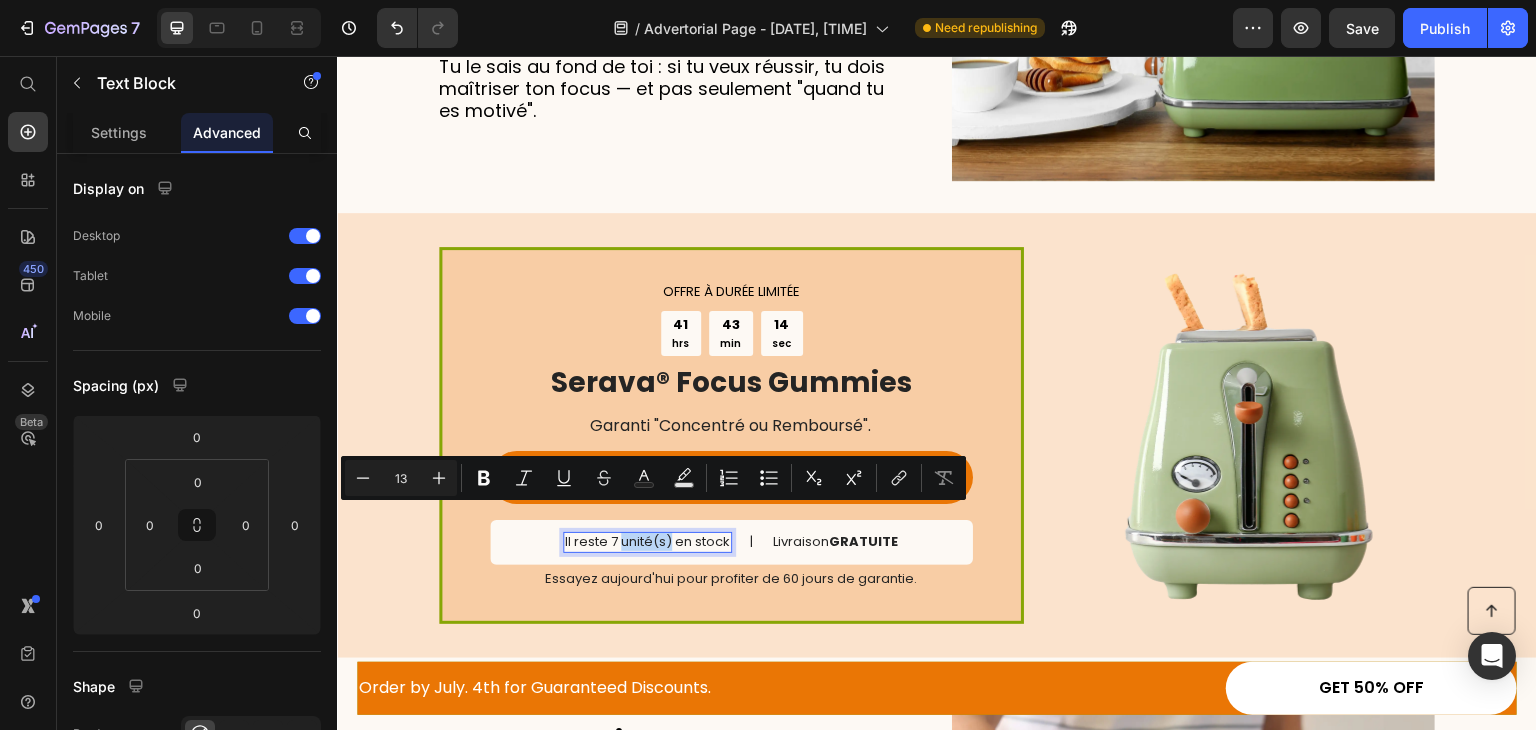 click on "Il reste 7 unité(s) en stock" at bounding box center [647, 542] 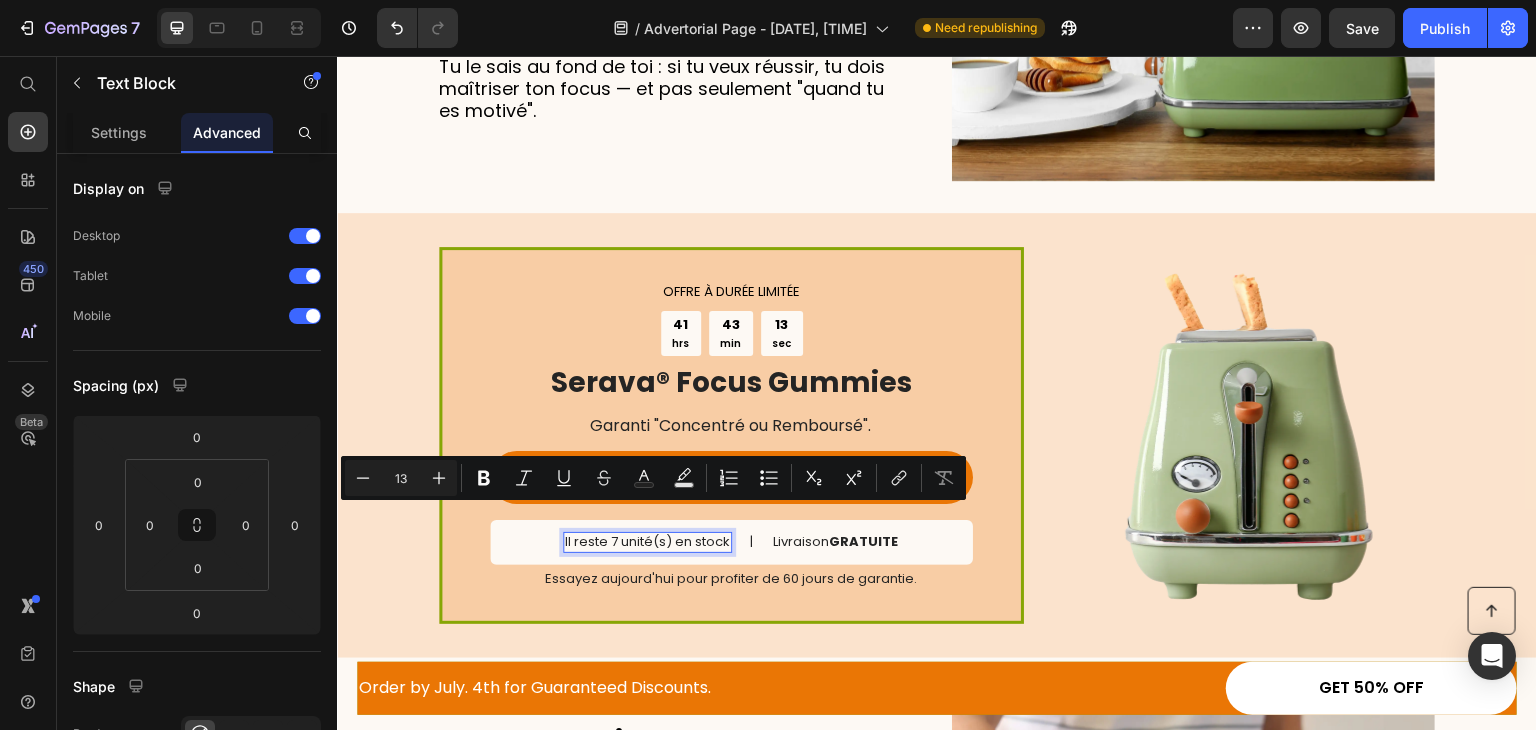click on "Il reste 7 unité(s) en stock" at bounding box center (647, 542) 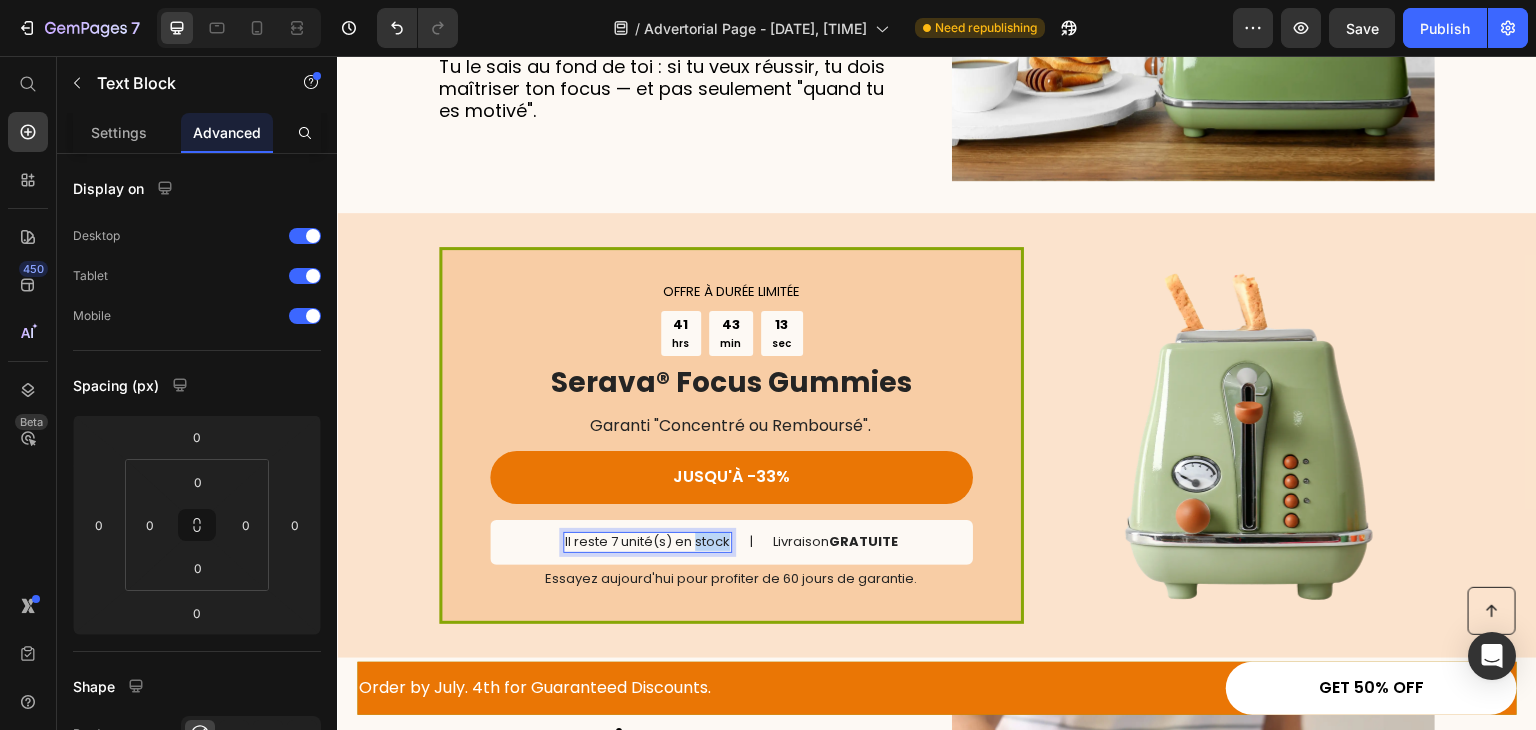 click on "Il reste 7 unité(s) en stock" at bounding box center (647, 542) 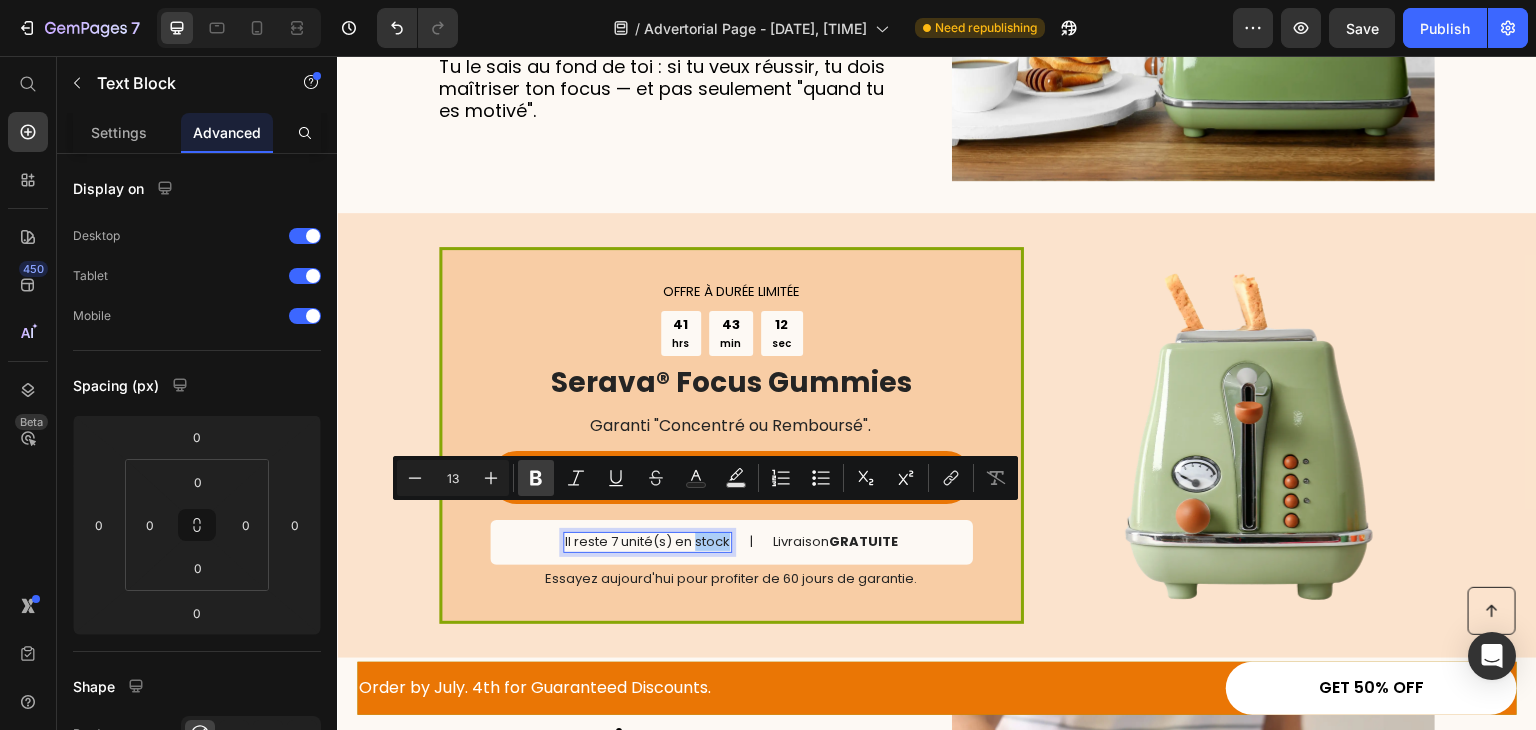 click 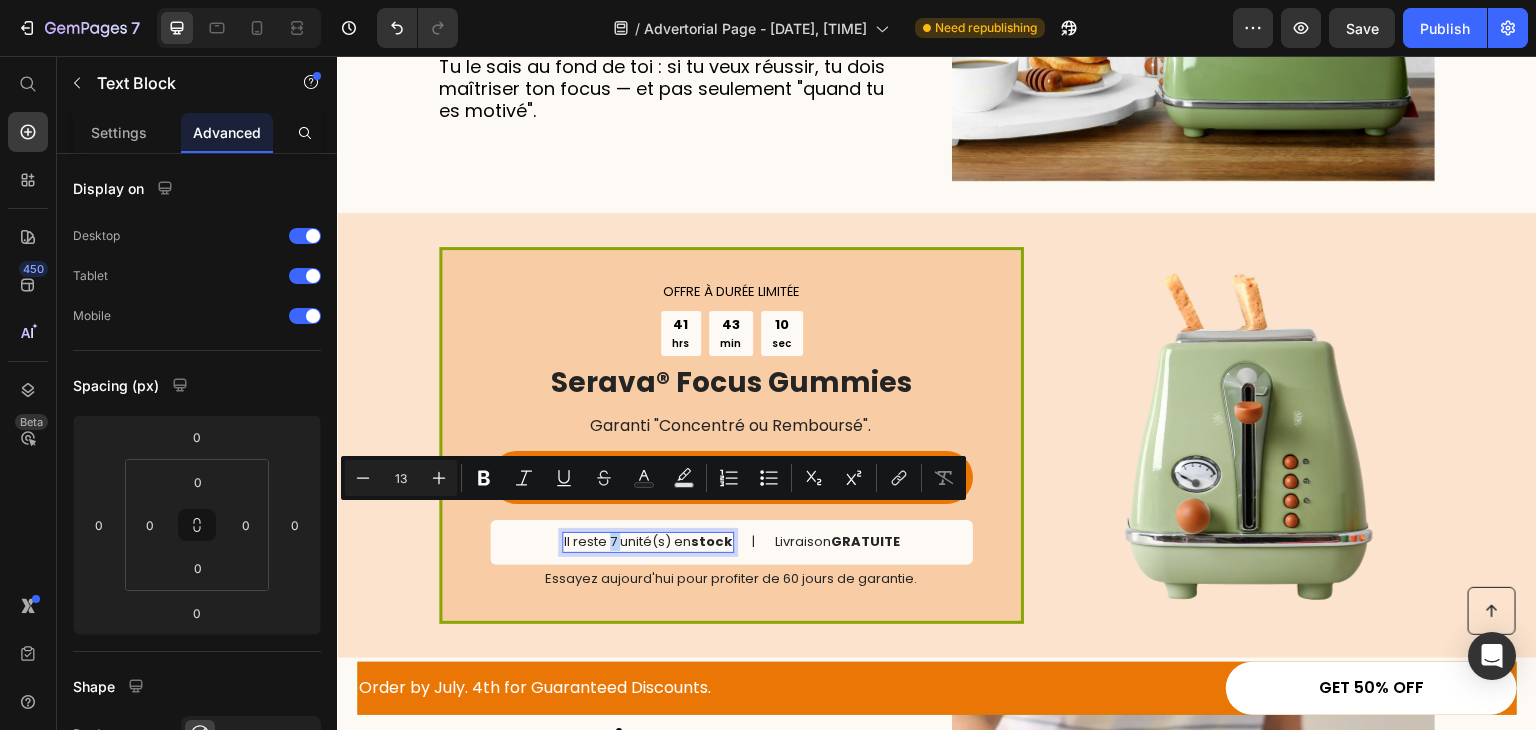 drag, startPoint x: 603, startPoint y: 519, endPoint x: 616, endPoint y: 526, distance: 14.764823 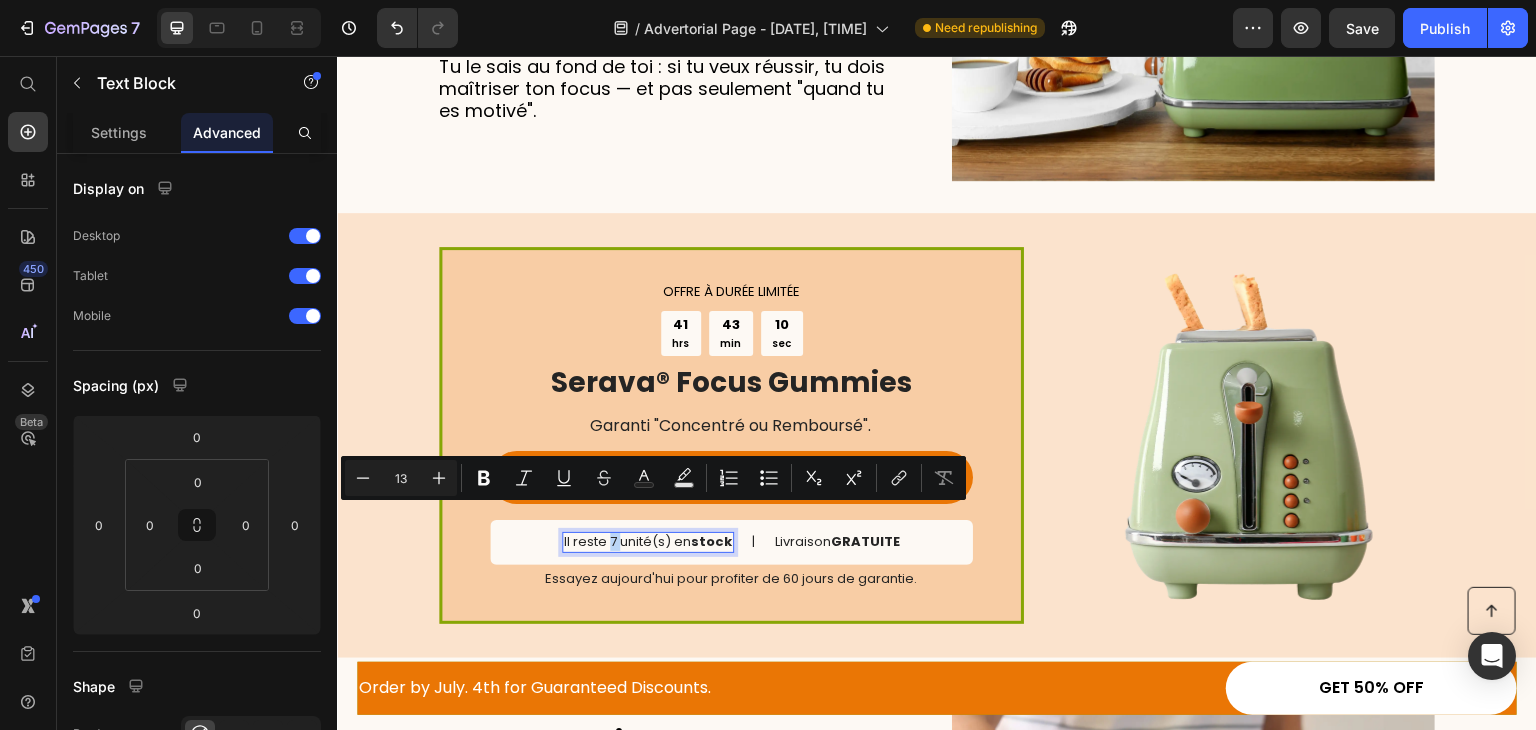 click on "Il reste 7 unité(s) en  stock" at bounding box center (648, 542) 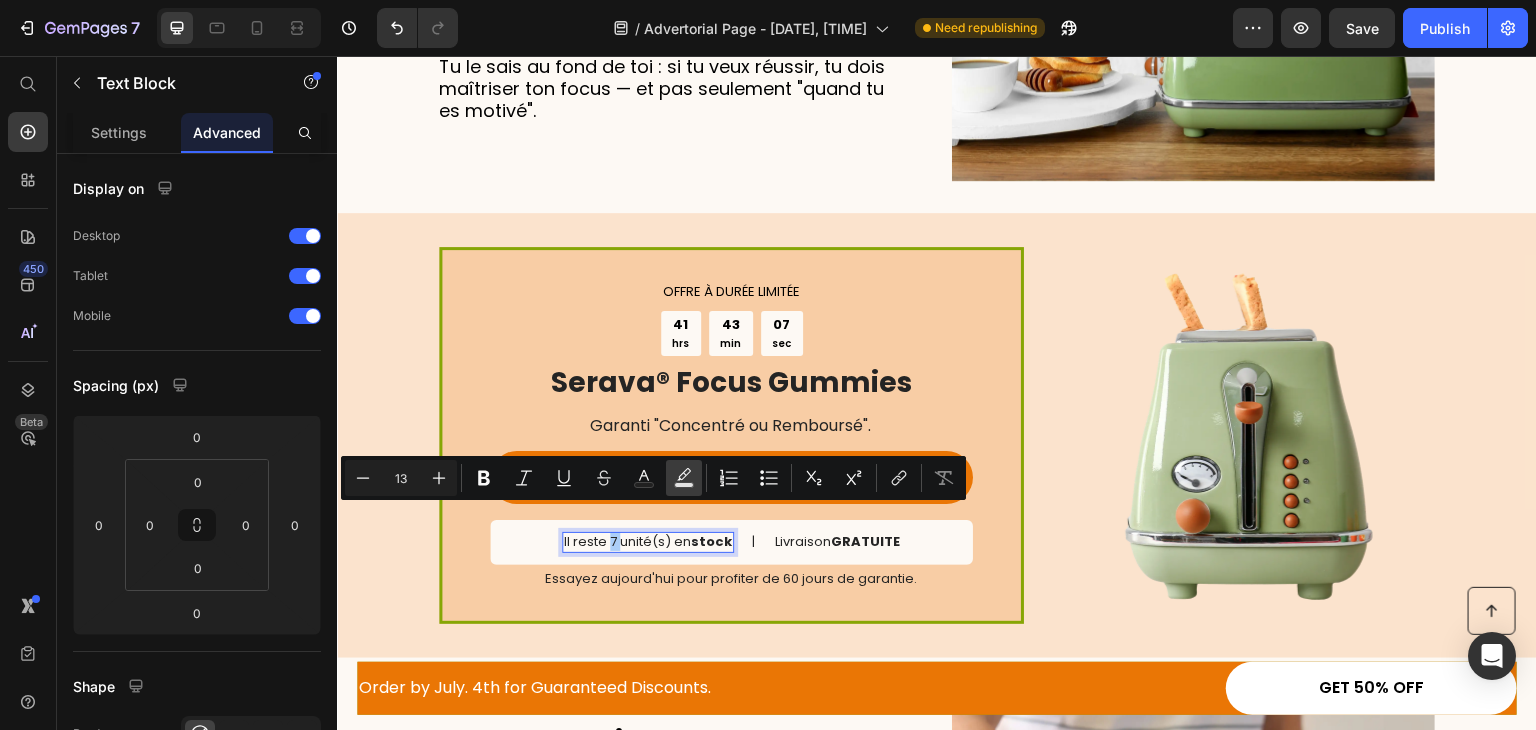 click 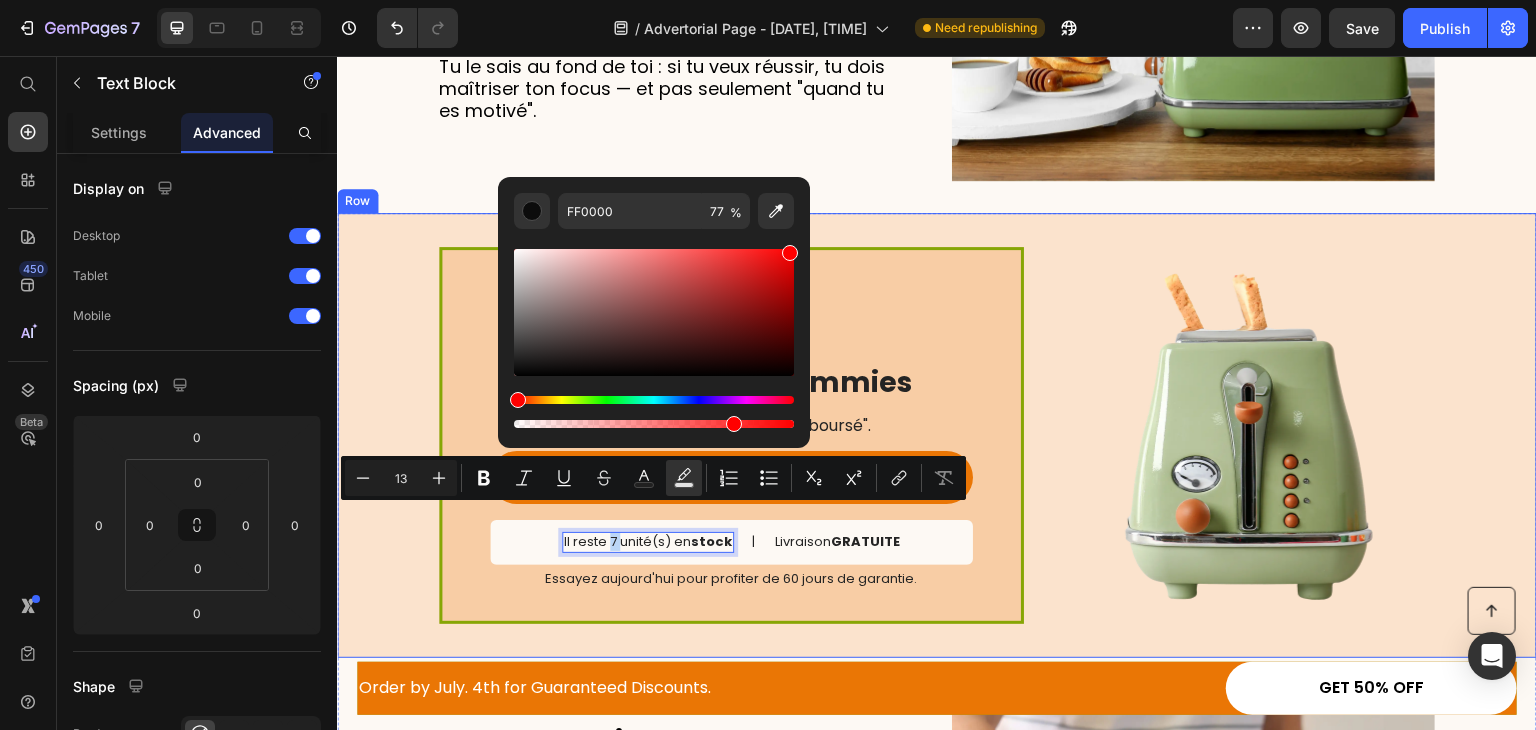 drag, startPoint x: 961, startPoint y: 342, endPoint x: 822, endPoint y: 210, distance: 191.68985 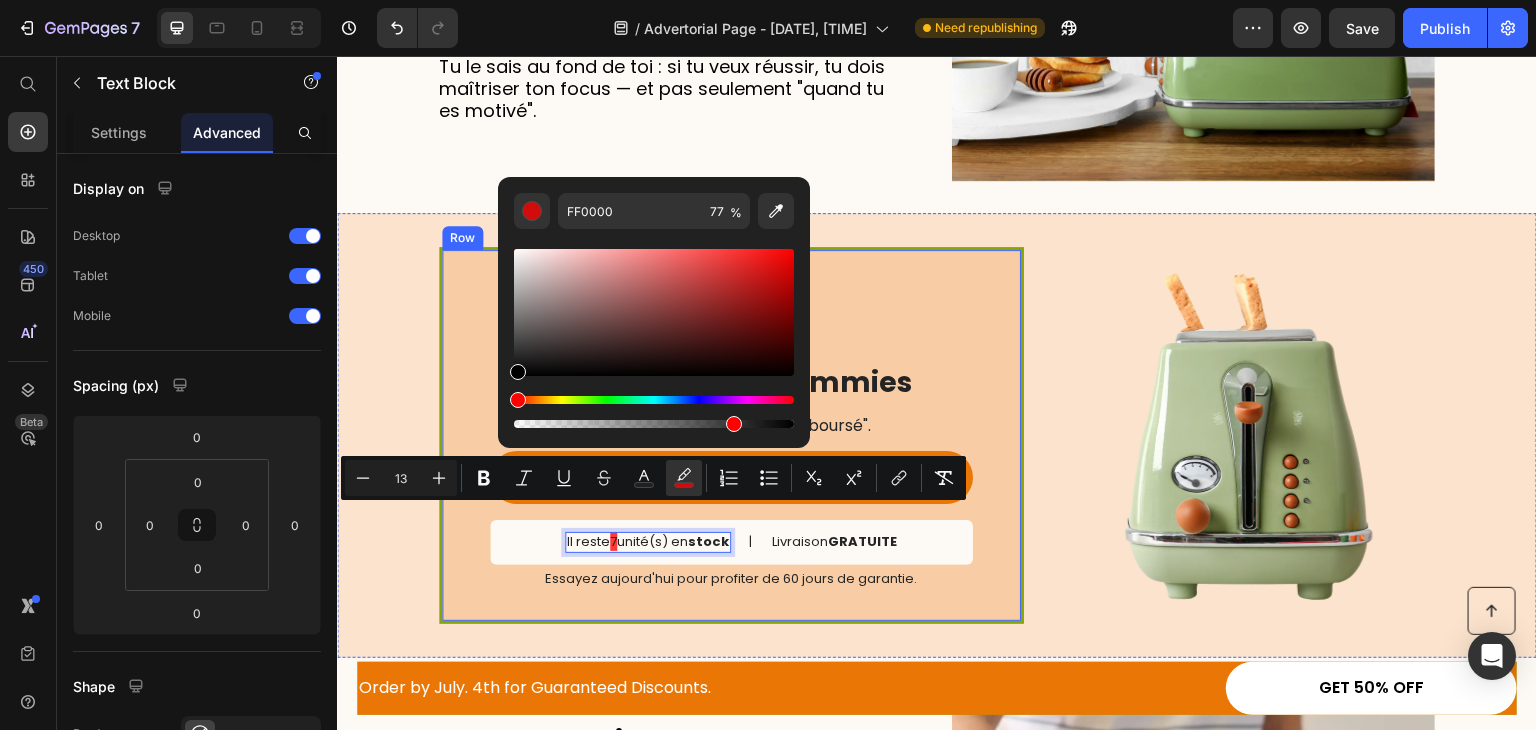 drag, startPoint x: 1020, startPoint y: 384, endPoint x: 440, endPoint y: 451, distance: 583.857 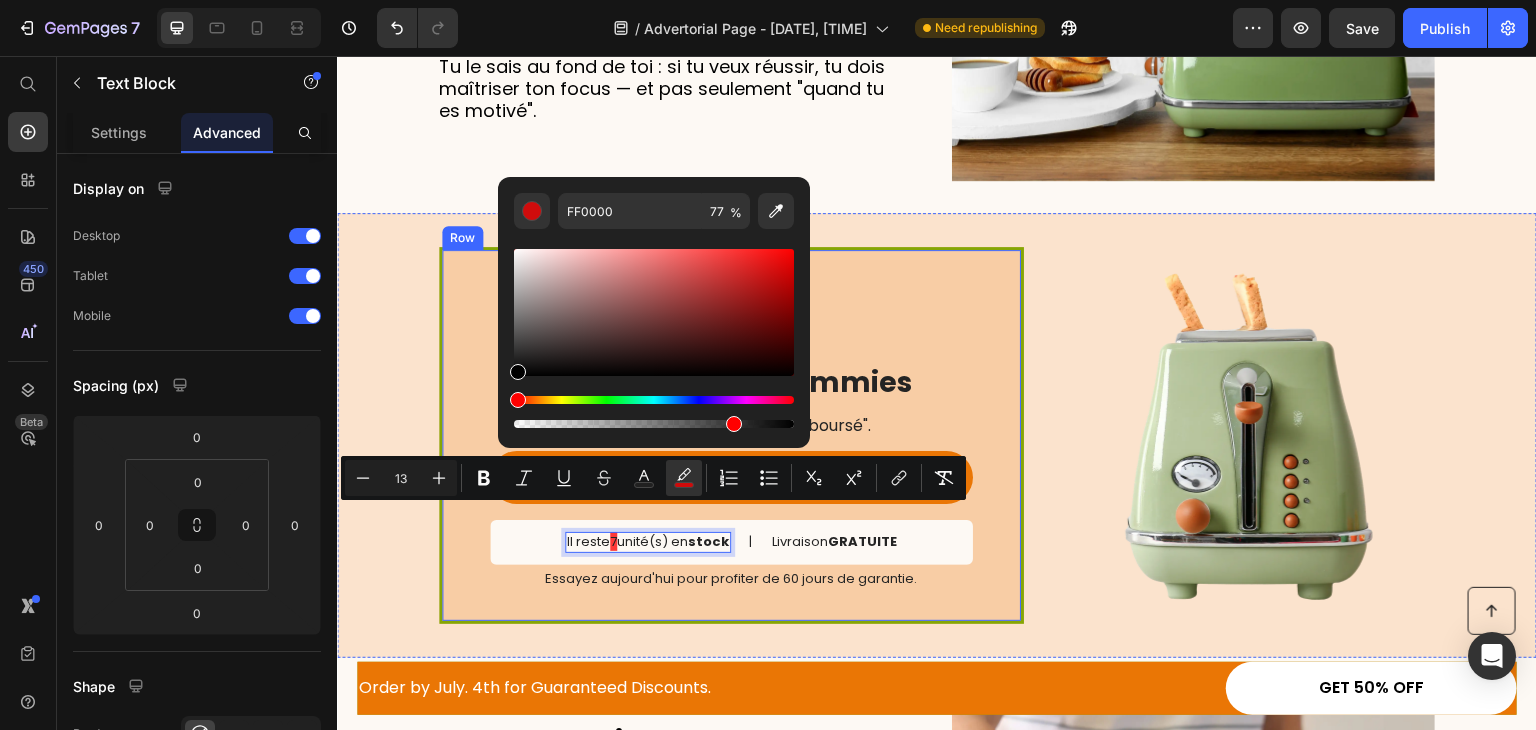 type on "000000" 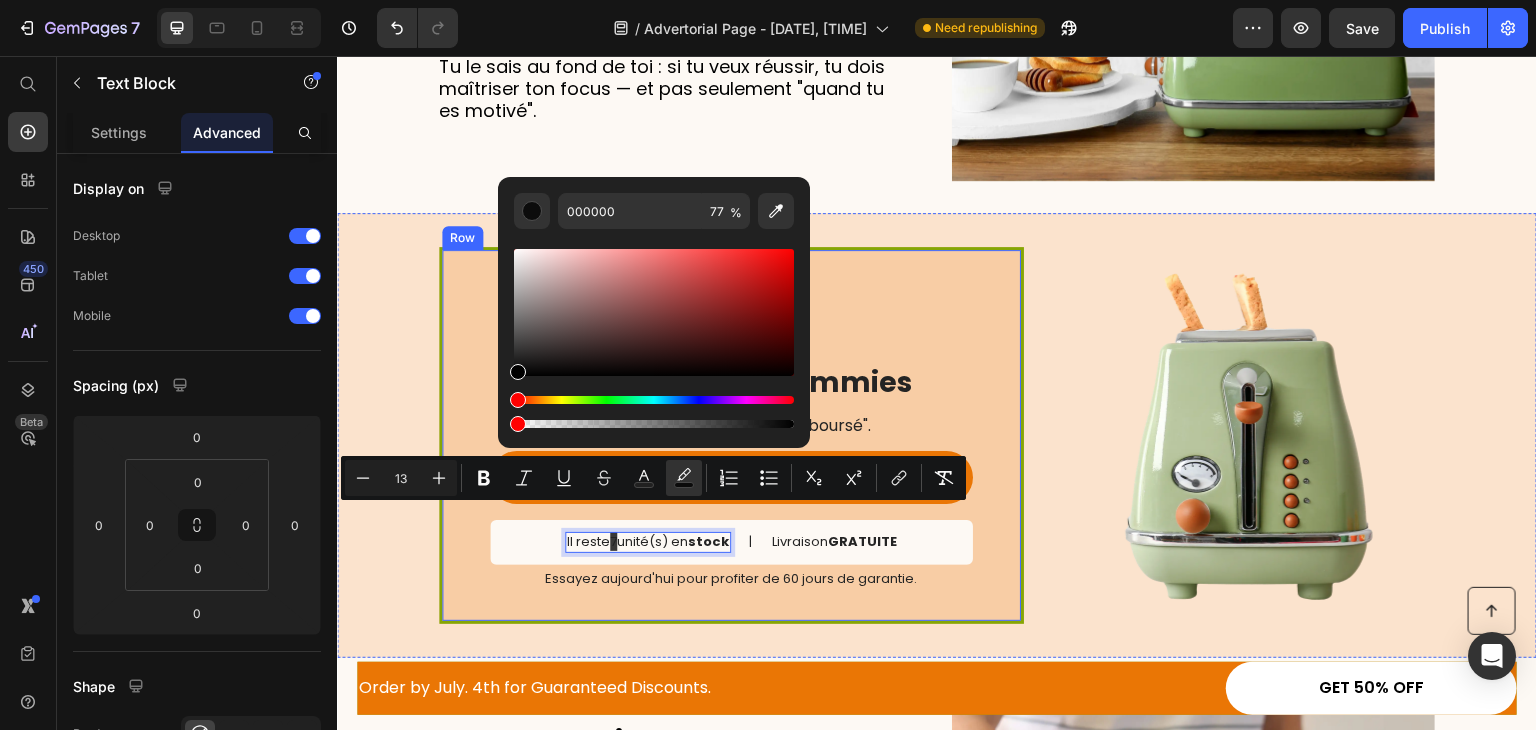 drag, startPoint x: 978, startPoint y: 477, endPoint x: 426, endPoint y: 428, distance: 554.17053 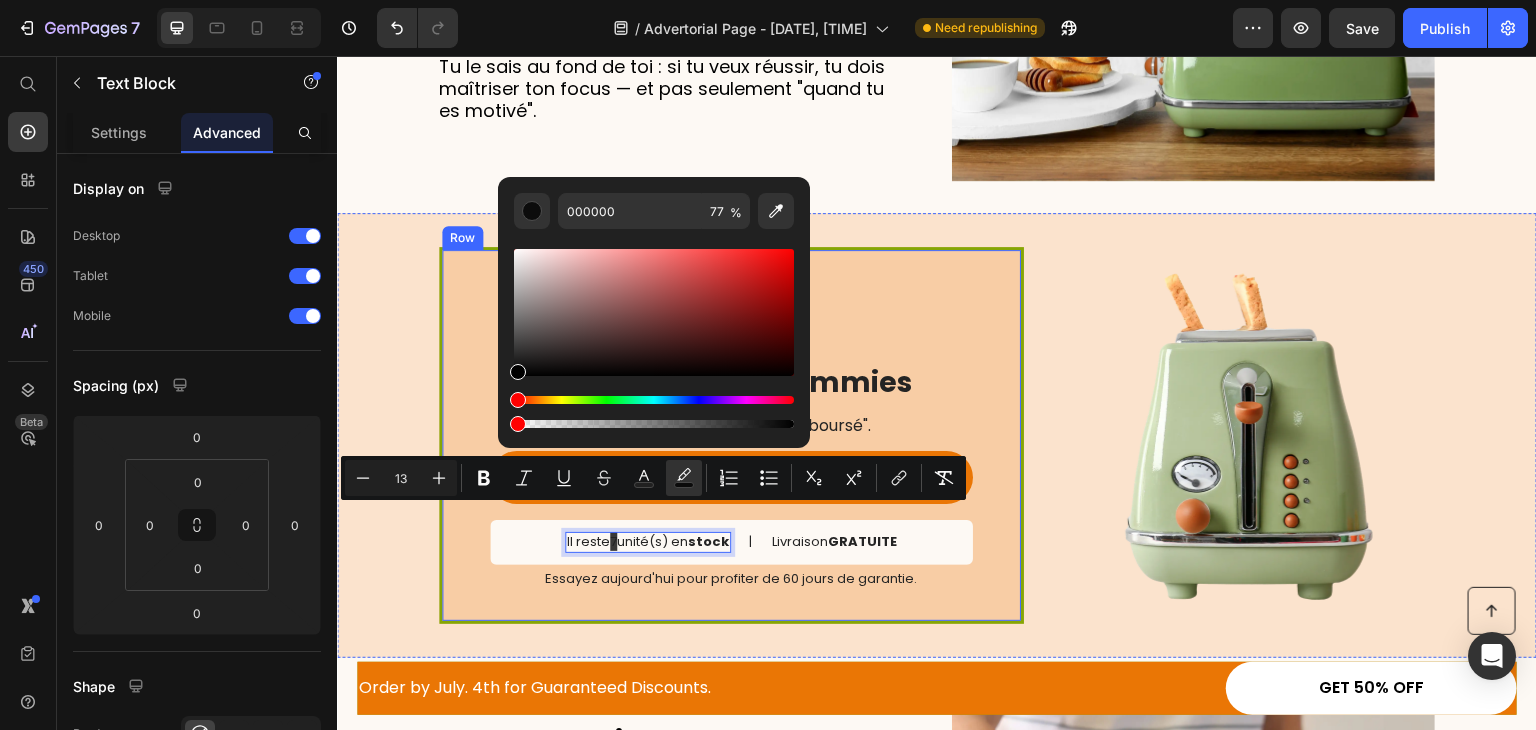 type on "0" 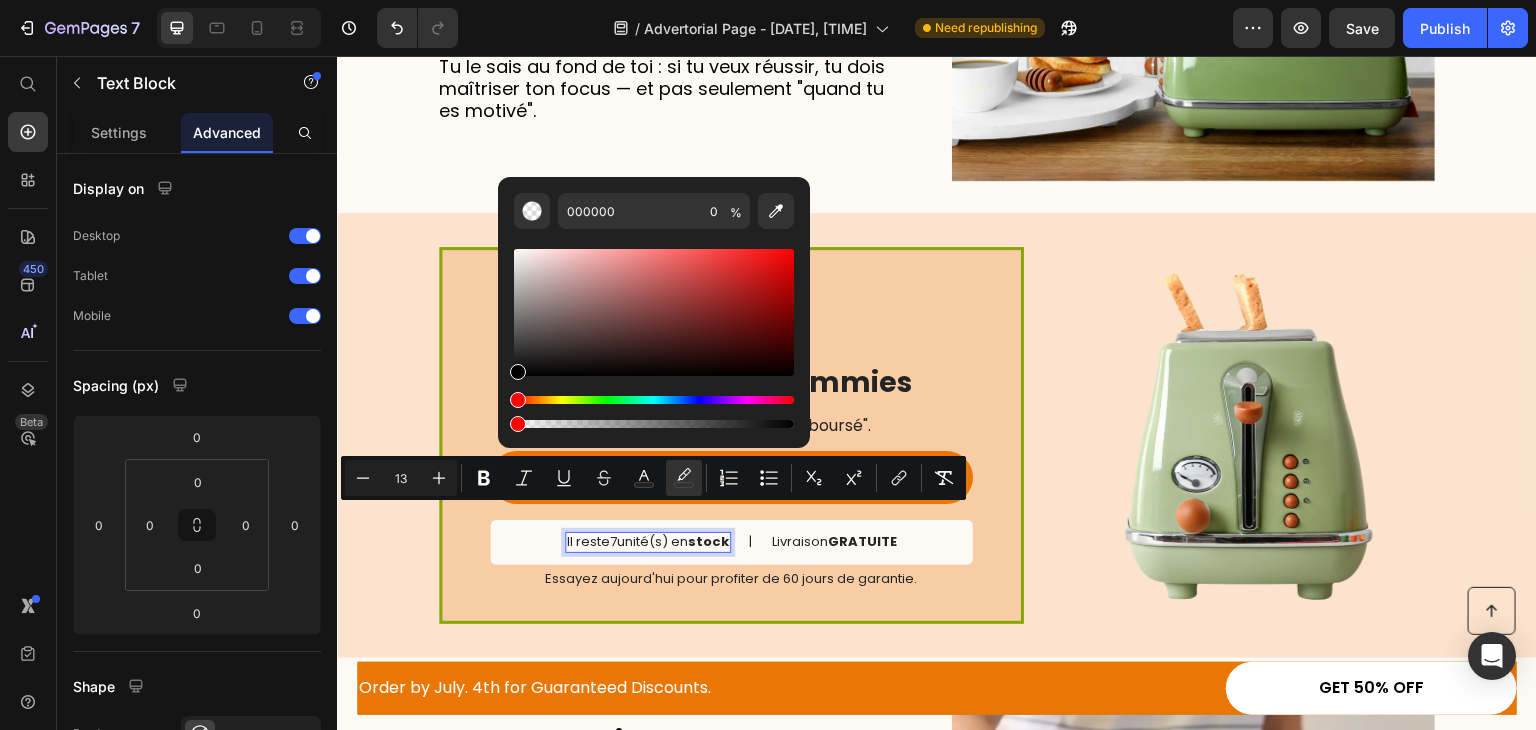 click on "7" at bounding box center (613, 541) 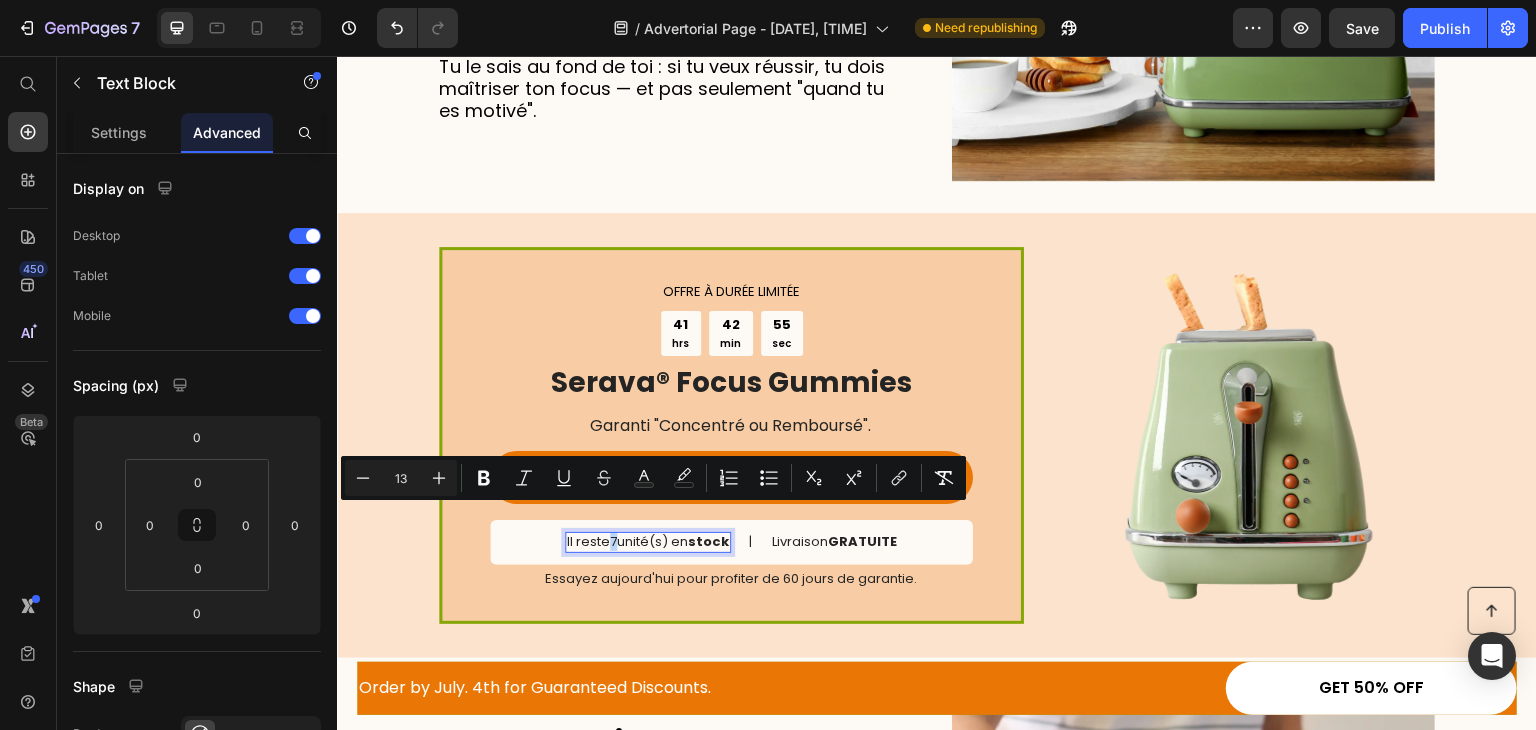 click on "7" at bounding box center [613, 541] 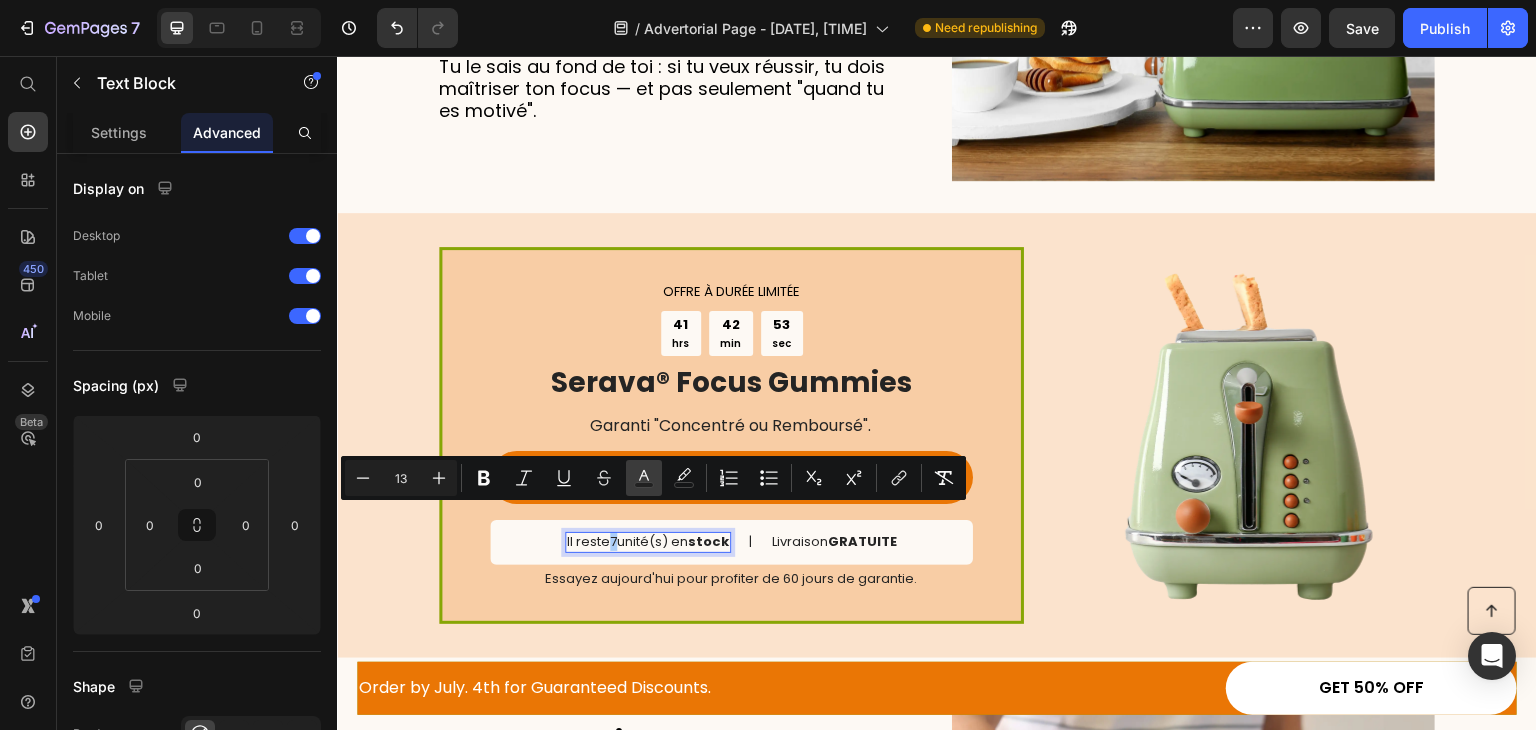click 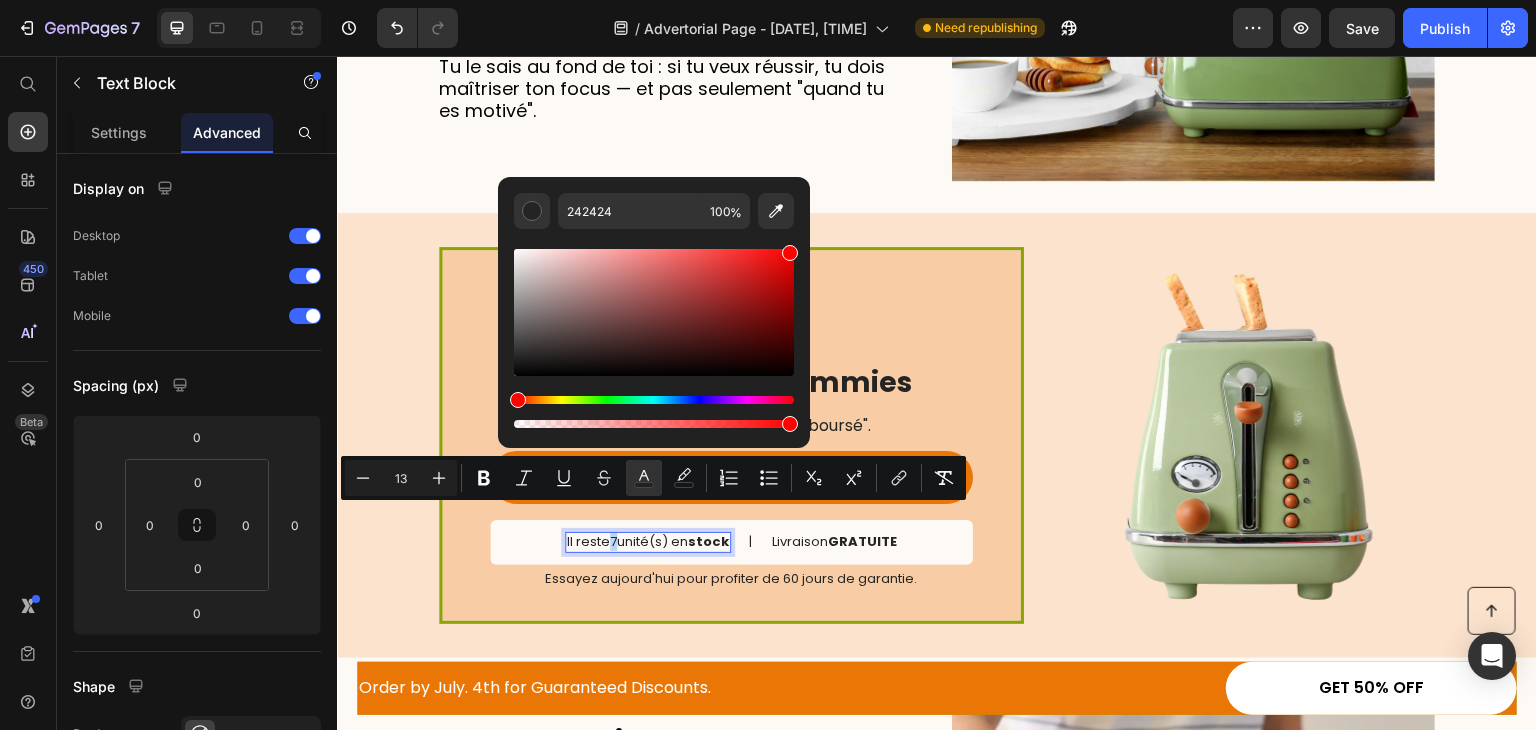 type on "FF0000" 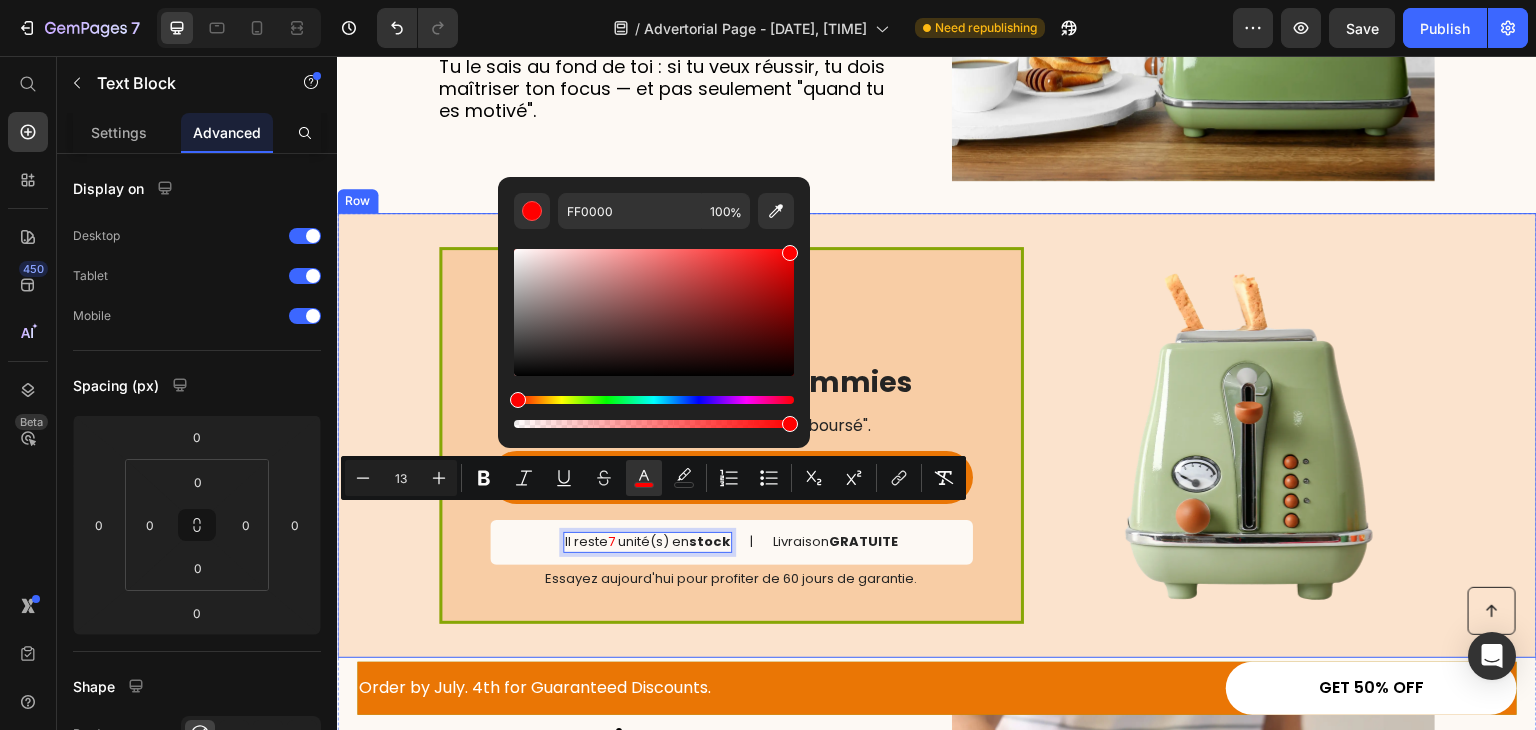 drag, startPoint x: 943, startPoint y: 396, endPoint x: 820, endPoint y: 213, distance: 220.4949 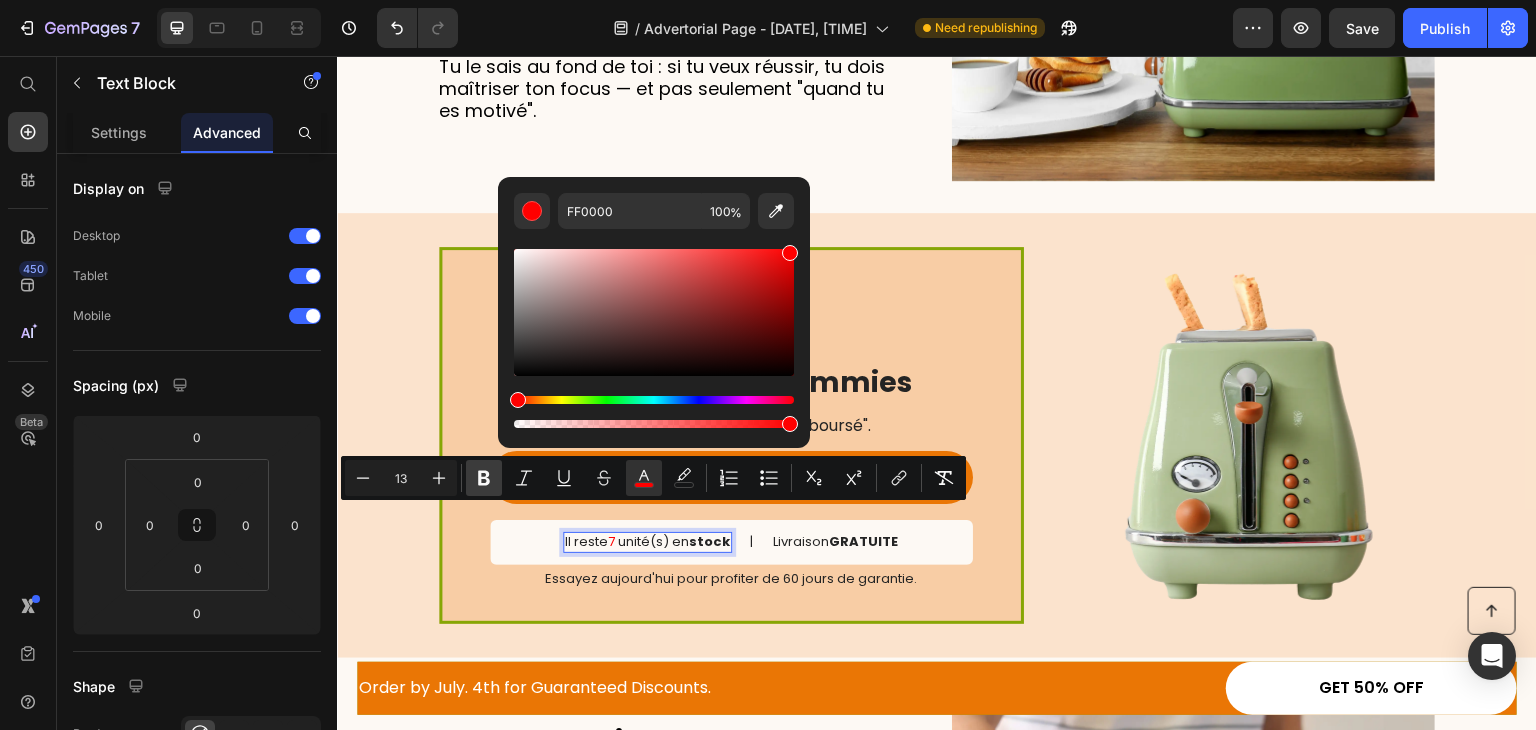 click on "Bold" at bounding box center (484, 478) 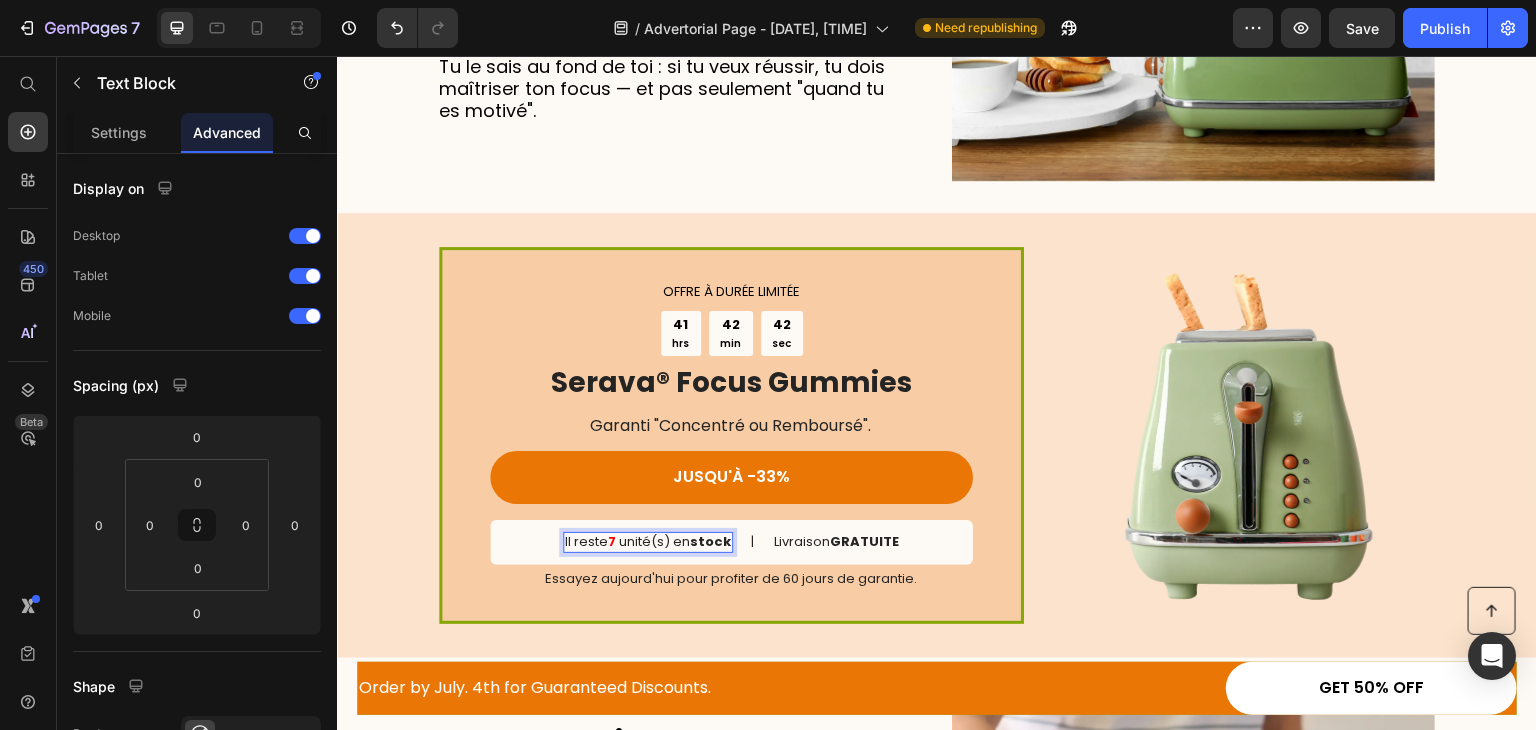 click on "Il reste  7   unité(s) en  stock" at bounding box center (648, 542) 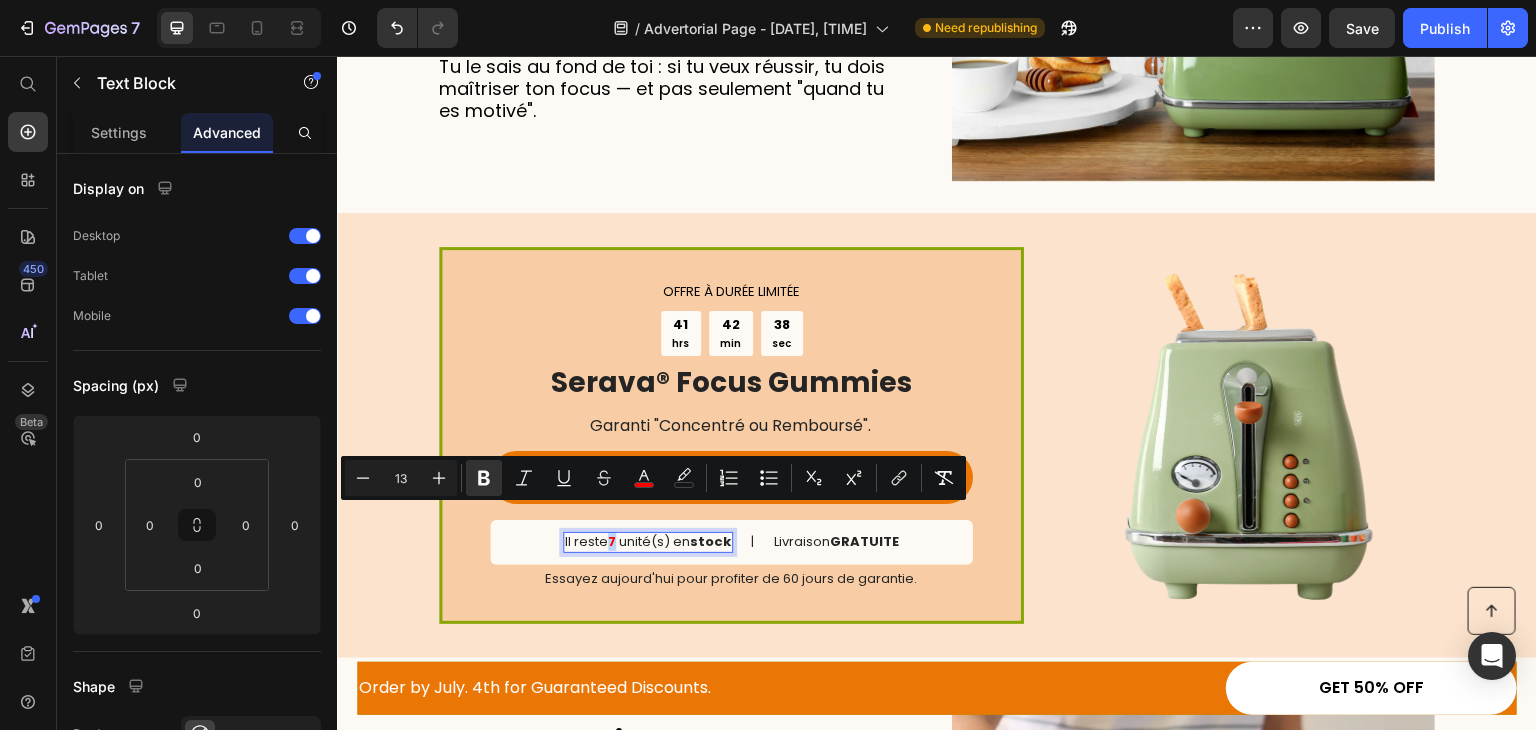 click on "7" at bounding box center [612, 541] 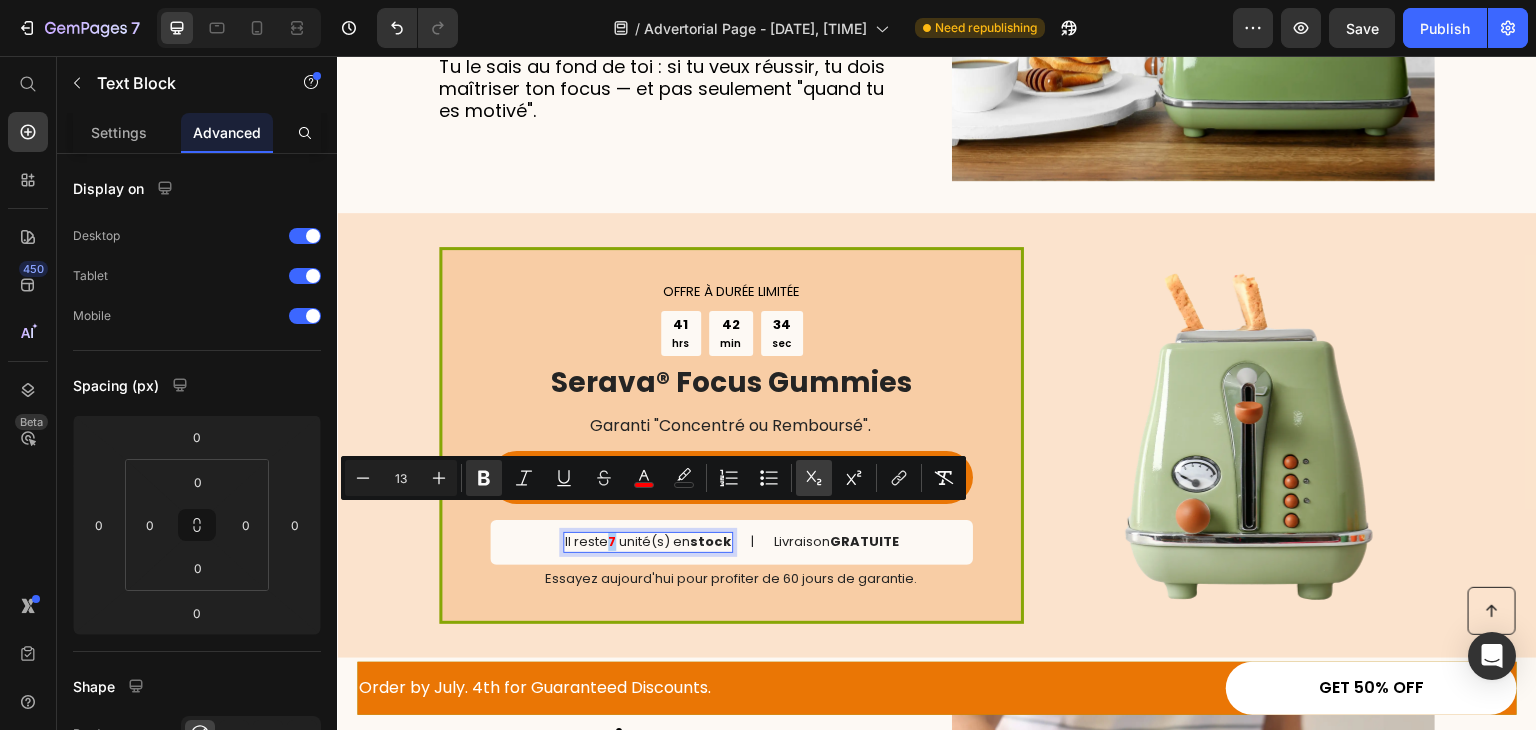 click on "Subscript" at bounding box center (814, 478) 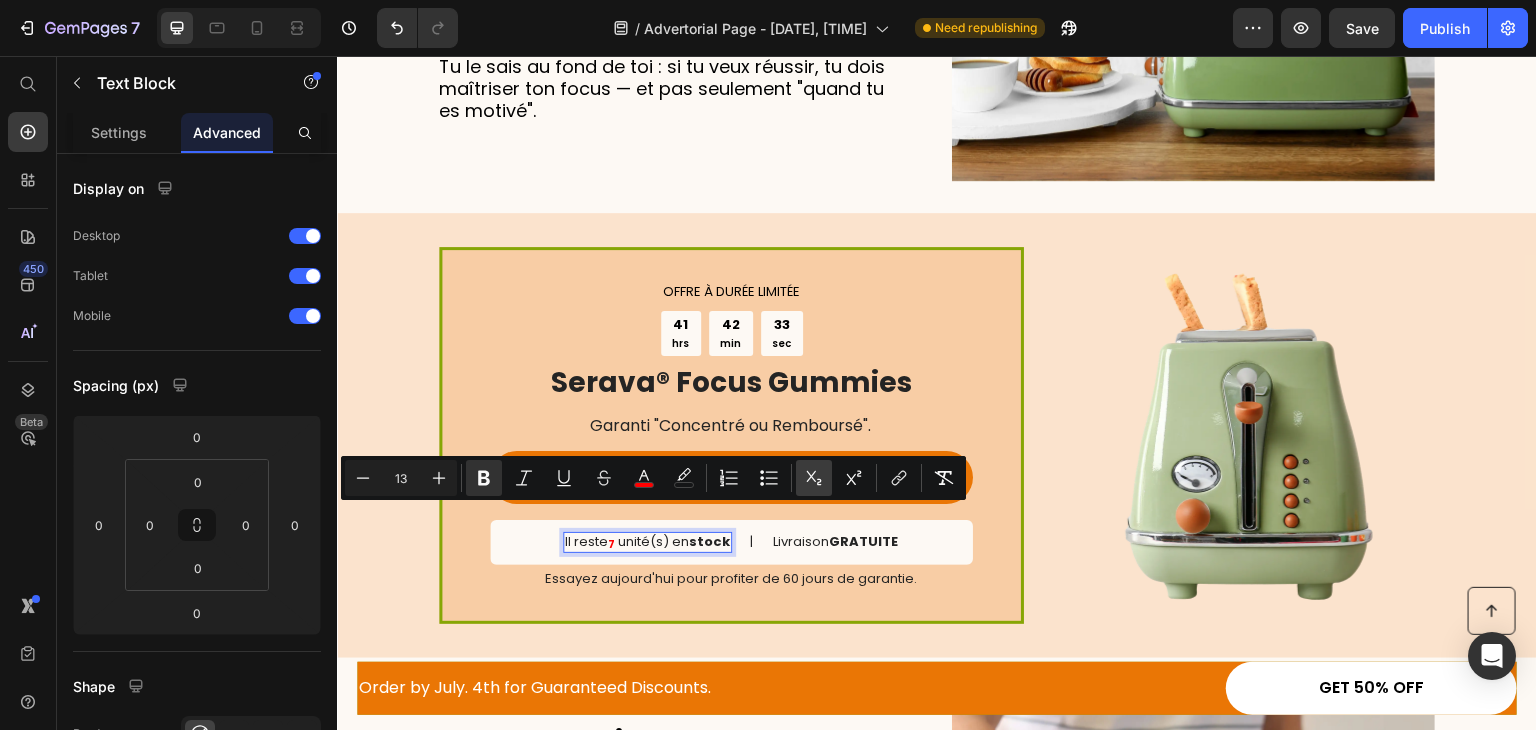 click on "Subscript" at bounding box center (814, 478) 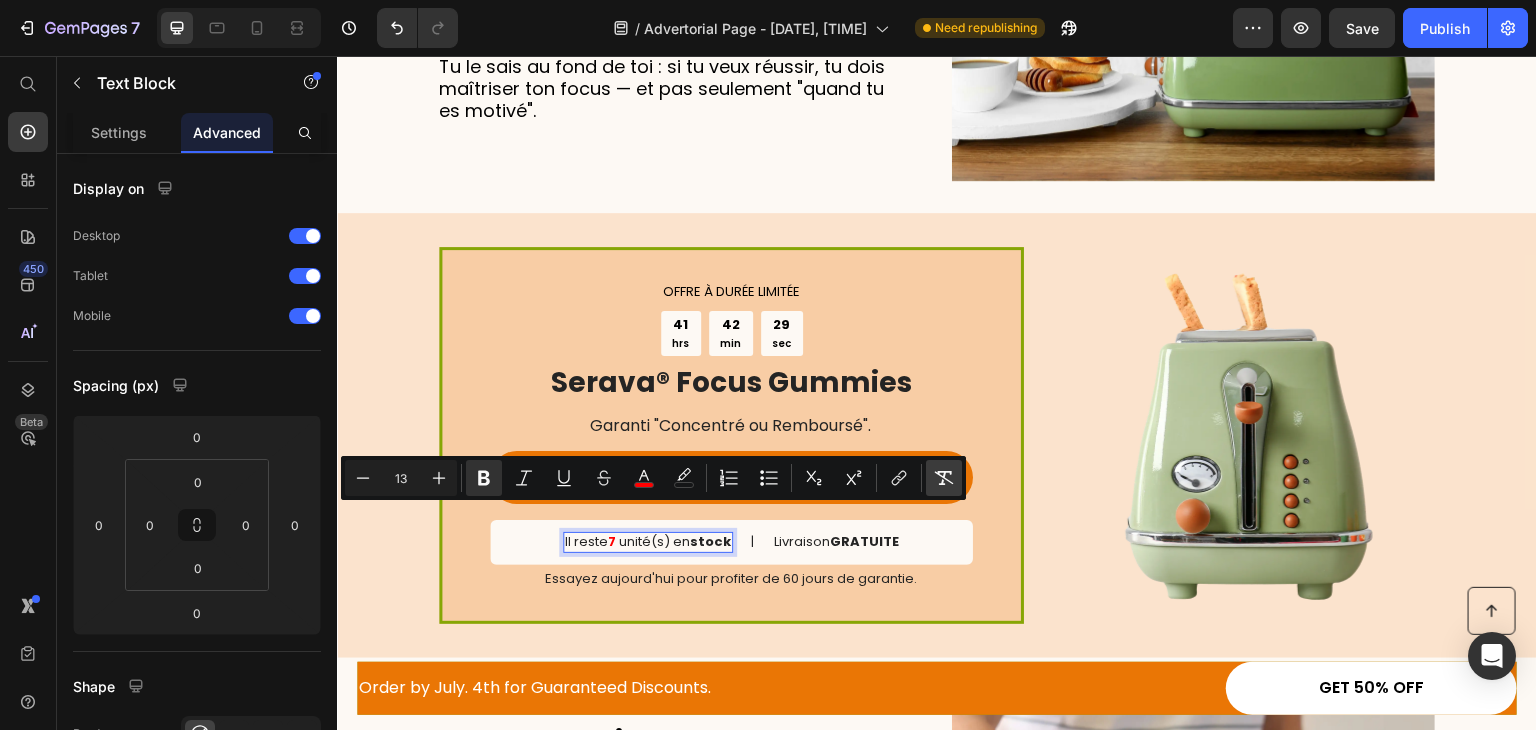 click 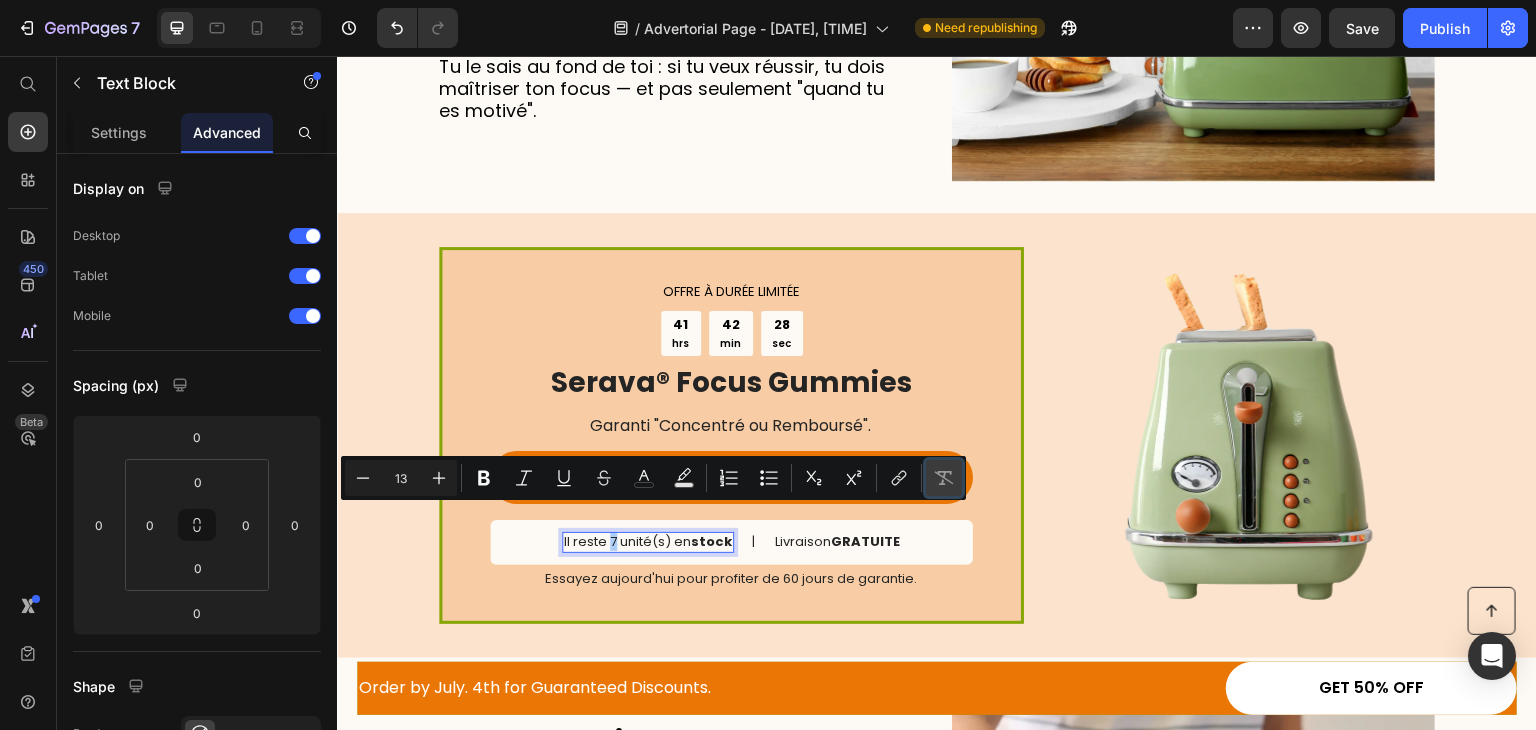 click 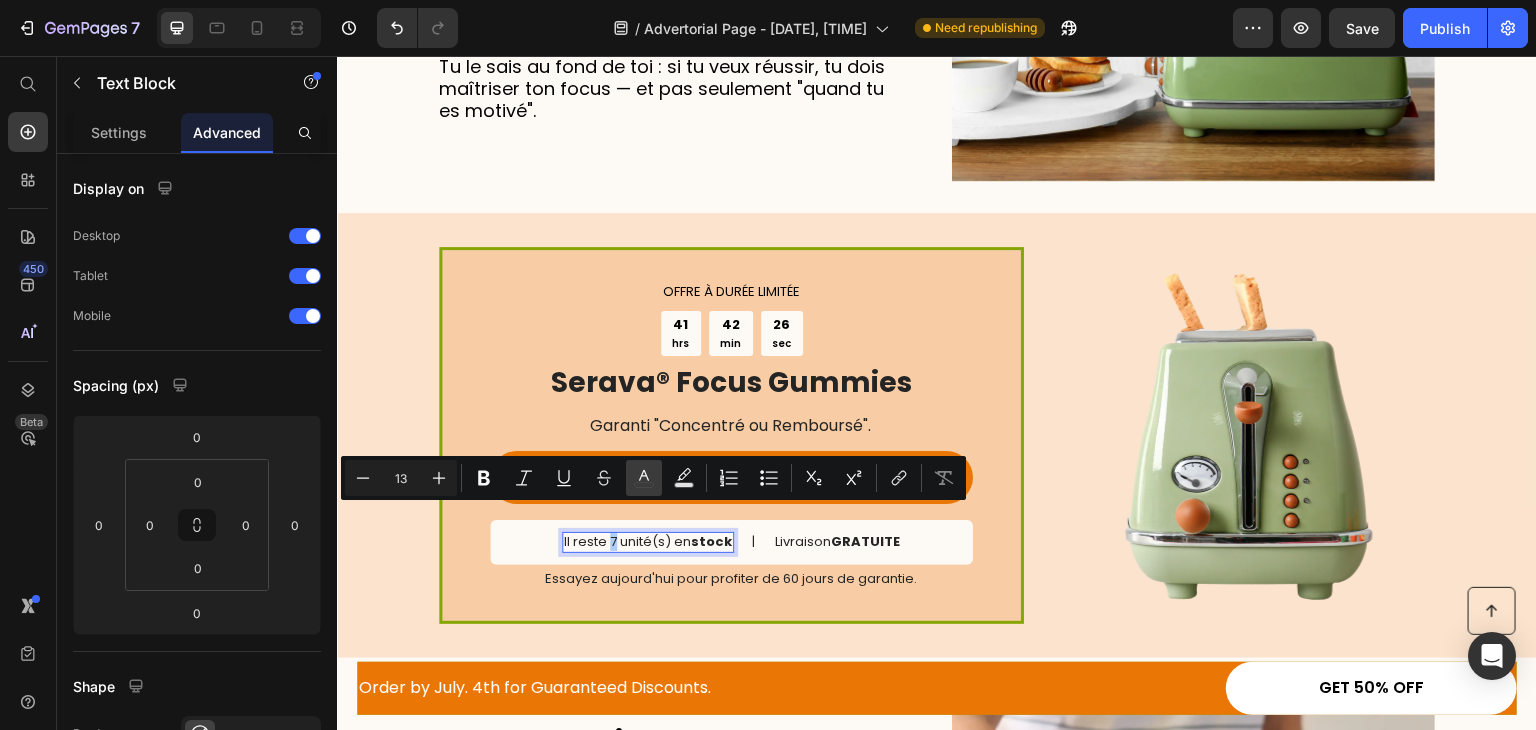 click on "color" at bounding box center [644, 478] 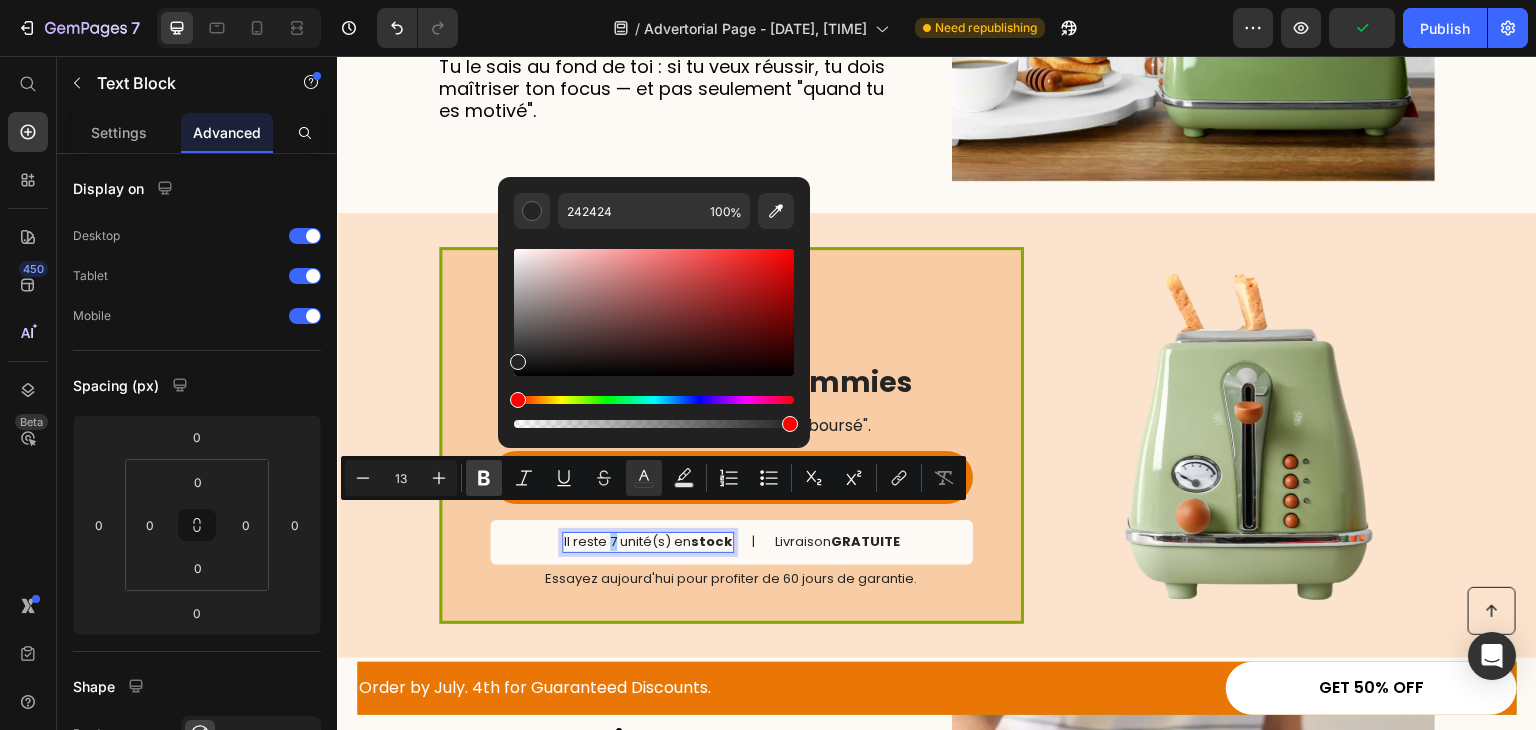 click 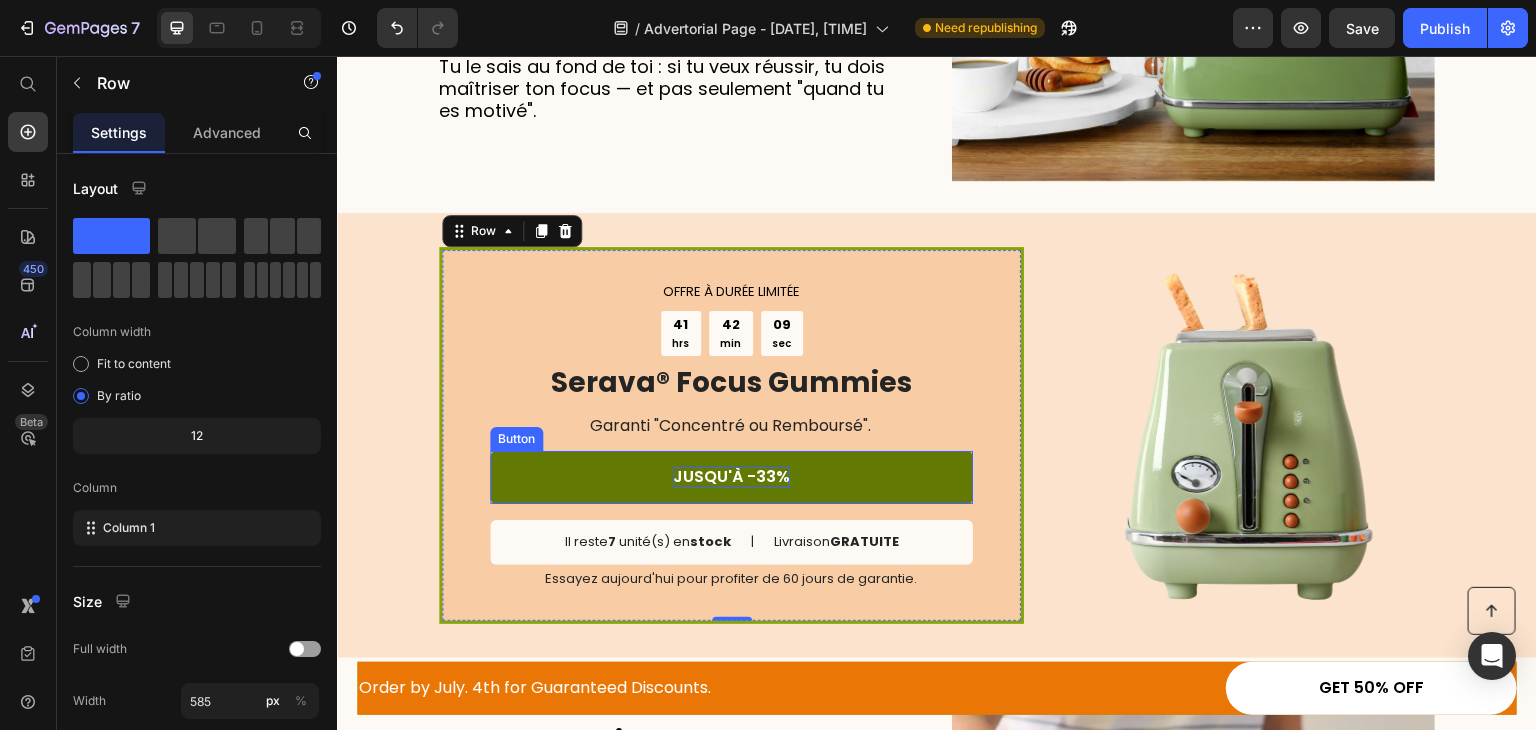 click on "JUSQU'À -33%" at bounding box center (731, 477) 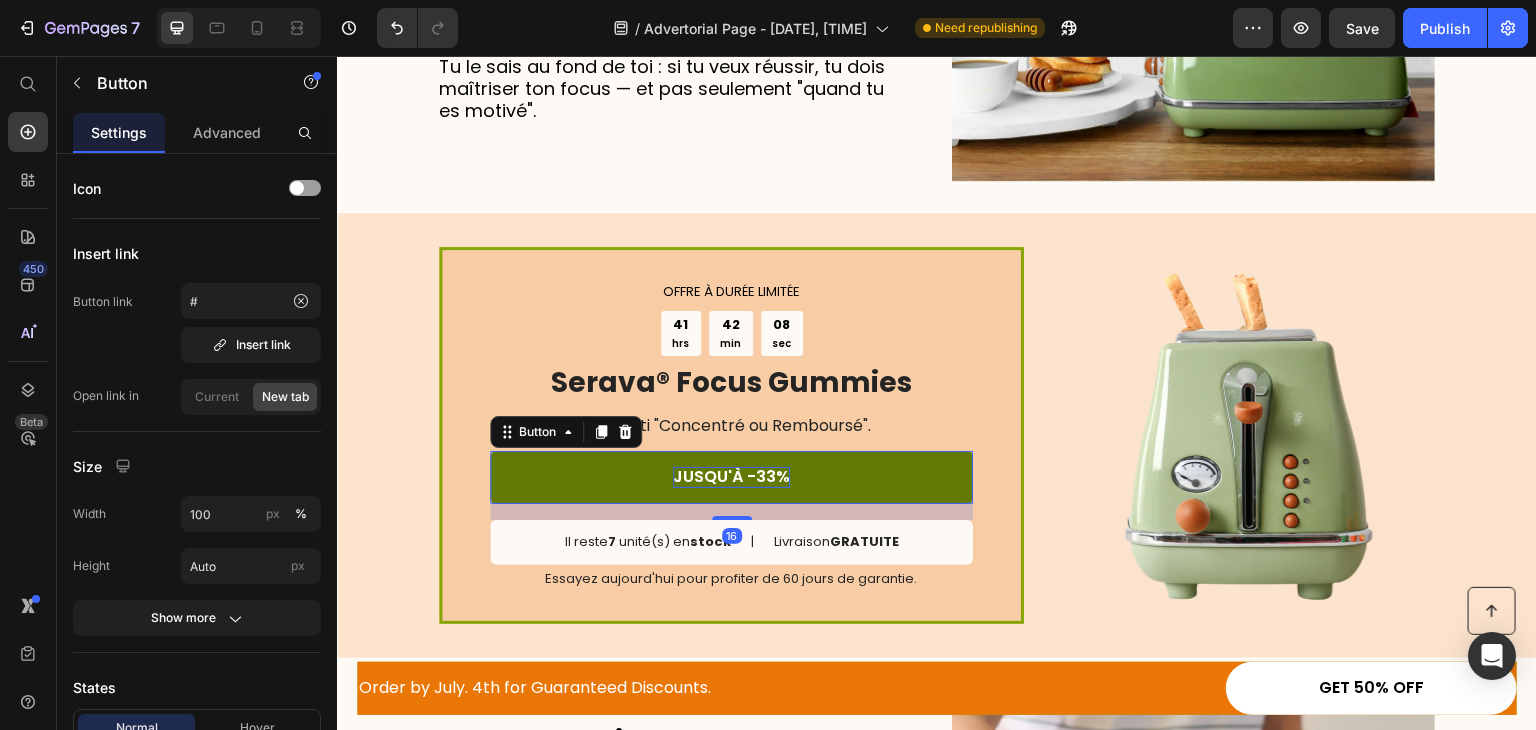 click on "JUSQU'À -33%" at bounding box center [731, 477] 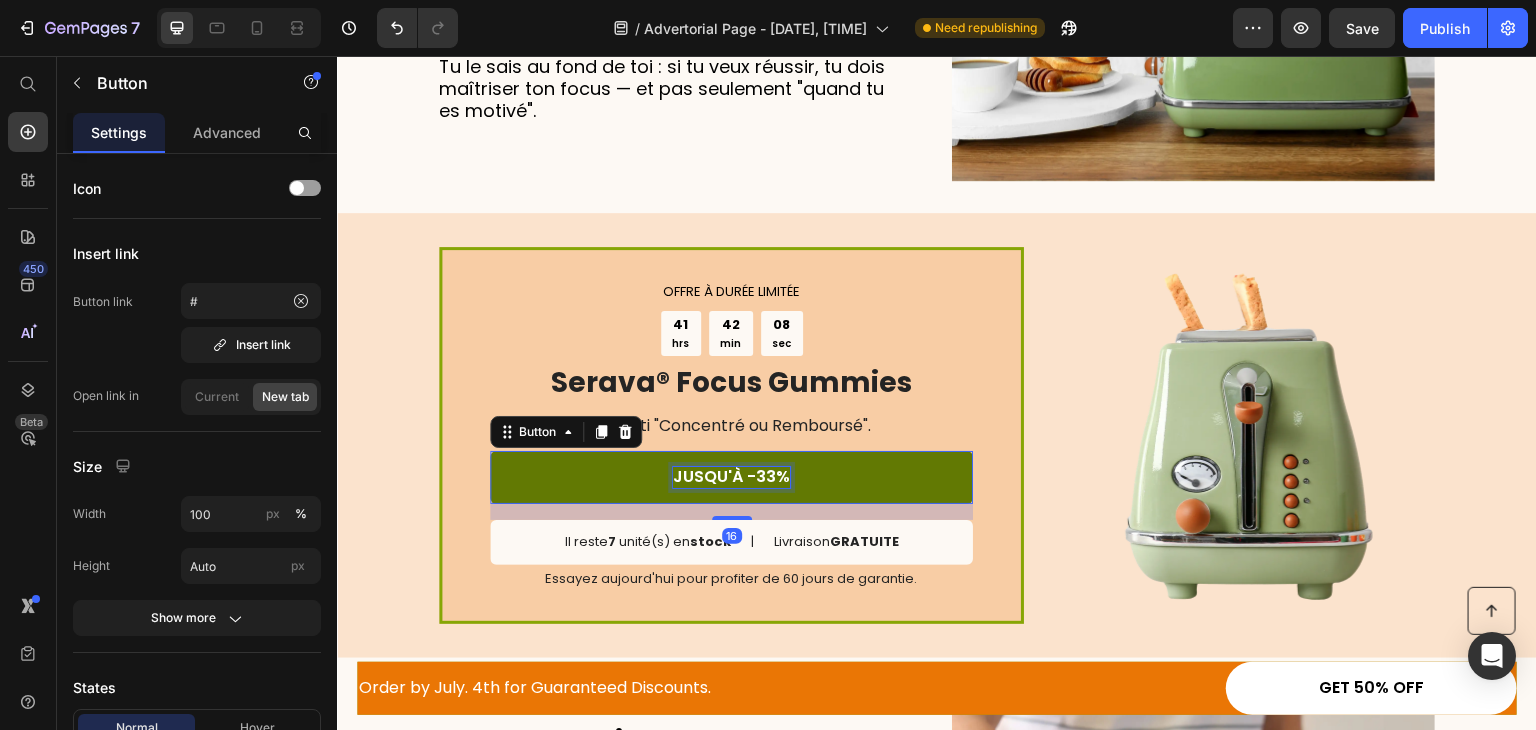 click on "JUSQU'À -33%" at bounding box center (731, 477) 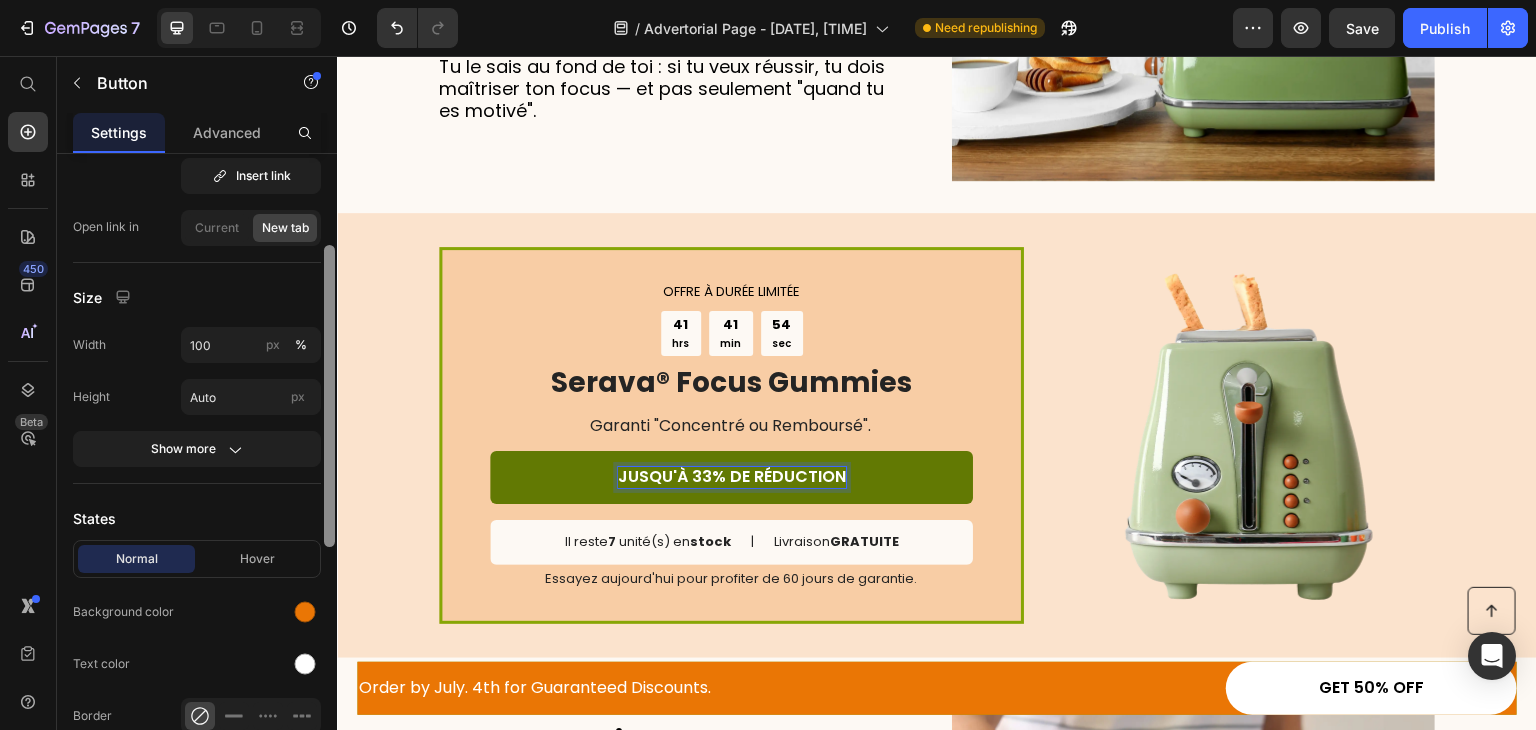 scroll, scrollTop: 176, scrollLeft: 0, axis: vertical 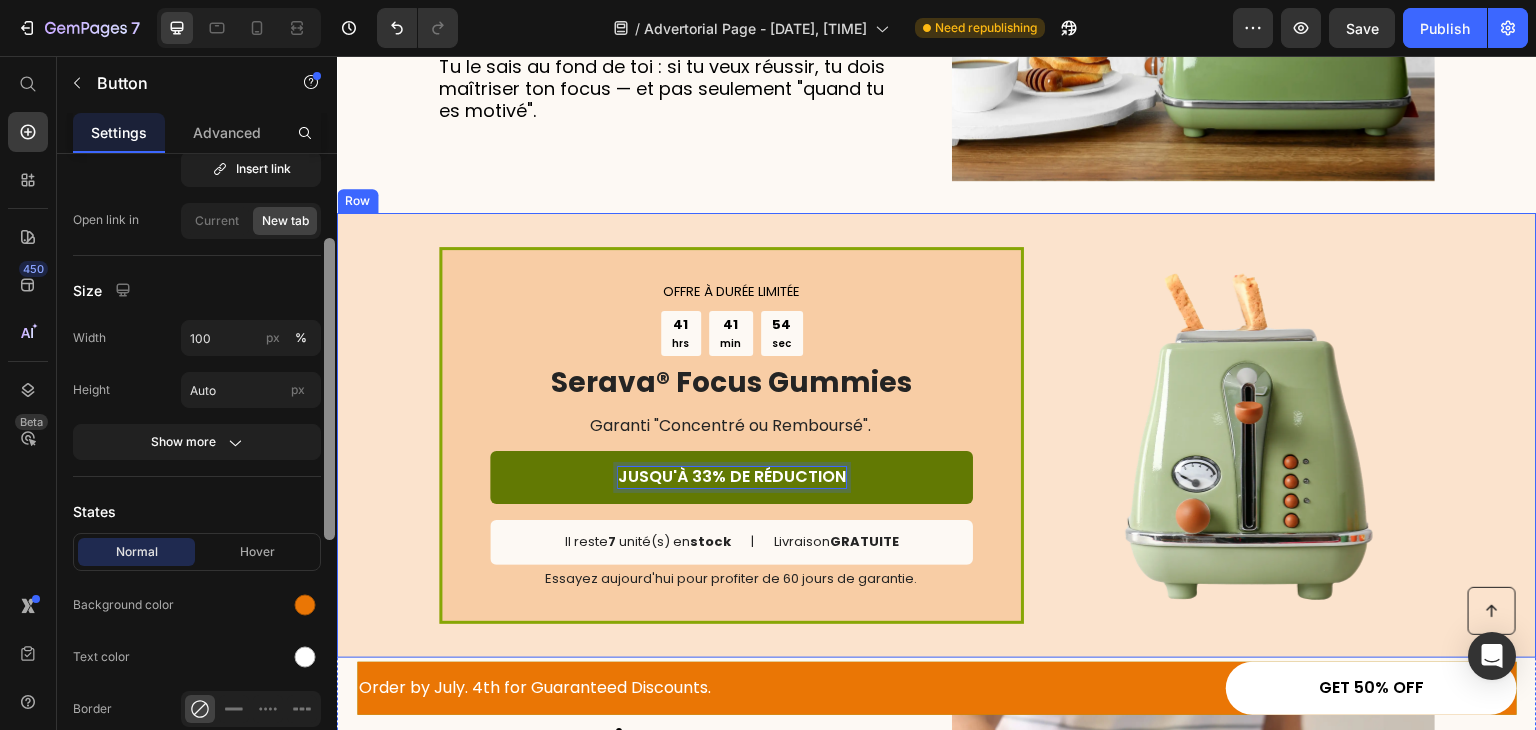 drag, startPoint x: 661, startPoint y: 309, endPoint x: 342, endPoint y: 386, distance: 328.16156 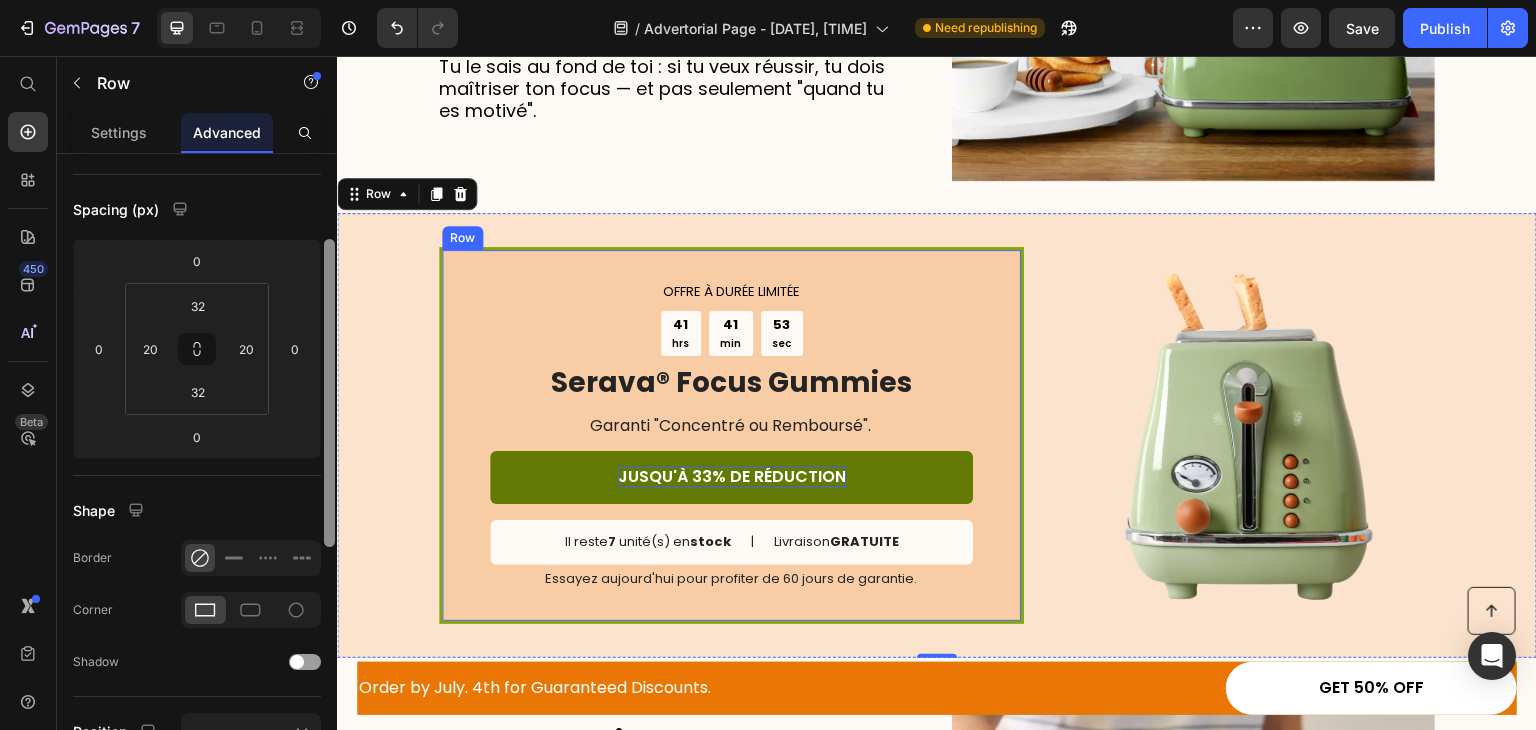 scroll, scrollTop: 0, scrollLeft: 0, axis: both 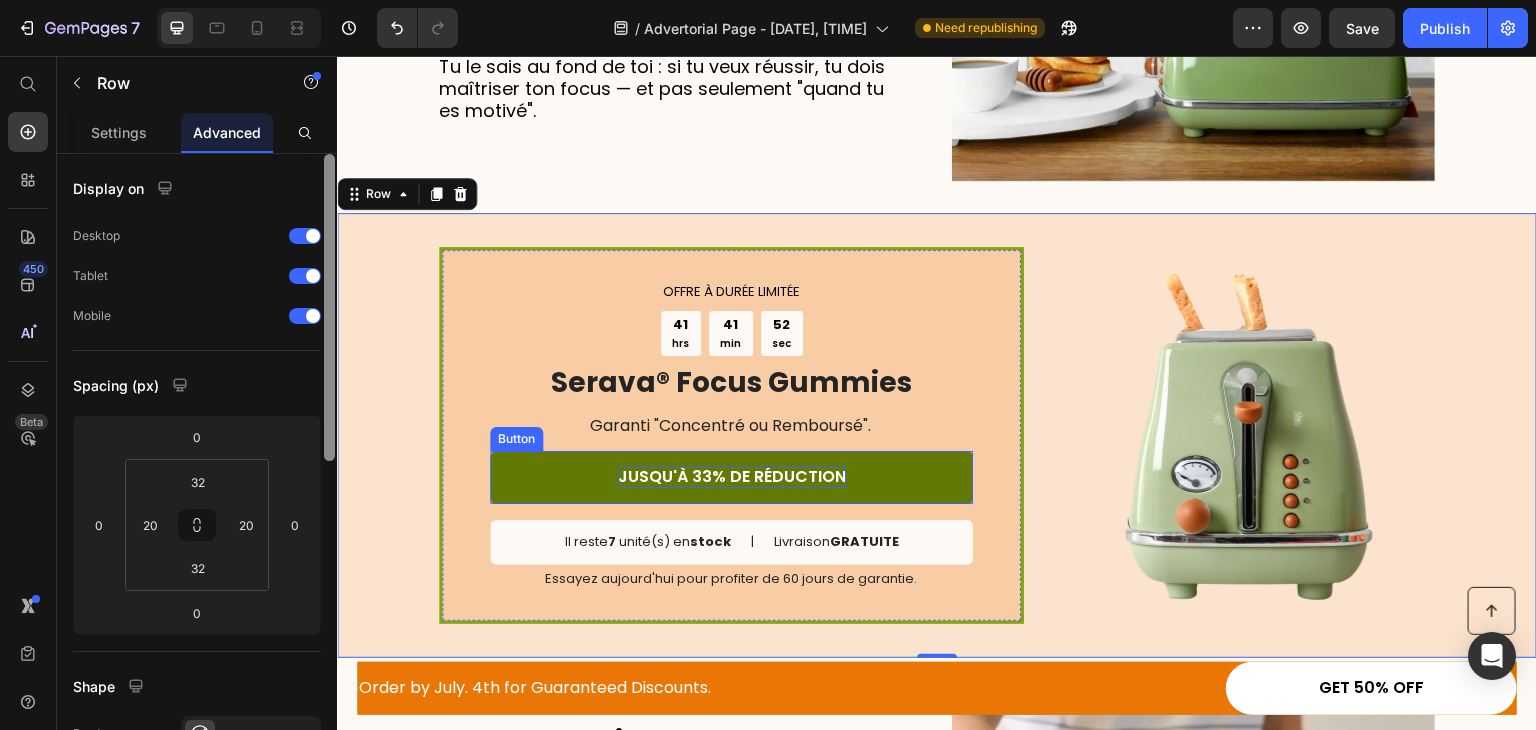 click on "JUSQU'À 33% DE RÉDUCTION" at bounding box center (731, 477) 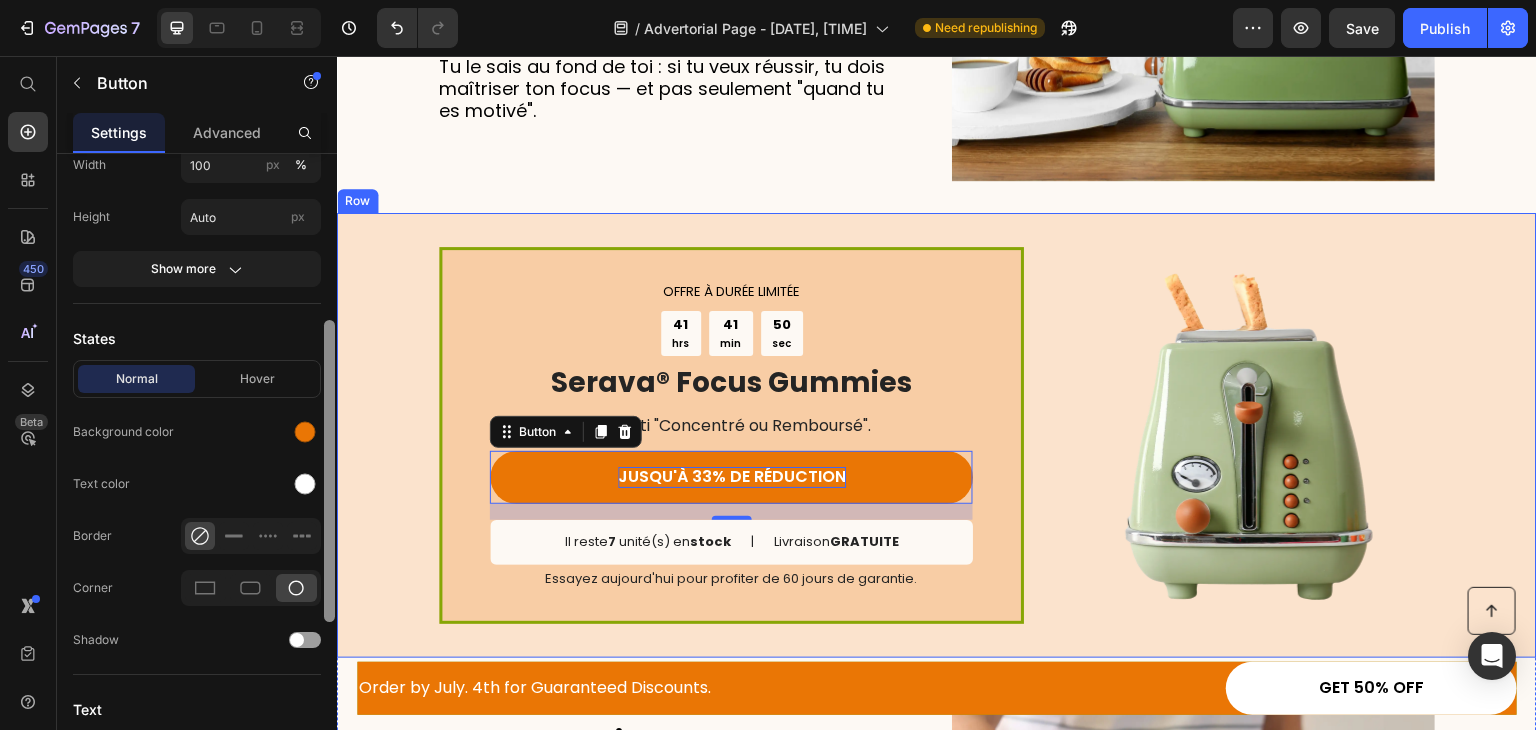 drag, startPoint x: 661, startPoint y: 353, endPoint x: 341, endPoint y: 449, distance: 334.0898 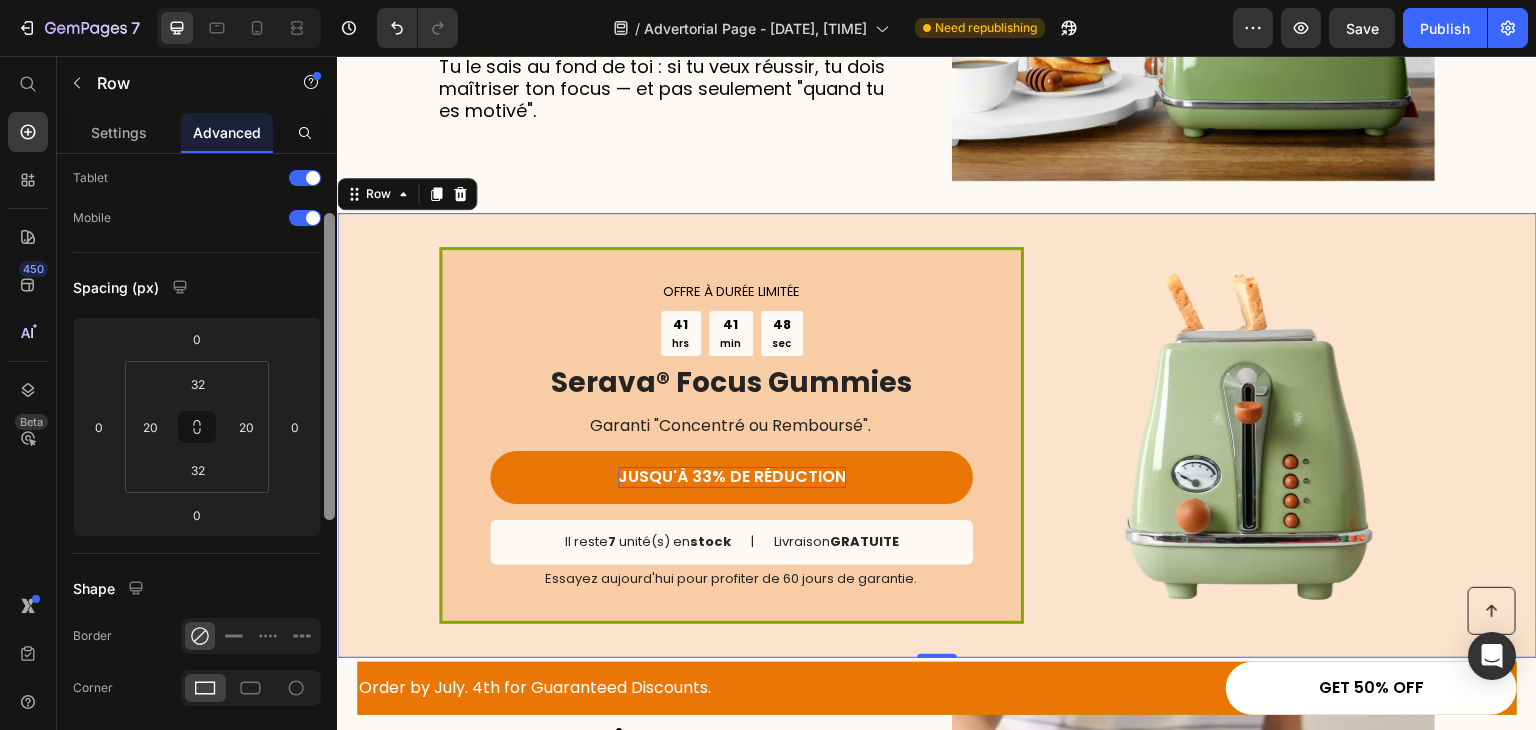 scroll, scrollTop: 106, scrollLeft: 0, axis: vertical 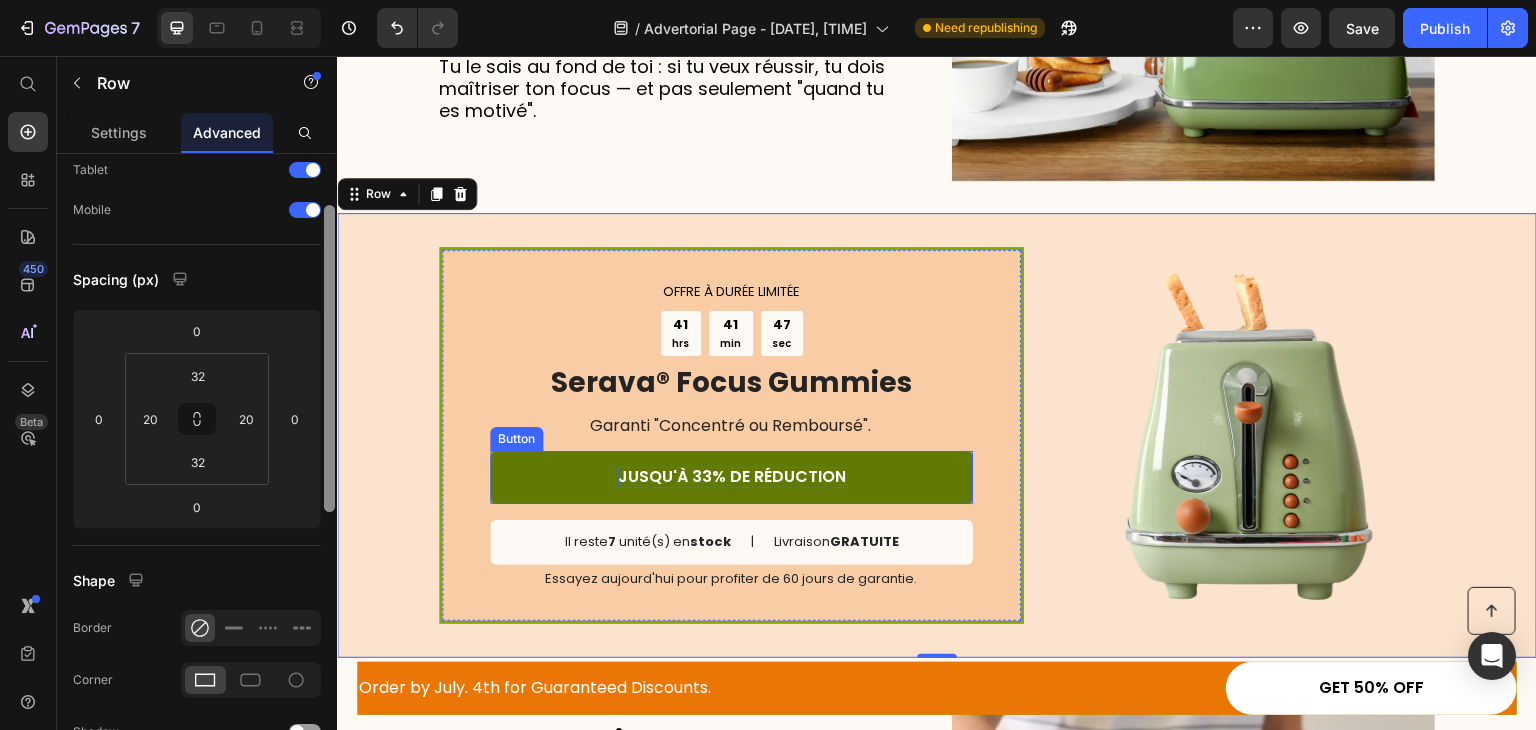 click on "JUSQU'À 33% DE RÉDUCTION" at bounding box center [731, 477] 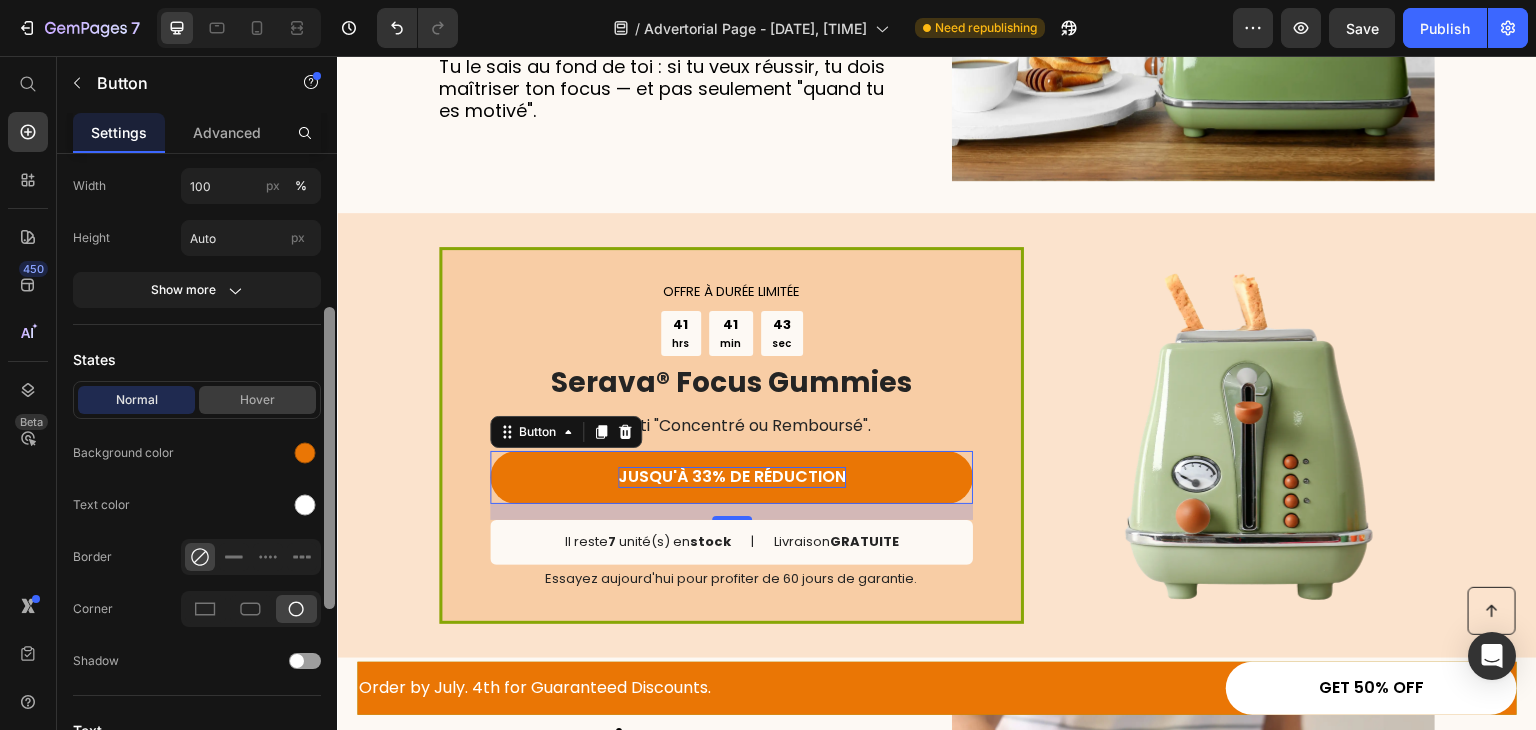 scroll, scrollTop: 326, scrollLeft: 0, axis: vertical 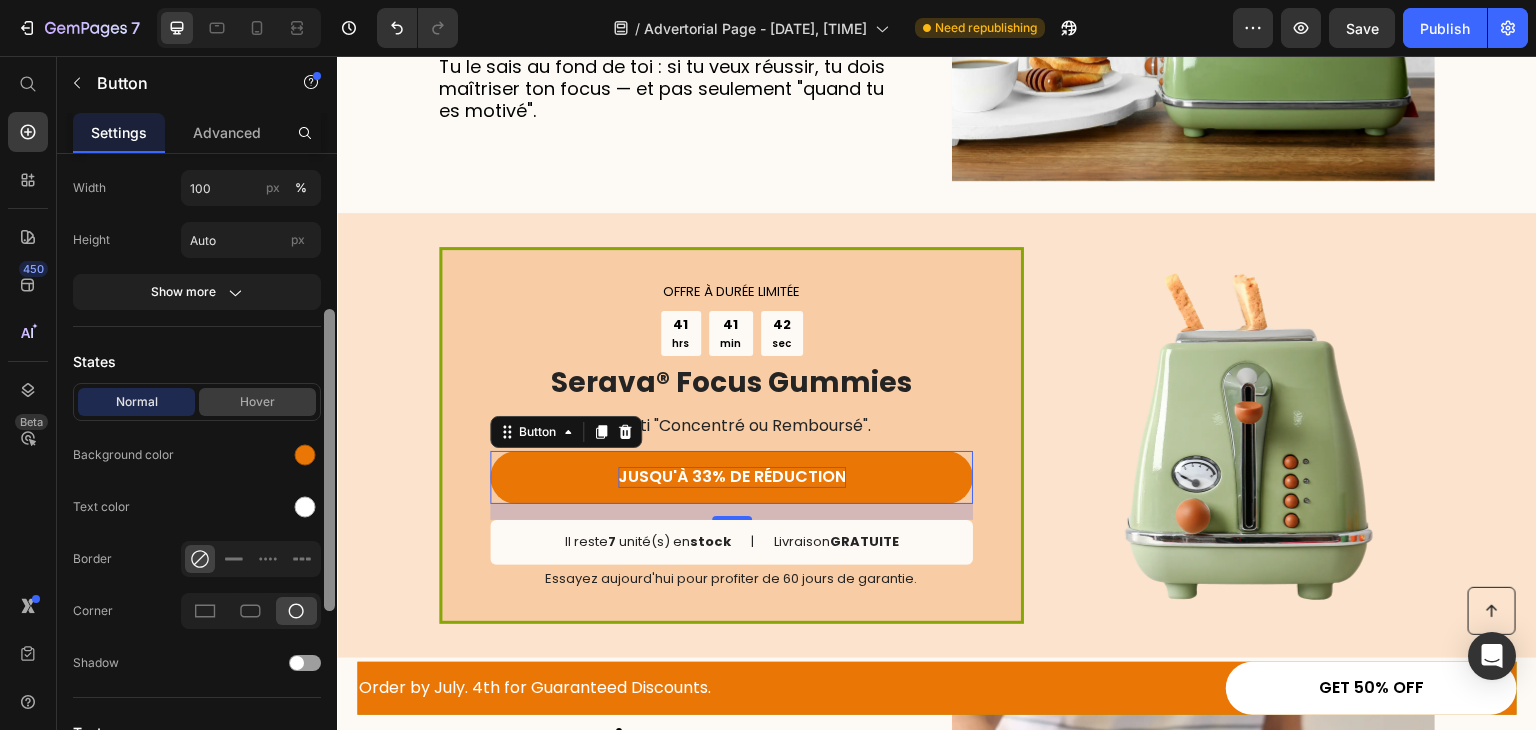 click on "Hover" at bounding box center (257, 402) 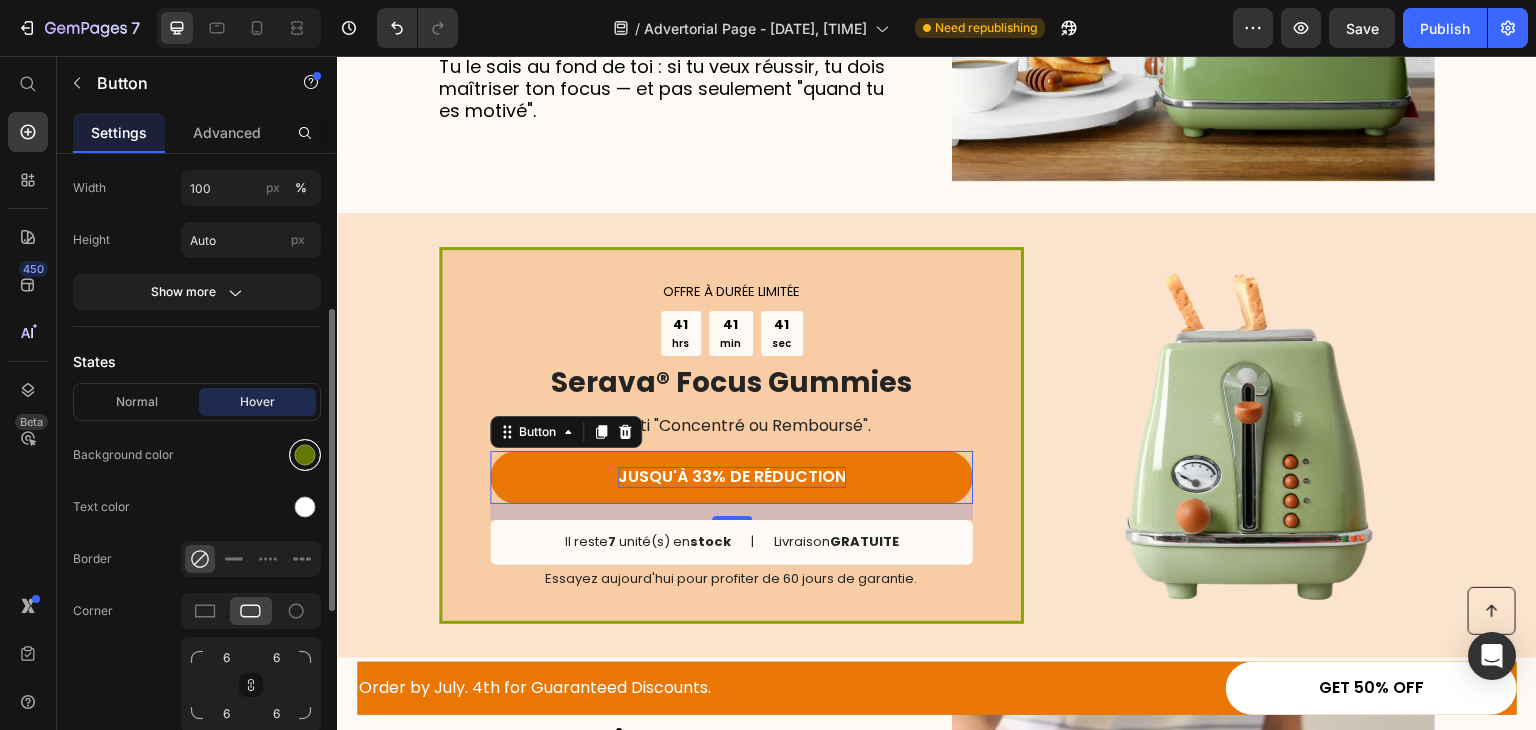 click at bounding box center (305, 455) 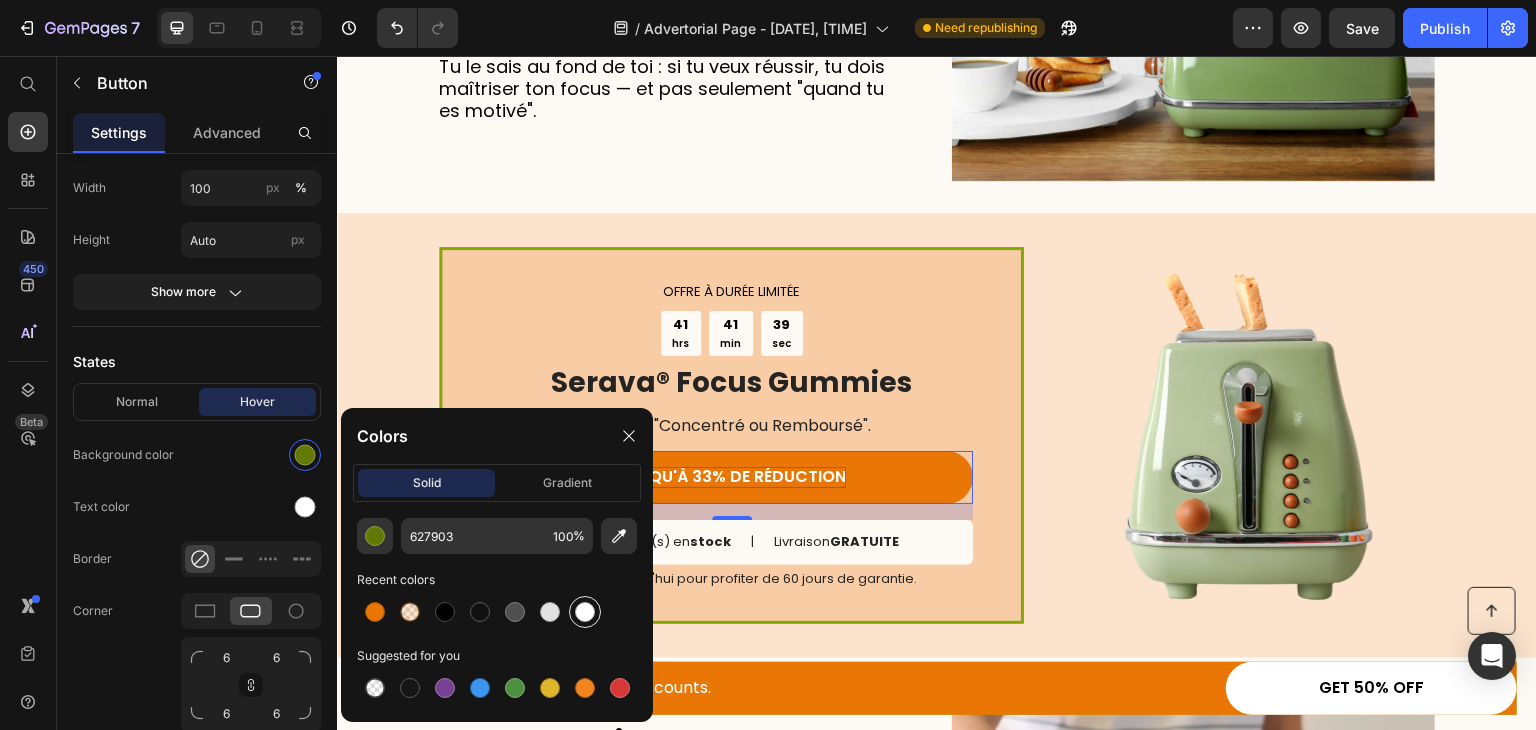 click at bounding box center [585, 612] 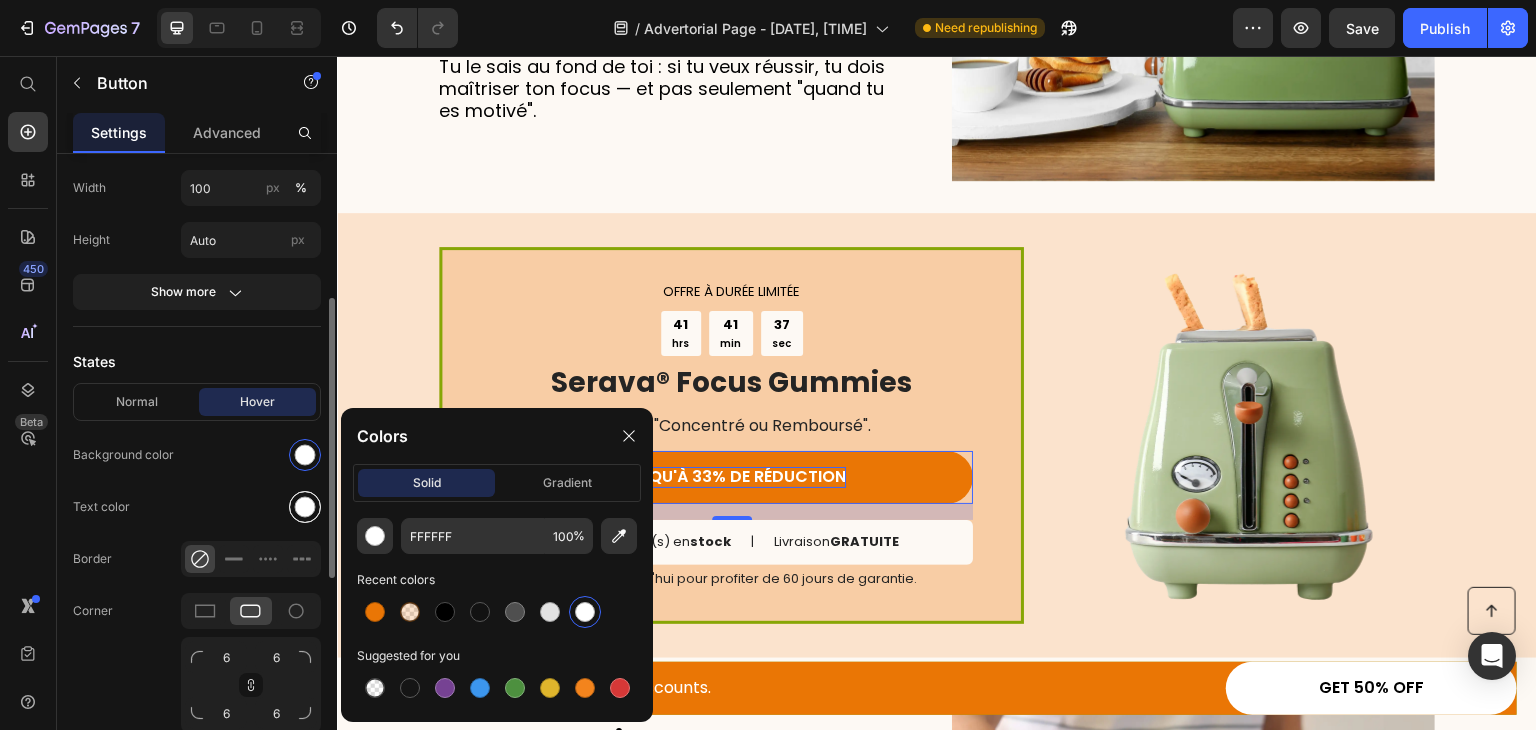 click at bounding box center (305, 507) 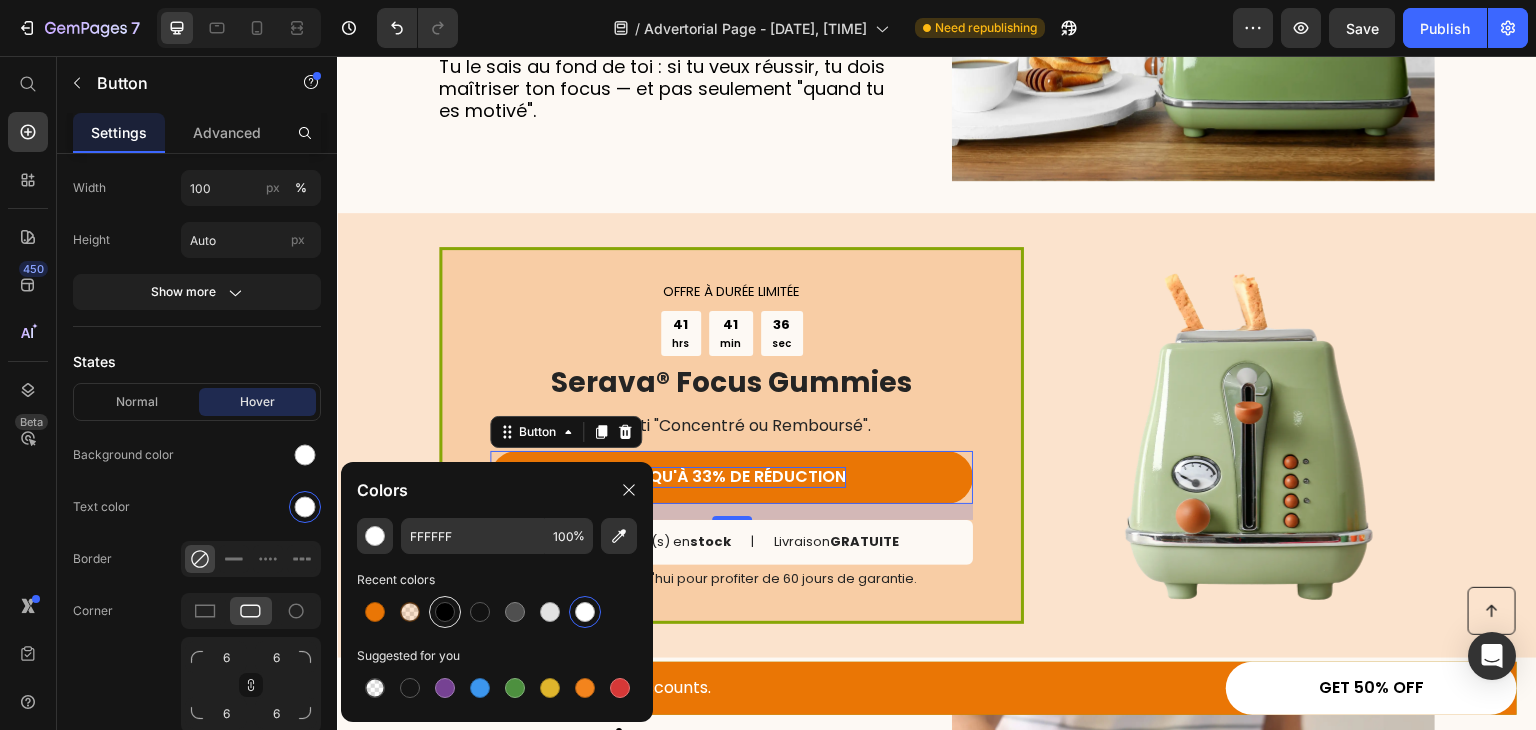 click at bounding box center [445, 612] 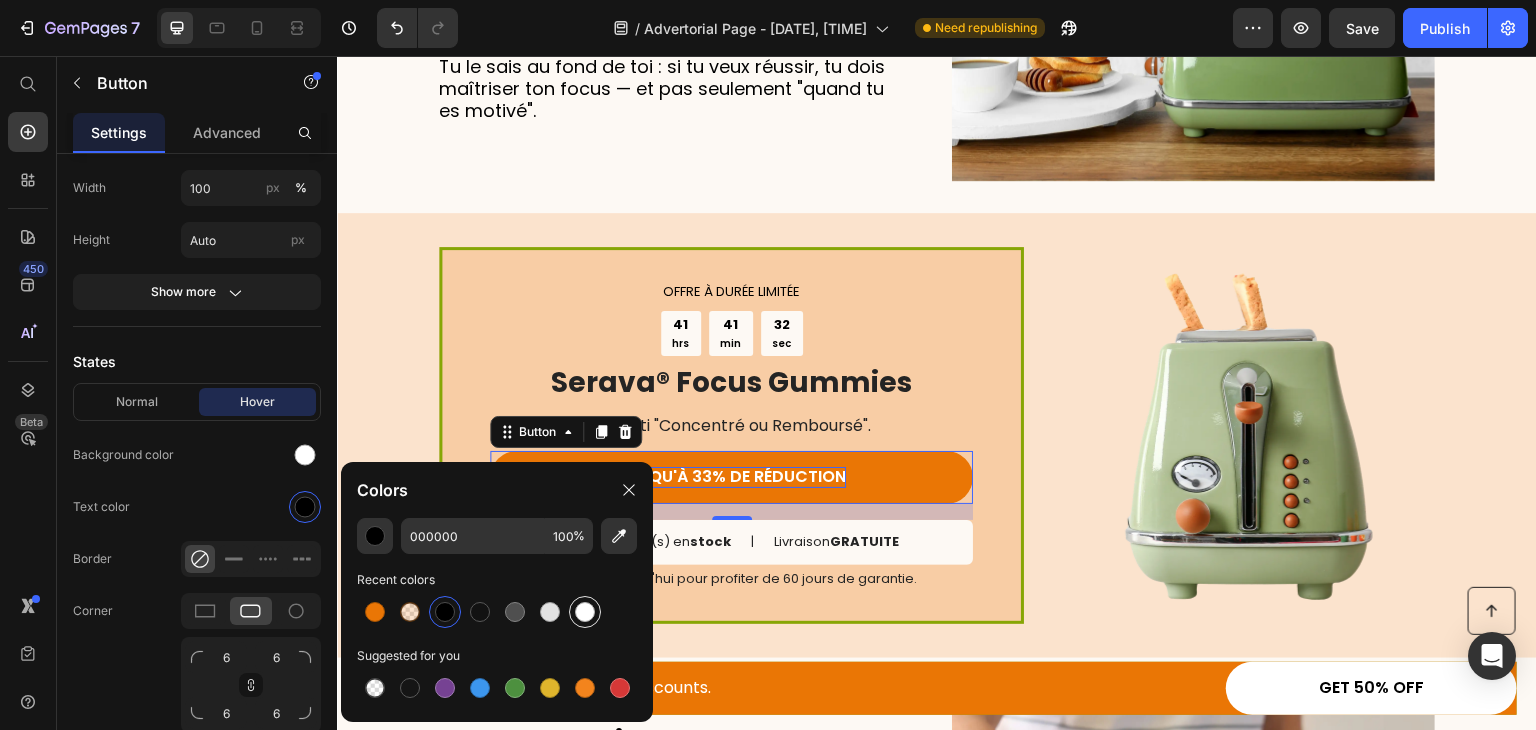 click at bounding box center [585, 612] 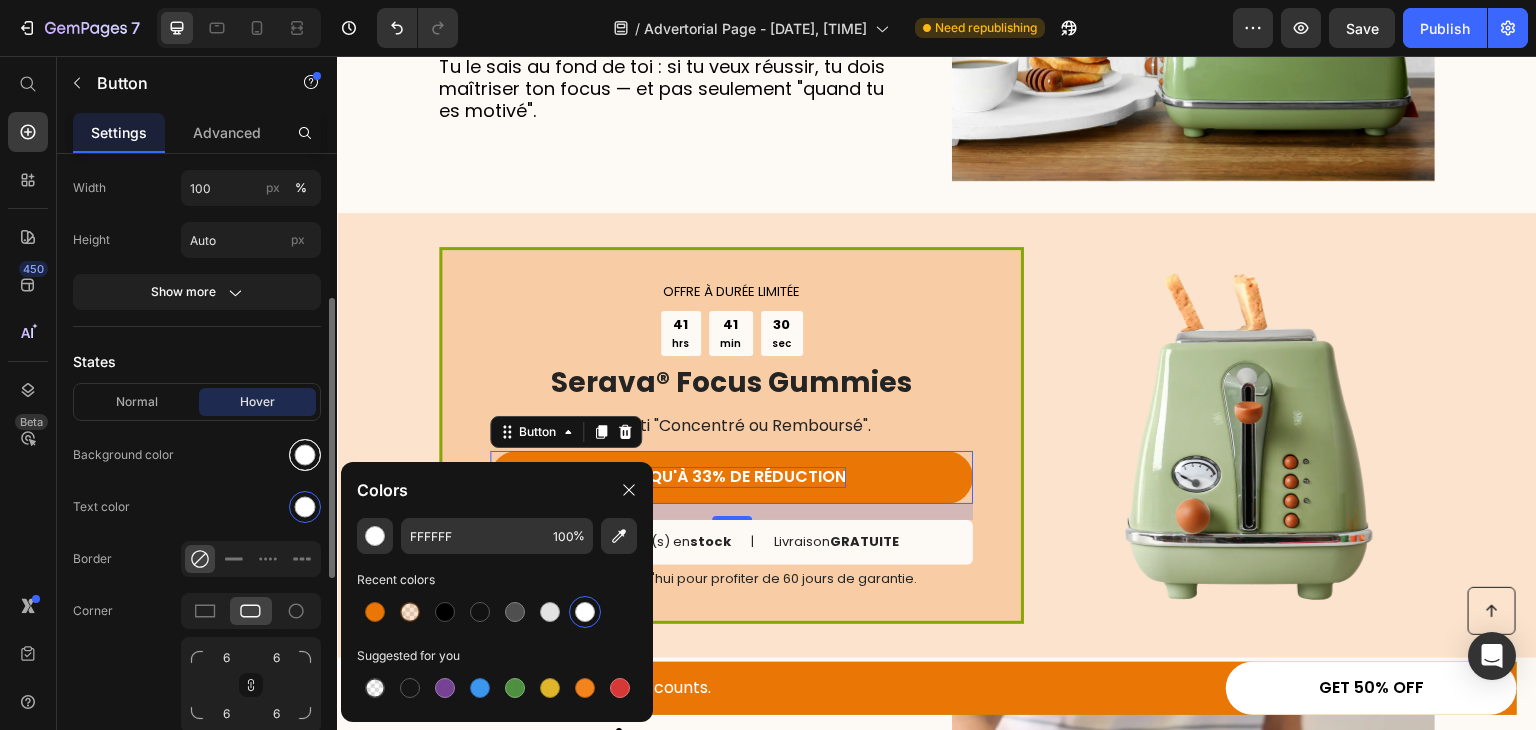 click at bounding box center (305, 455) 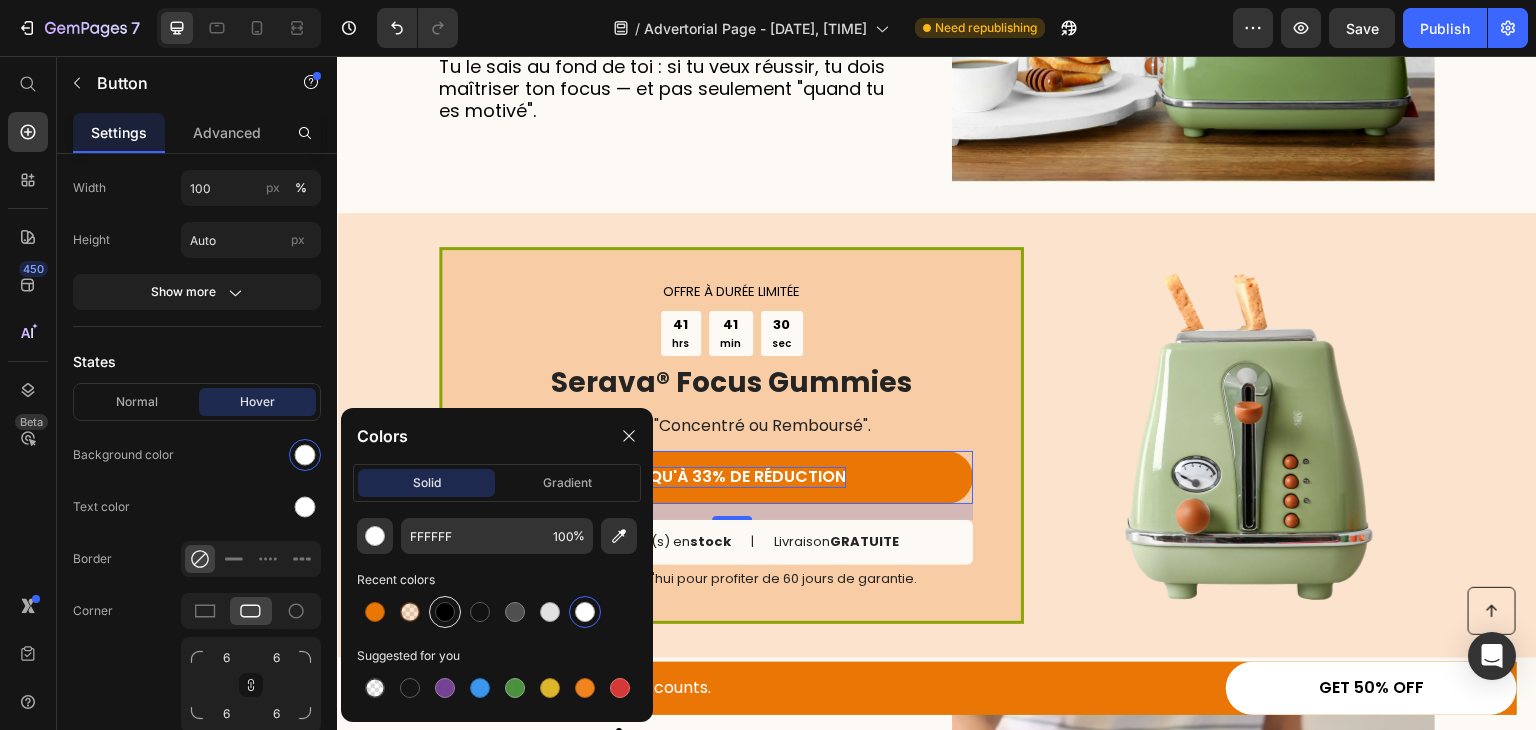 click at bounding box center (445, 612) 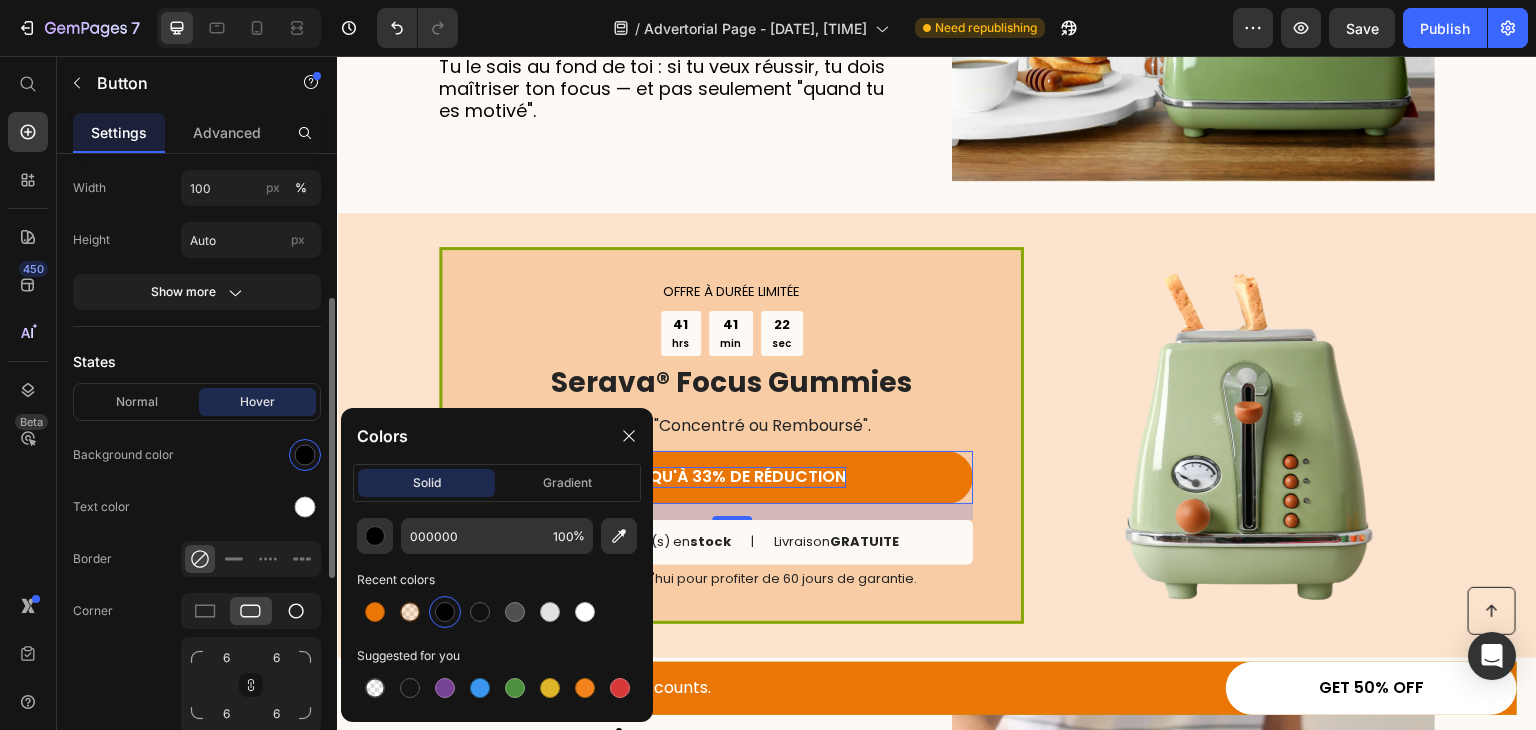 click 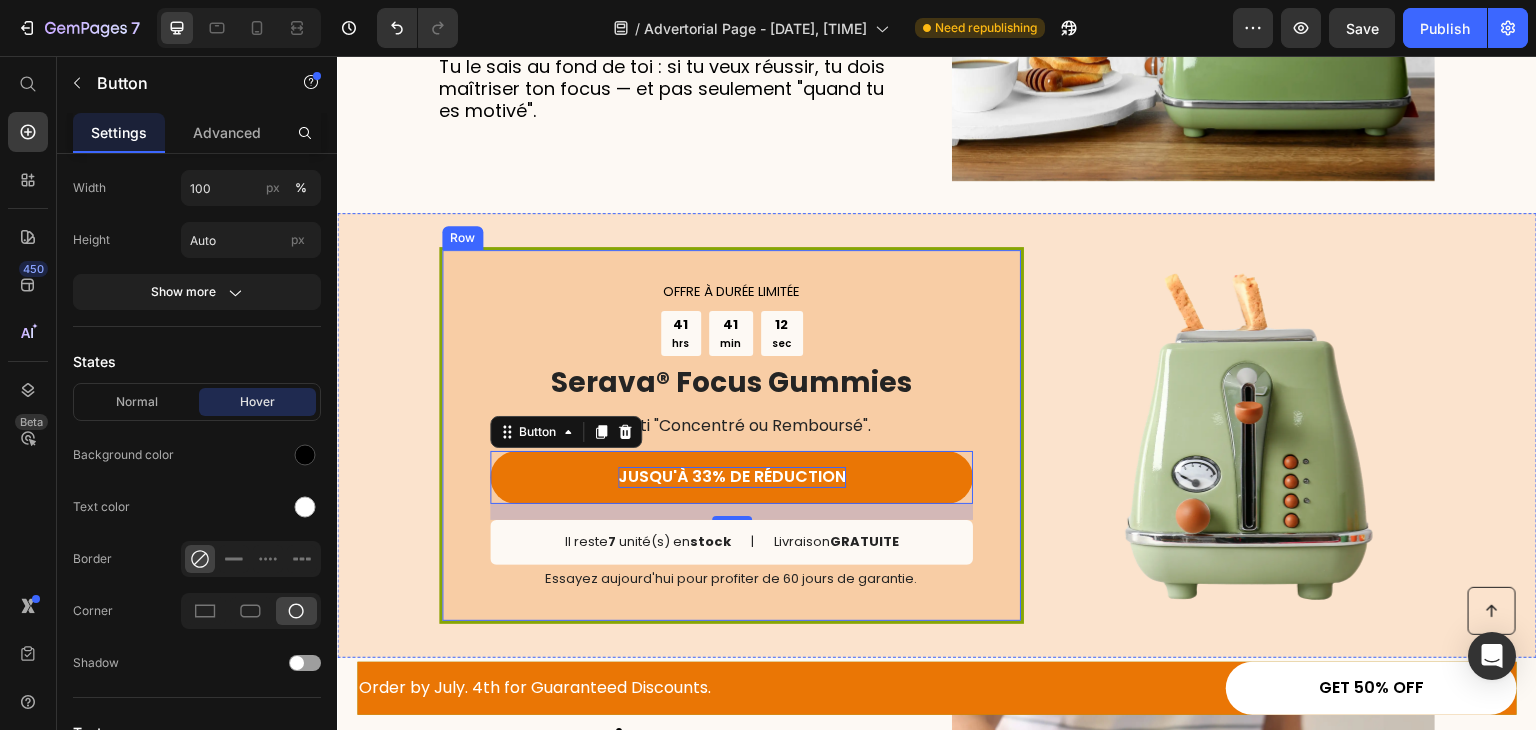 click on "OFFRE À DURÉE LIMITÉE Text Block 41 hrs 41 min 12 sec Countdown Timer Serava® Focus Gummies Heading Garanti "Concentré ou Remboursé". Text Block JUSQU'À 33% DE RÉDUCTION Button   16 Il reste  7   unité(s) en  stock Text Block | Text Block Livraison  GRATUITE Text Block Row Essayez aujourd'hui pour profiter de 60 jours de garantie. Text Block Row" at bounding box center (731, 436) 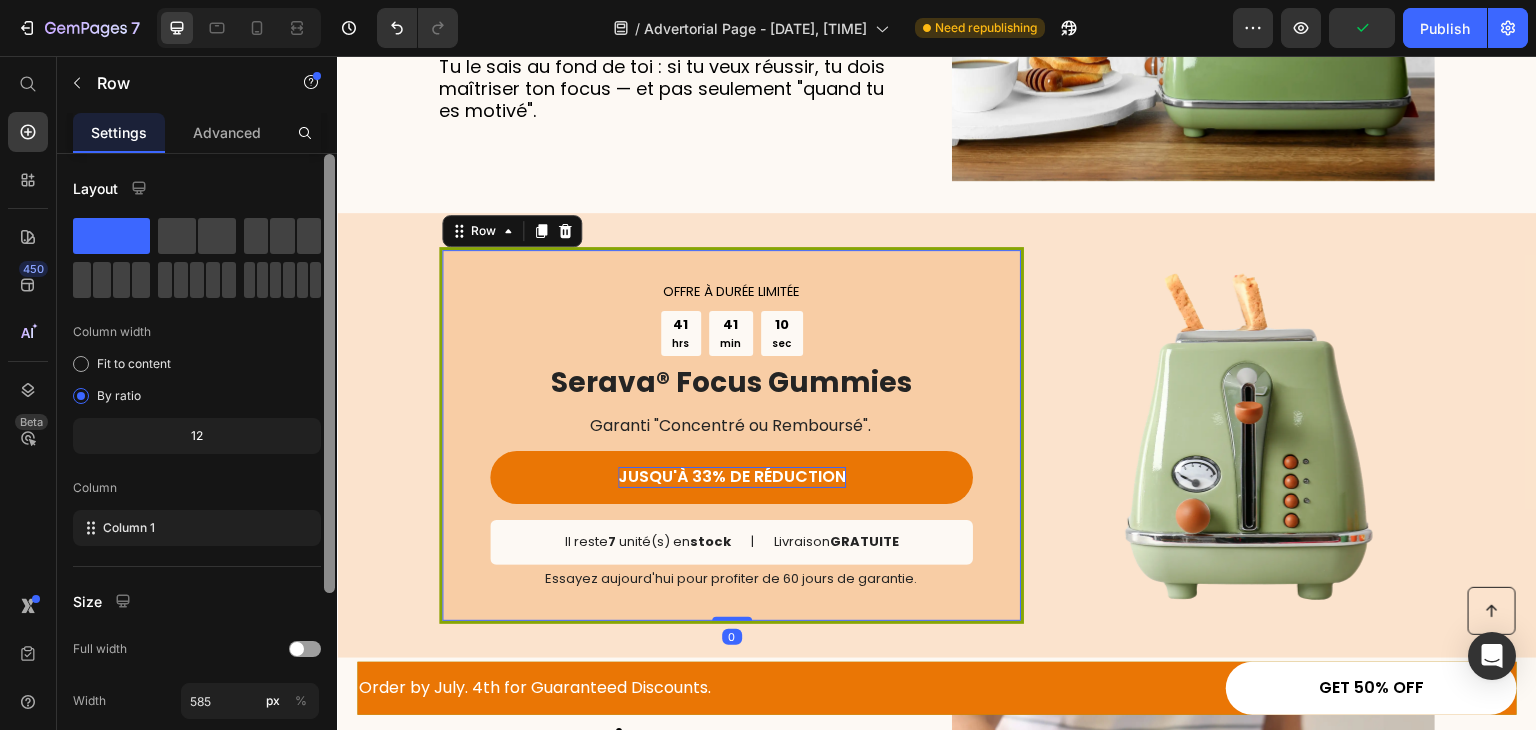 scroll, scrollTop: 277, scrollLeft: 0, axis: vertical 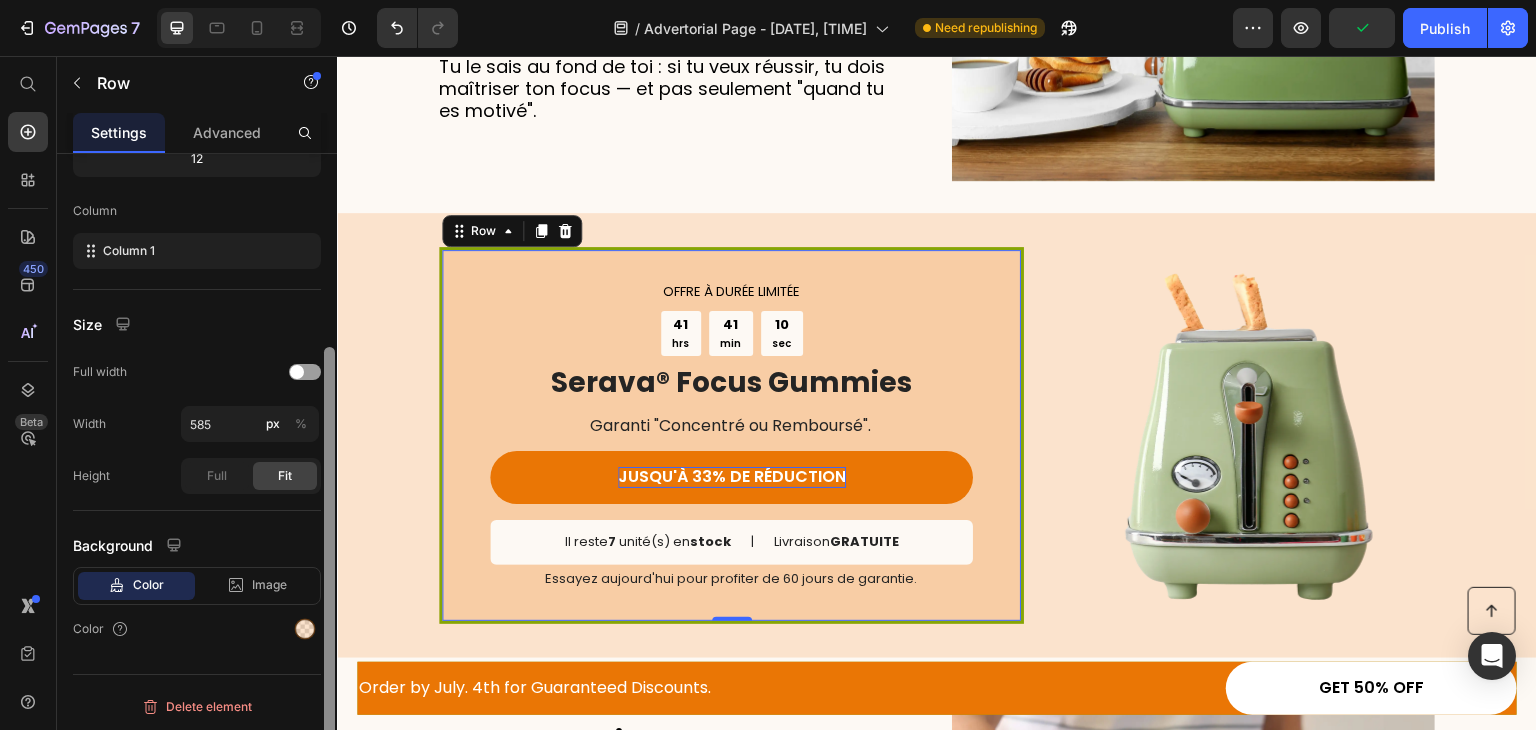 drag, startPoint x: 336, startPoint y: 292, endPoint x: 331, endPoint y: 353, distance: 61.204575 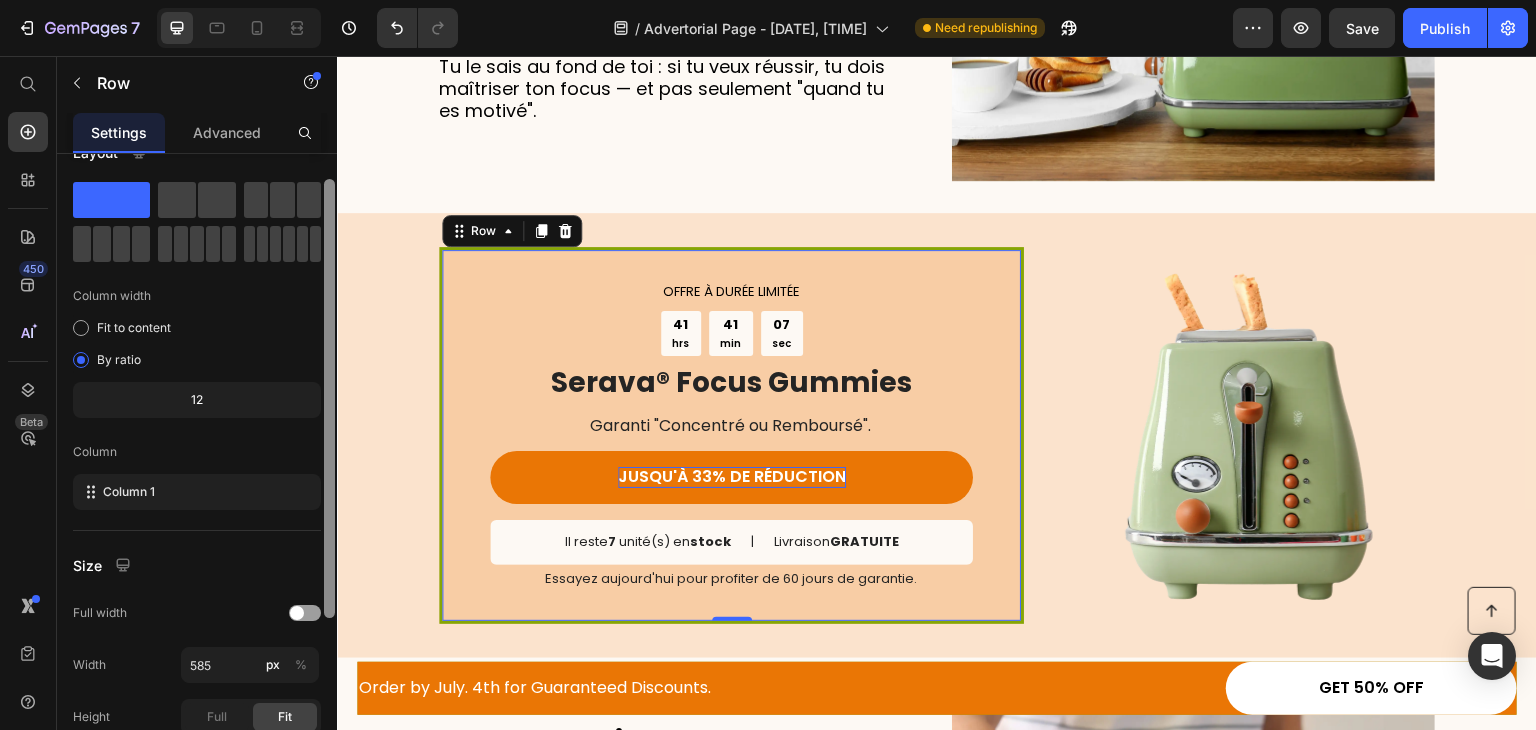 scroll, scrollTop: 0, scrollLeft: 0, axis: both 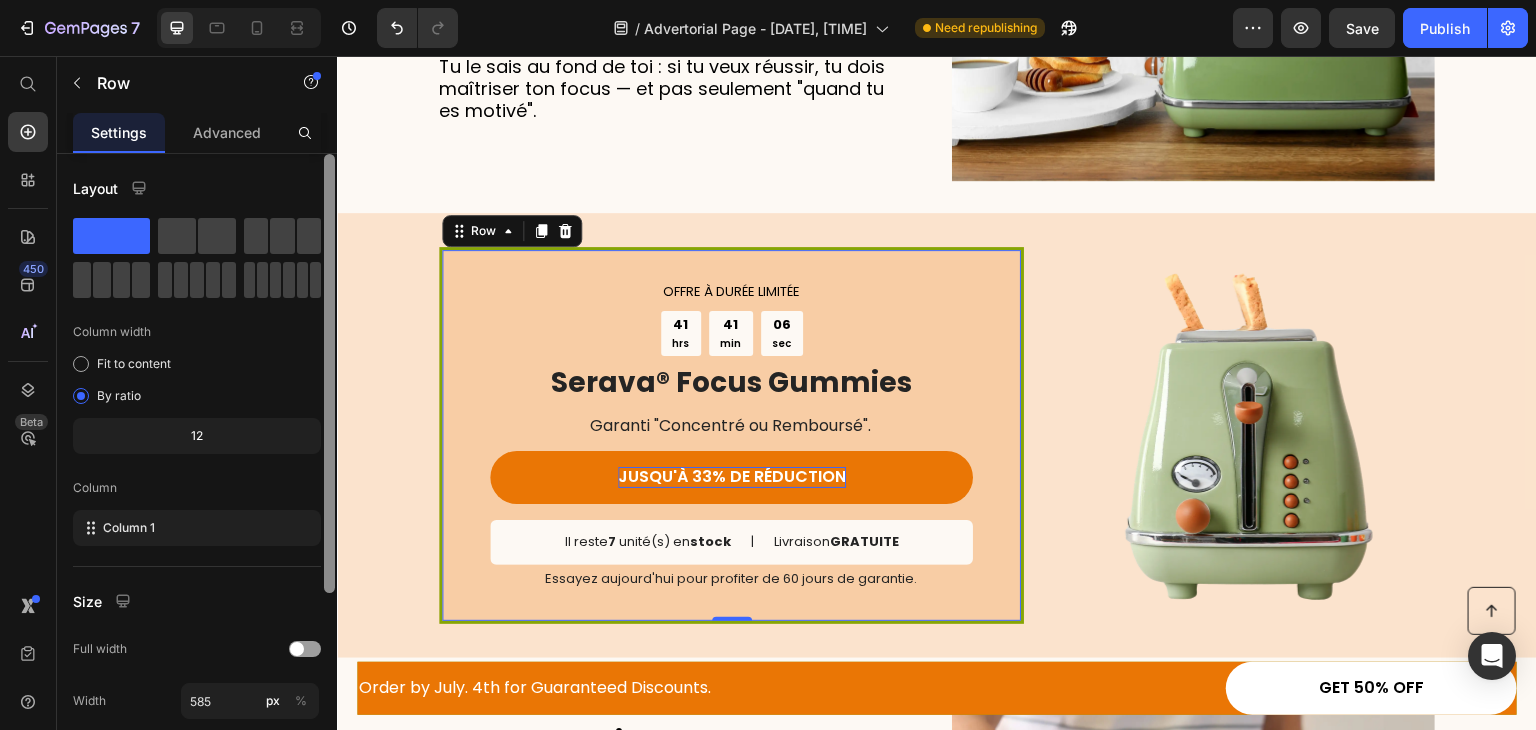 drag, startPoint x: 331, startPoint y: 385, endPoint x: 336, endPoint y: 169, distance: 216.05786 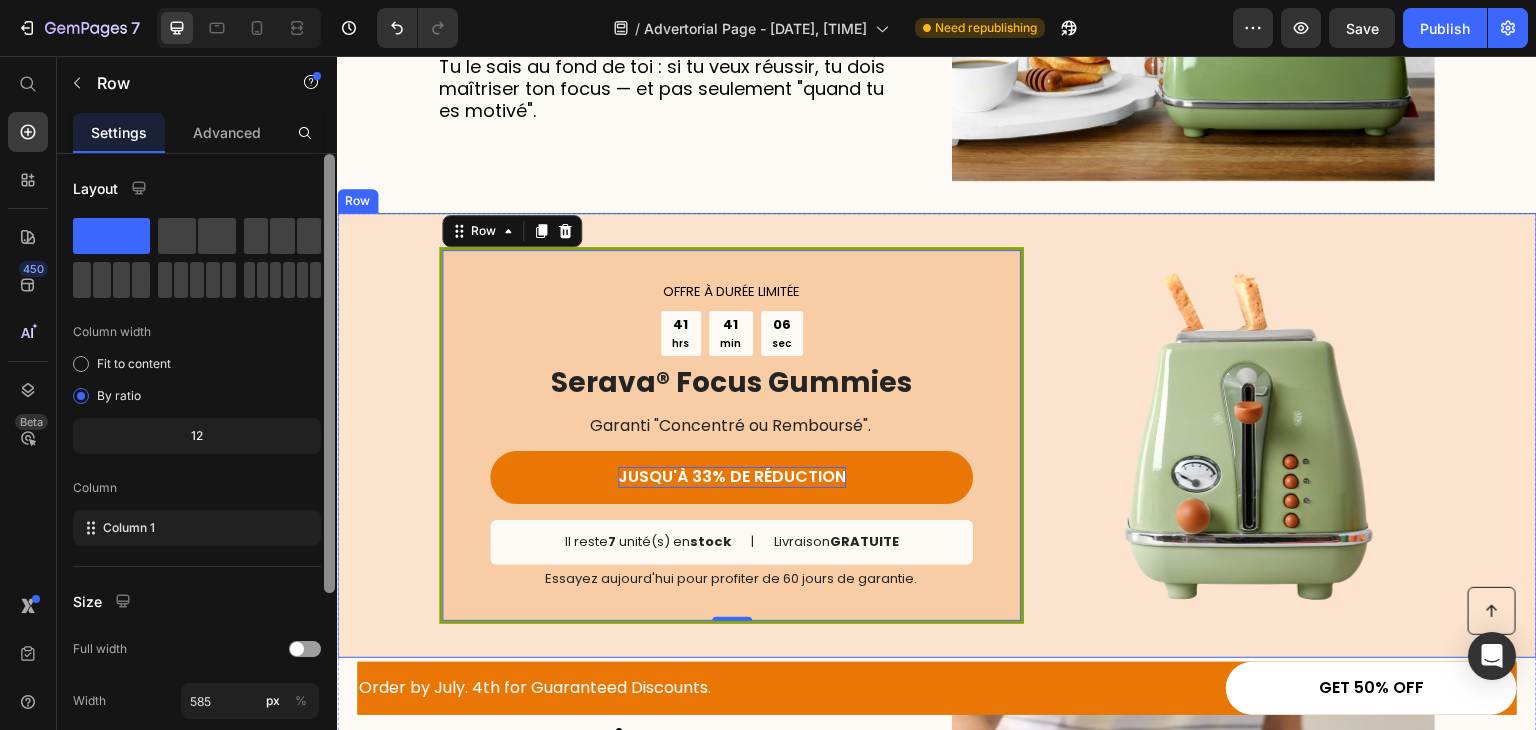 scroll, scrollTop: 277, scrollLeft: 0, axis: vertical 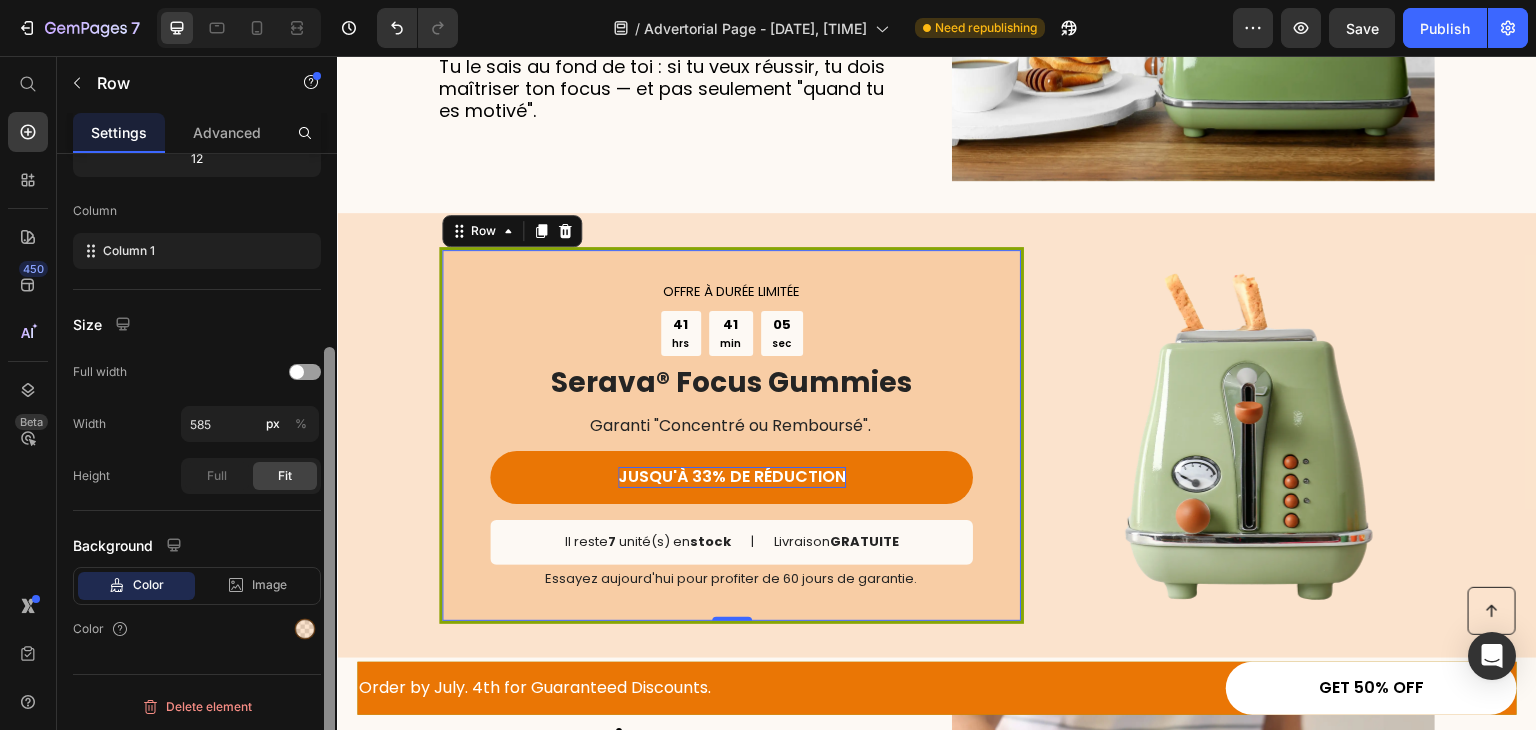 drag, startPoint x: 336, startPoint y: 241, endPoint x: 0, endPoint y: 181, distance: 341.3151 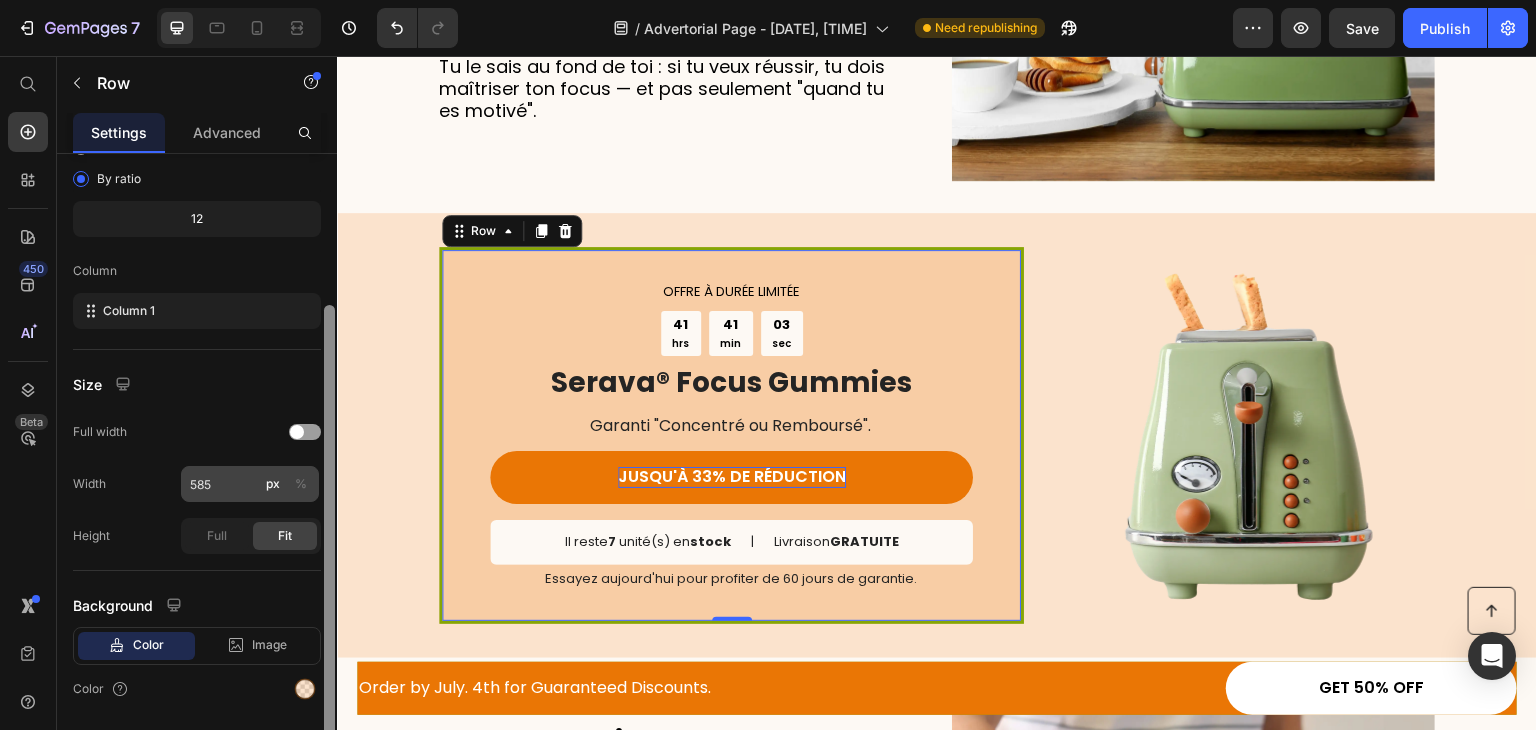 scroll, scrollTop: 277, scrollLeft: 0, axis: vertical 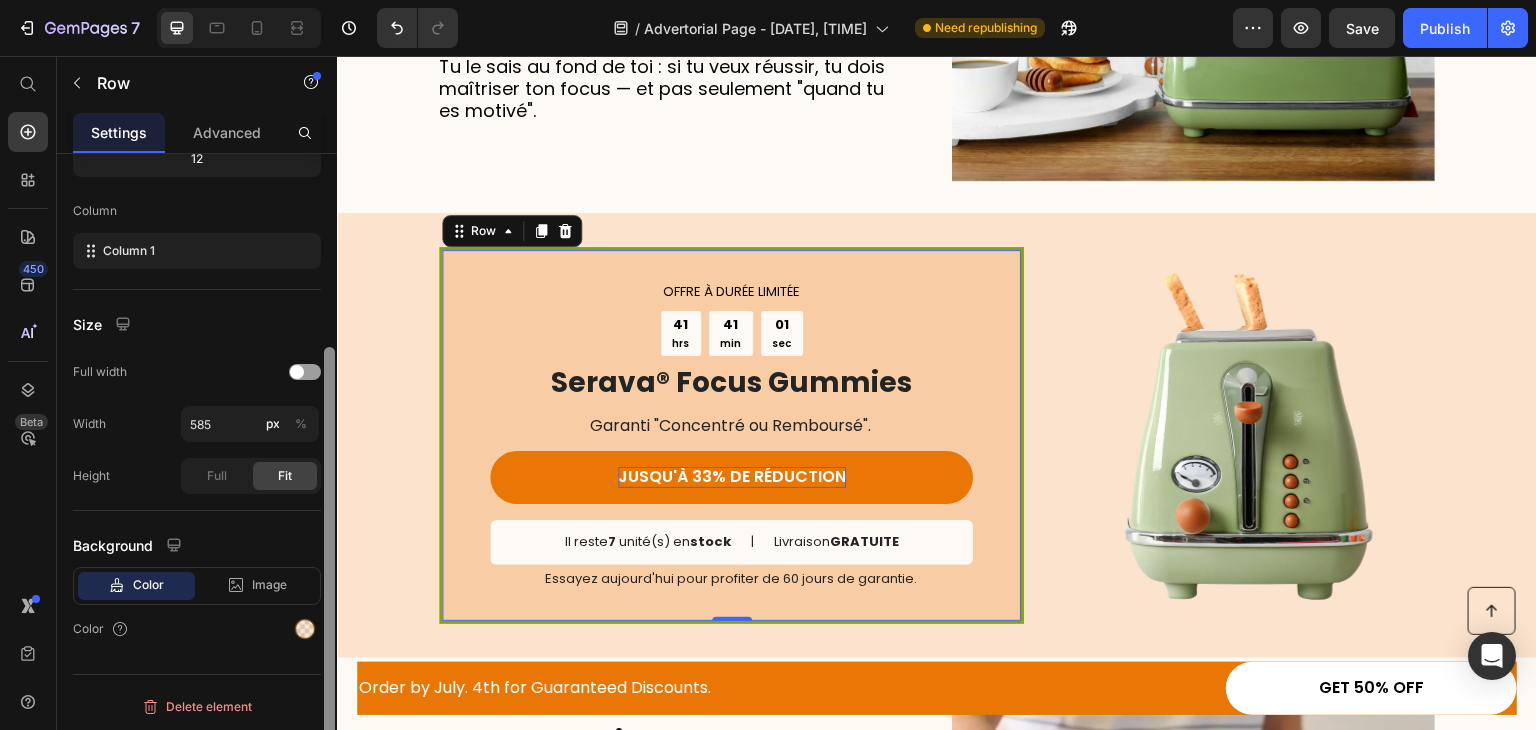 click at bounding box center (329, 470) 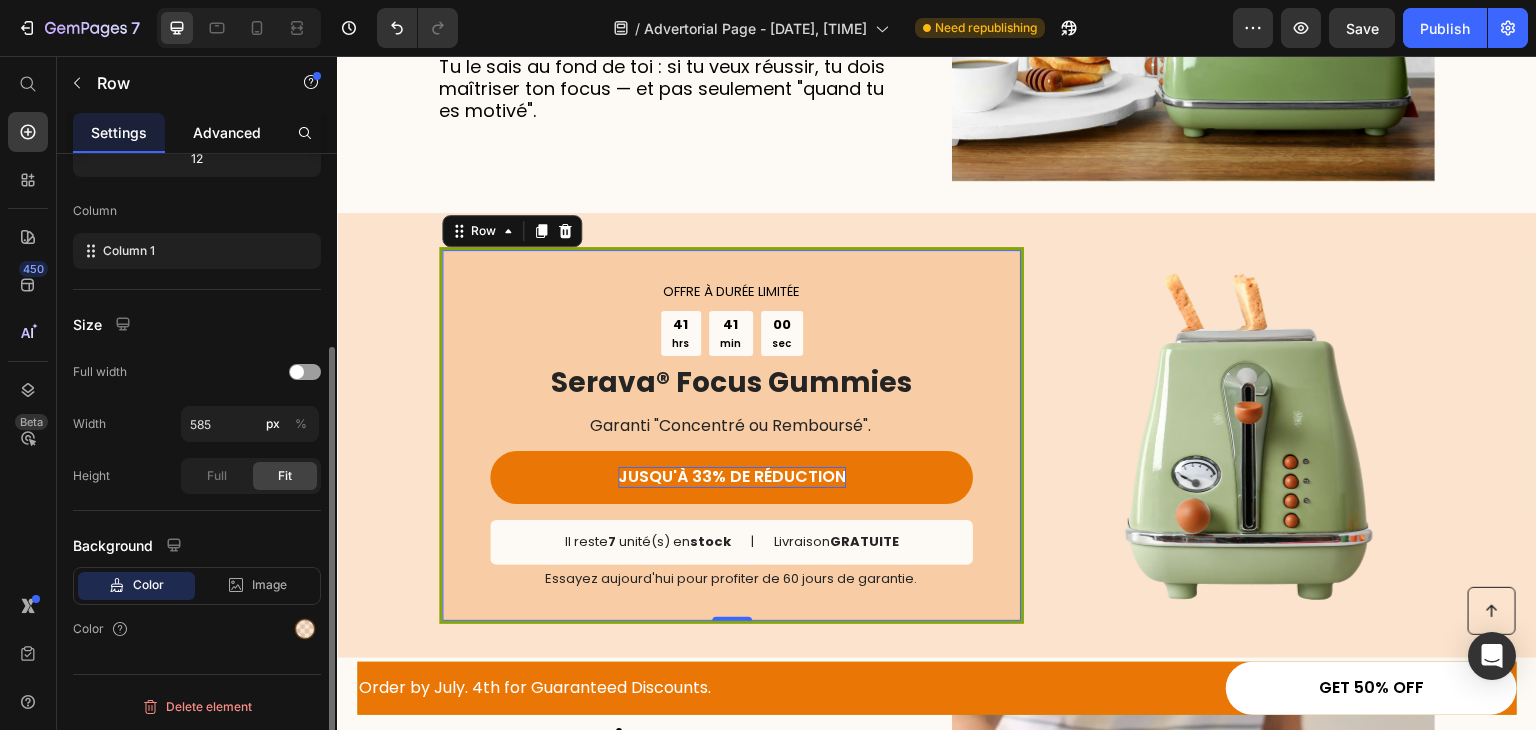 click on "Advanced" at bounding box center [227, 132] 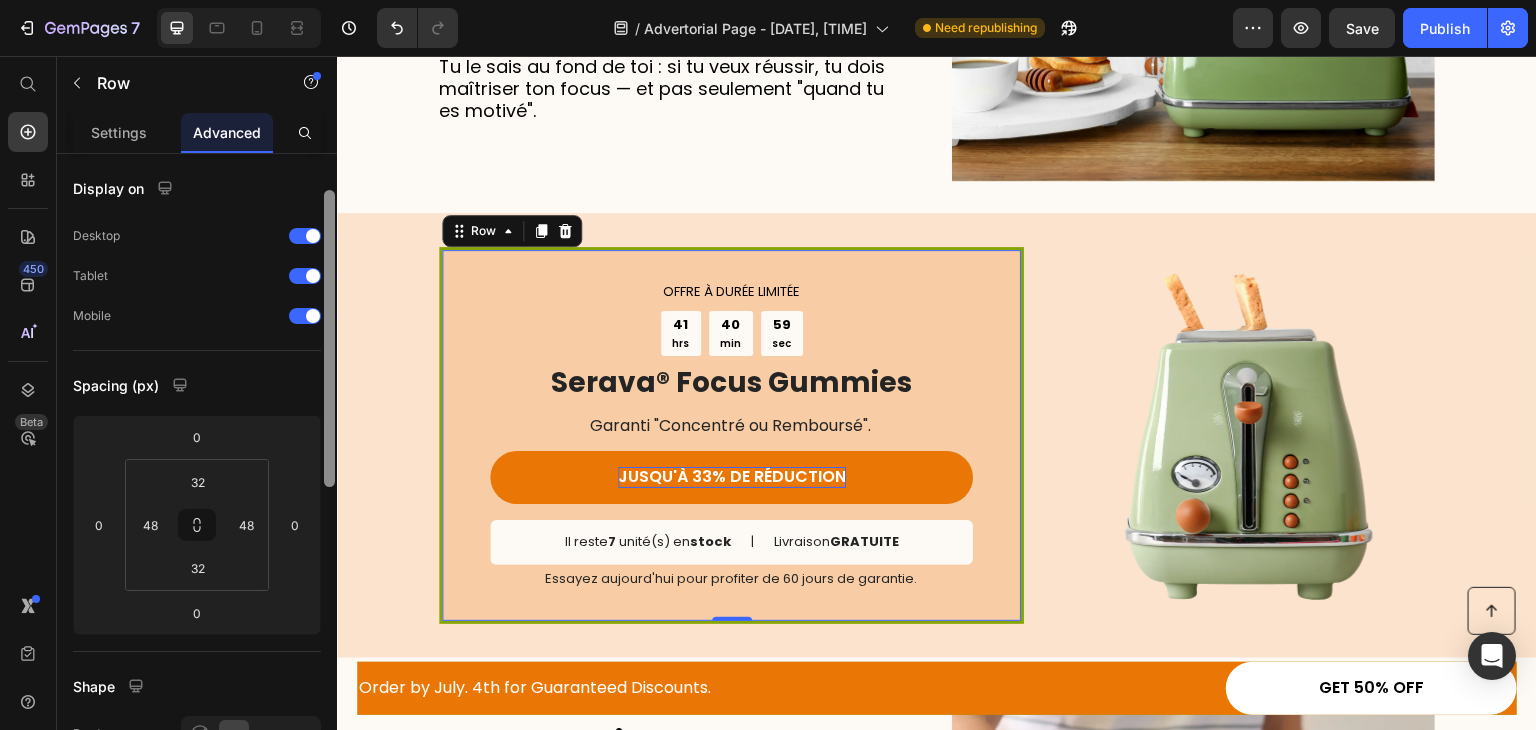 scroll, scrollTop: 57, scrollLeft: 0, axis: vertical 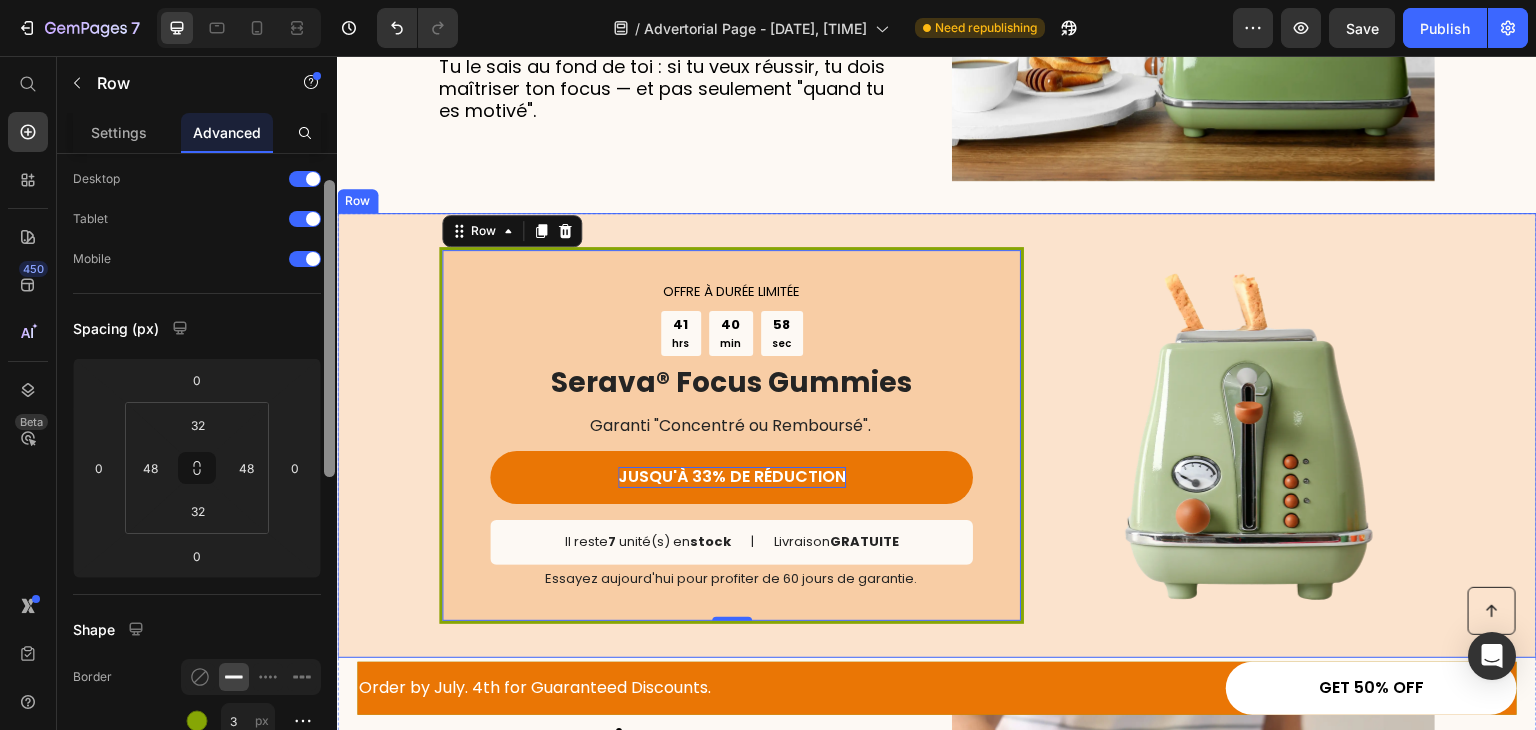 drag, startPoint x: 661, startPoint y: 332, endPoint x: 341, endPoint y: 332, distance: 320 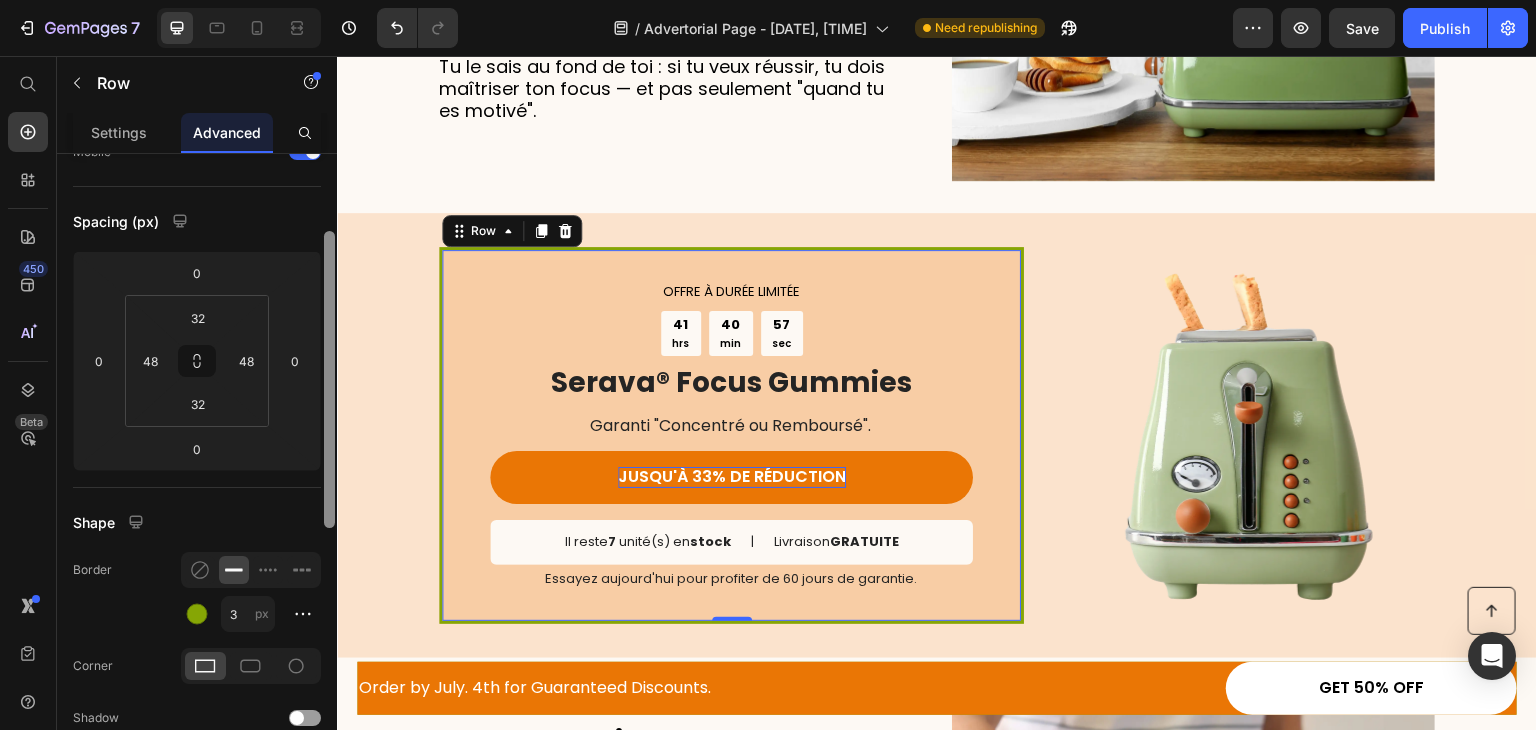 scroll, scrollTop: 179, scrollLeft: 0, axis: vertical 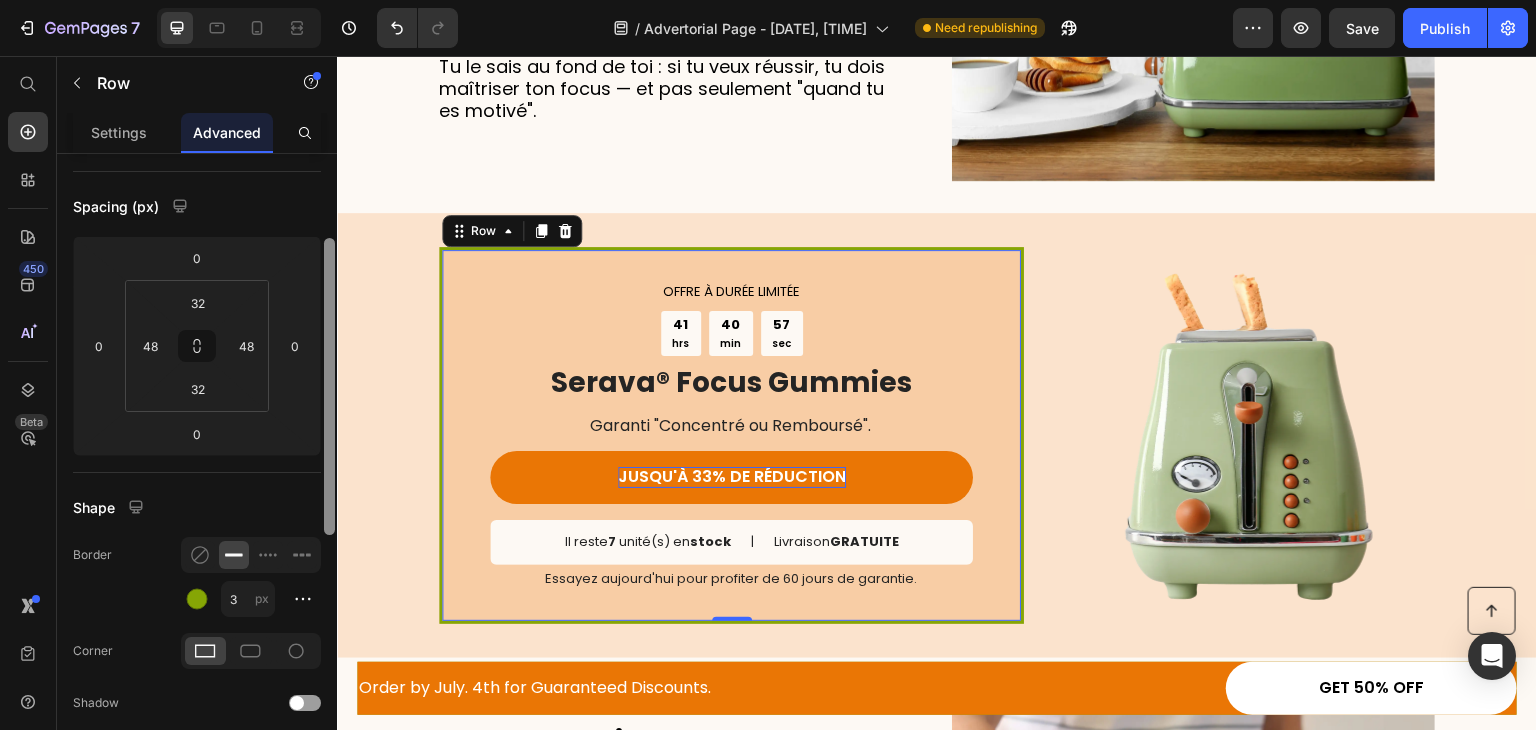 click at bounding box center [329, 386] 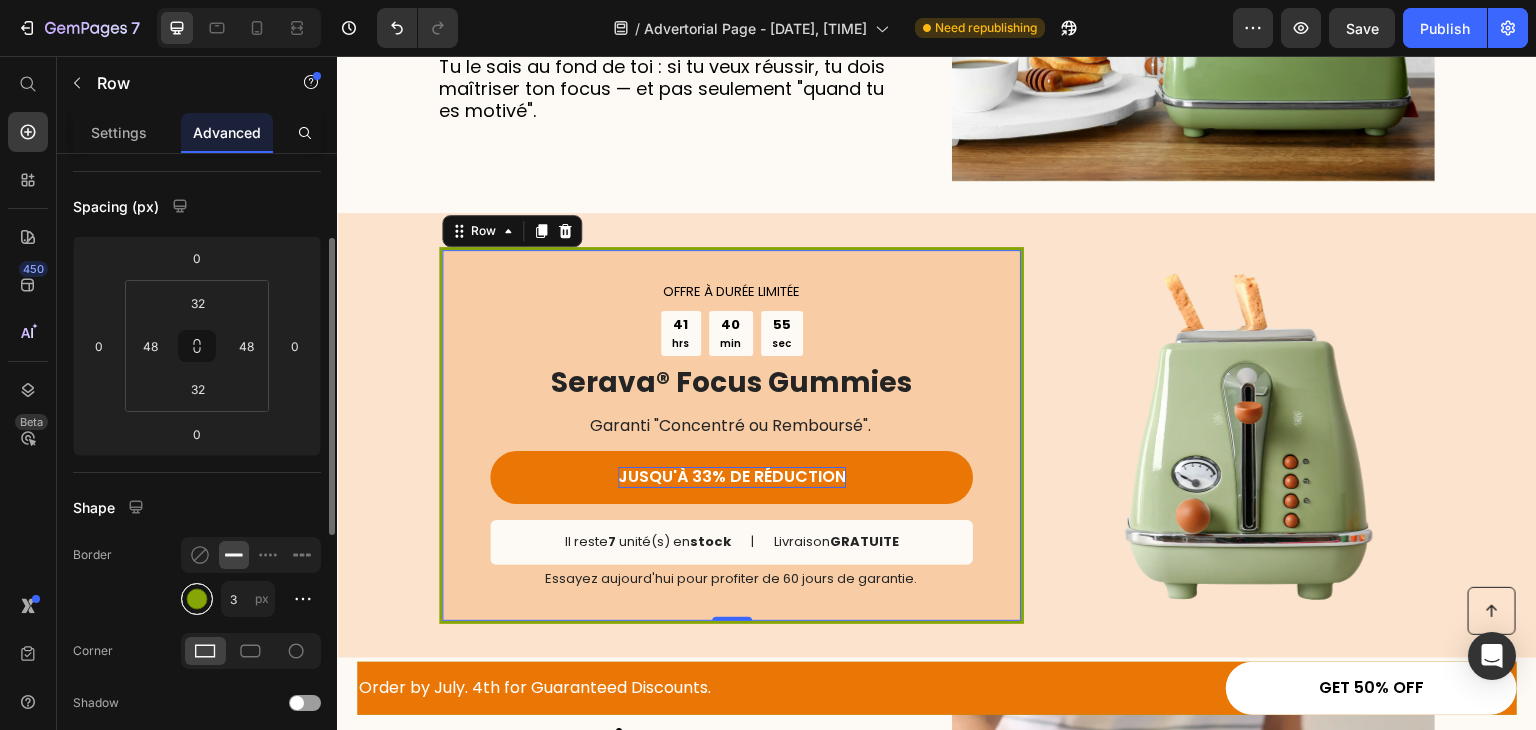 click at bounding box center [197, 599] 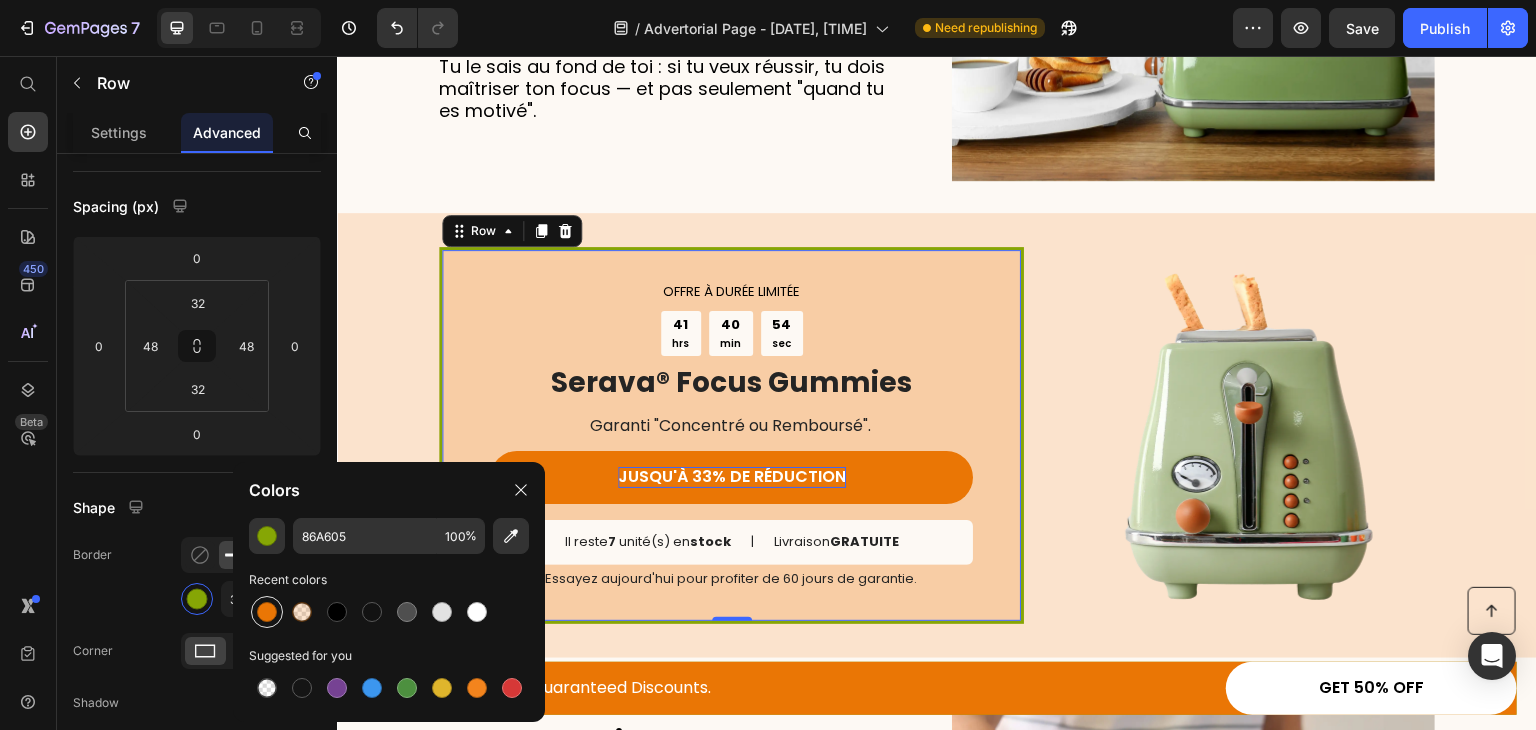 click at bounding box center (267, 612) 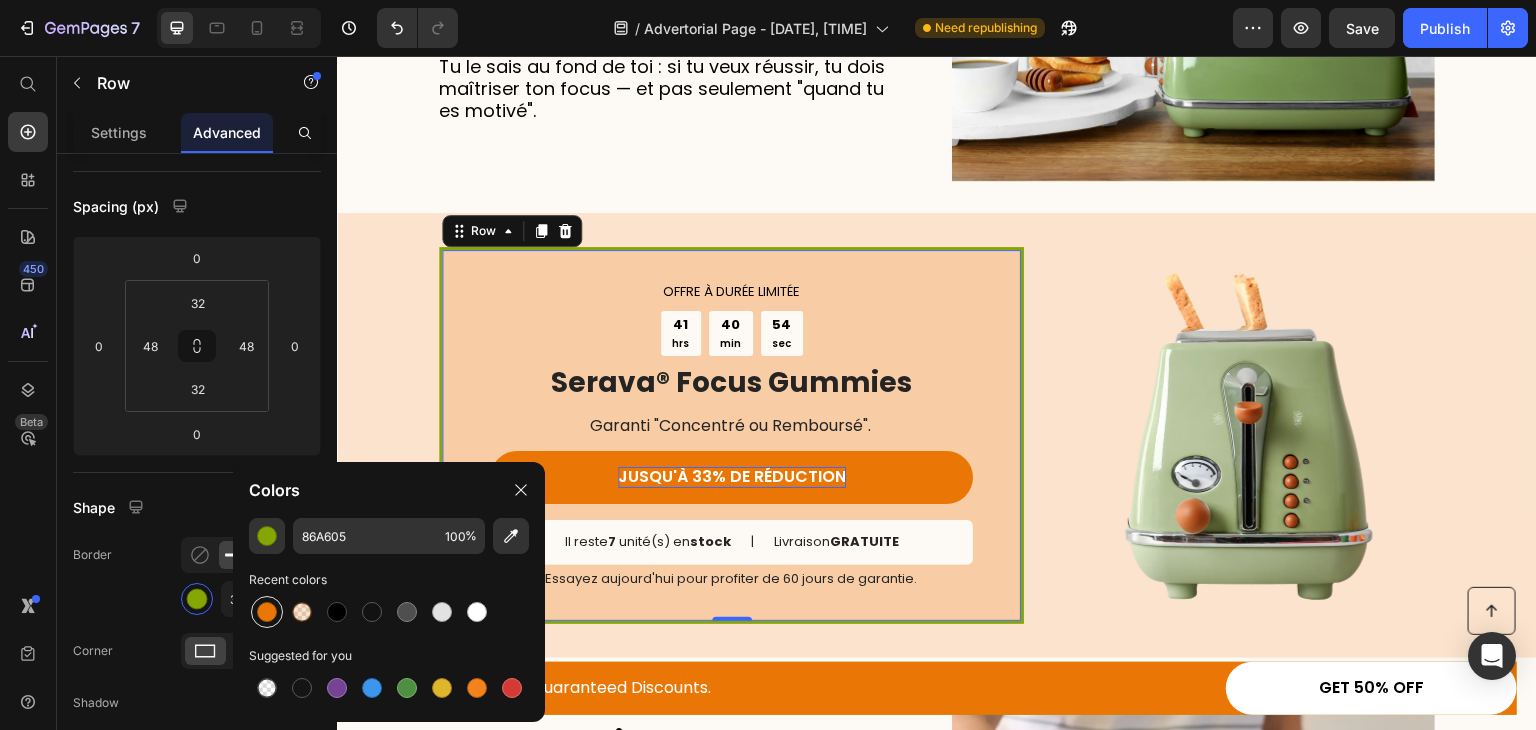 type on "EA7605" 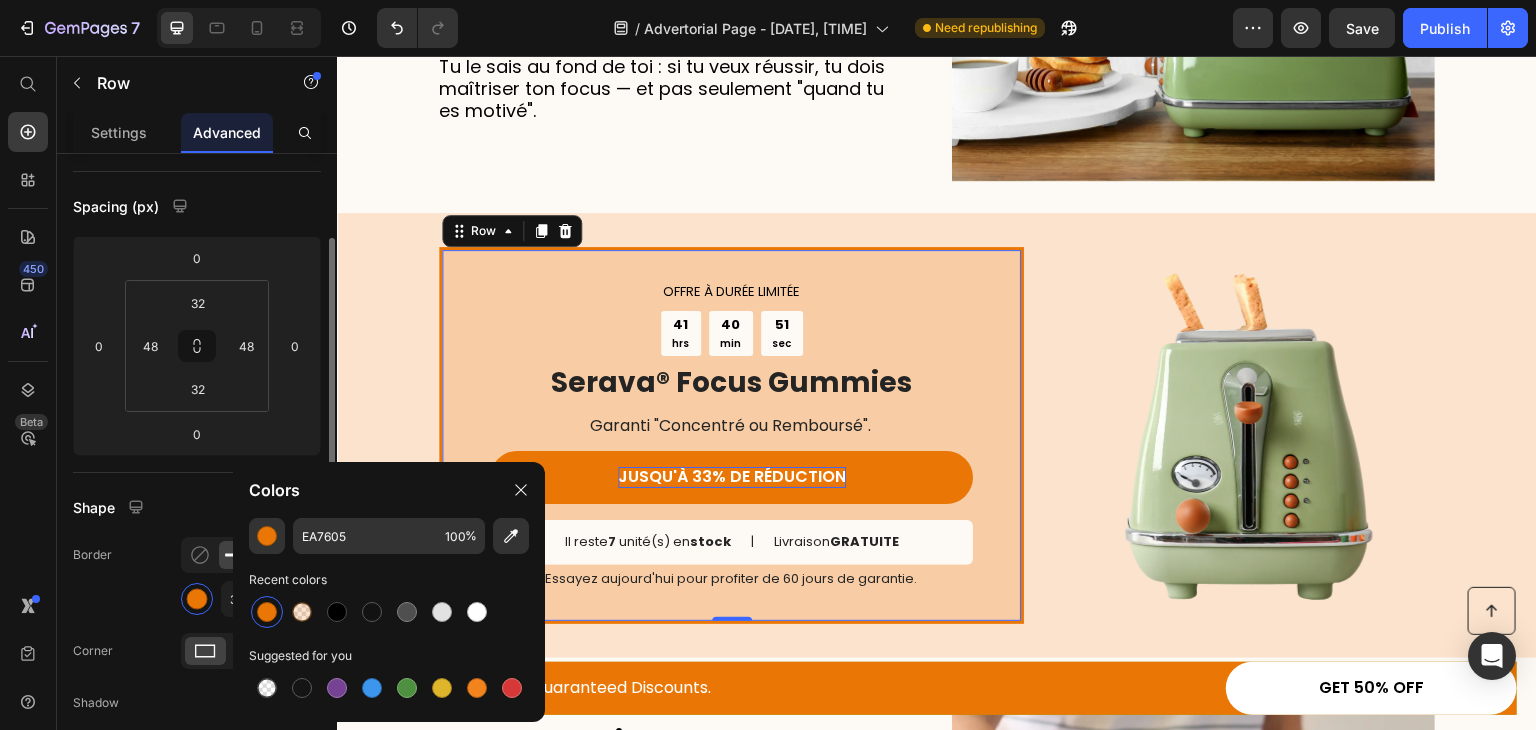 click on "Shape" at bounding box center (197, 507) 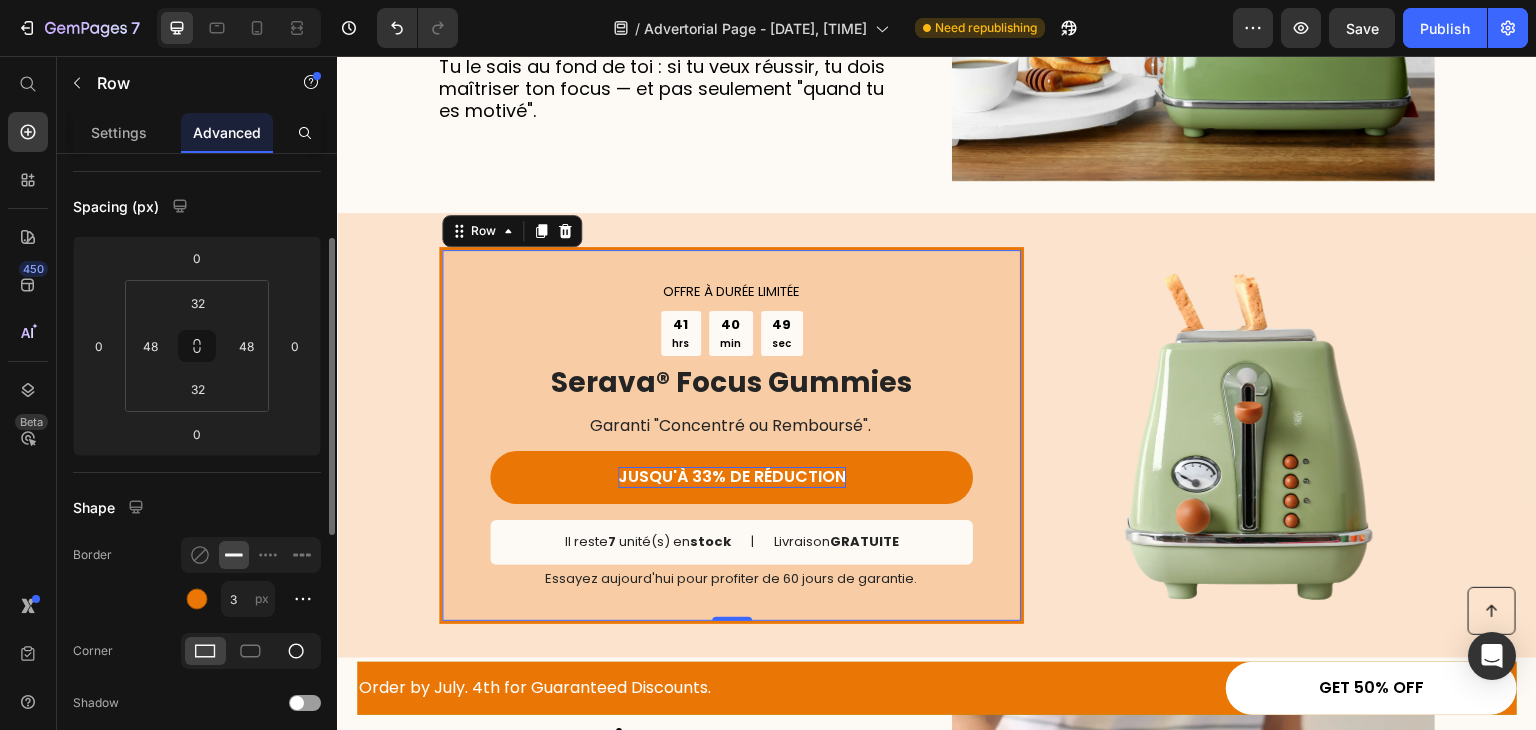 click 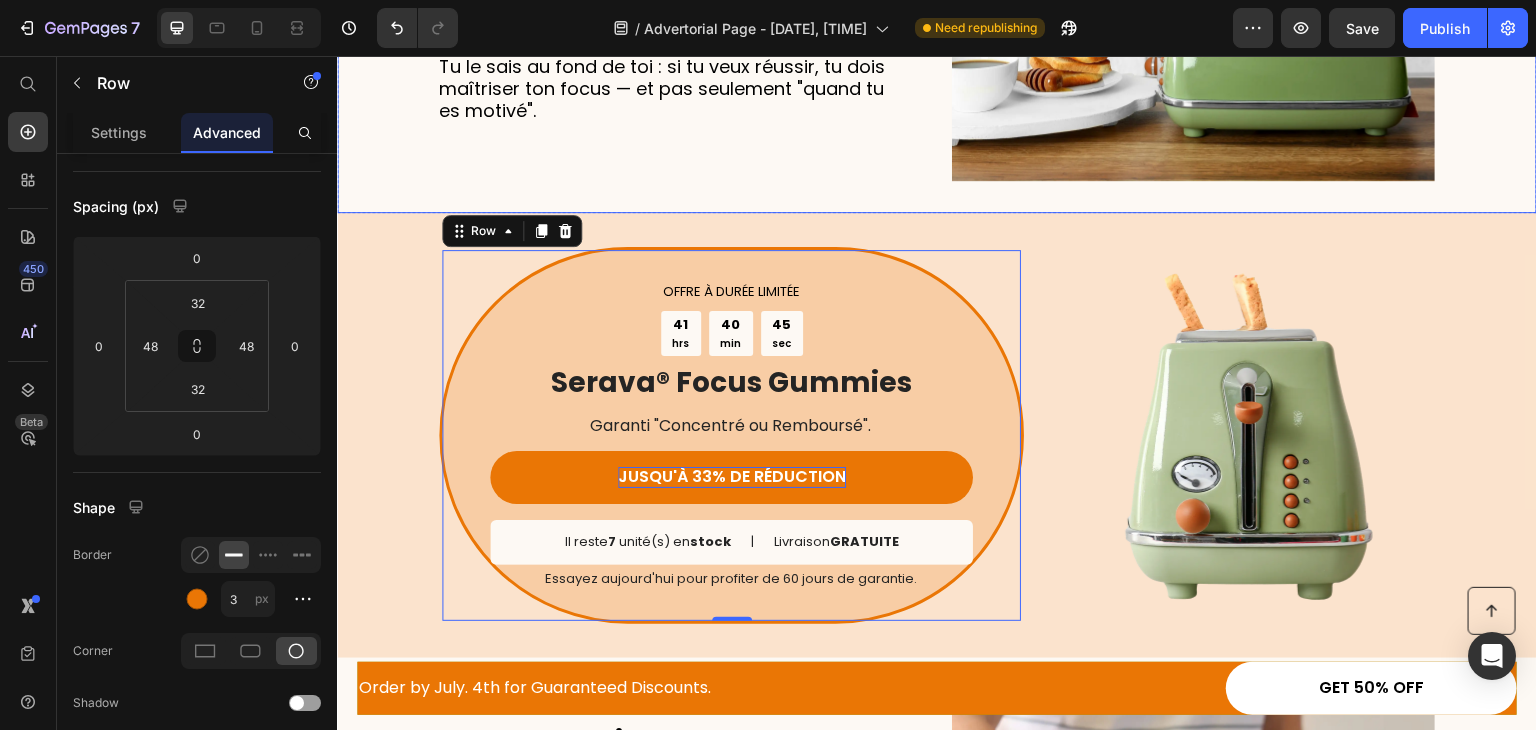 click on "4. Ton focus conditionne ta réussite (et tu le sens) Heading Quand tu es concentré, tout semble s’aligner : les tâches s’enchaînent, tu avances, tu reprends confiance. Mais quand tu perds cette clarté mentale, c’est toute ta vie qui déraille.   Tu le sais au fond de toi : si tu veux réussir, tu dois maîtriser ton focus — et pas seulement "quand tu es motivé". Text Block Image Row" at bounding box center (937, -9) 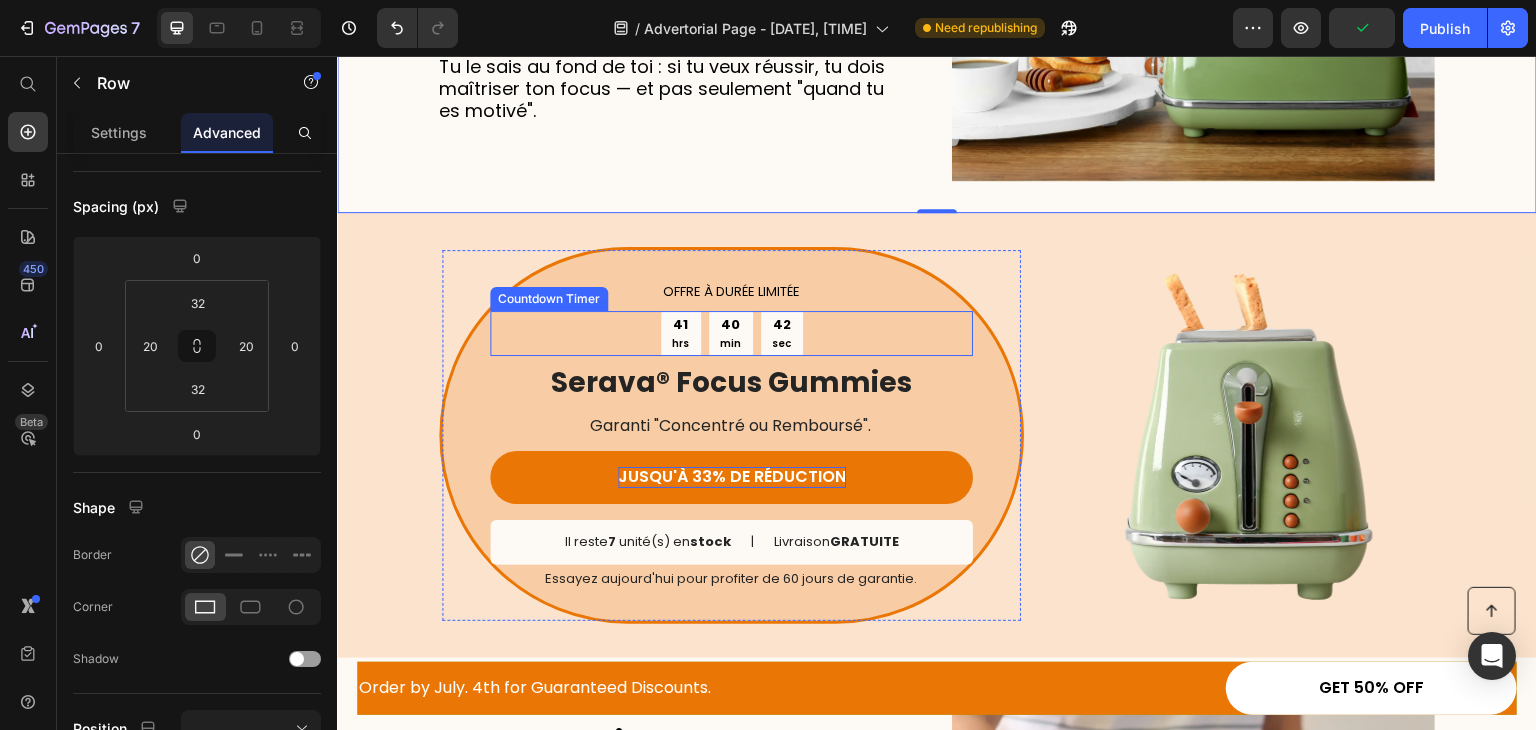 click on "41 hrs 40 min 42 sec" at bounding box center (731, 334) 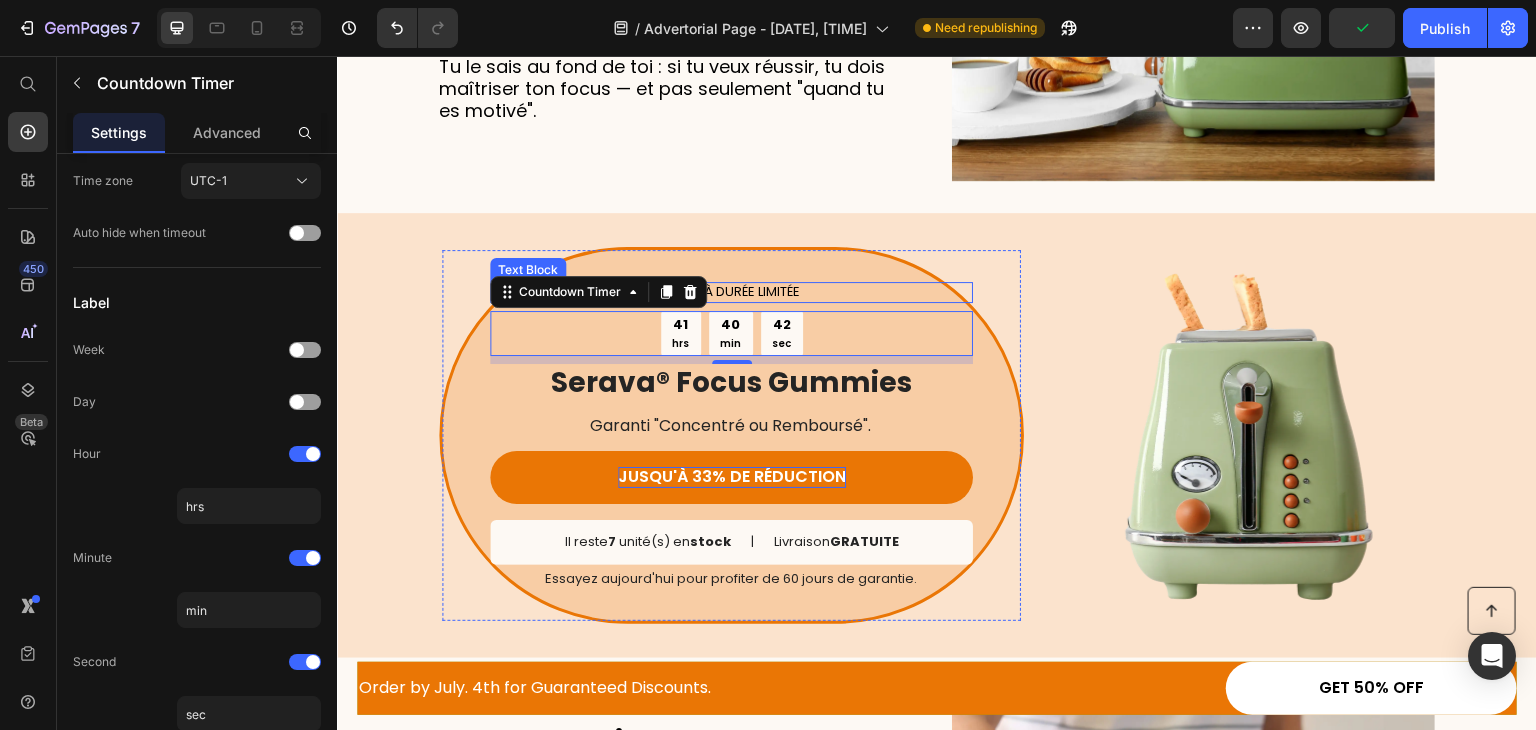 scroll, scrollTop: 0, scrollLeft: 0, axis: both 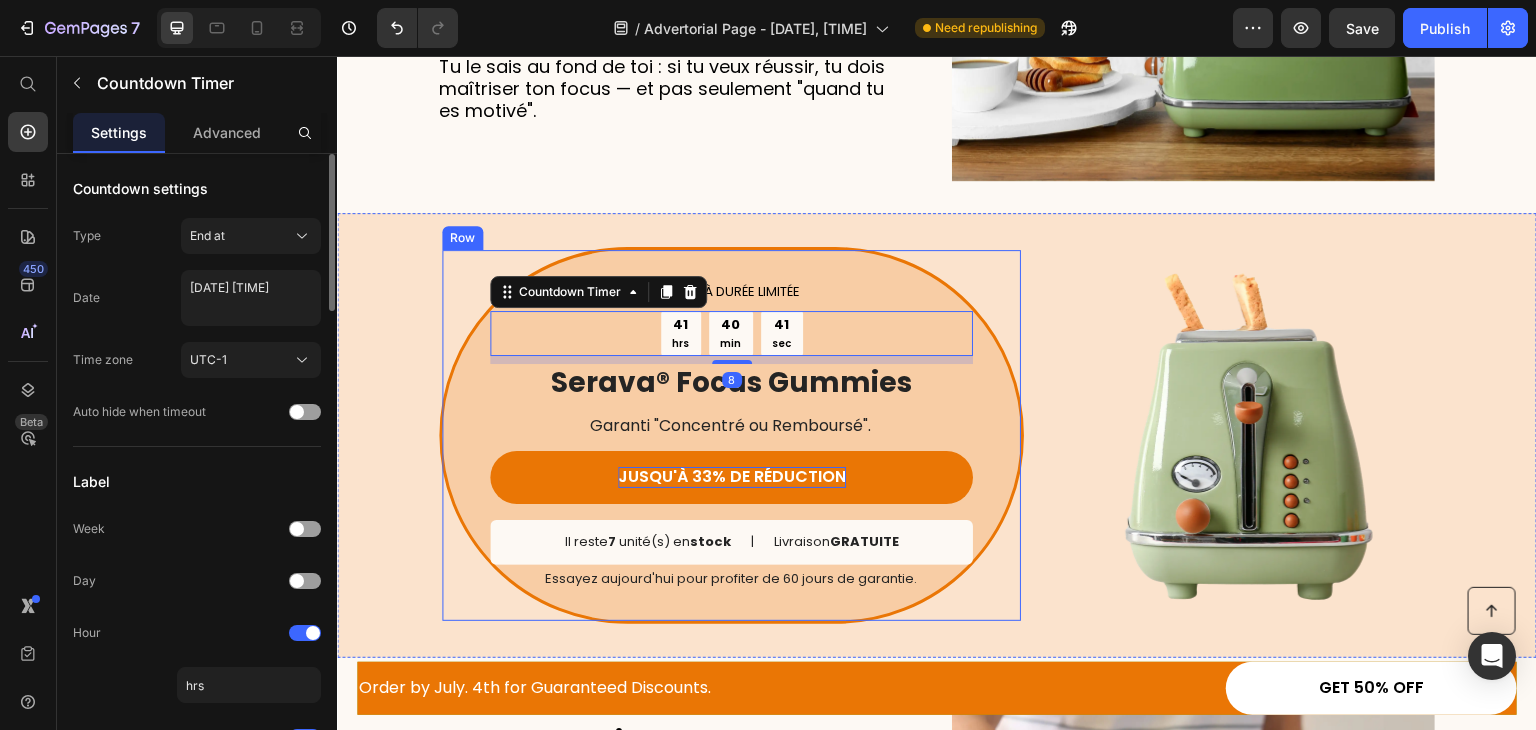 click on "OFFRE À DURÉE LIMITÉE Text Block 41 hrs 40 min 41 sec Countdown Timer   8 Serava® Focus Gummies Heading Garanti "Concentré ou Remboursé". Text Block JUSQU'À 33% DE RÉDUCTION Button Il reste  7   unité(s) en  stock Text Block | Text Block Livraison  GRATUITE Text Block Row Essayez aujourd'hui pour profiter de 60 jours de garantie. Text Block Row" at bounding box center (731, 436) 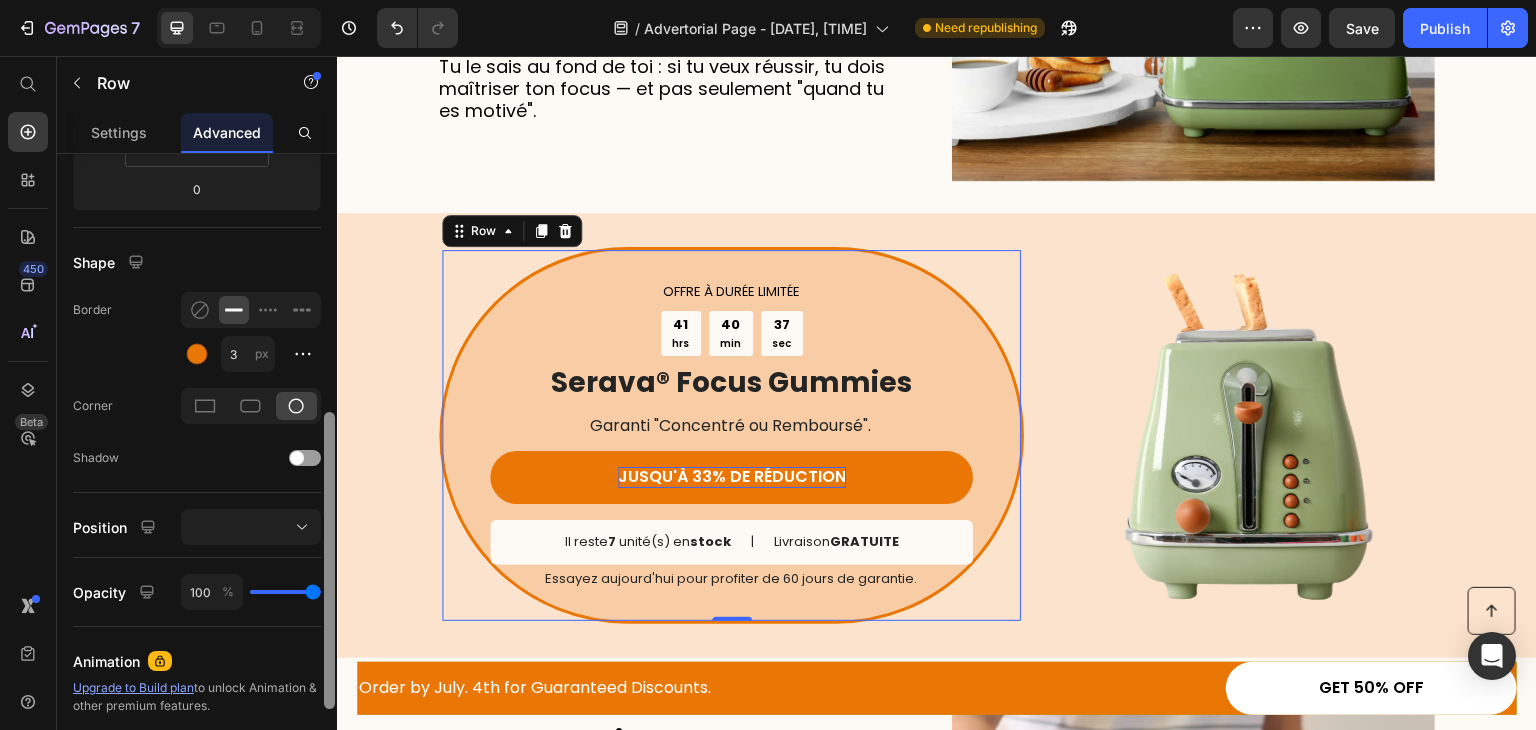 scroll, scrollTop: 487, scrollLeft: 0, axis: vertical 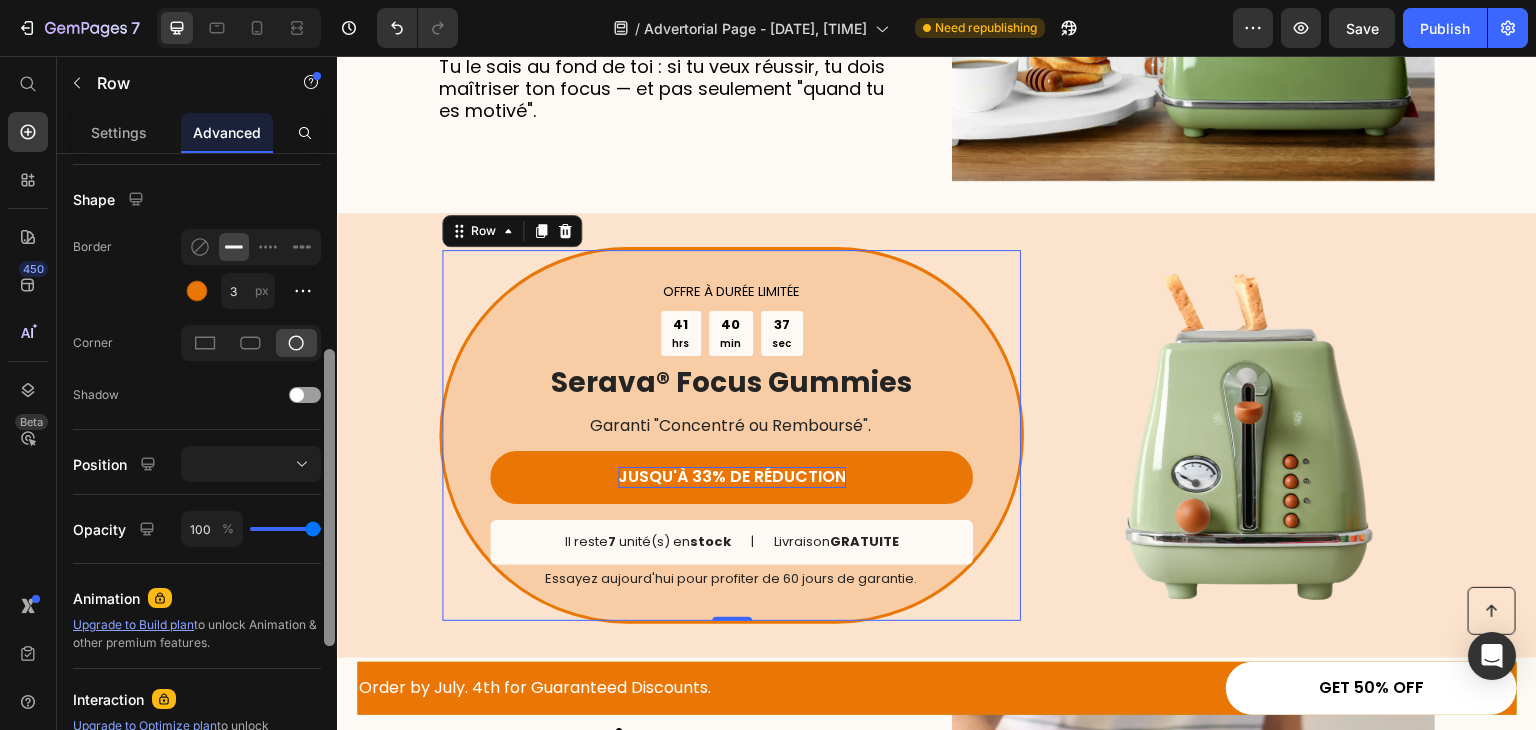 drag, startPoint x: 325, startPoint y: 379, endPoint x: 326, endPoint y: 598, distance: 219.00229 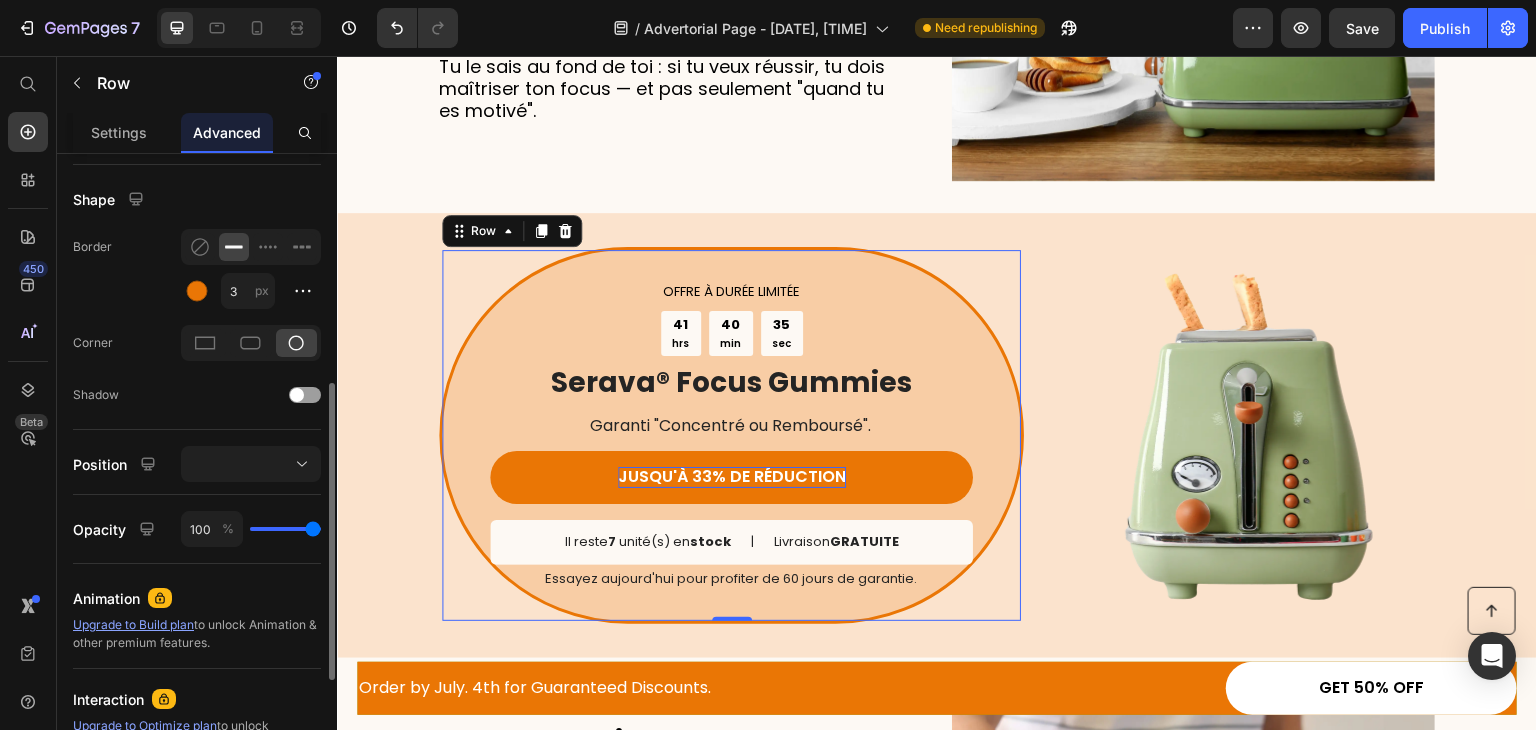 click 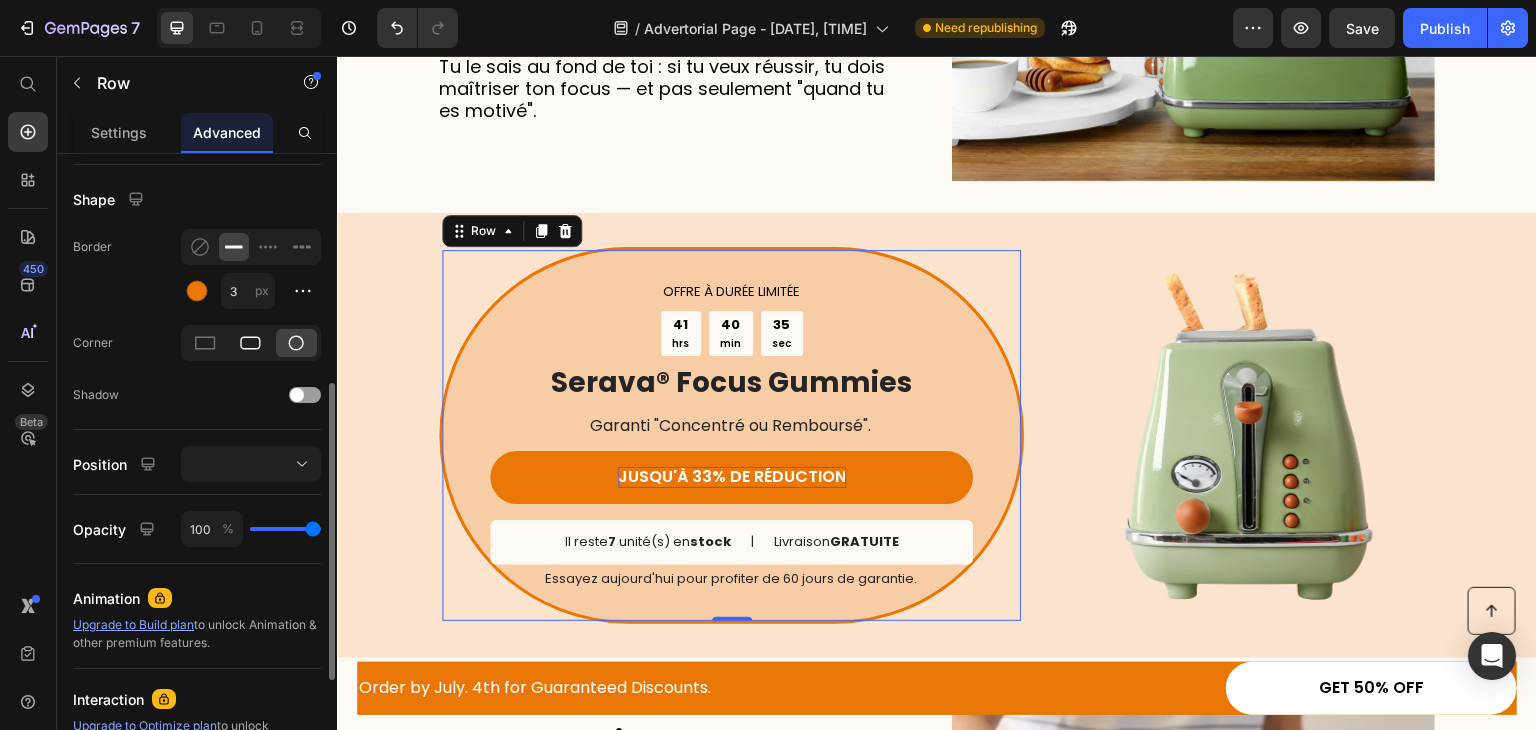 click 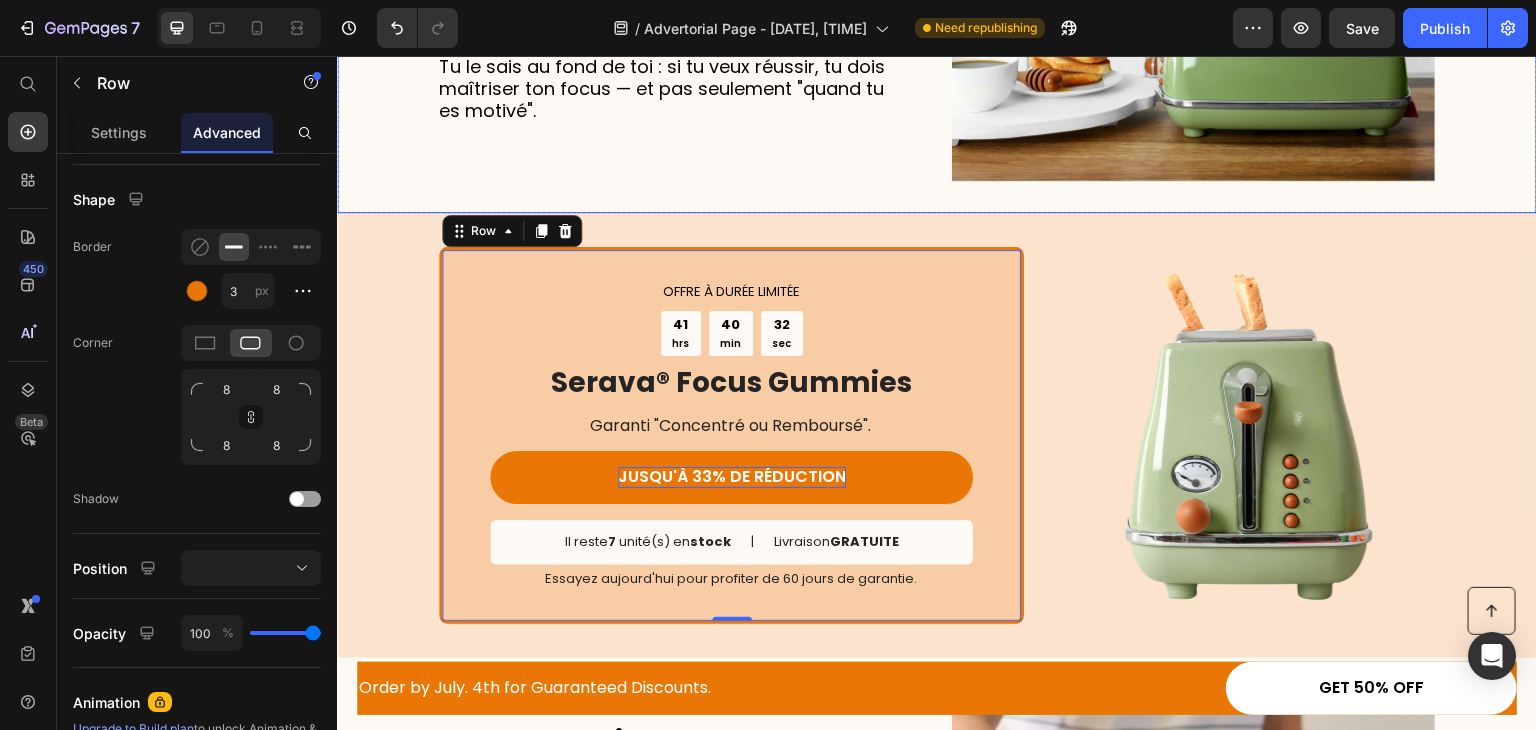 click on "4. Ton focus conditionne ta réussite (et tu le sens) Heading Quand tu es concentré, tout semble s’aligner : les tâches s’enchaînent, tu avances, tu reprends confiance. Mais quand tu perds cette clarté mentale, c’est toute ta vie qui déraille.   Tu le sais au fond de toi : si tu veux réussir, tu dois maîtriser ton focus — et pas seulement "quand tu es motivé". Text Block" at bounding box center [664, -9] 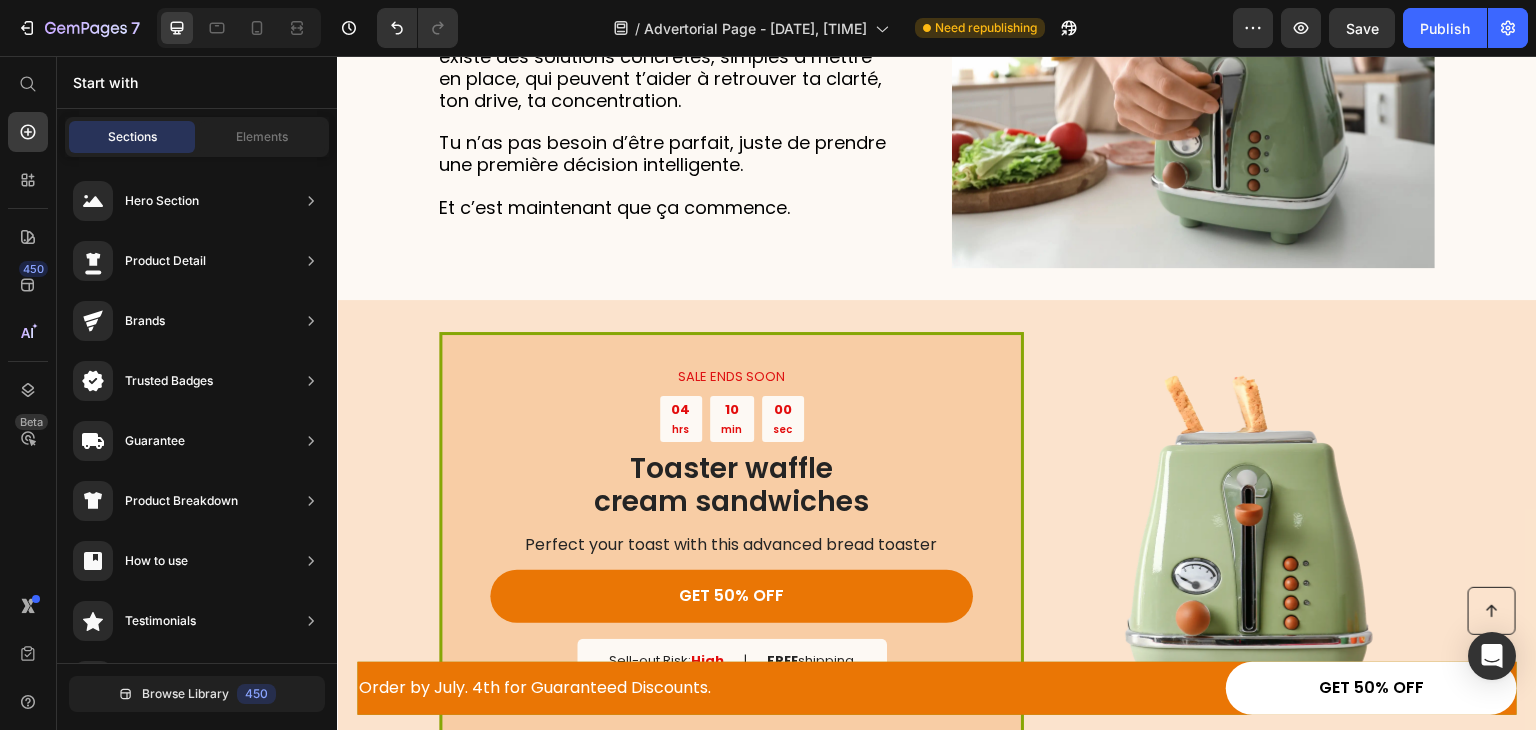 scroll, scrollTop: 3888, scrollLeft: 0, axis: vertical 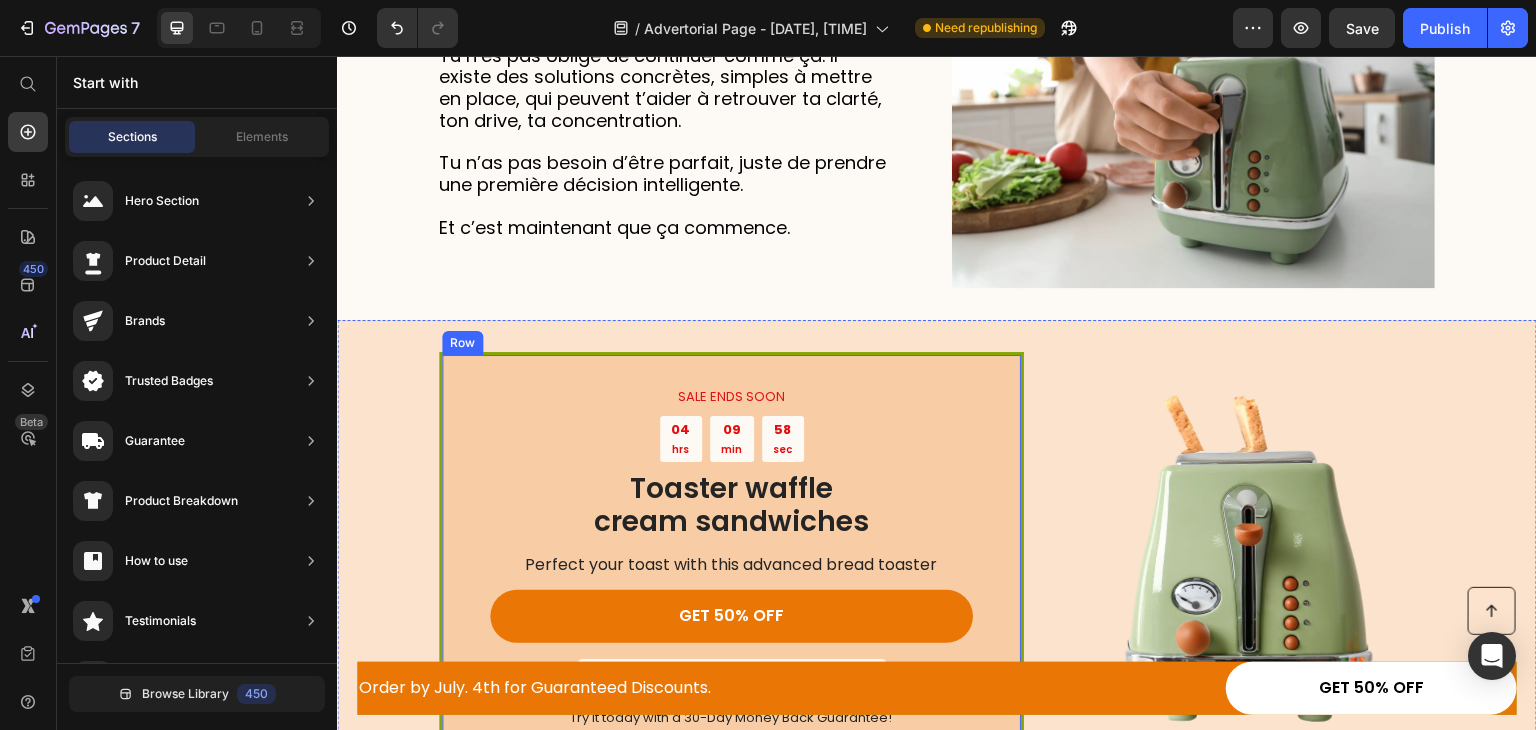 click on "SALE ENDS SOON Text Block 04 hrs 09 min 58 sec Countdown Timer Toaster waffle cream sandwiches Heading Perfect your toast with this advanced bread toaster Text Block GET 50% OFF Button Sell-out Risk:  High Text Block | Text Block FREE  shipping Text Block Row Try it today with a 30-Day Money Back Guarantee! Text Block Row" at bounding box center [731, 557] 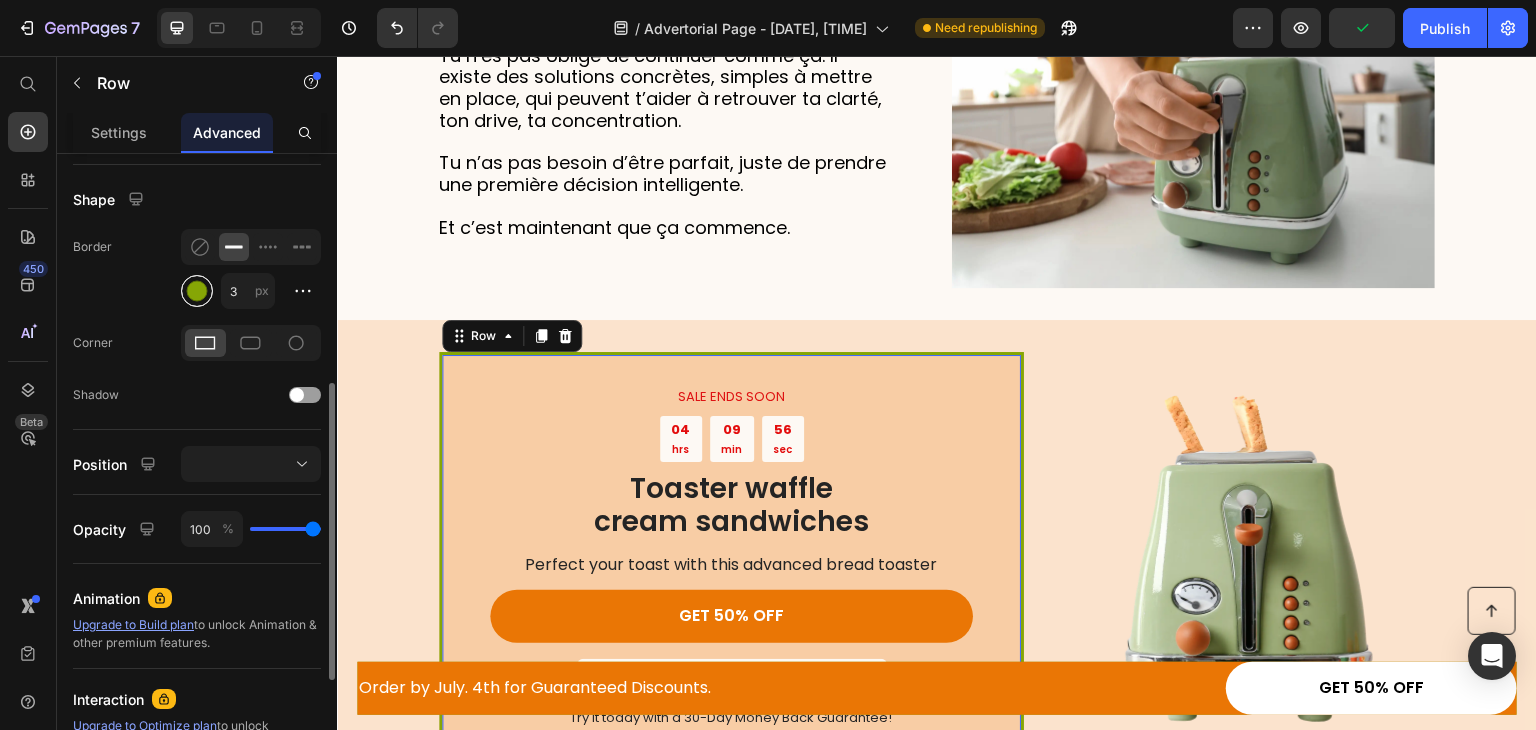 click at bounding box center [197, 291] 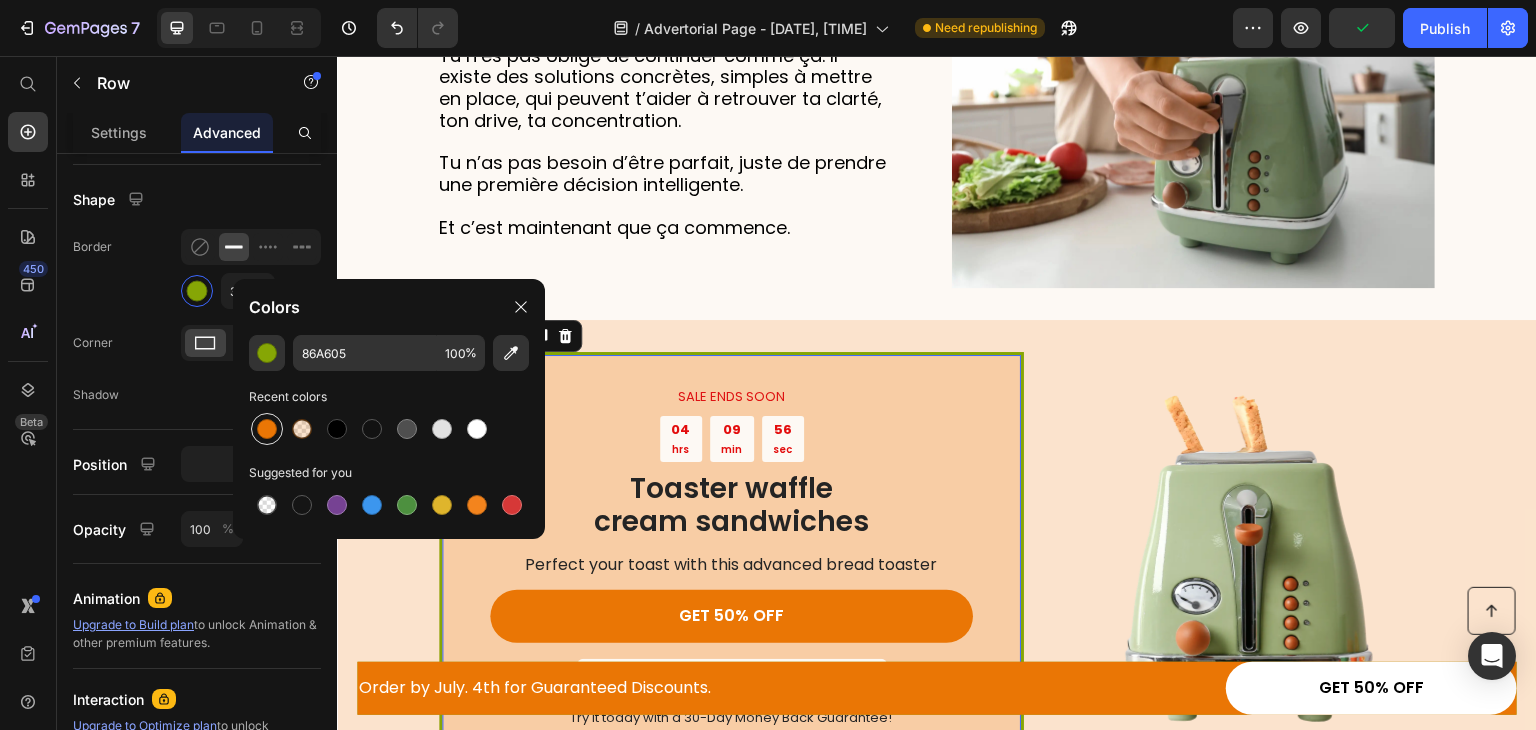 click at bounding box center (267, 429) 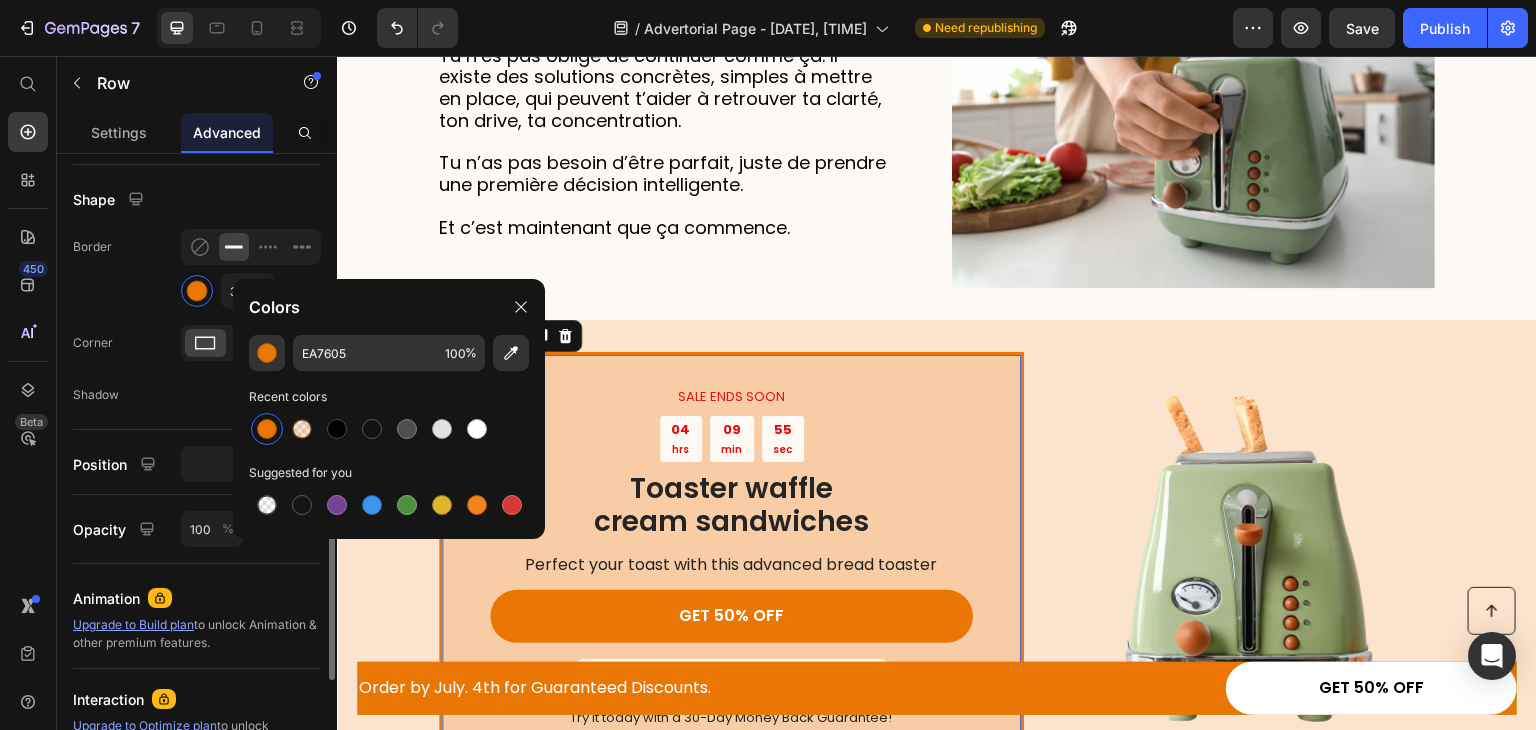 click 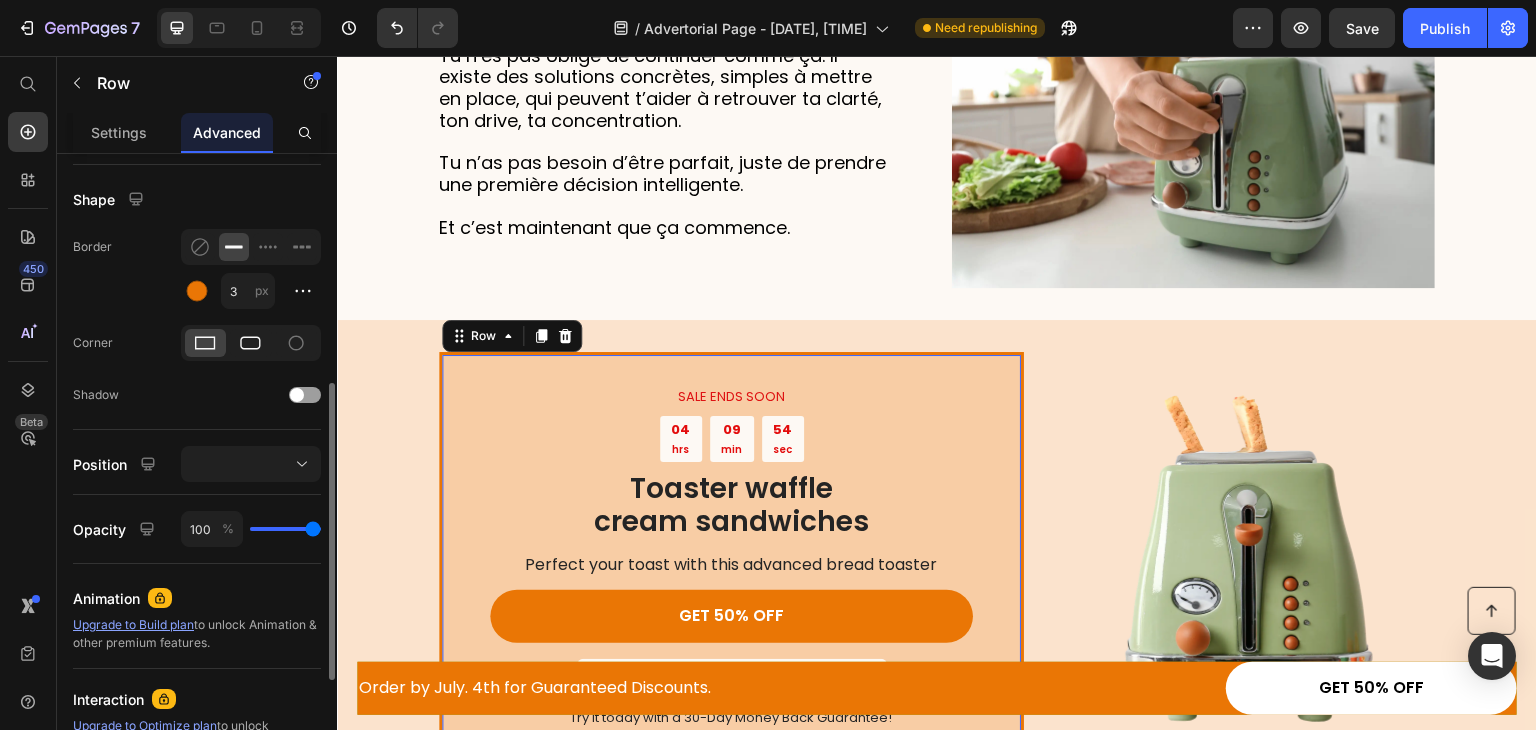 click 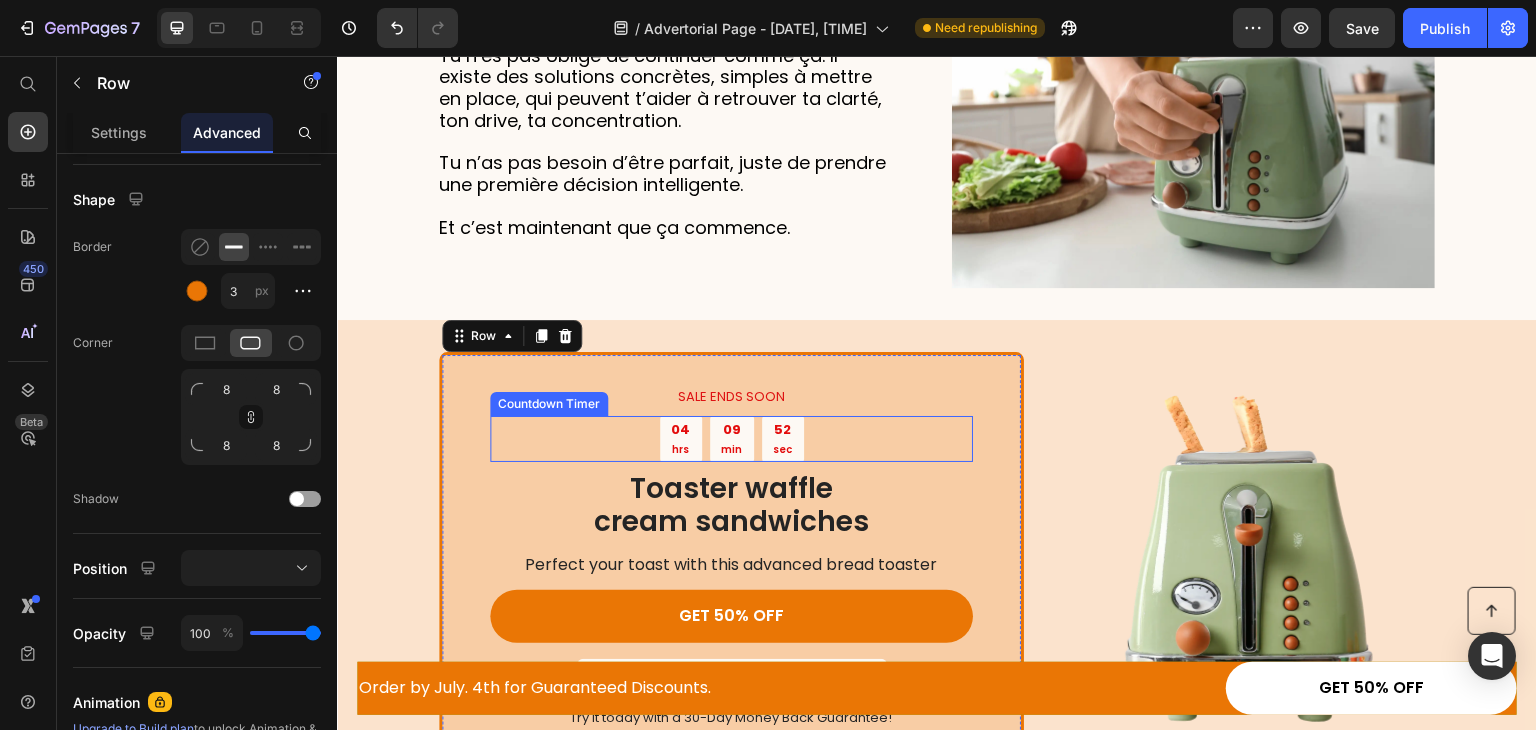 click on "hrs" at bounding box center [680, 449] 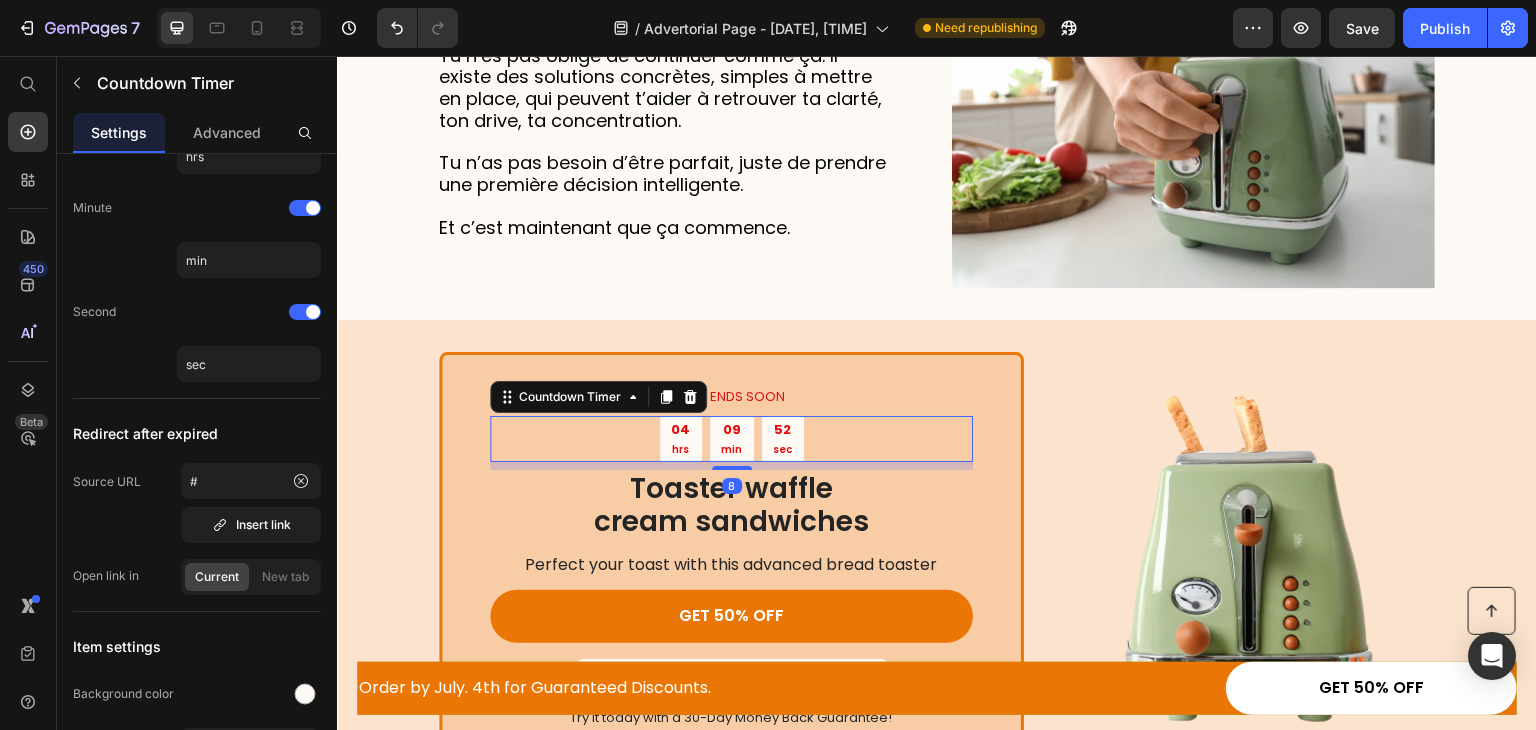 scroll, scrollTop: 0, scrollLeft: 0, axis: both 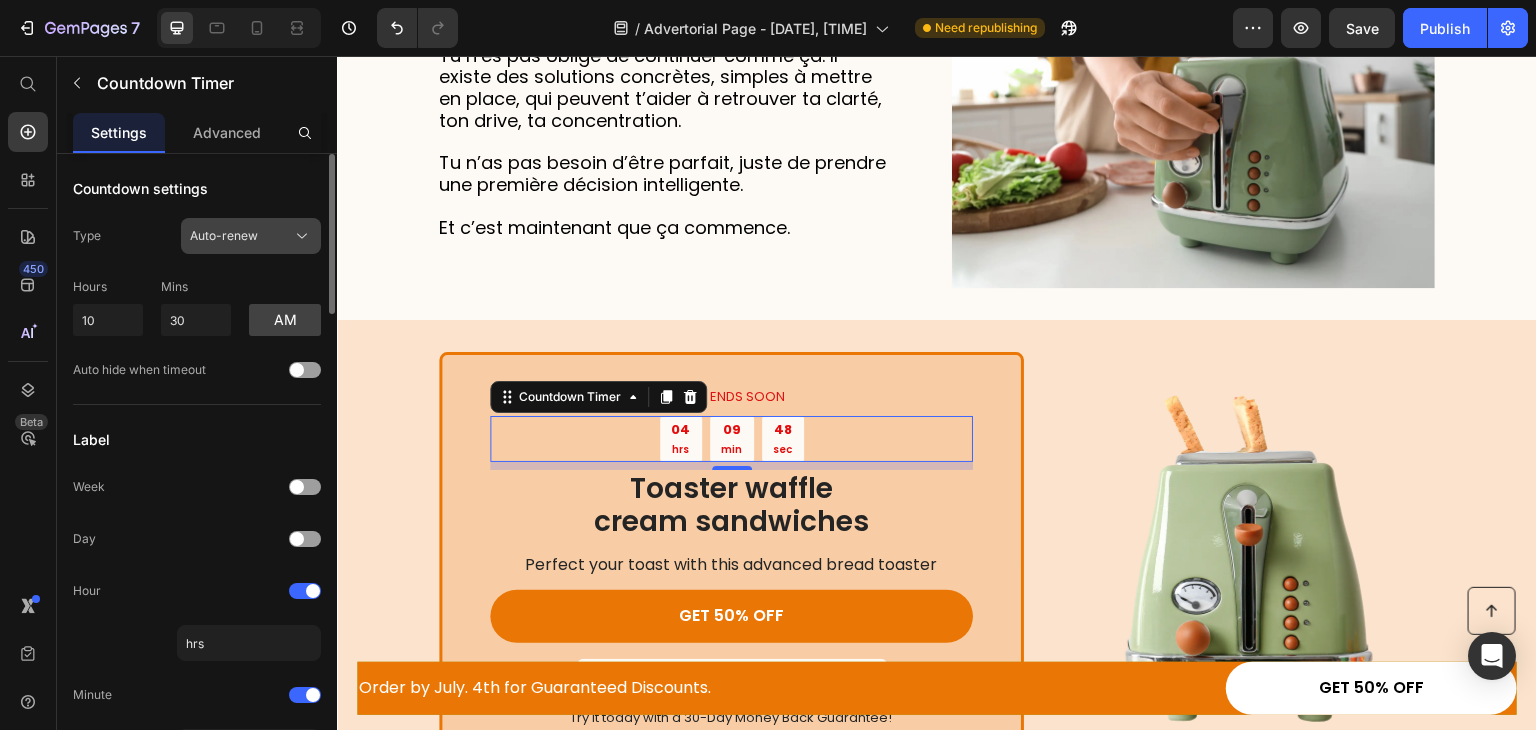 click on "Auto-renew" at bounding box center (251, 236) 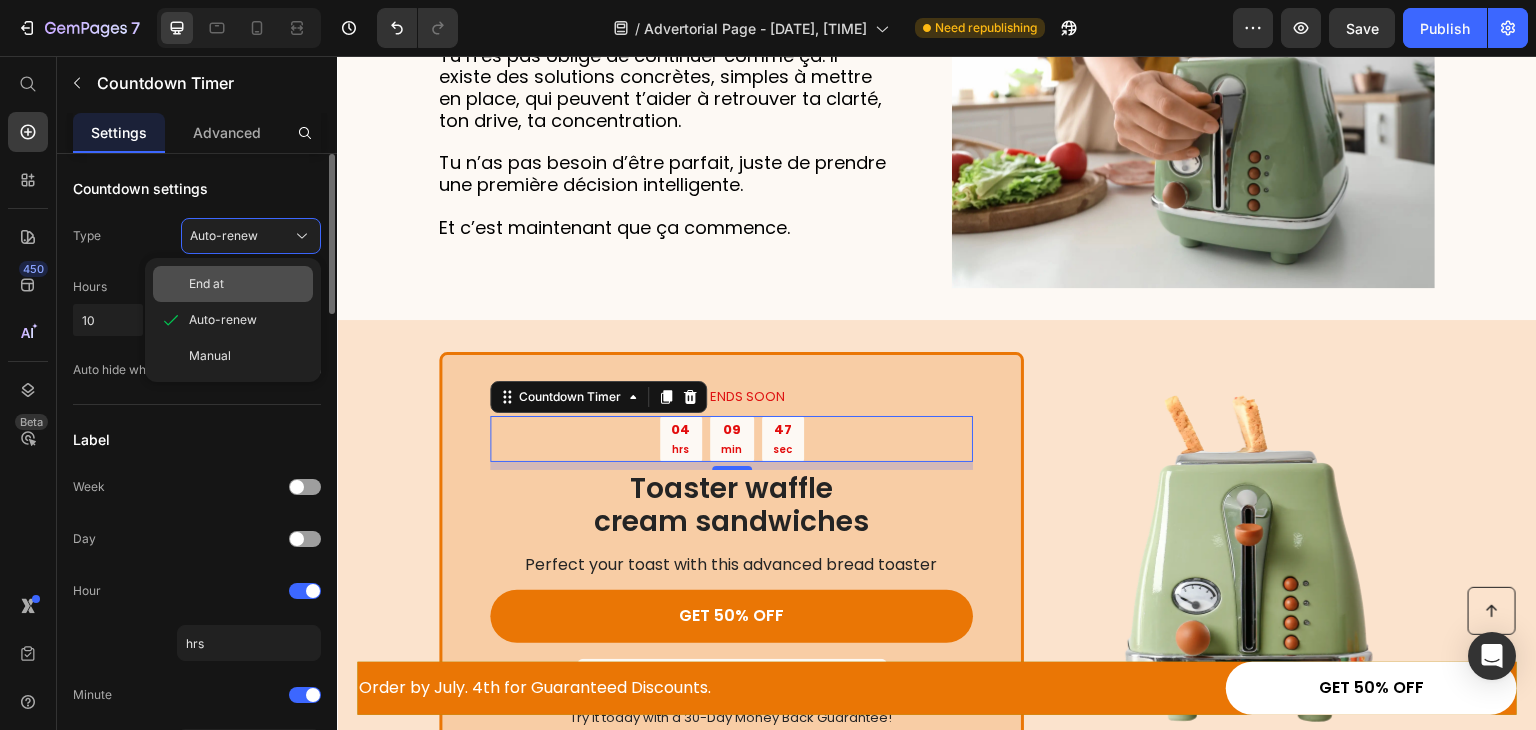 click on "End at" at bounding box center [247, 284] 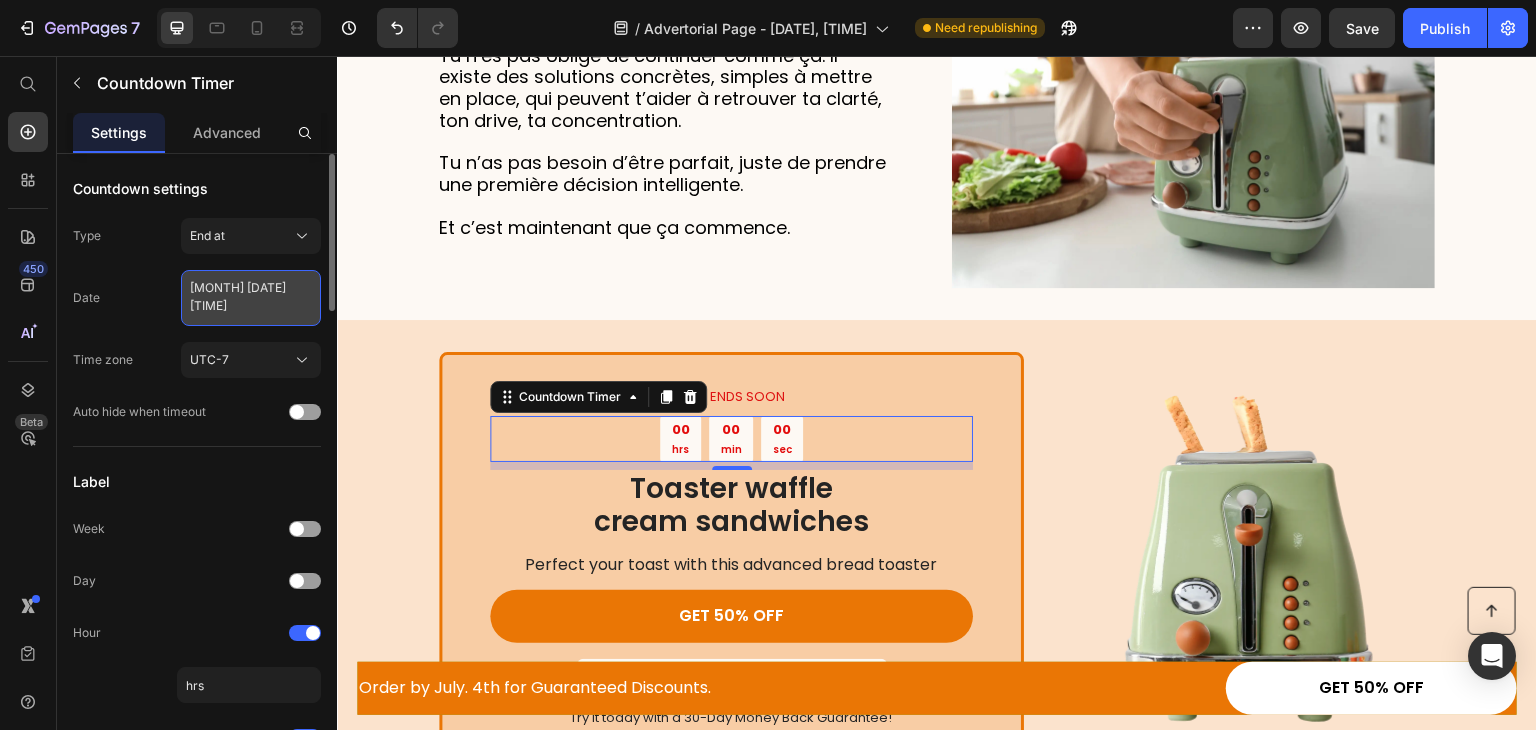 click on "August 13 2024 4:43 AM" at bounding box center (251, 298) 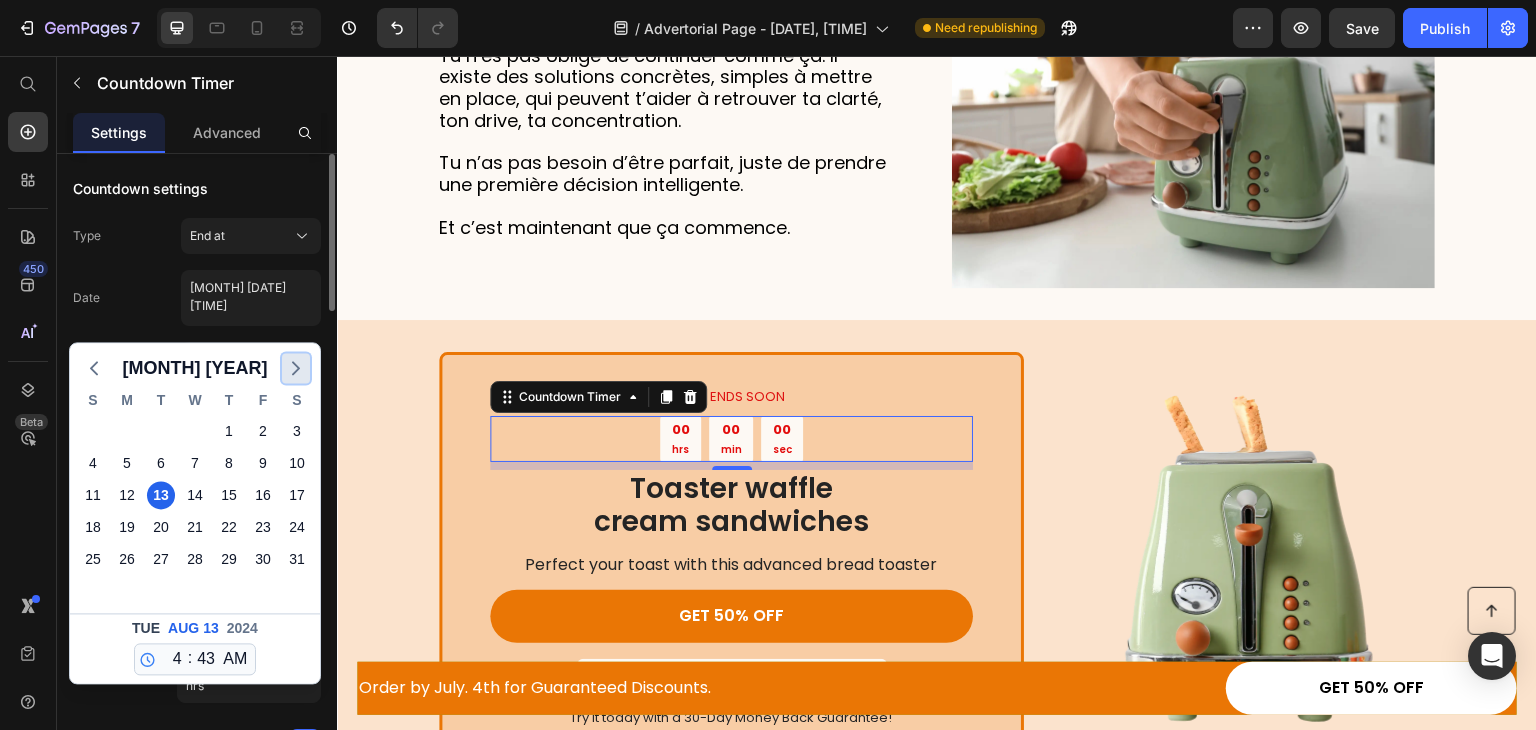 click 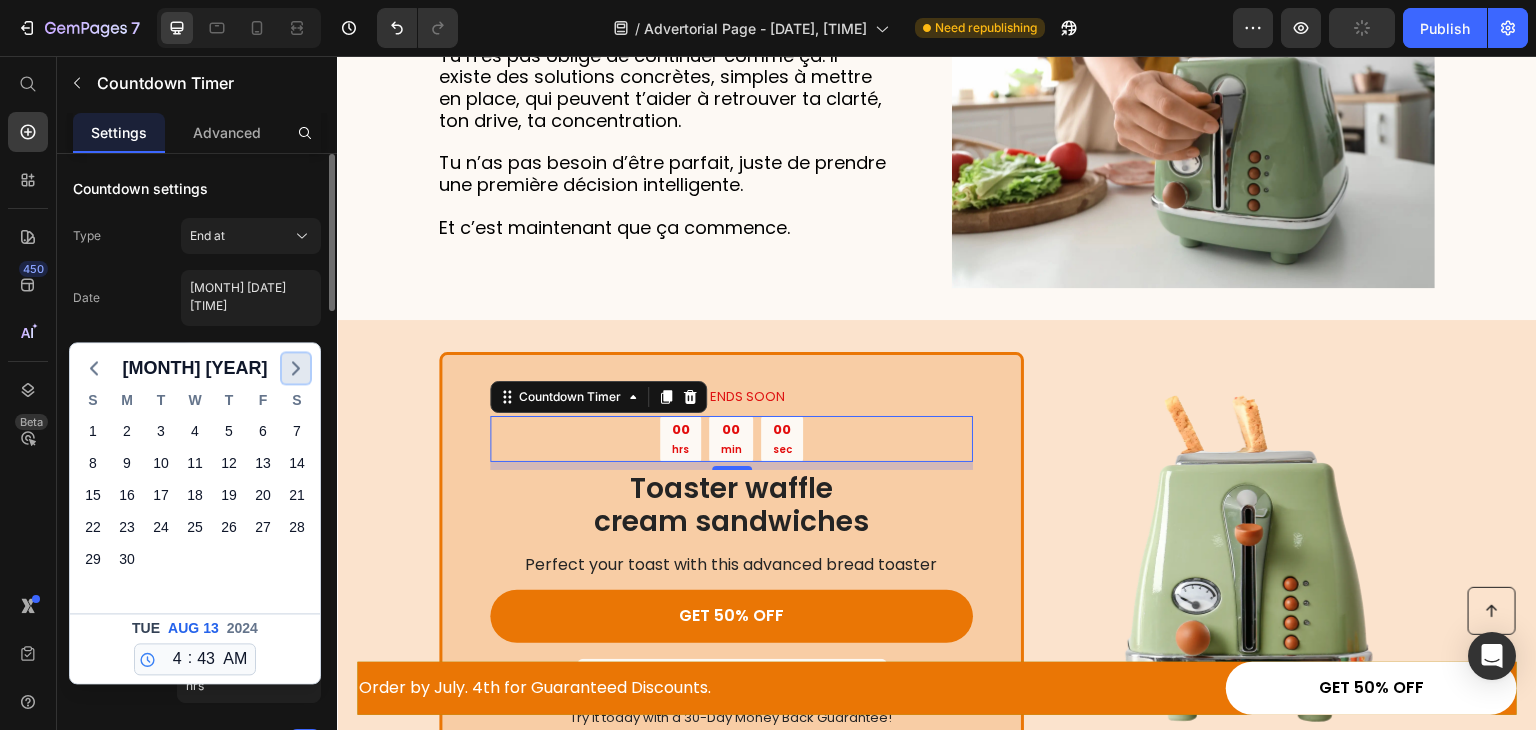 click 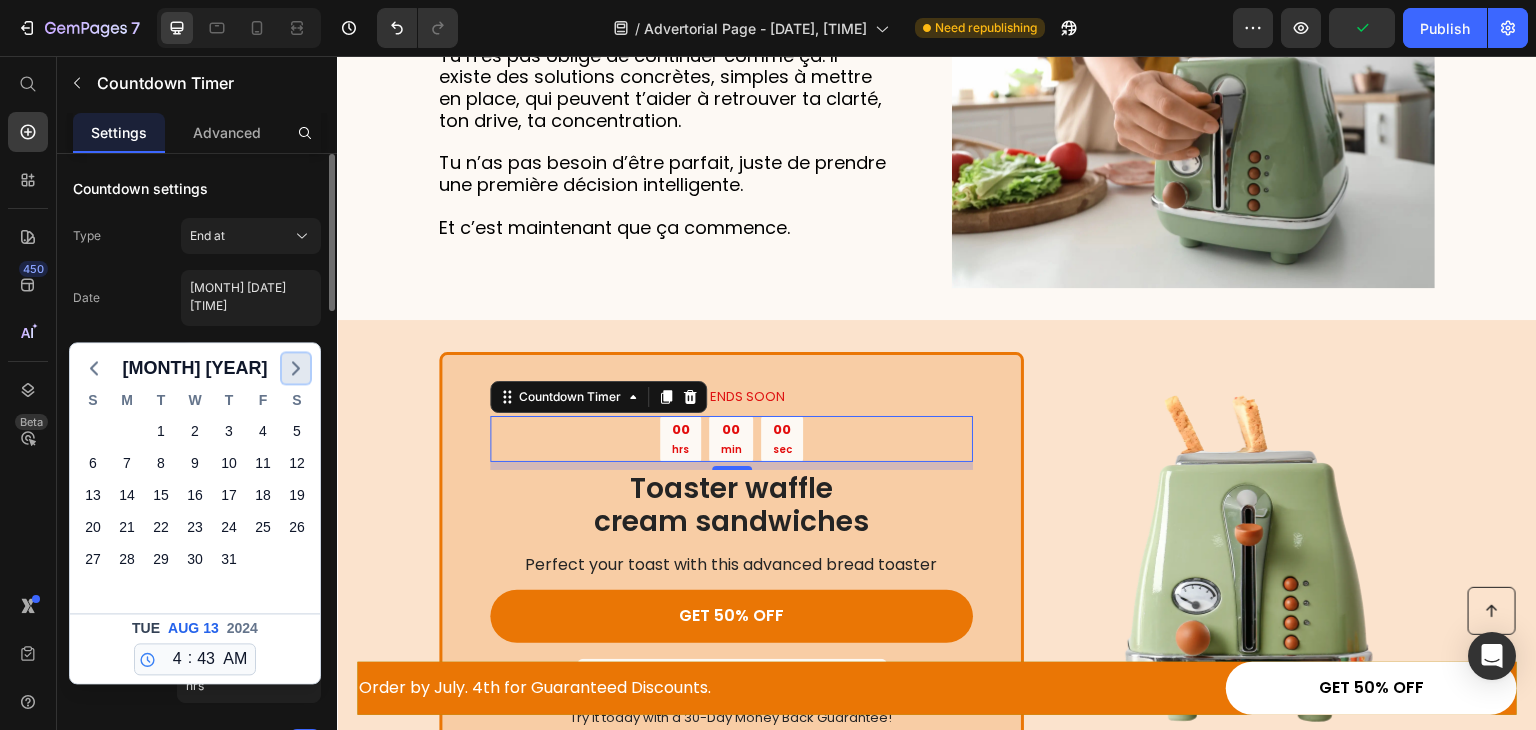 click 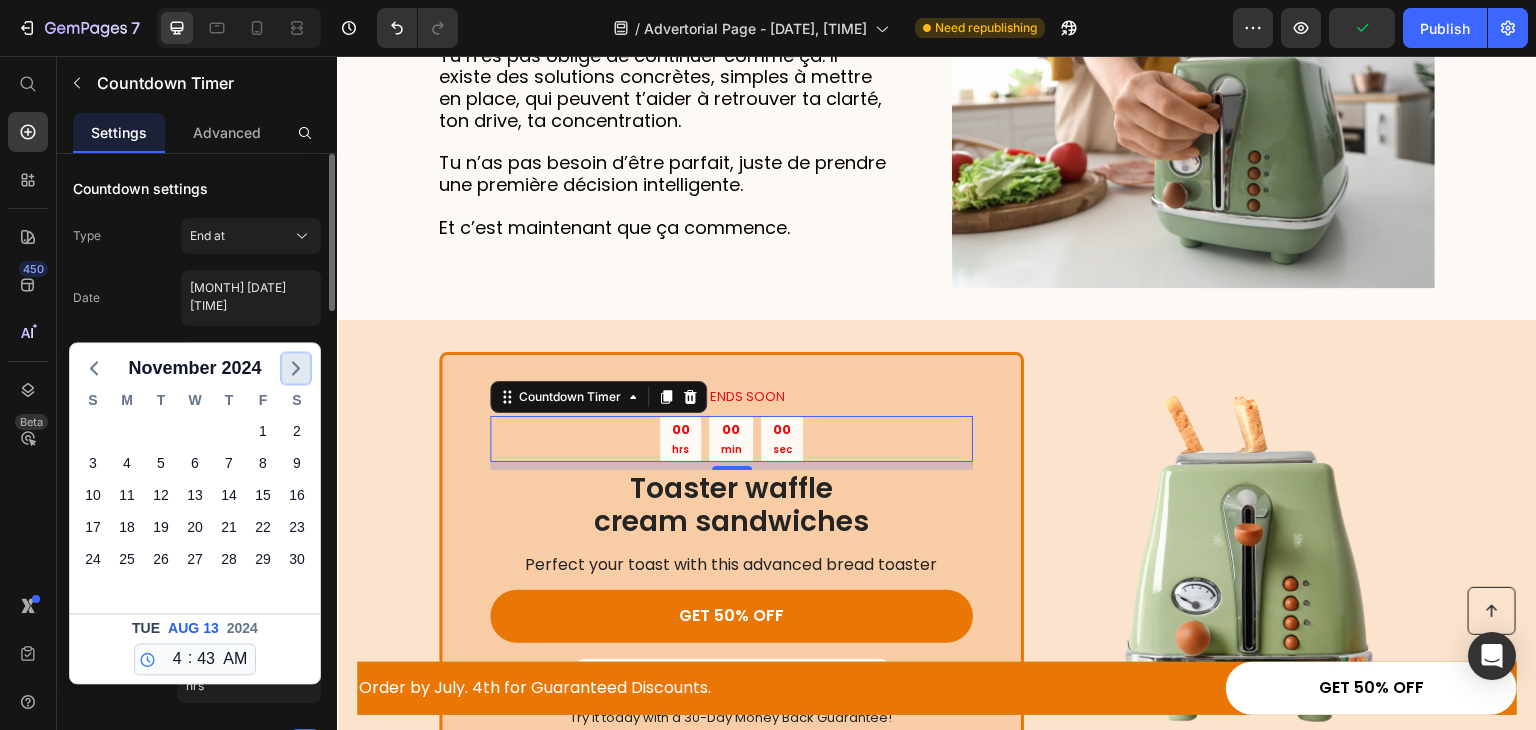click 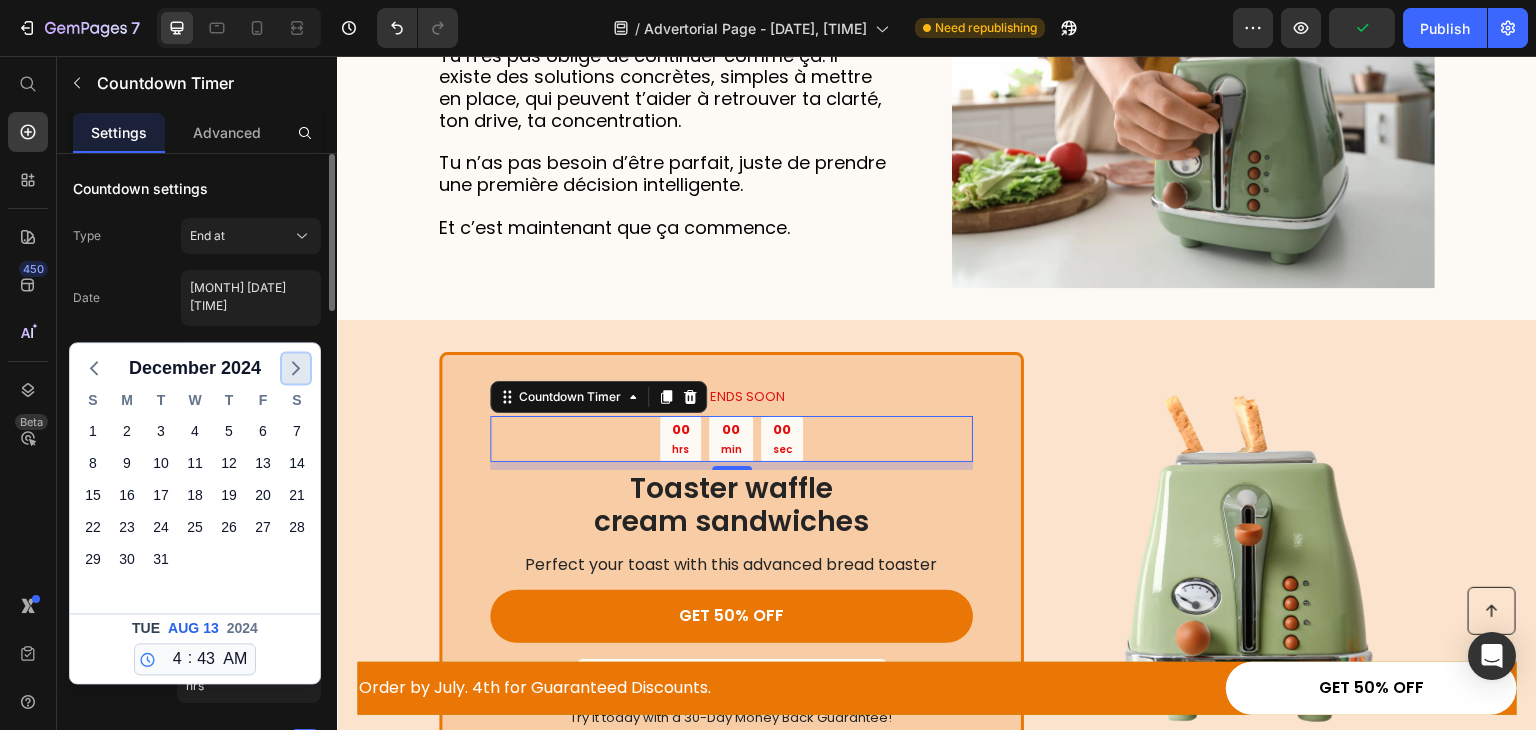 click 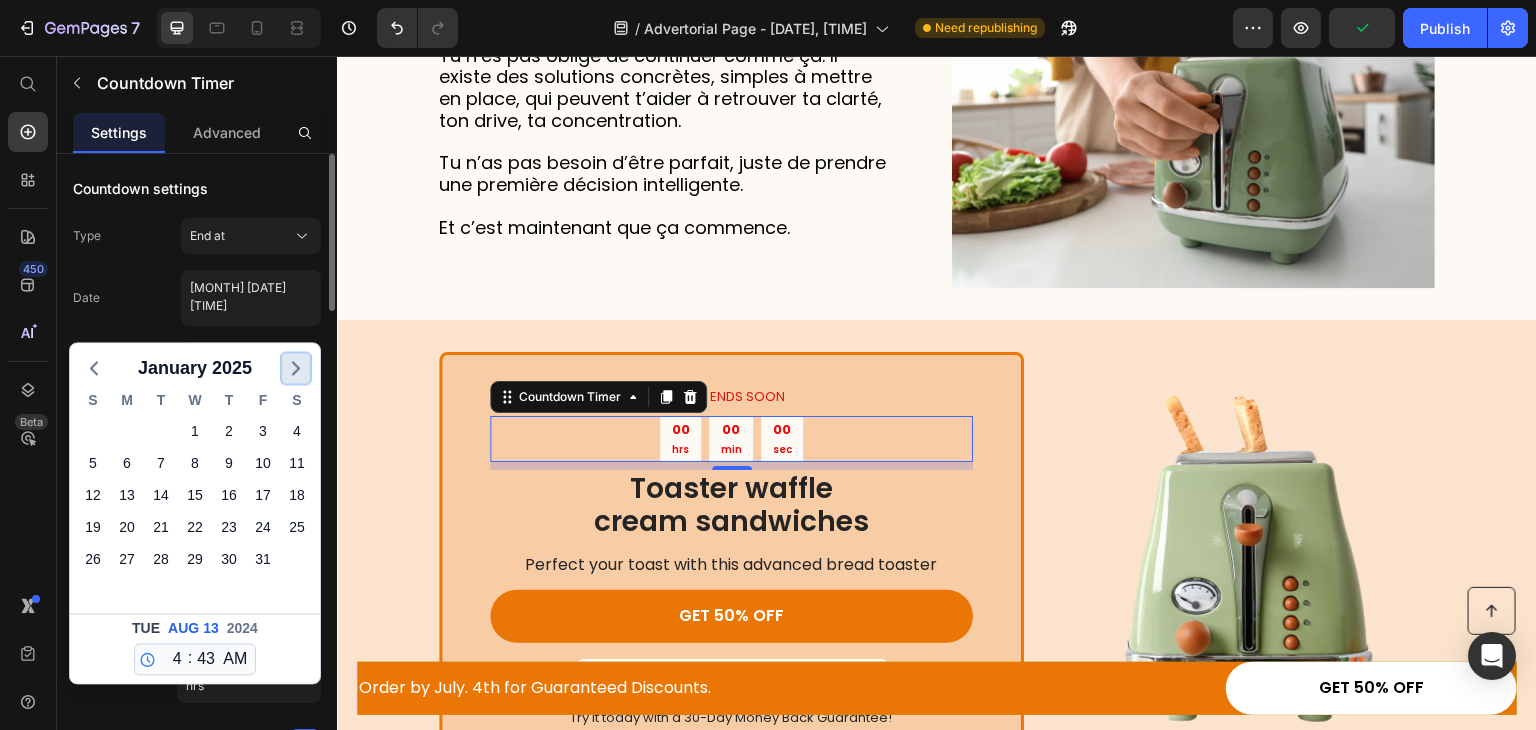 click 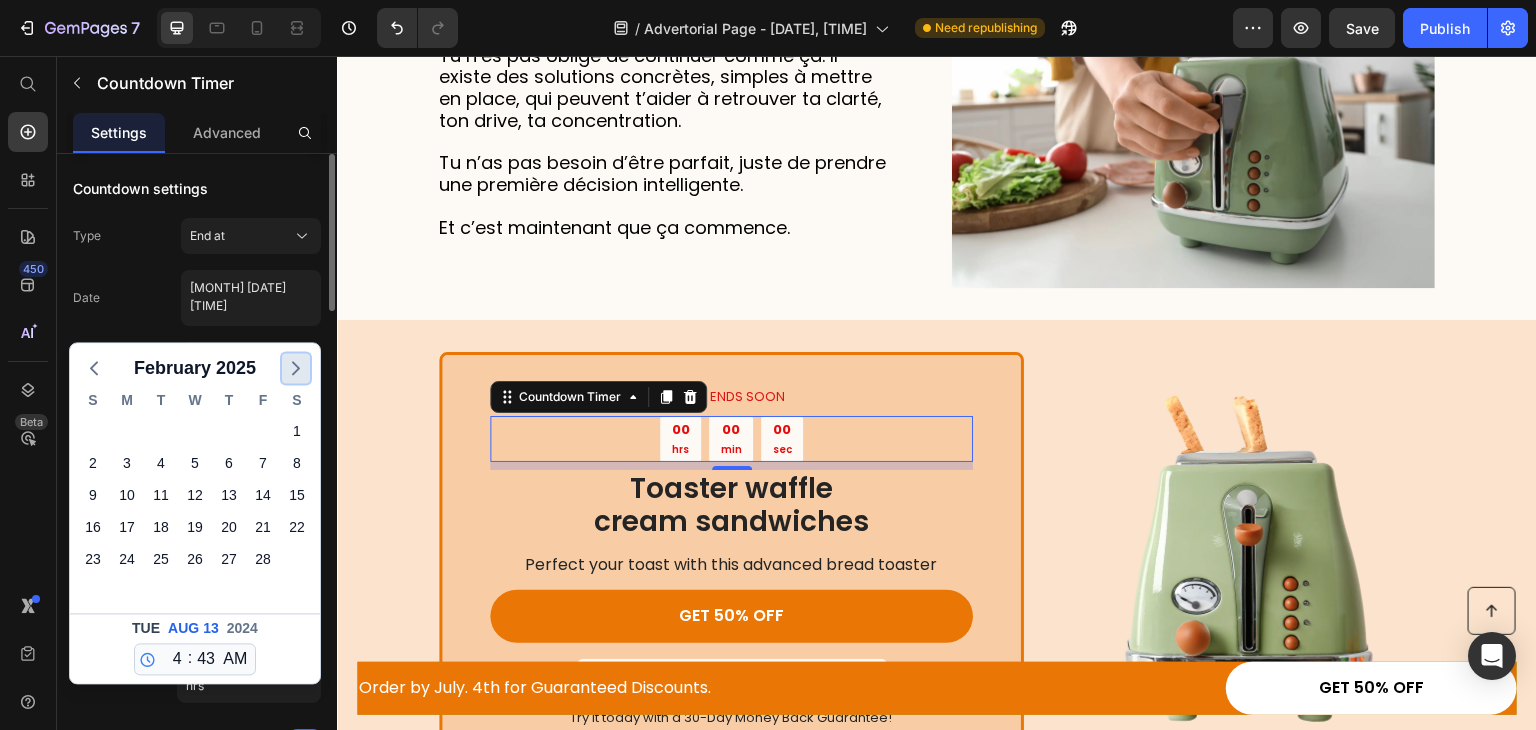 click 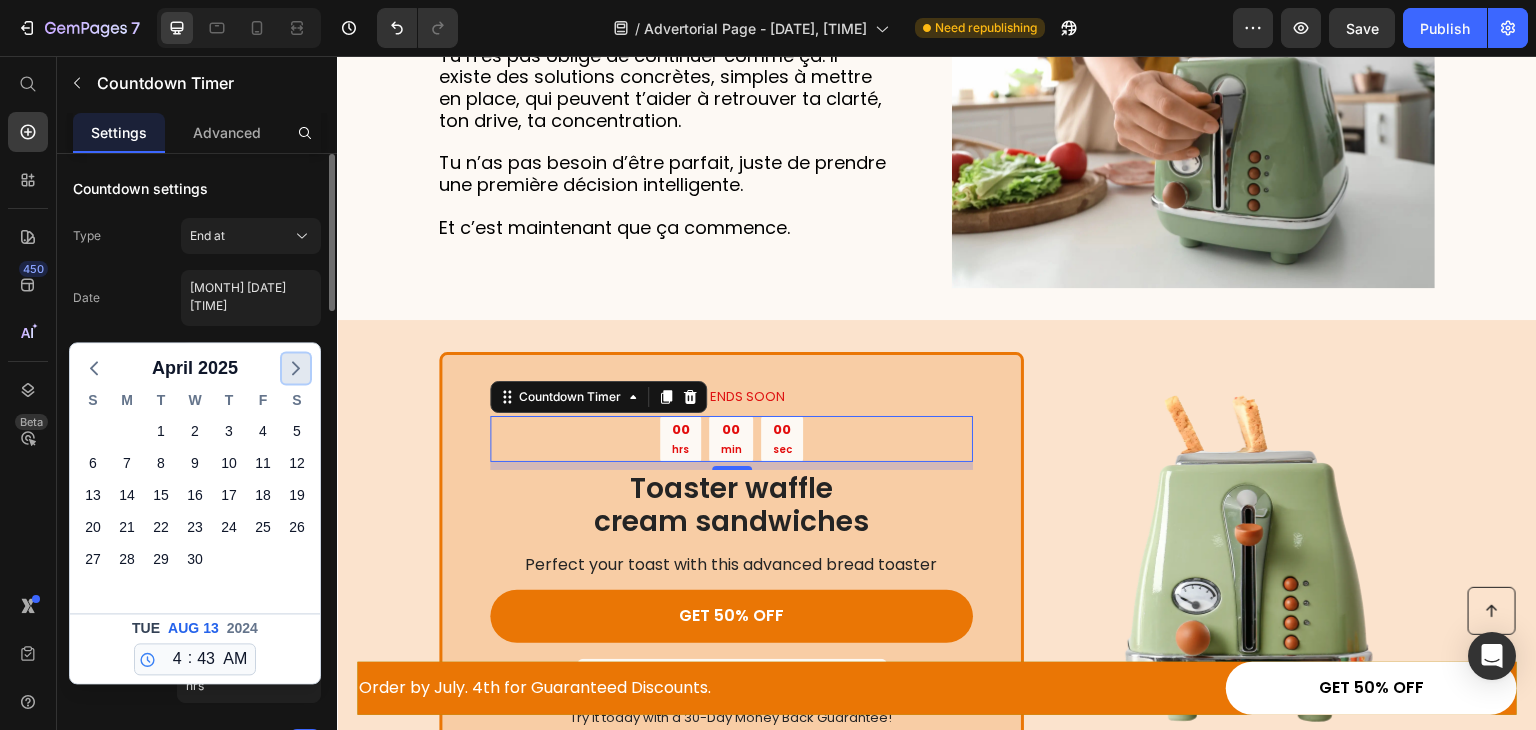 click 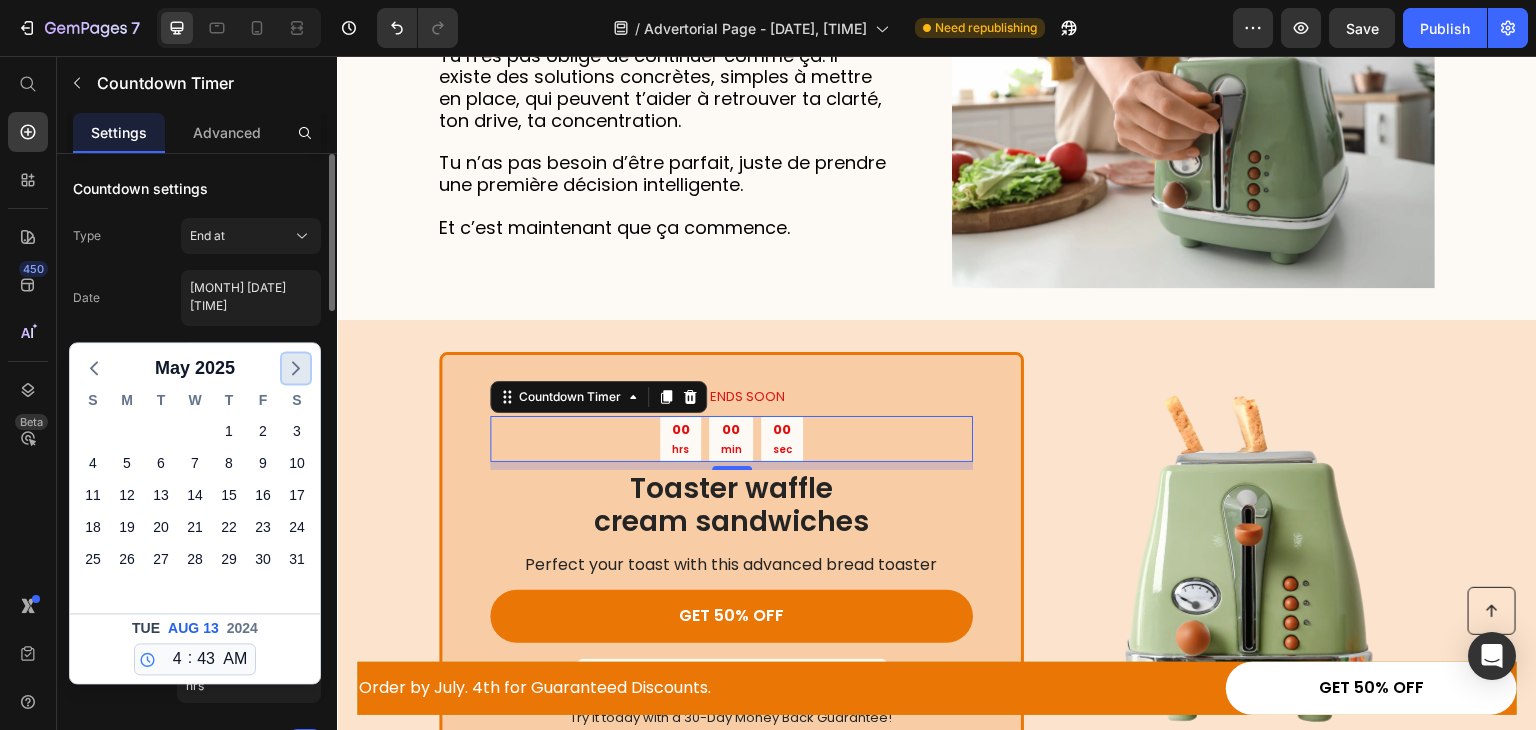 click 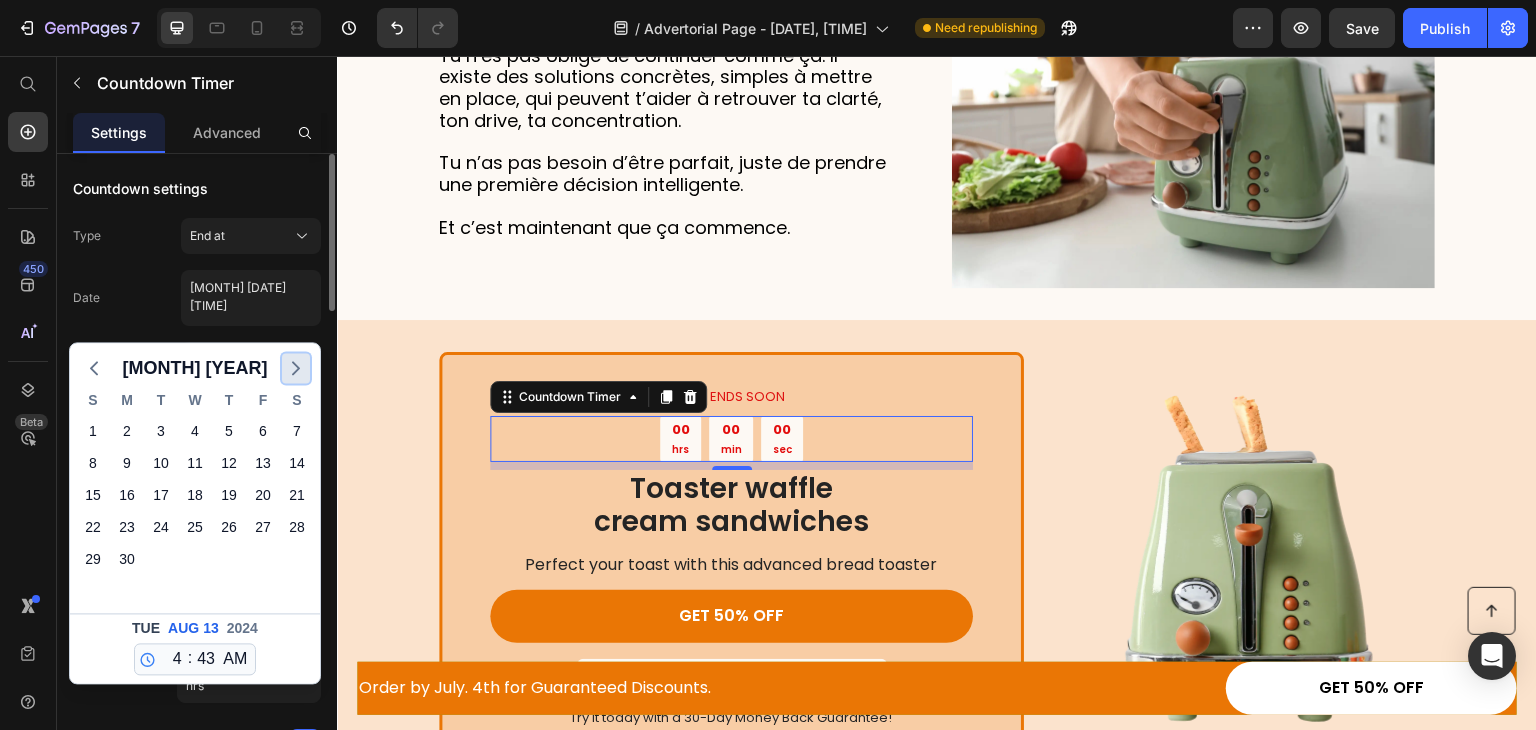 click 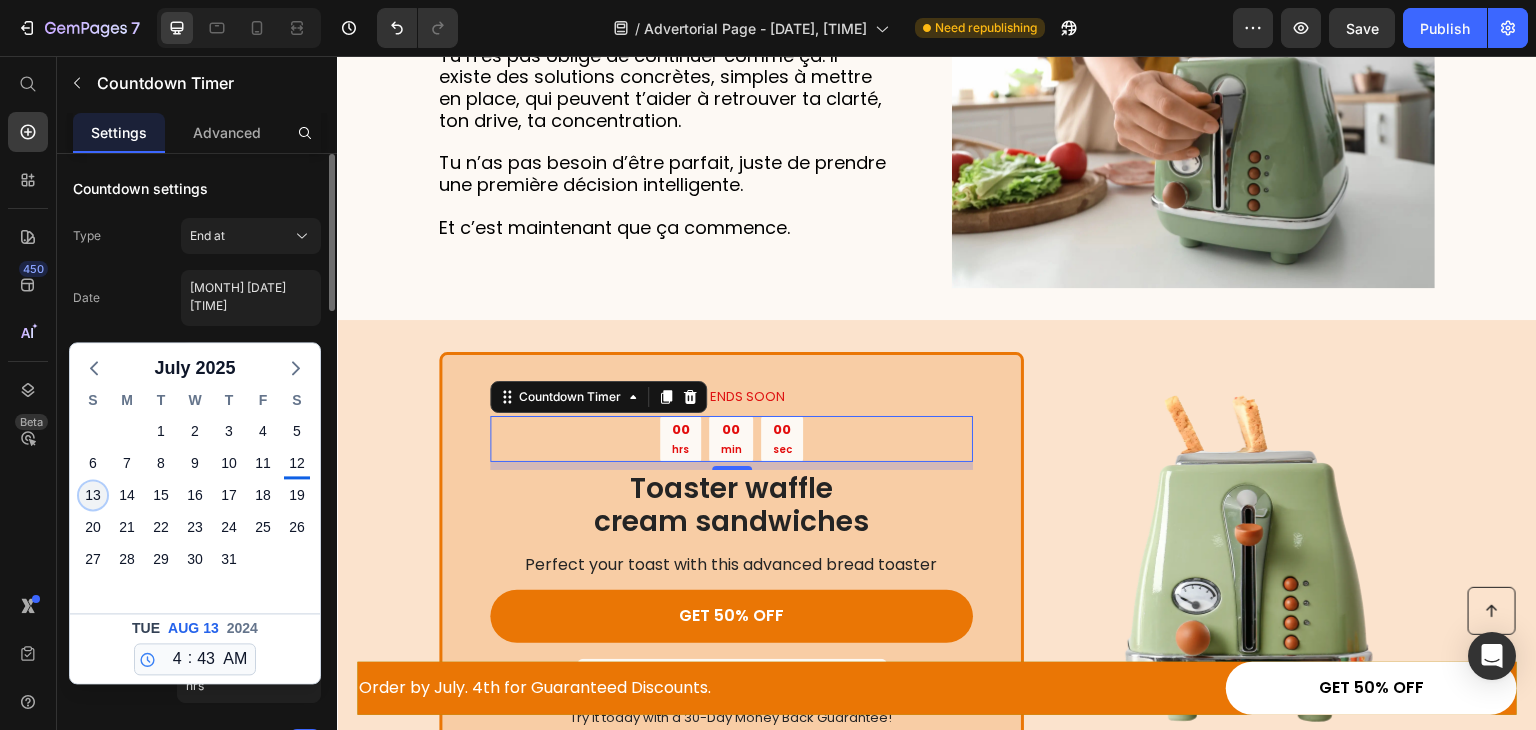 click on "13" 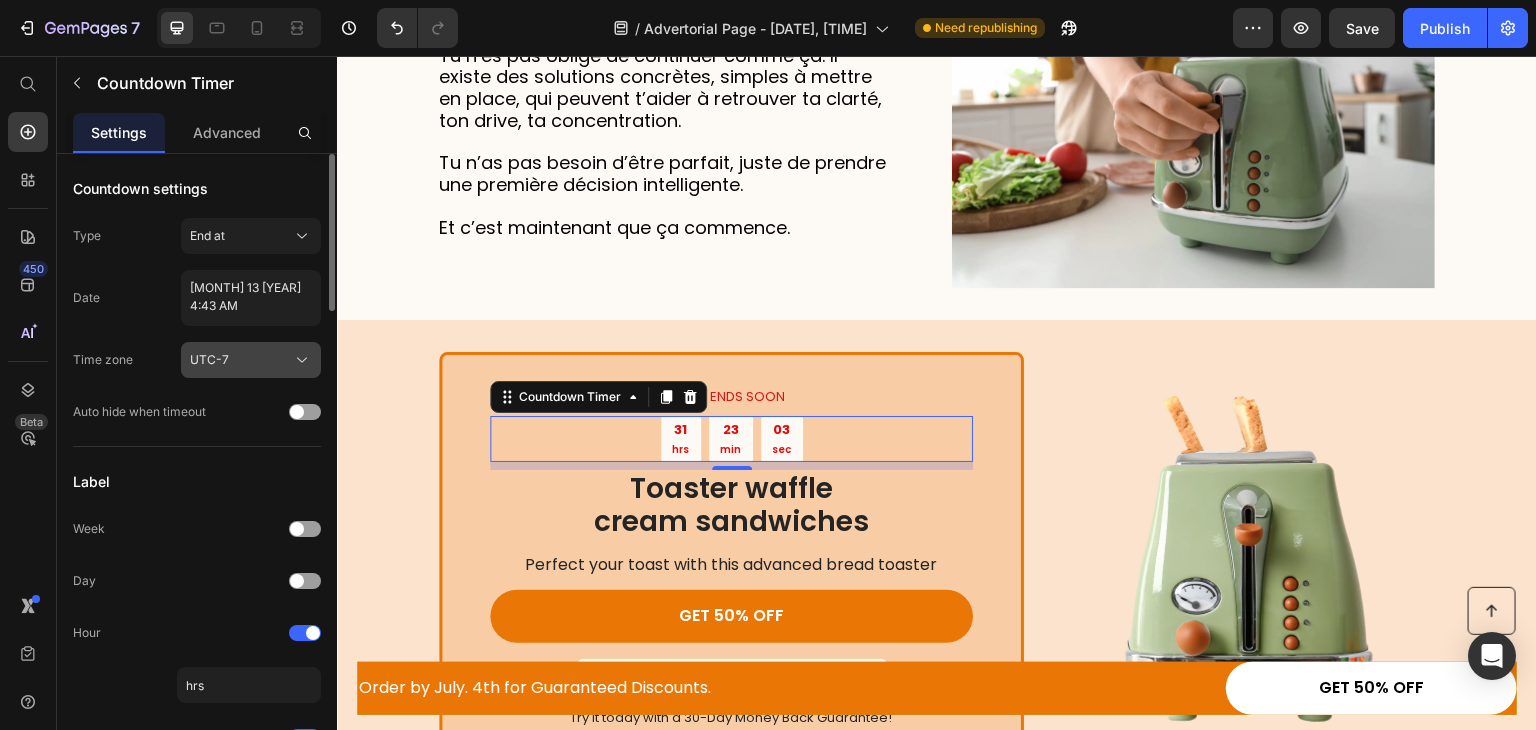 click on "UTC-7" 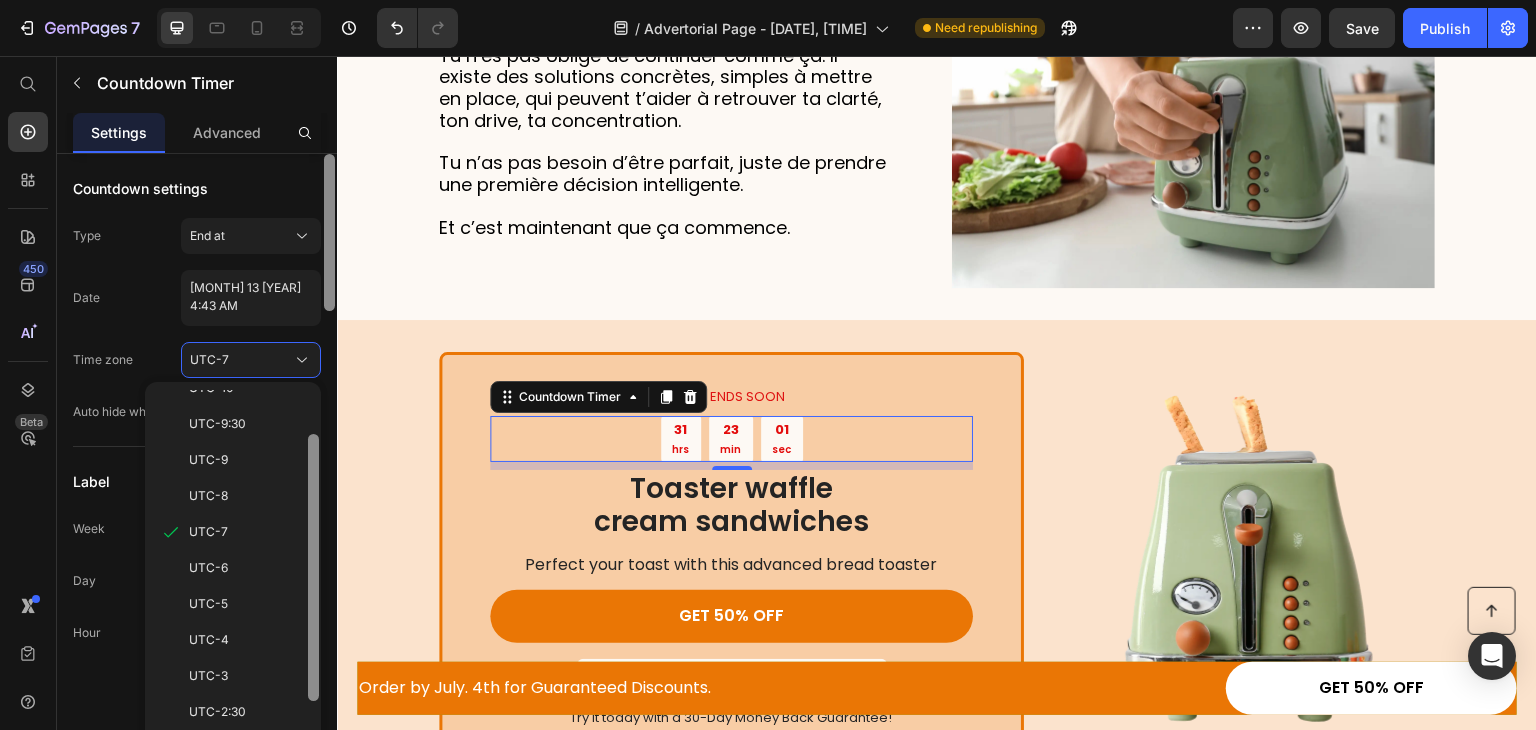 scroll, scrollTop: 160, scrollLeft: 0, axis: vertical 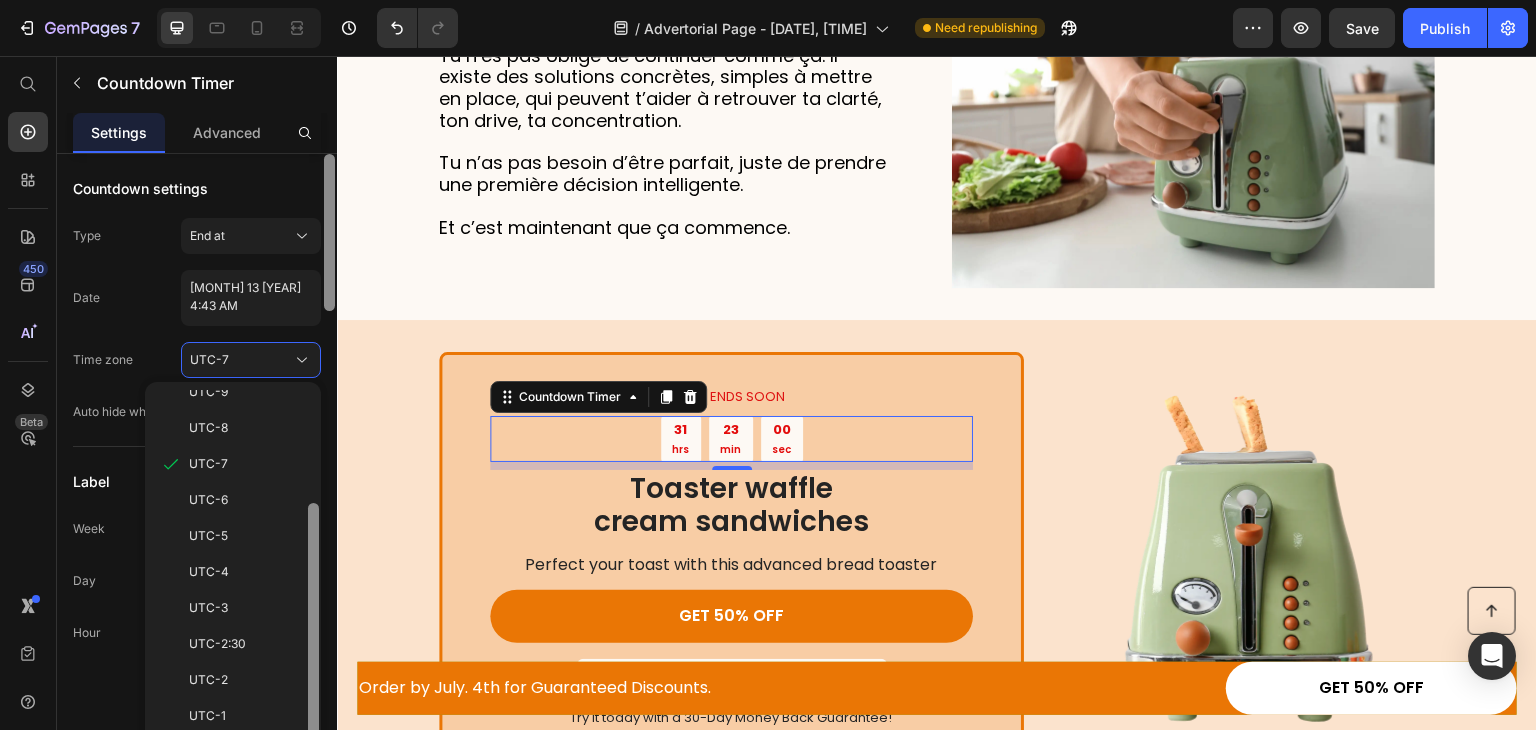 drag, startPoint x: 311, startPoint y: 451, endPoint x: 335, endPoint y: 615, distance: 165.7468 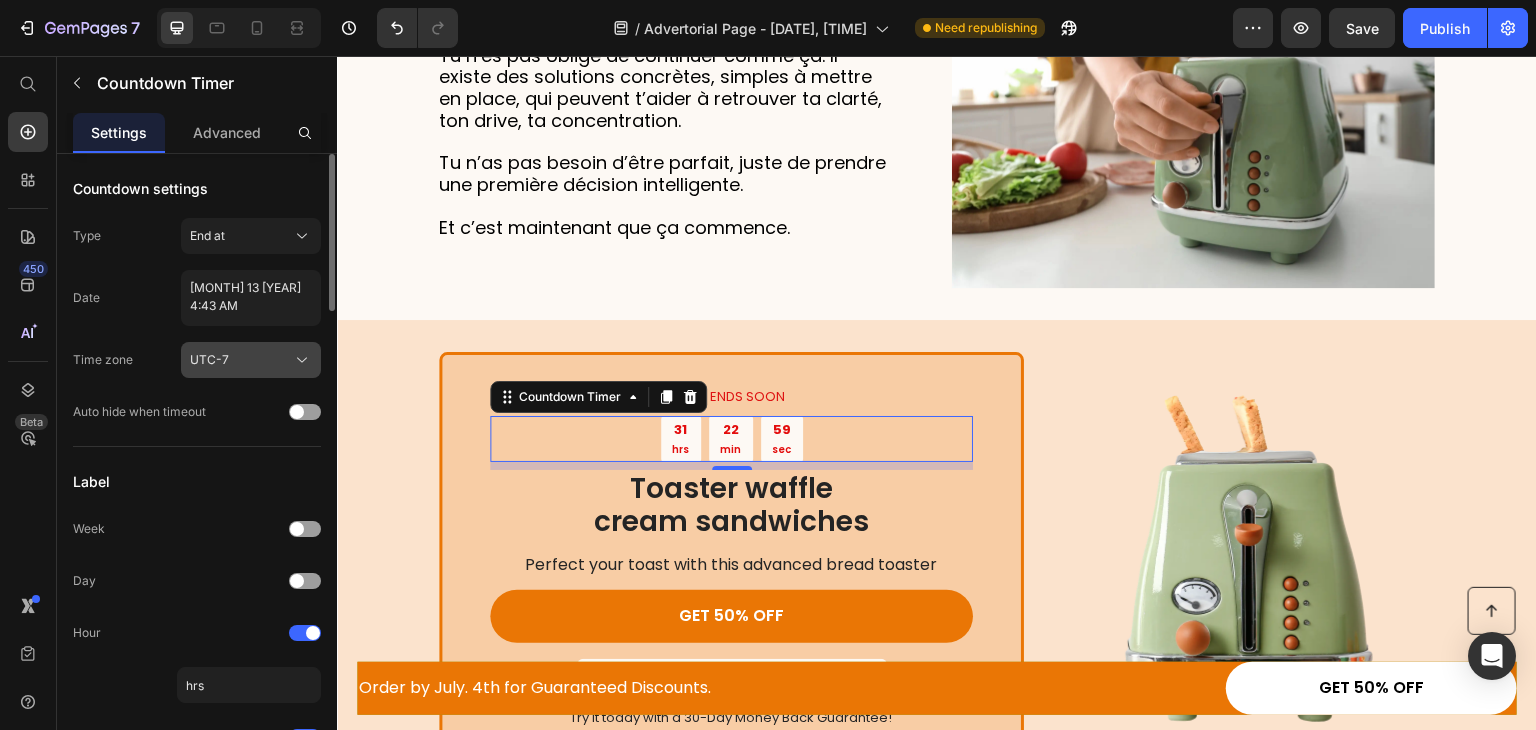 click on "UTC-7" 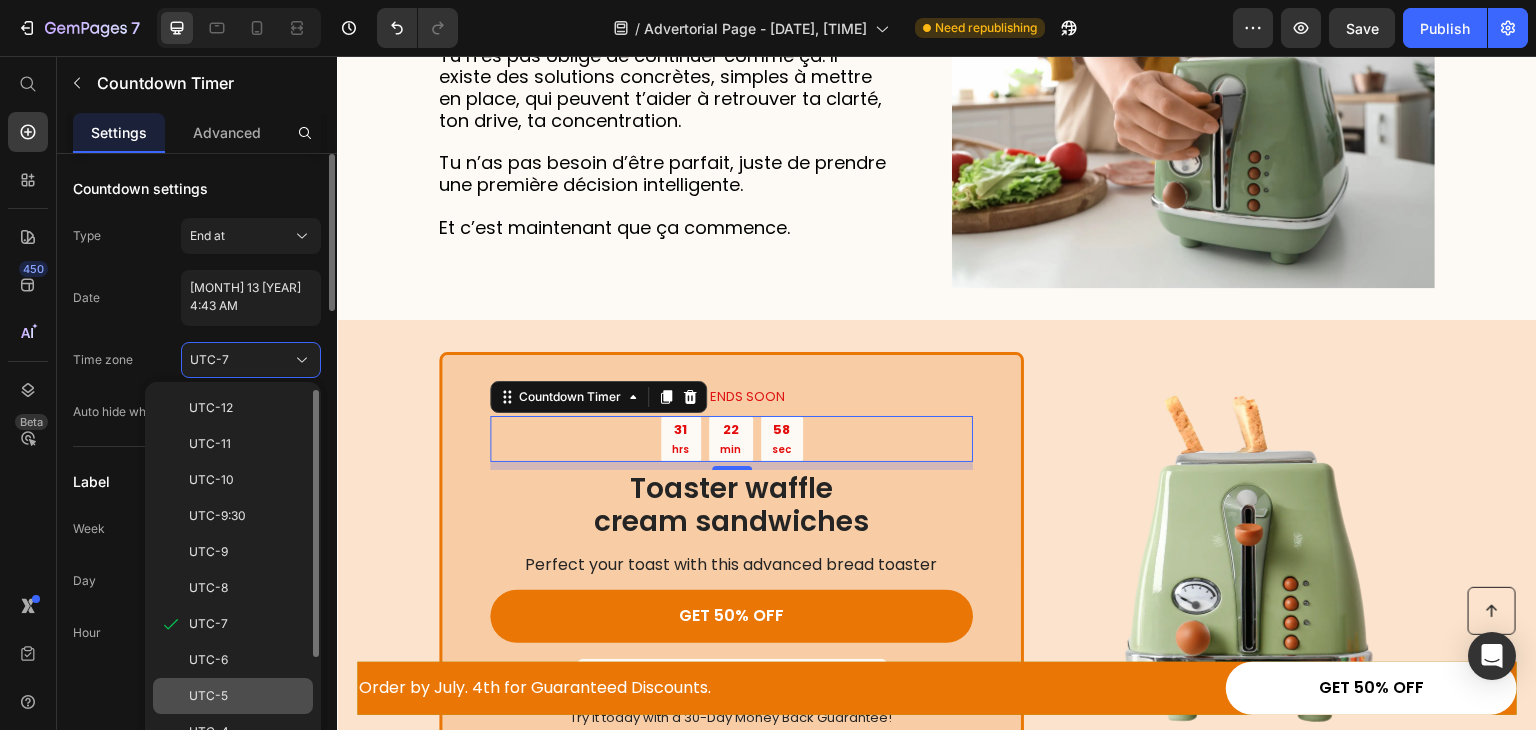 click on "UTC-5" at bounding box center (247, 696) 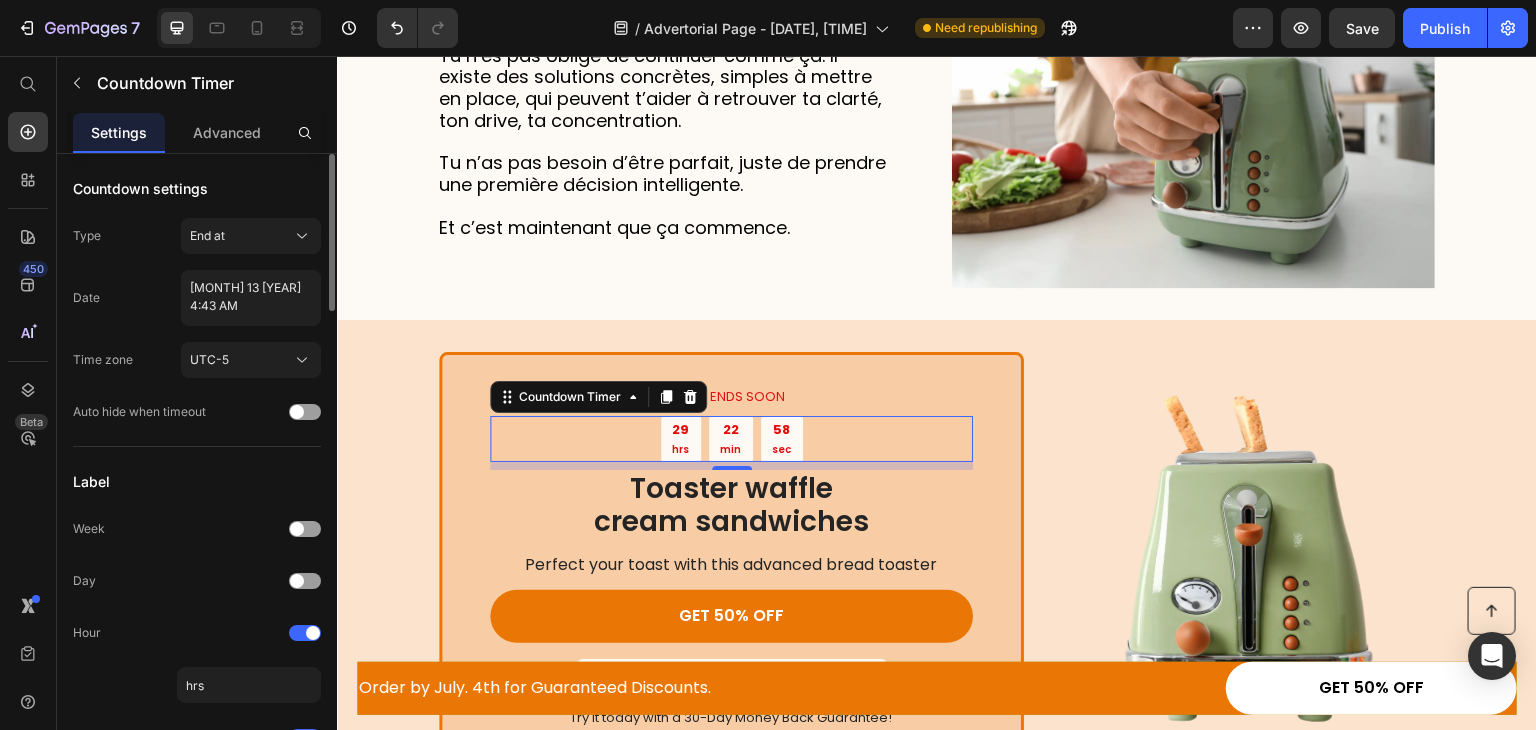 scroll, scrollTop: 30, scrollLeft: 0, axis: vertical 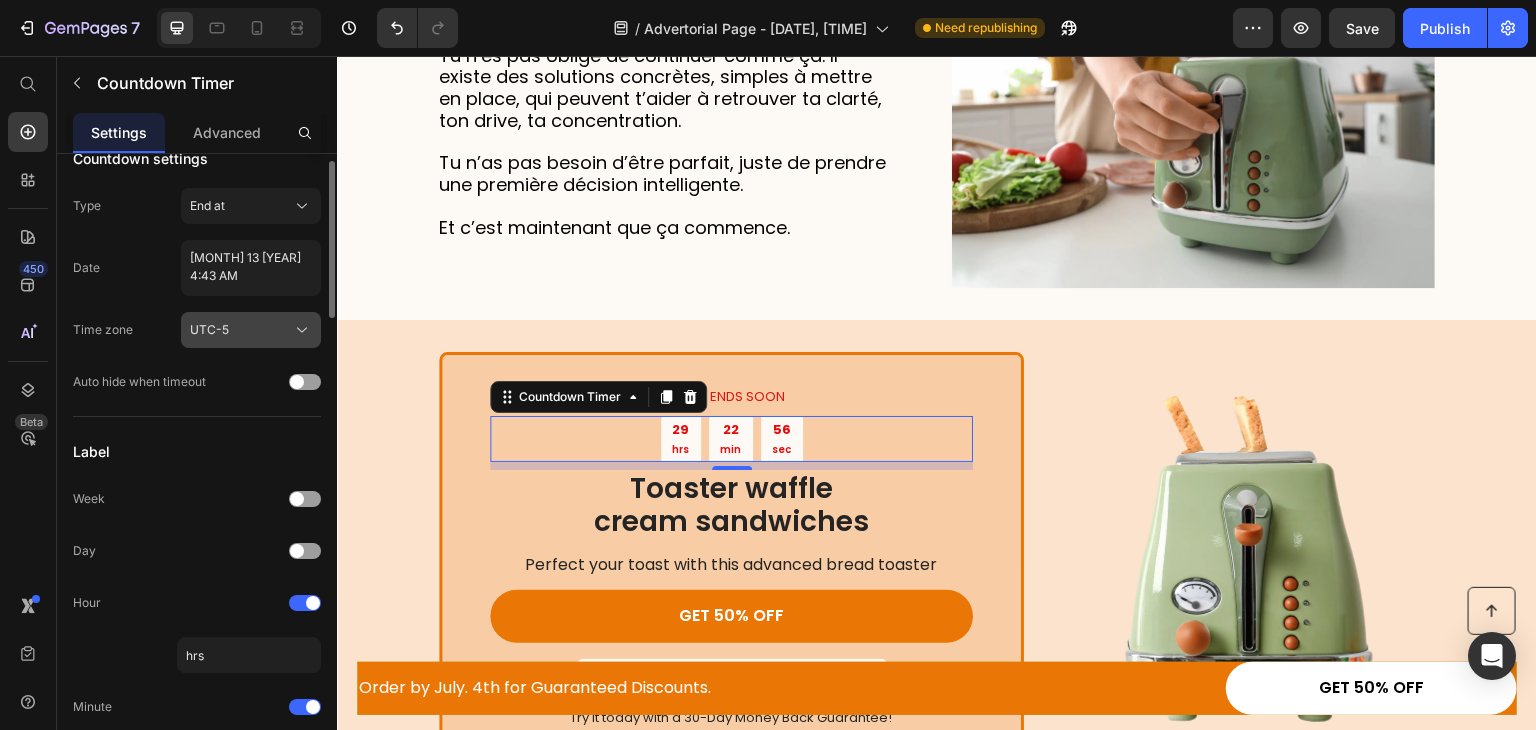 click on "UTC-5" at bounding box center (251, 330) 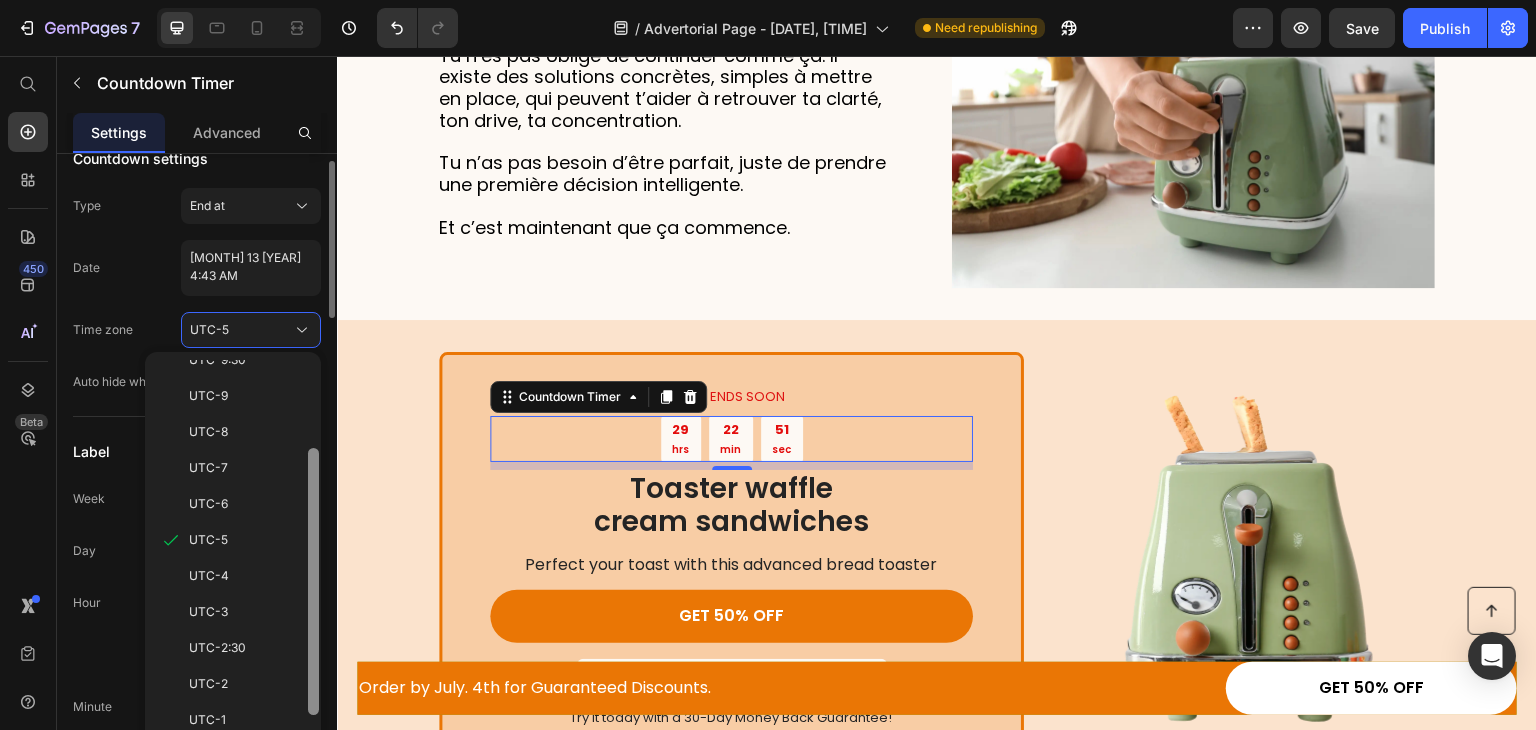 scroll, scrollTop: 137, scrollLeft: 0, axis: vertical 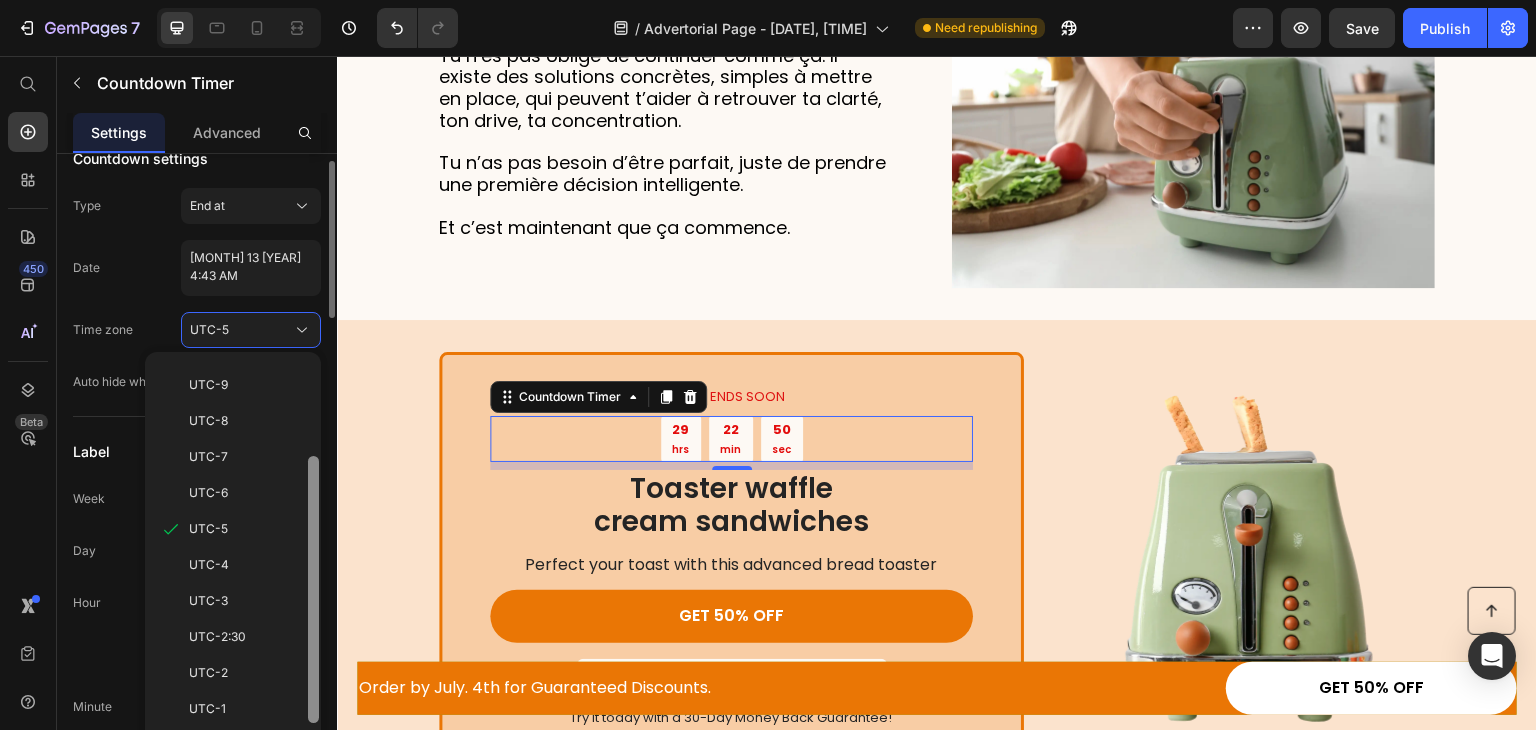 drag, startPoint x: 317, startPoint y: 404, endPoint x: 305, endPoint y: 501, distance: 97.73945 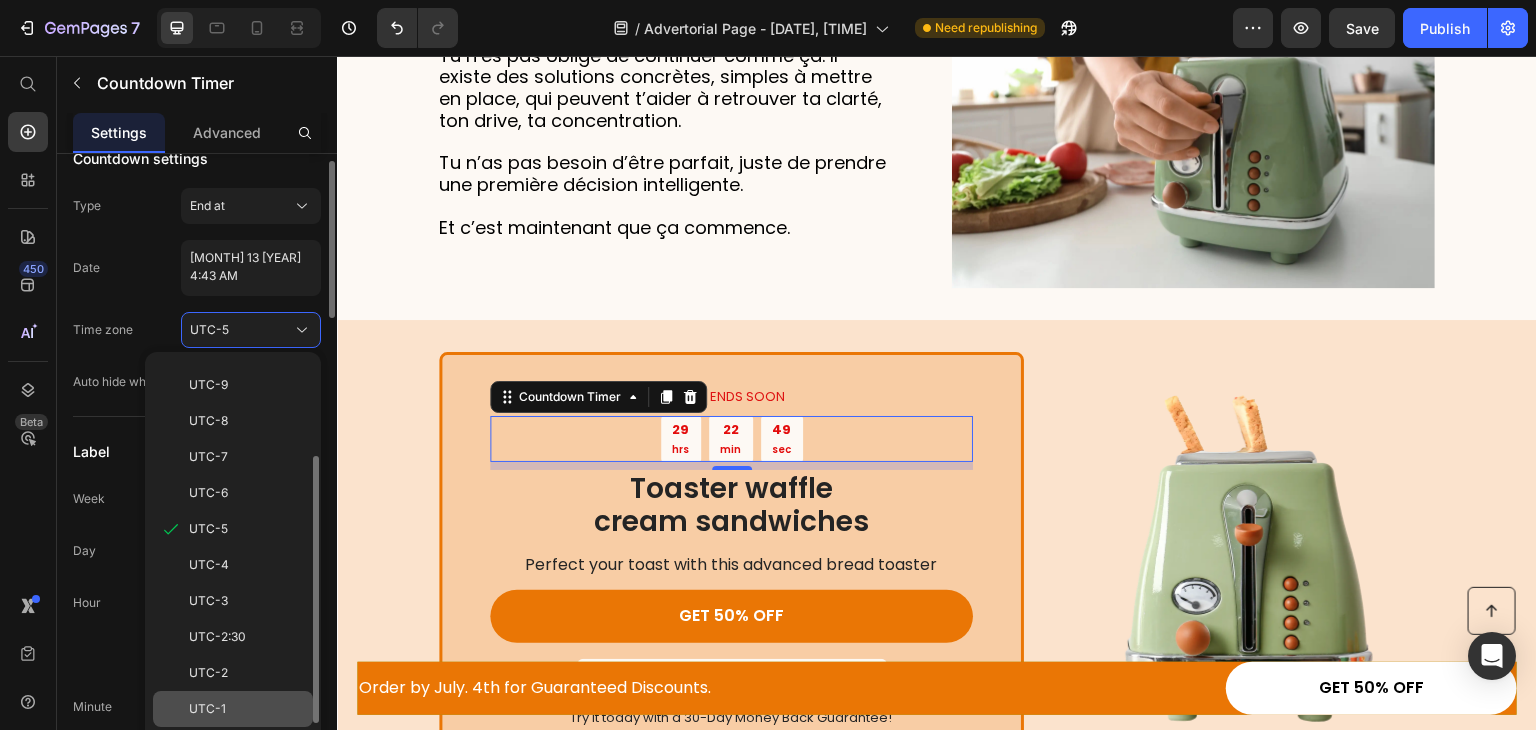 click on "UTC-1" at bounding box center [247, 709] 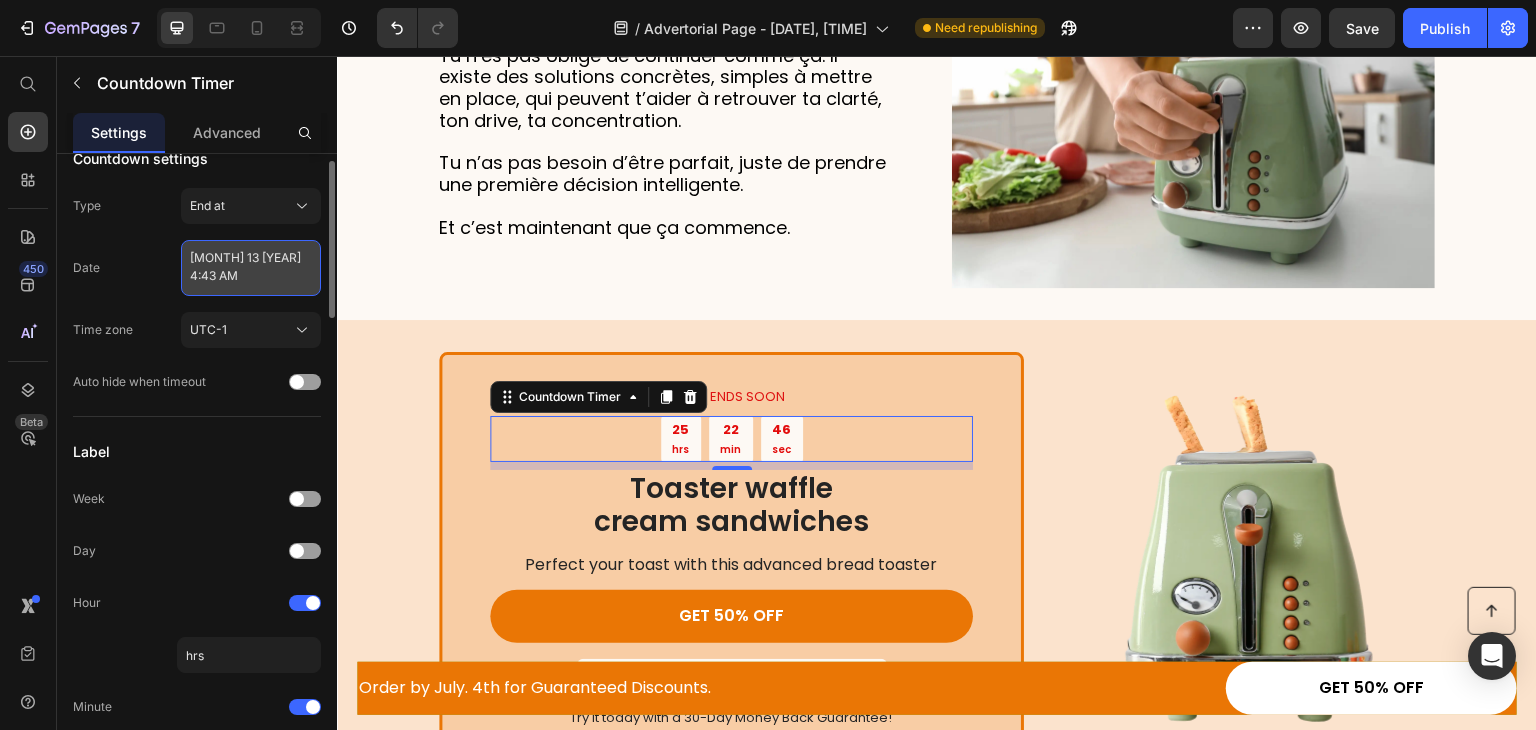 select on "4" 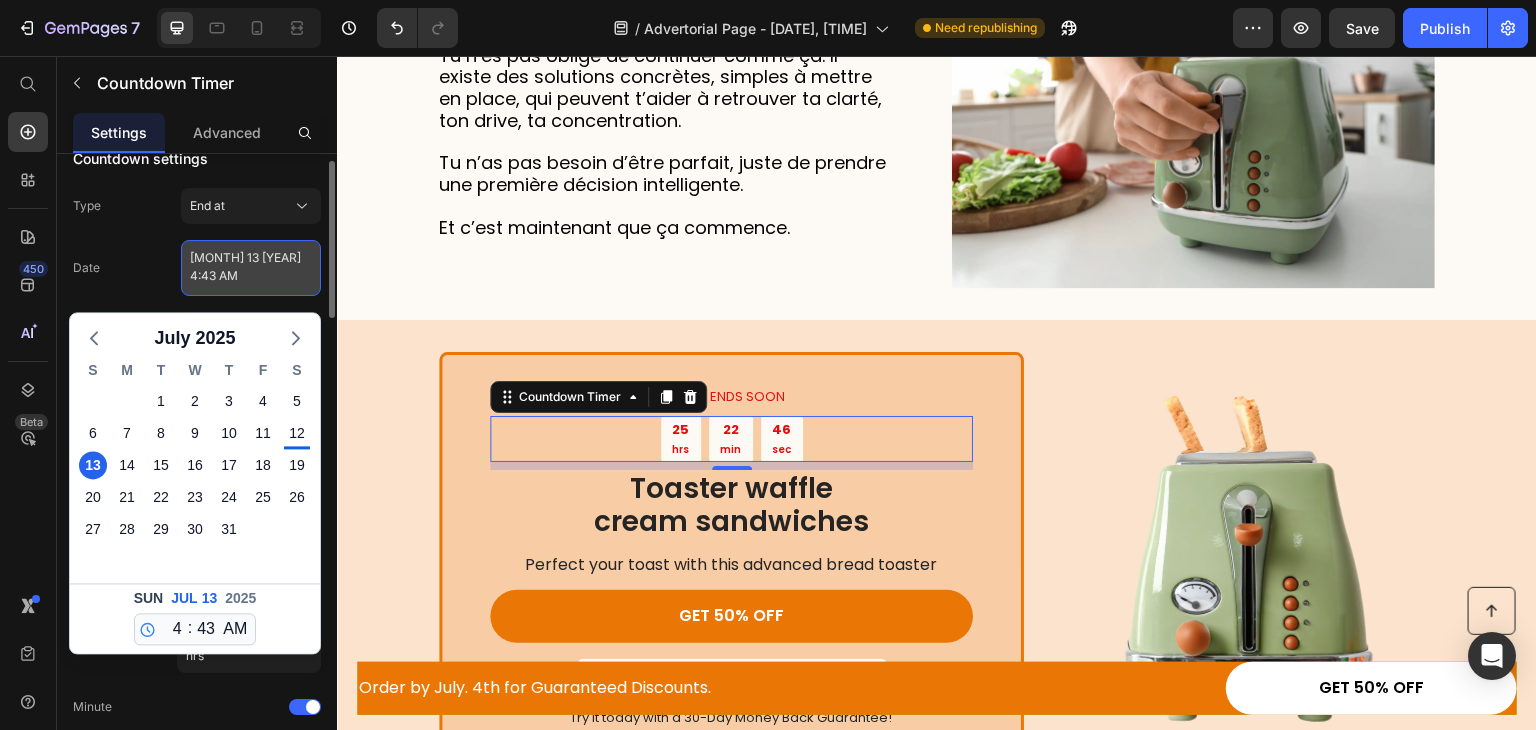 click on "July 13 2025 4:43 AM" at bounding box center [251, 268] 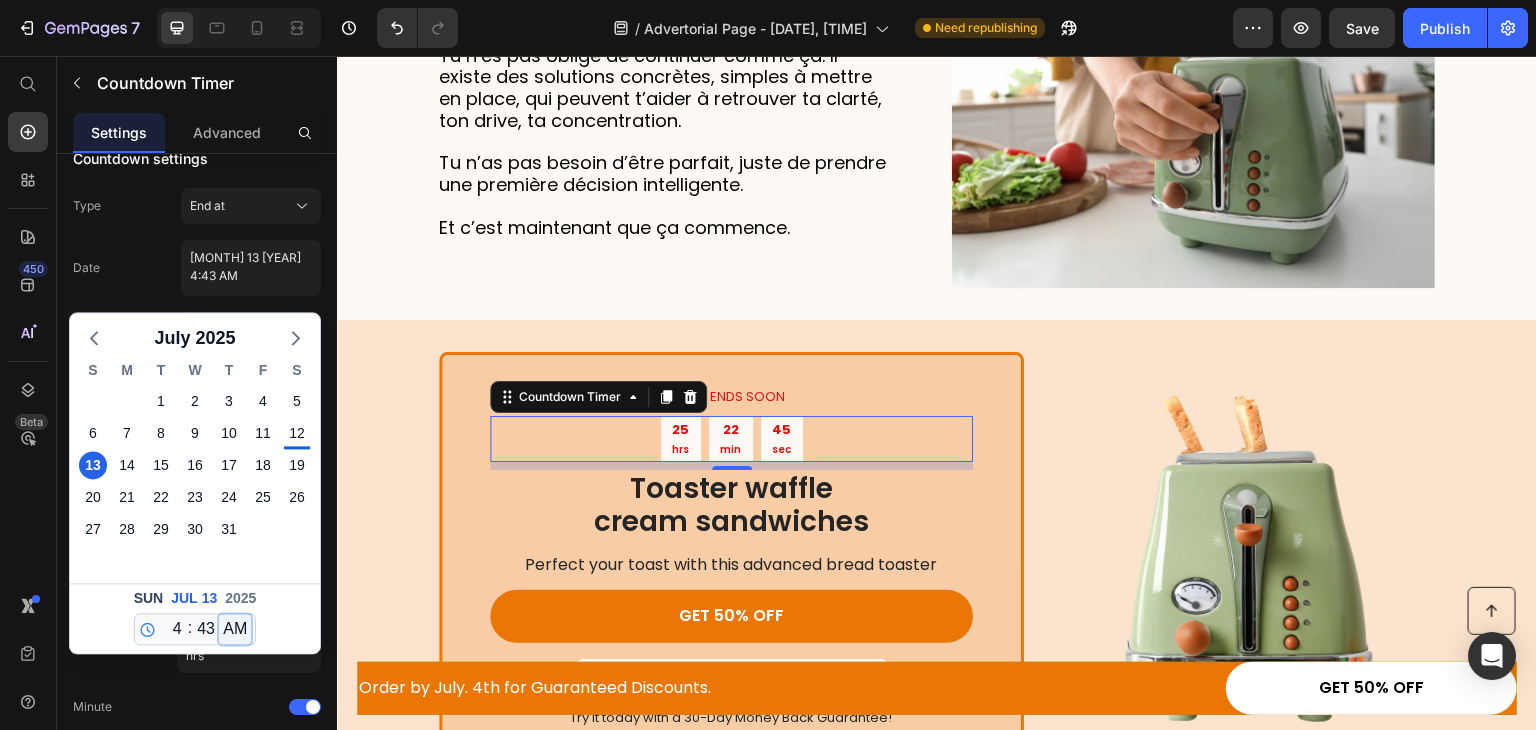click on "AM PM" at bounding box center (235, 629) 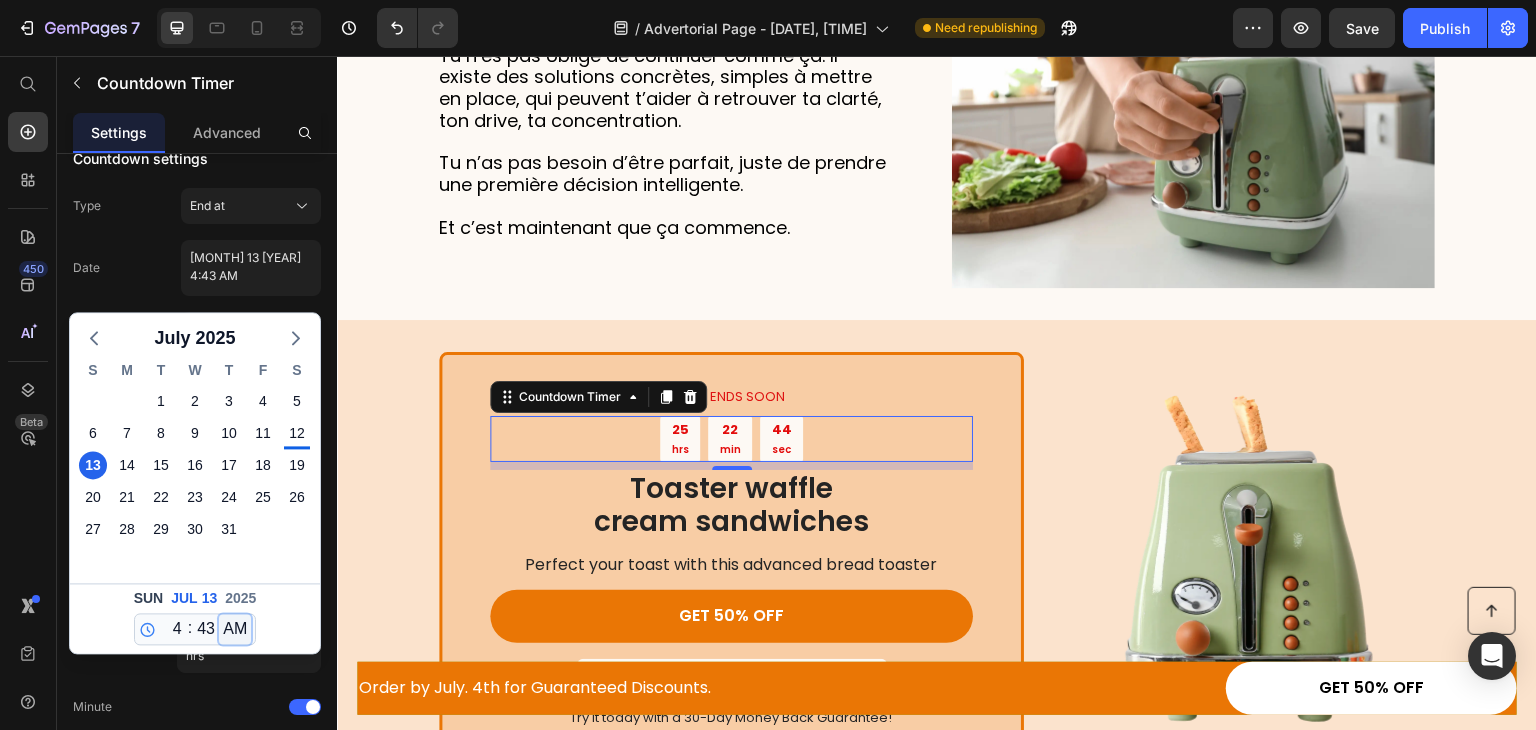 select on "false" 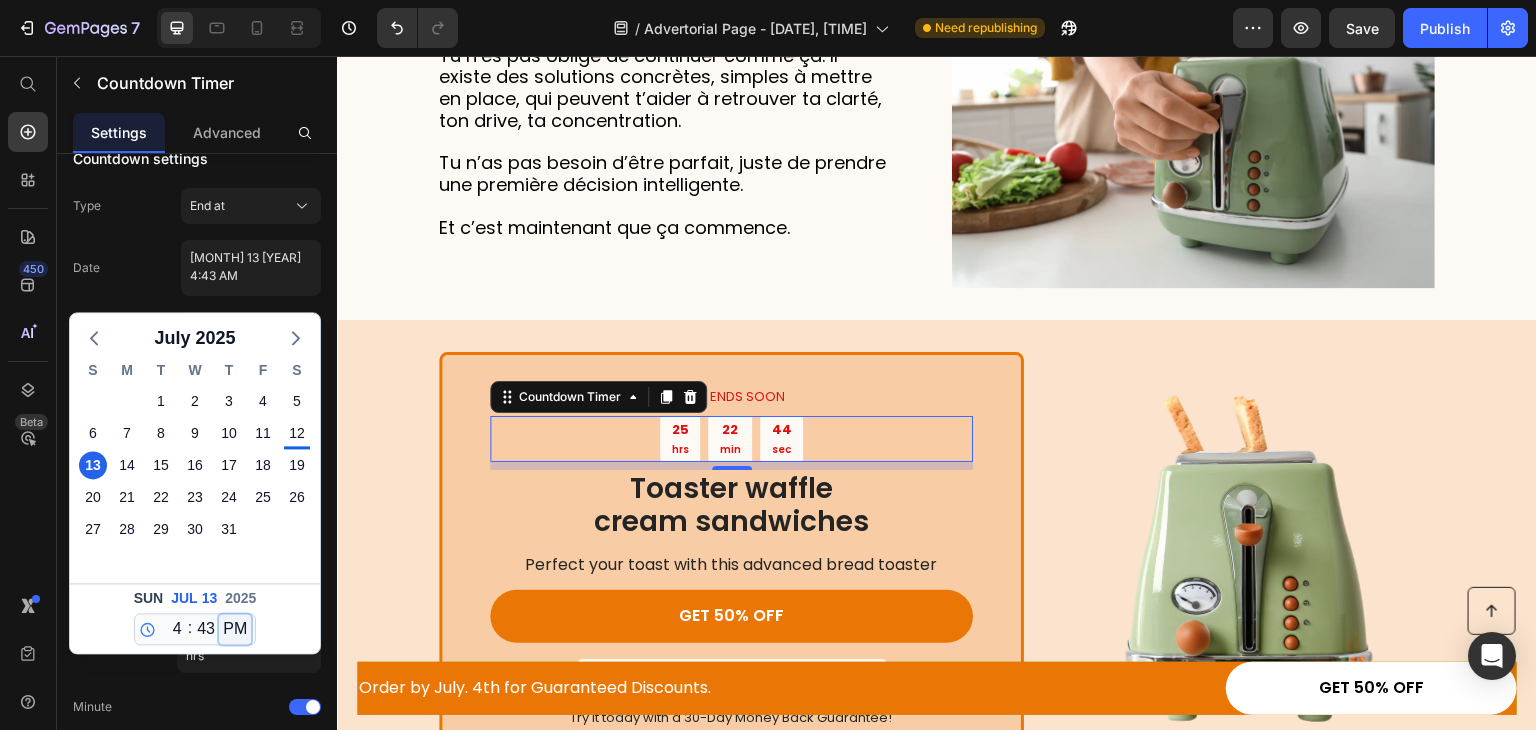 click on "AM PM" at bounding box center [235, 629] 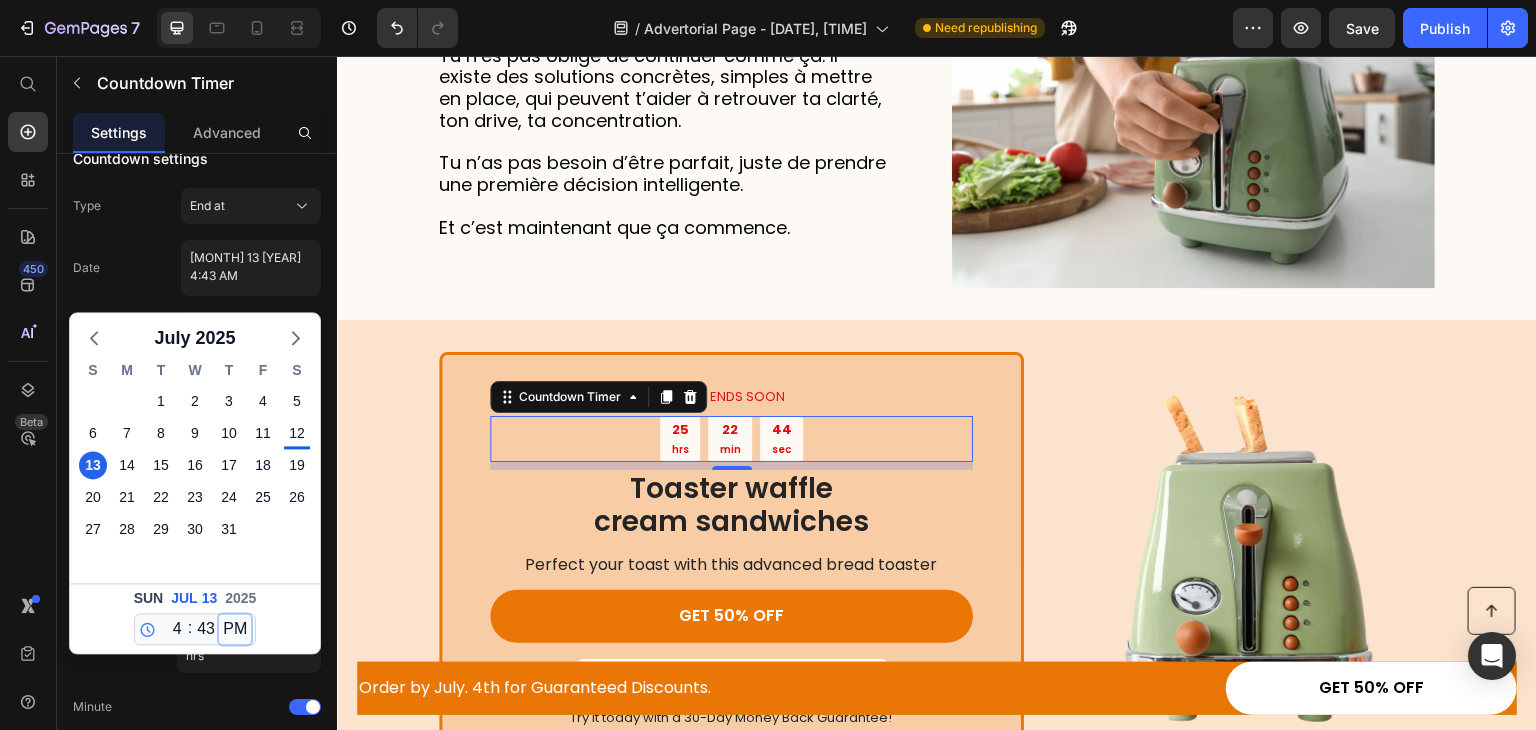 type on "July 13 2025 4:43 PM" 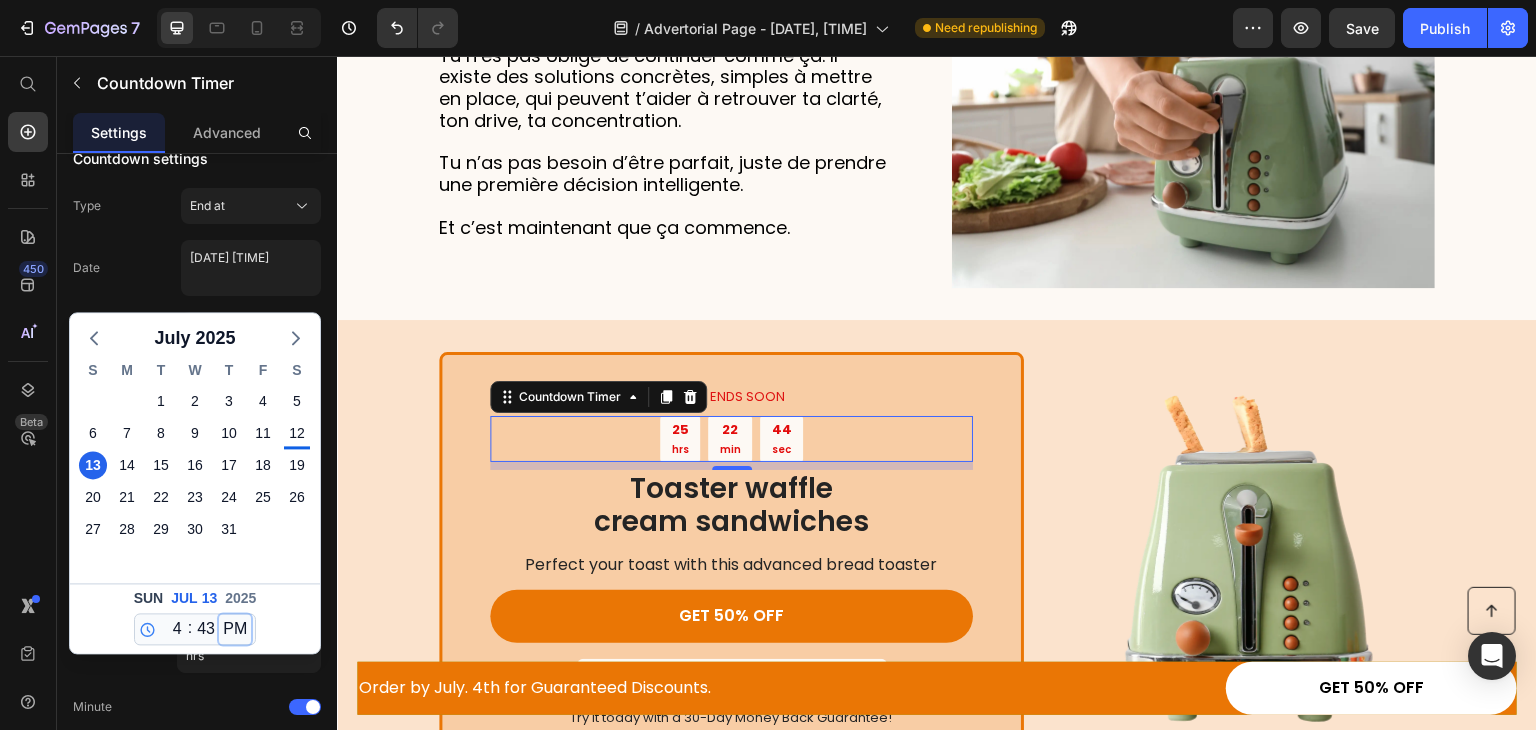 select on "16" 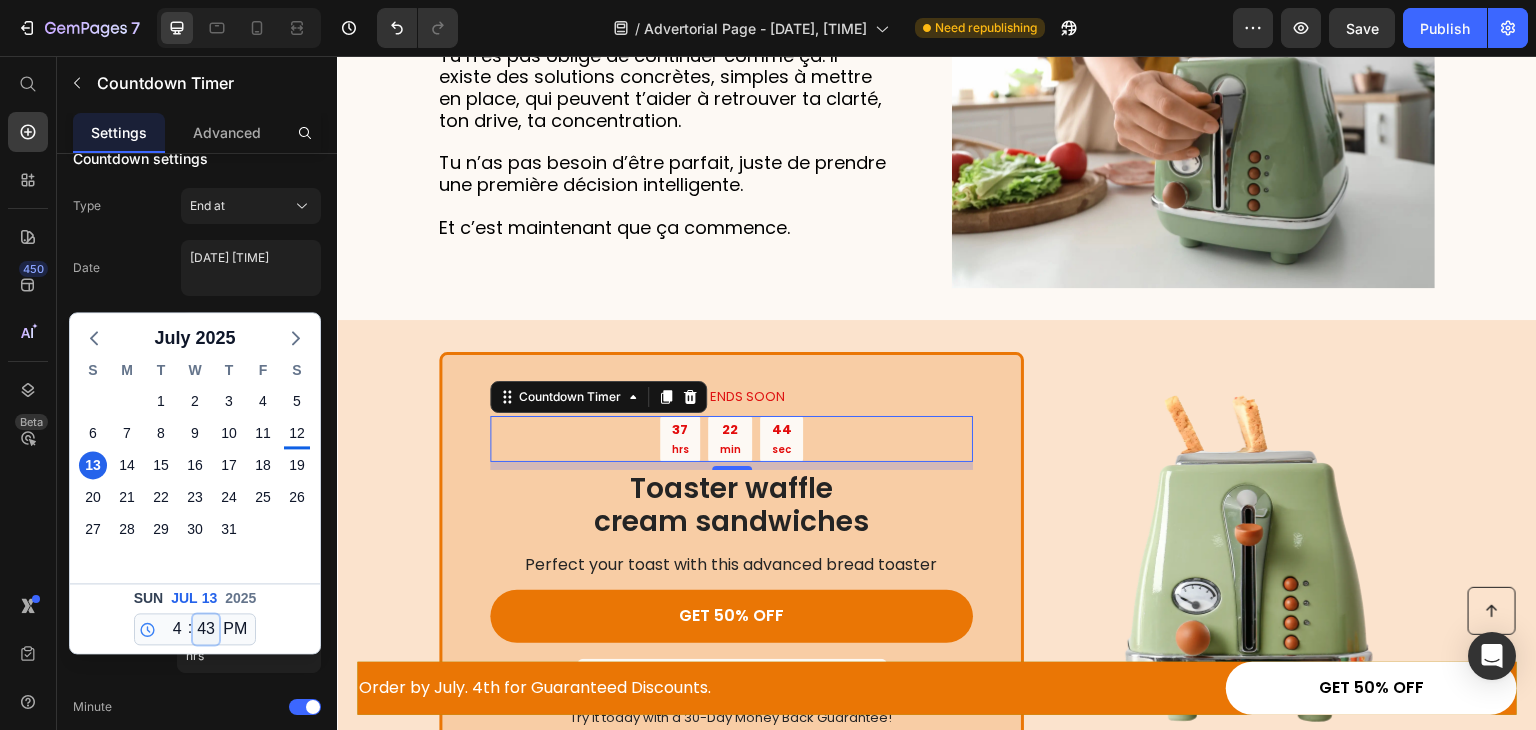 click on "00 01 02 03 04 05 06 07 08 09 10 11 12 13 14 15 16 17 18 19 20 21 22 23 24 25 26 27 28 29 30 31 32 33 34 35 36 37 38 39 40 41 42 43 44 45 46 47 48 49 50 51 52 53 54 55 56 57 58 59" at bounding box center [206, 629] 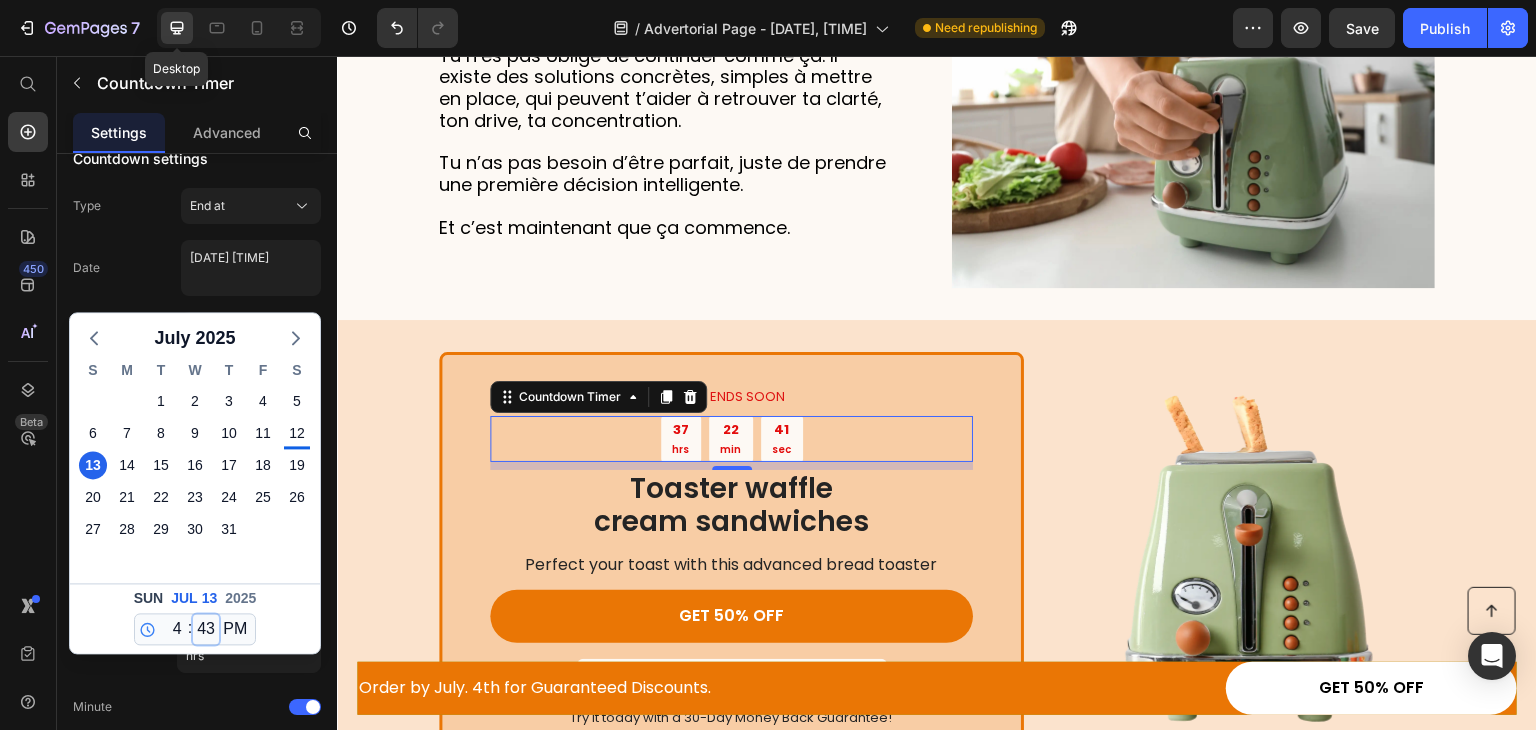 select on "5" 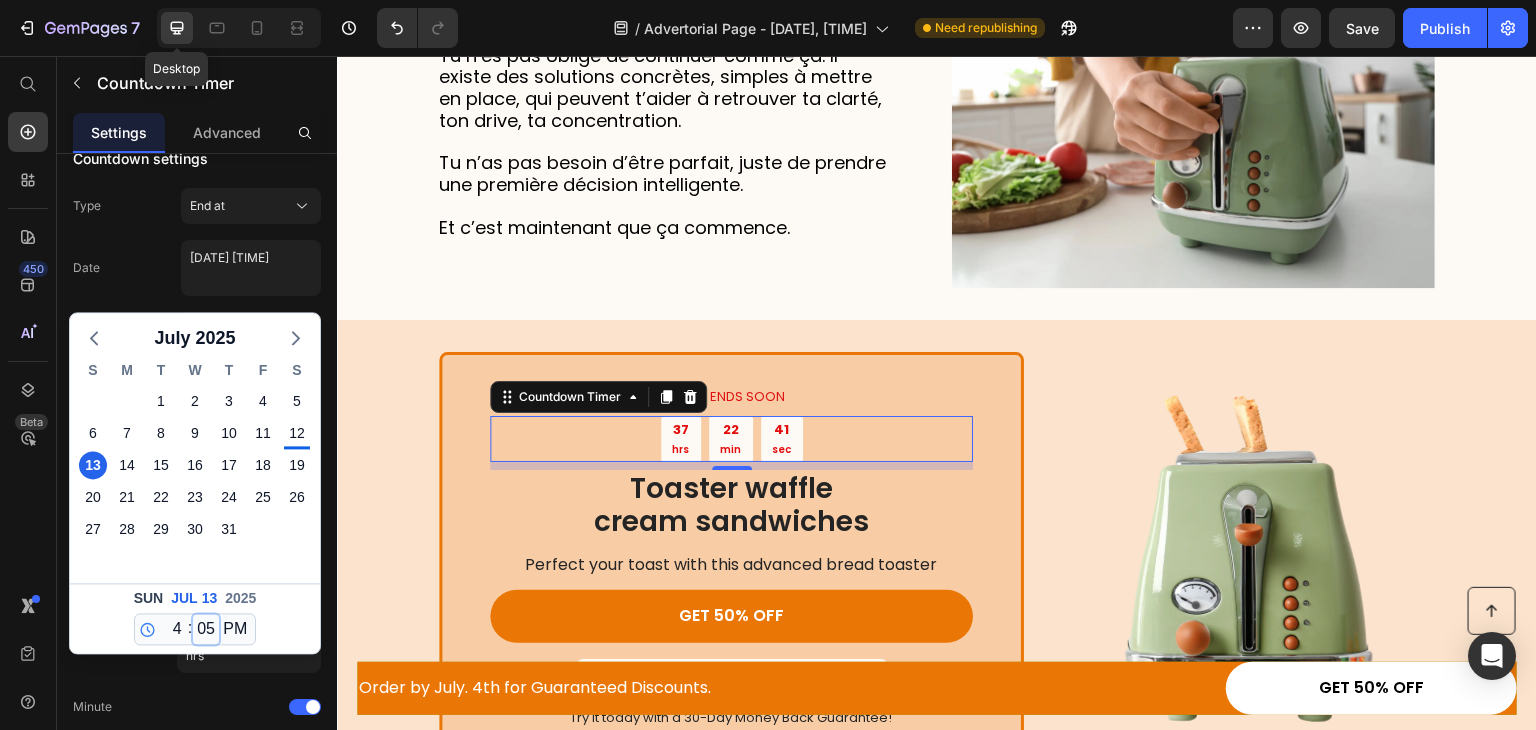 click on "00 01 02 03 04 05 06 07 08 09 10 11 12 13 14 15 16 17 18 19 20 21 22 23 24 25 26 27 28 29 30 31 32 33 34 35 36 37 38 39 40 41 42 43 44 45 46 47 48 49 50 51 52 53 54 55 56 57 58 59" at bounding box center [206, 629] 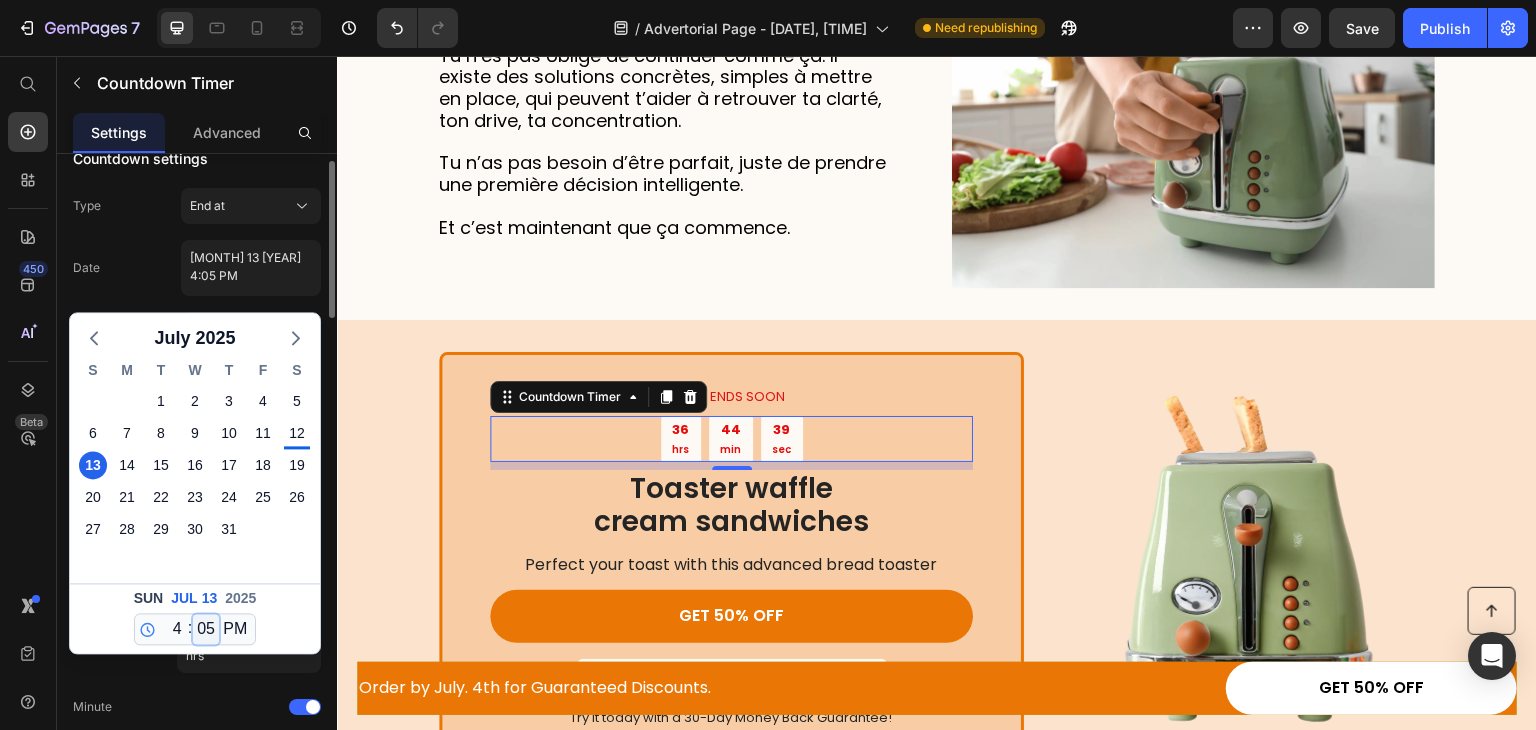 click on "00 01 02 03 04 05 06 07 08 09 10 11 12 13 14 15 16 17 18 19 20 21 22 23 24 25 26 27 28 29 30 31 32 33 34 35 36 37 38 39 40 41 42 43 44 45 46 47 48 49 50 51 52 53 54 55 56 57 58 59" at bounding box center [206, 629] 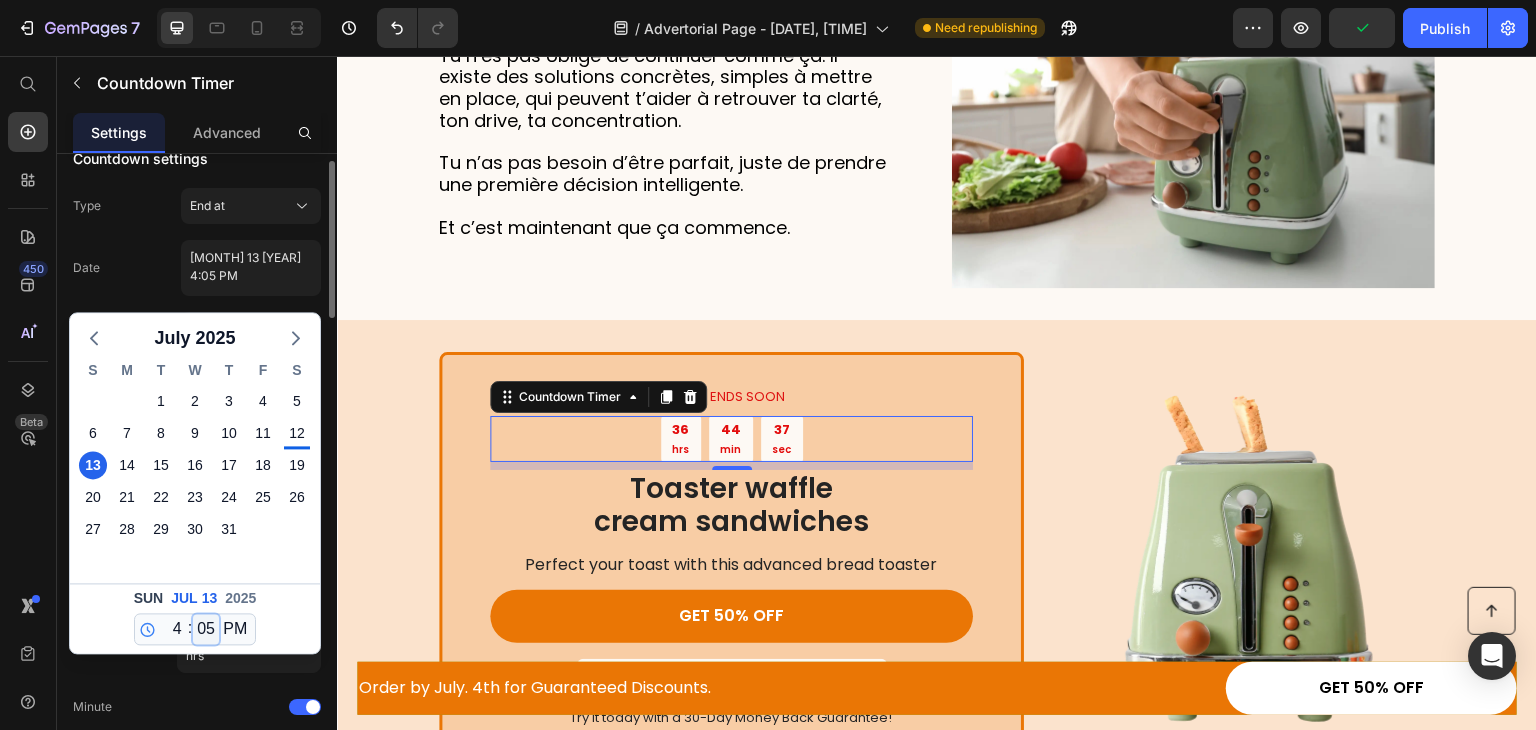 select on "0" 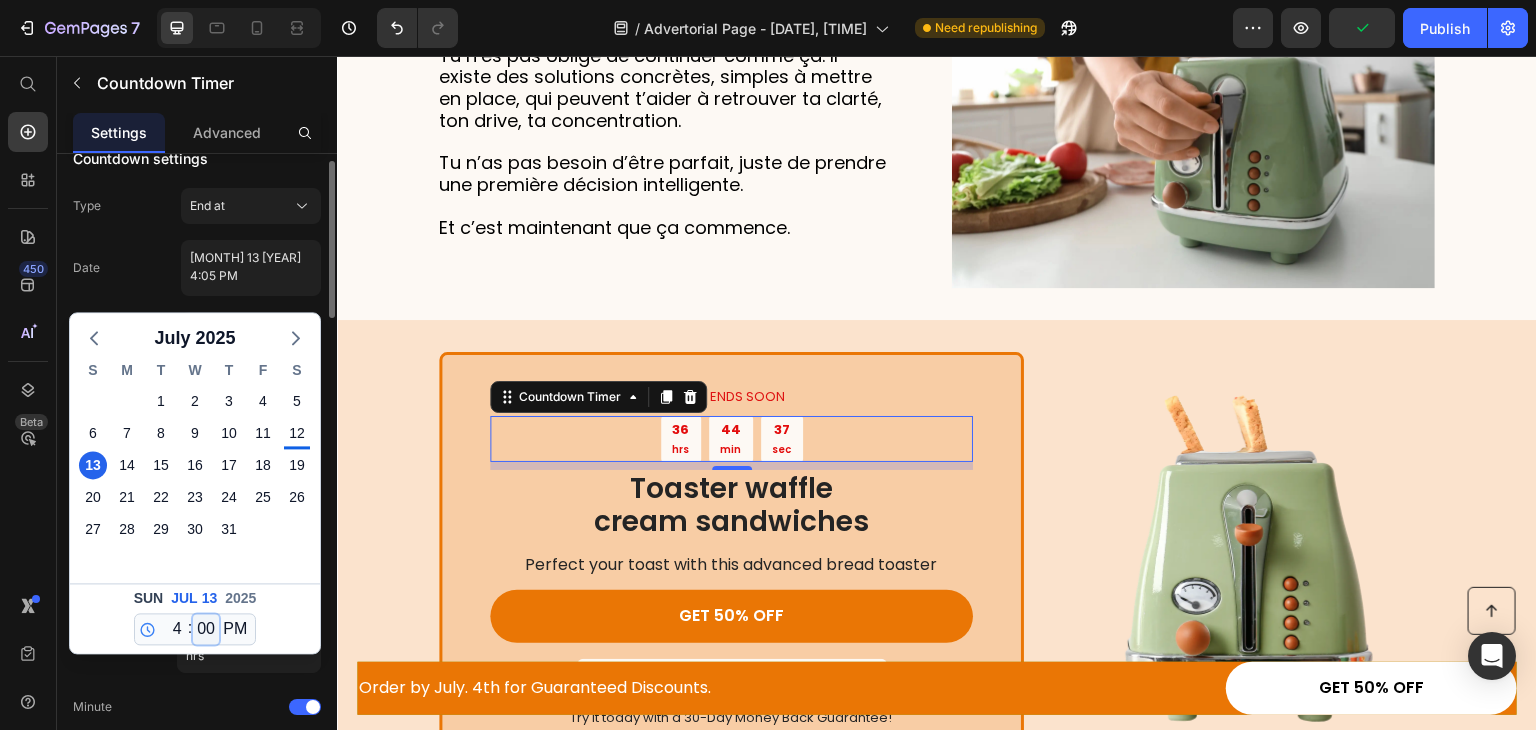 click on "00 01 02 03 04 05 06 07 08 09 10 11 12 13 14 15 16 17 18 19 20 21 22 23 24 25 26 27 28 29 30 31 32 33 34 35 36 37 38 39 40 41 42 43 44 45 46 47 48 49 50 51 52 53 54 55 56 57 58 59" at bounding box center (206, 629) 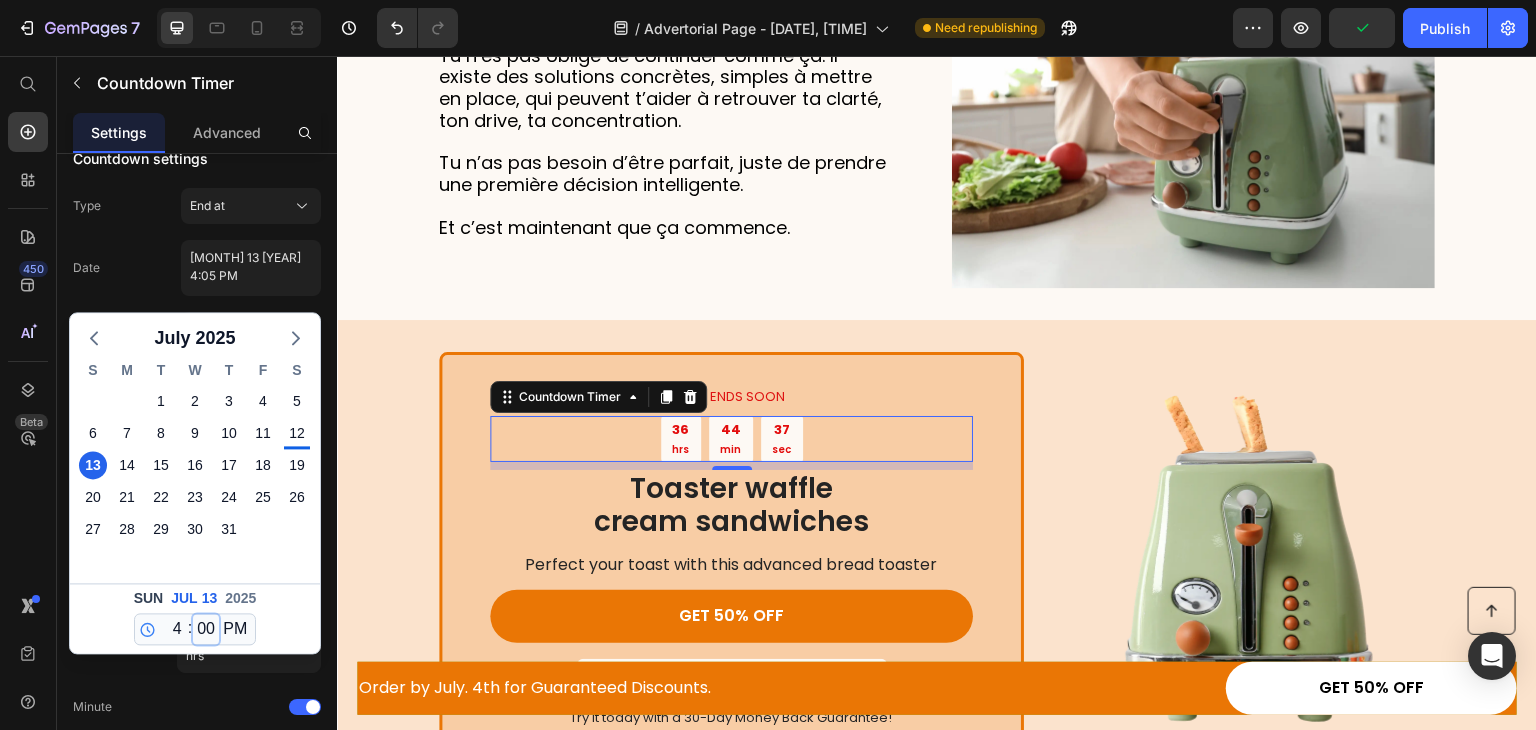 type on "July 13 2025 4:00 PM" 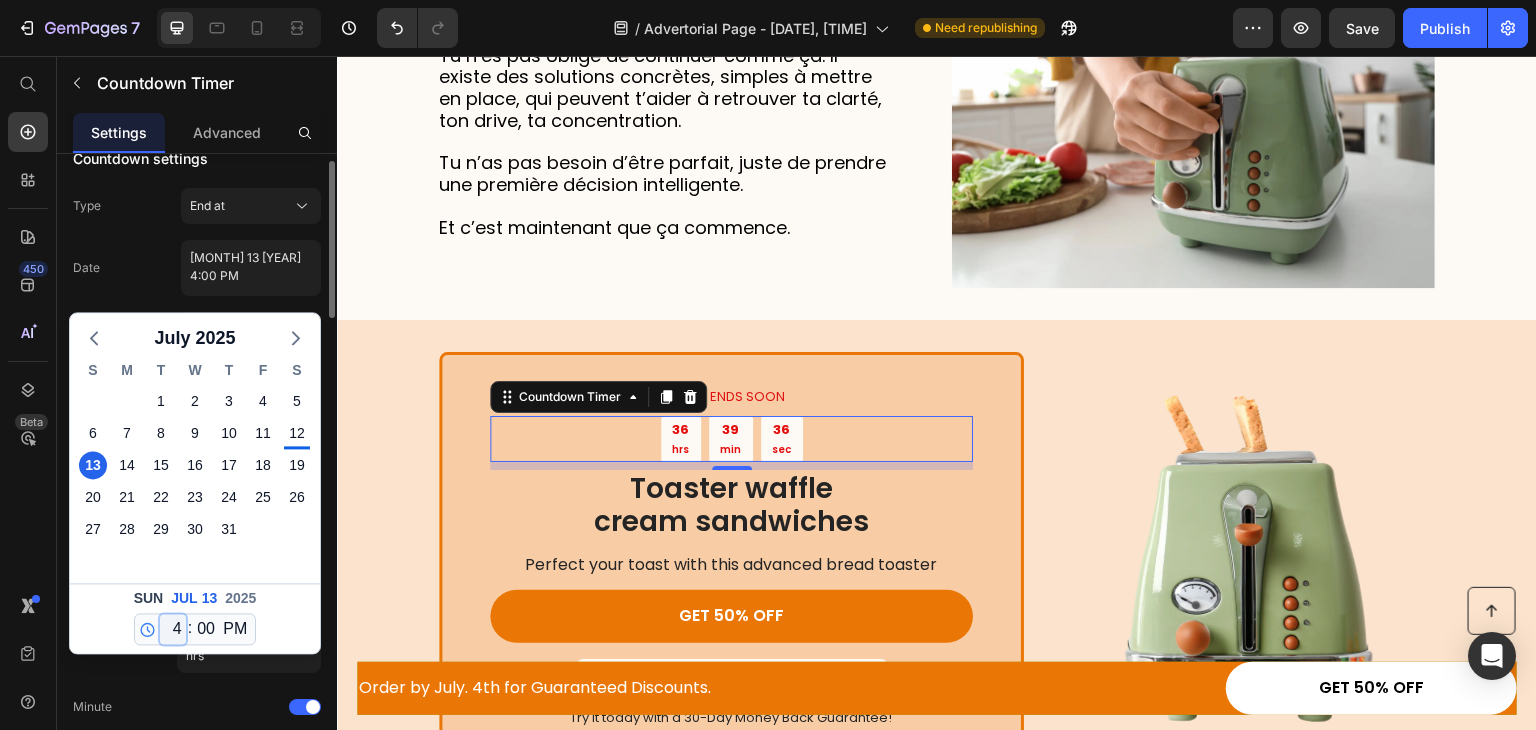click on "12 1 2 3 4 5 6 7 8 9 10 11" at bounding box center (173, 629) 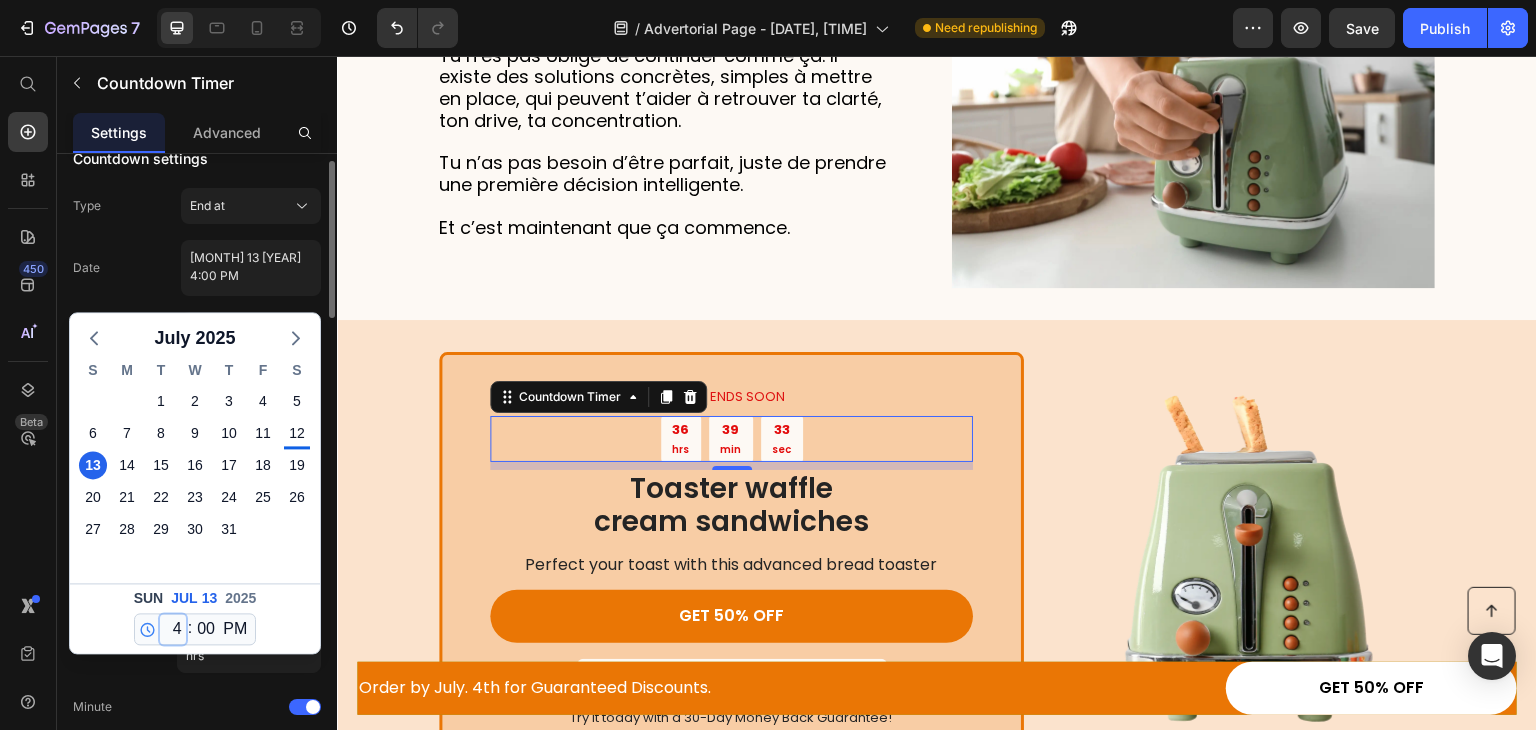 select on "21" 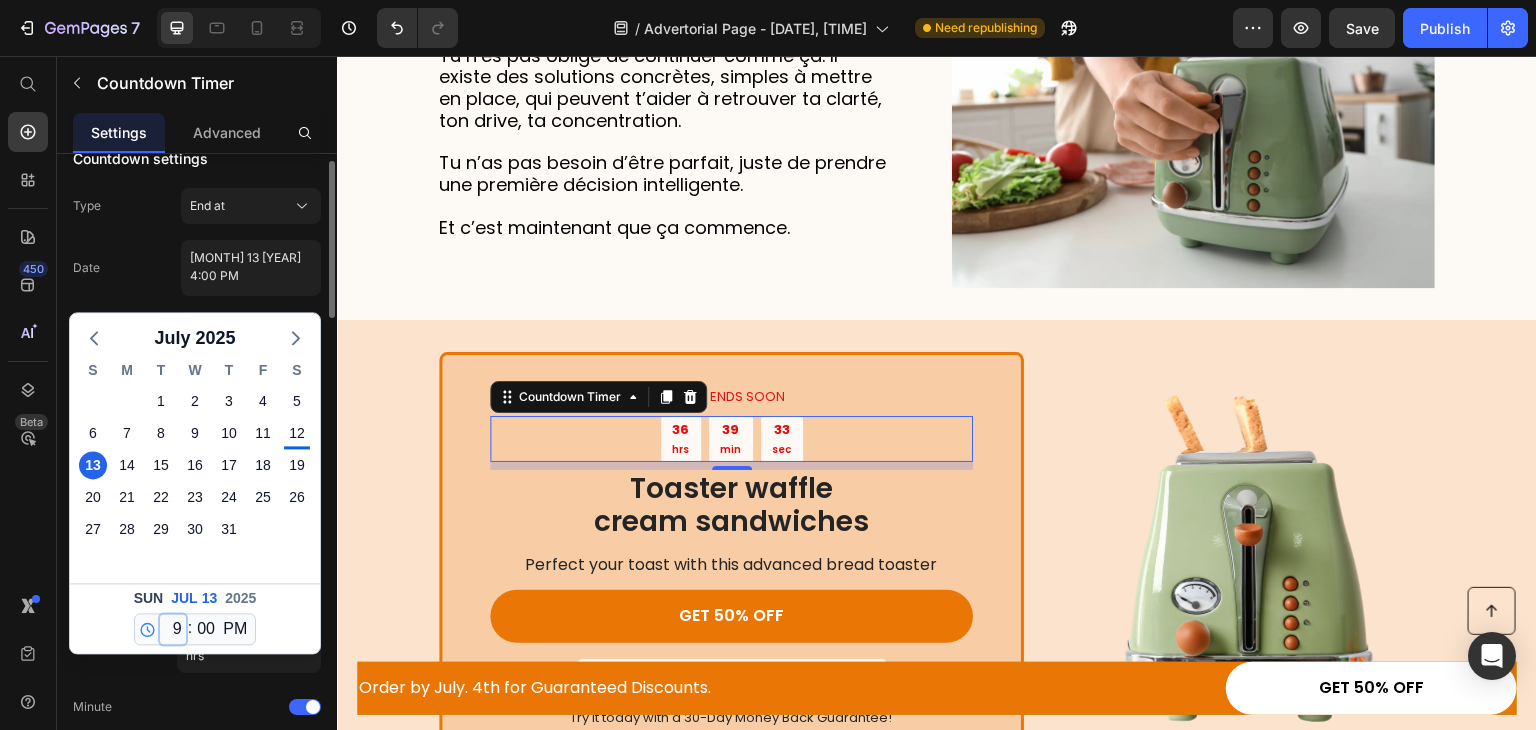 click on "12 1 2 3 4 5 6 7 8 9 10 11" at bounding box center (173, 629) 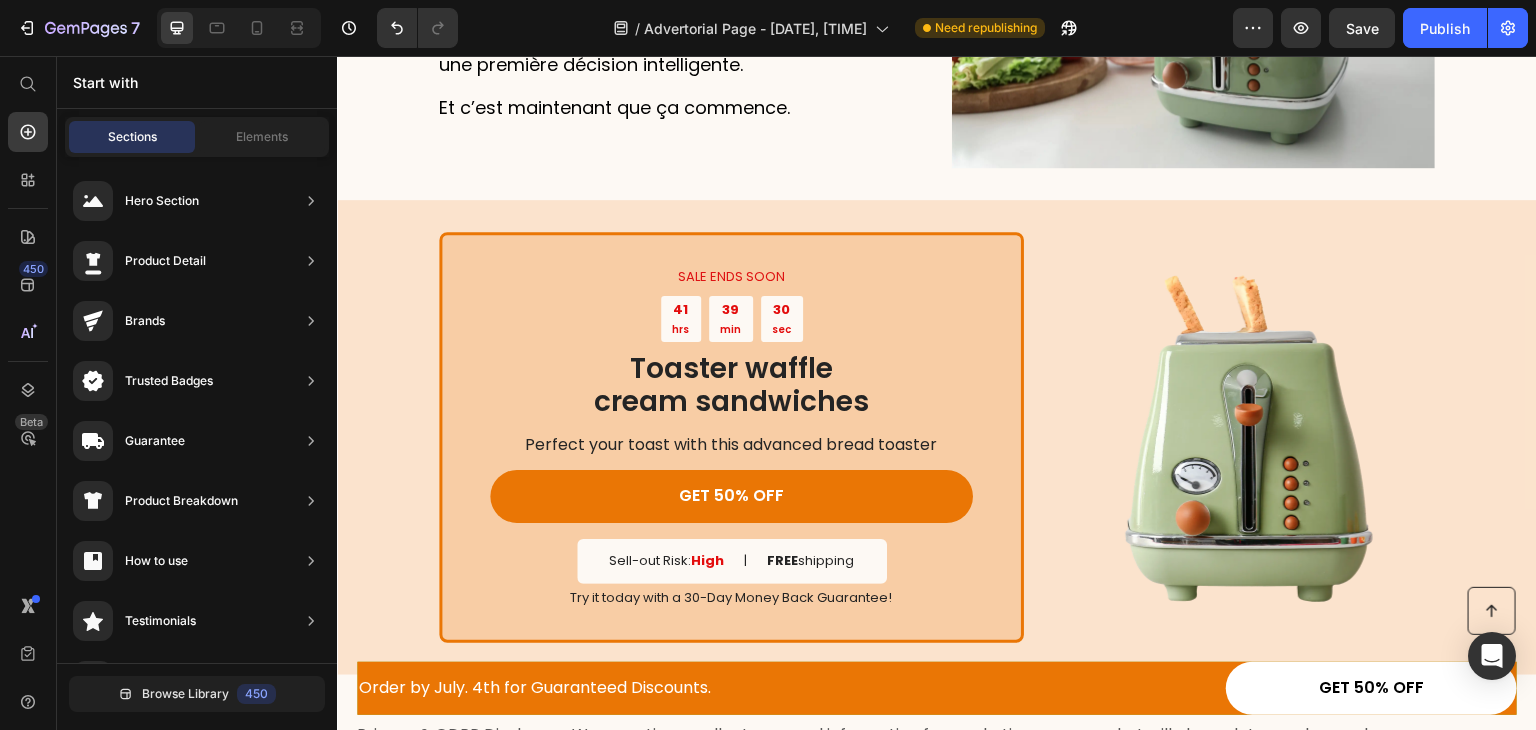 scroll, scrollTop: 4022, scrollLeft: 0, axis: vertical 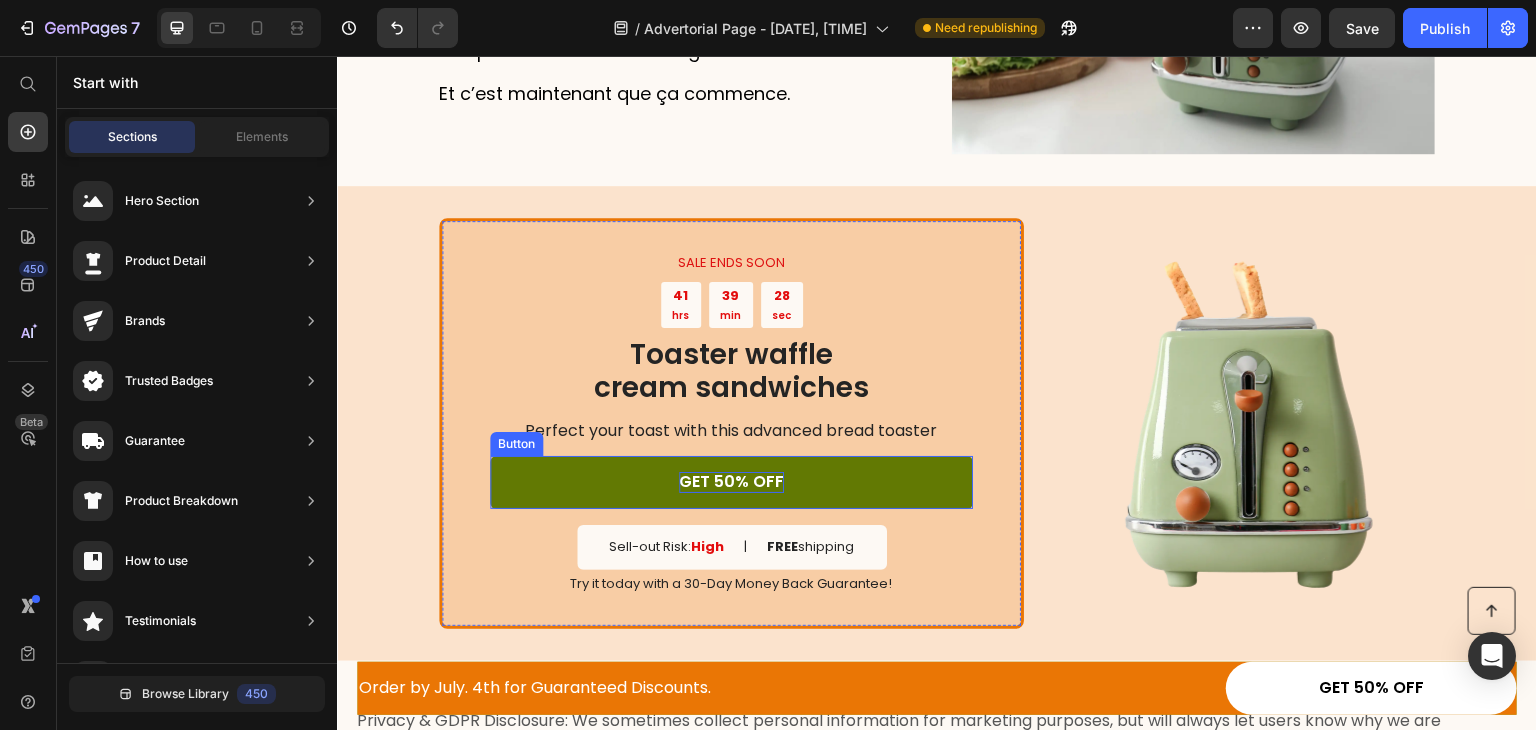 click on "GET 50% OFF" at bounding box center [731, 482] 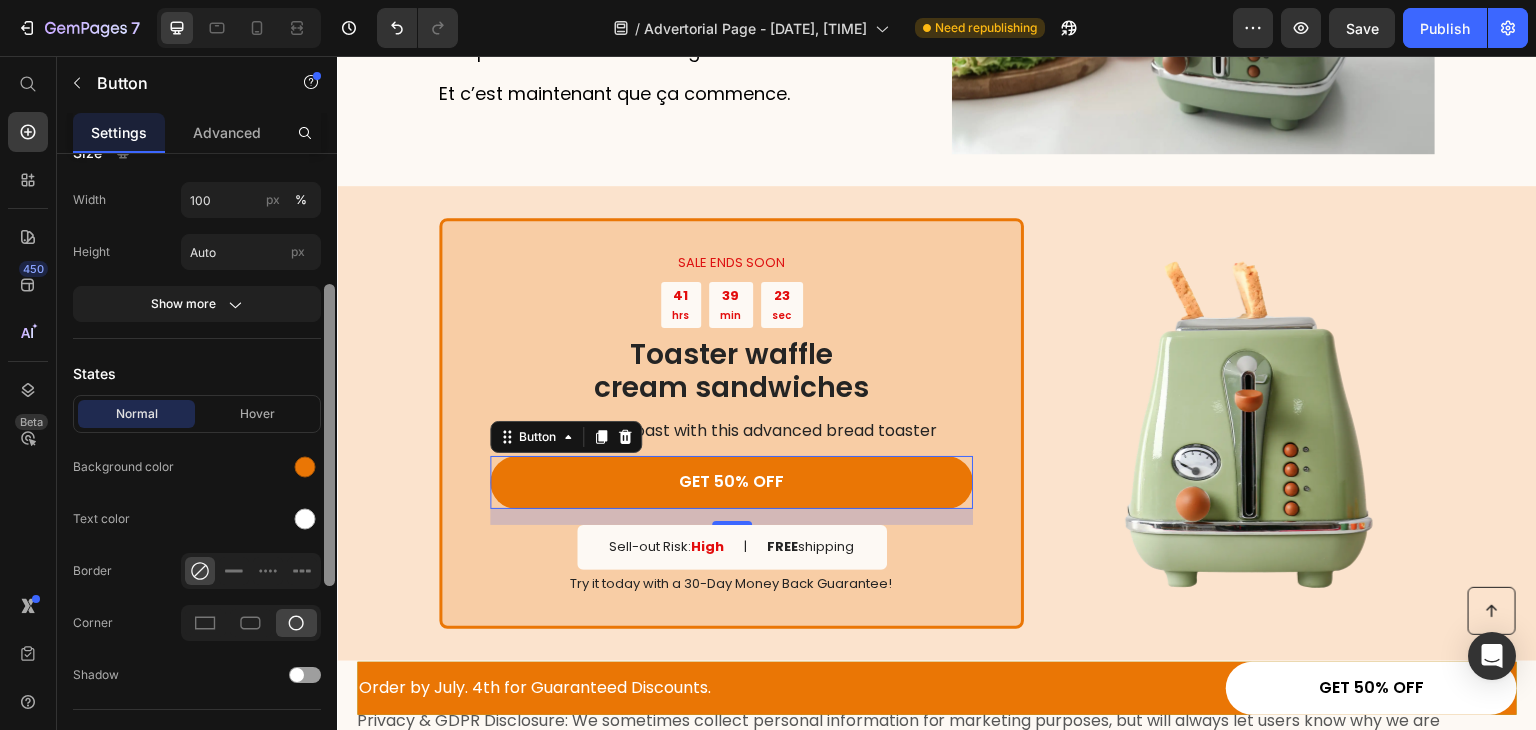 scroll, scrollTop: 318, scrollLeft: 0, axis: vertical 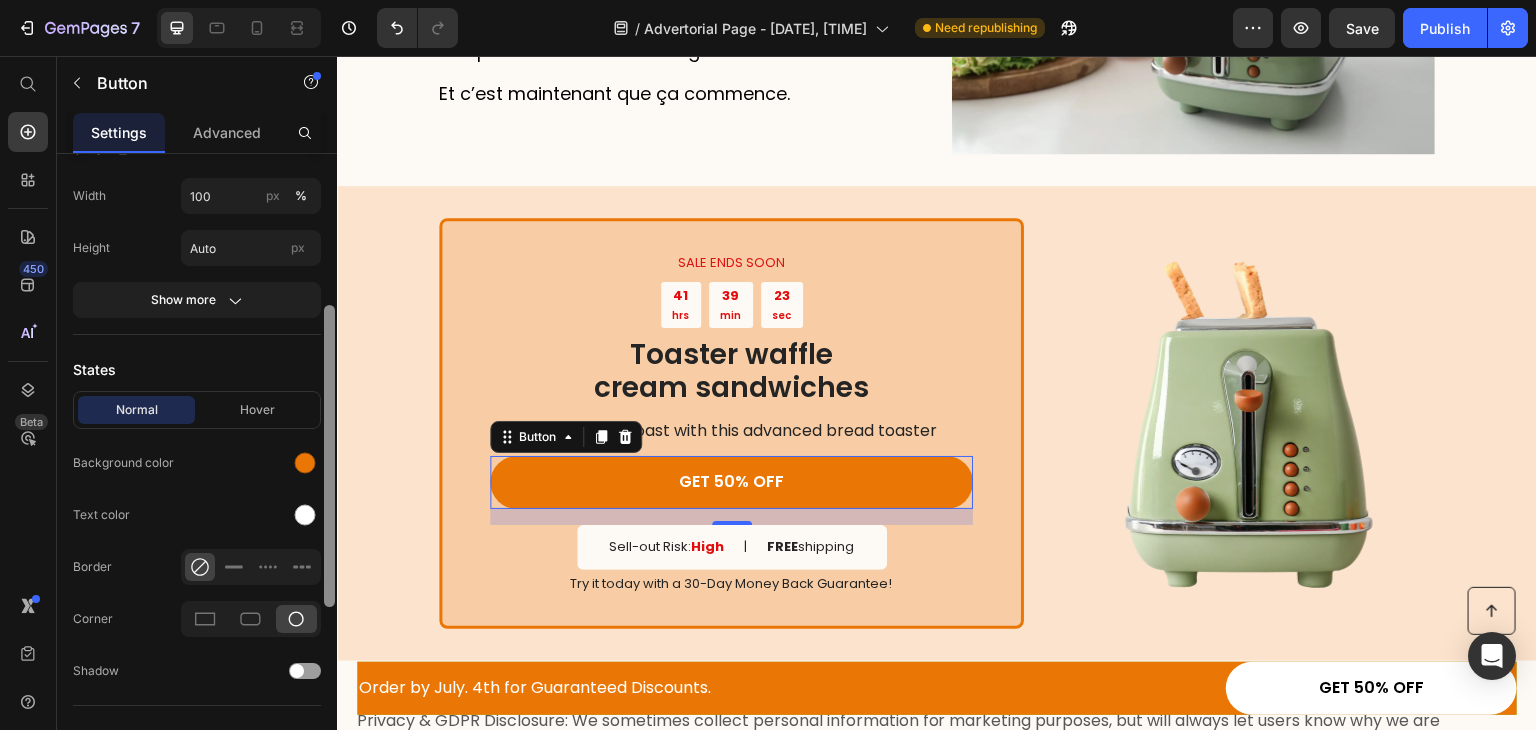 drag, startPoint x: 328, startPoint y: 409, endPoint x: 328, endPoint y: 561, distance: 152 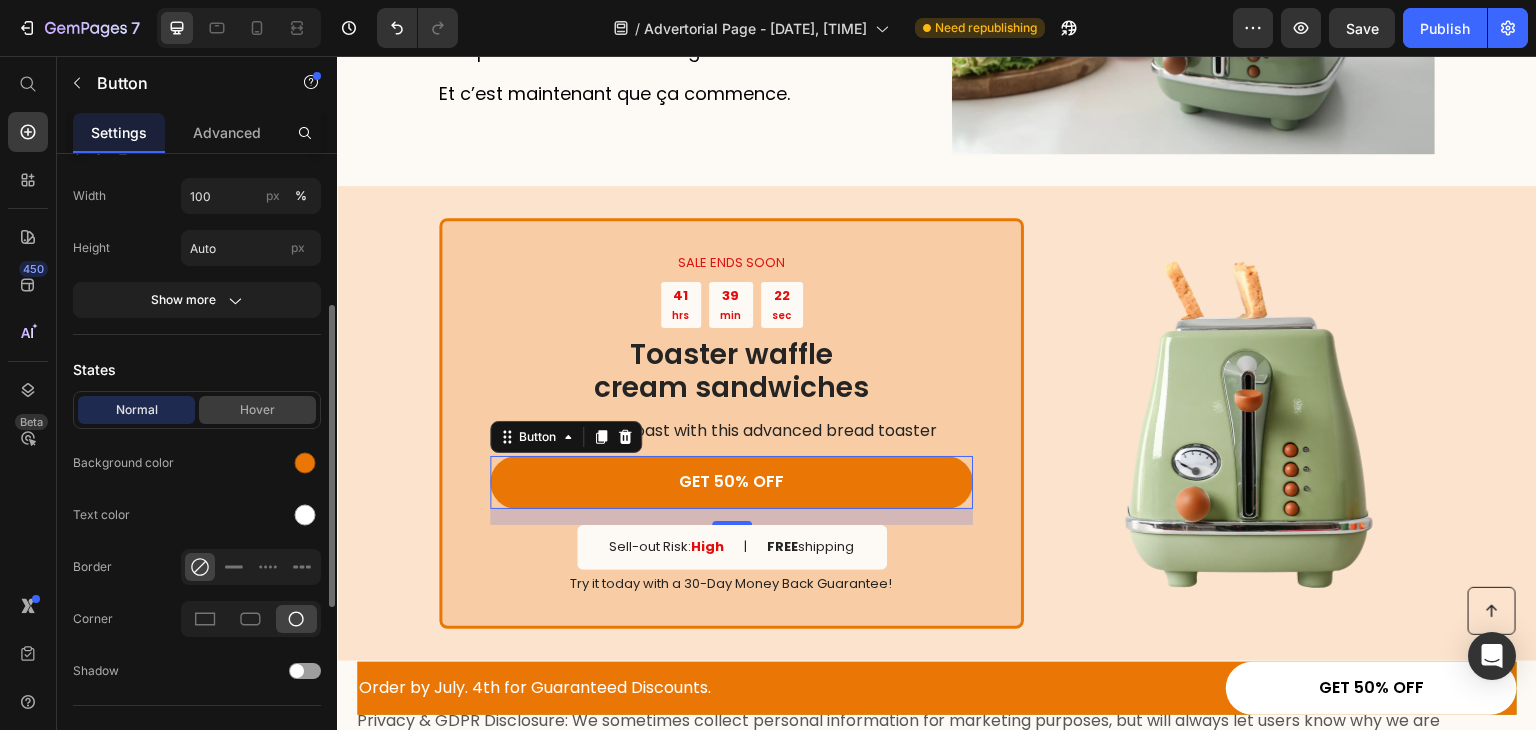 click on "Hover" at bounding box center (257, 410) 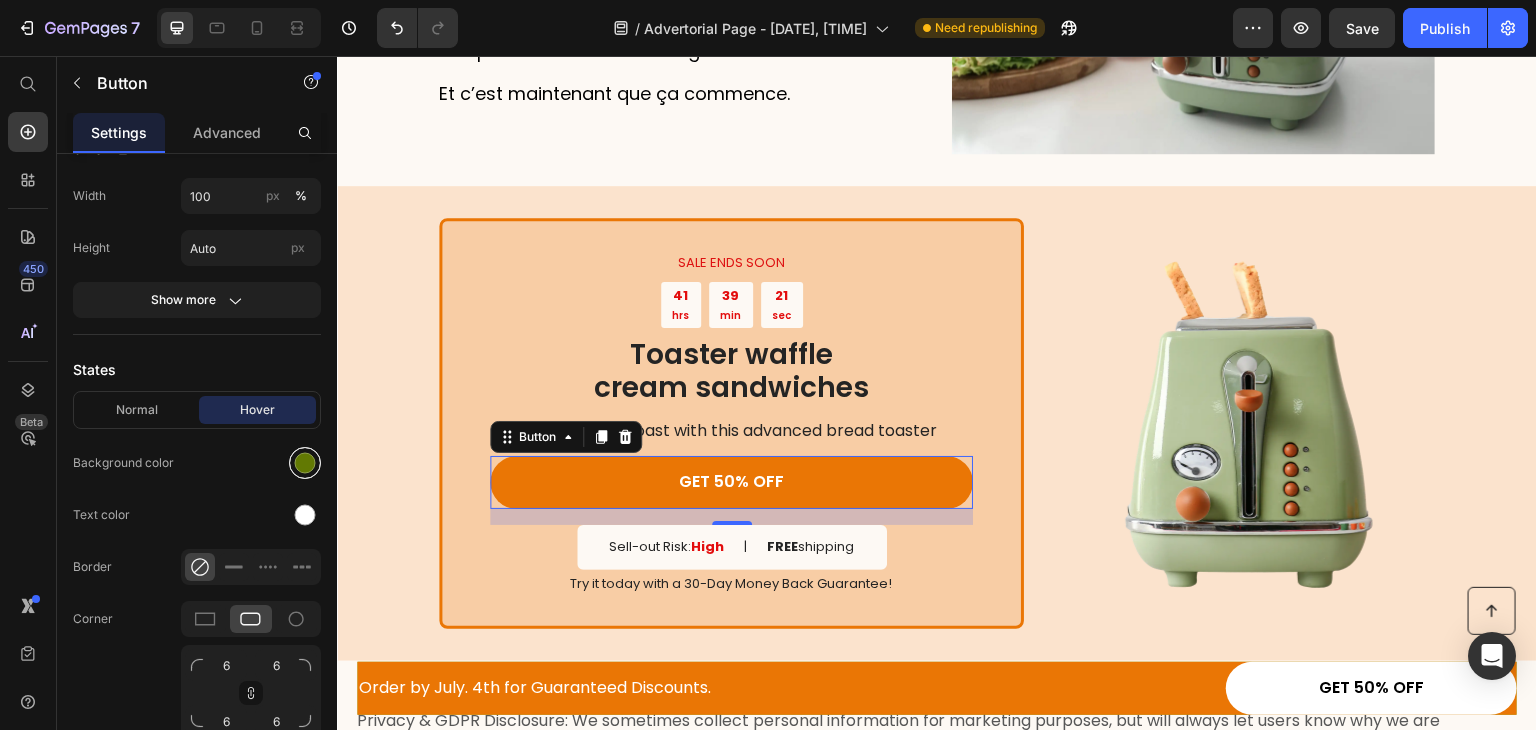 click at bounding box center [305, 463] 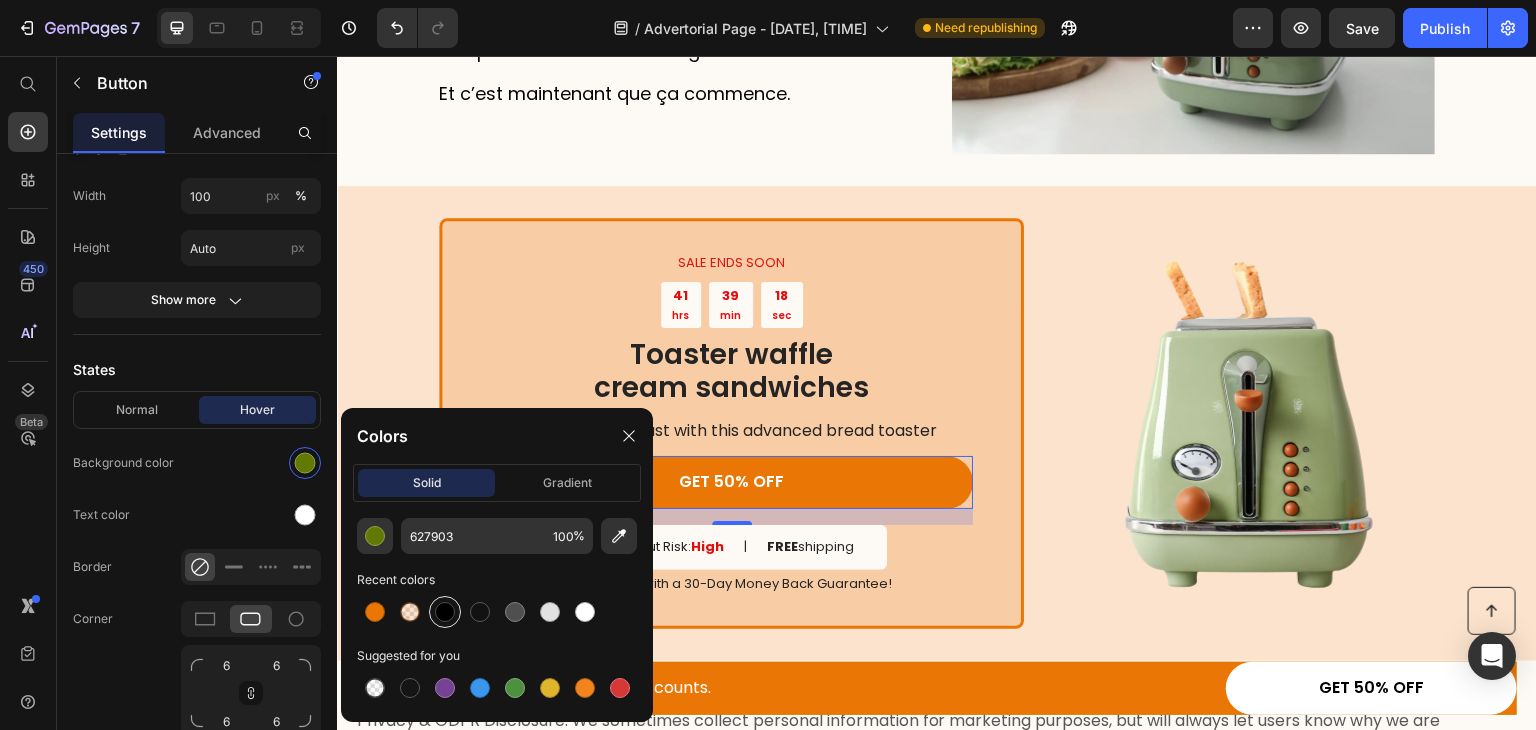 click at bounding box center [445, 612] 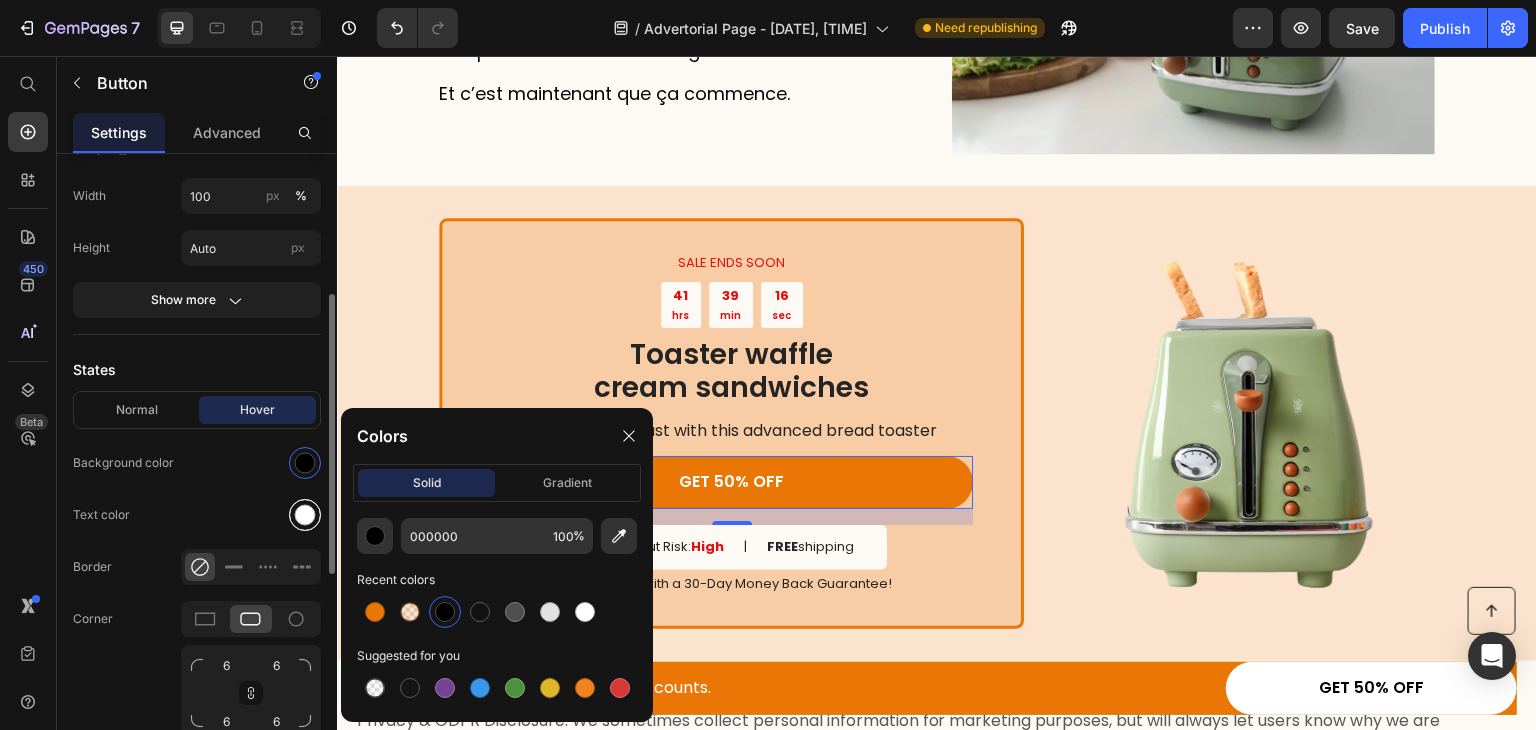 click at bounding box center (305, 515) 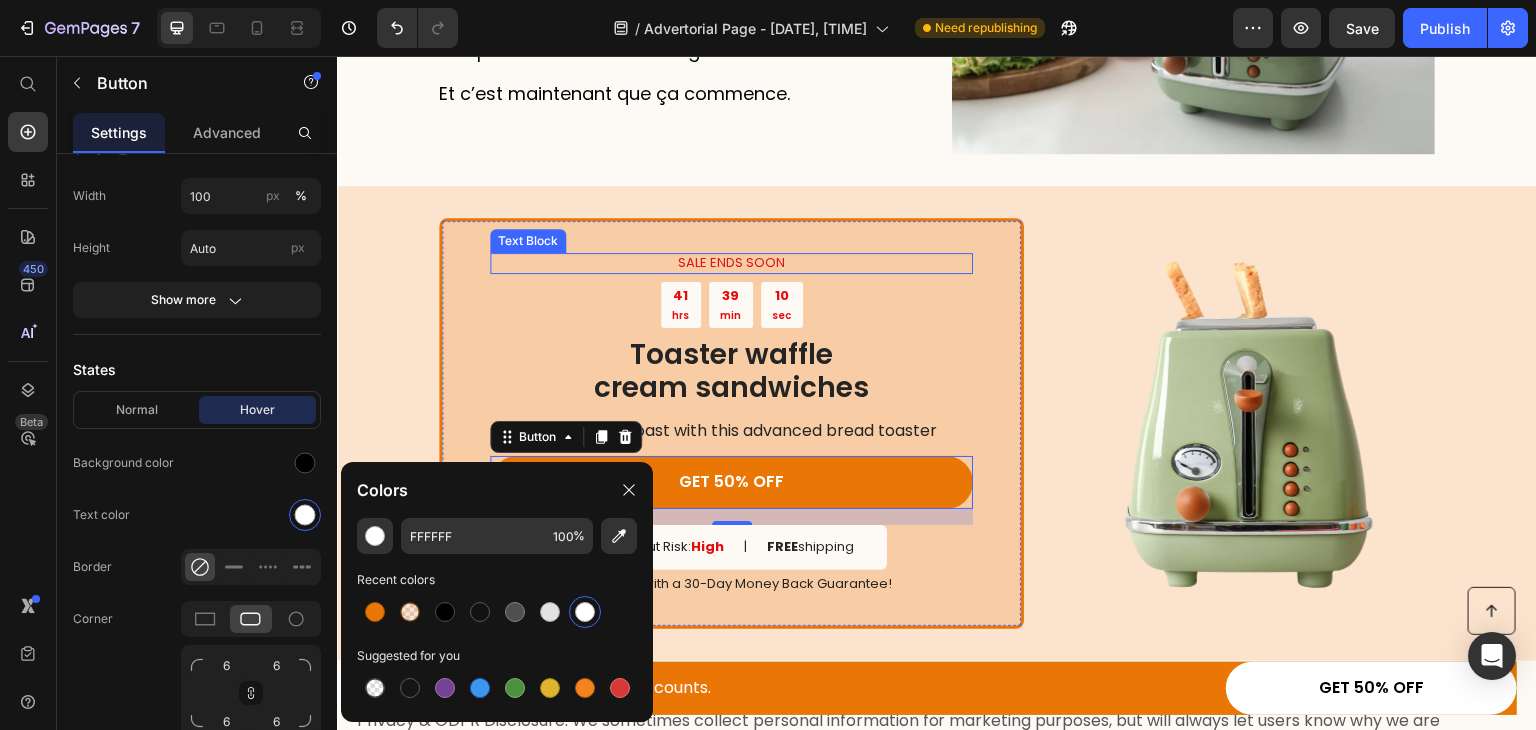 click on "SALE ENDS SOON" at bounding box center (731, 263) 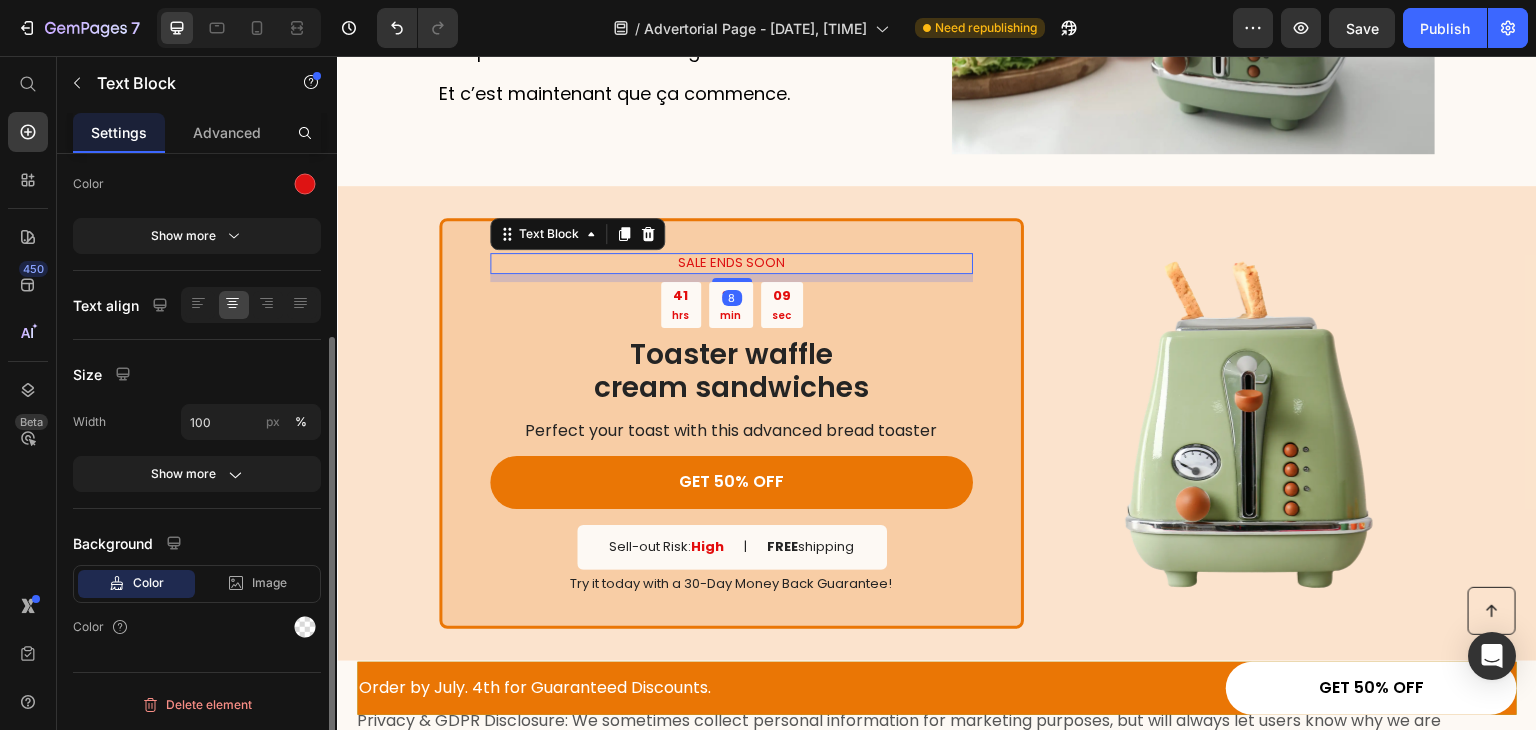 scroll, scrollTop: 0, scrollLeft: 0, axis: both 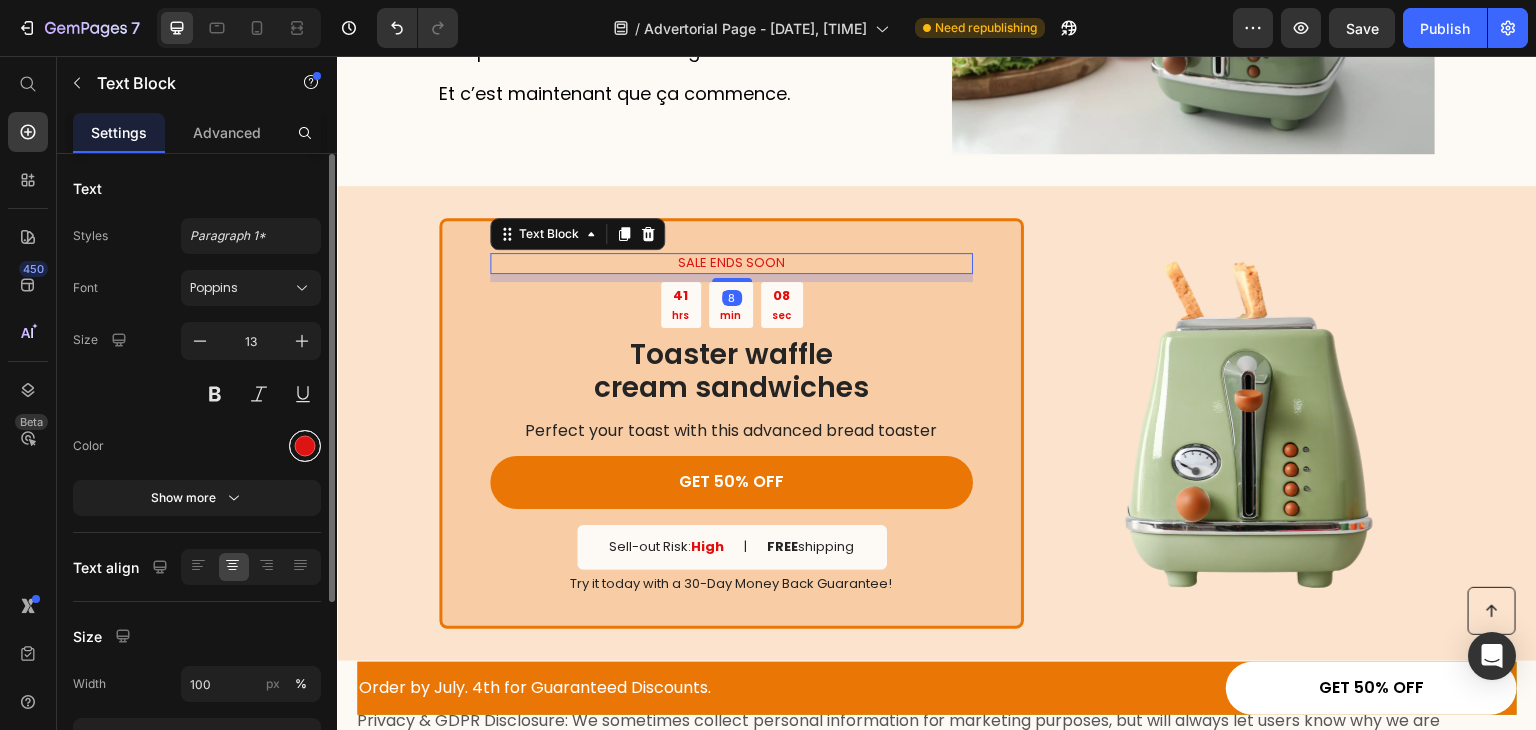 click at bounding box center (305, 446) 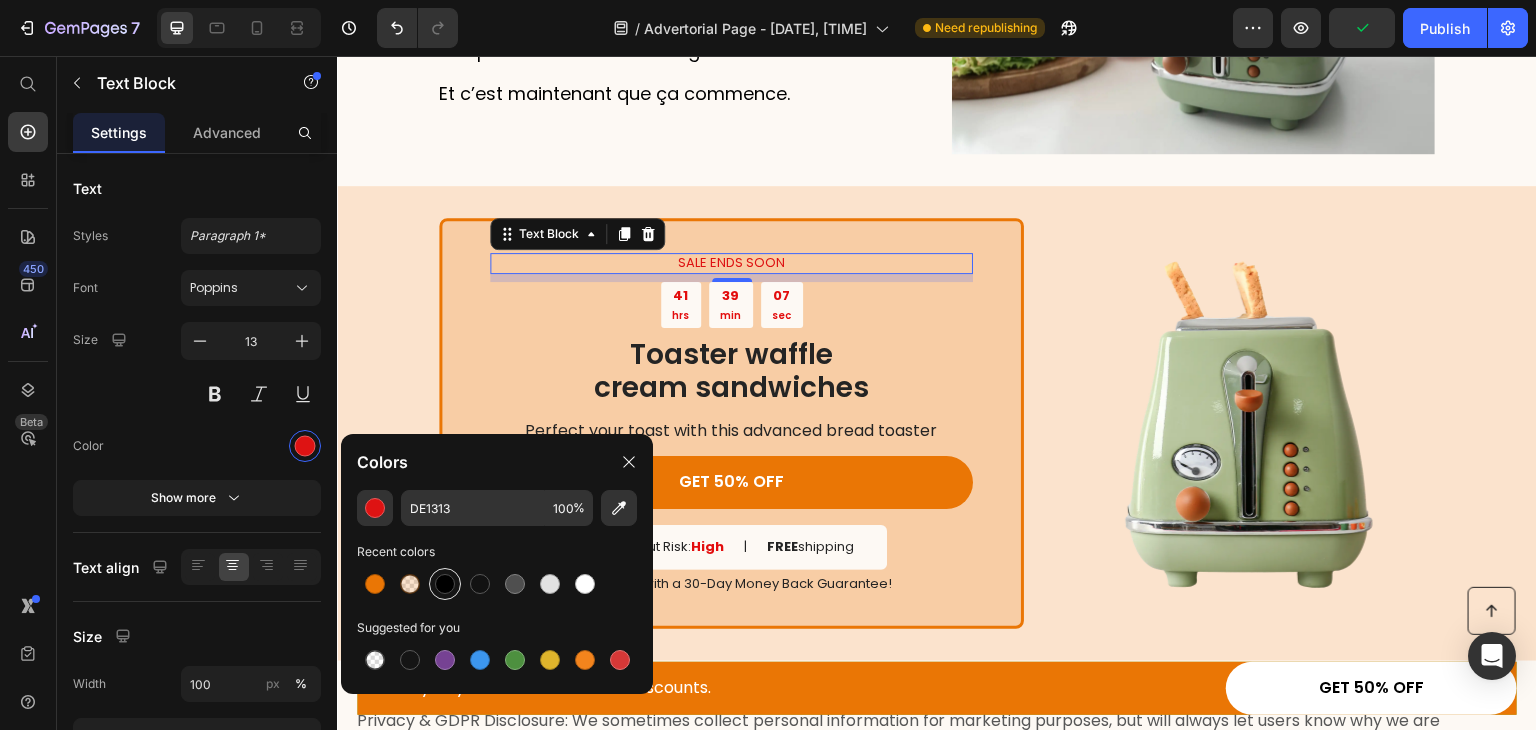 click at bounding box center (445, 584) 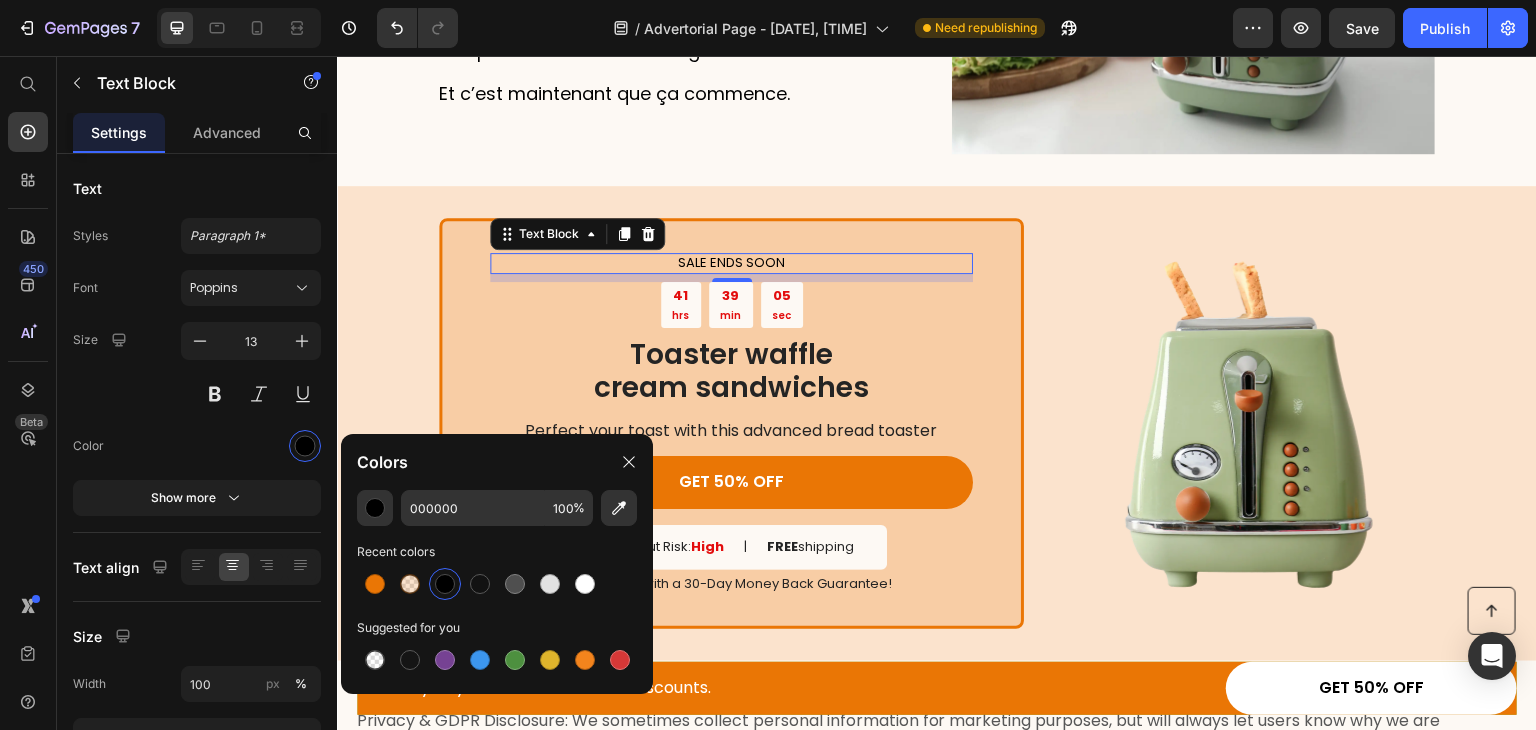 click on "8" at bounding box center [732, 298] 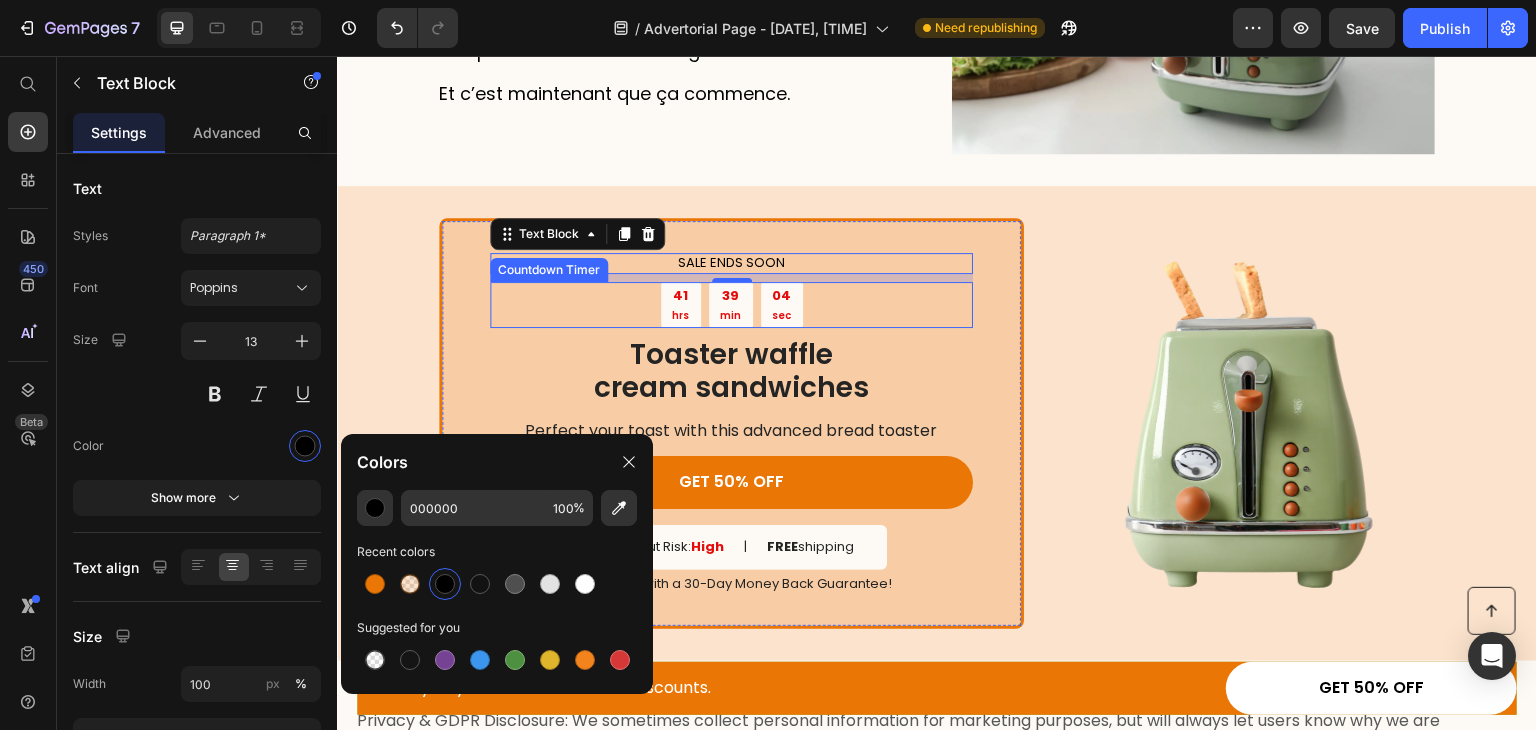 click on "hrs" at bounding box center (680, 315) 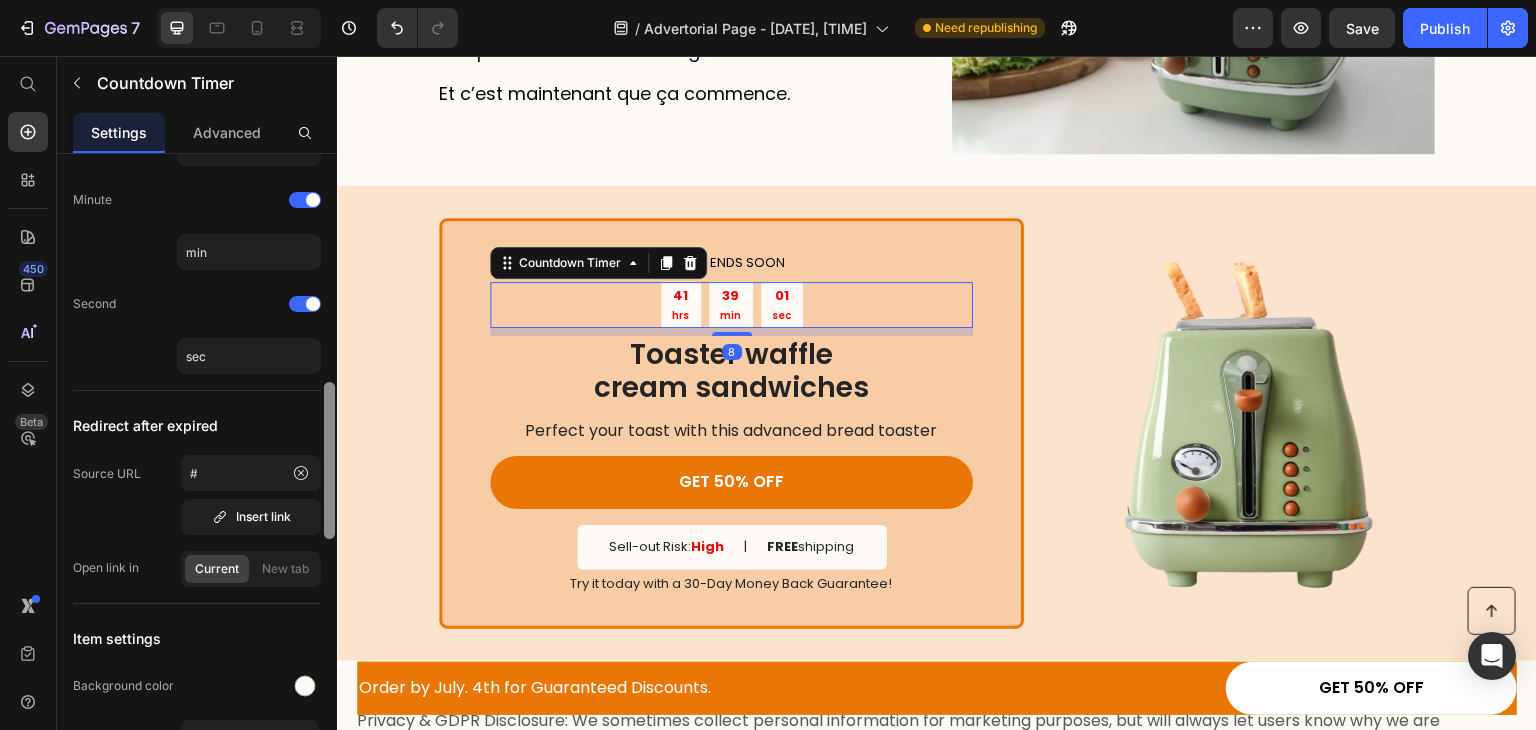 scroll, scrollTop: 713, scrollLeft: 0, axis: vertical 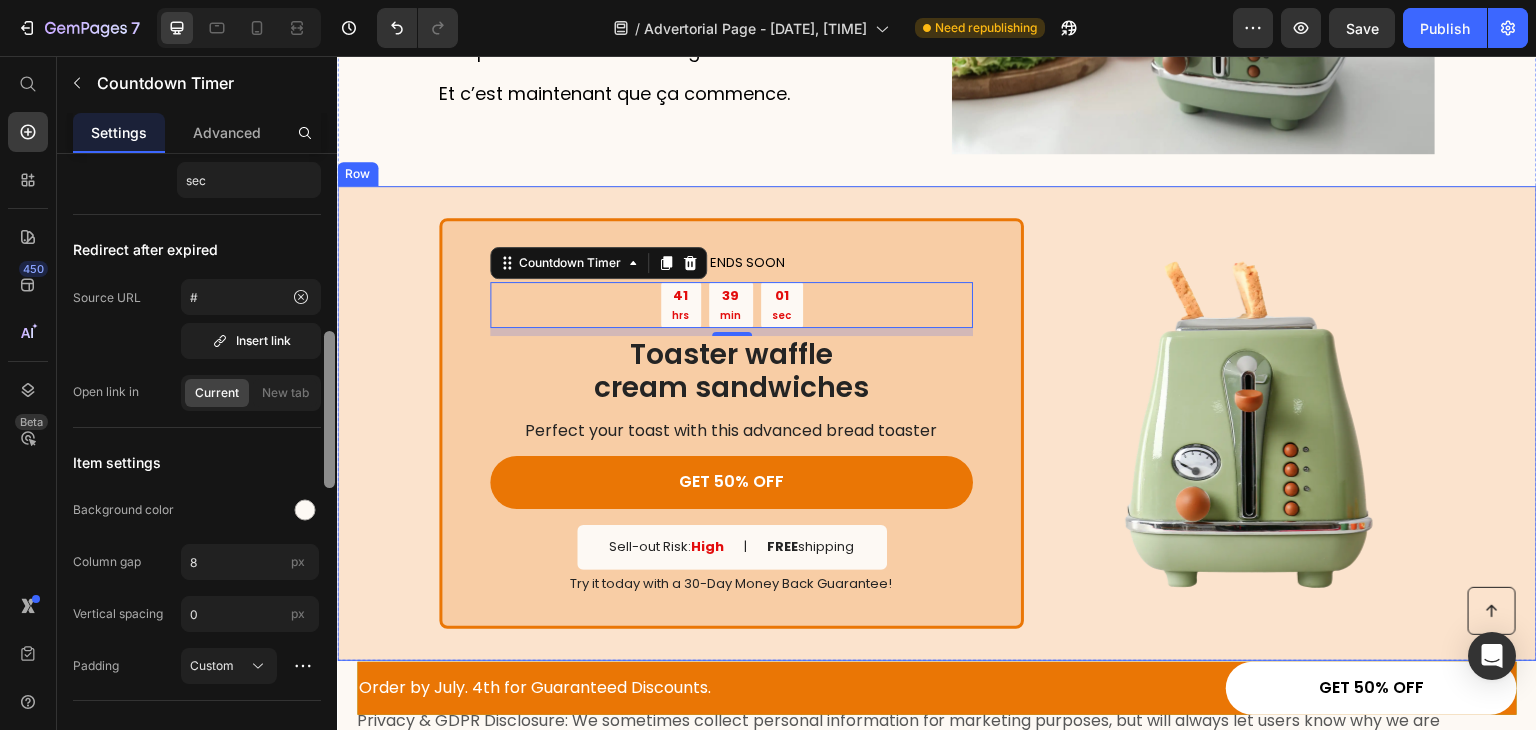 drag, startPoint x: 664, startPoint y: 348, endPoint x: 376, endPoint y: 516, distance: 333.41867 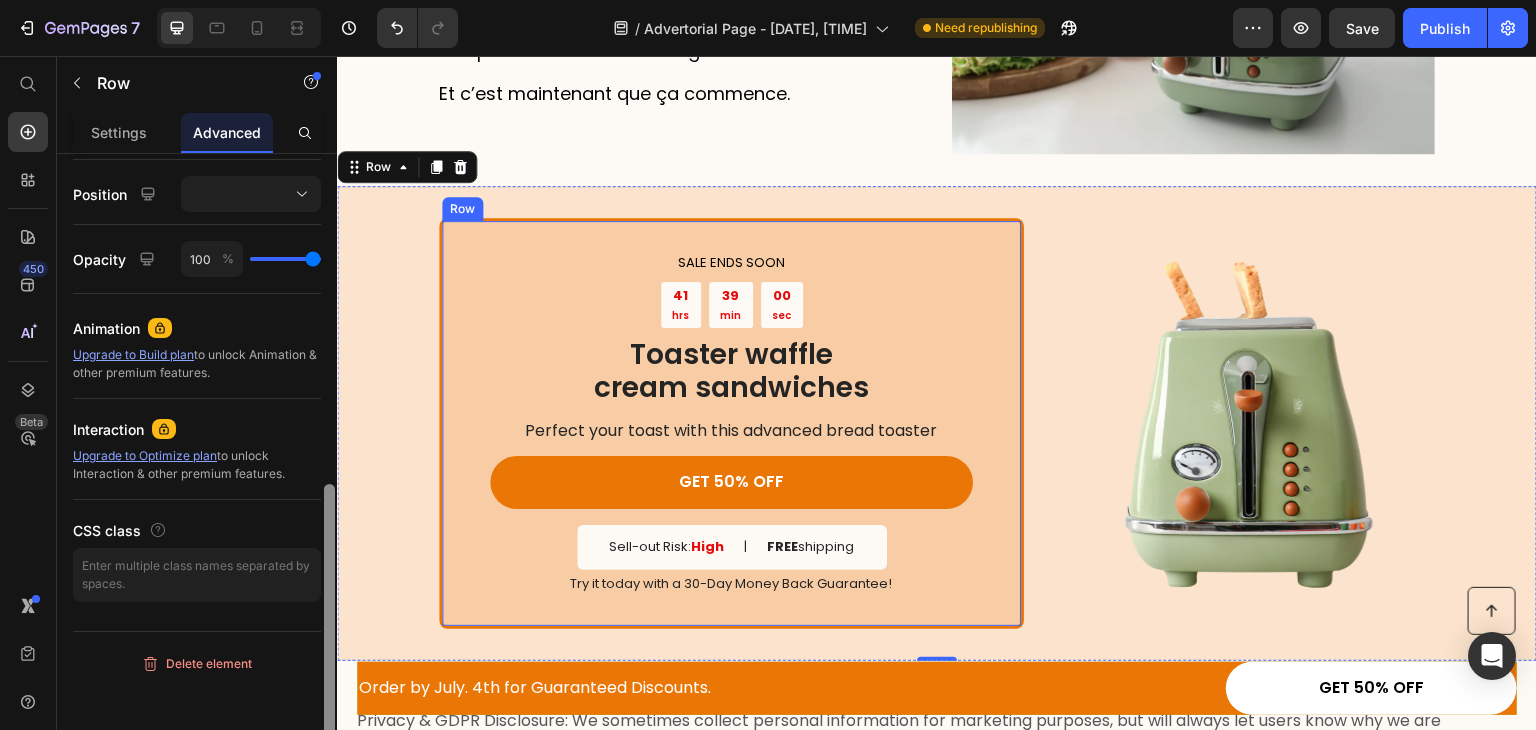 scroll, scrollTop: 0, scrollLeft: 0, axis: both 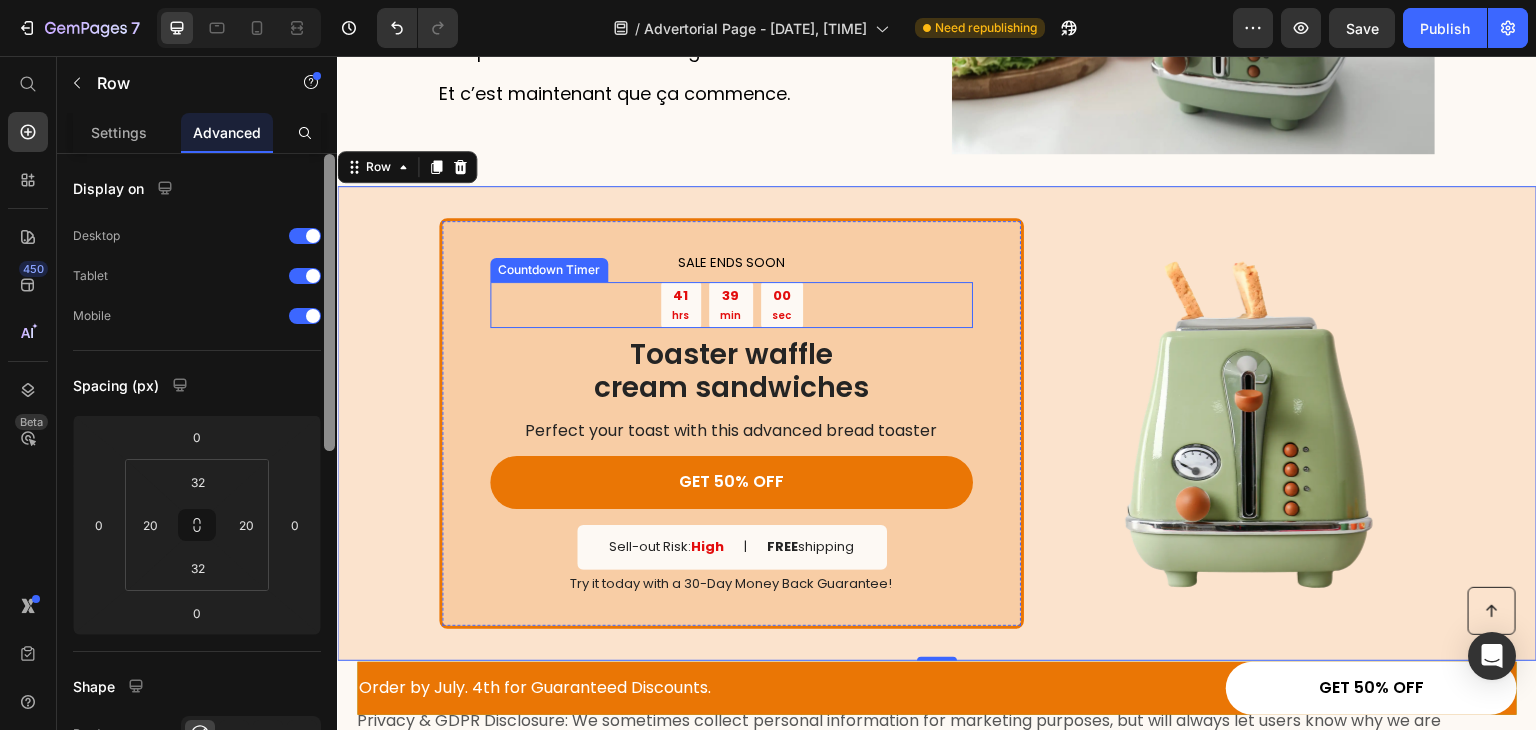 click on "41" at bounding box center (680, 296) 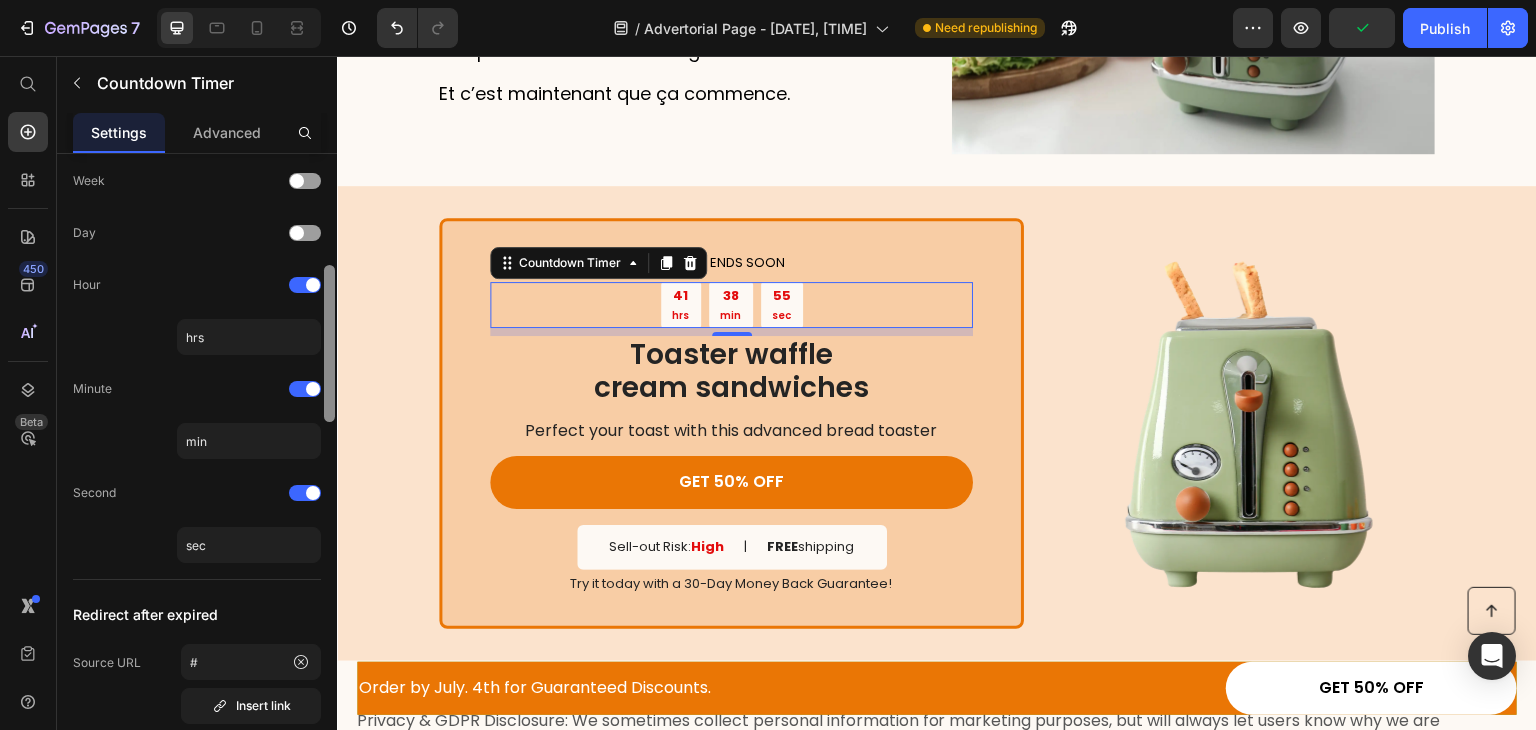 scroll, scrollTop: 537, scrollLeft: 0, axis: vertical 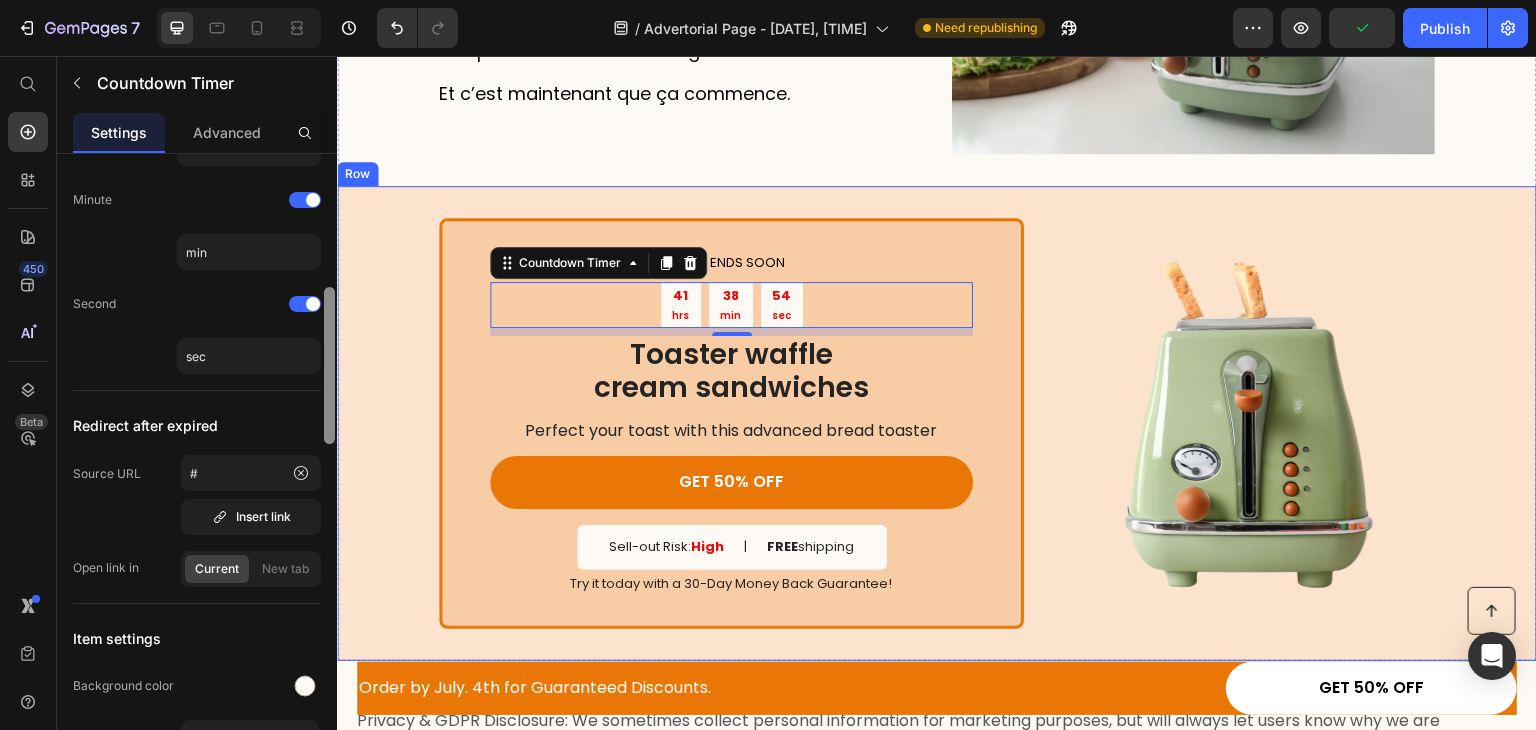drag, startPoint x: 665, startPoint y: 329, endPoint x: 345, endPoint y: 538, distance: 382.20544 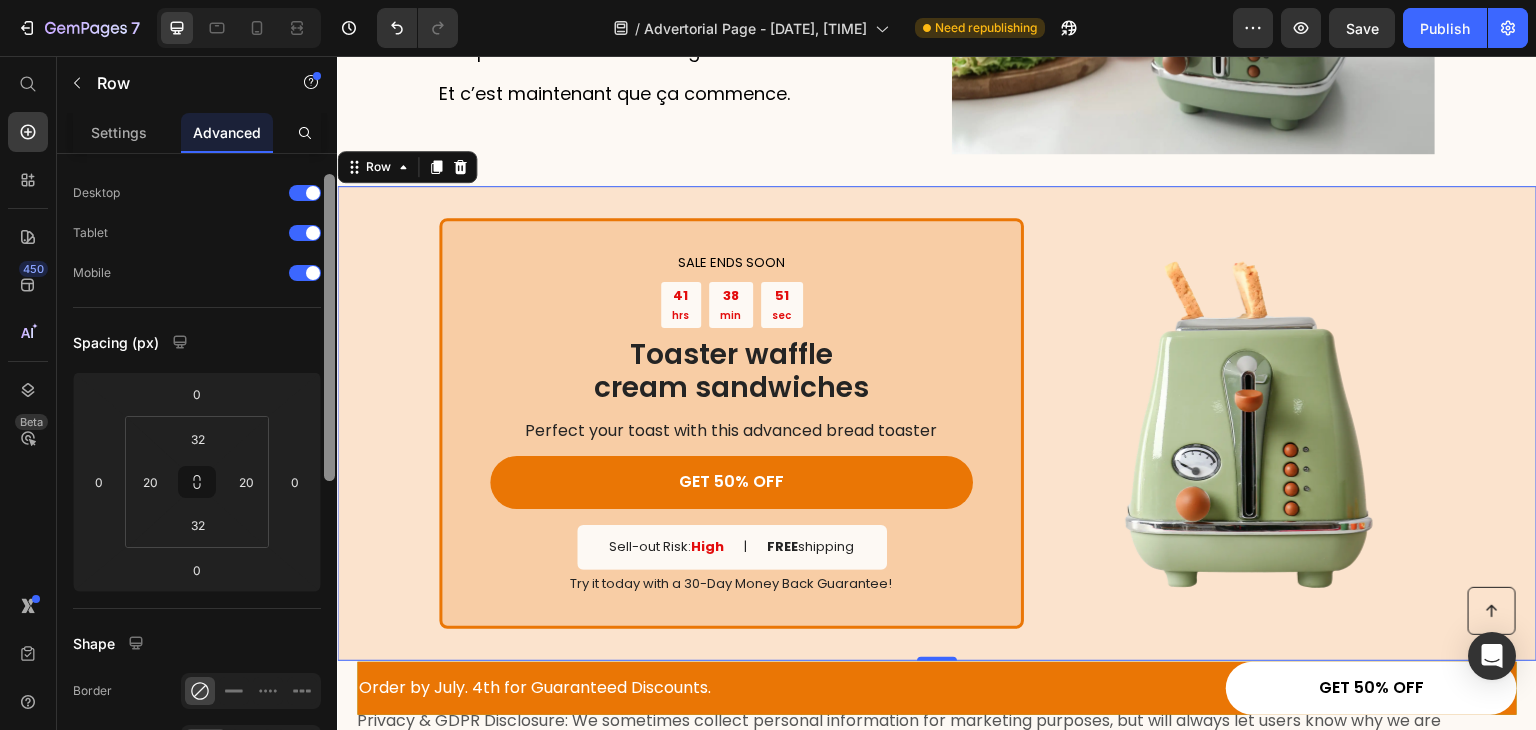 scroll, scrollTop: 0, scrollLeft: 0, axis: both 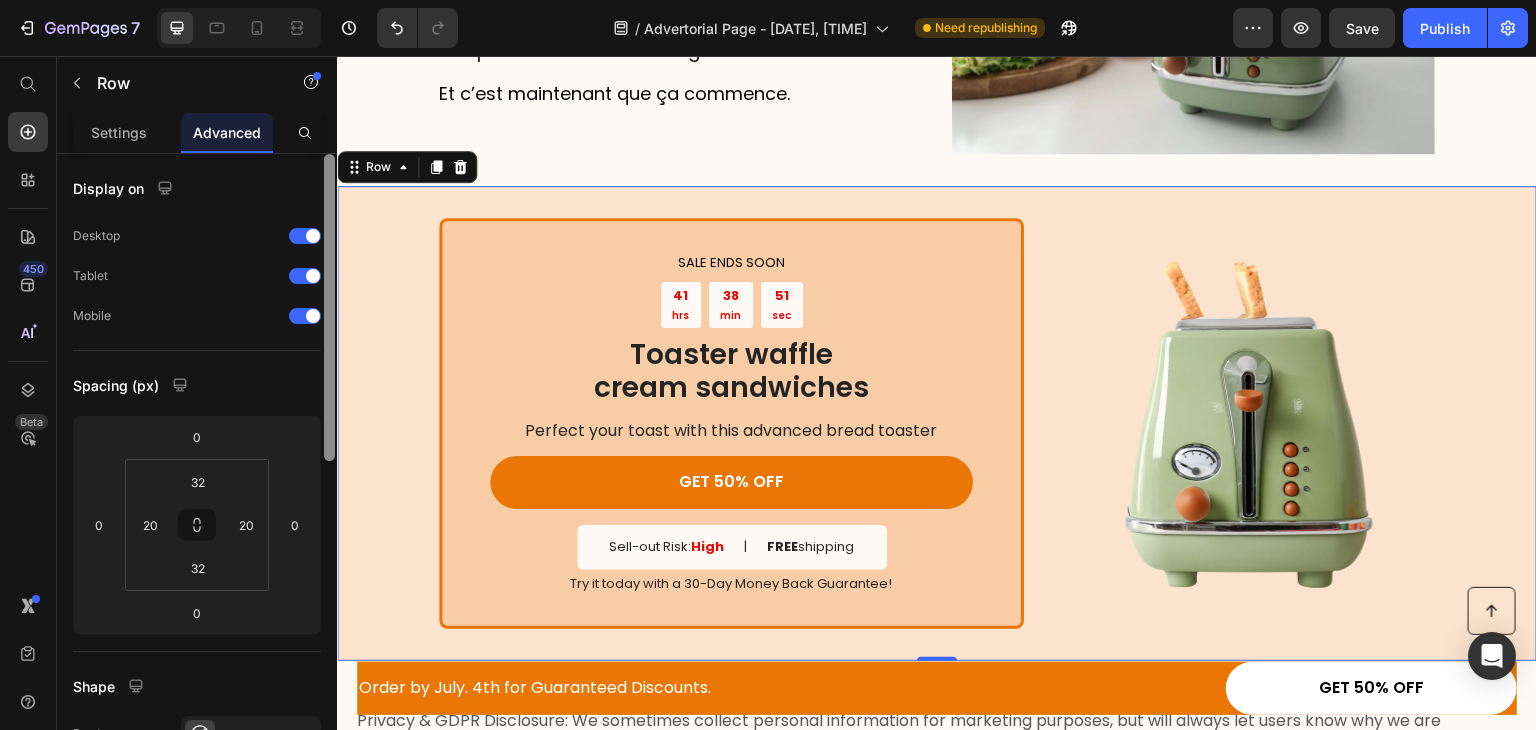 drag, startPoint x: 327, startPoint y: 493, endPoint x: 332, endPoint y: 85, distance: 408.03064 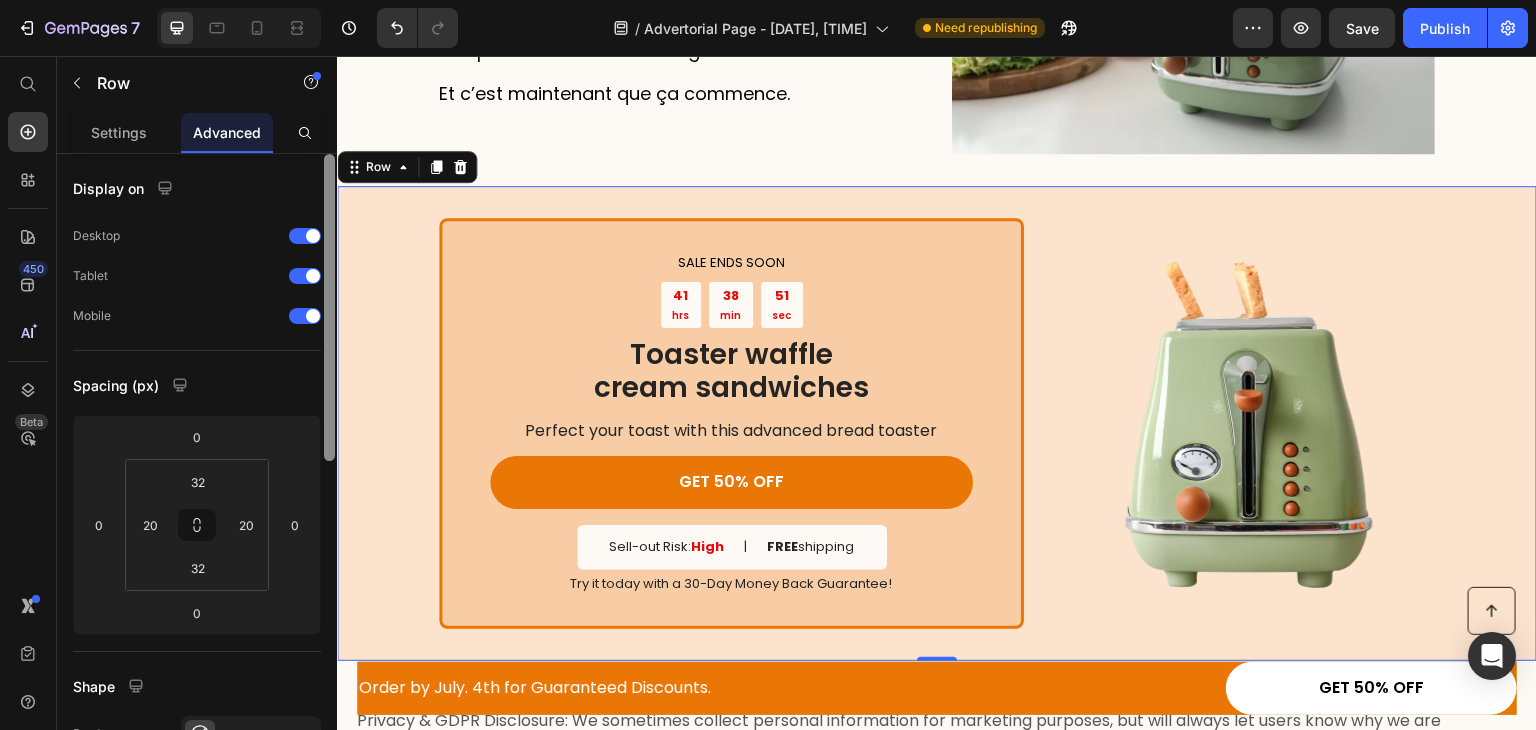 click on "Row Settings Advanced Display on Desktop Tablet Mobile Spacing (px) 0 0 0 0 32 20 32 20 Shape Border Corner Shadow Position Opacity 100 % Animation Upgrade to Build plan  to unlock Animation & other premium features. Interaction Upgrade to Optimize plan  to unlock Interaction & other premium features. CSS class  Delete element" at bounding box center (197, 393) 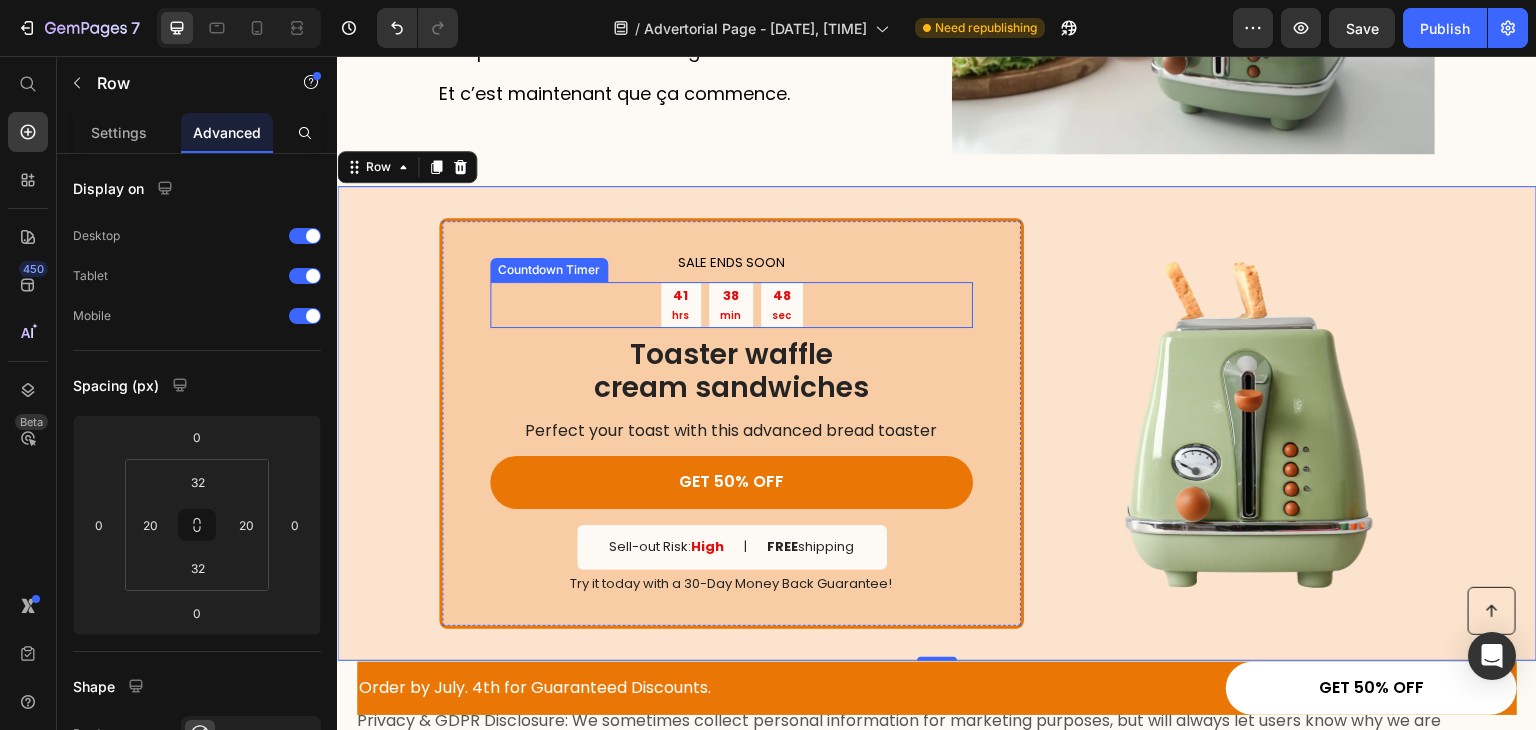 click on "41" at bounding box center (680, 296) 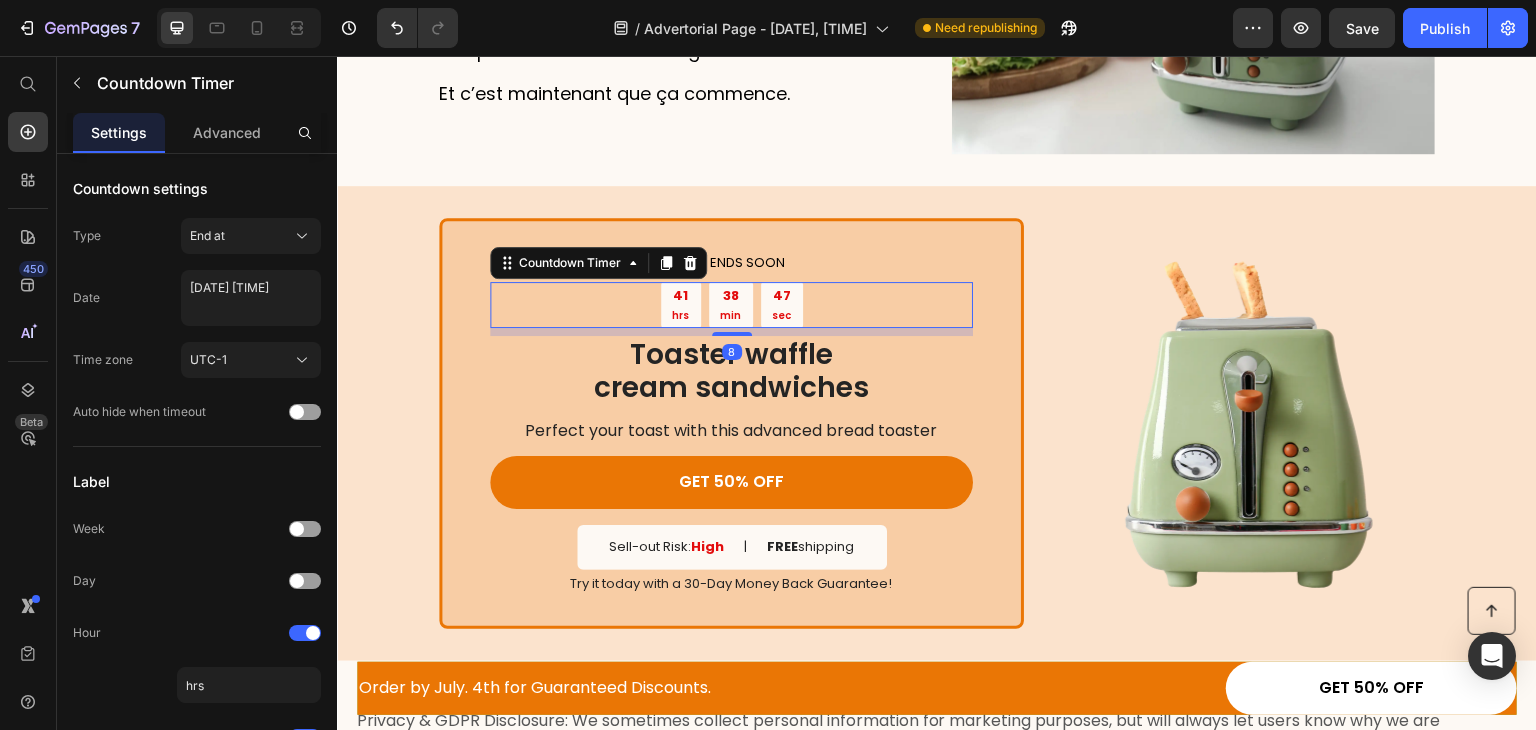 click on "41" at bounding box center [680, 296] 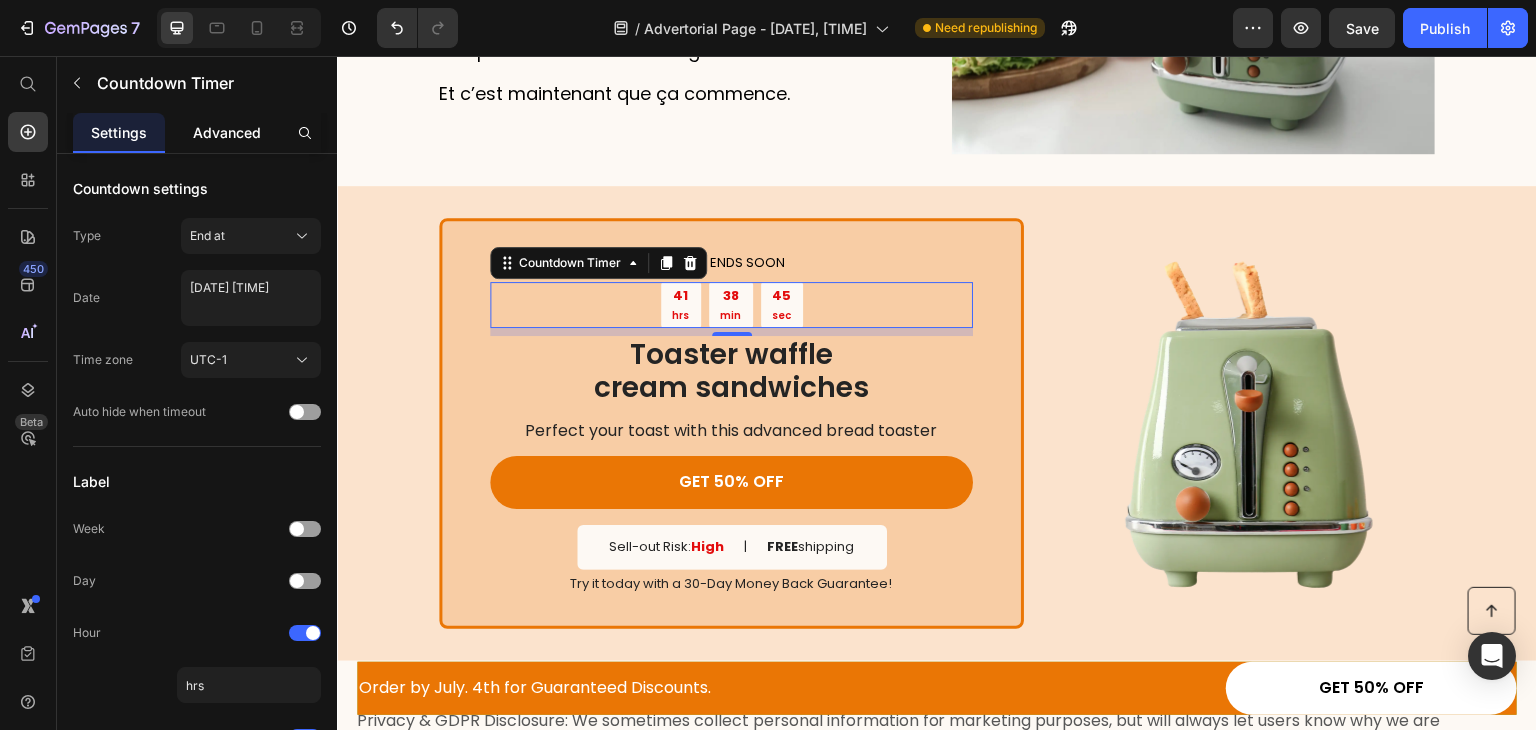 click on "Advanced" at bounding box center (227, 132) 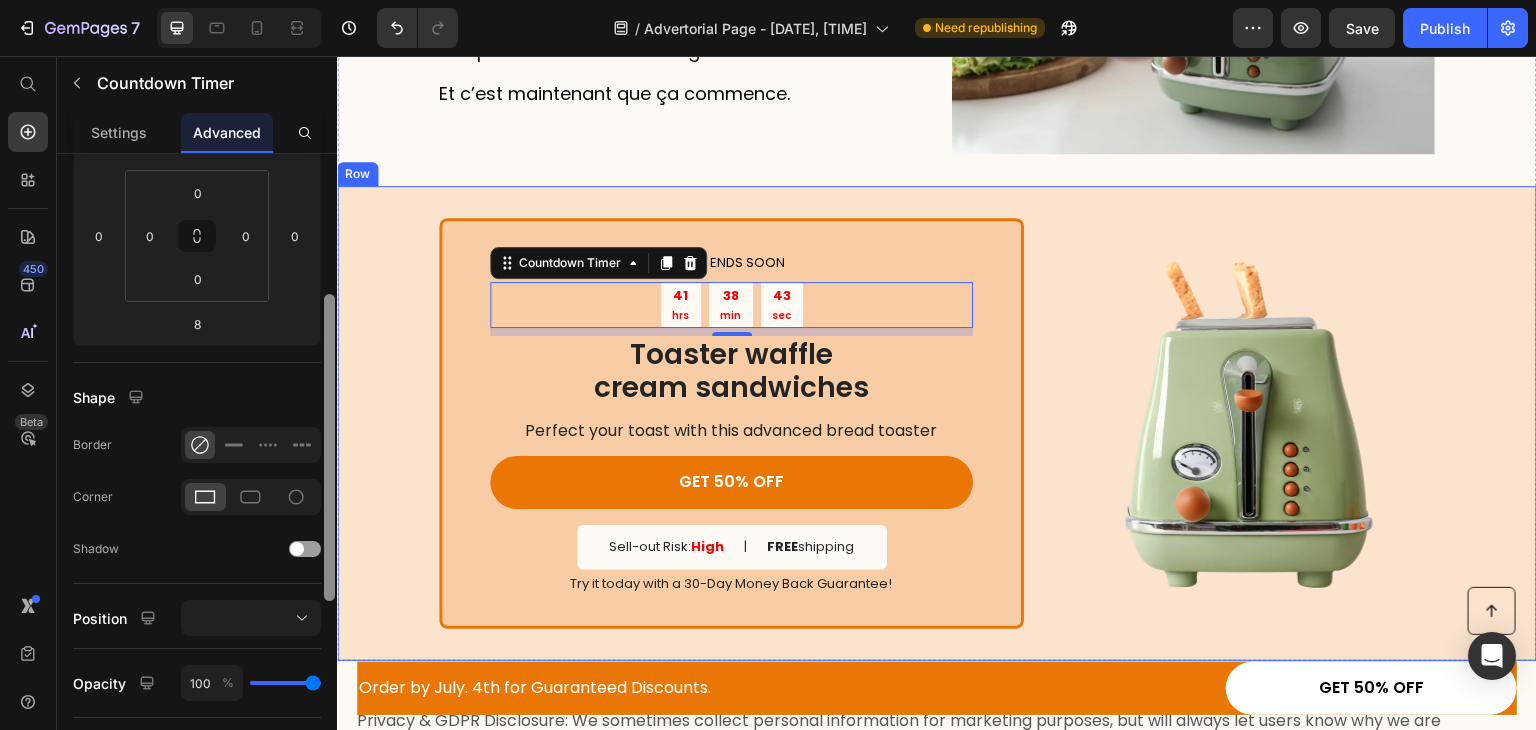 drag, startPoint x: 669, startPoint y: 321, endPoint x: 345, endPoint y: 540, distance: 391.0716 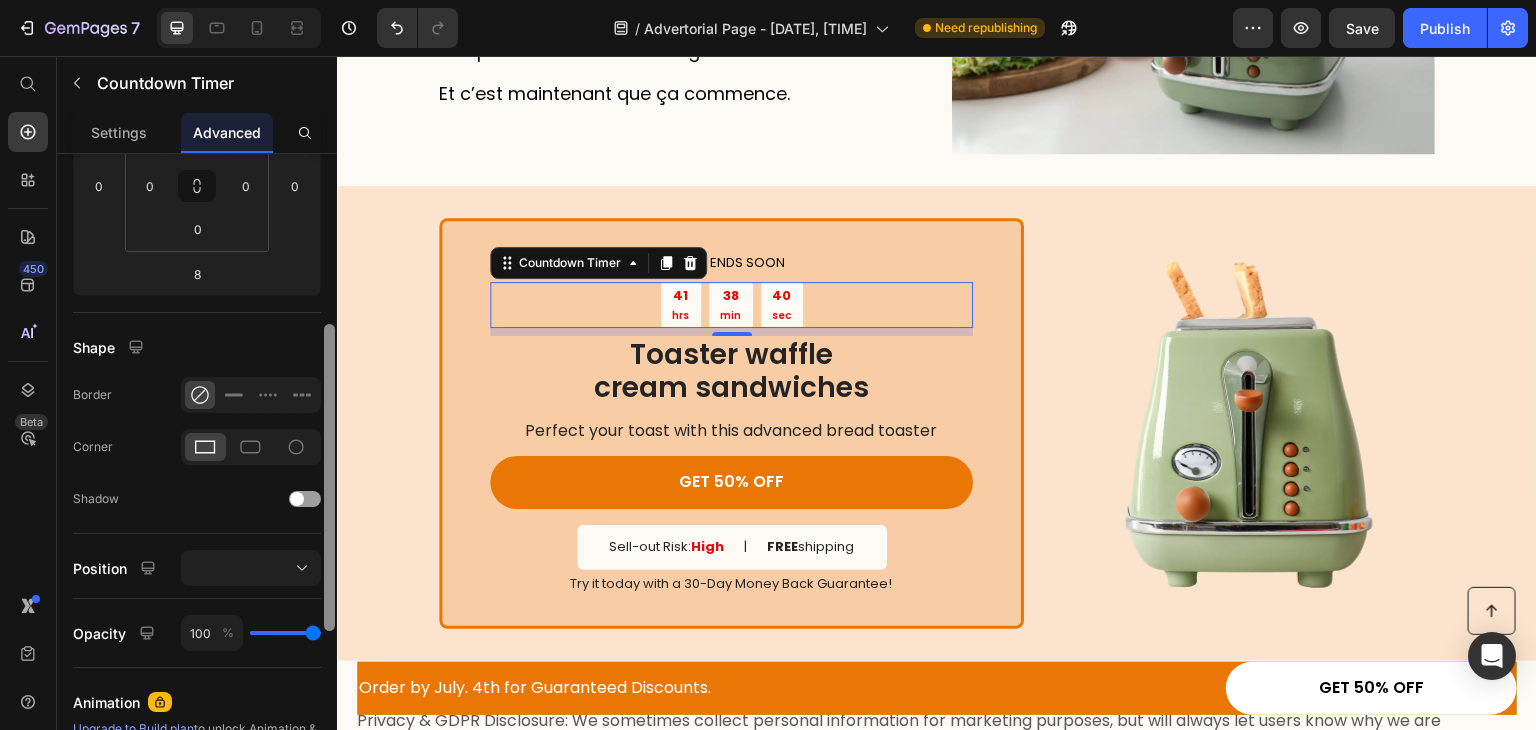 scroll, scrollTop: 332, scrollLeft: 0, axis: vertical 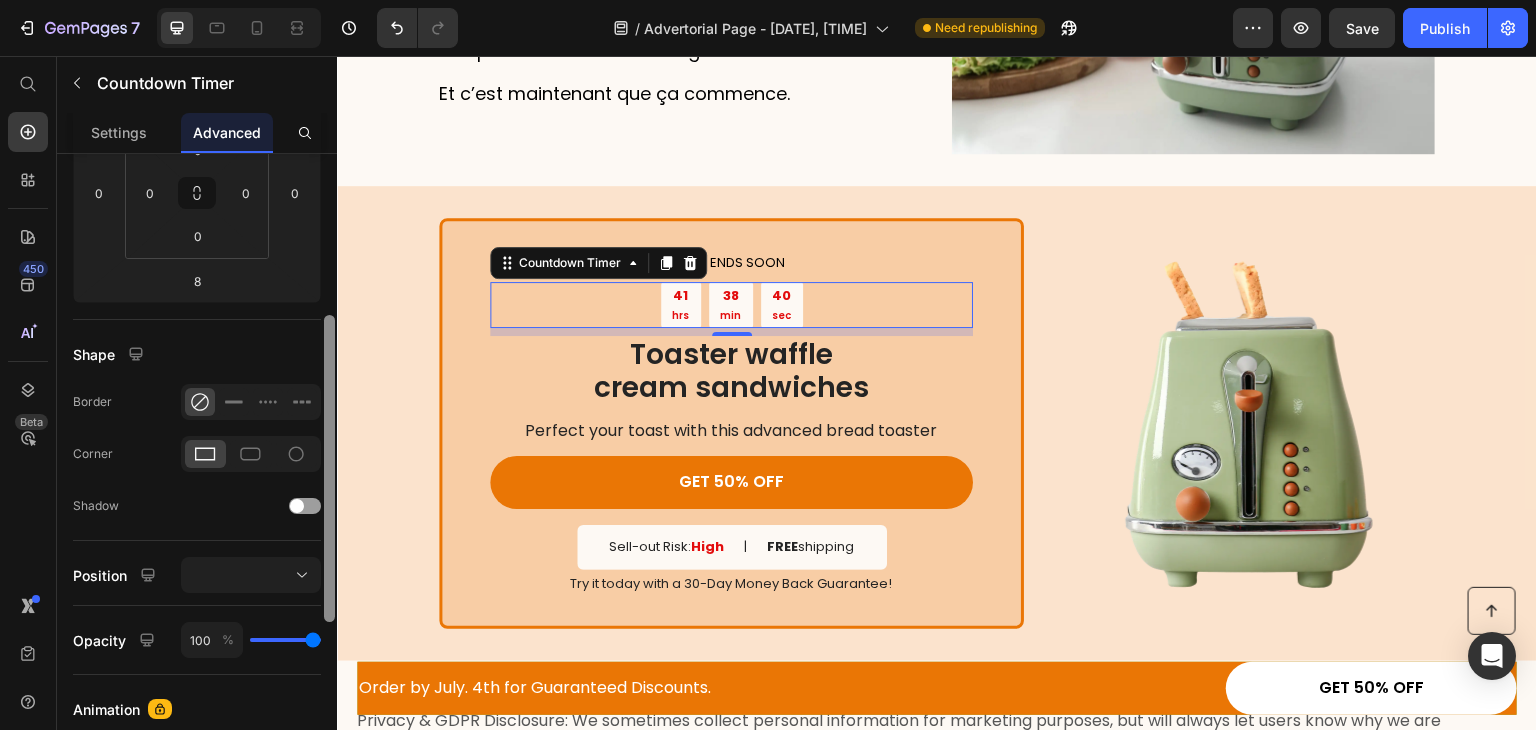 click on "Shape Border Corner Shadow" 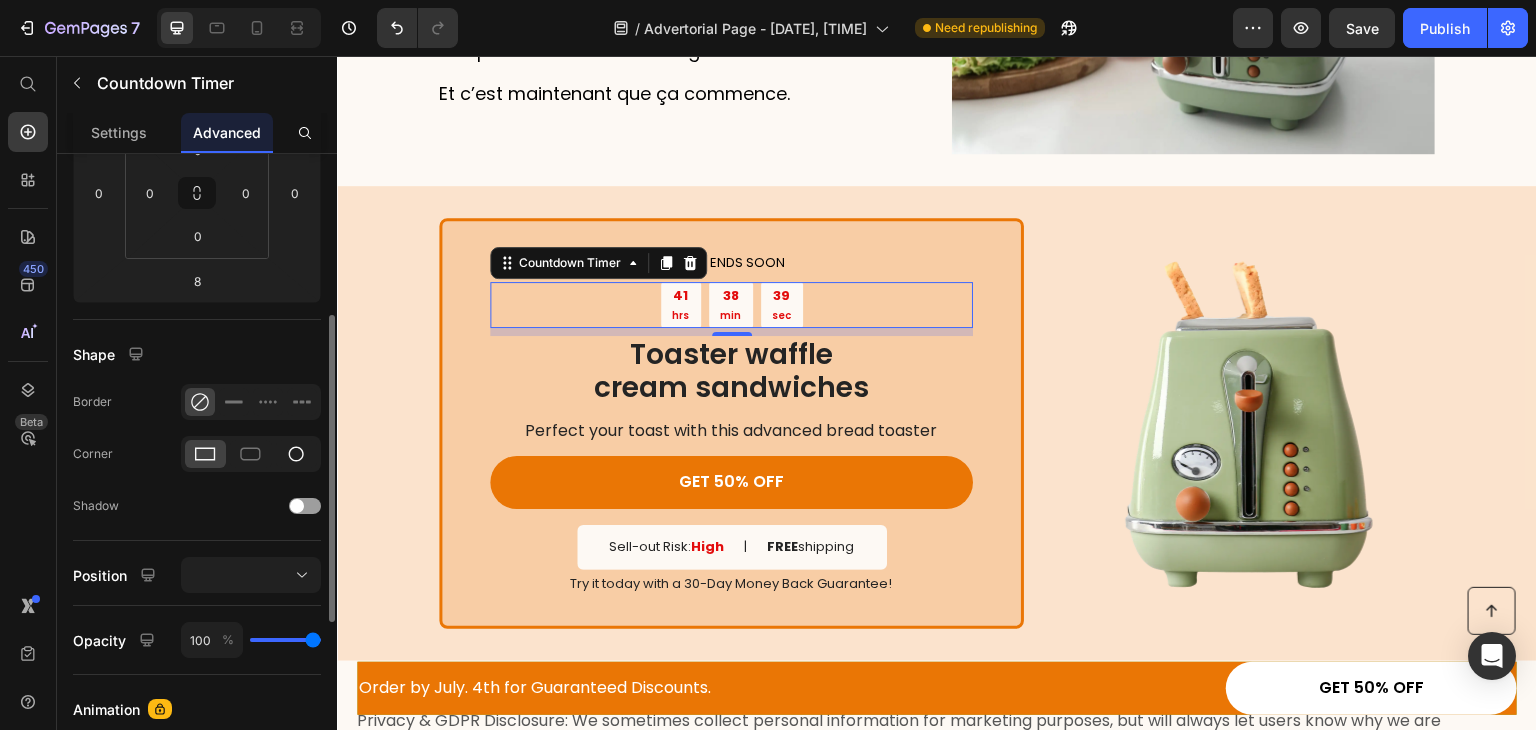 click 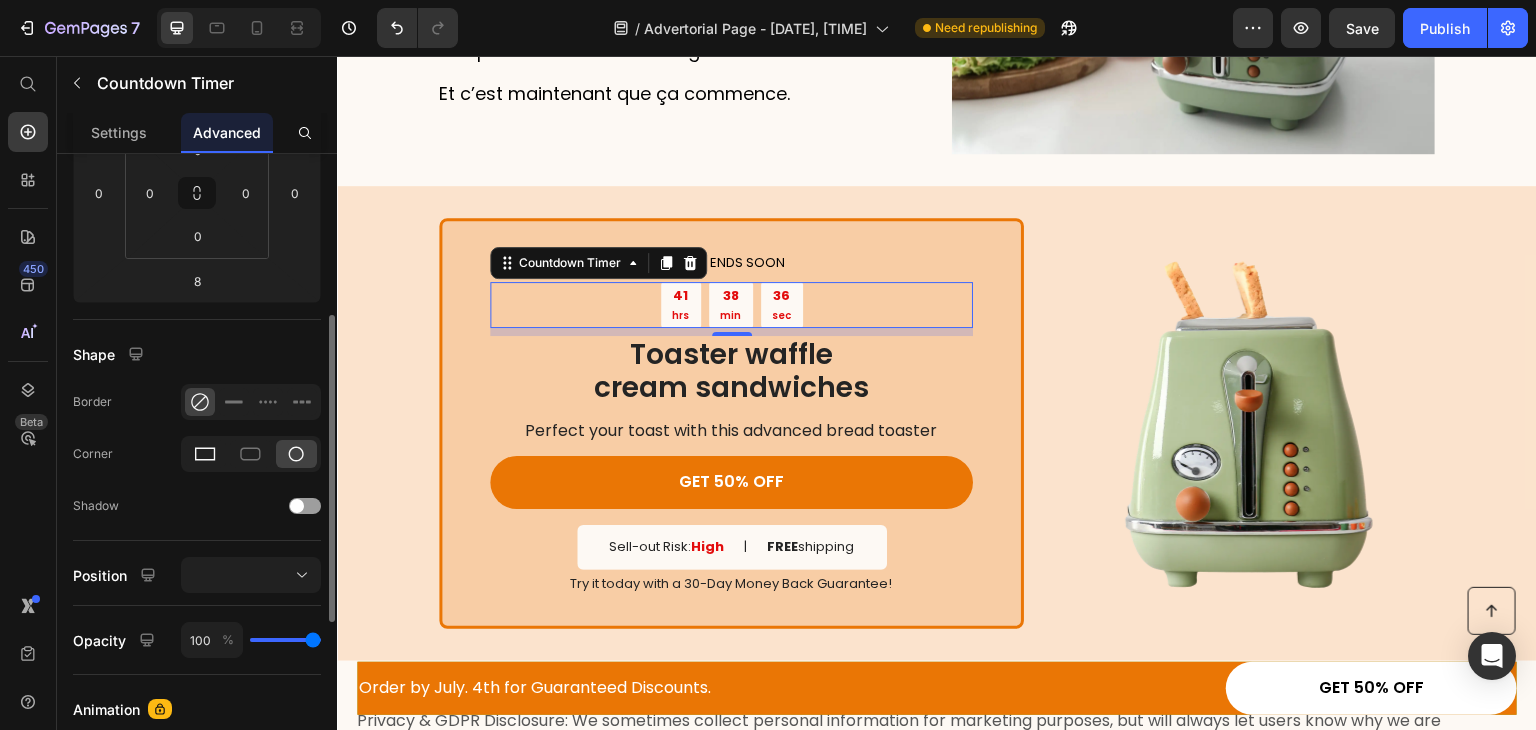 click 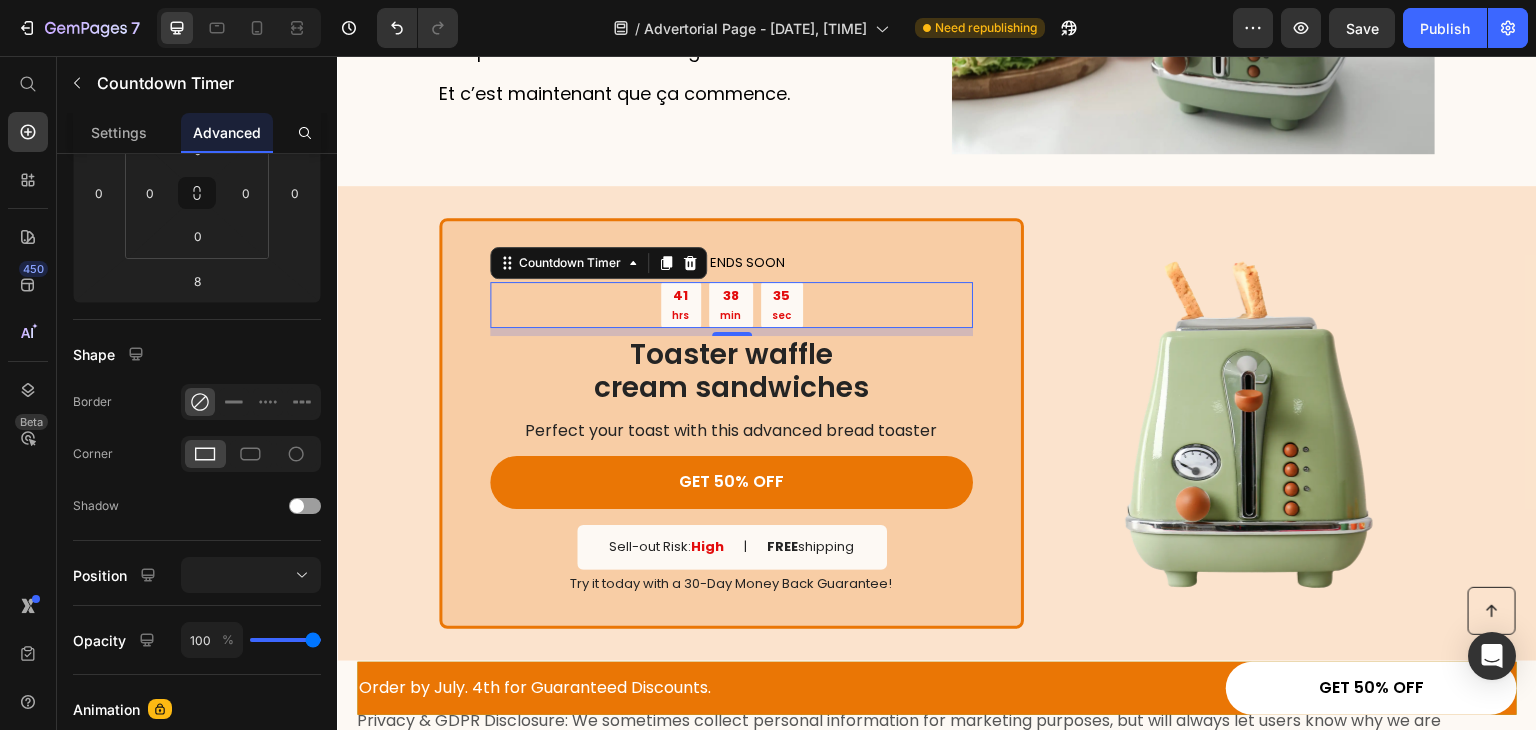 click on "41 hrs 38 min 35 sec" at bounding box center [731, 305] 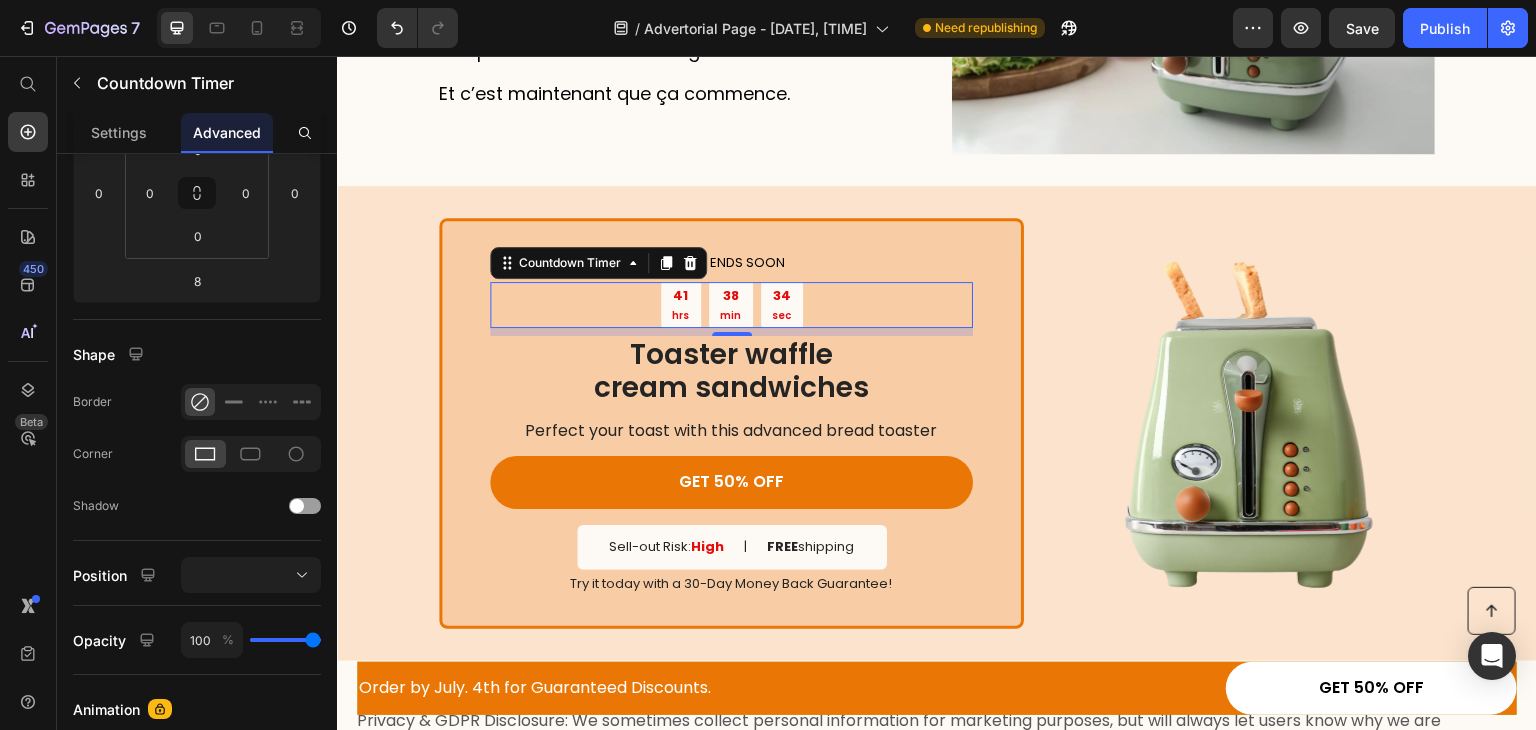click on "41 hrs 38 min 34 sec" at bounding box center (732, 305) 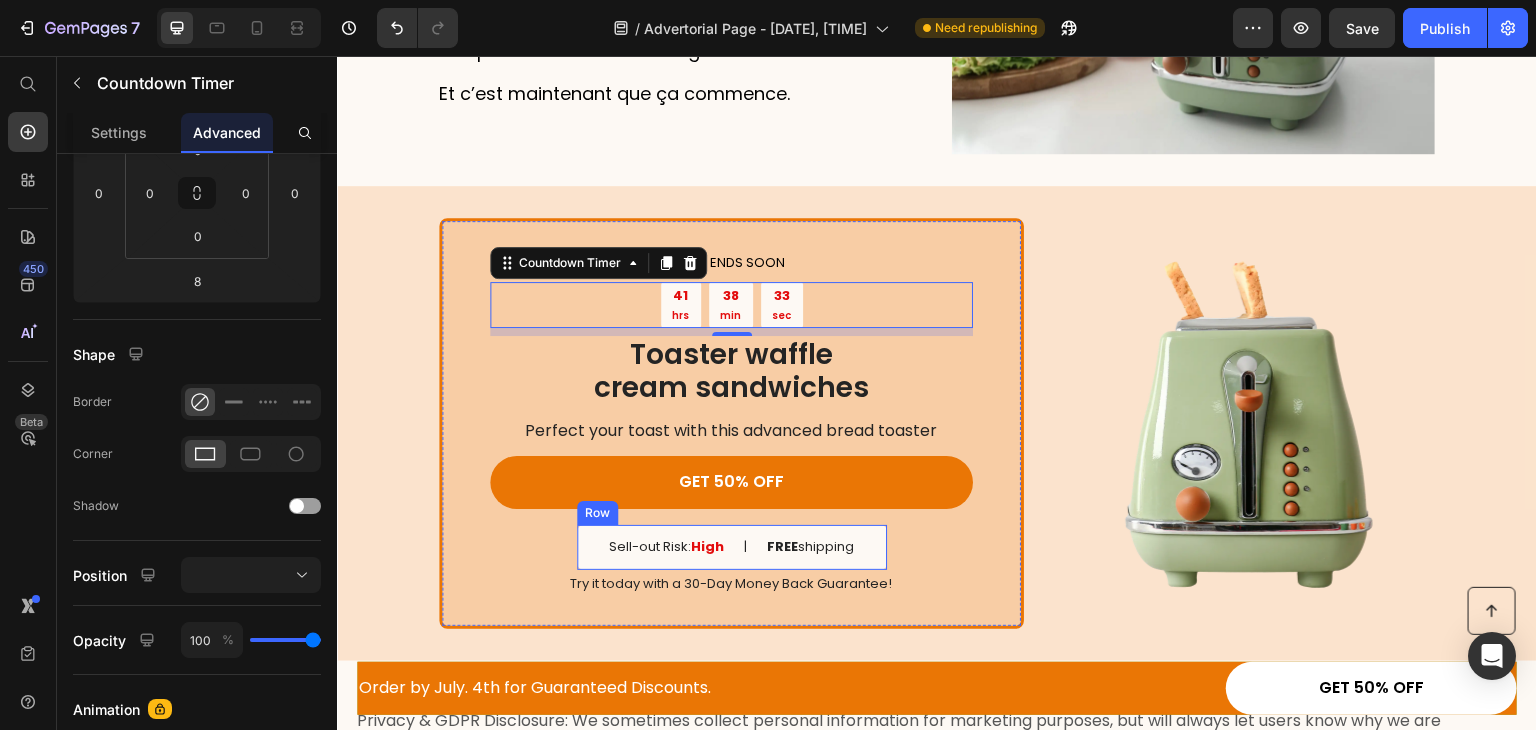 click on "Sell-out Risk:  High Text Block | Text Block FREE  shipping Text Block Row" at bounding box center (732, 547) 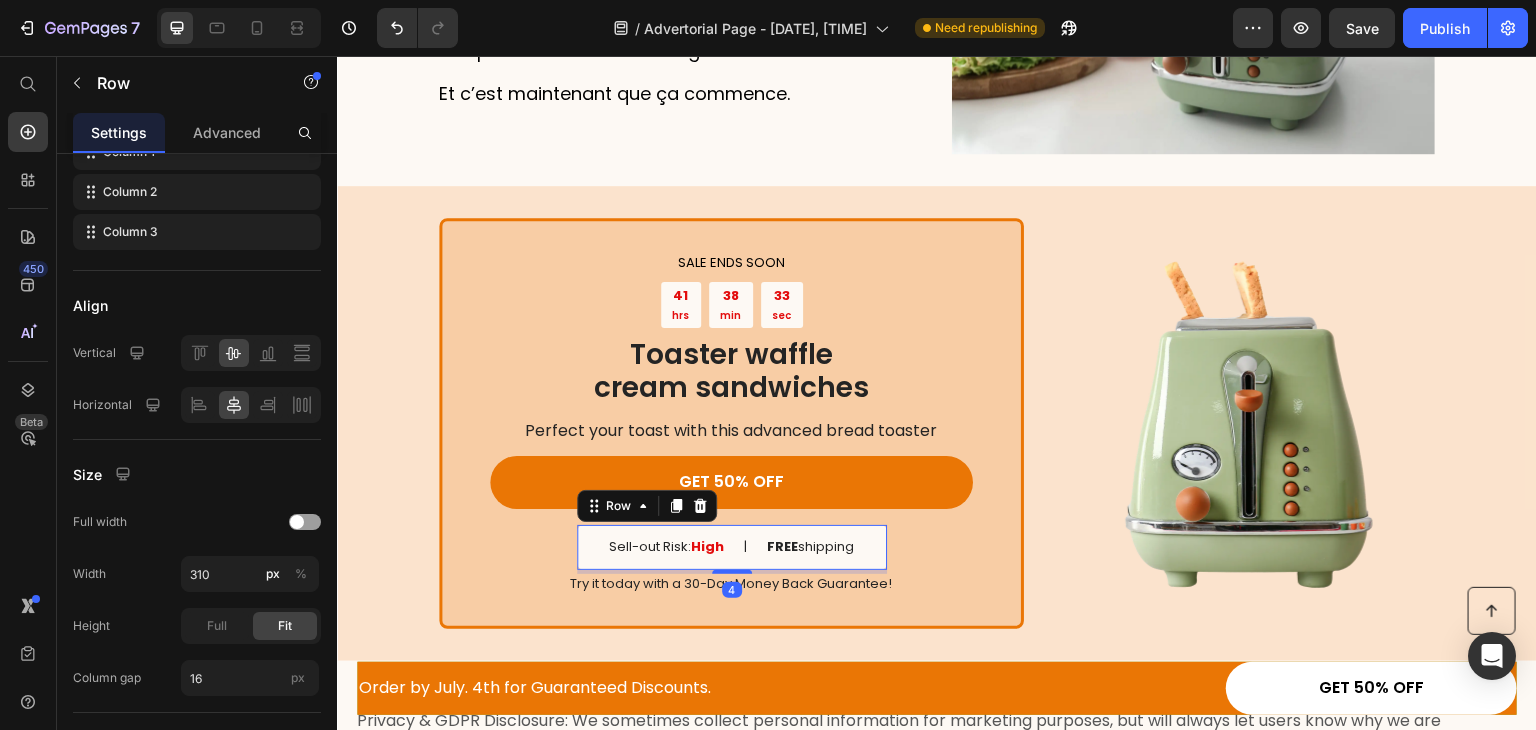 scroll, scrollTop: 0, scrollLeft: 0, axis: both 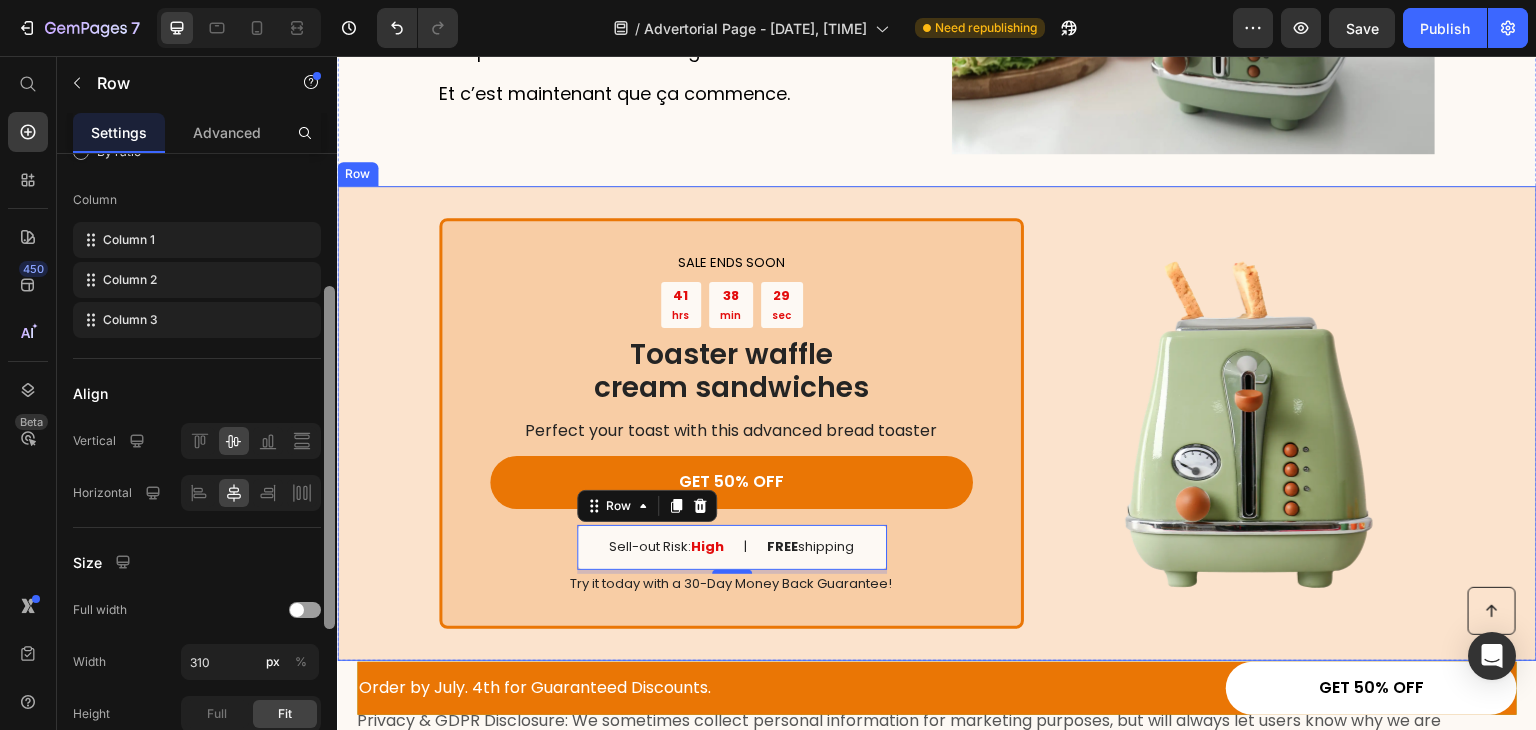 drag, startPoint x: 668, startPoint y: 416, endPoint x: 349, endPoint y: 559, distance: 349.58548 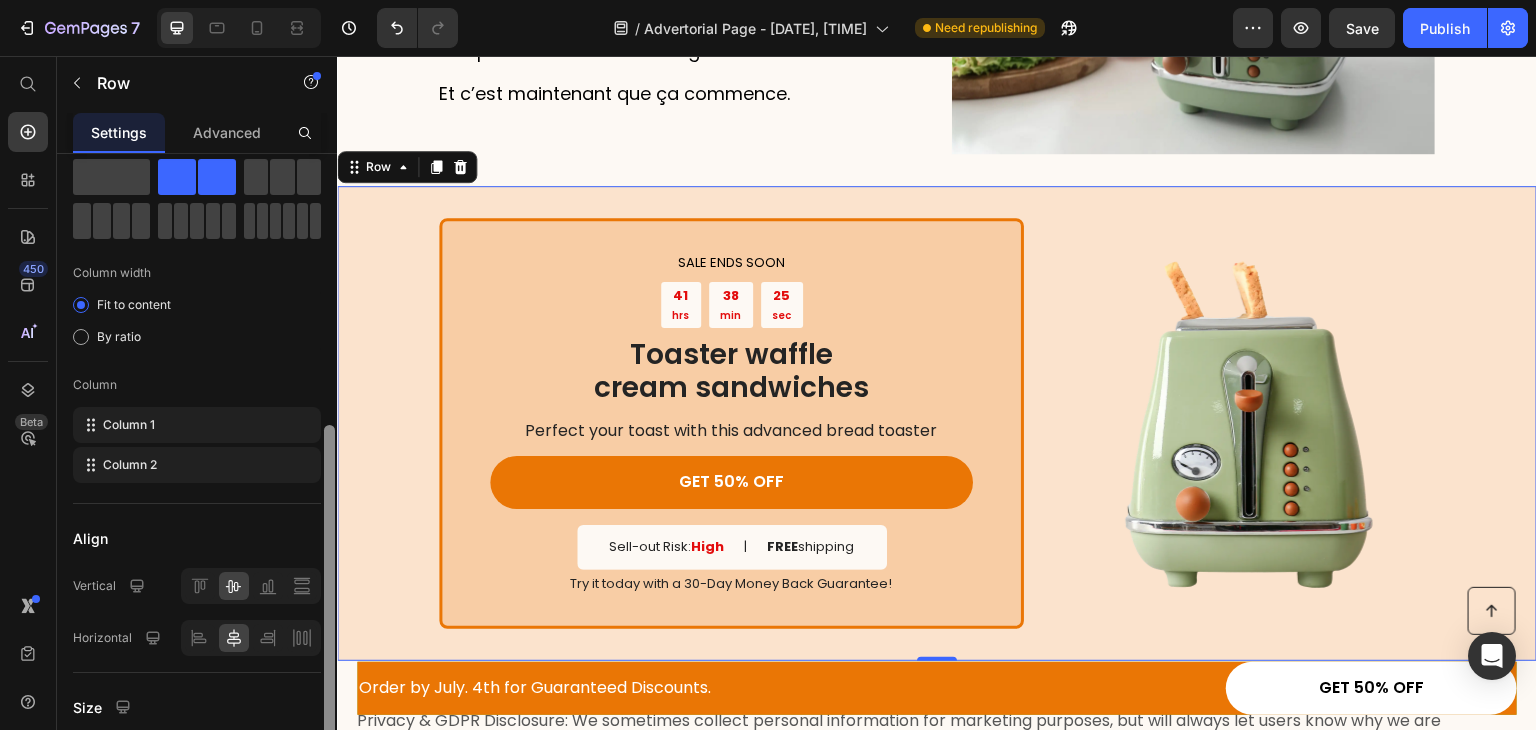 scroll, scrollTop: 0, scrollLeft: 0, axis: both 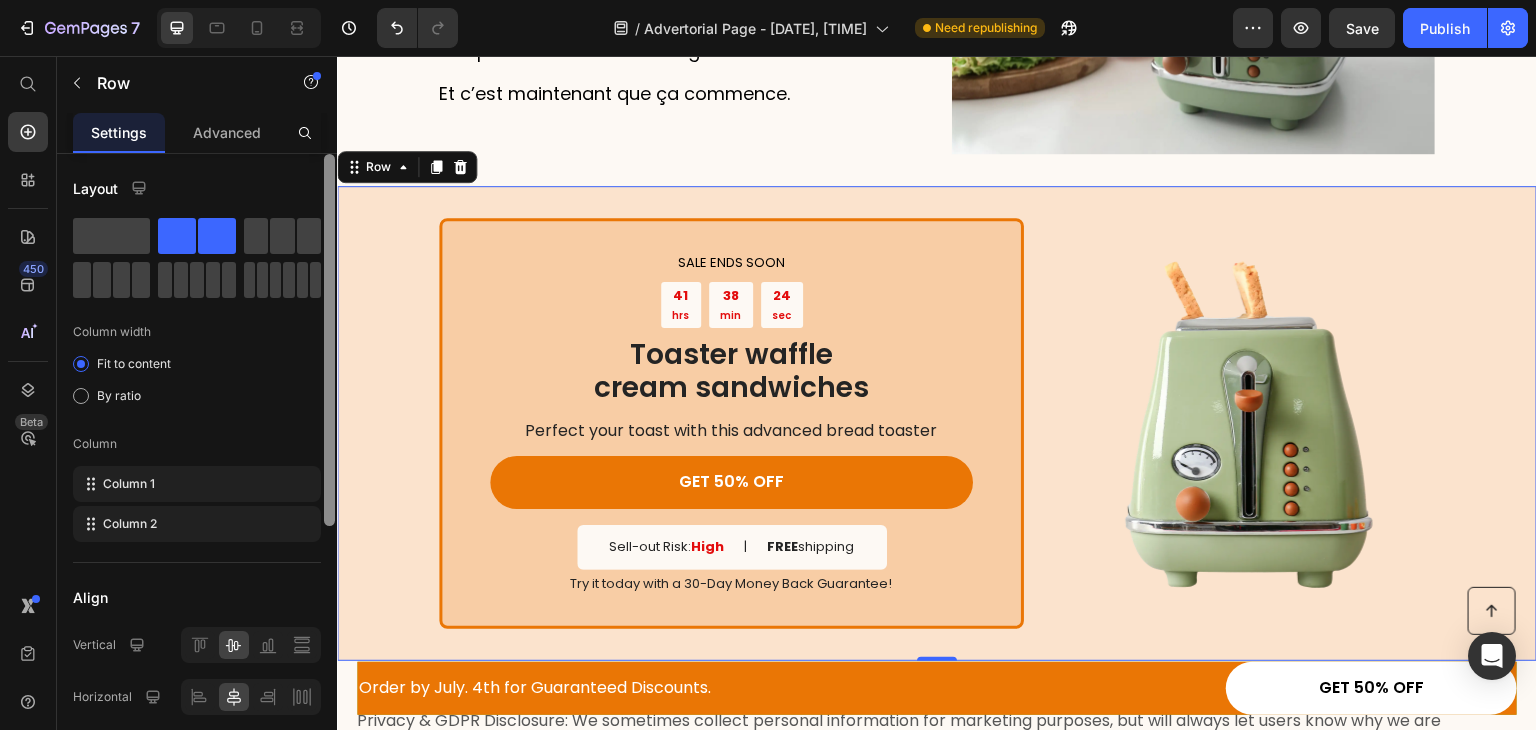 drag, startPoint x: 333, startPoint y: 567, endPoint x: 328, endPoint y: 201, distance: 366.03415 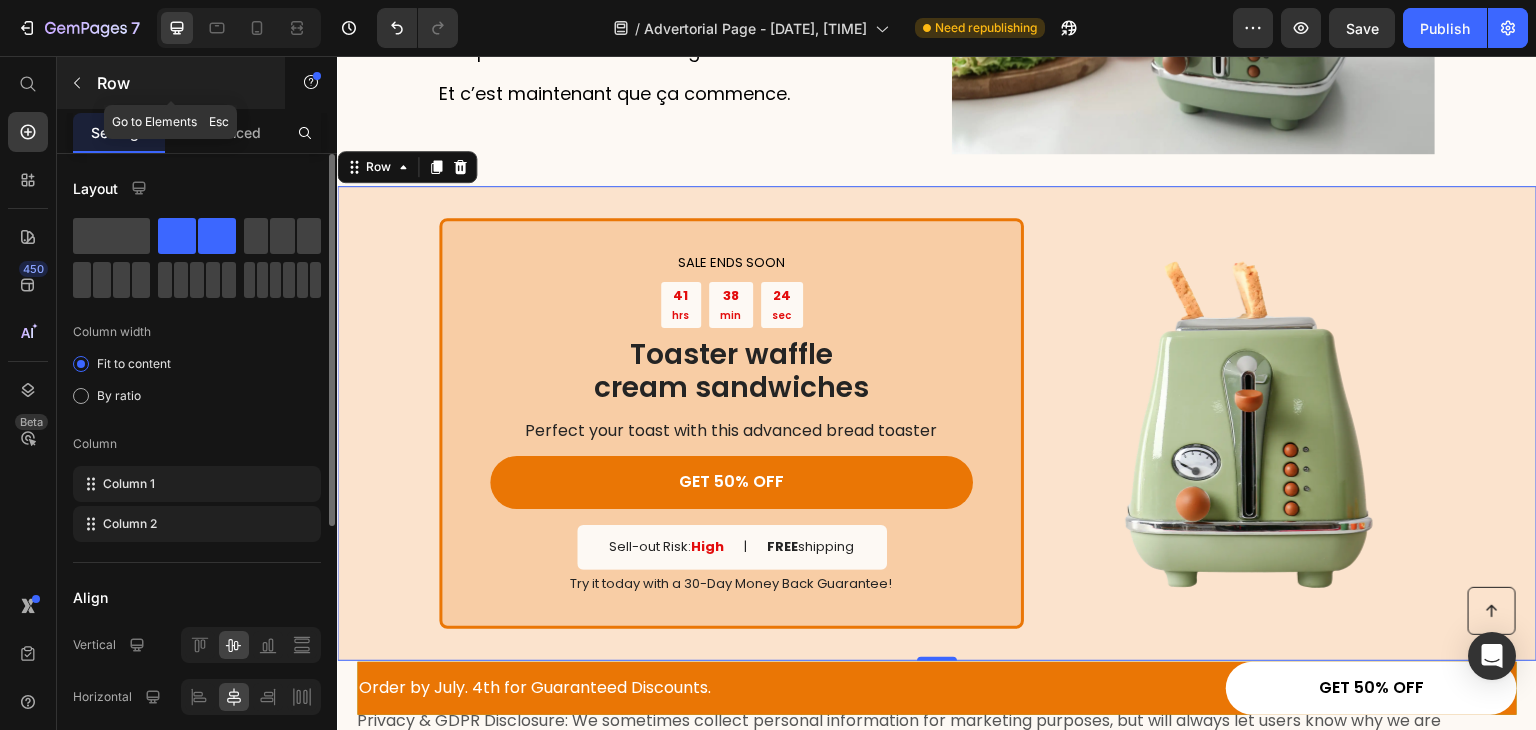 click on "Row" at bounding box center (171, 83) 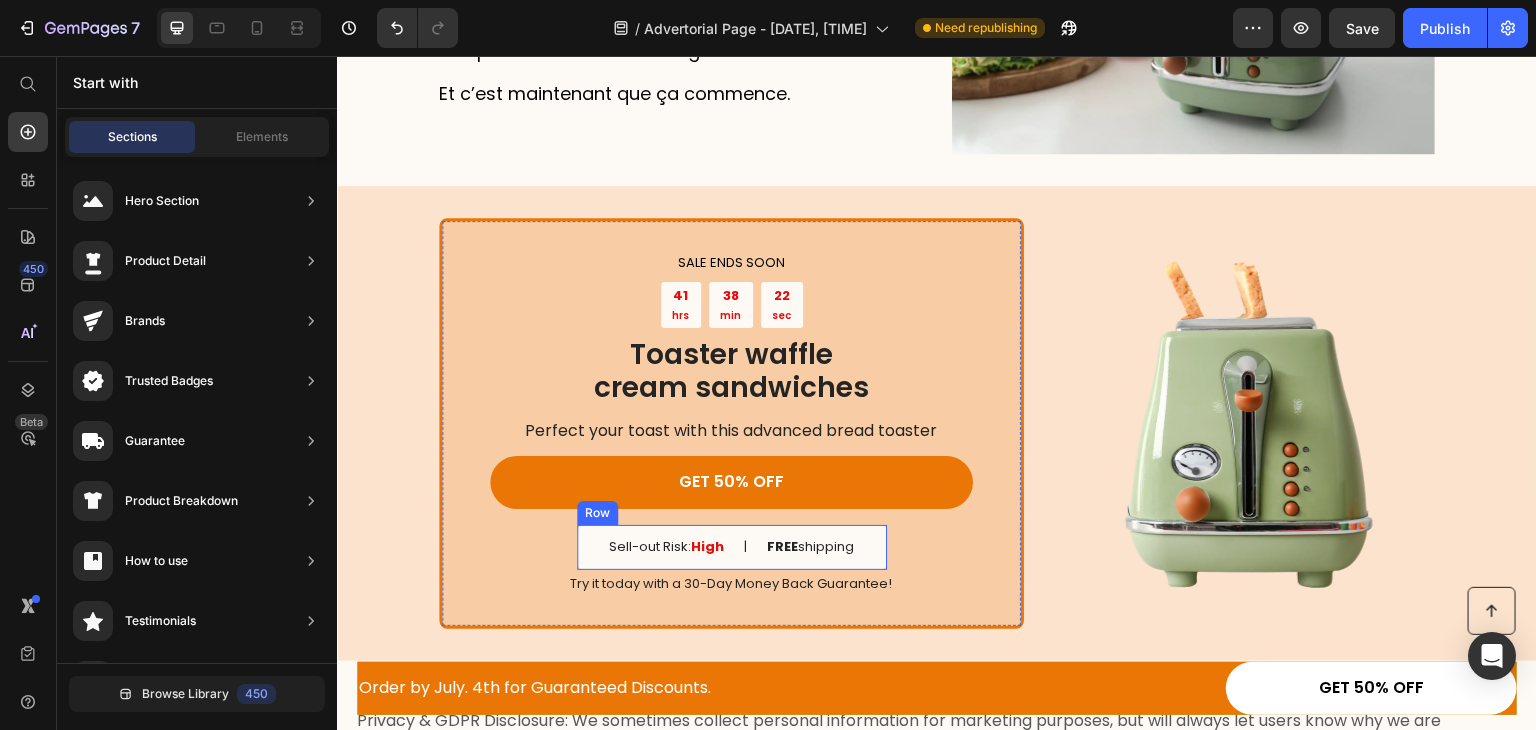 click on "Sell-out Risk:  High Text Block | Text Block FREE  shipping Text Block Row" at bounding box center (732, 547) 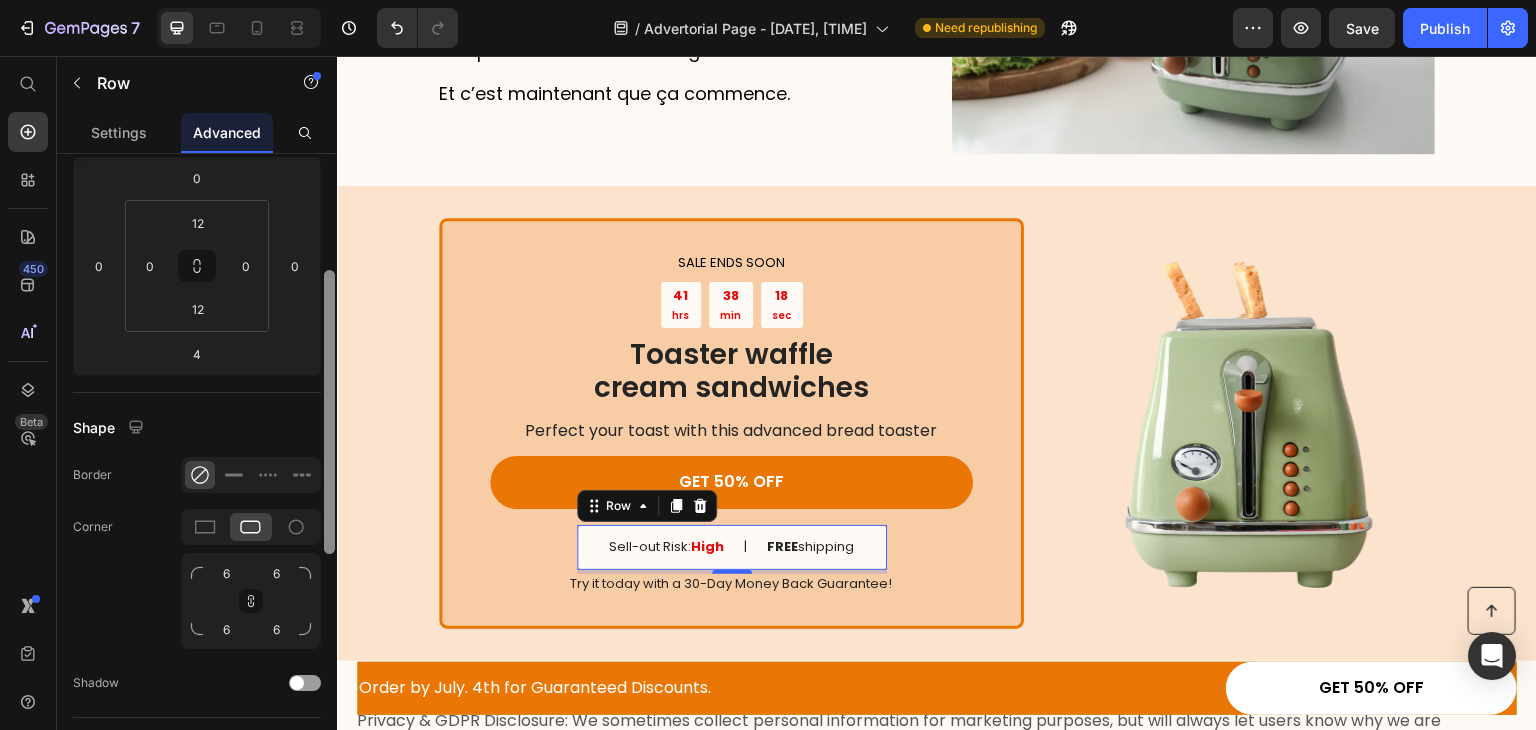 scroll, scrollTop: 295, scrollLeft: 0, axis: vertical 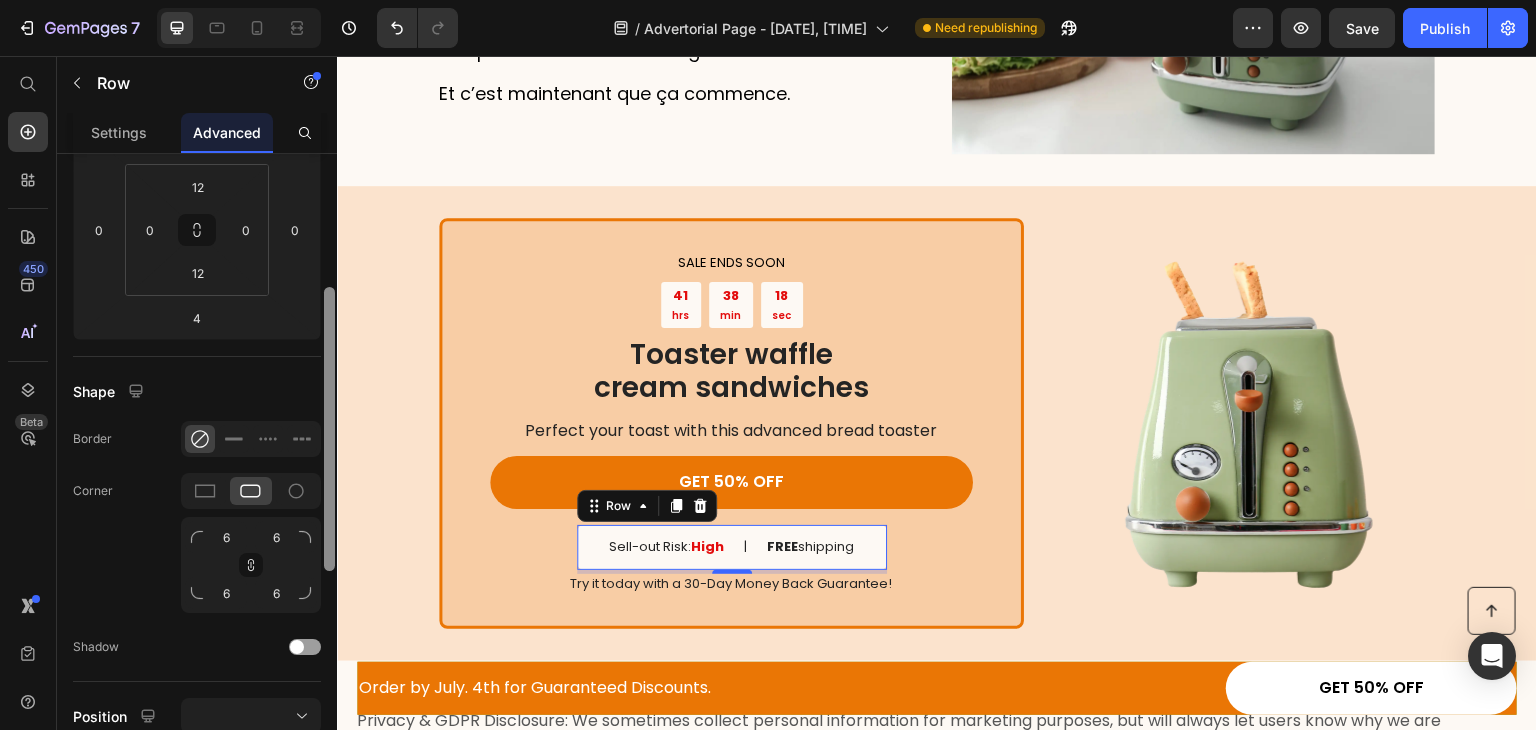 drag, startPoint x: 326, startPoint y: 365, endPoint x: 331, endPoint y: 498, distance: 133.09395 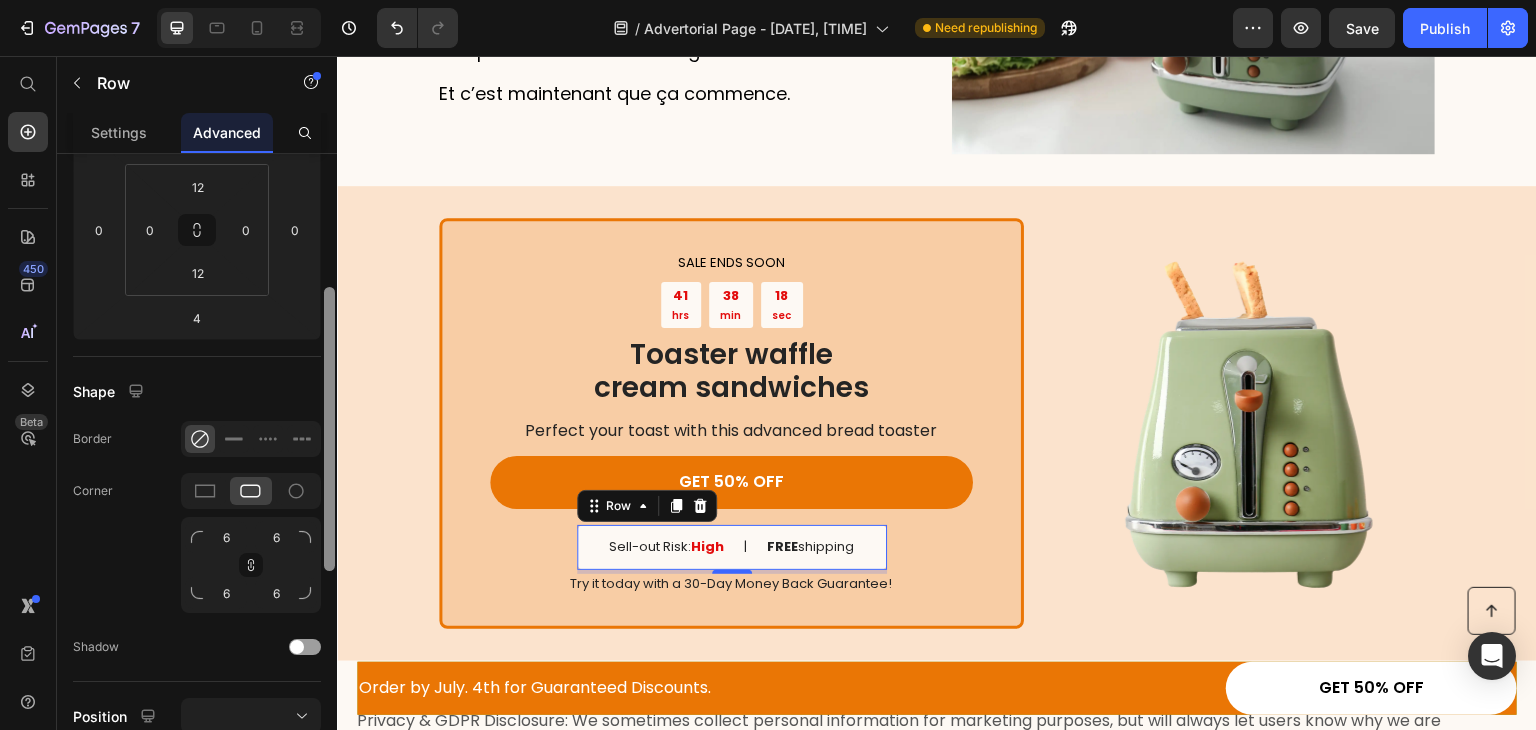 click at bounding box center (329, 429) 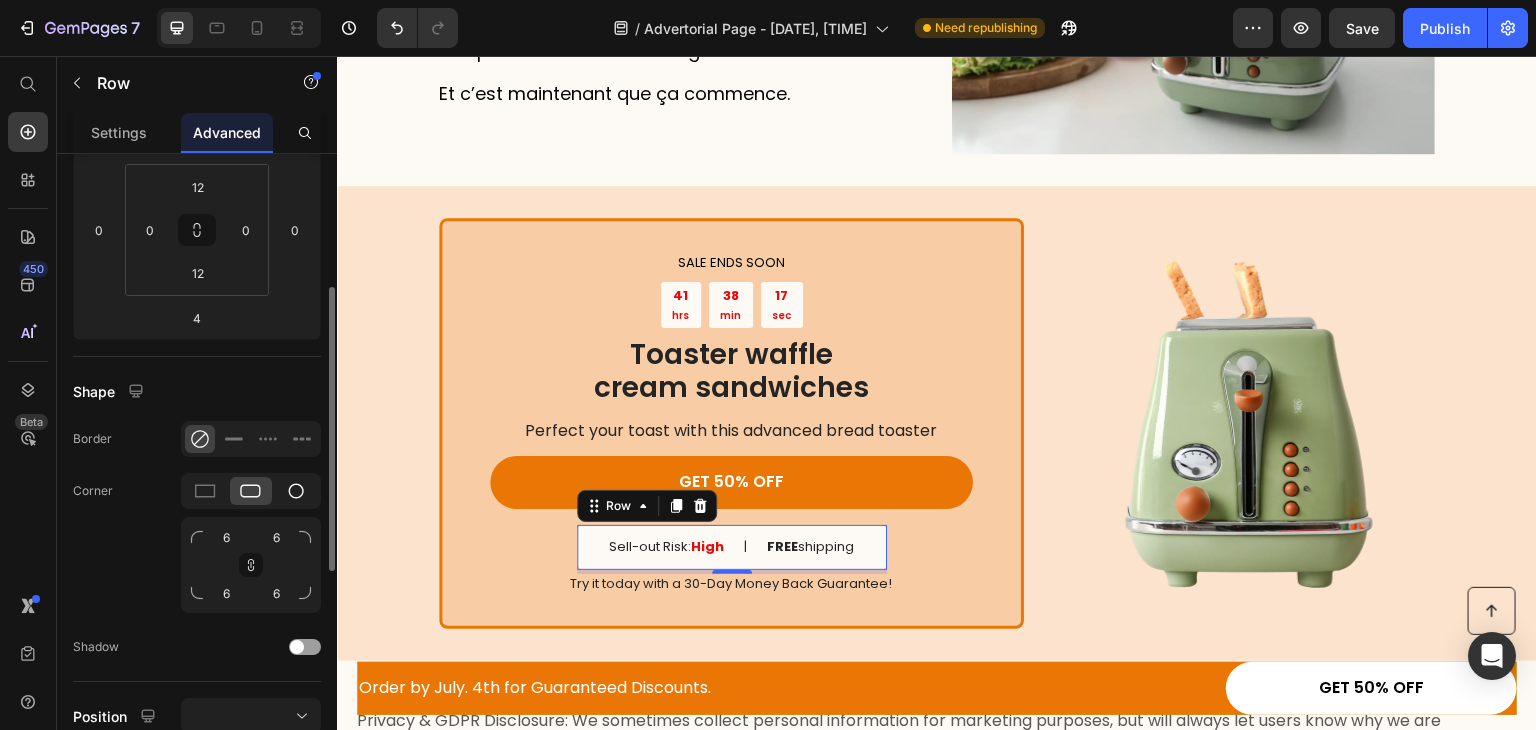 click 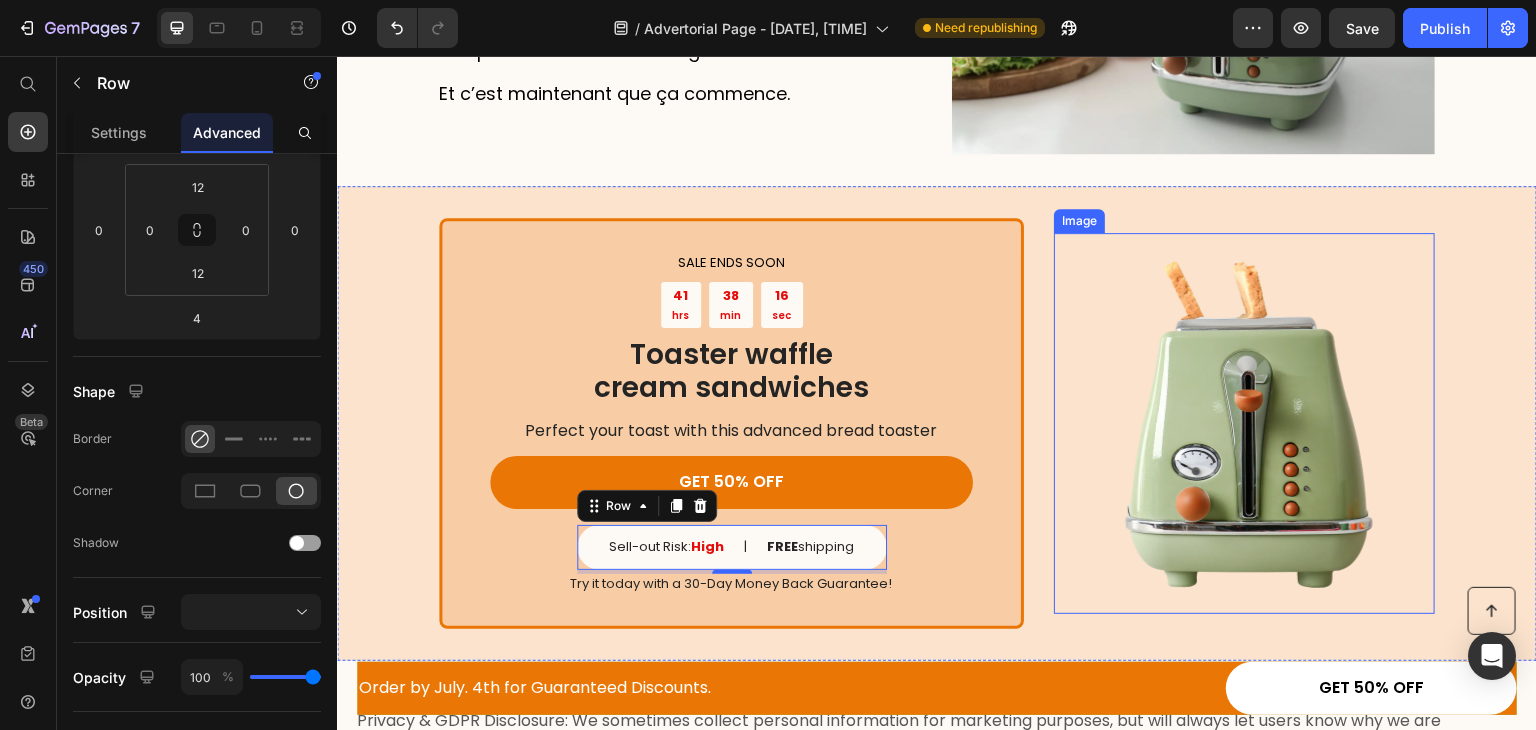 click at bounding box center [1244, 423] 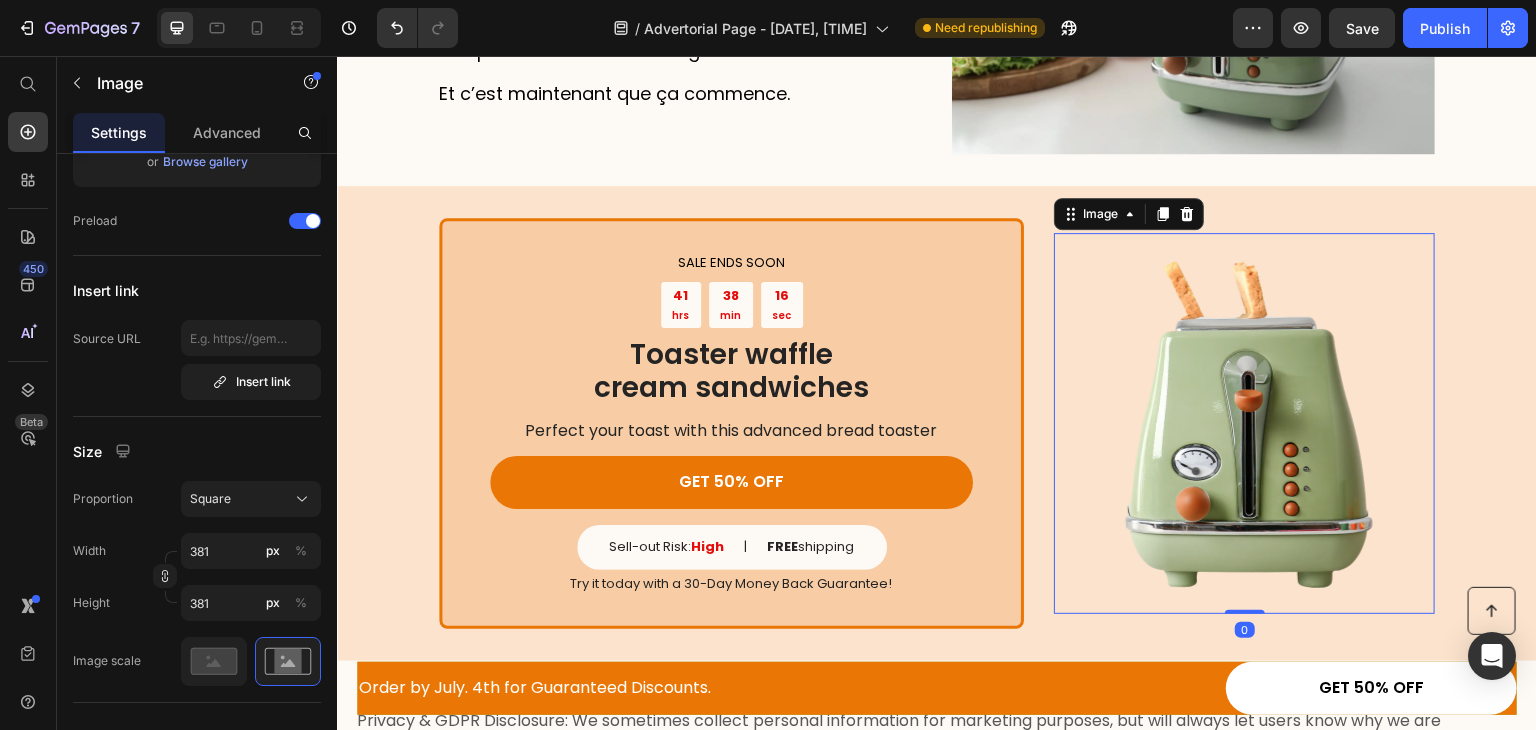 scroll, scrollTop: 0, scrollLeft: 0, axis: both 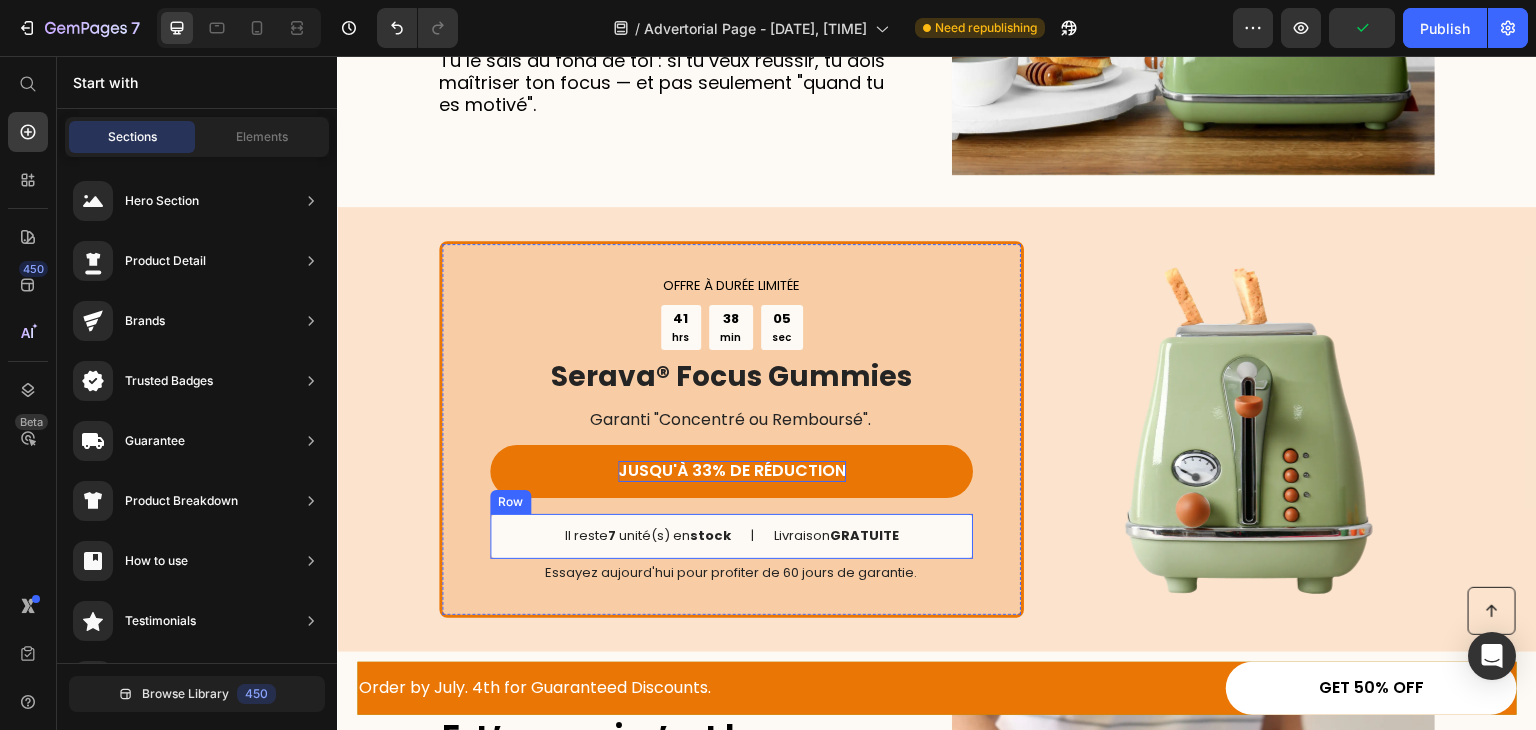 click on "Il reste  7   unité(s) en  stock Text Block | Text Block Livraison  GRATUITE Text Block Row" at bounding box center (731, 536) 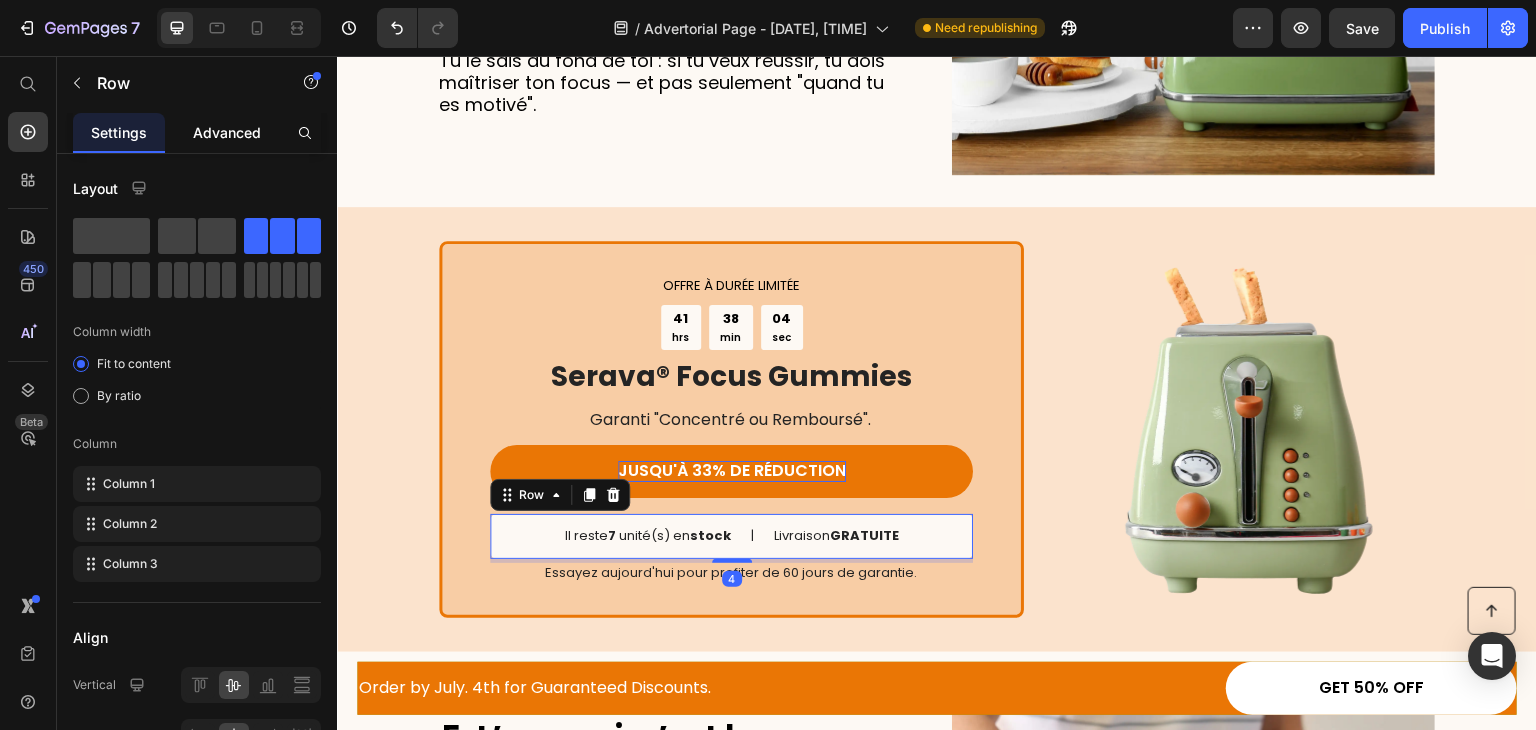 click on "Advanced" 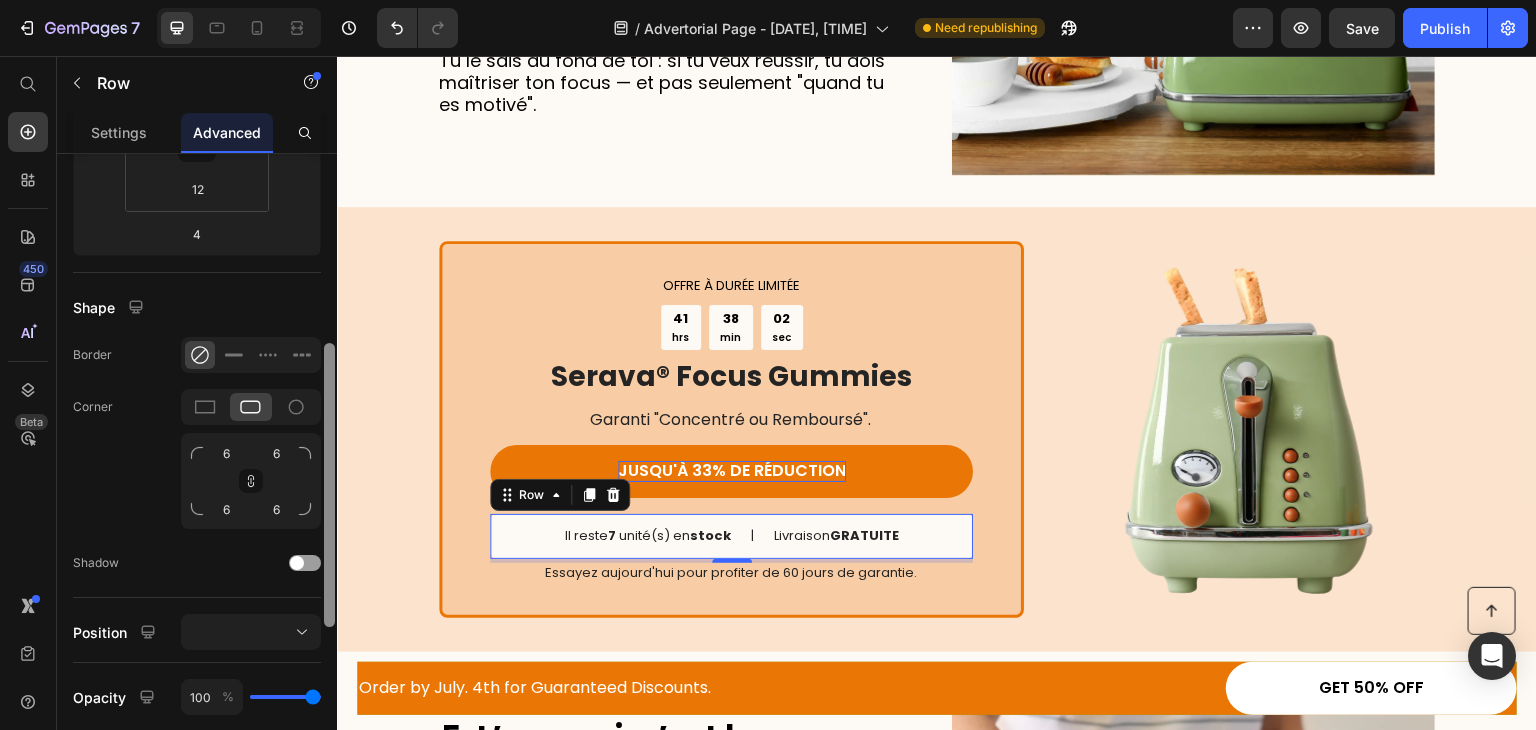 scroll, scrollTop: 428, scrollLeft: 0, axis: vertical 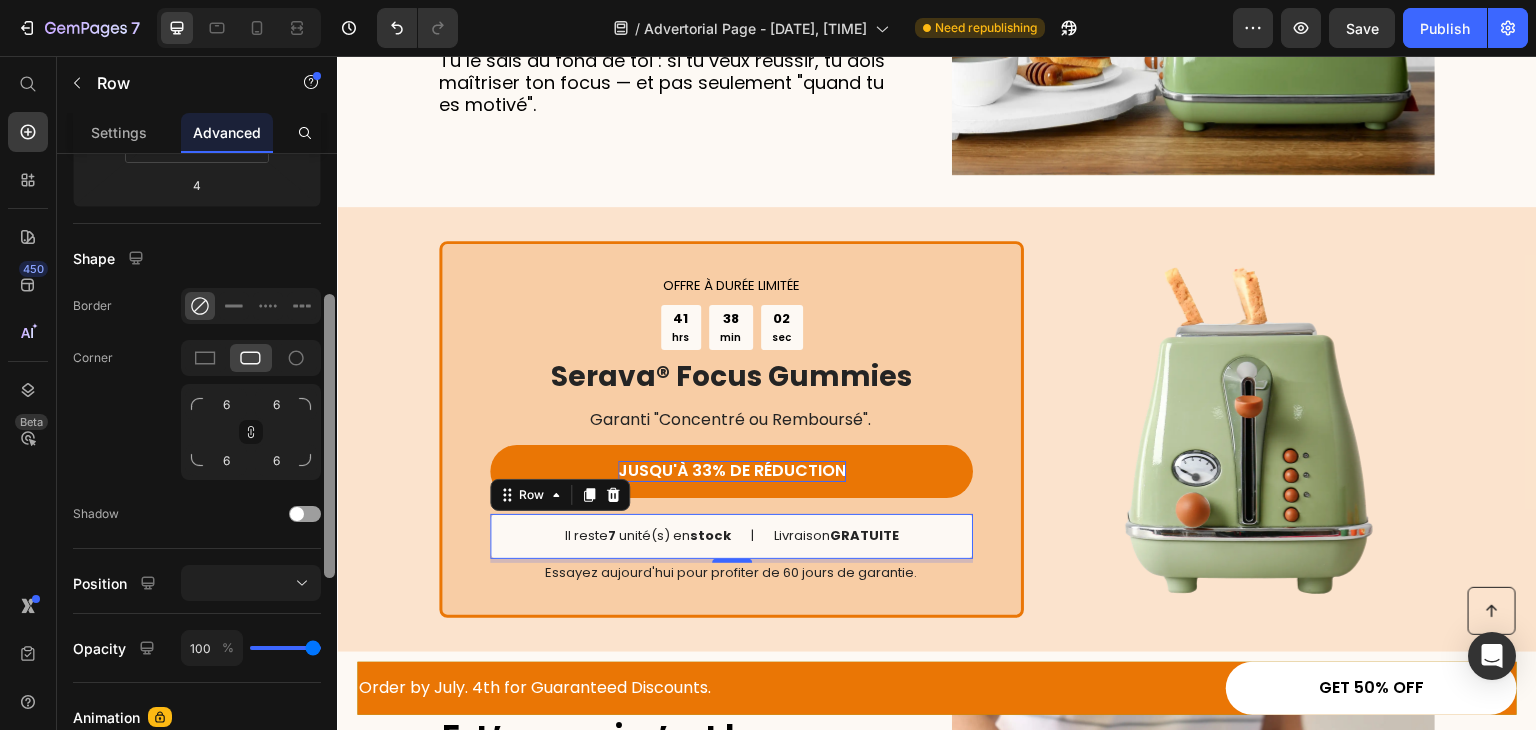 drag, startPoint x: 331, startPoint y: 268, endPoint x: 328, endPoint y: 461, distance: 193.02332 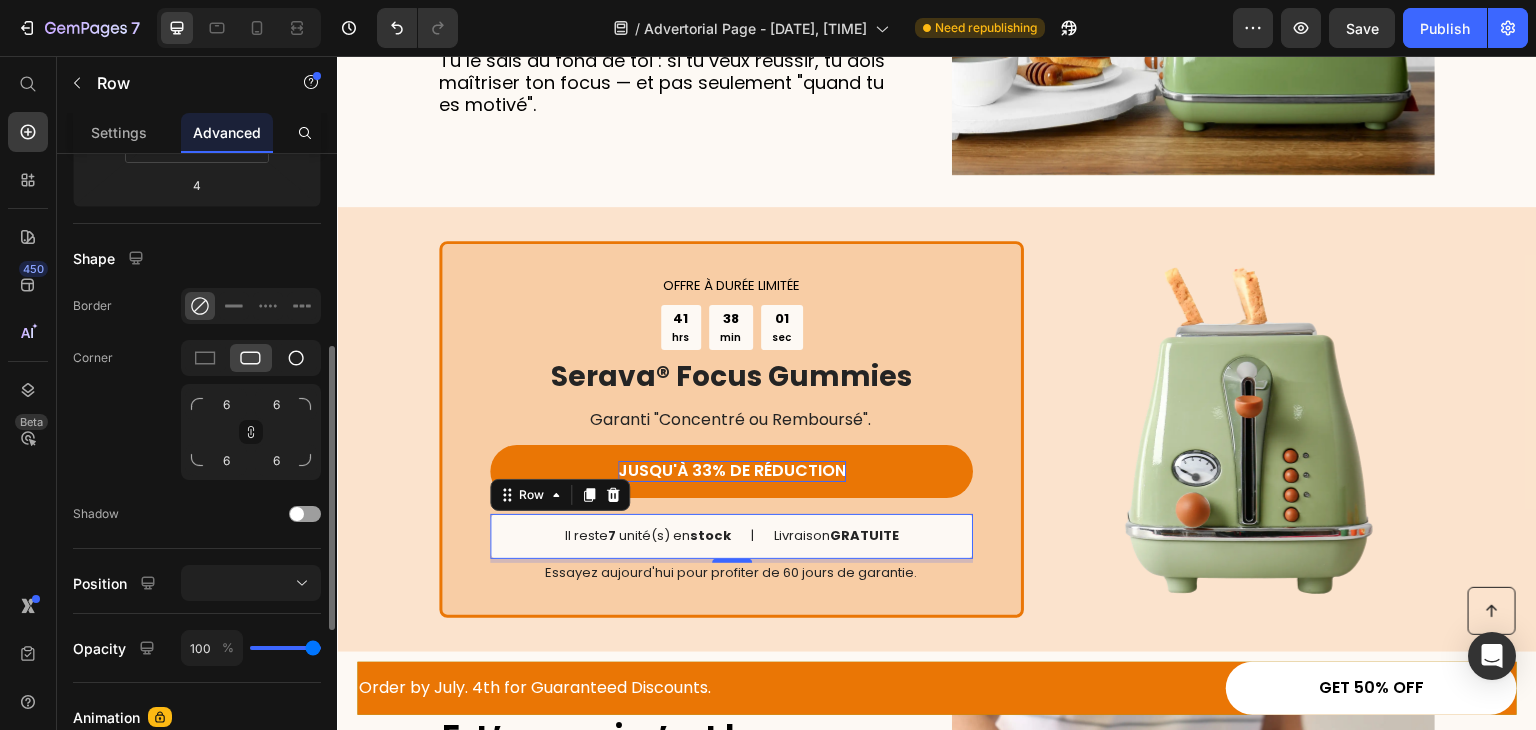 click 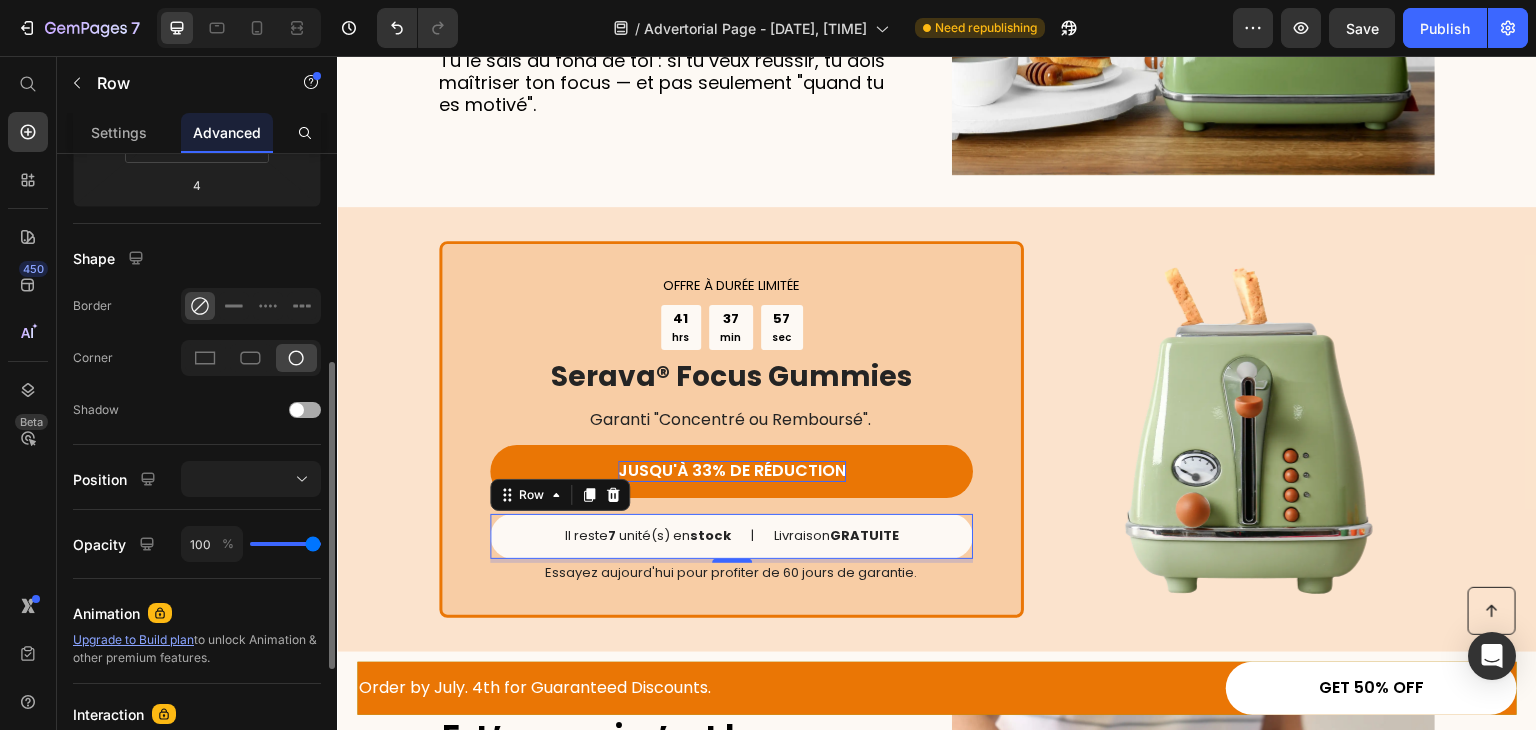 click at bounding box center (297, 410) 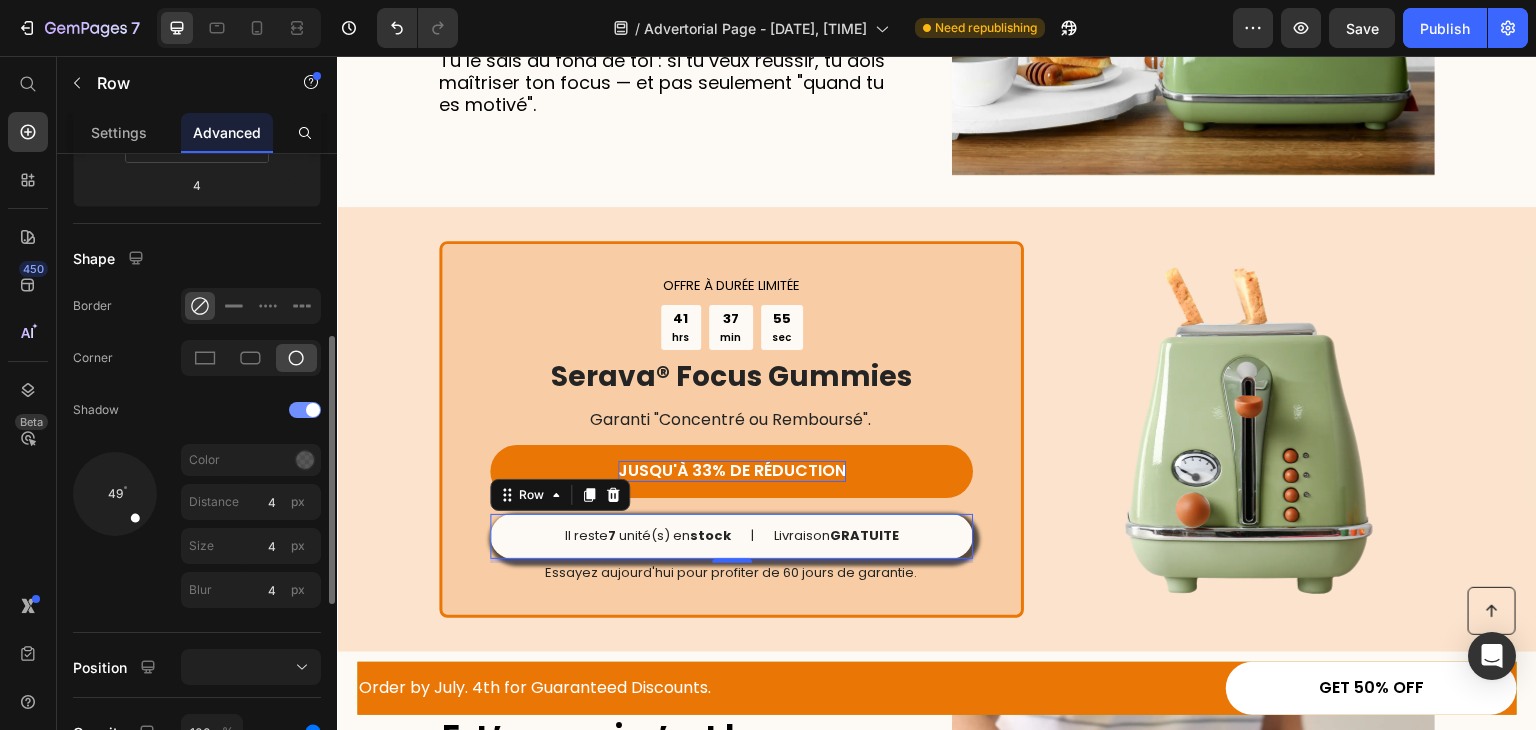 click at bounding box center (305, 410) 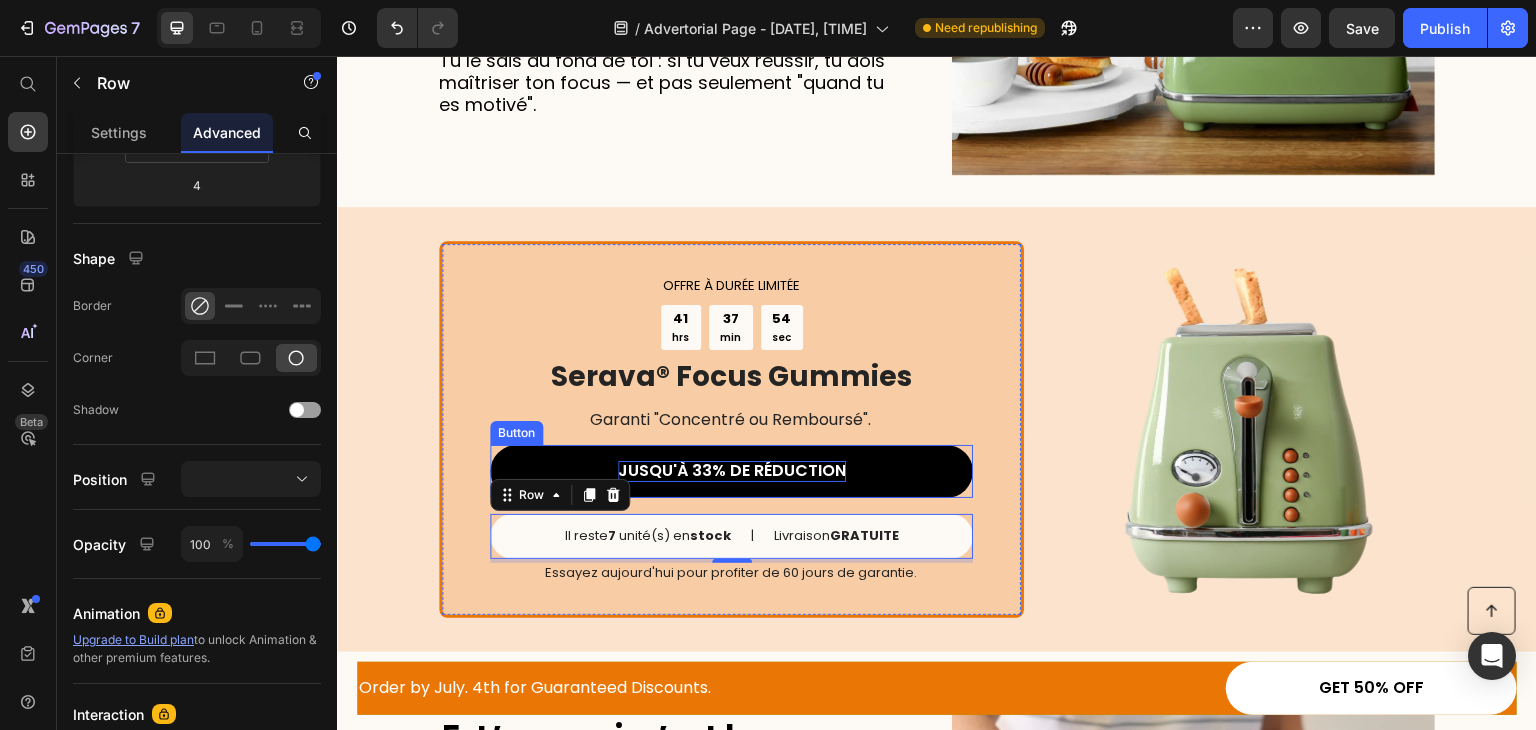 click on "JUSQU'À 33% DE RÉDUCTION" at bounding box center (731, 471) 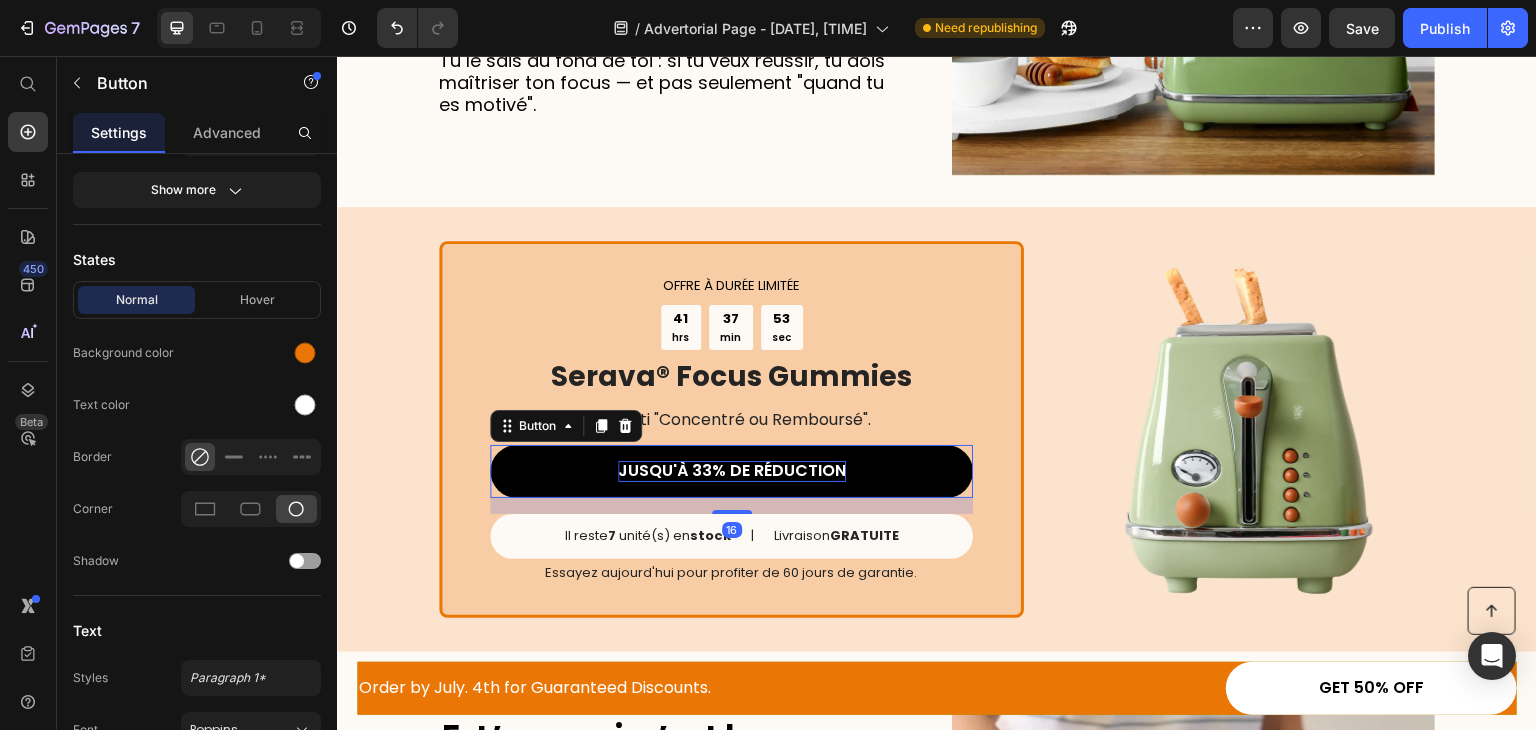 scroll, scrollTop: 0, scrollLeft: 0, axis: both 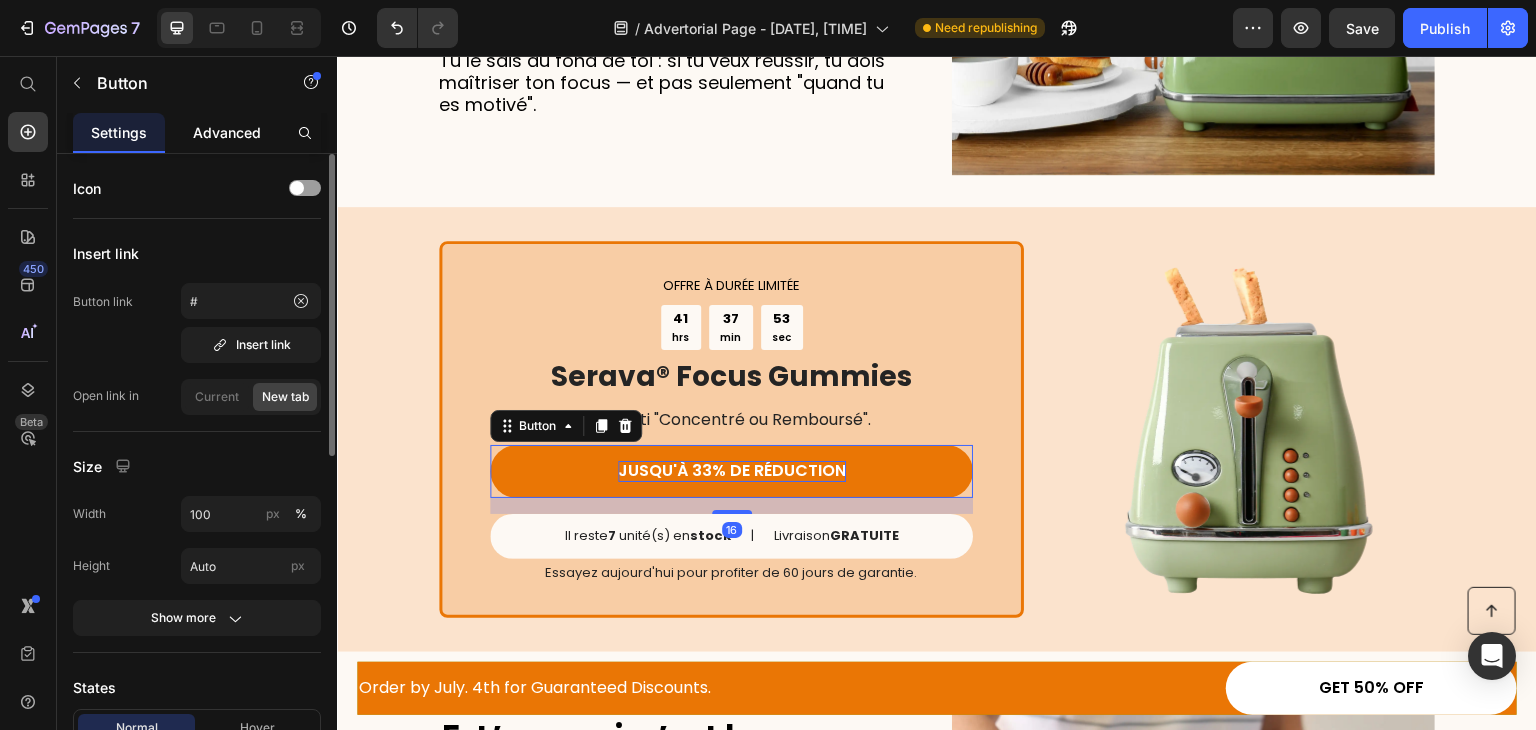click on "Advanced" at bounding box center (227, 132) 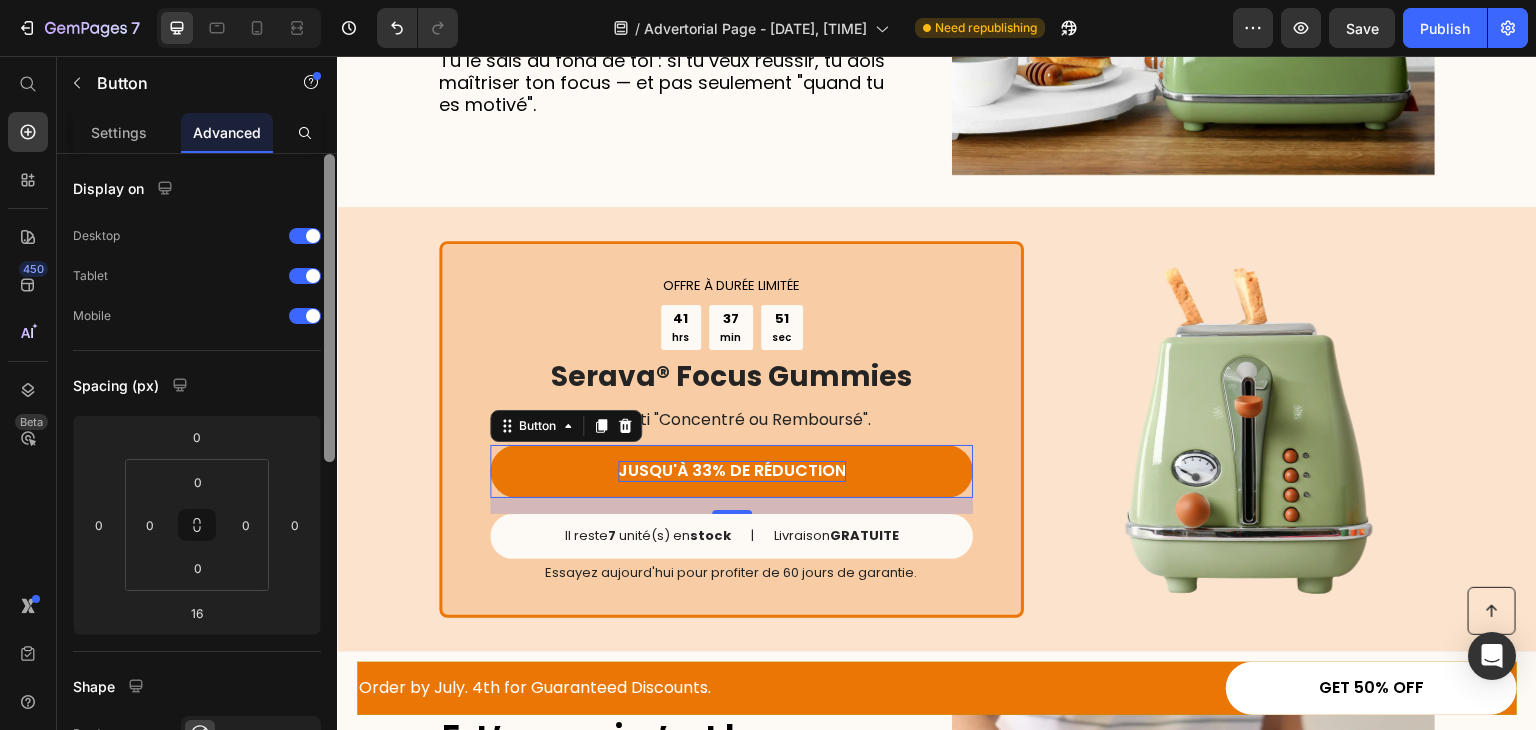 scroll, scrollTop: 632, scrollLeft: 0, axis: vertical 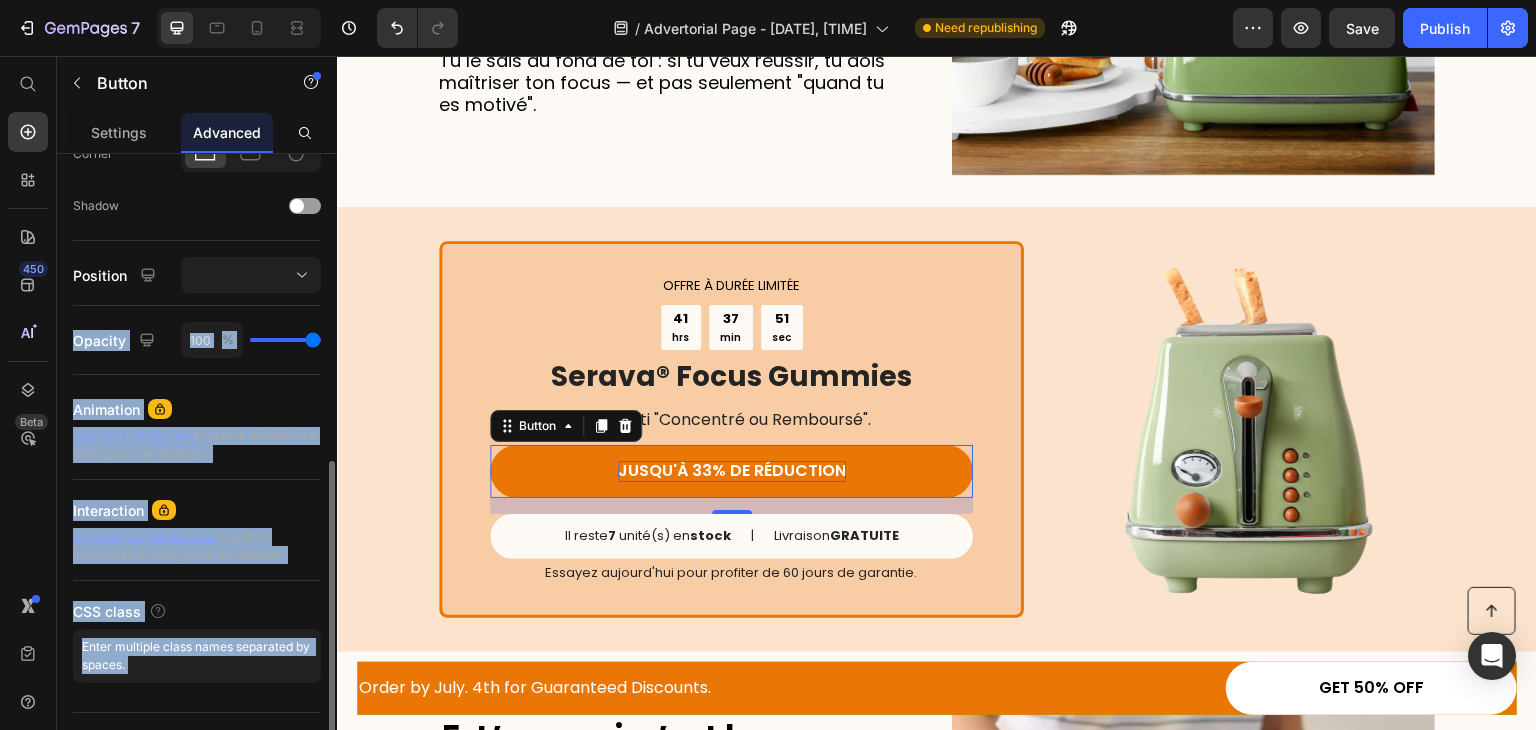 drag, startPoint x: 322, startPoint y: 239, endPoint x: 318, endPoint y: 293, distance: 54.147945 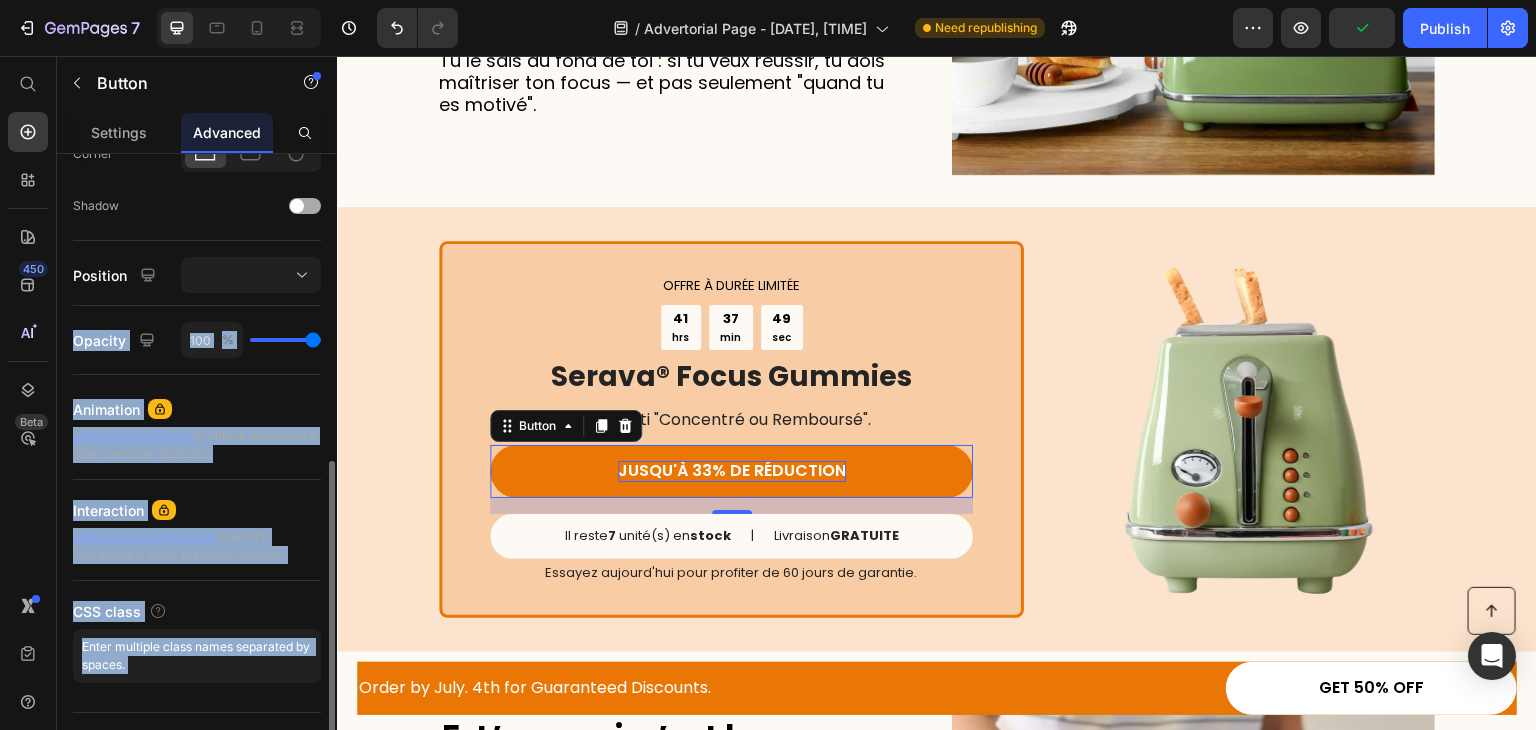 click at bounding box center (297, 206) 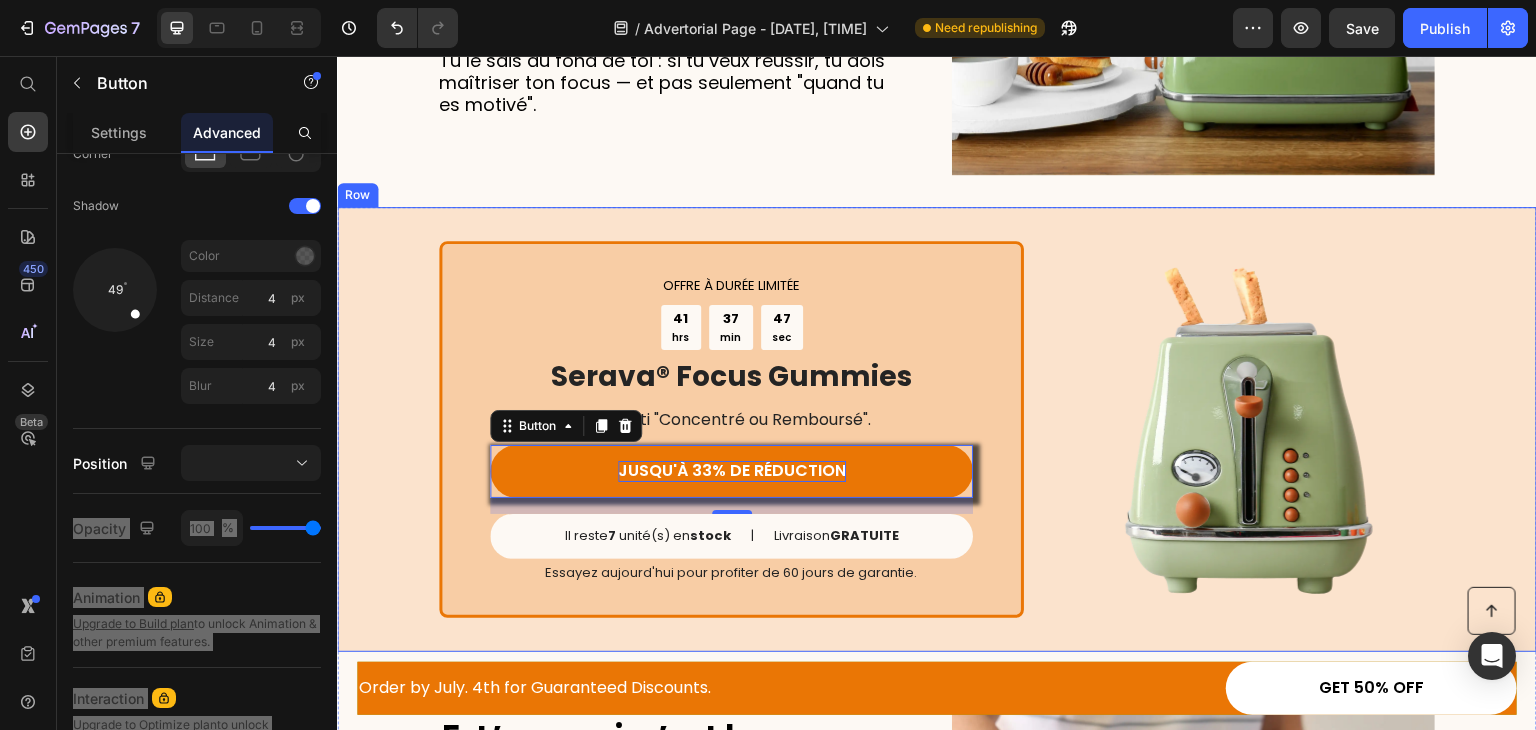 click on "OFFRE À DURÉE LIMITÉE Text Block 41 hrs 37 min 47 sec Countdown Timer Serava® Focus Gummies Heading Garanti "Concentré ou Remboursé". Text Block JUSQU'À 33% DE RÉDUCTION Button   16 Il reste  7   unité(s) en  stock Text Block | Text Block Livraison  GRATUITE Text Block Row Essayez aujourd'hui pour profiter de 60 jours de garantie. Text Block Row Image Row" at bounding box center (937, 429) 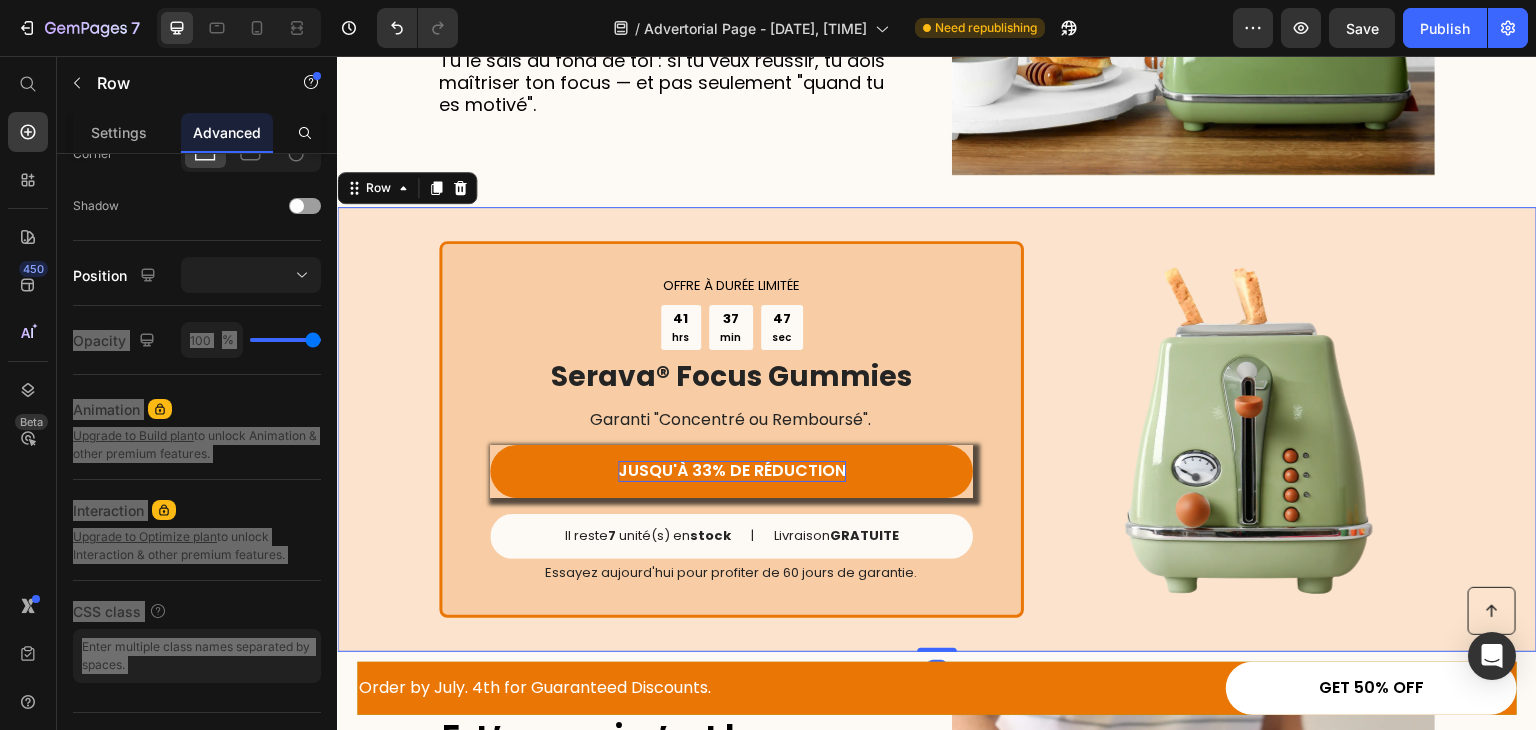 scroll, scrollTop: 0, scrollLeft: 0, axis: both 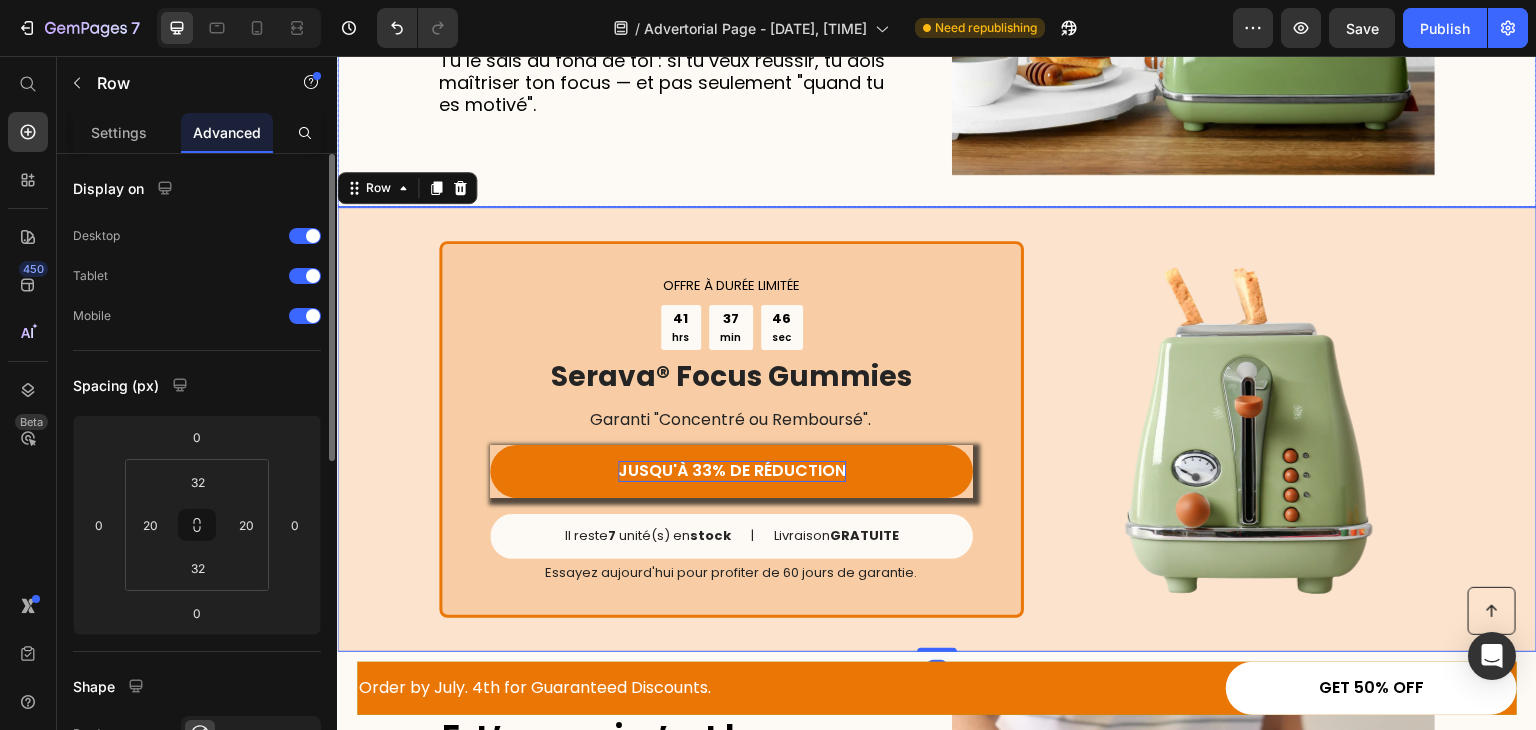 click on "4. Ton focus conditionne ta réussite (et tu le sens) Heading Quand tu es concentré, tout semble s’aligner : les tâches s’enchaînent, tu avances, tu reprends confiance. Mais quand tu perds cette clarté mentale, c’est toute ta vie qui déraille.   Tu le sais au fond de toi : si tu veux réussir, tu dois maîtriser ton focus — et pas seulement "quand tu es motivé". Text Block Image Row" at bounding box center [937, -15] 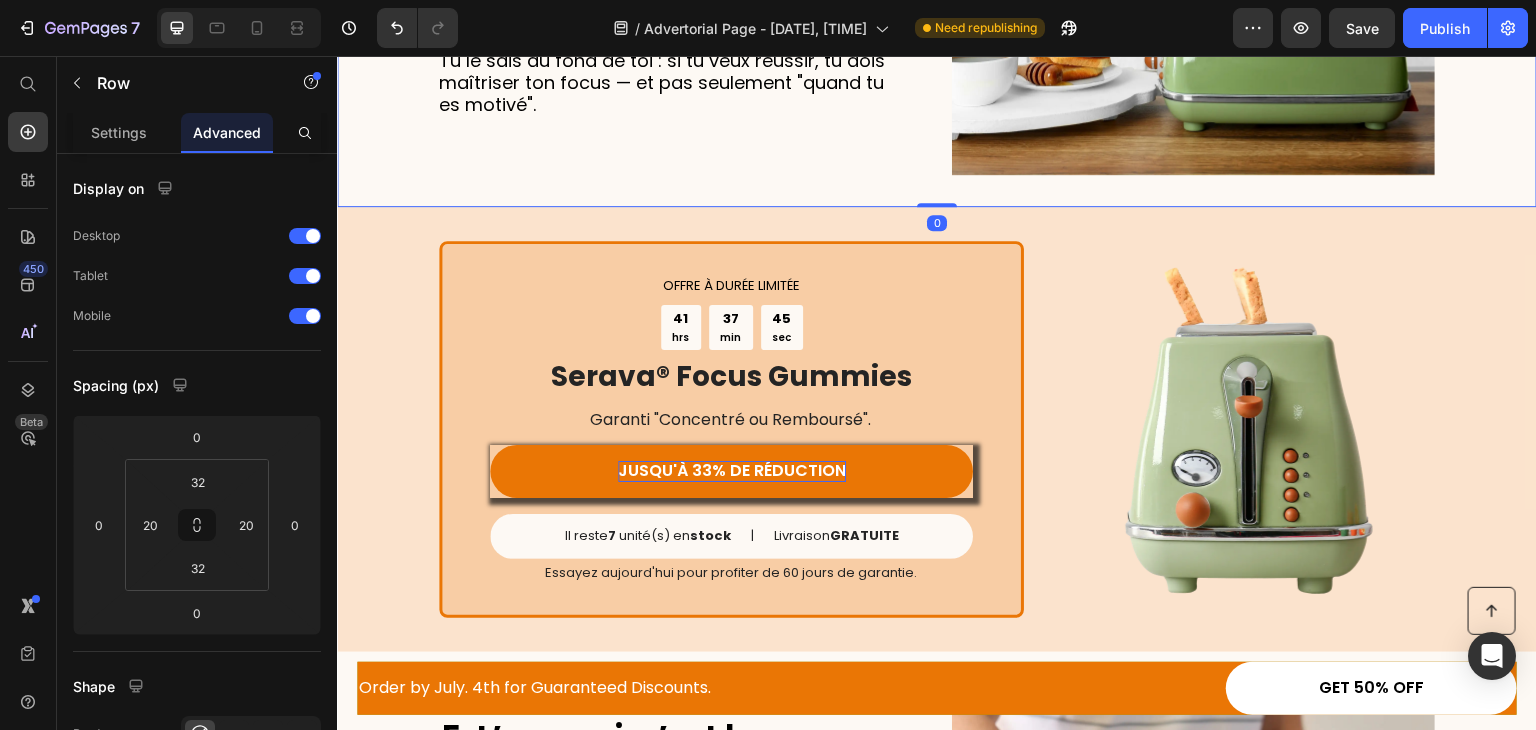 click on "4. Ton focus conditionne ta réussite (et tu le sens) Heading Quand tu es concentré, tout semble s’aligner : les tâches s’enchaînent, tu avances, tu reprends confiance. Mais quand tu perds cette clarté mentale, c’est toute ta vie qui déraille.   Tu le sais au fond de toi : si tu veux réussir, tu dois maîtriser ton focus — et pas seulement "quand tu es motivé". Text Block Image Row   0" at bounding box center (937, -15) 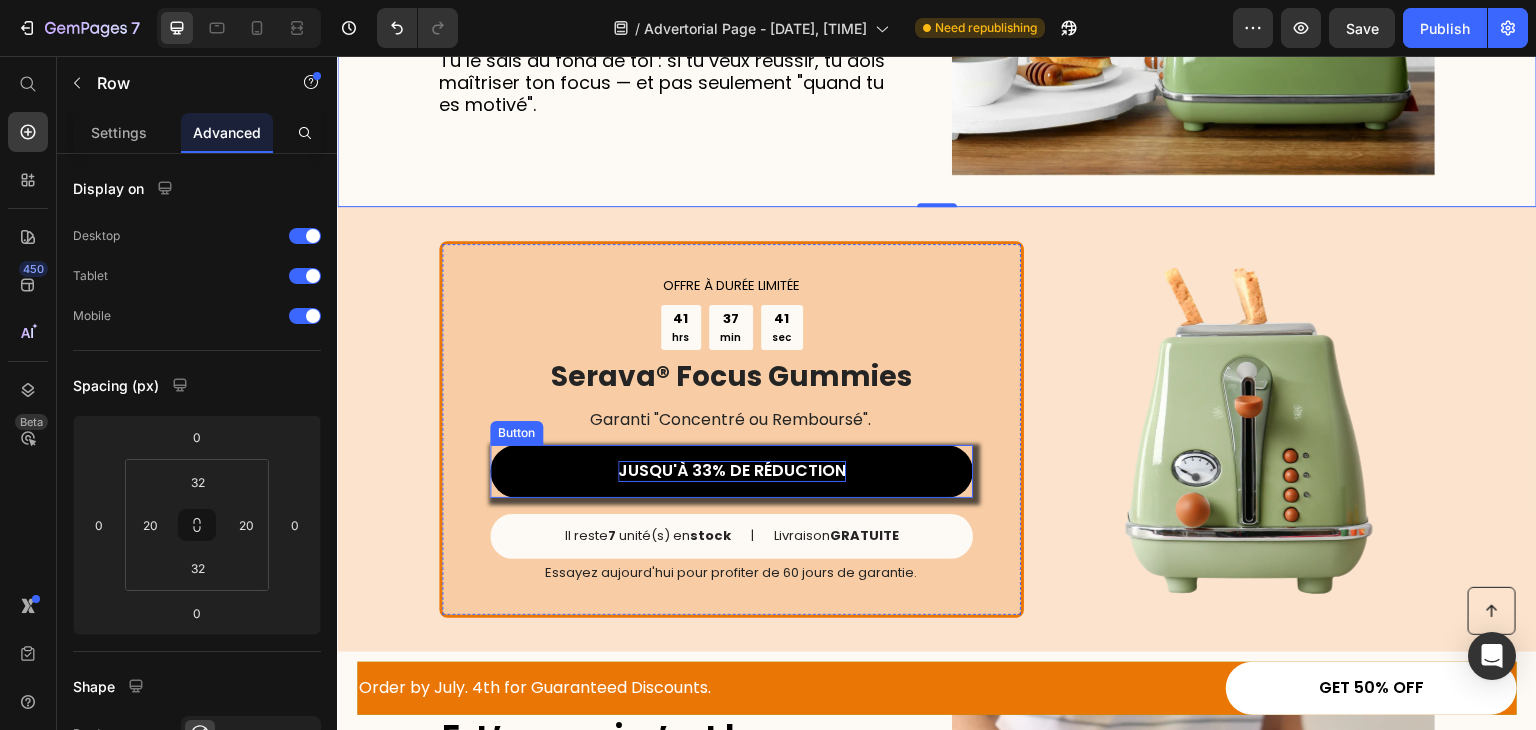 click on "JUSQU'À 33% DE RÉDUCTION" at bounding box center (731, 471) 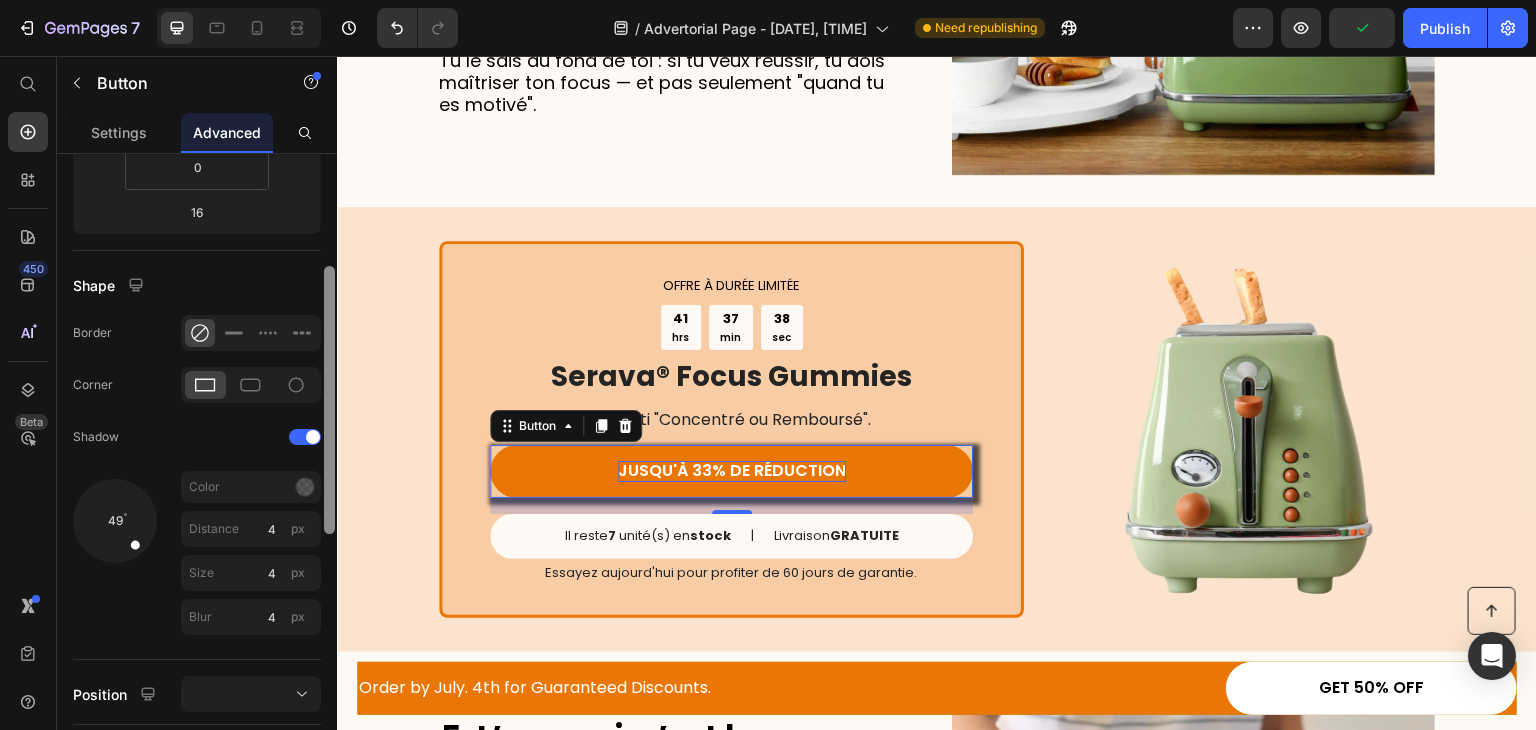 scroll, scrollTop: 420, scrollLeft: 0, axis: vertical 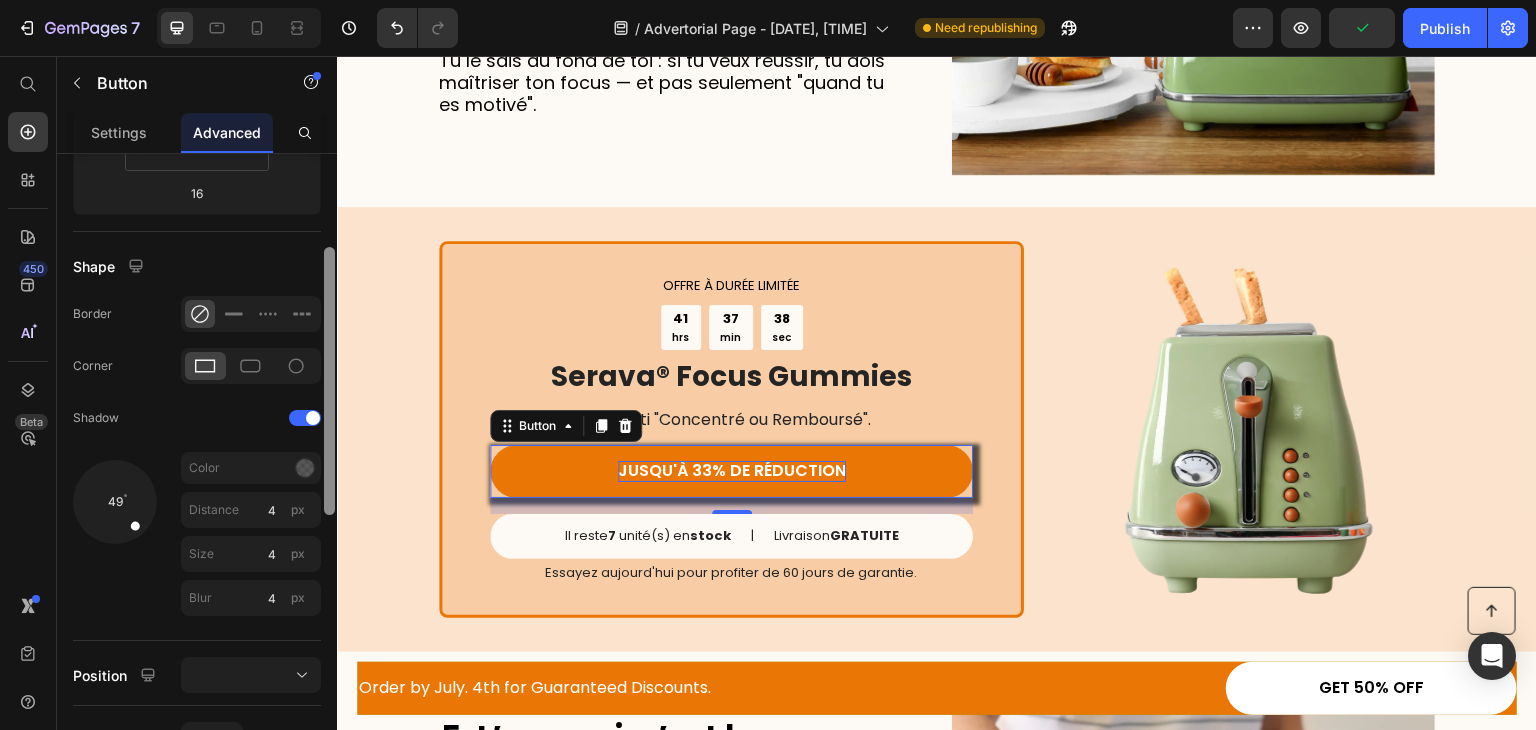 drag, startPoint x: 328, startPoint y: 405, endPoint x: 329, endPoint y: 584, distance: 179.00279 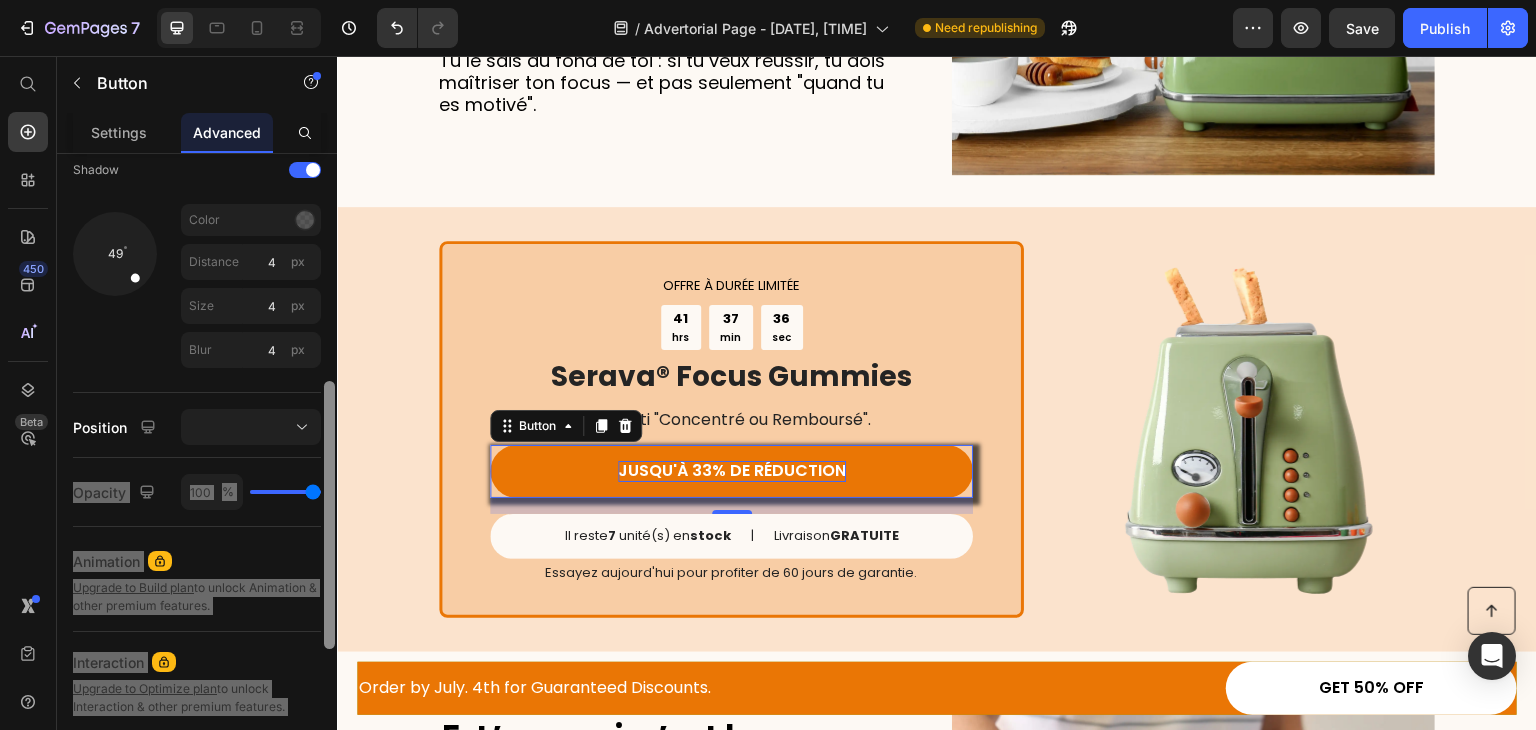 scroll, scrollTop: 628, scrollLeft: 0, axis: vertical 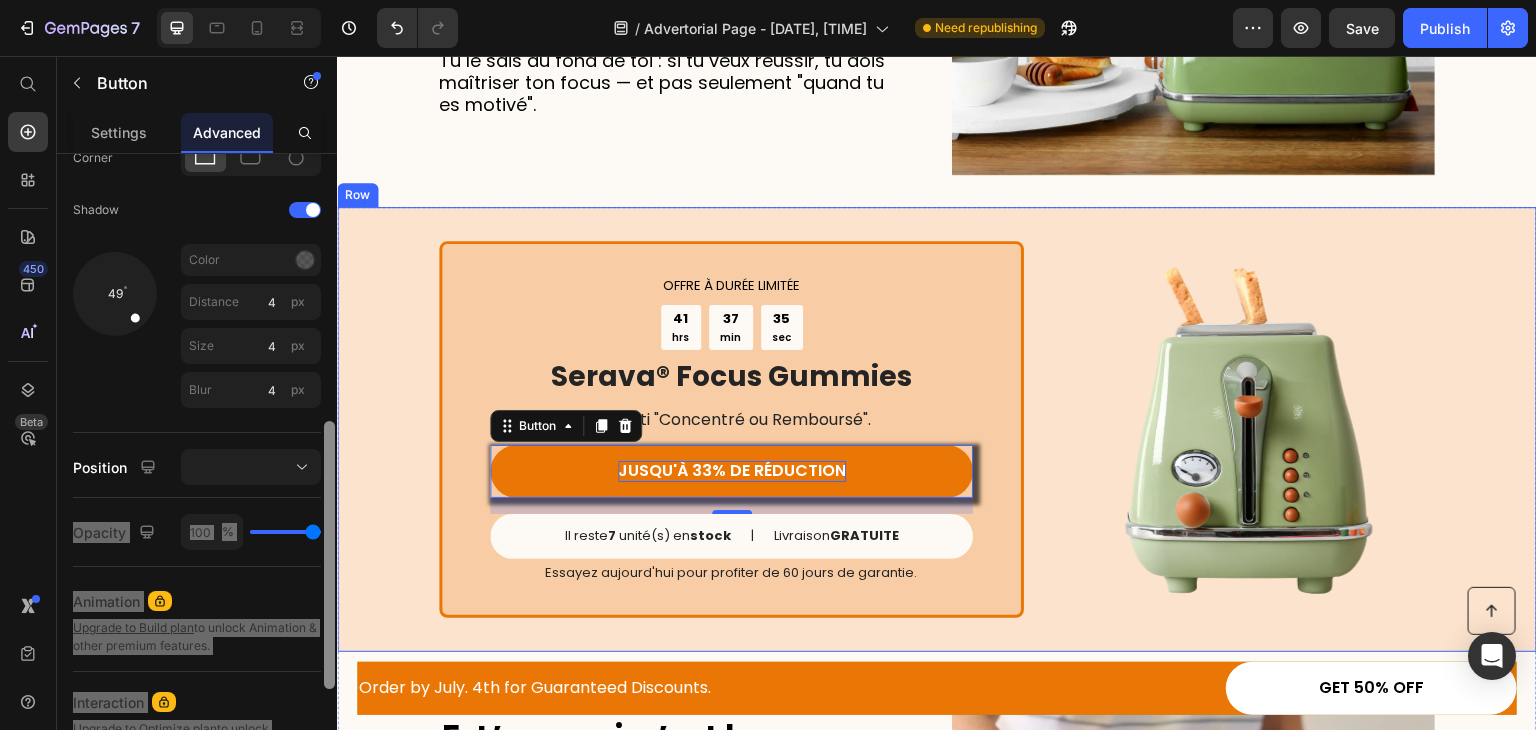 drag, startPoint x: 666, startPoint y: 640, endPoint x: 344, endPoint y: 522, distance: 342.94022 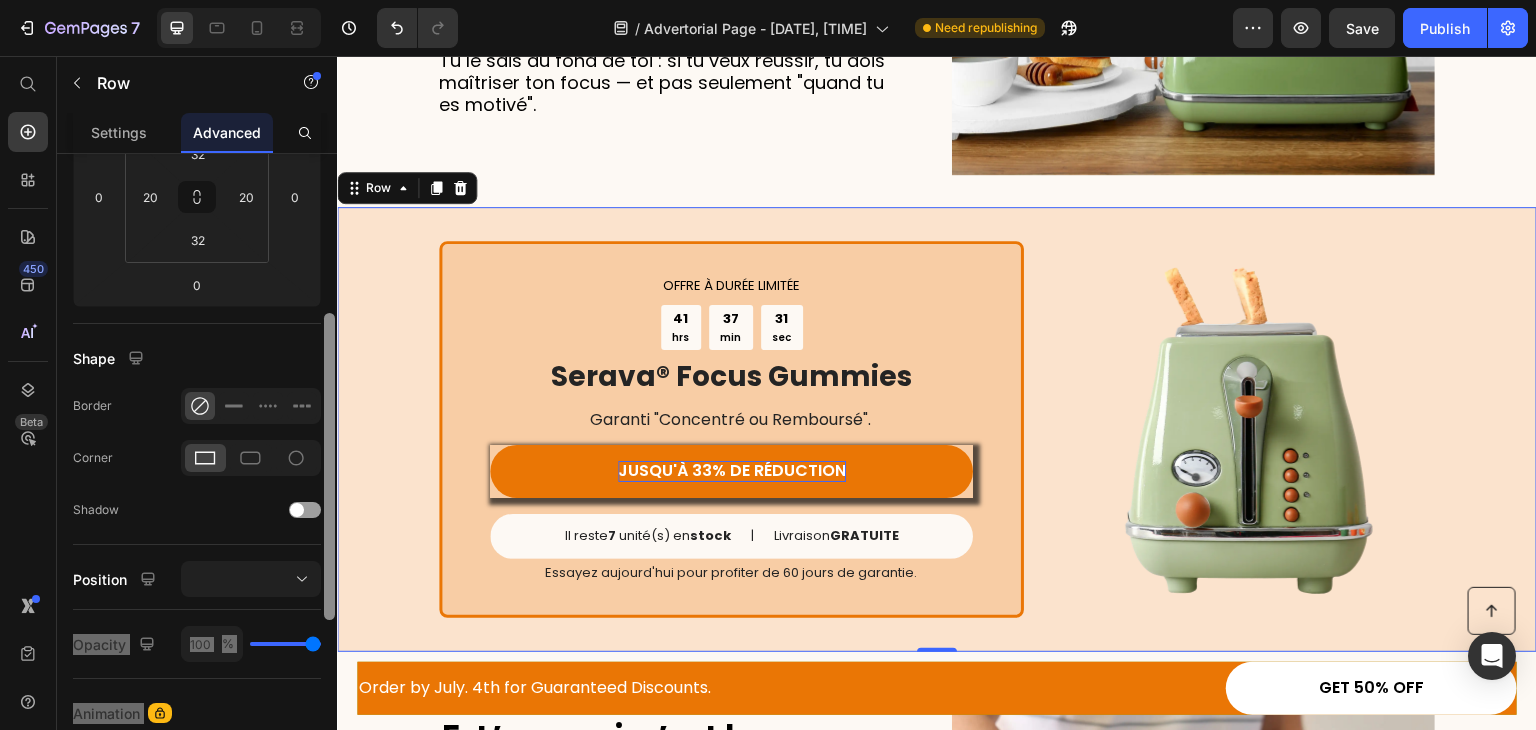 scroll, scrollTop: 216, scrollLeft: 0, axis: vertical 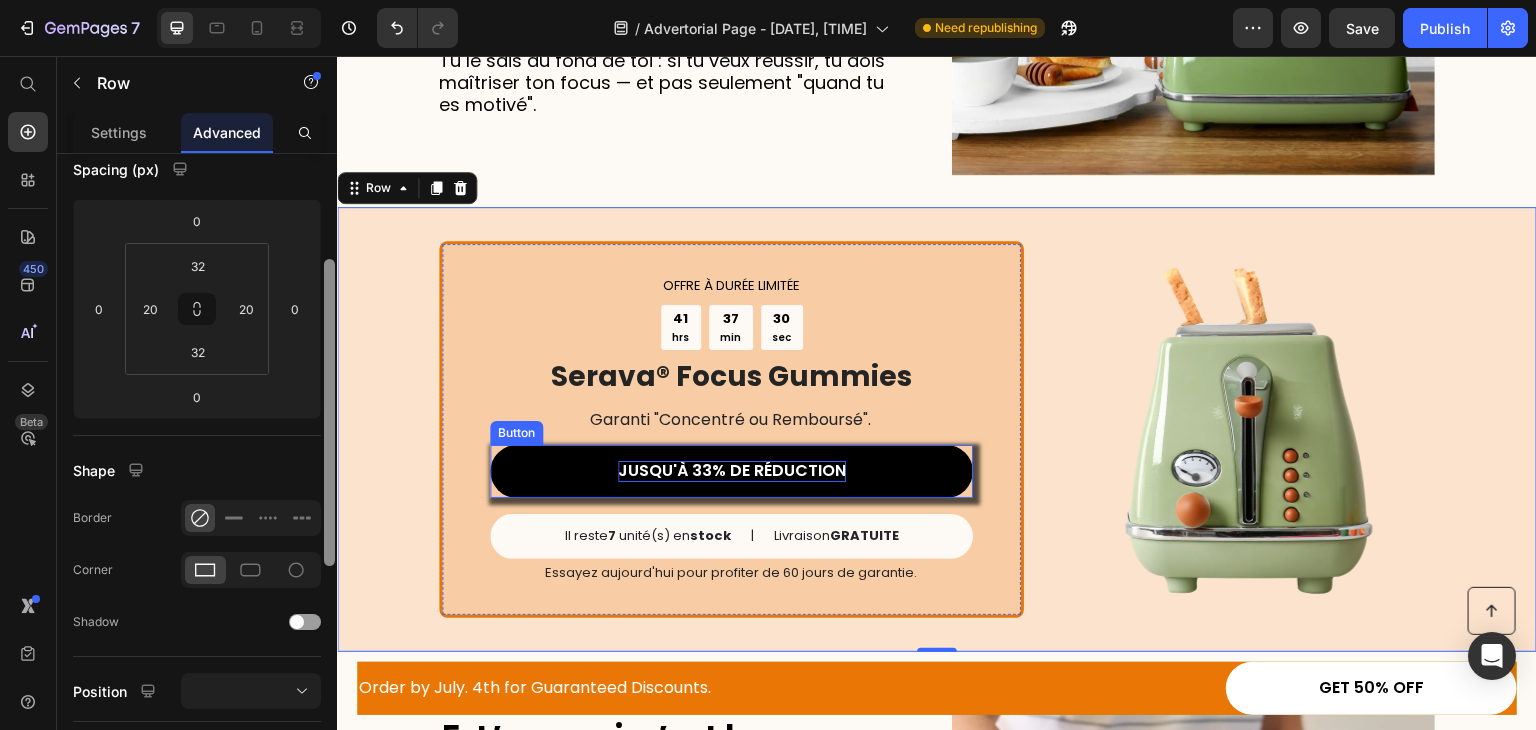 click on "JUSQU'À 33% DE RÉDUCTION" at bounding box center (731, 471) 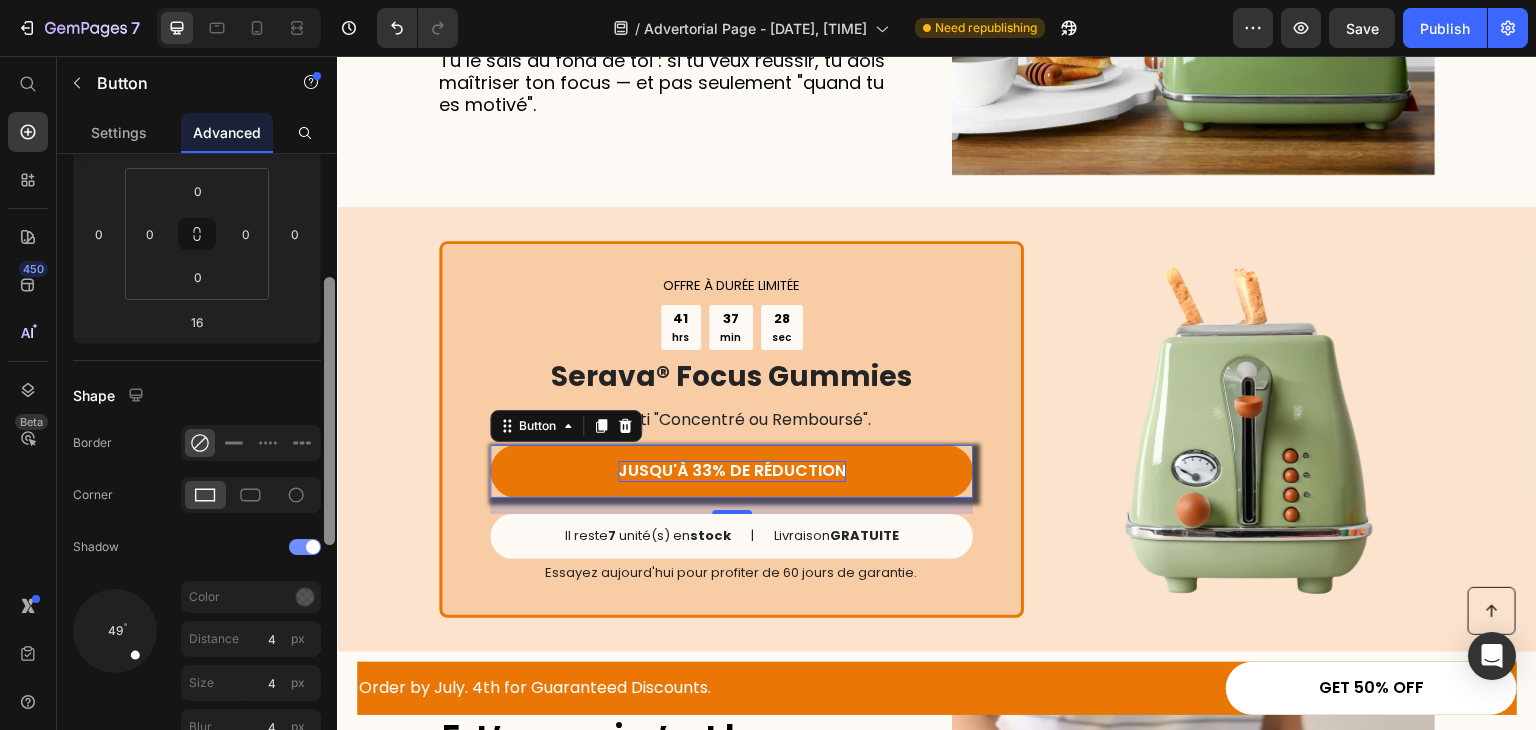 scroll, scrollTop: 300, scrollLeft: 0, axis: vertical 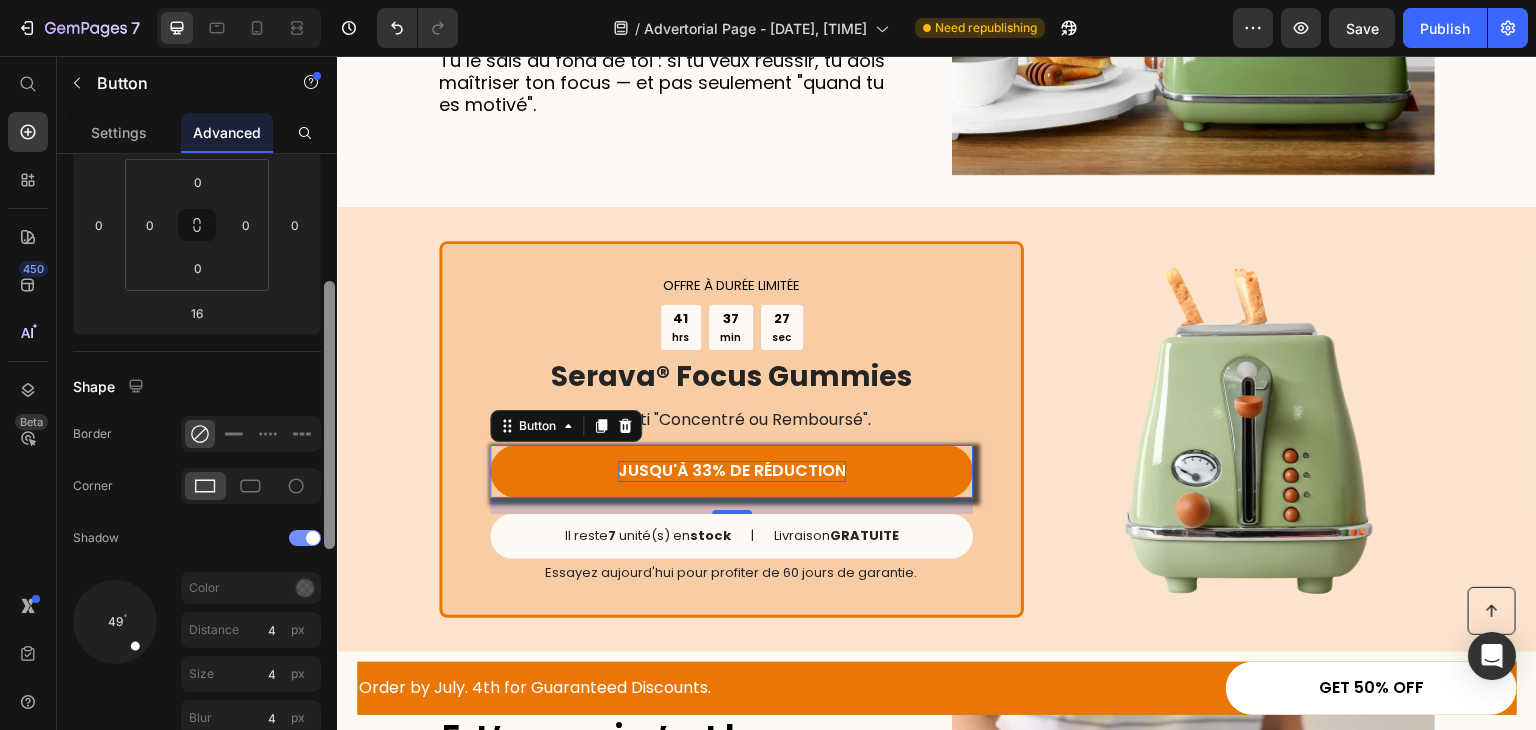 click at bounding box center (305, 538) 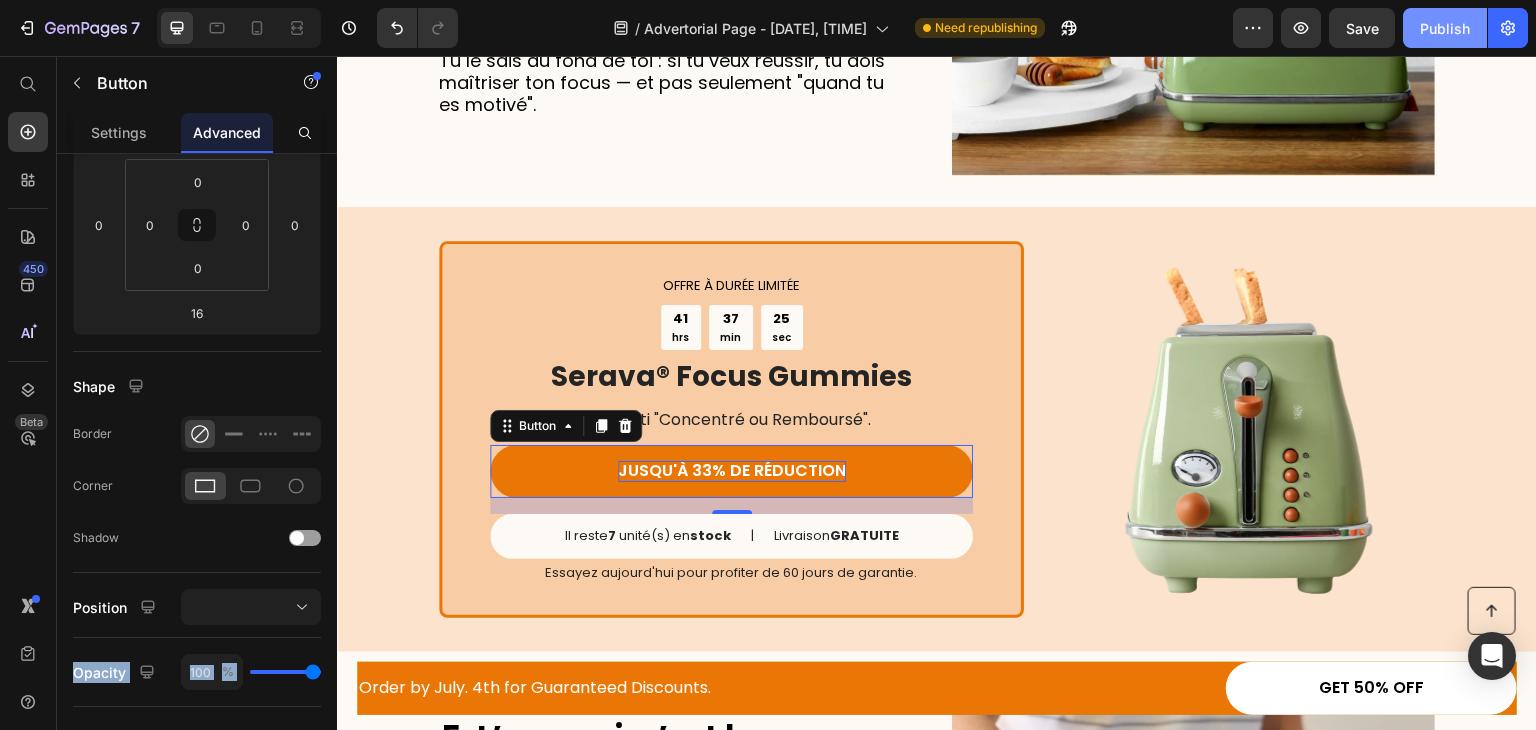 click on "Publish" at bounding box center [1445, 28] 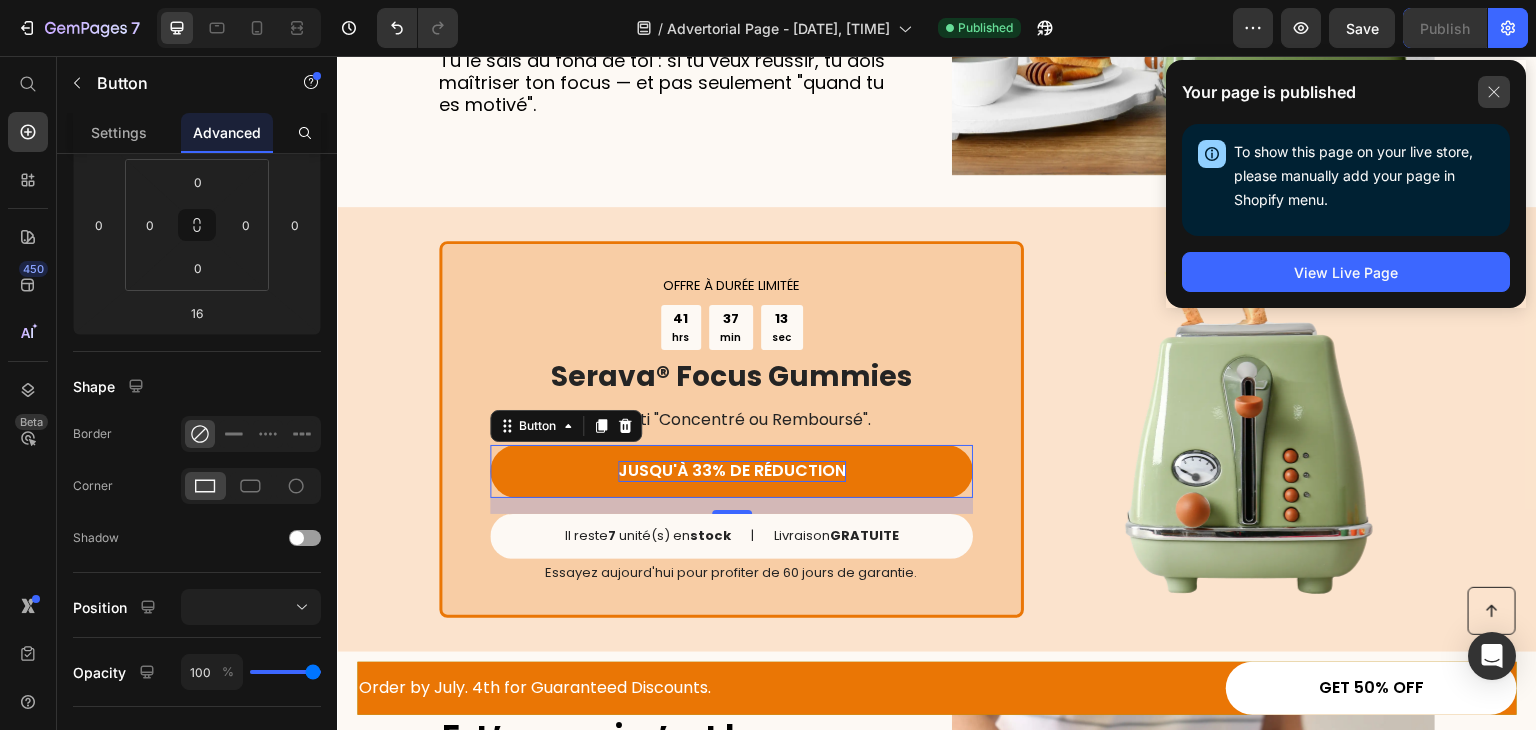click 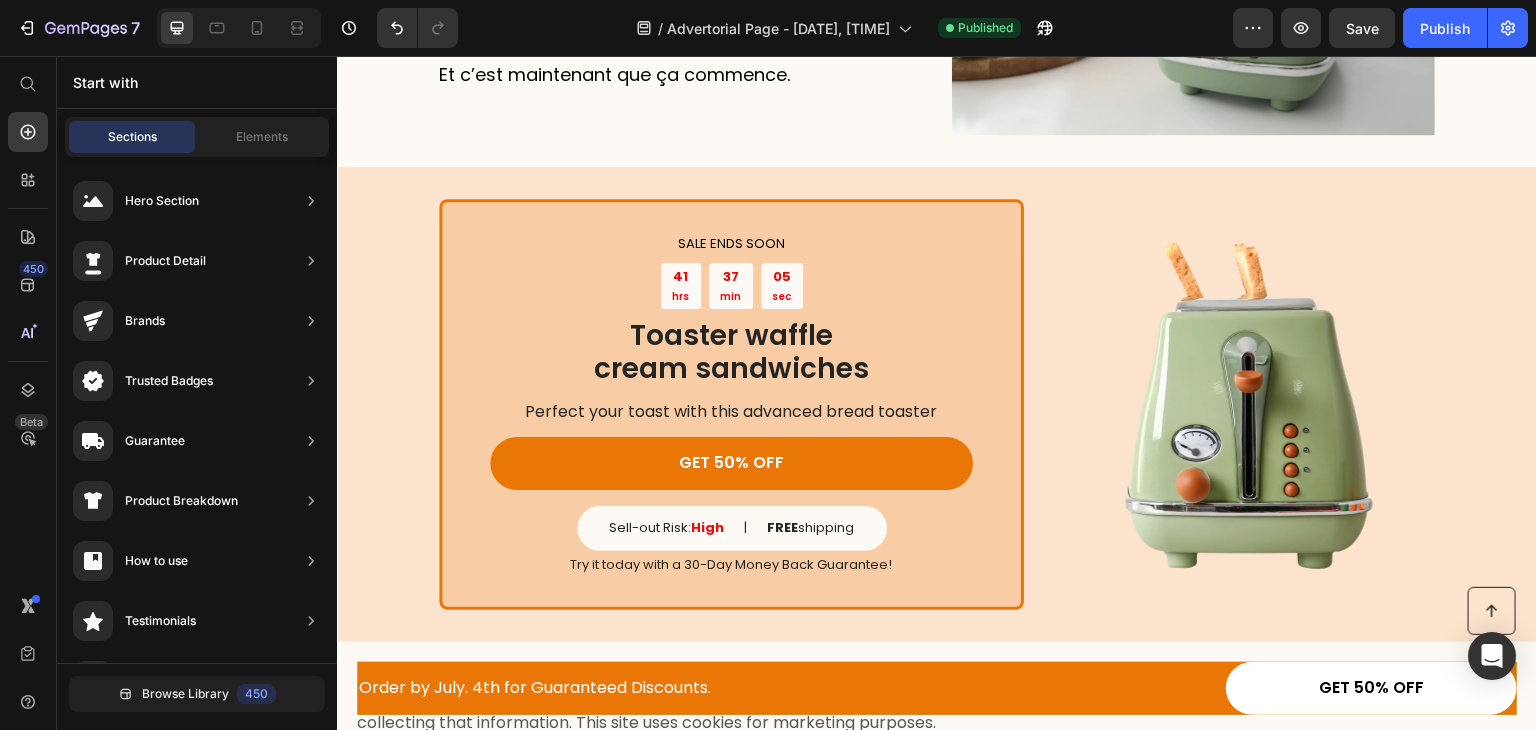 scroll, scrollTop: 3927, scrollLeft: 0, axis: vertical 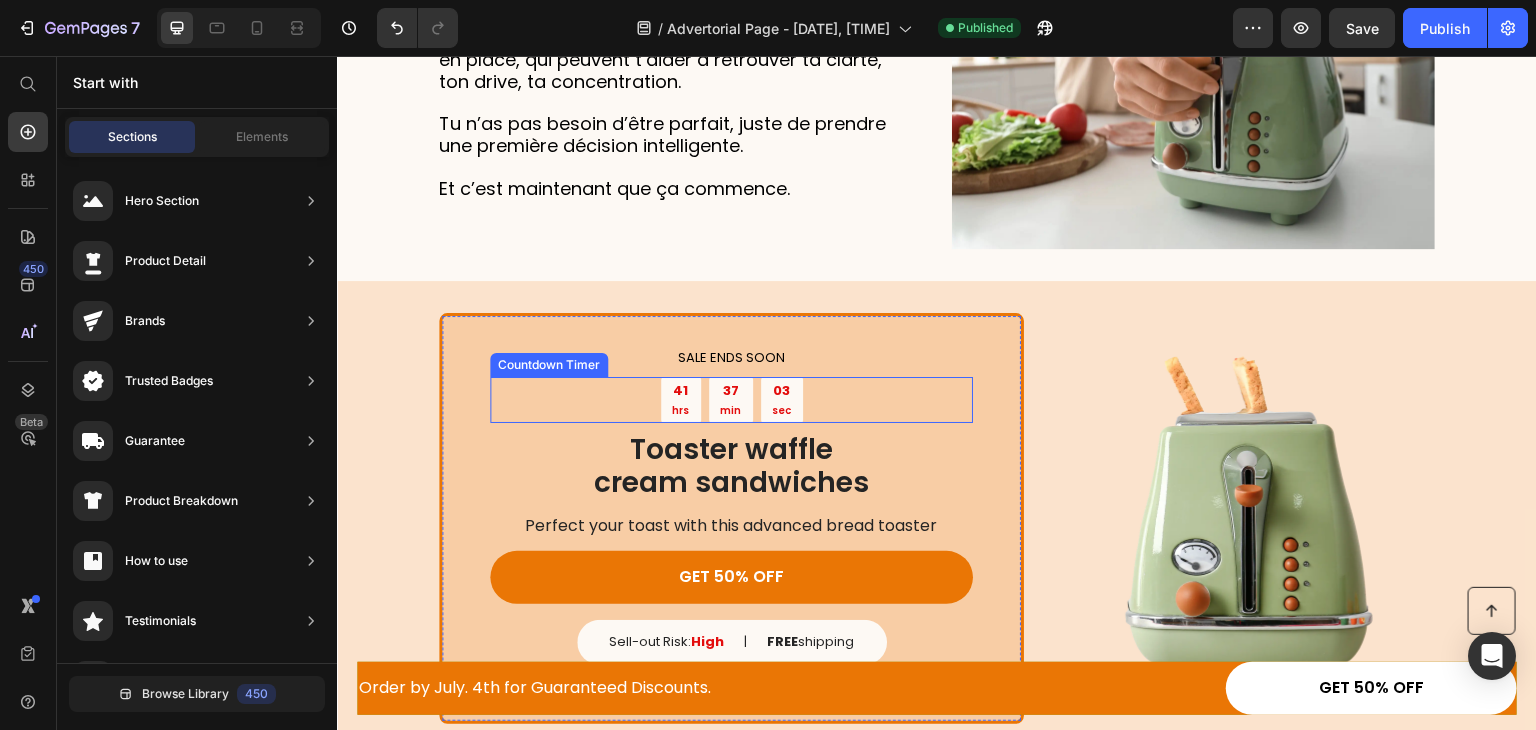click on "37" at bounding box center [730, 391] 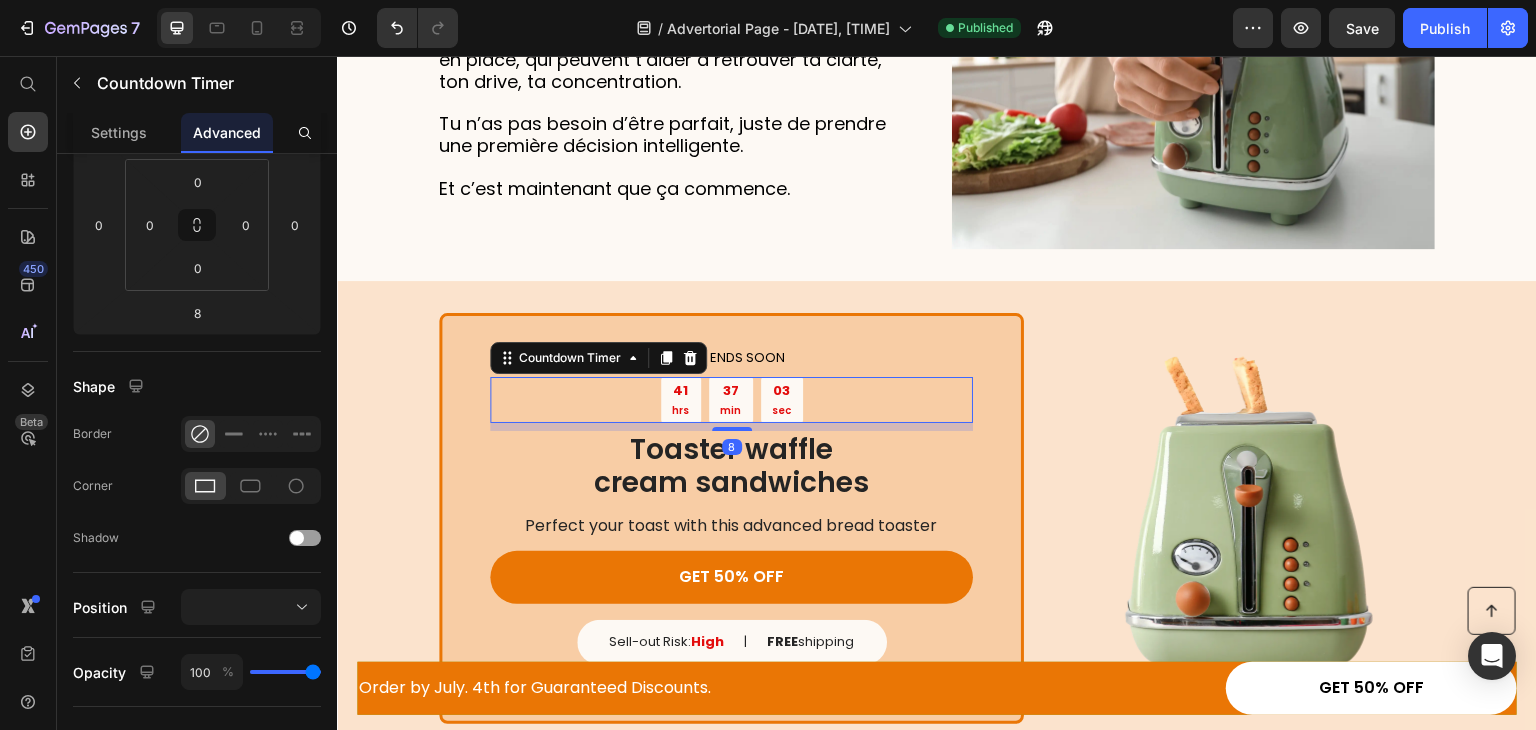 scroll, scrollTop: 0, scrollLeft: 0, axis: both 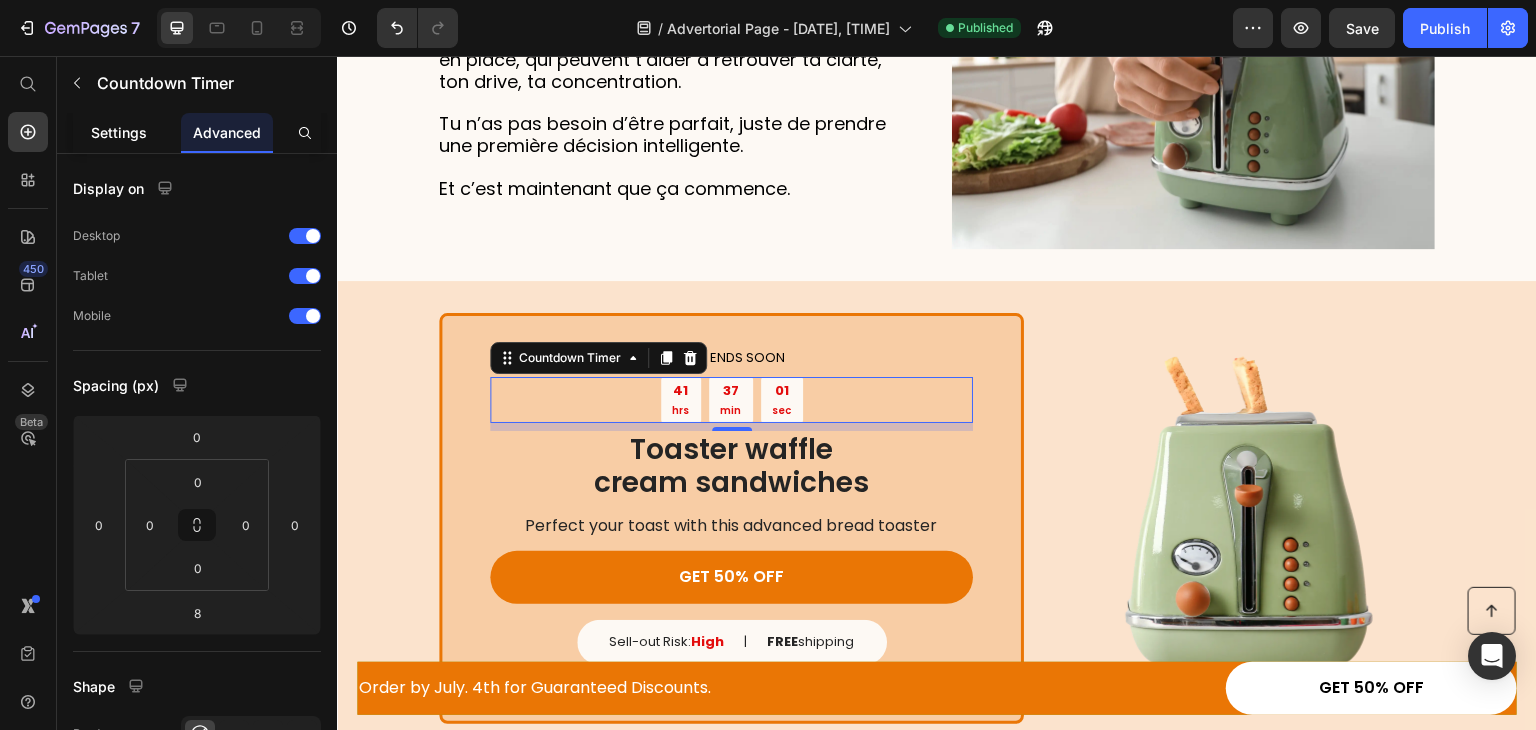 click on "Settings" at bounding box center (119, 132) 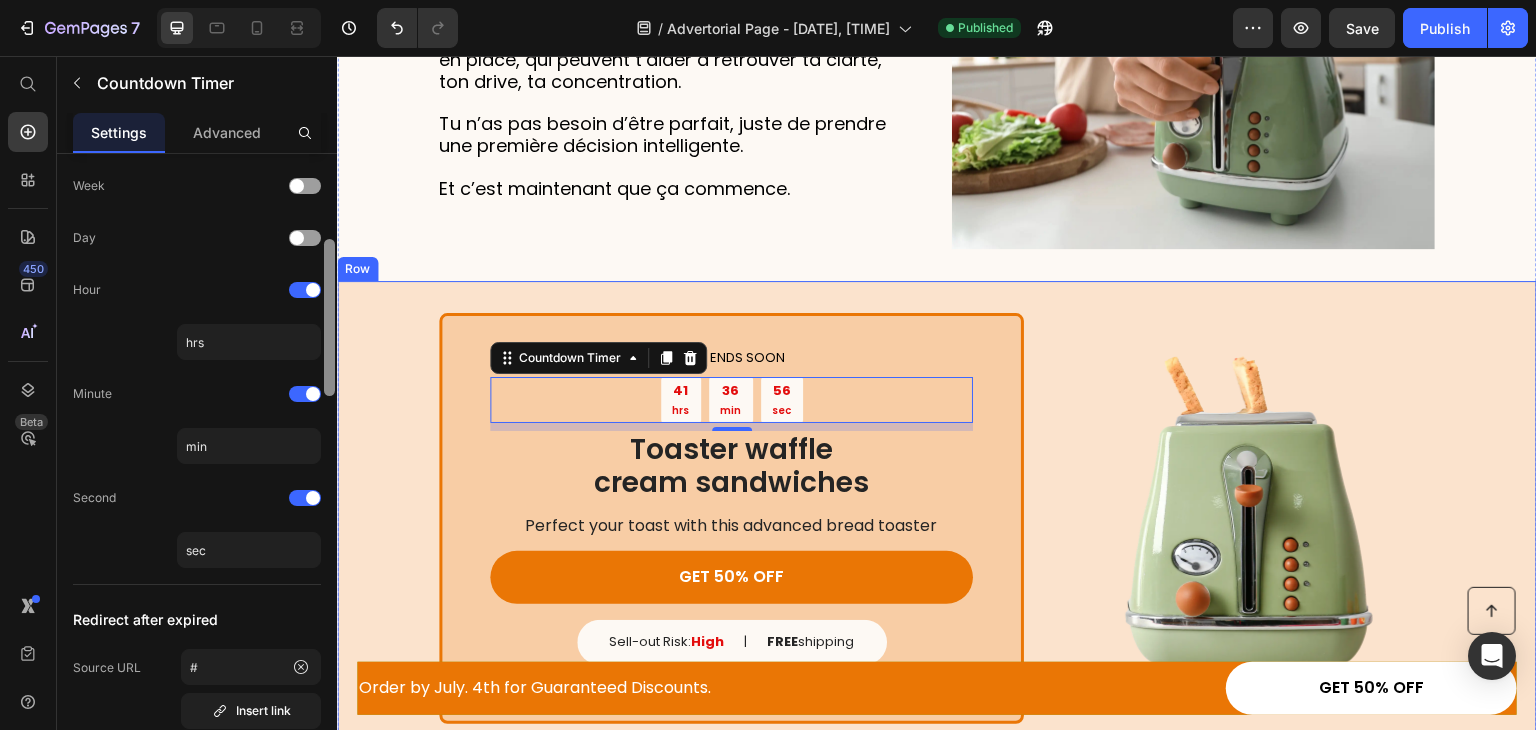 scroll, scrollTop: 476, scrollLeft: 0, axis: vertical 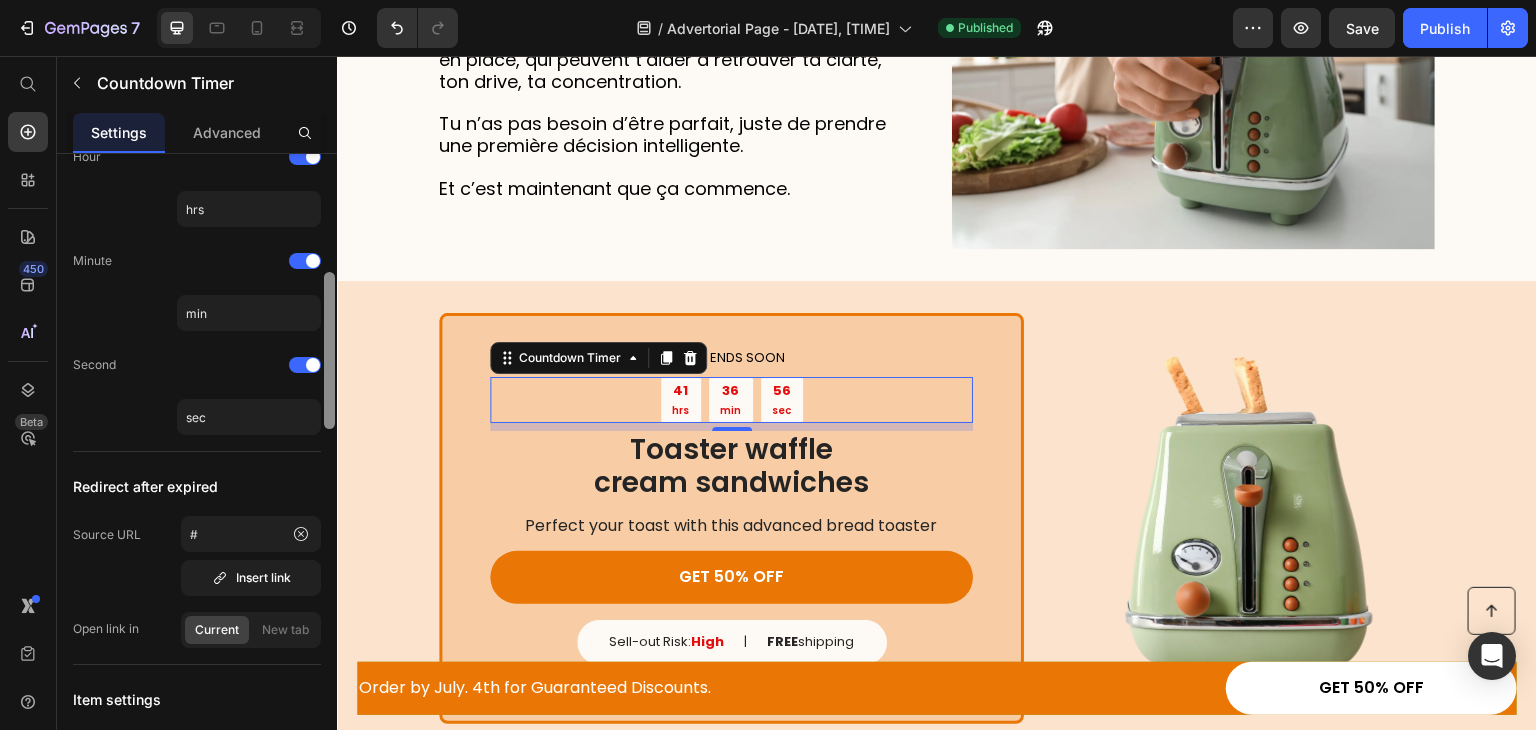 drag, startPoint x: 328, startPoint y: 297, endPoint x: 336, endPoint y: 418, distance: 121.264175 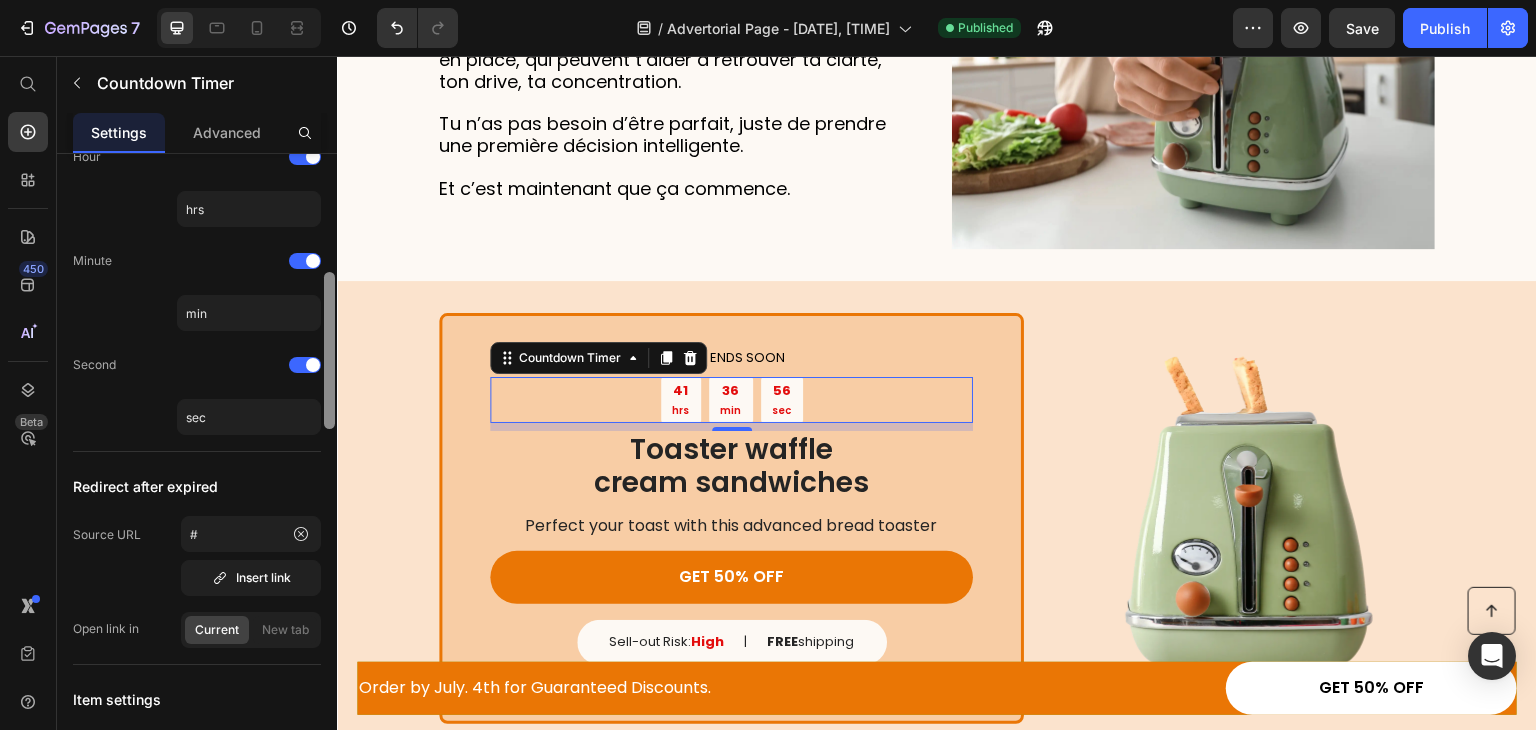 click at bounding box center (329, 470) 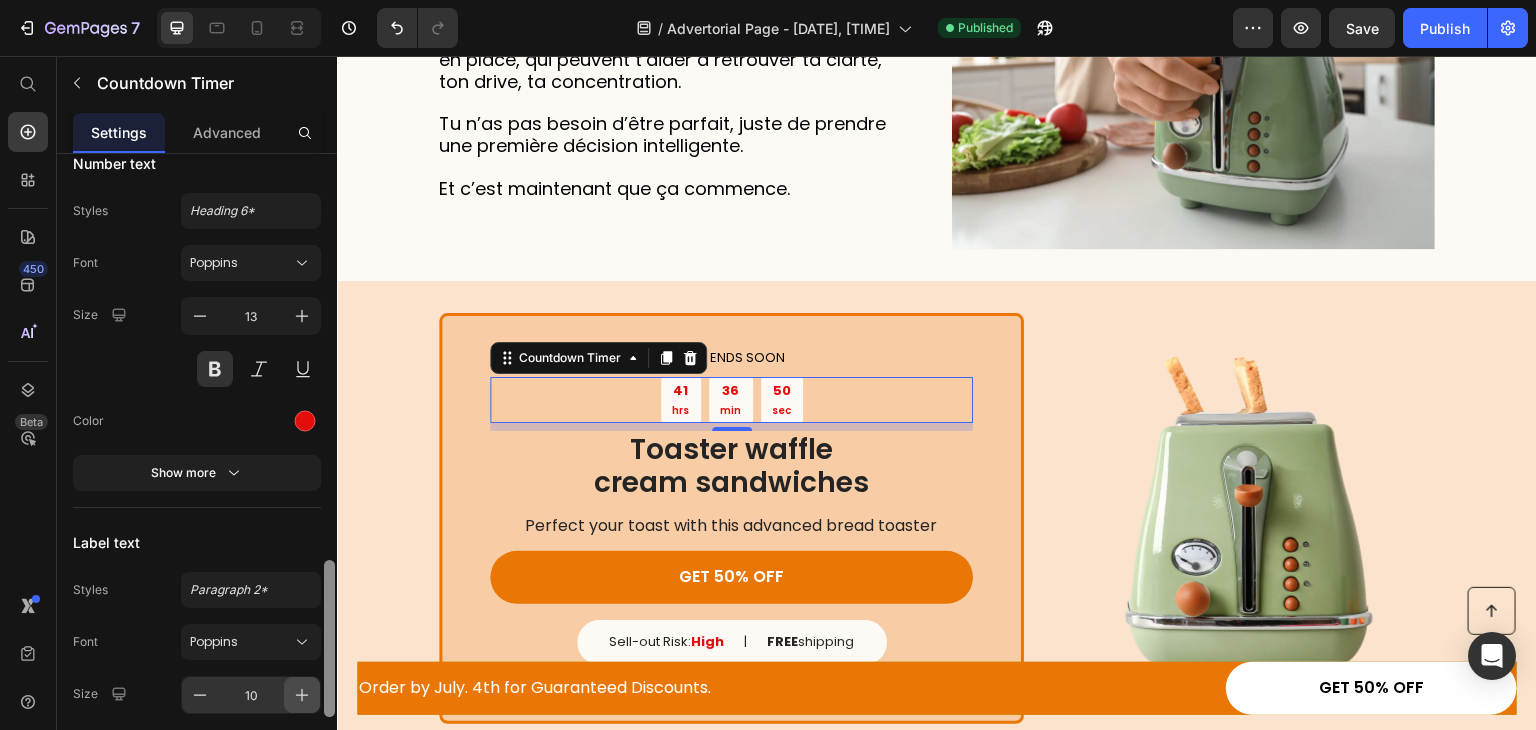 scroll, scrollTop: 1616, scrollLeft: 0, axis: vertical 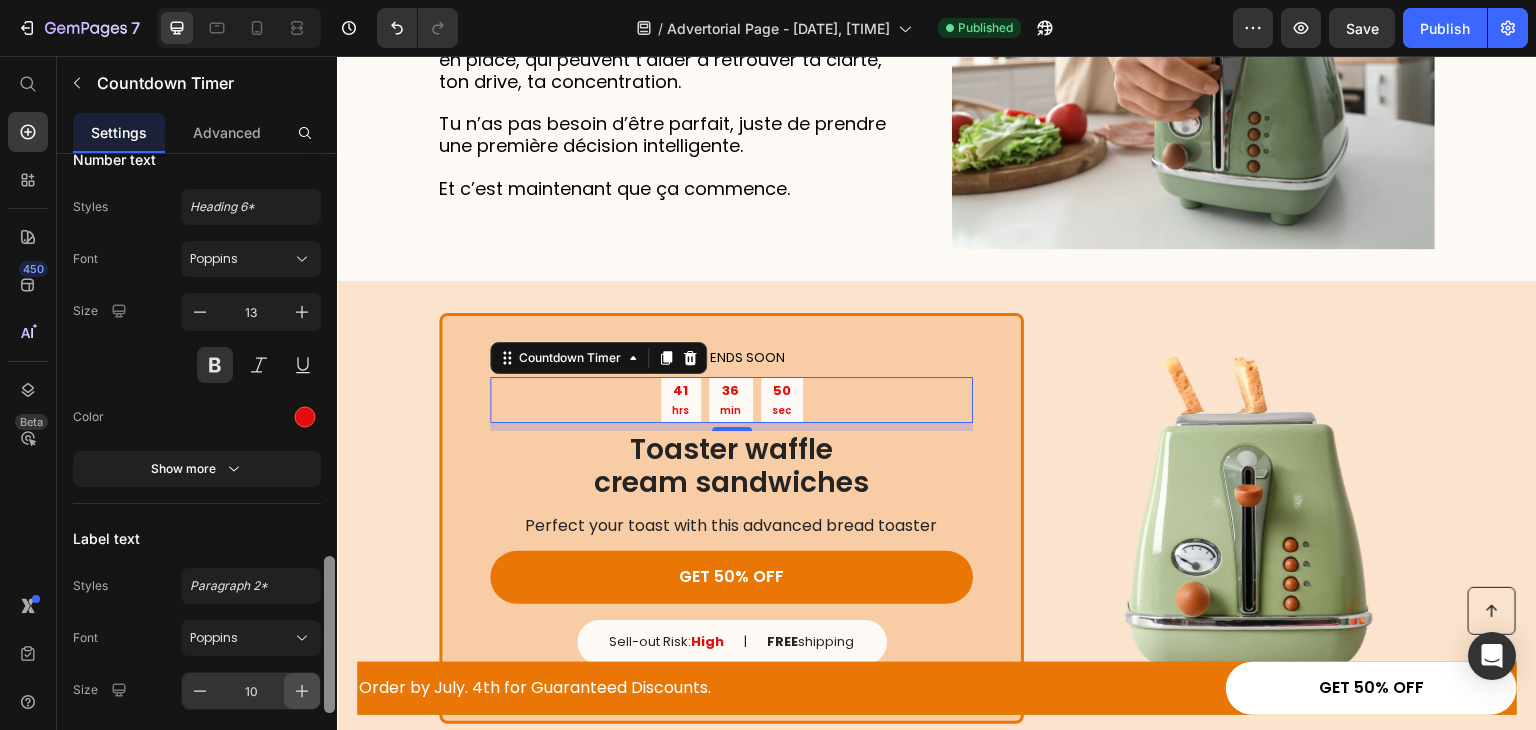 drag, startPoint x: 324, startPoint y: 409, endPoint x: 301, endPoint y: 693, distance: 284.9298 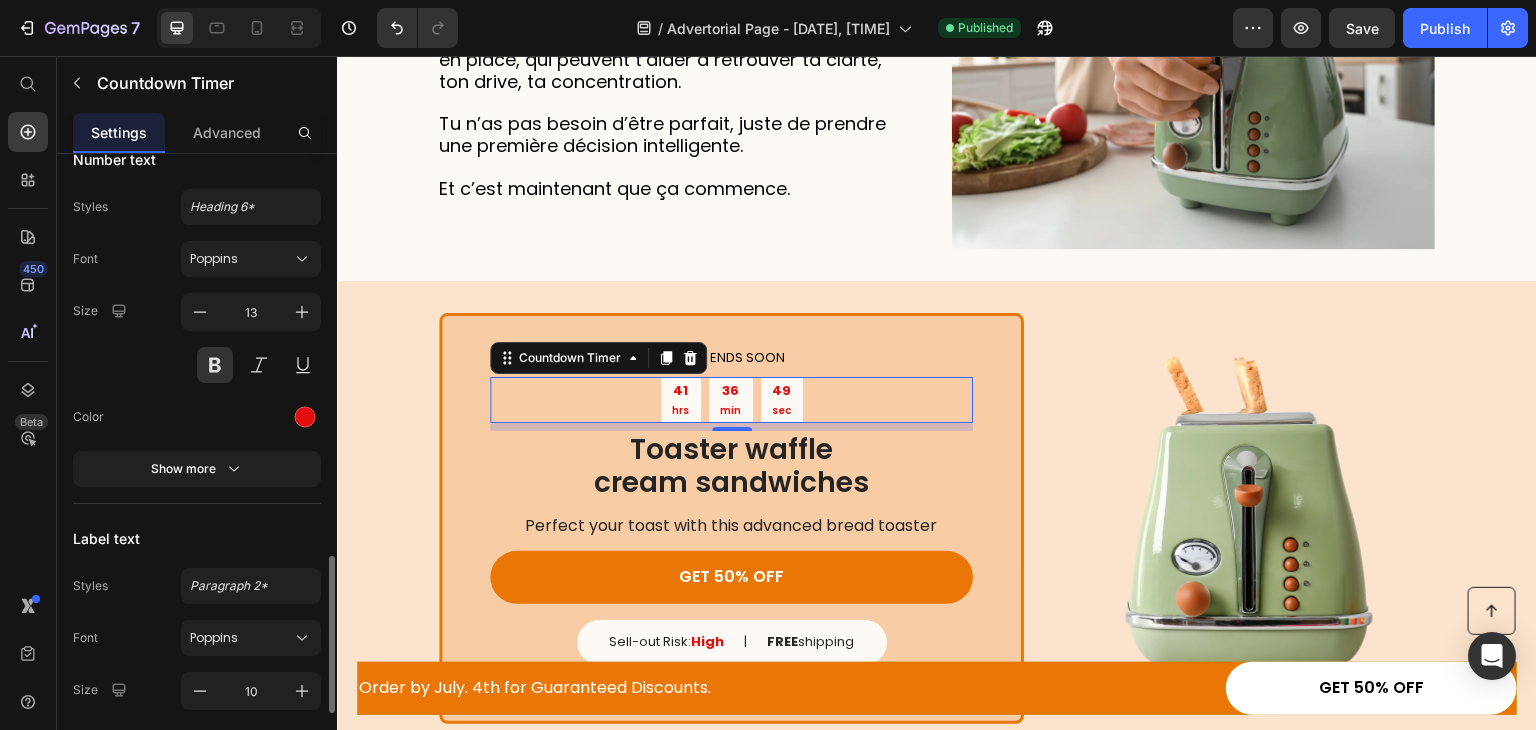 drag, startPoint x: 301, startPoint y: 693, endPoint x: 296, endPoint y: 718, distance: 25.495098 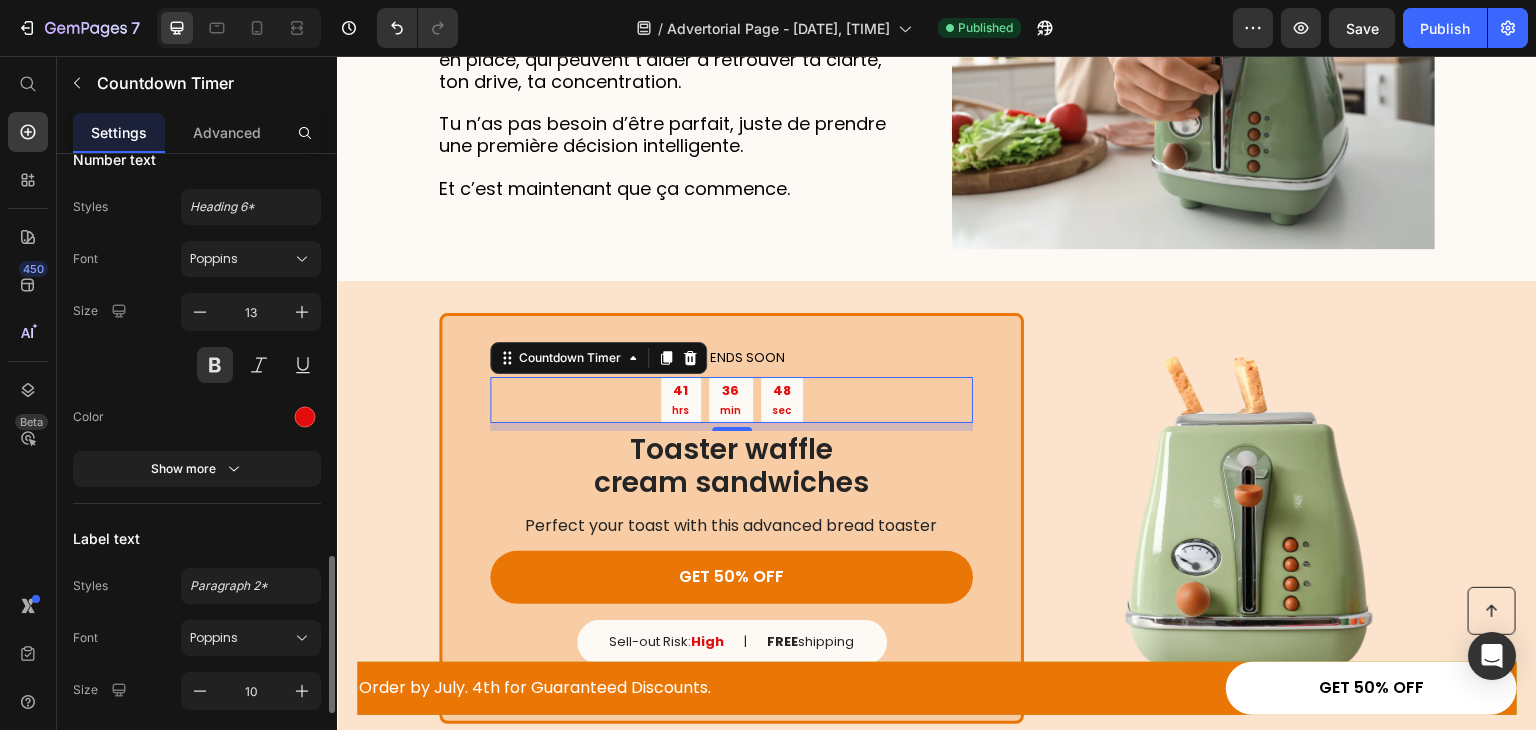 click on "Font Poppins Size 13 Color Show more" at bounding box center (197, 364) 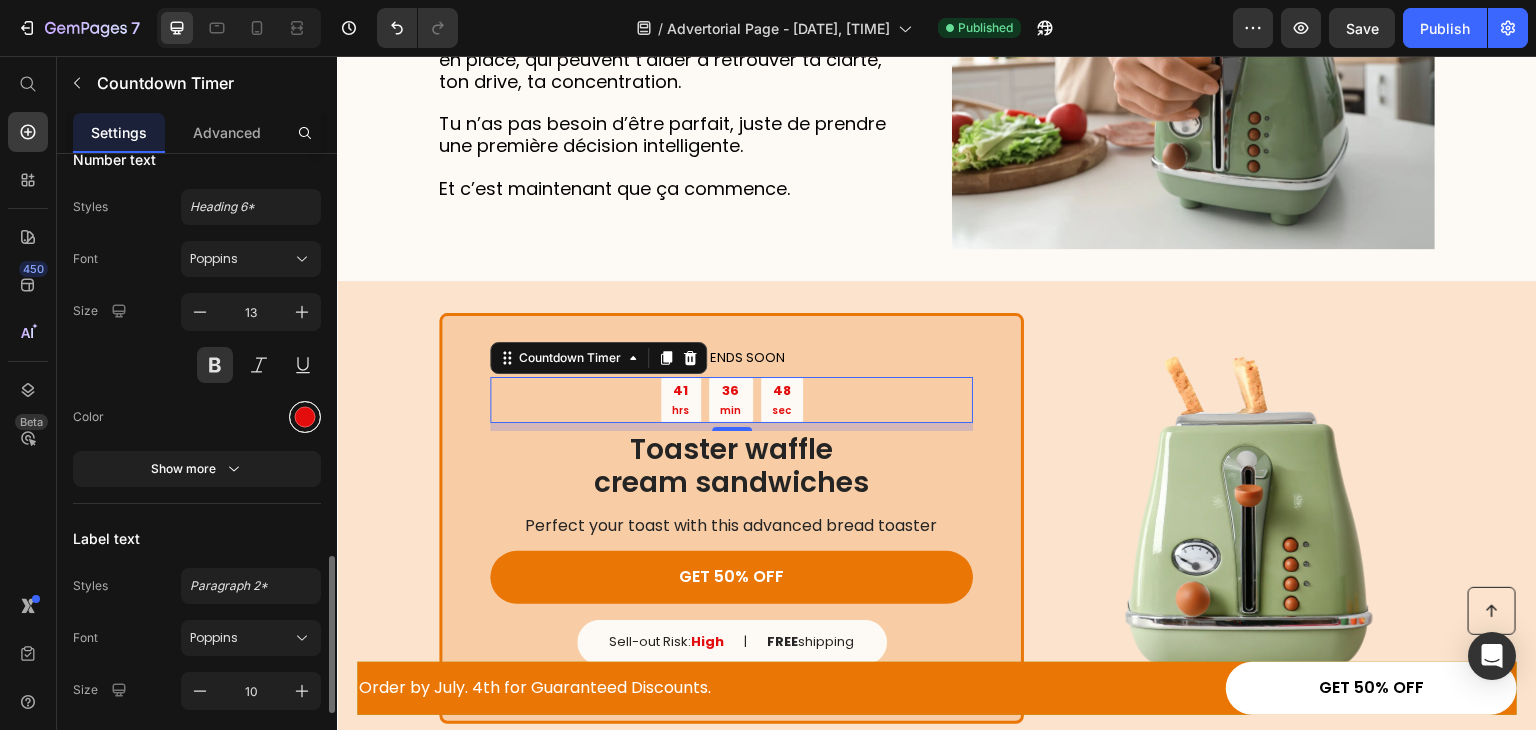 click at bounding box center [305, 417] 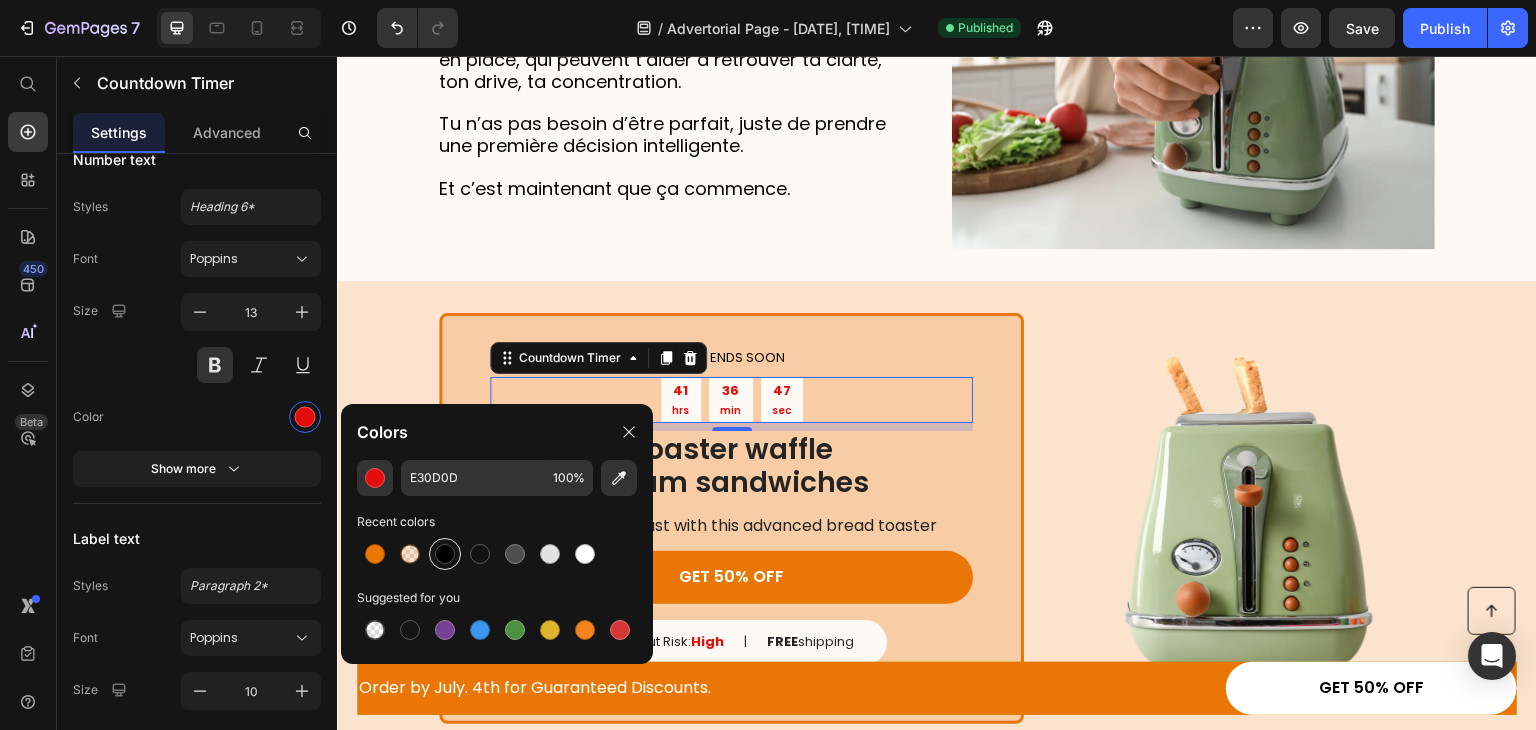 click at bounding box center (445, 554) 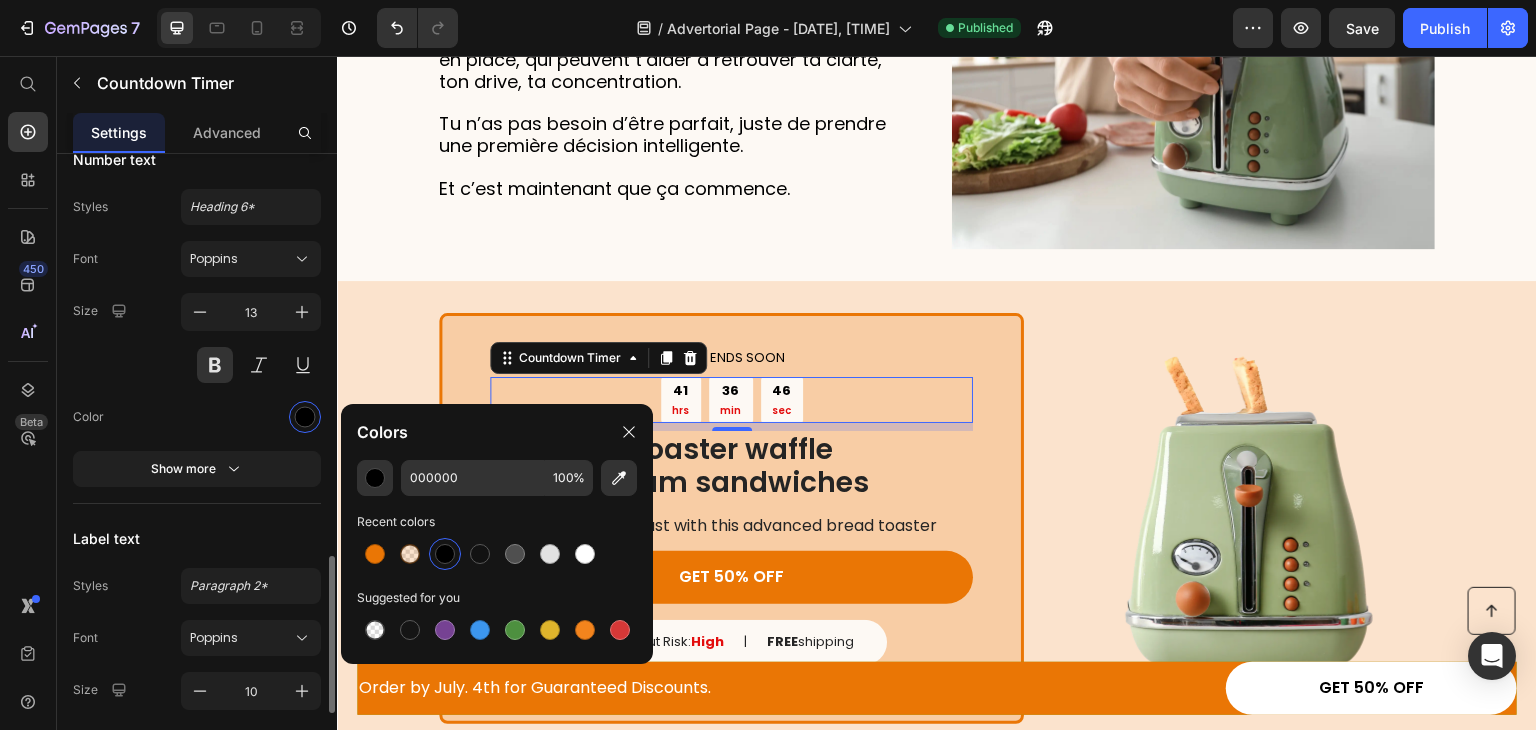 click at bounding box center (251, 417) 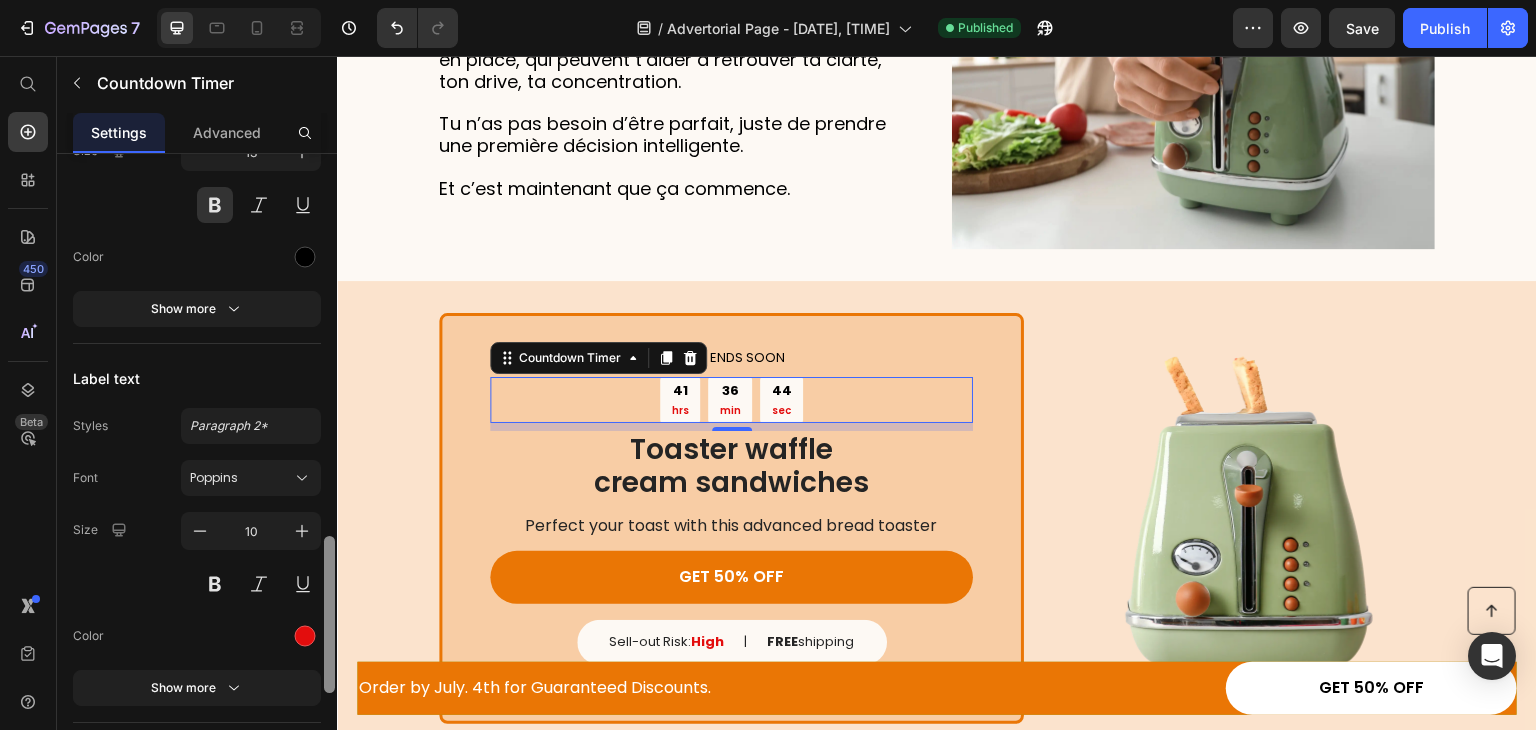 drag, startPoint x: 331, startPoint y: 593, endPoint x: 329, endPoint y: 634, distance: 41.04875 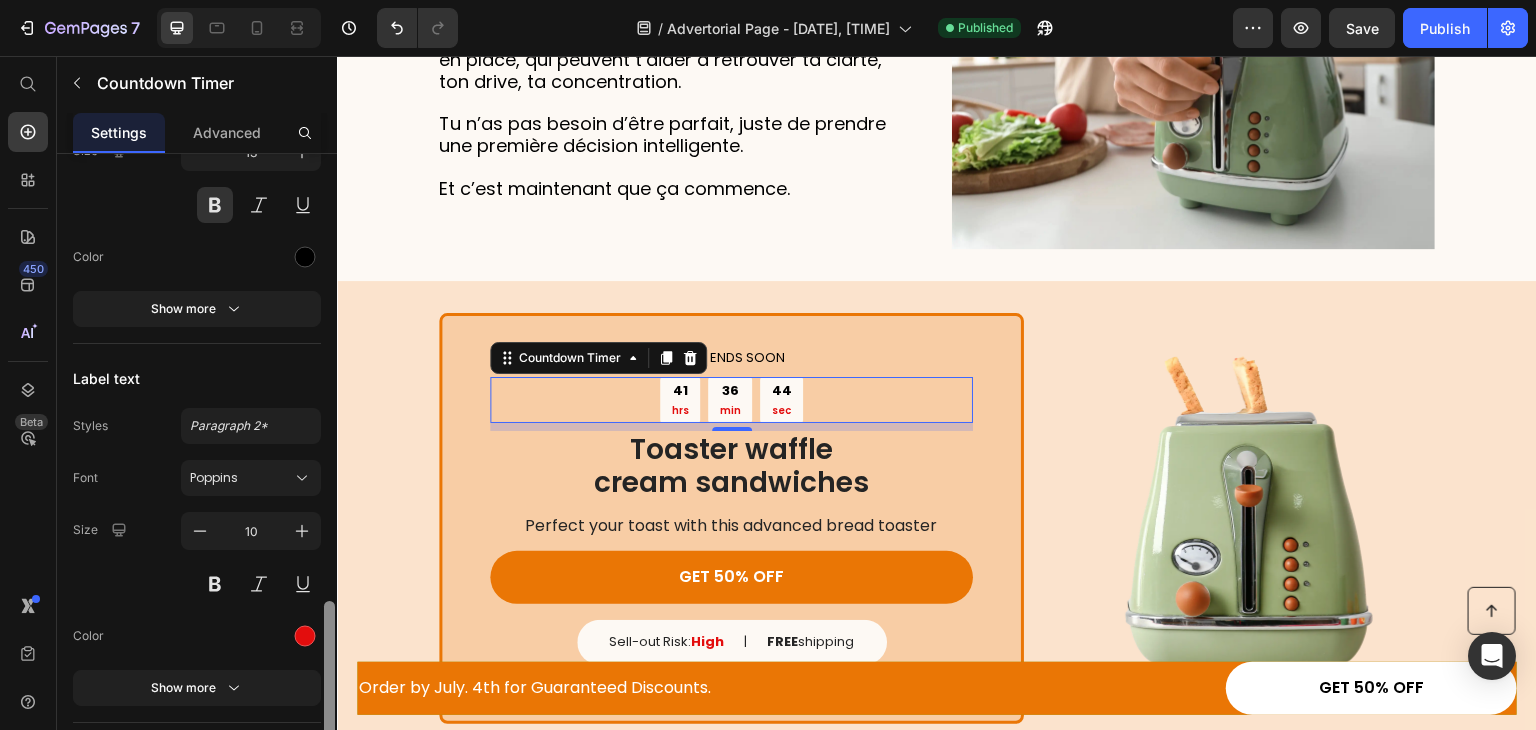 scroll, scrollTop: 1780, scrollLeft: 0, axis: vertical 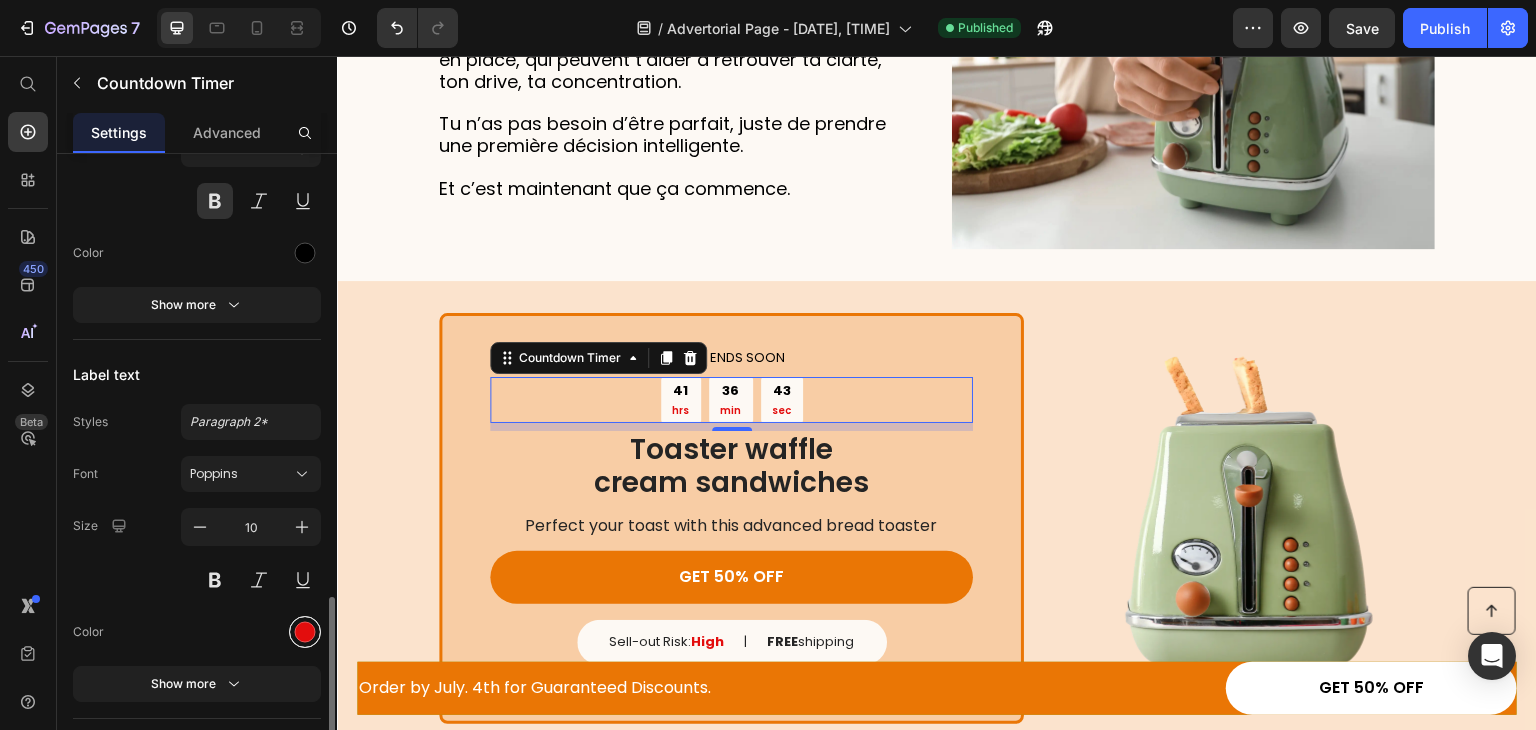 click at bounding box center (305, 632) 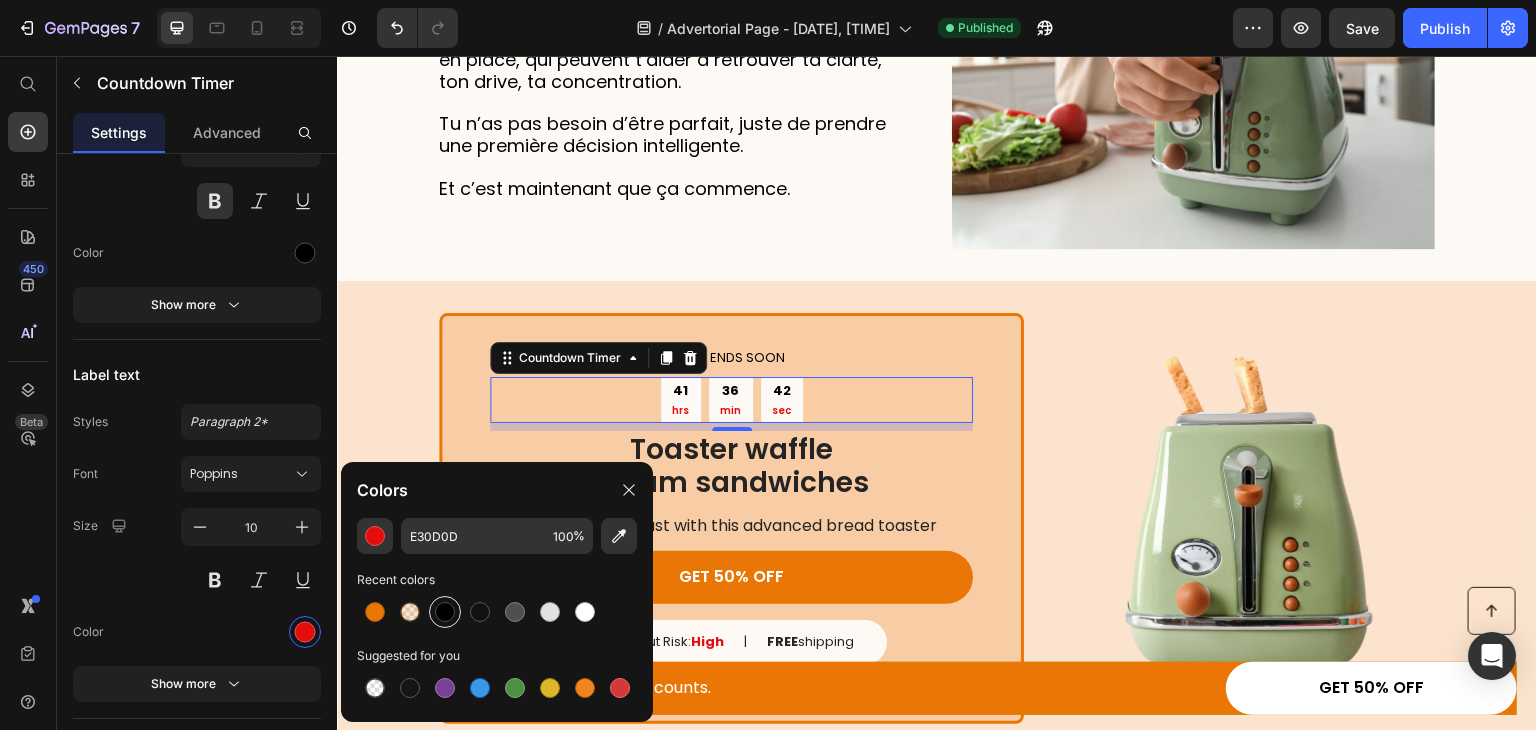click at bounding box center (445, 612) 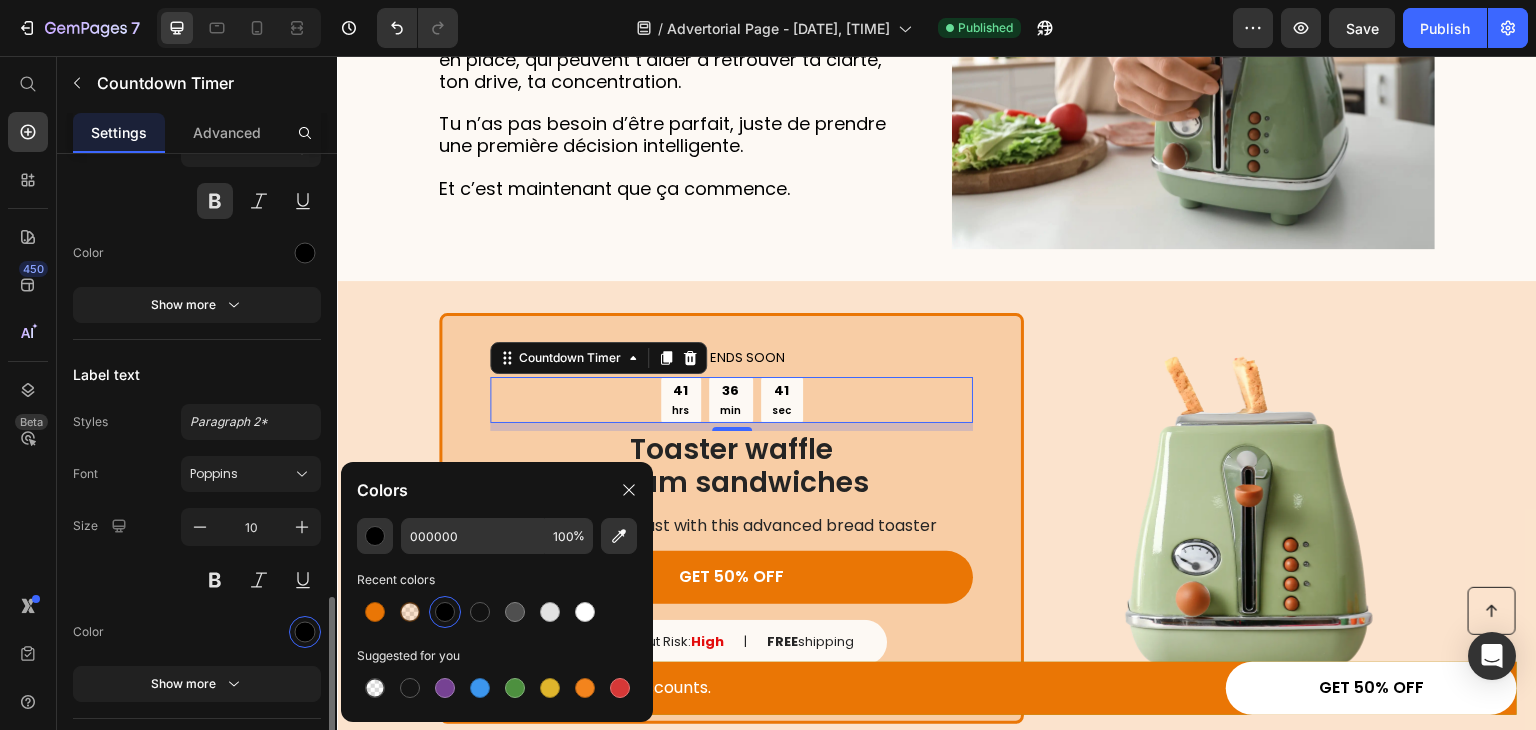 click on "Countdown settings Type End at Date July 13 2025 9:00 PM Time zone UTC-1 Auto hide when timeout Label Week Day Hour hrs Minute min Second sec Redirect after expired Source URL #  Insert link   Open link in  Current New tab Item settings Background color Column gap 8 px Vertical spacing 0 px Padding Custom Countdown states Normal Hover Border Corner 3 3 3 3 Number text Styles Heading 6* Font Poppins Size 13 Color Show more Label text Styles Paragraph 2* Font Poppins Size 10 Color Show more Align" at bounding box center [197, -403] 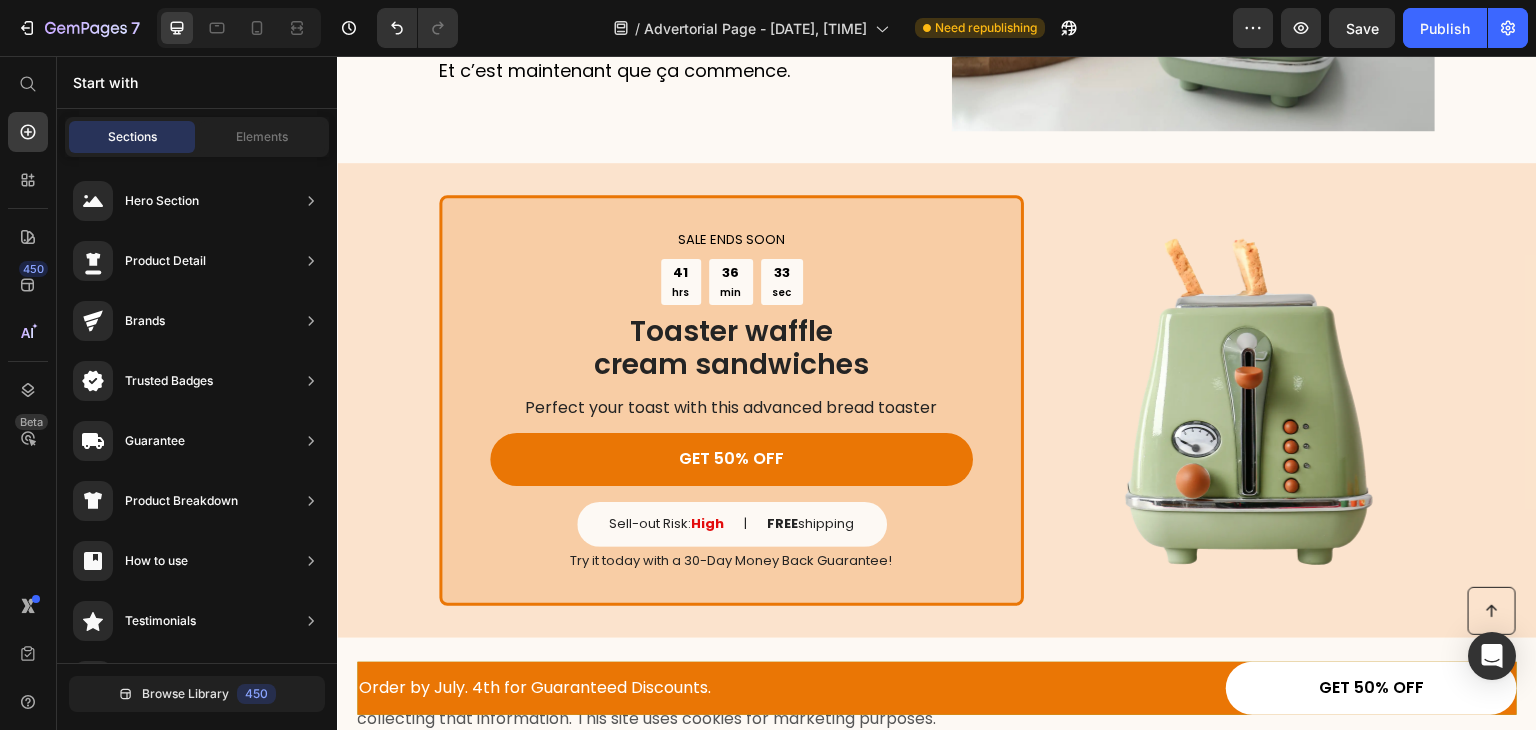 scroll, scrollTop: 4059, scrollLeft: 0, axis: vertical 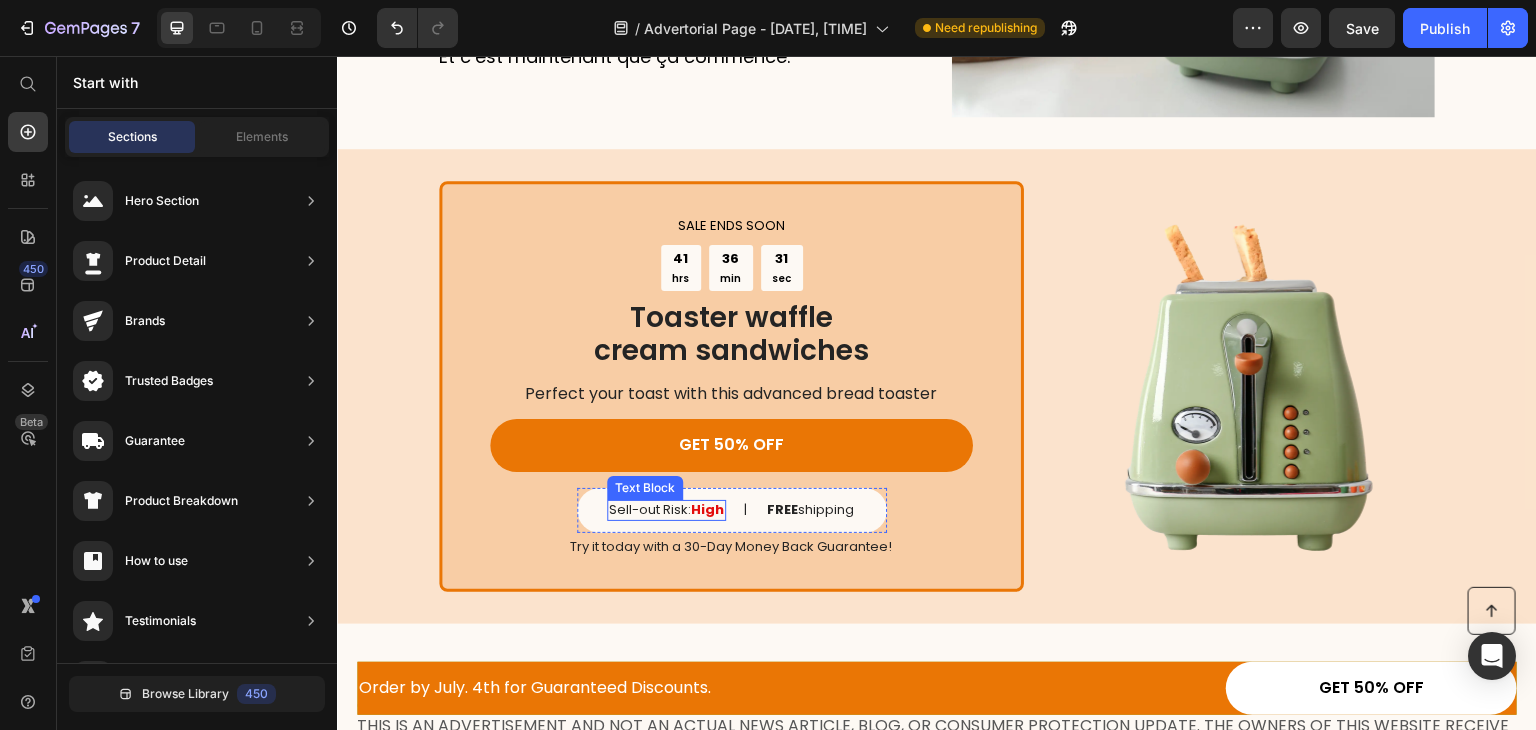 click on "Sell-out Risk:  High" at bounding box center (666, 510) 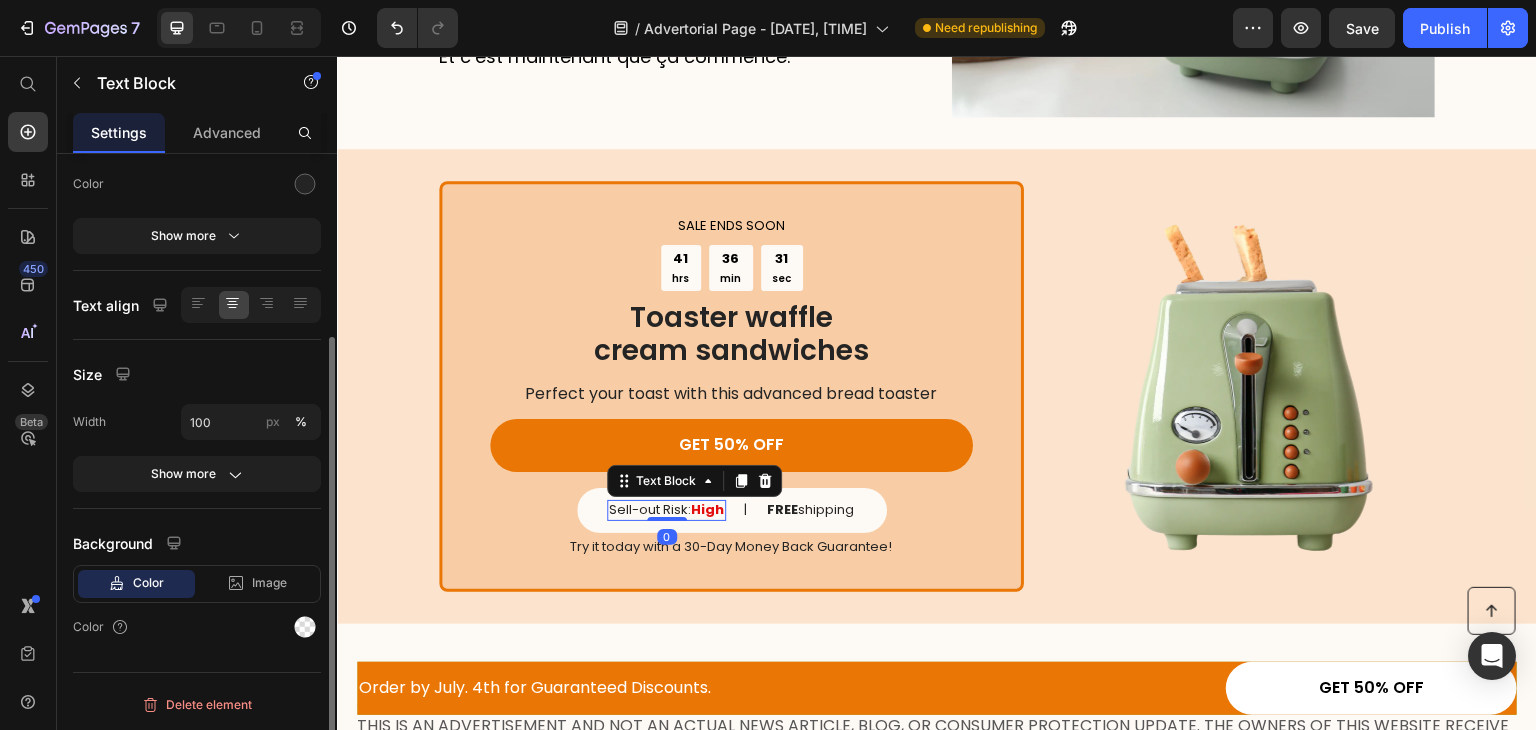 scroll, scrollTop: 0, scrollLeft: 0, axis: both 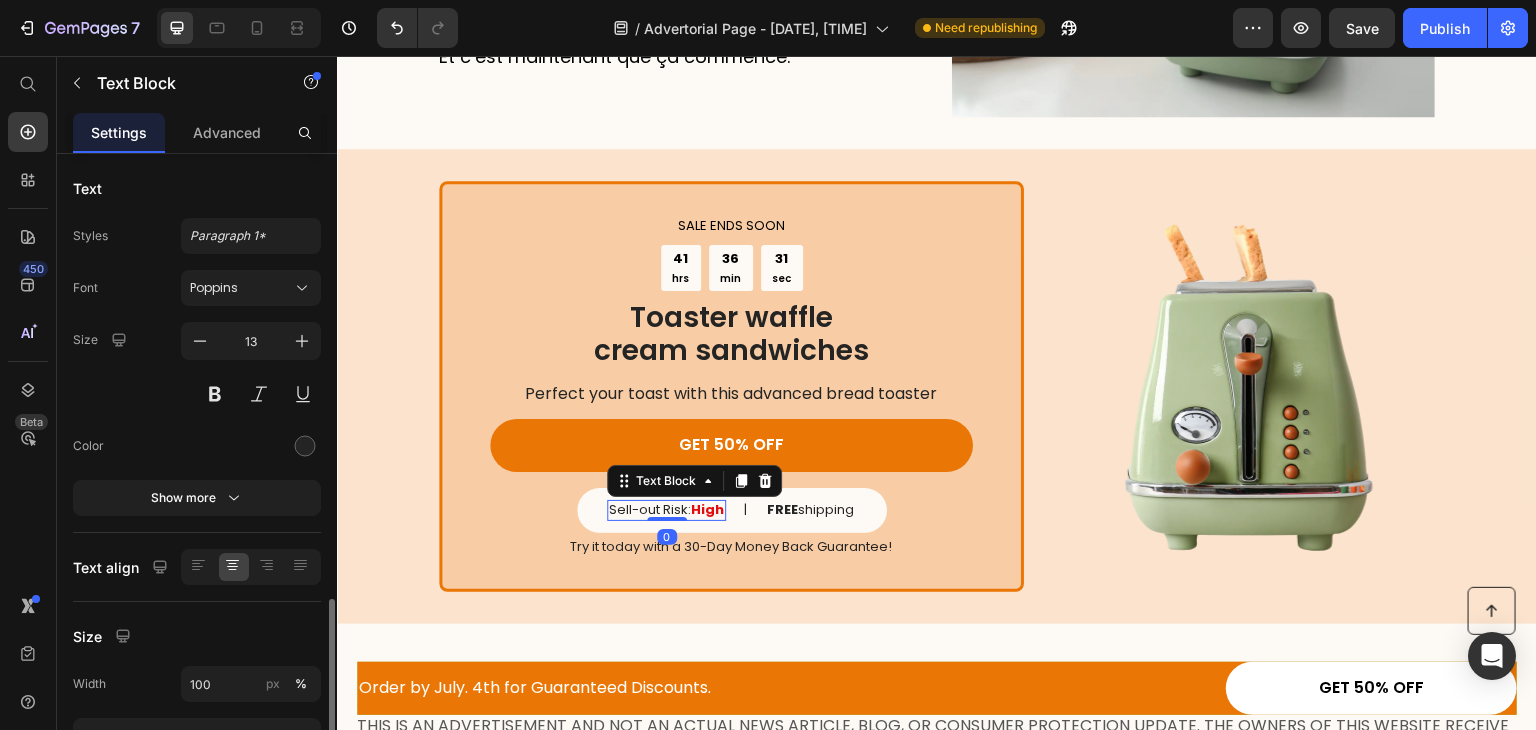 click on "Sell-out Risk:  High" at bounding box center (666, 510) 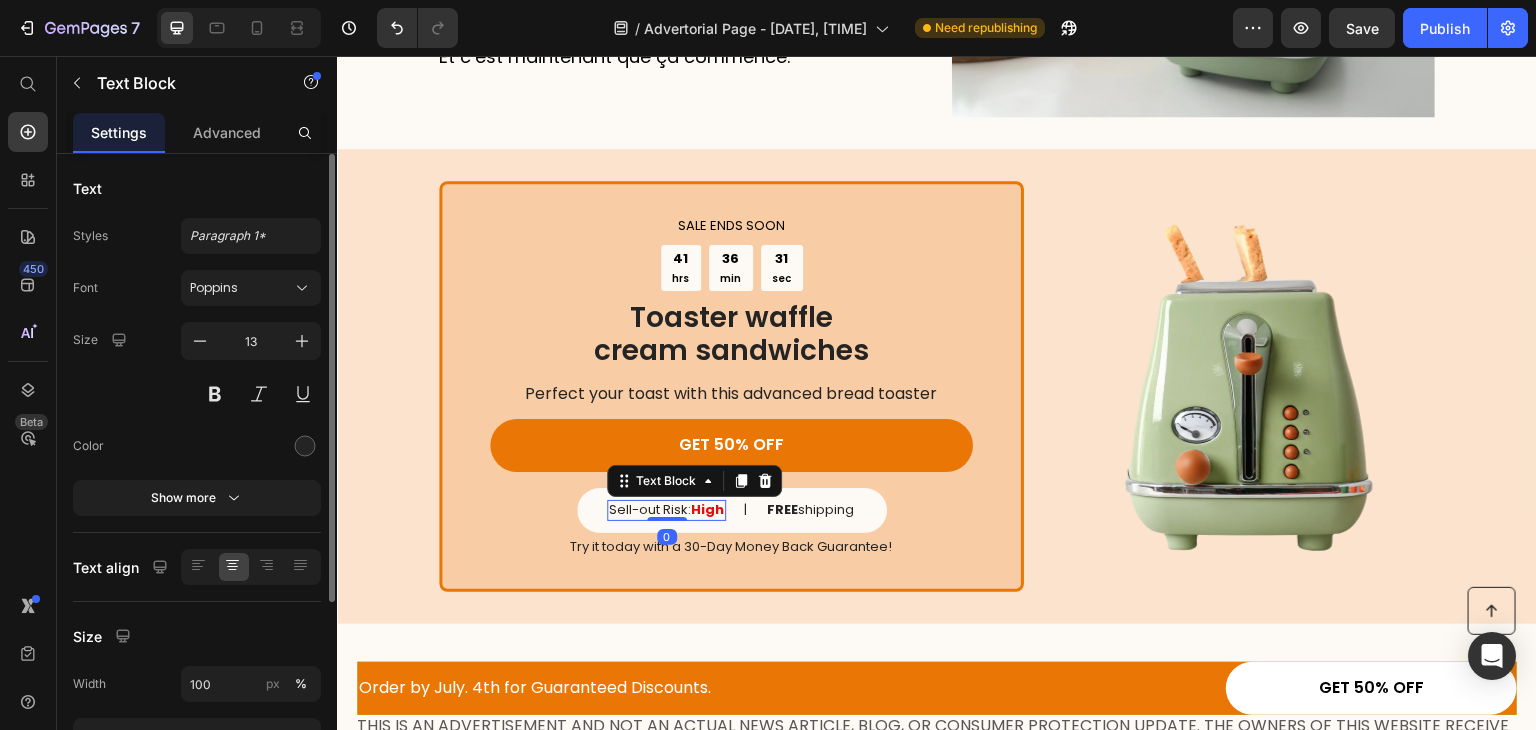 click on "Sell-out Risk:  High" at bounding box center [666, 510] 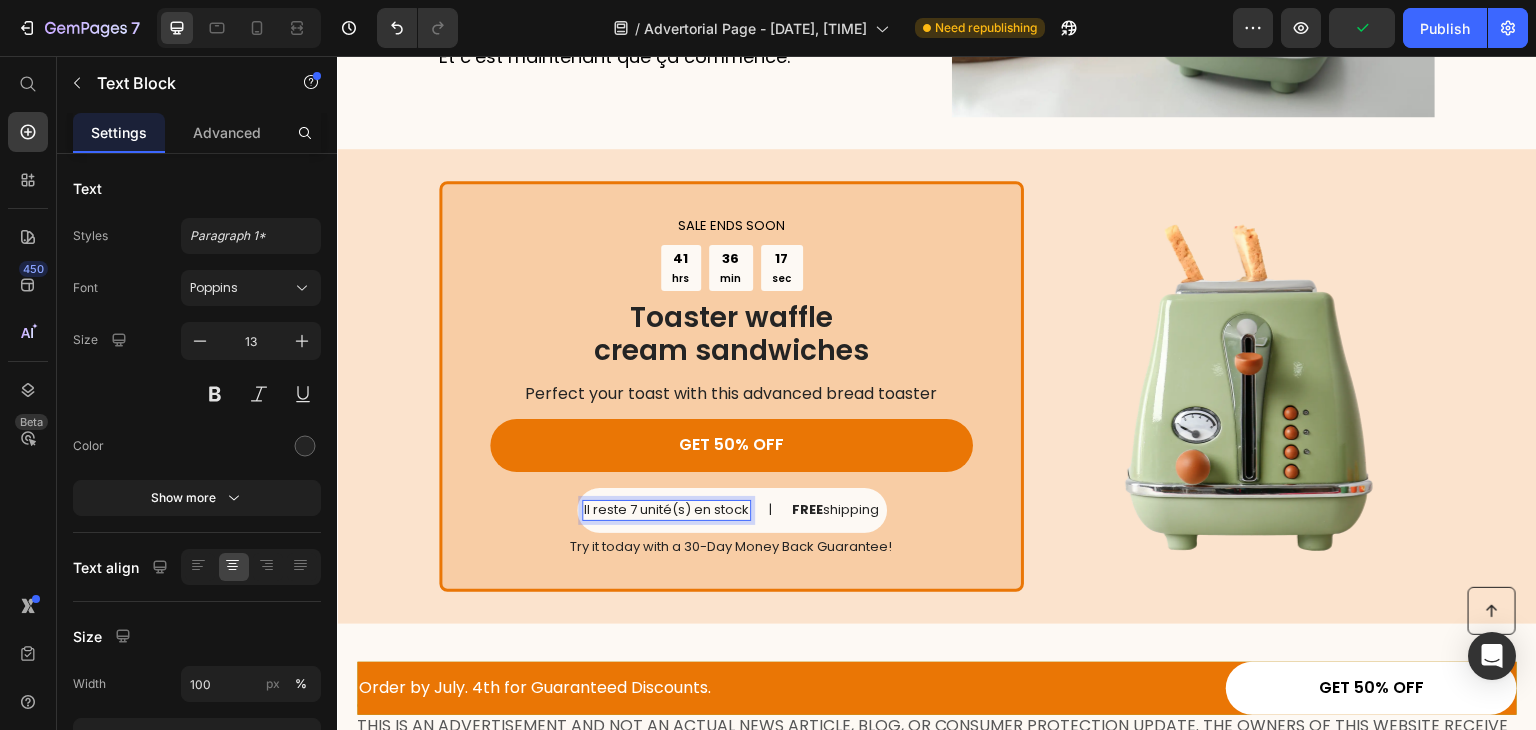 click on "Il reste 7 unité(s) en stock" at bounding box center (666, 510) 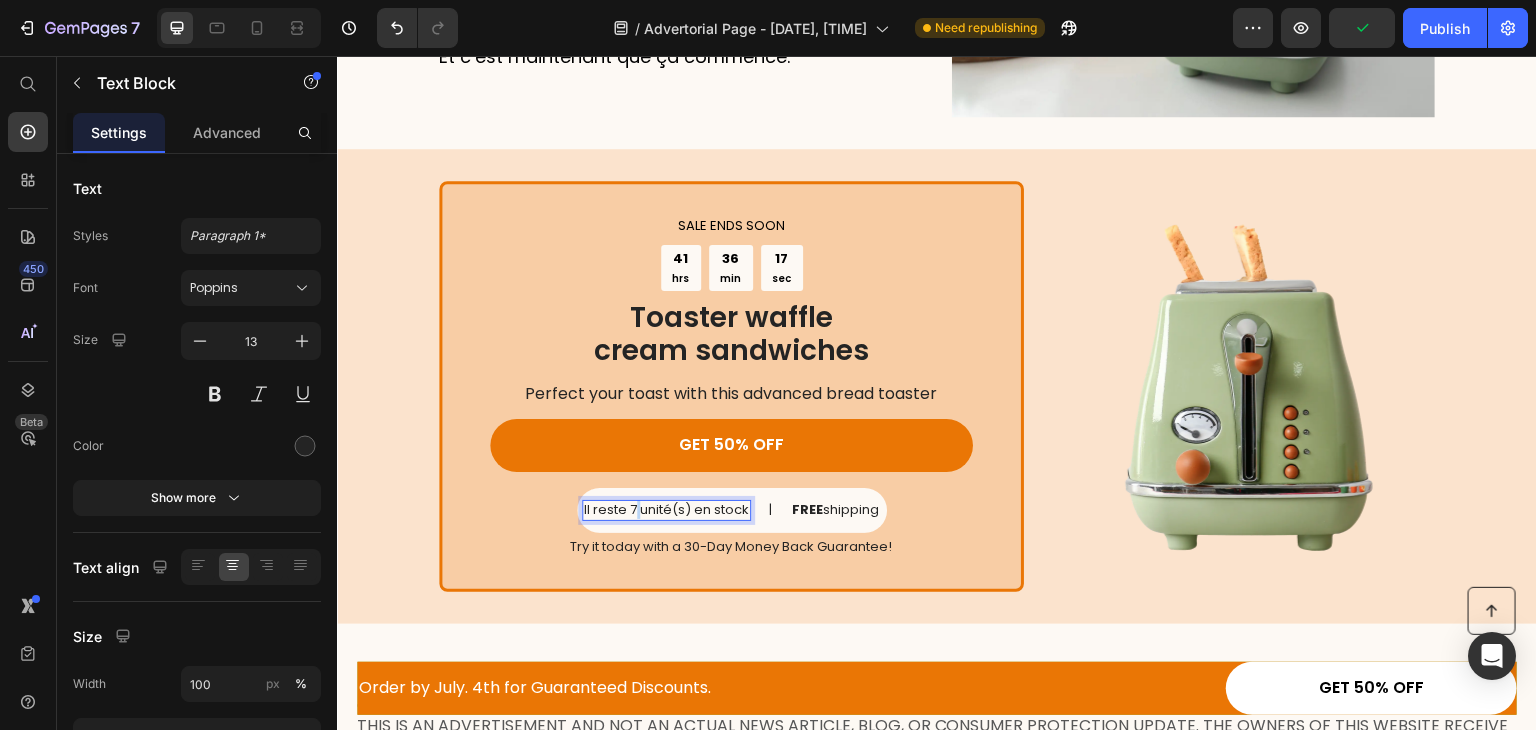 click on "Il reste 7 unité(s) en stock" at bounding box center [666, 510] 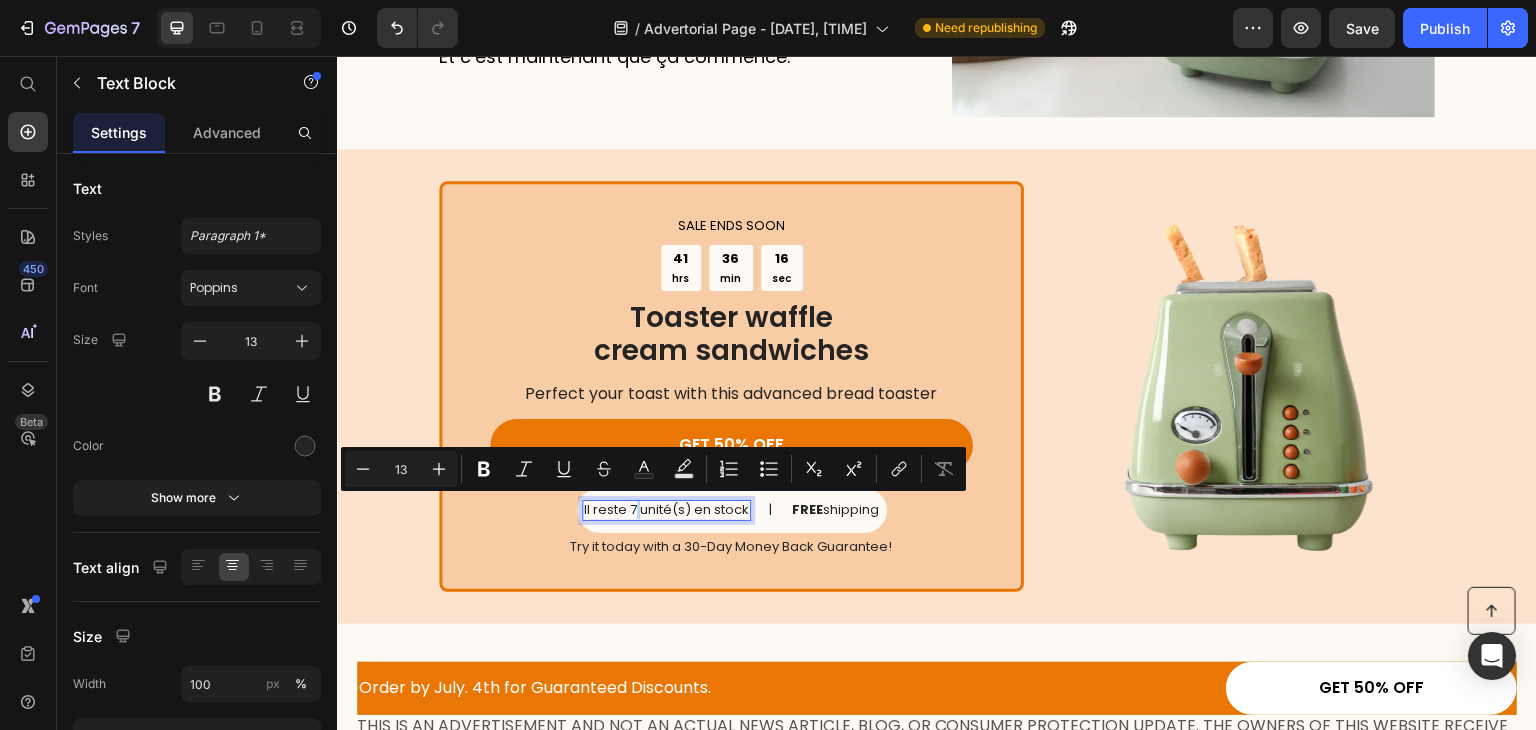 click on "Il reste 7 unité(s) en stock" at bounding box center (666, 510) 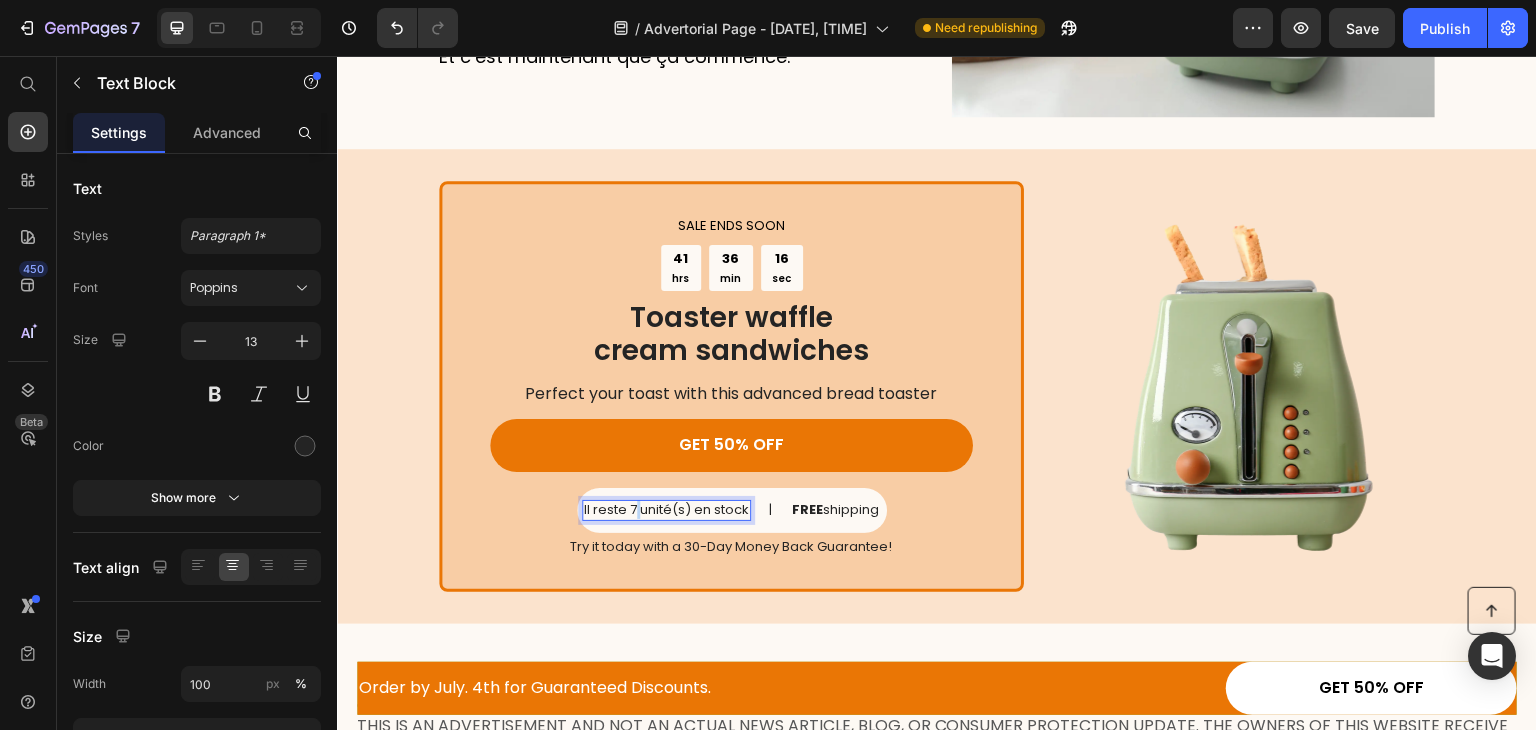 click on "Il reste 7 unité(s) en stock" at bounding box center [666, 510] 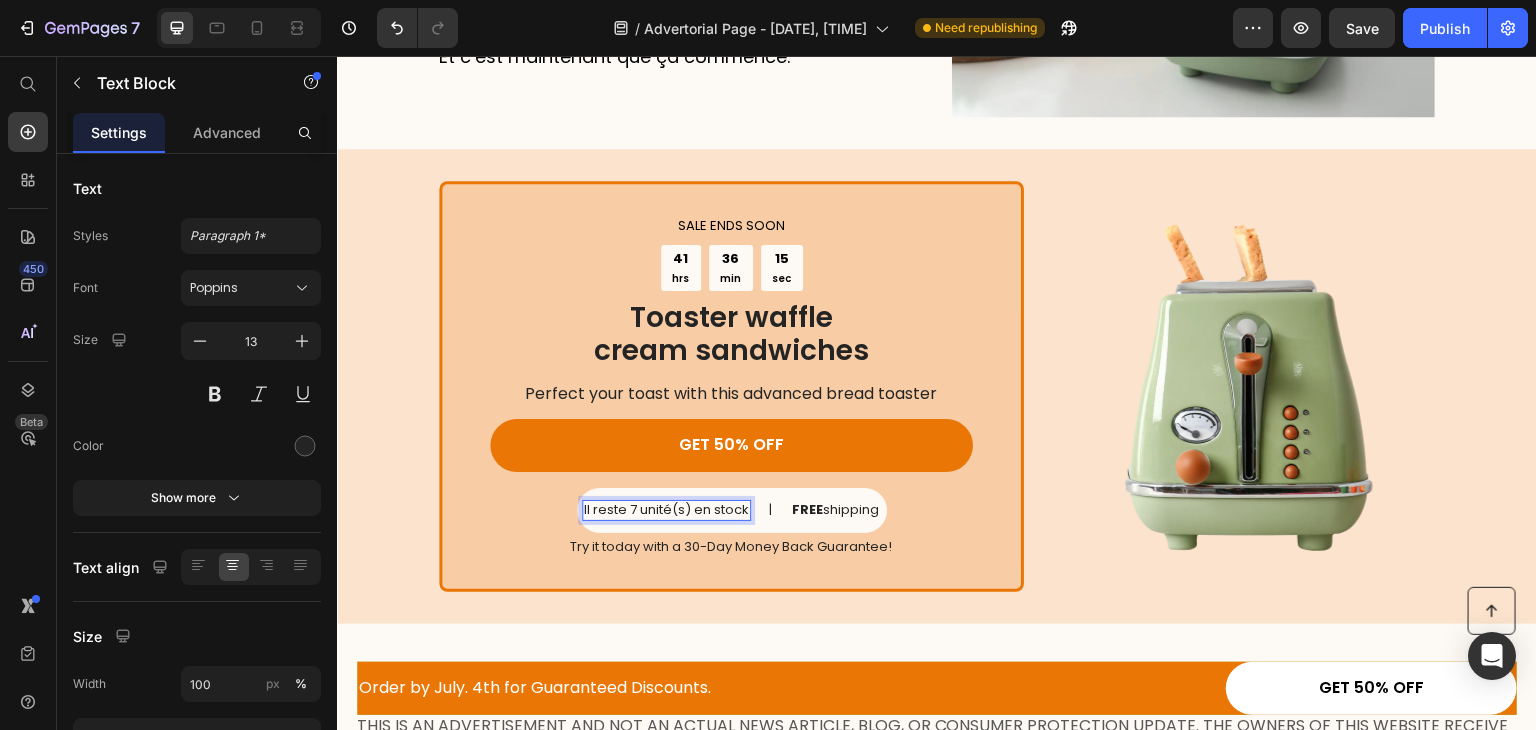 click on "Il reste 7 unité(s) en stock" at bounding box center [666, 510] 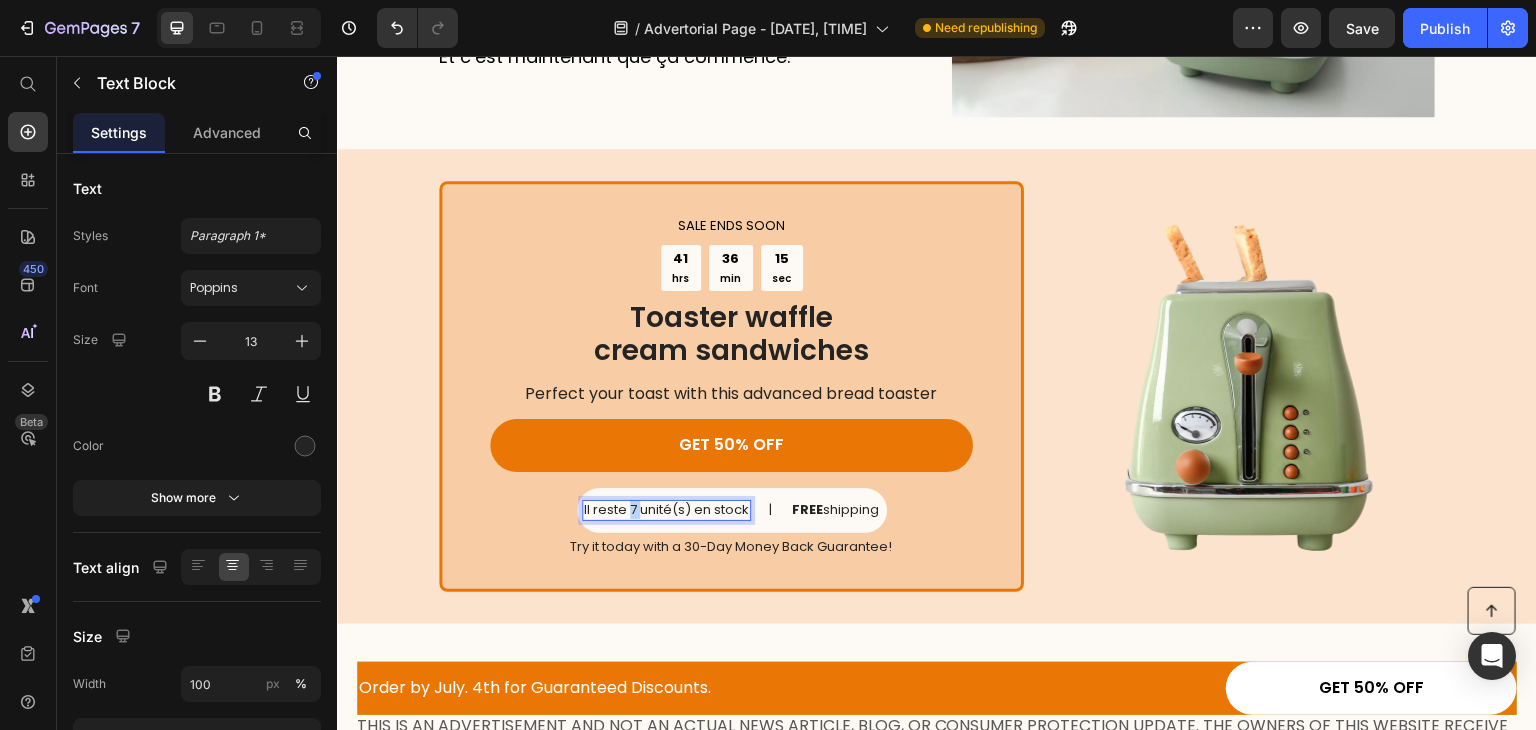 click on "Il reste 7 unité(s) en stock" at bounding box center (666, 510) 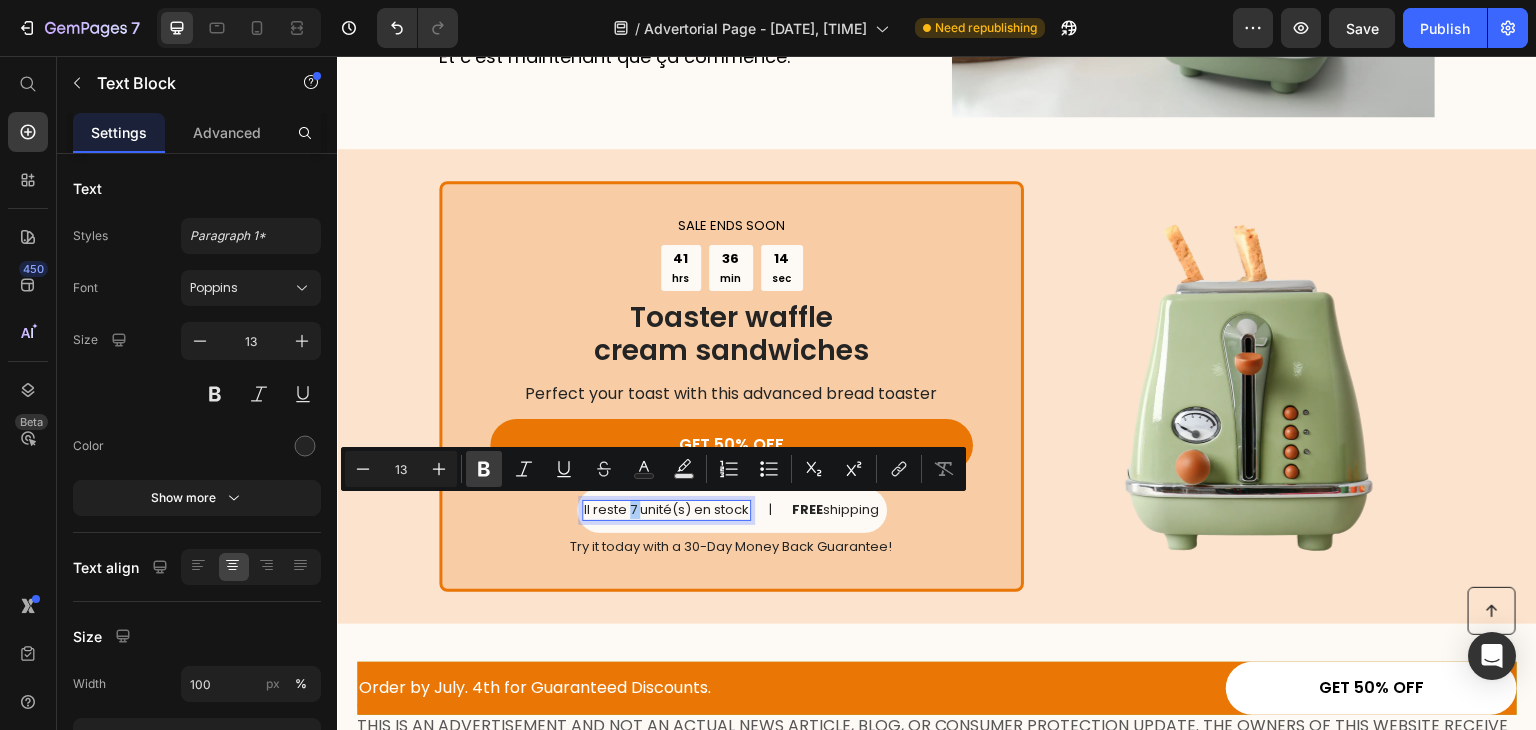 click 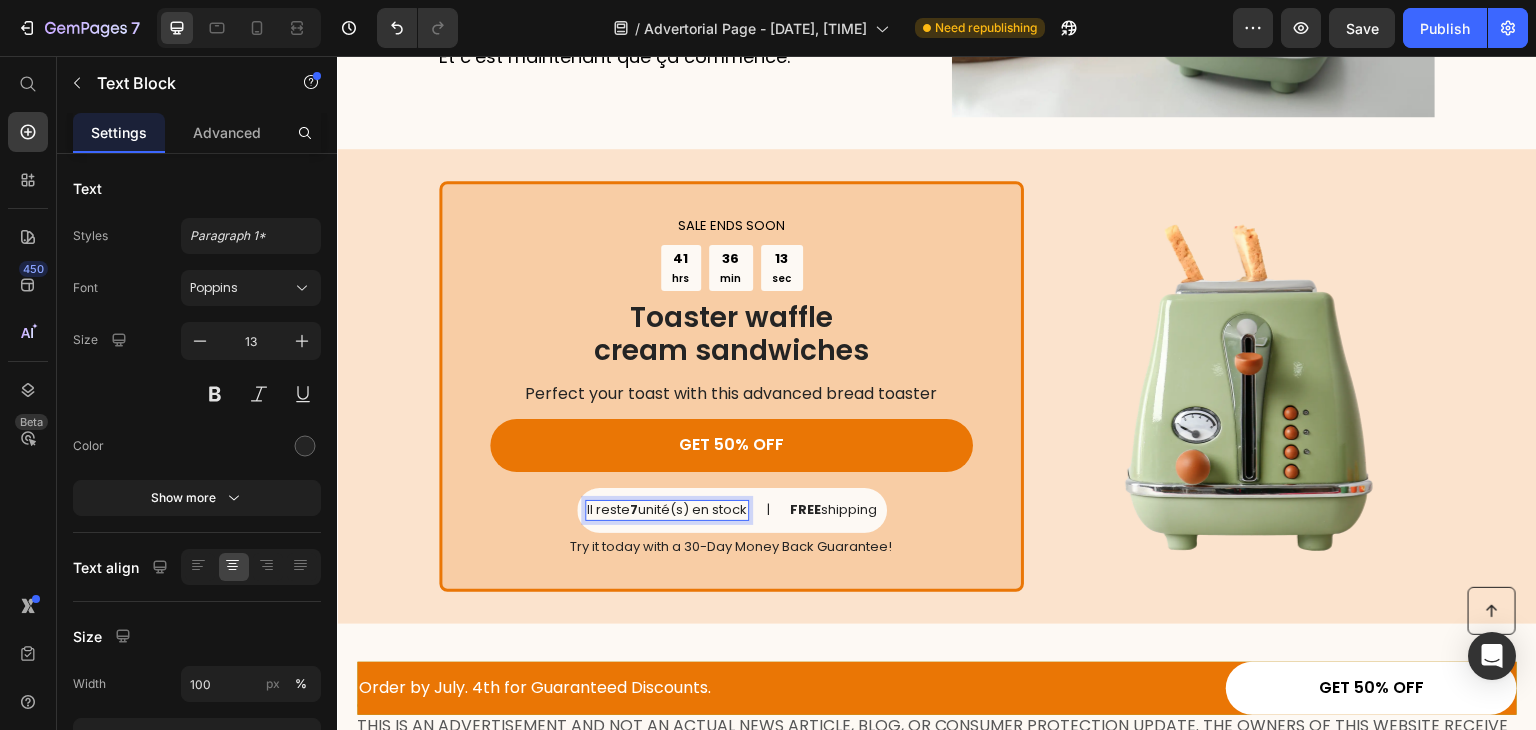click on "Il reste  7  unité(s) en stock" at bounding box center (667, 510) 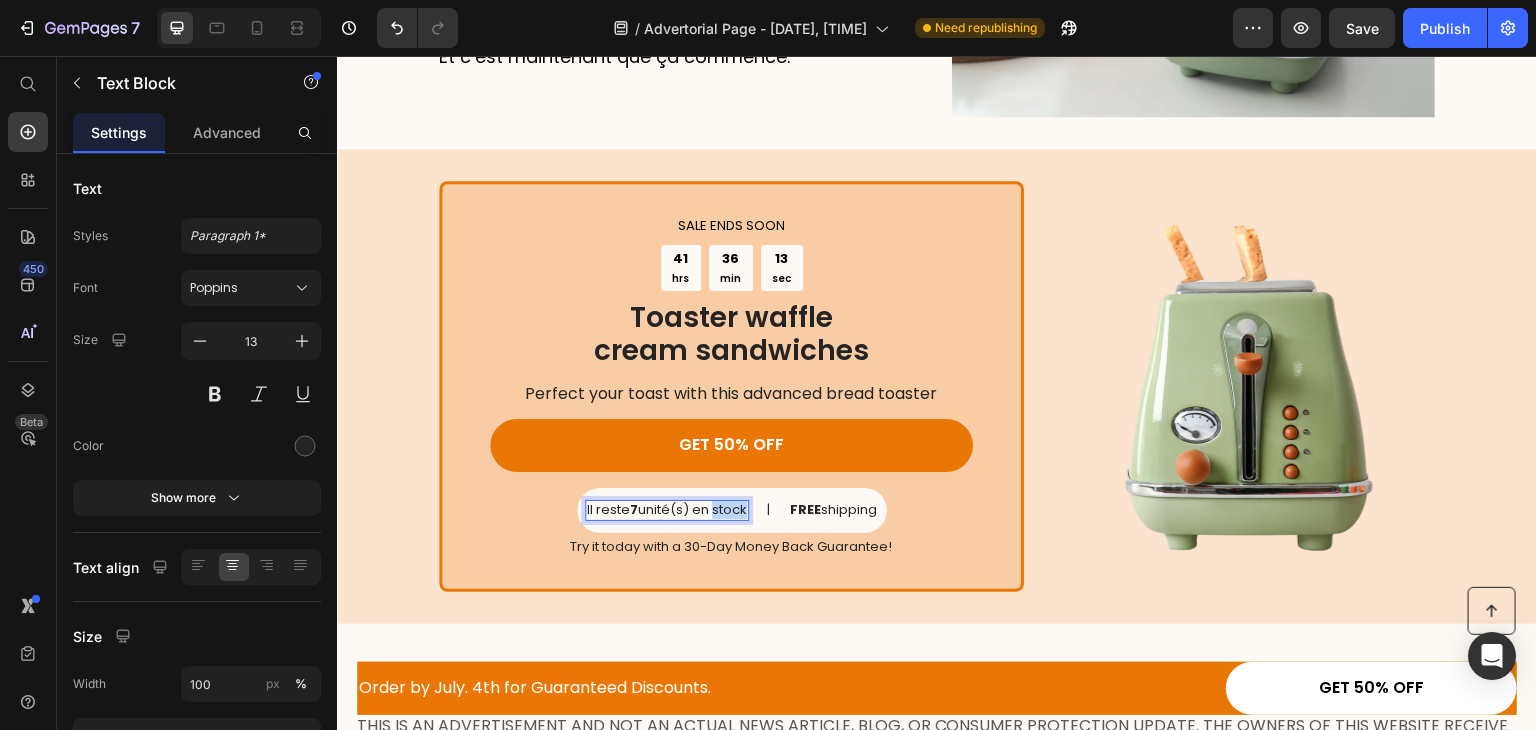 click on "Il reste  7  unité(s) en stock" at bounding box center [667, 510] 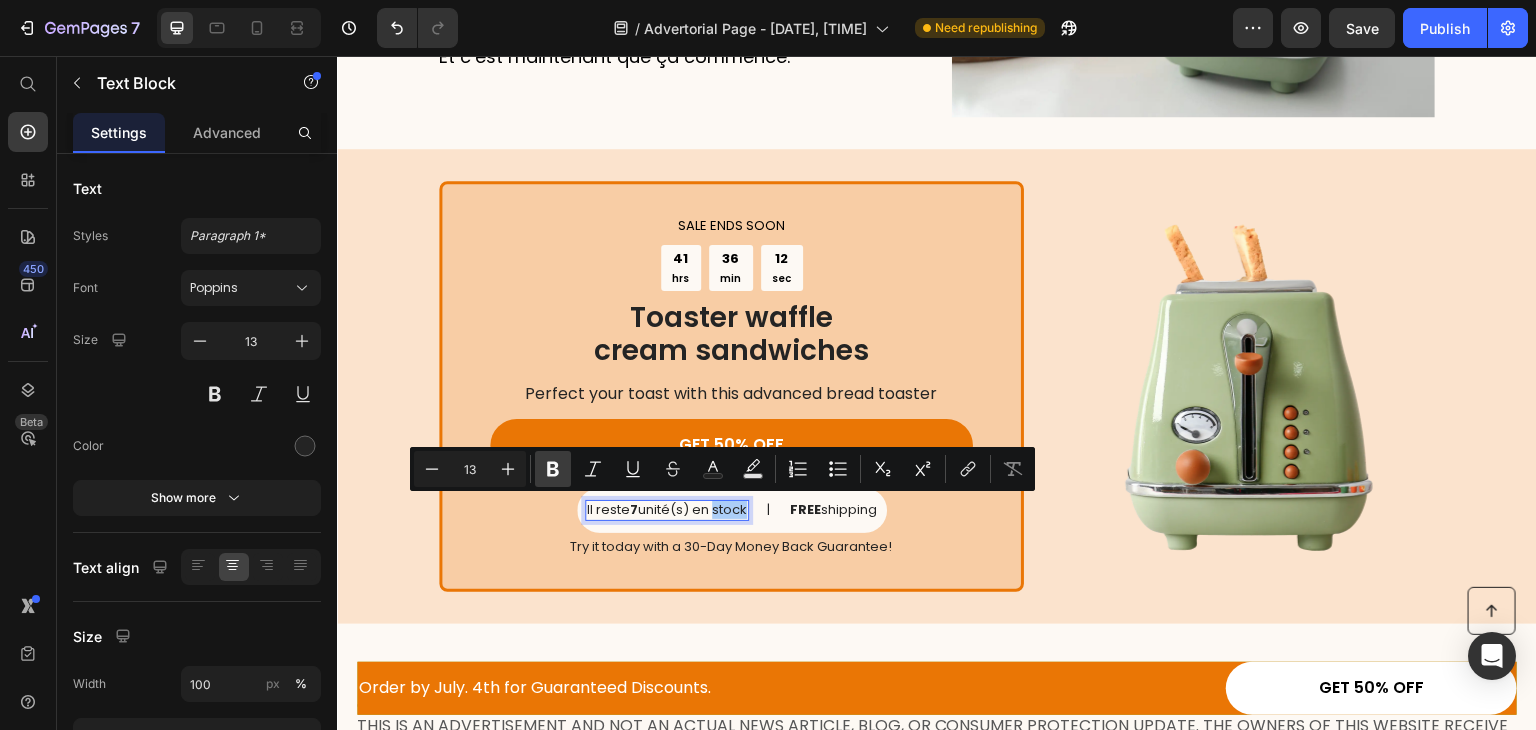 click 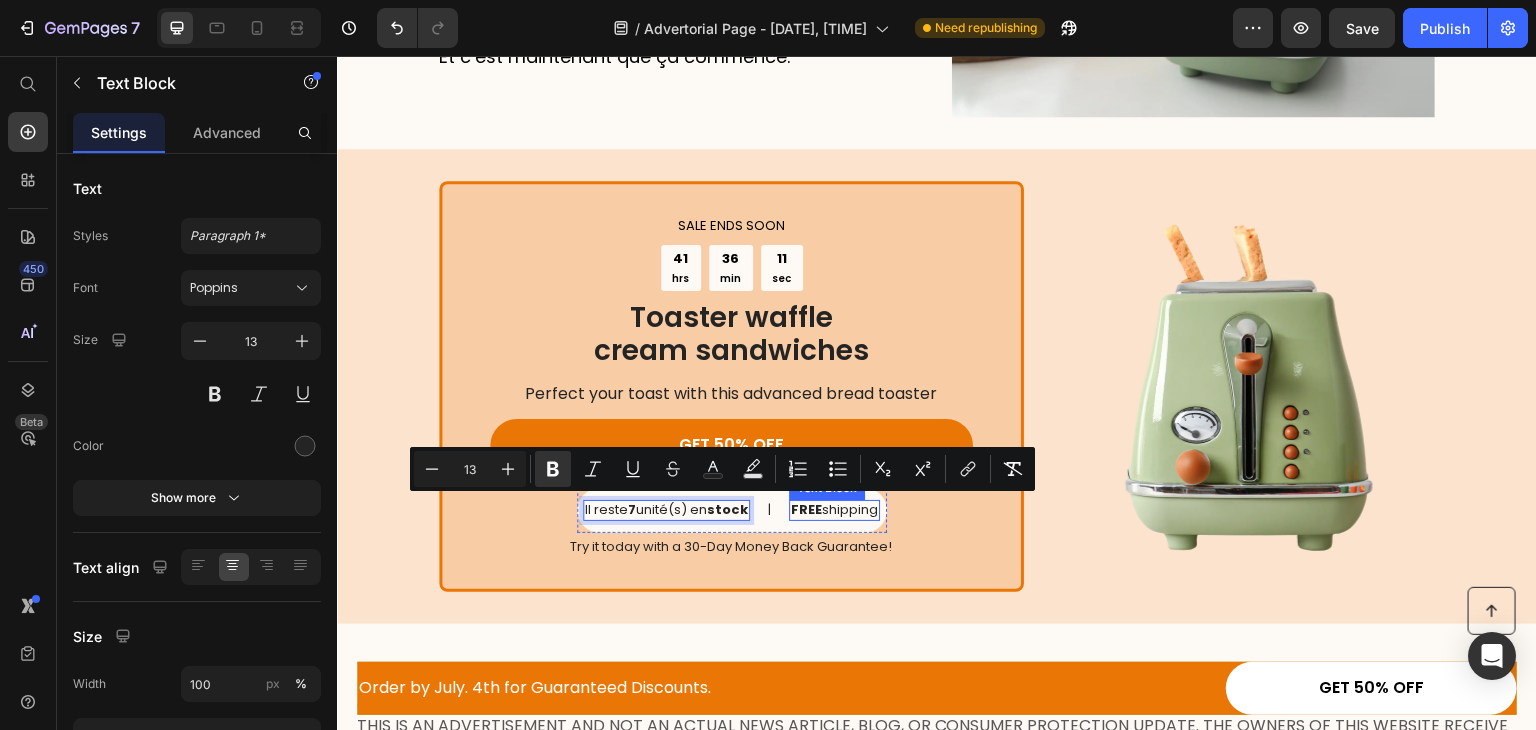 click on "FREE" at bounding box center [806, 509] 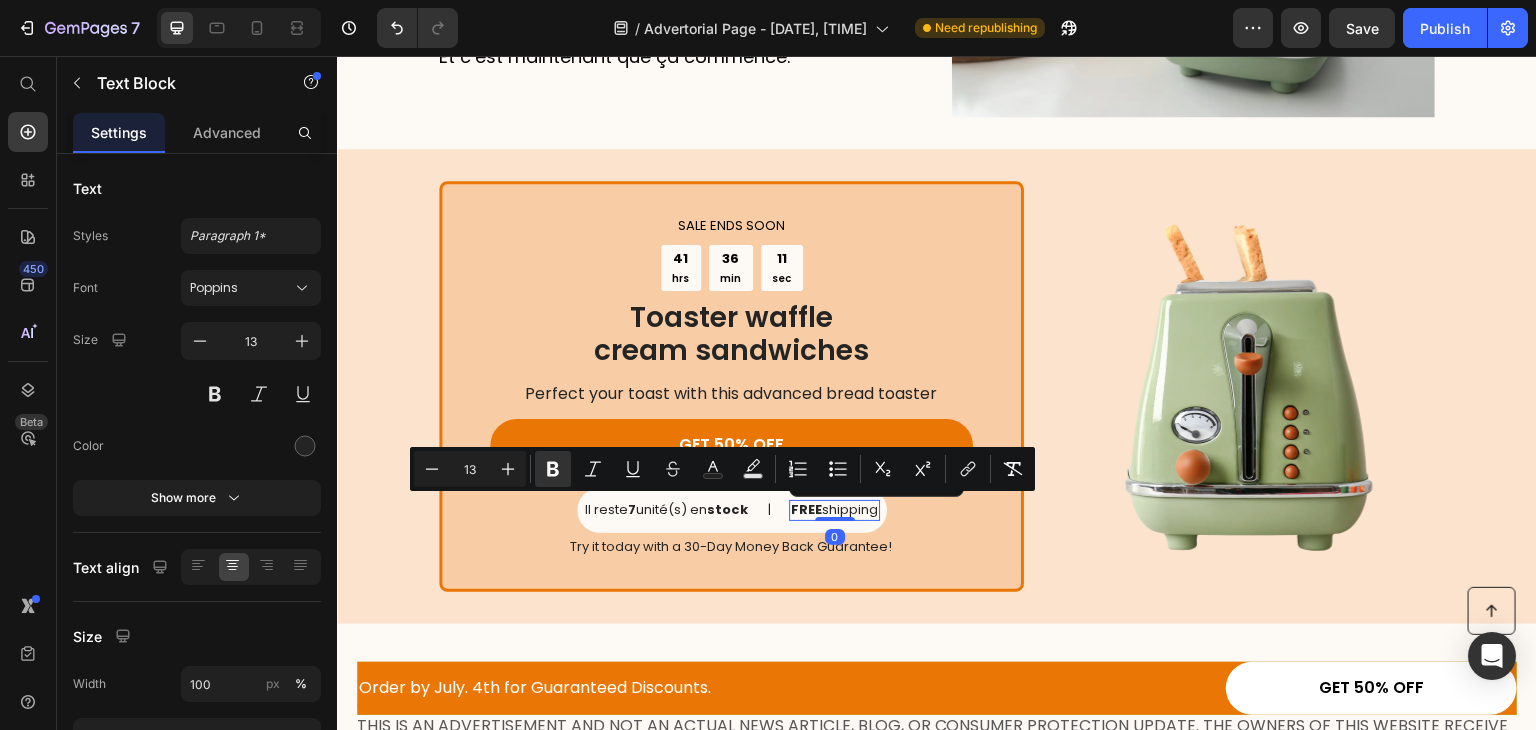 click on "FREE" at bounding box center (806, 509) 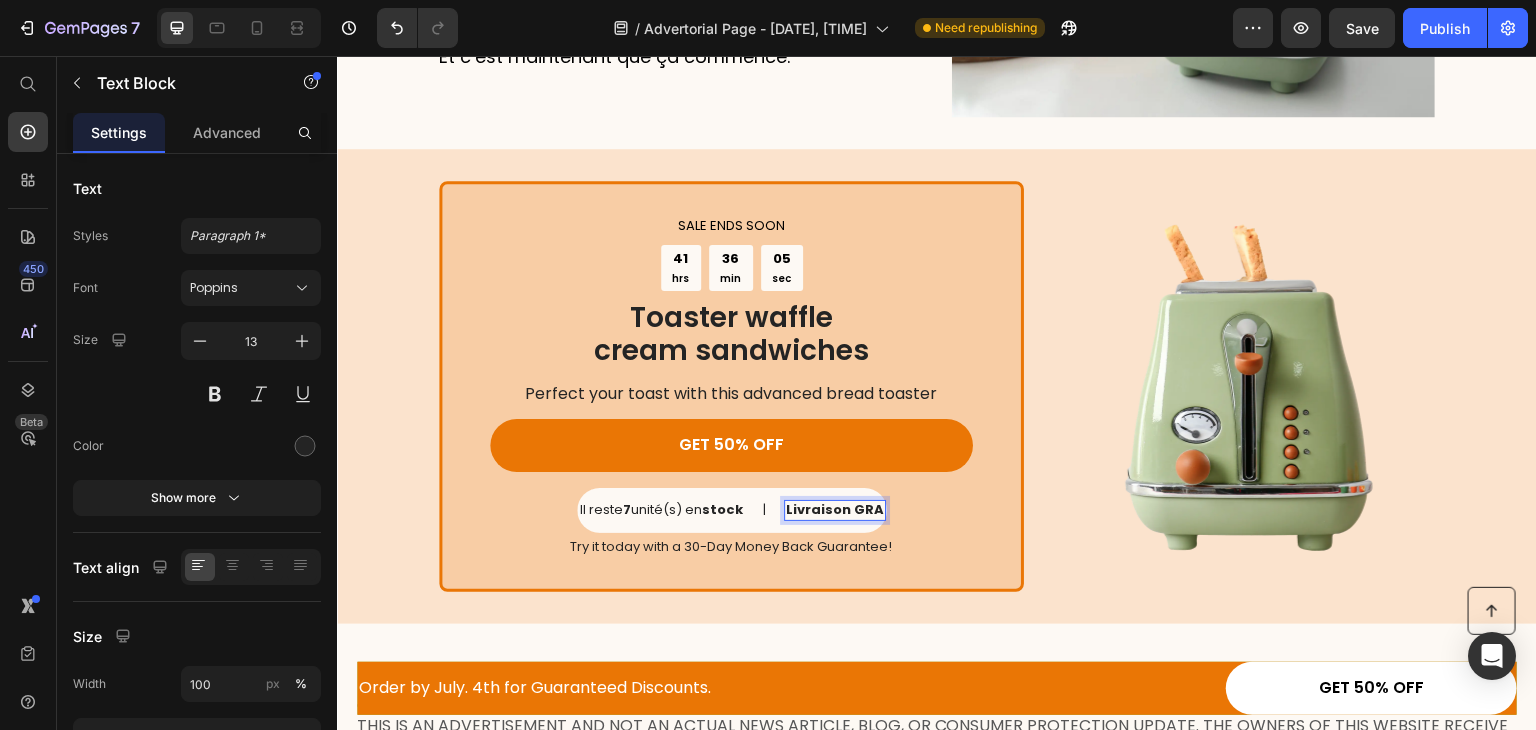 scroll, scrollTop: 4068, scrollLeft: 0, axis: vertical 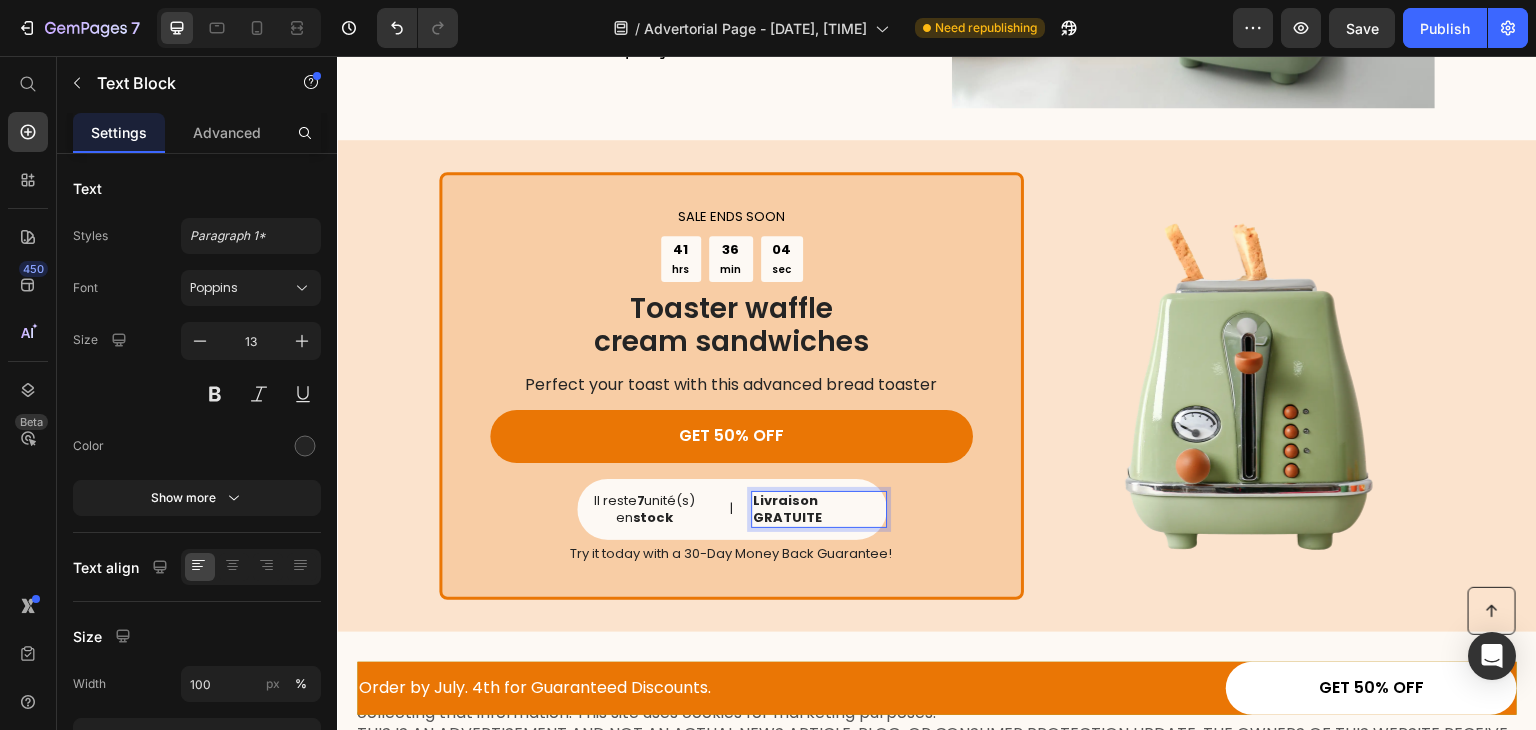 click on "Livraison GRATUITE" at bounding box center [787, 509] 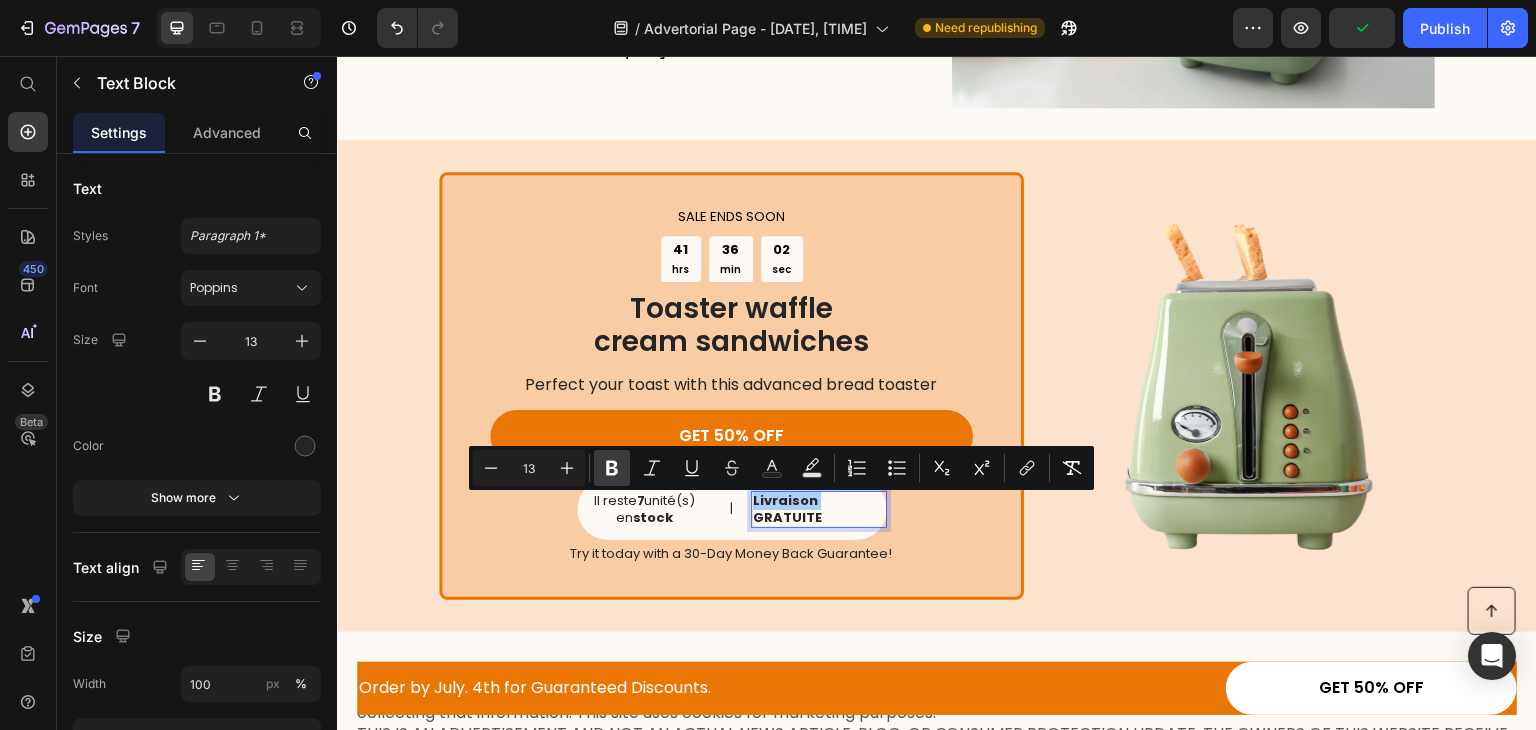 click on "Bold" at bounding box center (612, 468) 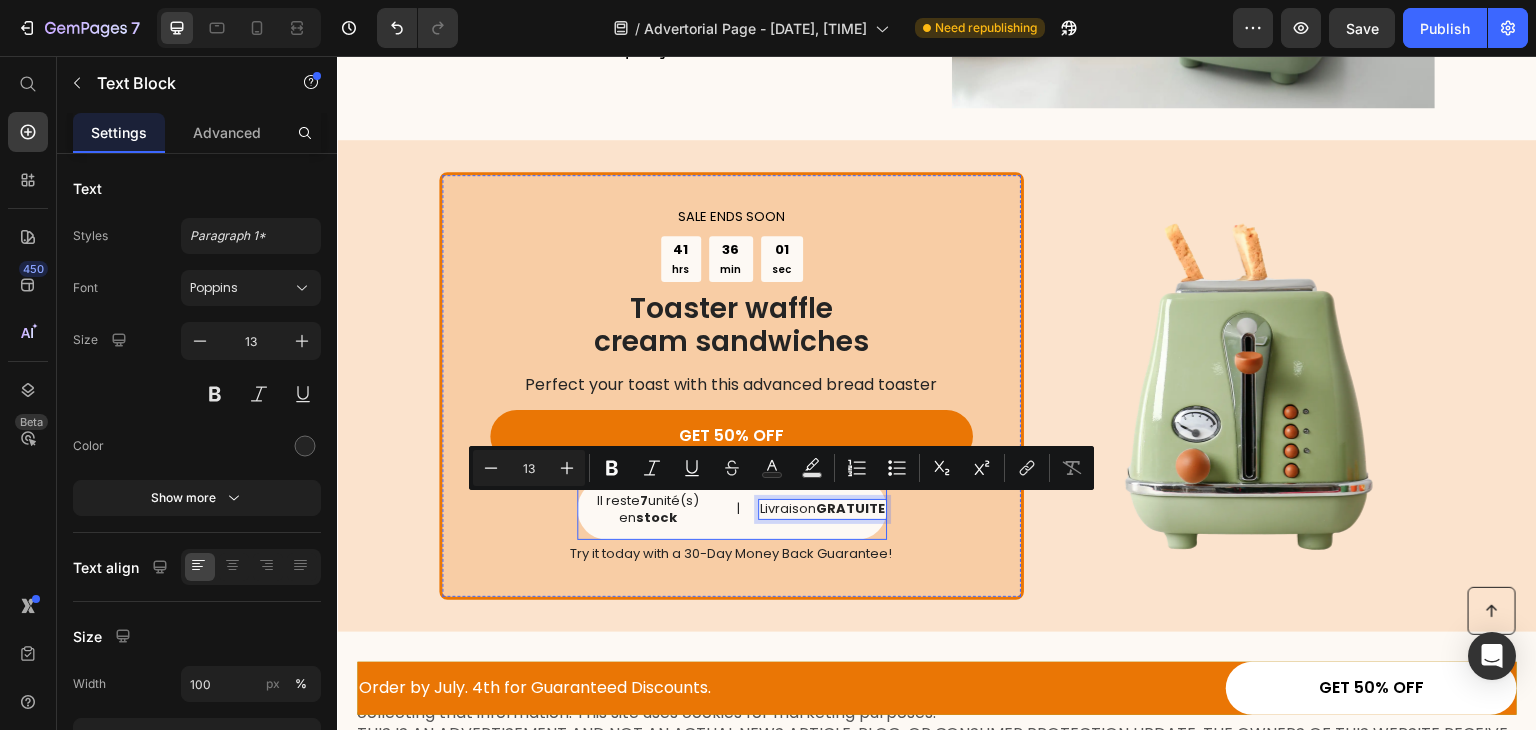 click on "Il reste  7  unité(s) en  stock Text Block | Text Block Livraison  GRATUITE Text Block   0 Row" at bounding box center (732, 510) 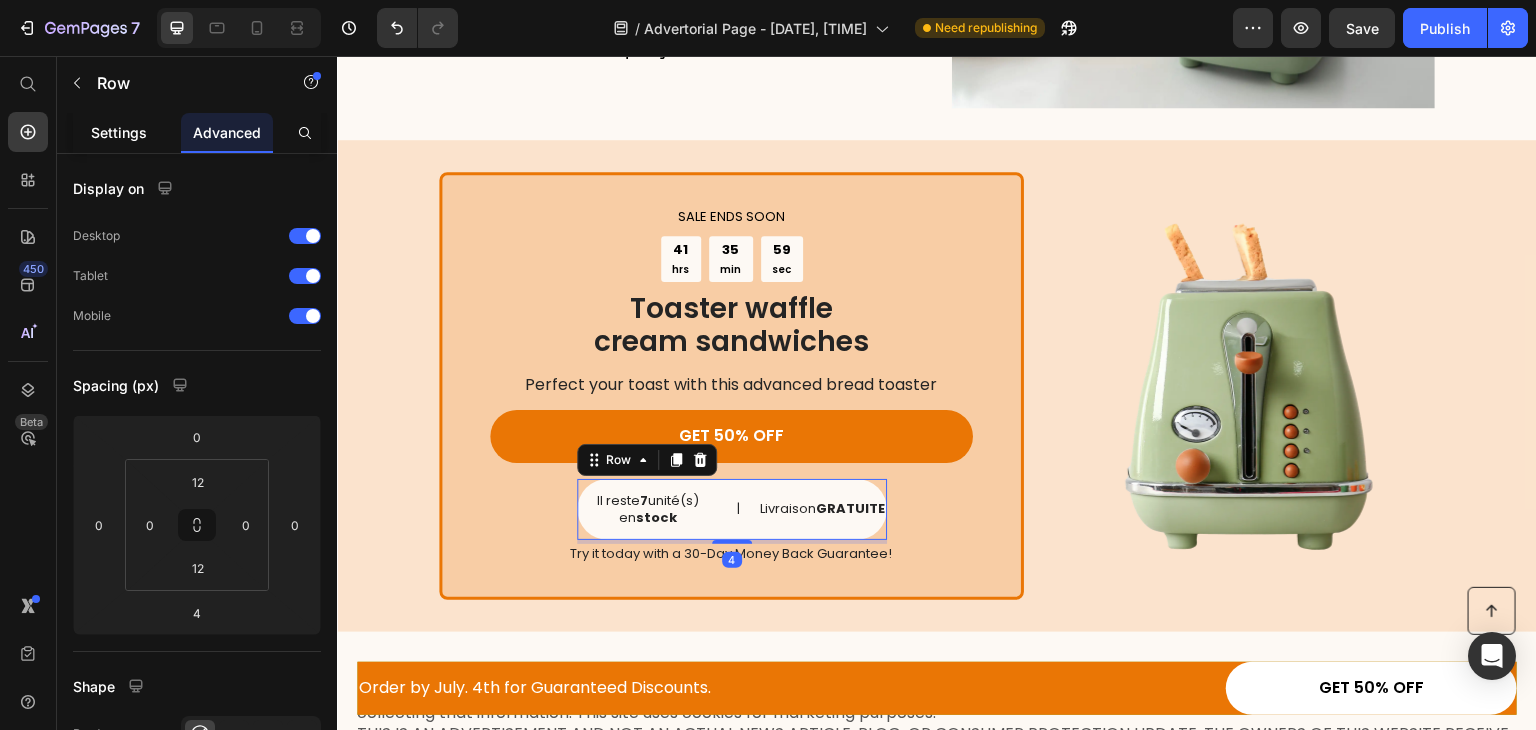 click on "Settings" 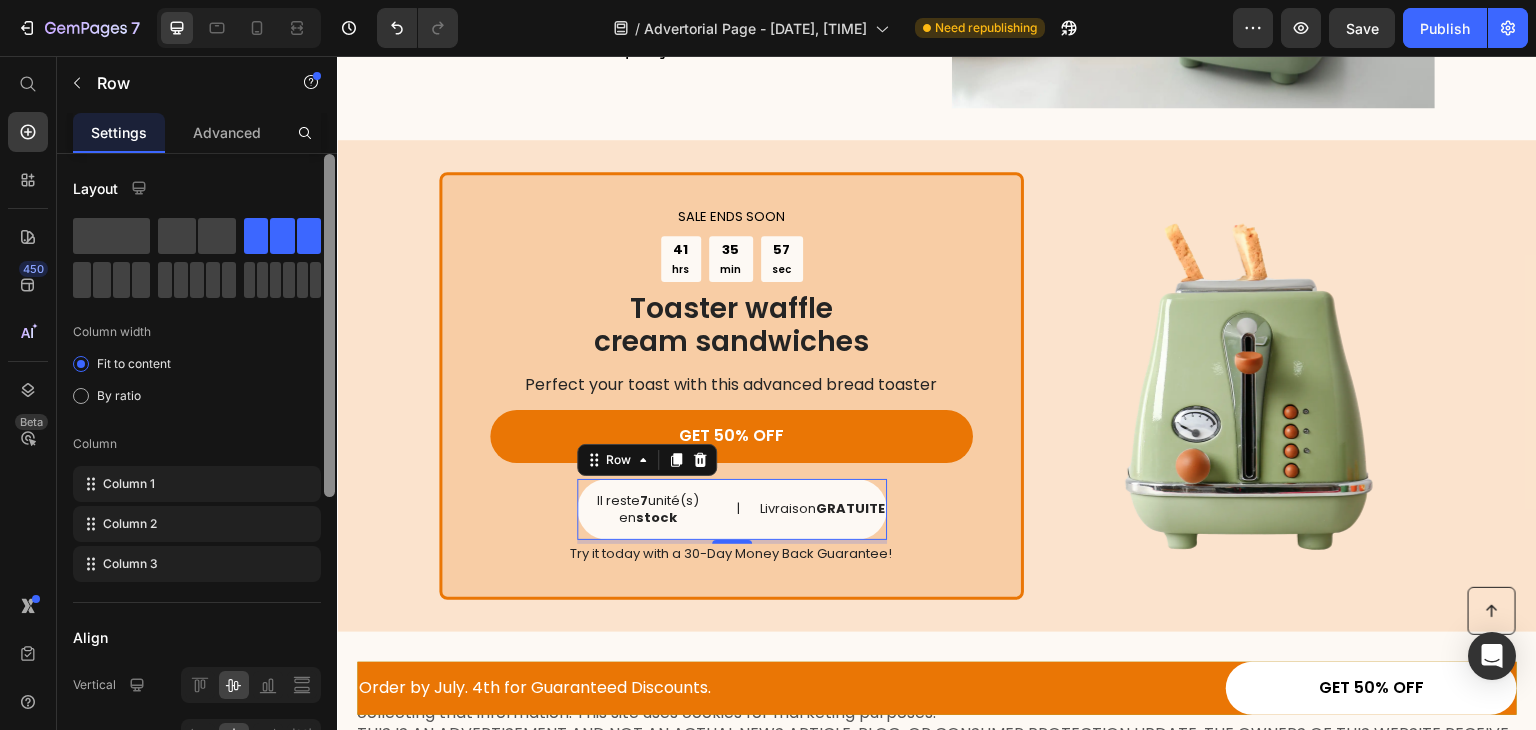 scroll, scrollTop: 534, scrollLeft: 0, axis: vertical 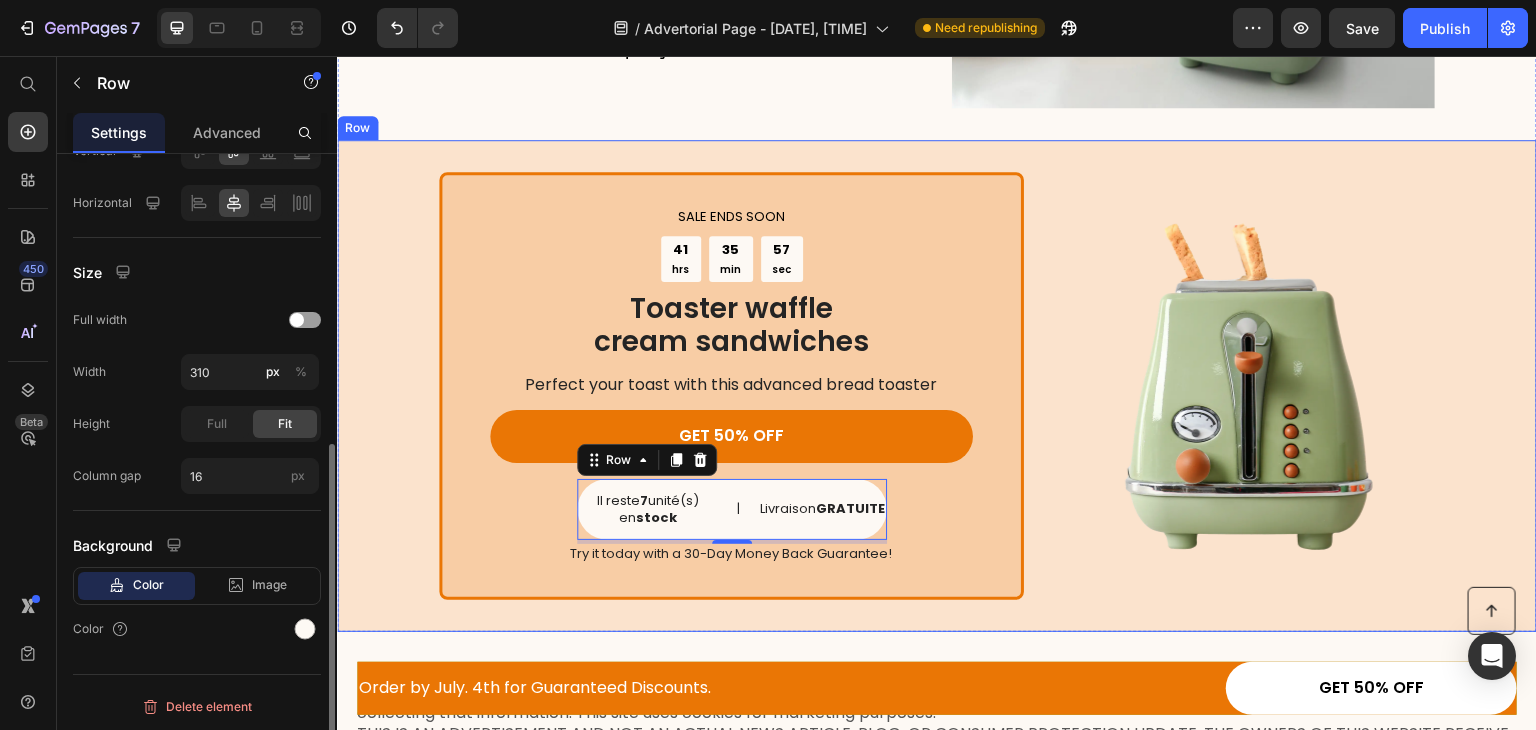 drag, startPoint x: 672, startPoint y: 489, endPoint x: 343, endPoint y: 479, distance: 329.15195 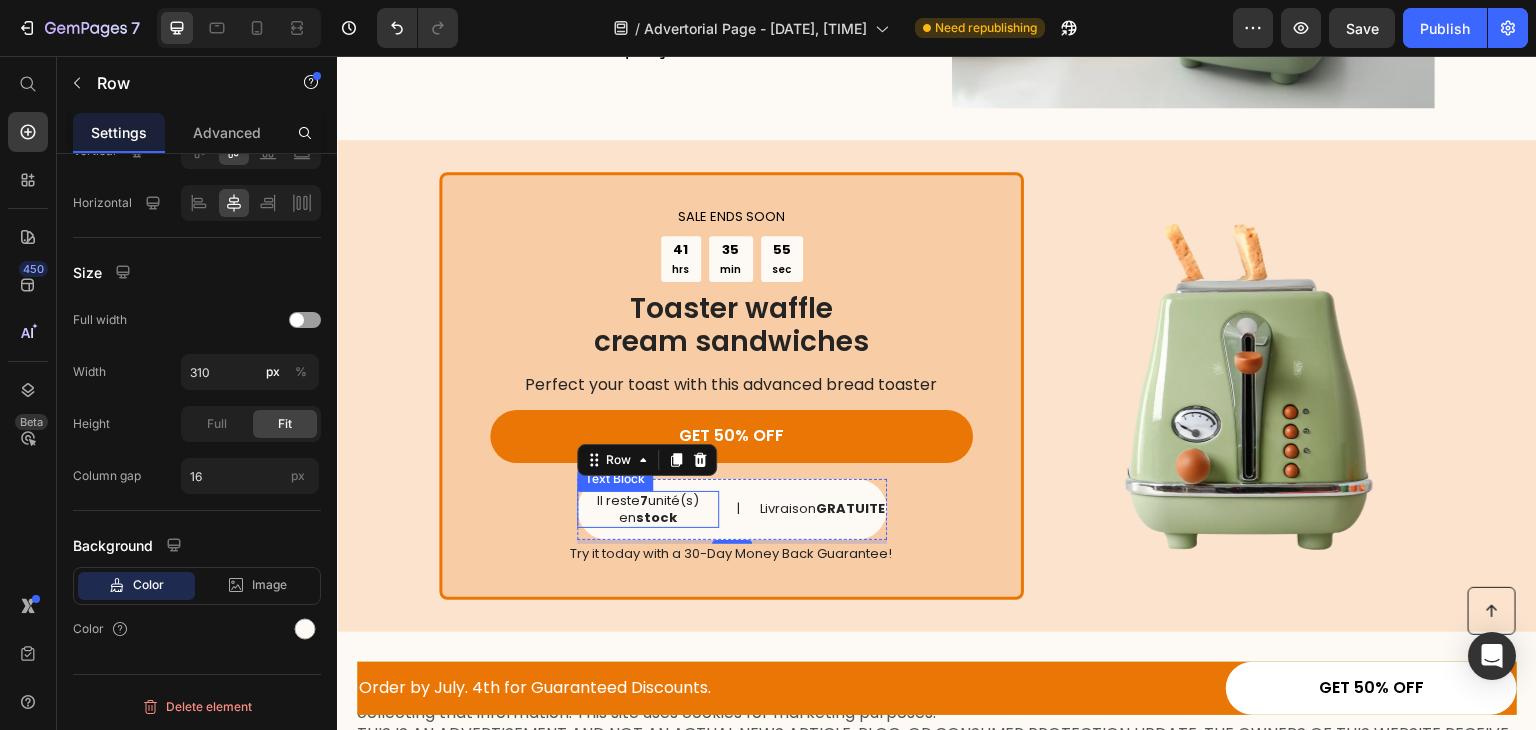 click on "Il reste  7  unité(s) en  stock" at bounding box center [648, 510] 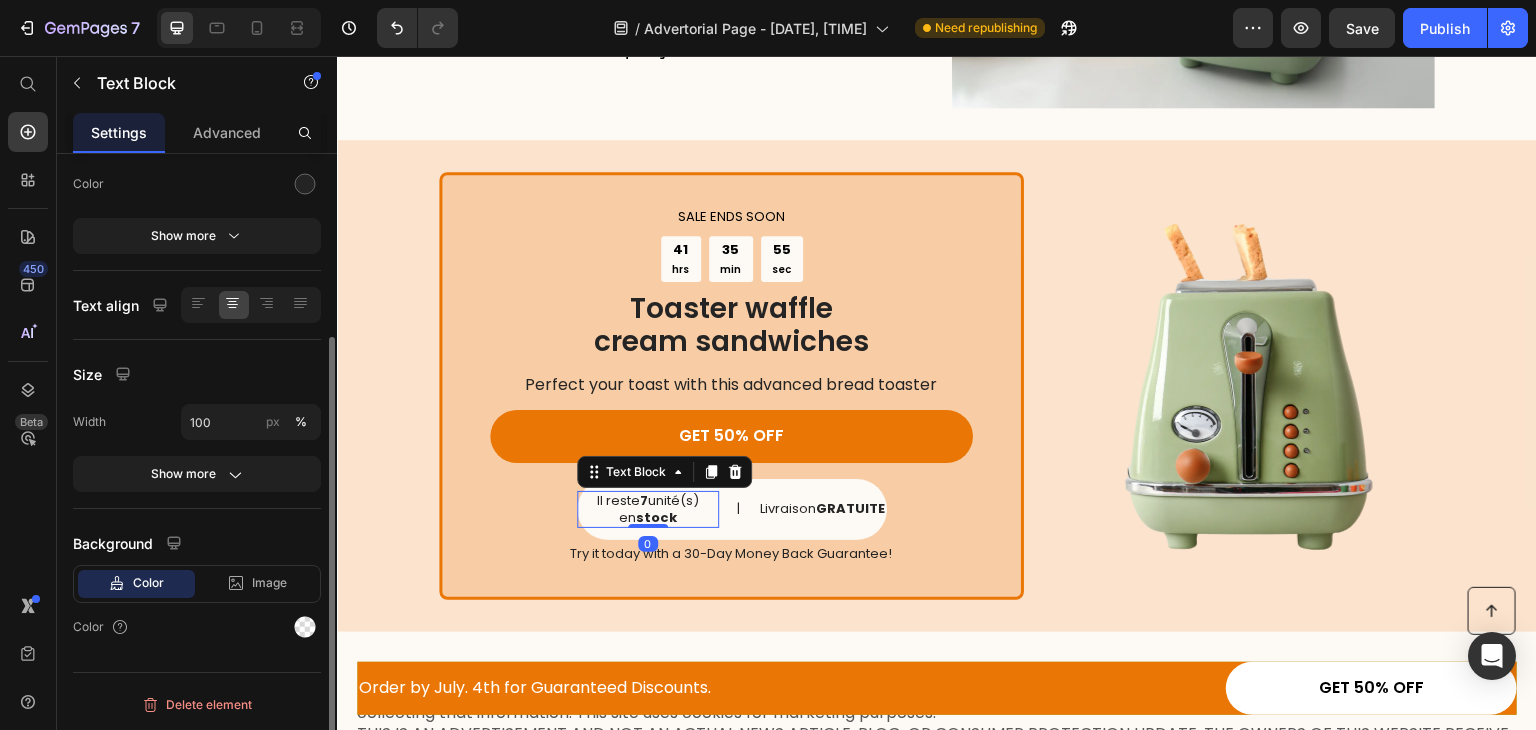scroll, scrollTop: 0, scrollLeft: 0, axis: both 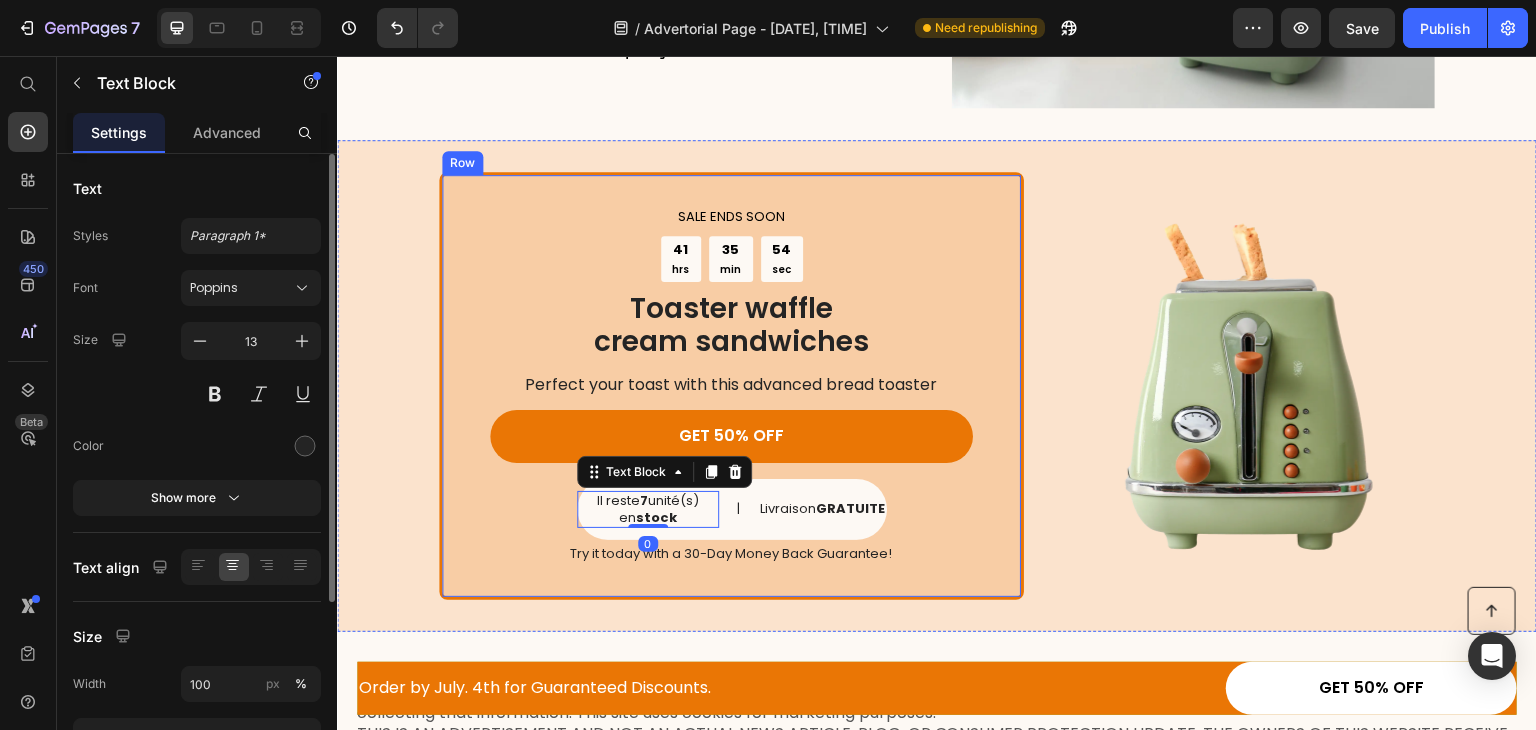 click on "SALE ENDS SOON Text Block 41 hrs 35 min 54 sec Countdown Timer Toaster waffle cream sandwiches Heading Perfect your toast with this advanced bread toaster Text Block GET 50% OFF Button Il reste  7  unité(s) en  stock Text Block   0 | Text Block Livraison  GRATUITE Text Block Row Try it today with a 30-Day Money Back Guarantee! Text Block" at bounding box center [731, 386] 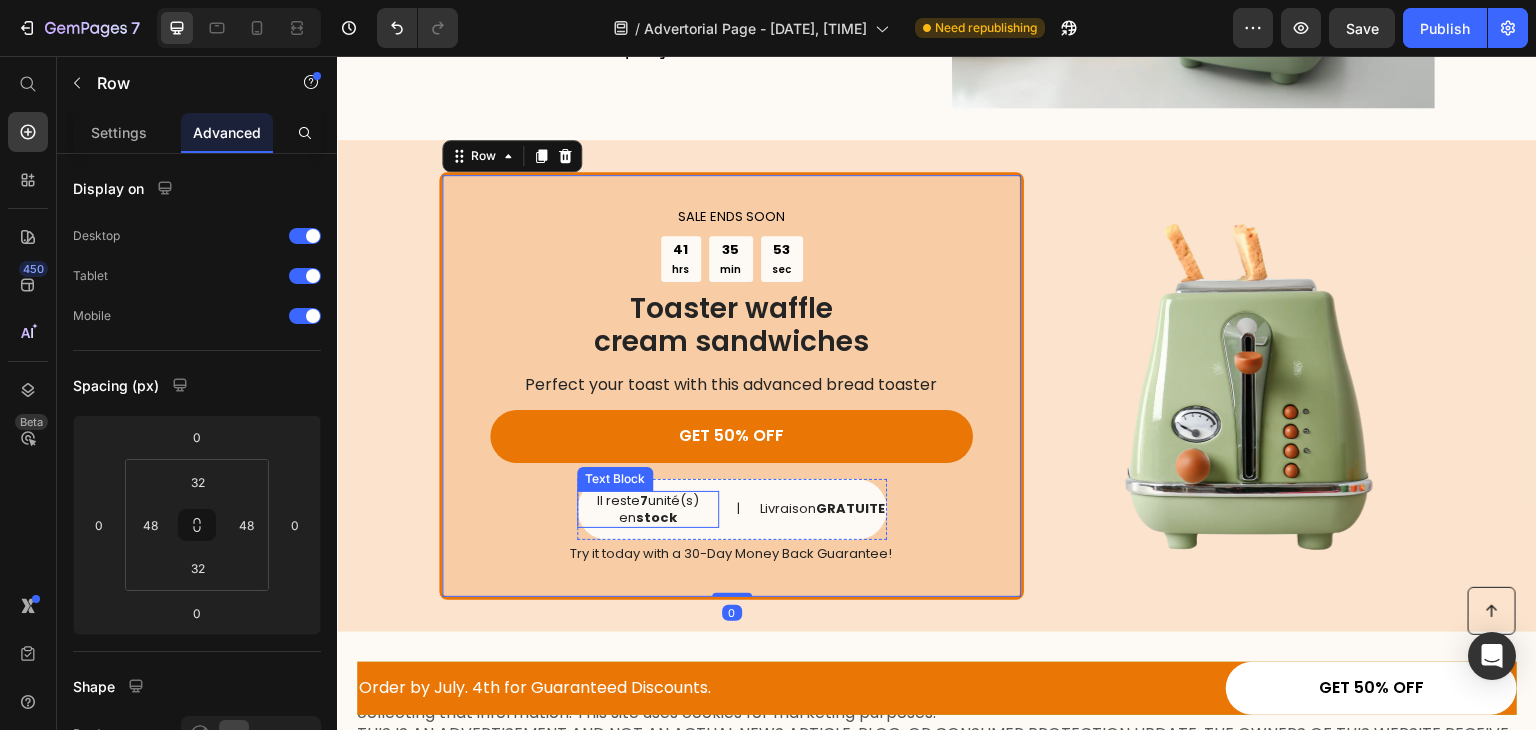 click on "Il reste  7  unité(s) en  stock" at bounding box center [648, 510] 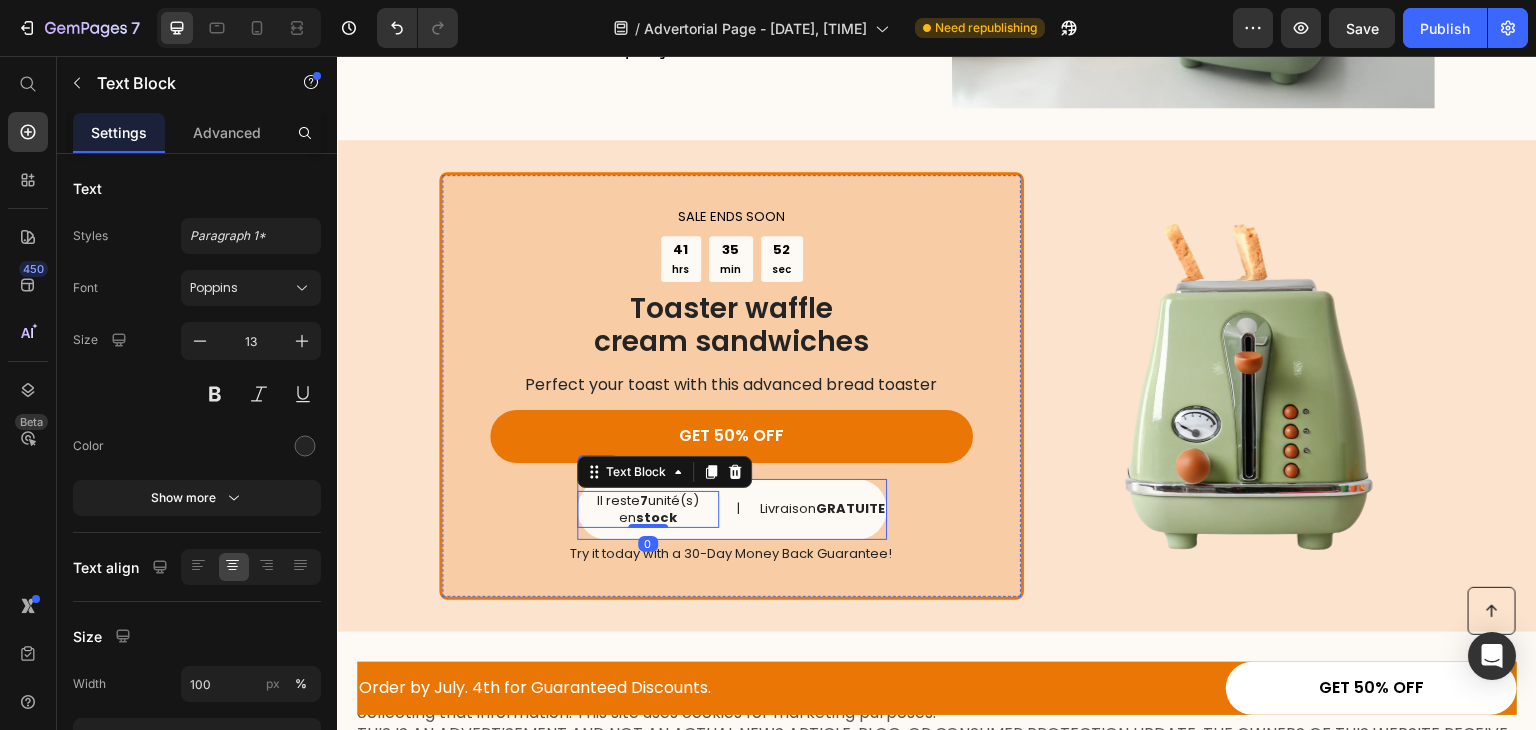 click on "Il reste  7  unité(s) en  stock Text Block   0 | Text Block Livraison  GRATUITE Text Block Row" at bounding box center [732, 510] 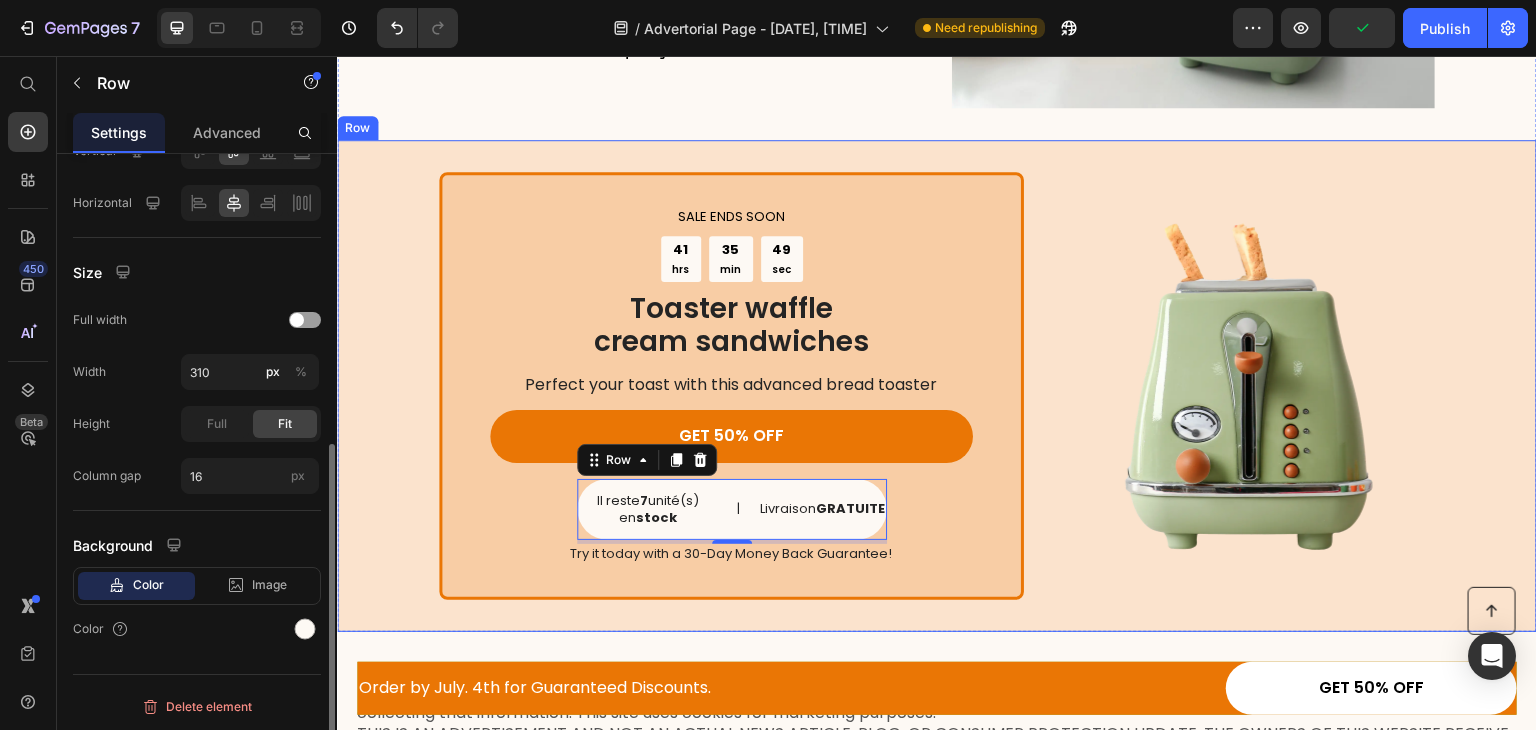 drag, startPoint x: 673, startPoint y: 433, endPoint x: 337, endPoint y: 424, distance: 336.1205 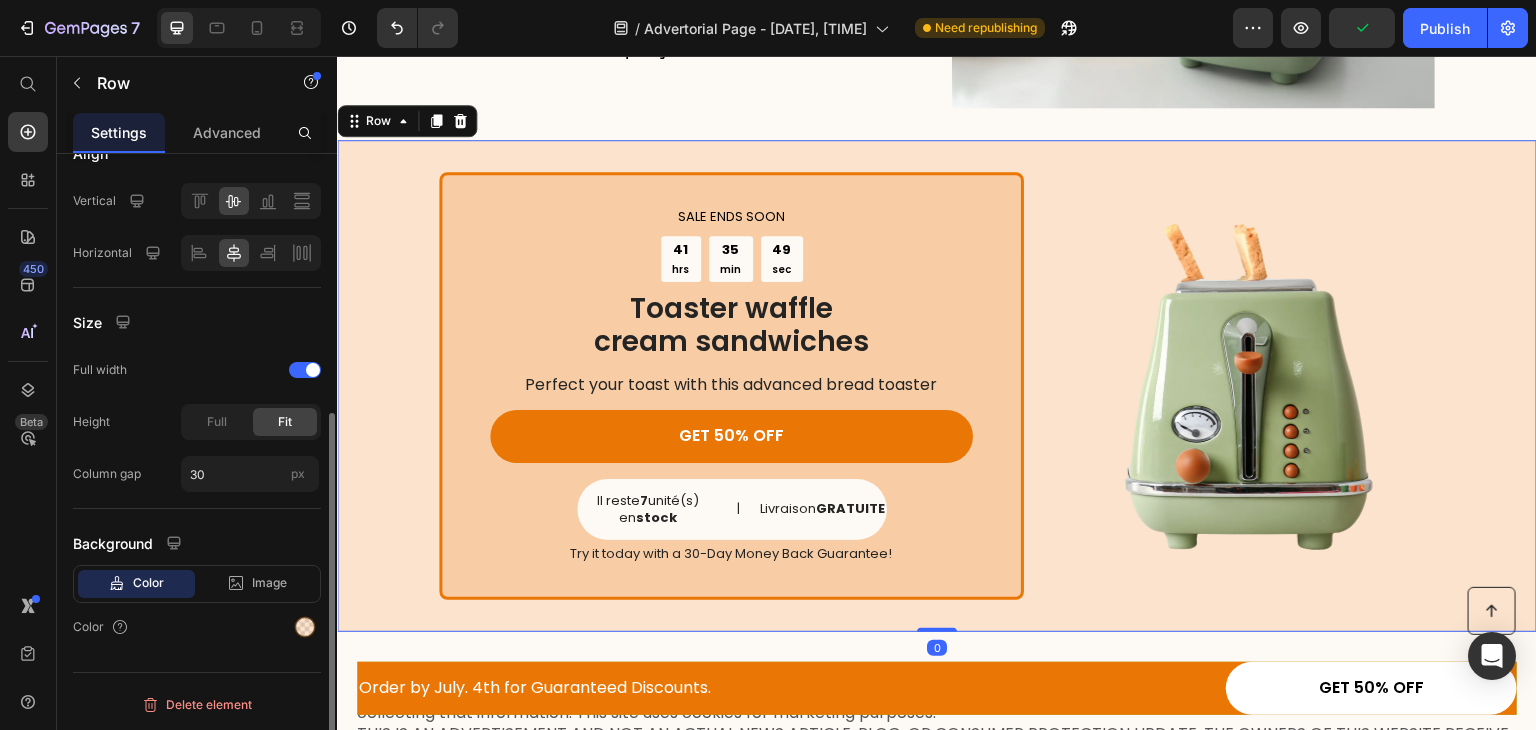 scroll, scrollTop: 442, scrollLeft: 0, axis: vertical 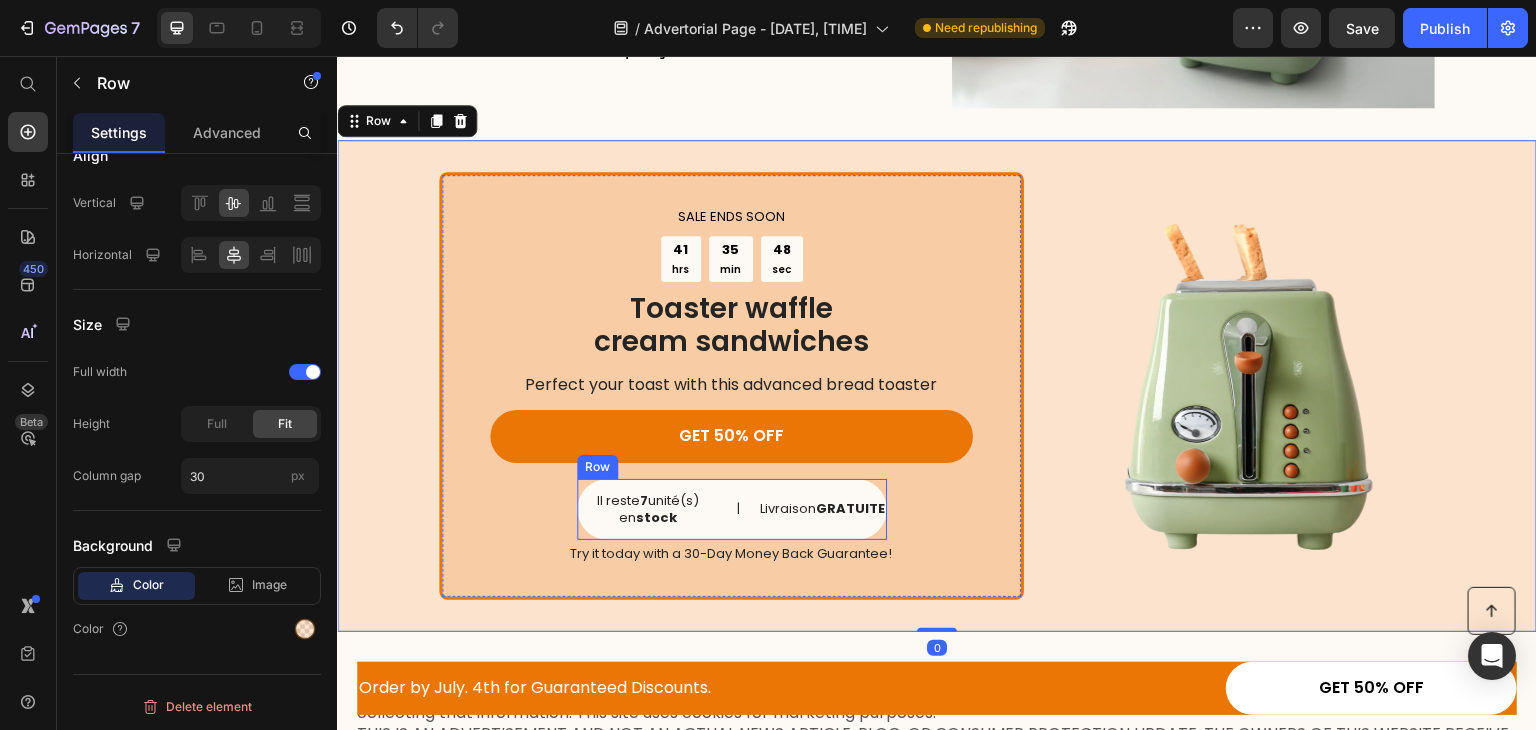 click on "Il reste  7  unité(s) en  stock Text Block | Text Block Livraison  GRATUITE Text Block Row" at bounding box center [732, 510] 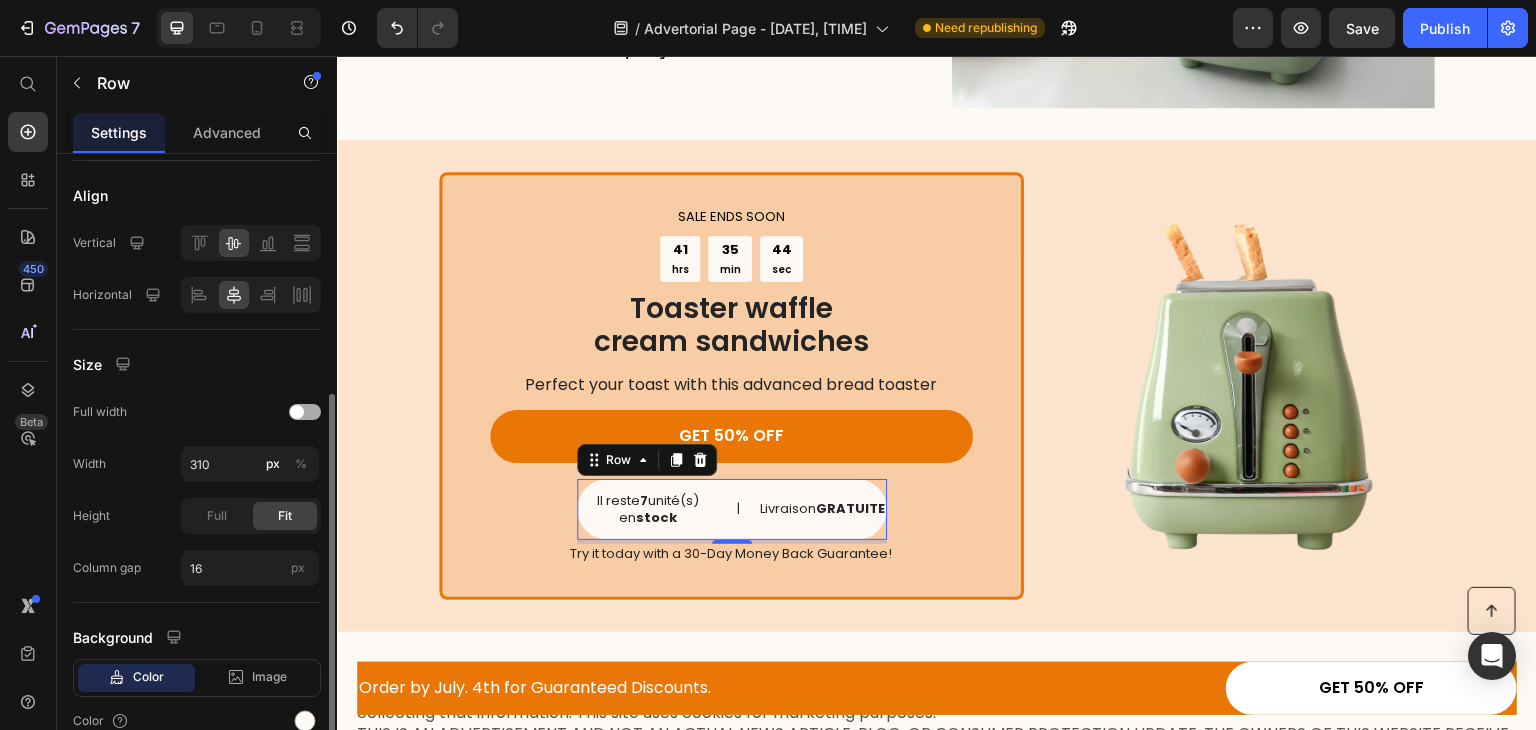 click at bounding box center [297, 412] 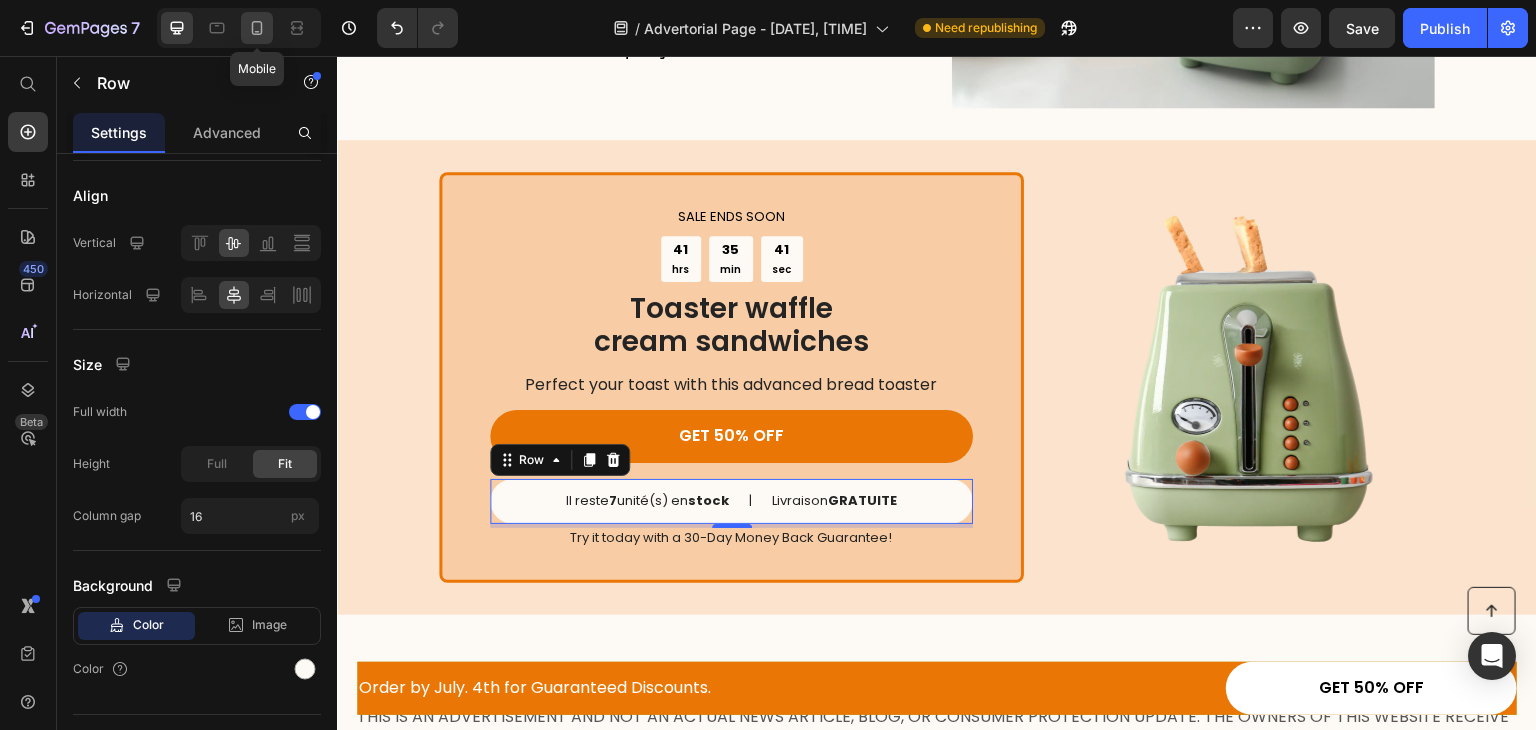 click 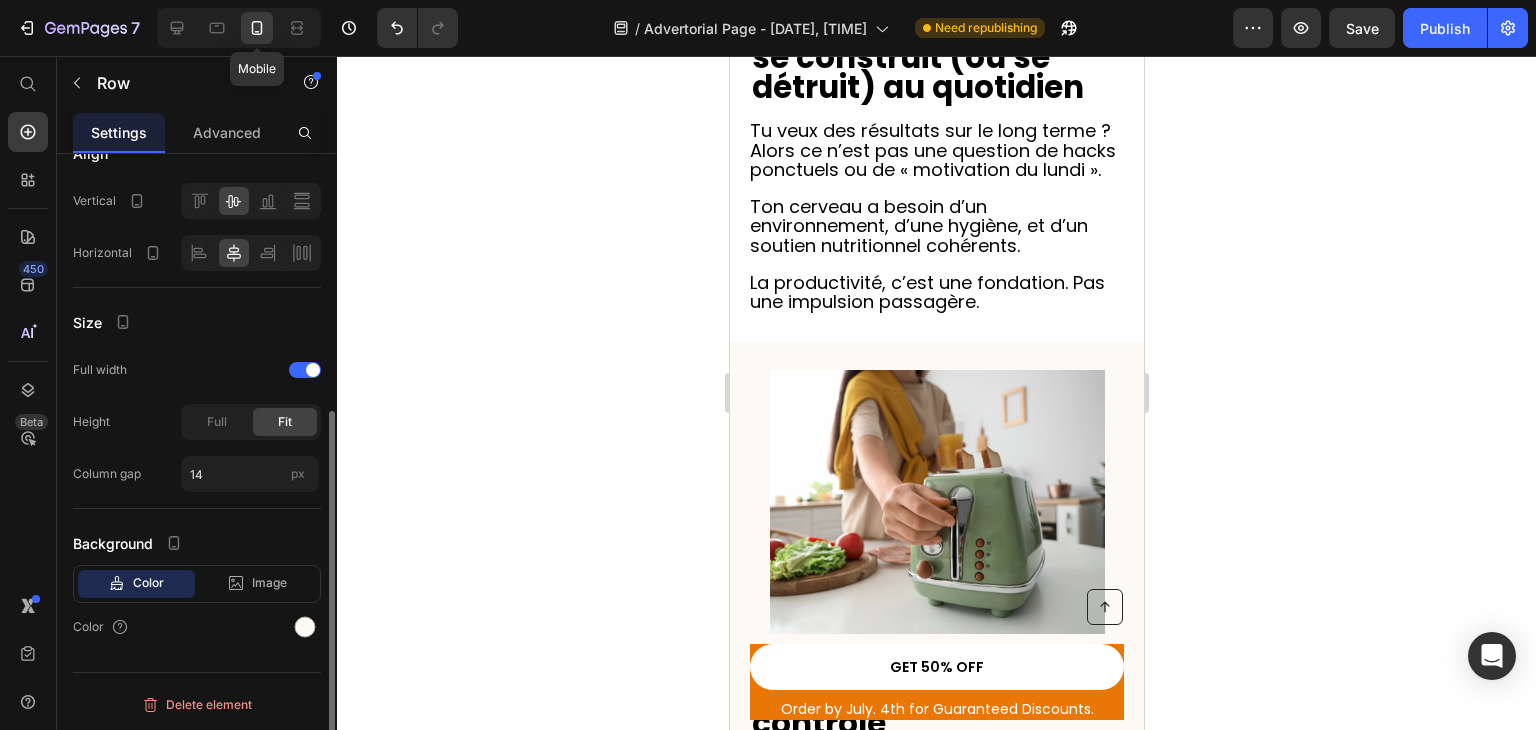 scroll, scrollTop: 438, scrollLeft: 0, axis: vertical 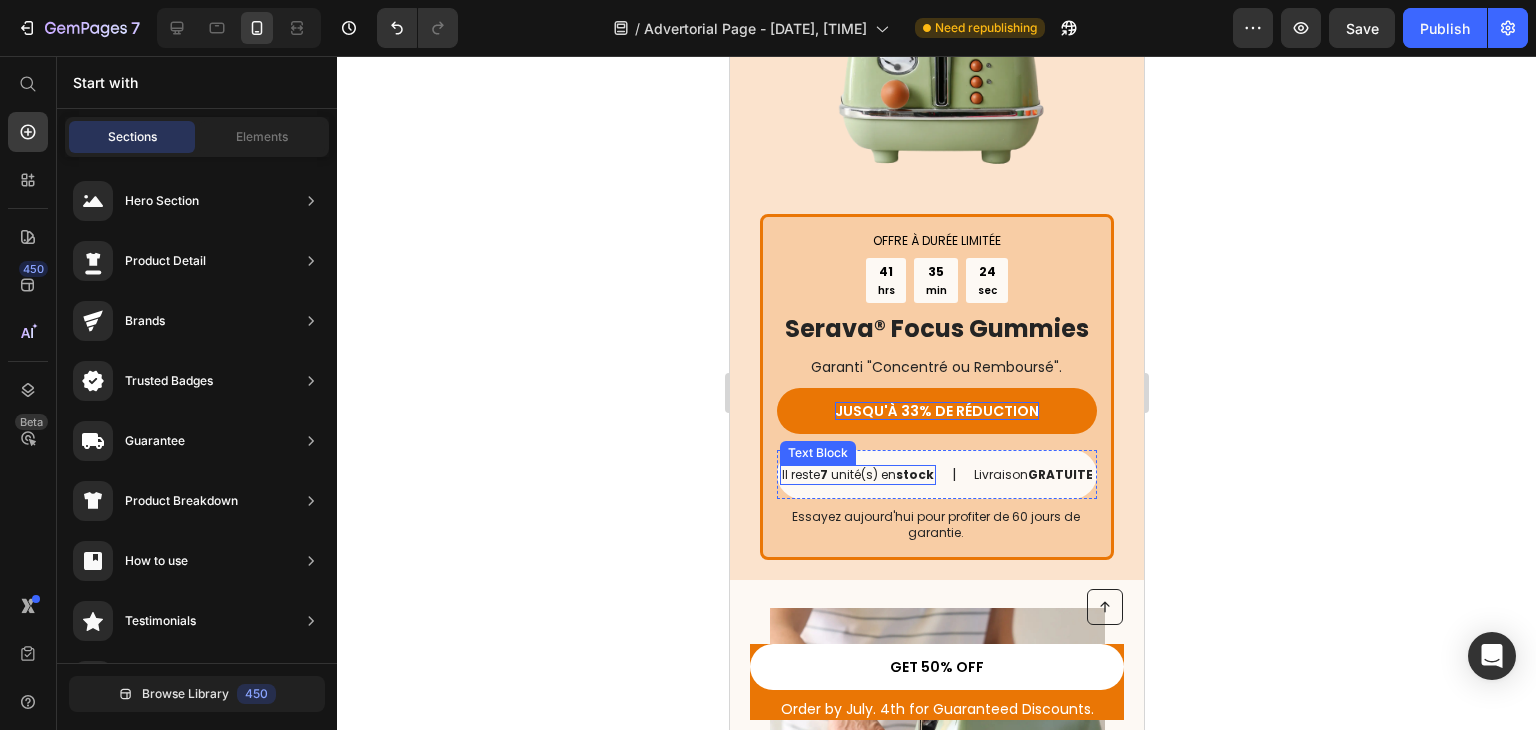 click on "Il reste  7   unité(s) en  stock" at bounding box center (857, 475) 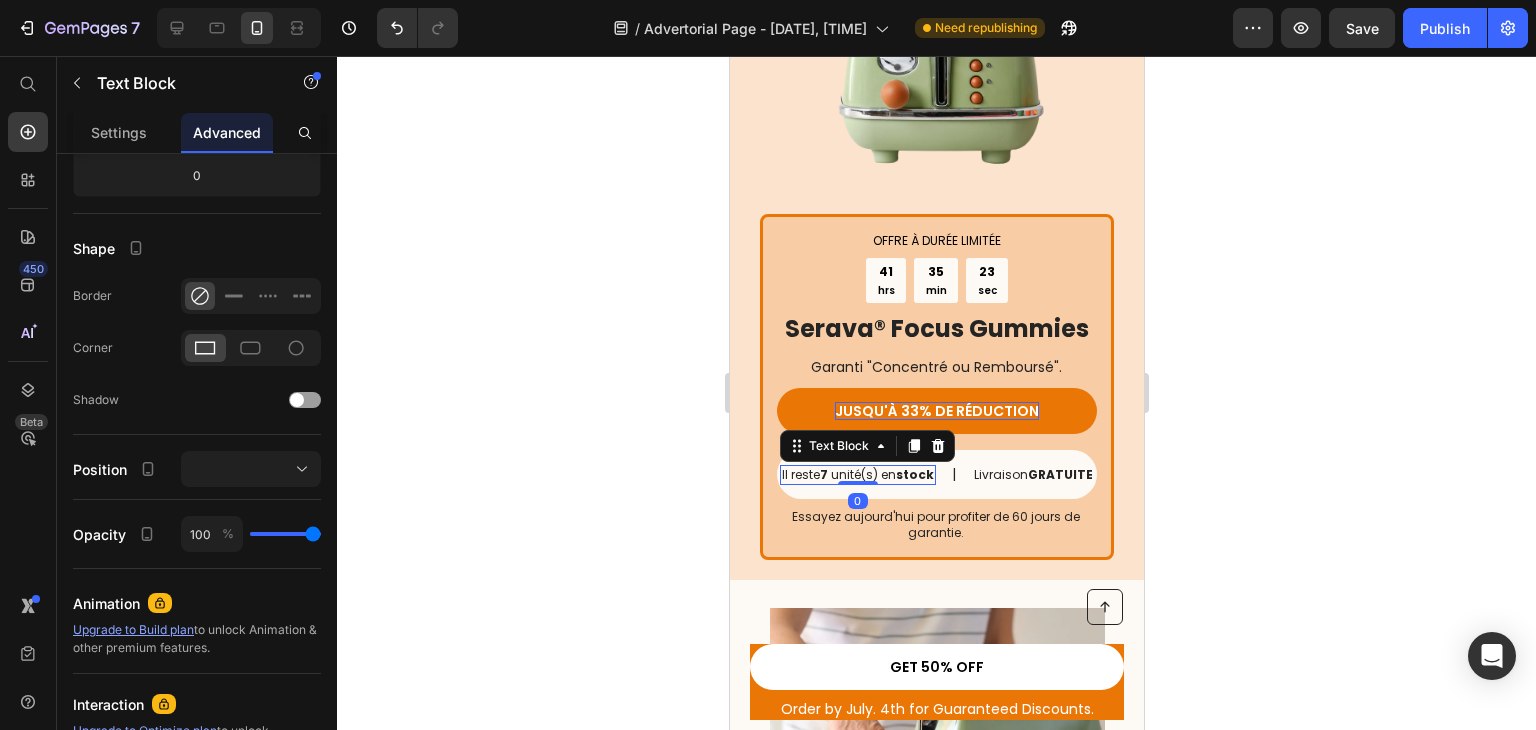 scroll, scrollTop: 0, scrollLeft: 0, axis: both 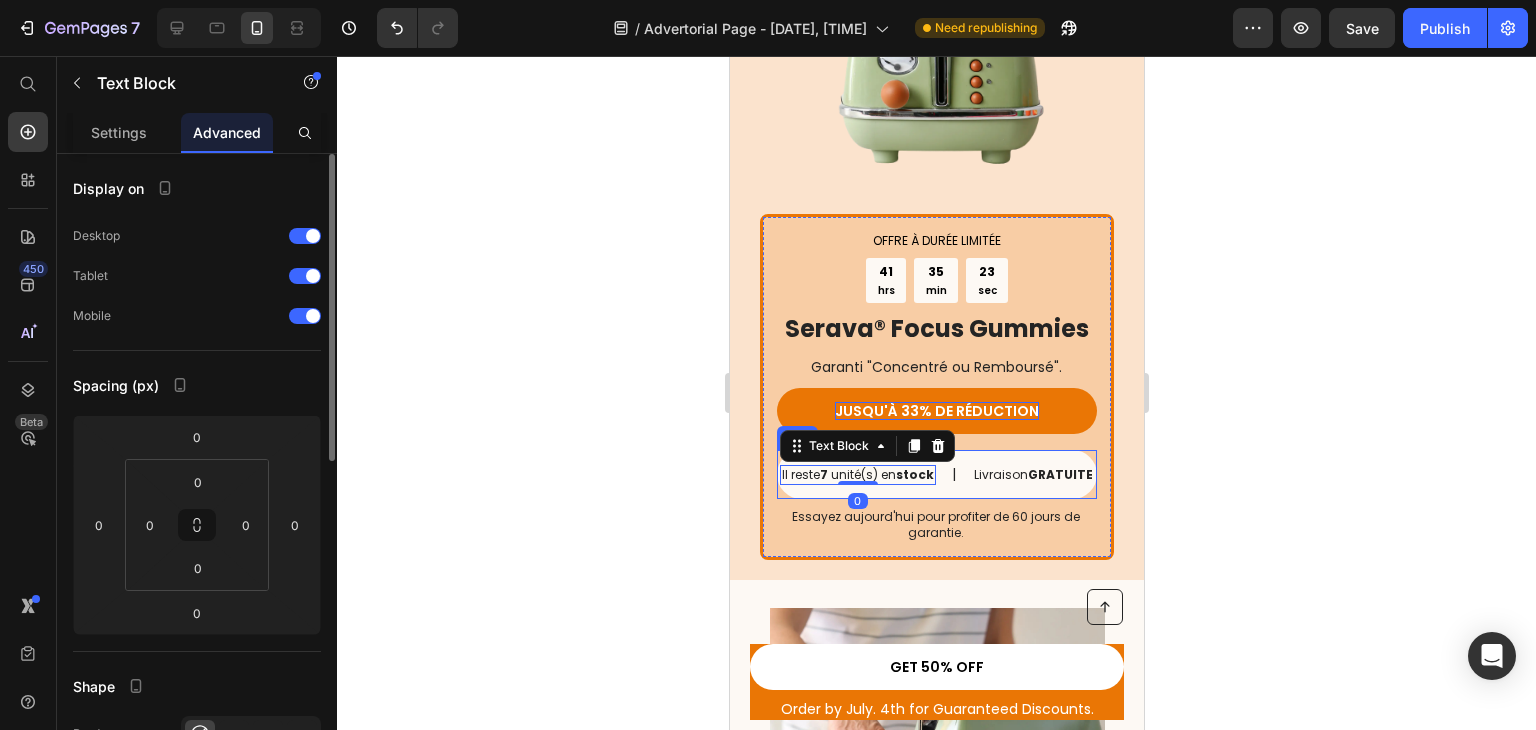 click on "Il reste  7   unité(s) en  stock Text Block   0 | Text Block Livraison  GRATUITE Text Block Row" at bounding box center (936, 474) 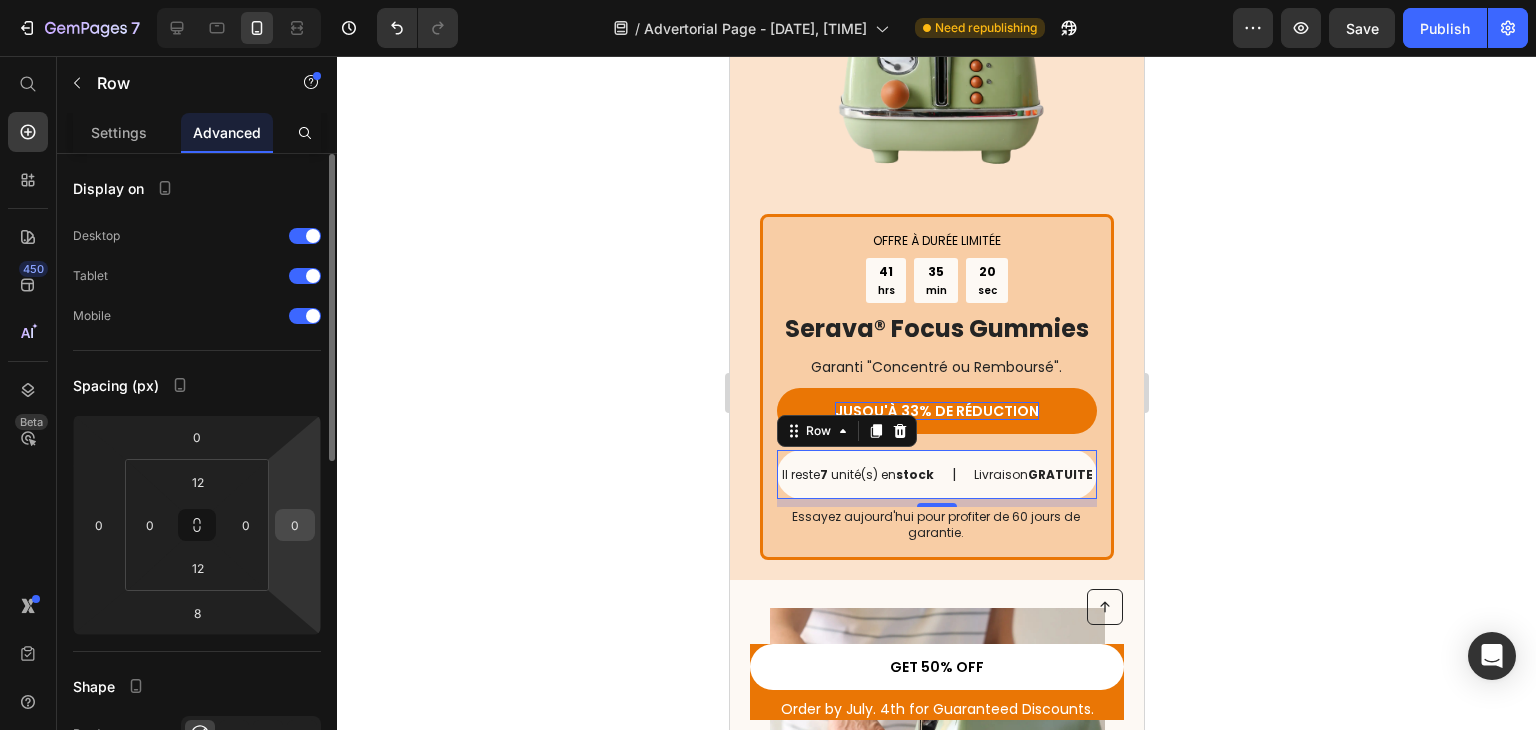 click on "0" at bounding box center (295, 525) 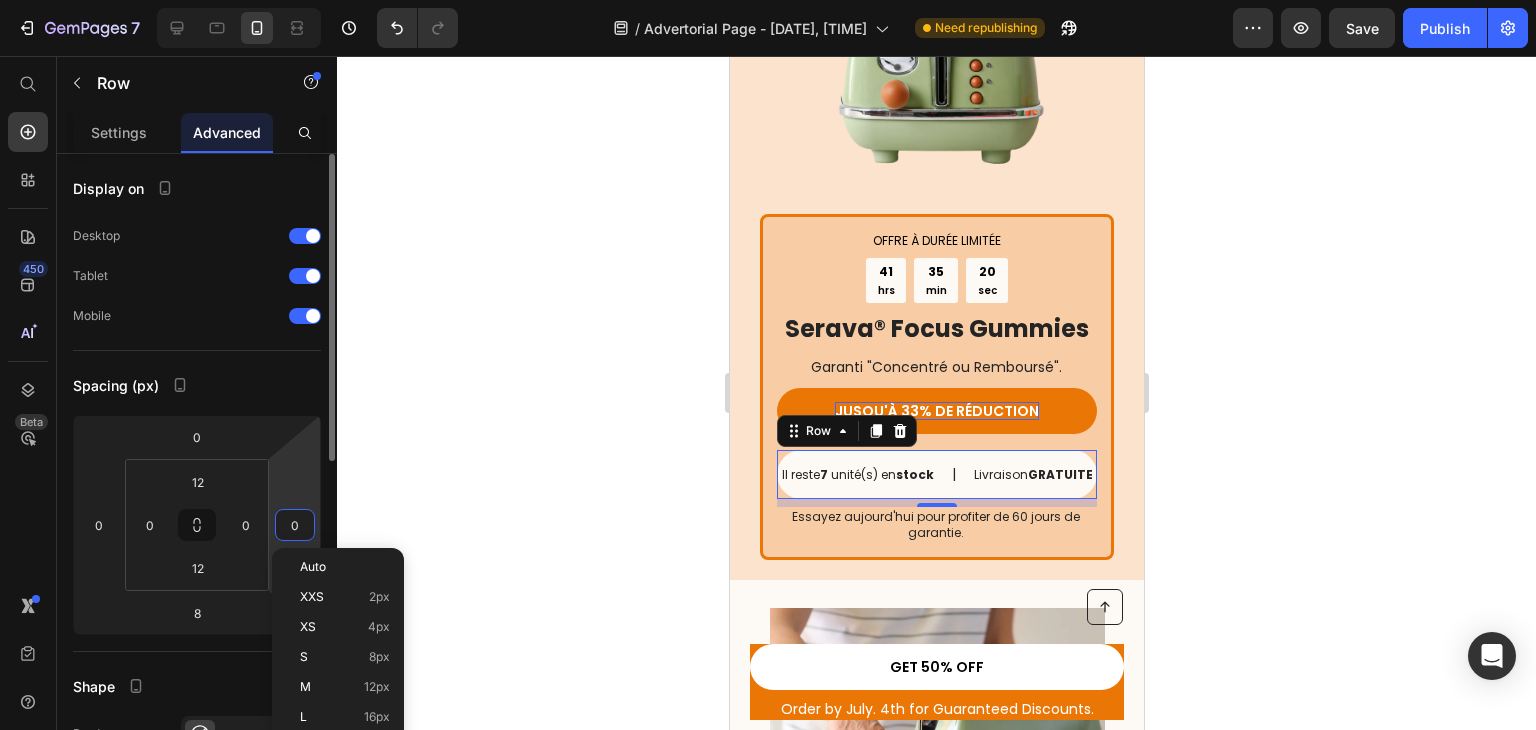 click on "0" at bounding box center [295, 525] 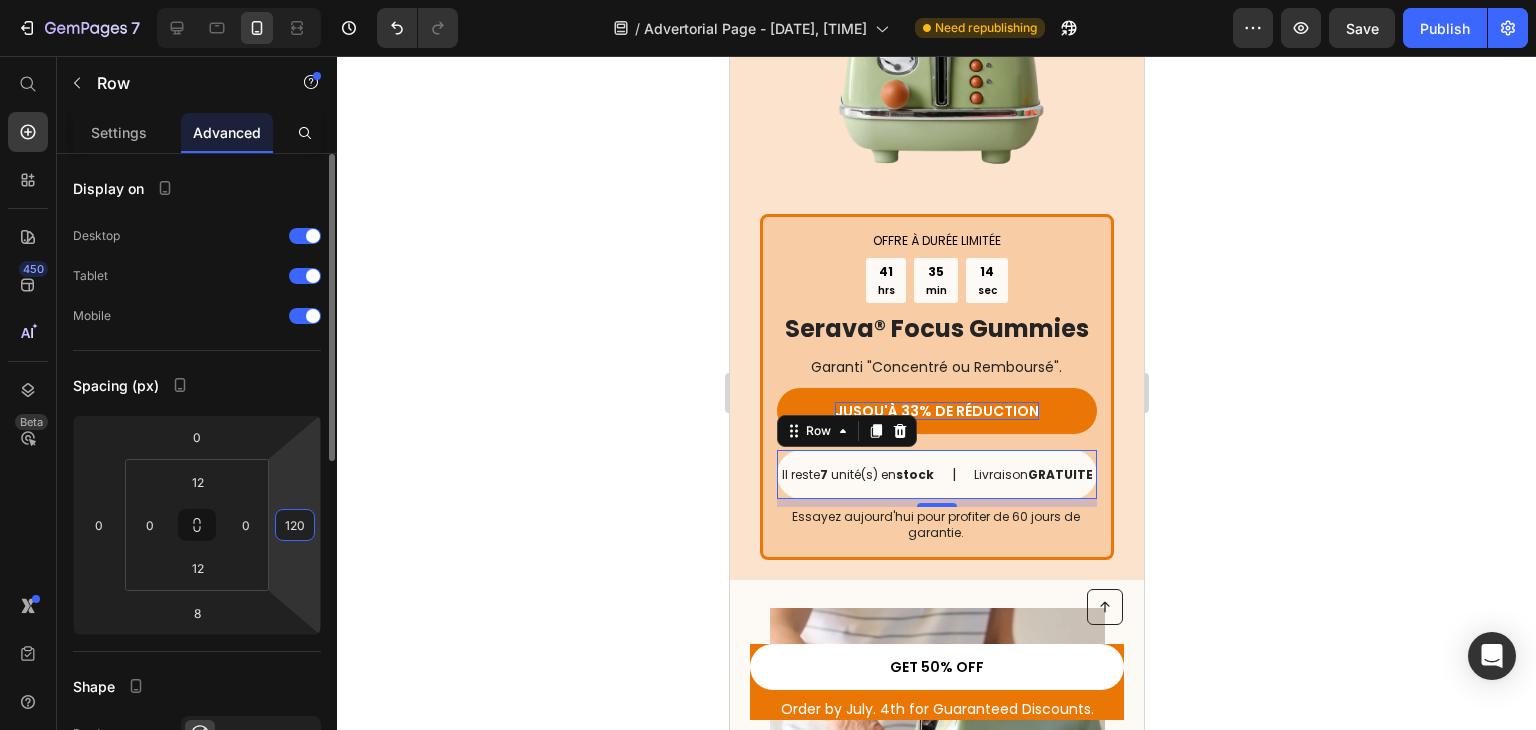 click on "Spacing (px)" at bounding box center [197, 385] 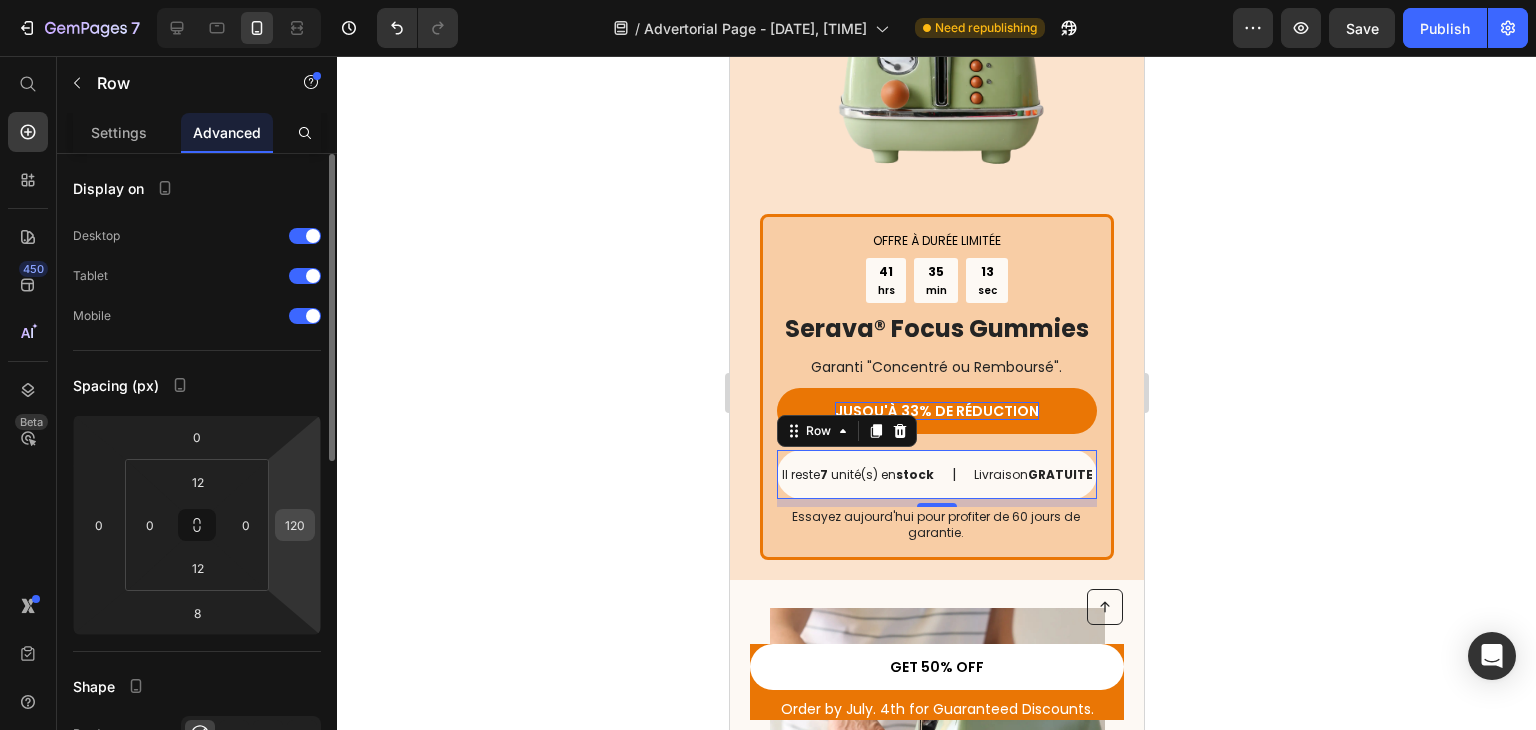 click on "120" at bounding box center [295, 525] 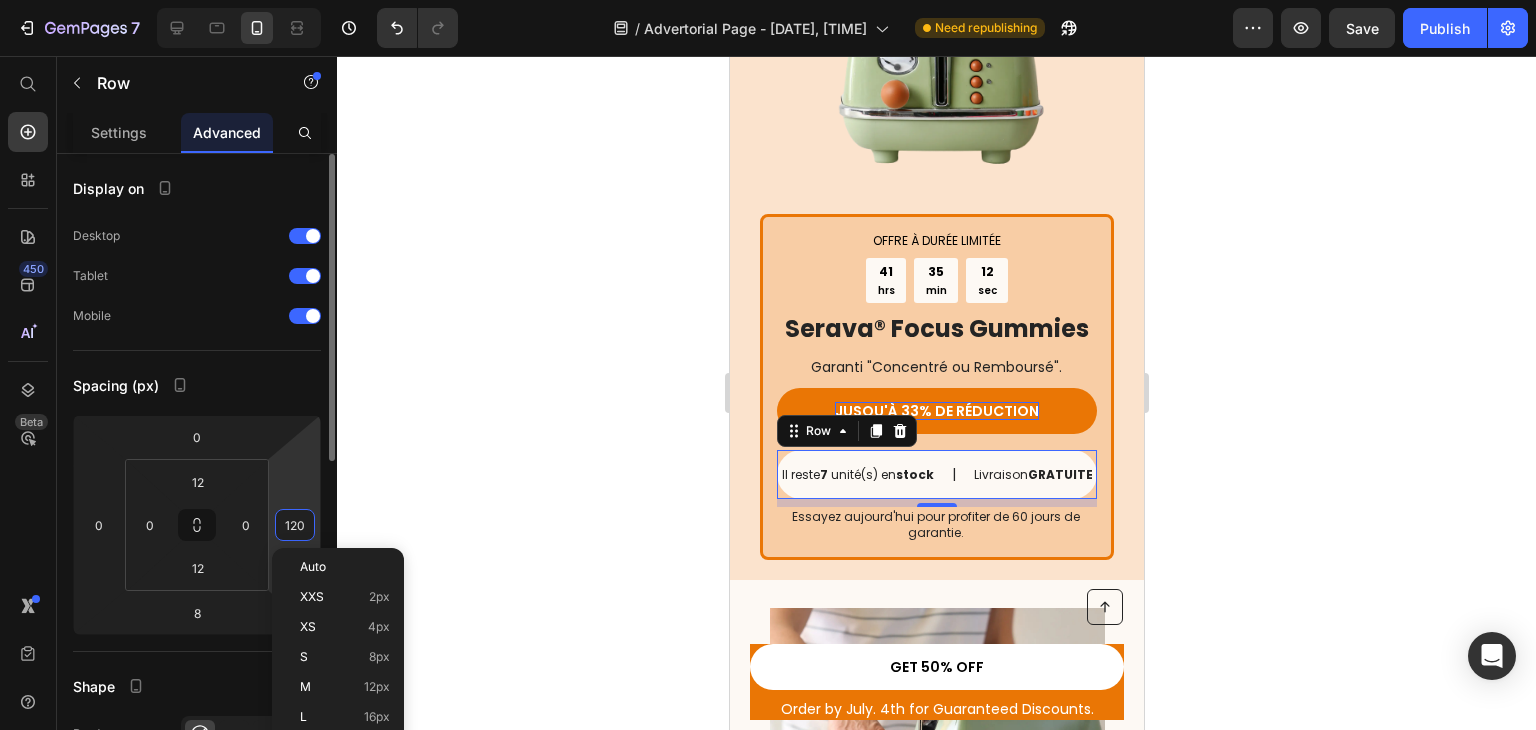 click on "120" at bounding box center (295, 525) 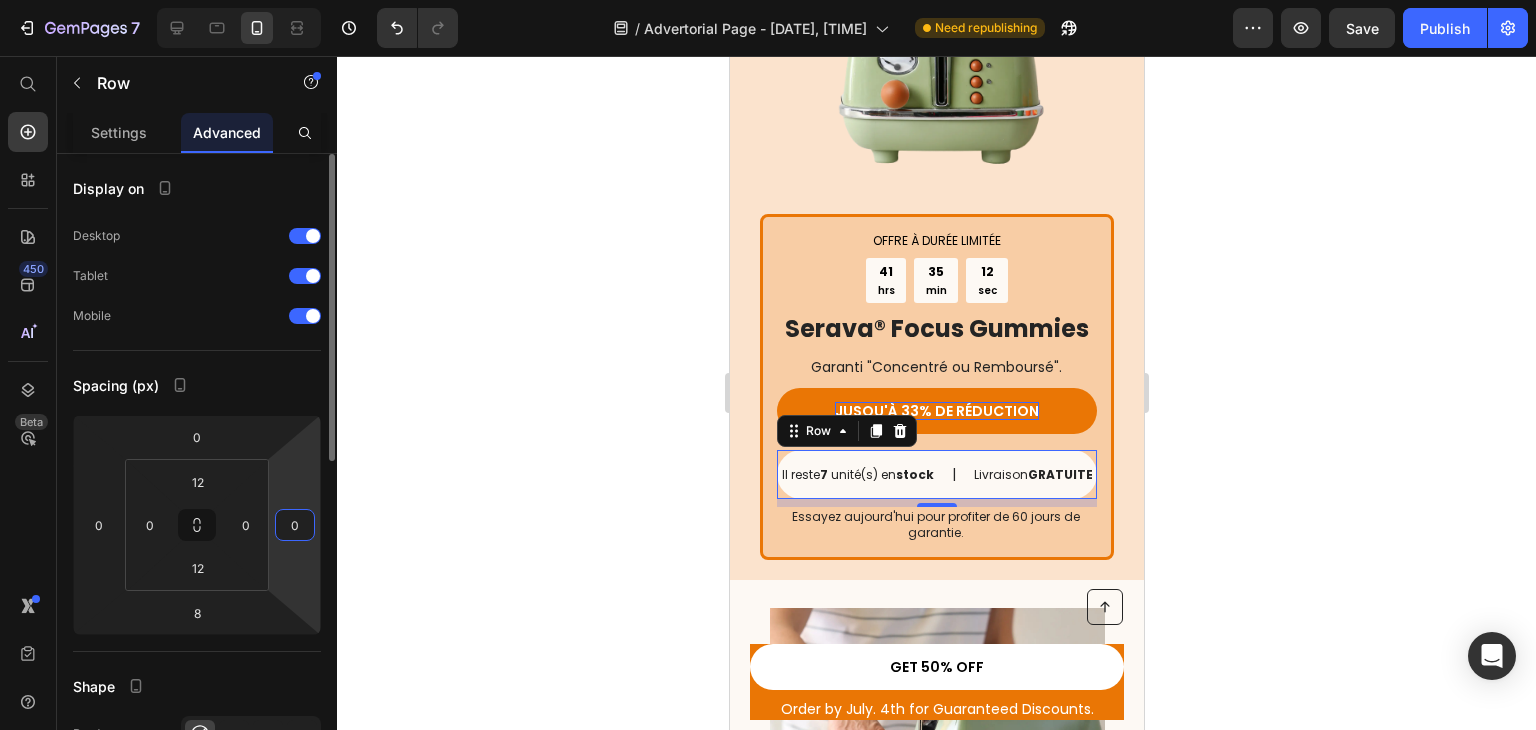 type on "0" 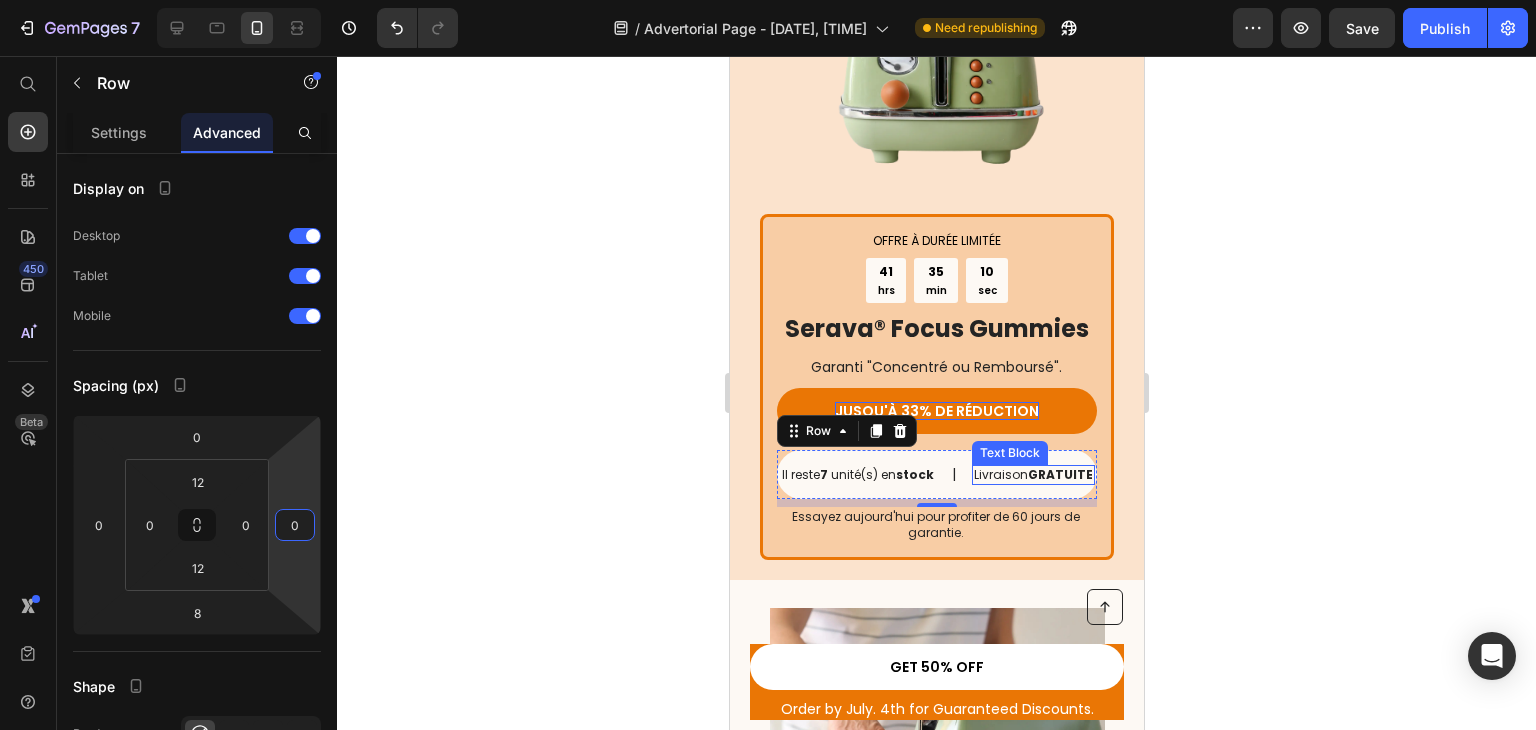 click on "GRATUITE" at bounding box center [1059, 474] 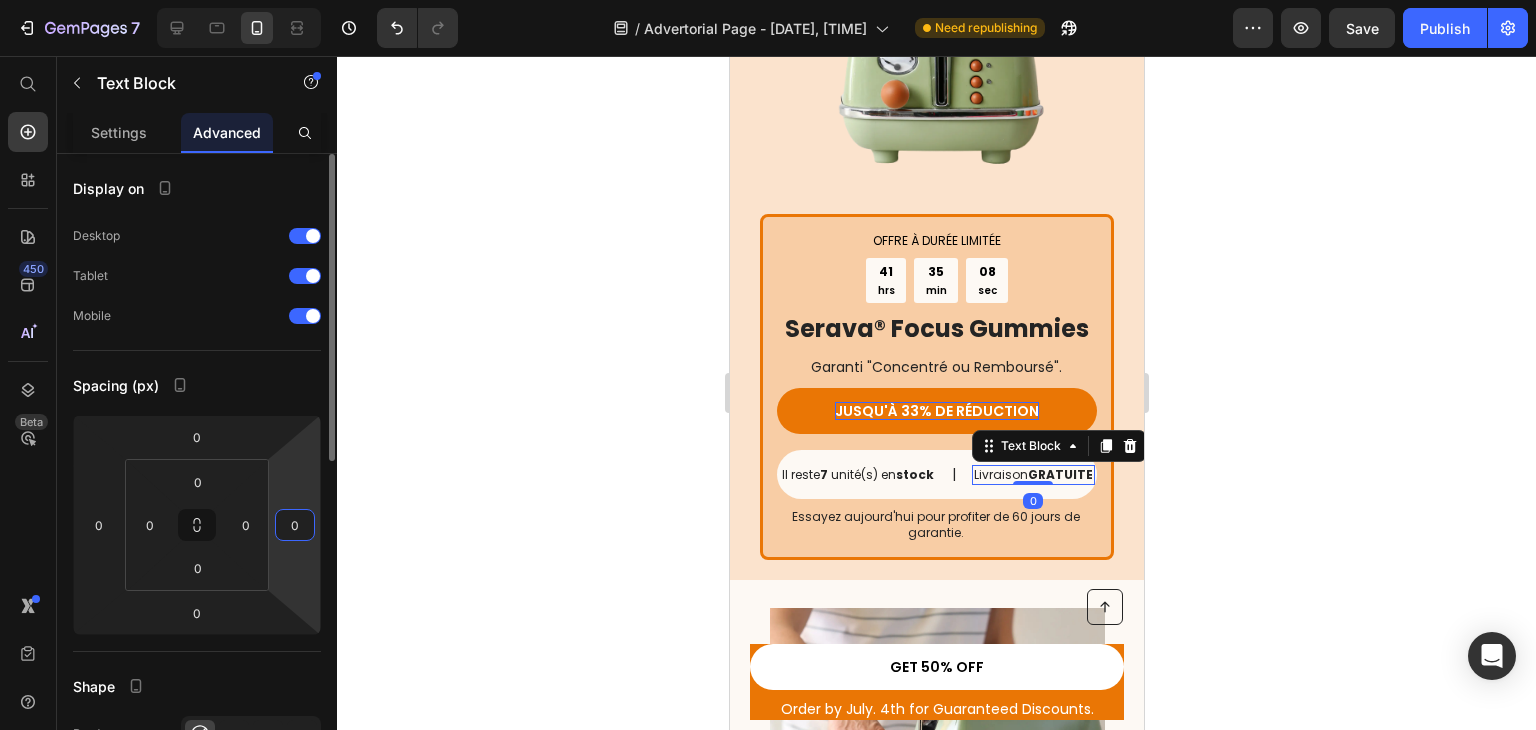 click on "0" at bounding box center (295, 525) 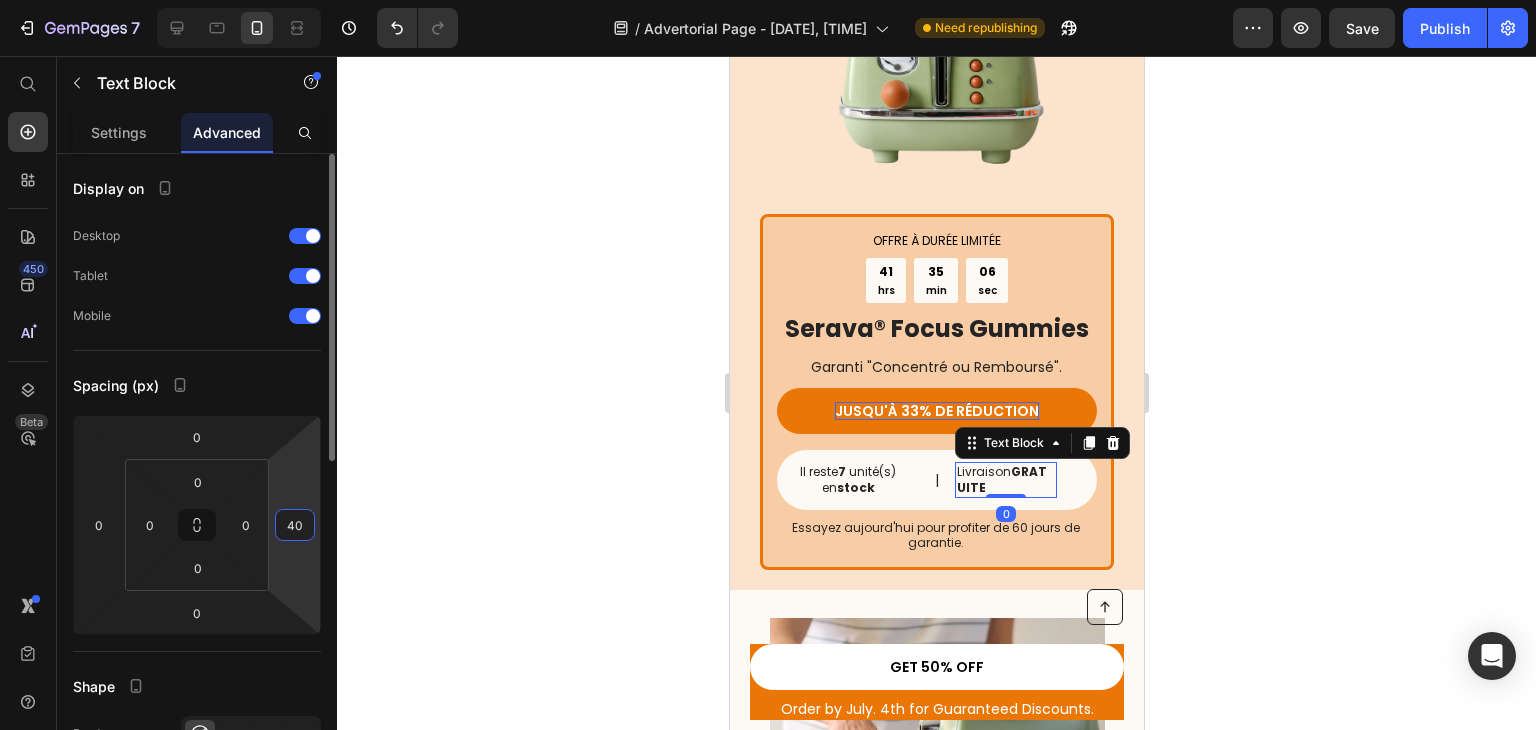 type on "4" 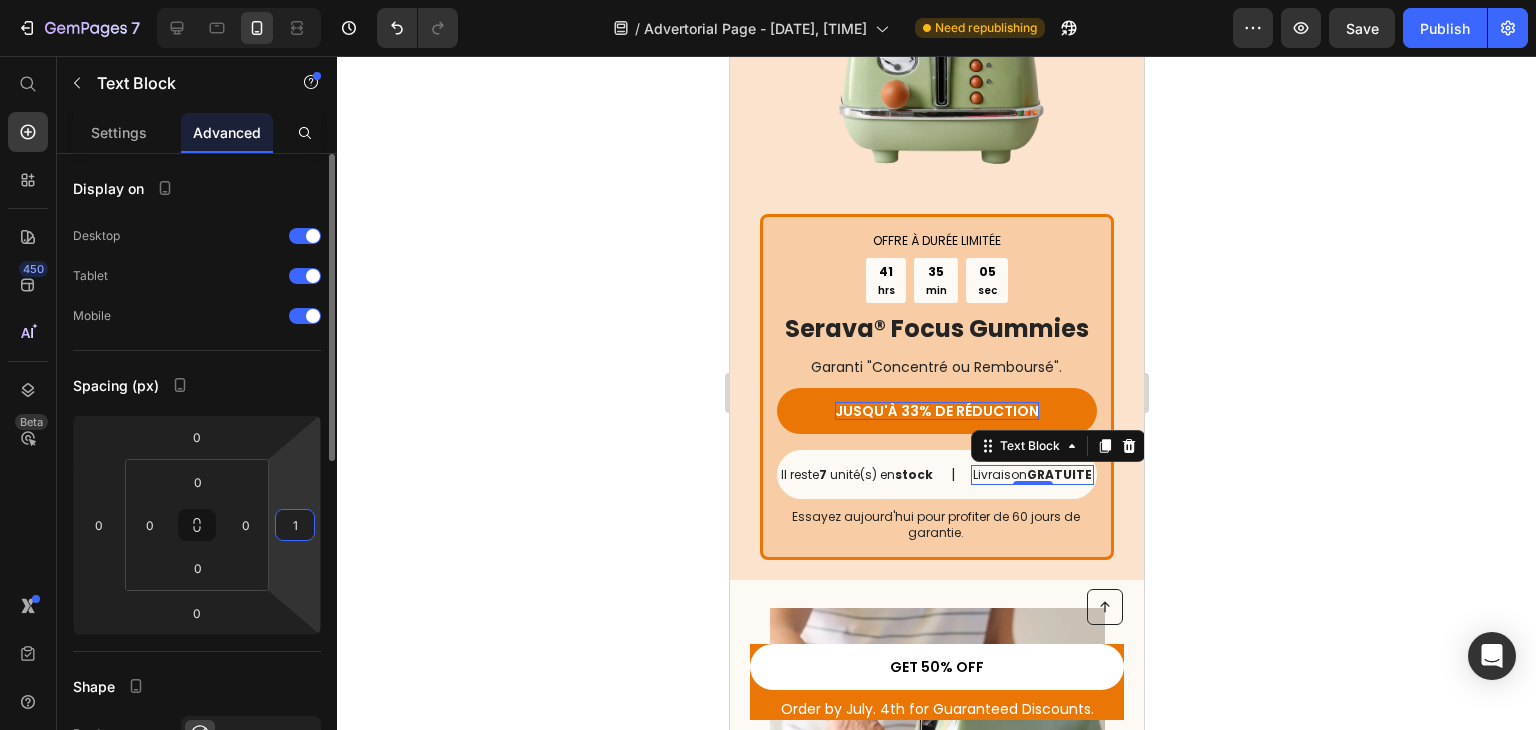 type on "12" 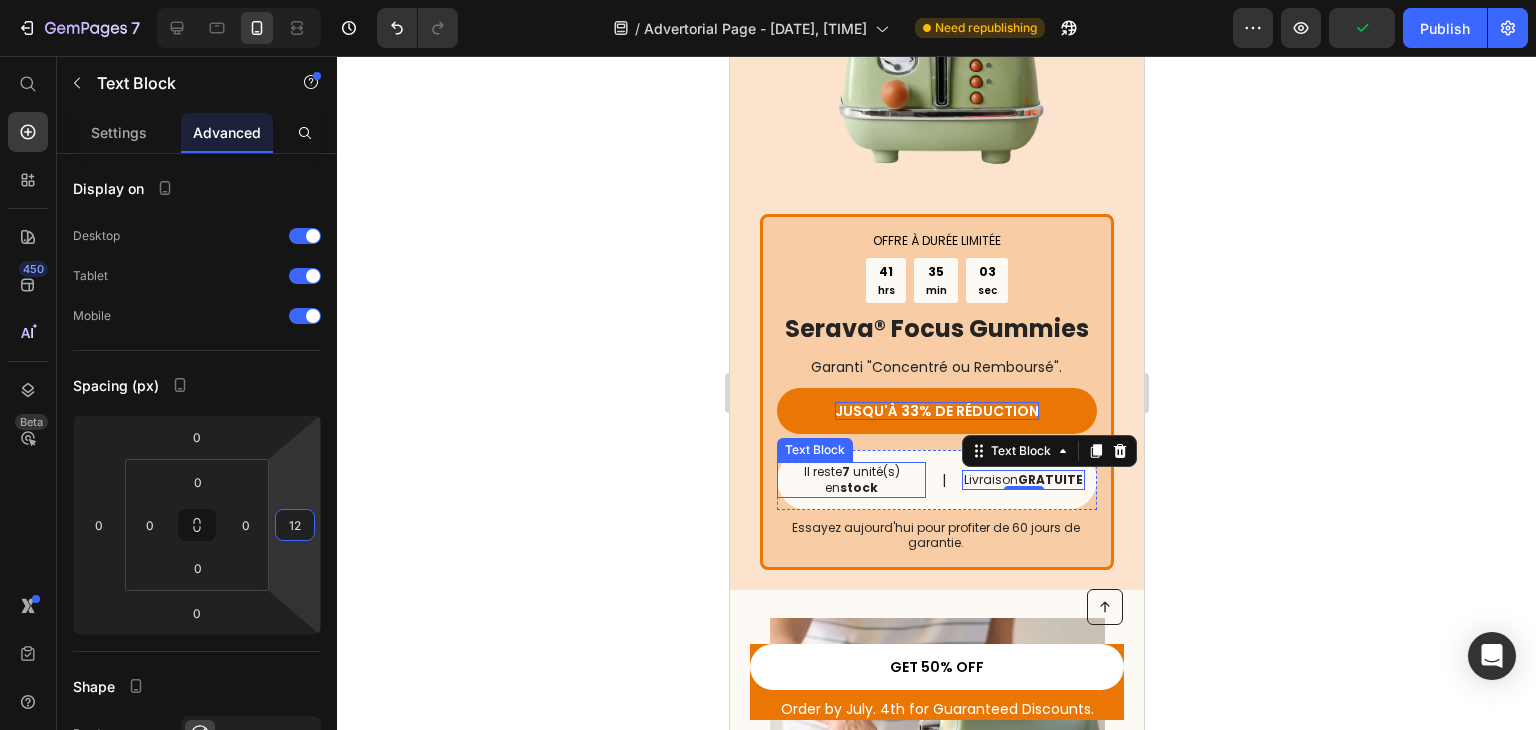 click on "stock" at bounding box center (858, 487) 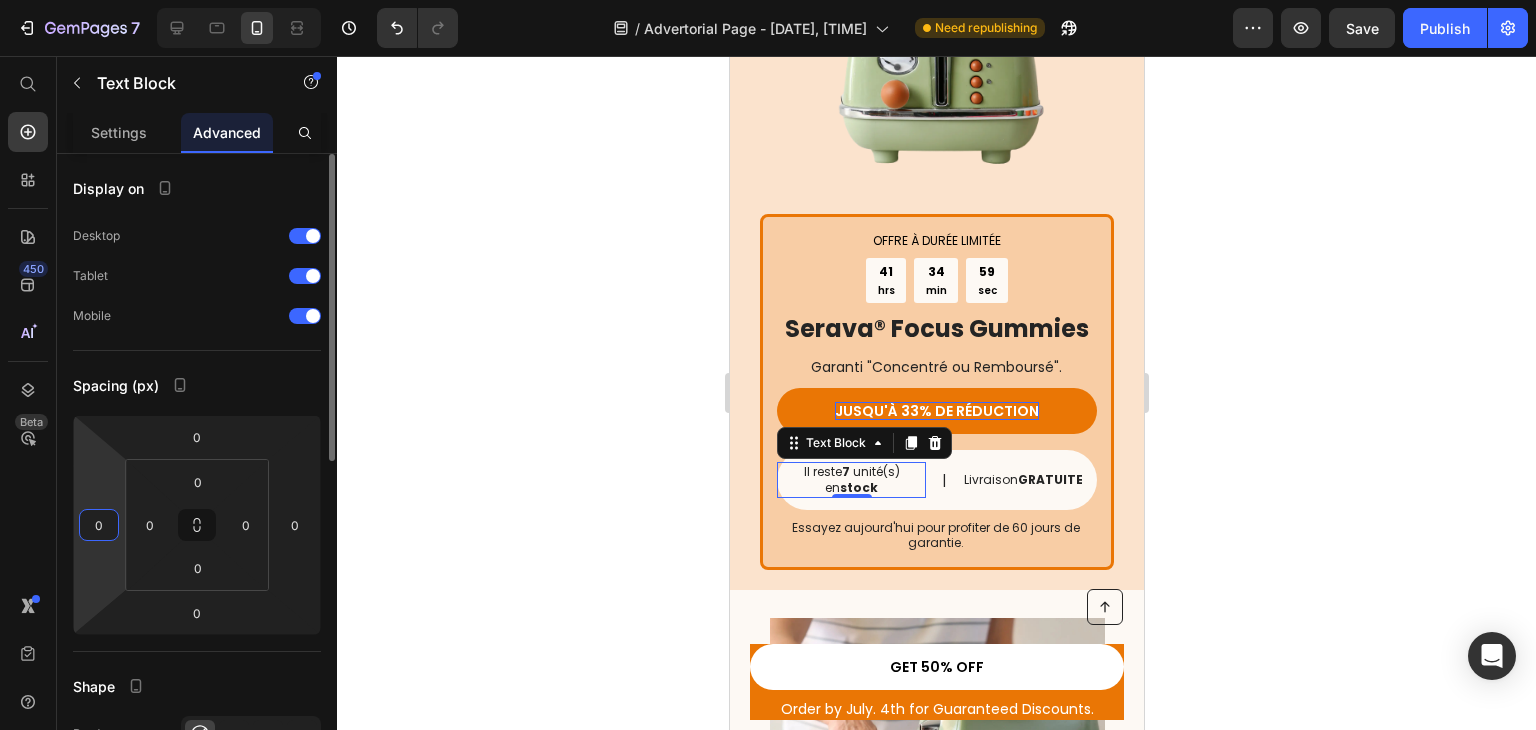 click on "0" at bounding box center (99, 525) 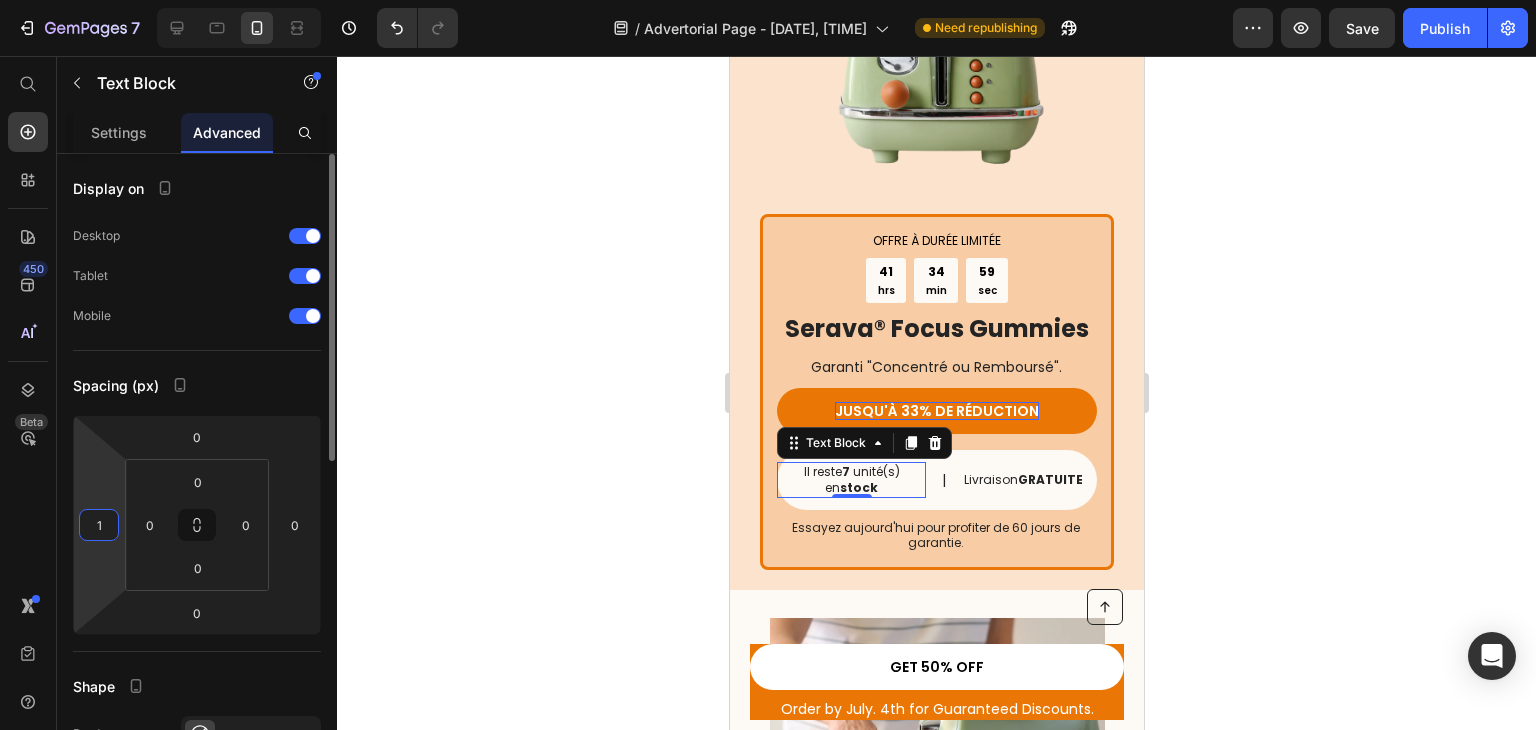 type on "12" 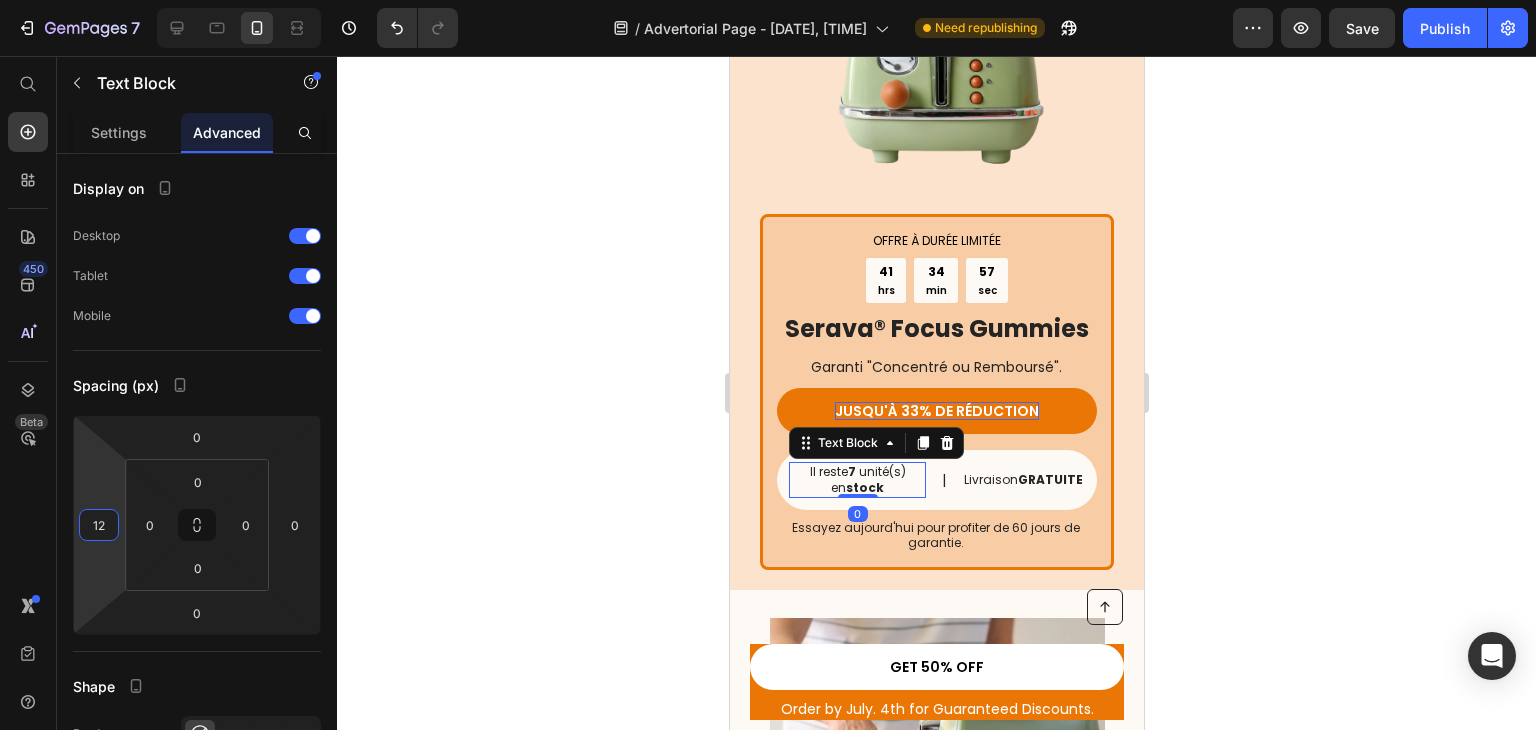 click 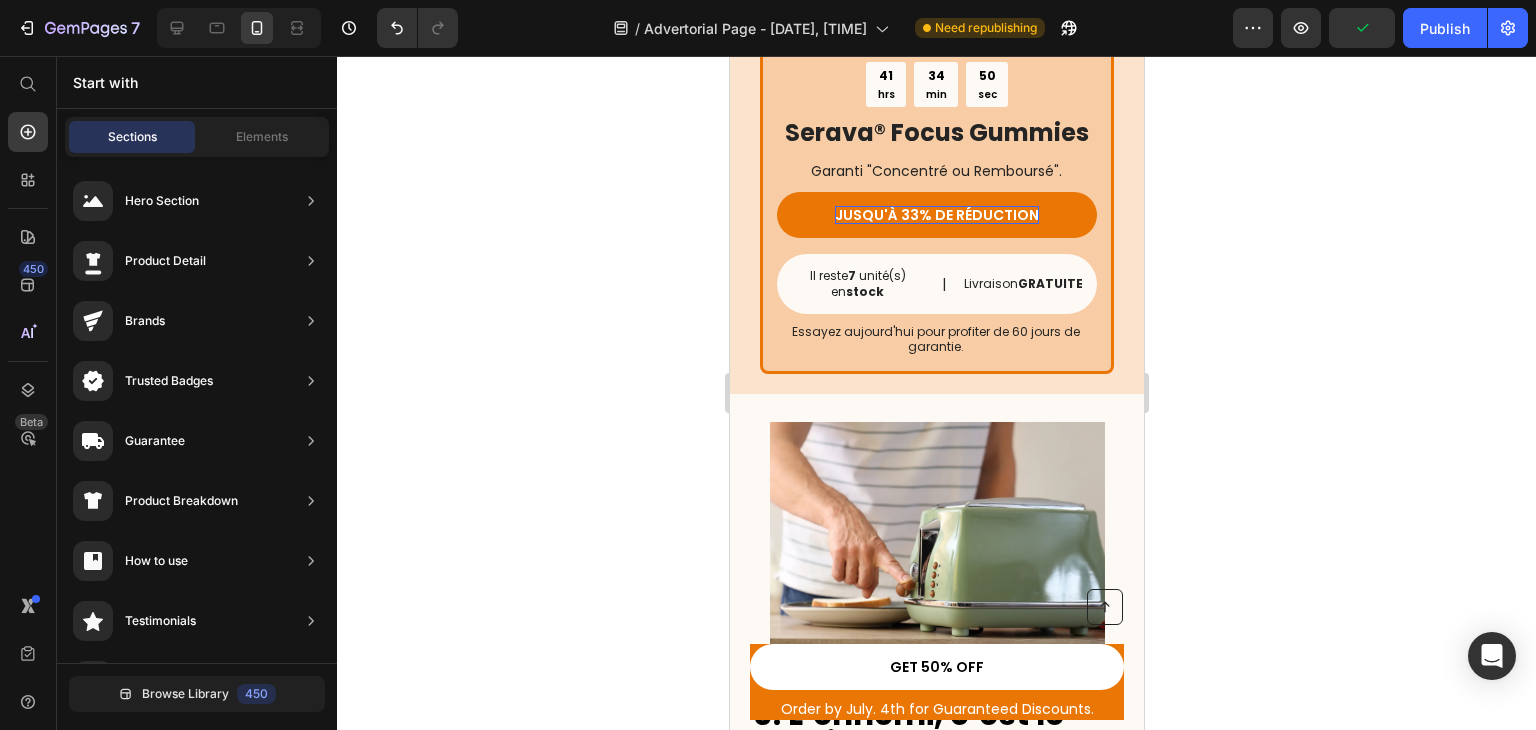 scroll, scrollTop: 3912, scrollLeft: 0, axis: vertical 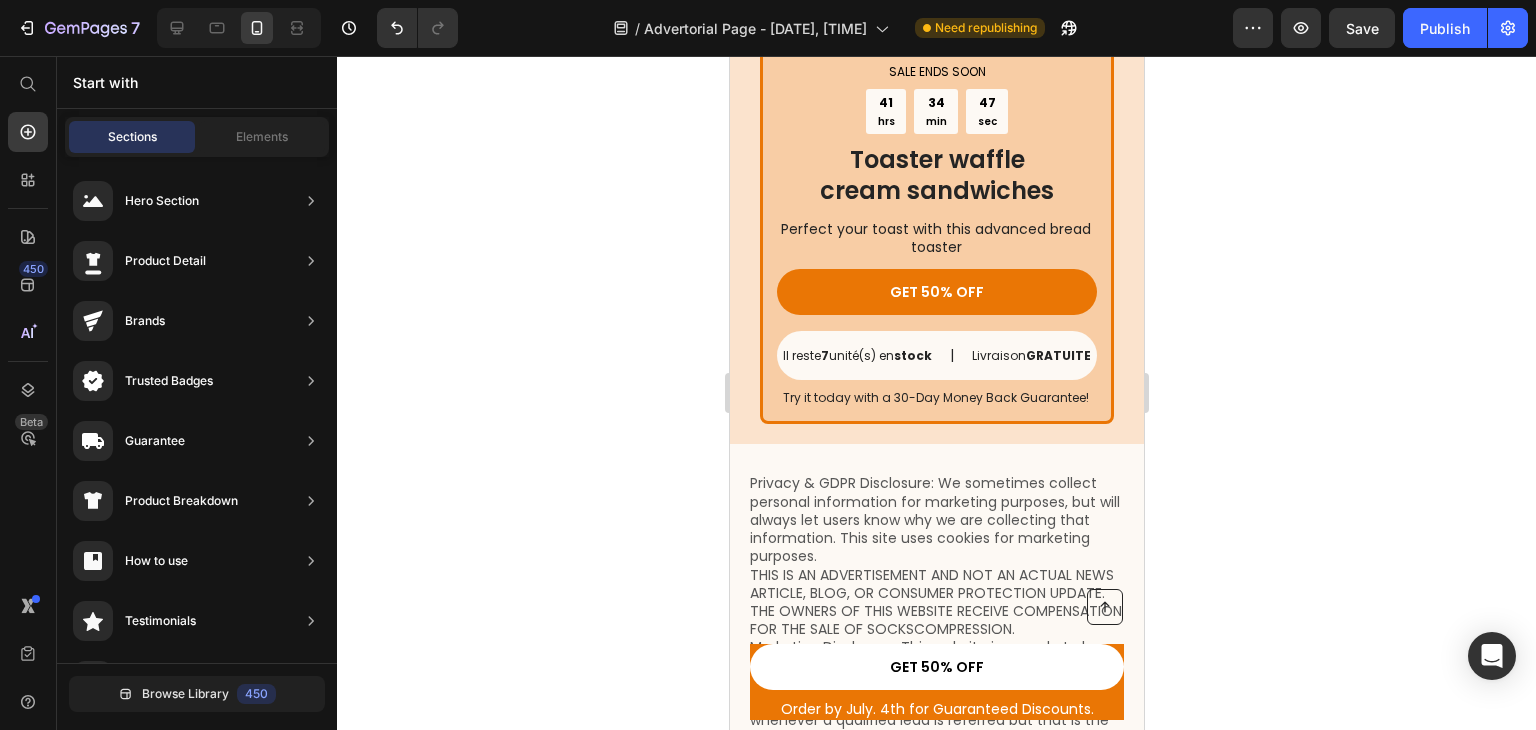 drag, startPoint x: 1134, startPoint y: 381, endPoint x: 1894, endPoint y: 658, distance: 808.90607 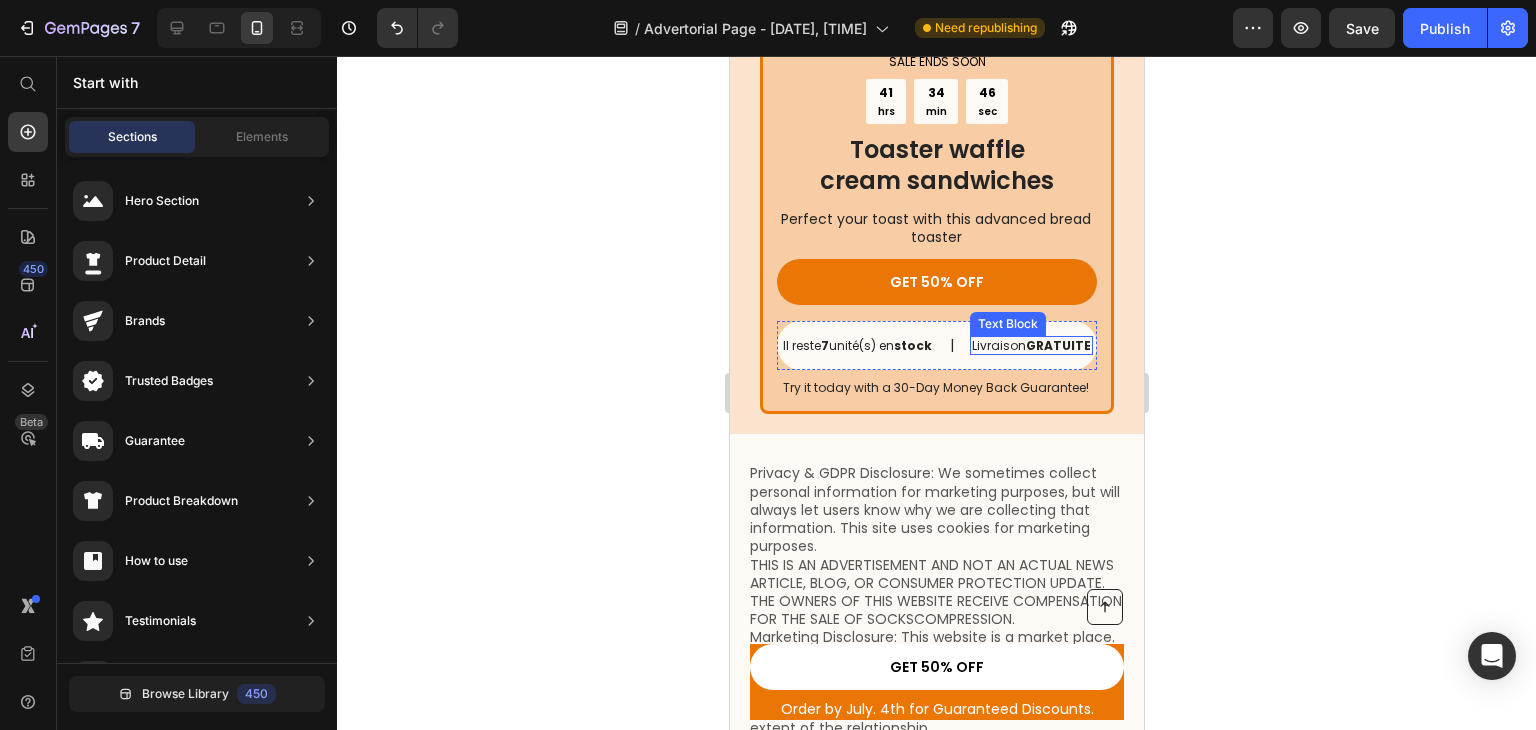 click on "Livraison  GRATUITE" at bounding box center (1030, 346) 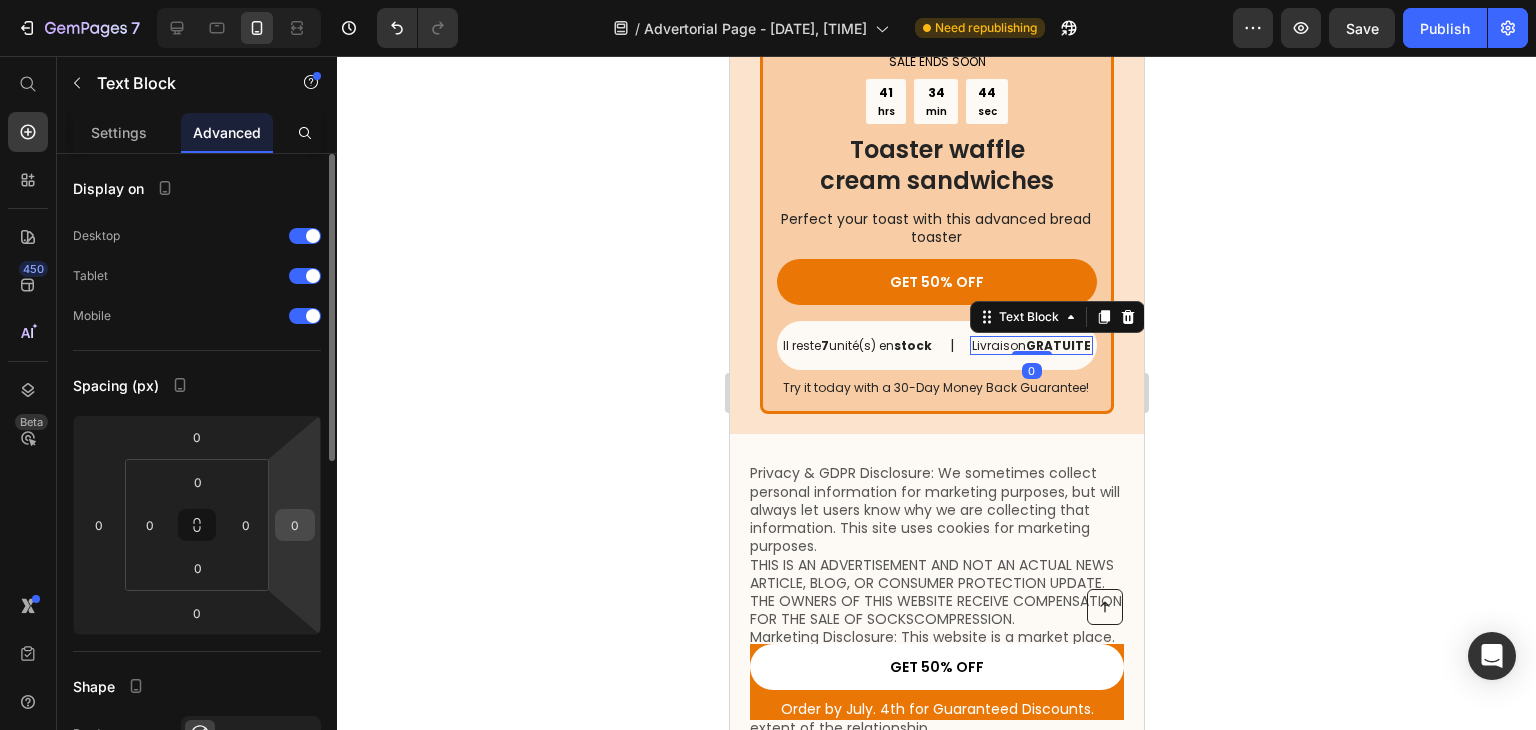 click on "0" at bounding box center [295, 525] 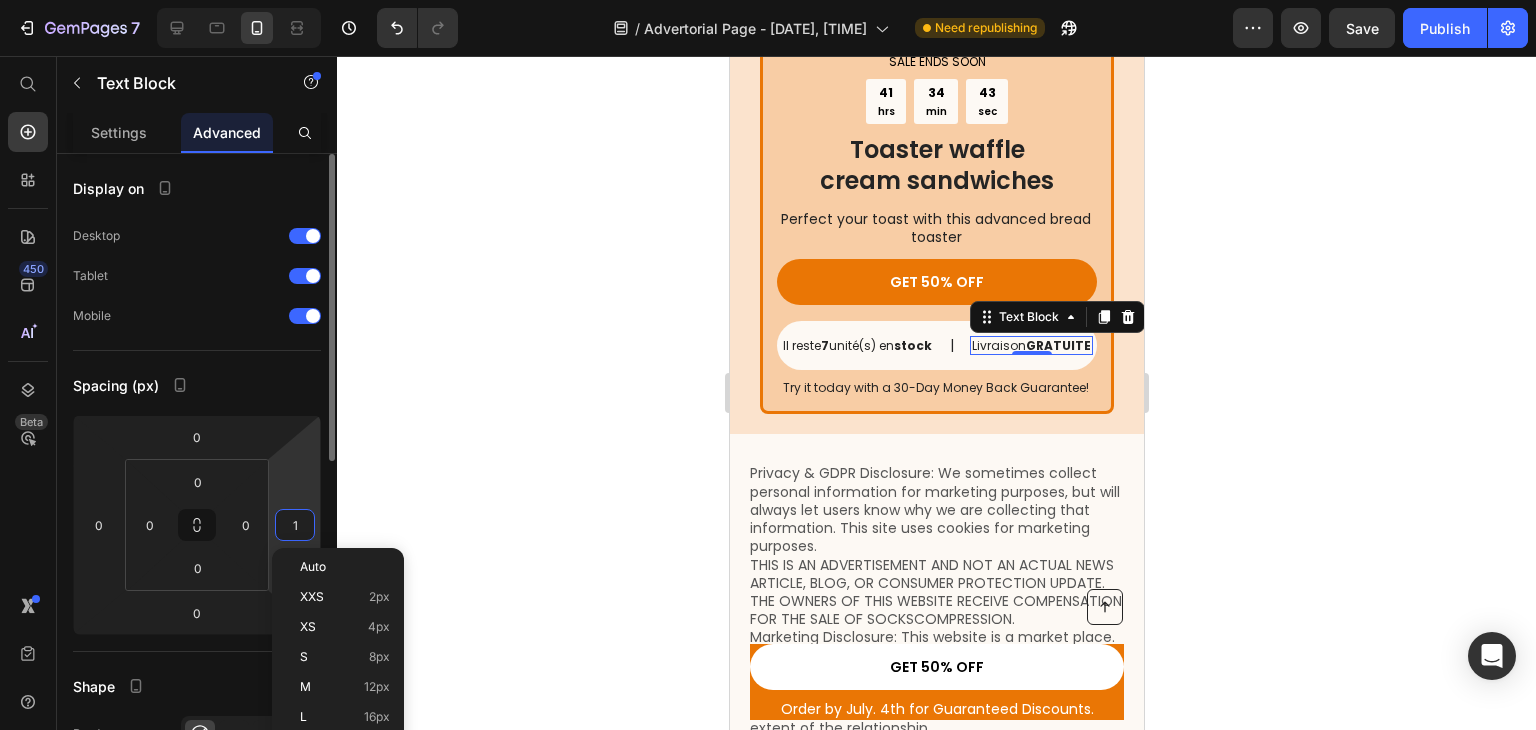 type on "12" 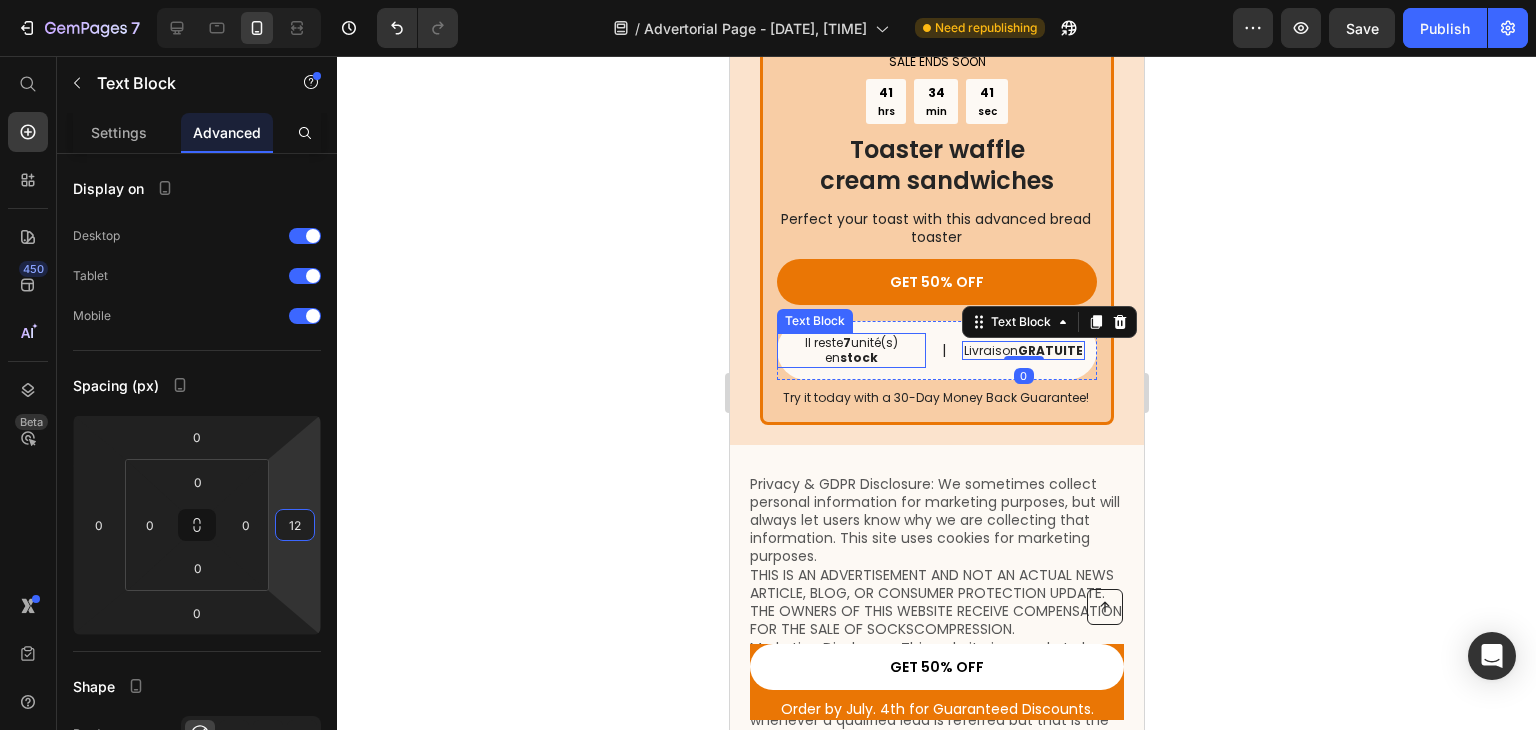 click on "Il reste  7  unité(s) en  stock" at bounding box center (850, 350) 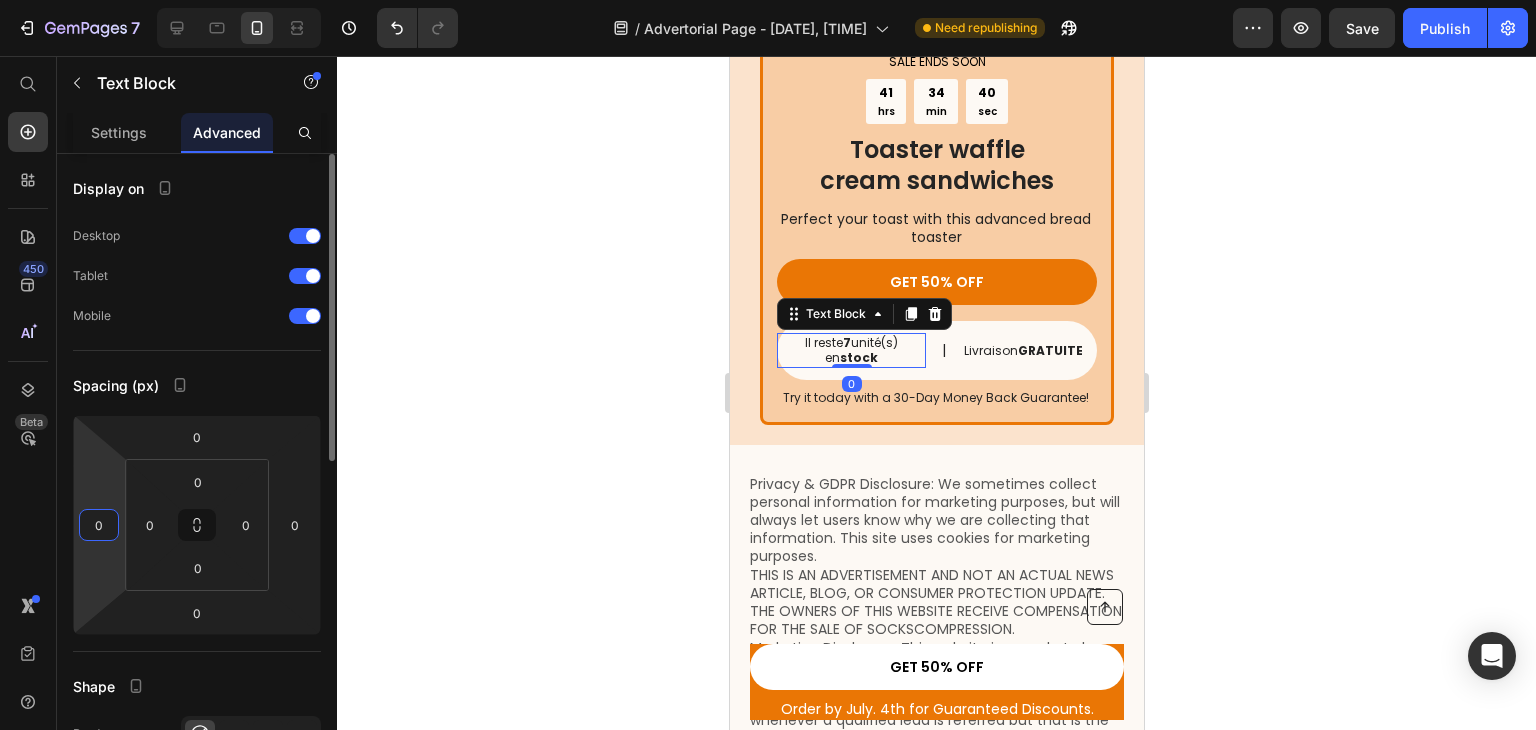 click on "0" at bounding box center (99, 525) 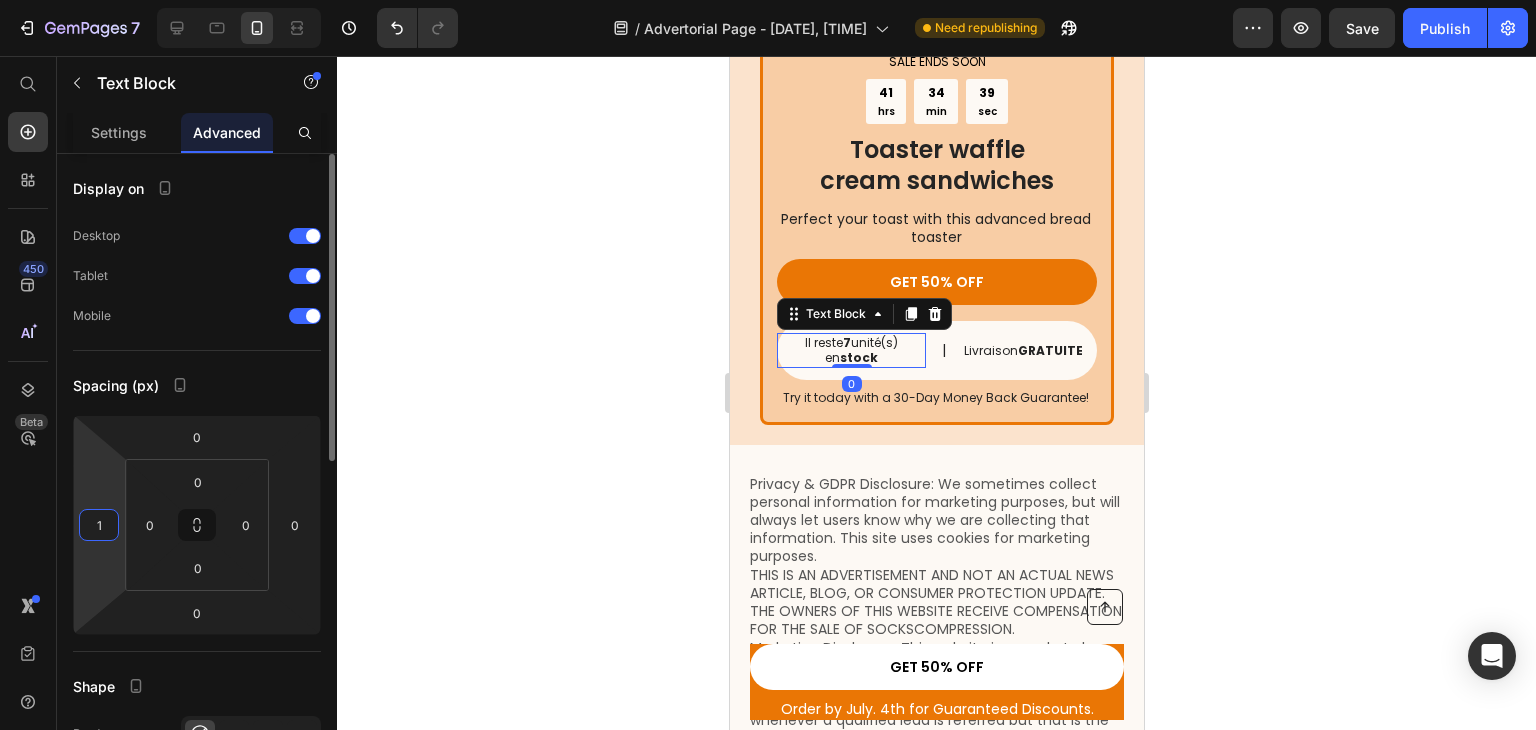 type on "12" 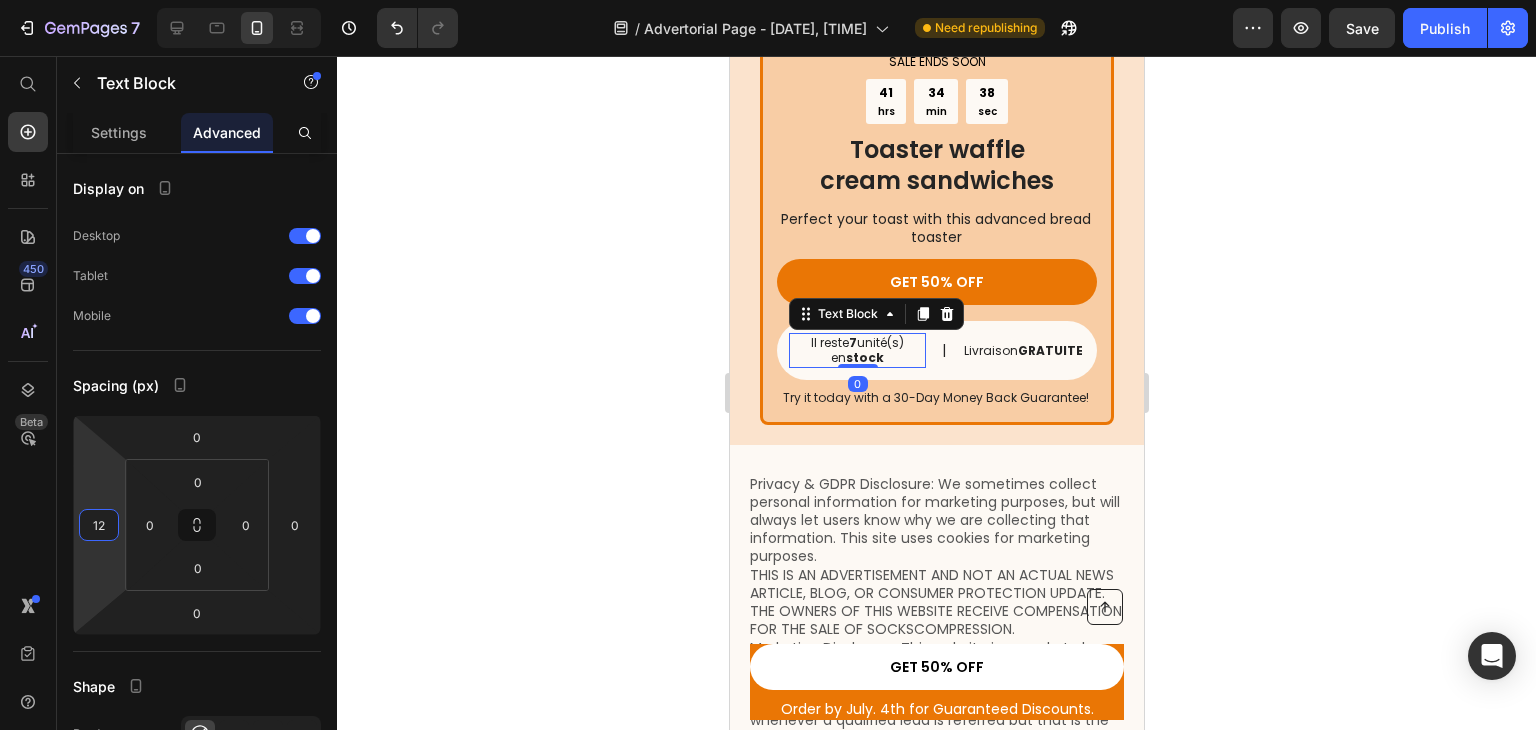 click 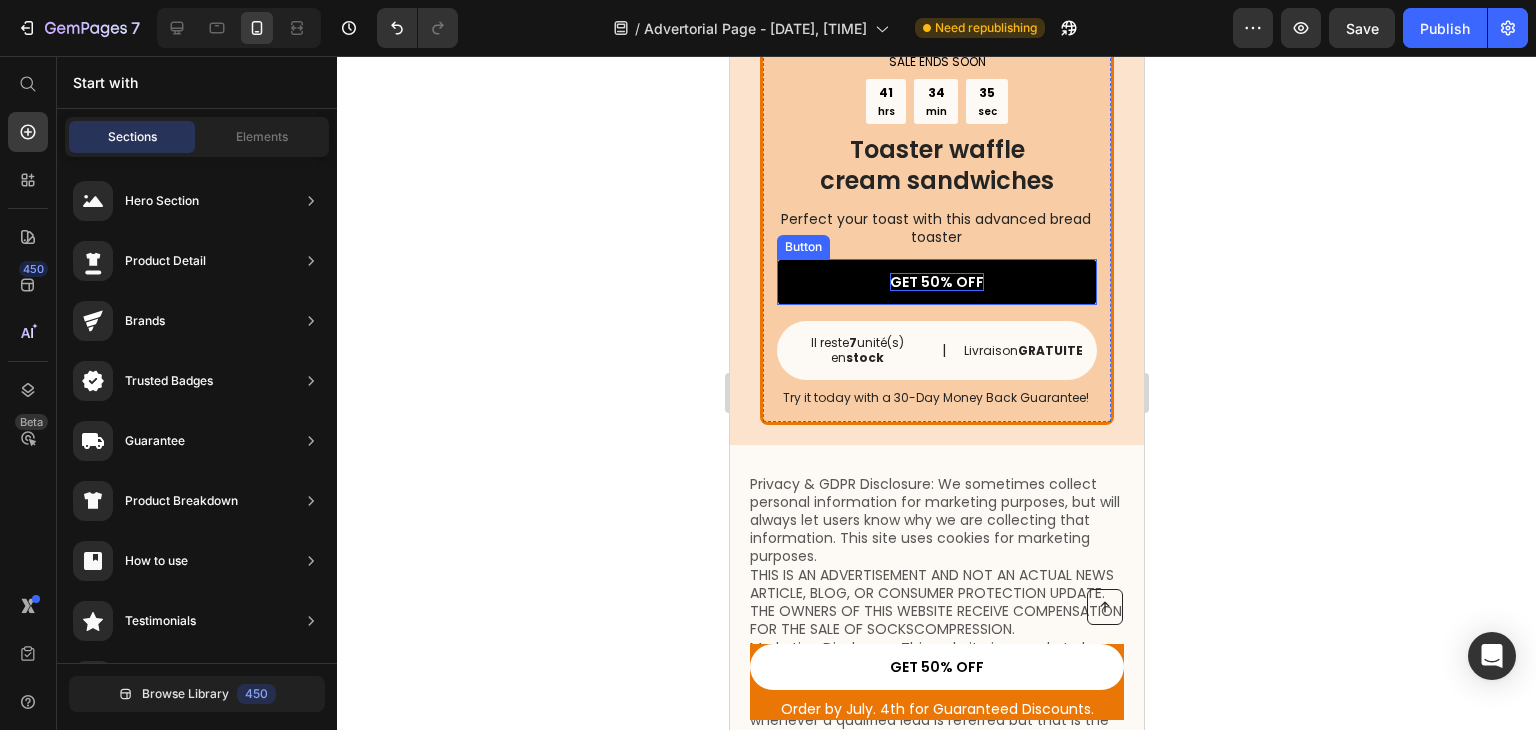 click on "GET 50% OFF" at bounding box center (936, 282) 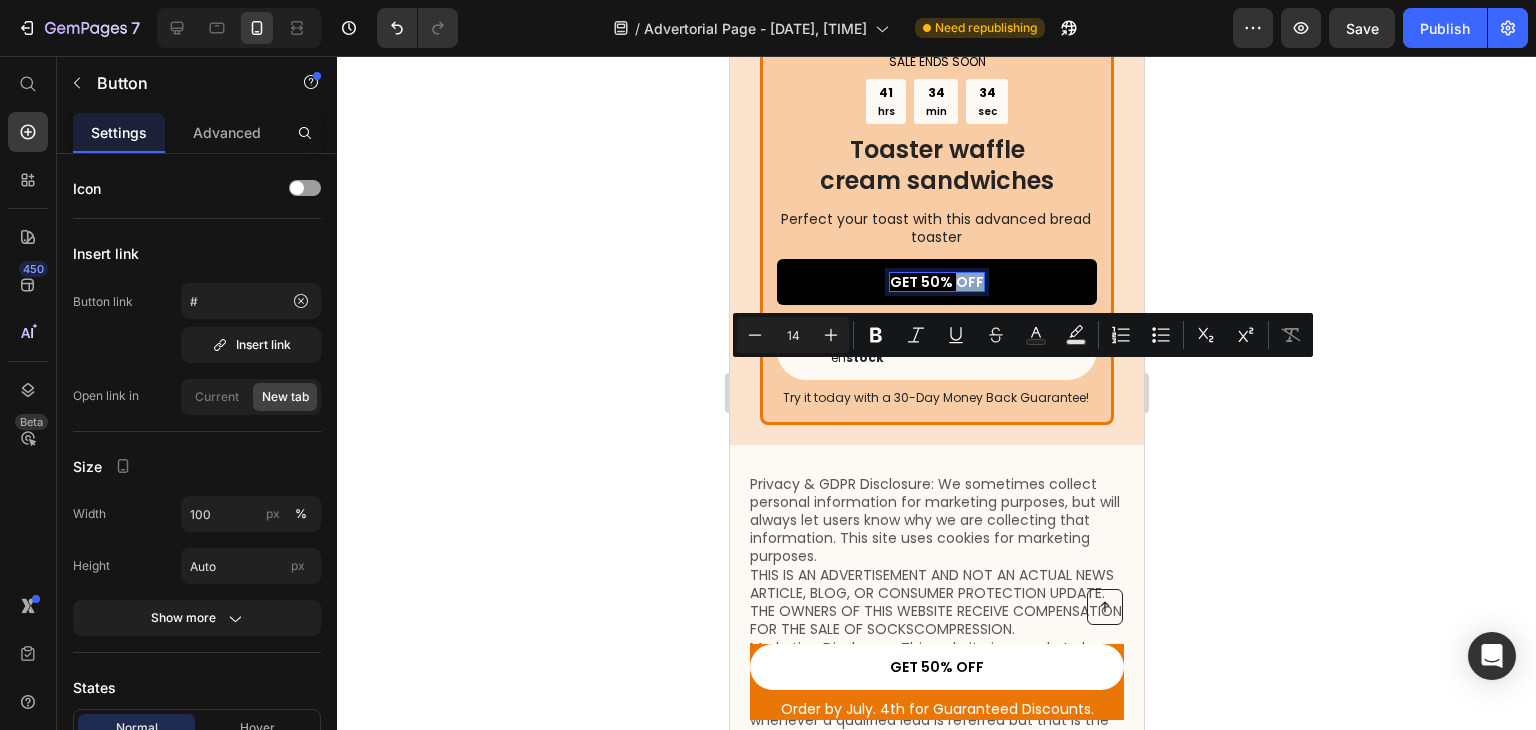 click on "GET 50% OFF" at bounding box center [936, 282] 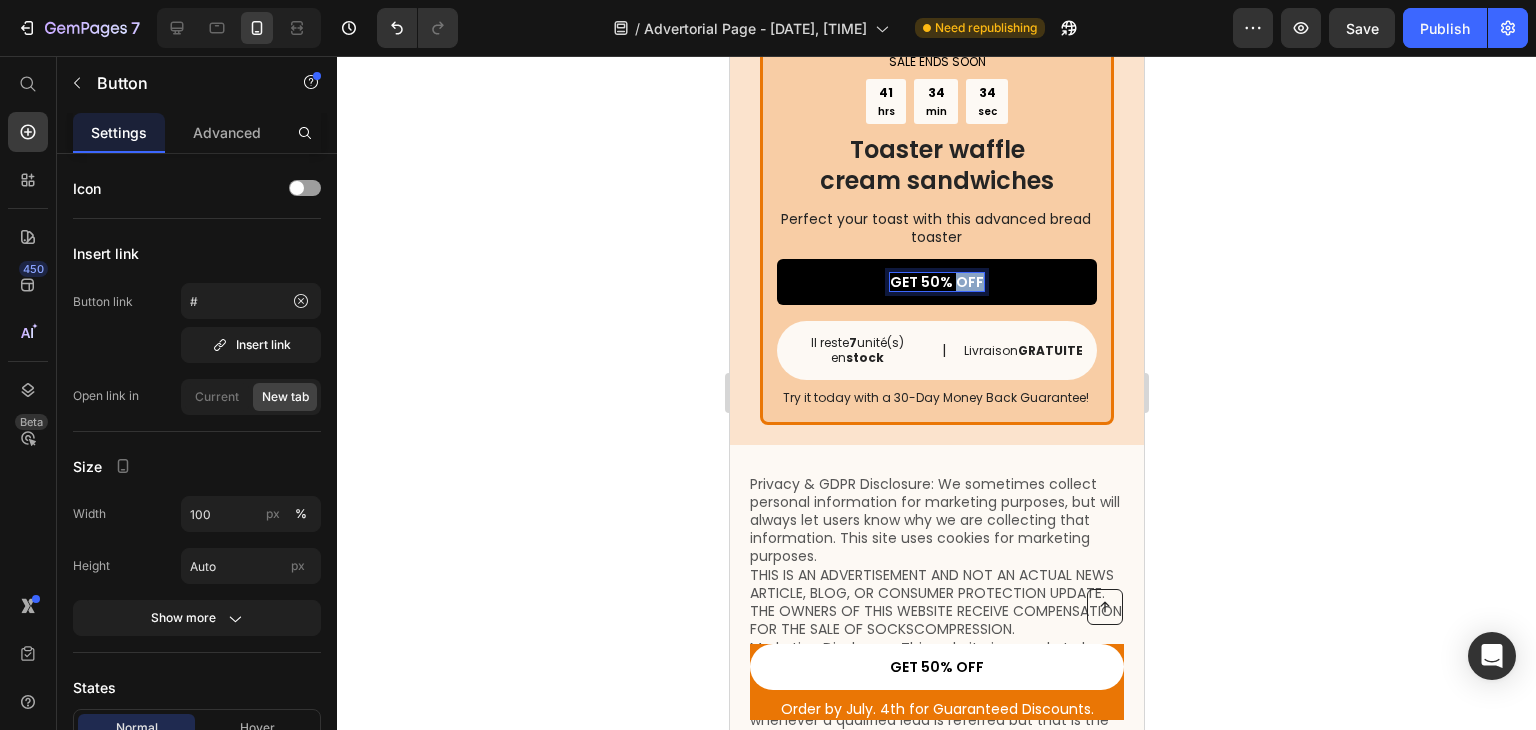 click on "GET 50% OFF" at bounding box center (936, 282) 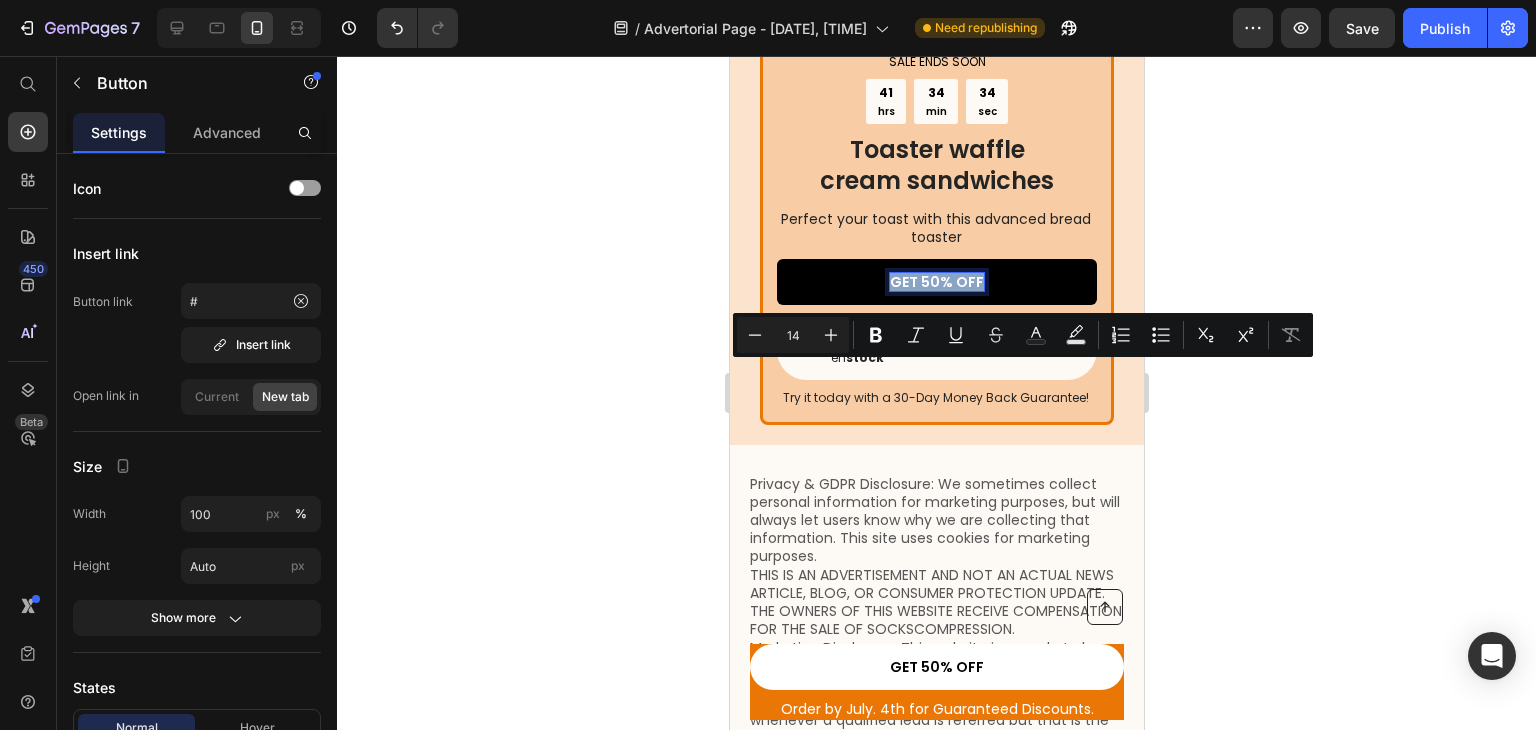click on "GET 50% OFF" at bounding box center [936, 282] 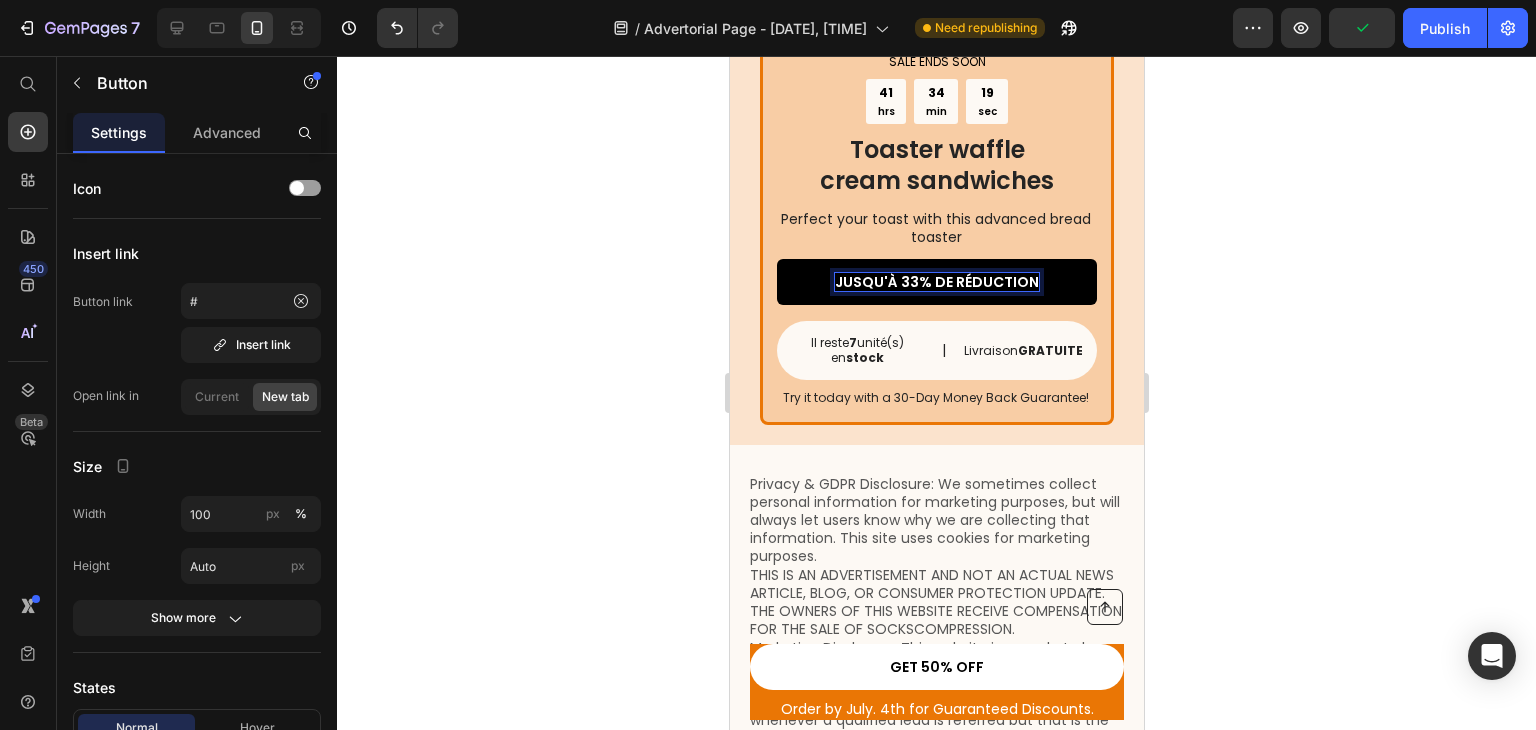 click on "JUSQU'À 33% DE RÉDUCTION" at bounding box center [936, 282] 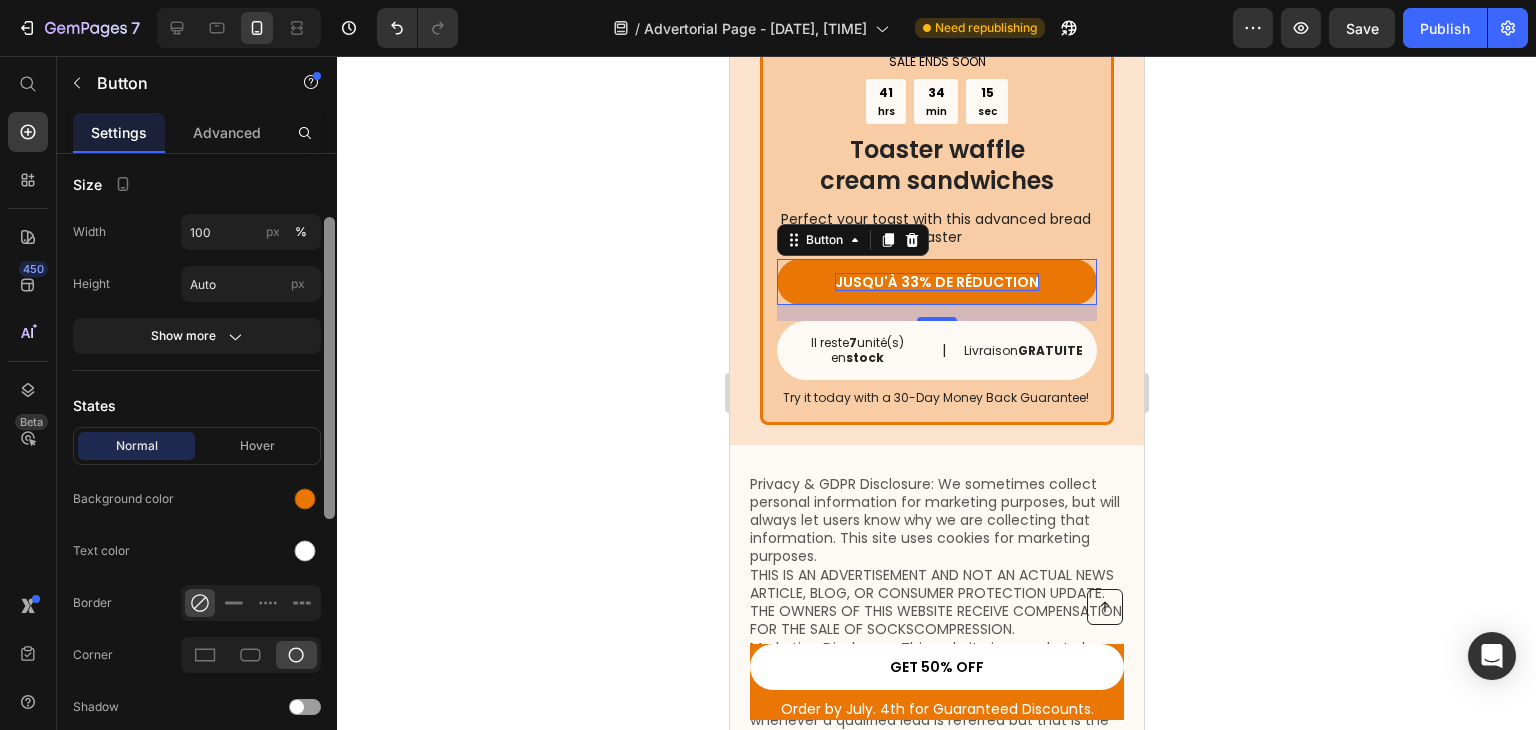 scroll, scrollTop: 291, scrollLeft: 0, axis: vertical 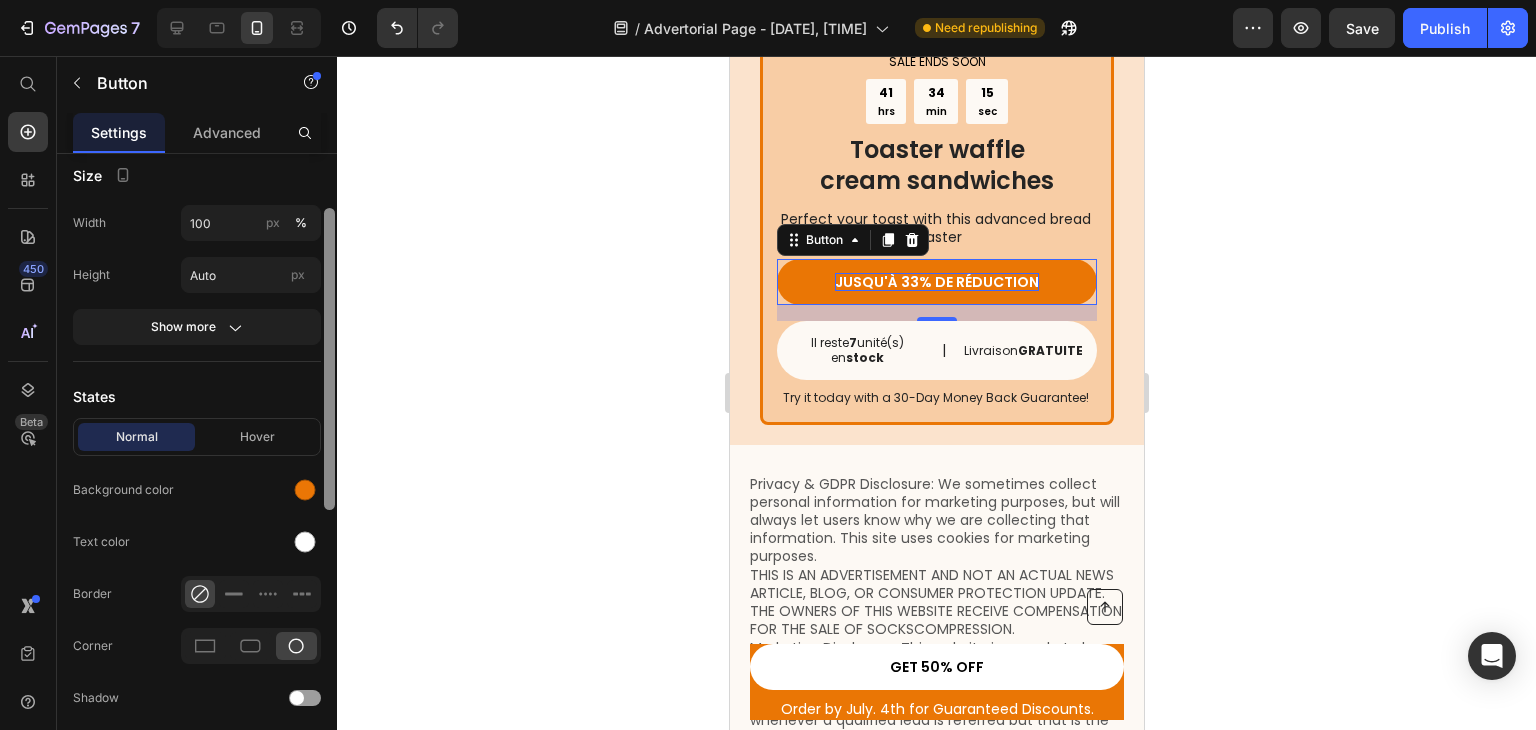 drag, startPoint x: 332, startPoint y: 281, endPoint x: 348, endPoint y: 420, distance: 139.91783 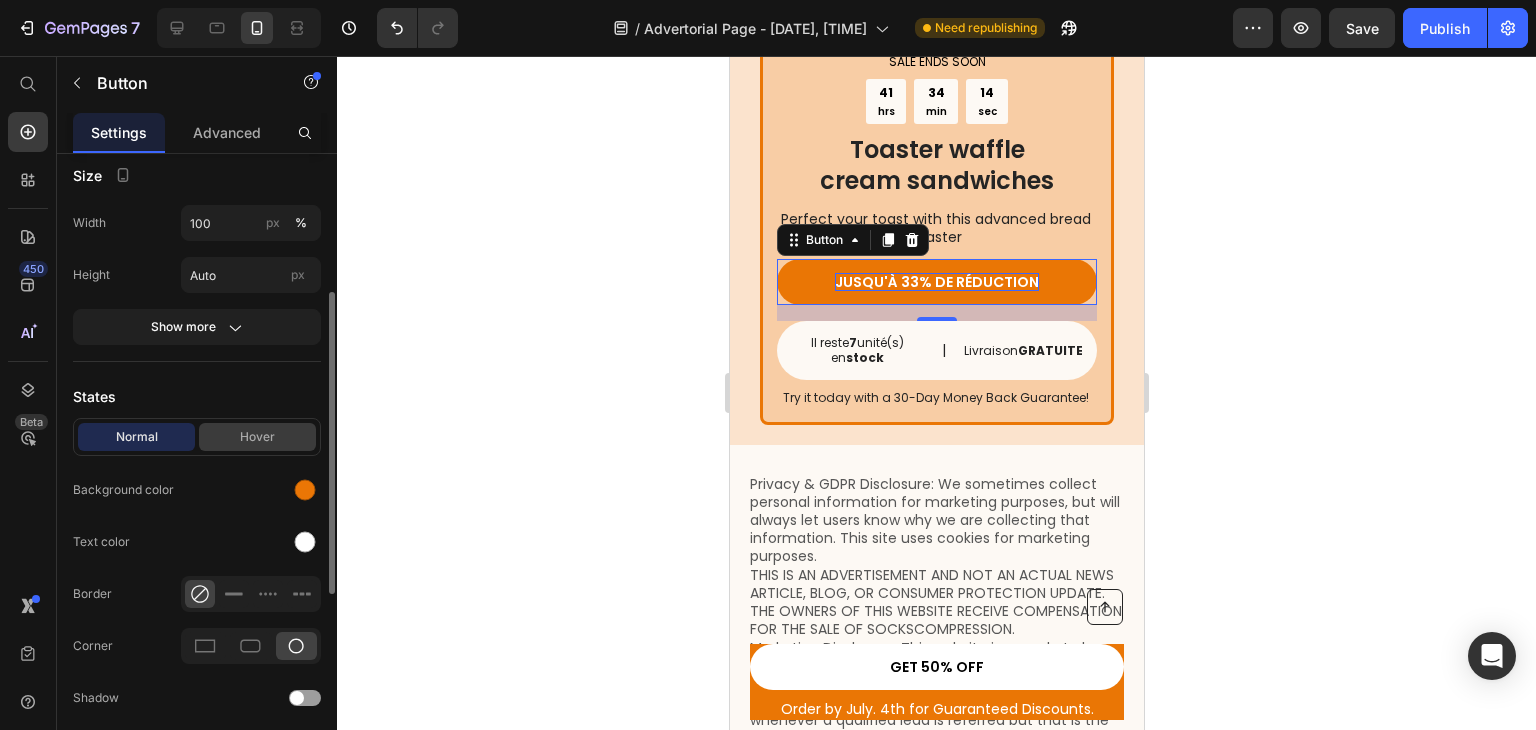 click on "Hover" at bounding box center [257, 437] 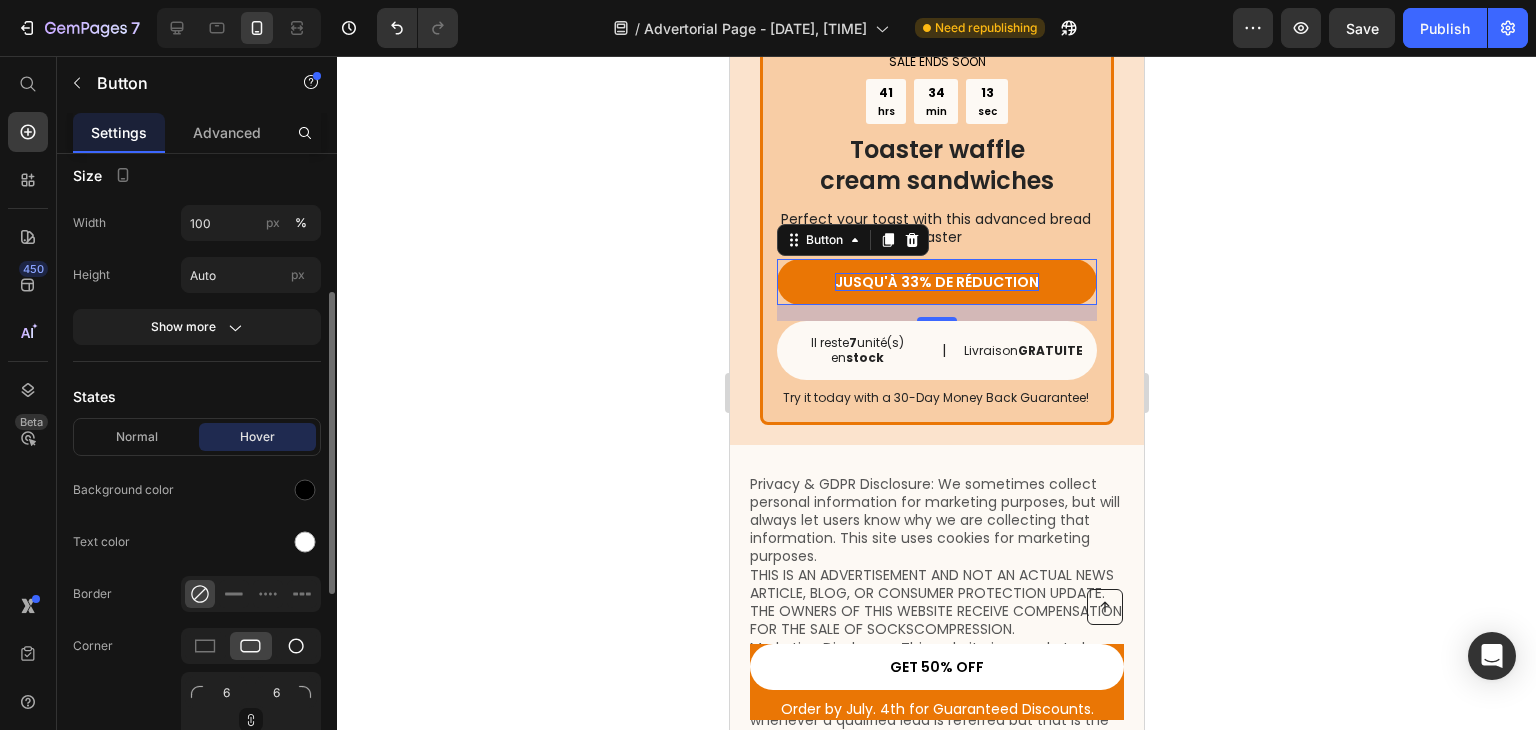 click 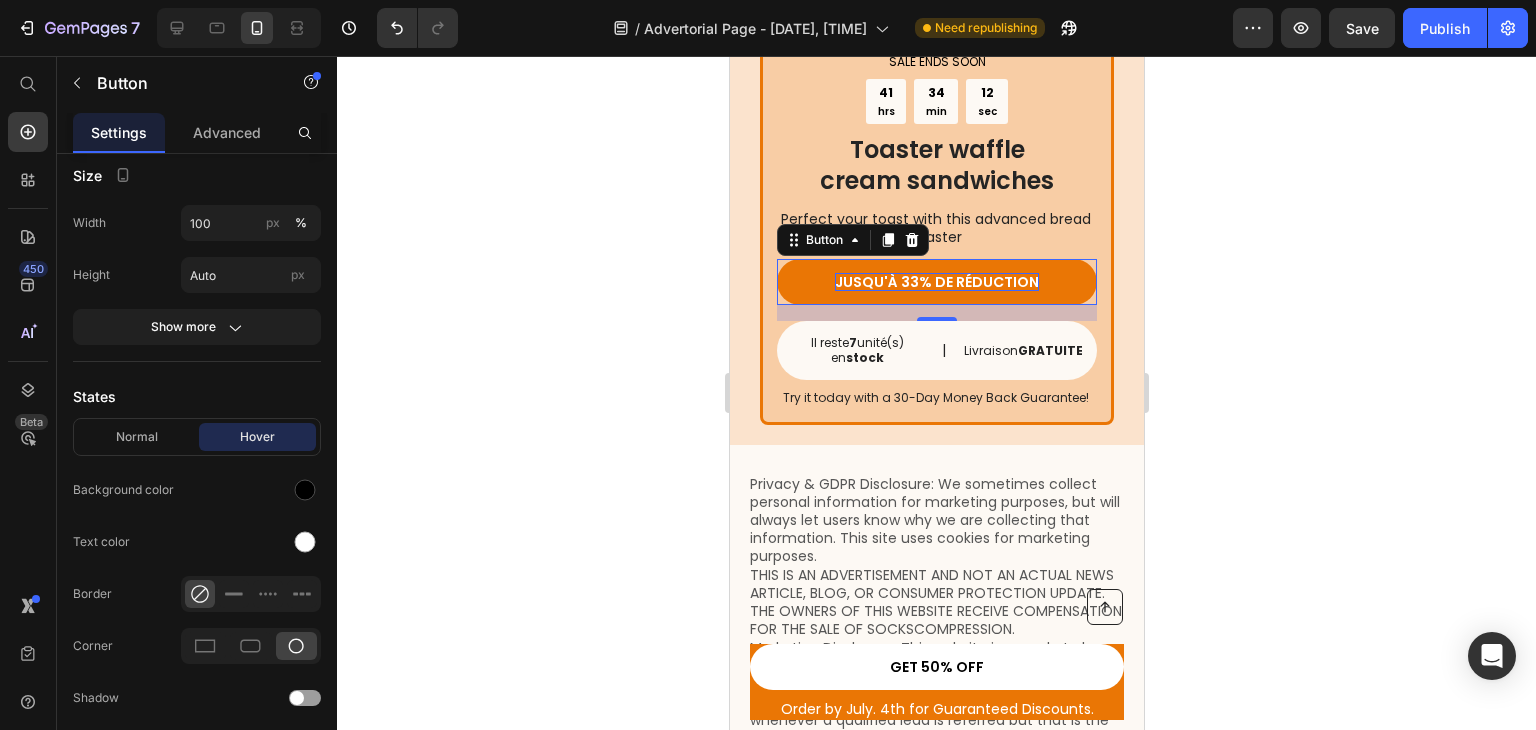 click 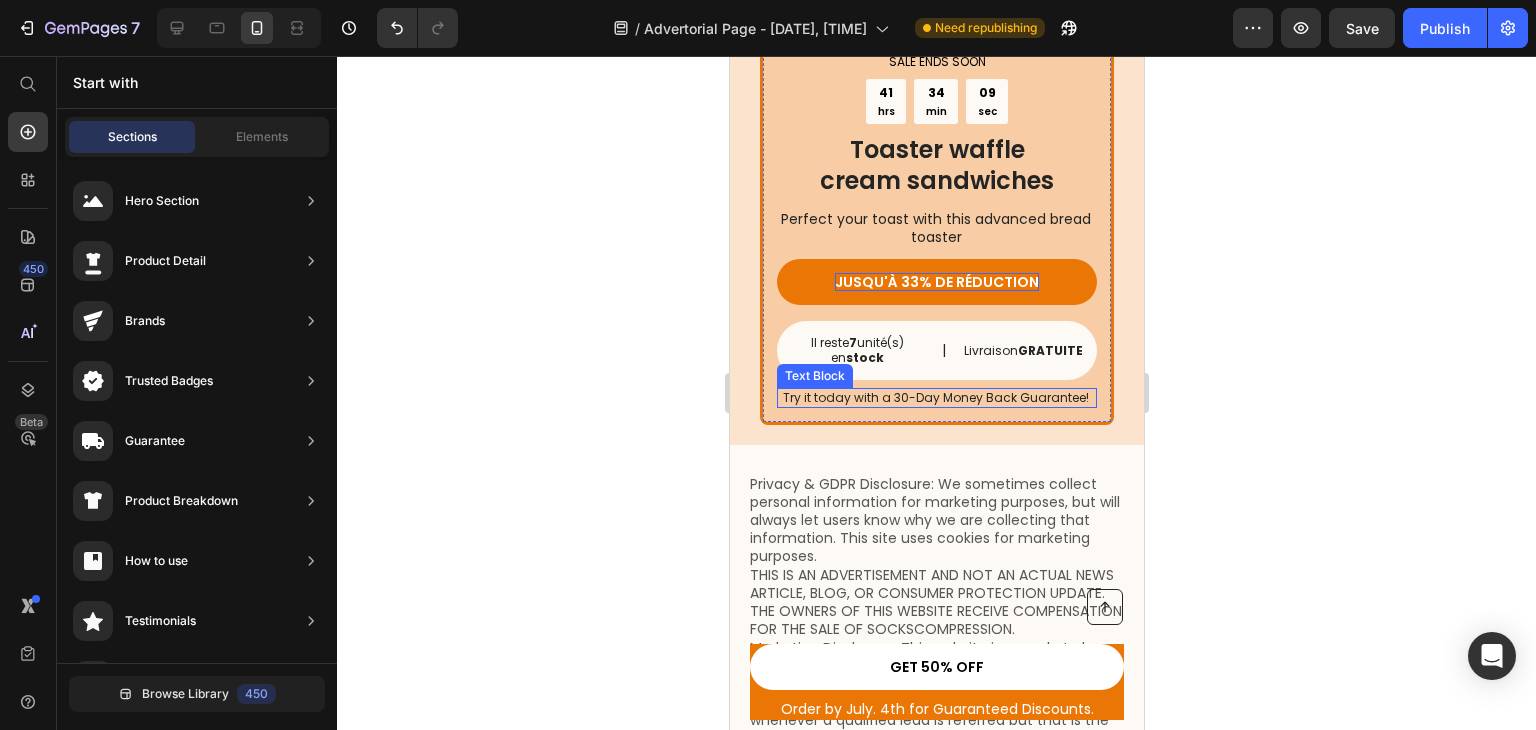 click on "Try it today with a 30-Day Money Back Guarantee!" at bounding box center (935, 398) 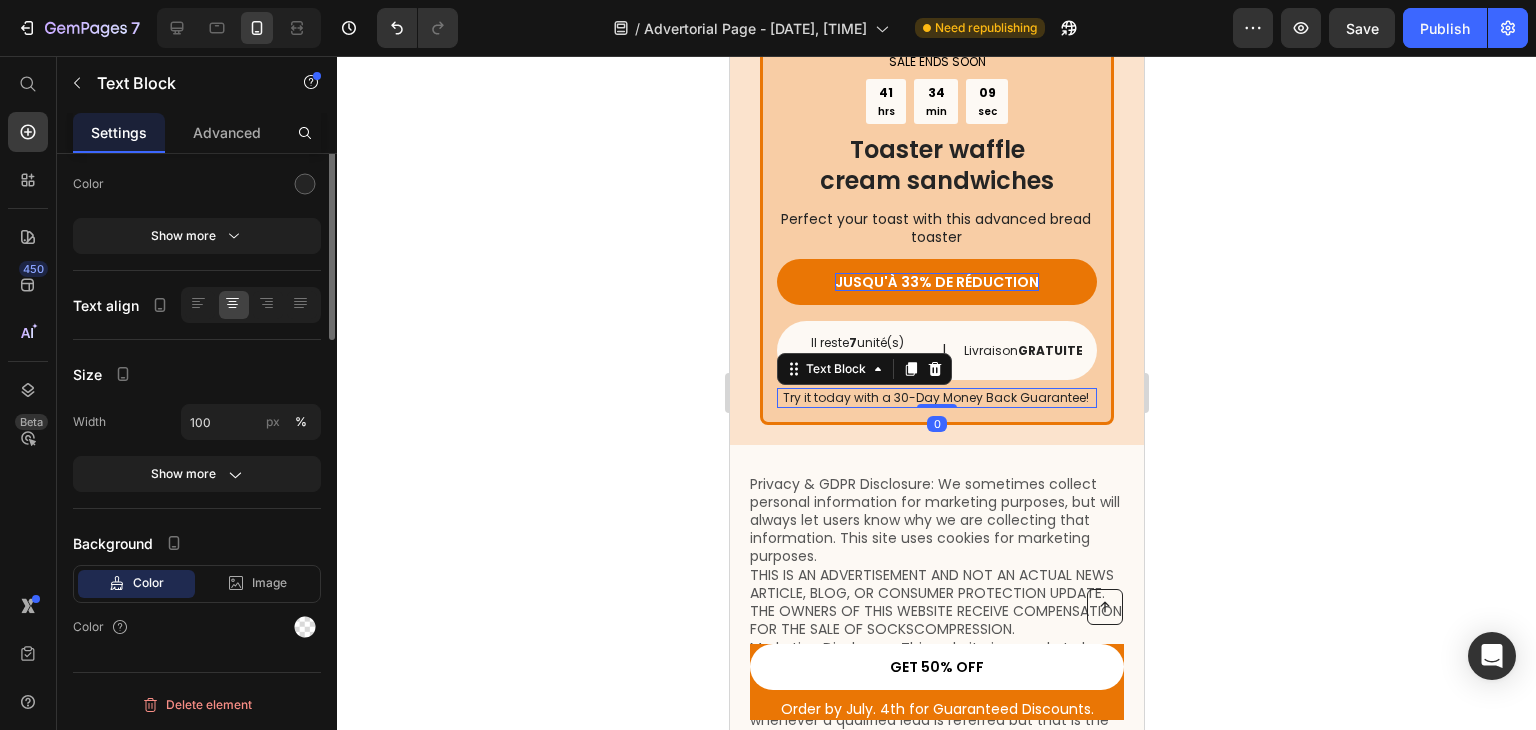 scroll, scrollTop: 0, scrollLeft: 0, axis: both 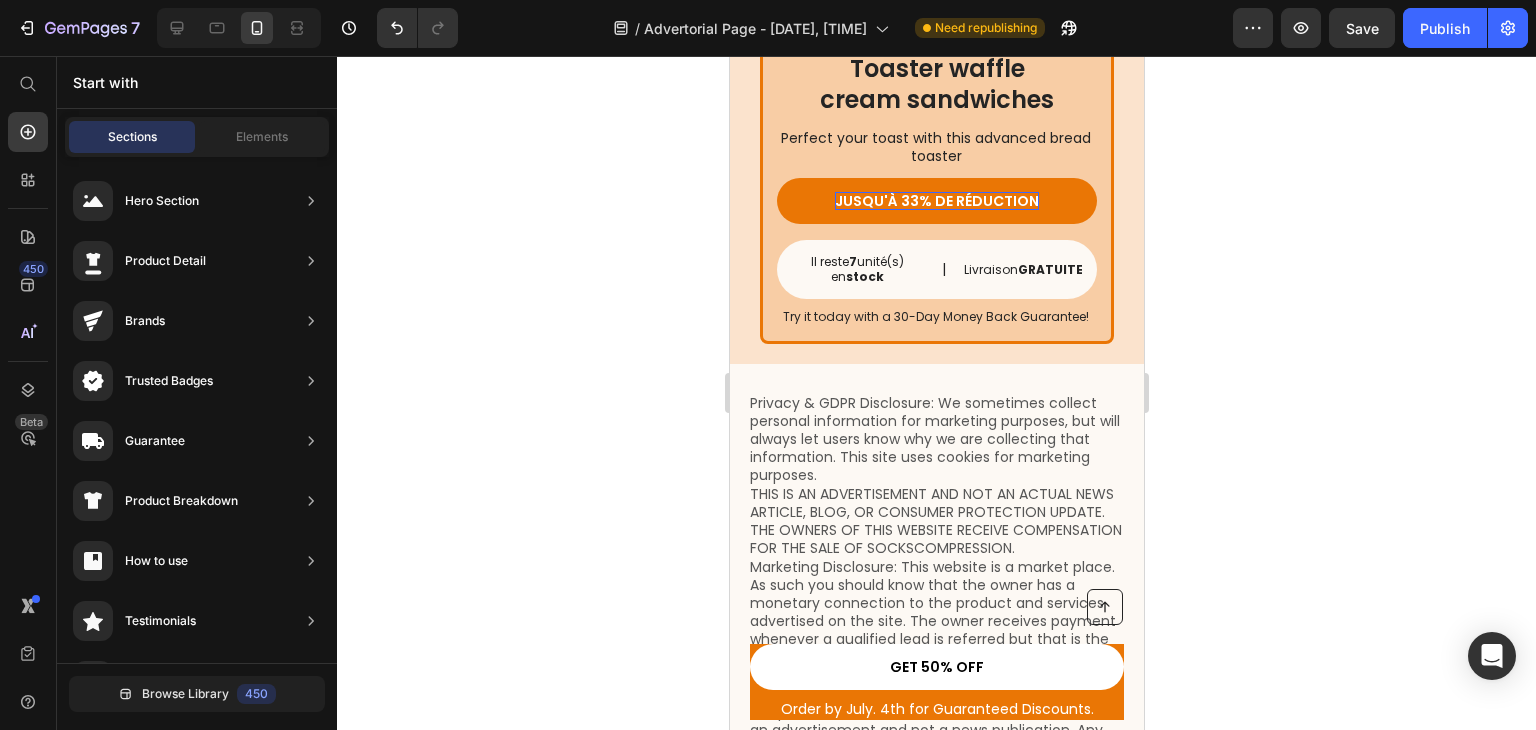 drag, startPoint x: 1133, startPoint y: 585, endPoint x: 1892, endPoint y: 648, distance: 761.6101 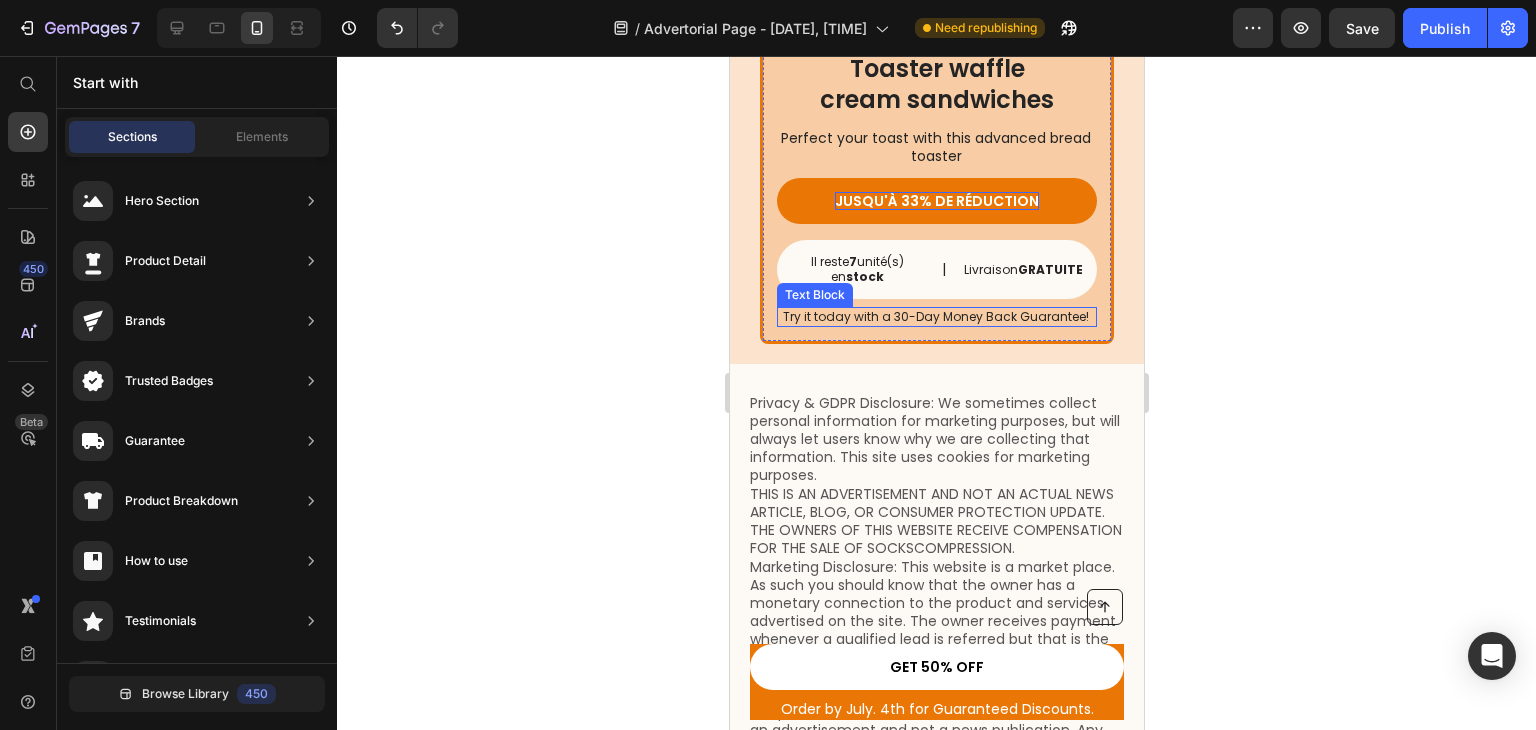 click on "Try it today with a 30-Day Money Back Guarantee!" at bounding box center [935, 317] 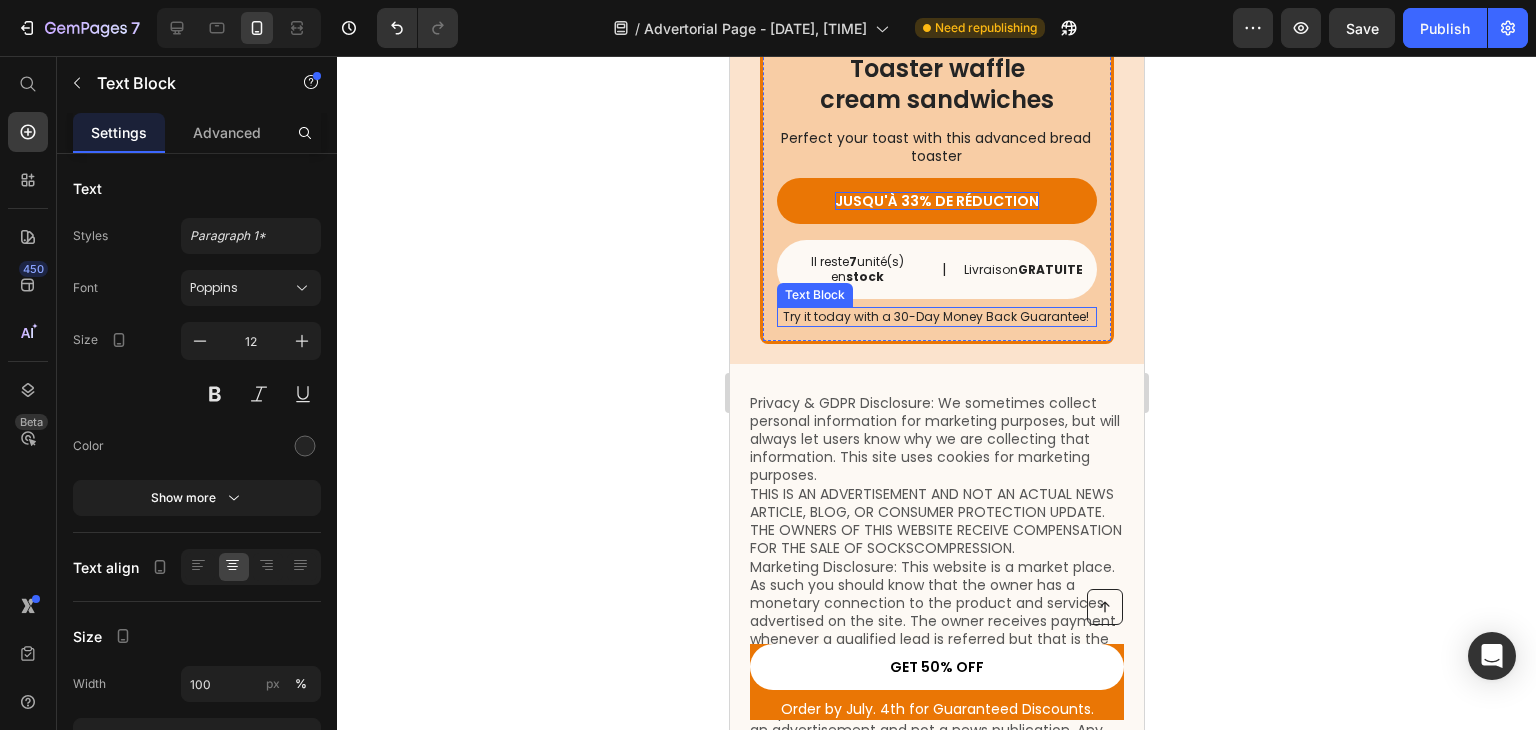 click on "Try it today with a 30-Day Money Back Guarantee!" at bounding box center (935, 317) 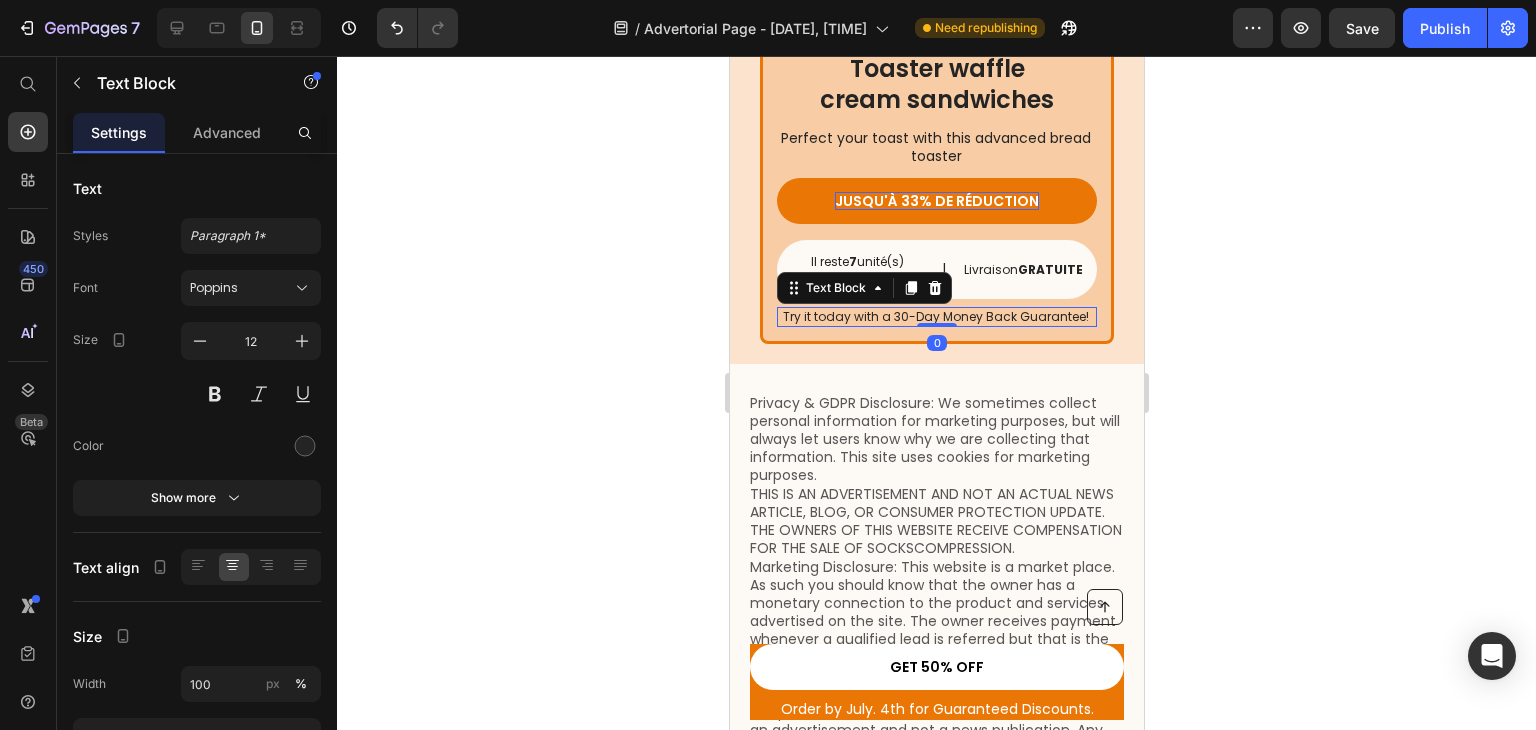 click on "Try it today with a 30-Day Money Back Guarantee!" at bounding box center [935, 317] 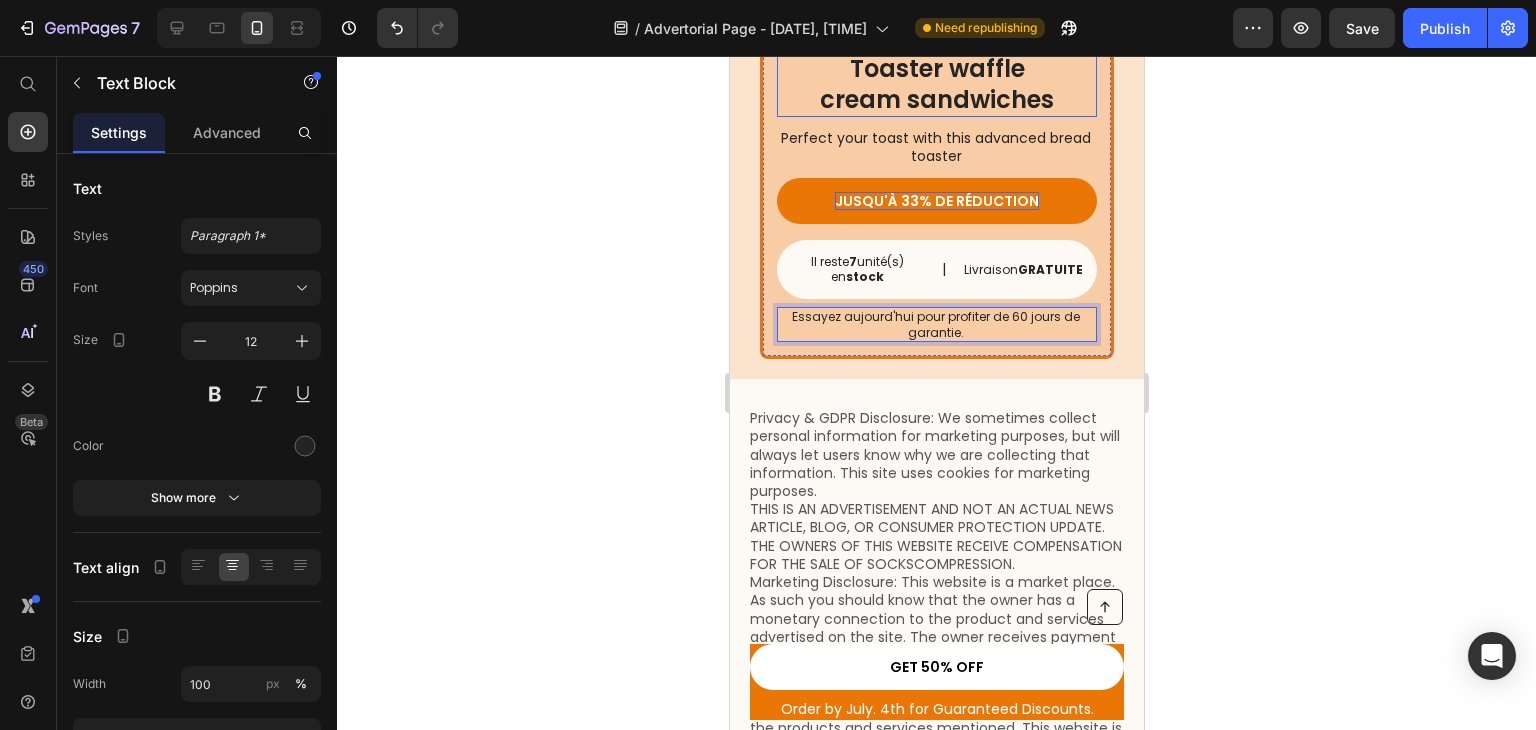 click on "Toaster waffle cream sandwiches" at bounding box center [936, 84] 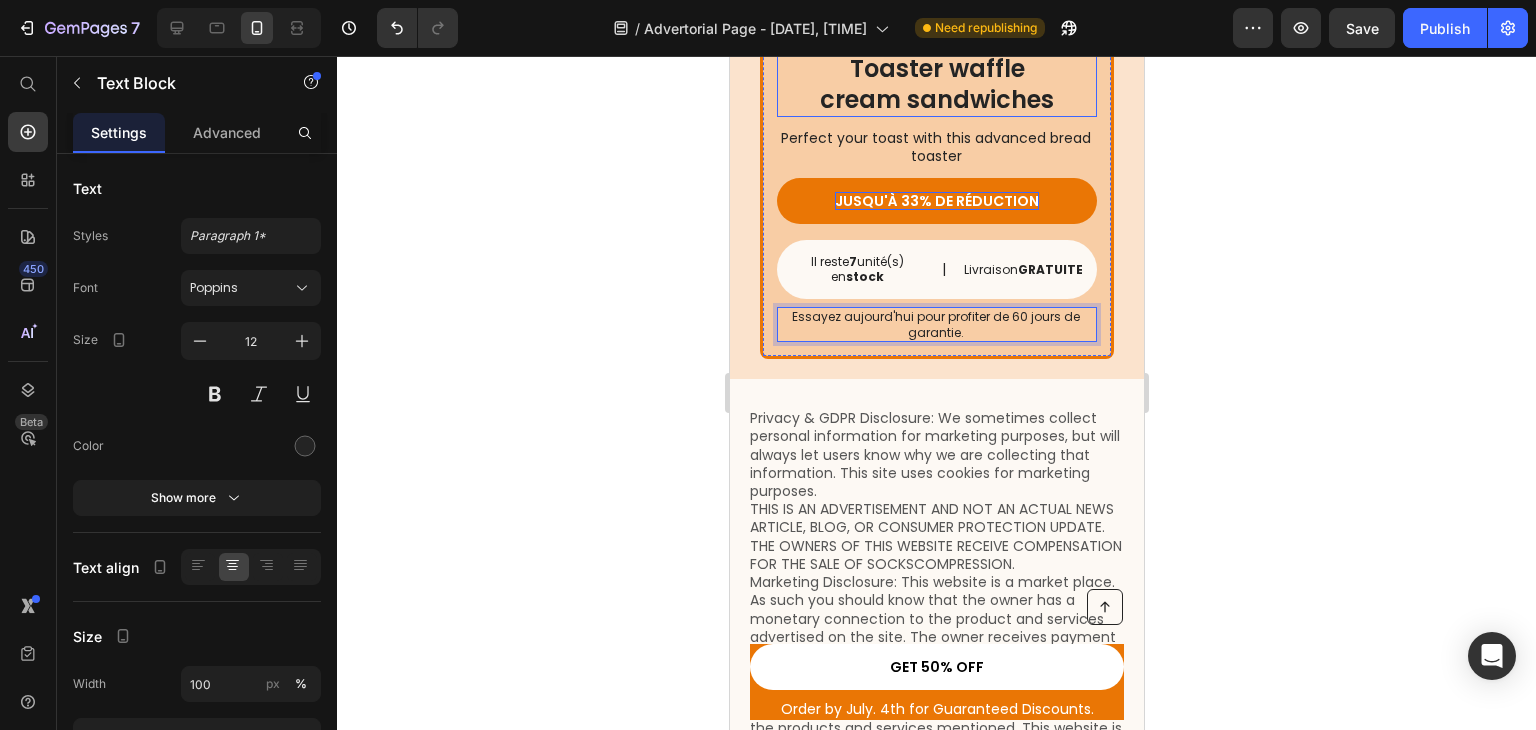 click on "Toaster waffle cream sandwiches" at bounding box center [936, 84] 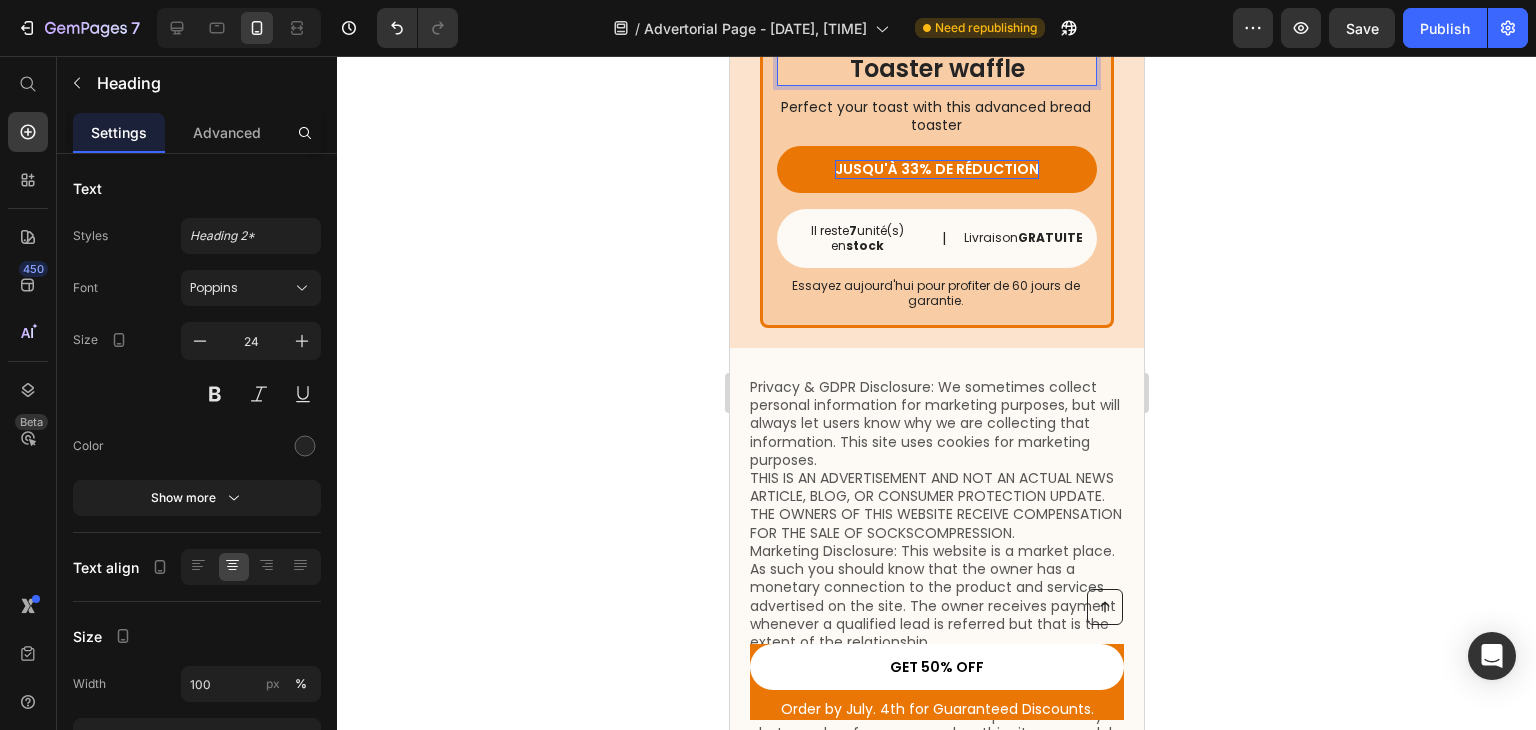 click on "Toaster waffle" at bounding box center (936, 68) 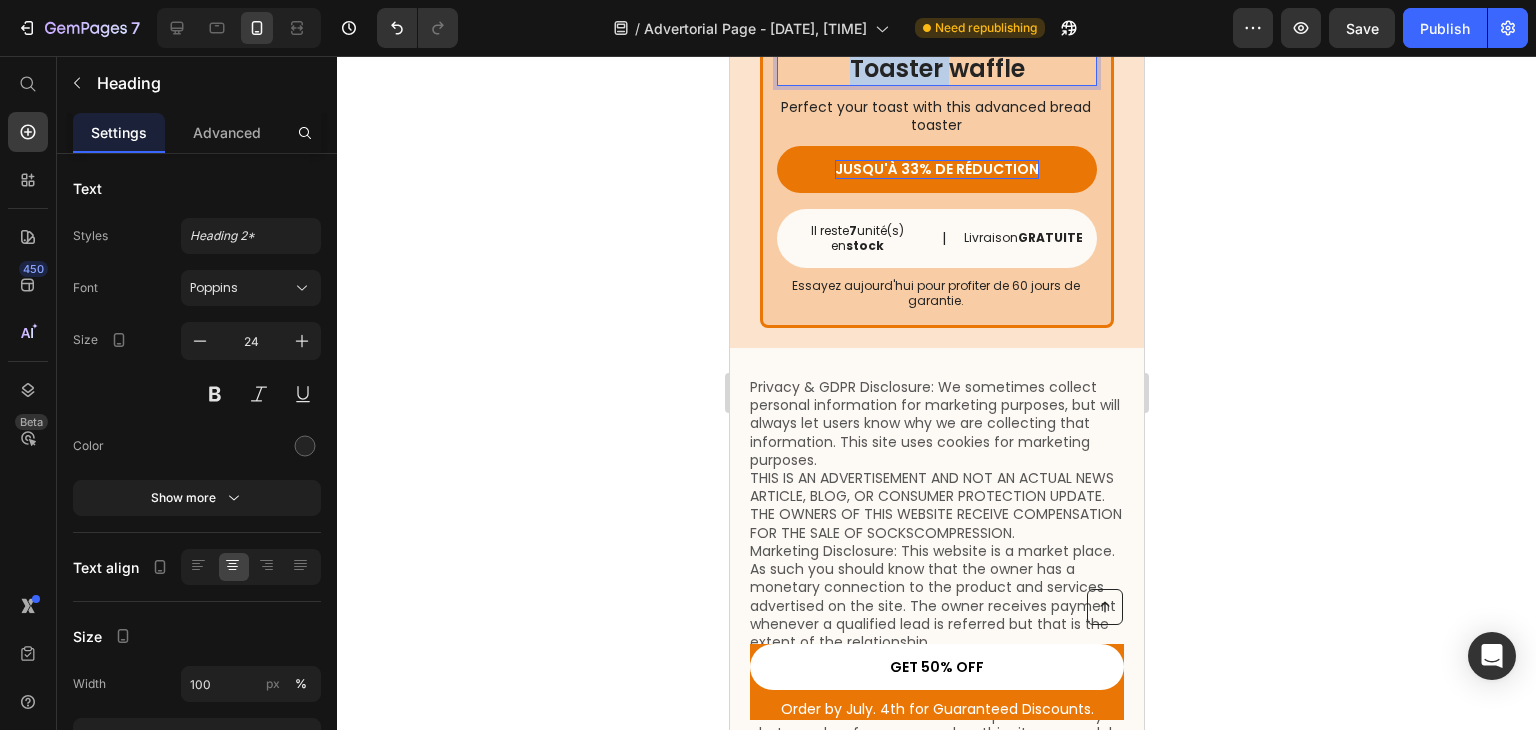 click on "Toaster waffle" at bounding box center (936, 68) 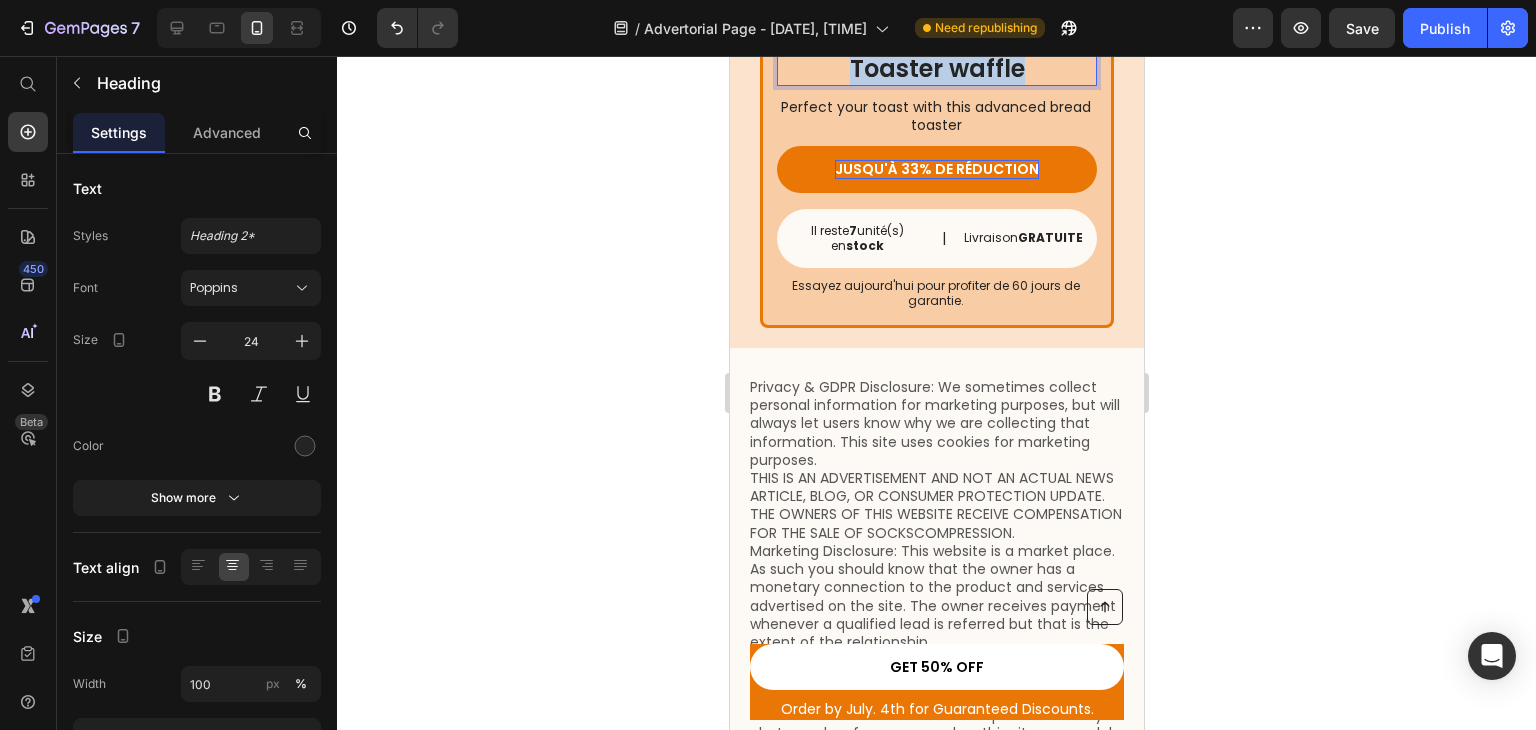 click on "Toaster waffle" at bounding box center (936, 68) 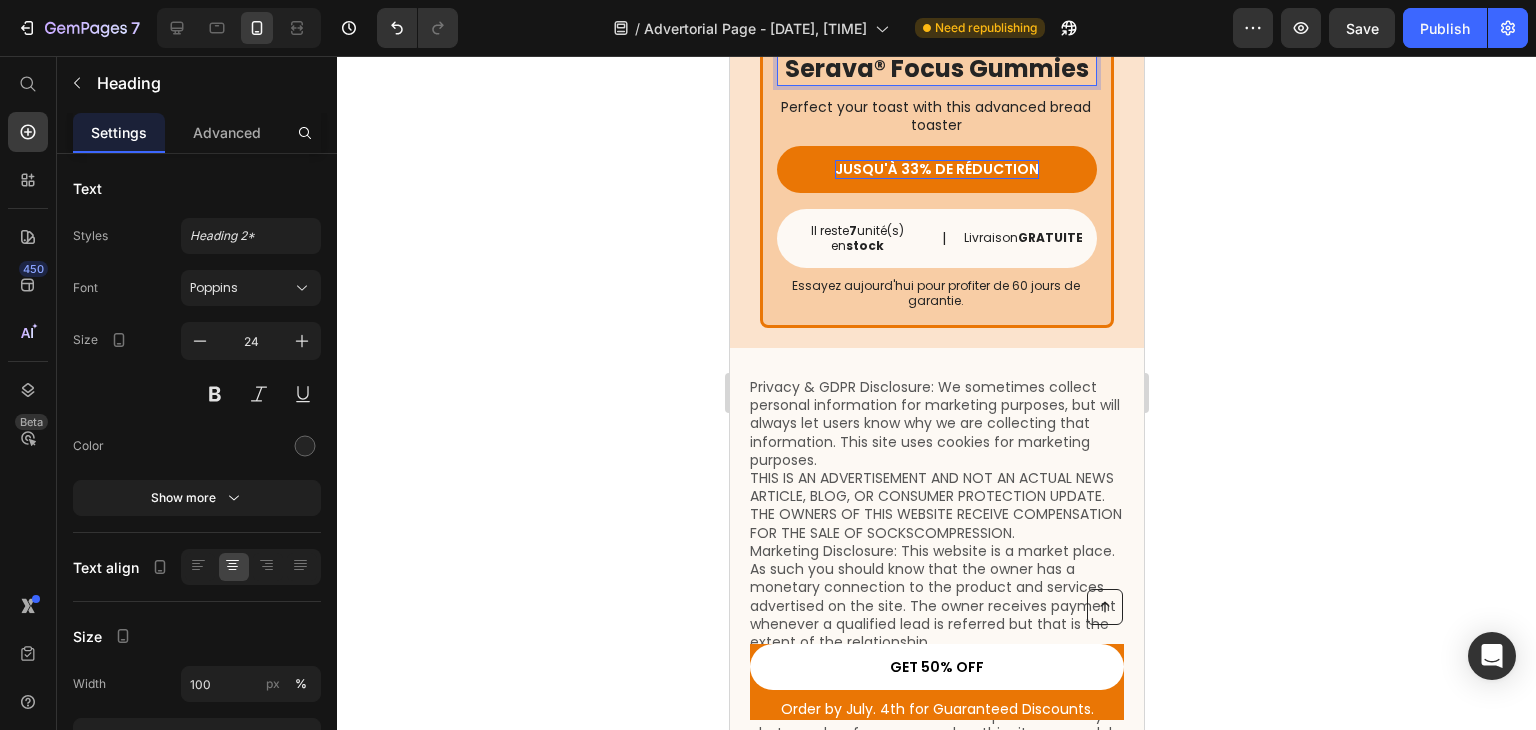 click 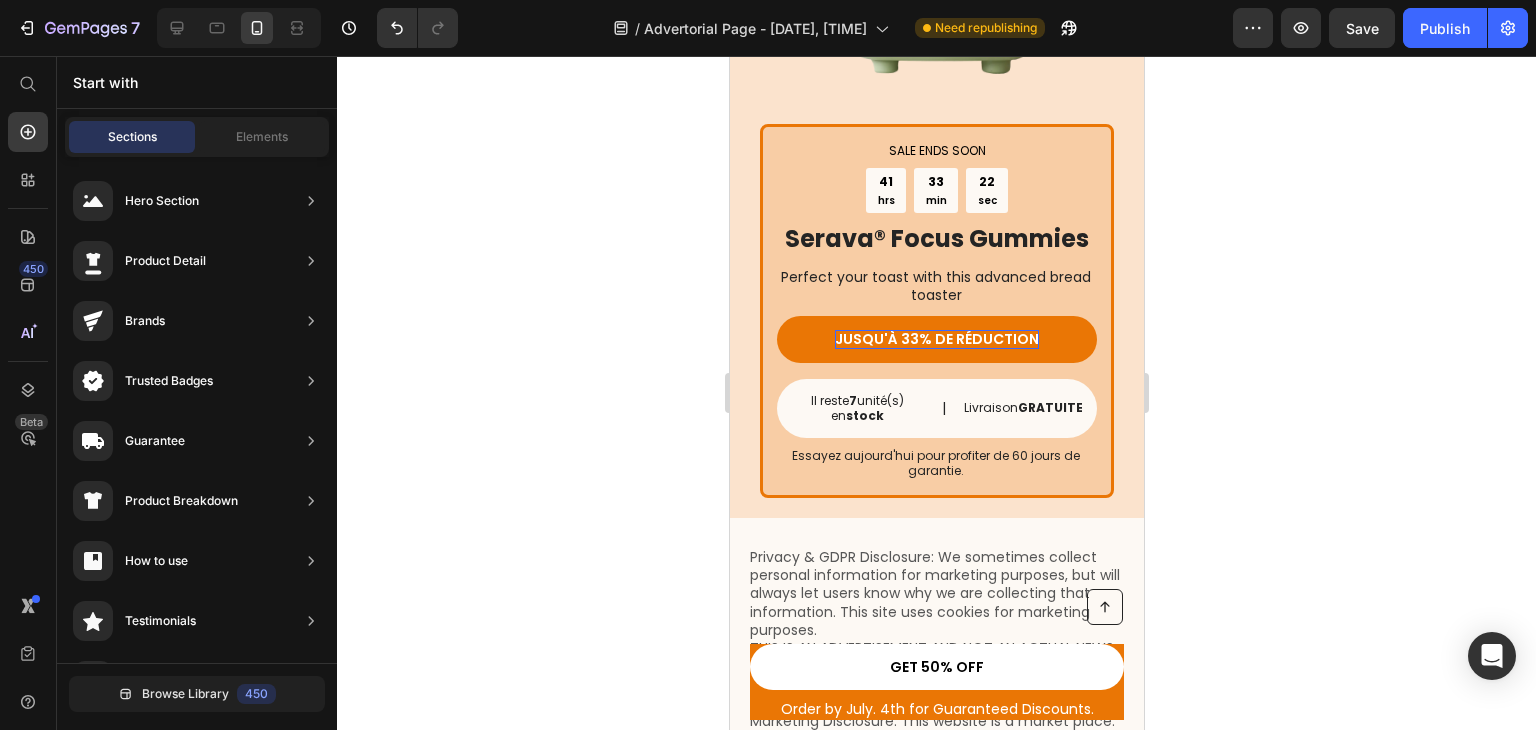 scroll, scrollTop: 6436, scrollLeft: 0, axis: vertical 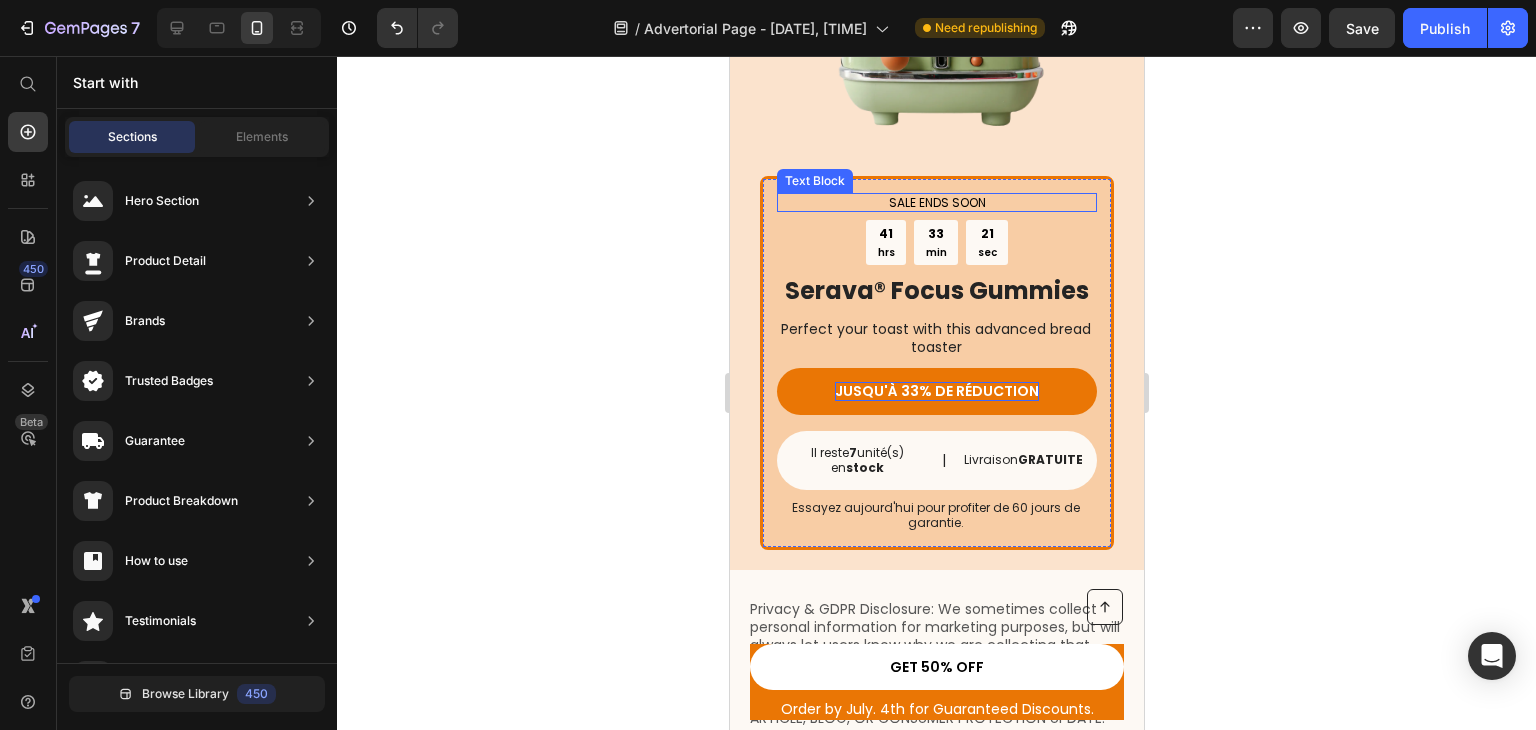 click on "SALE ENDS SOON" at bounding box center [936, 203] 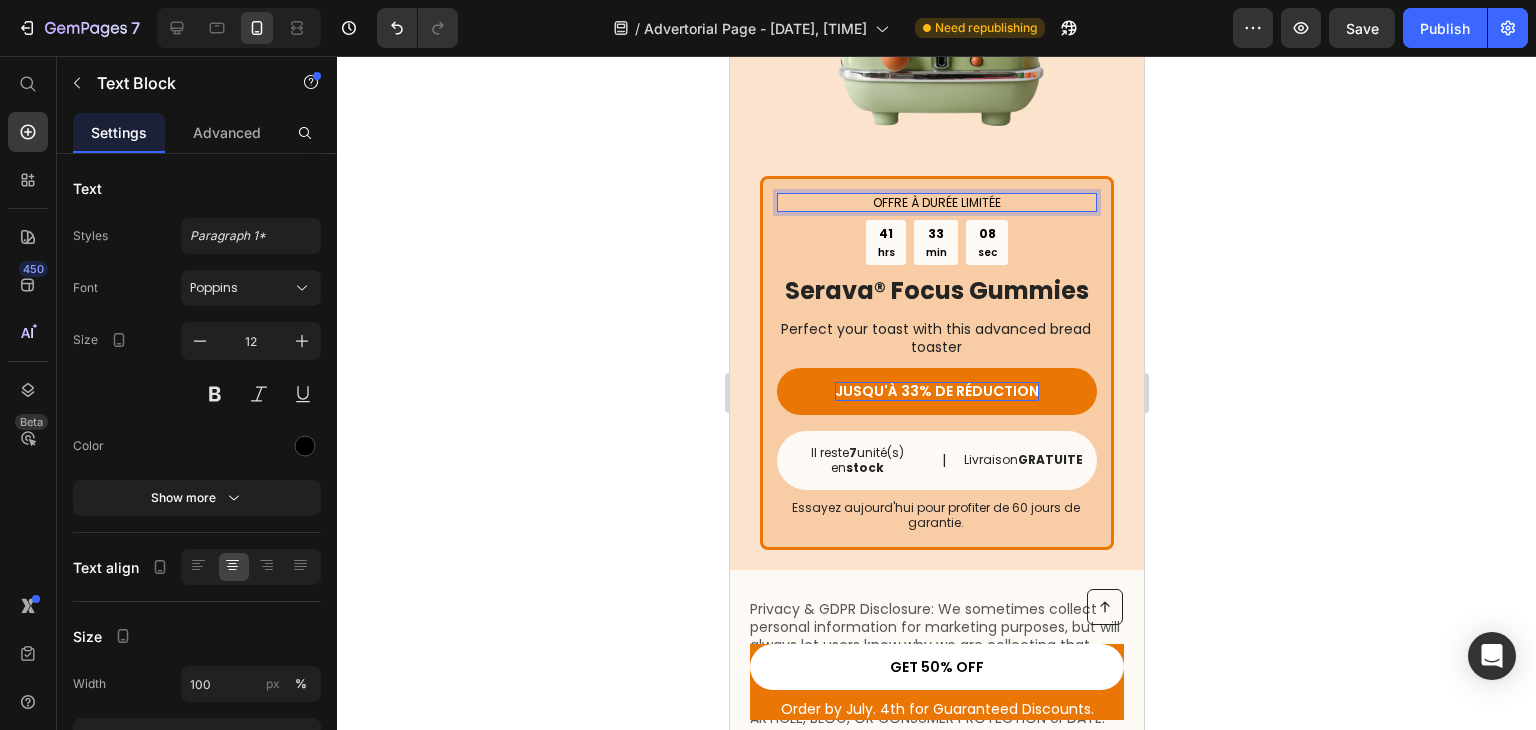 click 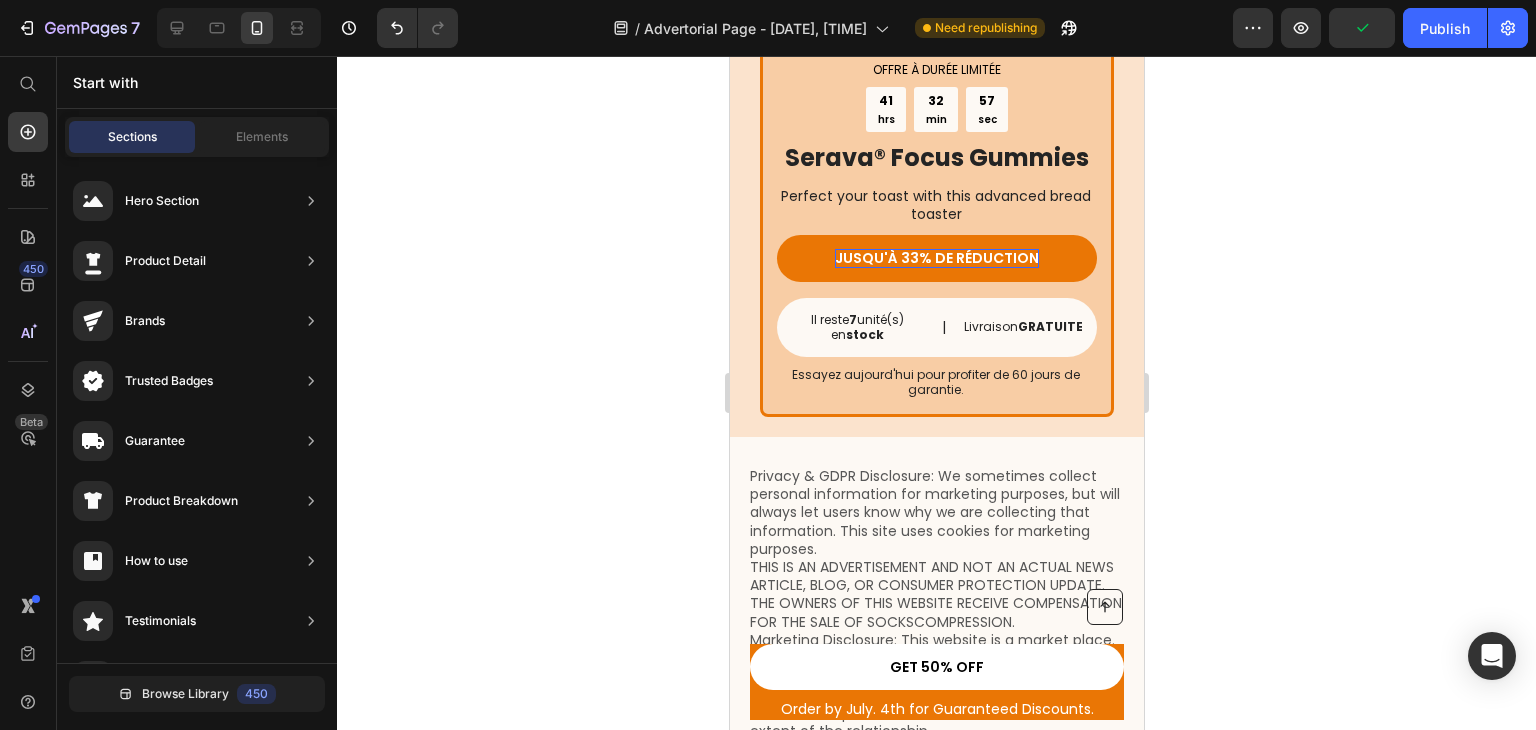 scroll, scrollTop: 6600, scrollLeft: 0, axis: vertical 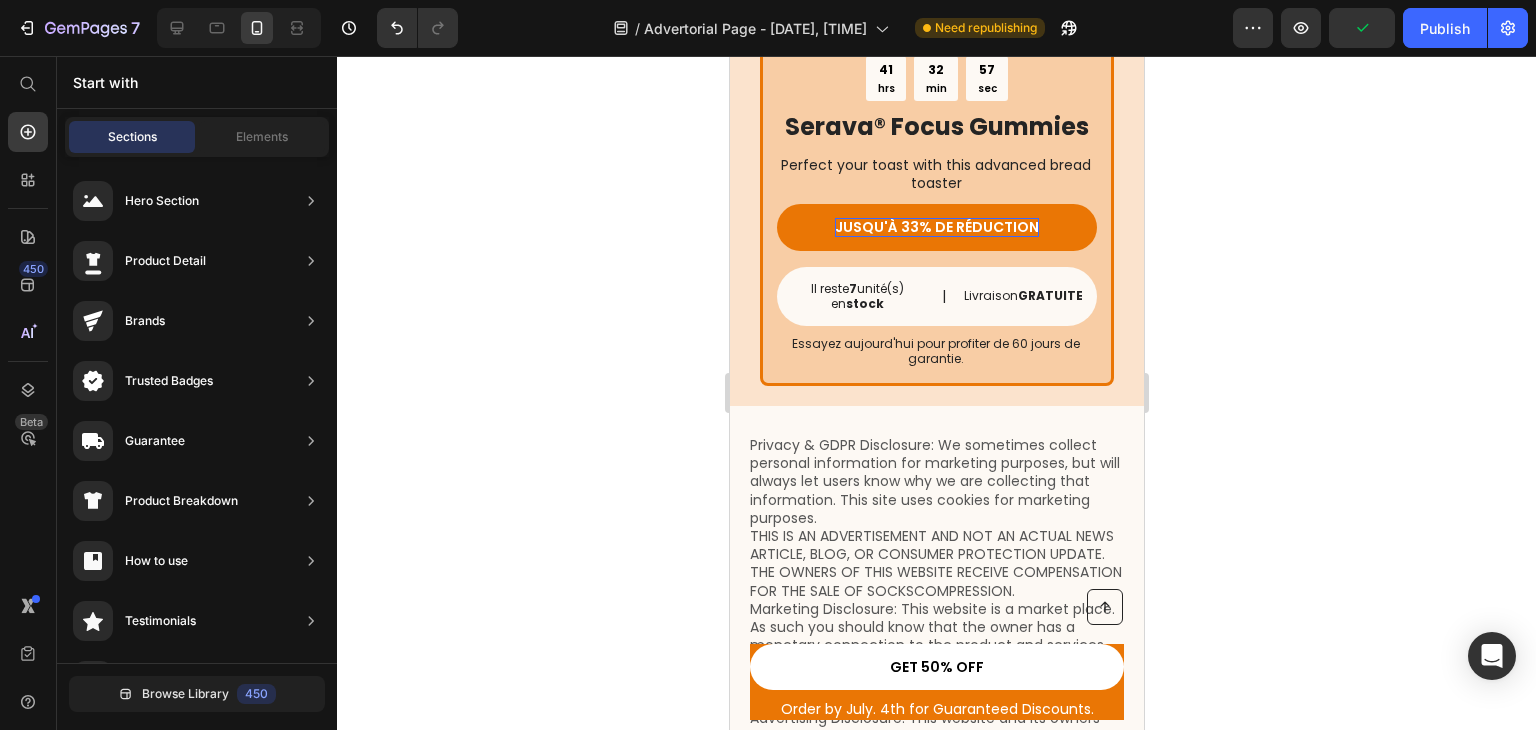 drag, startPoint x: 1132, startPoint y: 581, endPoint x: 1891, endPoint y: 649, distance: 762.04004 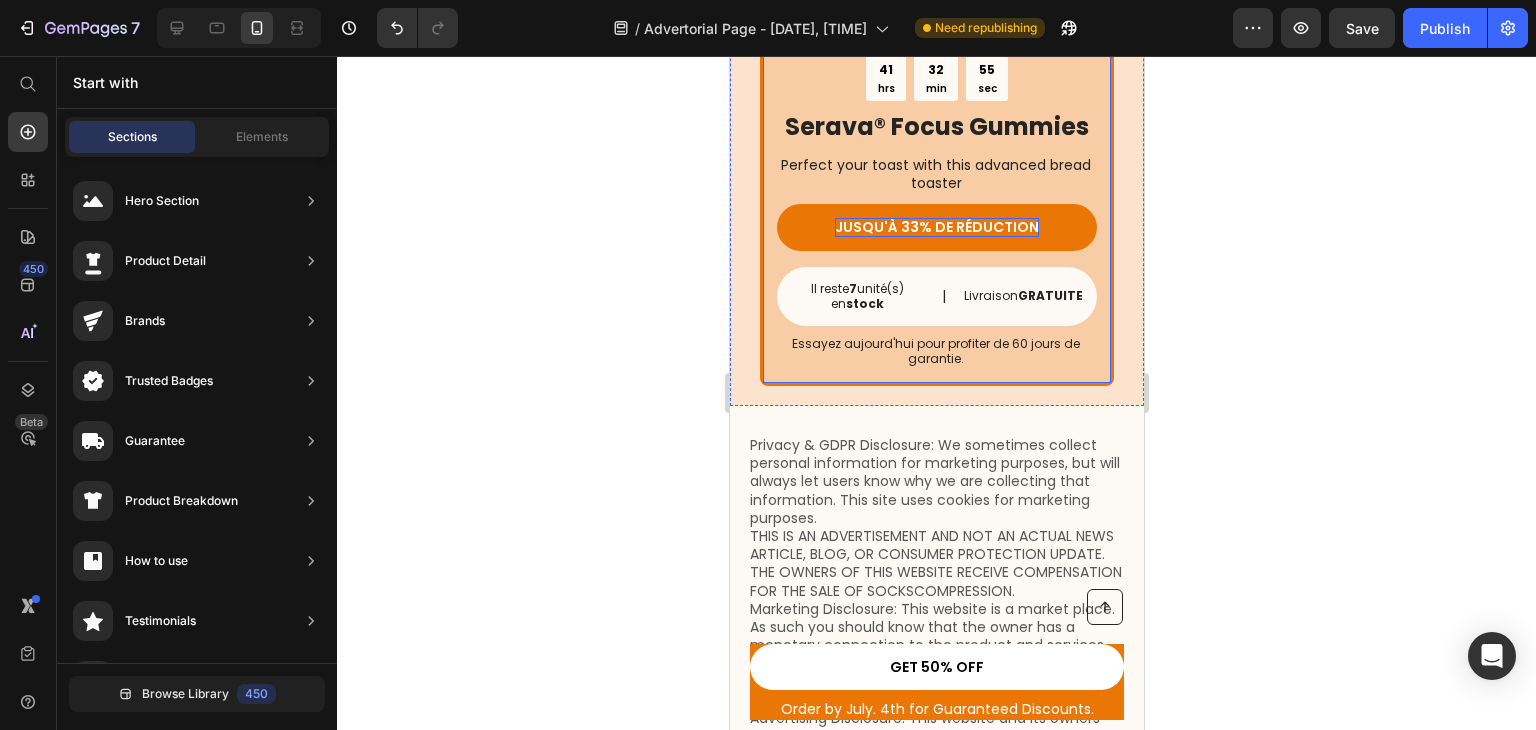 click on "OFFRE À DURÉE LIMITÉE Text Block 41 hrs 32 min 55 sec Countdown Timer ⁠⁠⁠⁠⁠⁠⁠ Serava® Focus Gummies Heading Perfect your toast with this advanced bread toaster Text Block JUSQU'À 33% DE RÉDUCTION Button Il reste  7  unité(s) en  stock Text Block | Text Block Livraison  GRATUITE Text Block Row Essayez aujourd'hui pour profiter de 60 jours de garantie. Text Block" at bounding box center (936, 199) 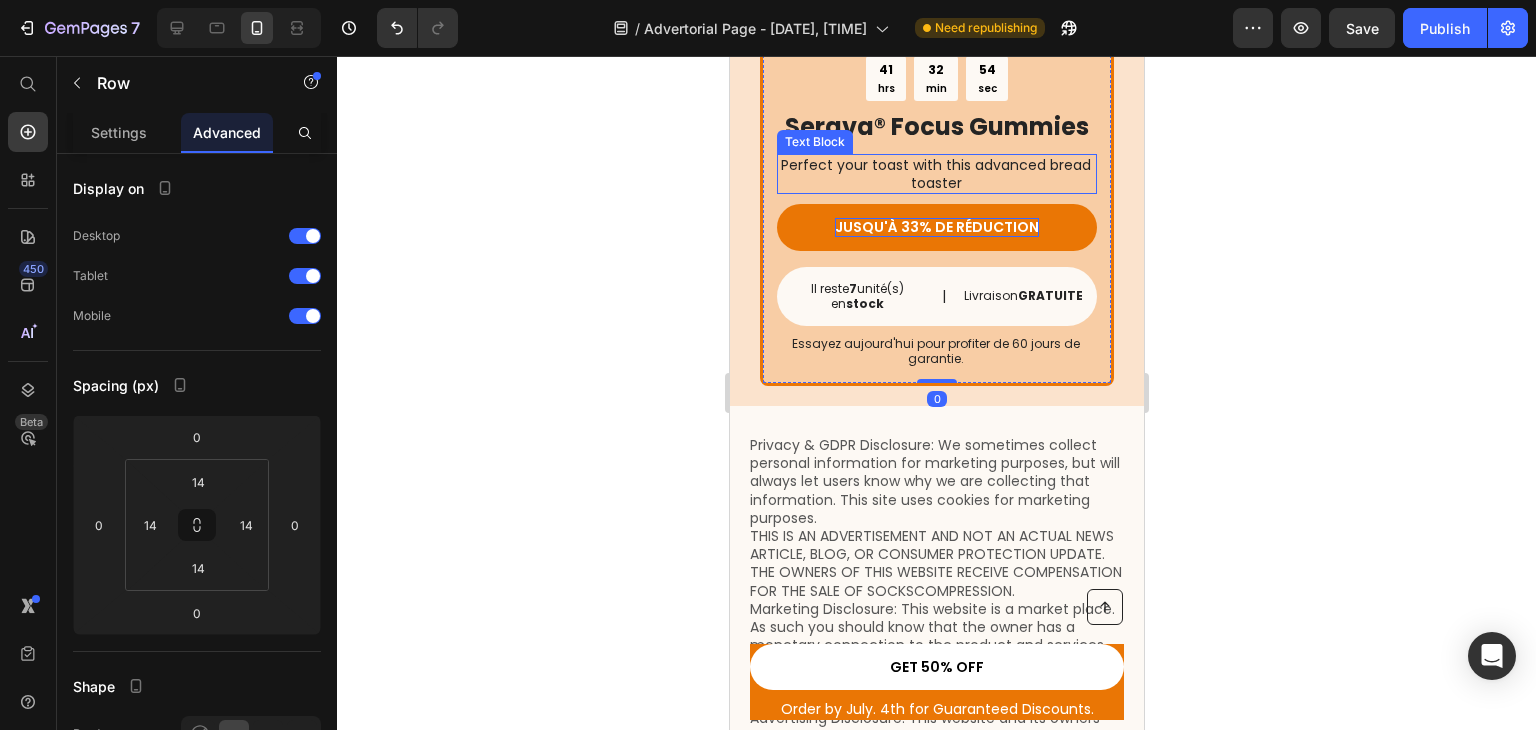 click on "Perfect your toast with this advanced bread toaster" at bounding box center [936, 174] 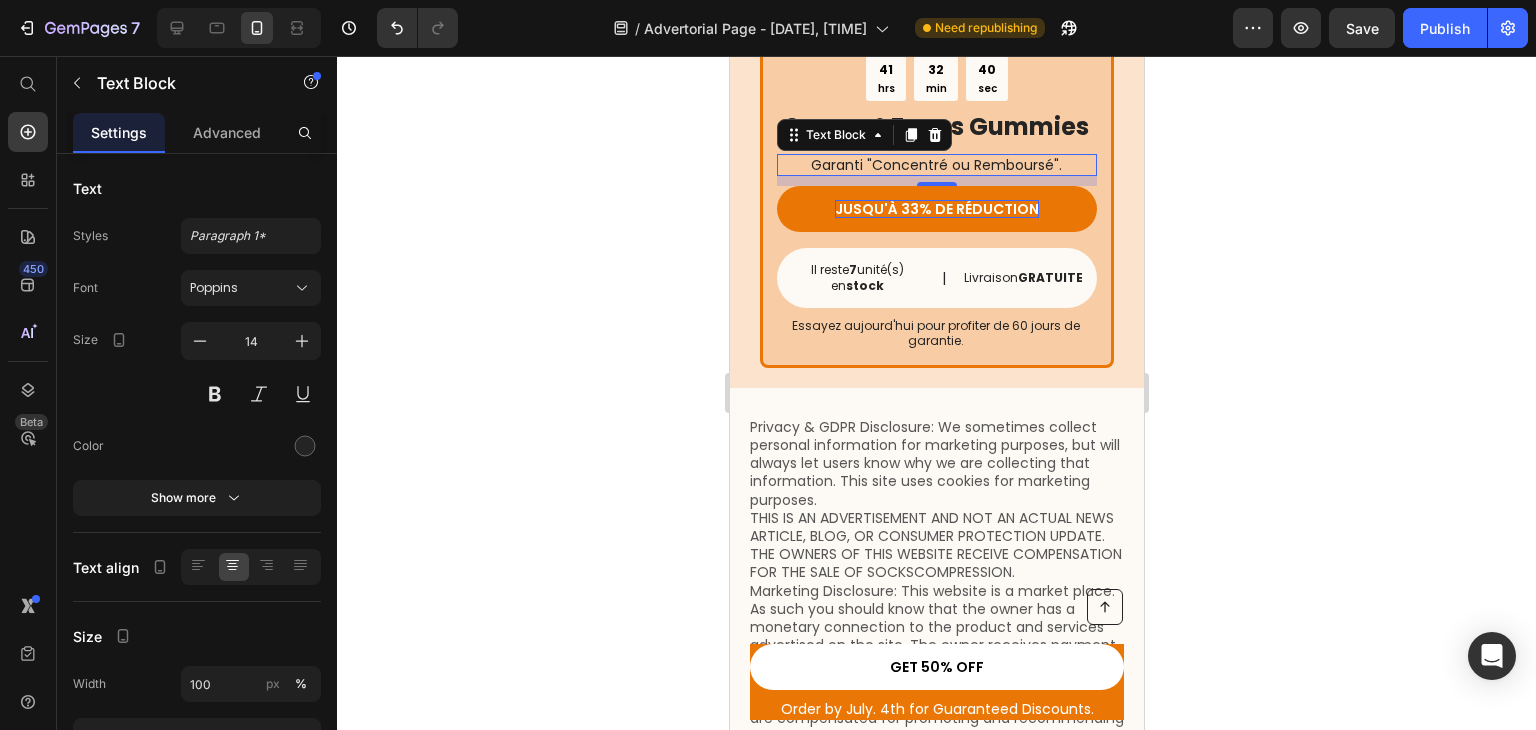 click 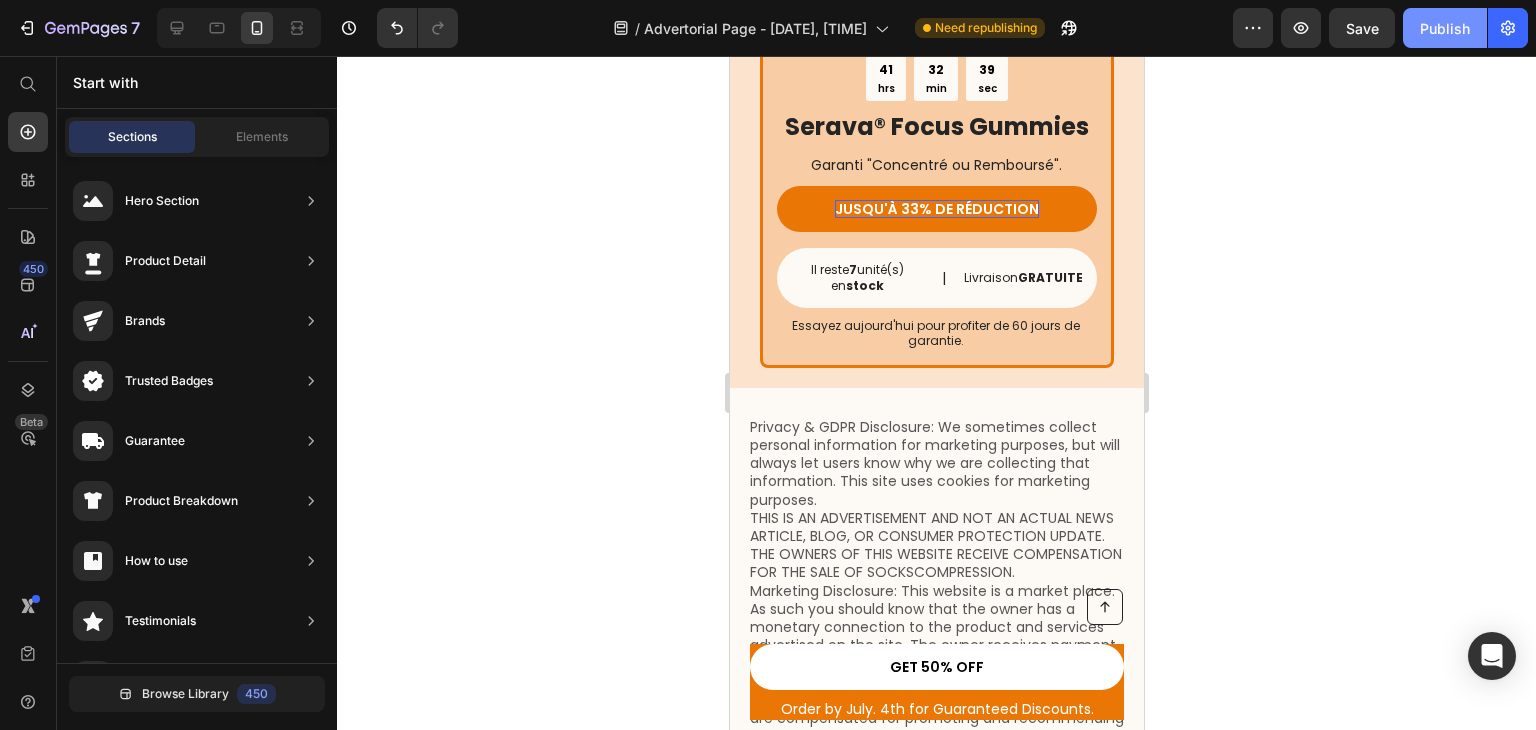 click on "Publish" 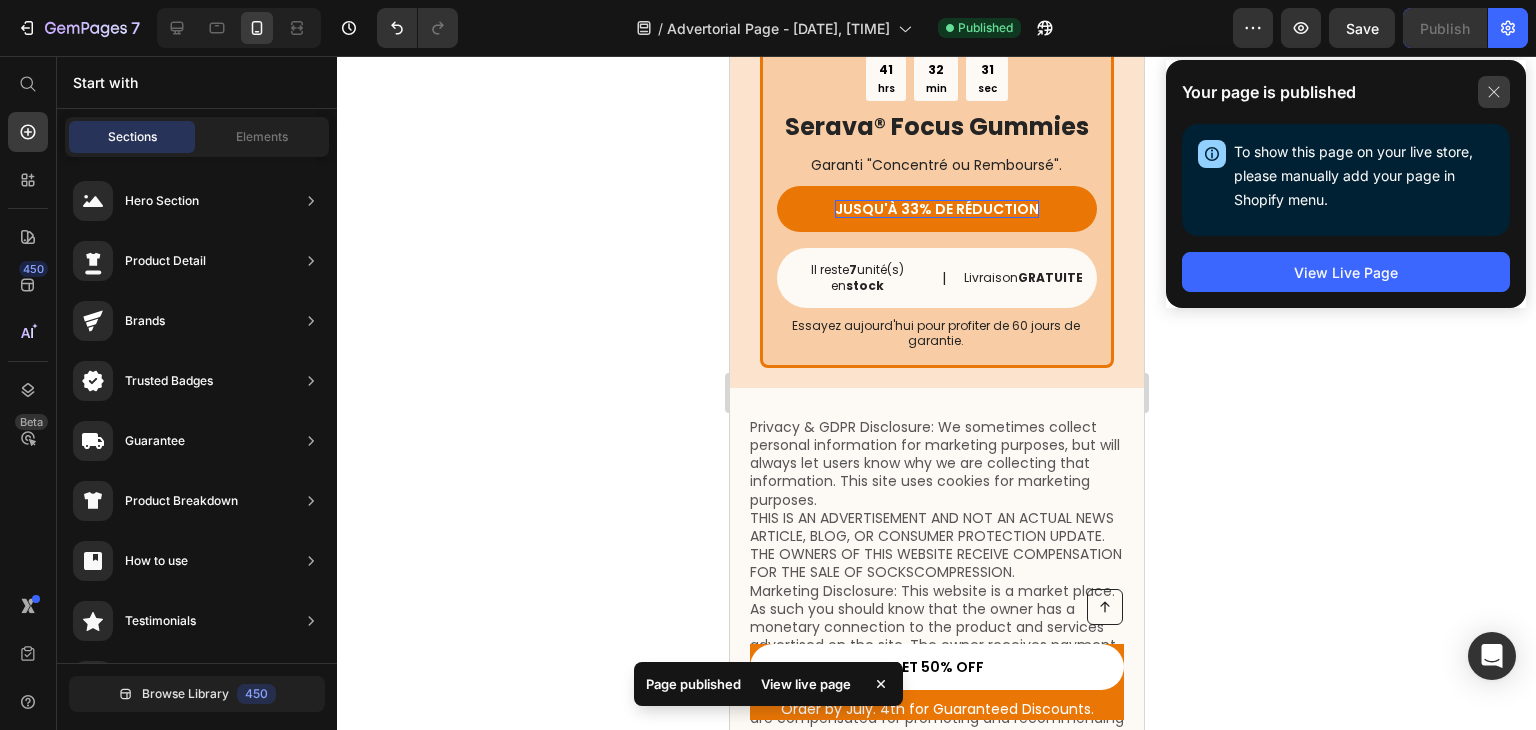click 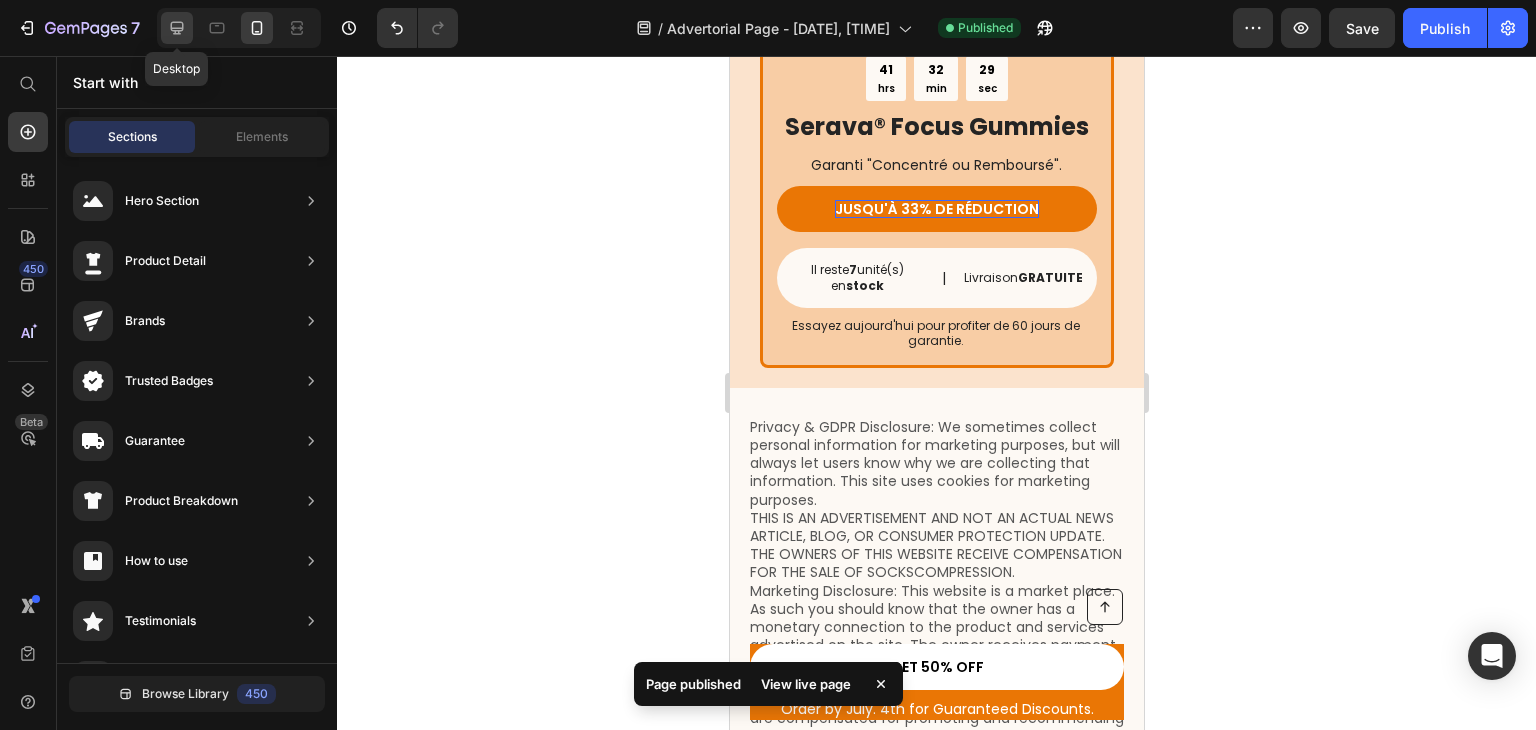 click 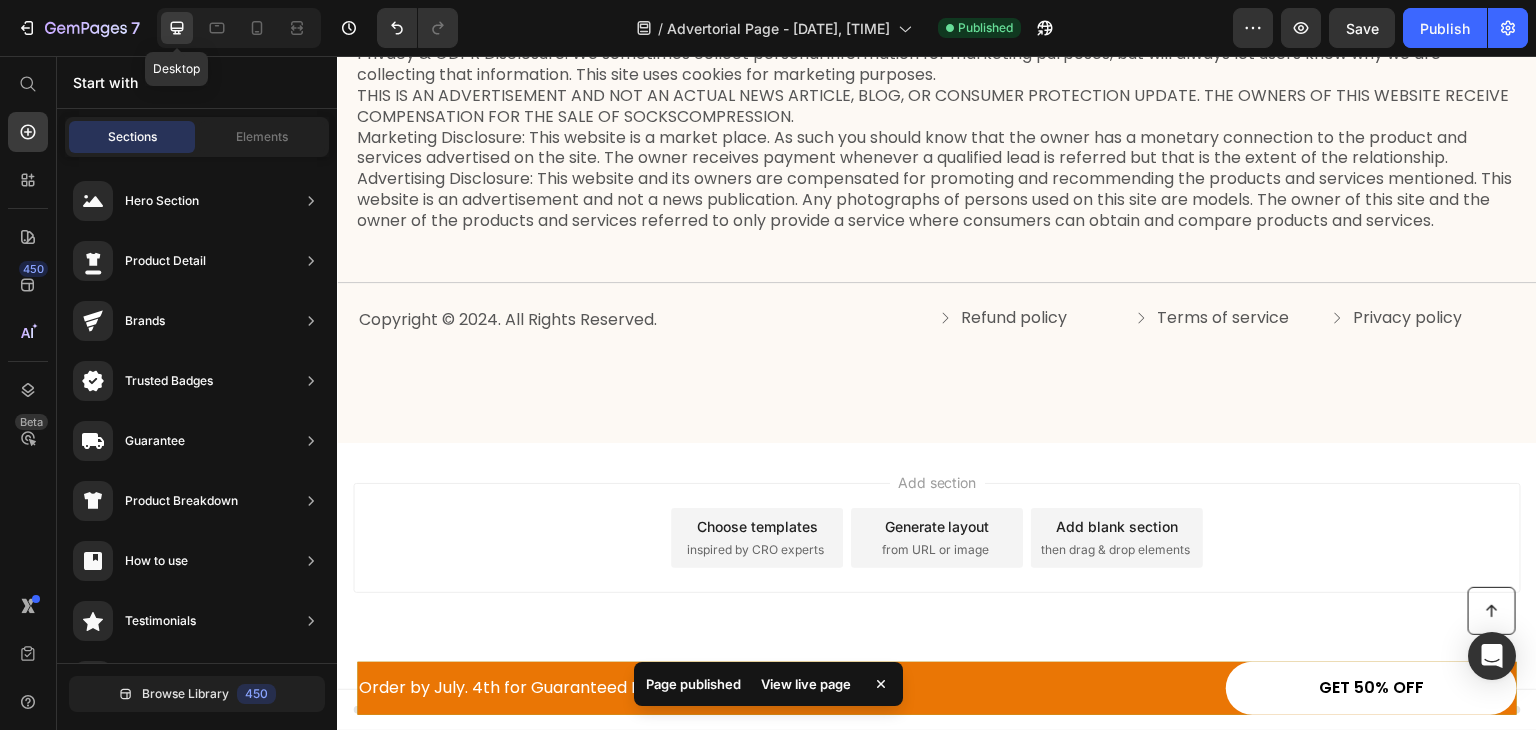 scroll, scrollTop: 5861, scrollLeft: 0, axis: vertical 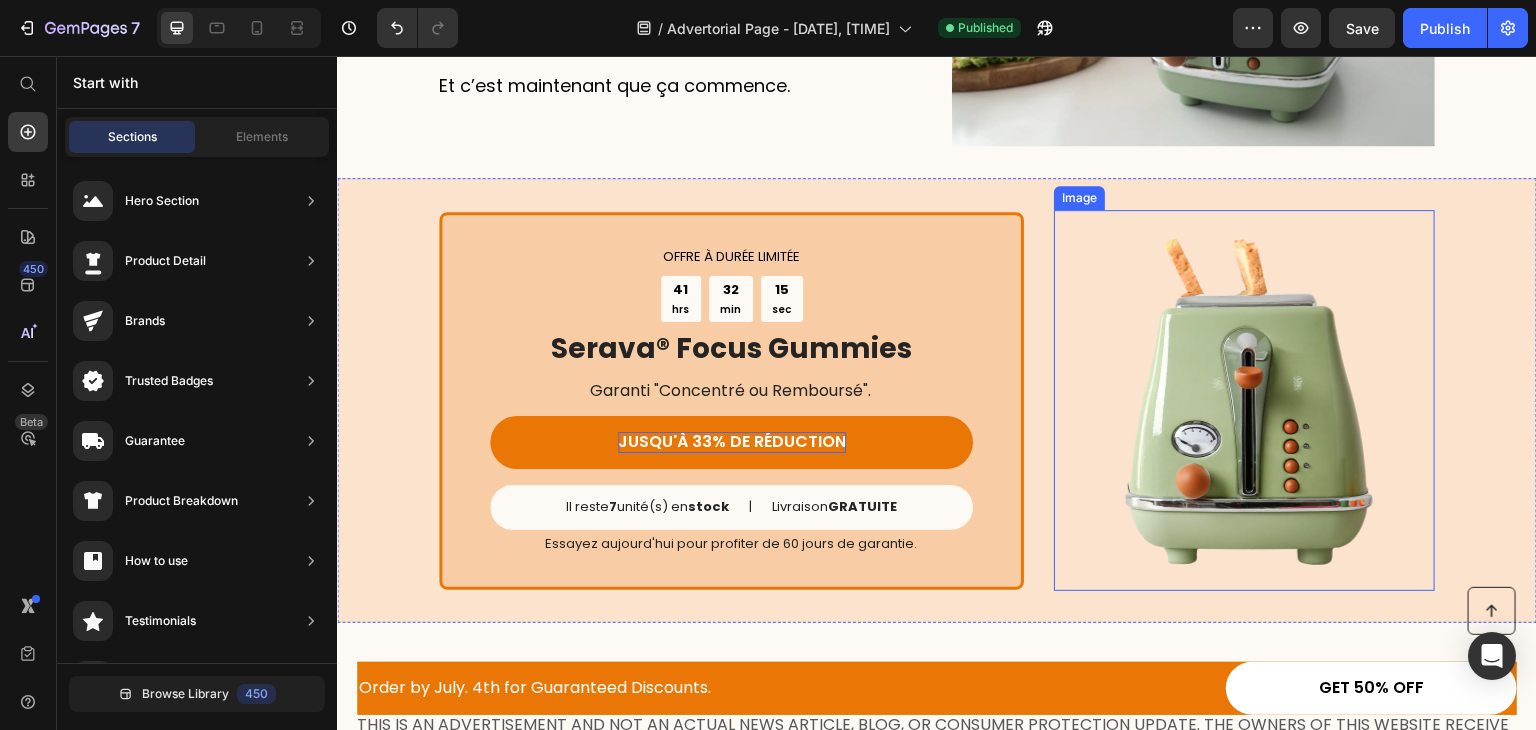 click at bounding box center (1244, 400) 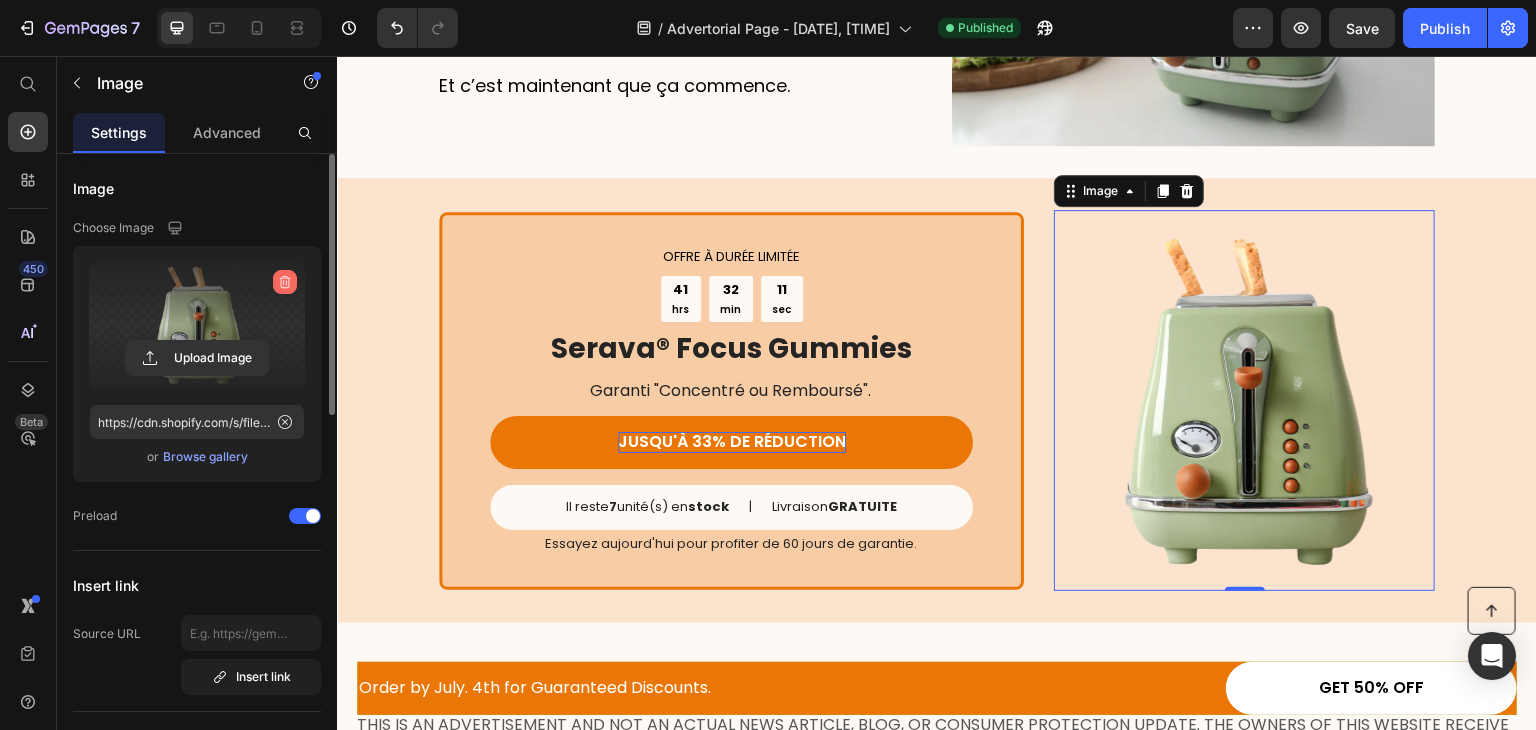 click 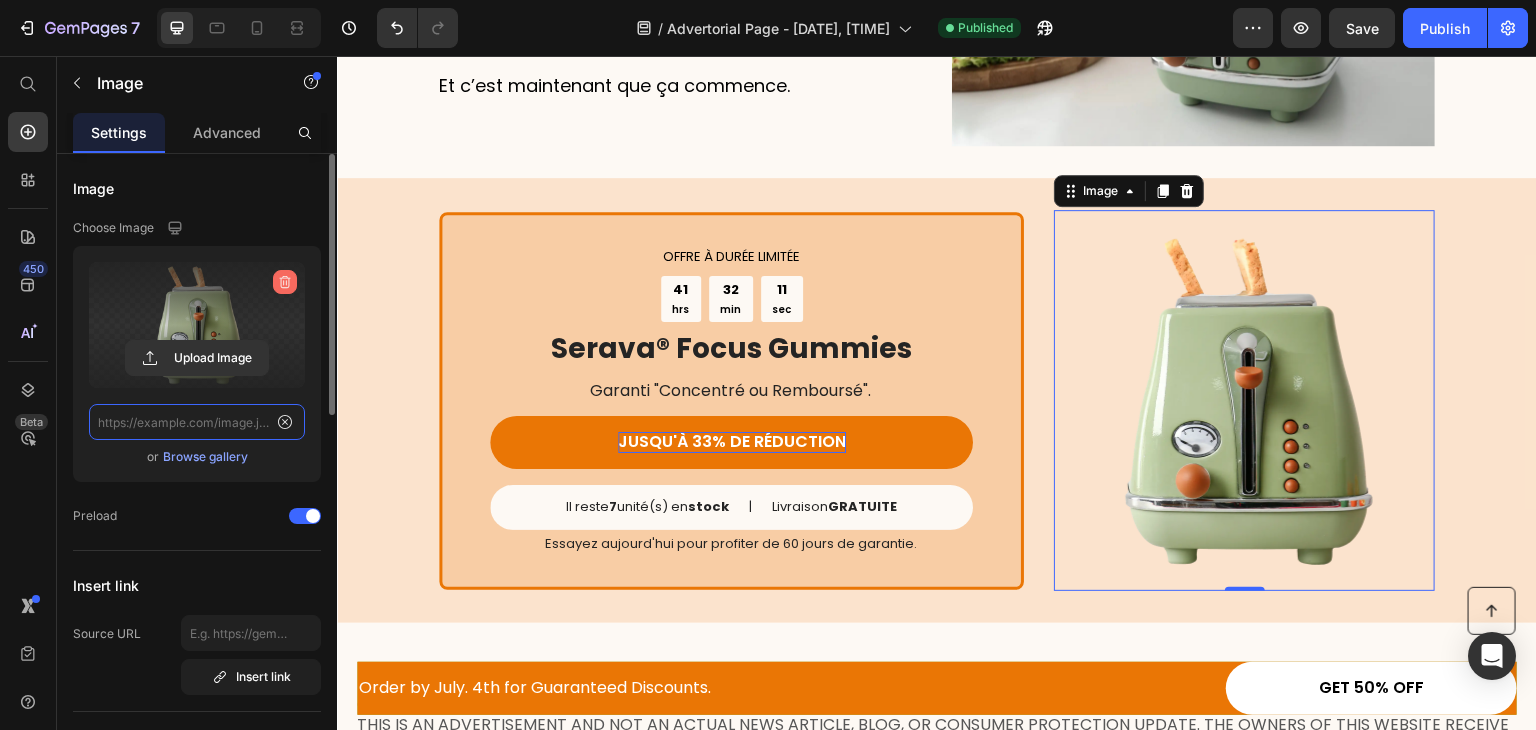 scroll, scrollTop: 0, scrollLeft: 0, axis: both 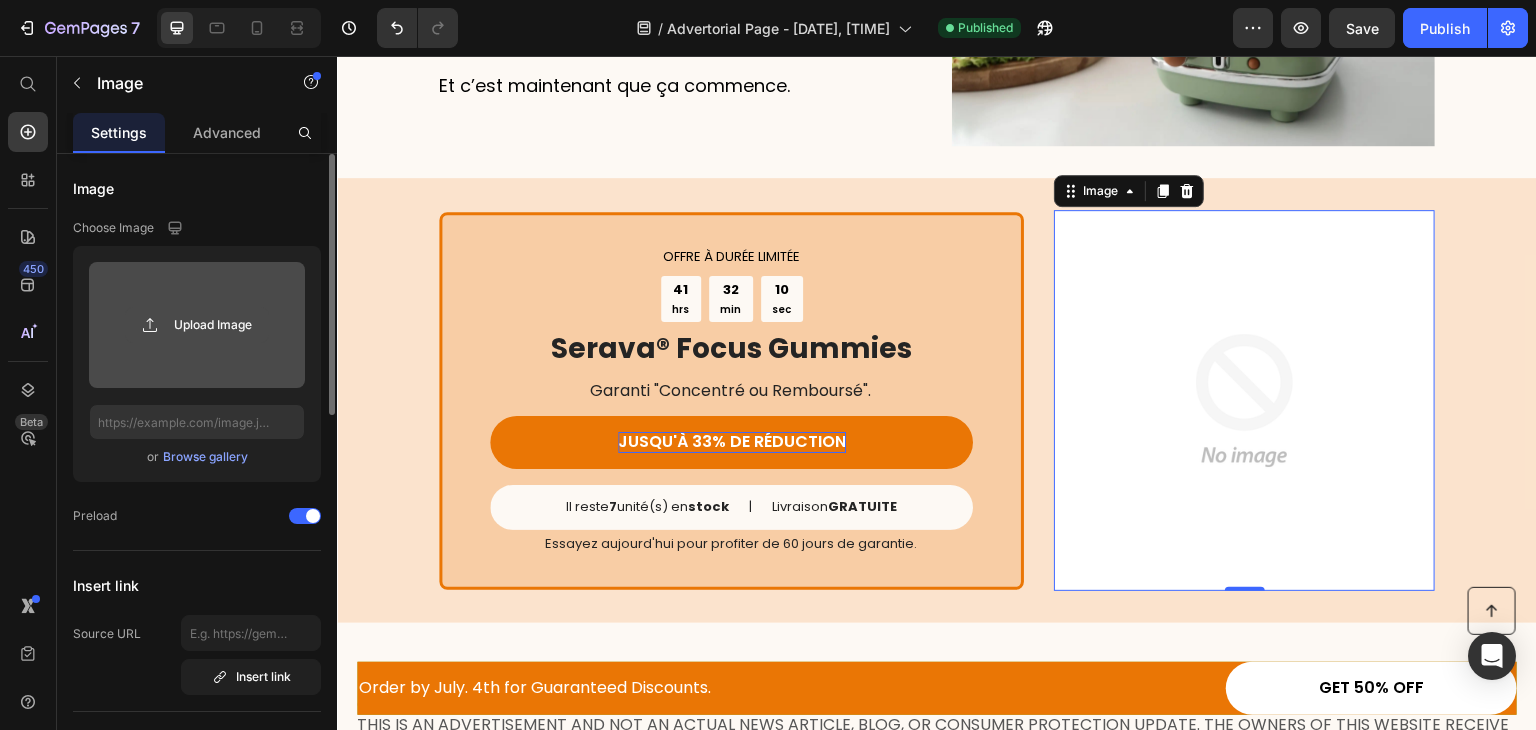 click 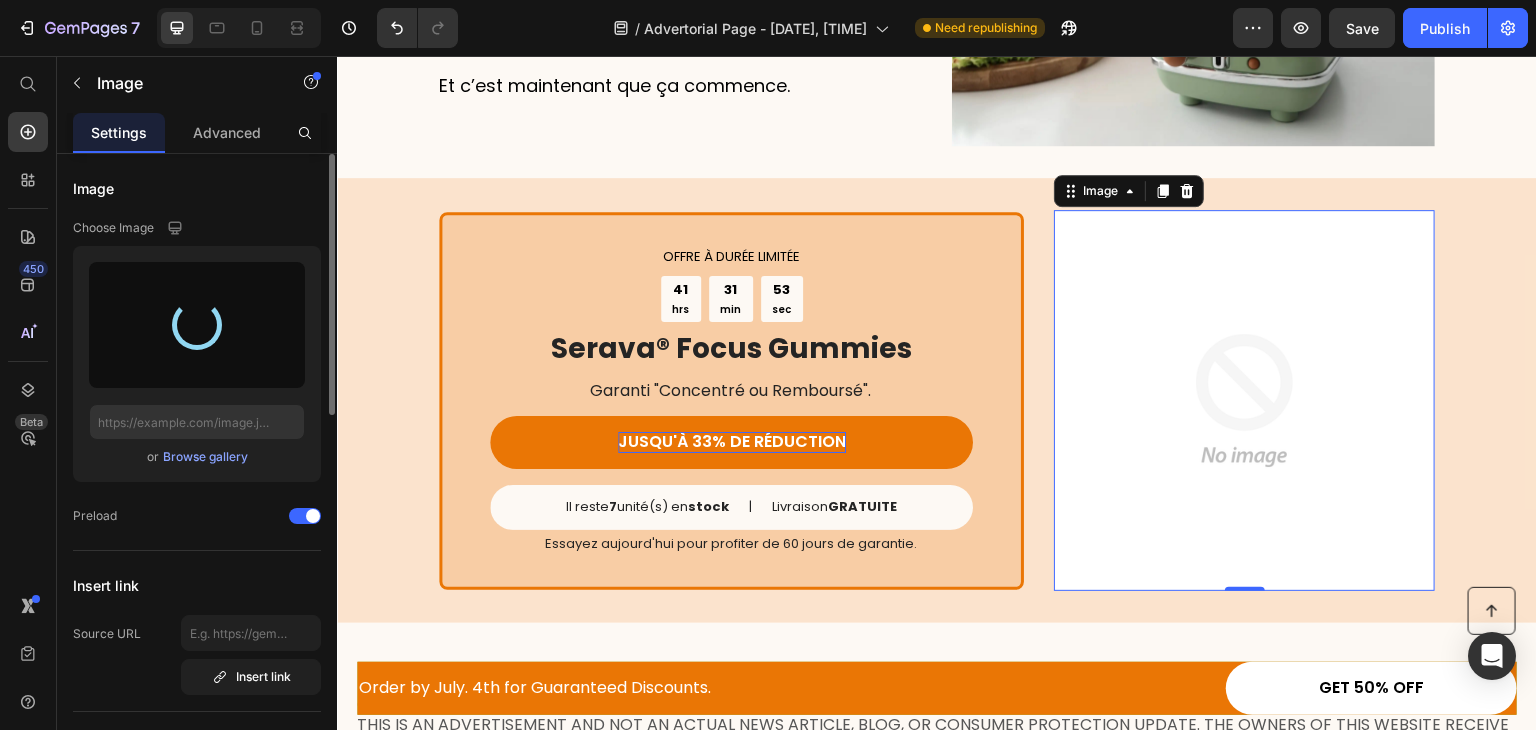 type on "https://cdn.shopify.com/s/files/1/0952/6113/1084/files/gempages_575054242738341093-d72f2f7a-e86d-4e3f-a222-b11bb11919a0.png" 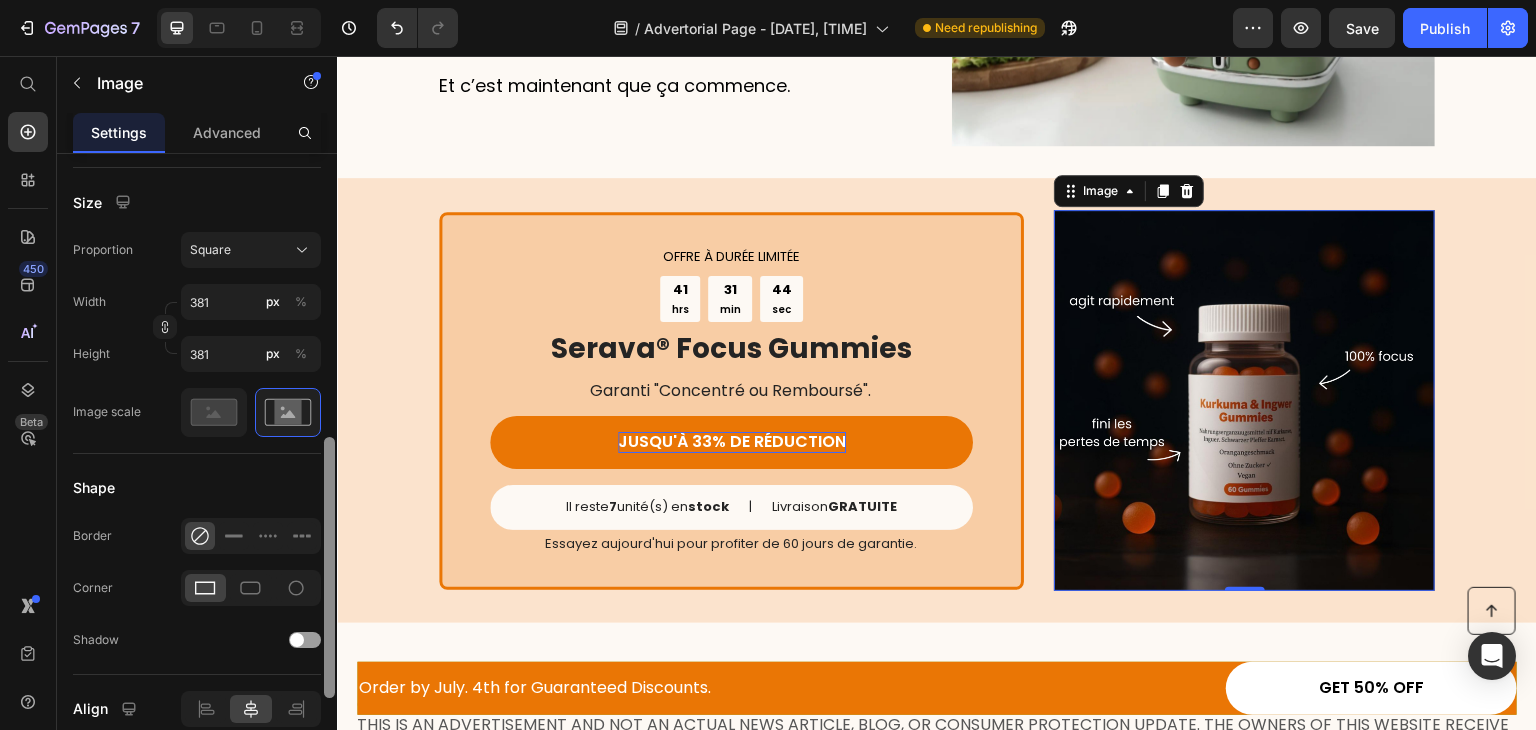 scroll, scrollTop: 586, scrollLeft: 0, axis: vertical 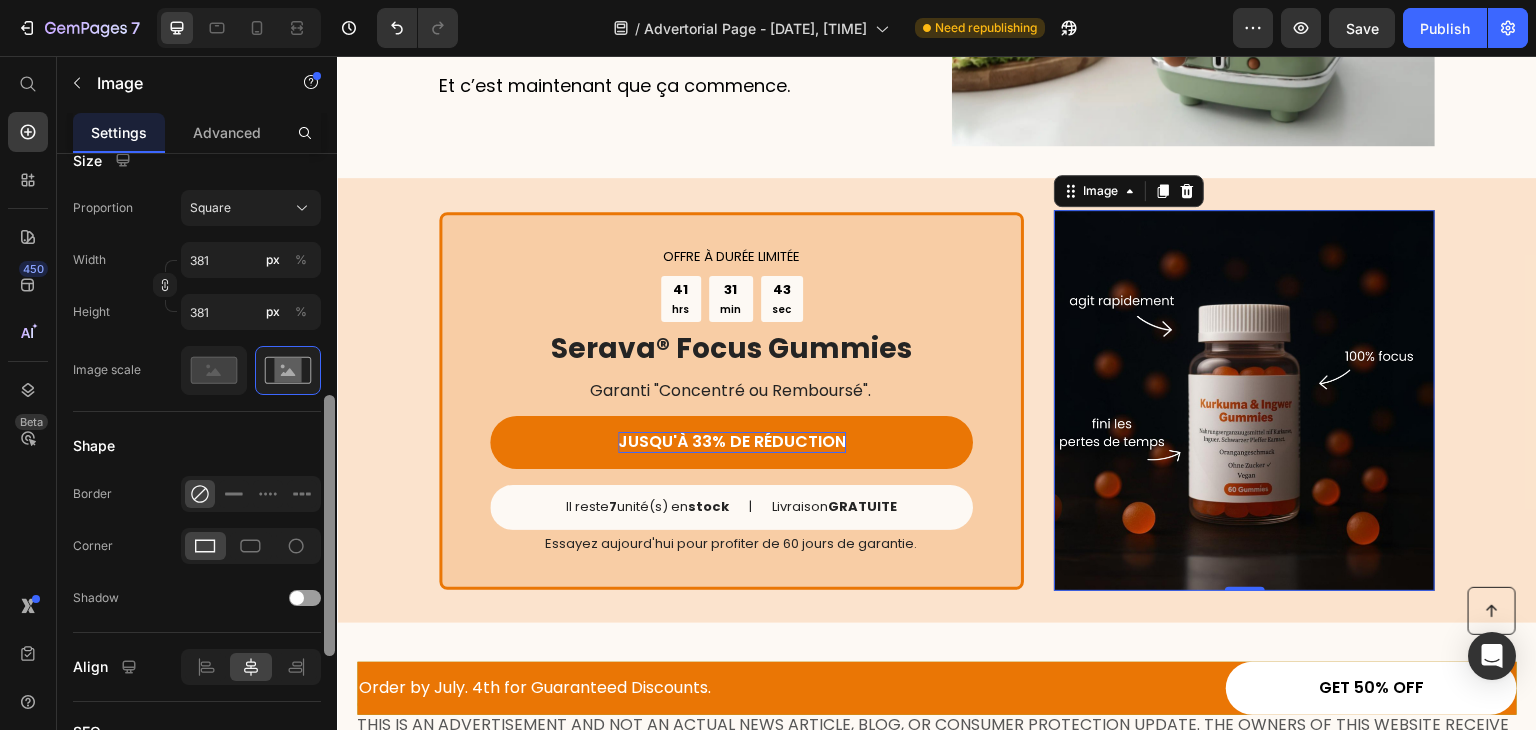 drag, startPoint x: 329, startPoint y: 355, endPoint x: 324, endPoint y: 597, distance: 242.05165 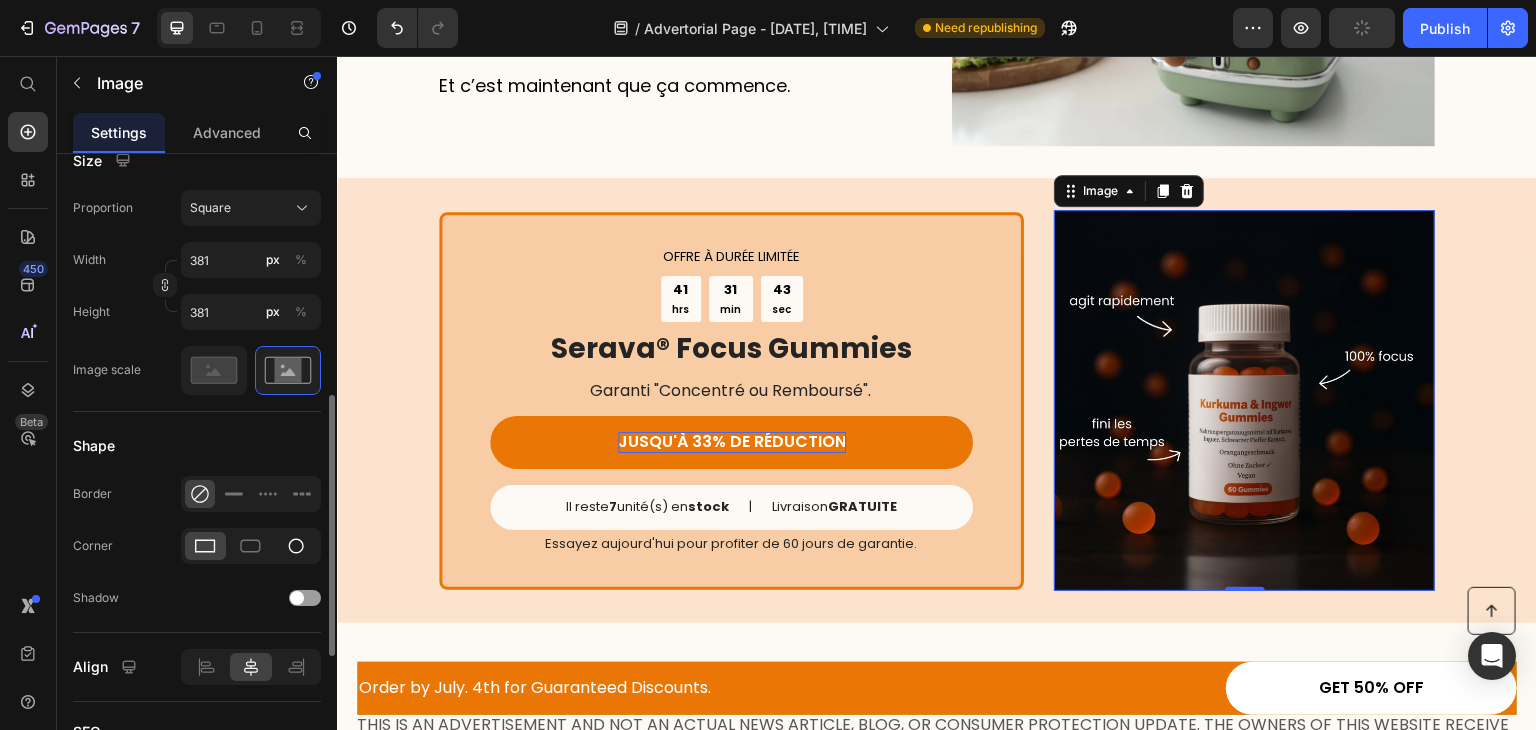 click 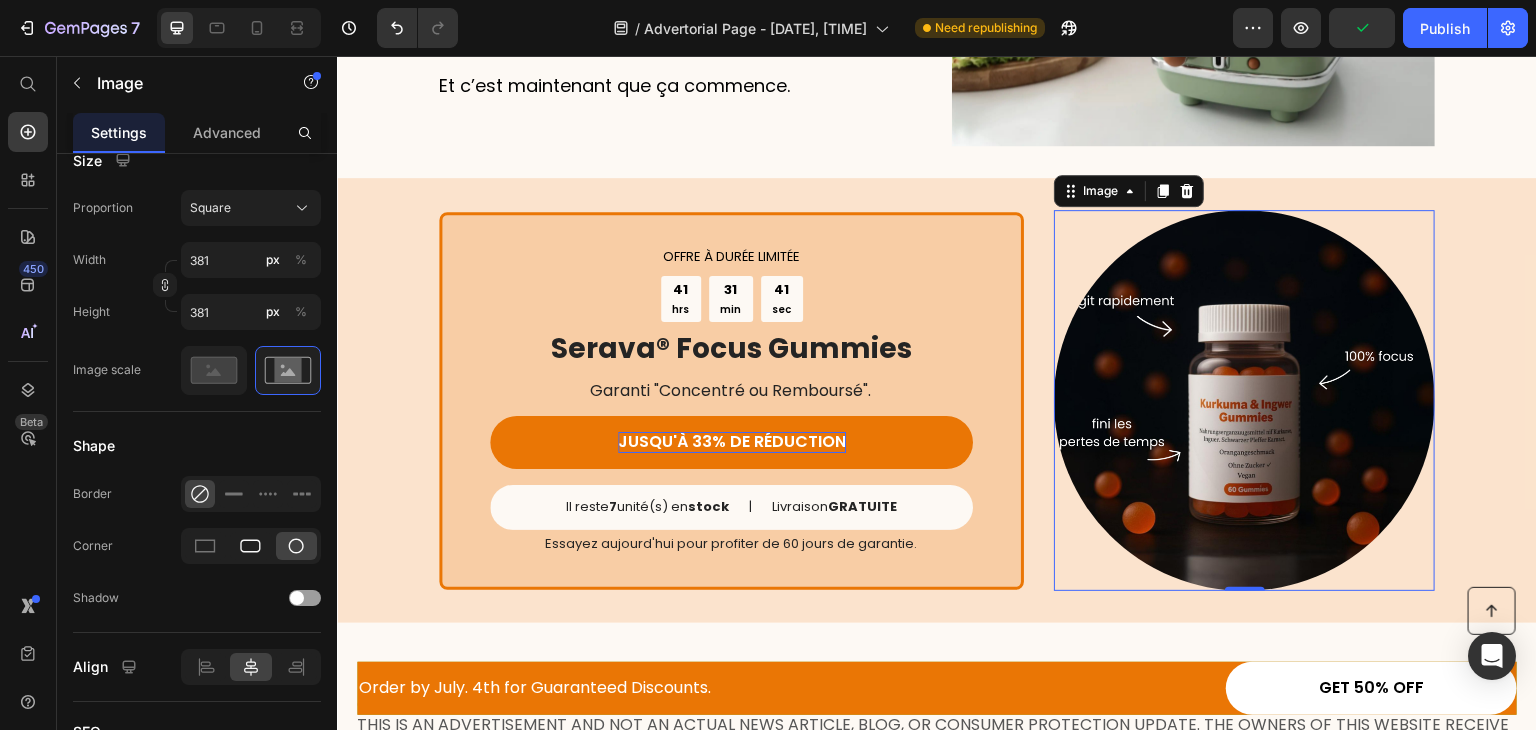 click 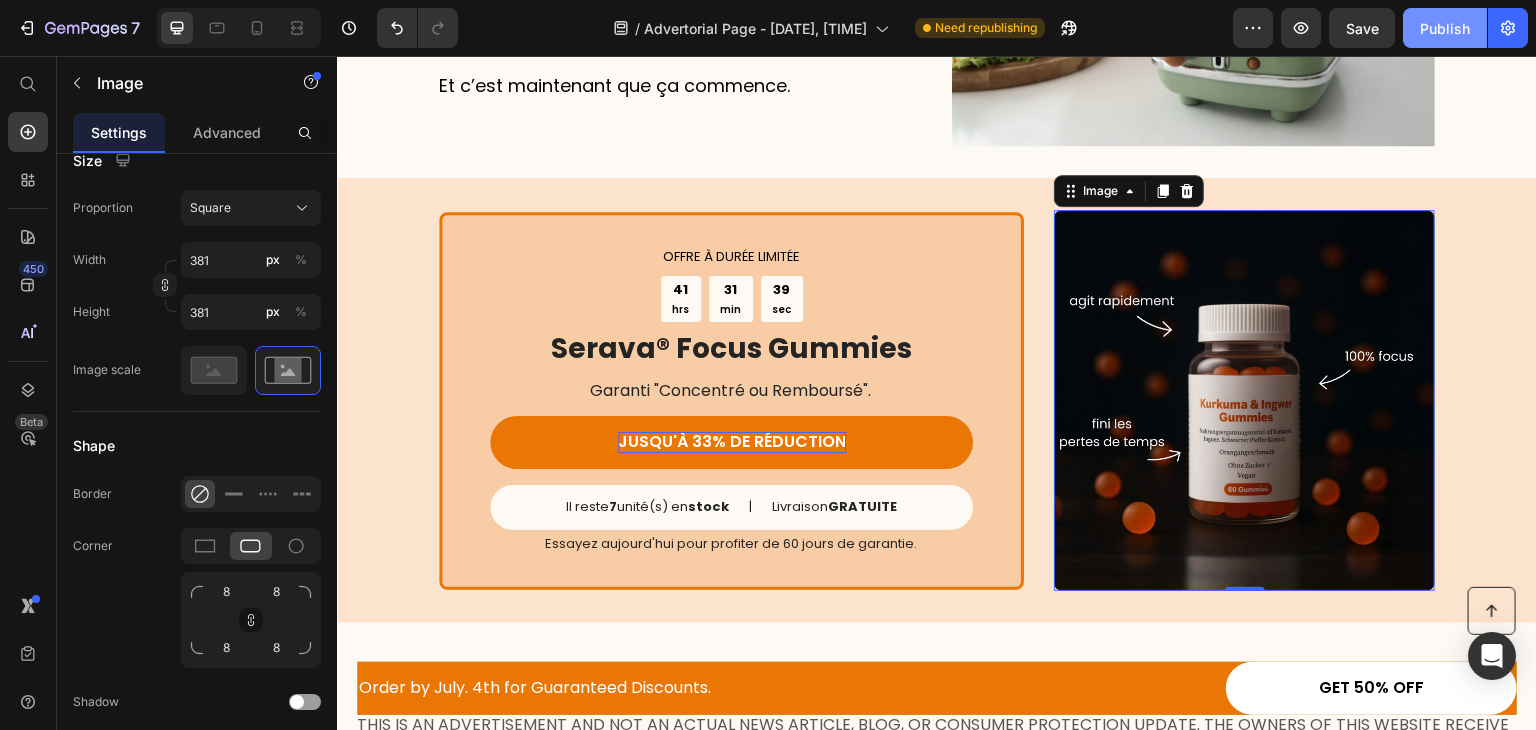 click on "Publish" at bounding box center [1445, 28] 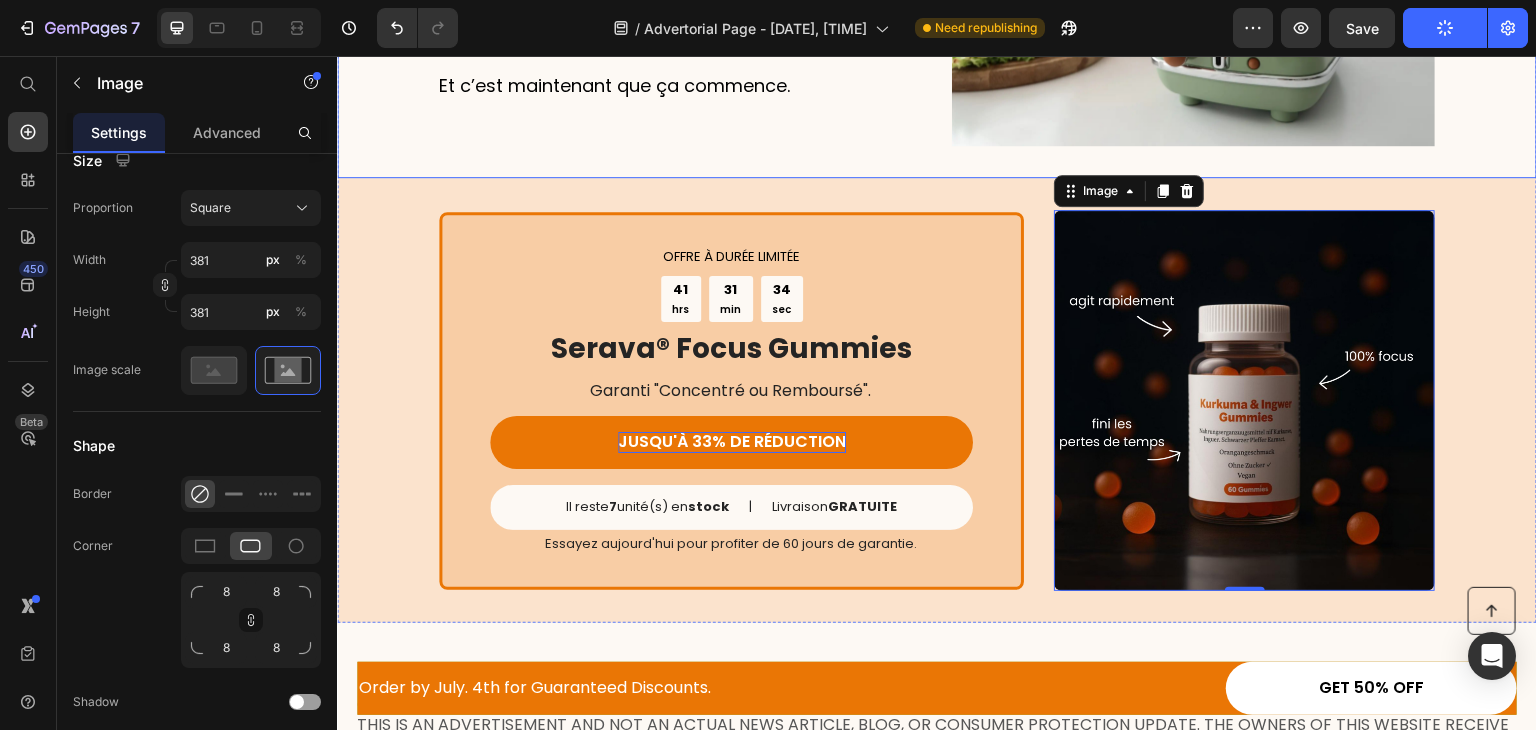 click on "7. Tu es à une décision de reprendre le contrôle Heading Tu n’es pas obligé de continuer comme ça. Il existe des solutions concrètes, simples à mettre en place, qui peuvent t’aider à retrouver ta clarté, ton drive, ta concentration.   Tu n’as pas besoin d’être parfait, juste de prendre une première décision intelligente.   Et c’est maintenant que ça commence. Text Block Image Row" at bounding box center [937, -44] 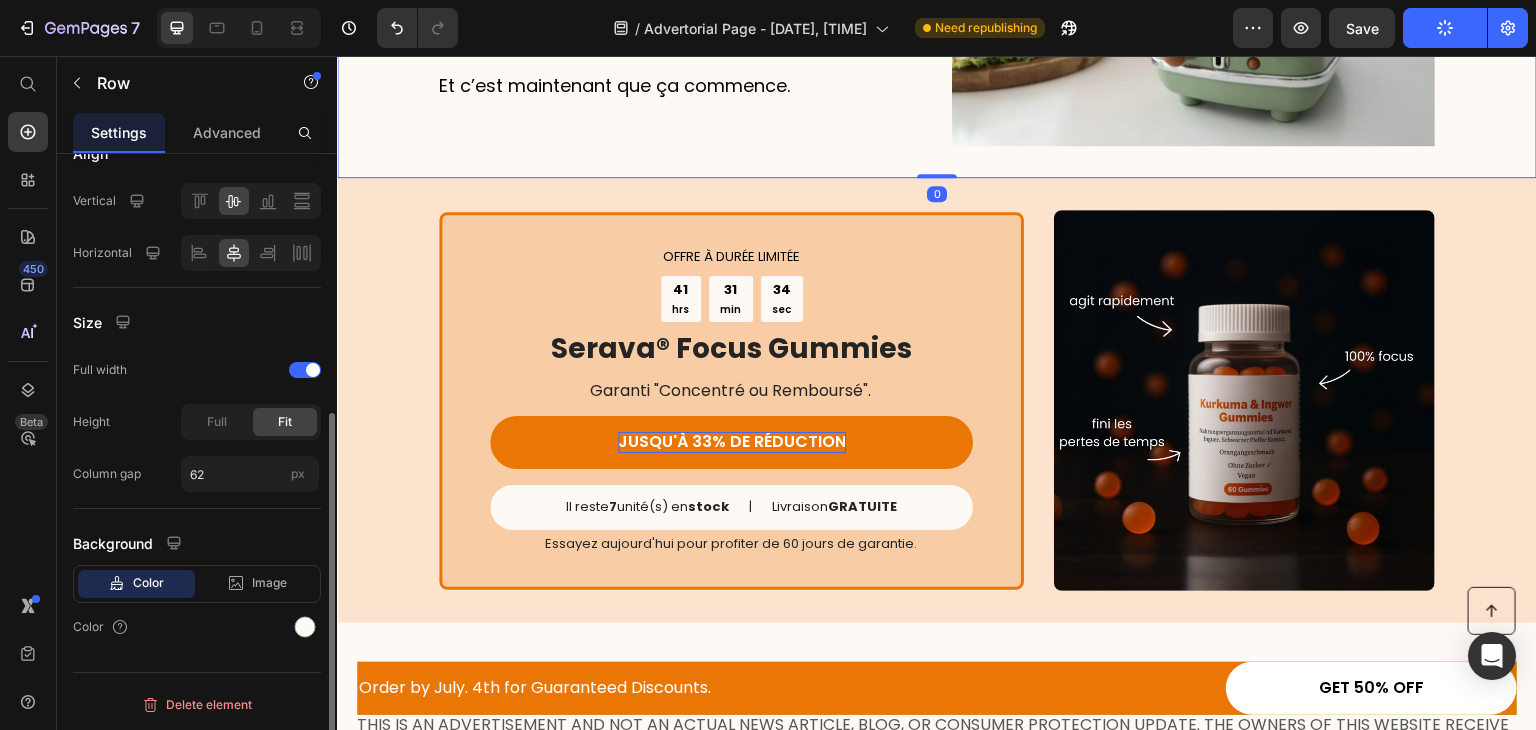 scroll, scrollTop: 0, scrollLeft: 0, axis: both 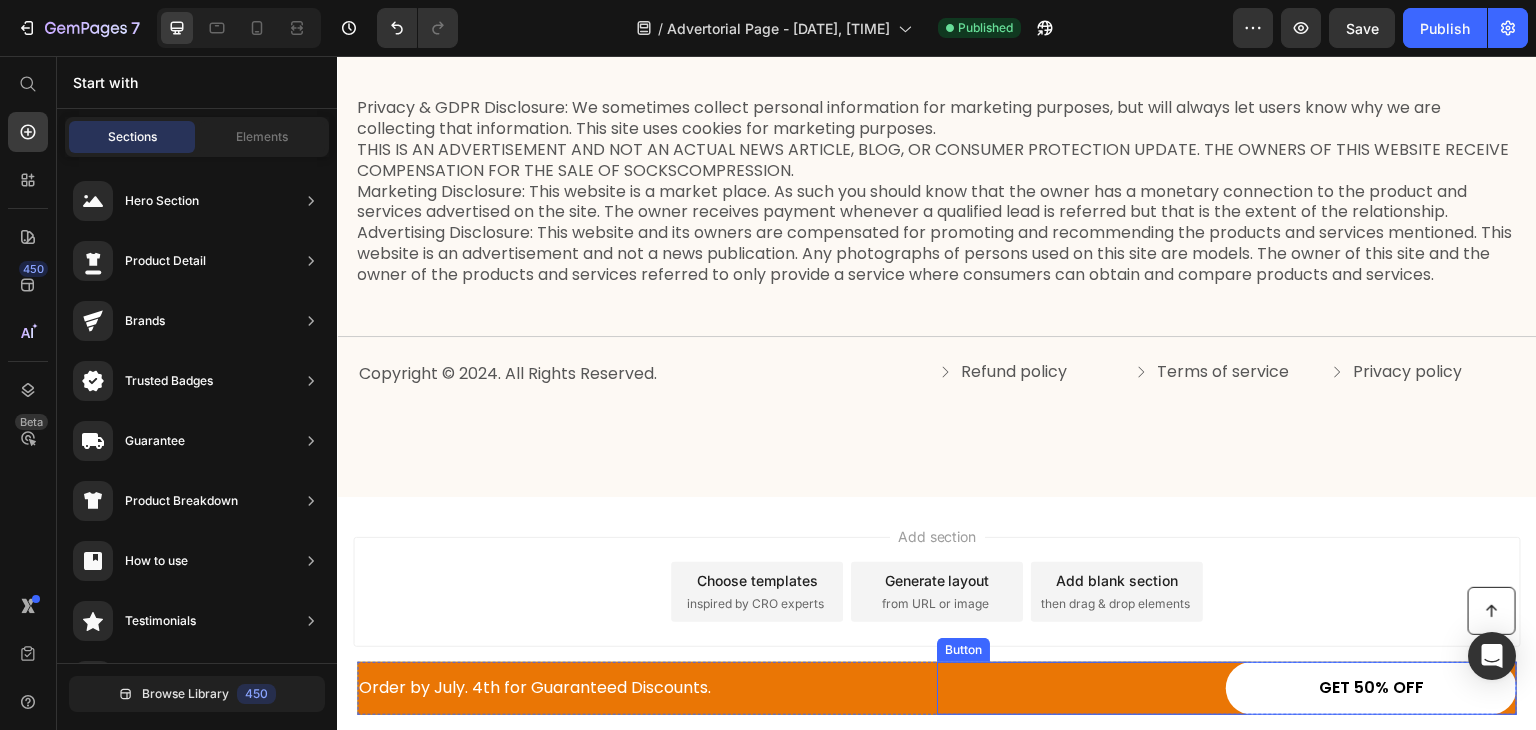 click on "GET 50% OFF Button" at bounding box center (1227, 688) 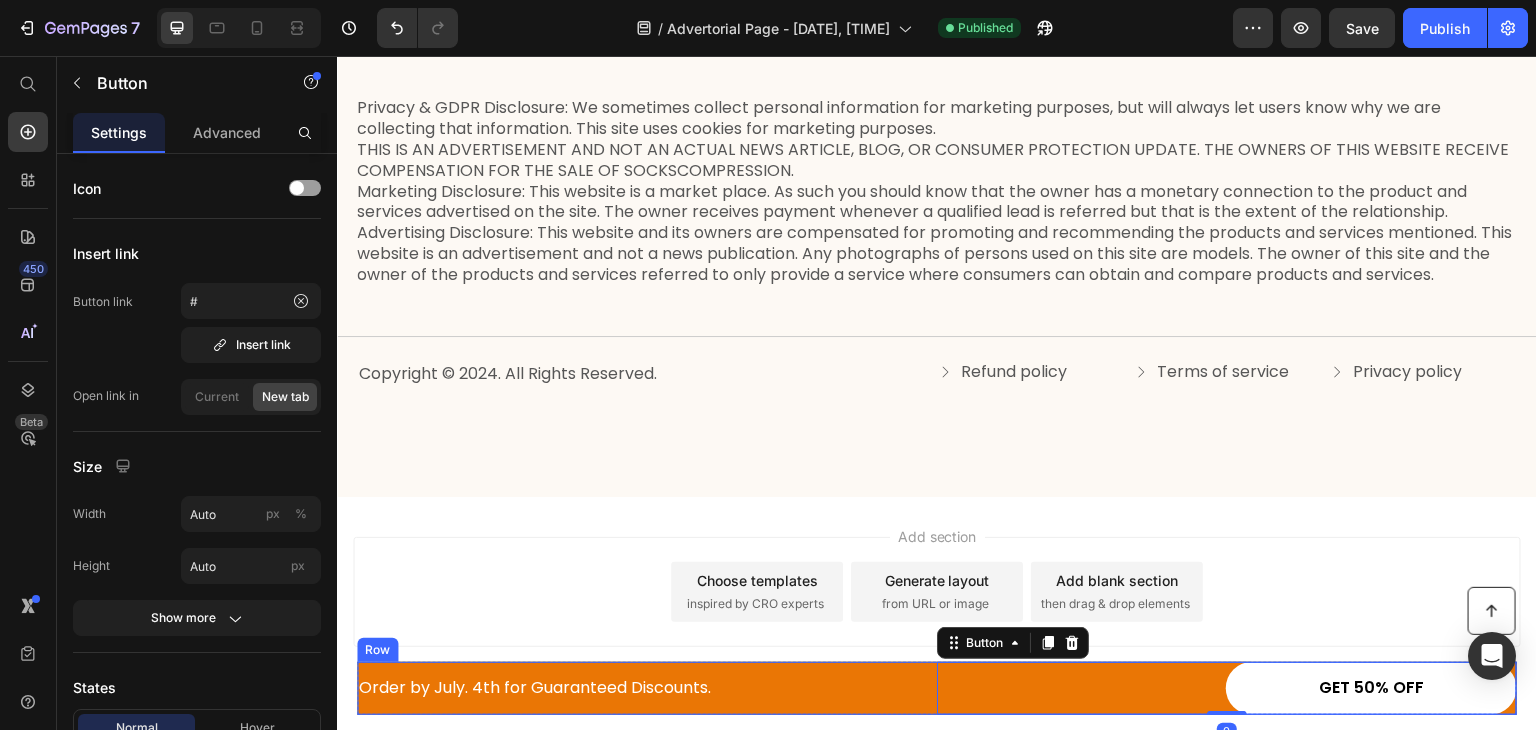 click on "Order by July. 4th for Guaranteed Discounts. Text Block" at bounding box center [647, 688] 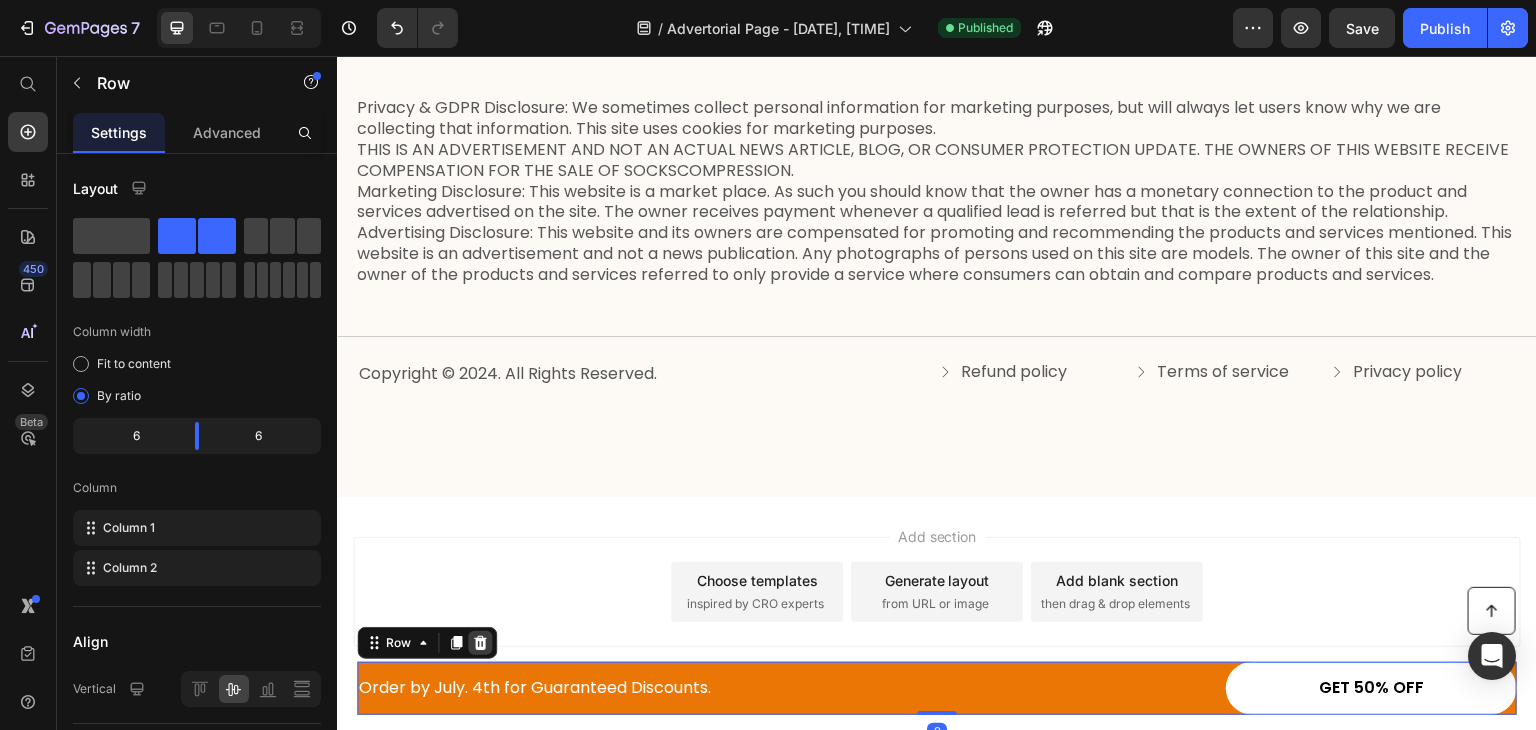 click 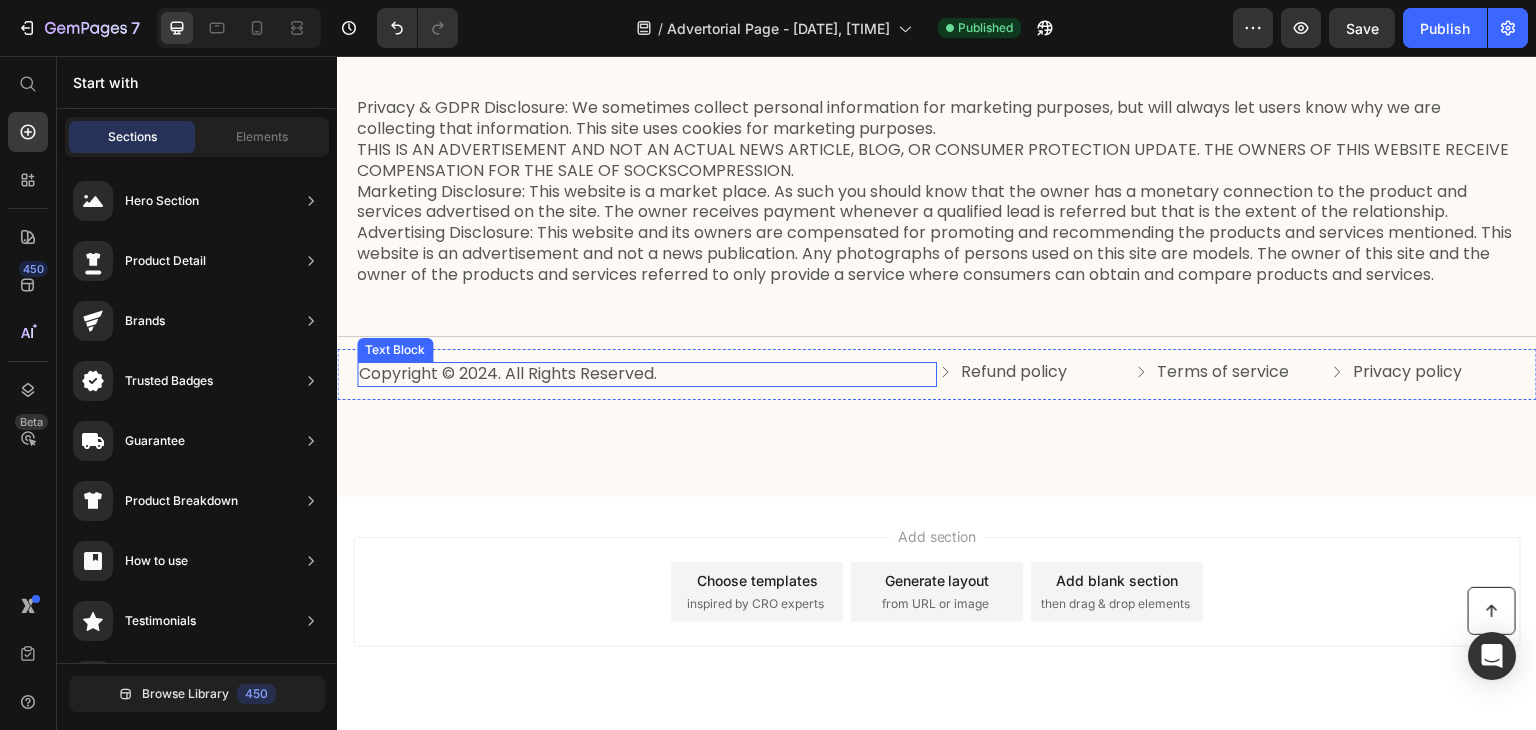 click on "Copyright © 2024. All Rights Reserved." at bounding box center (647, 374) 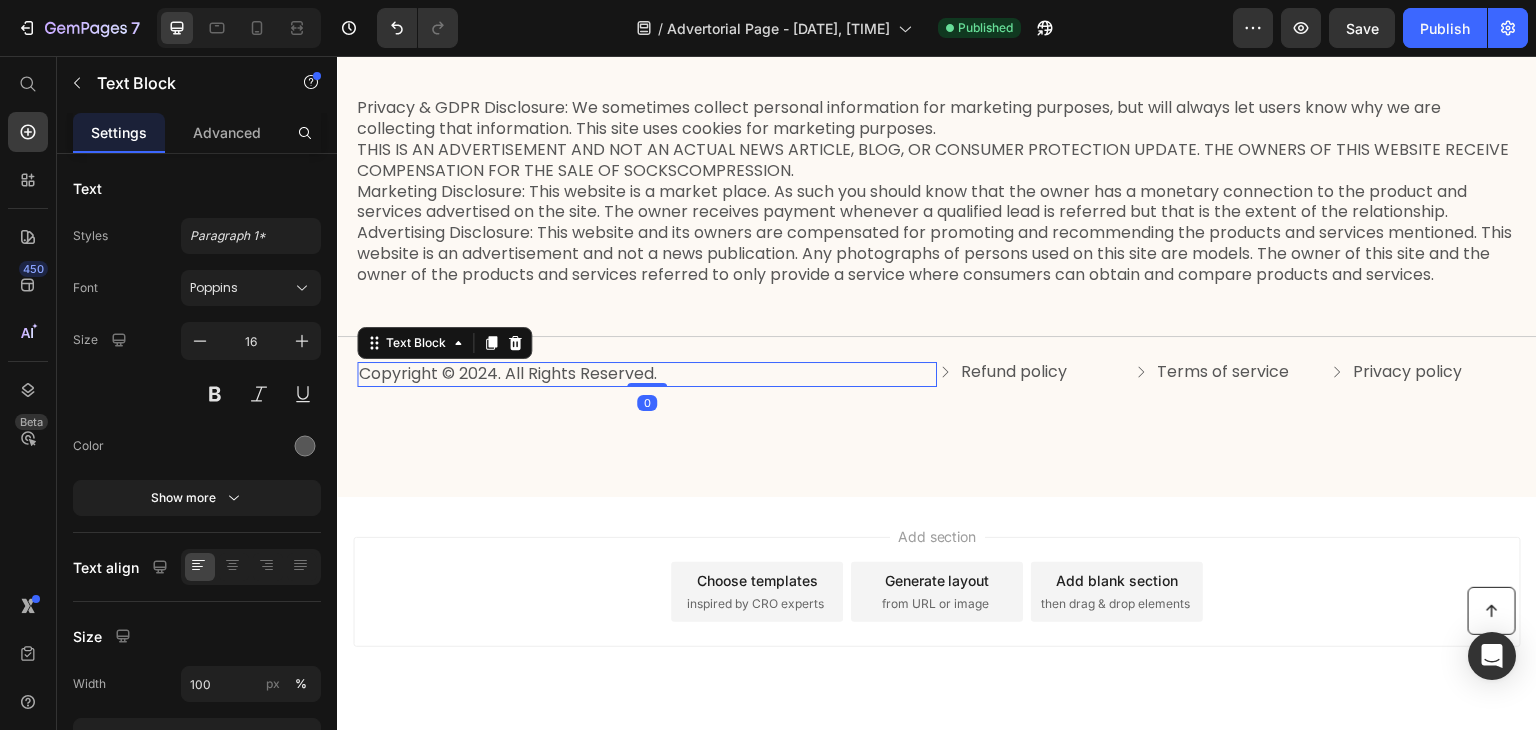 click on "Copyright © 2024. All Rights Reserved." at bounding box center [647, 374] 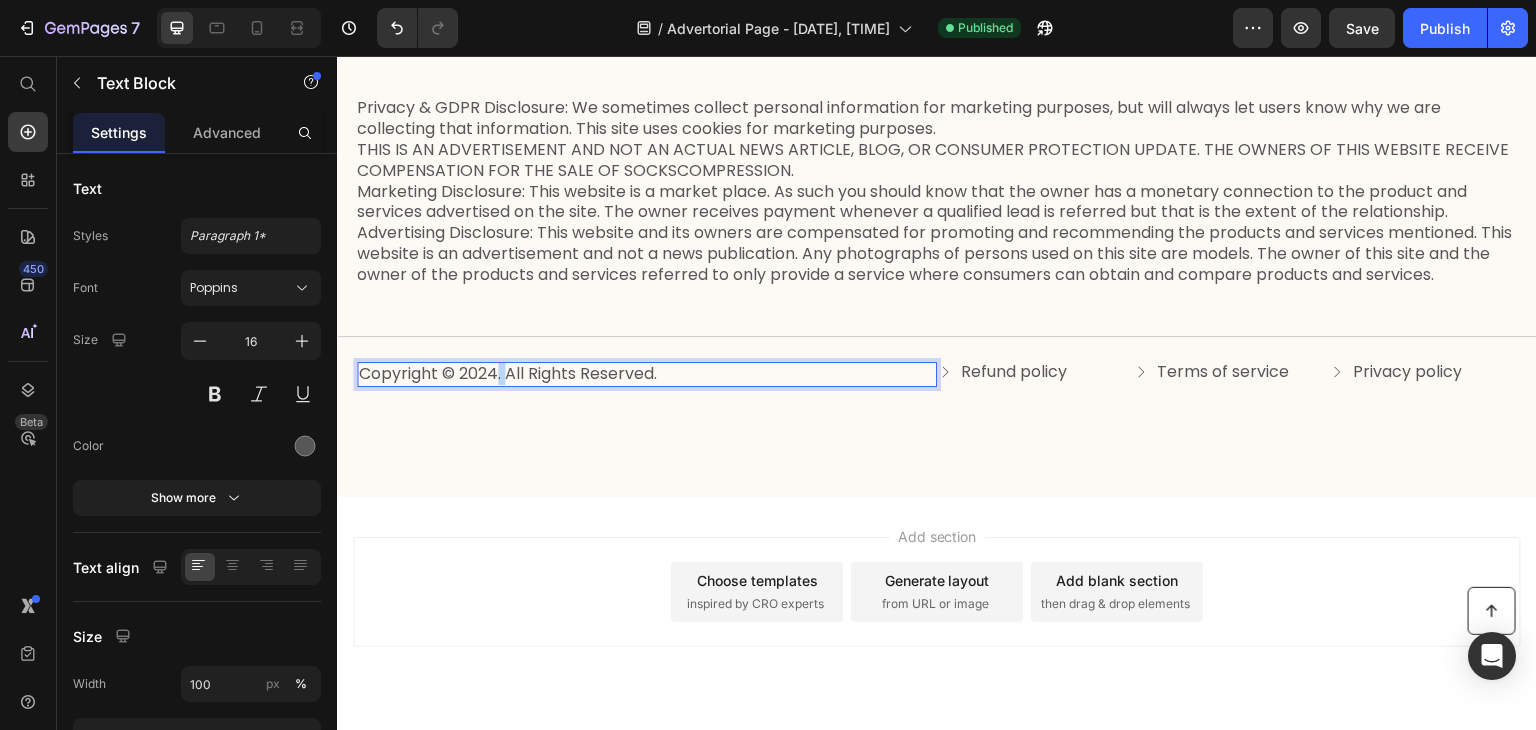 click on "Copyright © 2024. All Rights Reserved." at bounding box center [647, 374] 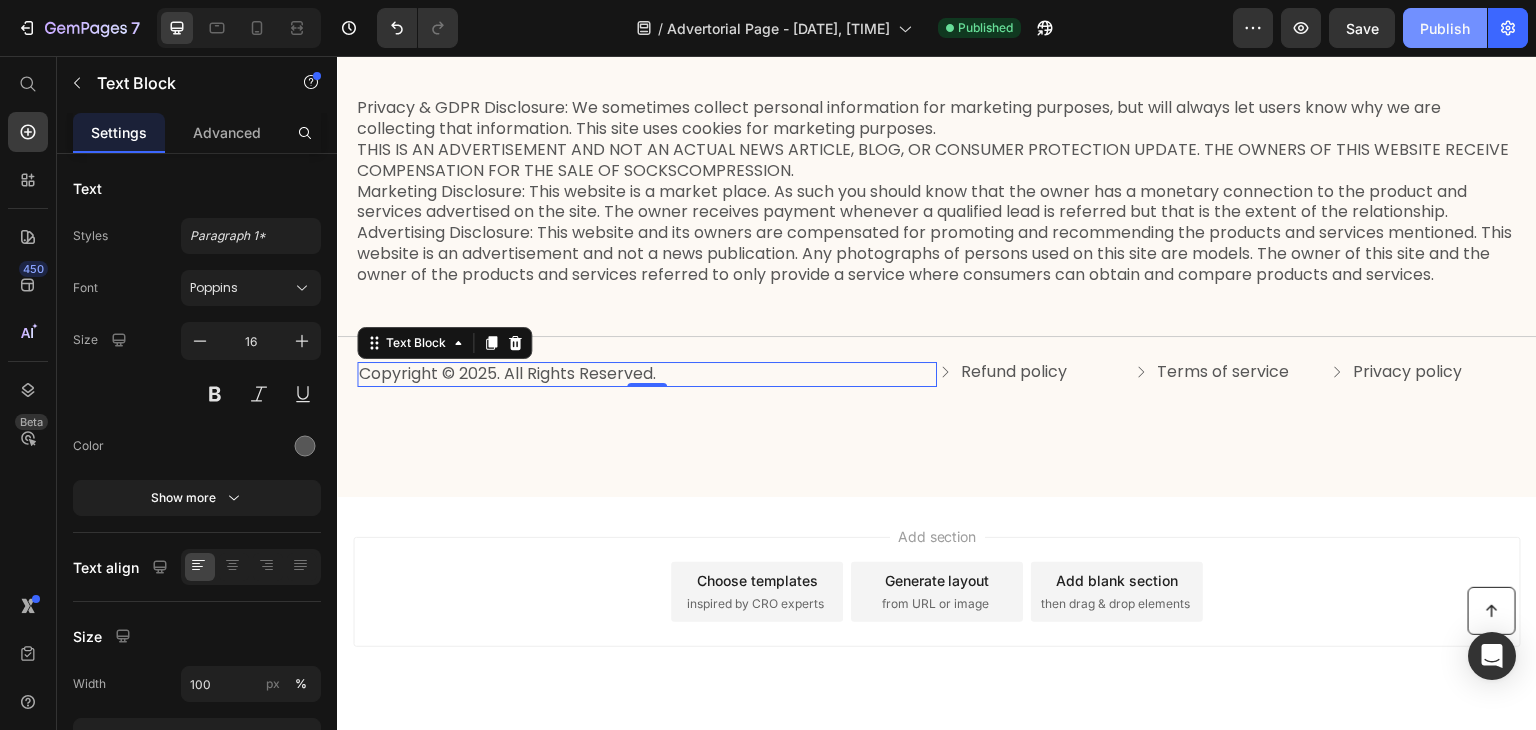 click on "Publish" 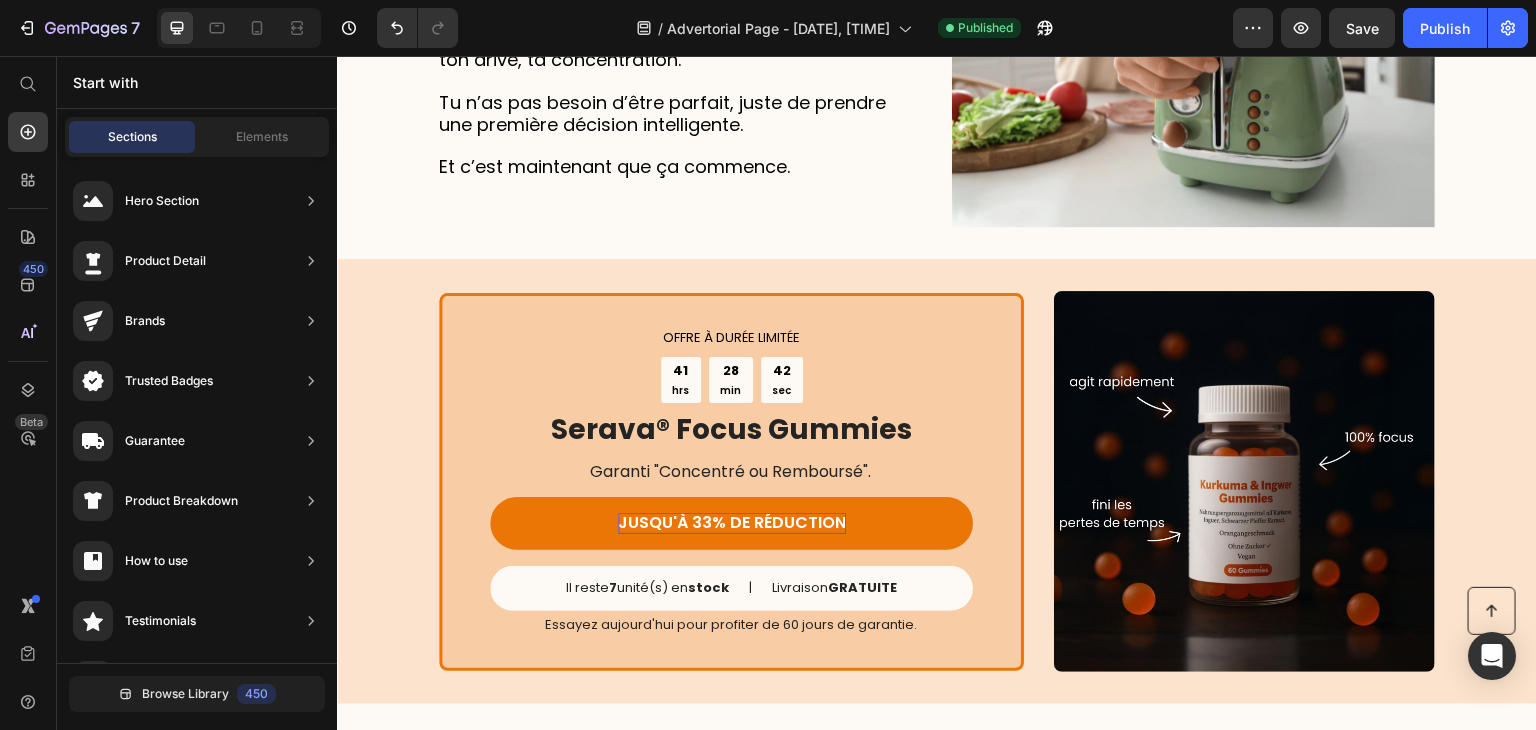 scroll, scrollTop: 5148, scrollLeft: 0, axis: vertical 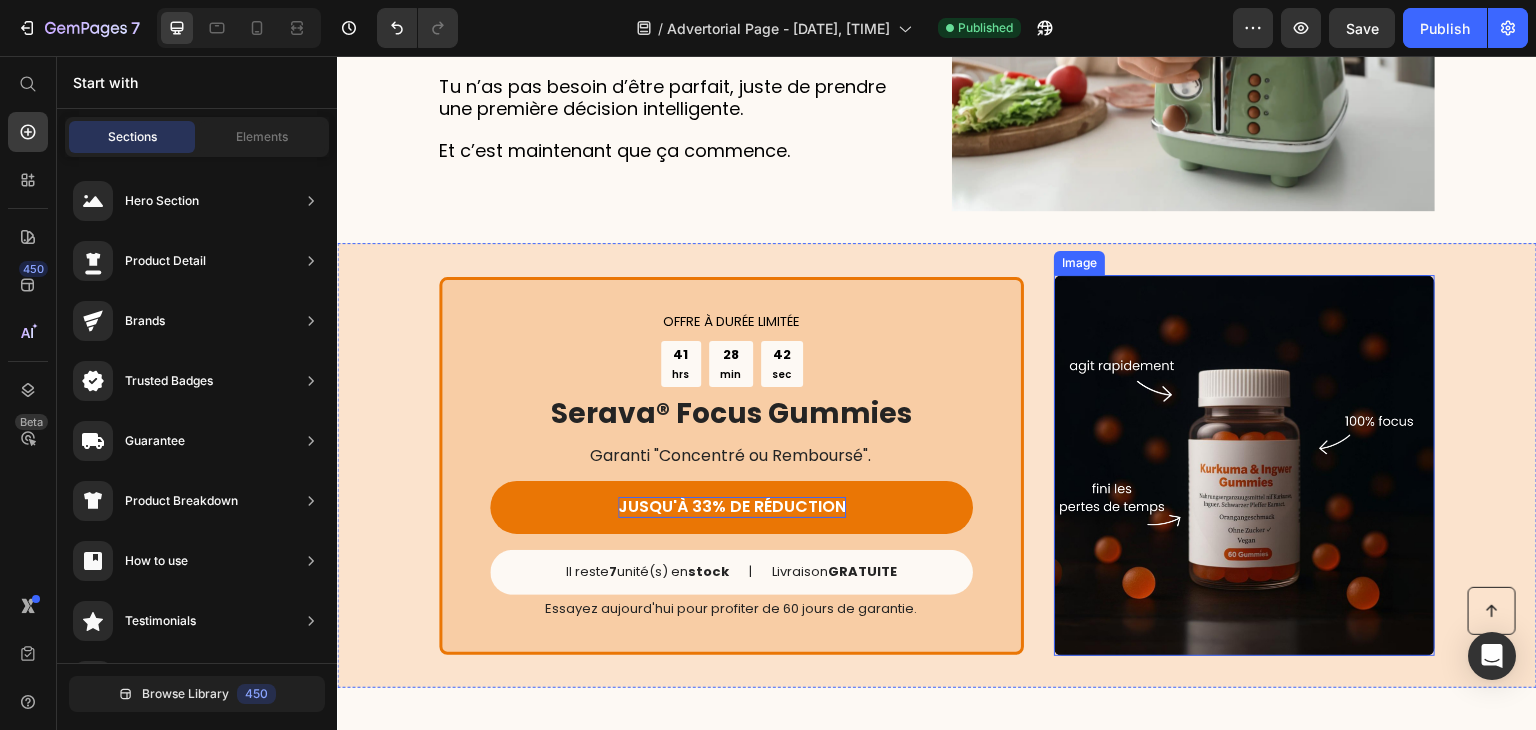 click at bounding box center [1244, 465] 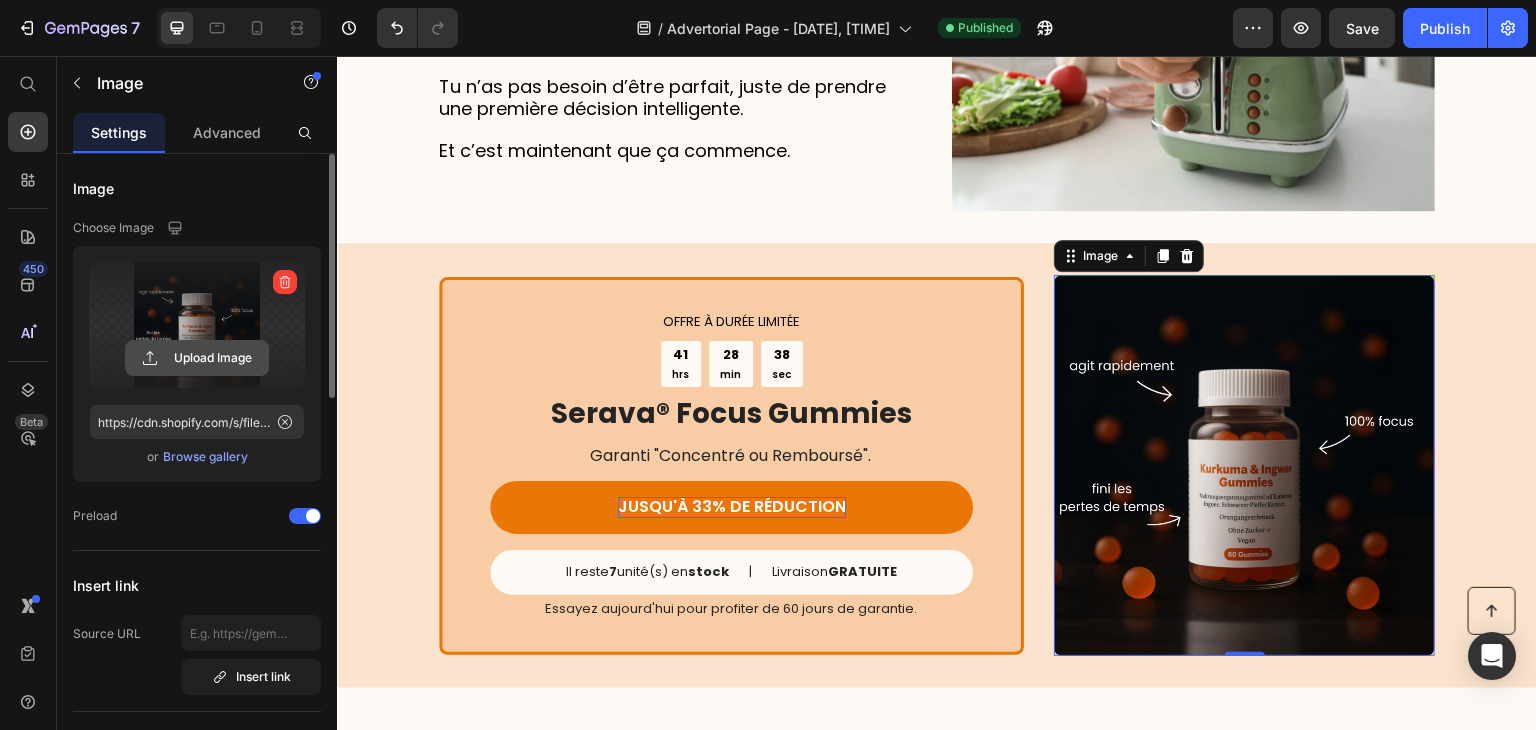 click 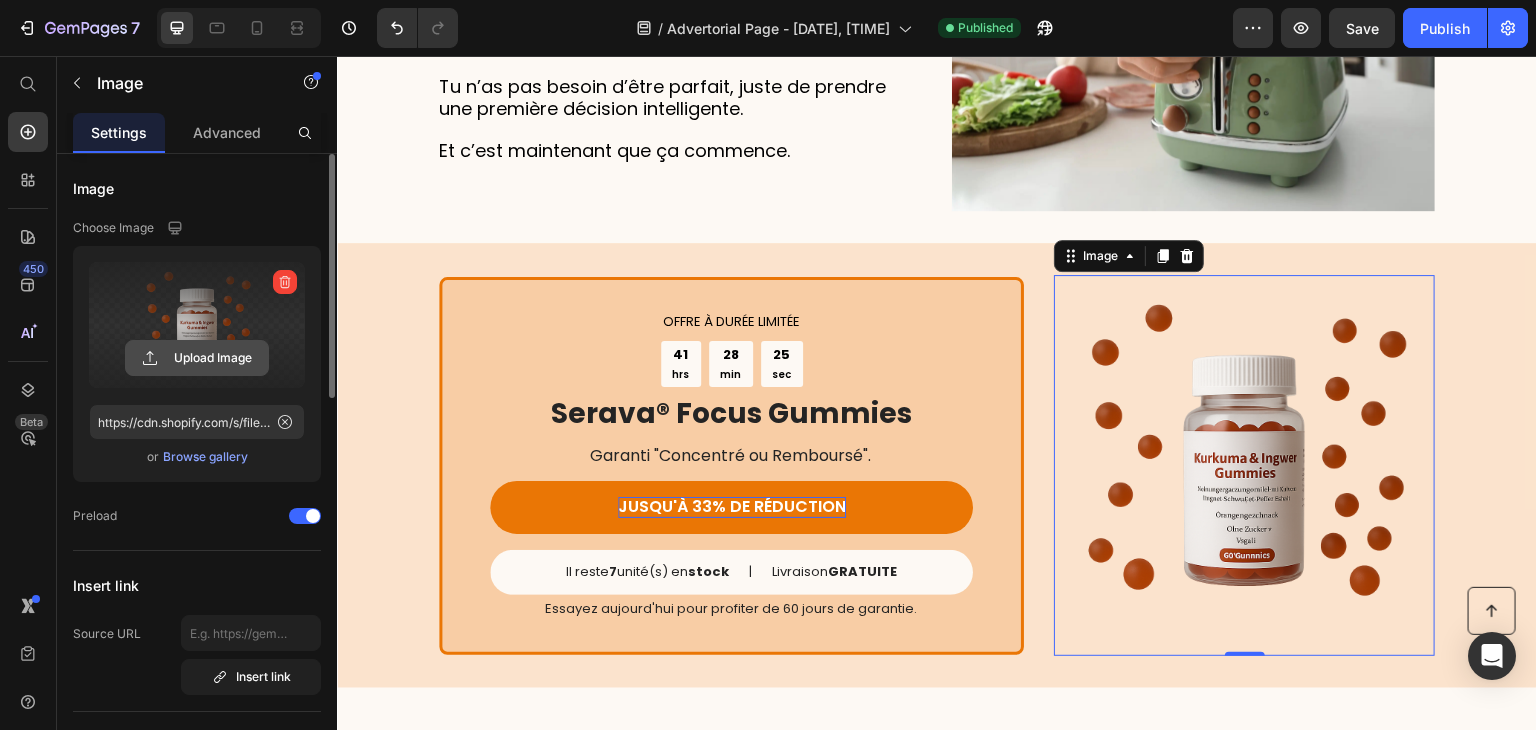 click 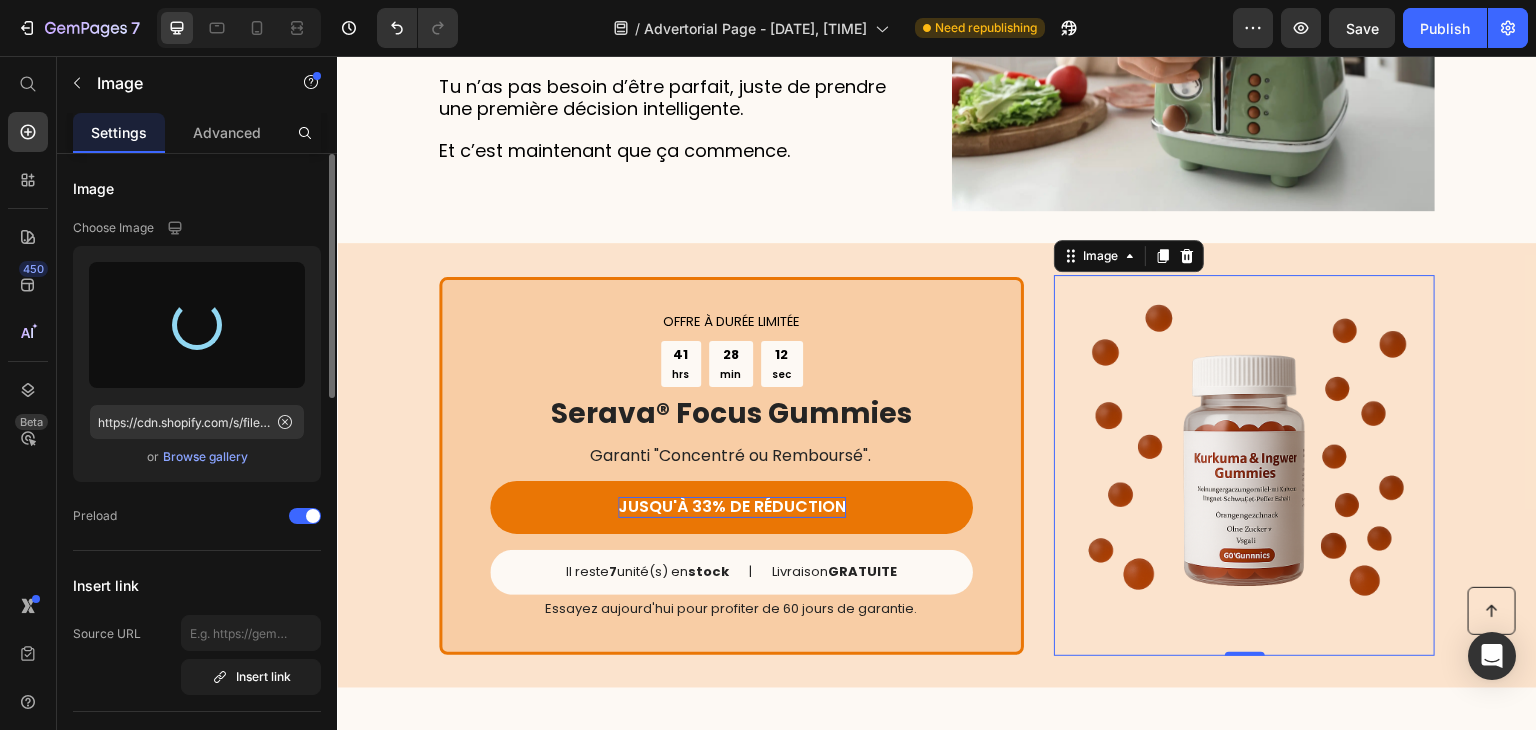 type on "https://cdn.shopify.com/s/files/1/0952/6113/1084/files/gempages_575054242738341093-d72f2f7a-e86d-4e3f-a222-b11bb11919a0.png" 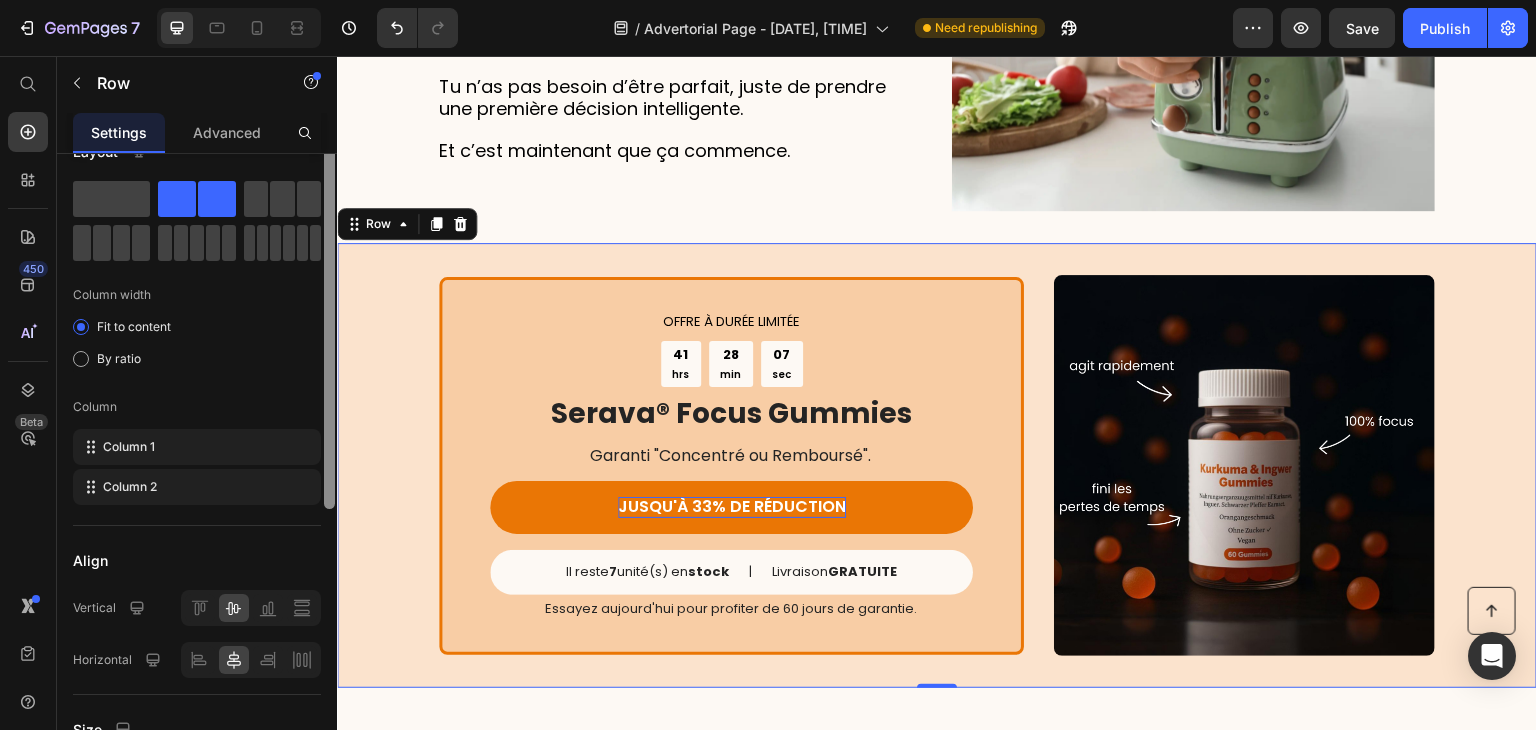 scroll, scrollTop: 77, scrollLeft: 0, axis: vertical 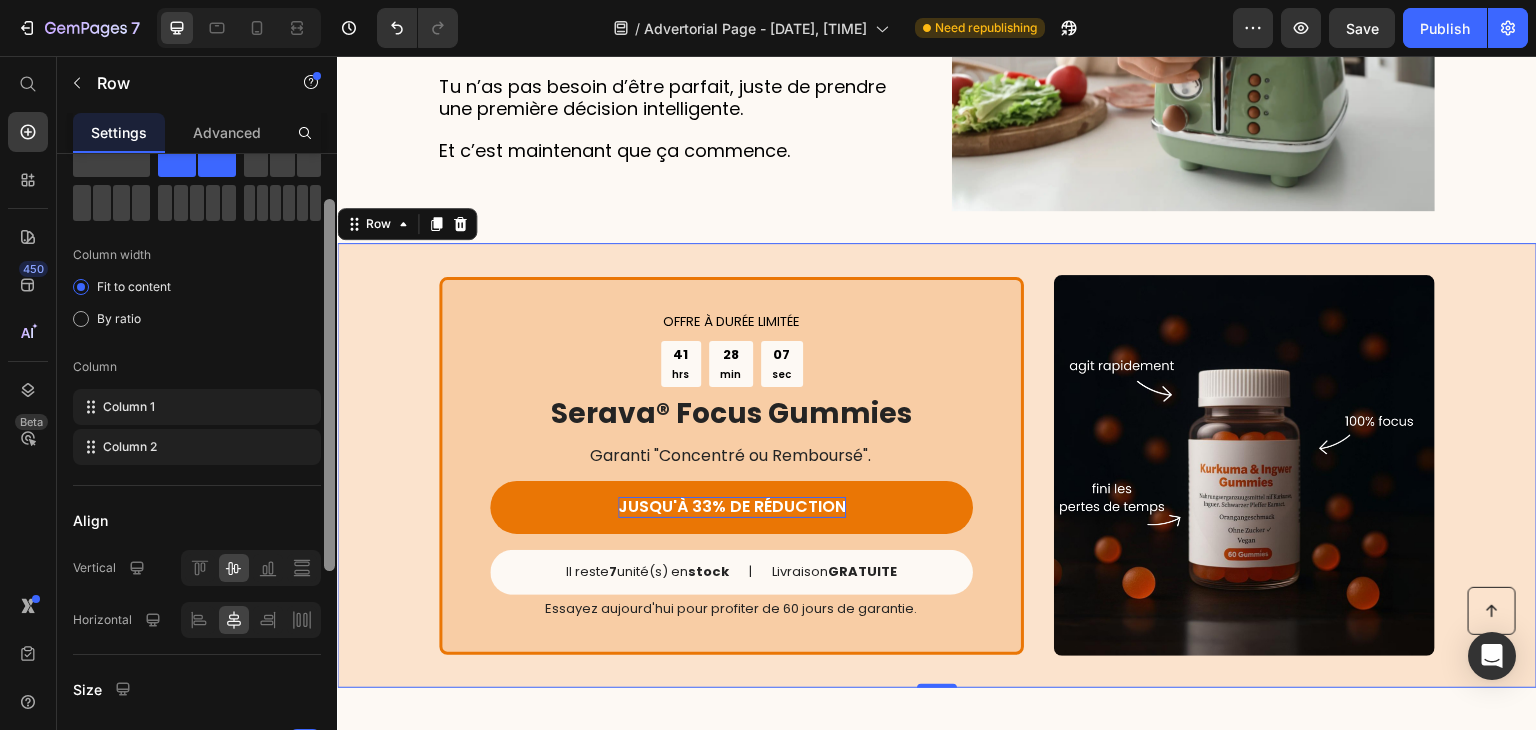 drag, startPoint x: 337, startPoint y: 358, endPoint x: 348, endPoint y: 502, distance: 144.41953 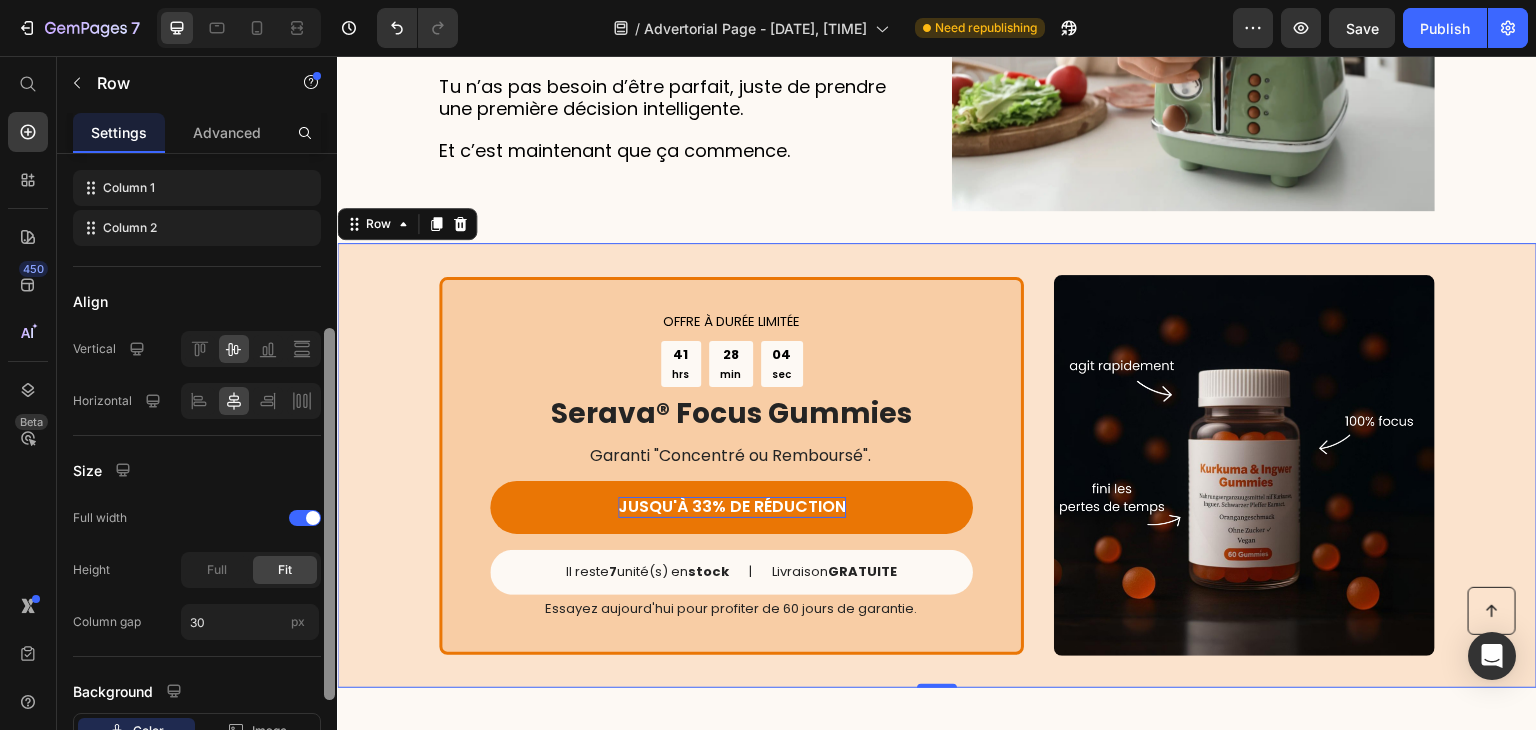 drag, startPoint x: 667, startPoint y: 537, endPoint x: 340, endPoint y: 600, distance: 333.01352 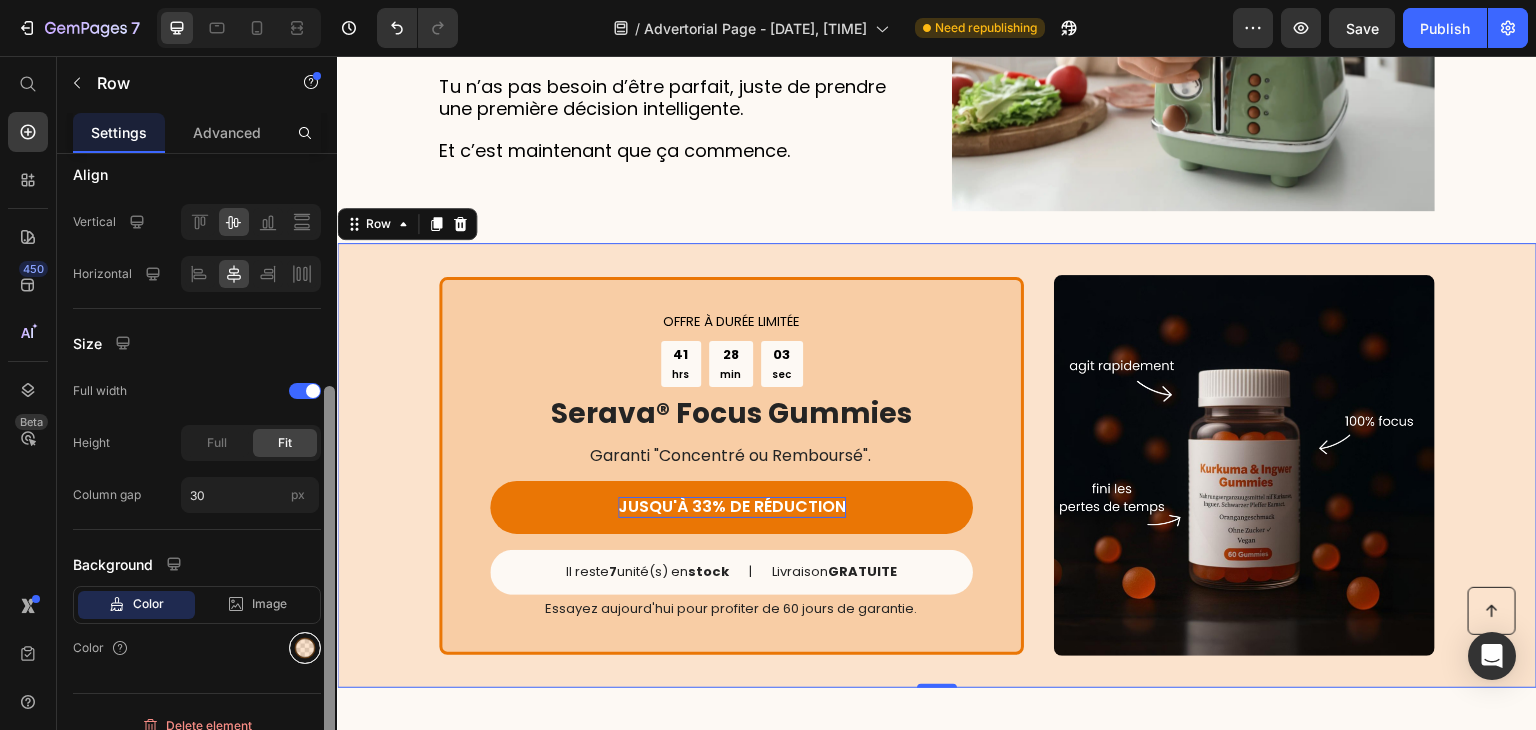 scroll, scrollTop: 435, scrollLeft: 0, axis: vertical 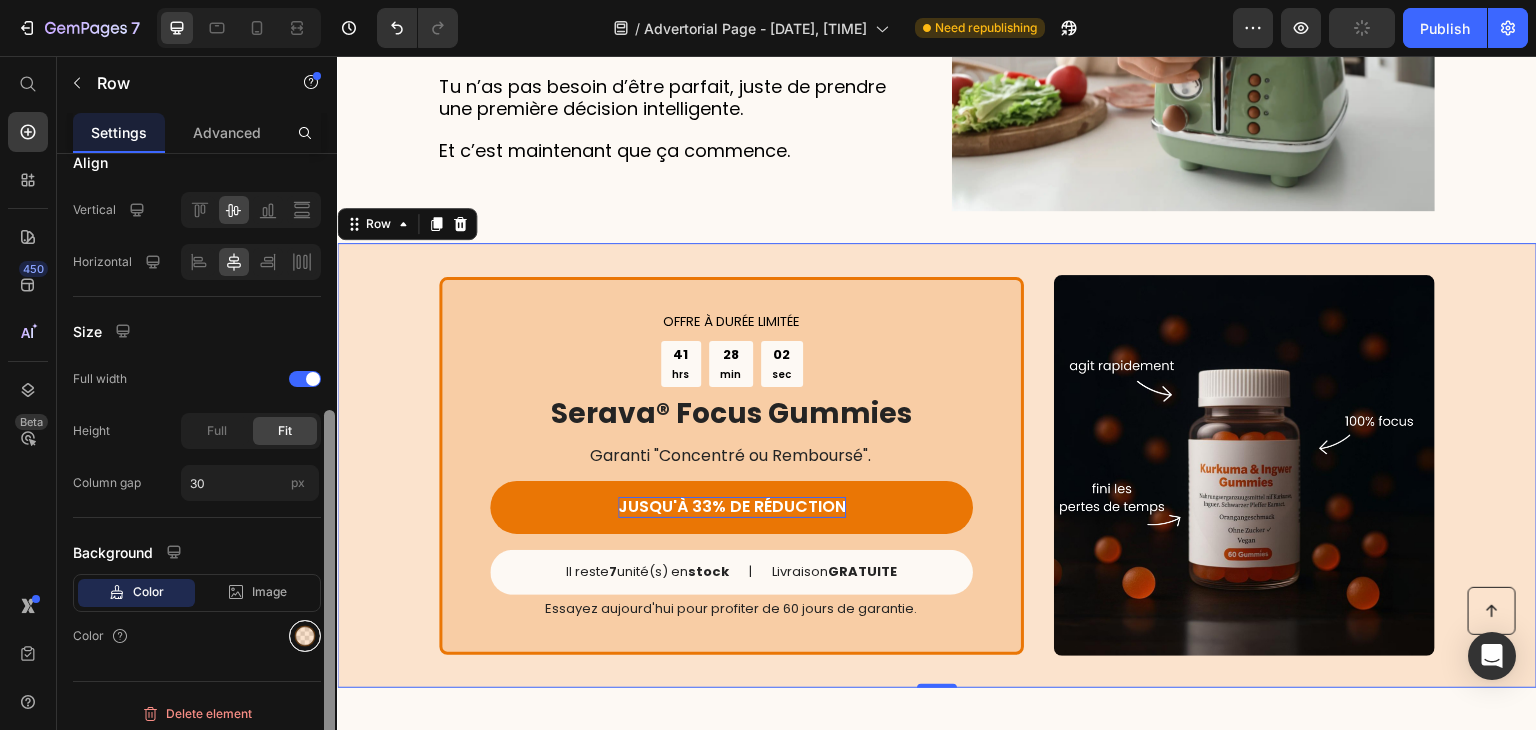 click at bounding box center (305, 636) 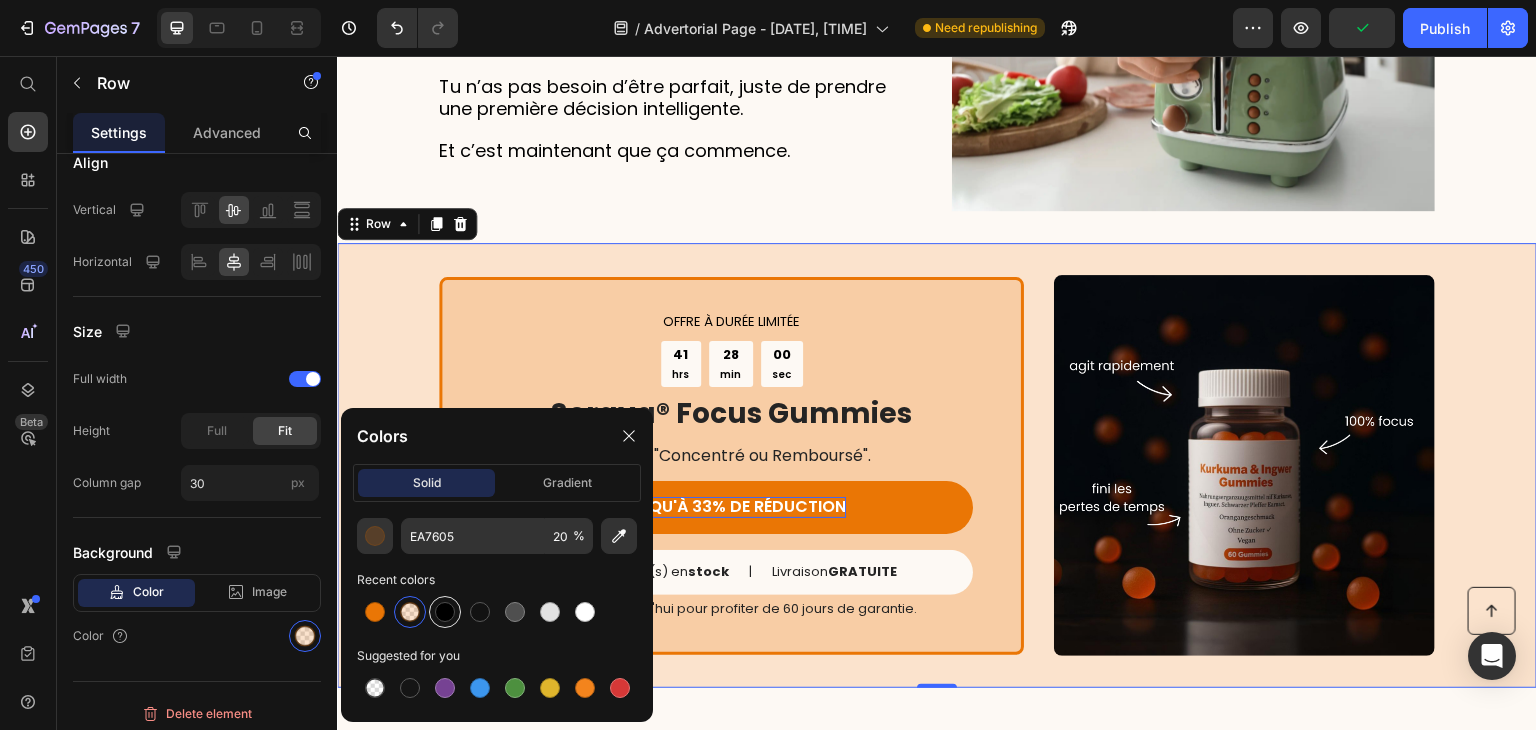 click at bounding box center [445, 612] 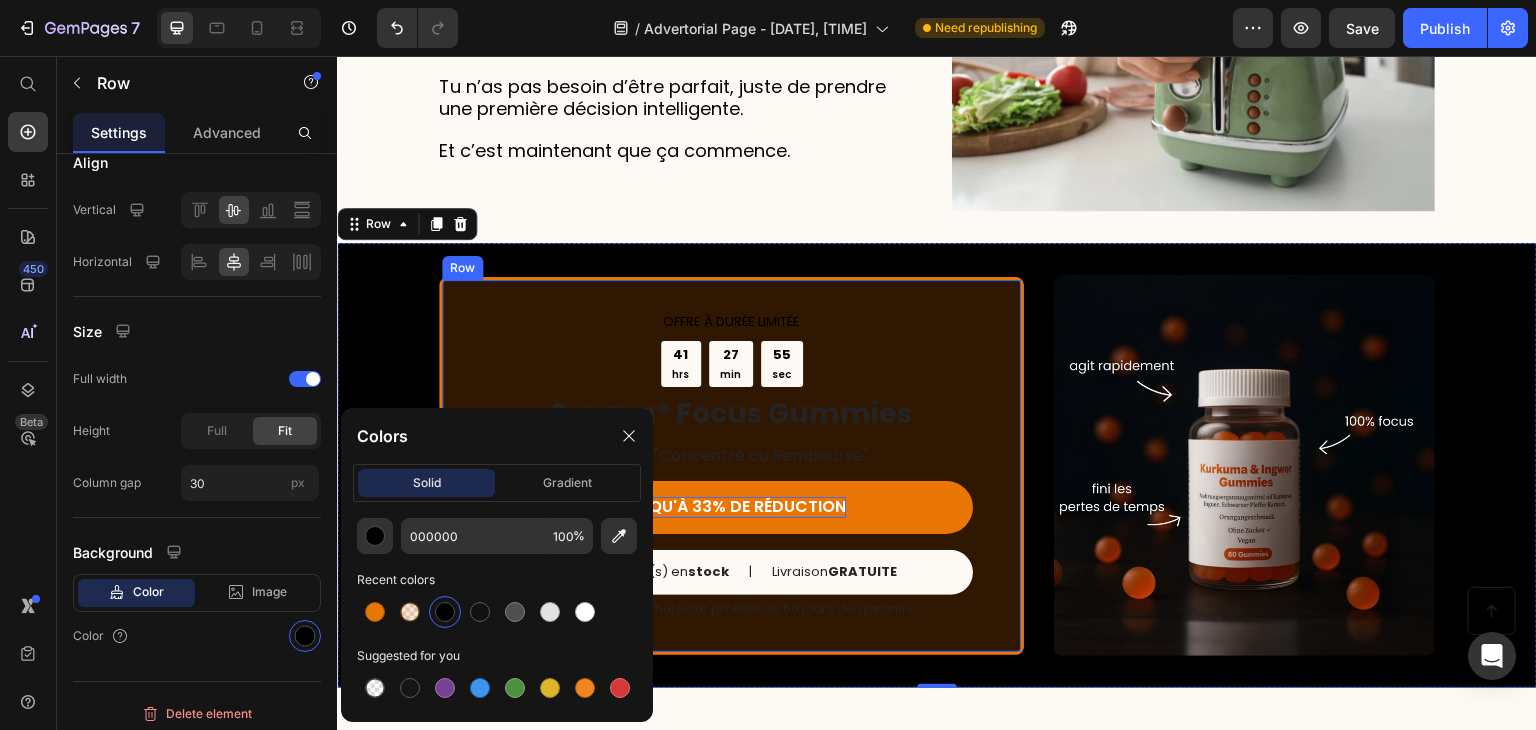click on "OFFRE À DURÉE LIMITÉE Text Block 41 hrs 27 min 55 sec Countdown Timer ⁠⁠⁠⁠⁠⁠⁠ Serava® Focus Gummies Heading Garanti "Concentré ou Remboursé". Text Block JUSQU'À 33% DE RÉDUCTION Button Il reste  7  unité(s) en  stock Text Block | Text Block Livraison  GRATUITE Text Block Row Essayez aujourd'hui pour profiter de 60 jours de garantie. Text Block Row" at bounding box center (731, 466) 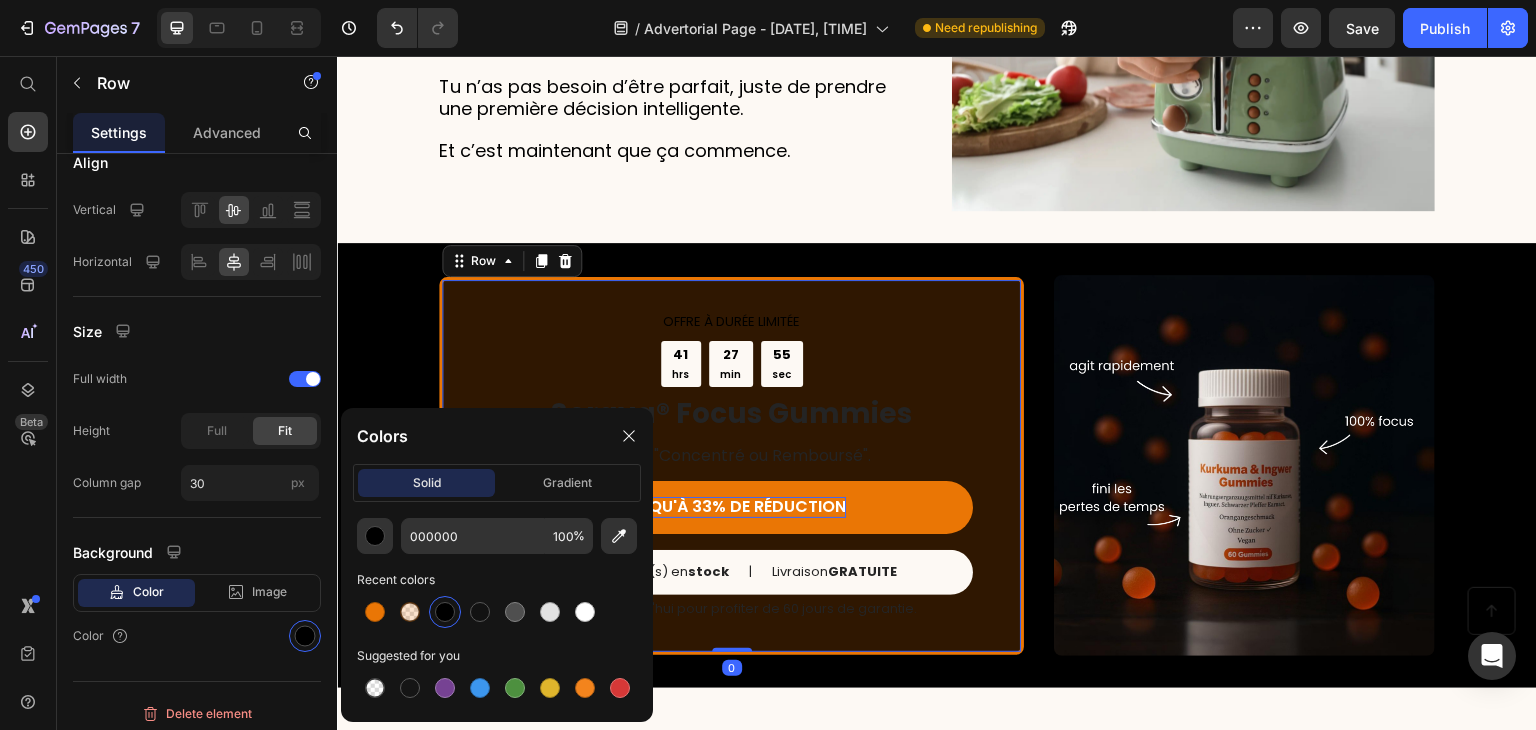 scroll, scrollTop: 277, scrollLeft: 0, axis: vertical 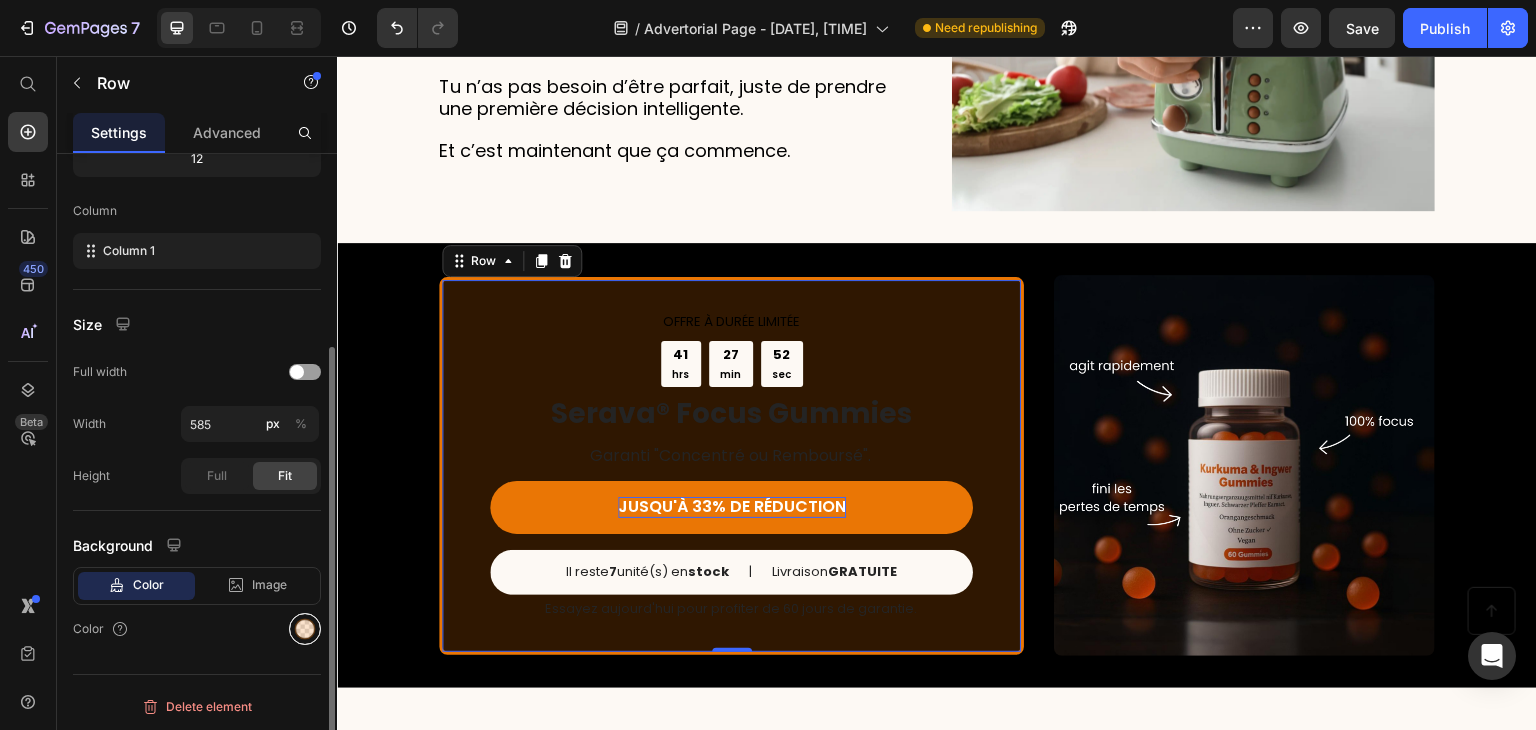click at bounding box center [305, 629] 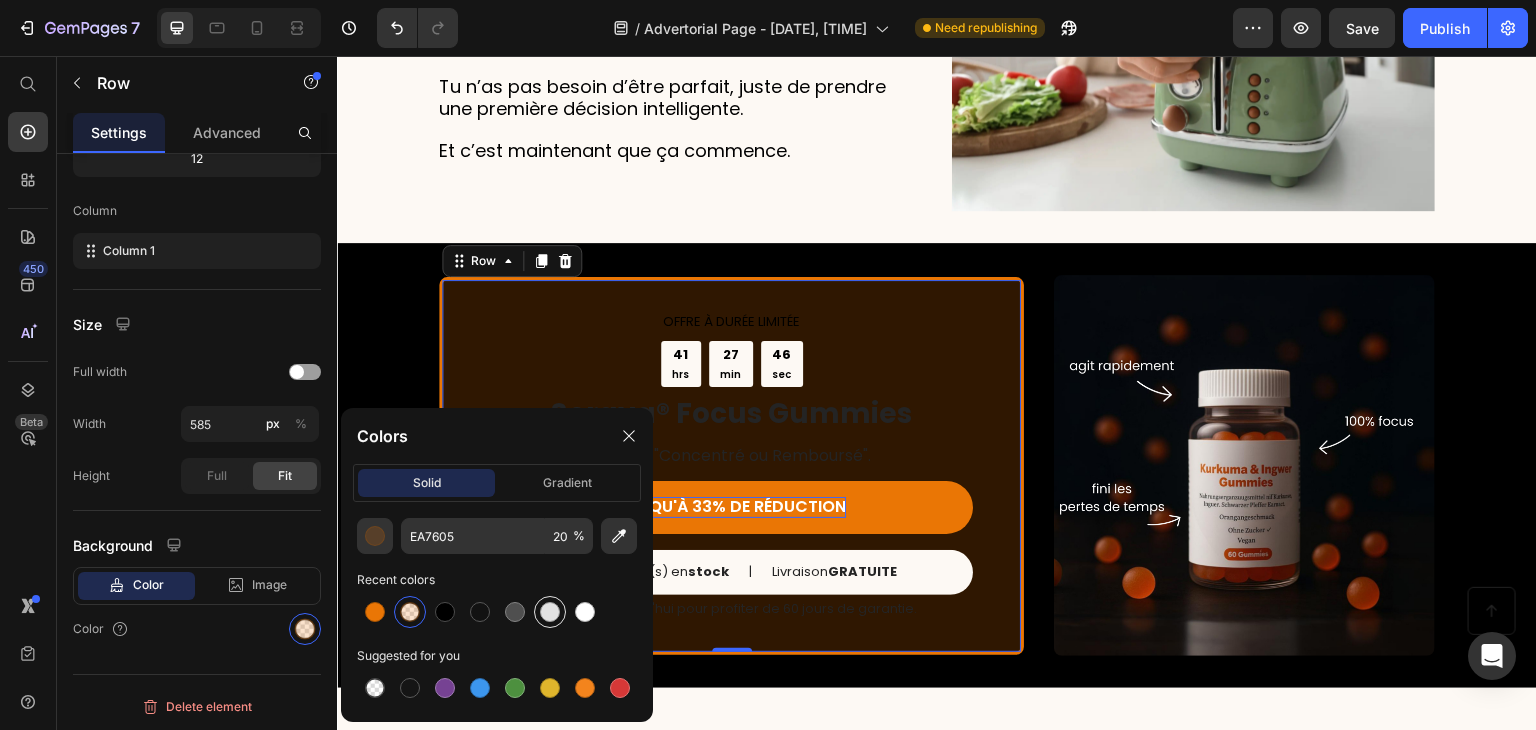 click at bounding box center (550, 612) 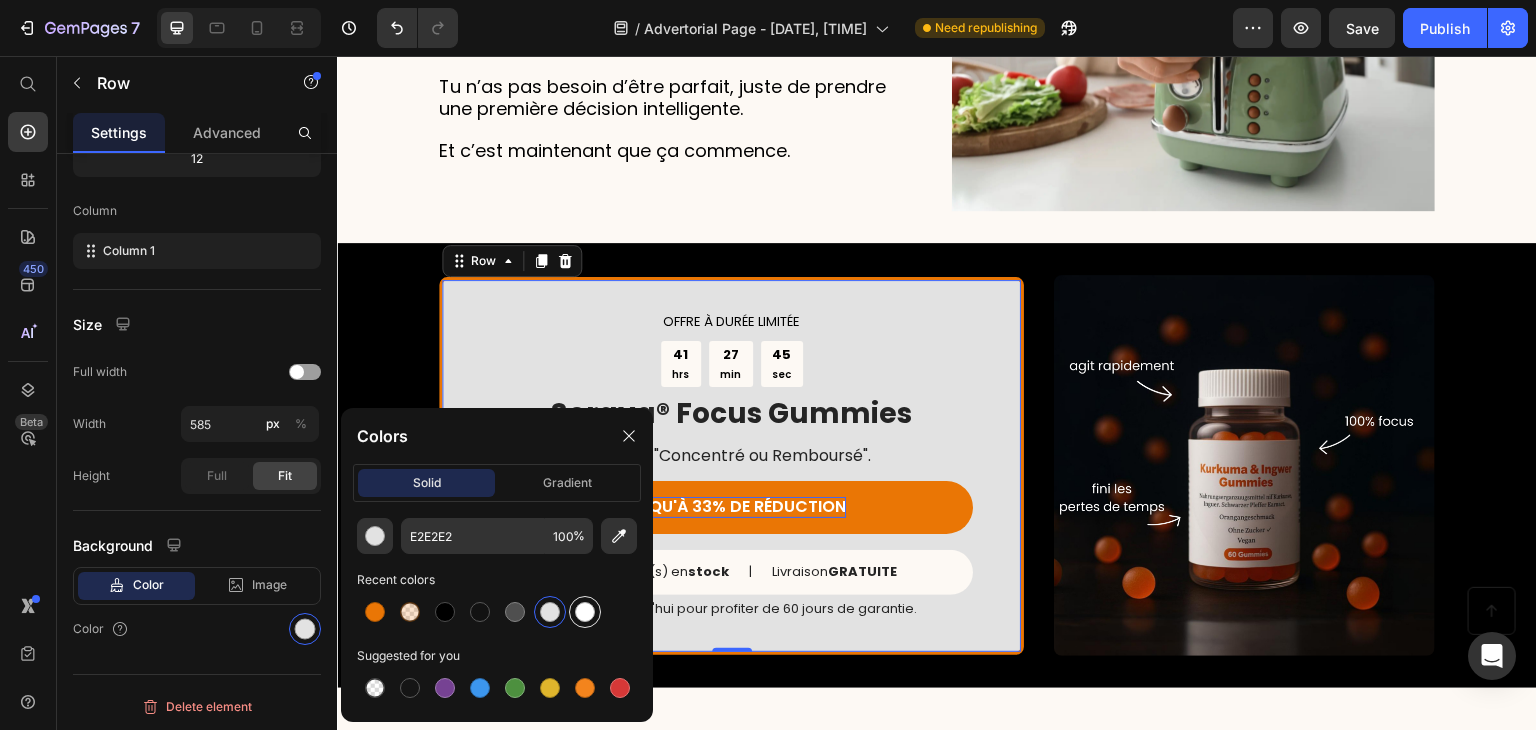 click at bounding box center [585, 612] 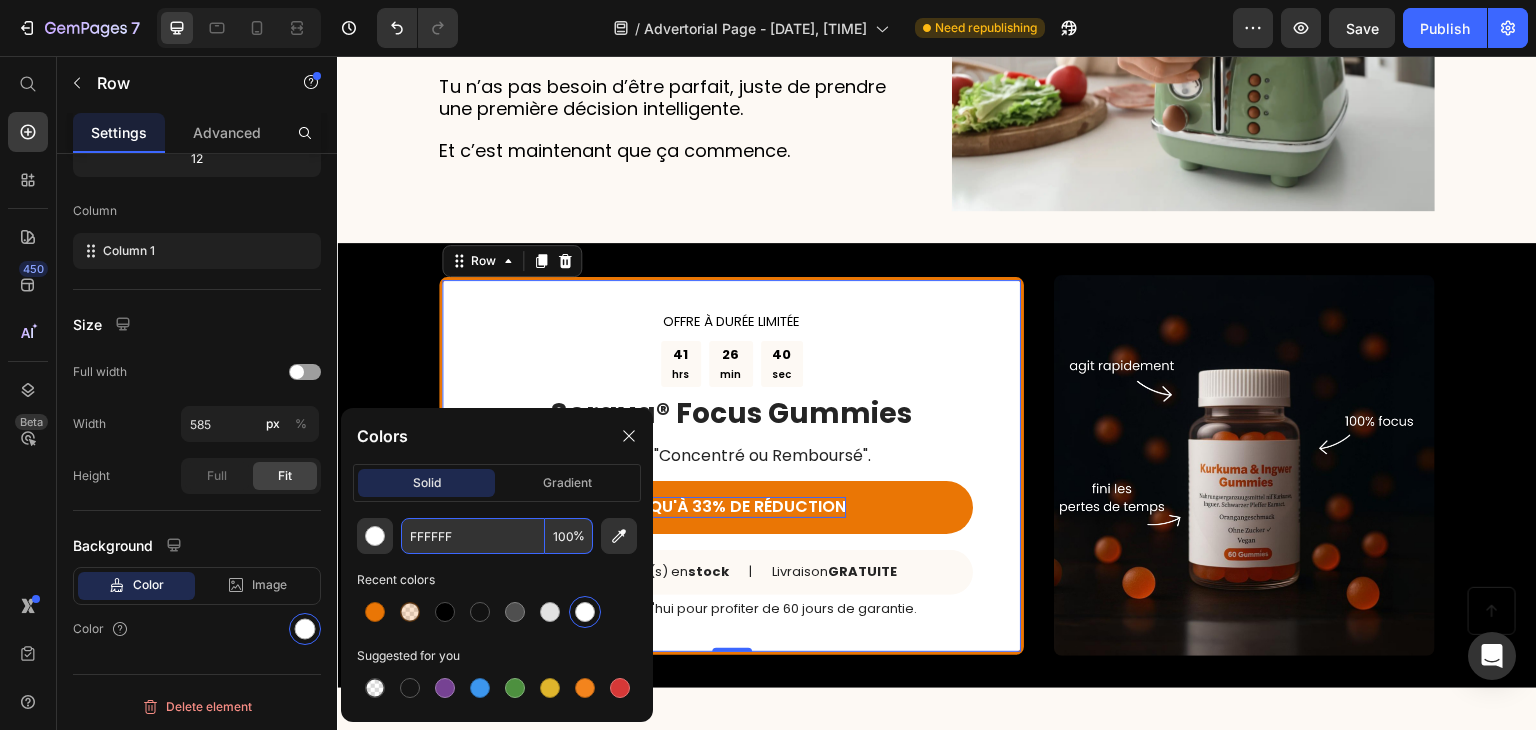 click on "FFFFFF" at bounding box center [473, 536] 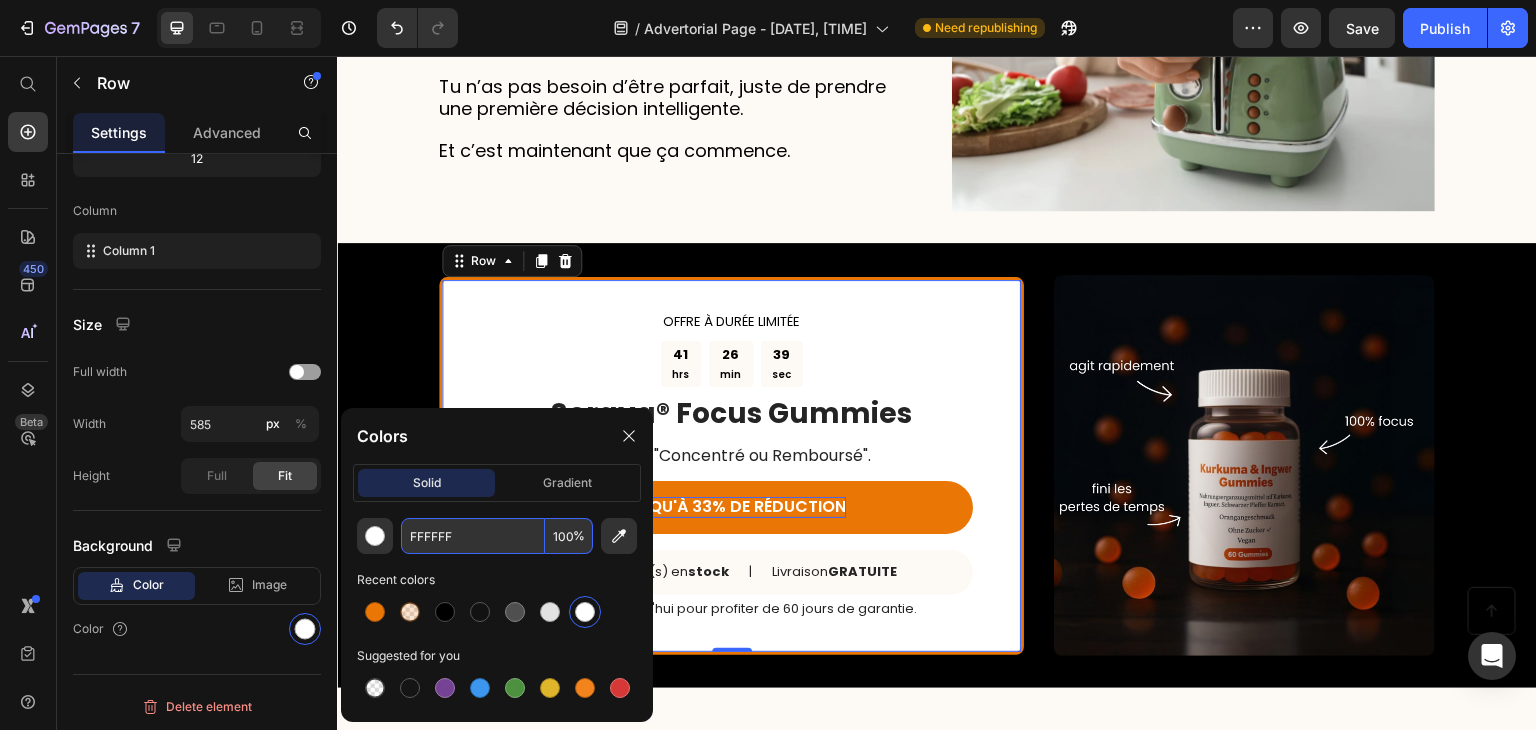 paste on "fbe4cd" 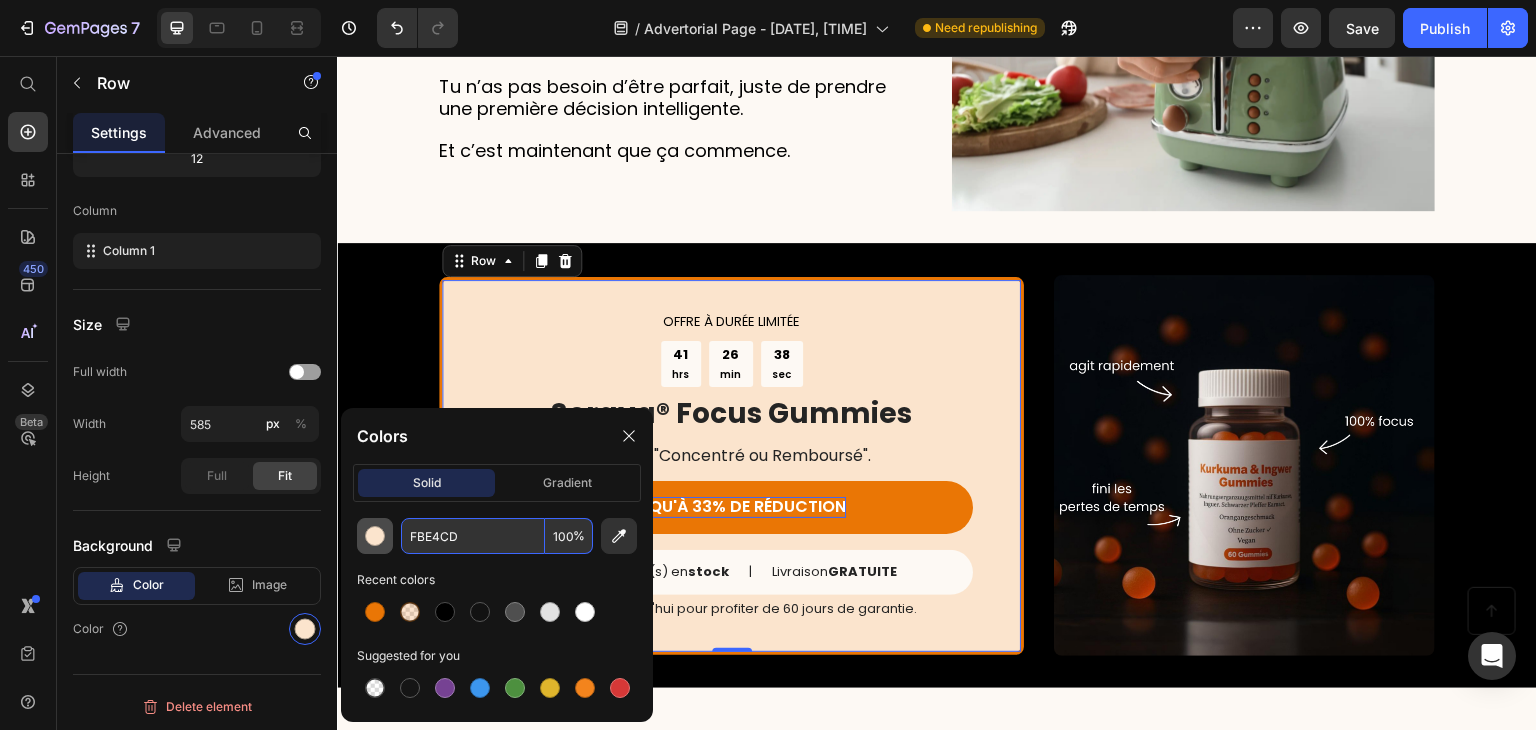 type on "FBE4CD" 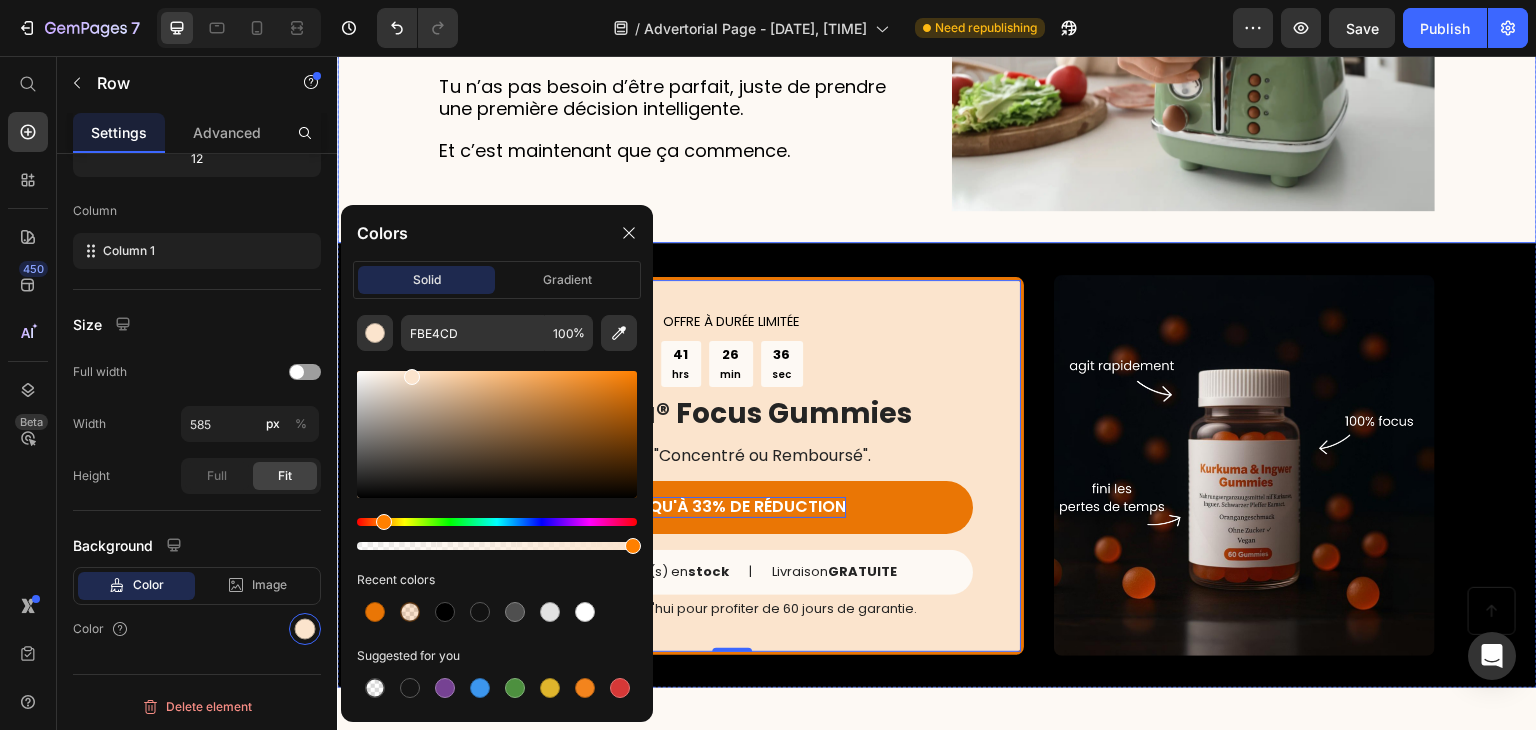 click on "7. Tu es à une décision de reprendre le contrôle Heading Tu n’es pas obligé de continuer comme ça. Il existe des solutions concrètes, simples à mettre en place, qui peuvent t’aider à retrouver ta clarté, ton drive, ta concentration.   Tu n’as pas besoin d’être parfait, juste de prendre une première décision intelligente.   Et c’est maintenant que ça commence. Text Block Image Row" at bounding box center (937, 21) 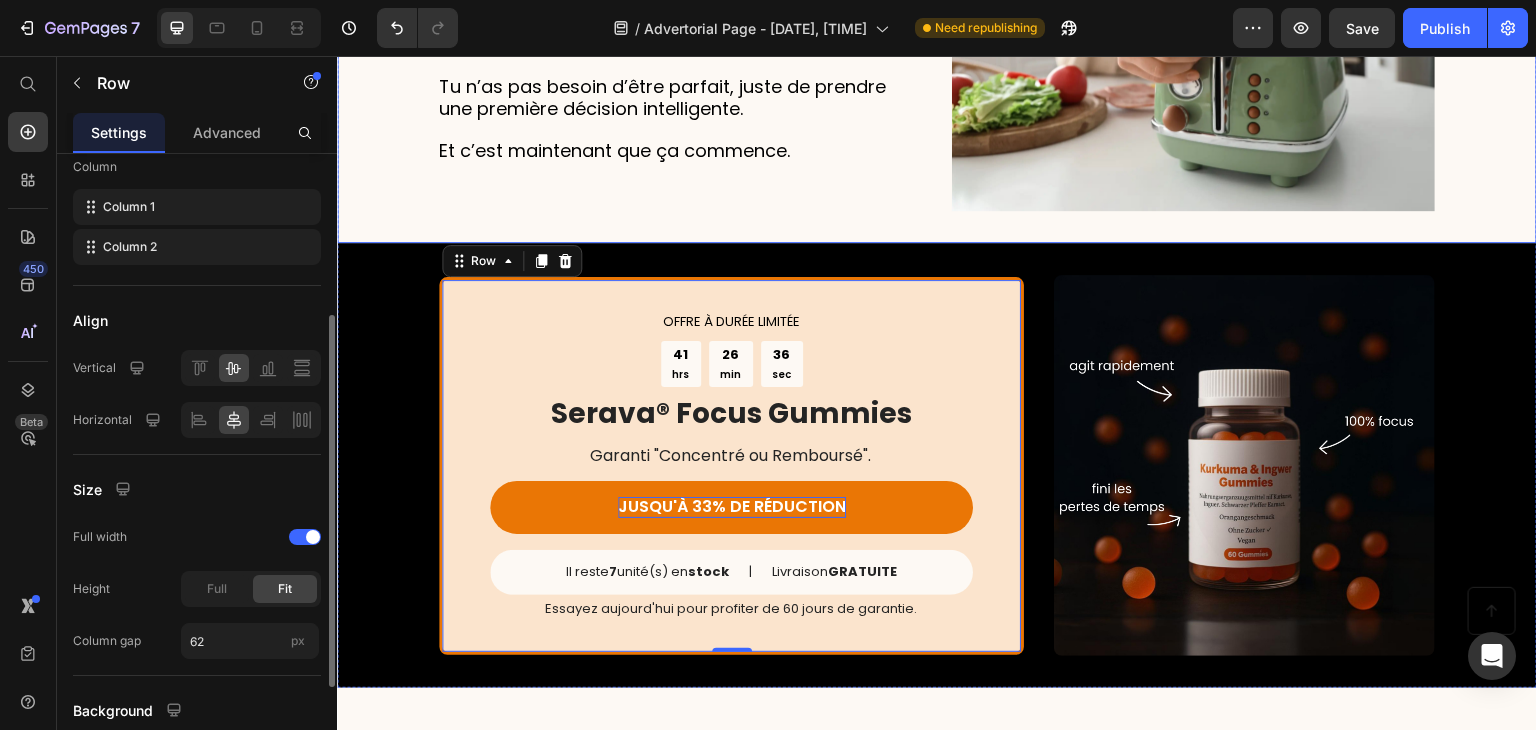scroll, scrollTop: 276, scrollLeft: 0, axis: vertical 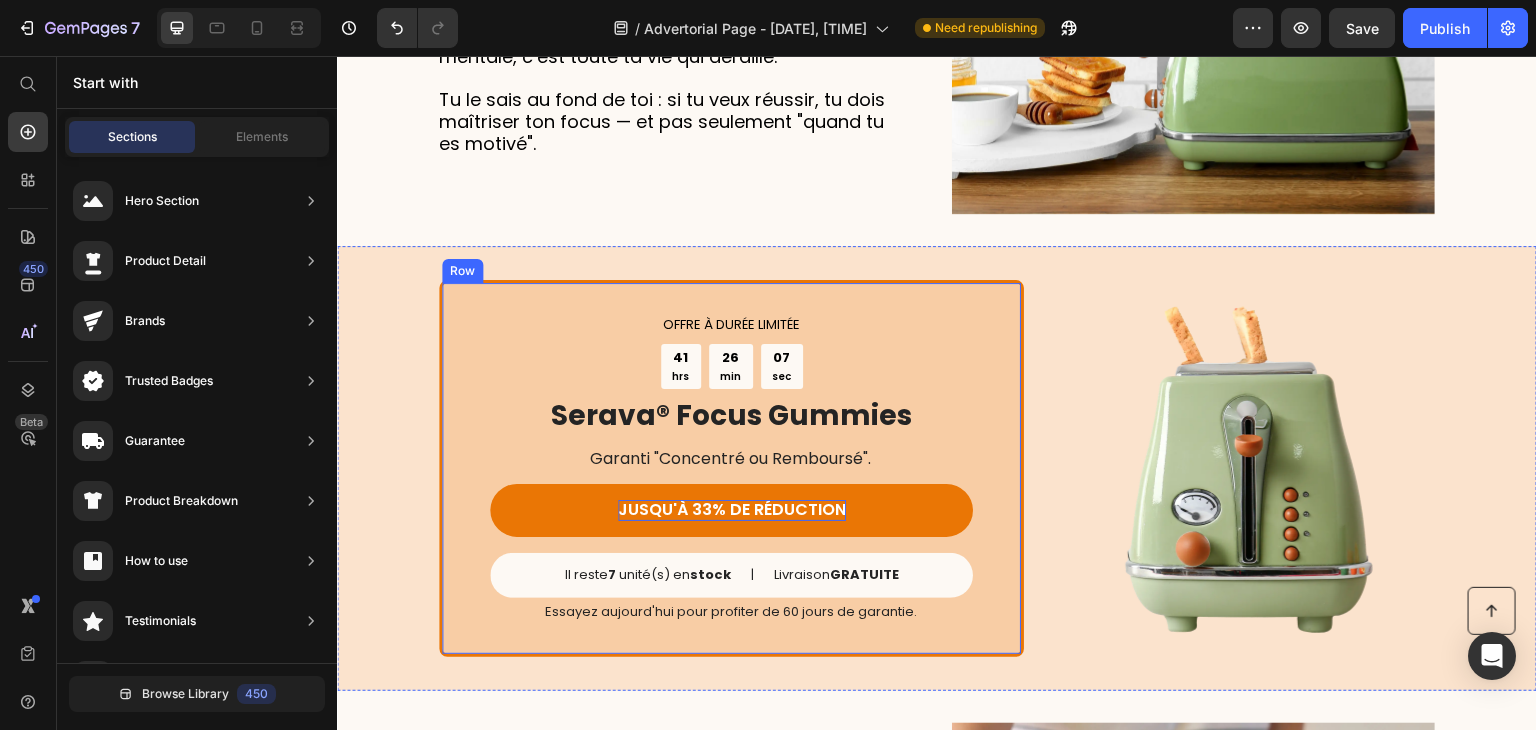 click on "OFFRE À DURÉE LIMITÉE Text Block 41 hrs 26 min 07 sec Countdown Timer Serava® Focus Gummies Heading Garanti "Concentré ou Remboursé". Text Block JUSQU'À 33% DE RÉDUCTION Button Il reste  7   unité(s) en  stock Text Block | Text Block Livraison  GRATUITE Text Block Row Essayez aujourd'hui pour profiter de 60 jours de garantie. Text Block Row" at bounding box center (731, 469) 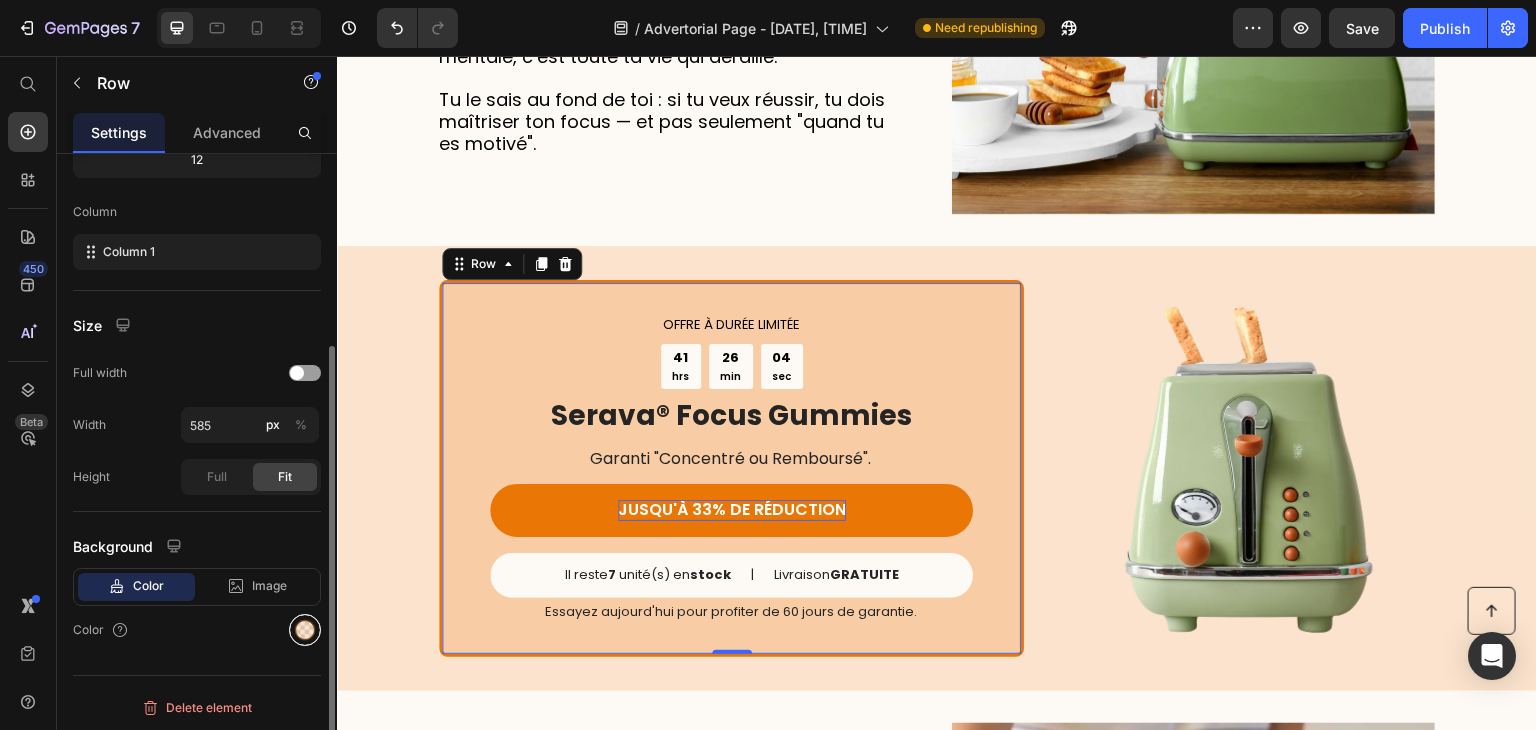 click at bounding box center (305, 630) 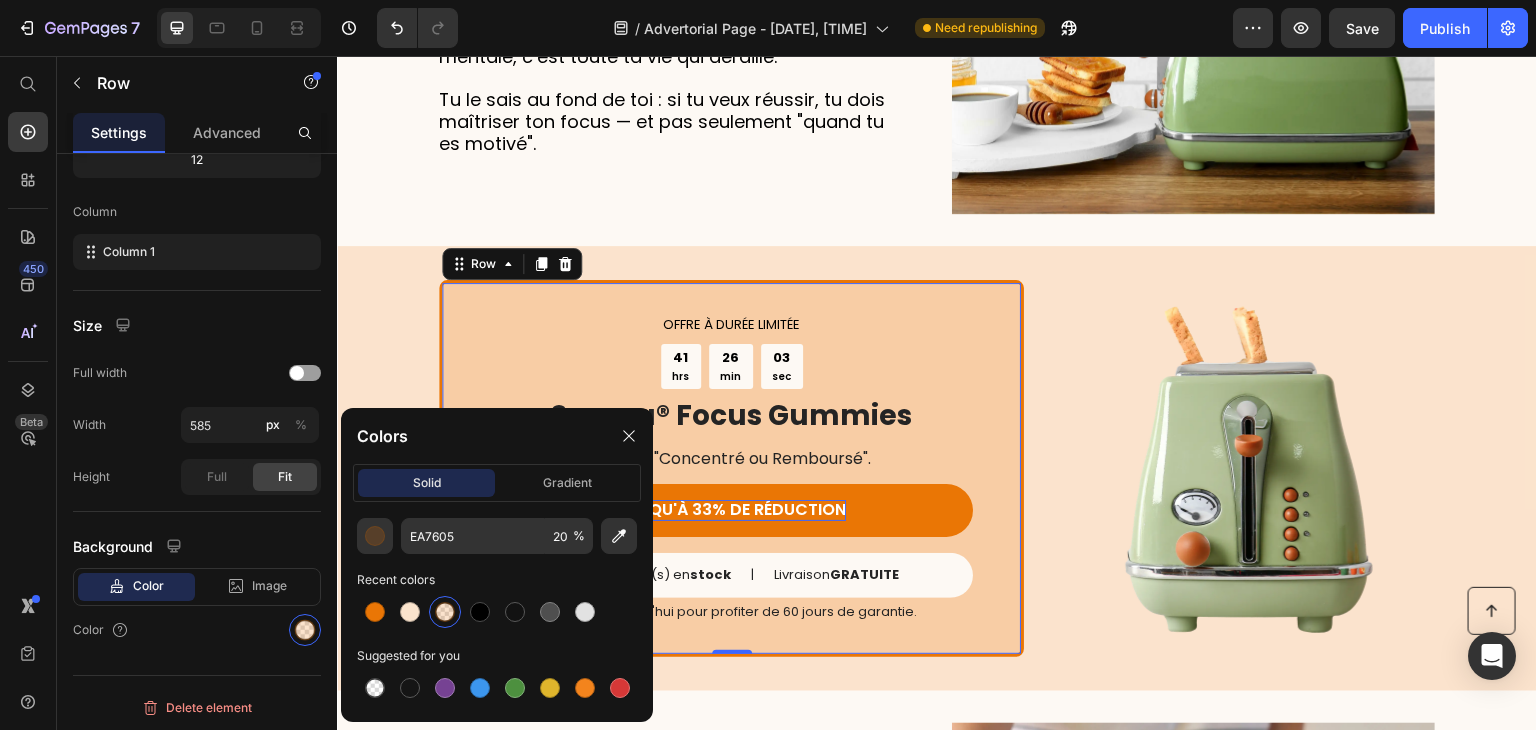 click on "EA7605 20 % Recent colors Suggested for you" 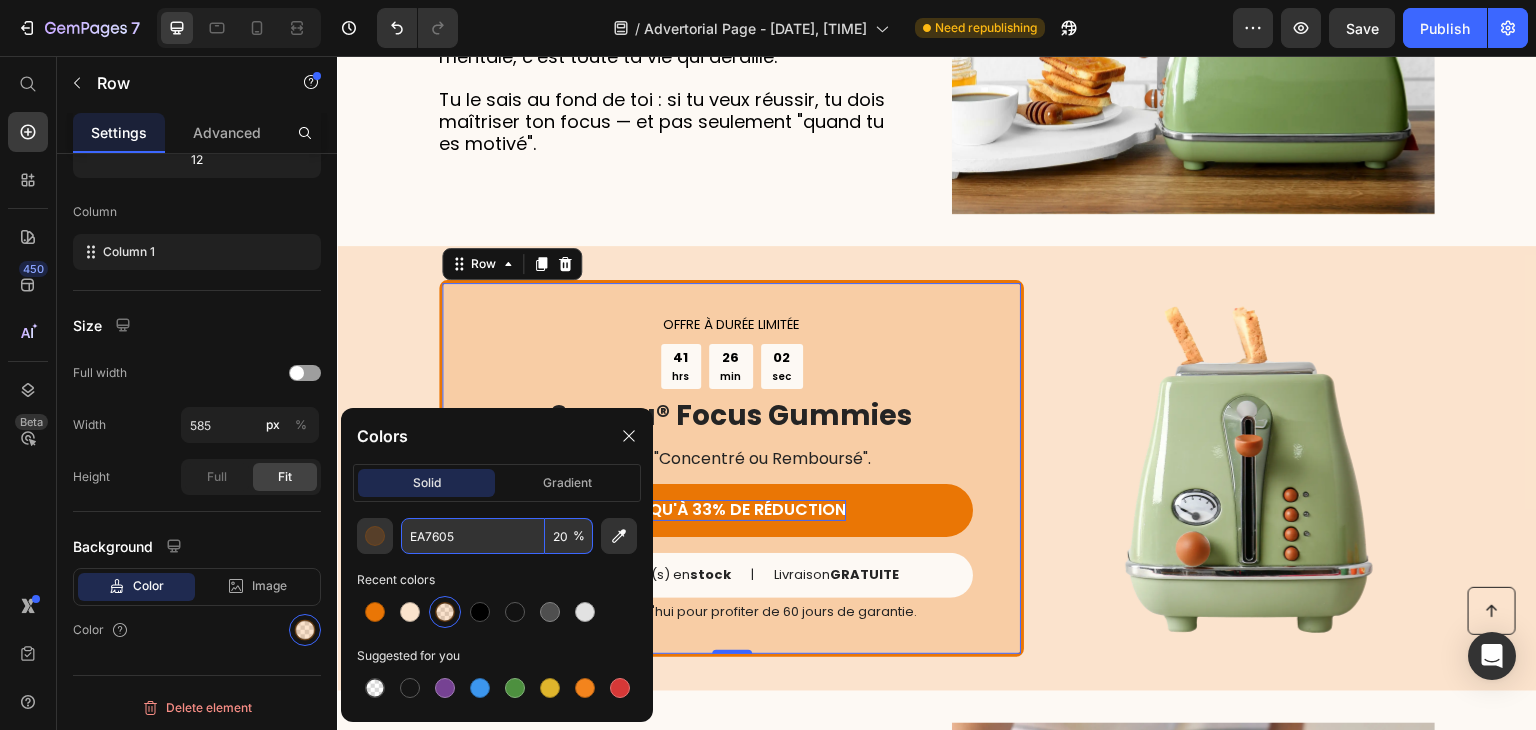 click on "EA7605" at bounding box center (473, 536) 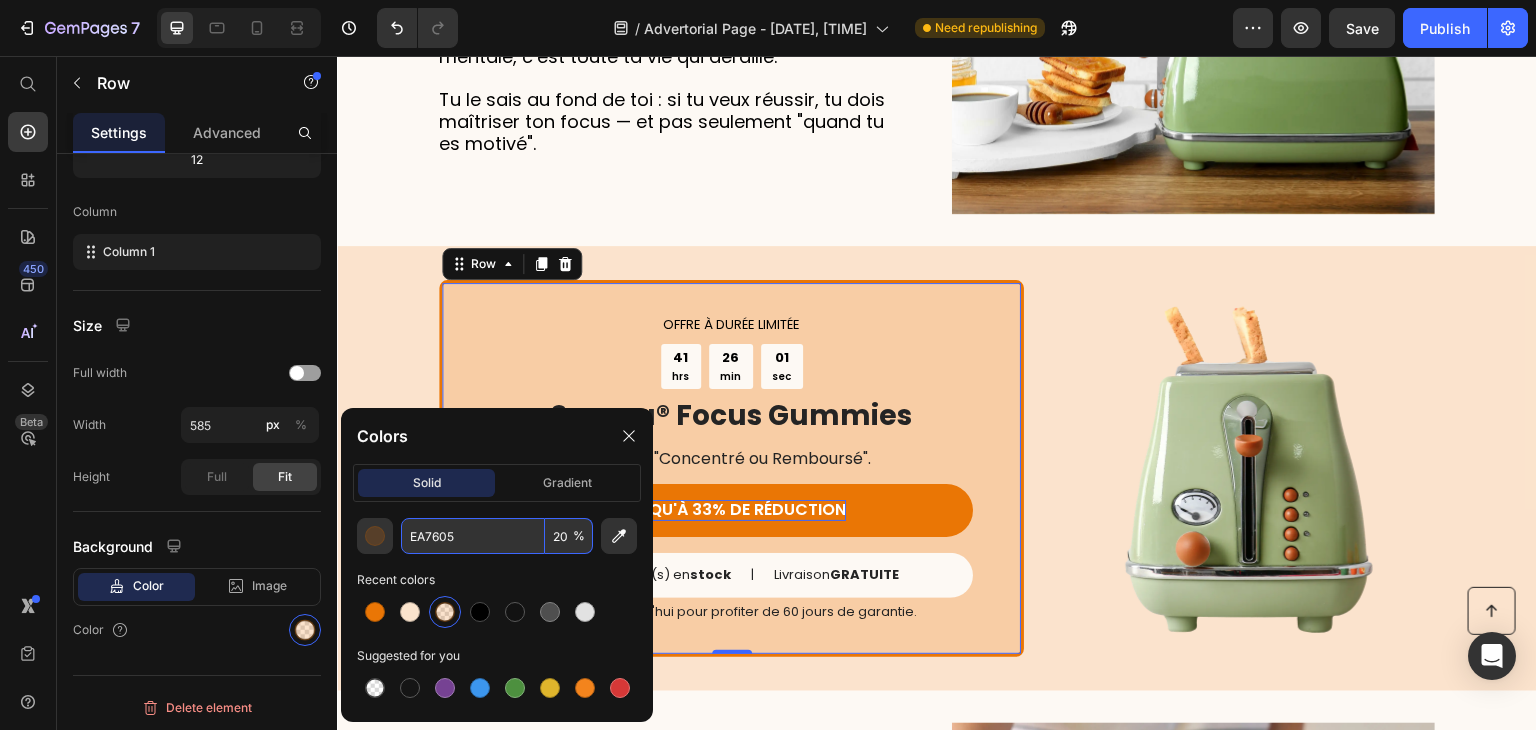 paste on "f8cea" 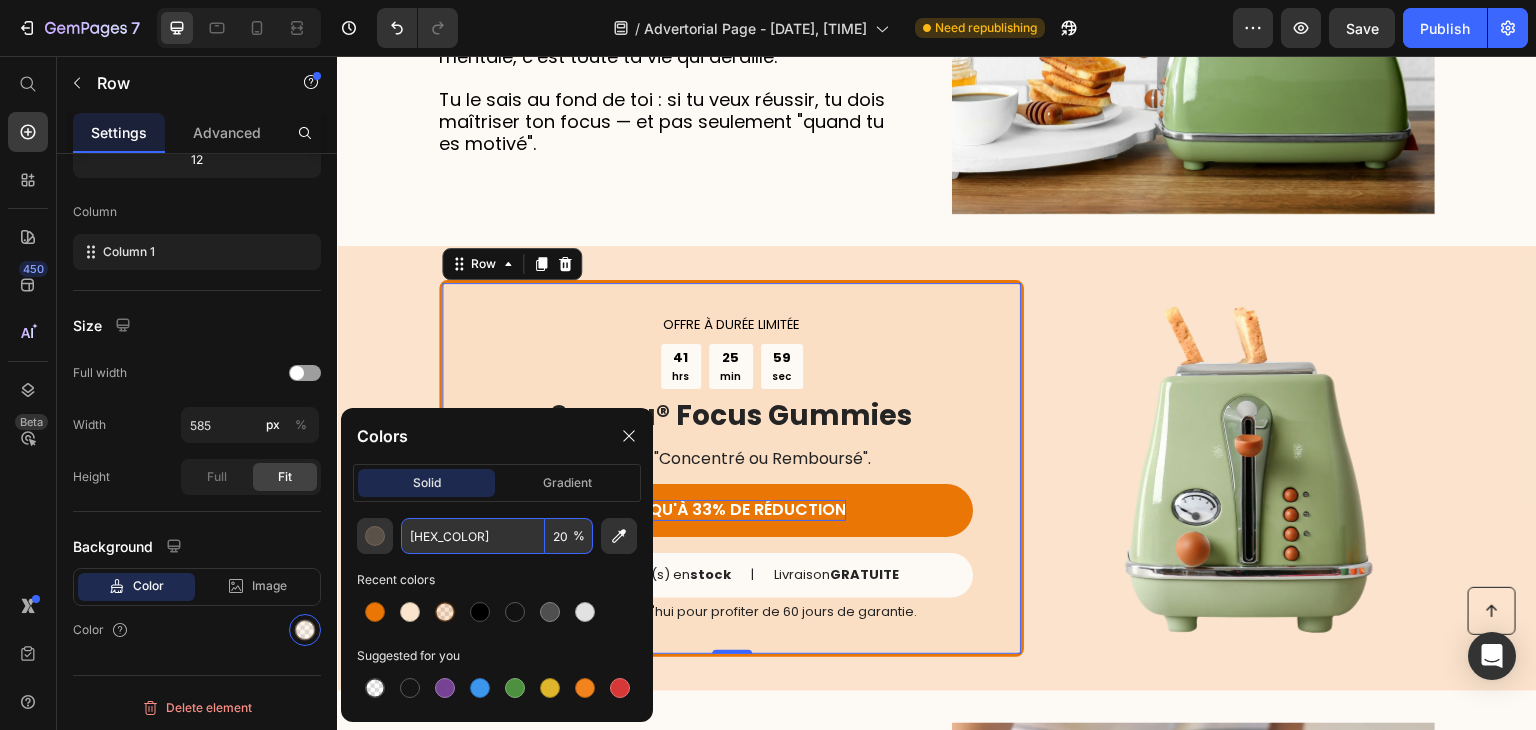 type on "F8CEA5" 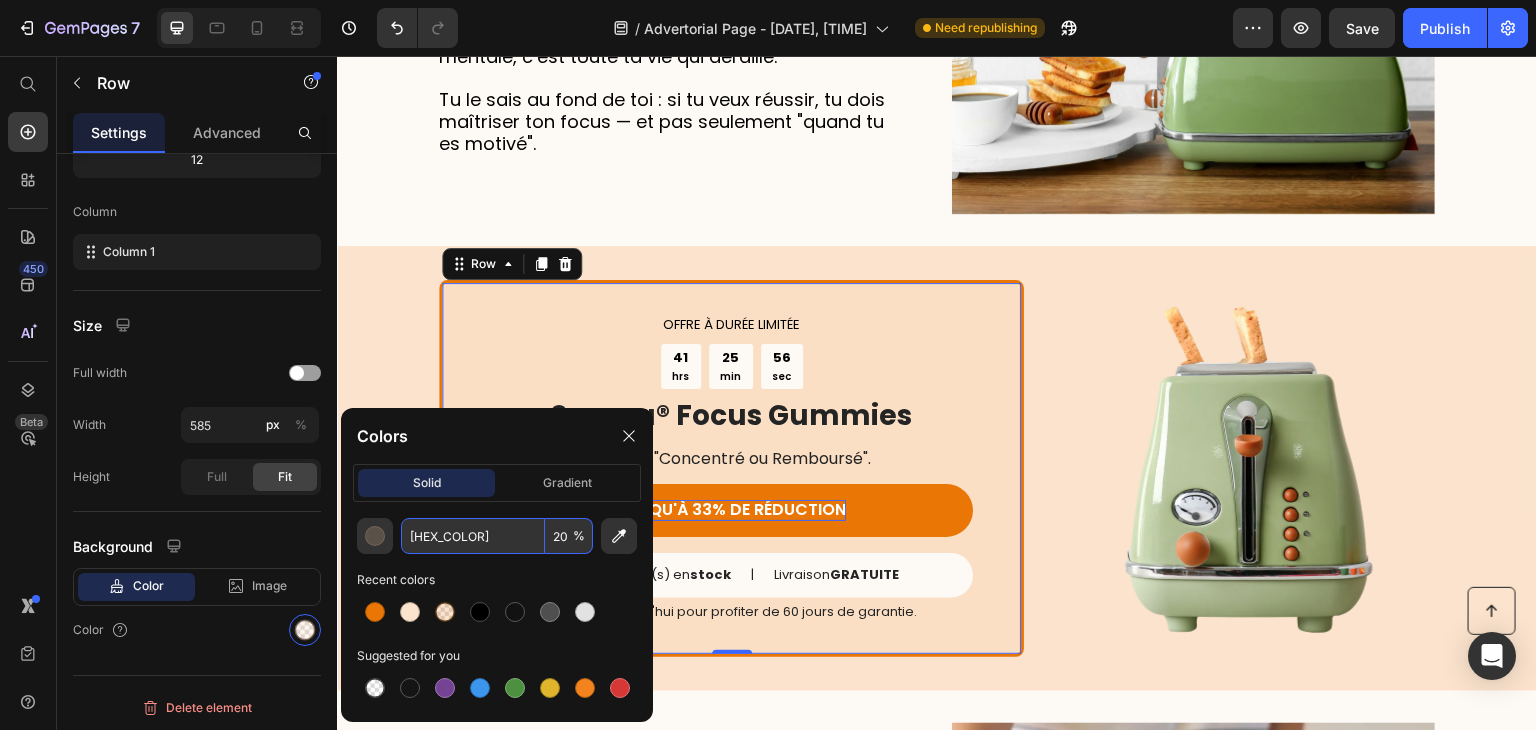 type on "2" 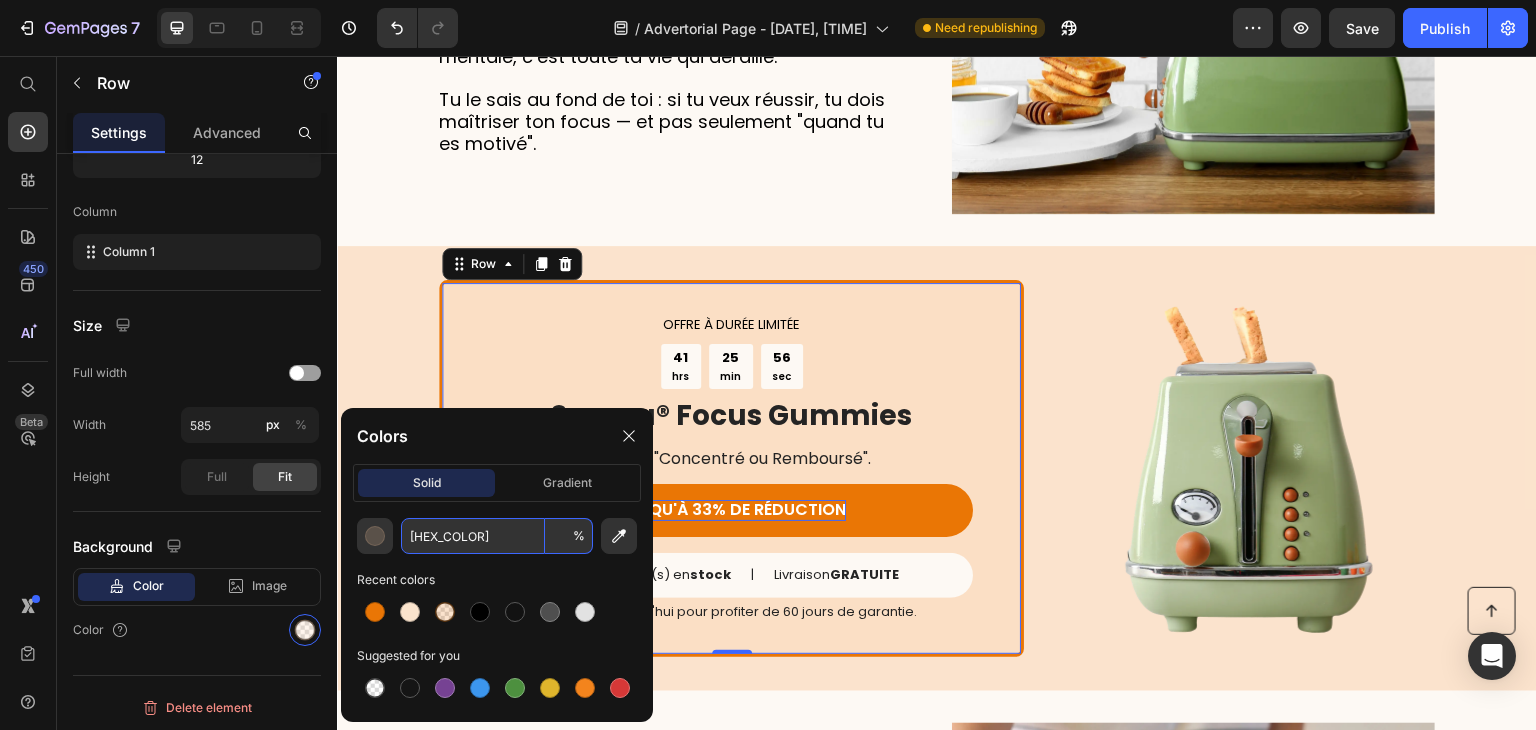 type on "0" 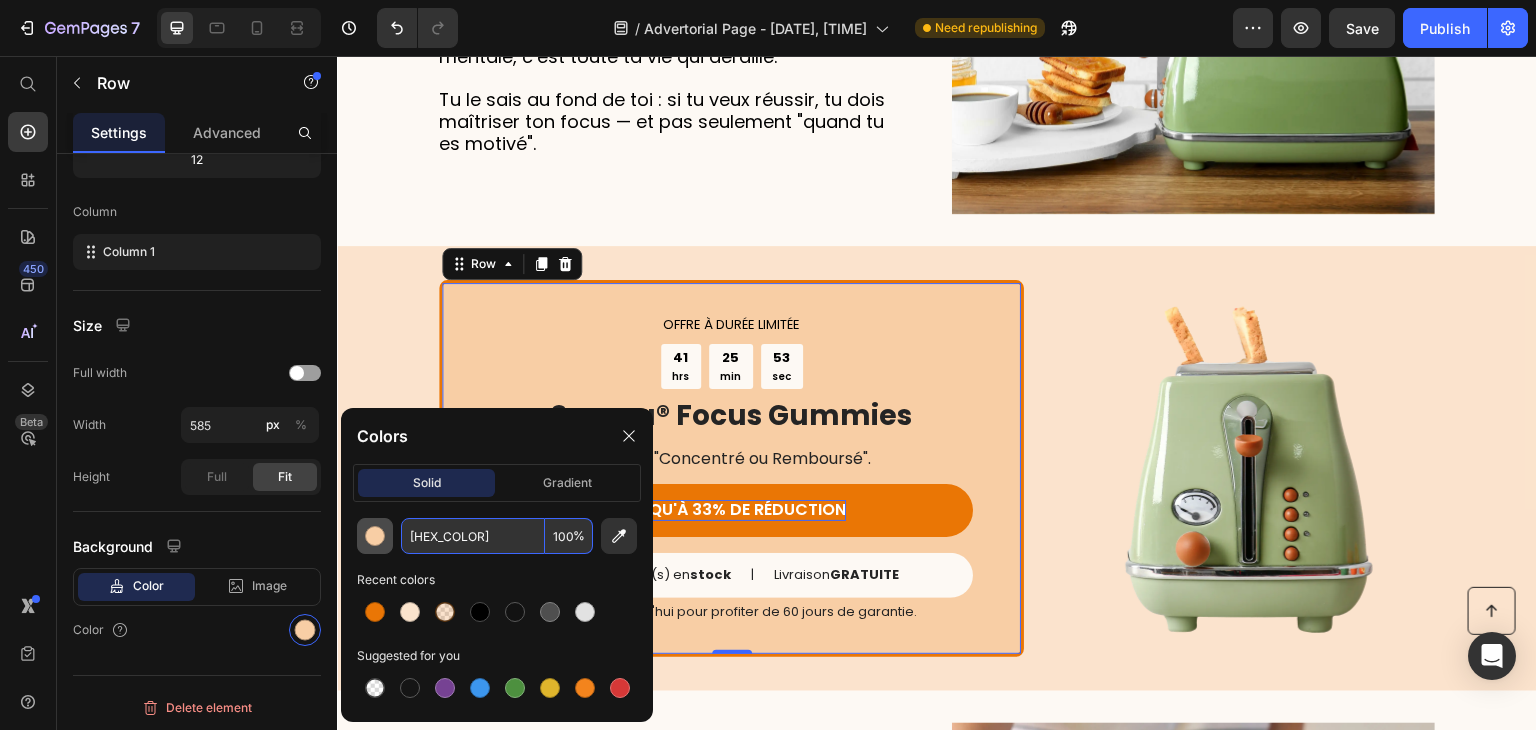 type on "100" 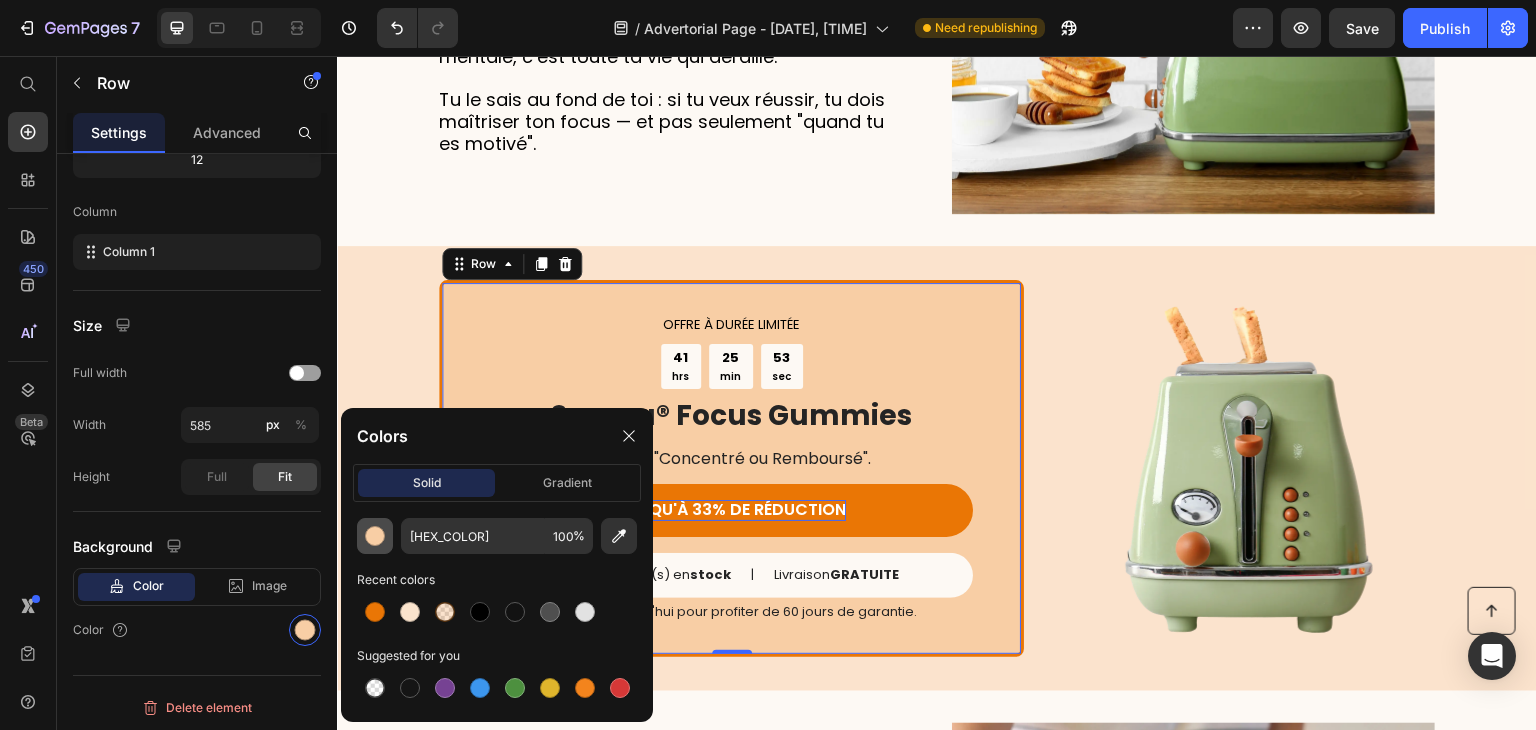click at bounding box center (375, 536) 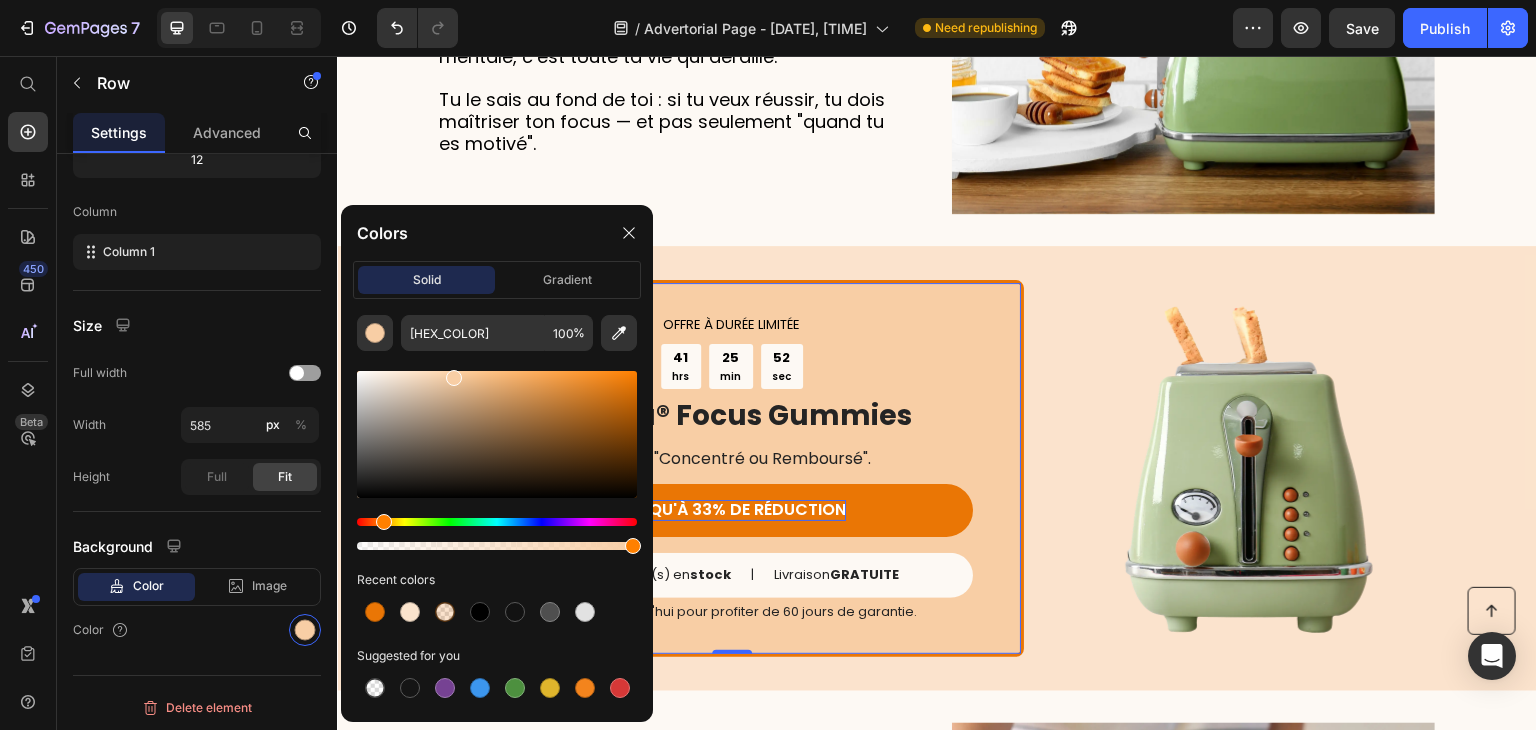 click on "OFFRE À DURÉE LIMITÉE Text Block 41 hrs 25 min 52 sec Countdown Timer Serava® Focus Gummies Heading Garanti "Concentré ou Remboursé". Text Block JUSQU'À 33% DE RÉDUCTION Button Il reste  7   unité(s) en  stock Text Block | Text Block Livraison  GRATUITE Text Block Row Essayez aujourd'hui pour profiter de 60 jours de garantie. Text Block Row   0" at bounding box center [731, 469] 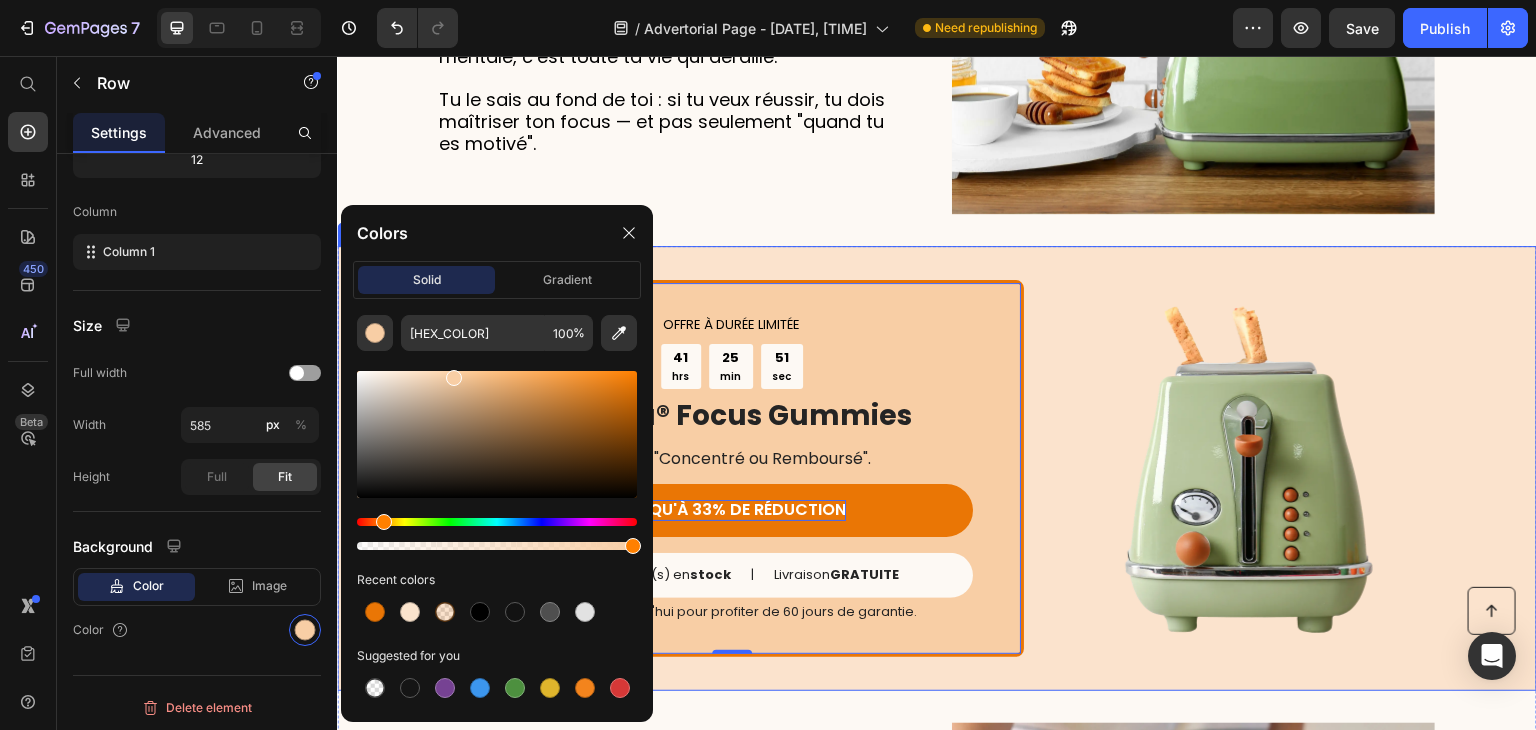 click on "OFFRE À DURÉE LIMITÉE Text Block 41 hrs 25 min 51 sec Countdown Timer Serava® Focus Gummies Heading Garanti "Concentré ou Remboursé". Text Block JUSQU'À 33% DE RÉDUCTION Button Il reste  7   unité(s) en  stock Text Block | Text Block Livraison  GRATUITE Text Block Row Essayez aujourd'hui pour profiter de 60 jours de garantie. Text Block Row   0 Image Row" at bounding box center [937, 468] 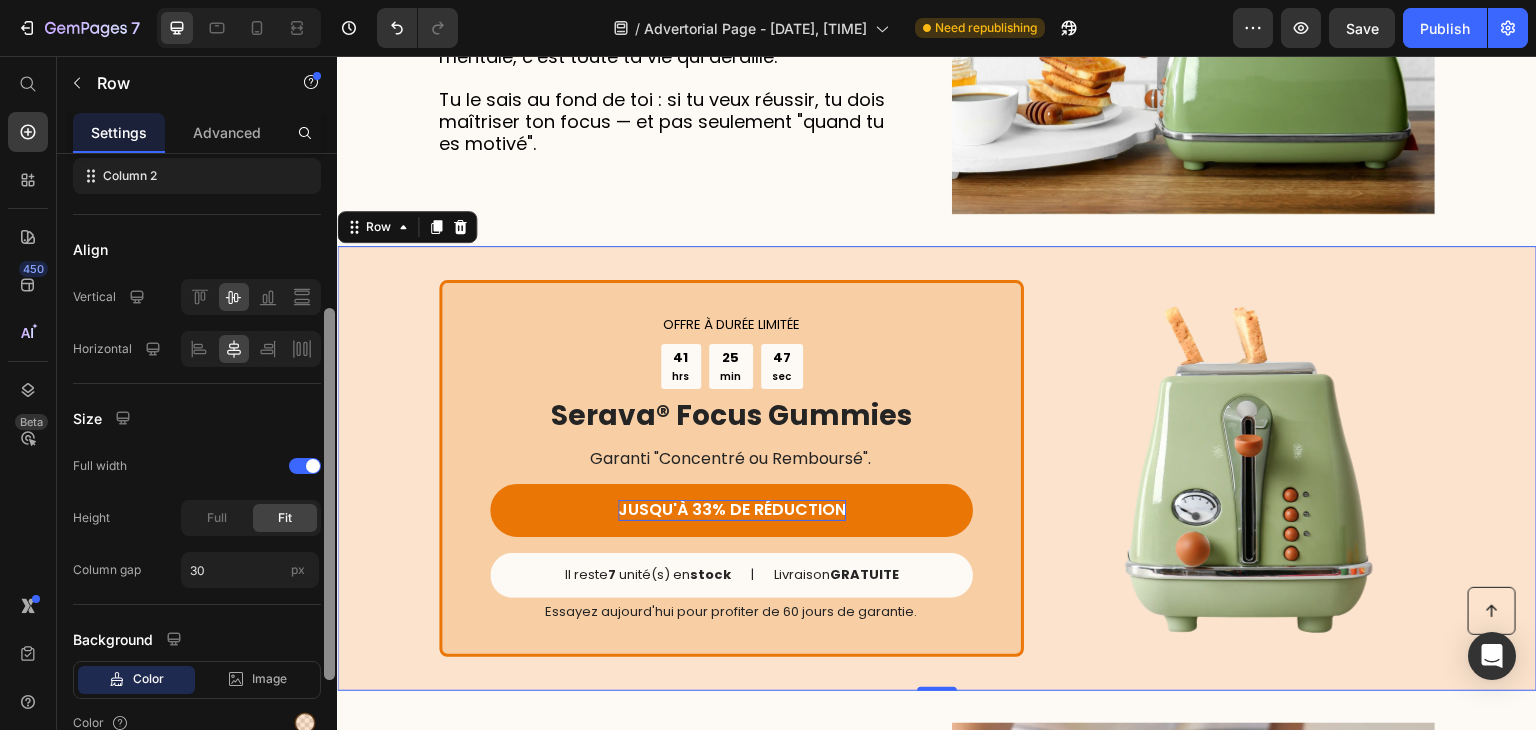 scroll, scrollTop: 360, scrollLeft: 0, axis: vertical 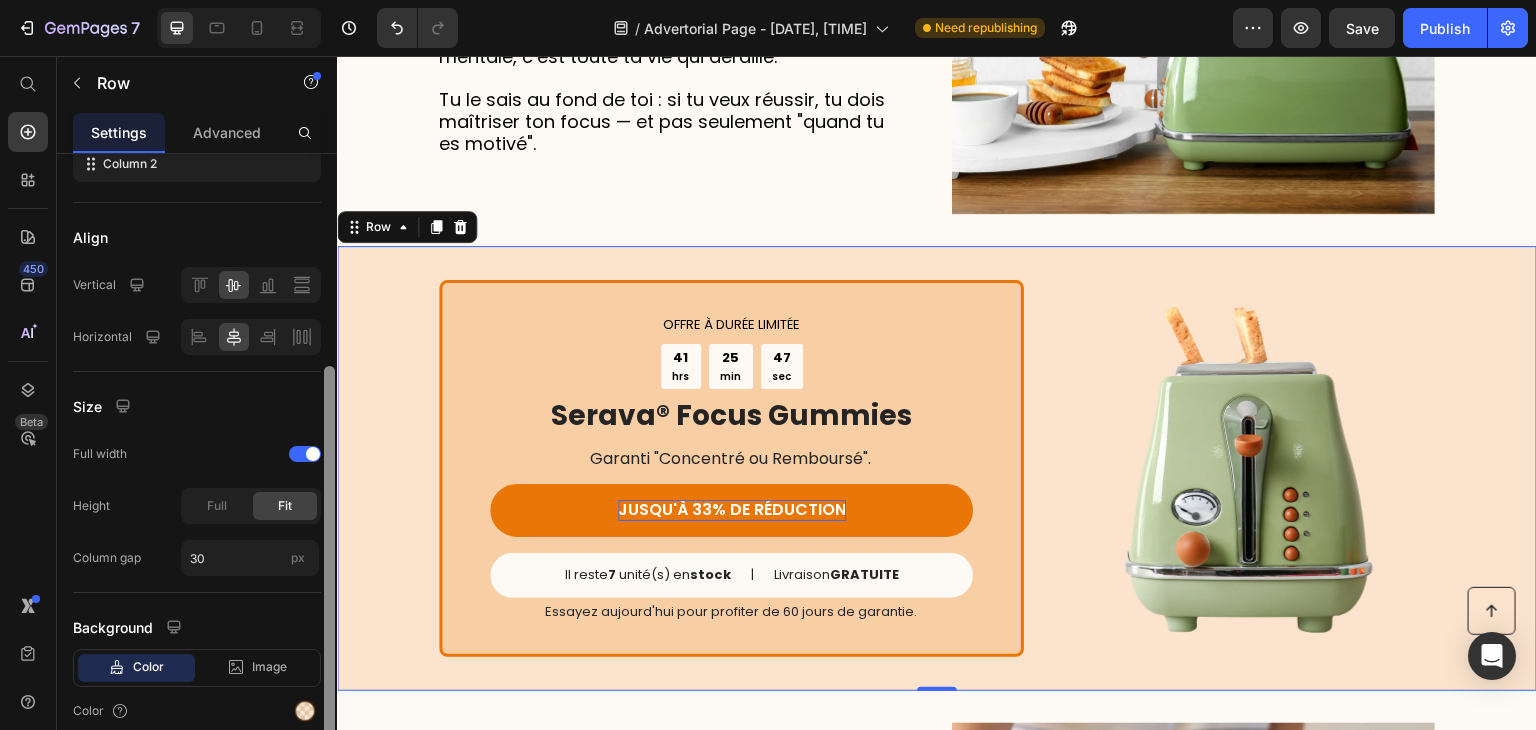 drag, startPoint x: 332, startPoint y: 373, endPoint x: 330, endPoint y: 423, distance: 50.039986 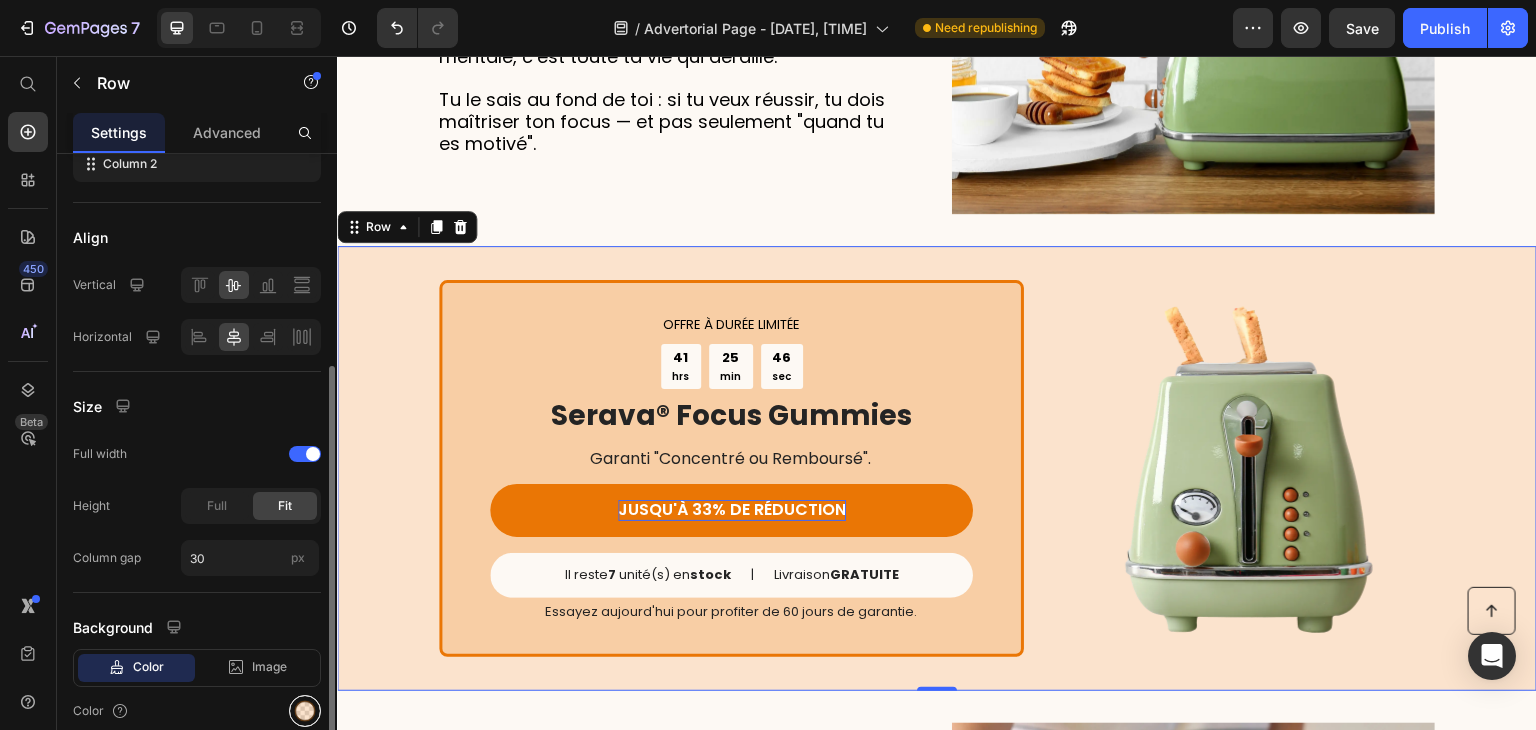 click at bounding box center [305, 711] 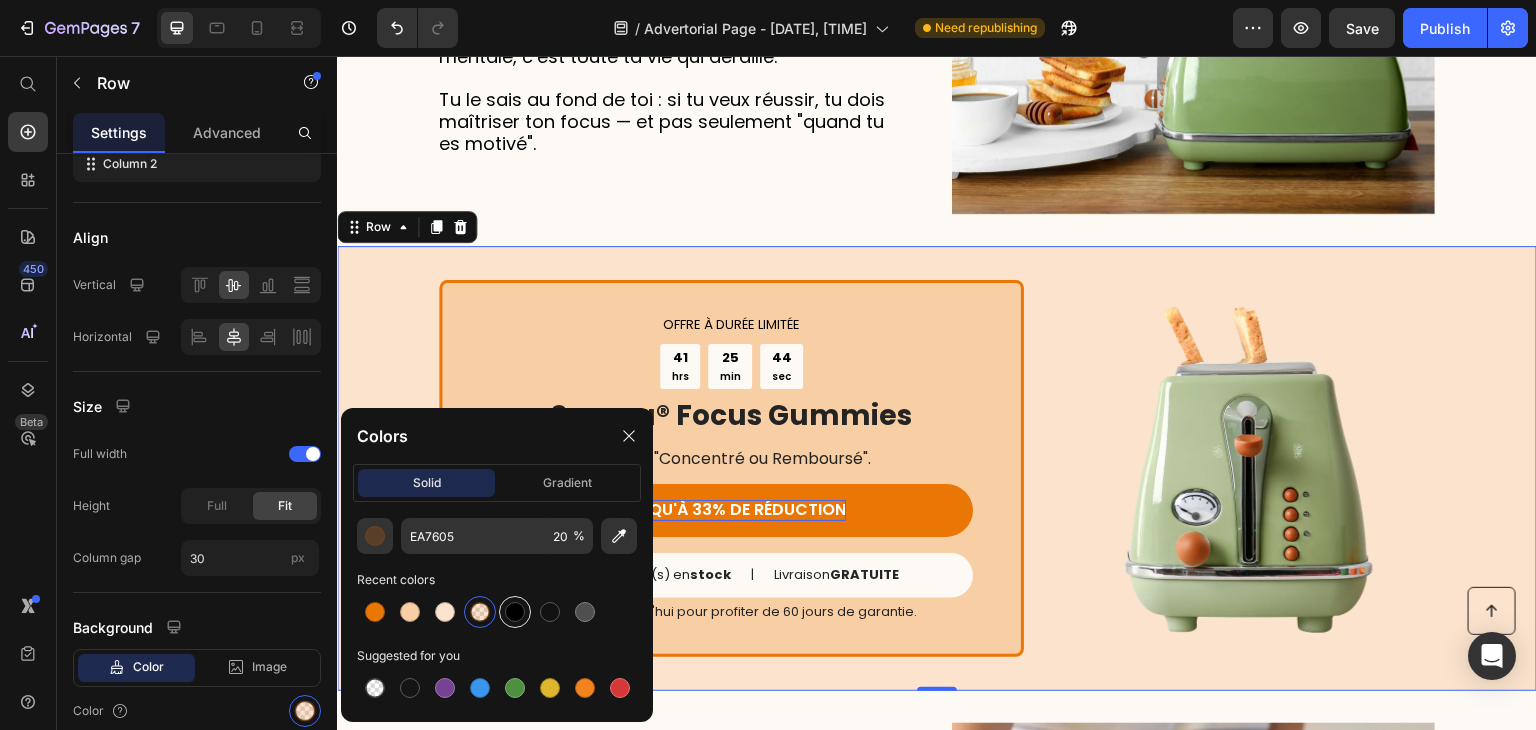 click at bounding box center (515, 612) 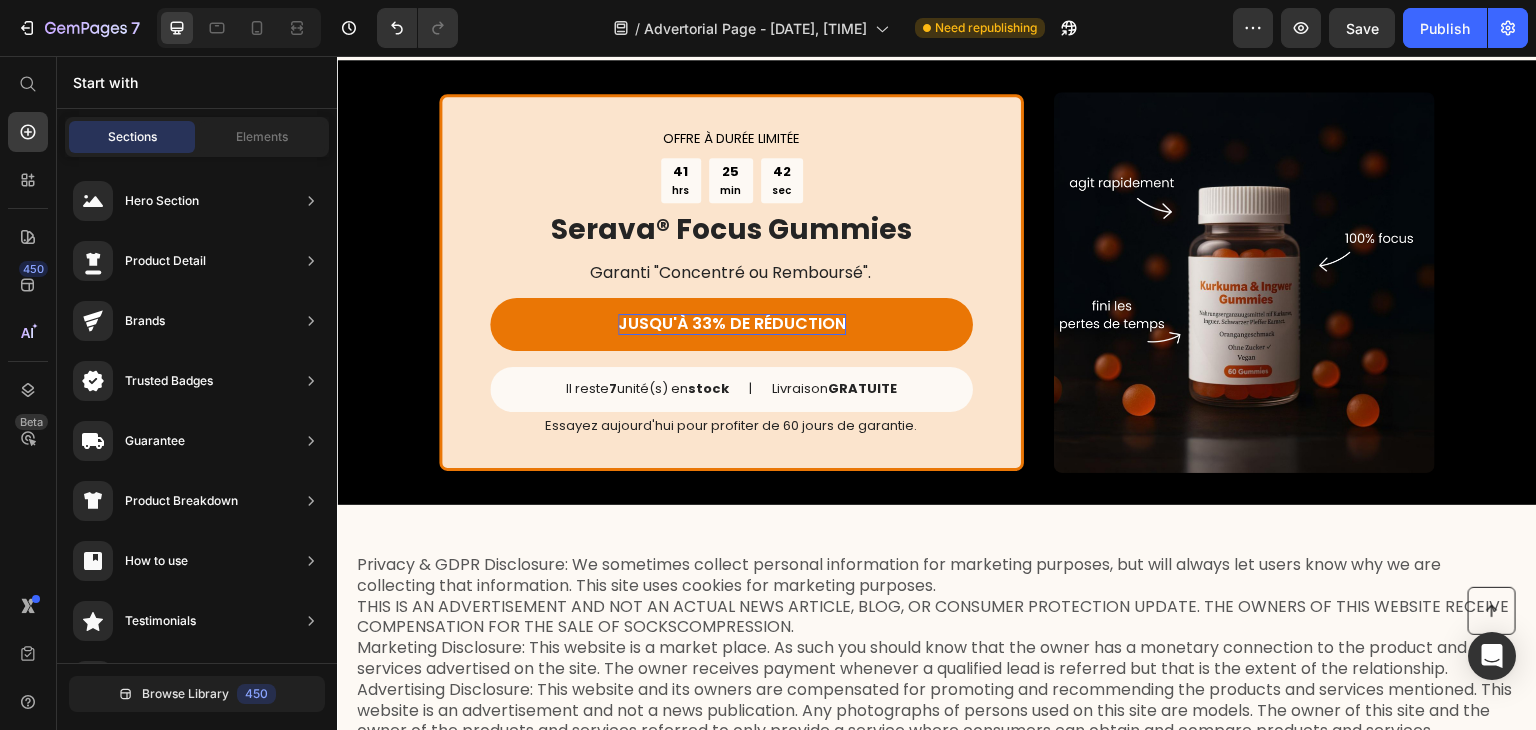 scroll, scrollTop: 4235, scrollLeft: 0, axis: vertical 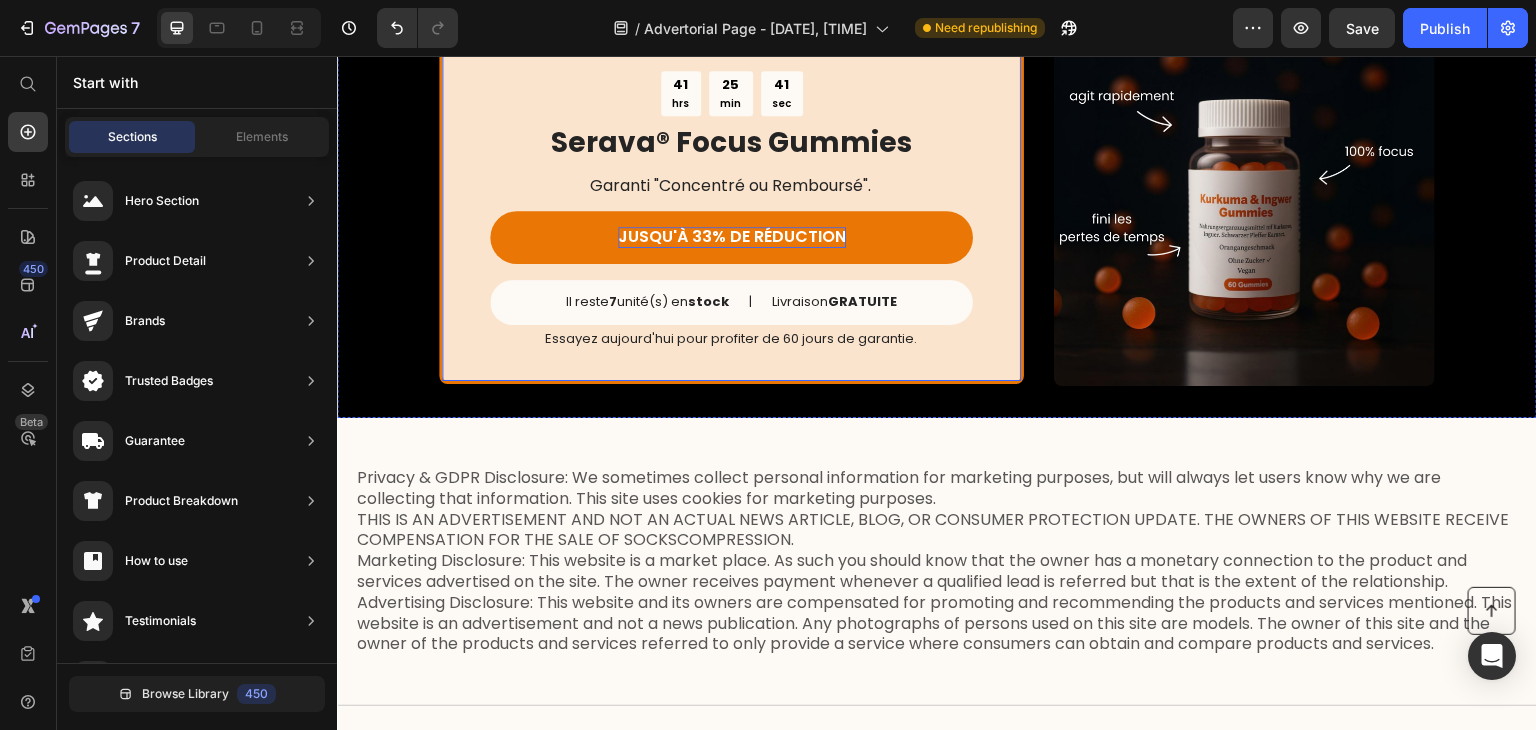 click on "OFFRE À DURÉE LIMITÉE Text Block 41 hrs 25 min 41 sec Countdown Timer ⁠⁠⁠⁠⁠⁠⁠ Serava® Focus Gummies Heading Garanti "Concentré ou Remboursé". Text Block JUSQU'À 33% DE RÉDUCTION Button Il reste  7  unité(s) en  stock Text Block | Text Block Livraison  GRATUITE Text Block Row Essayez aujourd'hui pour profiter de 60 jours de garantie. Text Block Row" at bounding box center (731, 196) 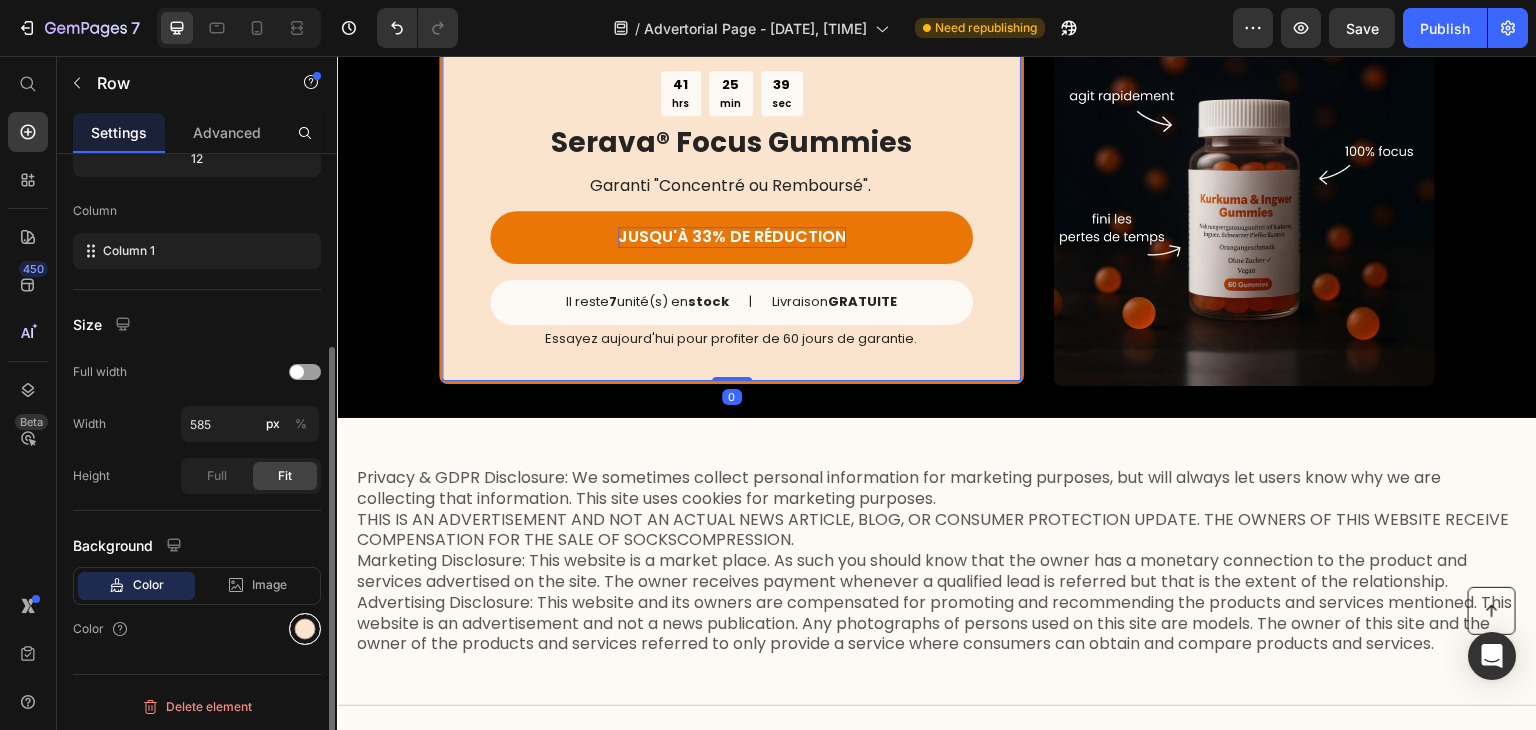 click at bounding box center (305, 629) 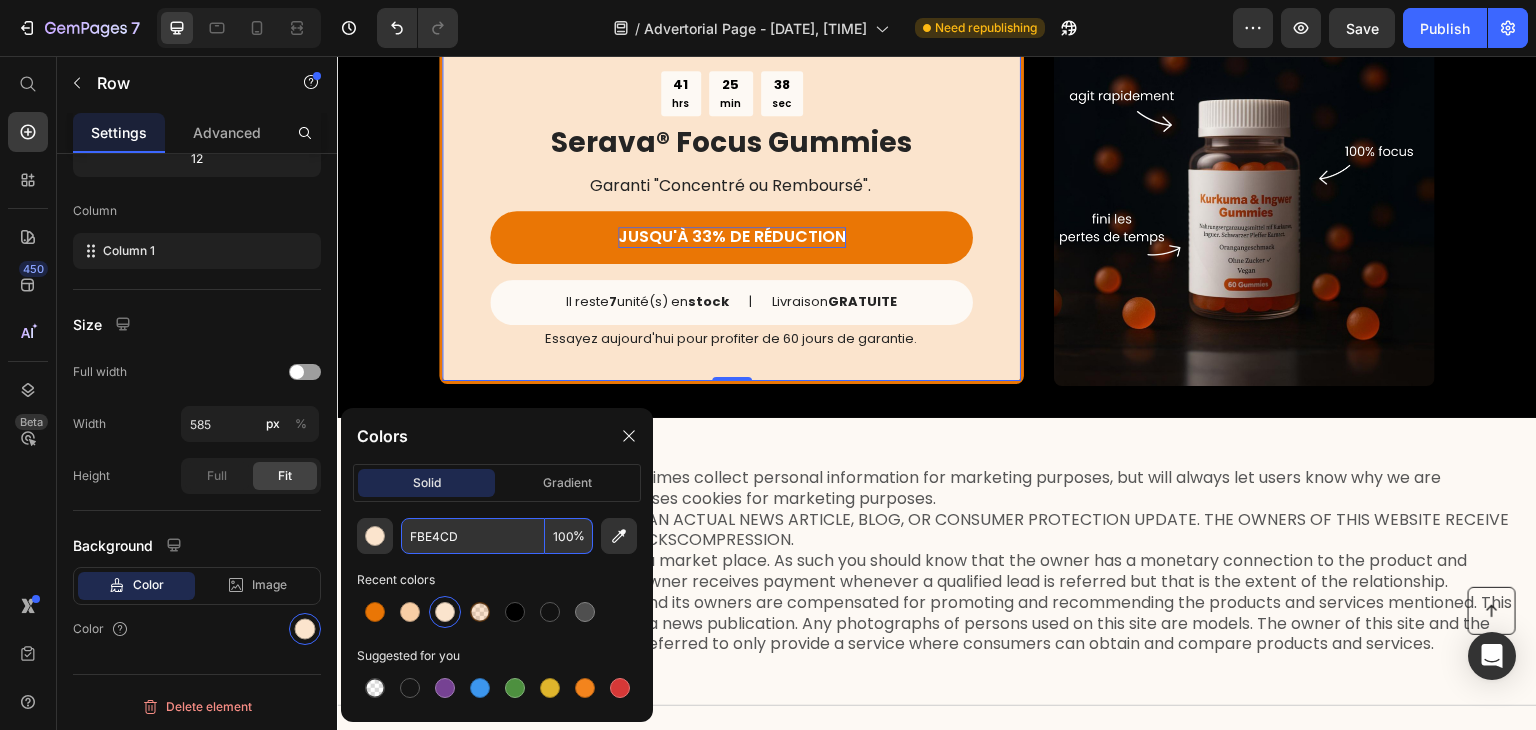 click on "FBE4CD" at bounding box center (473, 536) 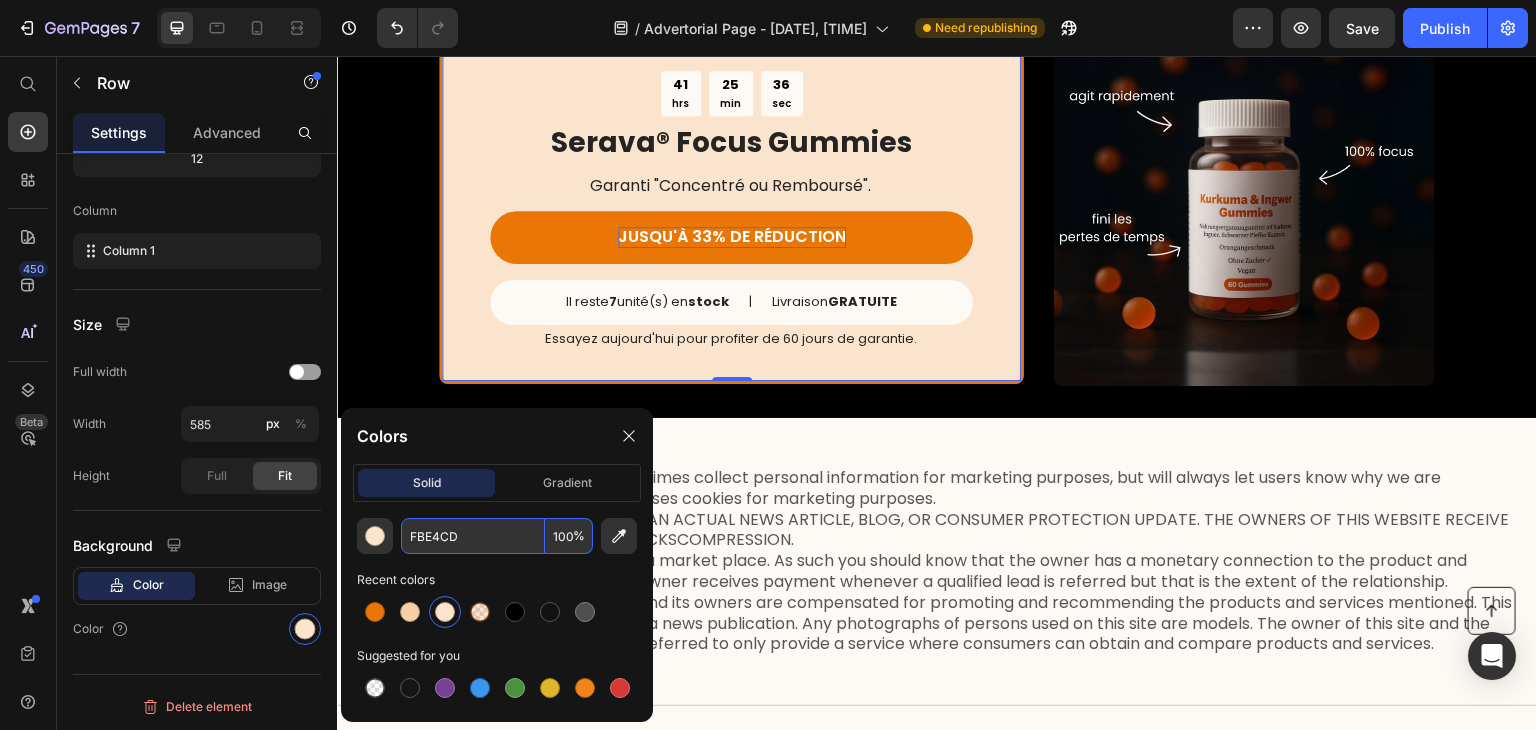 paste on "f8cea5" 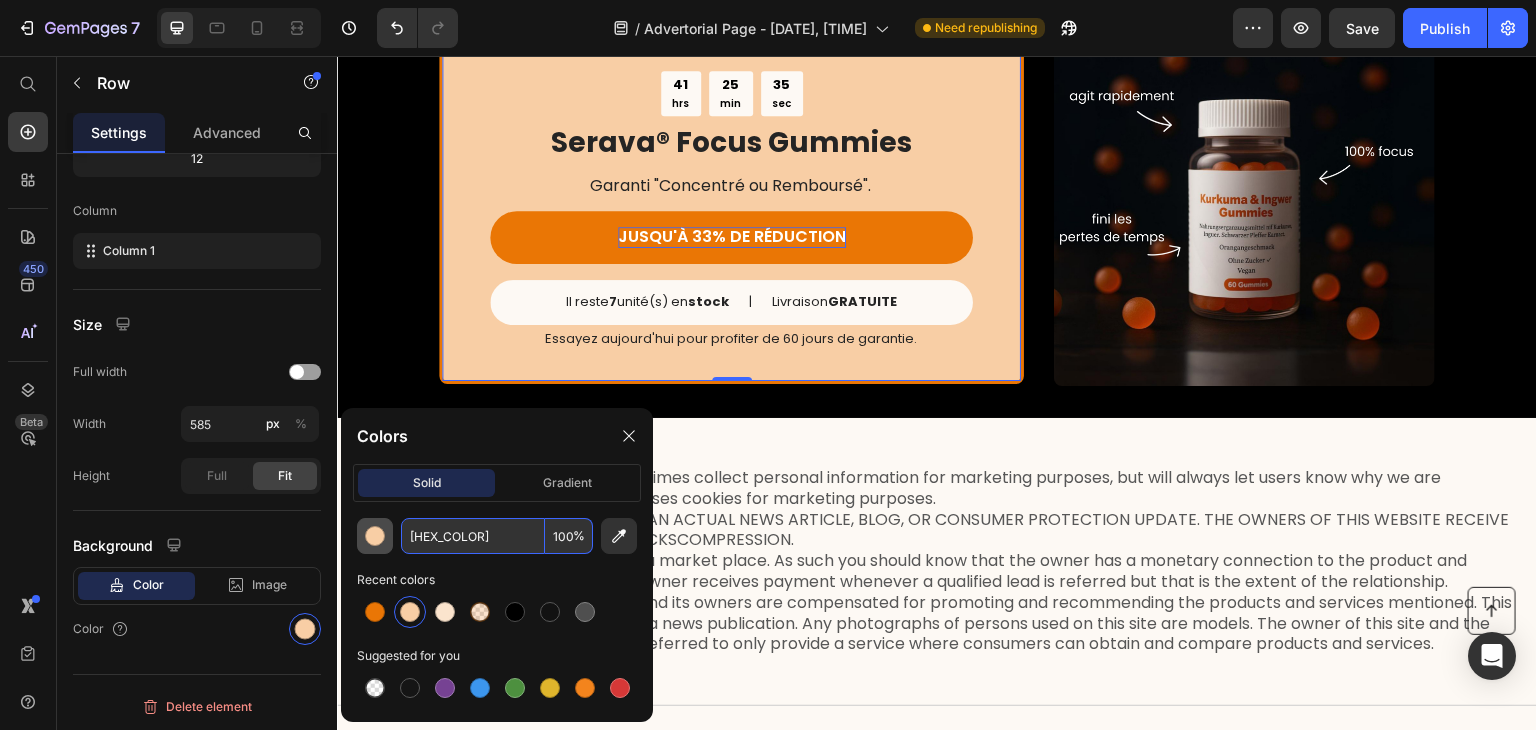 type on "F8CEA5" 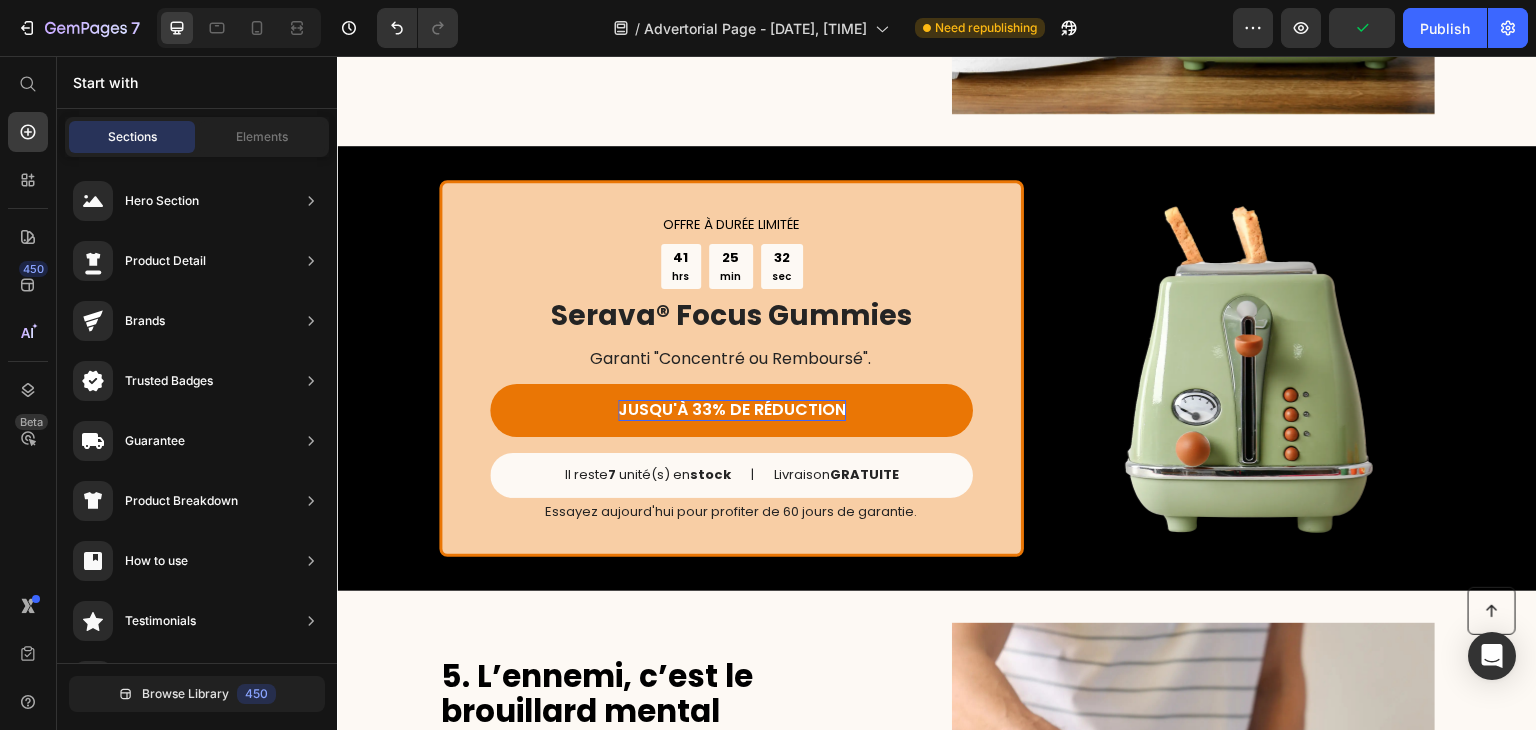 scroll, scrollTop: 2288, scrollLeft: 0, axis: vertical 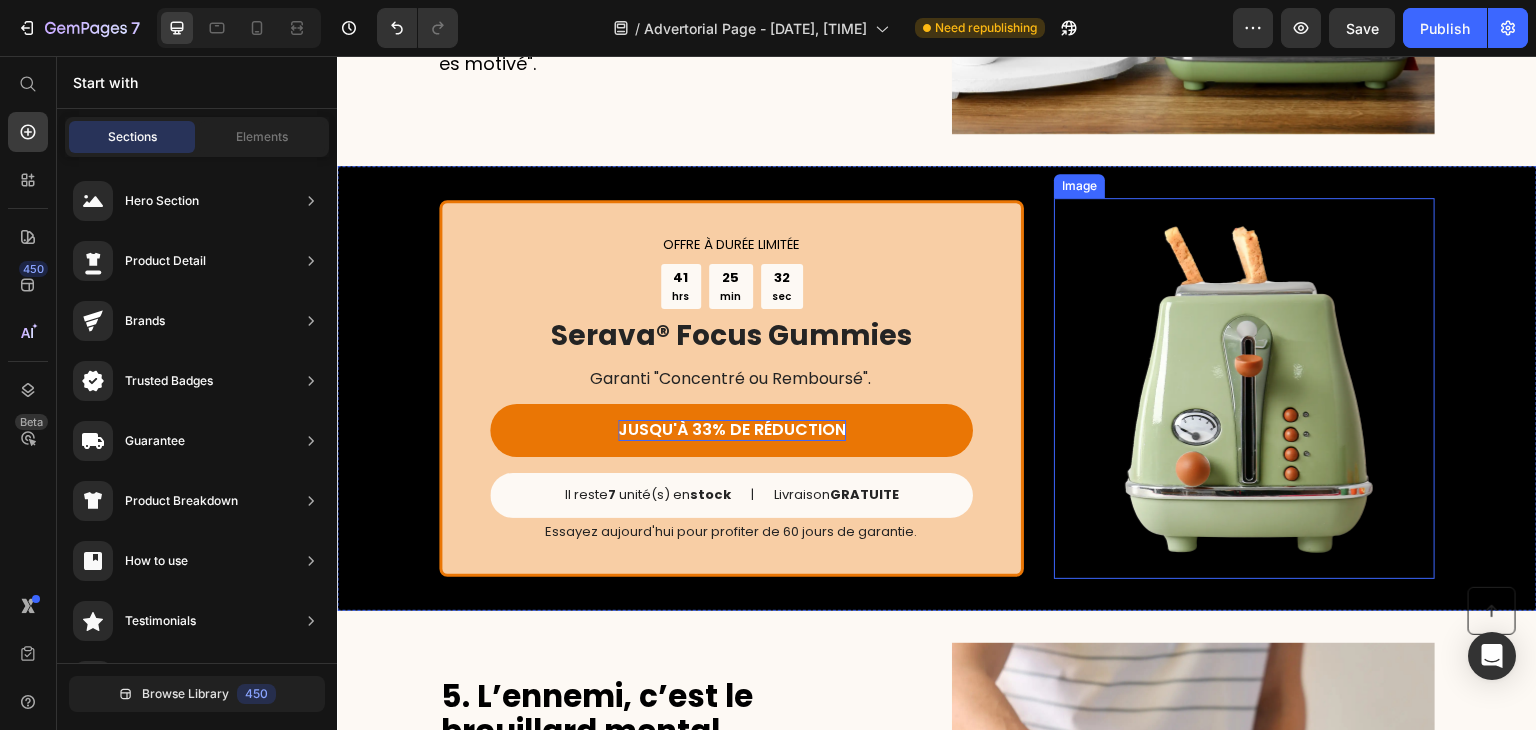 click at bounding box center (1244, 388) 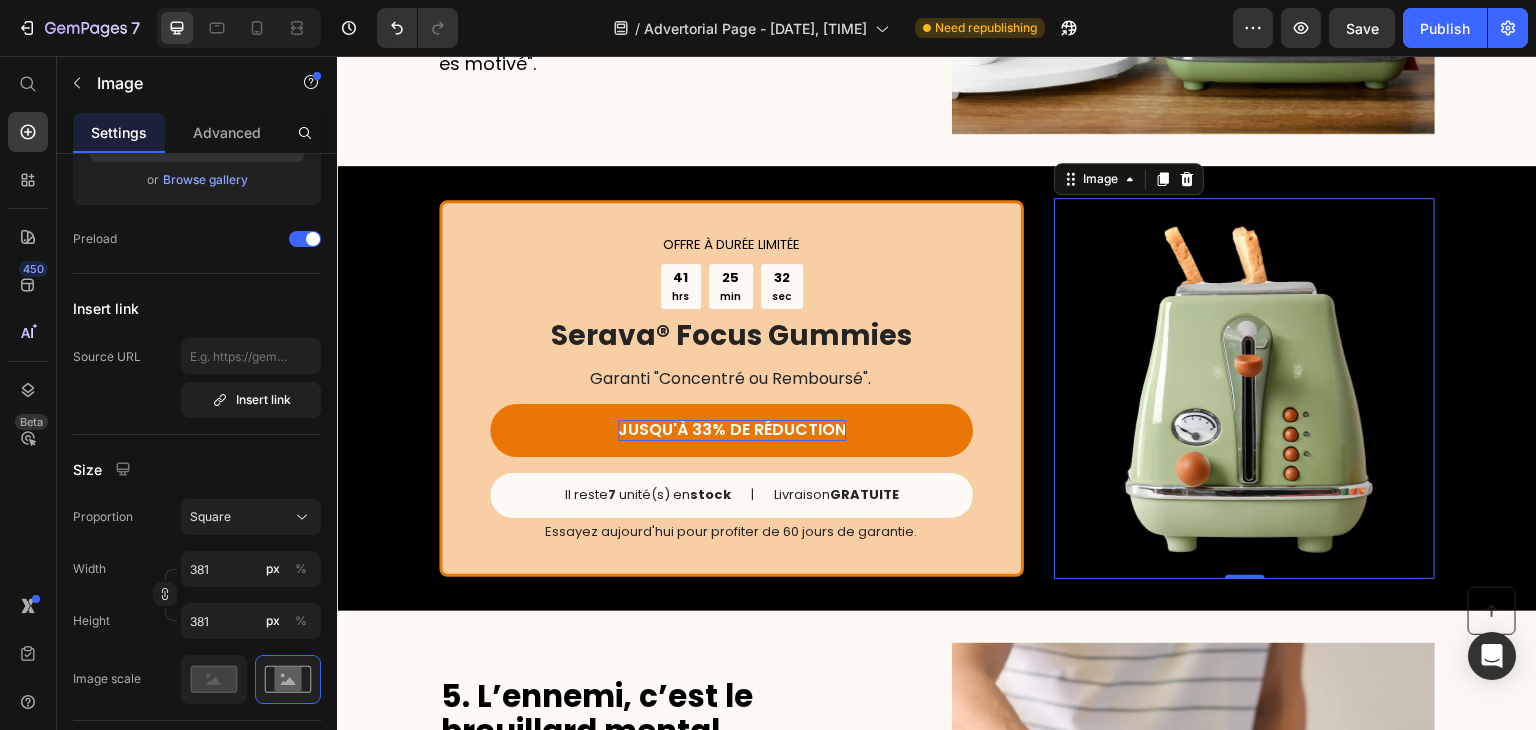 scroll, scrollTop: 0, scrollLeft: 0, axis: both 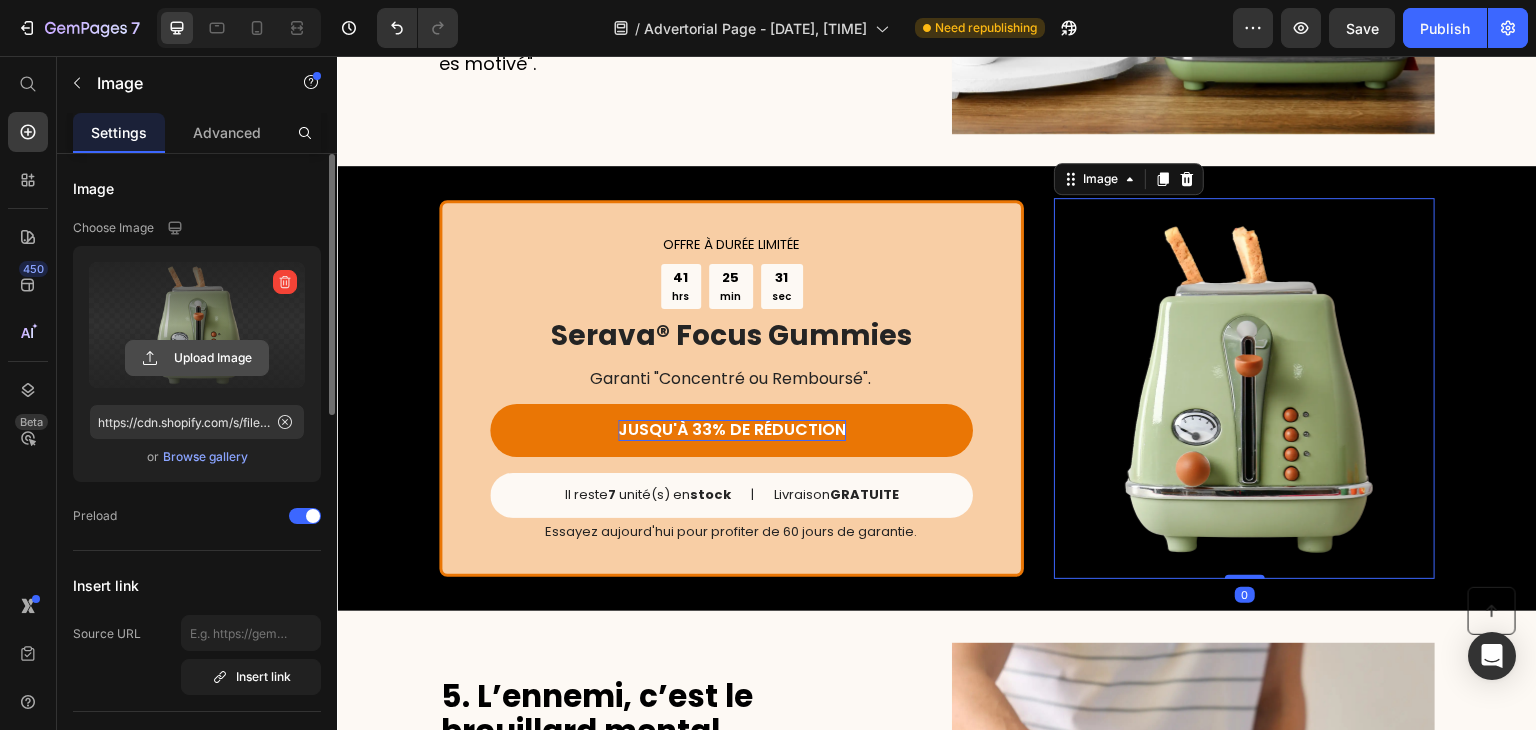 click 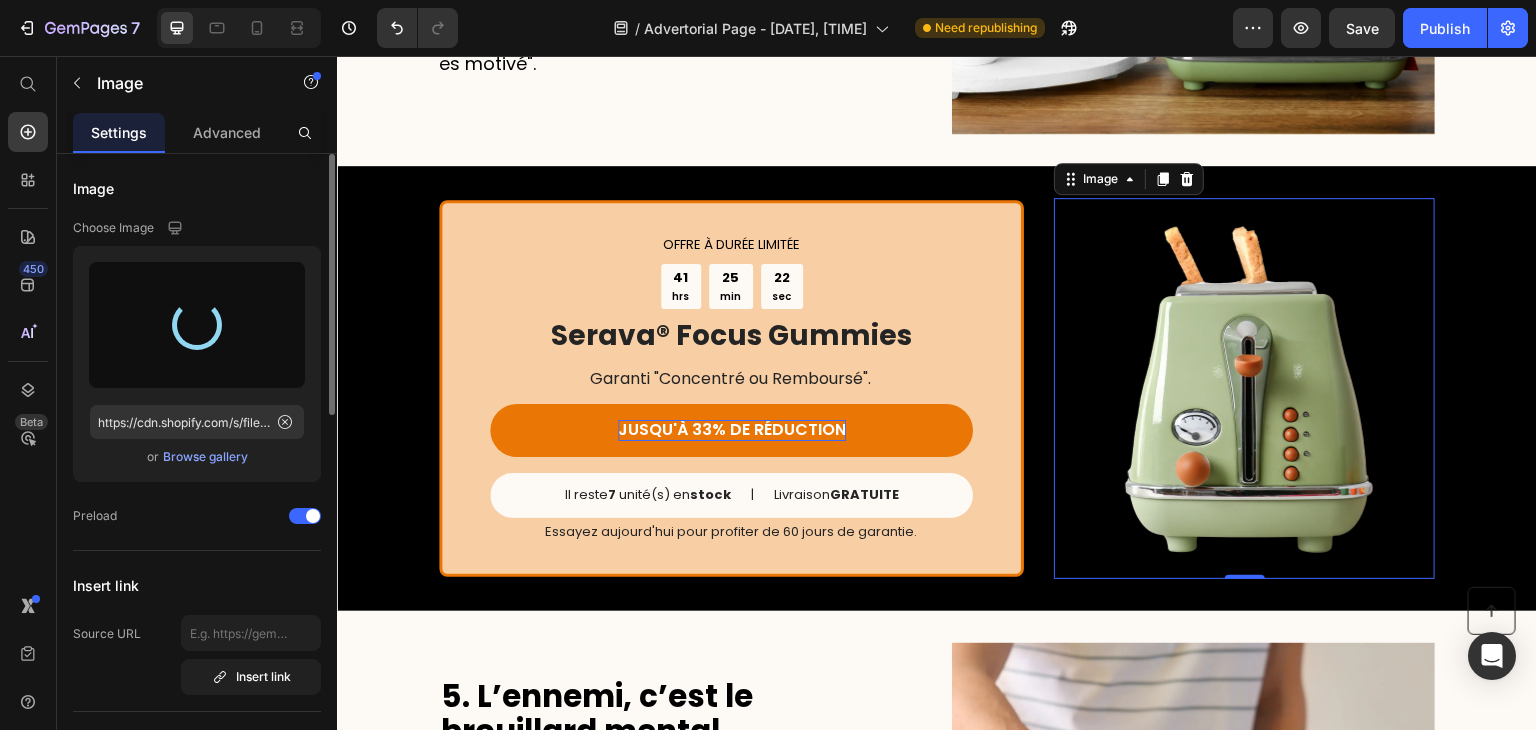 type on "https://cdn.shopify.com/s/files/1/0952/6113/1084/files/gempages_575054242738341093-d72f2f7a-e86d-4e3f-a222-b11bb11919a0.png" 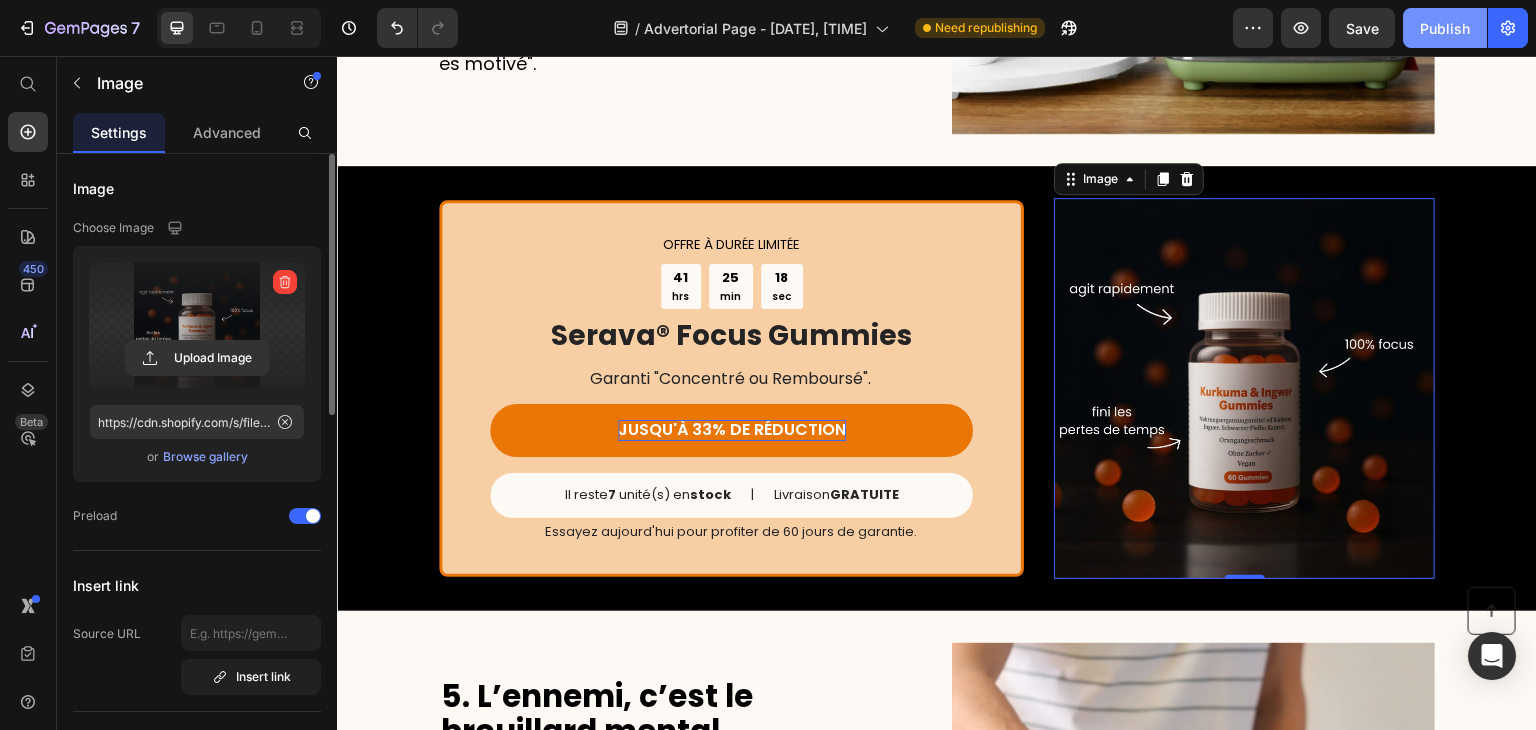 click on "Publish" 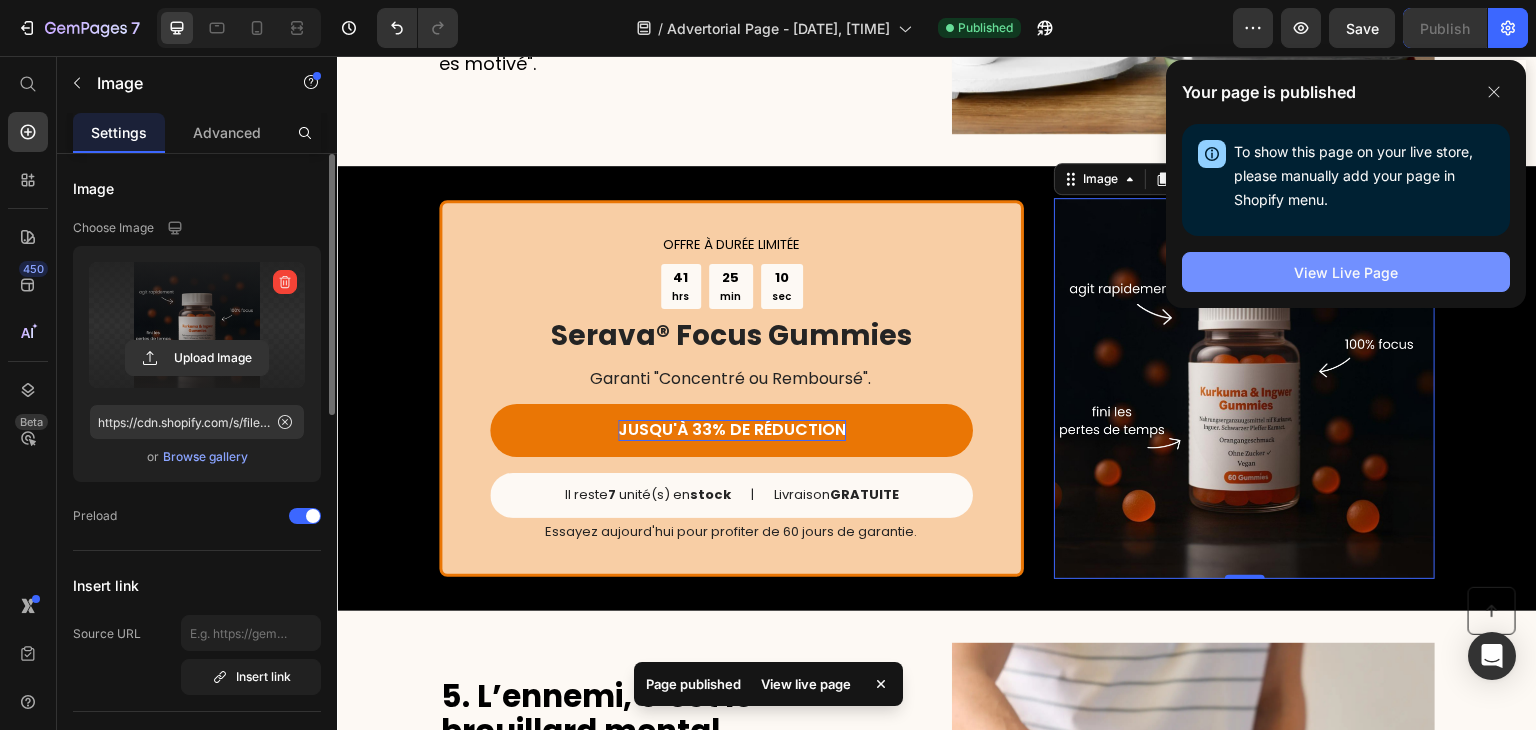 click on "View Live Page" at bounding box center [1346, 272] 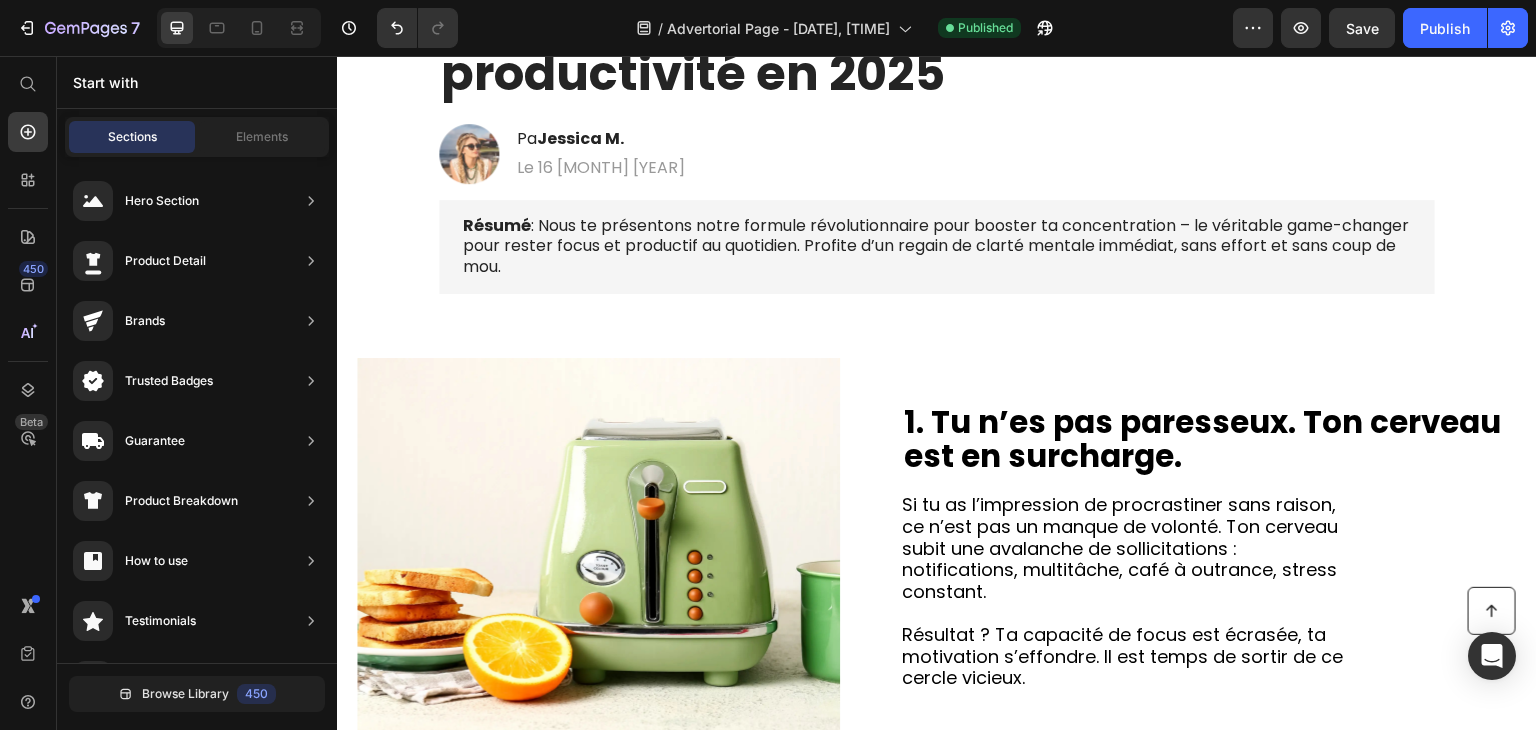 scroll, scrollTop: 0, scrollLeft: 0, axis: both 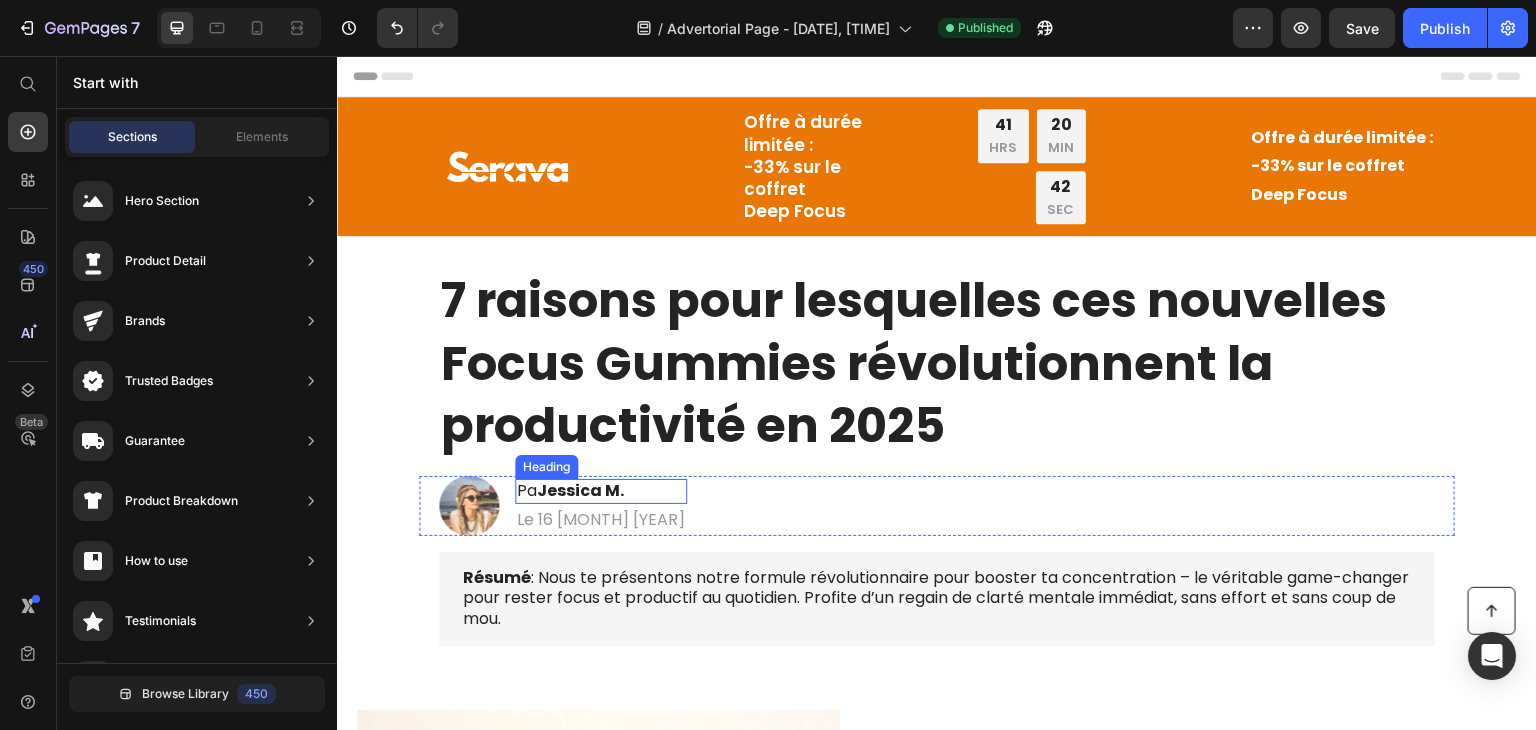 click on "Jessica M." at bounding box center (580, 490) 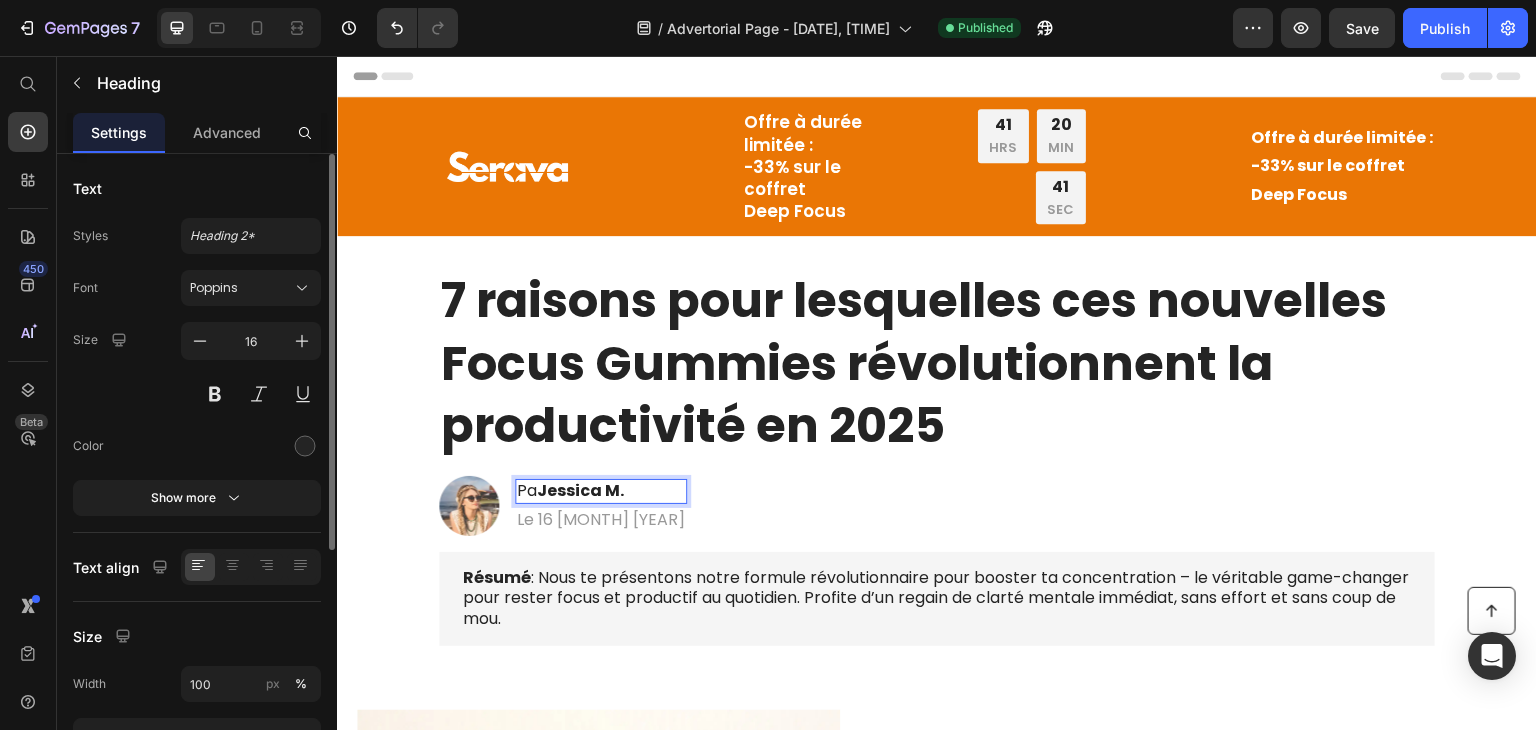 click on "Jessica M." at bounding box center (580, 490) 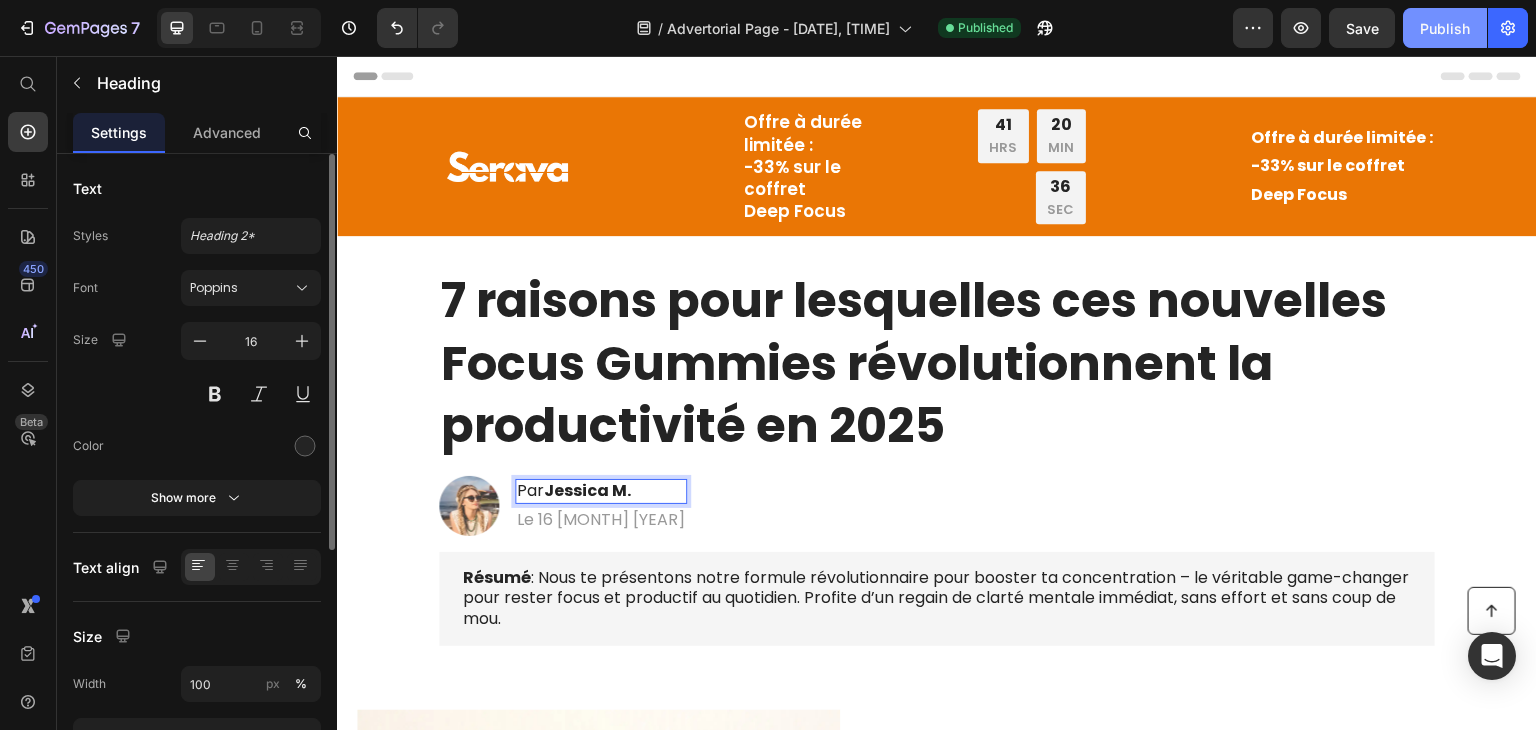 click on "Publish" at bounding box center [1445, 28] 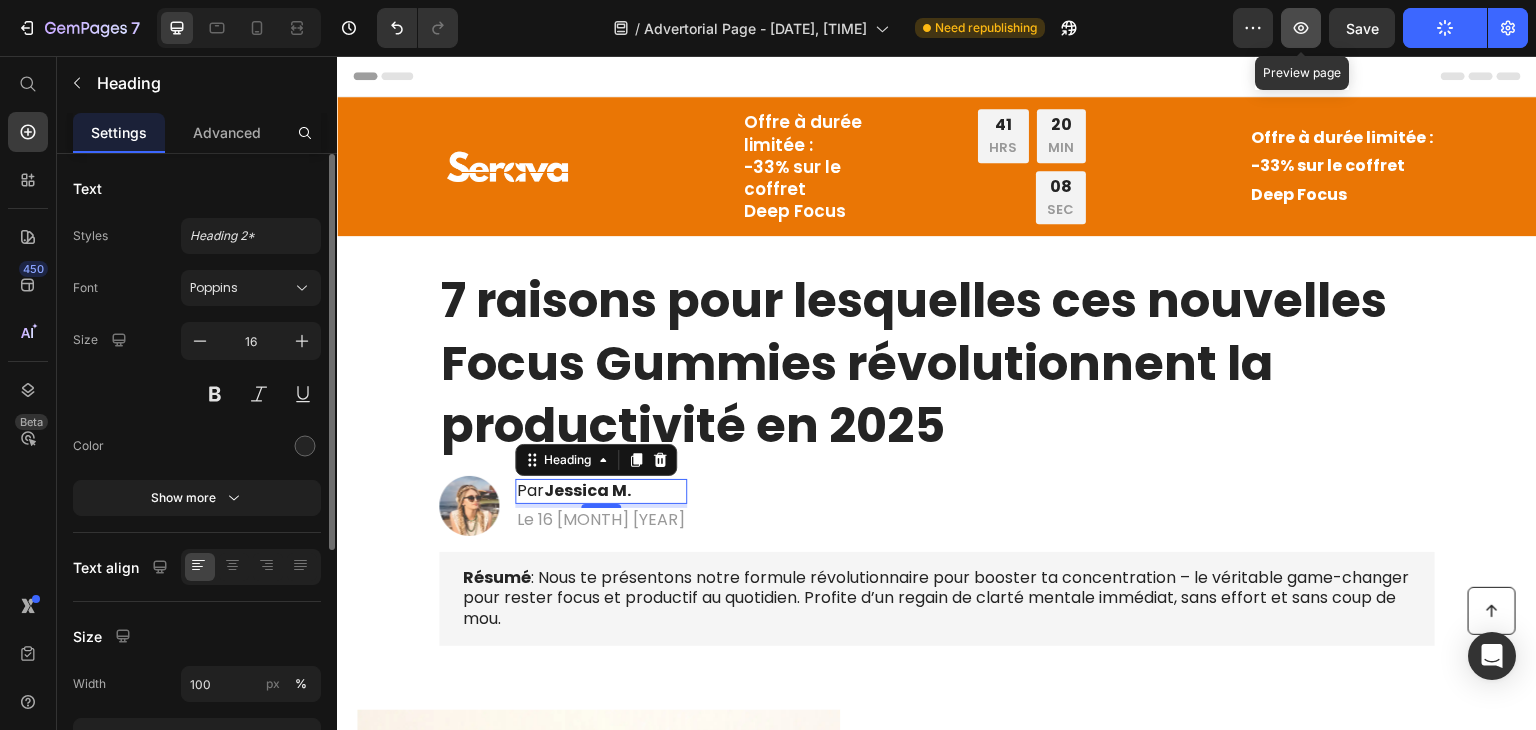click 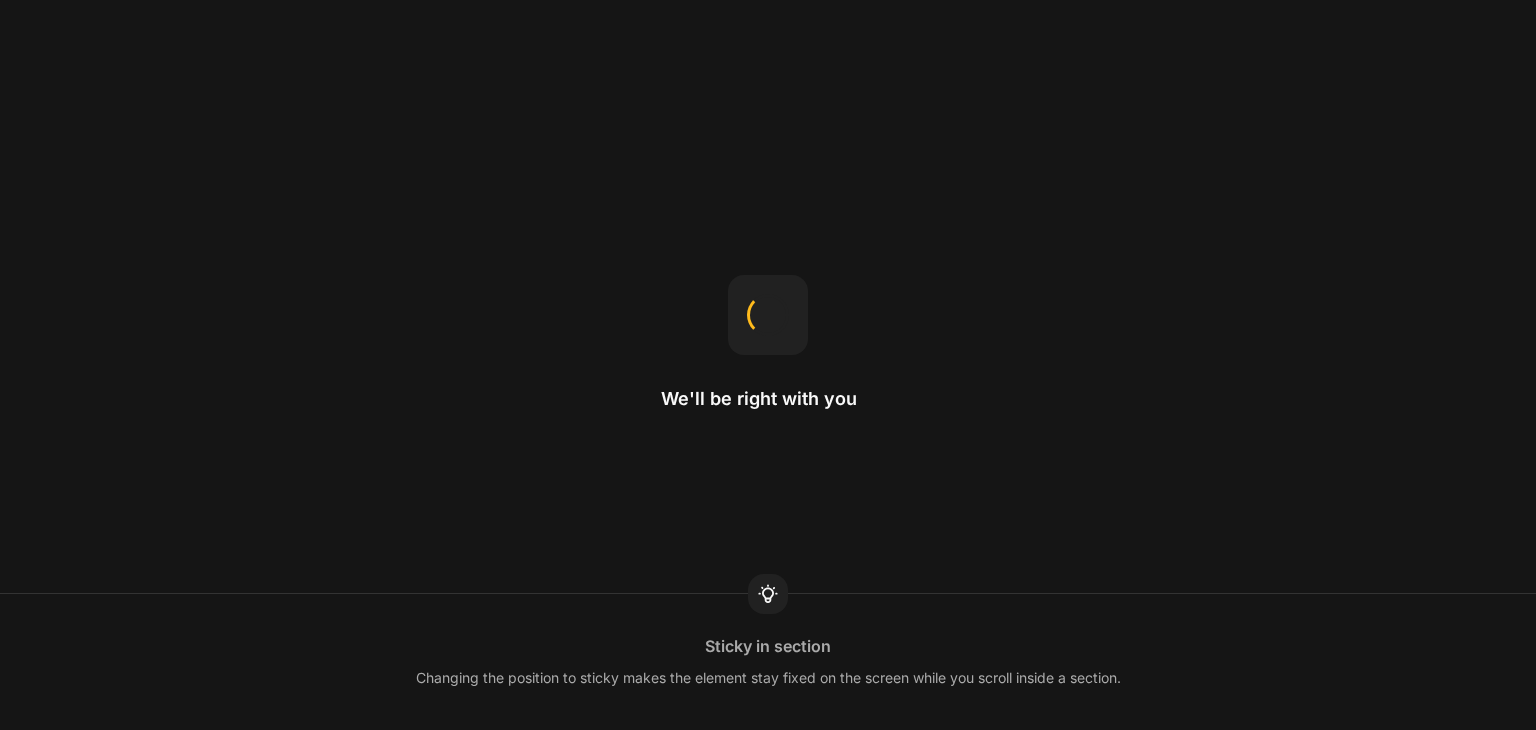 scroll, scrollTop: 0, scrollLeft: 0, axis: both 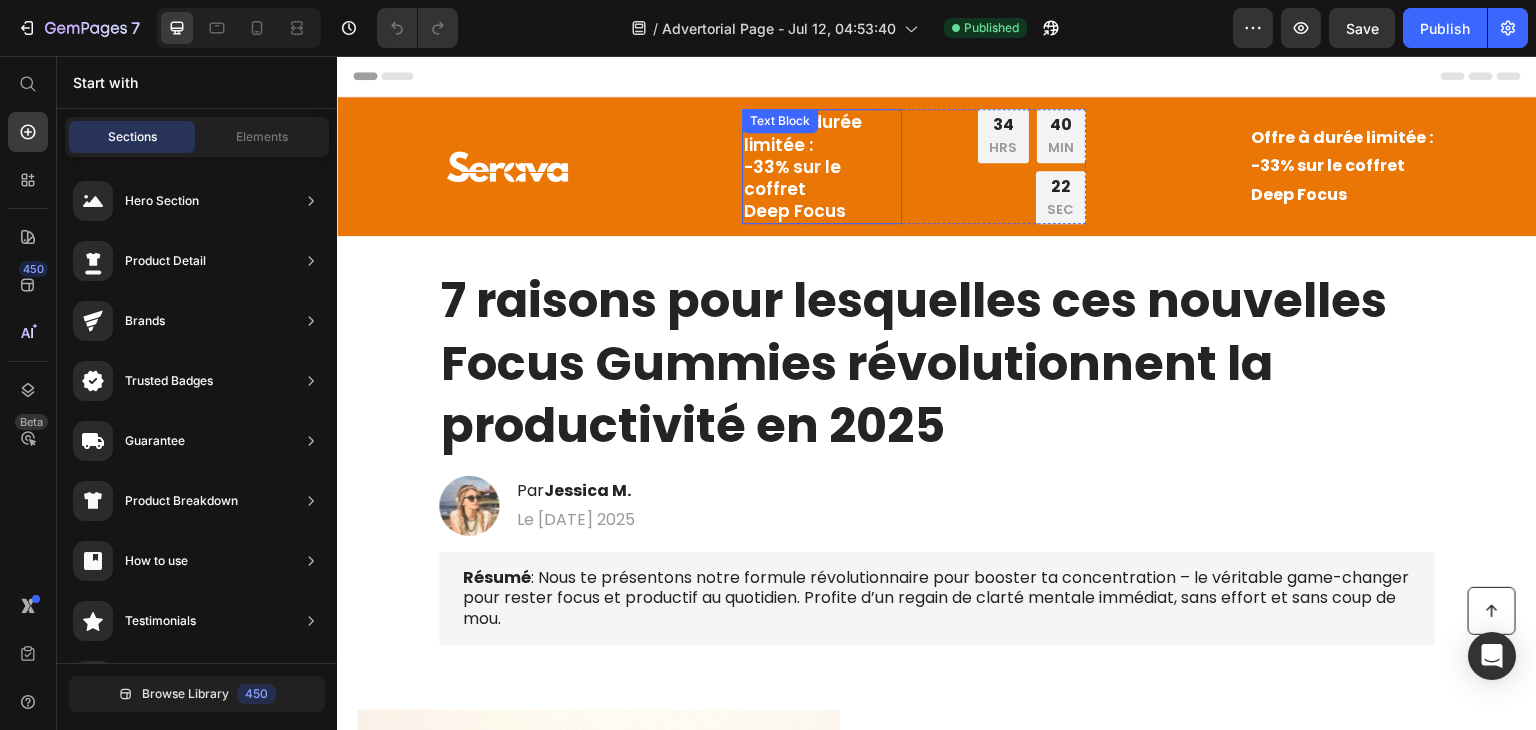 click on "Offre à durée limitée : -33% sur le coffret Deep Focus" at bounding box center [822, 166] 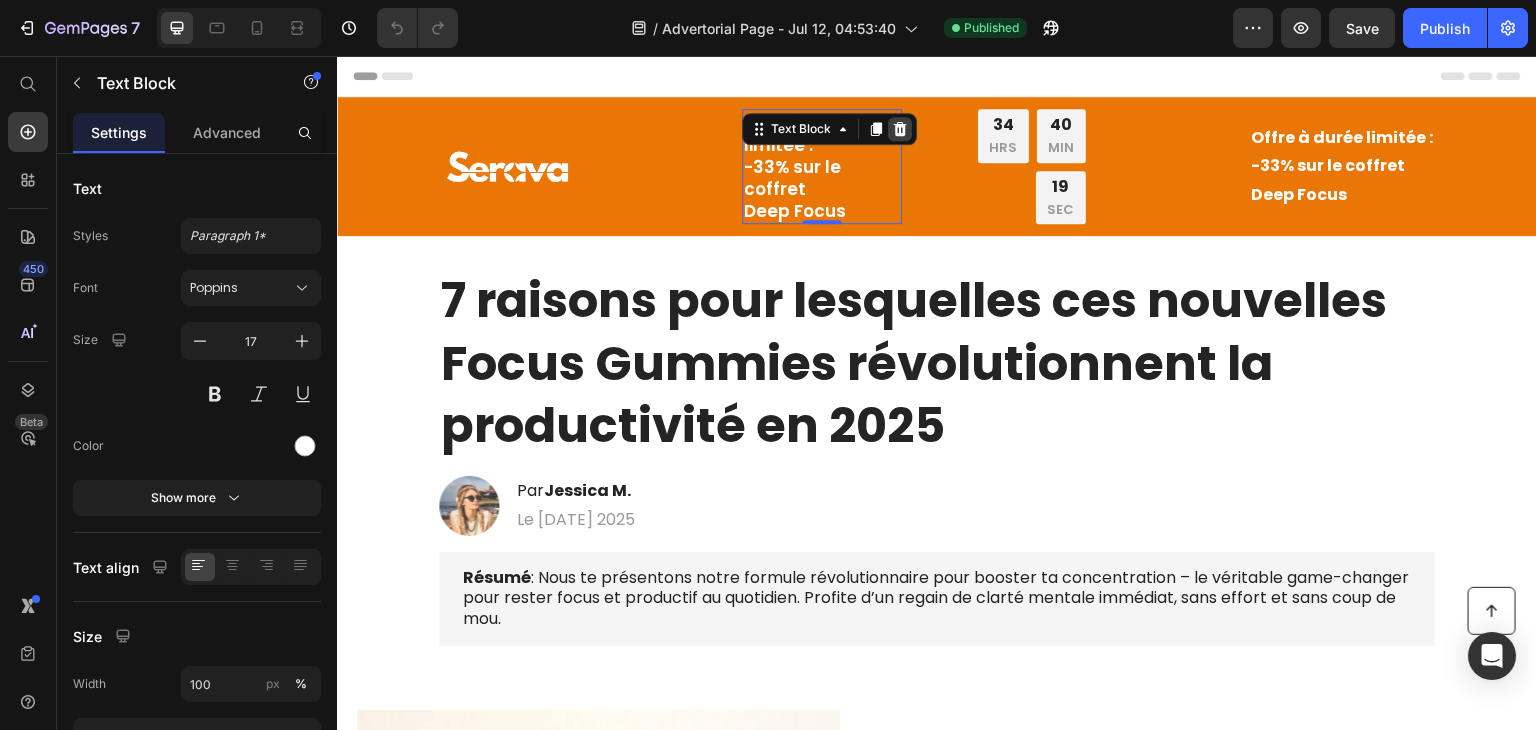 click 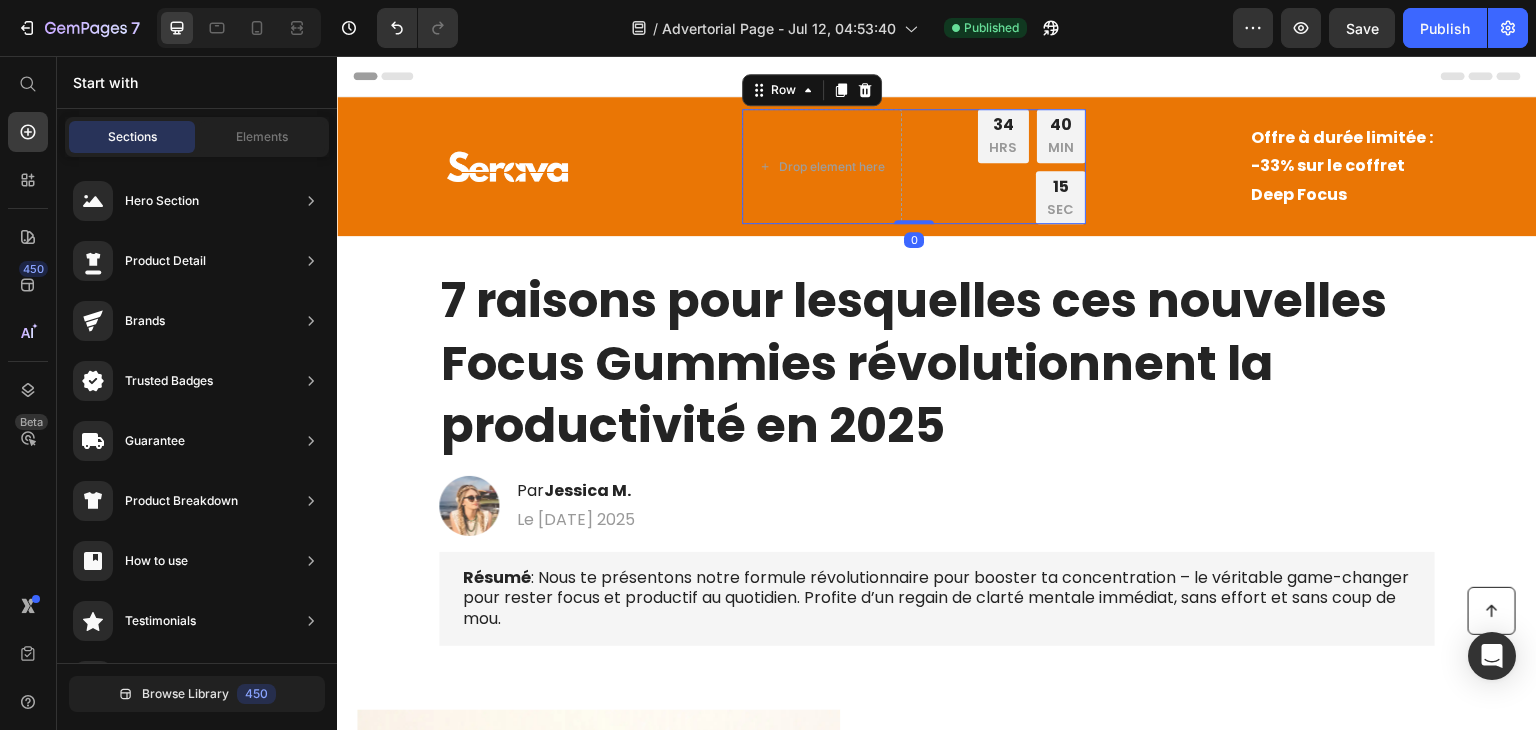click on "Drop element here 34 HRS 40 MIN 15 SEC Countdown Timer Row   0" at bounding box center [914, 166] 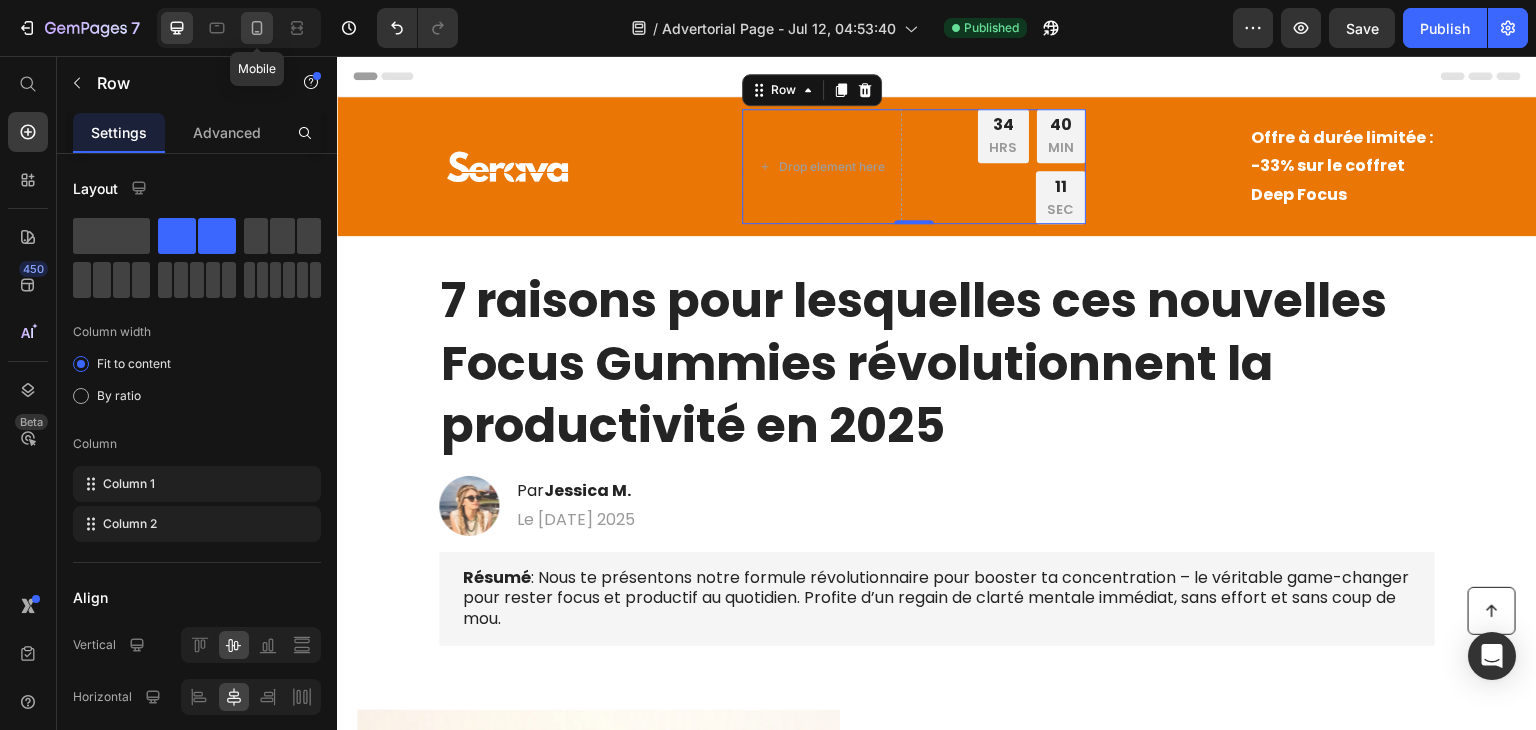 click 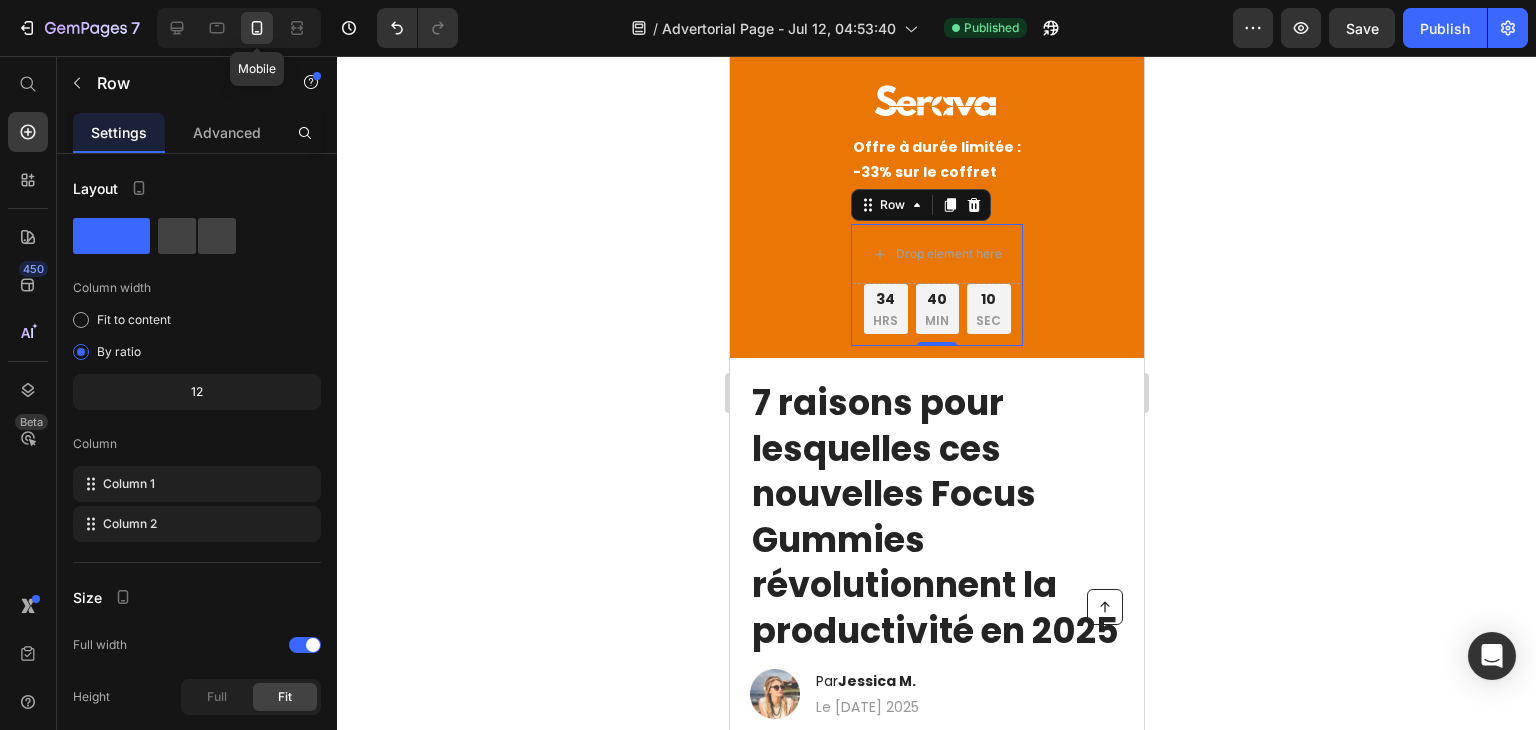 scroll, scrollTop: 139, scrollLeft: 0, axis: vertical 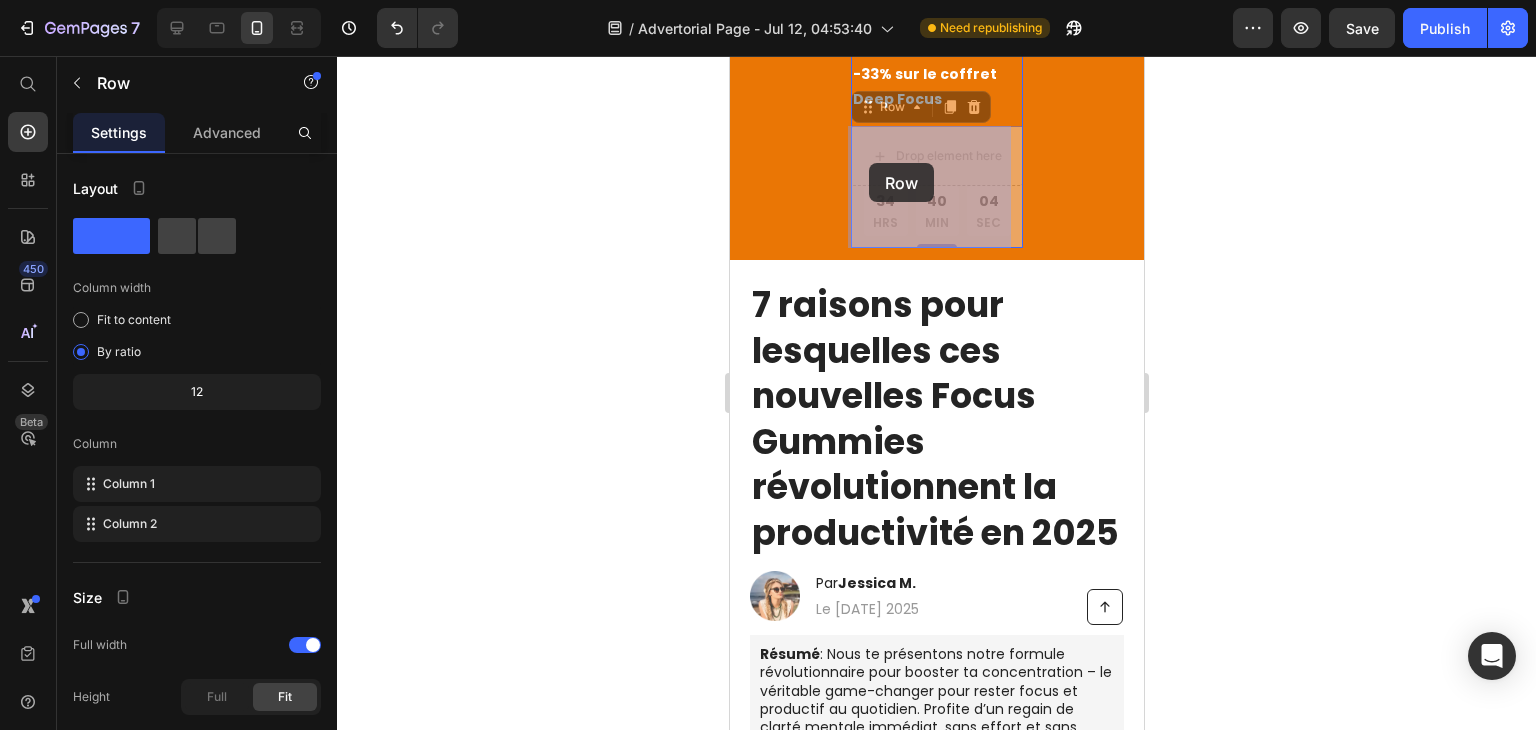 drag, startPoint x: 857, startPoint y: 110, endPoint x: 868, endPoint y: 163, distance: 54.129475 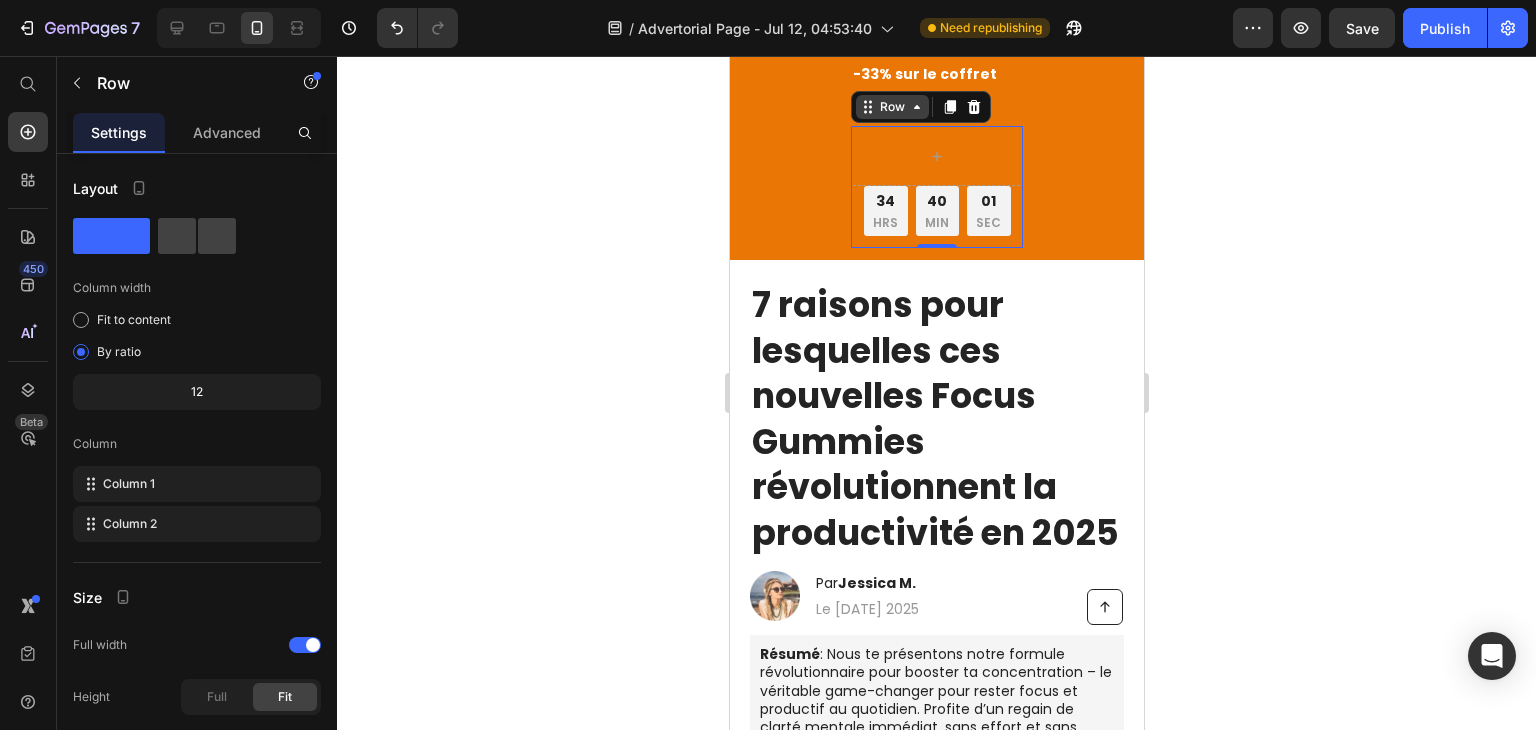 click 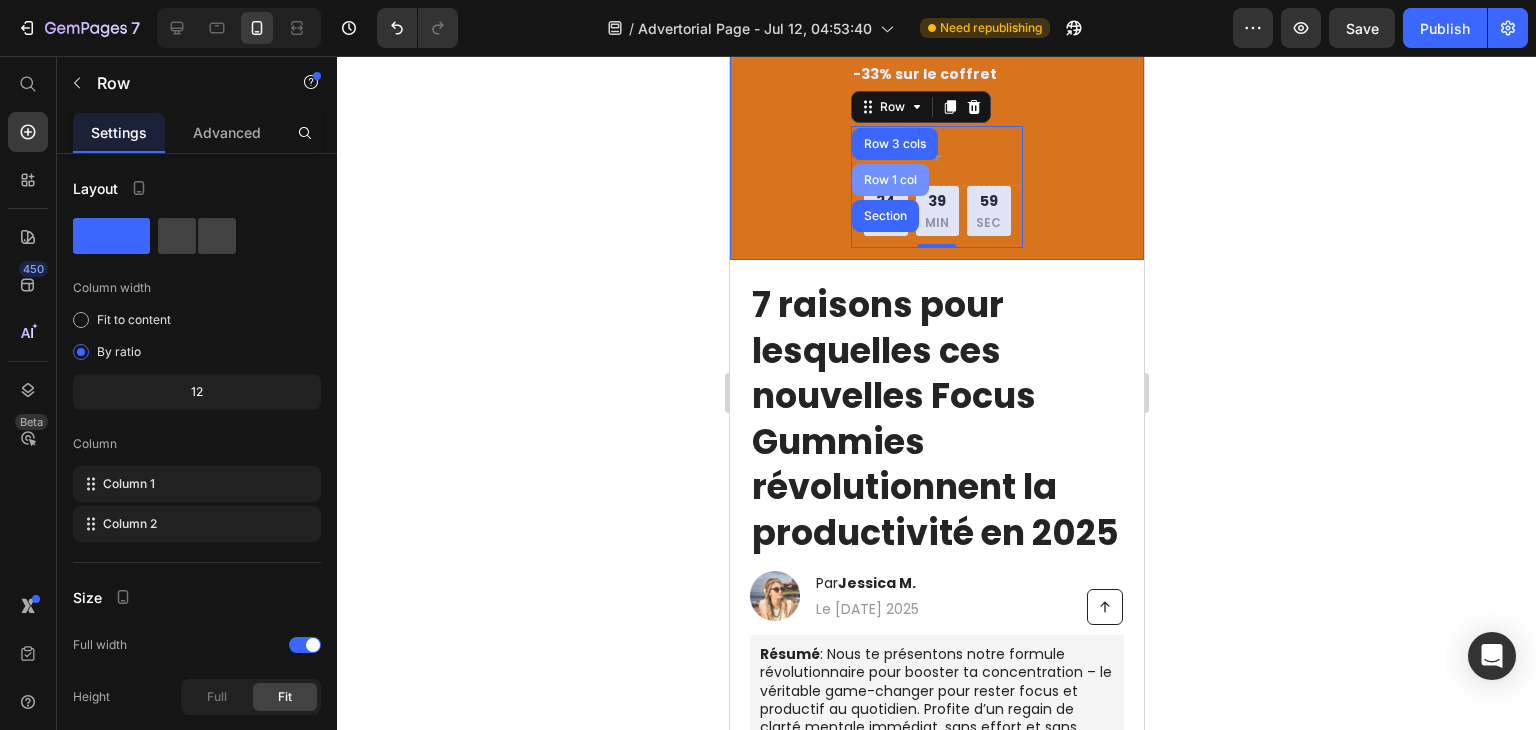 click on "Row 1 col" at bounding box center [889, 180] 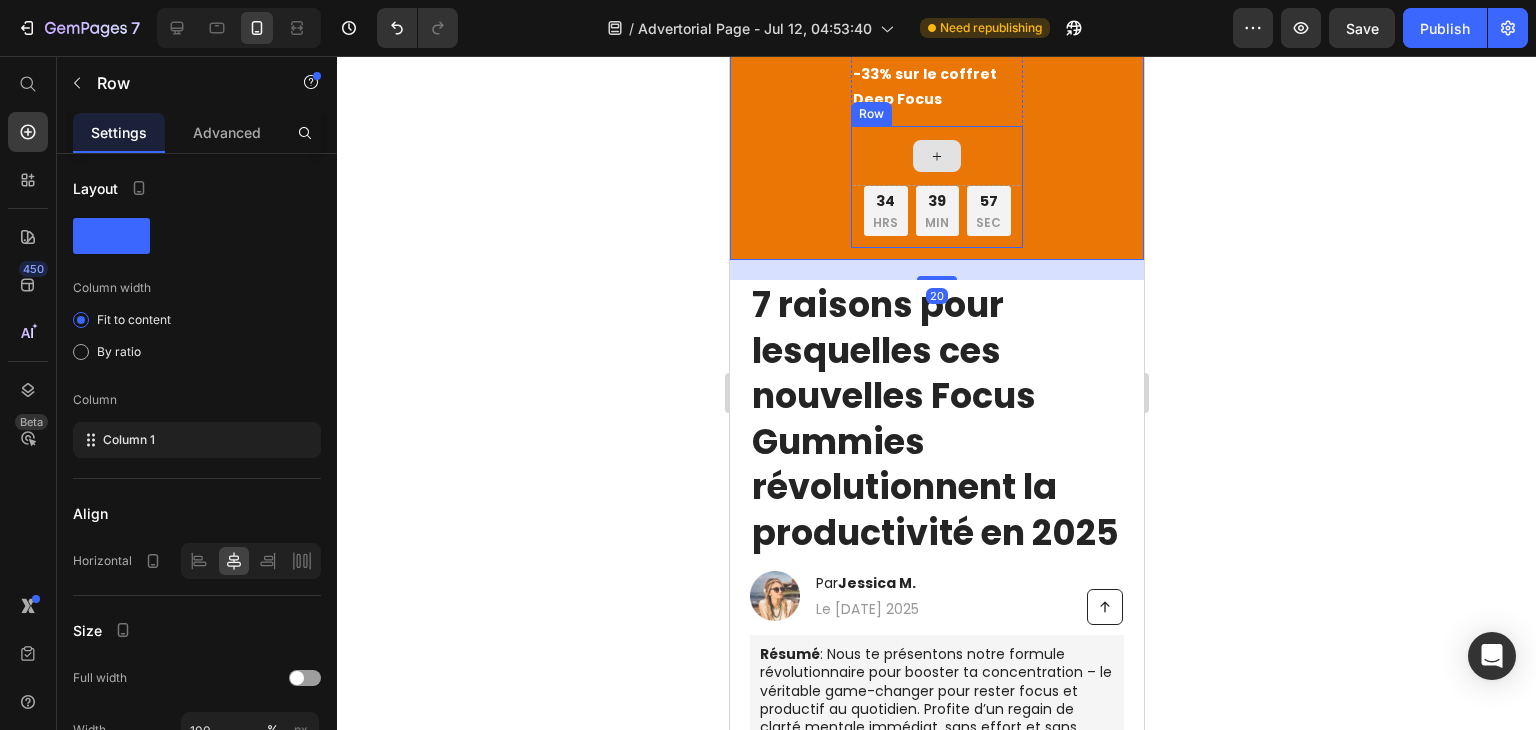 click at bounding box center [936, 156] 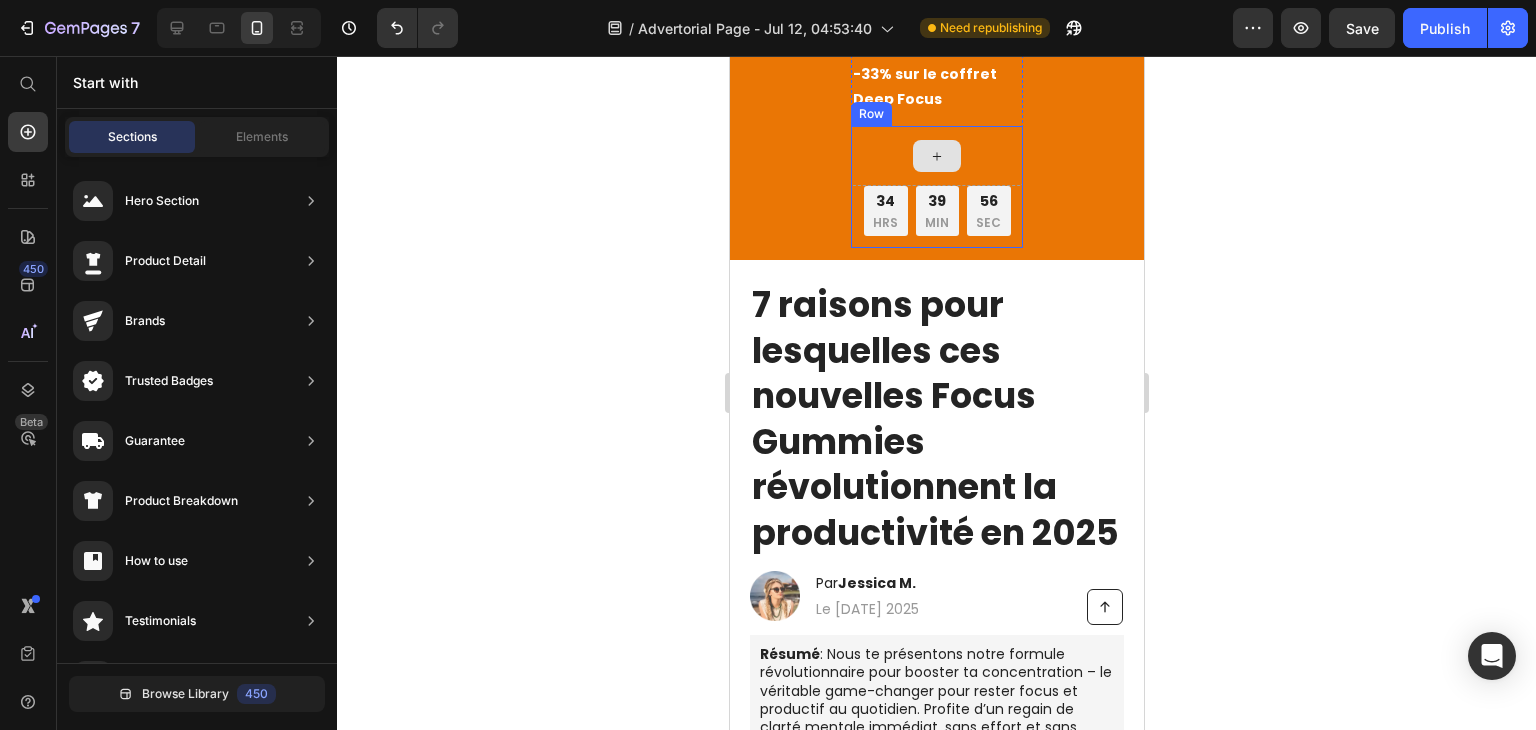 click at bounding box center (936, 156) 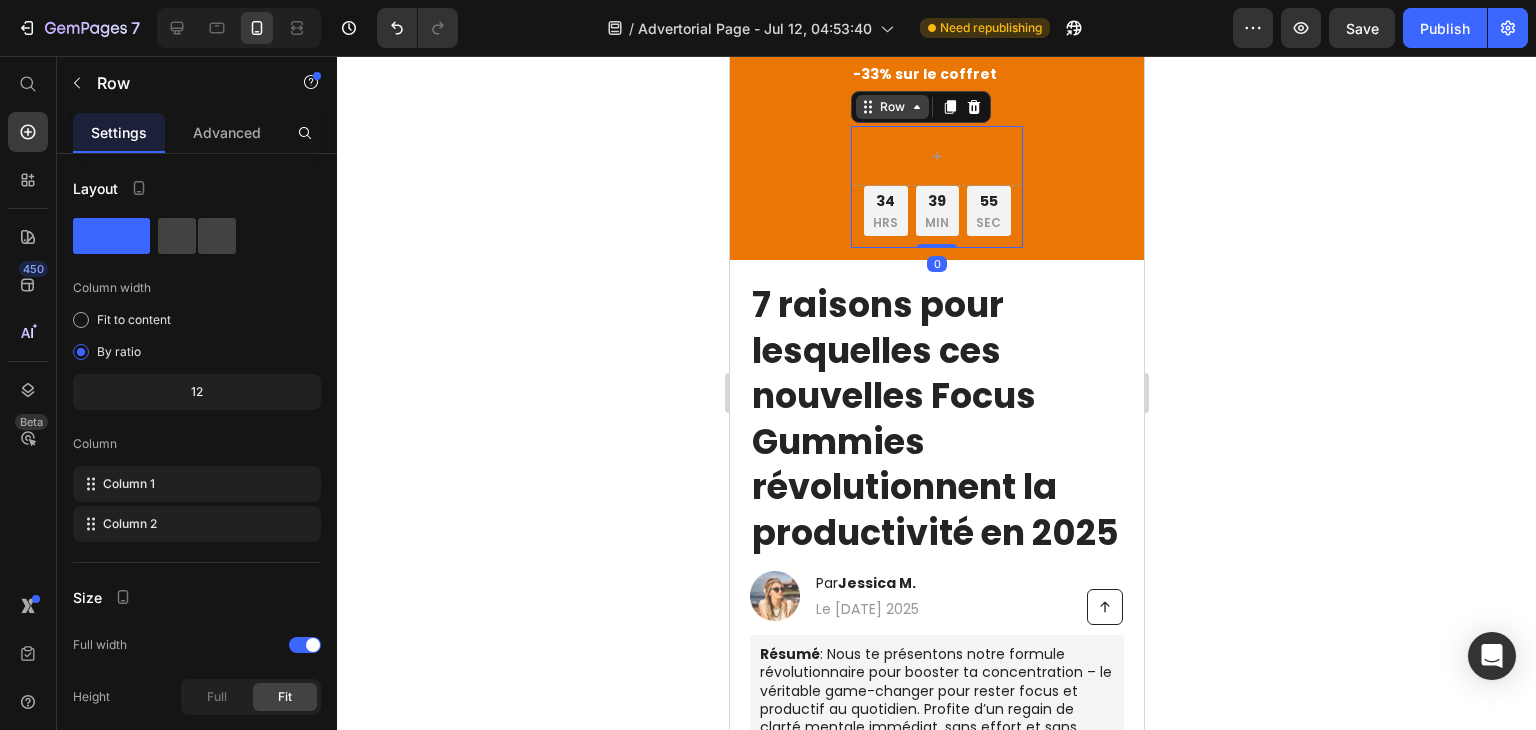 click 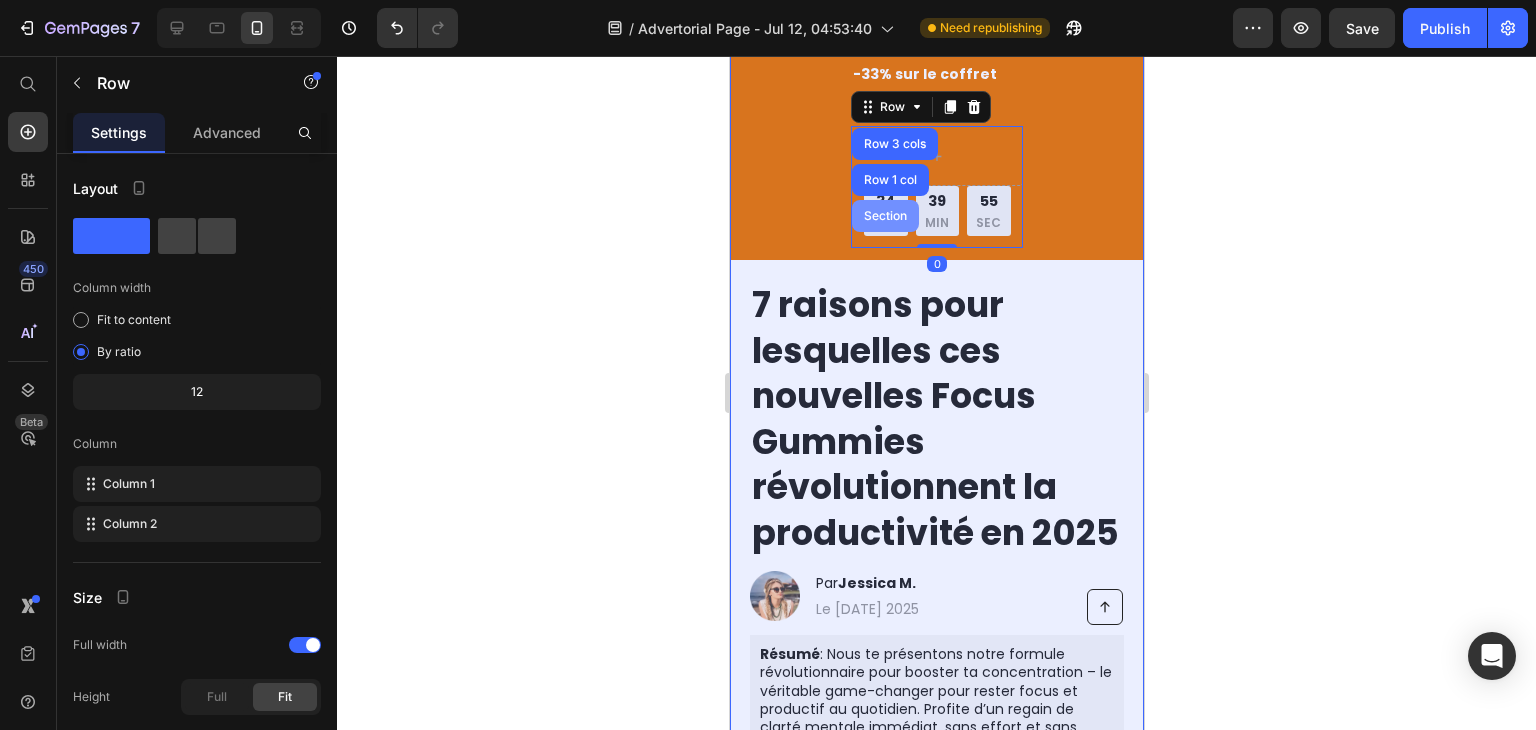 click on "Section" at bounding box center (884, 216) 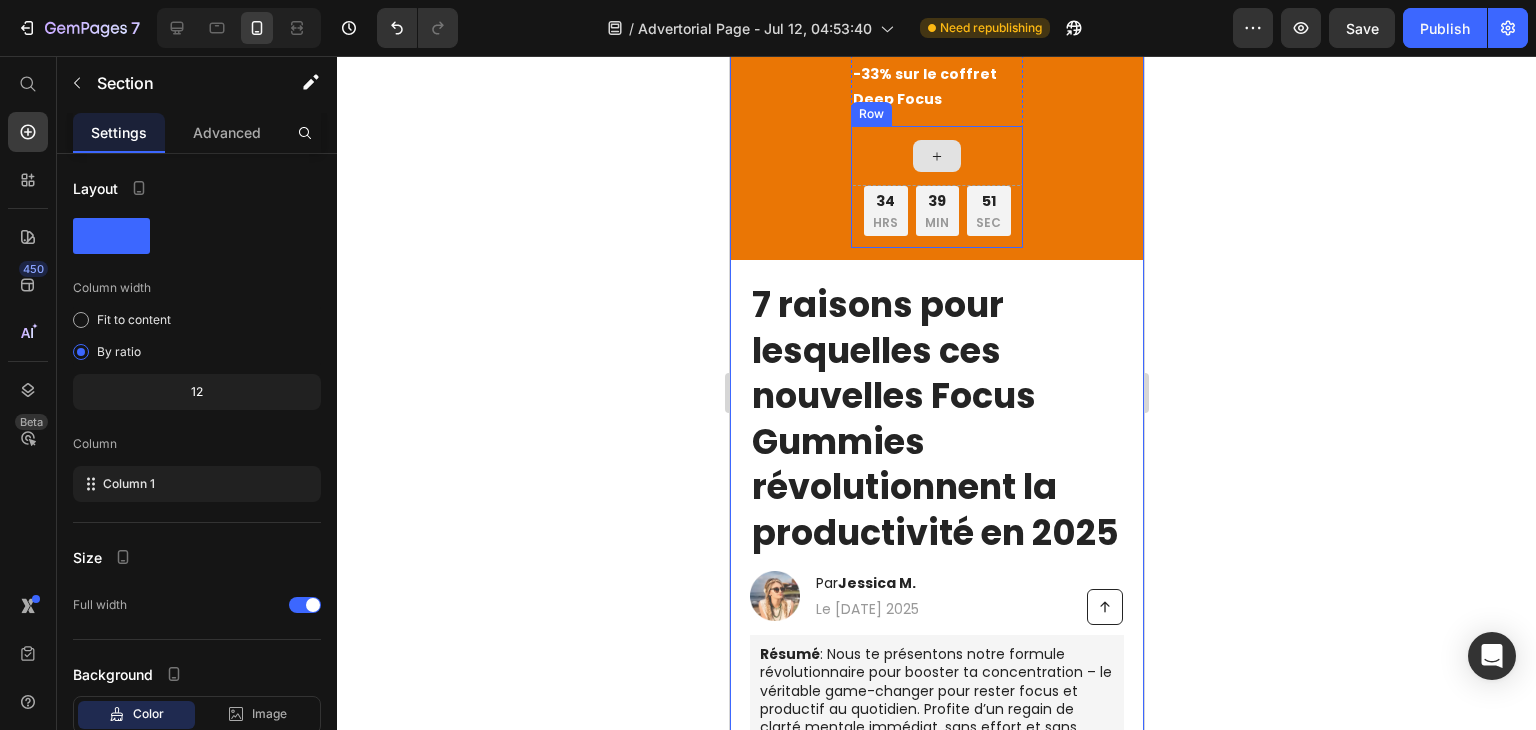 click at bounding box center [936, 156] 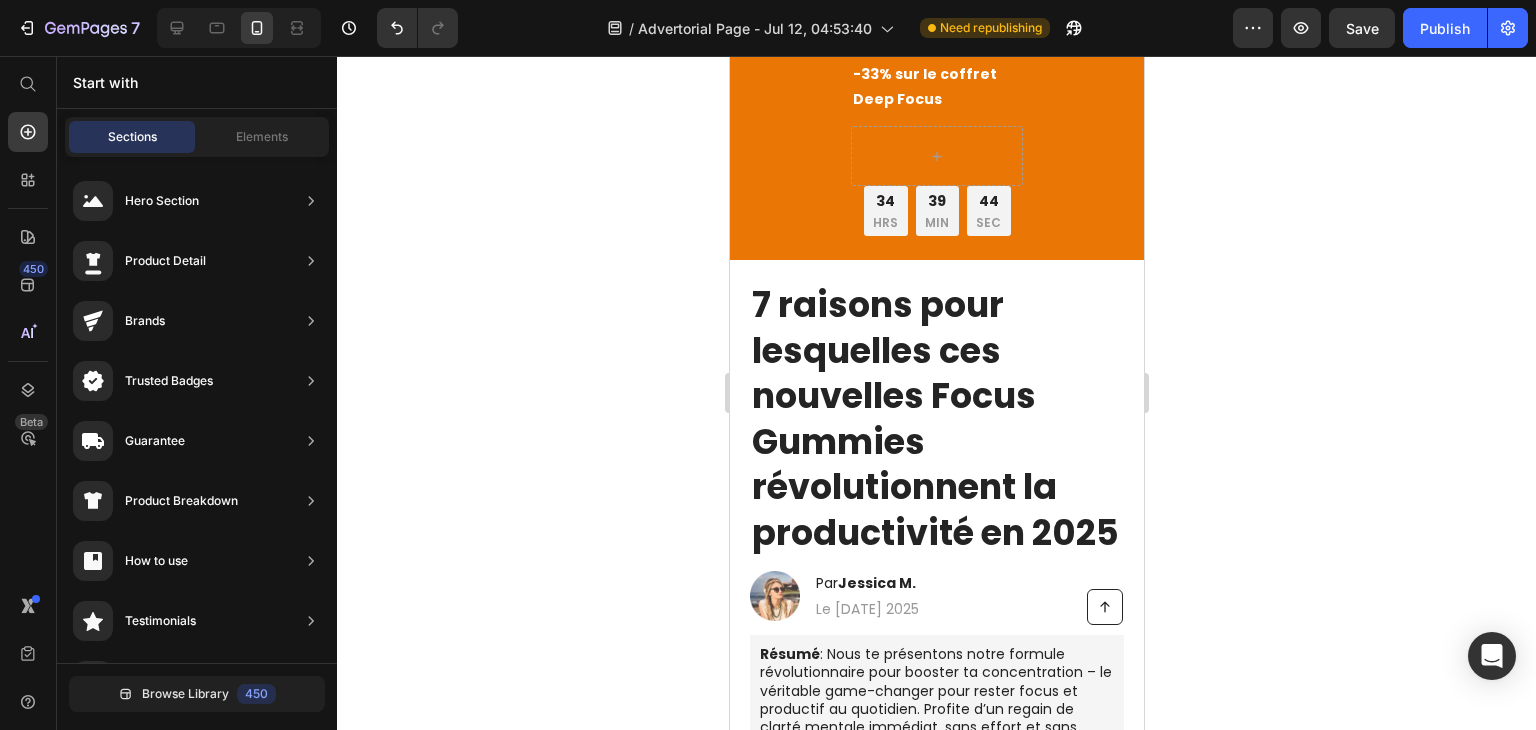 scroll, scrollTop: 0, scrollLeft: 0, axis: both 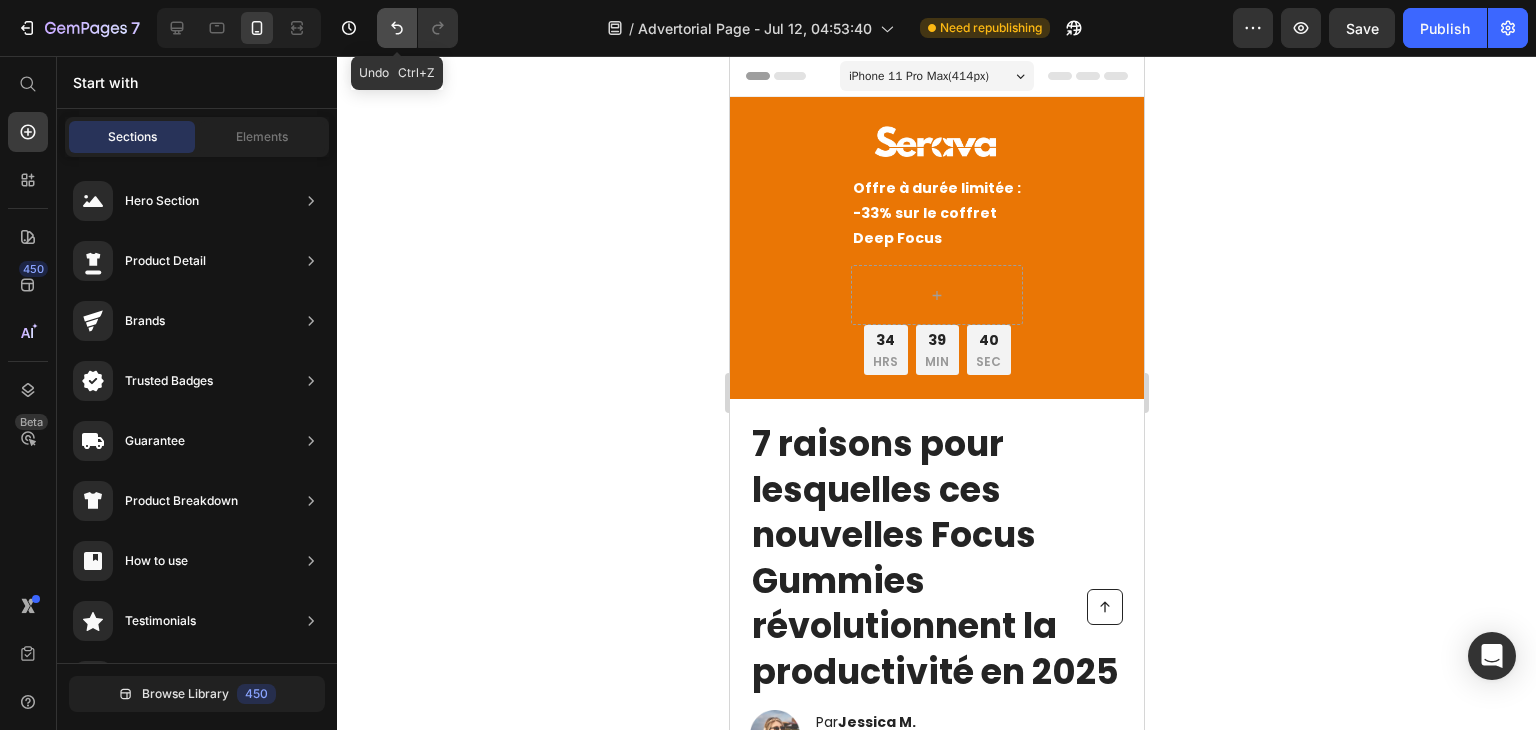 click 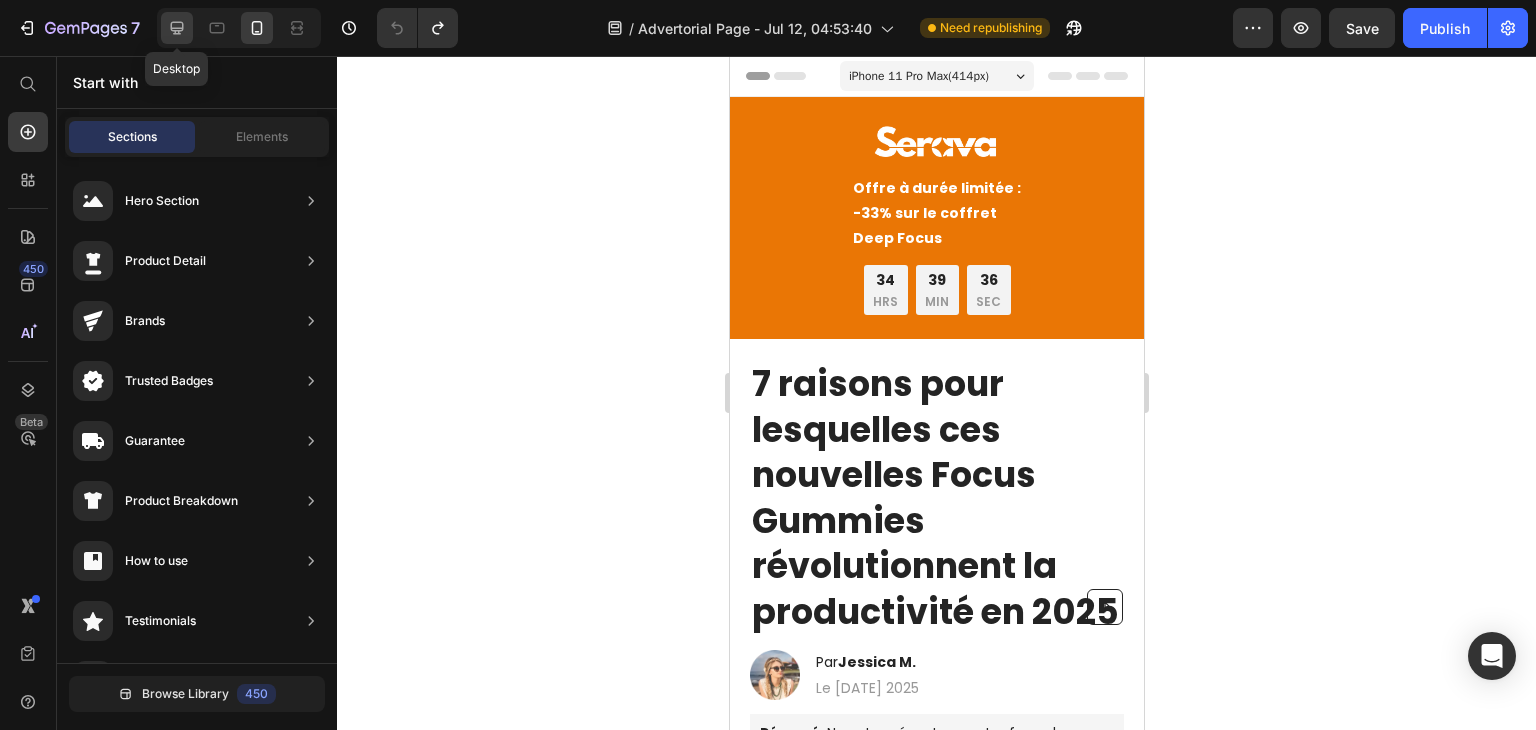 click 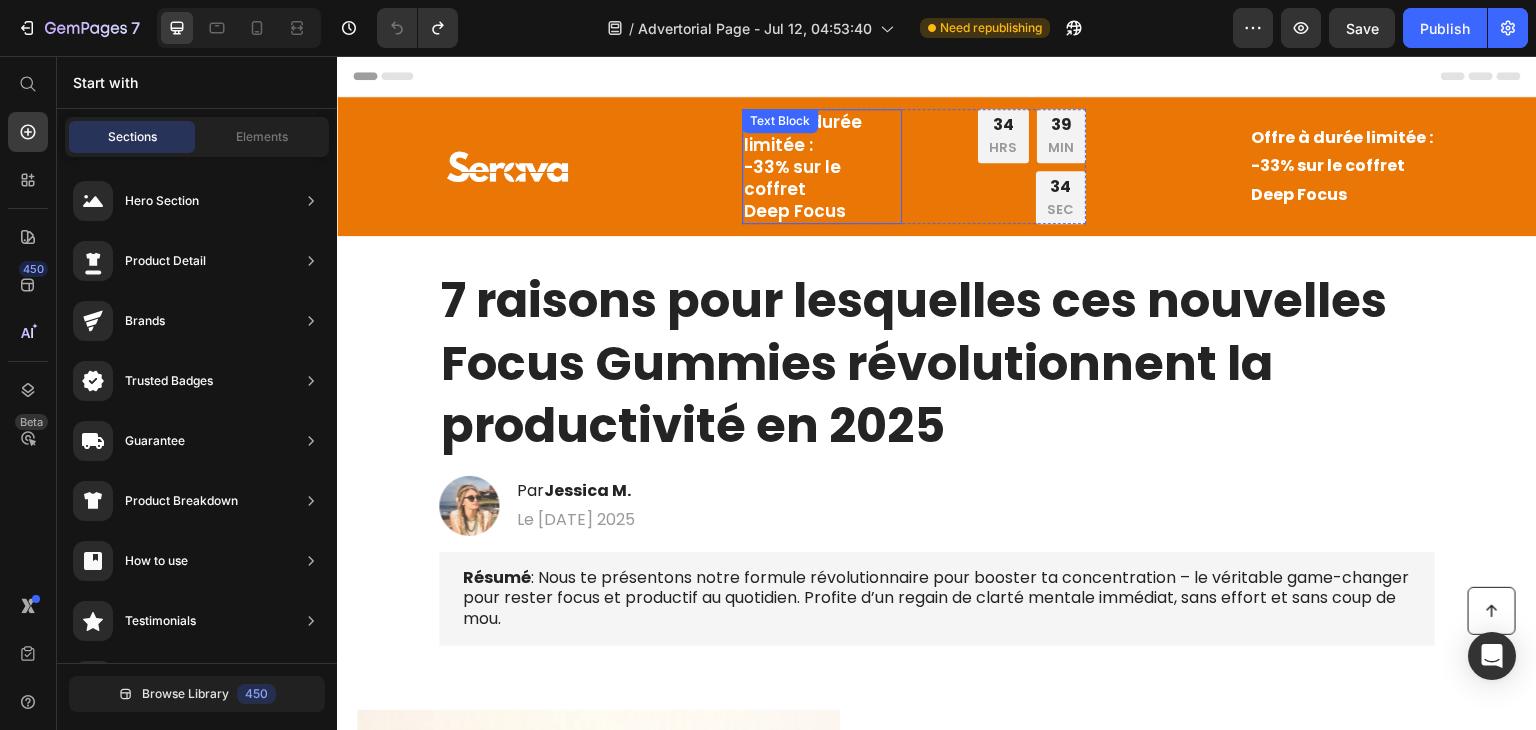 click on "Offre à durée limitée : -33% sur le coffret Deep Focus" at bounding box center (822, 166) 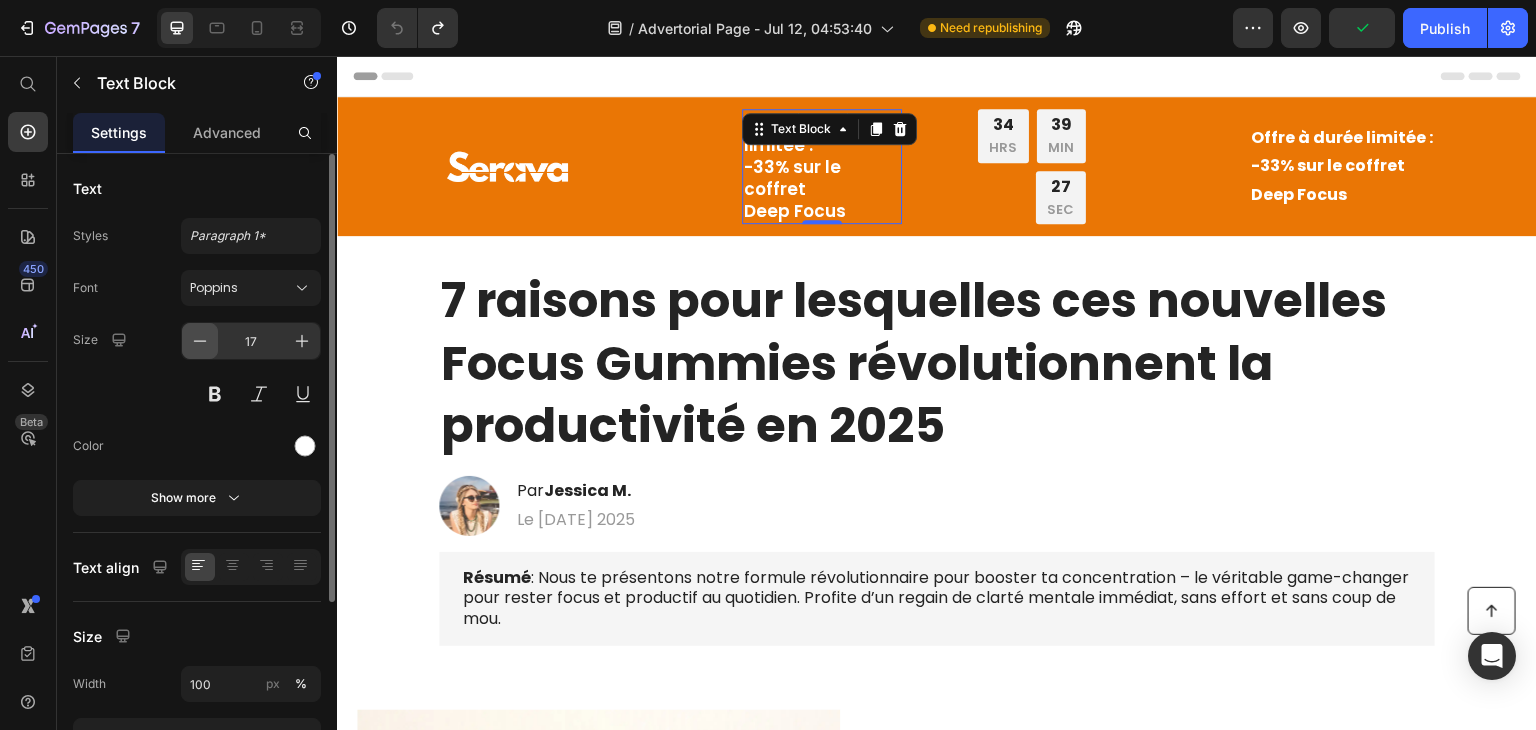 click at bounding box center [200, 341] 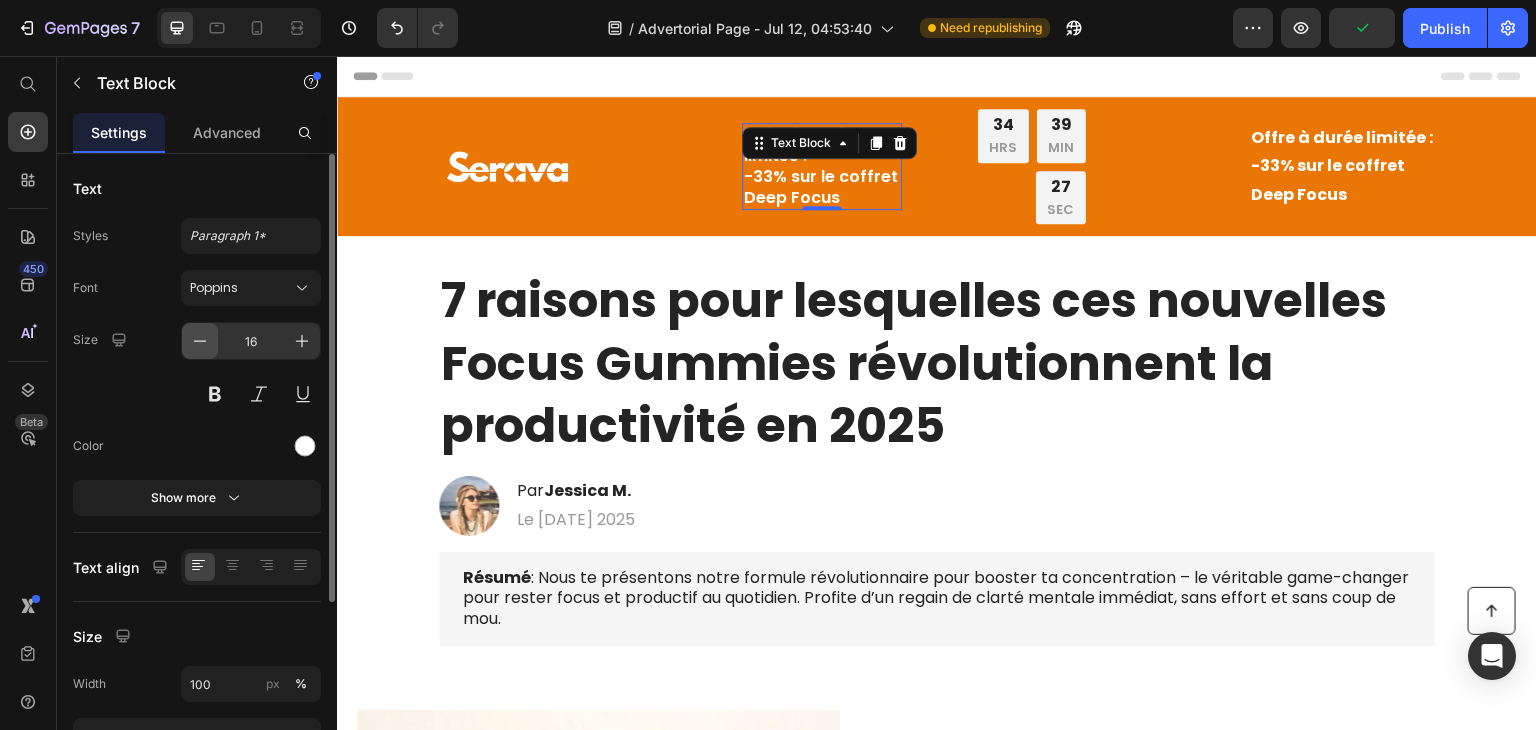 click at bounding box center [200, 341] 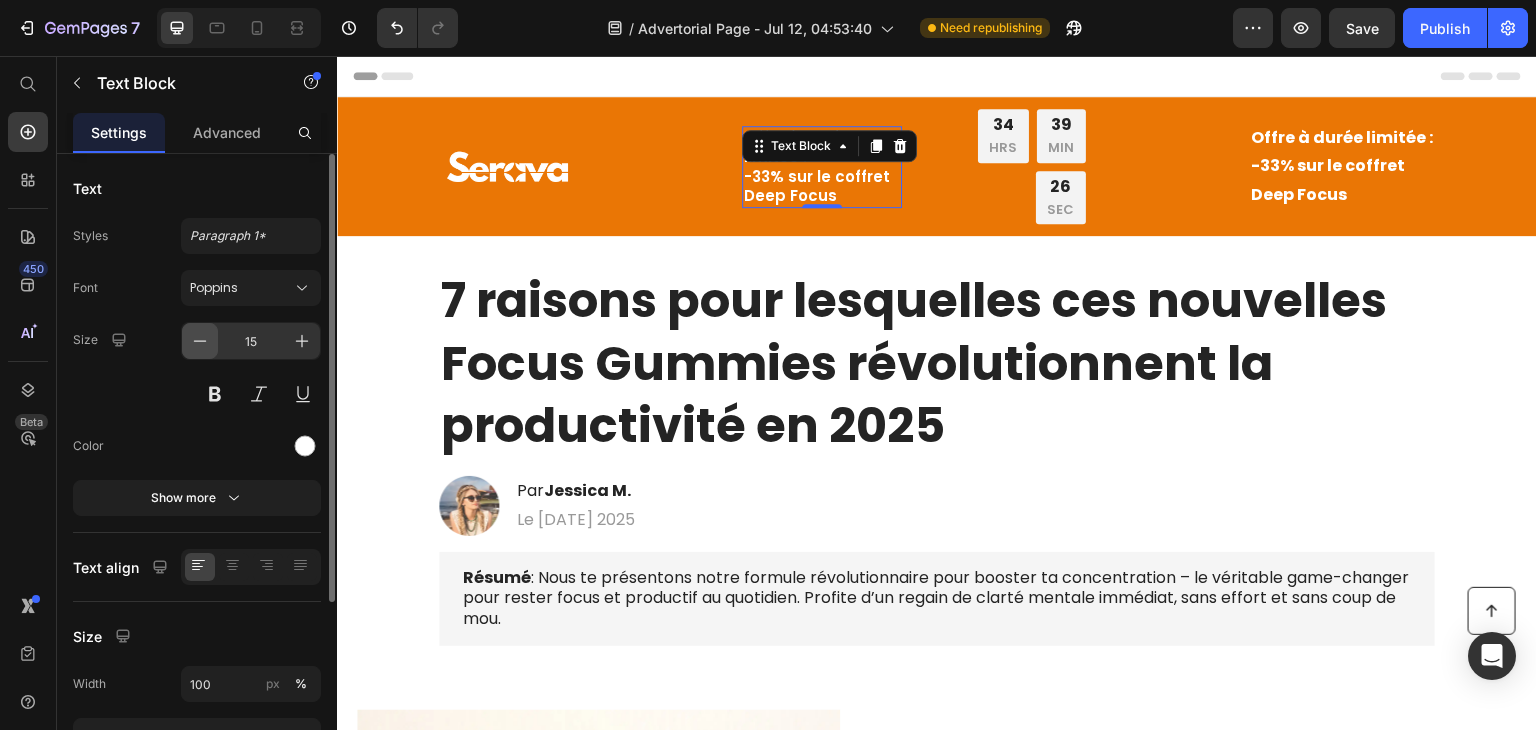 click at bounding box center (200, 341) 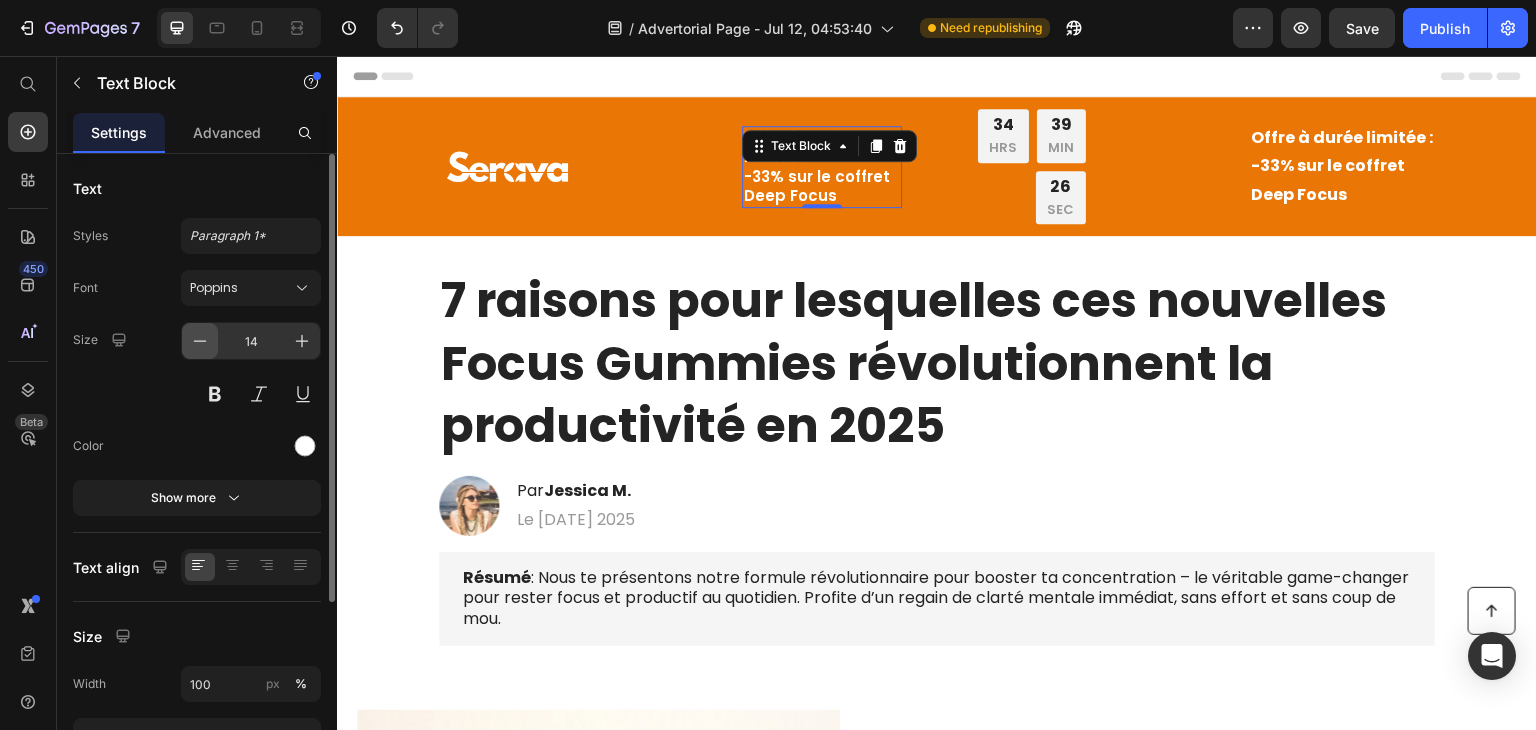 click at bounding box center [200, 341] 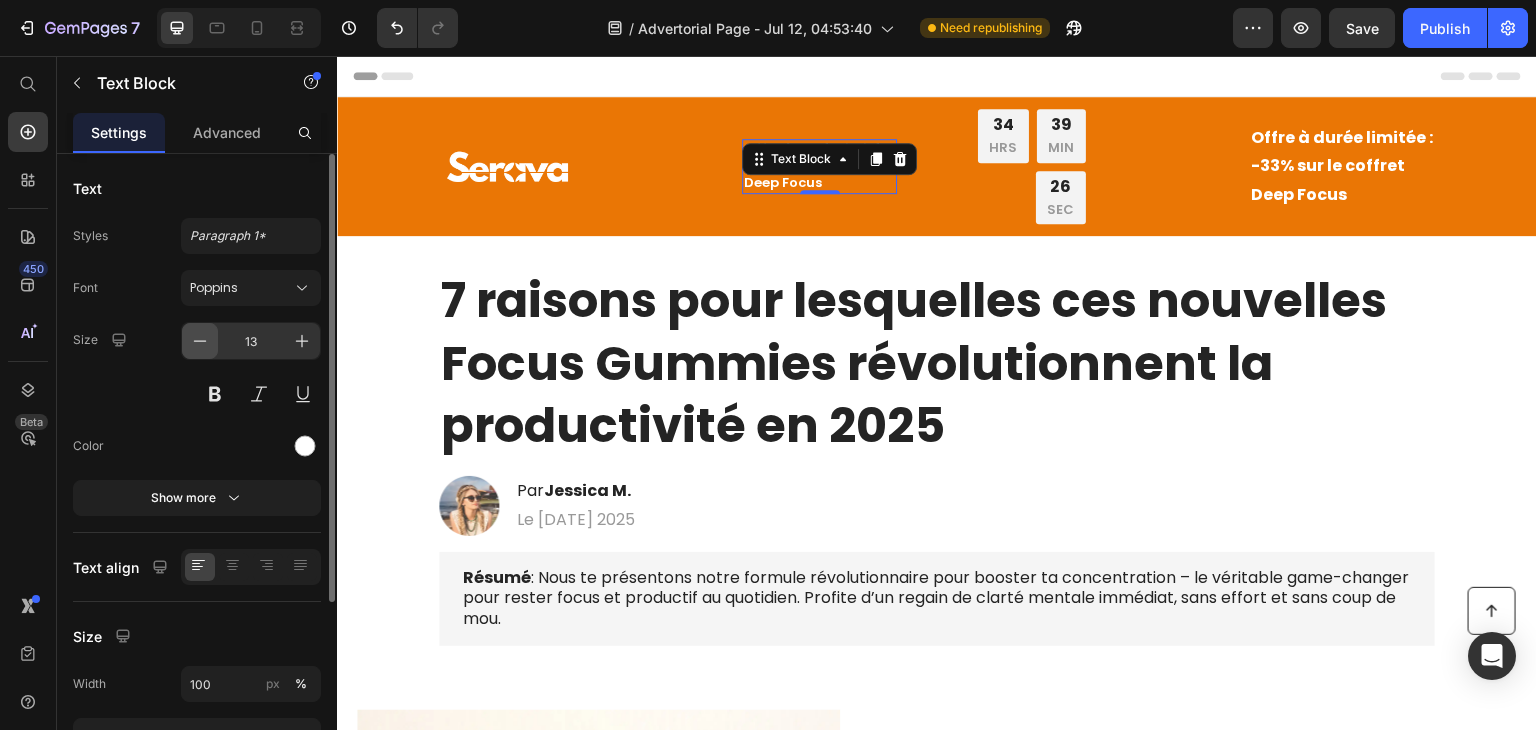 click at bounding box center (200, 341) 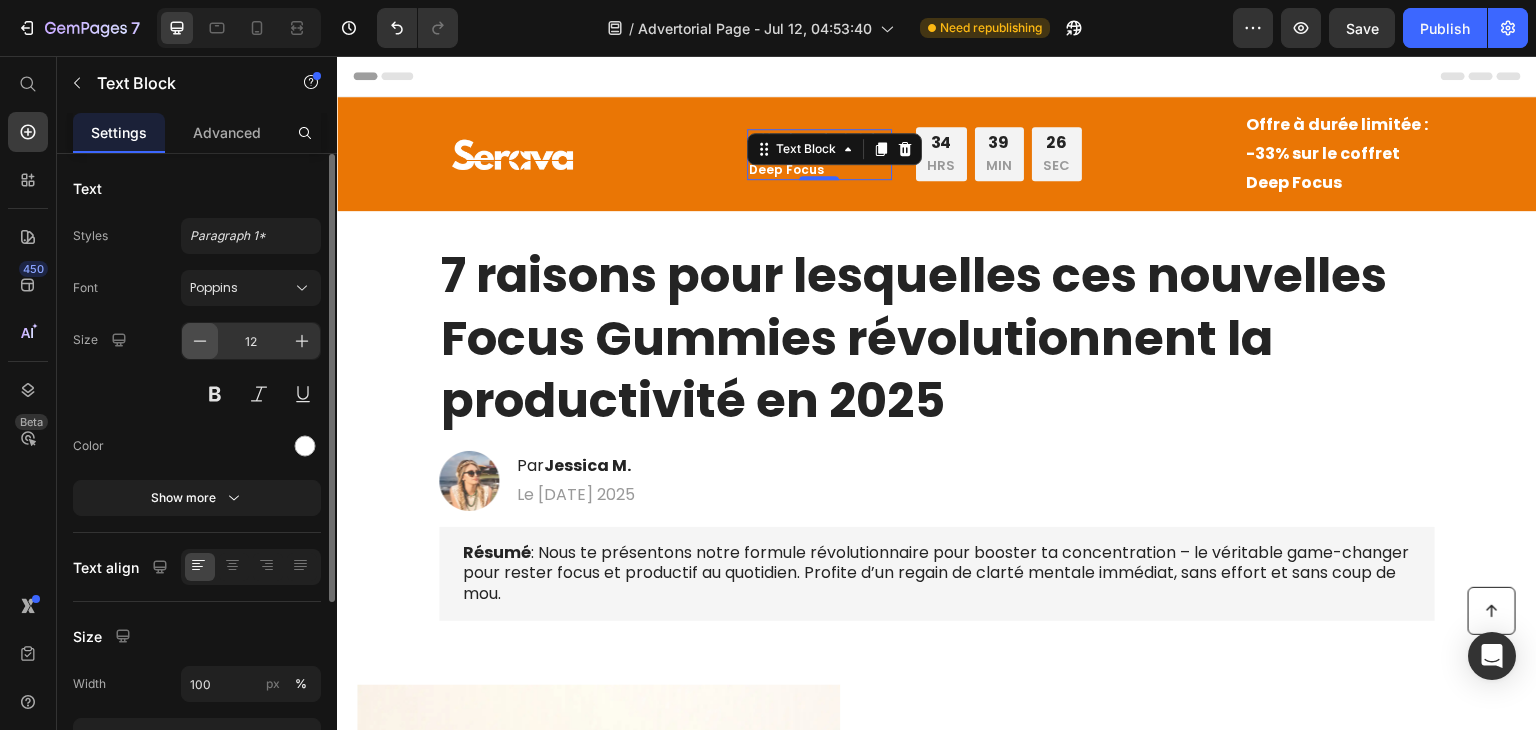 click at bounding box center [200, 341] 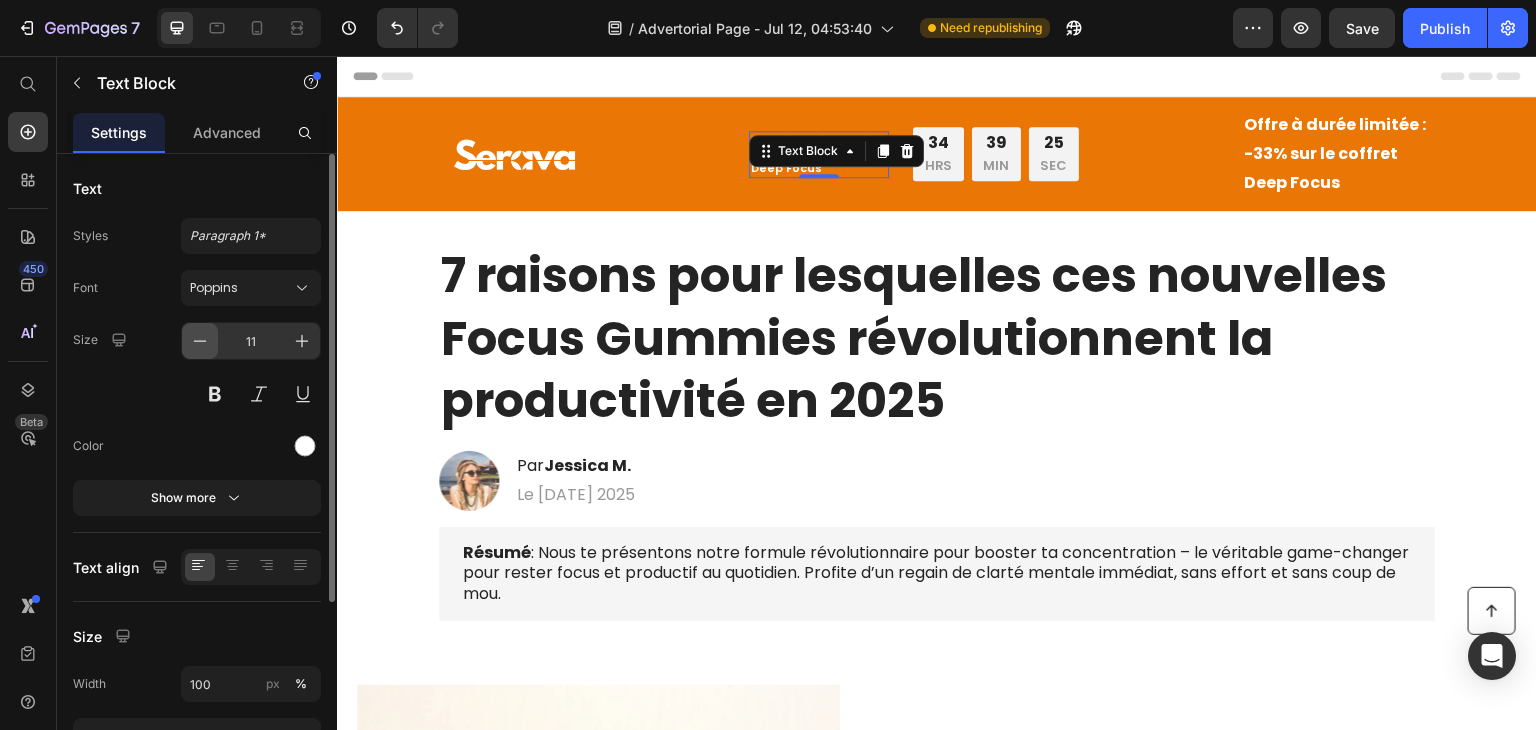 click at bounding box center [200, 341] 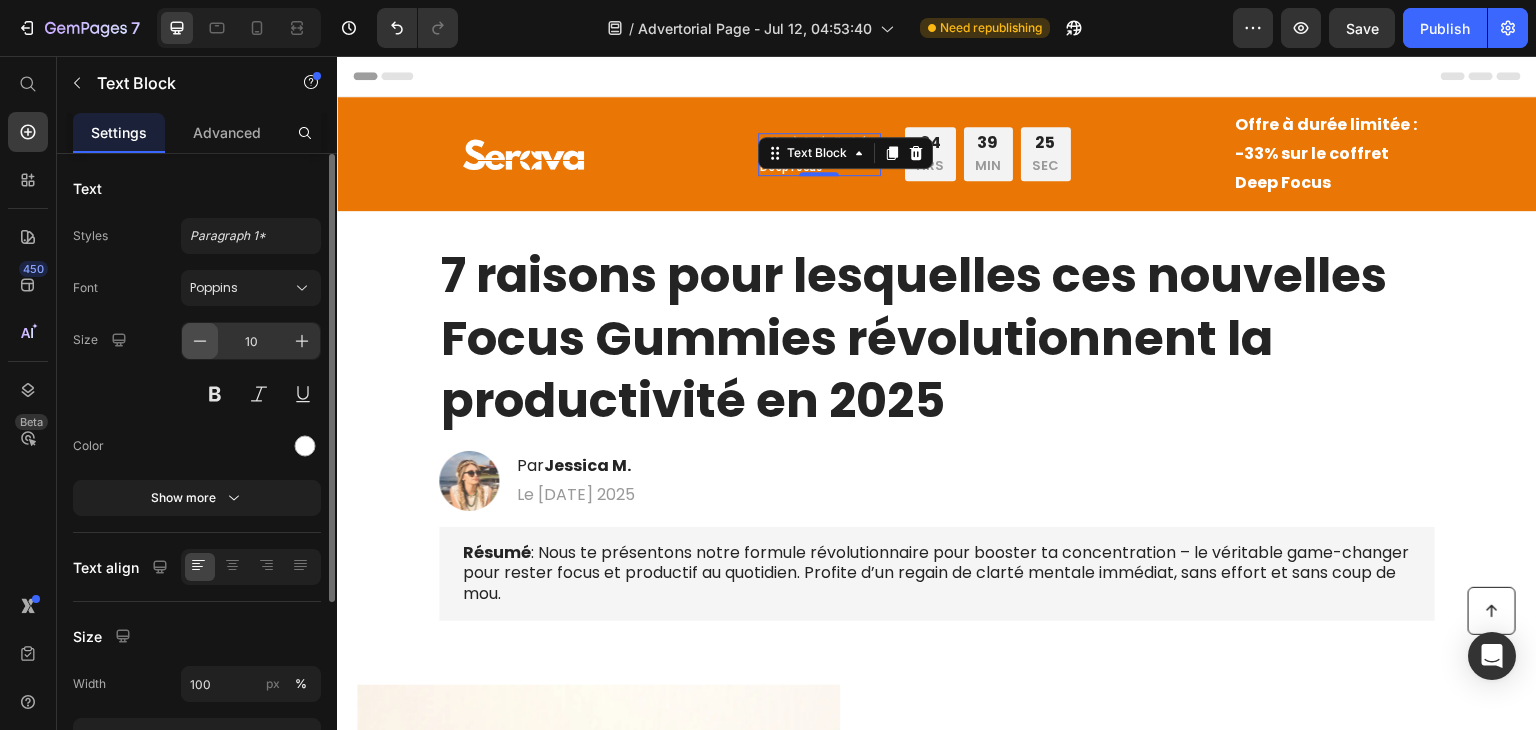 click at bounding box center [200, 341] 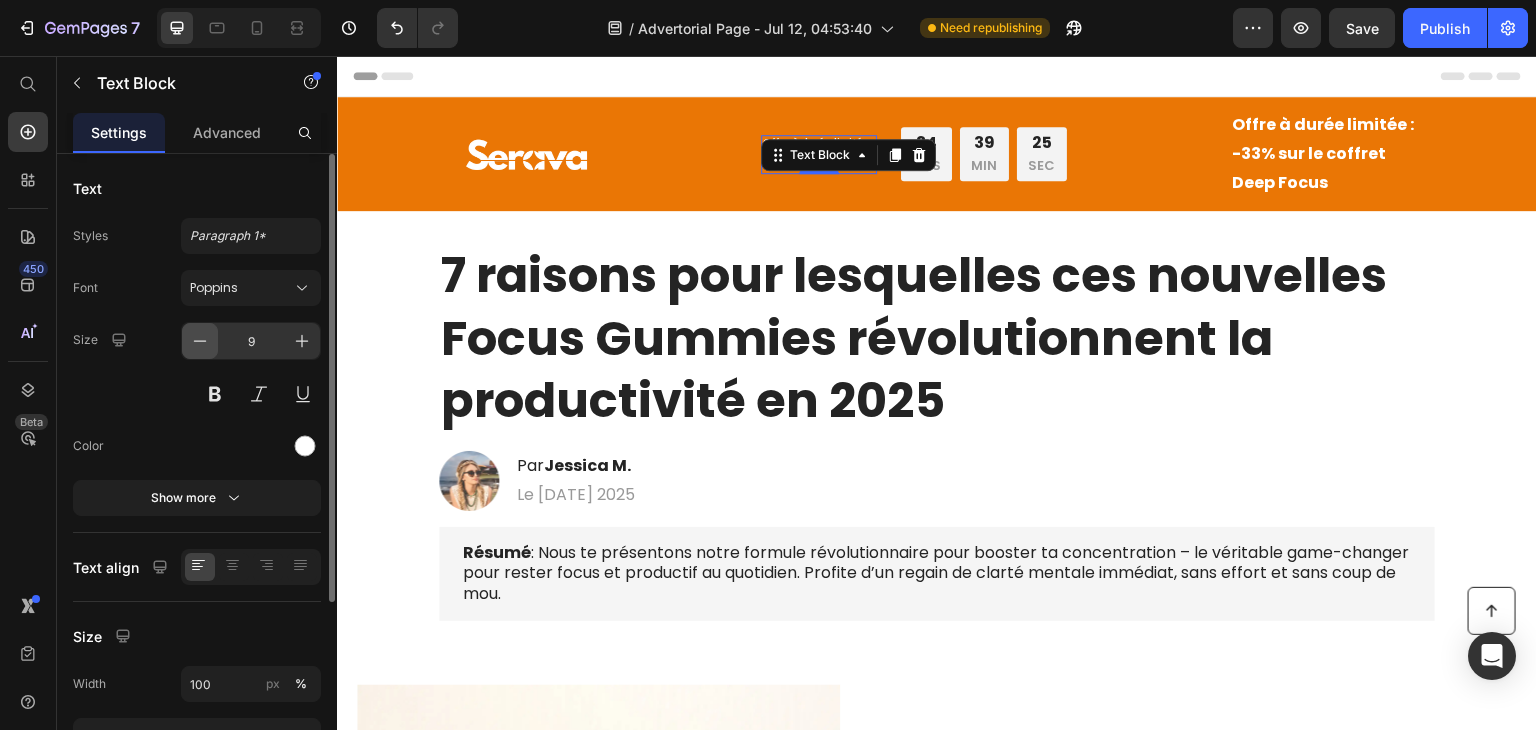 click at bounding box center (200, 341) 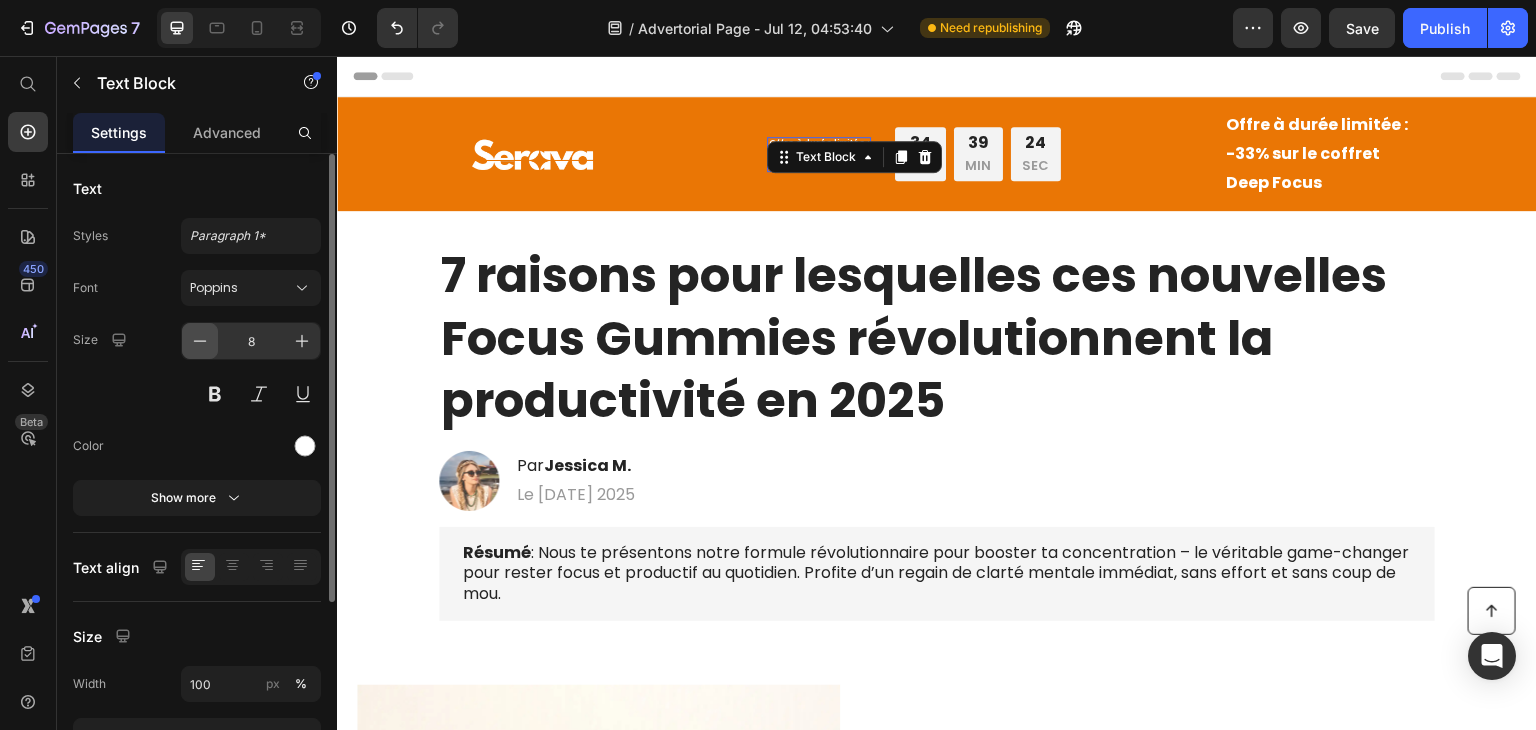 click at bounding box center [200, 341] 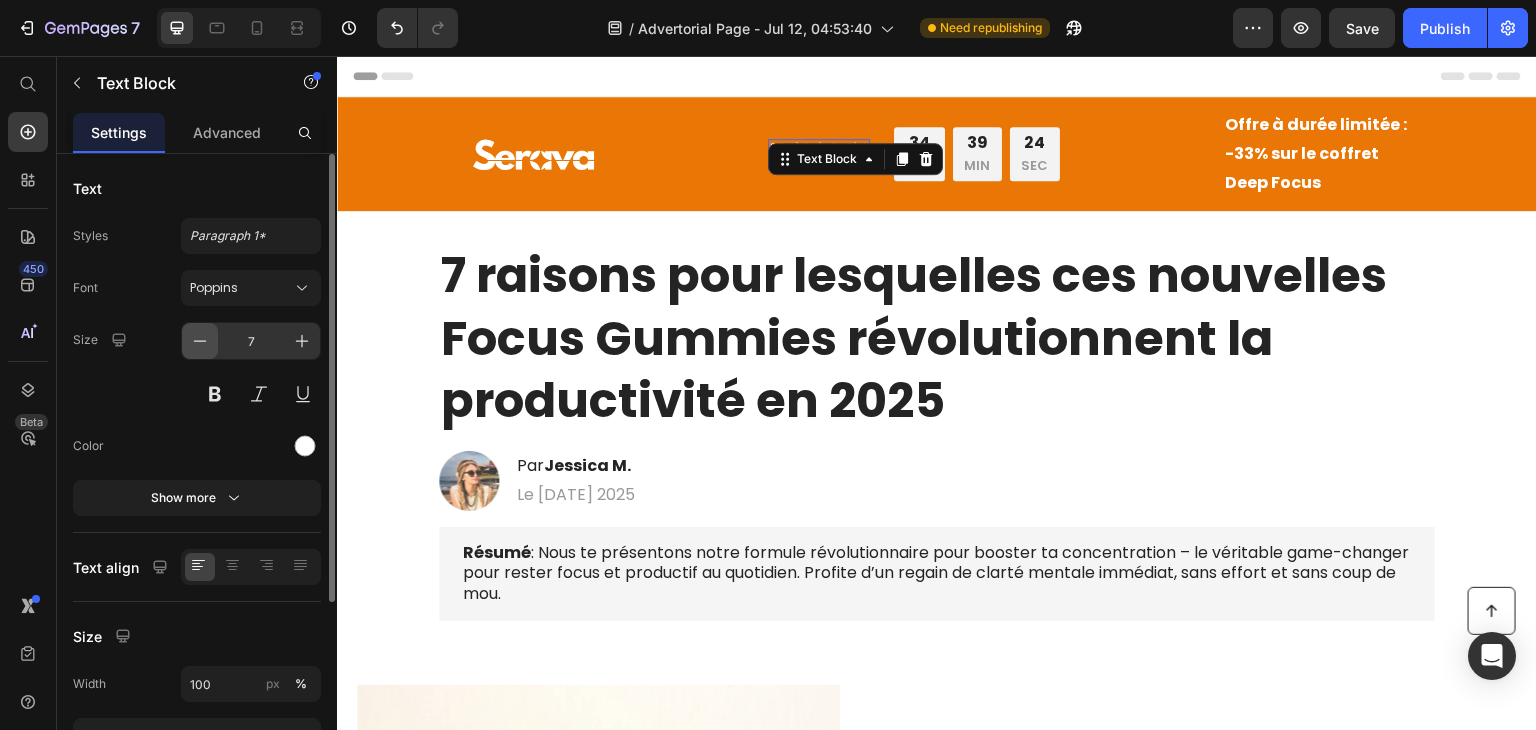 click at bounding box center [200, 341] 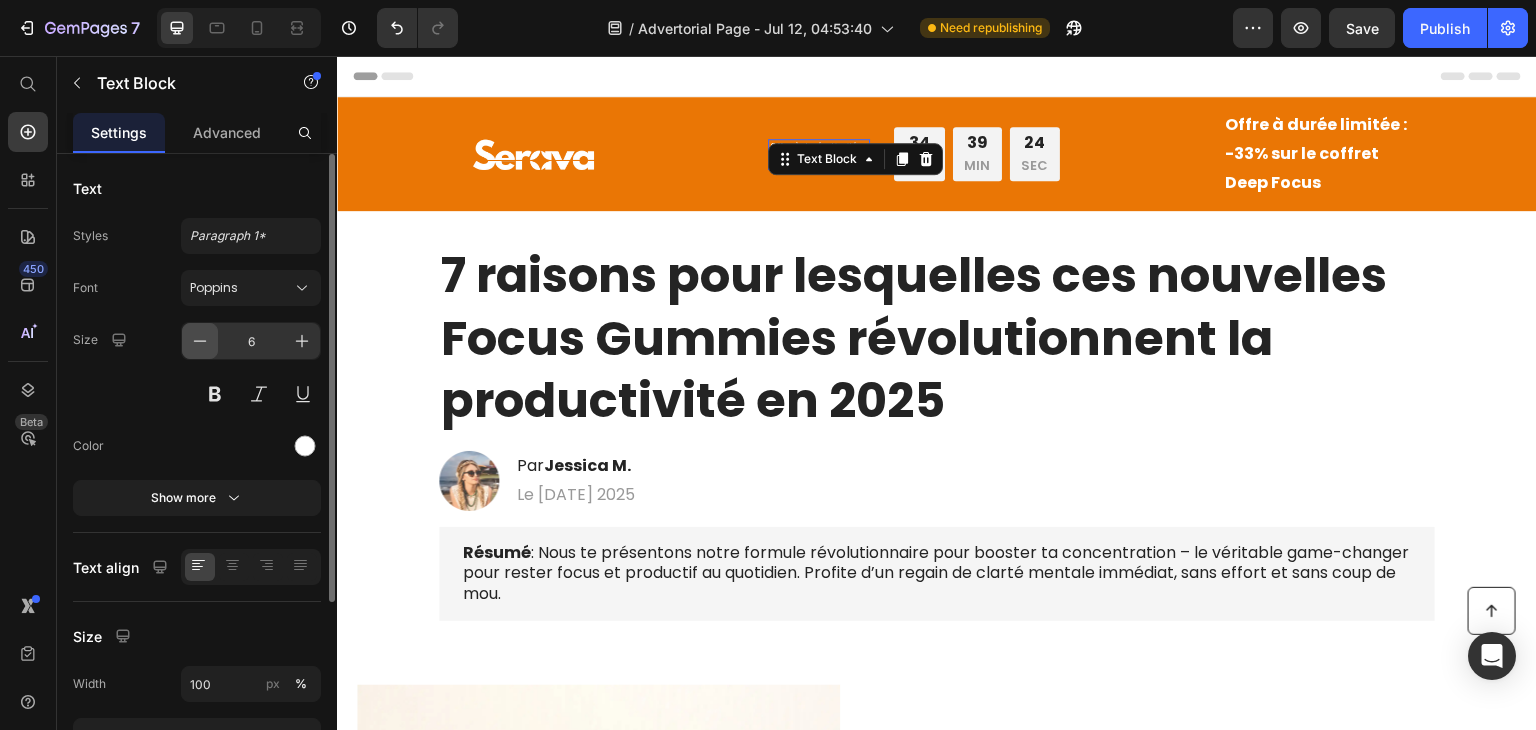click at bounding box center (200, 341) 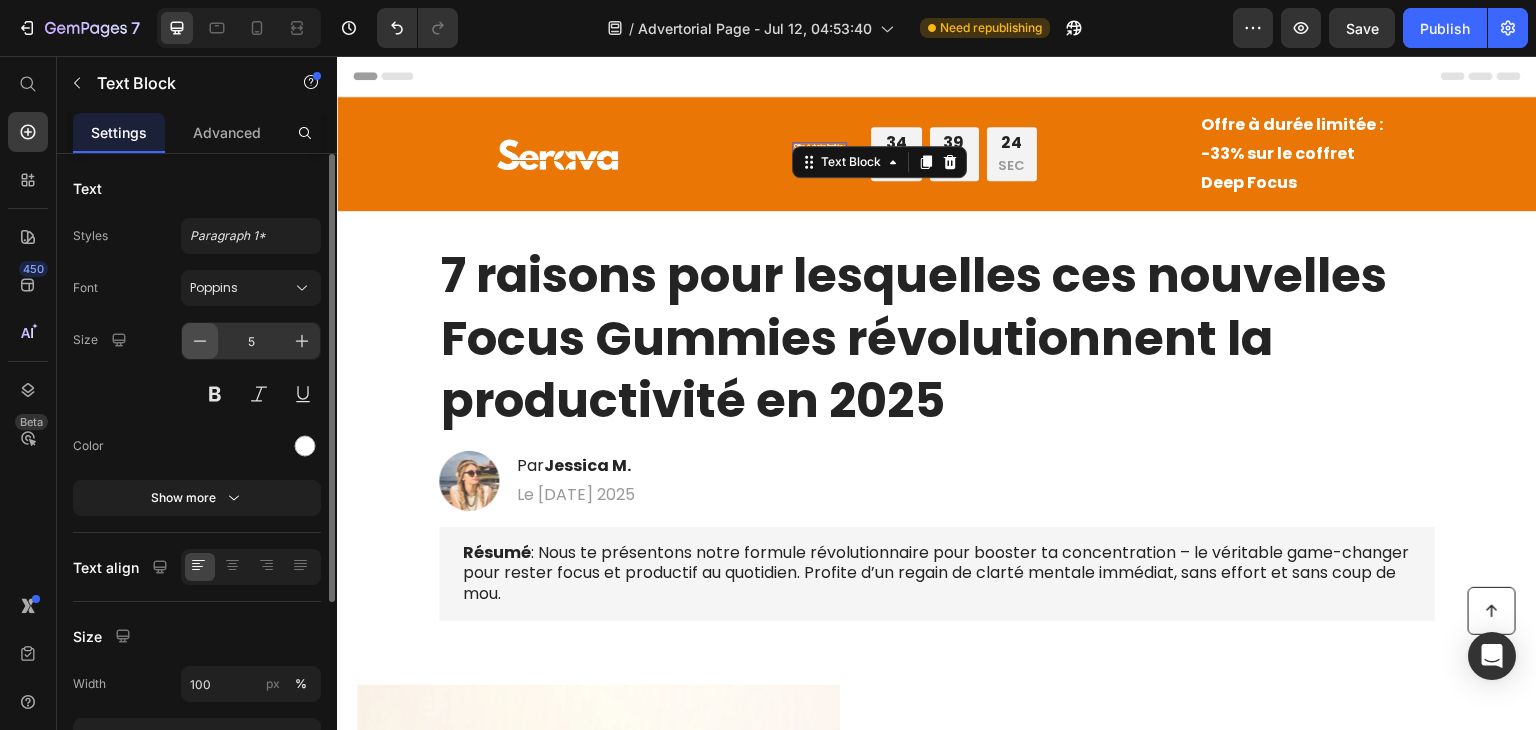 click at bounding box center [200, 341] 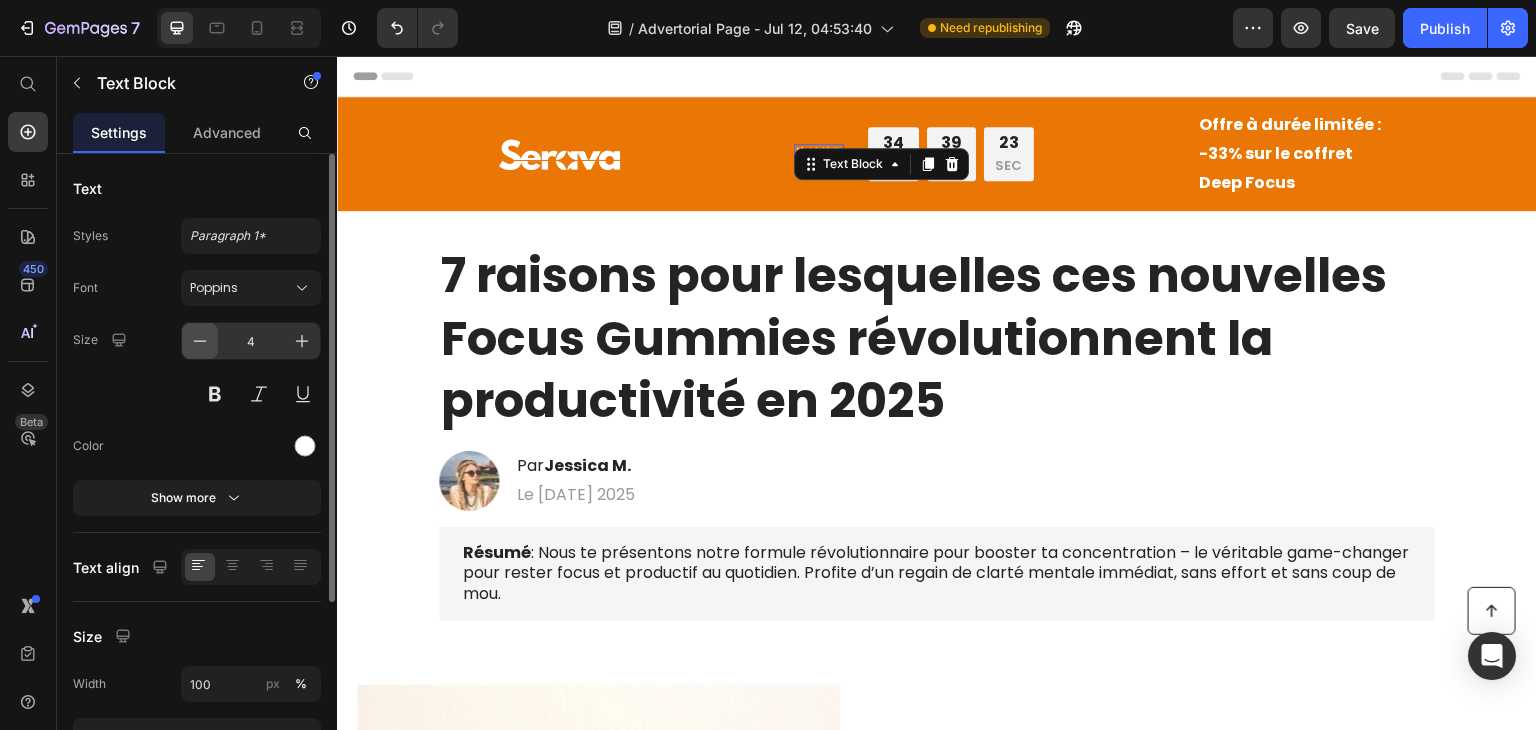 click at bounding box center [200, 341] 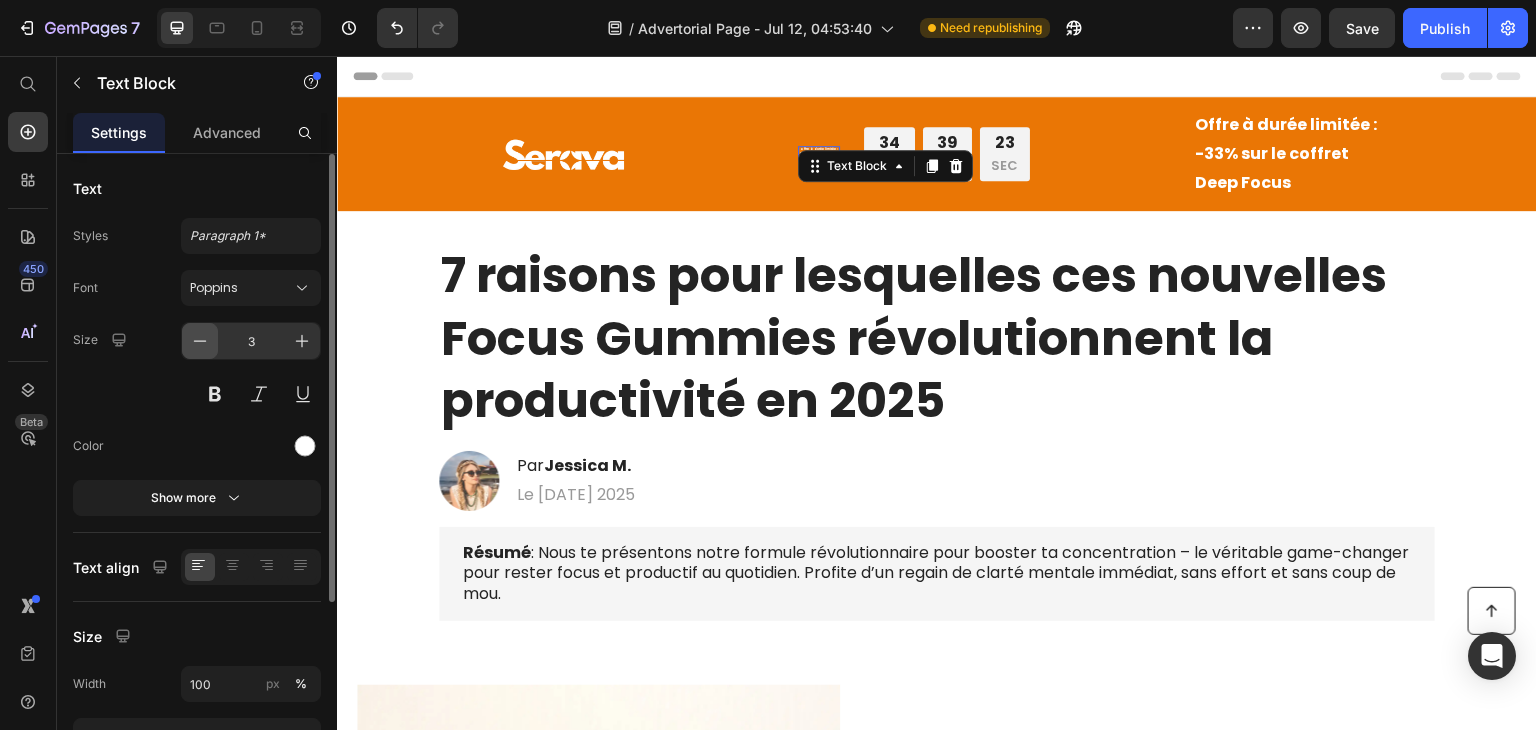 click at bounding box center [200, 341] 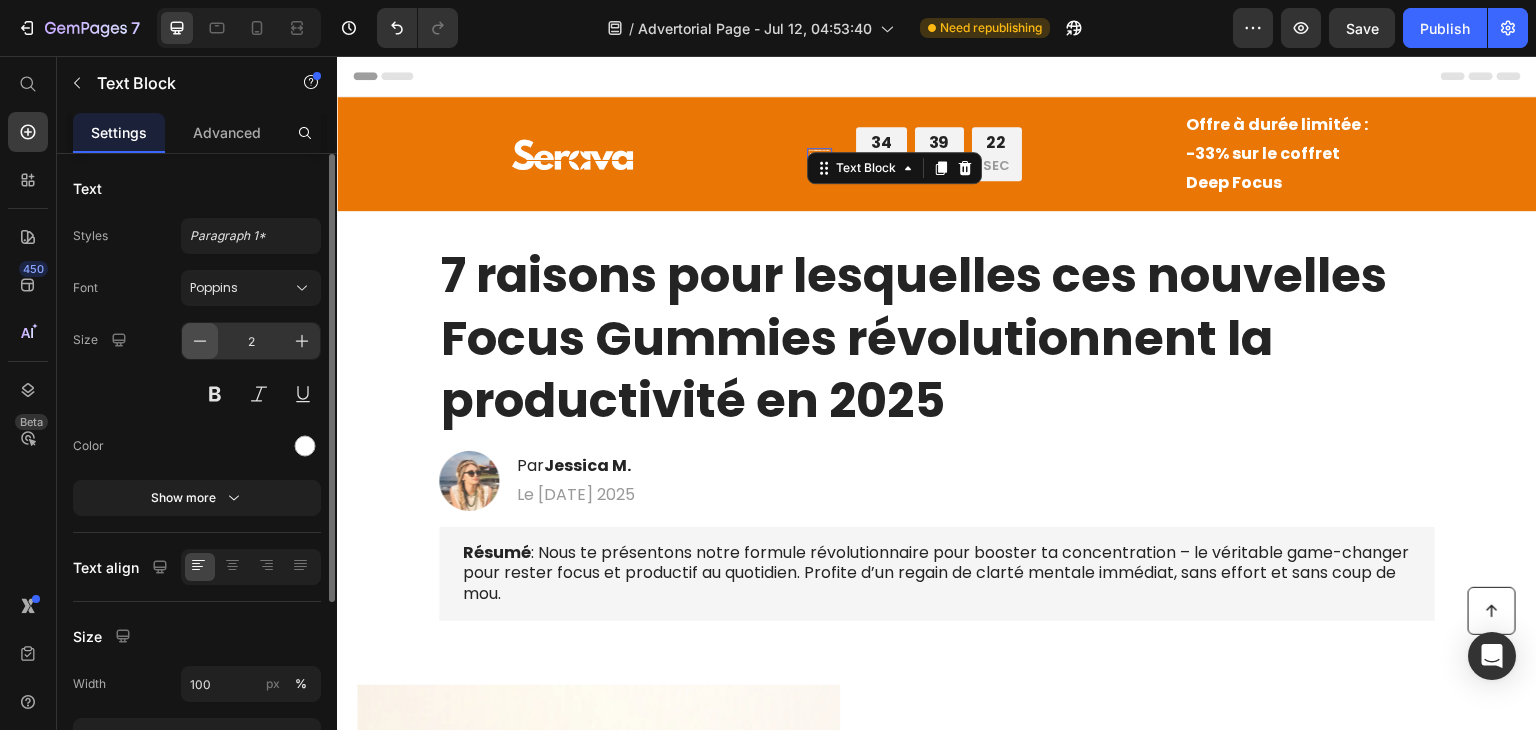 click at bounding box center [200, 341] 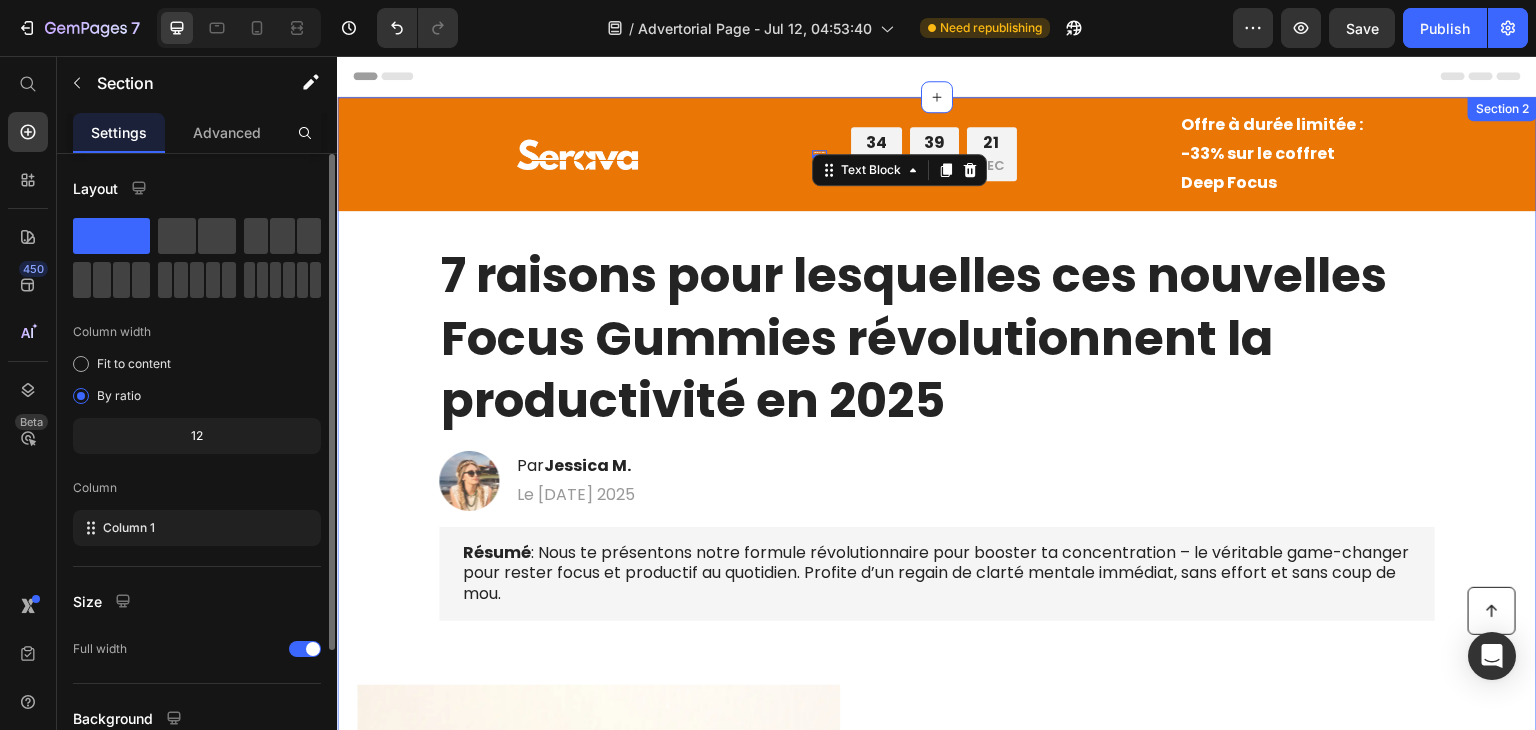 click on "Image Offre à durée limitée : -33% sur le coffret Deep Focus Text Block   0 34 HRS 39 MIN 21 SEC Countdown Timer Row Offre à durée limitée : -33% sur le coffret Deep Focus Text Block Row Row 7 raisons pour lesquelles ces nouvelles Focus Gummies révolutionnent la productivité en 2025 Heading Image Par  Jessica M. Heading Le 16 juin 2025 Text Block Row Résumé  : Nous te présentons notre formule révolutionnaire pour booster ta concentration – le véritable game-changer pour rester focus et productif au quotidien. Profite d’un regain de clarté mentale immédiat, sans effort et sans coup de mou. Text Block Image 1. Tu n’es pas paresseux. Ton cerveau est en surcharge. Heading Si tu as l’impression de procrastiner sans raison, ce n’est pas un manque de volonté. Ton cerveau subit une avalanche de sollicitations : notifications, multitâche, café à outrance, stress constant.   Text Block Row 2. Tes crashes de dopamine sabotent ton ambition Heading     Text Block Image Row Image Heading" at bounding box center [937, 1263] 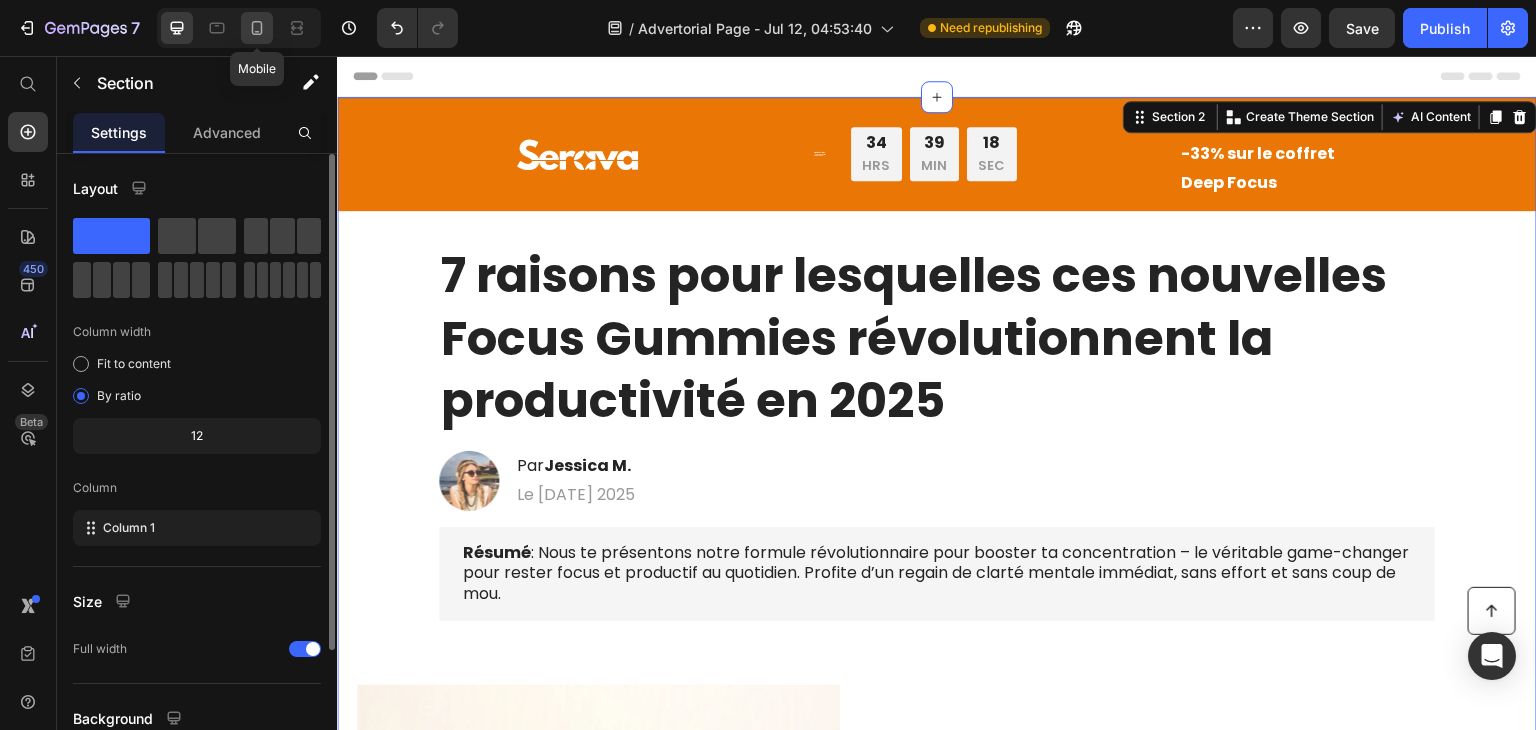 click 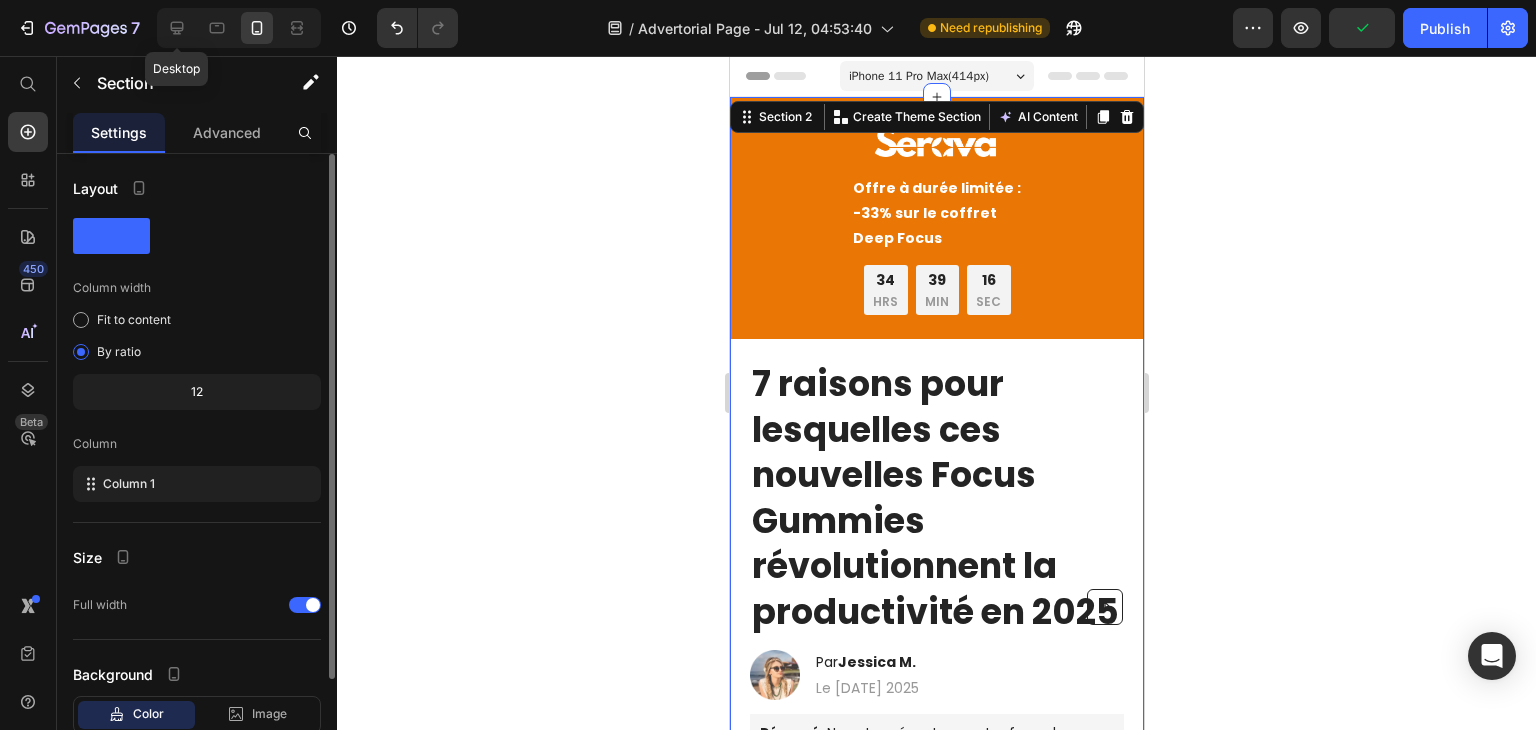 click 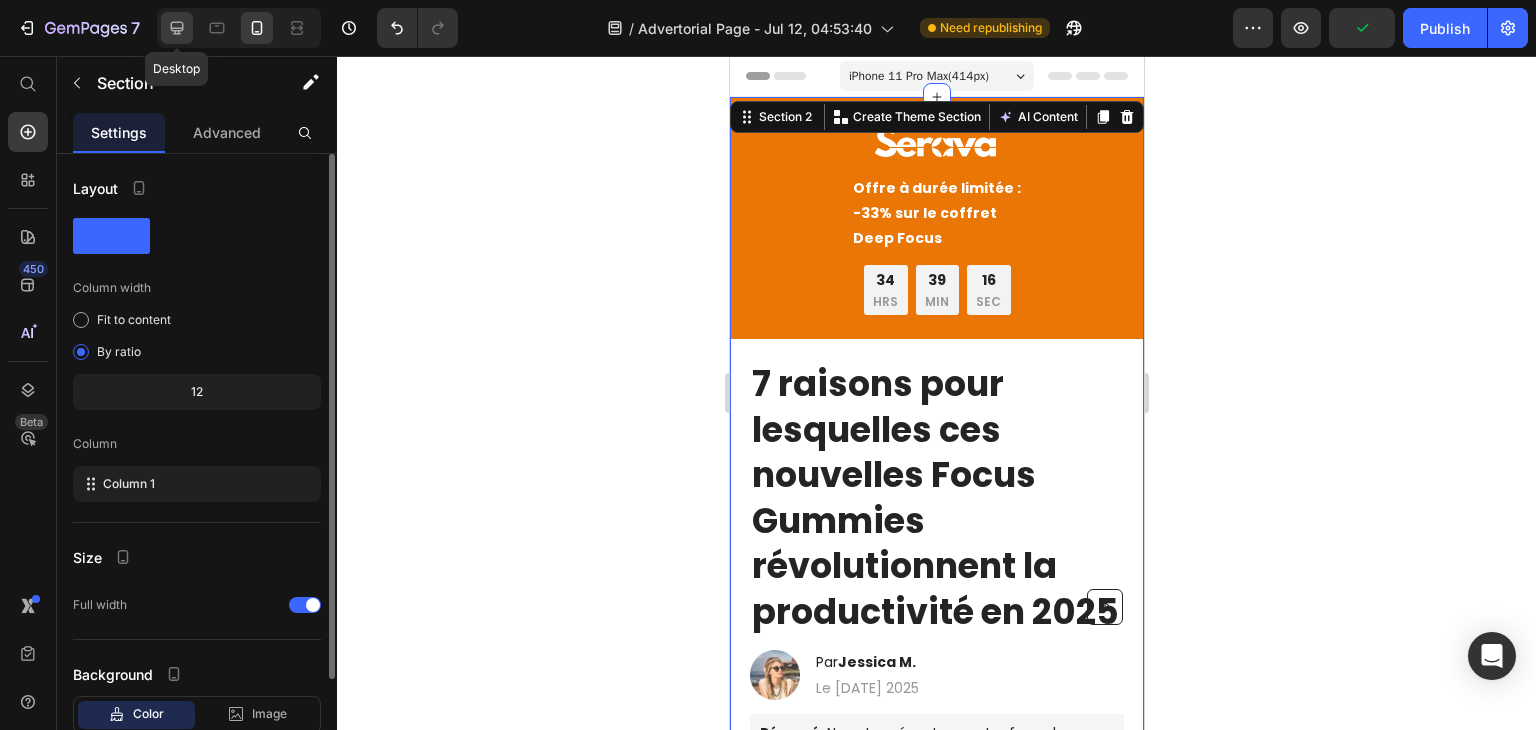 click 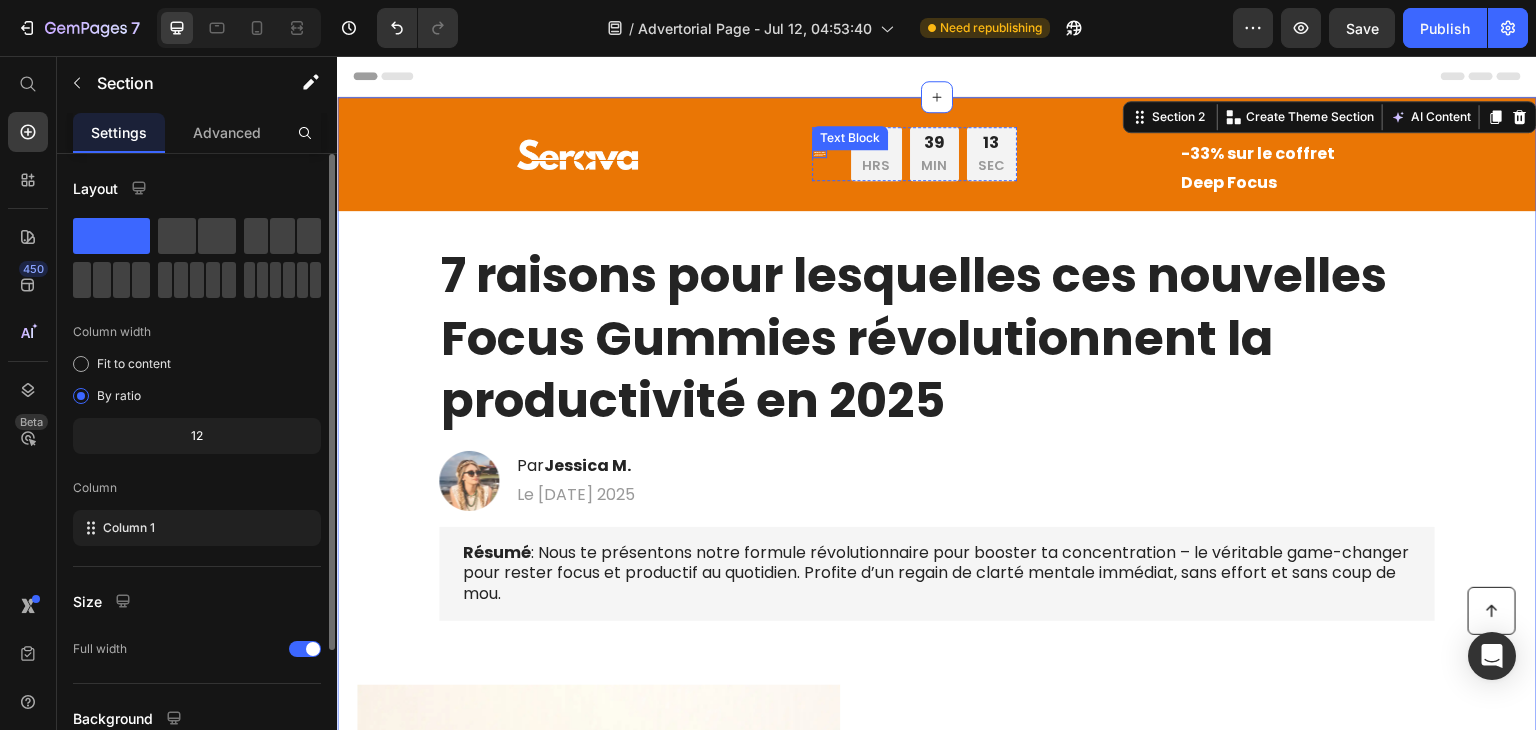 click on "Offre à durée limitée : -33% sur le coffret Deep Focus" at bounding box center (819, 154) 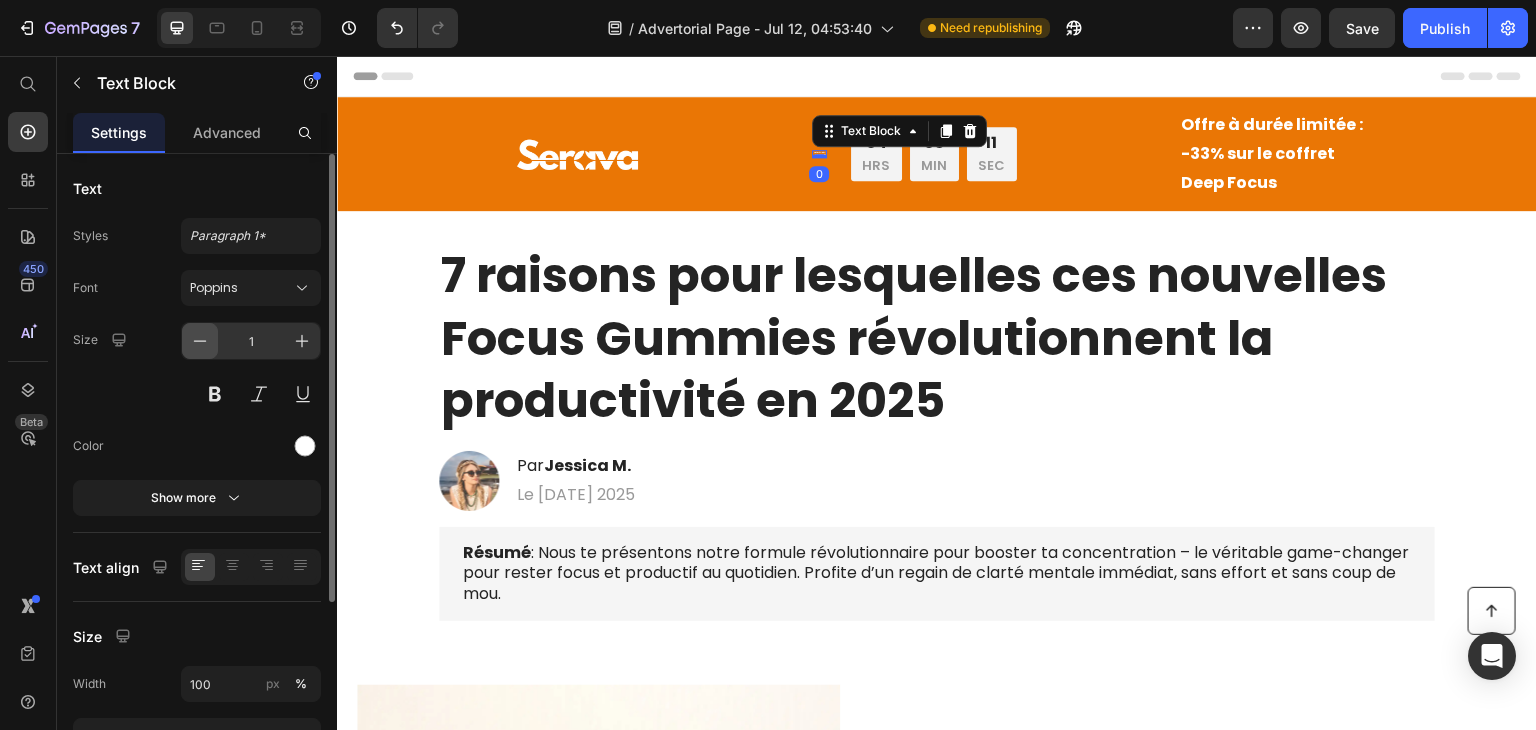 click 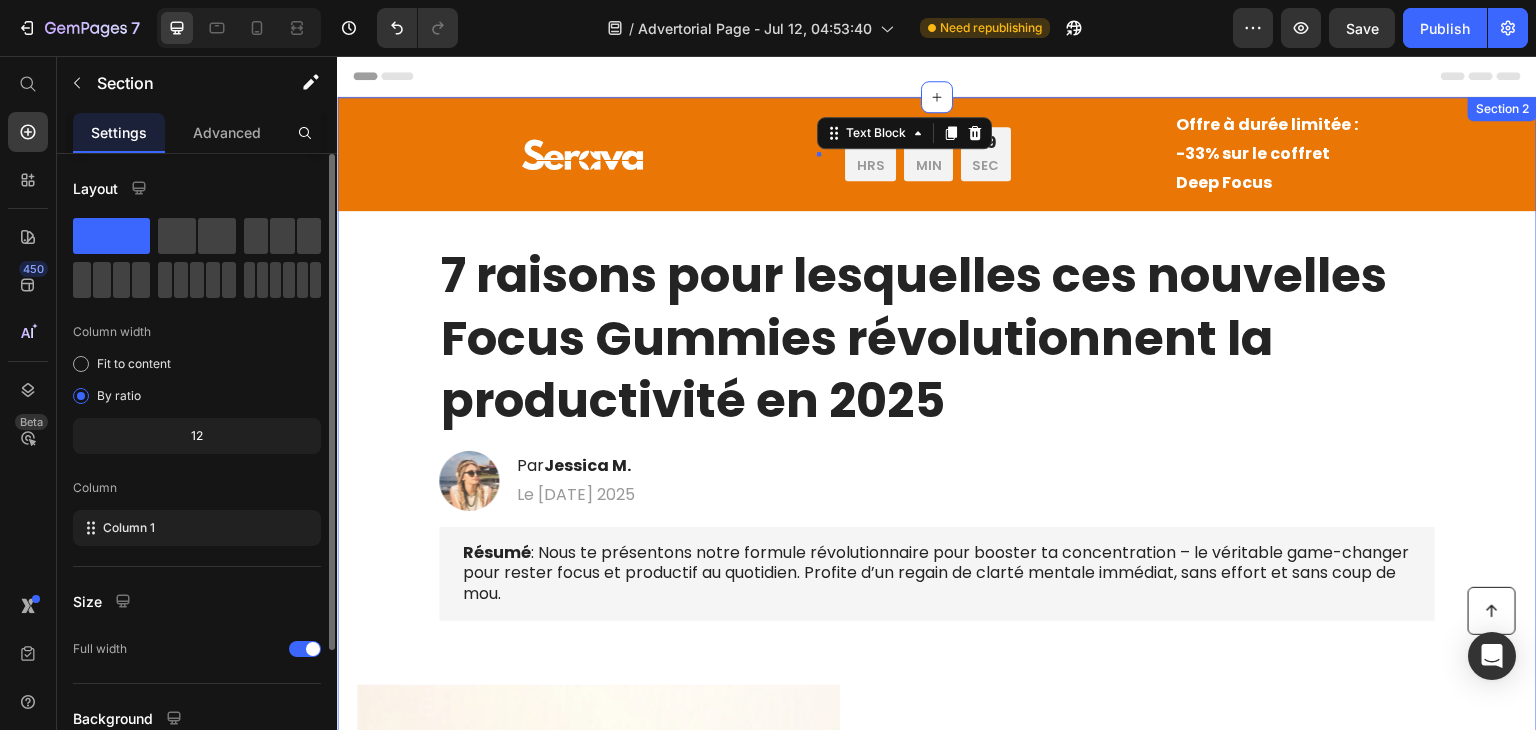 click on "Image Offre à durée limitée : -33% sur le coffret Deep Focus Text Block   0 34 HRS 39 MIN 09 SEC Countdown Timer Row Offre à durée limitée : -33% sur le coffret Deep Focus Text Block Row Row 7 raisons pour lesquelles ces nouvelles Focus Gummies révolutionnent la productivité en 2025 Heading Image Par  Jessica M. Heading Le 16 juin 2025 Text Block Row Résumé  : Nous te présentons notre formule révolutionnaire pour booster ta concentration – le véritable game-changer pour rester focus et productif au quotidien. Profite d’un regain de clarté mentale immédiat, sans effort et sans coup de mou. Text Block Image 1. Tu n’es pas paresseux. Ton cerveau est en surcharge. Heading Si tu as l’impression de procrastiner sans raison, ce n’est pas un manque de volonté. Ton cerveau subit une avalanche de sollicitations : notifications, multitâche, café à outrance, stress constant.   Text Block Row 2. Tes crashes de dopamine sabotent ton ambition Heading     Text Block Image Row Image Heading" at bounding box center (937, 1263) 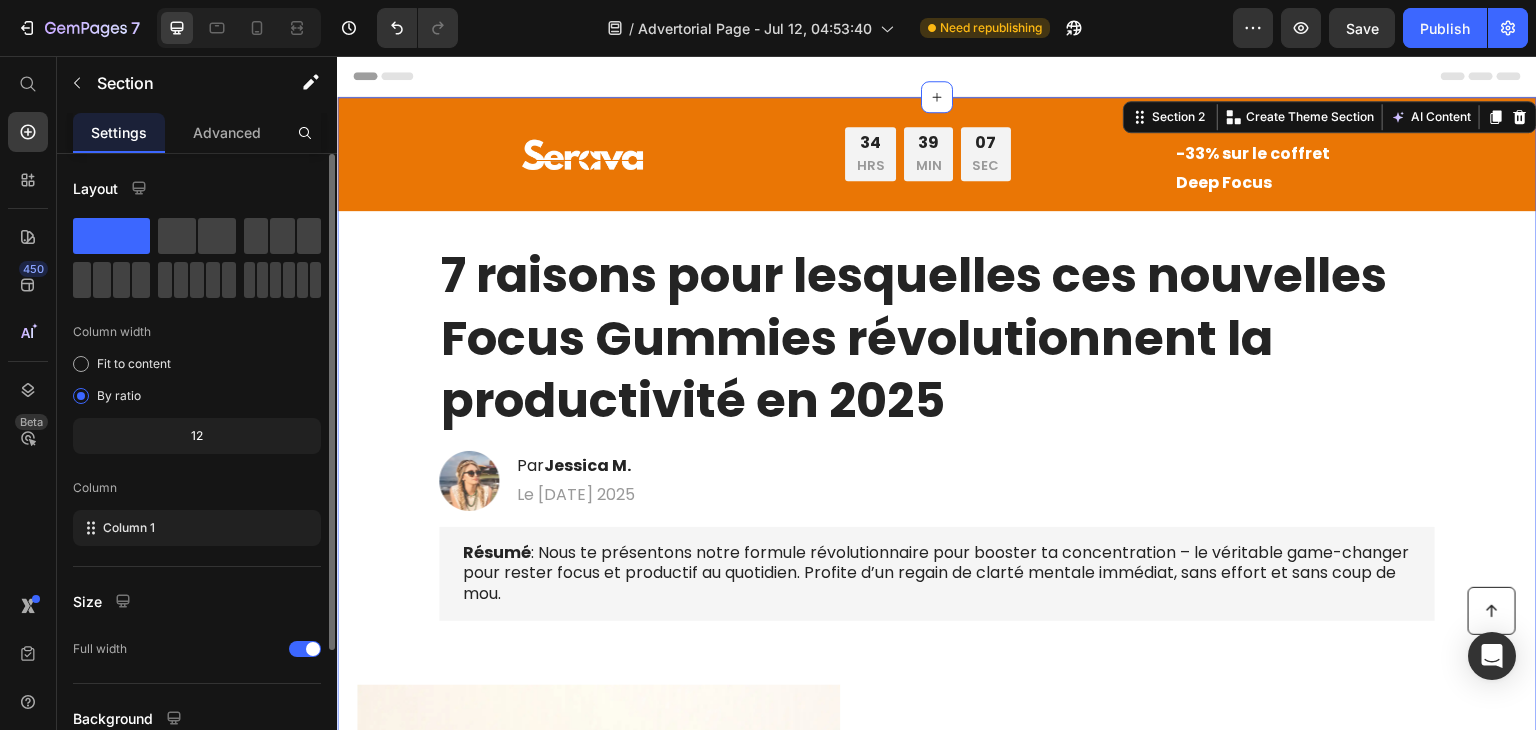 click at bounding box center (239, 28) 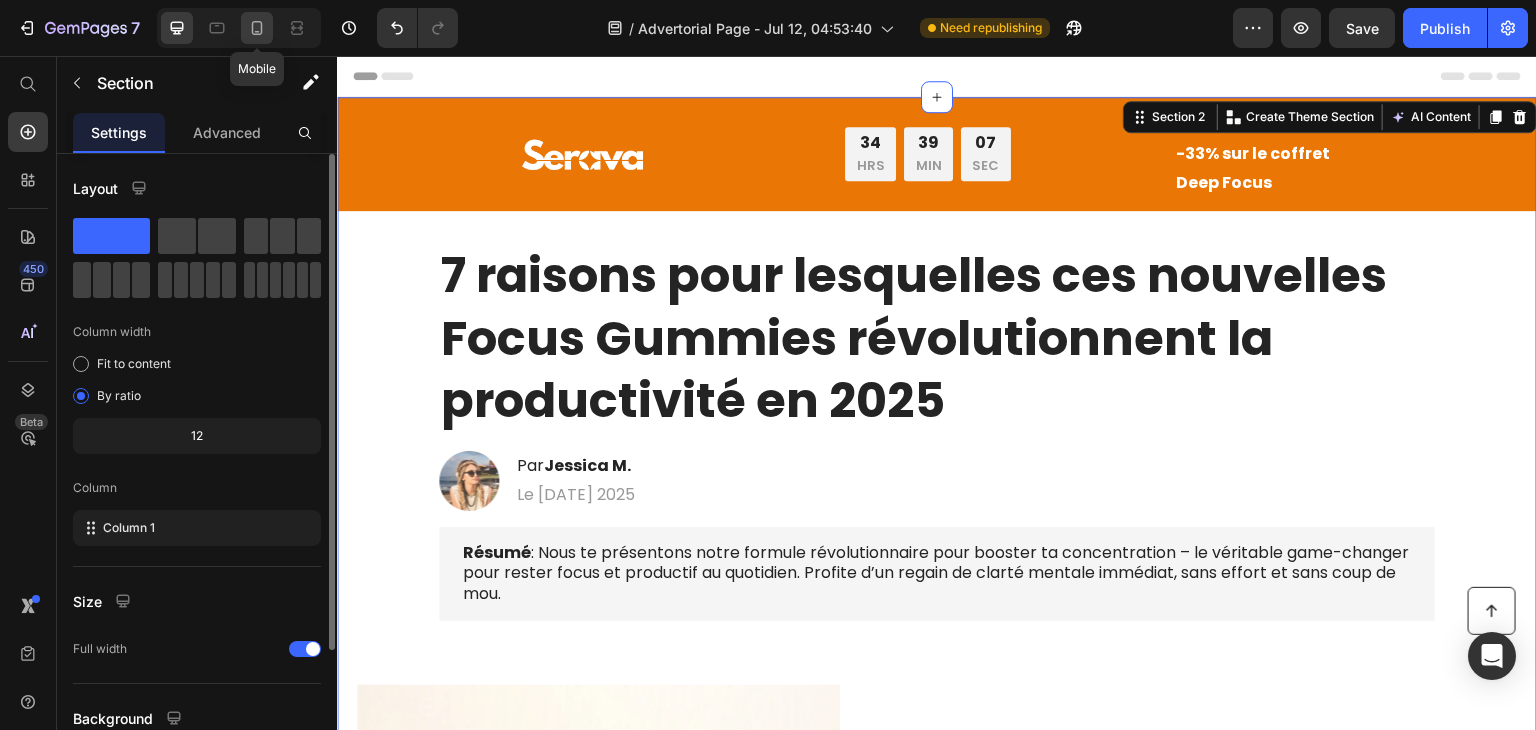 click 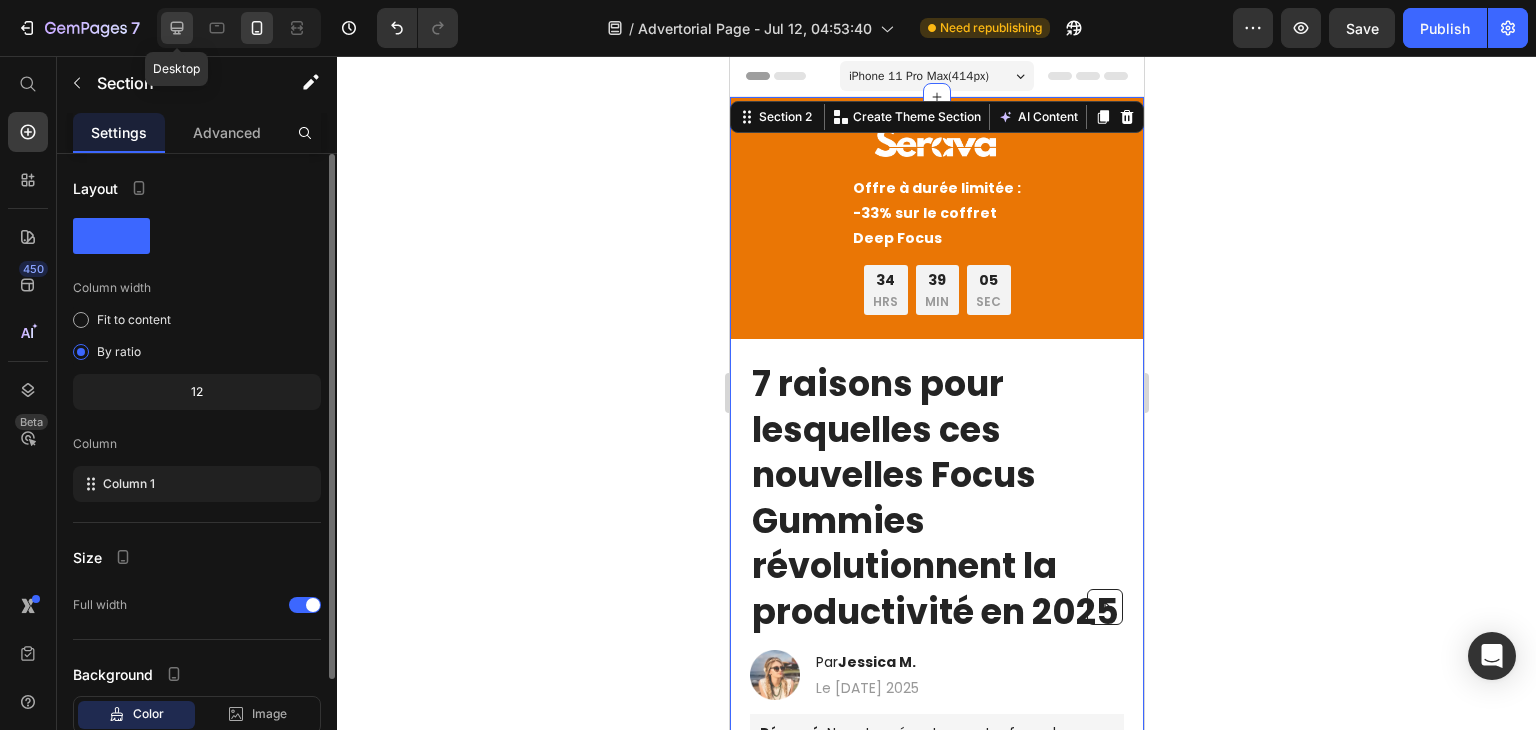 click 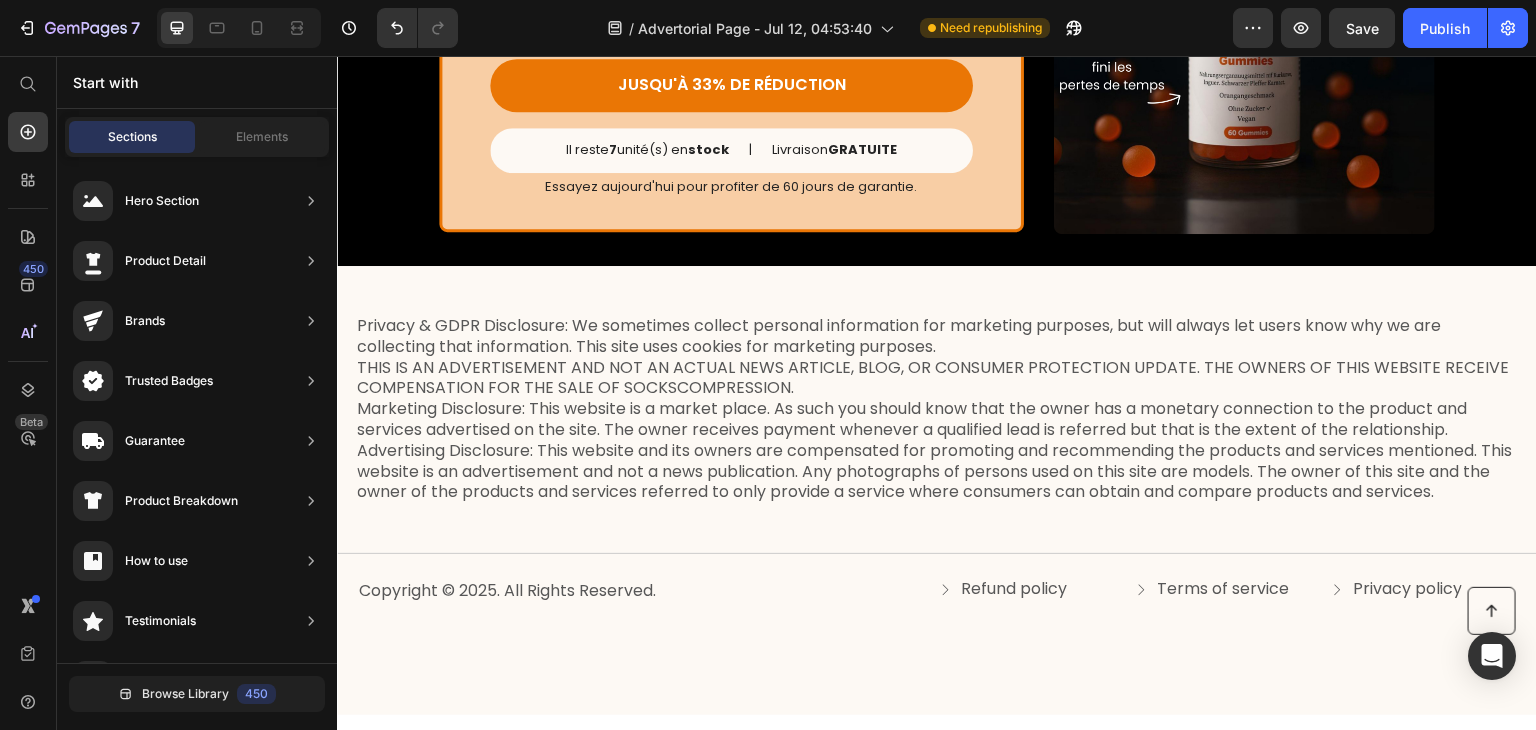 scroll, scrollTop: 4426, scrollLeft: 0, axis: vertical 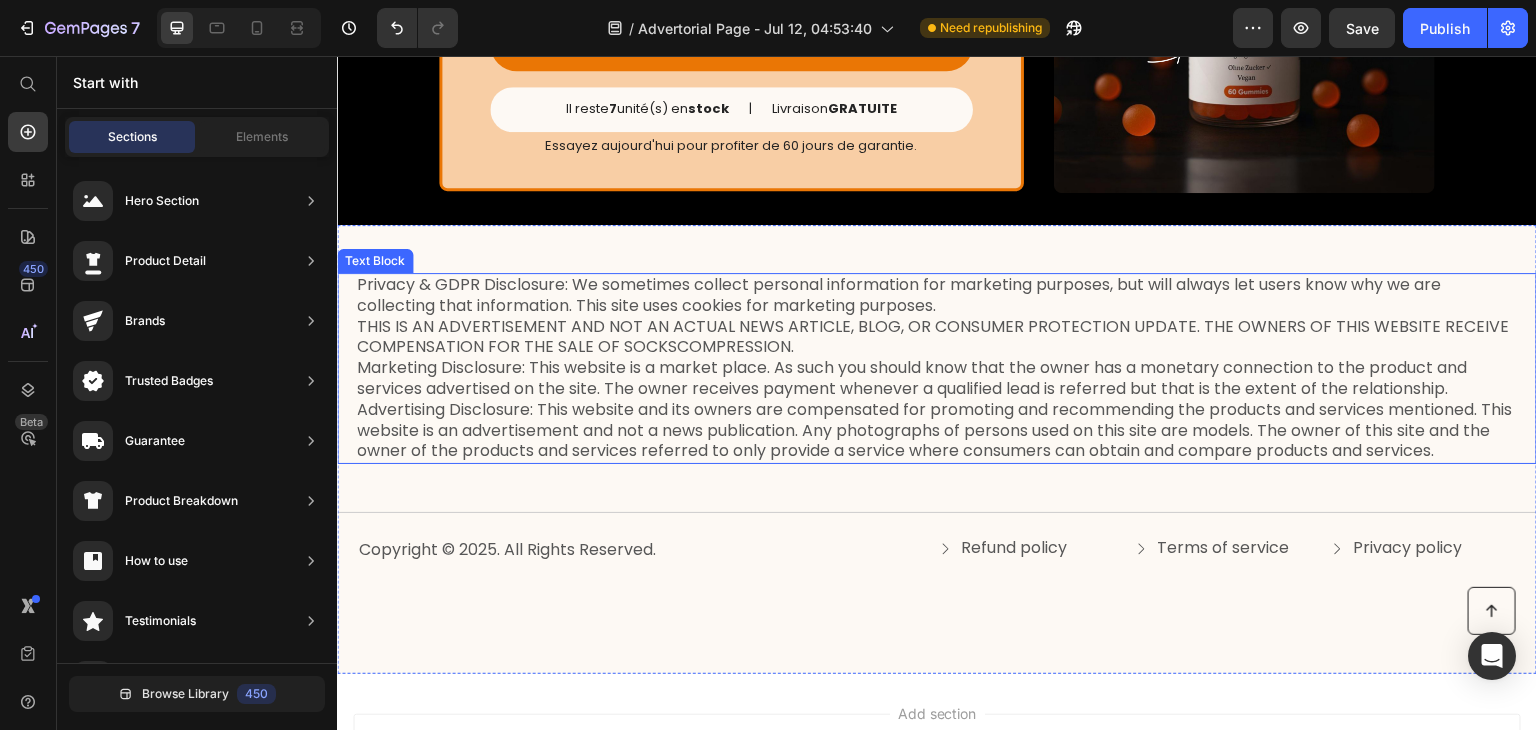 click on "Privacy & GDPR Disclosure: We sometimes collect personal information for marketing purposes, but will always let users know why we are collecting that information. This site uses cookies for marketing purposes. THIS IS AN ADVERTISEMENT AND NOT AN ACTUAL NEWS ARTICLE, BLOG, OR CONSUMER PROTECTION UPDATE. THE OWNERS OF THIS WEBSITE RECEIVE COMPENSATION FOR THE SALE OF SOCKSCOMPRESSION. Marketing Disclosure: This website is a market place. As such you should know that the owner has a monetary connection to the product and services advertised on the site. The owner receives payment whenever a qualified lead is referred but that is the extent of the relationship." at bounding box center [937, 368] 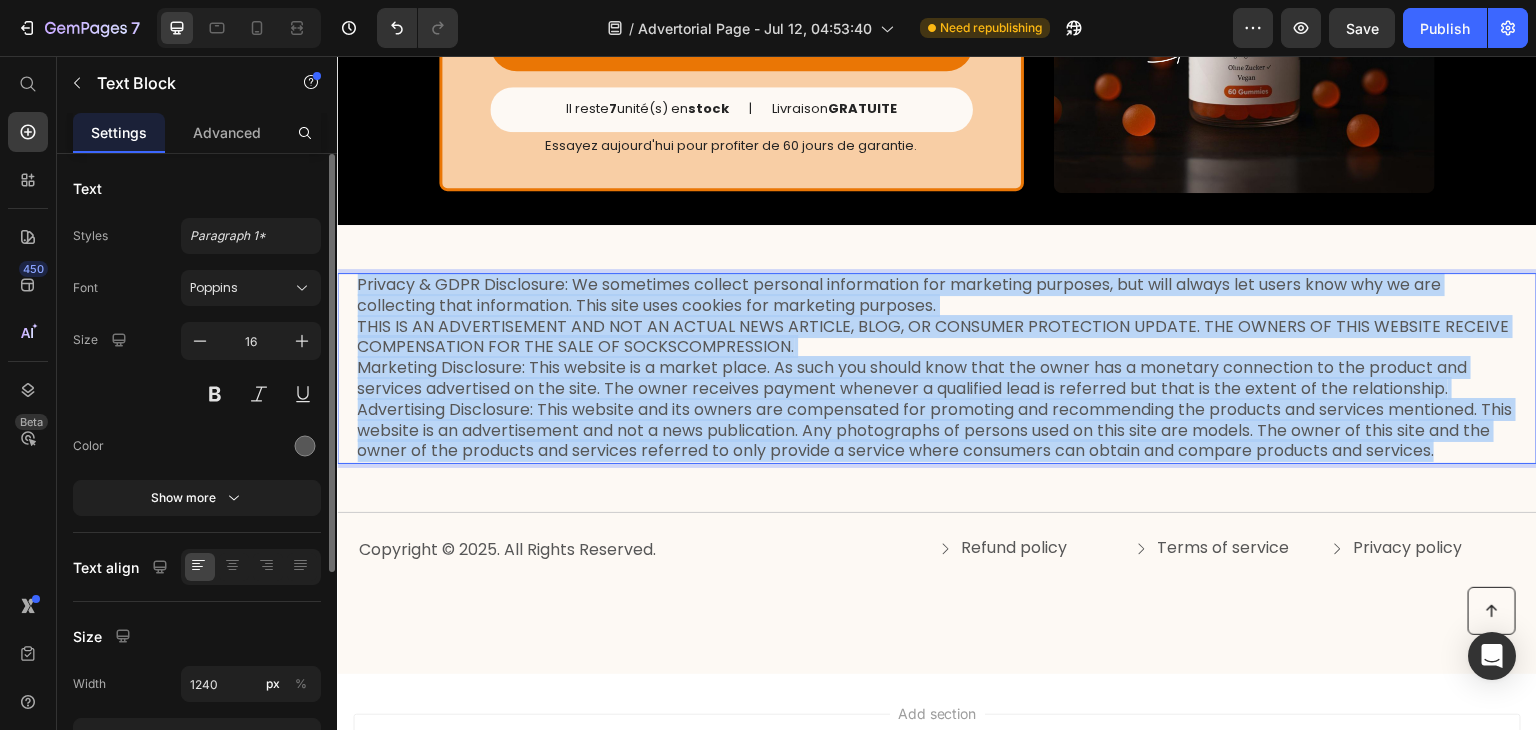 drag, startPoint x: 434, startPoint y: 468, endPoint x: 346, endPoint y: 292, distance: 196.77399 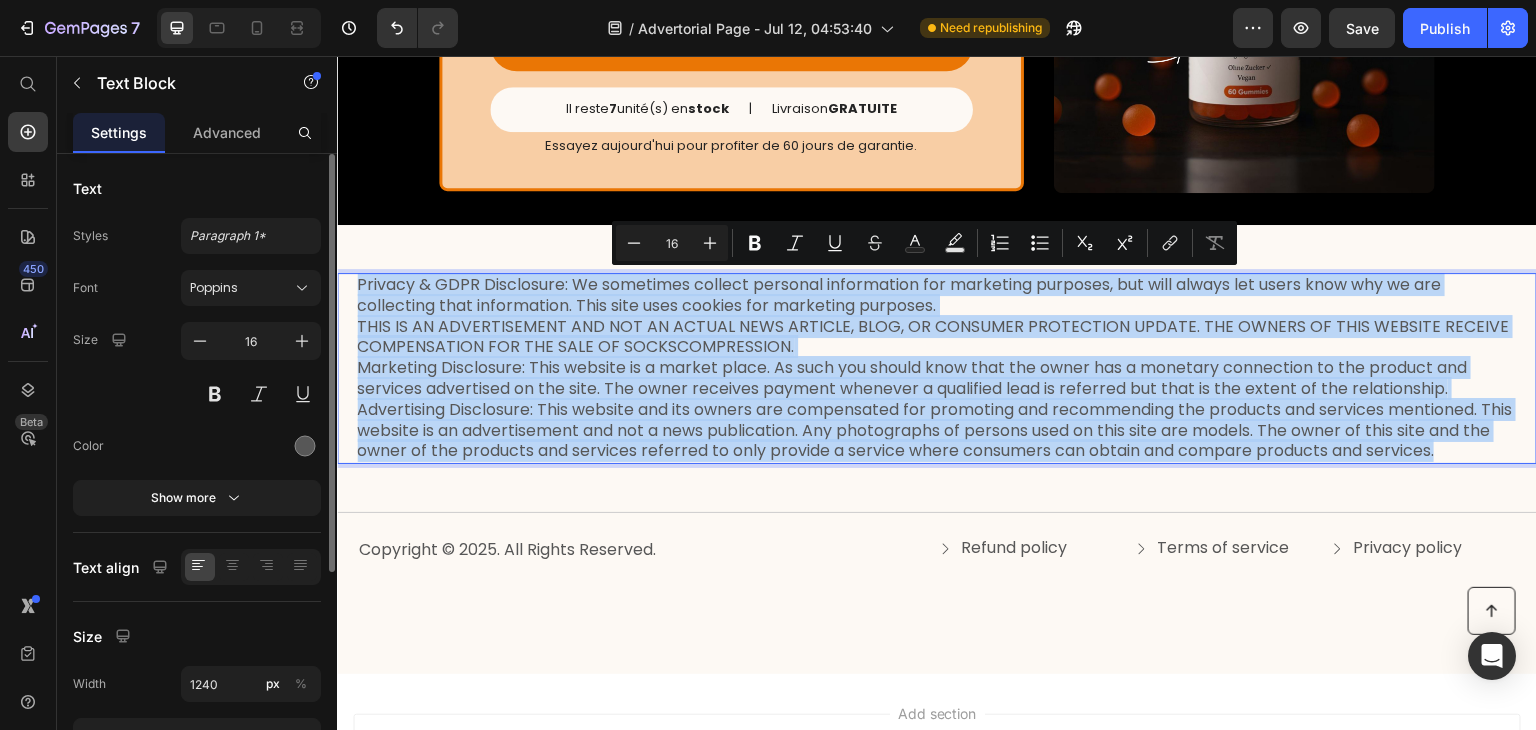 copy on "Privacy & GDPR Disclosure: We sometimes collect personal information for marketing purposes, but will always let users know why we are collecting that information. This site uses cookies for marketing purposes. THIS IS AN ADVERTISEMENT AND NOT AN ACTUAL NEWS ARTICLE, BLOG, OR CONSUMER PROTECTION UPDATE. THE OWNERS OF THIS WEBSITE RECEIVE COMPENSATION FOR THE SALE OF SOCKSCOMPRESSION. Marketing Disclosure: This website is a market place. As such you should know that the owner has a monetary connection to the product and services advertised on the site. The owner receives payment whenever a qualified lead is referred but that is the extent of the relationship. Advertising Disclosure: This website and its owners are compensated for promoting and recommending the products and services mentioned. This website is an advertisement and not a news publication. Any photographs of persons used on this site are models. The owner of this site and the owner of the products and services referred to only provide a service..." 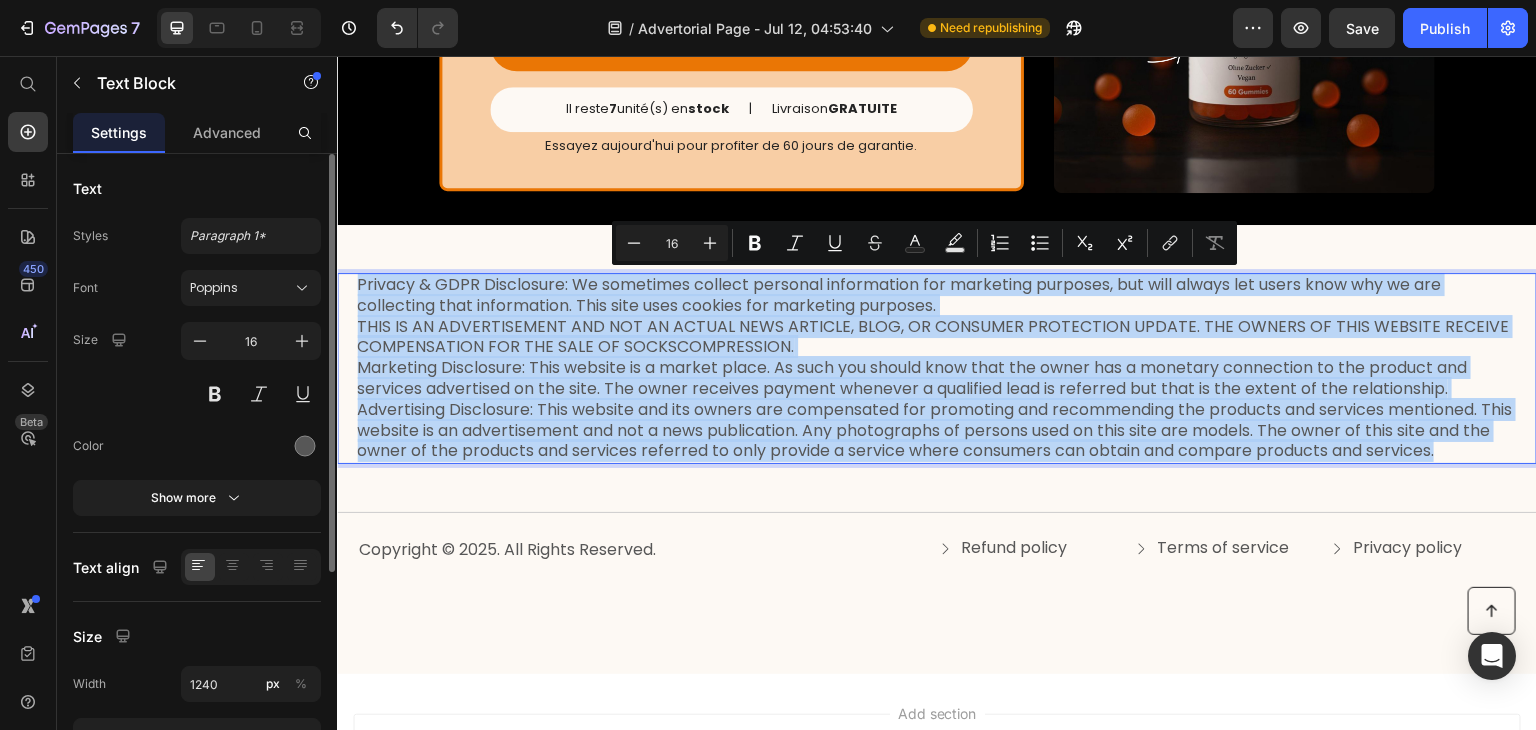 click on "Privacy & GDPR Disclosure: We sometimes collect personal information for marketing purposes, but will always let users know why we are collecting that information. This site uses cookies for marketing purposes. THIS IS AN ADVERTISEMENT AND NOT AN ACTUAL NEWS ARTICLE, BLOG, OR CONSUMER PROTECTION UPDATE. THE OWNERS OF THIS WEBSITE RECEIVE COMPENSATION FOR THE SALE OF SOCKSCOMPRESSION. Marketing Disclosure: This website is a market place. As such you should know that the owner has a monetary connection to the product and services advertised on the site. The owner receives payment whenever a qualified lead is referred but that is the extent of the relationship." at bounding box center (937, 368) 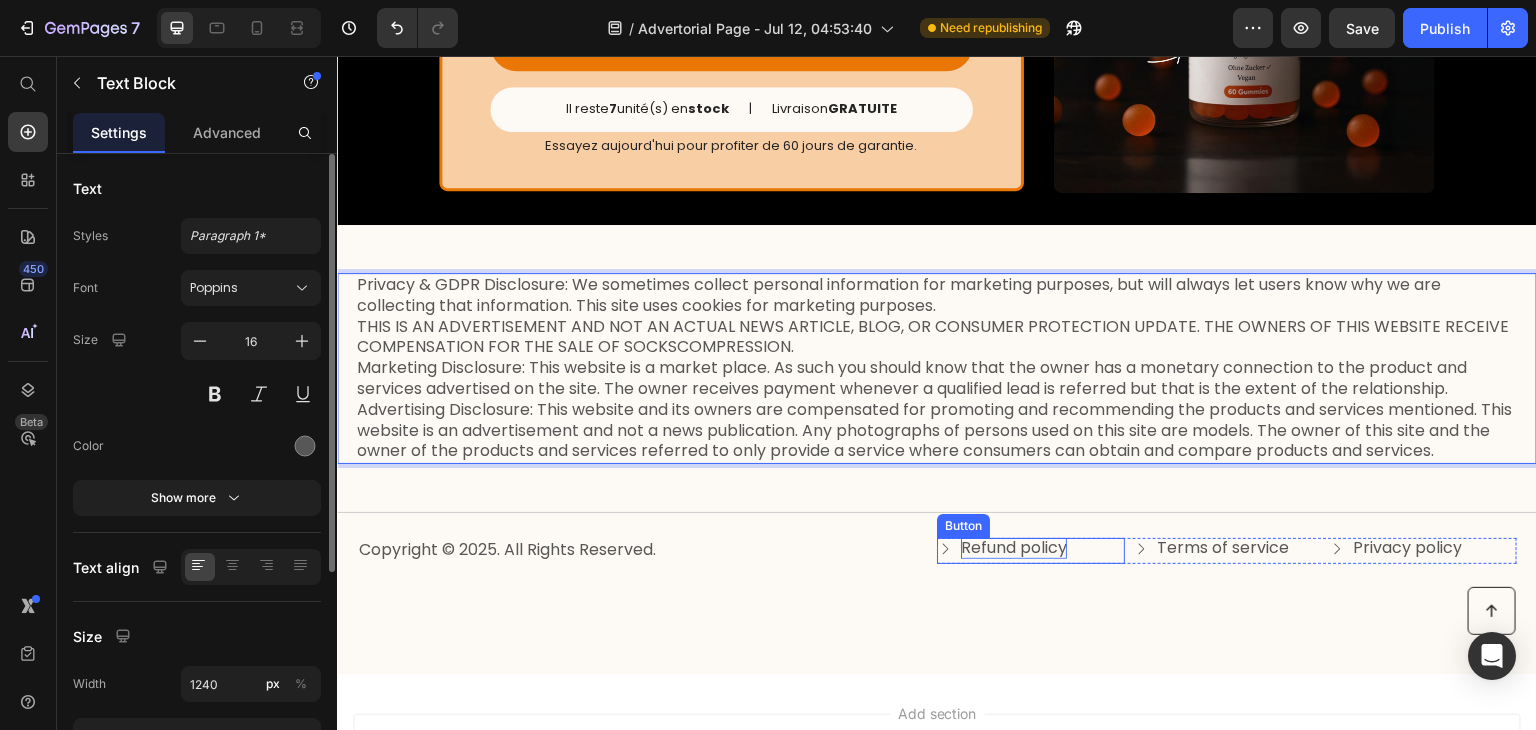 click on "Refund policy" at bounding box center (1014, 548) 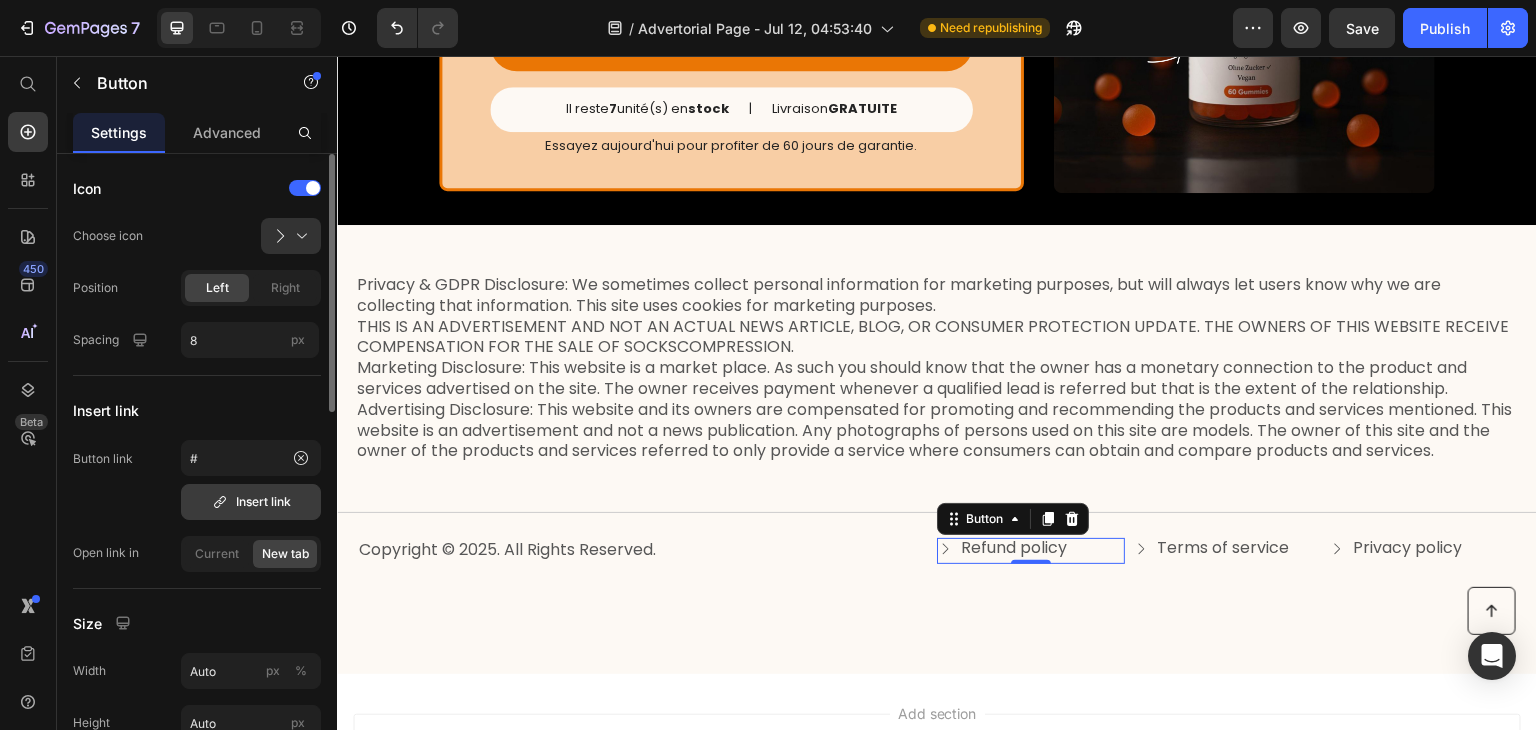 click on "Insert link" at bounding box center [251, 502] 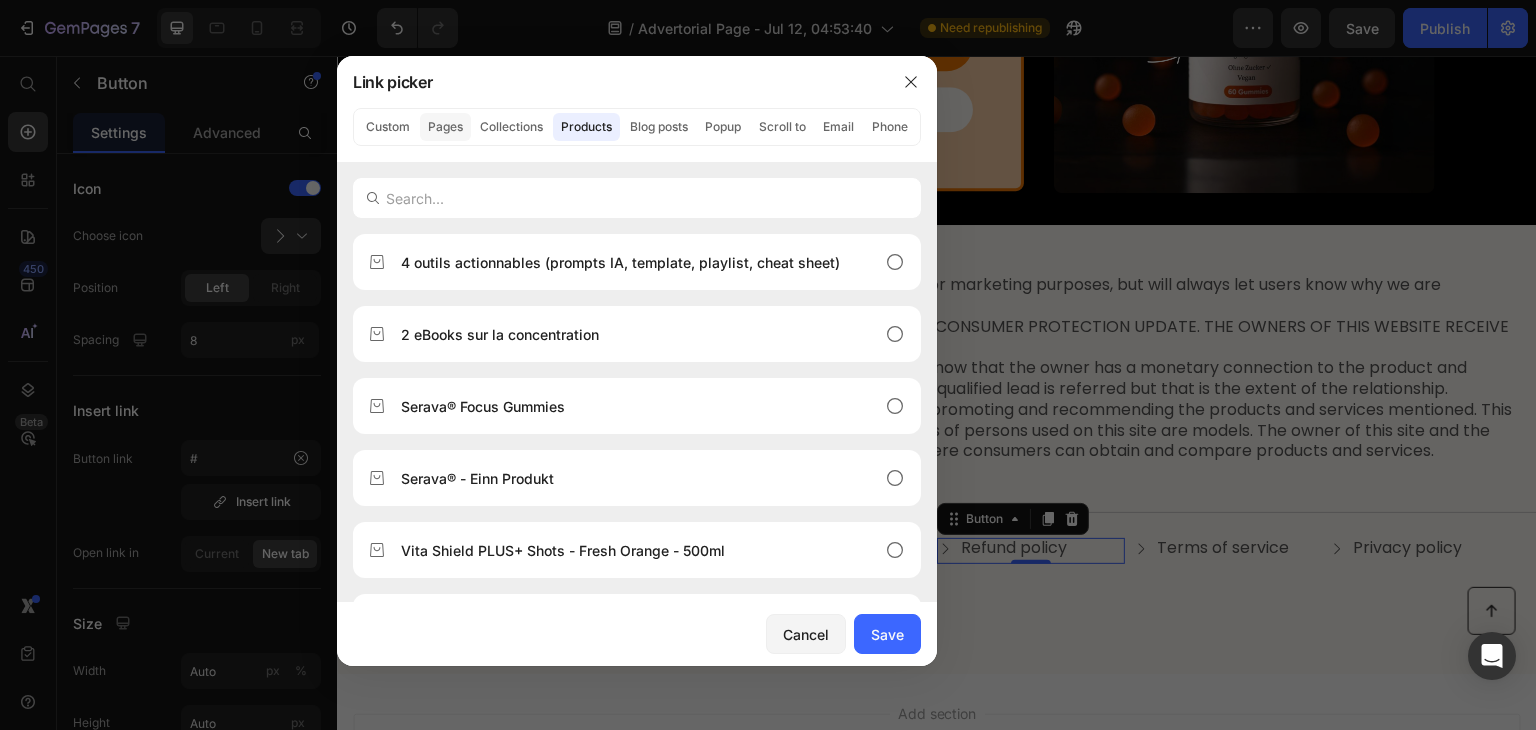 click on "Pages" 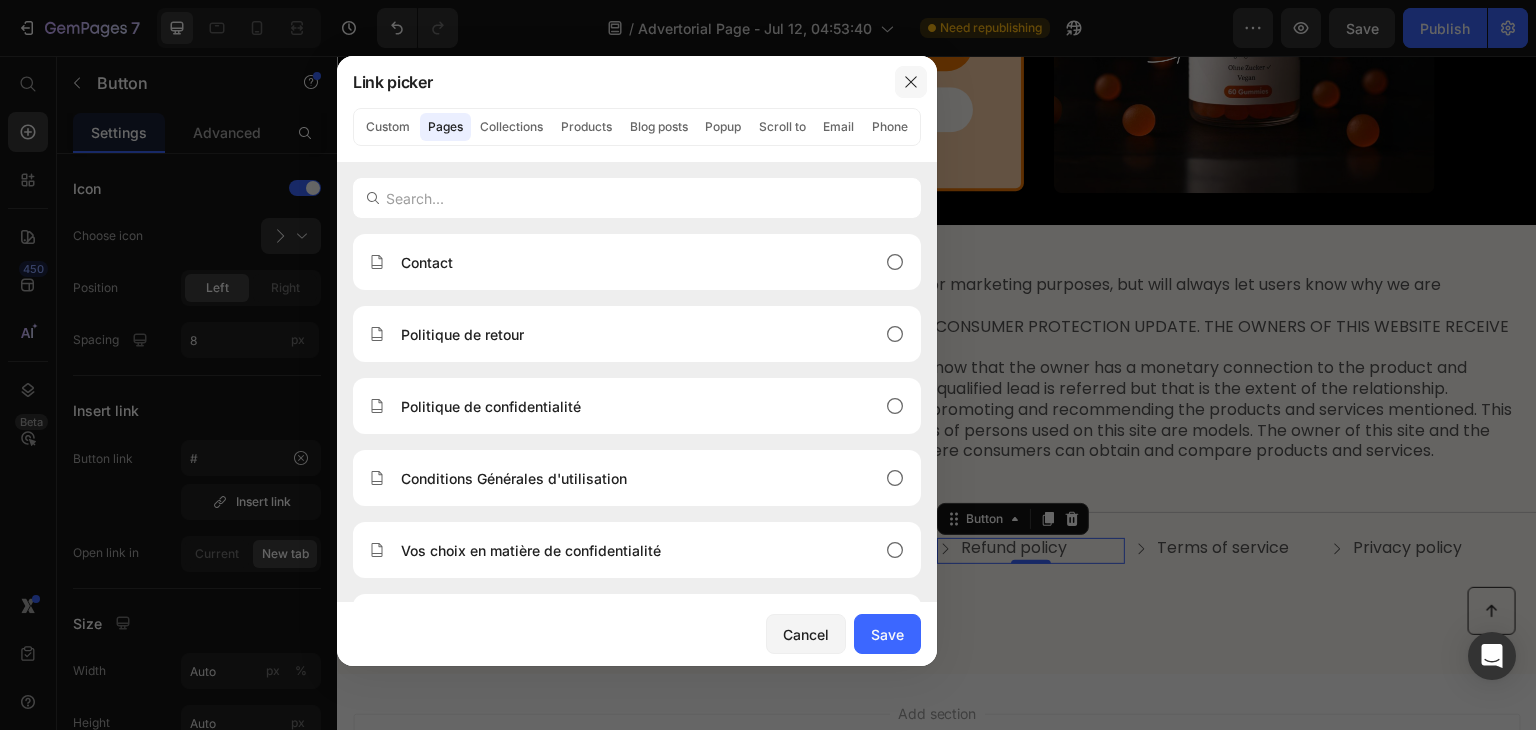 click at bounding box center [911, 82] 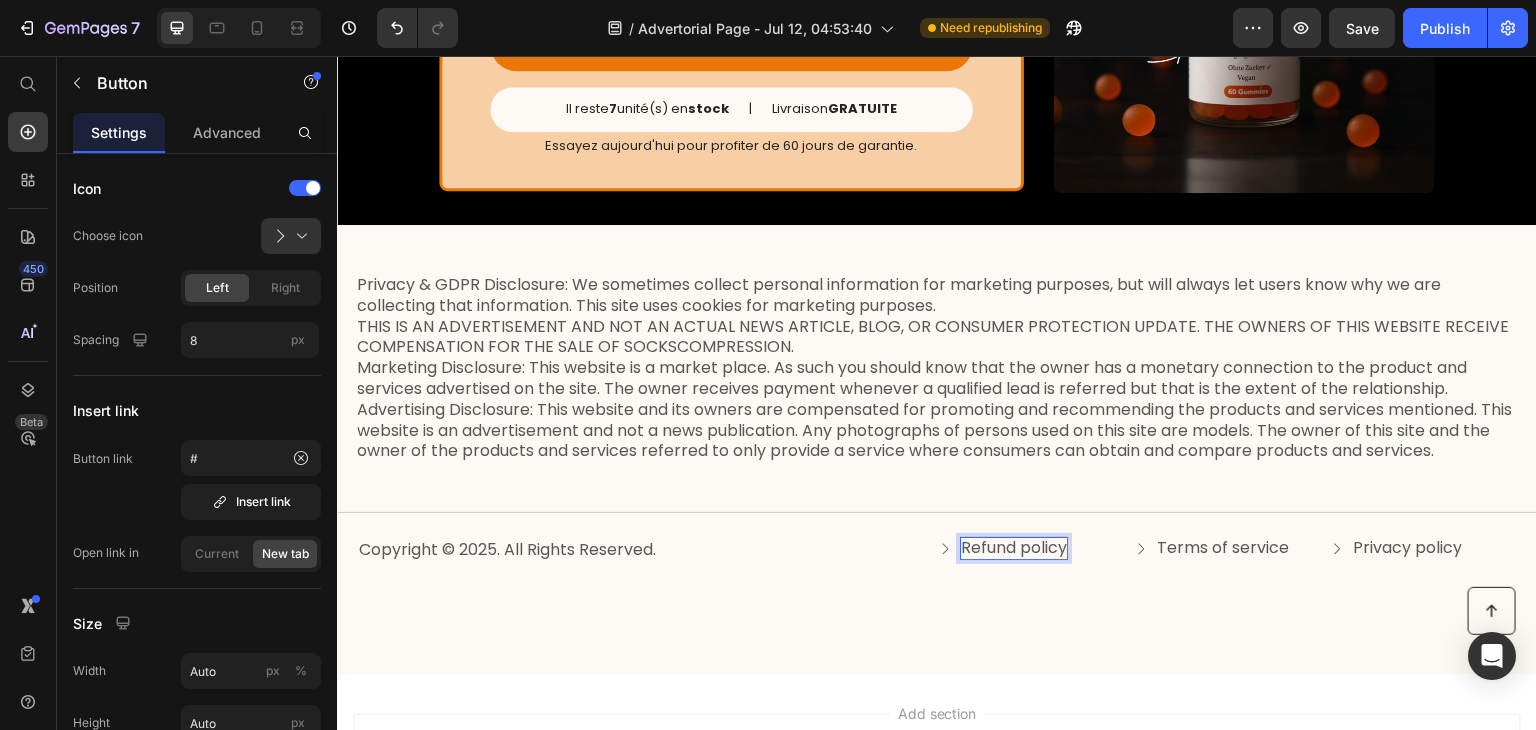 click on "Refund policy" at bounding box center (1014, 548) 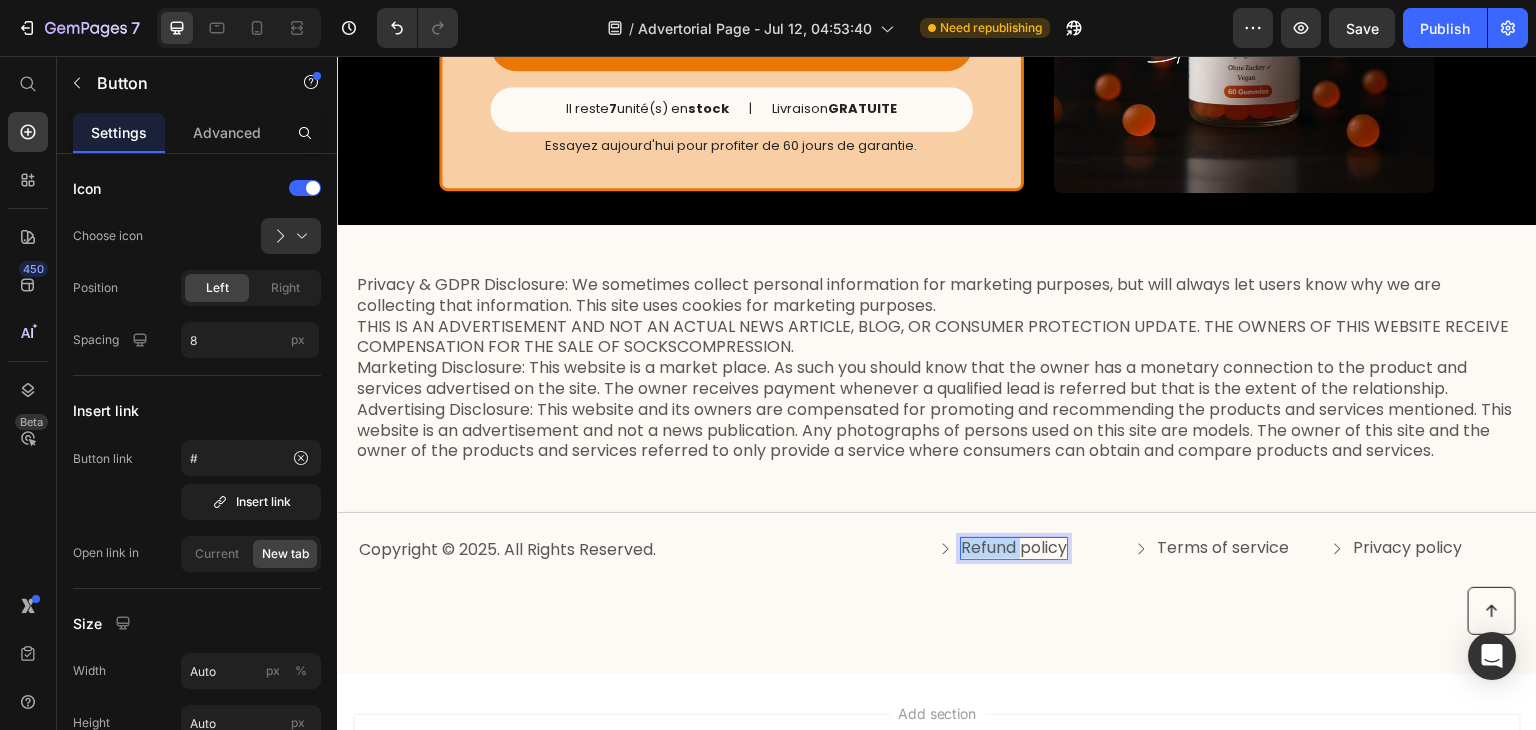 click on "Refund policy" at bounding box center (1014, 548) 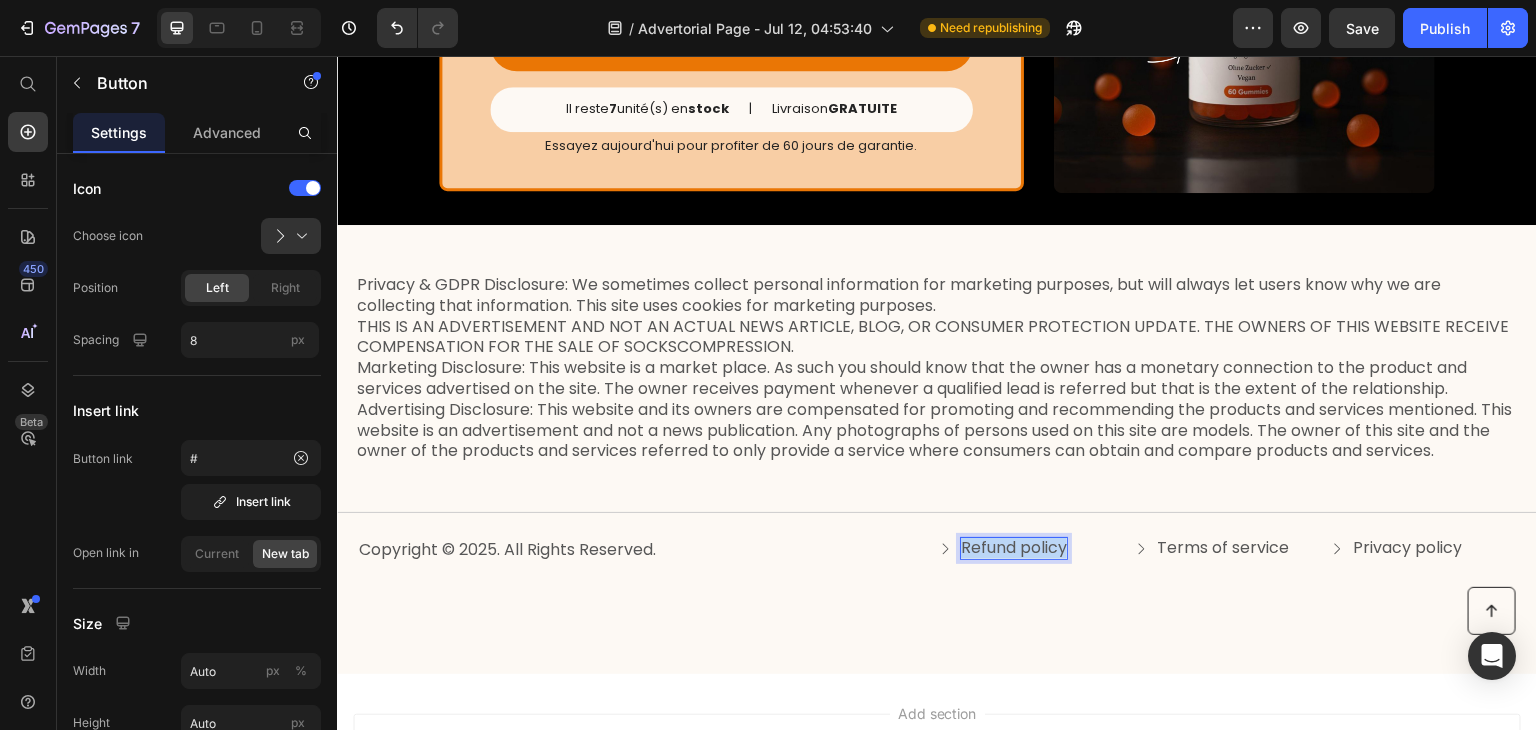 click on "Refund policy" at bounding box center [1014, 548] 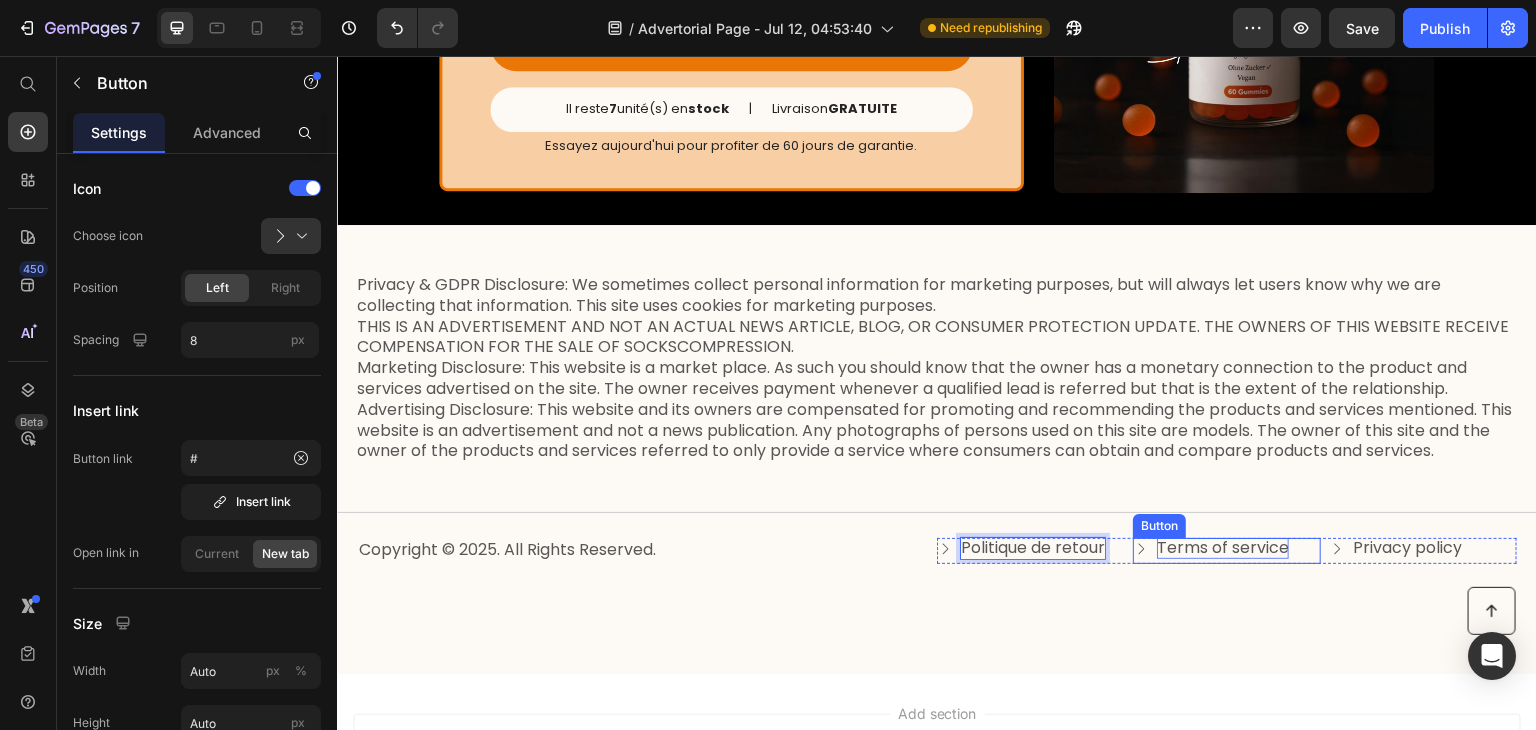 click on "Terms of service" at bounding box center (1223, 548) 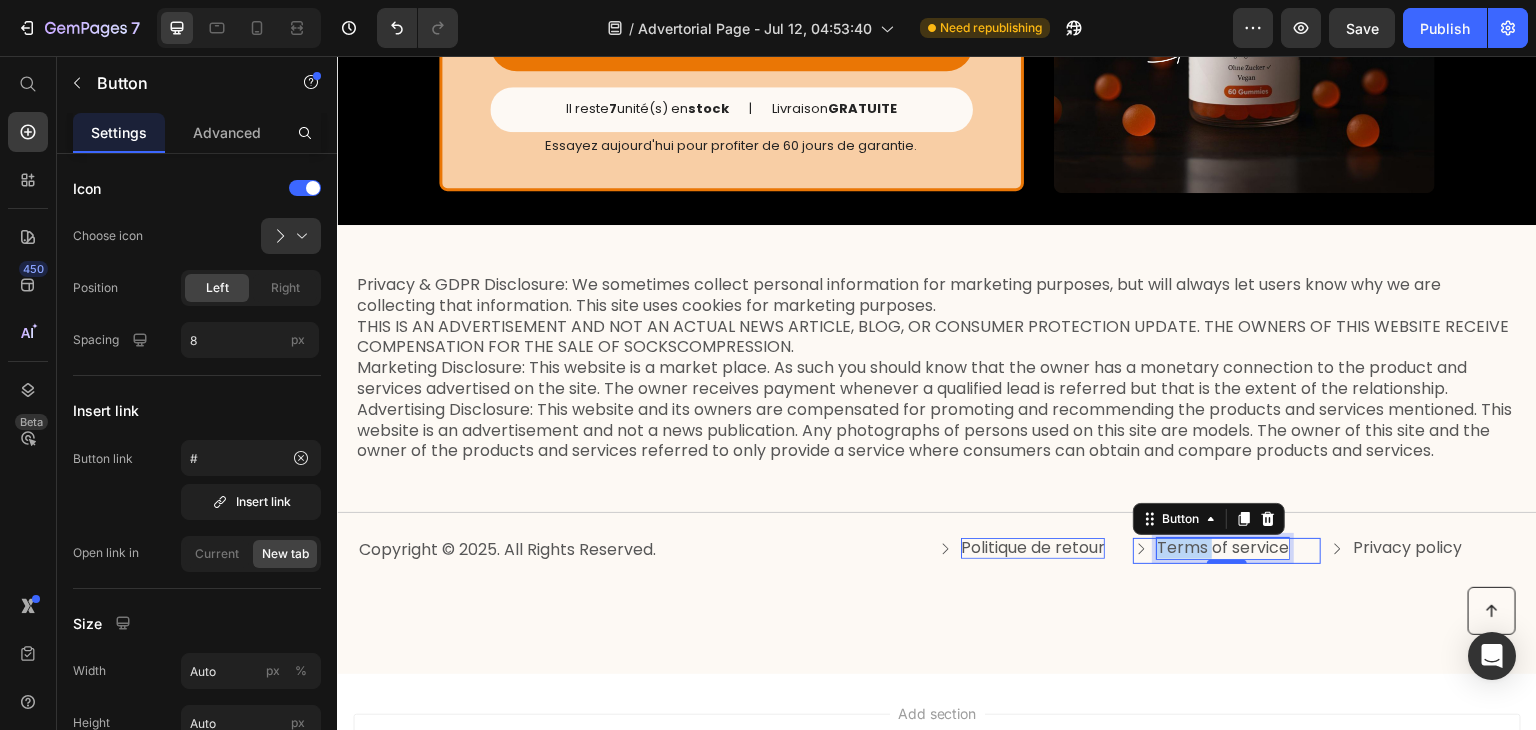 click on "Terms of service" at bounding box center [1223, 548] 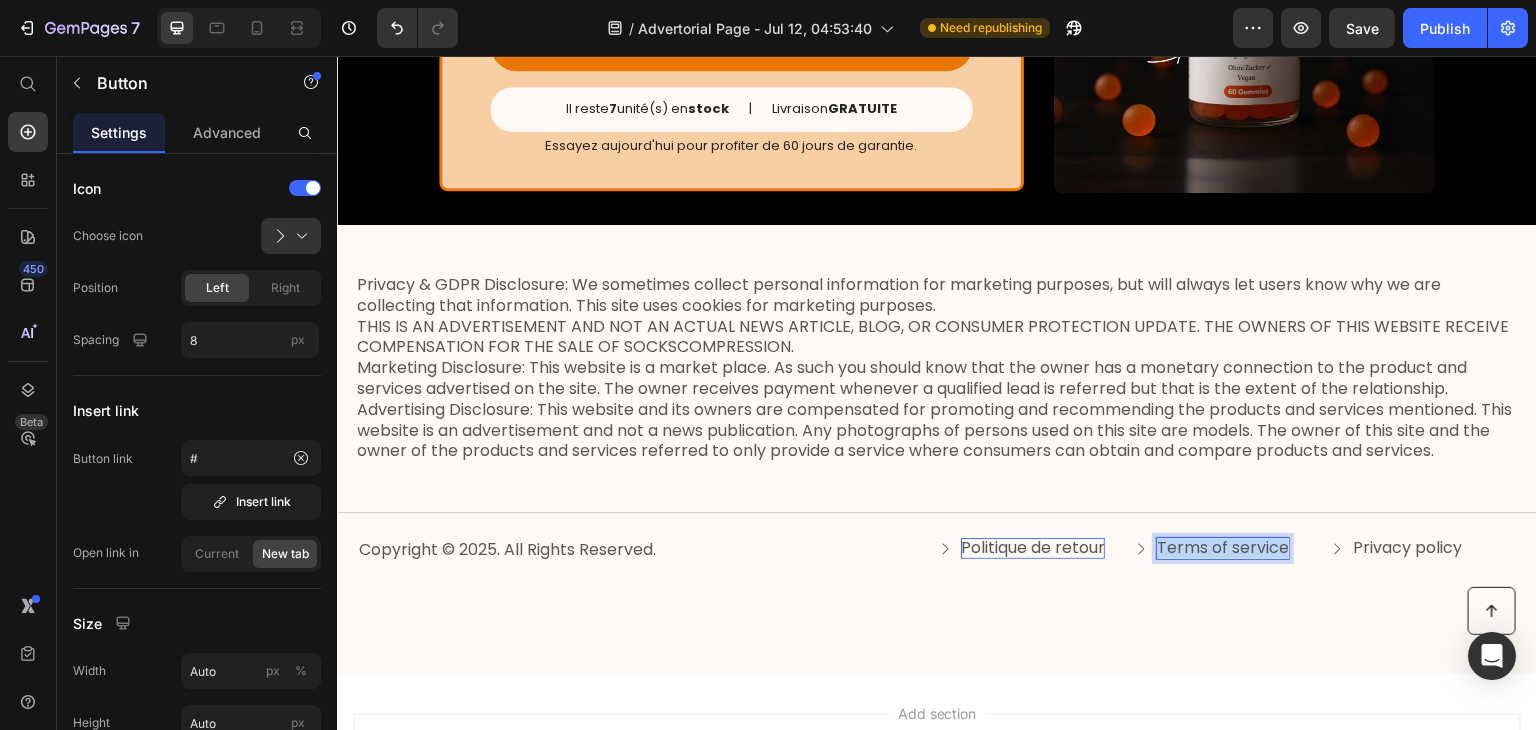 click on "Terms of service" at bounding box center (1223, 548) 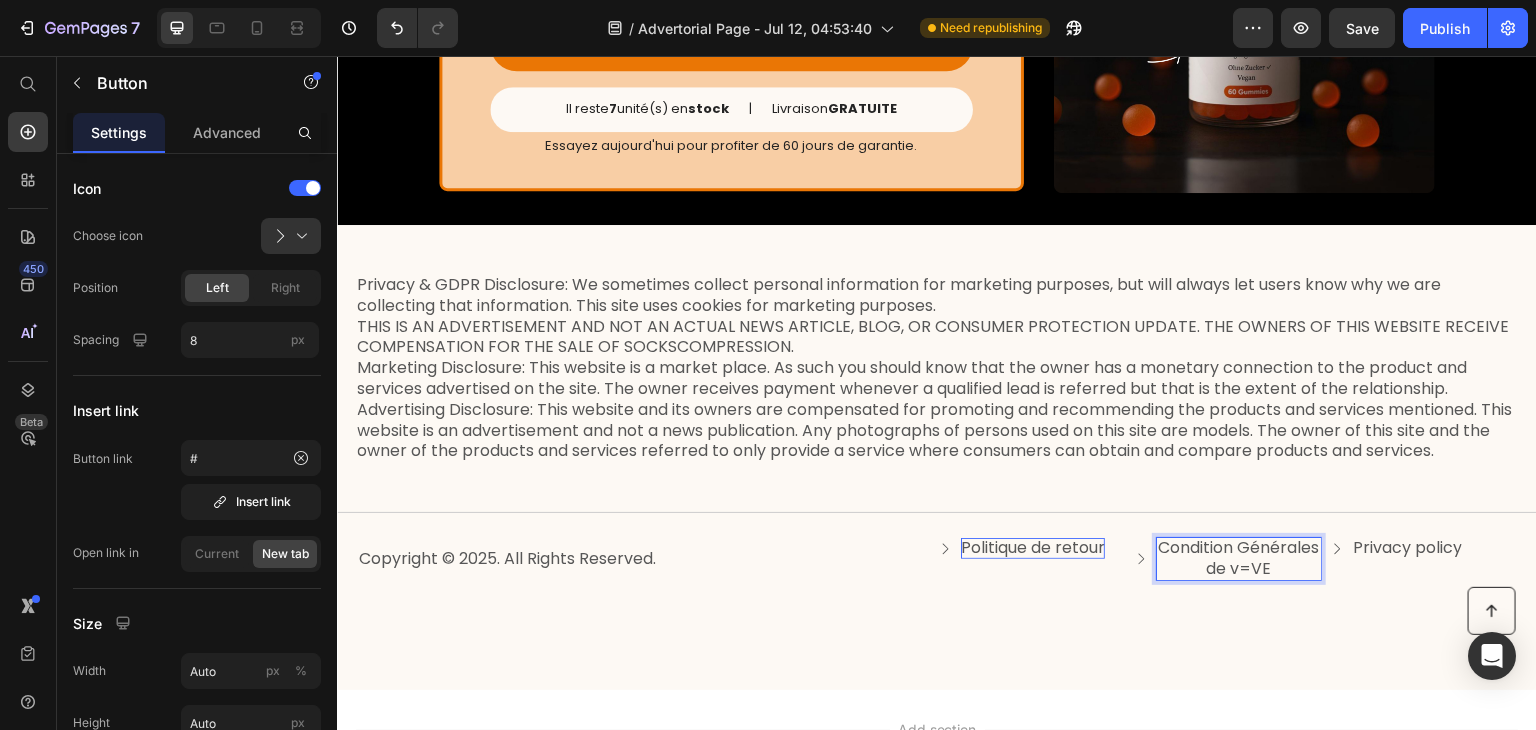 scroll, scrollTop: 0, scrollLeft: 0, axis: both 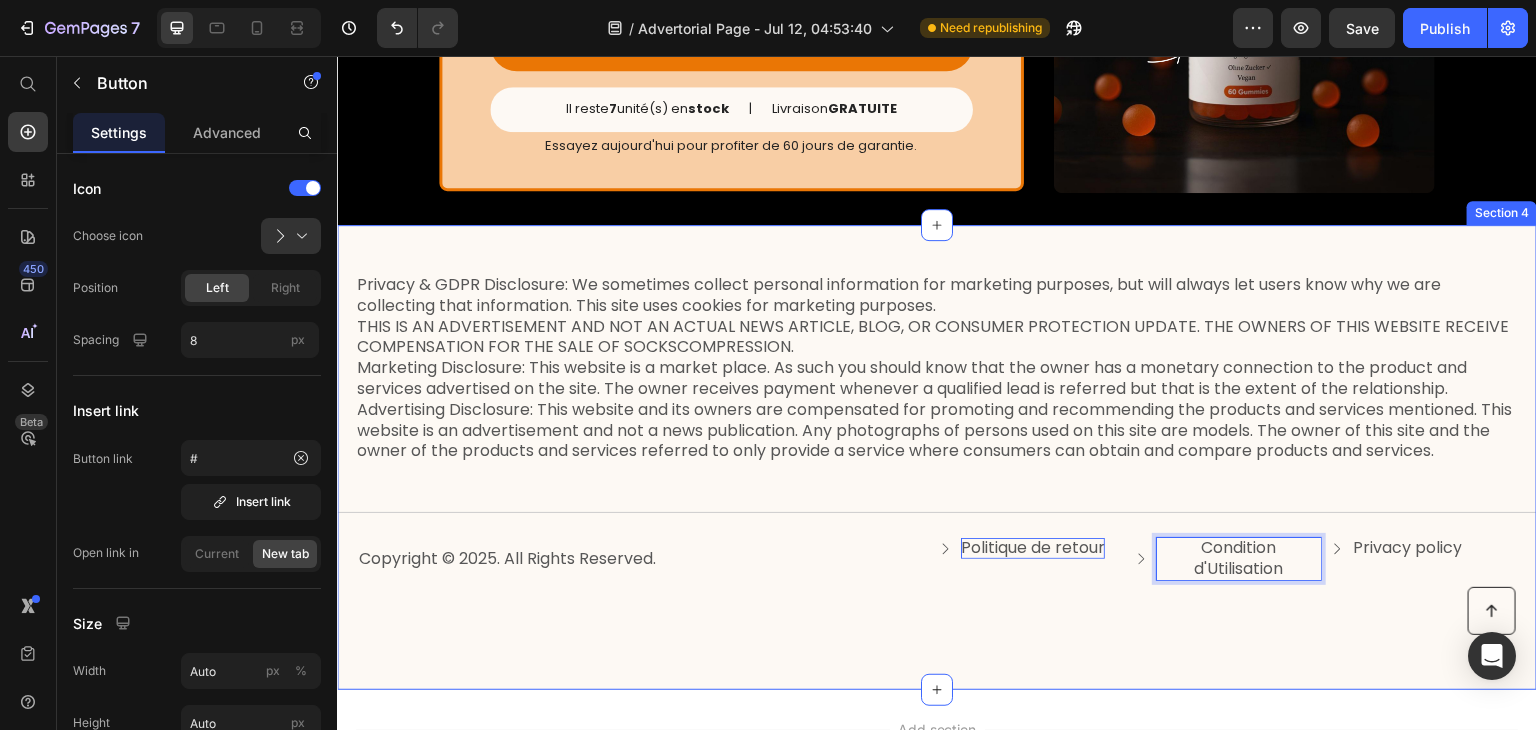 click on "Privacy & GDPR Disclosure: We sometimes collect personal information for marketing purposes, but will always let users know why we are collecting that information. This site uses cookies for marketing purposes. THIS IS AN ADVERTISEMENT AND NOT AN ACTUAL NEWS ARTICLE, BLOG, OR CONSUMER PROTECTION UPDATE. THE OWNERS OF THIS WEBSITE RECEIVE COMPENSATION FOR THE SALE OF SOCKSCOMPRESSION. Marketing Disclosure: This website is a market place. As such you should know that the owner has a monetary connection to the product and services advertised on the site. The owner receives payment whenever a qualified lead is referred but that is the extent of the relationship. Text Block                Title Line Copyright © 2025. All Rights Reserved. Text Block
Politique de retour Button
Condition d'Utilisation Button   0
Privacy policy Button Row Row Section 4" at bounding box center [937, 457] 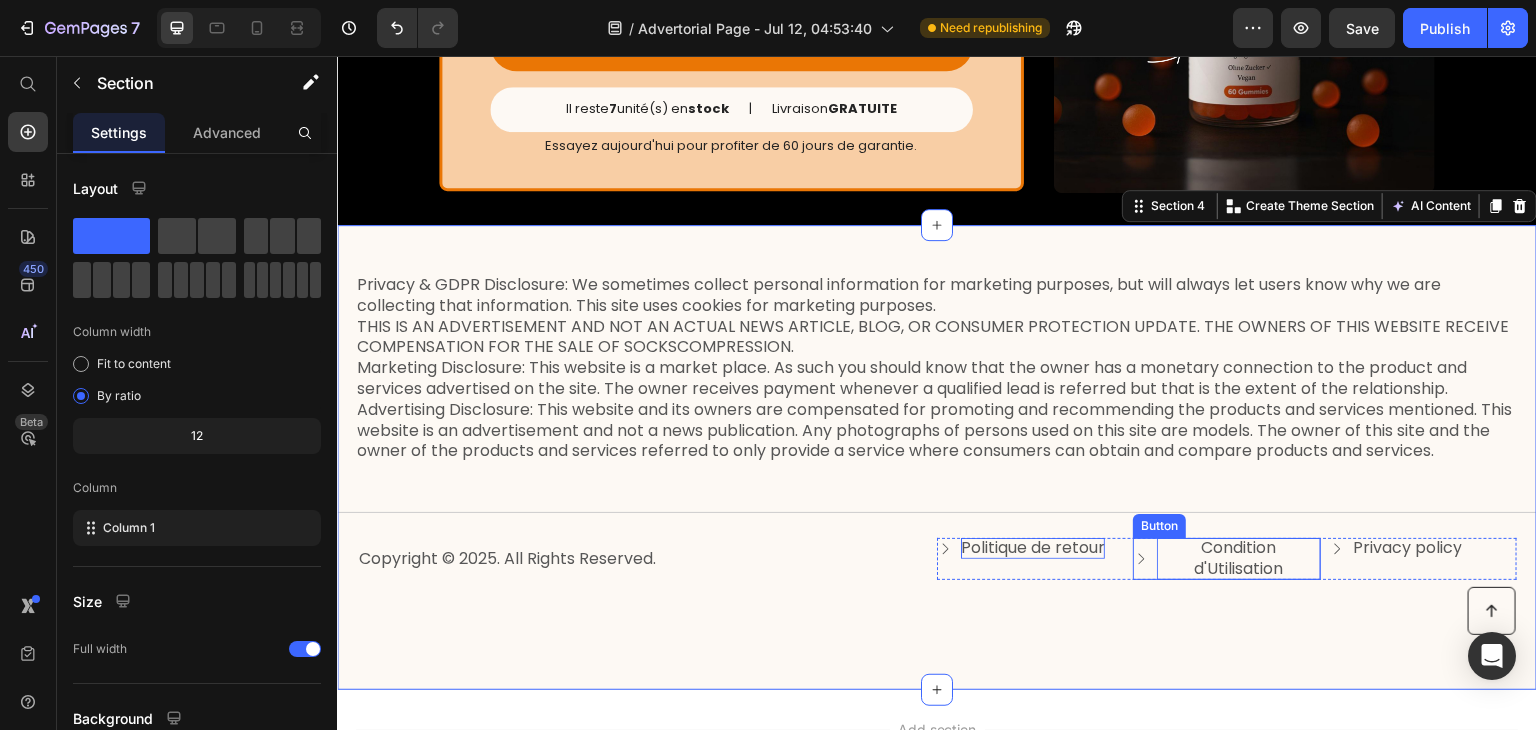 click on "Condition d'Utilisation" at bounding box center [1239, 559] 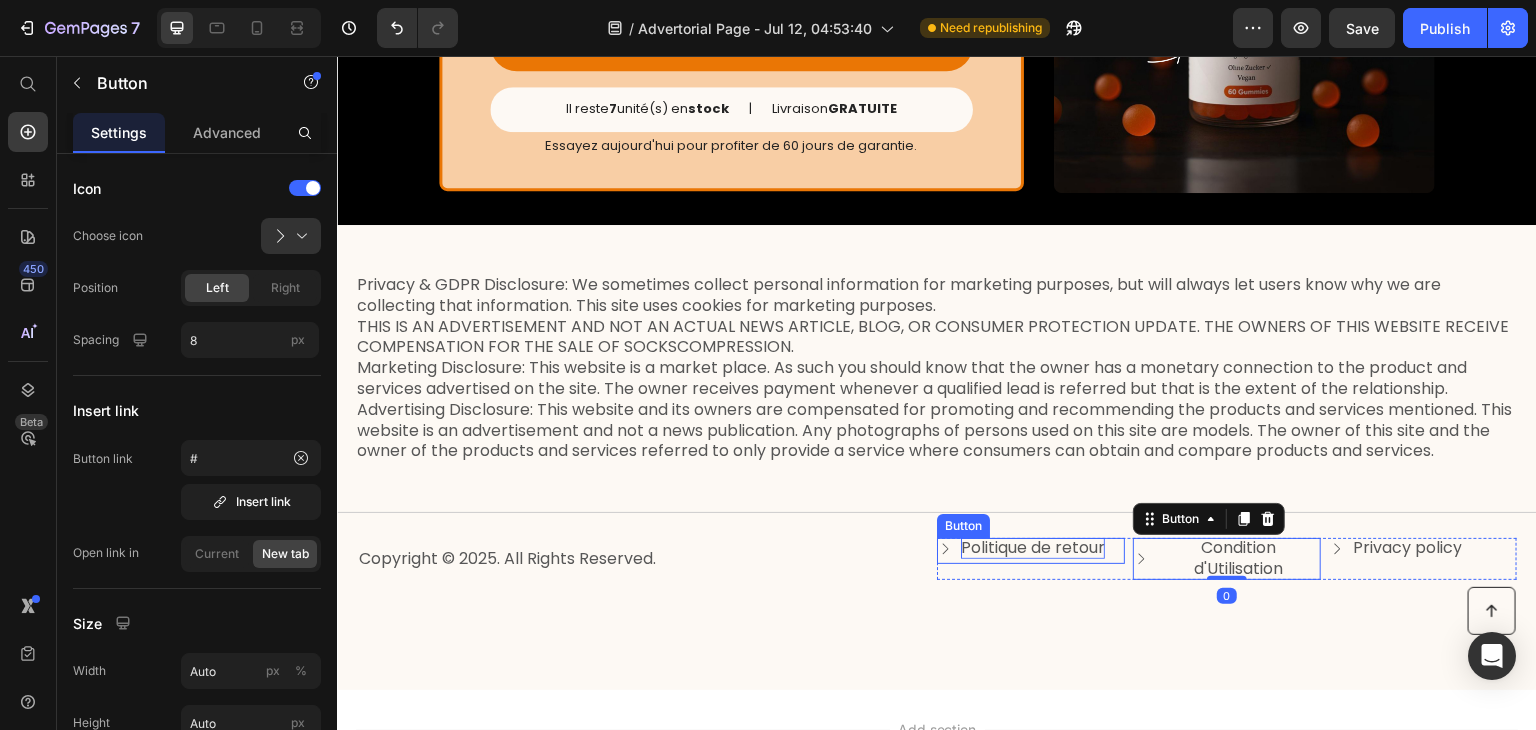 click on "Politique de retour" at bounding box center (1033, 548) 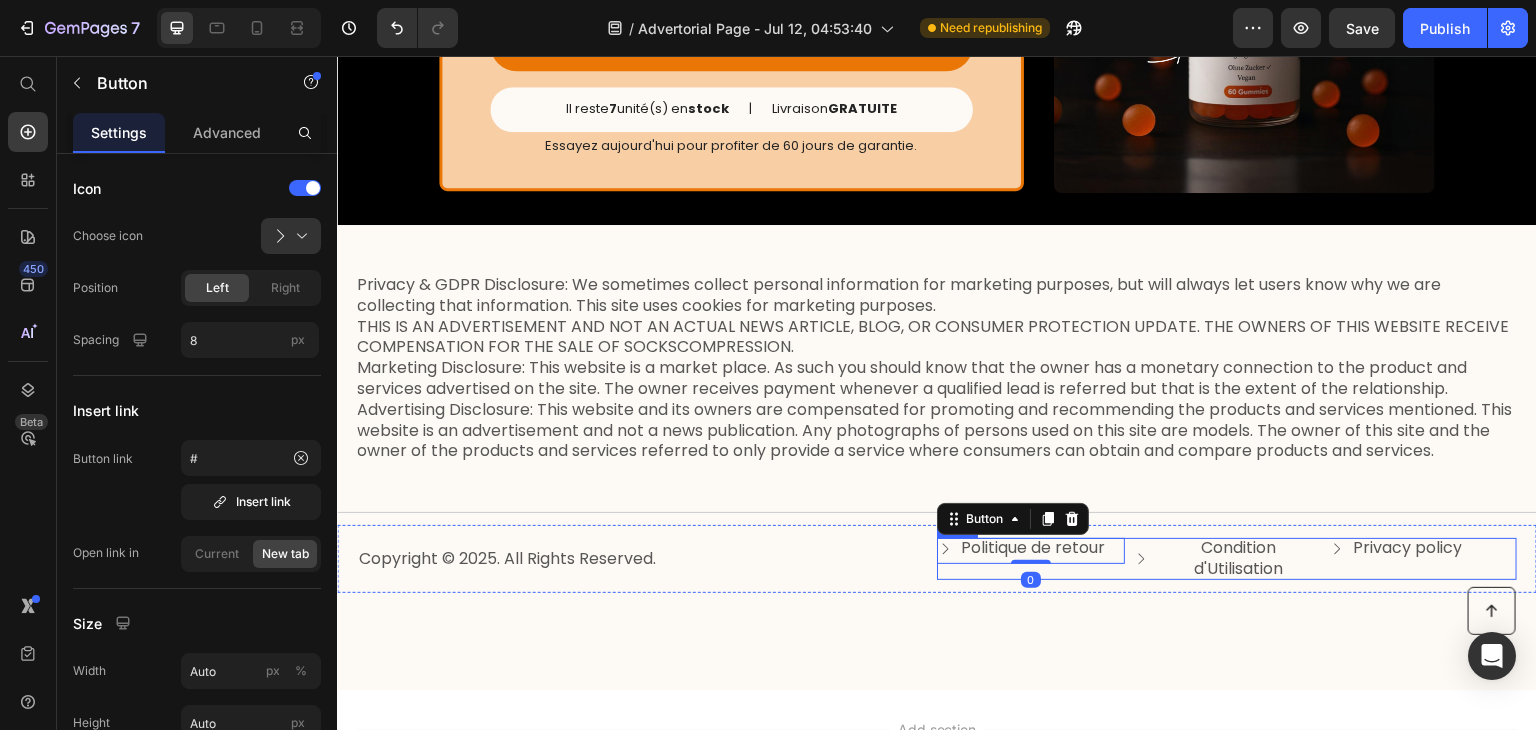 click on "Politique de retour Button   0" at bounding box center [1031, 559] 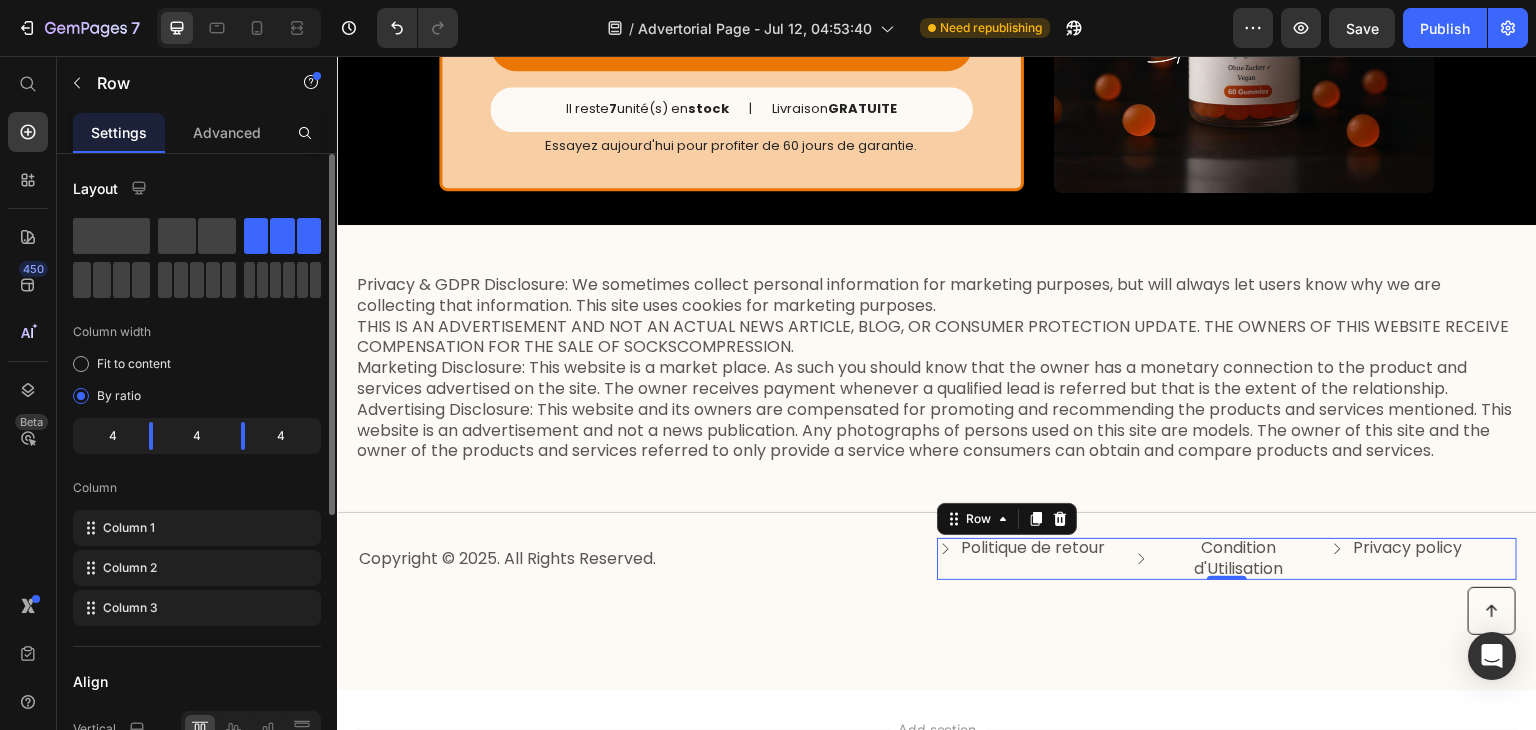 click on "4" 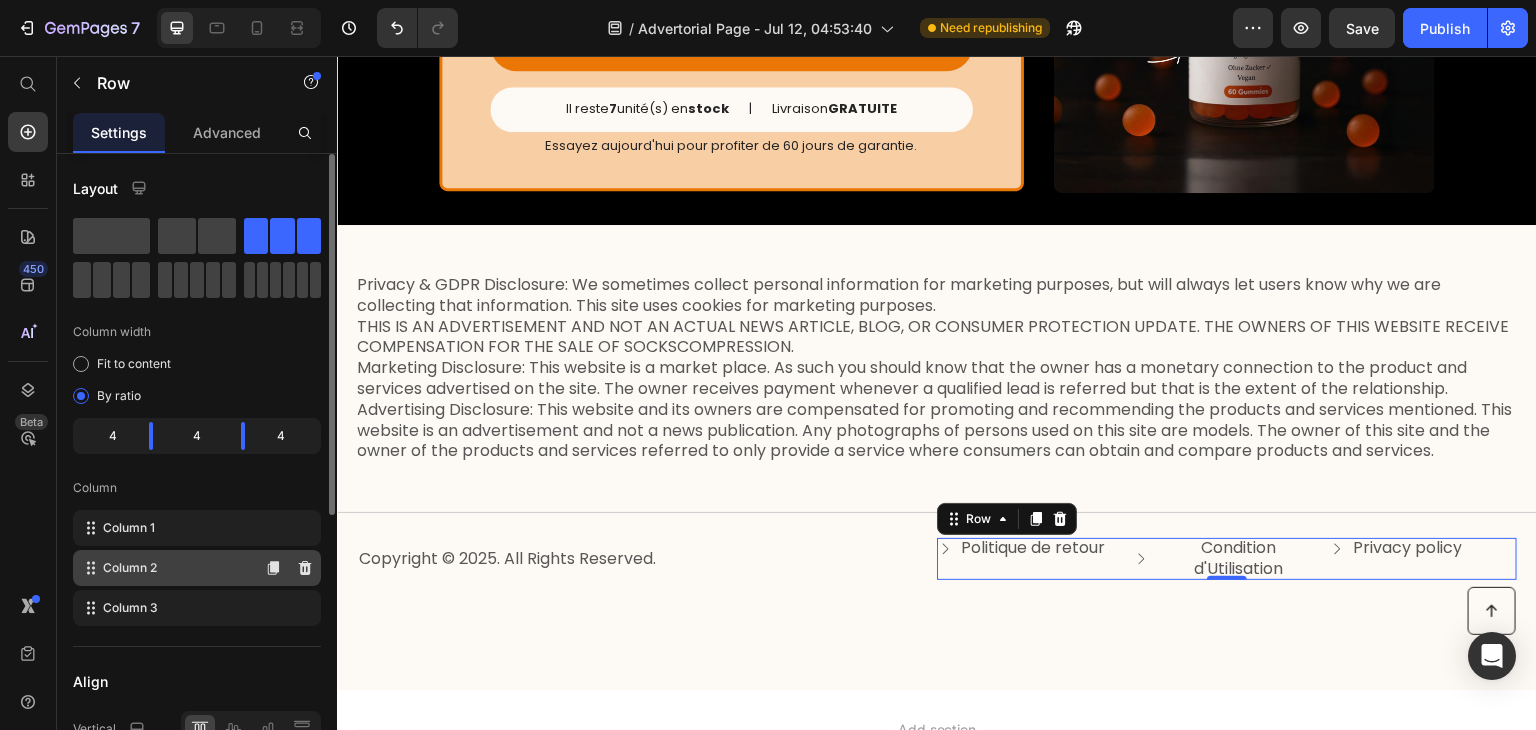 click on "Column 2" at bounding box center (130, 568) 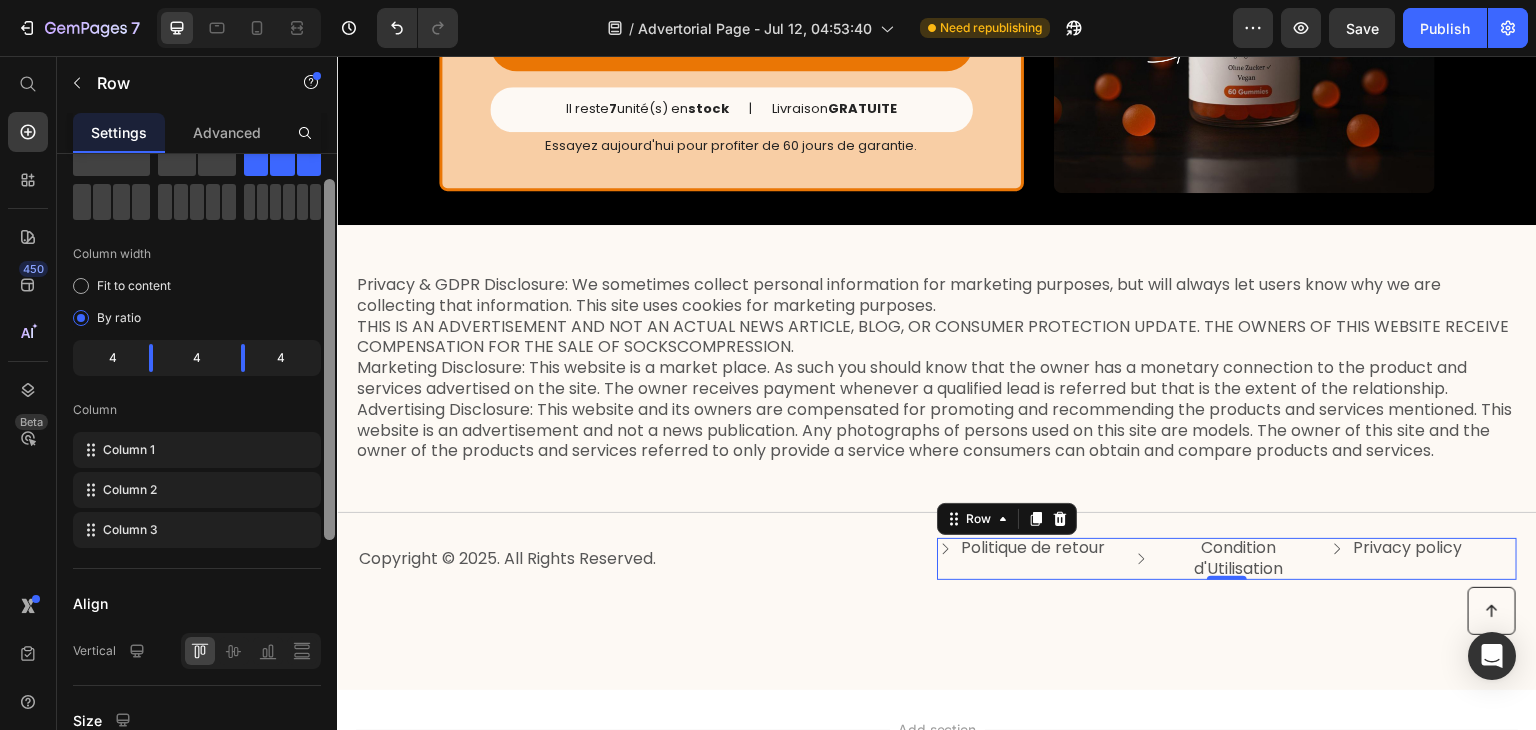 scroll, scrollTop: 81, scrollLeft: 0, axis: vertical 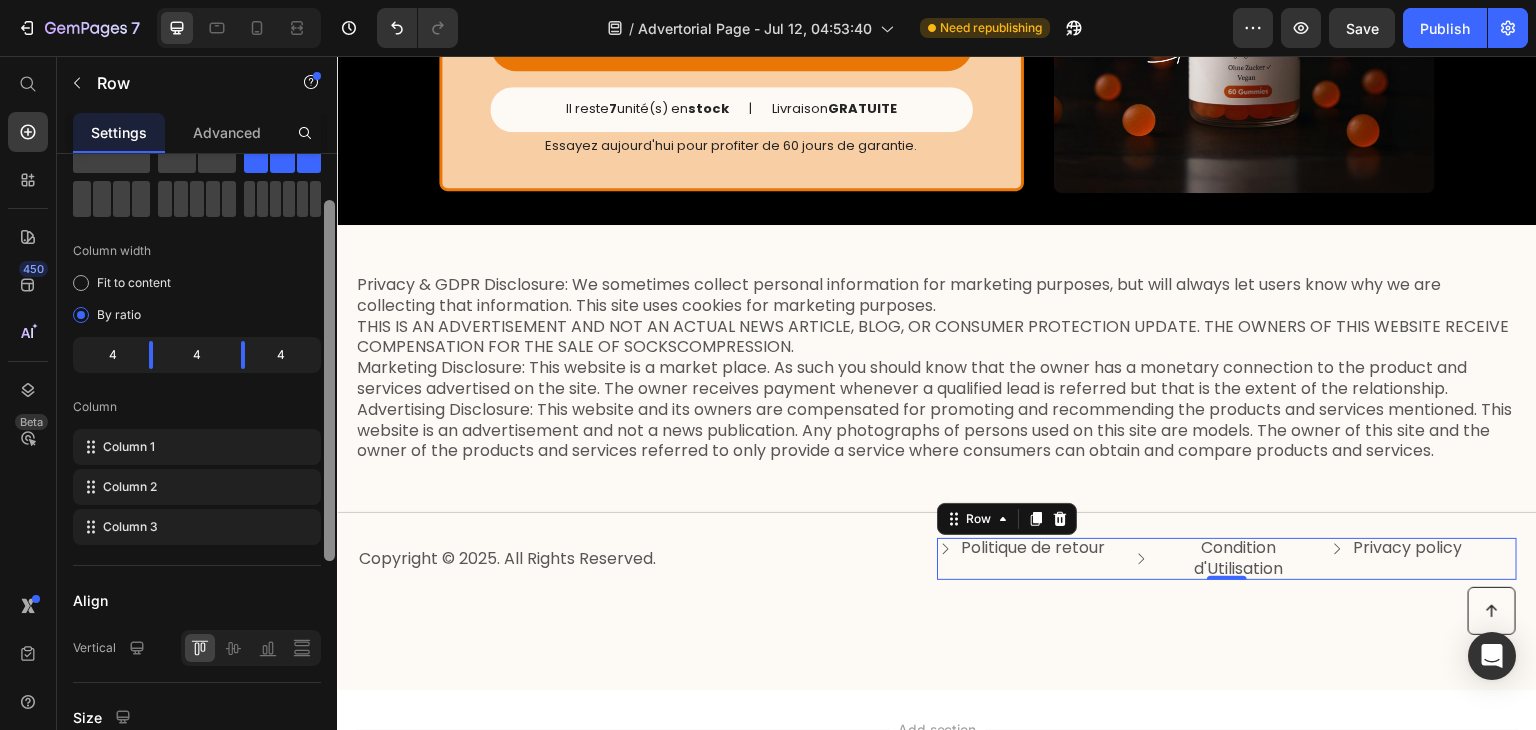 drag, startPoint x: 328, startPoint y: 396, endPoint x: 328, endPoint y: 443, distance: 47 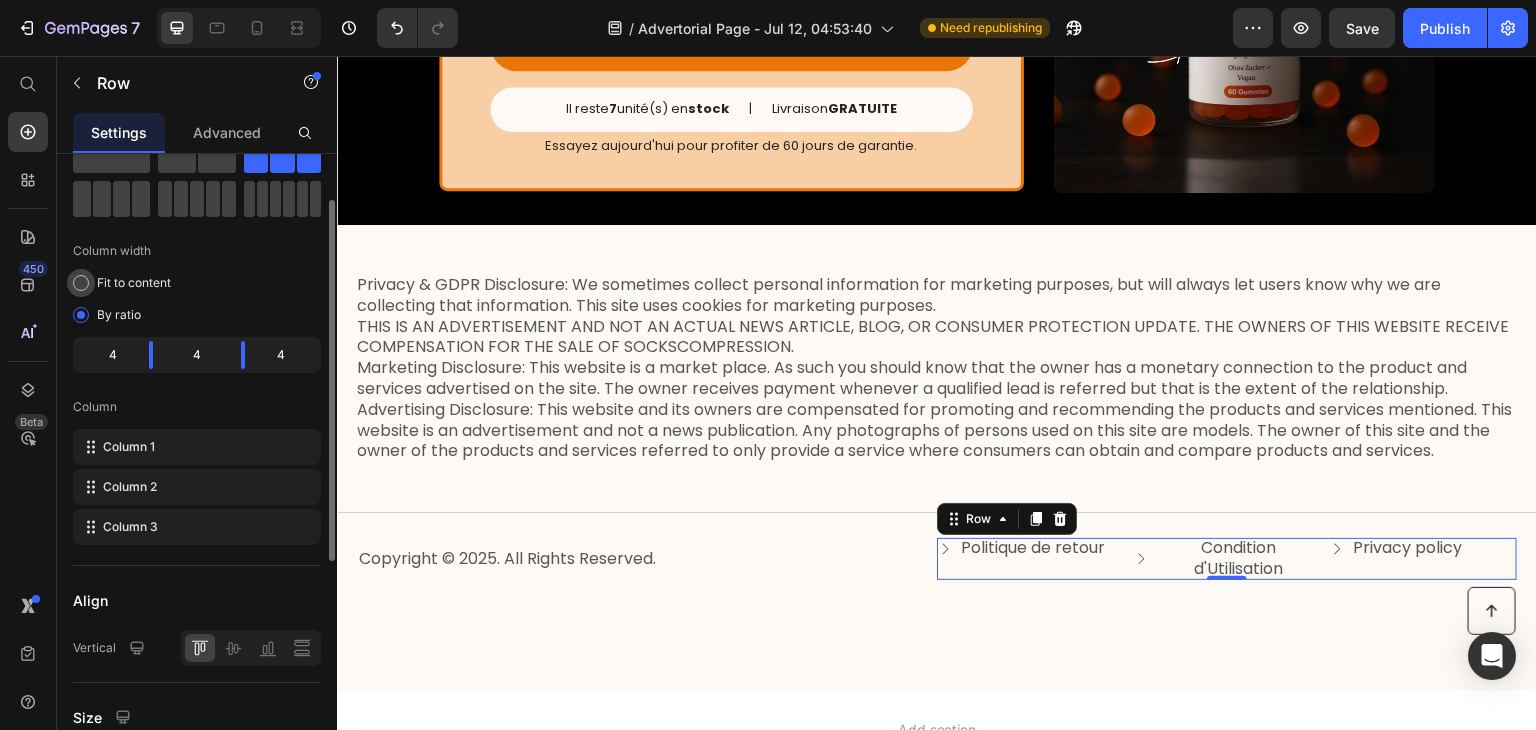 click at bounding box center [81, 283] 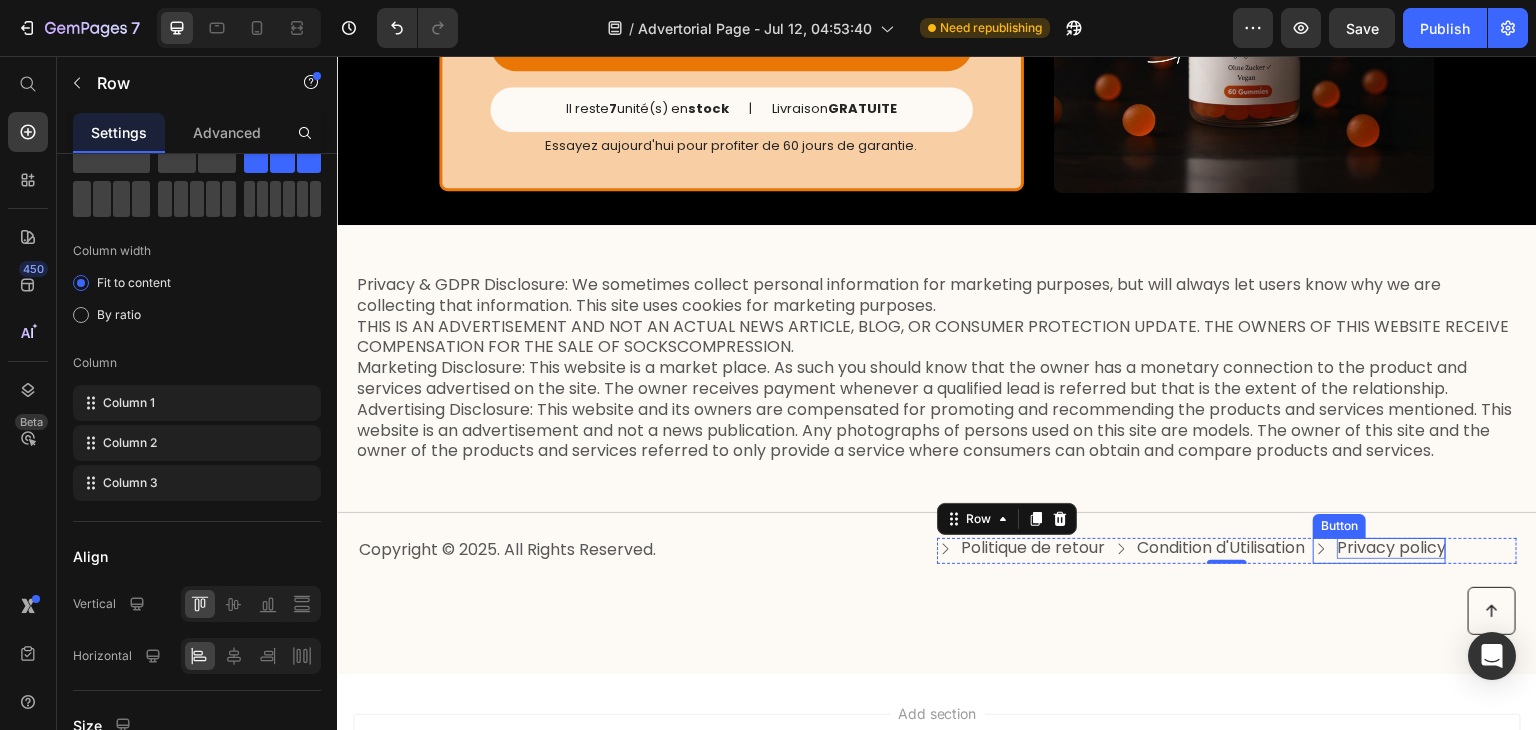 click on "Privacy policy" at bounding box center (1391, 548) 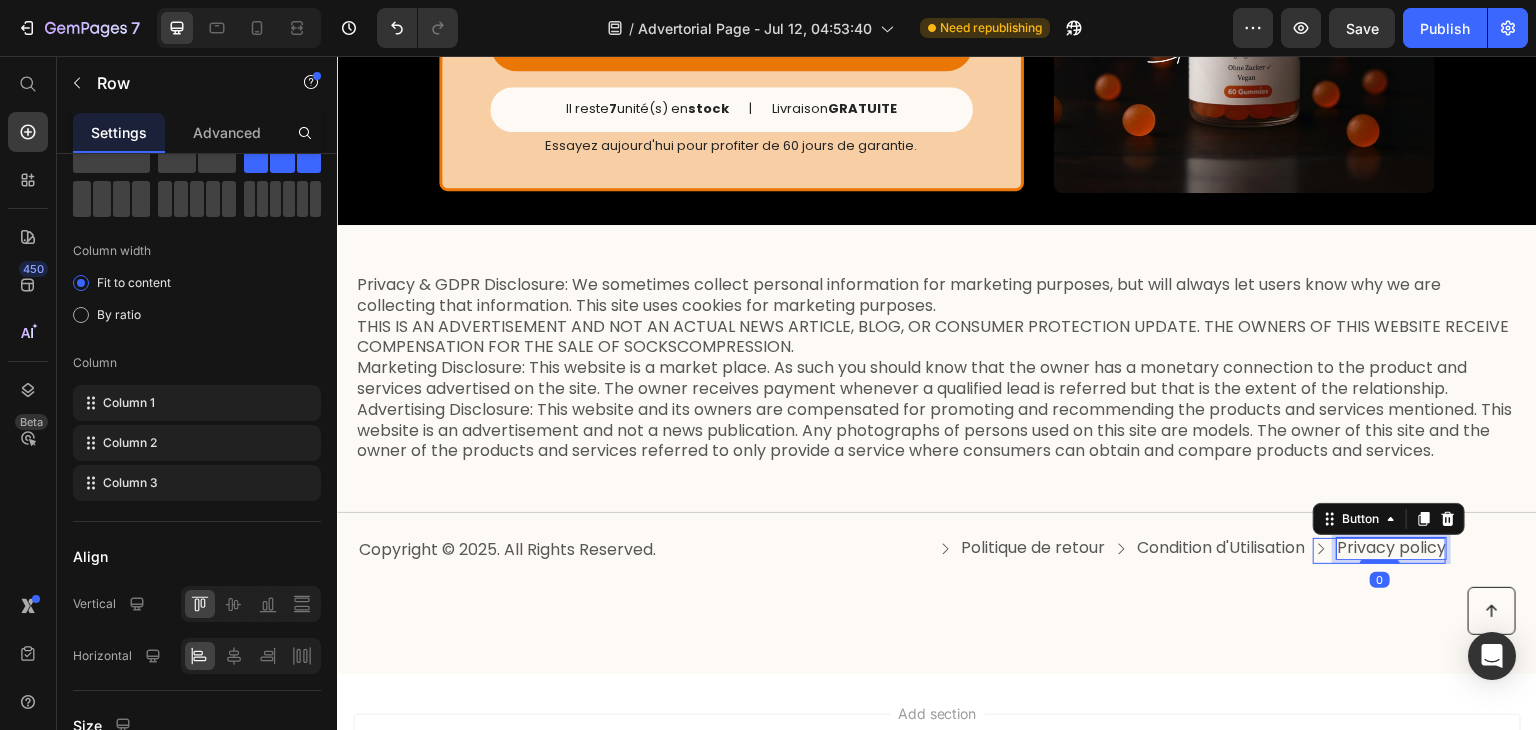 click on "Privacy policy" at bounding box center [1391, 548] 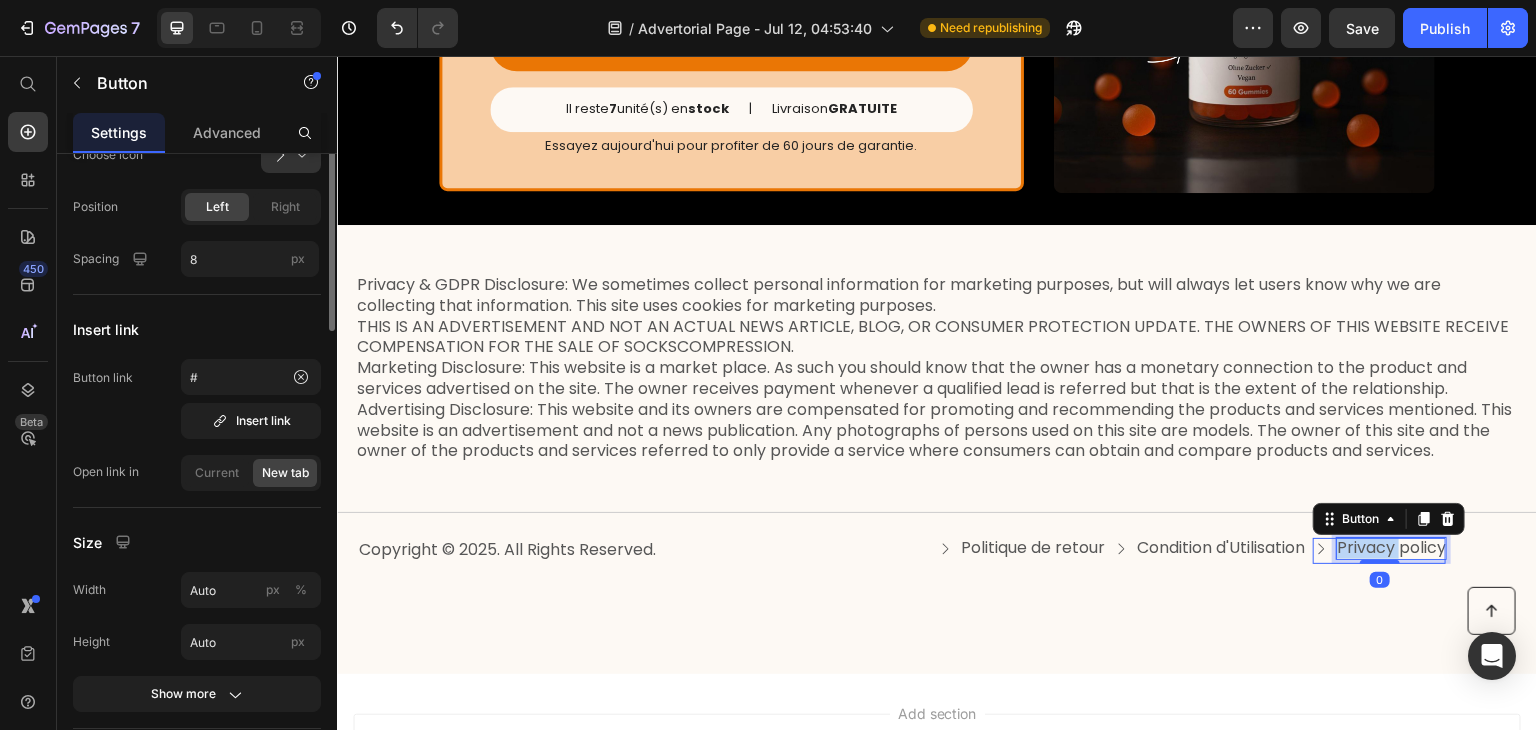 scroll, scrollTop: 0, scrollLeft: 0, axis: both 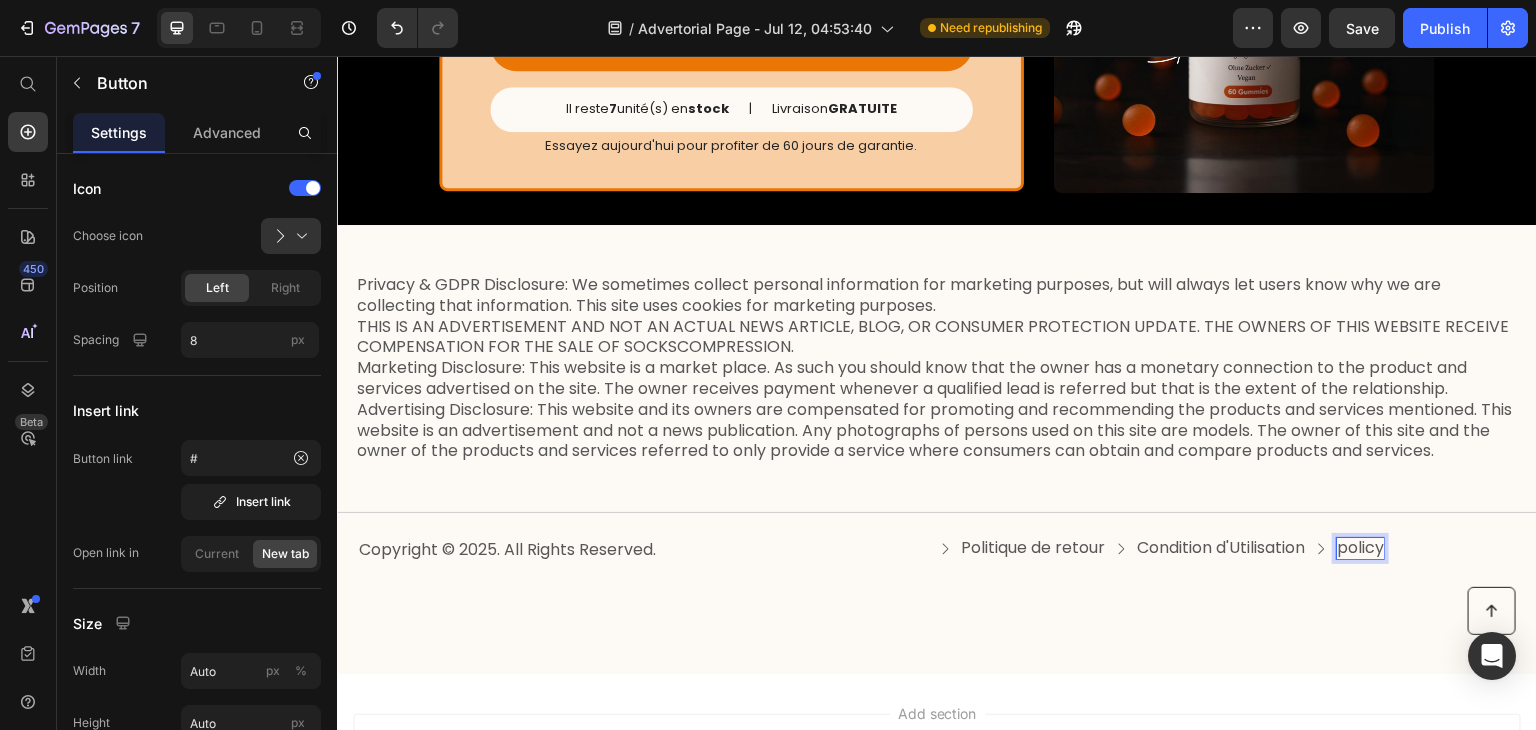 click on "policy" at bounding box center (1360, 548) 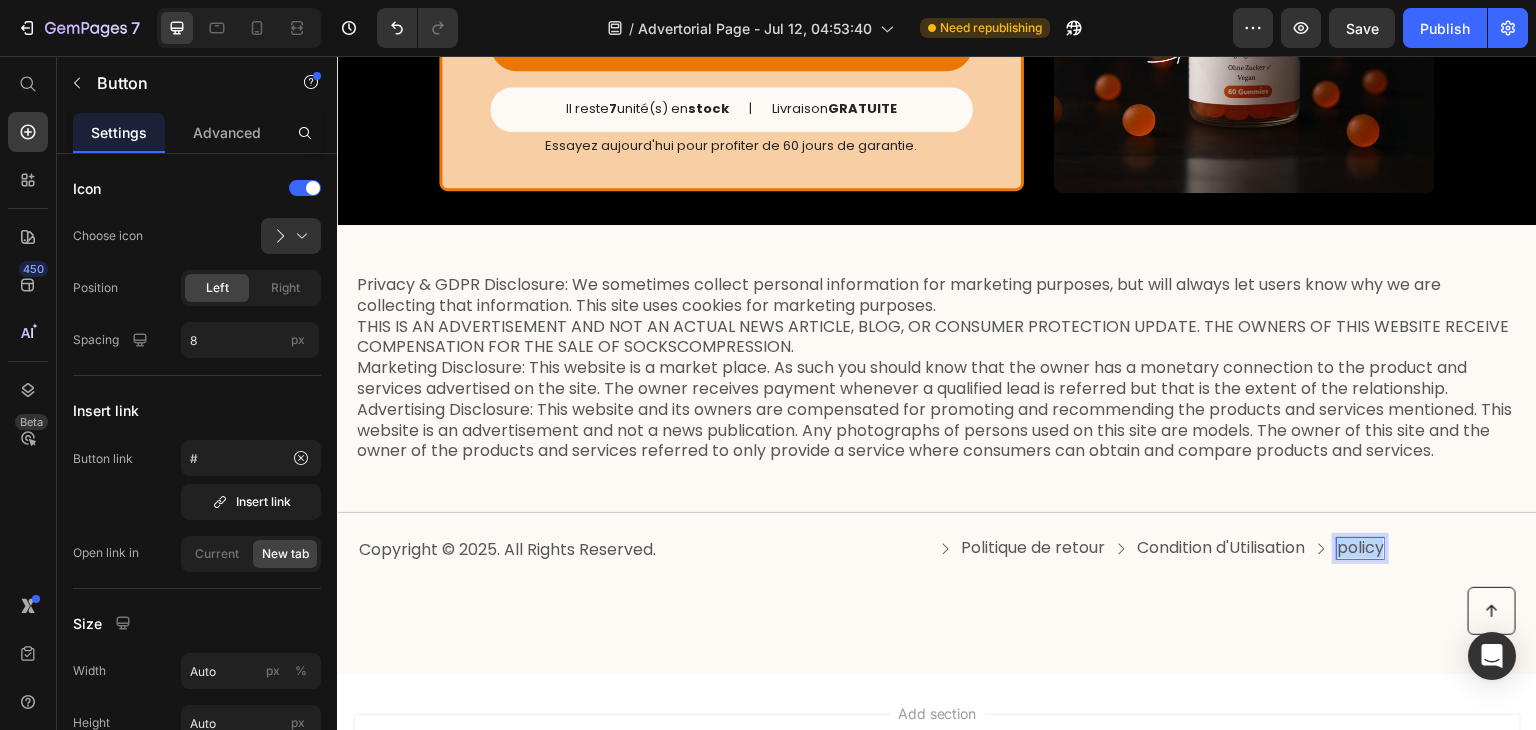 click on "policy" at bounding box center (1360, 548) 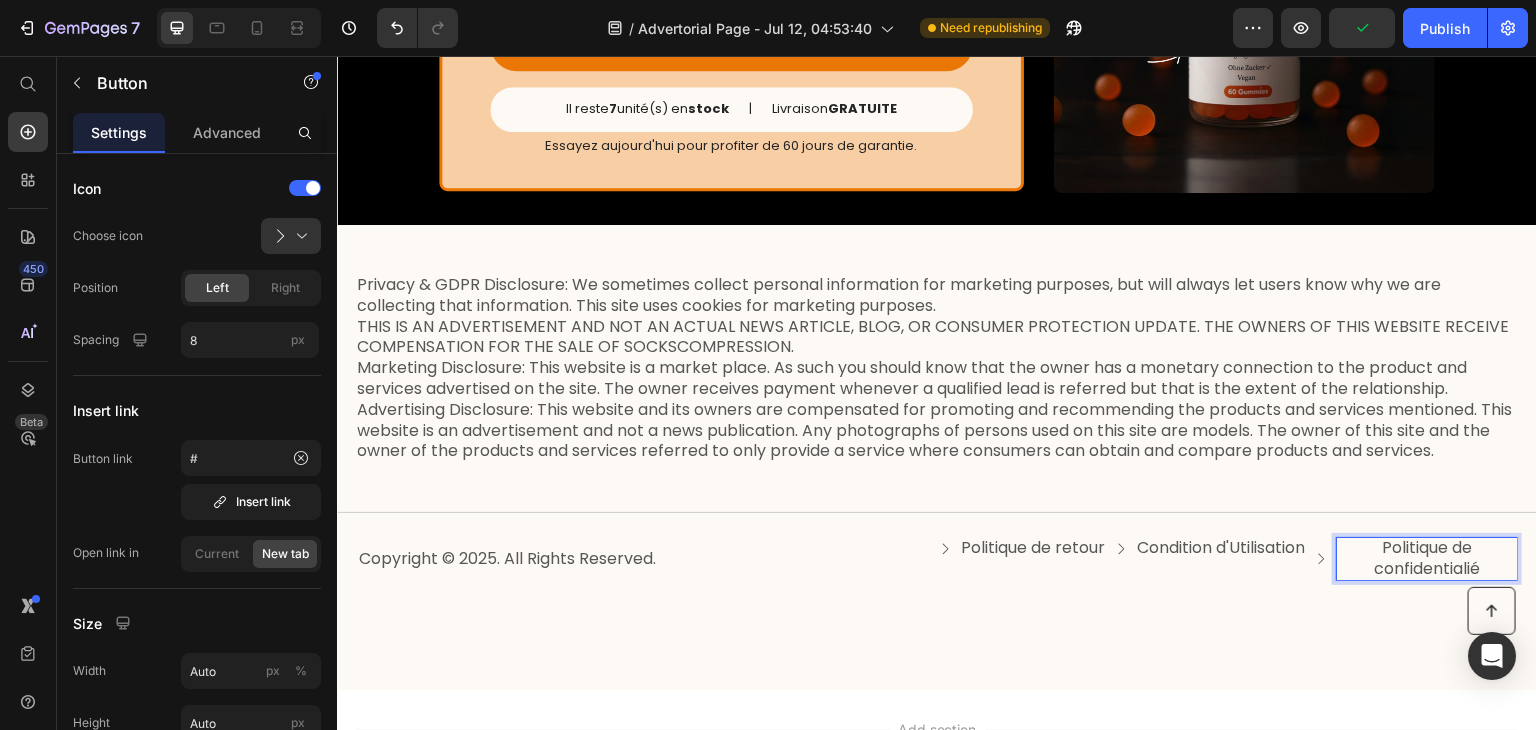 scroll, scrollTop: 0, scrollLeft: 0, axis: both 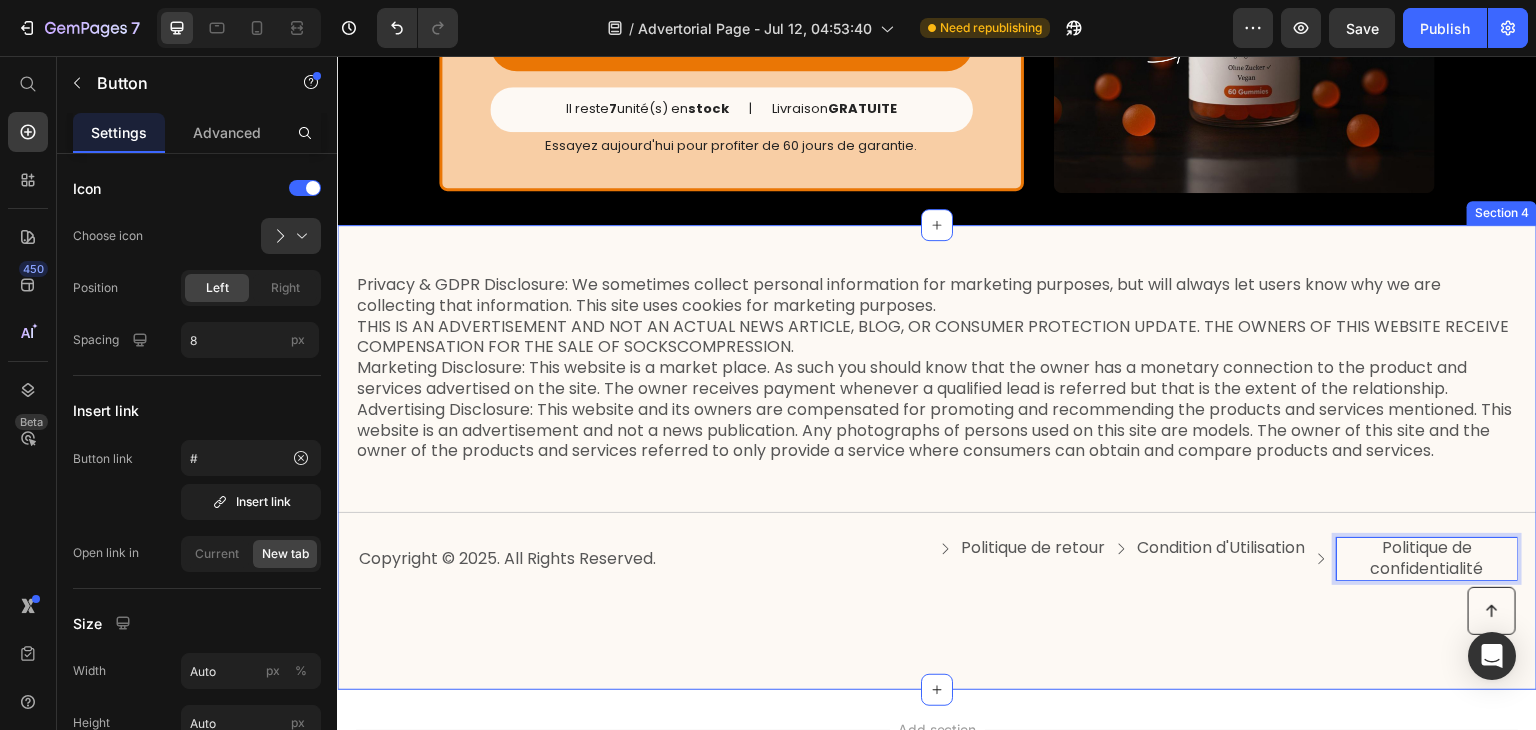 click on "Privacy & GDPR Disclosure: We sometimes collect personal information for marketing purposes, but will always let users know why we are collecting that information. This site uses cookies for marketing purposes. THIS IS AN ADVERTISEMENT AND NOT AN ACTUAL NEWS ARTICLE, BLOG, OR CONSUMER PROTECTION UPDATE. THE OWNERS OF THIS WEBSITE RECEIVE COMPENSATION FOR THE SALE OF SOCKSCOMPRESSION. Marketing Disclosure: This website is a market place. As such you should know that the owner has a monetary connection to the product and services advertised on the site. The owner receives payment whenever a qualified lead is referred but that is the extent of the relationship. Text Block                Title Line Copyright © 2025. All Rights Reserved. Text Block
Politique de retour Button
Condition d'Utilisation Button
Politique de confidentialité Button   0 Row Row Section 4" at bounding box center [937, 457] 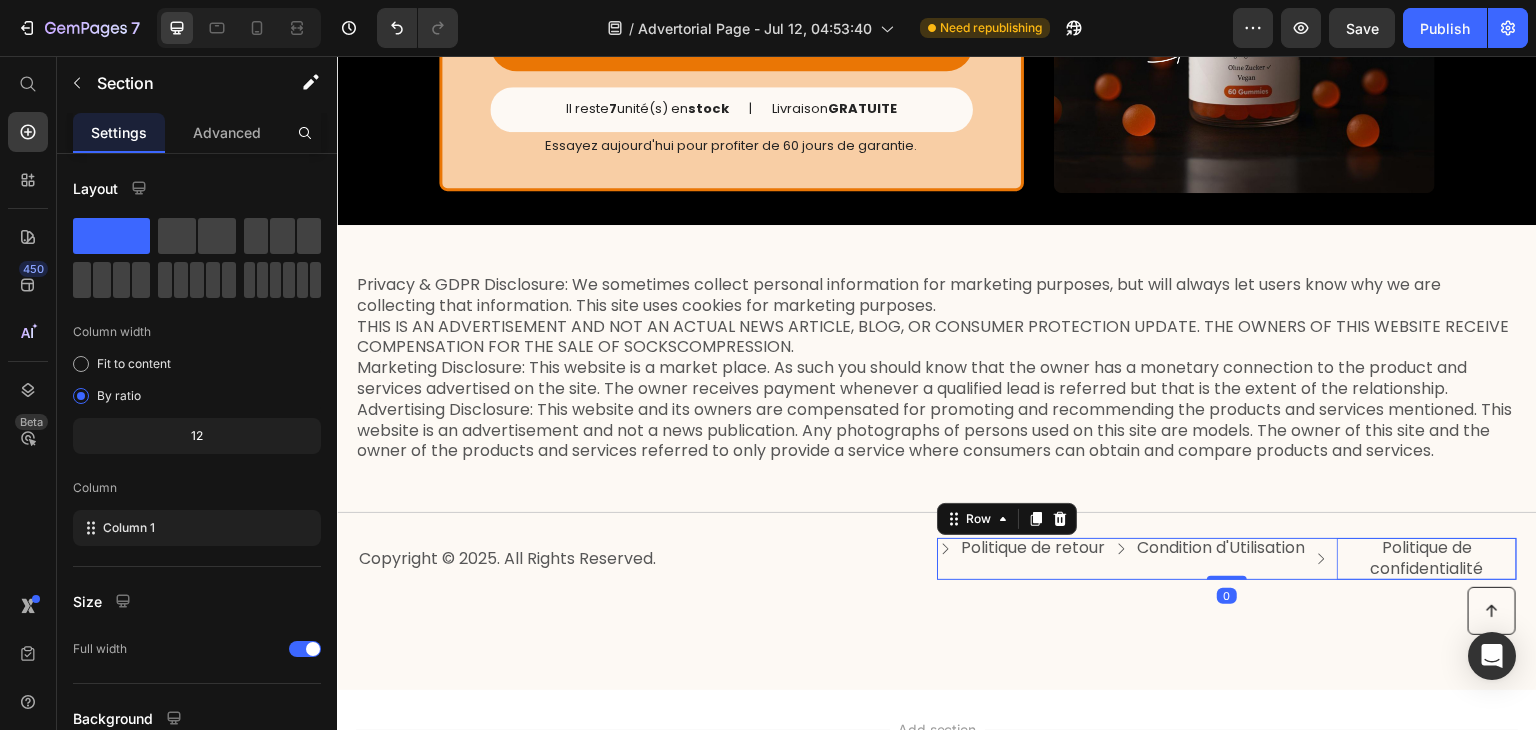 click on "Politique de retour Button" at bounding box center (1021, 559) 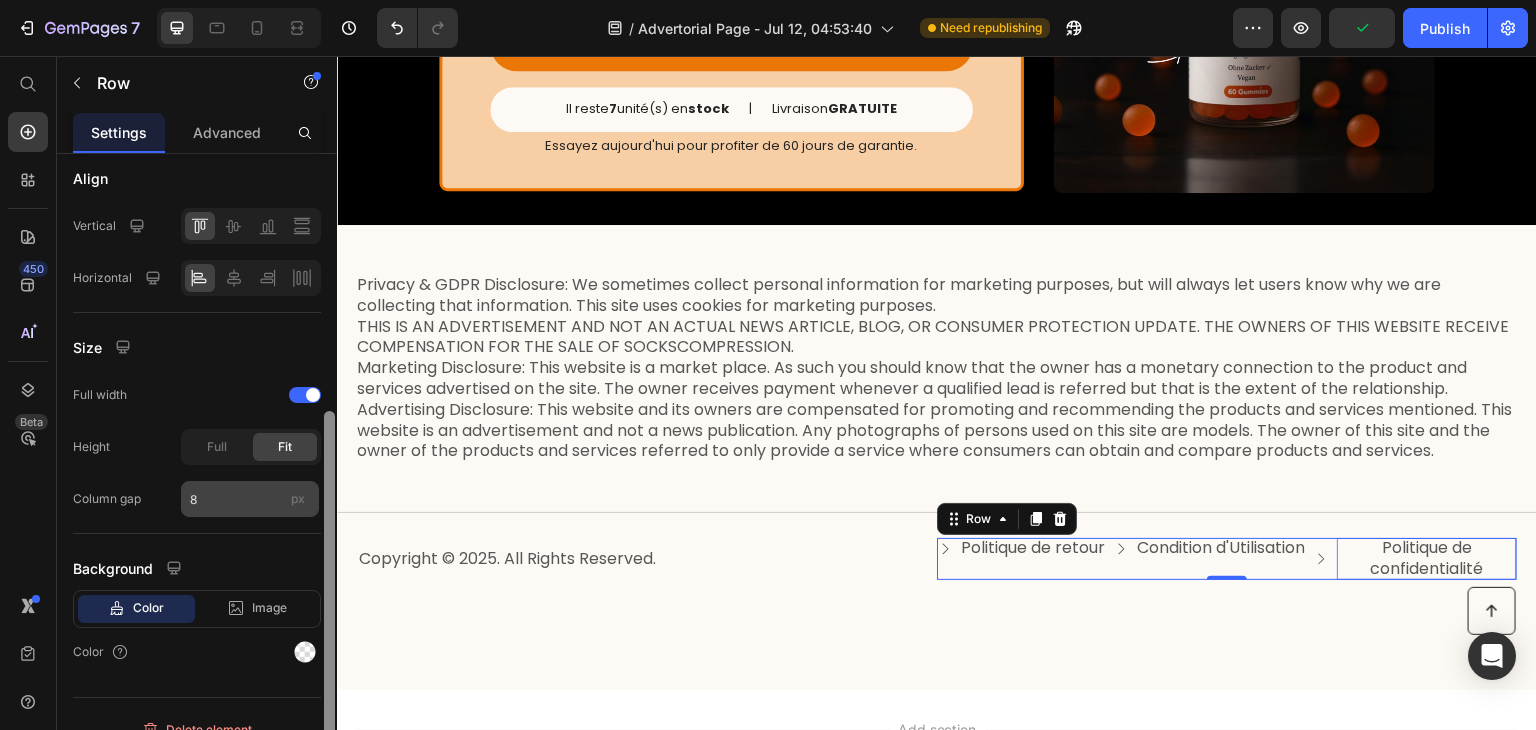 scroll, scrollTop: 482, scrollLeft: 0, axis: vertical 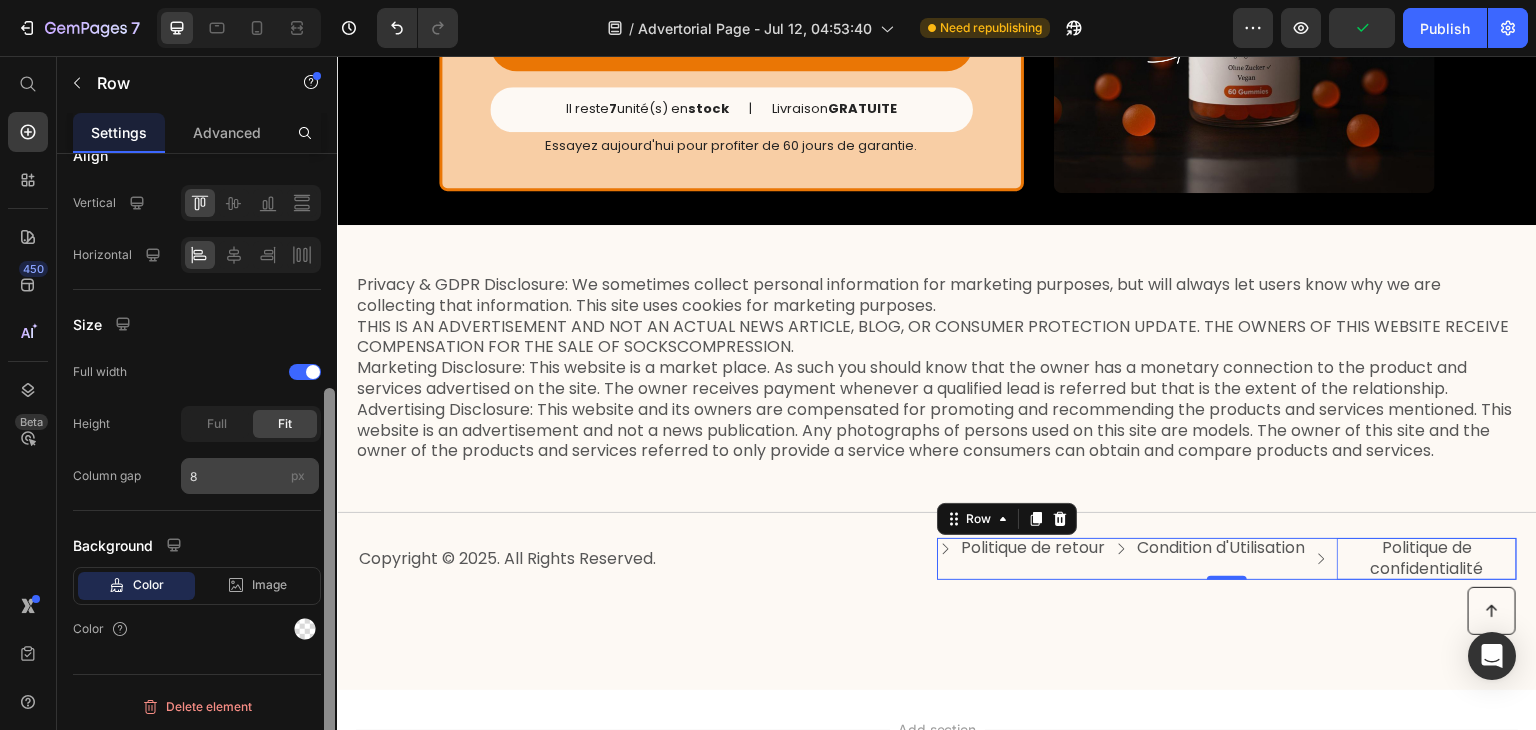 drag, startPoint x: 329, startPoint y: 206, endPoint x: 308, endPoint y: 481, distance: 275.80066 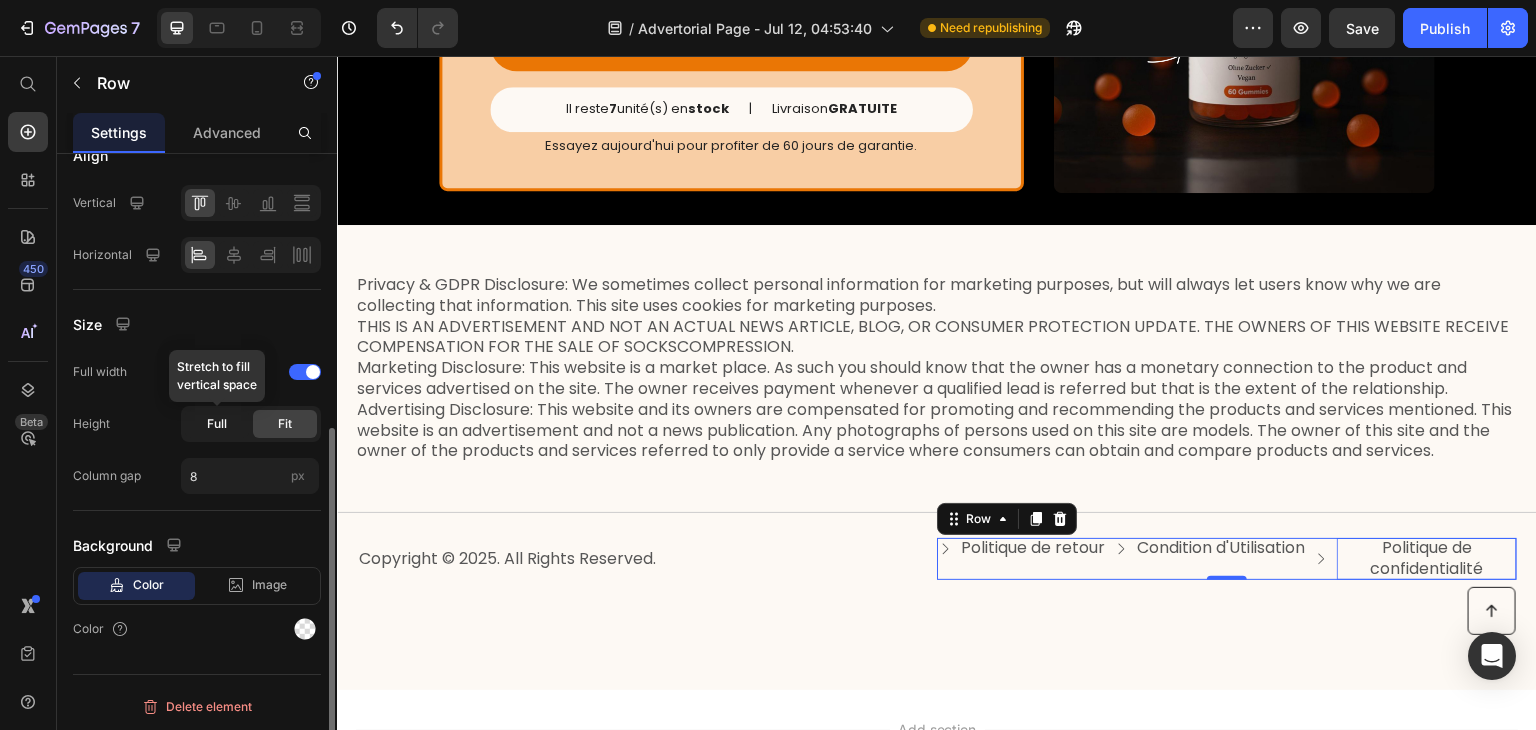 click on "Full" 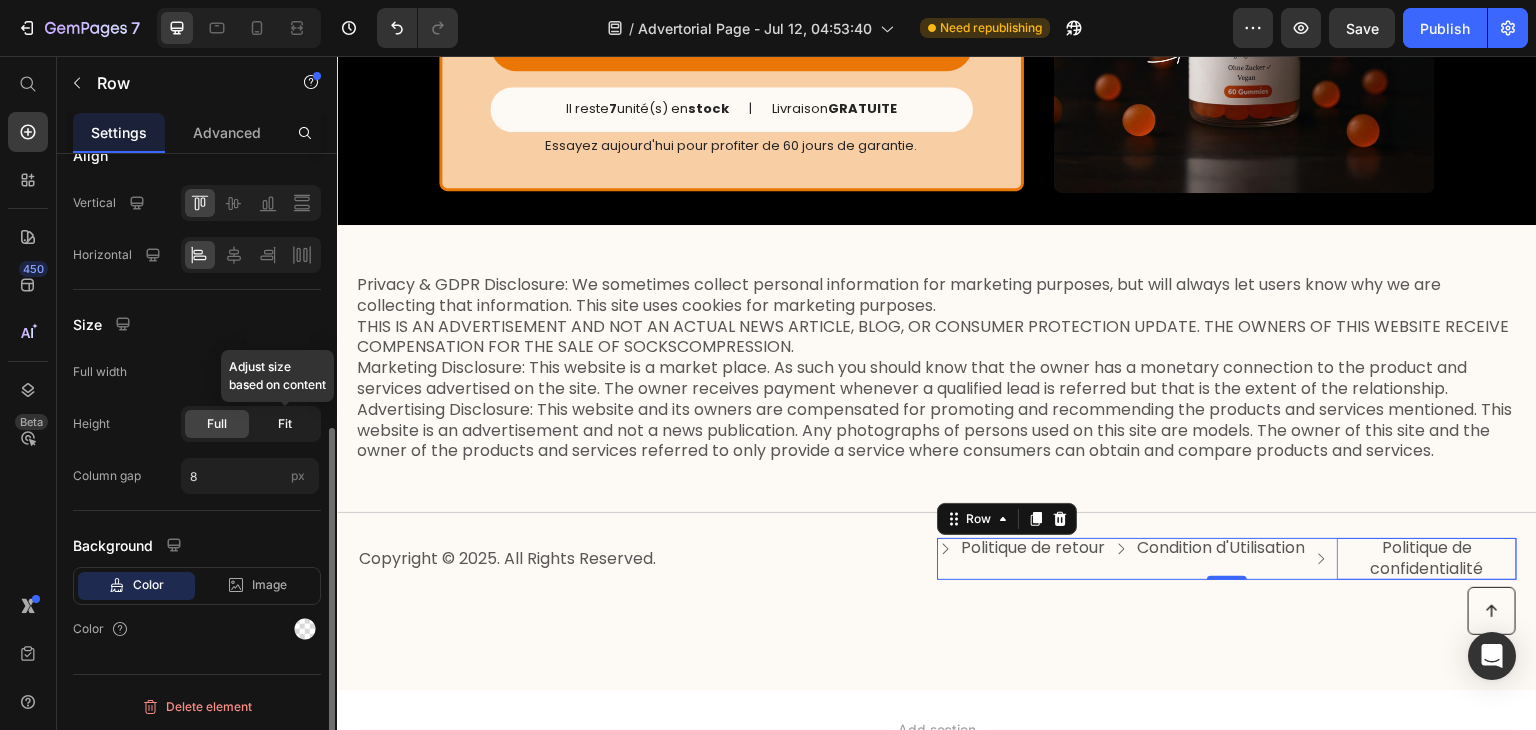 click on "Fit" 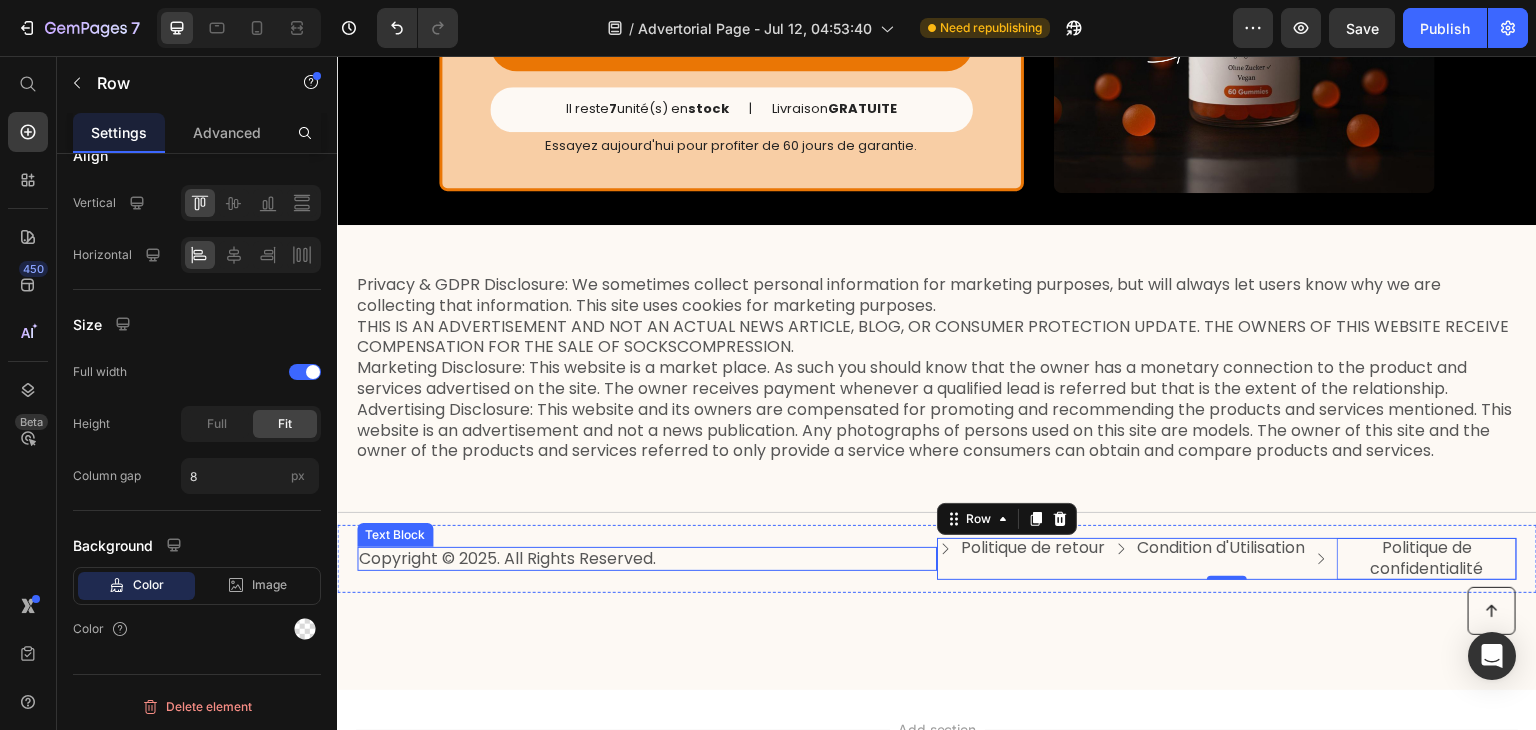 click on "Copyright © 2025. All Rights Reserved." at bounding box center (647, 559) 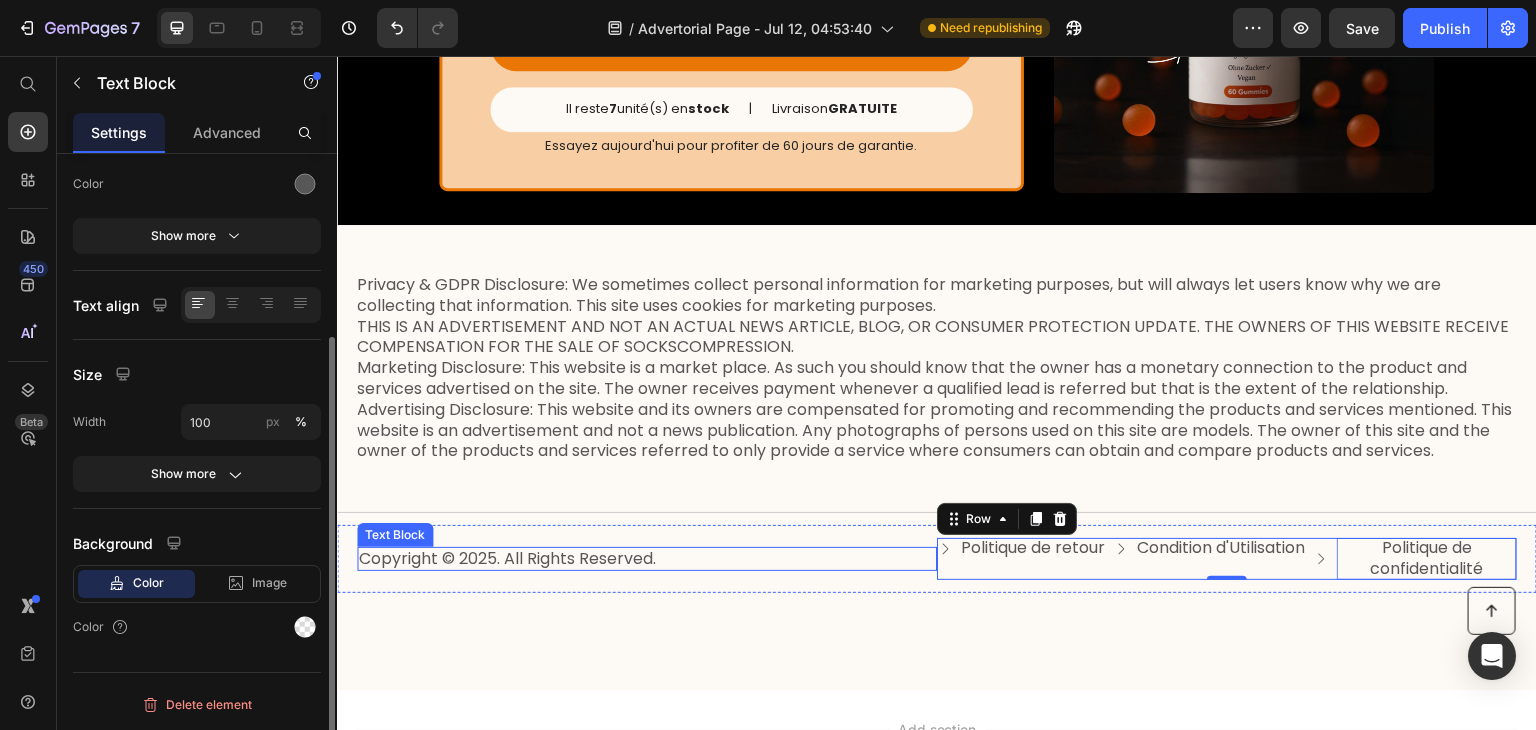 scroll, scrollTop: 0, scrollLeft: 0, axis: both 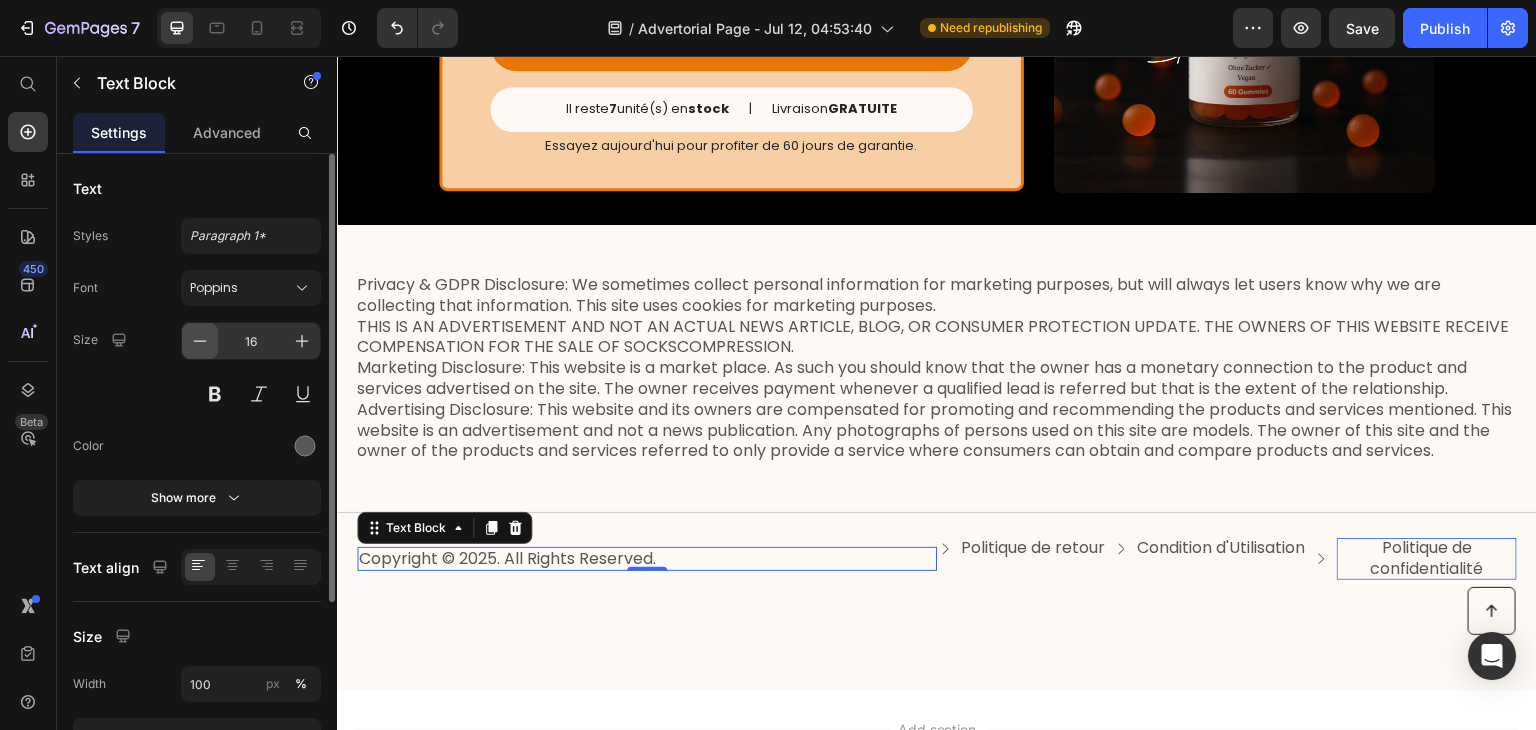 click at bounding box center [200, 341] 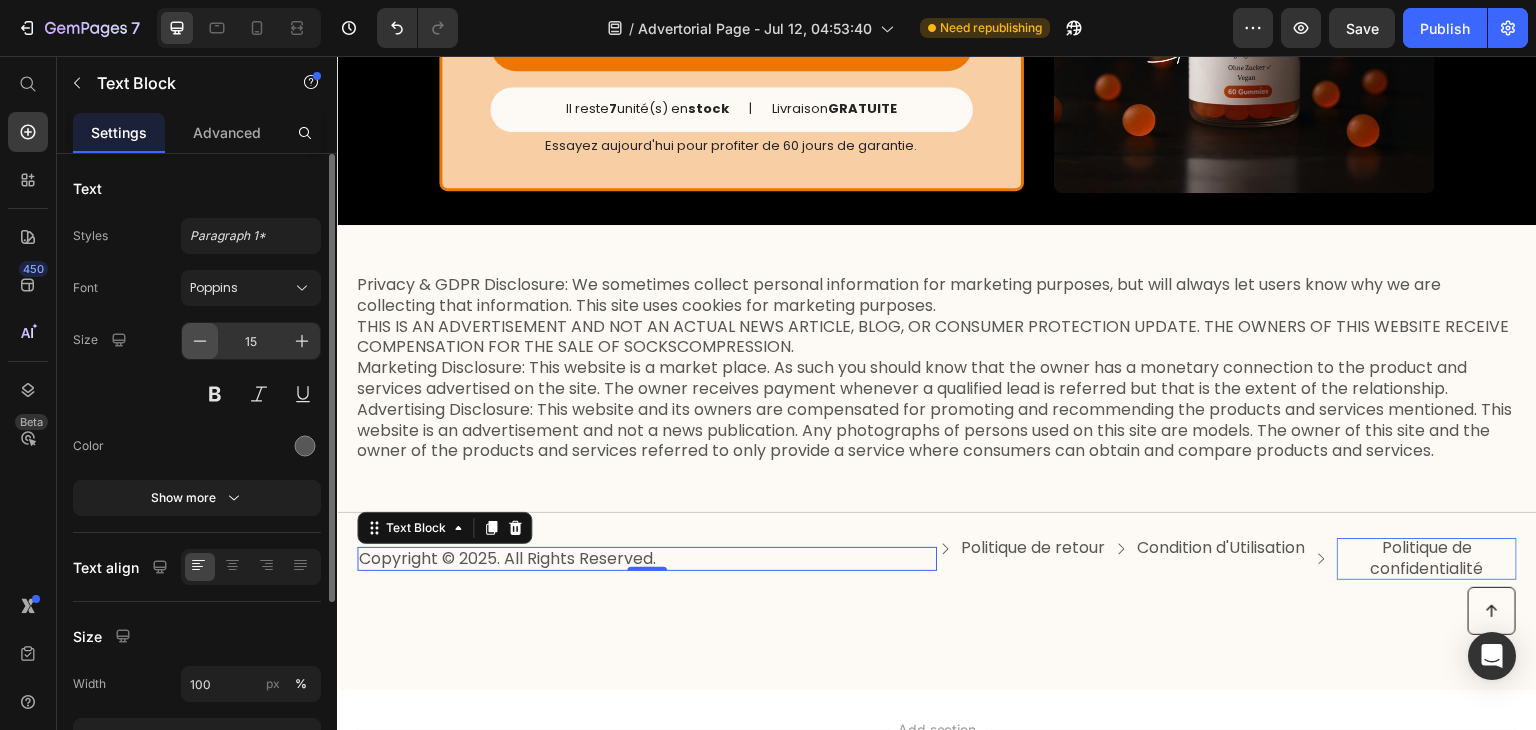 click at bounding box center (200, 341) 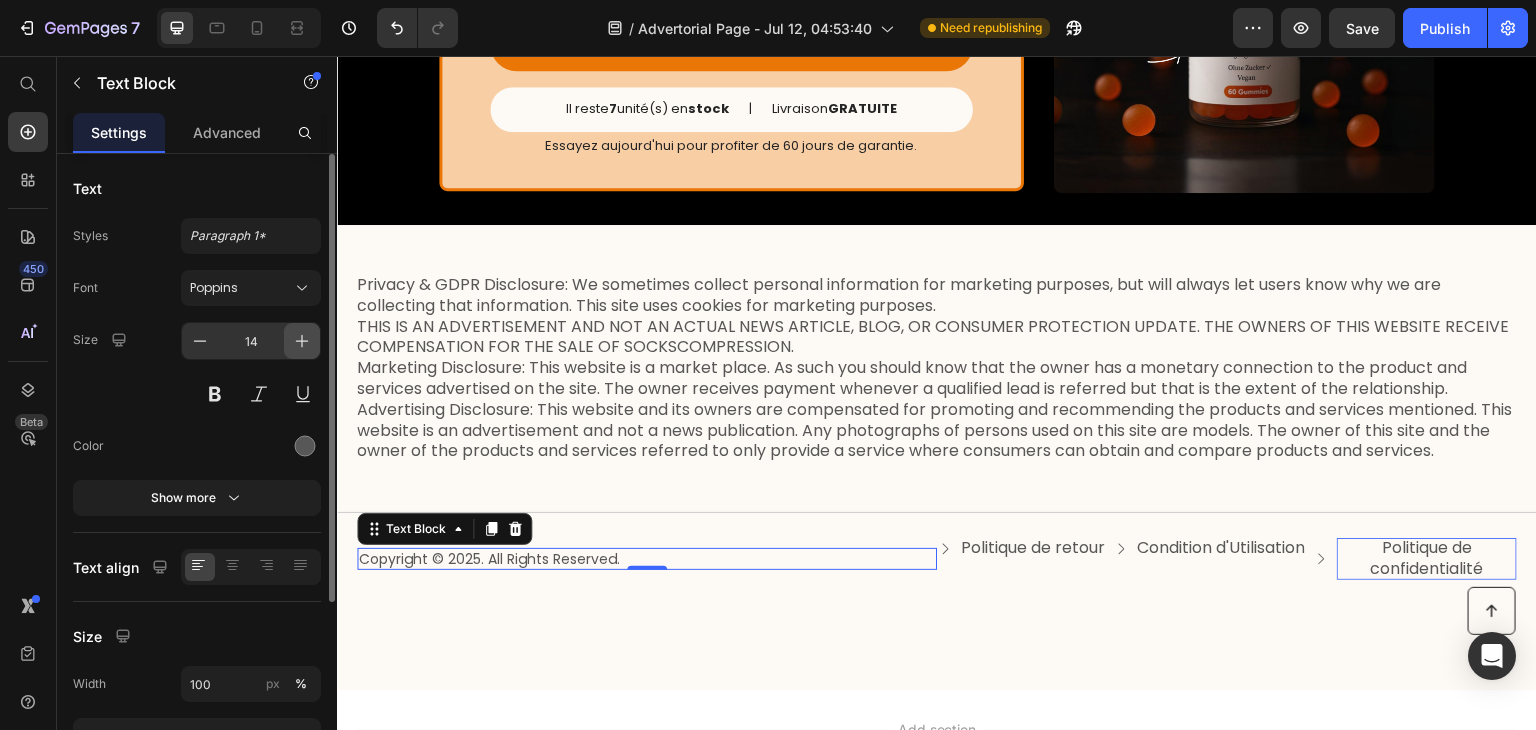 click at bounding box center [302, 341] 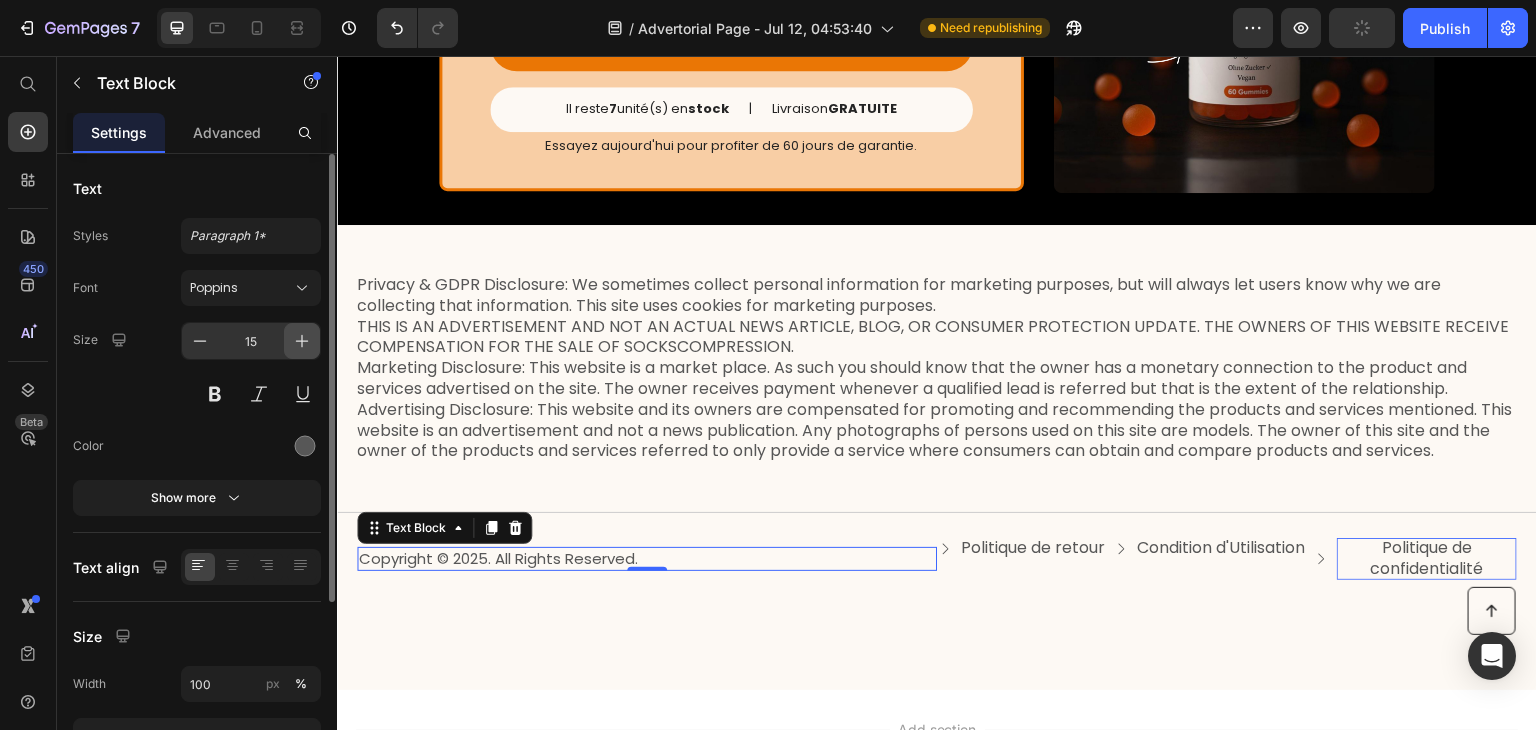 click at bounding box center (302, 341) 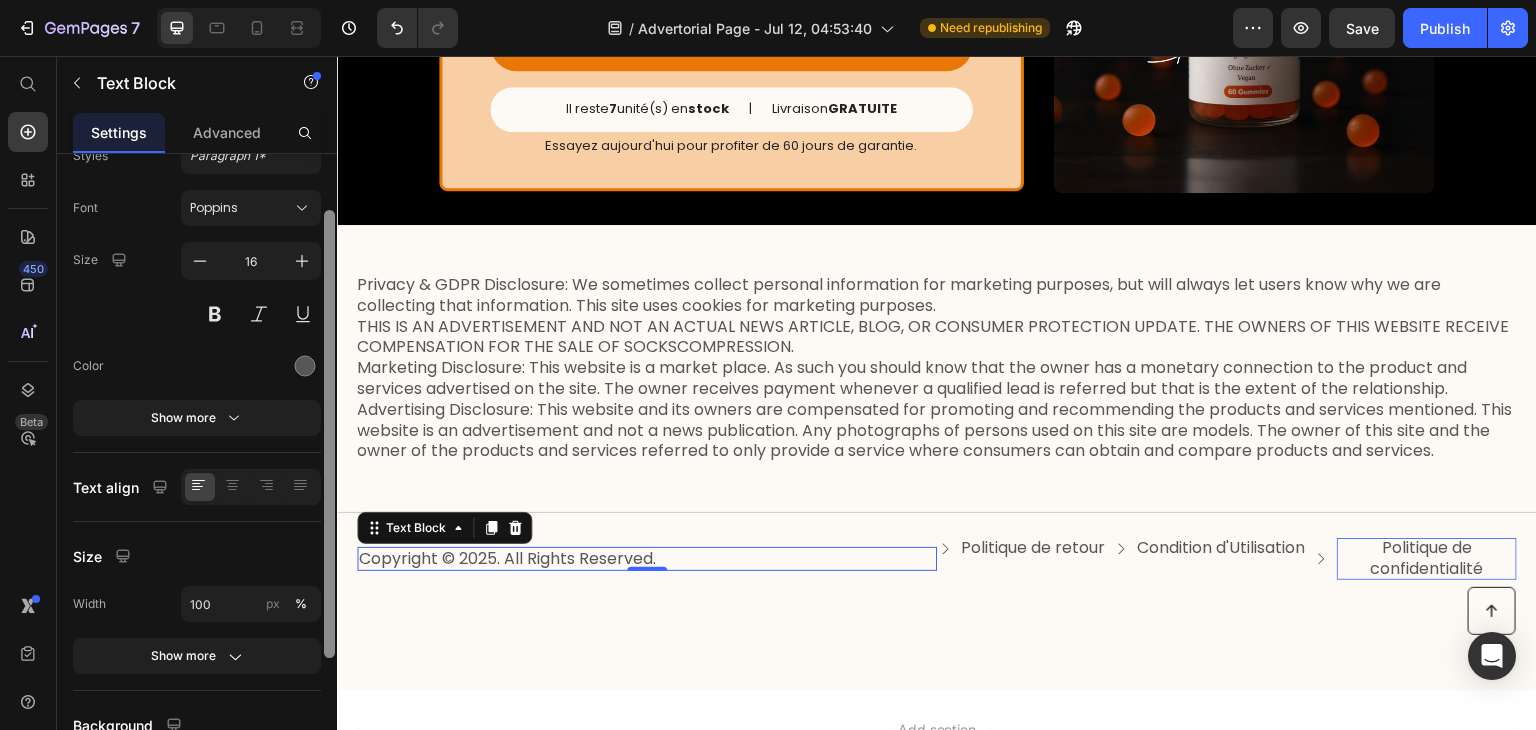 scroll, scrollTop: 152, scrollLeft: 0, axis: vertical 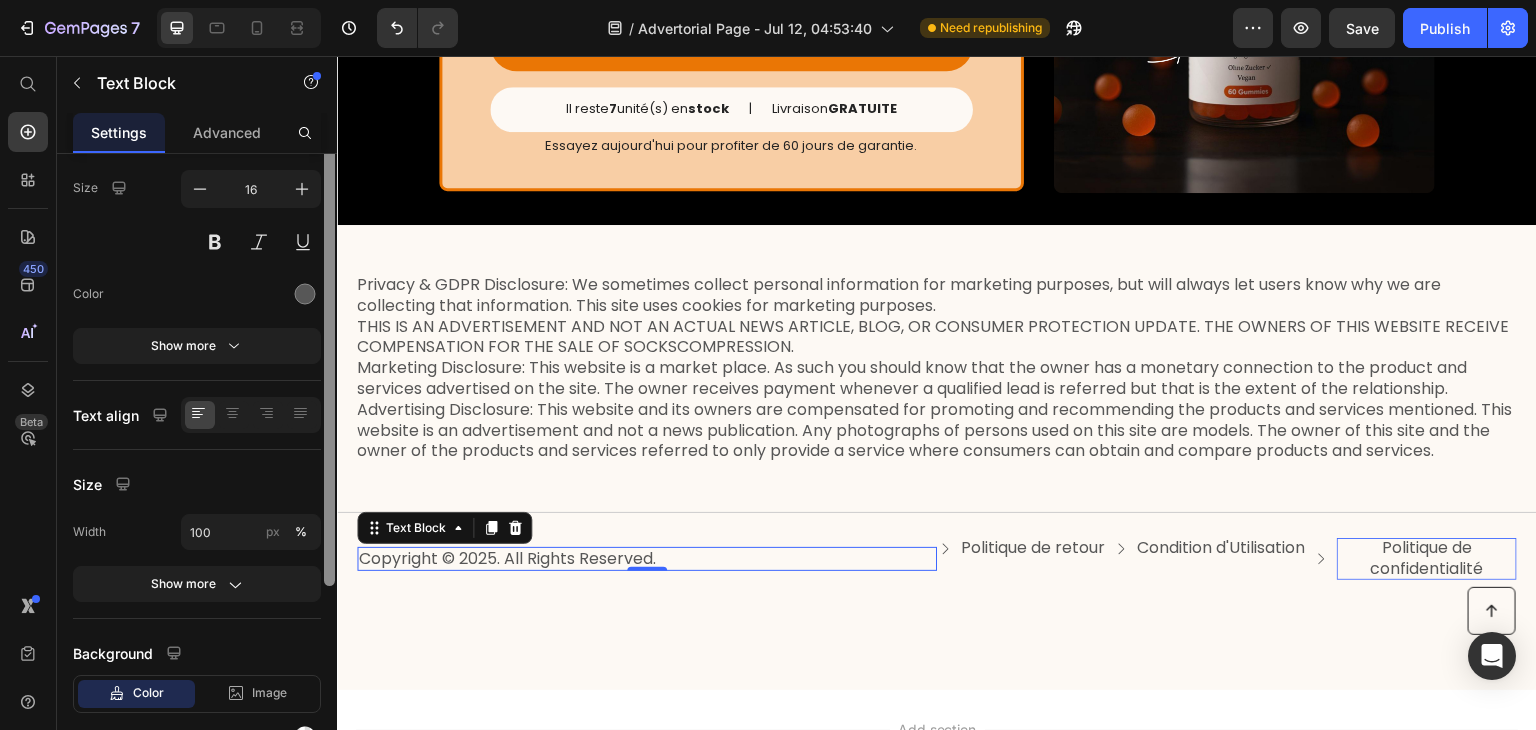 drag, startPoint x: 329, startPoint y: 375, endPoint x: 336, endPoint y: 483, distance: 108.226616 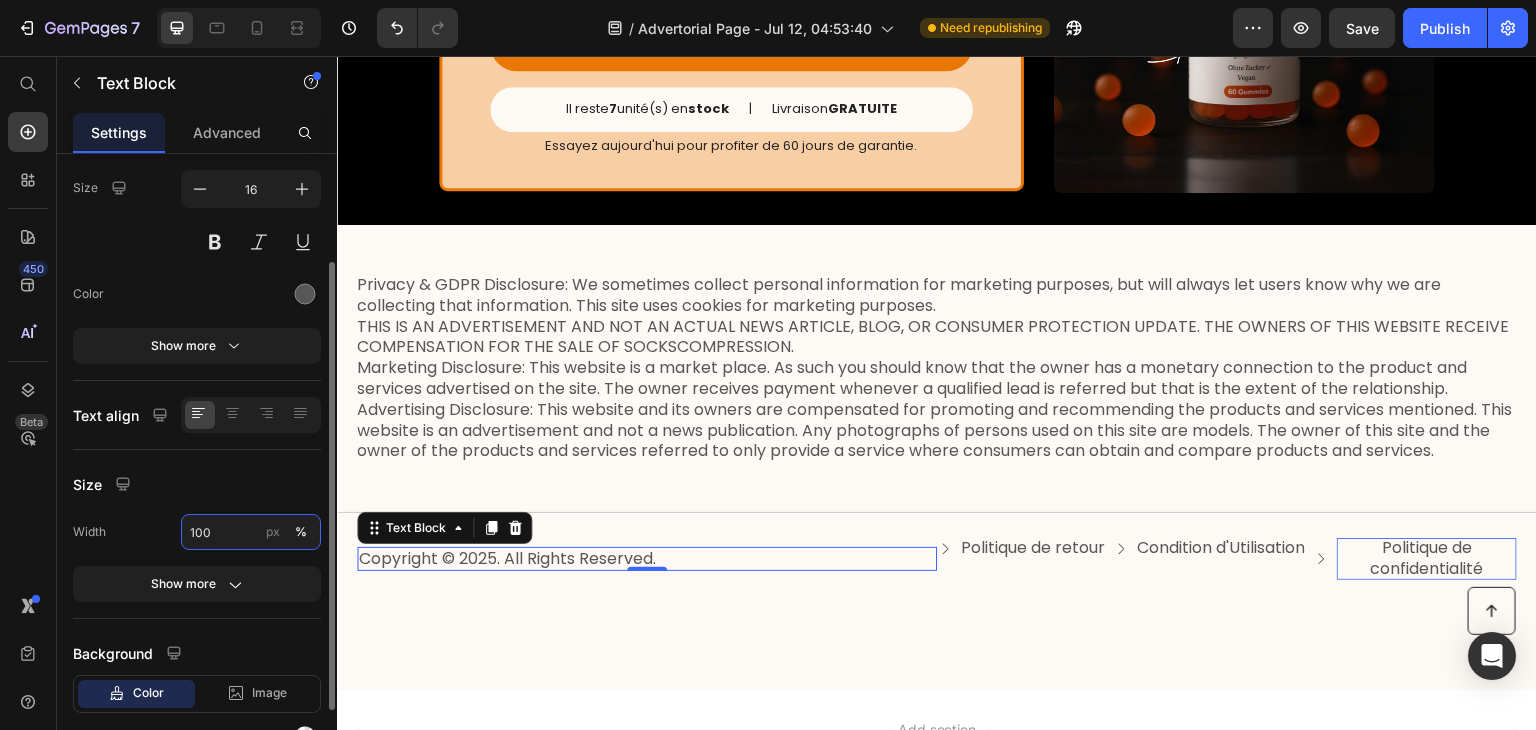 click on "100" at bounding box center (251, 532) 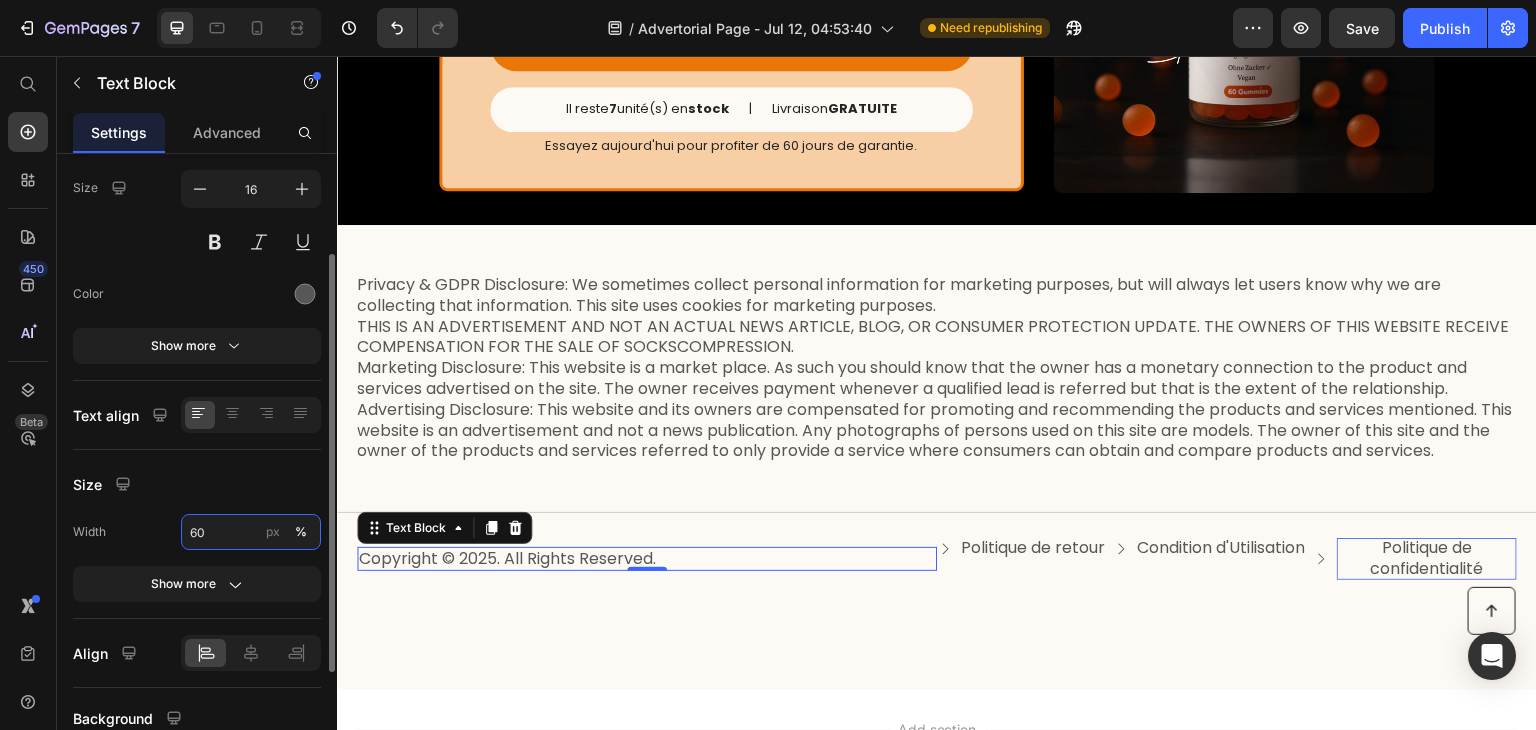 type on "6" 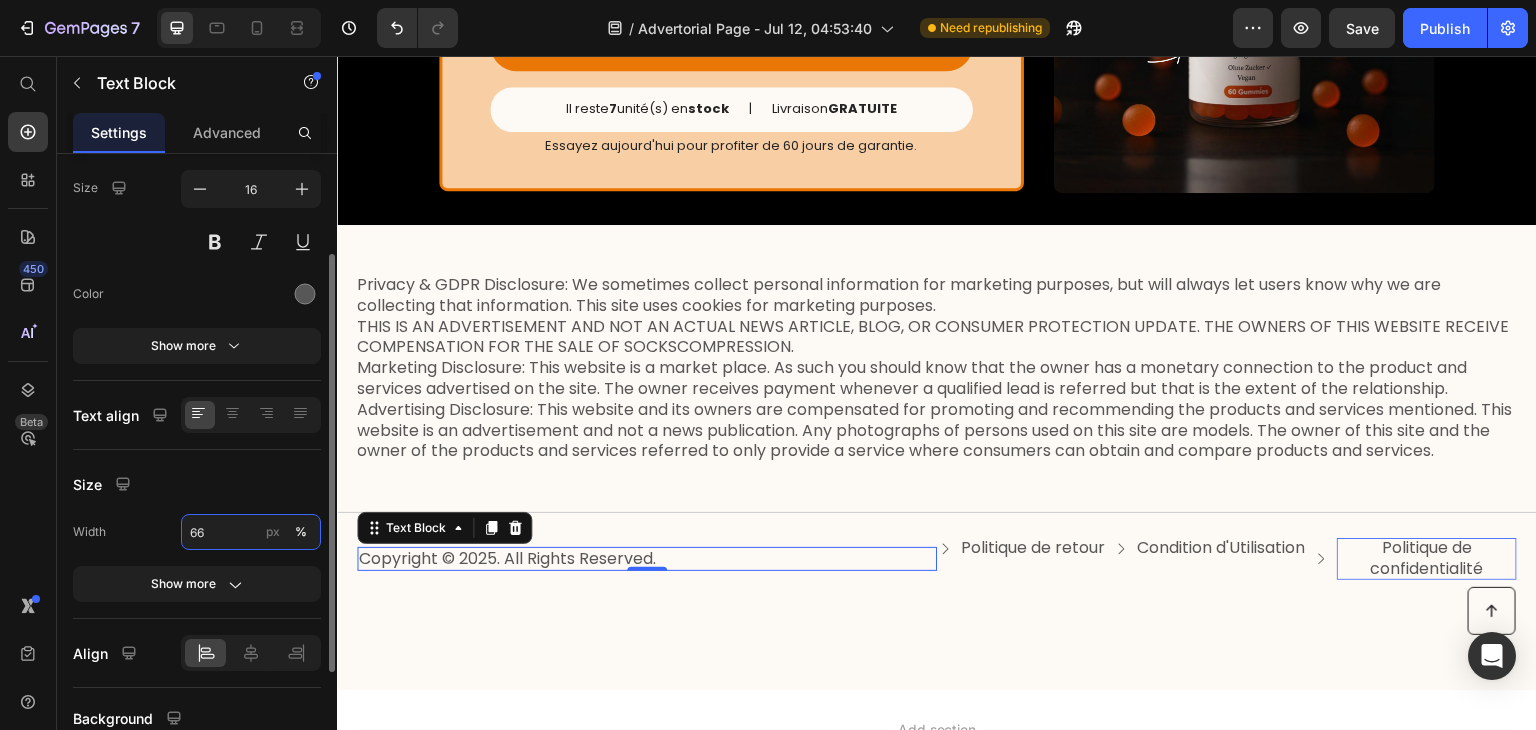 type on "6" 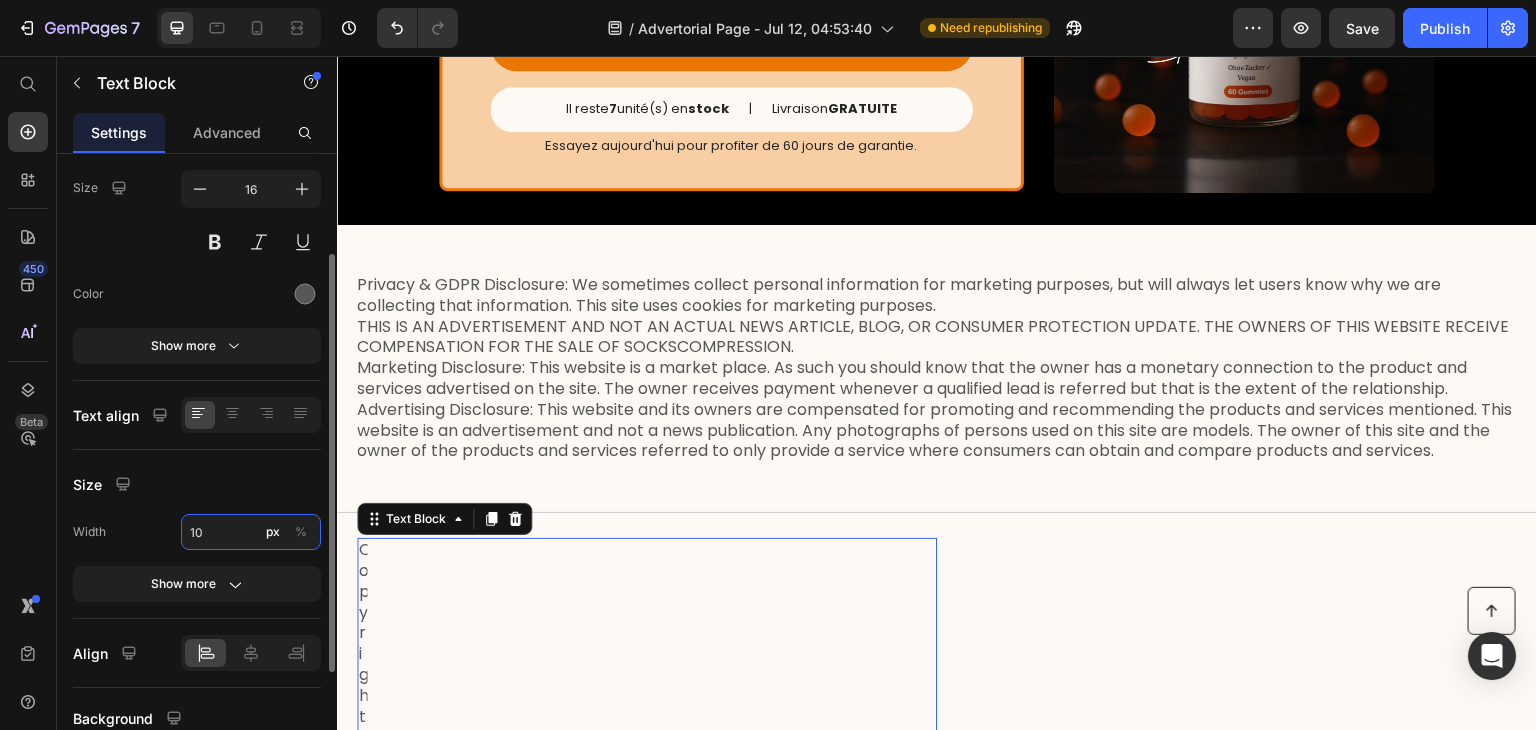 type on "1" 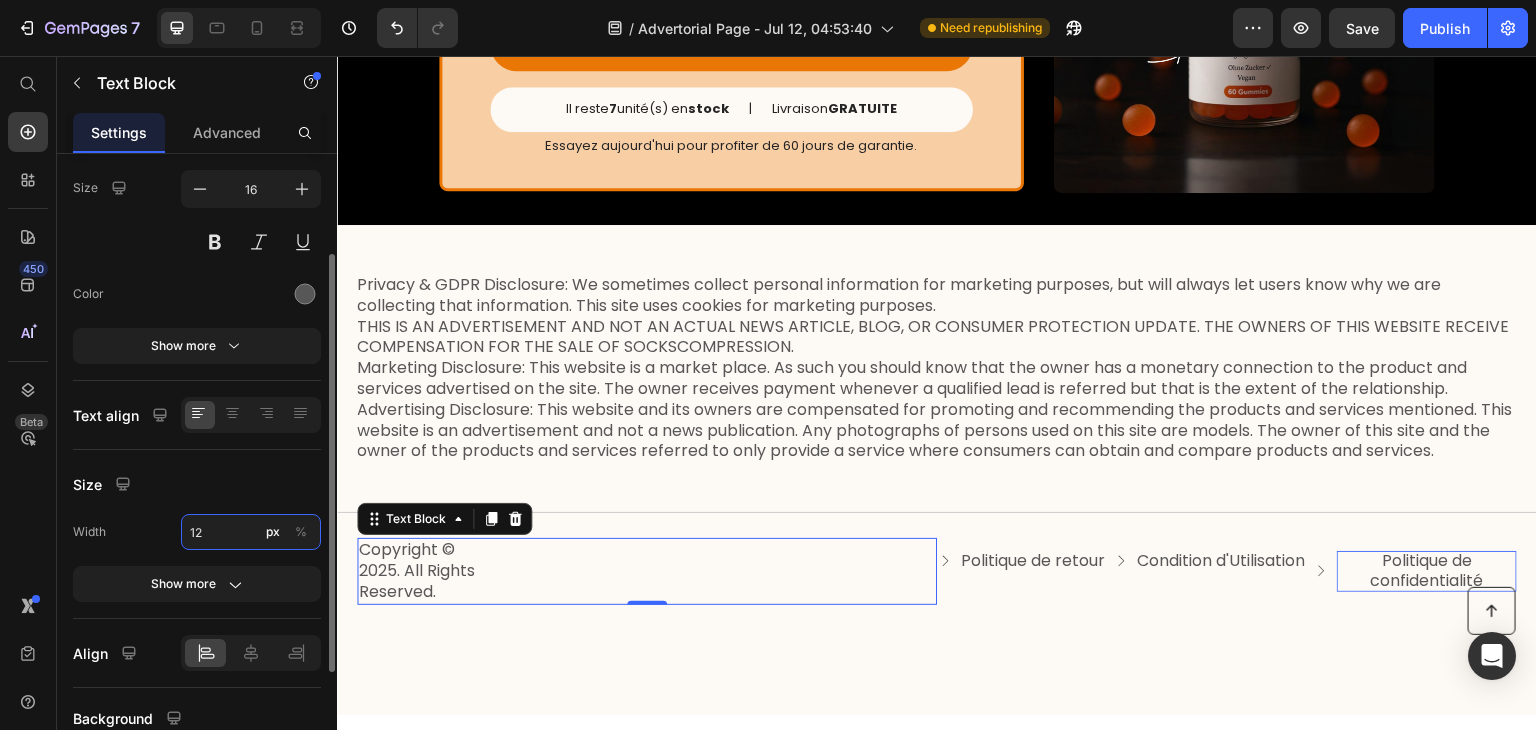 type on "1" 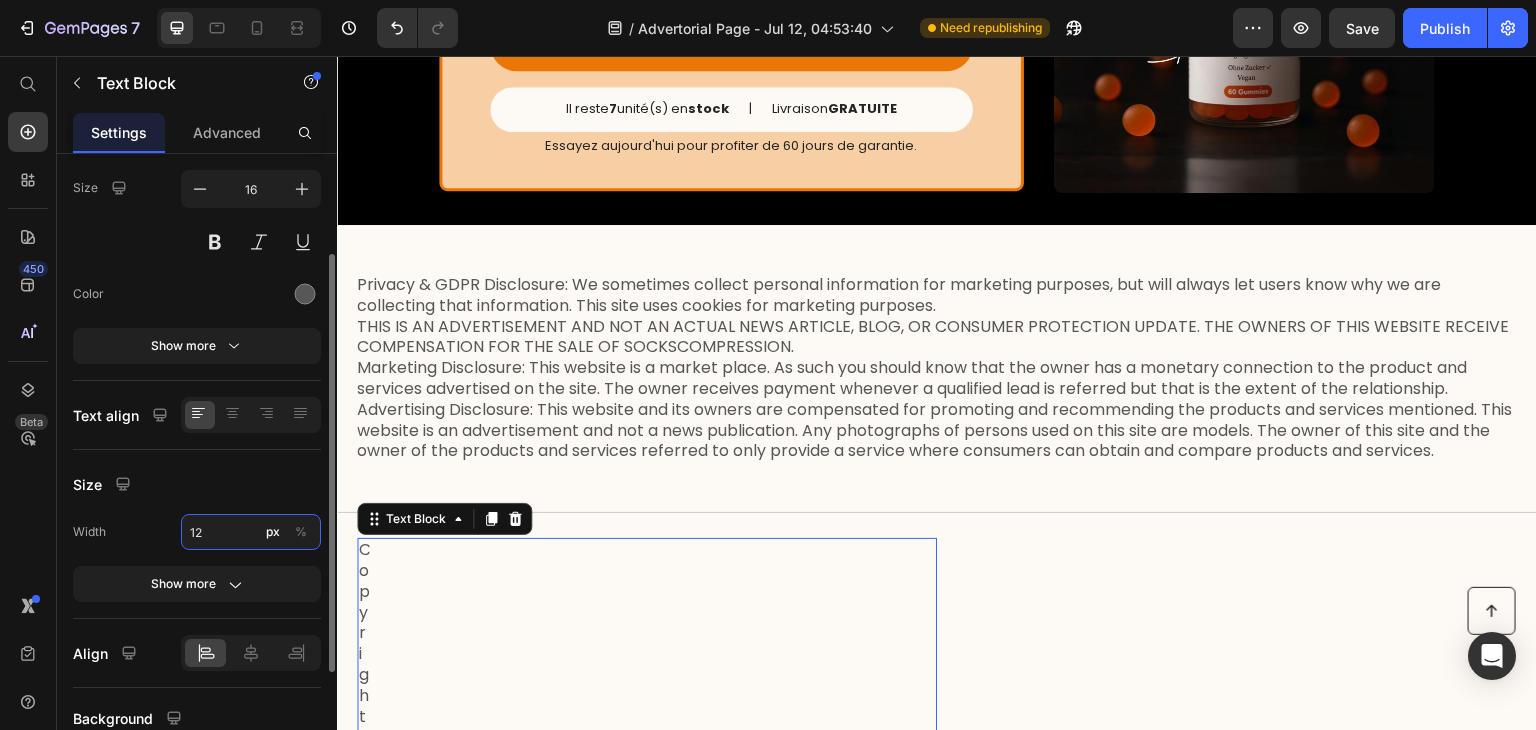type on "1" 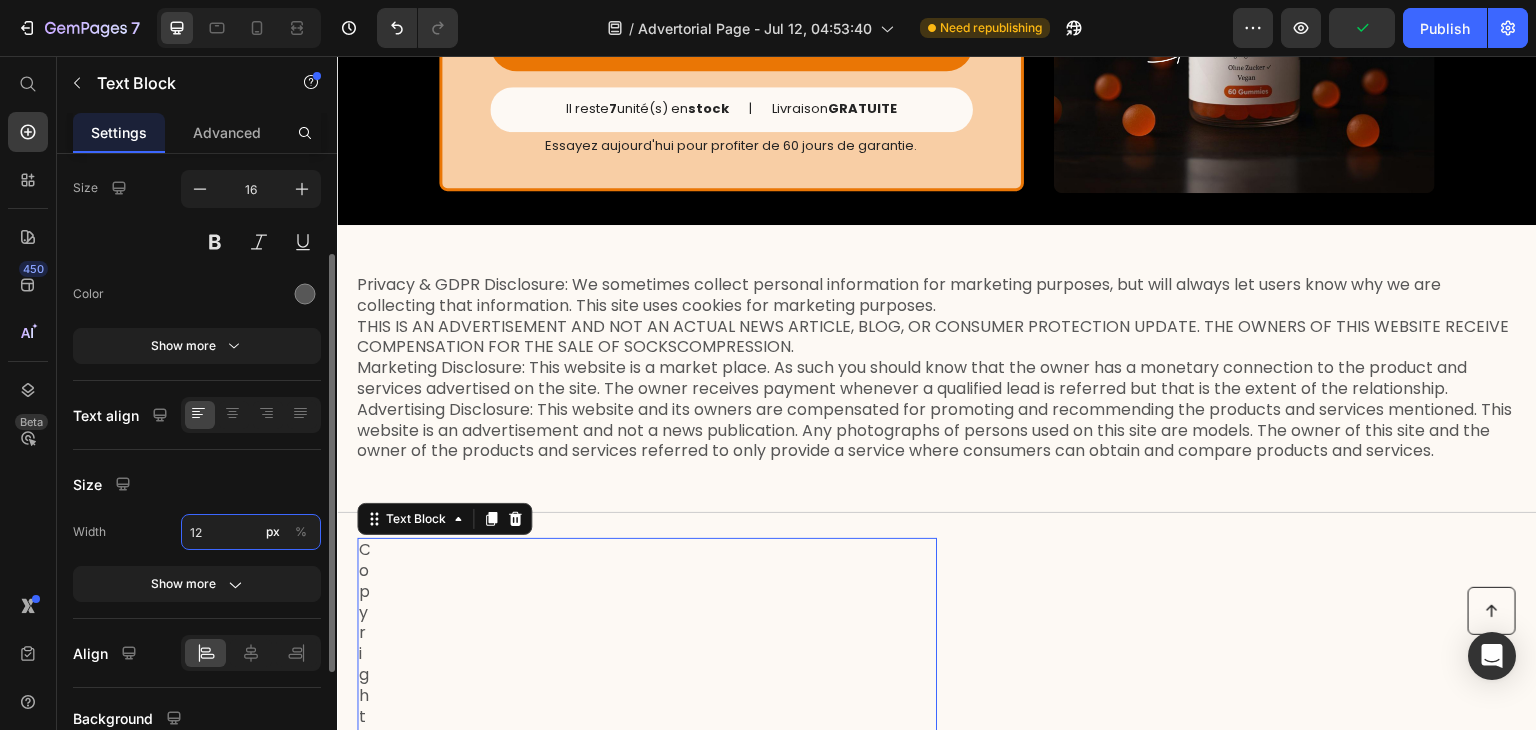 type on "1" 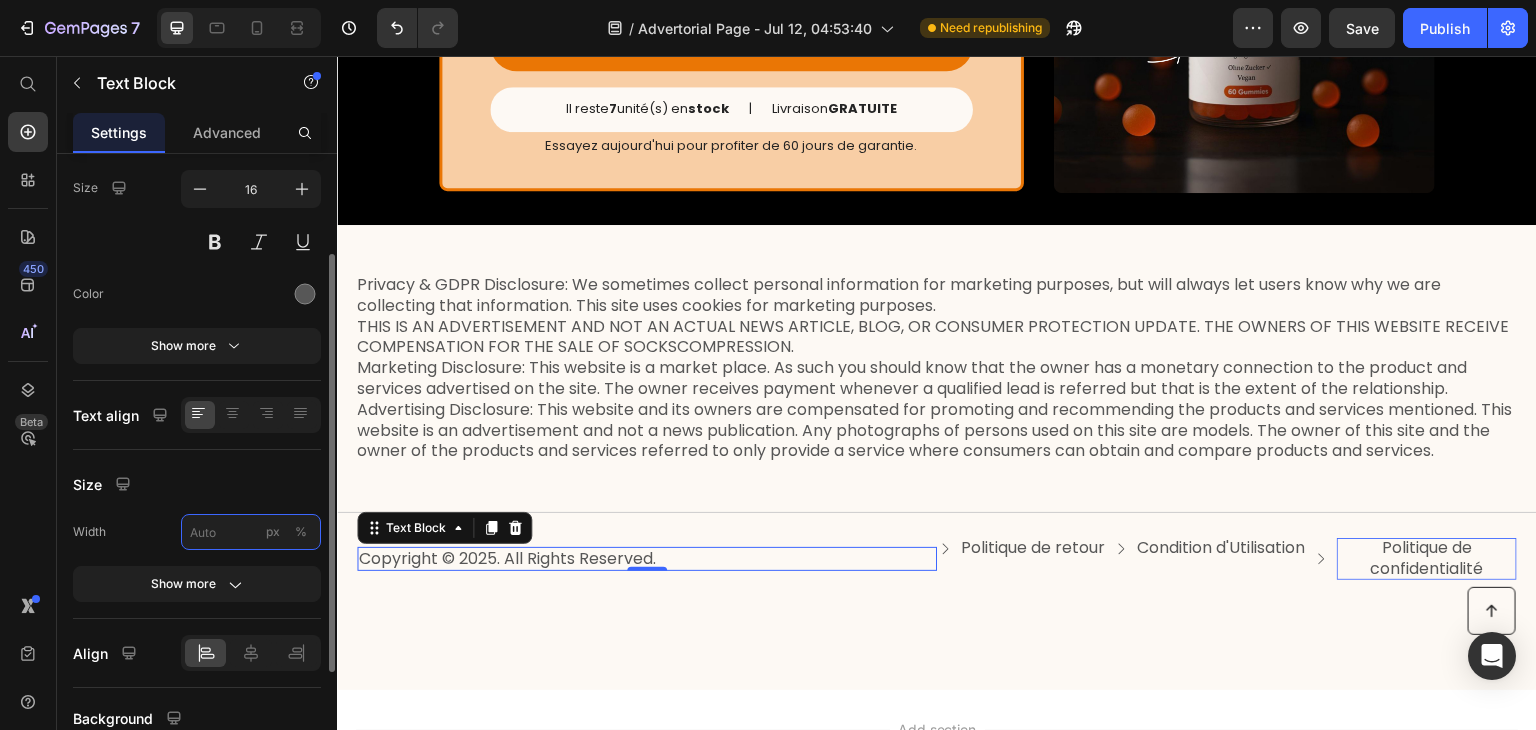 type on "1" 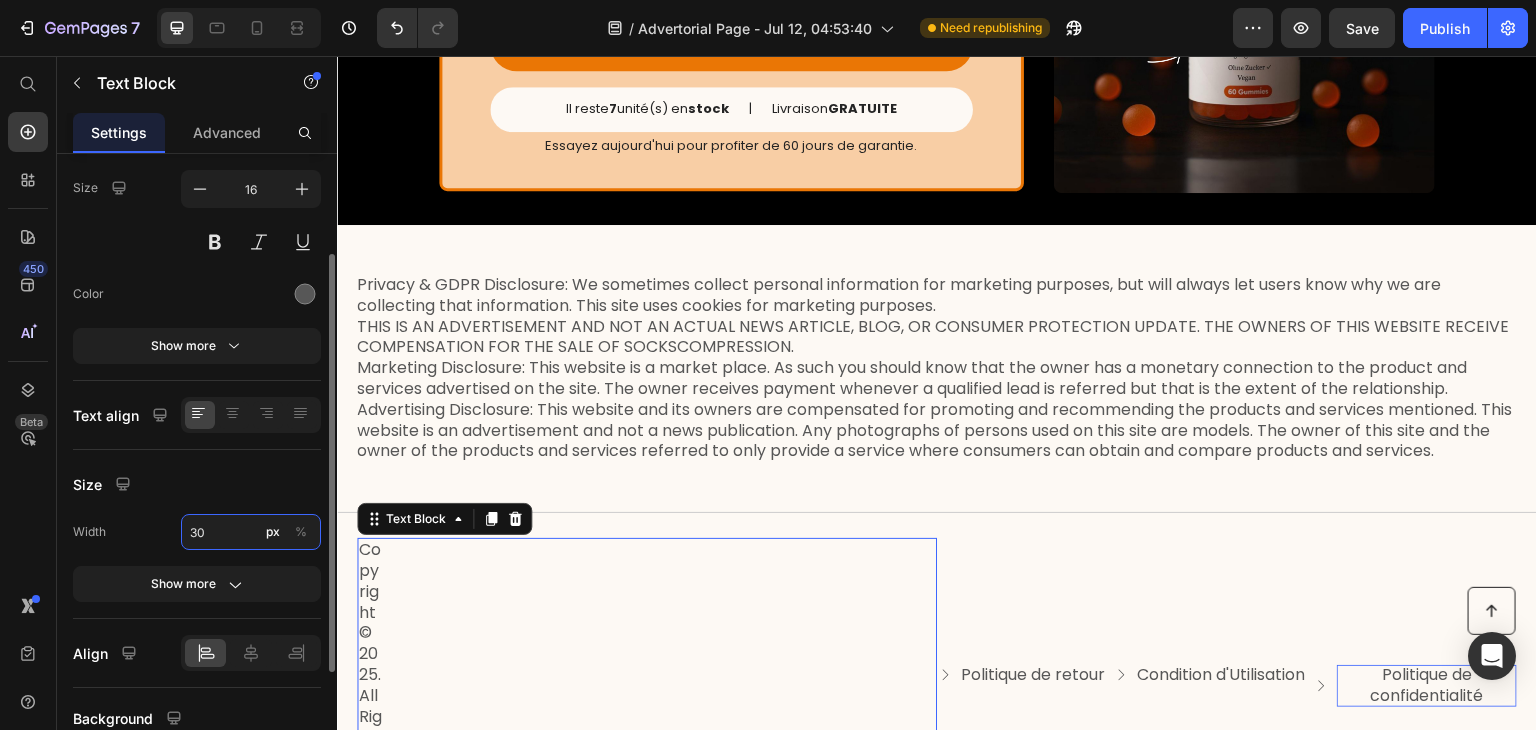 type on "3" 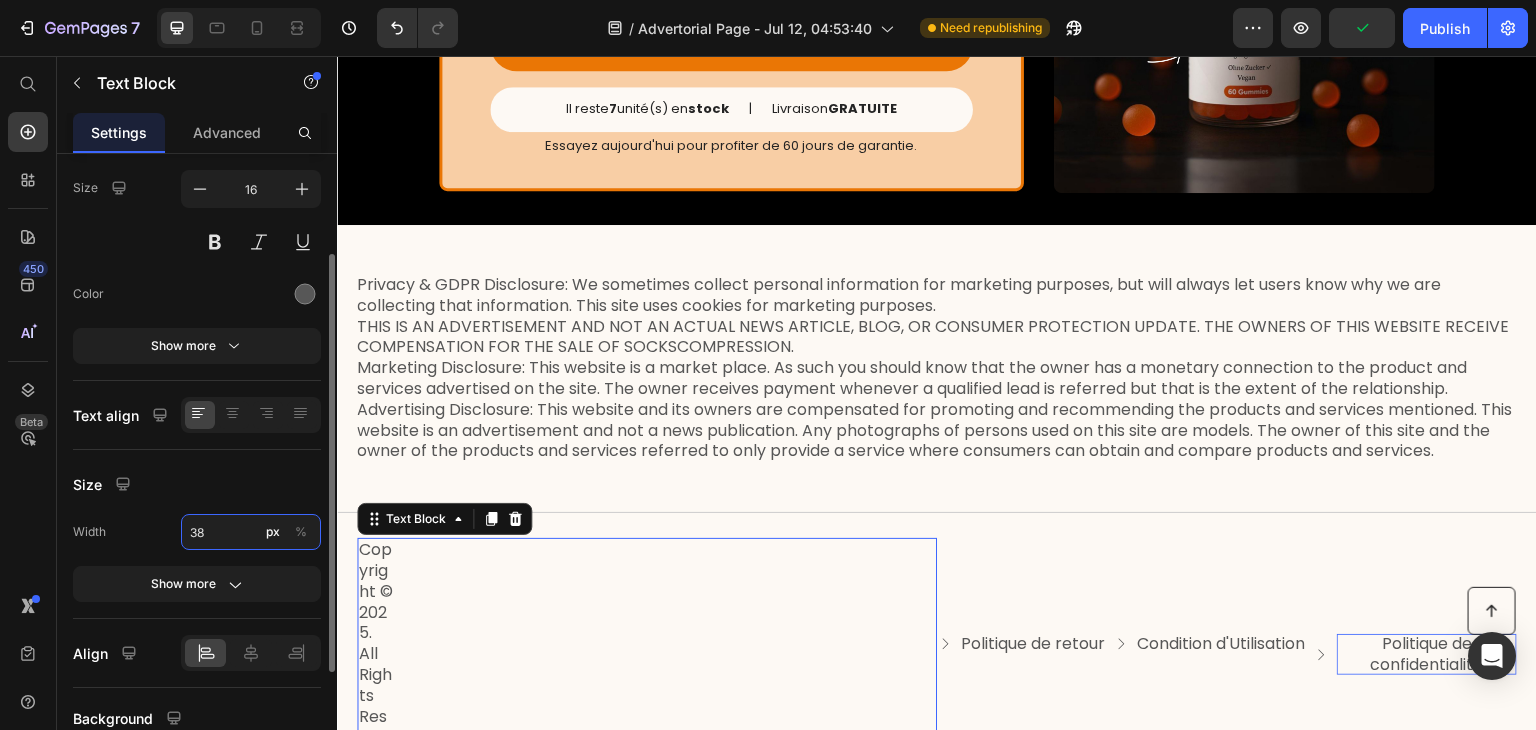 type on "3" 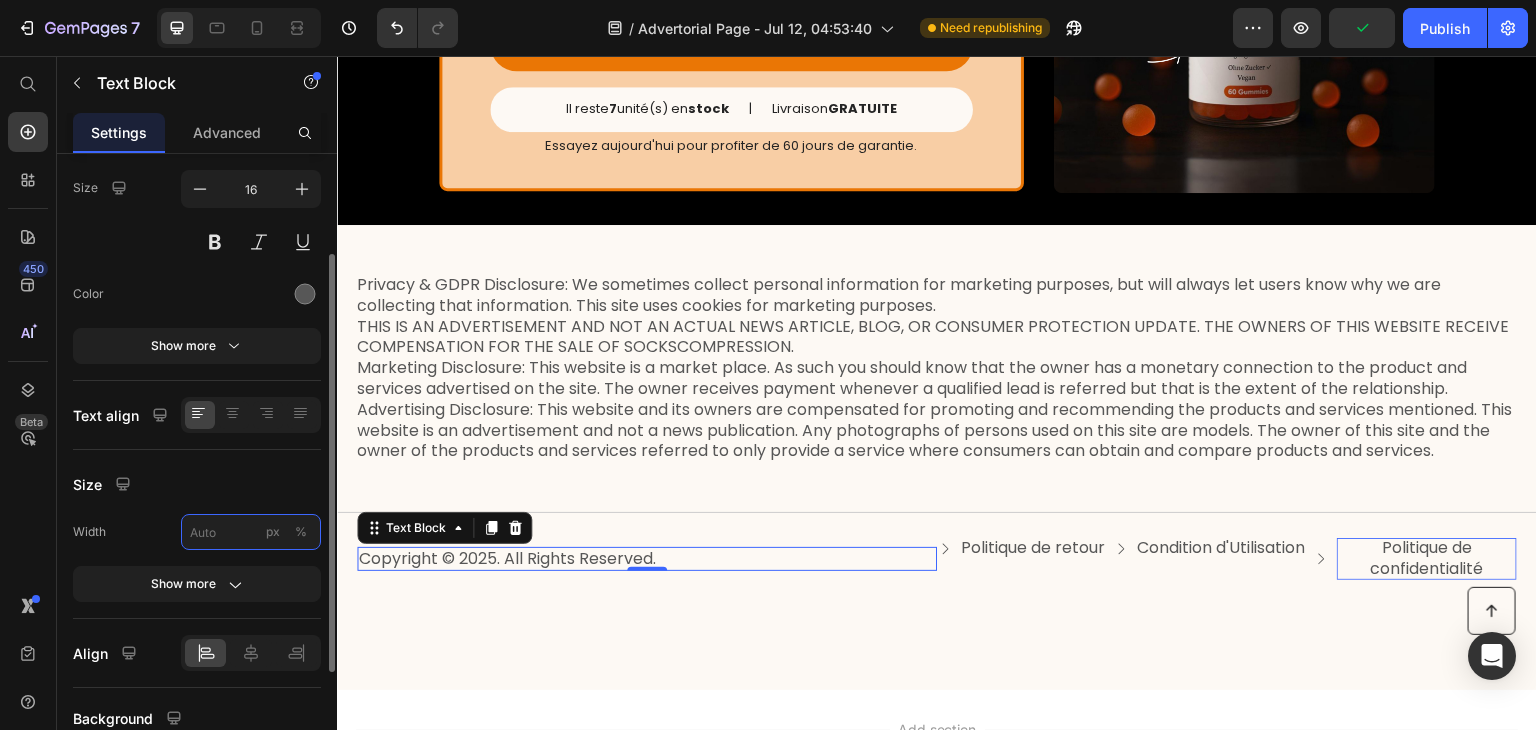 type on "3" 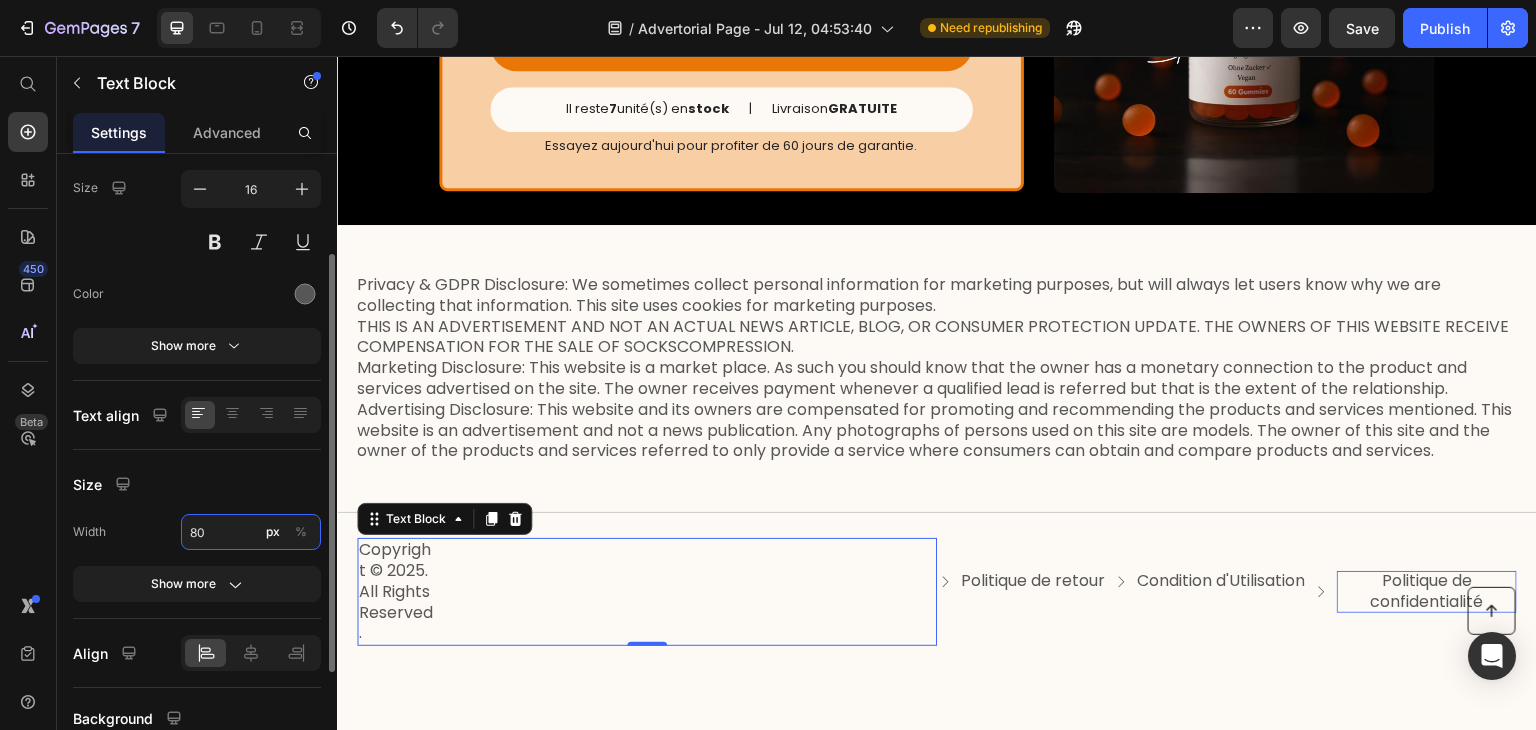 type on "8" 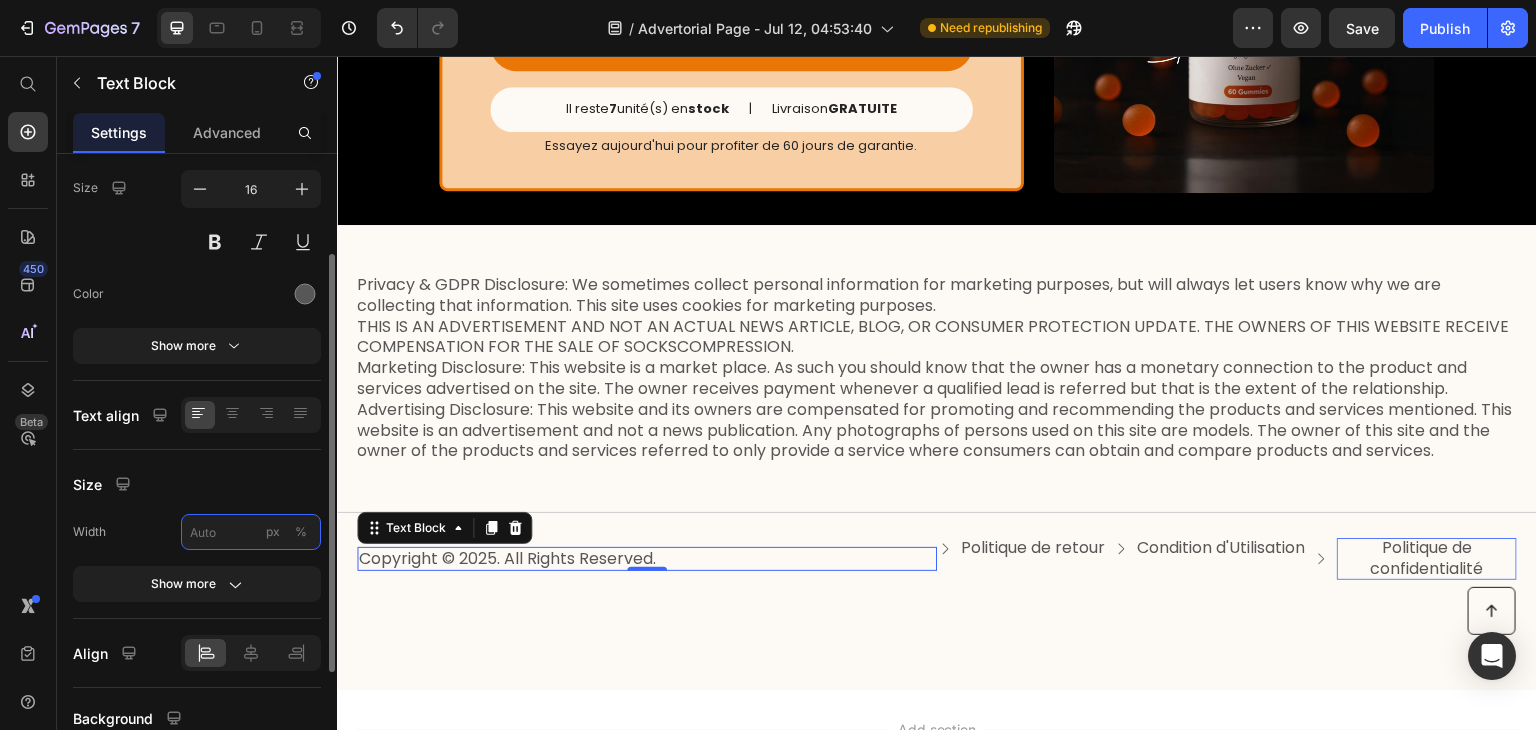 type on "8" 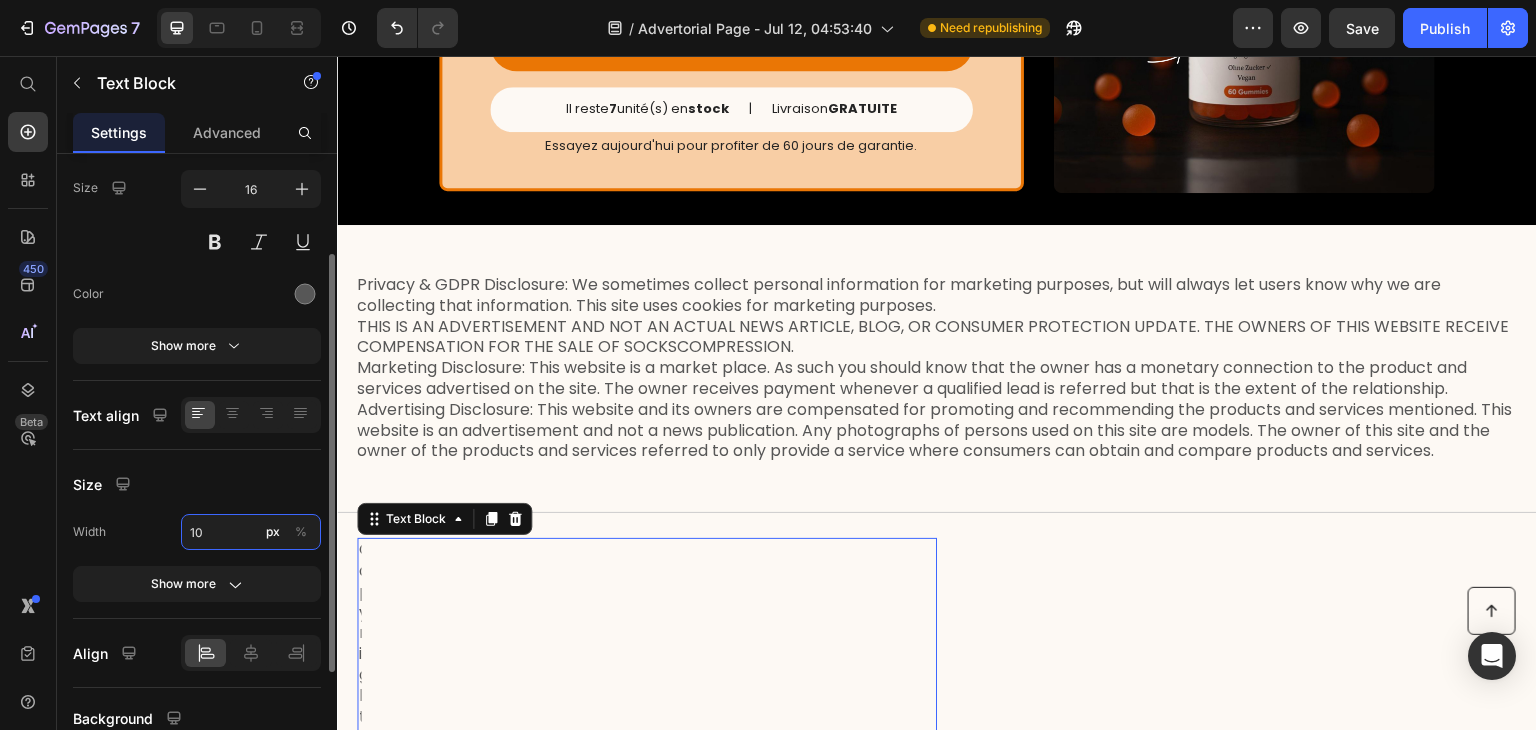 type on "100" 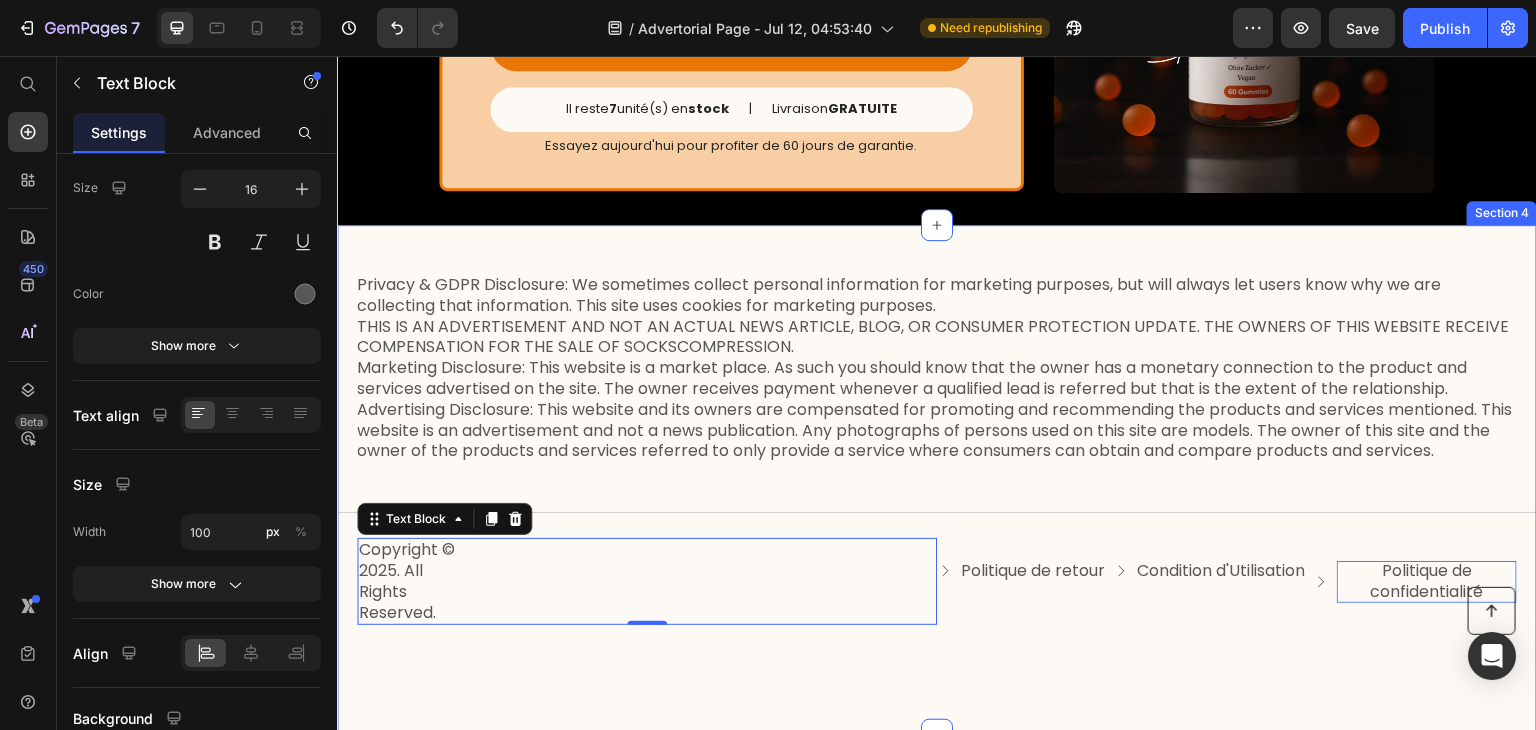 click on "Privacy & GDPR Disclosure: We sometimes collect personal information for marketing purposes, but will always let users know why we are collecting that information. This site uses cookies for marketing purposes. THIS IS AN ADVERTISEMENT AND NOT AN ACTUAL NEWS ARTICLE, BLOG, OR CONSUMER PROTECTION UPDATE. THE OWNERS OF THIS WEBSITE RECEIVE COMPENSATION FOR THE SALE OF SOCKSCOMPRESSION. Marketing Disclosure: This website is a market place. As such you should know that the owner has a monetary connection to the product and services advertised on the site. The owner receives payment whenever a qualified lead is referred but that is the extent of the relationship. Text Block                Title Line Copyright © 2025. All Rights Reserved. Text Block   0
Politique de retour Button
Condition d'Utilisation Button
Politique de confidentialité Button Row Row" at bounding box center (937, 455) 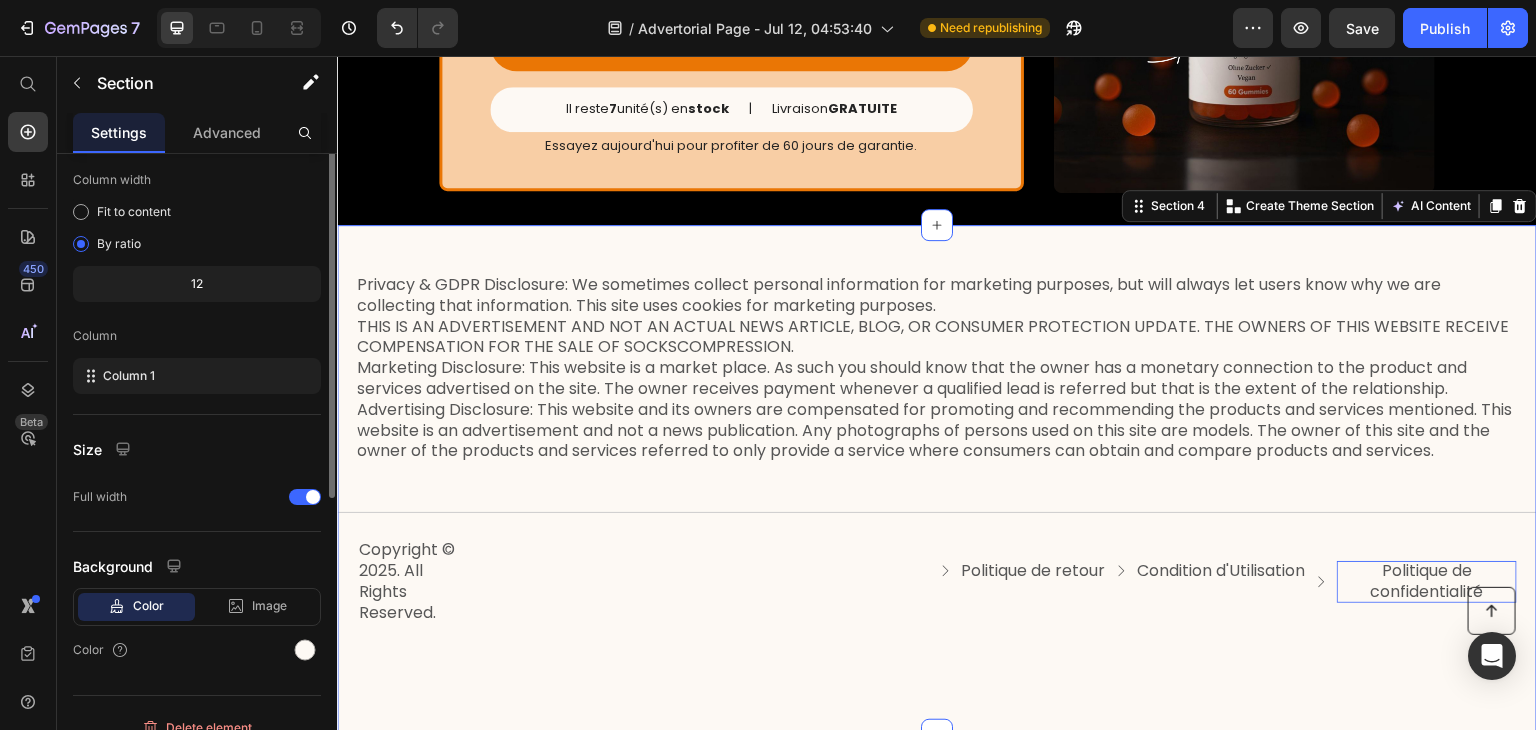scroll, scrollTop: 0, scrollLeft: 0, axis: both 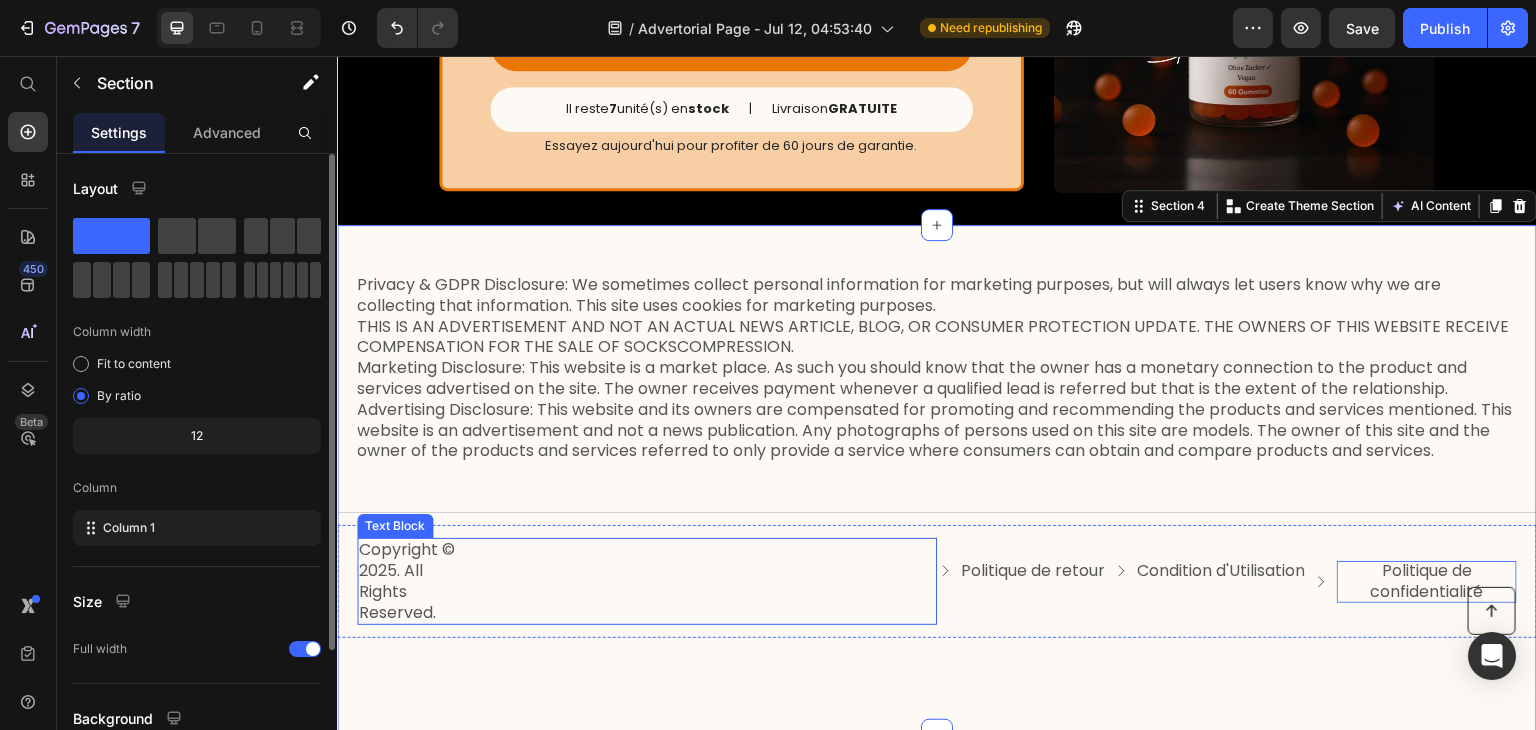 click on "Copyright © 2025. All Rights Reserved." at bounding box center [407, 581] 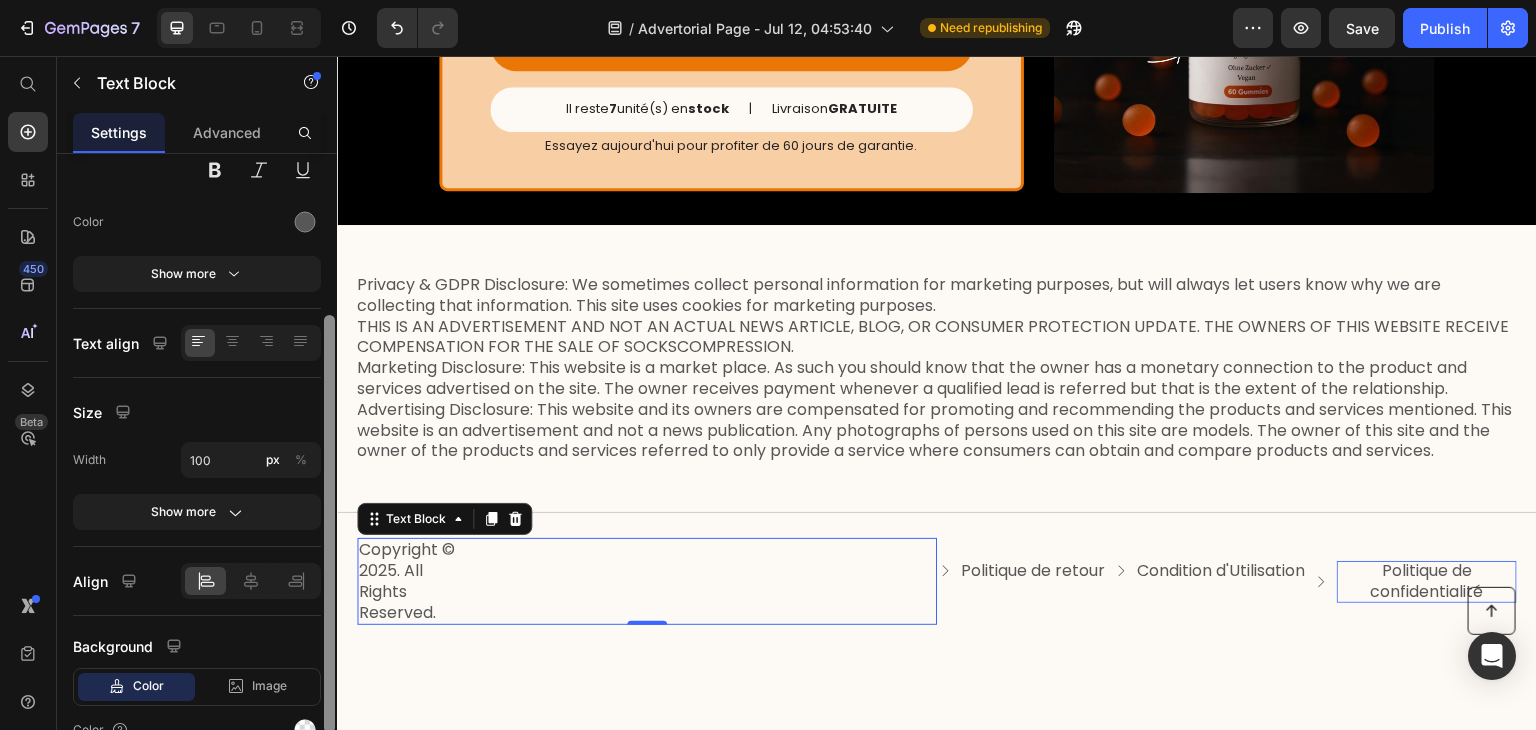 scroll, scrollTop: 232, scrollLeft: 0, axis: vertical 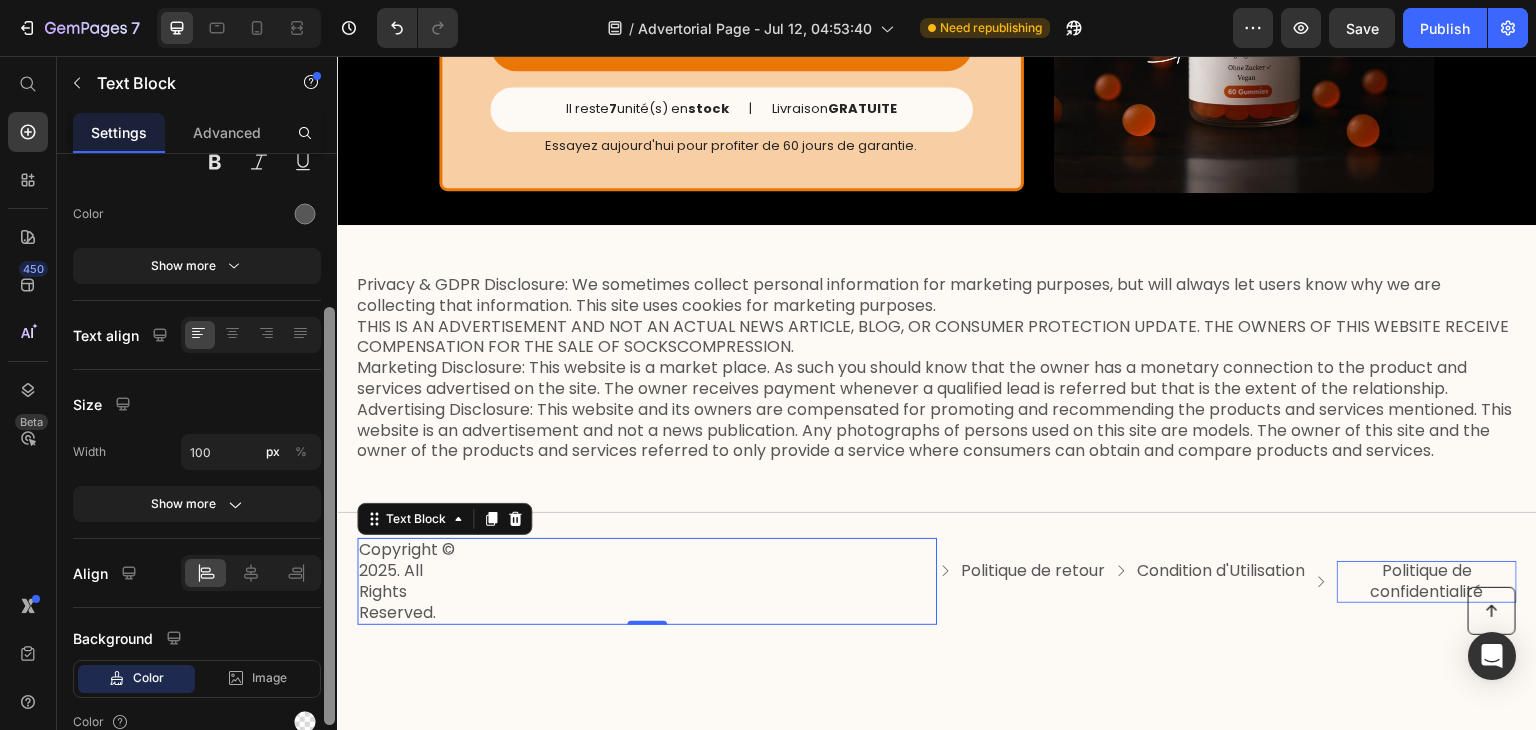drag, startPoint x: 331, startPoint y: 359, endPoint x: 324, endPoint y: 513, distance: 154.15901 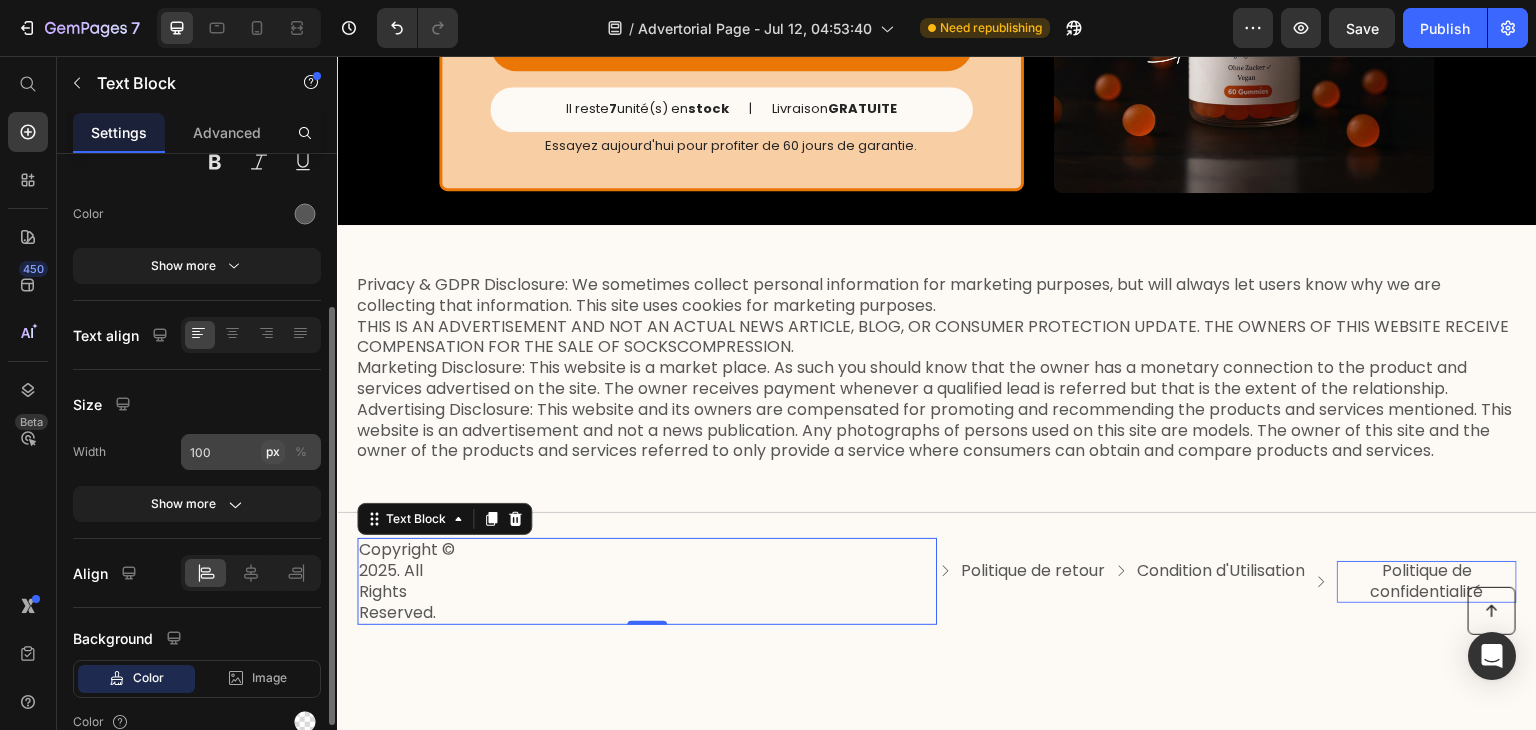 click on "px" at bounding box center [273, 452] 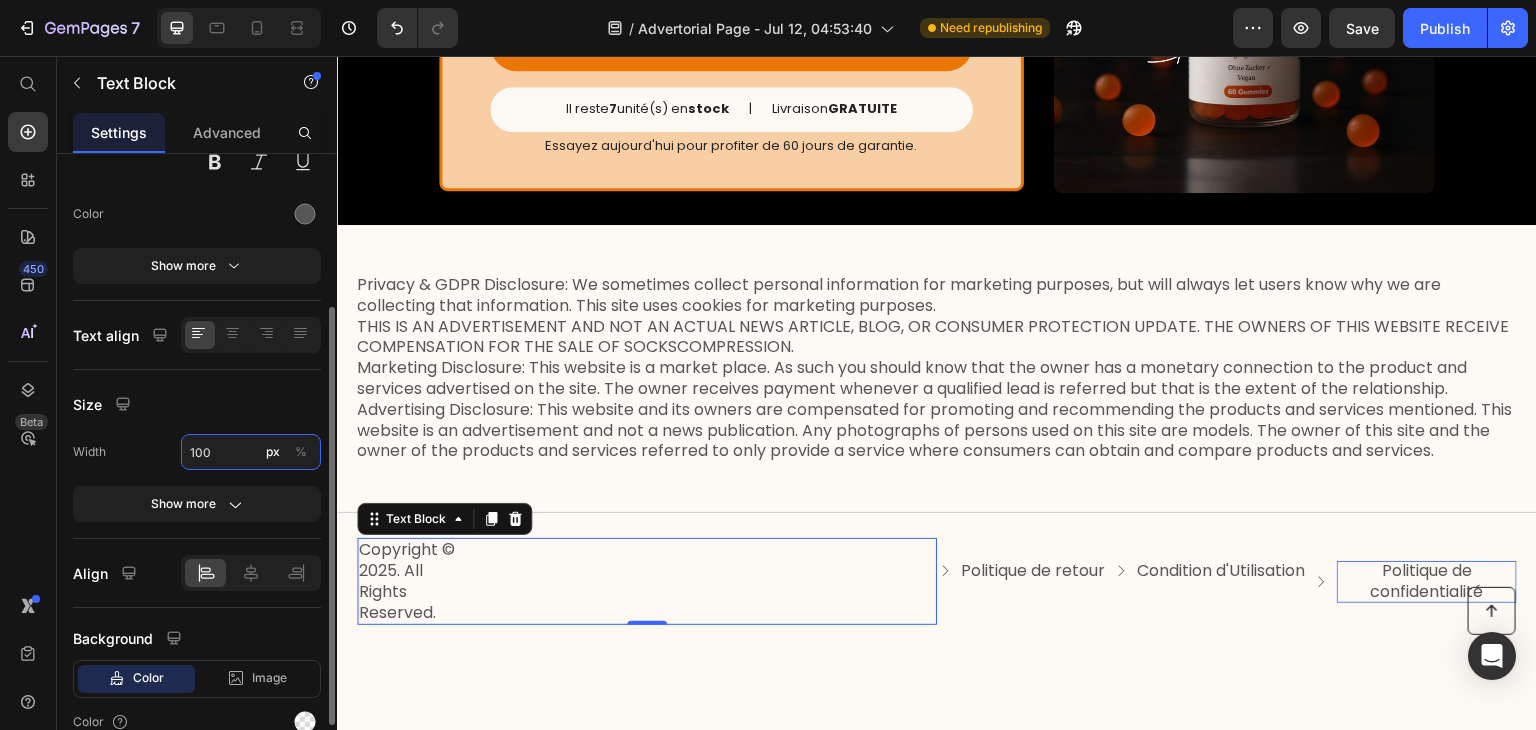 click on "100" at bounding box center [251, 452] 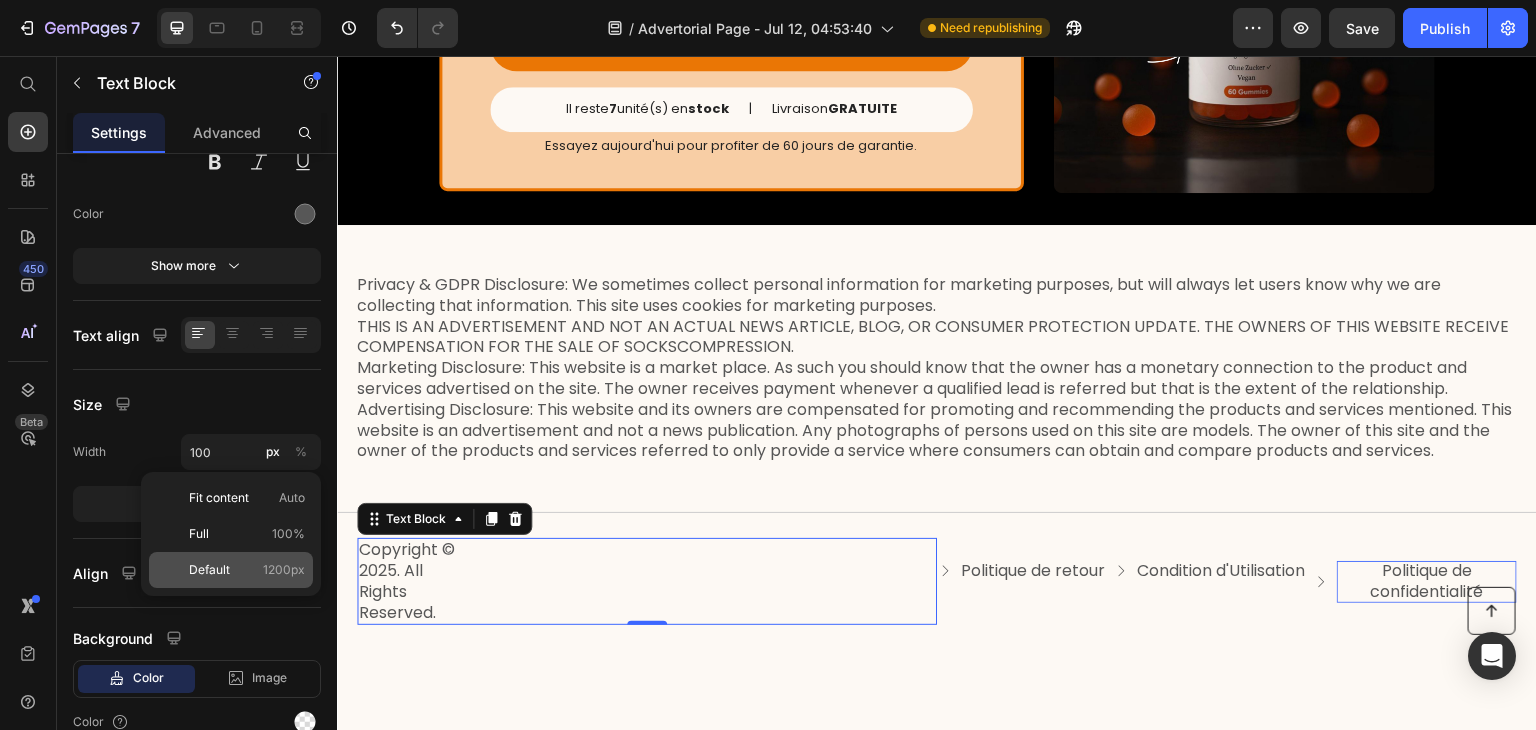 click on "Default 1200px" 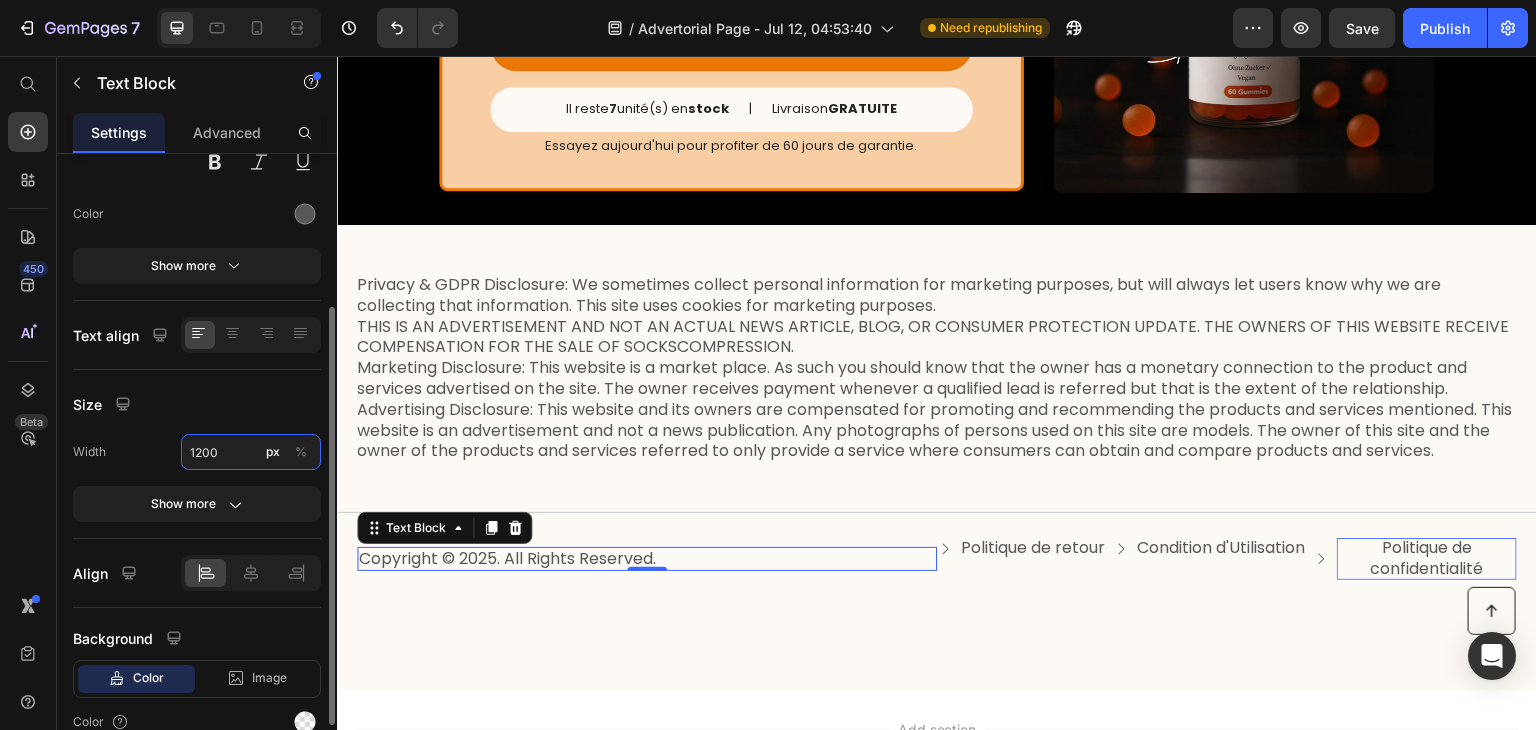 click on "1200" at bounding box center [251, 452] 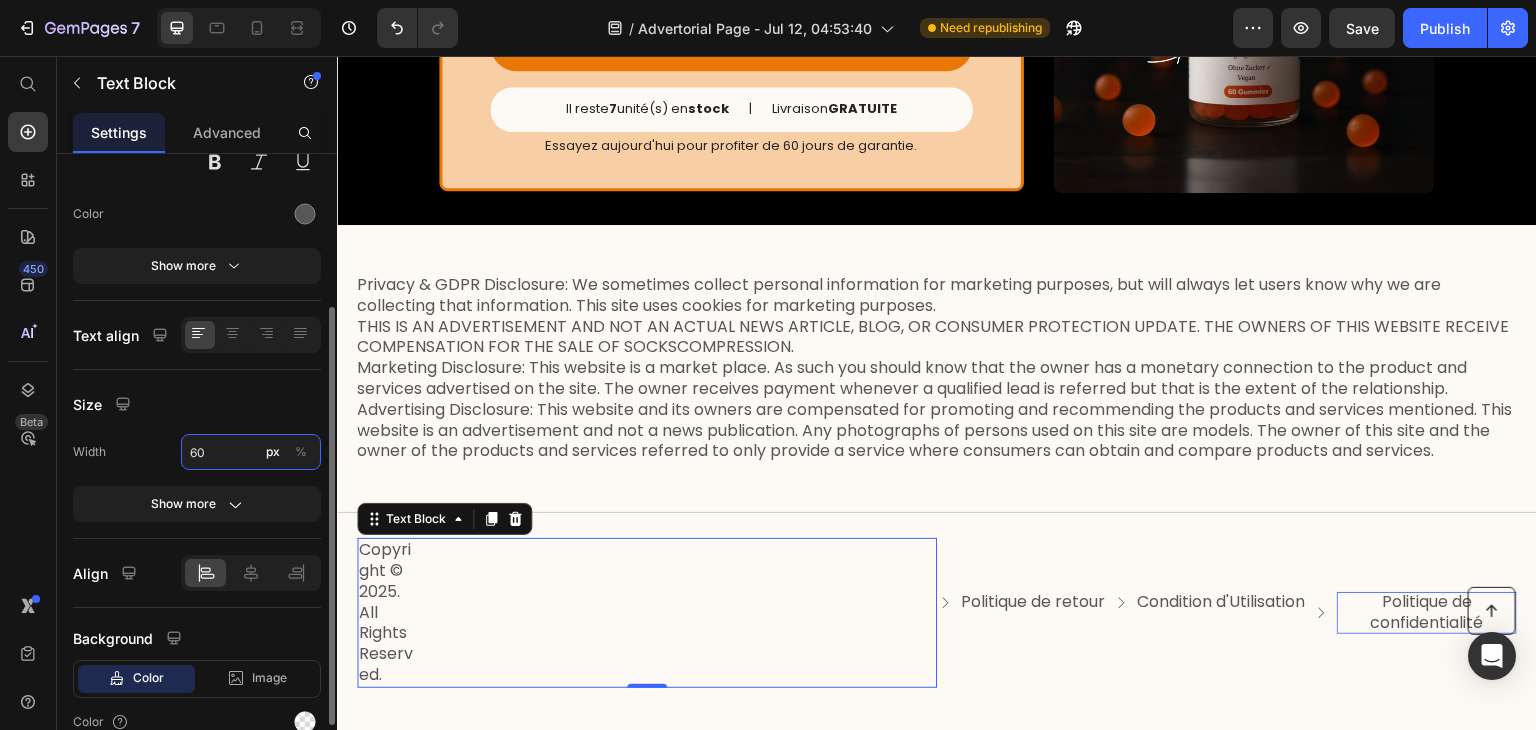 type on "6" 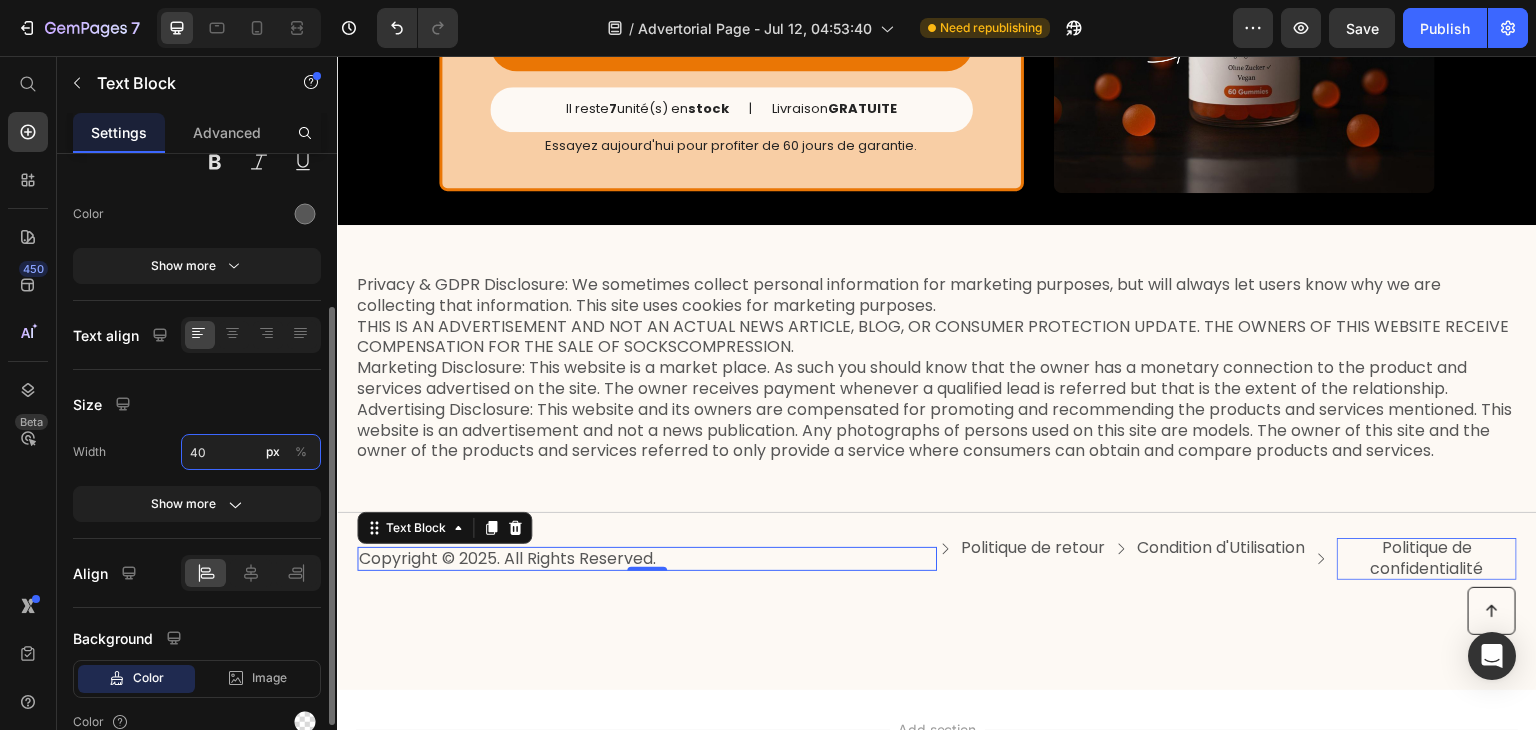type on "4" 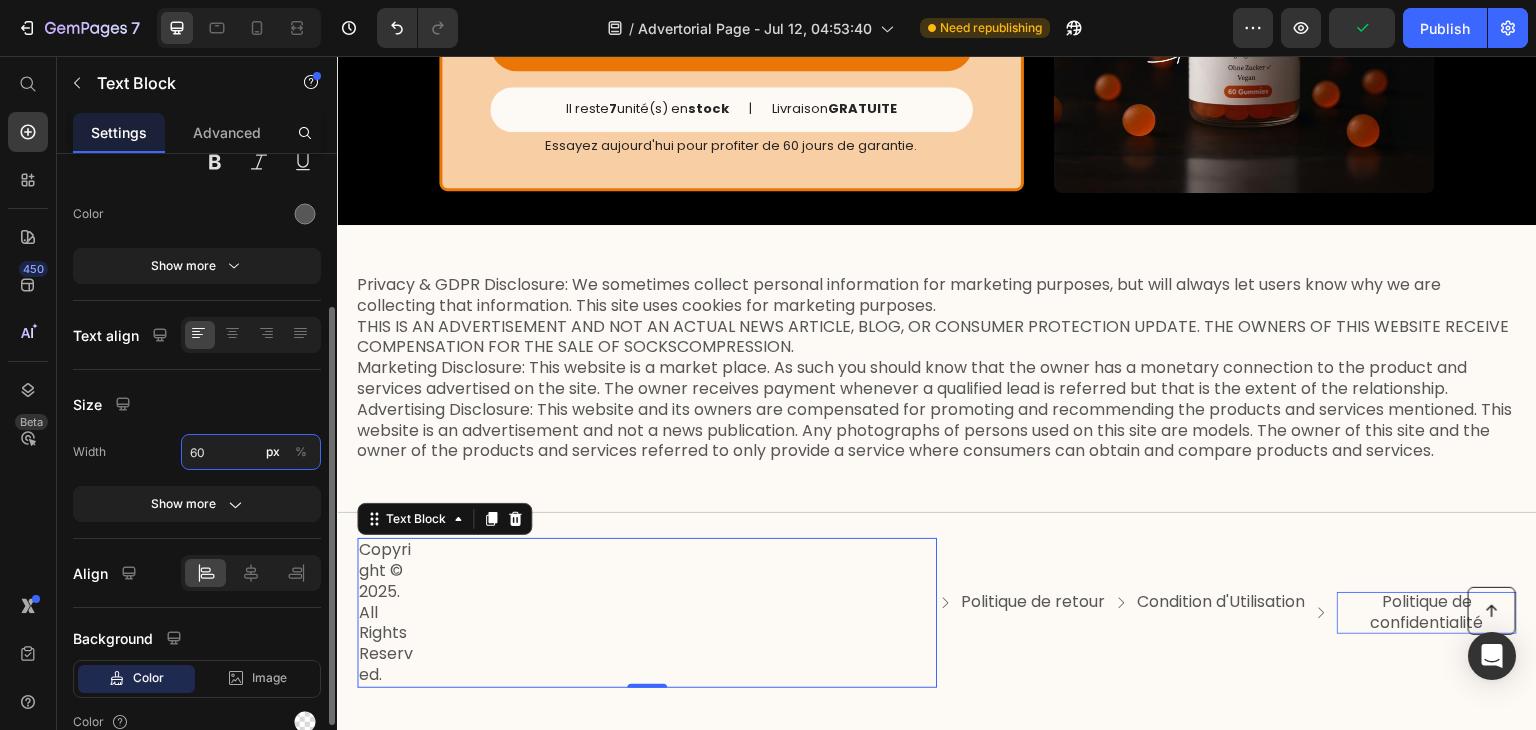 type on "6" 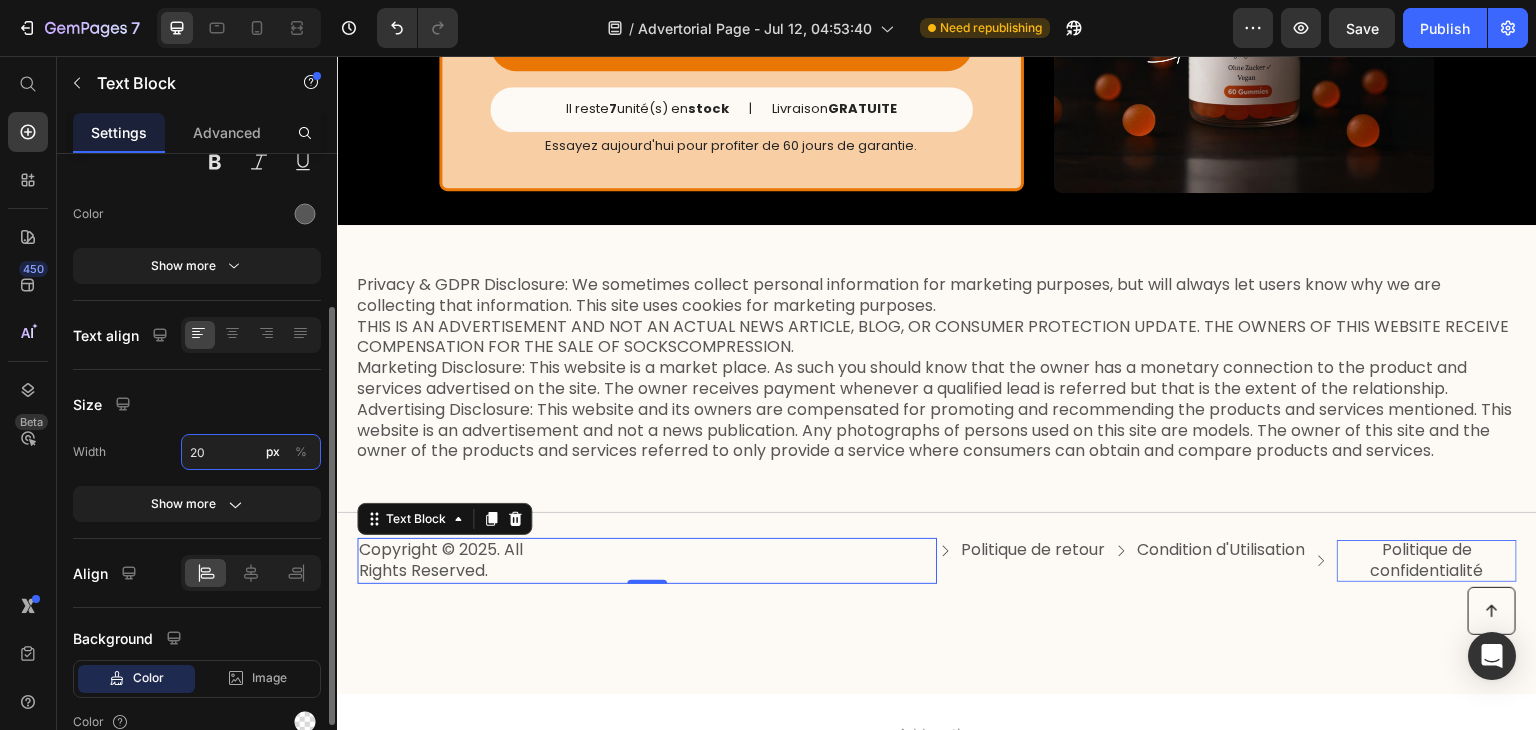 type on "2" 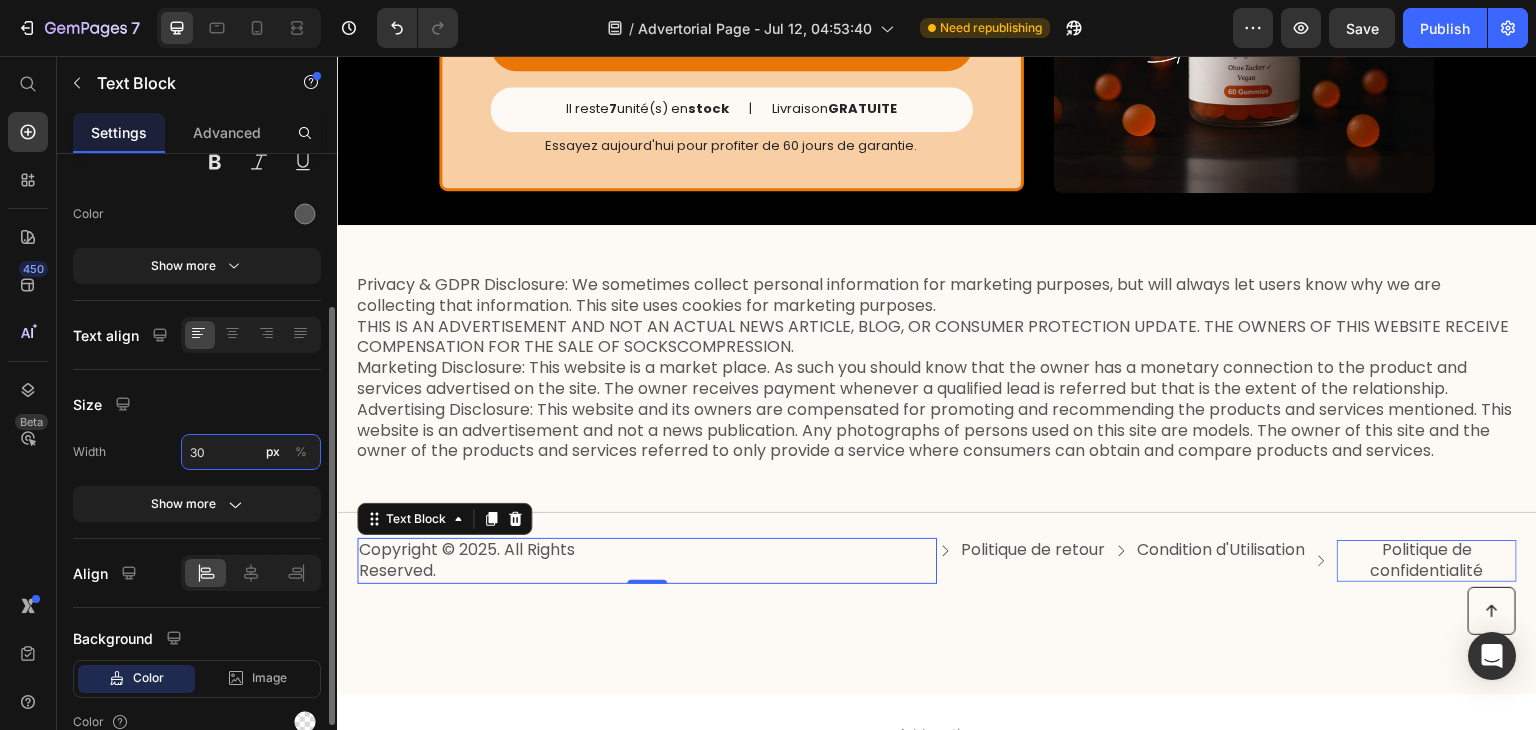 type on "3" 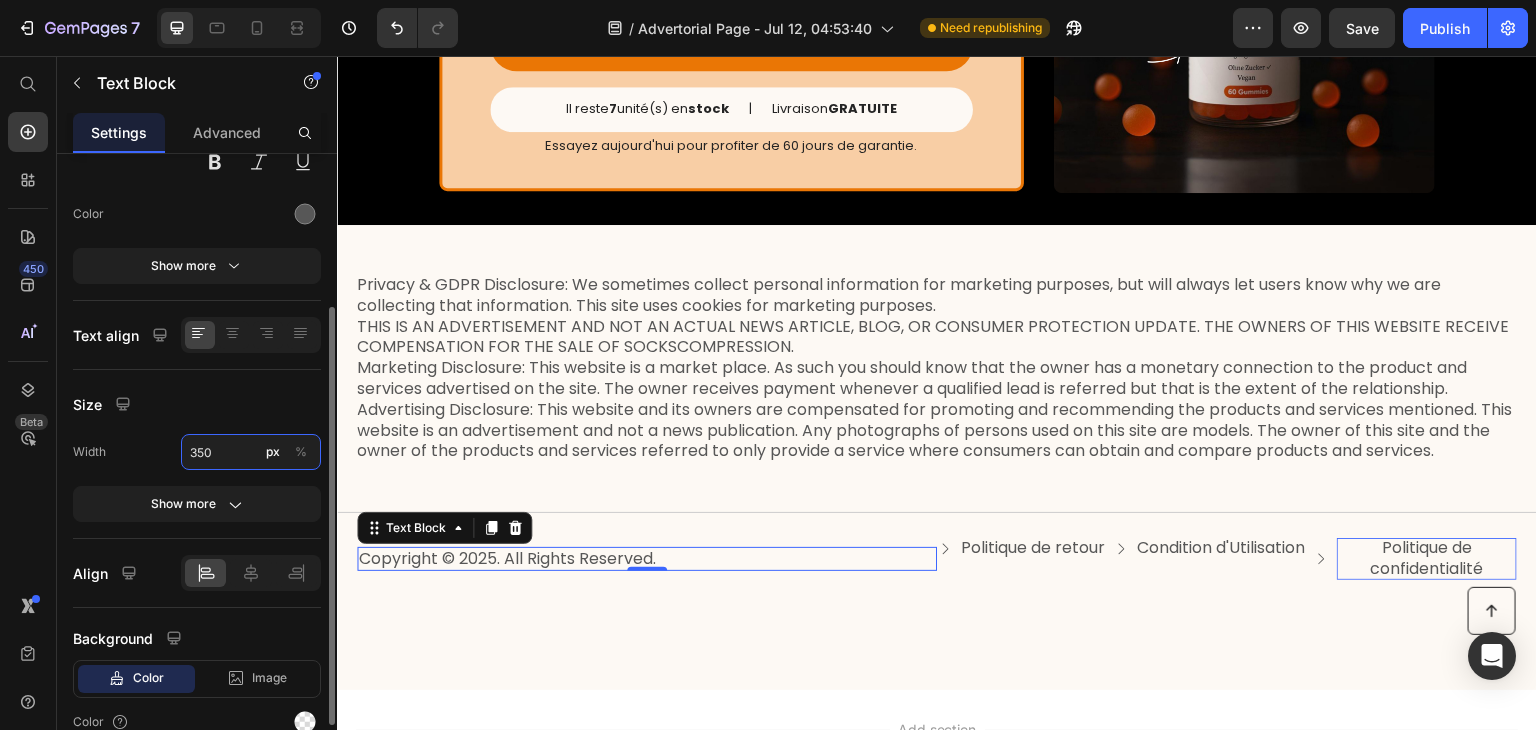 type on "350" 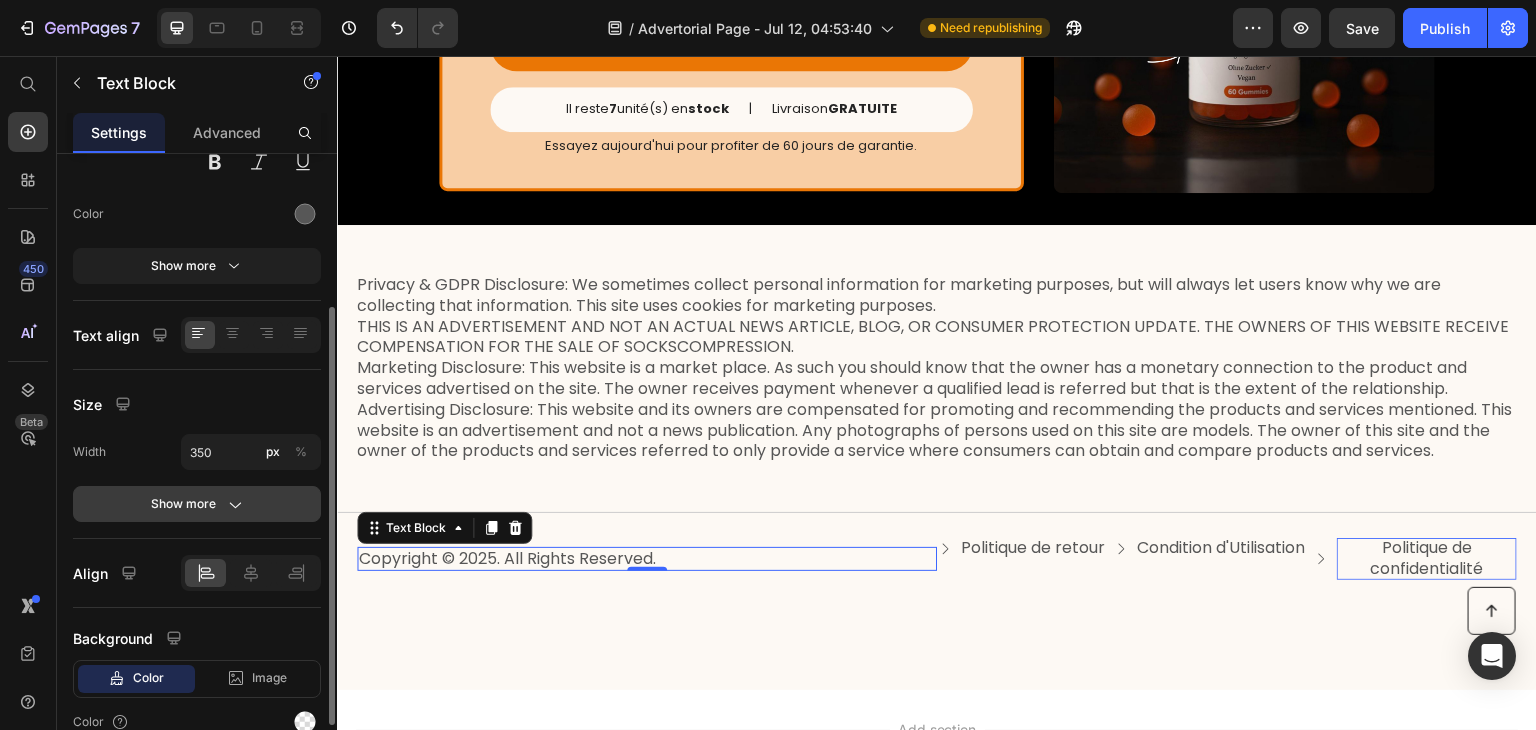 click 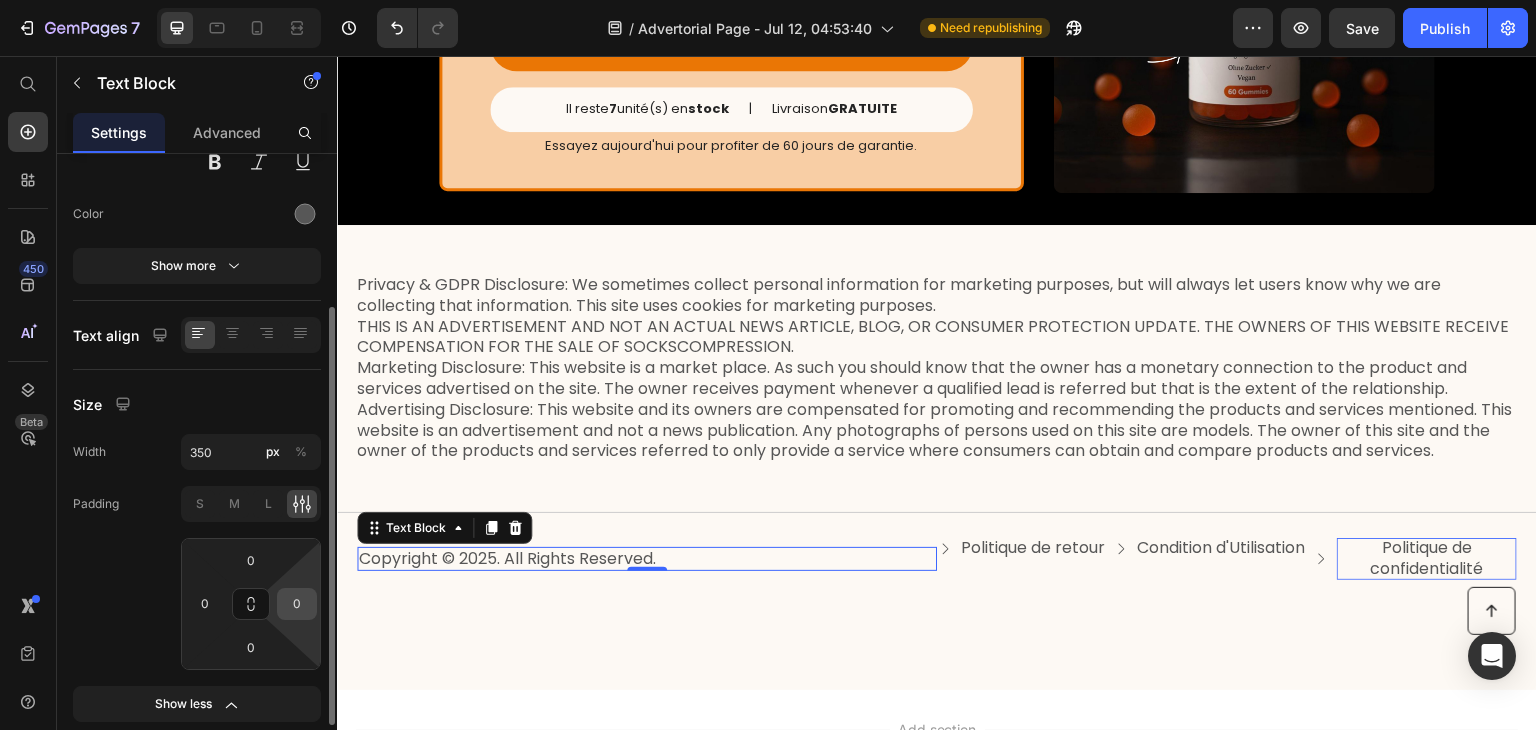 click on "0" at bounding box center (297, 604) 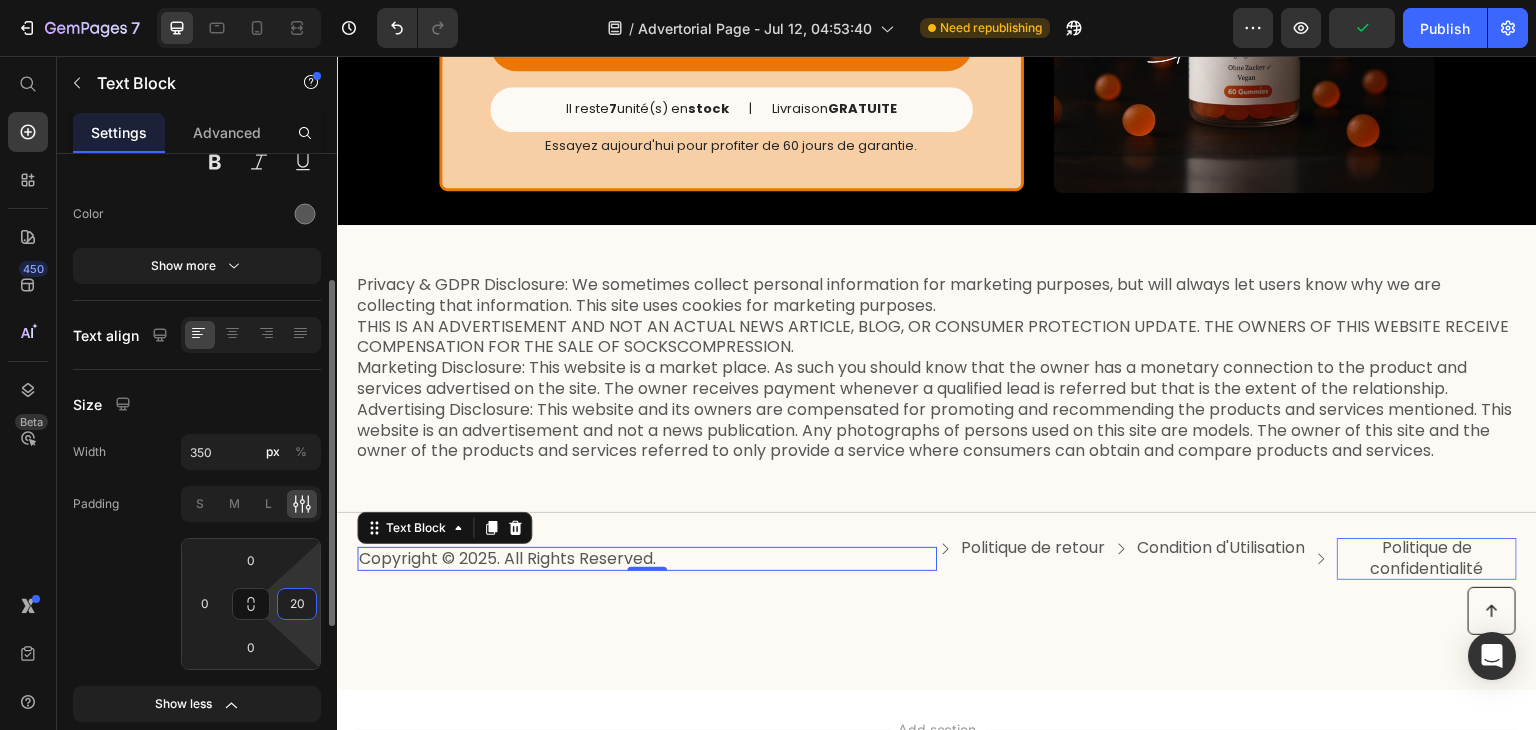 type on "20" 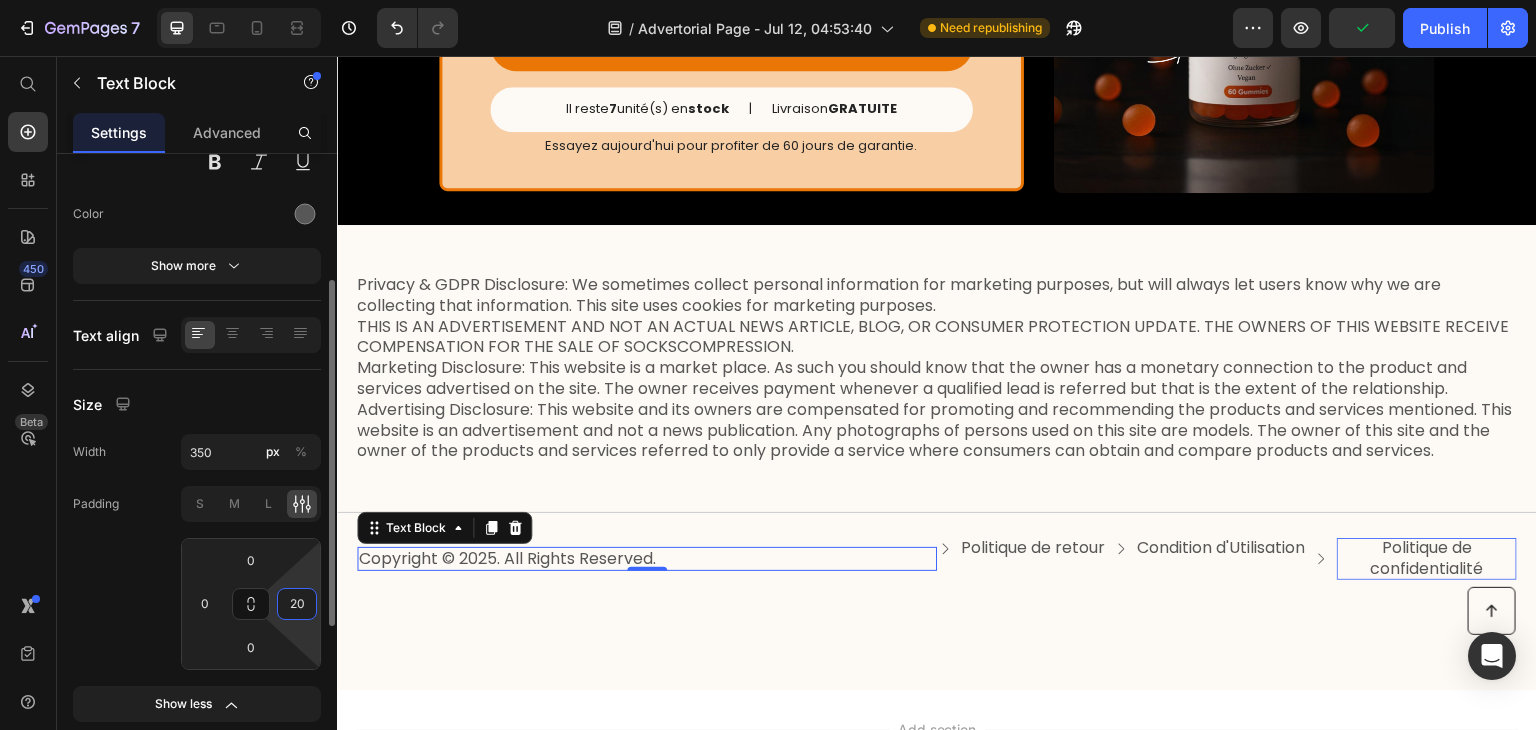 click on "S M L 0 0 0 20" at bounding box center (251, 578) 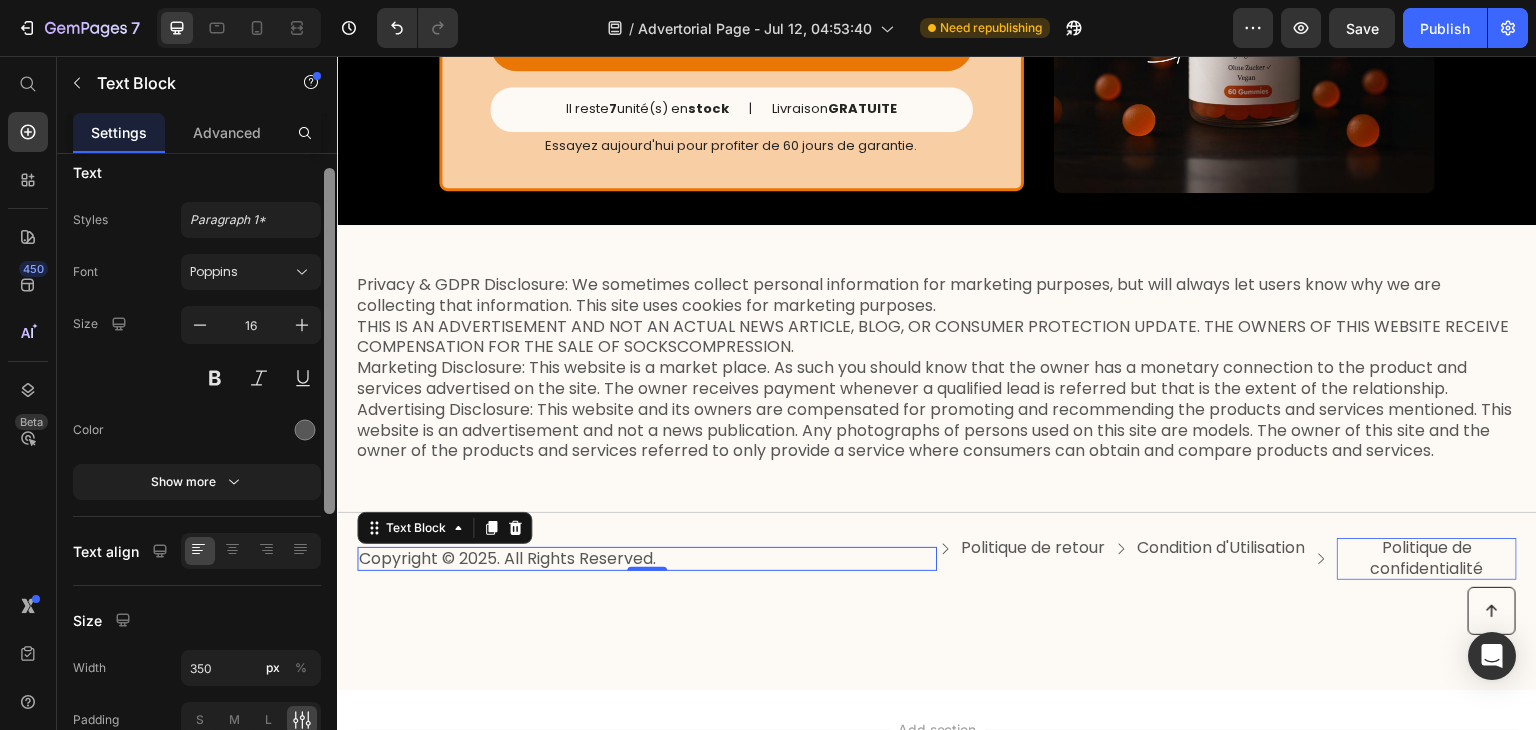 scroll, scrollTop: 0, scrollLeft: 0, axis: both 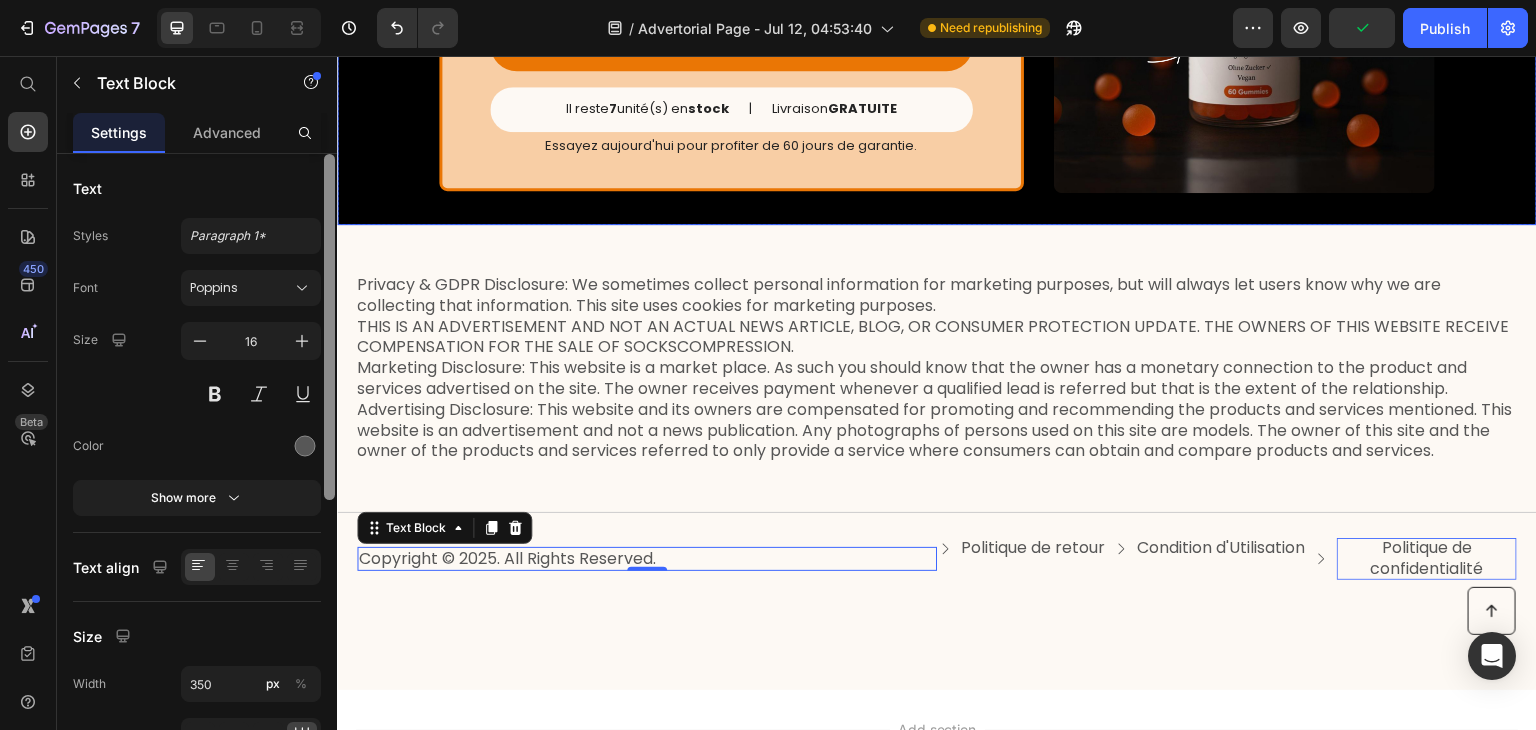 drag, startPoint x: 668, startPoint y: 357, endPoint x: 339, endPoint y: 126, distance: 401.9975 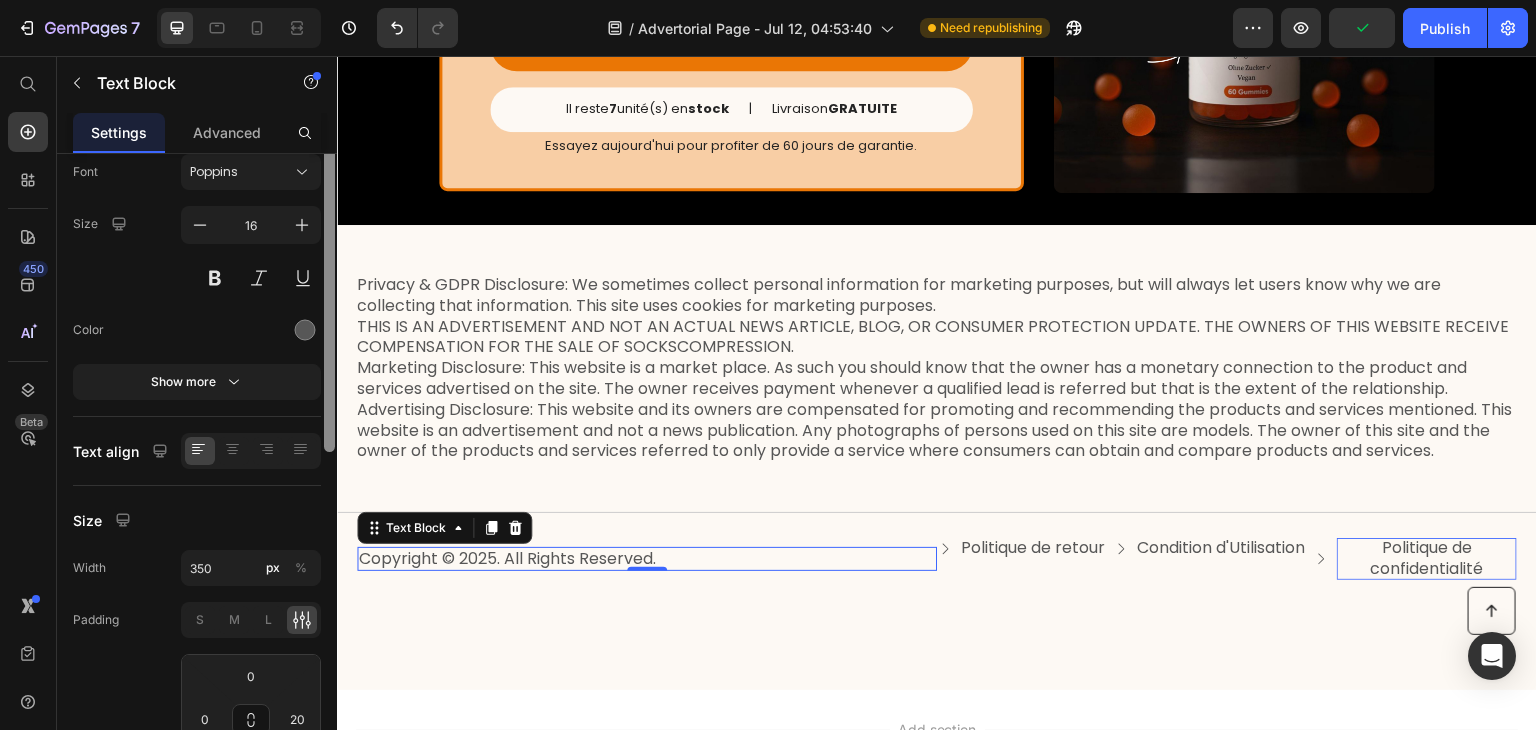 scroll, scrollTop: 0, scrollLeft: 0, axis: both 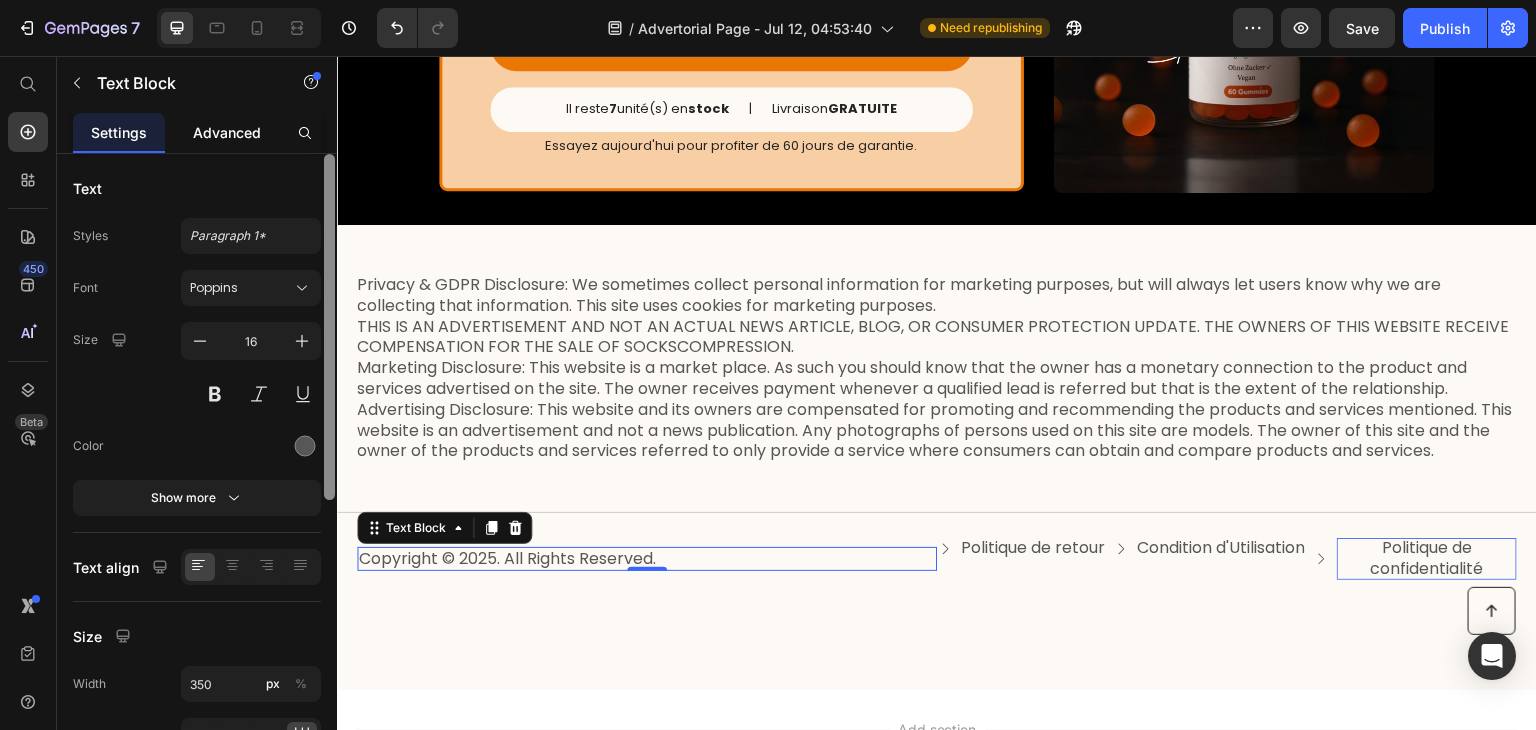 click on "Advanced" at bounding box center (227, 132) 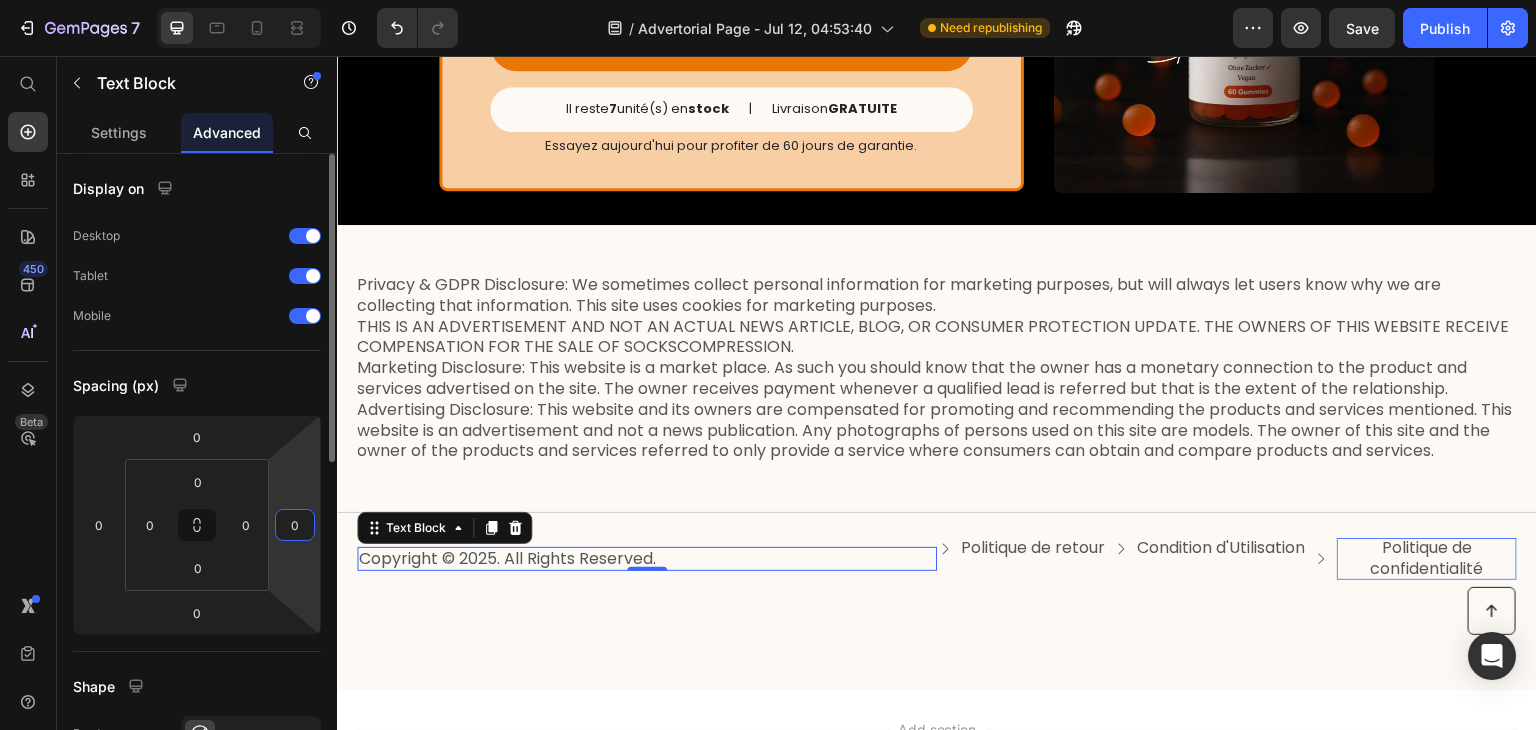 click on "0" at bounding box center [295, 525] 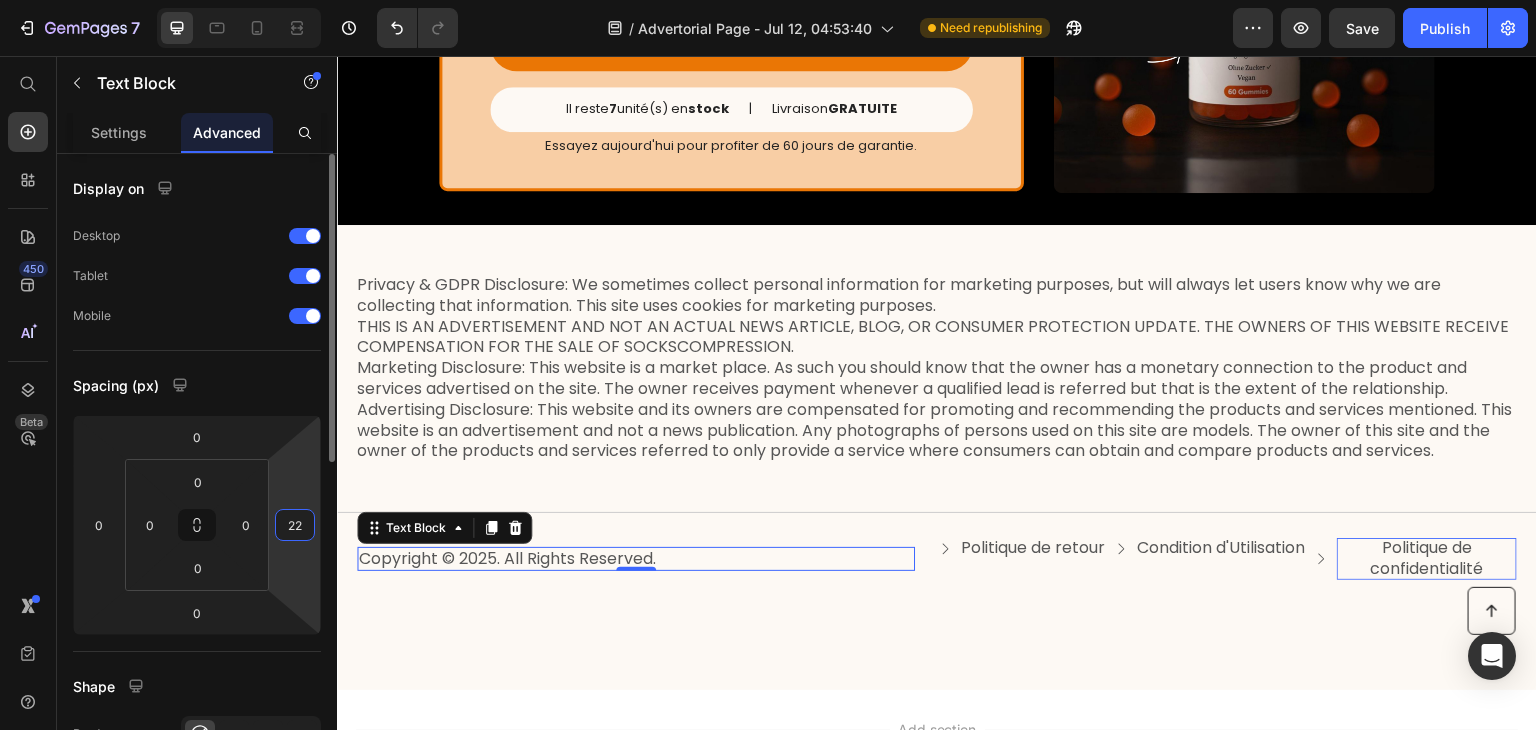 type on "2" 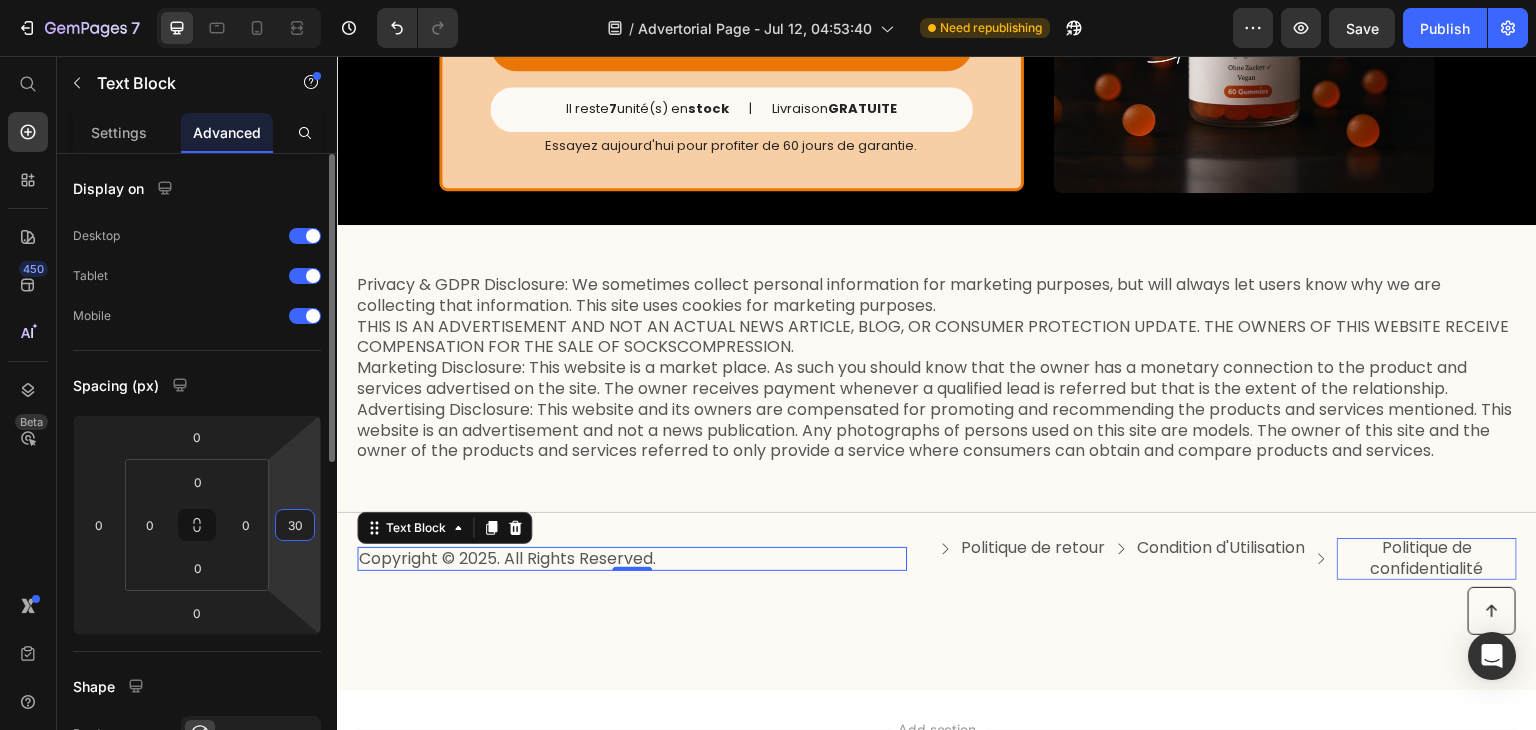 type on "3" 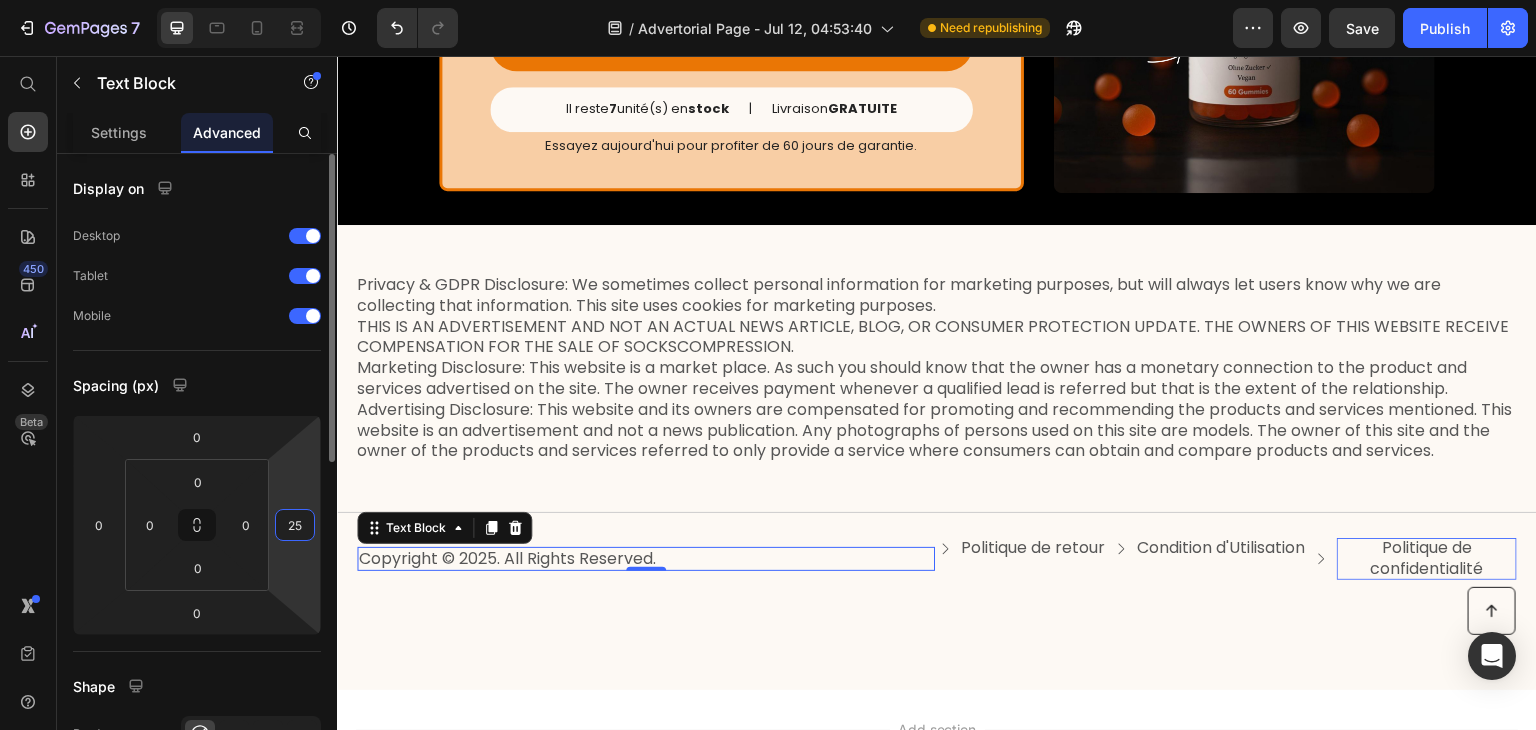 type on "250" 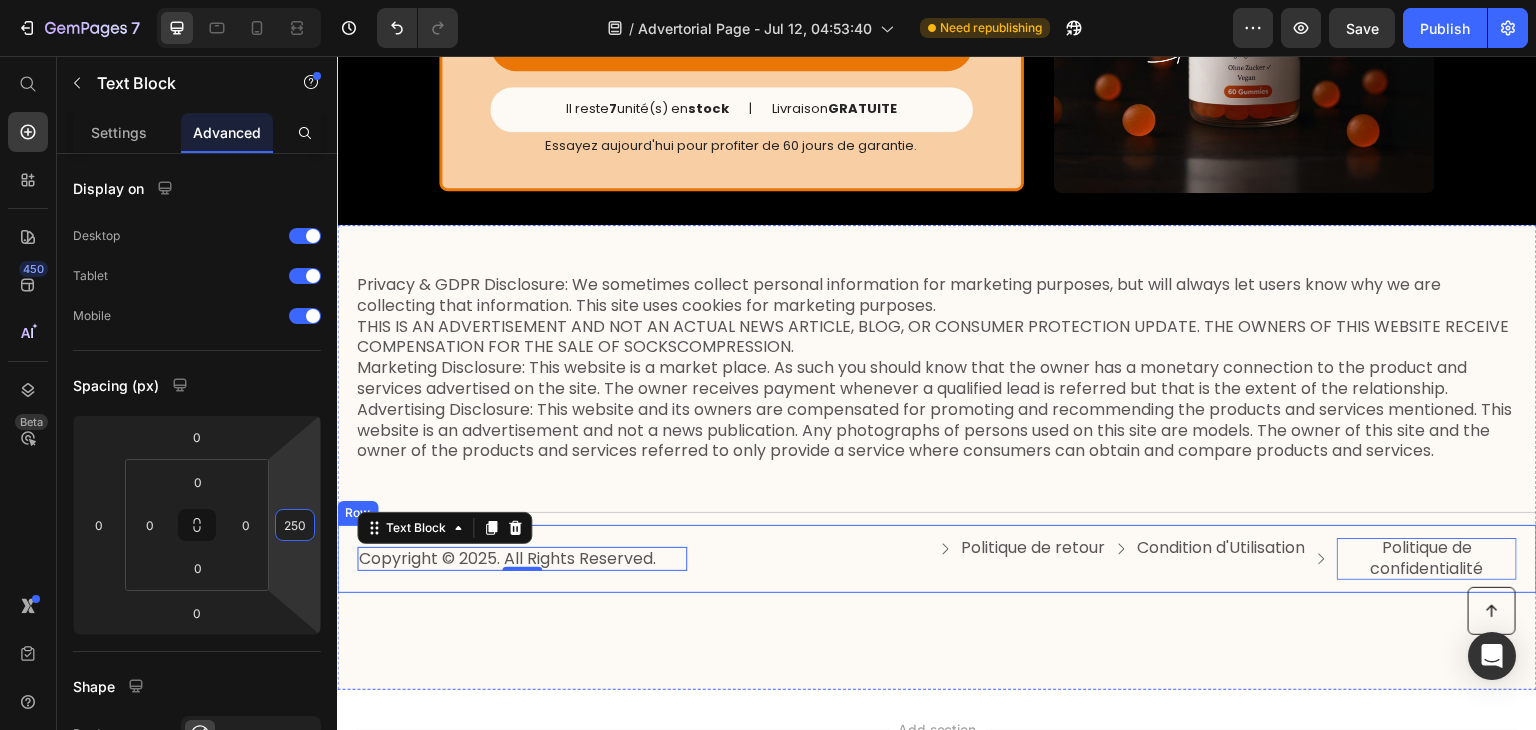 click on "Copyright © 2025. All Rights Reserved. Text Block   0" at bounding box center [647, 559] 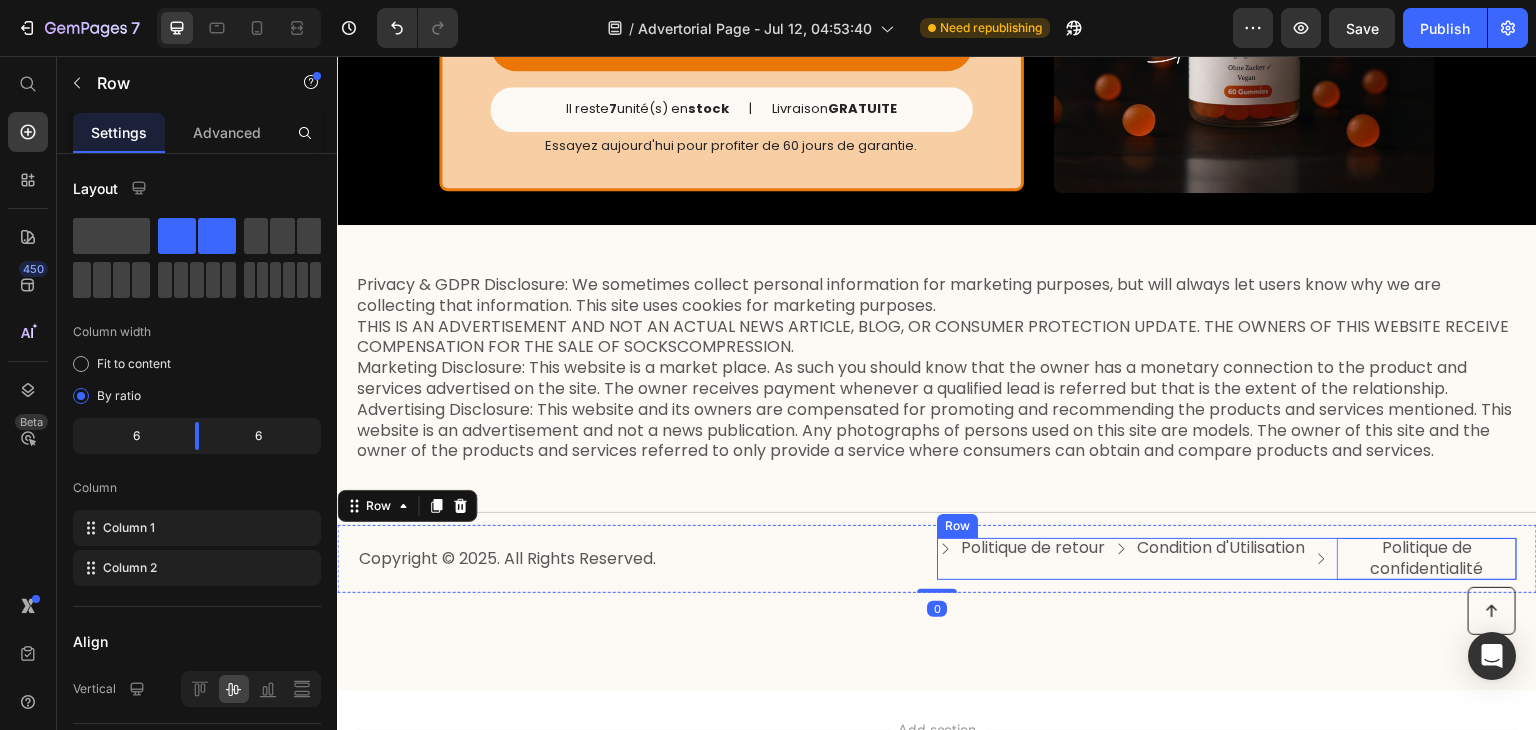 click on "Politique de retour Button" at bounding box center [1021, 559] 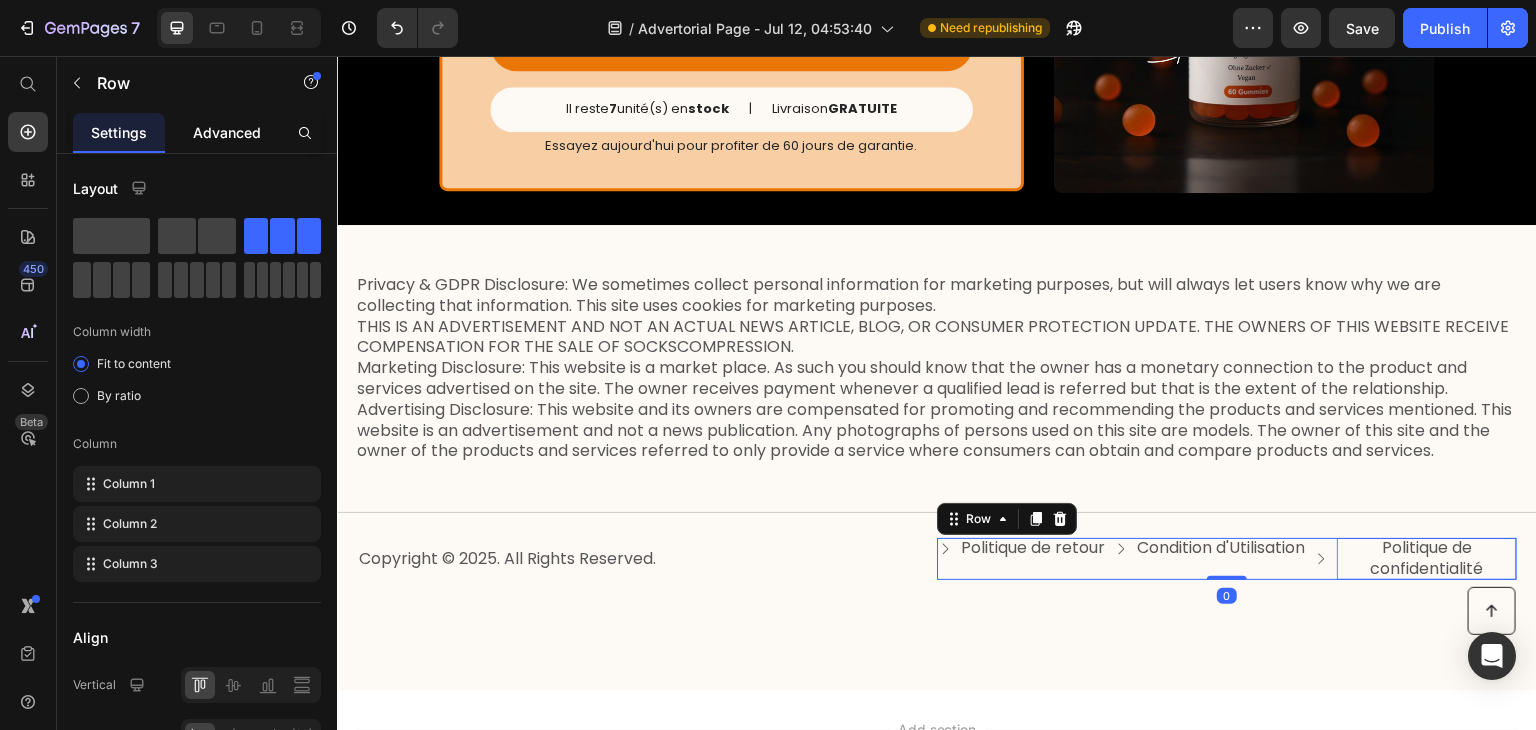 click on "Advanced" at bounding box center (227, 132) 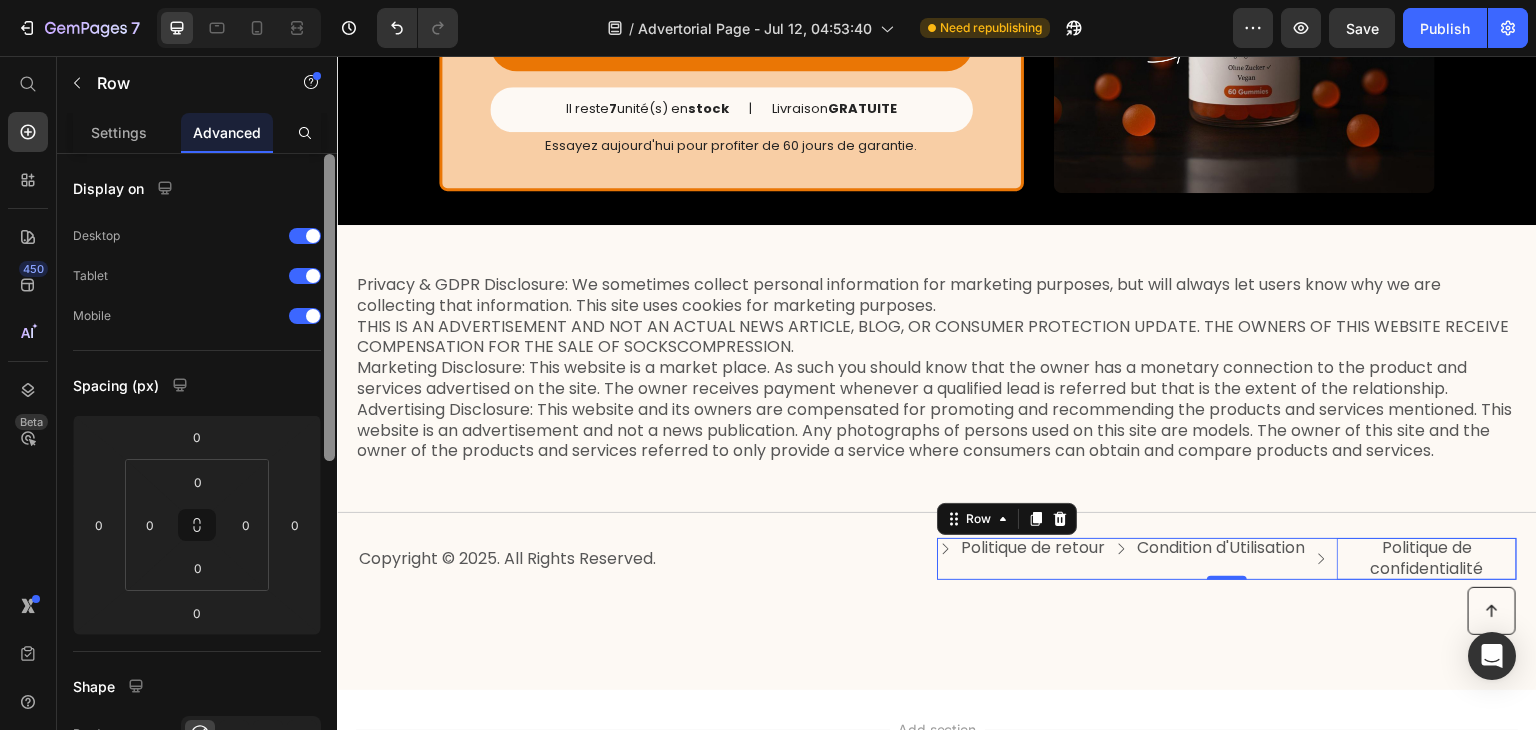 scroll, scrollTop: 31, scrollLeft: 0, axis: vertical 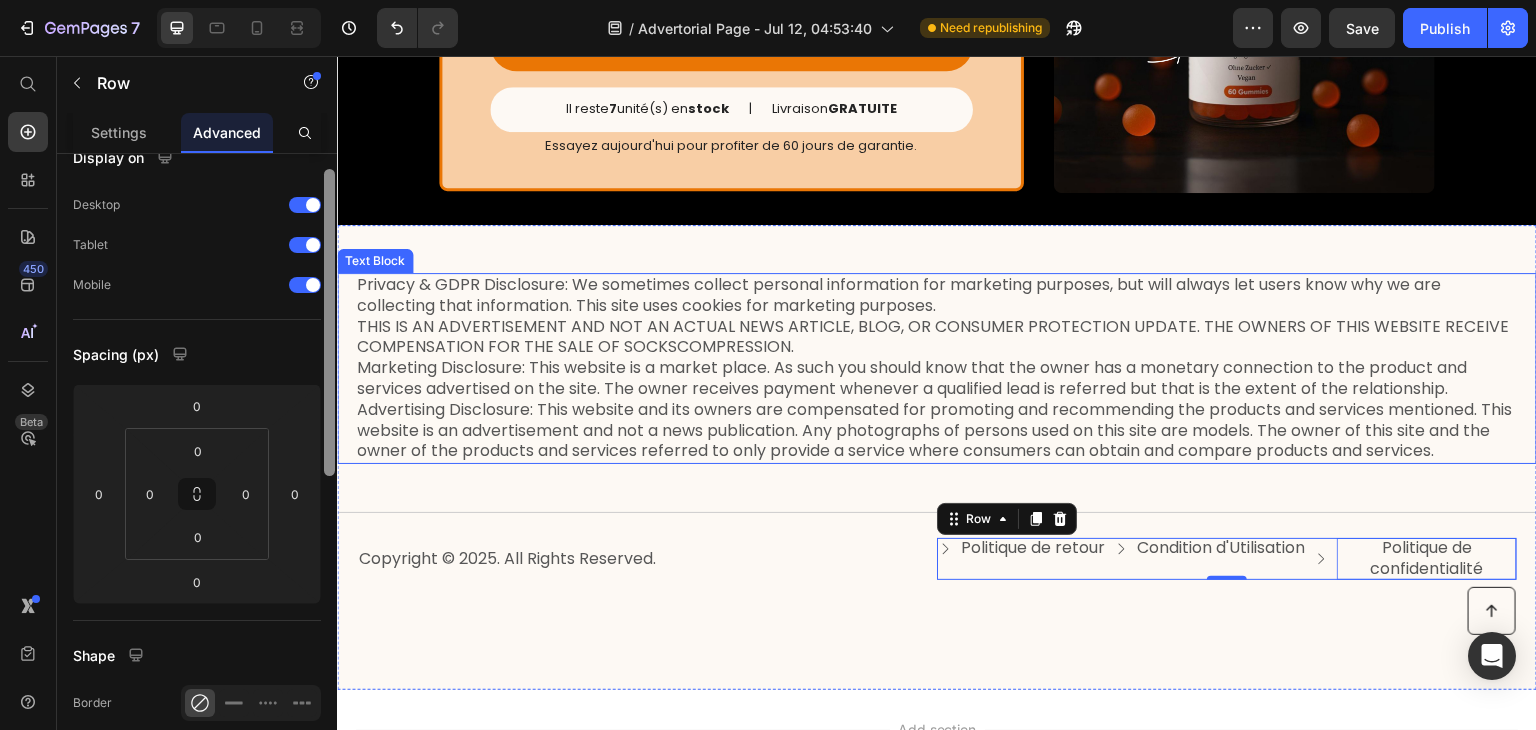 drag, startPoint x: 666, startPoint y: 426, endPoint x: 363, endPoint y: 370, distance: 308.13147 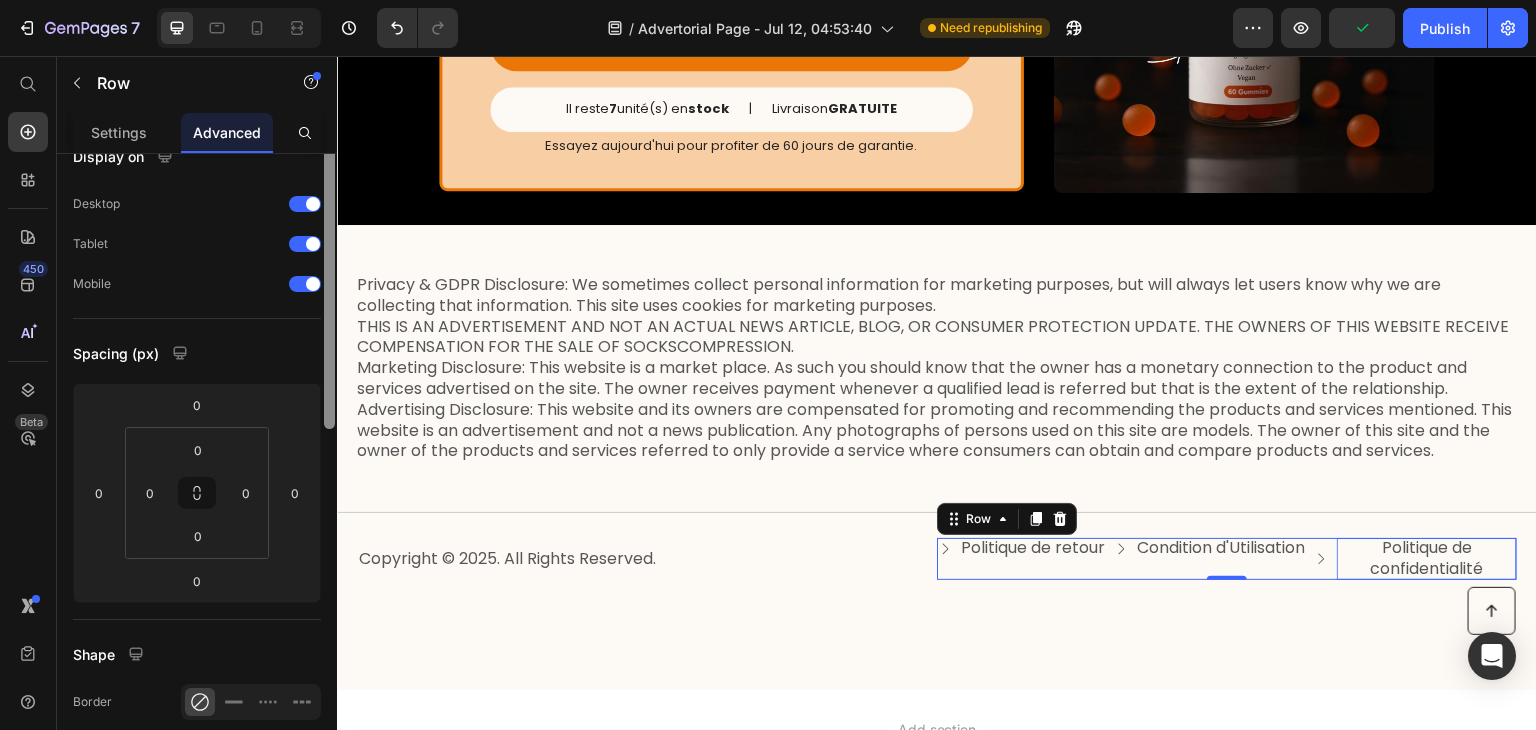 scroll, scrollTop: 0, scrollLeft: 0, axis: both 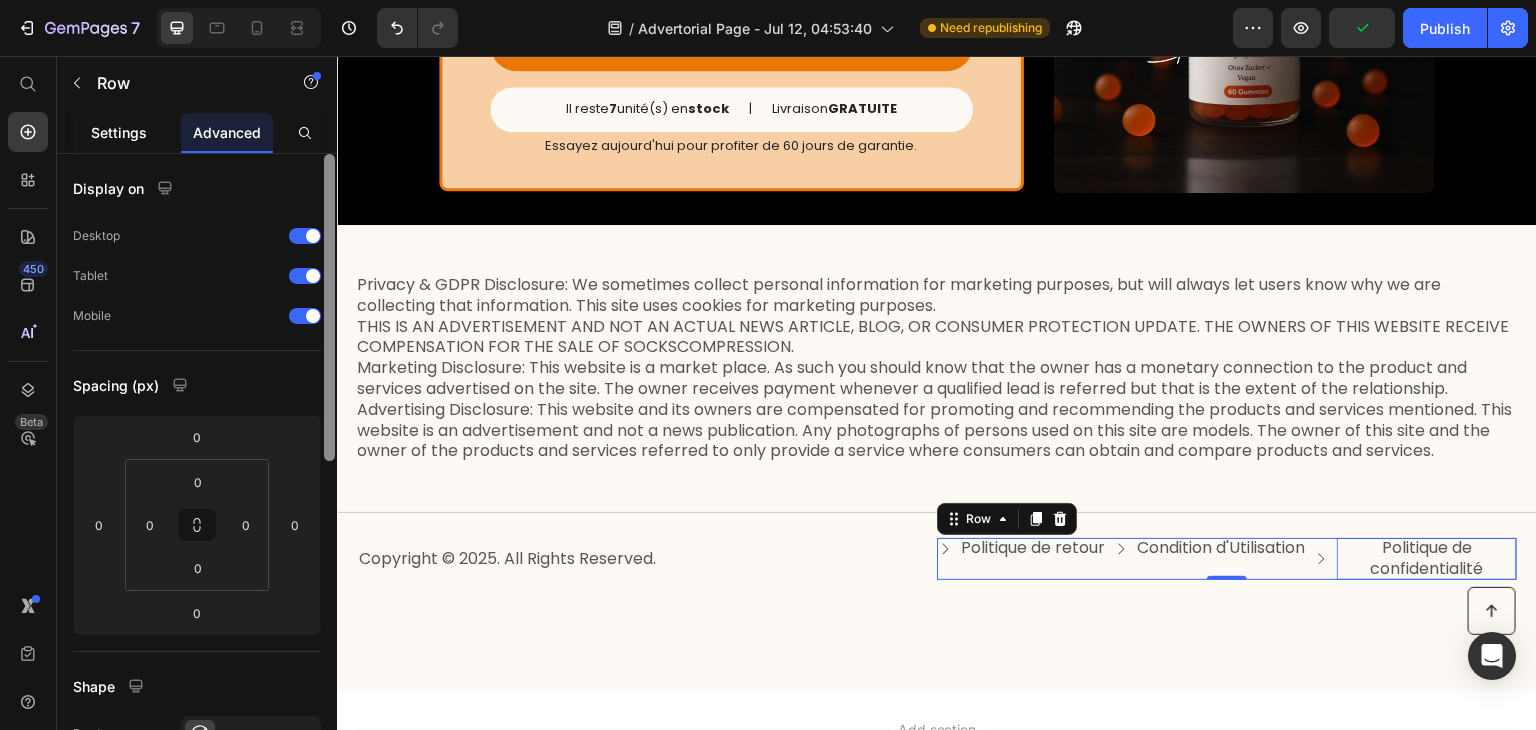 click on "Settings" at bounding box center (119, 132) 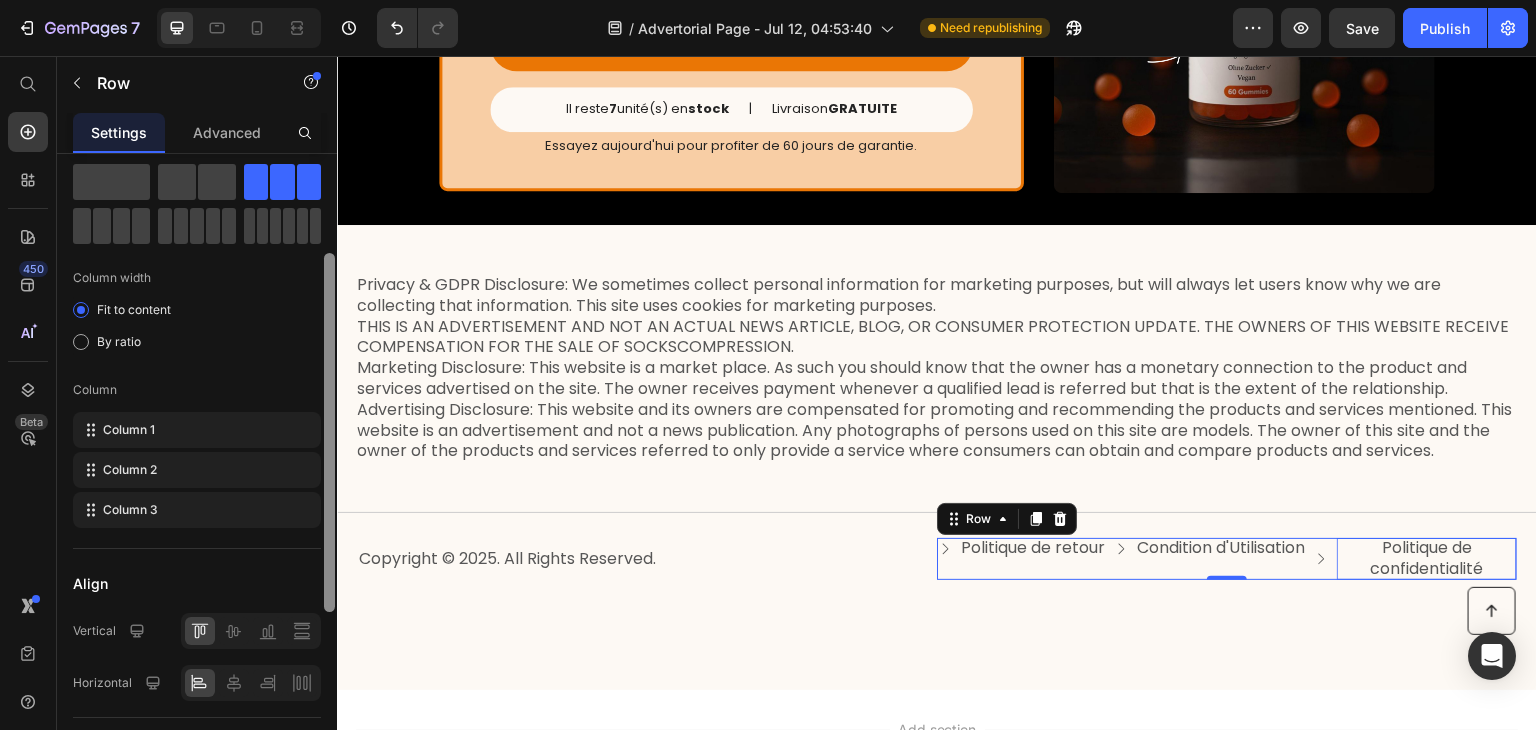 scroll, scrollTop: 98, scrollLeft: 0, axis: vertical 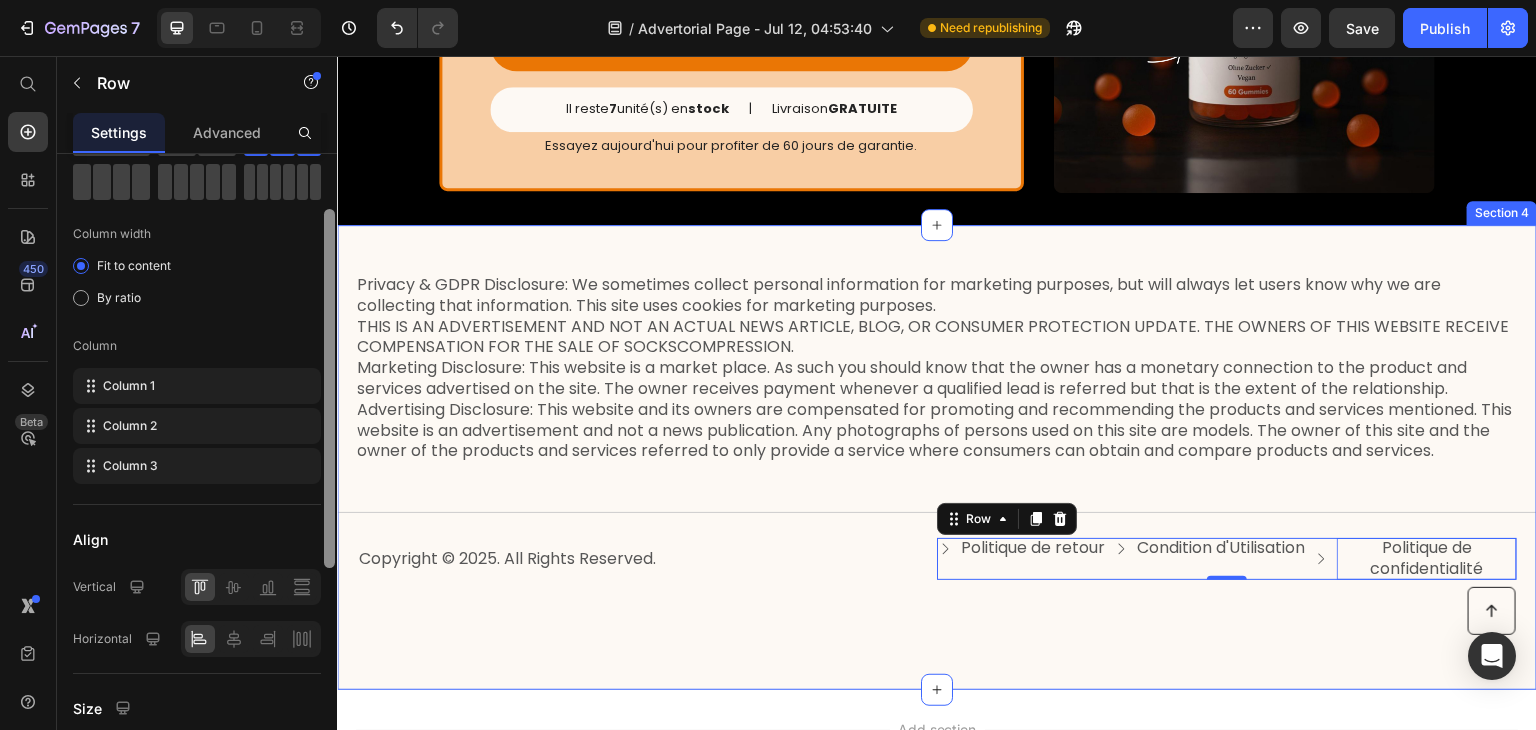 drag, startPoint x: 670, startPoint y: 417, endPoint x: 341, endPoint y: 486, distance: 336.1577 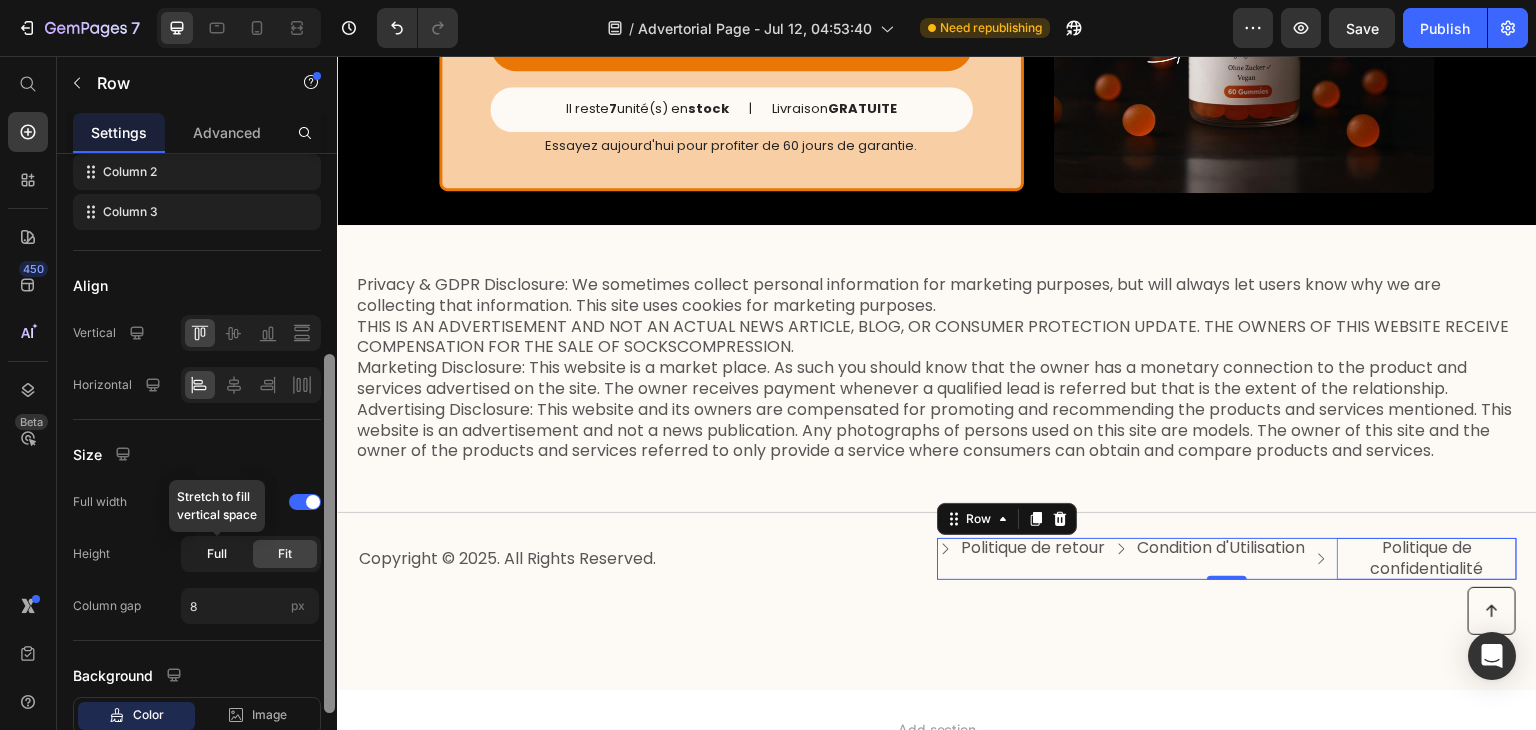 scroll, scrollTop: 348, scrollLeft: 0, axis: vertical 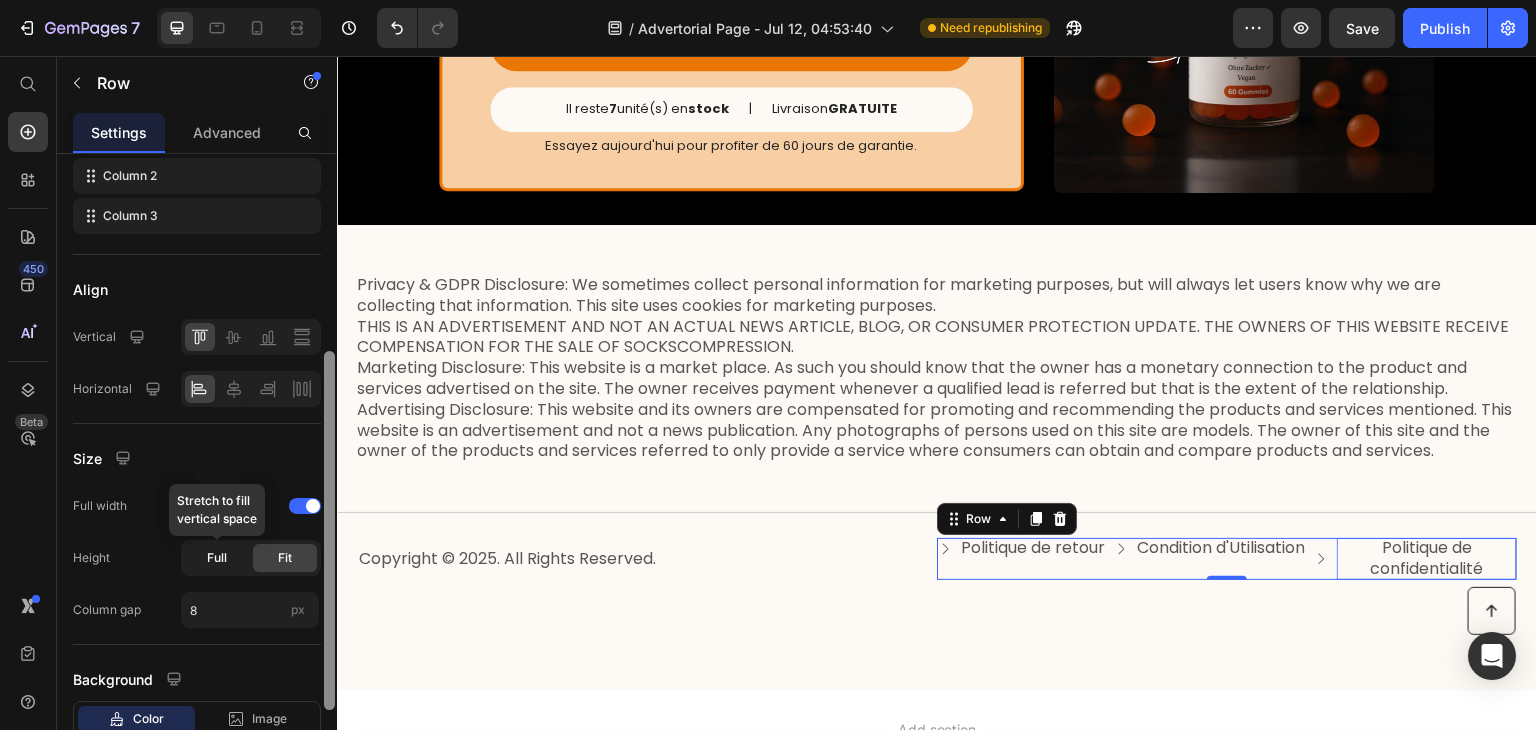 click on "Full" 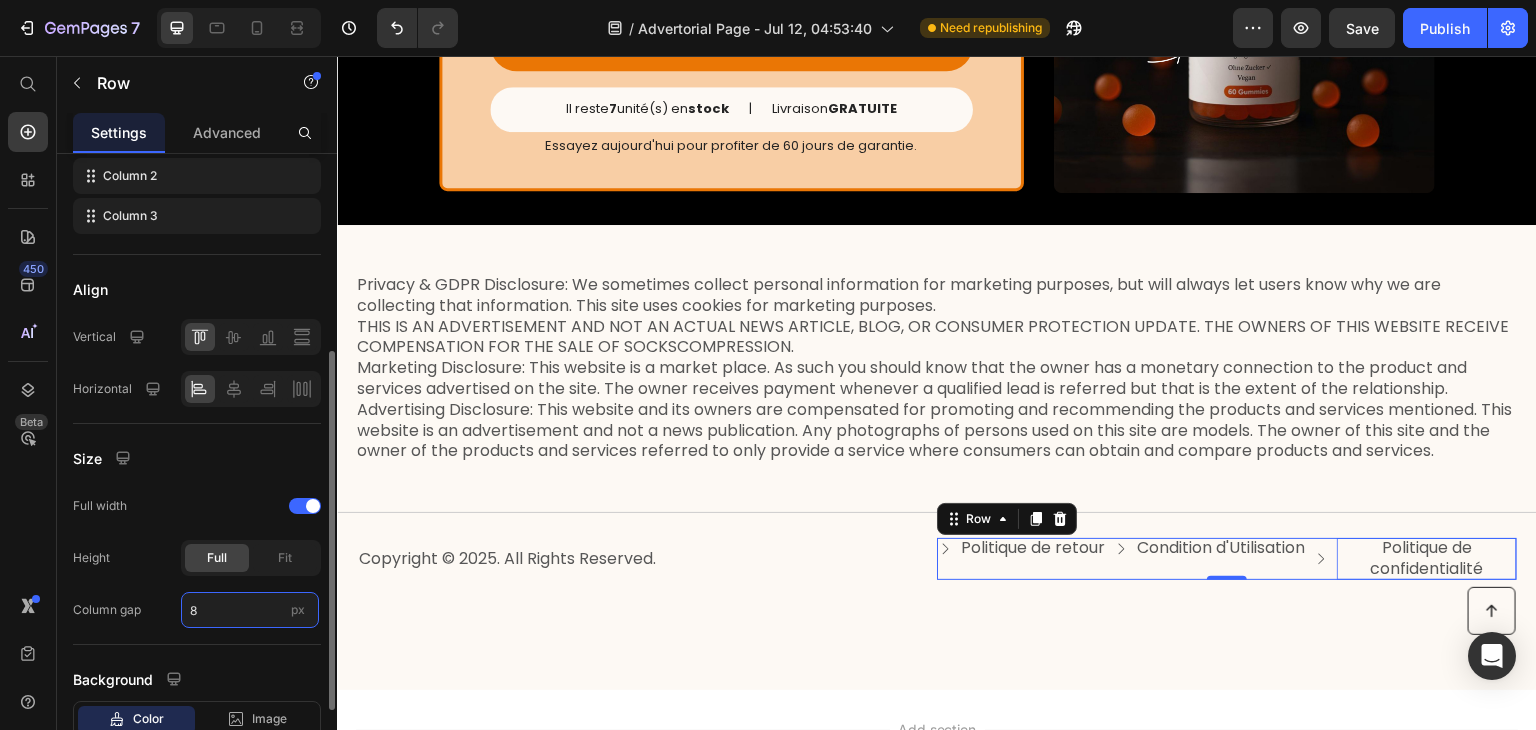 click on "8" at bounding box center [250, 610] 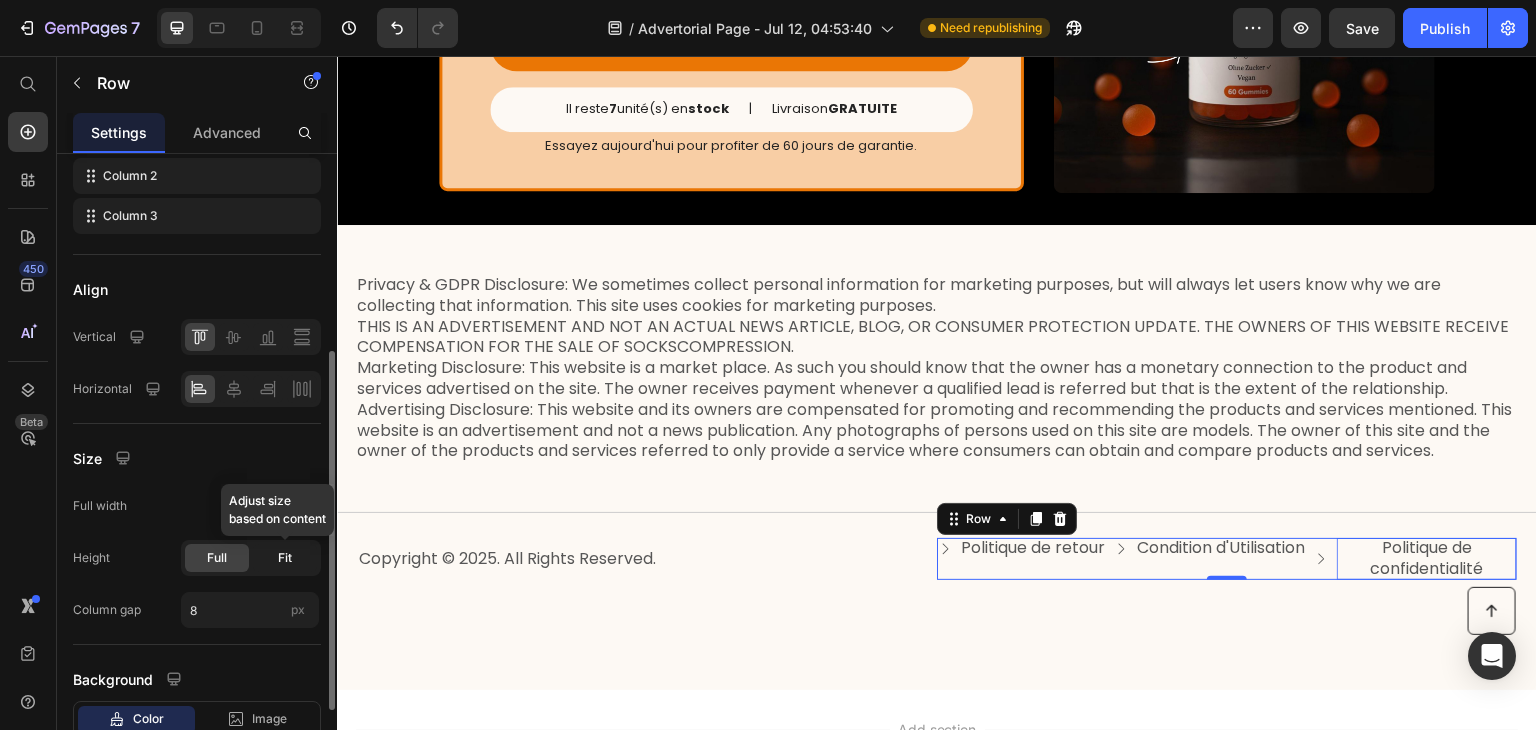 click on "Fit" 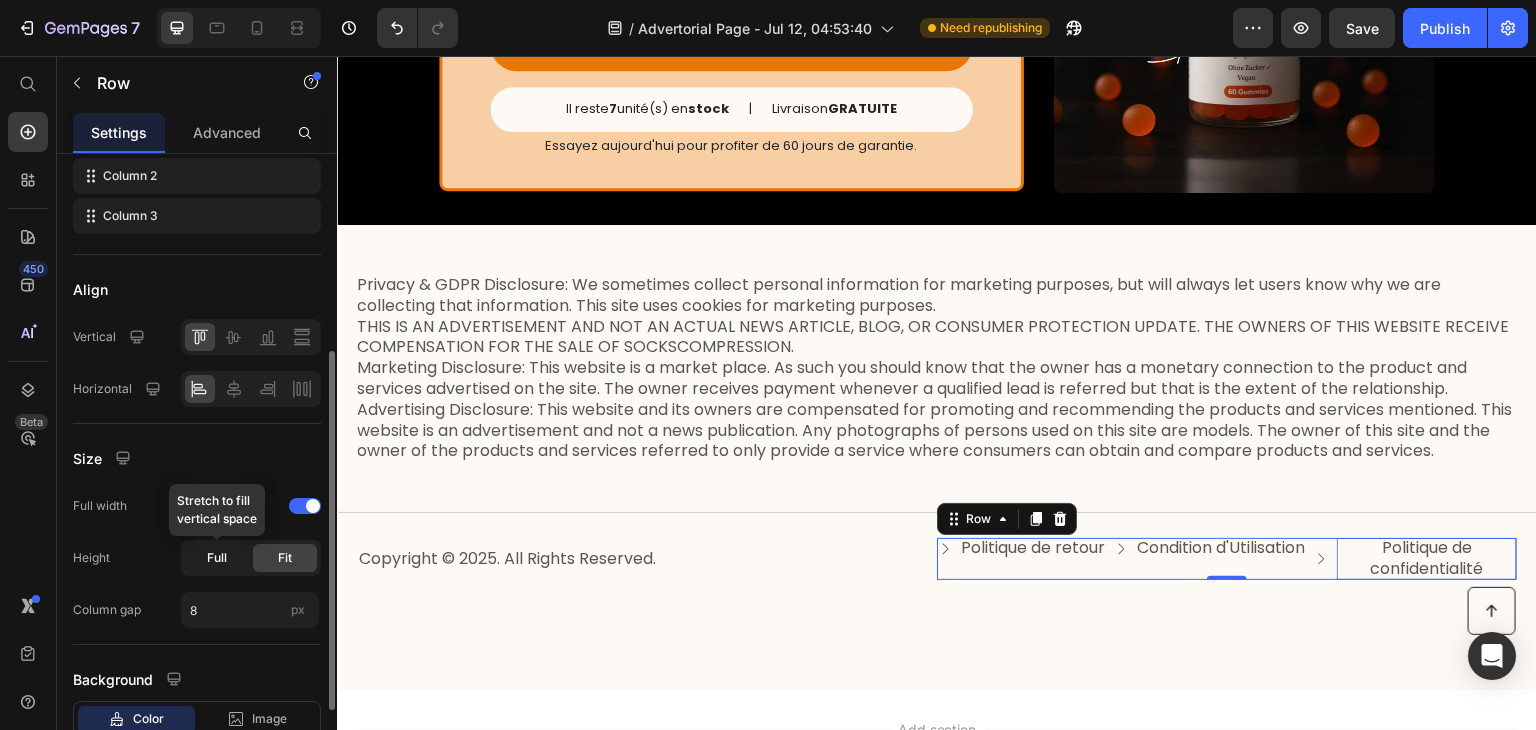 click on "Full" 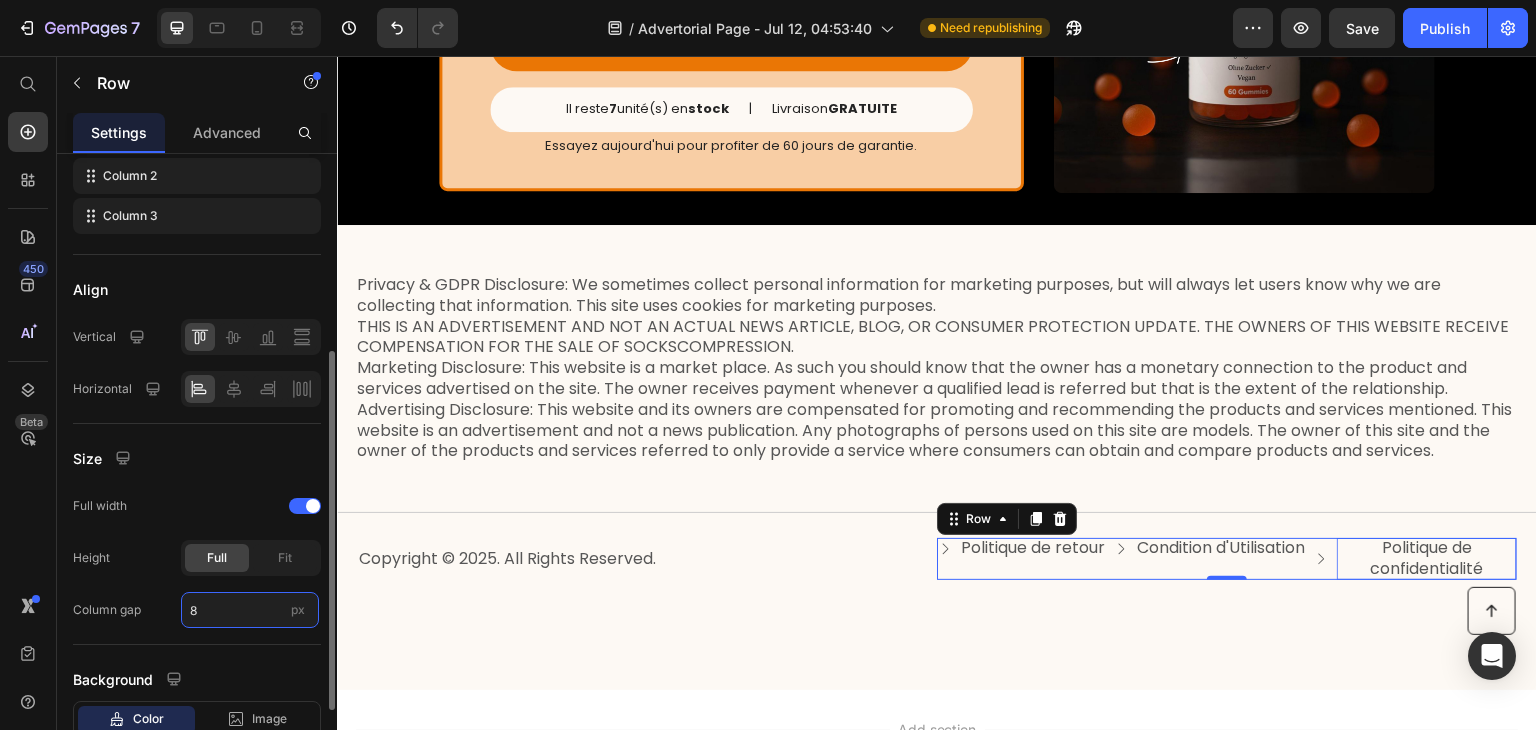 click on "8" at bounding box center (250, 610) 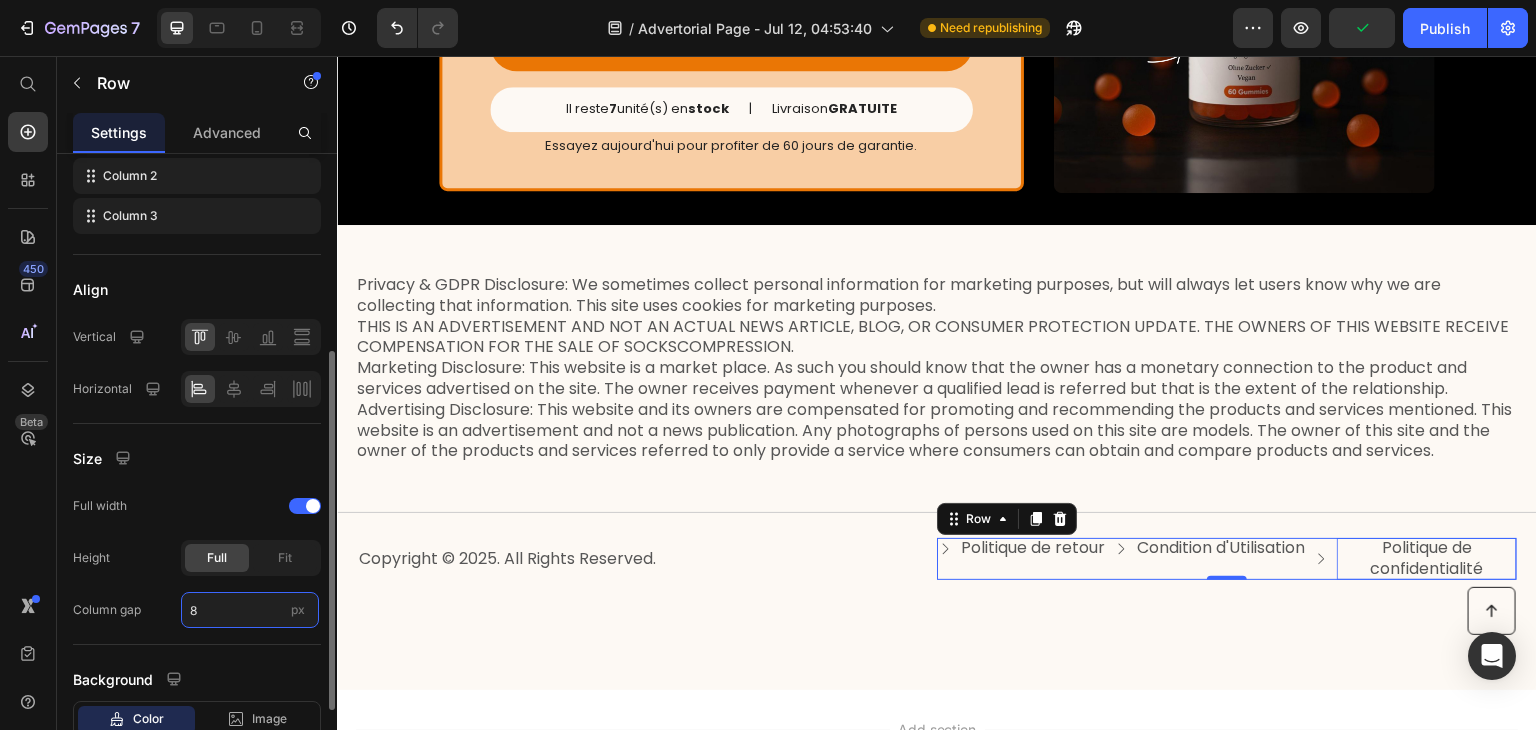 click on "8" at bounding box center [250, 610] 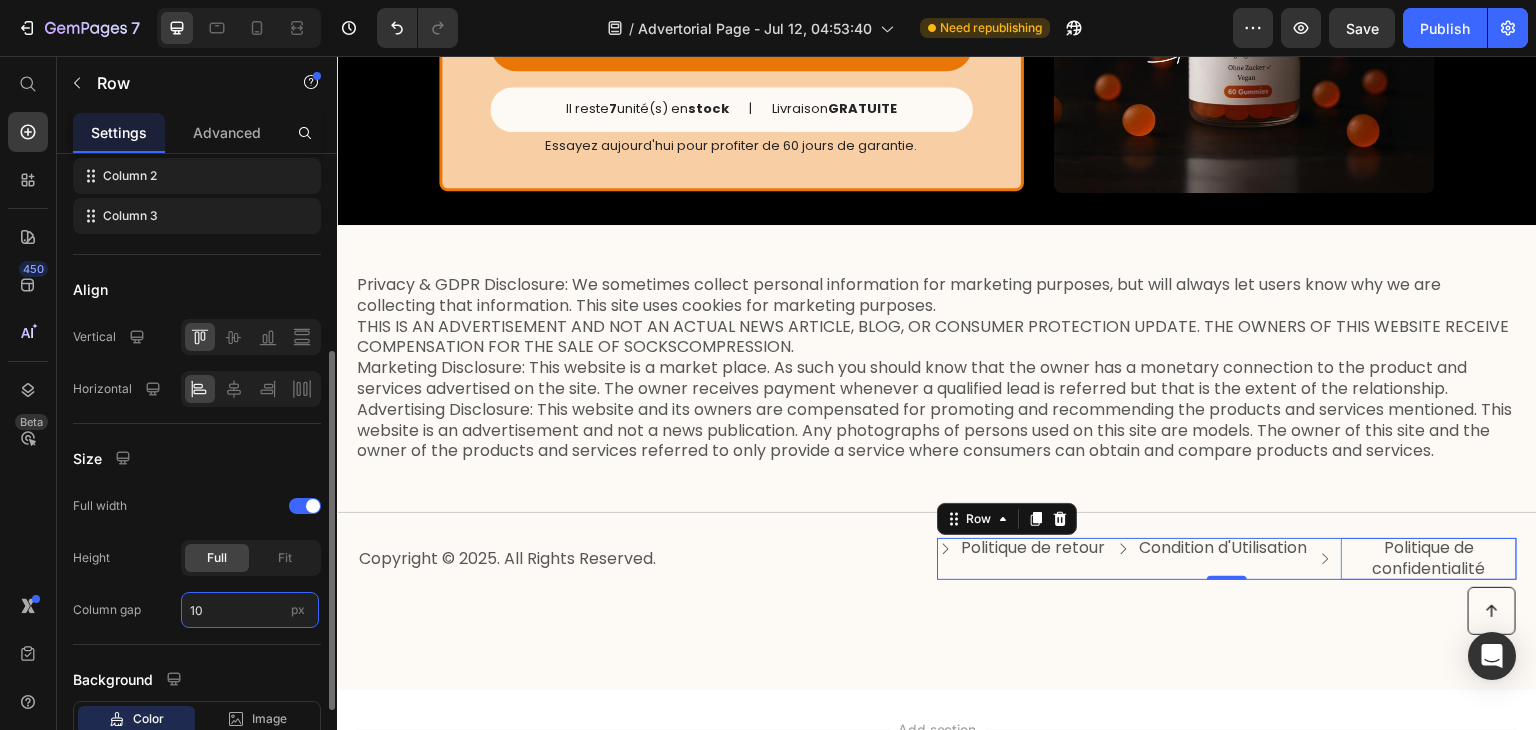 type on "1" 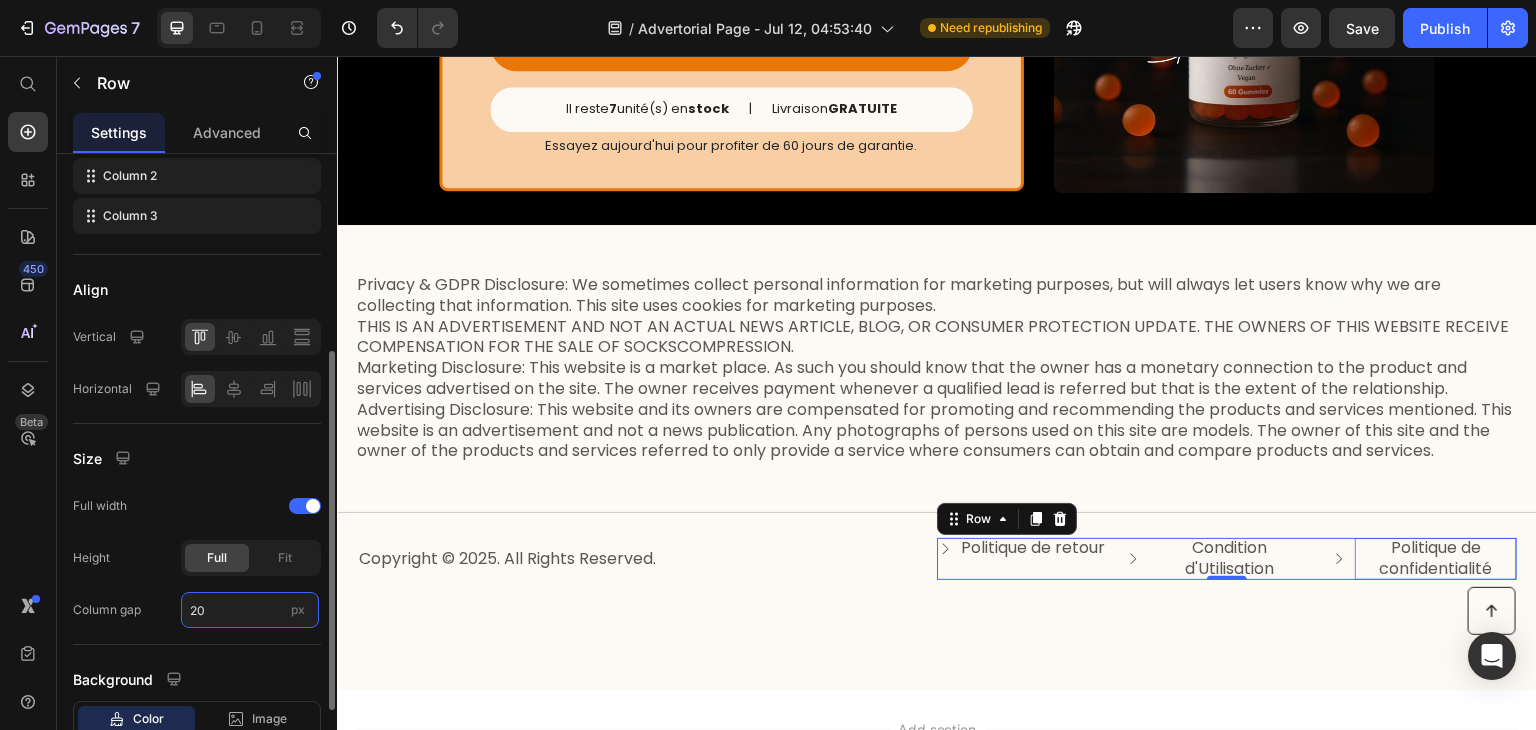 type on "2" 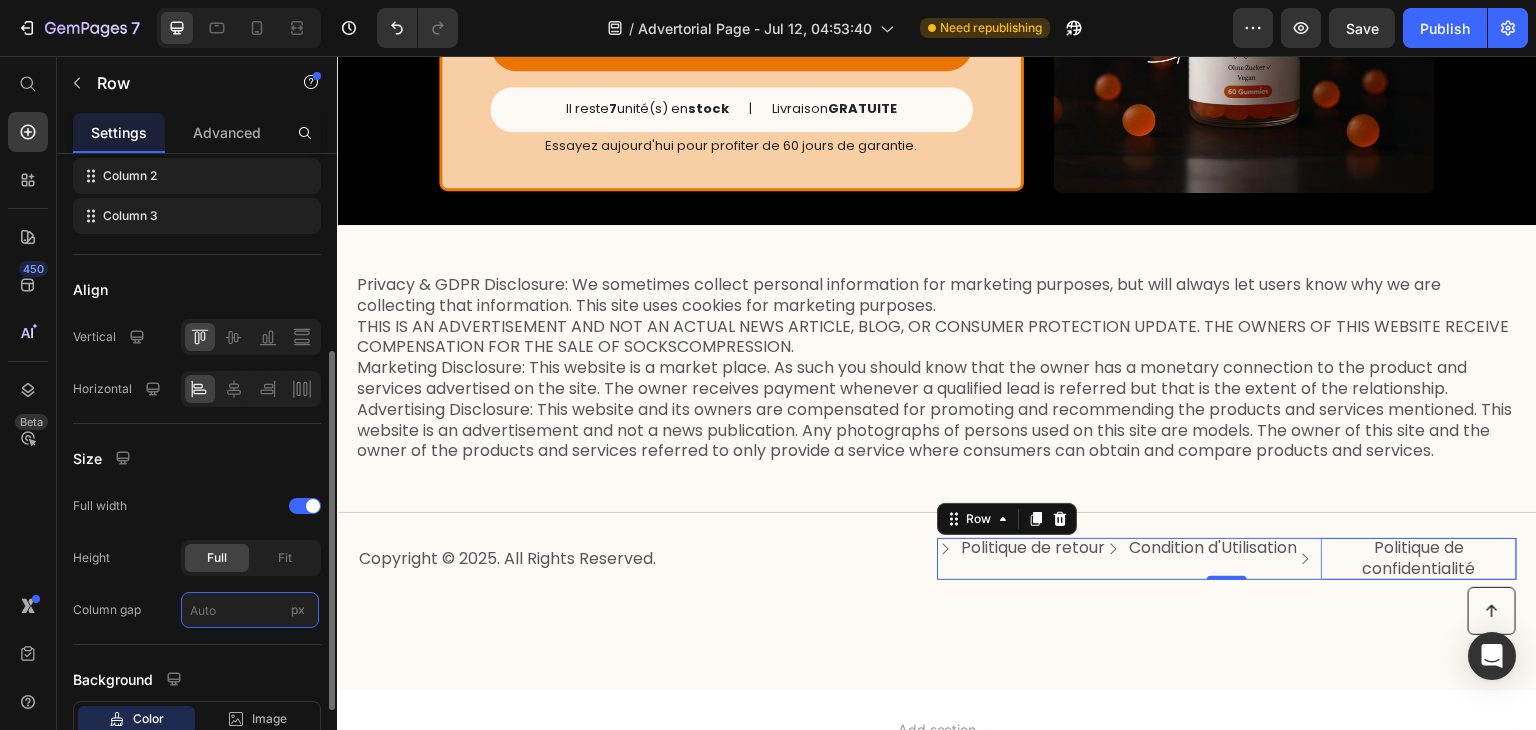 type on "8" 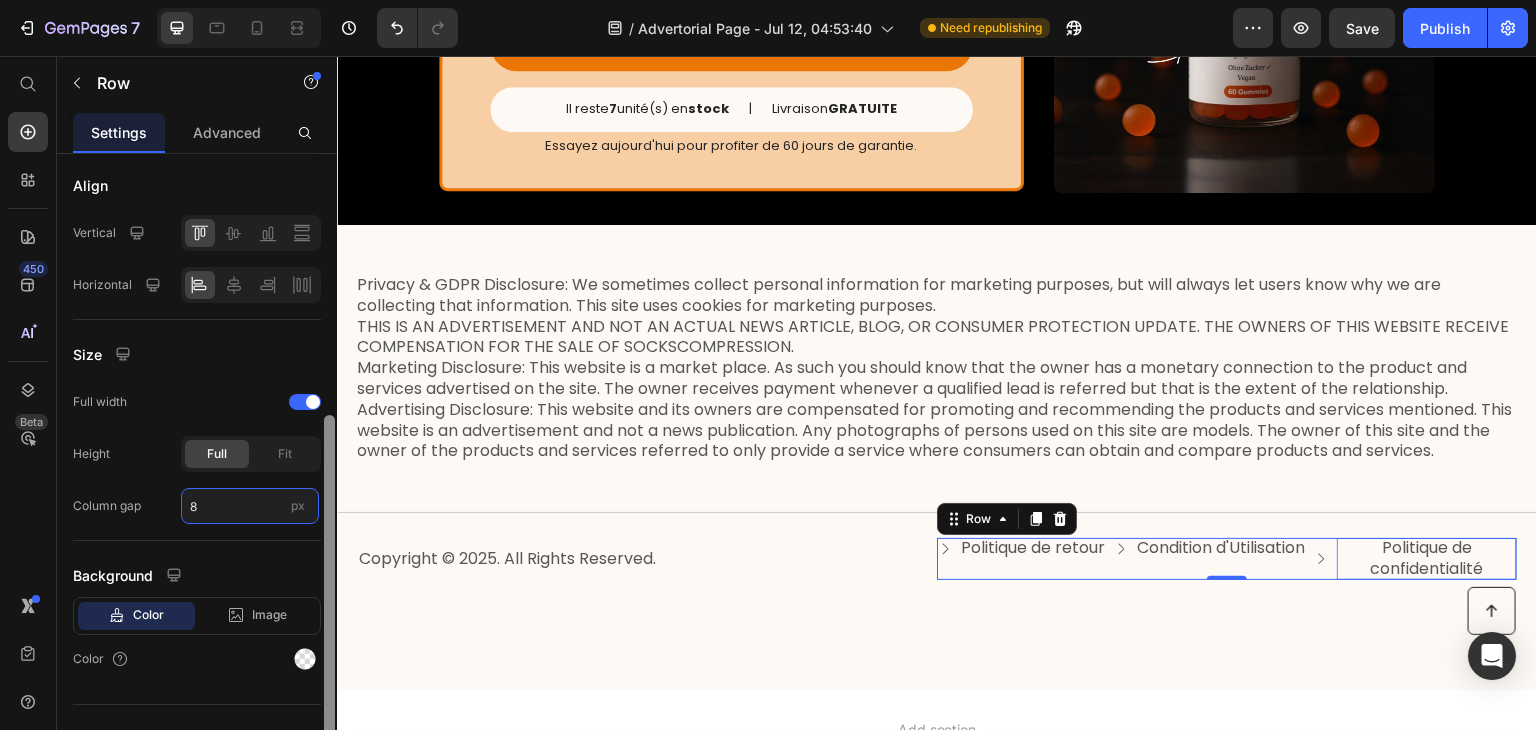scroll, scrollTop: 455, scrollLeft: 0, axis: vertical 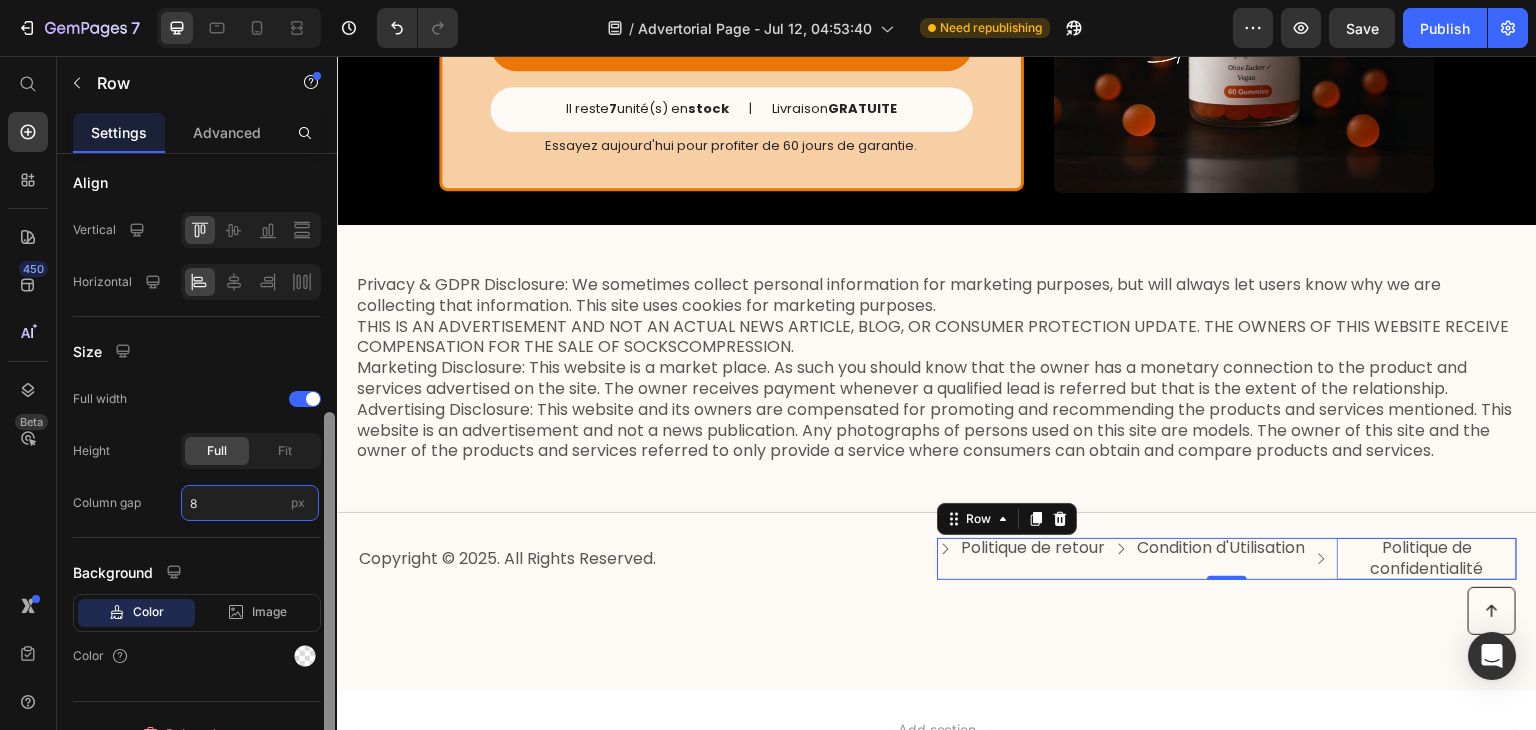 drag, startPoint x: 327, startPoint y: 510, endPoint x: 324, endPoint y: 571, distance: 61.073727 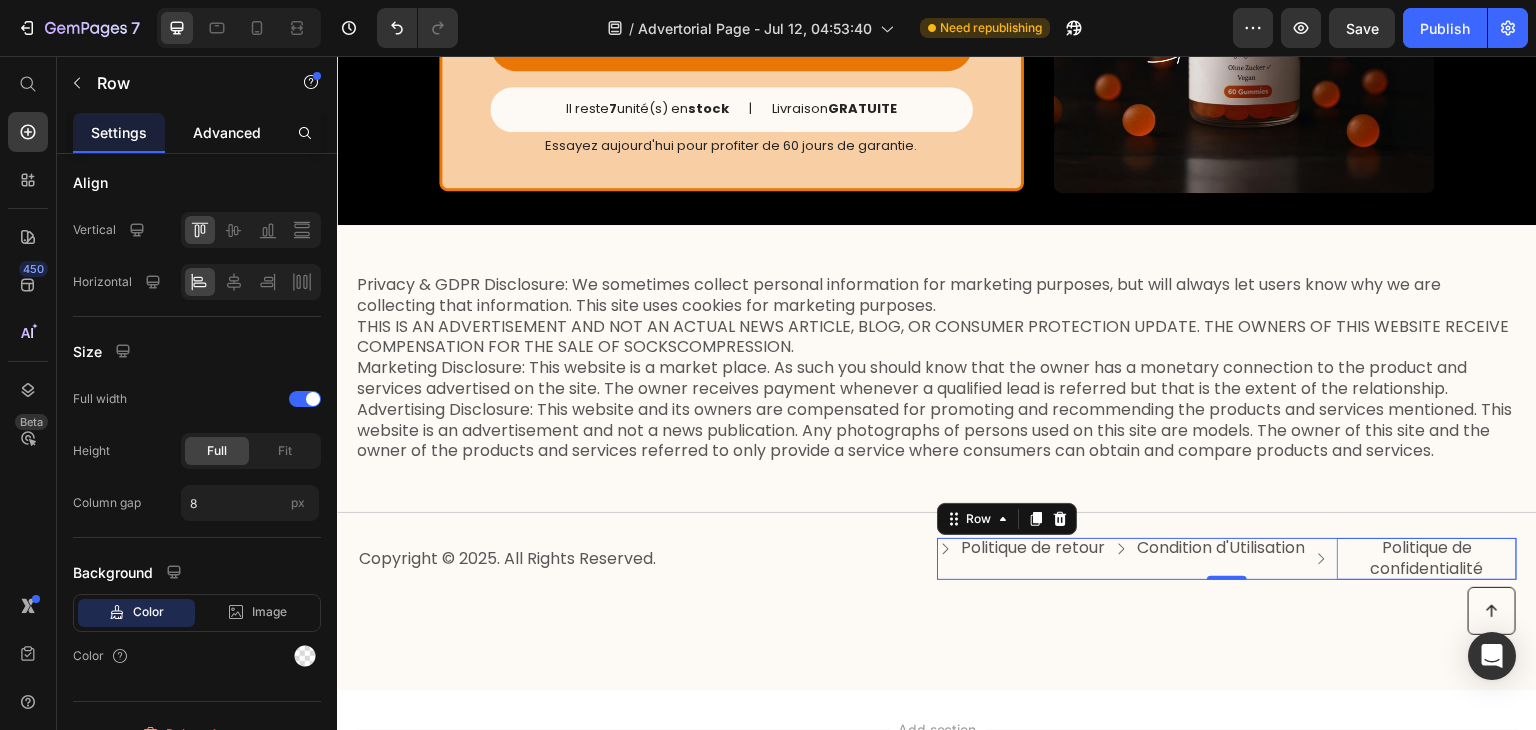 click on "Advanced" at bounding box center [227, 132] 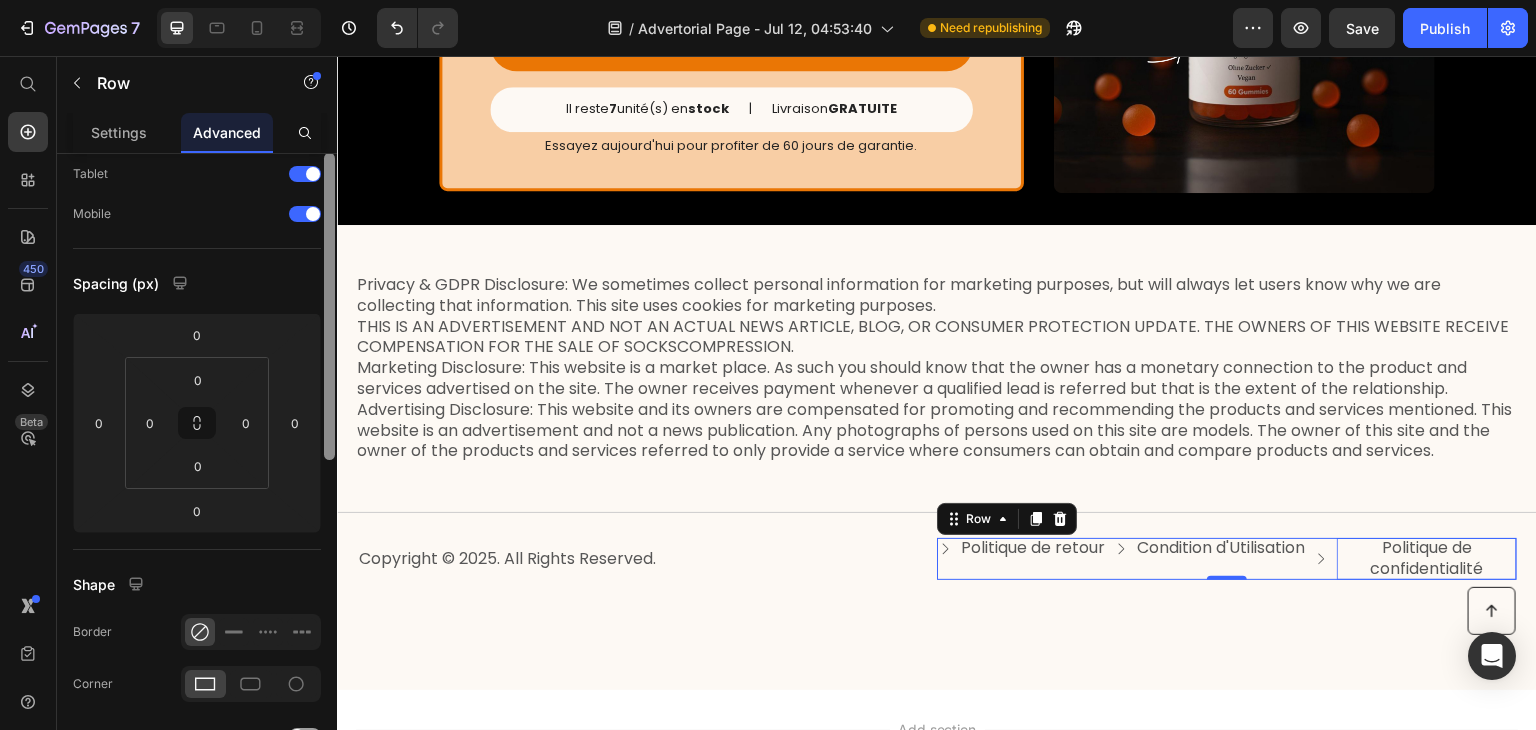 scroll, scrollTop: 127, scrollLeft: 0, axis: vertical 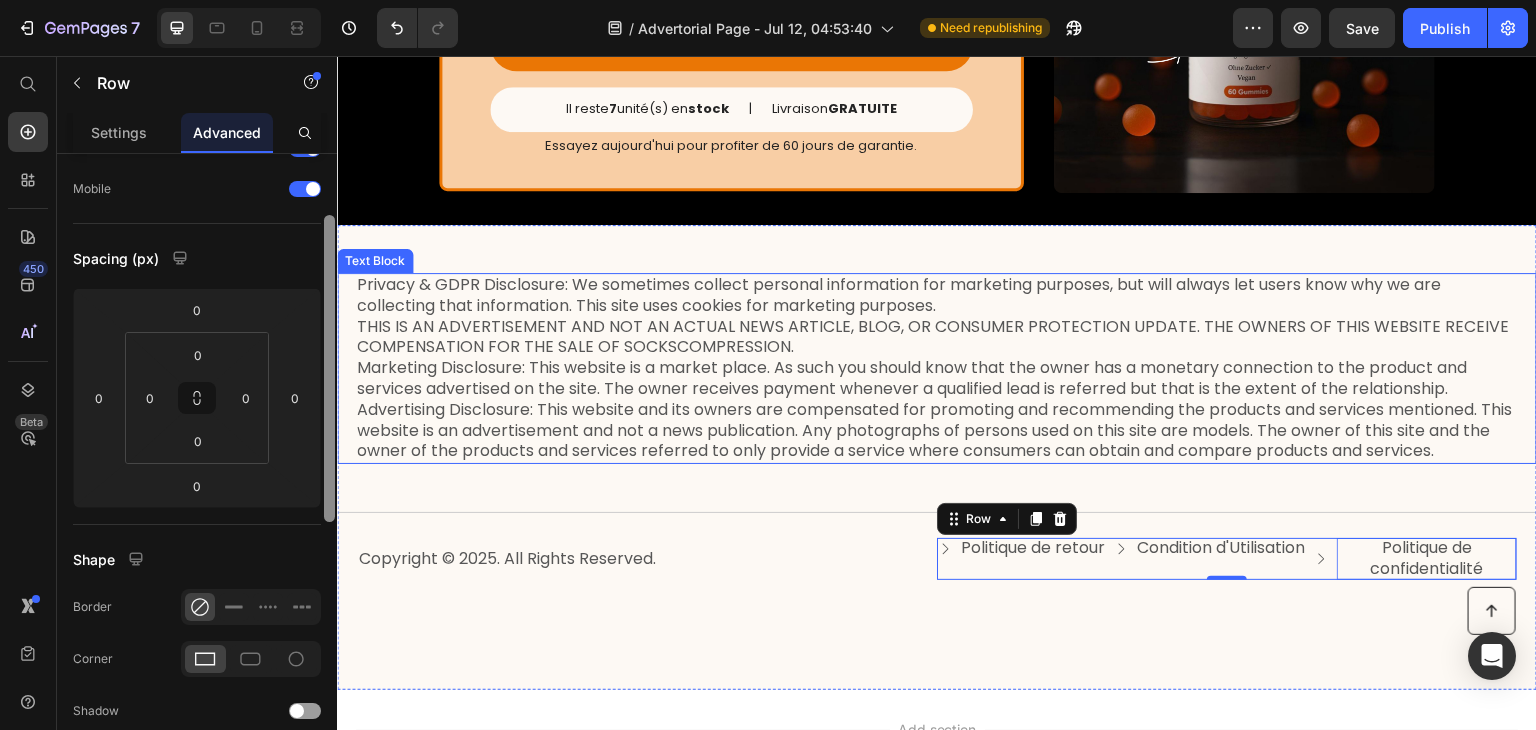 drag, startPoint x: 668, startPoint y: 432, endPoint x: 352, endPoint y: 434, distance: 316.00632 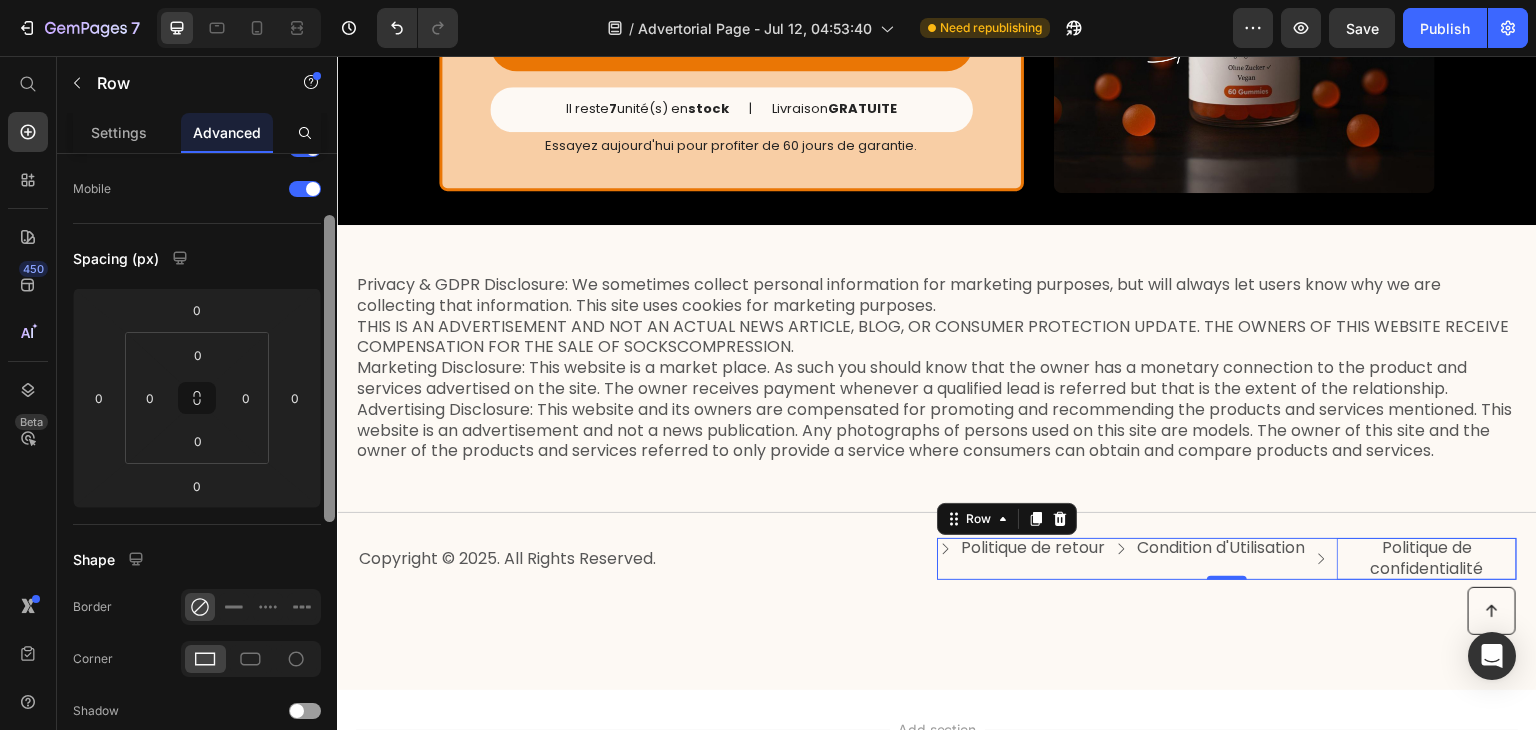 click on "Politique de retour Button" at bounding box center (1021, 559) 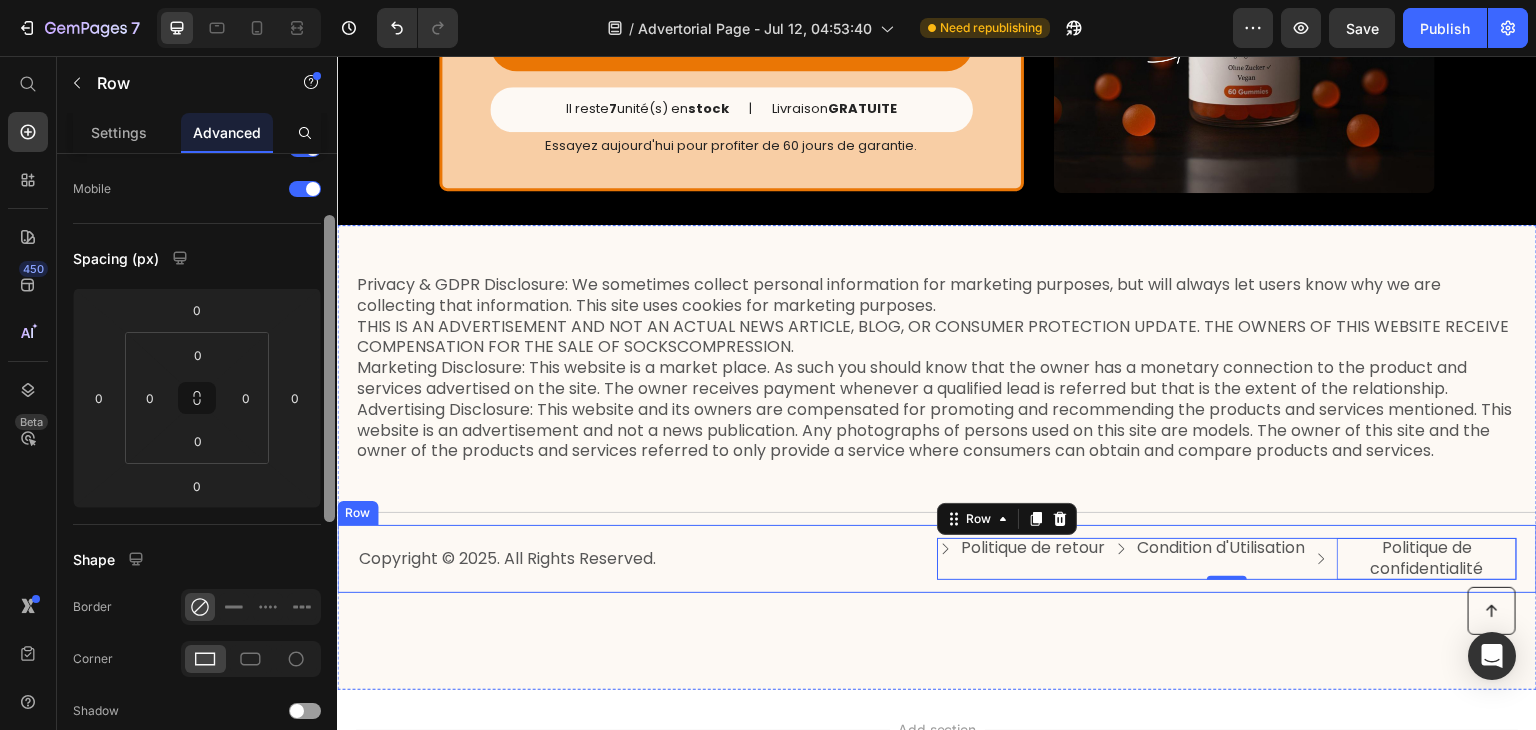 click on "Copyright © 2025. All Rights Reserved. Text Block" at bounding box center [647, 559] 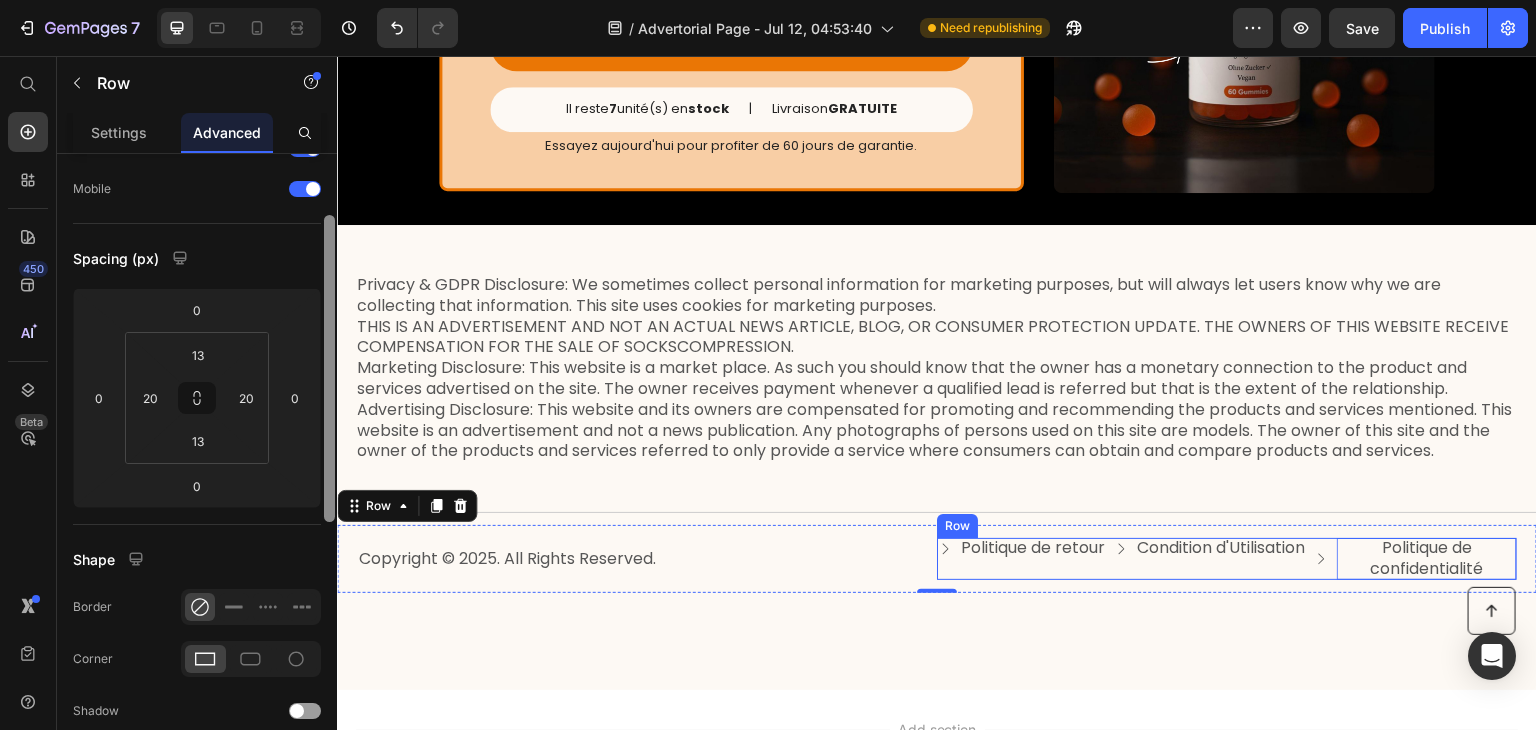 click on "Politique de retour Button" at bounding box center (1021, 559) 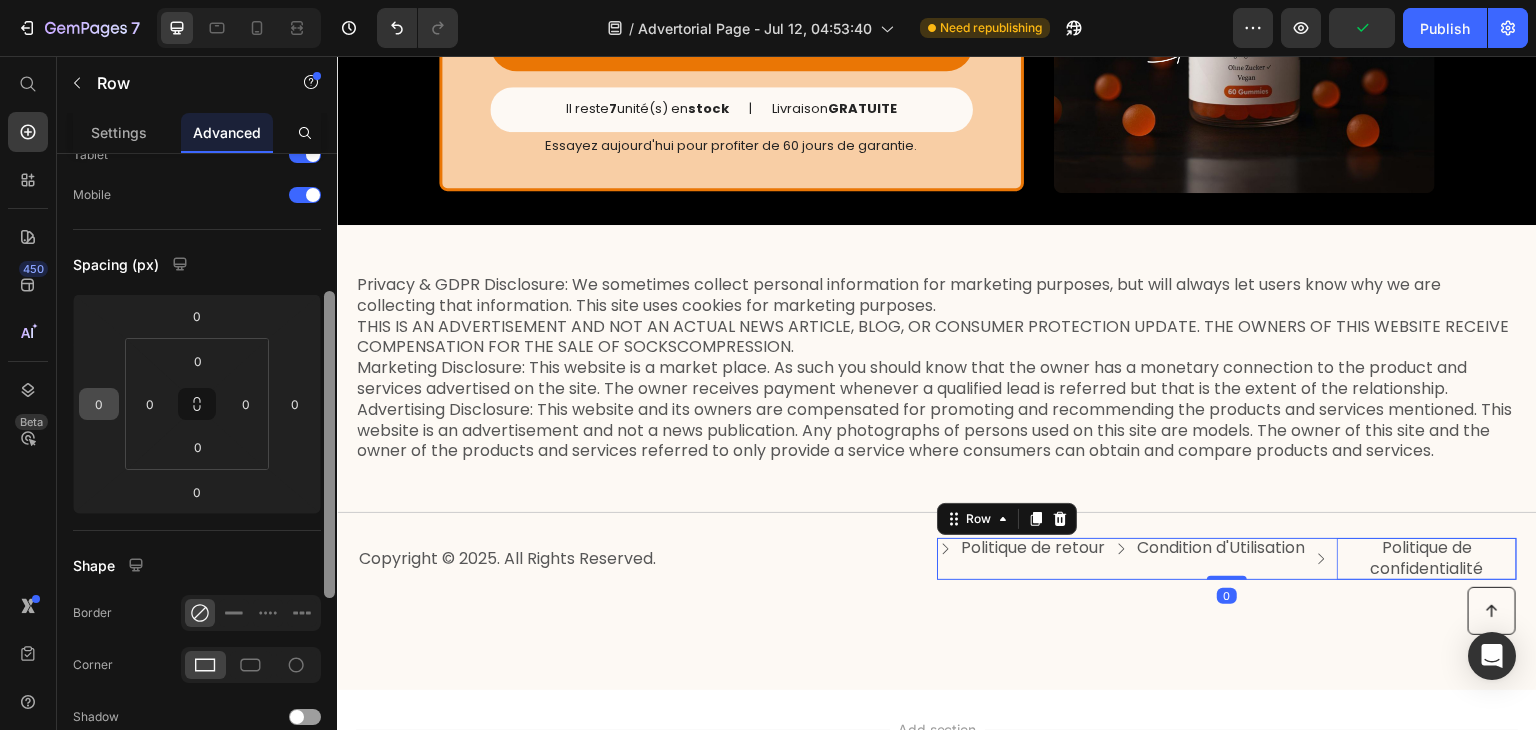 scroll, scrollTop: 94, scrollLeft: 0, axis: vertical 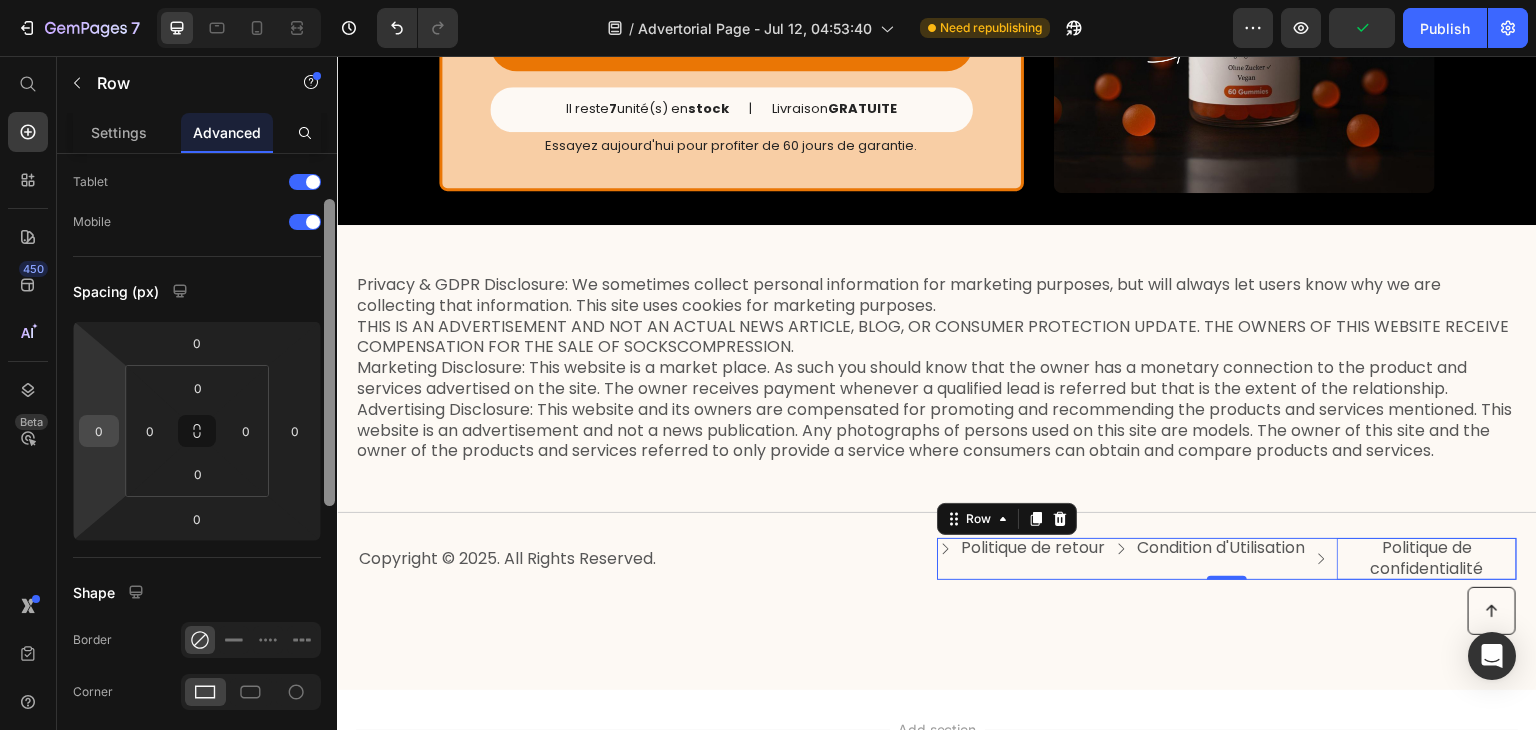 click on "0" at bounding box center [99, 431] 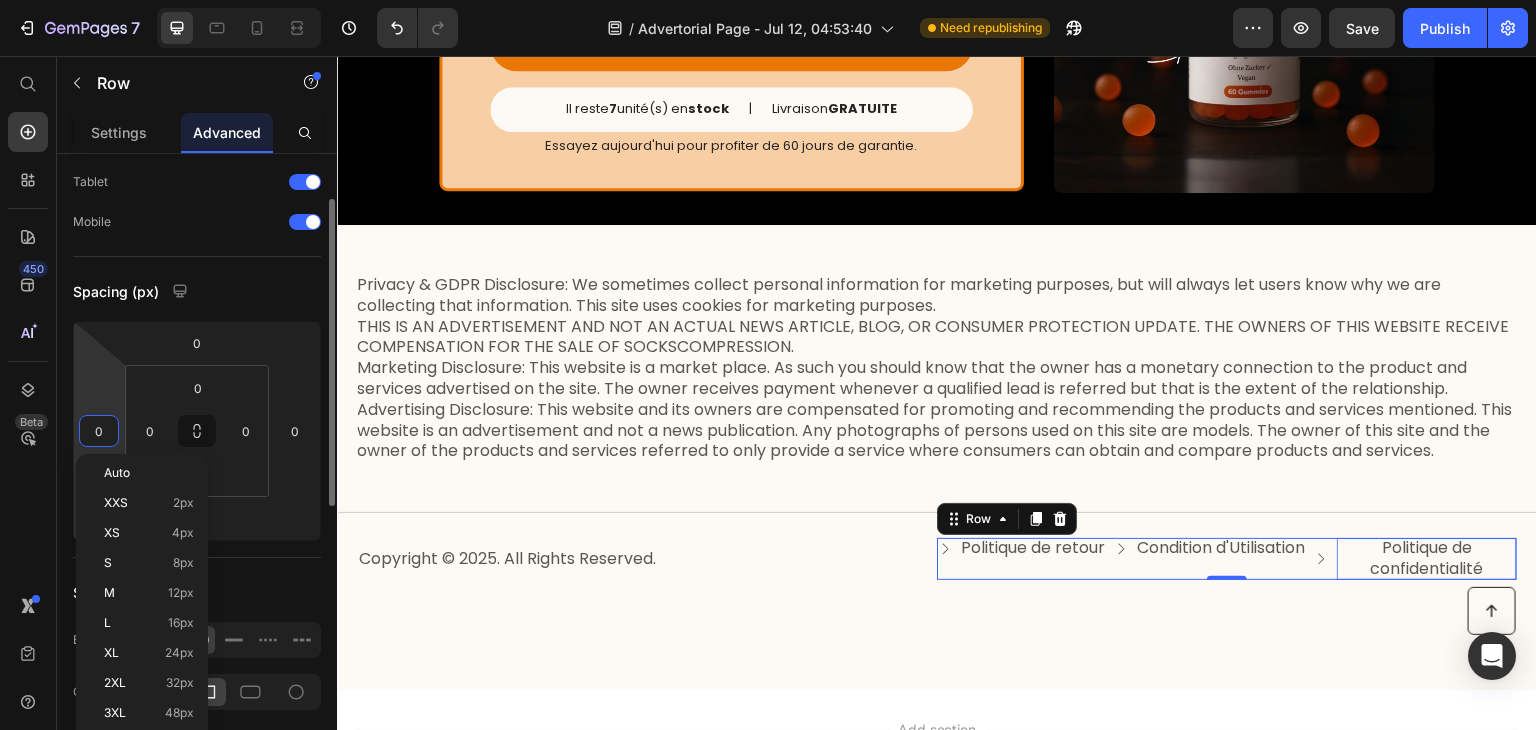 click on "0" at bounding box center [99, 431] 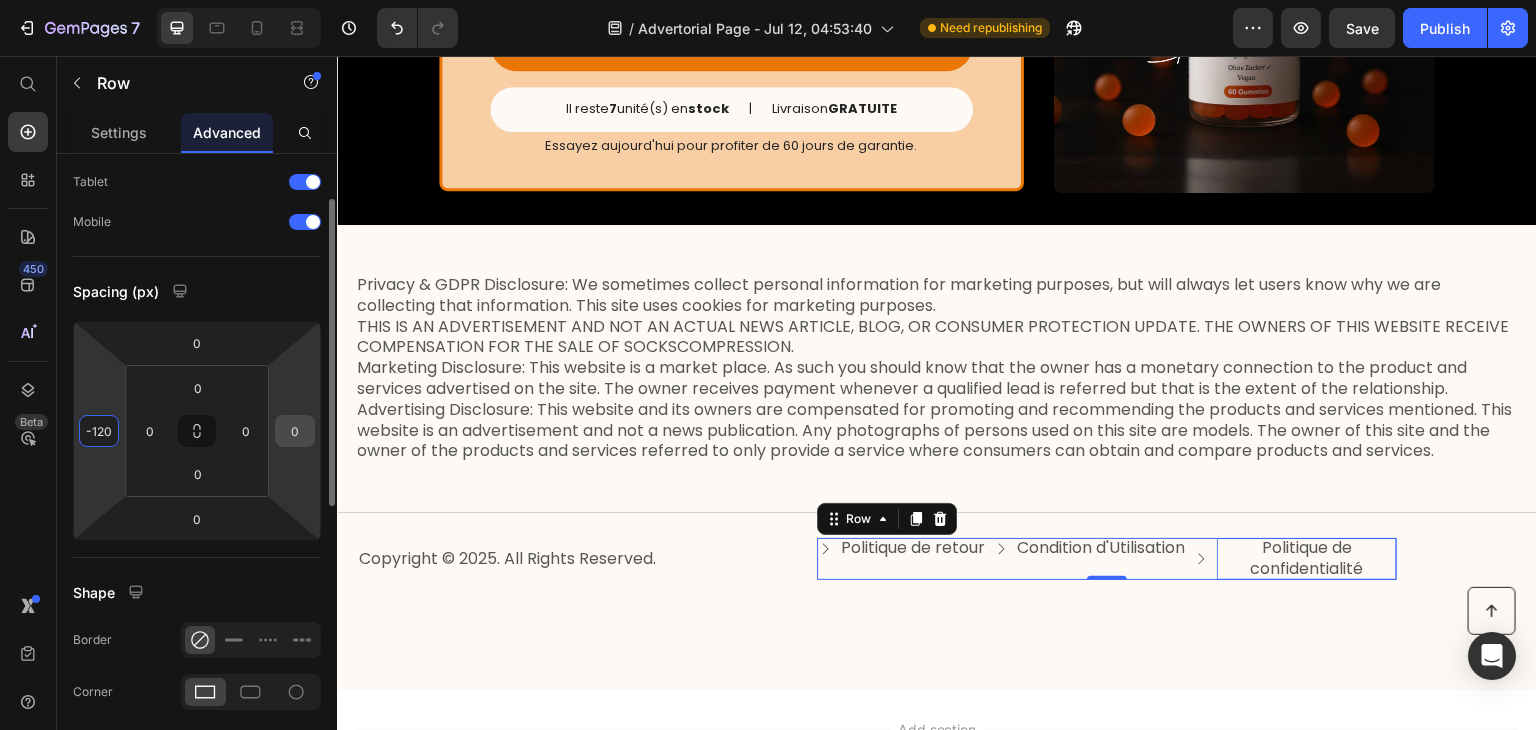 type on "-120" 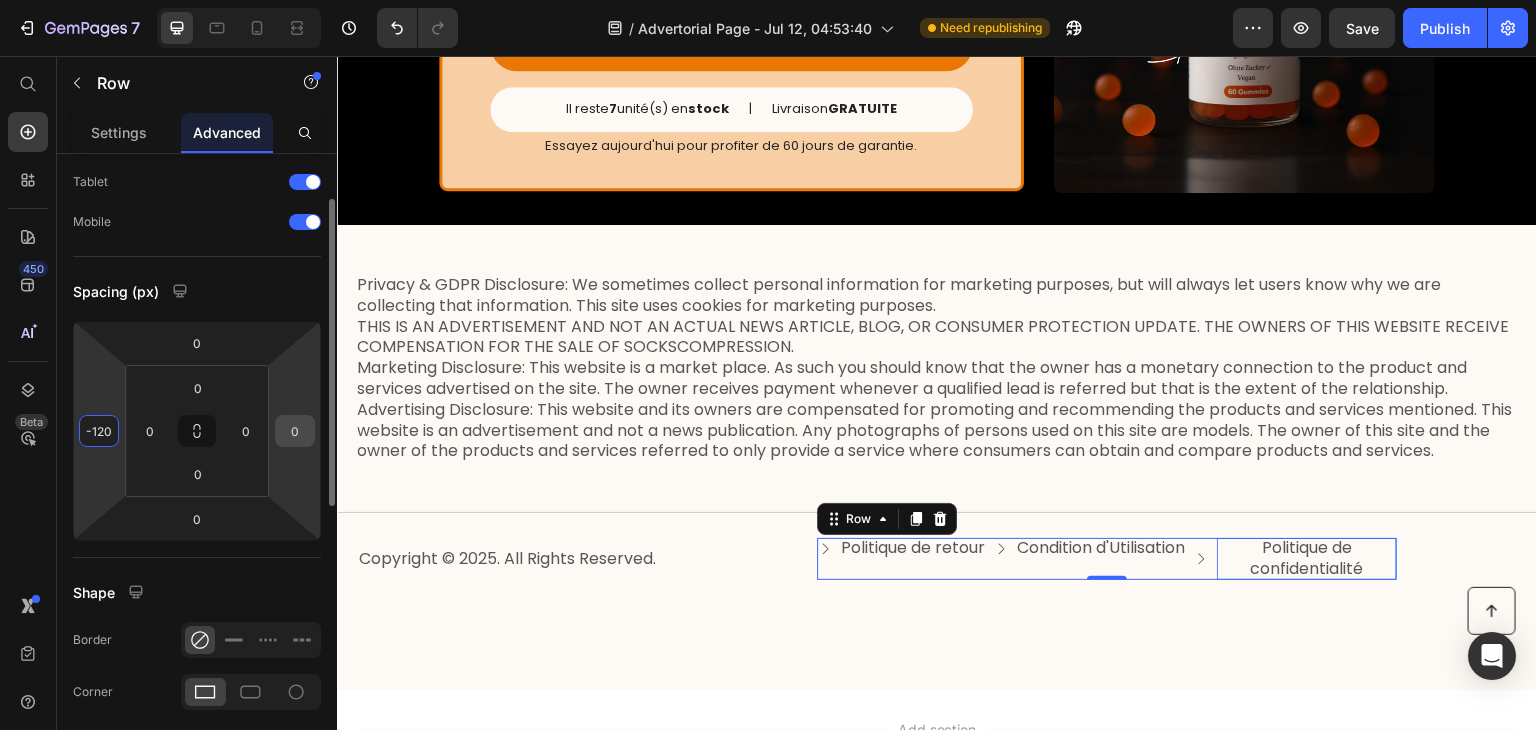click on "0" at bounding box center (295, 431) 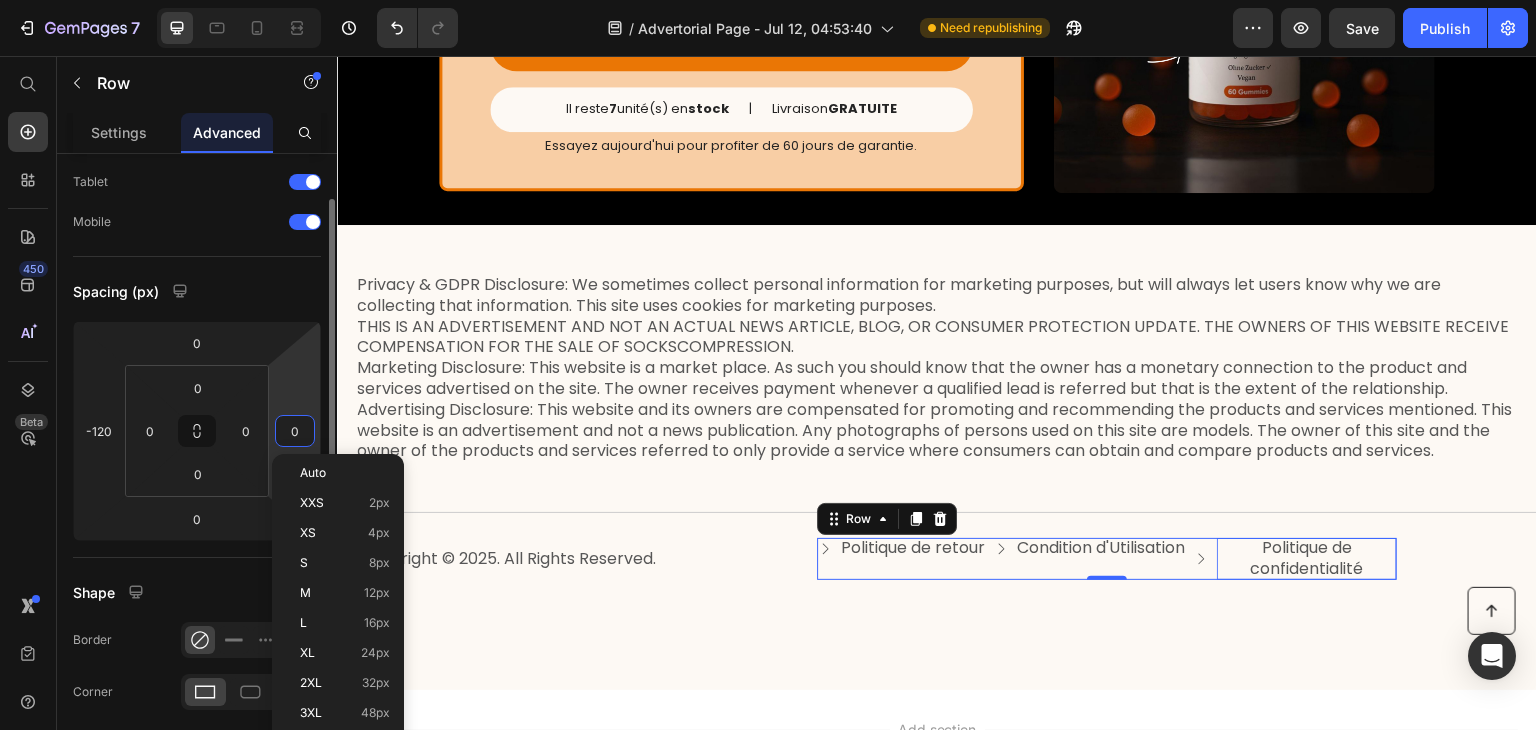 click on "0" at bounding box center [295, 431] 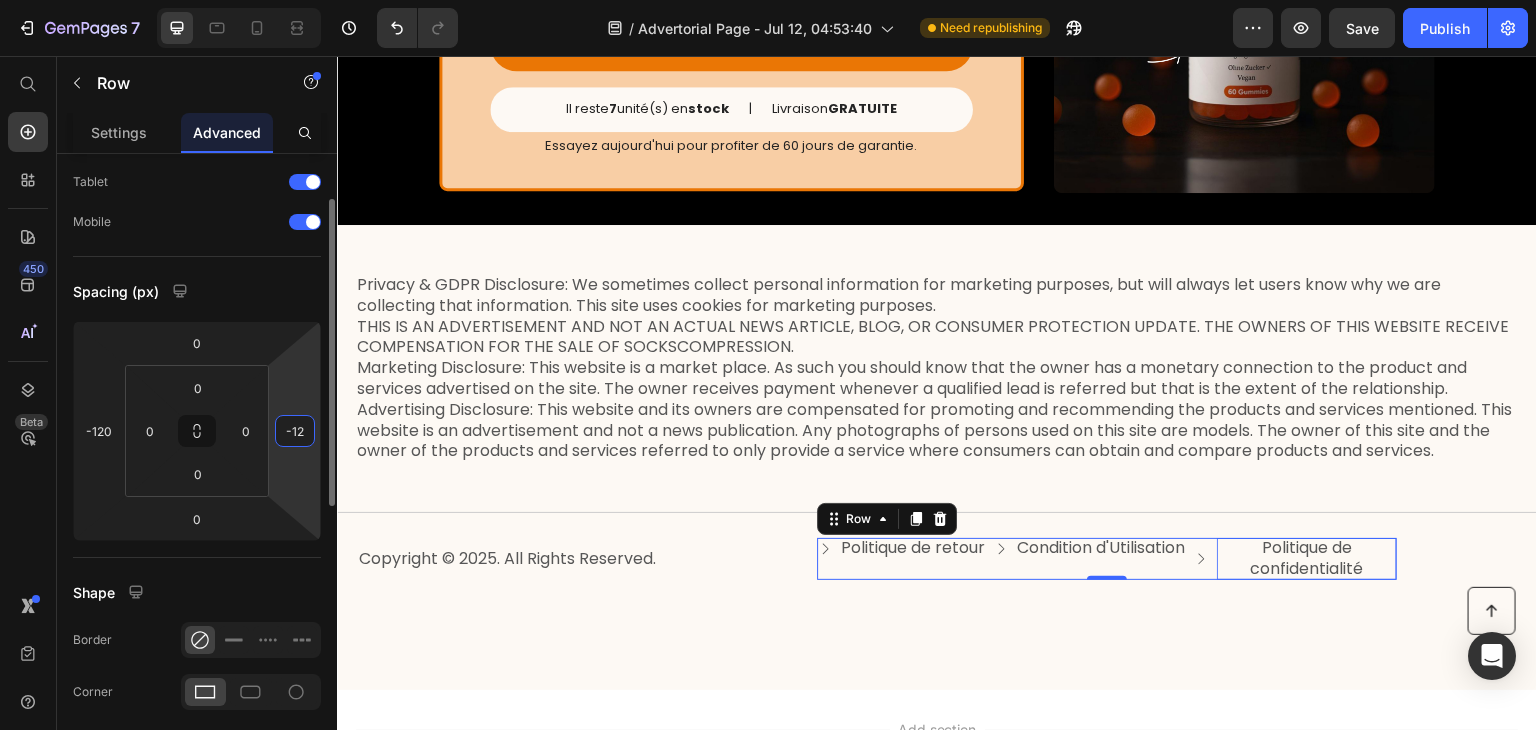 type on "-120" 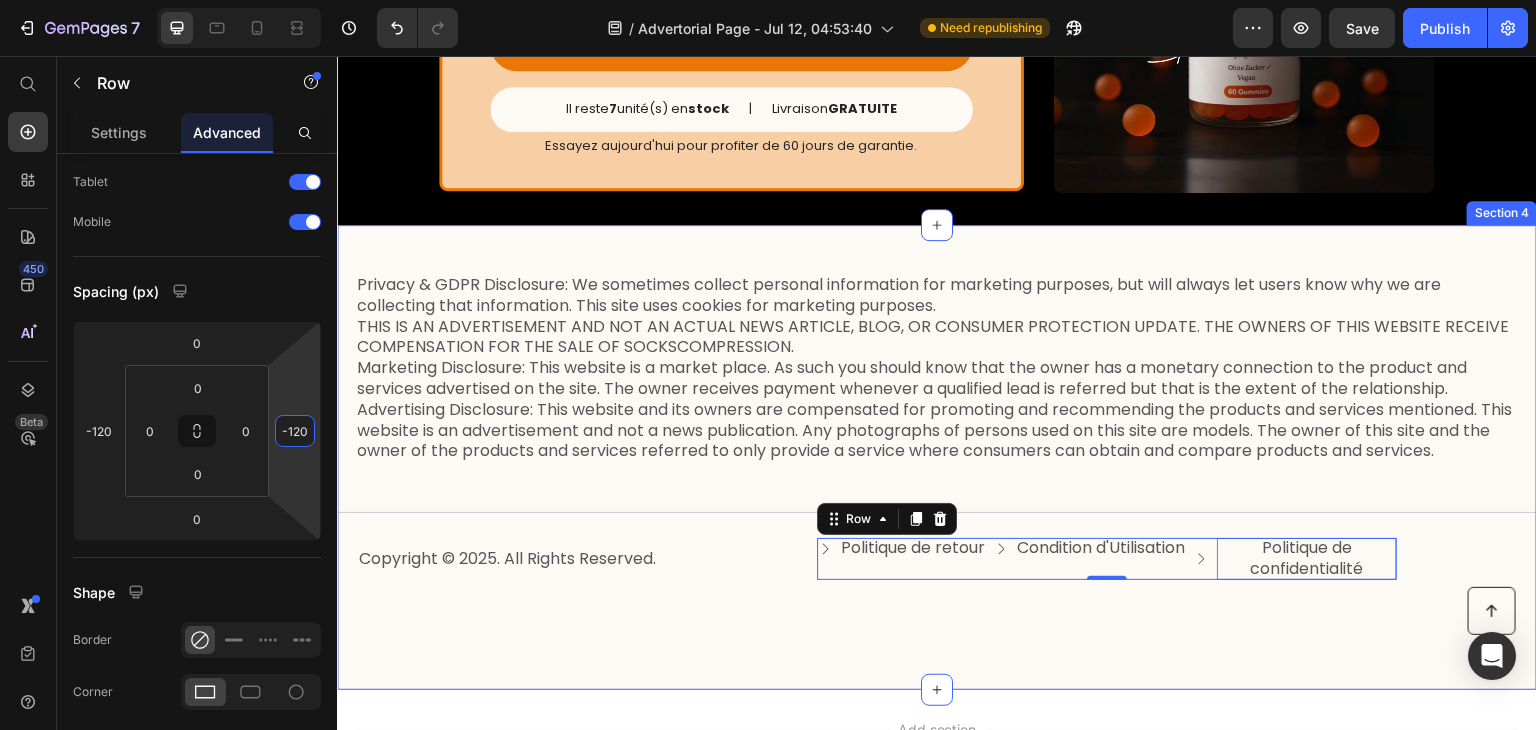 click on "Privacy & GDPR Disclosure: We sometimes collect personal information for marketing purposes, but will always let users know why we are collecting that information. This site uses cookies for marketing purposes. THIS IS AN ADVERTISEMENT AND NOT AN ACTUAL NEWS ARTICLE, BLOG, OR CONSUMER PROTECTION UPDATE. THE OWNERS OF THIS WEBSITE RECEIVE COMPENSATION FOR THE SALE OF SOCKSCOMPRESSION. Marketing Disclosure: This website is a market place. As such you should know that the owner has a monetary connection to the product and services advertised on the site. The owner receives payment whenever a qualified lead is referred but that is the extent of the relationship. Text Block                Title Line Copyright © 2025. All Rights Reserved. Text Block
Politique de retour Button
Condition d'Utilisation Button
Politique de confidentialité Button Row   0 Row" at bounding box center (937, 433) 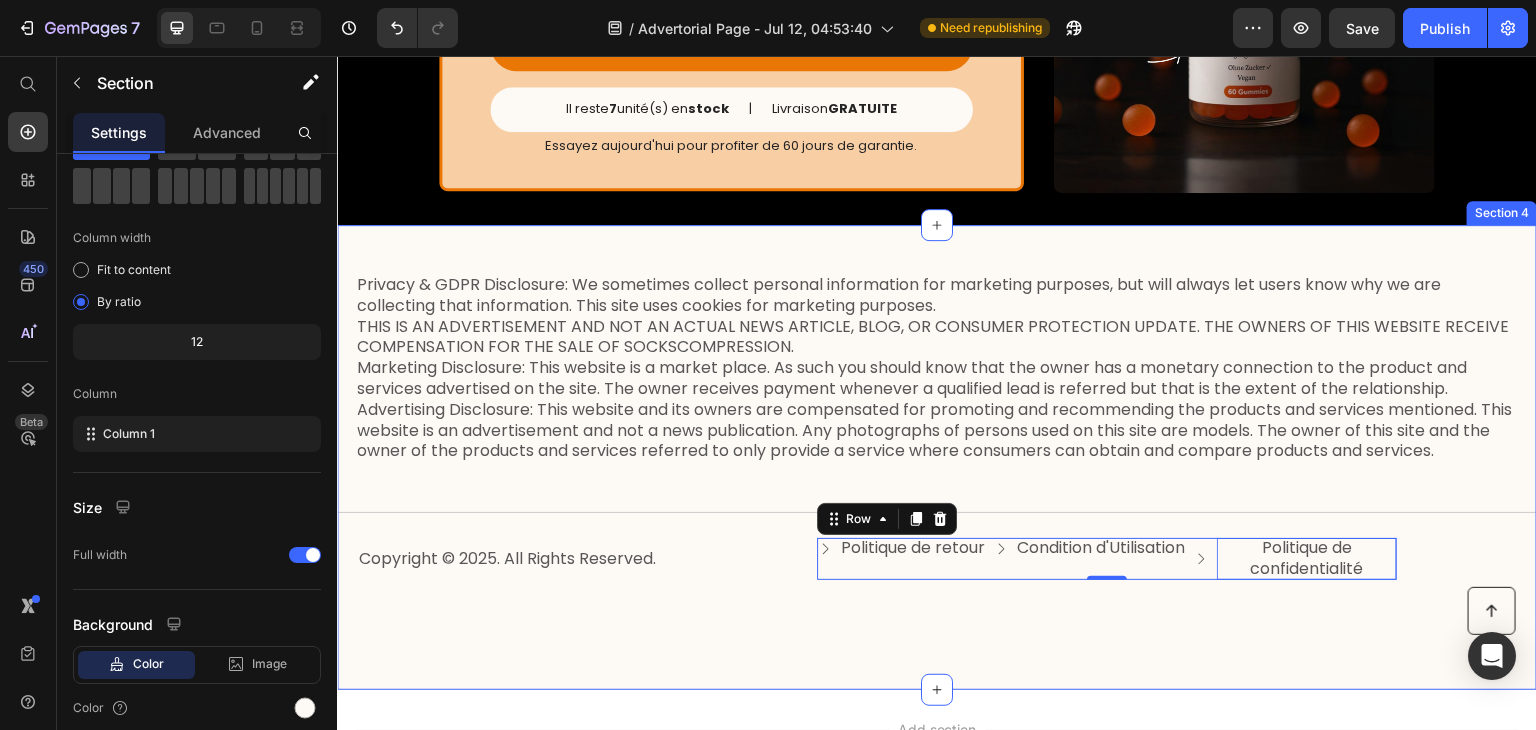 scroll, scrollTop: 0, scrollLeft: 0, axis: both 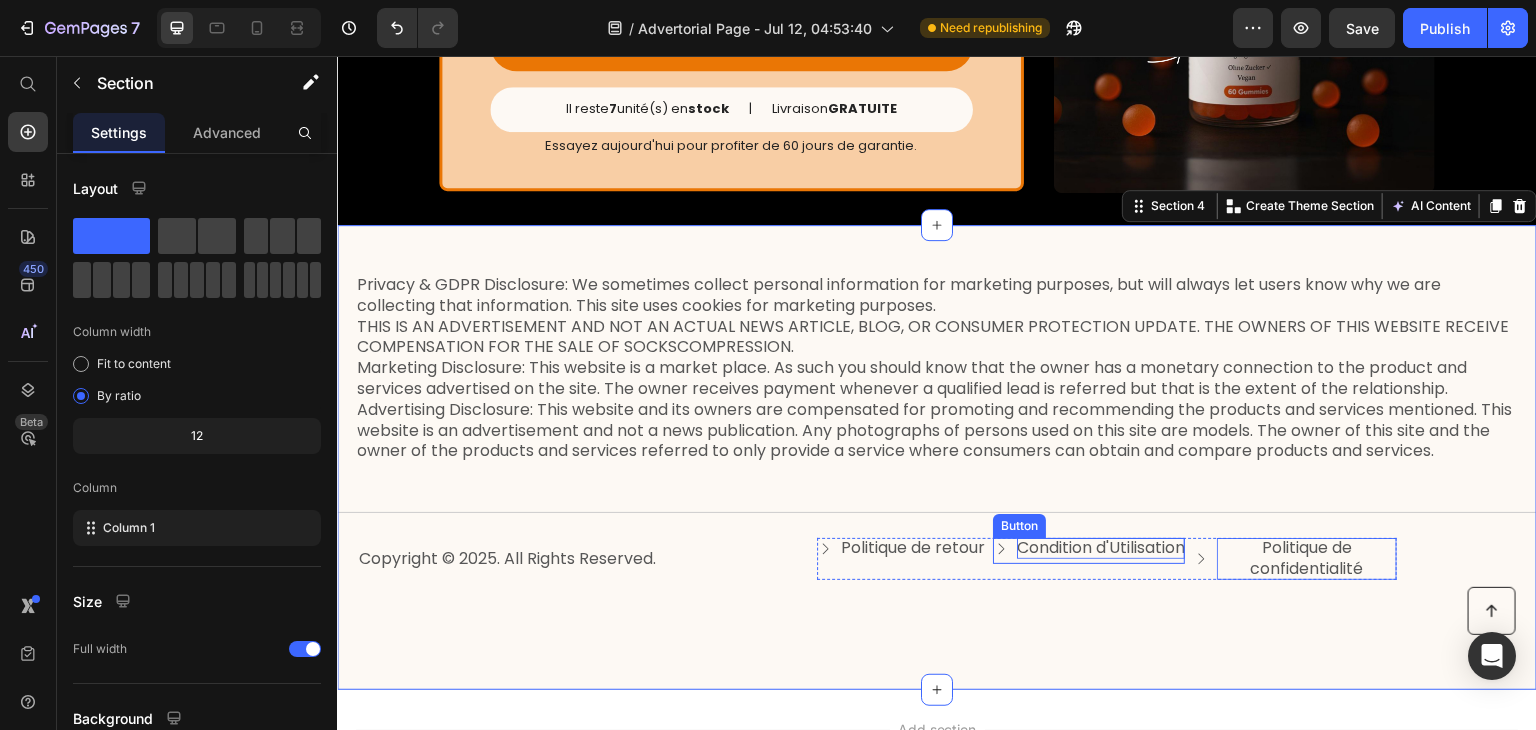 click on "Condition d'Utilisation" at bounding box center [1101, 548] 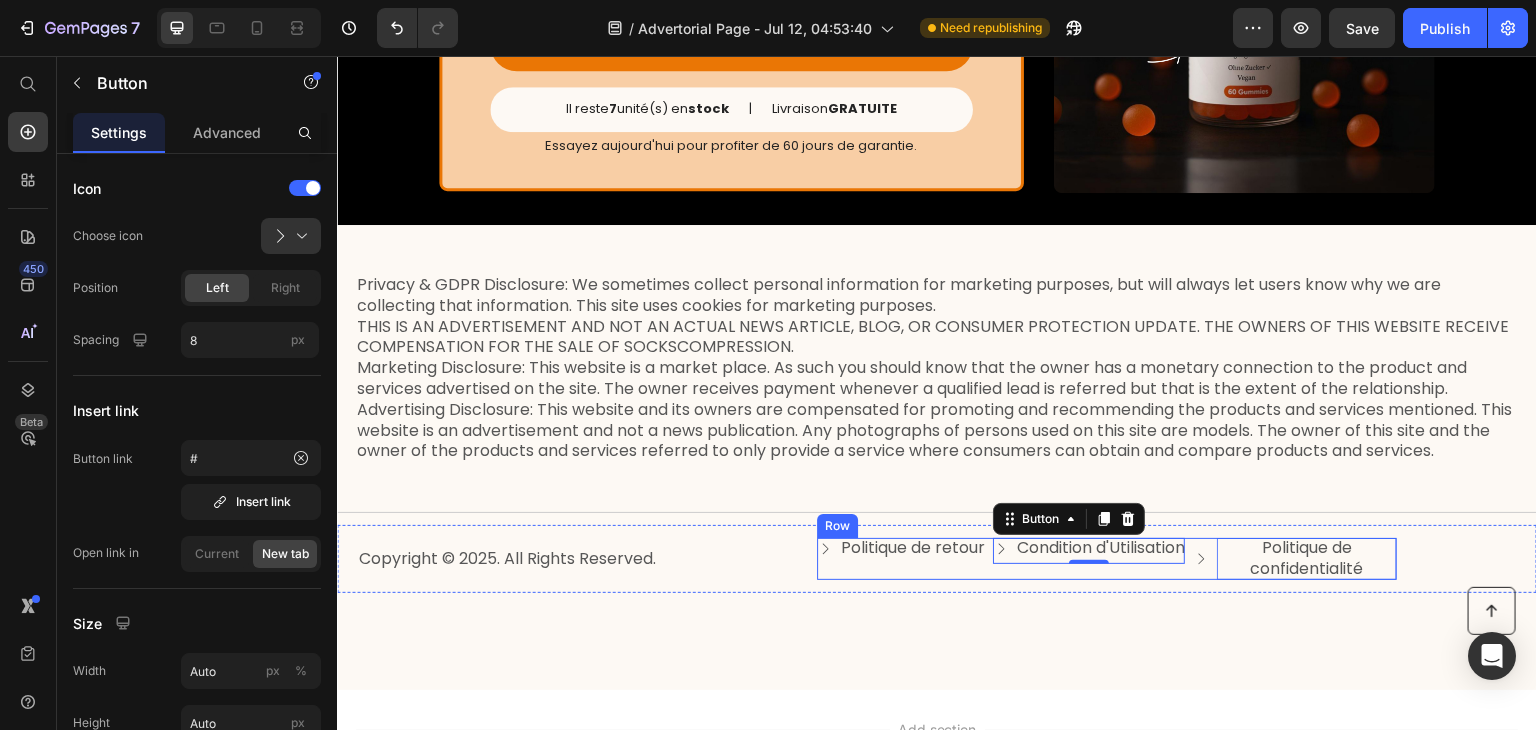 click on "Politique de retour Button
Condition d'Utilisation Button   0
Politique de confidentialité Button Row" at bounding box center (1107, 559) 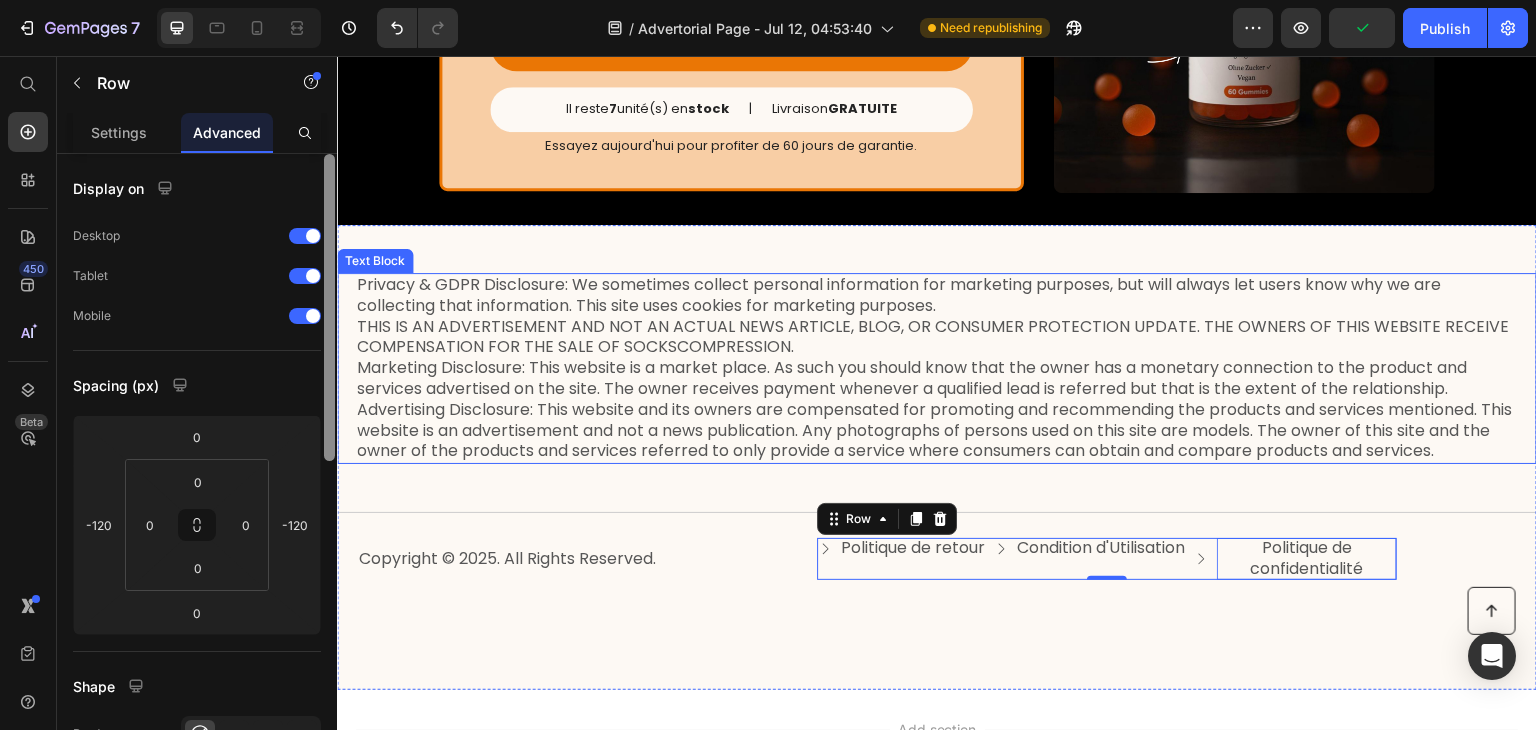scroll, scrollTop: 72, scrollLeft: 0, axis: vertical 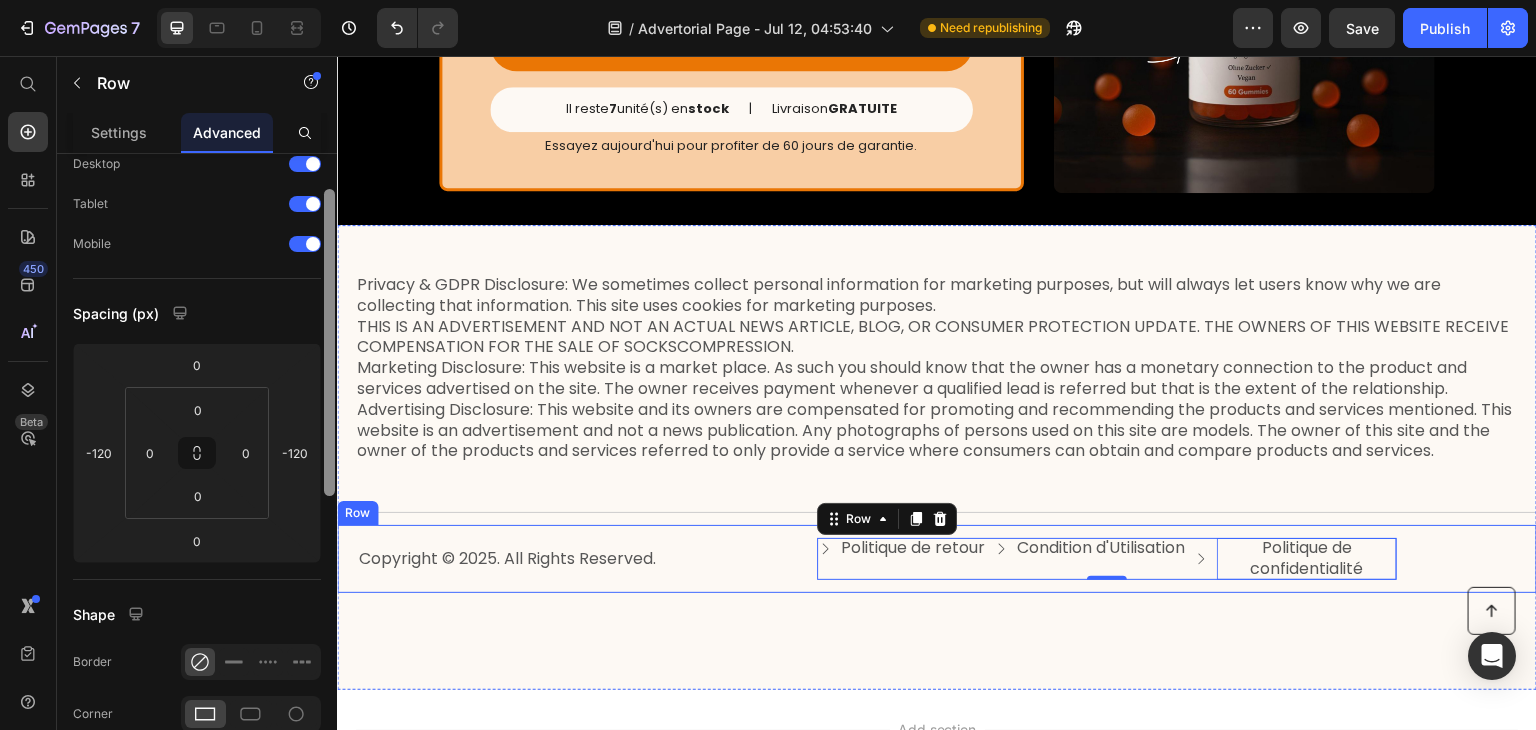 drag, startPoint x: 667, startPoint y: 486, endPoint x: 352, endPoint y: 571, distance: 326.26675 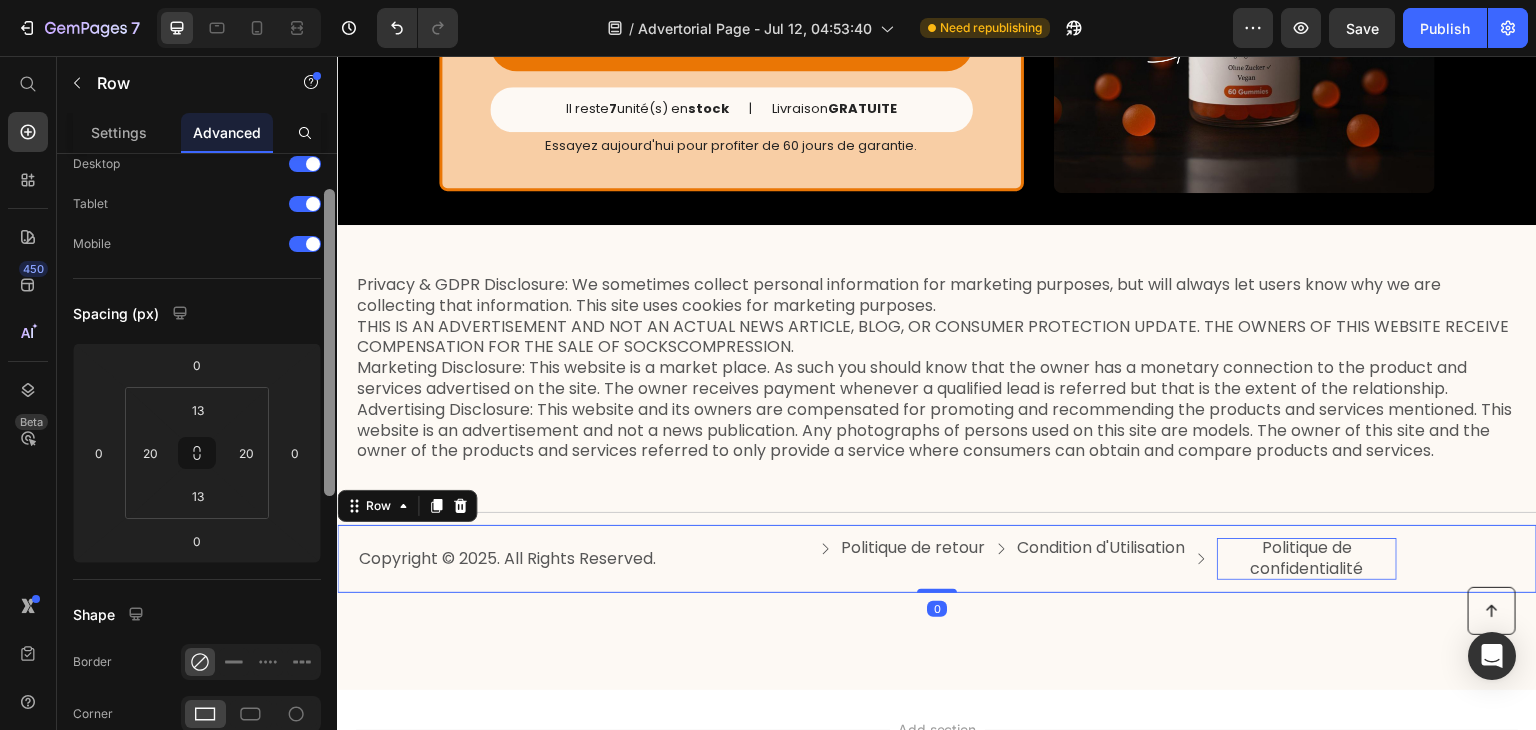 scroll, scrollTop: 0, scrollLeft: 0, axis: both 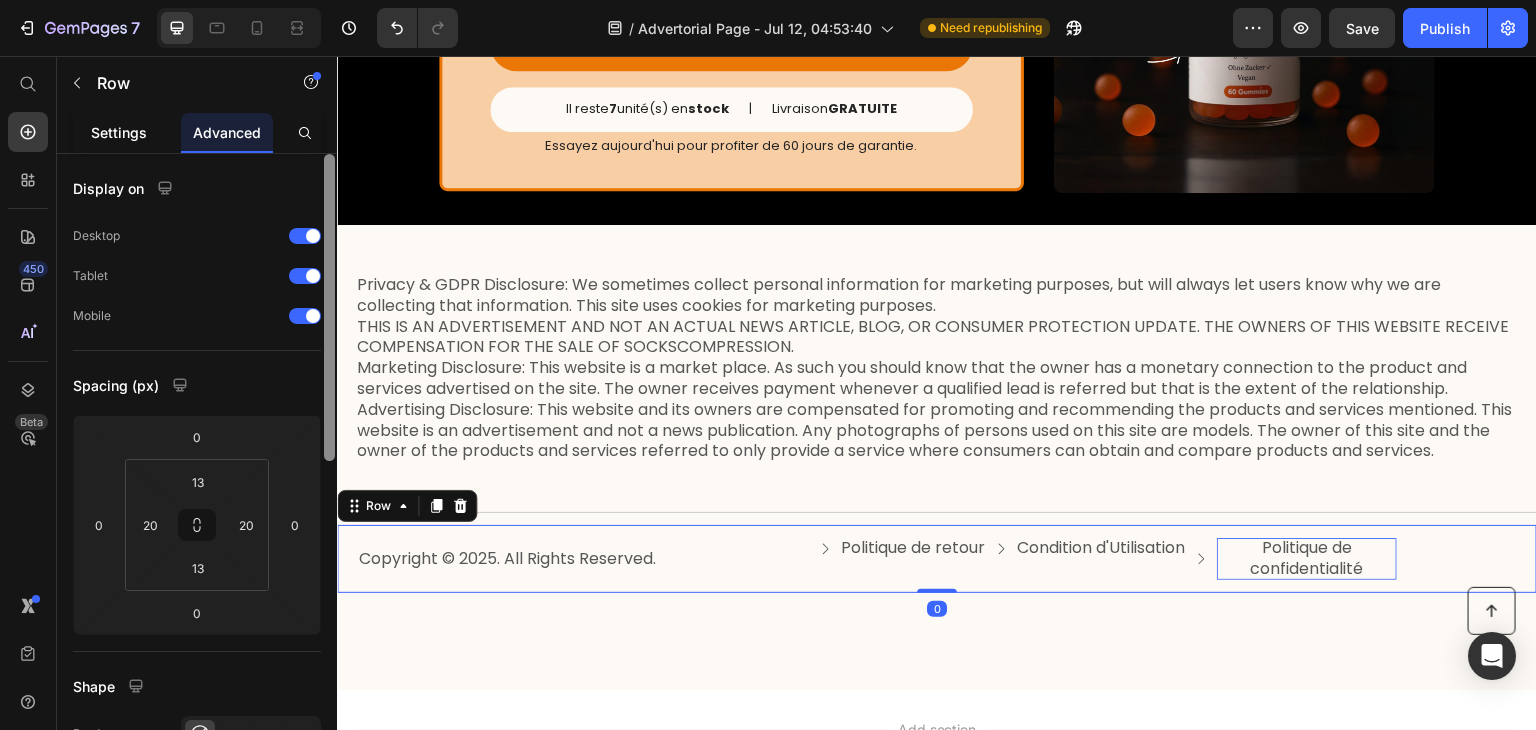 click on "Settings" 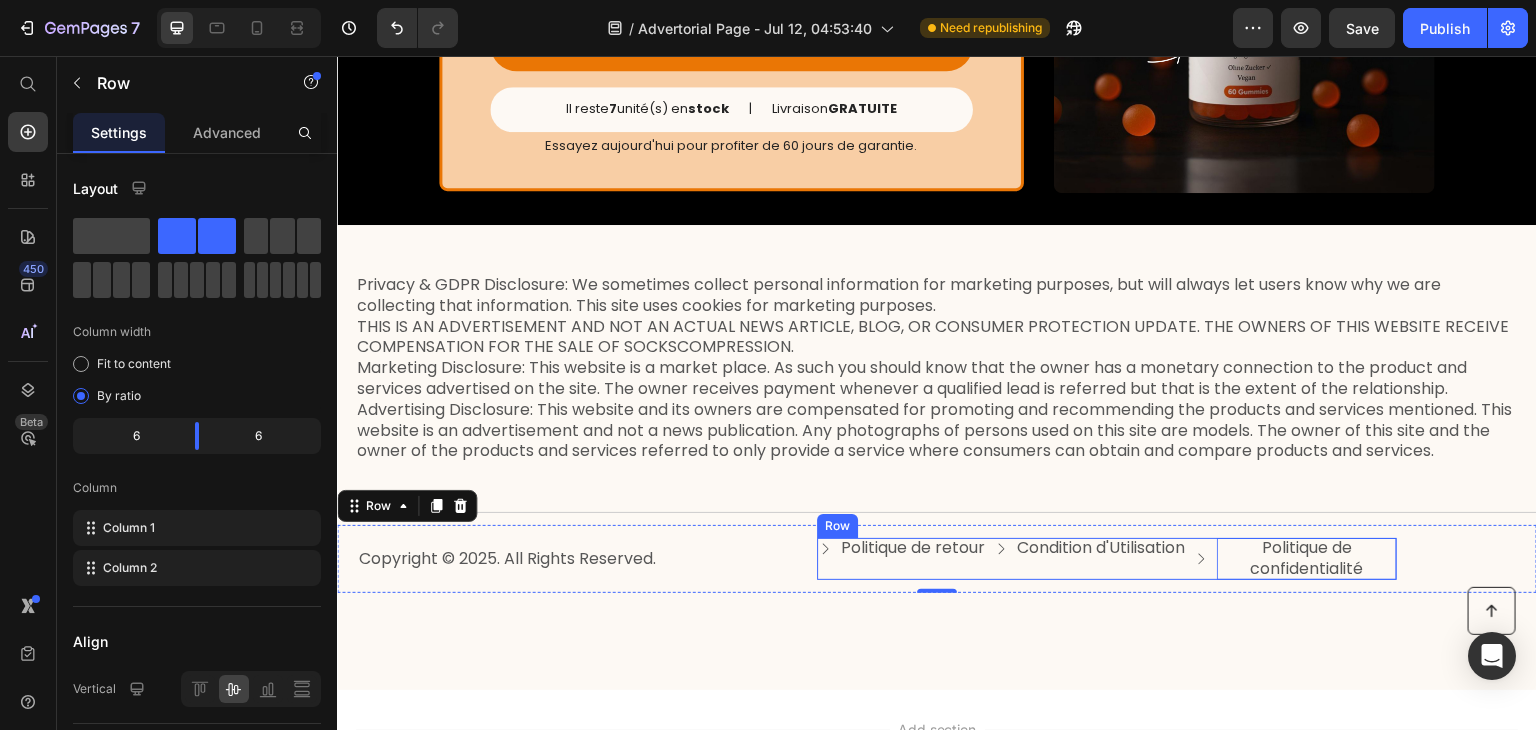 click on "Politique de retour Button" at bounding box center (901, 559) 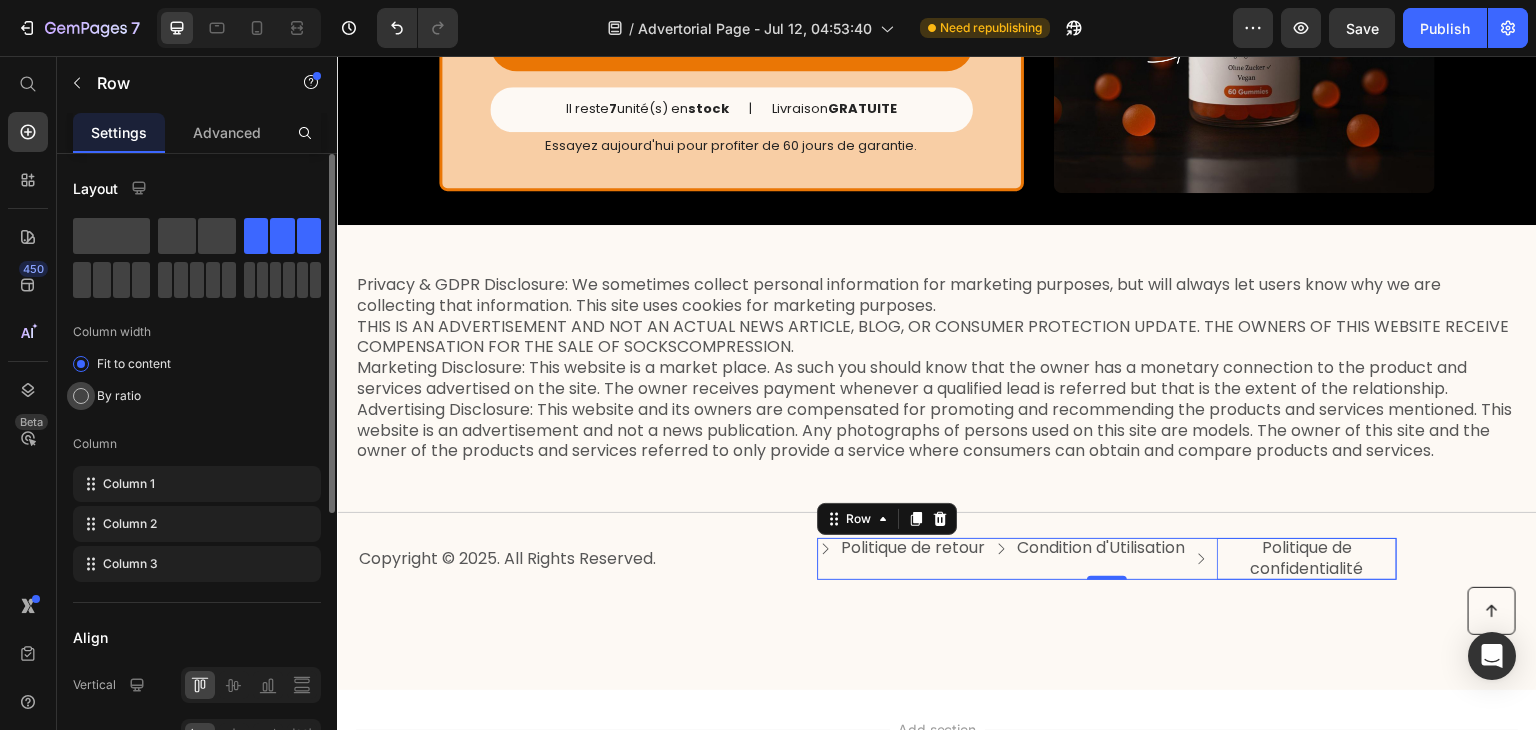 click on "By ratio" at bounding box center (119, 396) 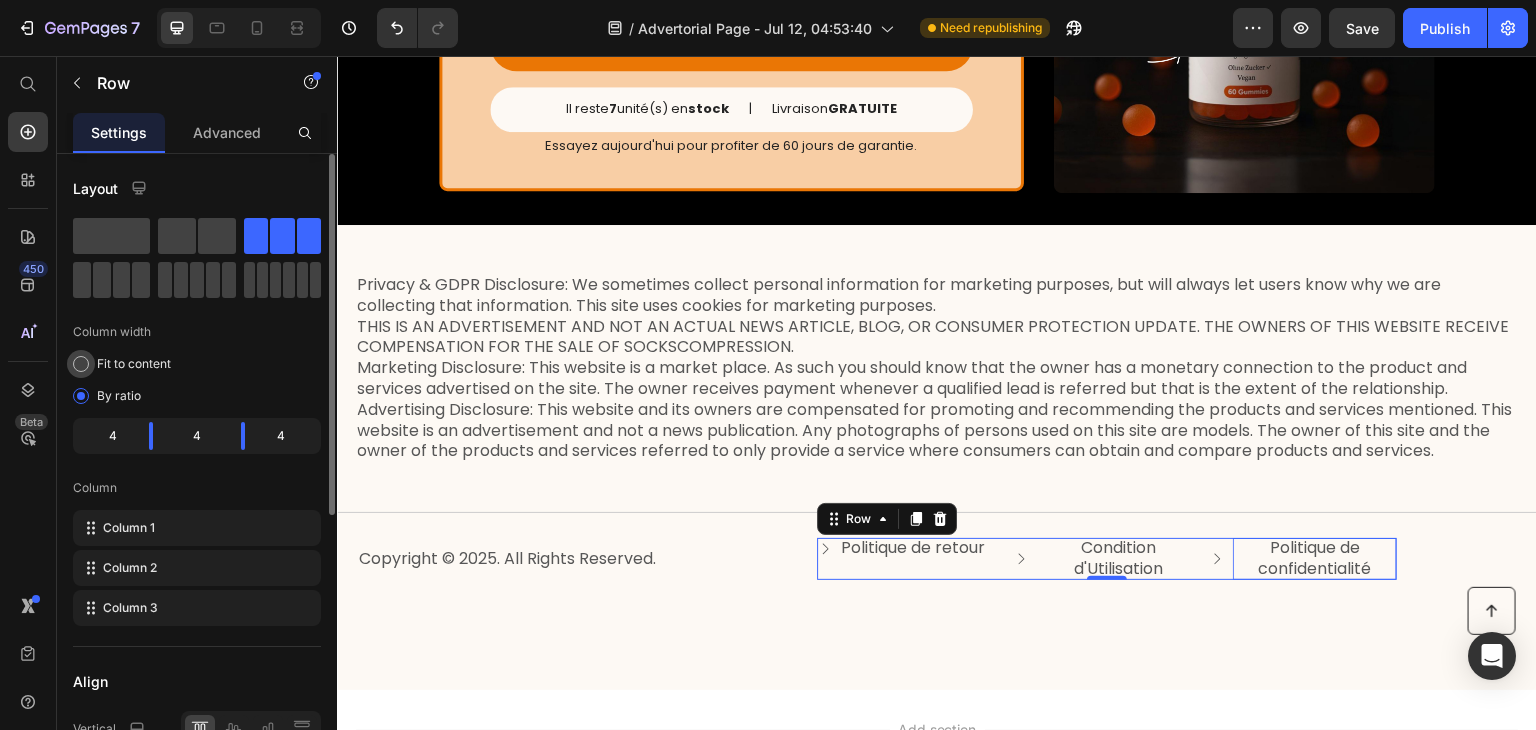 click on "Fit to content" at bounding box center [134, 364] 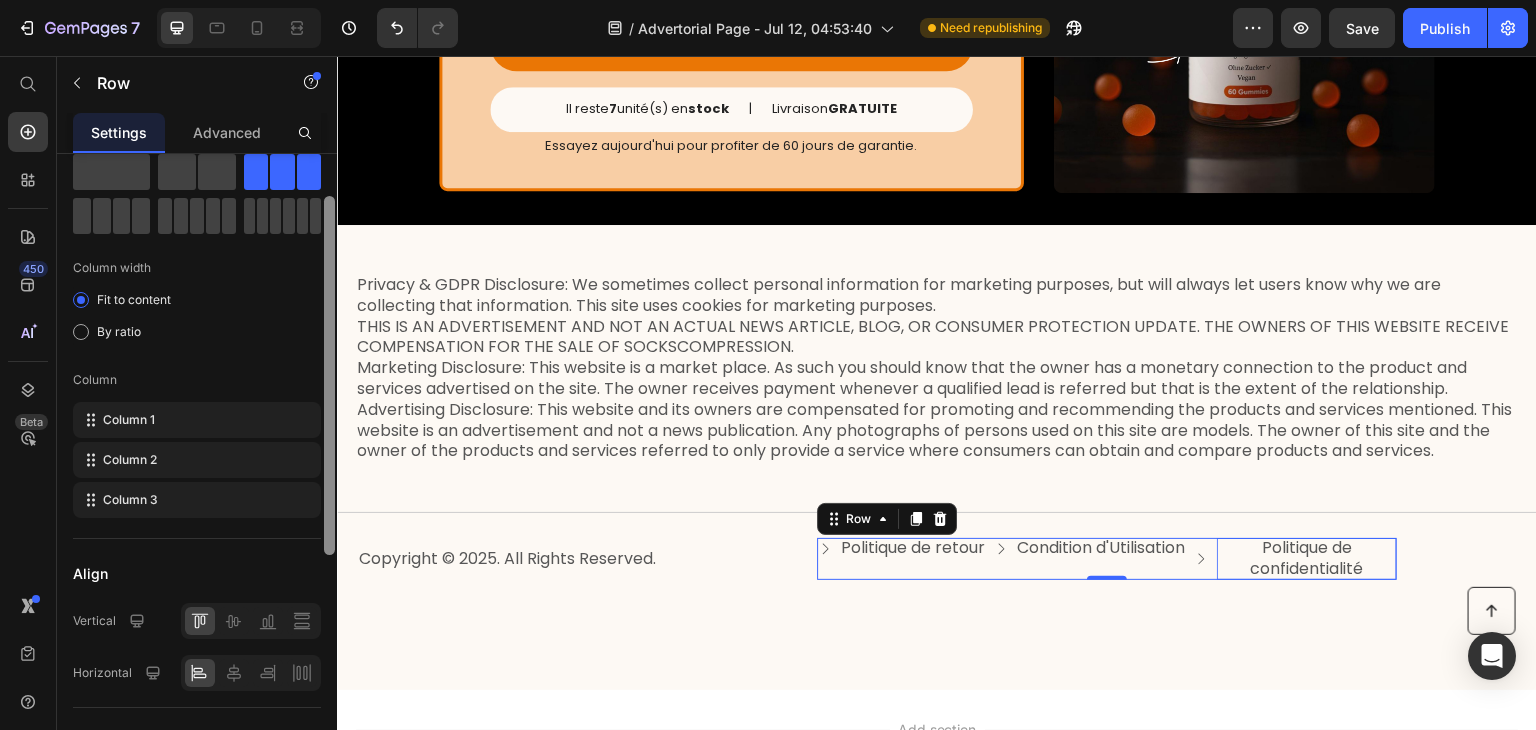 scroll, scrollTop: 95, scrollLeft: 0, axis: vertical 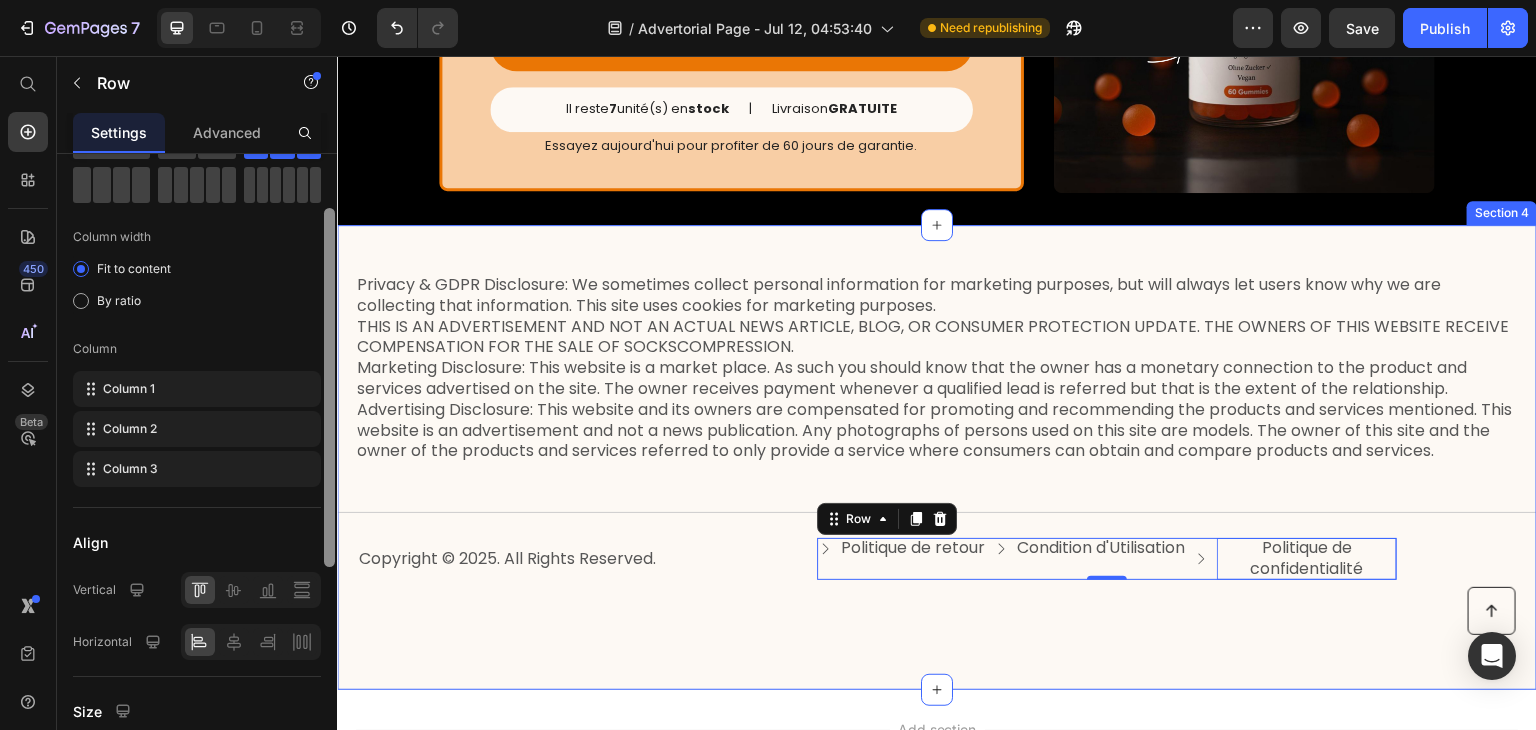 drag, startPoint x: 661, startPoint y: 458, endPoint x: 339, endPoint y: 507, distance: 325.7069 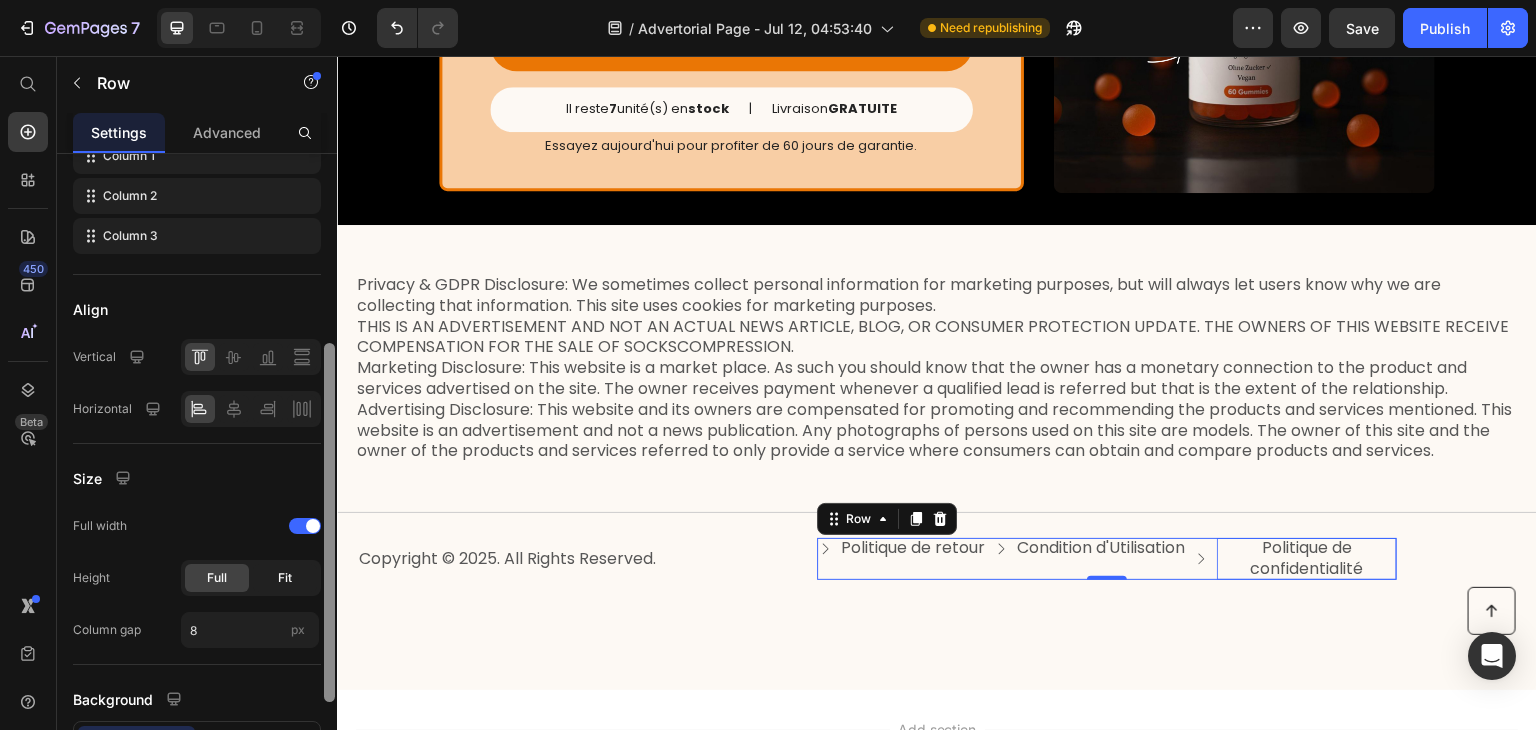 scroll, scrollTop: 318, scrollLeft: 0, axis: vertical 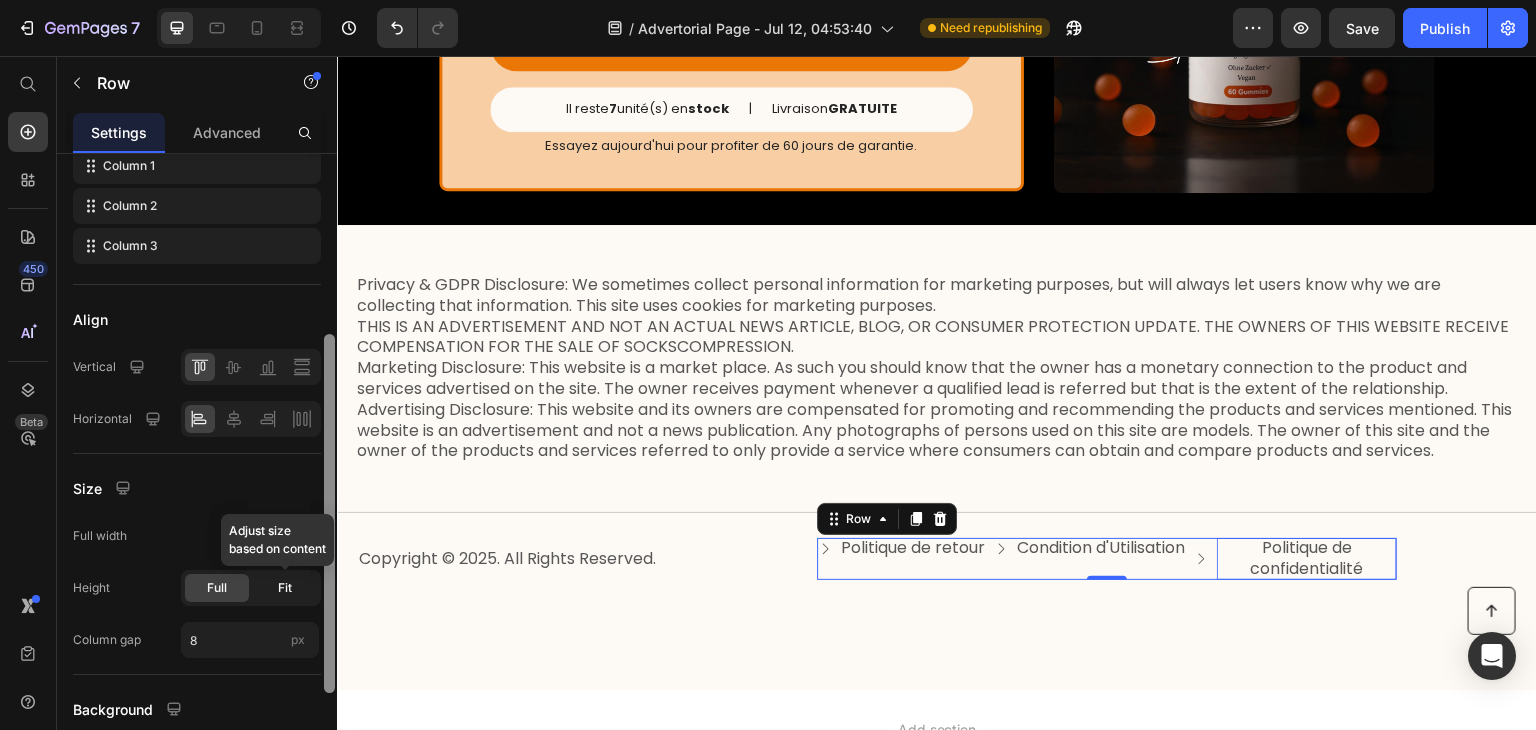 click on "Fit" 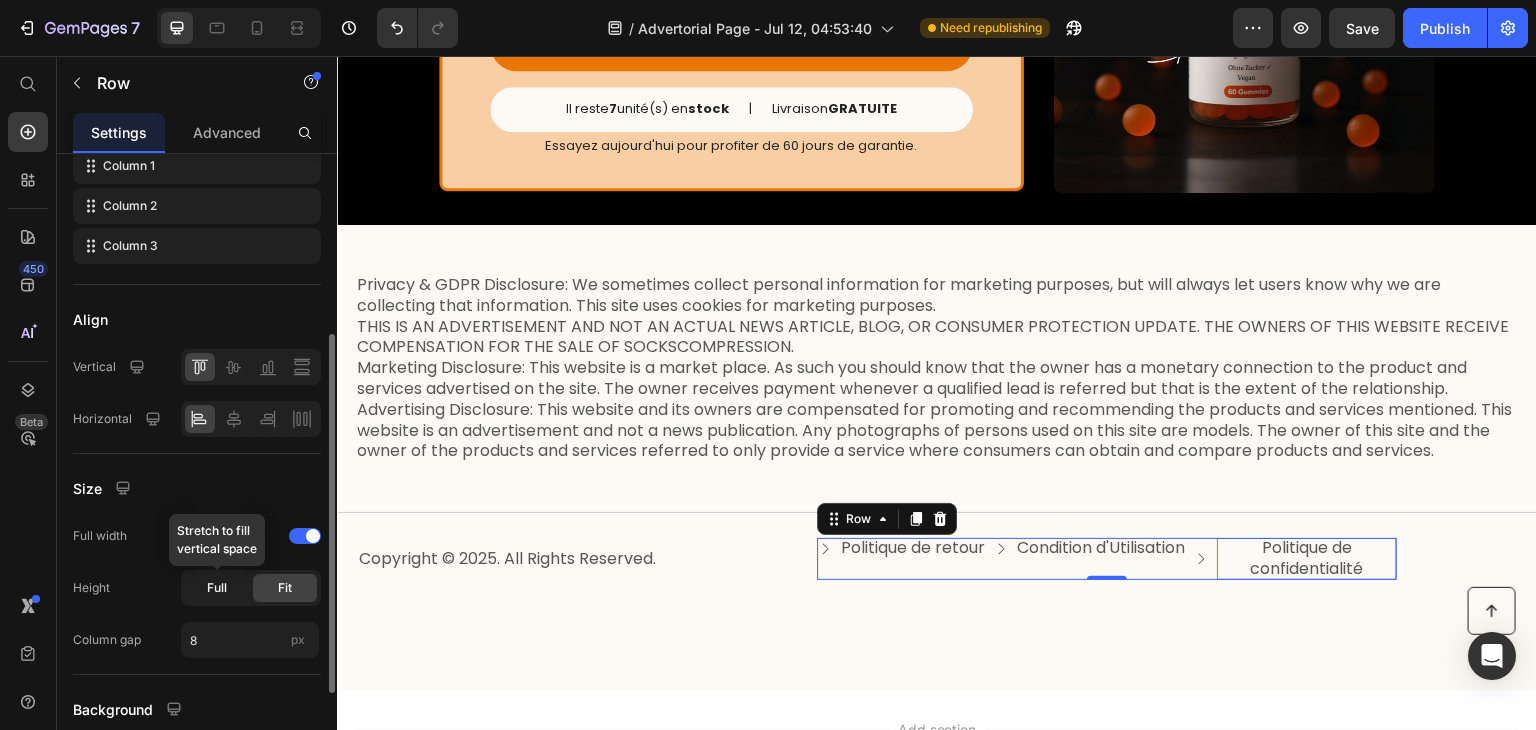click on "Full" 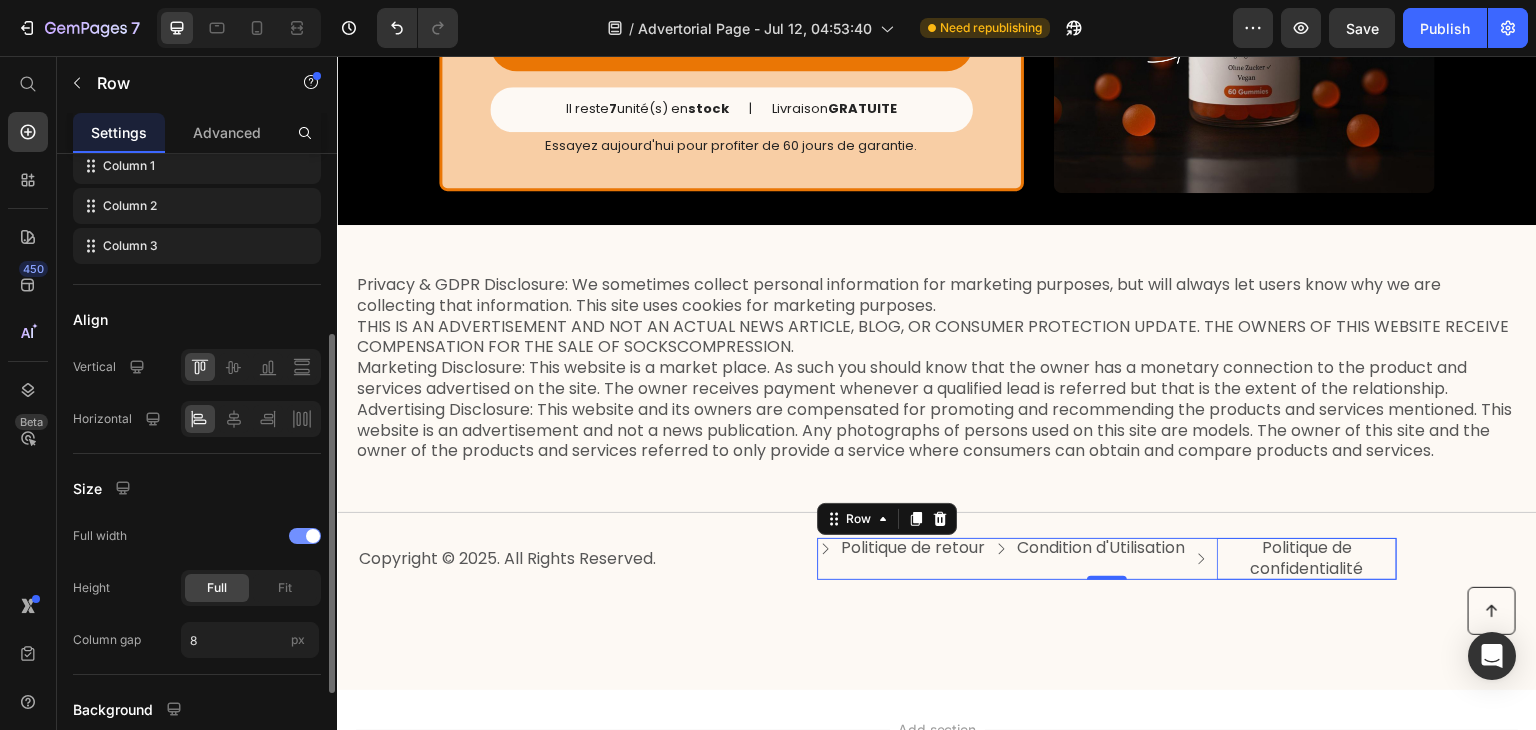 click on "Full width" 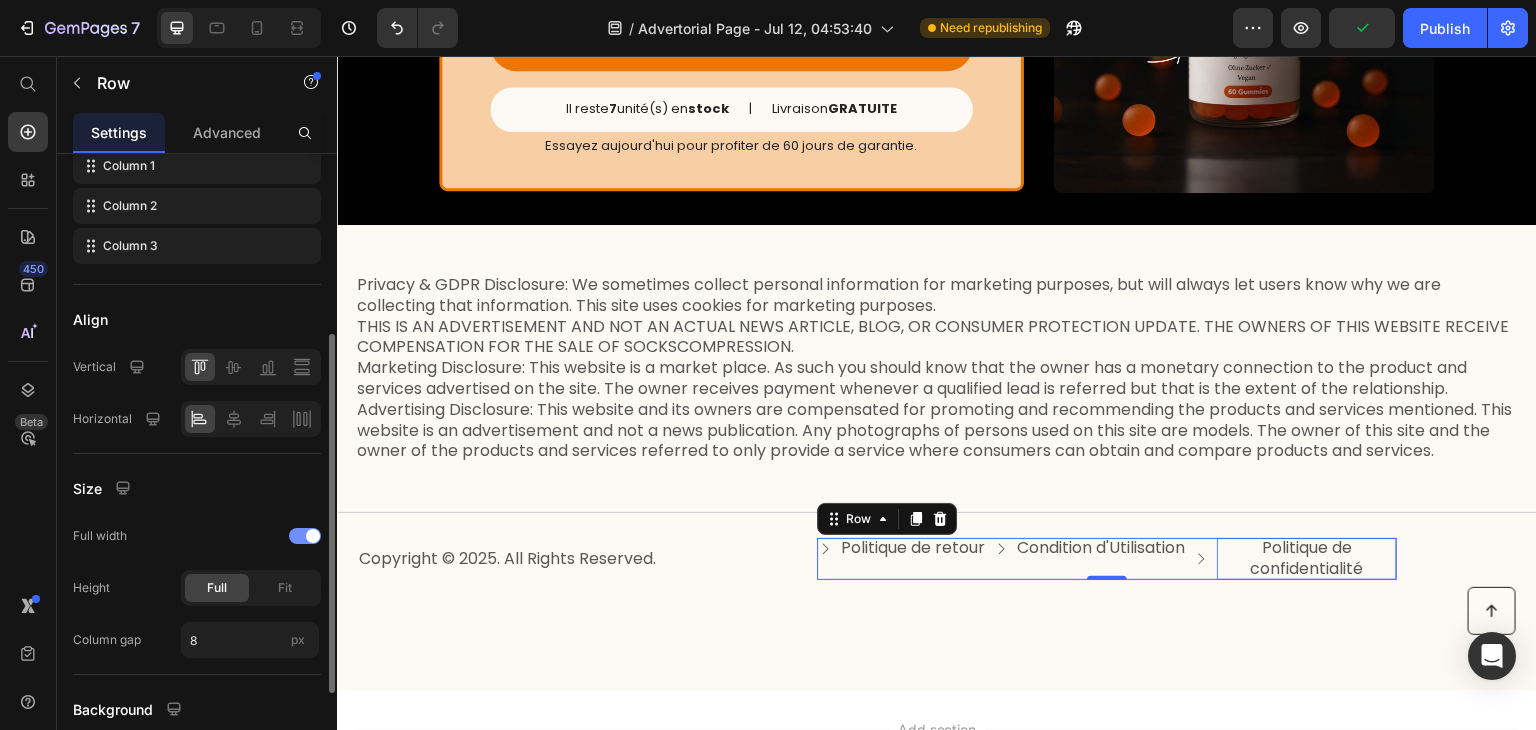click on "Full width" 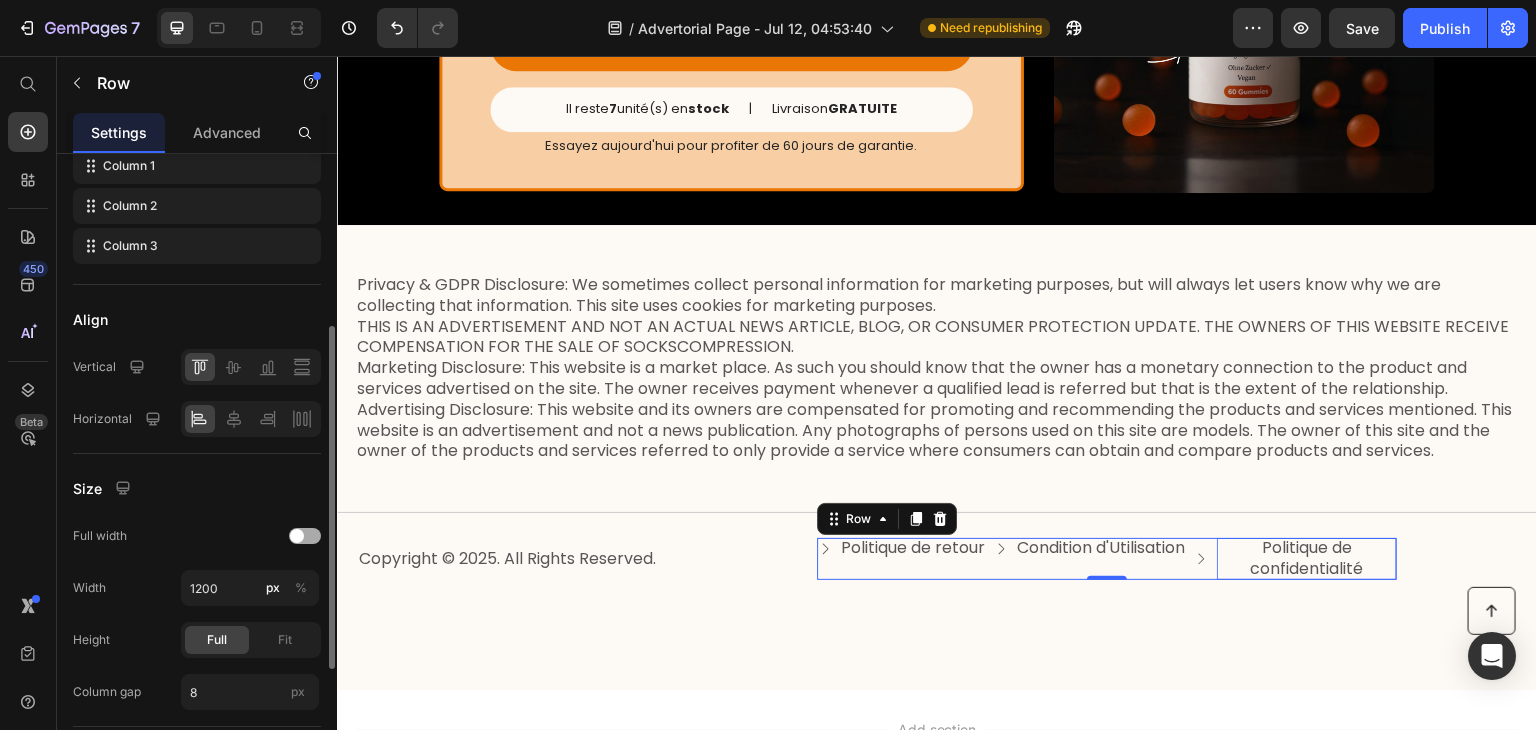 click at bounding box center (305, 536) 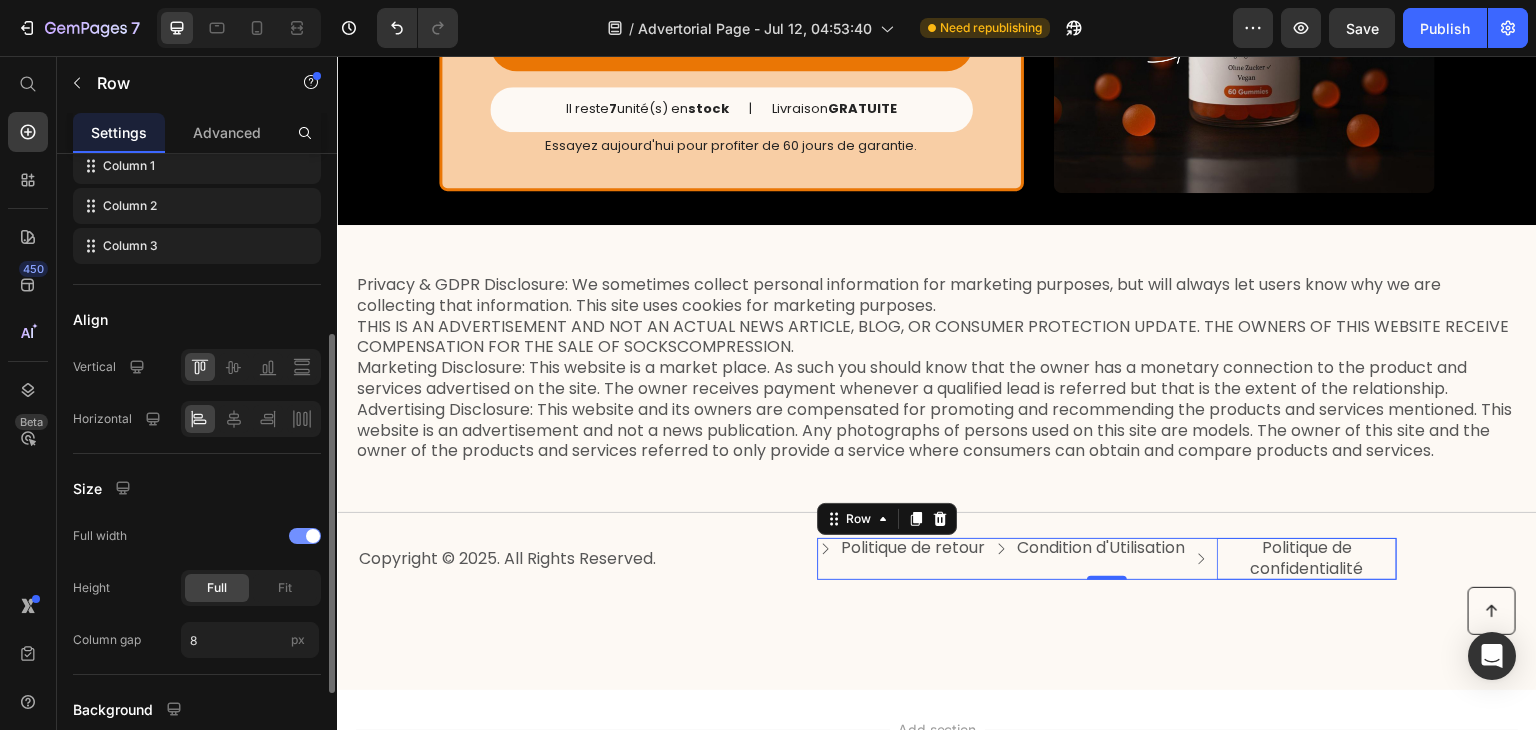 click at bounding box center [313, 536] 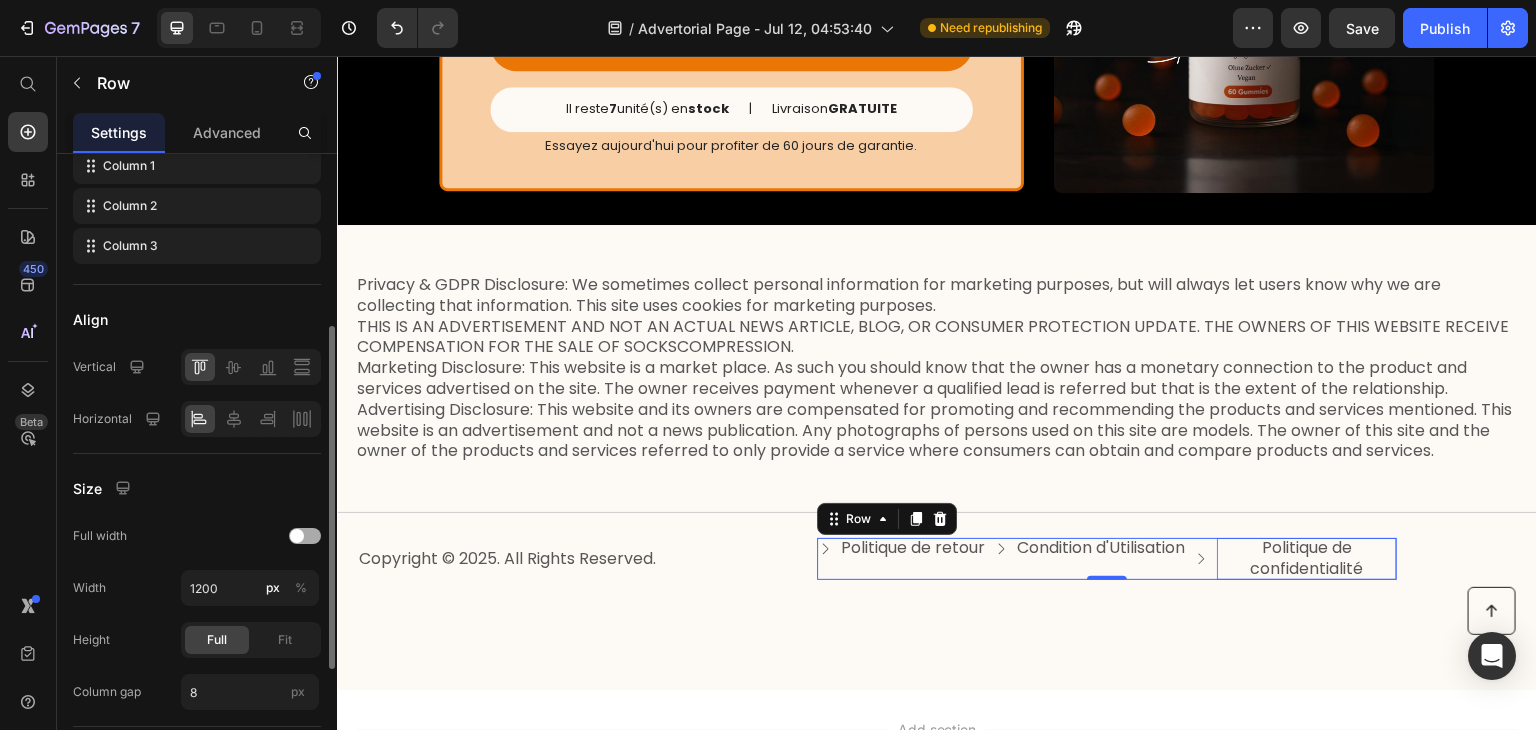 click at bounding box center [305, 536] 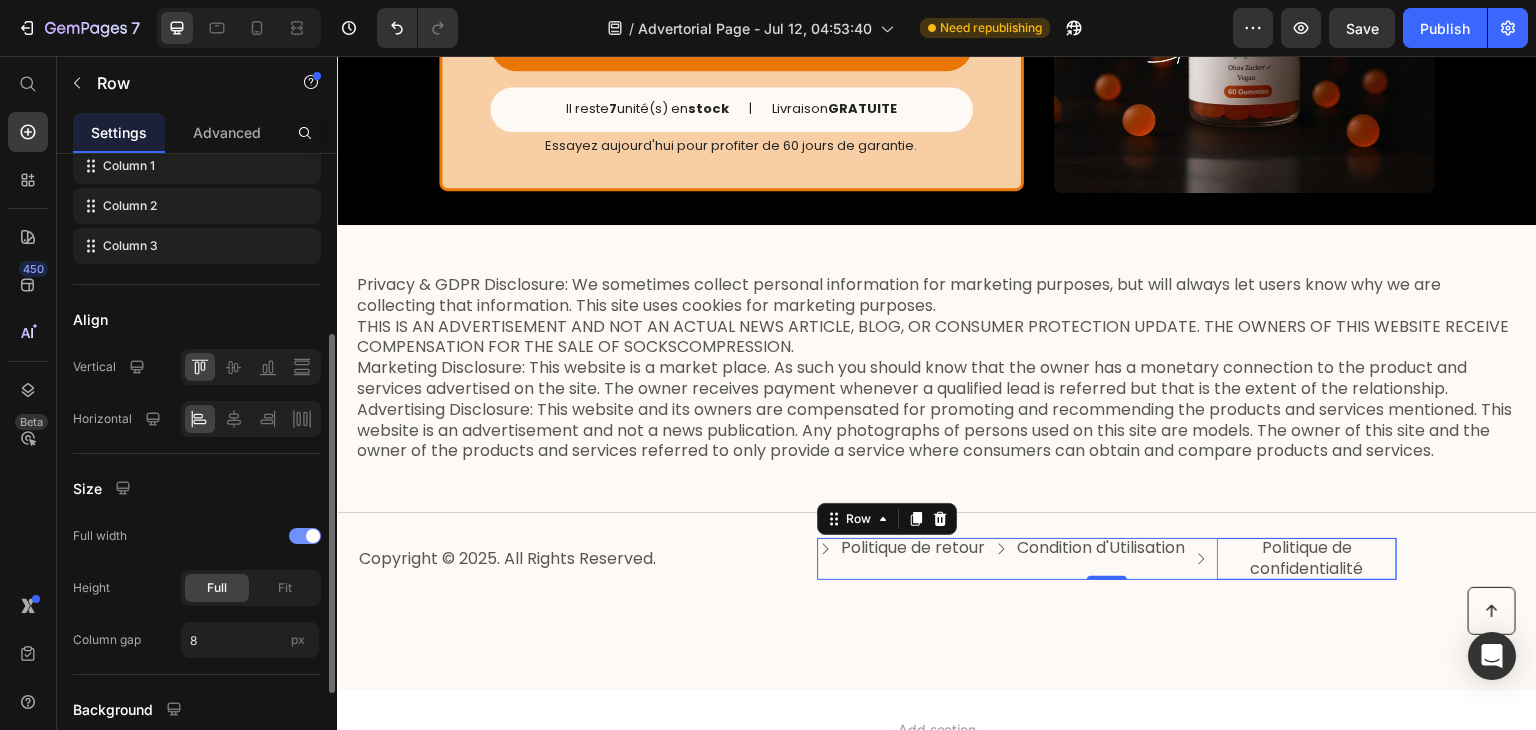 click on "Full width" 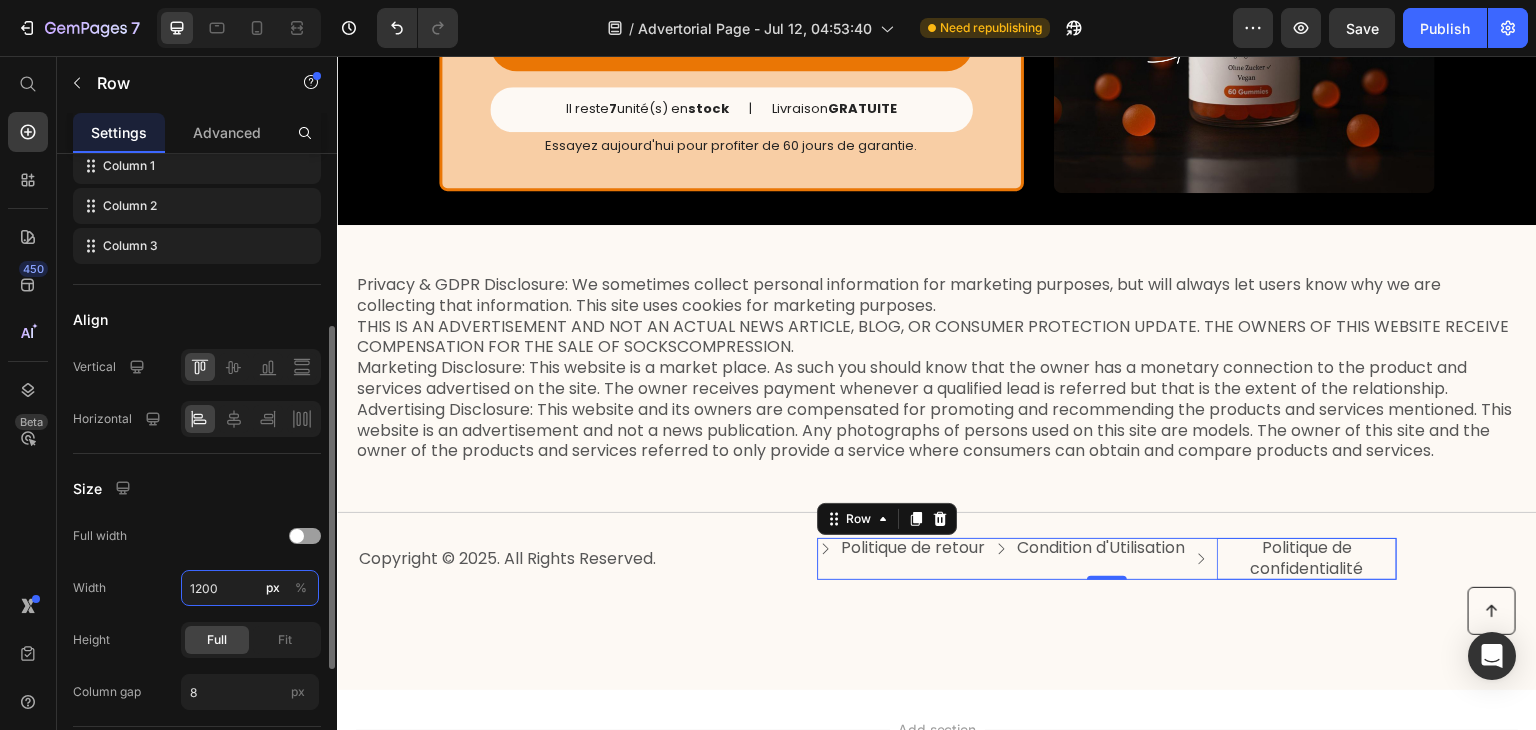 click on "1200" at bounding box center (250, 588) 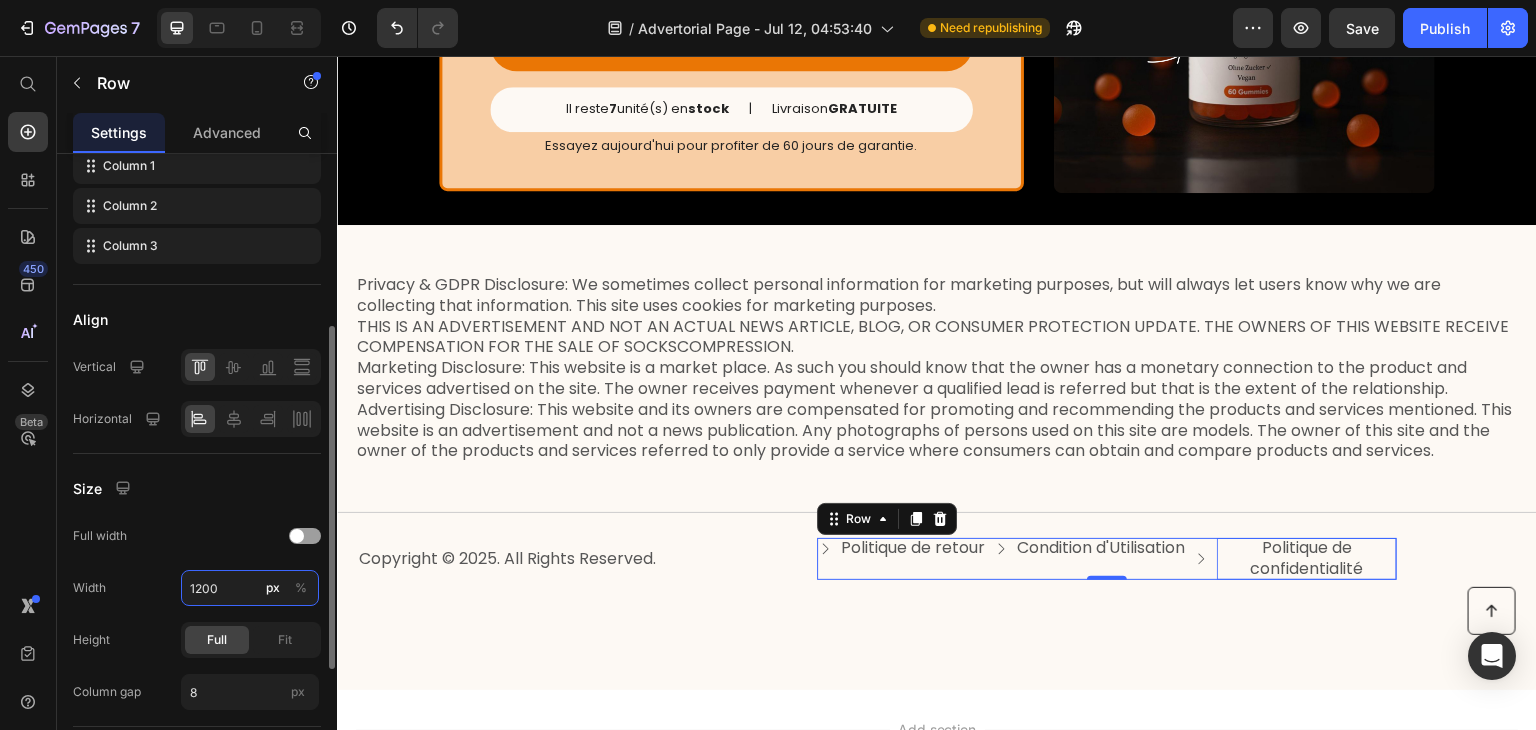 click on "1200" at bounding box center [250, 588] 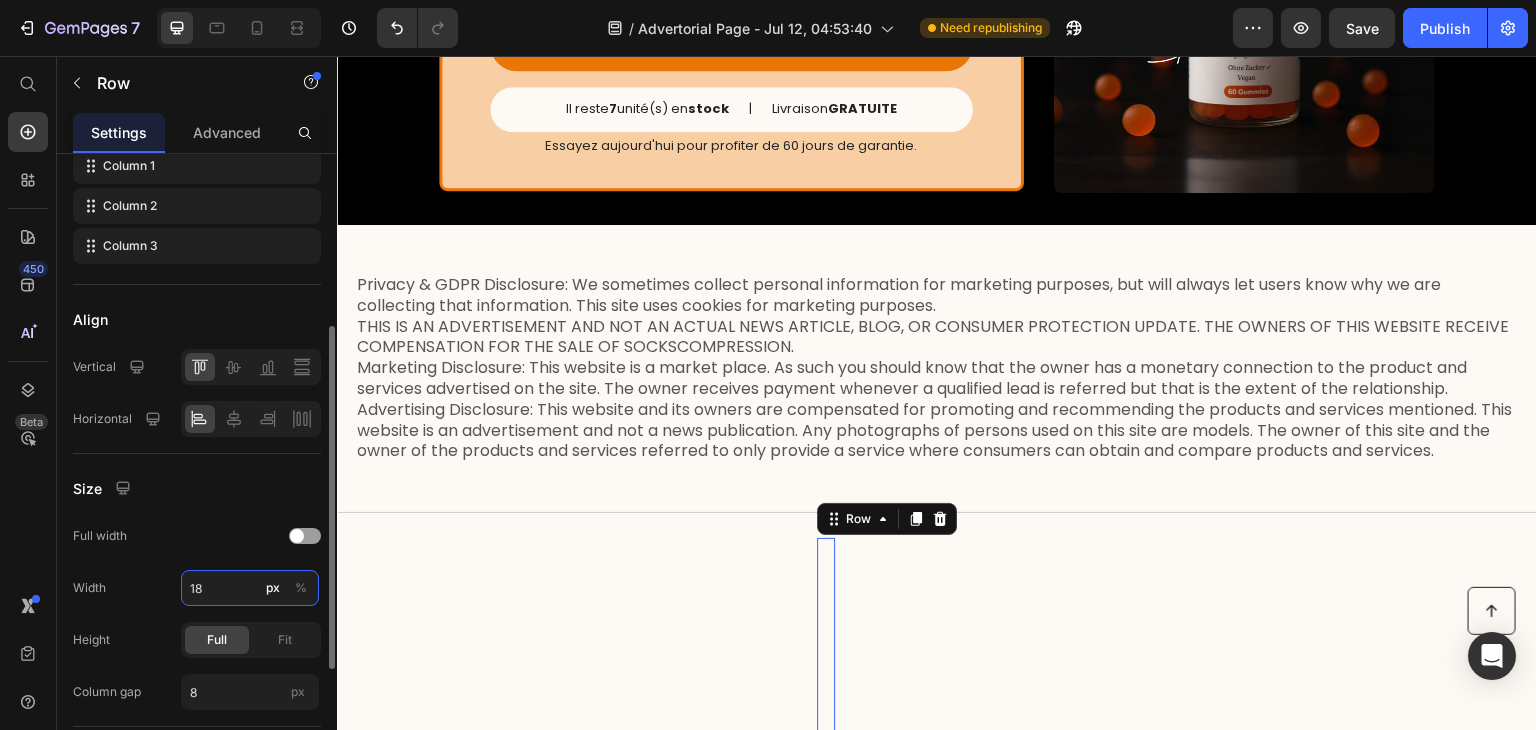 type on "1" 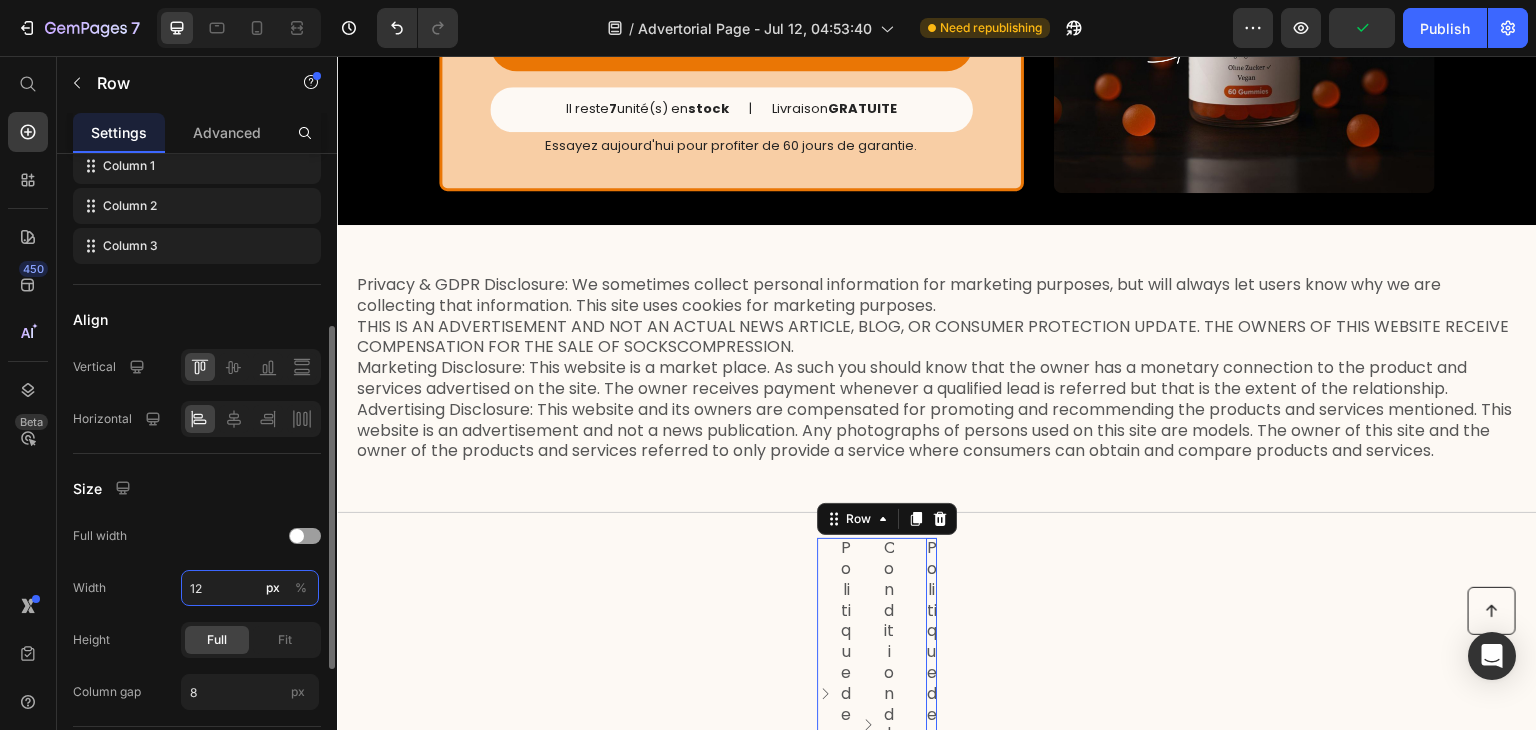 type on "1" 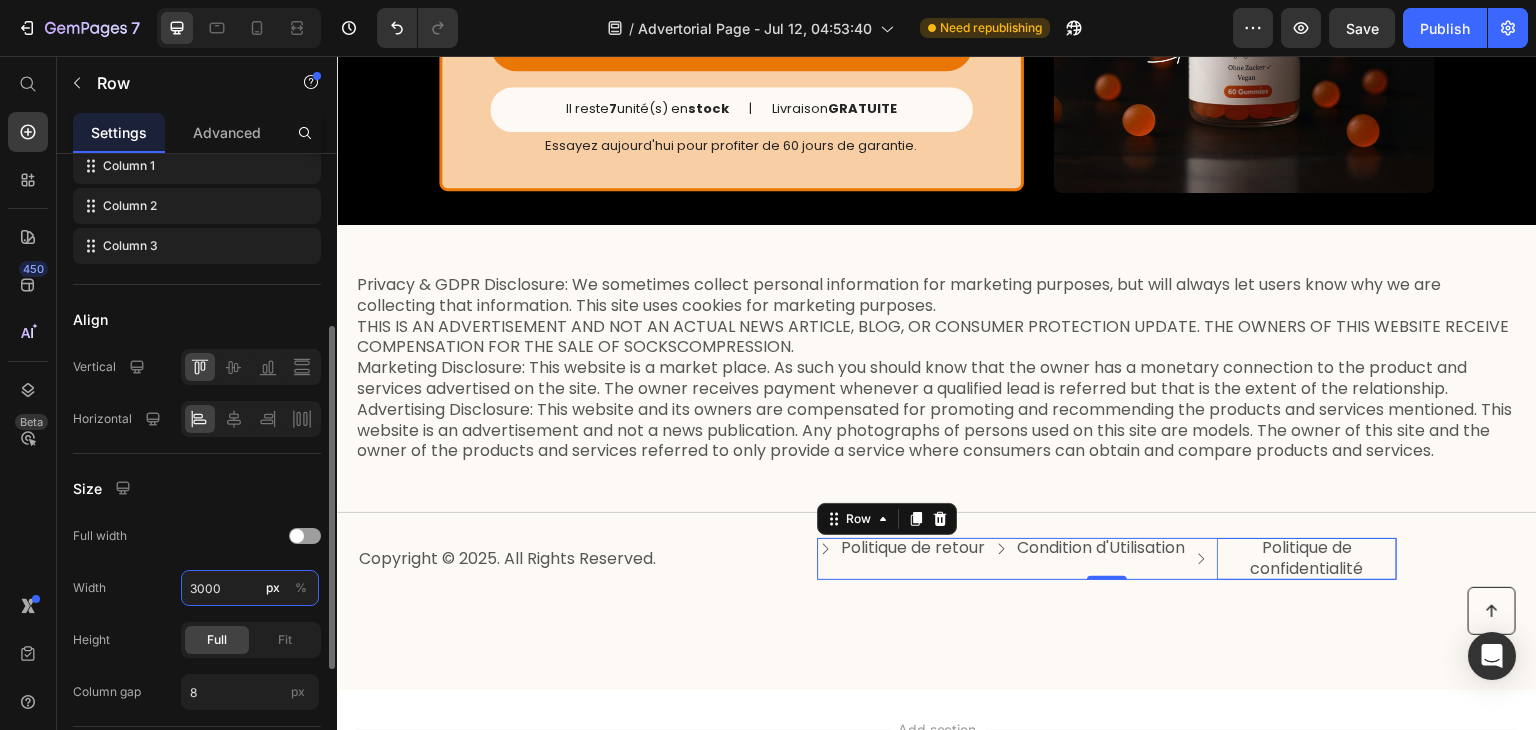 type on "3000" 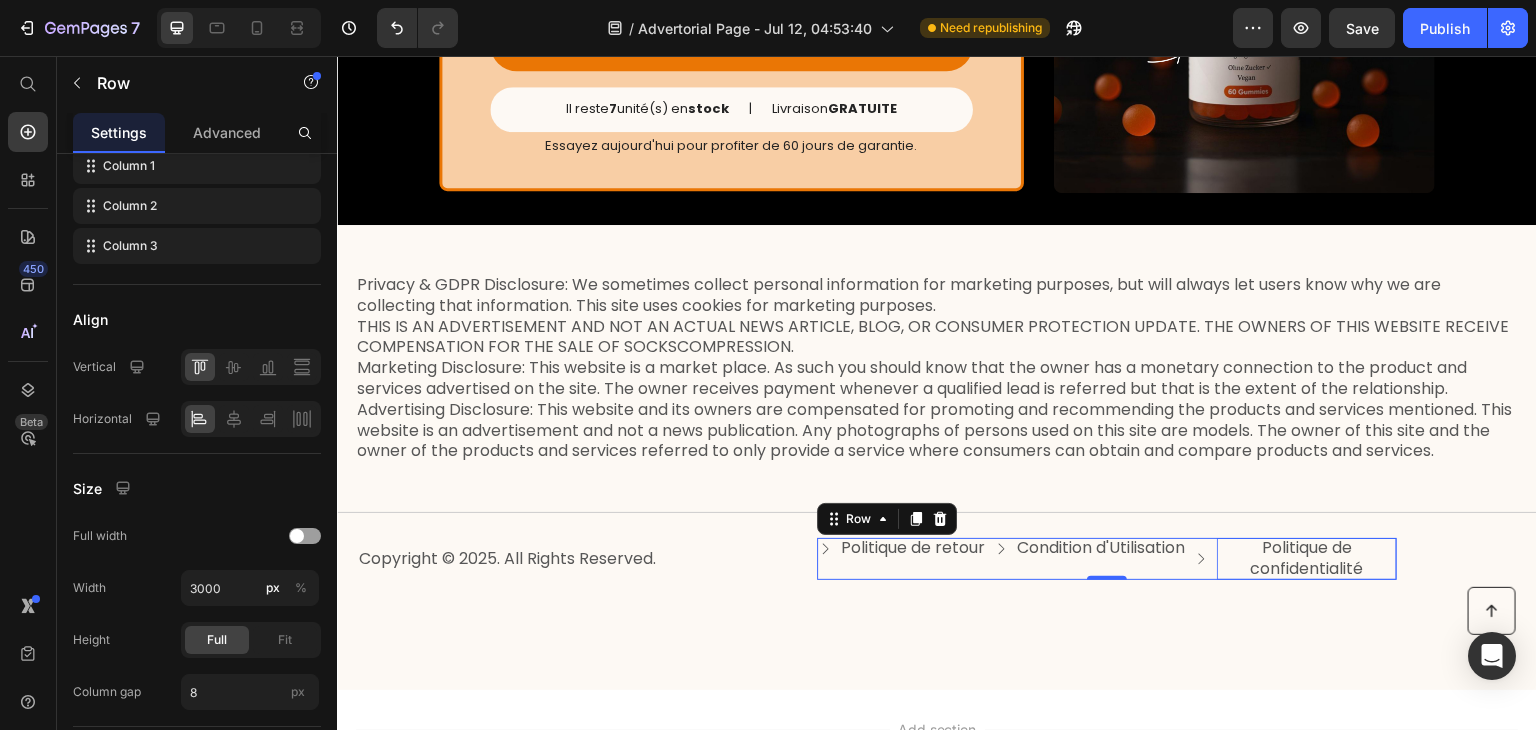 click on "Politique de retour Button
Condition d'Utilisation Button
Politique de confidentialité Button Row   0" at bounding box center [1107, 559] 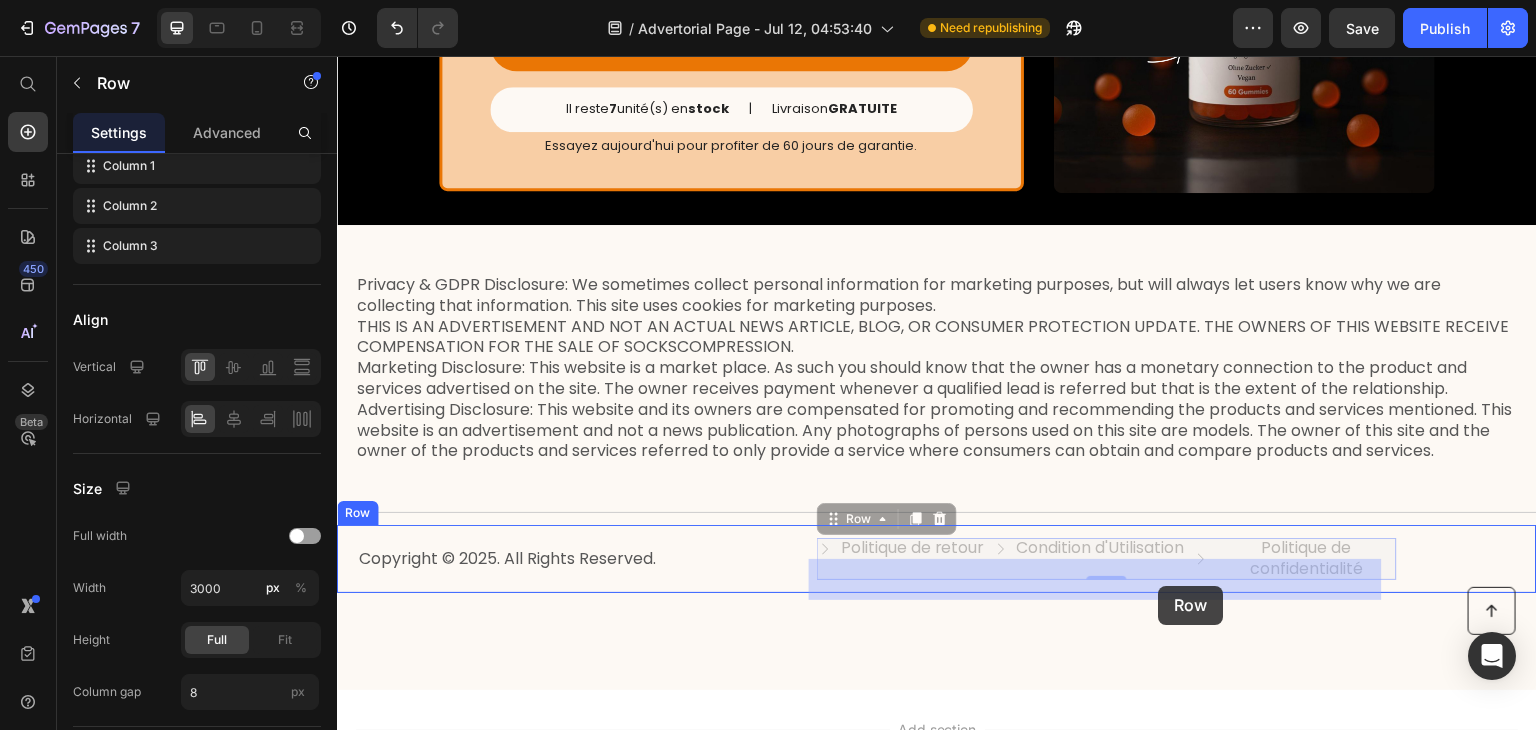drag, startPoint x: 971, startPoint y: 586, endPoint x: 1140, endPoint y: 586, distance: 169 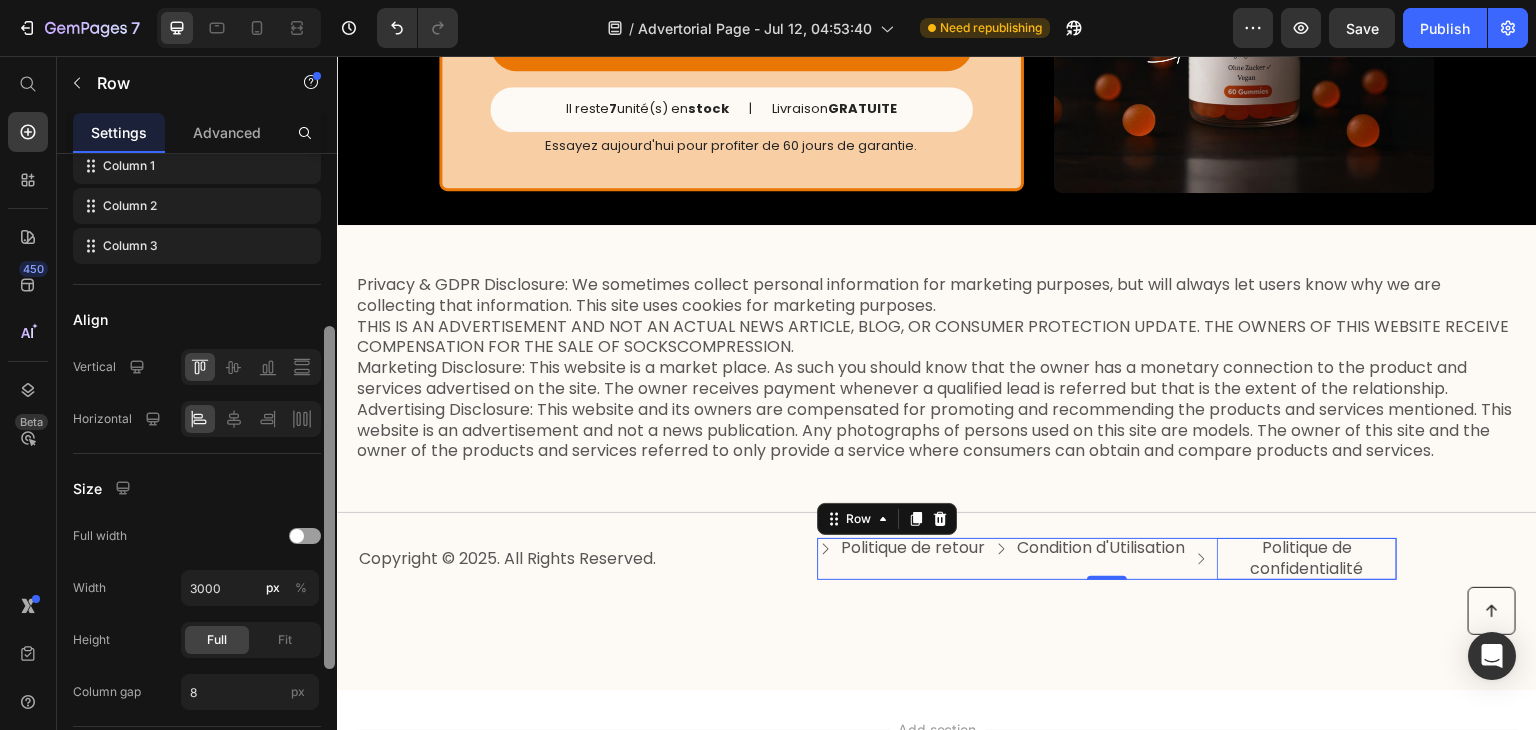 scroll, scrollTop: 359, scrollLeft: 0, axis: vertical 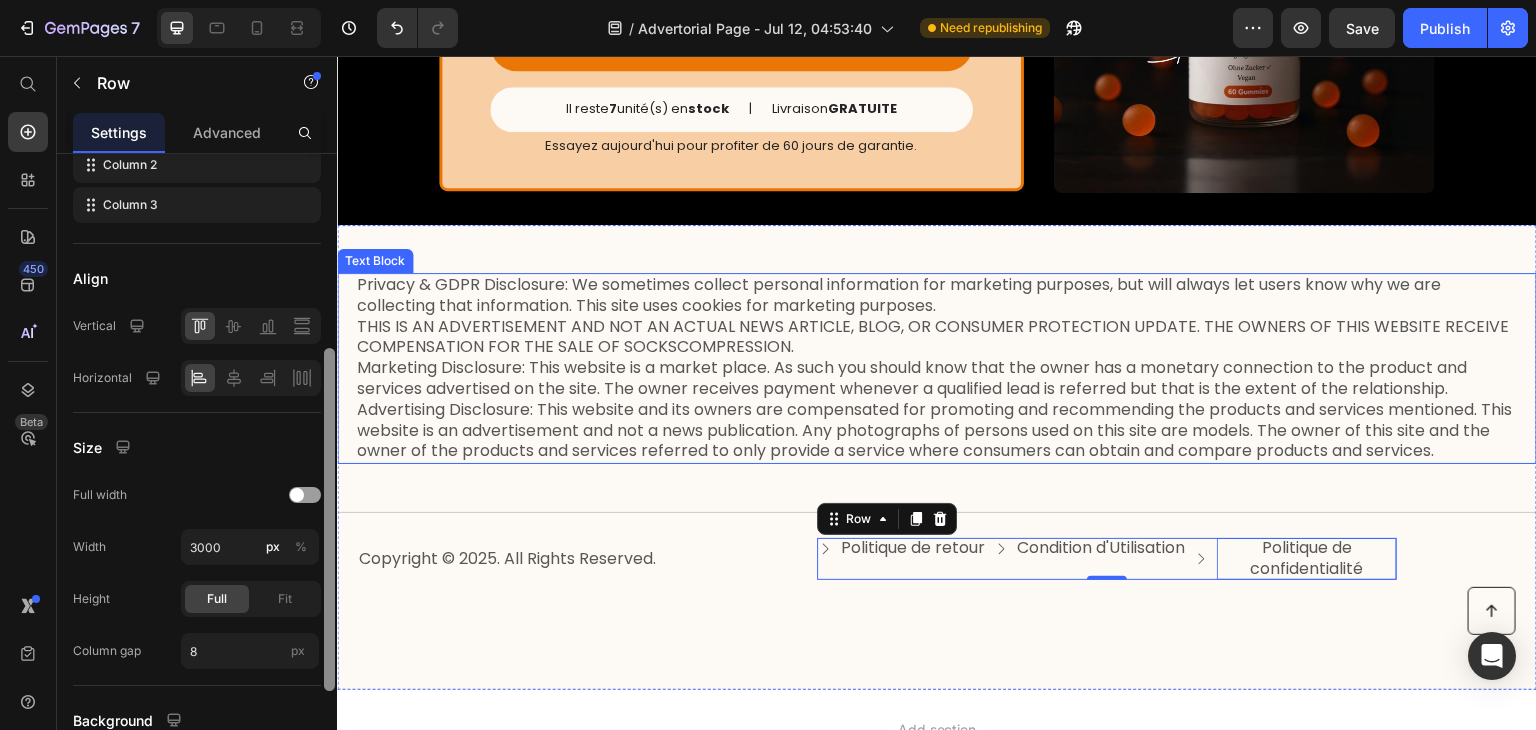 drag, startPoint x: 668, startPoint y: 396, endPoint x: 340, endPoint y: 467, distance: 335.5965 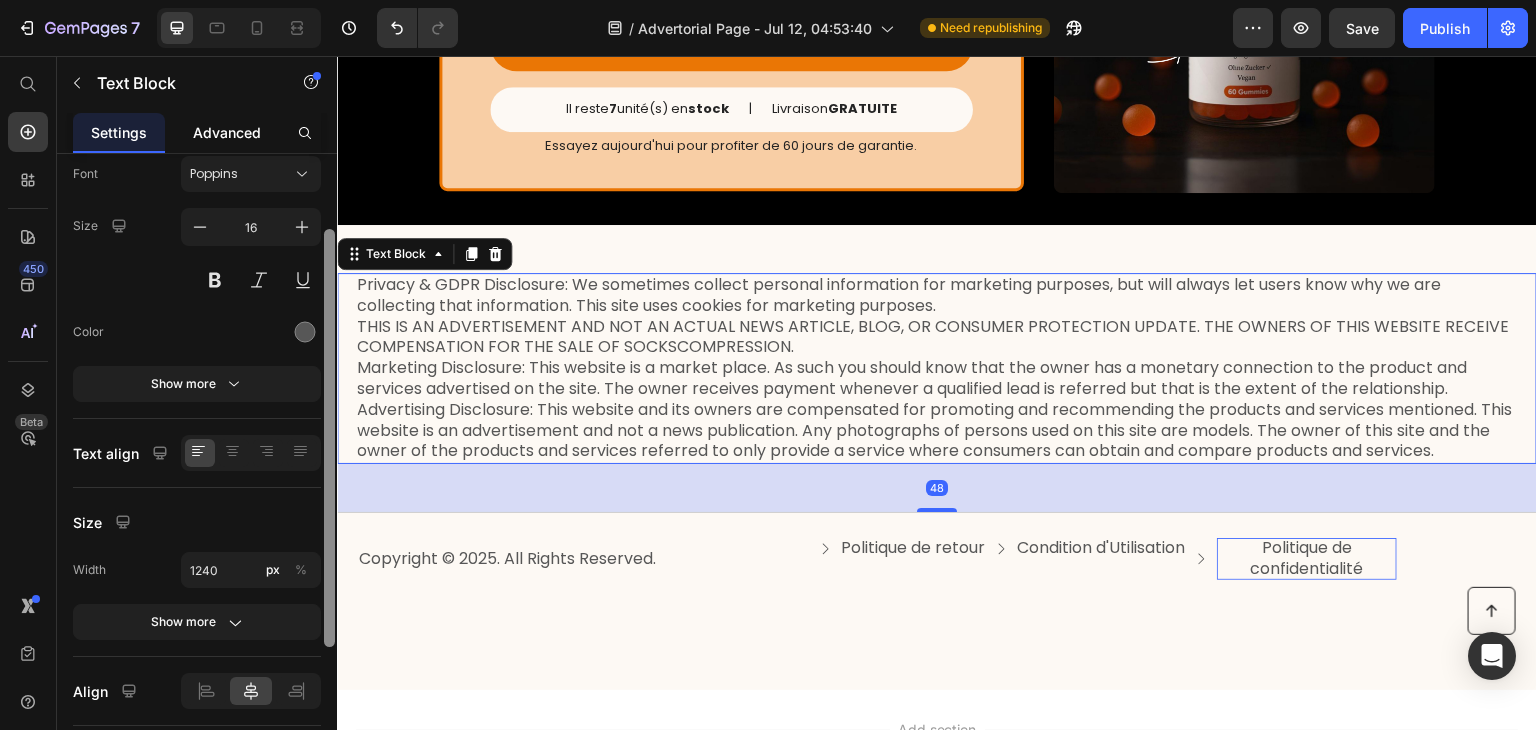 scroll, scrollTop: 0, scrollLeft: 0, axis: both 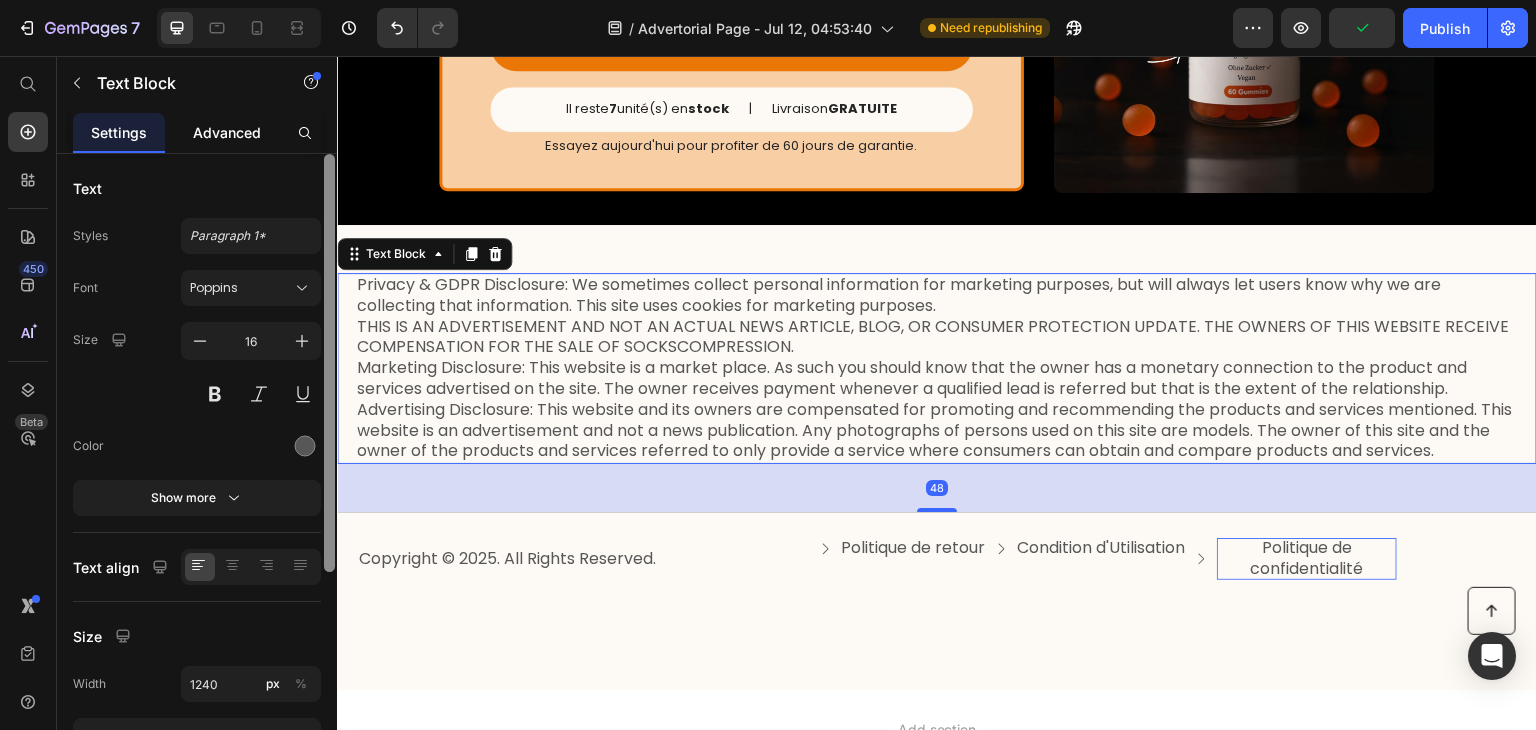 click on "Advanced" at bounding box center [227, 132] 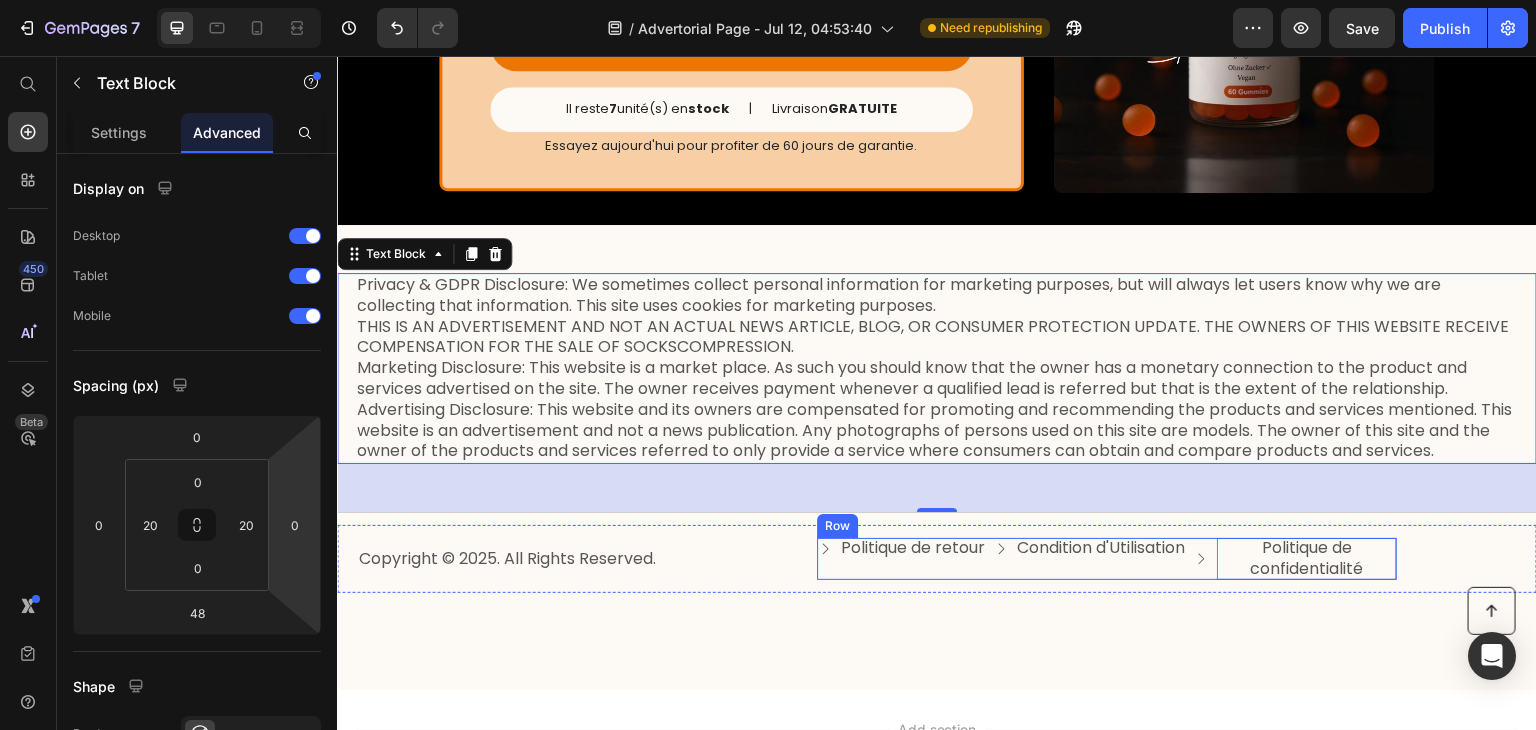 click on "Politique de retour Button" at bounding box center (901, 559) 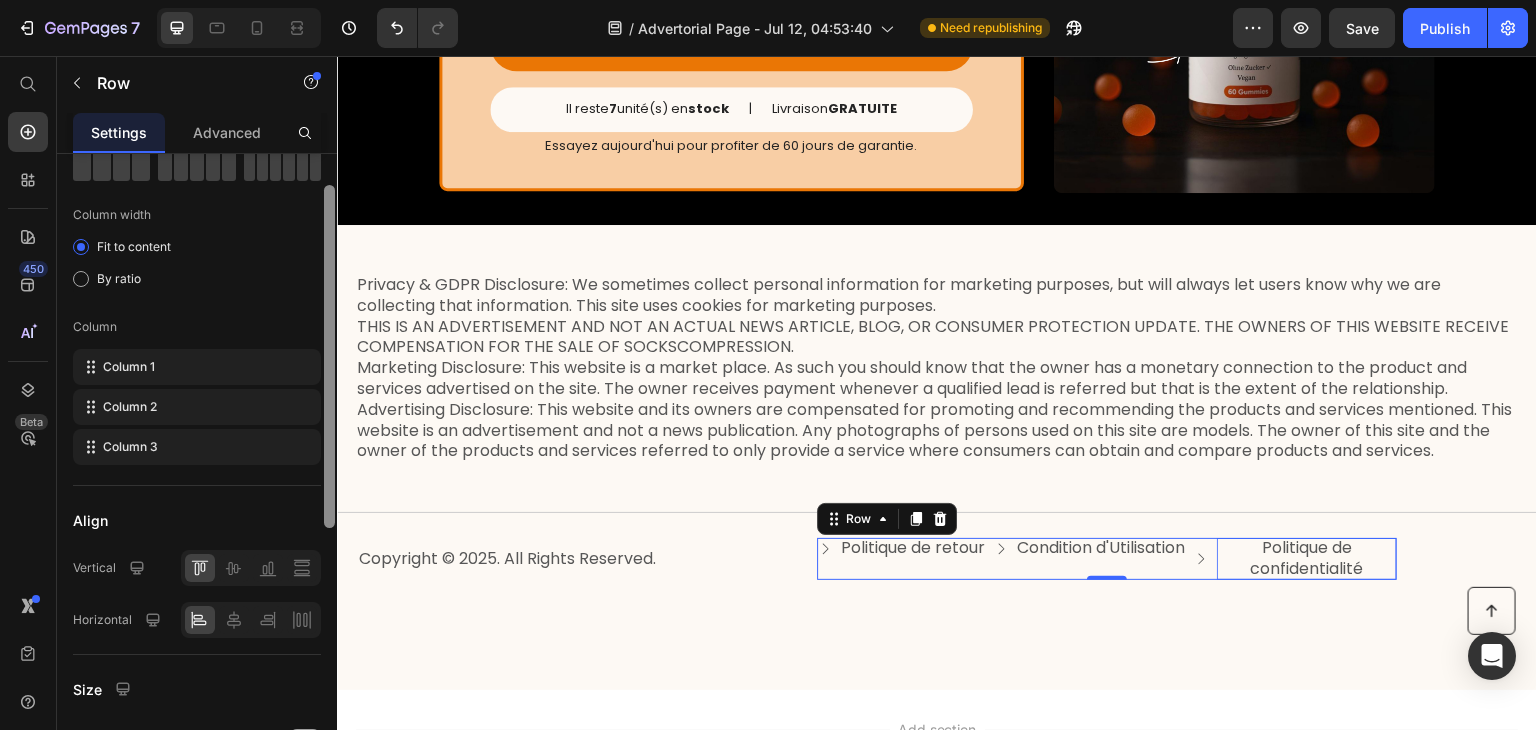 scroll, scrollTop: 158, scrollLeft: 0, axis: vertical 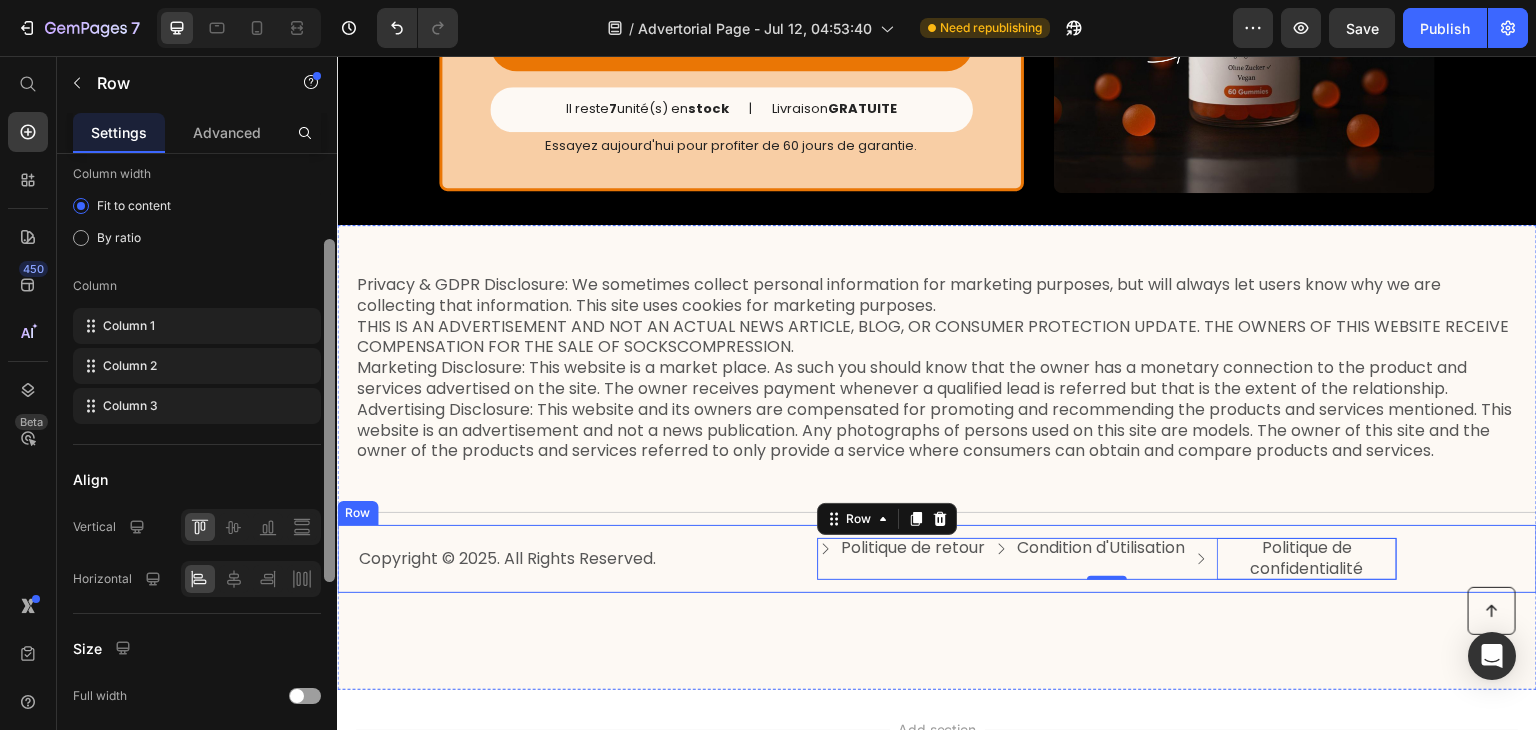 drag, startPoint x: 662, startPoint y: 465, endPoint x: 340, endPoint y: 564, distance: 336.87534 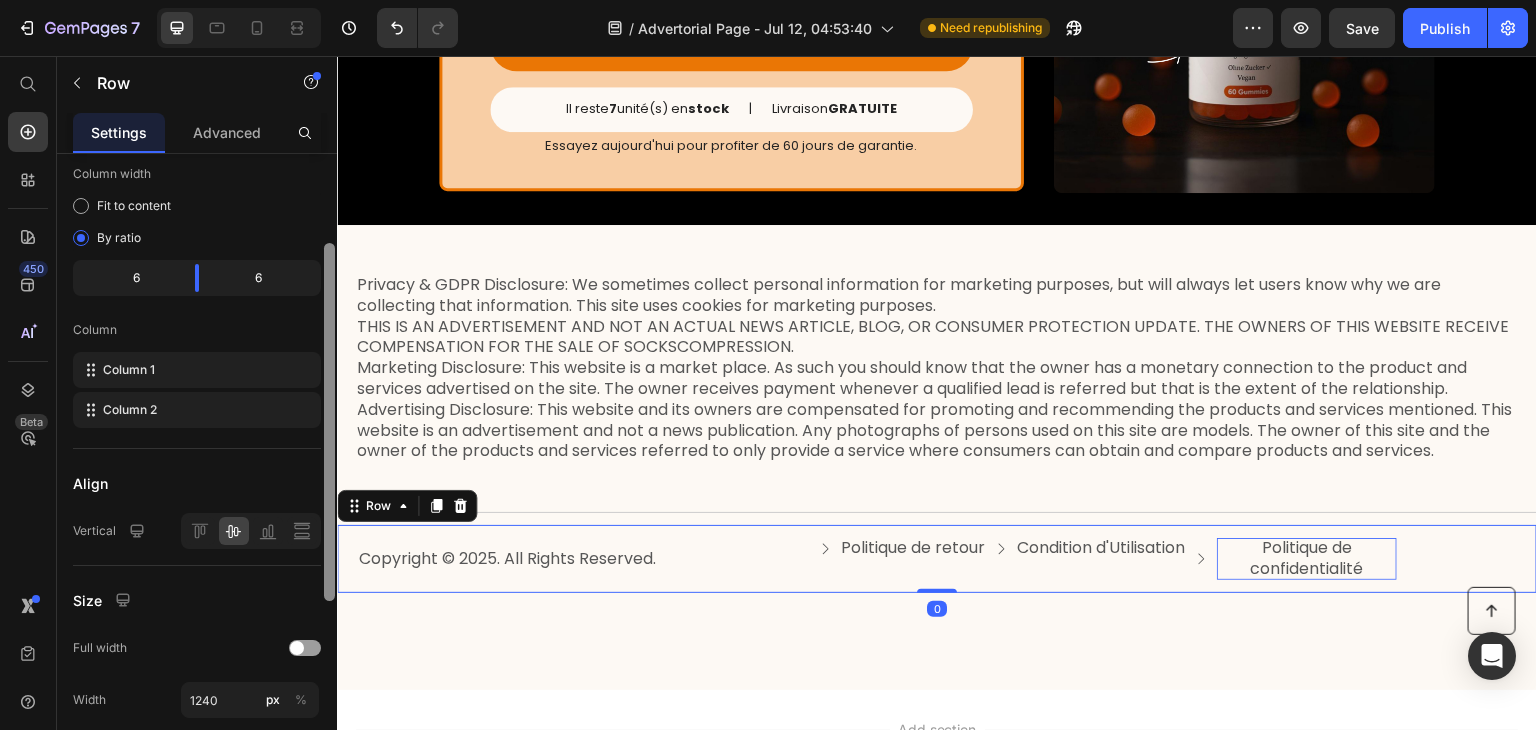 scroll, scrollTop: 0, scrollLeft: 0, axis: both 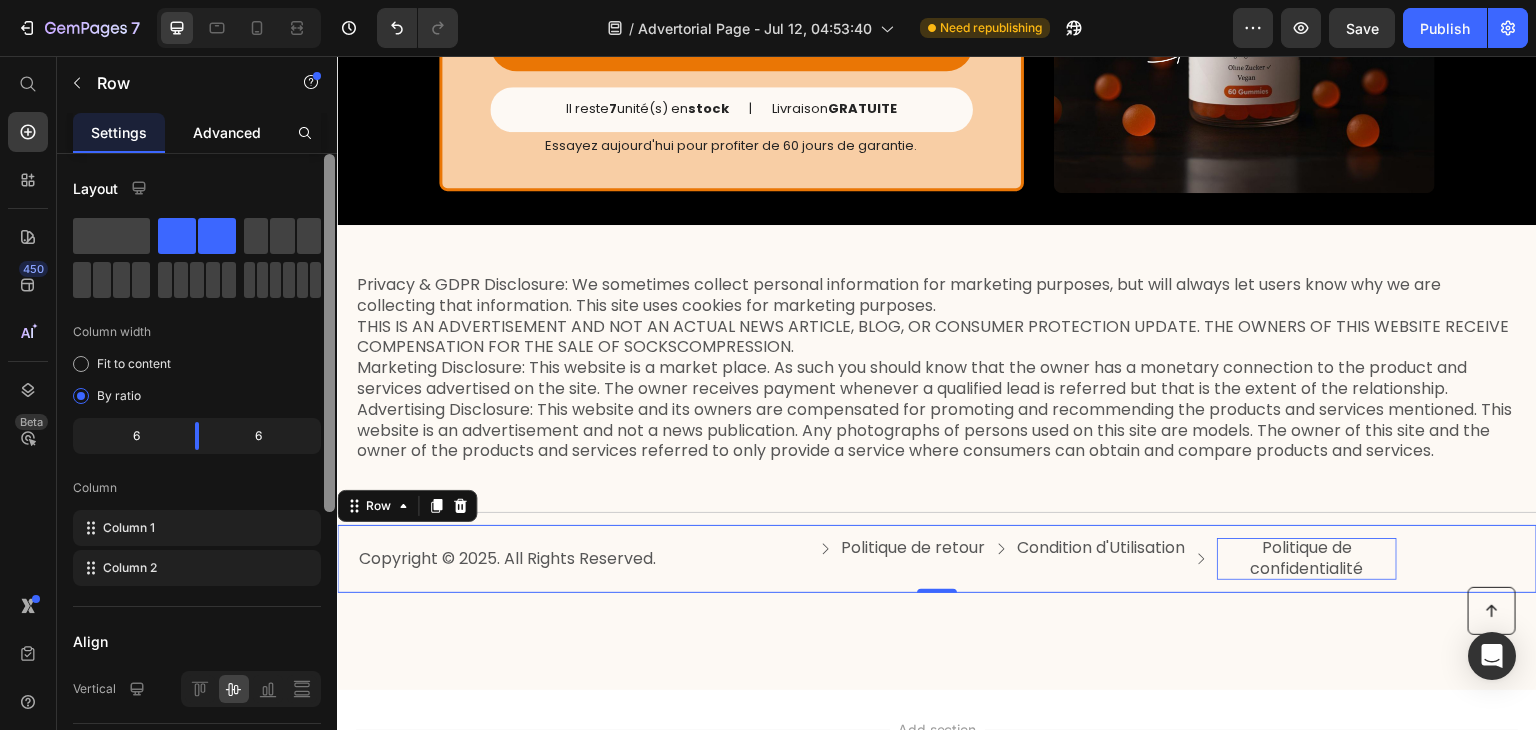 click on "Advanced" at bounding box center (227, 132) 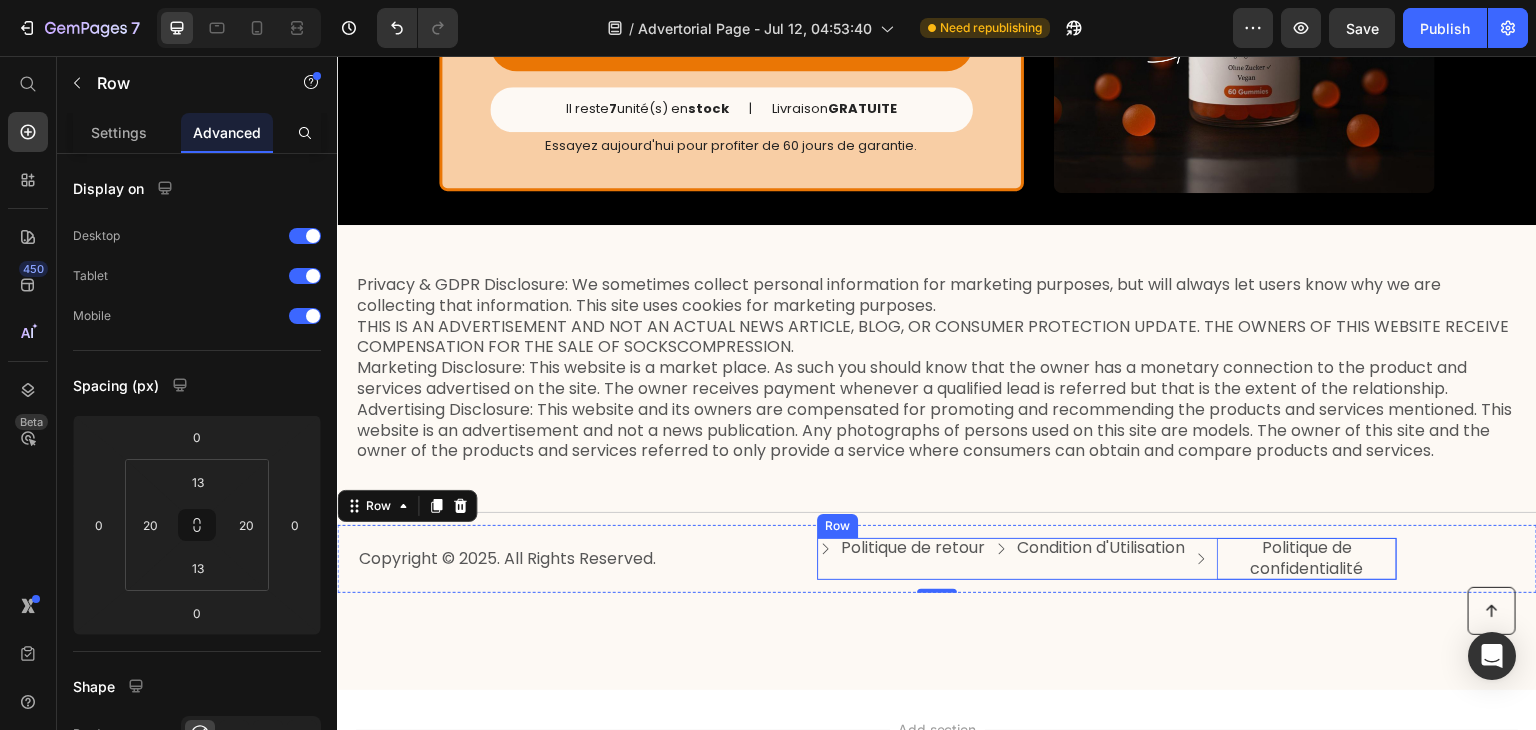 click on "Politique de retour Button" at bounding box center (901, 559) 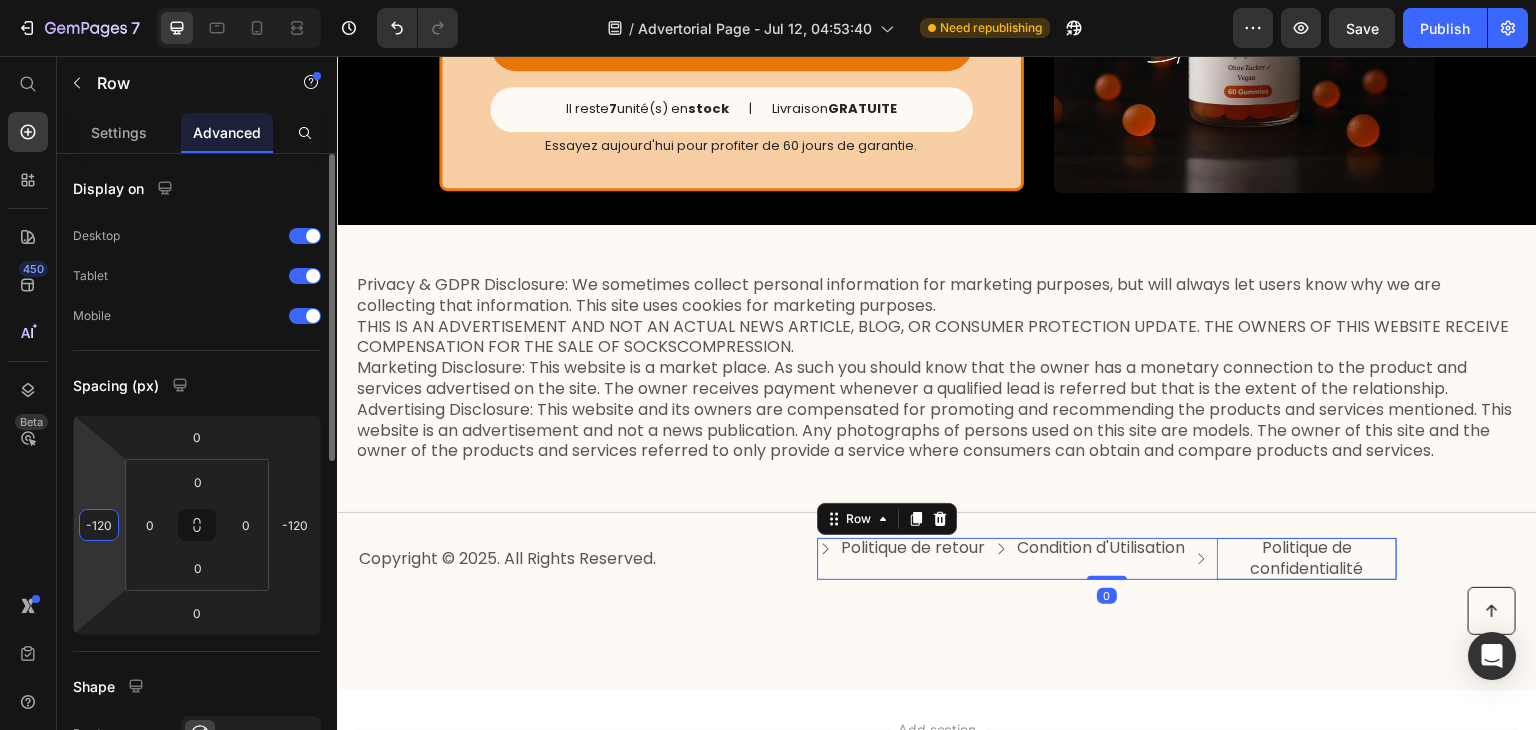 click on "-120" at bounding box center [99, 525] 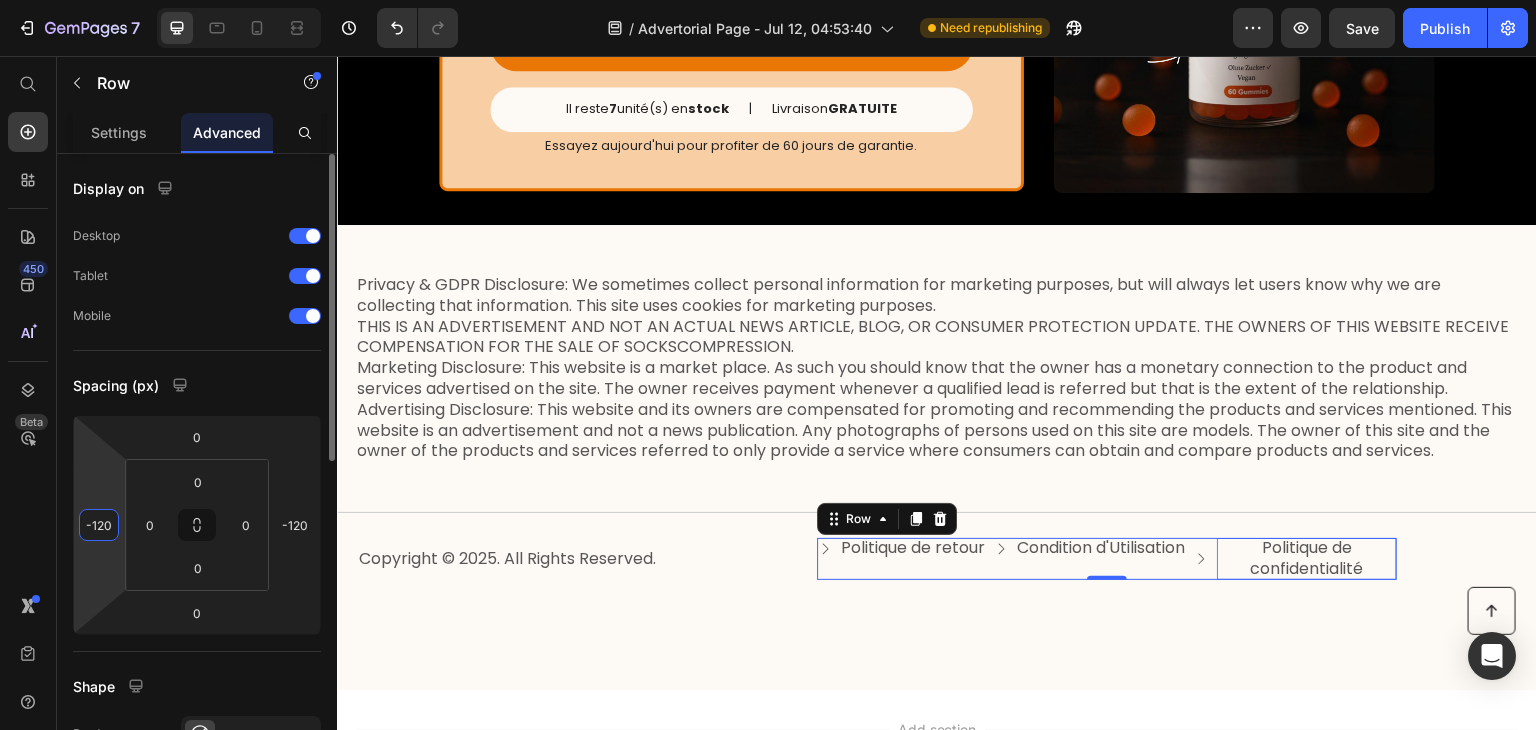 click on "-120" at bounding box center [99, 525] 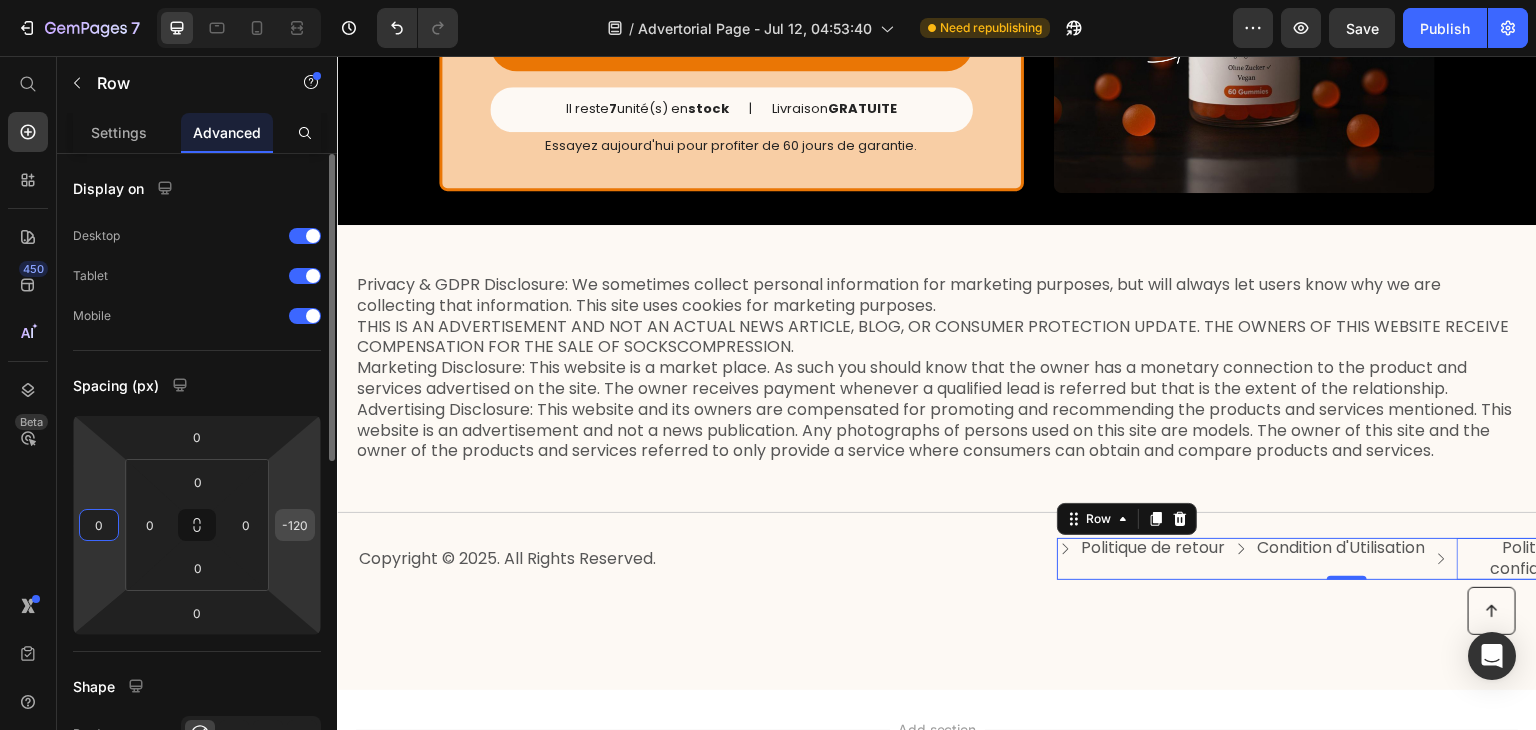 type on "0" 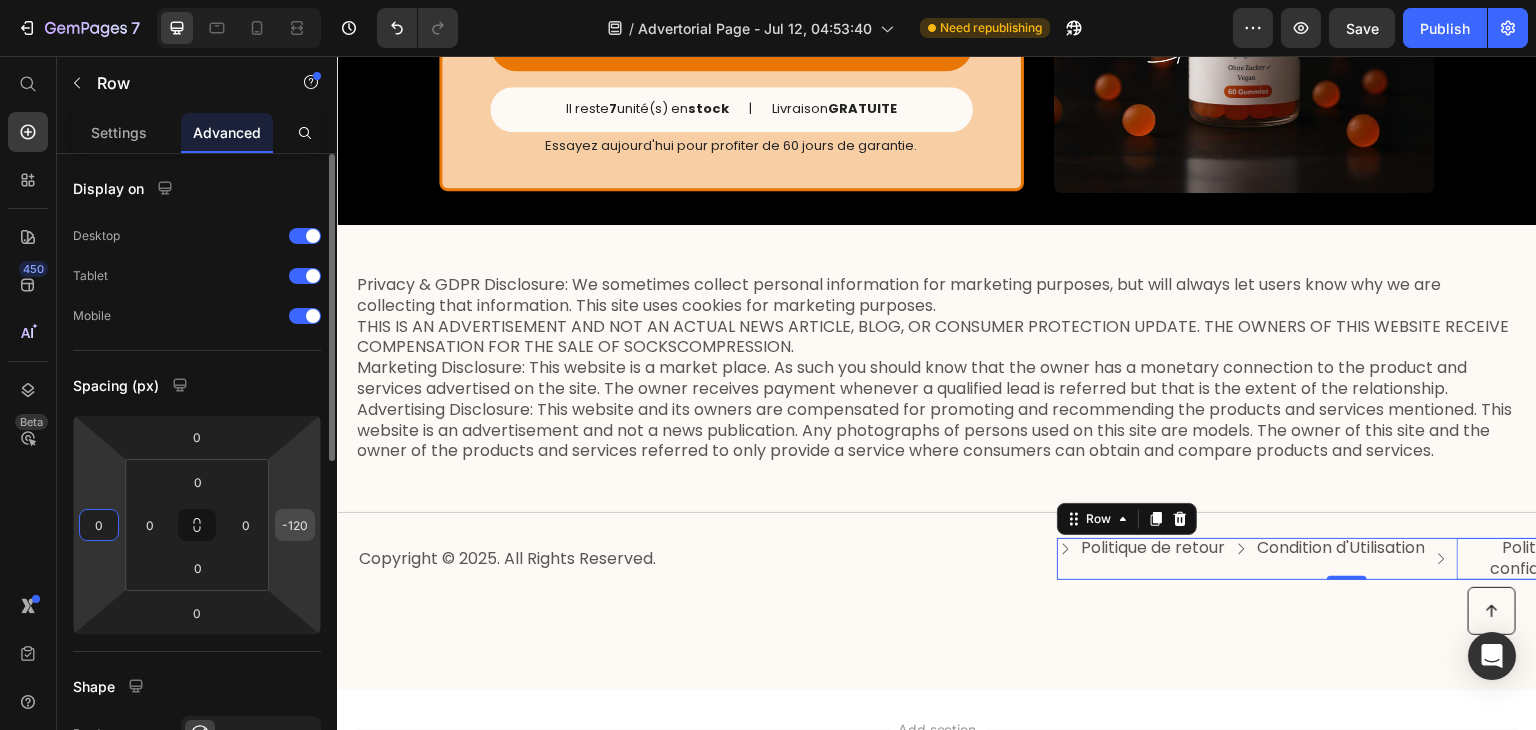 click on "-120" at bounding box center [295, 525] 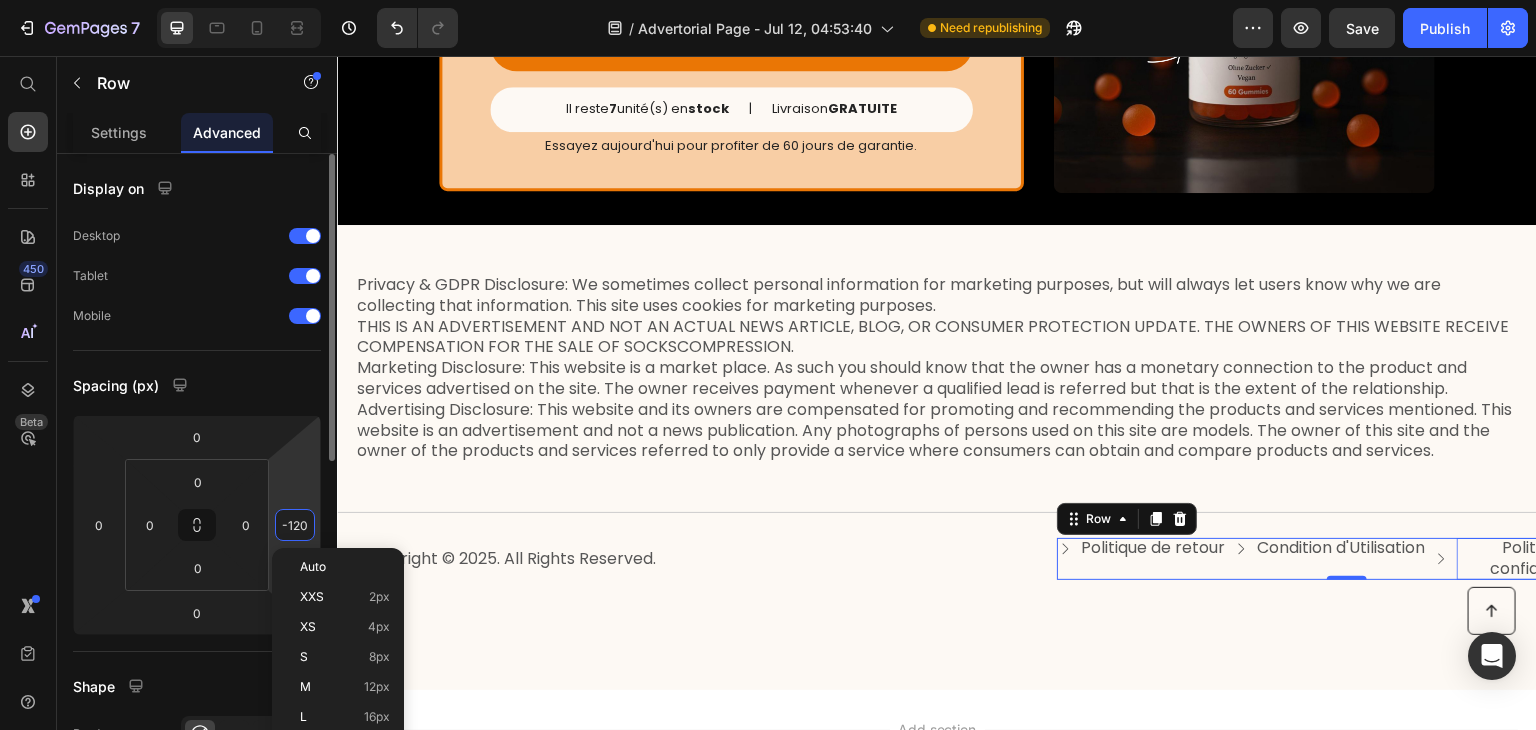 click on "-120" at bounding box center (295, 525) 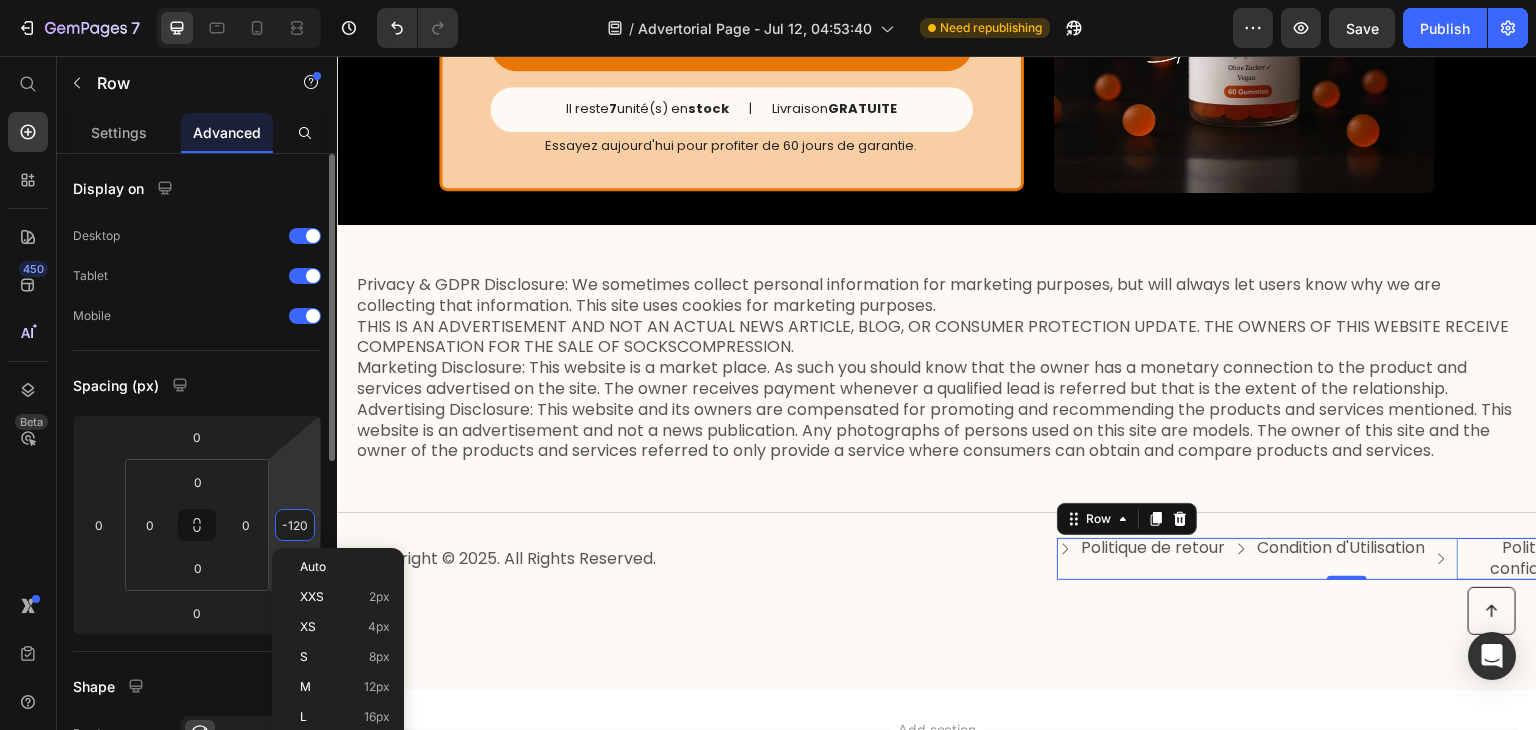 type on "0" 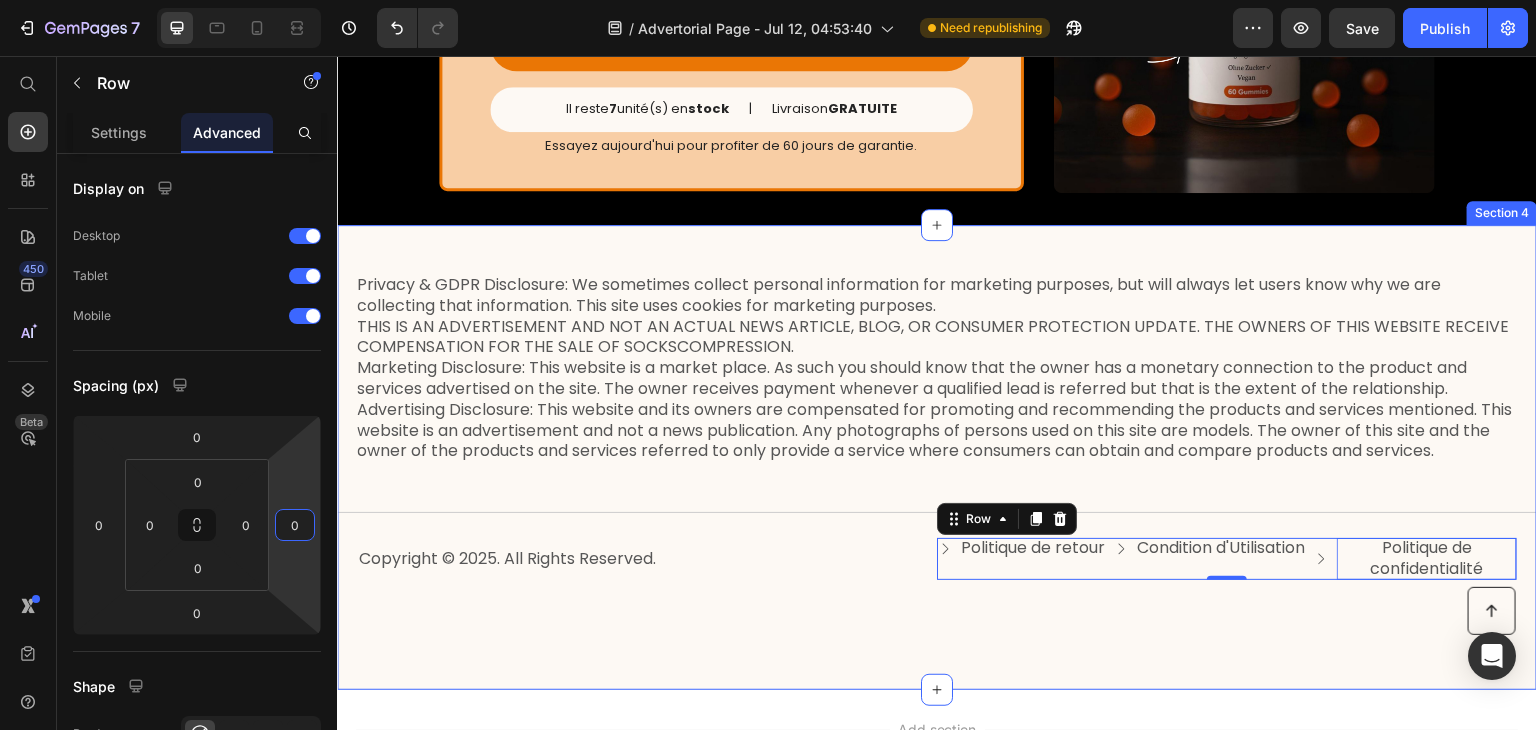 click on "Privacy & GDPR Disclosure: We sometimes collect personal information for marketing purposes, but will always let users know why we are collecting that information. This site uses cookies for marketing purposes. THIS IS AN ADVERTISEMENT AND NOT AN ACTUAL NEWS ARTICLE, BLOG, OR CONSUMER PROTECTION UPDATE. THE OWNERS OF THIS WEBSITE RECEIVE COMPENSATION FOR THE SALE OF SOCKSCOMPRESSION. Marketing Disclosure: This website is a market place. As such you should know that the owner has a monetary connection to the product and services advertised on the site. The owner receives payment whenever a qualified lead is referred but that is the extent of the relationship. Text Block                Title Line Copyright © 2025. All Rights Reserved. Text Block
Politique de retour Button
Condition d'Utilisation Button
Politique de confidentialité Button Row   0 Row" at bounding box center [937, 433] 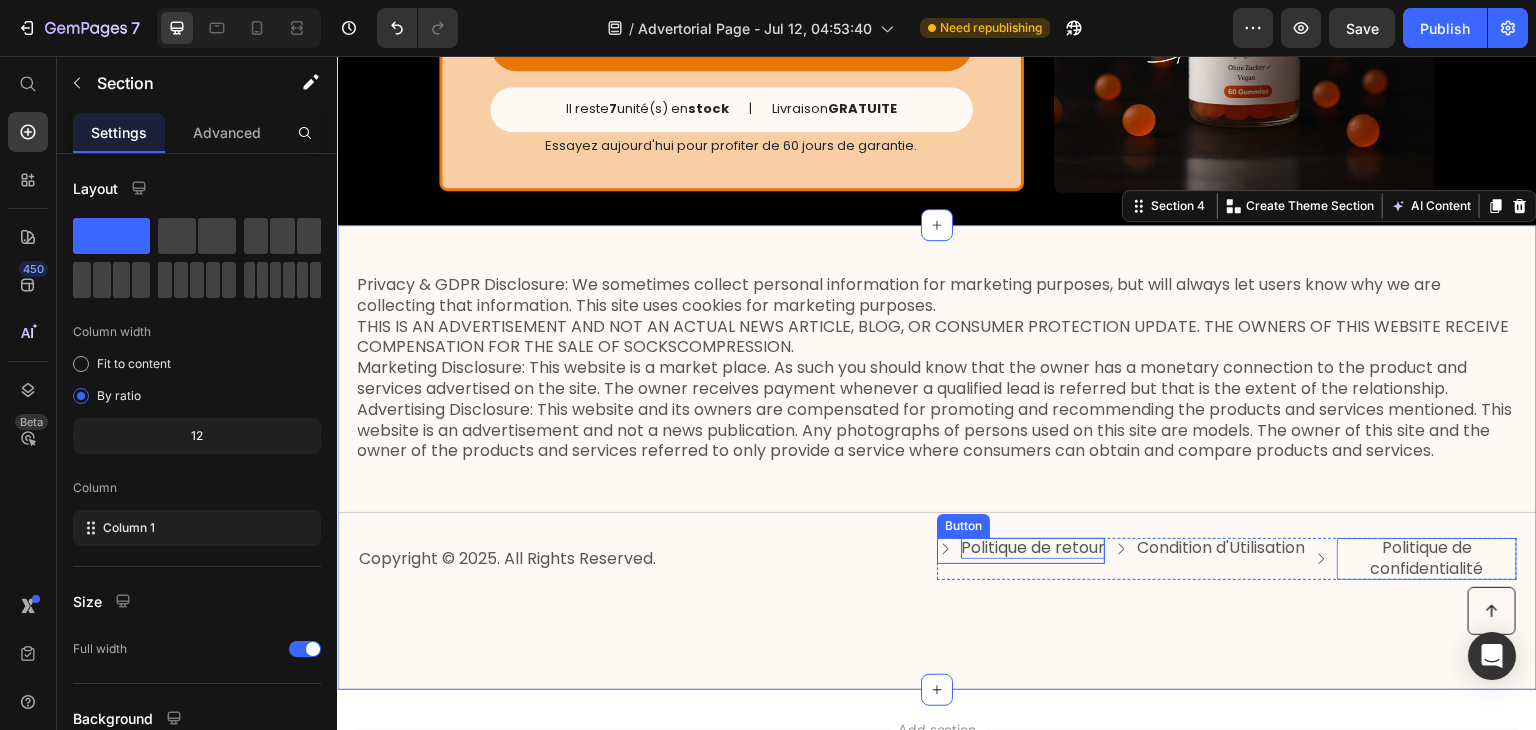click on "Politique de retour" at bounding box center (1033, 548) 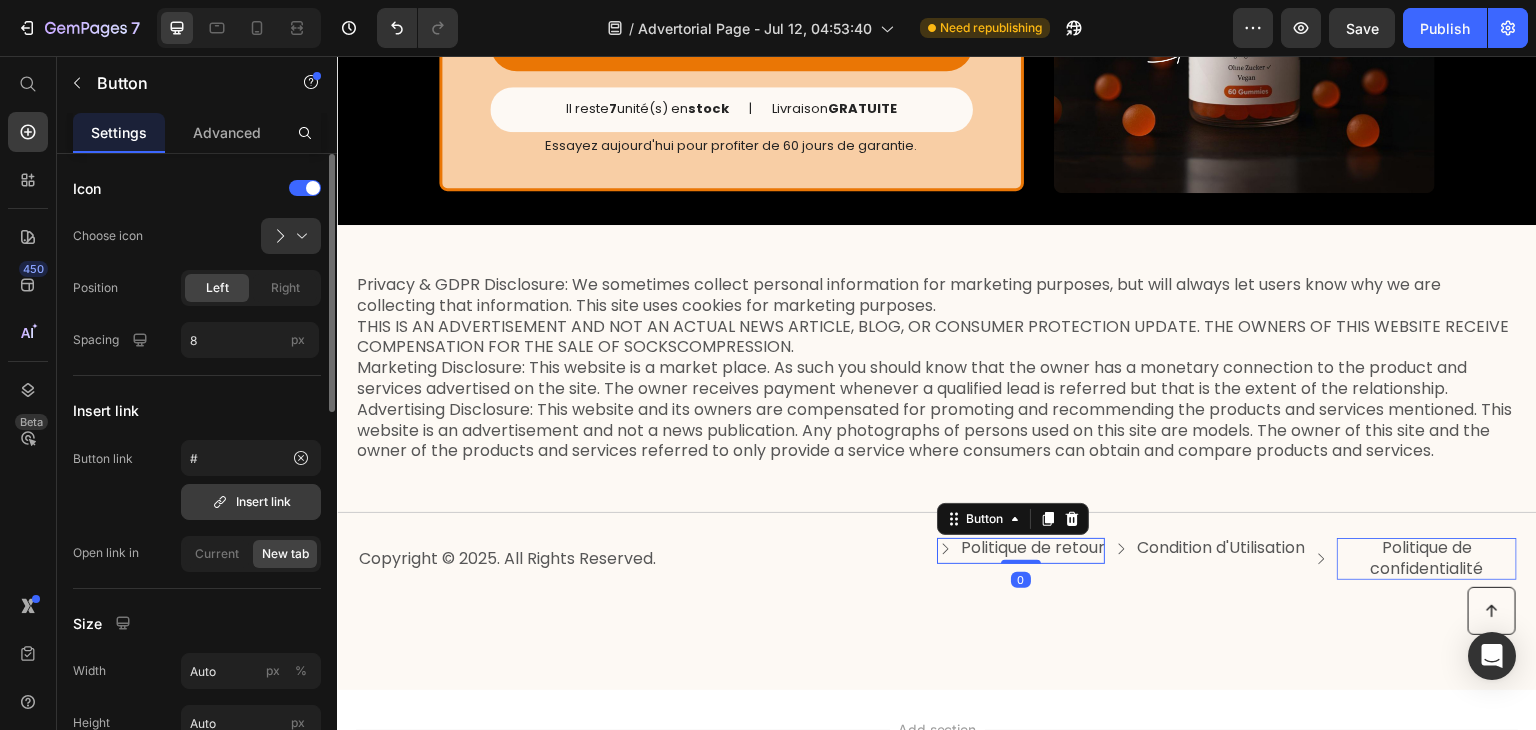 click 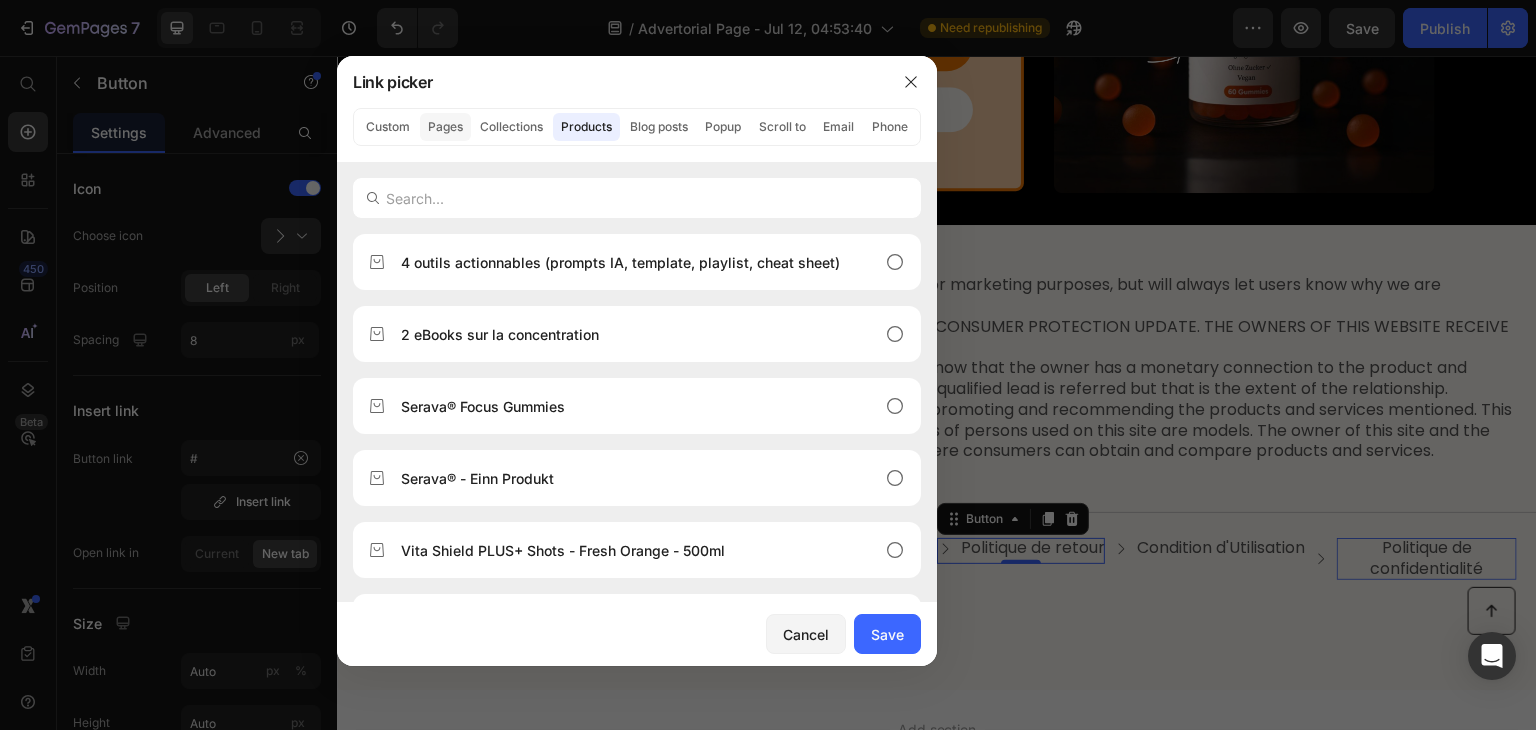 click on "Pages" 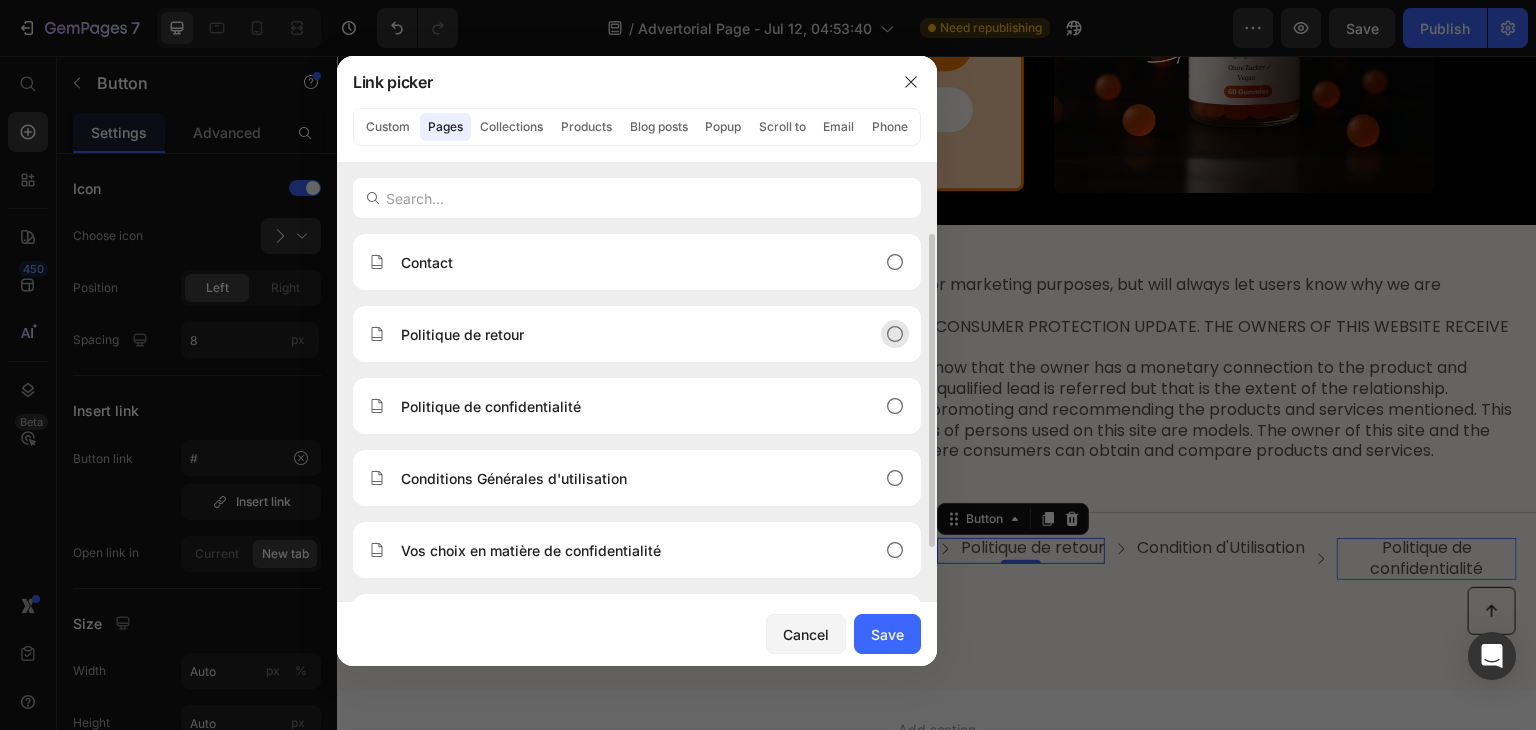 click on "Politique de retour" 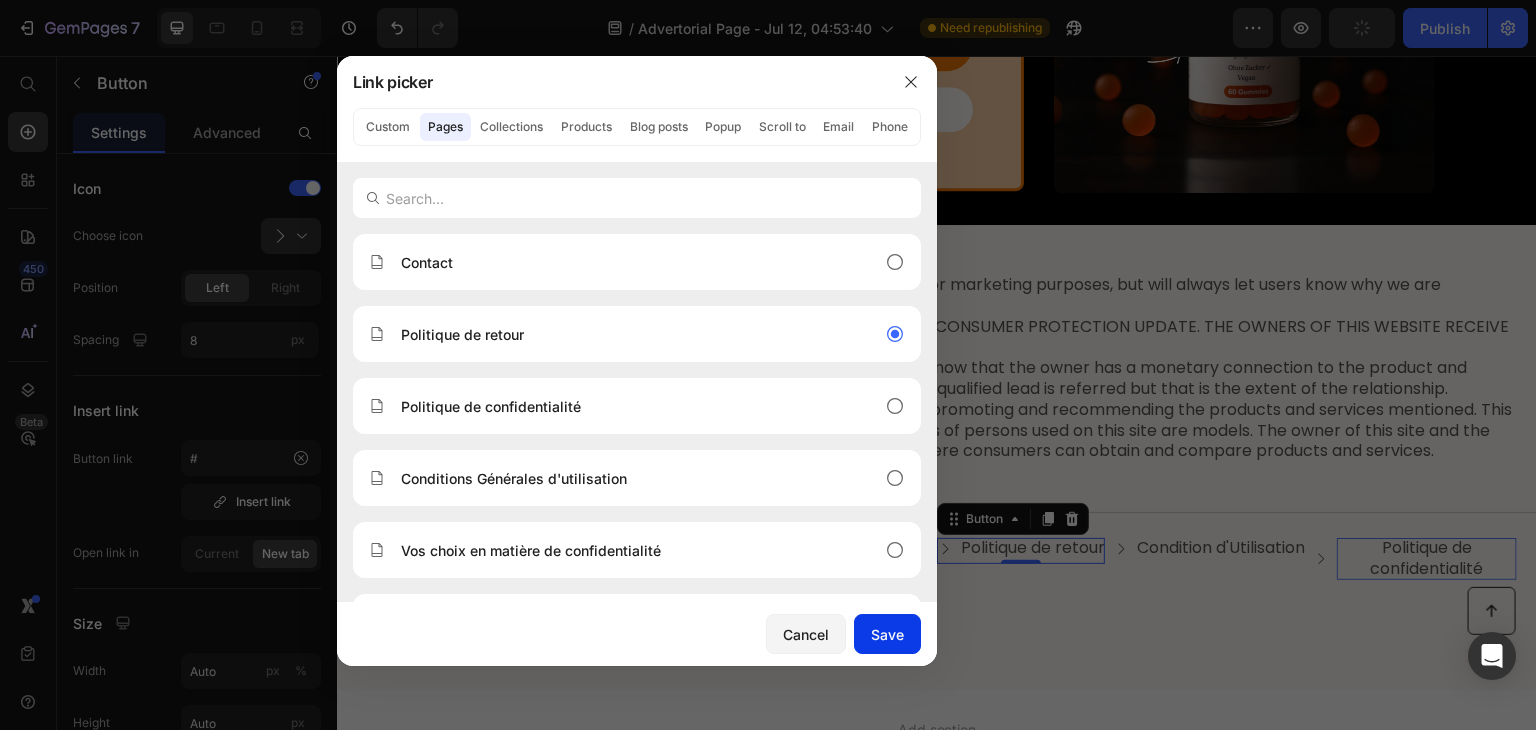 click on "Save" 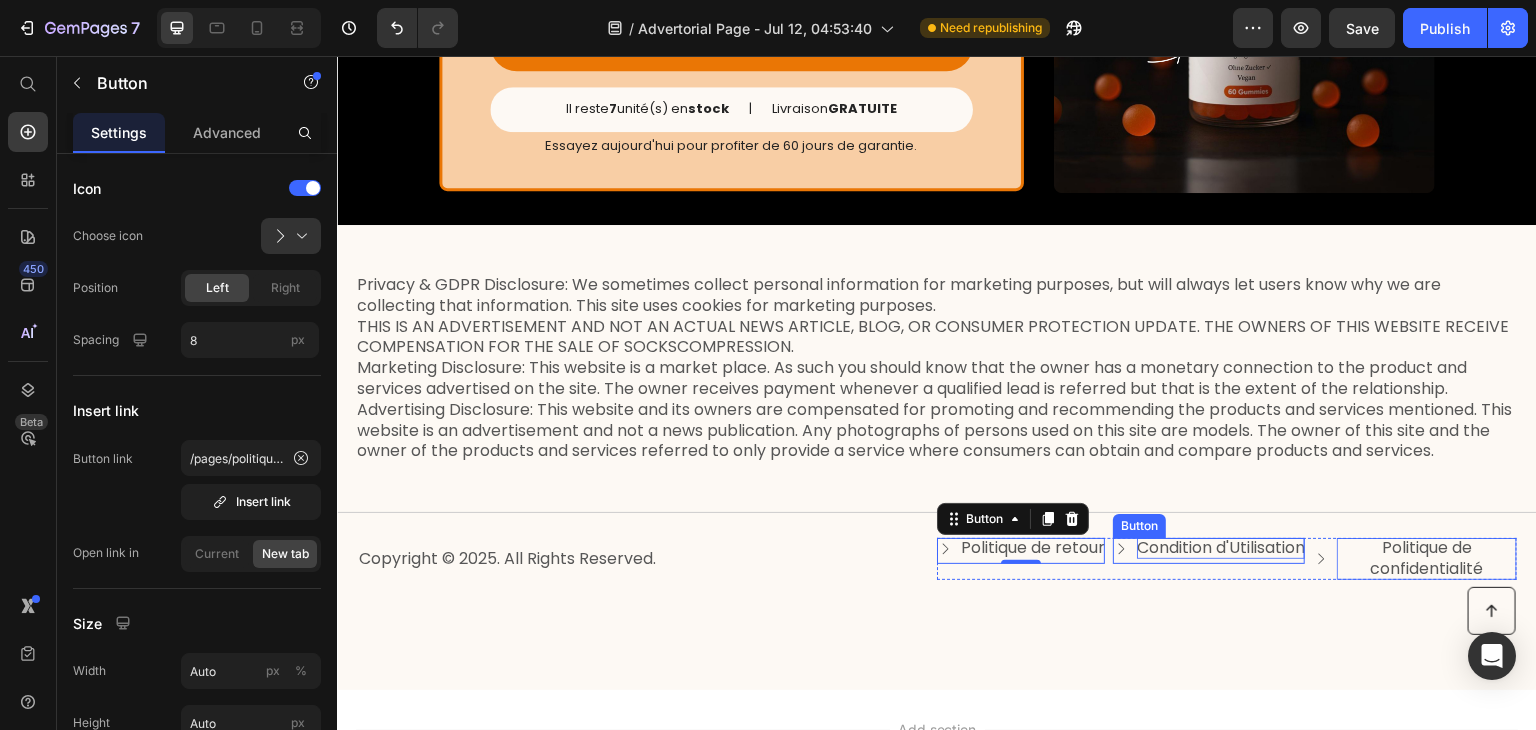 click on "Condition d'Utilisation" at bounding box center (1221, 548) 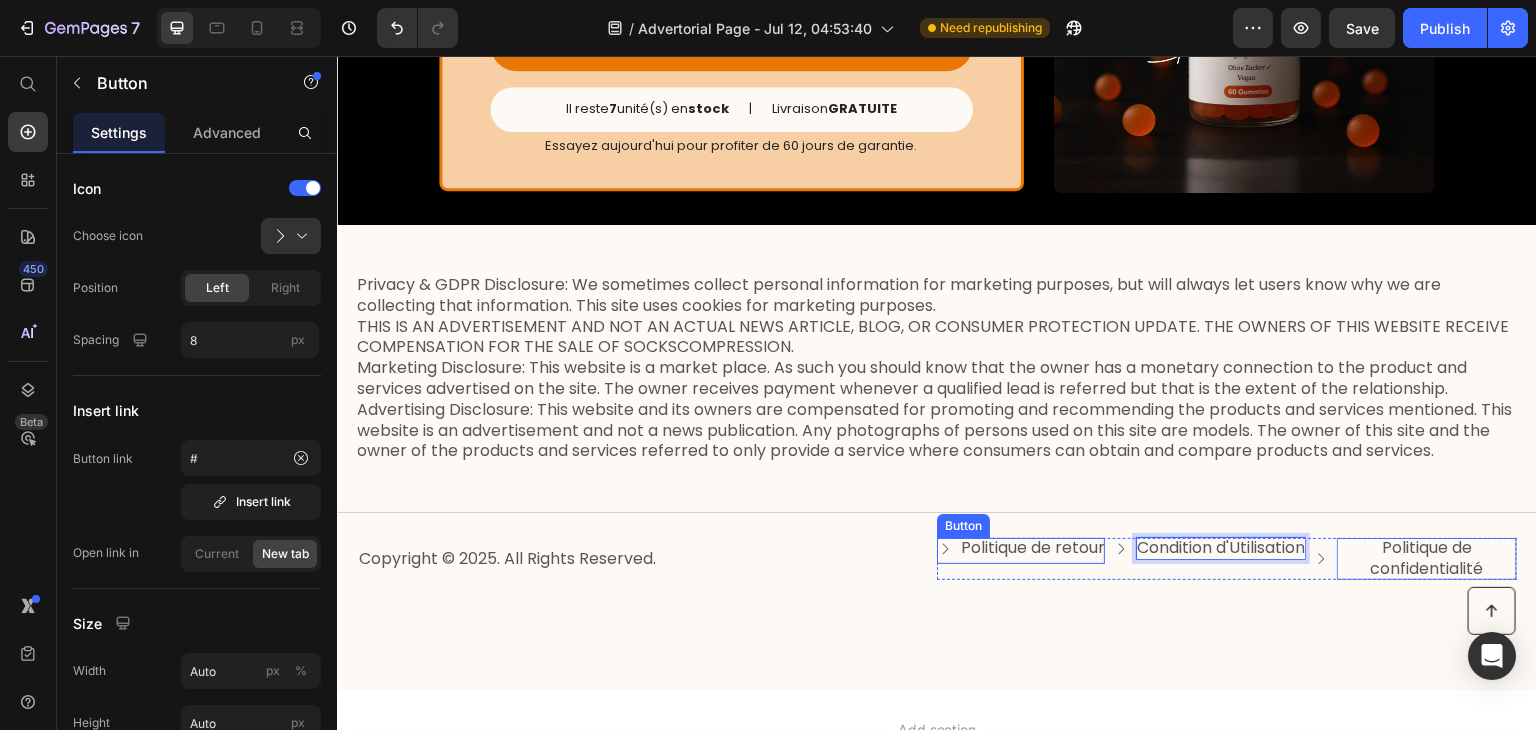 click on "Copyright © 2025. All Rights Reserved. Text Block
Politique de retour Button
Condition d'Utilisation Button   0
Politique de confidentialité Button Row Row" at bounding box center (937, 559) 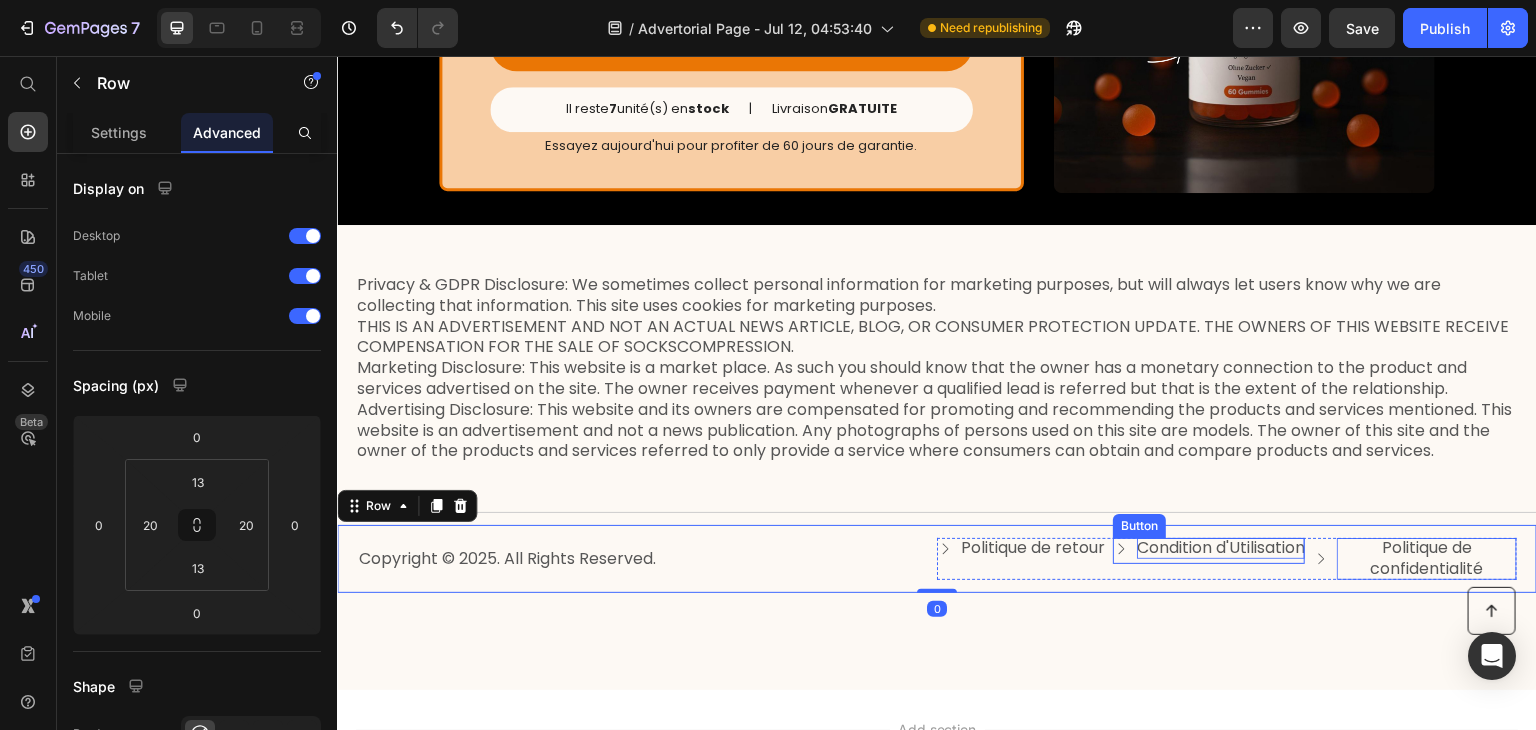 click on "Condition d'Utilisation" at bounding box center [1221, 548] 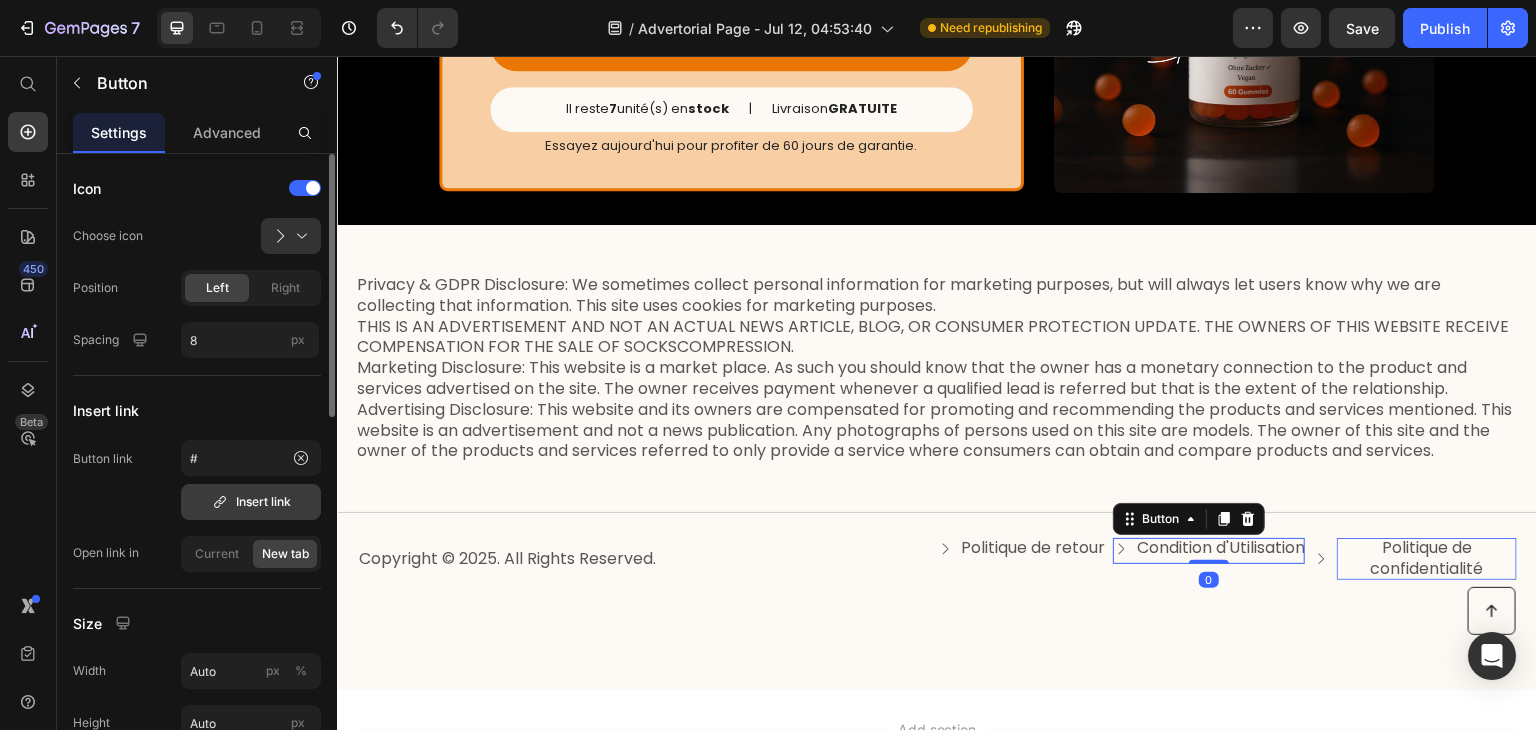 click on "Insert link" at bounding box center (251, 502) 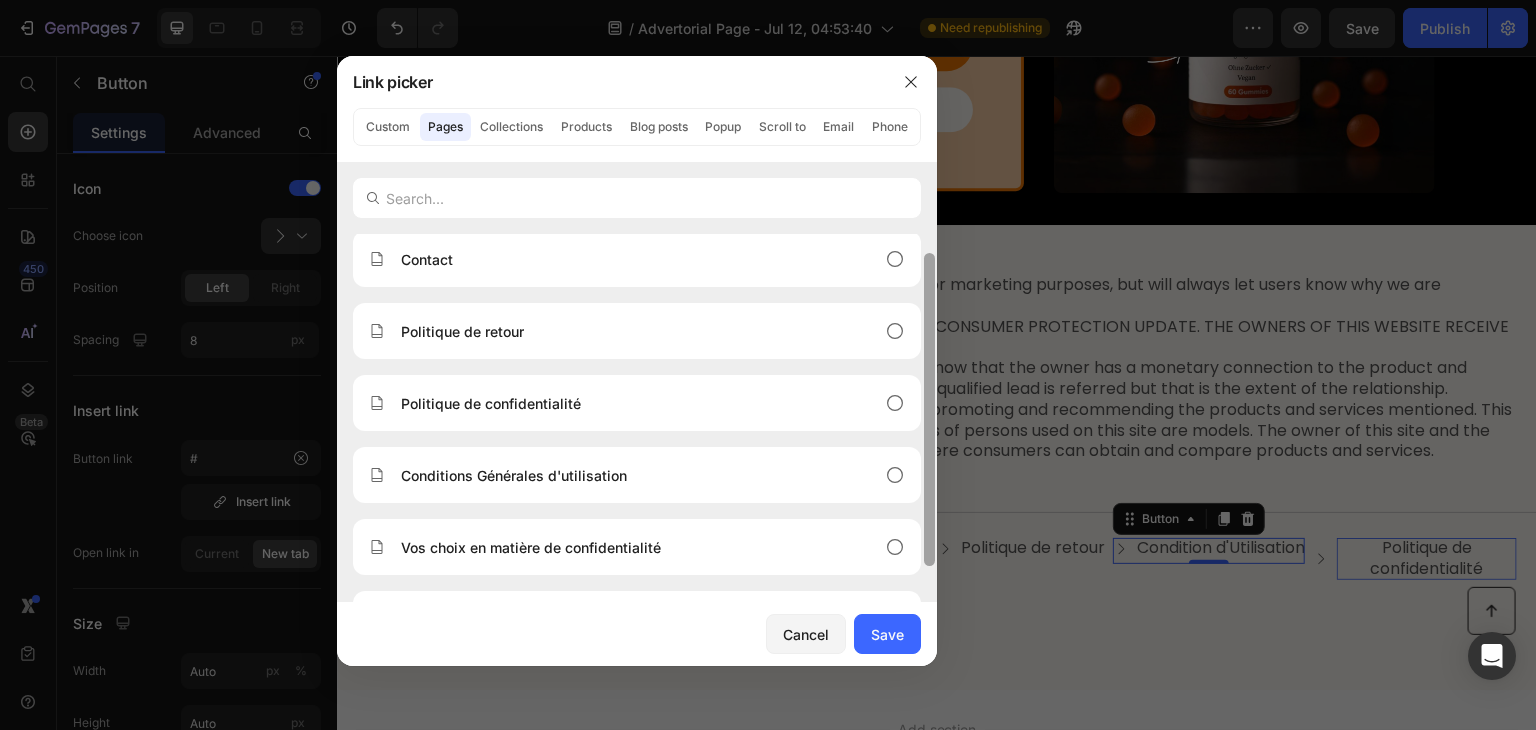 scroll, scrollTop: 0, scrollLeft: 0, axis: both 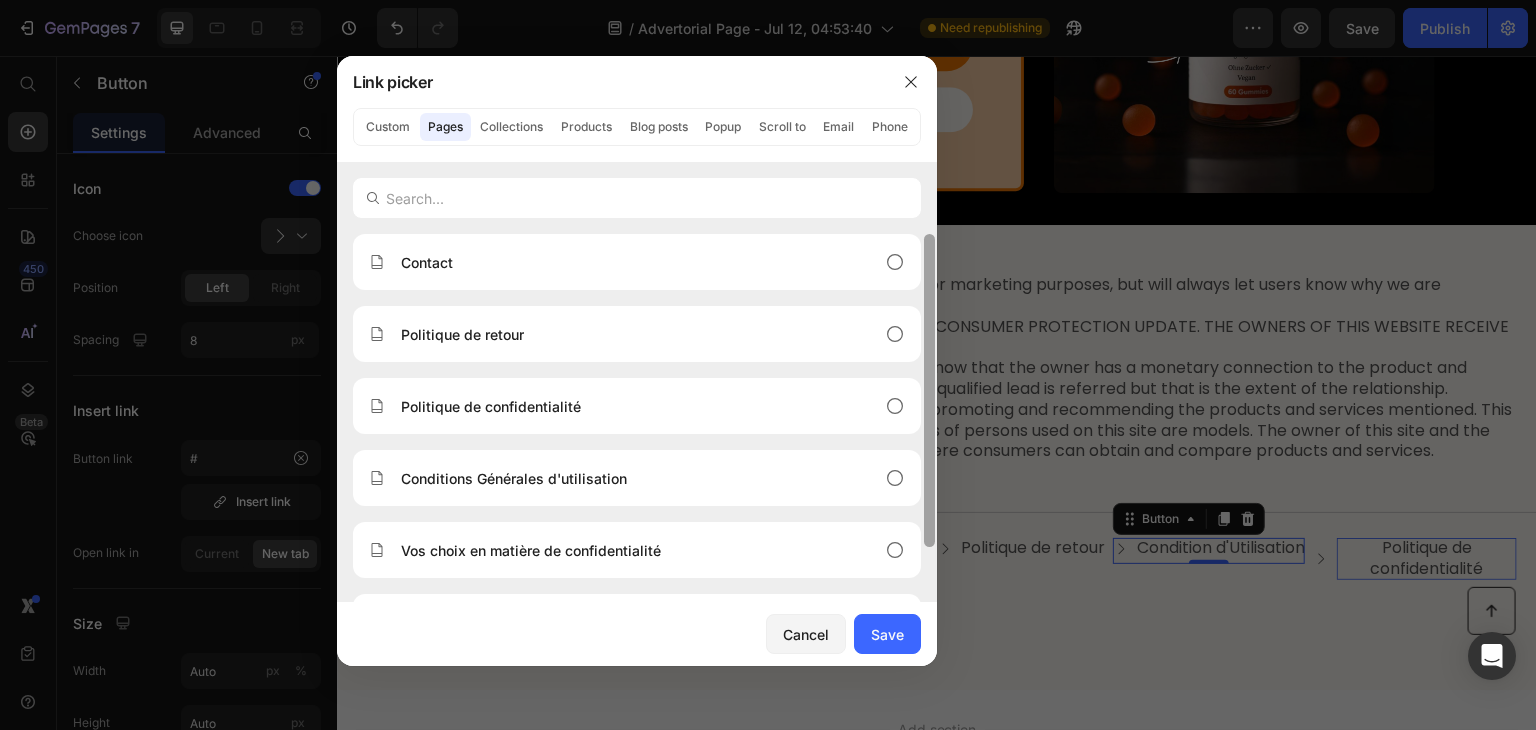 click at bounding box center (929, 390) 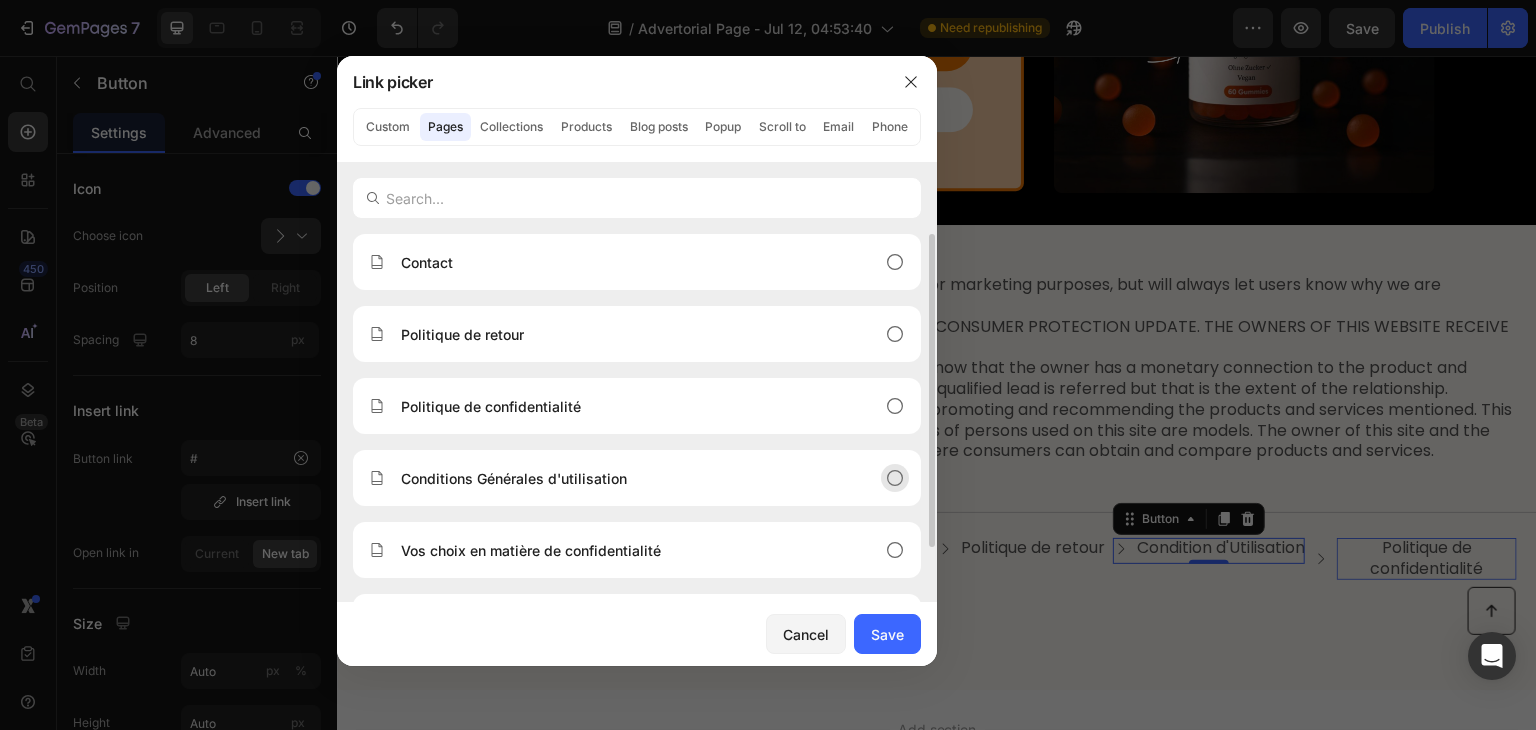 click on "Conditions Générales d'utilisation" at bounding box center (621, 478) 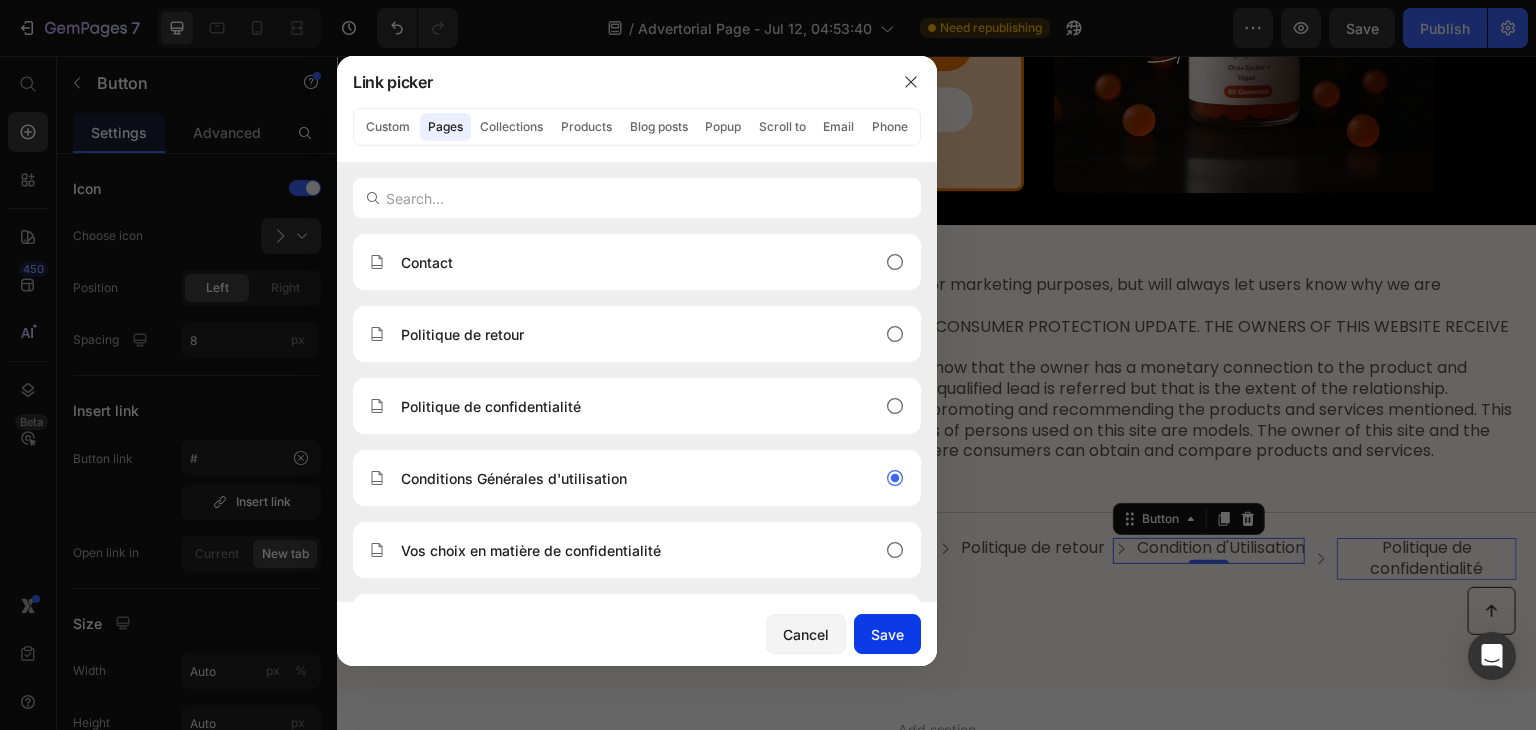 click on "Save" at bounding box center [887, 634] 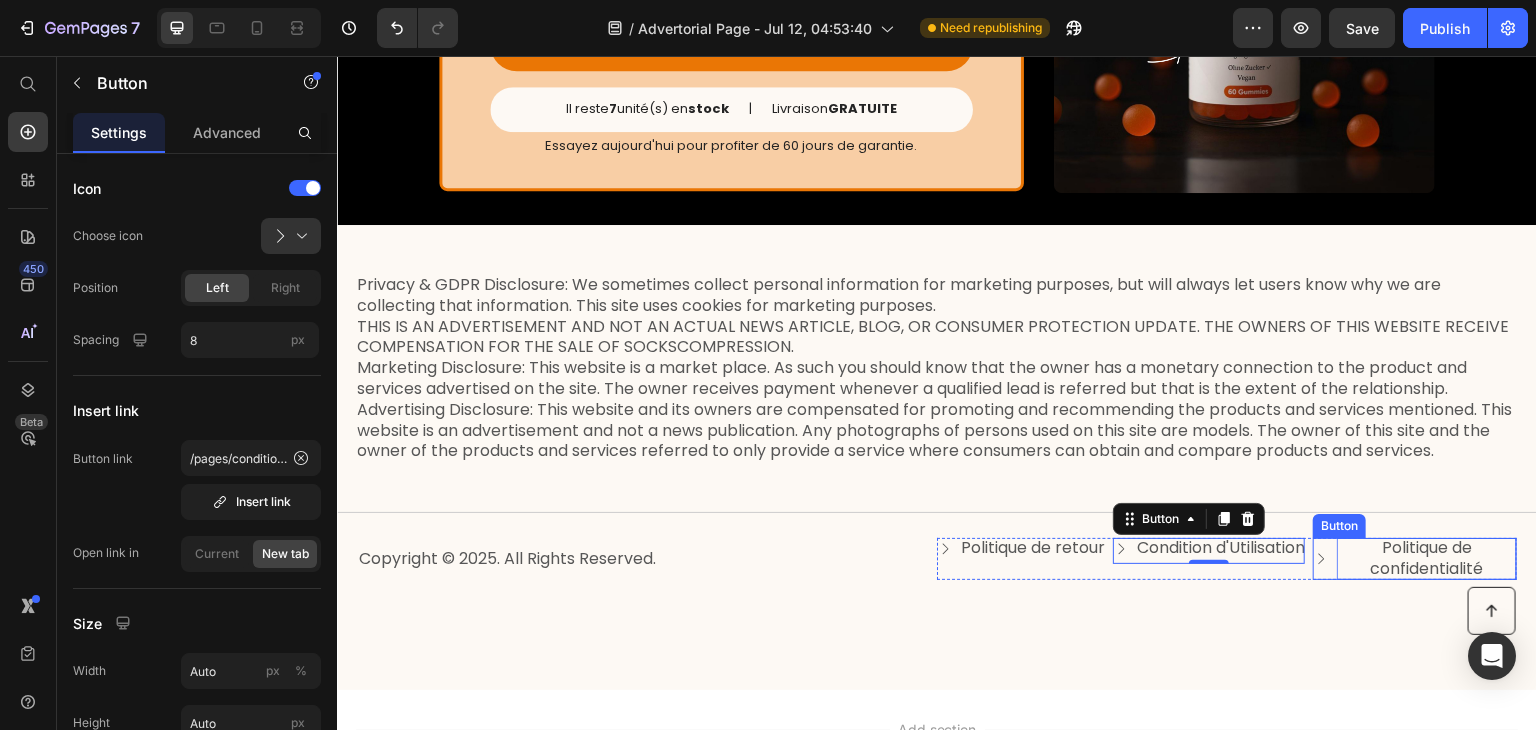 click on "Politique de confidentialité" at bounding box center [1427, 559] 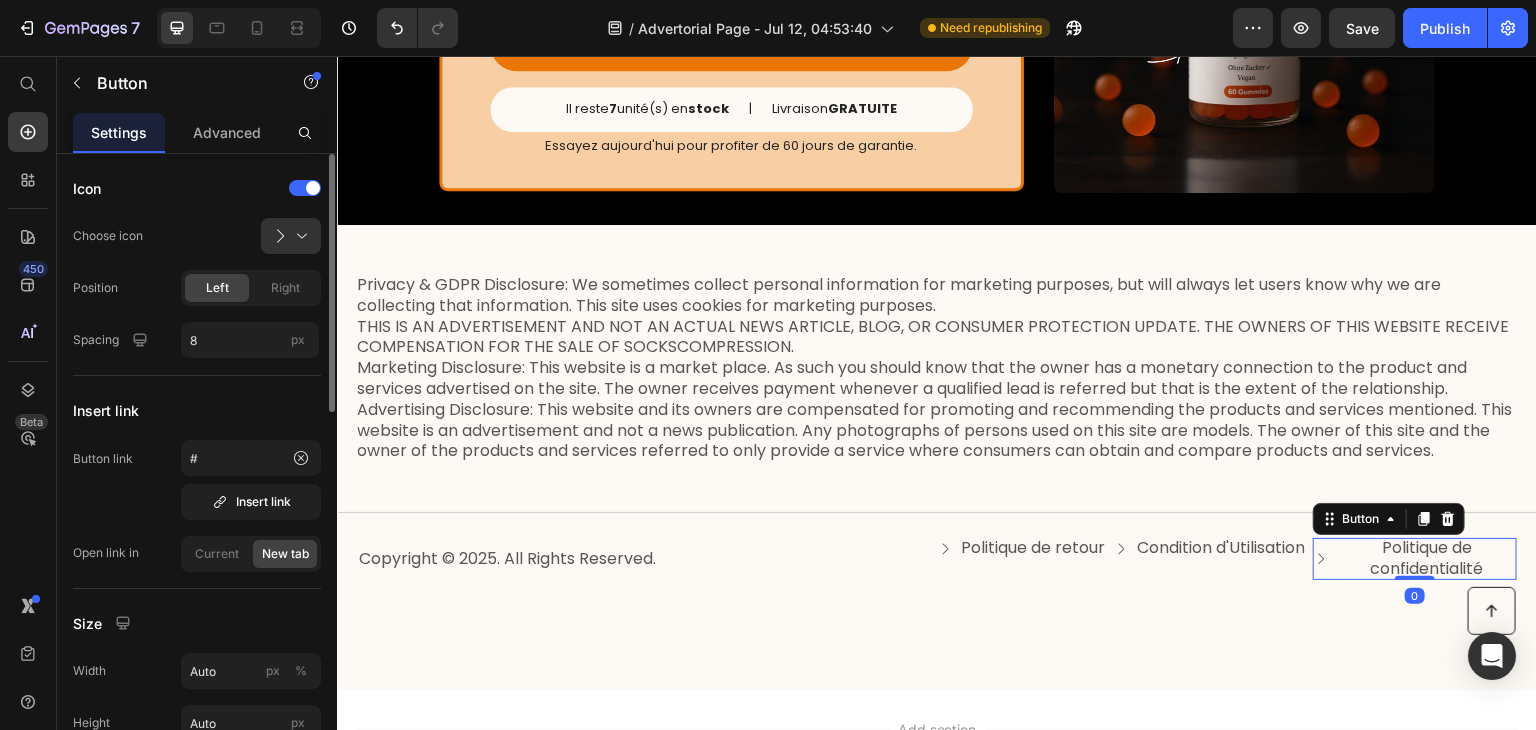 click on "Button link #  Insert link   Open link in  Current New tab" at bounding box center [197, 506] 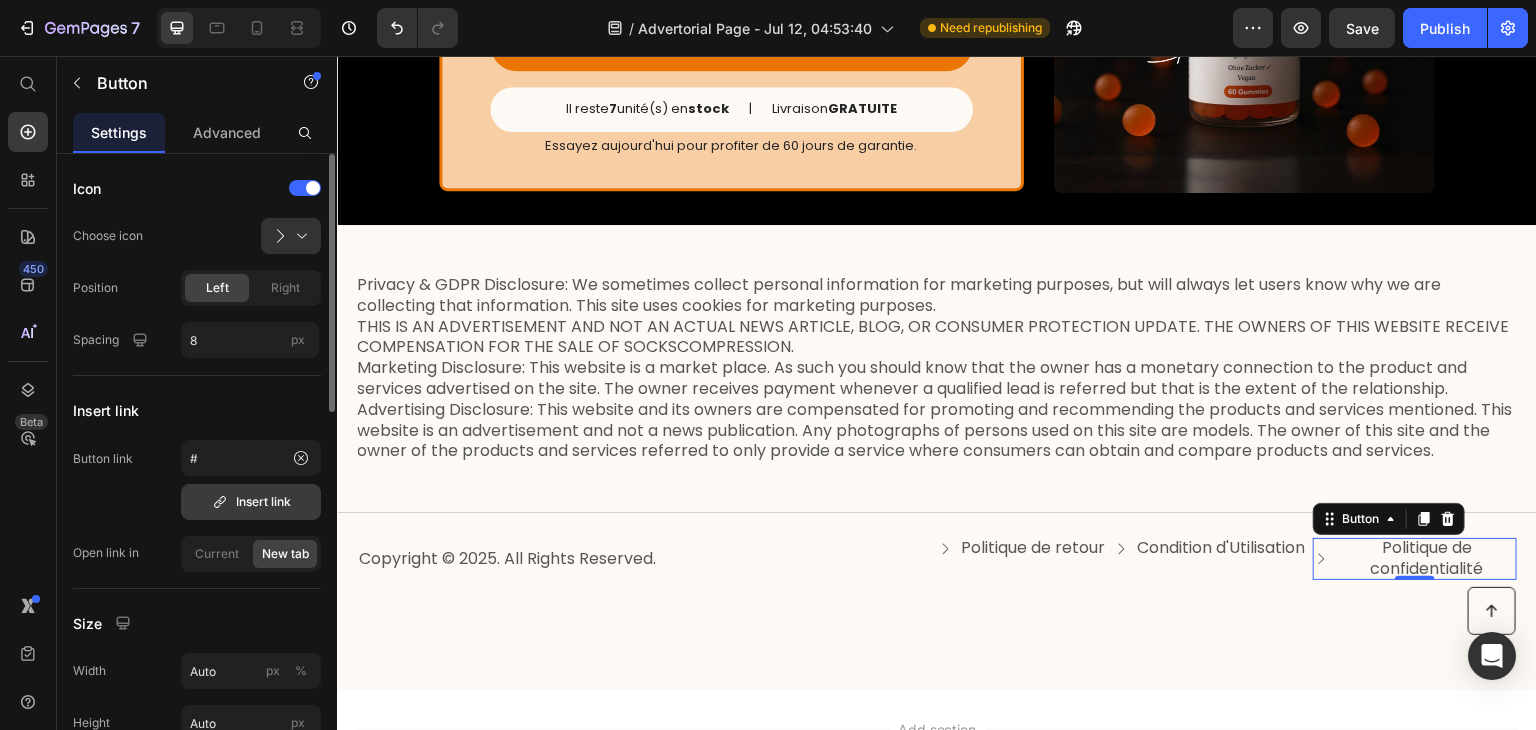 click on "Insert link" at bounding box center (251, 502) 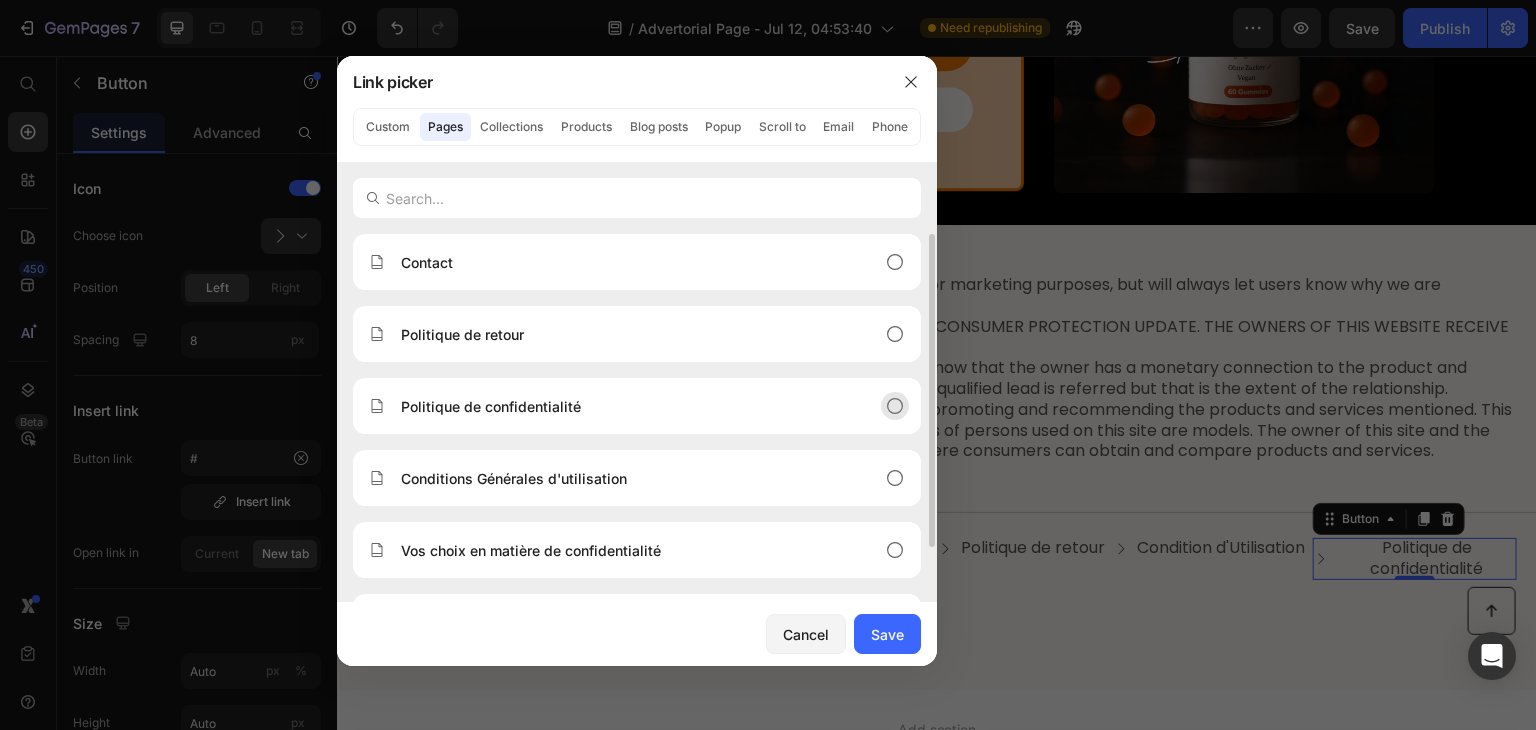 click on "Politique de confidentialité" at bounding box center (491, 406) 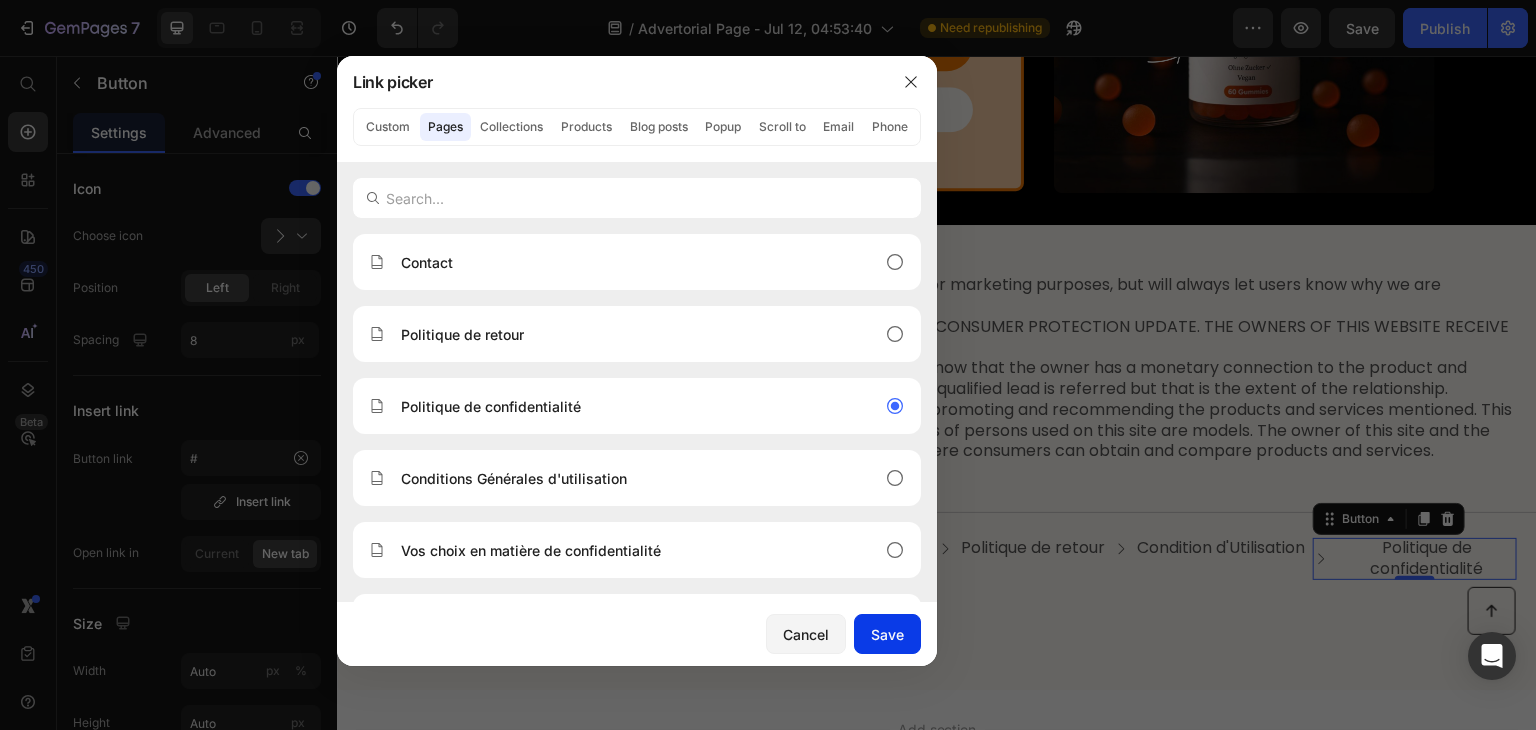 click on "Save" 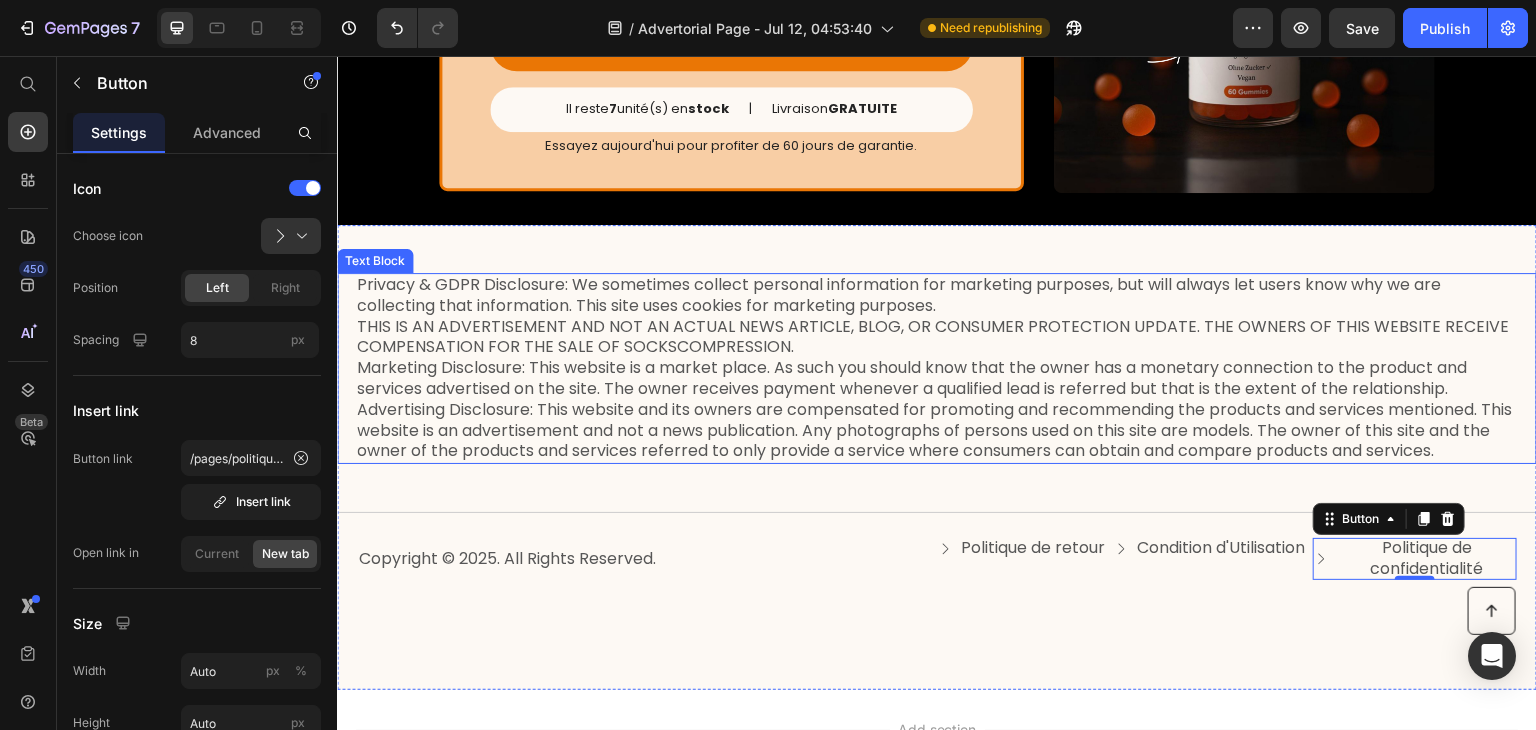 click on "Privacy & GDPR Disclosure: We sometimes collect personal information for marketing purposes, but will always let users know why we are collecting that information. This site uses cookies for marketing purposes. THIS IS AN ADVERTISEMENT AND NOT AN ACTUAL NEWS ARTICLE, BLOG, OR CONSUMER PROTECTION UPDATE. THE OWNERS OF THIS WEBSITE RECEIVE COMPENSATION FOR THE SALE OF SOCKSCOMPRESSION. Marketing Disclosure: This website is a market place. As such you should know that the owner has a monetary connection to the product and services advertised on the site. The owner receives payment whenever a qualified lead is referred but that is the extent of the relationship." at bounding box center [937, 368] 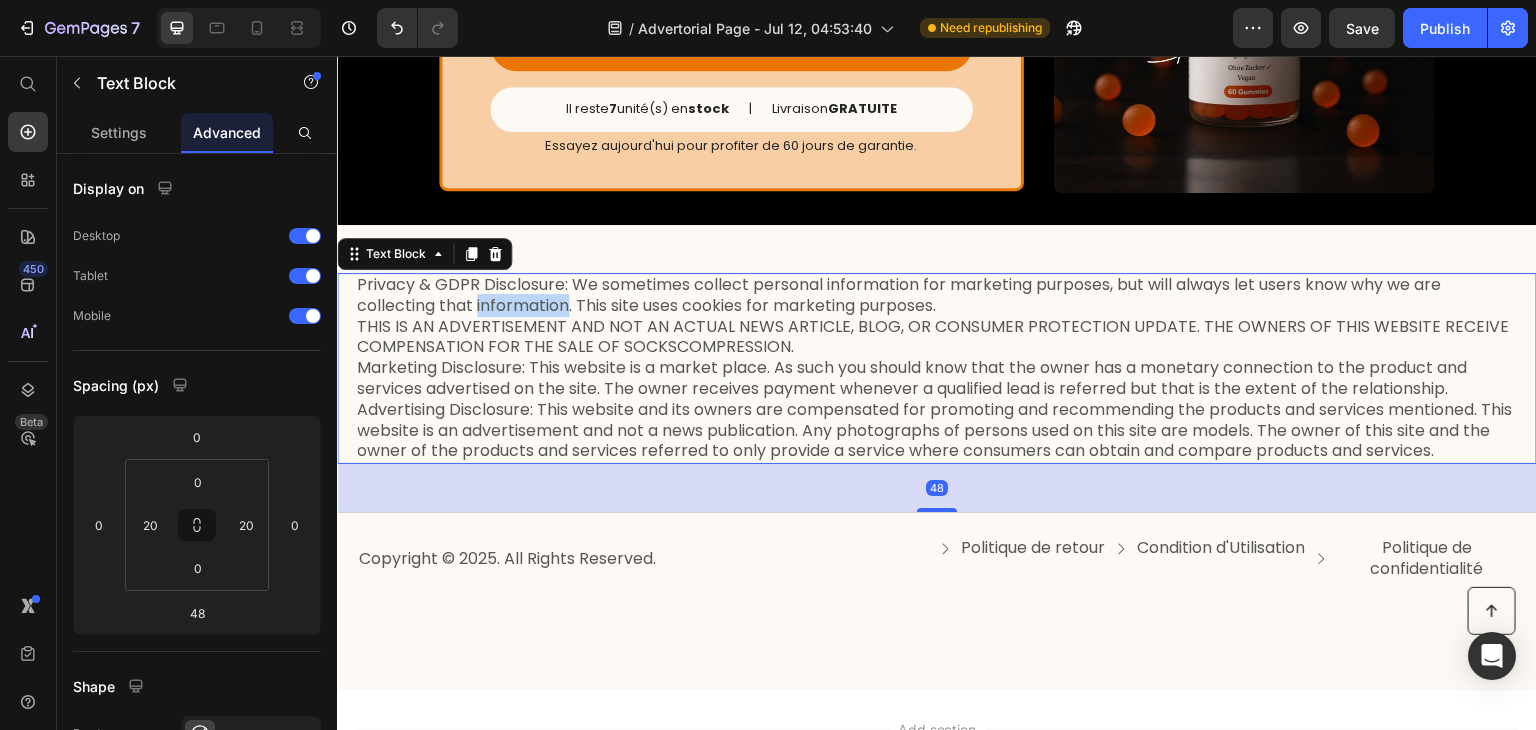 click on "Privacy & GDPR Disclosure: We sometimes collect personal information for marketing purposes, but will always let users know why we are collecting that information. This site uses cookies for marketing purposes. THIS IS AN ADVERTISEMENT AND NOT AN ACTUAL NEWS ARTICLE, BLOG, OR CONSUMER PROTECTION UPDATE. THE OWNERS OF THIS WEBSITE RECEIVE COMPENSATION FOR THE SALE OF SOCKSCOMPRESSION. Marketing Disclosure: This website is a market place. As such you should know that the owner has a monetary connection to the product and services advertised on the site. The owner receives payment whenever a qualified lead is referred but that is the extent of the relationship." at bounding box center (937, 368) 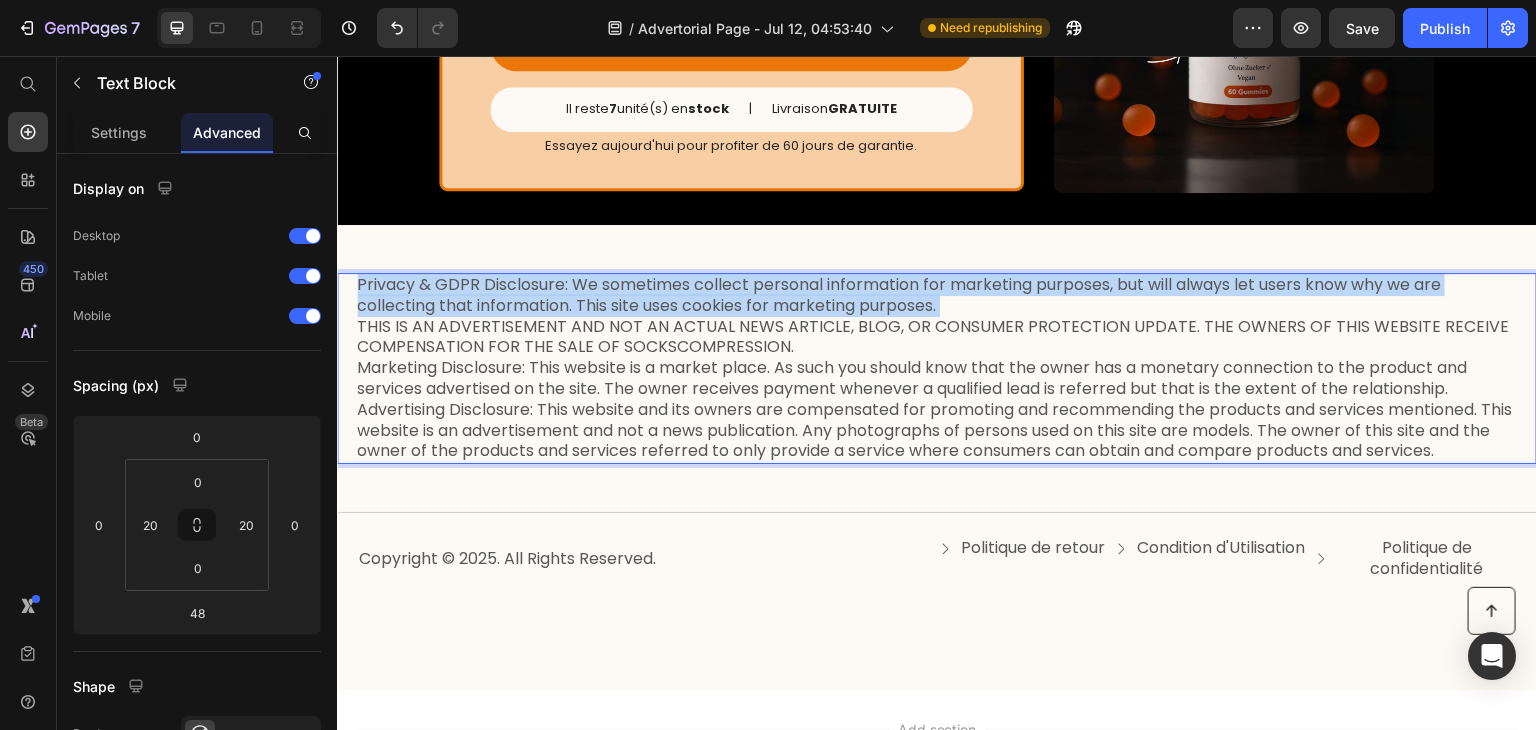 click on "Privacy & GDPR Disclosure: We sometimes collect personal information for marketing purposes, but will always let users know why we are collecting that information. This site uses cookies for marketing purposes. THIS IS AN ADVERTISEMENT AND NOT AN ACTUAL NEWS ARTICLE, BLOG, OR CONSUMER PROTECTION UPDATE. THE OWNERS OF THIS WEBSITE RECEIVE COMPENSATION FOR THE SALE OF SOCKSCOMPRESSION. Marketing Disclosure: This website is a market place. As such you should know that the owner has a monetary connection to the product and services advertised on the site. The owner receives payment whenever a qualified lead is referred but that is the extent of the relationship." at bounding box center (937, 368) 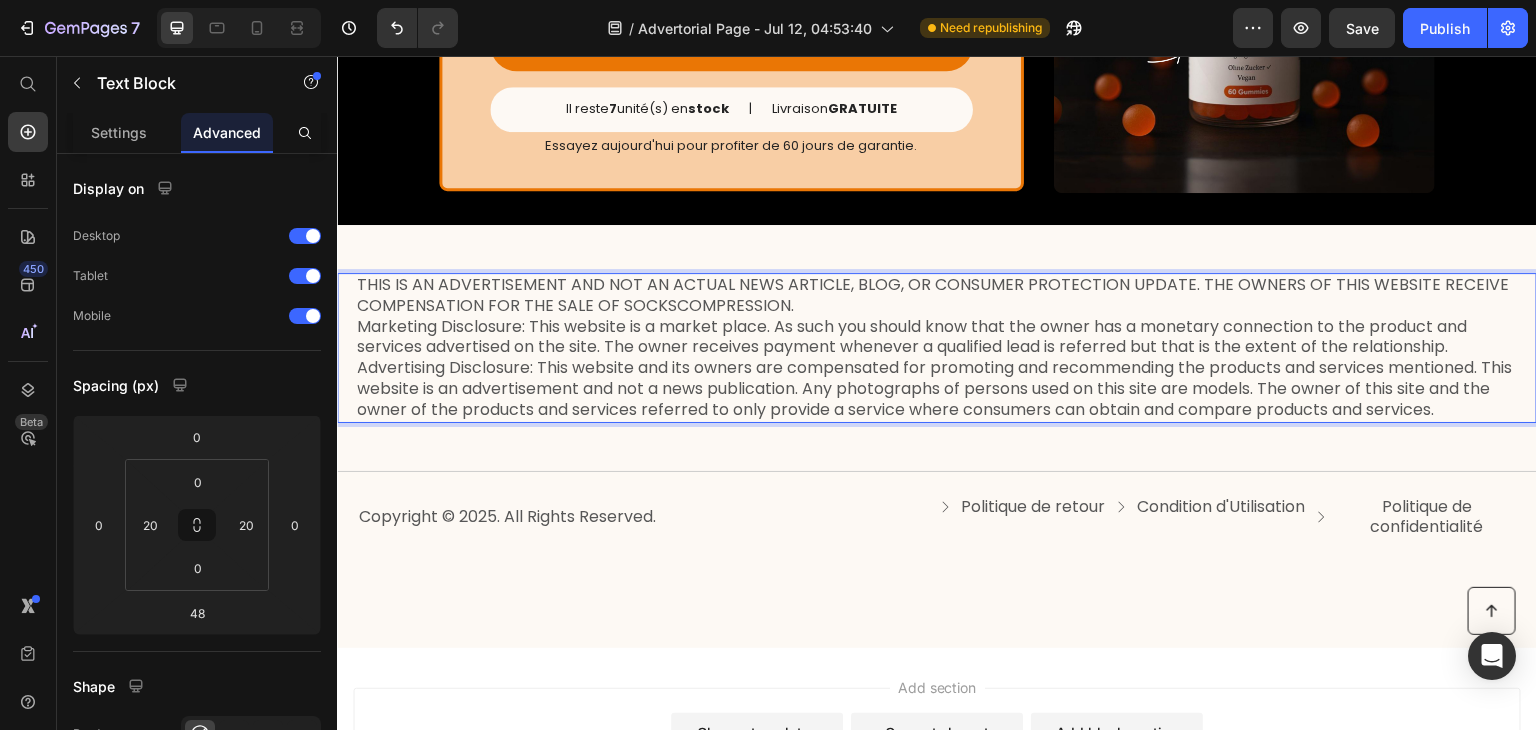 click on "THIS IS AN ADVERTISEMENT AND NOT AN ACTUAL NEWS ARTICLE, BLOG, OR CONSUMER PROTECTION UPDATE. THE OWNERS OF THIS WEBSITE RECEIVE COMPENSATION FOR THE SALE OF SOCKSCOMPRESSION. Marketing Disclosure: This website is a market place. As such you should know that the owner has a monetary connection to the product and services advertised on the site. The owner receives payment whenever a qualified lead is referred but that is the extent of the relationship. Advertising Disclosure: This website and its owners are compensated for promoting and recommending the products and services mentioned. This website is an advertisement and not a news publication. Any photographs of persons used on this site are models. The owner of this site and the owner of the products and services referred to only provide a service where consumers can obtain and compare products and services." at bounding box center (937, 348) 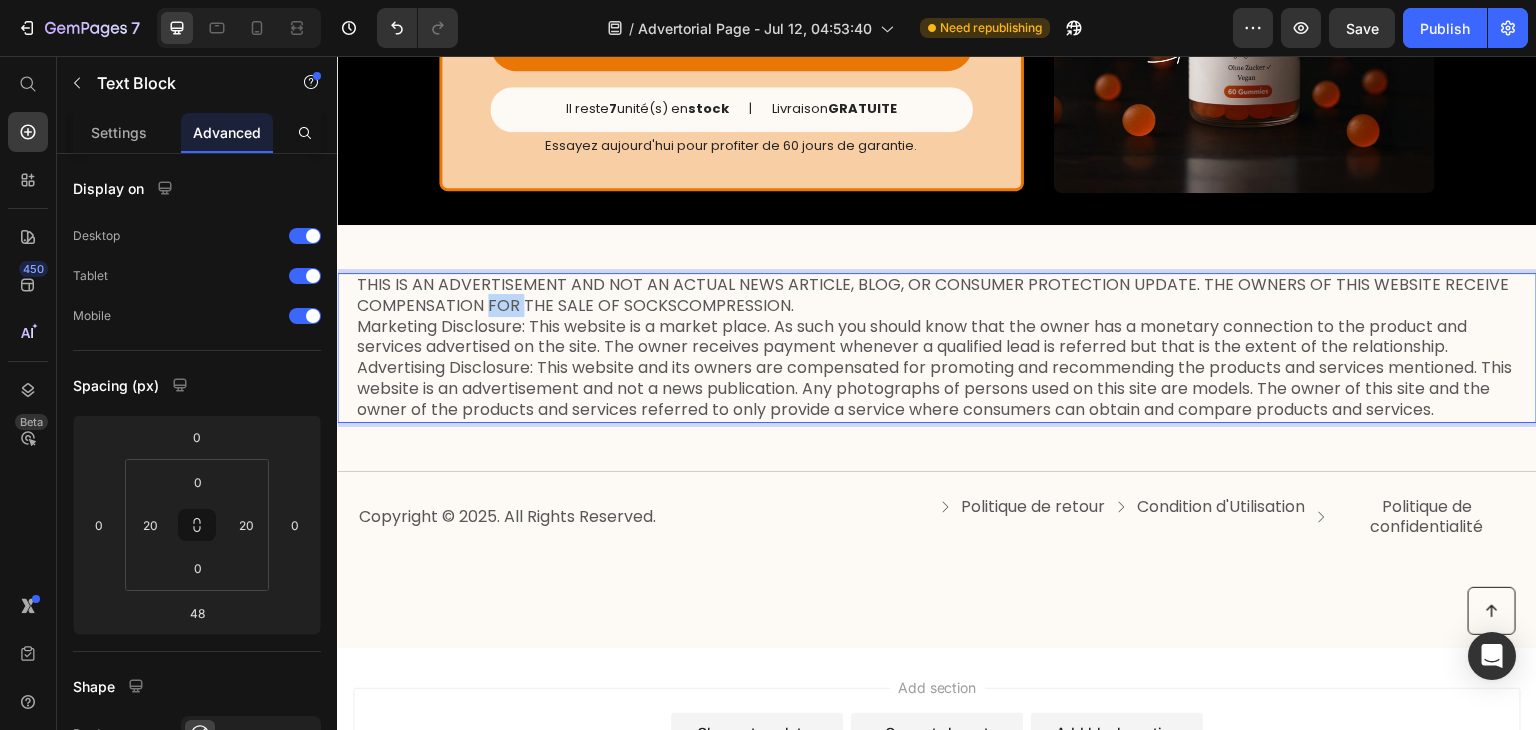 click on "THIS IS AN ADVERTISEMENT AND NOT AN ACTUAL NEWS ARTICLE, BLOG, OR CONSUMER PROTECTION UPDATE. THE OWNERS OF THIS WEBSITE RECEIVE COMPENSATION FOR THE SALE OF SOCKSCOMPRESSION. Marketing Disclosure: This website is a market place. As such you should know that the owner has a monetary connection to the product and services advertised on the site. The owner receives payment whenever a qualified lead is referred but that is the extent of the relationship. Advertising Disclosure: This website and its owners are compensated for promoting and recommending the products and services mentioned. This website is an advertisement and not a news publication. Any photographs of persons used on this site are models. The owner of this site and the owner of the products and services referred to only provide a service where consumers can obtain and compare products and services." at bounding box center (937, 348) 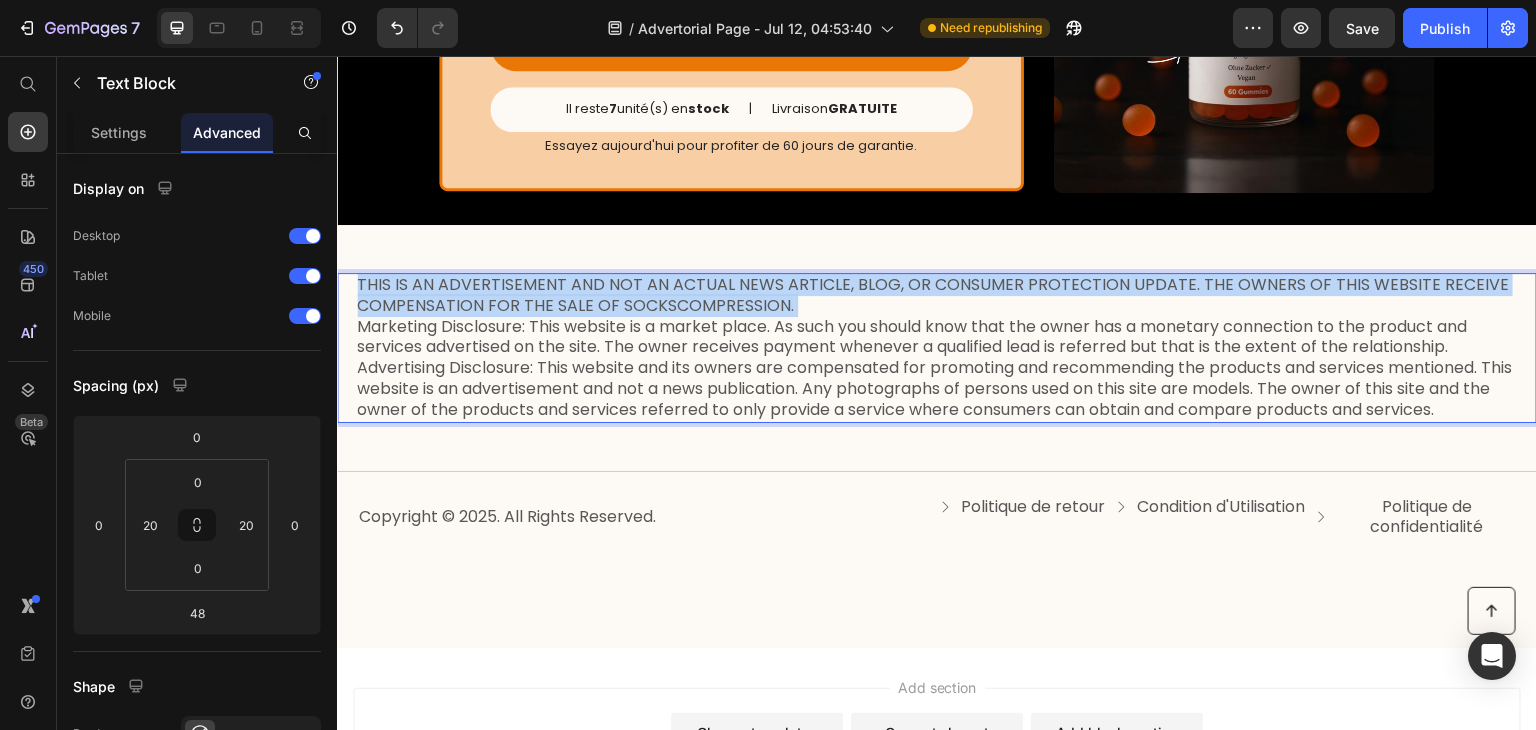 click on "THIS IS AN ADVERTISEMENT AND NOT AN ACTUAL NEWS ARTICLE, BLOG, OR CONSUMER PROTECTION UPDATE. THE OWNERS OF THIS WEBSITE RECEIVE COMPENSATION FOR THE SALE OF SOCKSCOMPRESSION. Marketing Disclosure: This website is a market place. As such you should know that the owner has a monetary connection to the product and services advertised on the site. The owner receives payment whenever a qualified lead is referred but that is the extent of the relationship. Advertising Disclosure: This website and its owners are compensated for promoting and recommending the products and services mentioned. This website is an advertisement and not a news publication. Any photographs of persons used on this site are models. The owner of this site and the owner of the products and services referred to only provide a service where consumers can obtain and compare products and services." at bounding box center [937, 348] 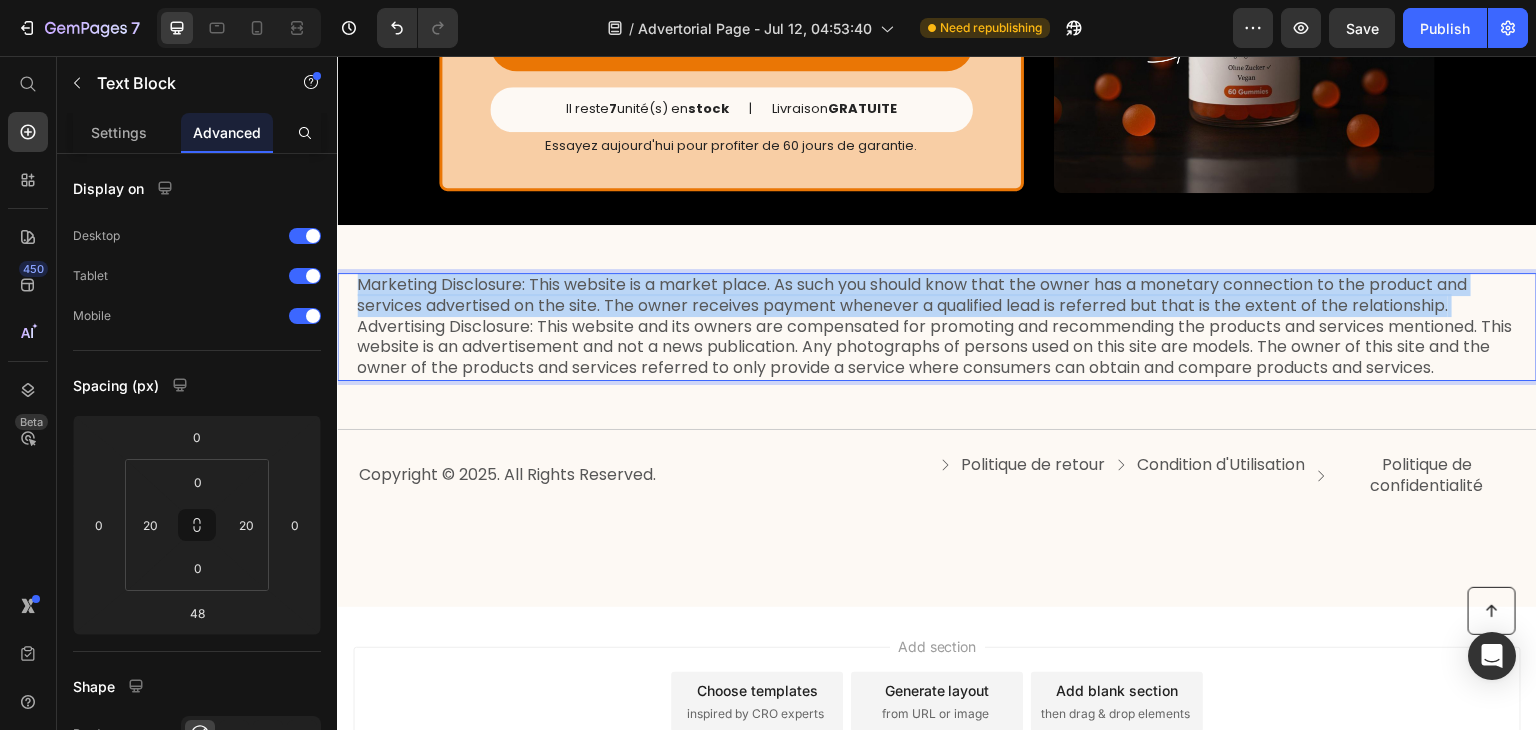 click on "Marketing Disclosure: This website is a market place. As such you should know that the owner has a monetary connection to the product and services advertised on the site. The owner receives payment whenever a qualified lead is referred but that is the extent of the relationship. Advertising Disclosure: This website and its owners are compensated for promoting and recommending the products and services mentioned. This website is an advertisement and not a news publication. Any photographs of persons used on this site are models. The owner of this site and the owner of the products and services referred to only provide a service where consumers can obtain and compare products and services." at bounding box center (937, 327) 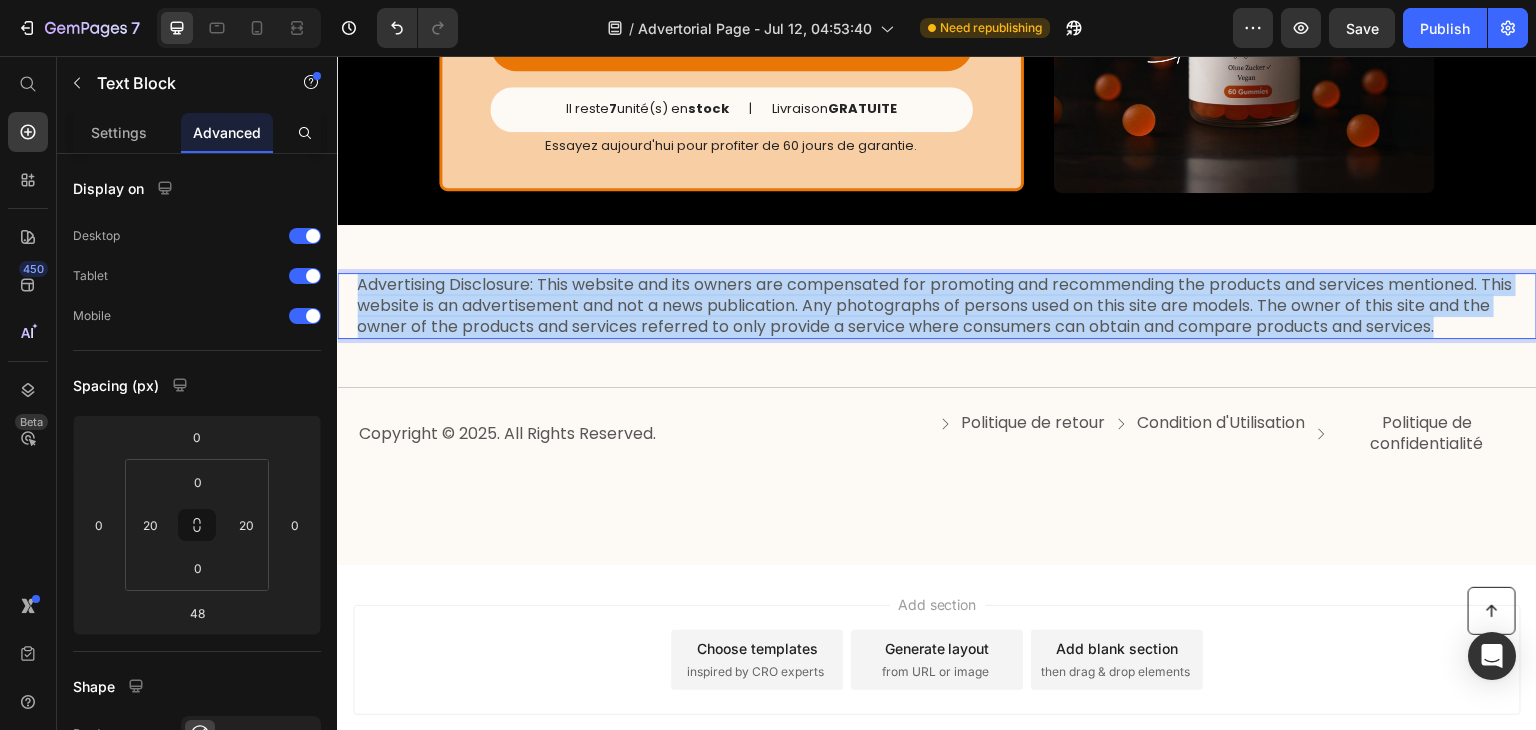 click on "Advertising Disclosure: This website and its owners are compensated for promoting and recommending the products and services mentioned. This website is an advertisement and not a news publication. Any photographs of persons used on this site are models. The owner of this site and the owner of the products and services referred to only provide a service where consumers can obtain and compare products and services." at bounding box center [937, 306] 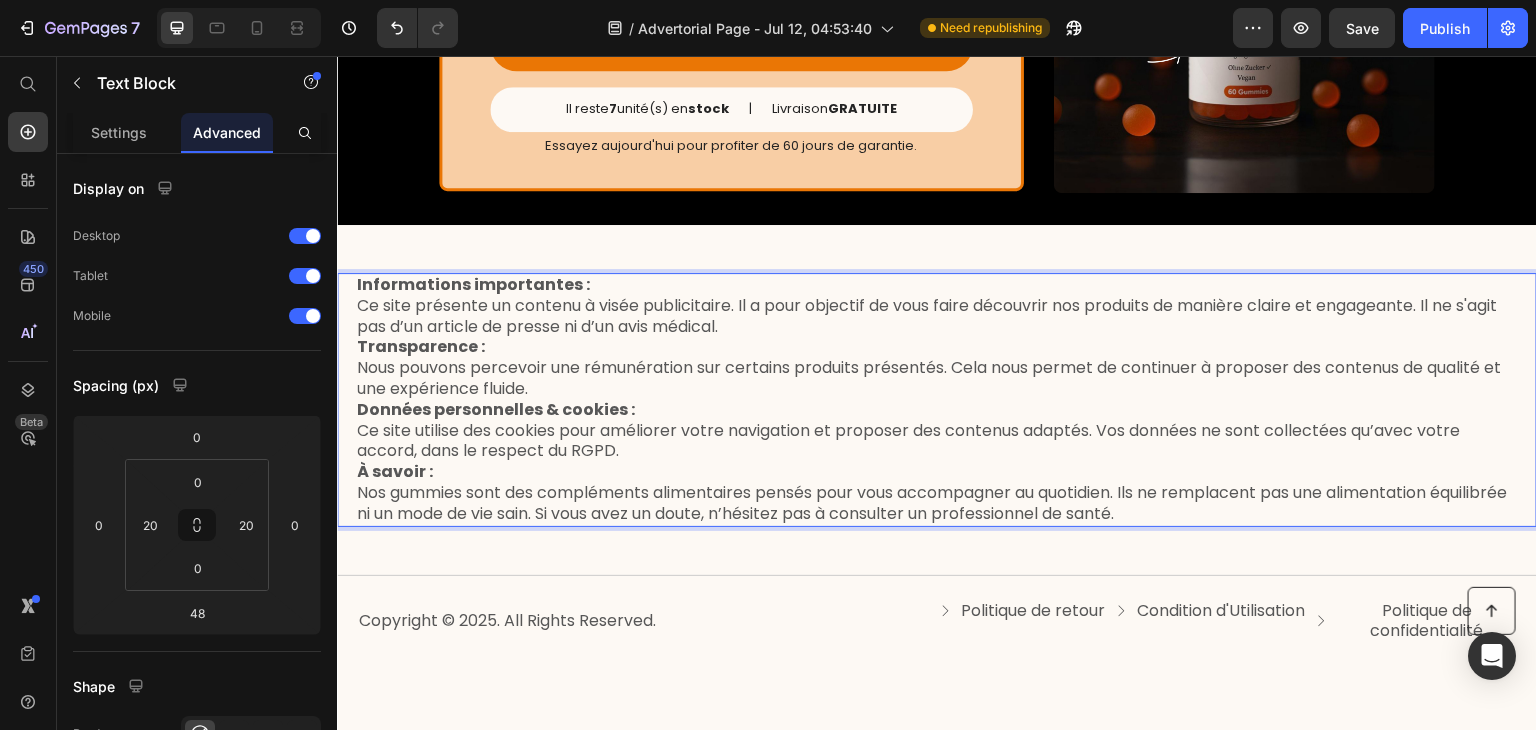 click on "Informations importantes : Ce site présente un contenu à visée publicitaire. Il a pour objectif de vous faire découvrir nos produits de manière claire et engageante. Il ne s'agit pas d’un article de presse ni d’un avis médical." at bounding box center (937, 306) 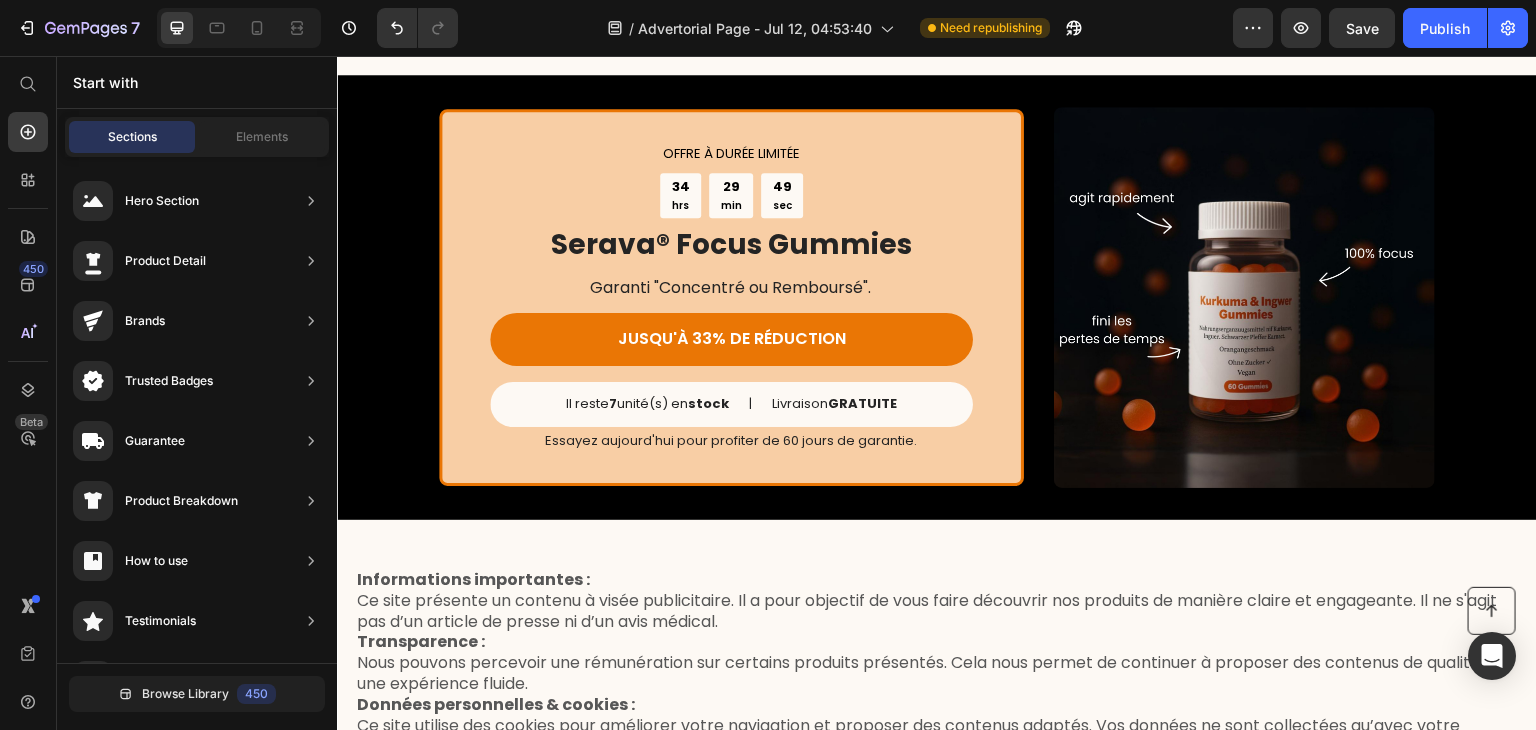 scroll, scrollTop: 4314, scrollLeft: 0, axis: vertical 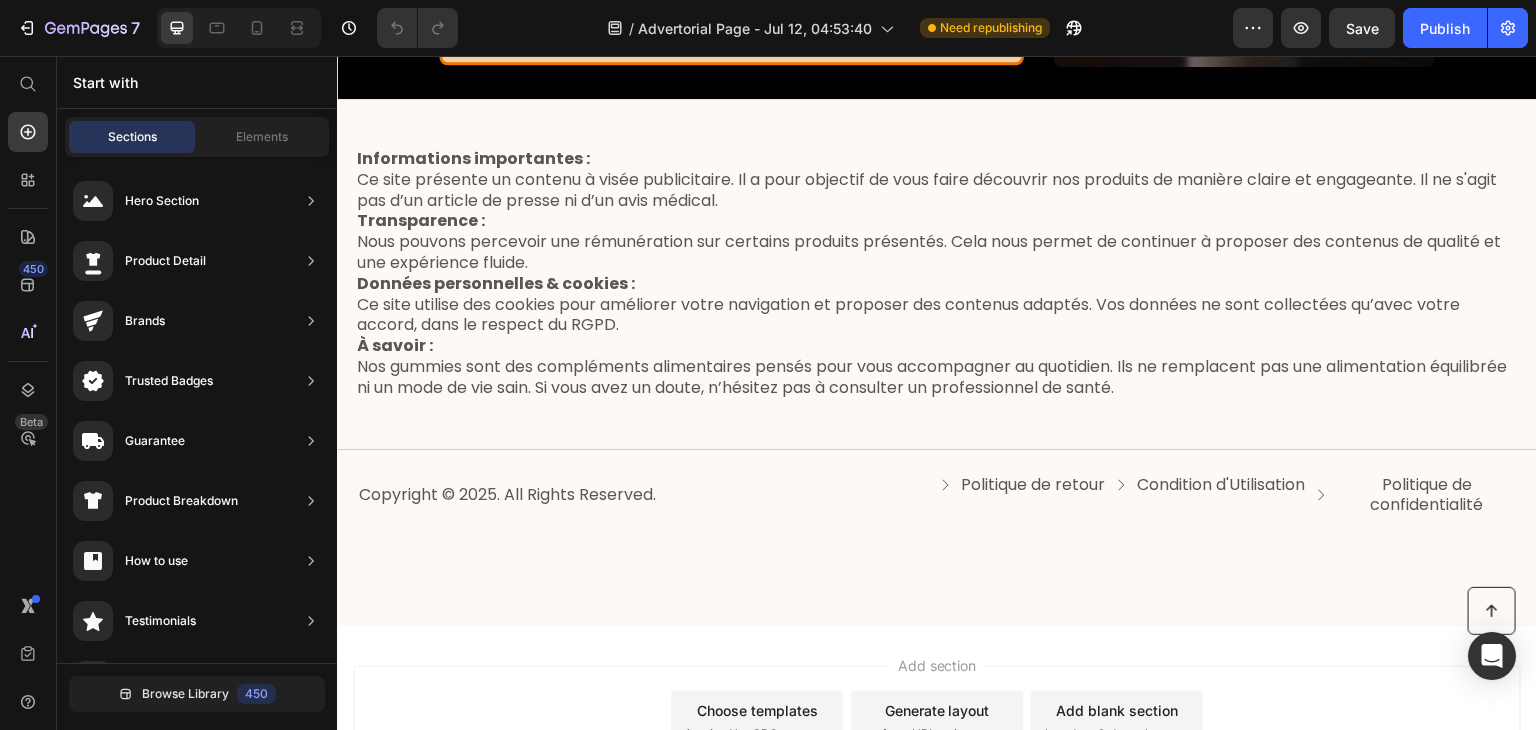 drag, startPoint x: 1532, startPoint y: 130, endPoint x: 1805, endPoint y: 731, distance: 660.09845 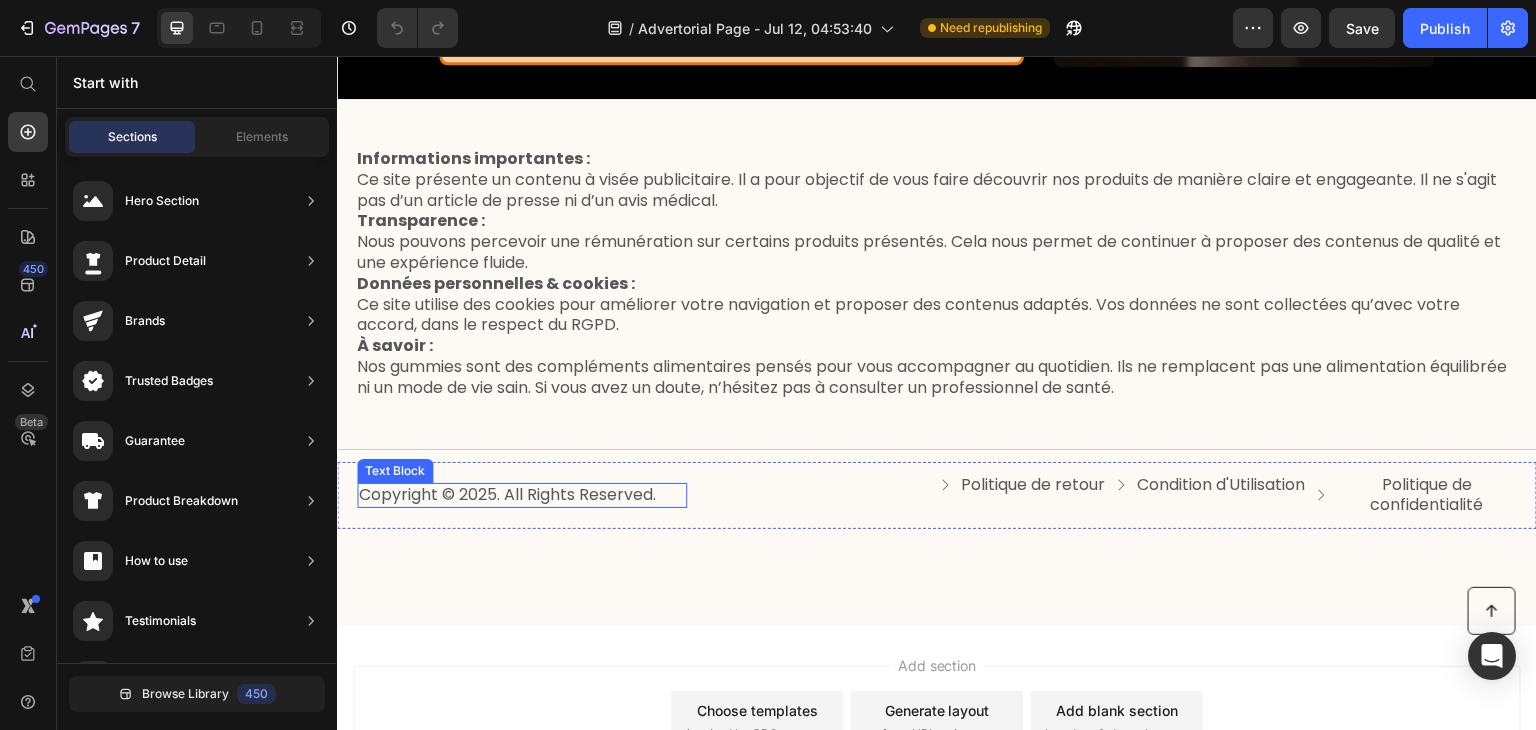 click on "Copyright © 2025. All Rights Reserved." at bounding box center (513, 495) 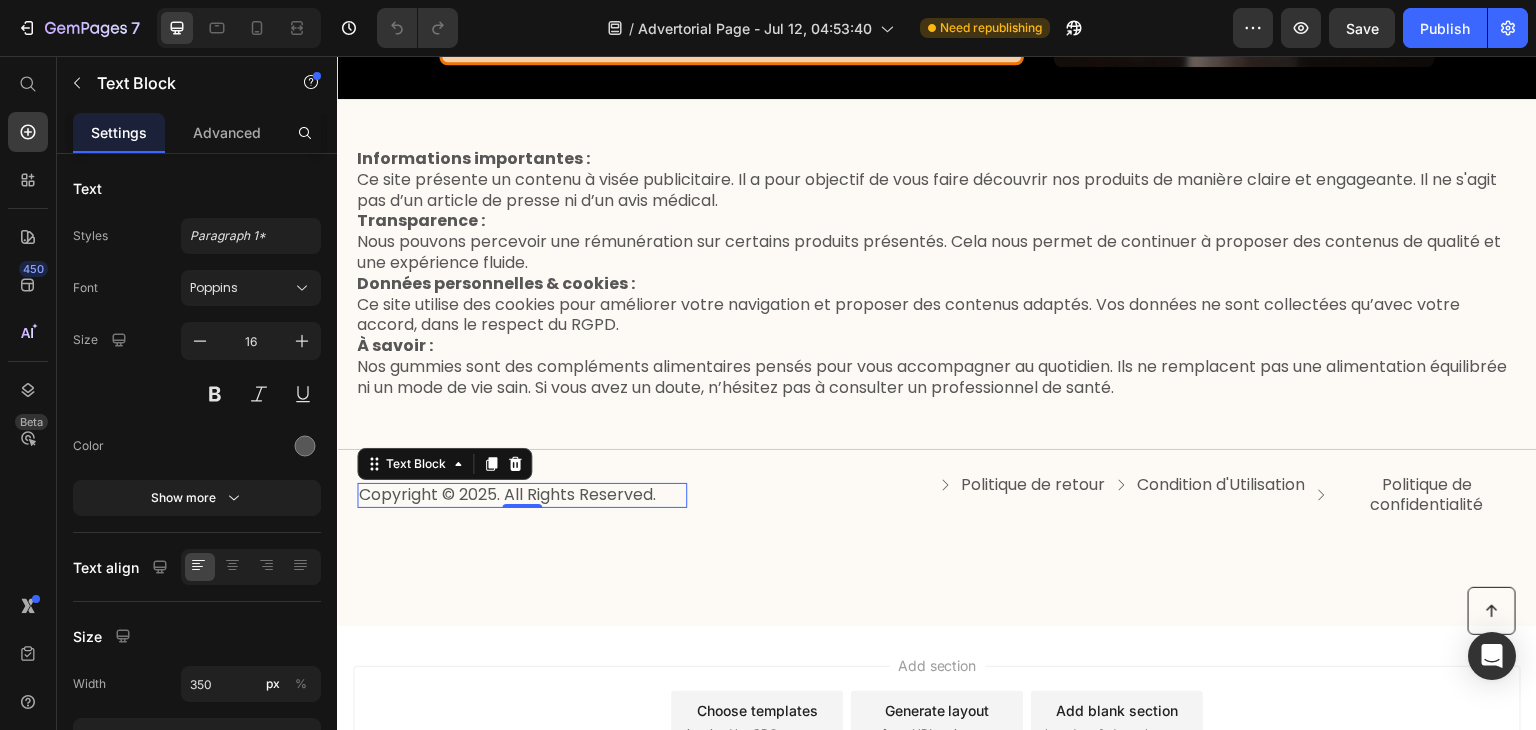 click on "Copyright © 2025. All Rights Reserved." at bounding box center [513, 495] 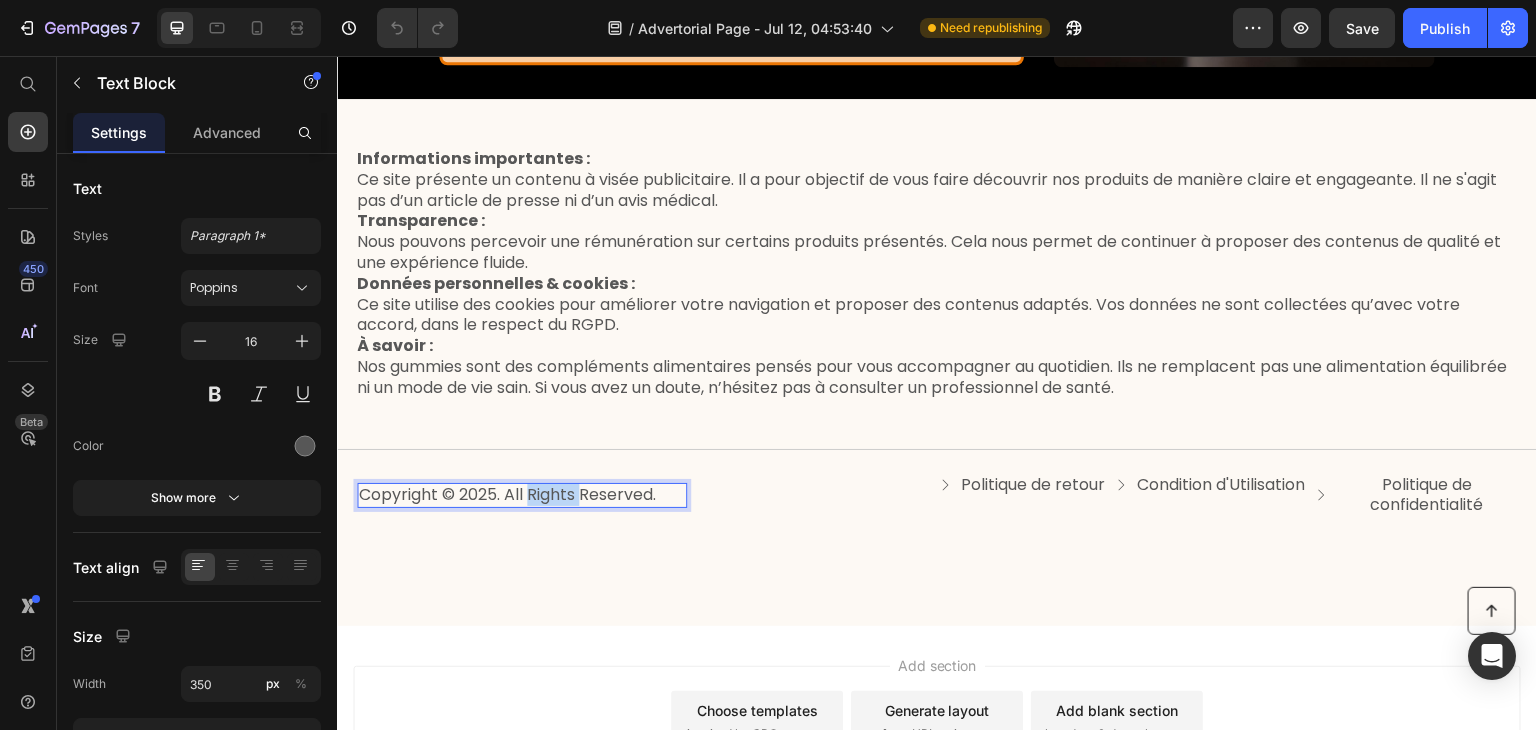 click on "Copyright © 2025. All Rights Reserved." at bounding box center [513, 495] 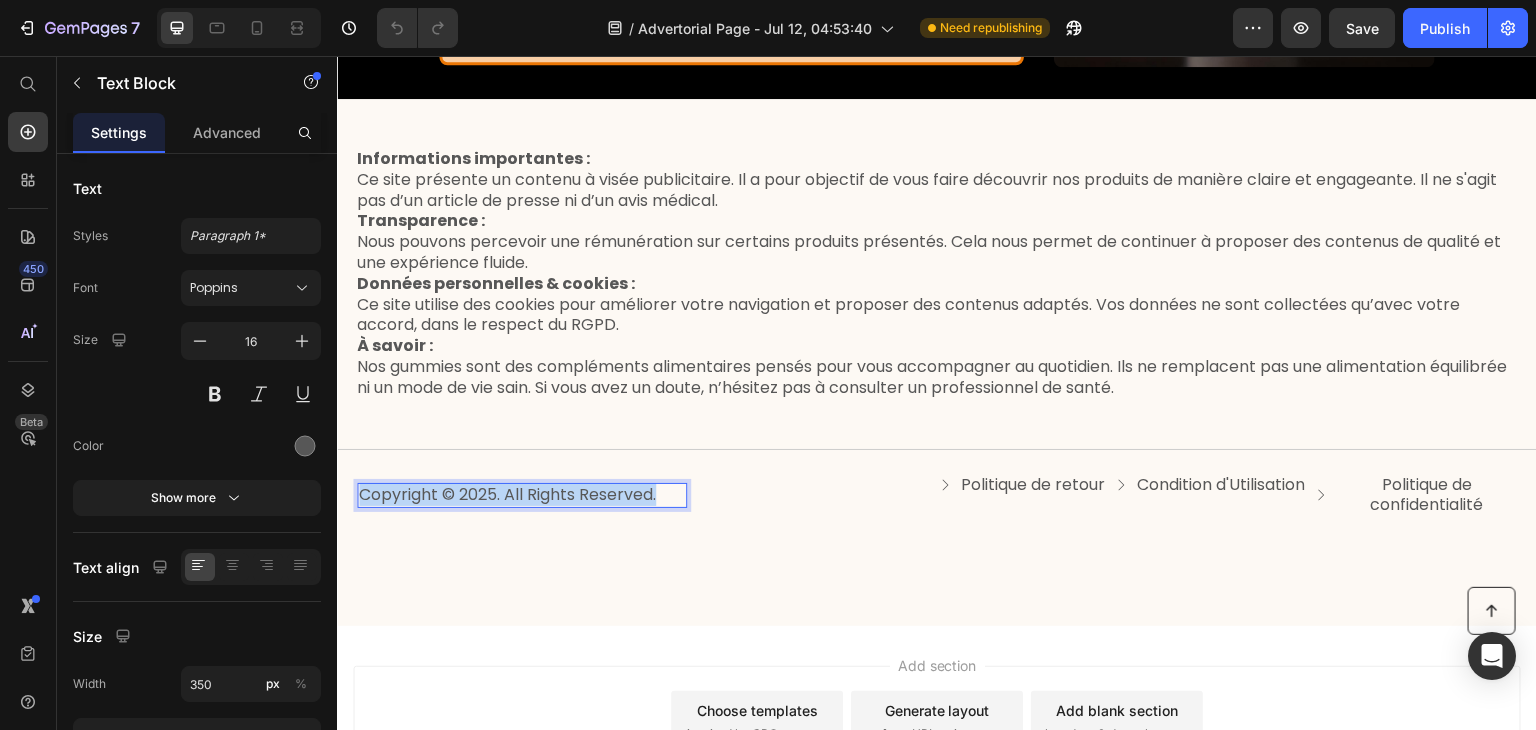 click on "Copyright © 2025. All Rights Reserved." at bounding box center [513, 495] 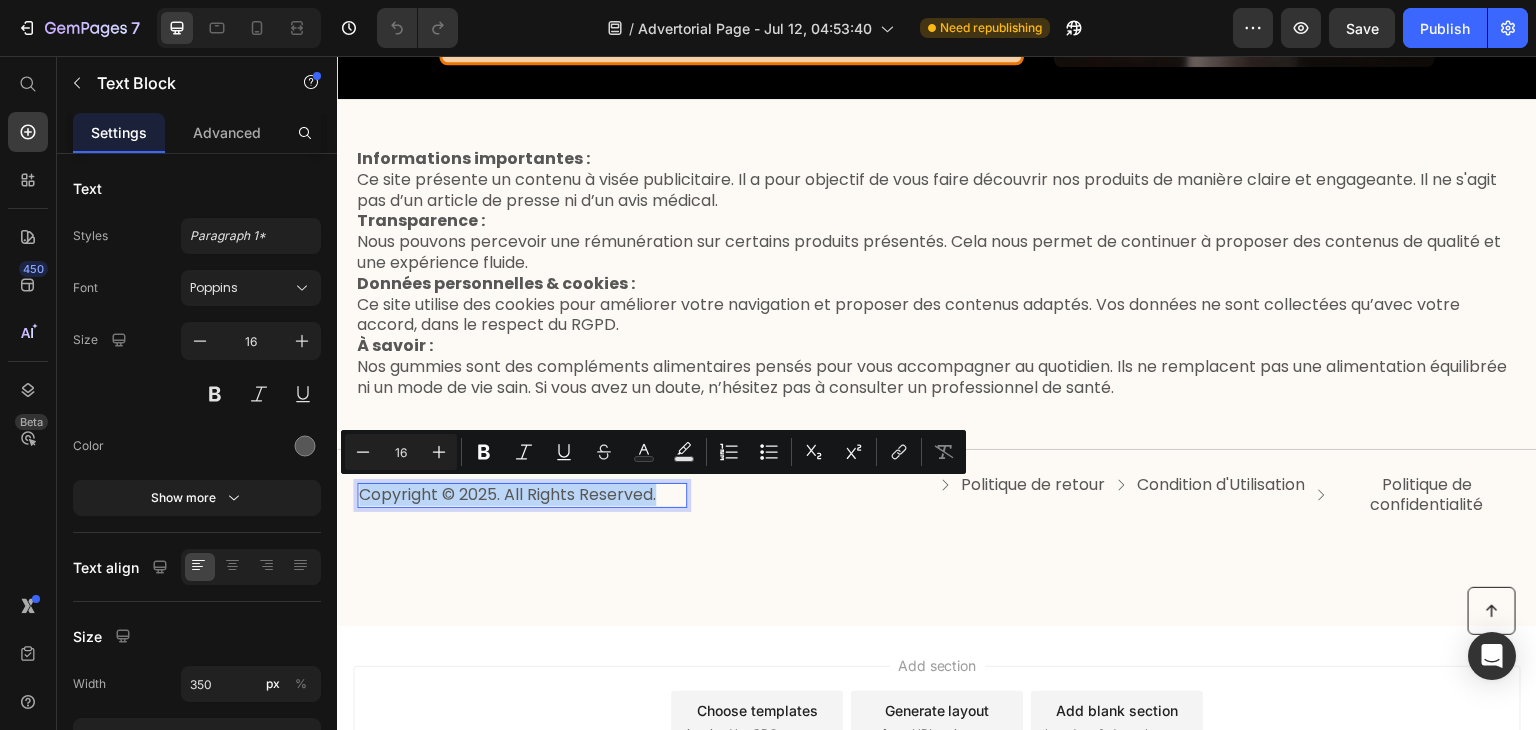 click on "Copyright © 2025. All Rights Reserved." at bounding box center (513, 495) 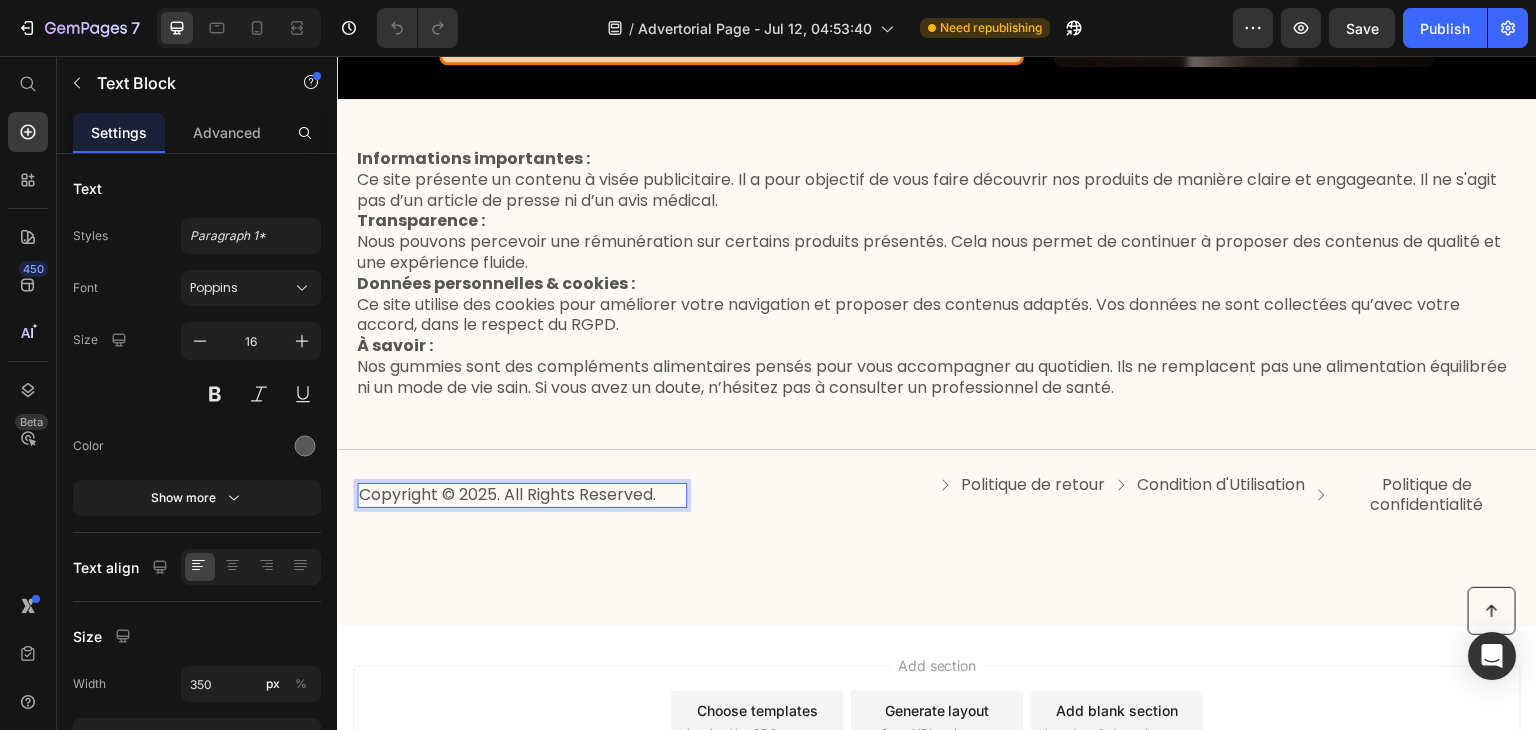 click on "Copyright © 2025. All Rights Reserved." at bounding box center [513, 495] 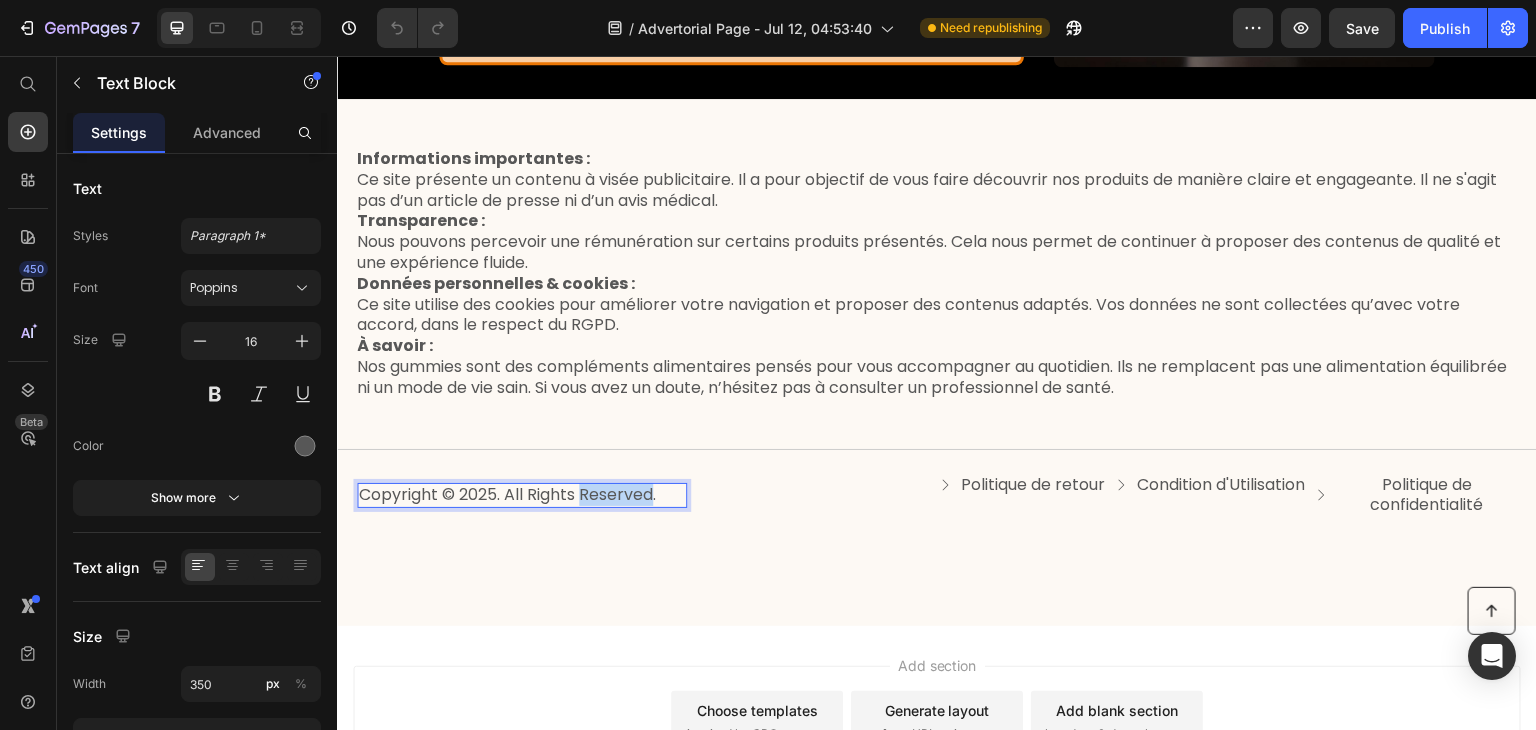 click on "Copyright © 2025. All Rights Reserved." at bounding box center [513, 495] 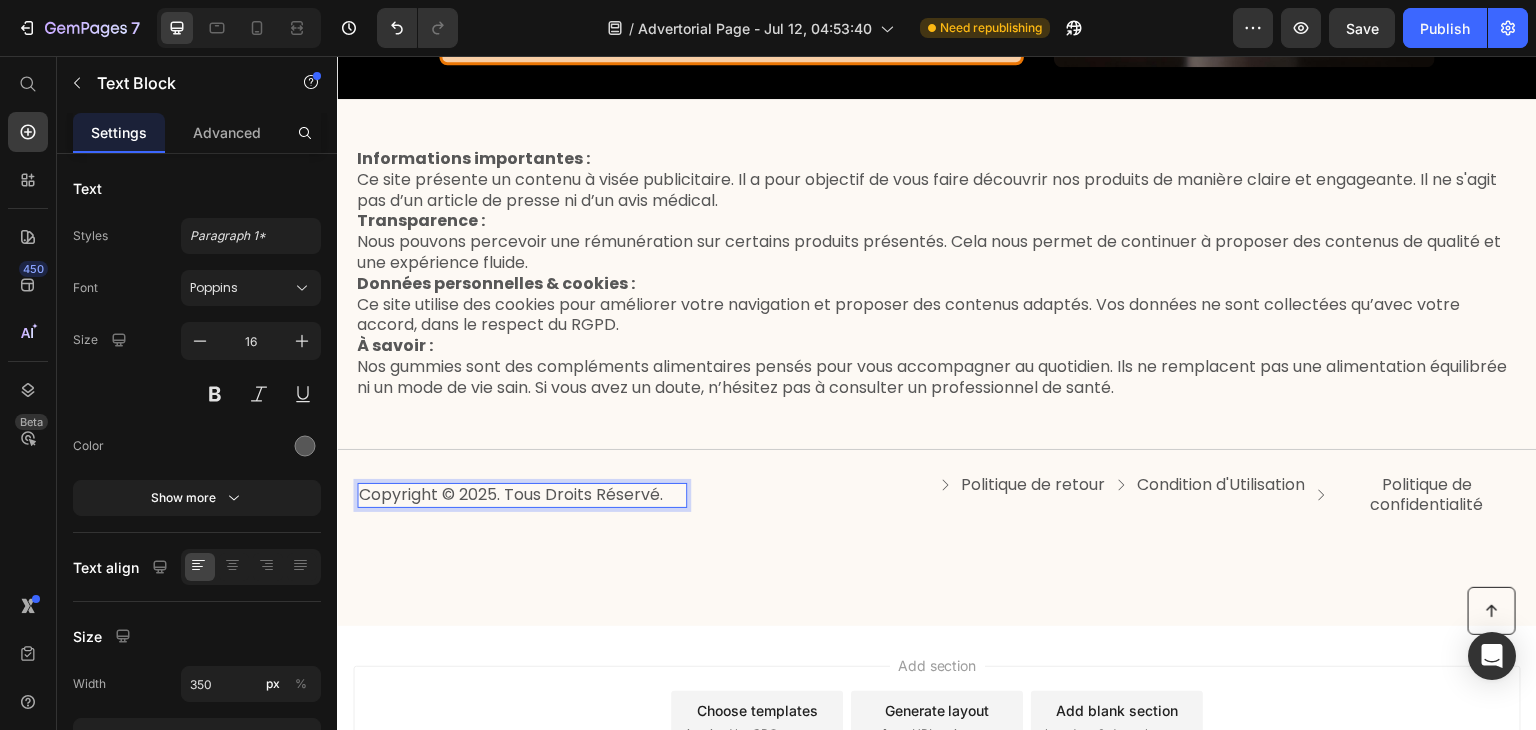 scroll, scrollTop: 4544, scrollLeft: 0, axis: vertical 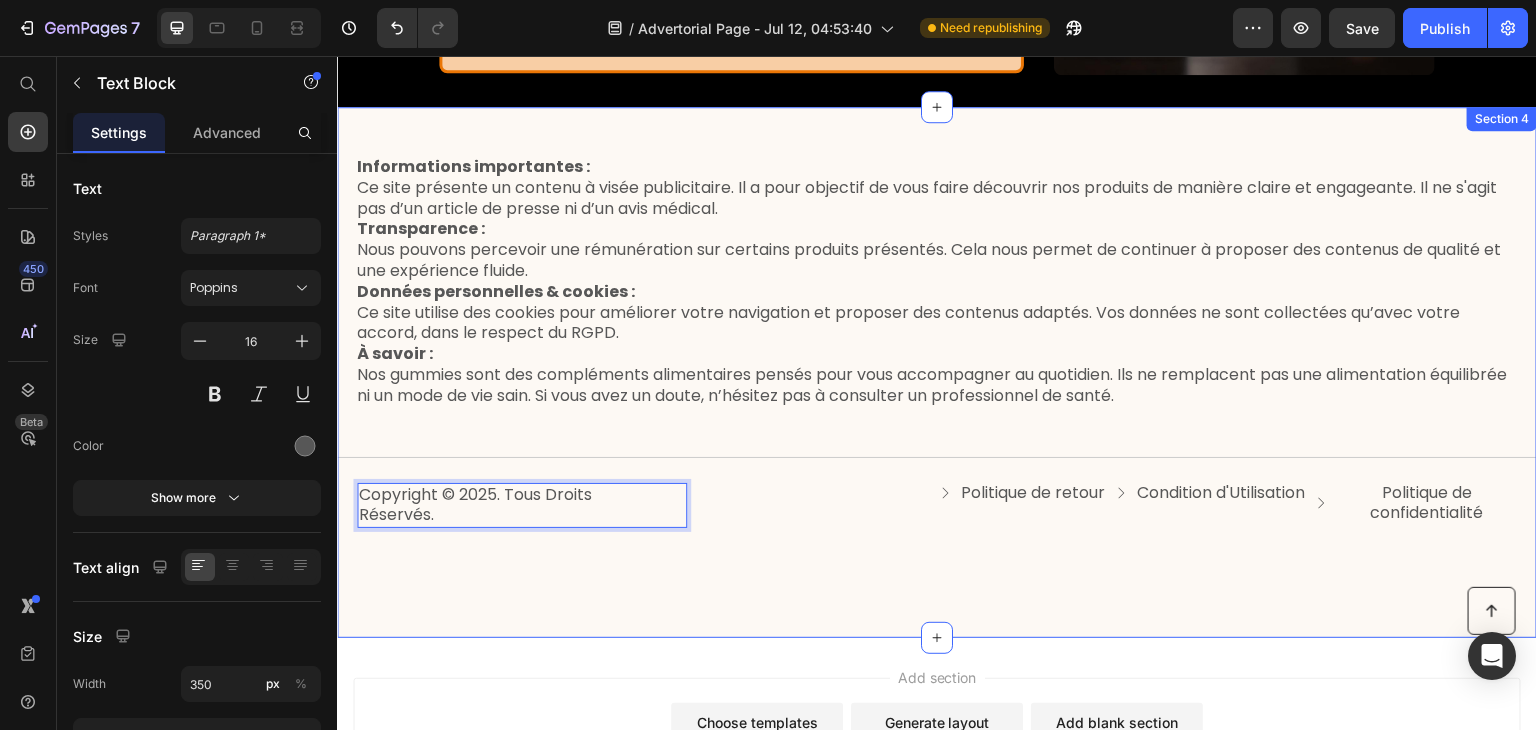 click on "Informations importantes : Ce site présente un contenu à visée publicitaire. Il a pour objectif de vous faire découvrir nos produits de manière claire et engageante. Il ne s'agit pas d’un article de presse ni d’un avis médical. Transparence : Nous pouvons percevoir une rémunération sur certains produits présentés. Cela nous permet de continuer à proposer des contenus de qualité et une expérience fluide. Données personnelles & cookies : Ce site utilise des cookies pour améliorer votre navigation et proposer des contenus adaptés. Vos données ne sont collectées qu’avec votre accord, dans le respect du RGPD. À savoir : Nos gummies sont des compléments alimentaires pensés pour vous accompagner au quotidien. Ils ne remplacent pas une alimentation équilibrée ni un mode de vie sain. Si vous avez un doute, n’hésitez pas à consulter un professionnel de santé. Text Block                Title Line Copyright © 2025. Tous Droits Réservés. Text Block   0
Button Button Row" at bounding box center (937, 372) 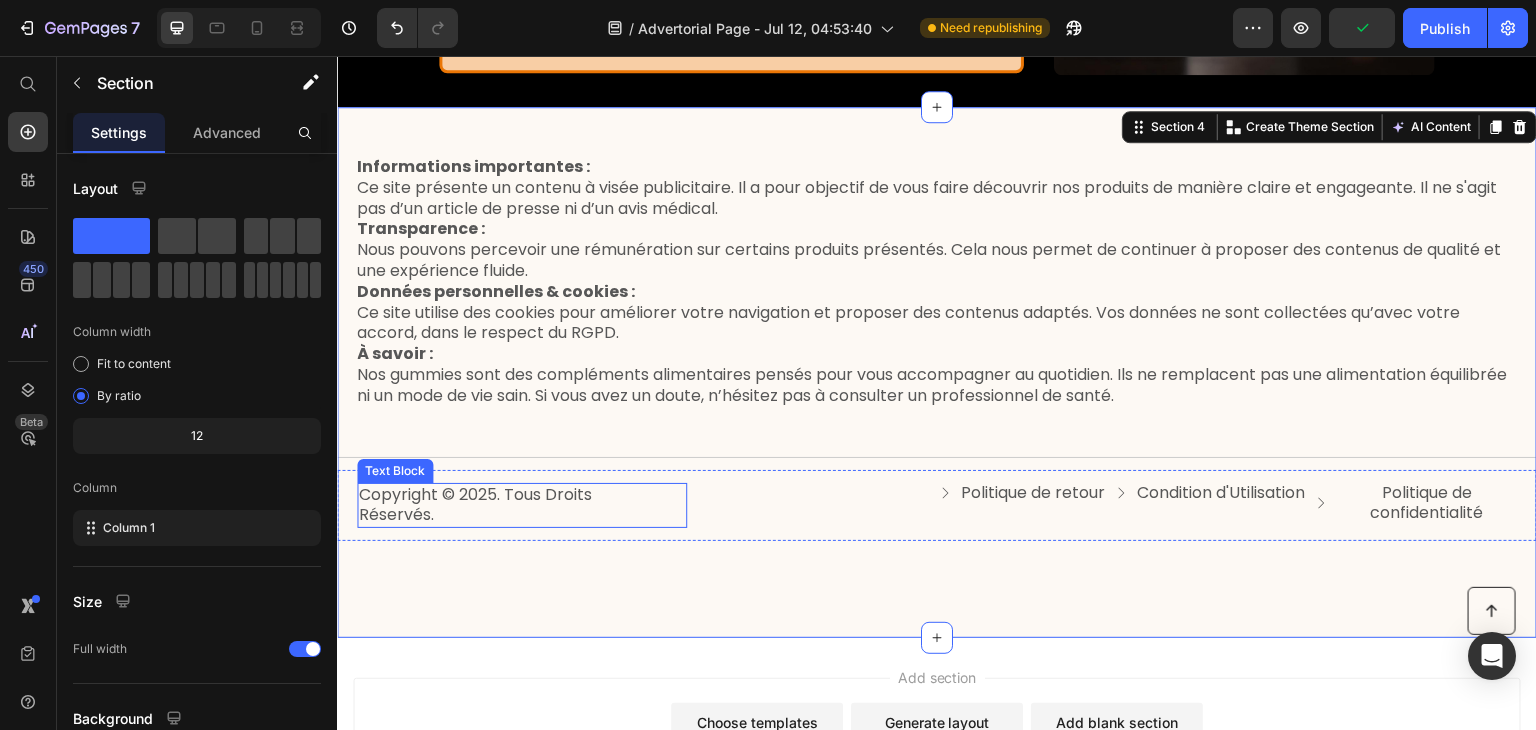 click on "Copyright © 2025. Tous Droits Réservés." at bounding box center [513, 506] 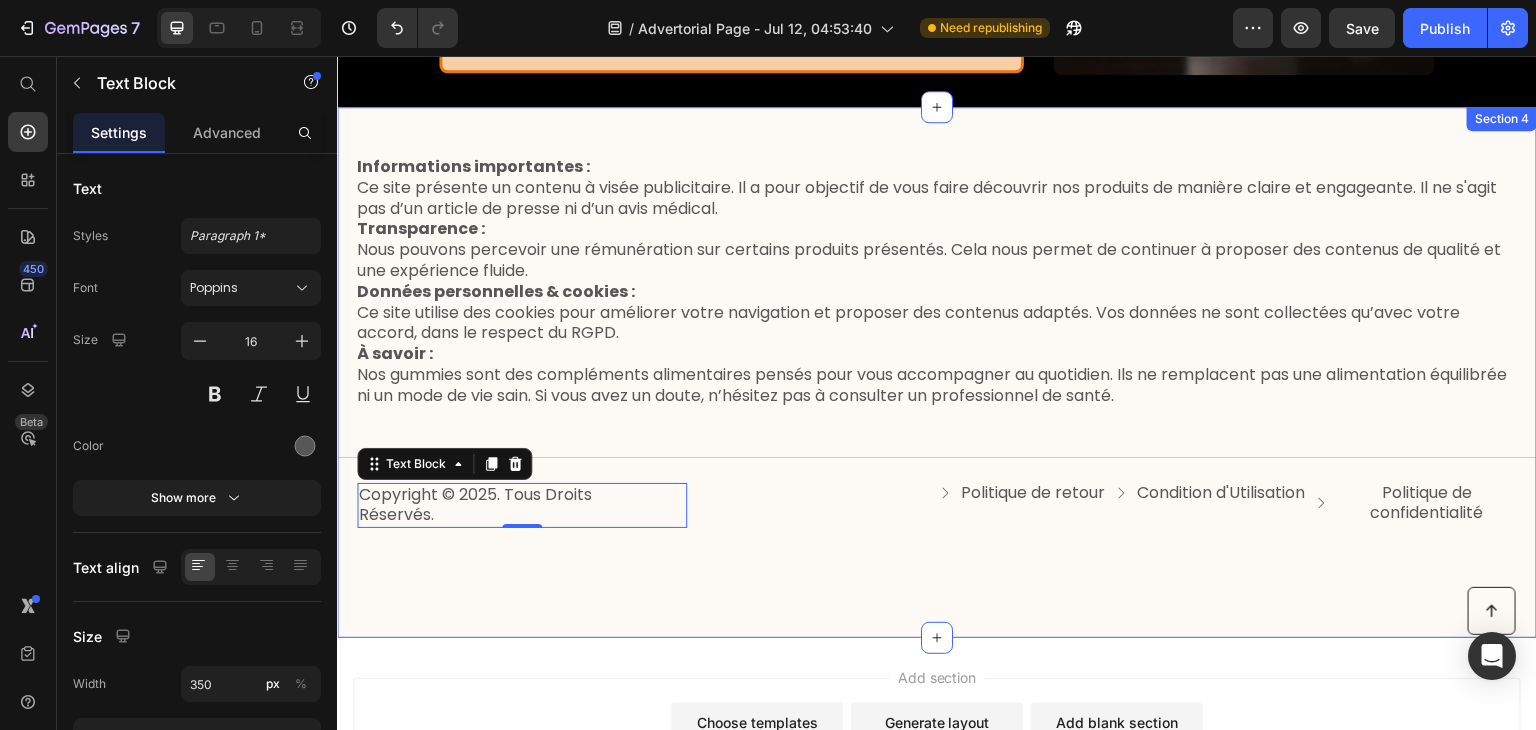 click on "Informations importantes : Ce site présente un contenu à visée publicitaire. Il a pour objectif de vous faire découvrir nos produits de manière claire et engageante. Il ne s'agit pas d’un article de presse ni d’un avis médical. Transparence : Nous pouvons percevoir une rémunération sur certains produits présentés. Cela nous permet de continuer à proposer des contenus de qualité et une expérience fluide. Données personnelles & cookies : Ce site utilise des cookies pour améliorer votre navigation et proposer des contenus adaptés. Vos données ne sont collectées qu’avec votre accord, dans le respect du RGPD. À savoir : Nos gummies sont des compléments alimentaires pensés pour vous accompagner au quotidien. Ils ne remplacent pas une alimentation équilibrée ni un mode de vie sain. Si vous avez un doute, n’hésitez pas à consulter un professionnel de santé. Text Block                Title Line Copyright © 2025. Tous Droits Réservés. Text Block   0
Button Button Row" at bounding box center (937, 372) 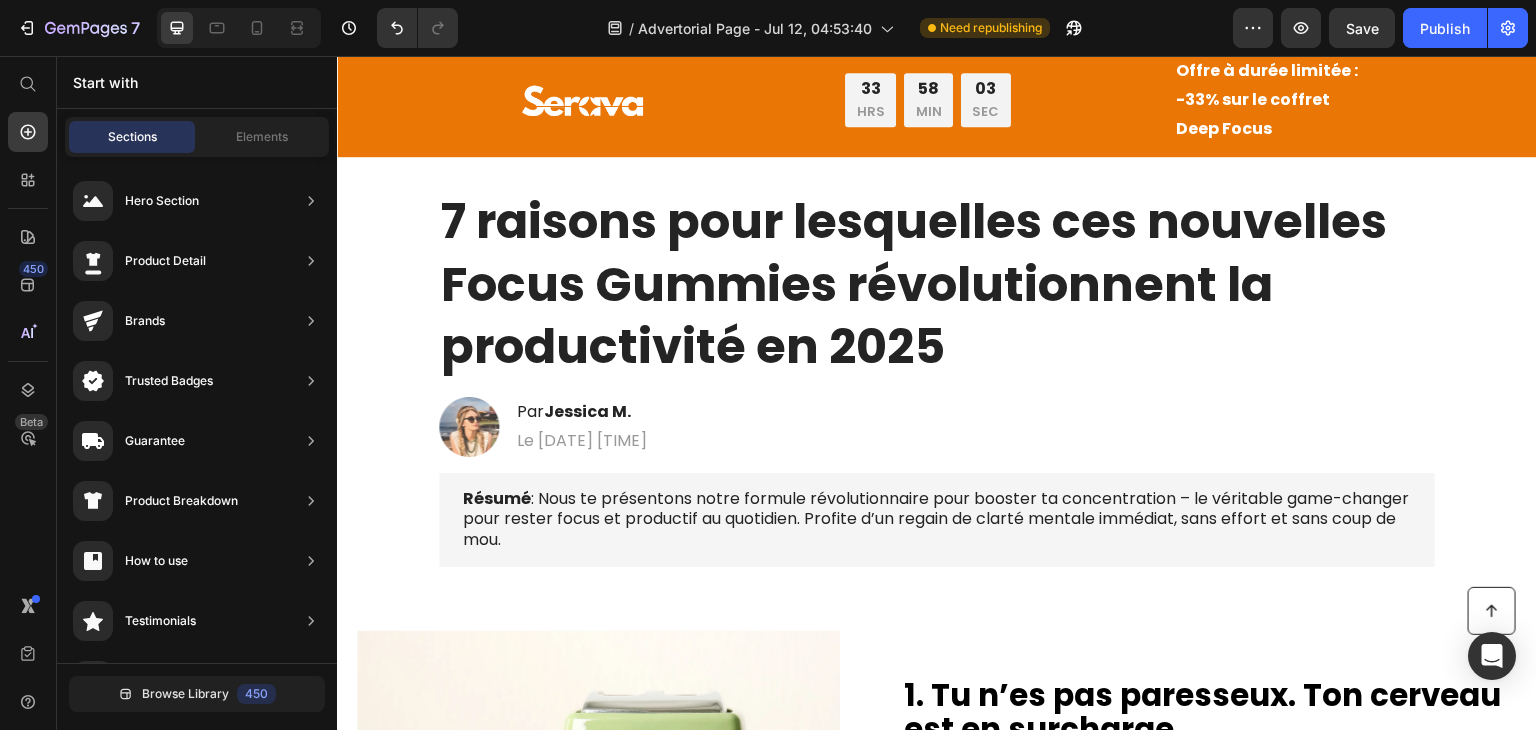 scroll, scrollTop: 0, scrollLeft: 0, axis: both 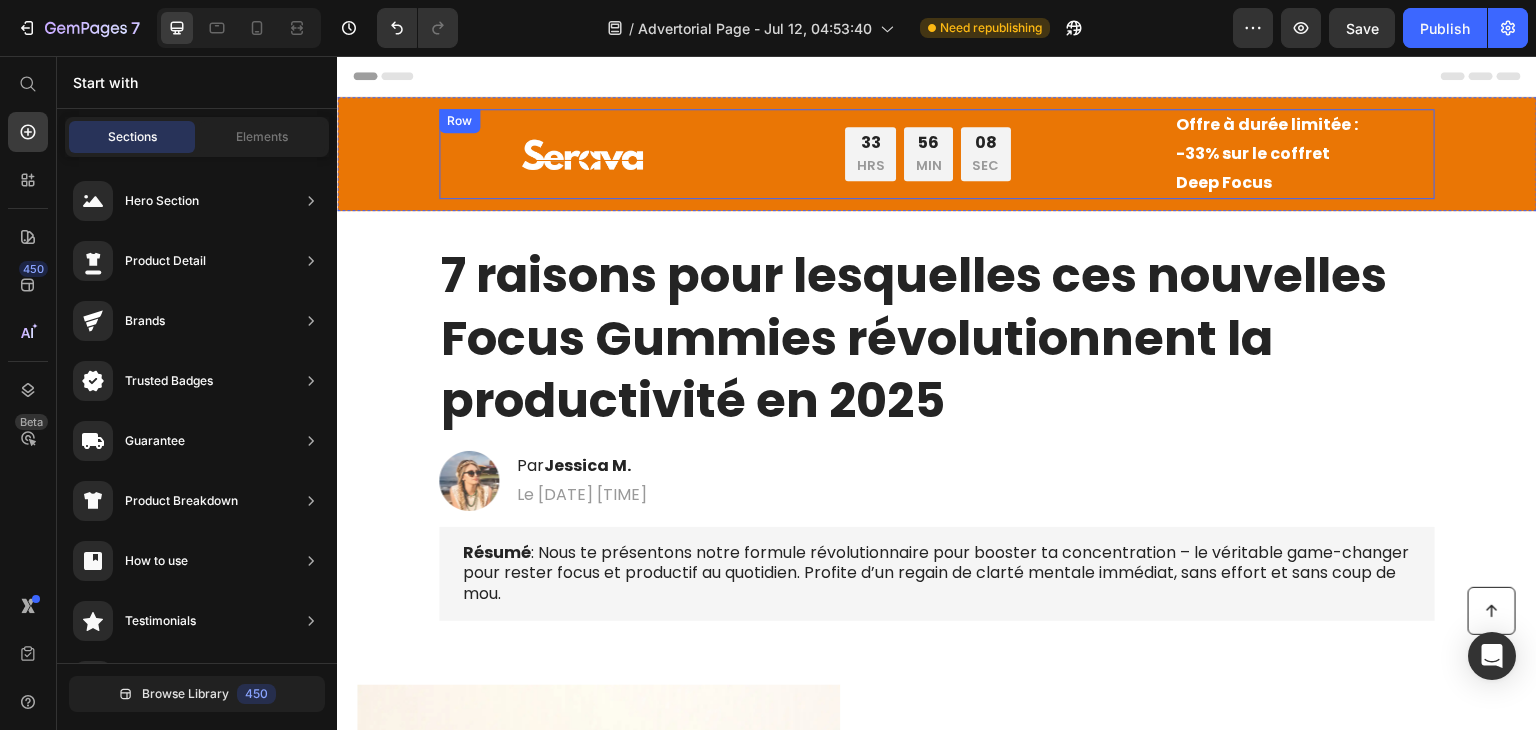 click on "Image Offre à durée limitée : -33% sur le coffret Deep Focus Text Block 33 HRS 56 MIN 08 SEC Countdown Timer Row Offre à durée limitée : -33% sur le coffret Deep Focus Text Block Row" at bounding box center (937, 154) 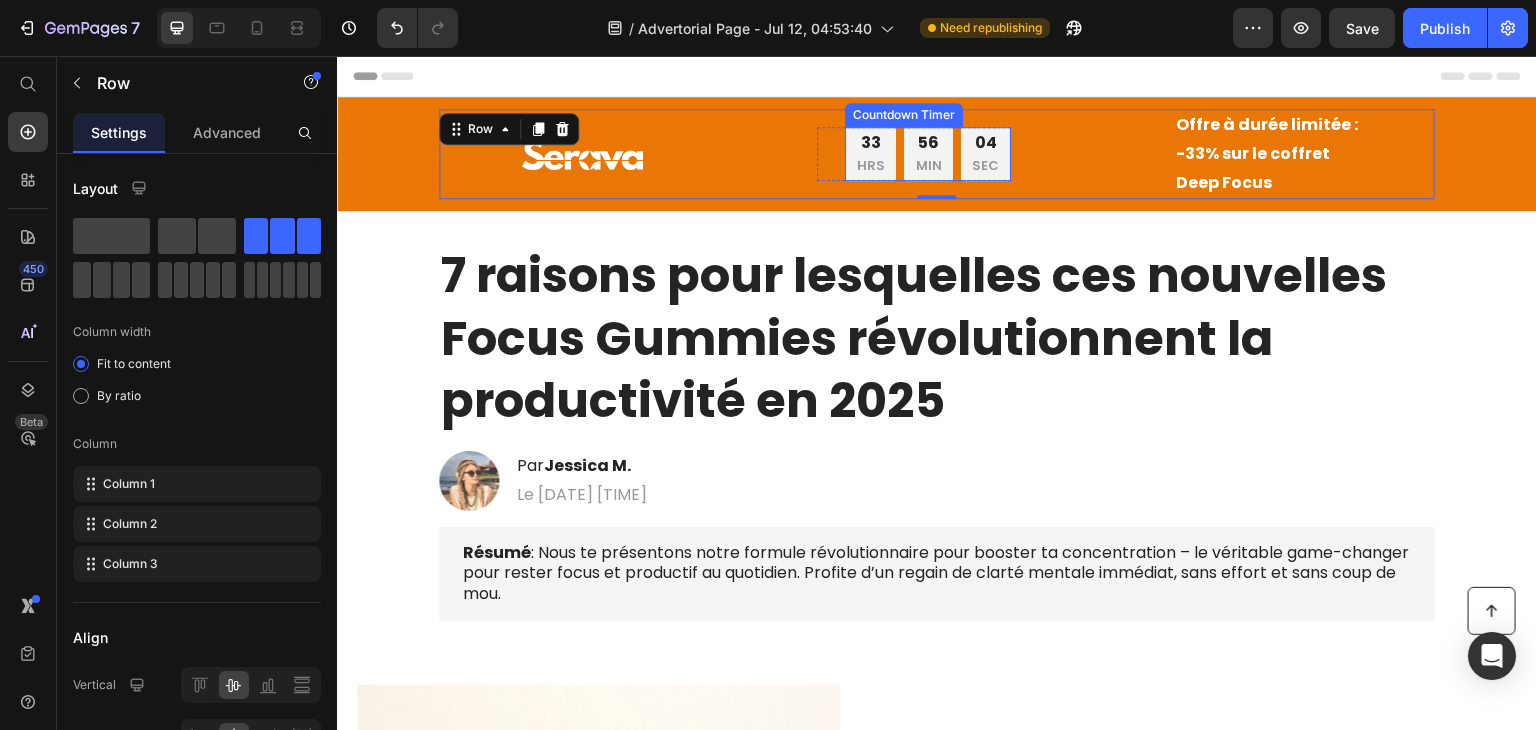 click on "33" at bounding box center (871, 143) 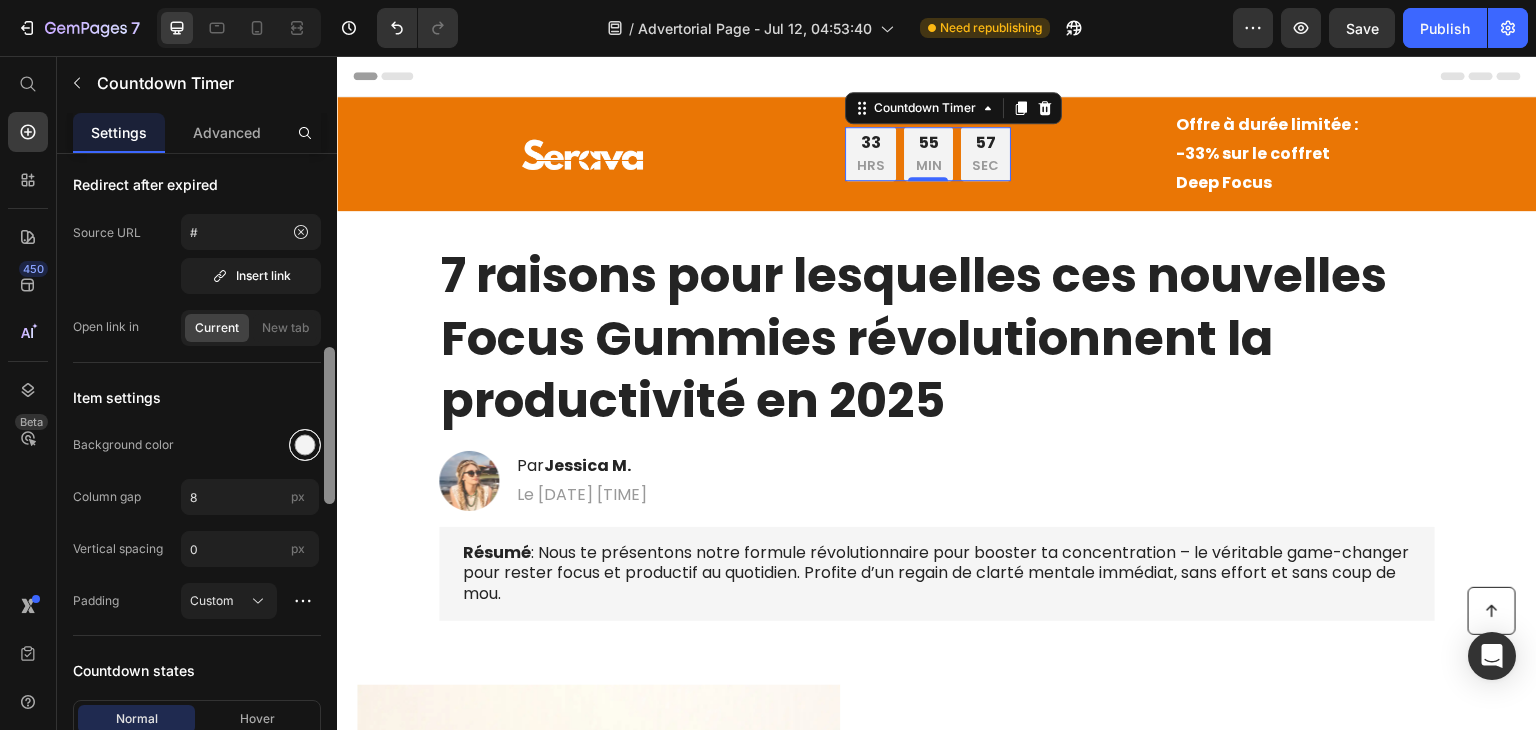 scroll, scrollTop: 741, scrollLeft: 0, axis: vertical 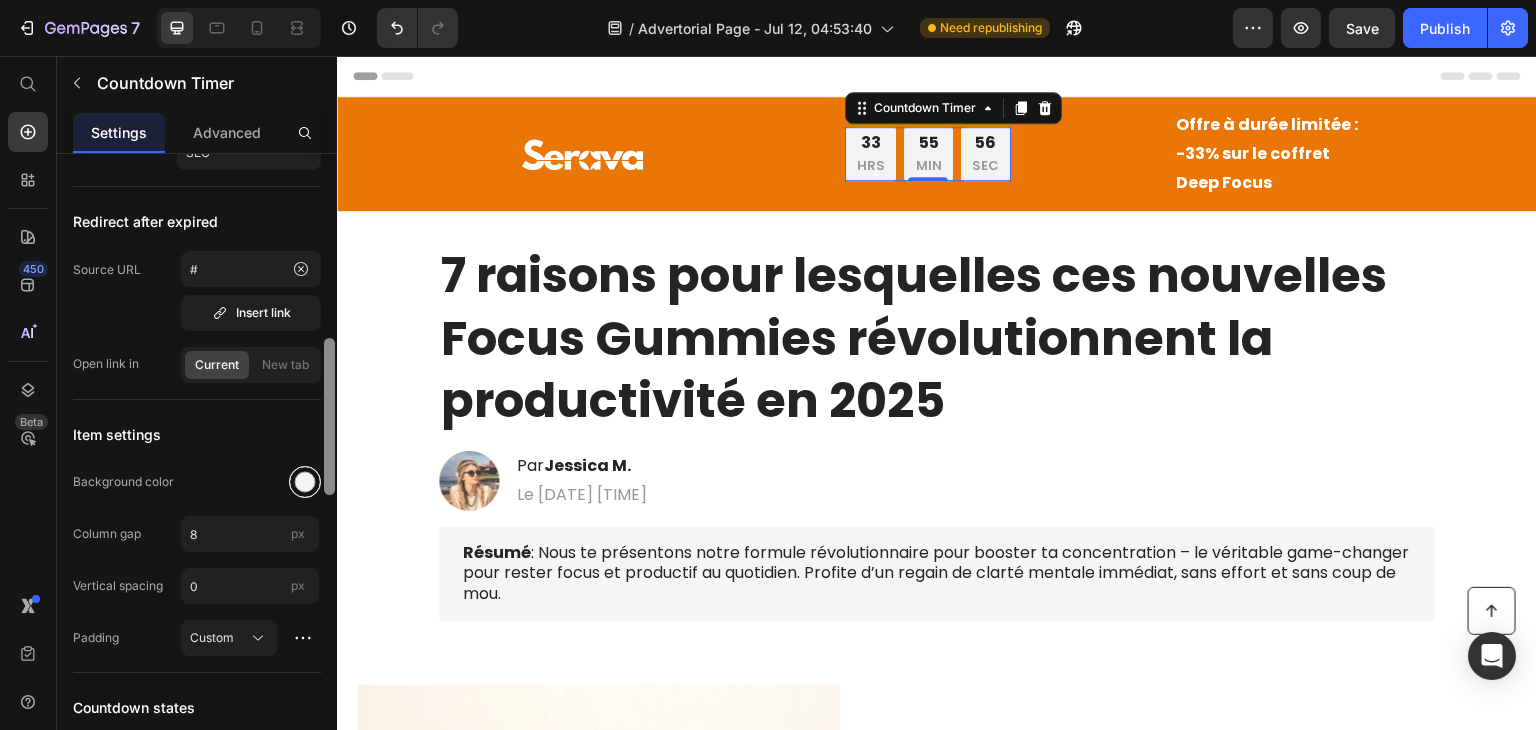 drag, startPoint x: 329, startPoint y: 269, endPoint x: 317, endPoint y: 454, distance: 185.38878 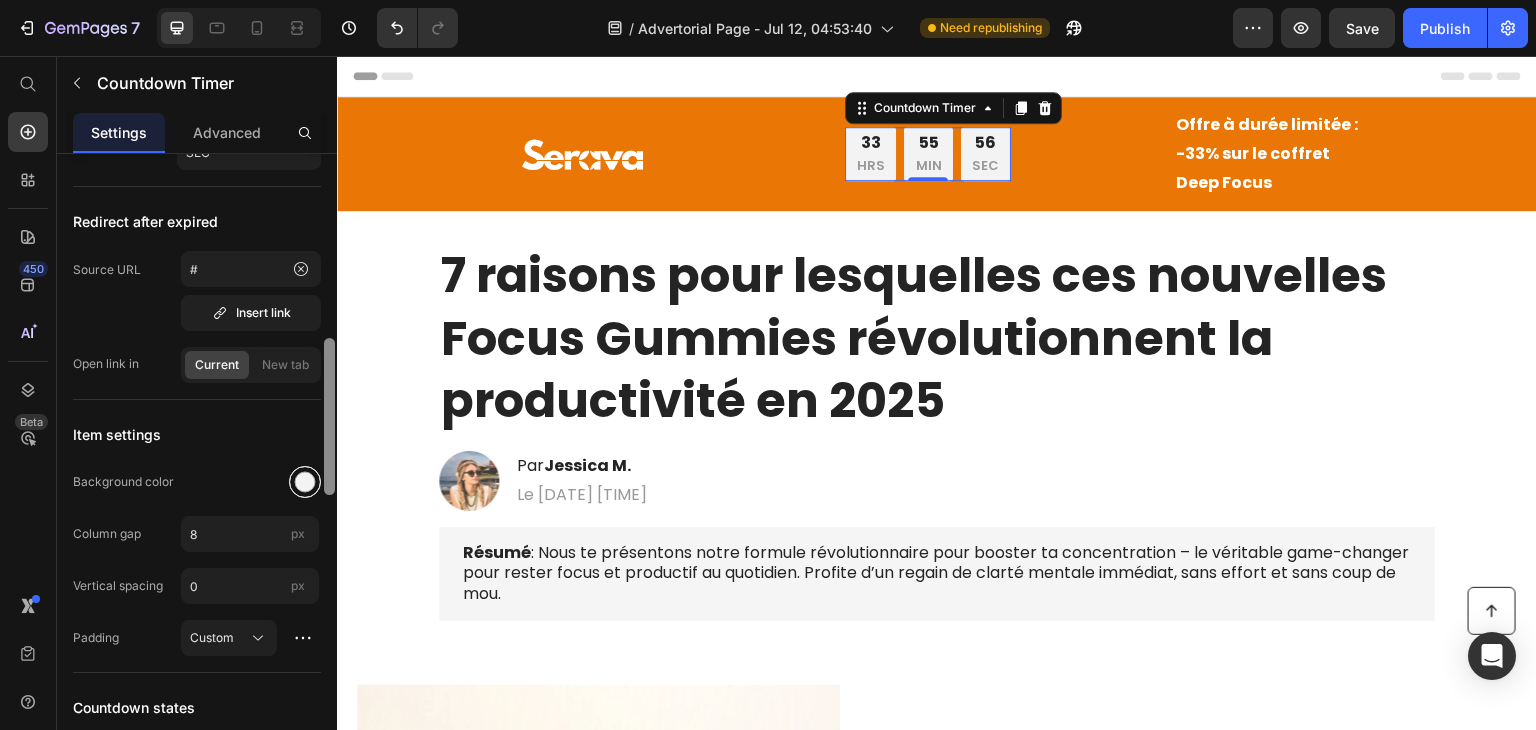 click on "Countdown settings Type End at Date [MONTH] [DAY] [YEAR] [TIME] Time zone UTC-1 Auto hide when timeout Label Week Day Hour HRS Minute MIN Second SEC Redirect after expired Source URL #  Insert link   Open link in  Current New tab Item settings Background color Column gap 8 px Vertical spacing 0 px Padding Custom Countdown states Normal Hover Border Corner 3 3 3 3 Number text Styles Heading 6* Font Poppins Size 16 Color Show more Label text Styles Paragraph 2* Font Poppins Size 13 Color Show more Align  Delete element" at bounding box center [197, 470] 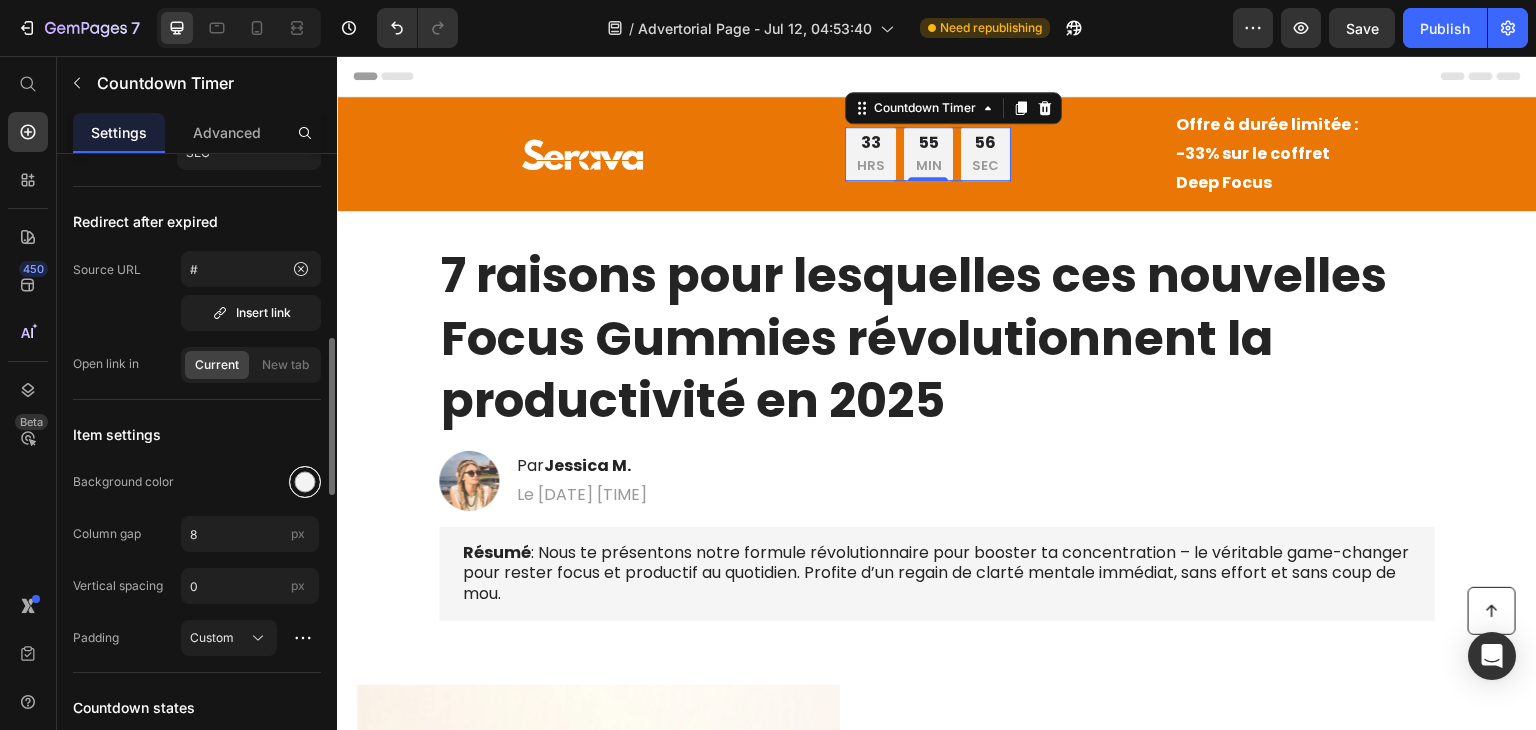 click at bounding box center (305, 482) 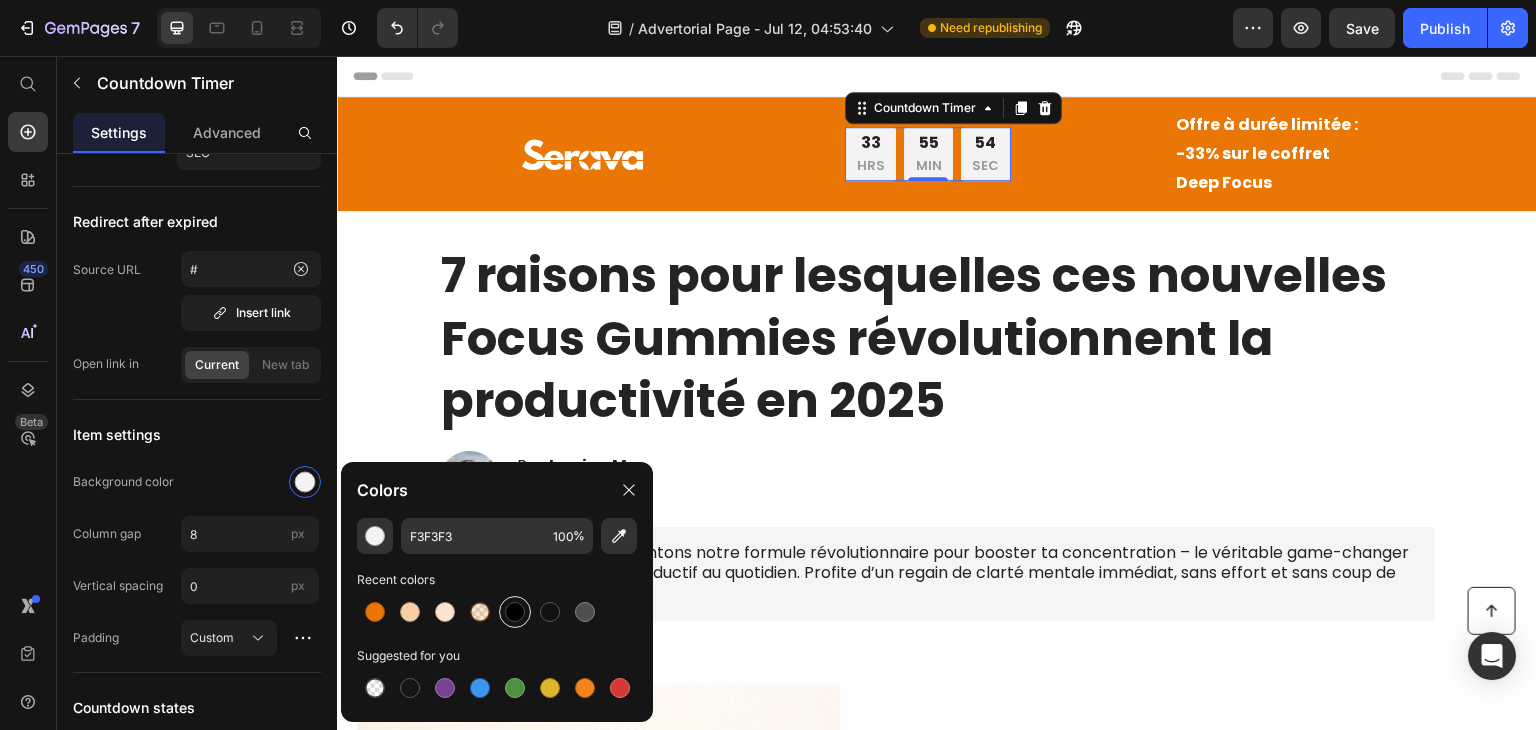click at bounding box center [515, 612] 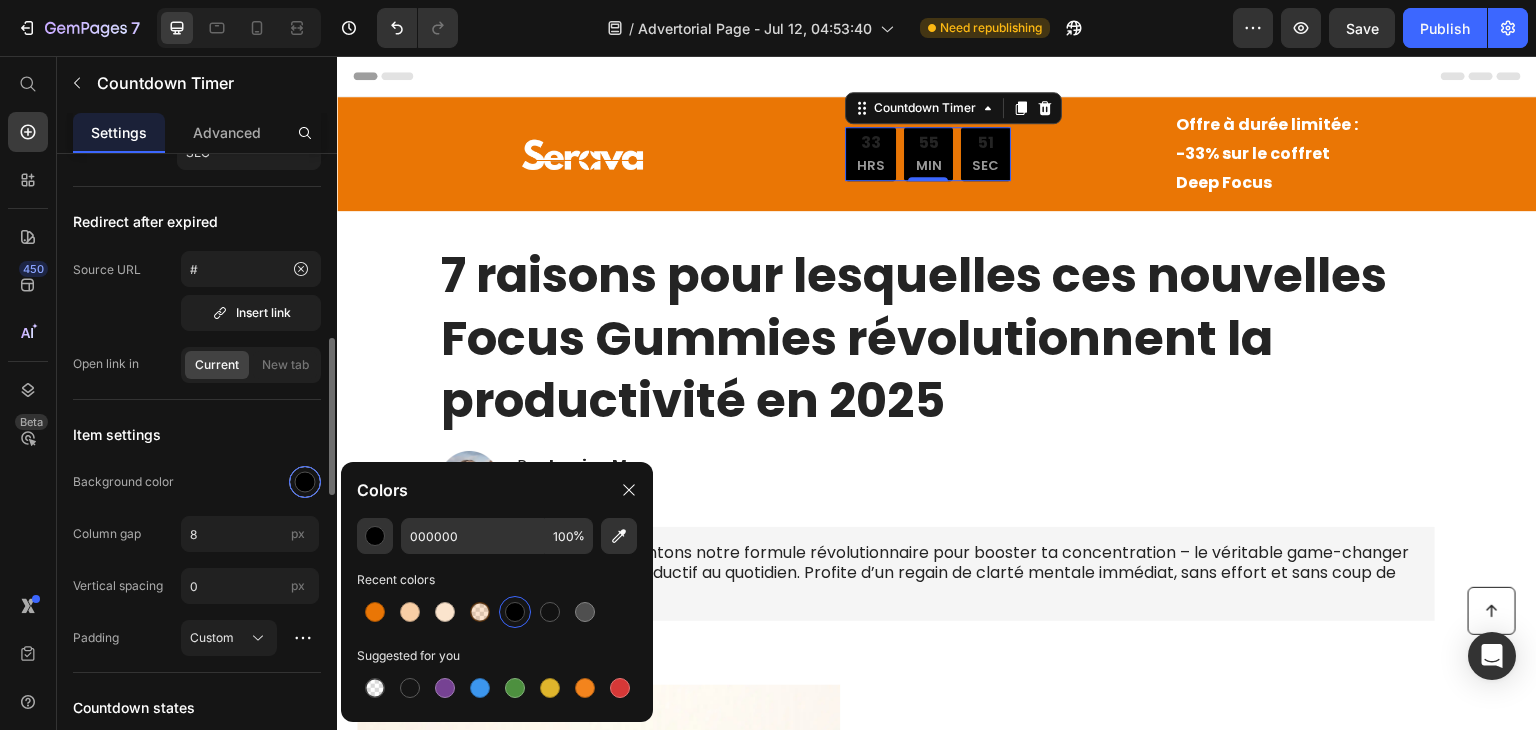 click at bounding box center (305, 482) 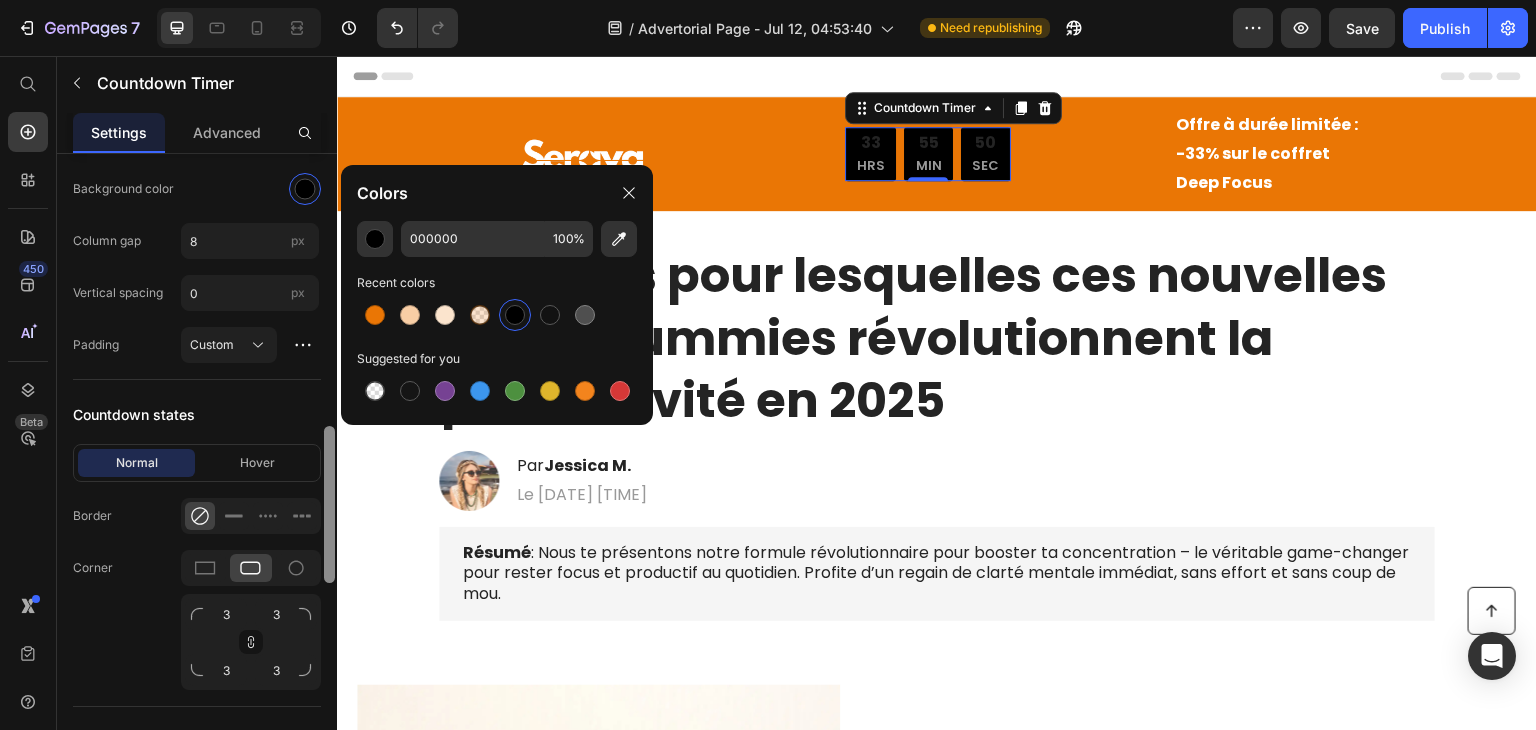 scroll, scrollTop: 1046, scrollLeft: 0, axis: vertical 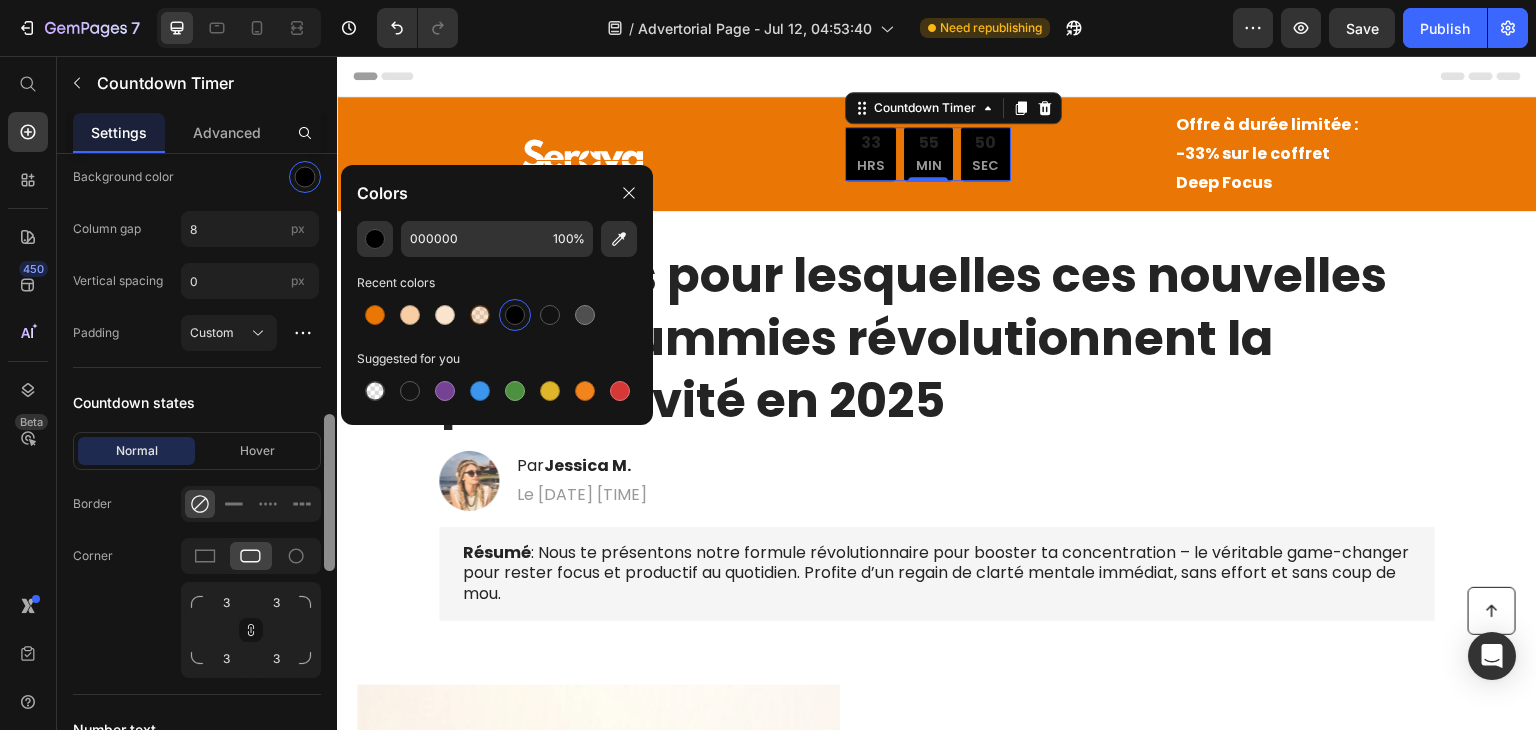 drag, startPoint x: 329, startPoint y: 440, endPoint x: 331, endPoint y: 516, distance: 76.02631 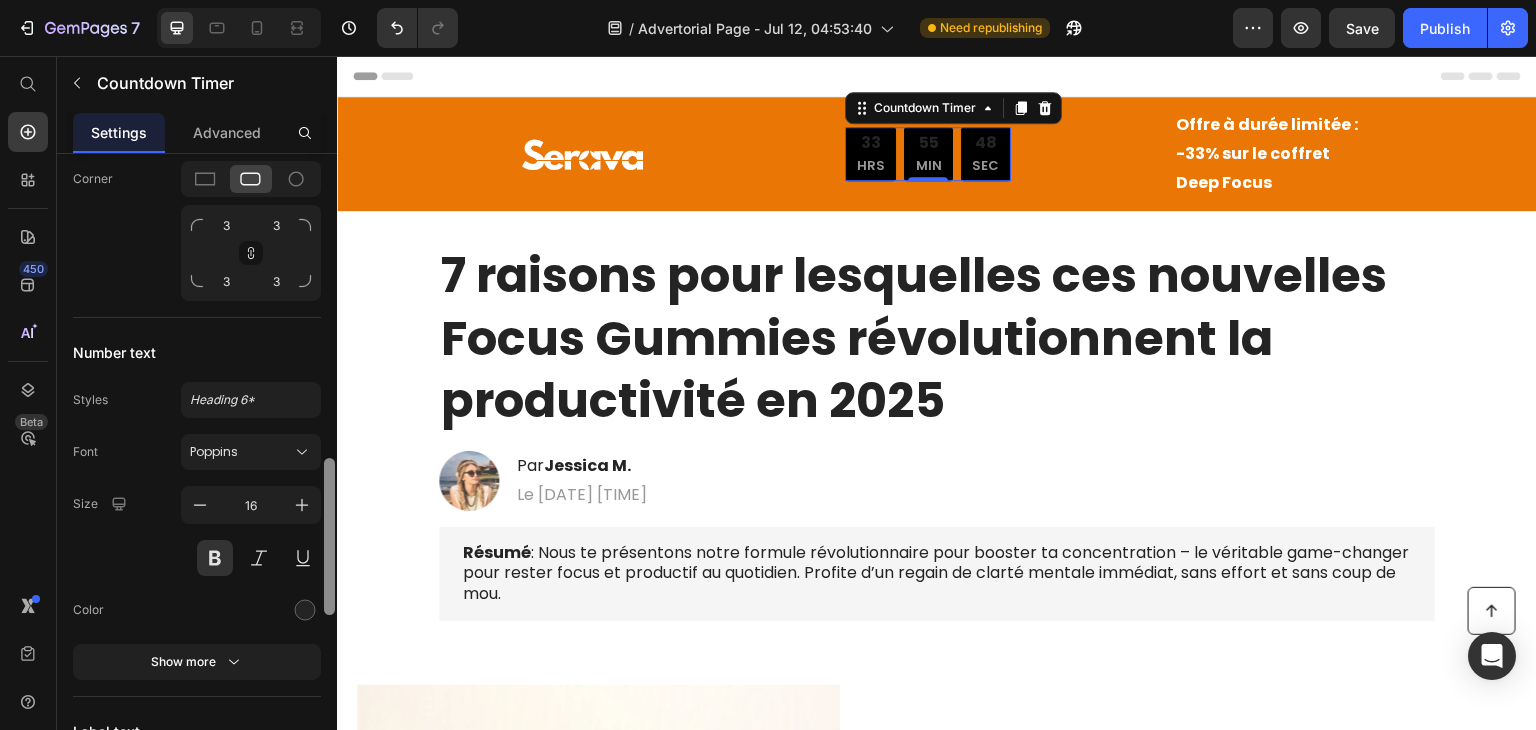 scroll, scrollTop: 1427, scrollLeft: 0, axis: vertical 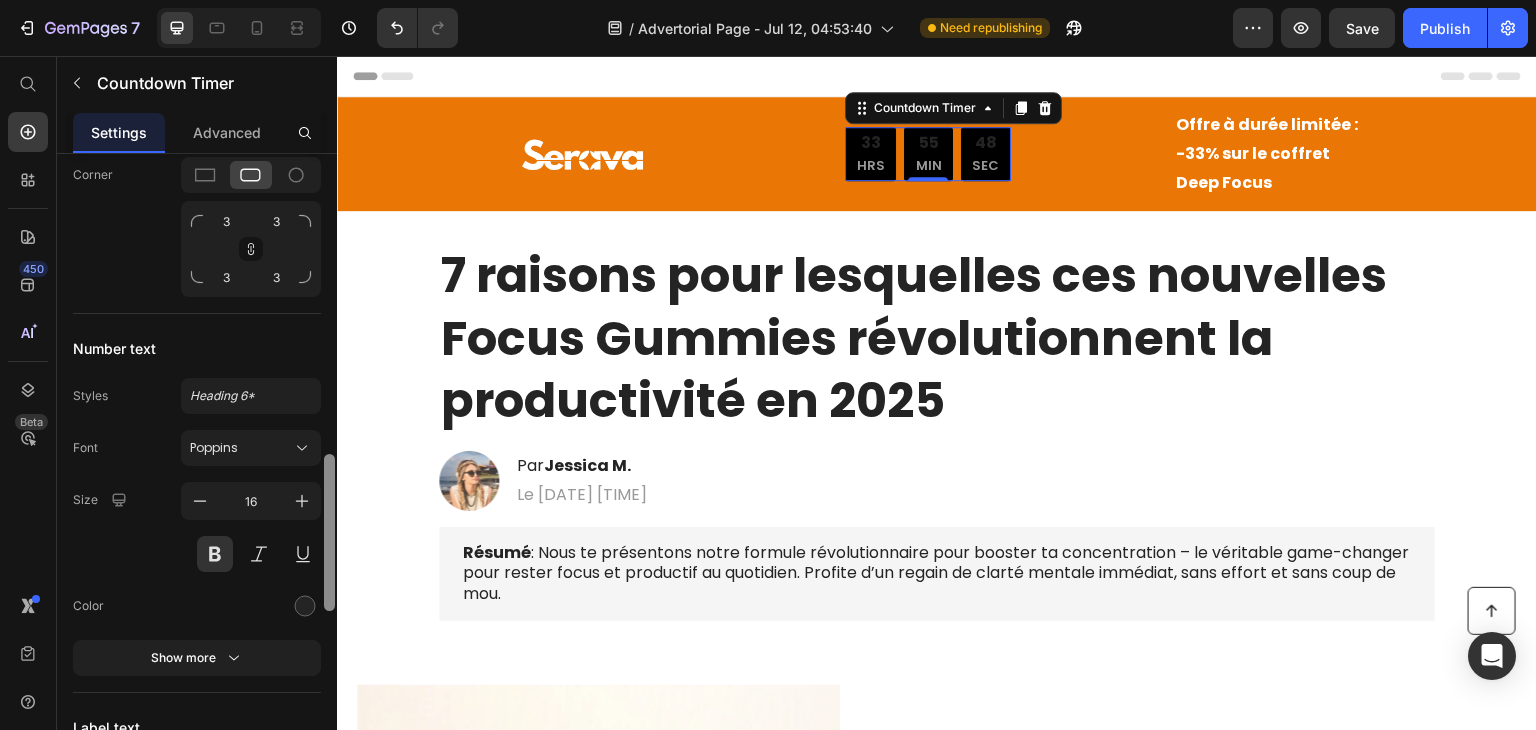 drag, startPoint x: 327, startPoint y: 507, endPoint x: 328, endPoint y: 602, distance: 95.005264 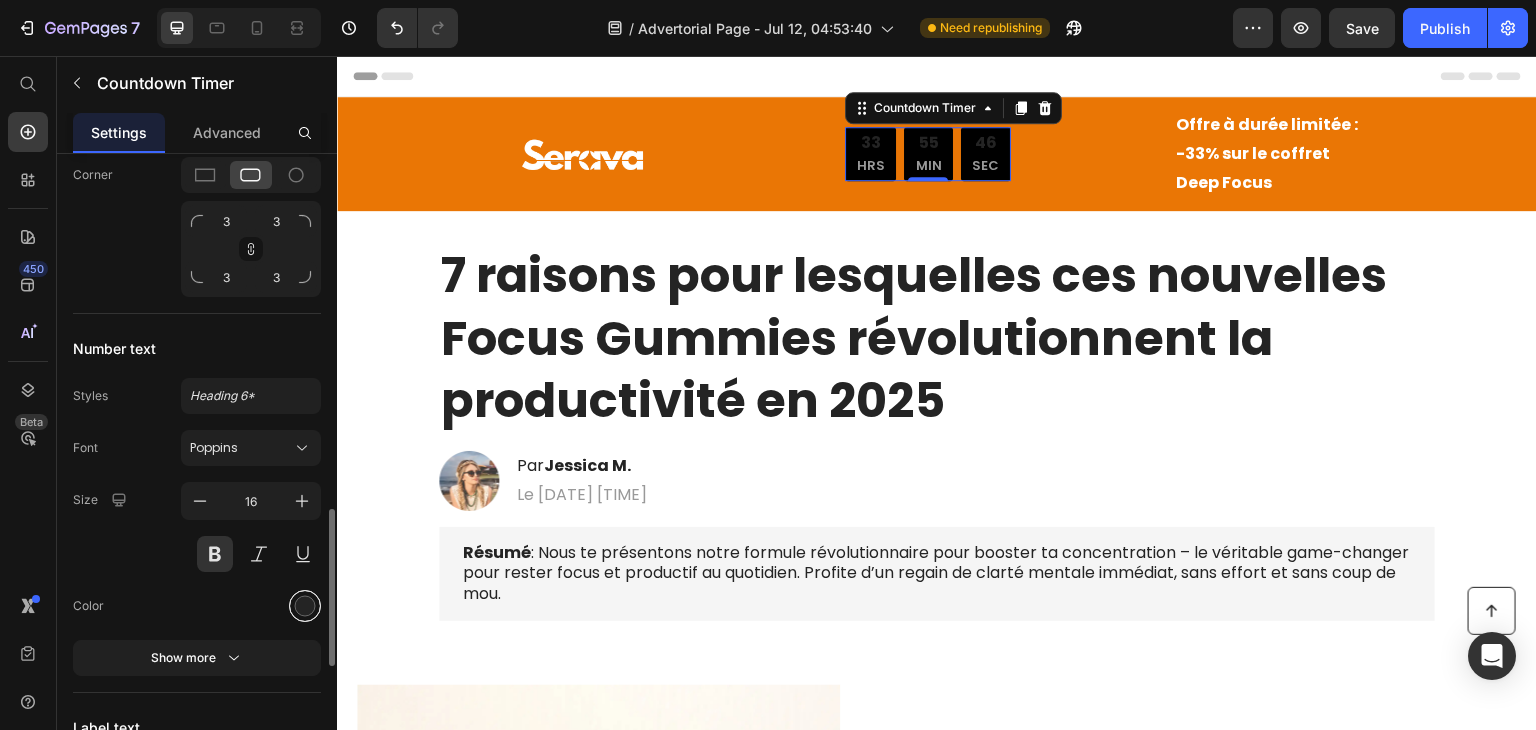 click at bounding box center (305, 606) 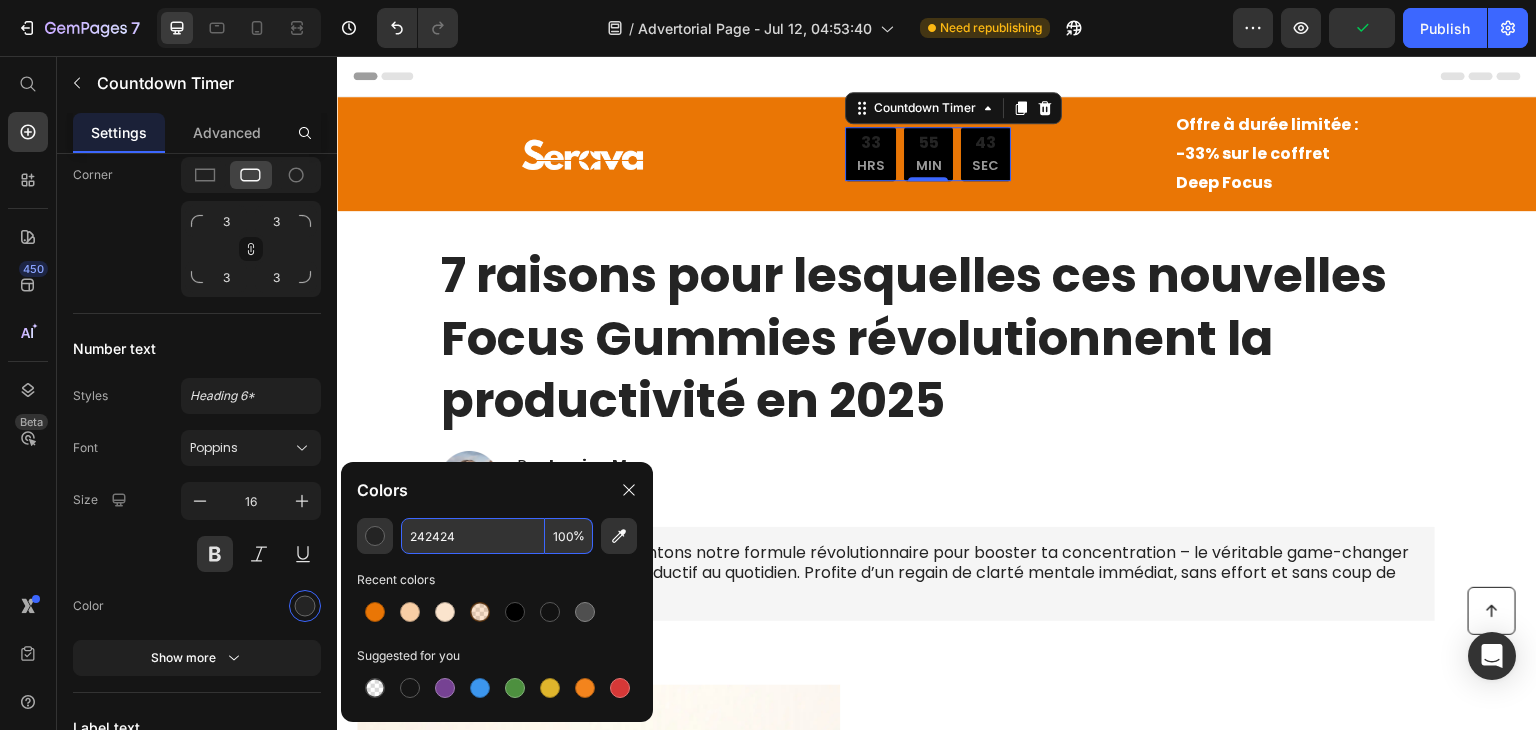 click on "242424" at bounding box center [473, 536] 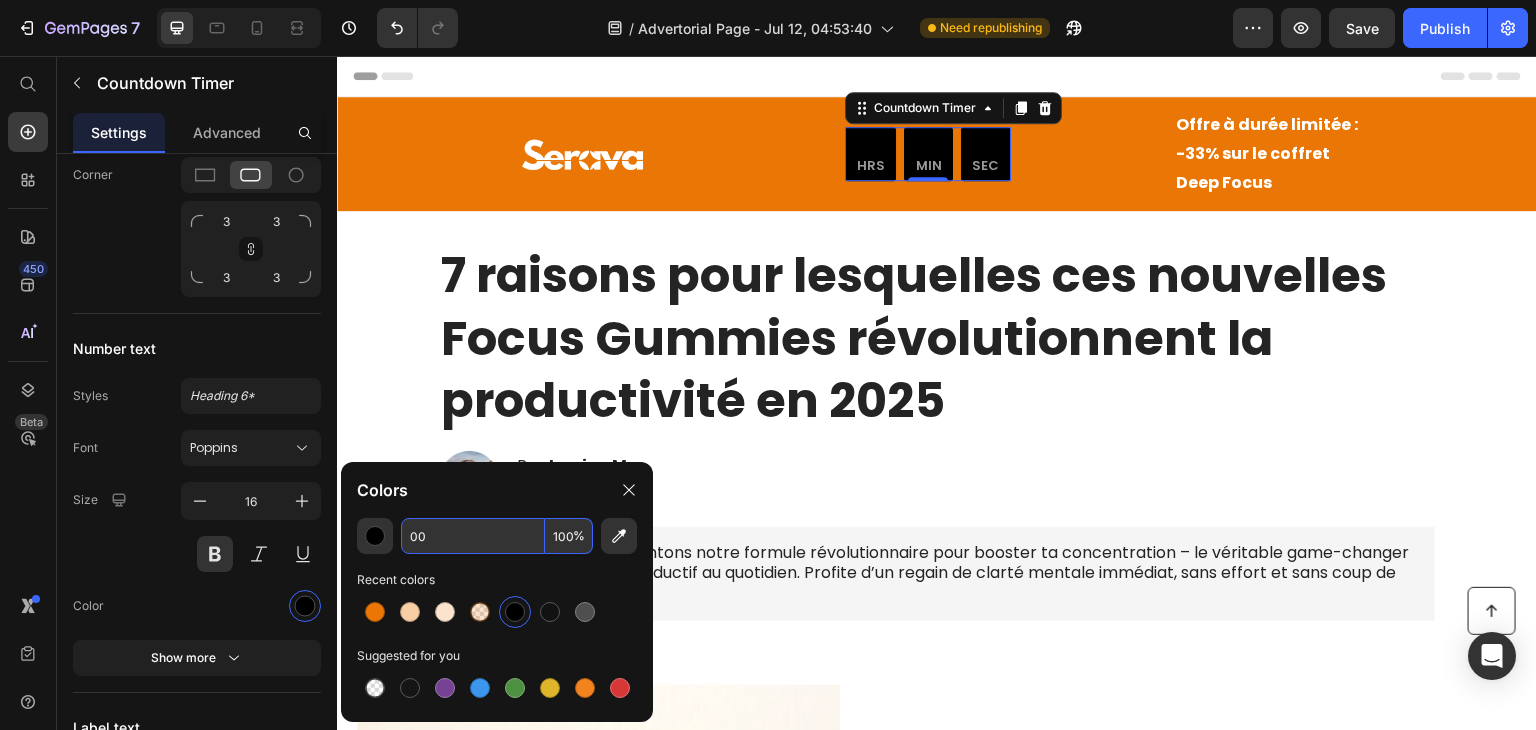 type on "0" 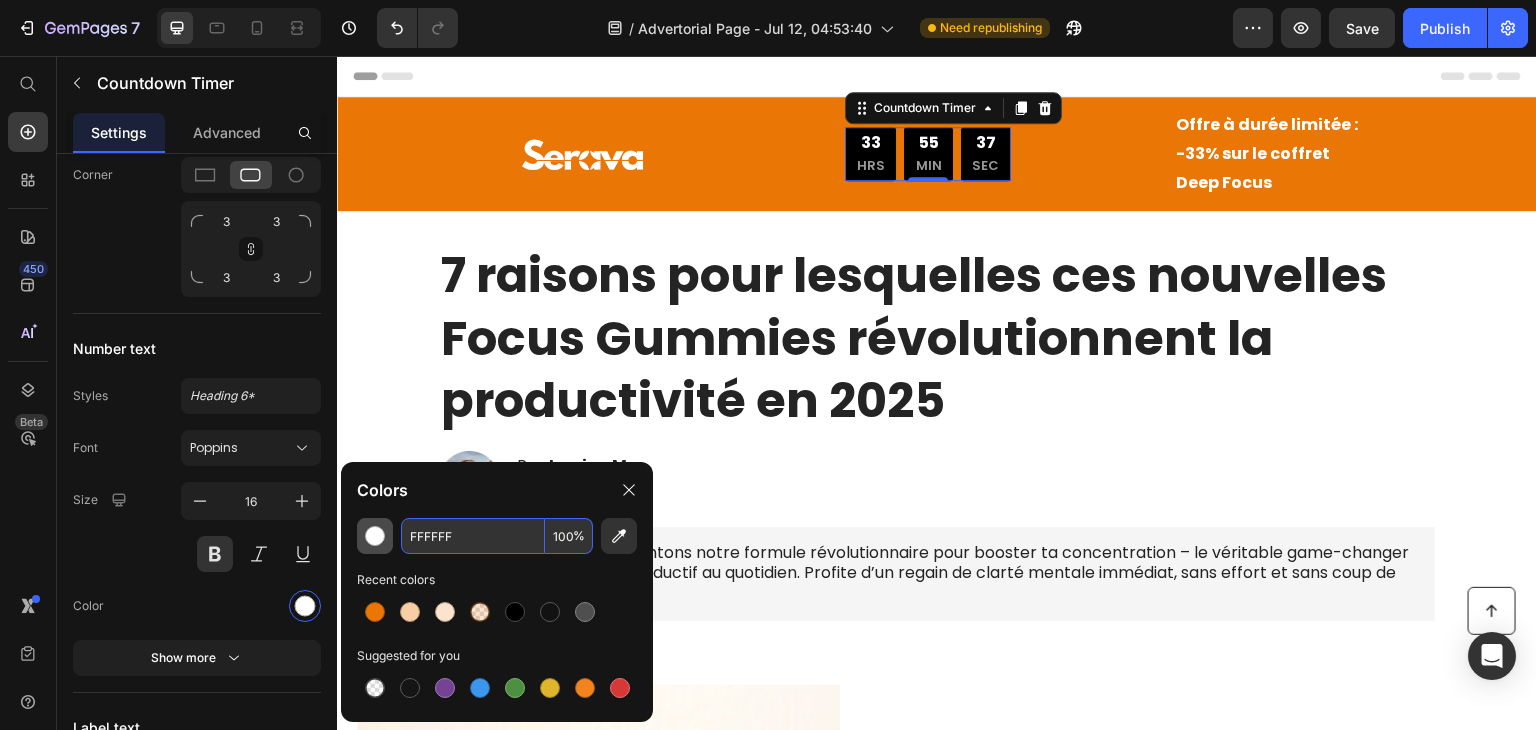 type on "FFFFFF" 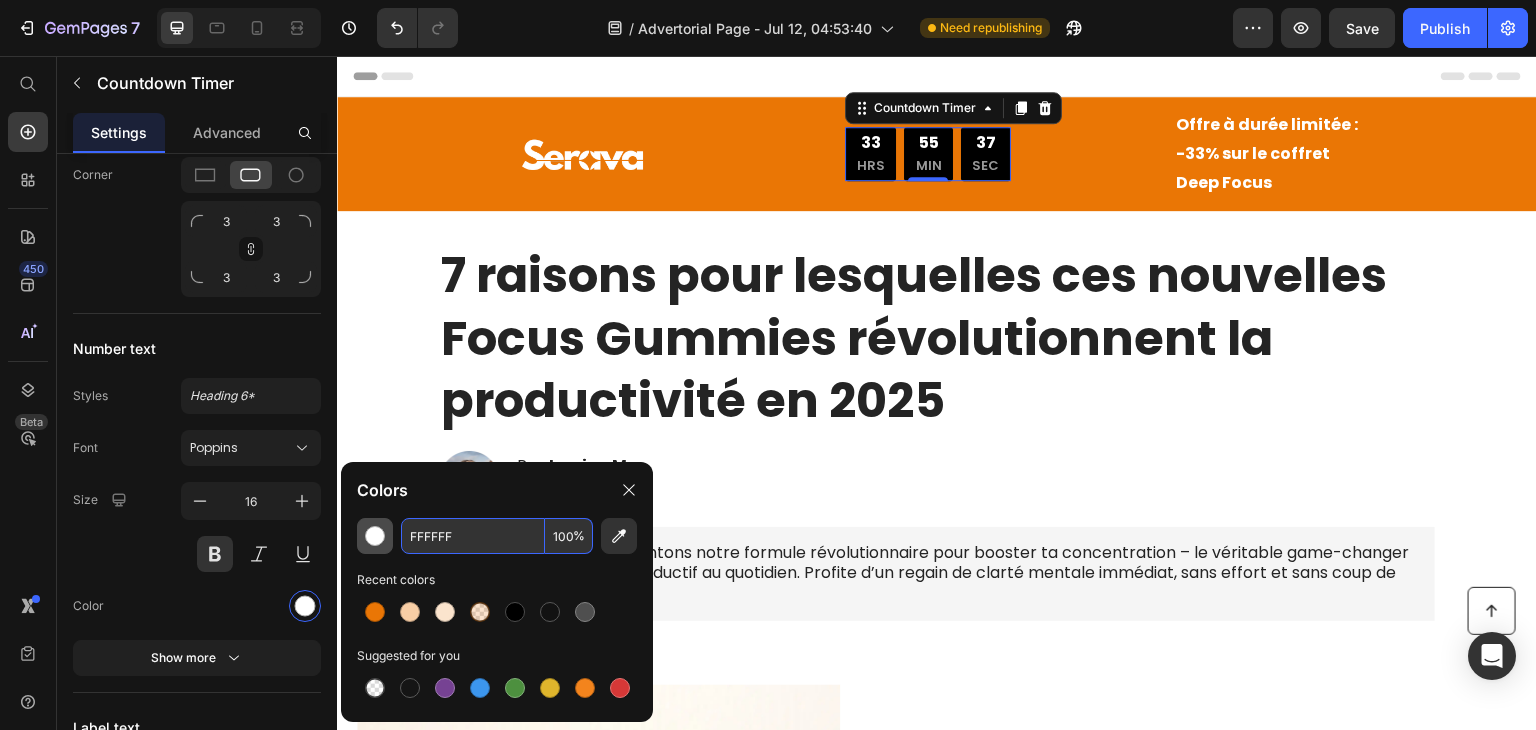 click at bounding box center (375, 536) 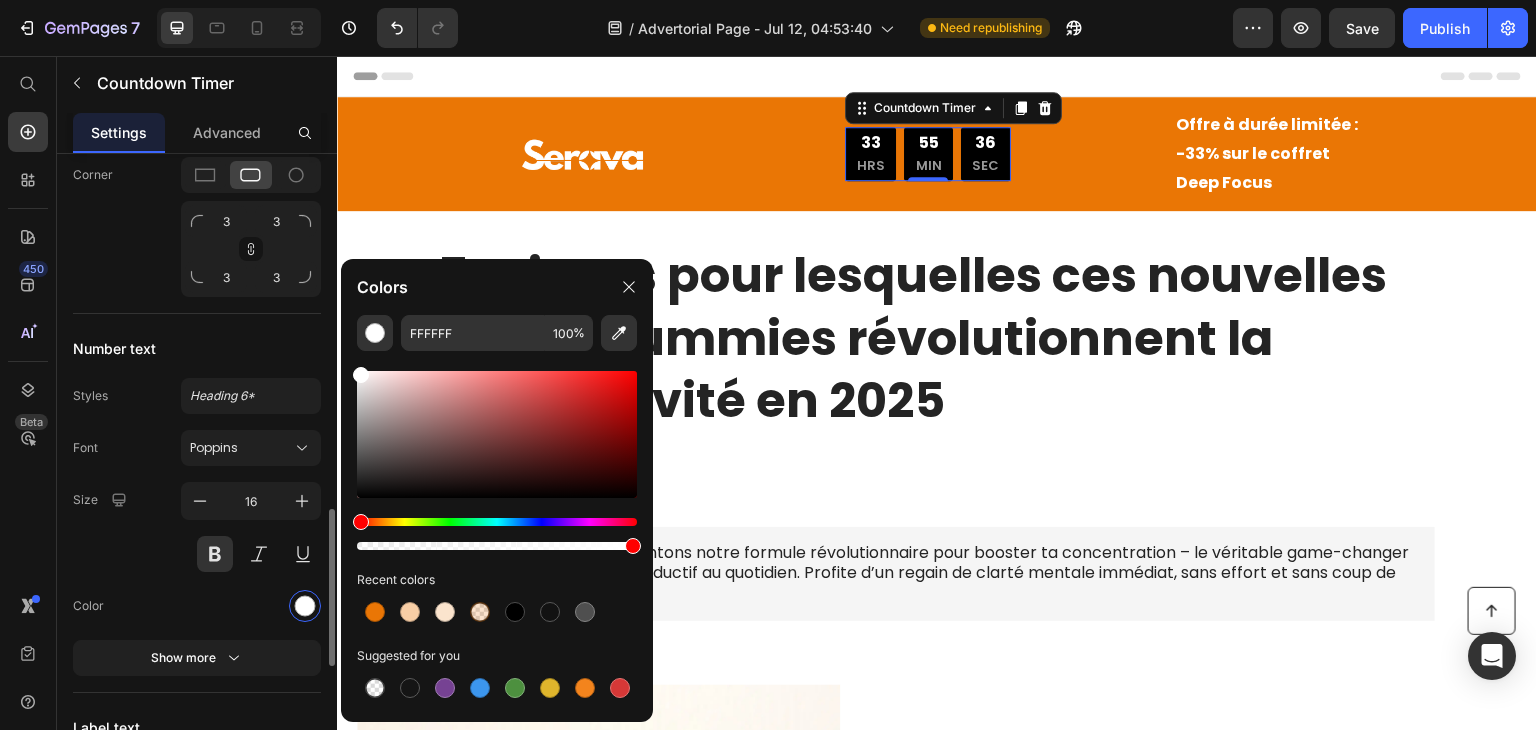 click at bounding box center [251, 606] 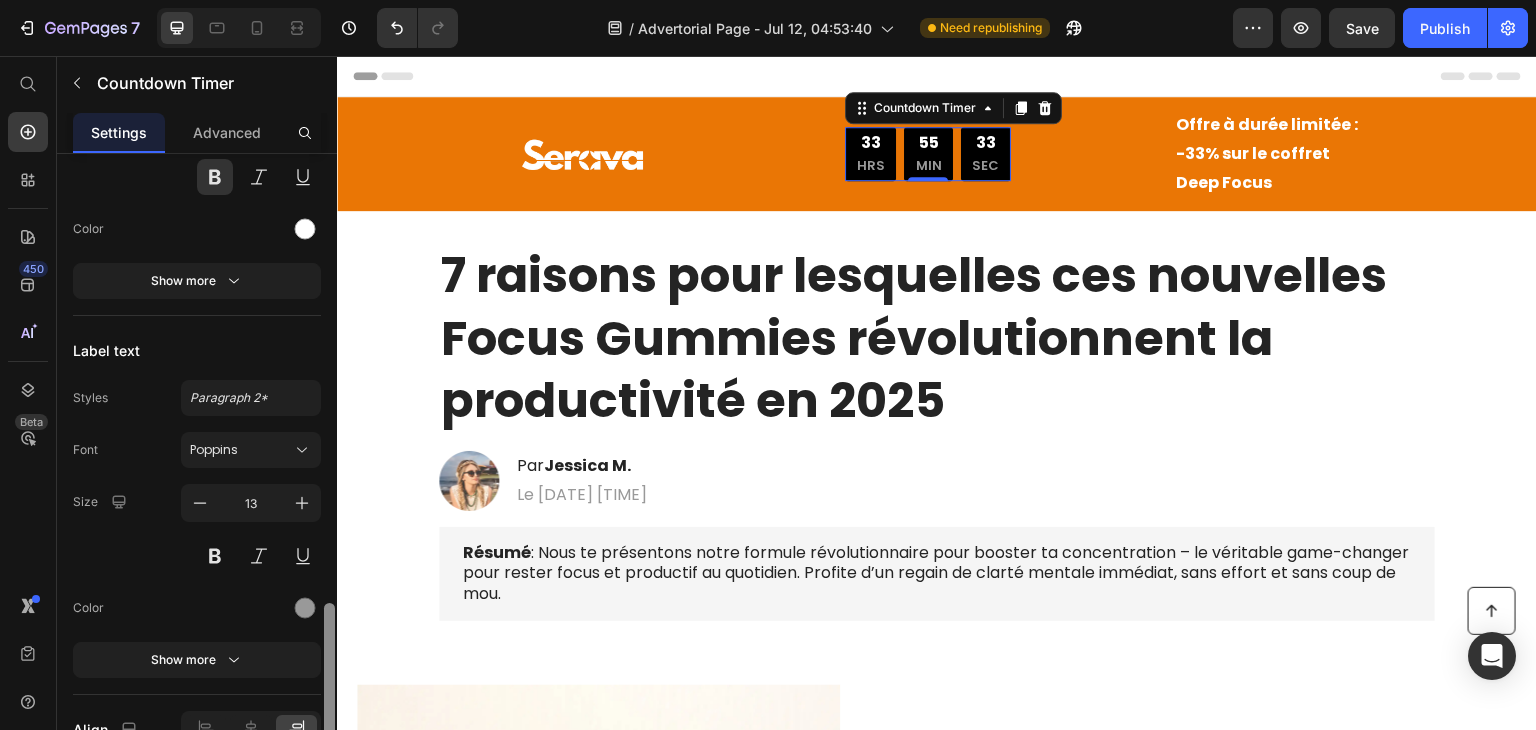 scroll, scrollTop: 1824, scrollLeft: 0, axis: vertical 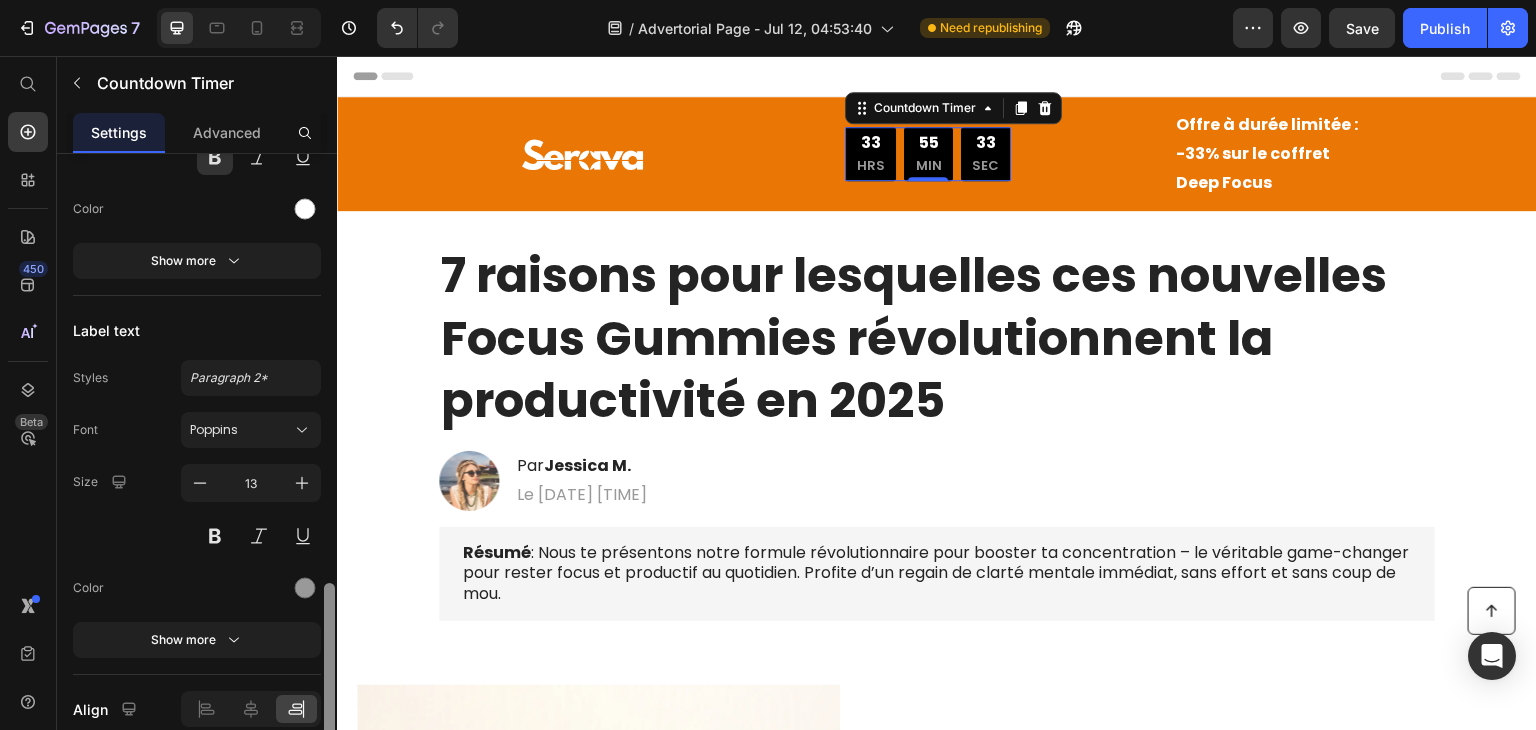 drag, startPoint x: 332, startPoint y: 583, endPoint x: 329, endPoint y: 682, distance: 99.04544 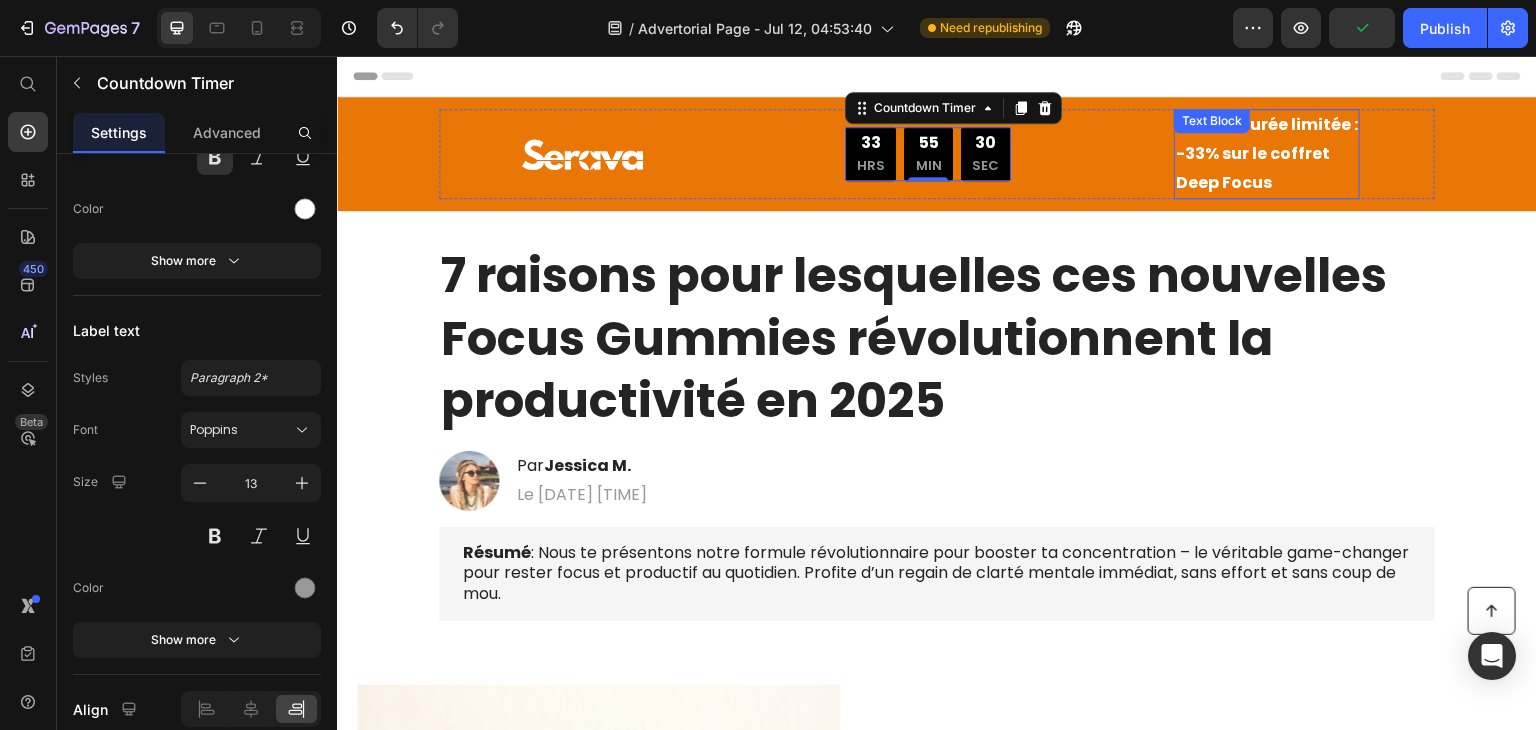 click on "Offre à durée limitée : -33% sur le coffret Deep Focus Text Block" at bounding box center (1267, 154) 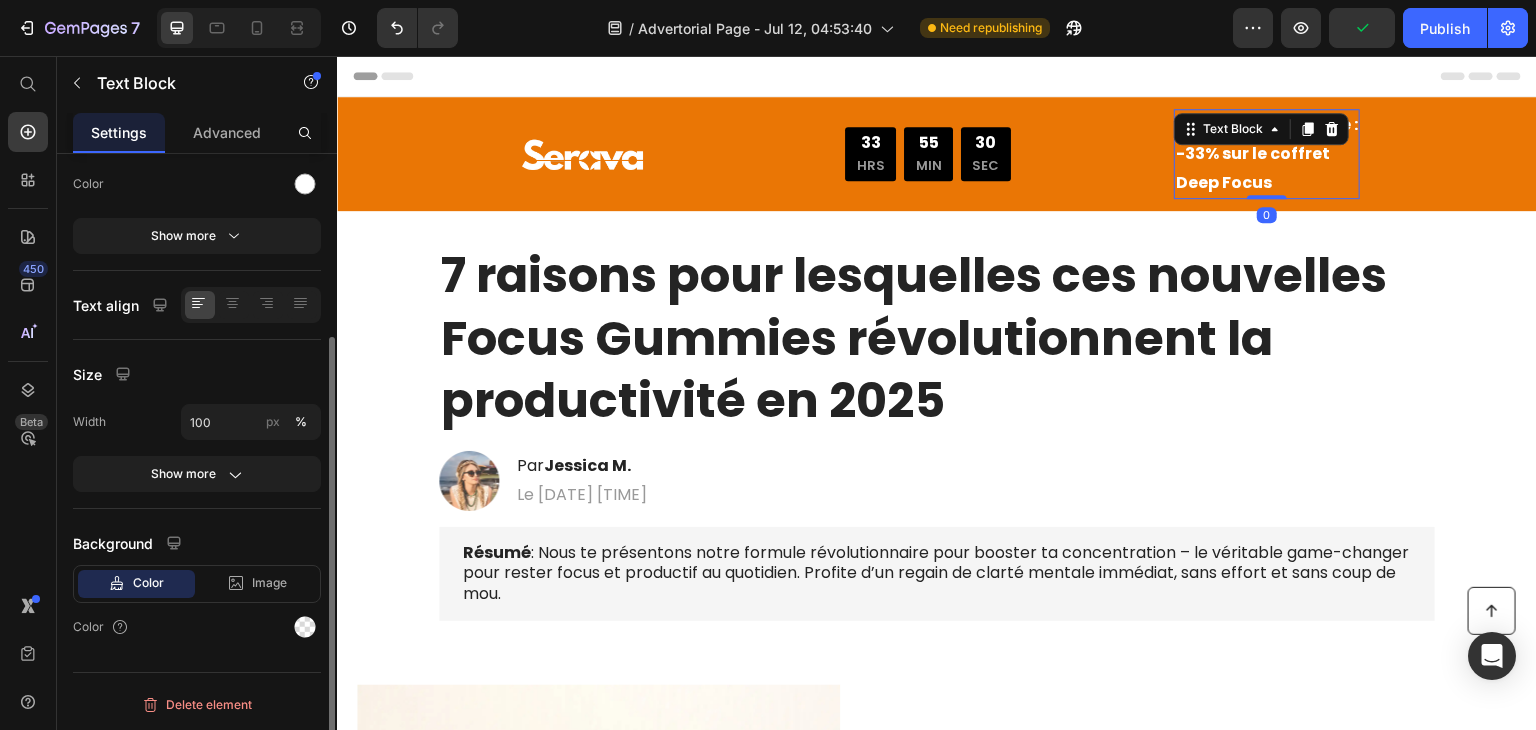 scroll, scrollTop: 0, scrollLeft: 0, axis: both 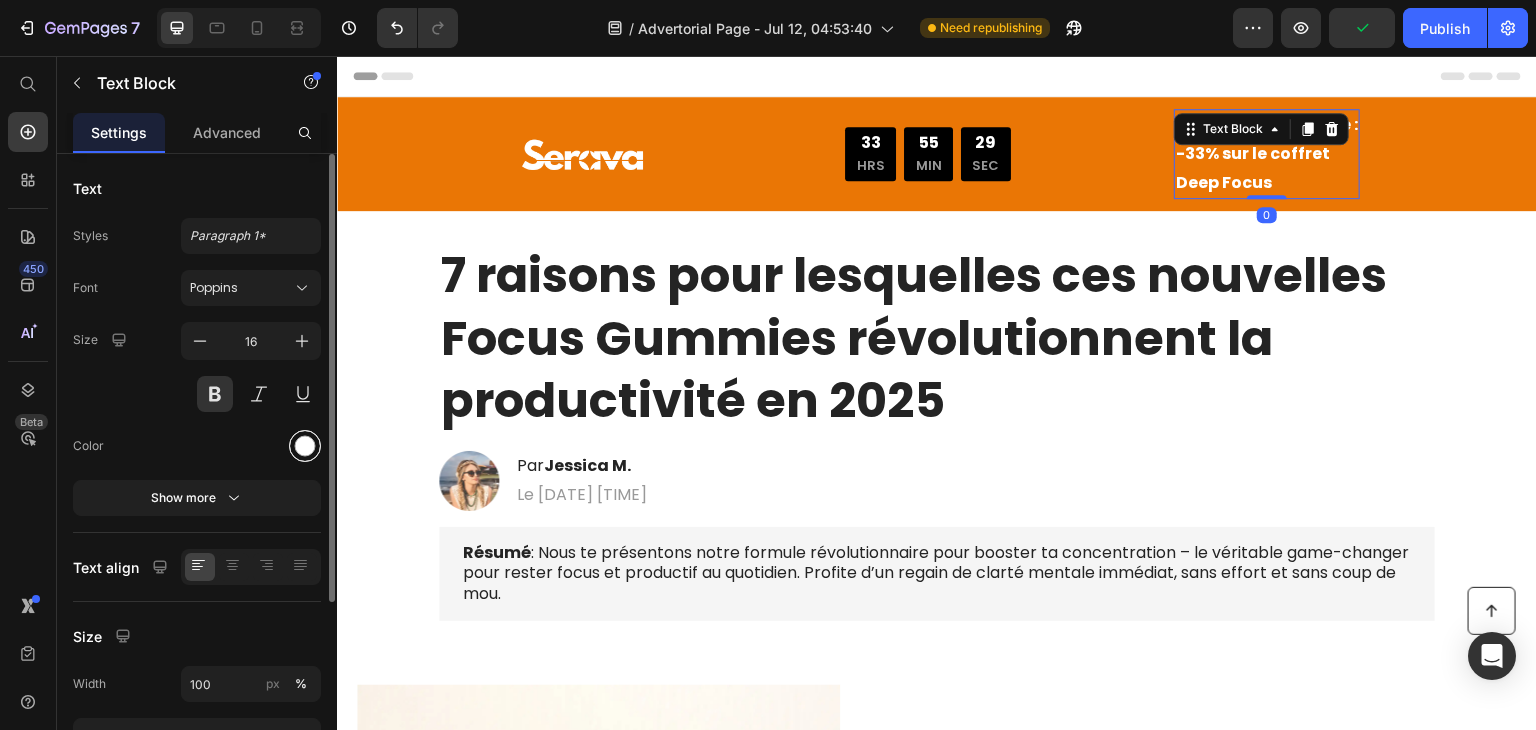 click at bounding box center [305, 446] 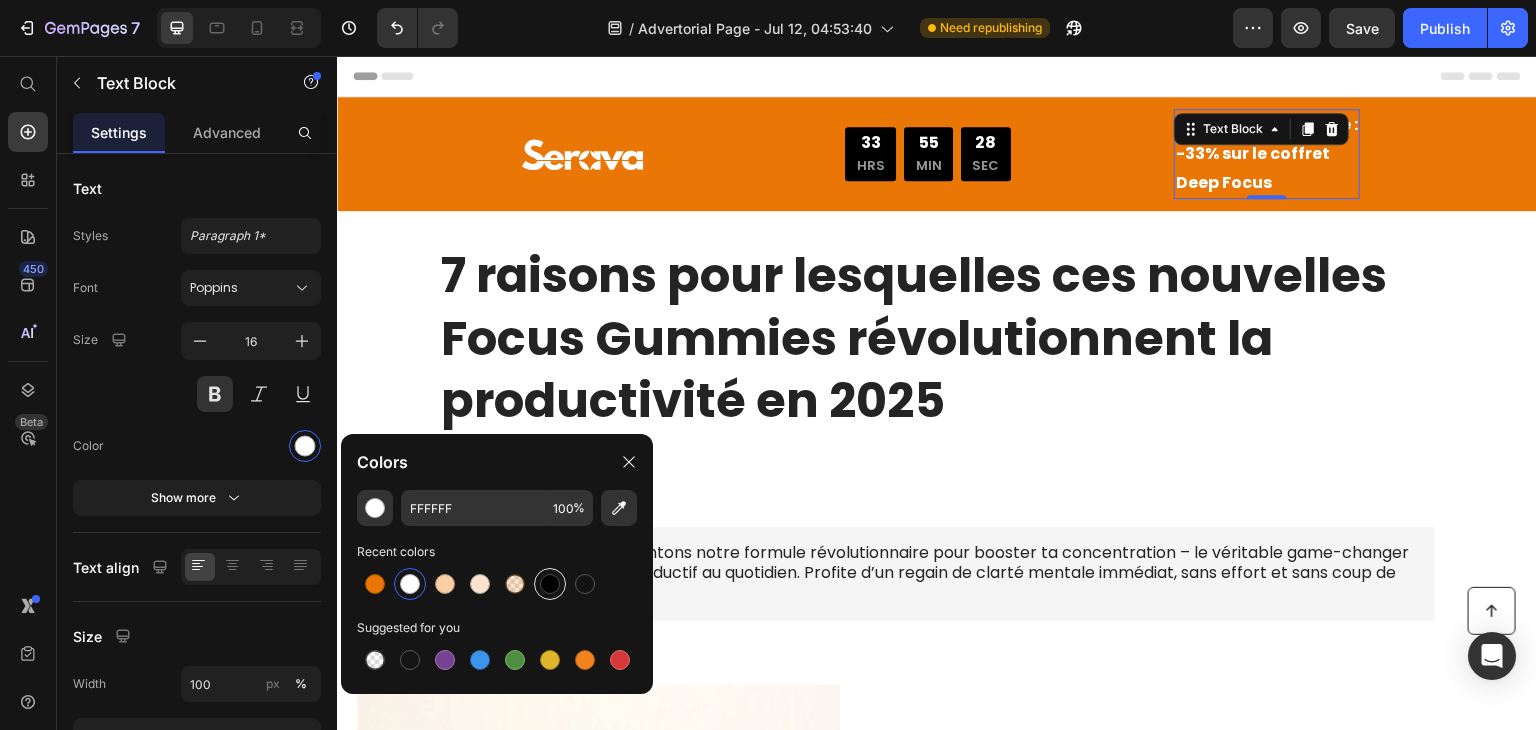 click at bounding box center (550, 584) 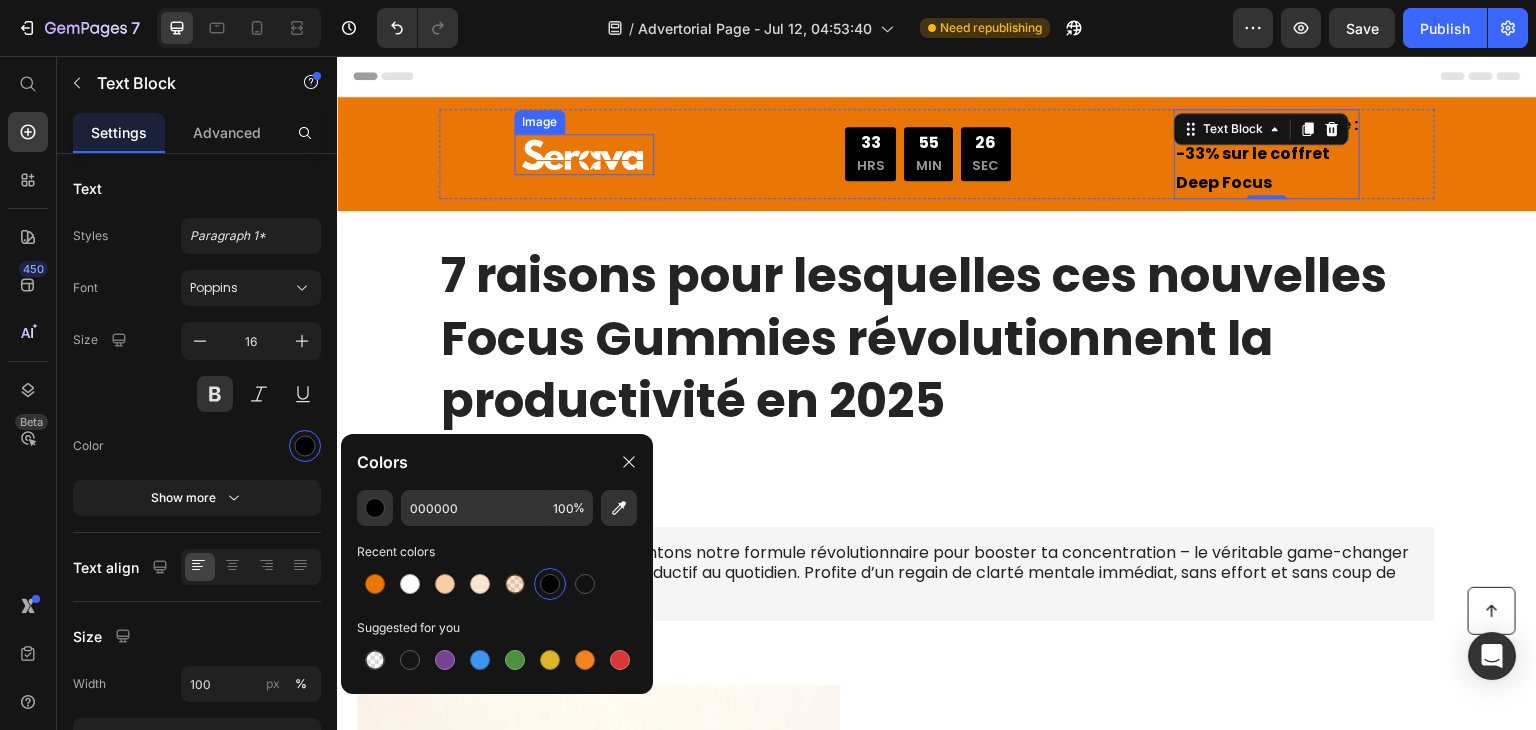 click at bounding box center (584, 154) 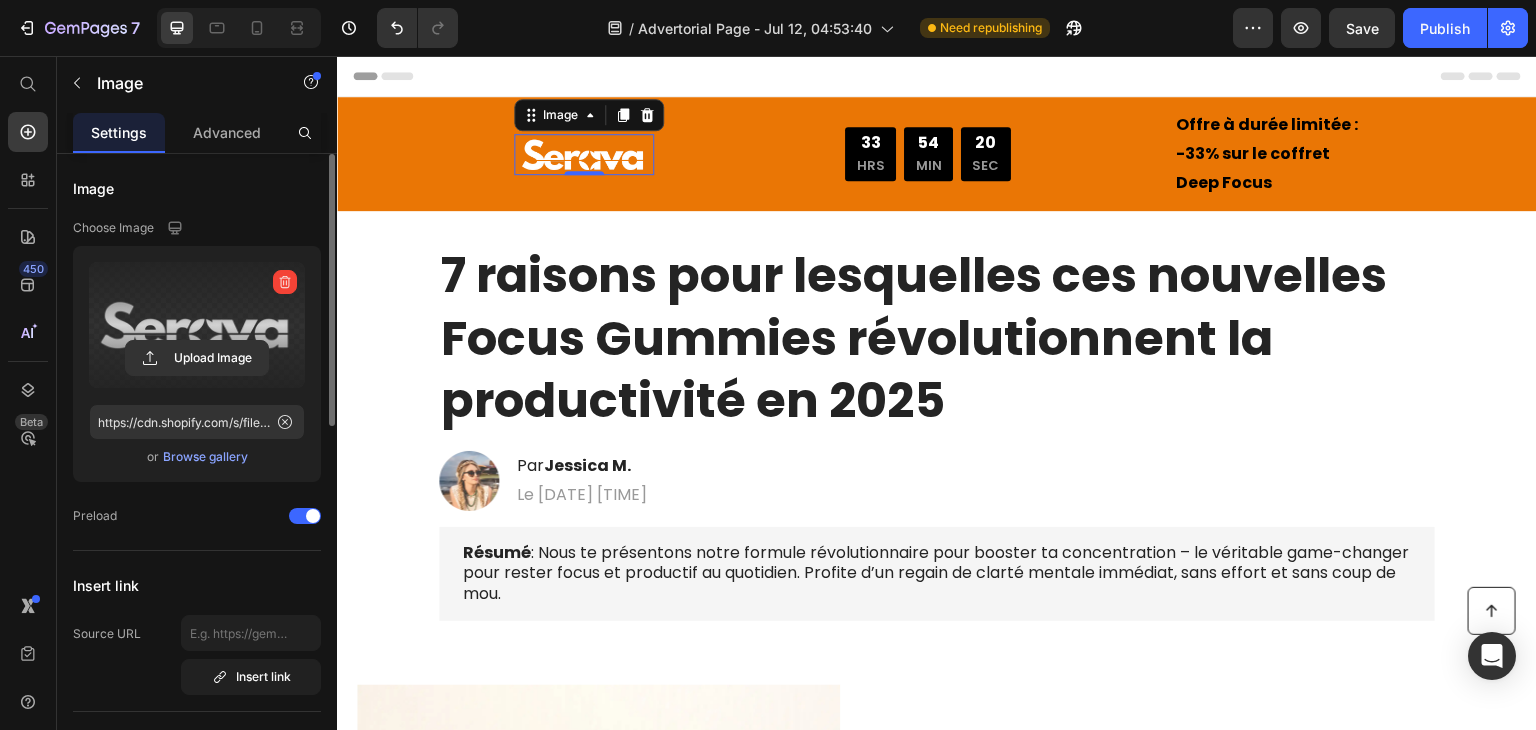 click at bounding box center [197, 325] 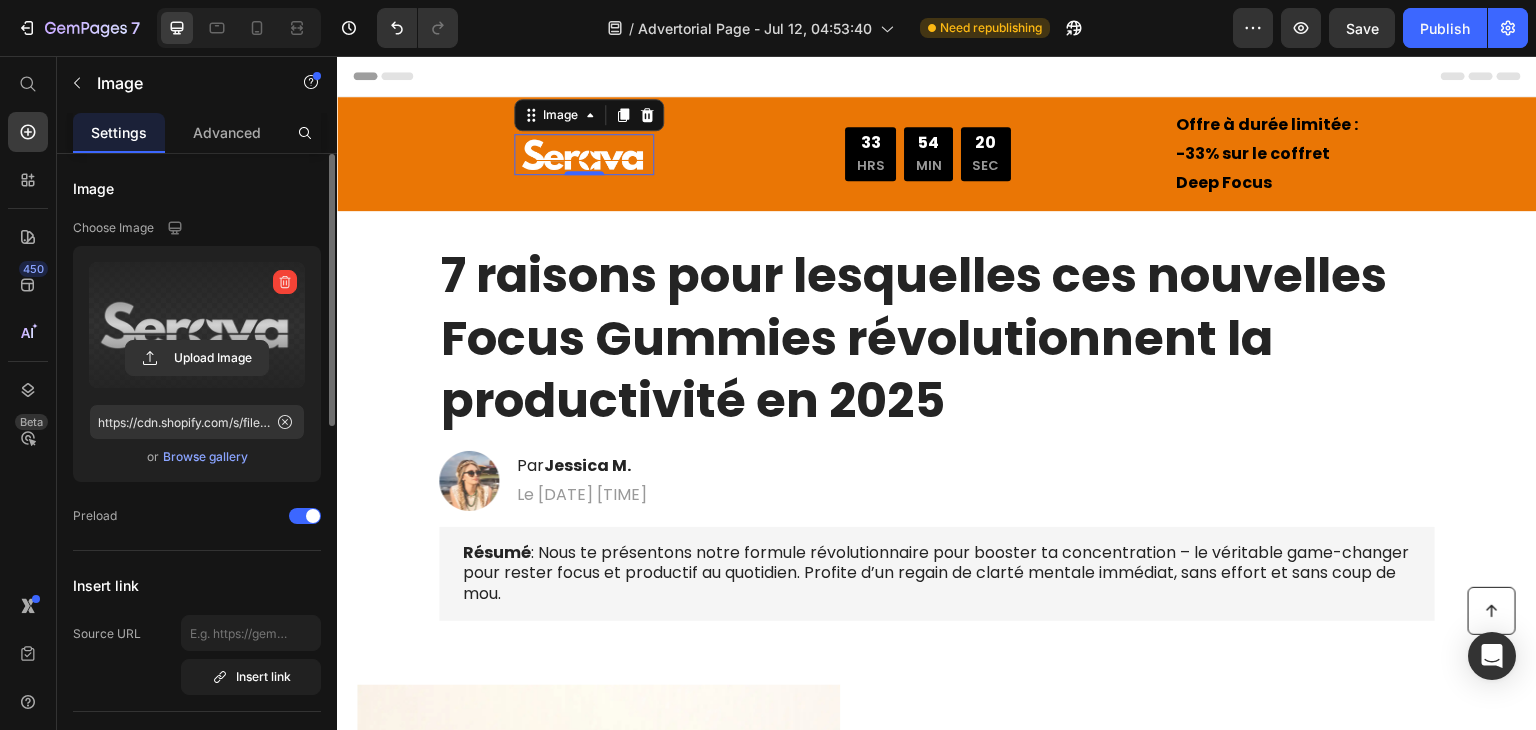 click 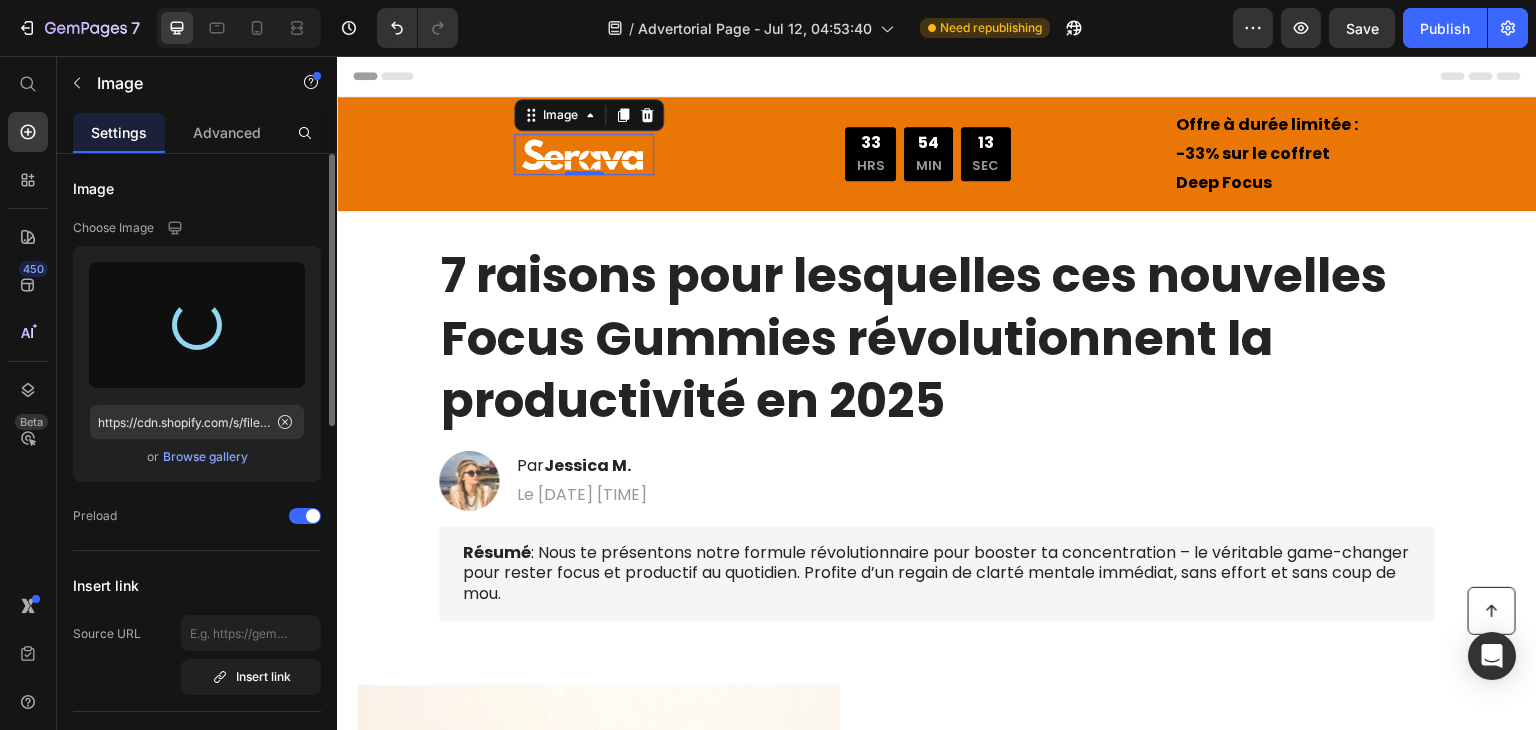 type on "https://cdn.shopify.com/s/files/1/0952/6113/1084/files/gempages_575054242738341093-f0e782b3-9200-4f6c-bb68-14ca4d0efb0a.png" 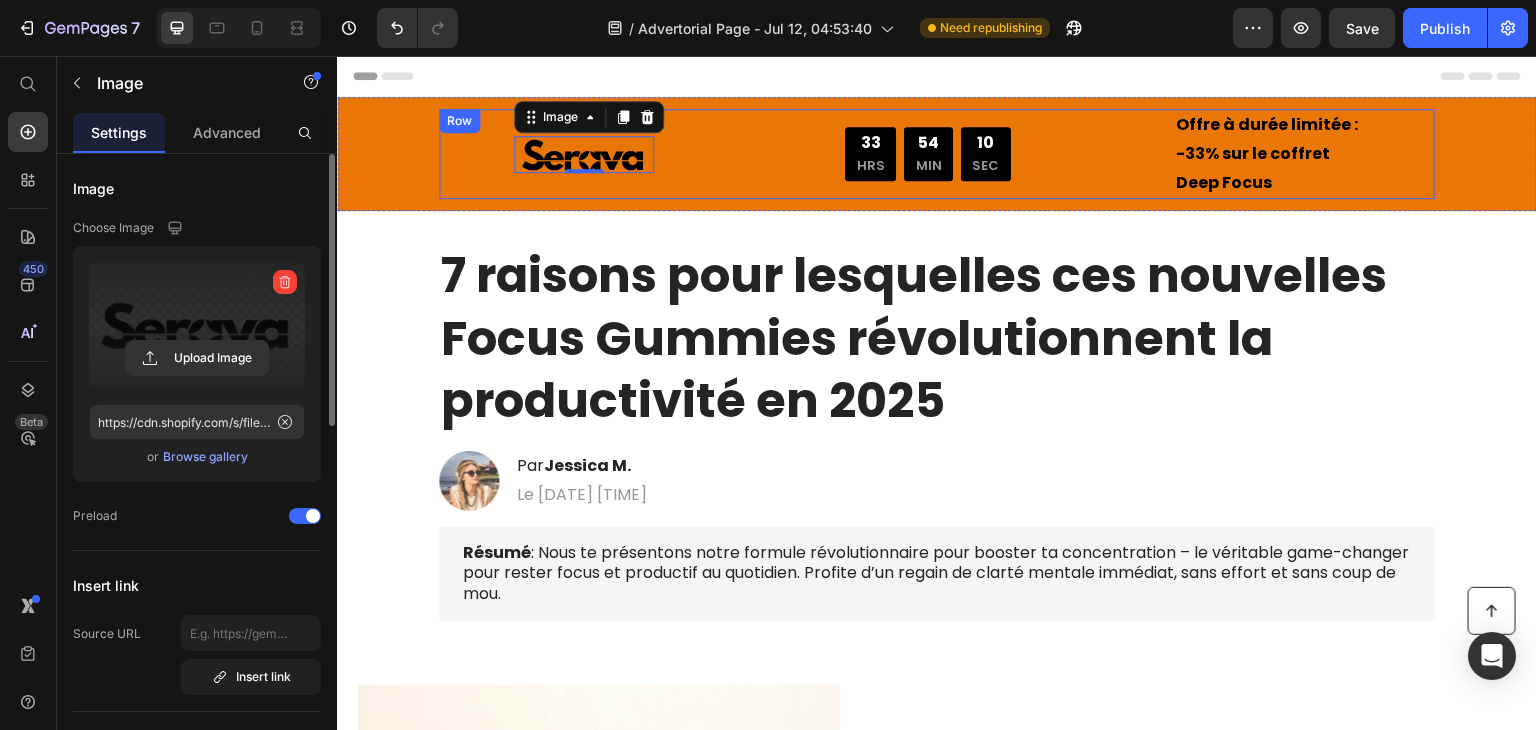 click on "Row" at bounding box center (459, 121) 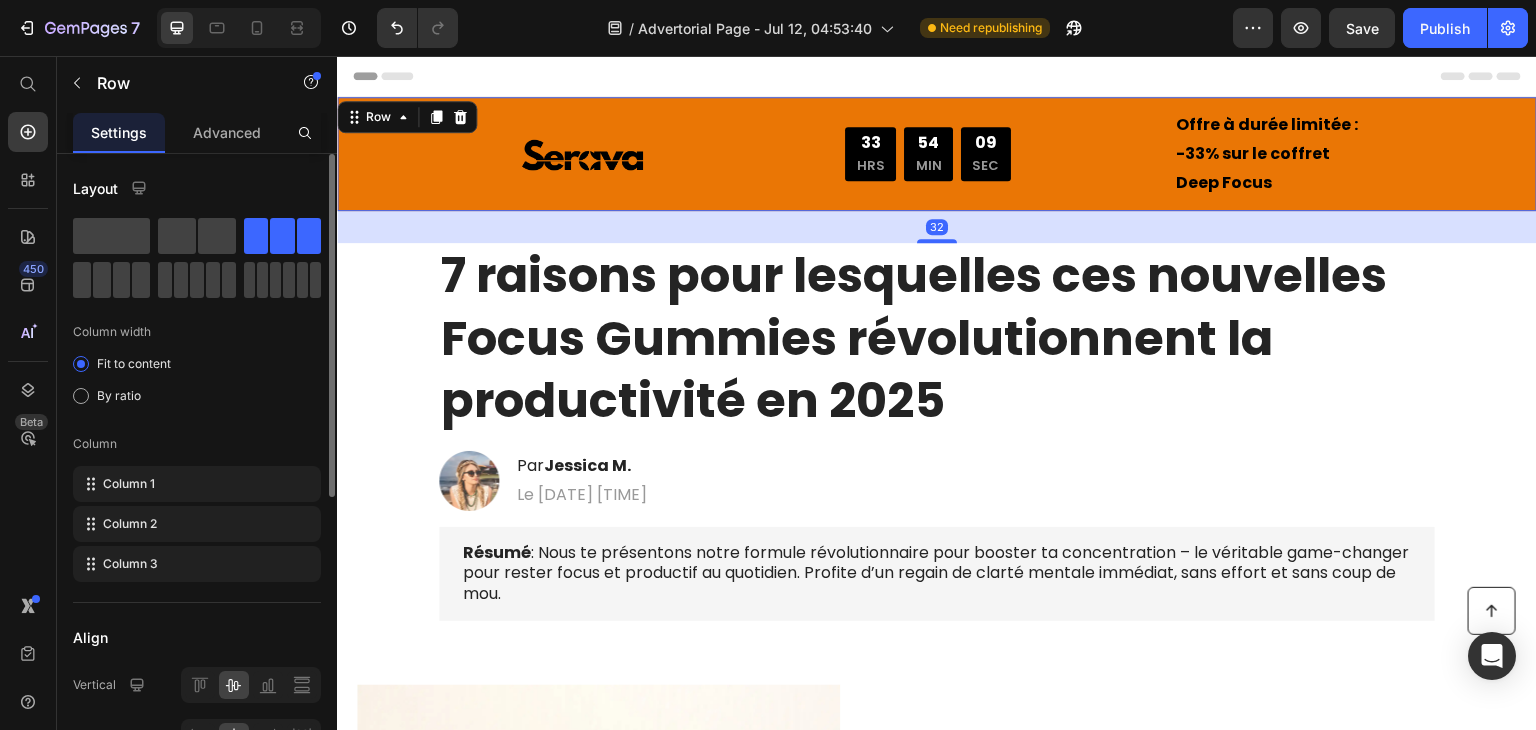 click on "Image Offre à durée limitée : -33% sur le coffret Deep Focus Text Block 33 HRS 54 MIN 09 SEC Countdown Timer Row Offre à durée limitée : -33% sur le coffret Deep Focus Text Block Row Row   32" at bounding box center (937, 154) 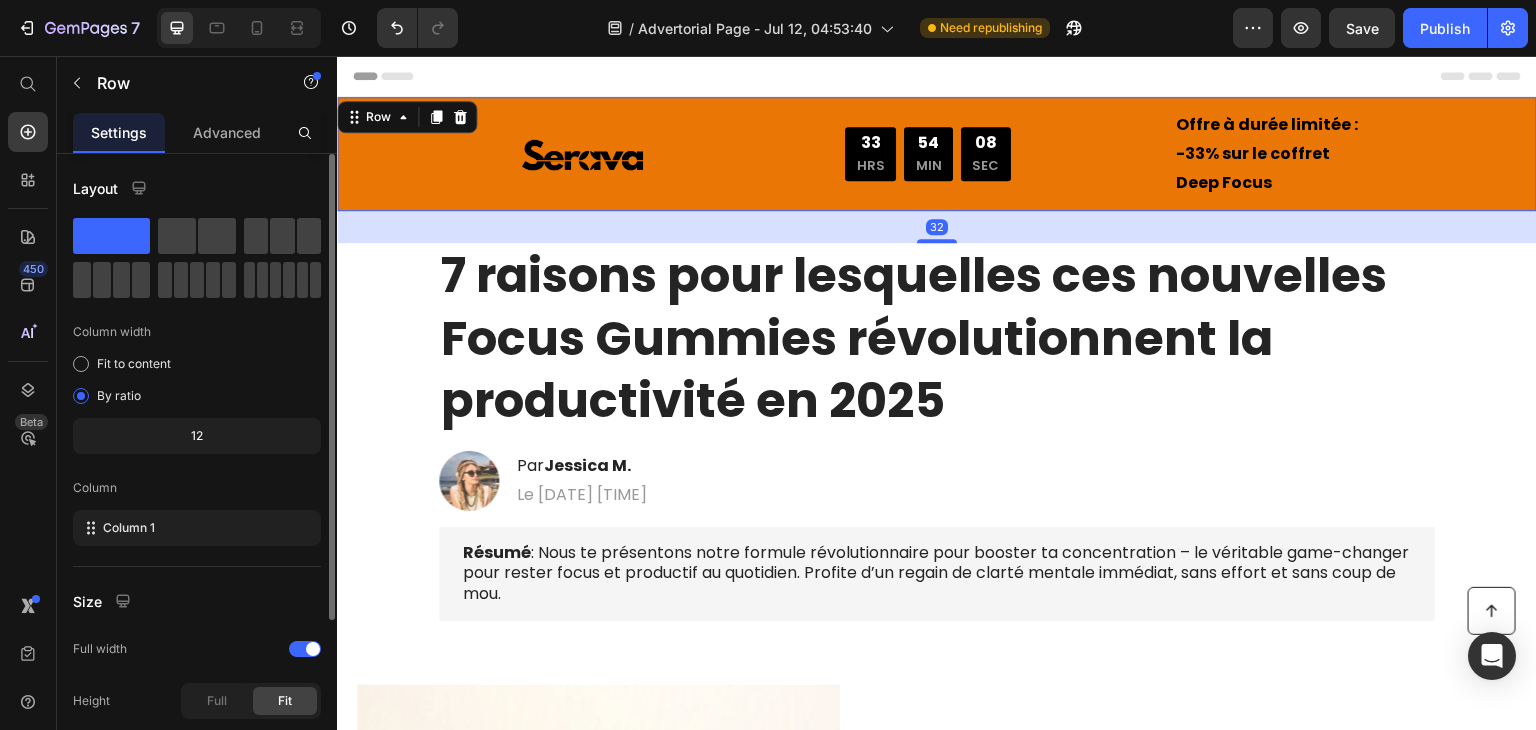 click on "Image Offre à durée limitée : -33% sur le coffret Deep Focus Text Block 33 HRS 54 MIN 08 SEC Countdown Timer Row Offre à durée limitée : -33% sur le coffret Deep Focus Text Block Row" at bounding box center [937, 154] 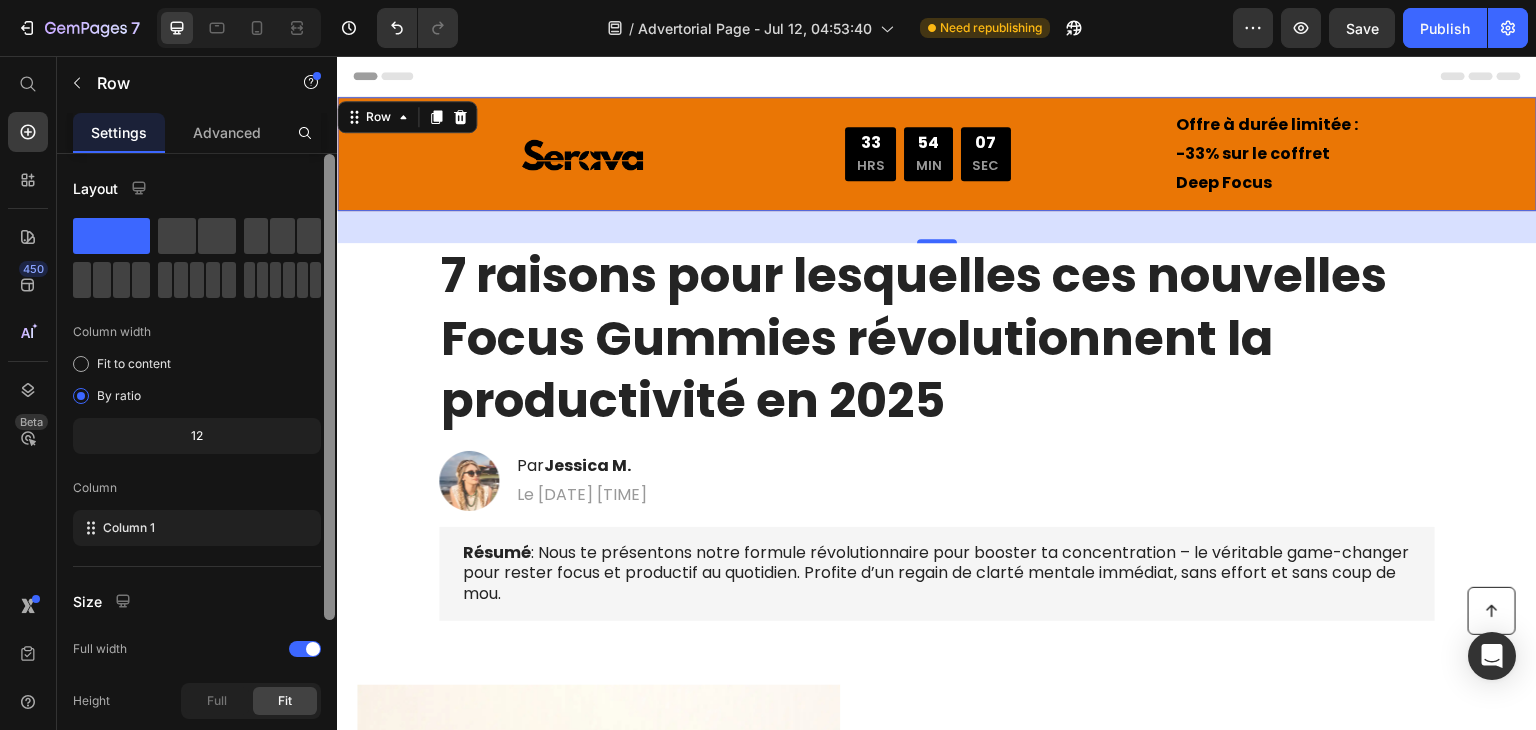 scroll, scrollTop: 225, scrollLeft: 0, axis: vertical 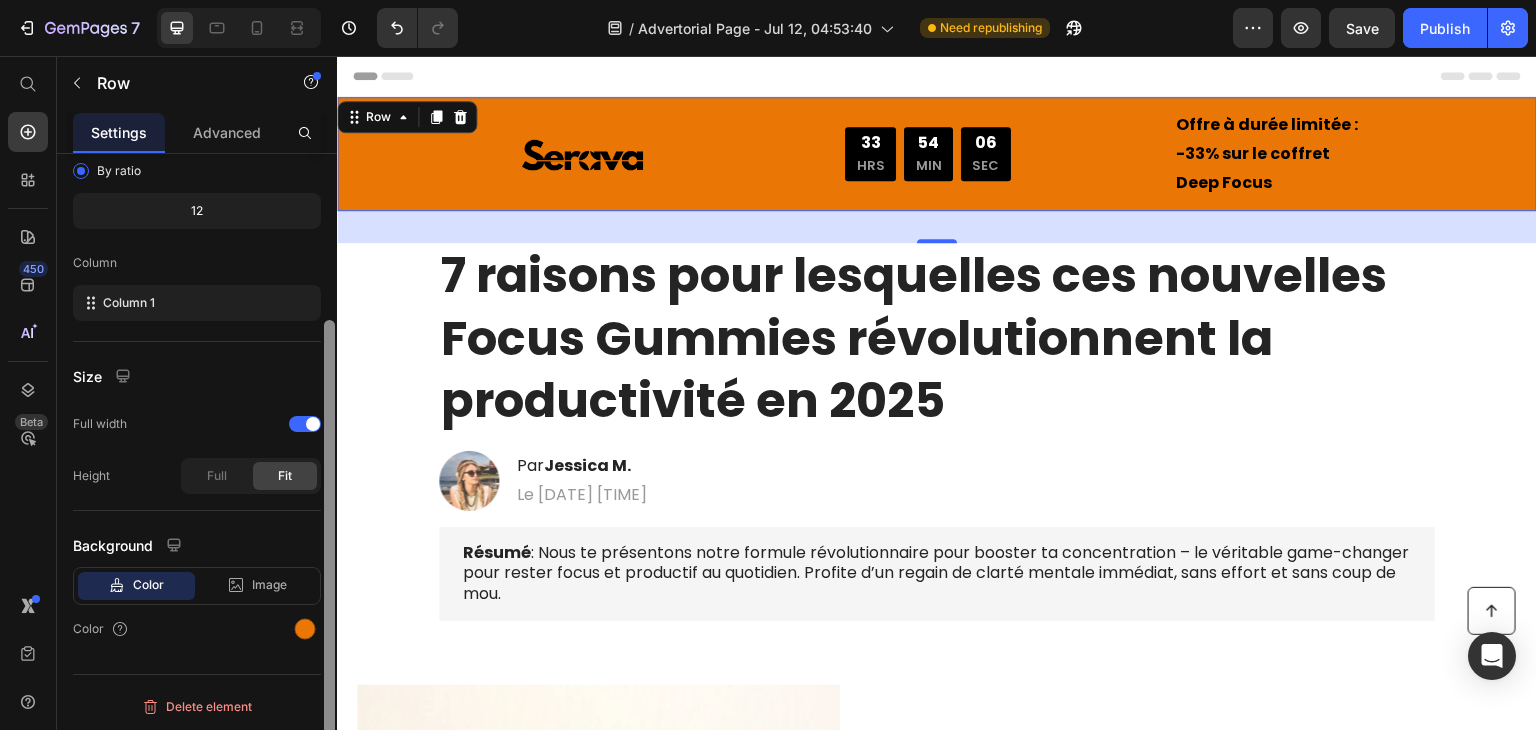 drag, startPoint x: 322, startPoint y: 353, endPoint x: 323, endPoint y: 417, distance: 64.00781 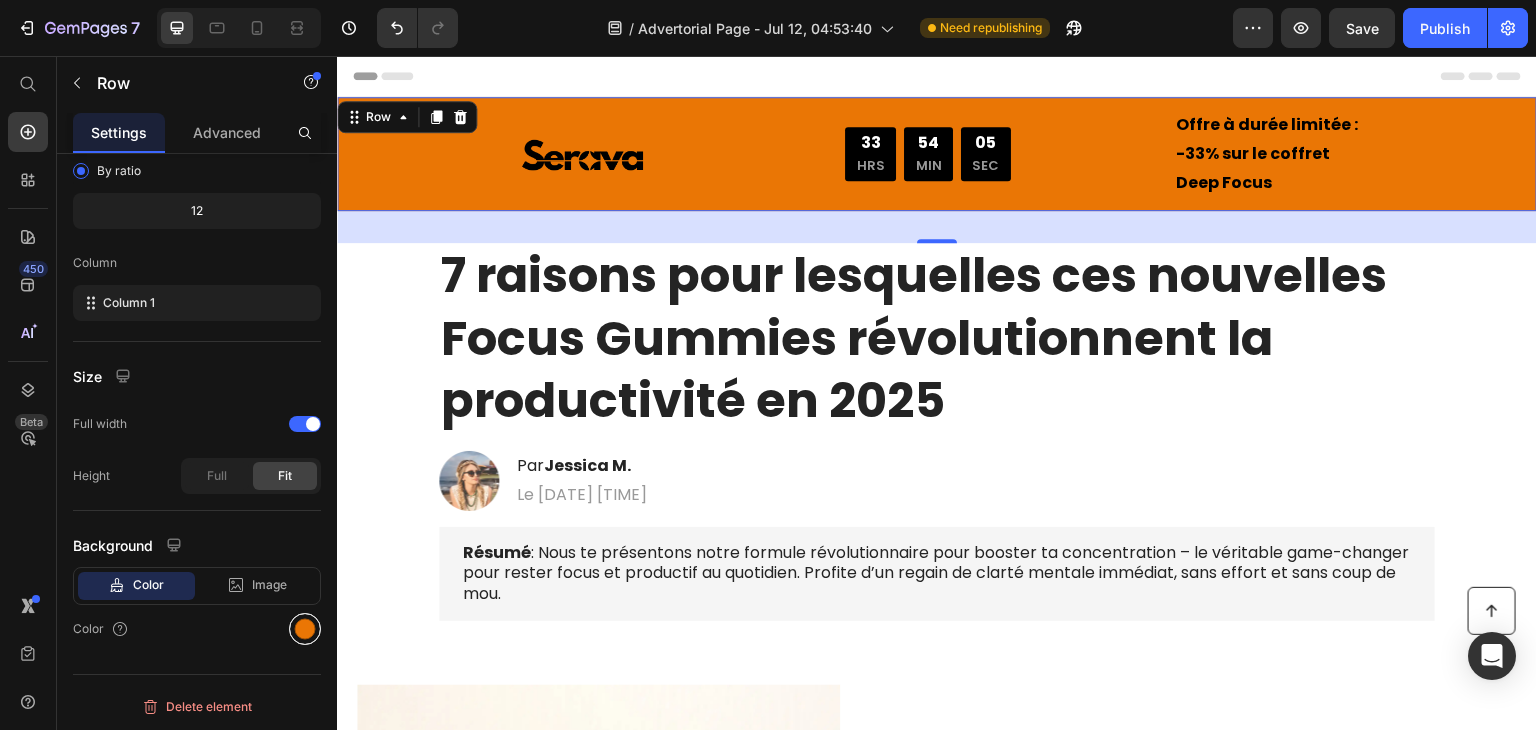 click at bounding box center (305, 629) 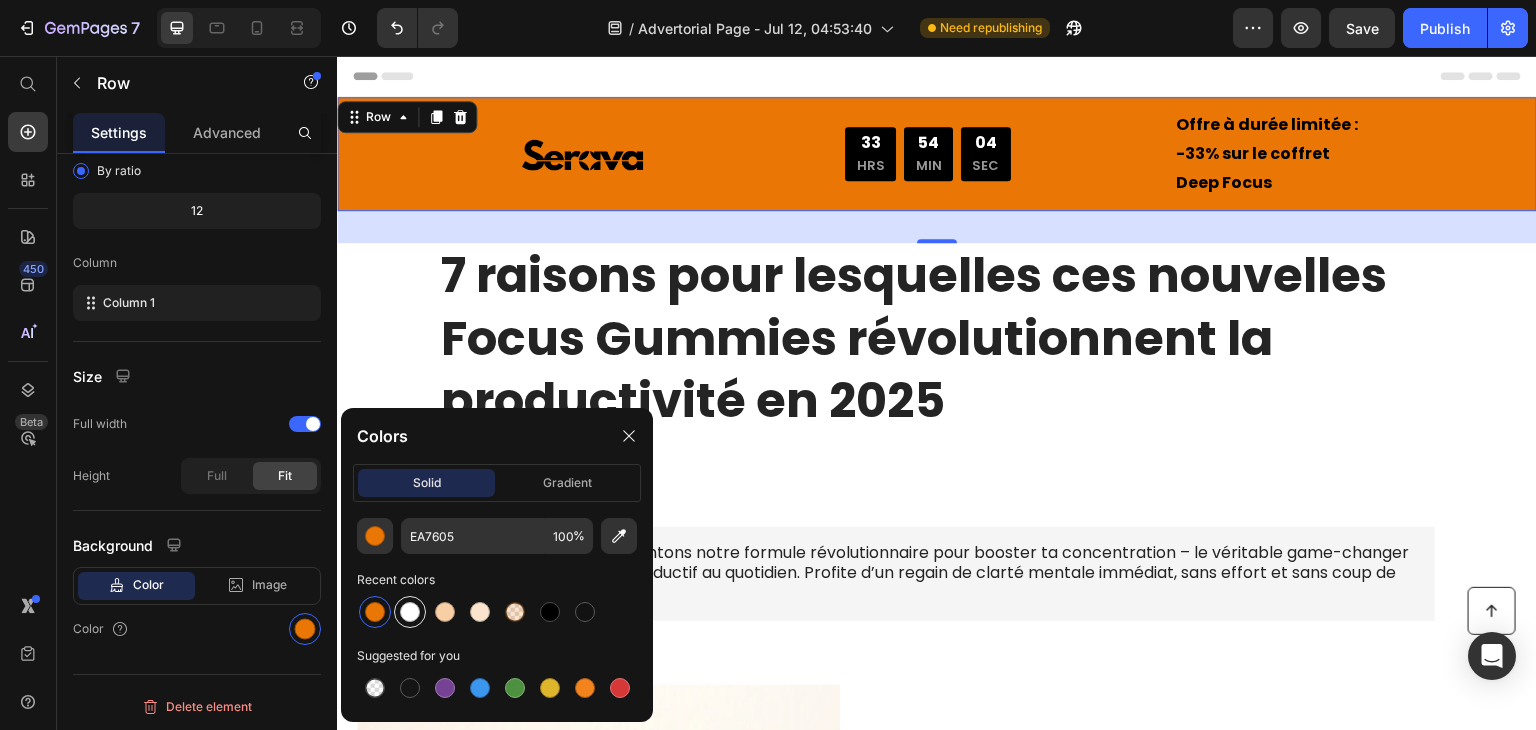 click at bounding box center [410, 612] 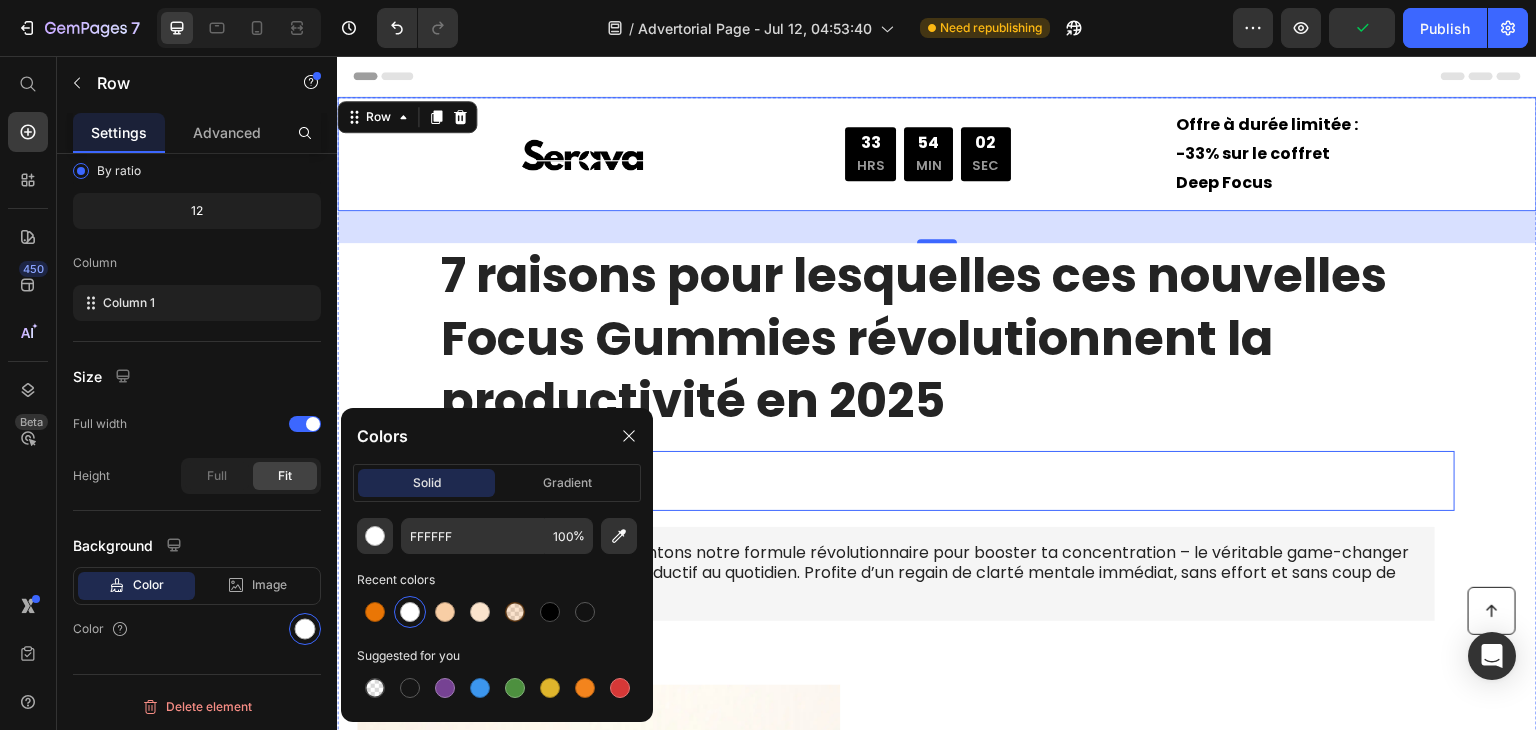 click on "Image Par  [LAST NAME] Heading Le [DATE] [TIME] Text Block Row" at bounding box center [937, 481] 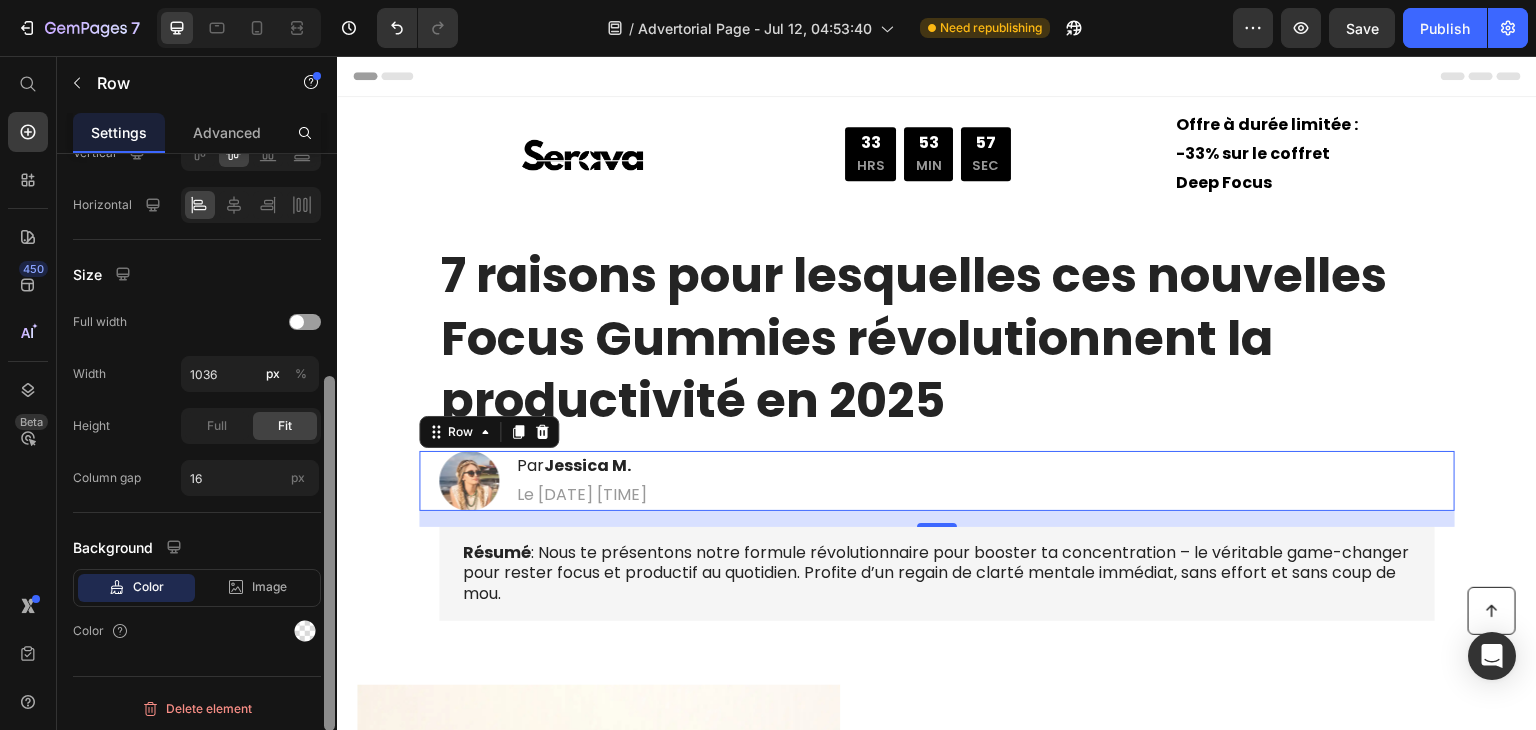 scroll, scrollTop: 494, scrollLeft: 0, axis: vertical 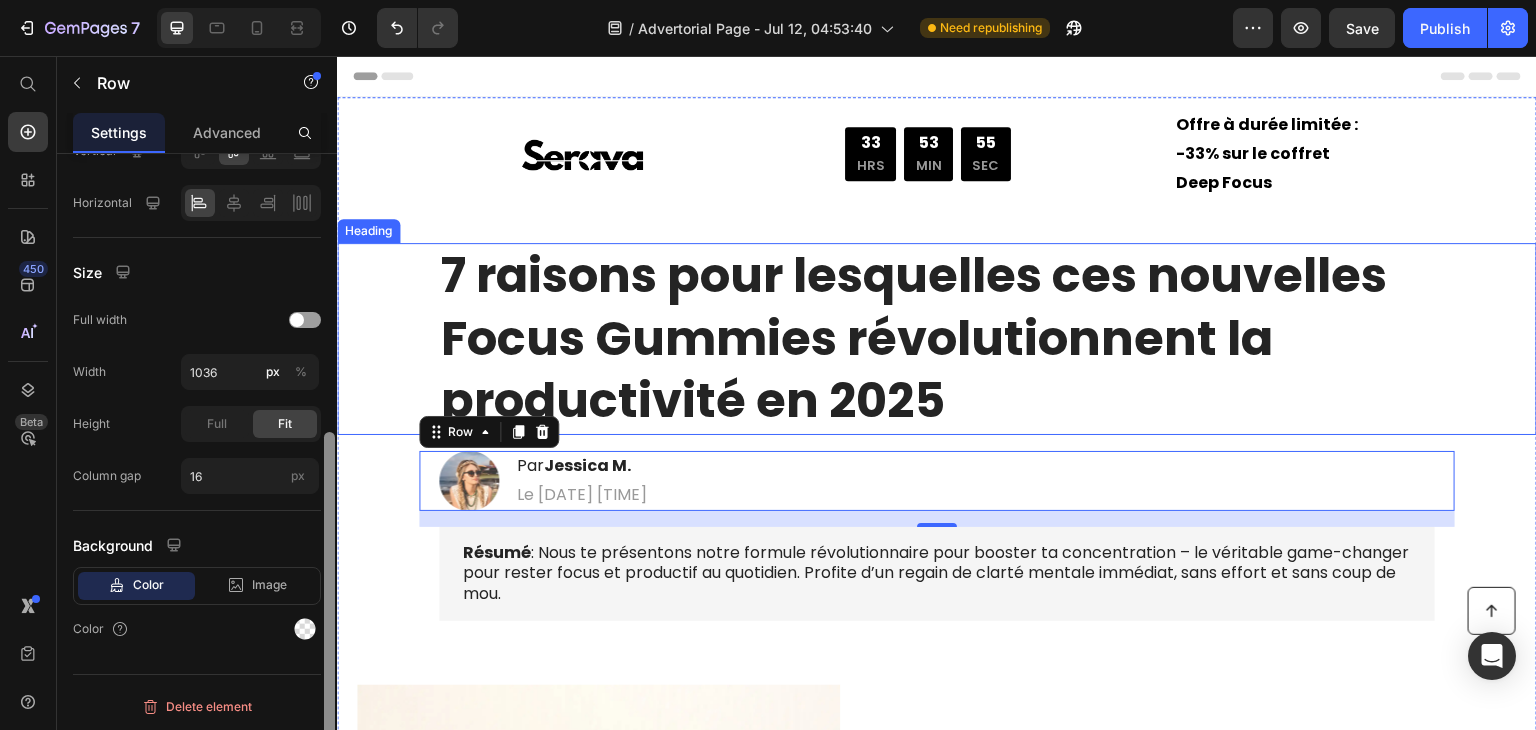 drag, startPoint x: 665, startPoint y: 411, endPoint x: 344, endPoint y: 366, distance: 324.13885 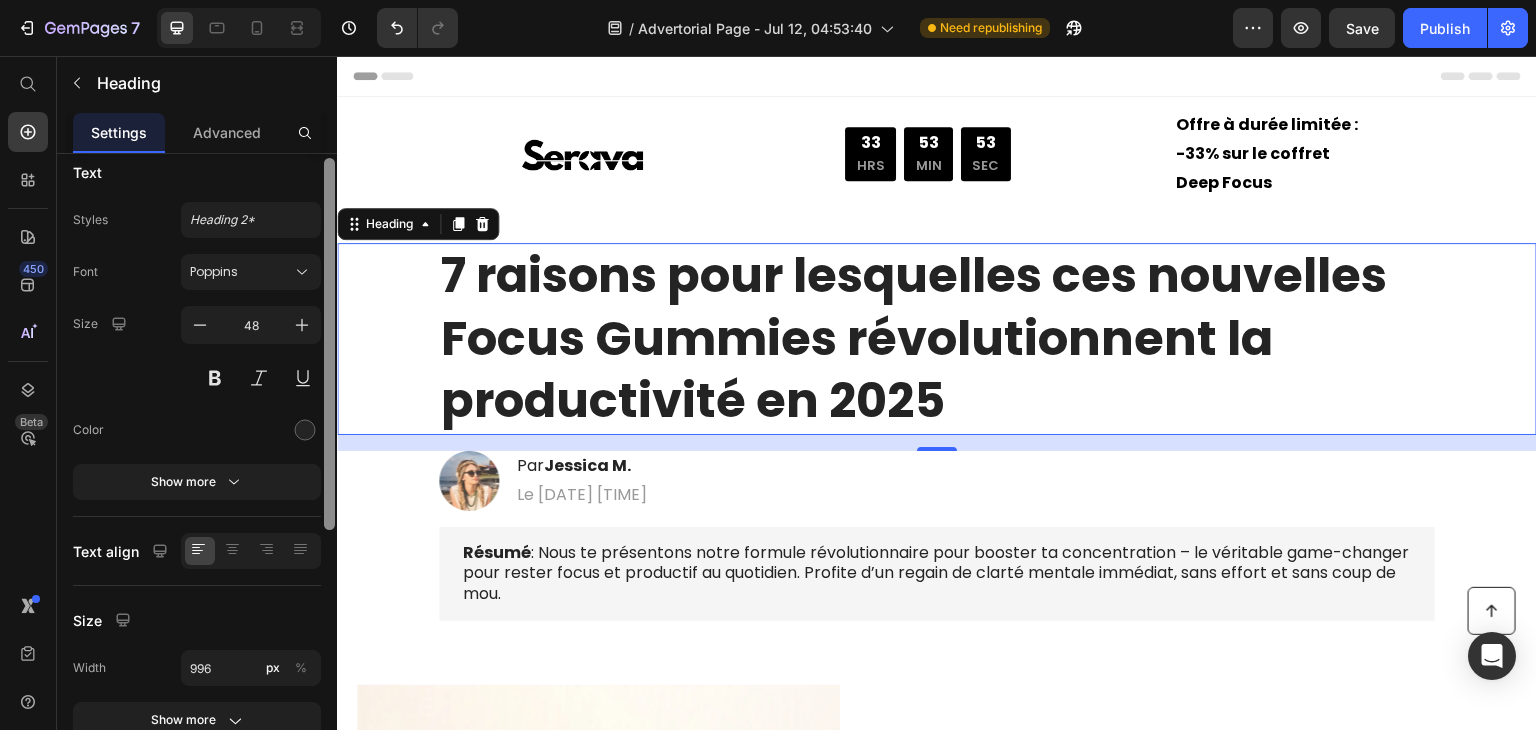 scroll, scrollTop: 0, scrollLeft: 0, axis: both 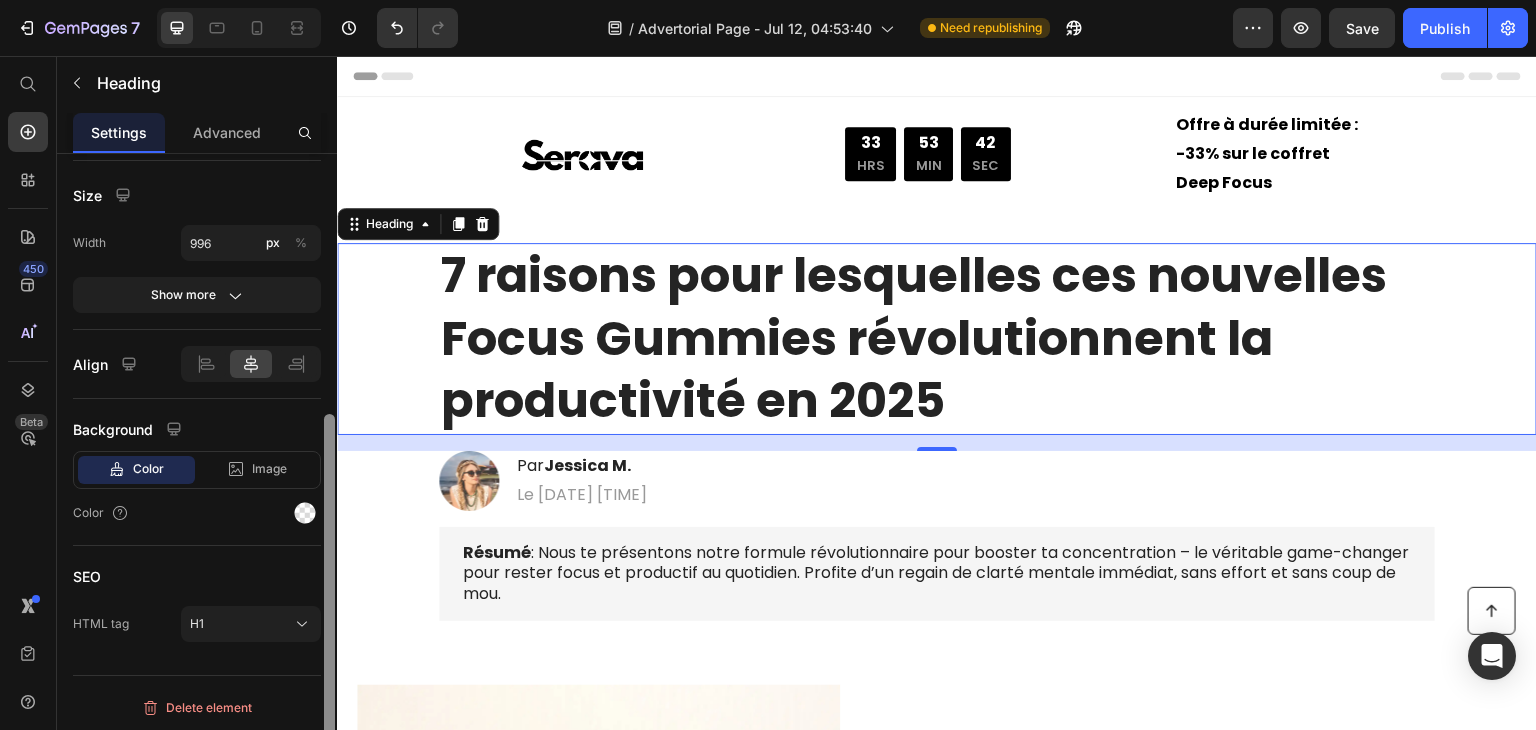 drag, startPoint x: 333, startPoint y: 200, endPoint x: 312, endPoint y: 485, distance: 285.77264 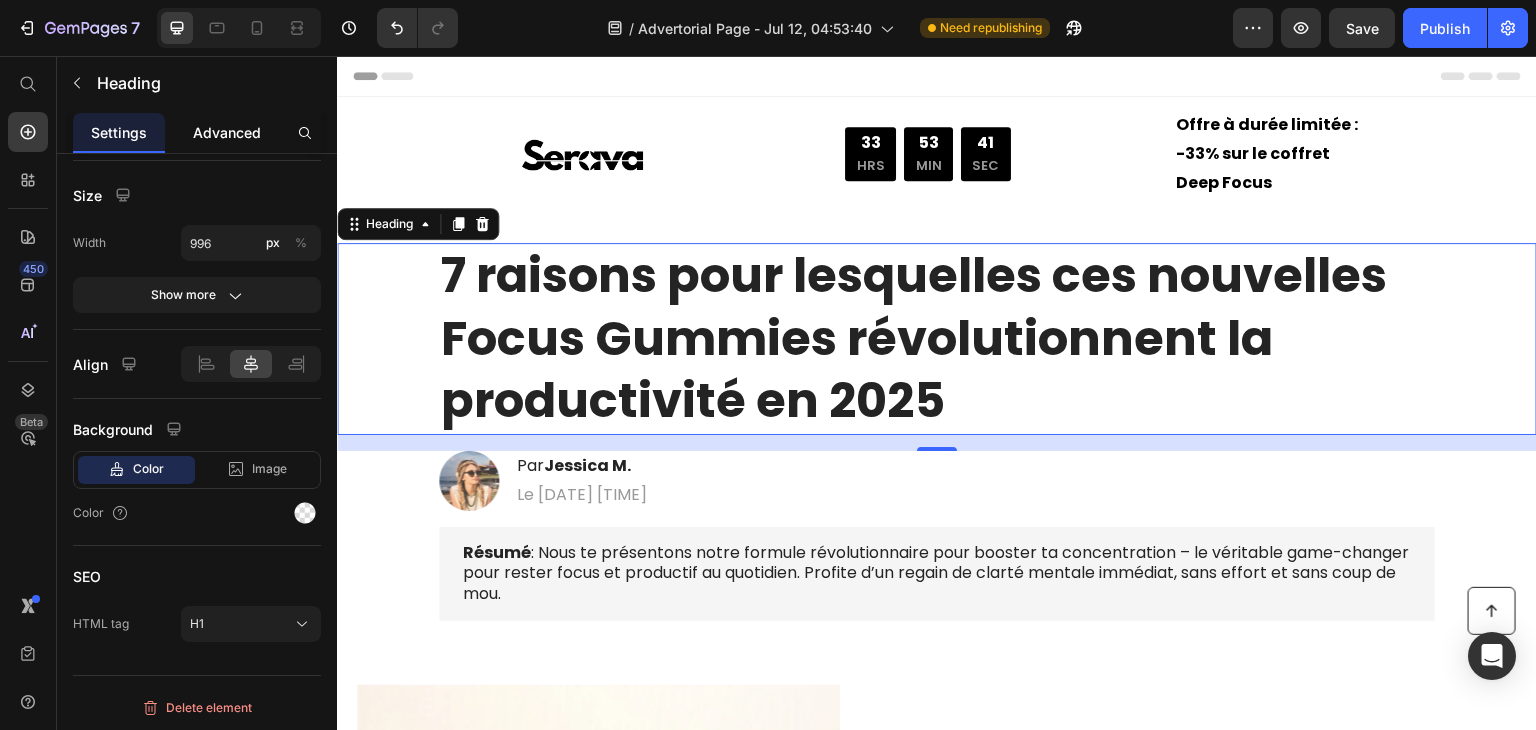 click on "Advanced" 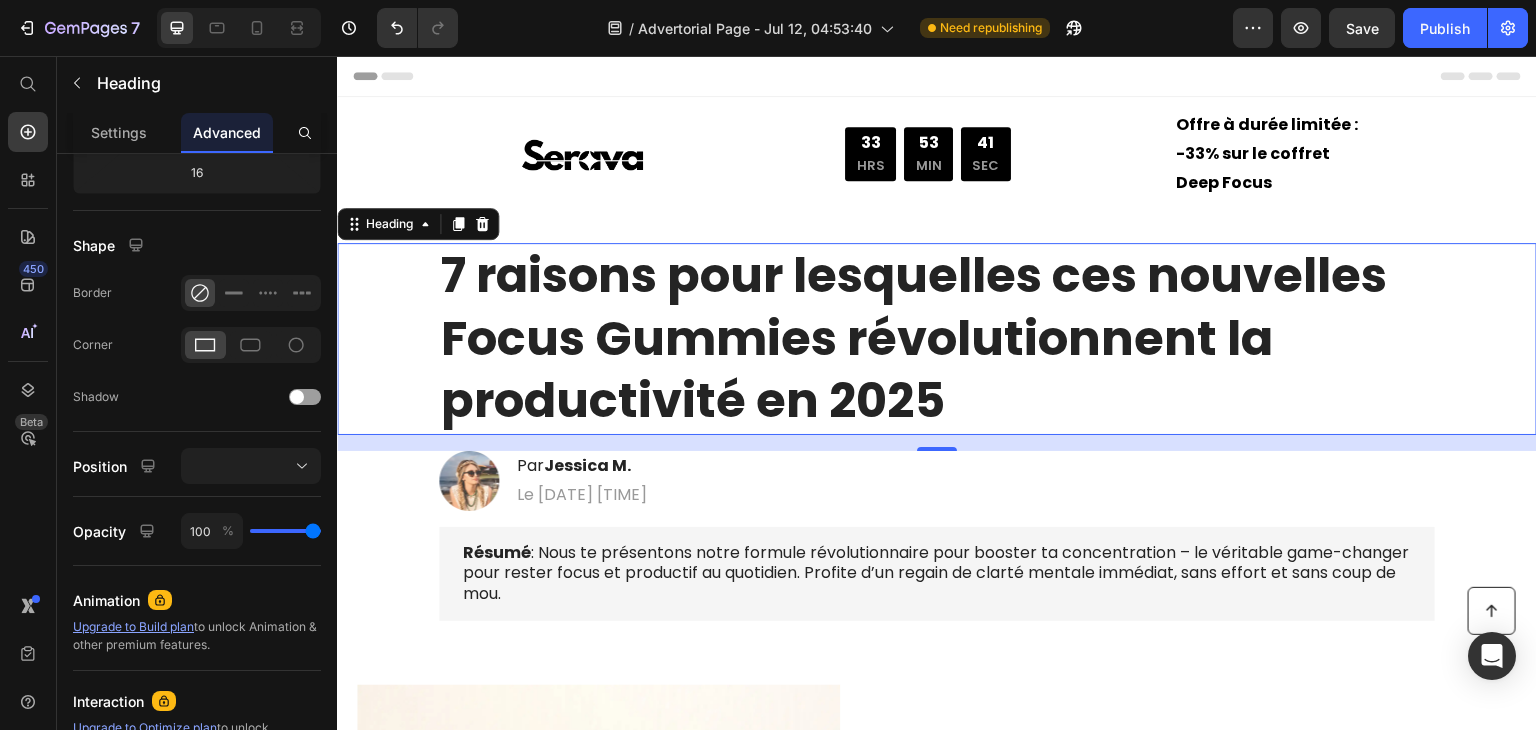 scroll, scrollTop: 0, scrollLeft: 0, axis: both 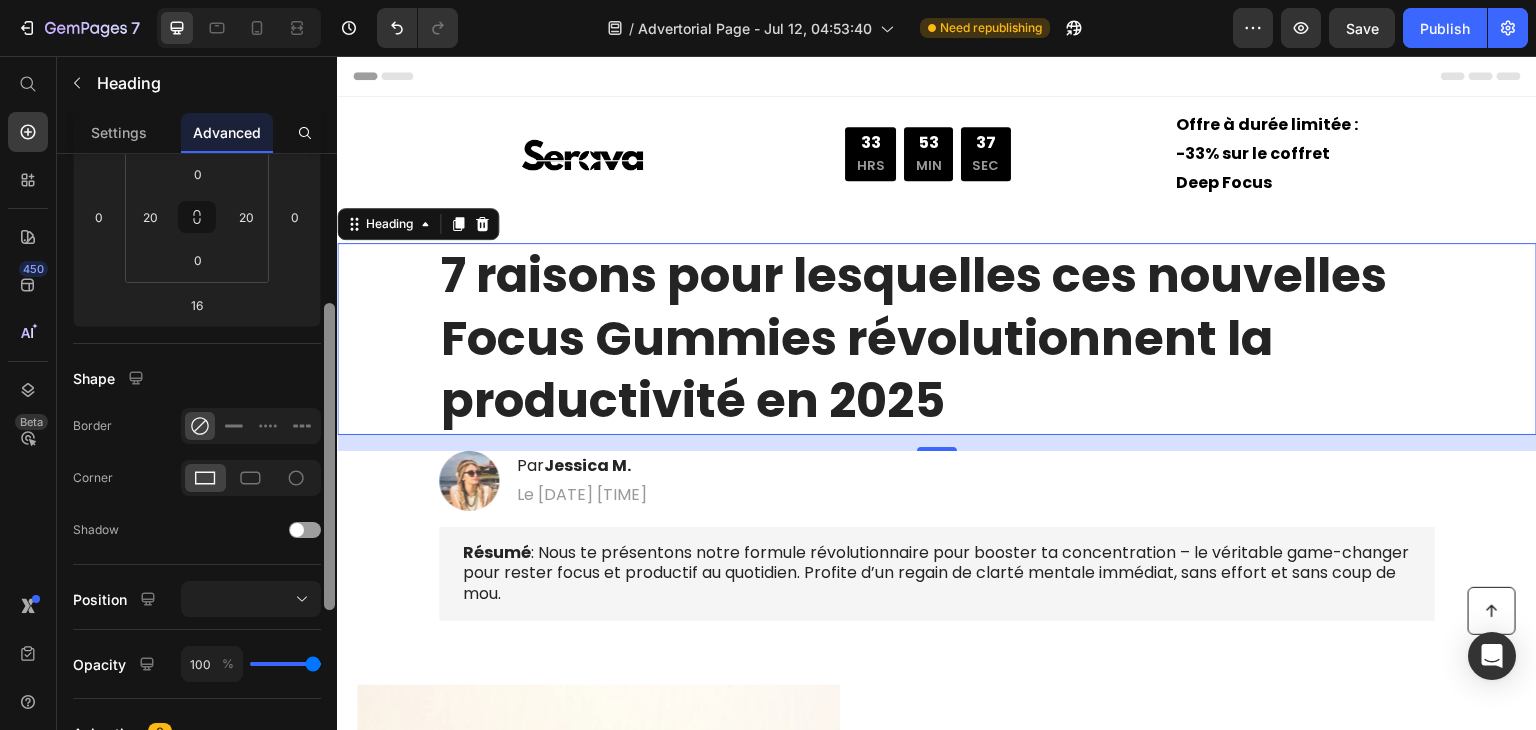 drag, startPoint x: 329, startPoint y: 355, endPoint x: 325, endPoint y: 505, distance: 150.05333 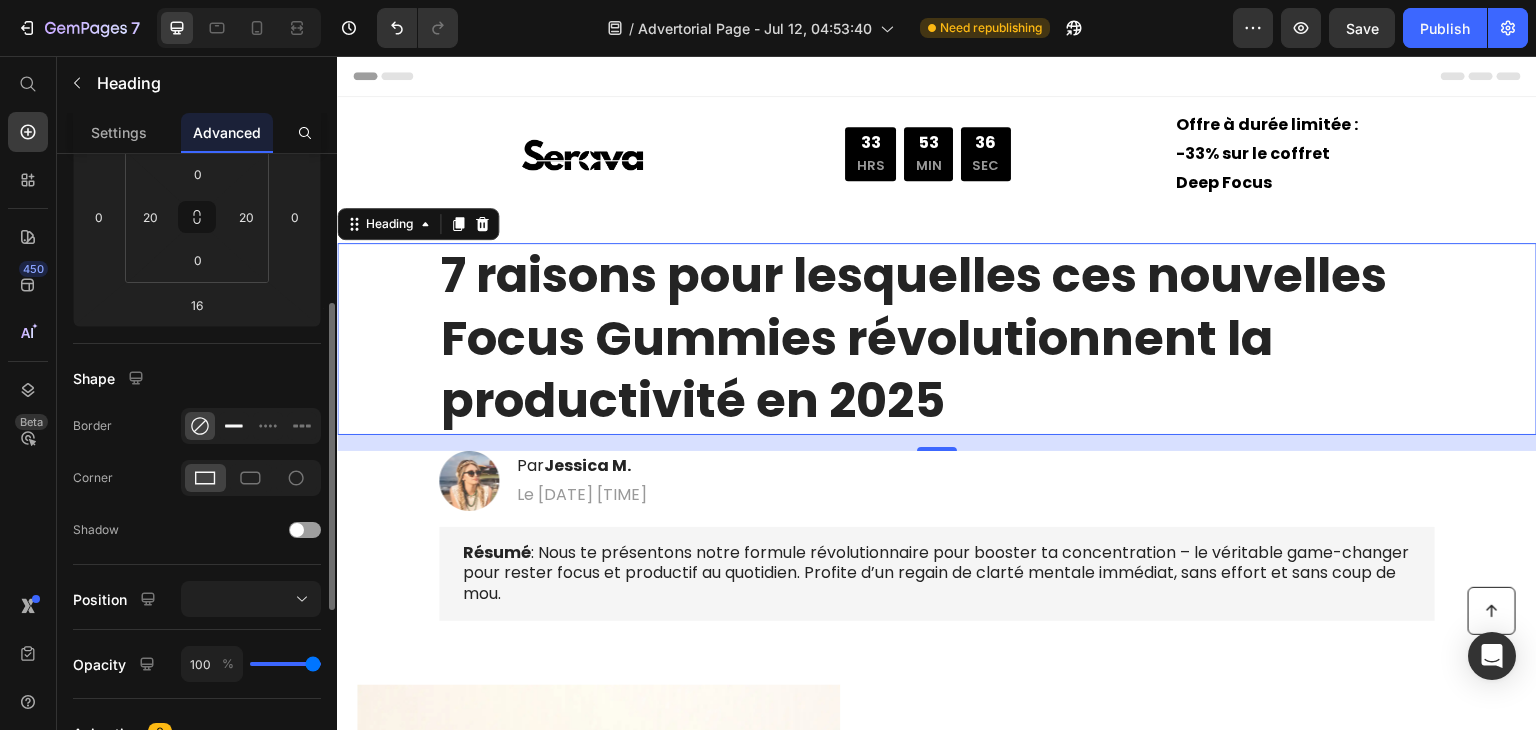 click 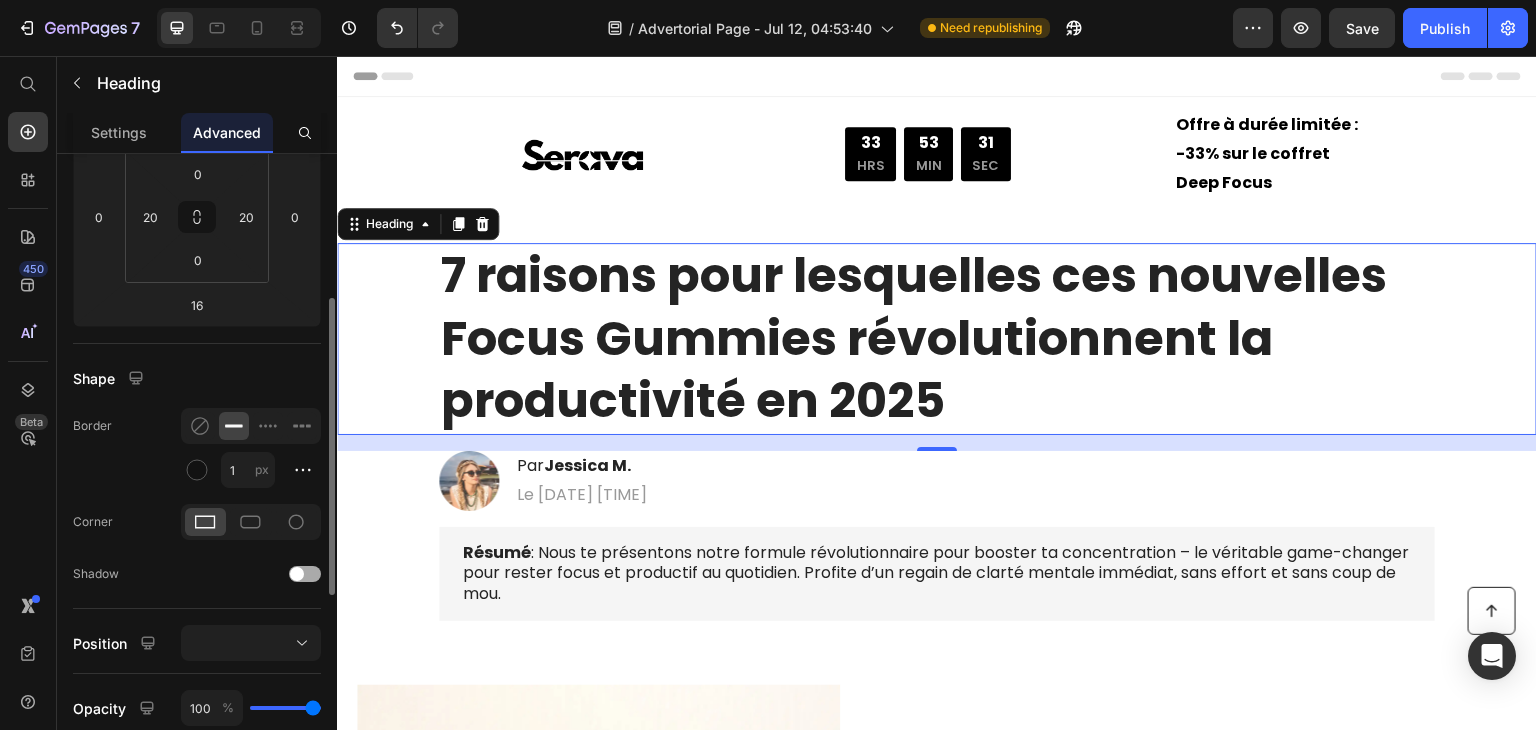 click at bounding box center [305, 574] 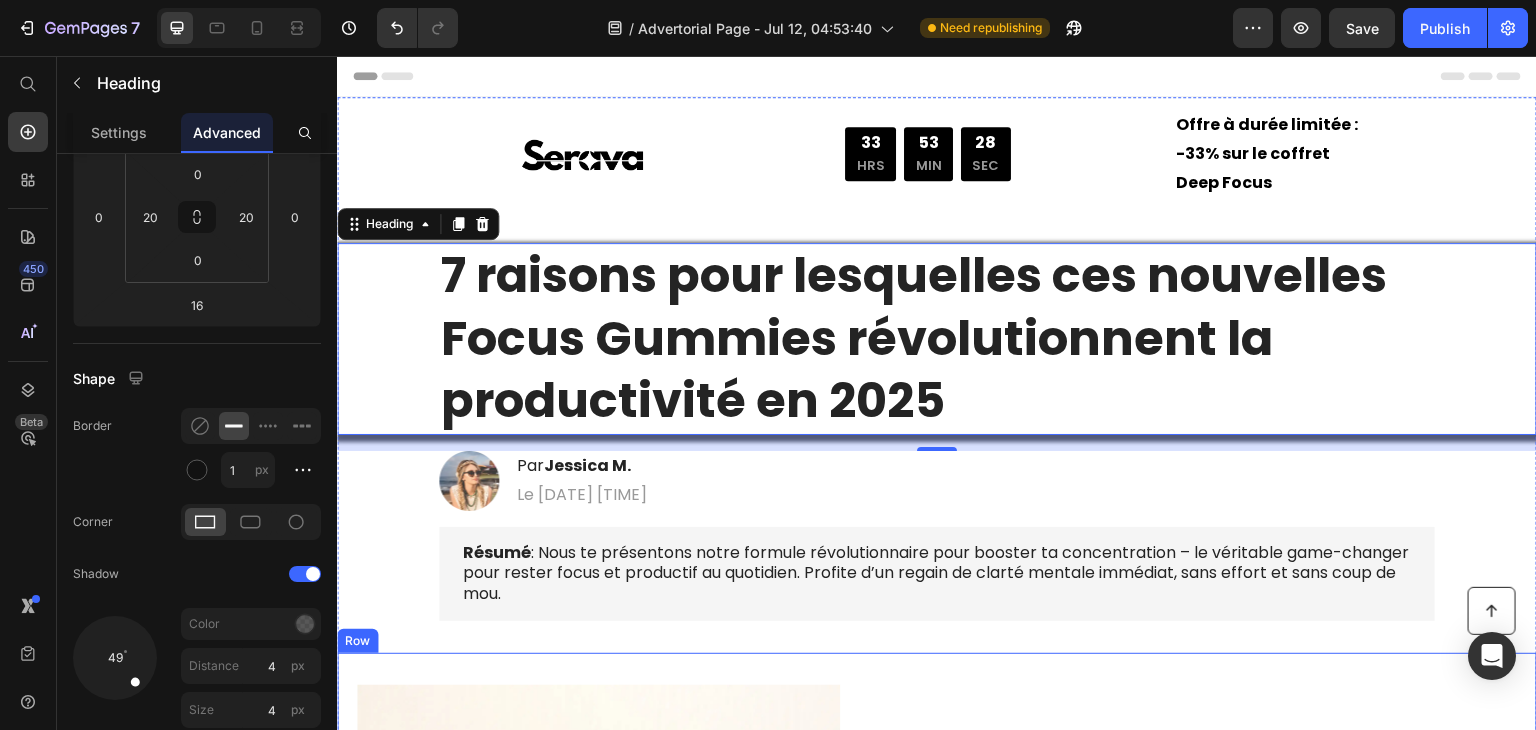 click on "Image 1. Tu n’es pas paresseux. Ton cerveau est en surcharge. Heading Si tu as l’impression de procrastiner sans raison, ce n’est pas un manque de volonté. Ton cerveau subit une avalanche de sollicitations : notifications, multitâche, café à outrance, stress constant.   Résultat ? Ta capacité de focus est écrasée, ta motivation s’effondre. Il est temps de sortir de ce cercle vicieux. Text Block Row" at bounding box center (937, 875) 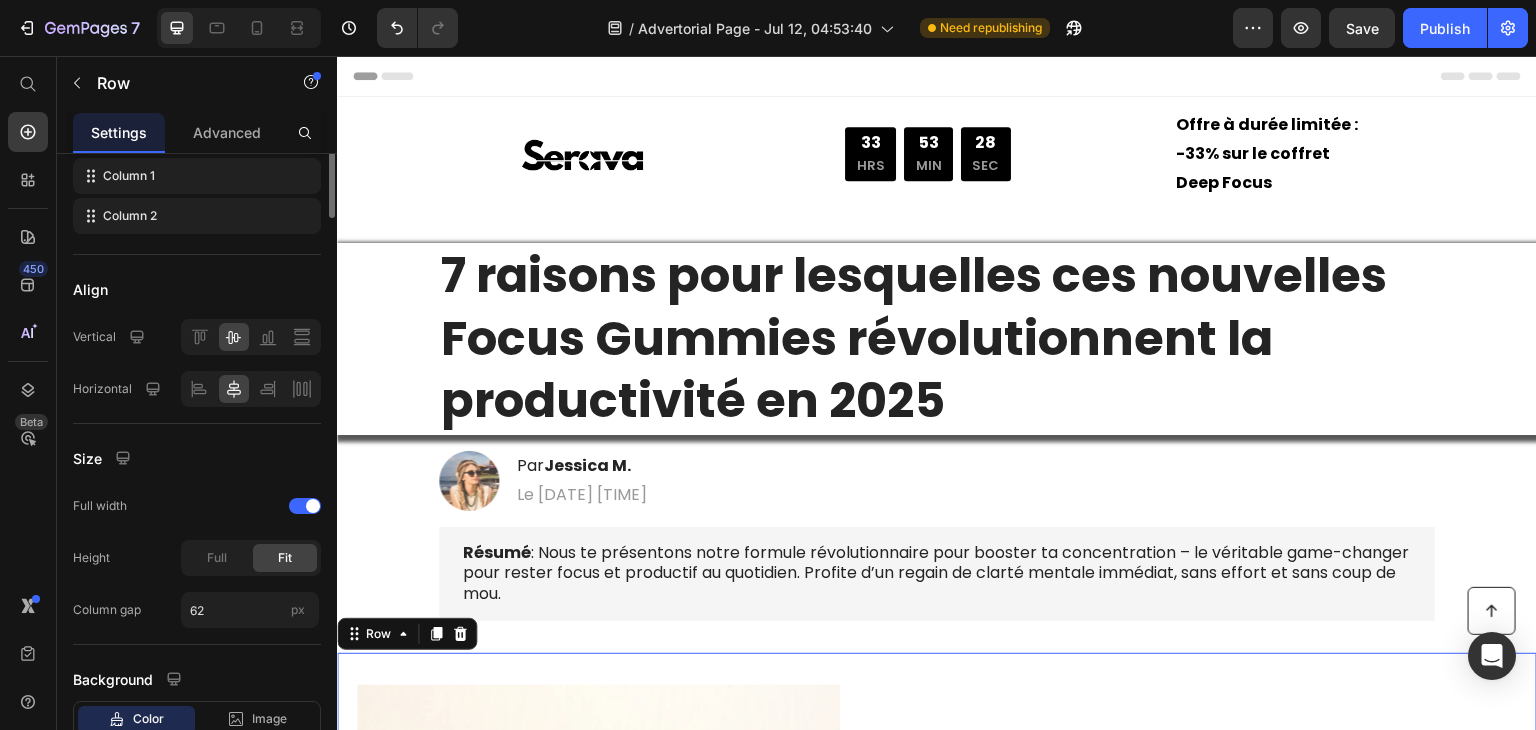 scroll, scrollTop: 0, scrollLeft: 0, axis: both 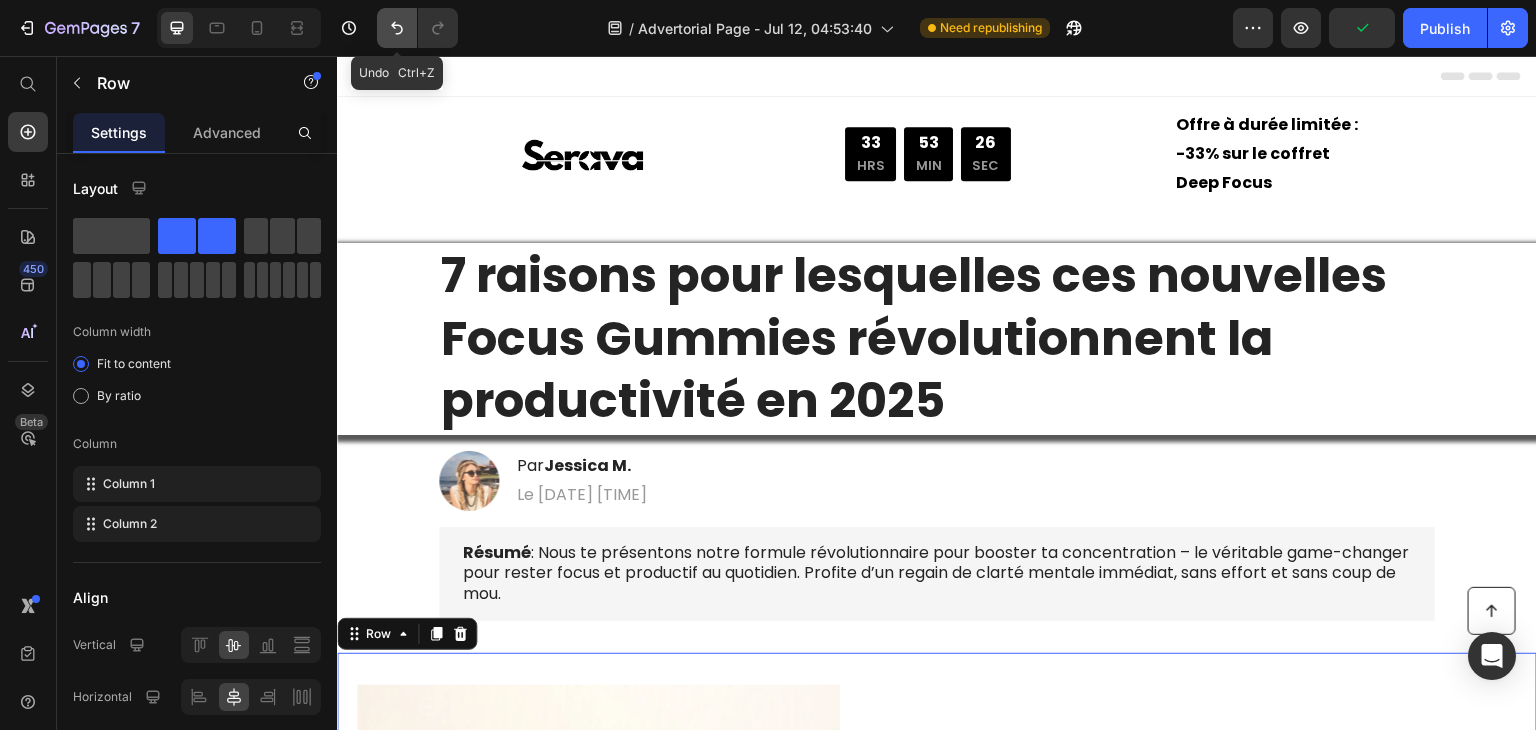 click 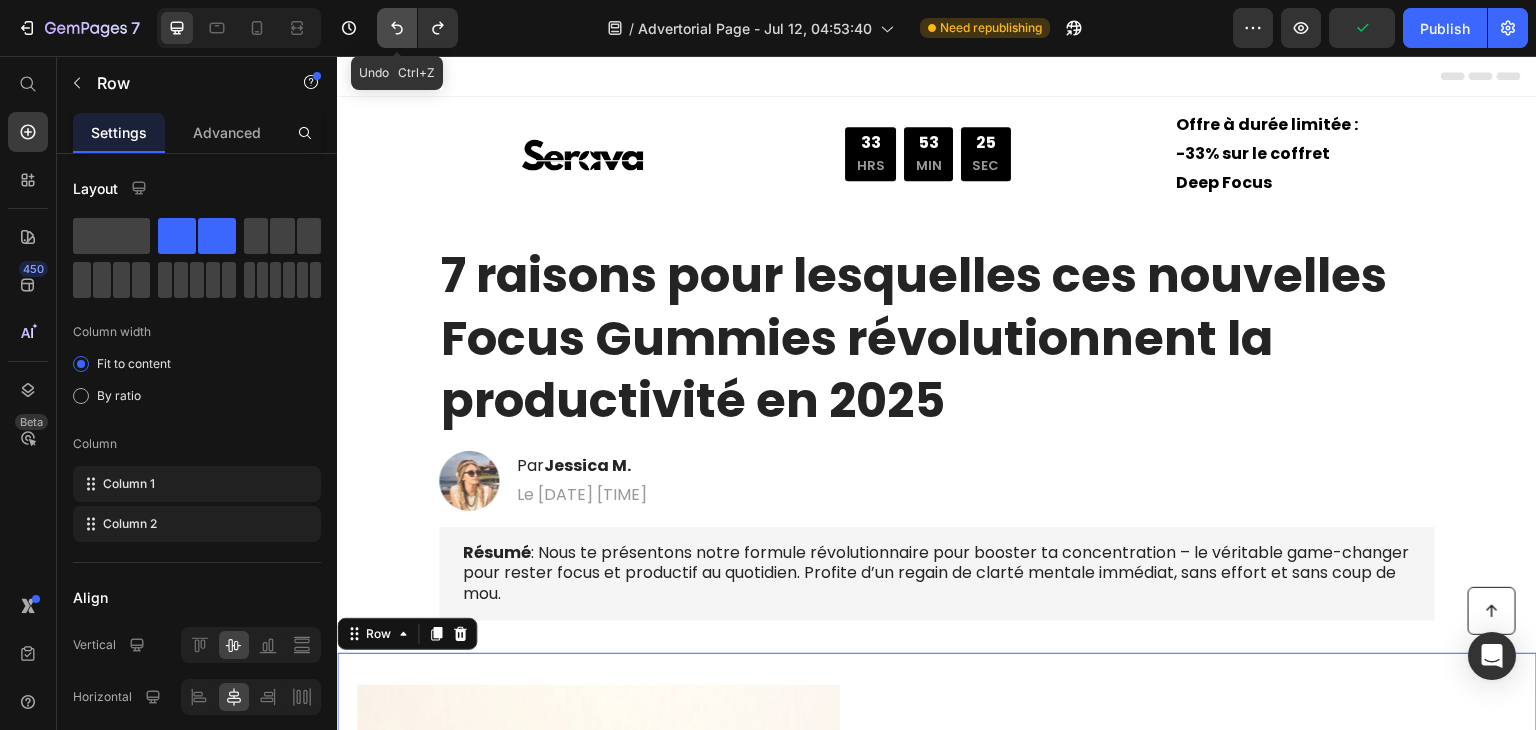 click 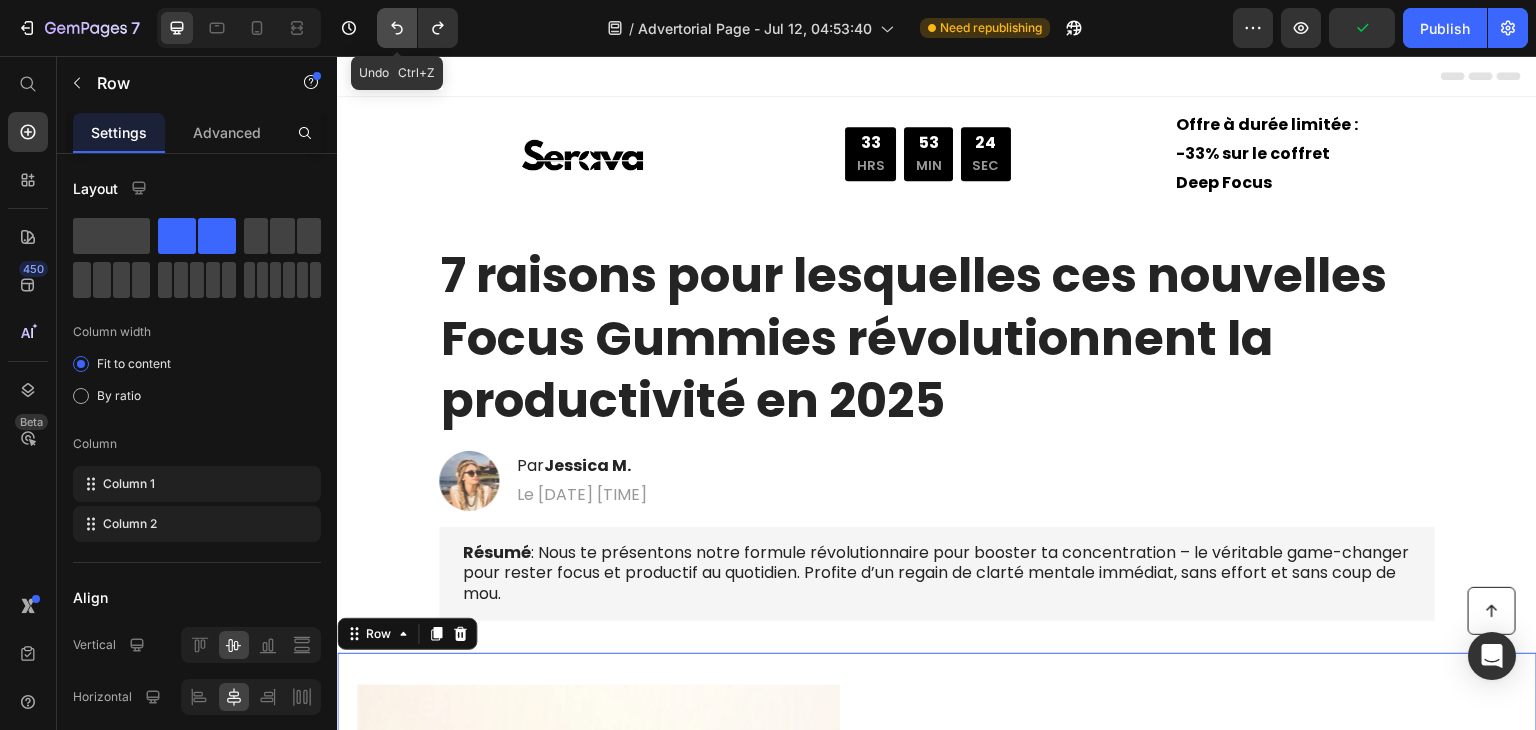 click 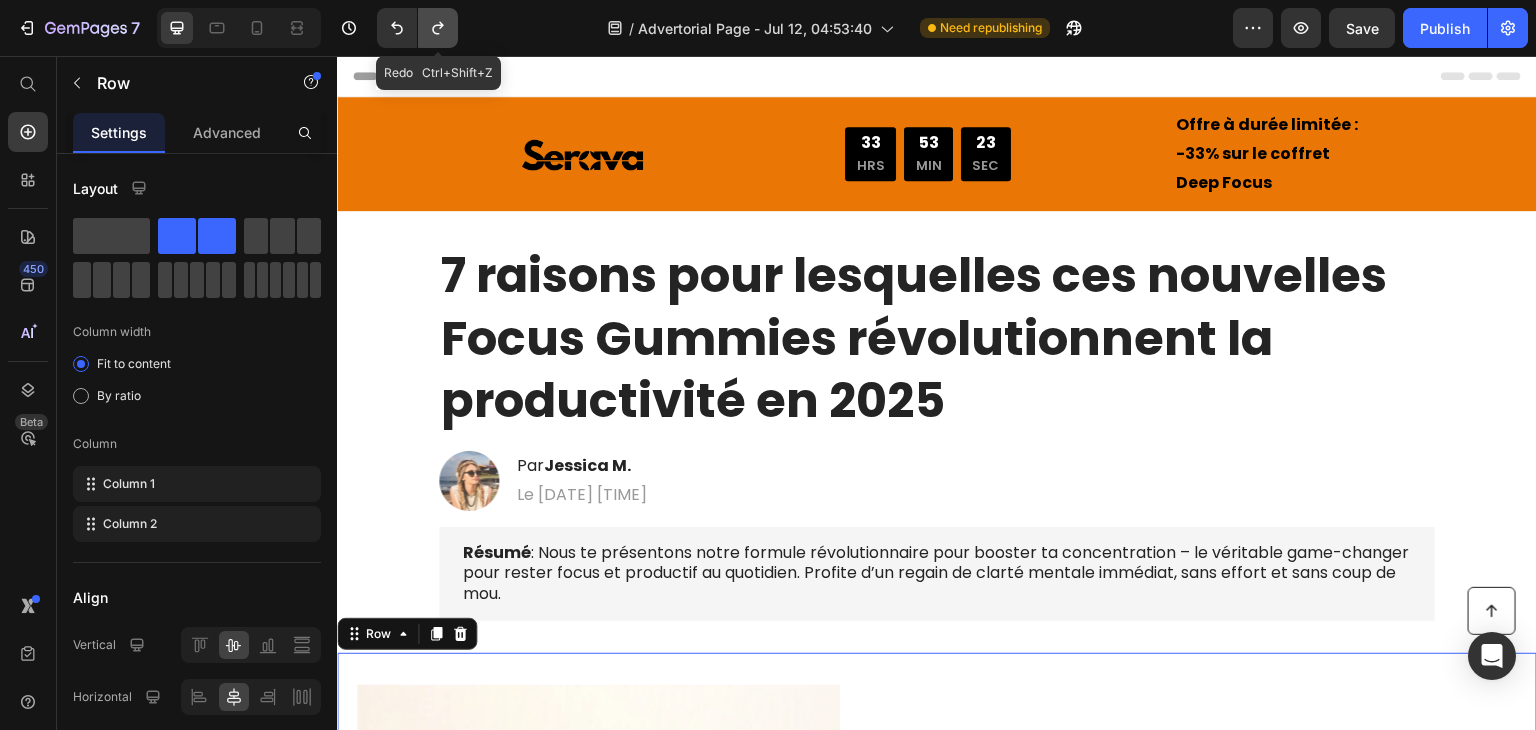click 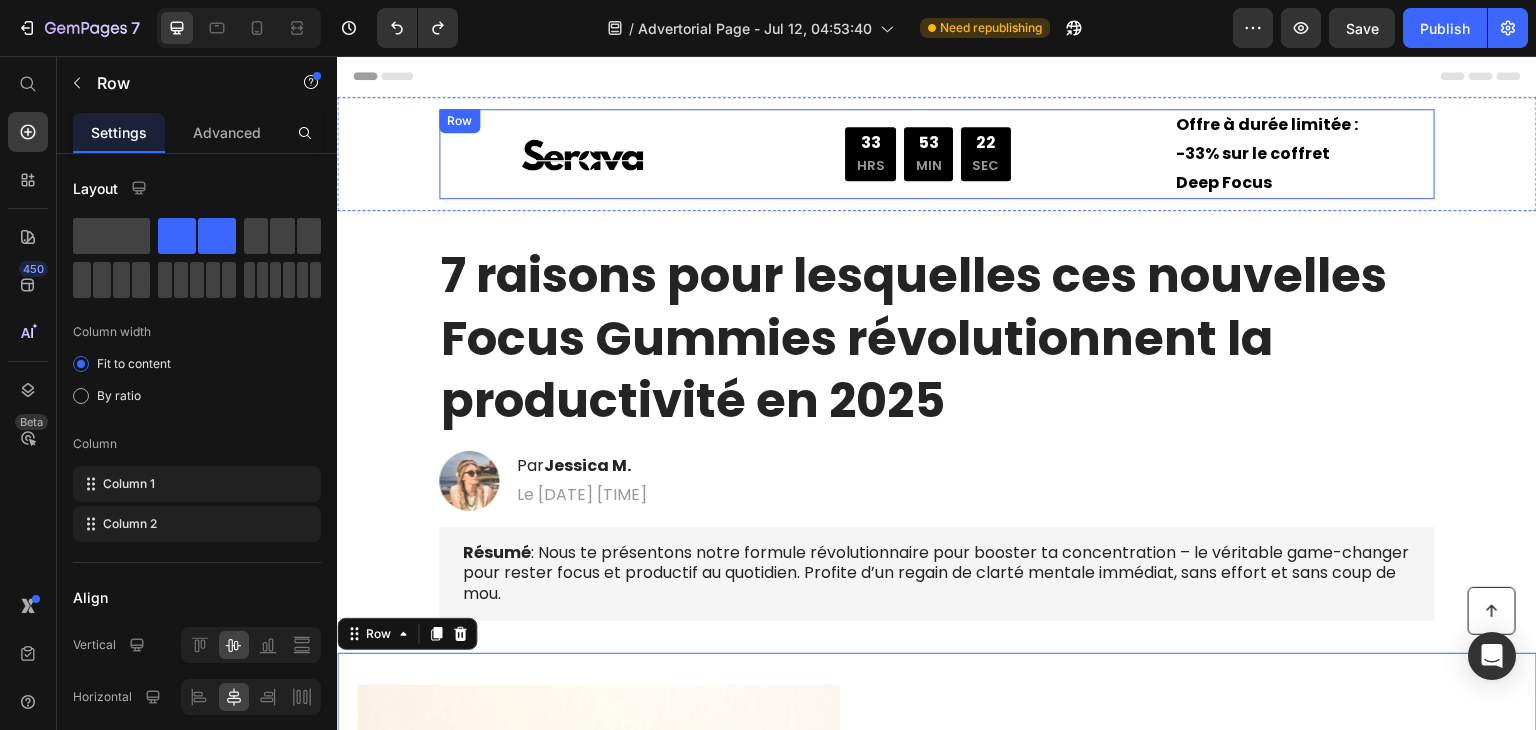 click on "Row" at bounding box center (459, 121) 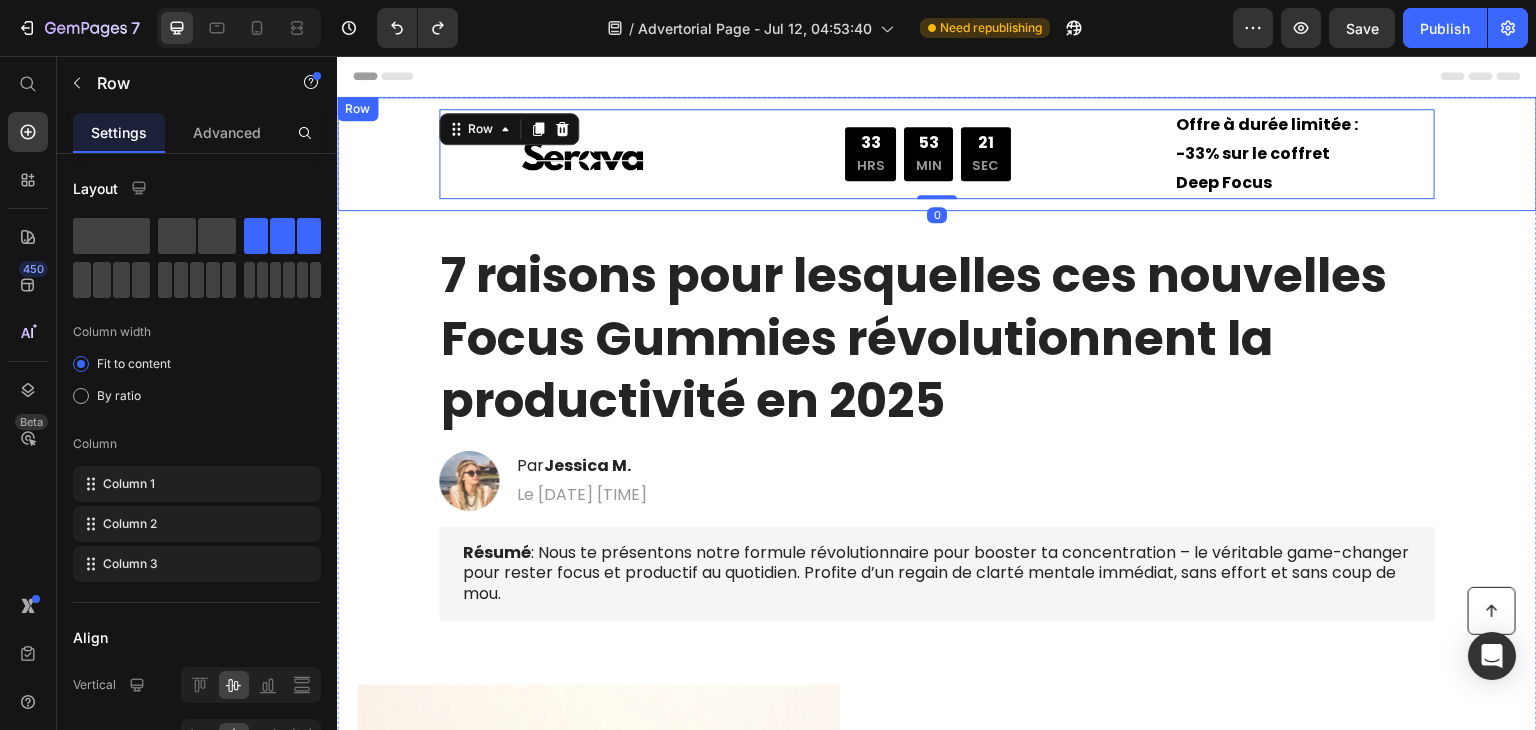 click on "Image Offre à durée limitée : -33% sur le coffret Deep Focus Text Block 33 HRS 53 MIN 21 SEC Countdown Timer Row Offre à durée limitée : -33% sur le coffret Deep Focus Text Block Row   0 Row" at bounding box center [937, 154] 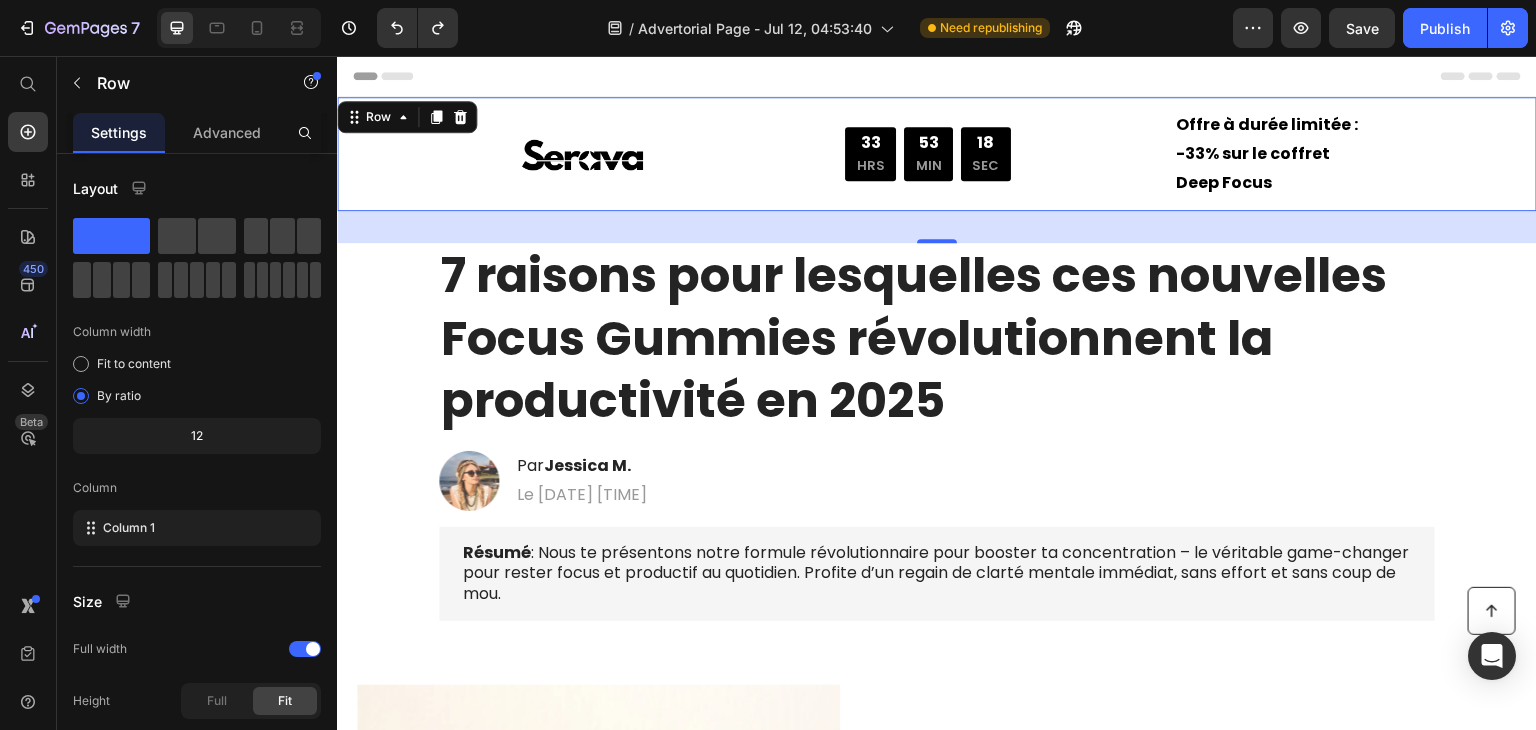 click on "Image Offre à durée limitée : -33% sur le coffret Deep Focus Text Block 33 HRS 53 MIN 18 SEC Countdown Timer Row Offre à durée limitée : -33% sur le coffret Deep Focus Text Block Row" at bounding box center [937, 154] 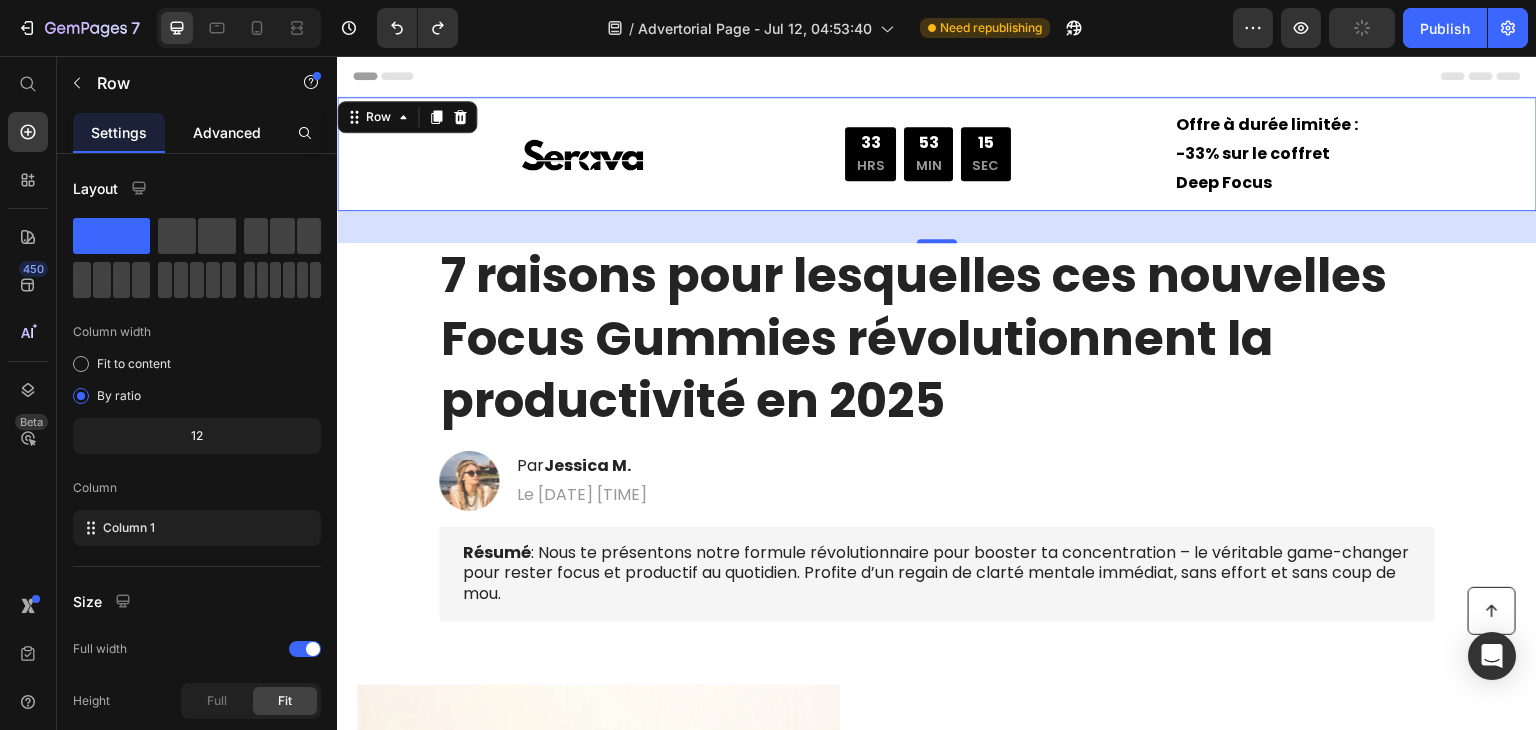 click on "Advanced" at bounding box center [227, 132] 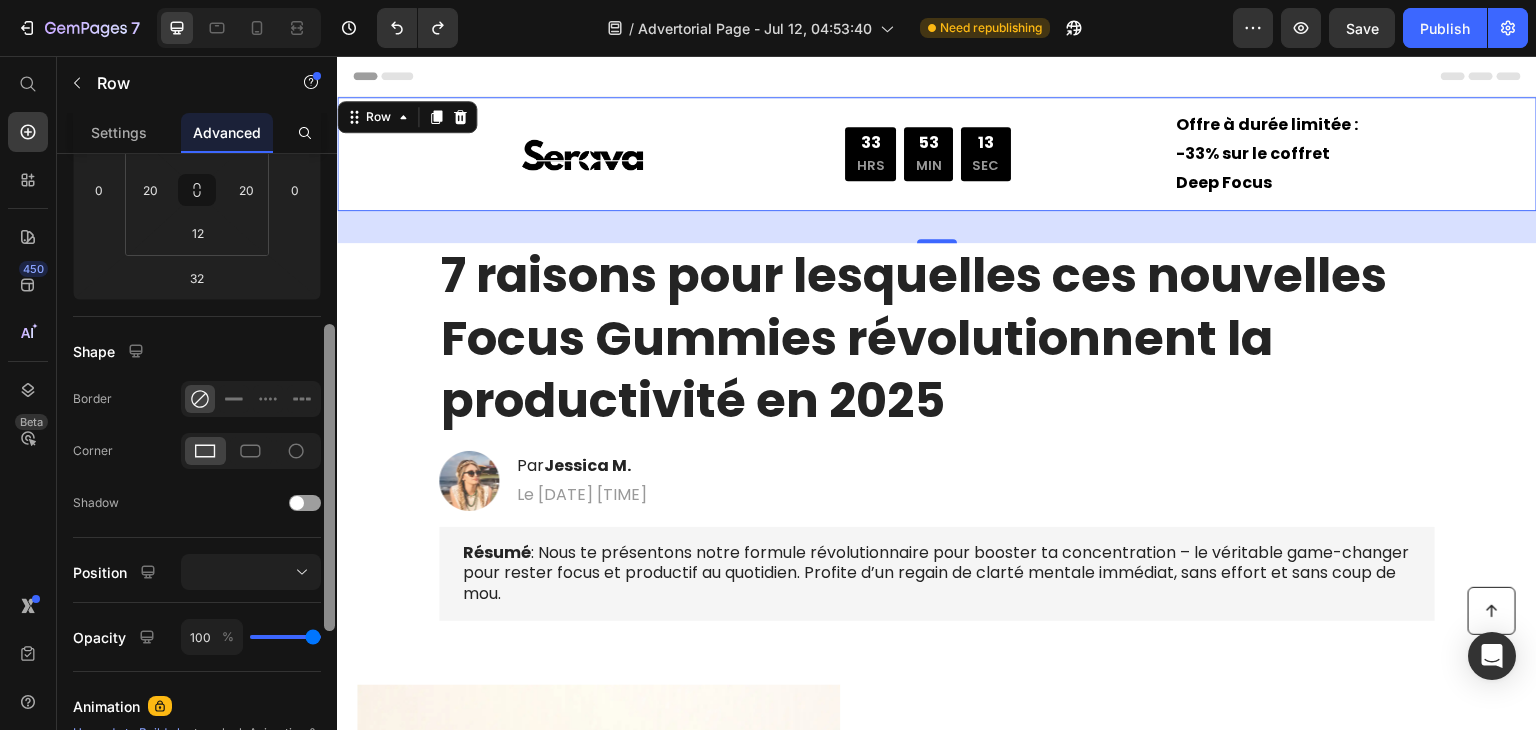 scroll, scrollTop: 340, scrollLeft: 0, axis: vertical 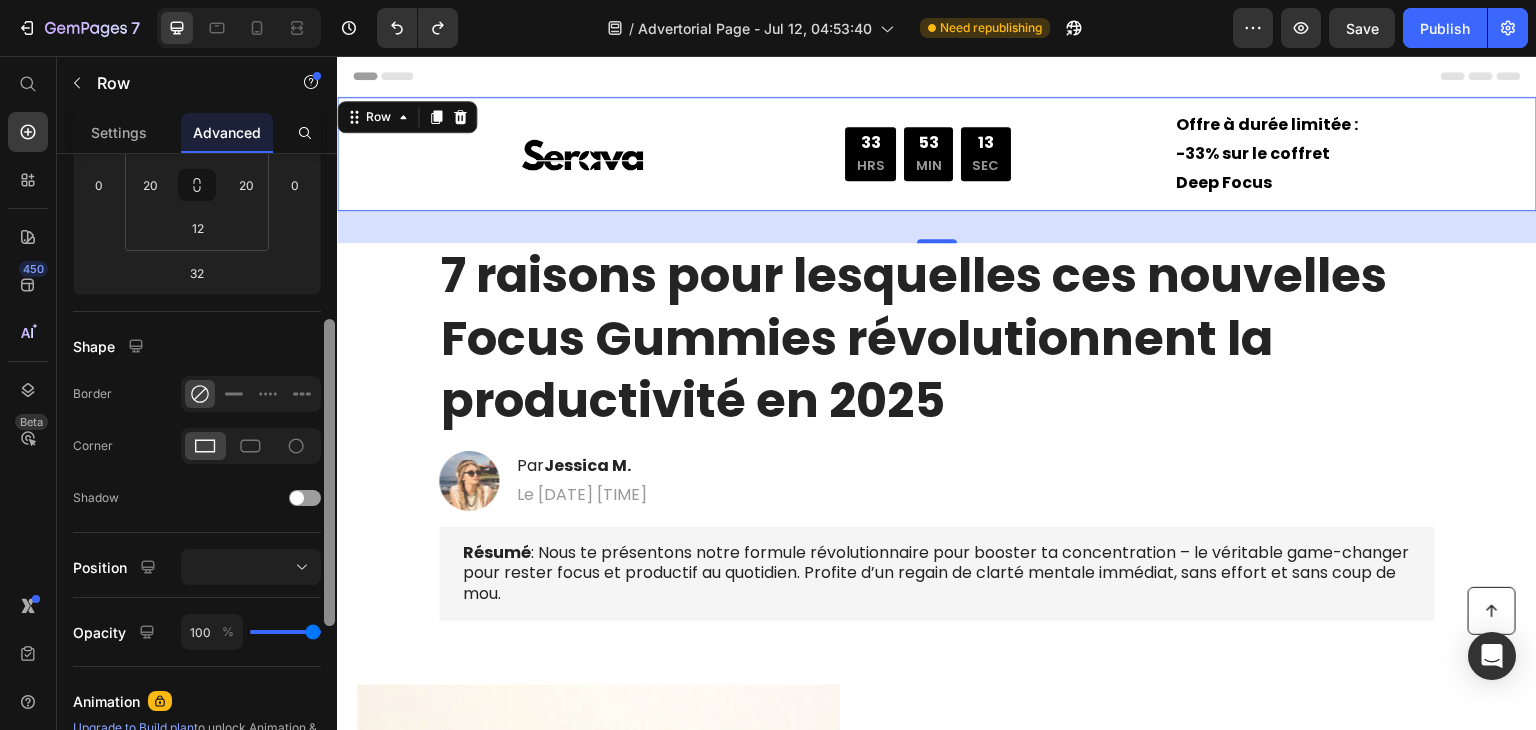 drag, startPoint x: 327, startPoint y: 369, endPoint x: 316, endPoint y: 535, distance: 166.36406 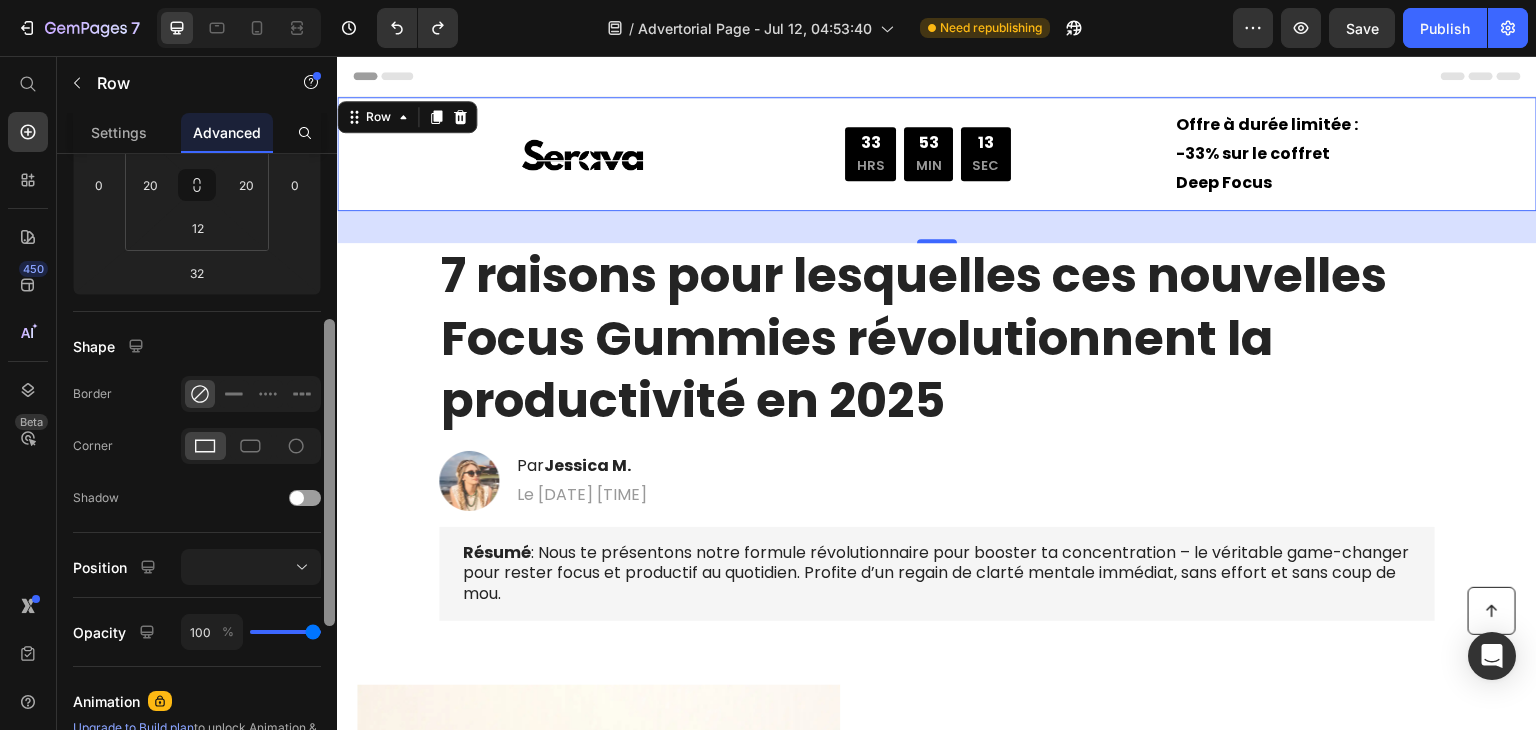 click on "Display on Desktop Tablet Mobile Spacing (px) 0 0 32 0 12 20 12 20 Shape Border Corner Shadow Position Opacity 100 % Animation Upgrade to Build plan  to unlock Animation & other premium features. Interaction Upgrade to Optimize plan  to unlock Interaction & other premium features. CSS class  Delete element" at bounding box center [197, 470] 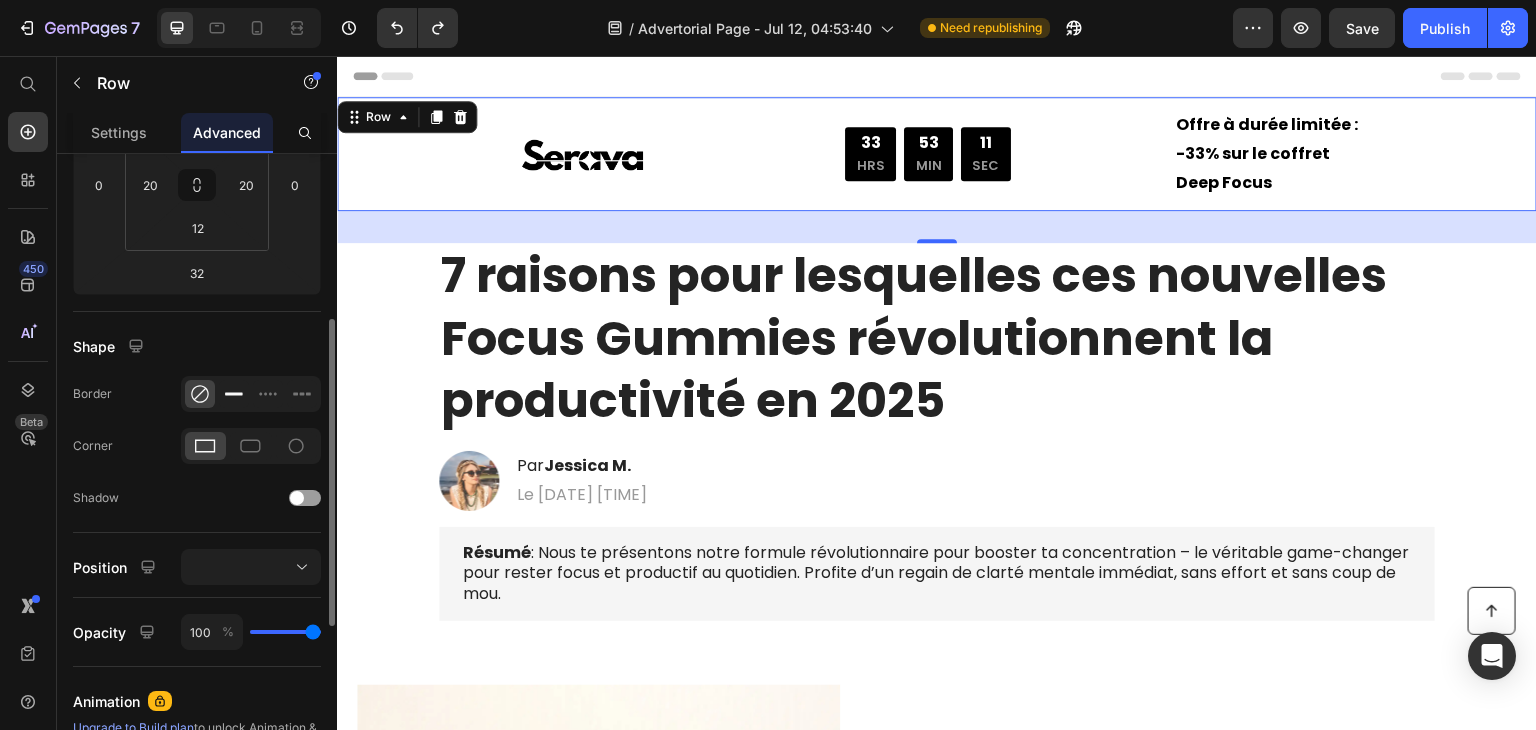 click 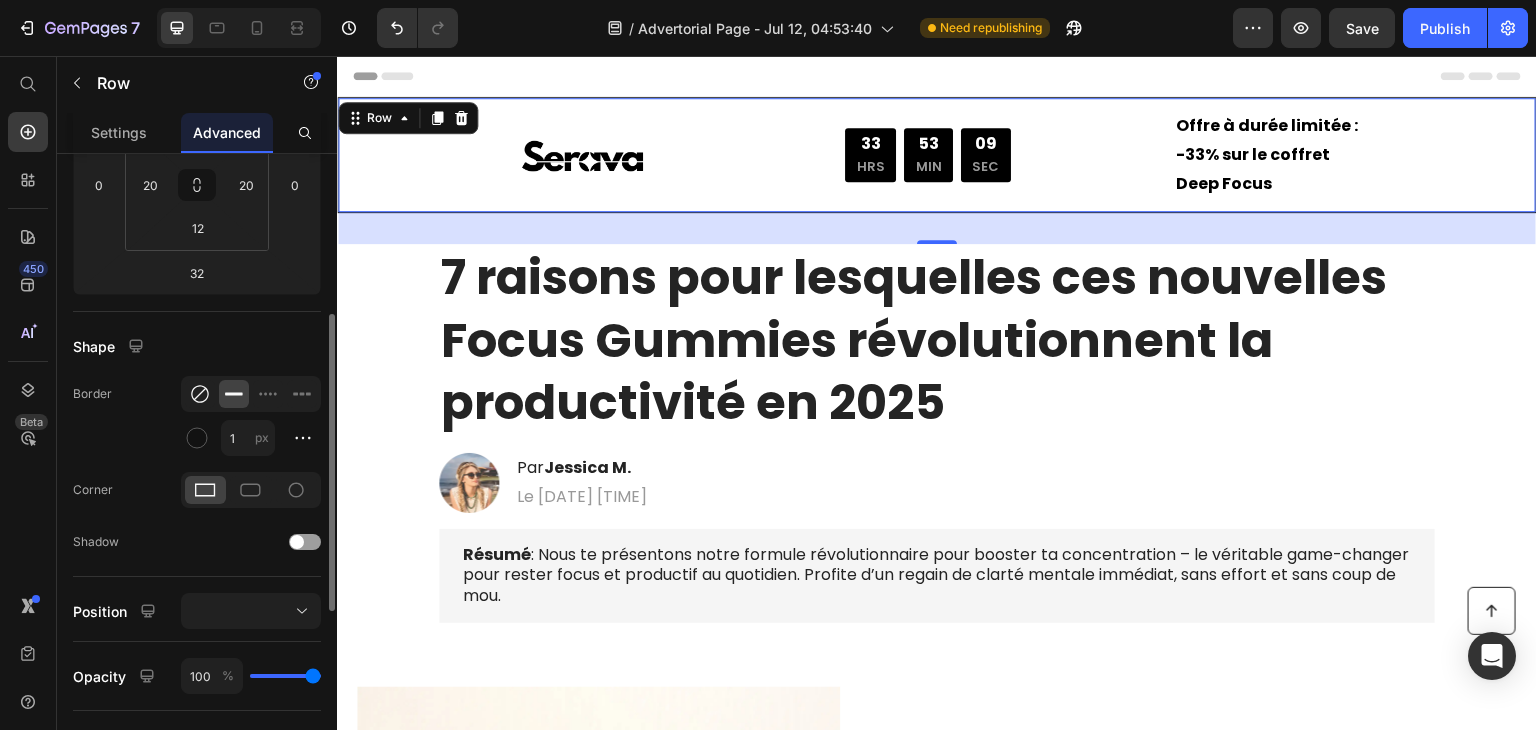 click 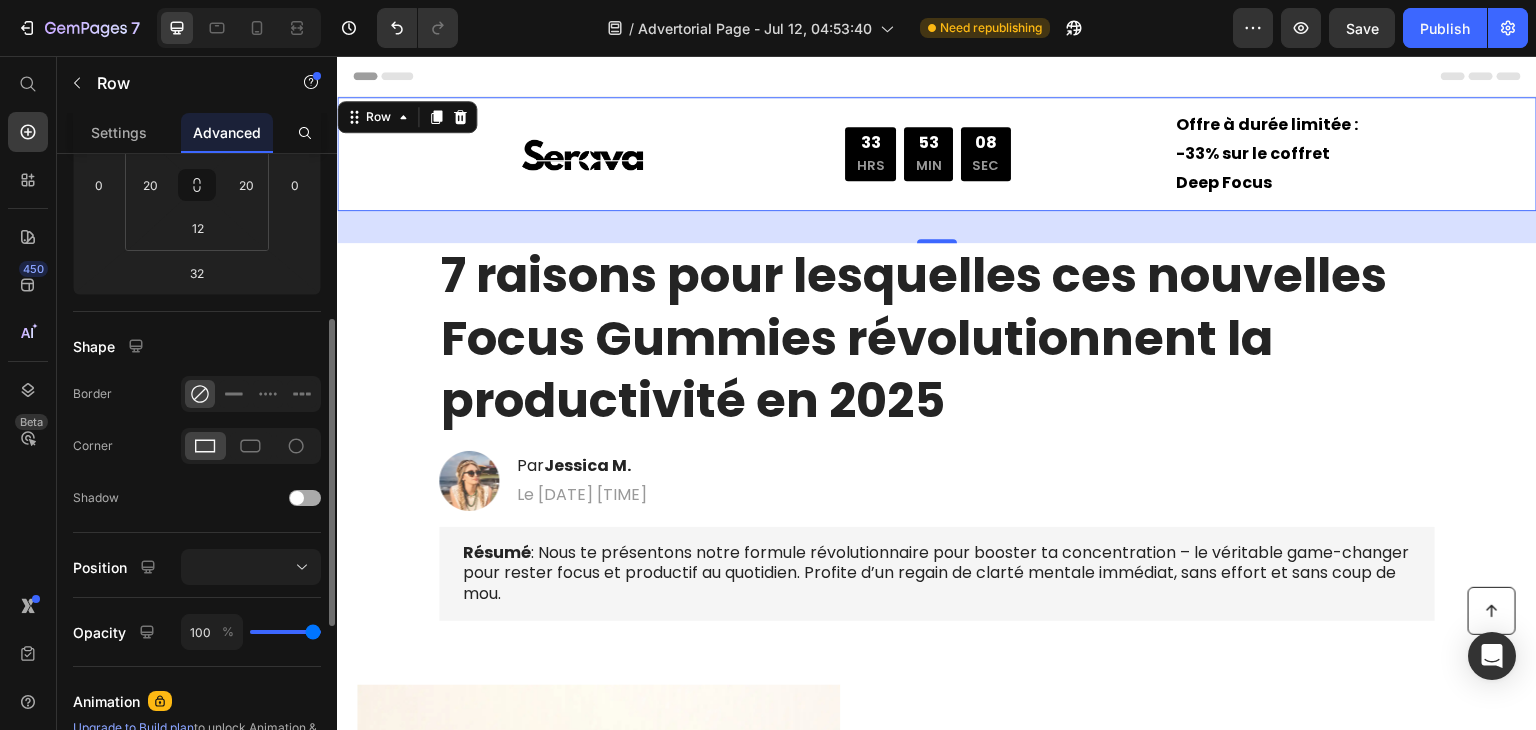 click at bounding box center [297, 498] 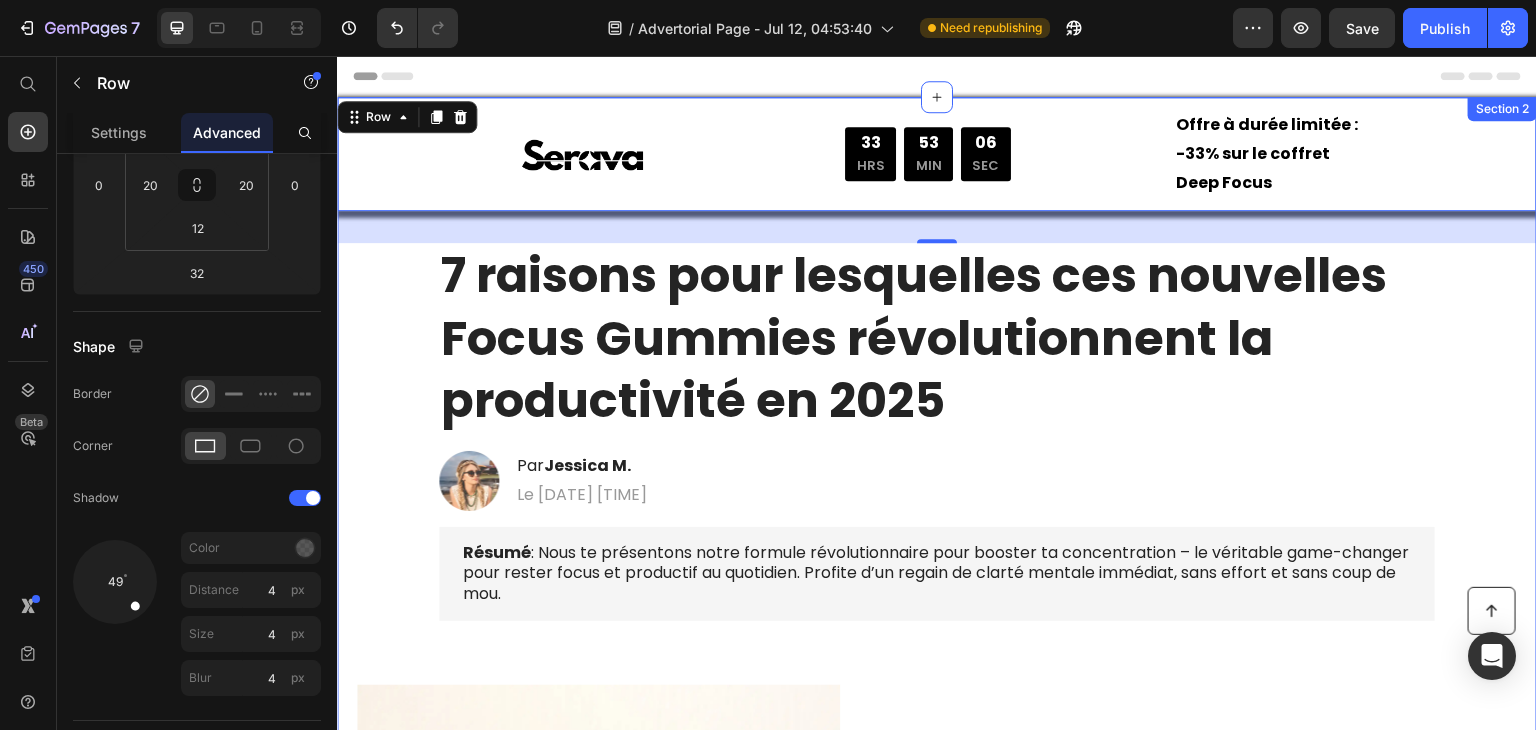 click on "Image Offre à durée limitée : -33% sur le coffret Deep Focus Text Block 33 HRS 53 MIN 06 SEC Countdown Timer Row Offre à durée limitée : -33% sur le coffret Deep Focus Text Block Row Row   32 7 raisons pour lesquelles ces nouvelles Focus Gummies révolutionnent la productivité en 2025 Heading Image Par  [LAST NAME] Heading Le [DATE] [TIME] Text Block Row Résumé  : Nous te présentons notre formule révolutionnaire pour booster ta concentration – le véritable game-changer pour rester focus et productif au quotidien. Profite d’un regain de clarté mentale immédiat, sans effort et sans coup de mou. Text Block Image 1. Tu n’es pas paresseux. Ton cerveau est en surcharge. Heading Si tu as l’impression de procrastiner sans raison, ce n’est pas un manque de volonté. Ton cerveau subit une avalanche de sollicitations : notifications, multitâche, café à outrance, stress constant.   Text Block Row 2. Tes crashes de dopamine sabotent ton ambition Heading     Text Block Image Row Image Heading" at bounding box center (937, 1263) 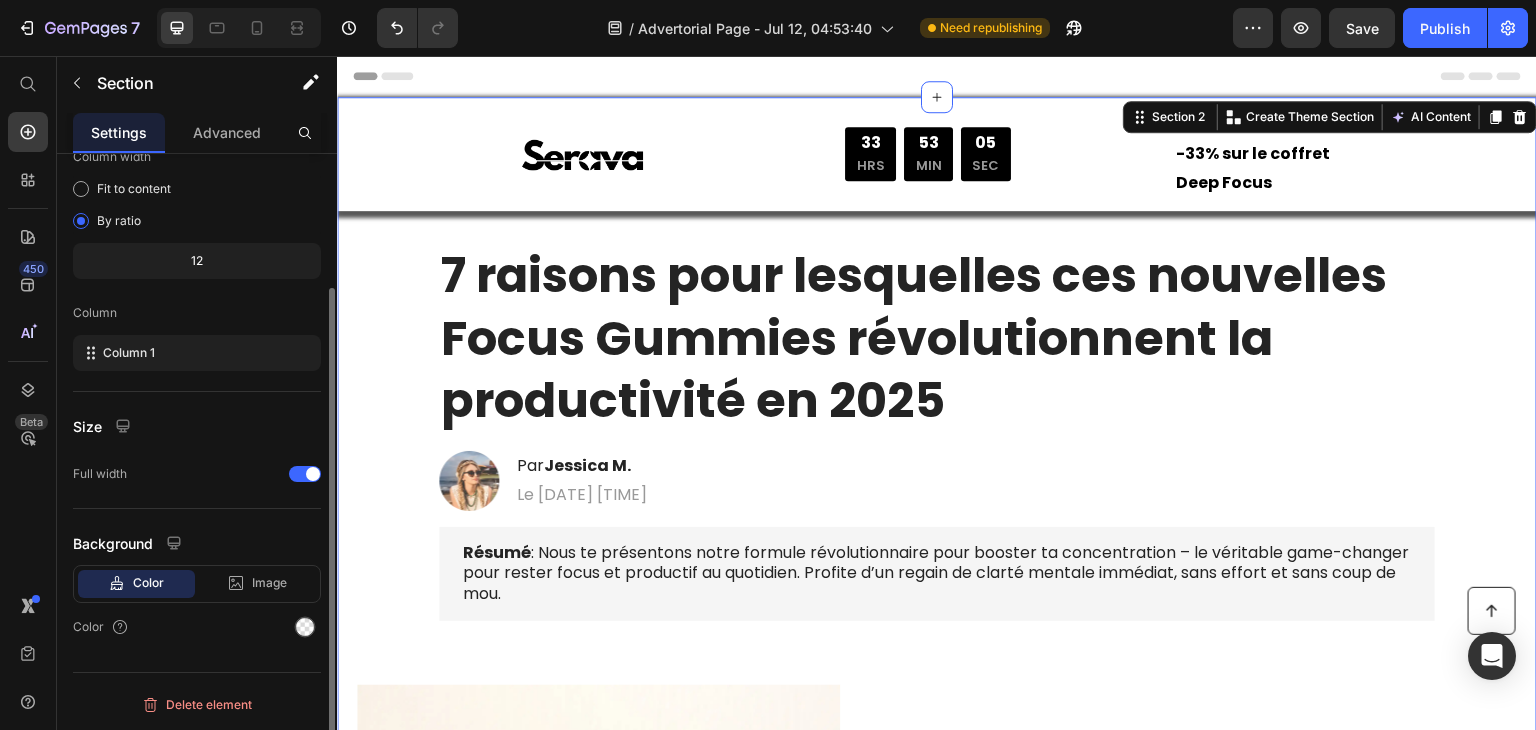 scroll, scrollTop: 0, scrollLeft: 0, axis: both 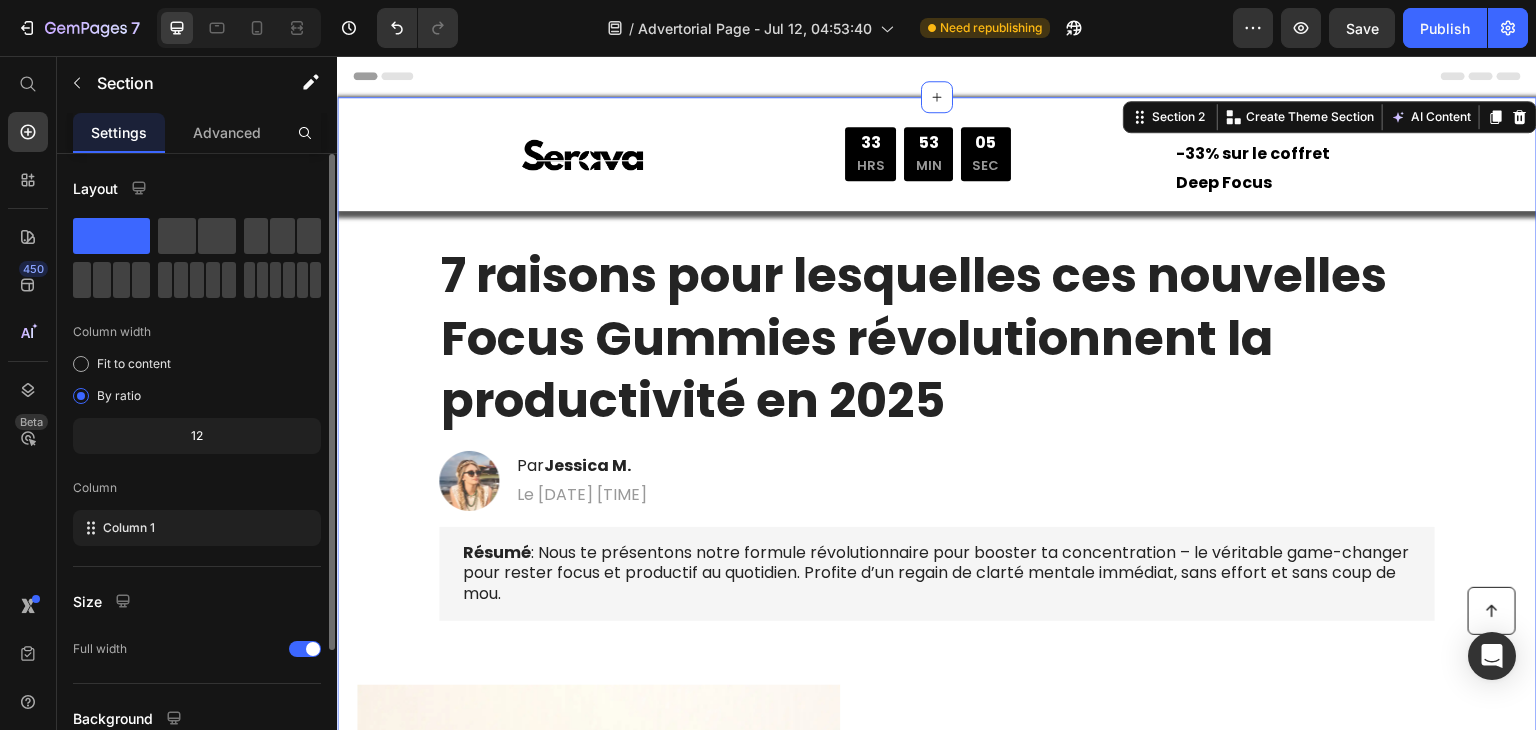 click on "Image Offre à durée limitée : -33% sur le coffret Deep Focus Text Block 33 HRS 53 MIN 05 SEC Countdown Timer Row Offre à durée limitée : -33% sur le coffret Deep Focus Text Block Row Row 7 raisons pour lesquelles ces nouvelles Focus Gummies révolutionnent la productivité en 2025 Heading Image Par [PERSON_NAME] Heading Le [DATE] Text Block Row Résumé  : Nous te présentons notre formule révolutionnaire pour booster ta concentration – le véritable game-changer pour rester focus et productif au quotidien. Profite d’un regain de clarté mentale immédiat, sans effort et sans coup de mou. Text Block Image 1. Tu n’es pas paresseux. Ton cerveau est en surcharge. Heading Si tu as l’impression de procrastiner sans raison, ce n’est pas un manque de volonté. Ton cerveau subit une avalanche de sollicitations : notifications, multitâche, café à outrance, stress constant.
Text Block Row 2. Tes crashes de dopamine sabotent ton ambition Heading
Text Block Image Row Image Heading
Row" at bounding box center (937, 1263) 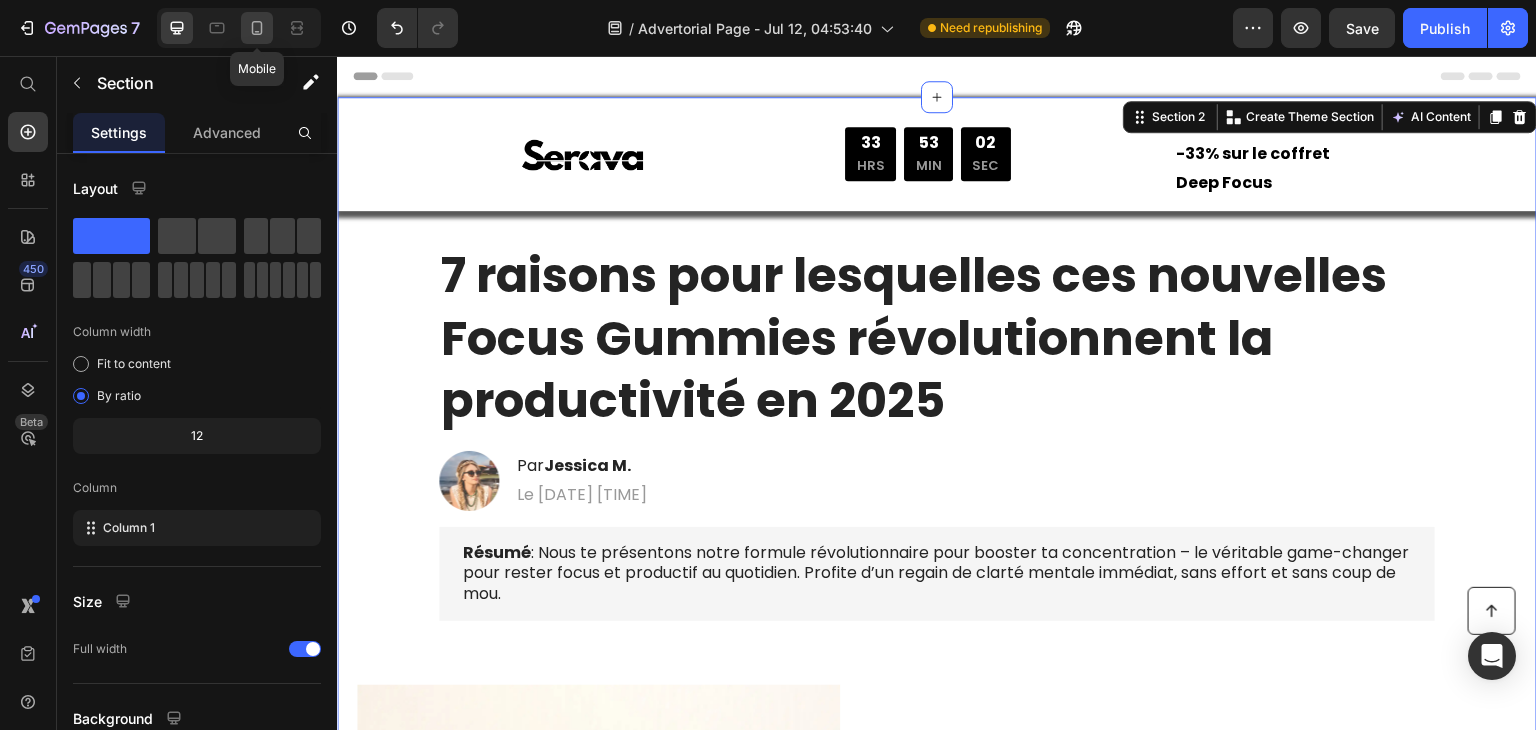 click 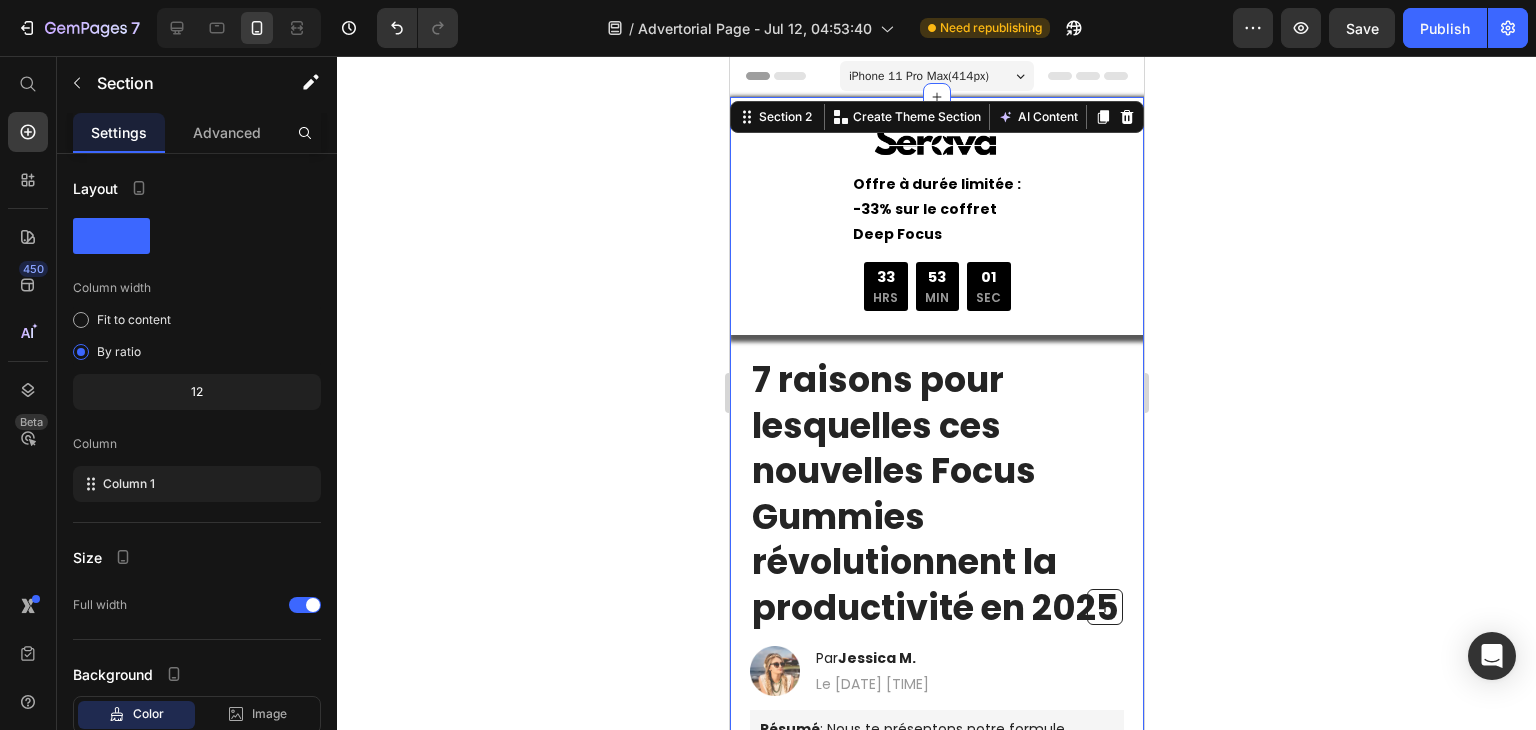 click 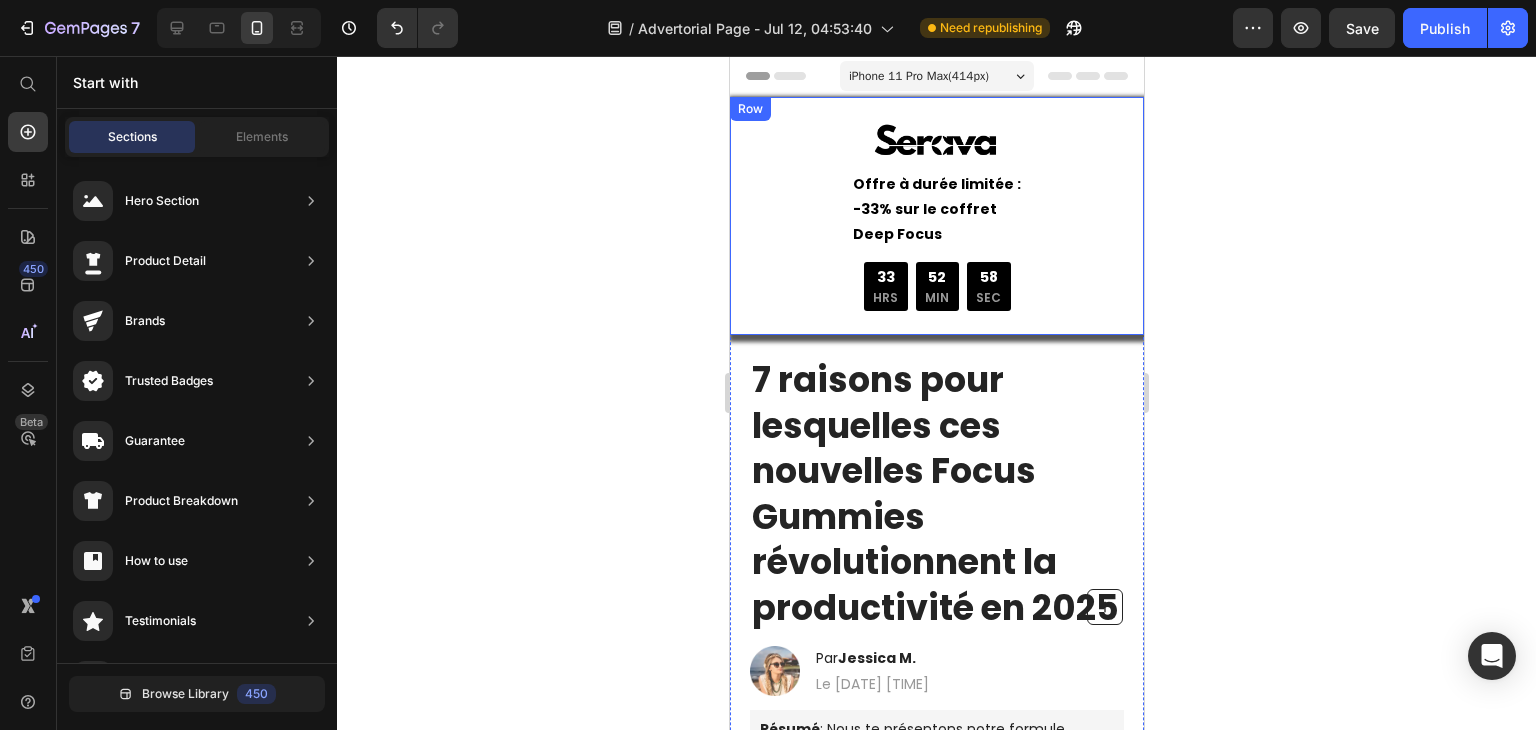 click on "Image Offre à durée limitée : -33% sur le coffret Deep Focus Text Block 33 HRS 52 MIN 58 SEC Countdown Timer Row Offre à durée limitée : -33% sur le coffret Deep Focus Text Block Row Row" at bounding box center (936, 216) 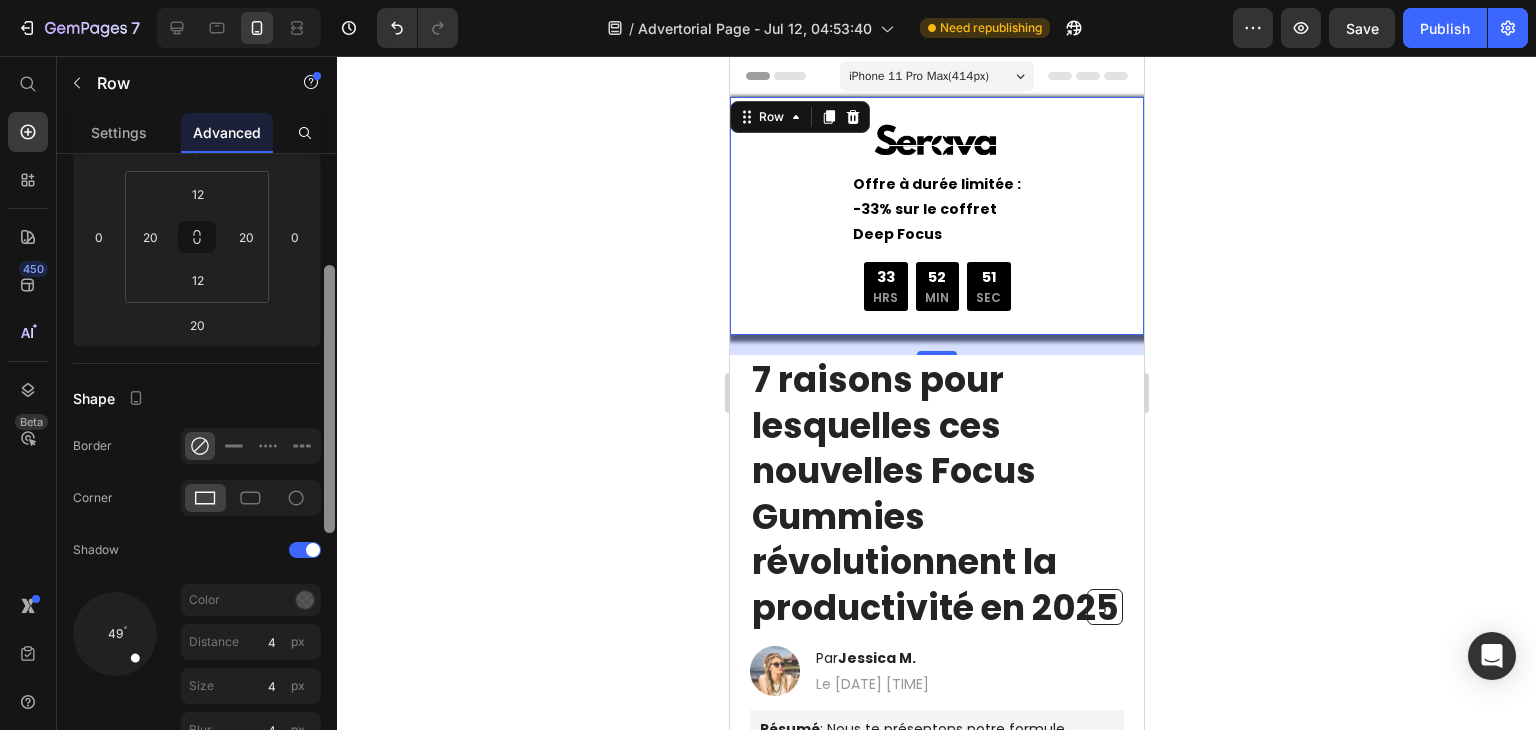 scroll, scrollTop: 317, scrollLeft: 0, axis: vertical 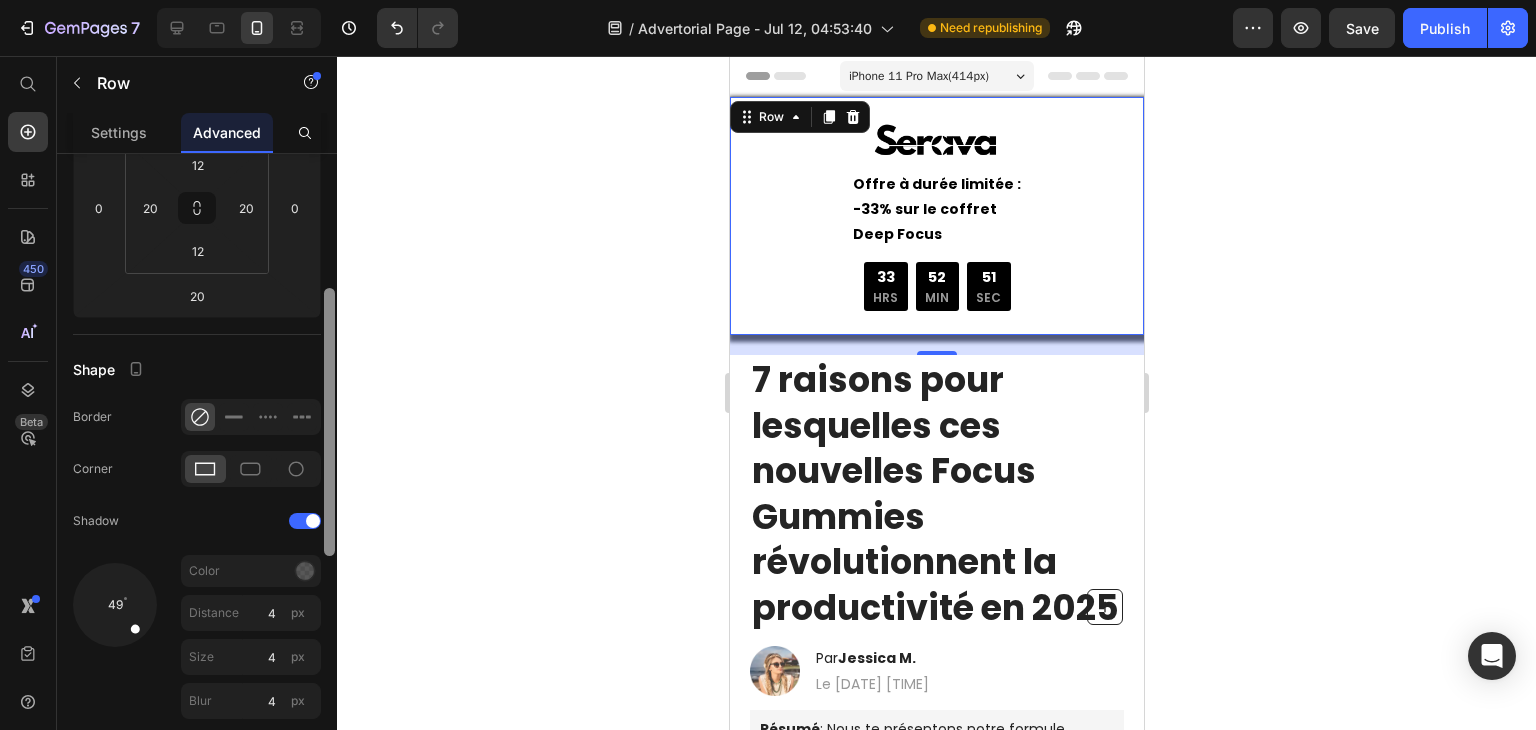 drag, startPoint x: 329, startPoint y: 330, endPoint x: 327, endPoint y: 465, distance: 135.01482 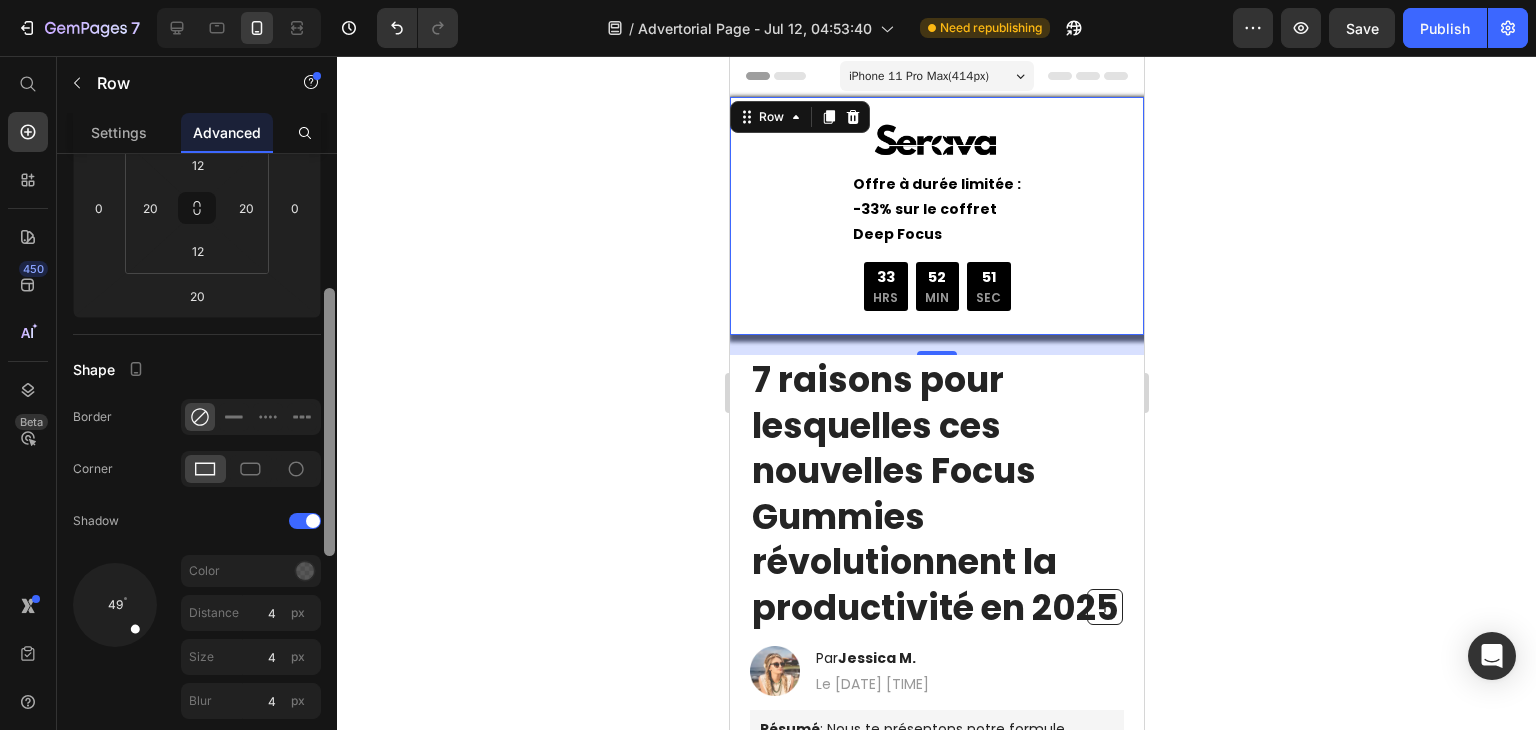 click at bounding box center [329, 422] 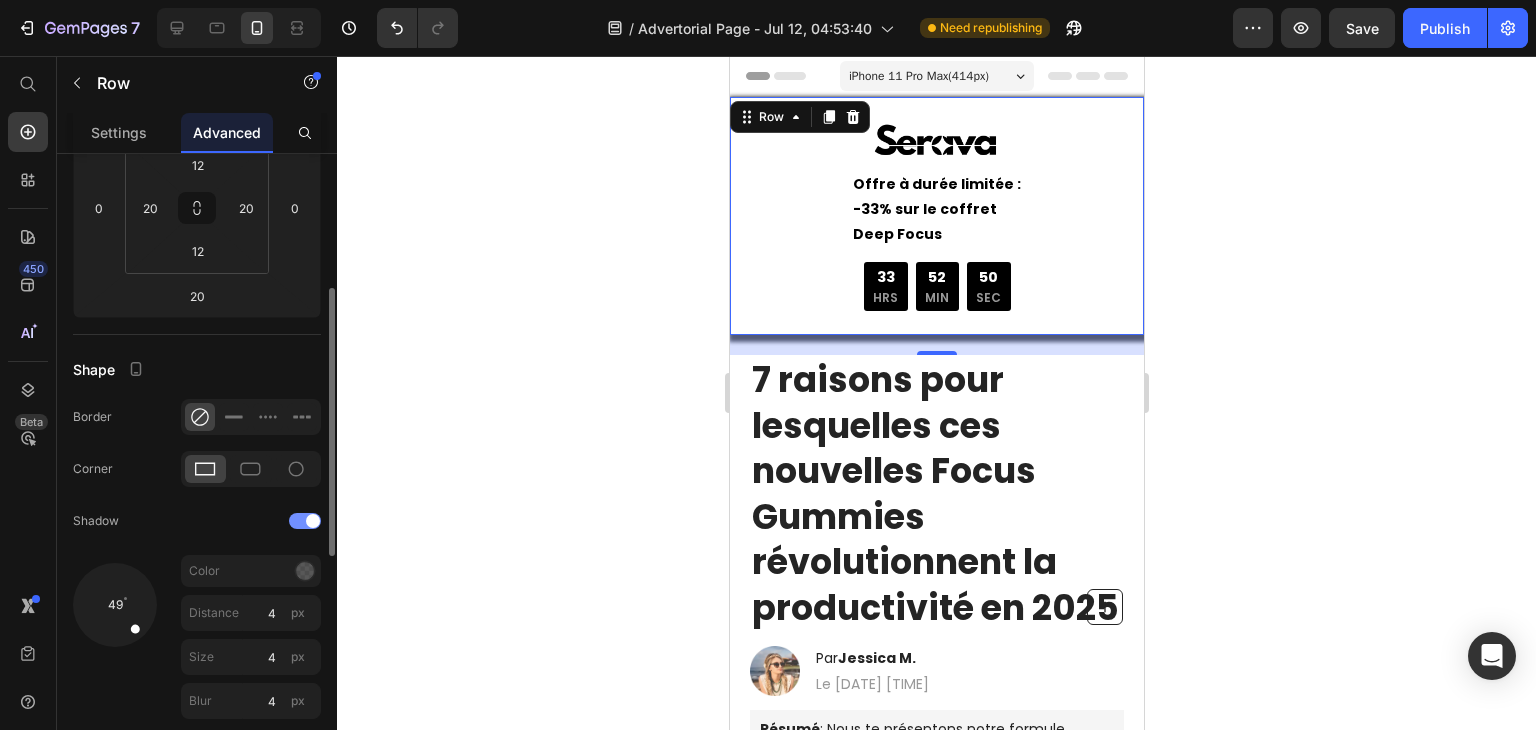 click at bounding box center (305, 521) 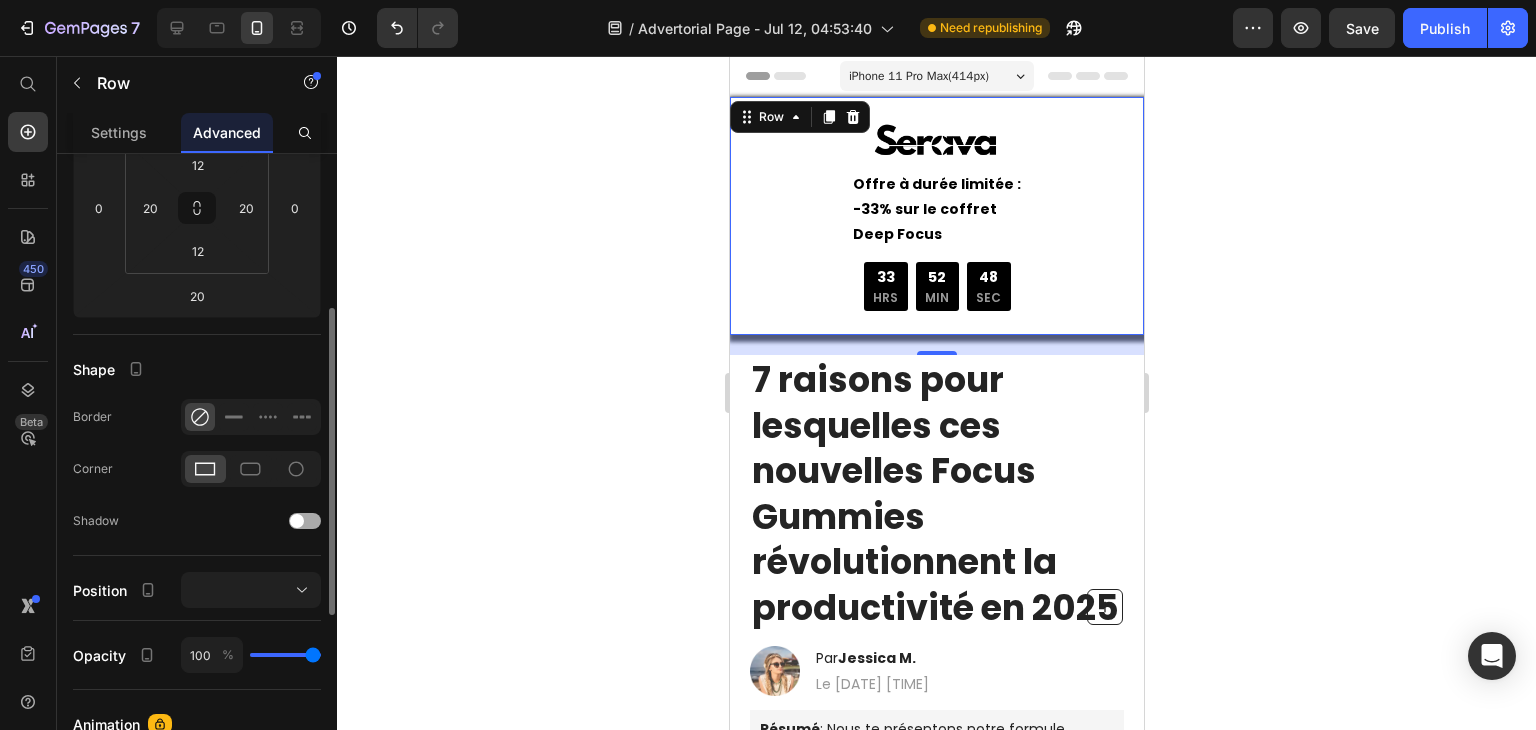 click at bounding box center (305, 521) 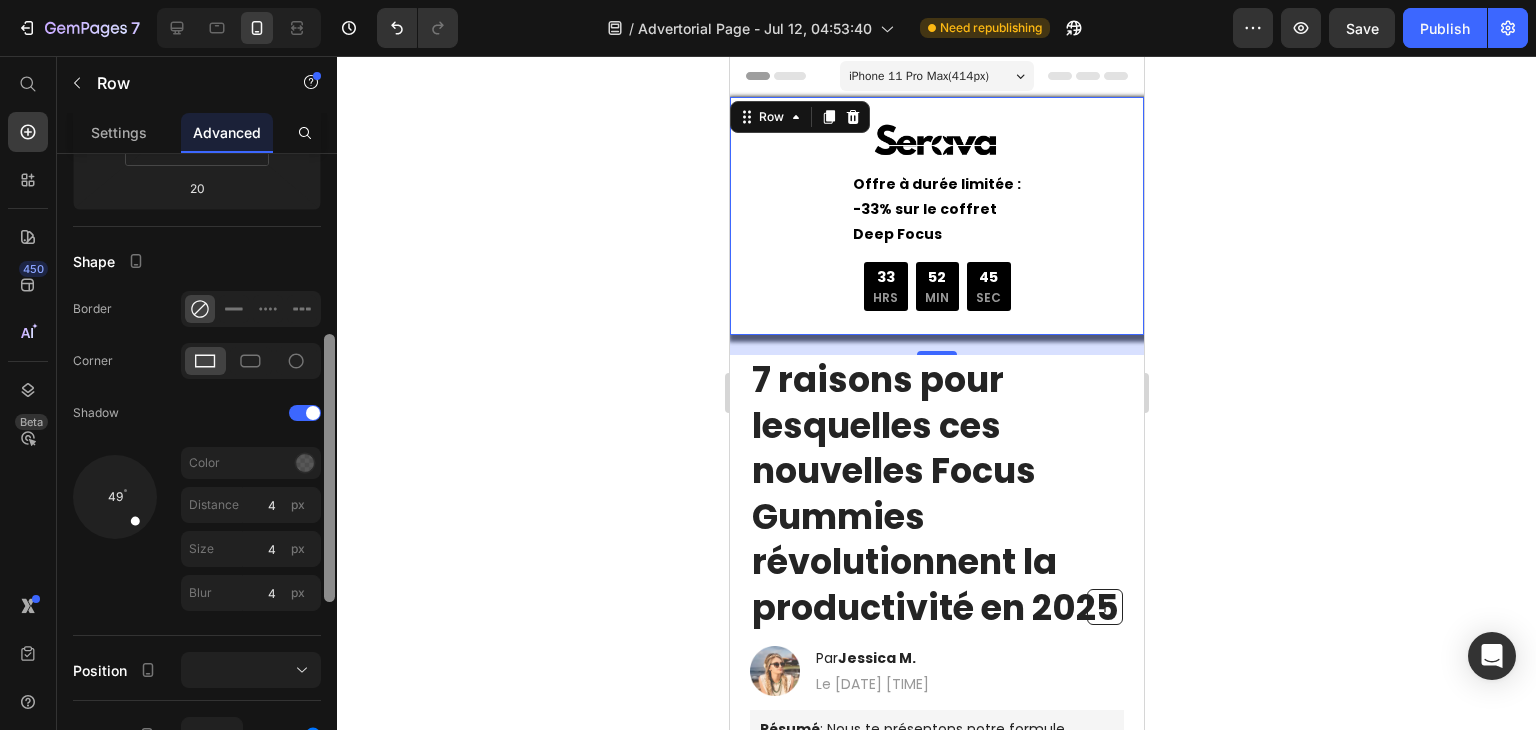 scroll, scrollTop: 435, scrollLeft: 0, axis: vertical 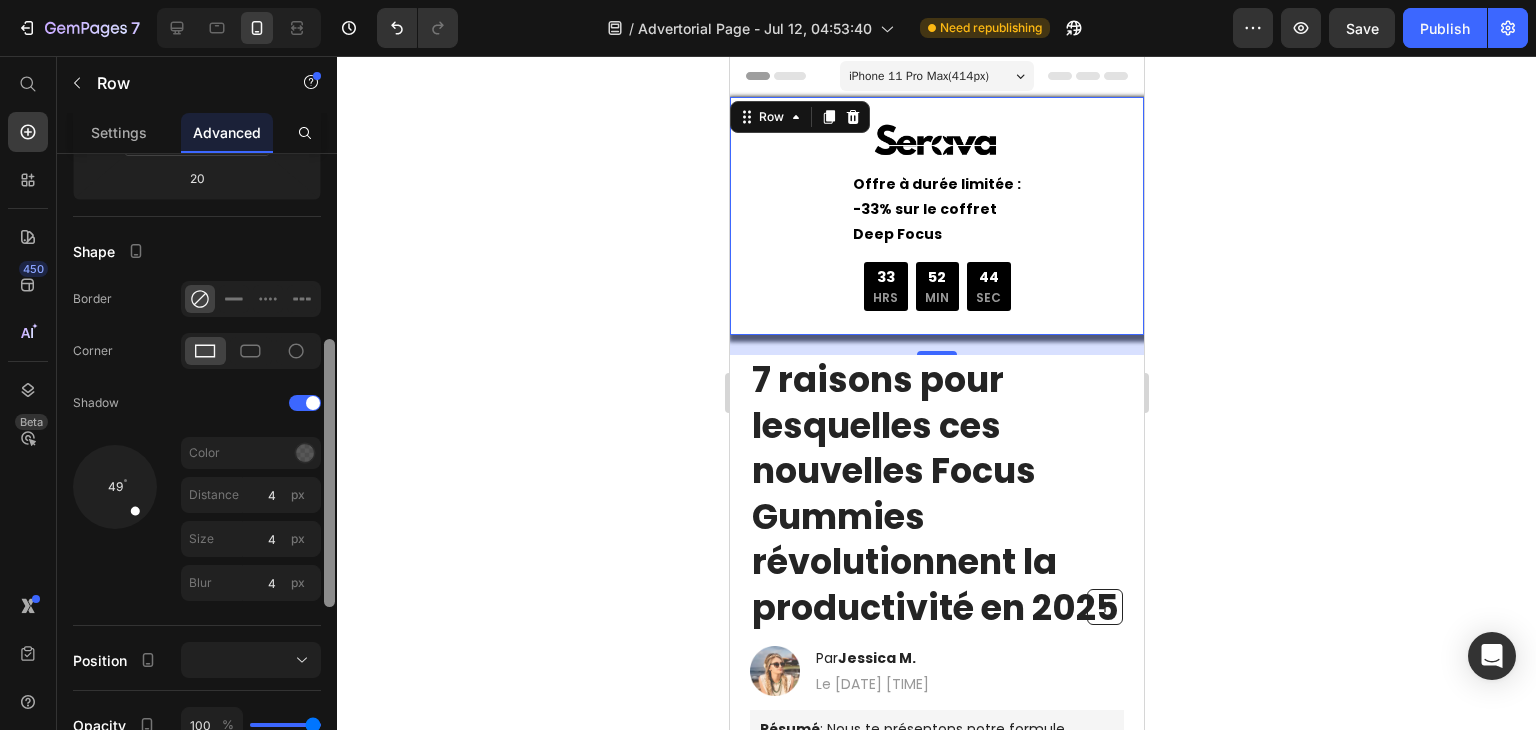 drag, startPoint x: 331, startPoint y: 465, endPoint x: 320, endPoint y: 515, distance: 51.1957 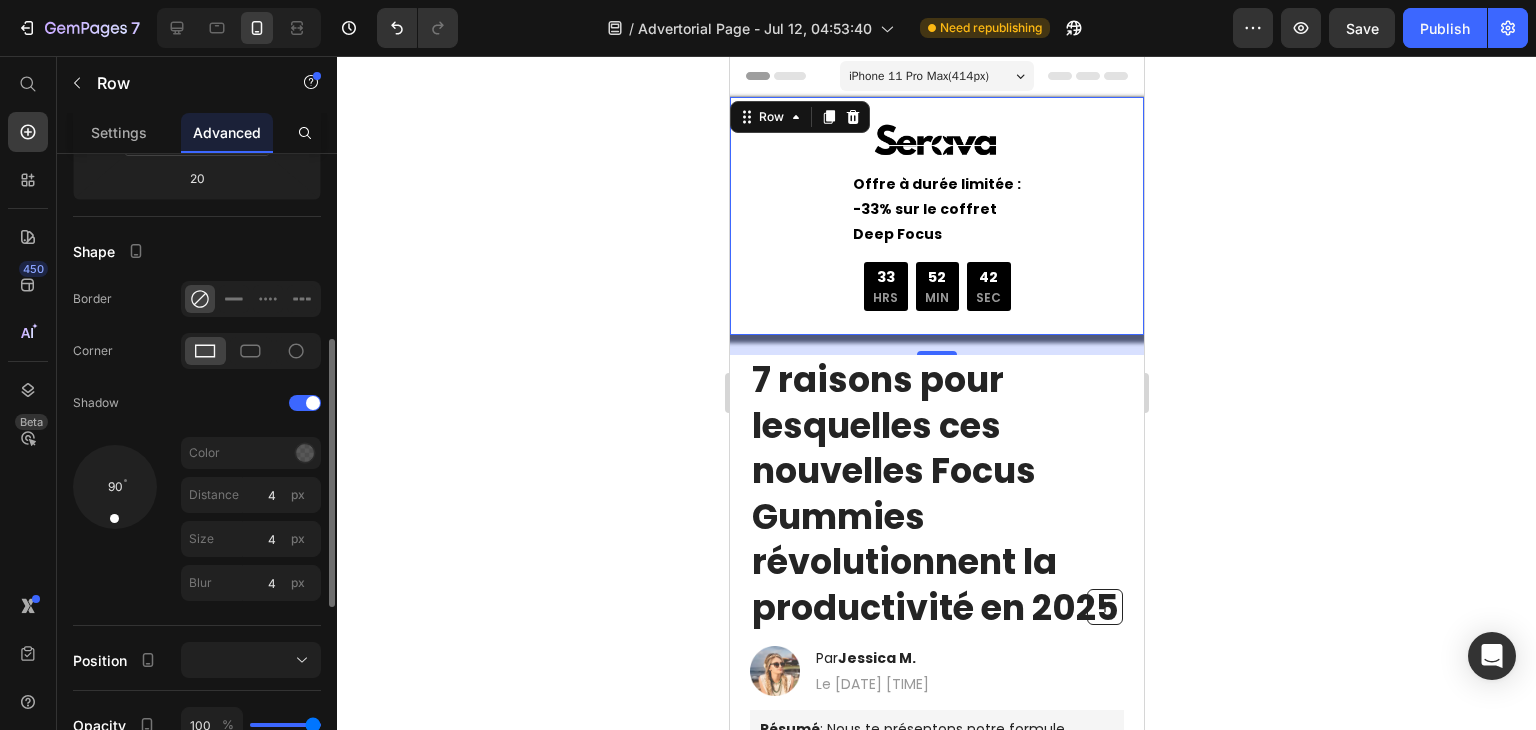 drag, startPoint x: 130, startPoint y: 514, endPoint x: 112, endPoint y: 561, distance: 50.32892 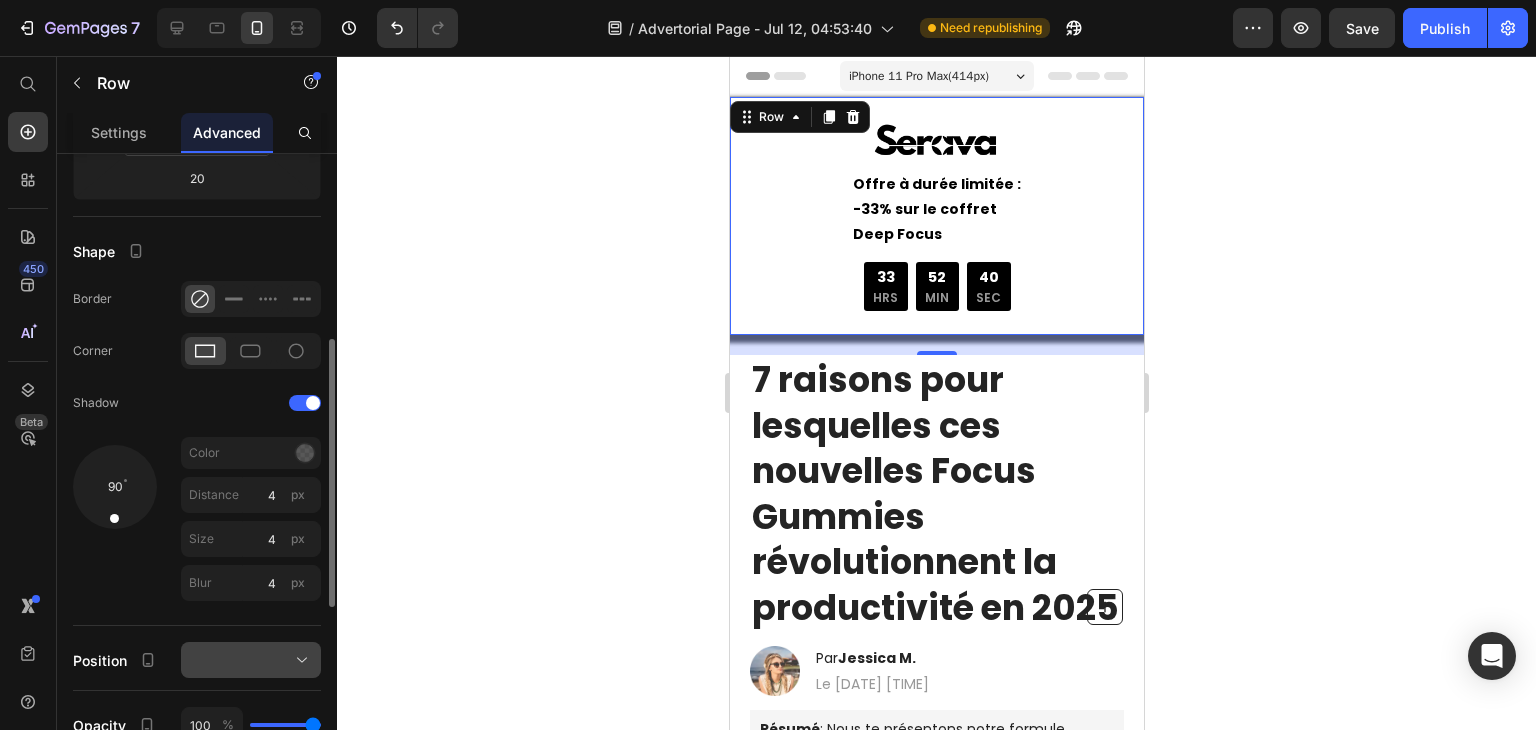 click at bounding box center (251, 660) 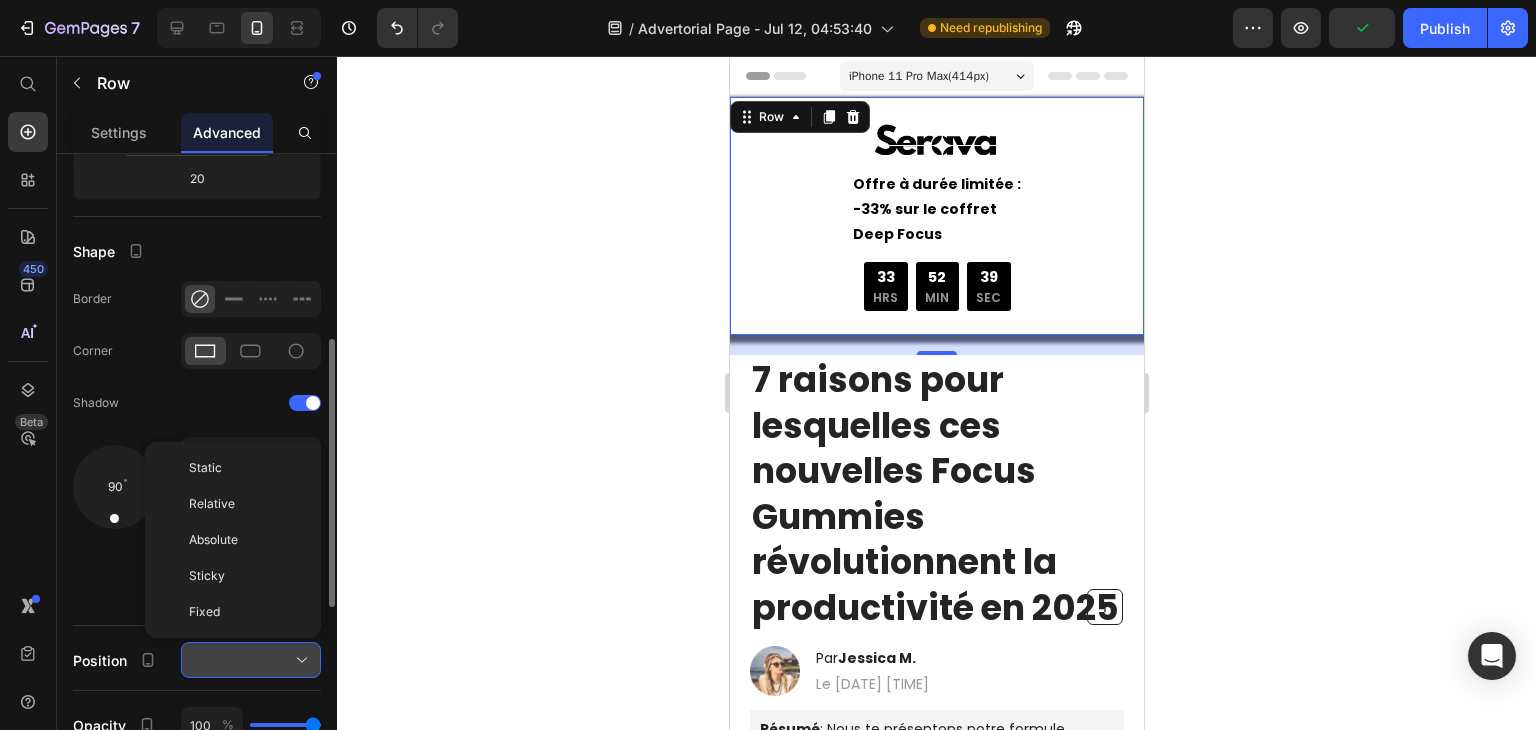 click at bounding box center (251, 660) 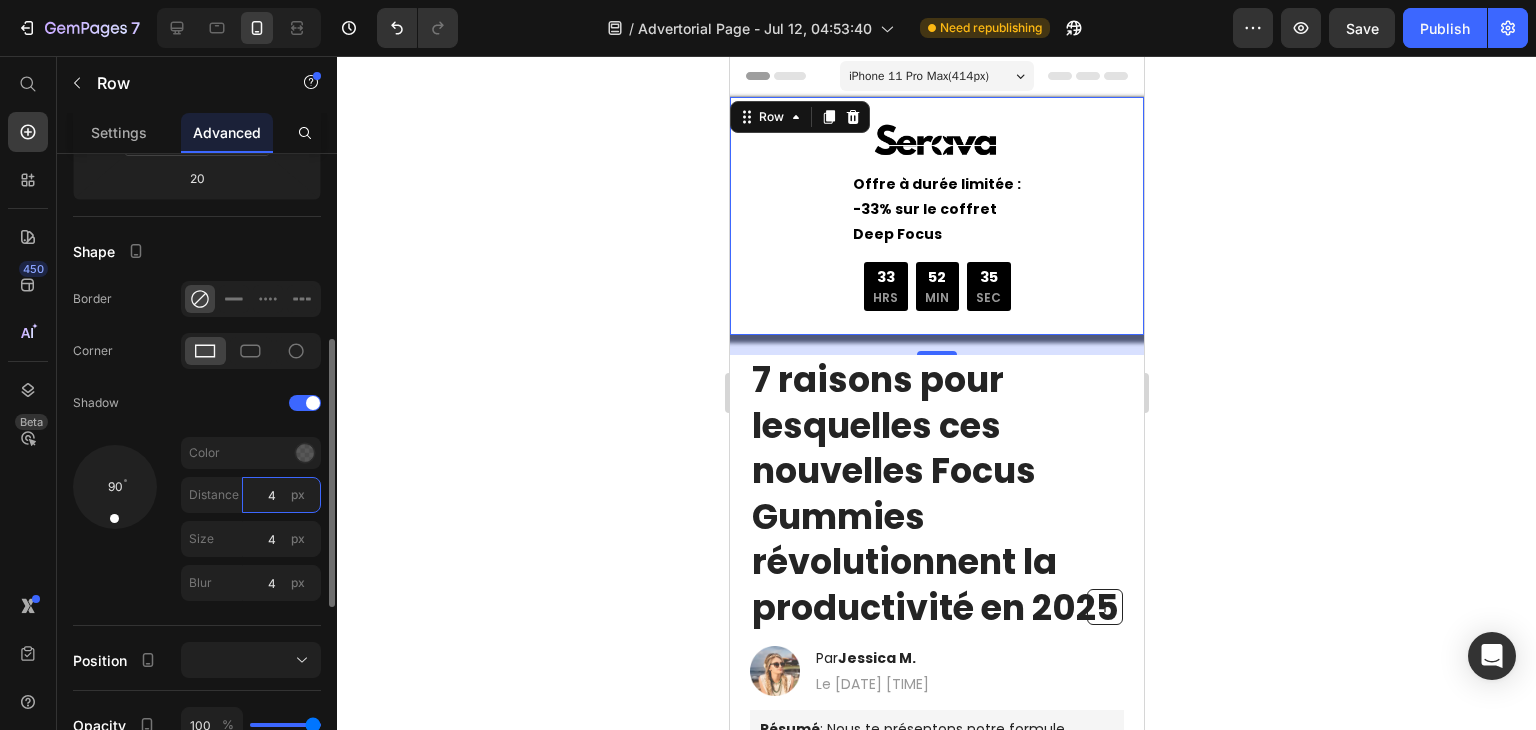 click on "4" at bounding box center (281, 495) 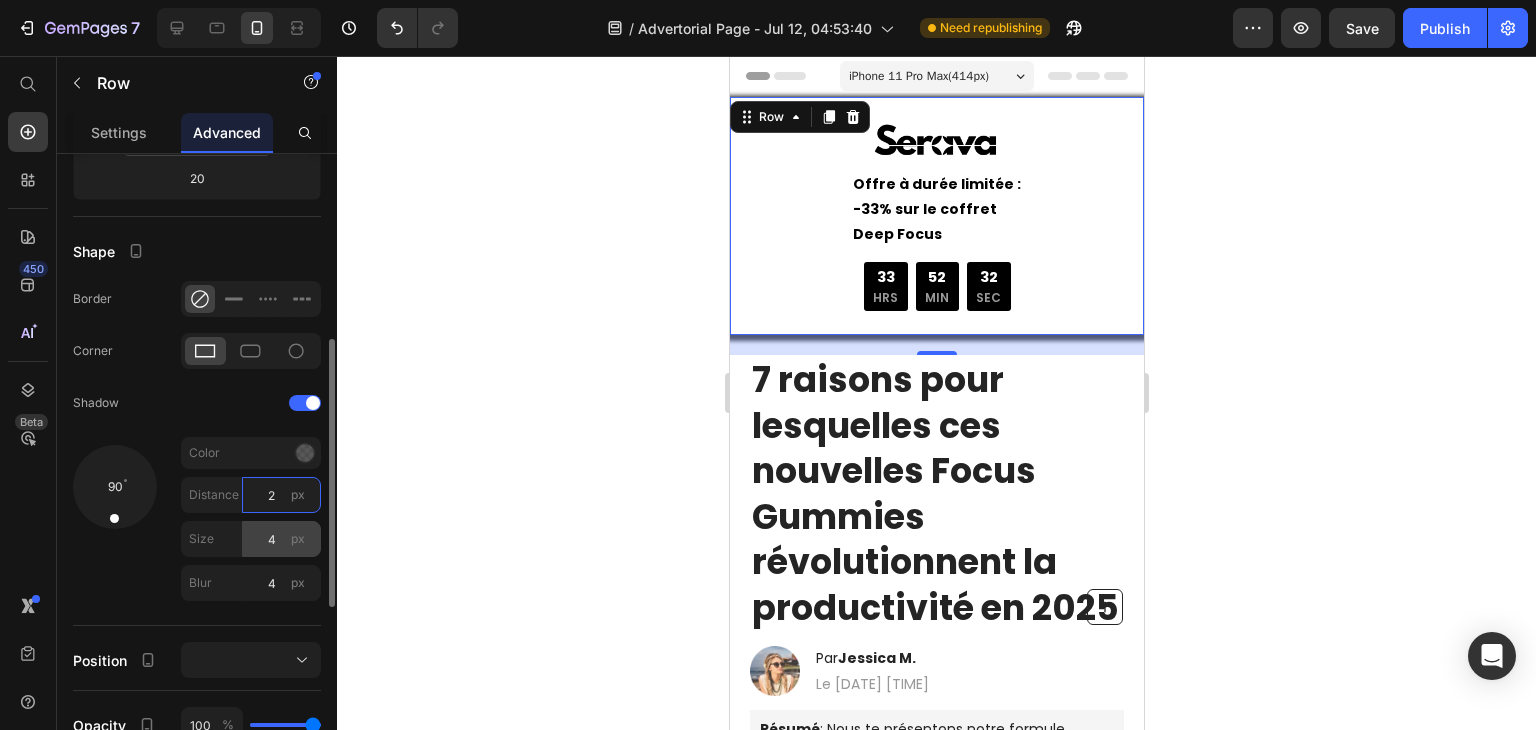 type on "2" 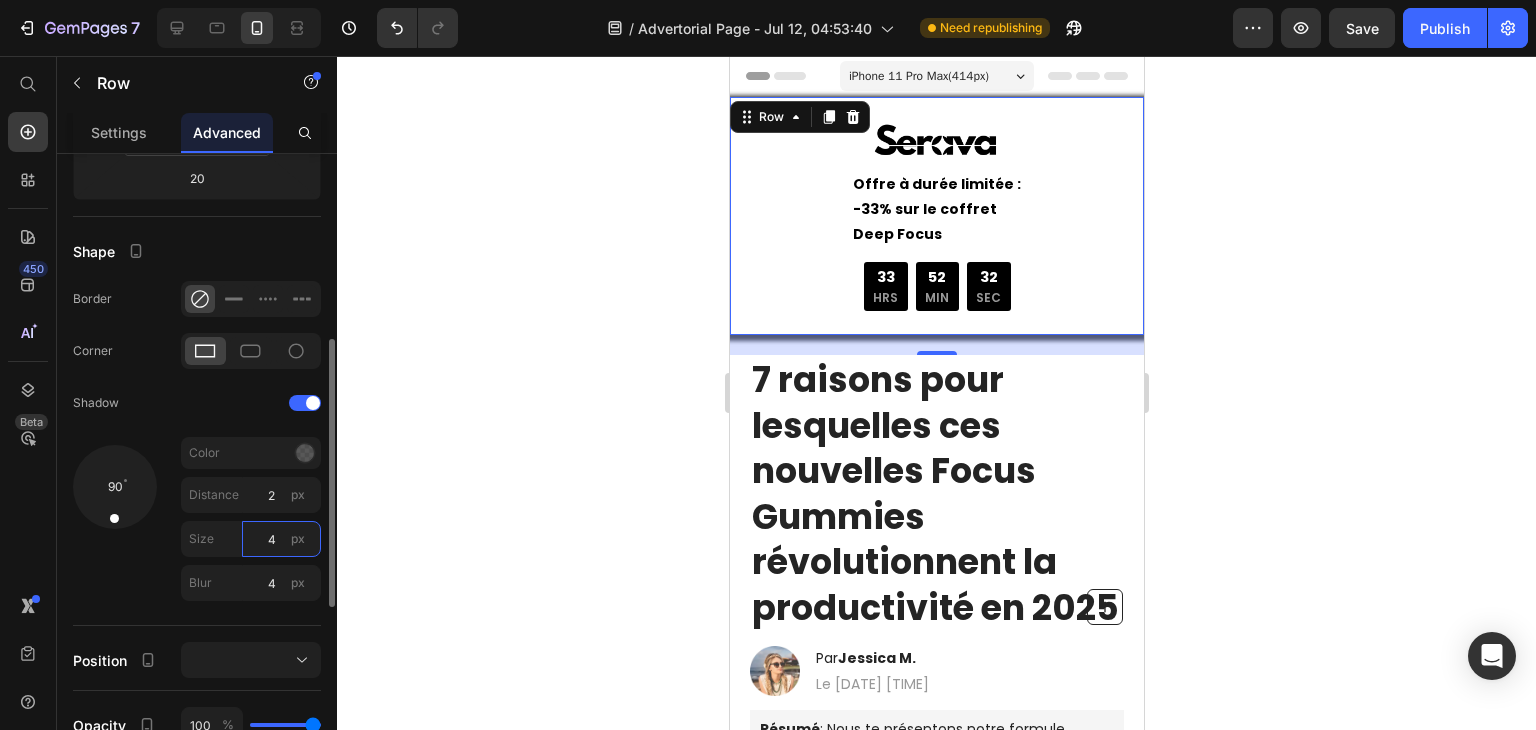 click on "4" at bounding box center [281, 539] 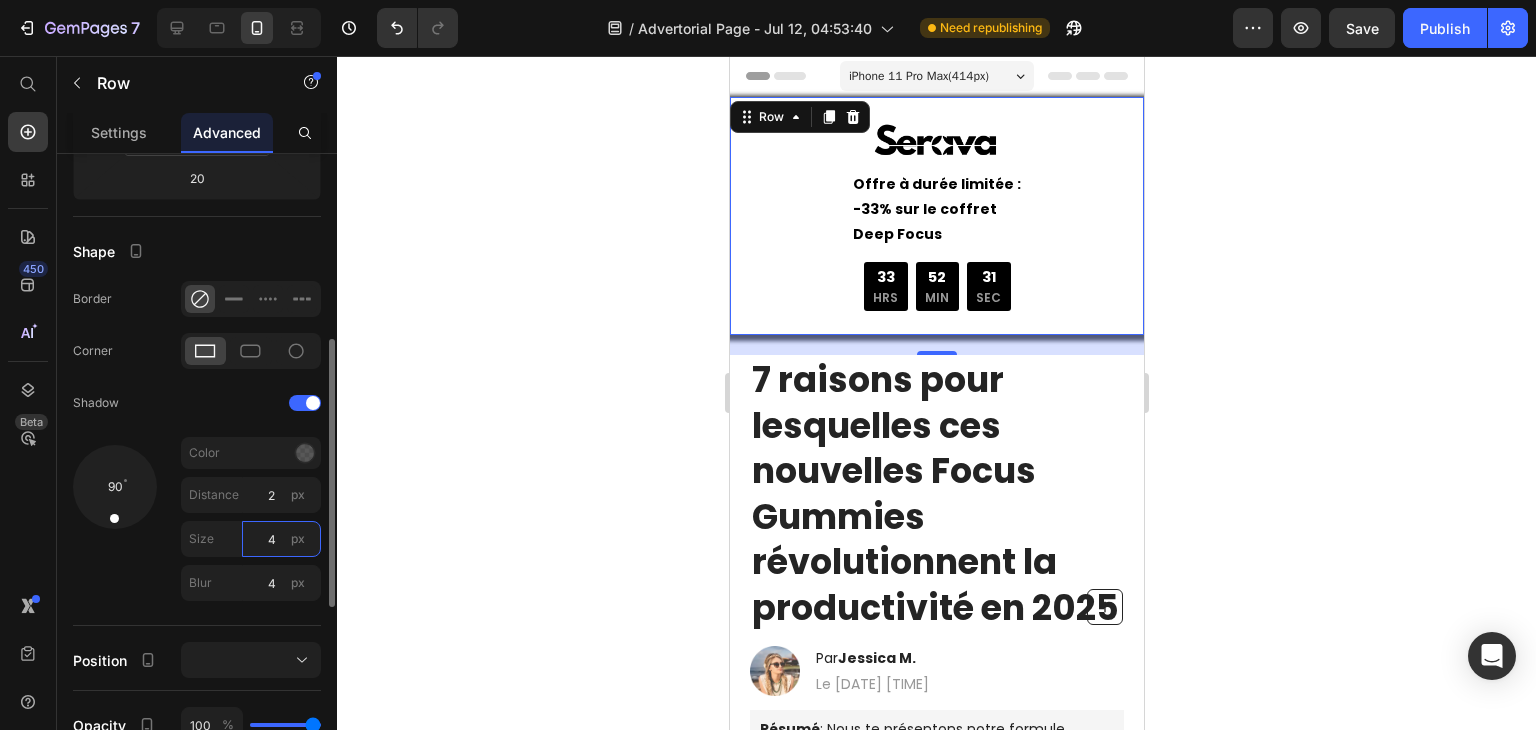 click on "4" at bounding box center [281, 539] 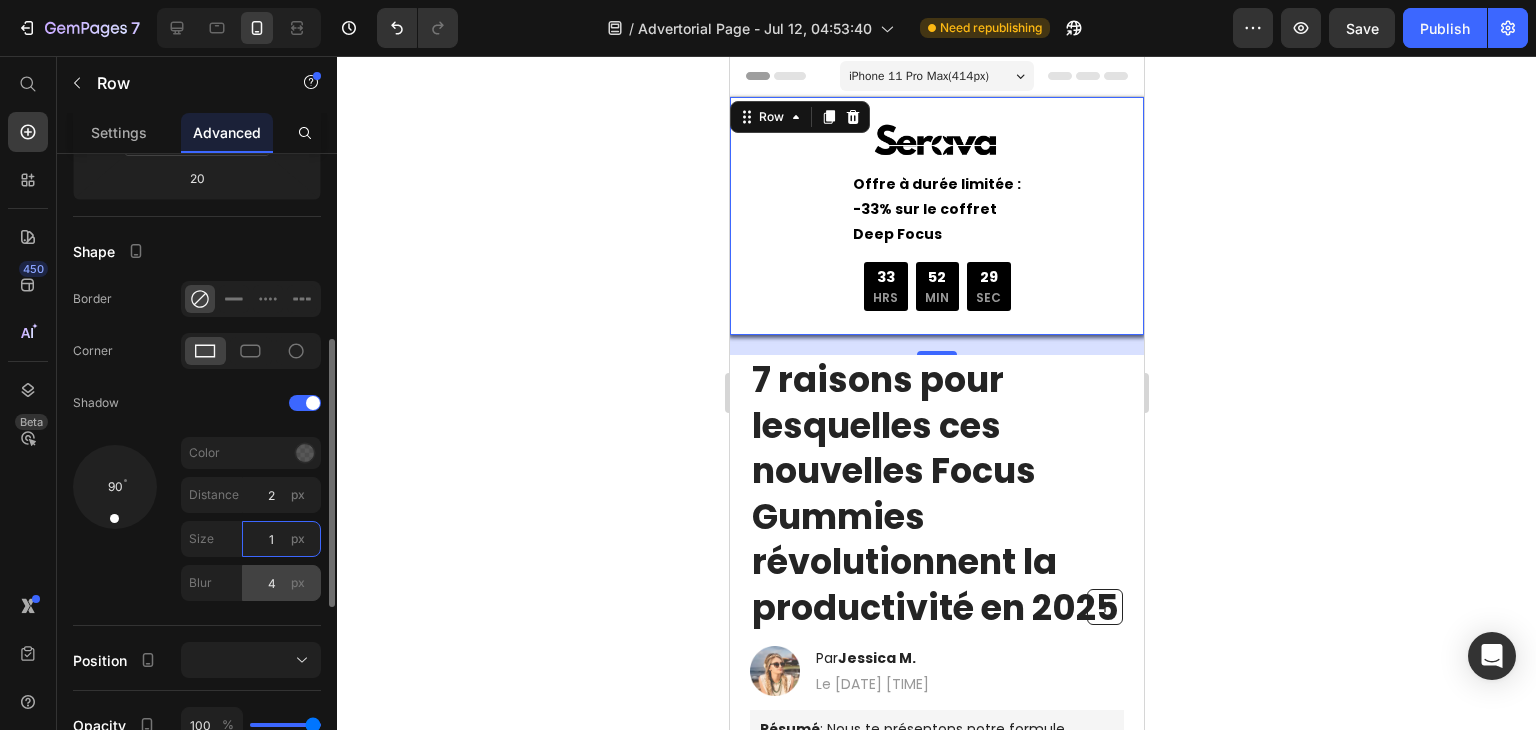 type on "1" 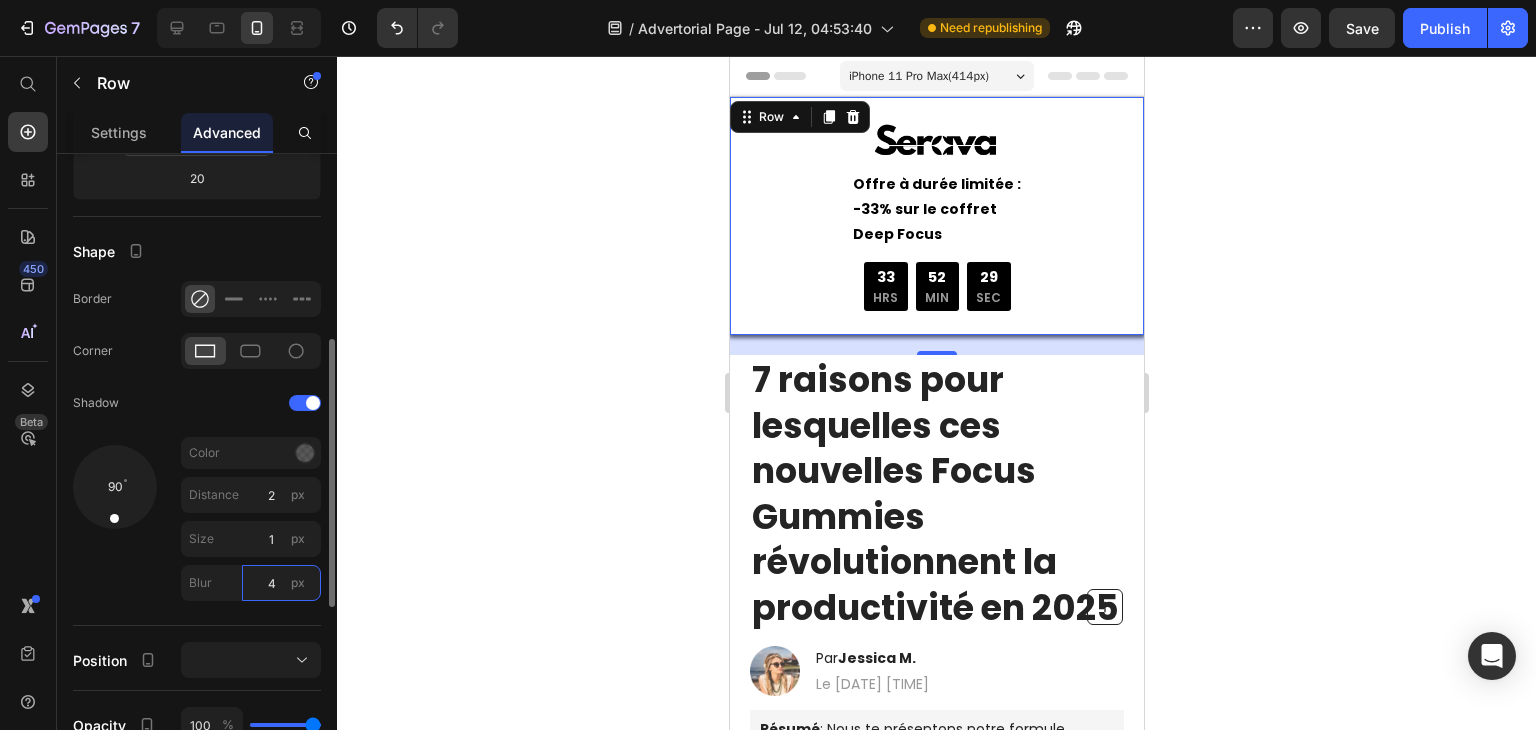 click on "4" at bounding box center (281, 583) 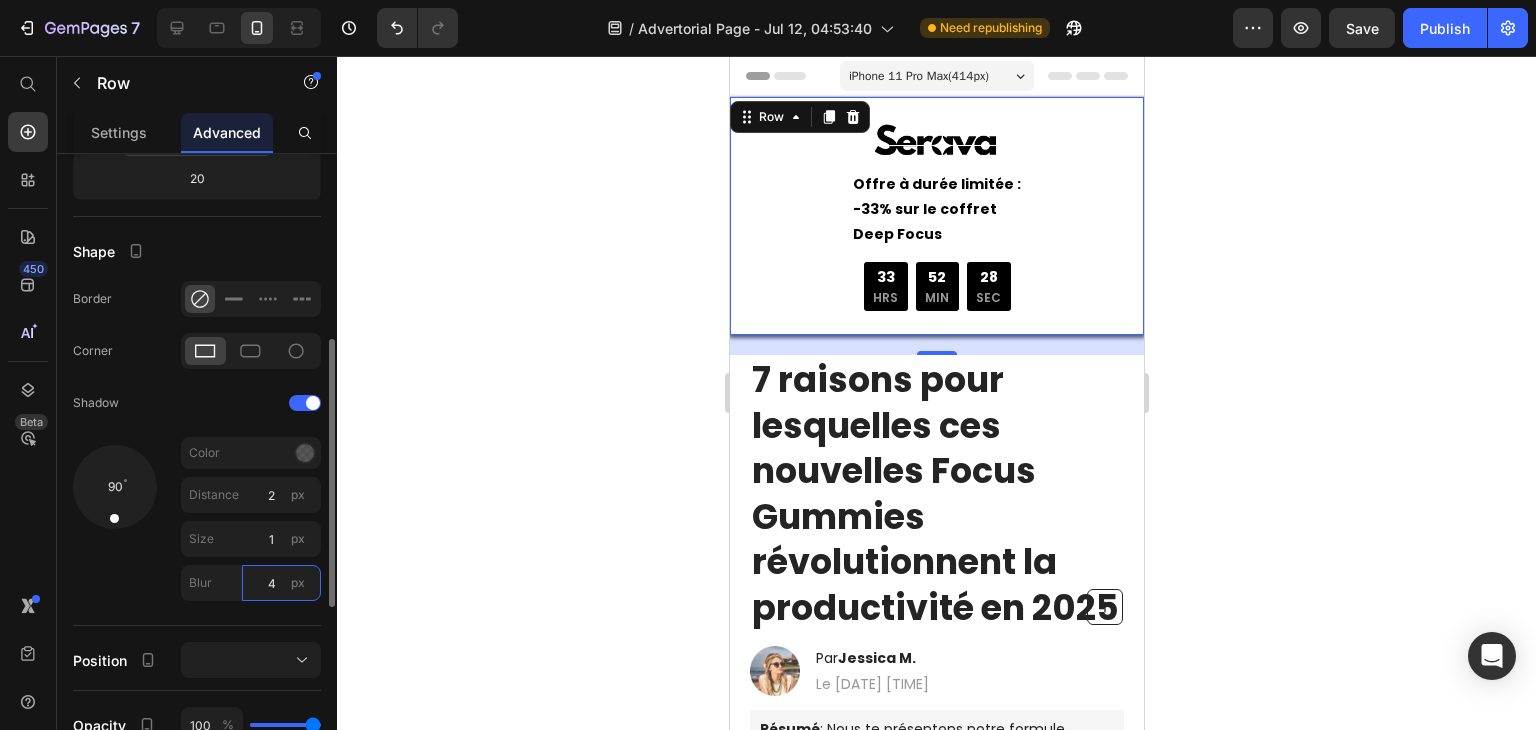 type on "1" 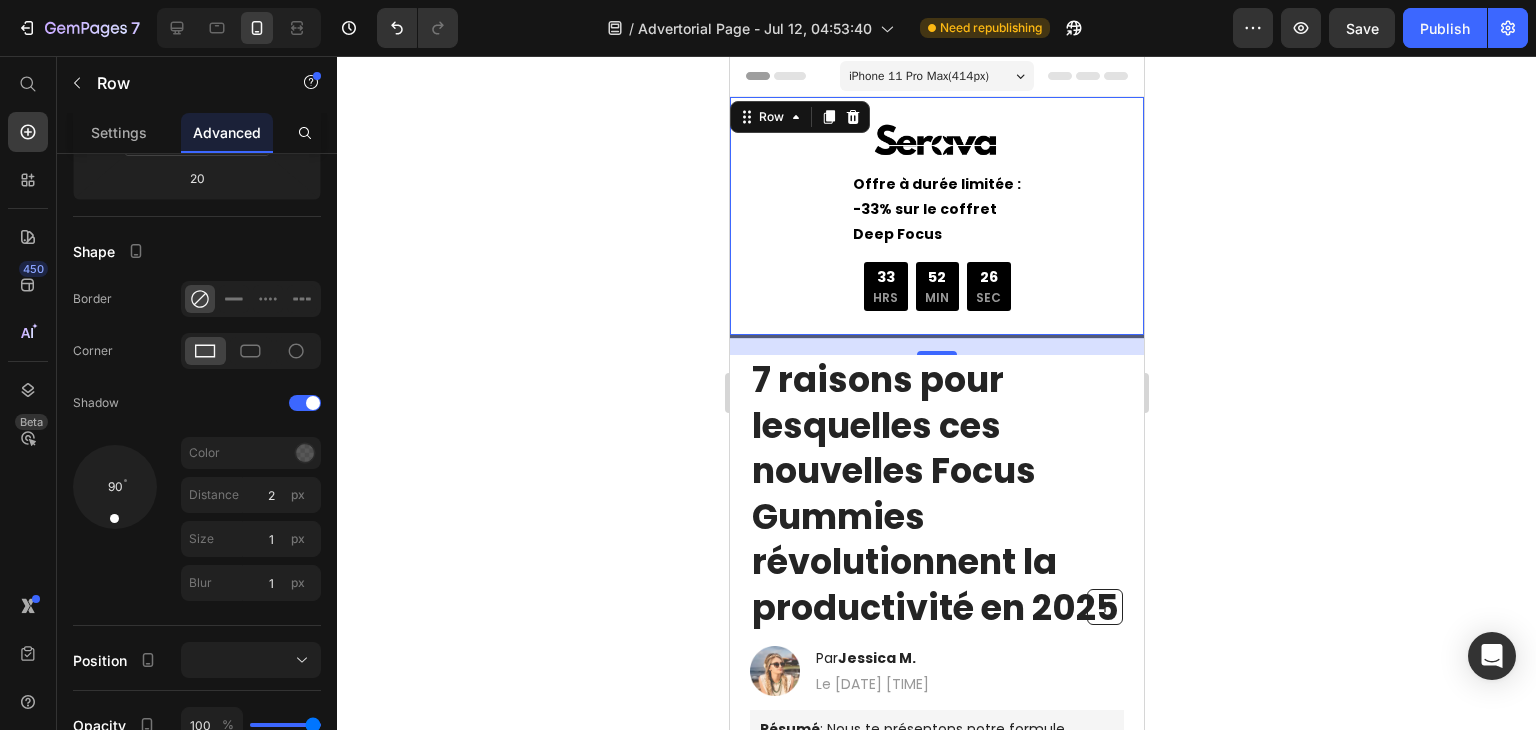 click 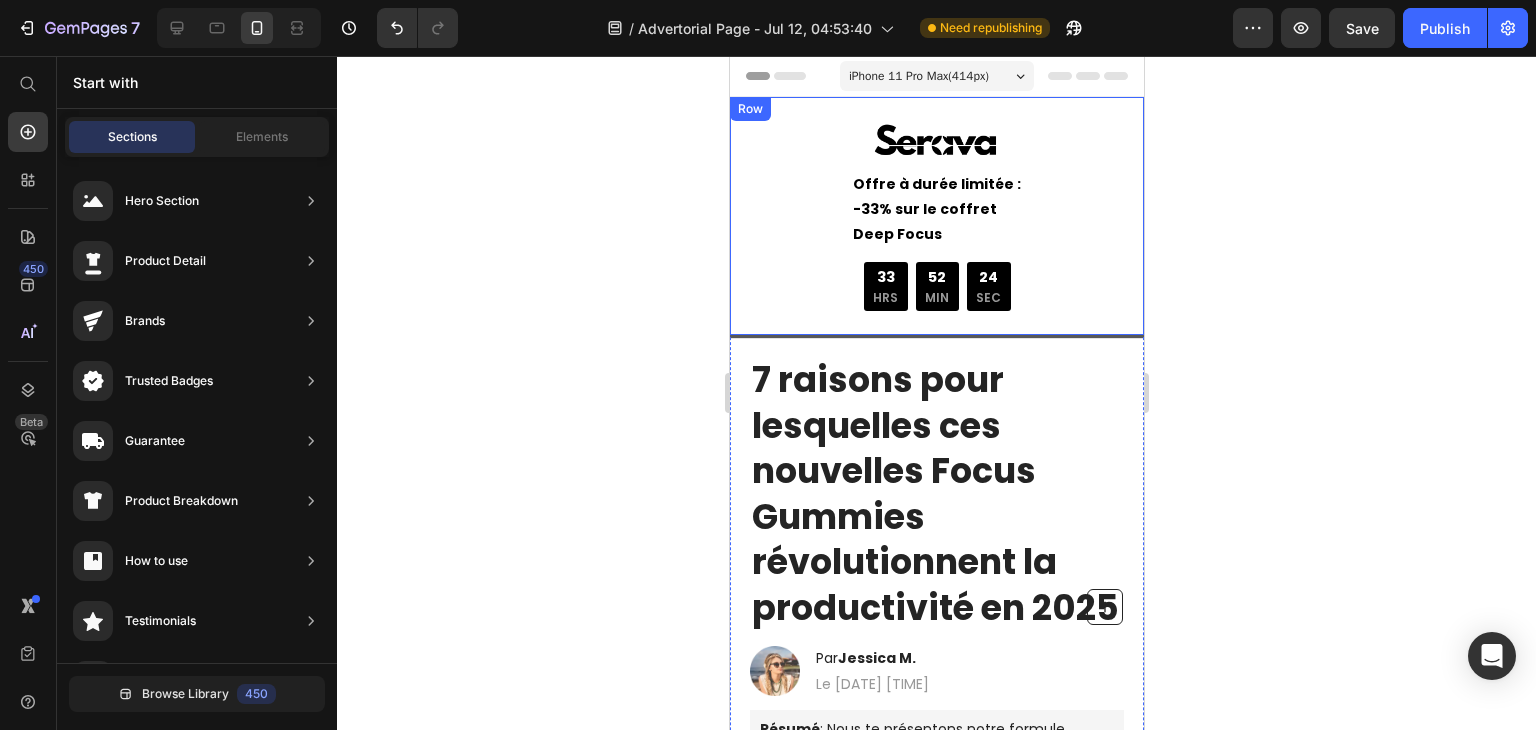 click on "Image Offre à durée limitée : -33% sur le coffret Deep Focus Text Block 33 HRS 52 MIN 24 SEC Countdown Timer Row Offre à durée limitée : -33% sur le coffret Deep Focus Text Block Row Row" at bounding box center [936, 216] 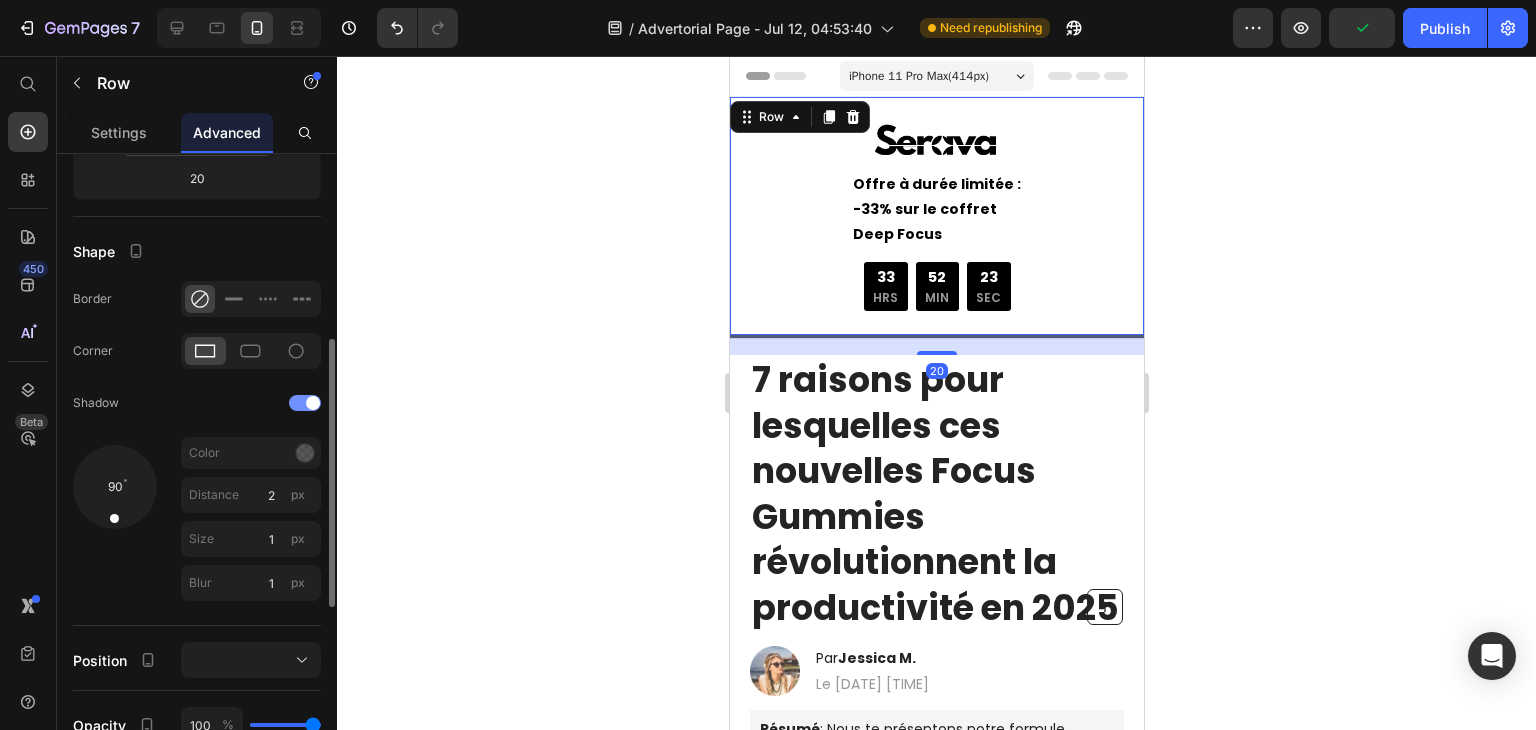 click at bounding box center (313, 403) 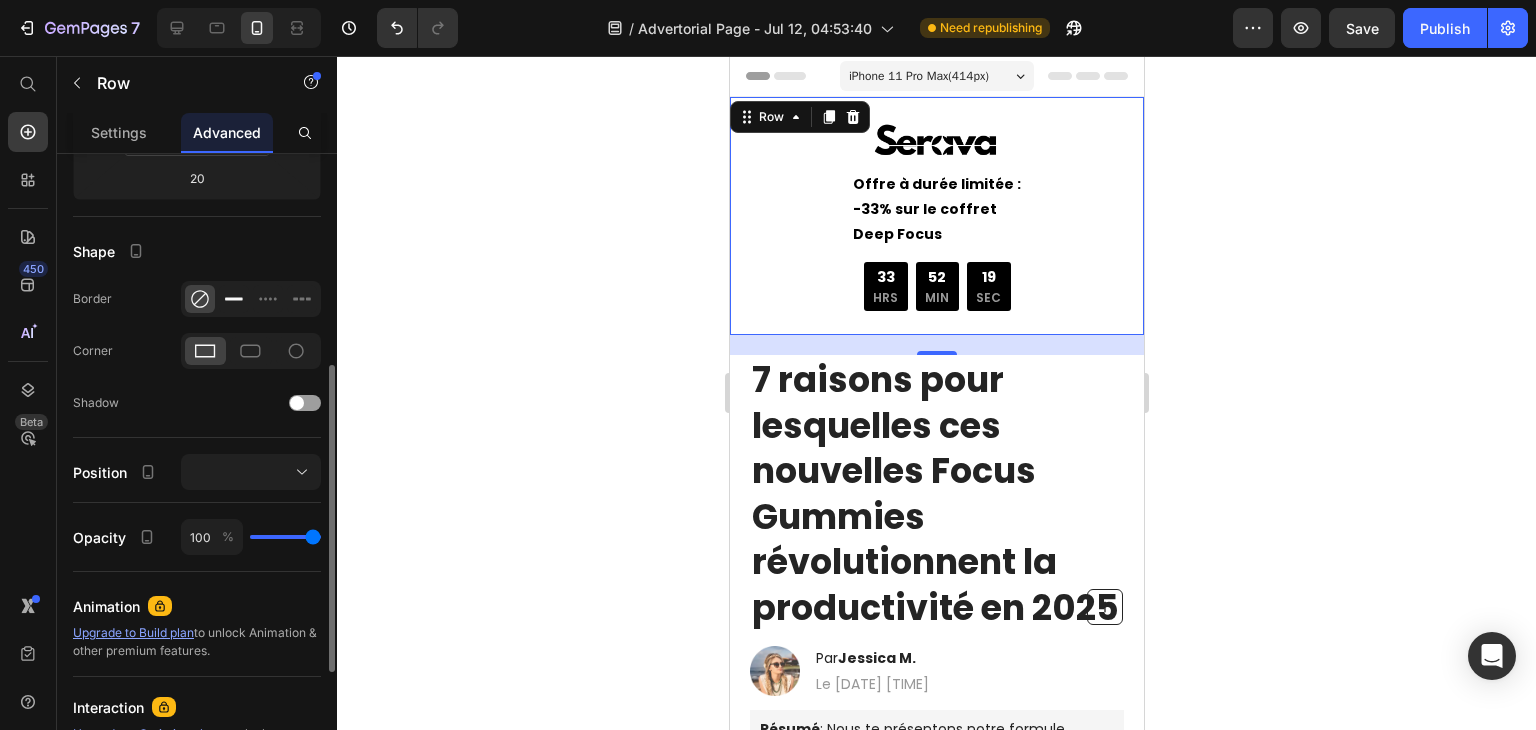 click 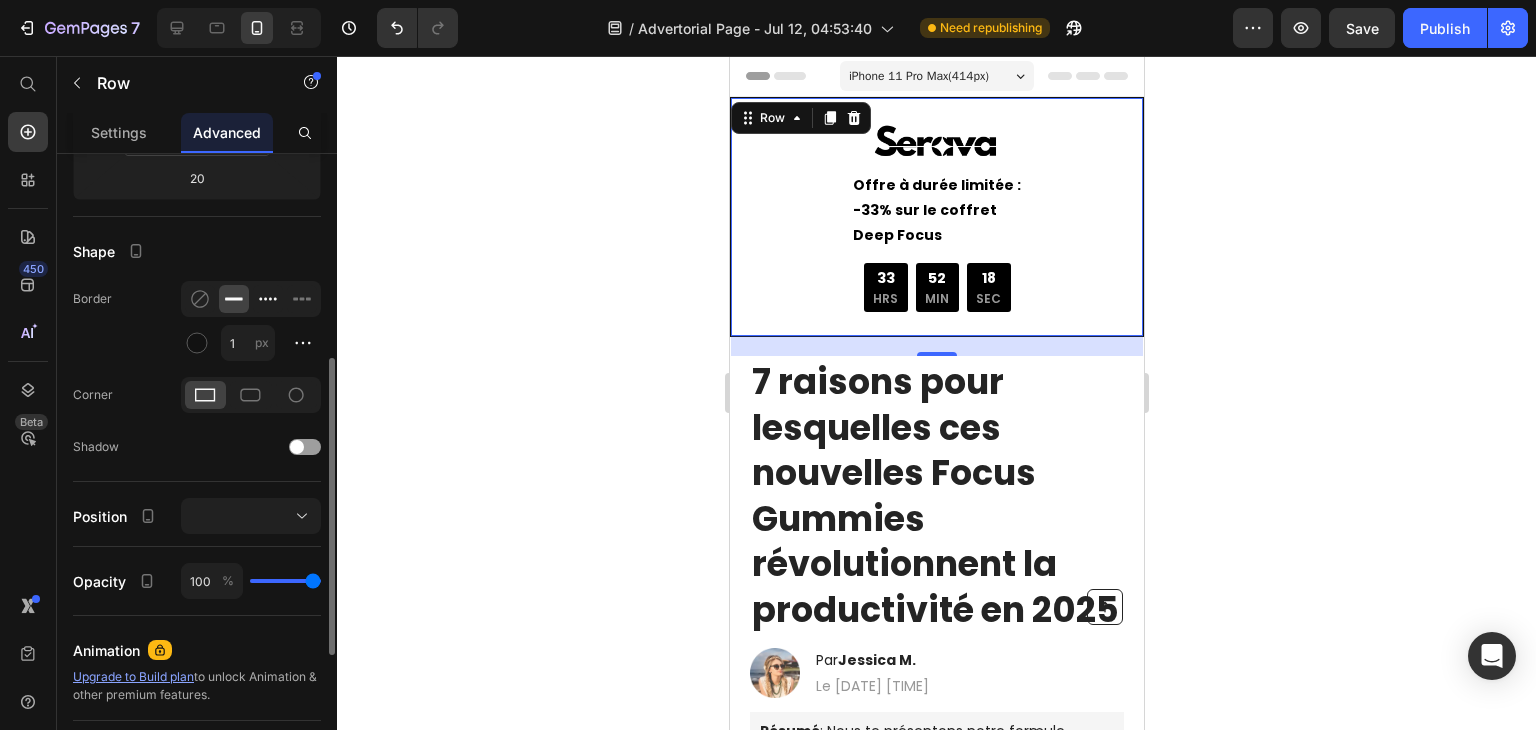 click 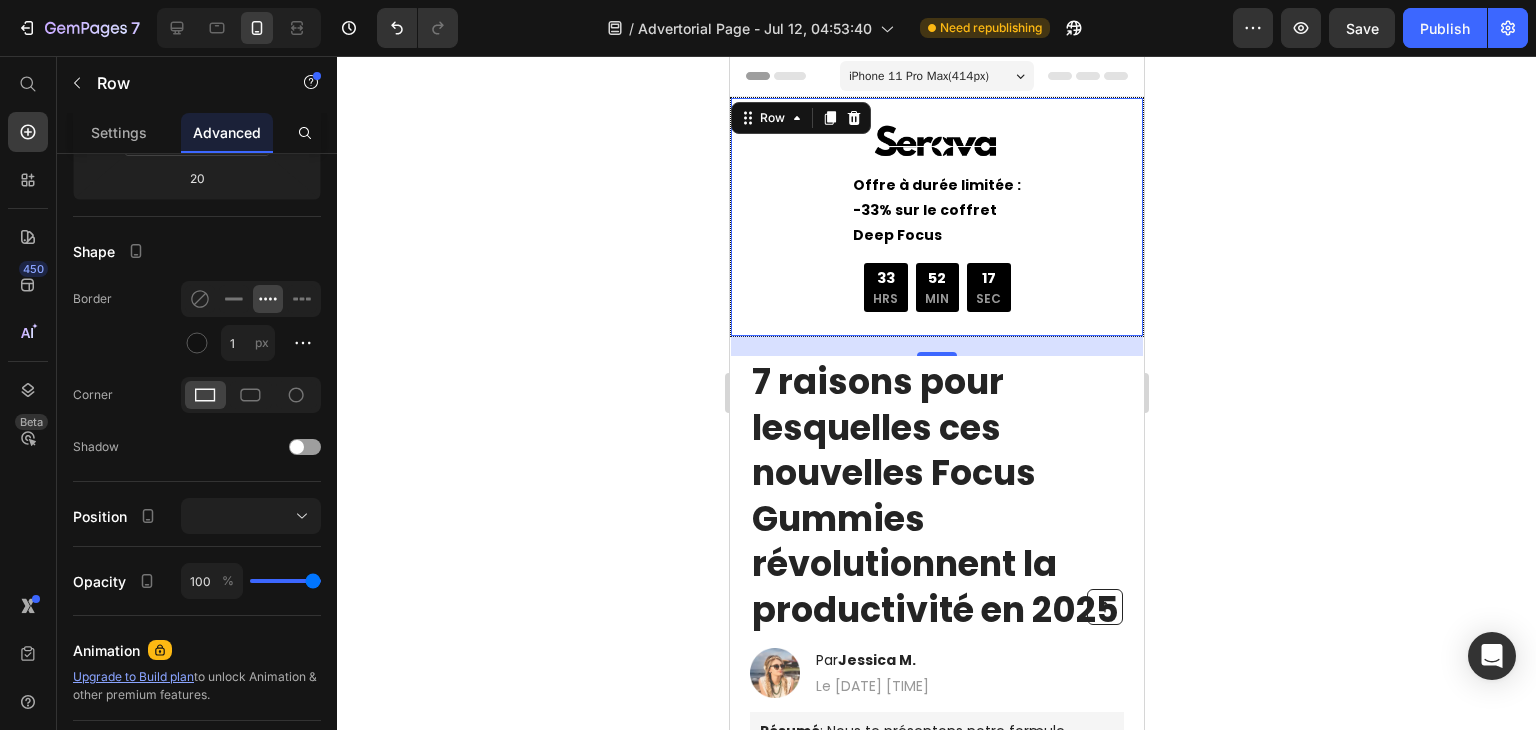 click 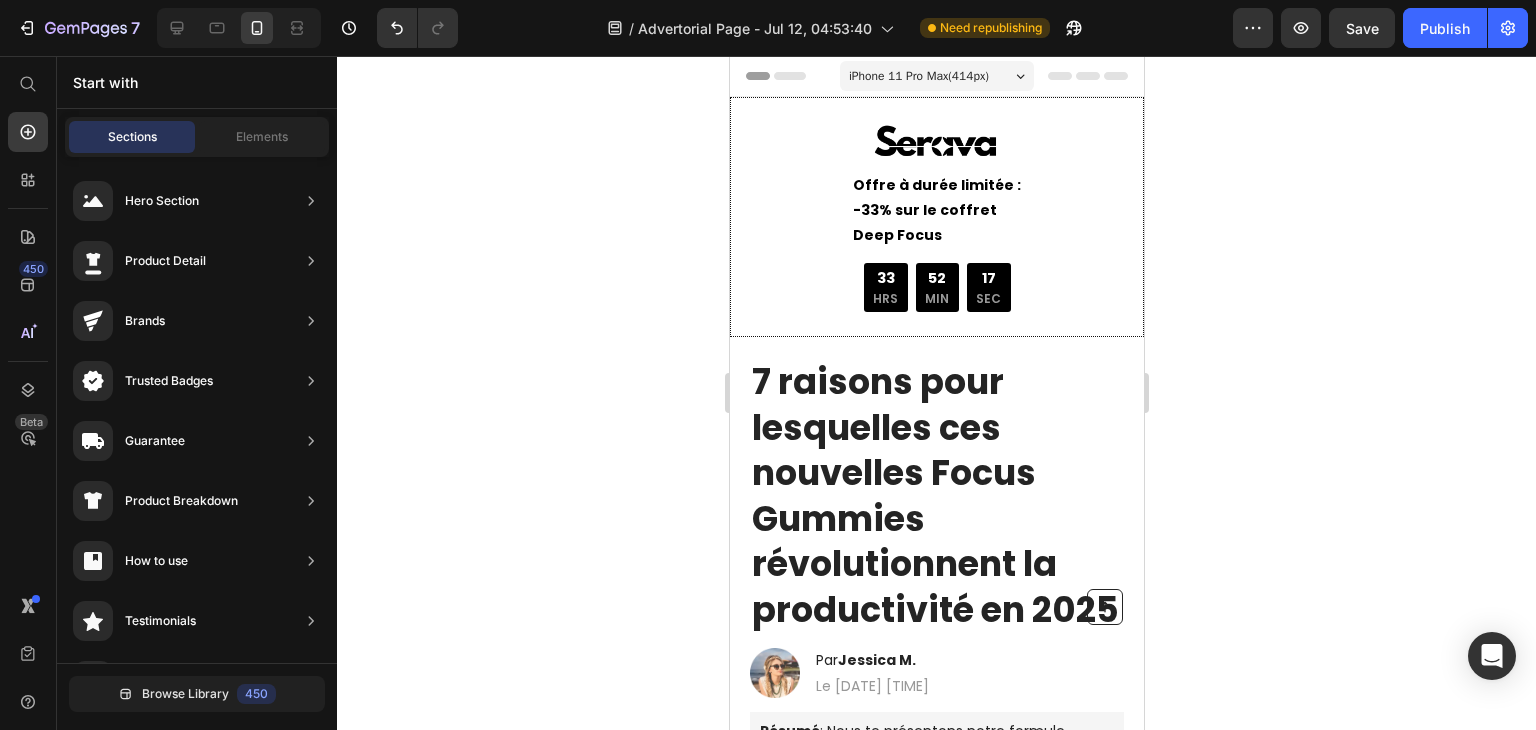 click 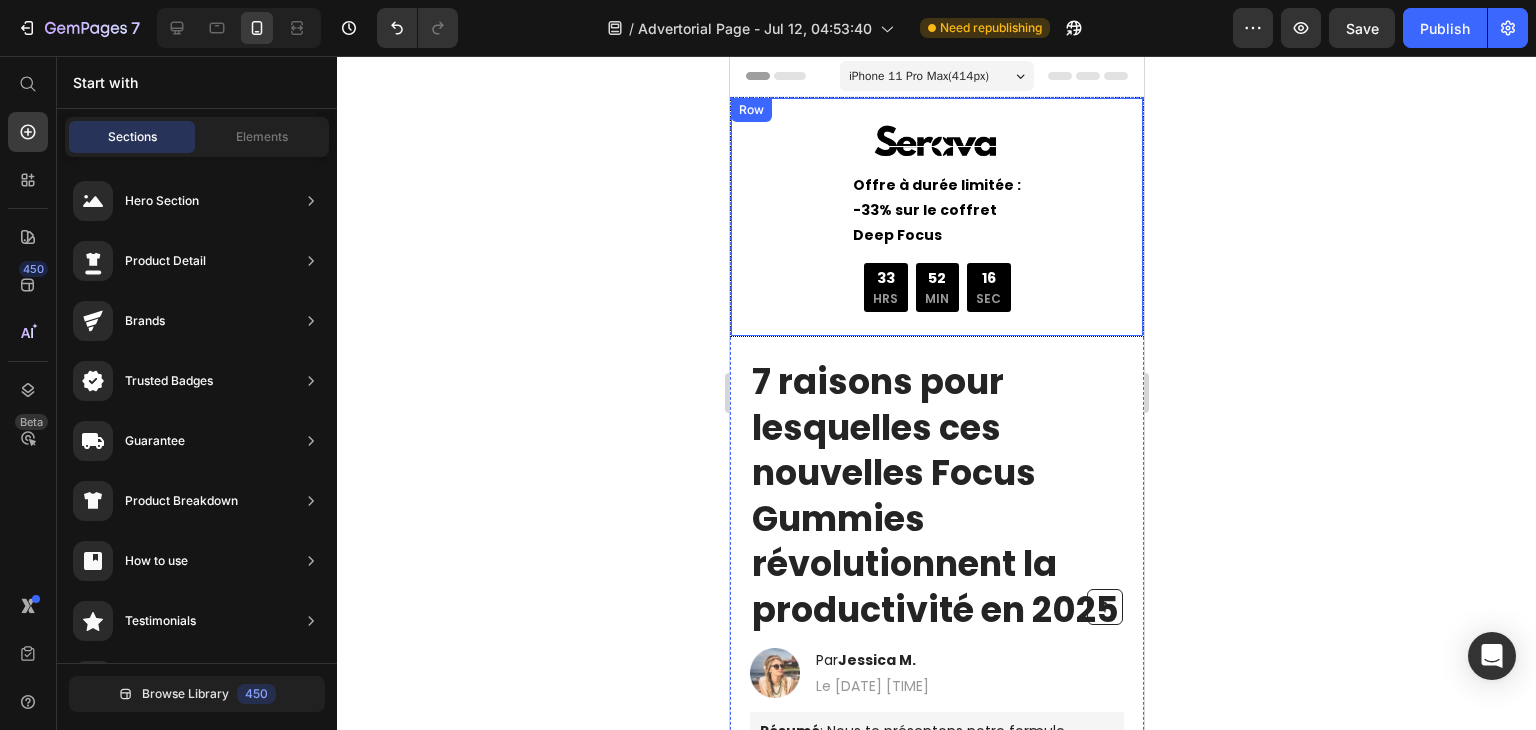 click on "Image Offre à durée limitée : -33% sur le coffret Deep Focus Text Block 33 HRS 52 MIN 16 SEC Countdown Timer Row Offre à durée limitée : -33% sur le coffret Deep Focus Text Block Row Row" at bounding box center [936, 217] 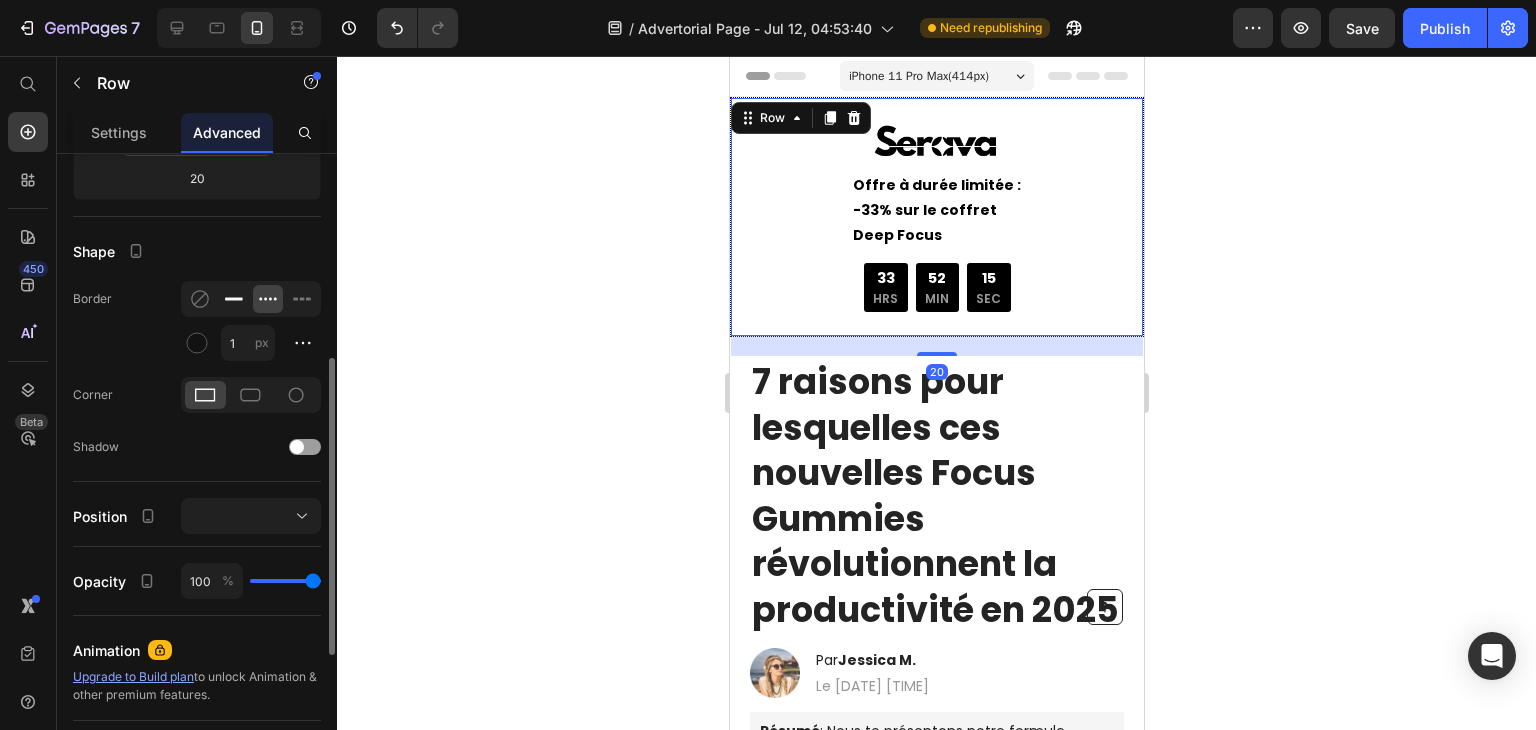 click 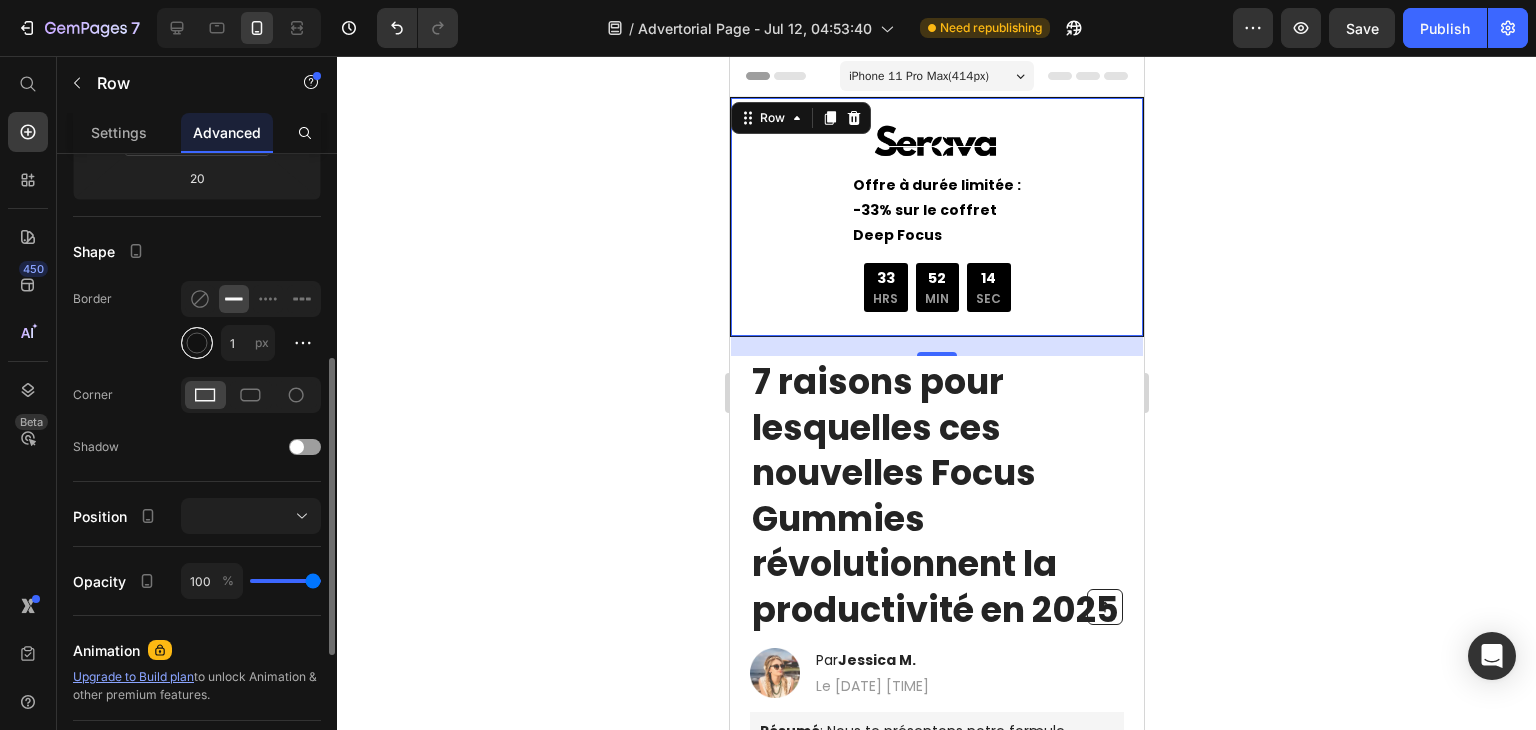 click at bounding box center (197, 343) 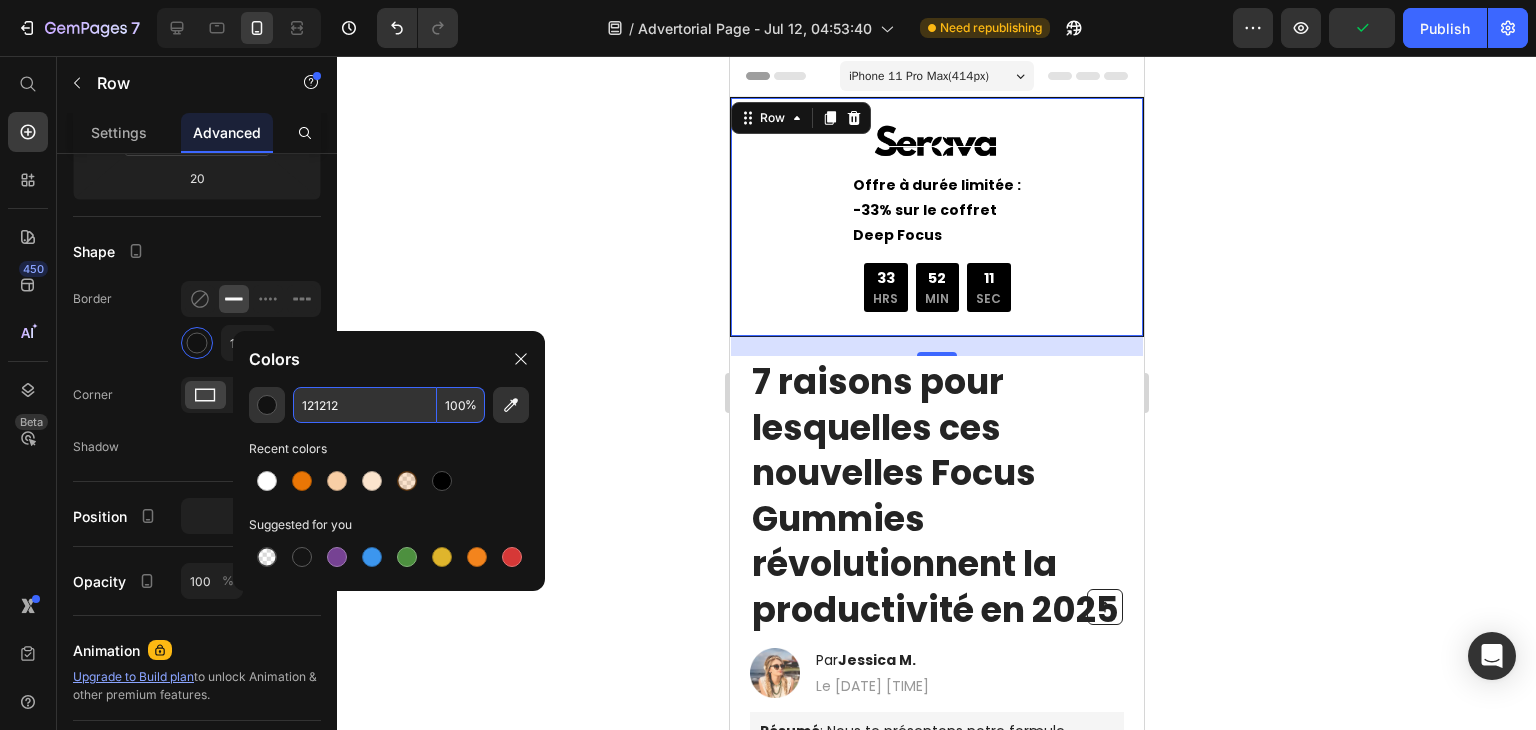 click on "100" at bounding box center [461, 405] 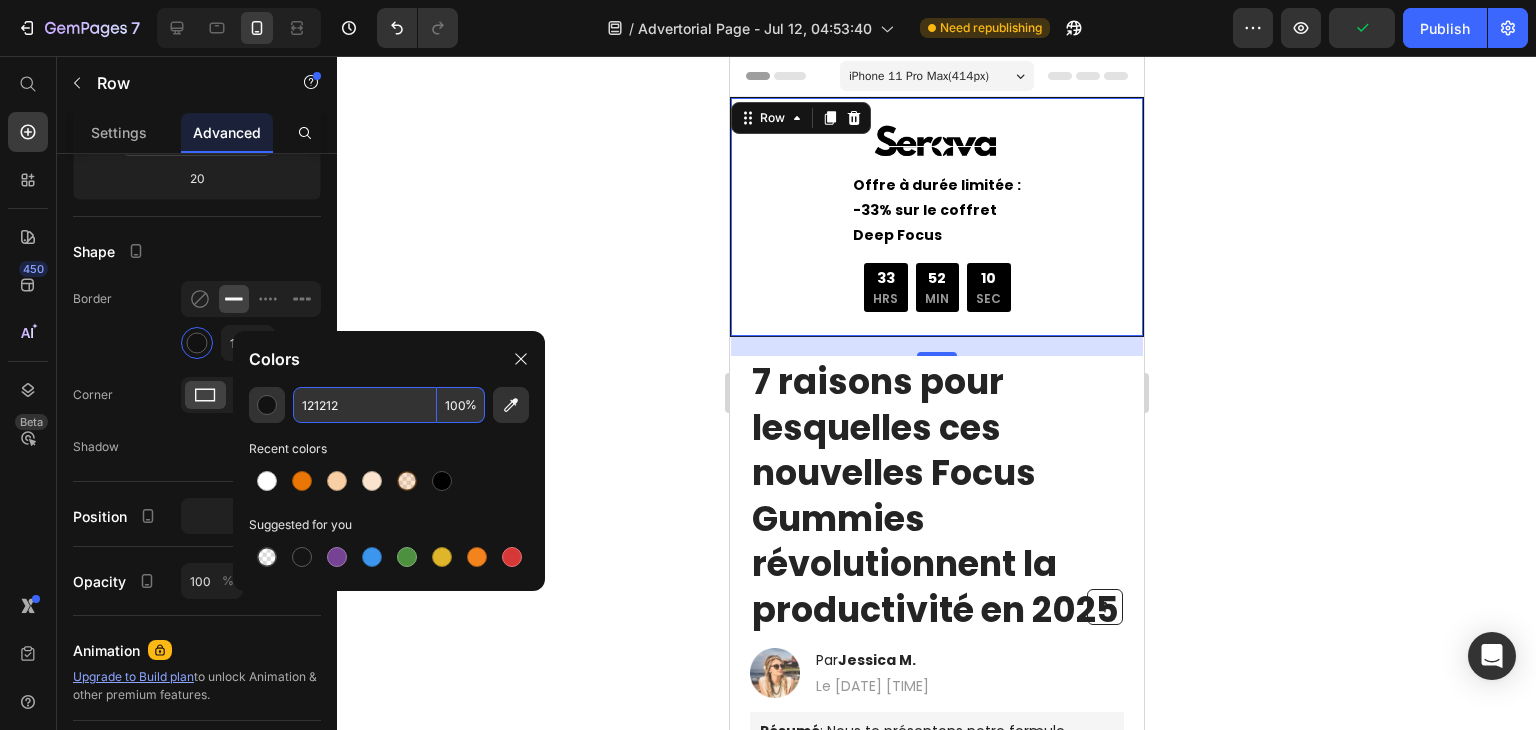 click on "100" at bounding box center [461, 405] 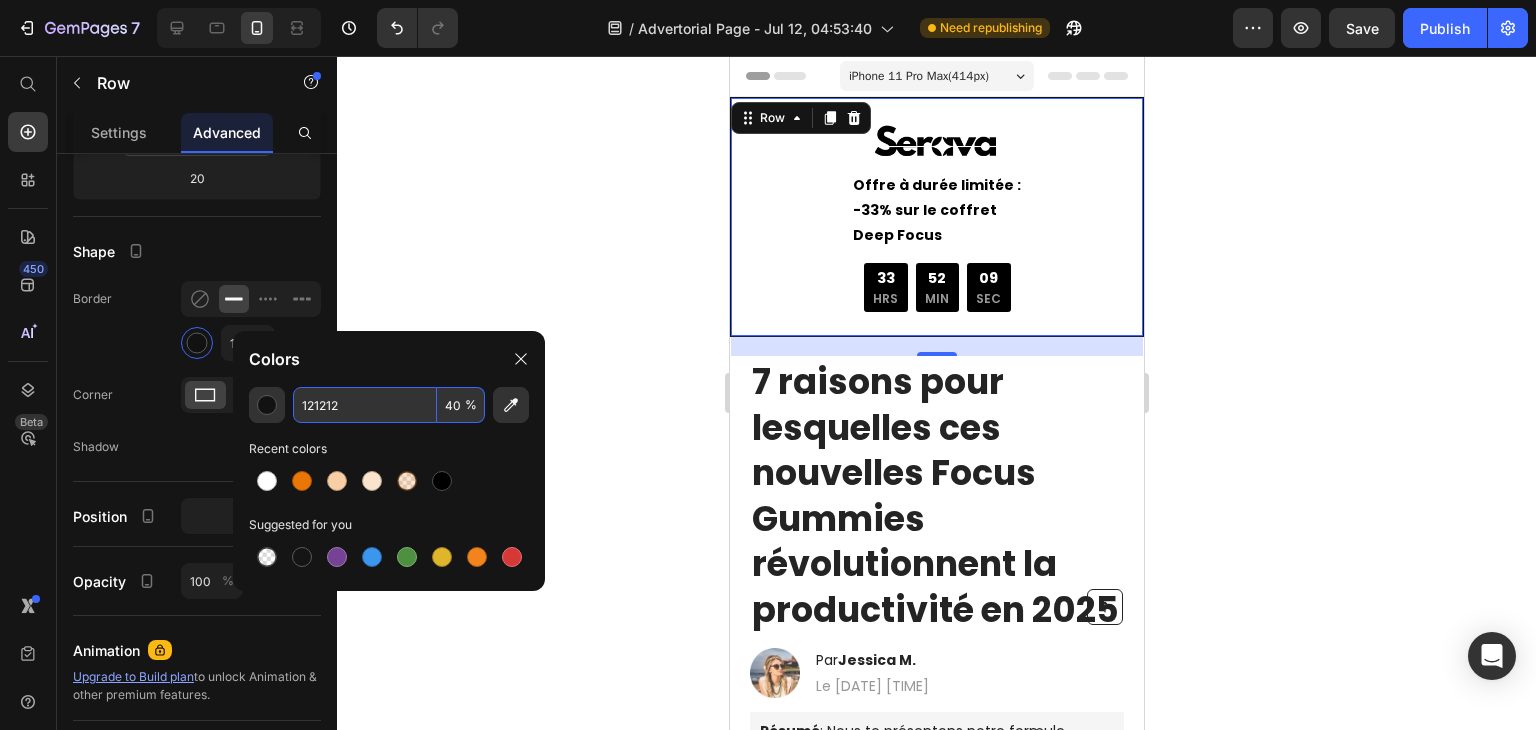 type on "40" 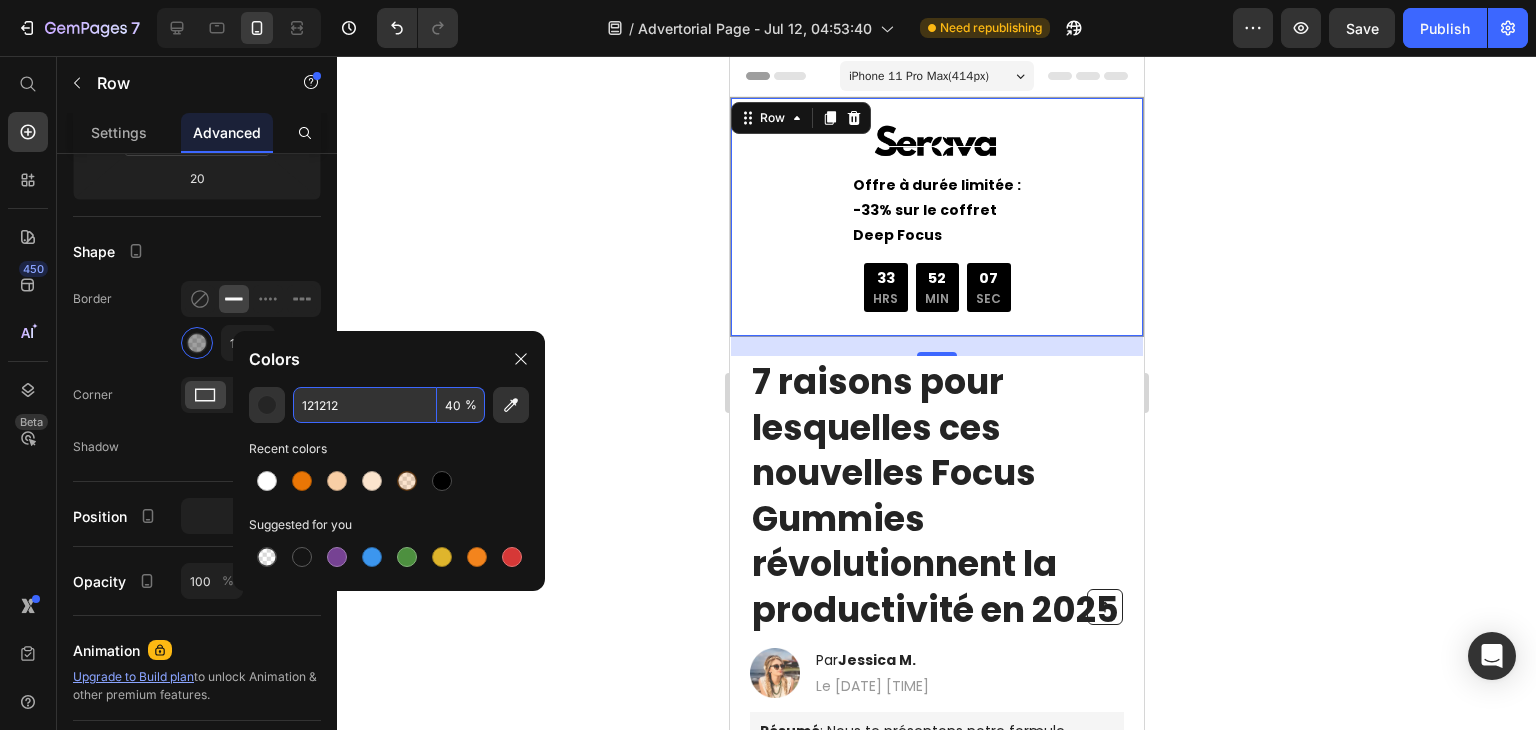 click 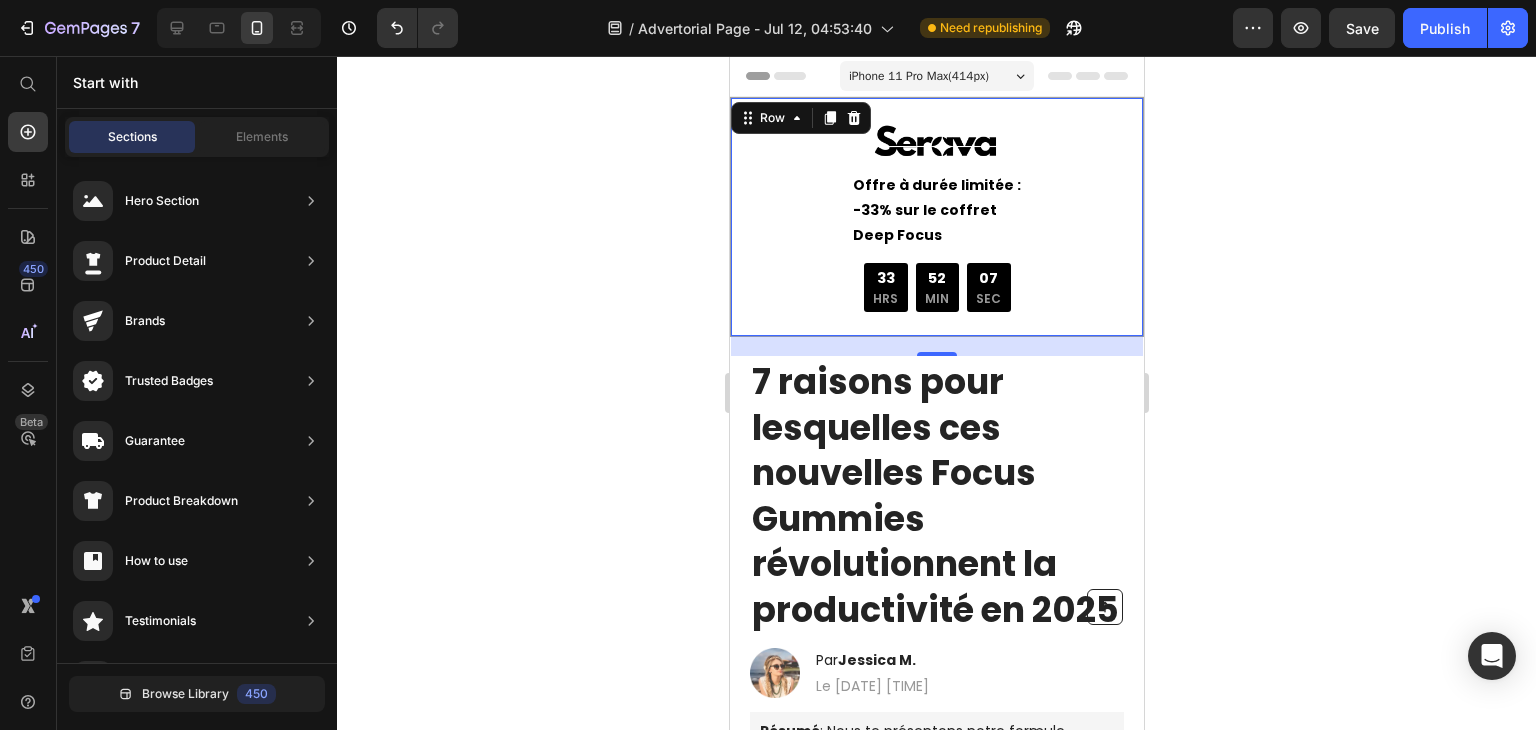 click 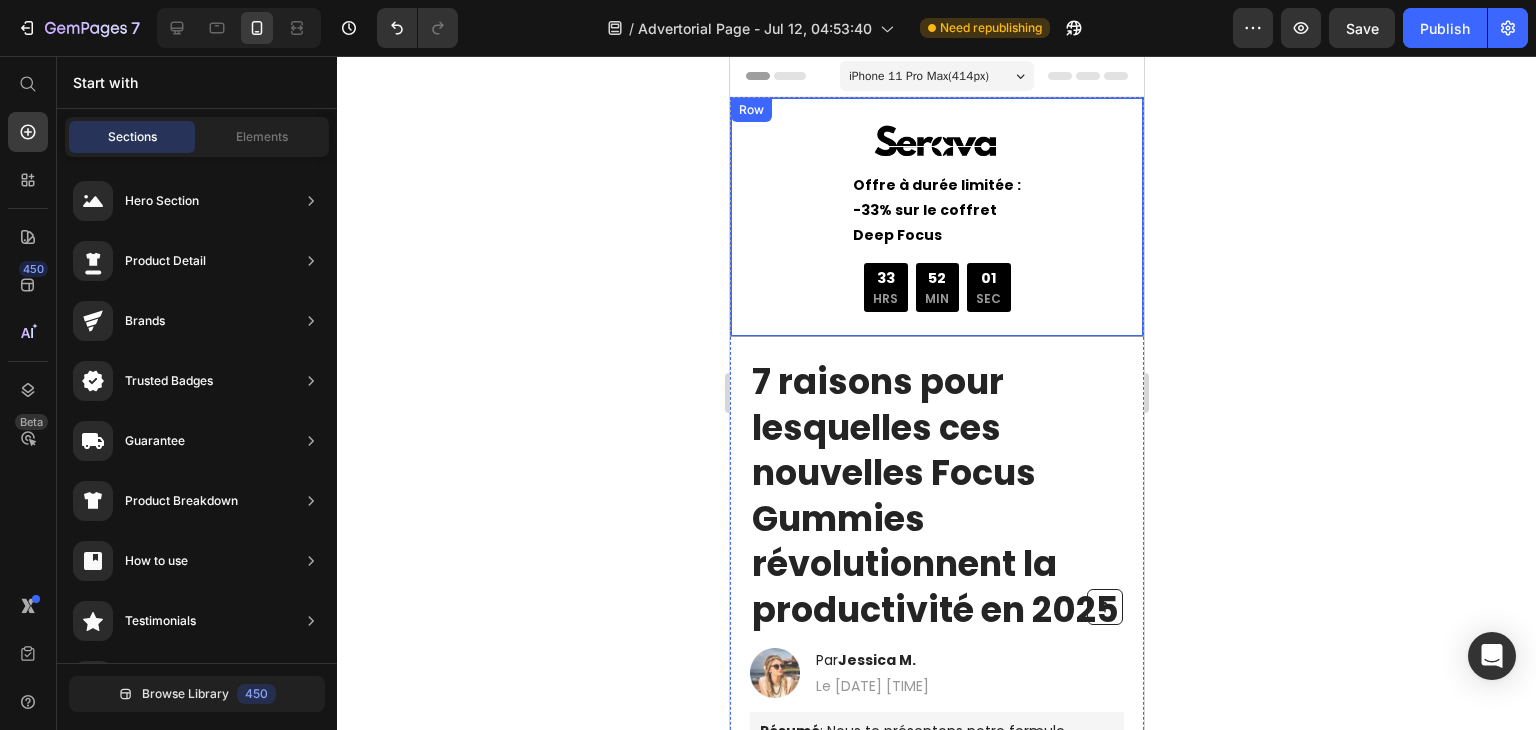 click on "Image Offre à durée limitée : -33% sur le coffret Deep Focus Text Block 33 HRS 52 MIN 01 SEC Countdown Timer Row Offre à durée limitée : -33% sur le coffret Deep Focus Text Block Row Row" at bounding box center (936, 217) 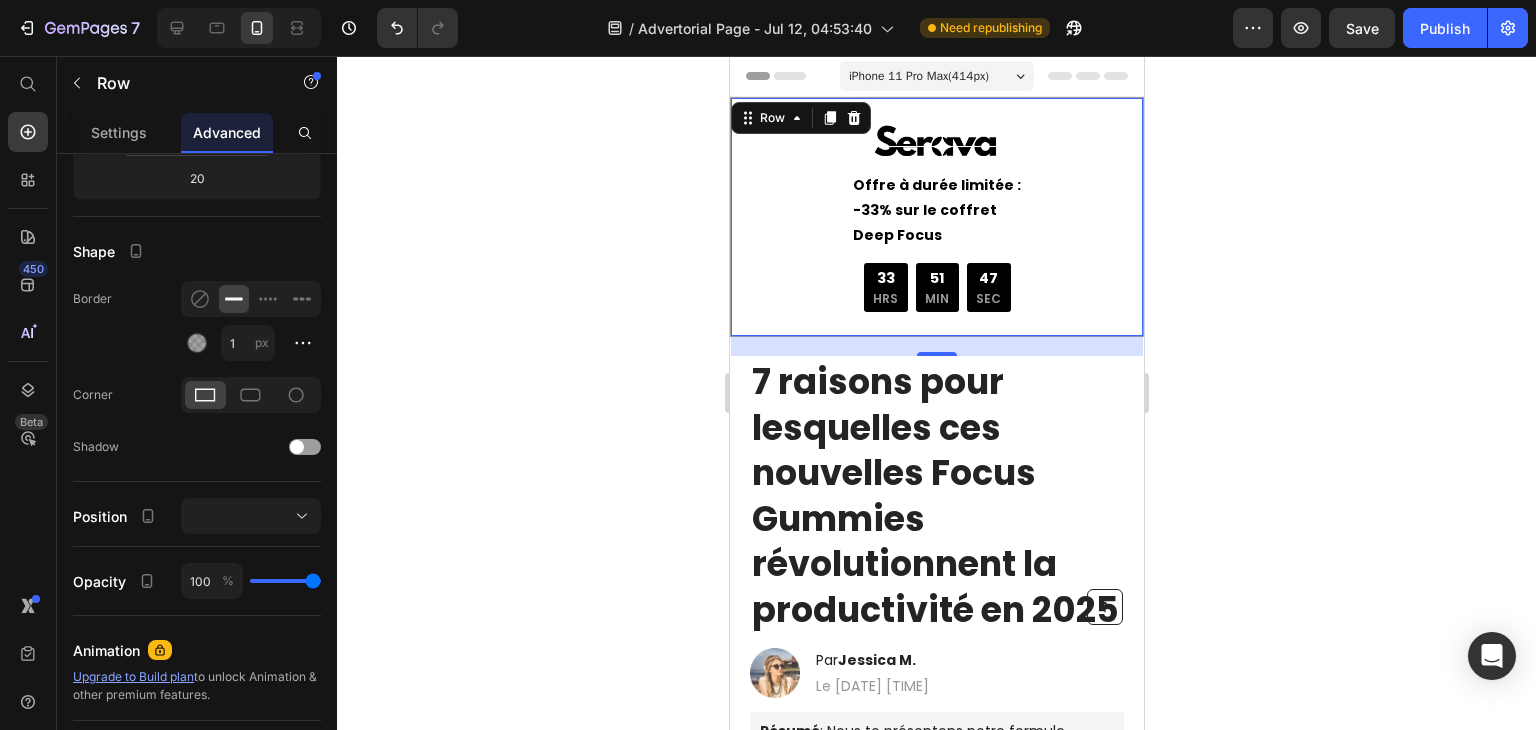 click 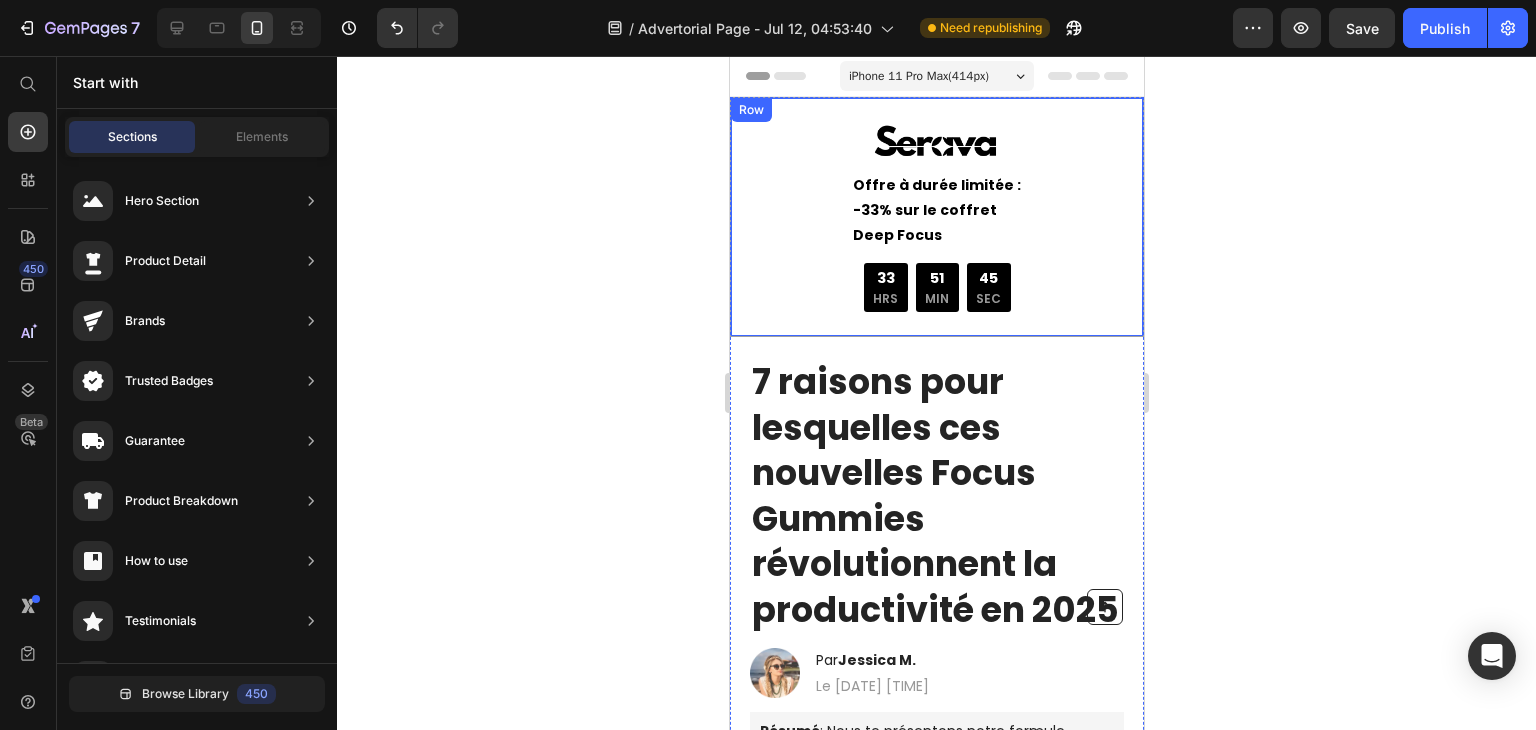 click on "Image Offre à durée limitée : -33% sur le coffret Deep Focus Text Block 33 HRS 51 MIN 45 SEC Countdown Timer Row Offre à durée limitée : -33% sur le coffret Deep Focus Text Block Row Row" at bounding box center (936, 217) 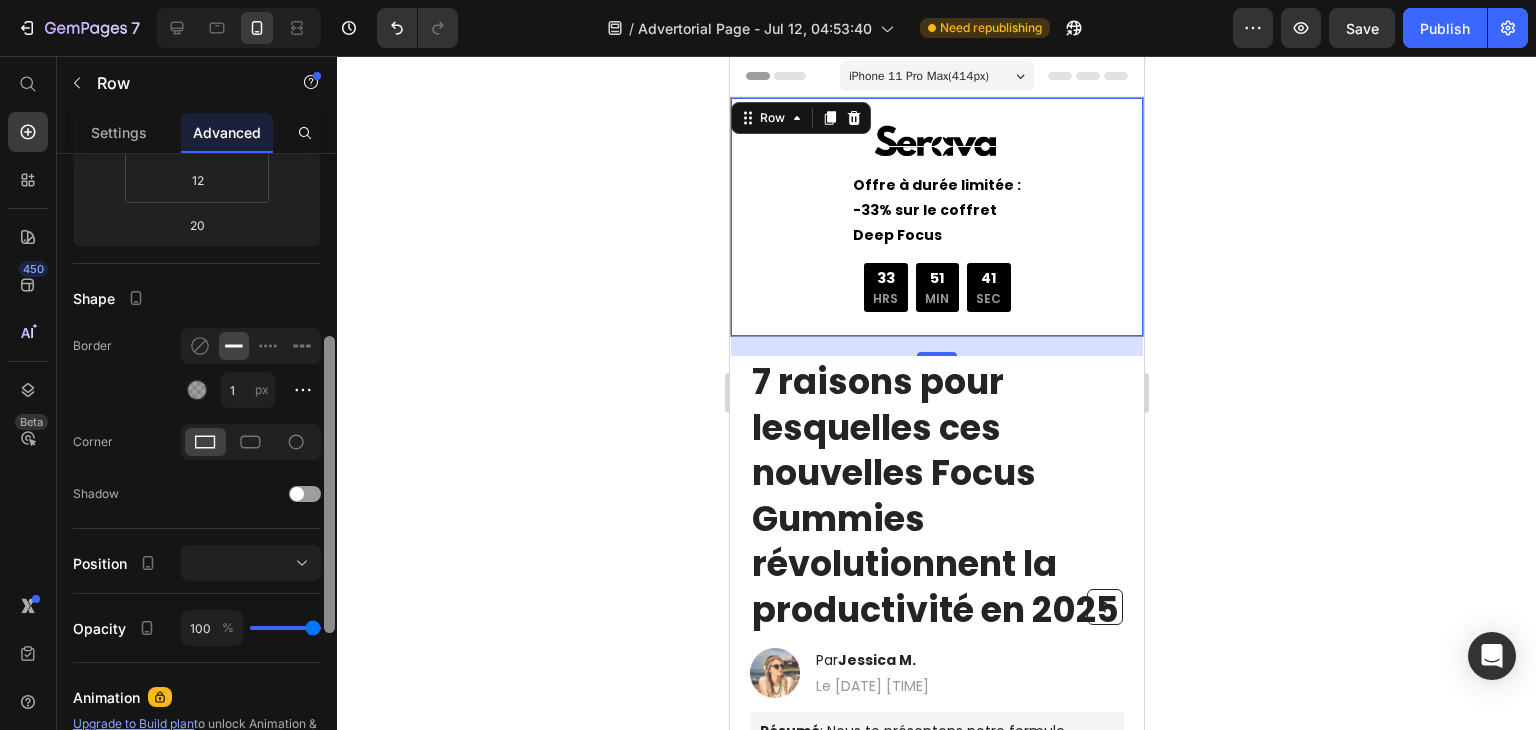 scroll, scrollTop: 409, scrollLeft: 0, axis: vertical 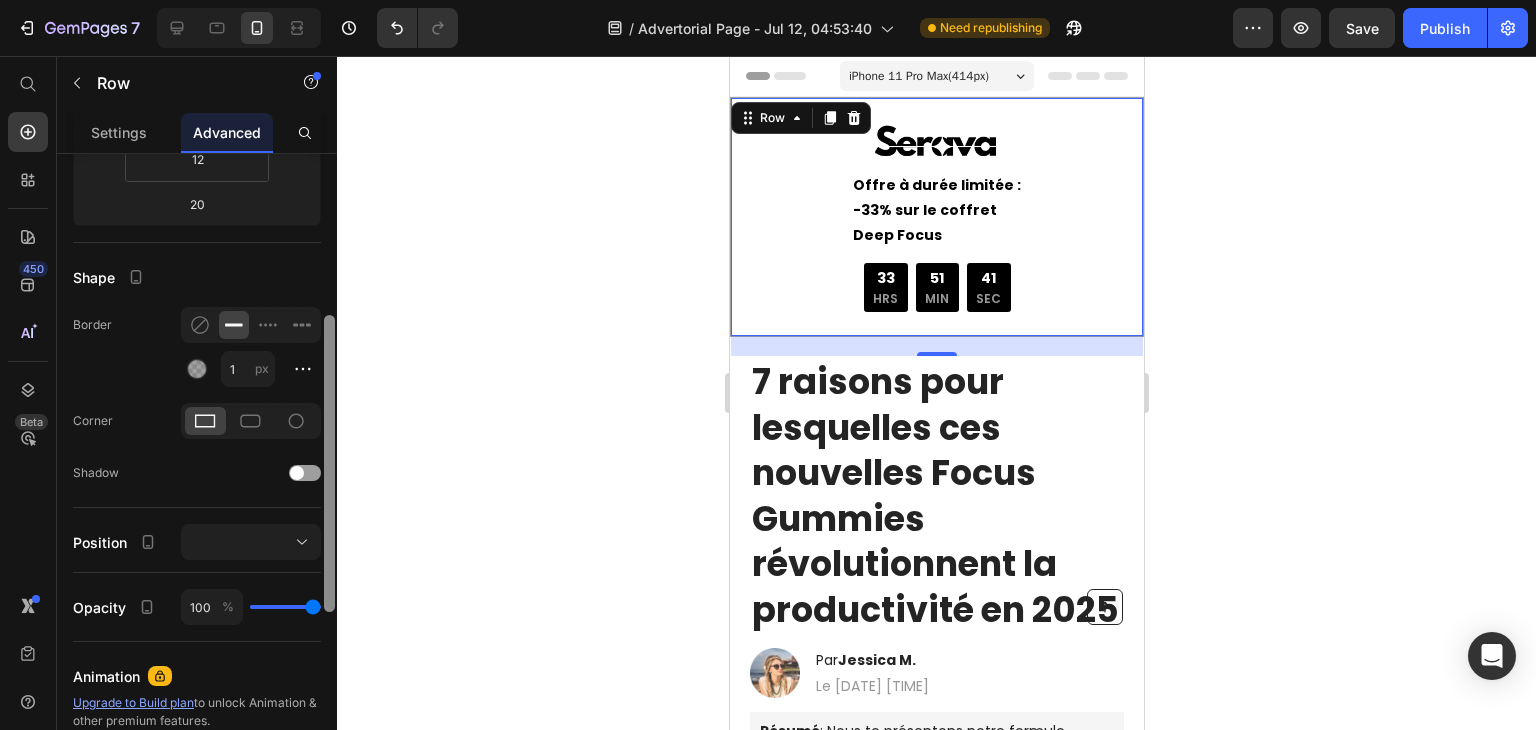 drag, startPoint x: 331, startPoint y: 383, endPoint x: 336, endPoint y: 371, distance: 13 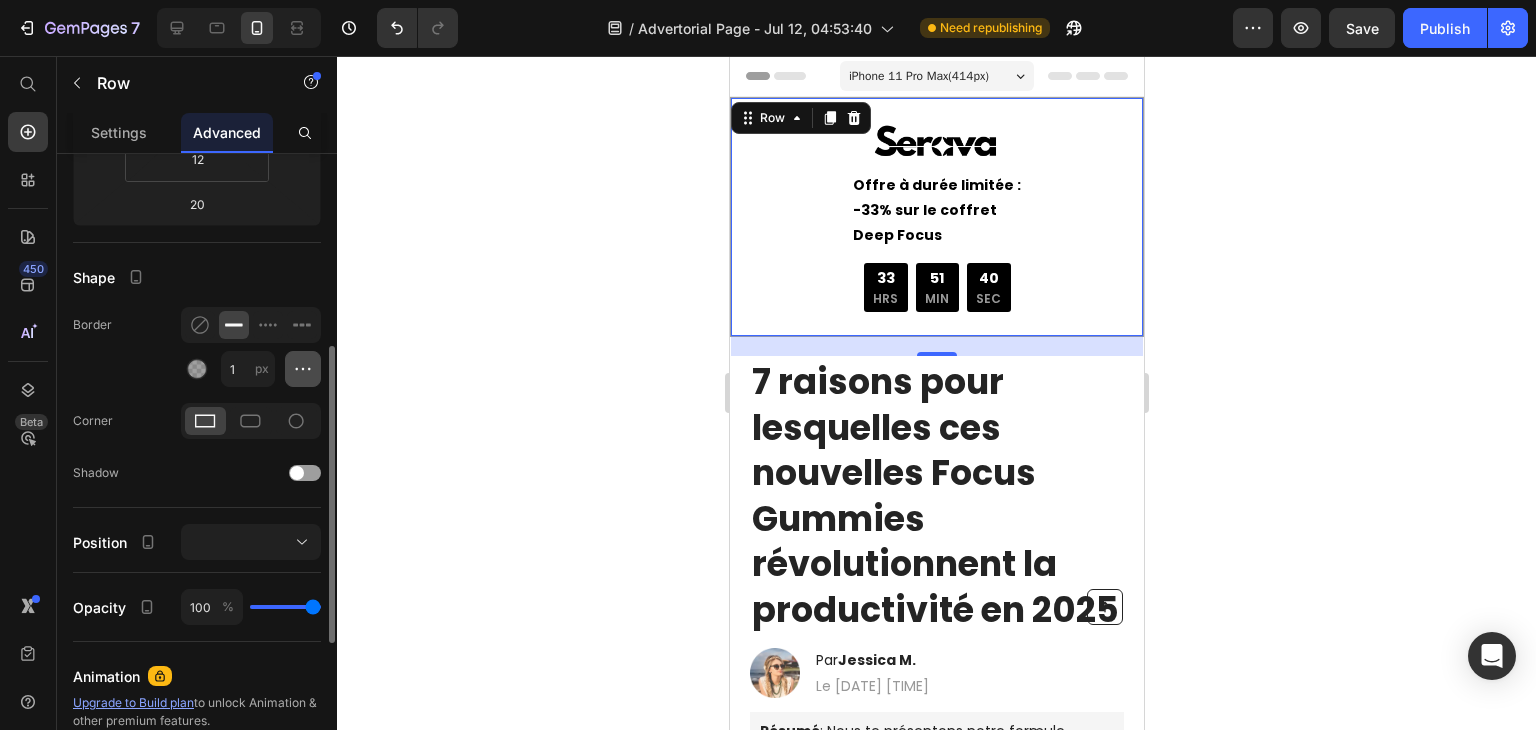 click 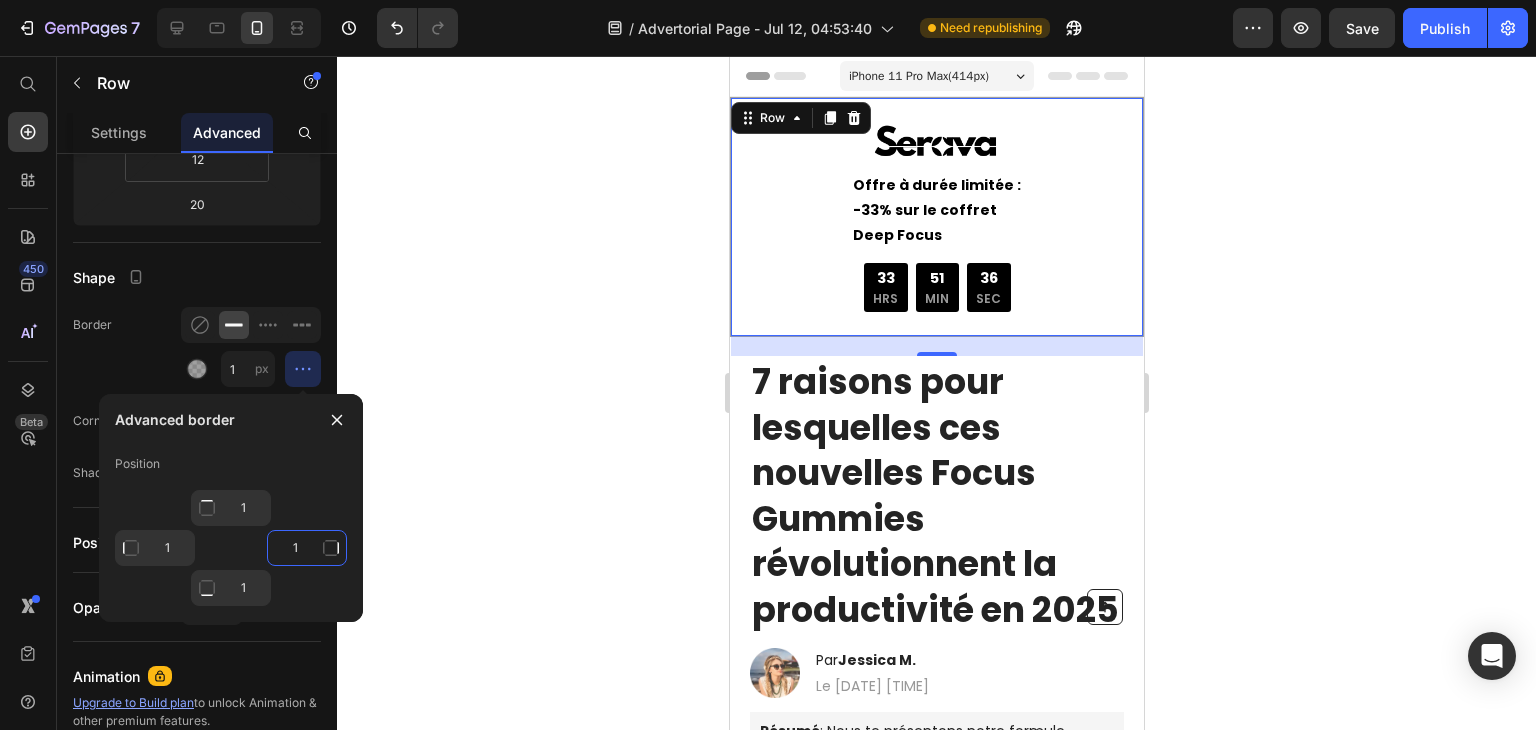 click on "1" 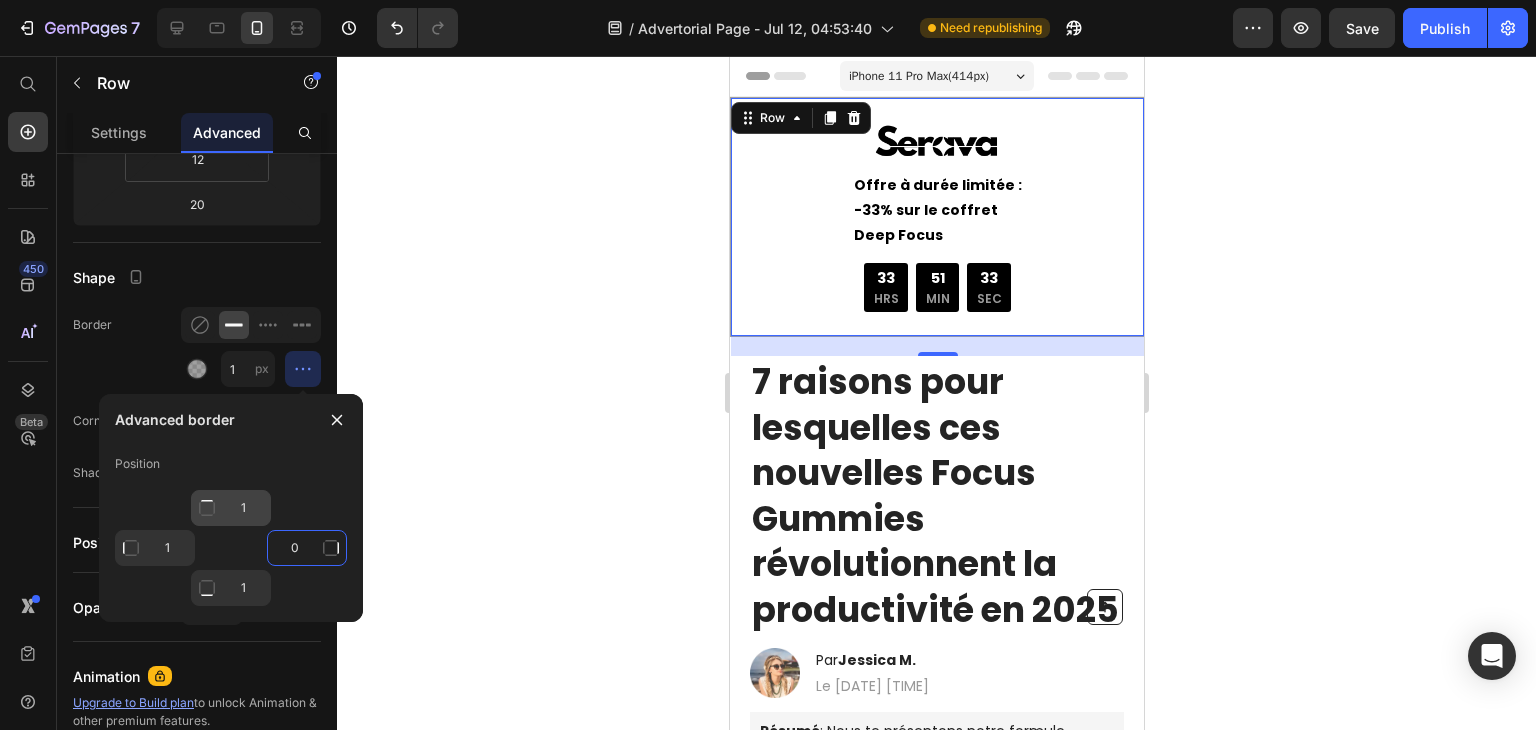 type on "0" 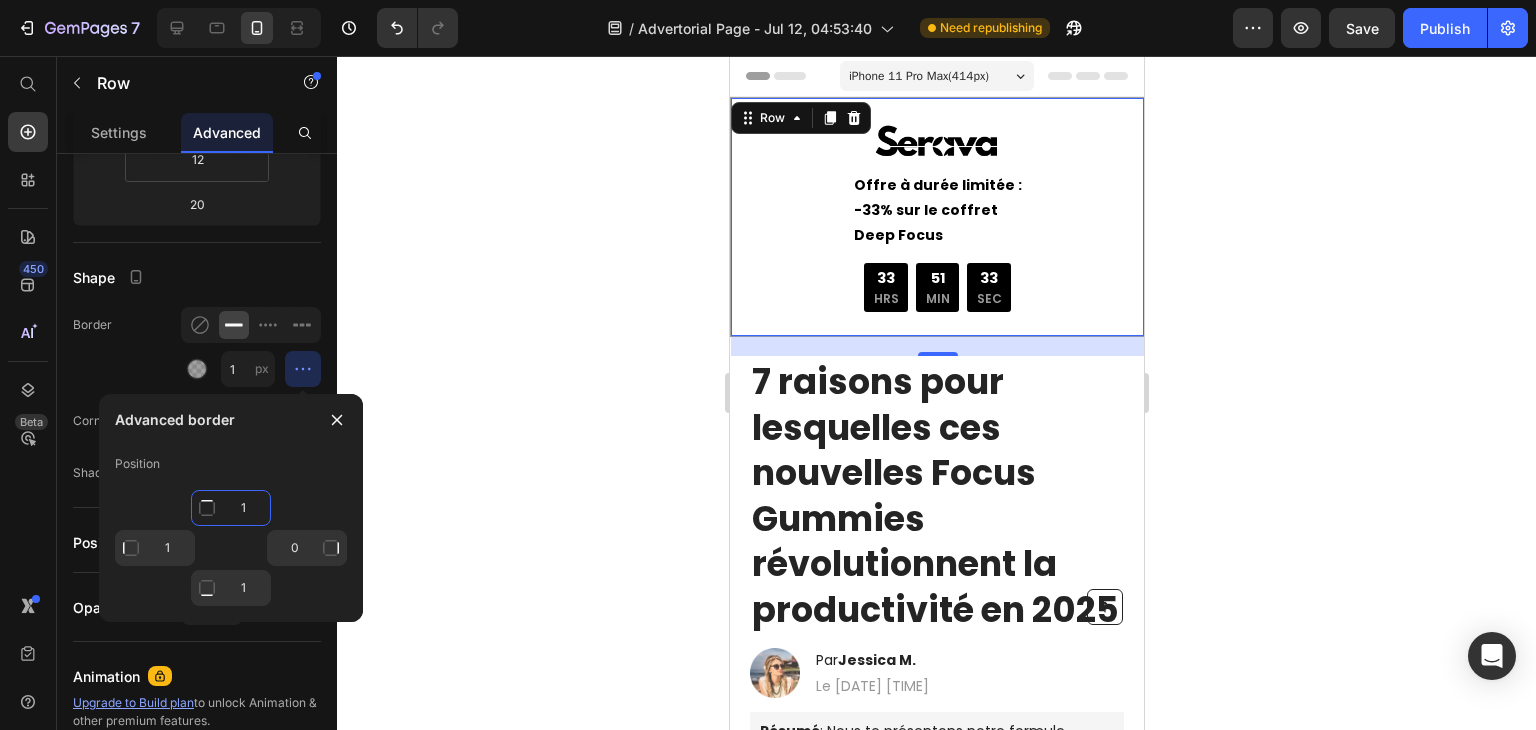 click on "1" 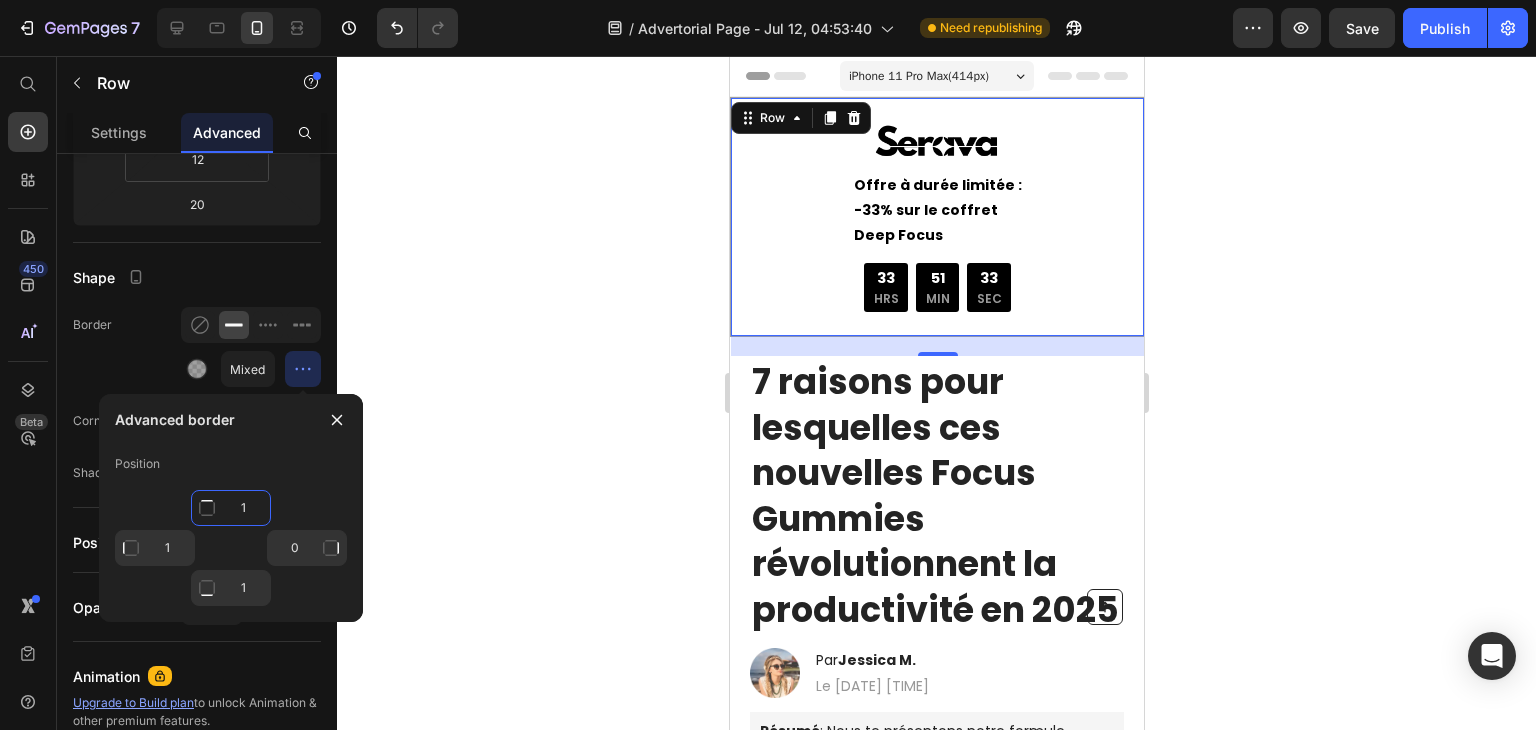 click on "1" 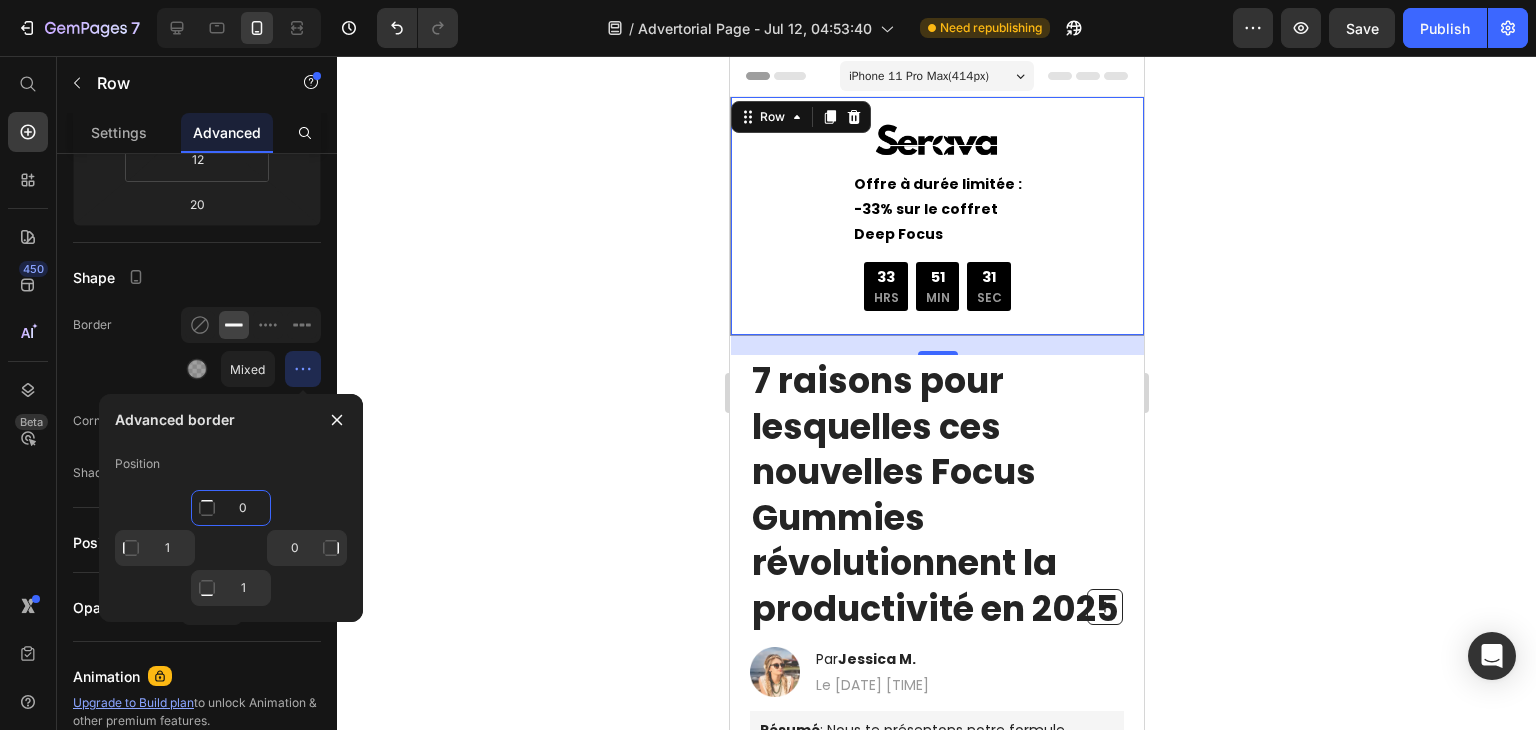 type on "0" 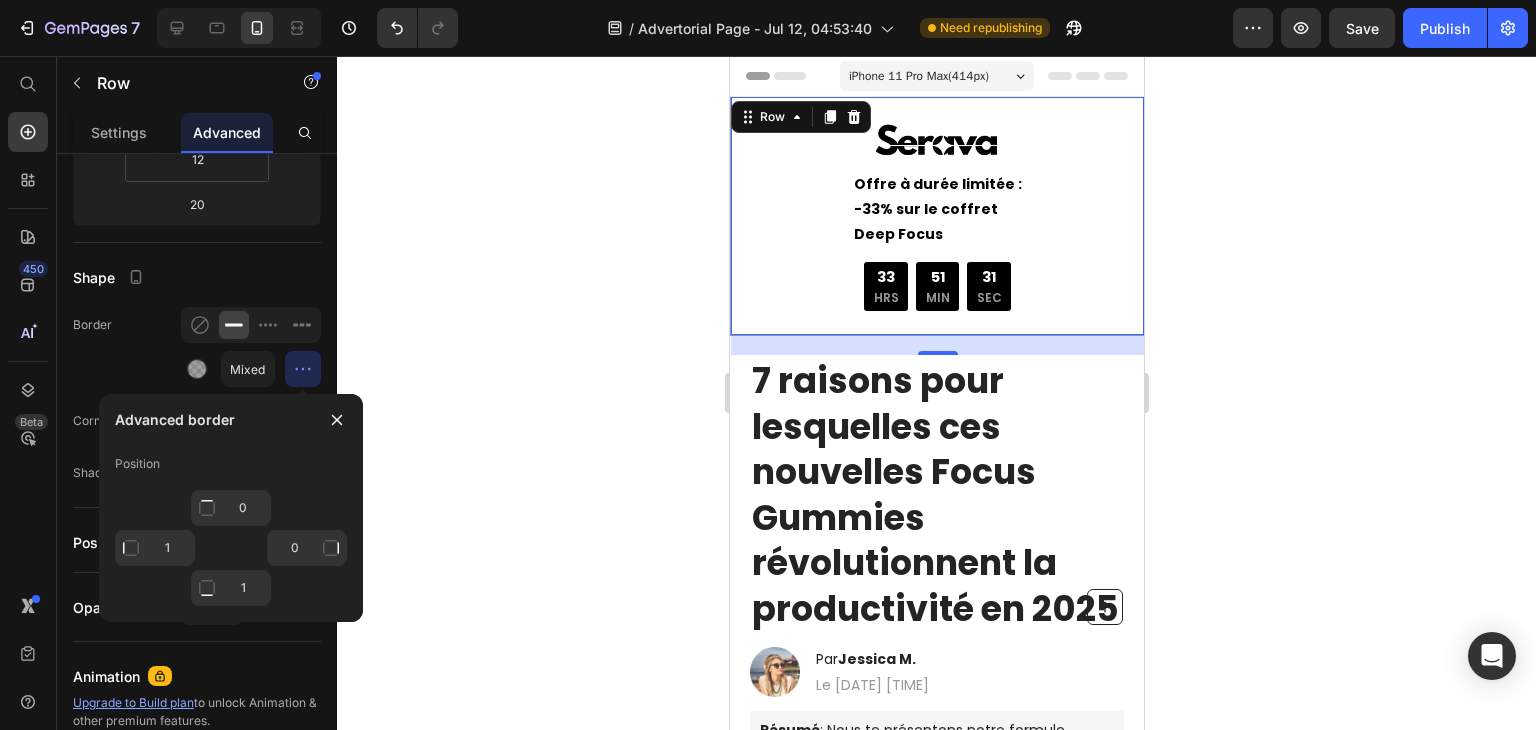 click at bounding box center [131, 548] 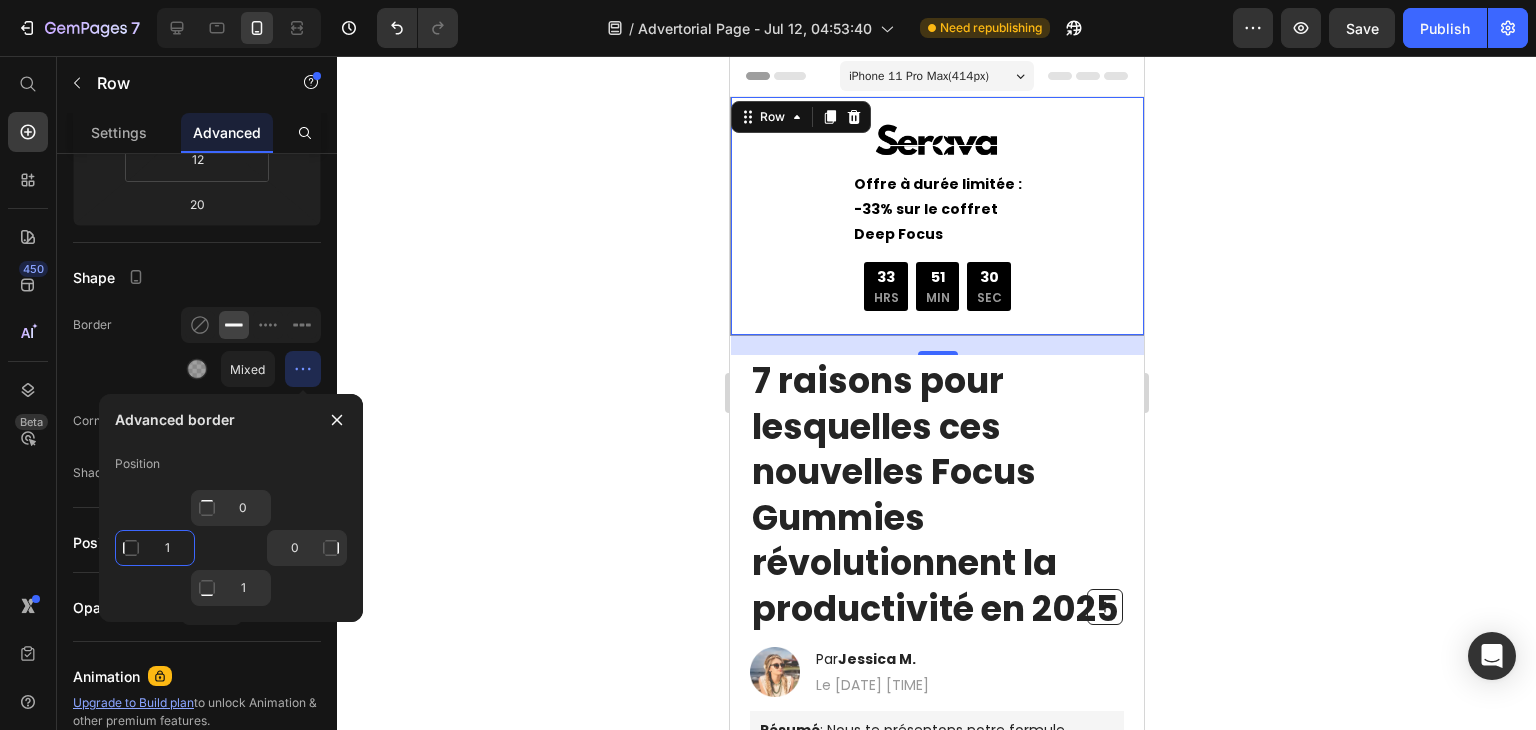 click on "1" 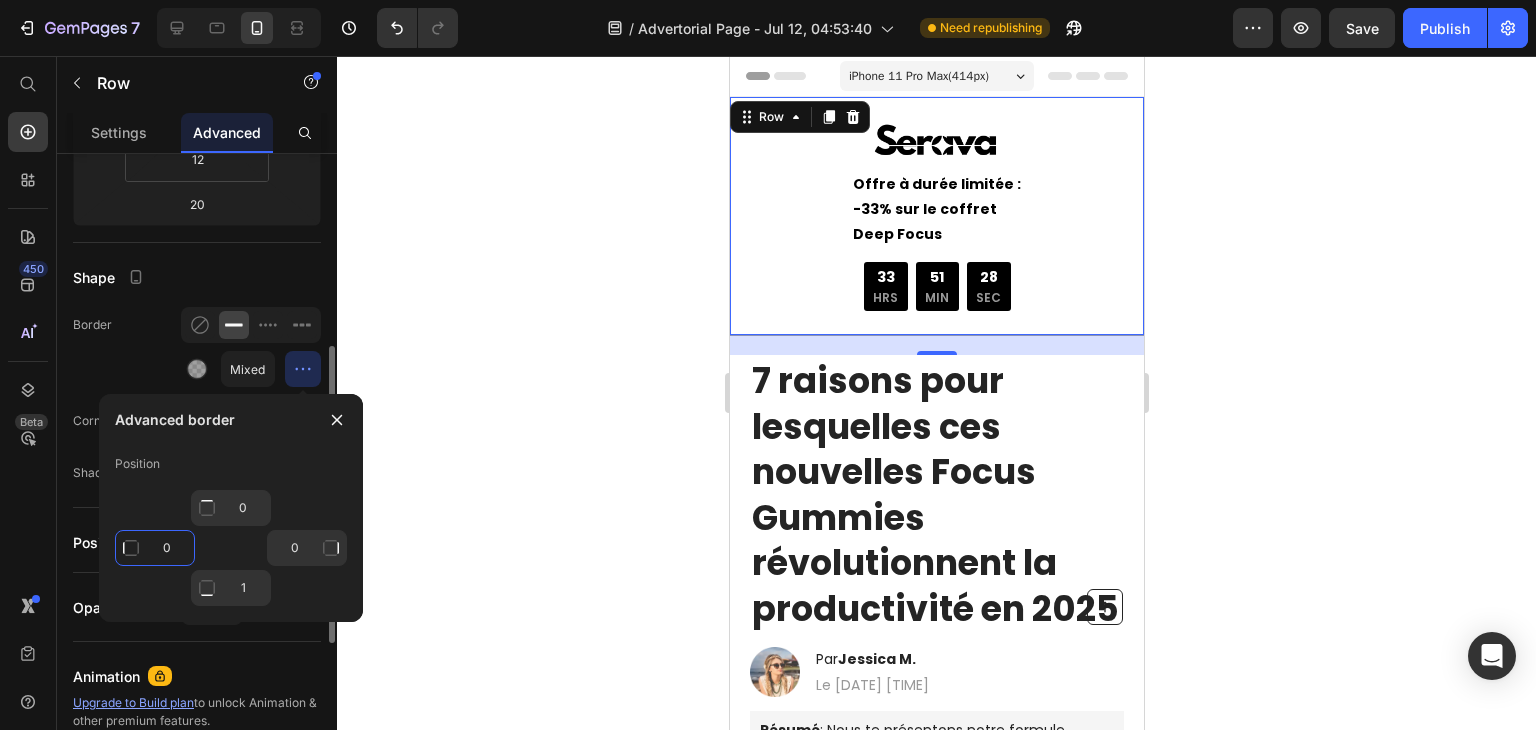 type on "0" 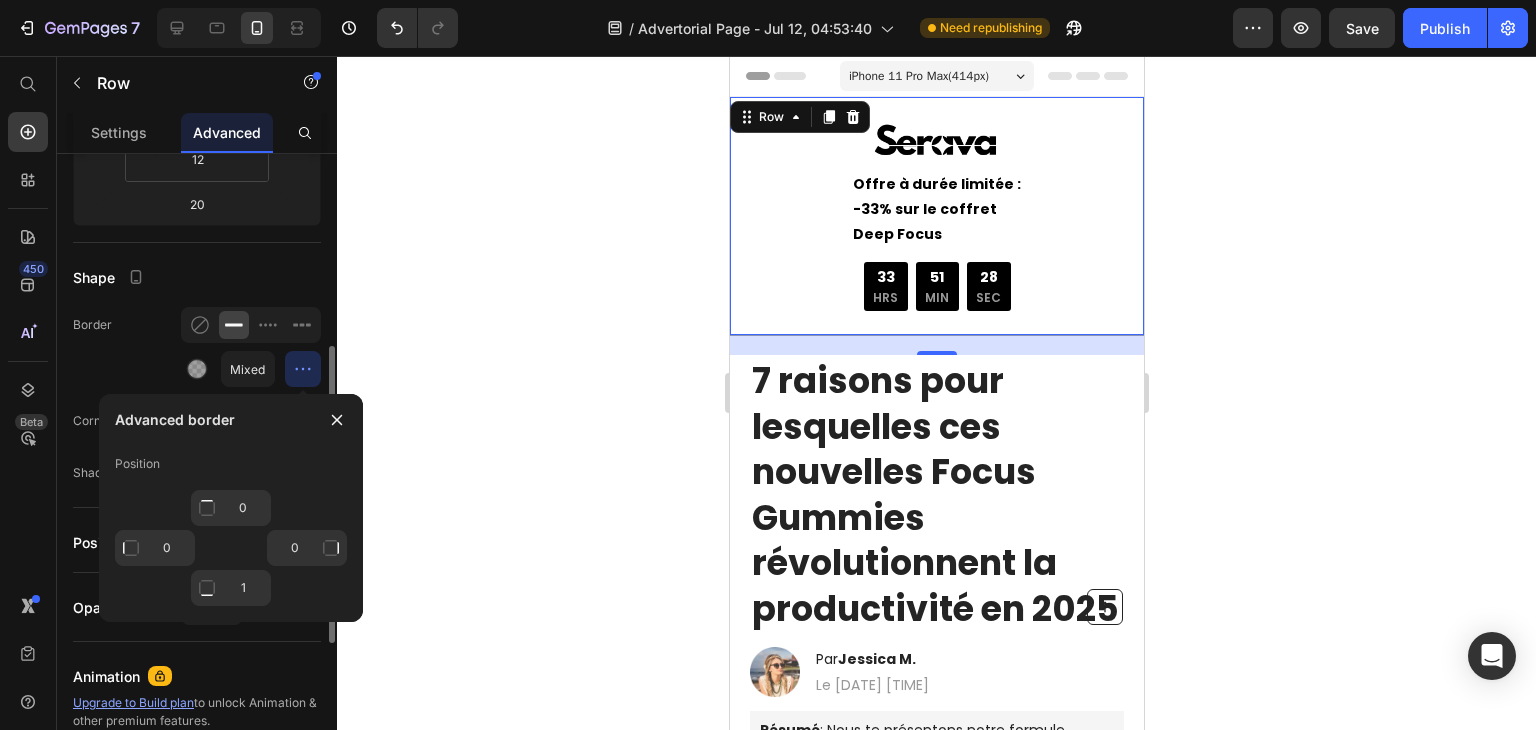 click on "Border Mixed" 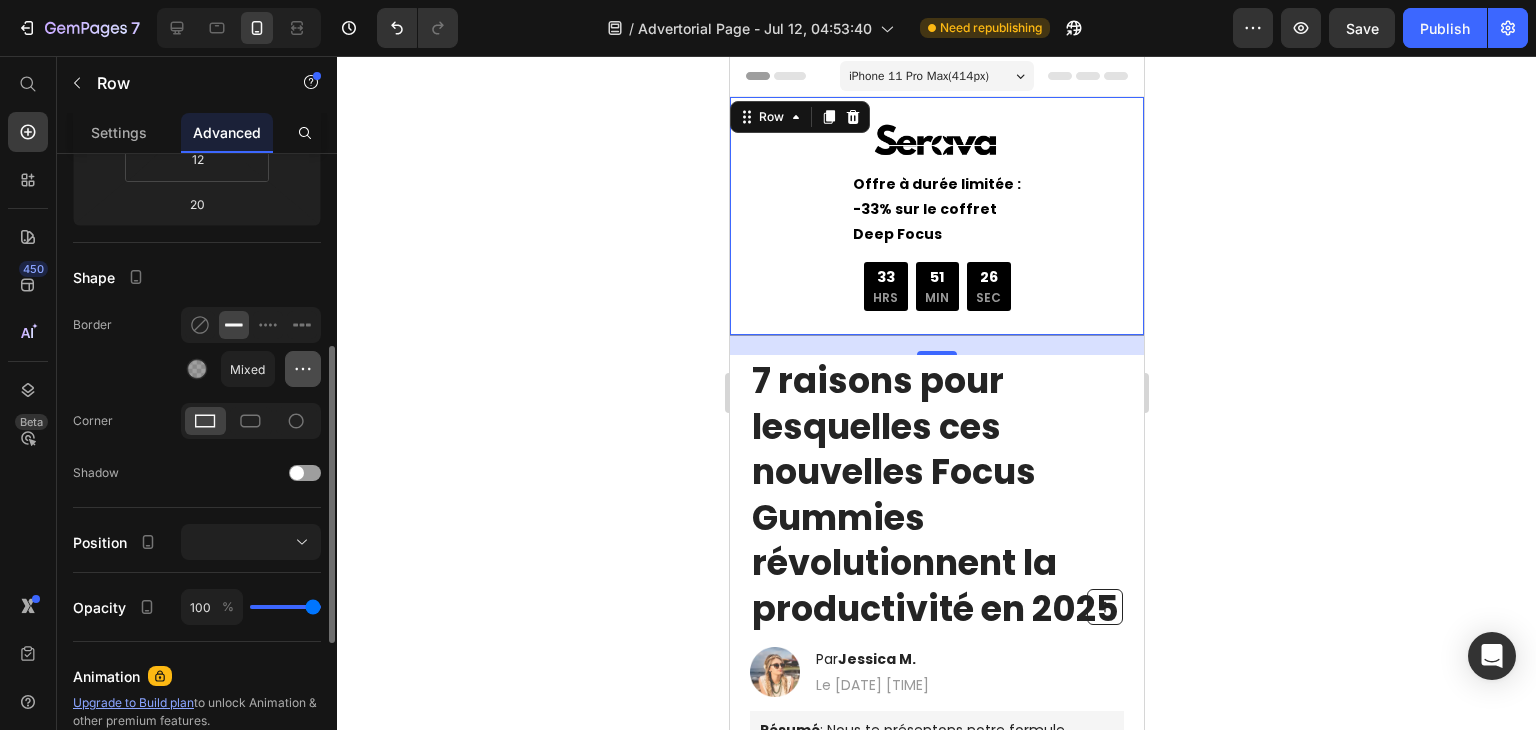 click 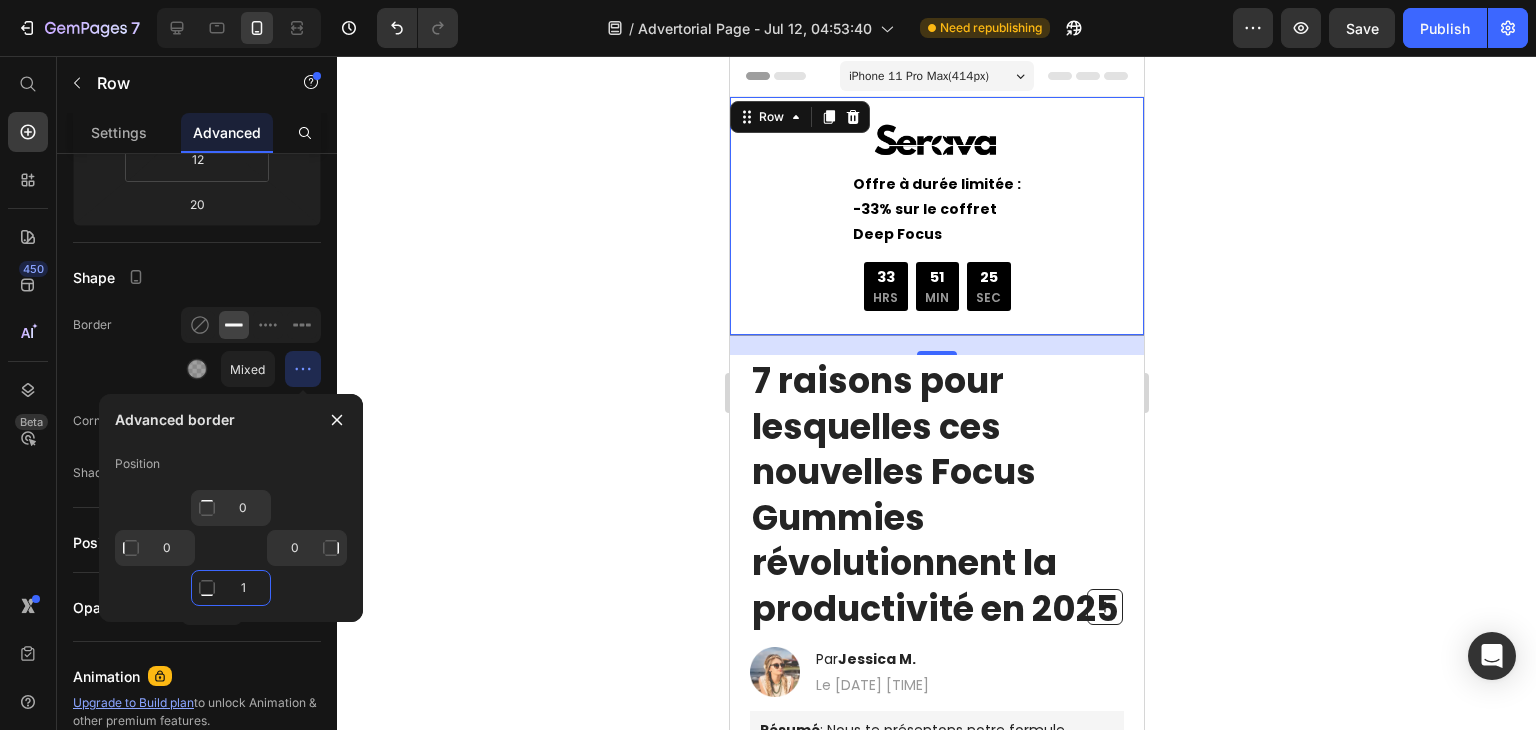 click on "1" 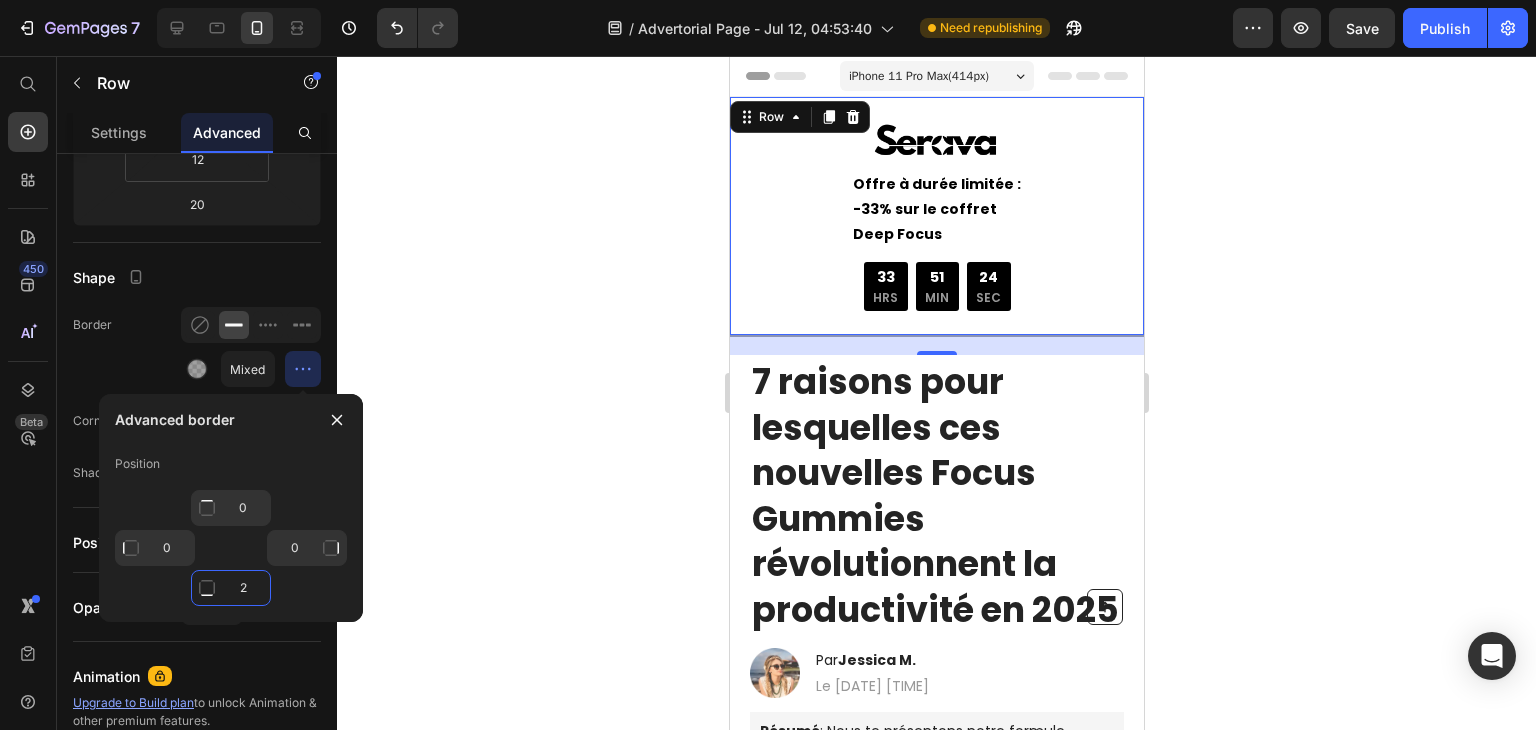 type on "2" 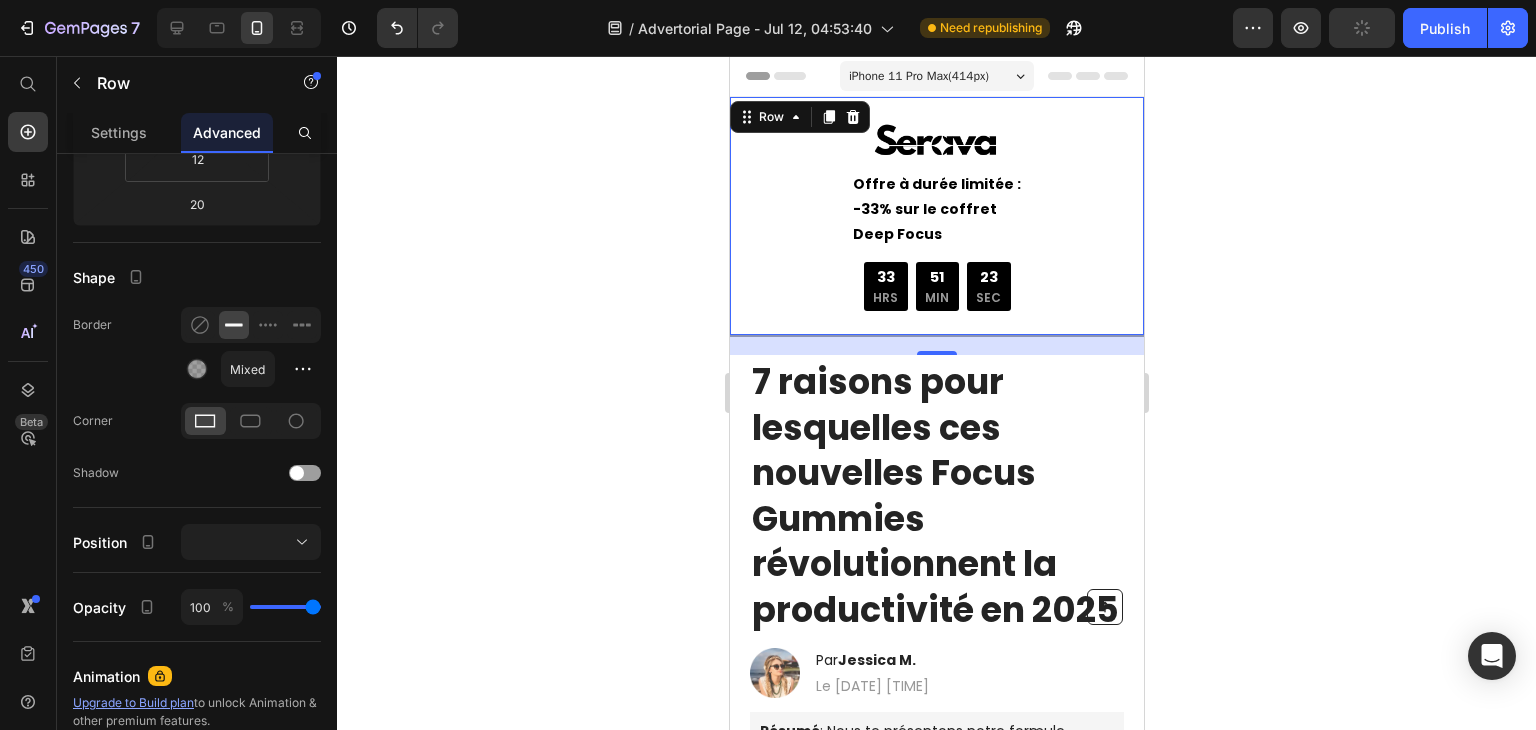 click 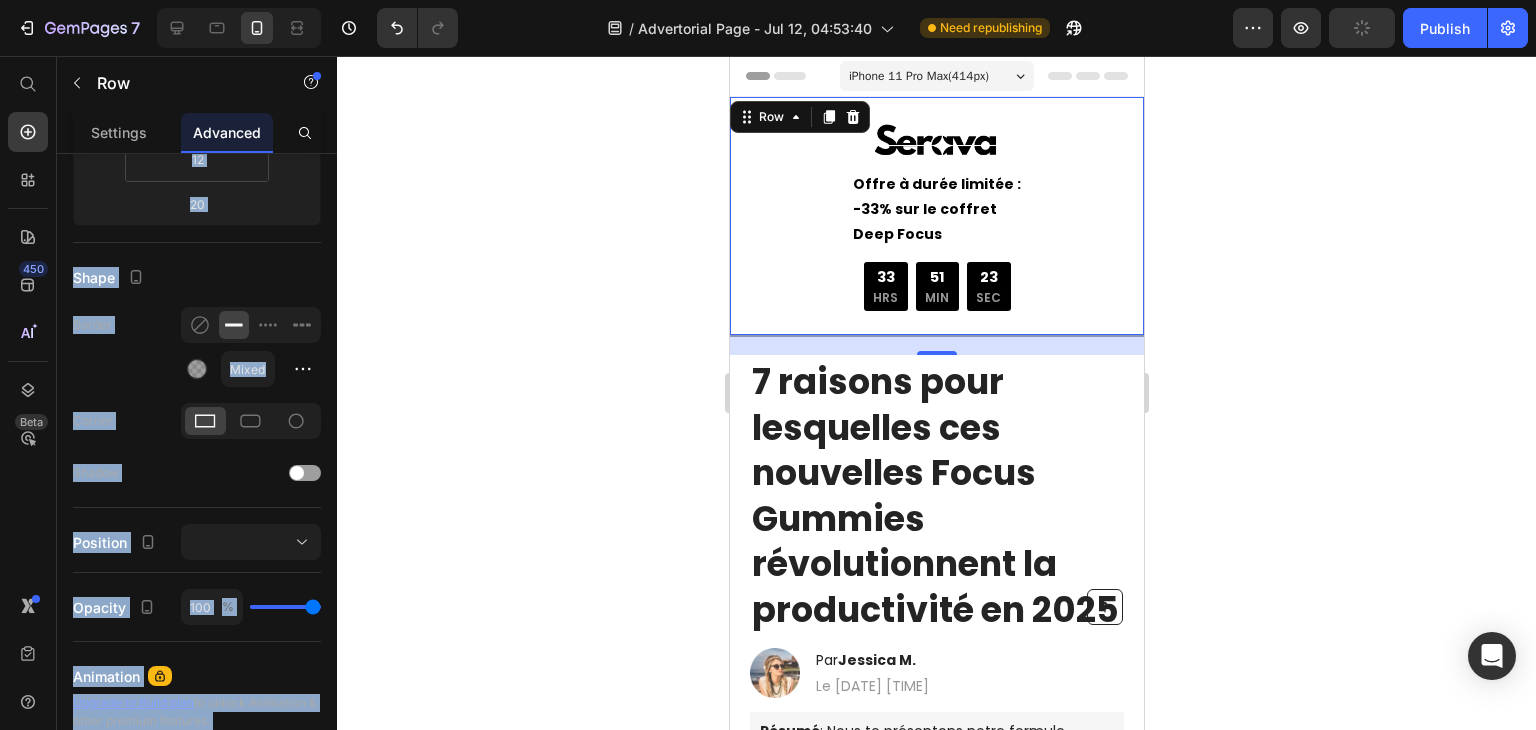 click 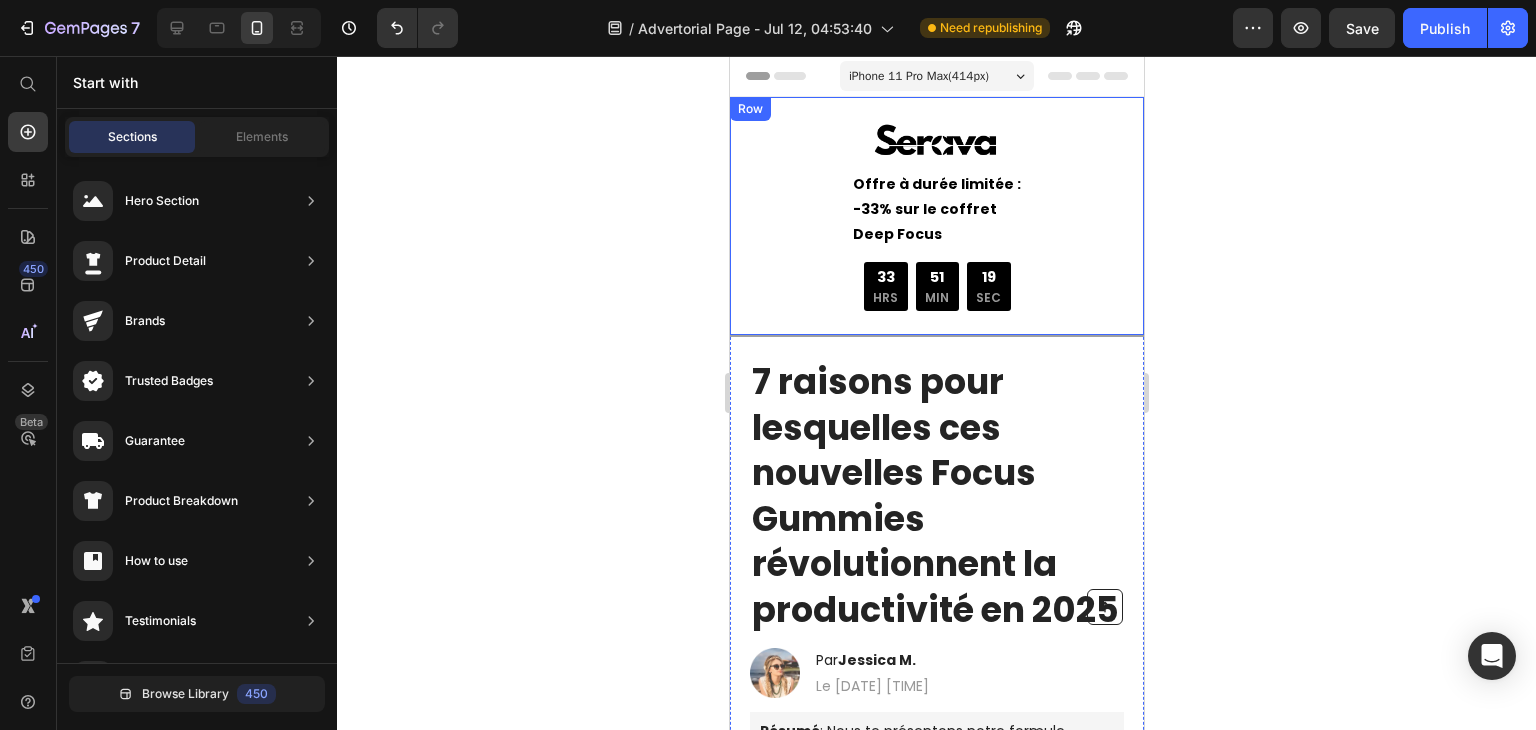 click on "Image Offre à durée limitée : -33% sur le coffret Deep Focus Text Block 33 HRS 51 MIN 19 SEC Countdown Timer Row Offre à durée limitée : -33% sur le coffret Deep Focus Text Block Row Row" at bounding box center (936, 217) 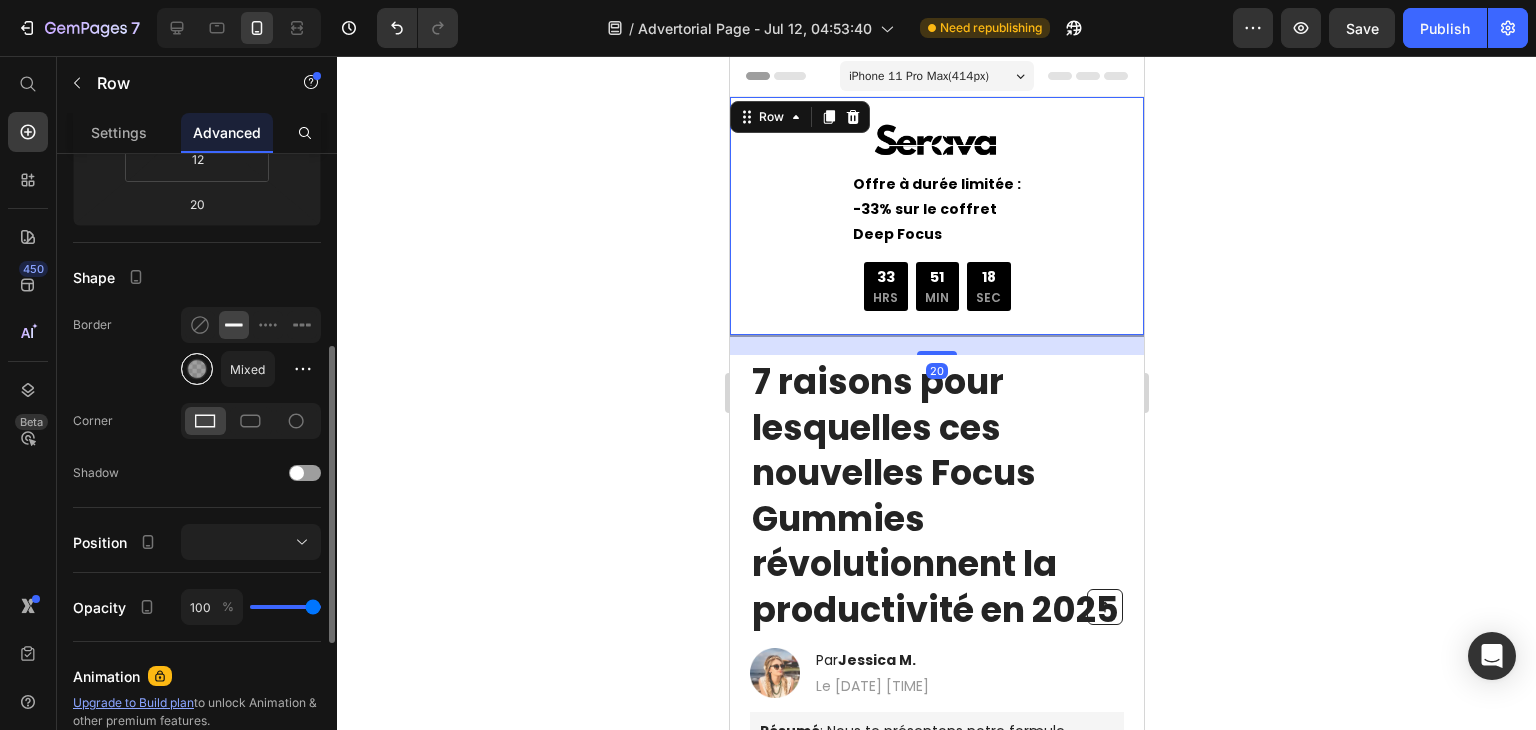 click at bounding box center (197, 369) 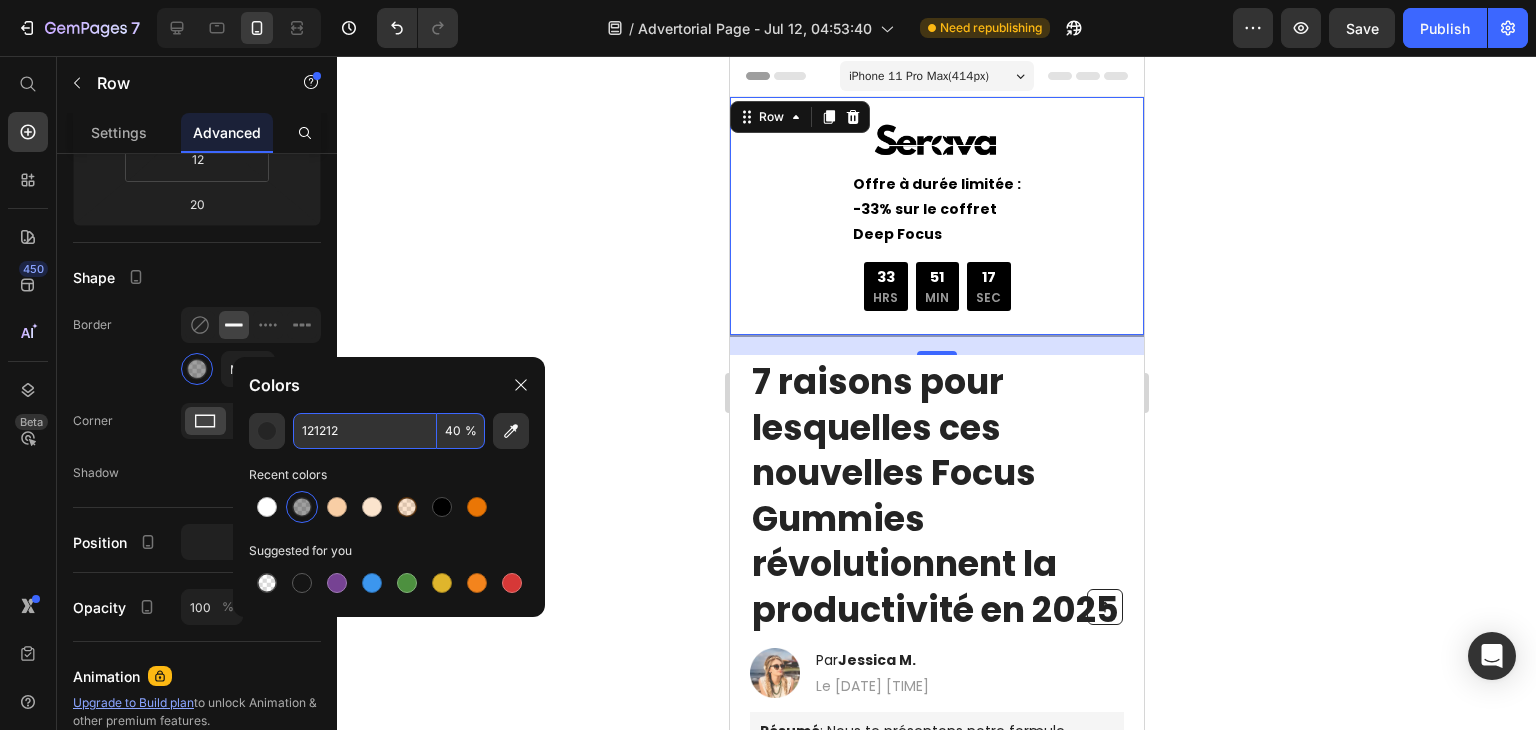 click on "40" at bounding box center (461, 431) 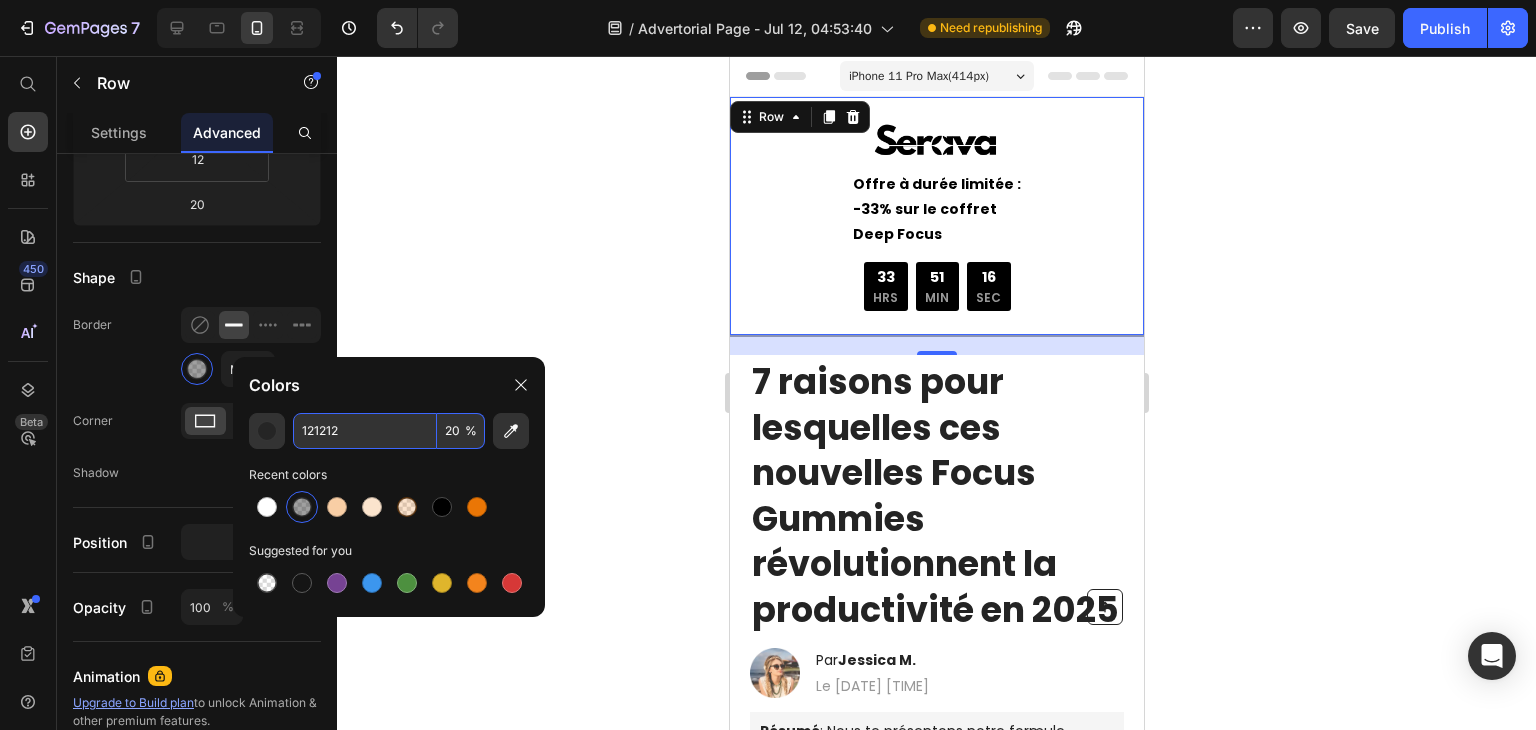 type on "20" 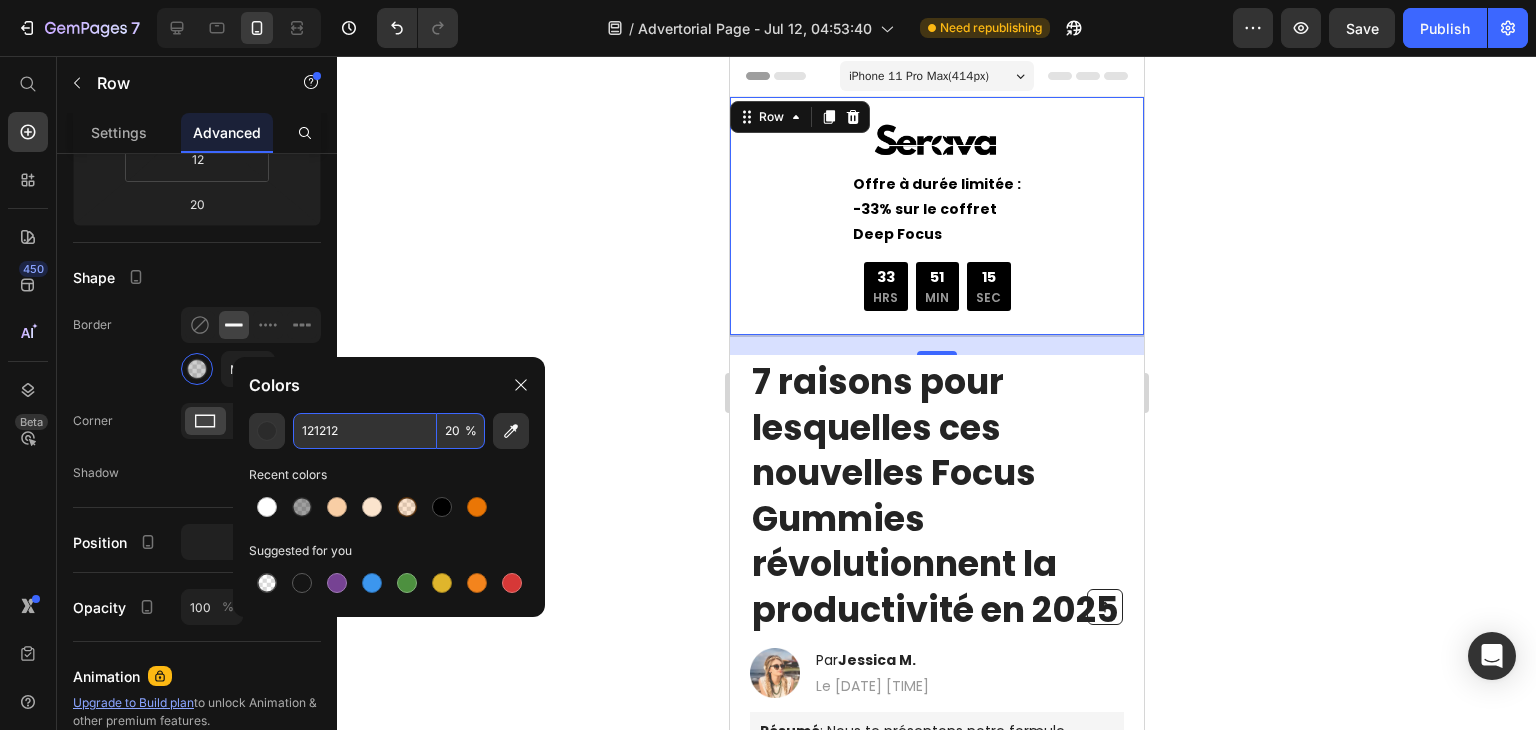 click 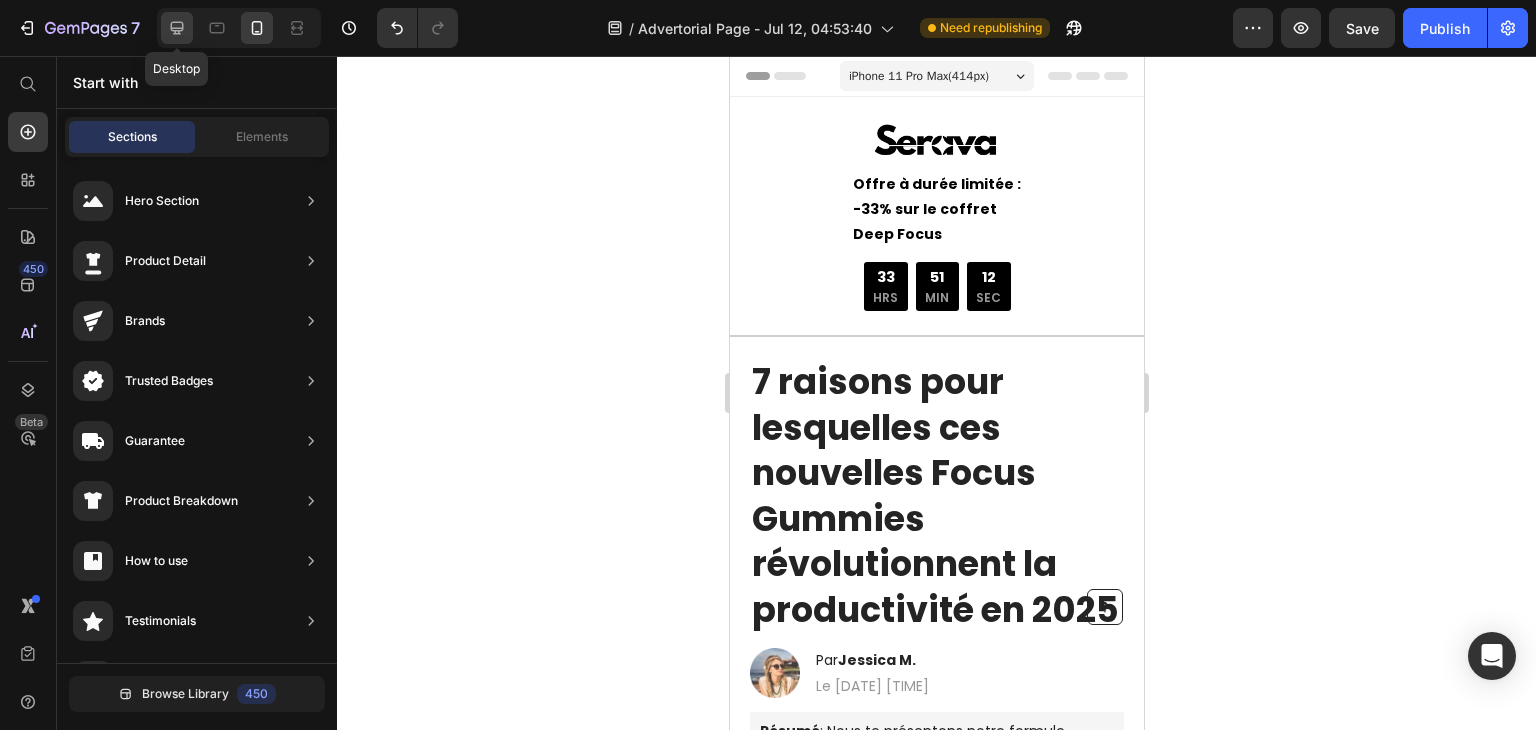click 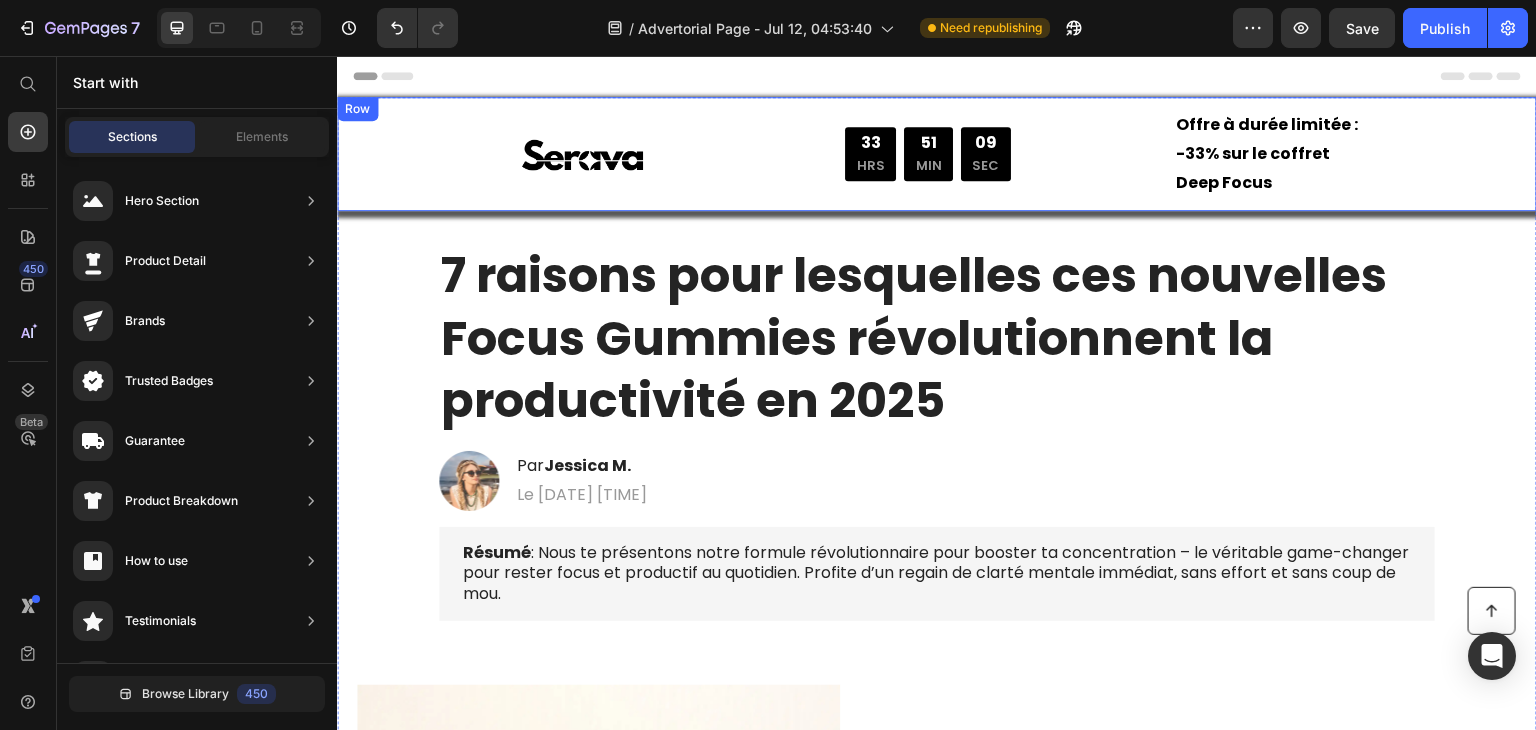 click on "Image Offre à durée limitée : -33% sur le coffret Deep Focus Text Block 33 HRS 51 MIN 09 SEC Countdown Timer Row Offre à durée limitée : -33% sur le coffret Deep Focus Text Block Row Row" at bounding box center [937, 154] 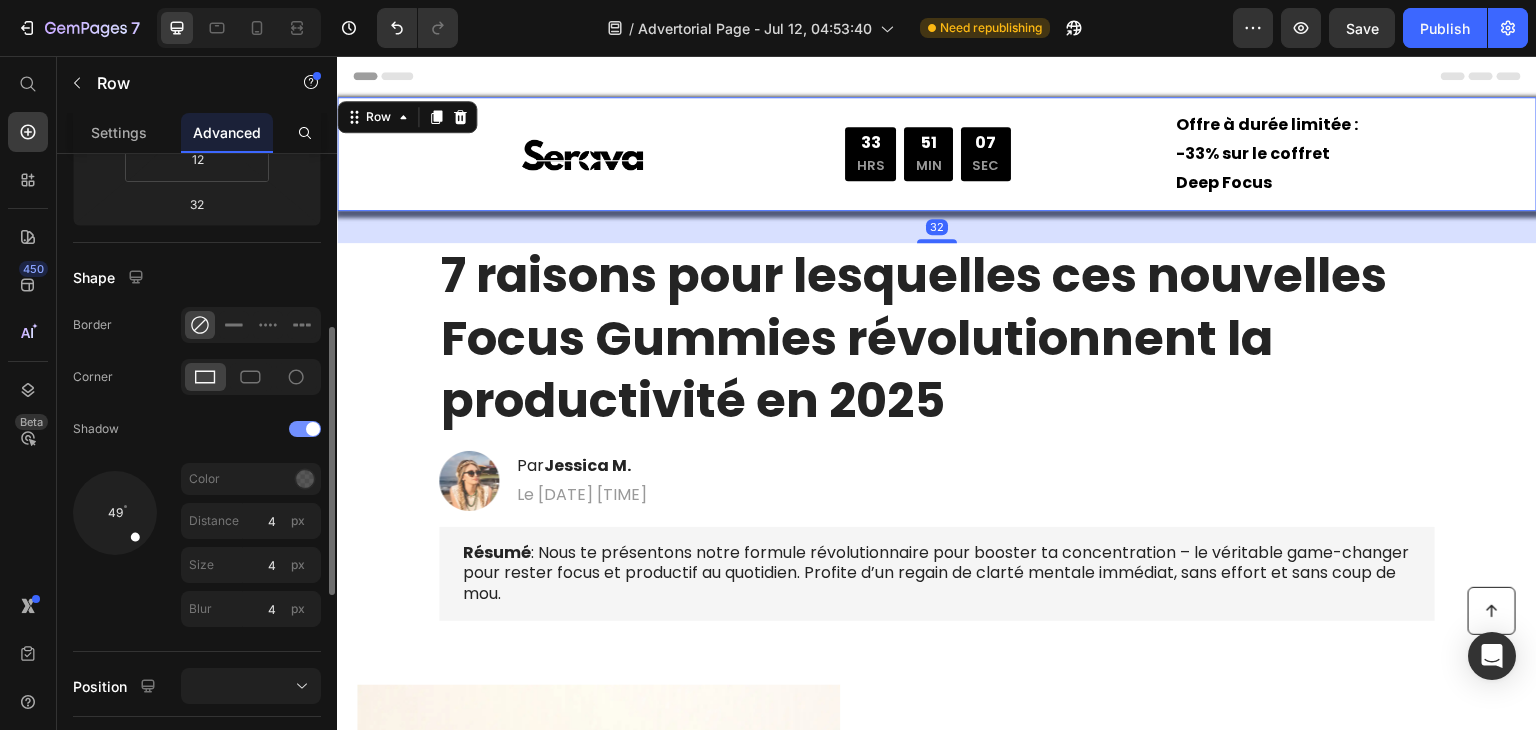click at bounding box center (313, 429) 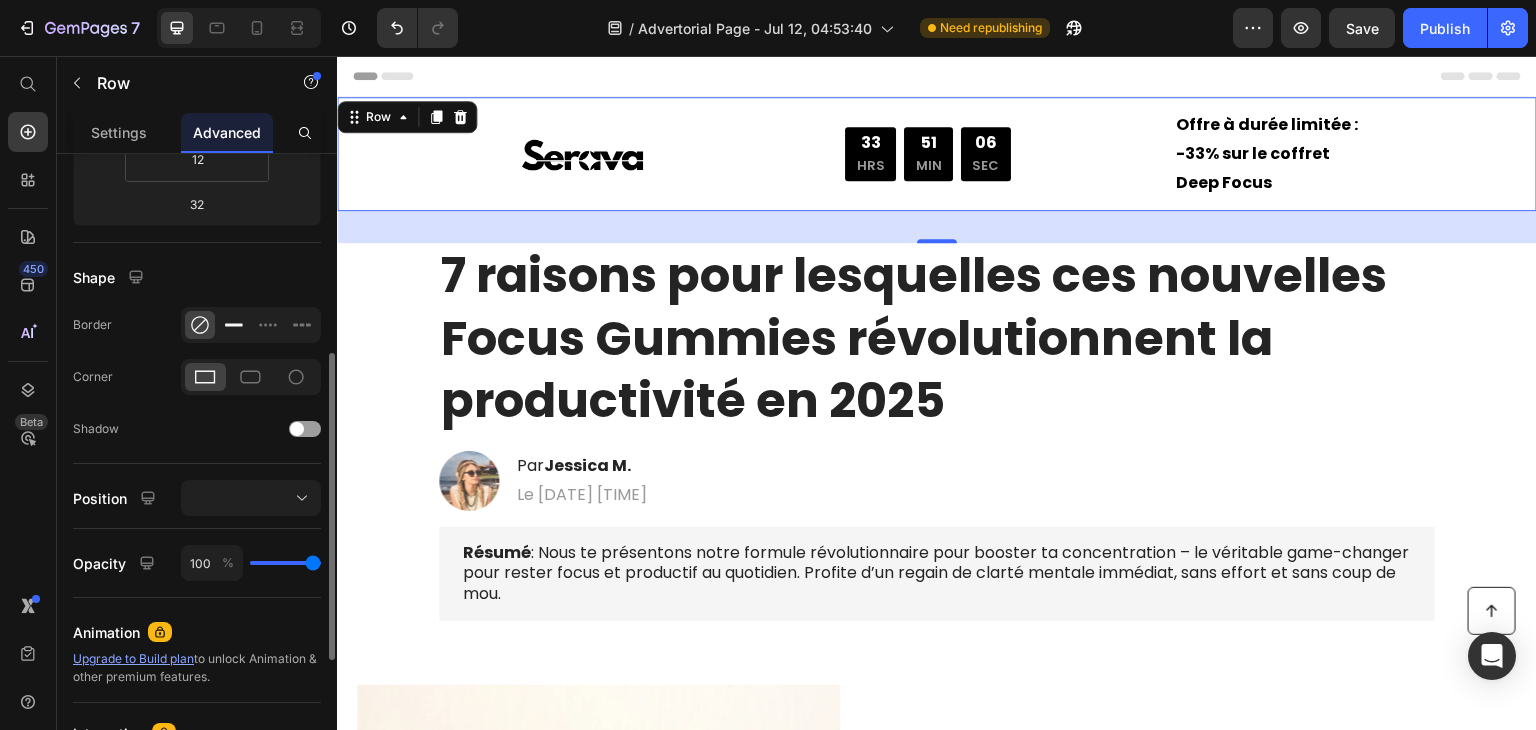 click 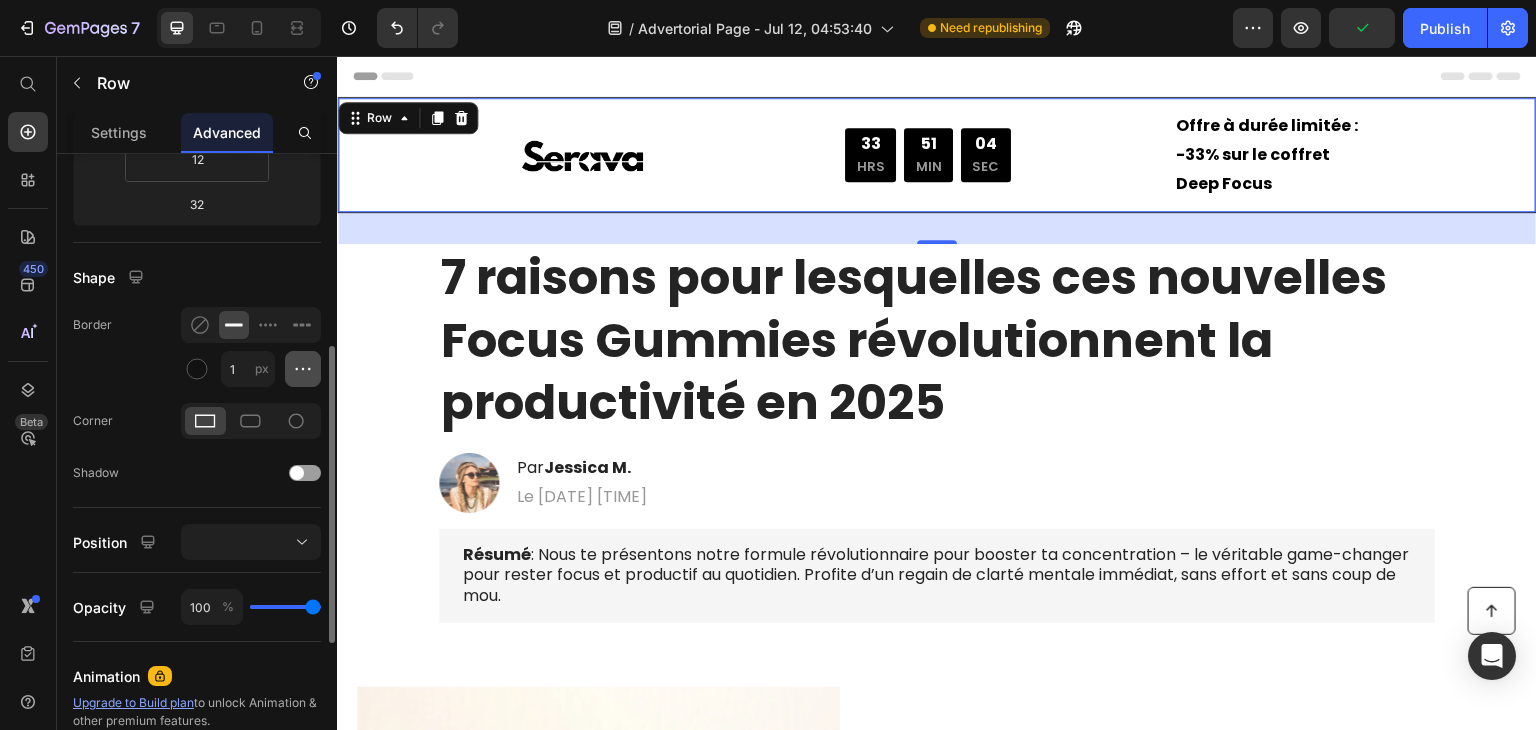 click 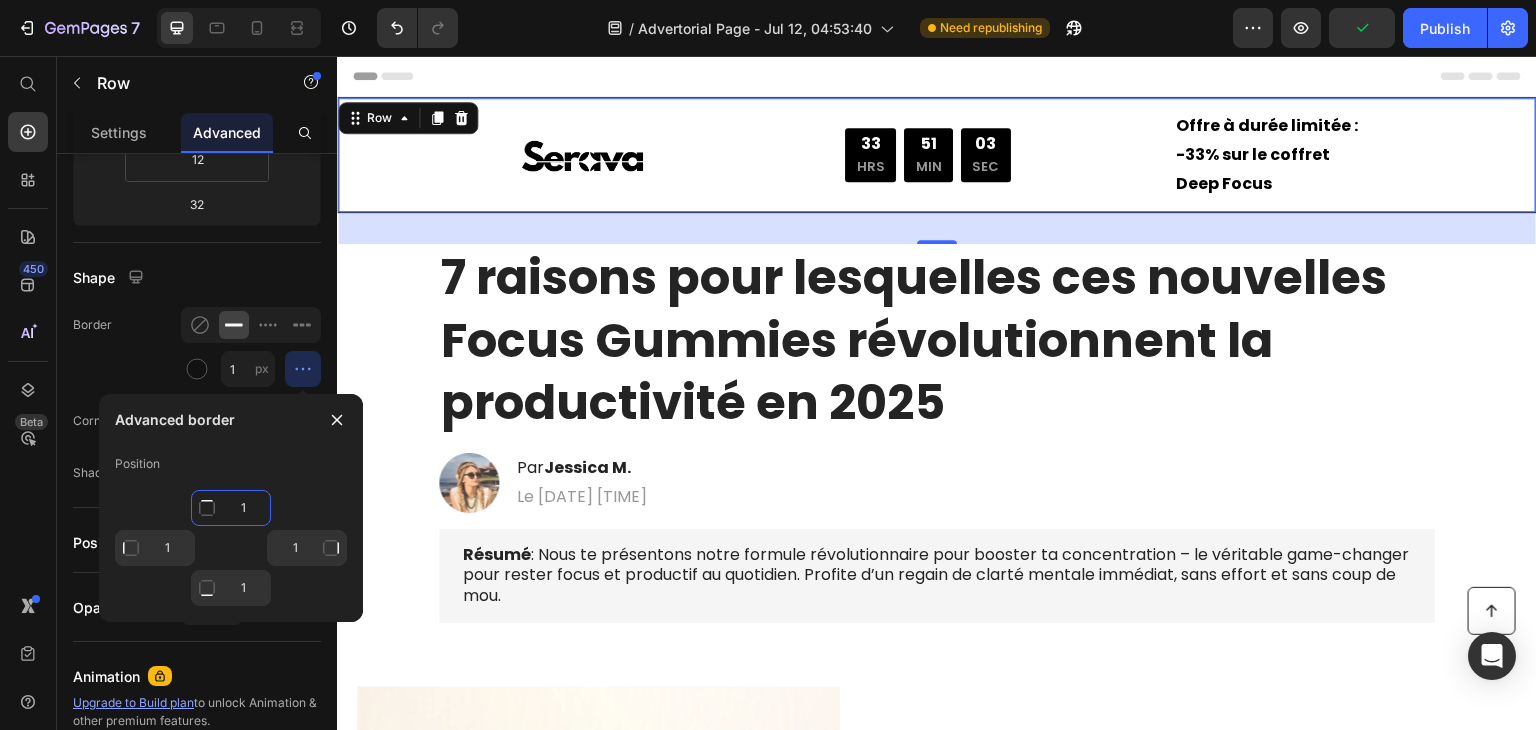 click on "1" 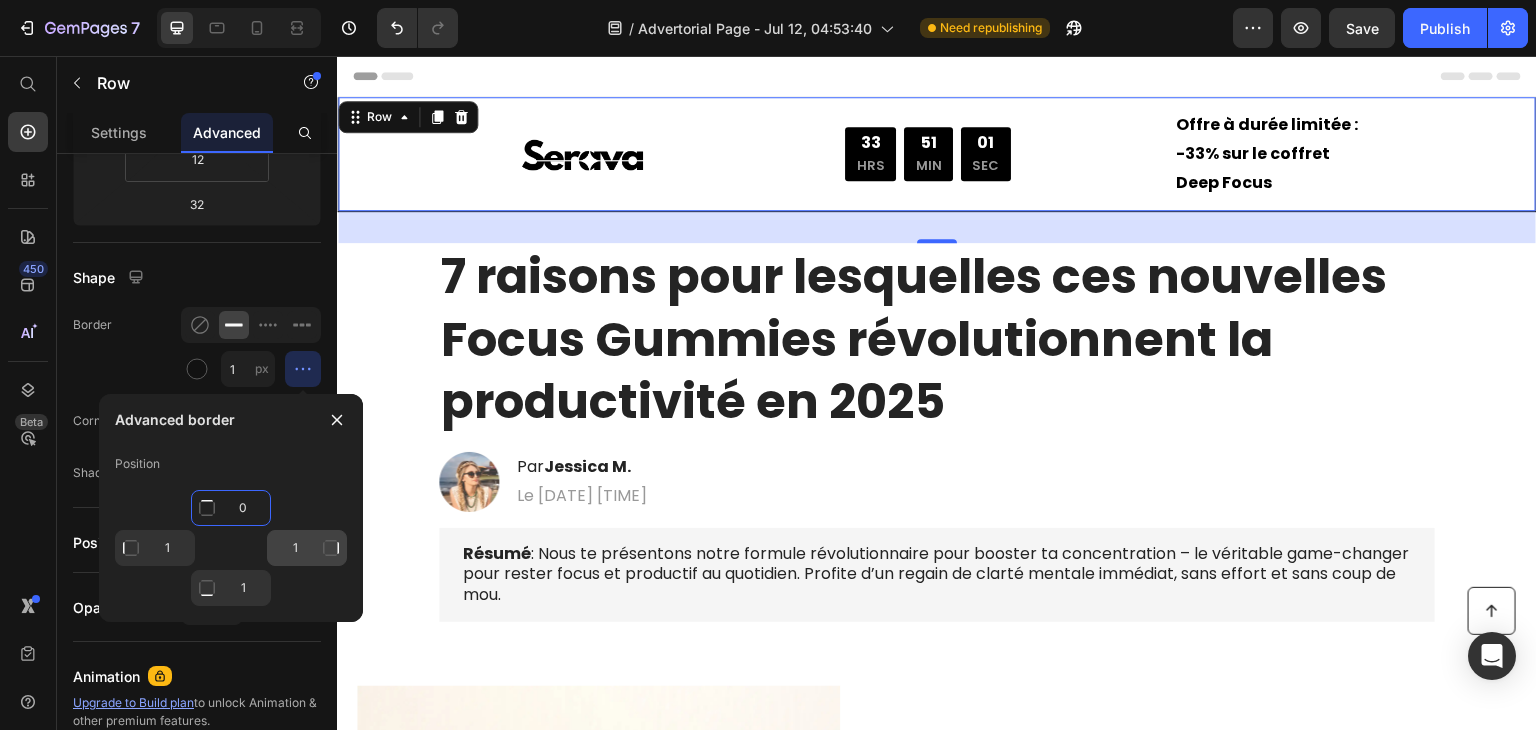 type on "0" 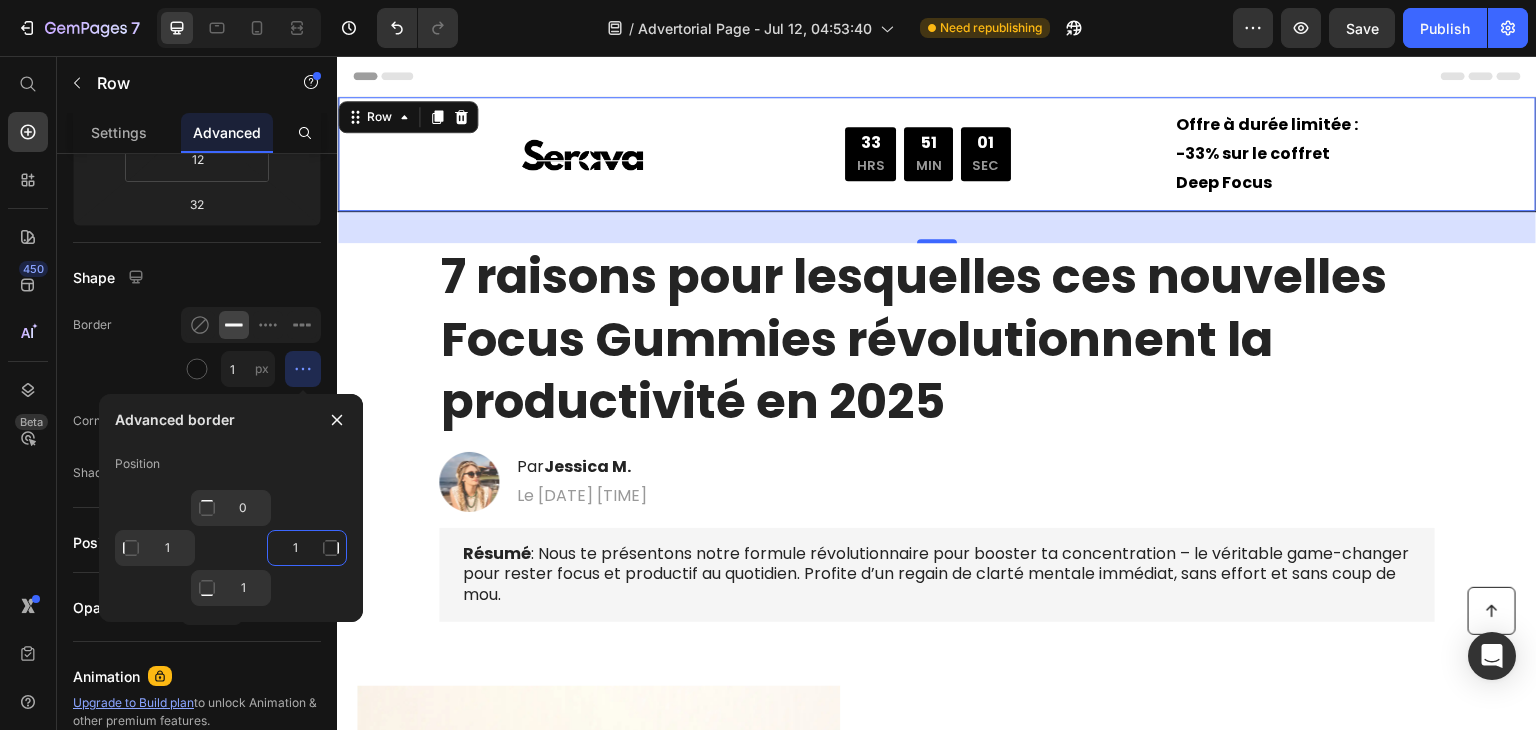 click on "1" 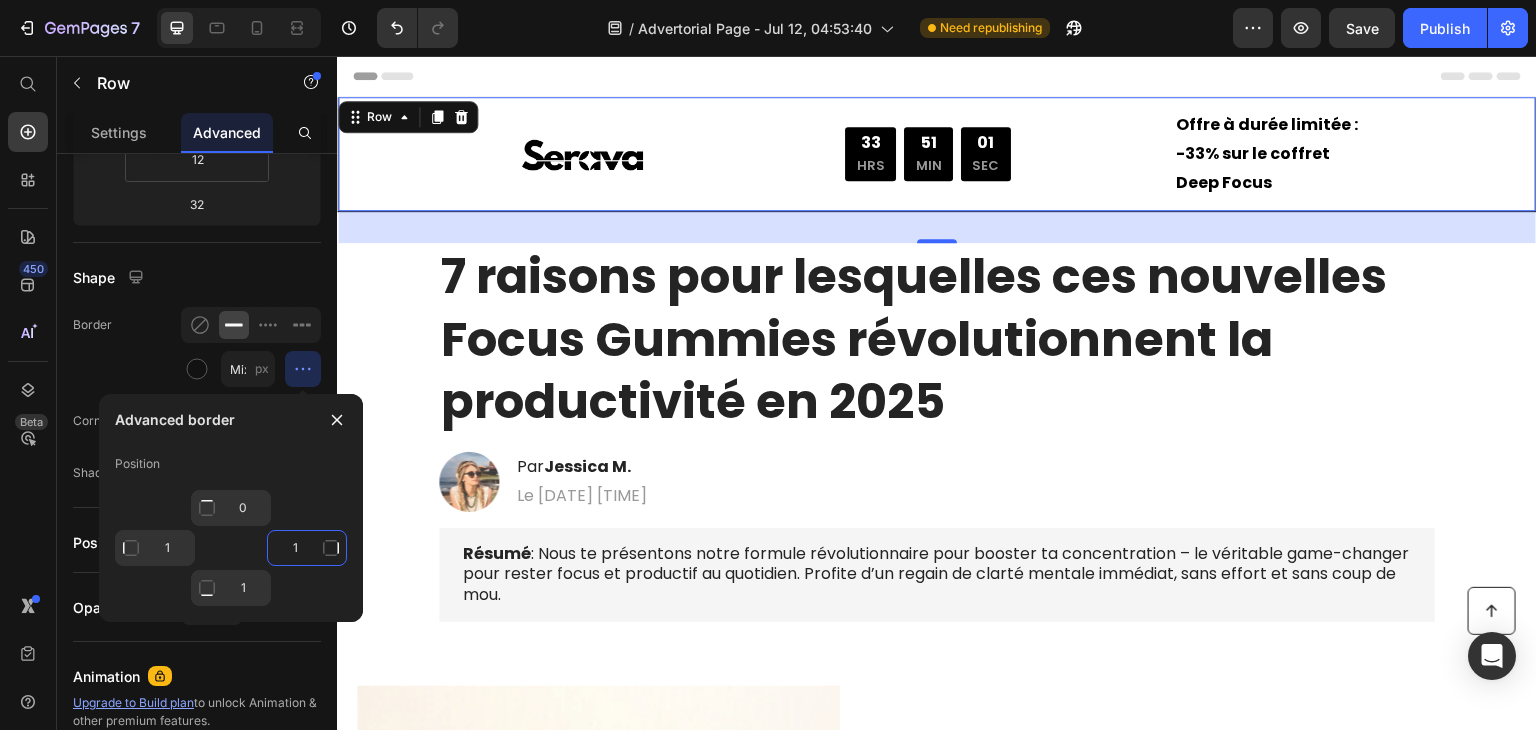 click on "1" 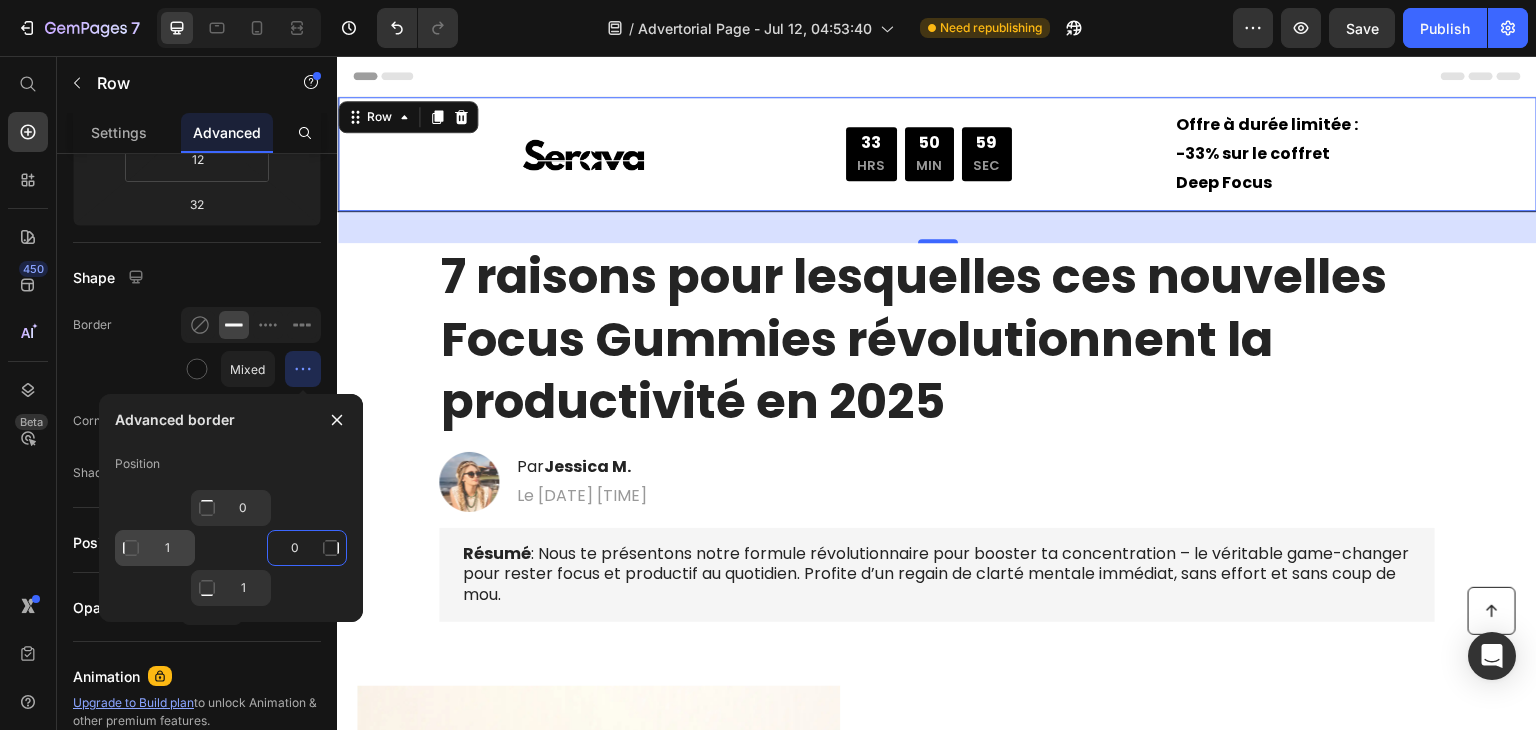 type on "0" 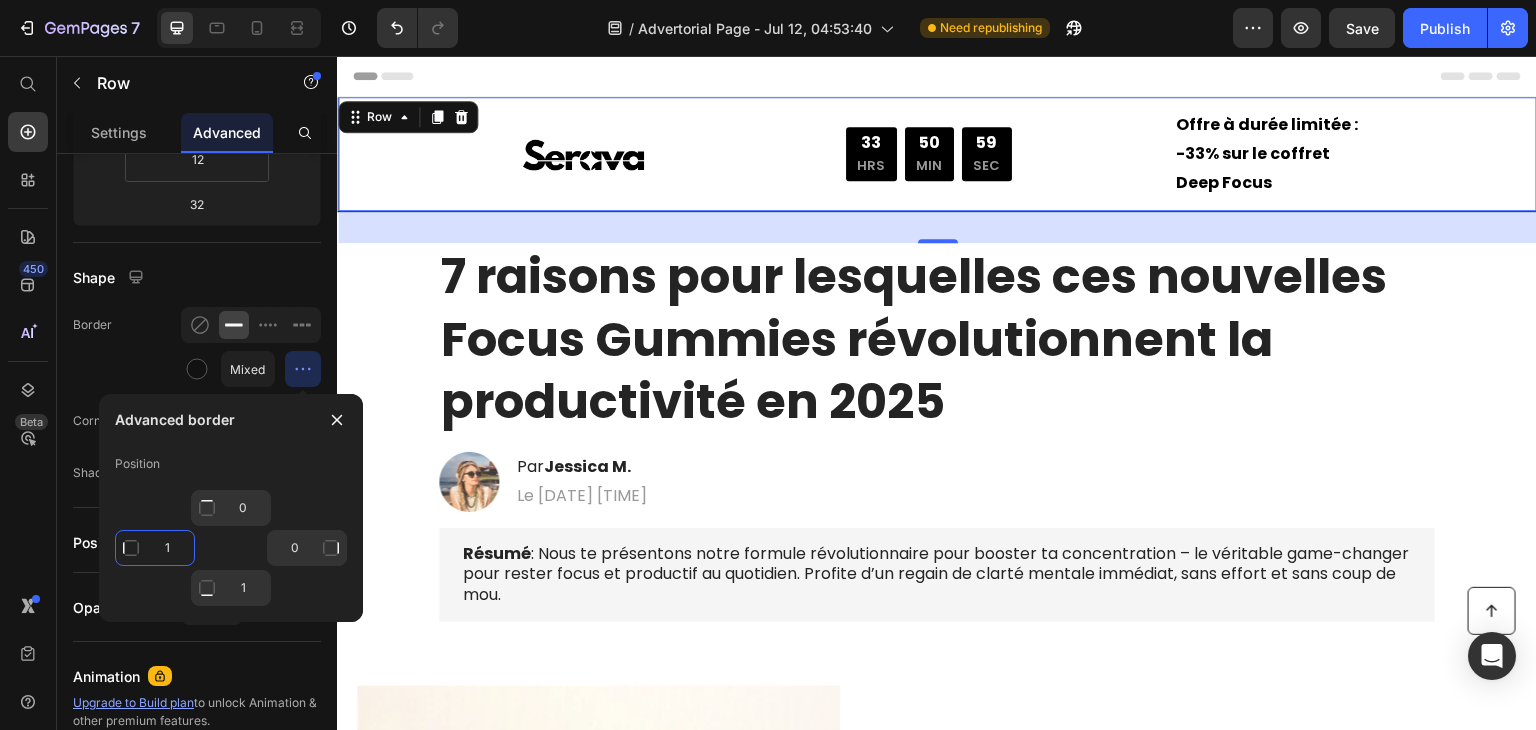 click on "1" 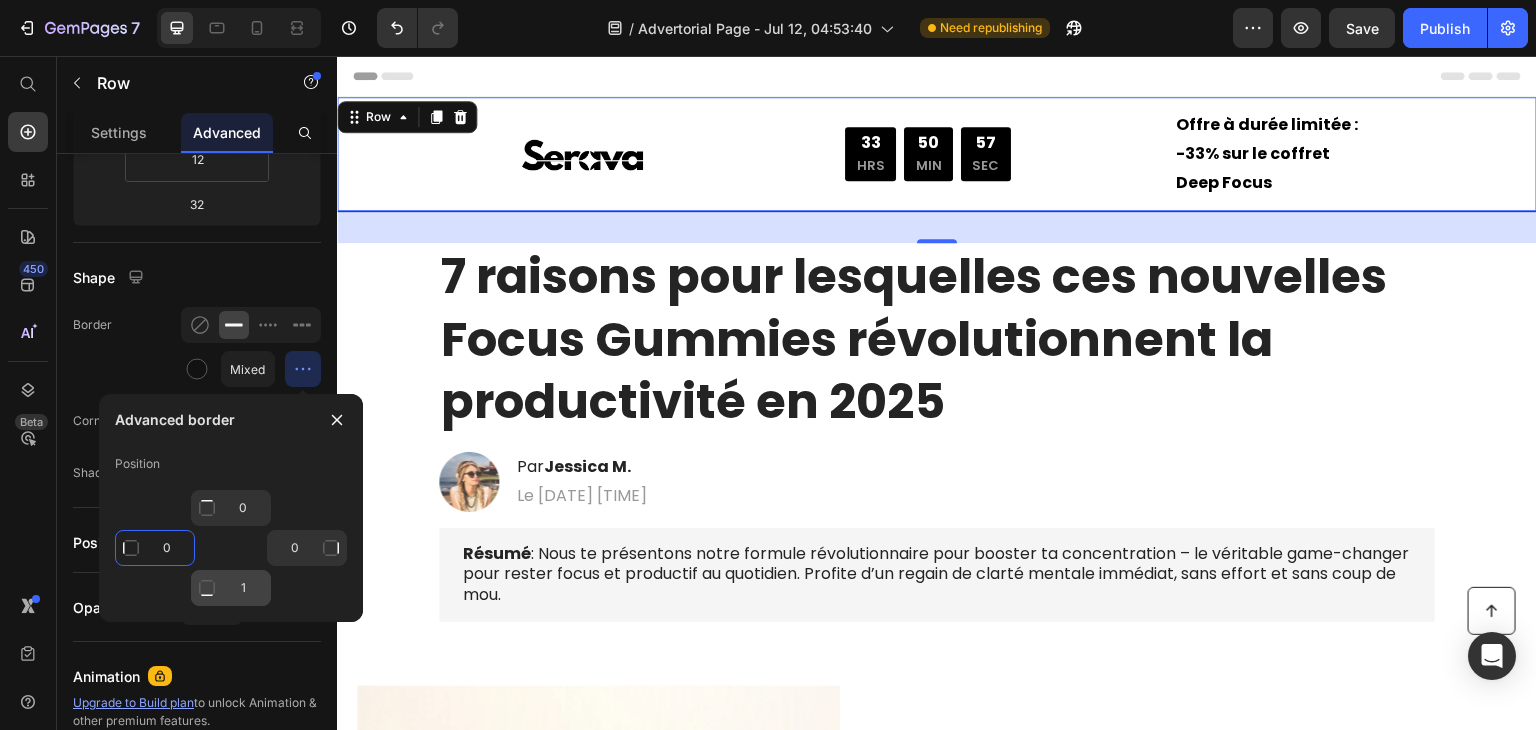 type on "0" 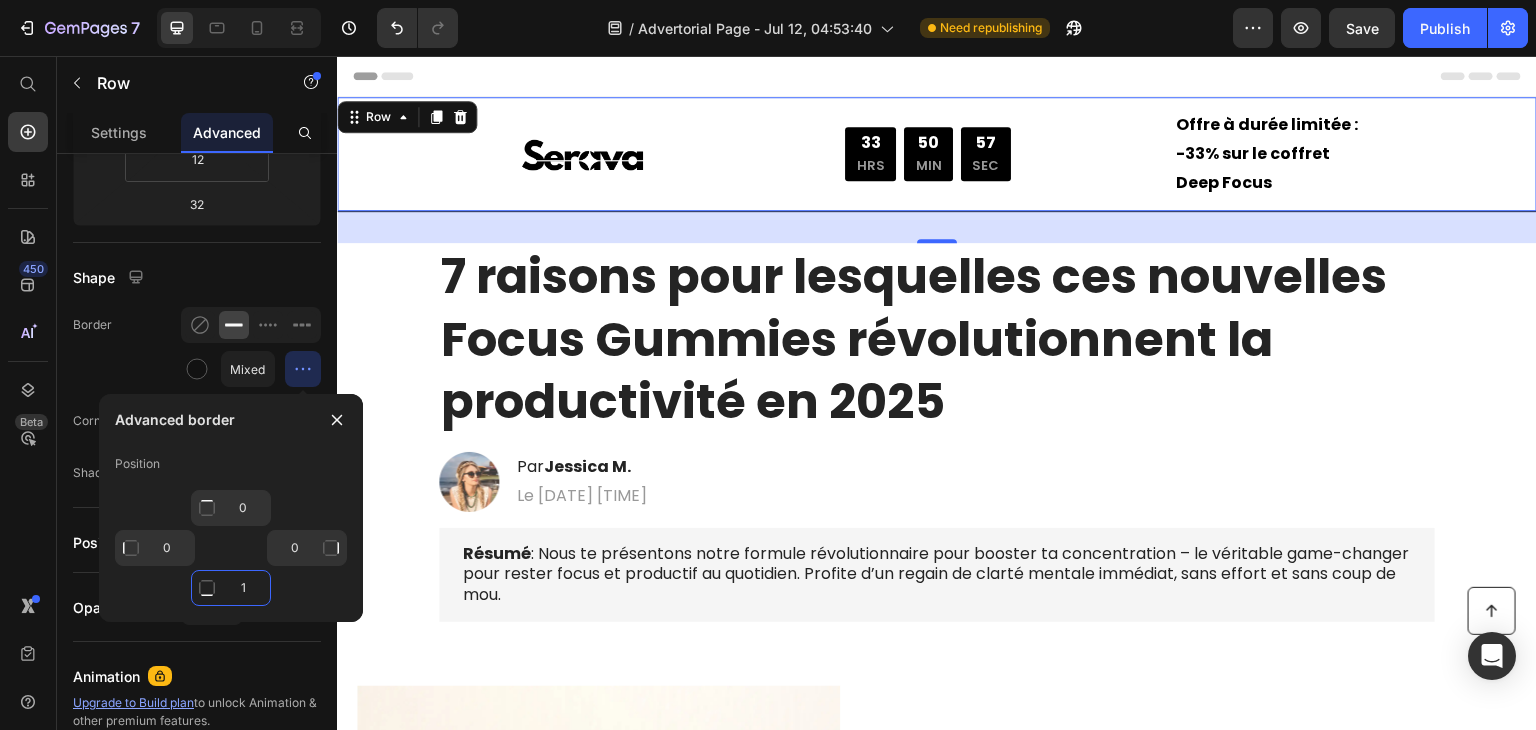 click on "1" 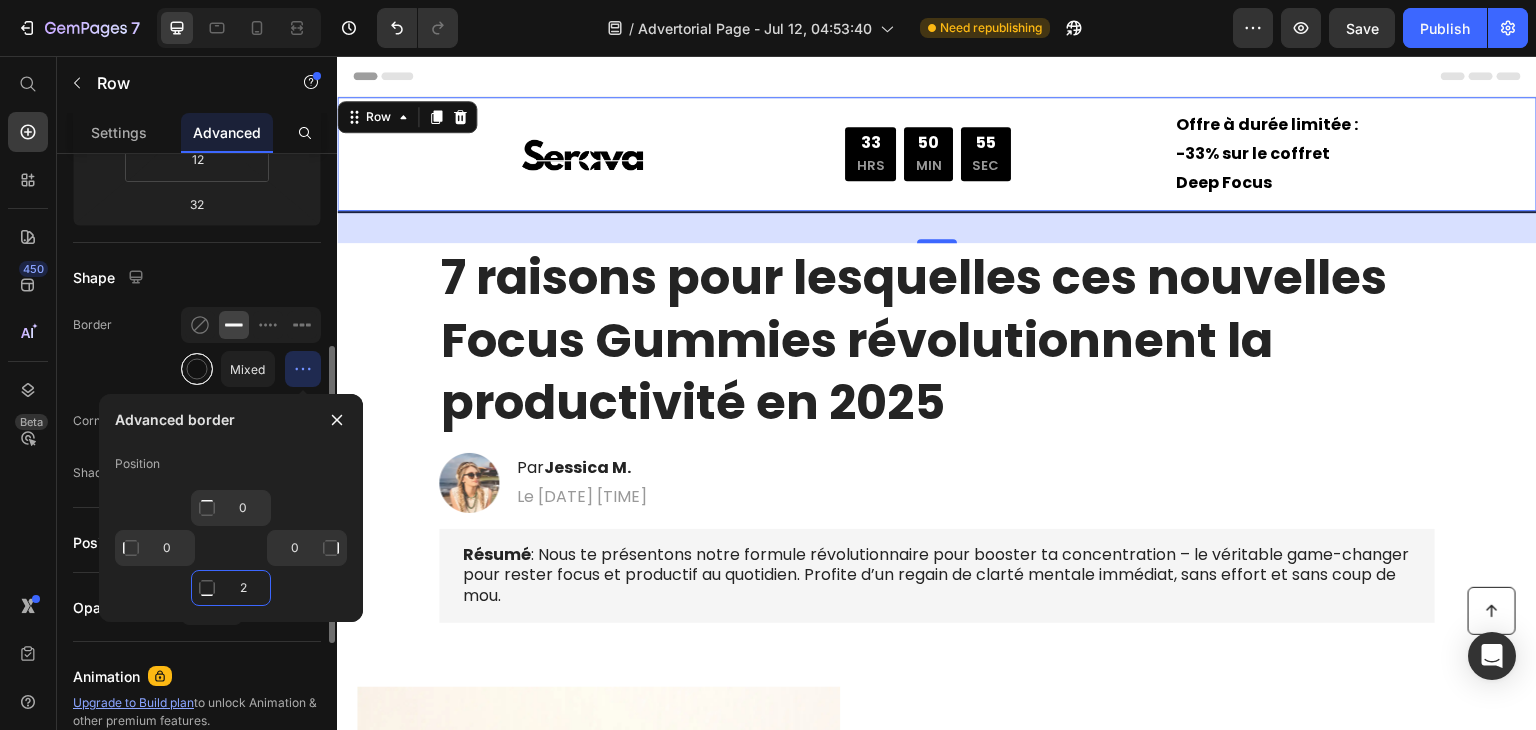 type on "2" 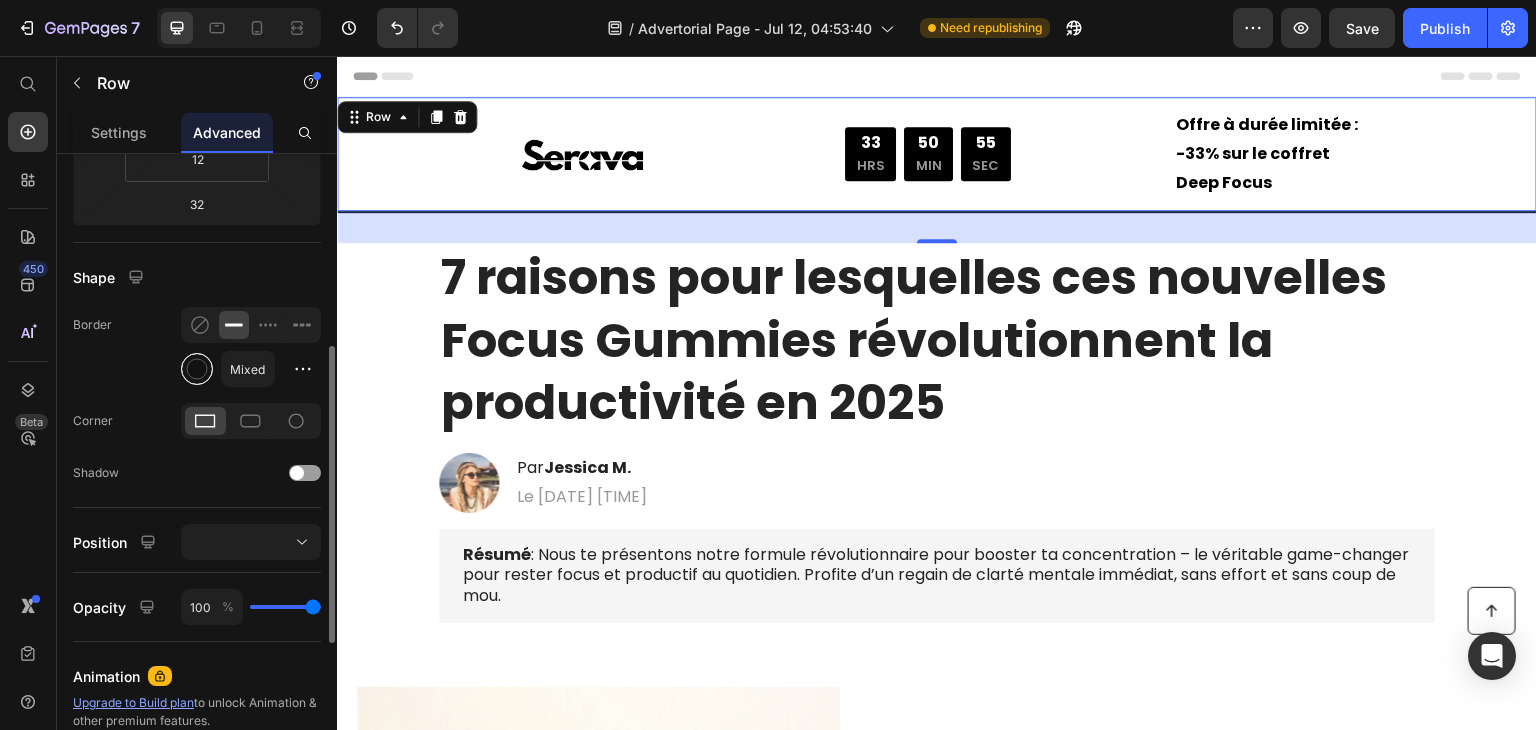click at bounding box center (197, 369) 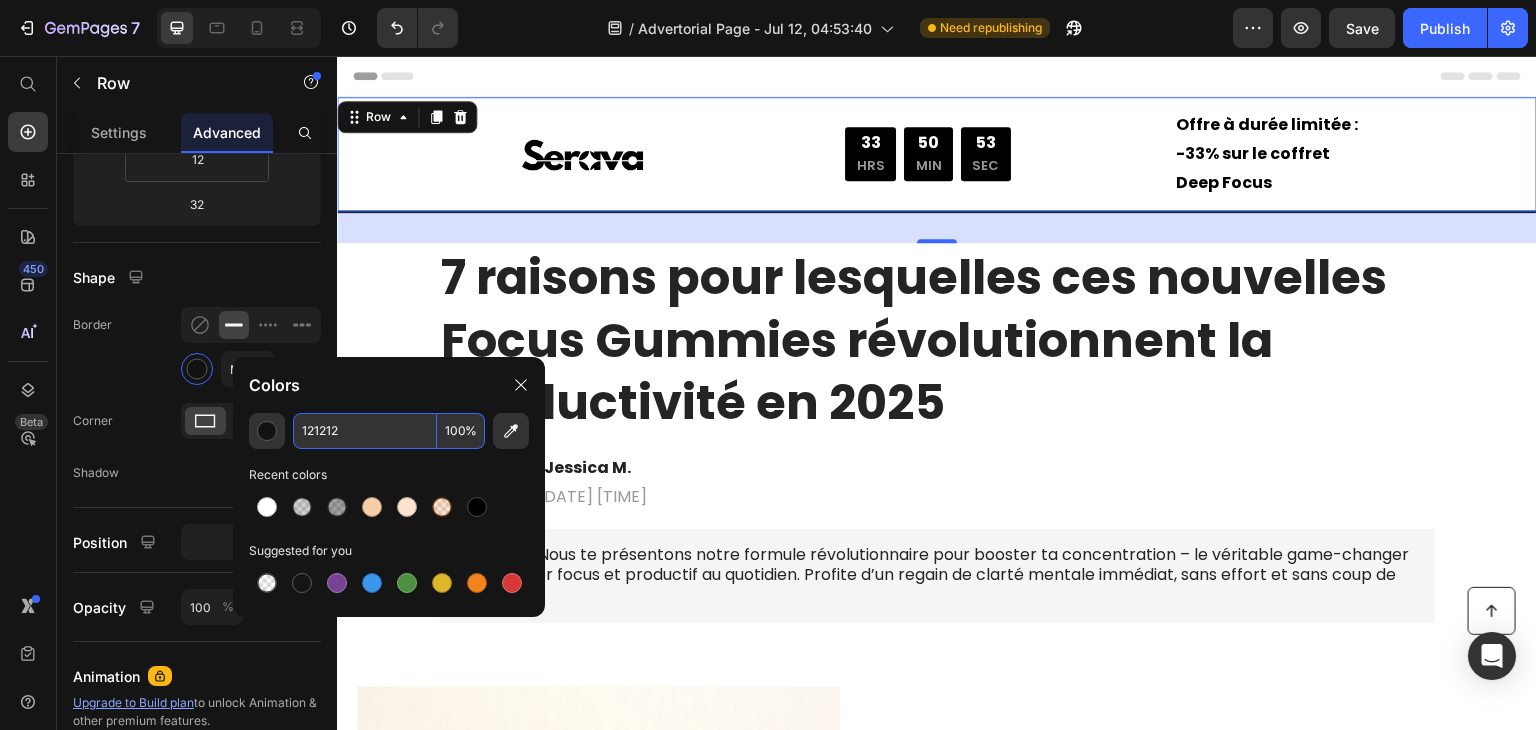 click on "100" at bounding box center [461, 431] 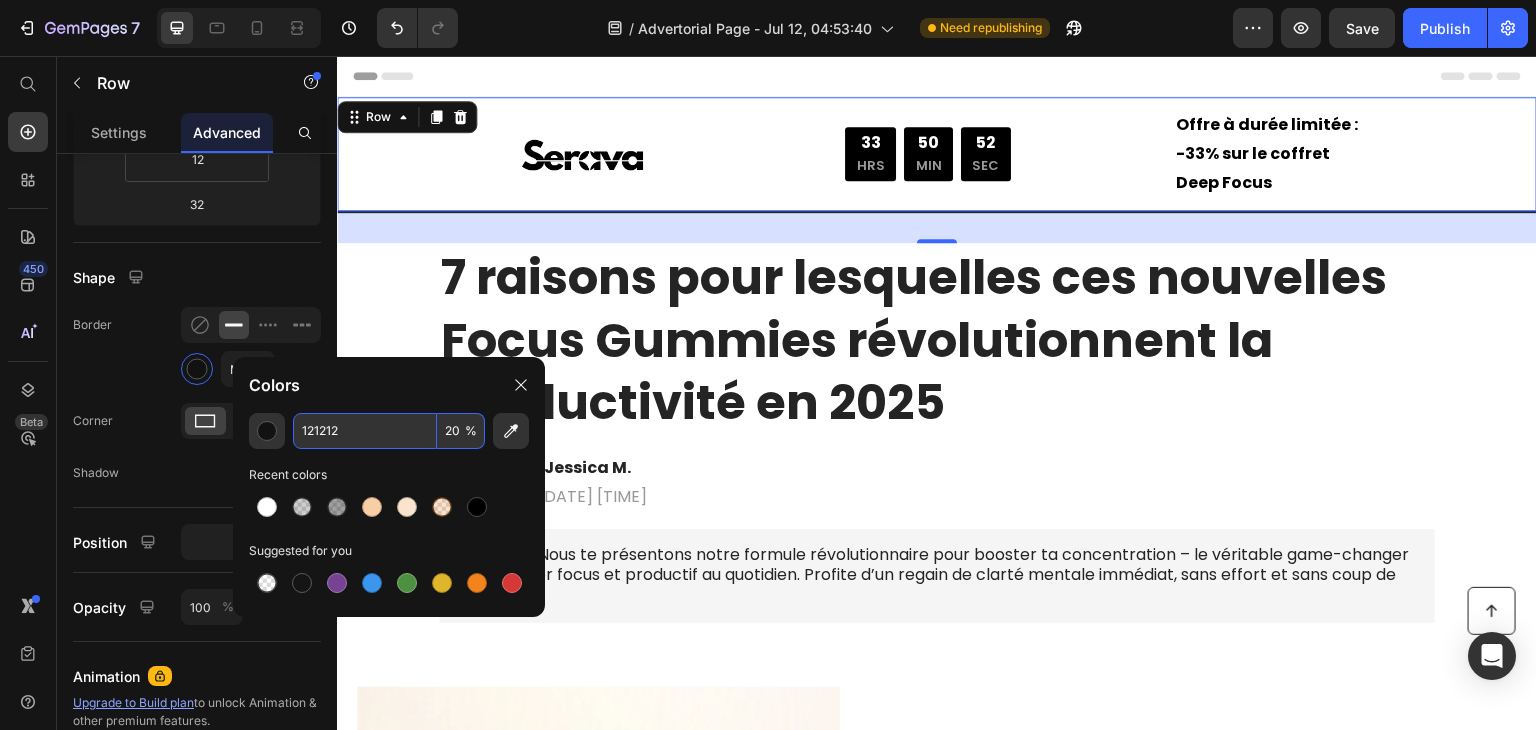 type on "20" 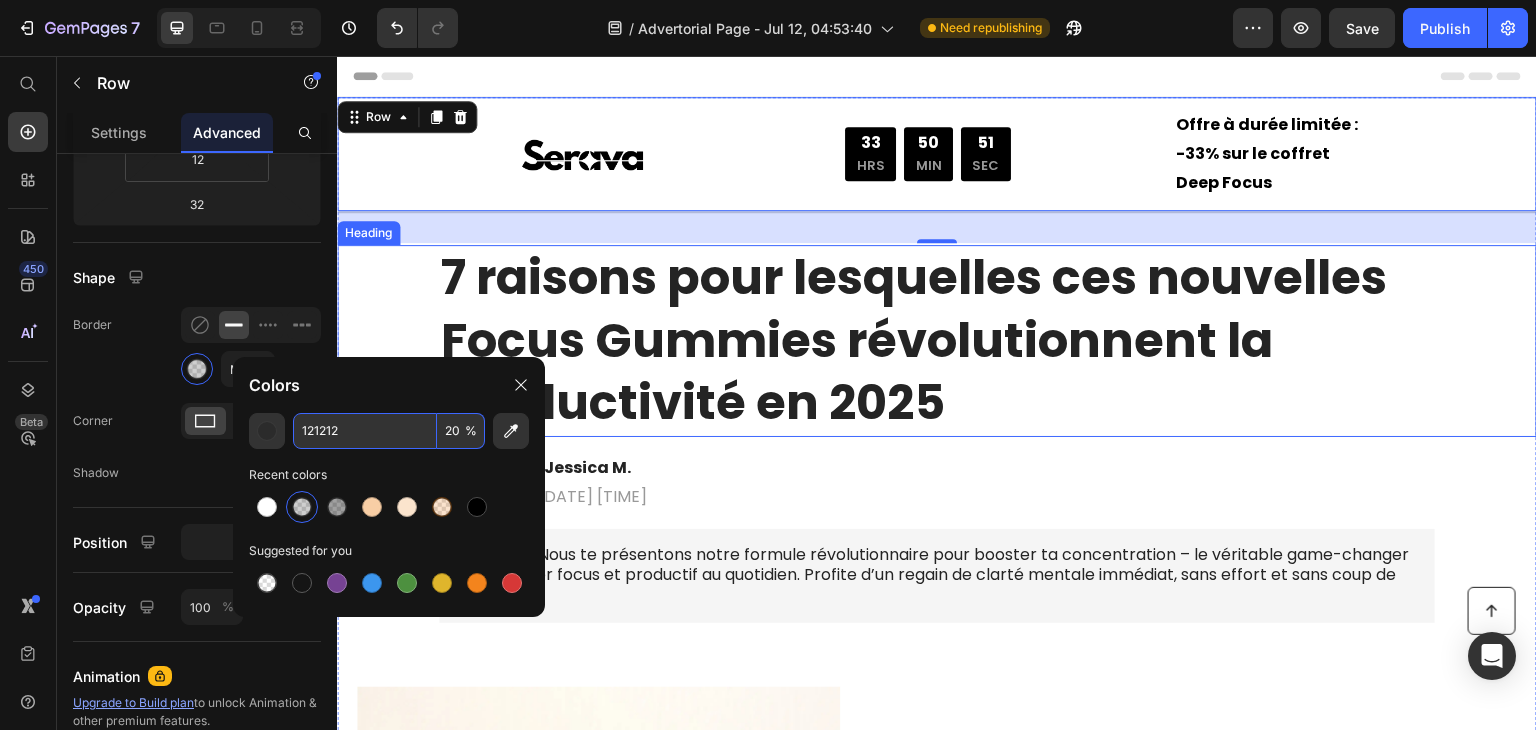 click on "7 raisons pour lesquelles ces nouvelles Focus Gummies révolutionnent la productivité en 2025" at bounding box center [937, 340] 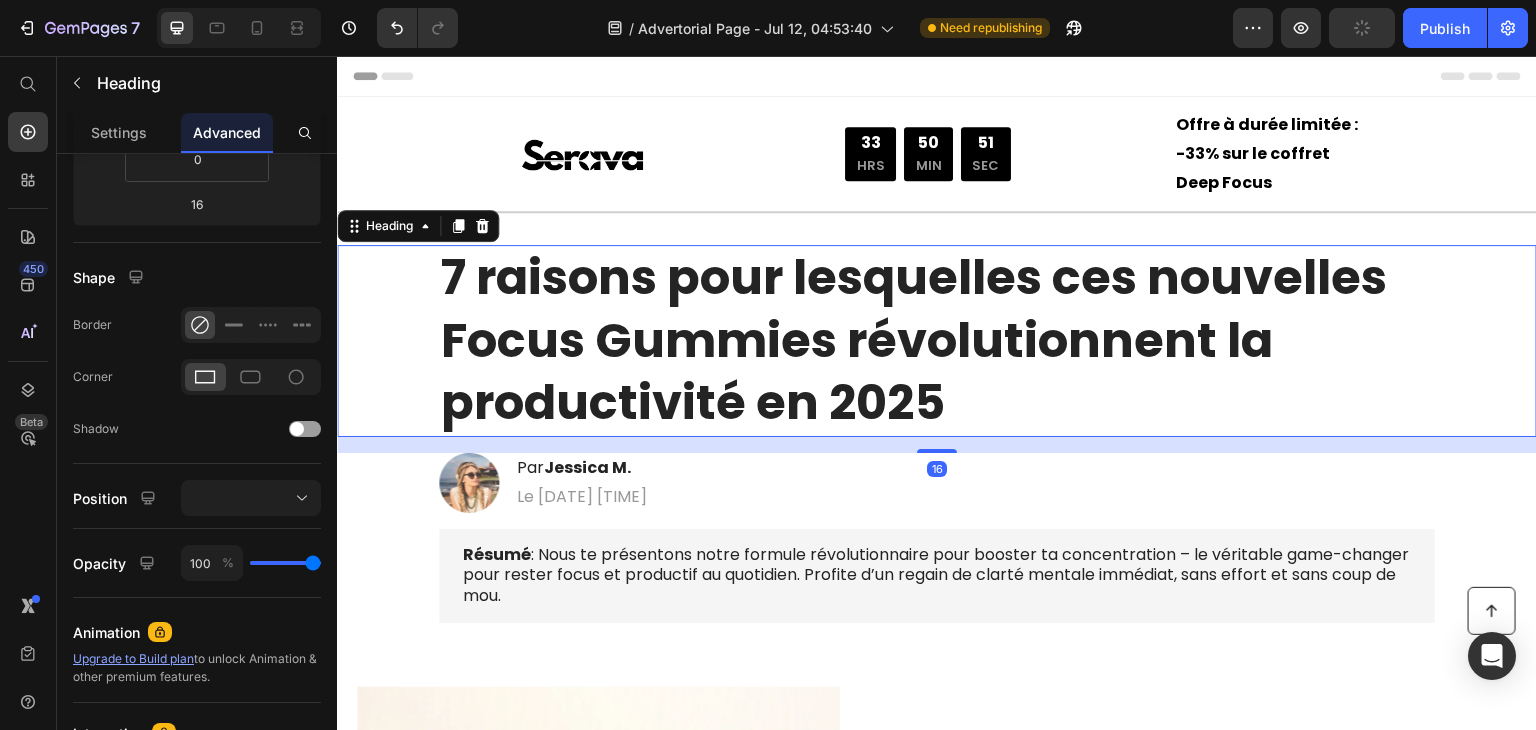 scroll, scrollTop: 0, scrollLeft: 0, axis: both 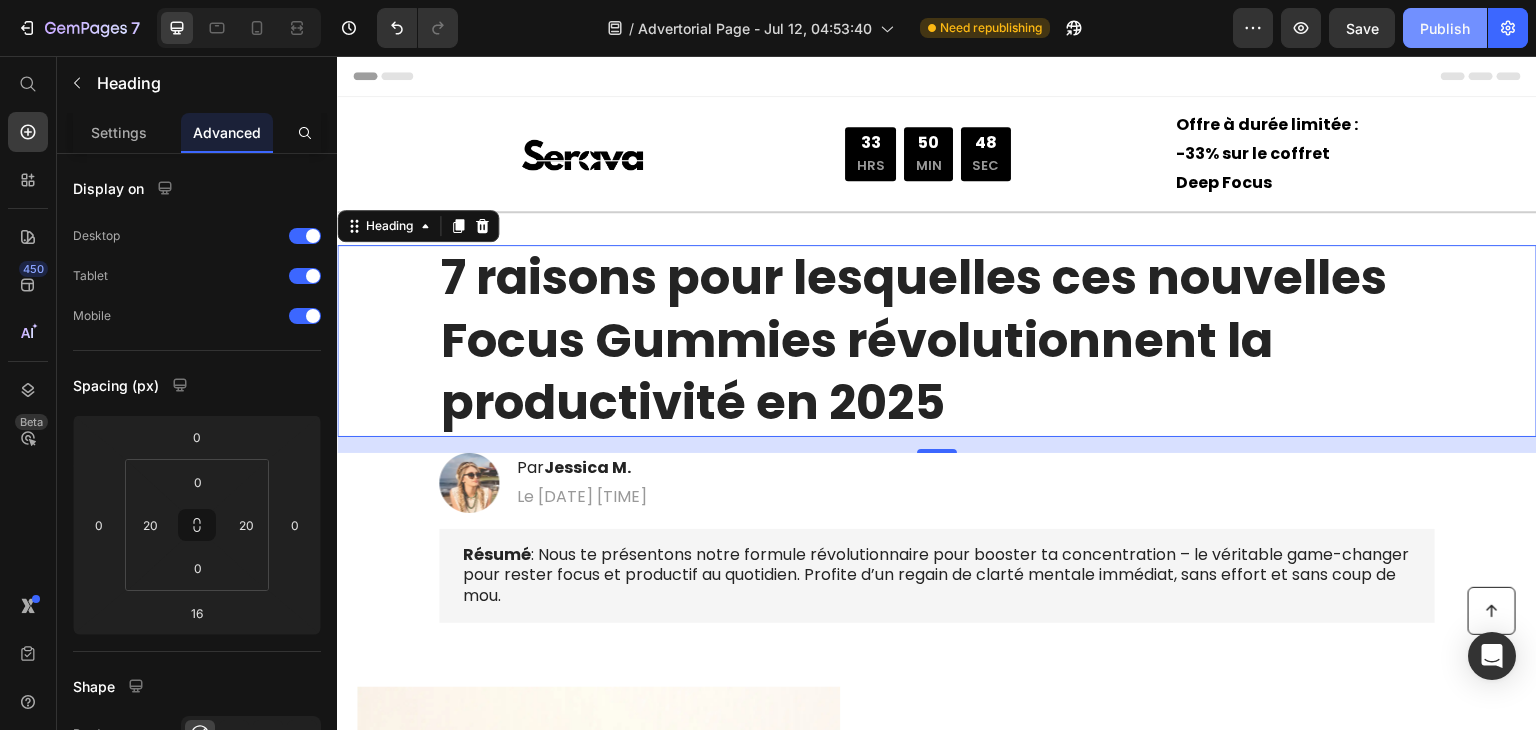 click on "Publish" at bounding box center [1445, 28] 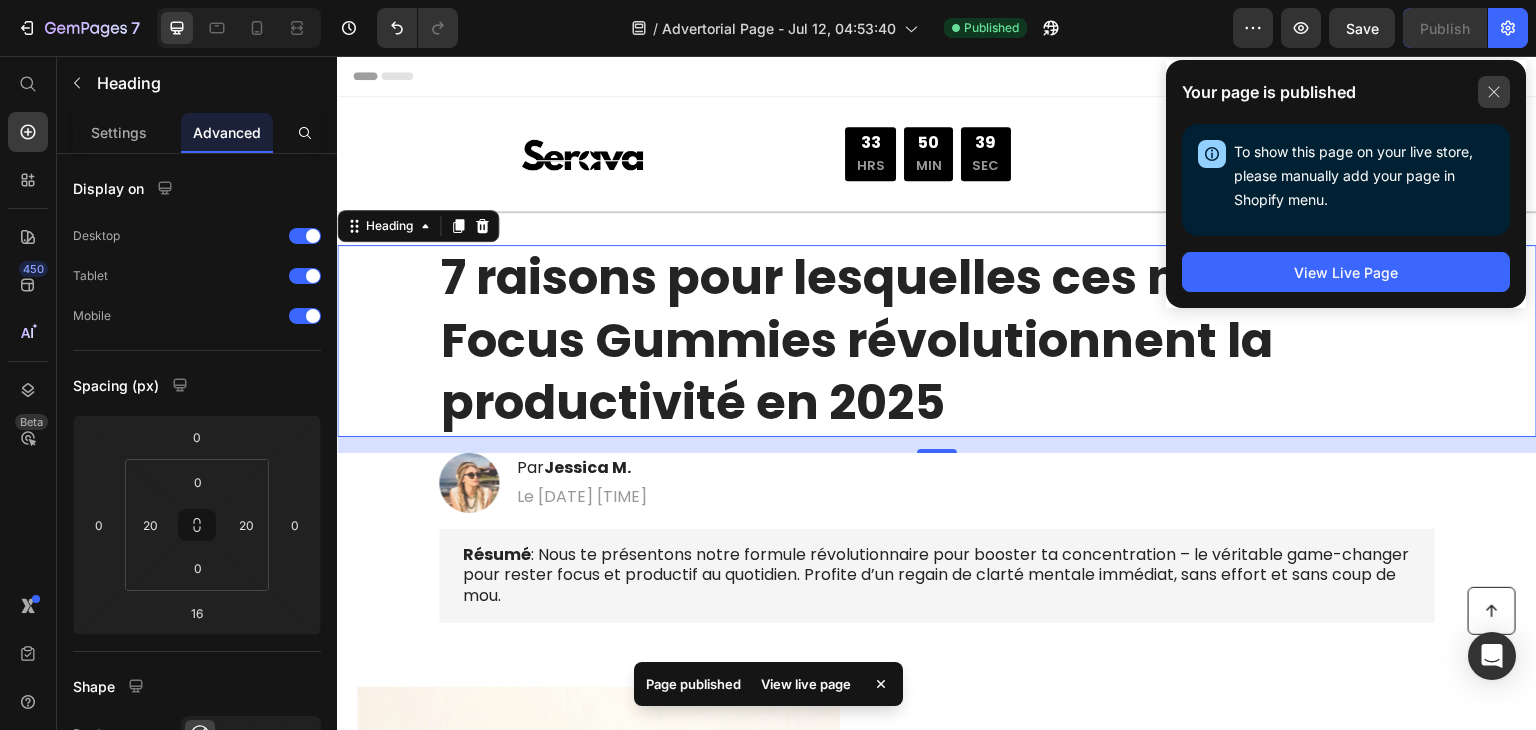 click 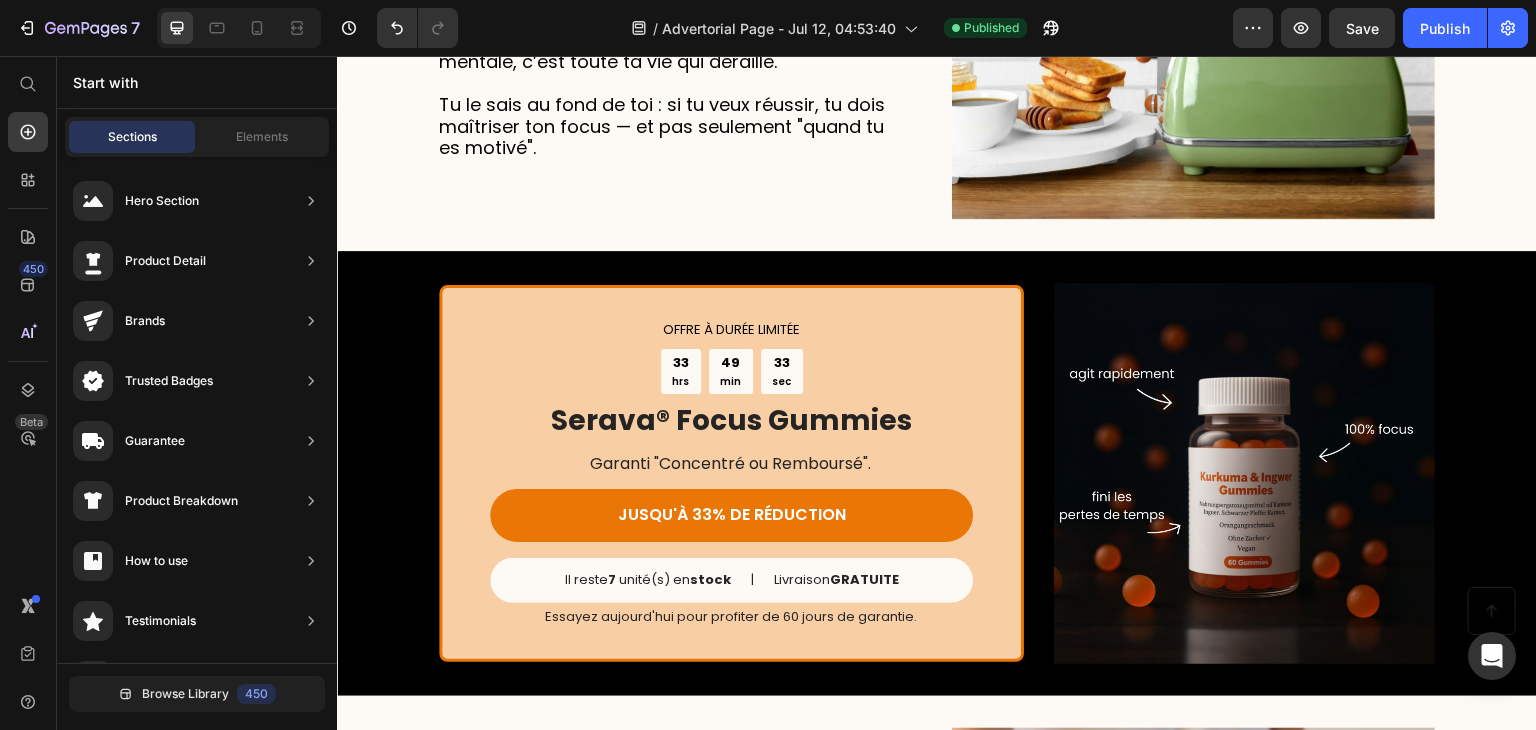 scroll, scrollTop: 2186, scrollLeft: 0, axis: vertical 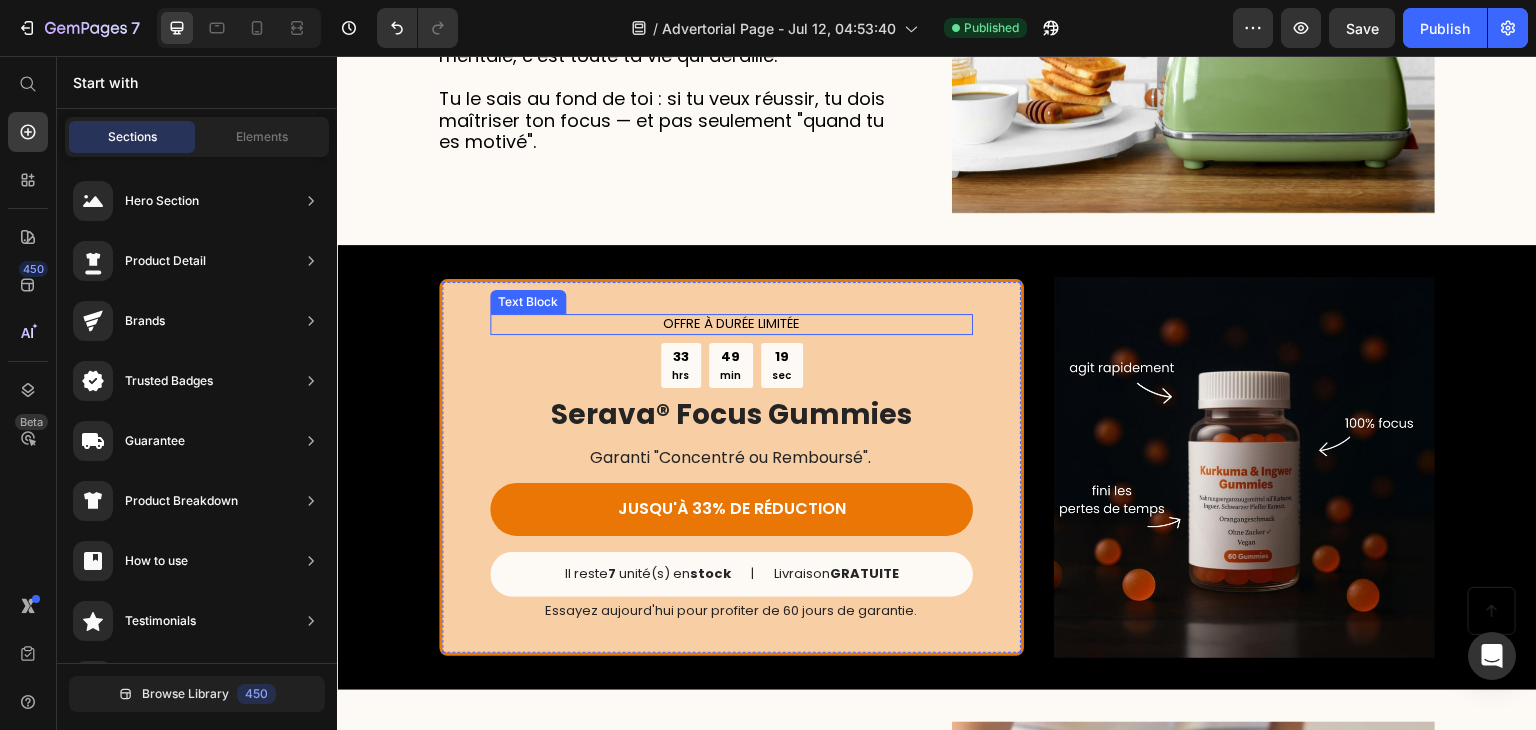 click on "OFFRE À DURÉE LIMITÉE" at bounding box center [731, 324] 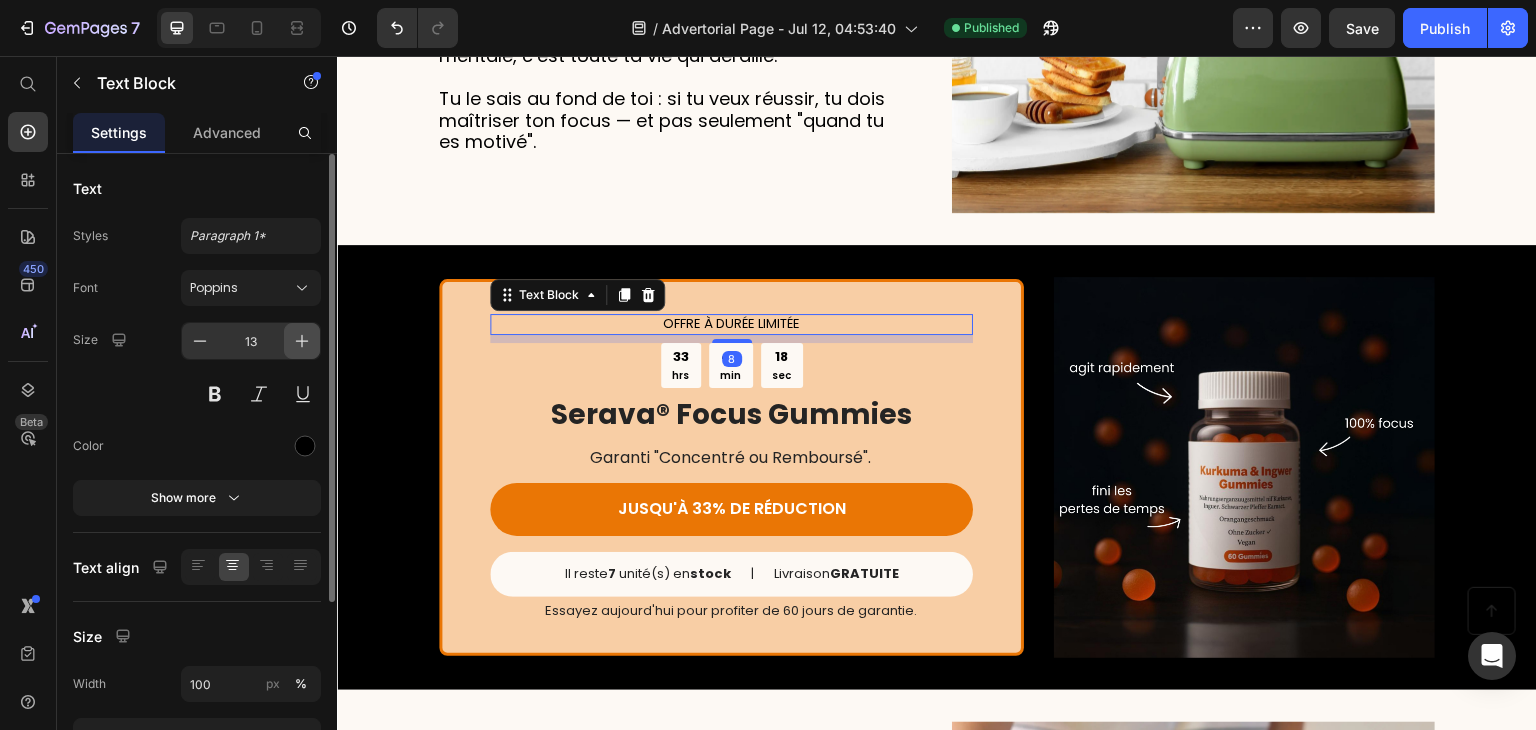 click 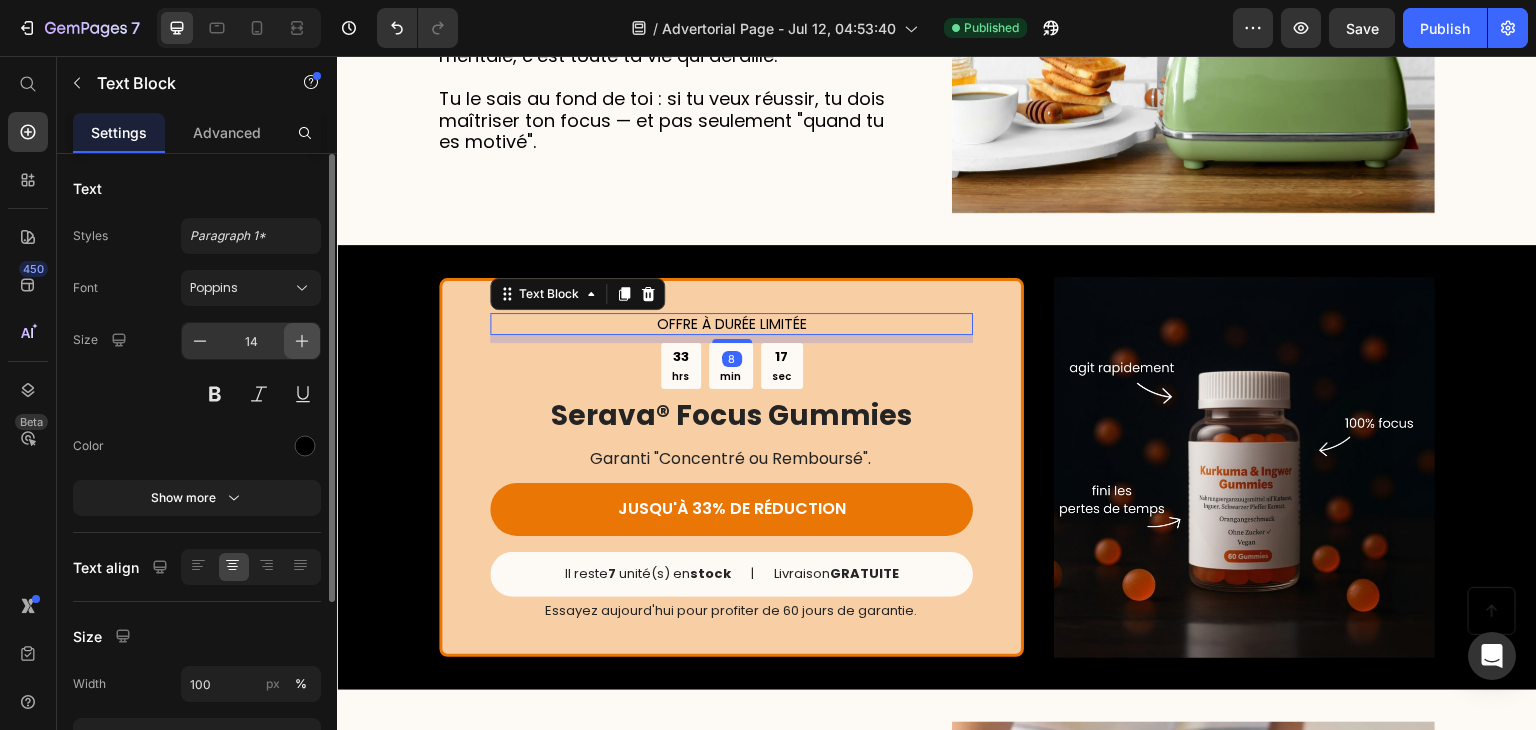 click 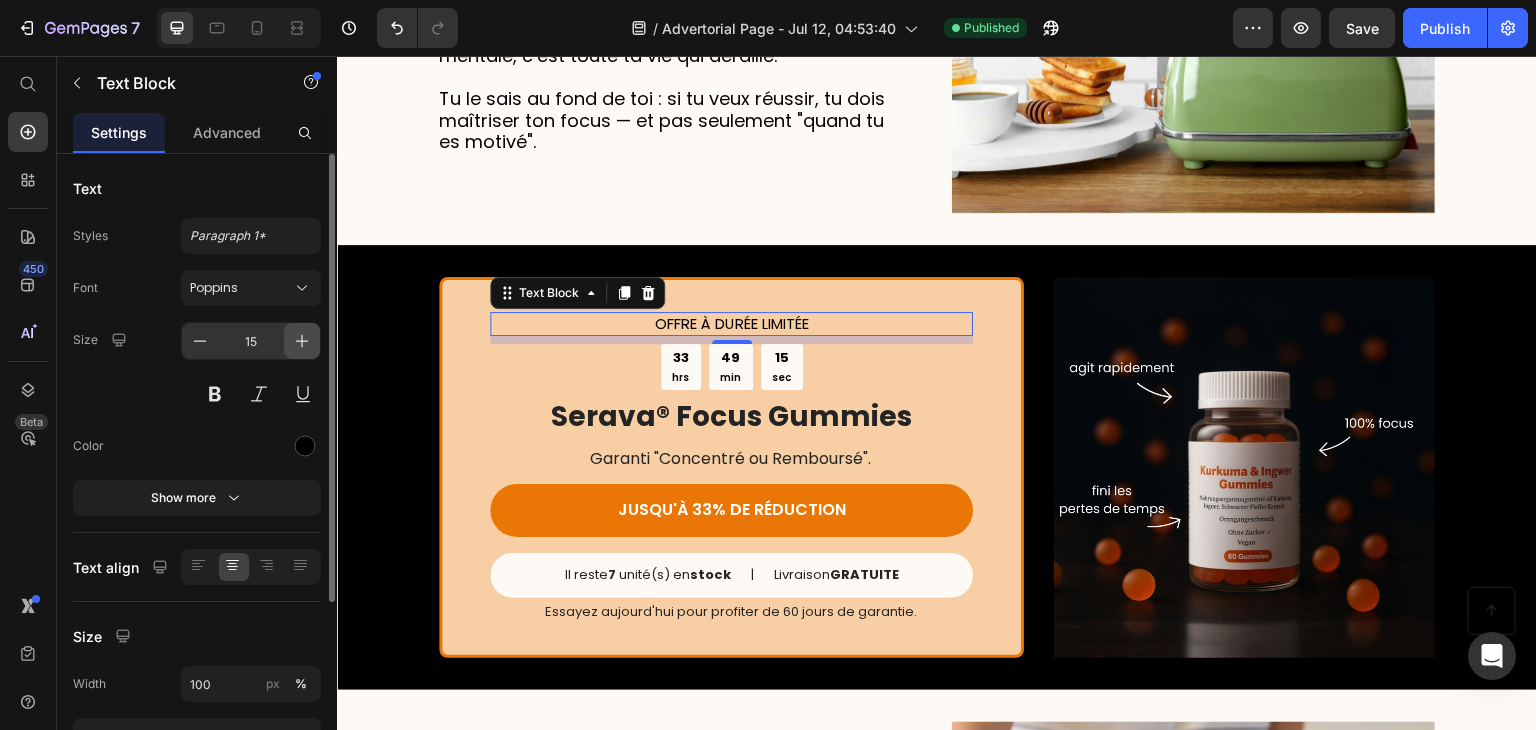 click 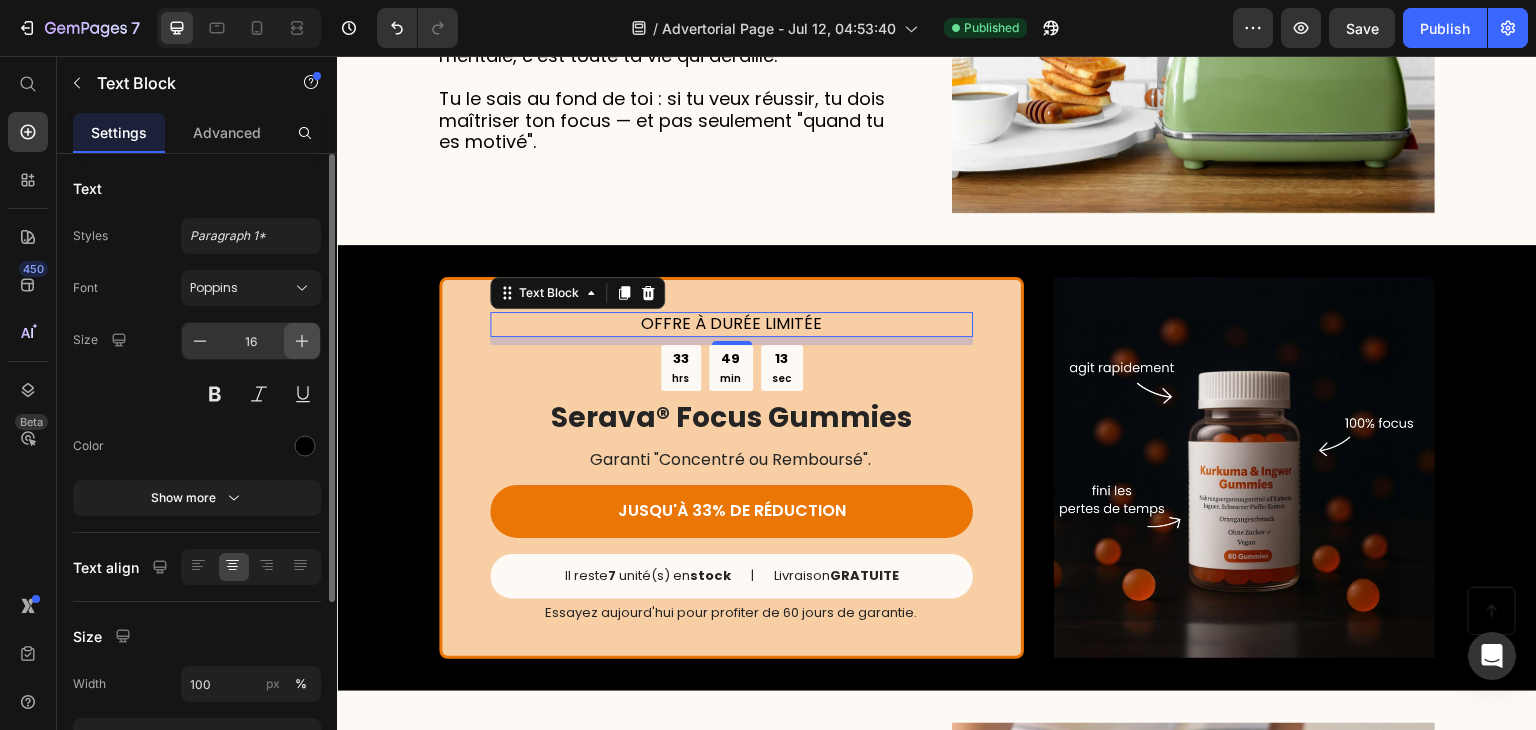click at bounding box center [302, 341] 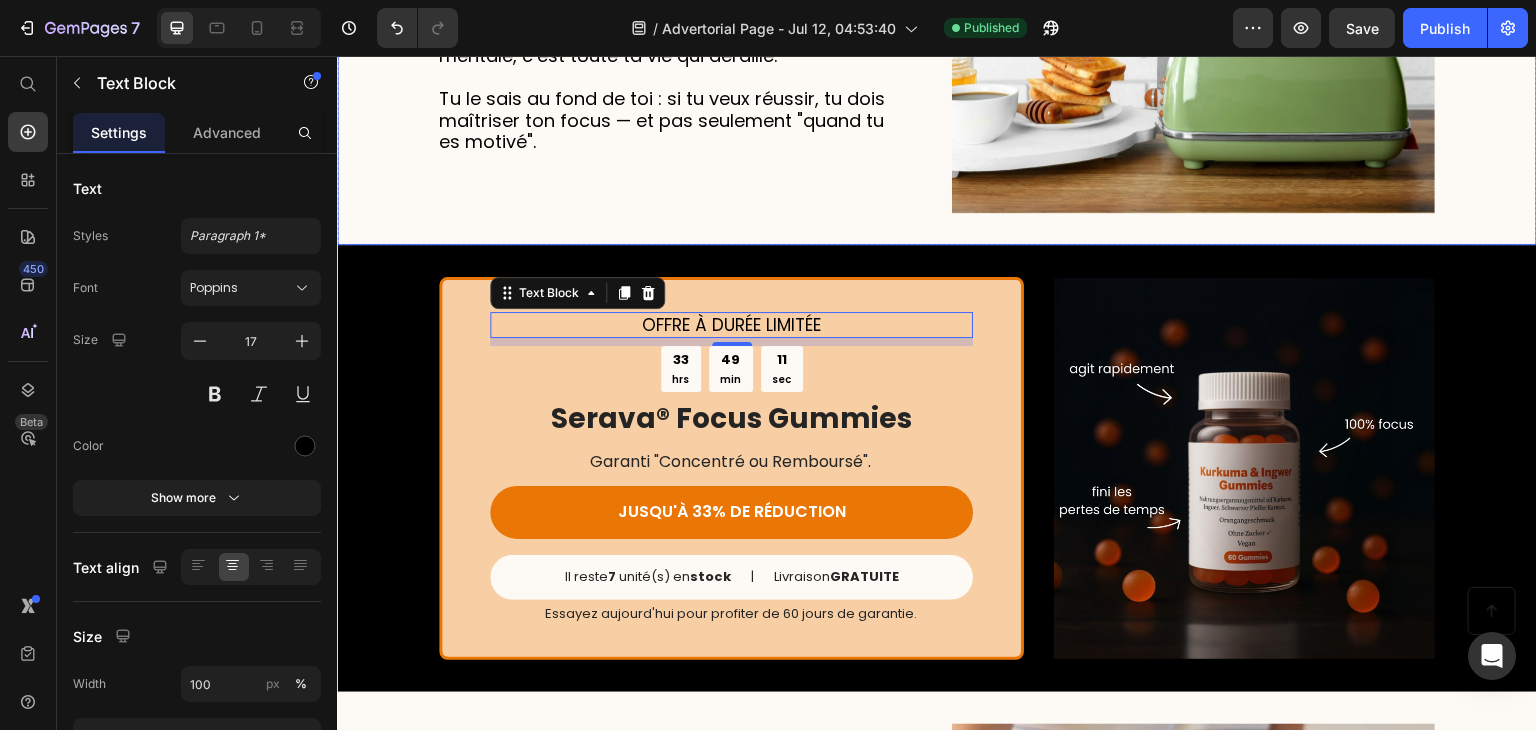 click on "4. Ton focus conditionne ta réussite (et tu le sens) Heading Quand tu es concentré, tout semble s’aligner : les tâches s’enchaînent, tu avances, tu reprends confiance. Mais quand tu perds cette clarté mentale, c’est toute ta vie qui déraille.   Tu le sais au fond de toi : si tu veux réussir, tu dois maîtriser ton focus — et pas seulement "quand tu es motivé". Text Block Image Row" at bounding box center [937, 23] 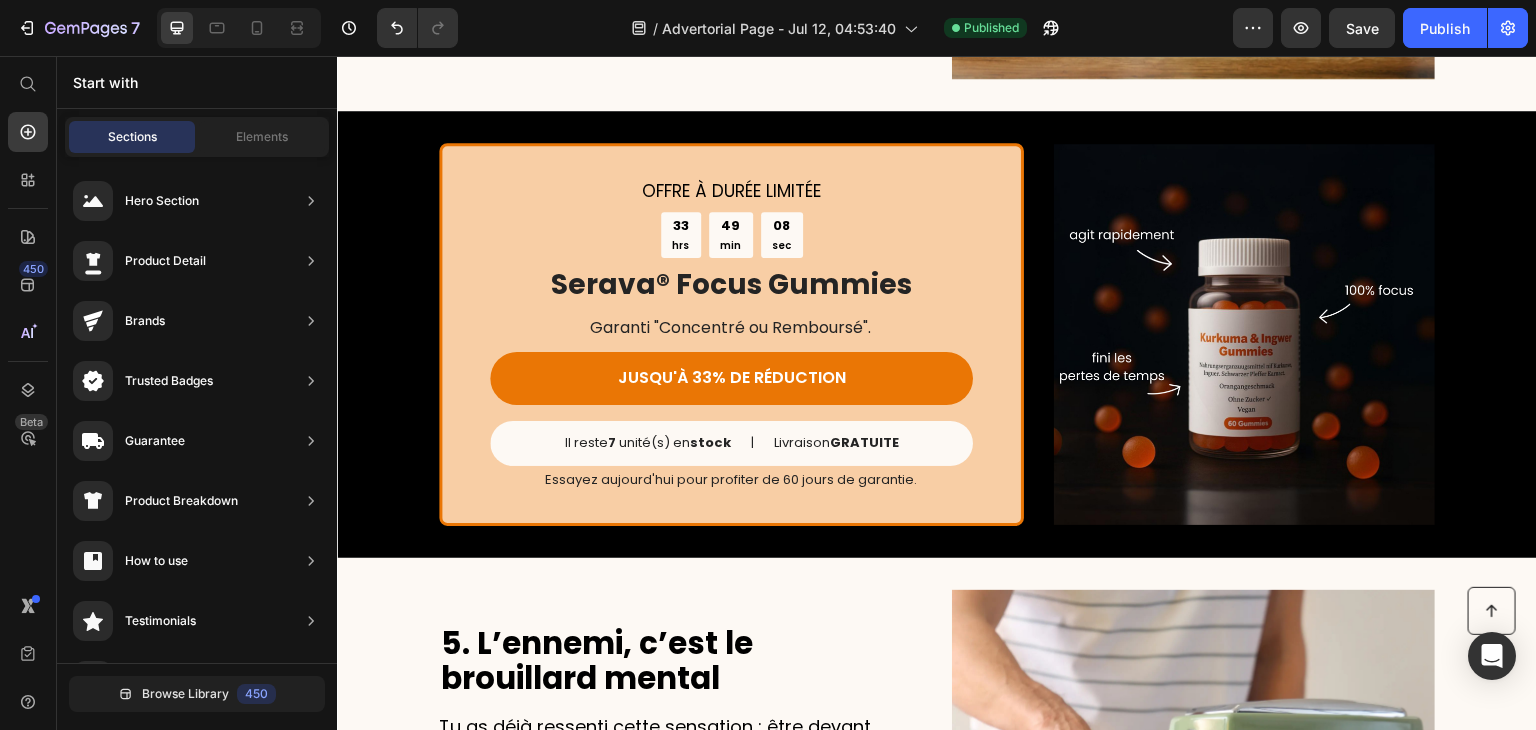 scroll, scrollTop: 2328, scrollLeft: 0, axis: vertical 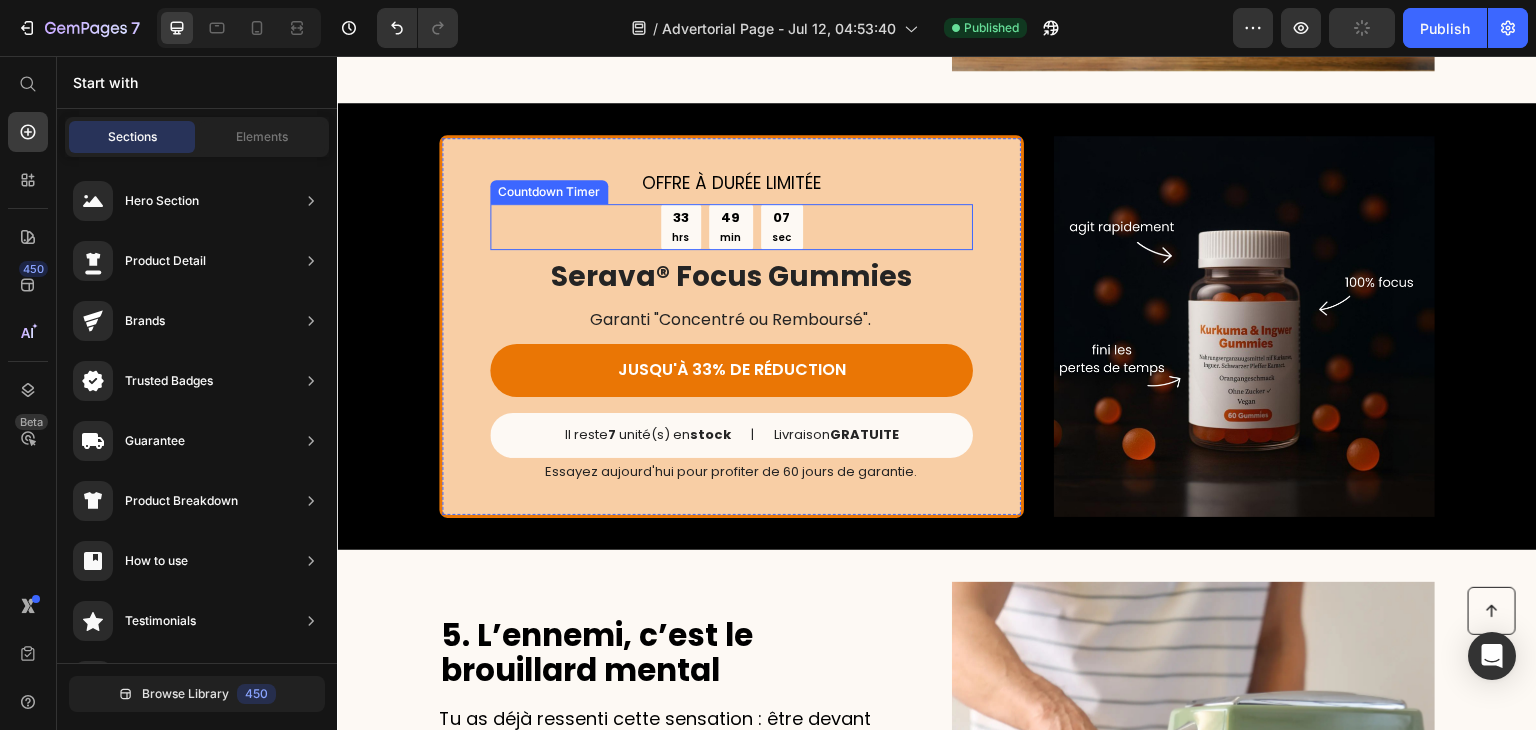 click on "hrs" at bounding box center [680, 237] 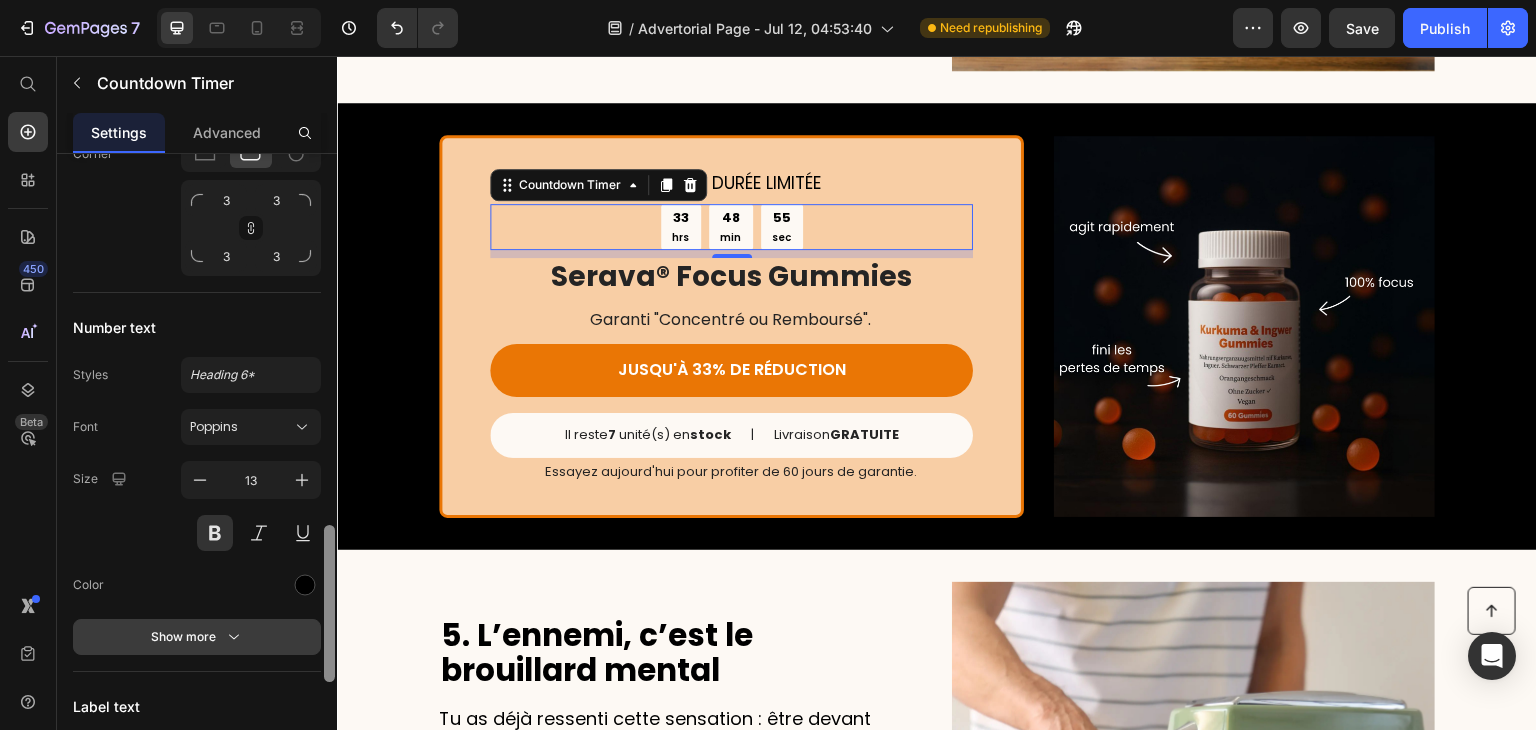 scroll, scrollTop: 1460, scrollLeft: 0, axis: vertical 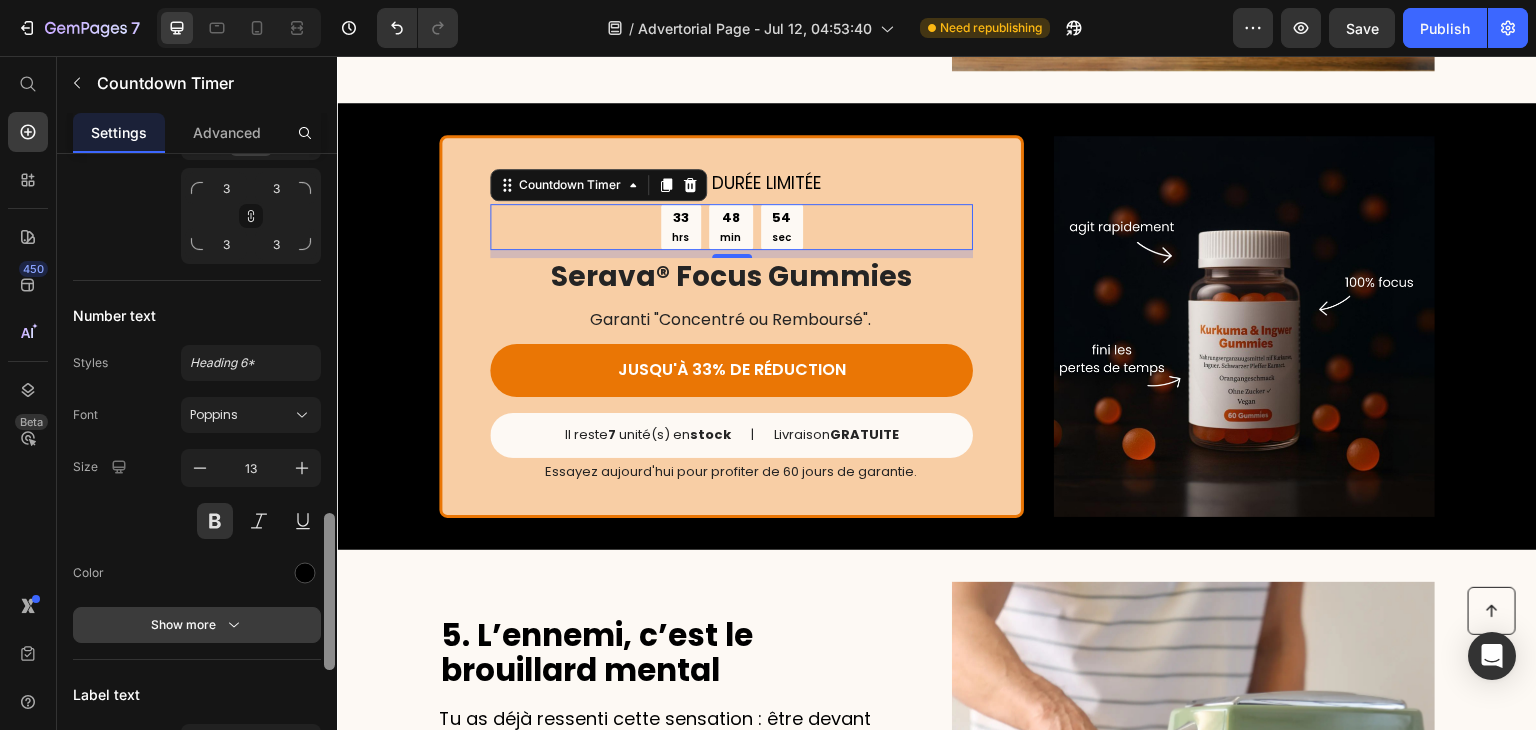 drag, startPoint x: 330, startPoint y: 269, endPoint x: 319, endPoint y: 633, distance: 364.16617 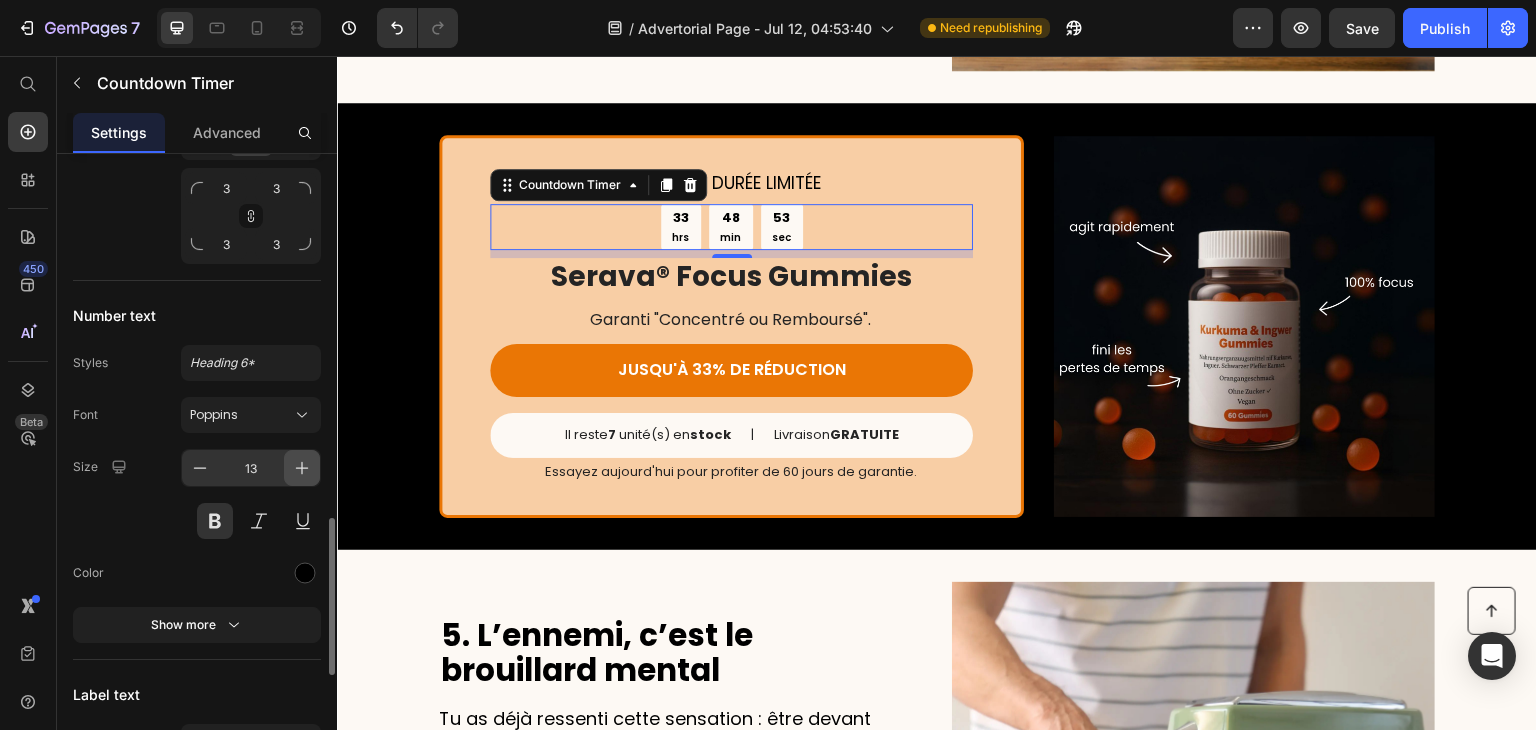 click at bounding box center (302, 468) 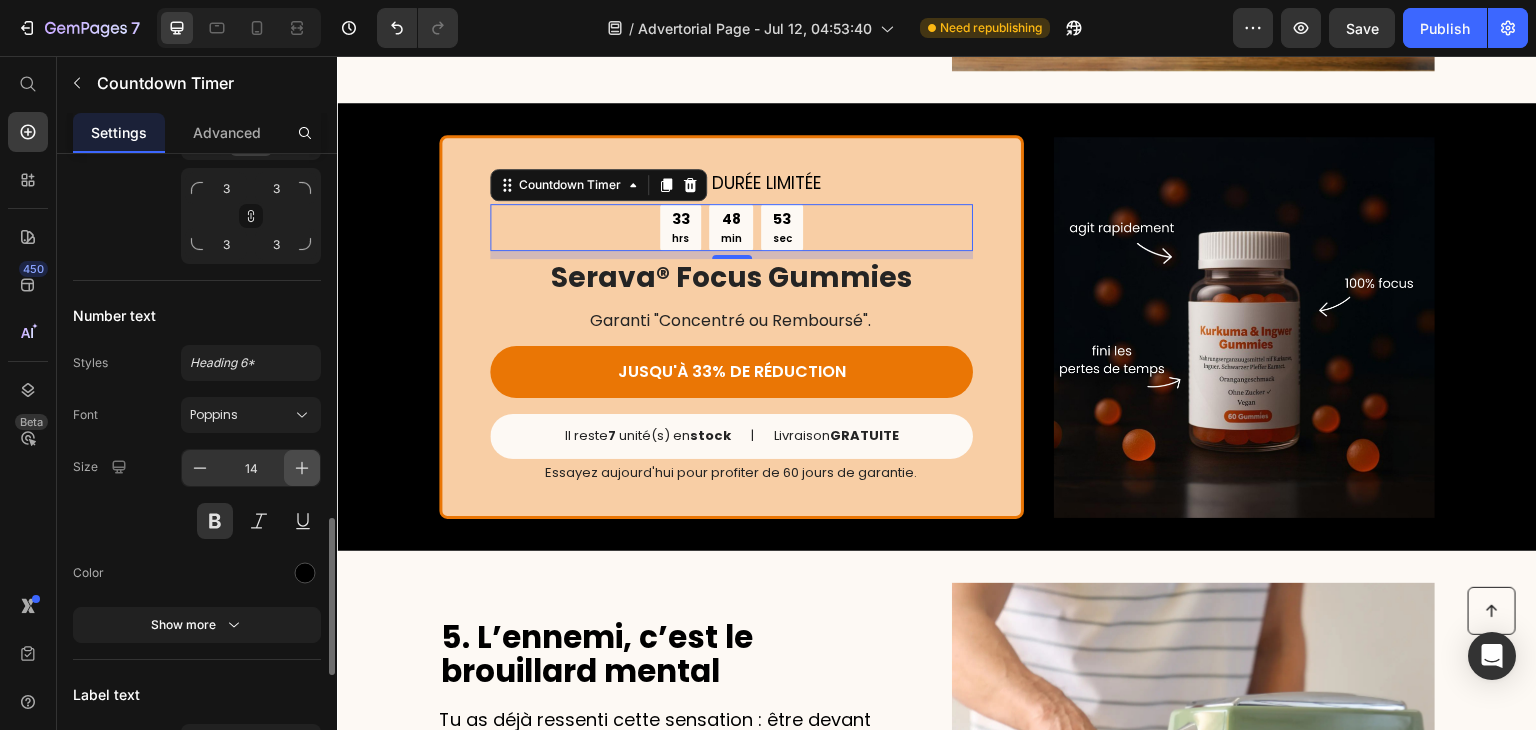 click at bounding box center (302, 468) 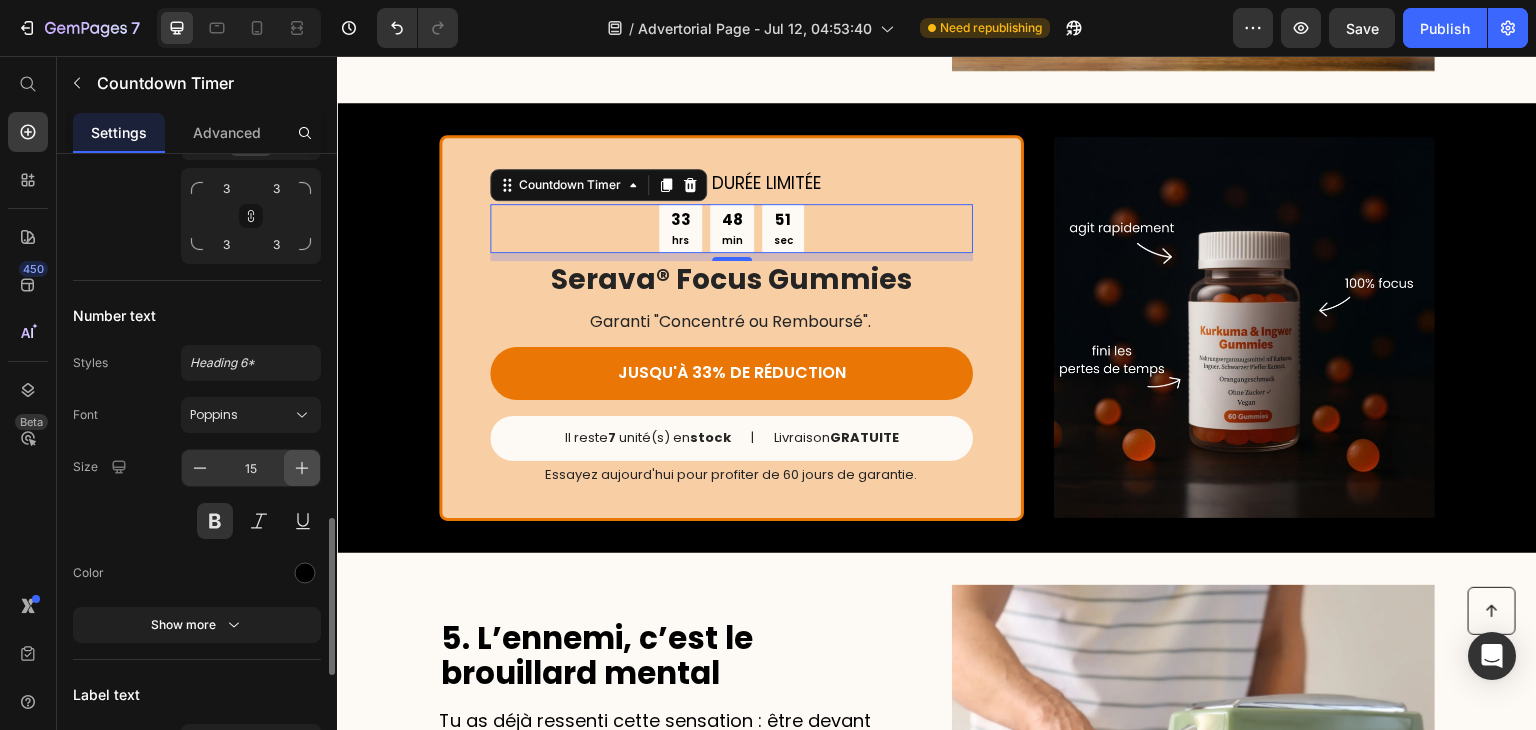 click at bounding box center [302, 468] 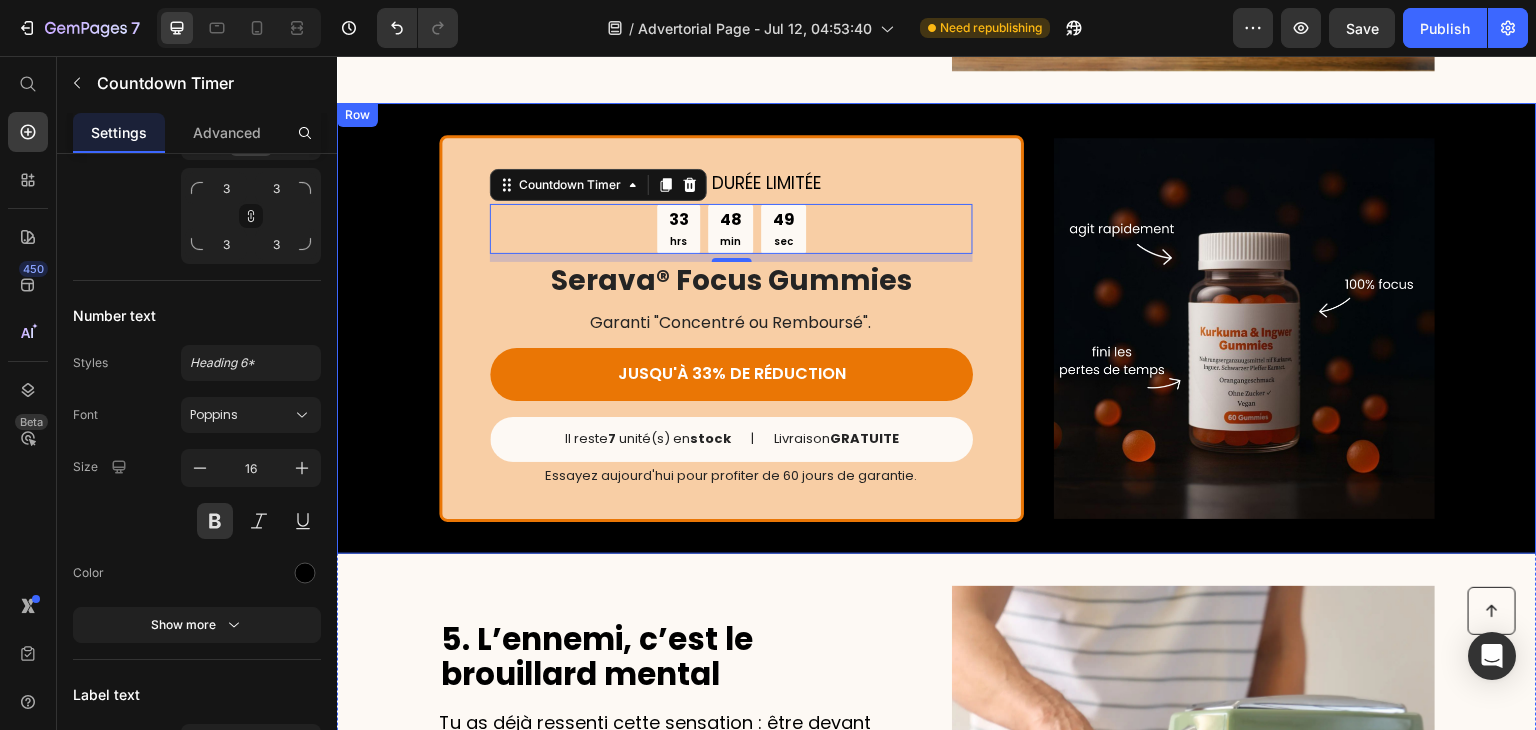 click on "OFFRE À DURÉE LIMITÉE Text Block 33 hrs 48 min 49 sec Countdown Timer   8 Serava® Focus Gummies Heading Garanti "Concentré ou Remboursé". Text Block JUSQU'À 33% DE RÉDUCTION Button Il reste  7   unité(s) en  stock Text Block | Text Block Livraison  GRATUITE Text Block Row Essayez aujourd'hui pour profiter de 60 jours de garantie. Text Block Row Image Row" at bounding box center [937, 328] 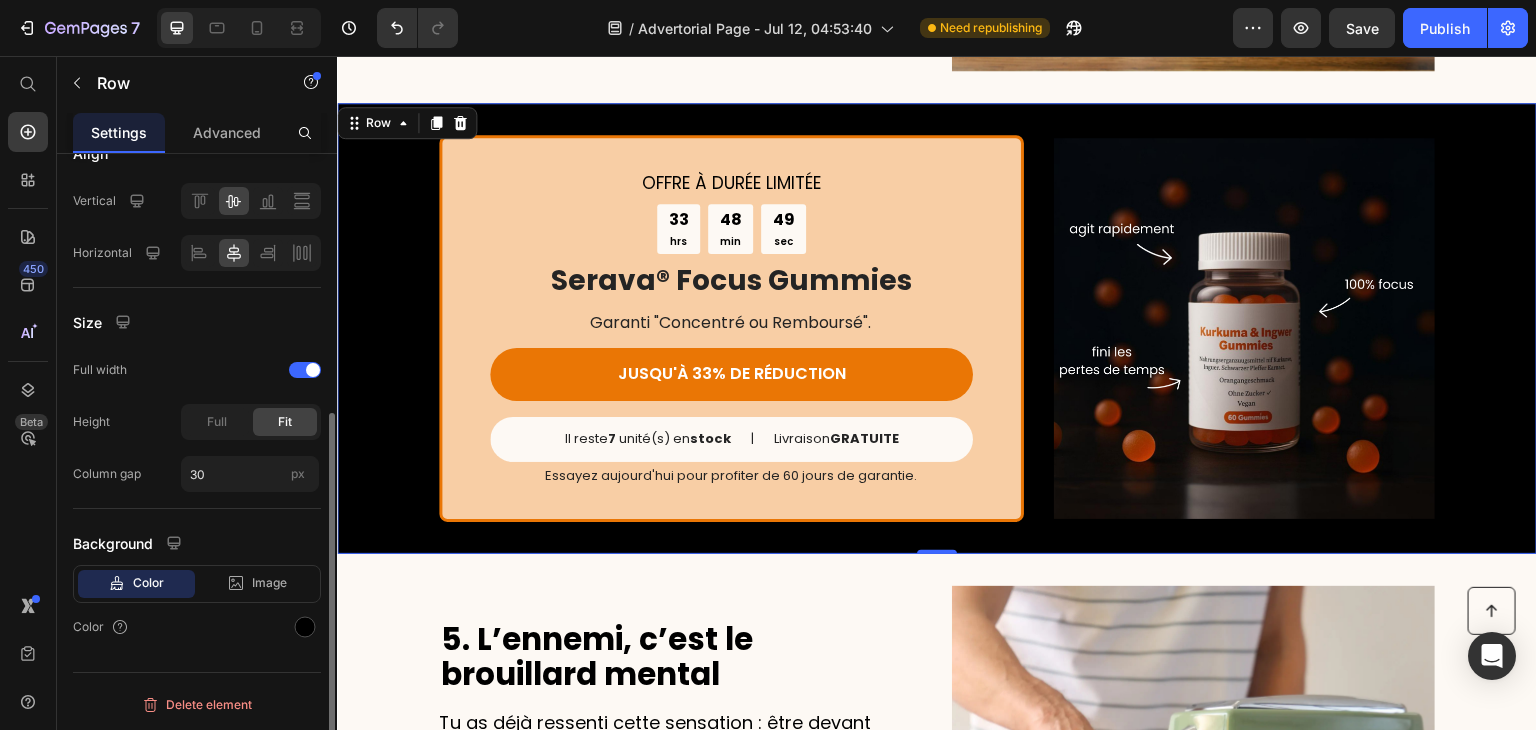 scroll, scrollTop: 0, scrollLeft: 0, axis: both 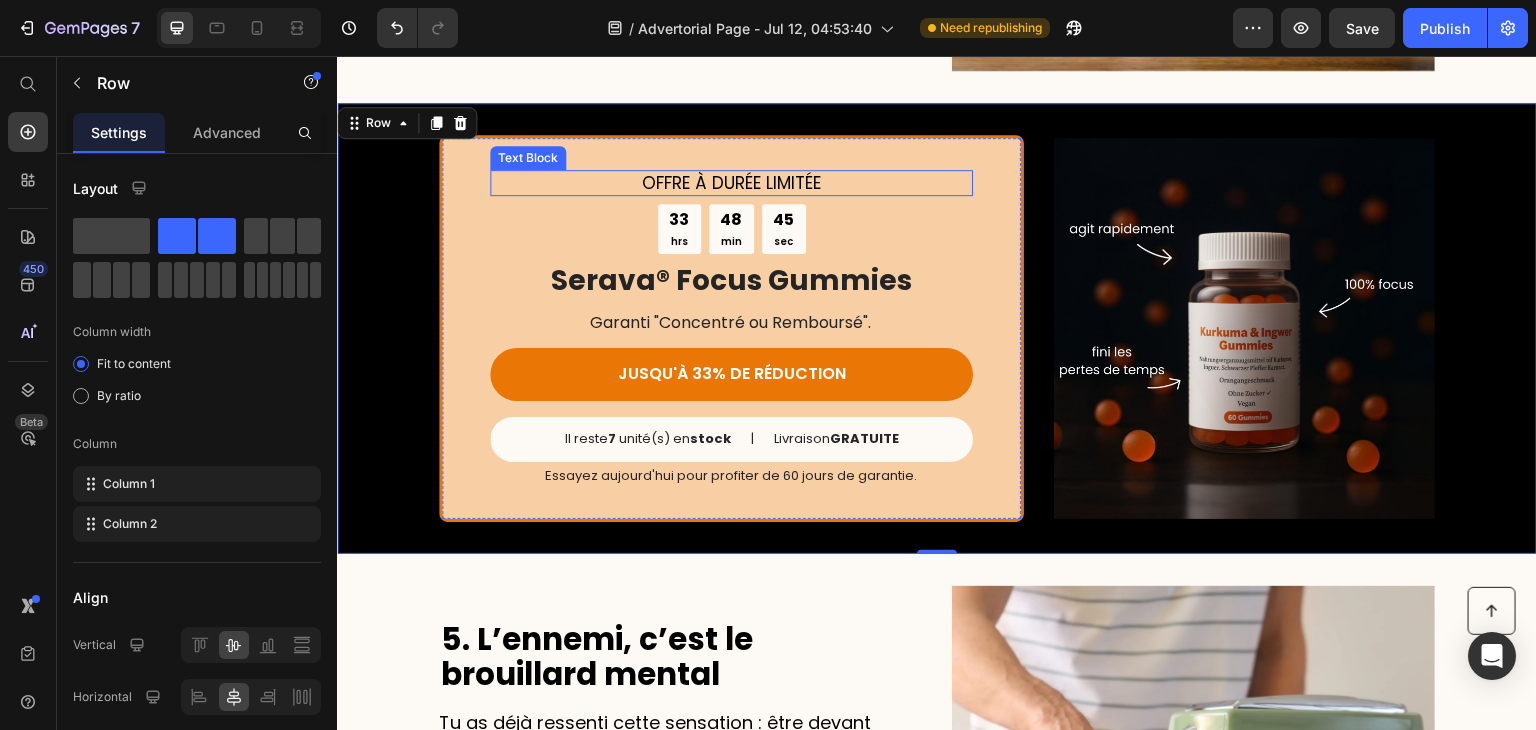 click on "OFFRE À DURÉE LIMITÉE" at bounding box center (731, 183) 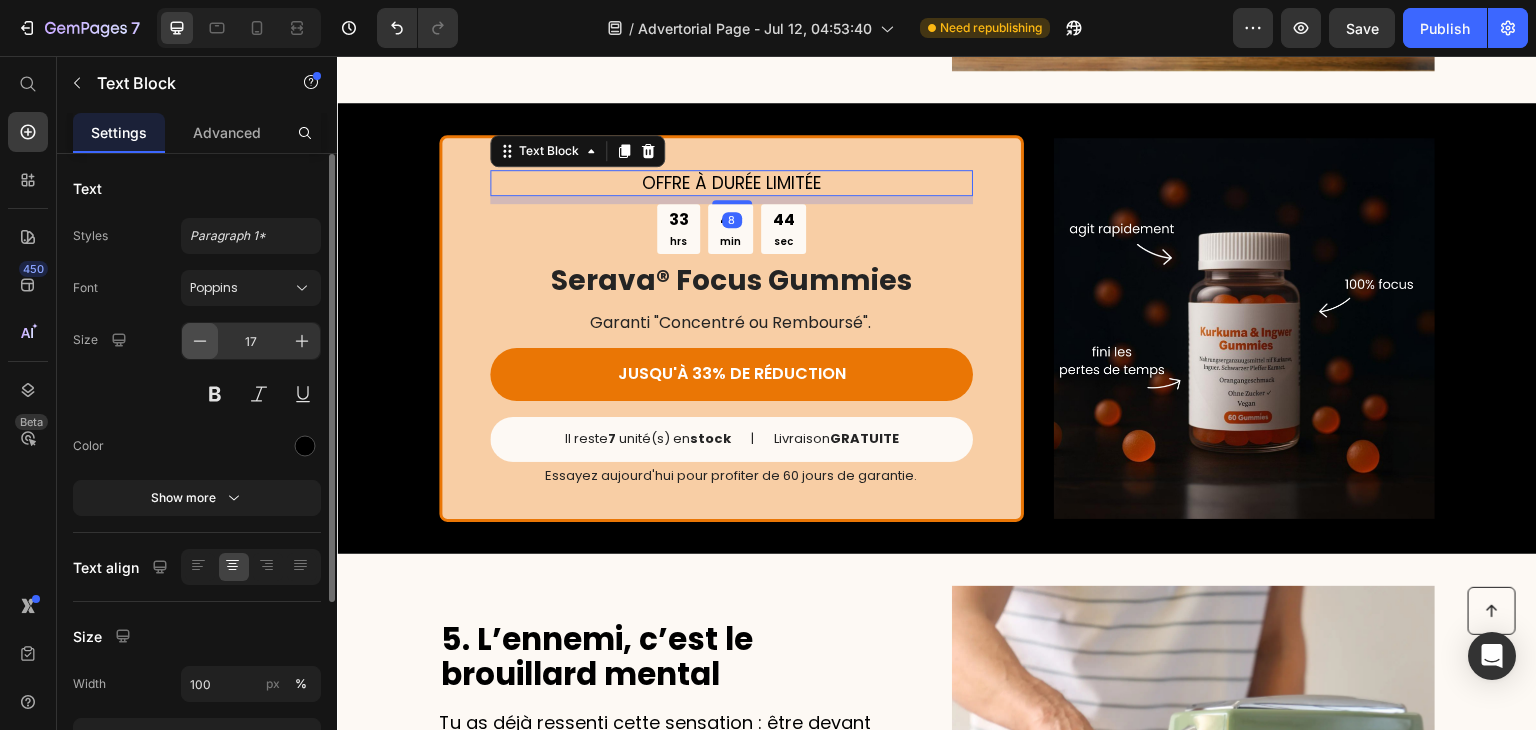 click 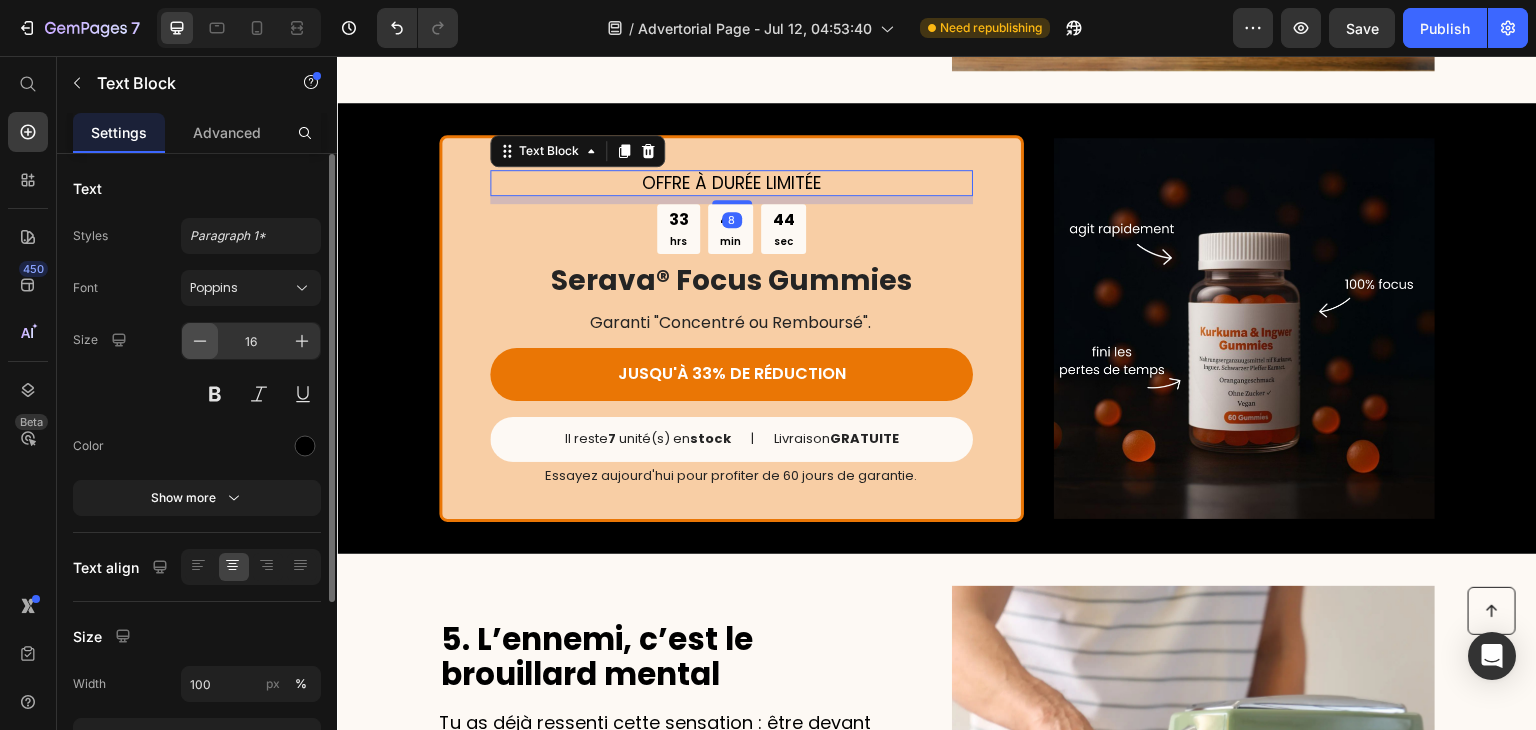 click 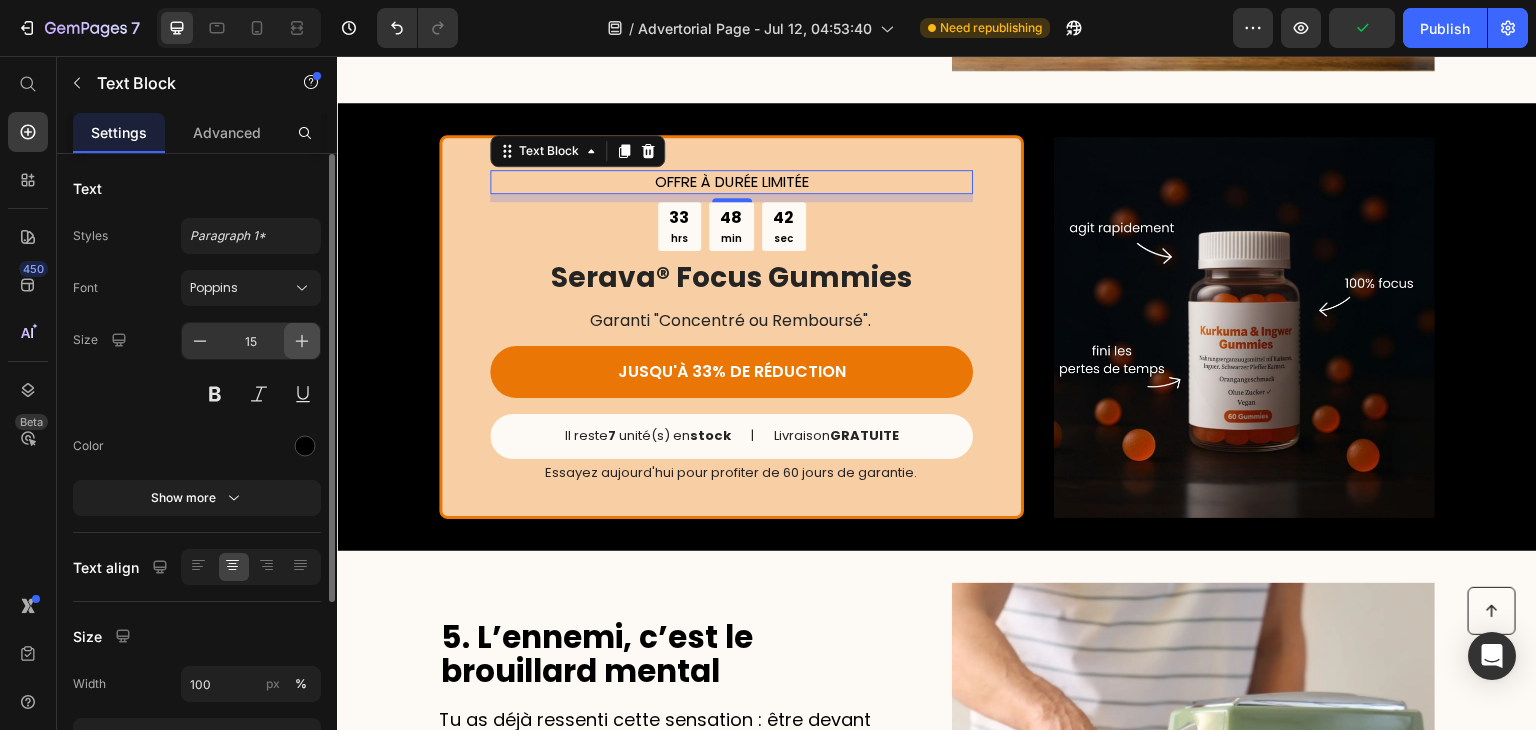 click 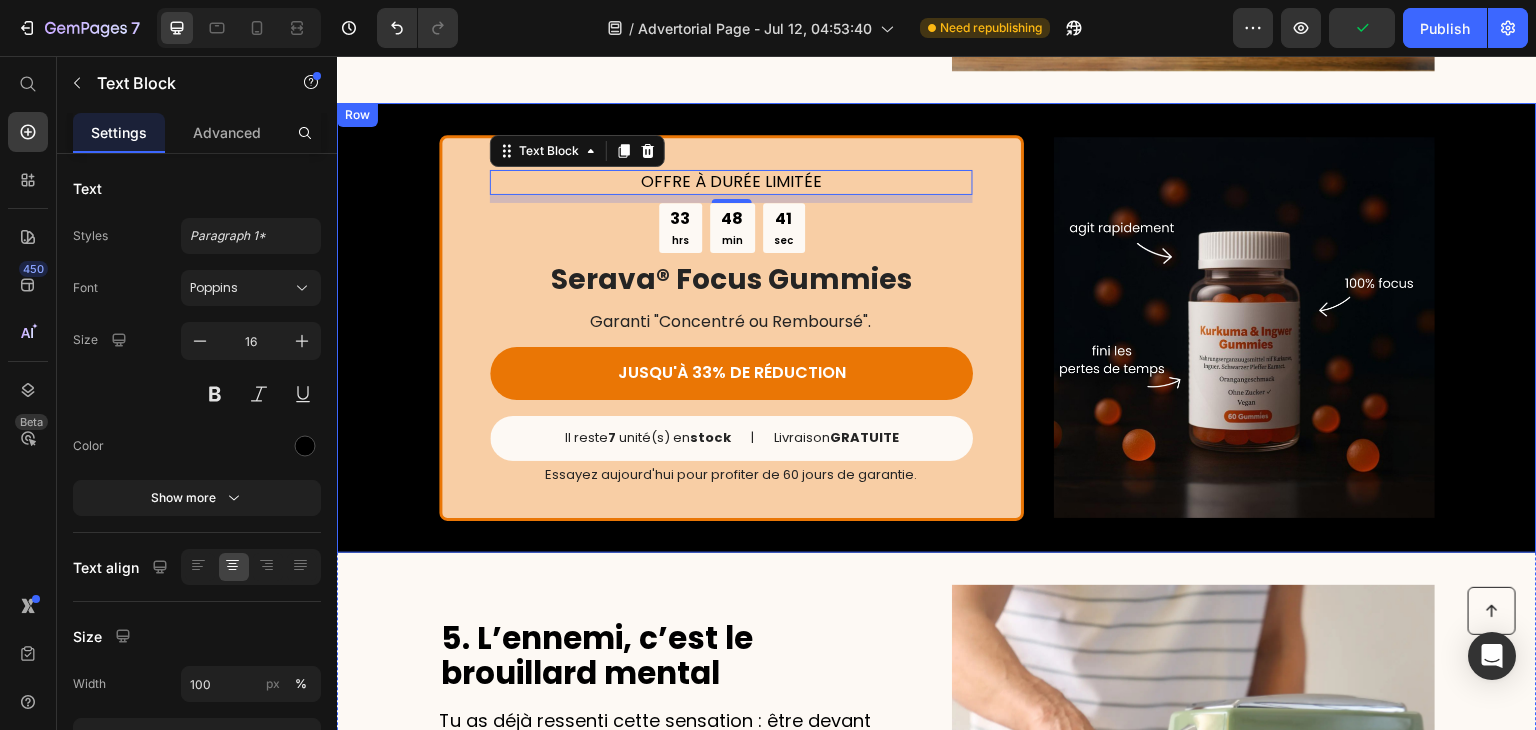 click at bounding box center [1244, 327] 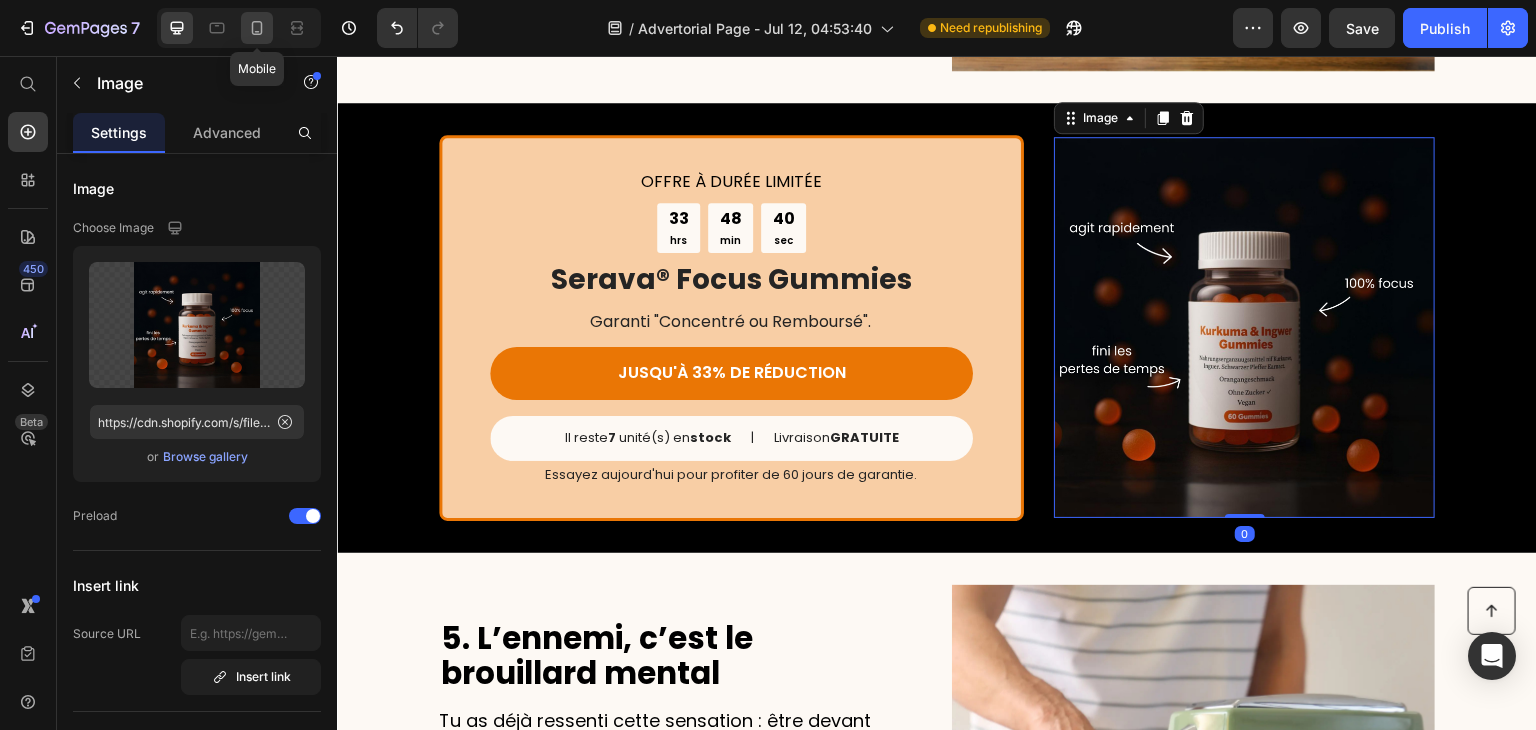 click 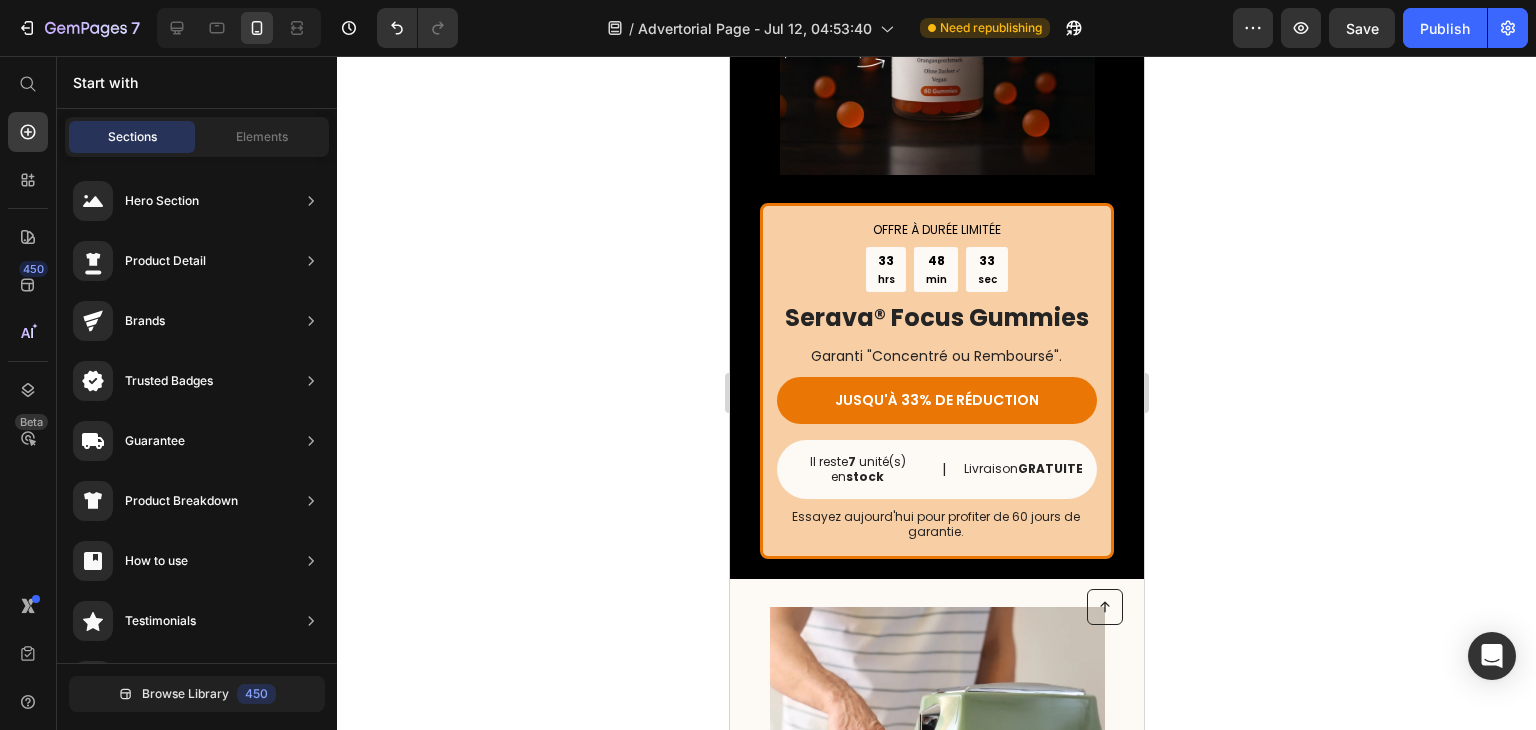scroll, scrollTop: 3754, scrollLeft: 0, axis: vertical 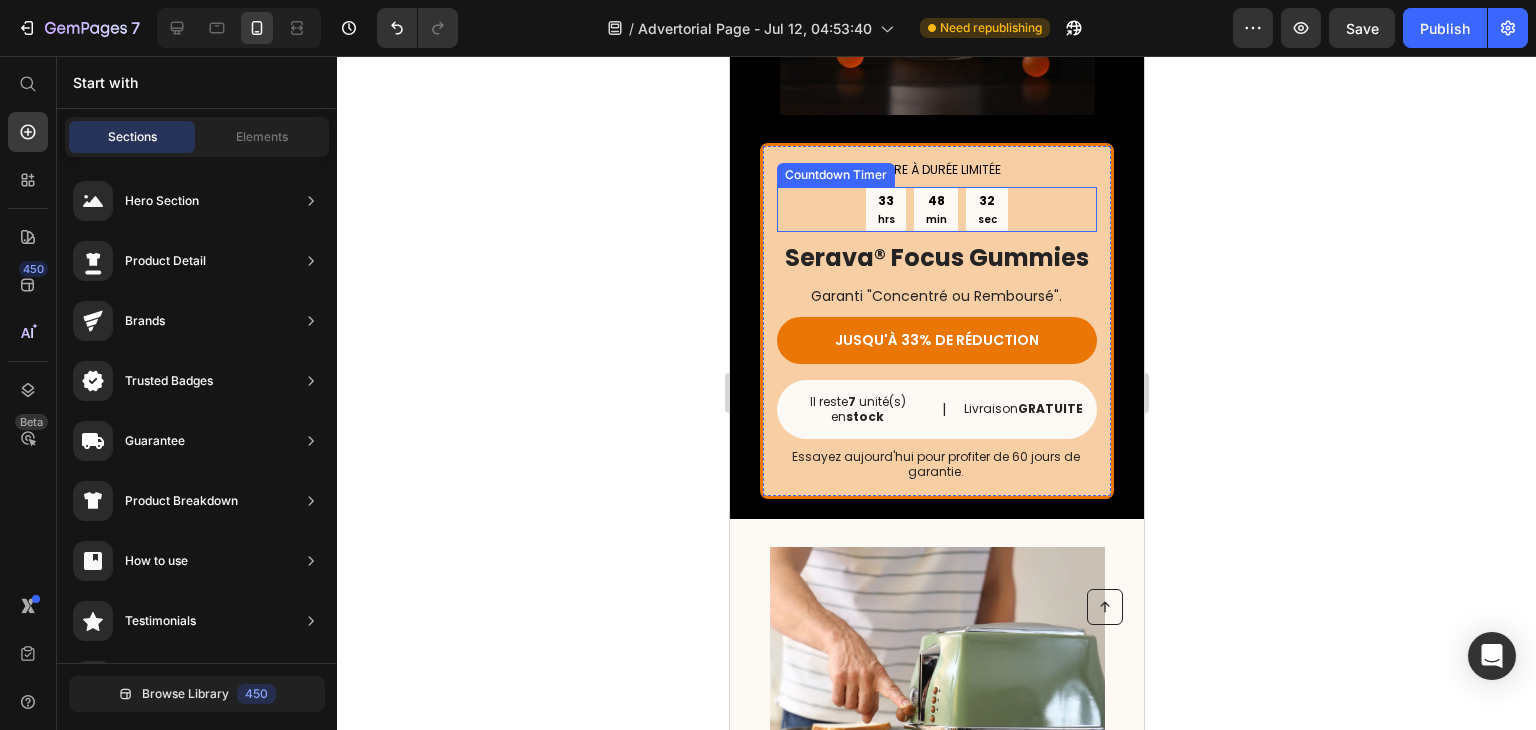 click on "33 hrs 48 min 32 sec" at bounding box center [936, 209] 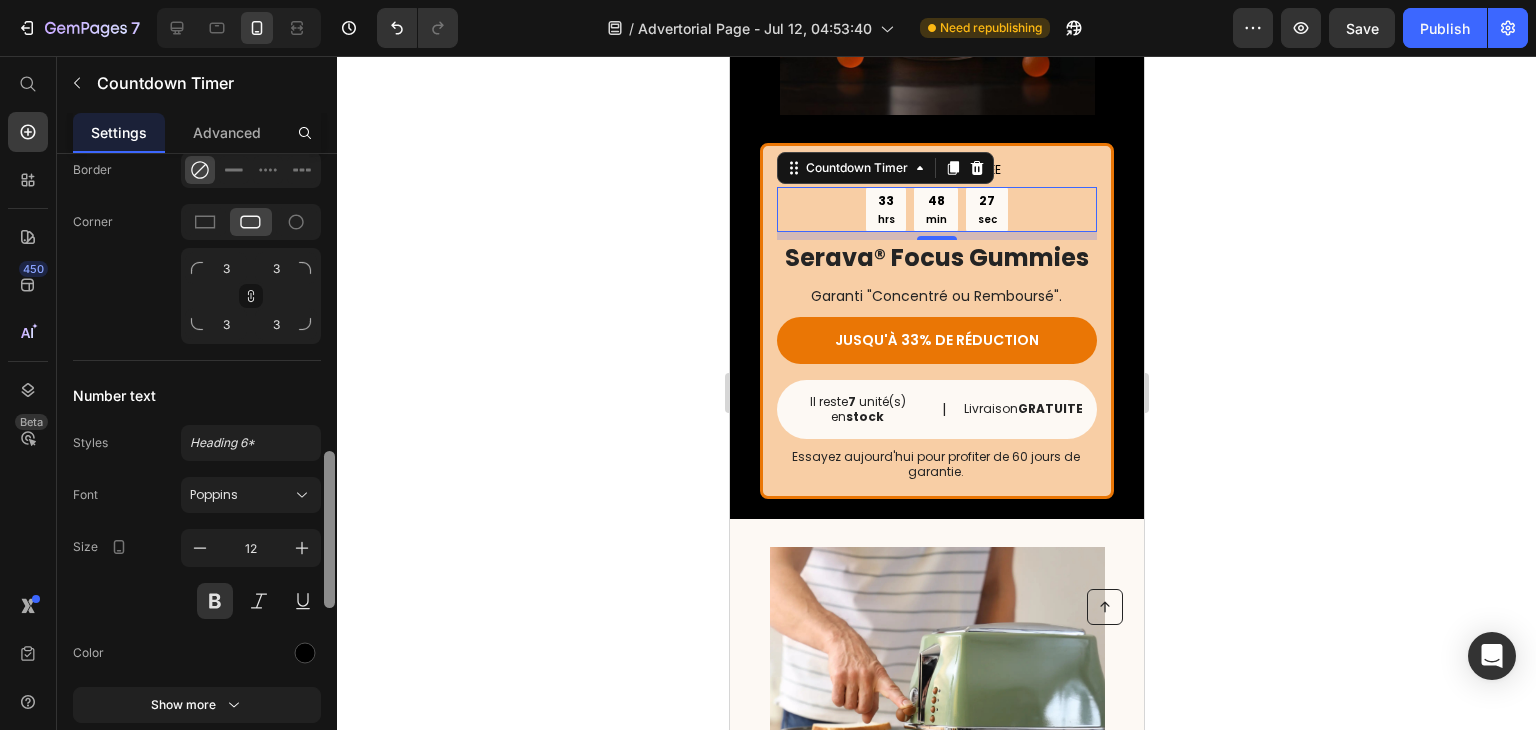 scroll, scrollTop: 1384, scrollLeft: 0, axis: vertical 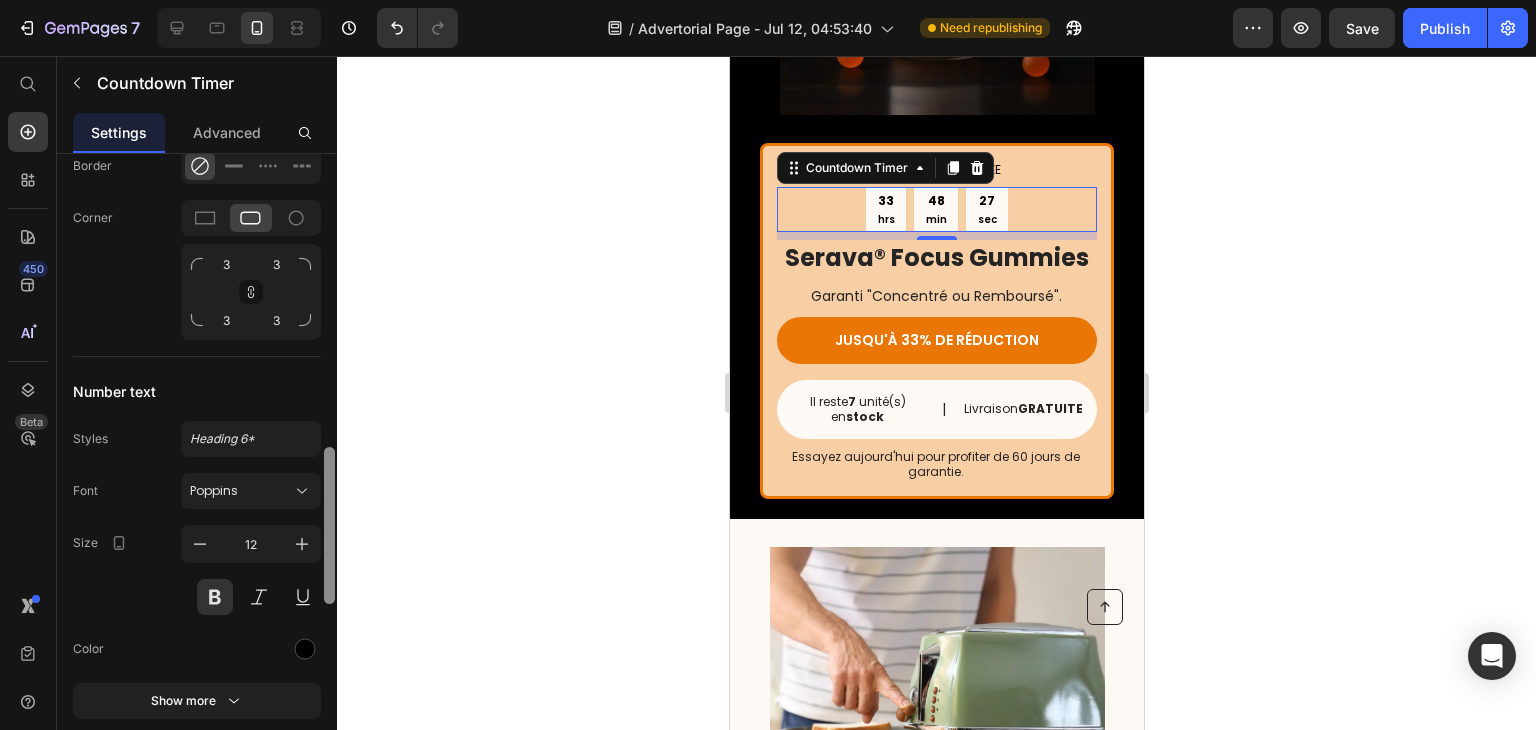 drag, startPoint x: 329, startPoint y: 278, endPoint x: 312, endPoint y: 623, distance: 345.41858 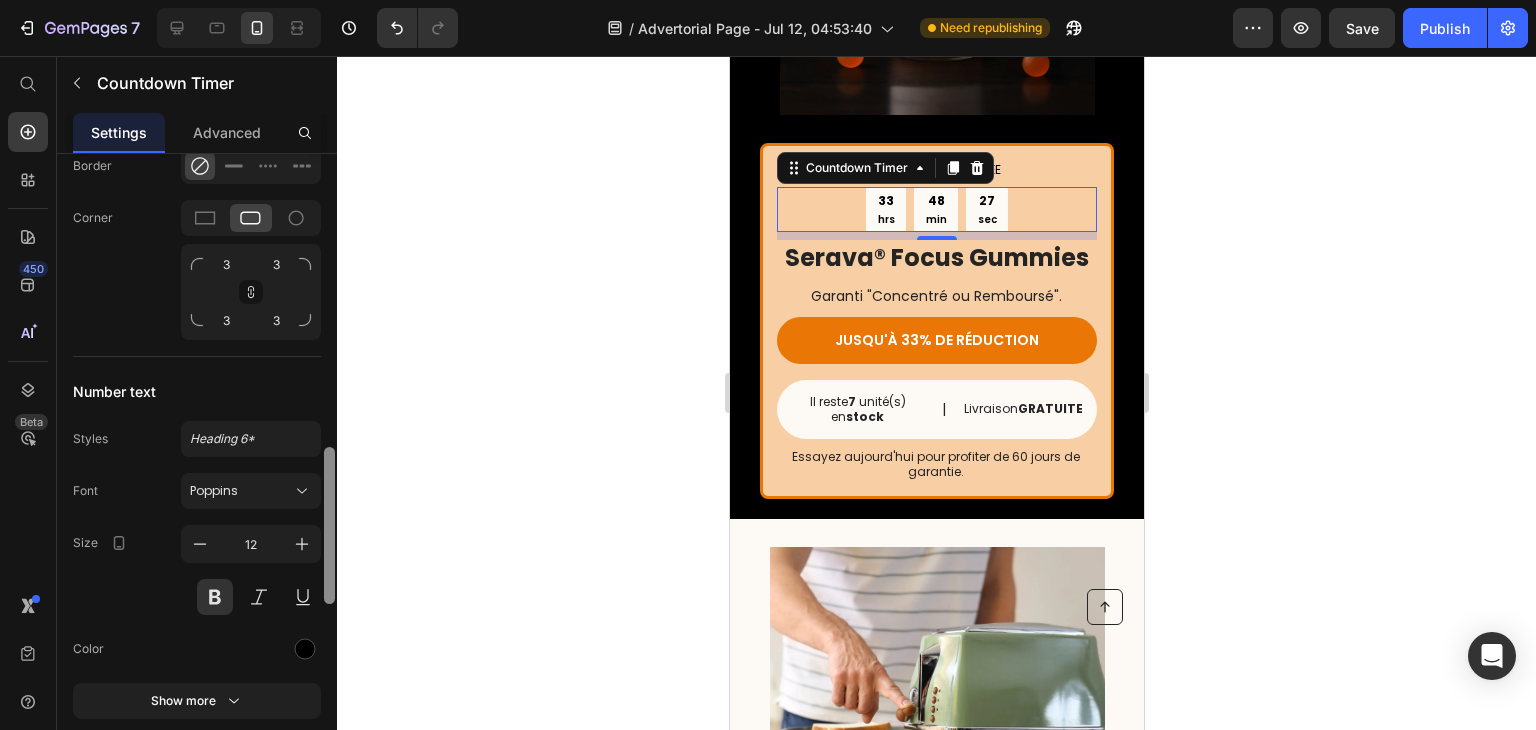 click on "Countdown settings Type End at Date July 13 2025 9:00 PM Time zone UTC-1 Auto hide when timeout Label Week Day Hour hrs Minute min Second sec Redirect after expired Source URL #  Insert link   Open link in  Current New tab Item settings Background color Column gap 8 px Vertical spacing 0 px Padding Custom Countdown states Normal Hover Border Corner 3 3 3 3 Number text Styles Heading 6* Font Poppins Size 12 Color Show more Label text Styles Paragraph 2* Font Poppins Size 10 Color Show more Align  Delete element" at bounding box center (197, 470) 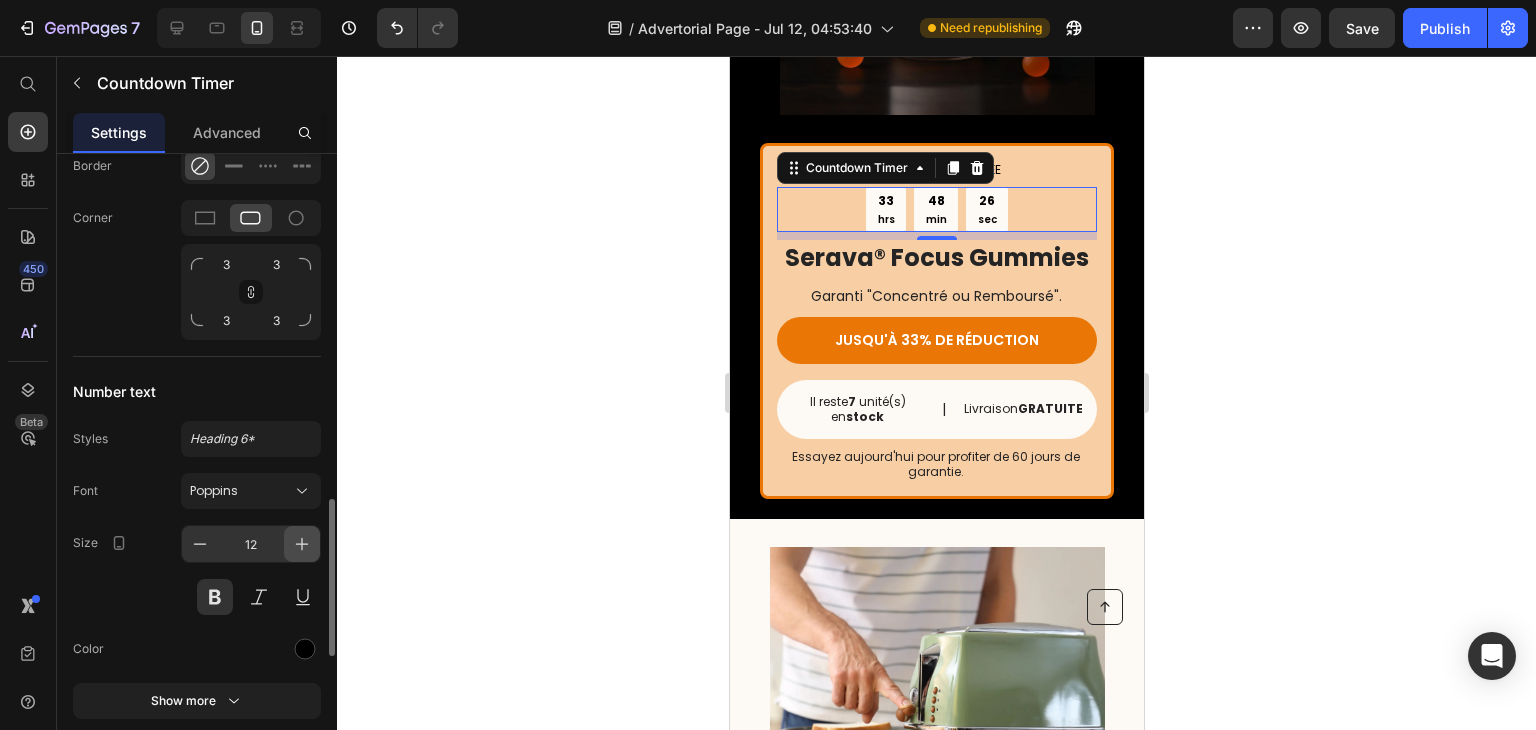 click 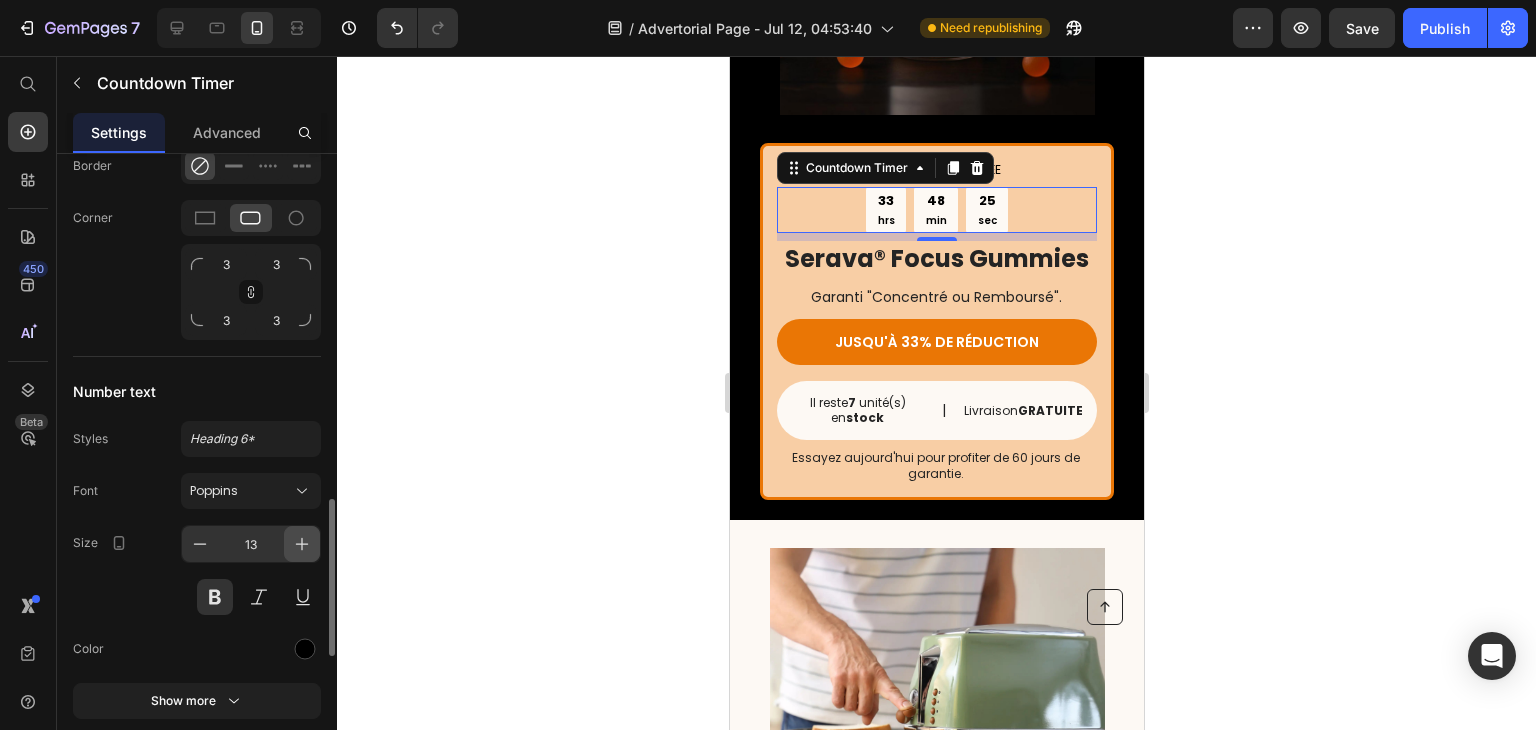 click 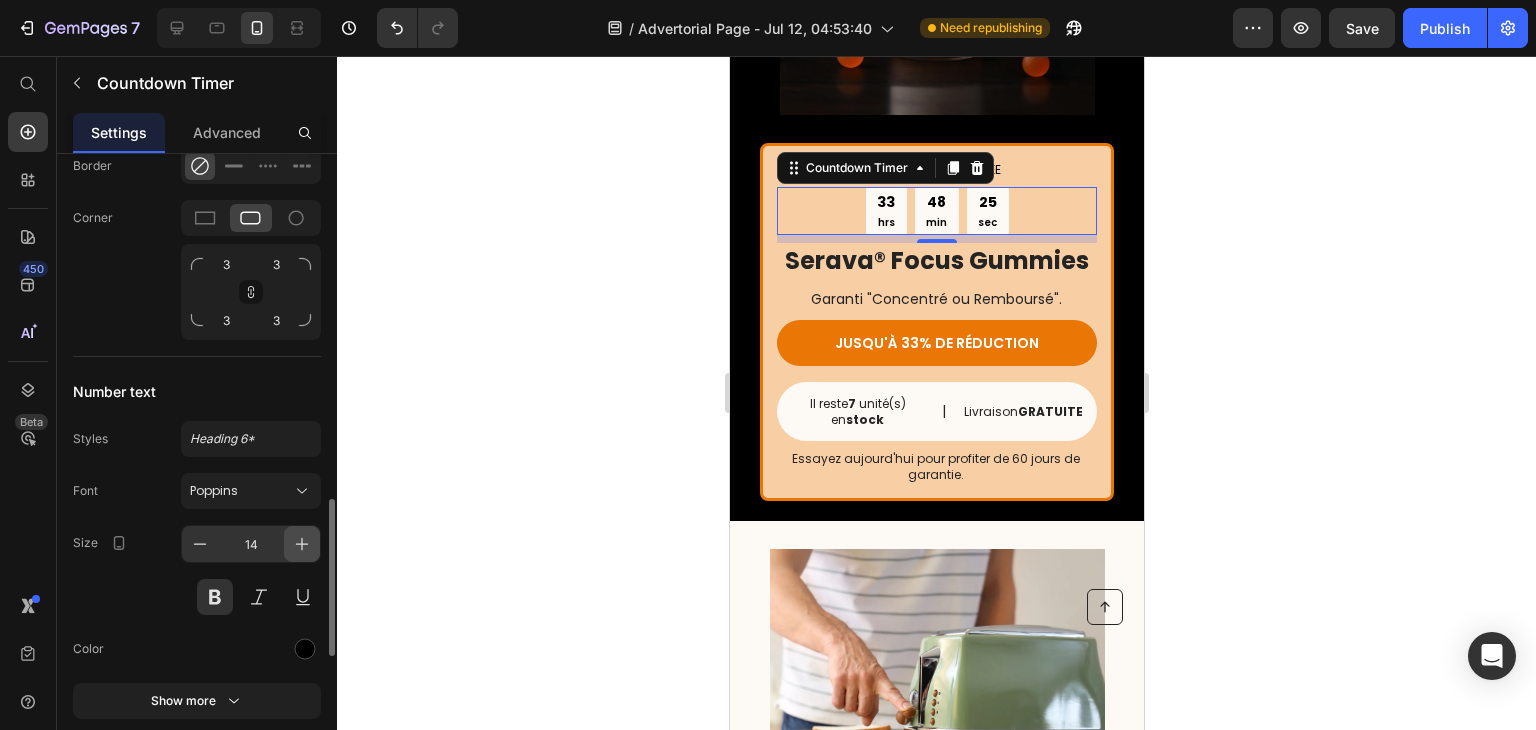 click 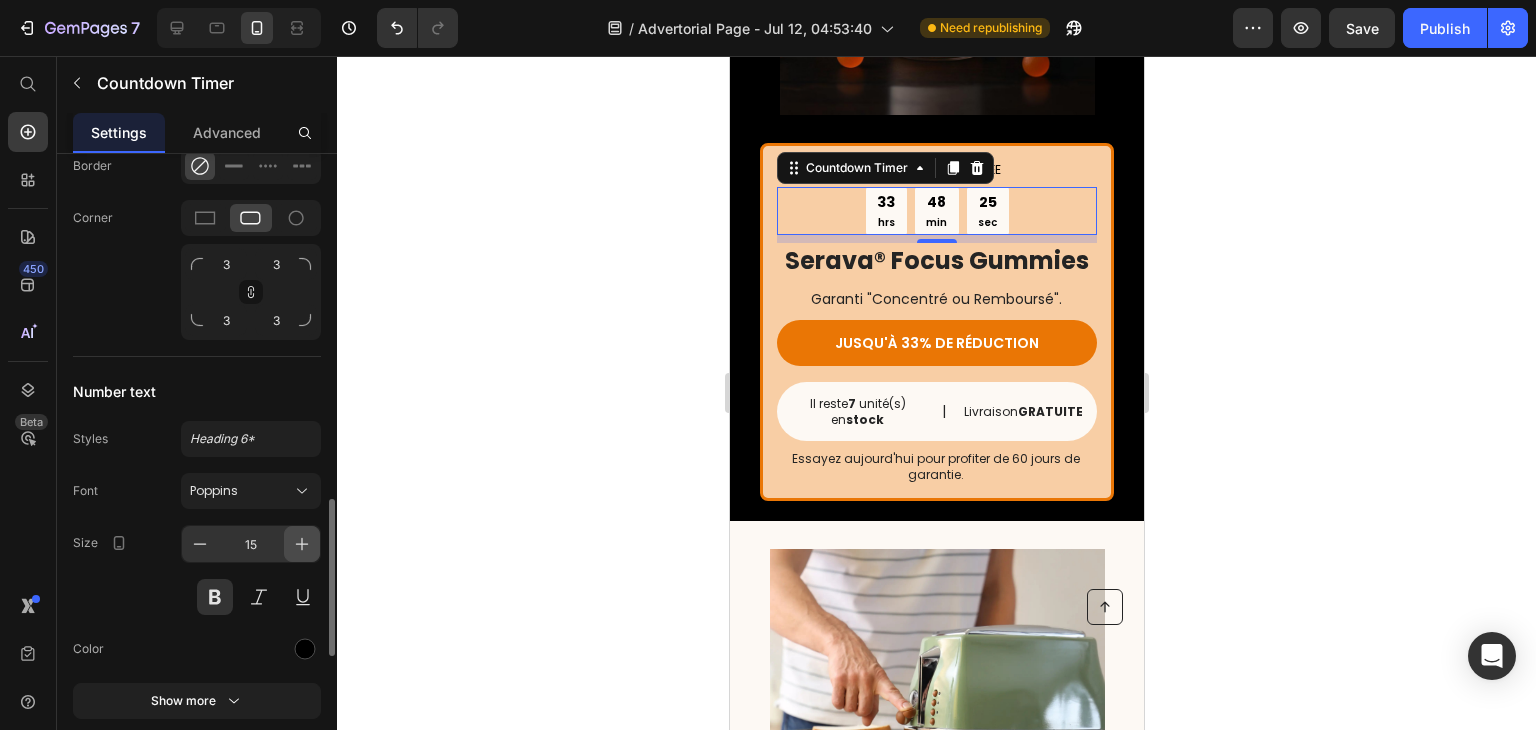 click 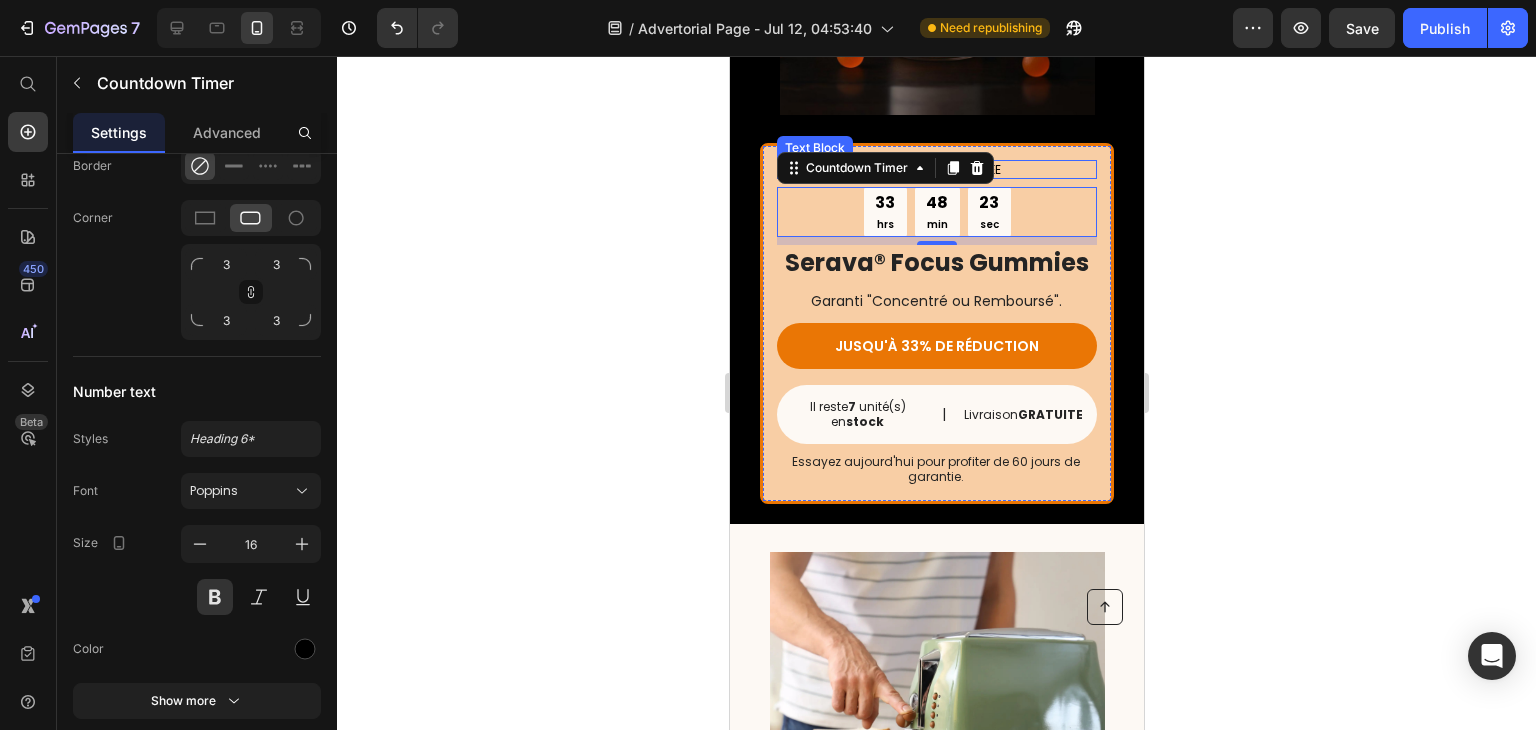 click on "OFFRE À DURÉE LIMITÉE" at bounding box center (936, 170) 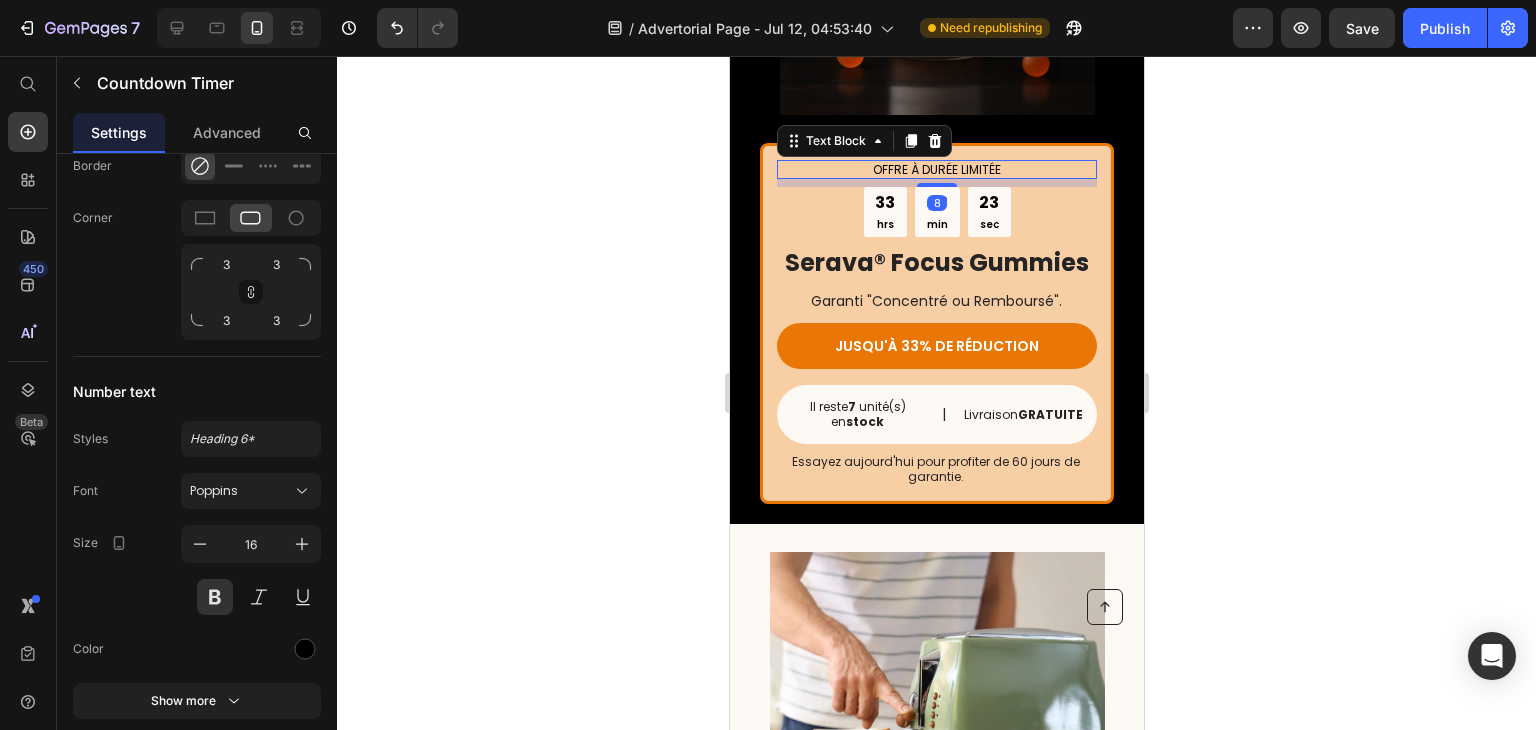 scroll, scrollTop: 0, scrollLeft: 0, axis: both 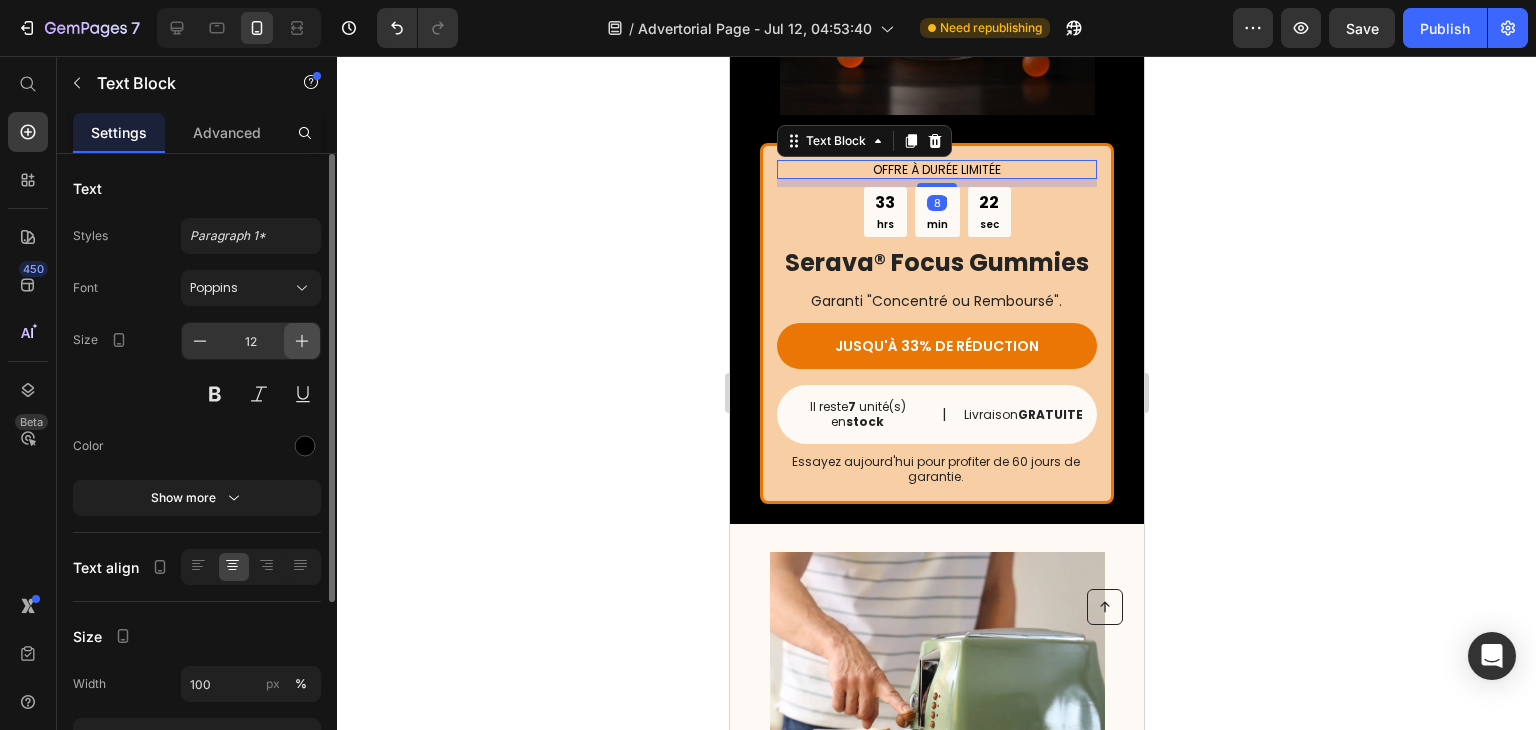 click 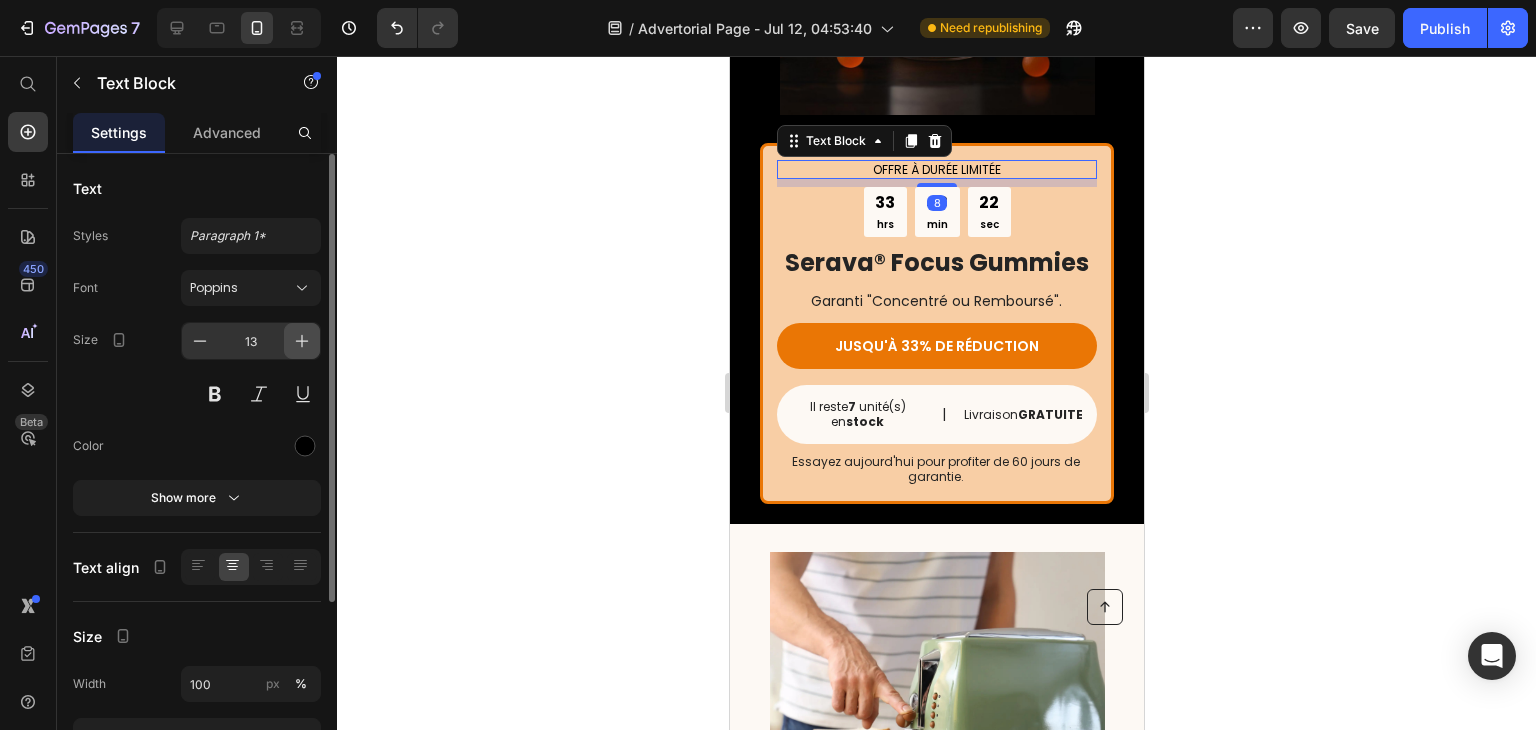 click 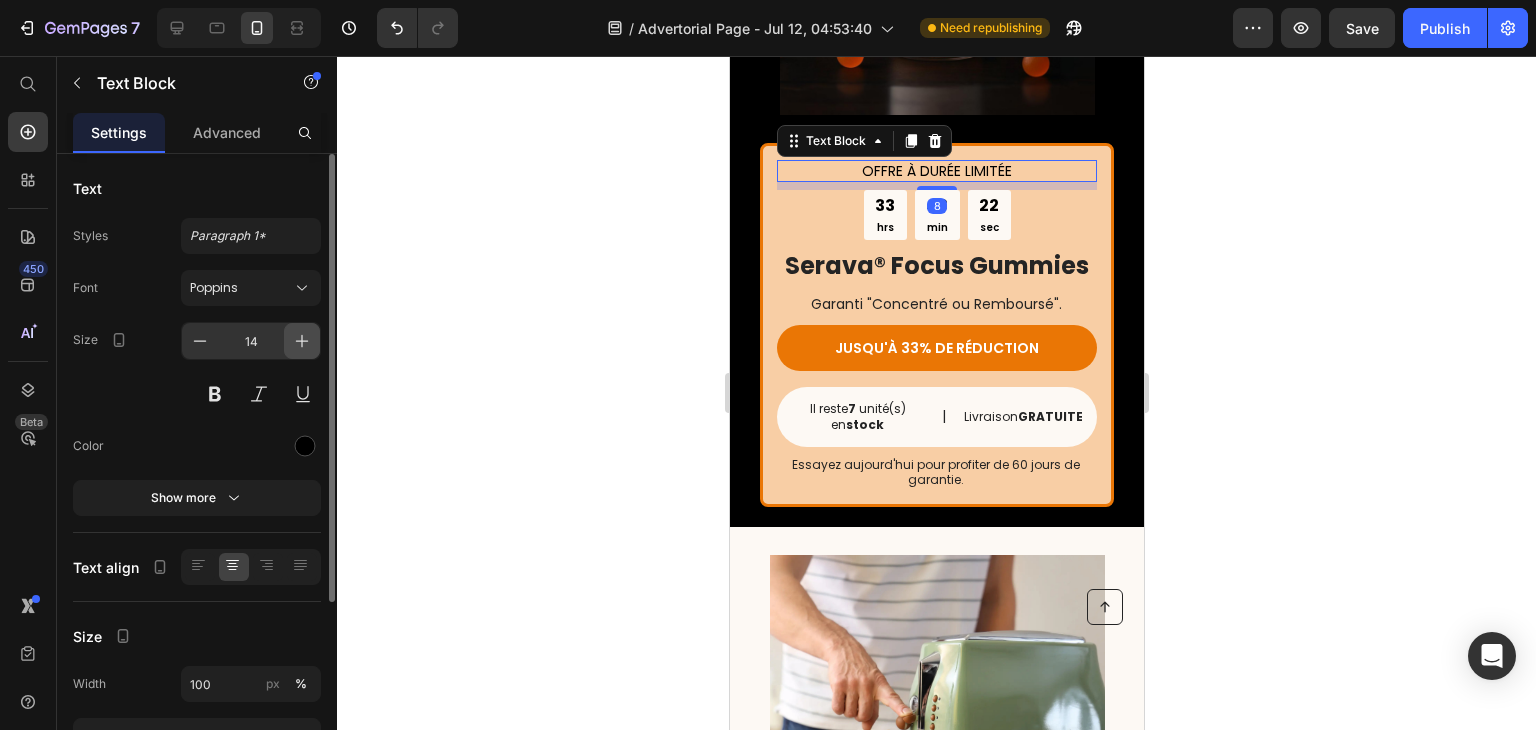 click 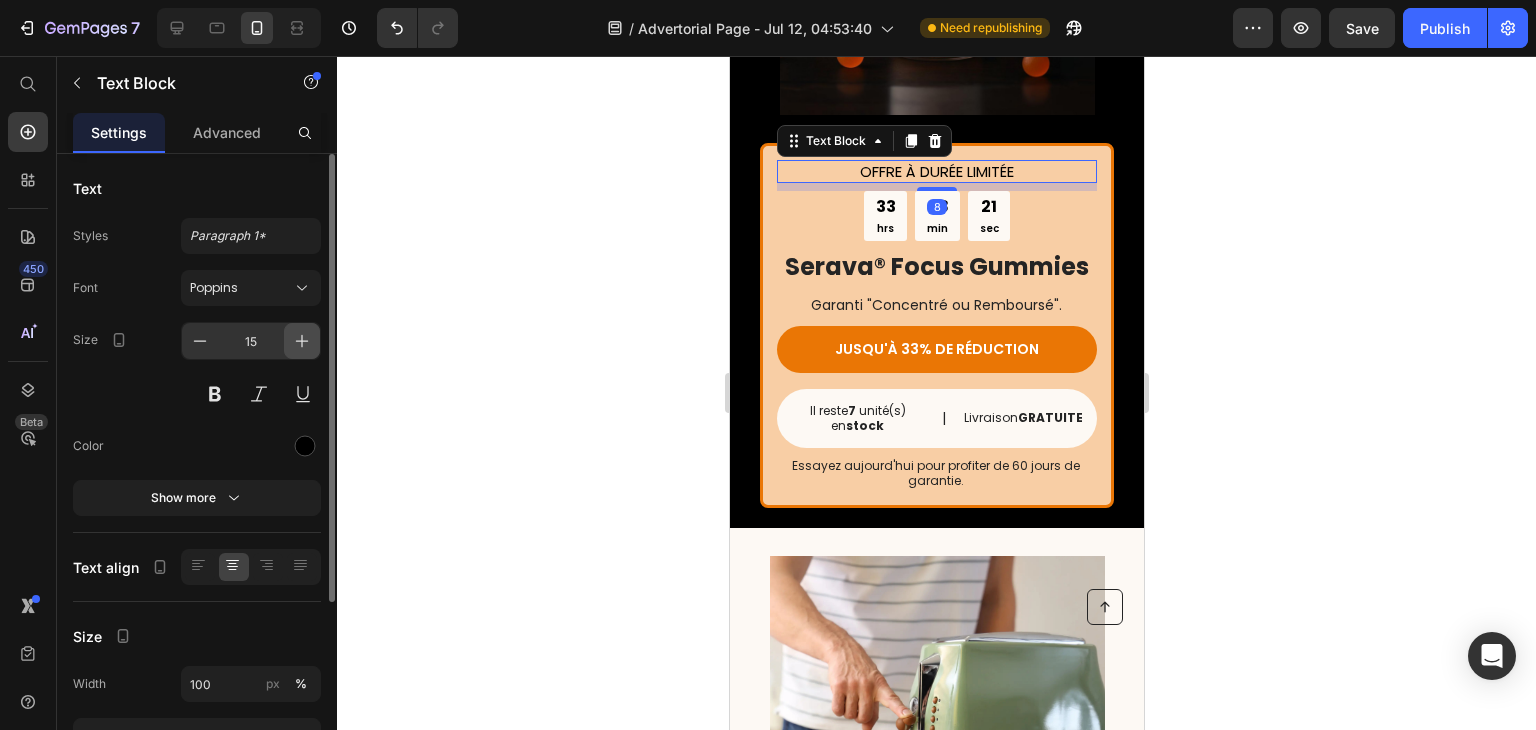 click 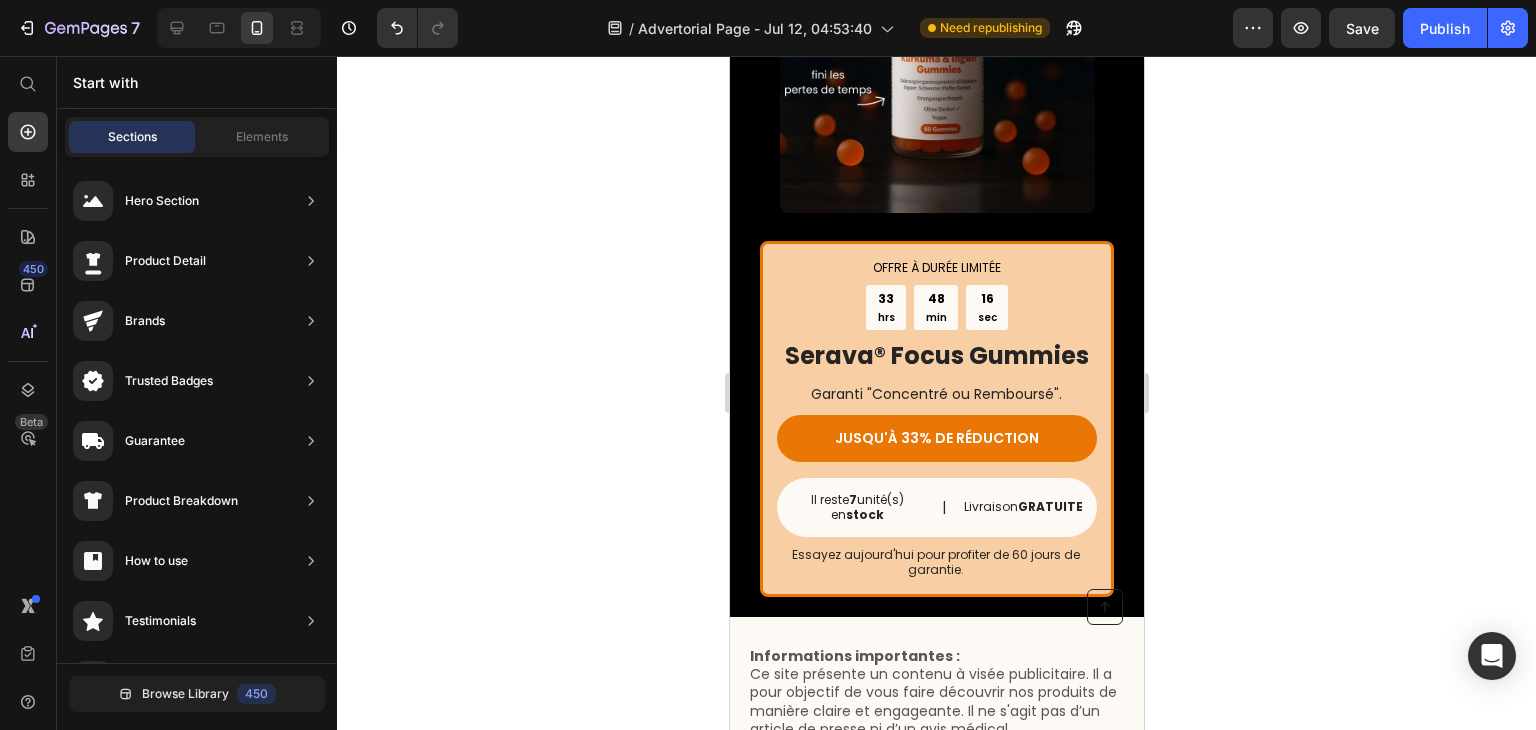 scroll, scrollTop: 6482, scrollLeft: 0, axis: vertical 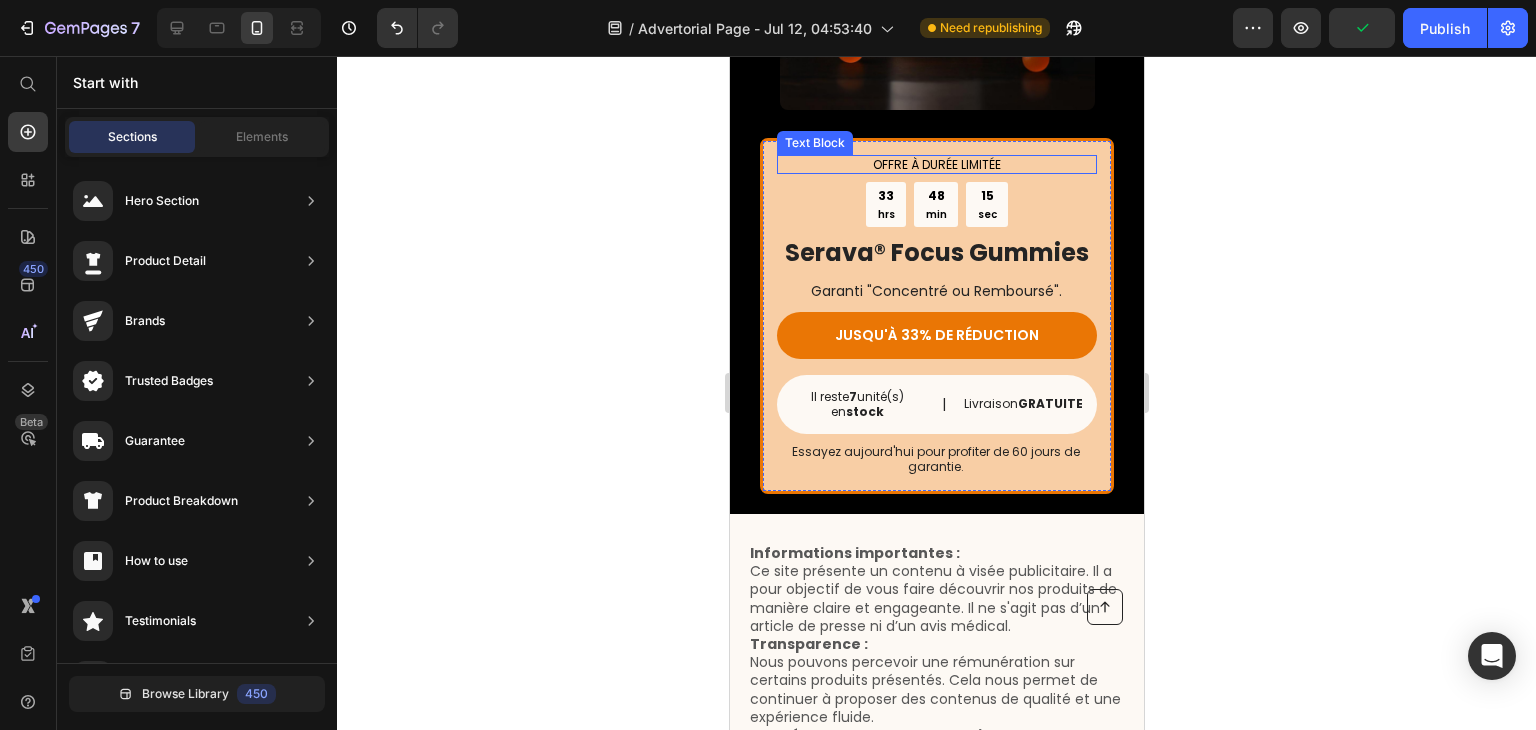 click on "OFFRE À DURÉE LIMITÉE" at bounding box center [936, 165] 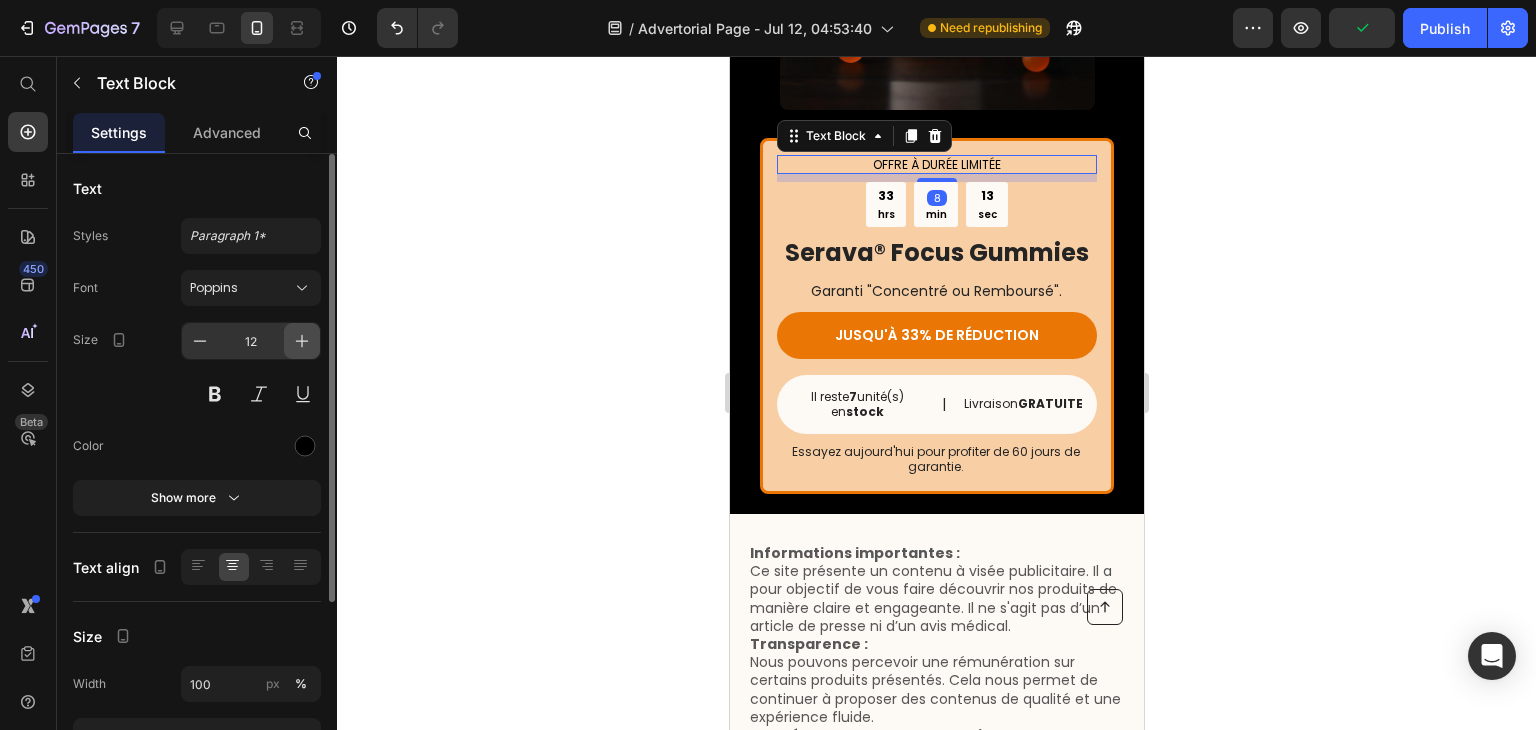 click 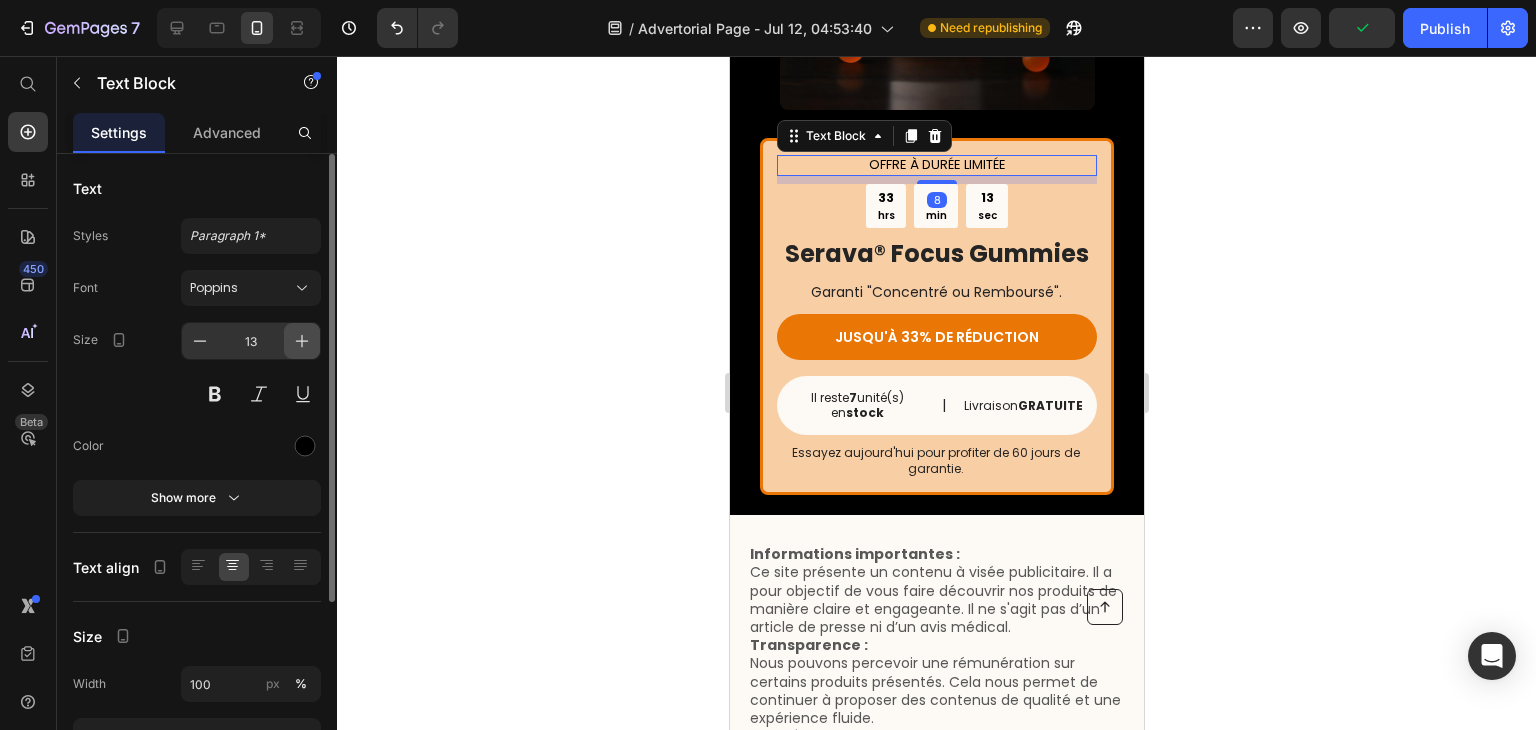 click 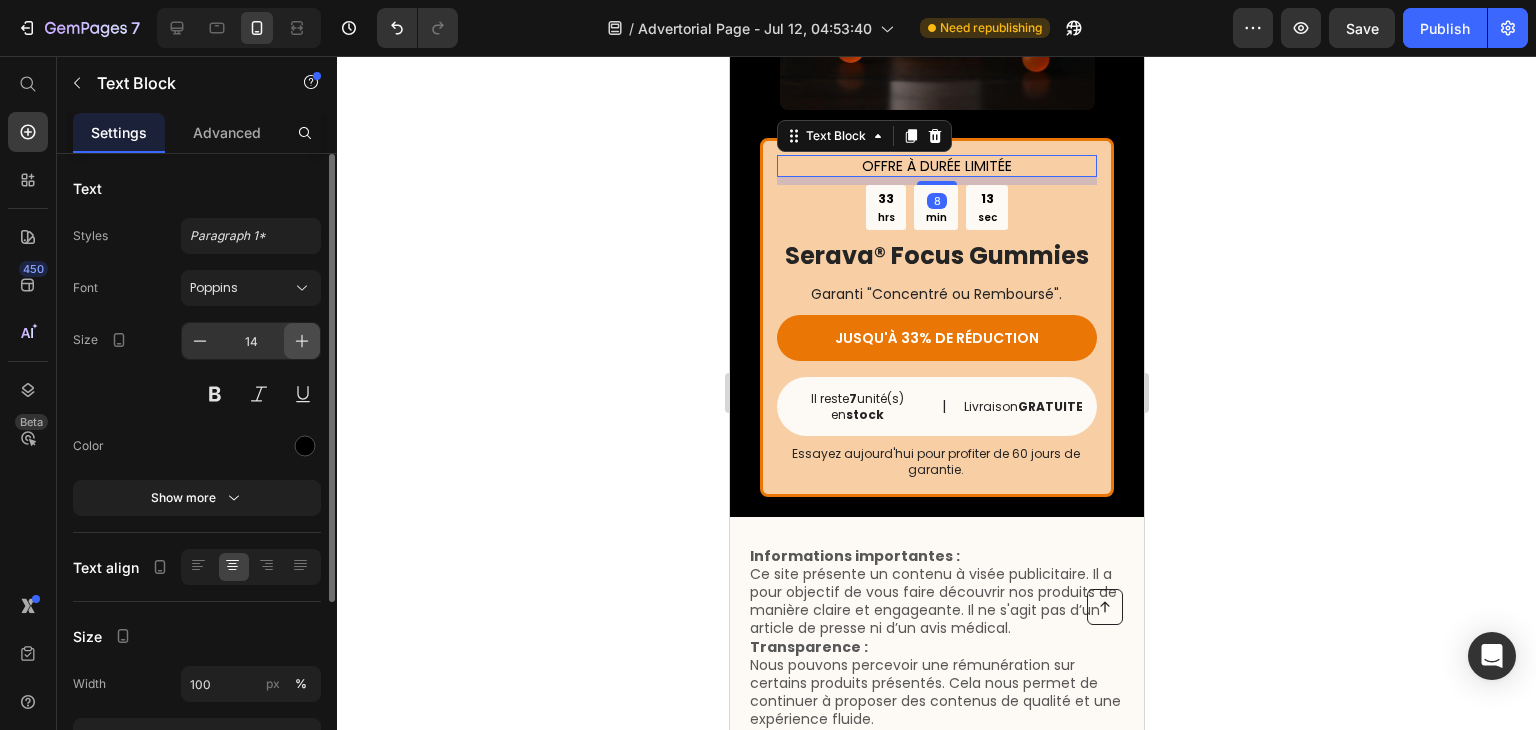 click 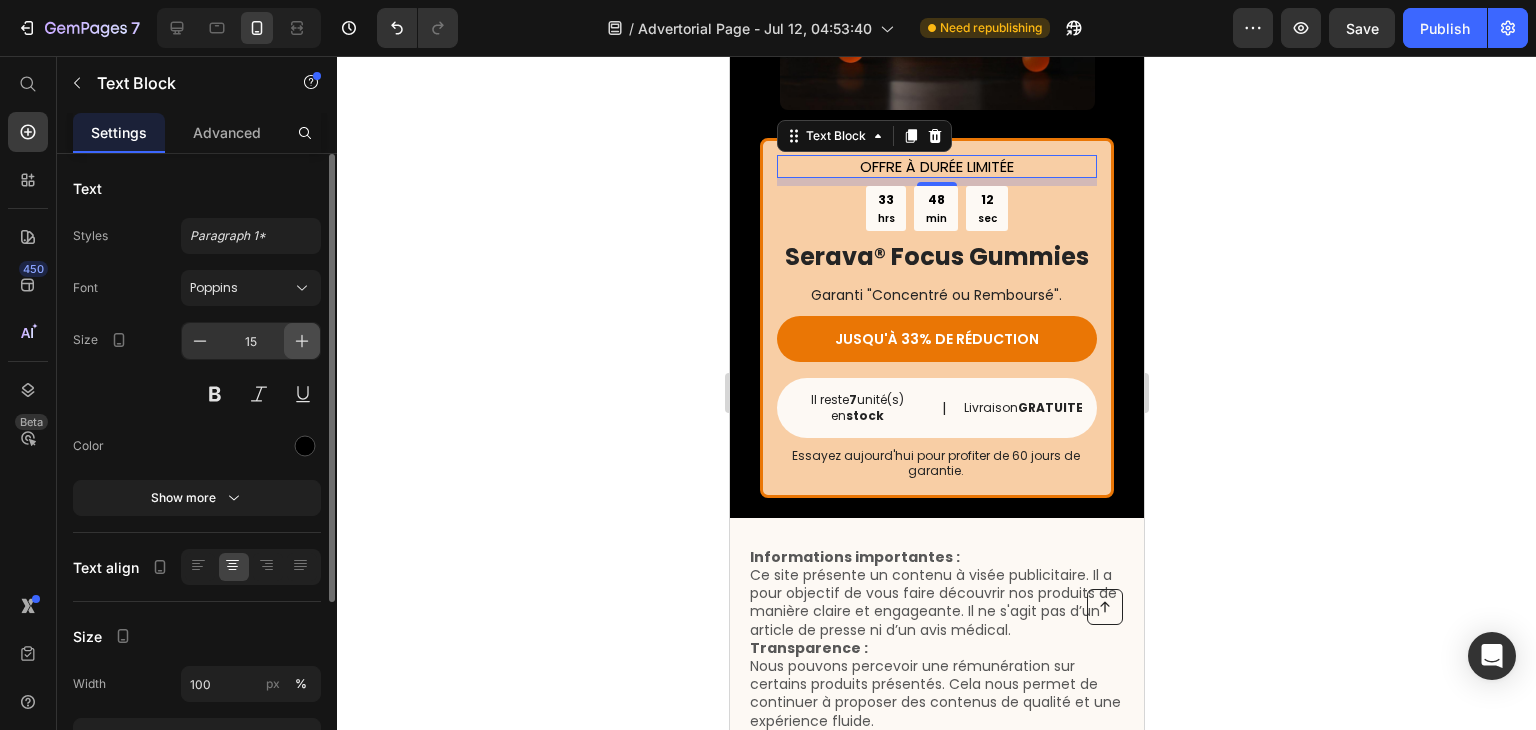 click 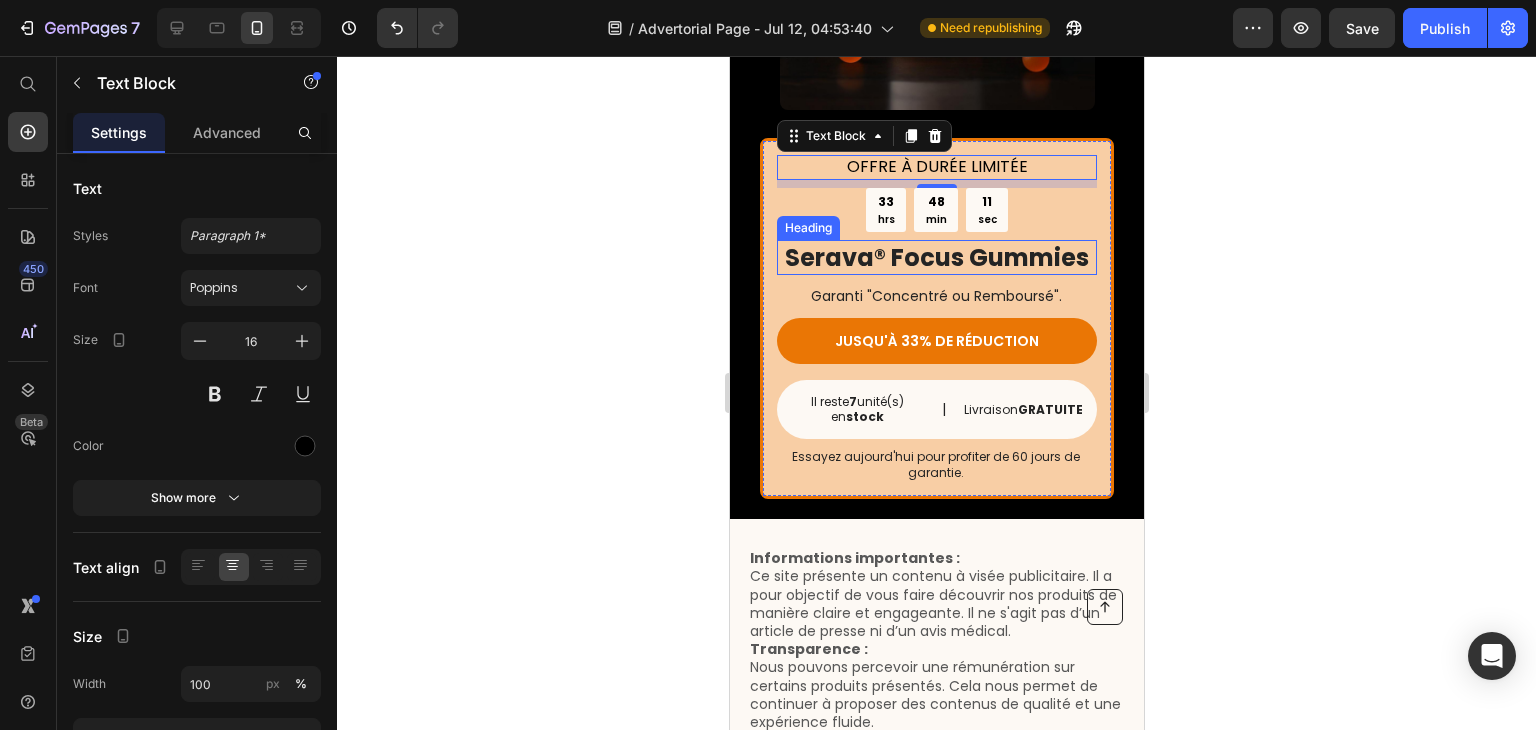 click on "Serava® Focus Gummies" at bounding box center (936, 257) 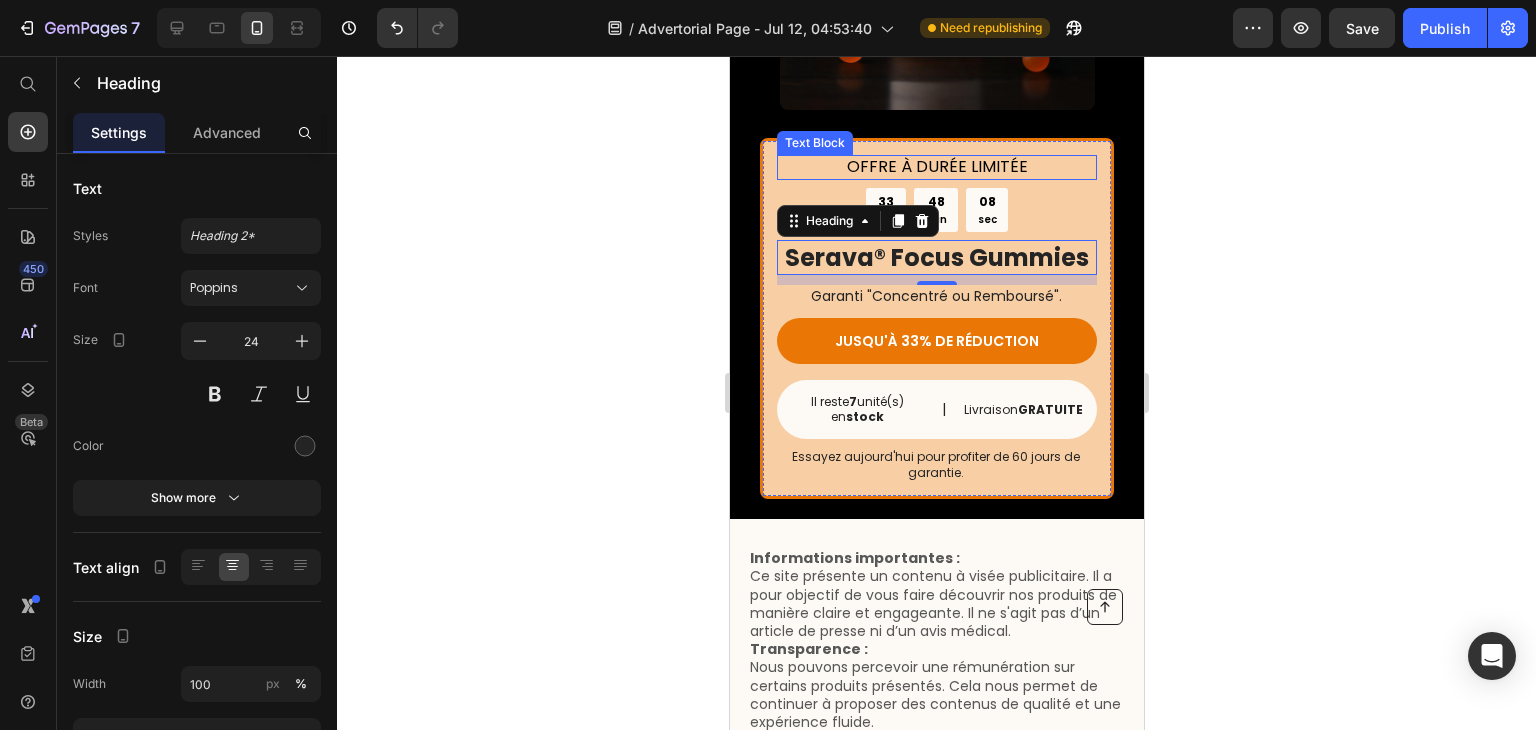 click on "OFFRE À DURÉE LIMITÉE" at bounding box center [936, 167] 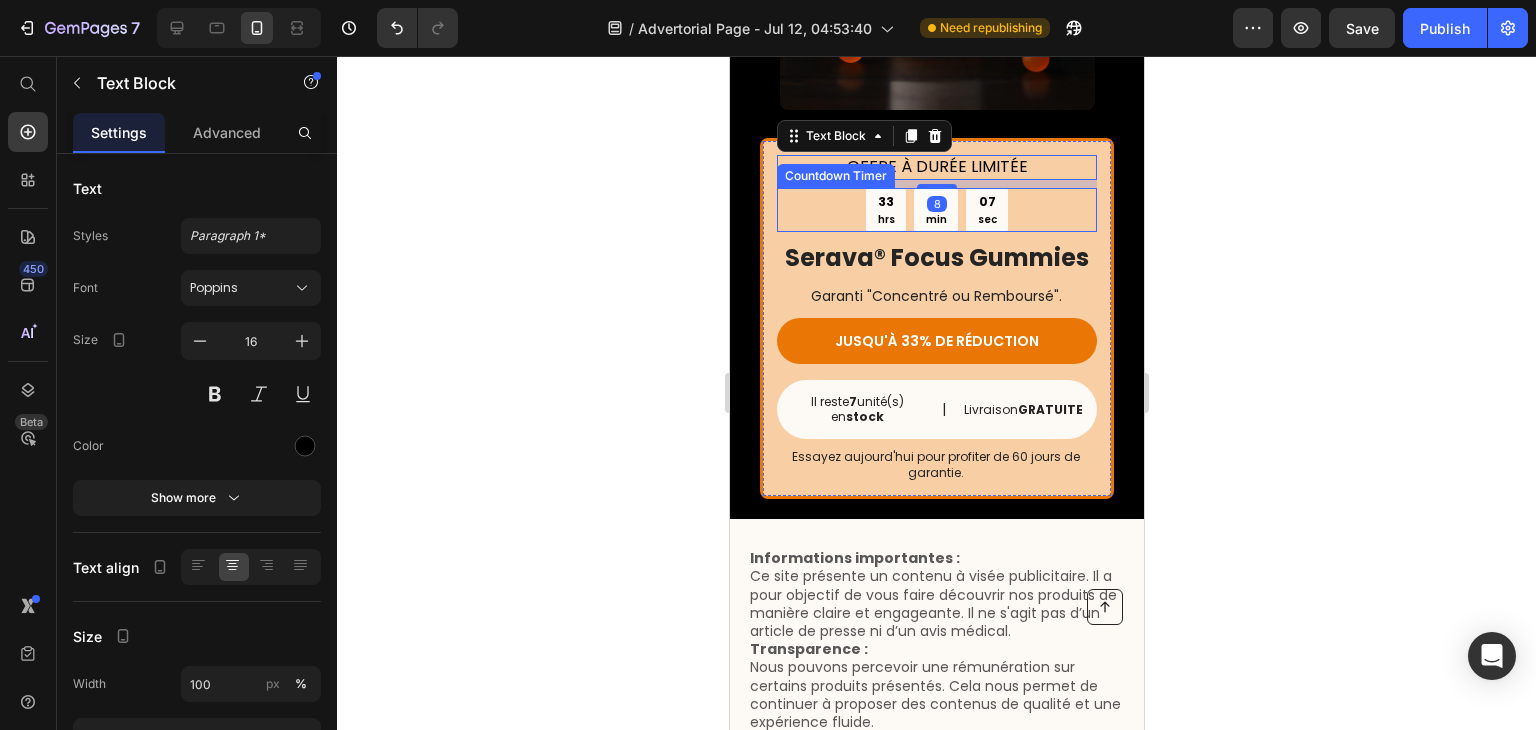 click on "sec" at bounding box center (986, 219) 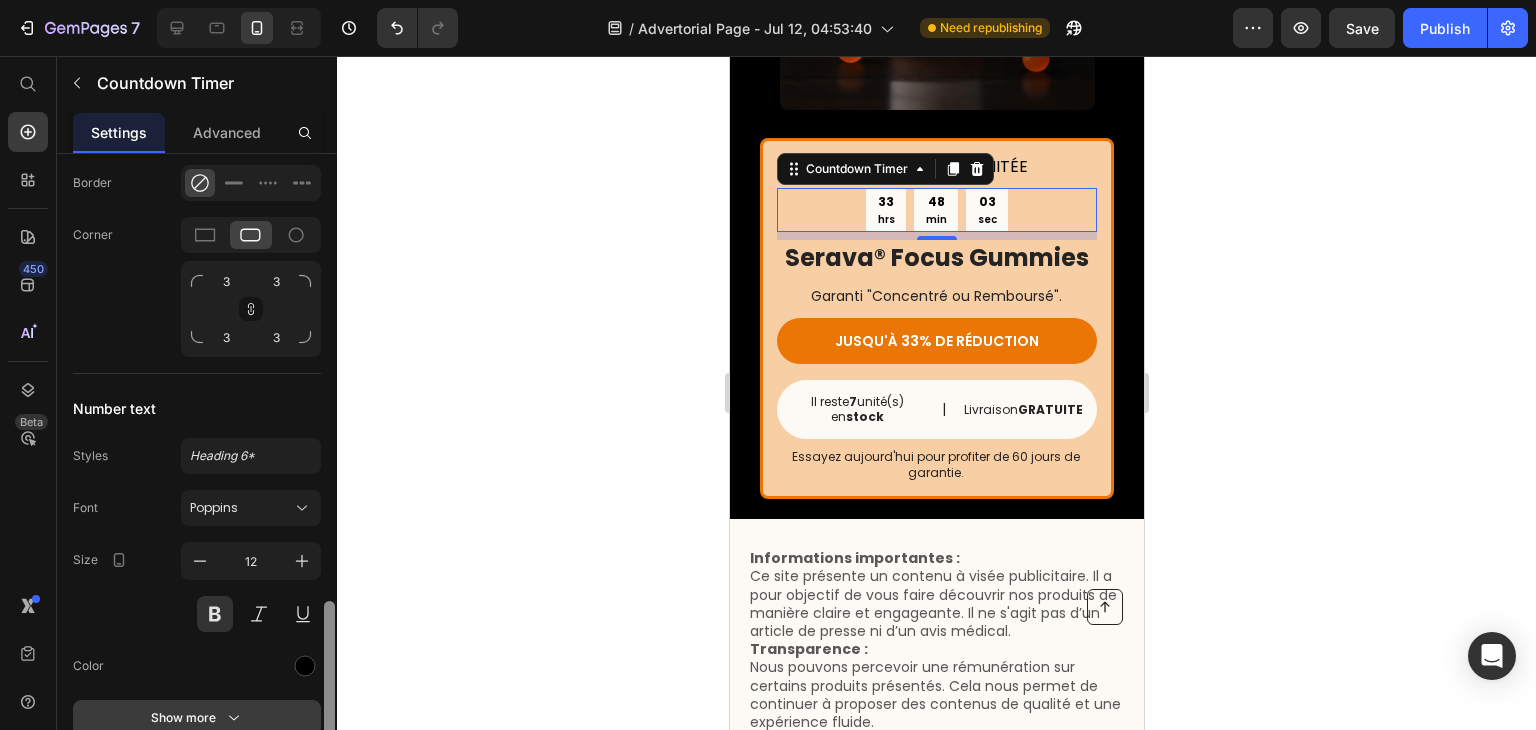 scroll, scrollTop: 1452, scrollLeft: 0, axis: vertical 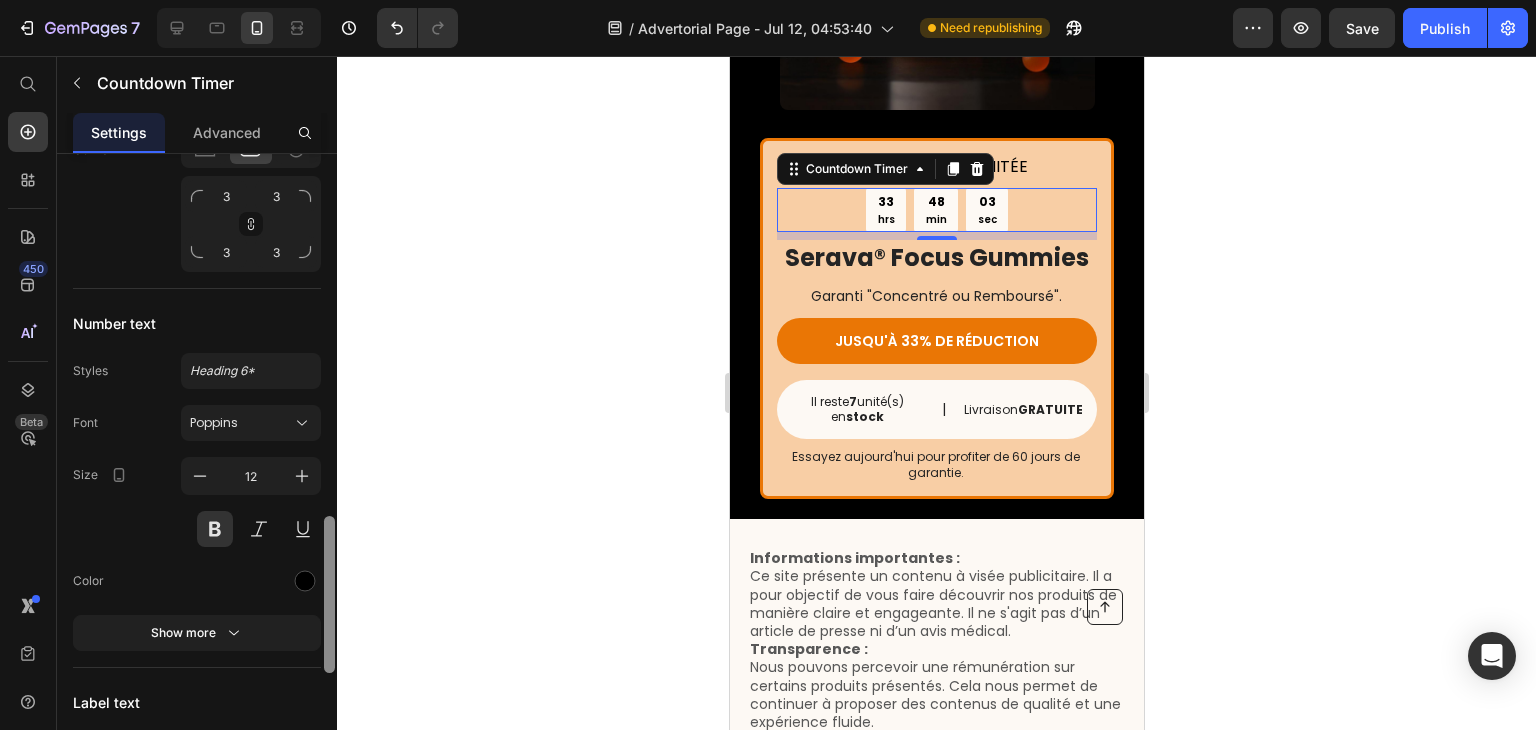 drag, startPoint x: 327, startPoint y: 287, endPoint x: 316, endPoint y: 649, distance: 362.16708 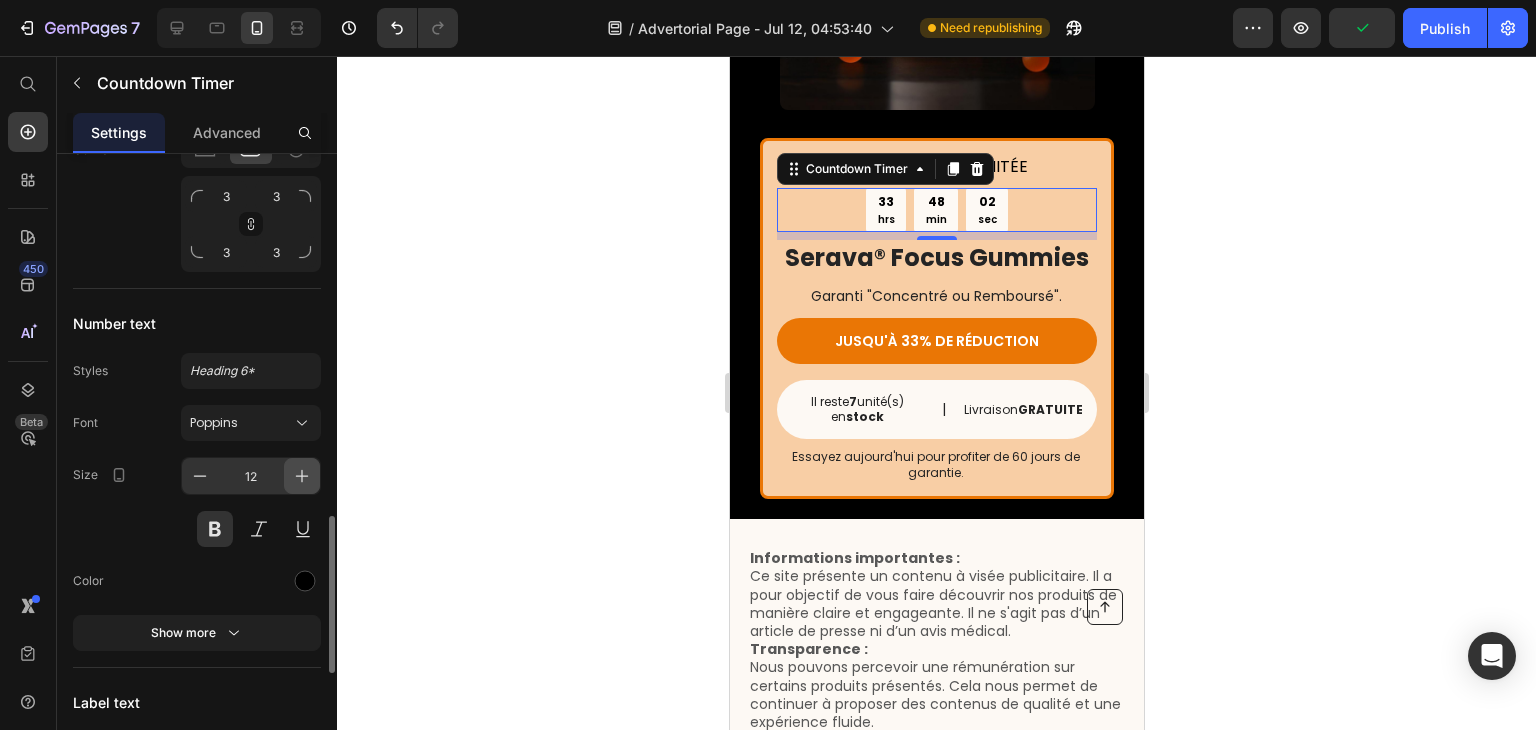 click 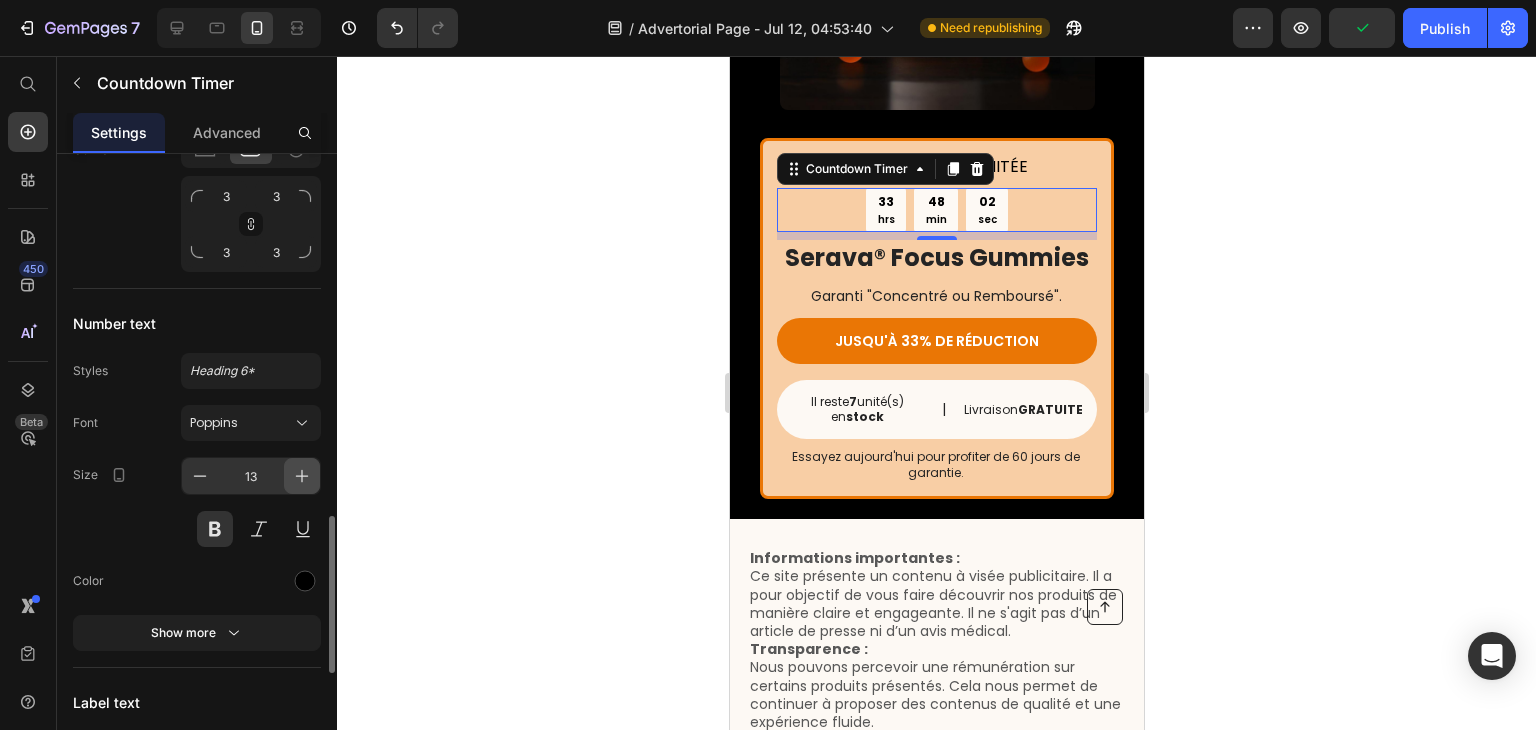 click 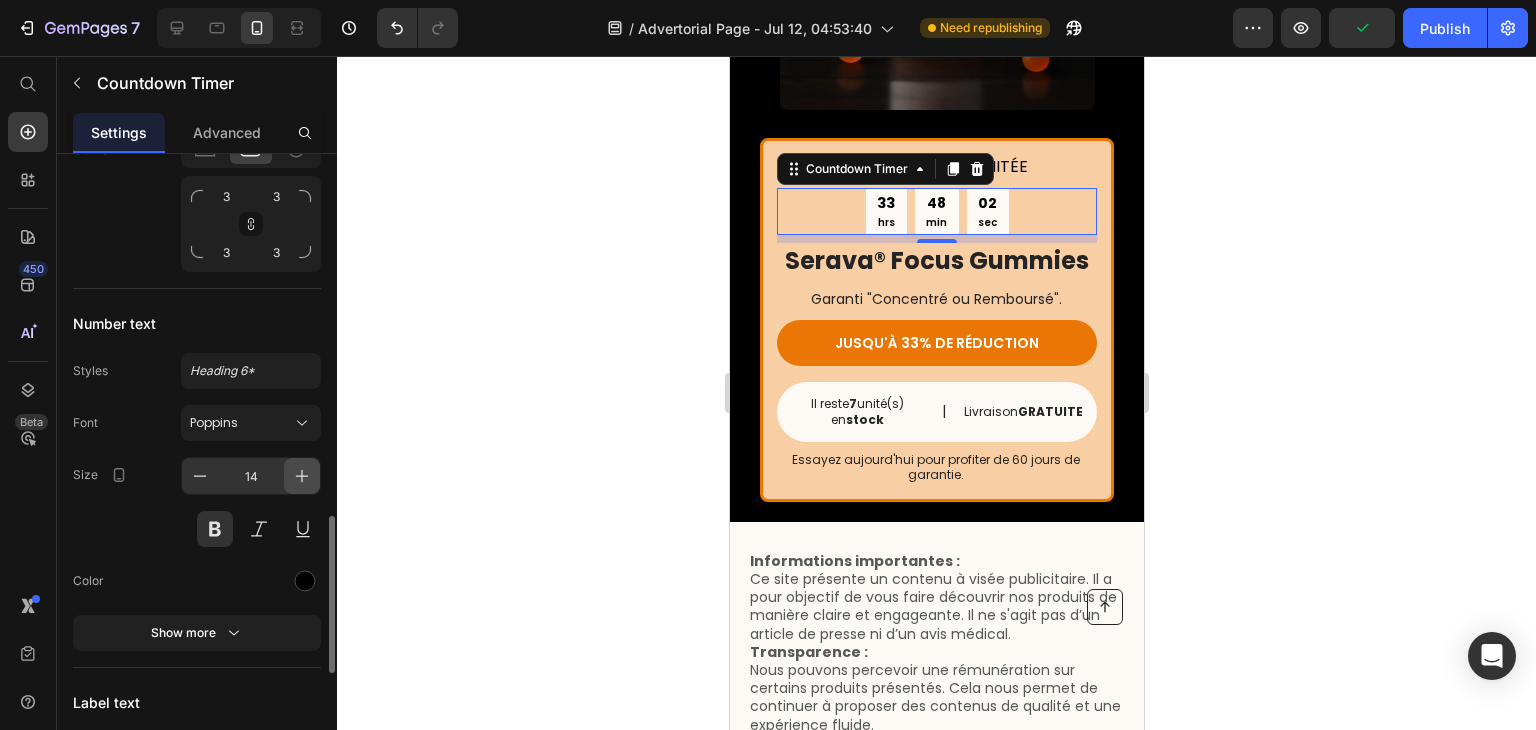 click 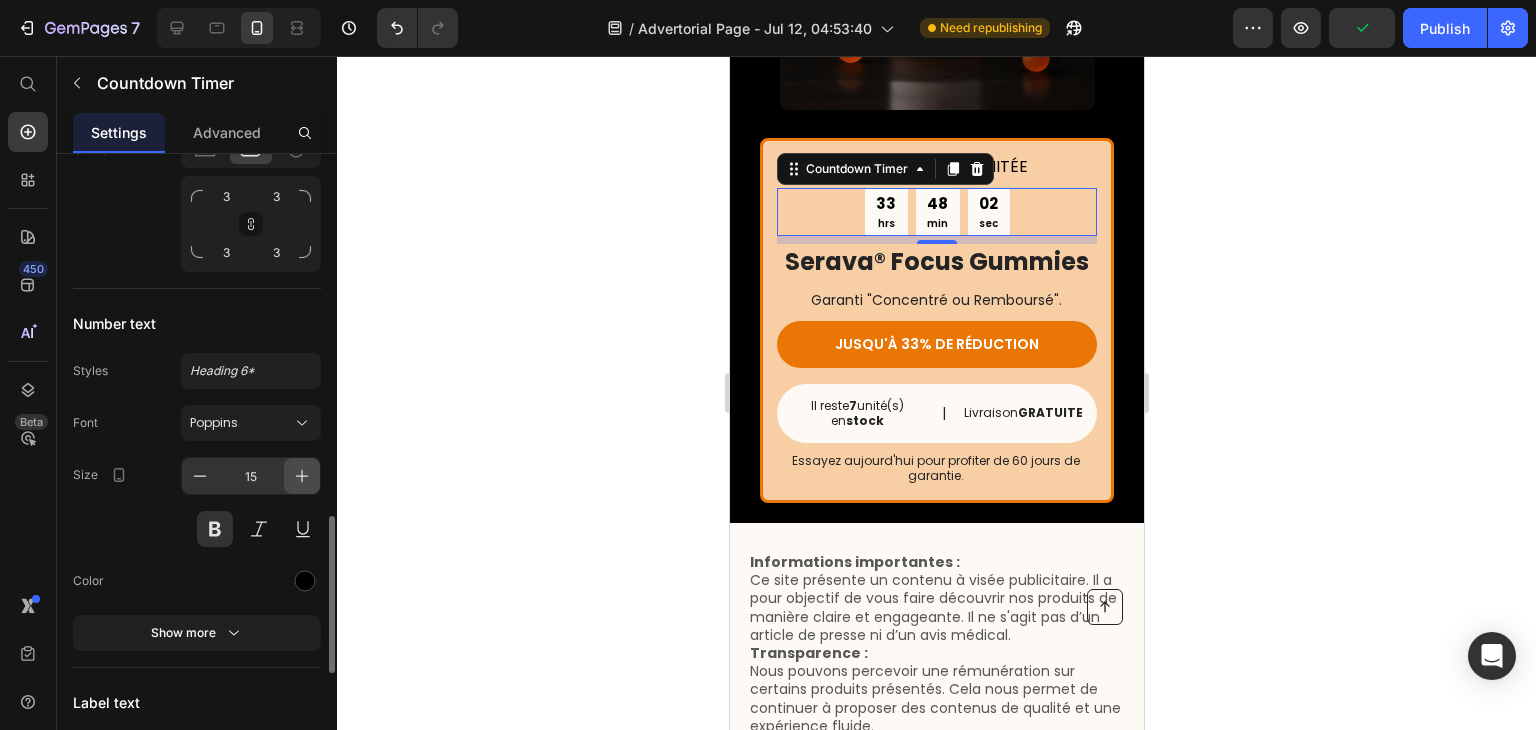 click 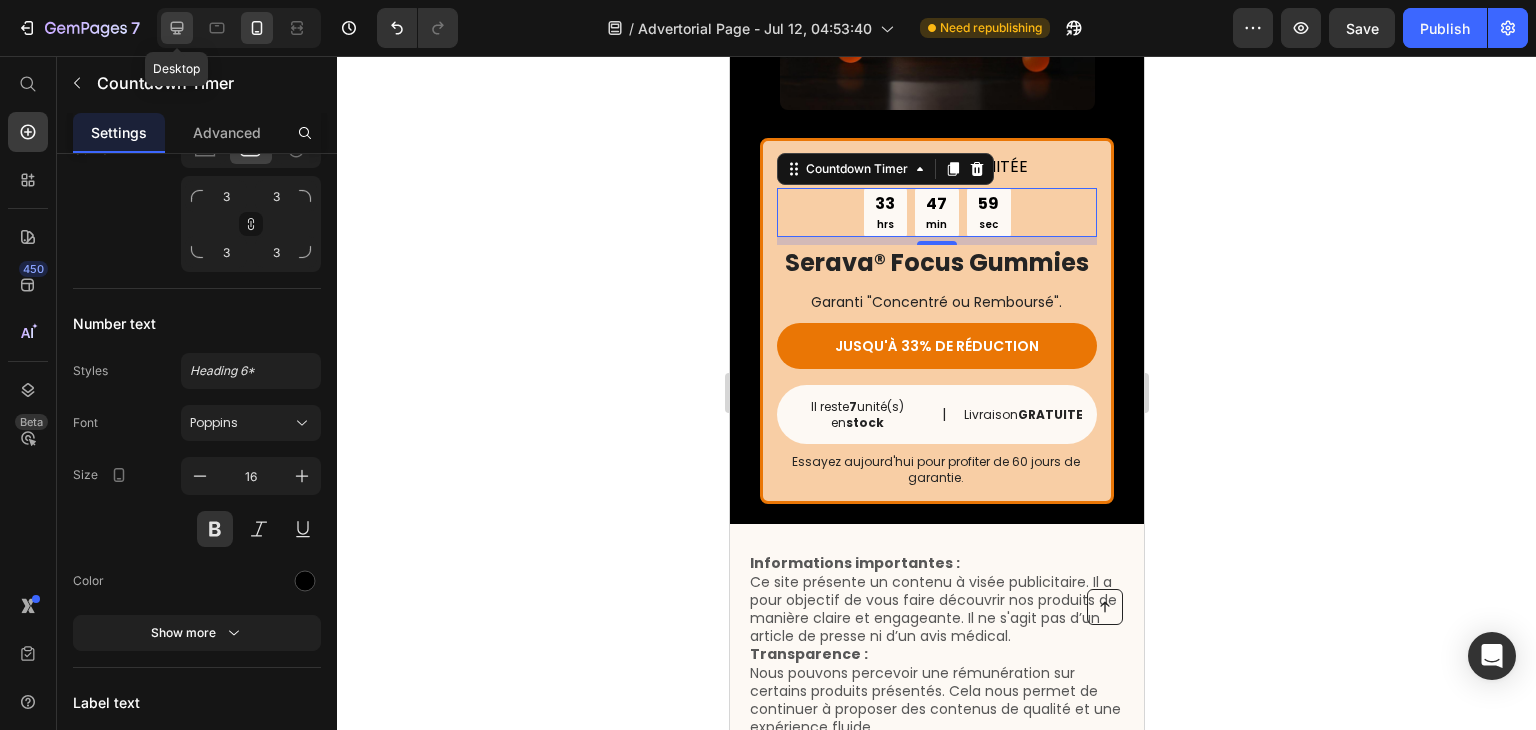 click 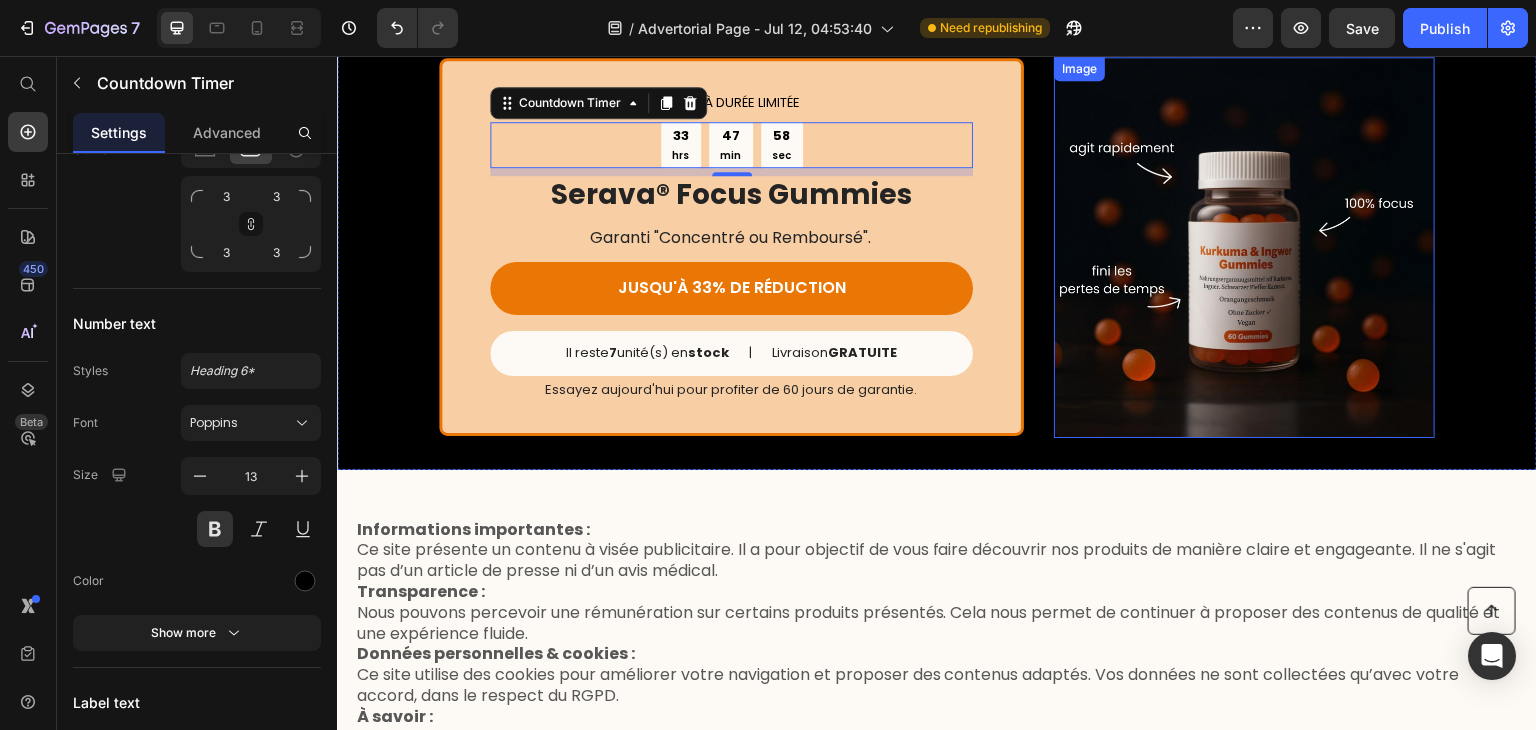 scroll, scrollTop: 5364, scrollLeft: 0, axis: vertical 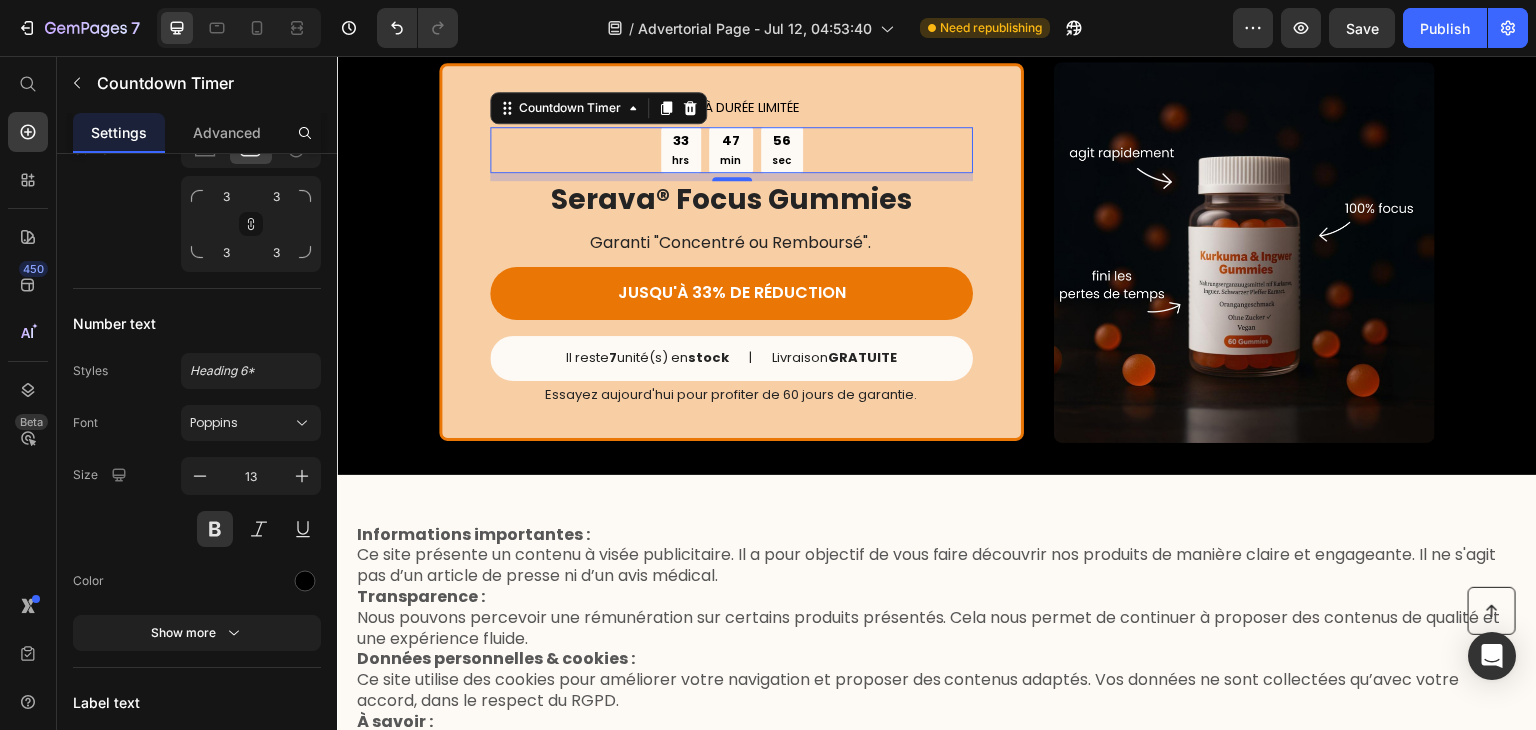 click on "33 hrs 47 min 56 sec" at bounding box center [731, 150] 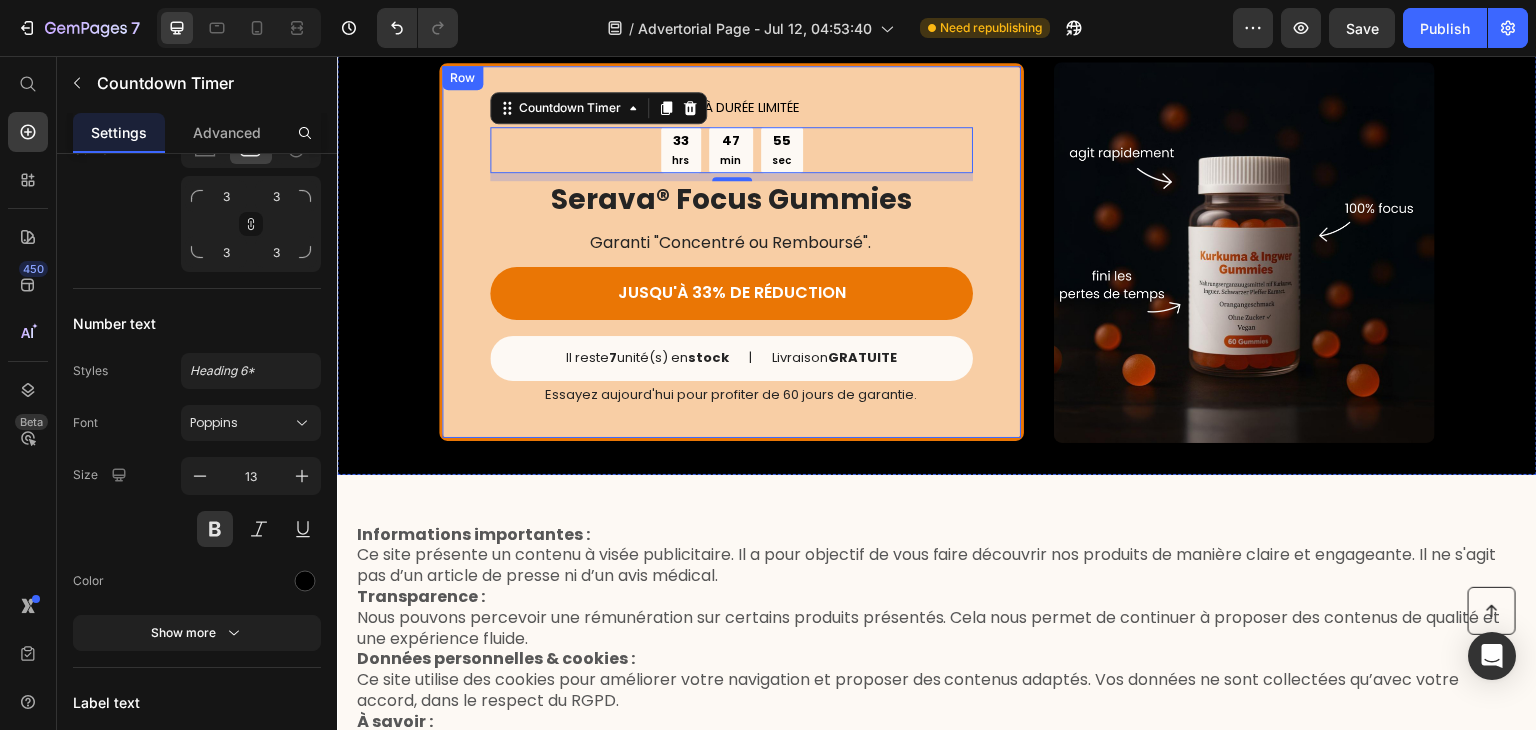 click on "OFFRE À DURÉE LIMITÉE Text Block 33 hrs 47 min 55 sec Countdown Timer   8 Serava® Focus Gummies Heading Garanti "Concentré ou Remboursé". Text Block JUSQU'À 33% DE RÉDUCTION Button Il reste  7  unité(s) en  stock Text Block | Text Block Livraison  GRATUITE Text Block Row Essayez aujourd'hui pour profiter de 60 jours de garantie. Text Block Row" at bounding box center [731, 252] 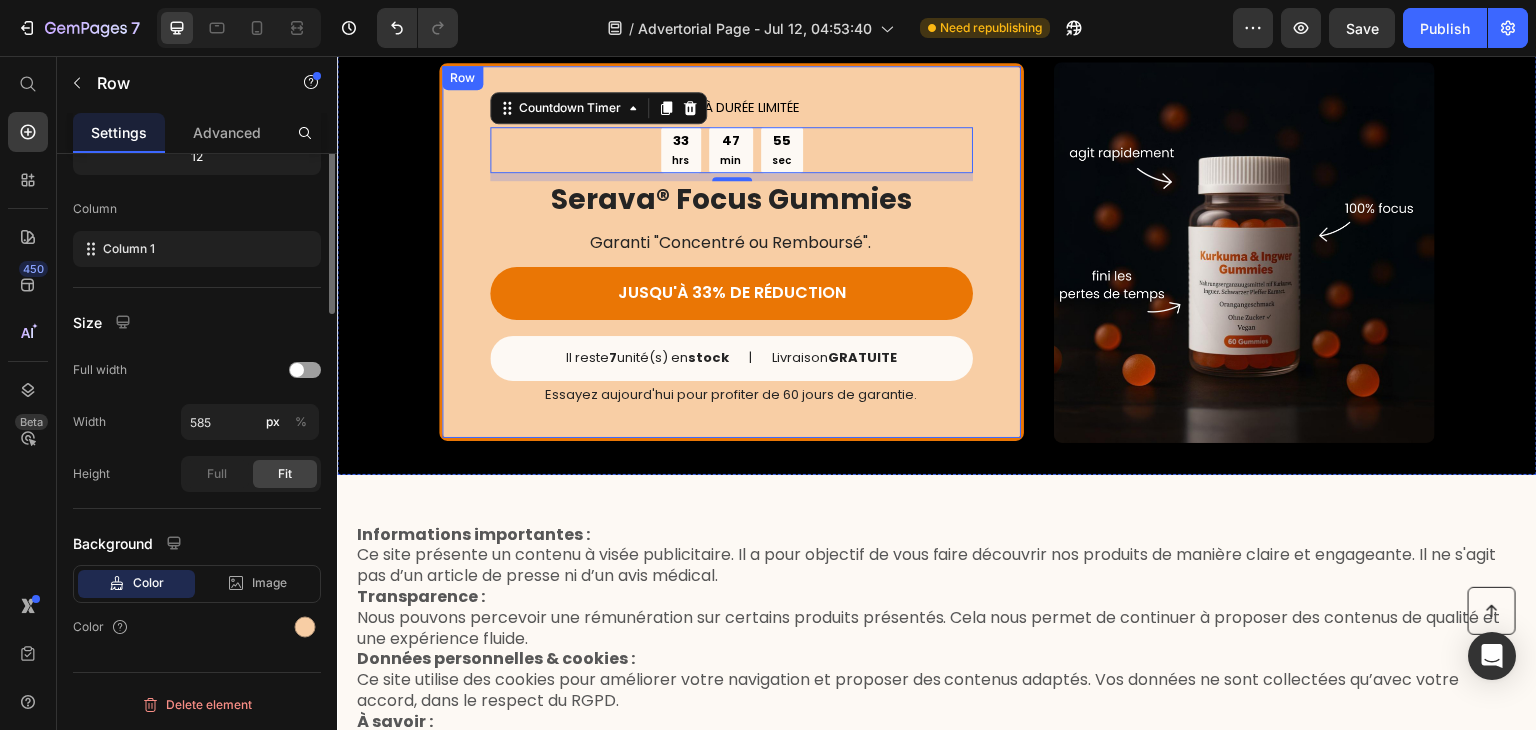 scroll, scrollTop: 0, scrollLeft: 0, axis: both 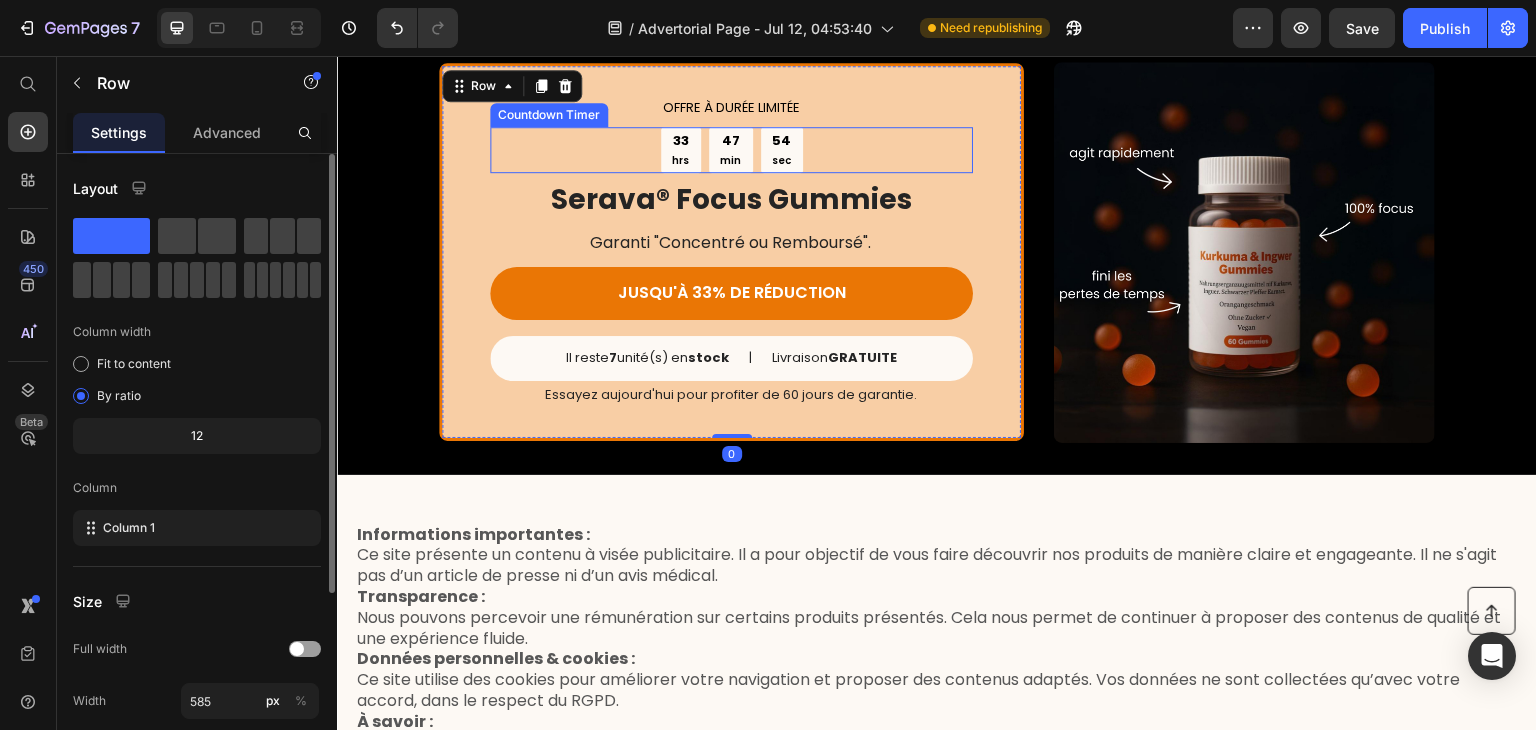 click on "33 hrs 47 min 54 sec" at bounding box center (731, 150) 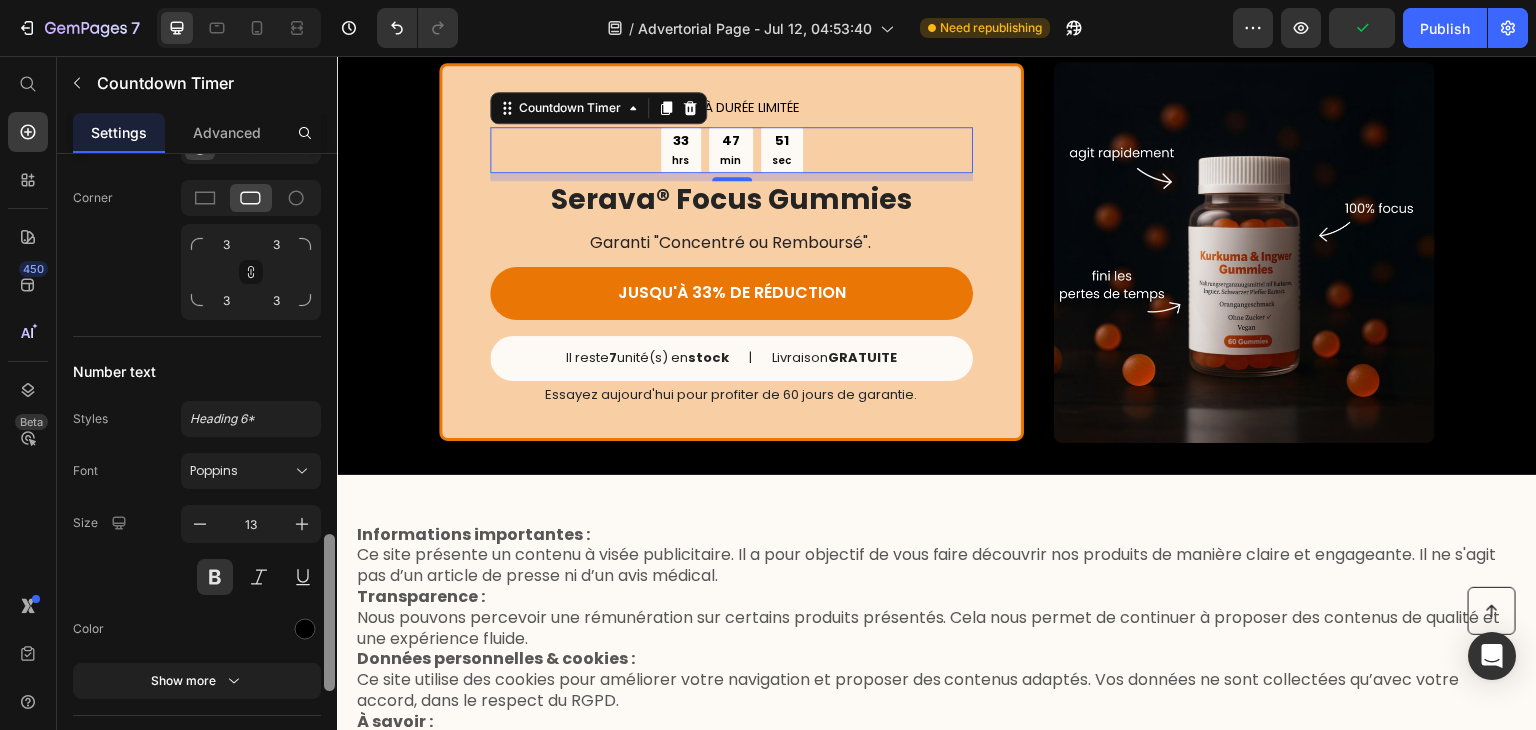 drag, startPoint x: 326, startPoint y: 305, endPoint x: 328, endPoint y: 664, distance: 359.00558 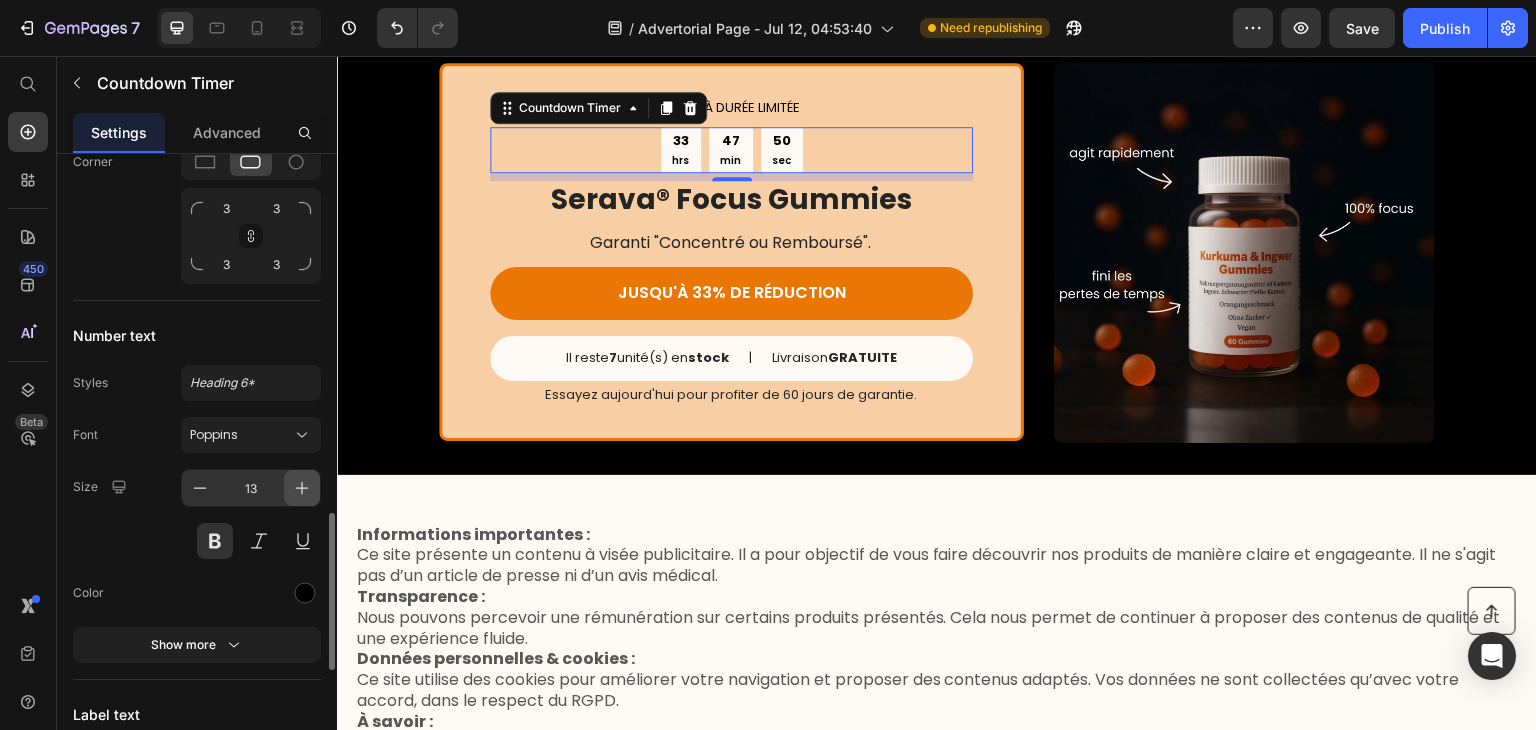 click at bounding box center [302, 488] 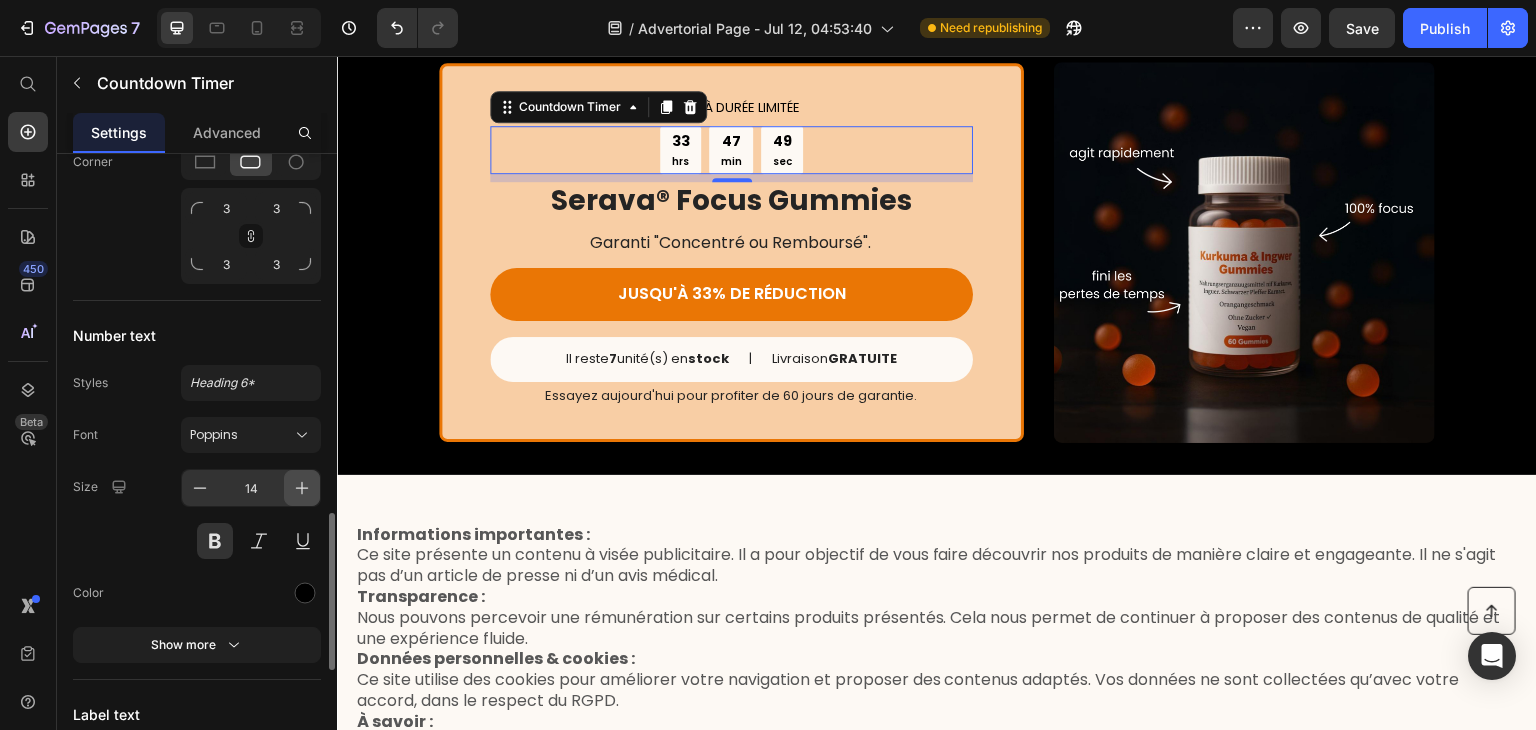 click at bounding box center [302, 488] 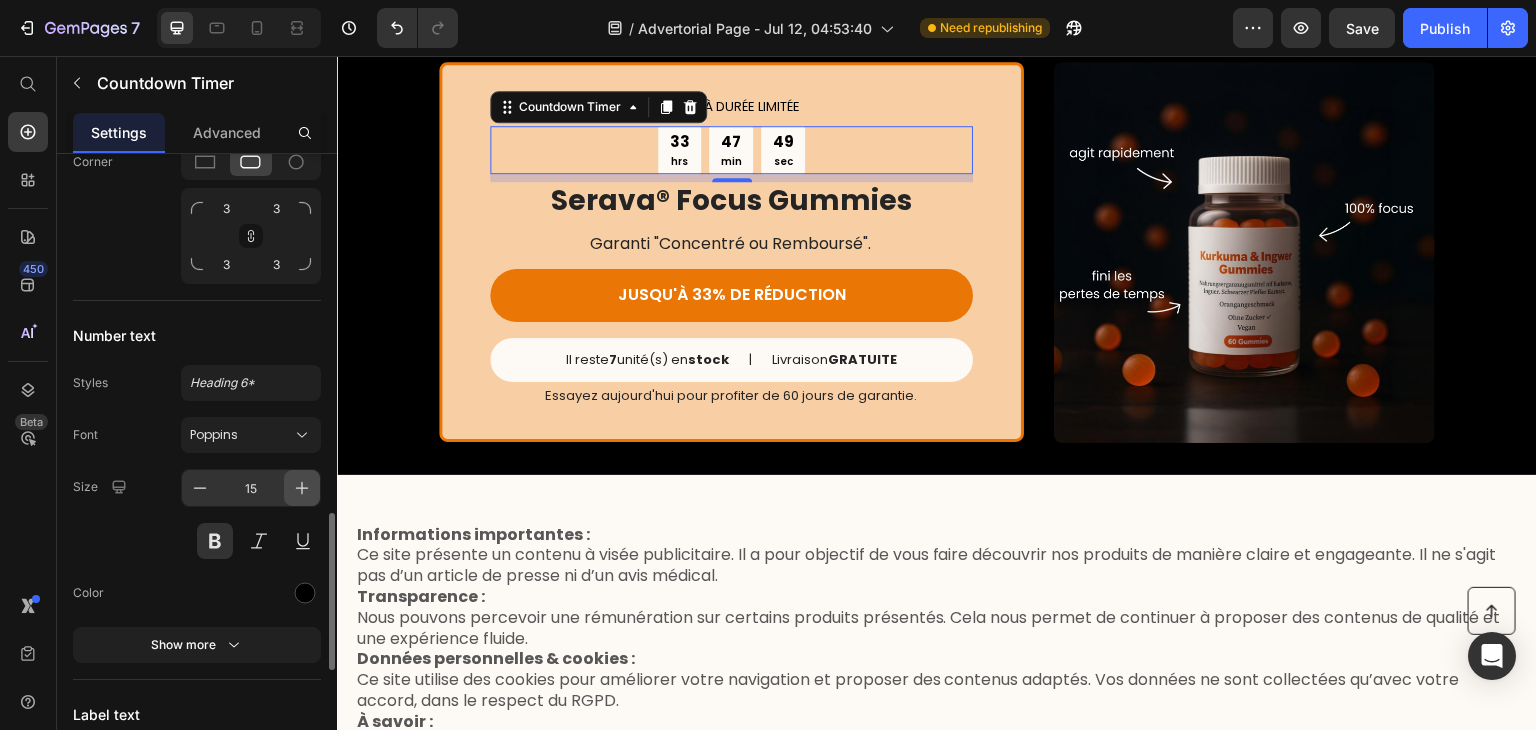 click at bounding box center (302, 488) 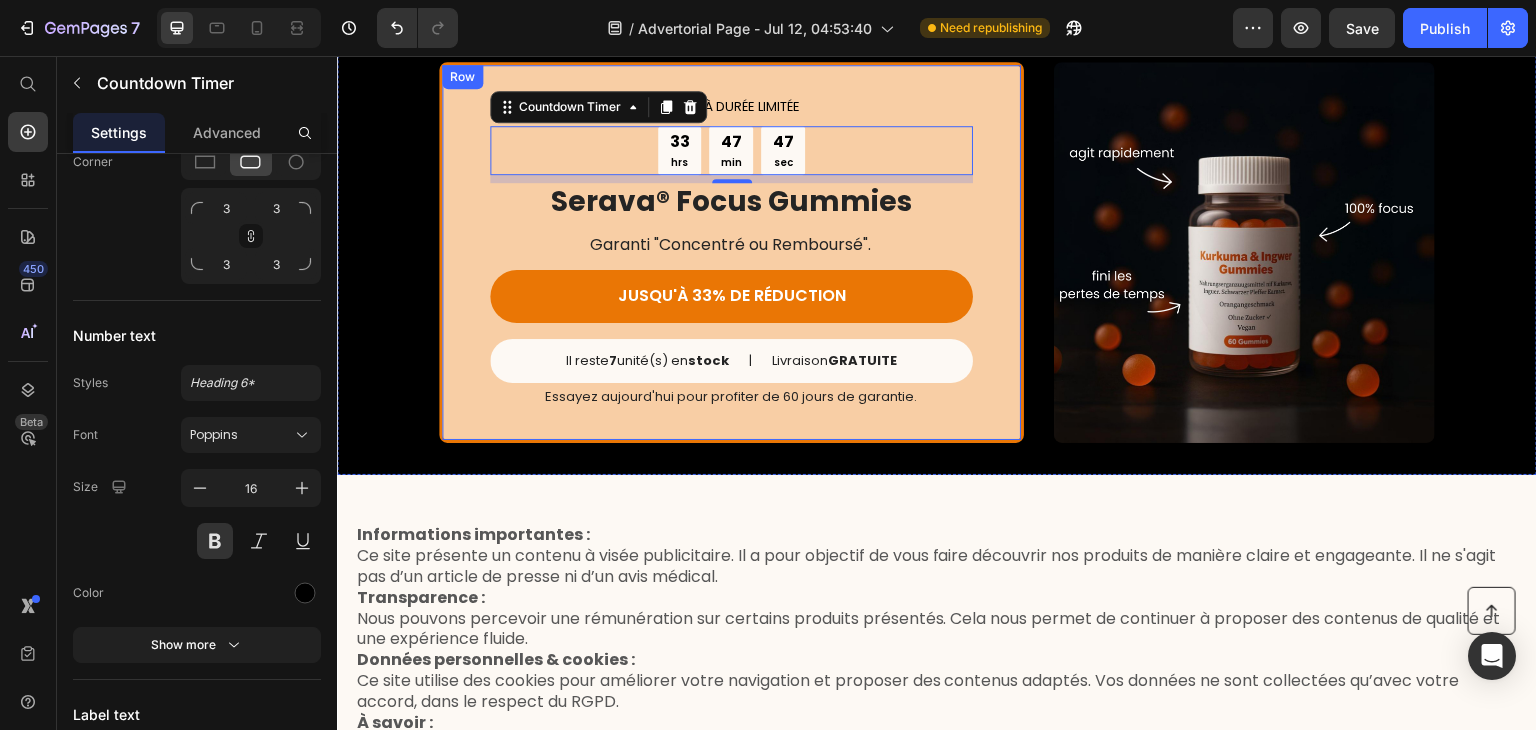 click on "OFFRE À DURÉE LIMITÉE Text Block 33 hrs 47 min 47 sec Countdown Timer   8 Serava® Focus Gummies Heading Garanti "Concentré ou Remboursé". Text Block JUSQU'À 33% DE RÉDUCTION Button Il reste  7  unité(s) en  stock Text Block | Text Block Livraison  GRATUITE Text Block Row Essayez aujourd'hui pour profiter de 60 jours de garantie. Text Block Row" at bounding box center [731, 253] 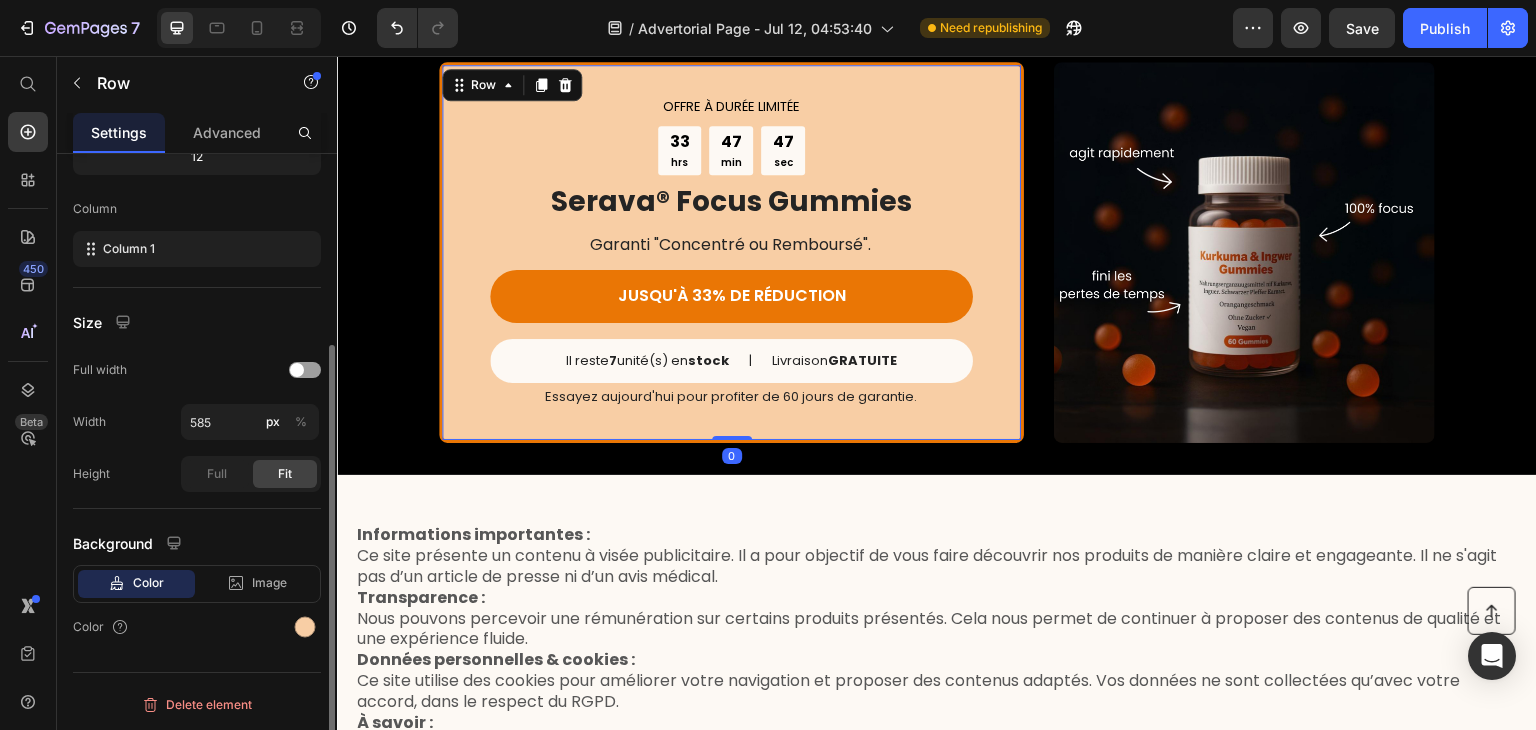 scroll, scrollTop: 0, scrollLeft: 0, axis: both 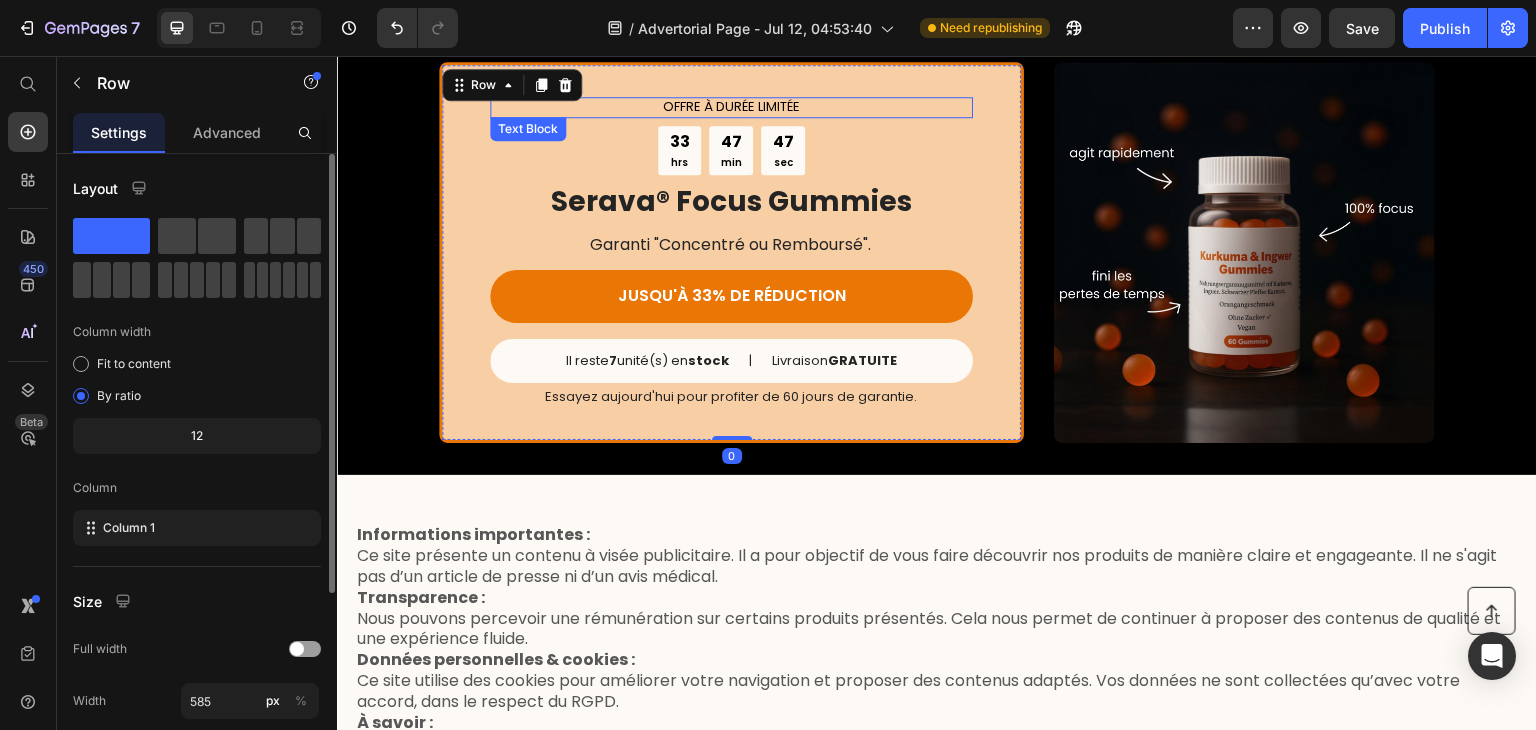 click on "OFFRE À DURÉE LIMITÉE" at bounding box center (731, 107) 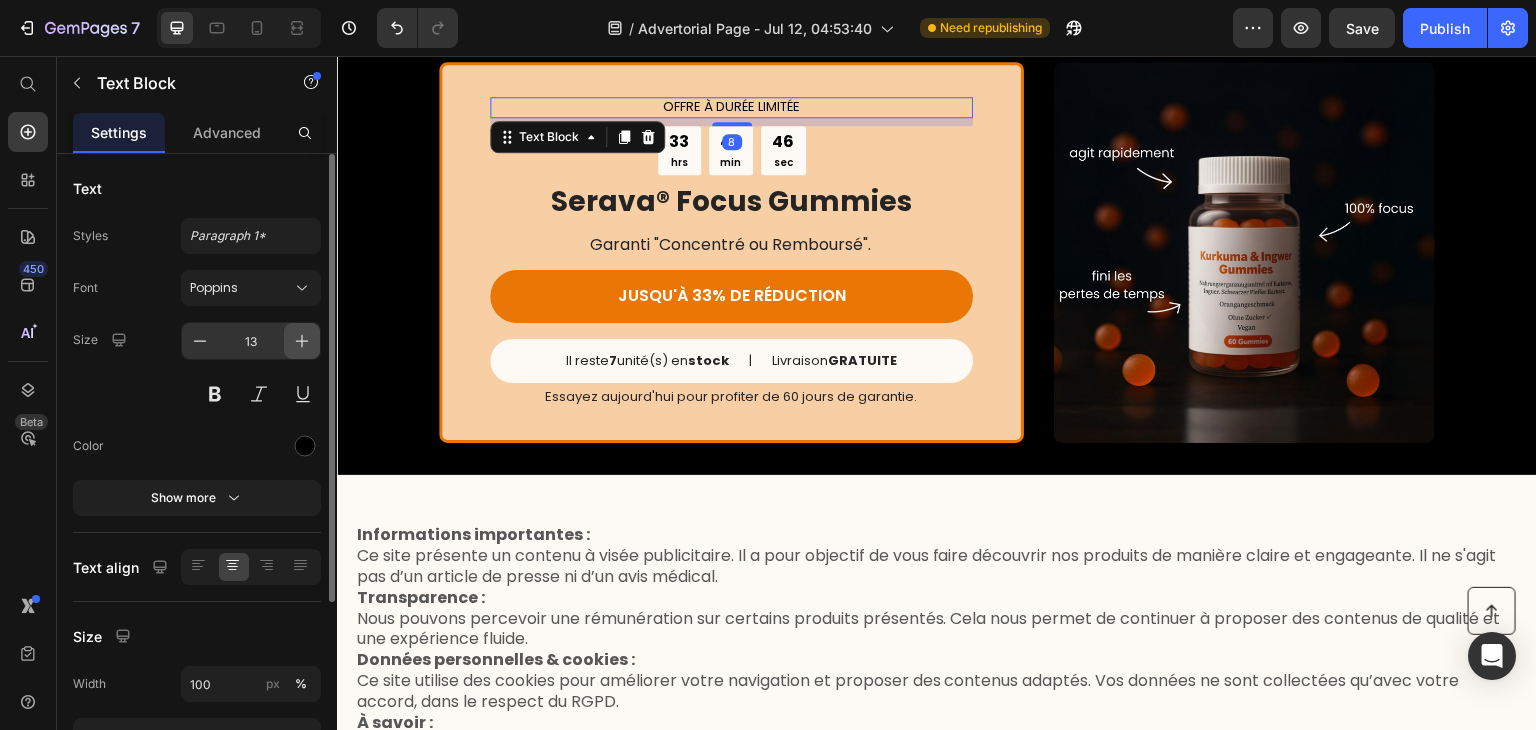 click 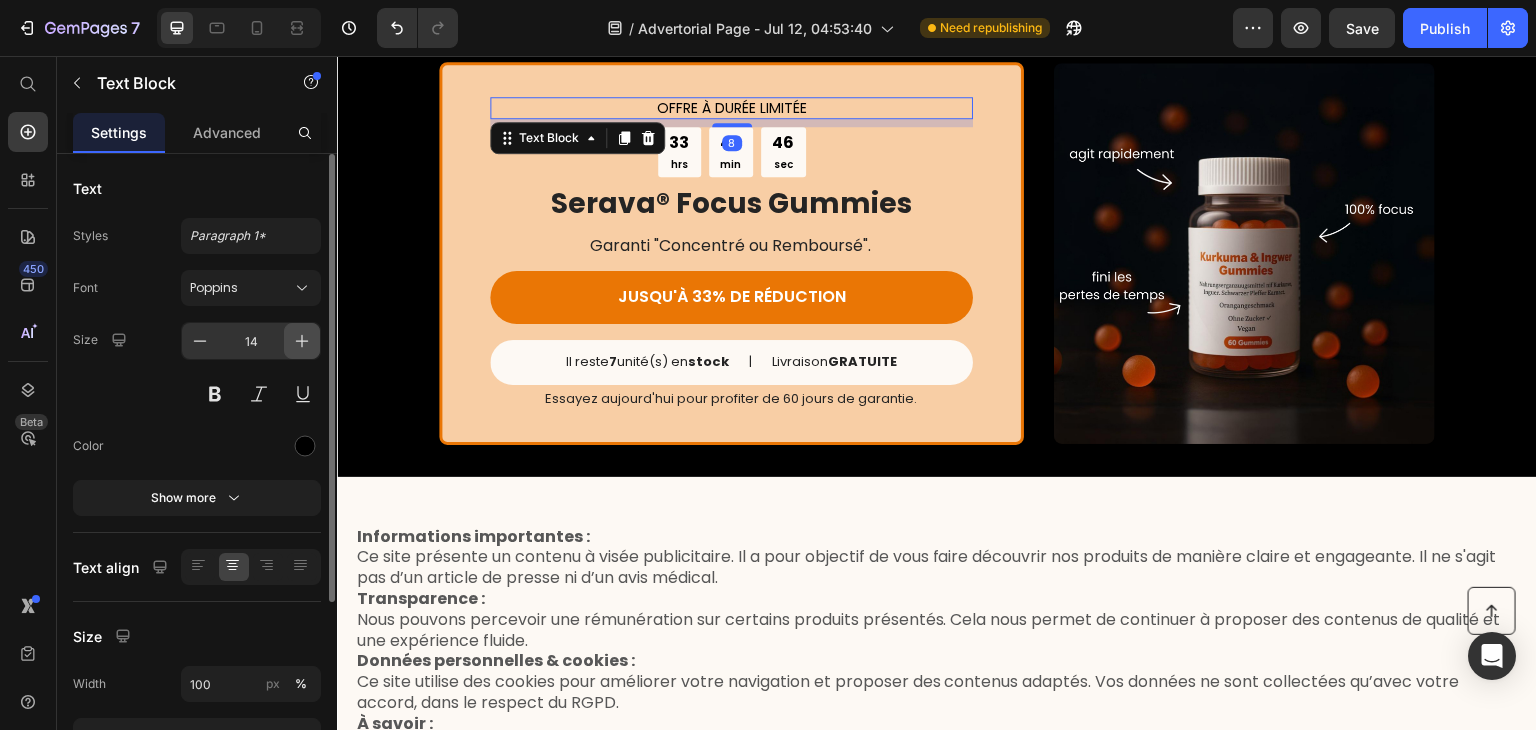 click 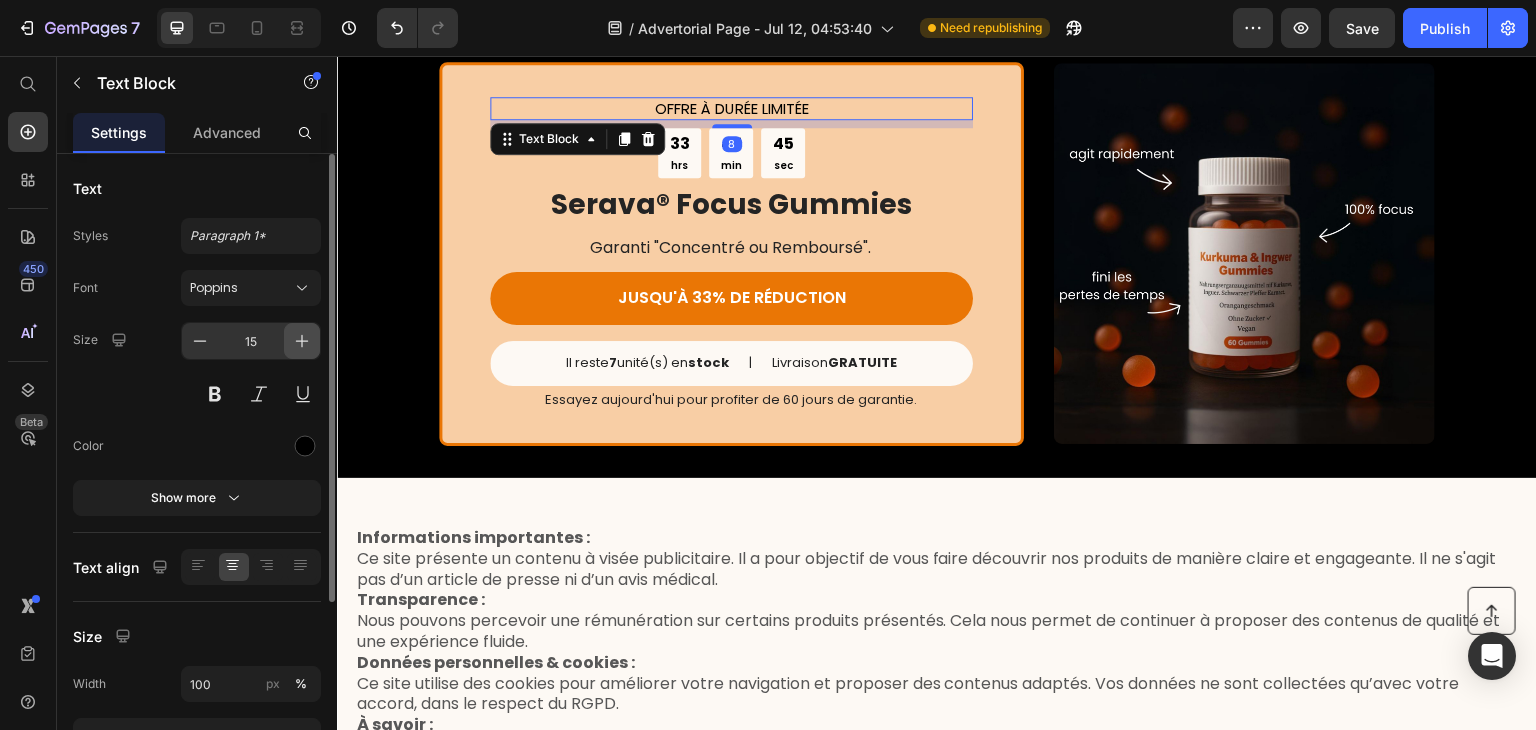 click 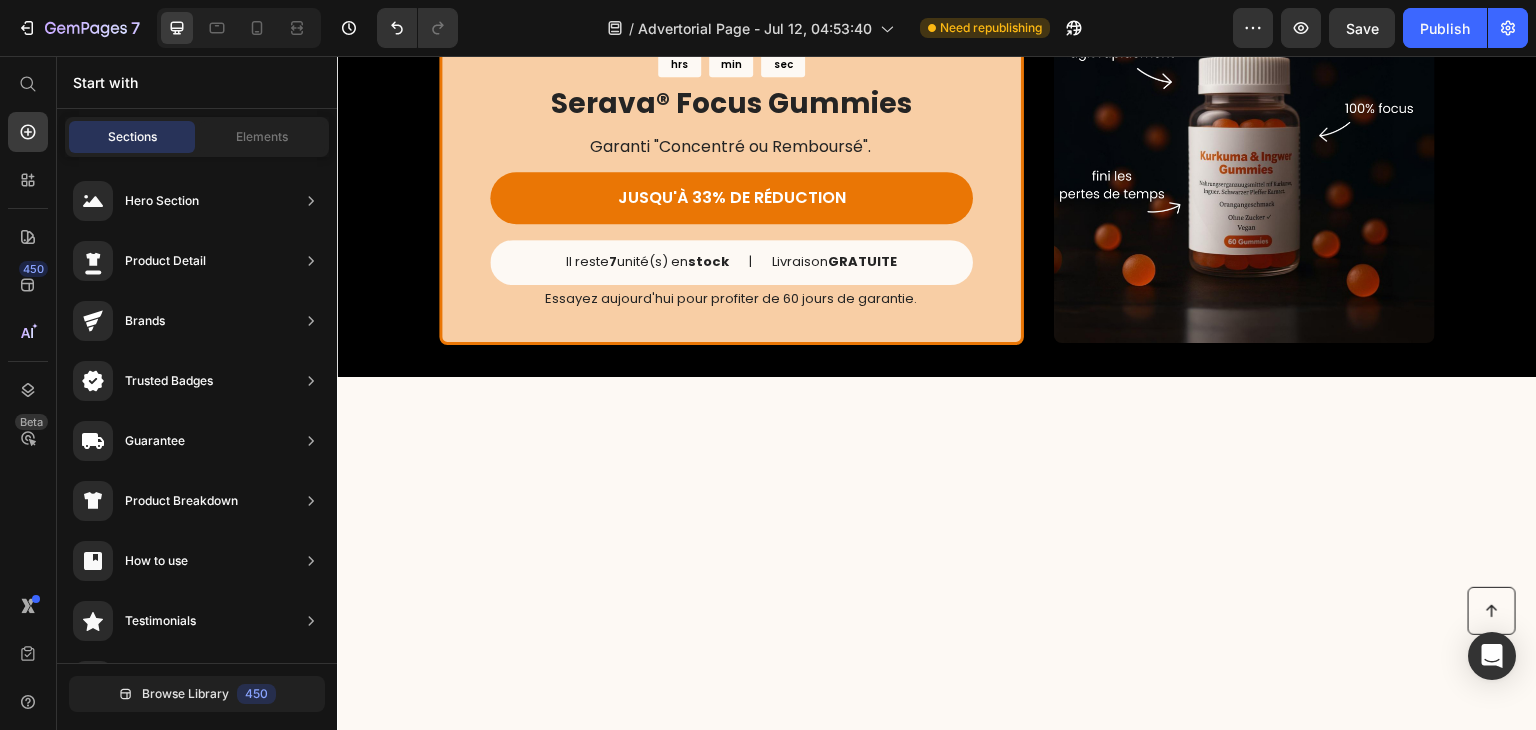scroll, scrollTop: 2412, scrollLeft: 0, axis: vertical 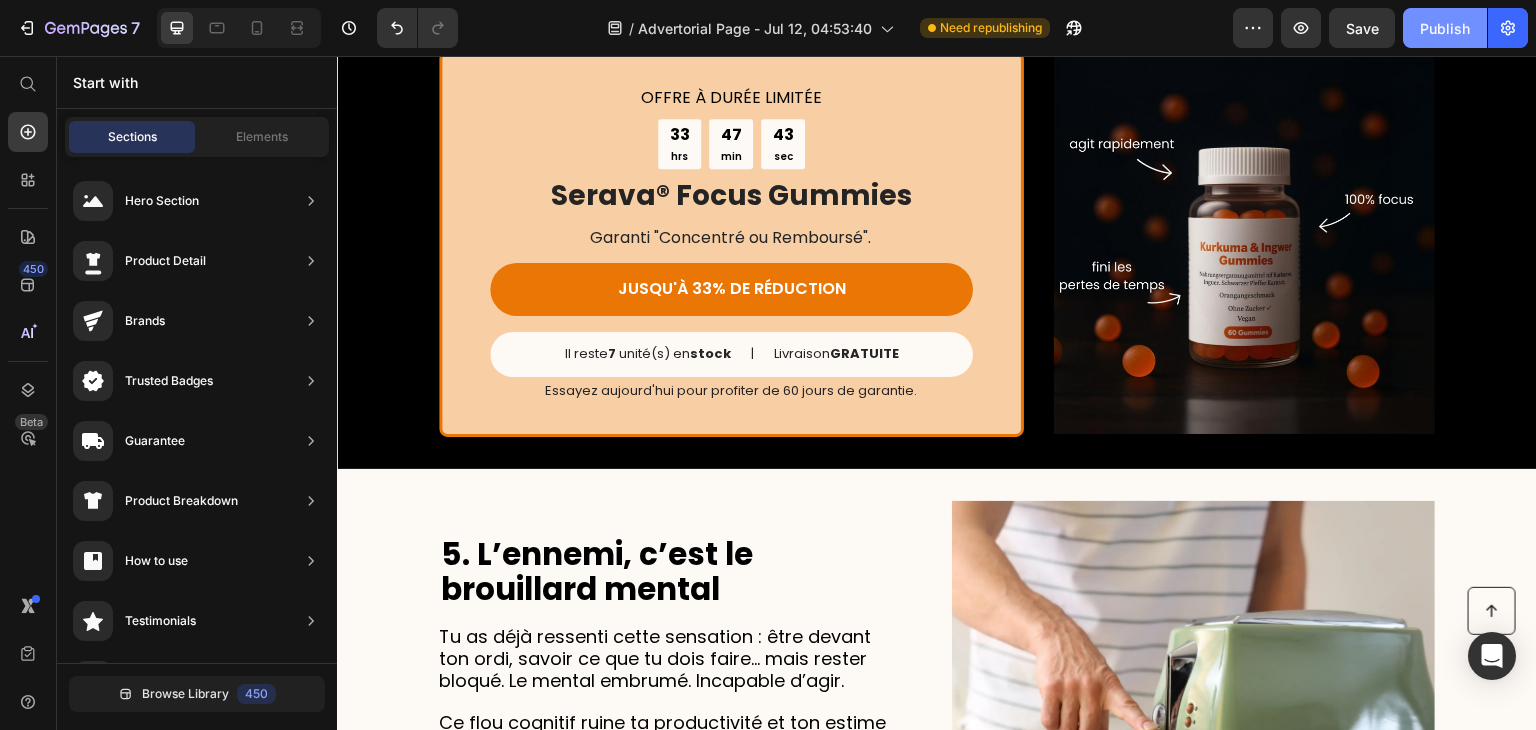 click on "Publish" 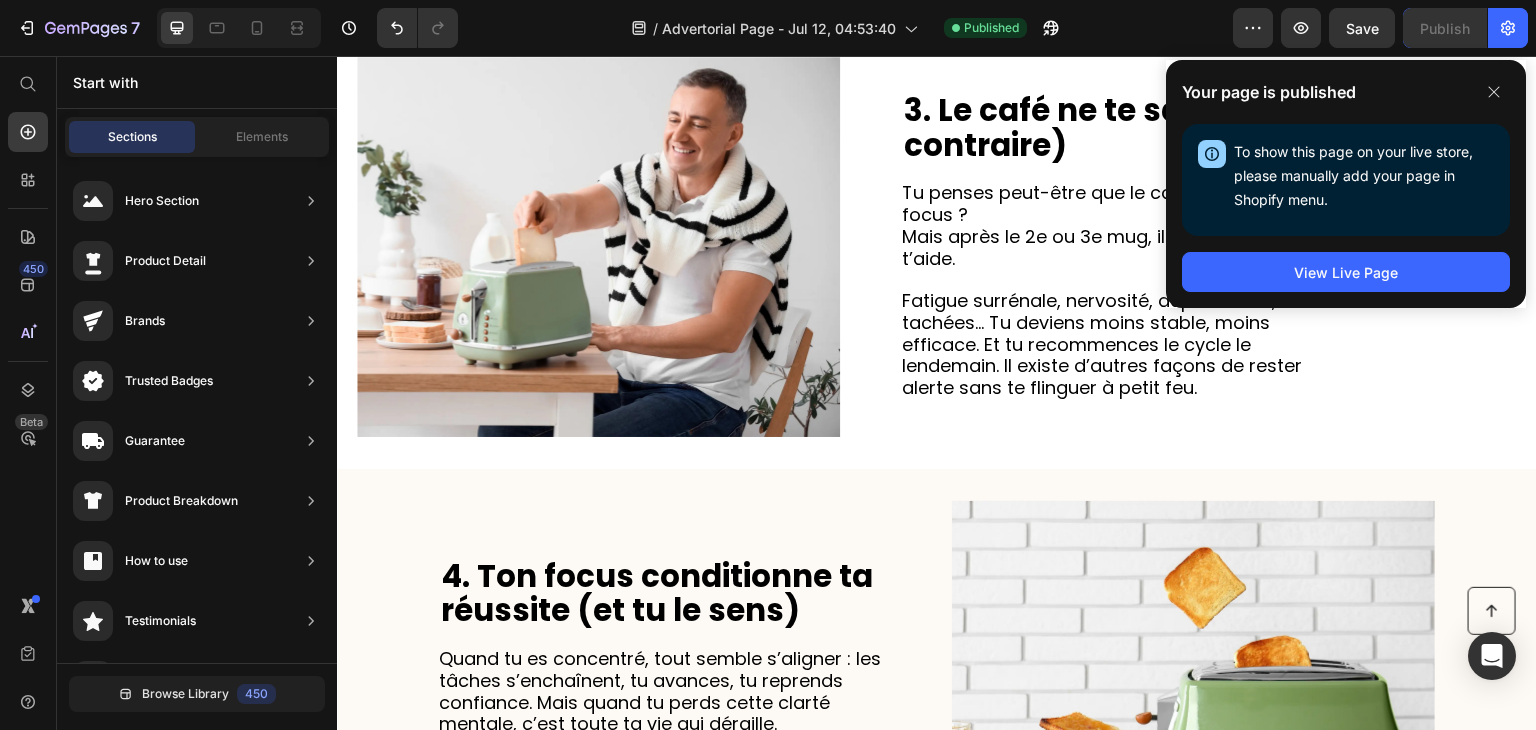 scroll, scrollTop: 1539, scrollLeft: 0, axis: vertical 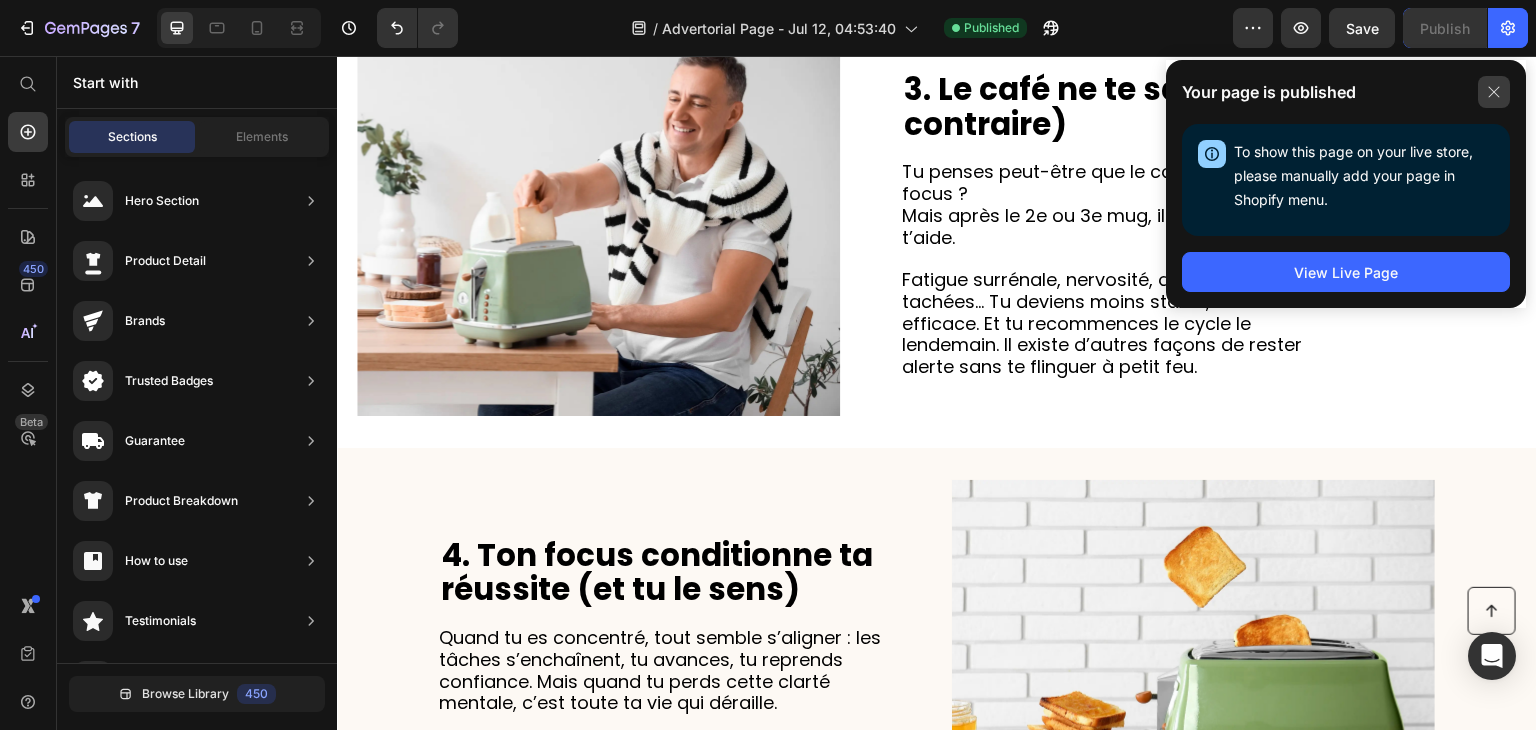 click 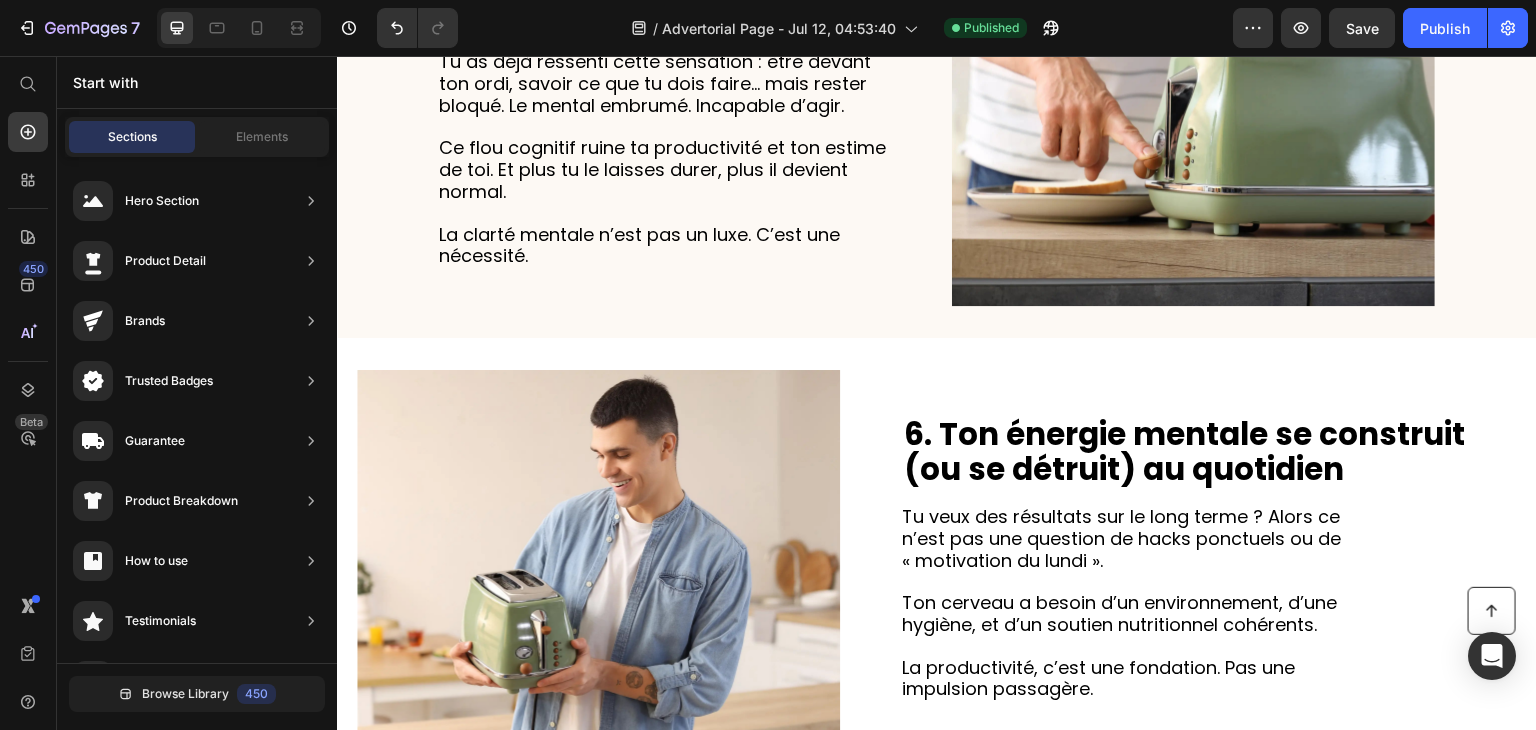 scroll, scrollTop: 2803, scrollLeft: 0, axis: vertical 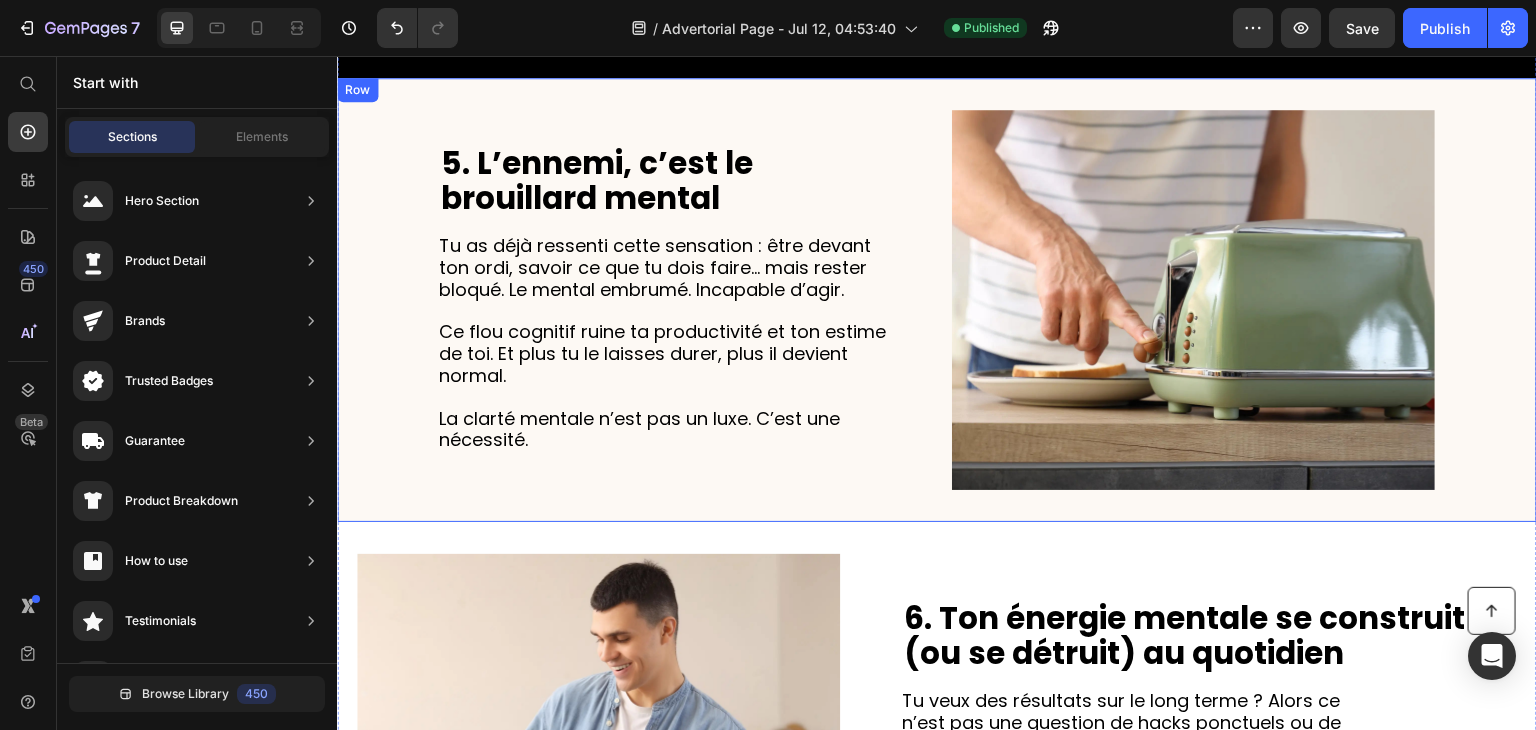 click on "5. L’ennemi, c’est le brouillard mental Heading Tu as déjà ressenti cette sensation : être devant ton ordi, savoir ce que tu dois faire… mais rester bloqué. Le mental embrumé. Incapable d’agir.   Ce flou cognitif ruine ta productivité et ton estime de toi. Et plus tu le laisses durer, plus il devient normal.   La clarté mentale n’est pas un luxe. C’est une nécessité. Text Block Image Row" at bounding box center (937, 300) 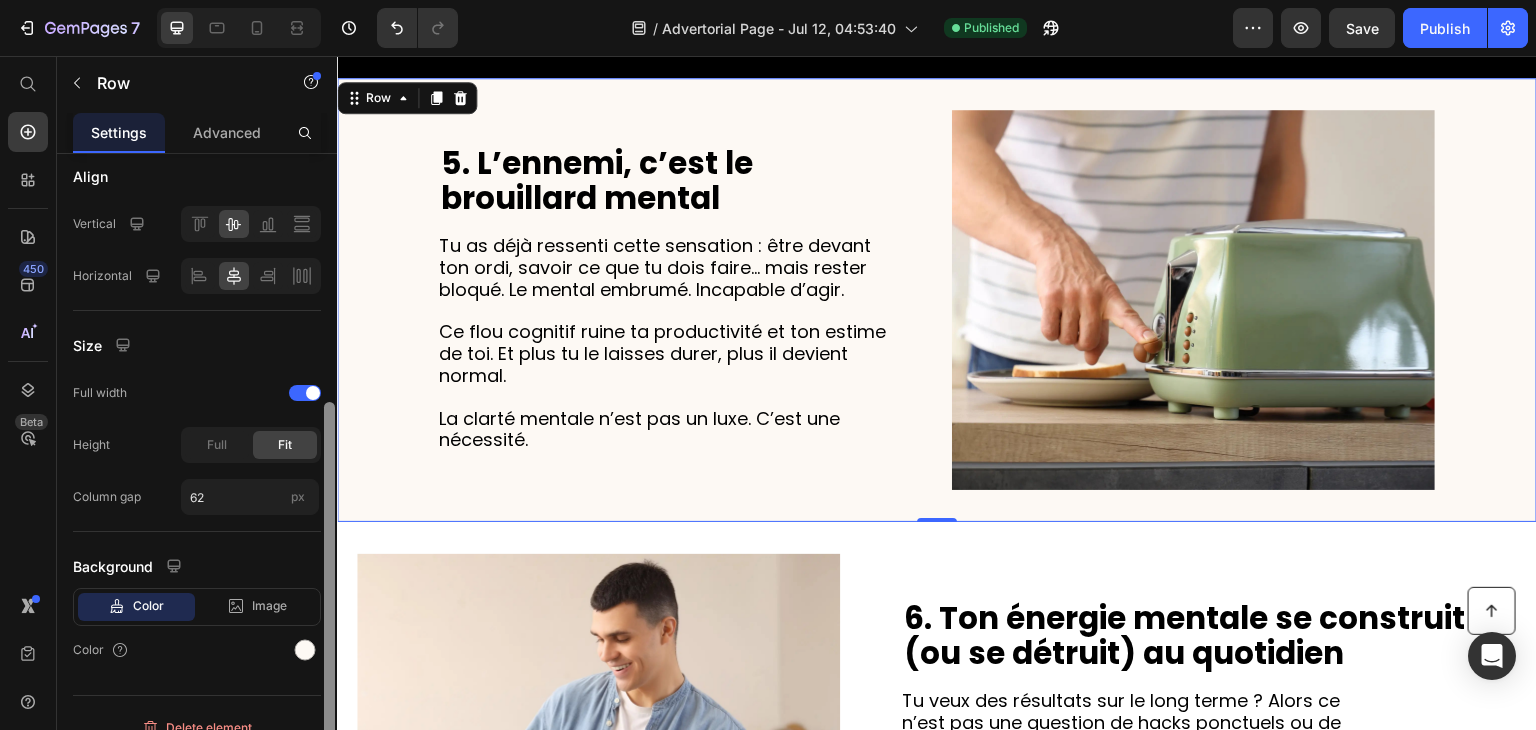 scroll, scrollTop: 442, scrollLeft: 0, axis: vertical 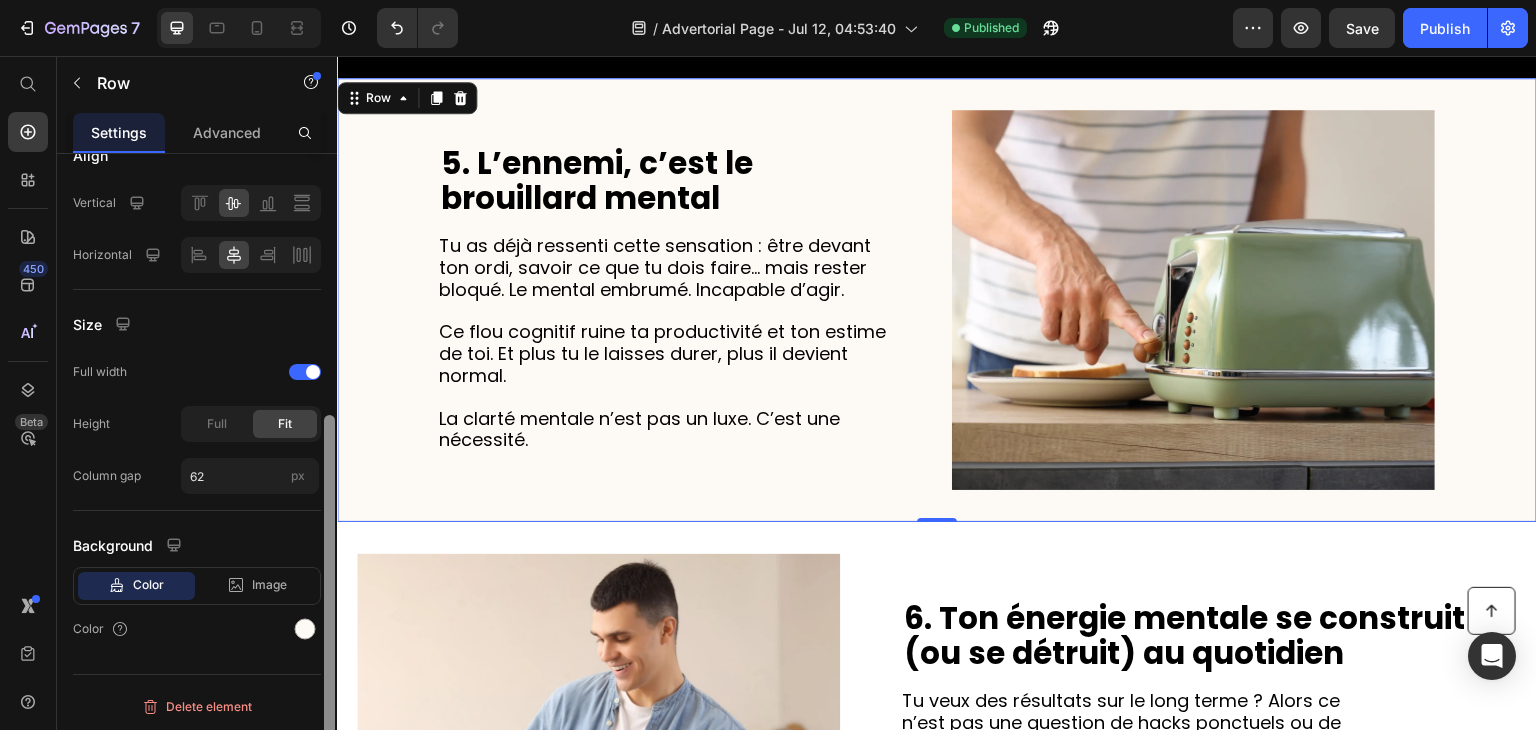 drag, startPoint x: 331, startPoint y: 349, endPoint x: 328, endPoint y: 645, distance: 296.0152 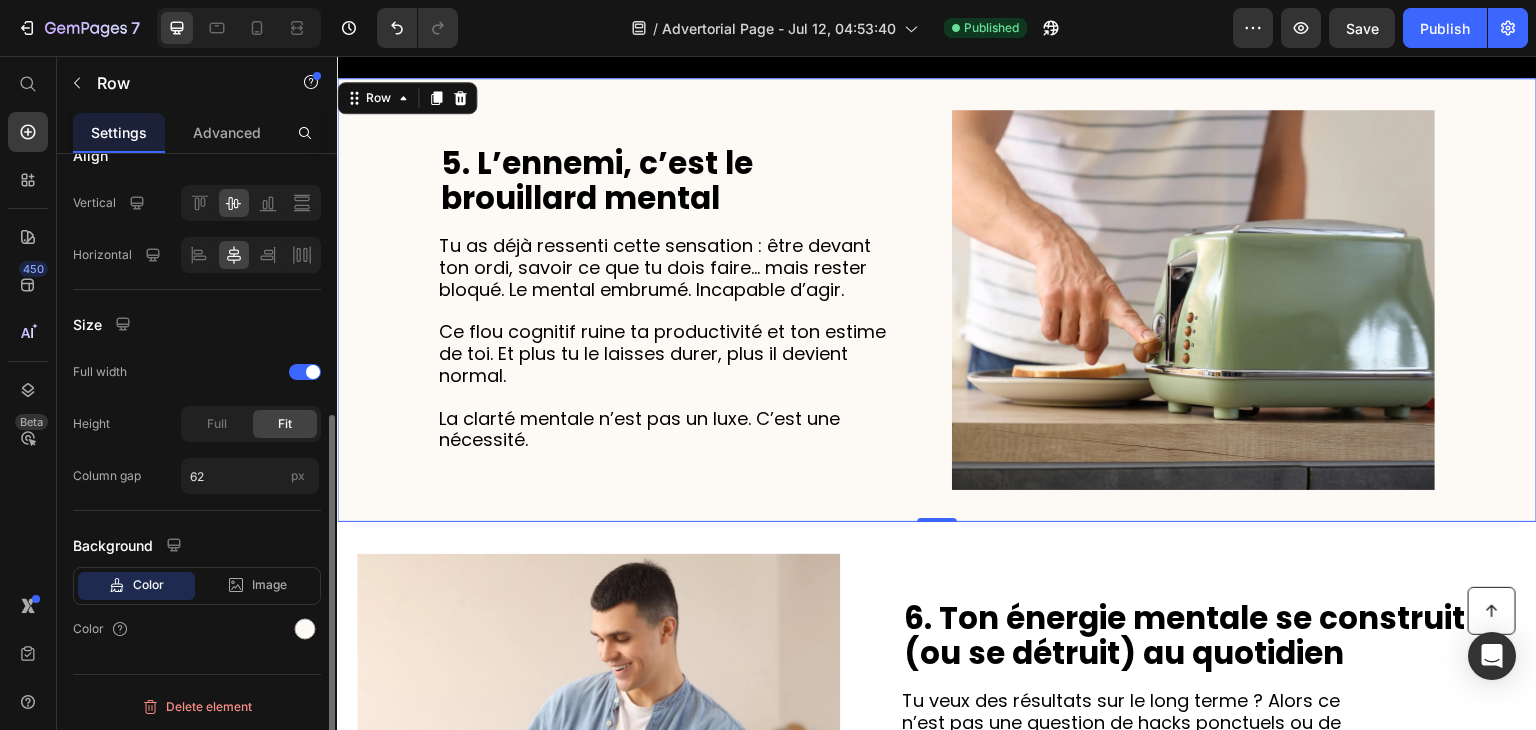 click on "Color" at bounding box center [148, 585] 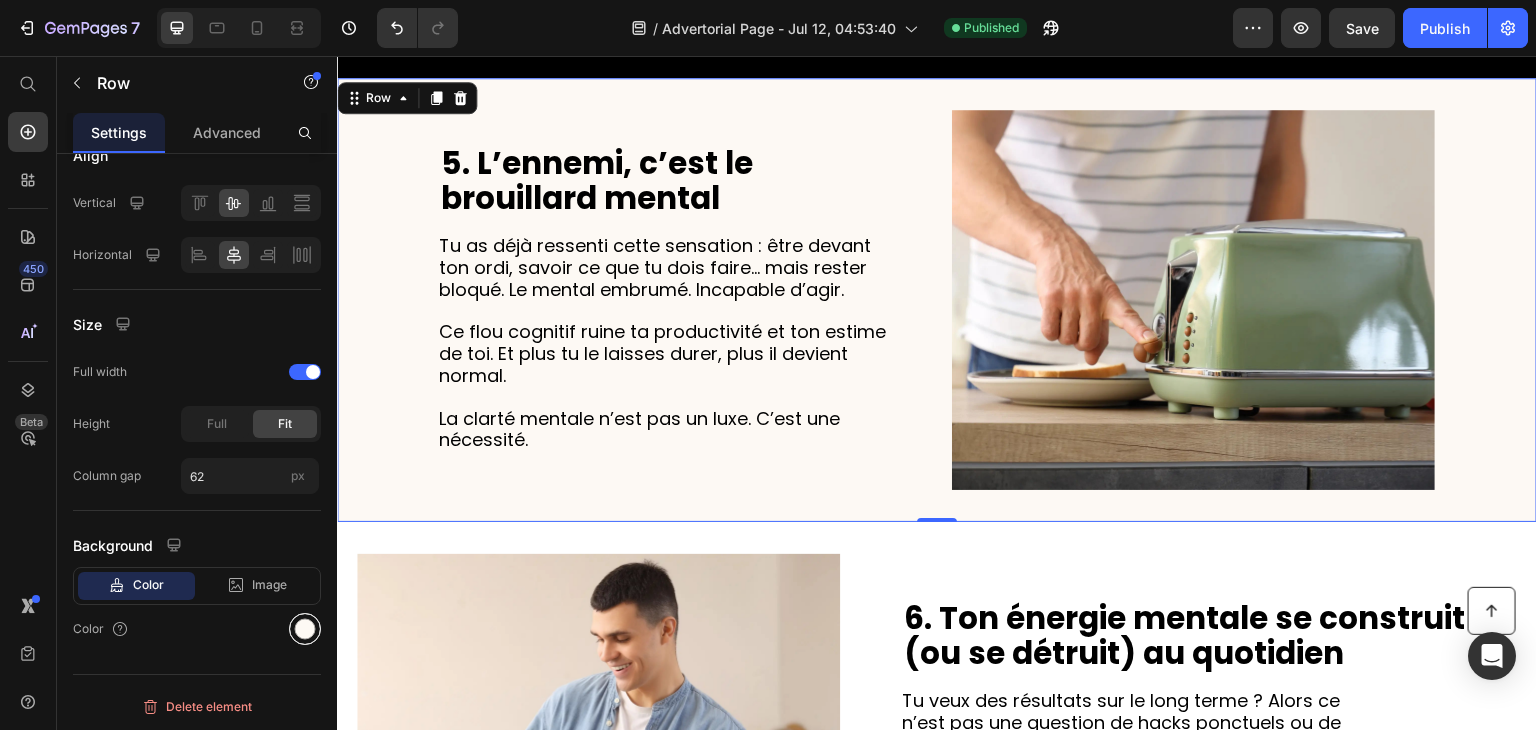 click at bounding box center [305, 629] 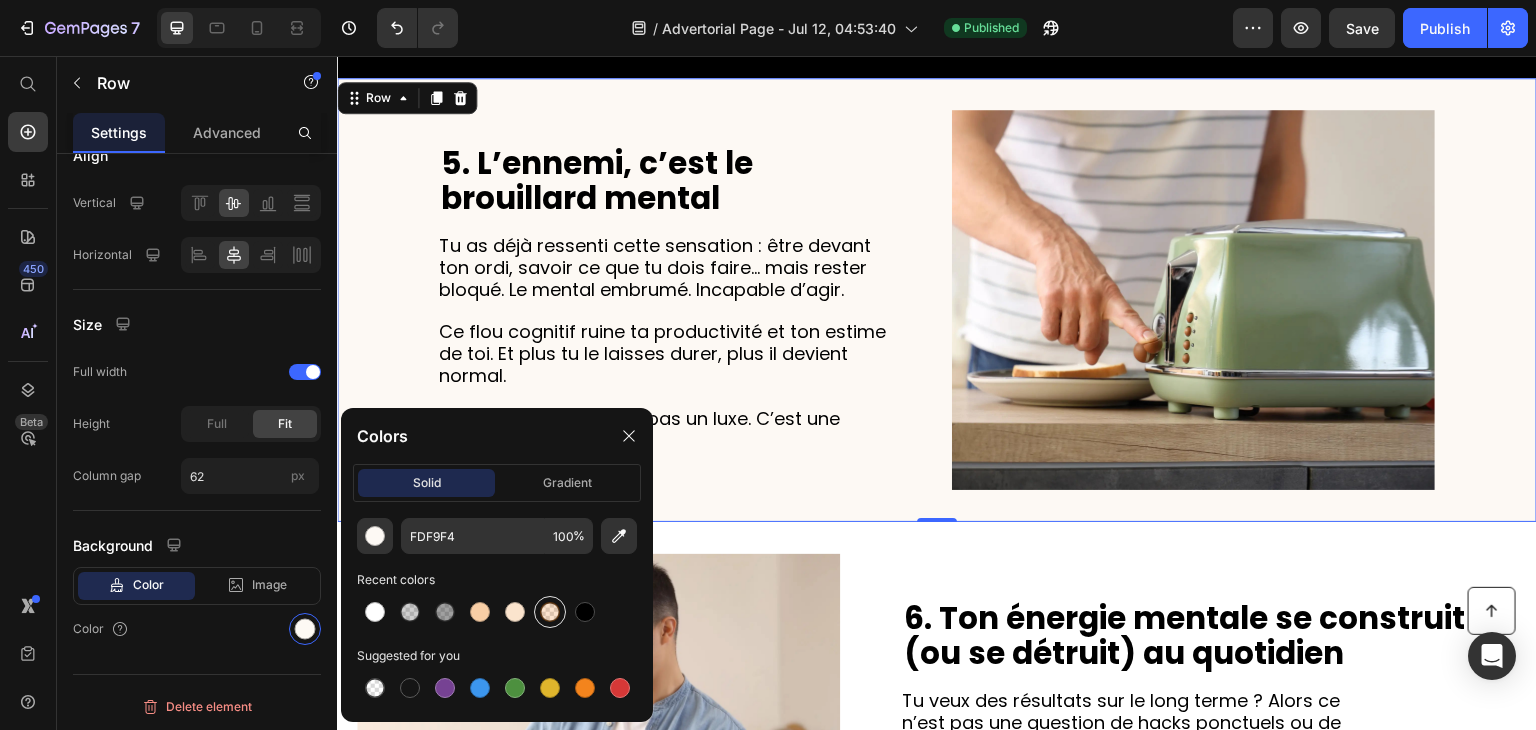 click at bounding box center [550, 612] 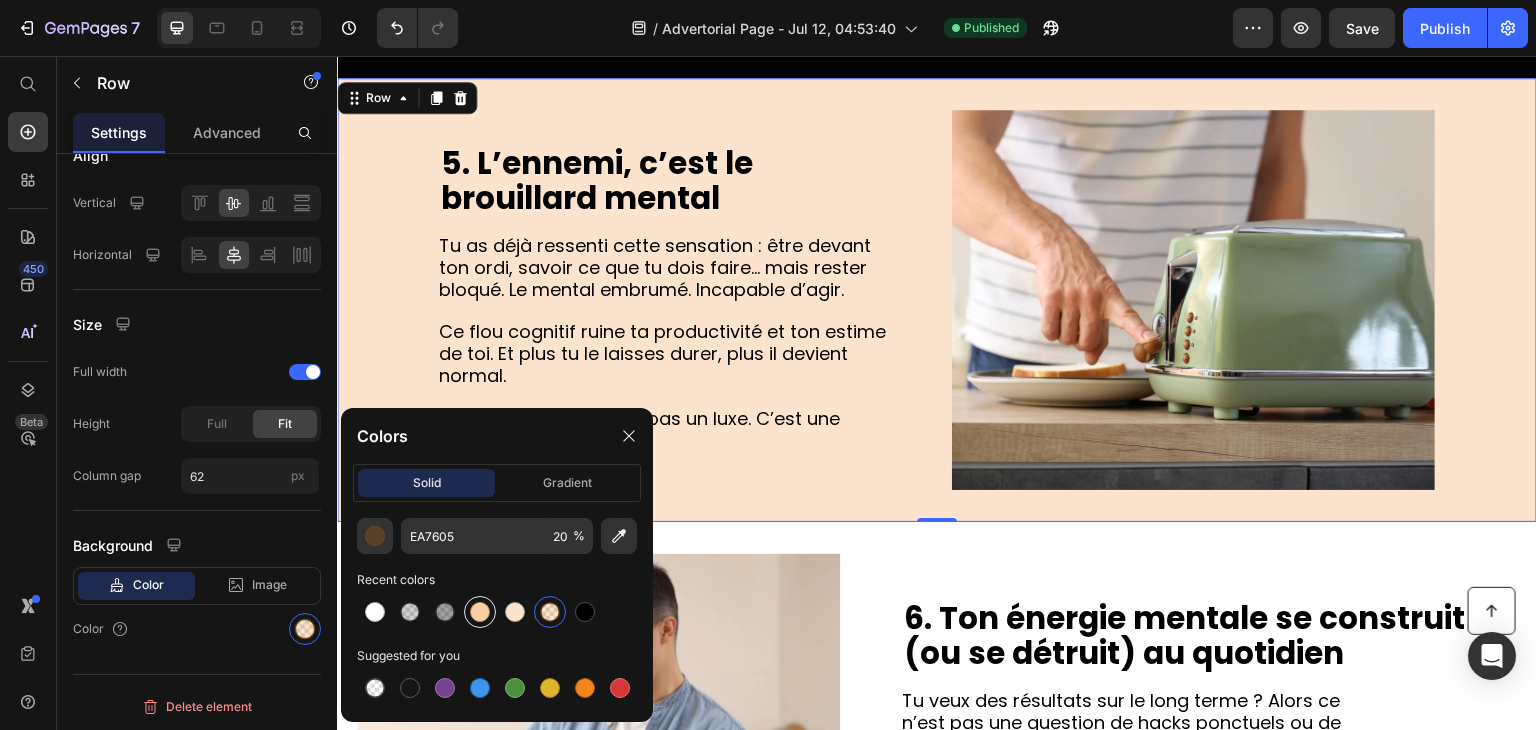 click at bounding box center (480, 612) 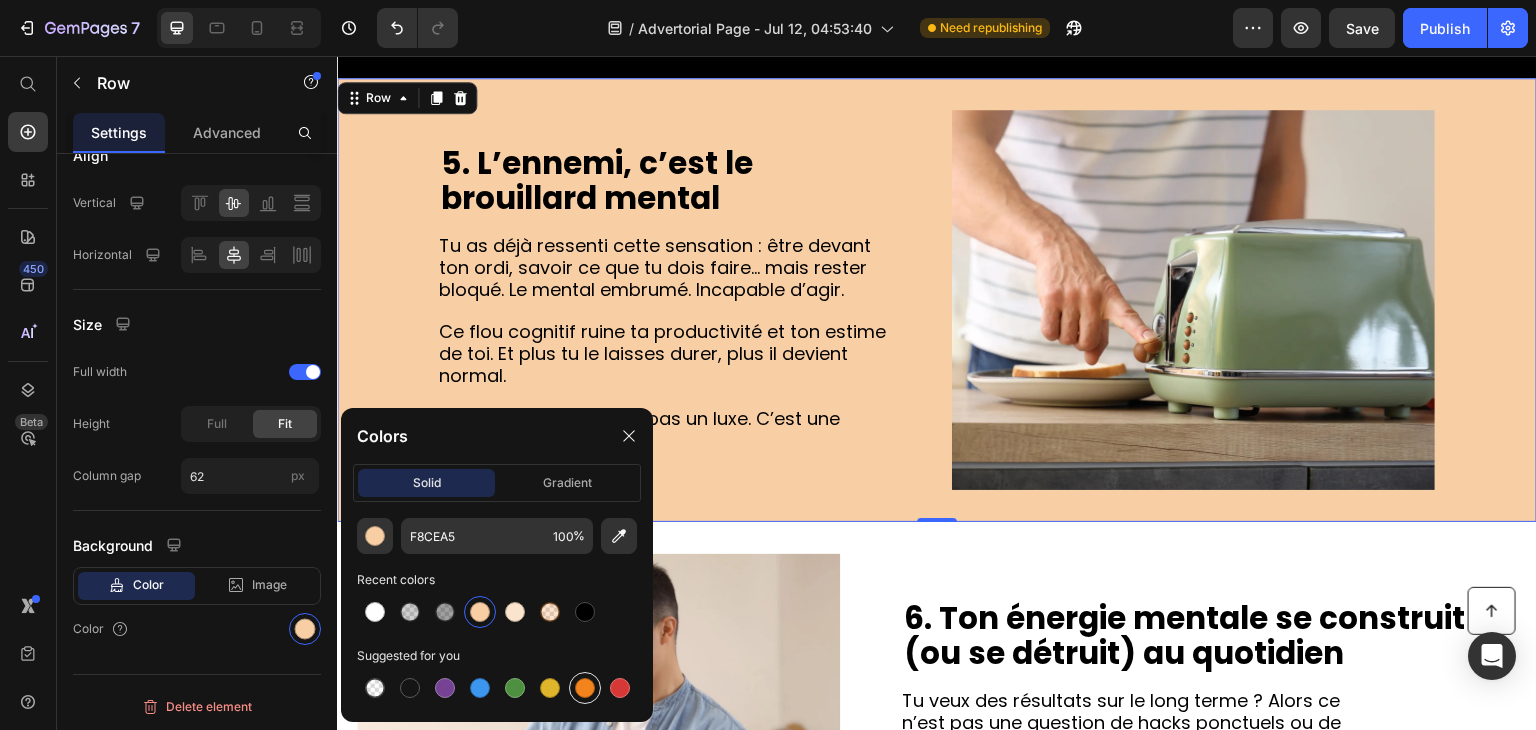 click at bounding box center (585, 688) 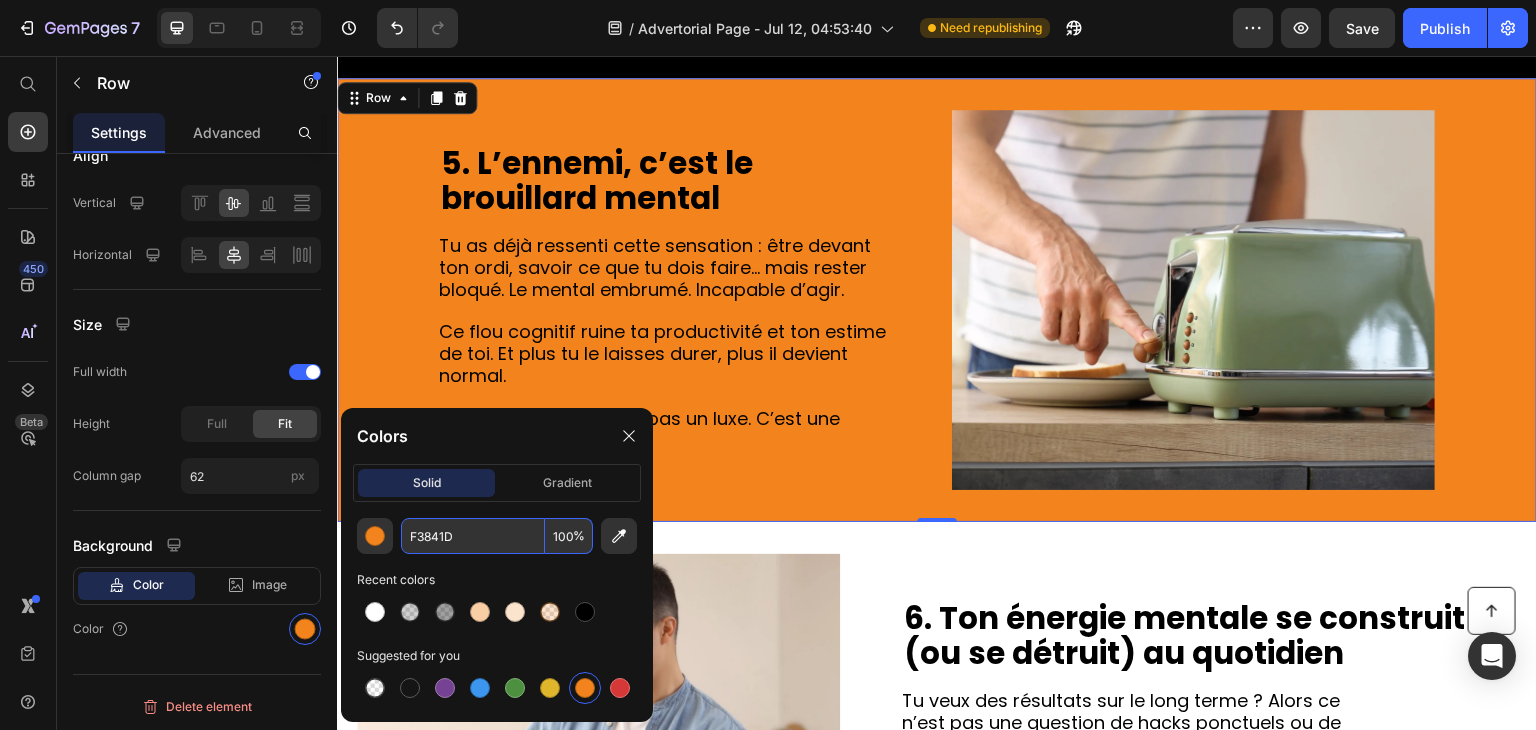 click on "F3841D" at bounding box center (473, 536) 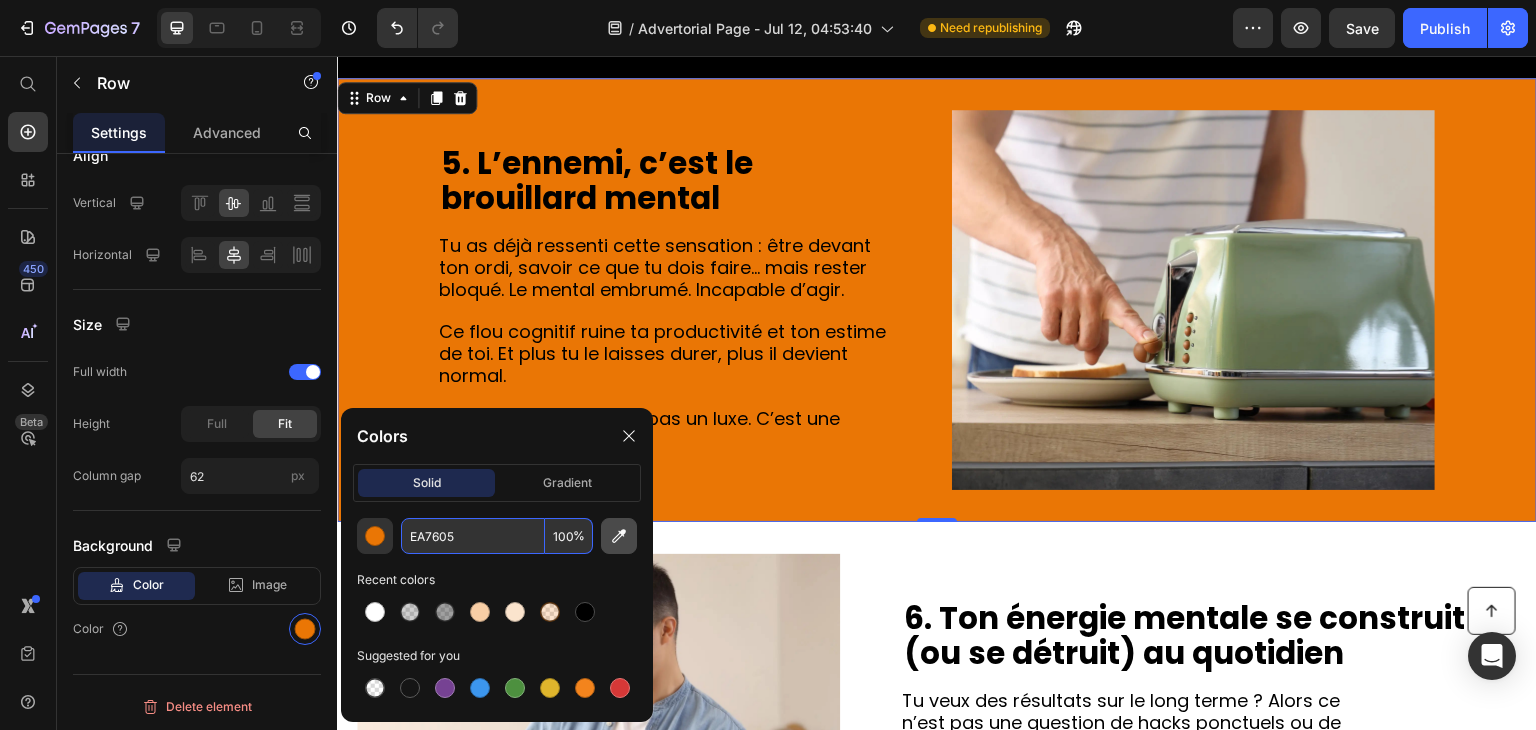 click 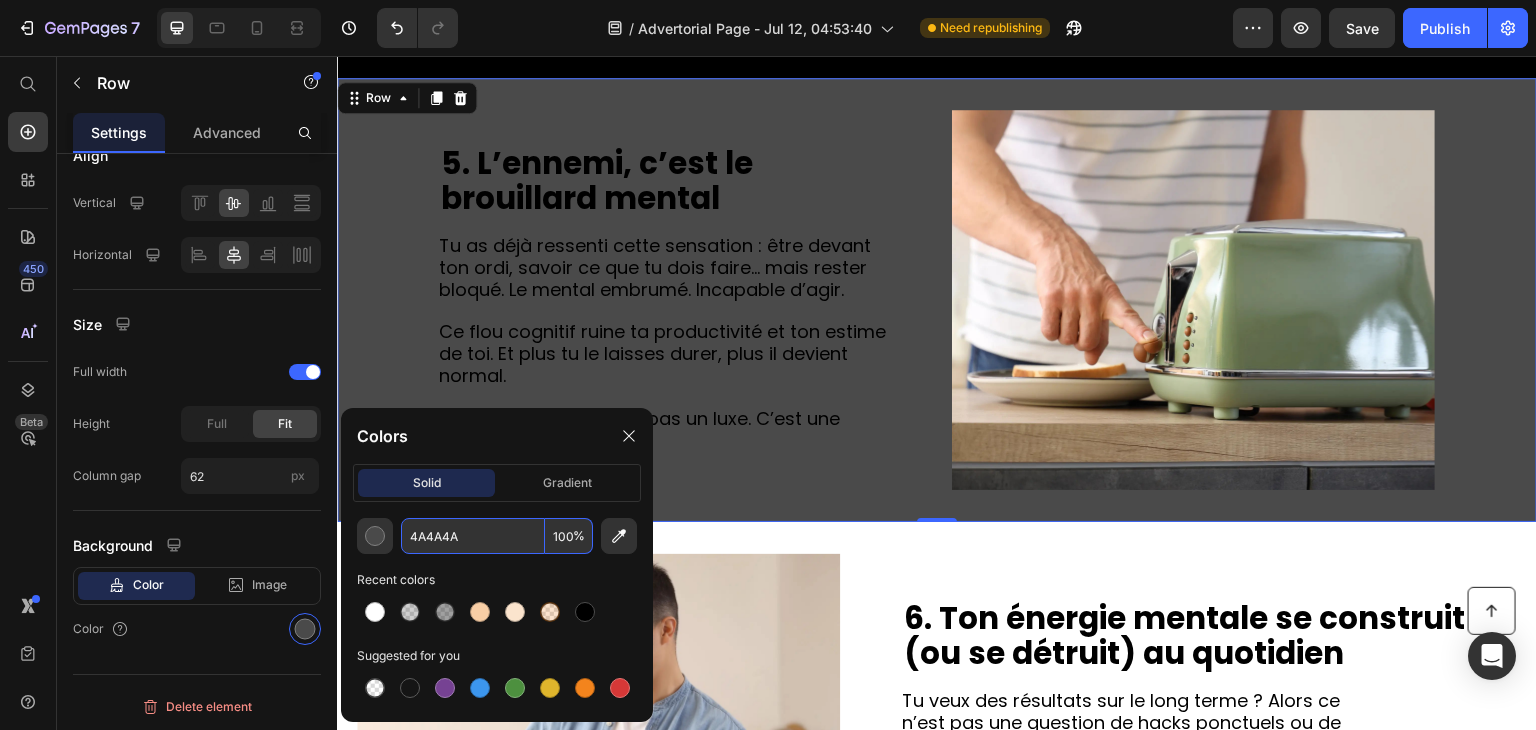 click on "4A4A4A" at bounding box center (473, 536) 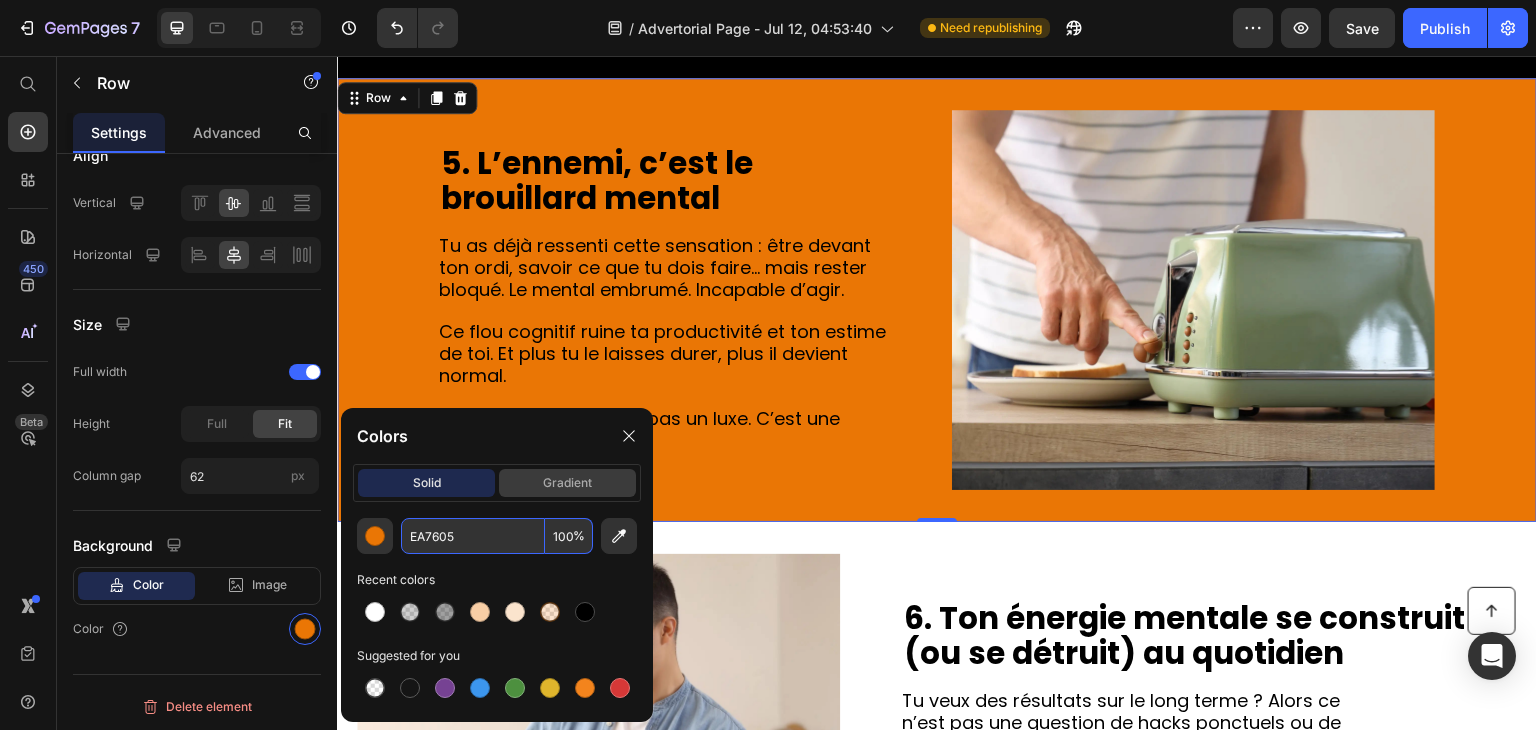 type on "EA7605" 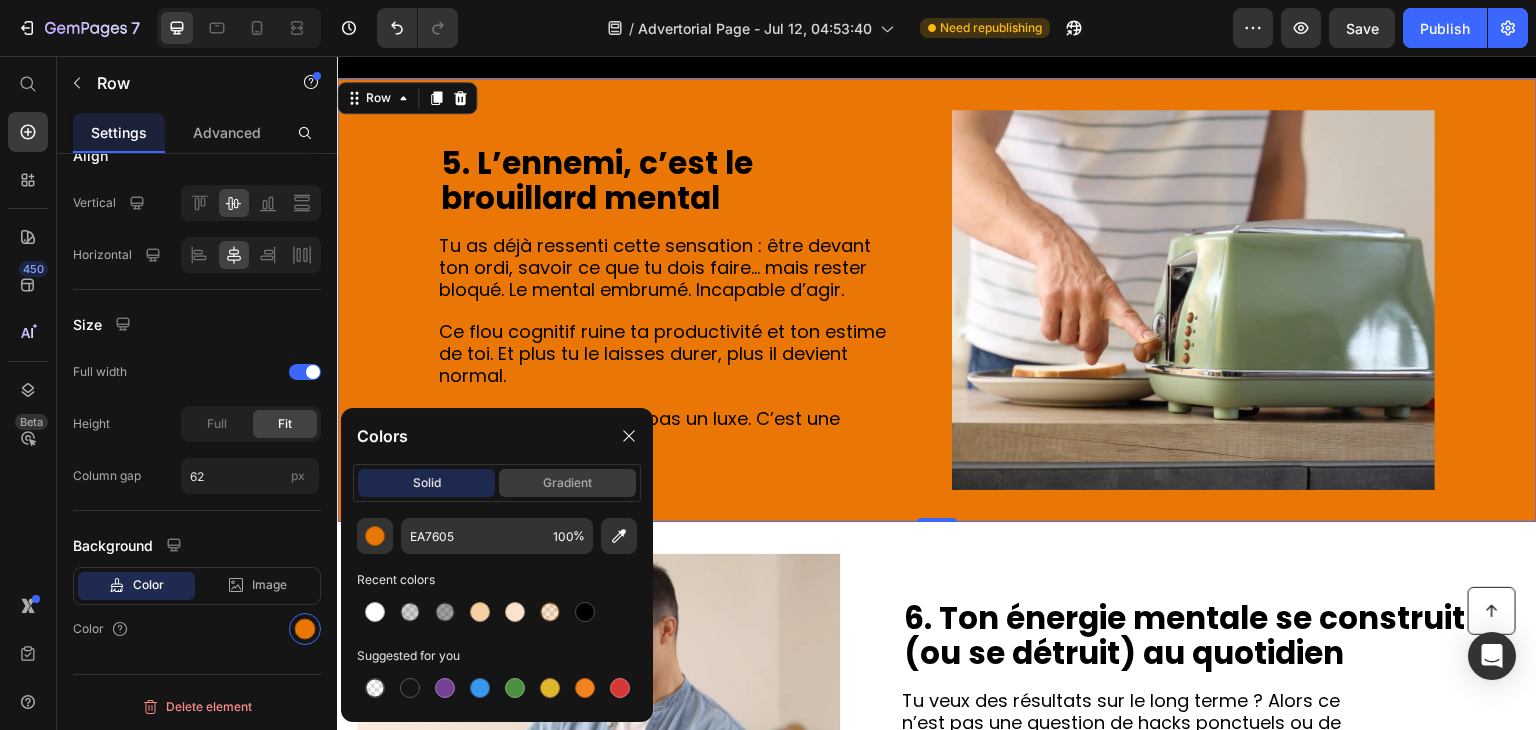click on "gradient" 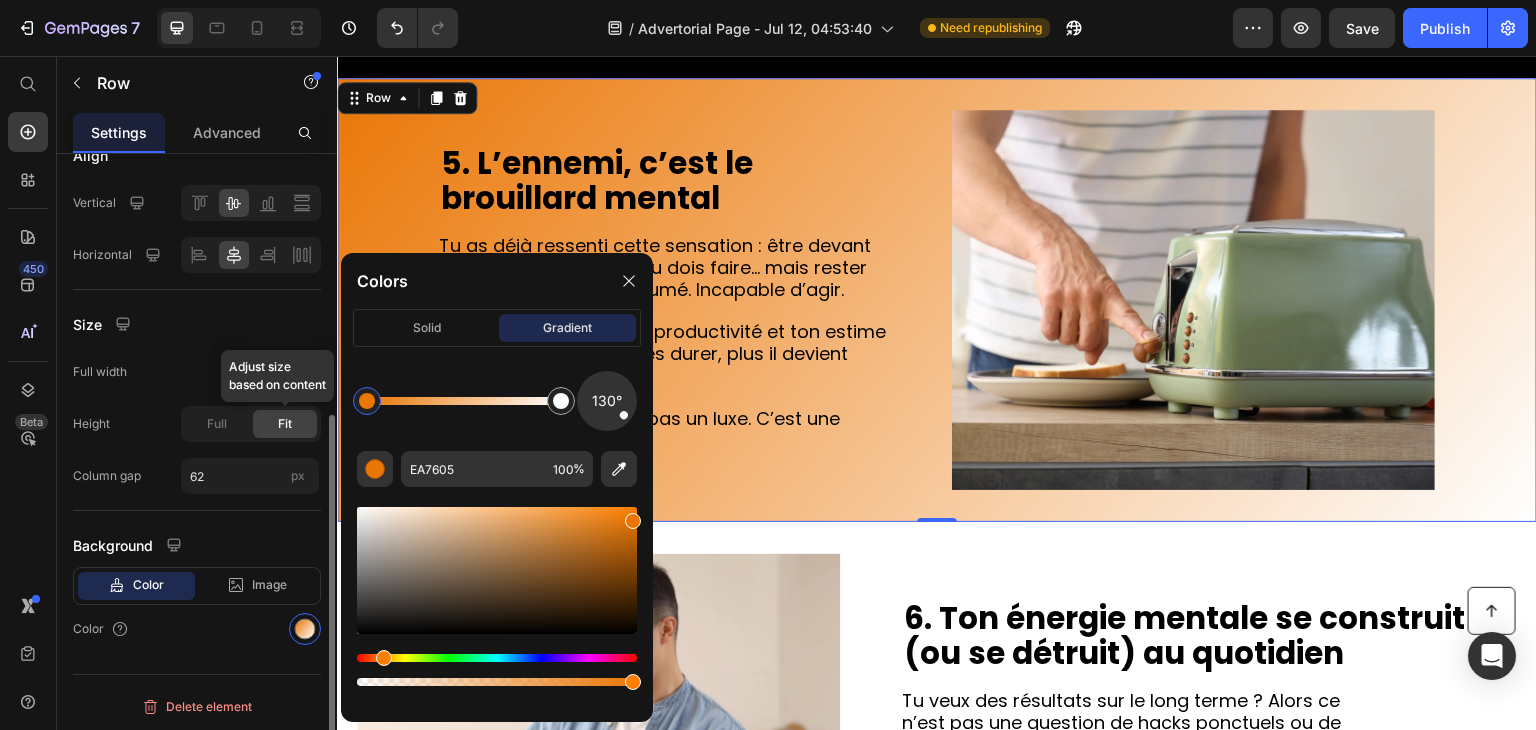 drag, startPoint x: 366, startPoint y: 404, endPoint x: 269, endPoint y: 423, distance: 98.84331 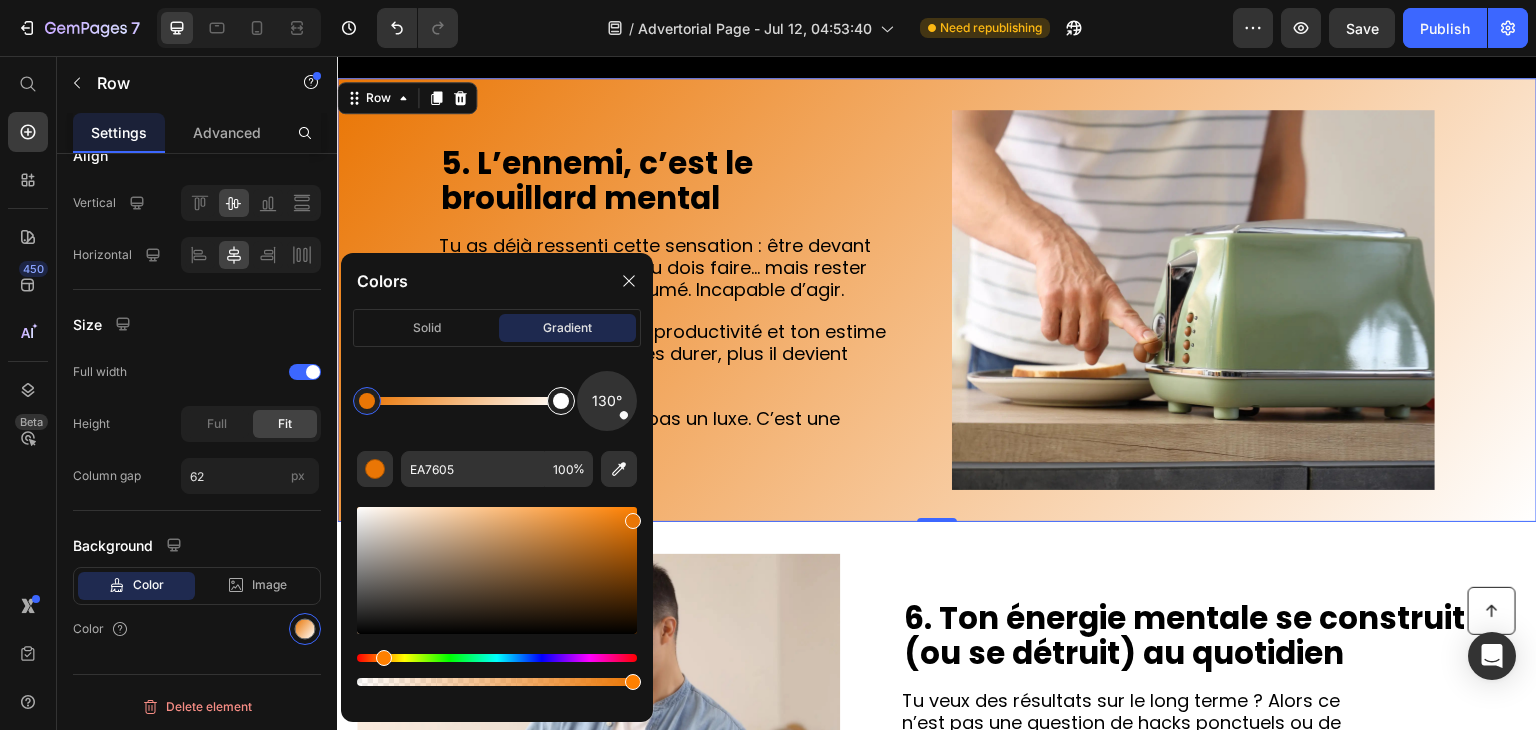 type on "FFFFFF" 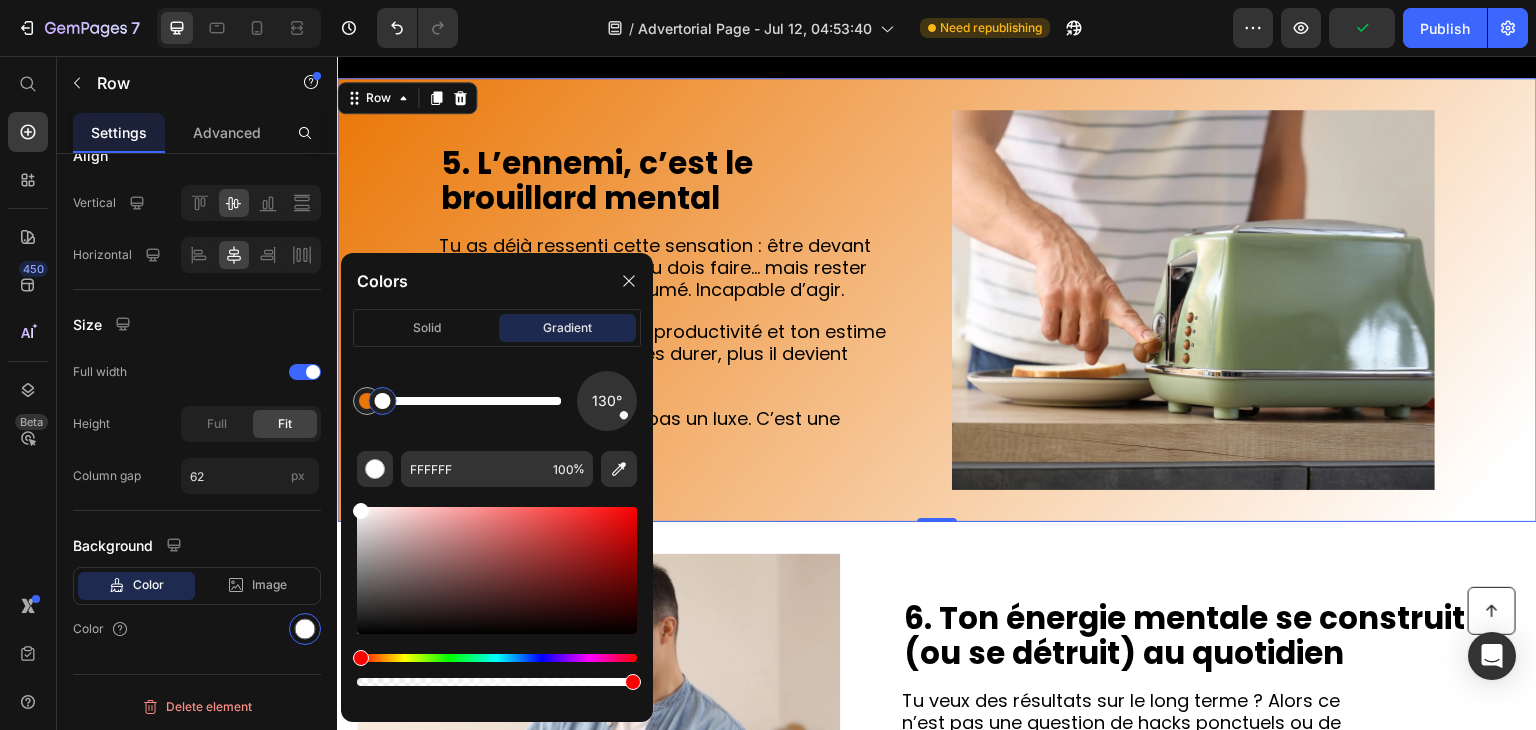 drag, startPoint x: 553, startPoint y: 396, endPoint x: 384, endPoint y: 400, distance: 169.04733 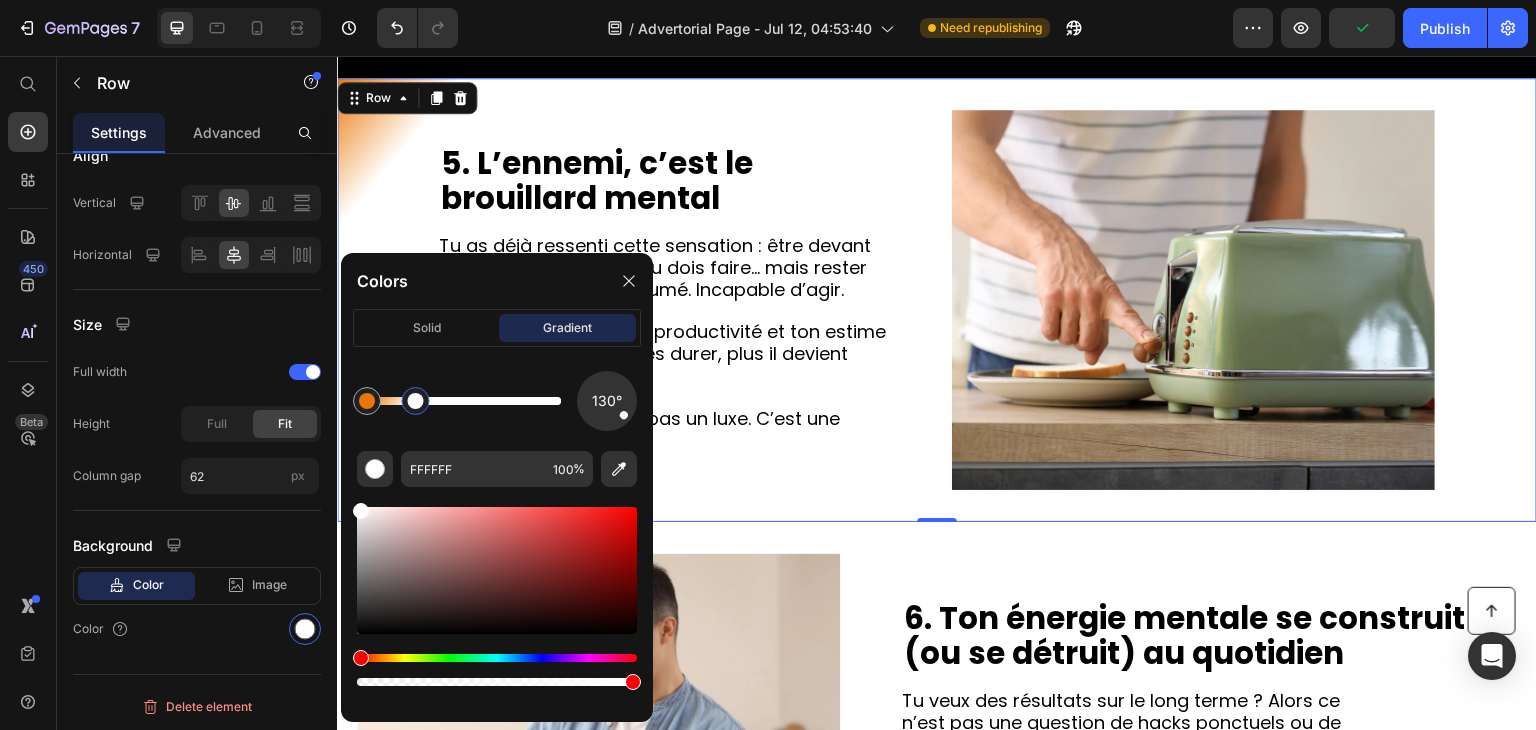 drag, startPoint x: 384, startPoint y: 400, endPoint x: 416, endPoint y: 399, distance: 32.01562 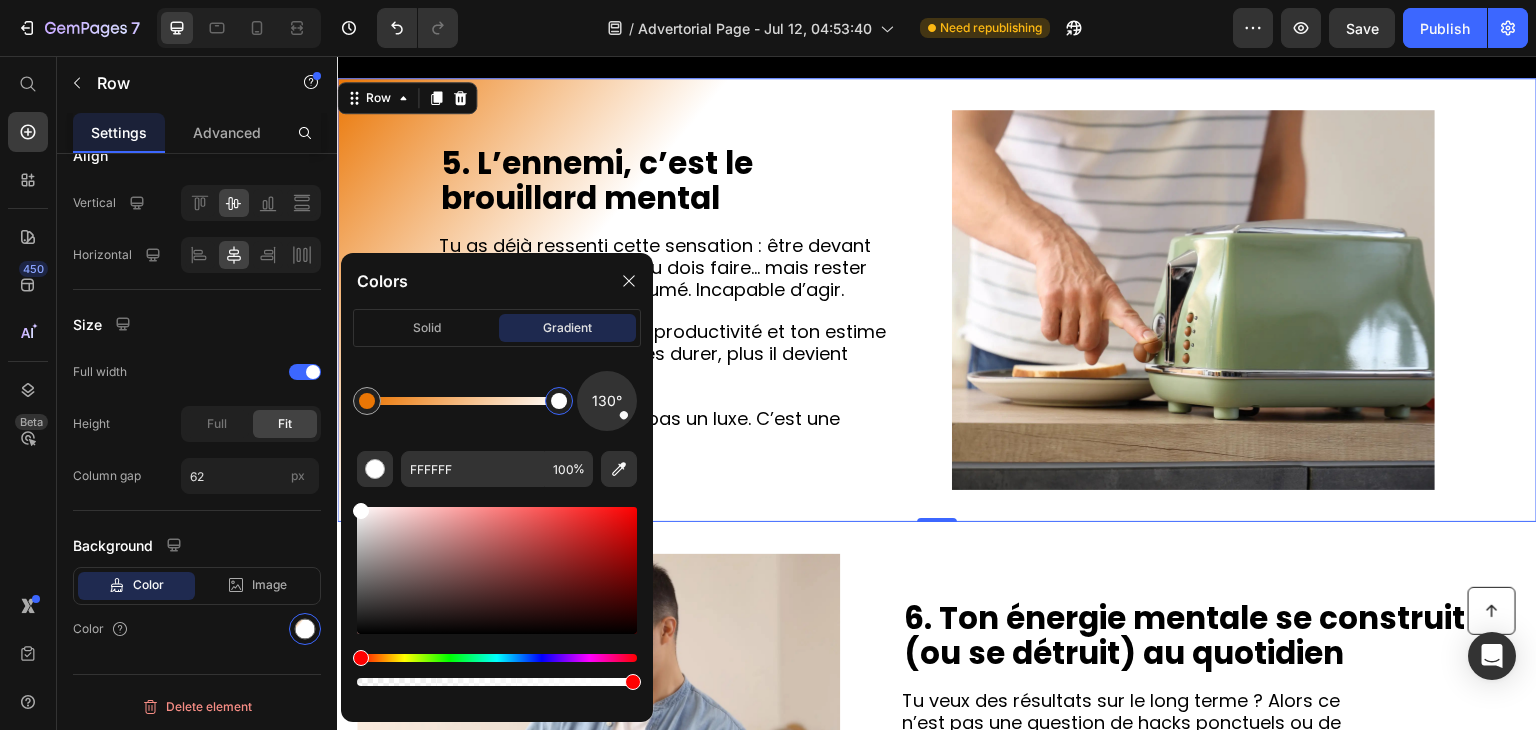 drag, startPoint x: 416, startPoint y: 399, endPoint x: 560, endPoint y: 383, distance: 144.88617 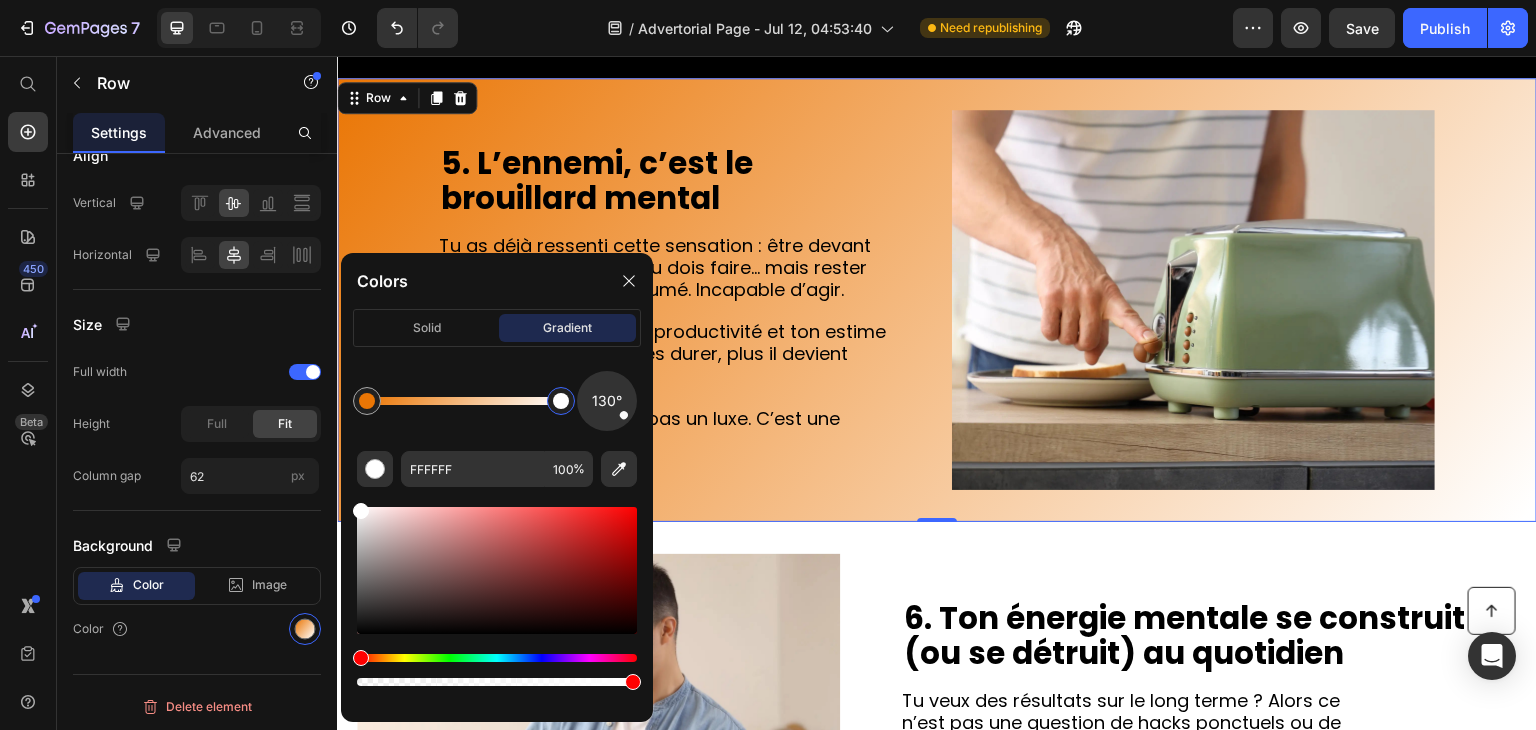 drag, startPoint x: 560, startPoint y: 401, endPoint x: 624, endPoint y: 400, distance: 64.00781 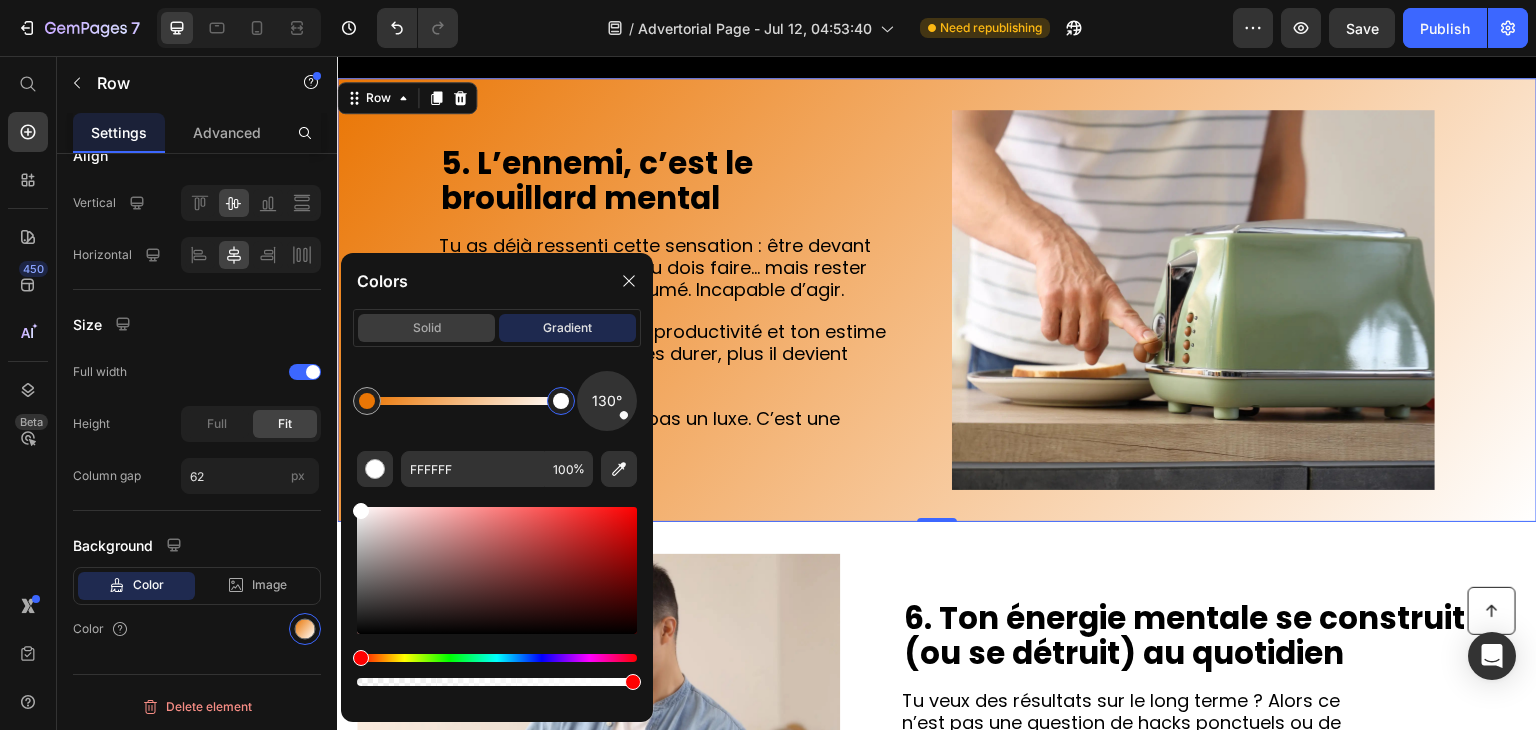 click on "solid" 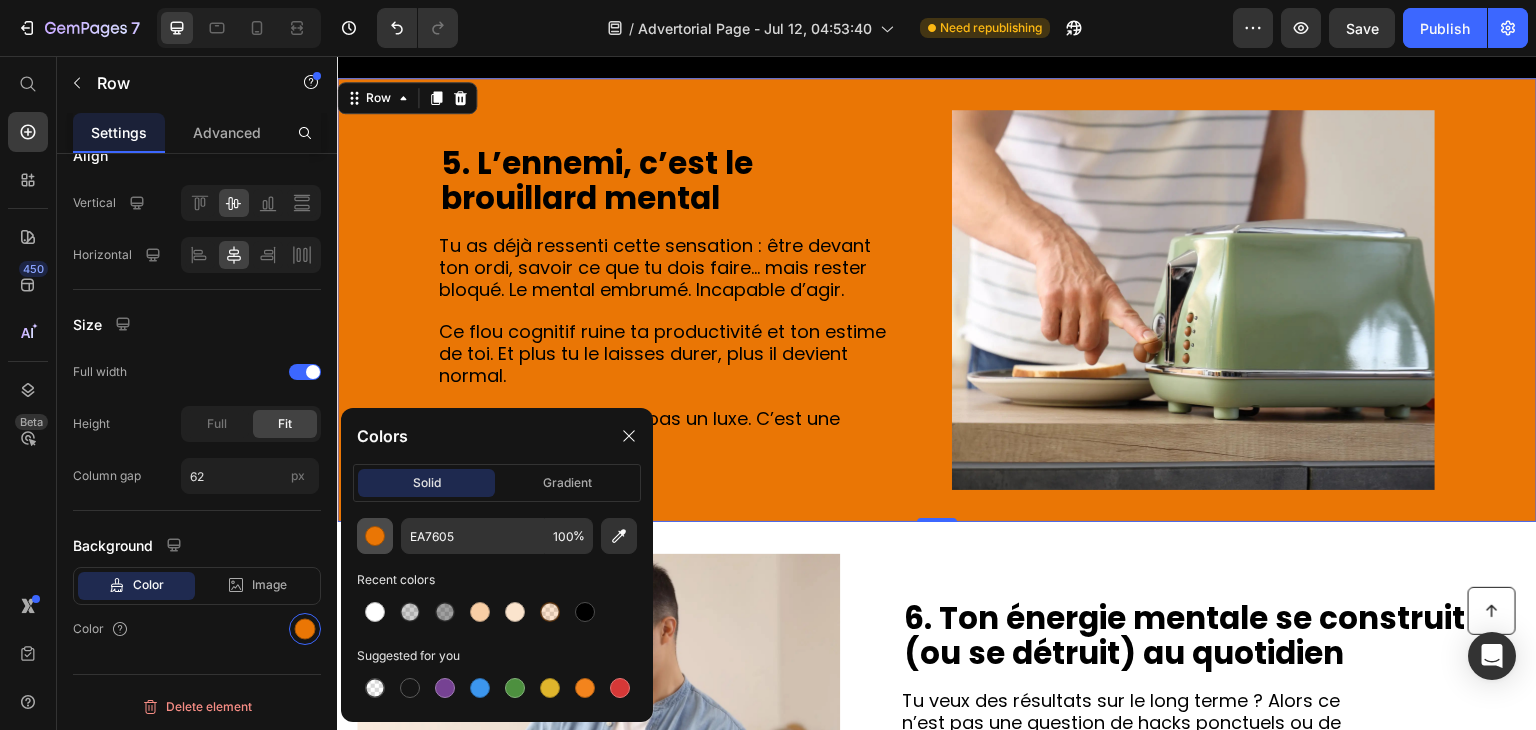 click at bounding box center [375, 536] 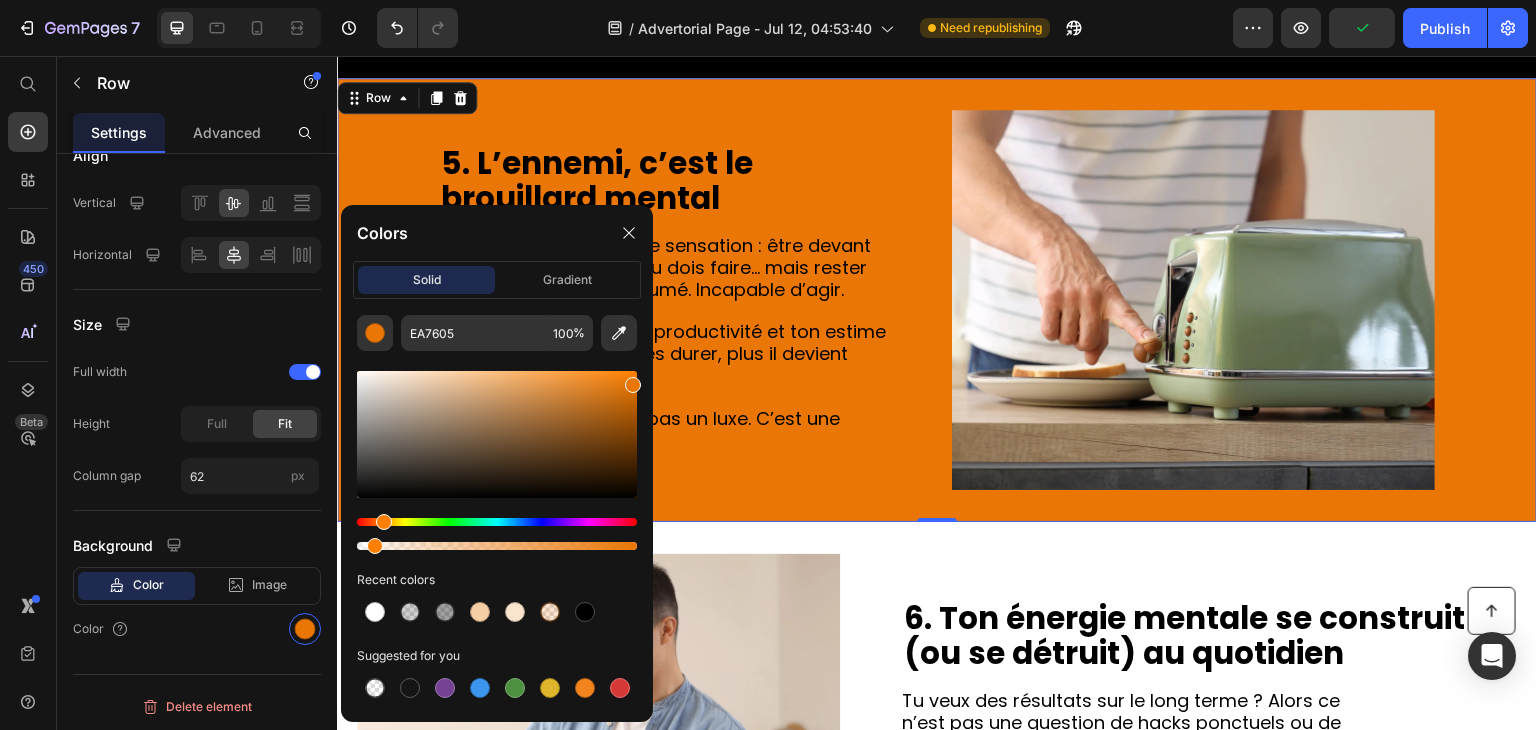 drag, startPoint x: 630, startPoint y: 545, endPoint x: 371, endPoint y: 551, distance: 259.0695 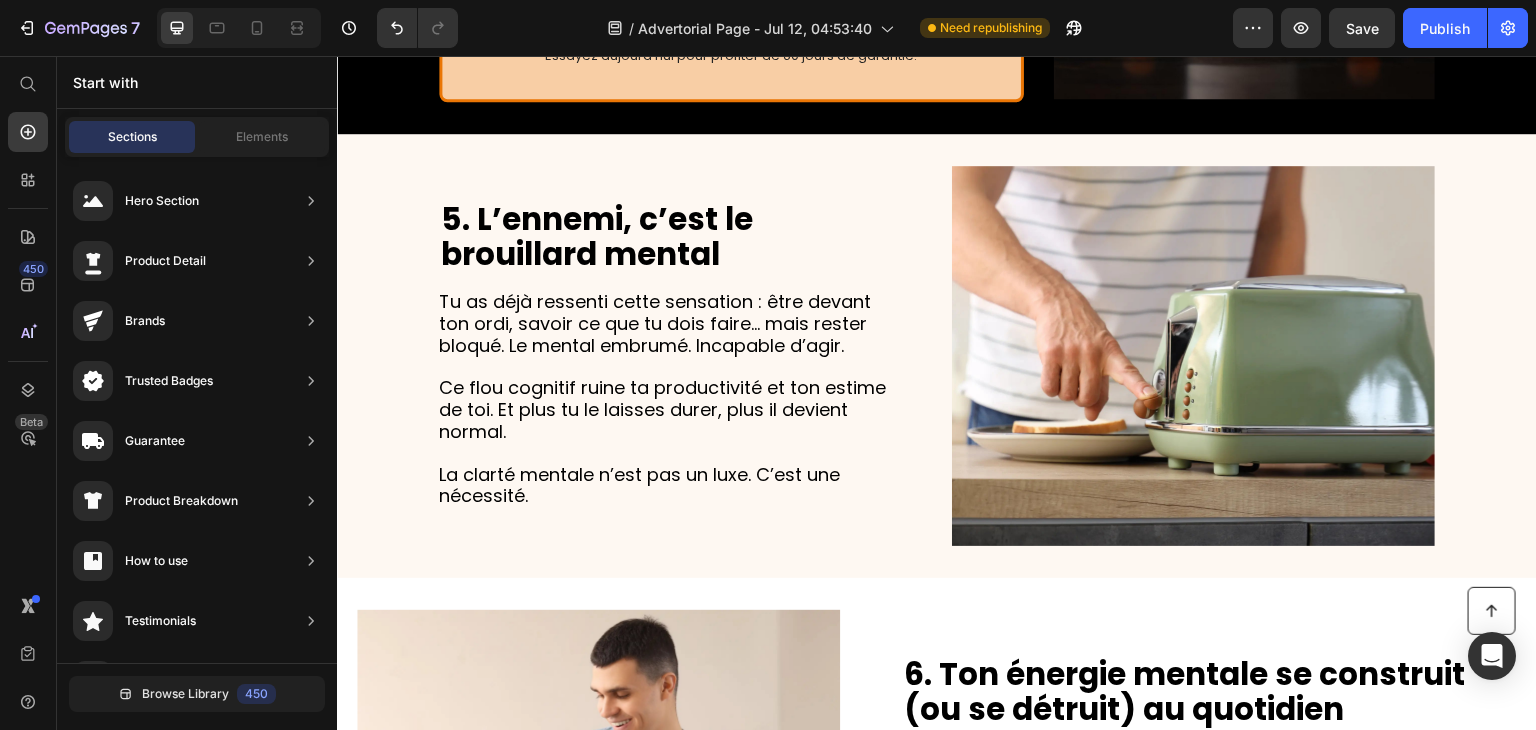 scroll, scrollTop: 2781, scrollLeft: 0, axis: vertical 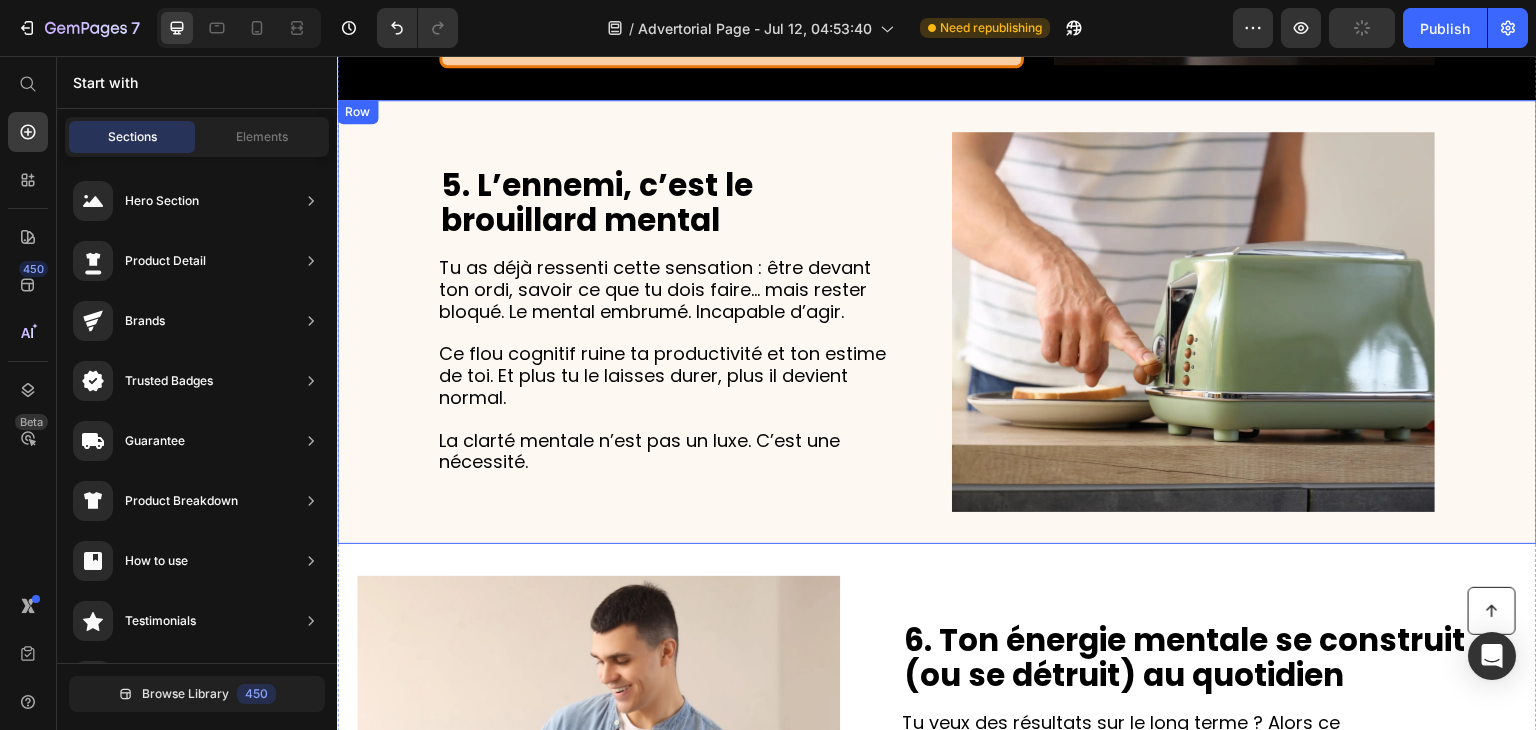 click on "5. L’ennemi, c’est le brouillard mental Heading Tu as déjà ressenti cette sensation : être devant ton ordi, savoir ce que tu dois faire… mais rester bloqué. Le mental embrumé. Incapable d’agir.   Ce flou cognitif ruine ta productivité et ton estime de toi. Et plus tu le laisses durer, plus il devient normal.   La clarté mentale n’est pas un luxe. C’est une nécessité. Text Block Image Row" at bounding box center (937, 322) 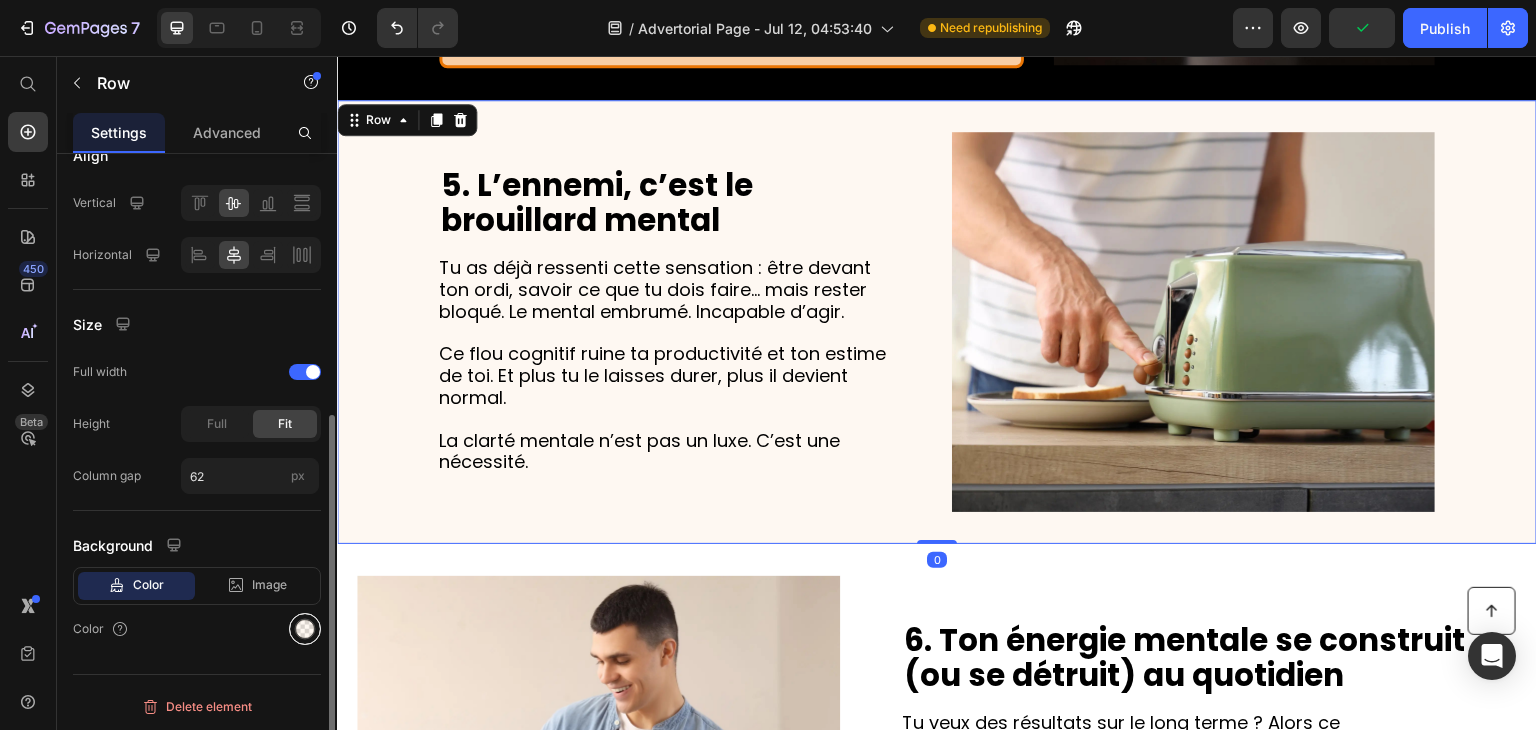 click at bounding box center [305, 629] 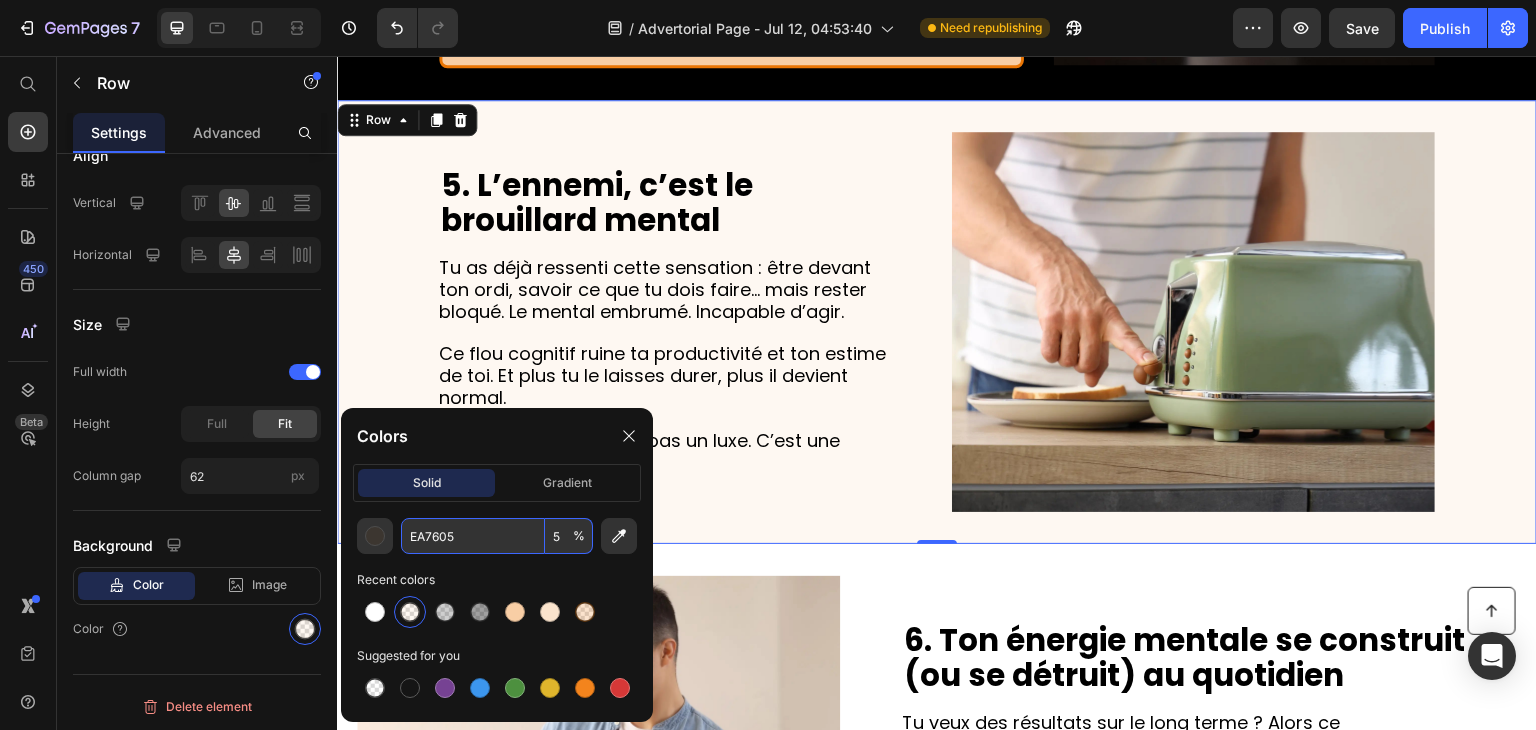 click on "5" at bounding box center (569, 536) 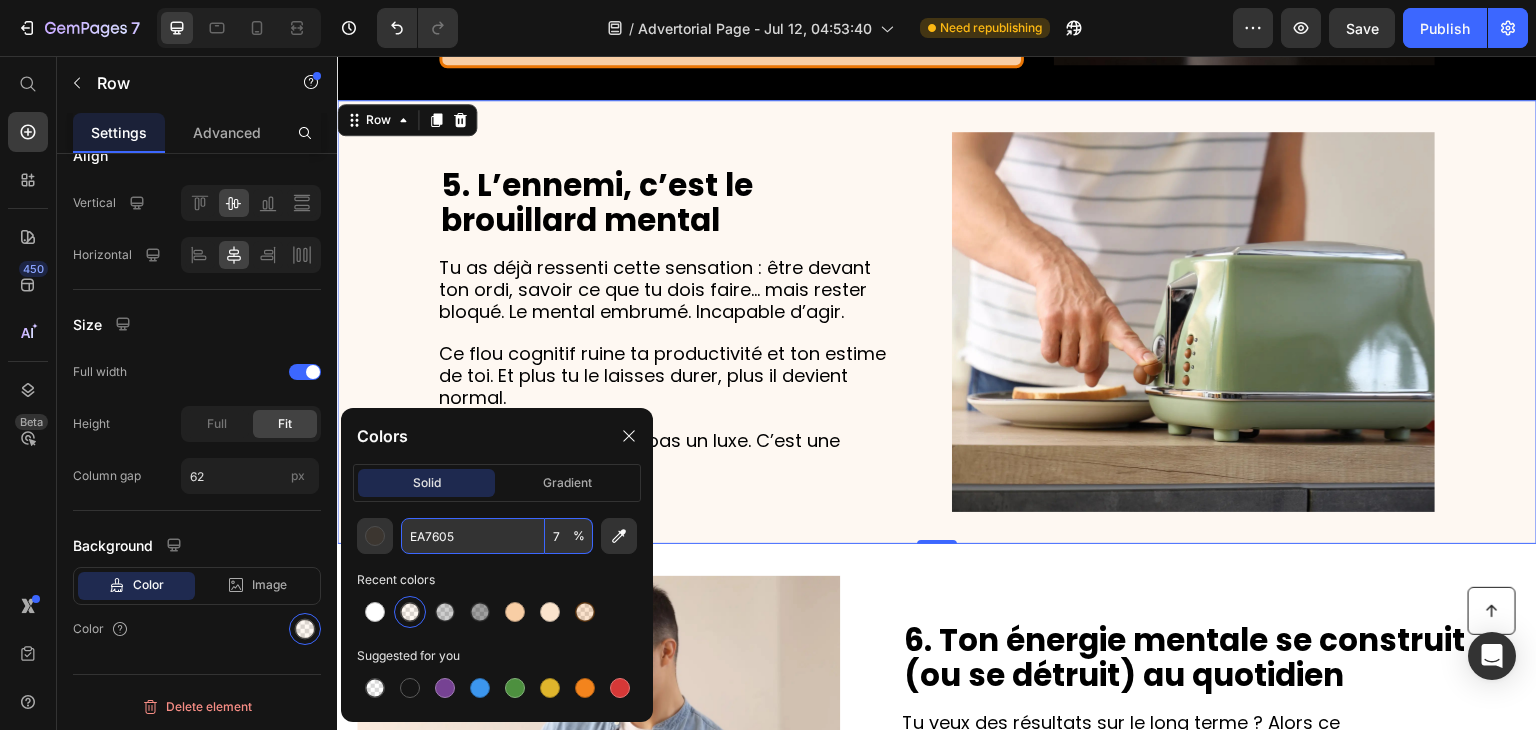 type on "7" 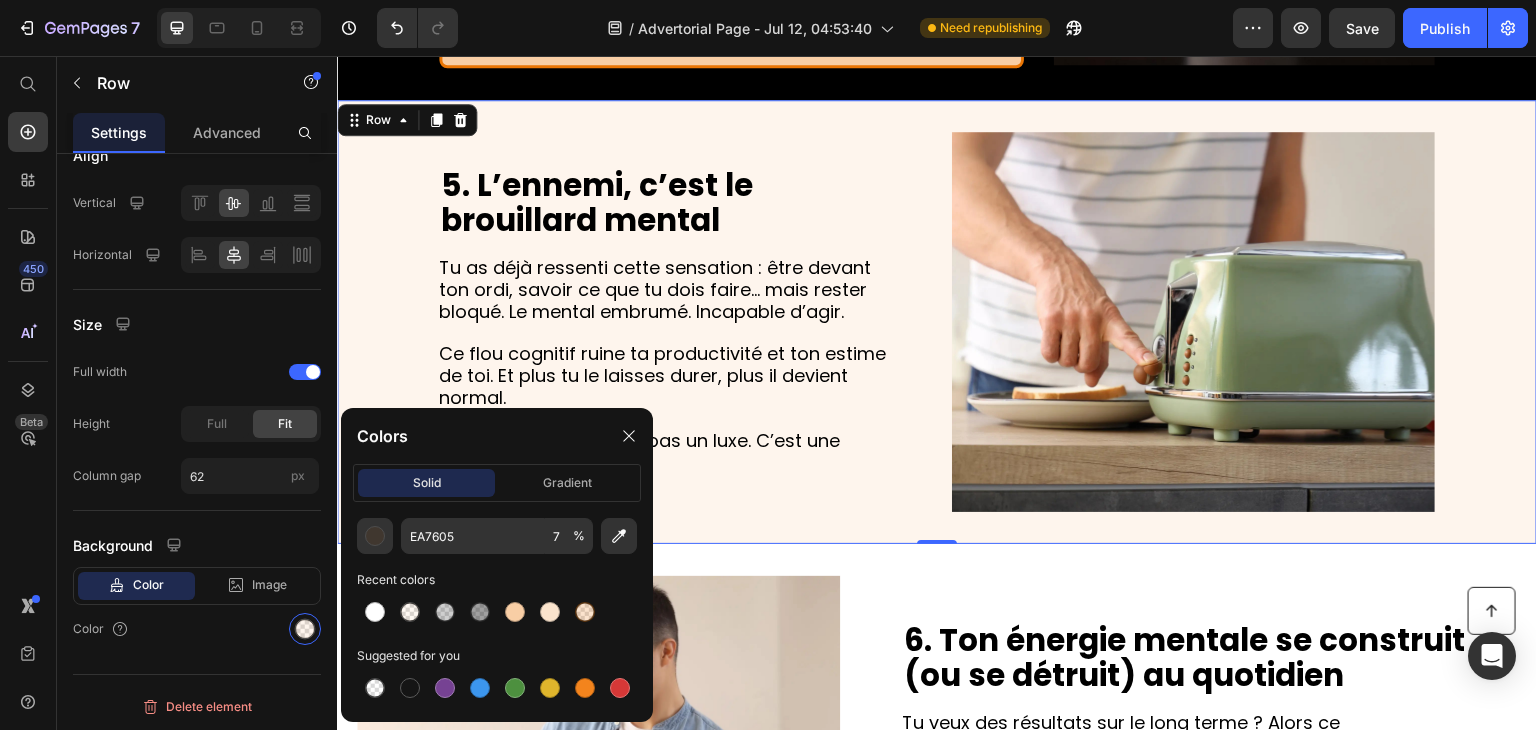 click on "5. L’ennemi, c’est le brouillard mental Heading Tu as déjà ressenti cette sensation : être devant ton ordi, savoir ce que tu dois faire… mais rester bloqué. Le mental embrumé. Incapable d’agir.   Ce flou cognitif ruine ta productivité et ton estime de toi. Et plus tu le laisses durer, plus il devient normal.   La clarté mentale n’est pas un luxe. C’est une nécessité. Text Block" at bounding box center [664, 322] 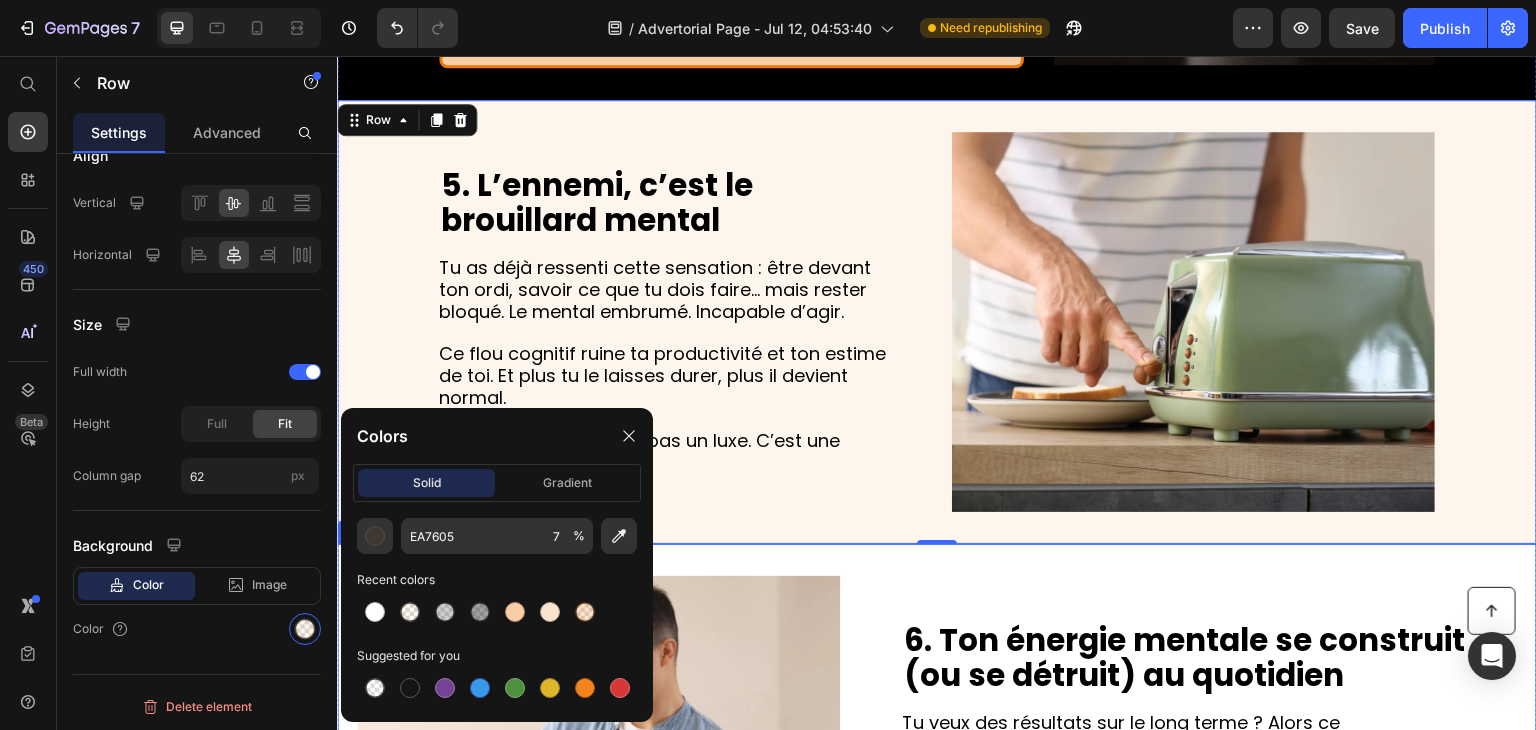 click on "Image 6. Ton énergie mentale se construit (ou se détruit) au quotidien Heading Tu veux des résultats sur le long terme ? Alors ce n’est pas une question de hacks ponctuels ou de « motivation du lundi ».   Ton cerveau a besoin d’un environnement, d’une hygiène, et d’un soutien nutritionnel cohérents.   La productivité, c’est une fondation. Pas une impulsion passagère. Text Block Row" at bounding box center (937, 766) 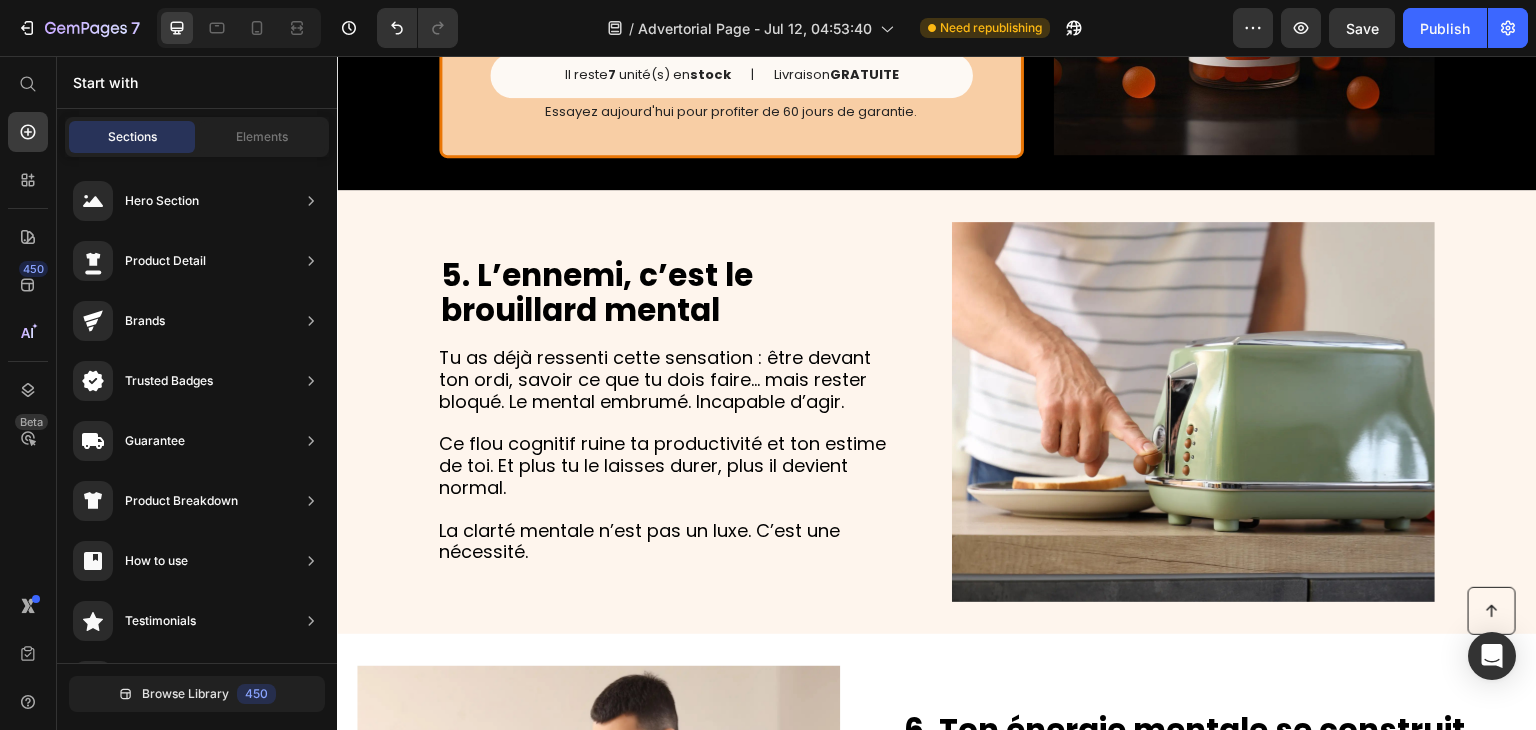 scroll, scrollTop: 2745, scrollLeft: 0, axis: vertical 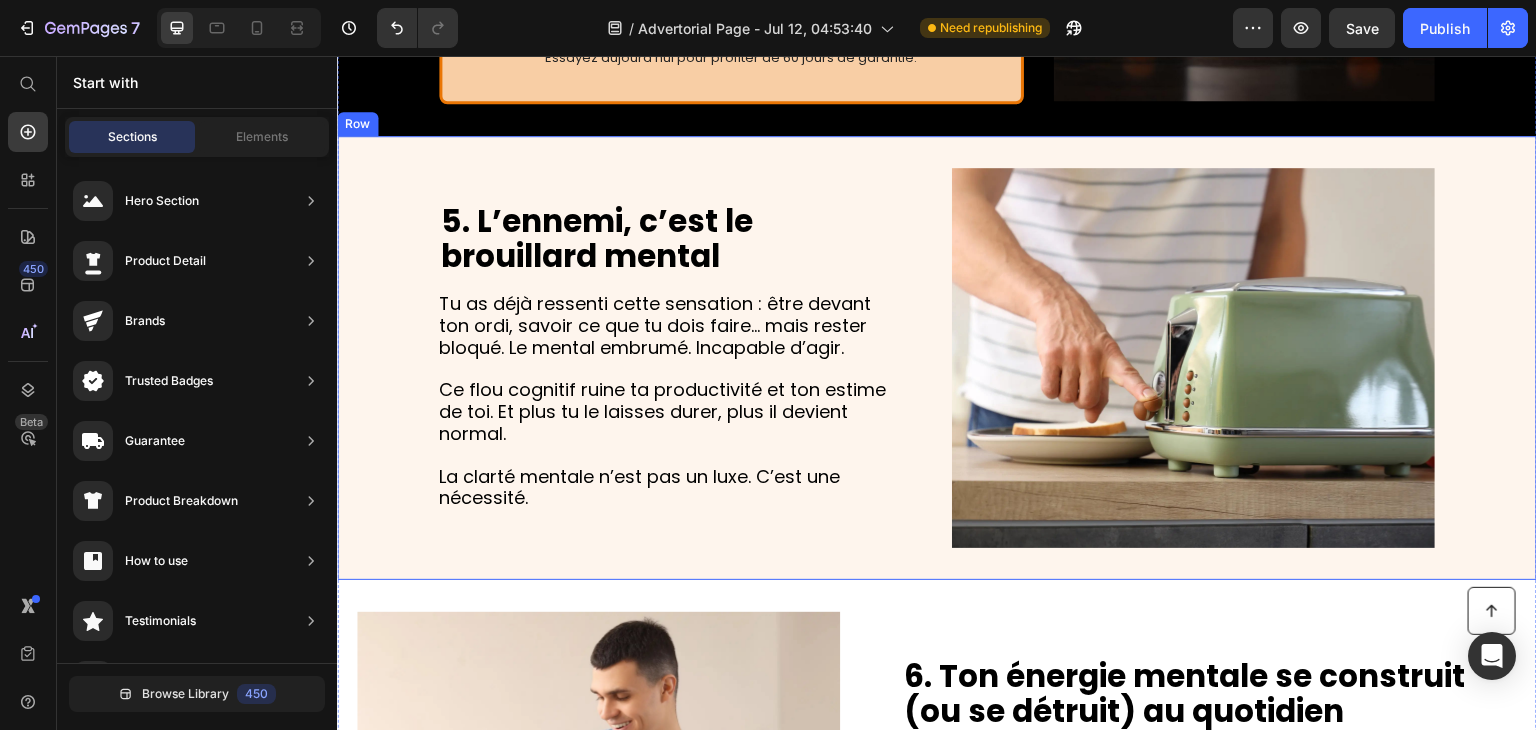 click on "5. L’ennemi, c’est le brouillard mental Heading Tu as déjà ressenti cette sensation : être devant ton ordi, savoir ce que tu dois faire… mais rester bloqué. Le mental embrumé. Incapable d’agir.   Ce flou cognitif ruine ta productivité et ton estime de toi. Et plus tu le laisses durer, plus il devient normal.   La clarté mentale n’est pas un luxe. C’est une nécessité. Text Block" at bounding box center [664, 358] 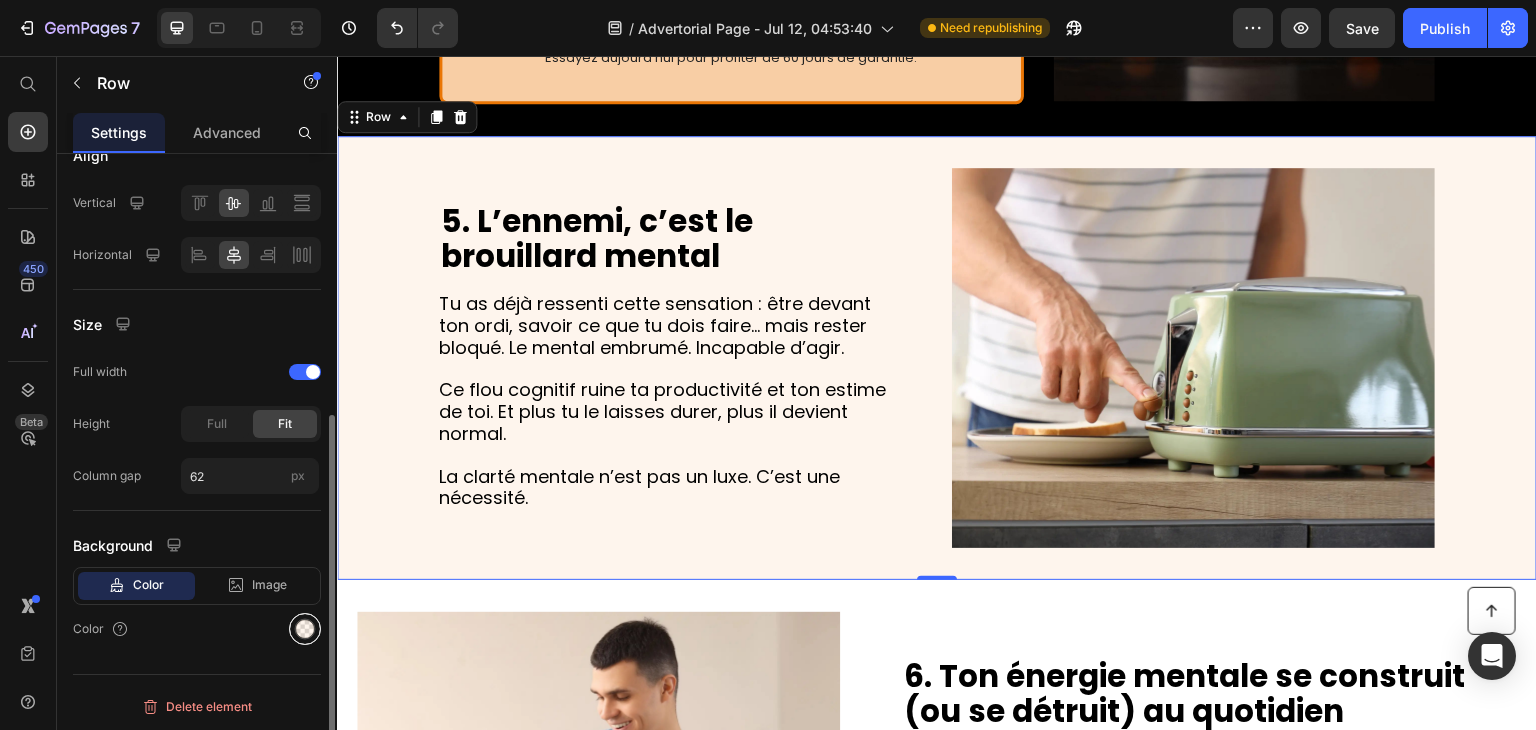 click at bounding box center (305, 629) 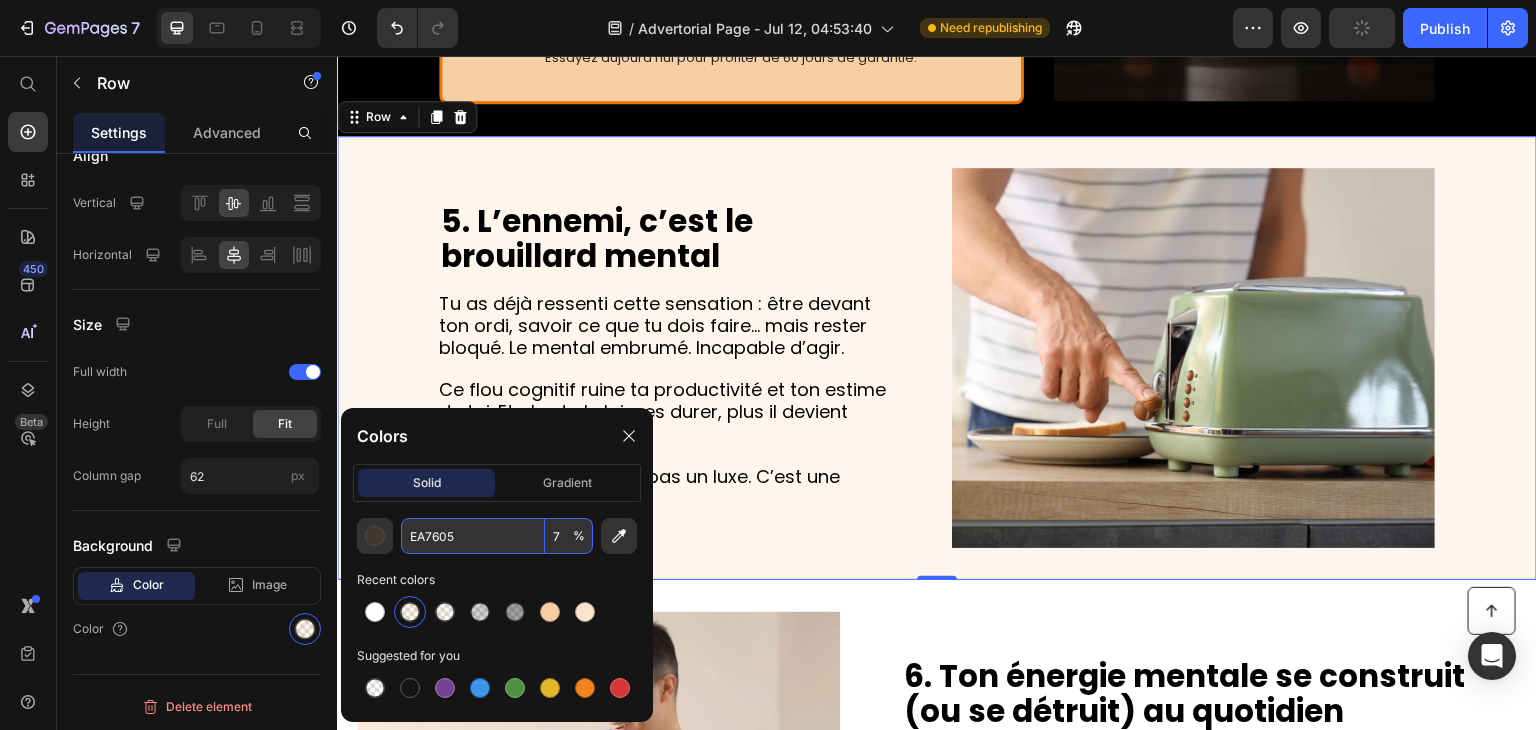 click on "7" at bounding box center [569, 536] 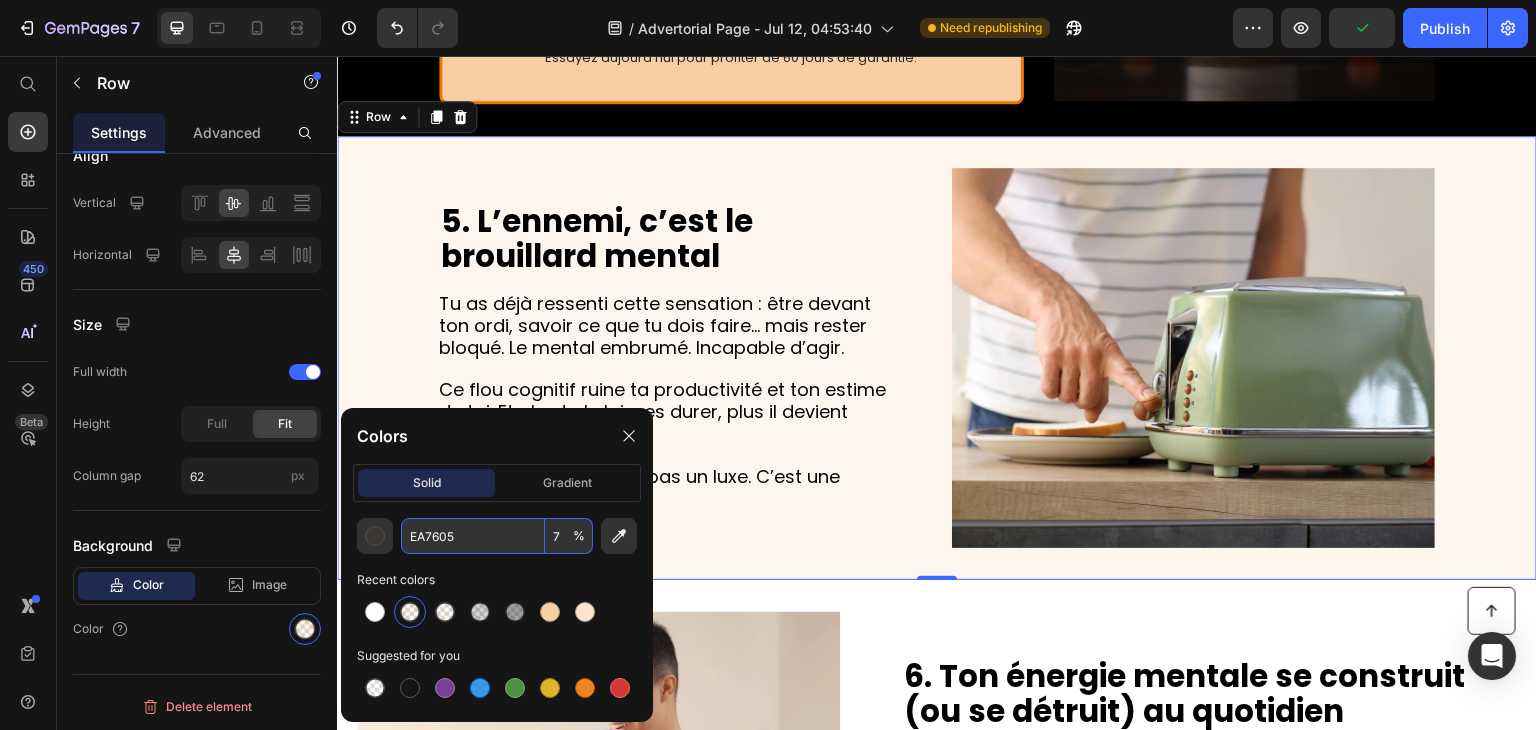 click on "7" at bounding box center [569, 536] 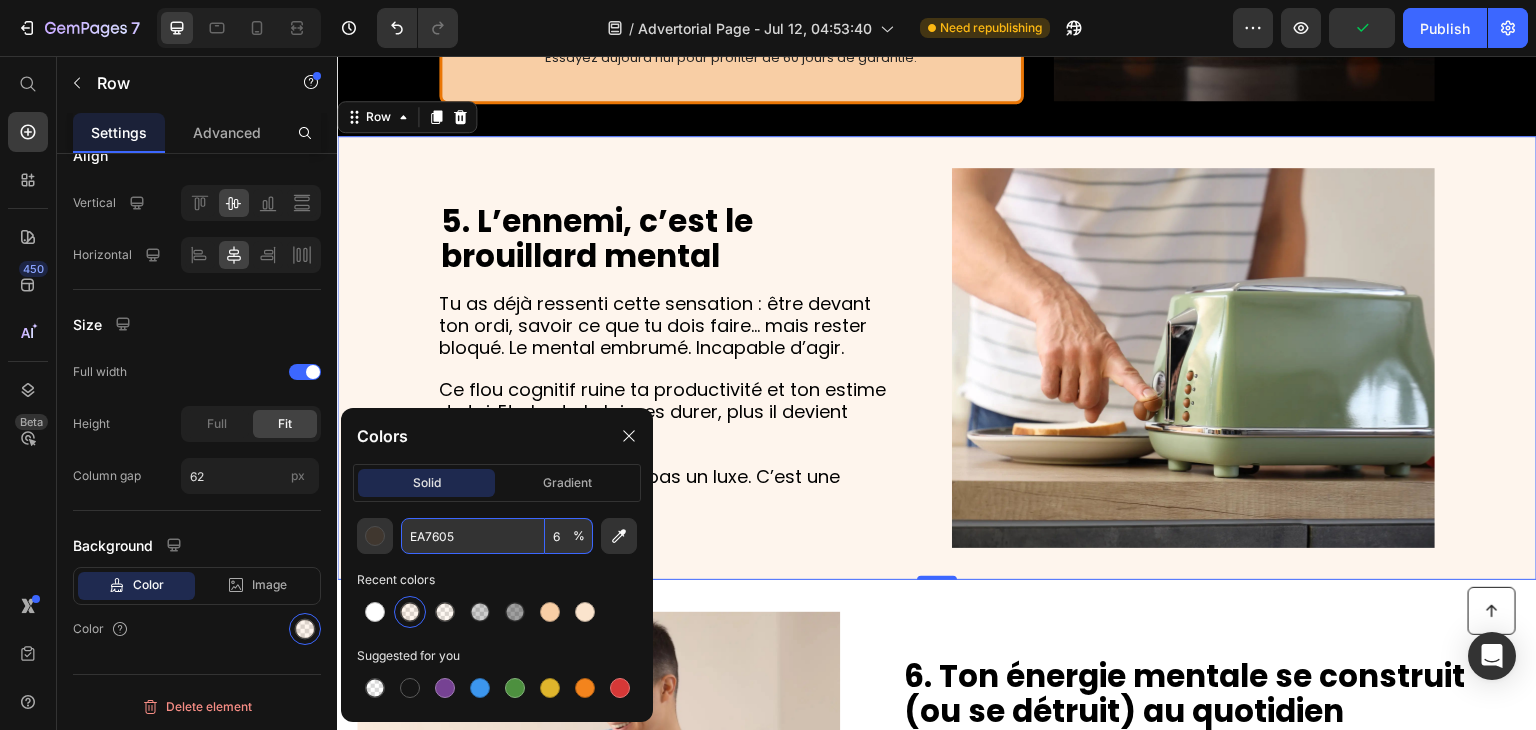 type on "6" 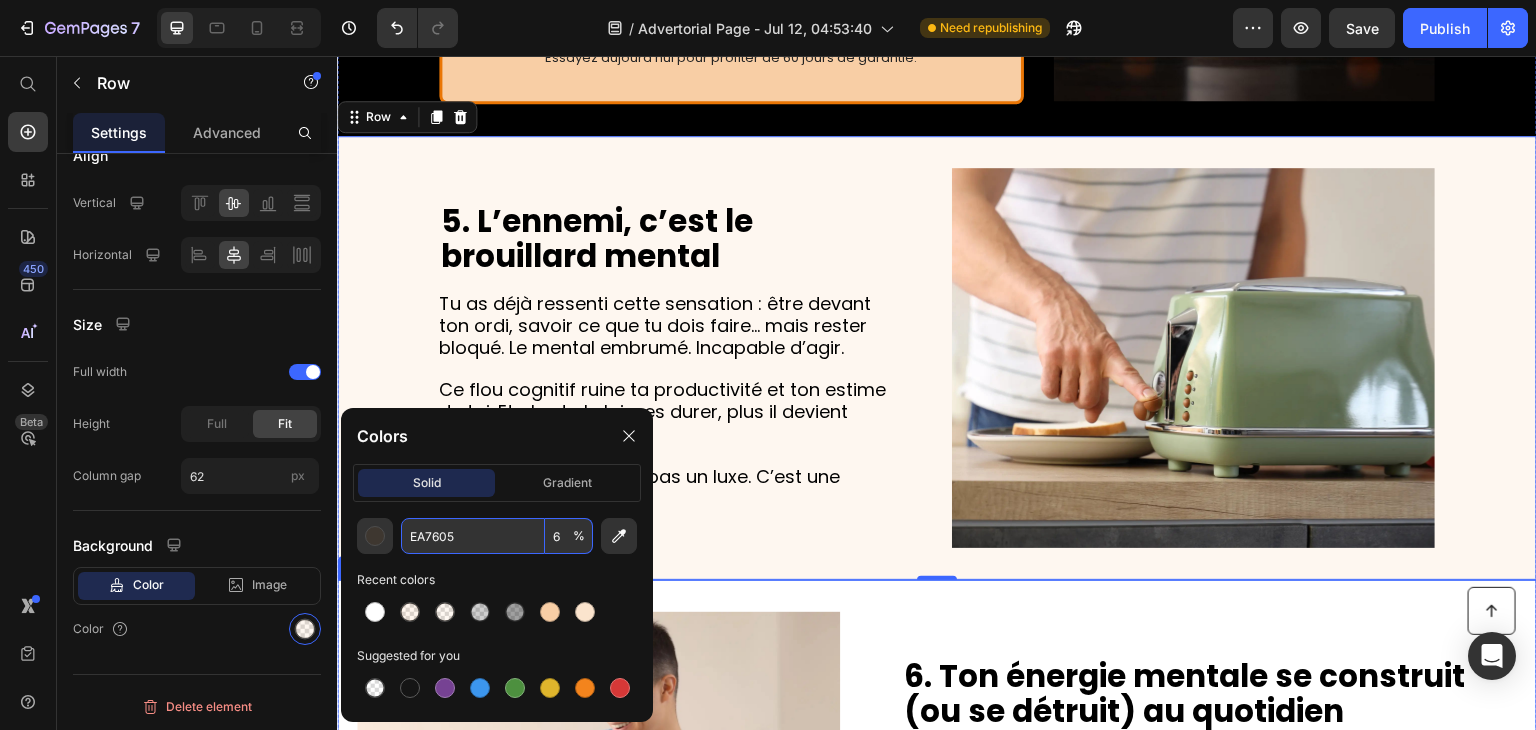 click on "Image 6. Ton énergie mentale se construit (ou se détruit) au quotidien Heading Tu veux des résultats sur le long terme ? Alors ce n’est pas une question de hacks ponctuels ou de « motivation du lundi ».   Ton cerveau a besoin d’un environnement, d’une hygiène, et d’un soutien nutritionnel cohérents.   La productivité, c’est une fondation. Pas une impulsion passagère. Text Block Row" at bounding box center [937, 802] 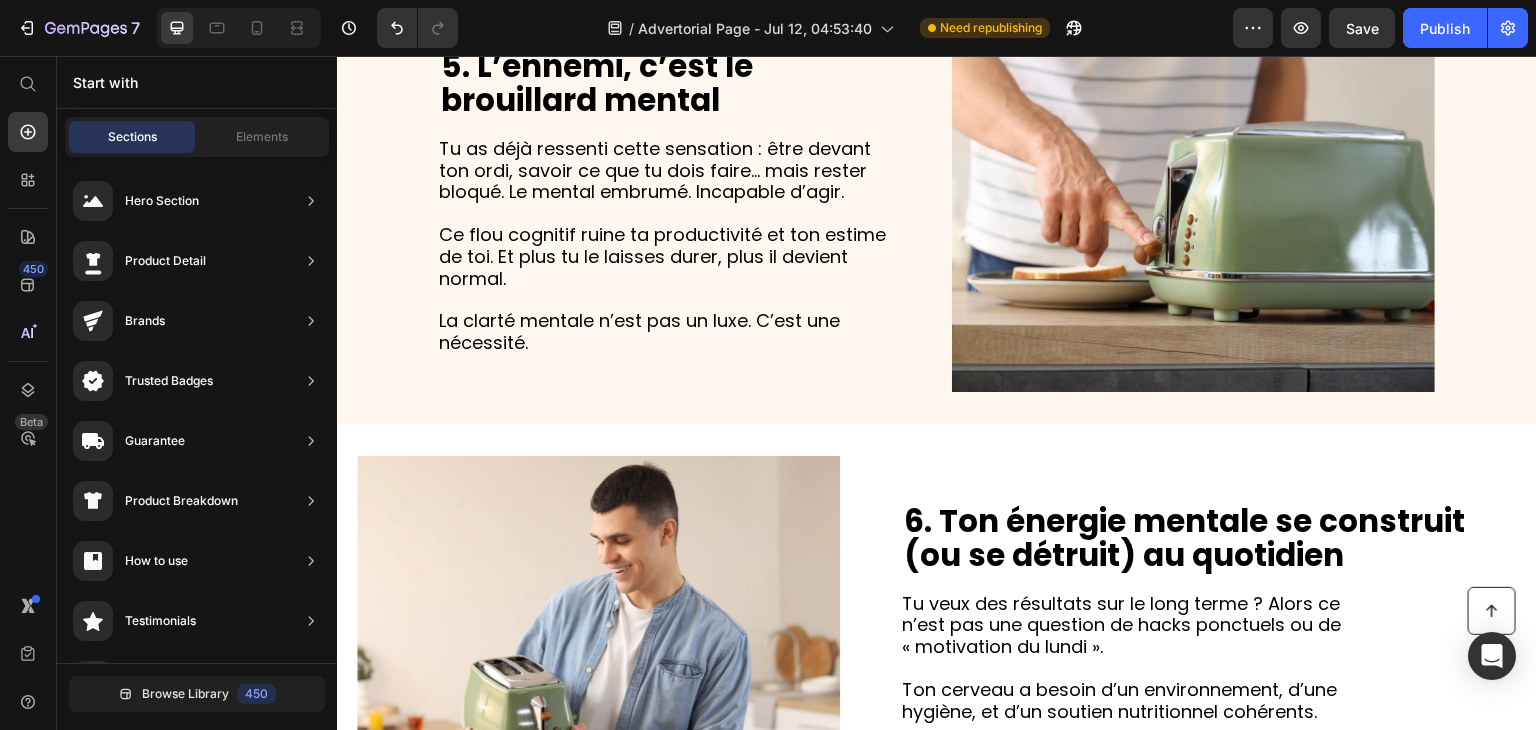 scroll, scrollTop: 2914, scrollLeft: 0, axis: vertical 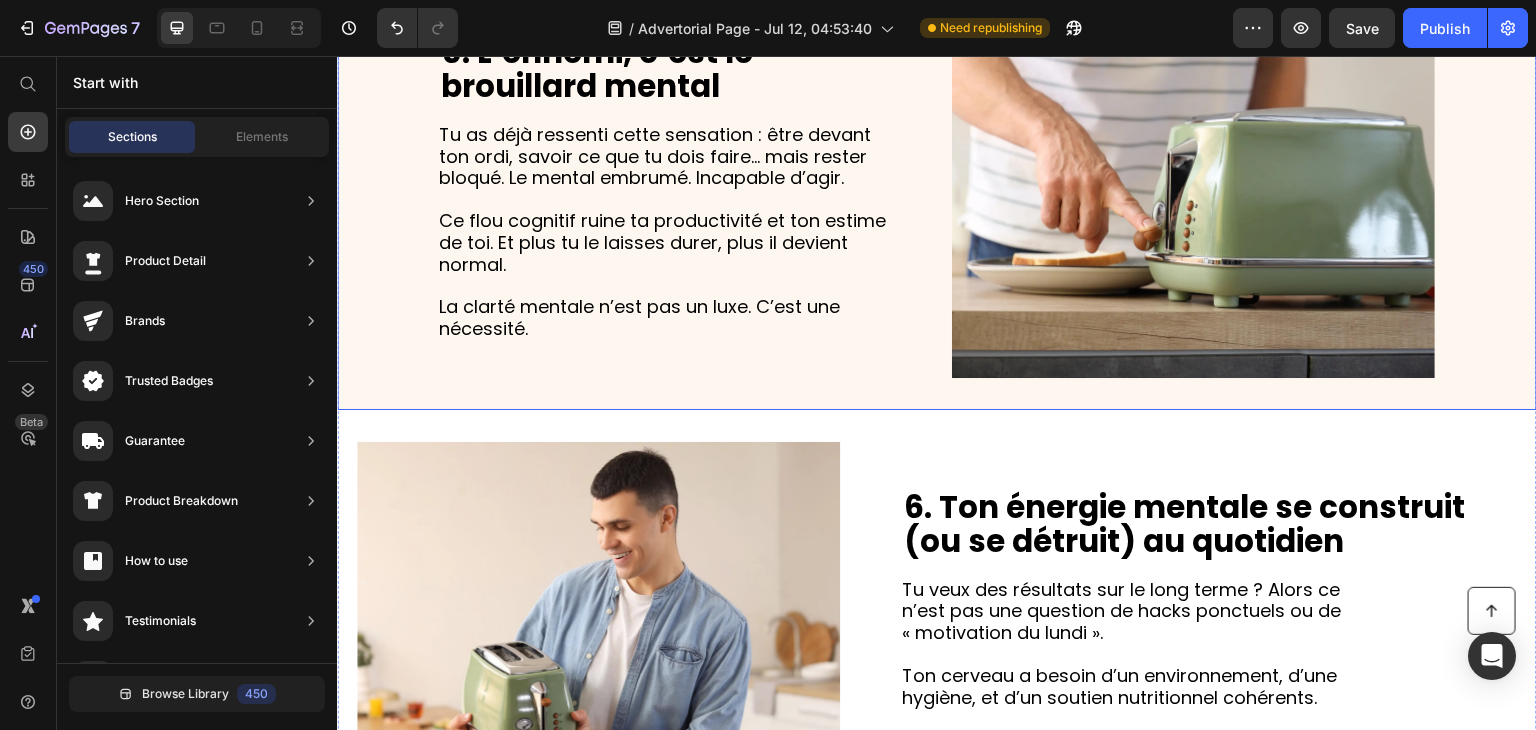 click on "5. L’ennemi, c’est le brouillard mental Heading Tu as déjà ressenti cette sensation : être devant ton ordi, savoir ce que tu dois faire… mais rester bloqué. Le mental embrumé. Incapable d’agir.   Ce flou cognitif ruine ta productivité et ton estime de toi. Et plus tu le laisses durer, plus il devient normal.   La clarté mentale n’est pas un luxe. C’est une nécessité. Text Block" at bounding box center [664, 188] 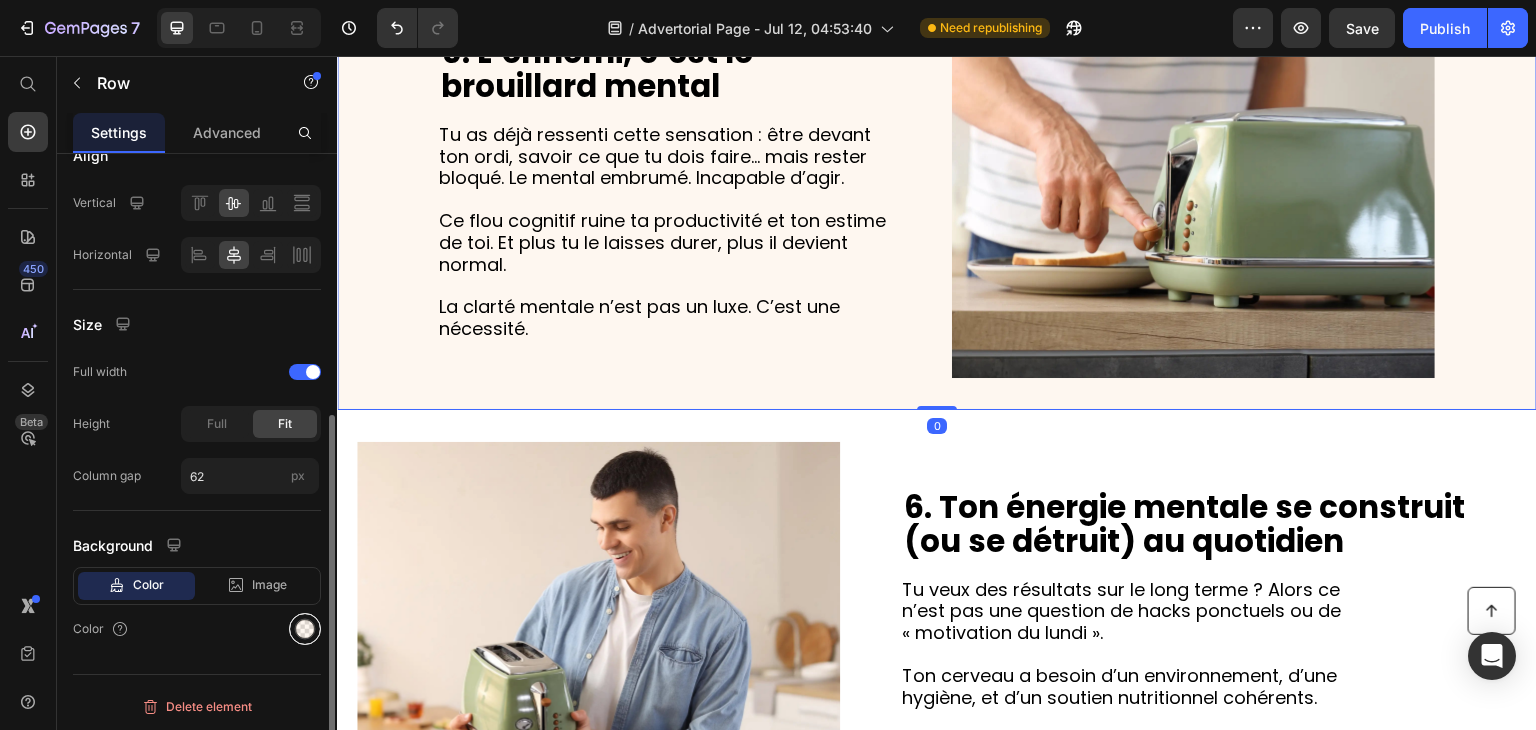click at bounding box center [305, 629] 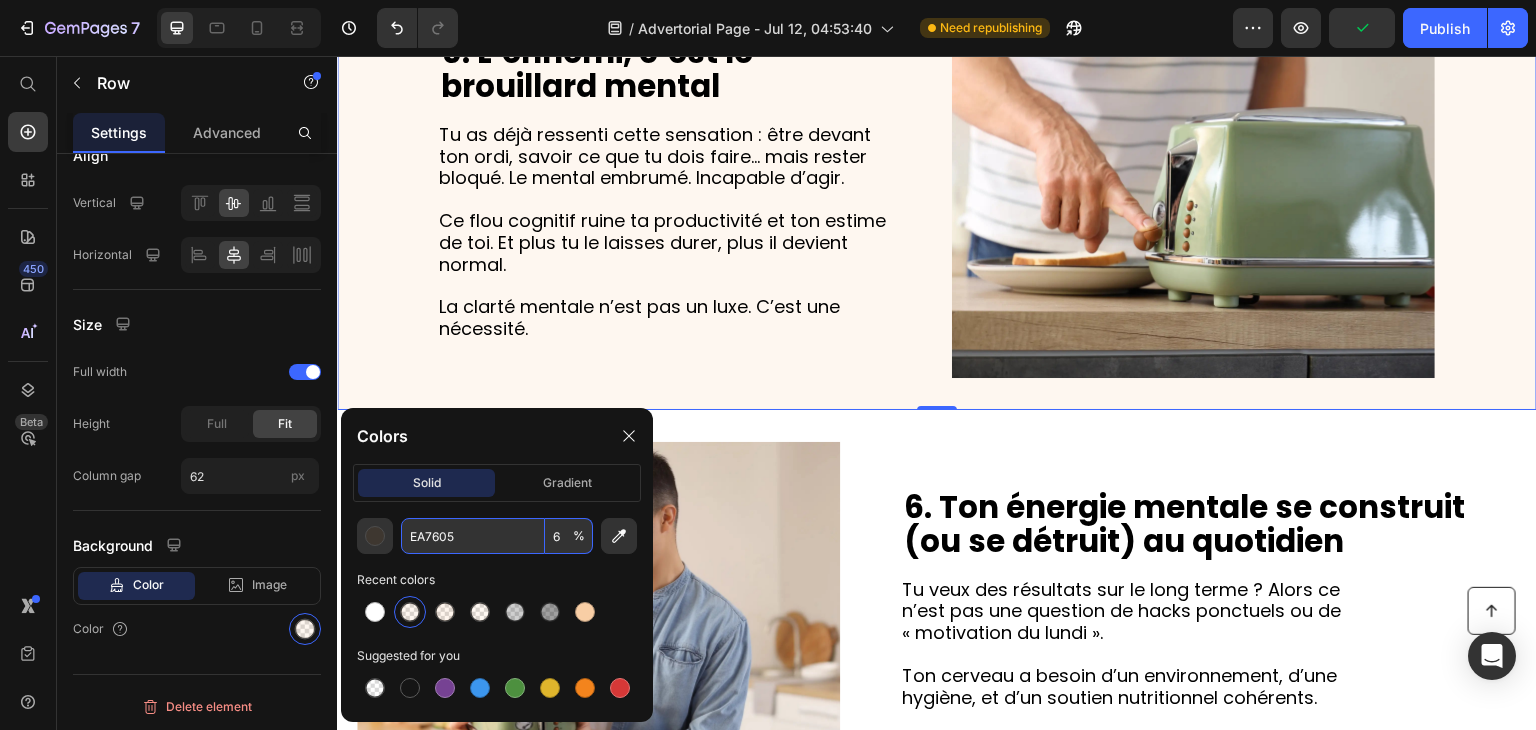 click on "6" at bounding box center (569, 536) 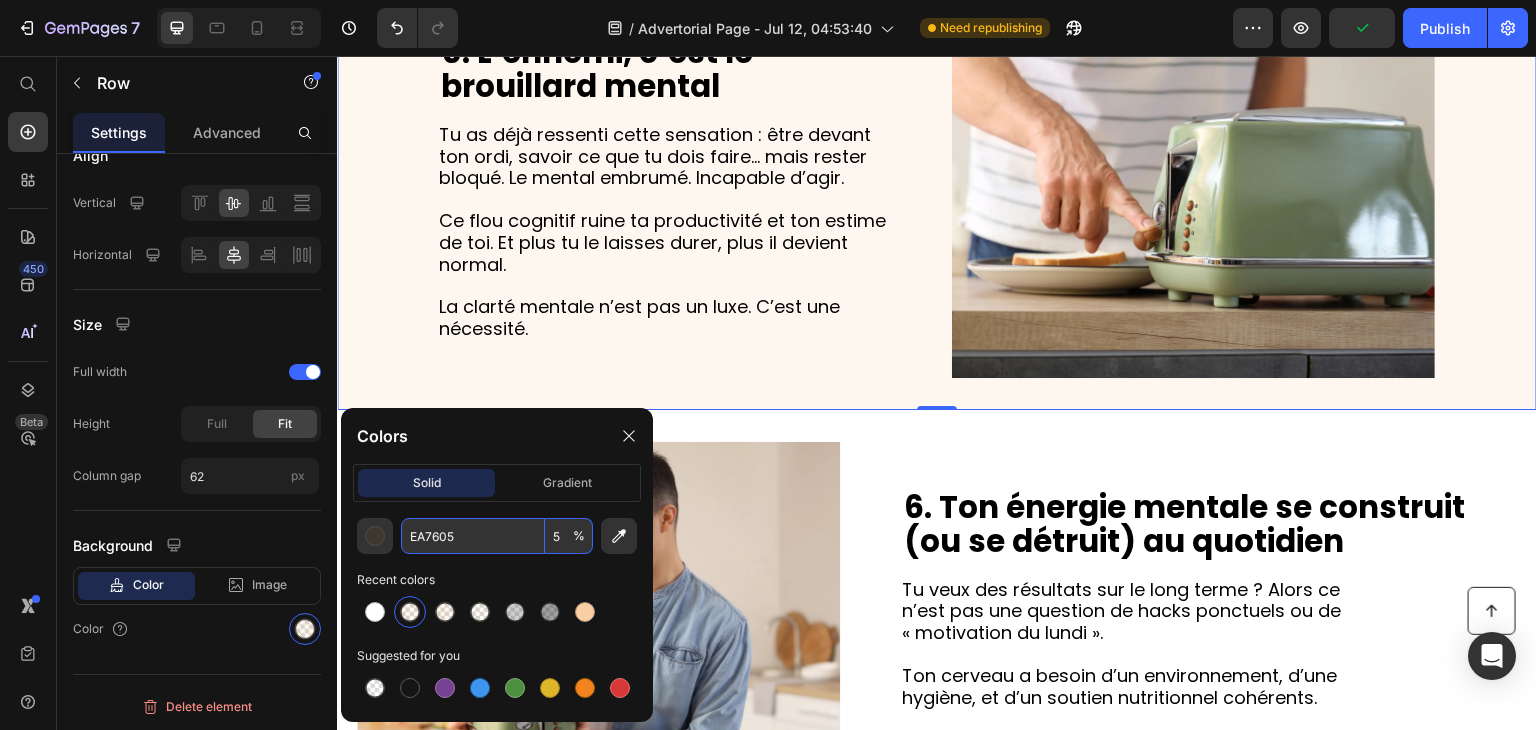 type on "5" 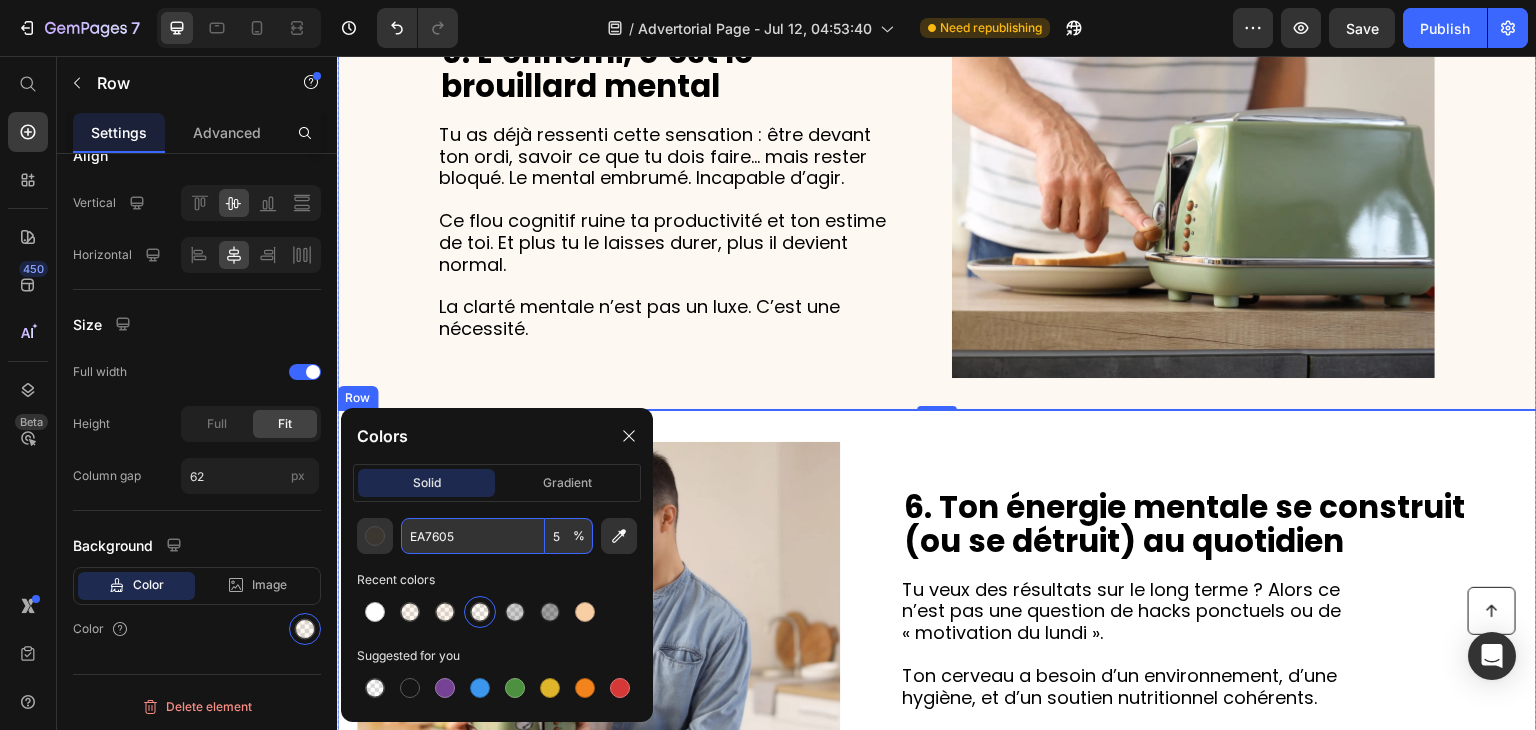 click on "Image 6. Ton énergie mentale se construit (ou se détruit) au quotidien Heading Tu veux des résultats sur le long terme ? Alors ce n’est pas une question de hacks ponctuels ou de « motivation du lundi ».   Ton cerveau a besoin d’un environnement, d’une hygiène, et d’un soutien nutritionnel cohérents.   La productivité, c’est une fondation. Pas une impulsion passagère. Text Block Row" at bounding box center (937, 632) 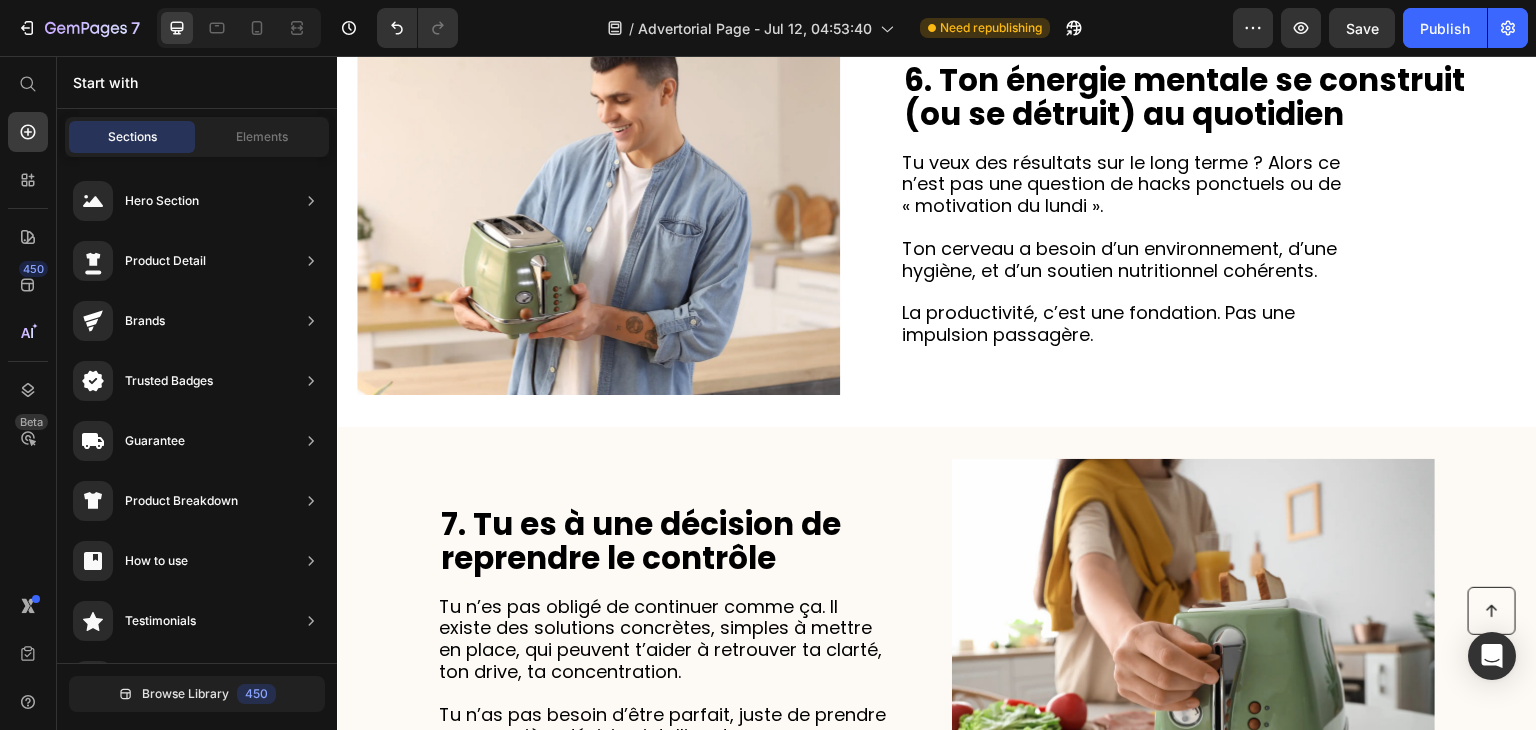 scroll, scrollTop: 3497, scrollLeft: 0, axis: vertical 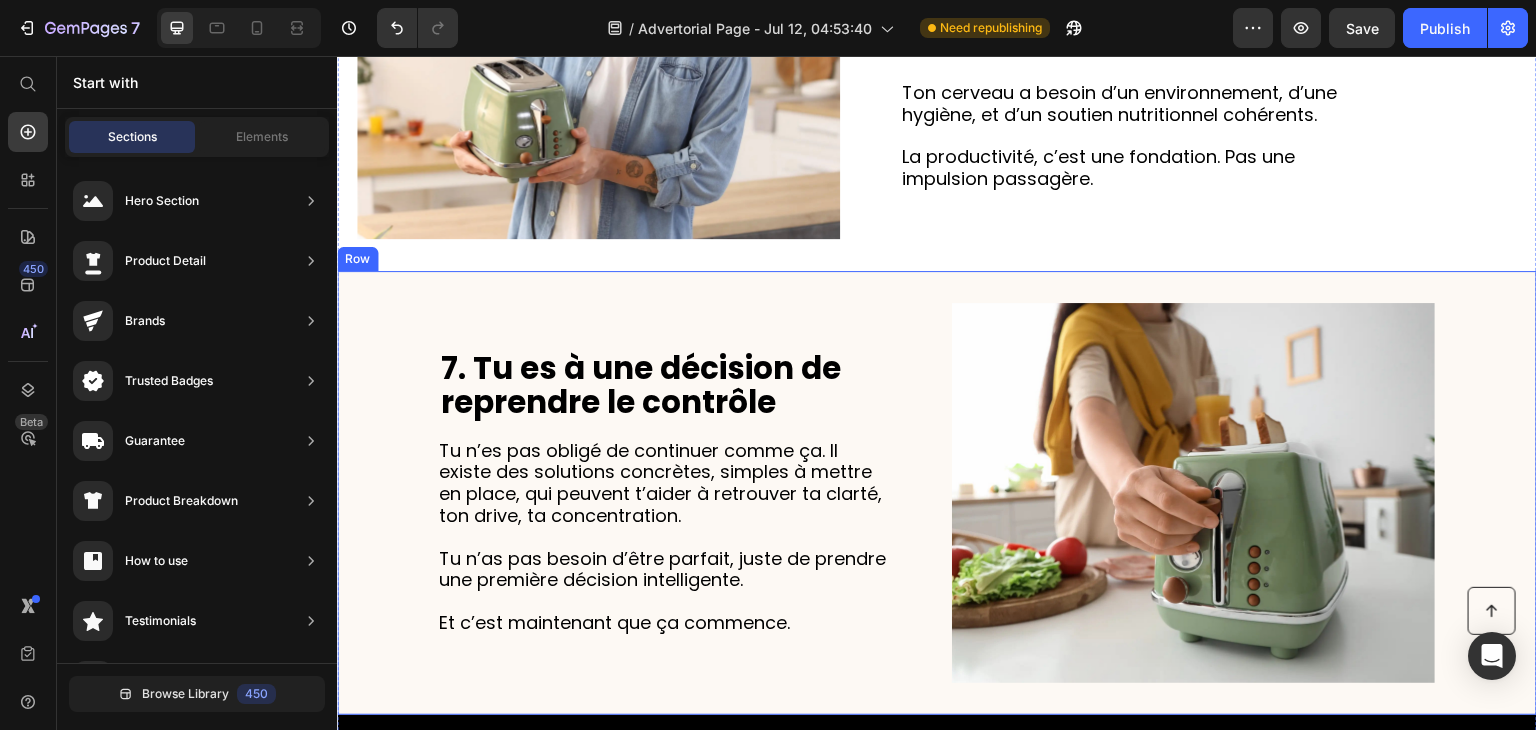 click on "7. Tu es à une décision de reprendre le contrôle Heading Tu n’es pas obligé de continuer comme ça. Il existe des solutions concrètes, simples à mettre en place, qui peuvent t’aider à retrouver ta clarté, ton drive, ta concentration.   Tu n’as pas besoin d’être parfait, juste de prendre une première décision intelligente.   Et c’est maintenant que ça commence. Text Block Image Row" at bounding box center (937, 493) 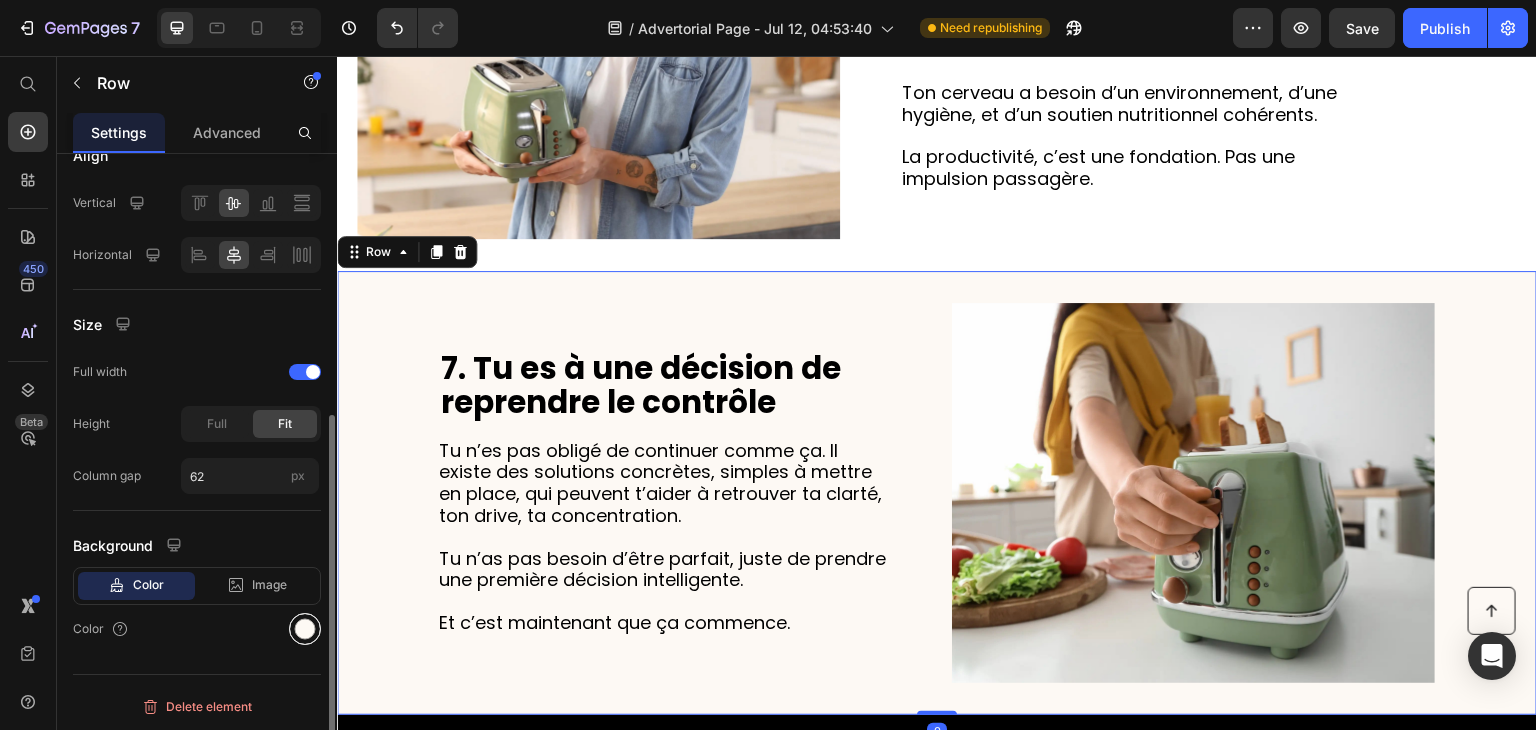 click at bounding box center [305, 629] 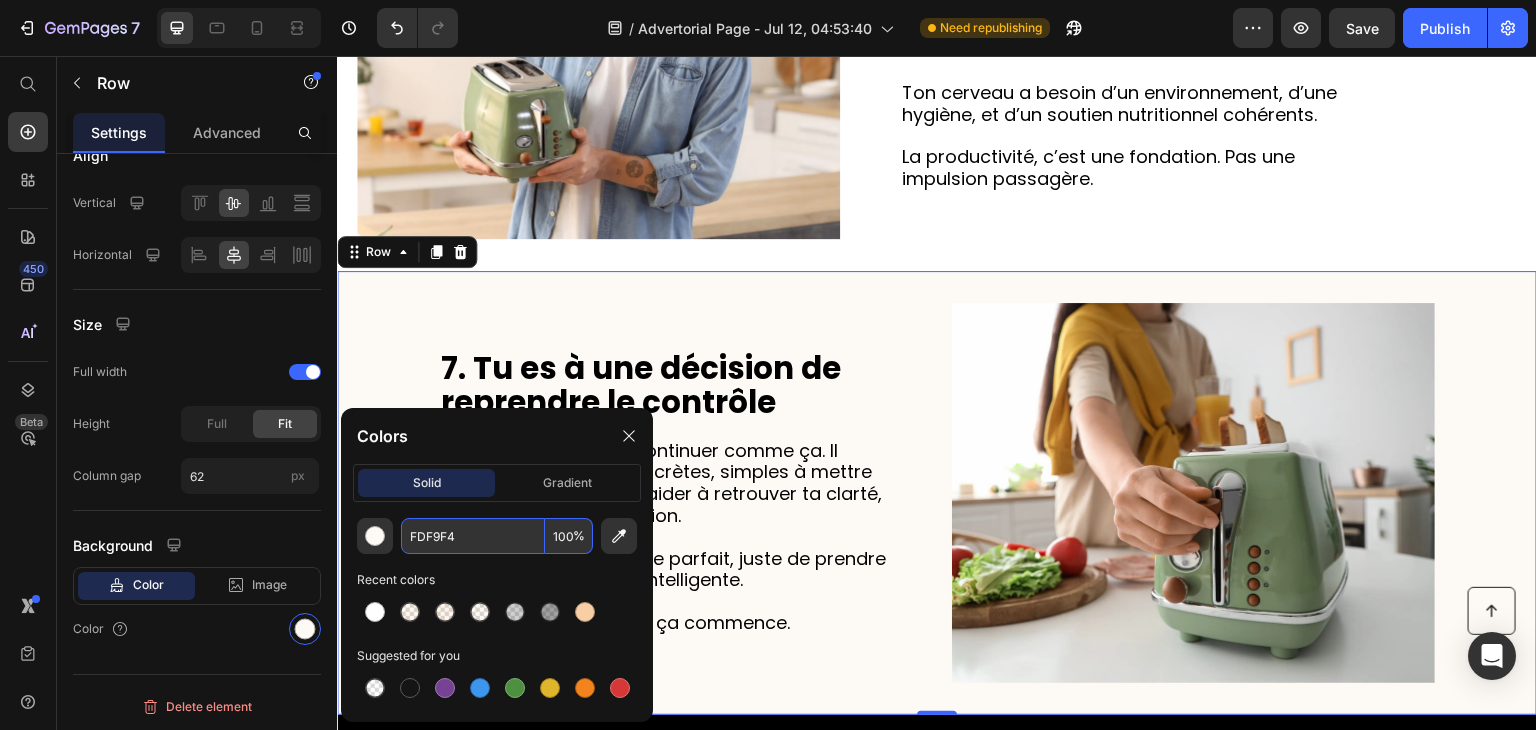 click on "FDF9F4" at bounding box center (473, 536) 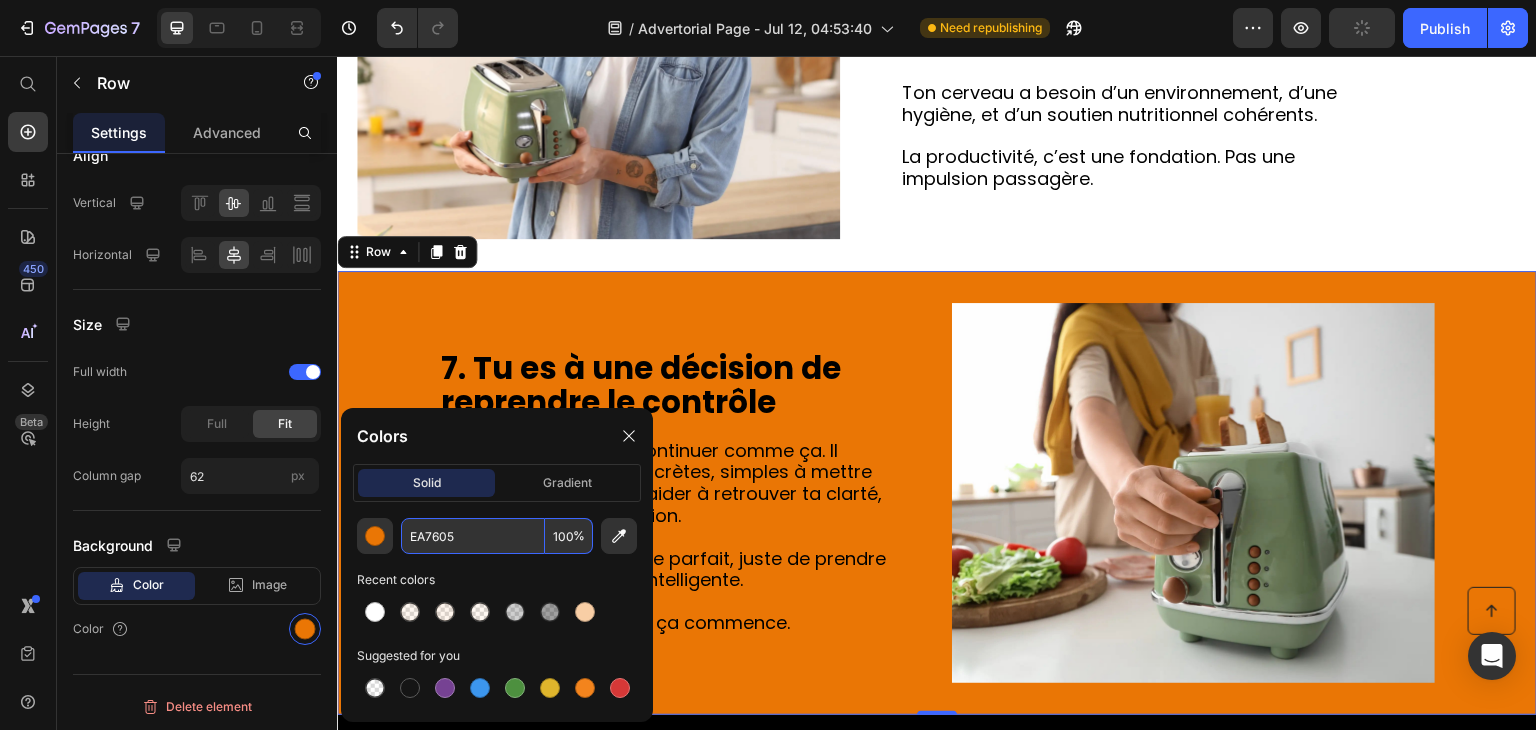 type on "EA7605" 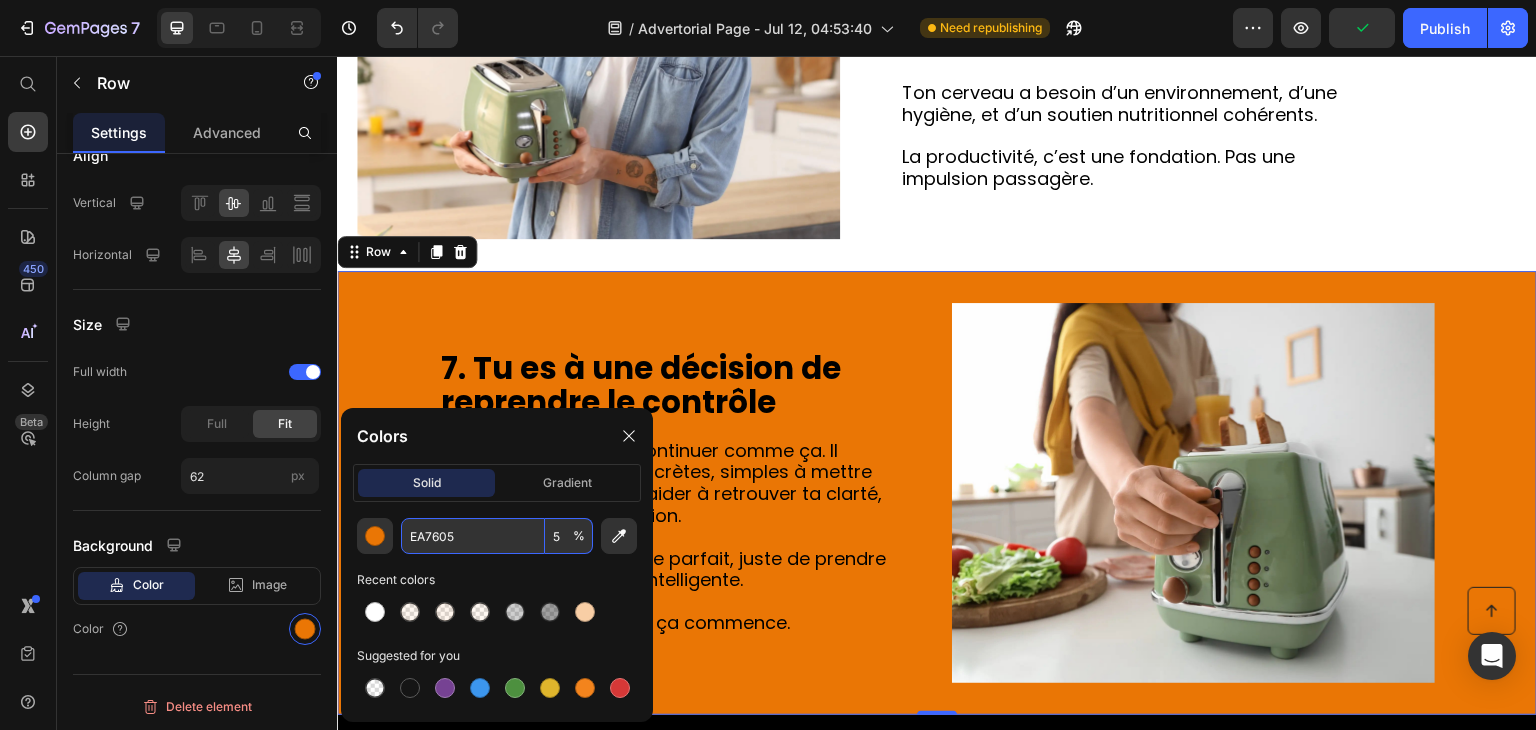 type on "5" 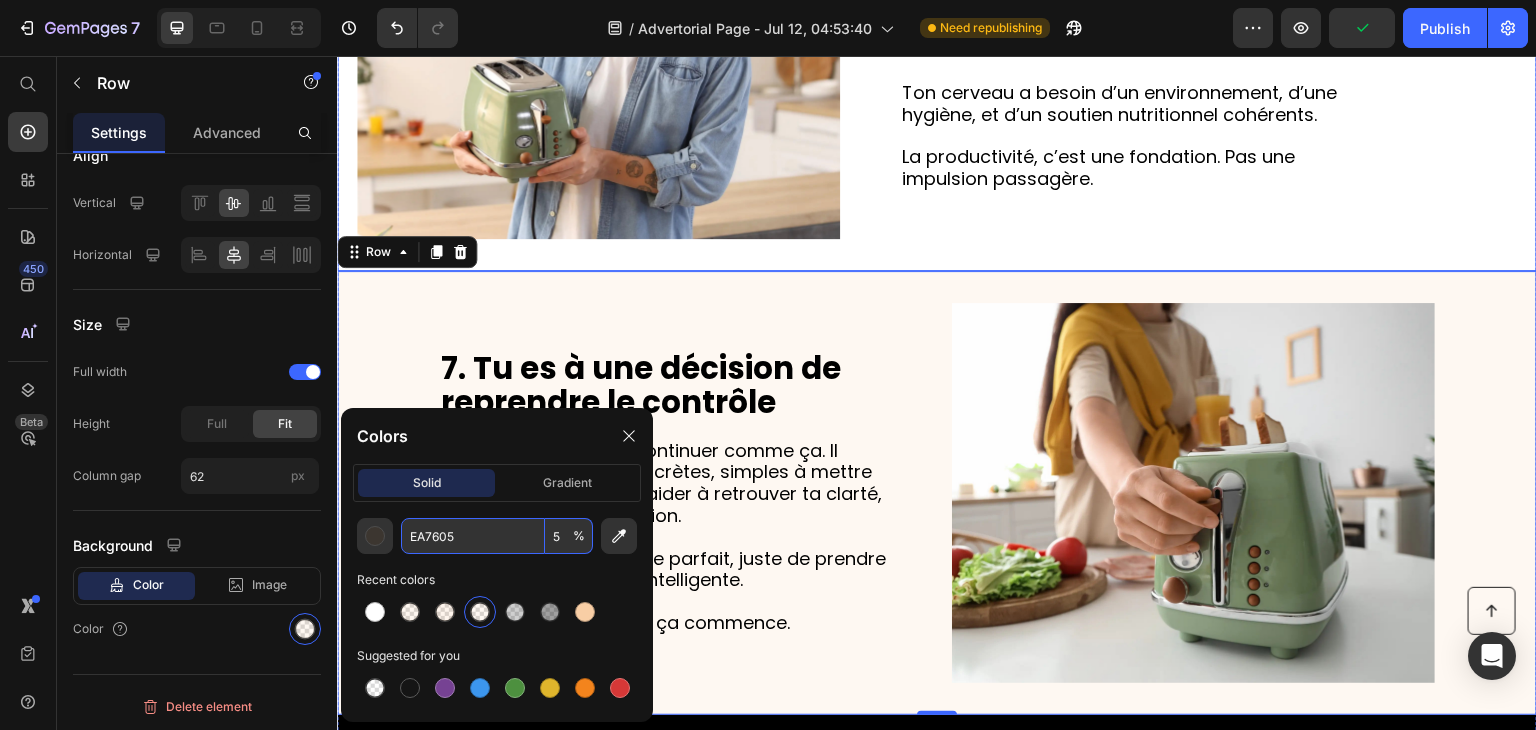 click on "Image 6. Ton énergie mentale se construit (ou se détruit) au quotidien Heading Tu veux des résultats sur le long terme ? Alors ce n’est pas une question de hacks ponctuels ou de « motivation du lundi ».   Ton cerveau a besoin d’un environnement, d’une hygiène, et d’un soutien nutritionnel cohérents.   La productivité, c’est une fondation. Pas une impulsion passagère. Text Block Row" at bounding box center [937, 49] 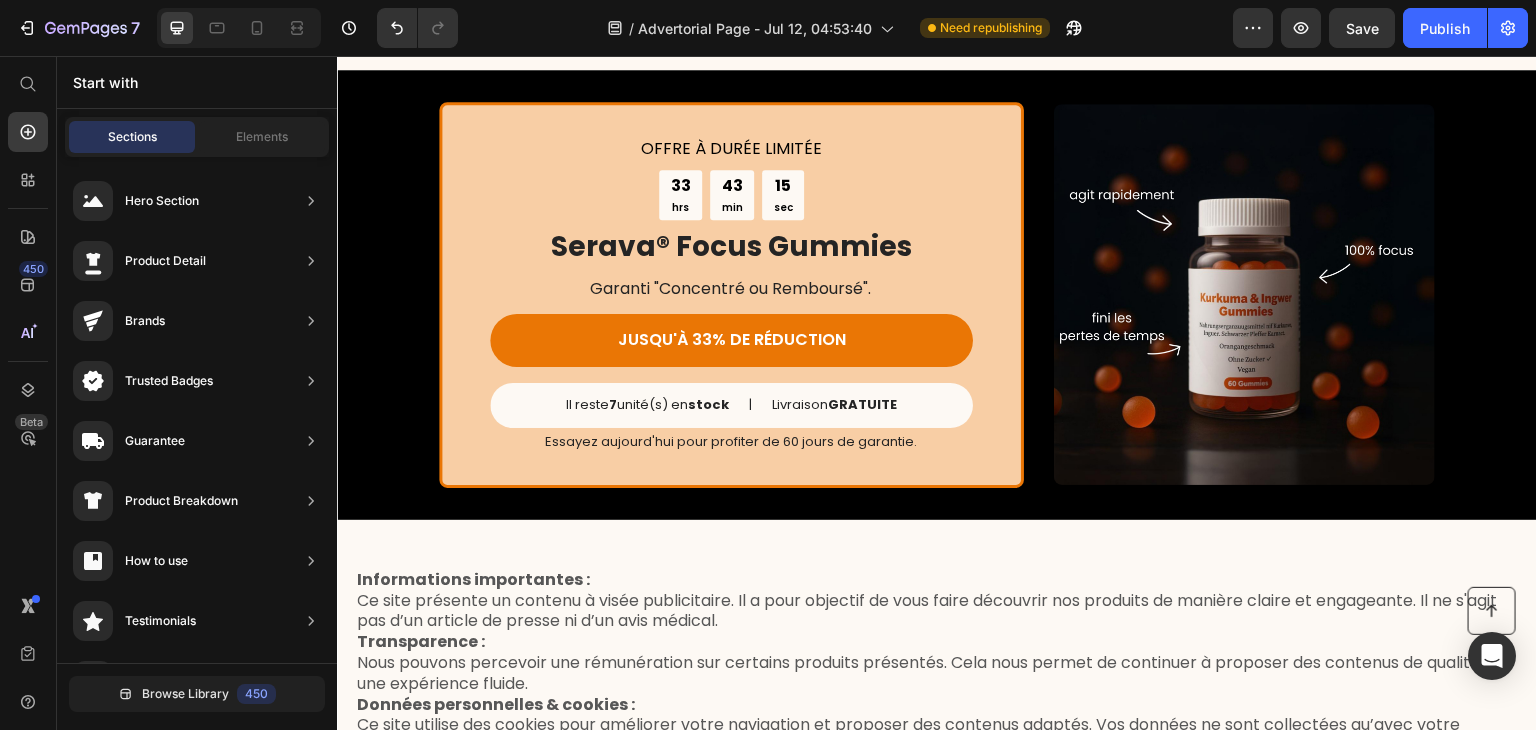 scroll, scrollTop: 4394, scrollLeft: 0, axis: vertical 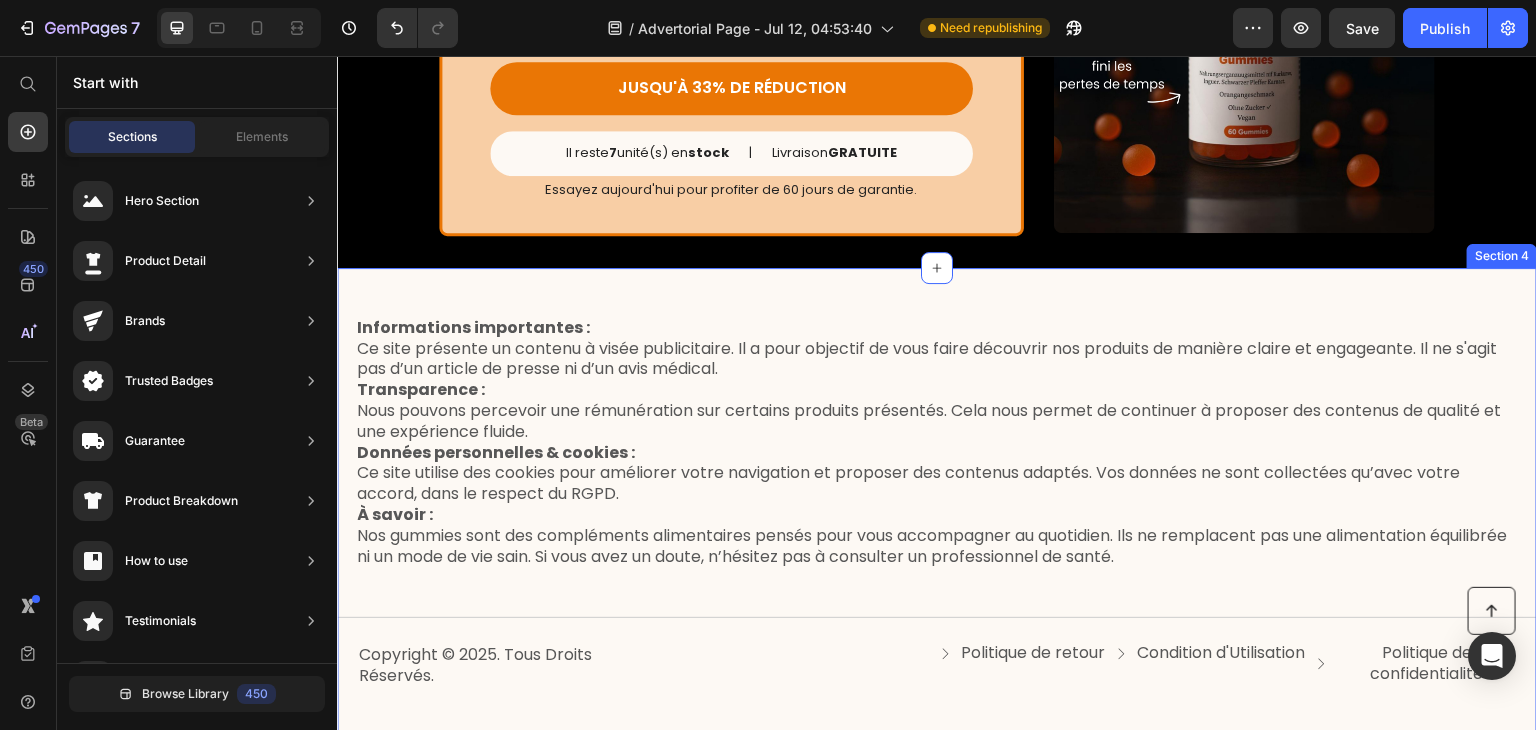 click on "Informations importantes : Ce site présente un contenu à visée publicitaire. Il a pour objectif de vous faire découvrir nos produits de manière claire et engageante. Il ne s'agit pas d’un article de presse ni d’un avis médical. Transparence : Nous pouvons percevoir une rémunération sur certains produits présentés. Cela nous permet de continuer à proposer des contenus de qualité et une expérience fluide. Données personnelles & cookies : Ce site utilise des cookies pour améliorer votre navigation et proposer des contenus adaptés. Vos données ne sont collectées qu’avec votre accord, dans le respect du RGPD. À savoir : Nos gummies sont des compléments alimentaires pensés pour vous accompagner au quotidien. Ils ne remplacent pas une alimentation équilibrée ni un mode de vie sain. Si vous avez un doute, n’hésitez pas à consulter un professionnel de santé. Text Block                Title Line Copyright © [YEAR]. Tous Droits Réservés. Text Block
Politique de retour" at bounding box center (937, 533) 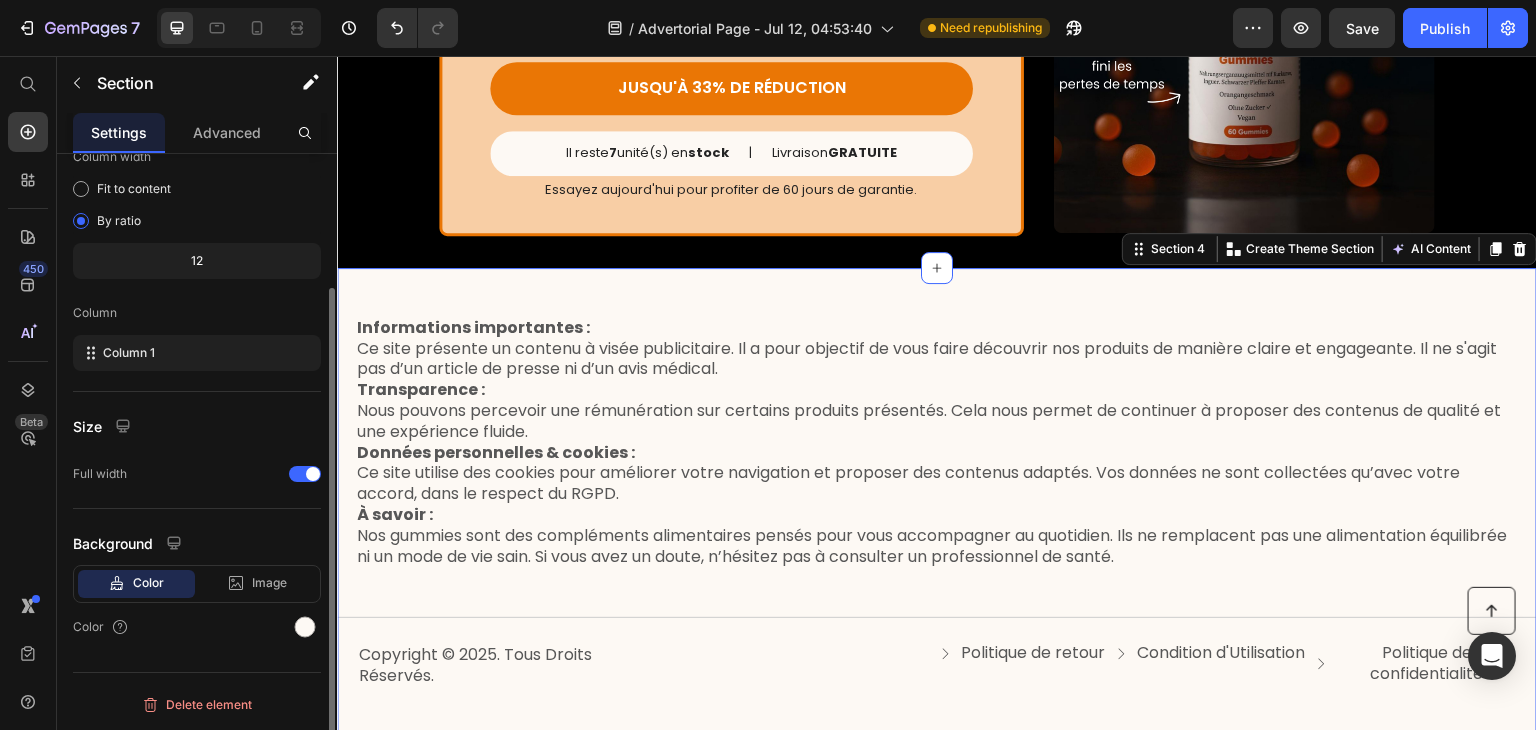 scroll, scrollTop: 0, scrollLeft: 0, axis: both 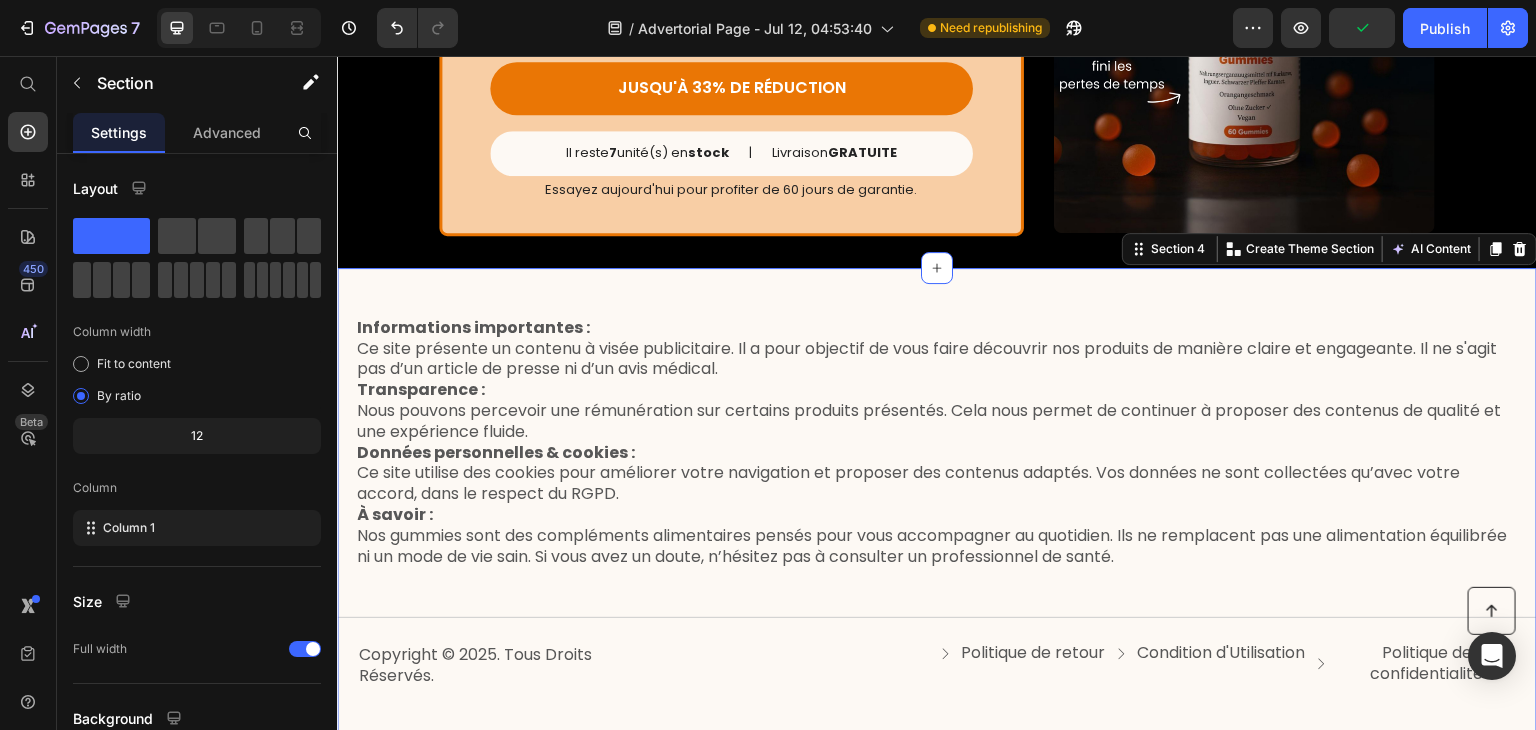 click on "Informations importantes : Ce site présente un contenu à visée publicitaire. Il a pour objectif de vous faire découvrir nos produits de manière claire et engageante. Il ne s'agit pas d’un article de presse ni d’un avis médical. Transparence : Nous pouvons percevoir une rémunération sur certains produits présentés. Cela nous permet de continuer à proposer des contenus de qualité et une expérience fluide. Données personnelles & cookies : Ce site utilise des cookies pour améliorer votre navigation et proposer des contenus adaptés. Vos données ne sont collectées qu’avec votre accord, dans le respect du RGPD. À savoir : Nos gummies sont des compléments alimentaires pensés pour vous accompagner au quotidien. Ils ne remplacent pas une alimentation équilibrée ni un mode de vie sain. Si vous avez un doute, n’hésitez pas à consulter un professionnel de santé. Text Block                Title Line Copyright © [YEAR]. Tous Droits Réservés. Text Block
Politique de retour" at bounding box center [937, 533] 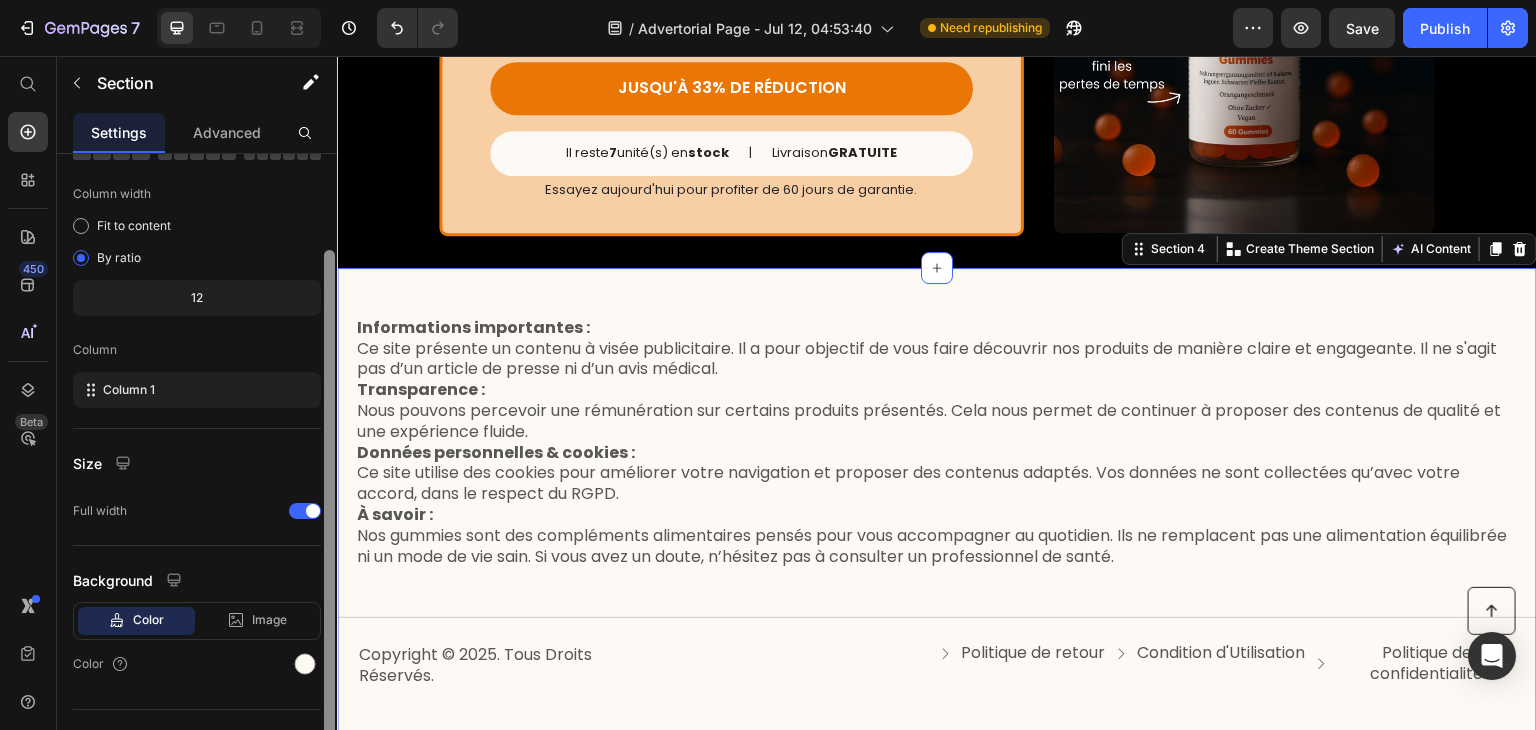 scroll, scrollTop: 158, scrollLeft: 0, axis: vertical 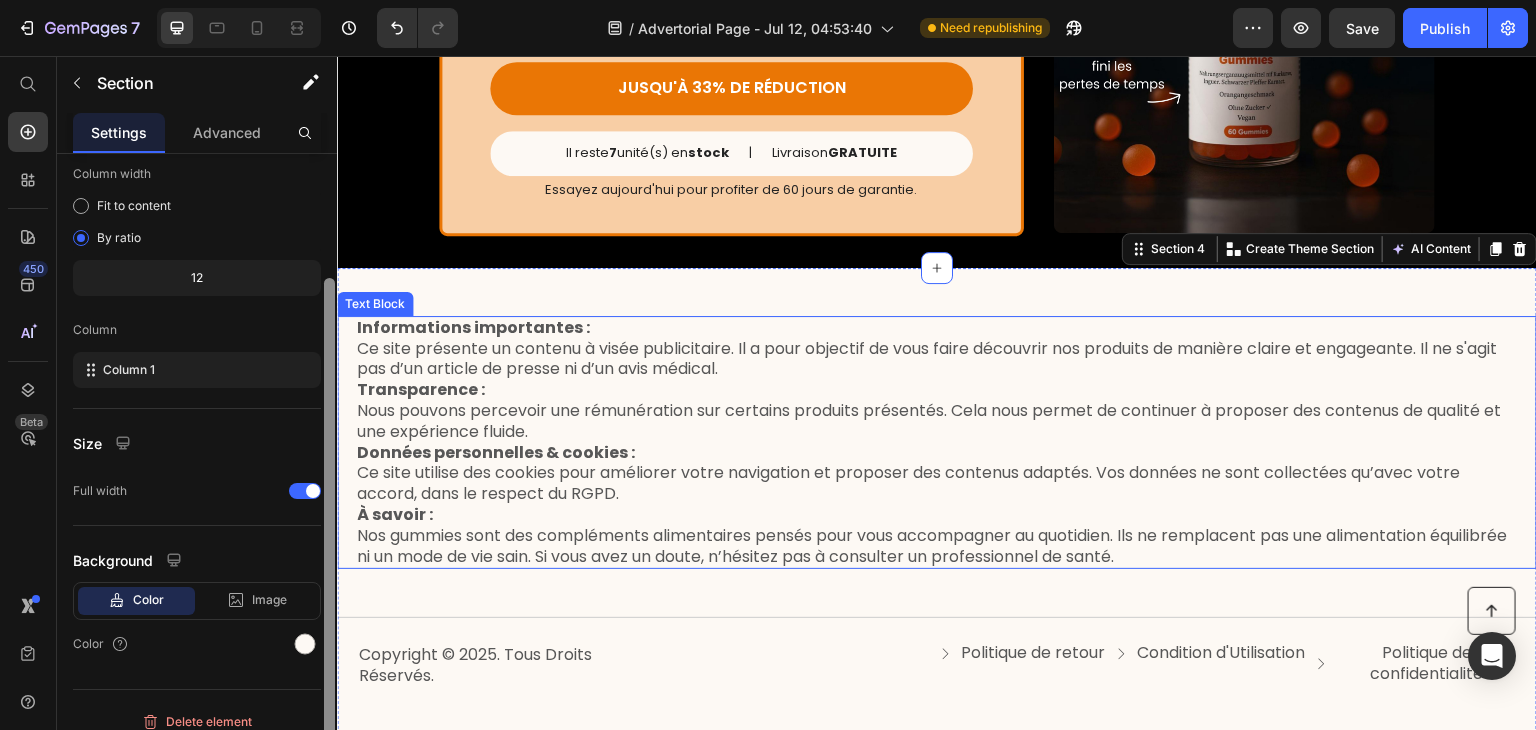drag, startPoint x: 667, startPoint y: 473, endPoint x: 341, endPoint y: 564, distance: 338.4627 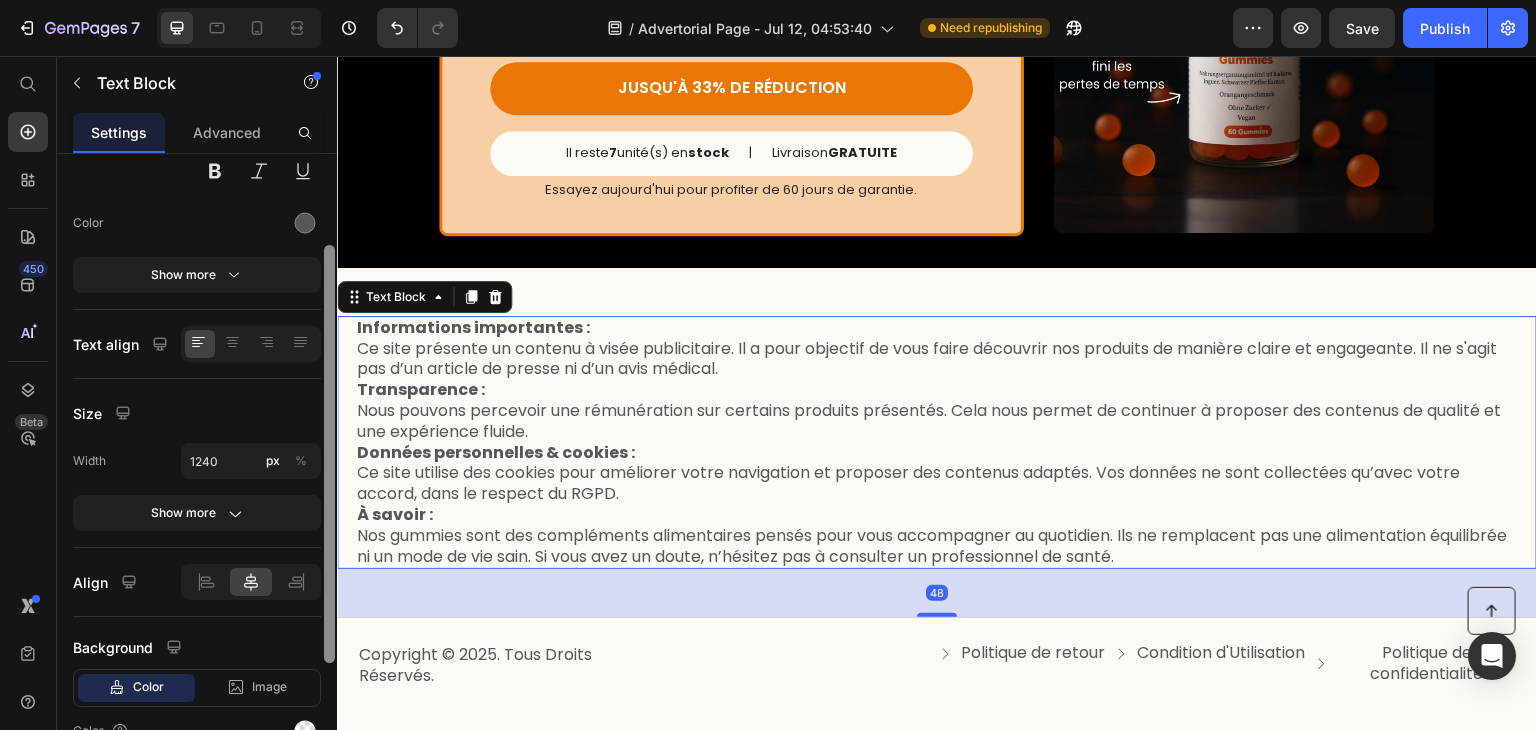 scroll, scrollTop: 189, scrollLeft: 0, axis: vertical 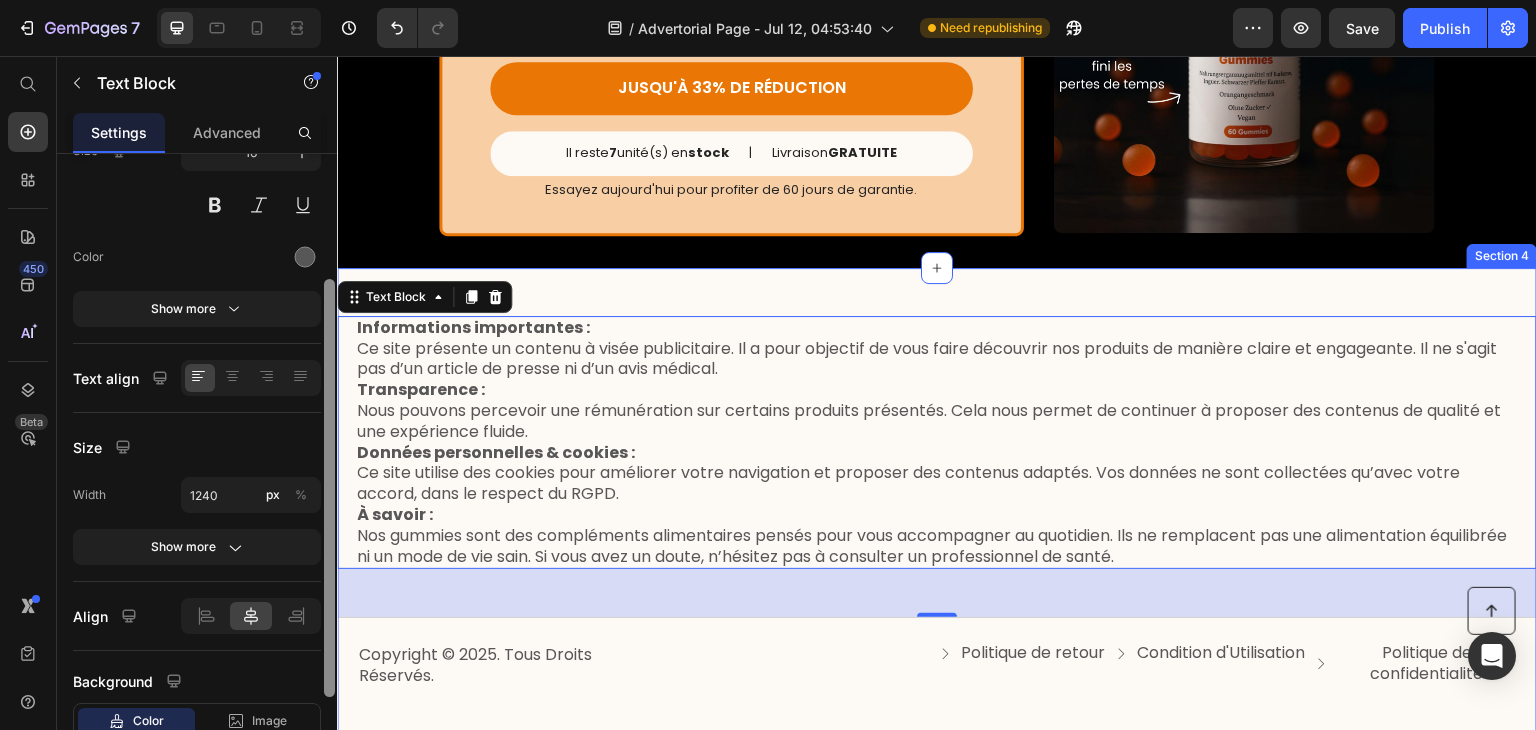 click on "Informations importantes : Ce site présente un contenu à visée publicitaire. Il a pour objectif de vous faire découvrir nos produits de manière claire et engageante. Il ne s'agit pas d’un article de presse ni d’un avis médical. Transparence : Nous pouvons percevoir une rémunération sur certains produits présentés. Cela nous permet de continuer à proposer des contenus de qualité et une expérience fluide. Données personnelles & cookies : Ce site utilise des cookies pour améliorer votre navigation et proposer des contenus adaptés. Vos données ne sont collectées qu’avec votre accord, dans le respect du RGPD. À savoir : Nos gummies sont des compléments alimentaires pensés pour vous accompagner au quotidien. Ils ne remplacent pas une alimentation équilibrée ni un mode de vie sain. Si vous avez un doute, n’hésitez pas à consulter un professionnel de santé. Text Block   48                Title Line Copyright © 2025. Tous Droits Réservés. Text Block
Button Button" at bounding box center (937, 533) 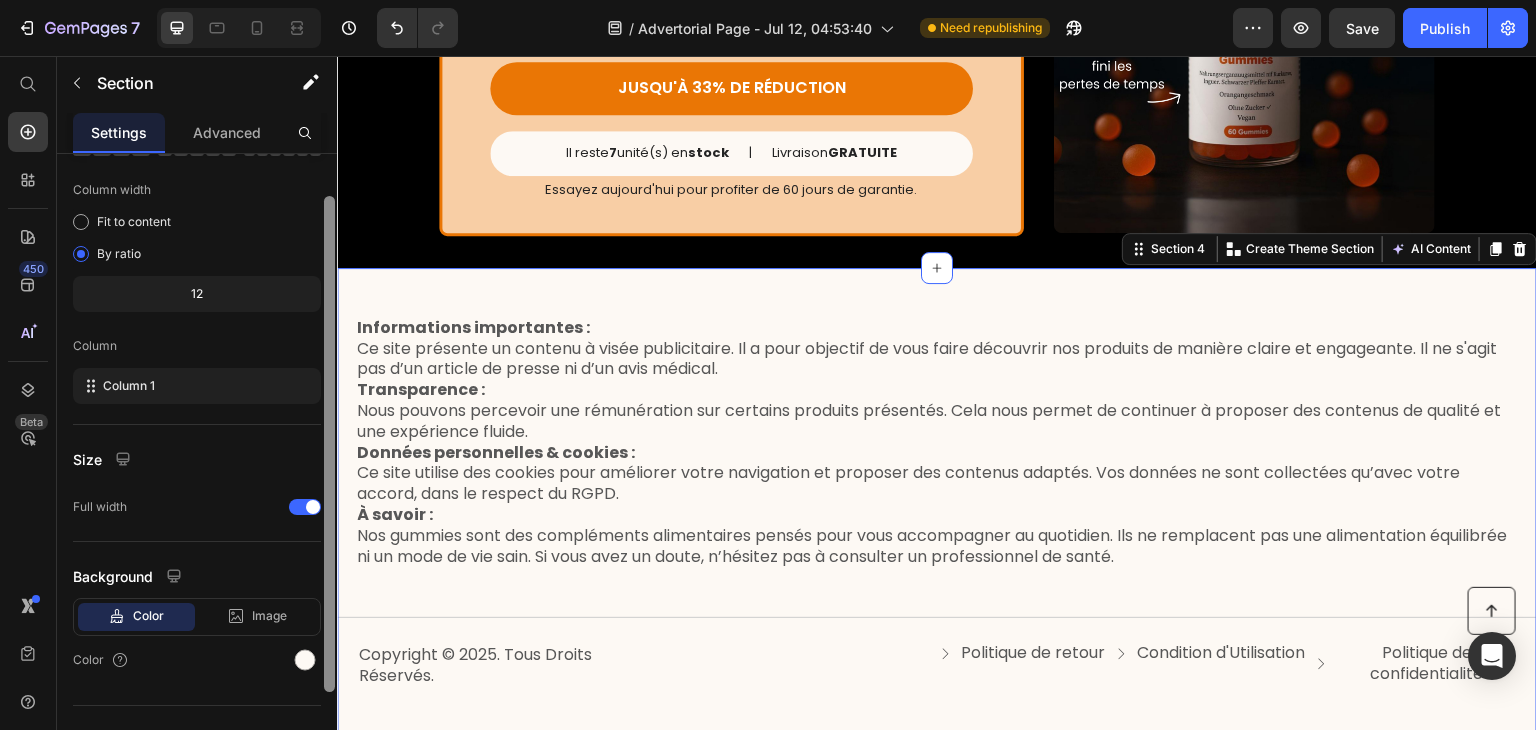 scroll, scrollTop: 173, scrollLeft: 0, axis: vertical 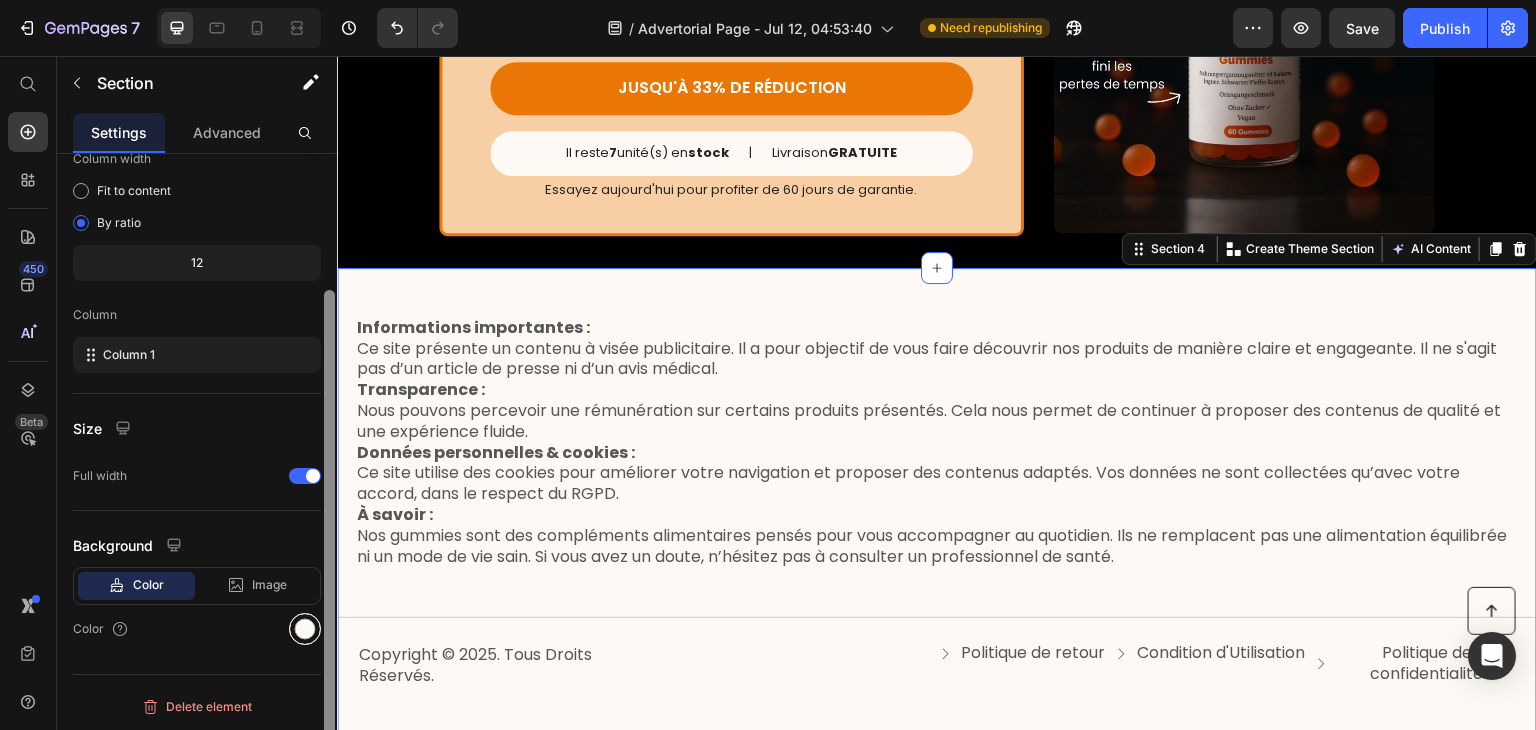 click at bounding box center (305, 629) 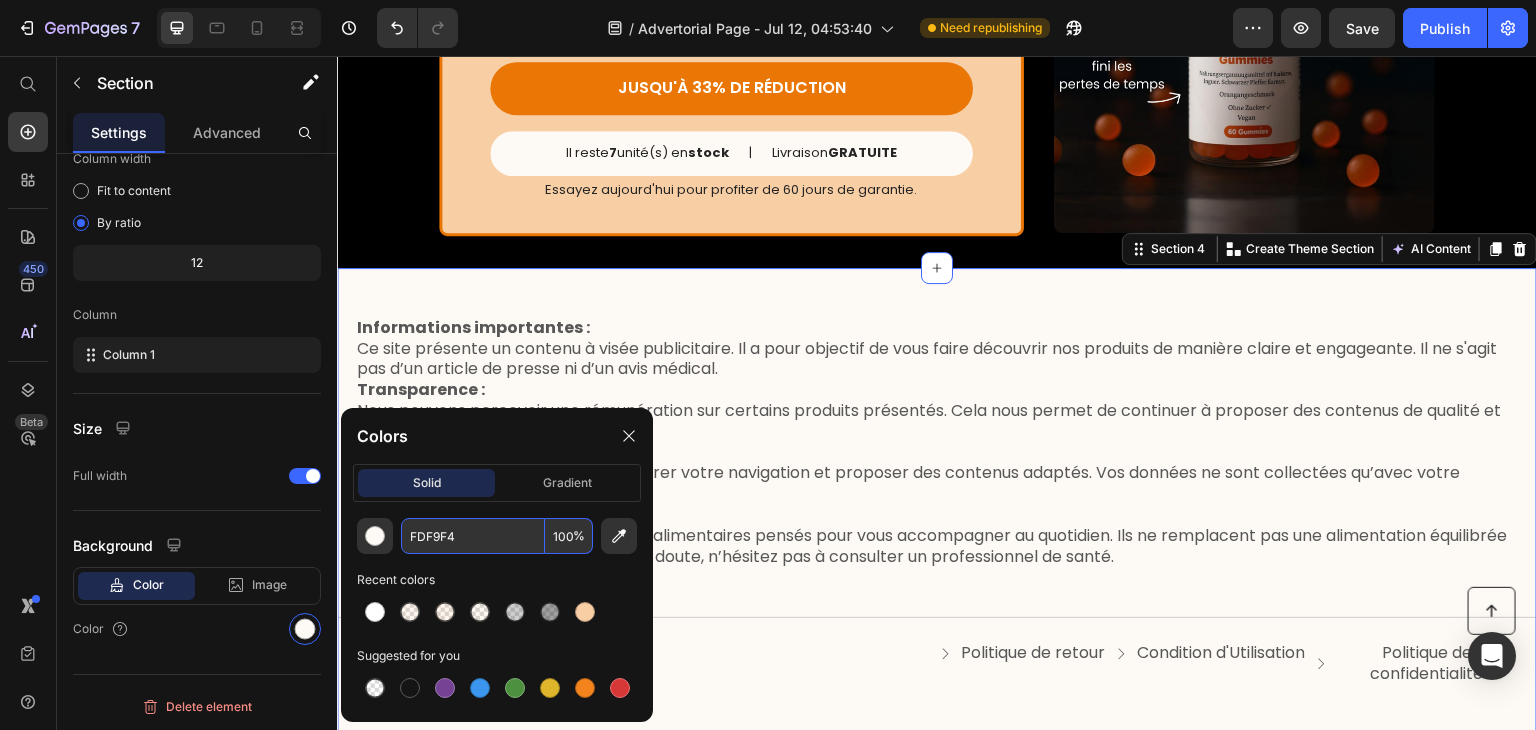 click on "FDF9F4" at bounding box center (473, 536) 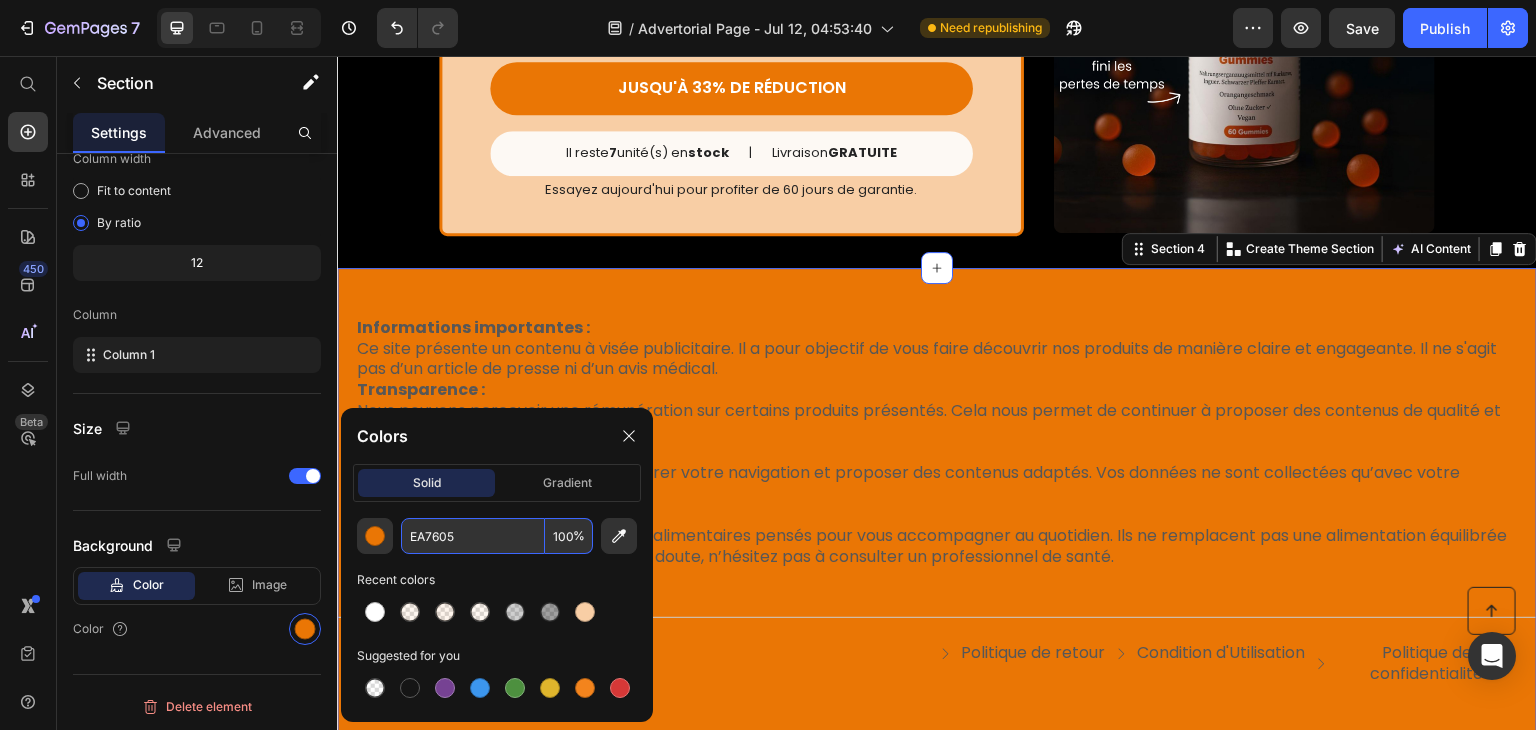 type on "EA7605" 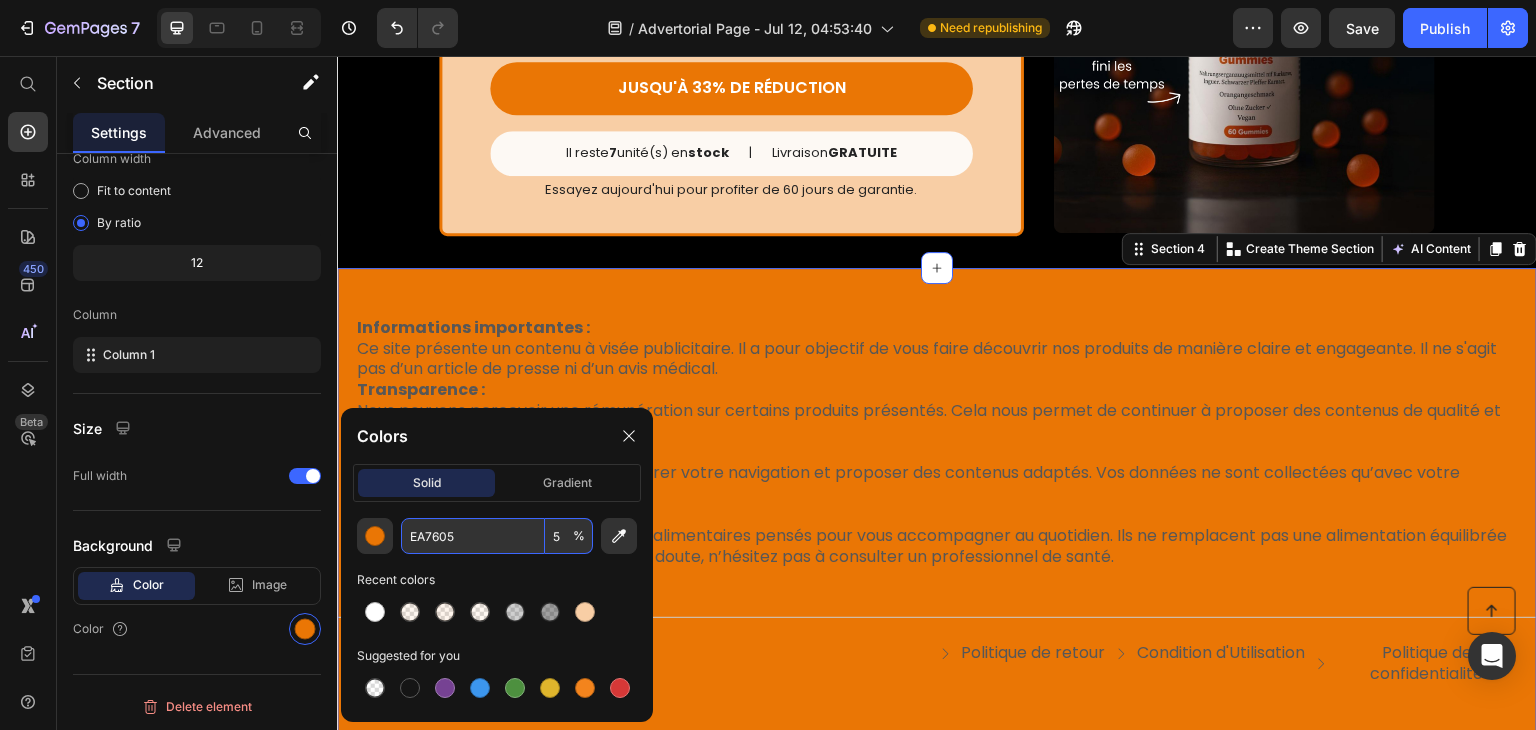 type on "5" 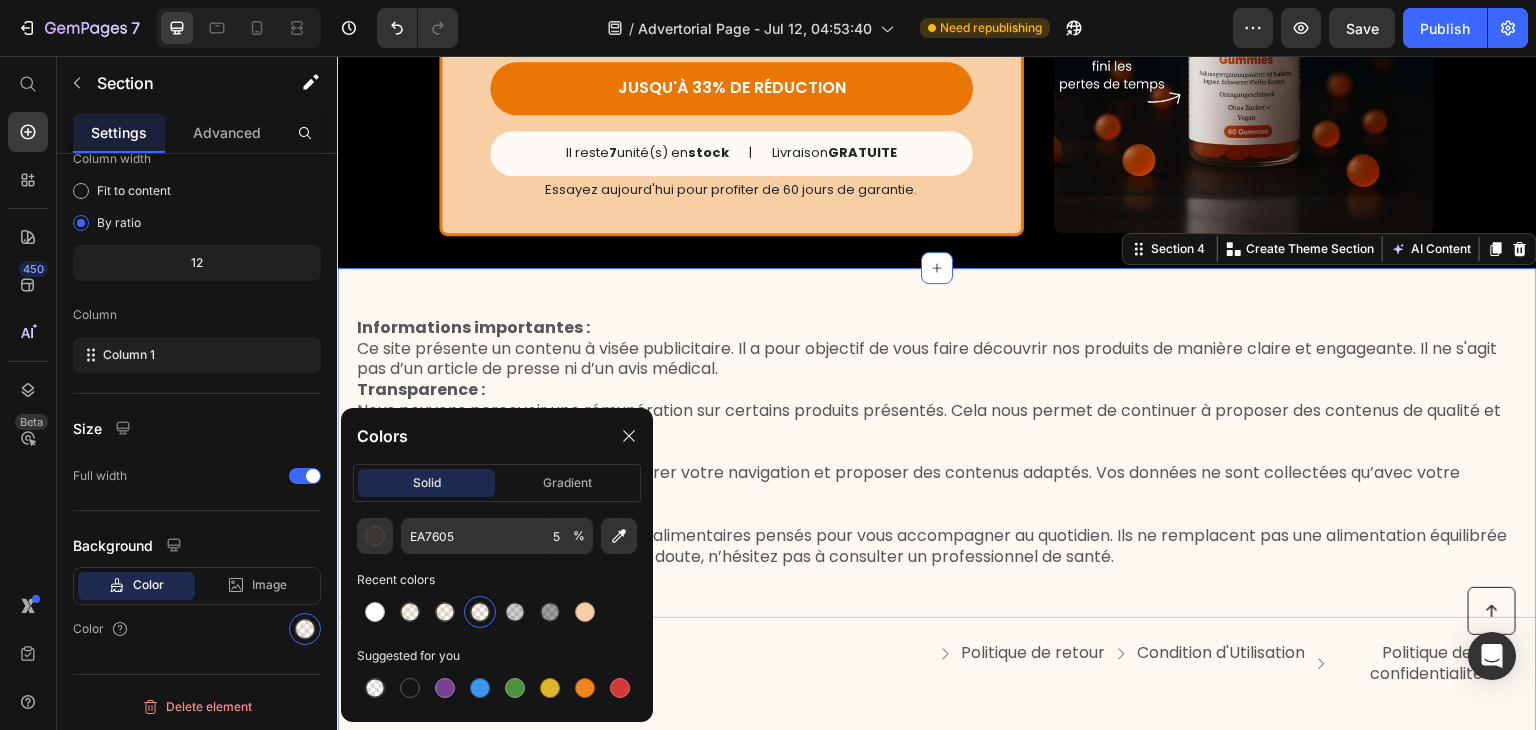 click on "Informations importantes : Ce site présente un contenu à visée publicitaire. Il a pour objectif de vous faire découvrir nos produits de manière claire et engageante. Il ne s'agit pas d’un article de presse ni d’un avis médical. Transparence : Nous pouvons percevoir une rémunération sur certains produits présentés. Cela nous permet de continuer à proposer des contenus de qualité et une expérience fluide. Données personnelles & cookies : Ce site utilise des cookies pour améliorer votre navigation et proposer des contenus adaptés. Vos données ne sont collectées qu’avec votre accord, dans le respect du RGPD. À savoir : Nos gummies sont des compléments alimentaires pensés pour vous accompagner au quotidien. Ils ne remplacent pas une alimentation équilibrée ni un mode de vie sain. Si vous avez un doute, n’hésitez pas à consulter un professionnel de santé. Text Block                Title Line Copyright © [YEAR]. Tous Droits Réservés. Text Block
Politique de retour" at bounding box center [937, 533] 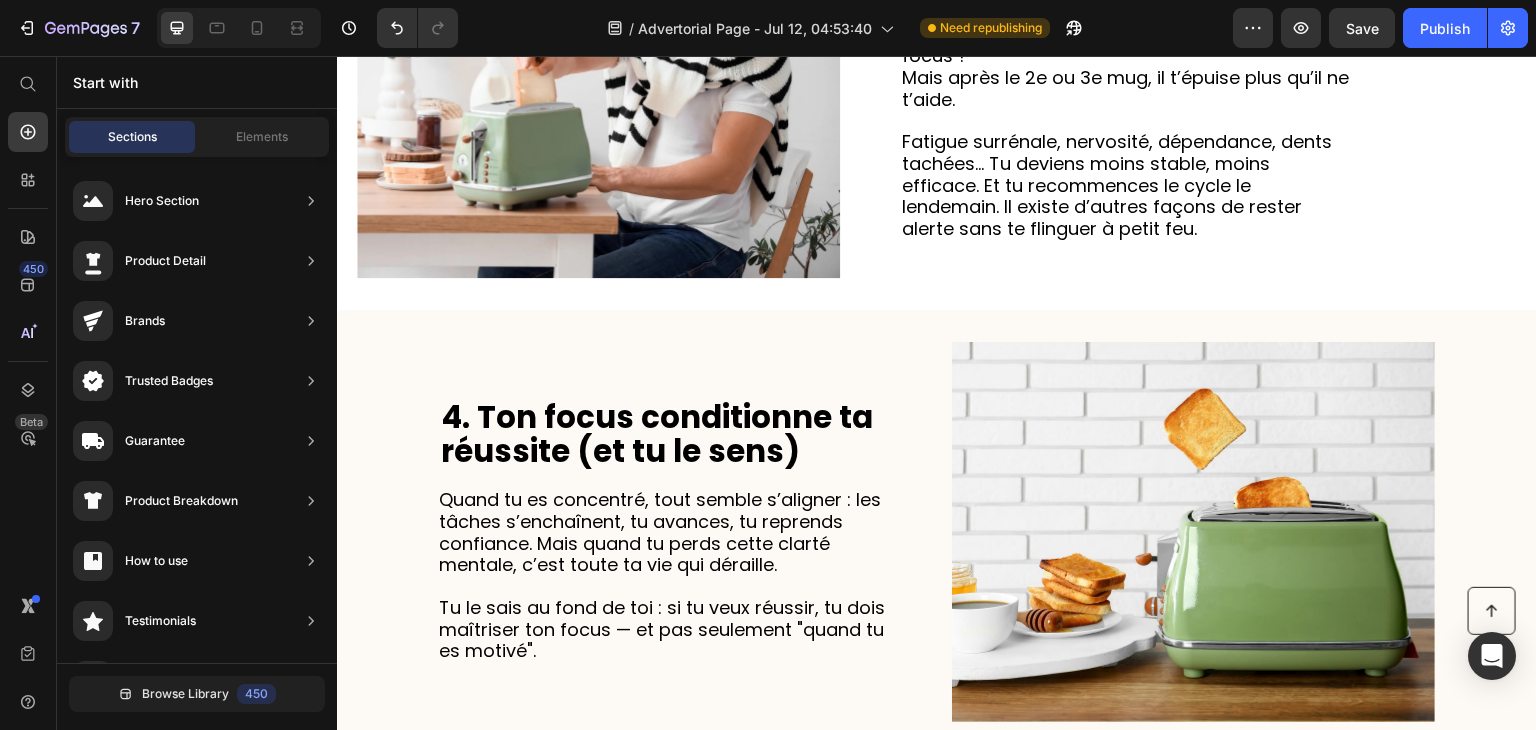 scroll, scrollTop: 1636, scrollLeft: 0, axis: vertical 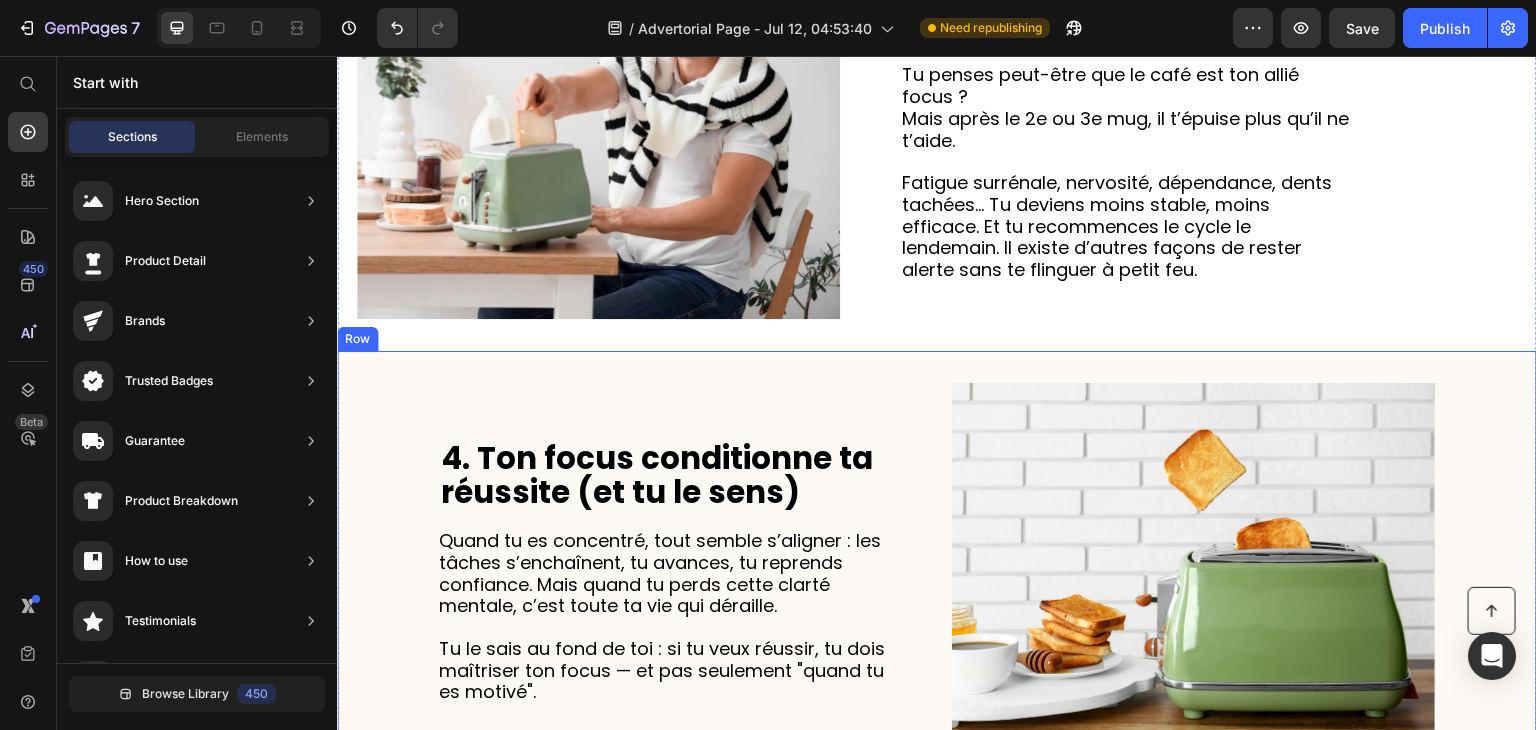 click on "4. Ton focus conditionne ta réussite (et tu le sens) Heading Quand tu es concentré, tout semble s’aligner : les tâches s’enchaînent, tu avances, tu reprends confiance. Mais quand tu perds cette clarté mentale, c’est toute ta vie qui déraille.   Tu le sais au fond de toi : si tu veux réussir, tu dois maîtriser ton focus — et pas seulement "quand tu es motivé". Text Block" at bounding box center [664, 573] 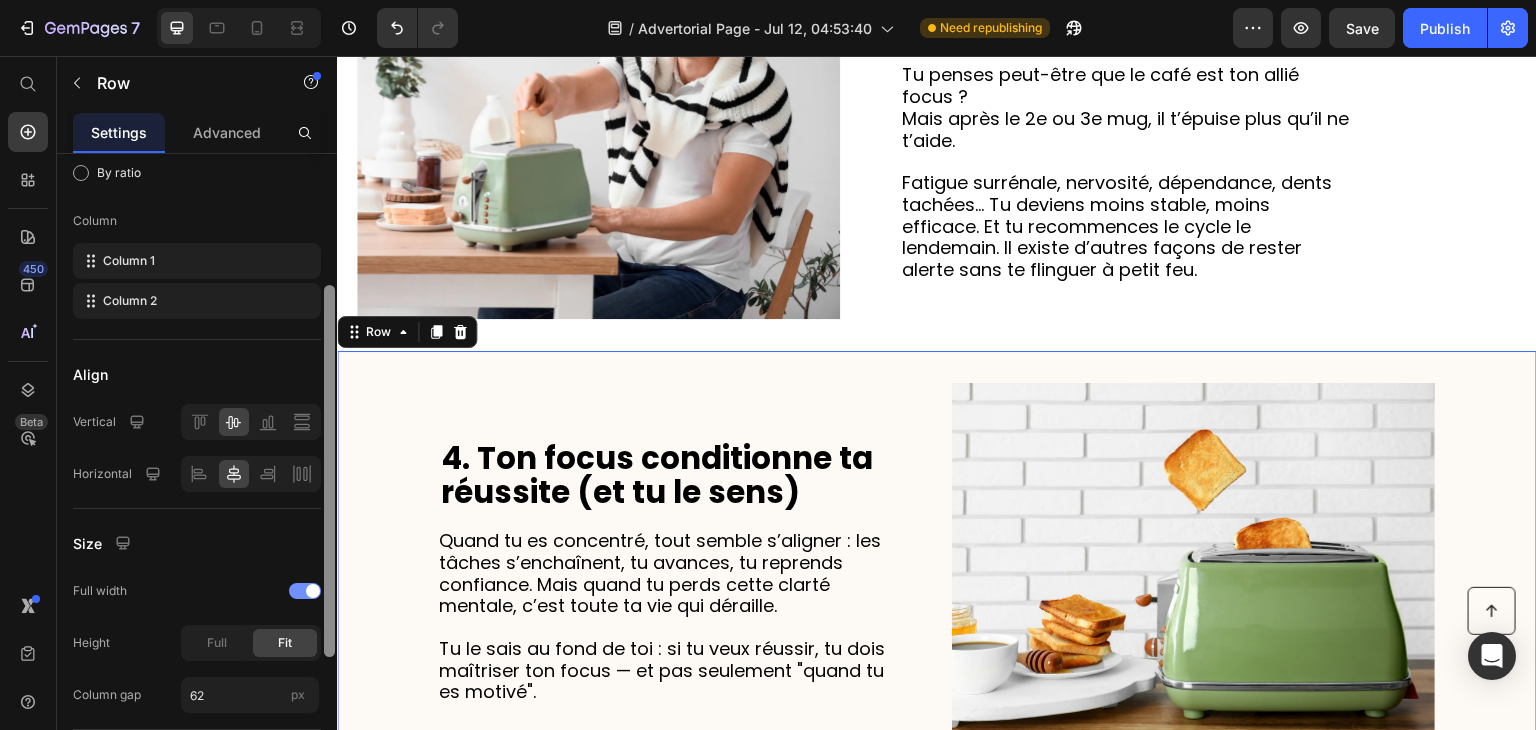 scroll, scrollTop: 240, scrollLeft: 0, axis: vertical 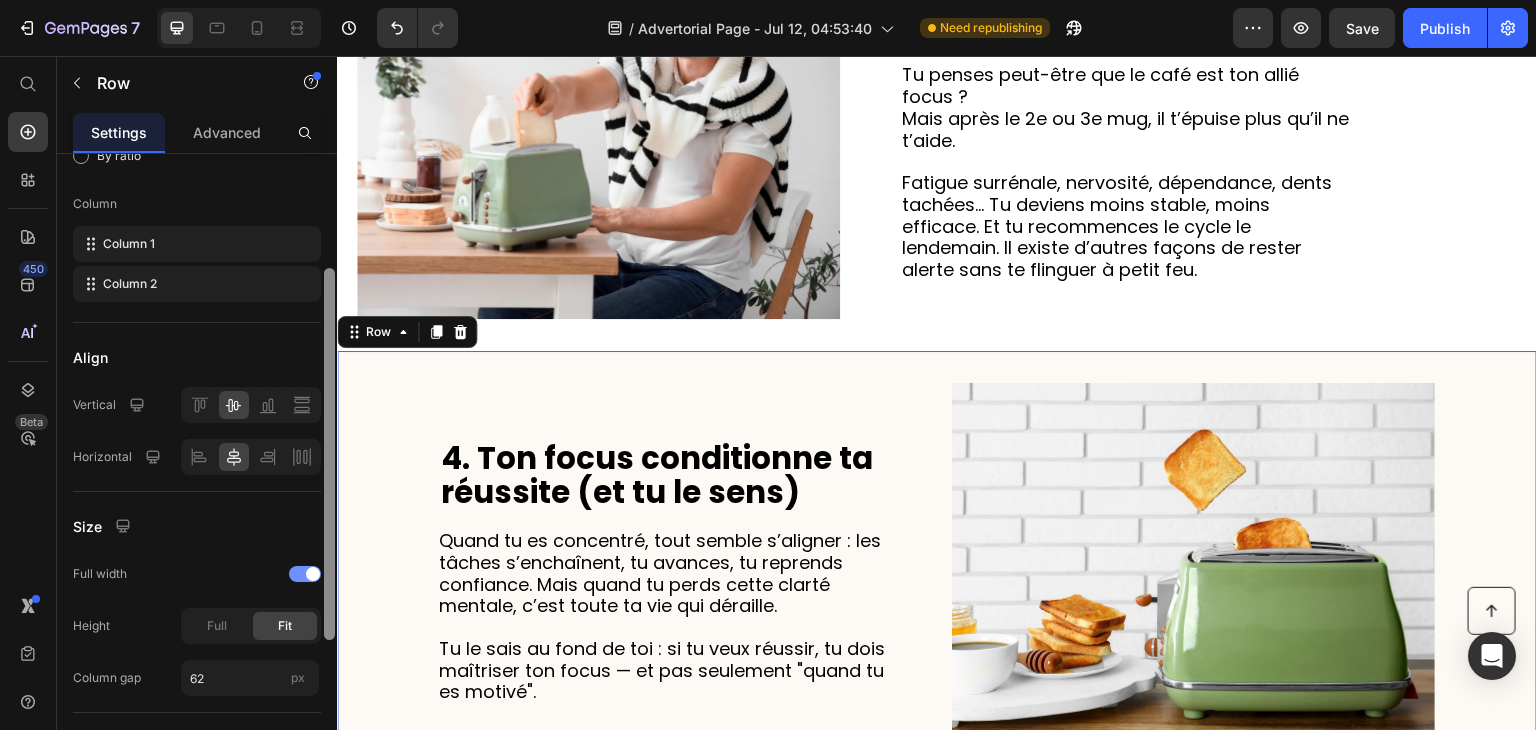 drag, startPoint x: 330, startPoint y: 447, endPoint x: 312, endPoint y: 589, distance: 143.13629 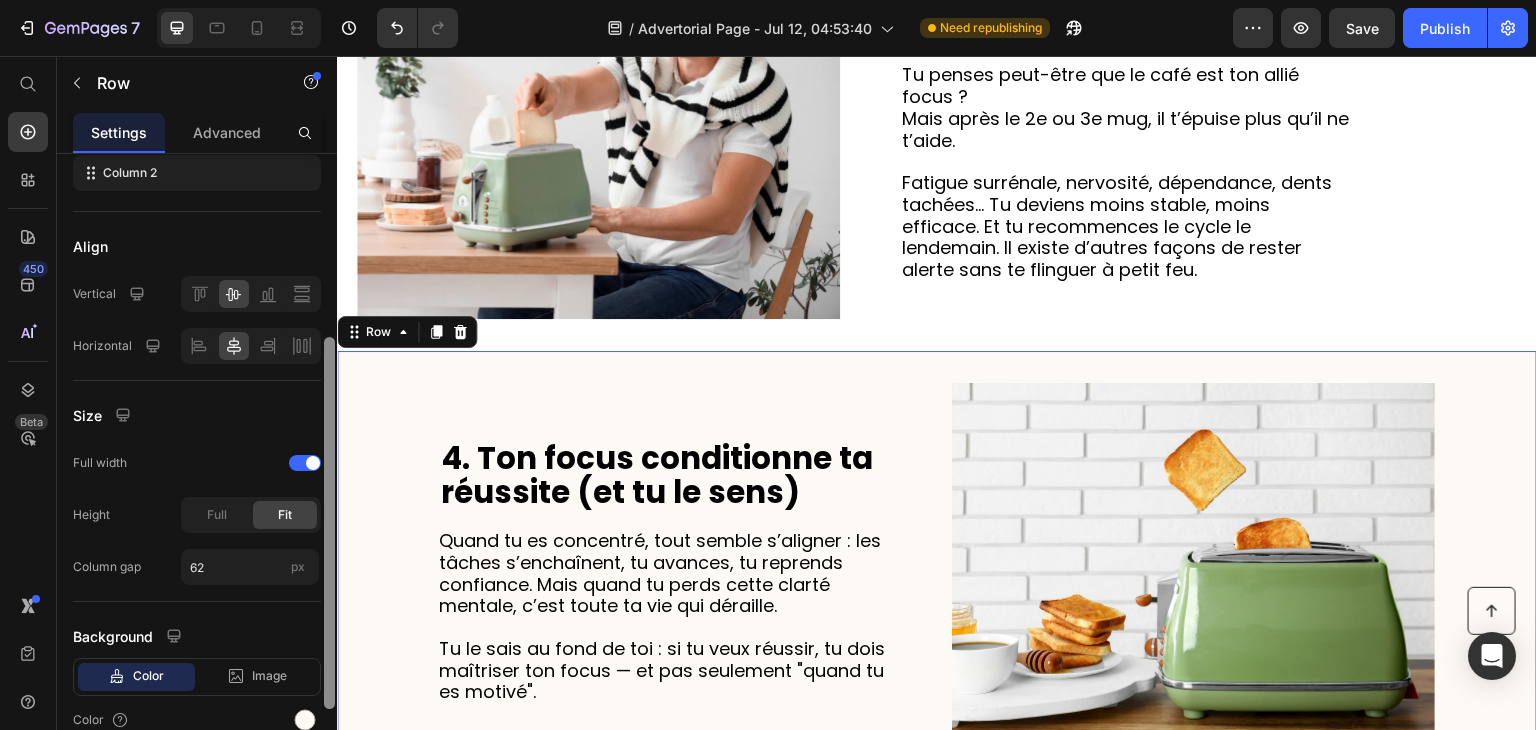 scroll, scrollTop: 389, scrollLeft: 0, axis: vertical 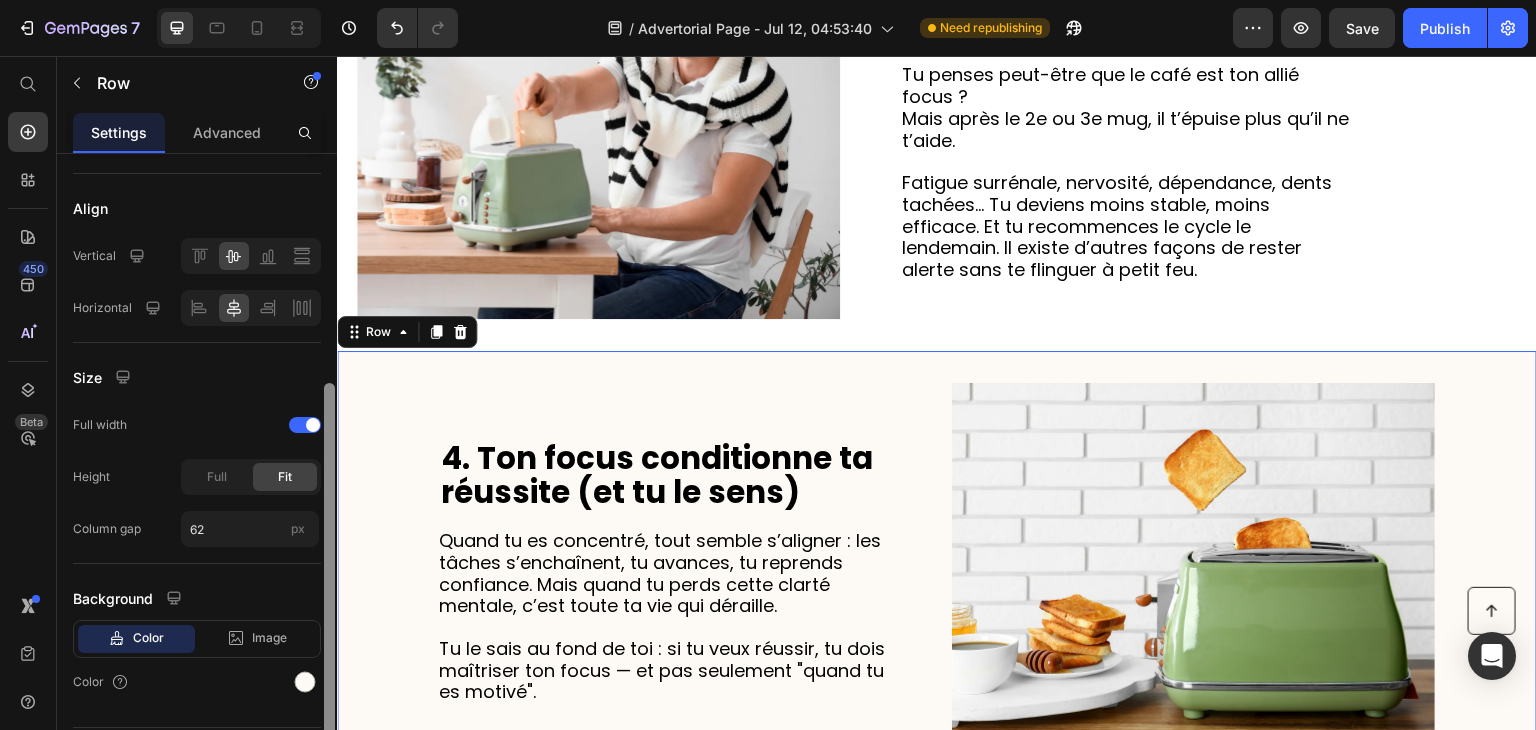 drag, startPoint x: 324, startPoint y: 525, endPoint x: 328, endPoint y: 613, distance: 88.09086 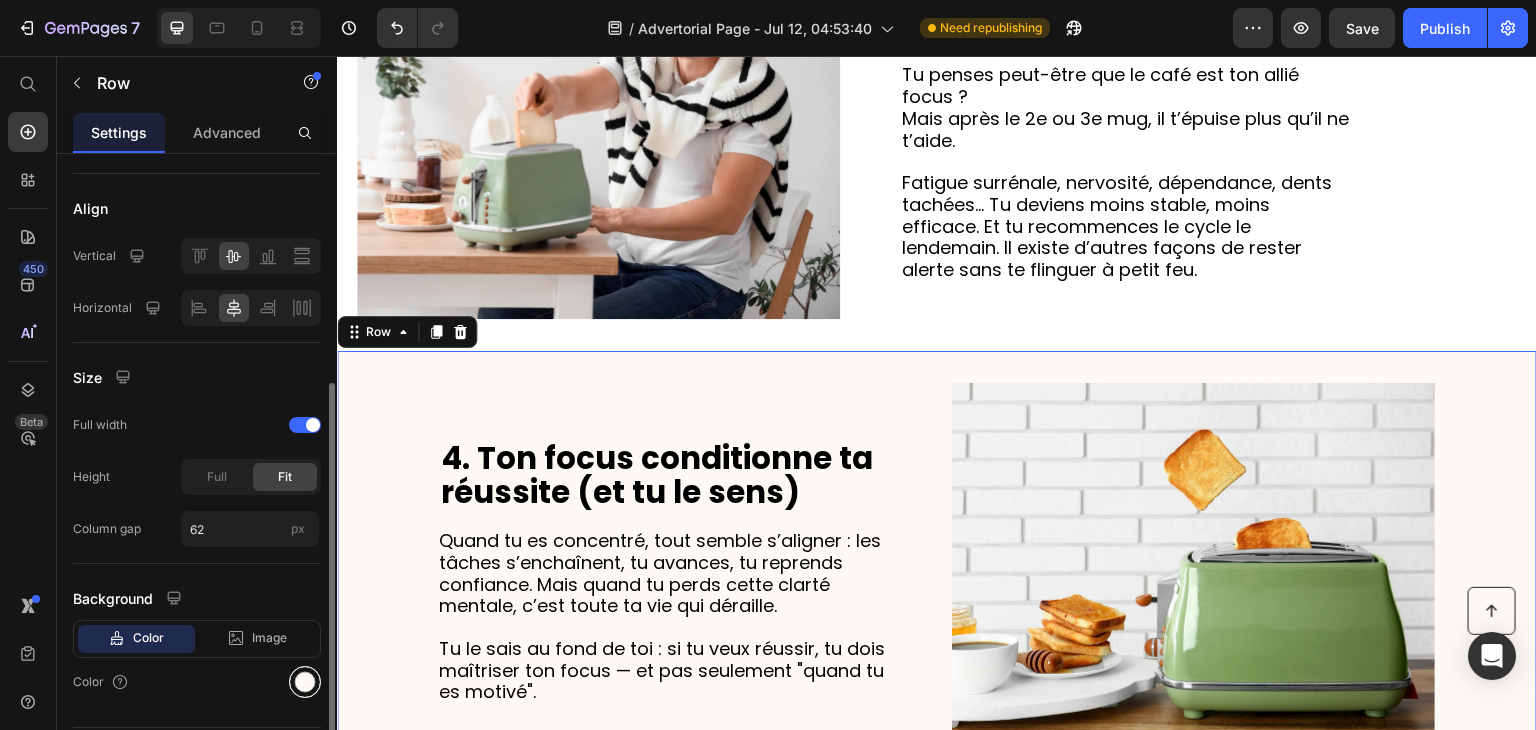 click at bounding box center (305, 682) 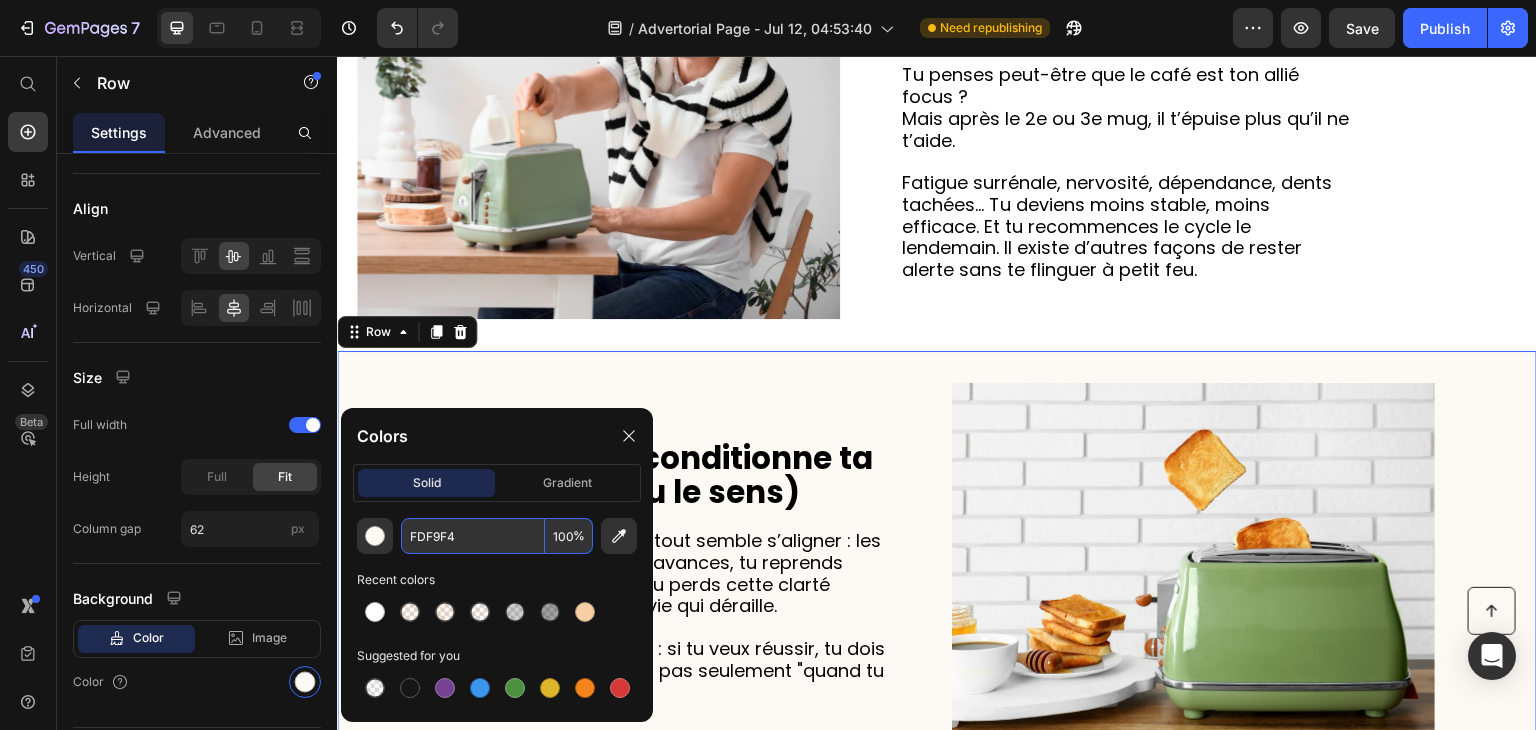 click on "FDF9F4" at bounding box center [473, 536] 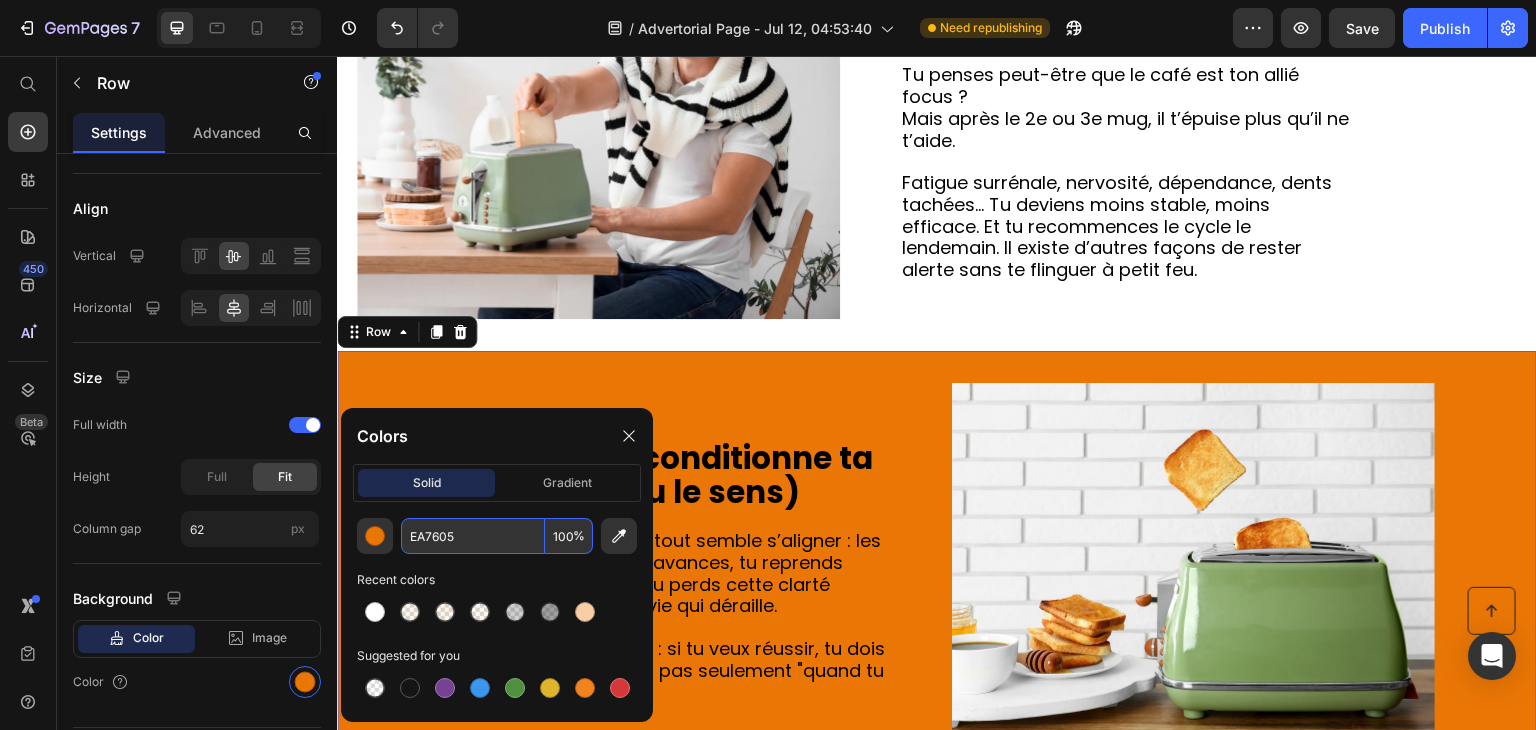 type on "EA7605" 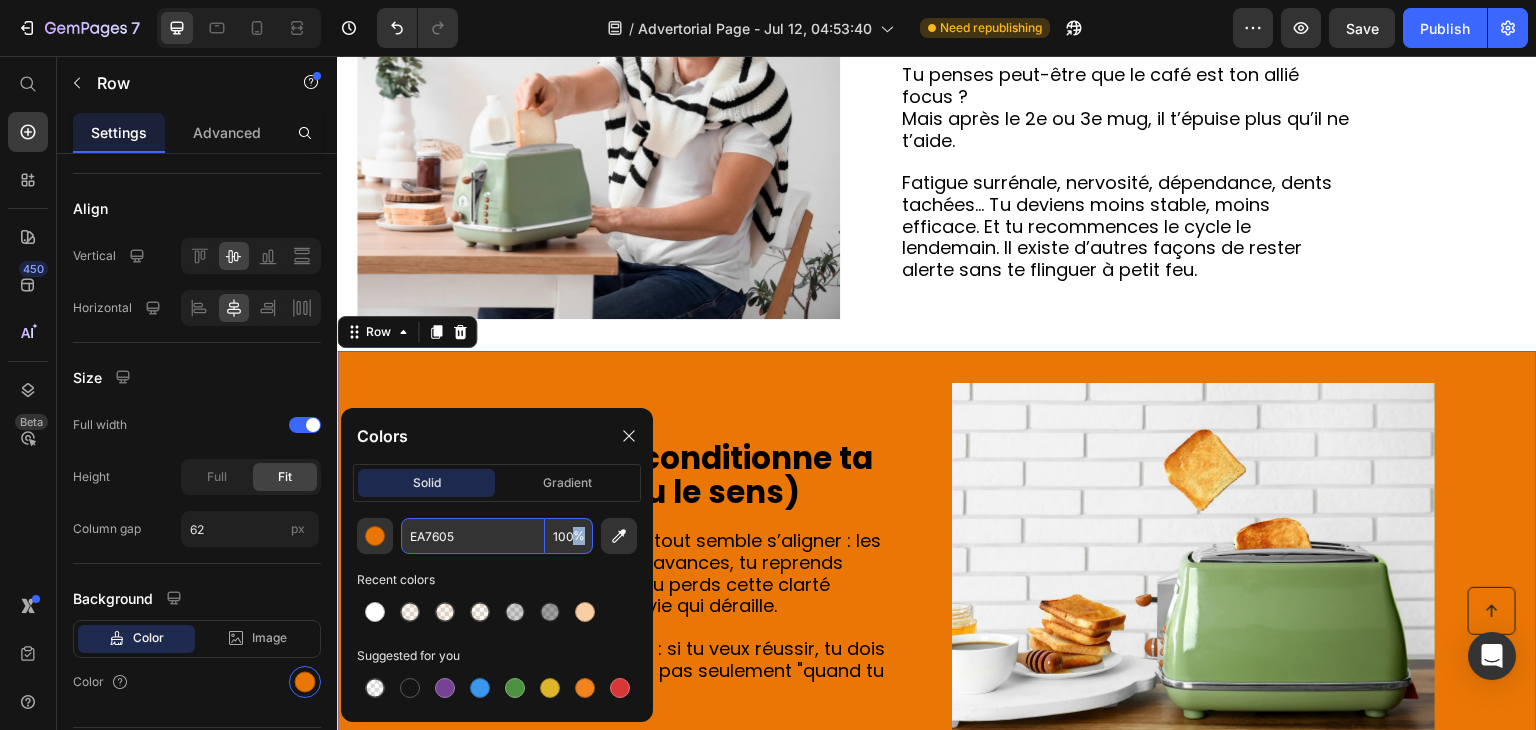 click on "%" at bounding box center (579, 536) 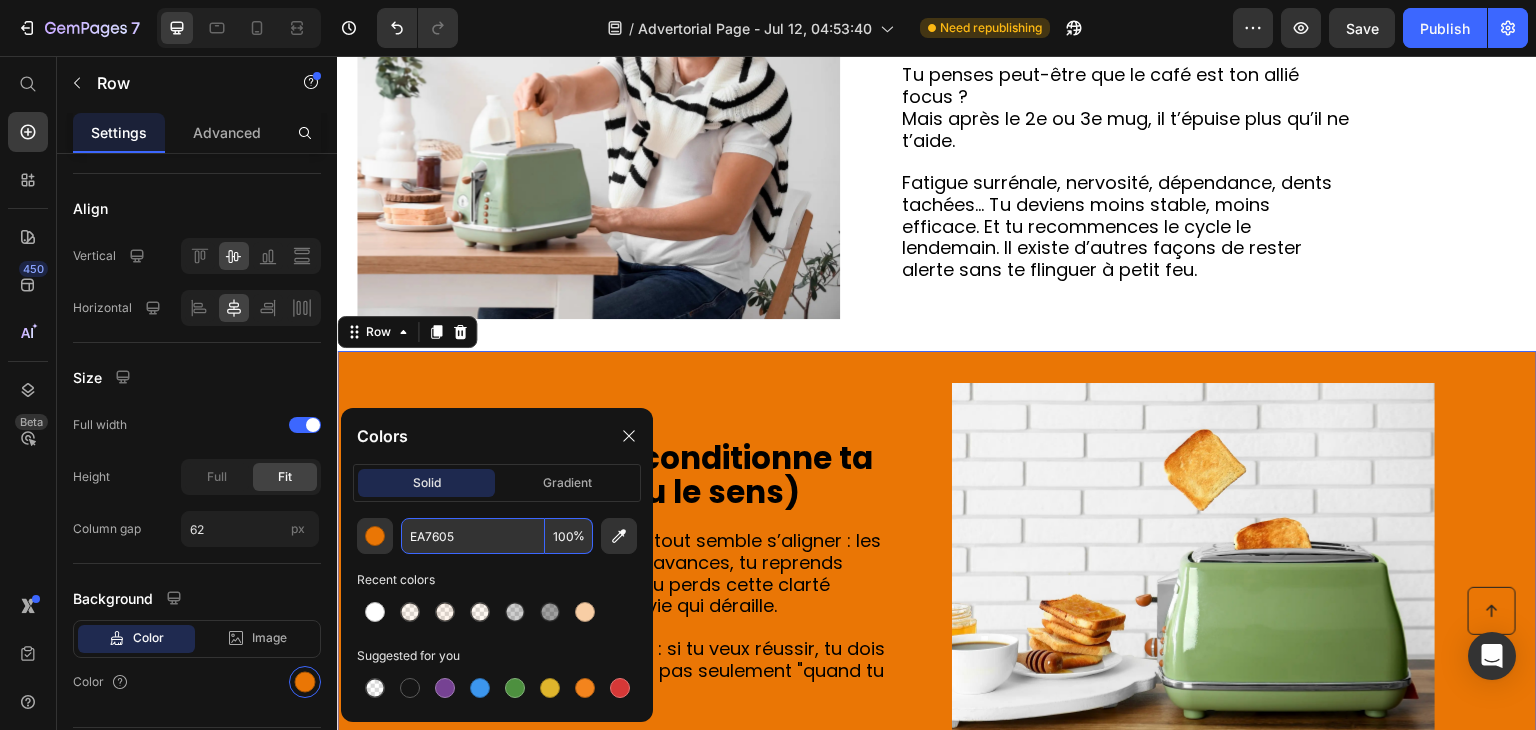 click on "100" at bounding box center (569, 536) 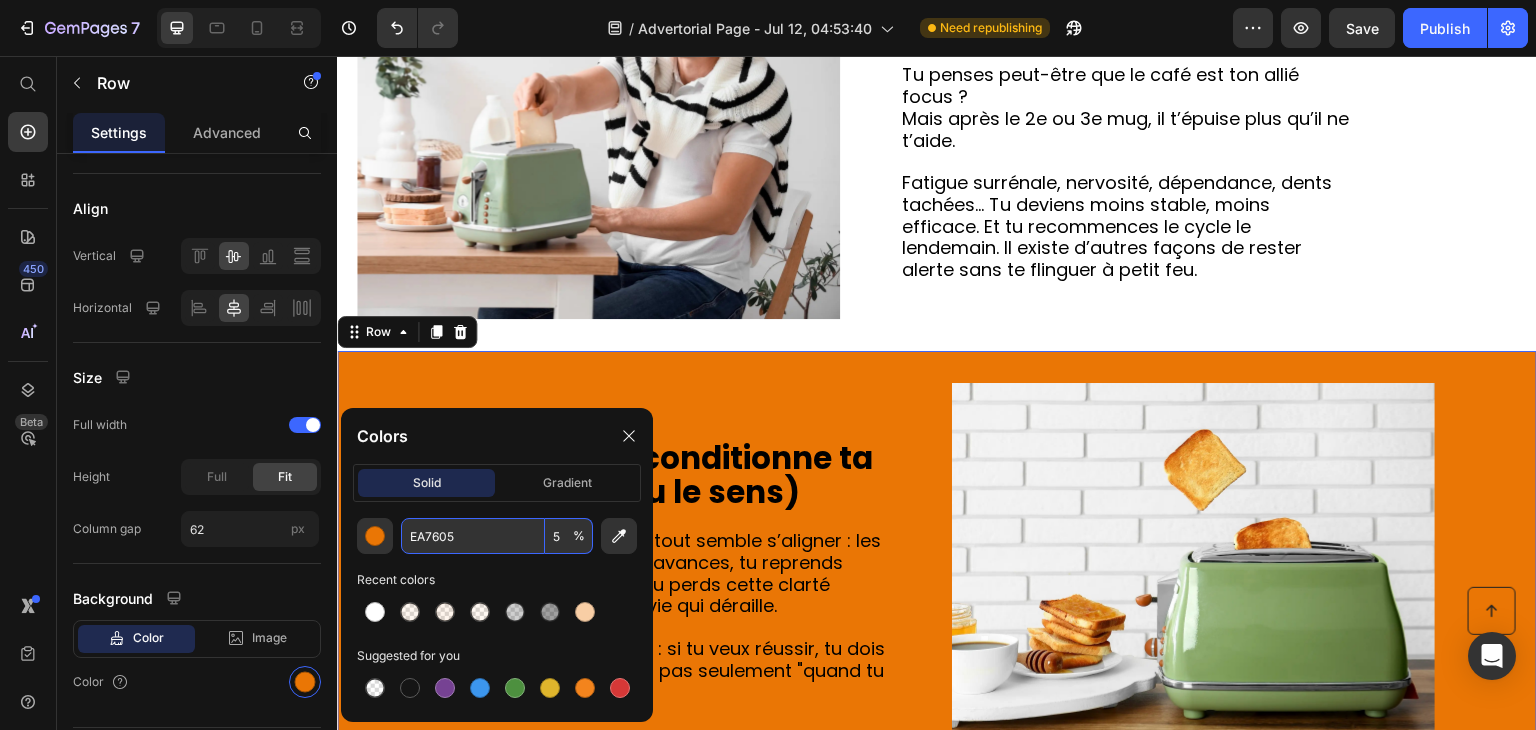 type on "5" 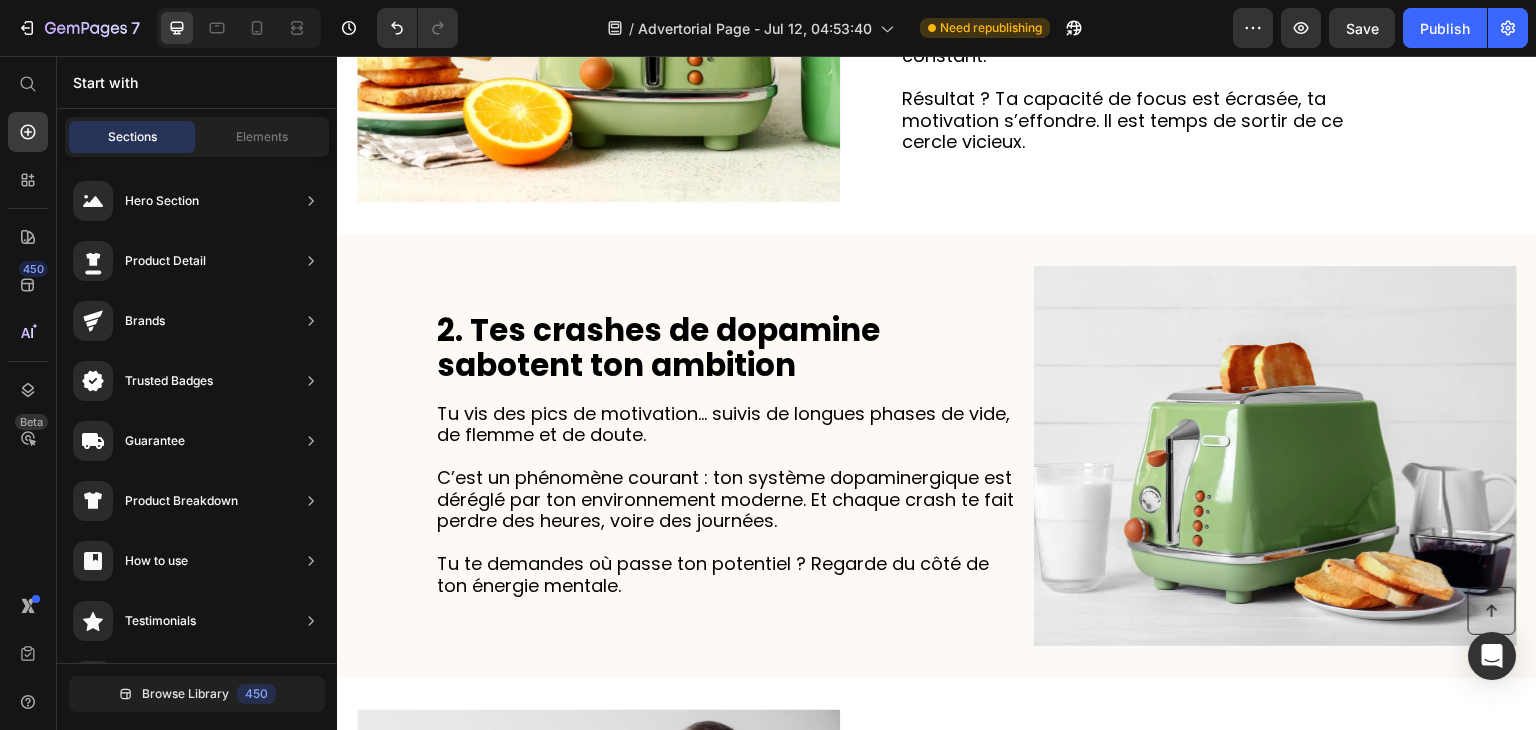 scroll, scrollTop: 859, scrollLeft: 0, axis: vertical 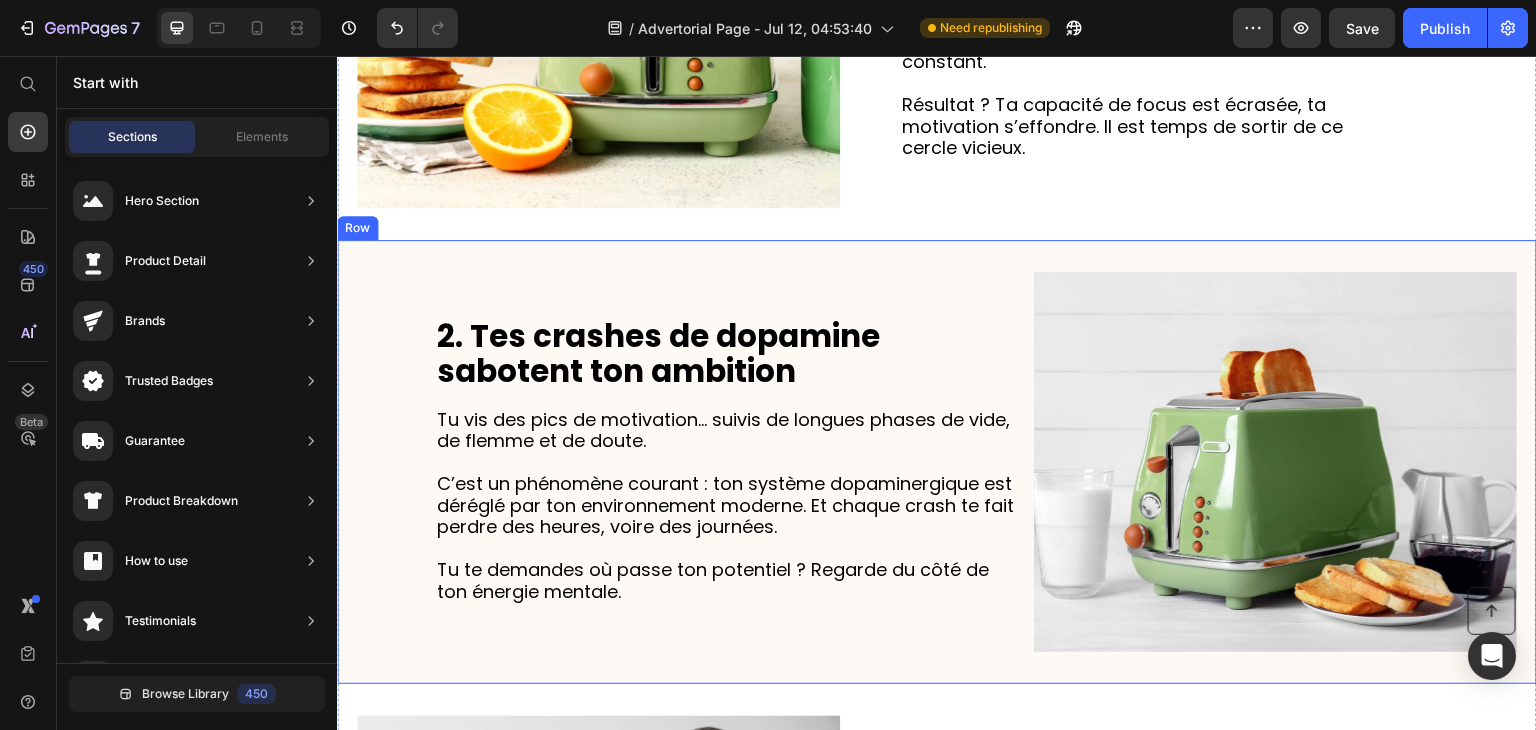 click on "2. Tes crashes de dopamine sabotent ton ambition Heading Tu vis des pics de motivation… suivis de longues phases de vide, de flemme et de doute.   C’est un phénomène courant : ton système dopaminergique est déréglé par ton environnement moderne. Et chaque crash te fait perdre des heures, voire des journées.   Tu te demandes où passe ton potentiel ? Regarde du côté de ton énergie mentale. Text Block" at bounding box center [690, 462] 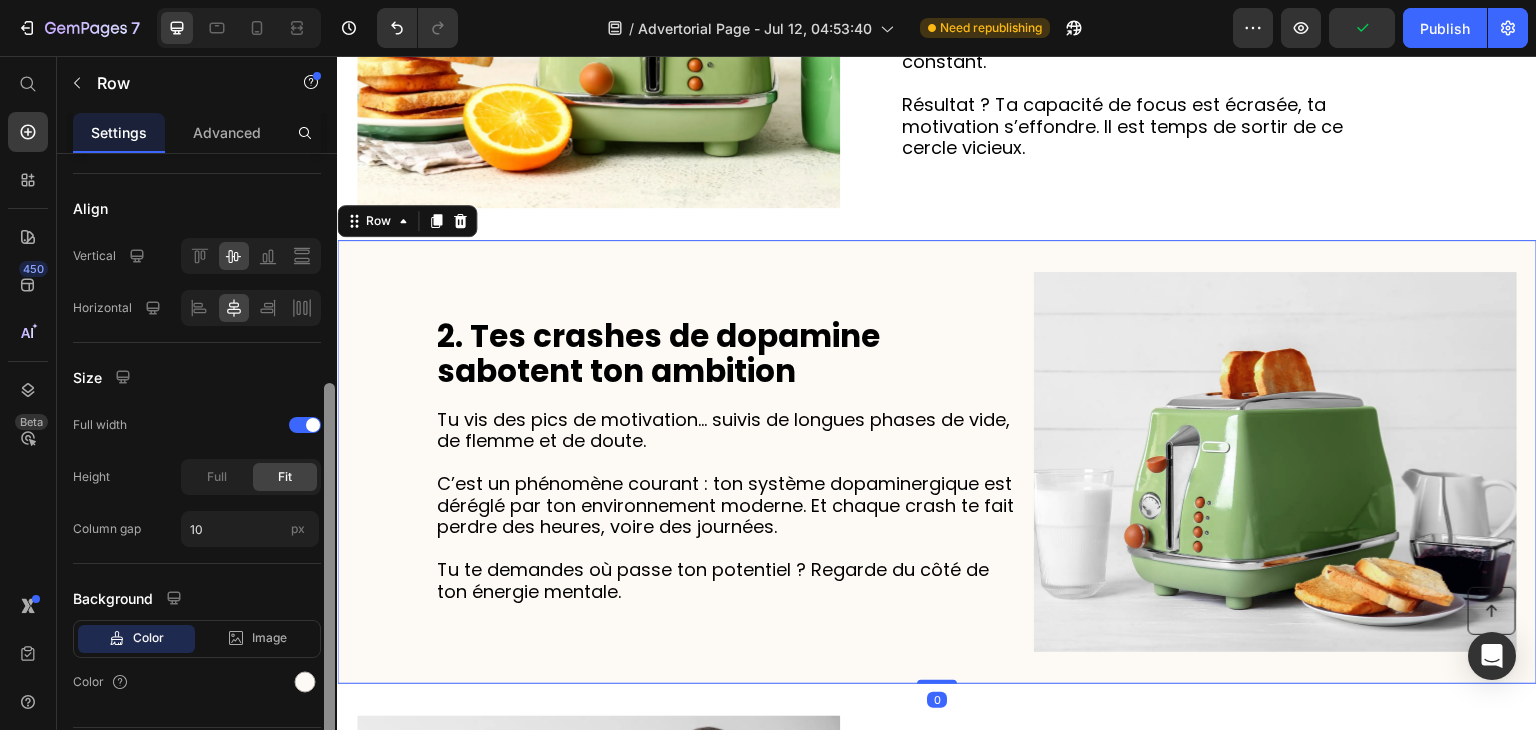 scroll, scrollTop: 442, scrollLeft: 0, axis: vertical 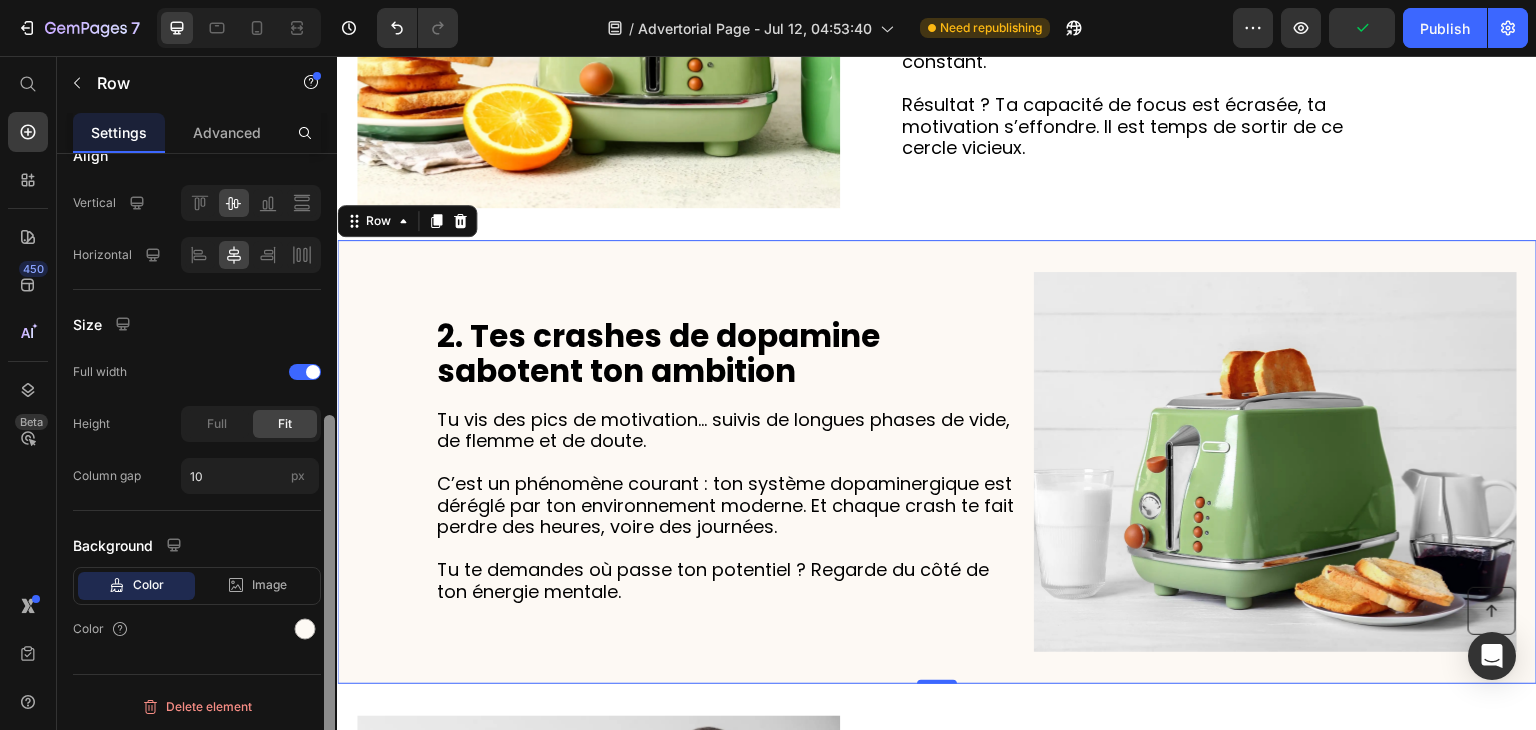 drag, startPoint x: 322, startPoint y: 454, endPoint x: 332, endPoint y: 492, distance: 39.293766 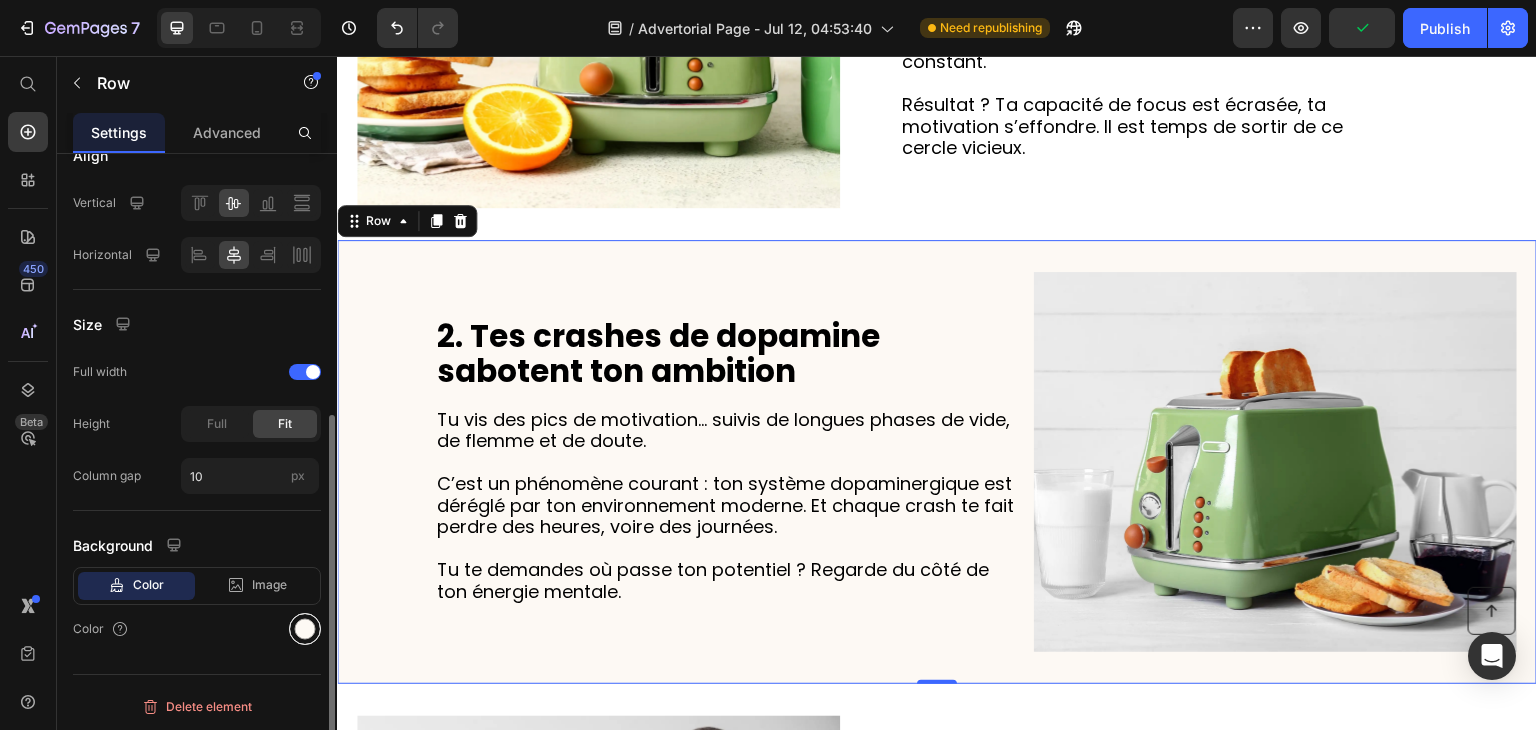 click at bounding box center [305, 629] 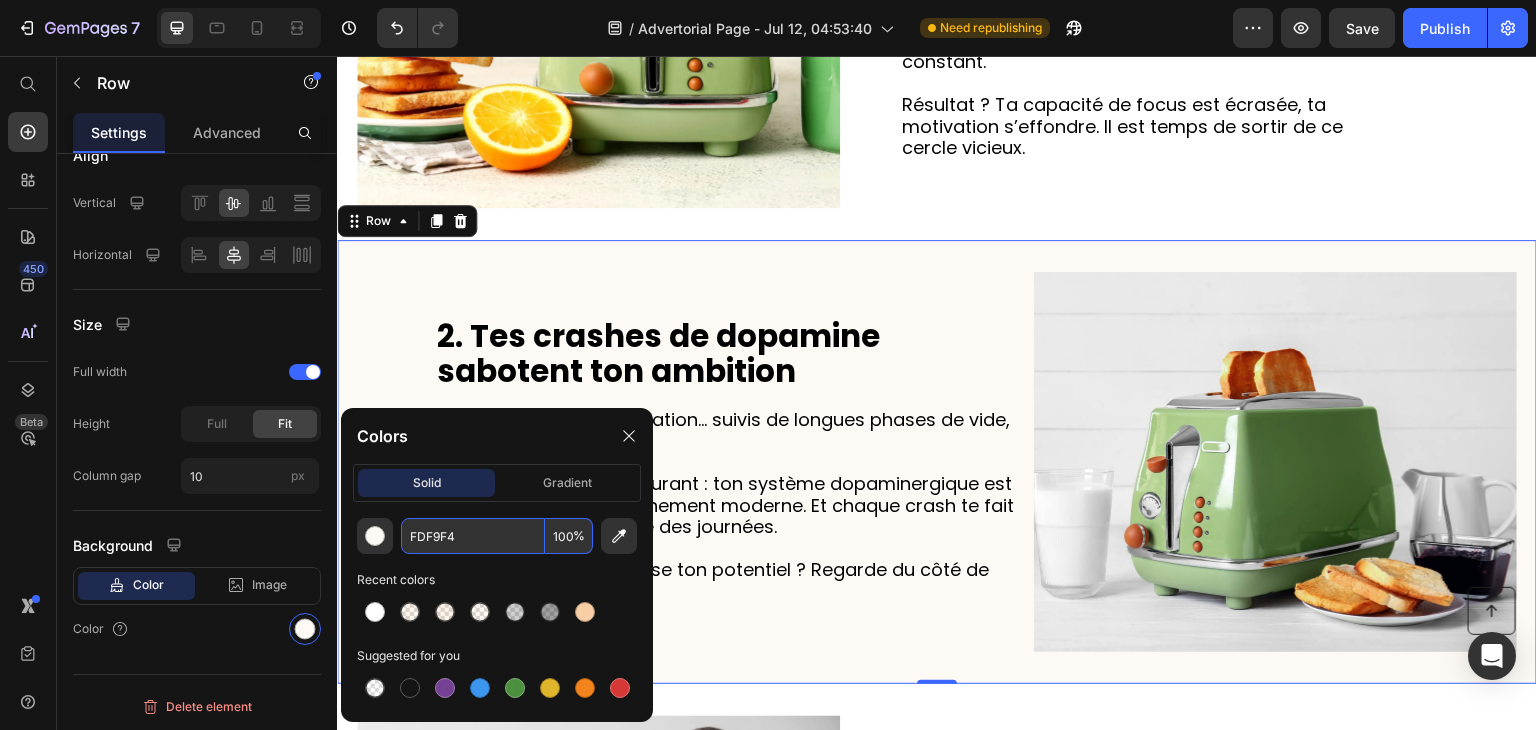 click on "FDF9F4" at bounding box center [473, 536] 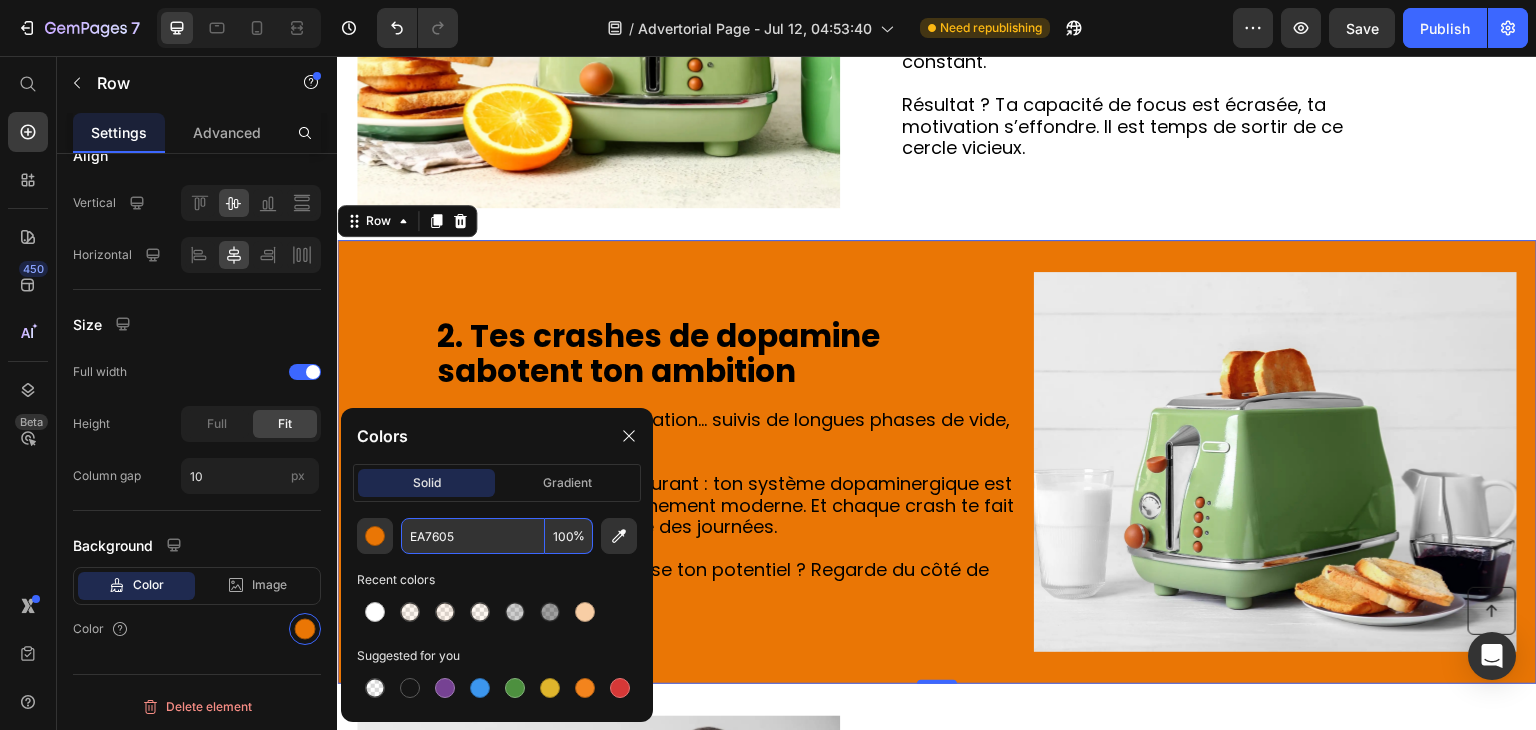 type on "EA7605" 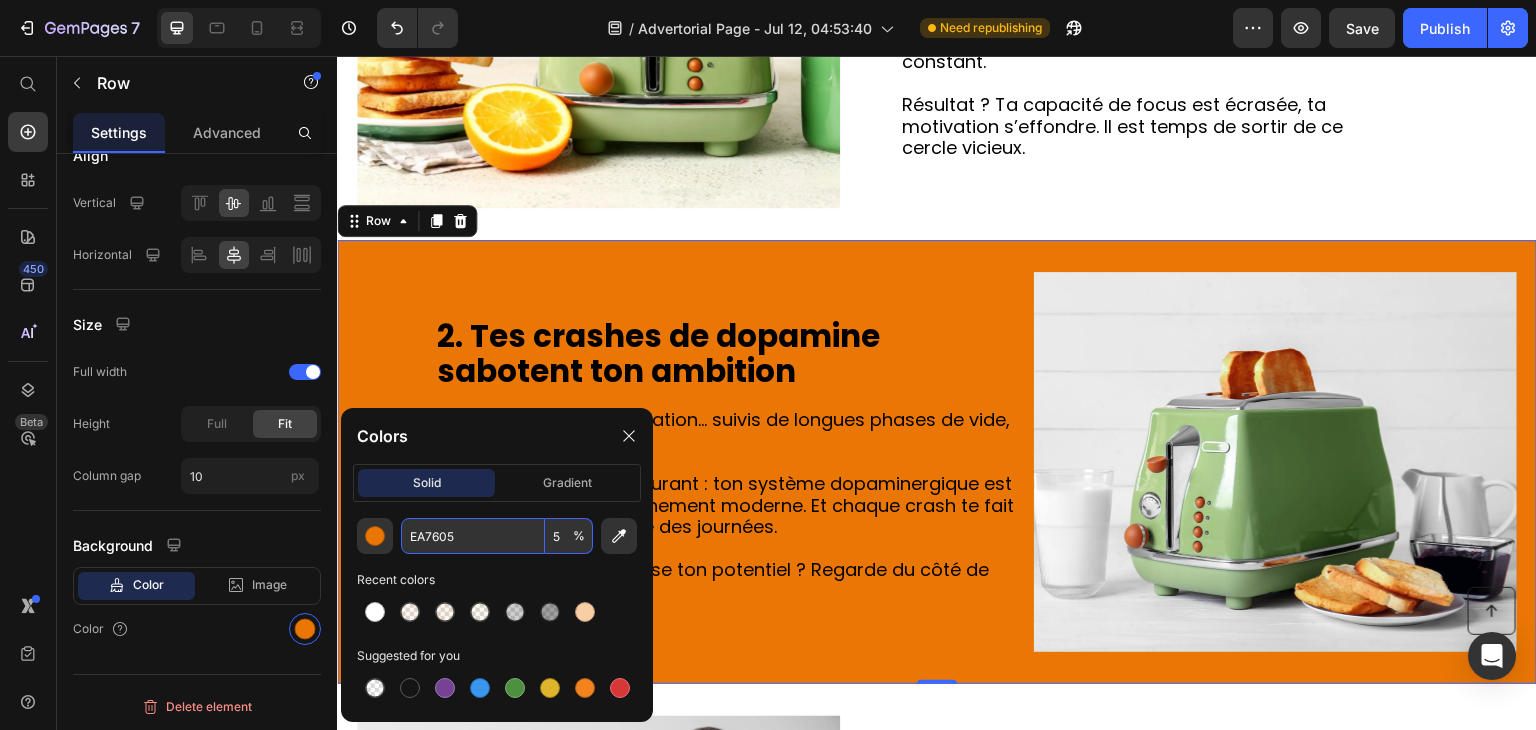 type on "5" 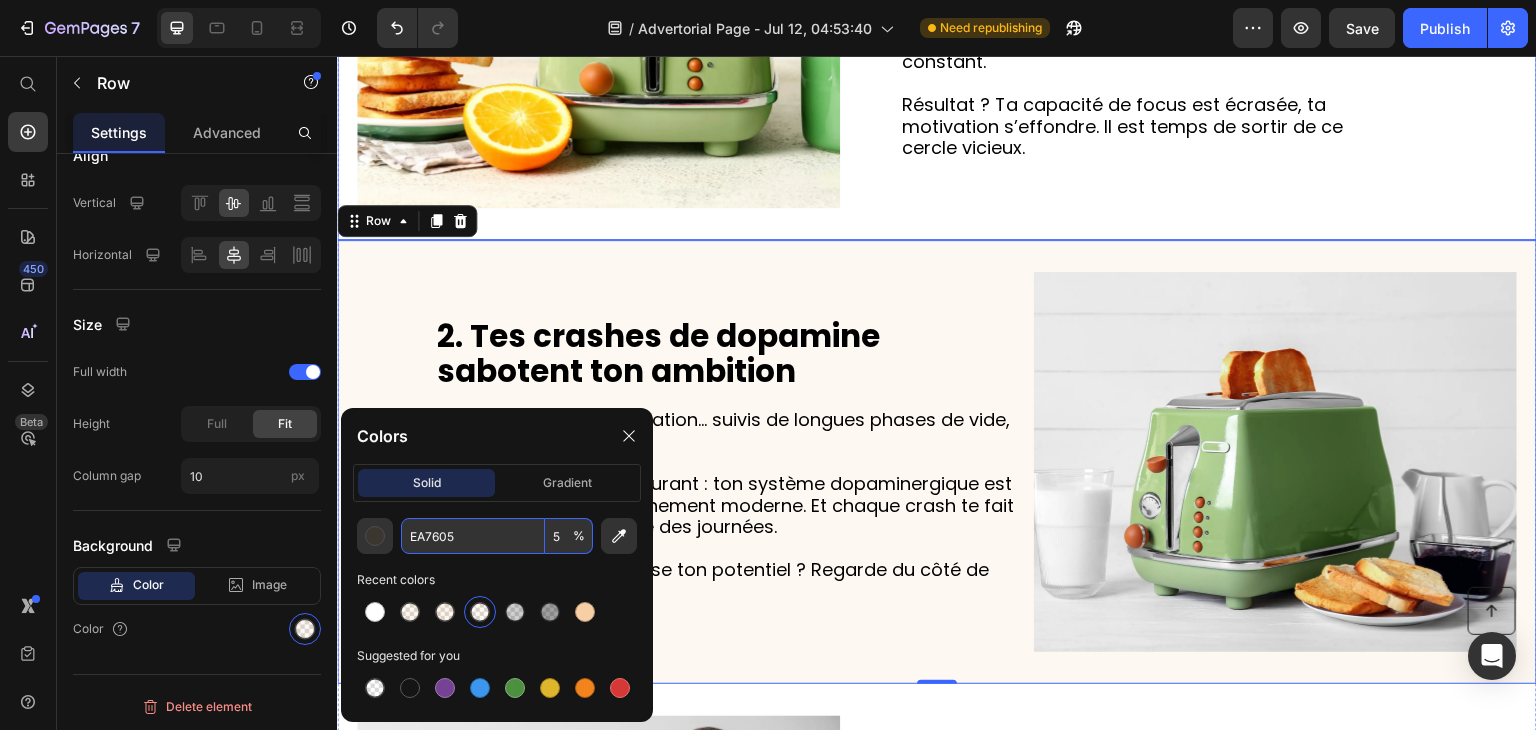 click on "Image 1. Tu n’es pas paresseux. Ton cerveau est en surcharge. Heading Si tu as l’impression de procrastiner sans raison, ce n’est pas un manque de volonté. Ton cerveau subit une avalanche de sollicitations : notifications, multitâche, café à outrance, stress constant.   Résultat ? Ta capacité de focus est écrasée, ta motivation s’effondre. Il est temps de sortir de ce cercle vicieux. Text Block Row" at bounding box center (937, 18) 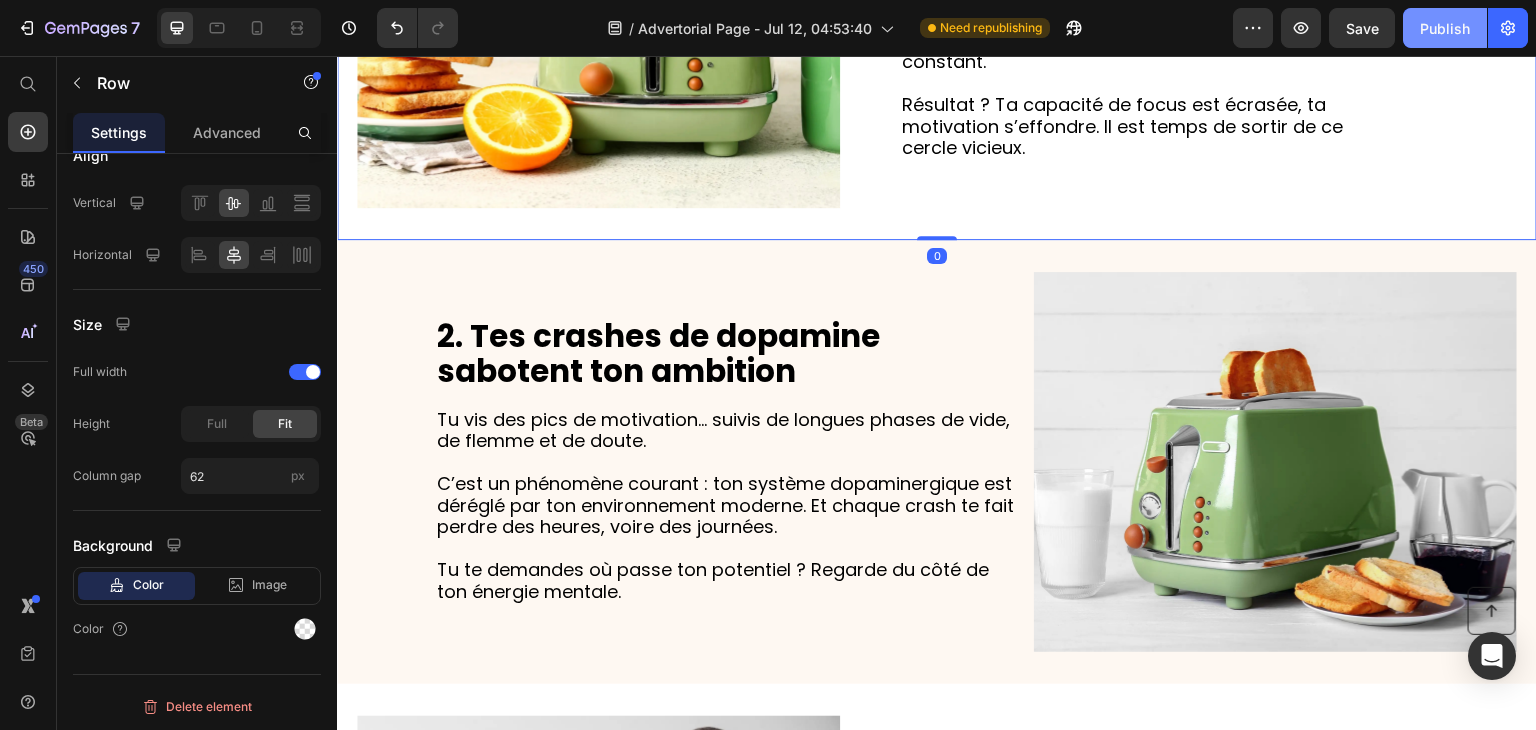 click on "Publish" 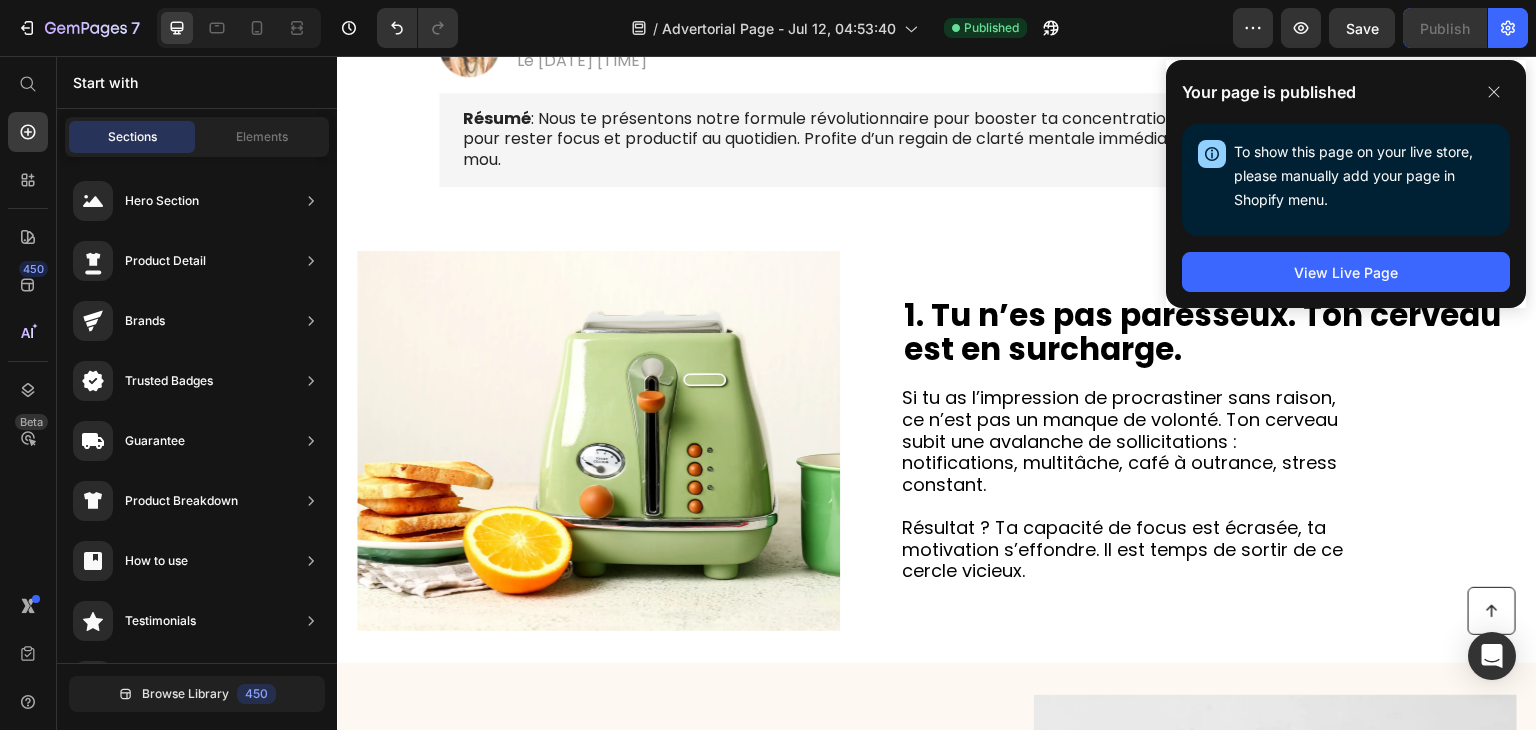 scroll, scrollTop: 408, scrollLeft: 0, axis: vertical 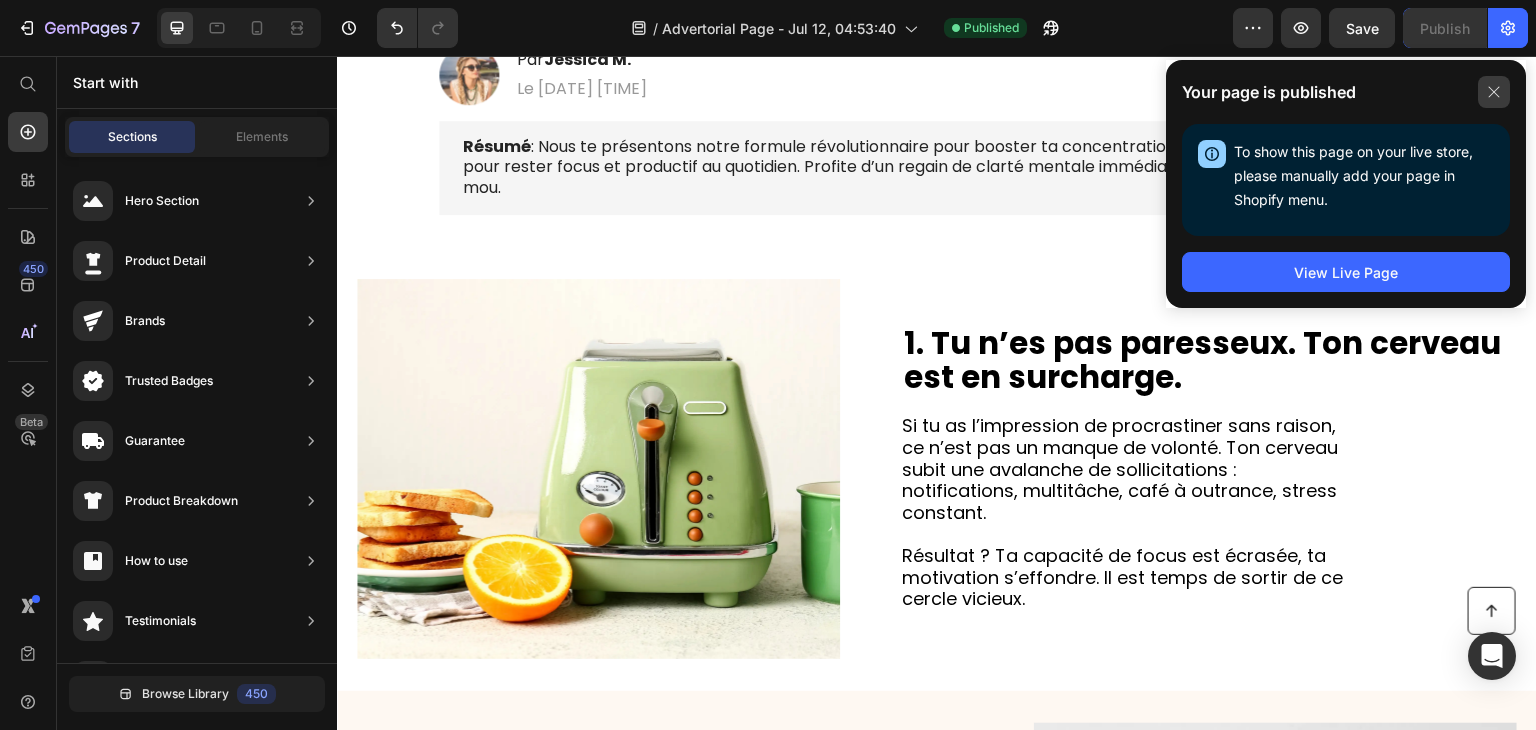 click 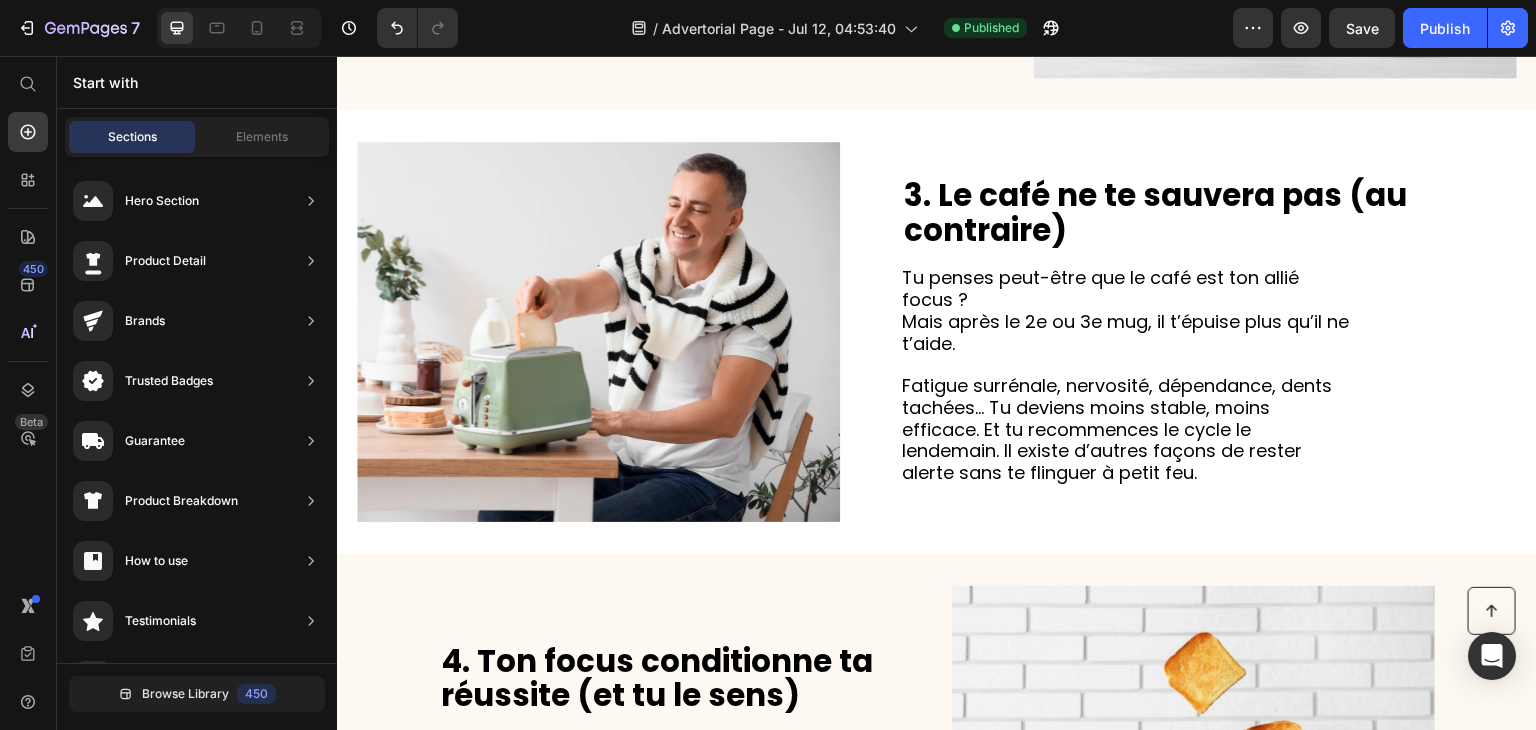 scroll, scrollTop: 1516, scrollLeft: 0, axis: vertical 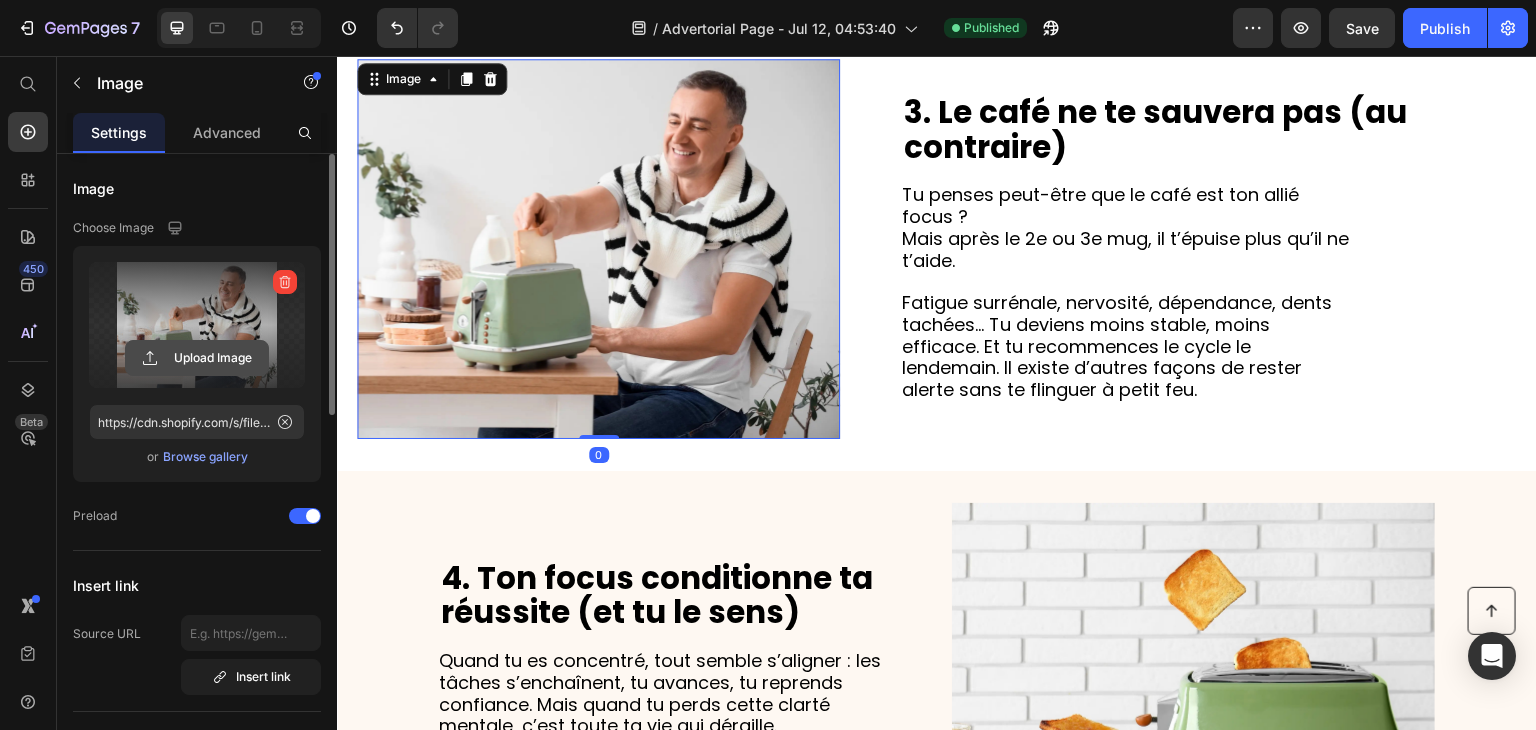 click 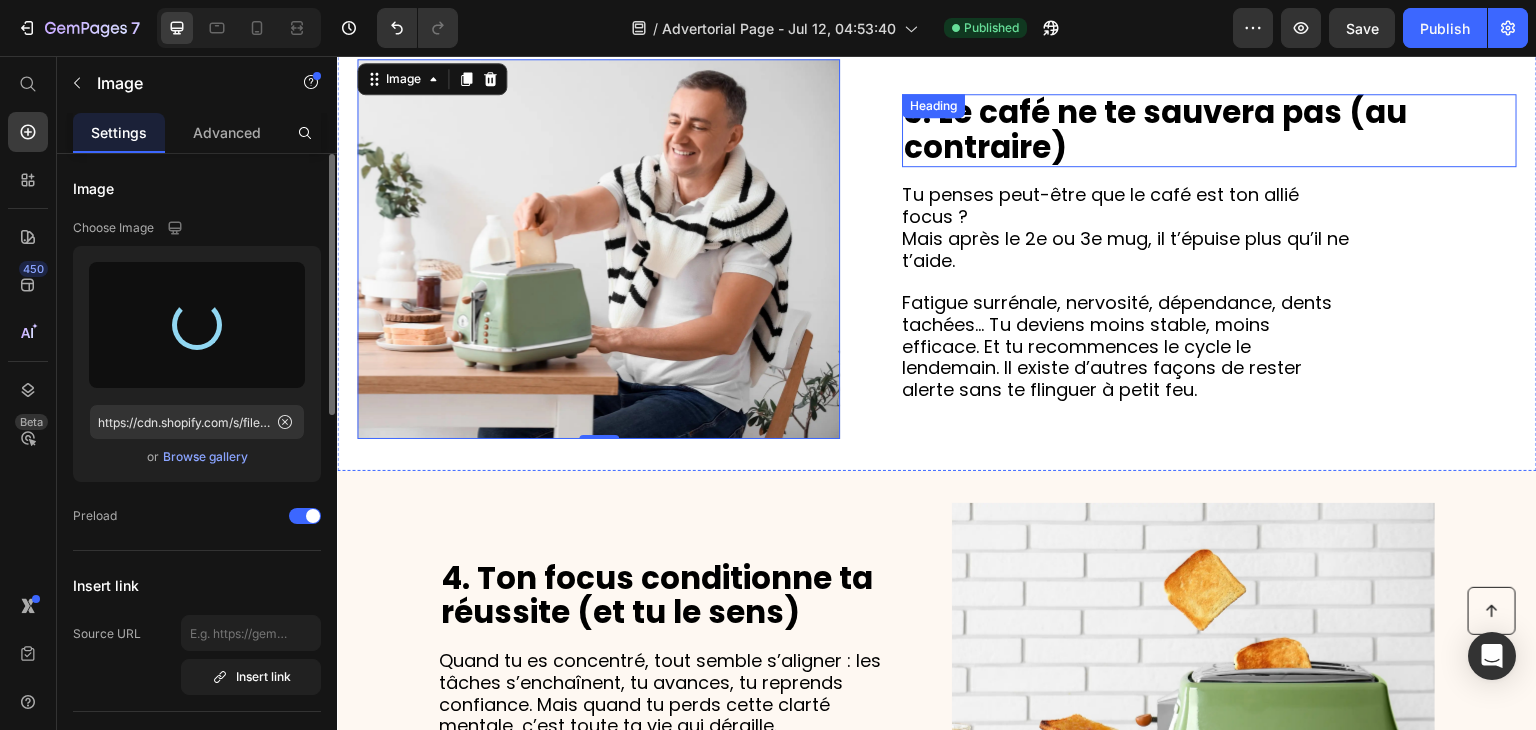 type on "https://cdn.shopify.com/s/files/1/0952/6113/1084/files/gempages_575054242738341093-e534f6d1-b786-4d9f-b87f-defb1b038c47.png" 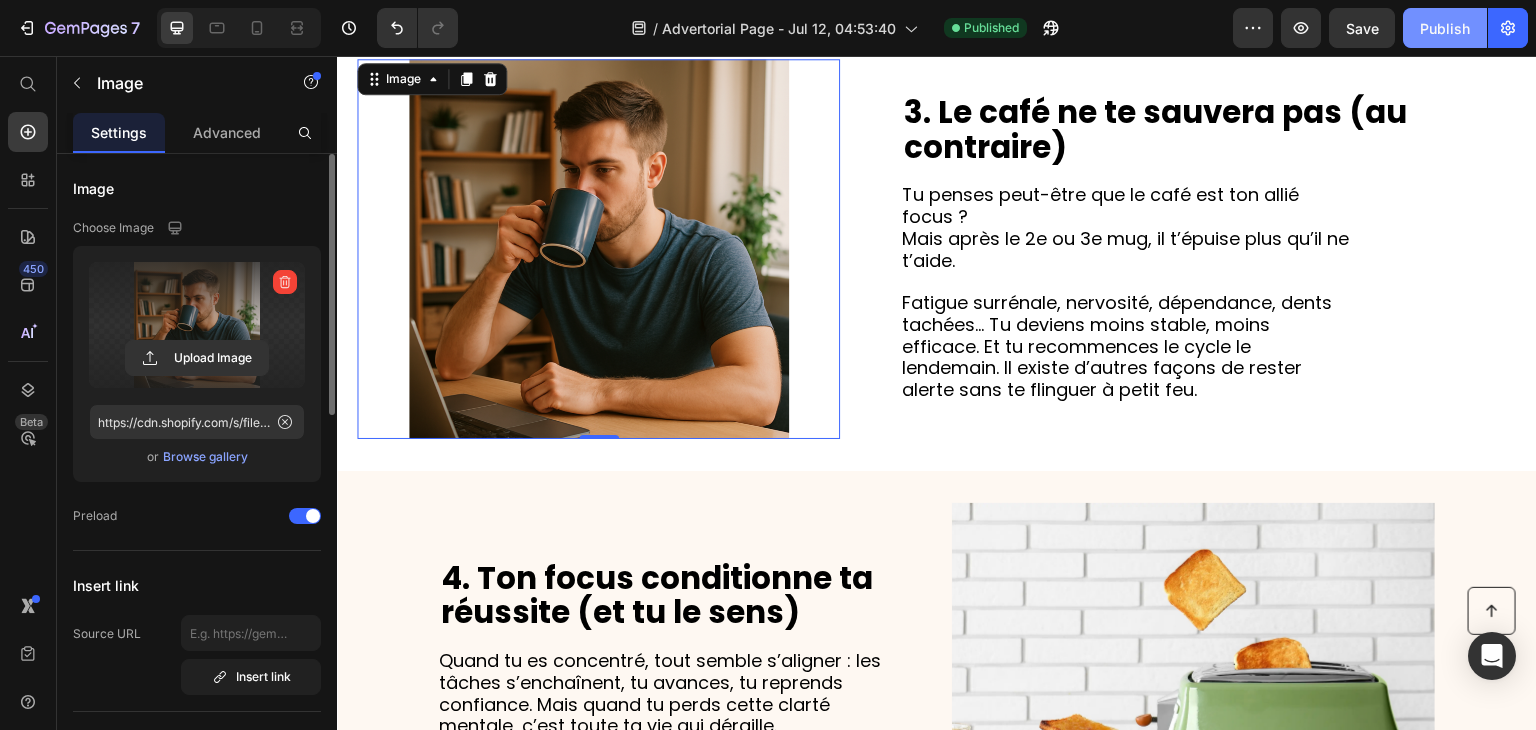 click on "Publish" at bounding box center [1445, 28] 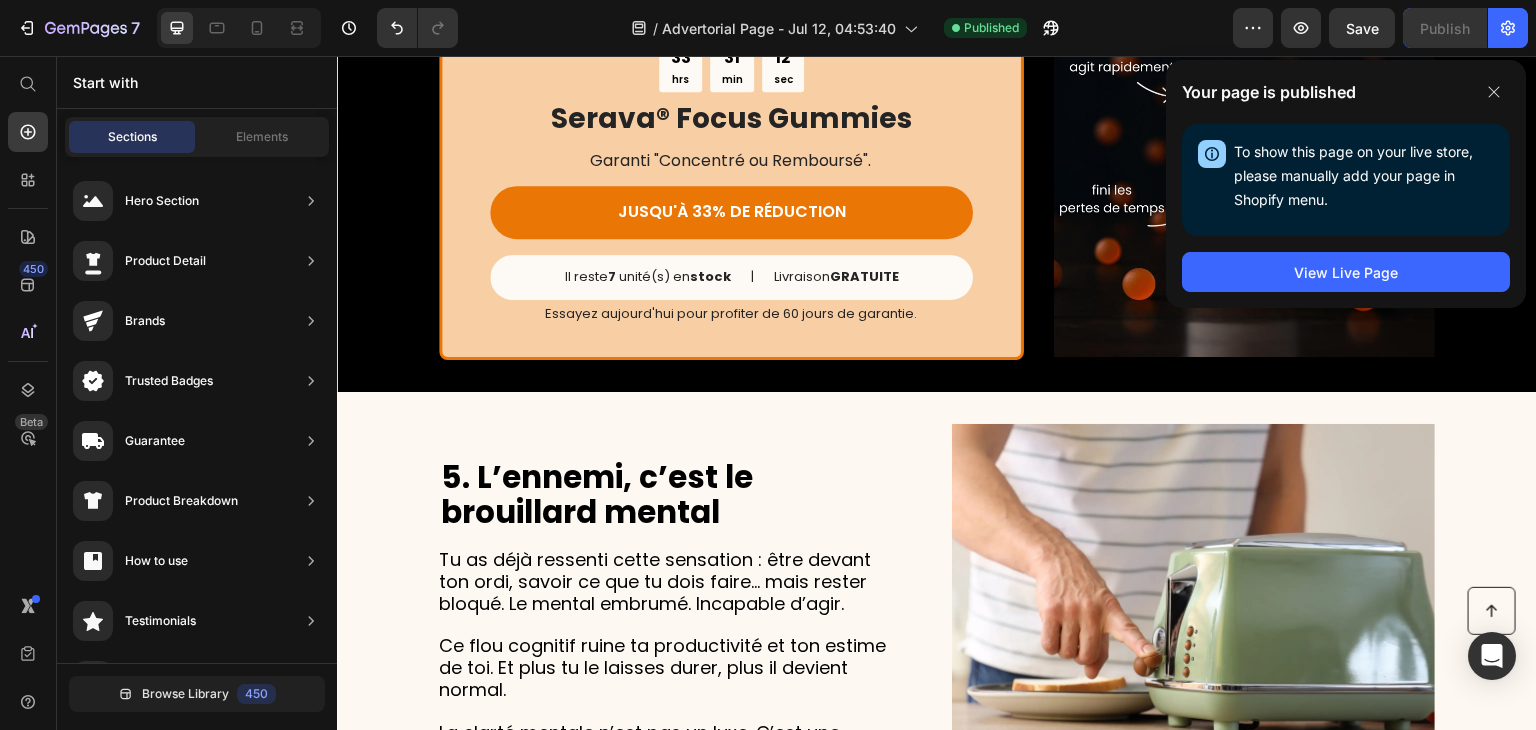 scroll, scrollTop: 2536, scrollLeft: 0, axis: vertical 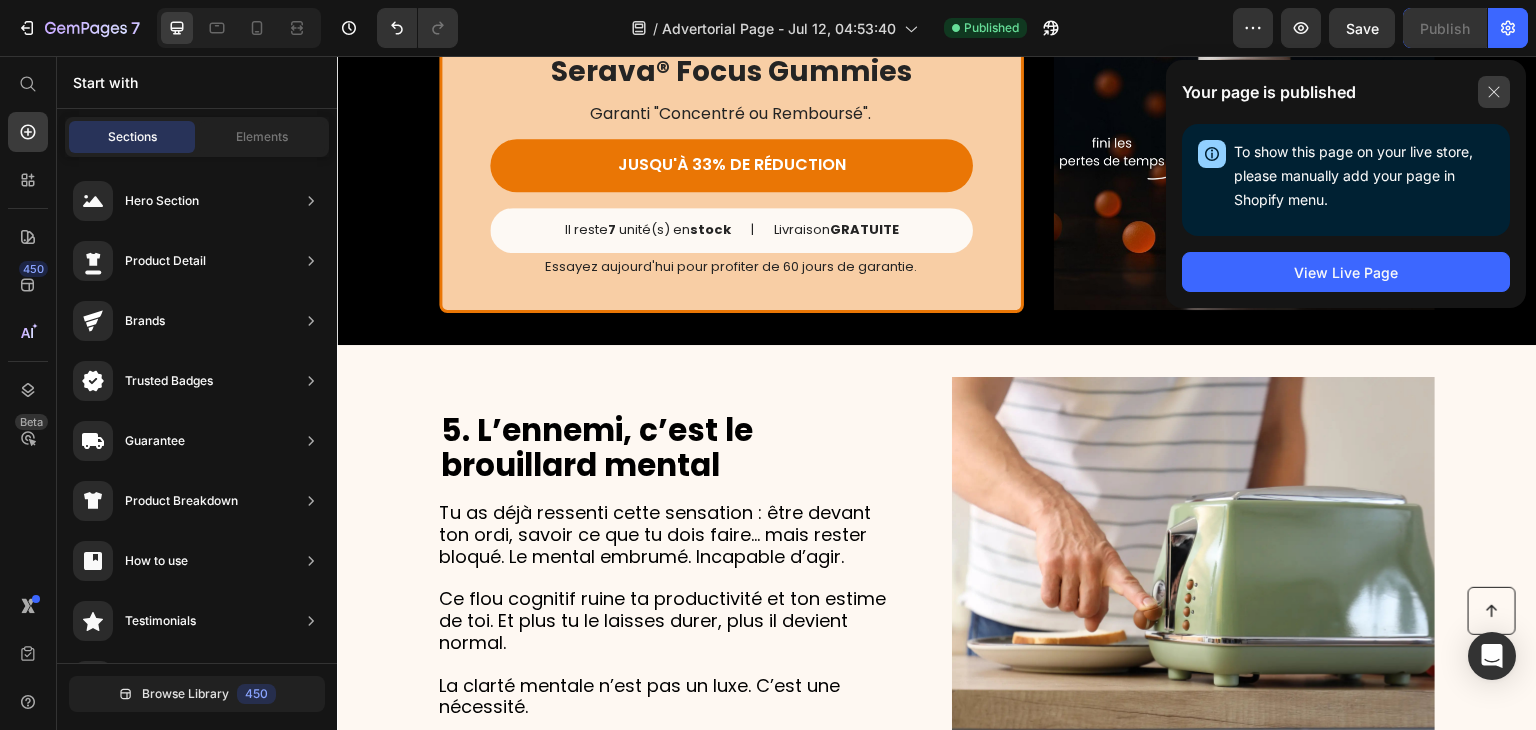 click 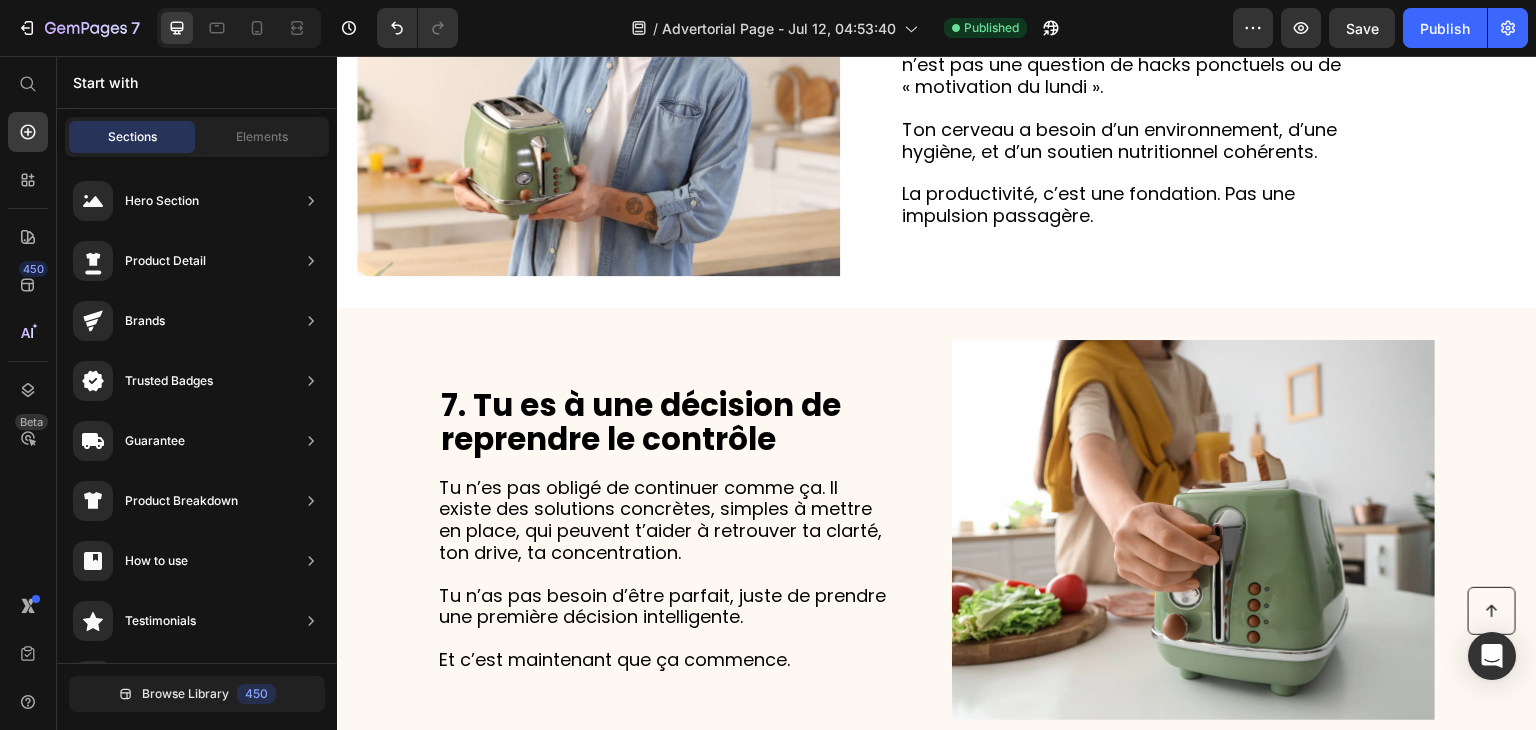 scroll, scrollTop: 3521, scrollLeft: 0, axis: vertical 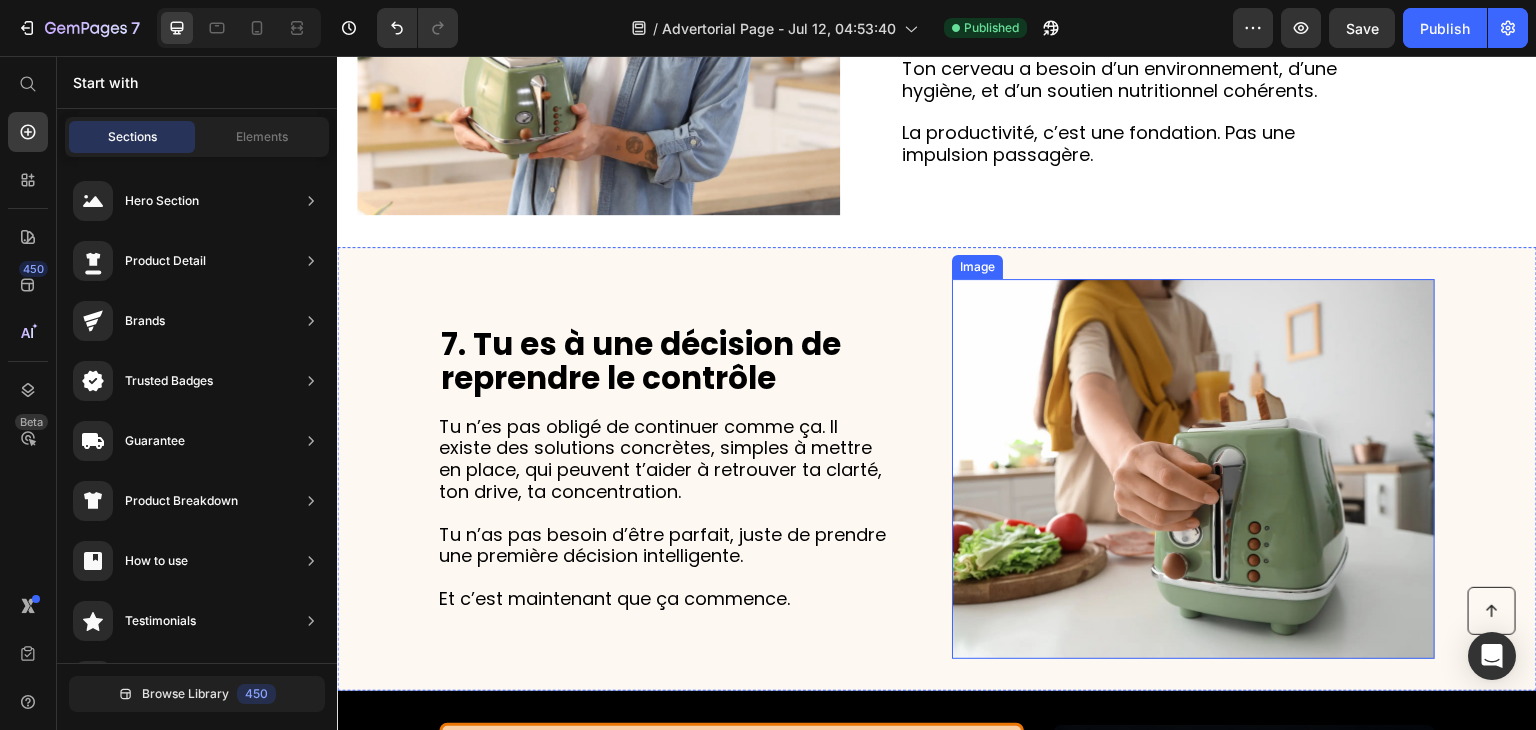 click at bounding box center [1193, 469] 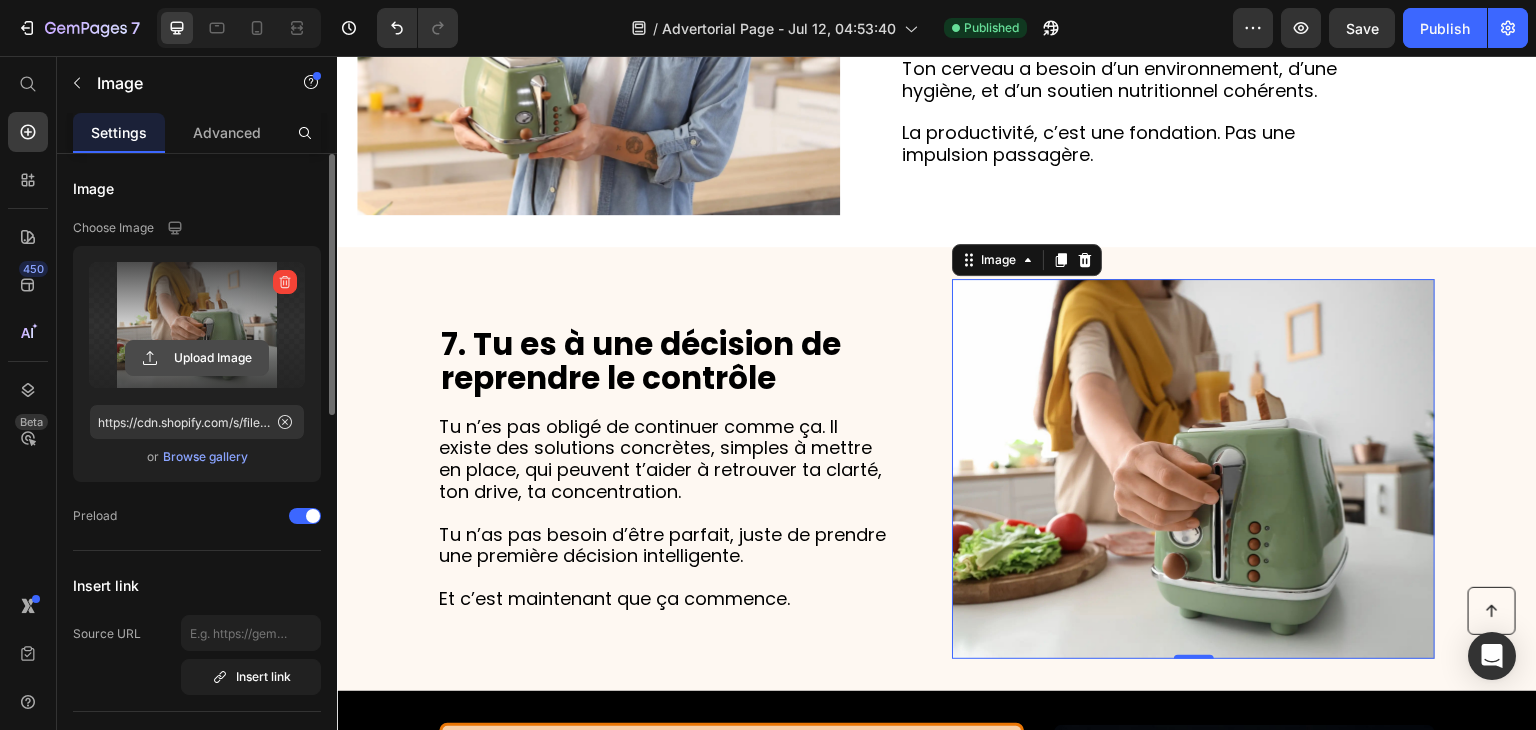 click 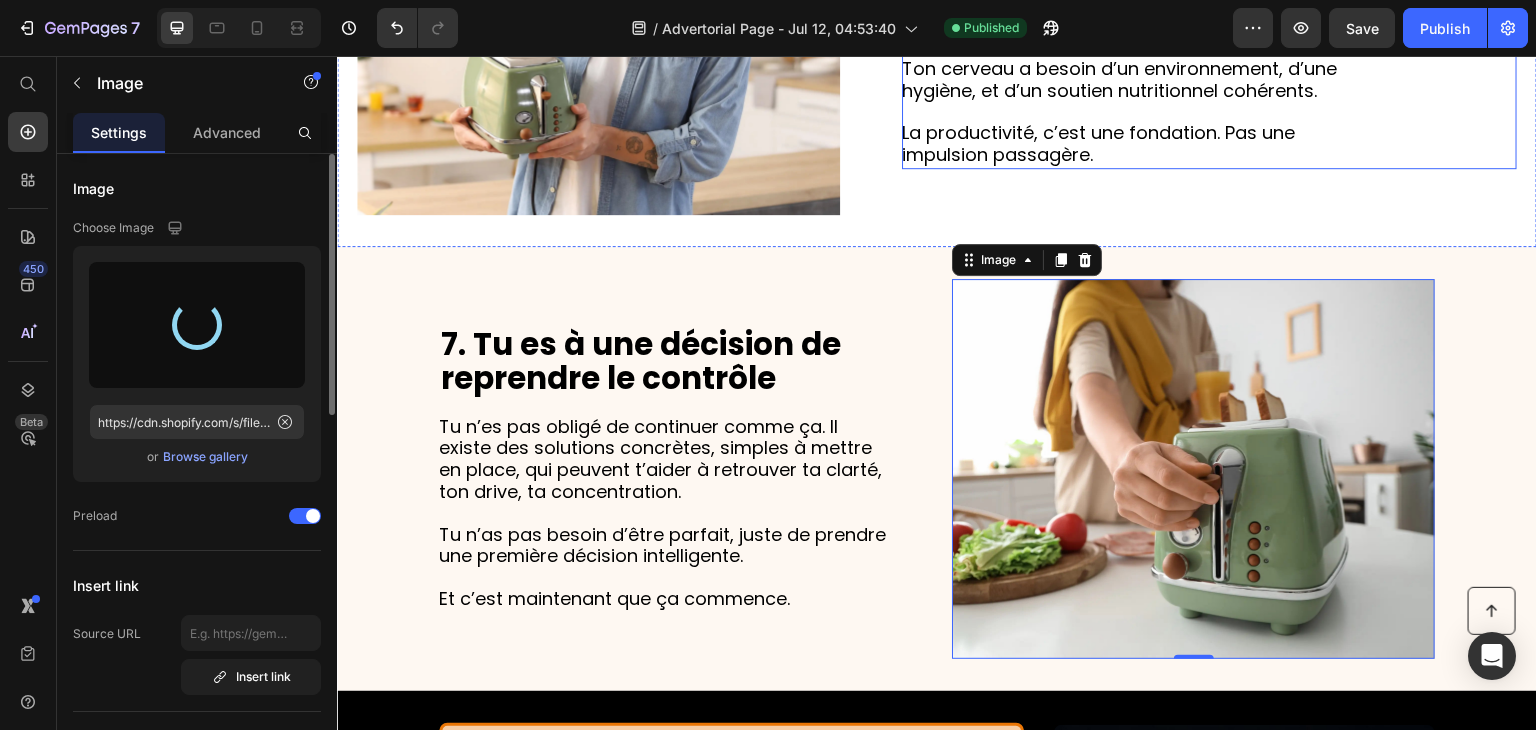 type on "https://cdn.shopify.com/s/files/1/0952/6113/1084/files/gempages_575054242738341093-110c9486-b996-4034-a25b-249a544c1d5f.png" 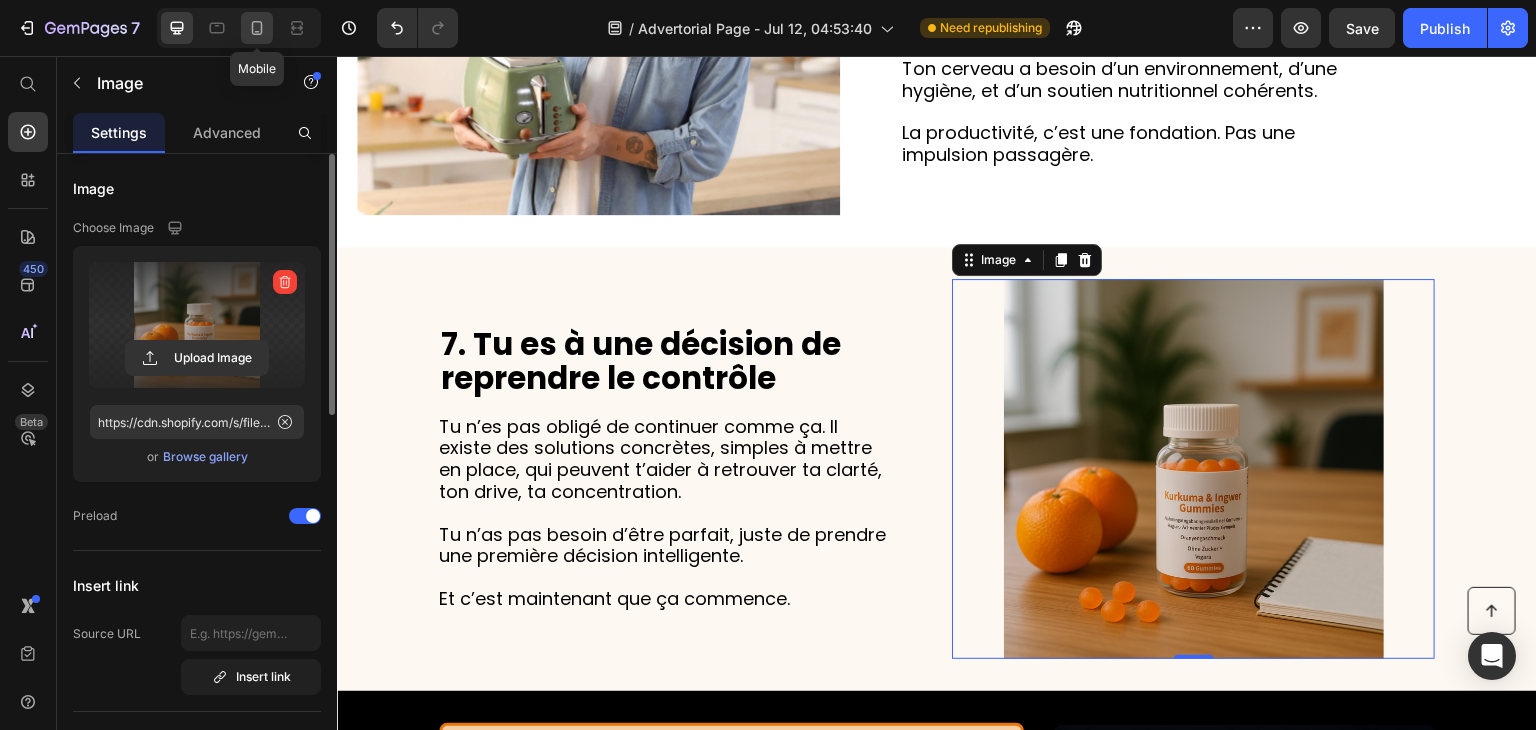 click 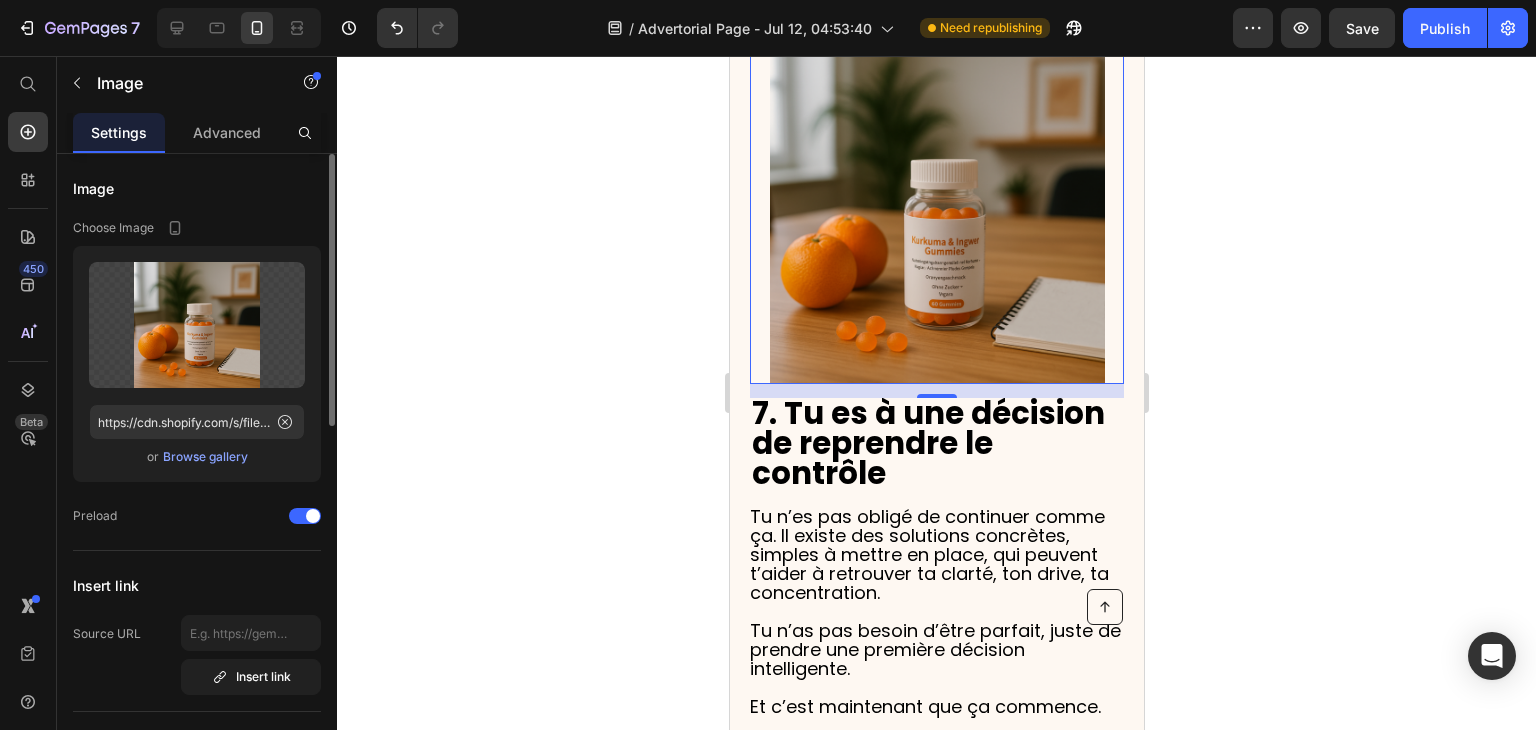 scroll, scrollTop: 4422, scrollLeft: 0, axis: vertical 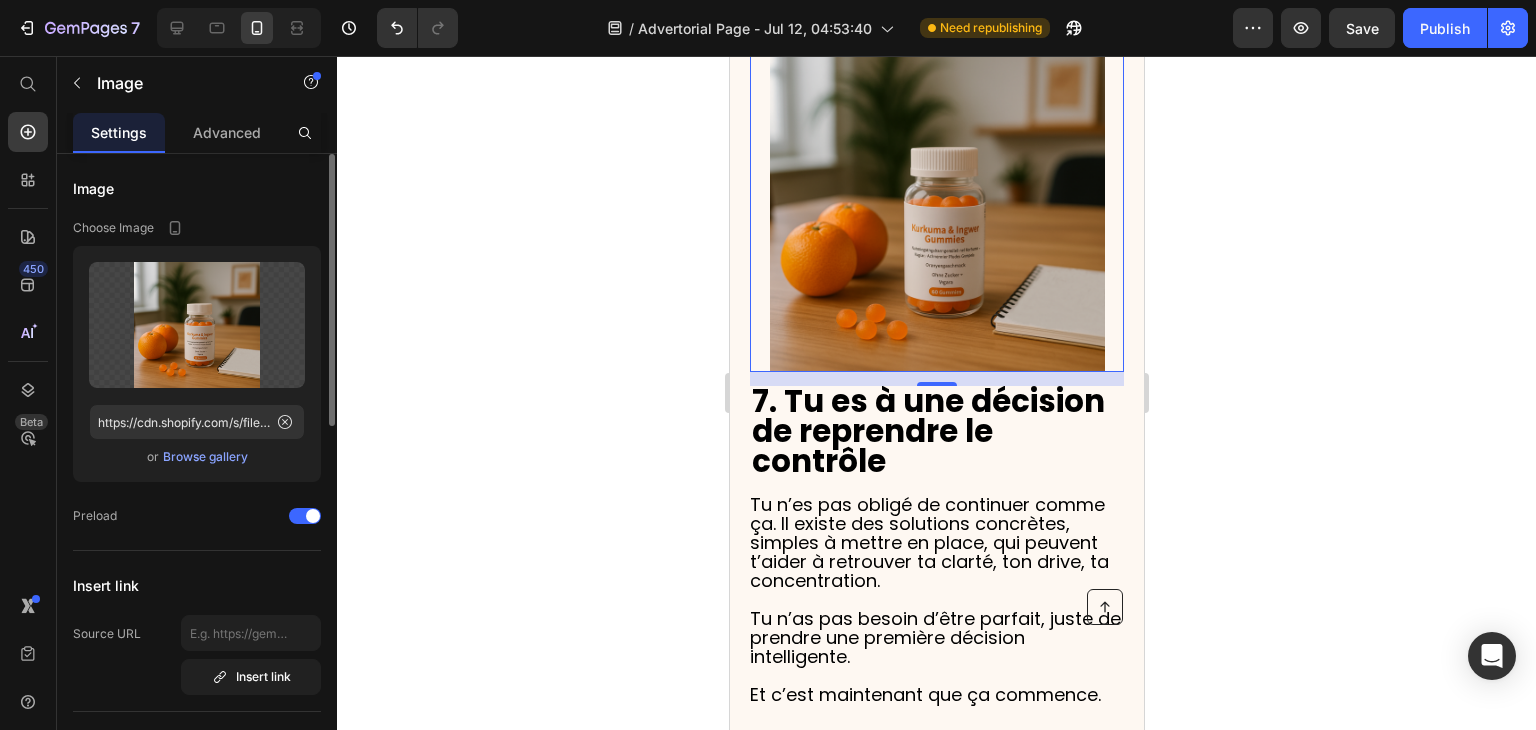 click 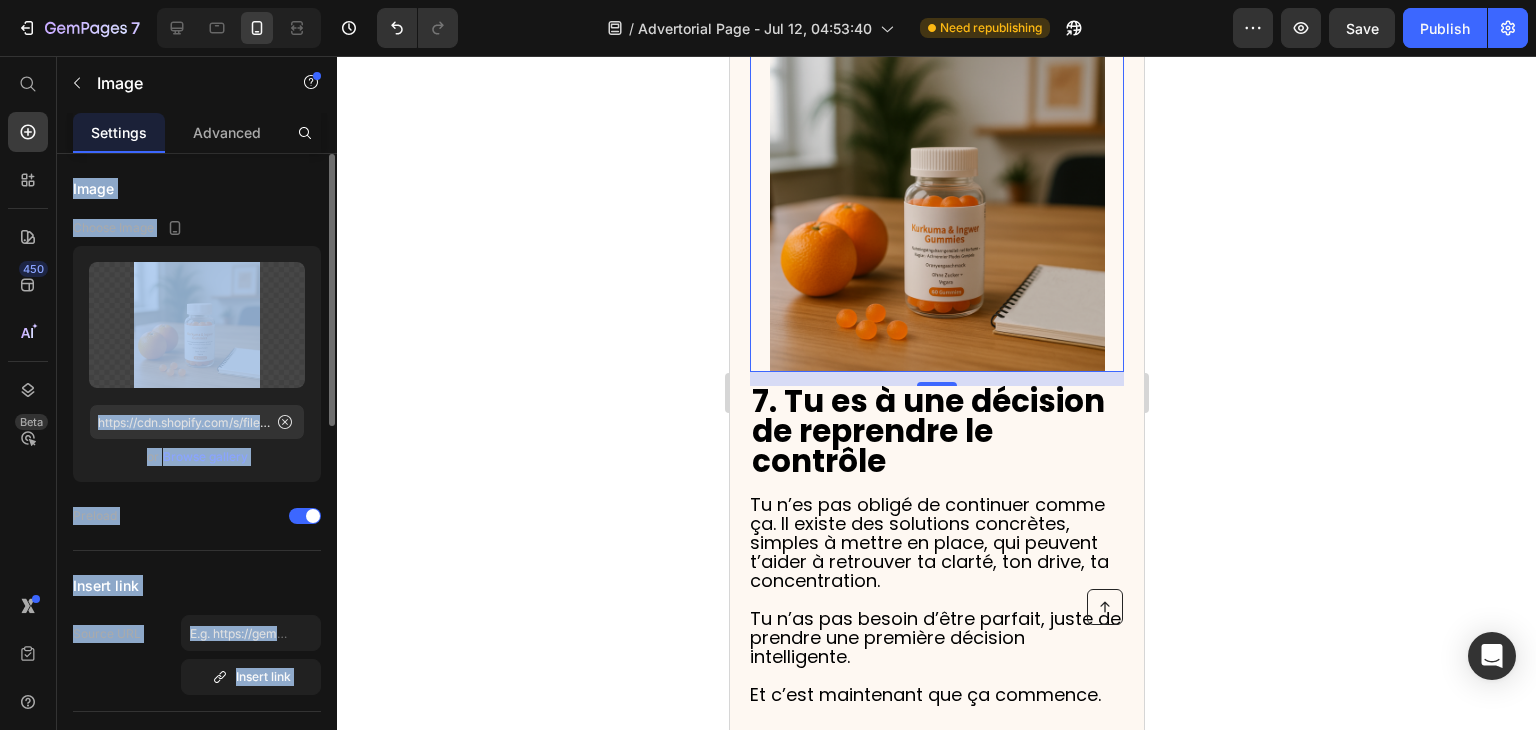 click 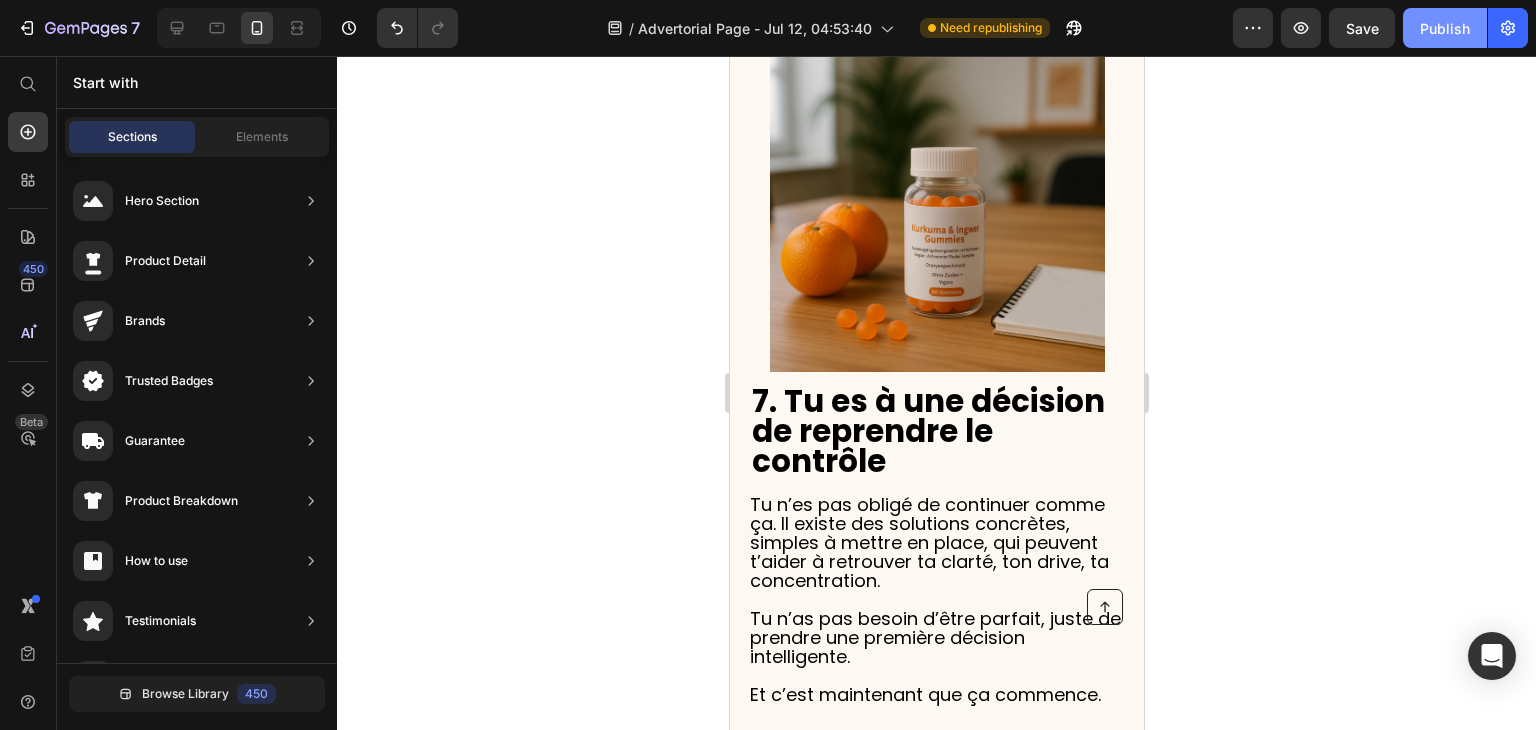 click on "Publish" at bounding box center (1445, 28) 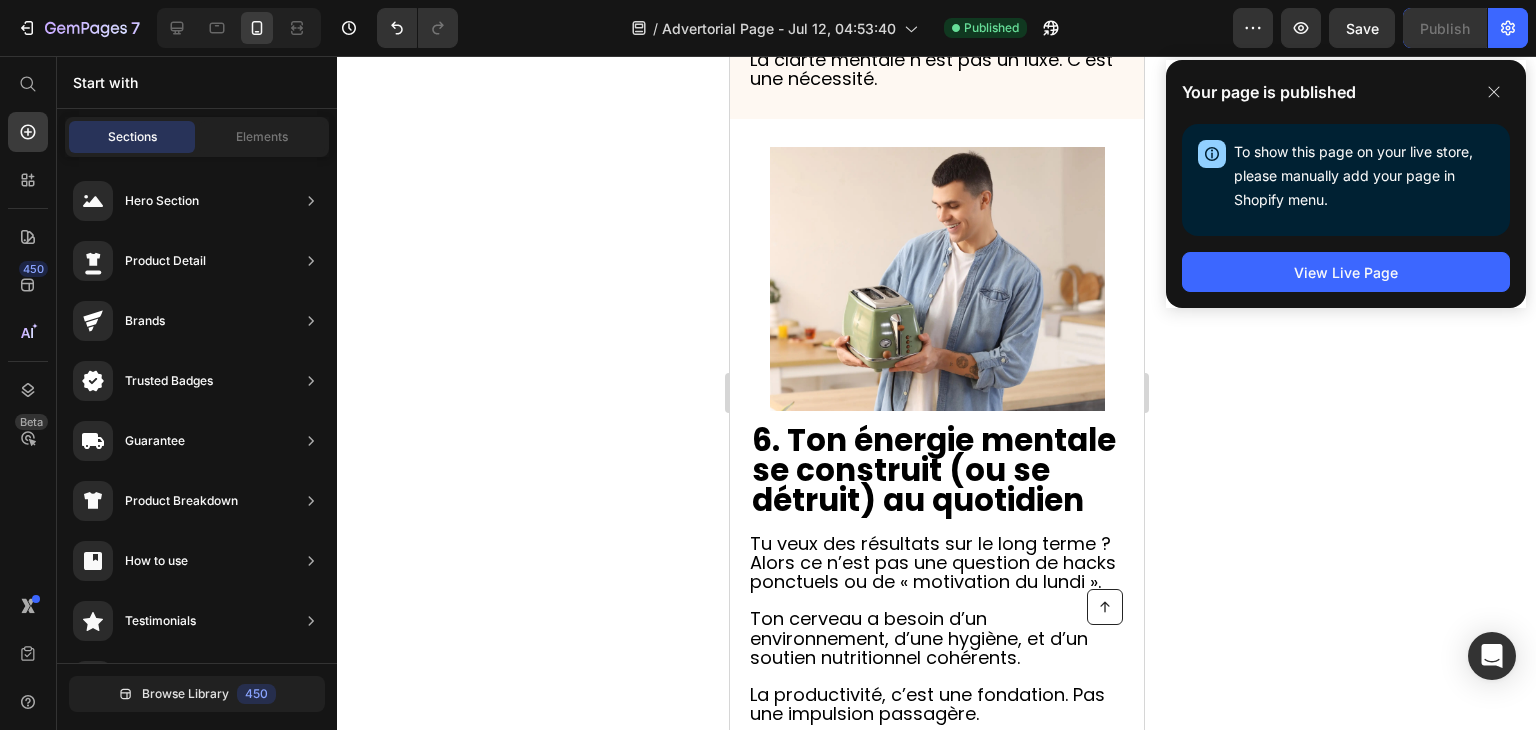 scroll, scrollTop: 3783, scrollLeft: 0, axis: vertical 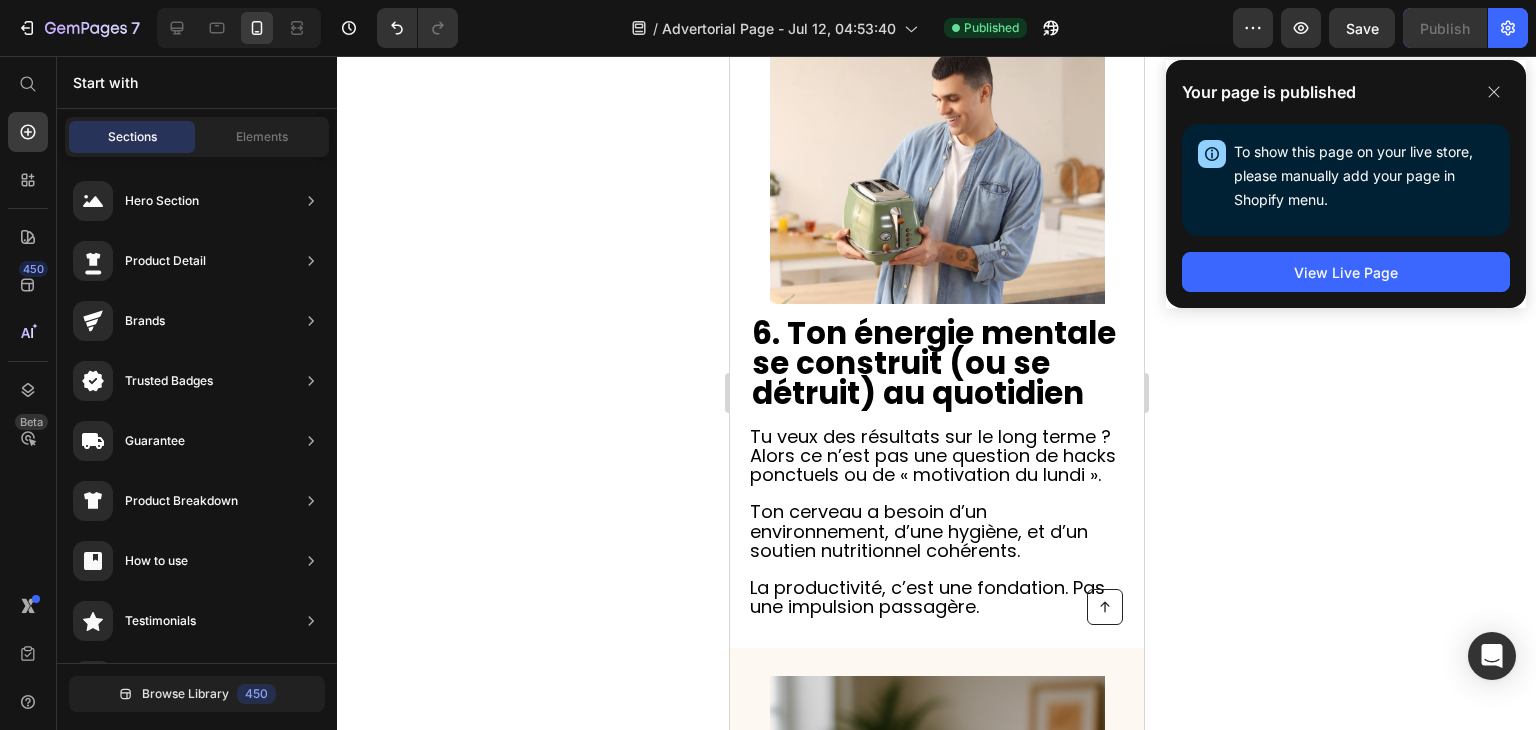 drag, startPoint x: 1136, startPoint y: 489, endPoint x: 1894, endPoint y: 488, distance: 758.0007 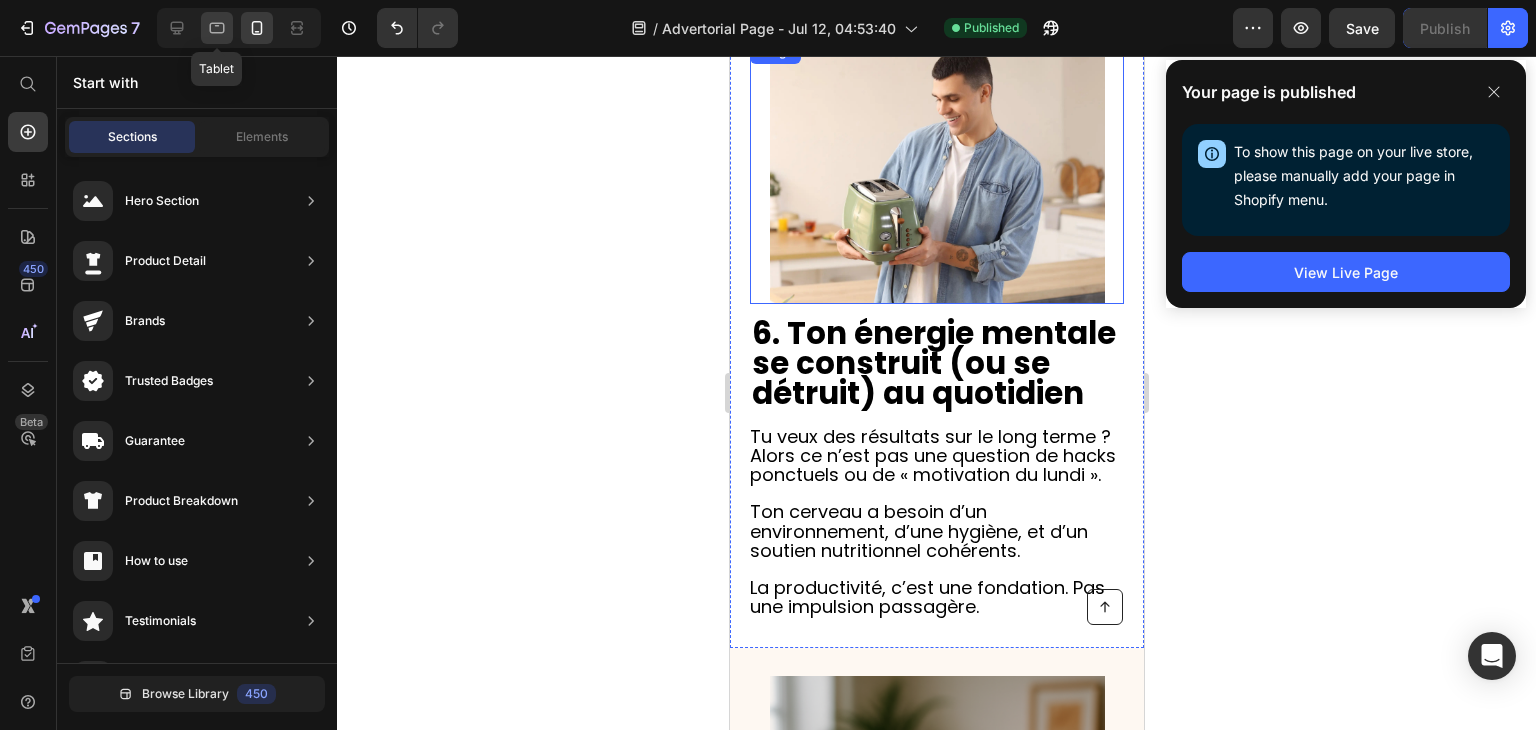 click 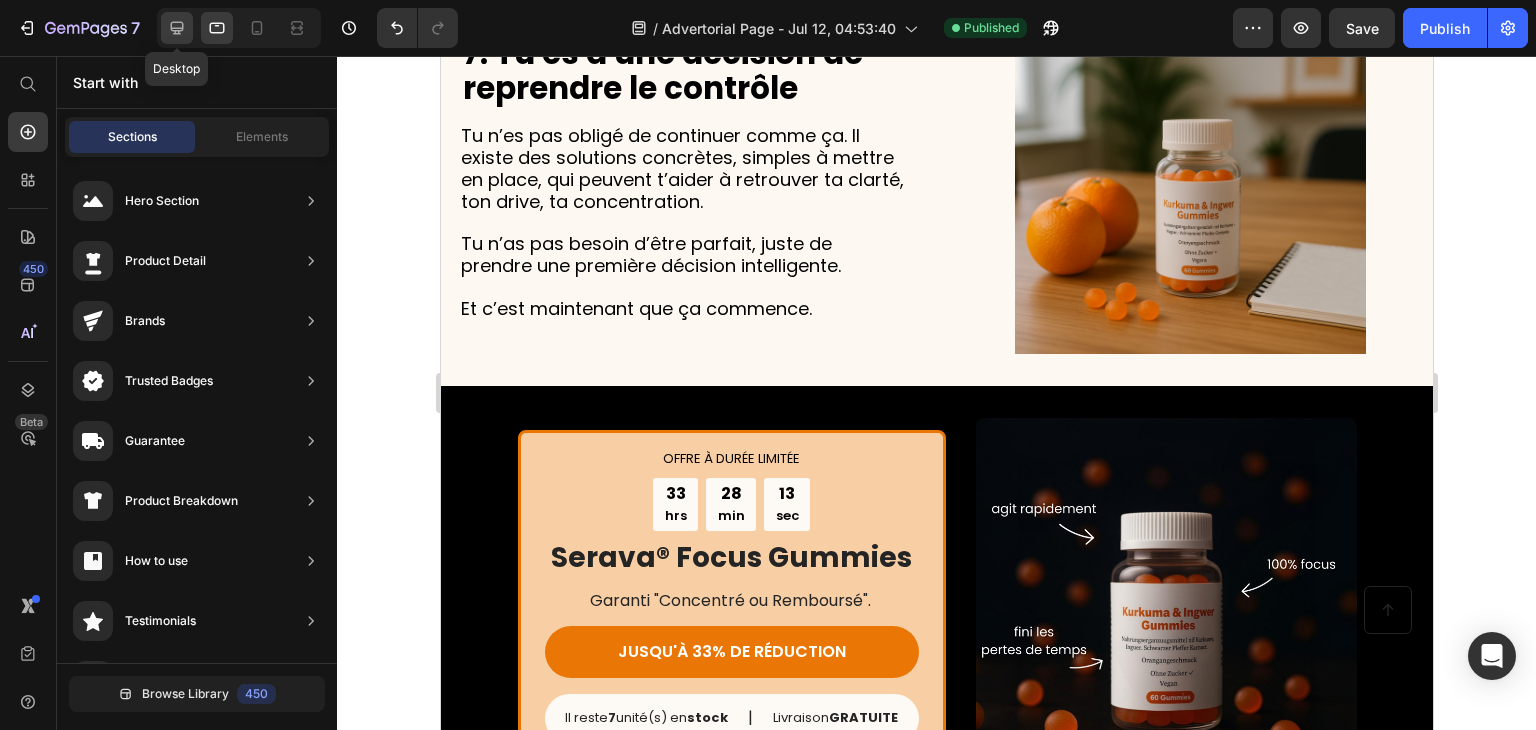 click 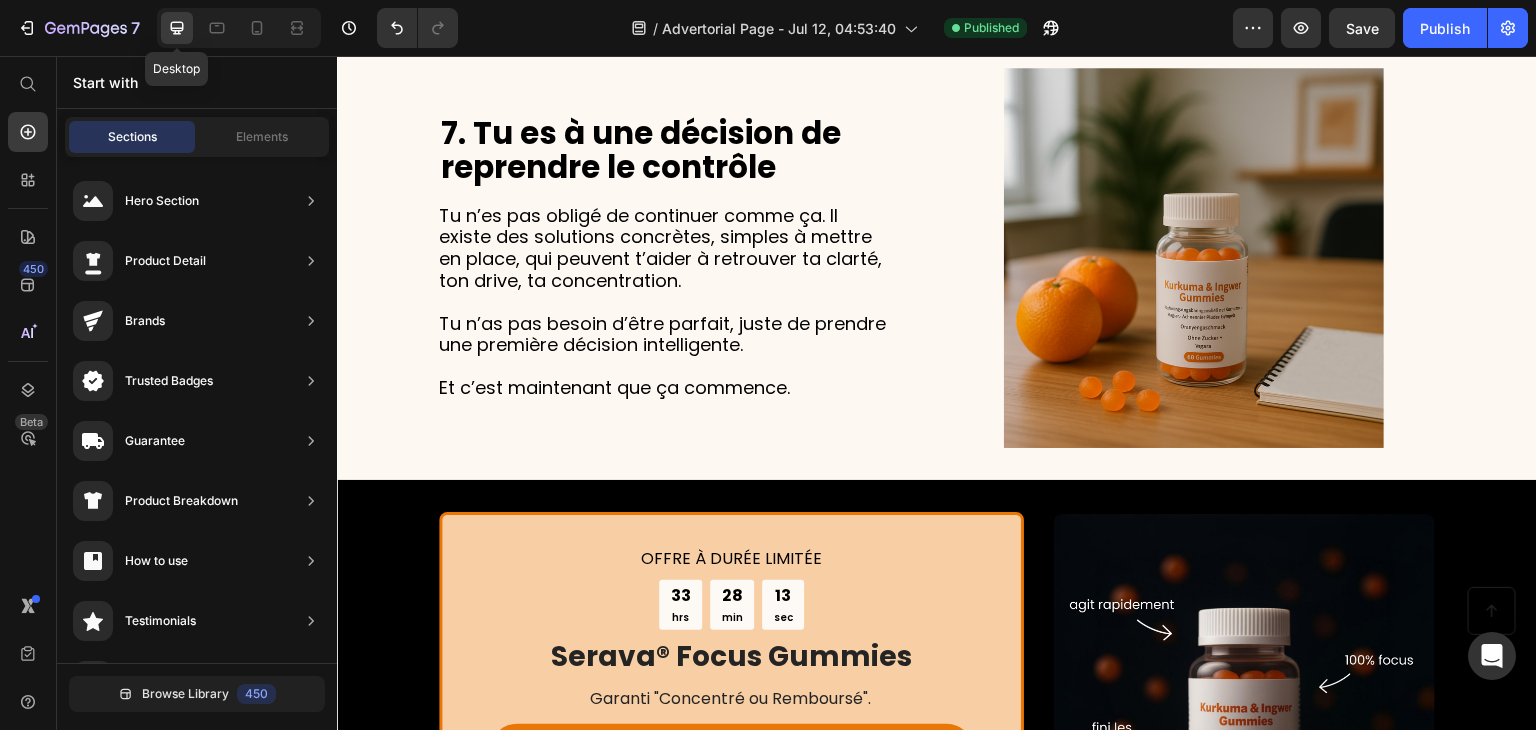 scroll, scrollTop: 3825, scrollLeft: 0, axis: vertical 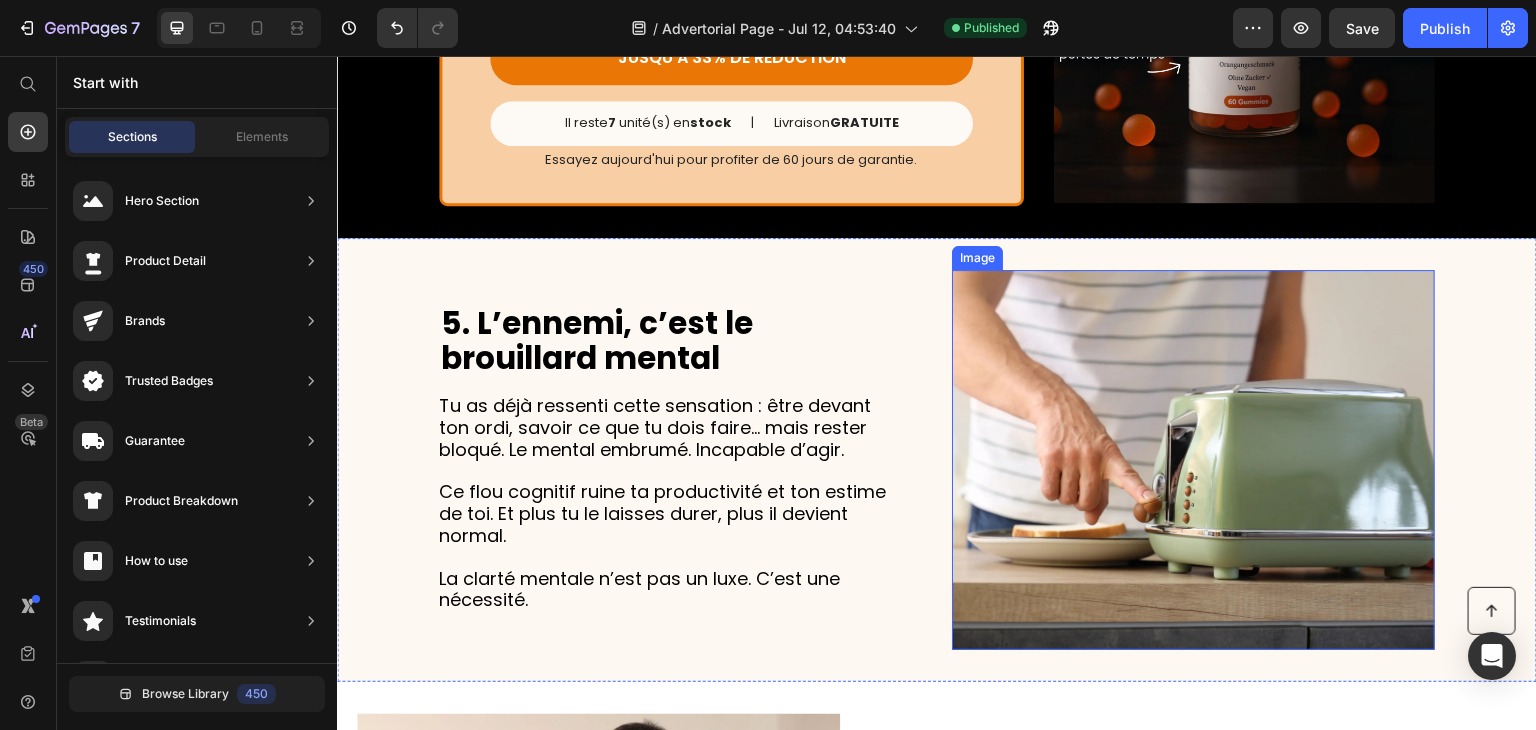 click at bounding box center [1193, 460] 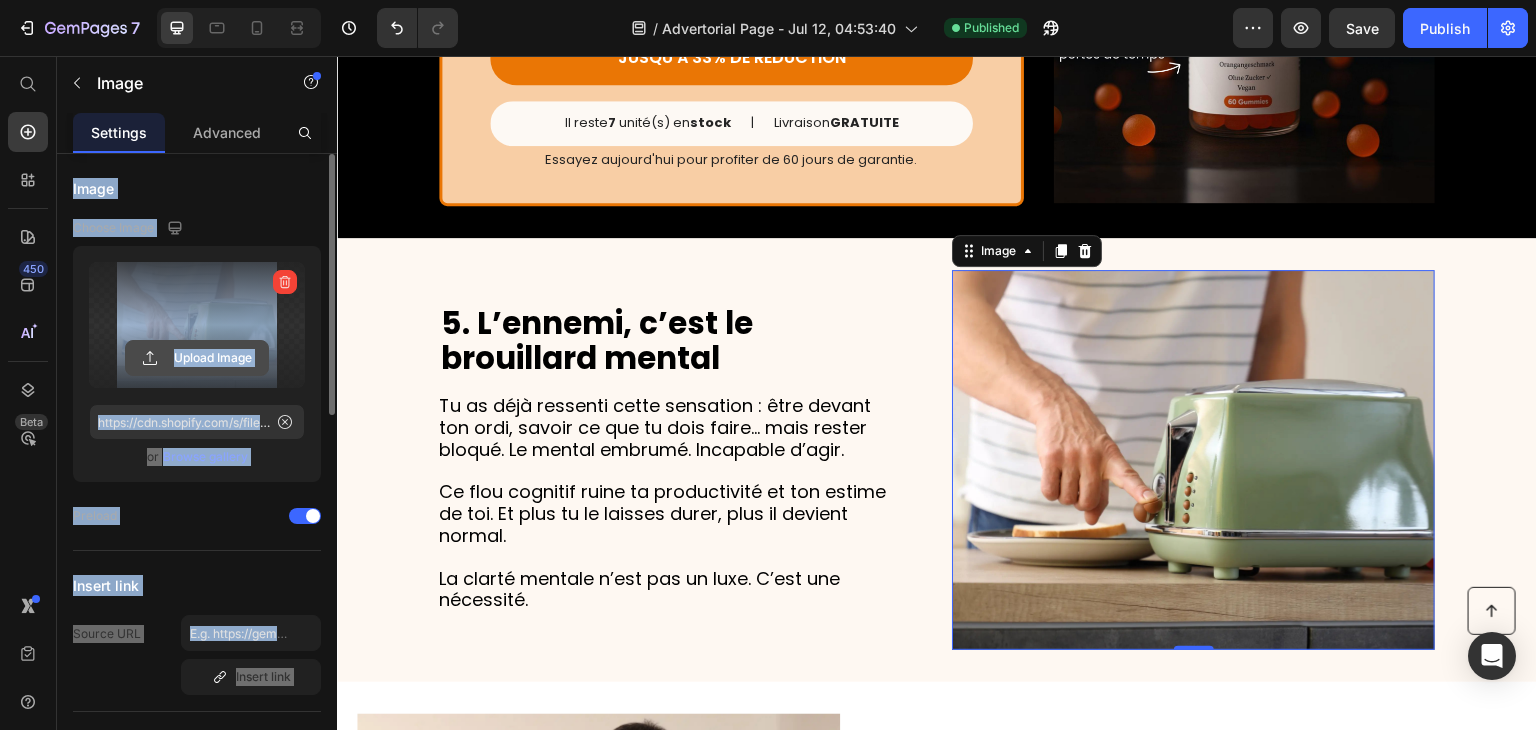 click 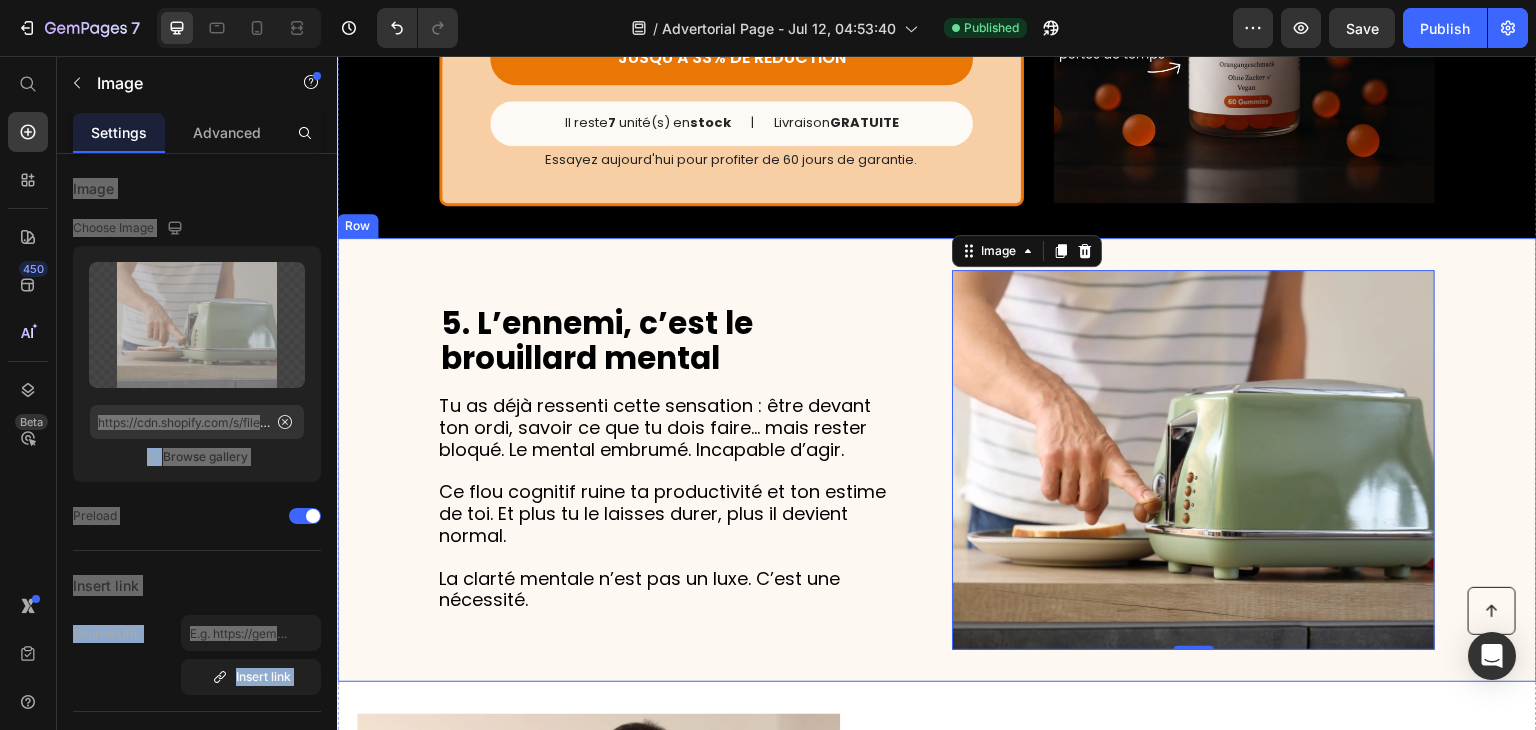 click on "5. L’ennemi, c’est le brouillard mental Heading Tu as déjà ressenti cette sensation : être devant ton ordi, savoir ce que tu dois faire… mais rester bloqué. Le mental embrumé. Incapable d’agir.   Ce flou cognitif ruine ta productivité et ton estime de toi. Et plus tu le laisses durer, plus il devient normal.   La clarté mentale n’est pas un luxe. C’est une nécessité. Text Block Image   0 Row" at bounding box center (937, 460) 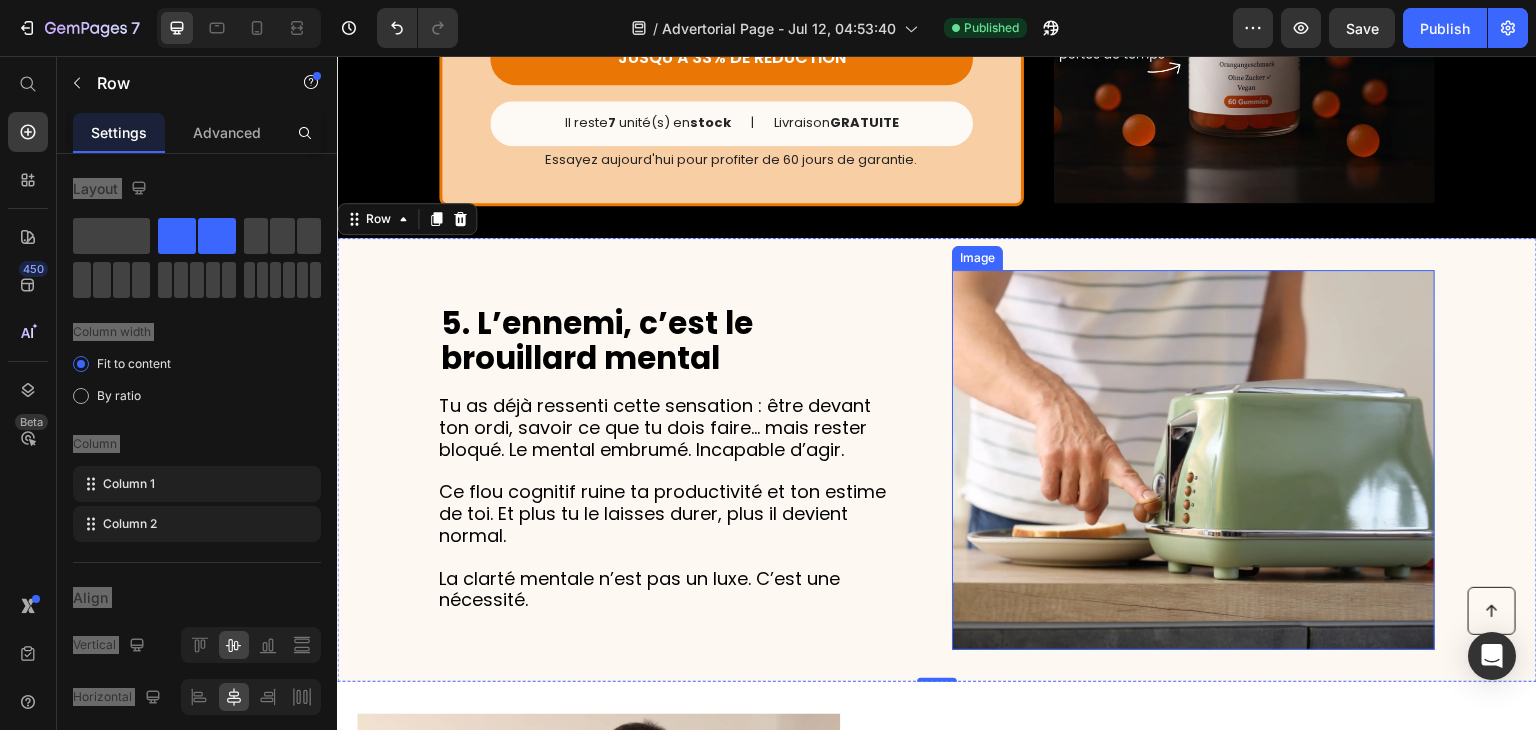 click at bounding box center [1193, 460] 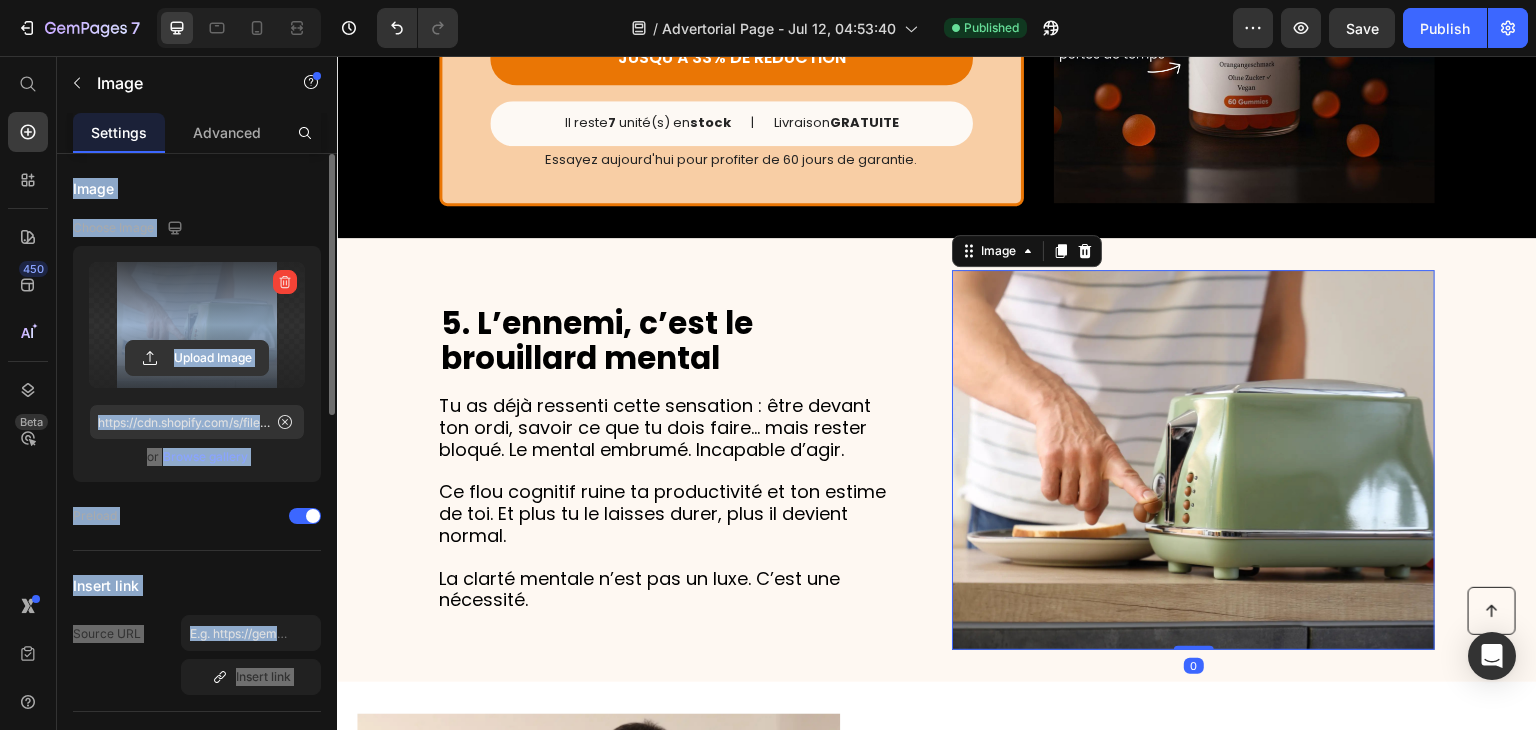 click at bounding box center (197, 325) 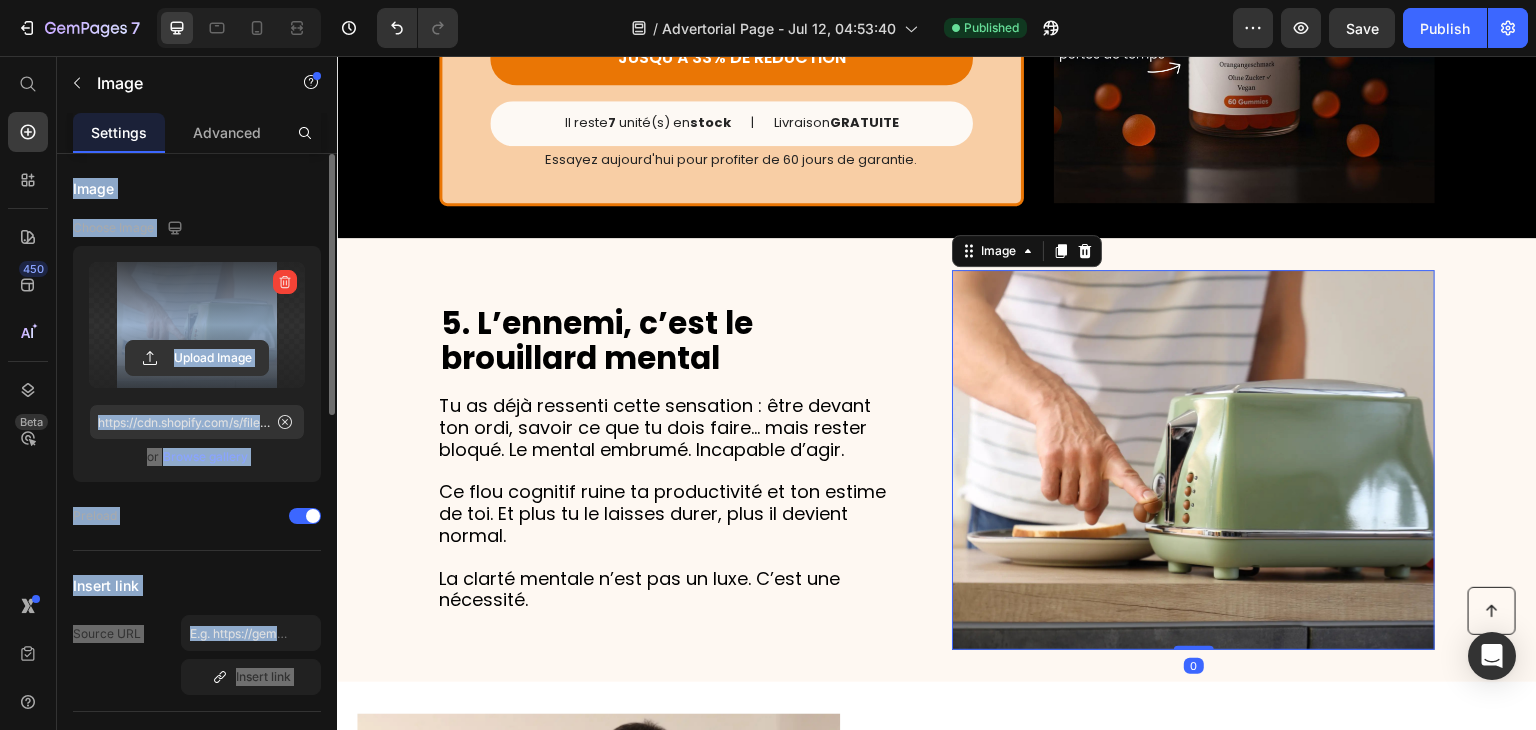 click 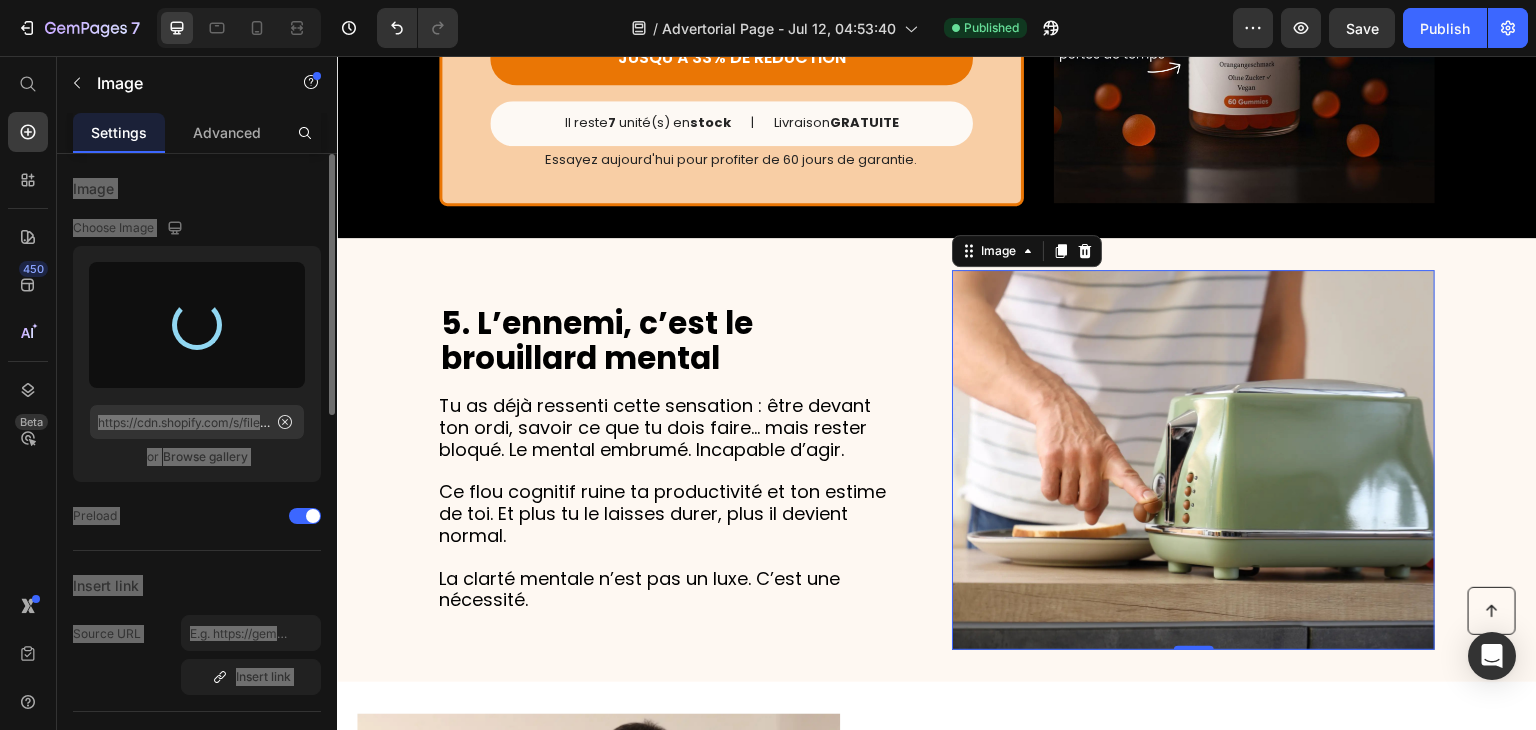 type on "https://cdn.shopify.com/s/files/1/0952/6113/1084/files/gempages_575054242738341093-fbd4acf8-0976-4720-920c-1c8b5e1a2e92.png" 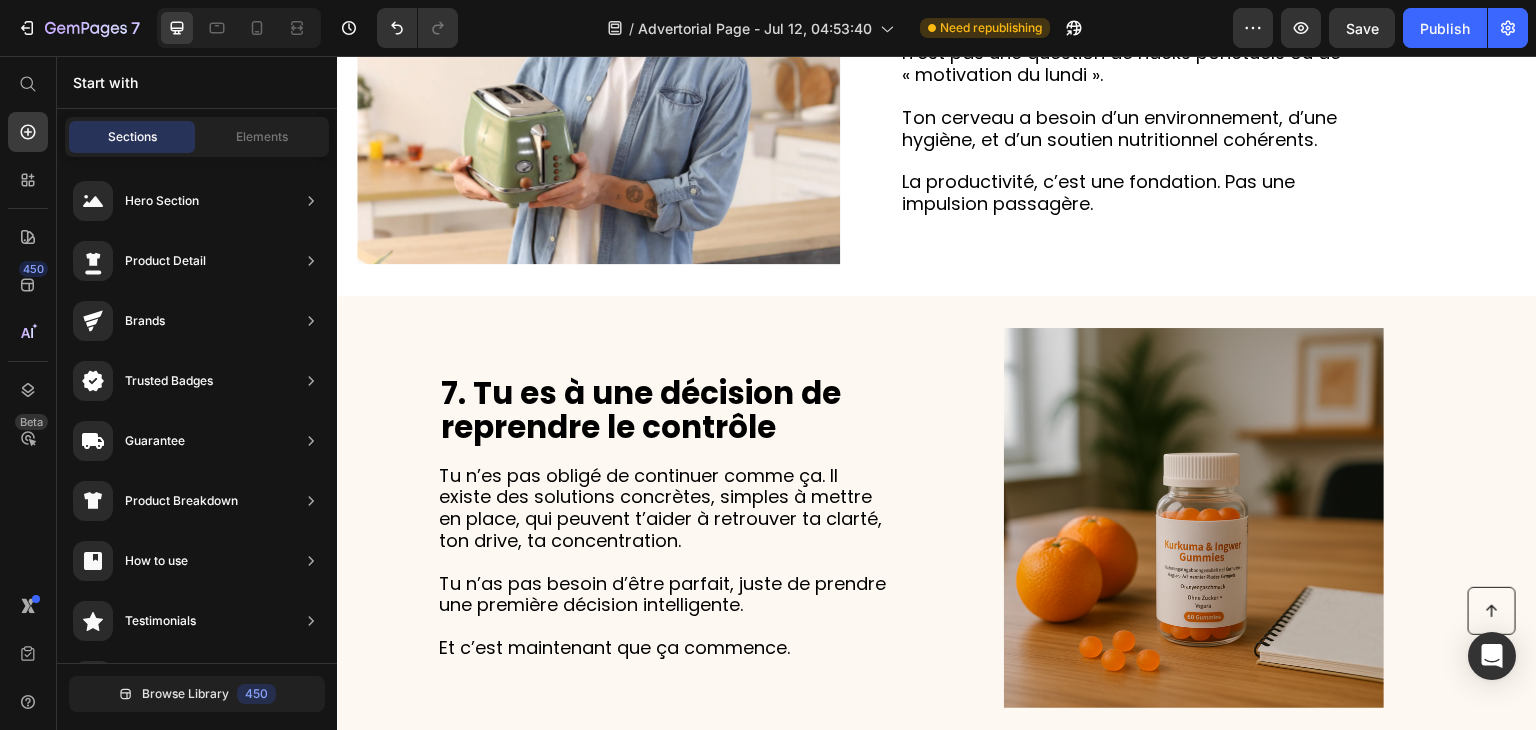 scroll, scrollTop: 3458, scrollLeft: 0, axis: vertical 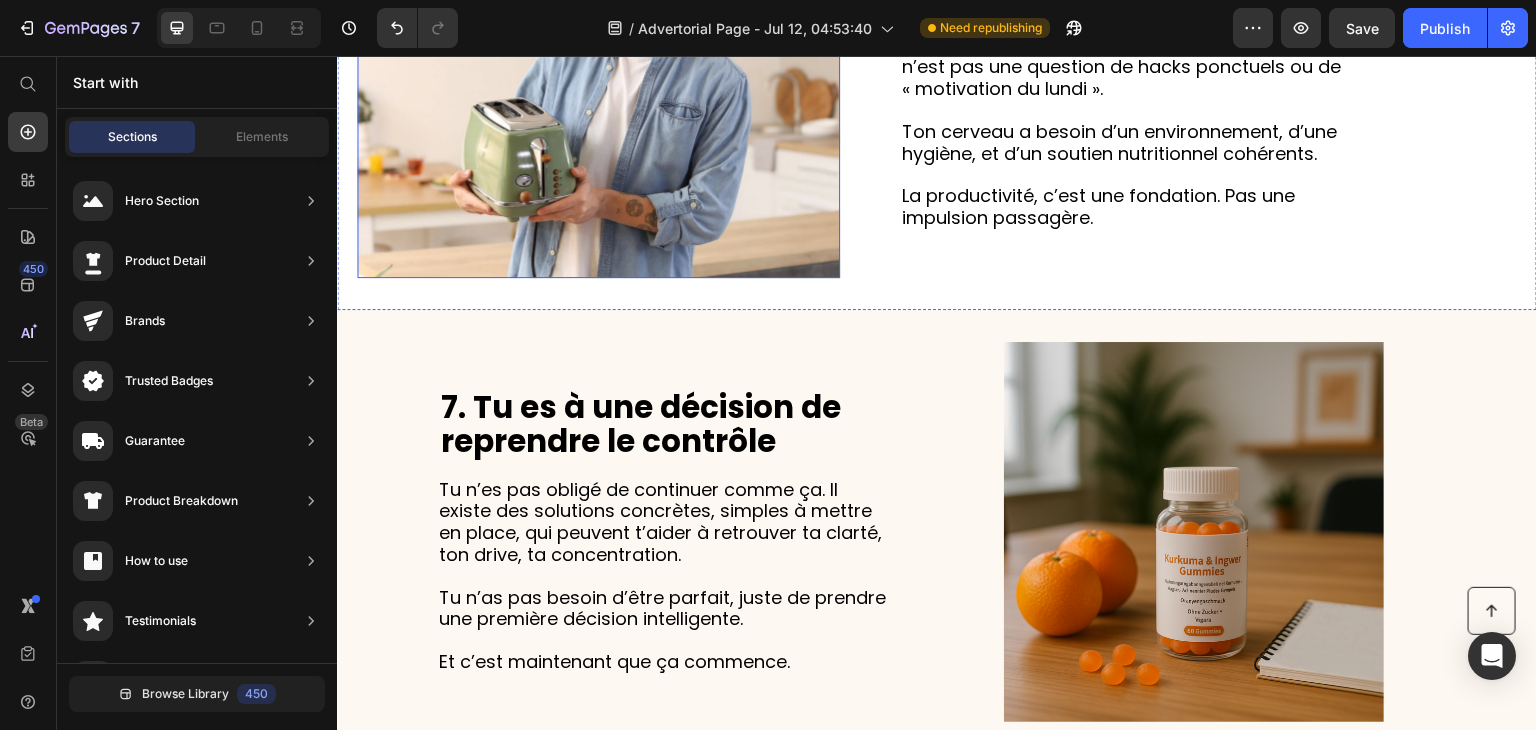 click at bounding box center (598, 88) 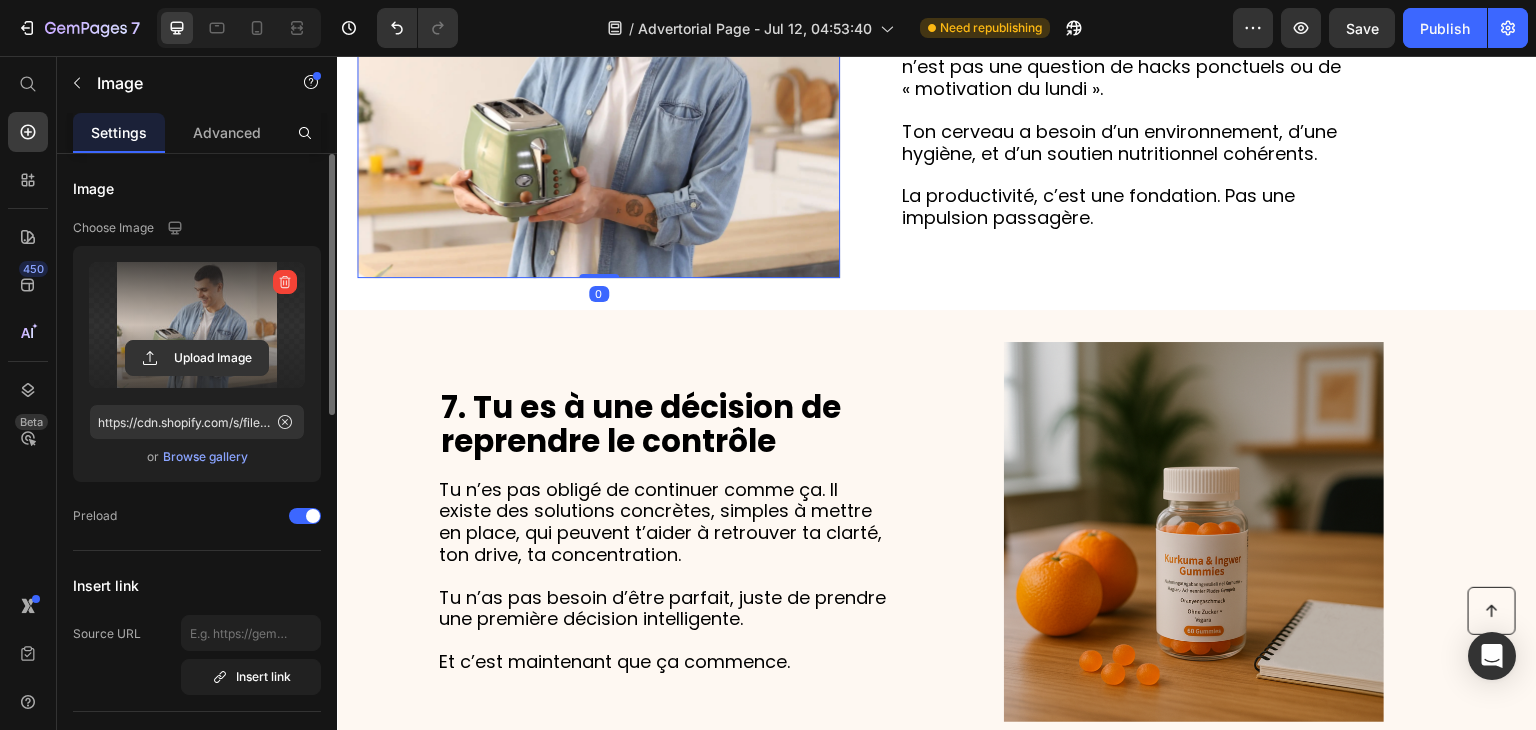 click at bounding box center [197, 325] 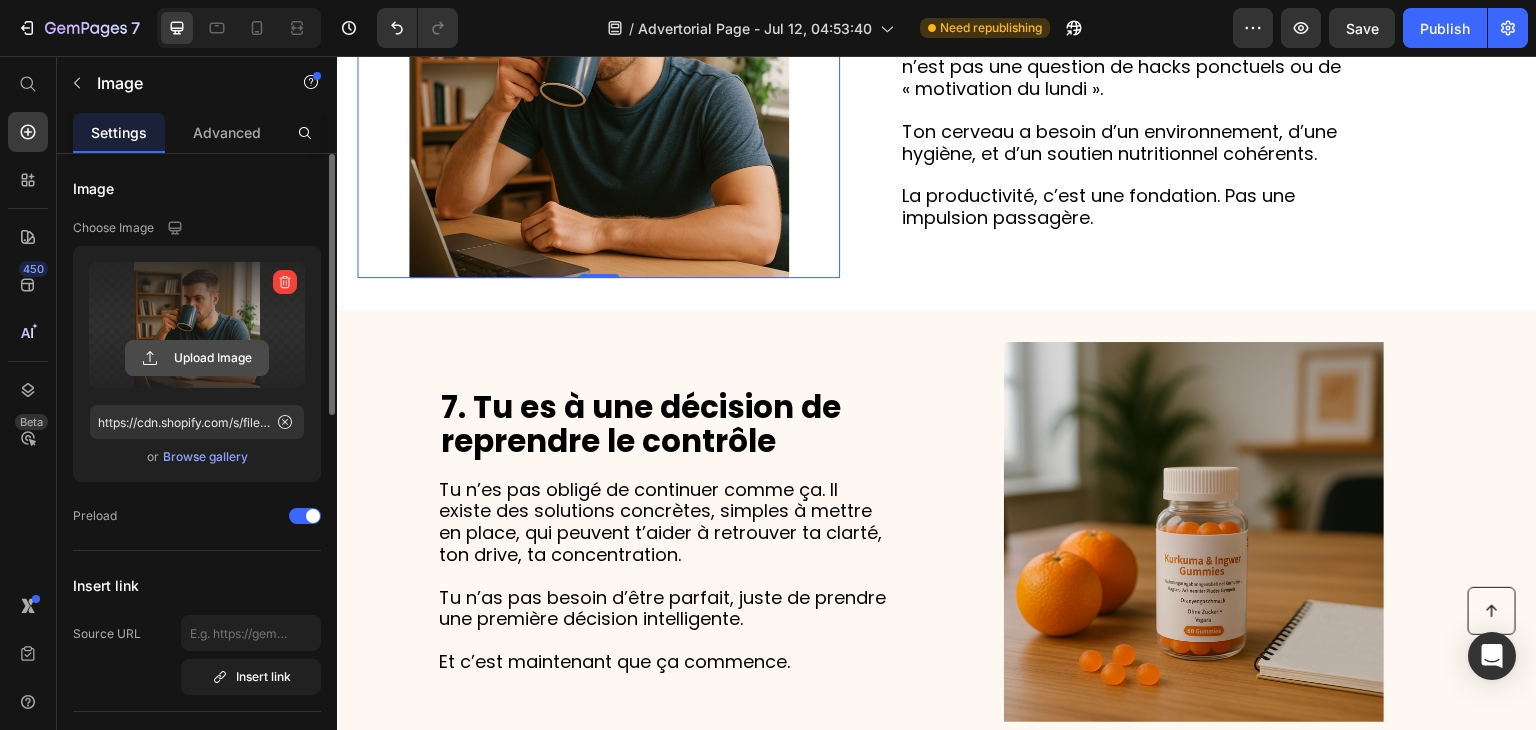 click 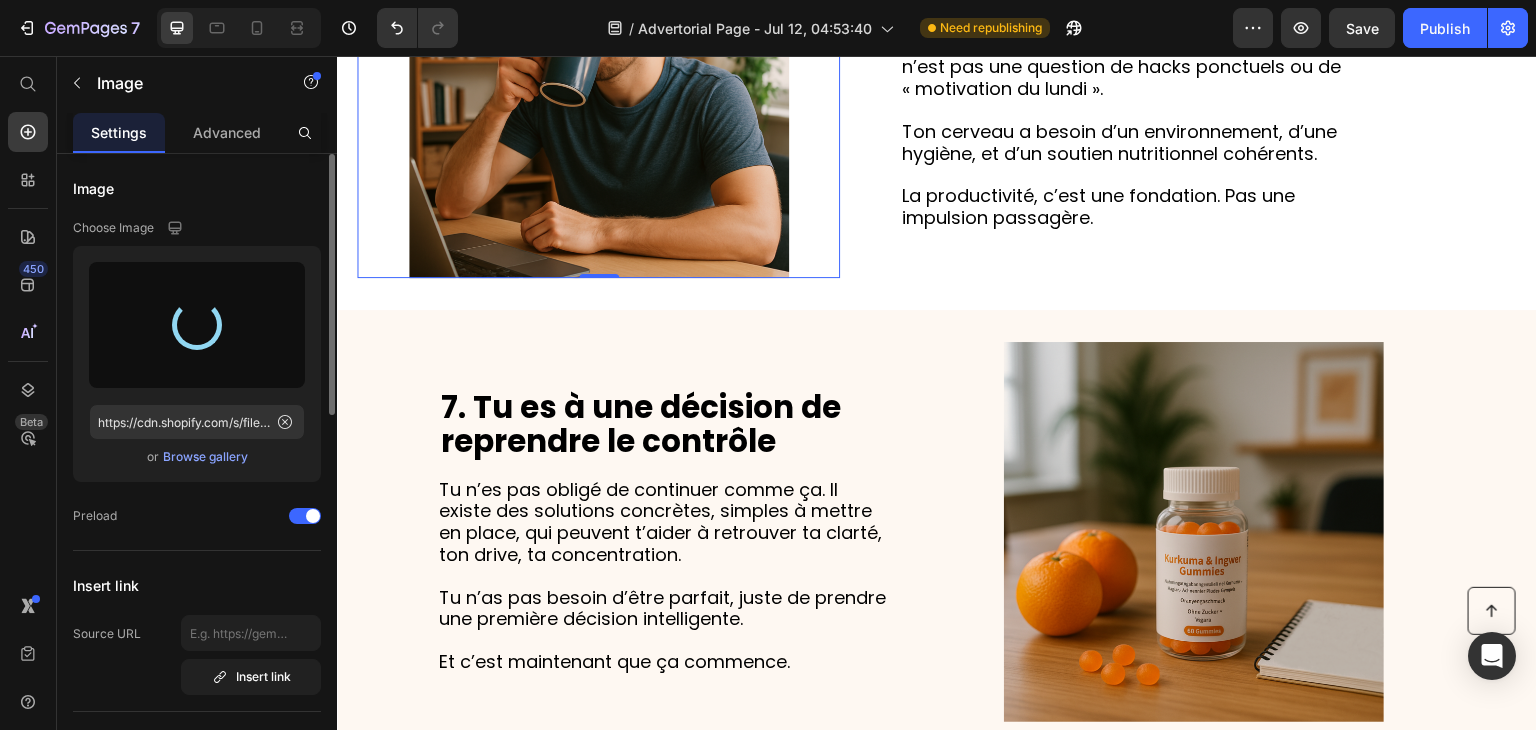 type on "https://cdn.shopify.com/s/files/1/0952/6113/1084/files/gempages_575054242738341093-110c9486-b996-4034-a25b-249a544c1d5f.png" 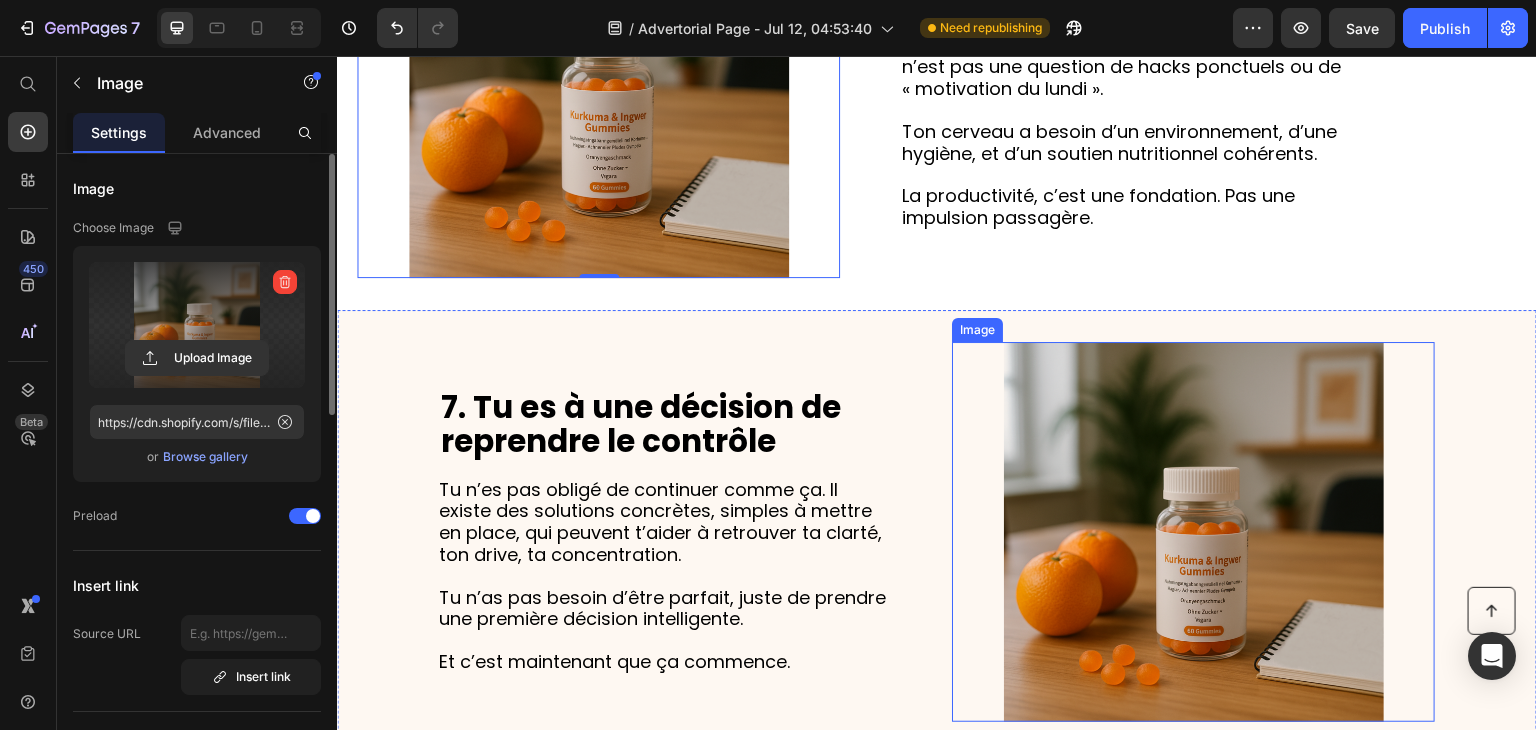 click at bounding box center (1193, 532) 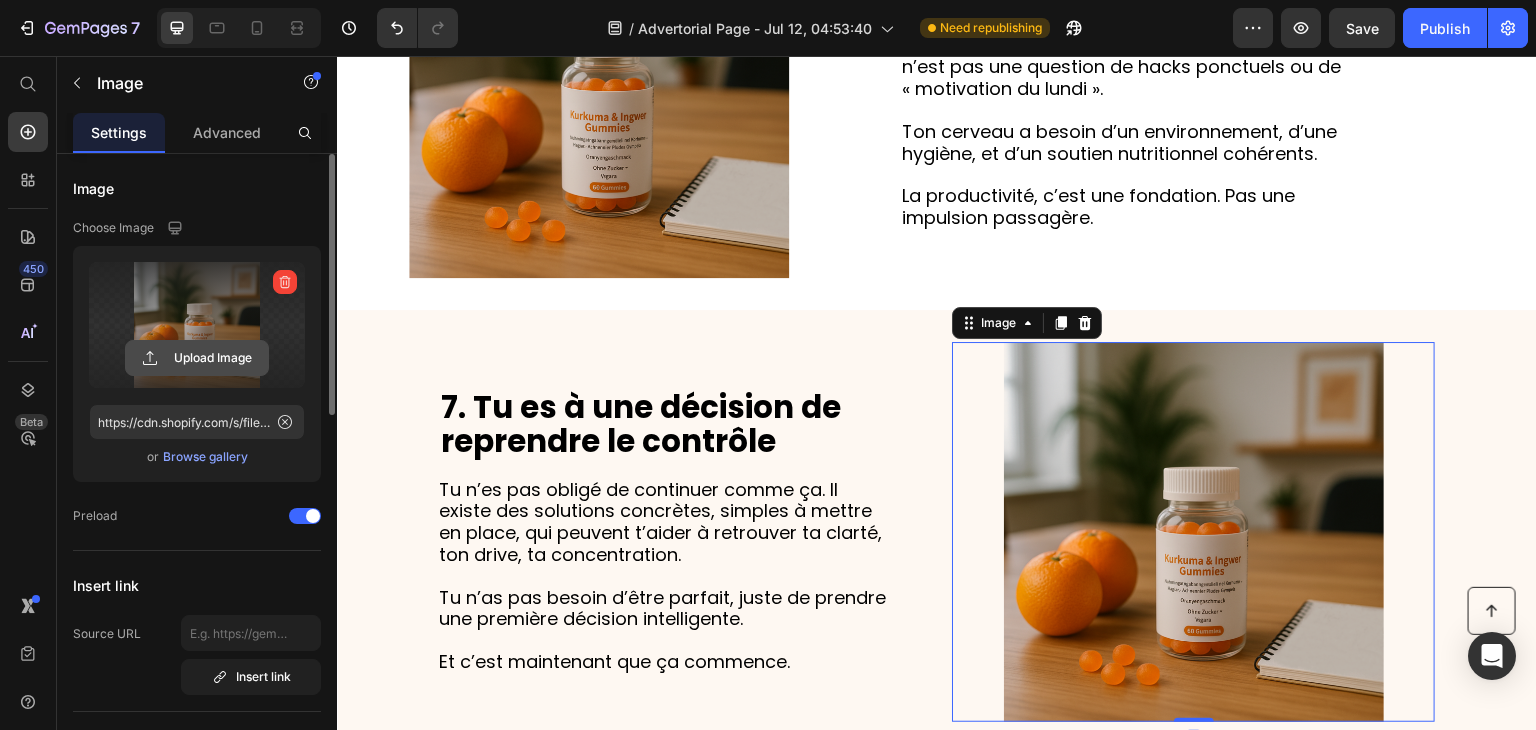 click 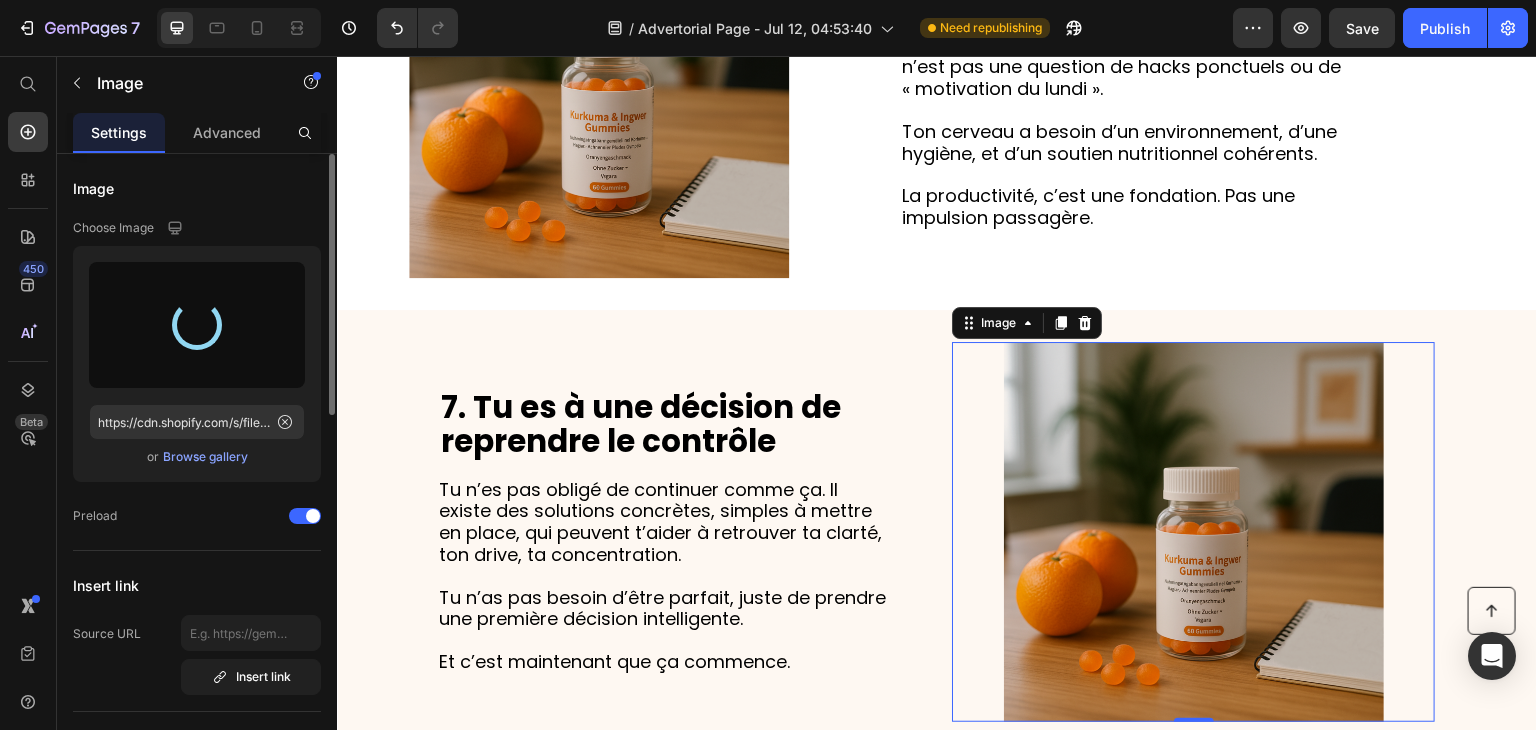 type on "https://cdn.shopify.com/s/files/1/0952/6113/1084/files/gempages_575054242738341093-b737a419-dec8-413f-b794-6f85933b1135.png" 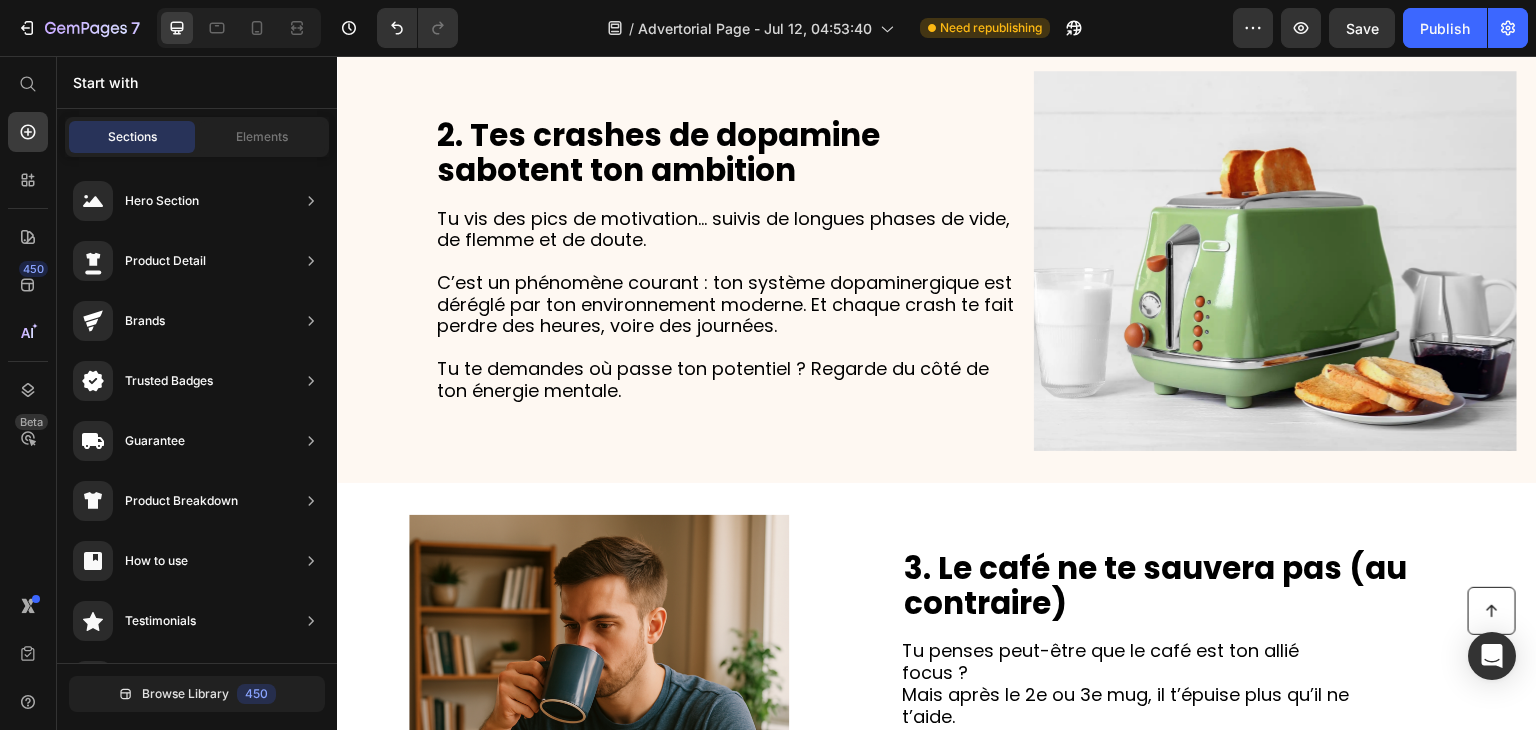 scroll, scrollTop: 1135, scrollLeft: 0, axis: vertical 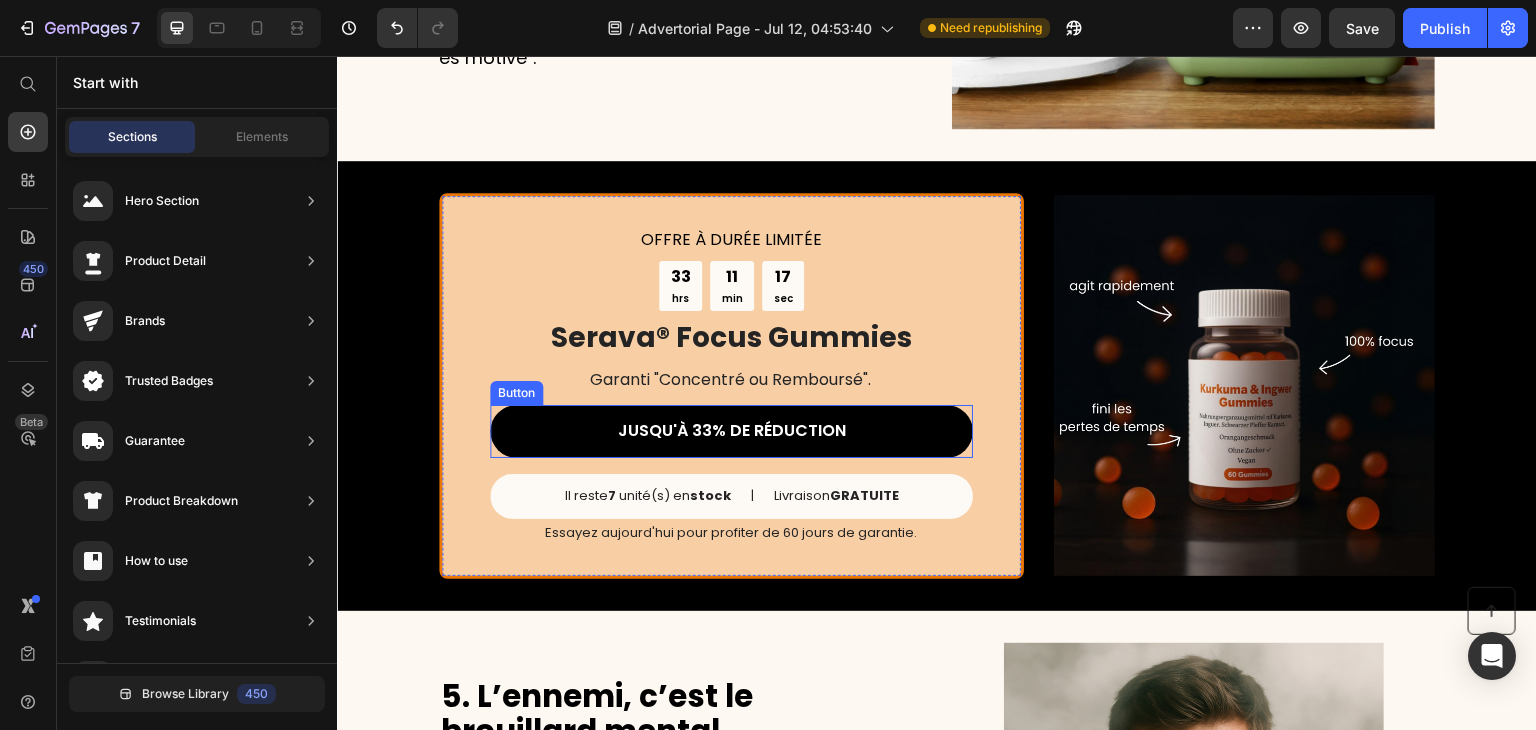 click on "JUSQU'À 33% DE RÉDUCTION" at bounding box center (731, 431) 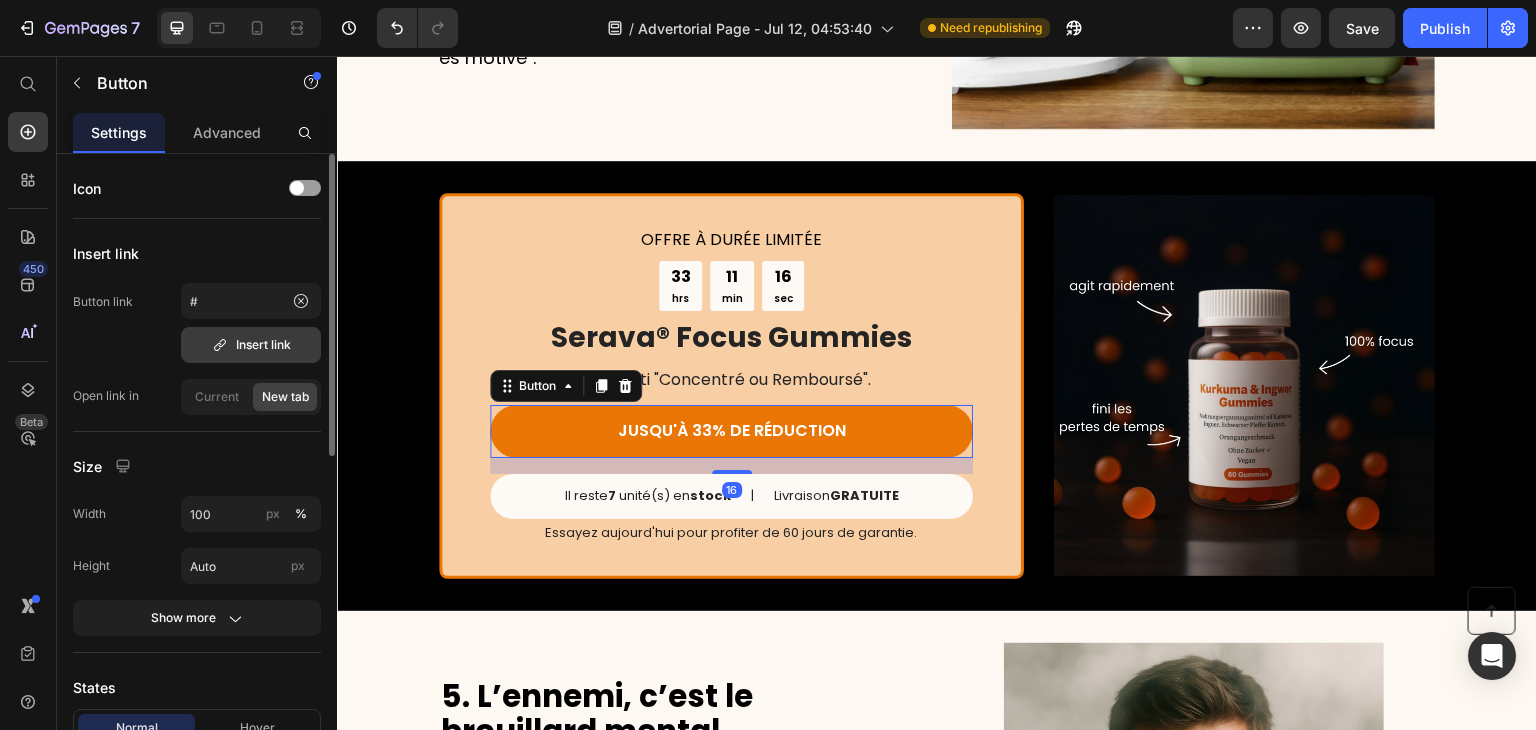 click on "Insert link" at bounding box center (251, 345) 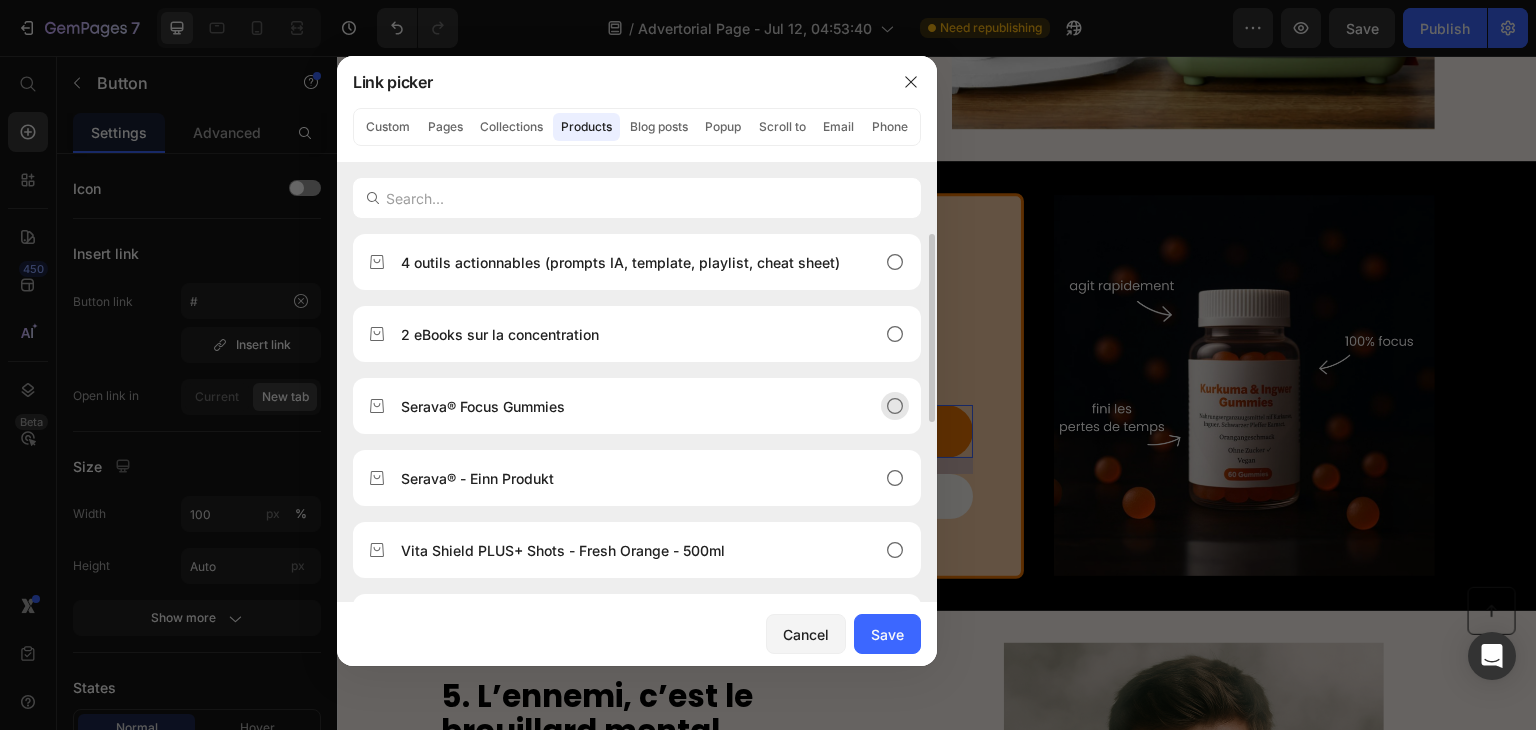 click on "Serava® Focus Gummies" 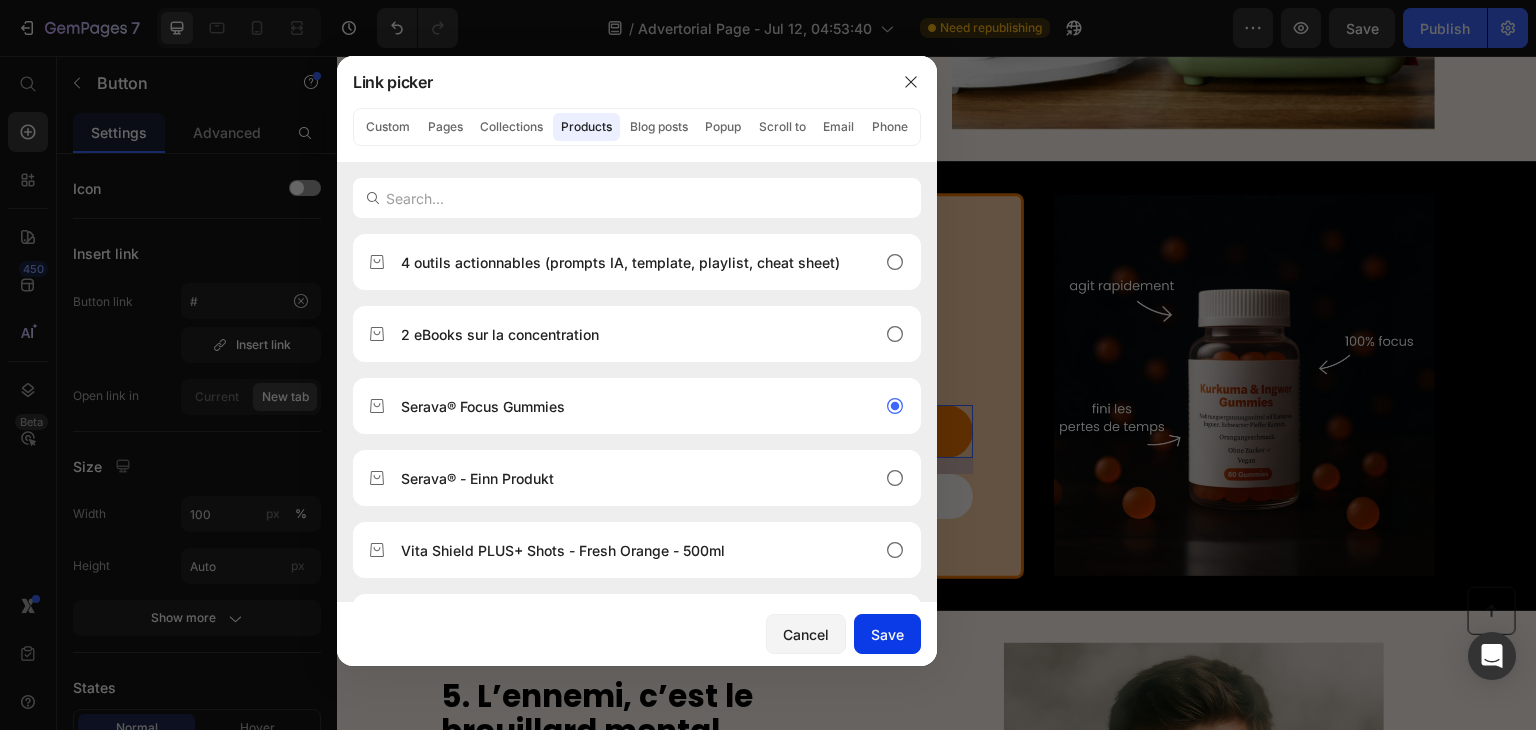 click on "Save" at bounding box center (887, 634) 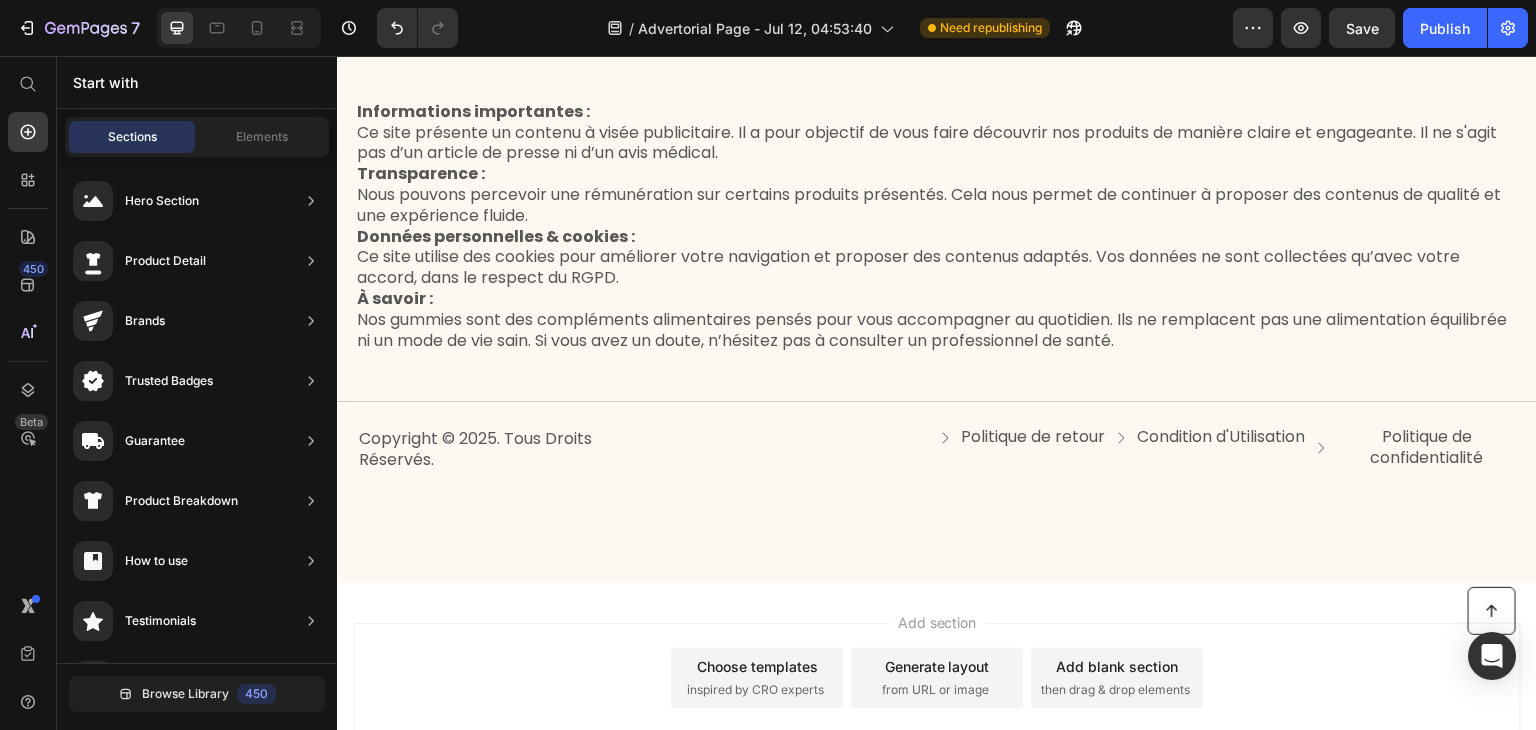 scroll, scrollTop: 4719, scrollLeft: 0, axis: vertical 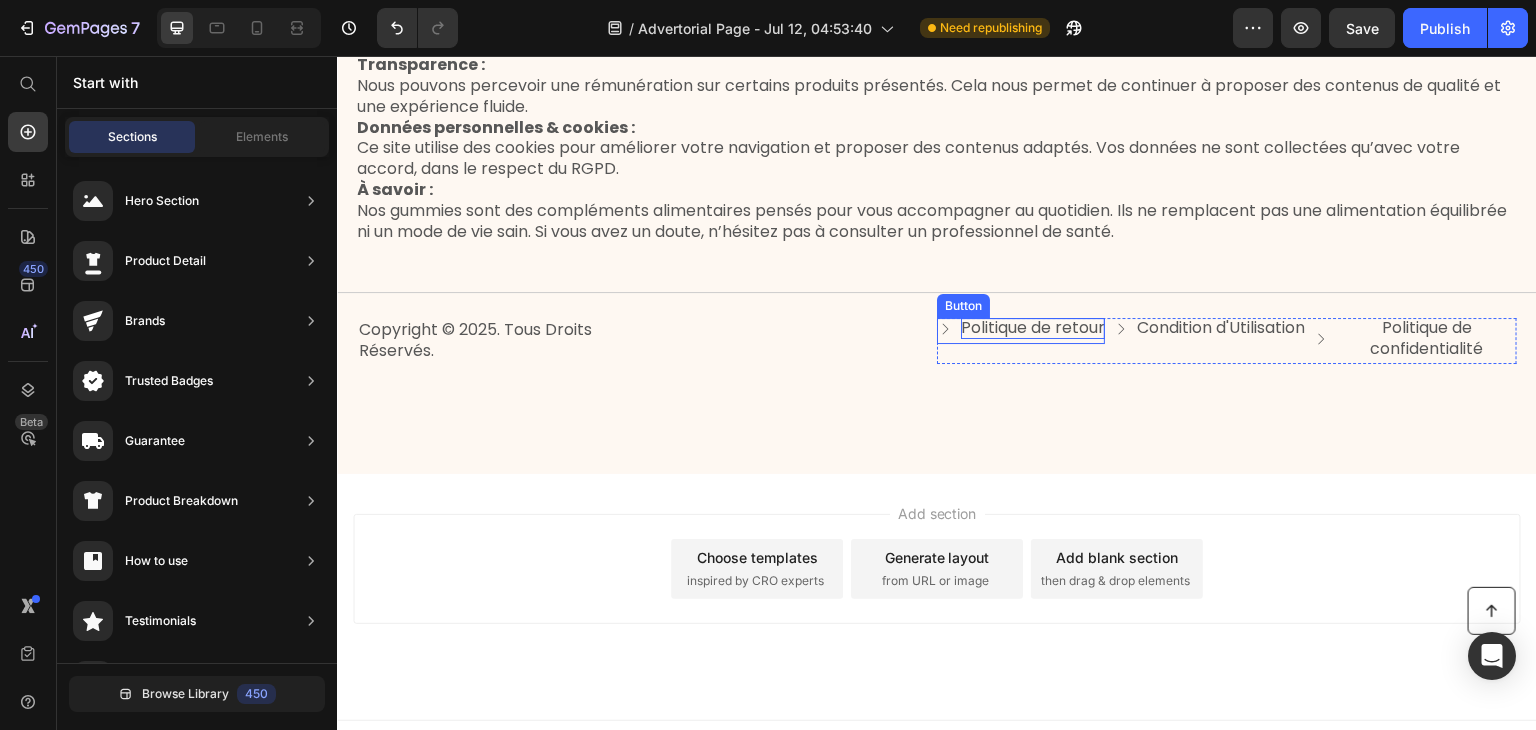 click on "Politique de retour" at bounding box center [1033, 328] 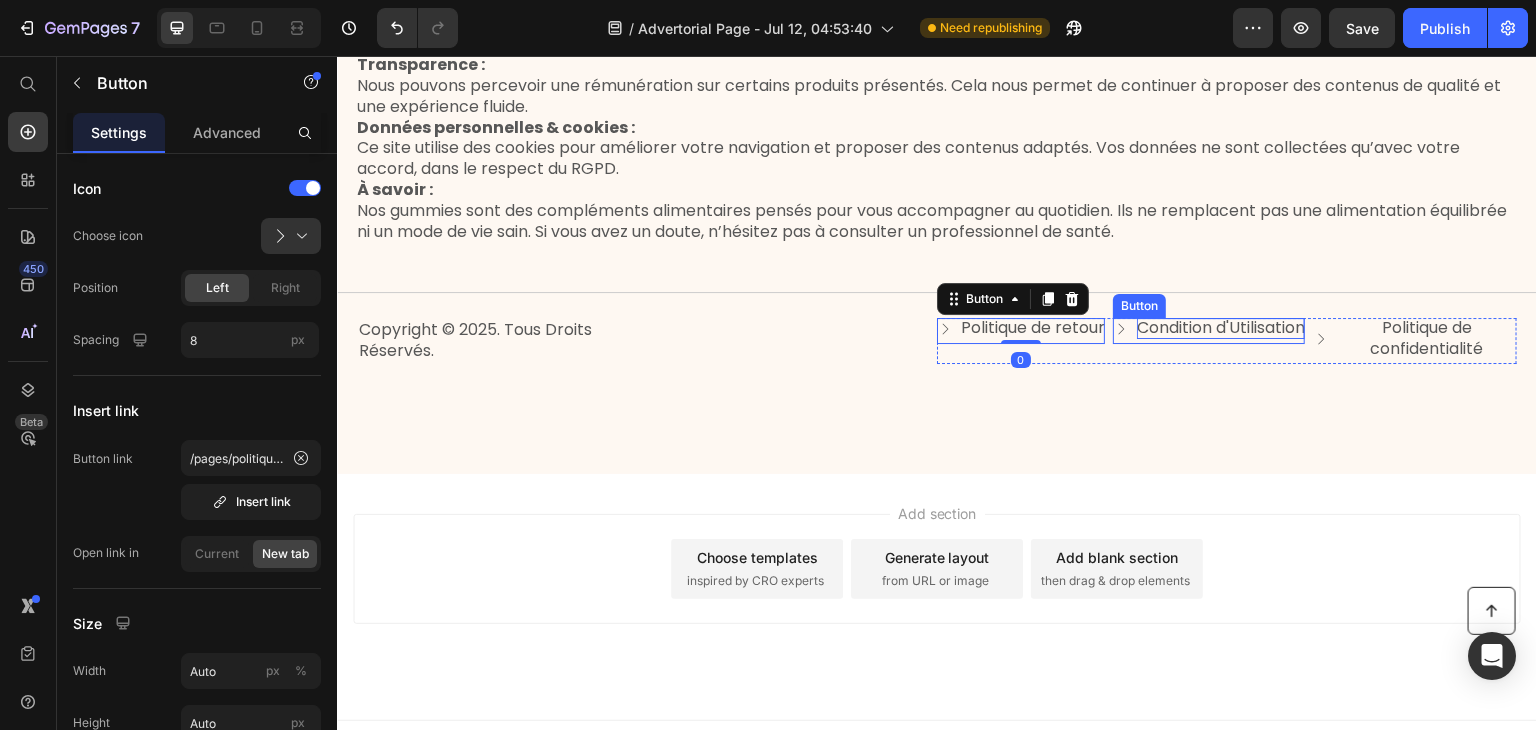 click on "Condition d'Utilisation" at bounding box center [1221, 328] 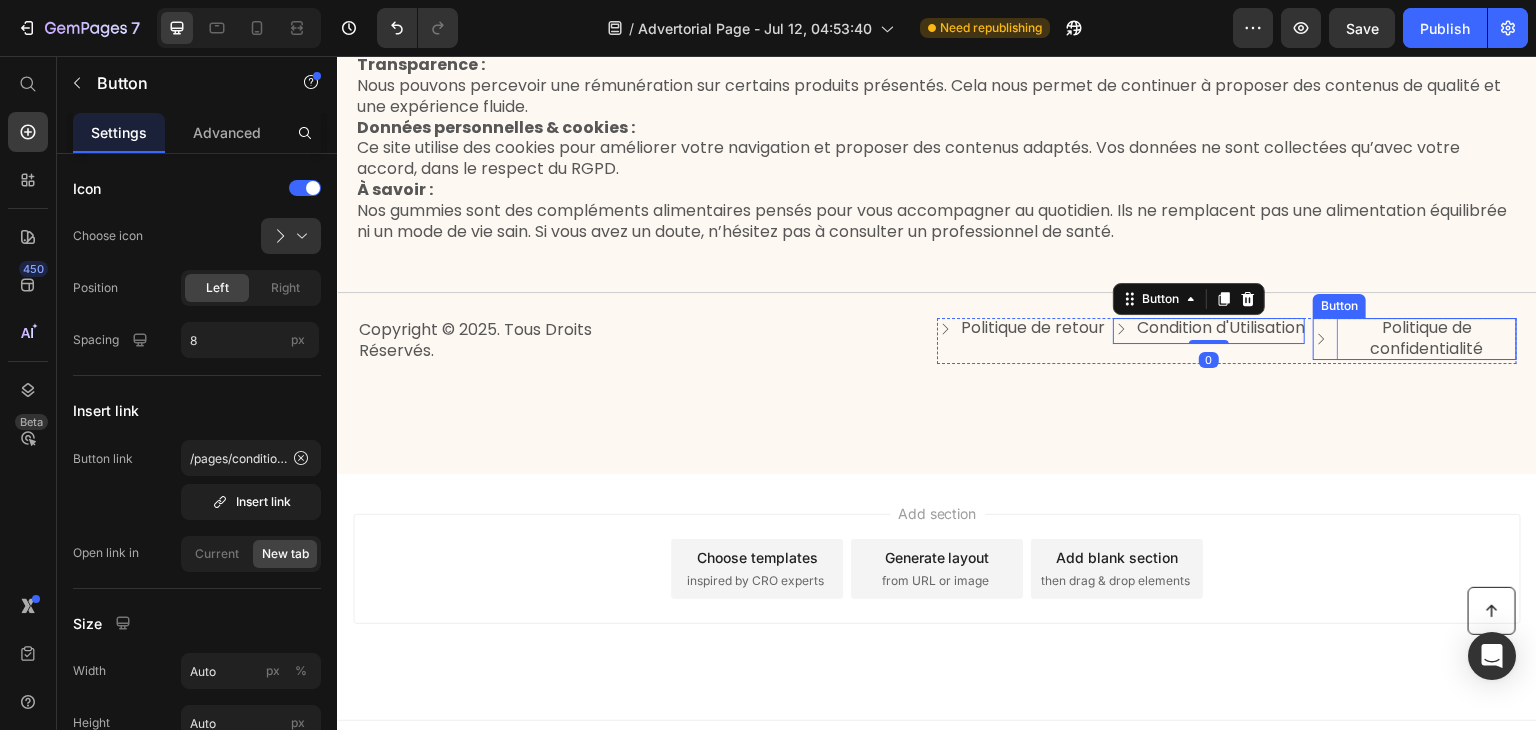 click on "Politique de confidentialité" at bounding box center [1427, 339] 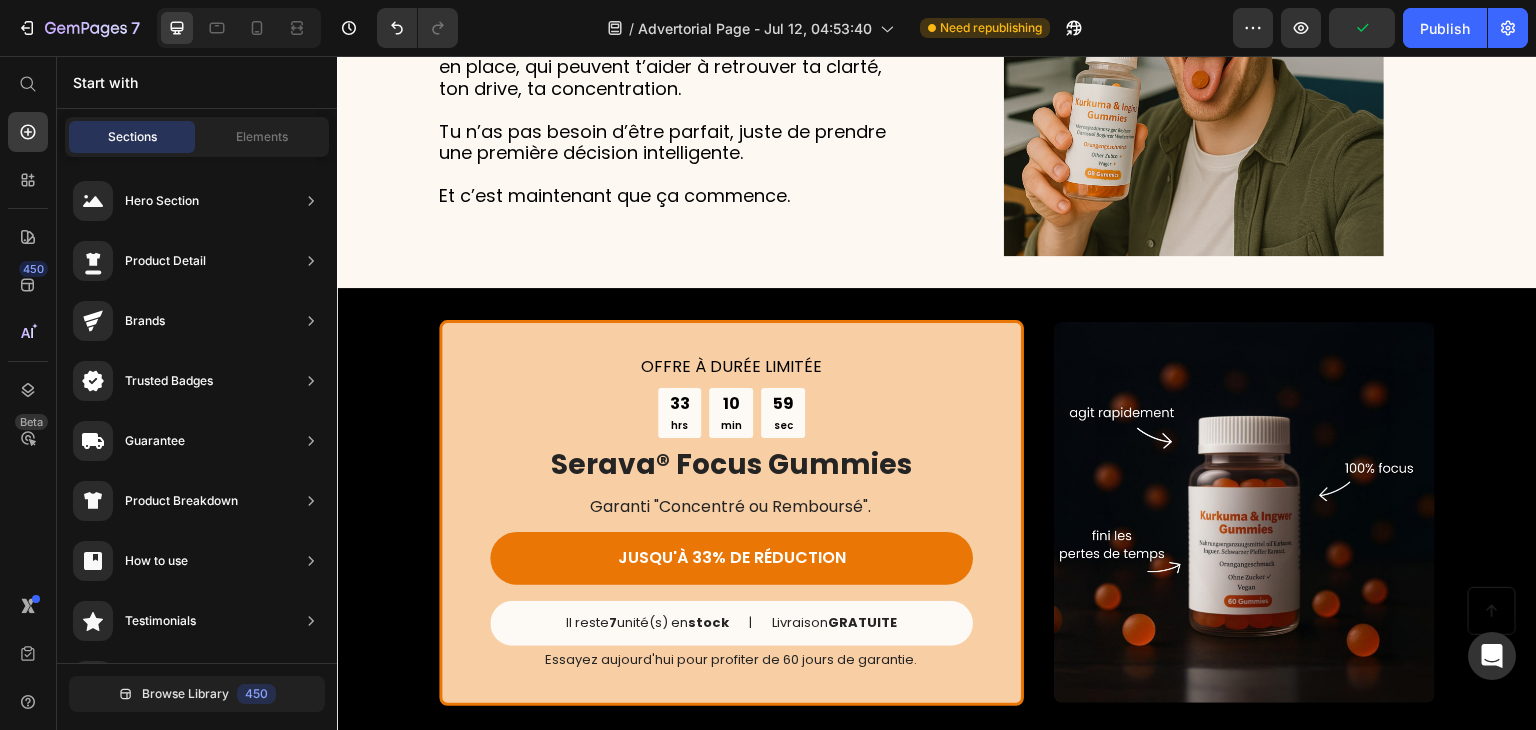 scroll, scrollTop: 3842, scrollLeft: 0, axis: vertical 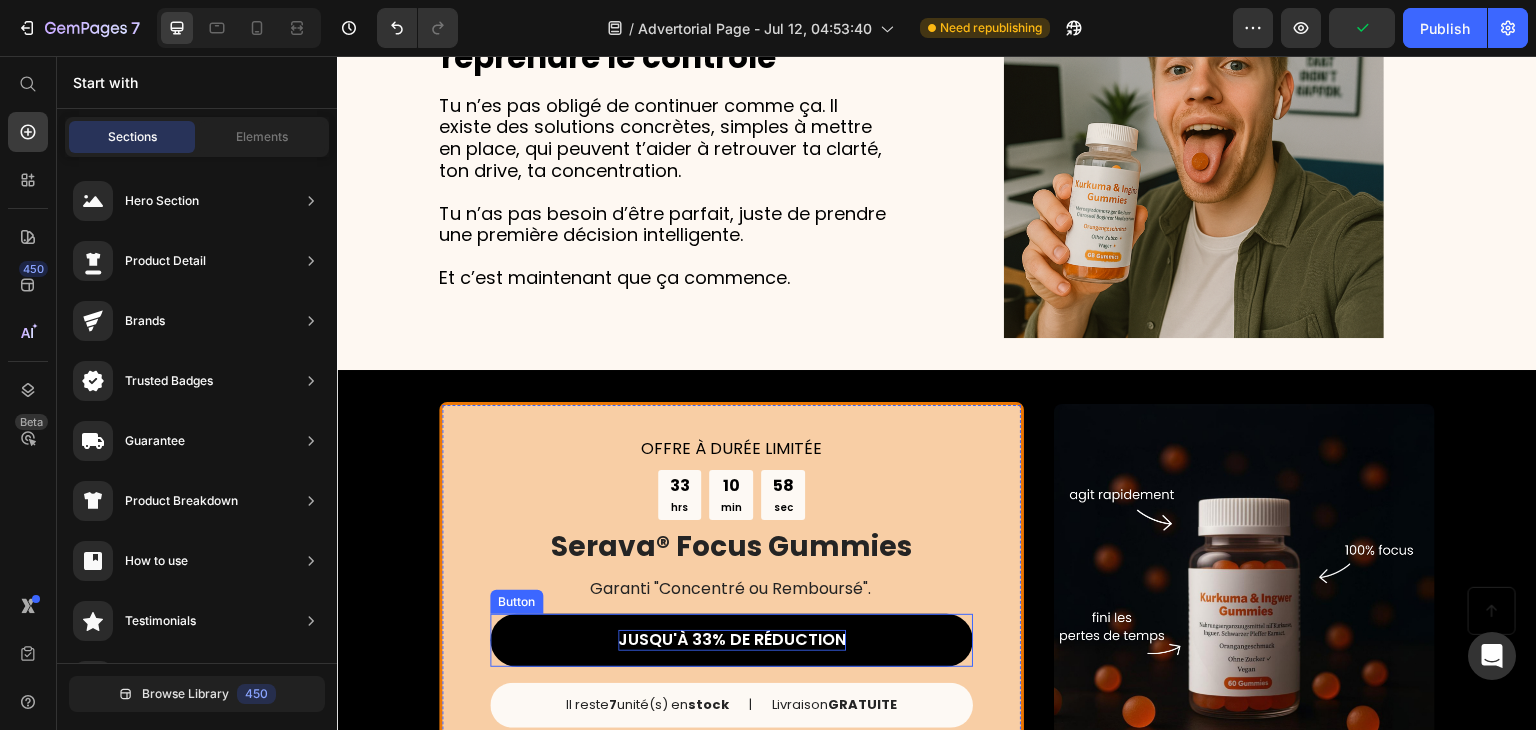 click on "JUSQU'À 33% DE RÉDUCTION" at bounding box center (732, 640) 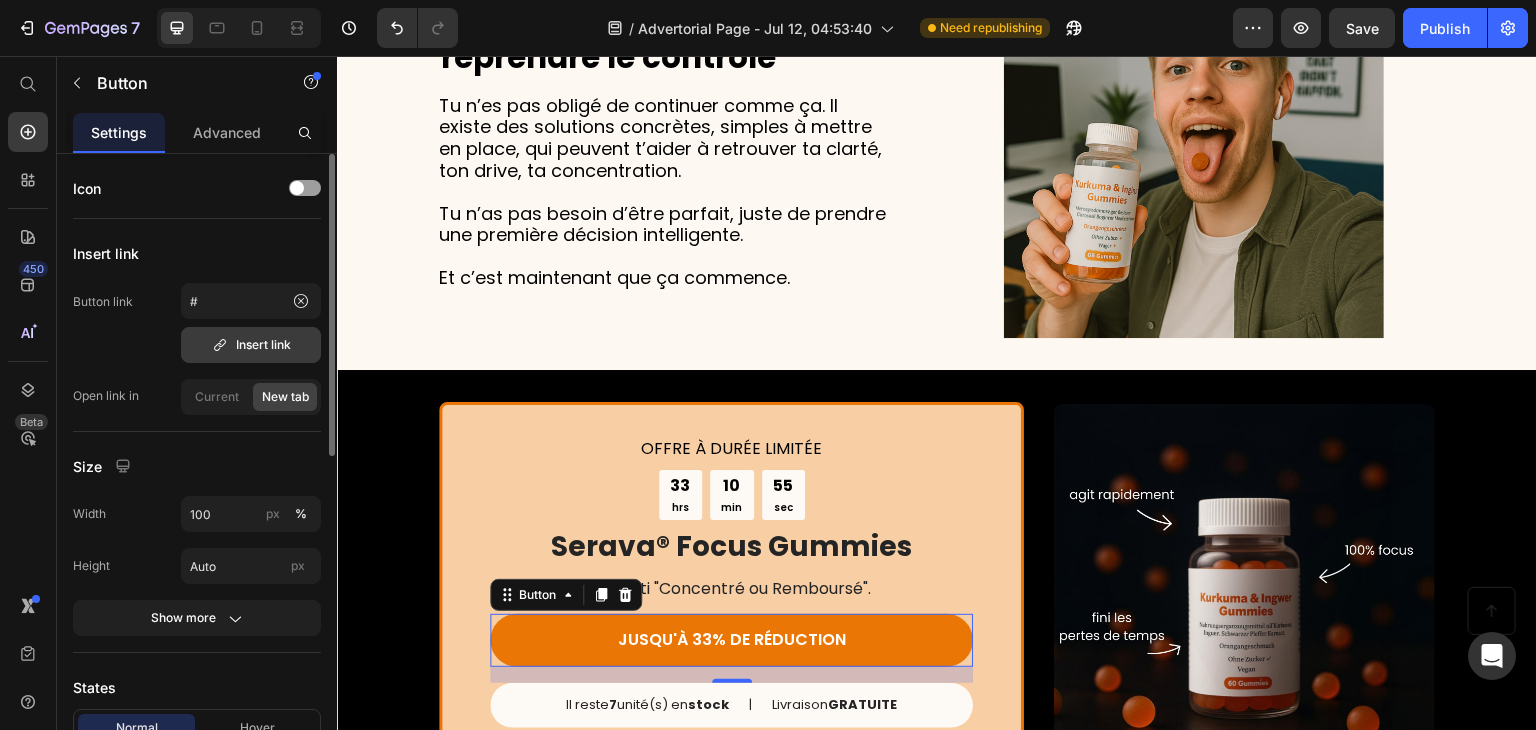 click on "Insert link" at bounding box center (251, 345) 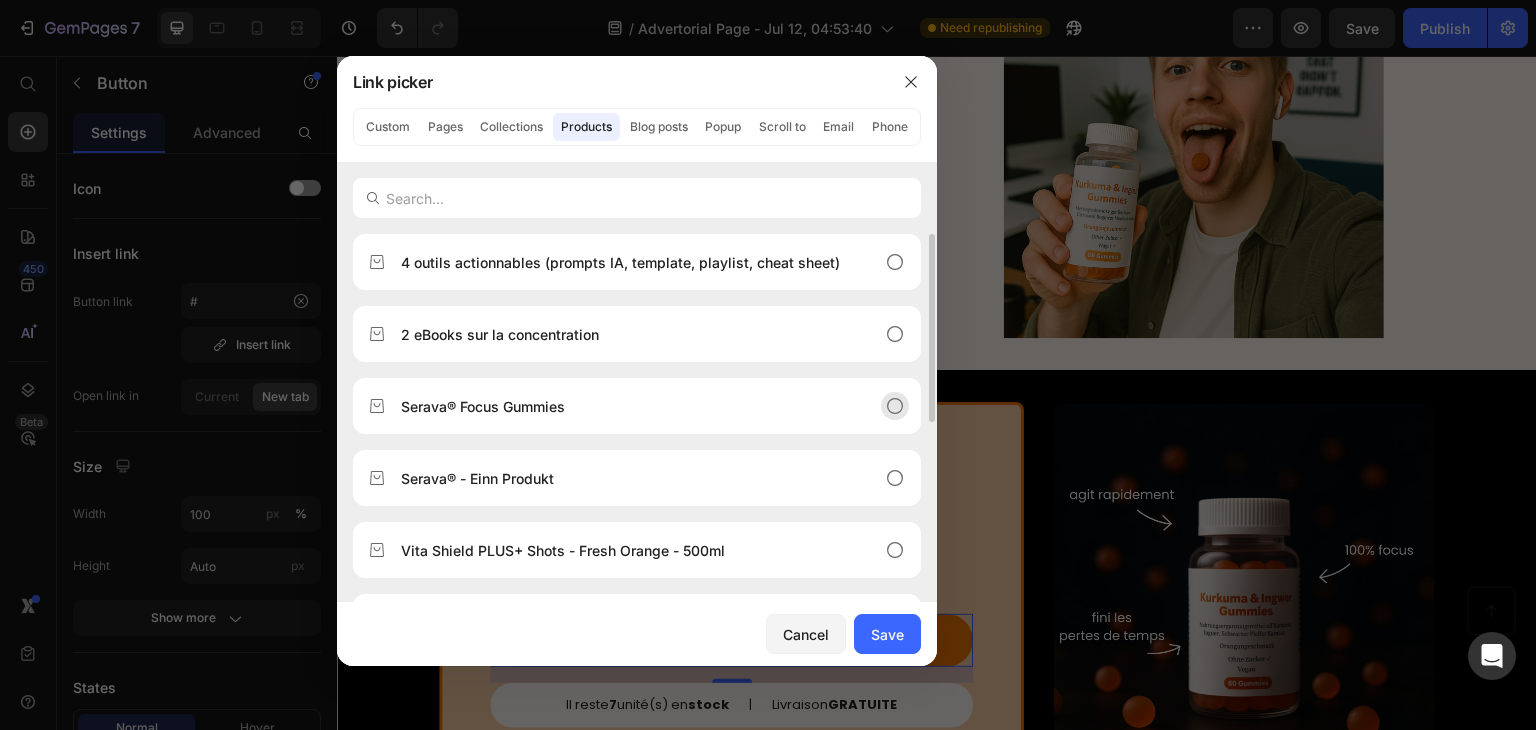 click on "Serava® Focus Gummies" 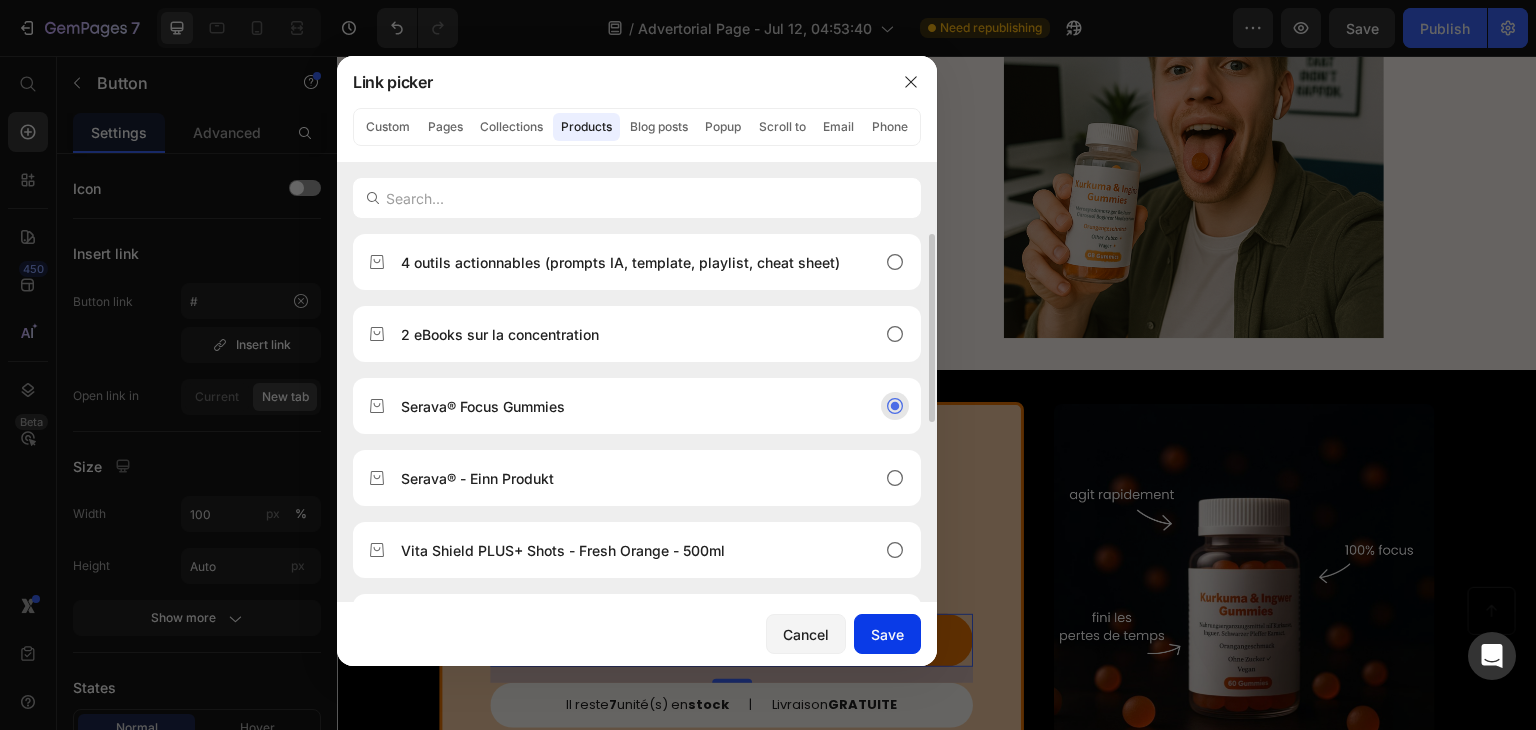 click on "Save" 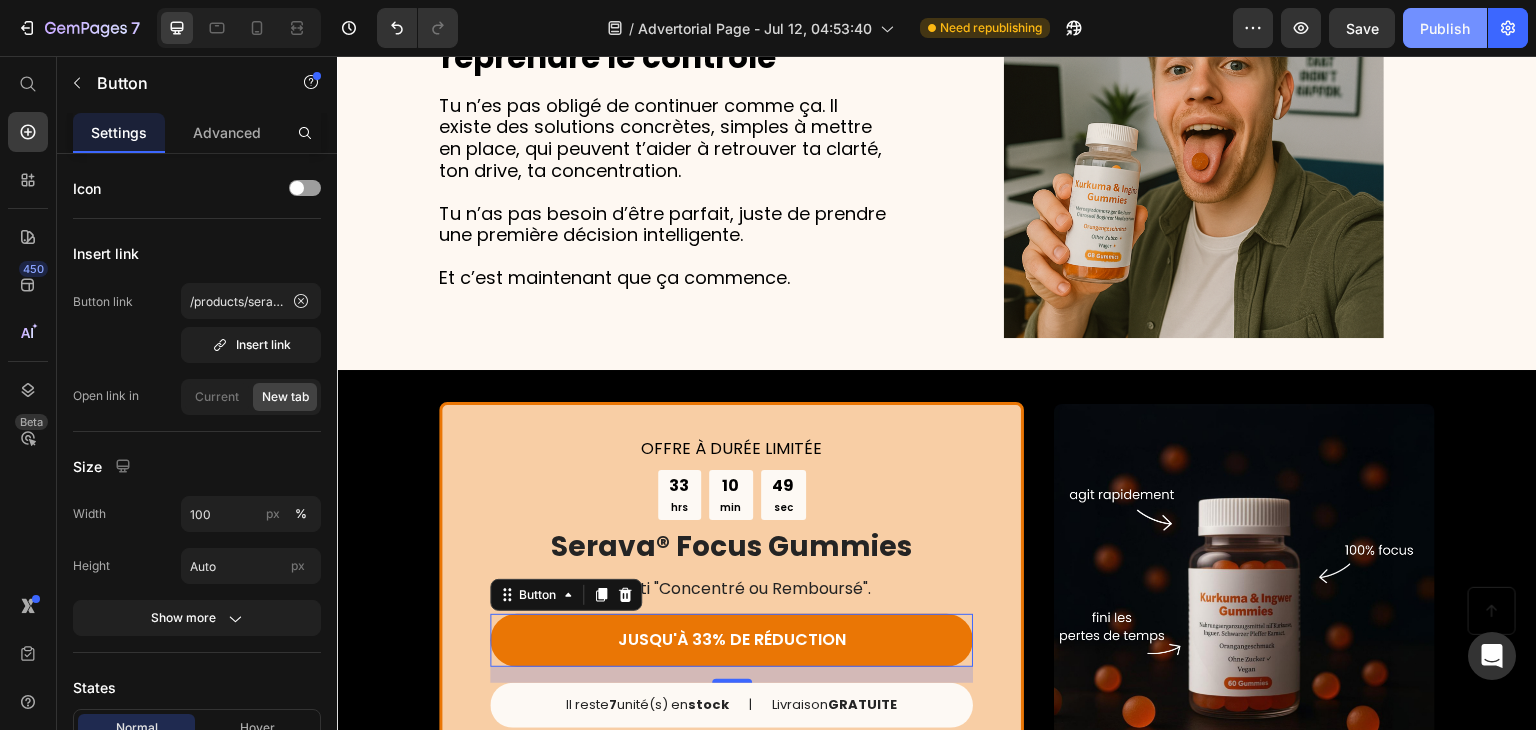click on "Publish" 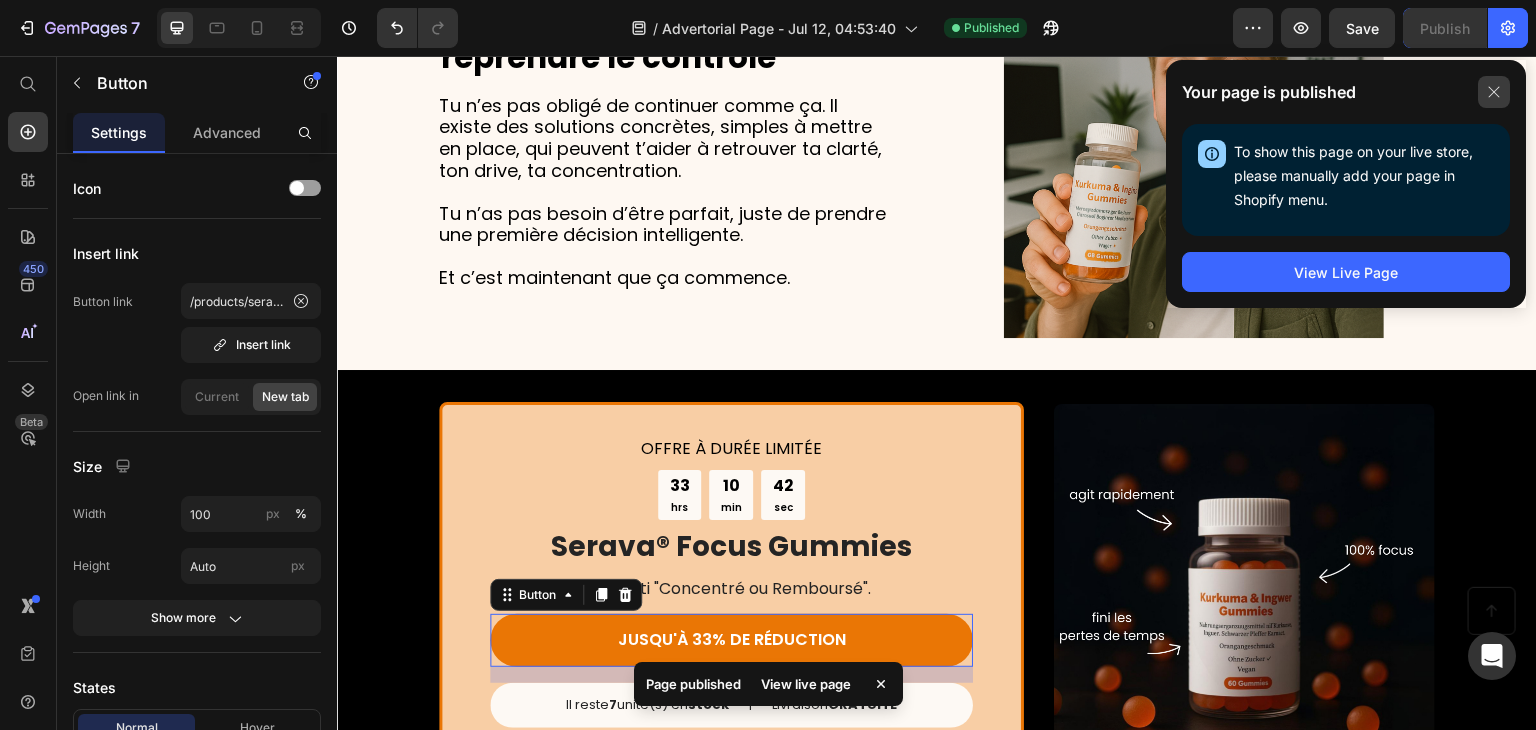 click 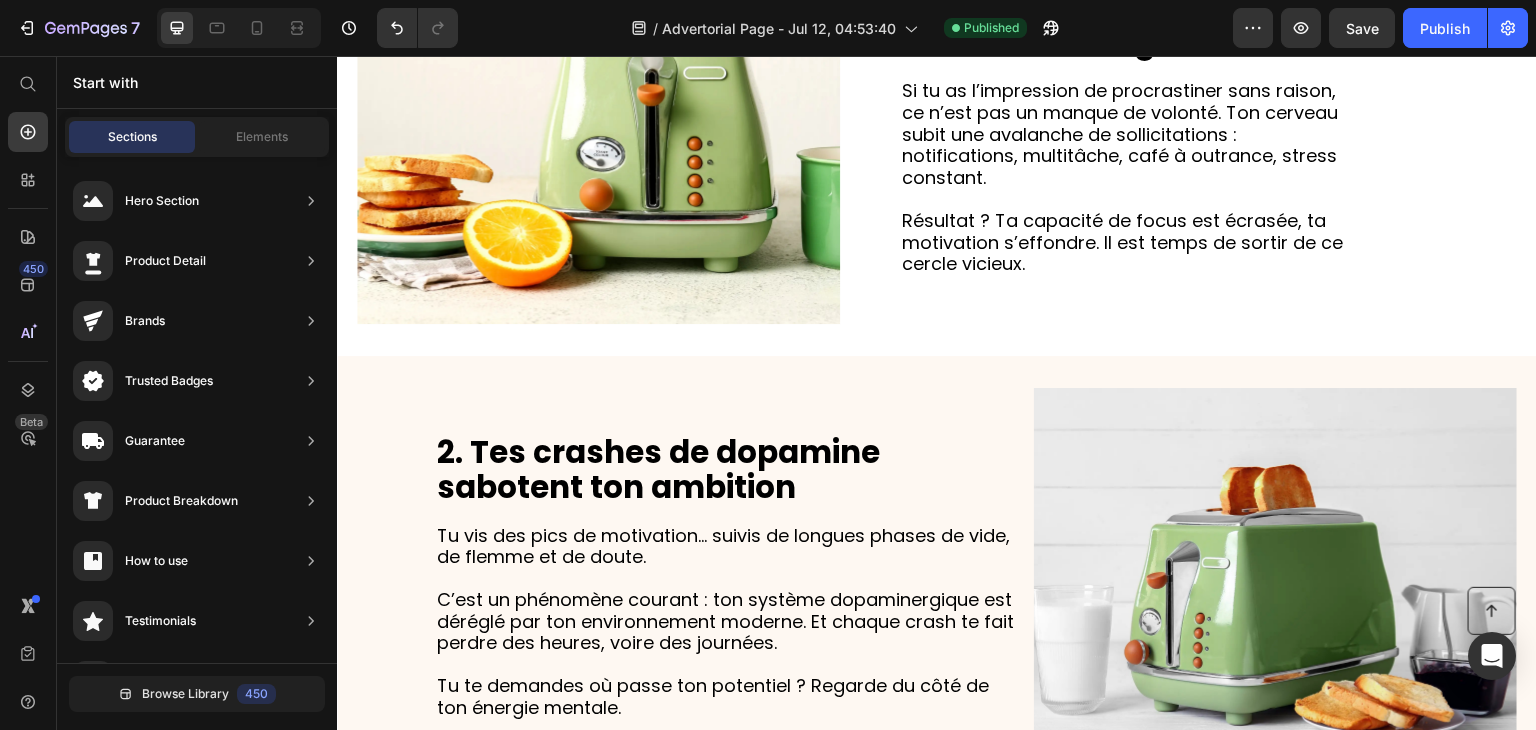 scroll, scrollTop: 736, scrollLeft: 0, axis: vertical 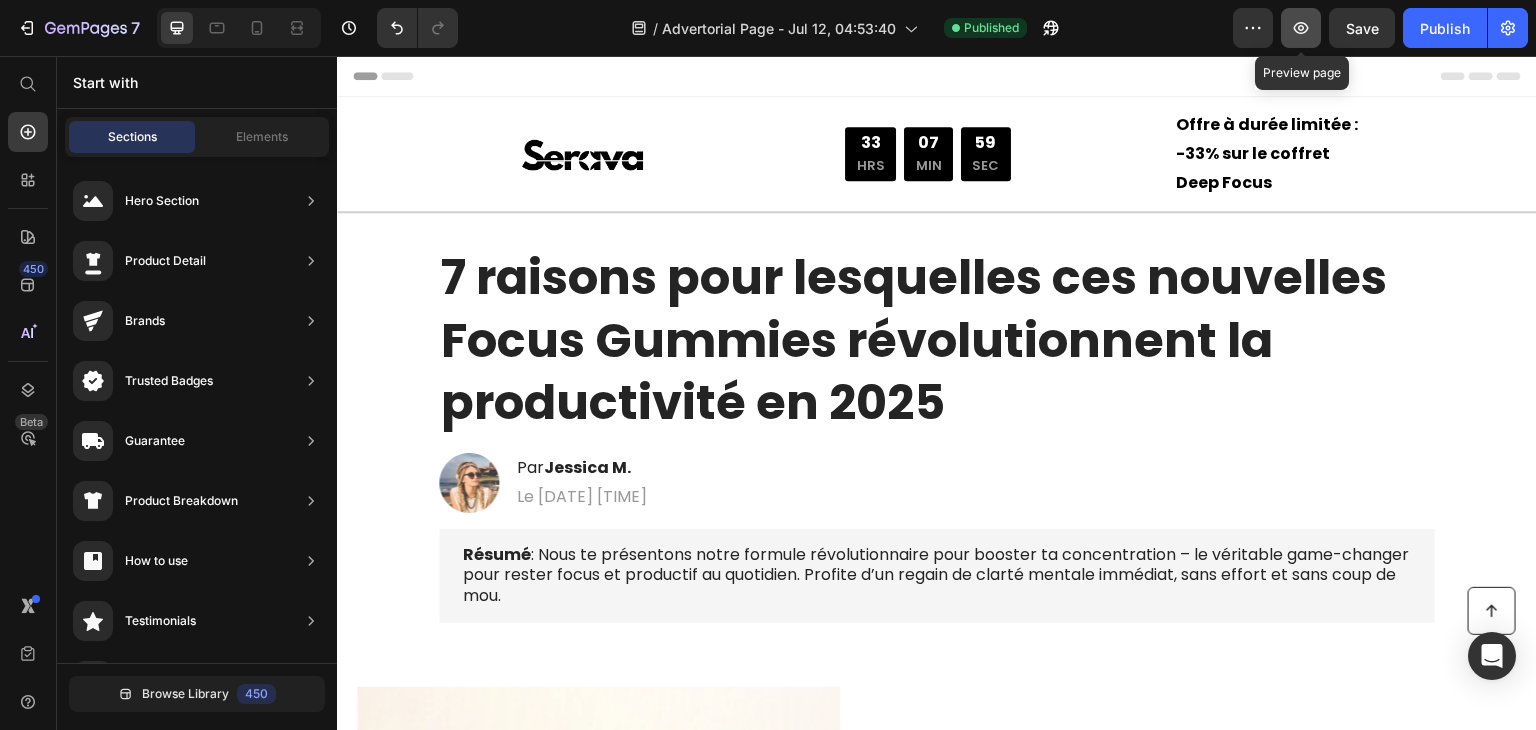 click 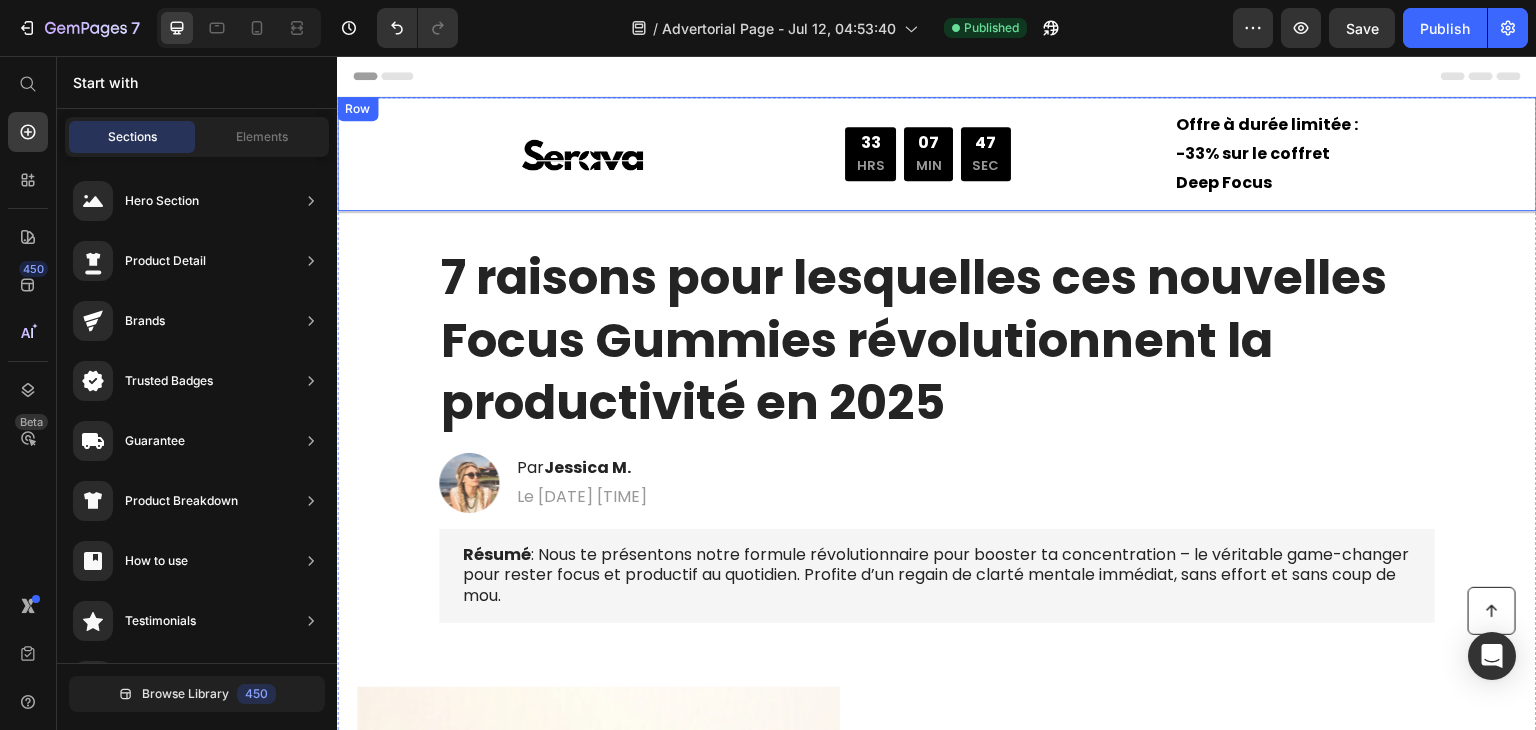 click on "Image Offre à durée limitée : -33% sur le coffret Deep Focus Text Block 33 HRS 07 MIN 47 SEC Countdown Timer Row Offre à durée limitée : -33% sur le coffret Deep Focus Text Block Row" at bounding box center [937, 154] 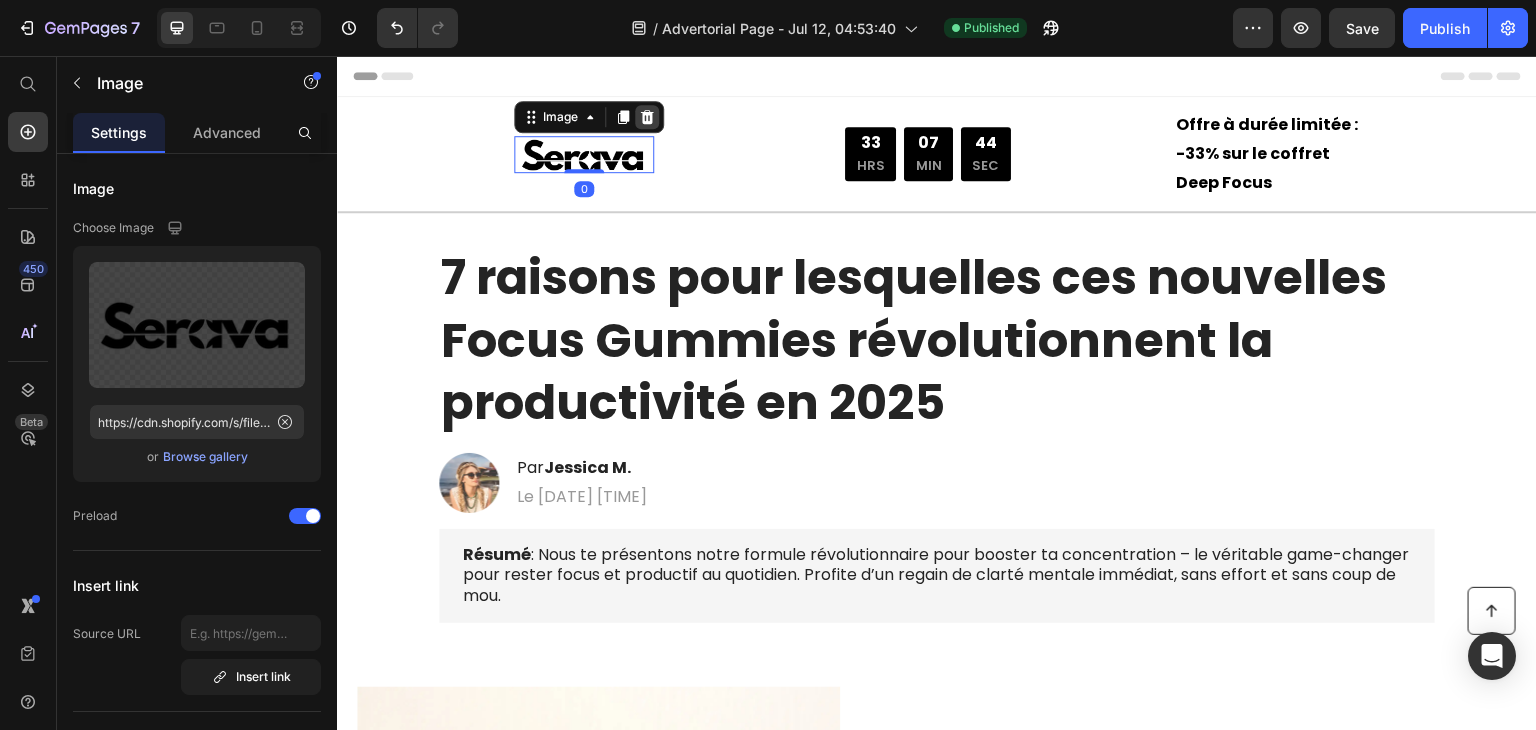 click 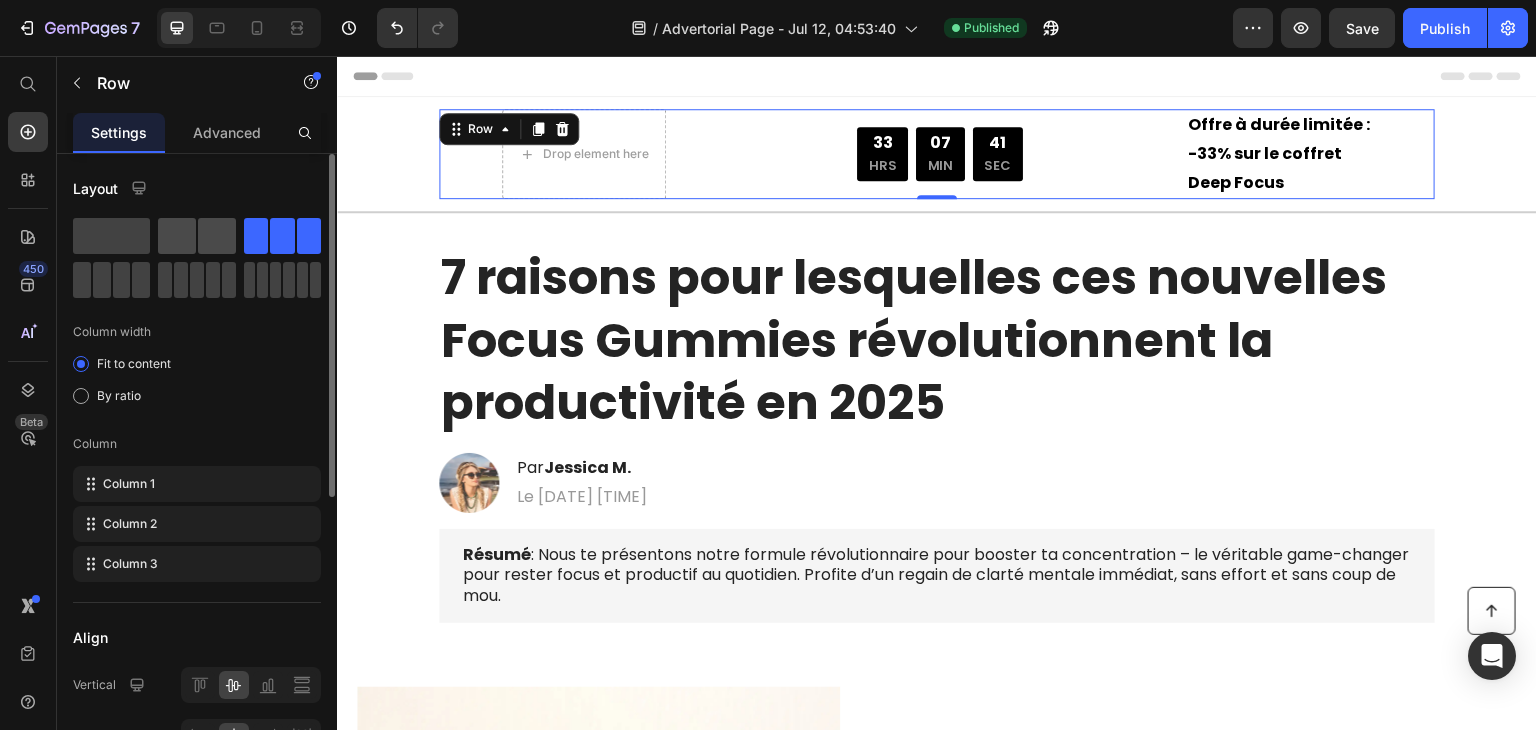 click 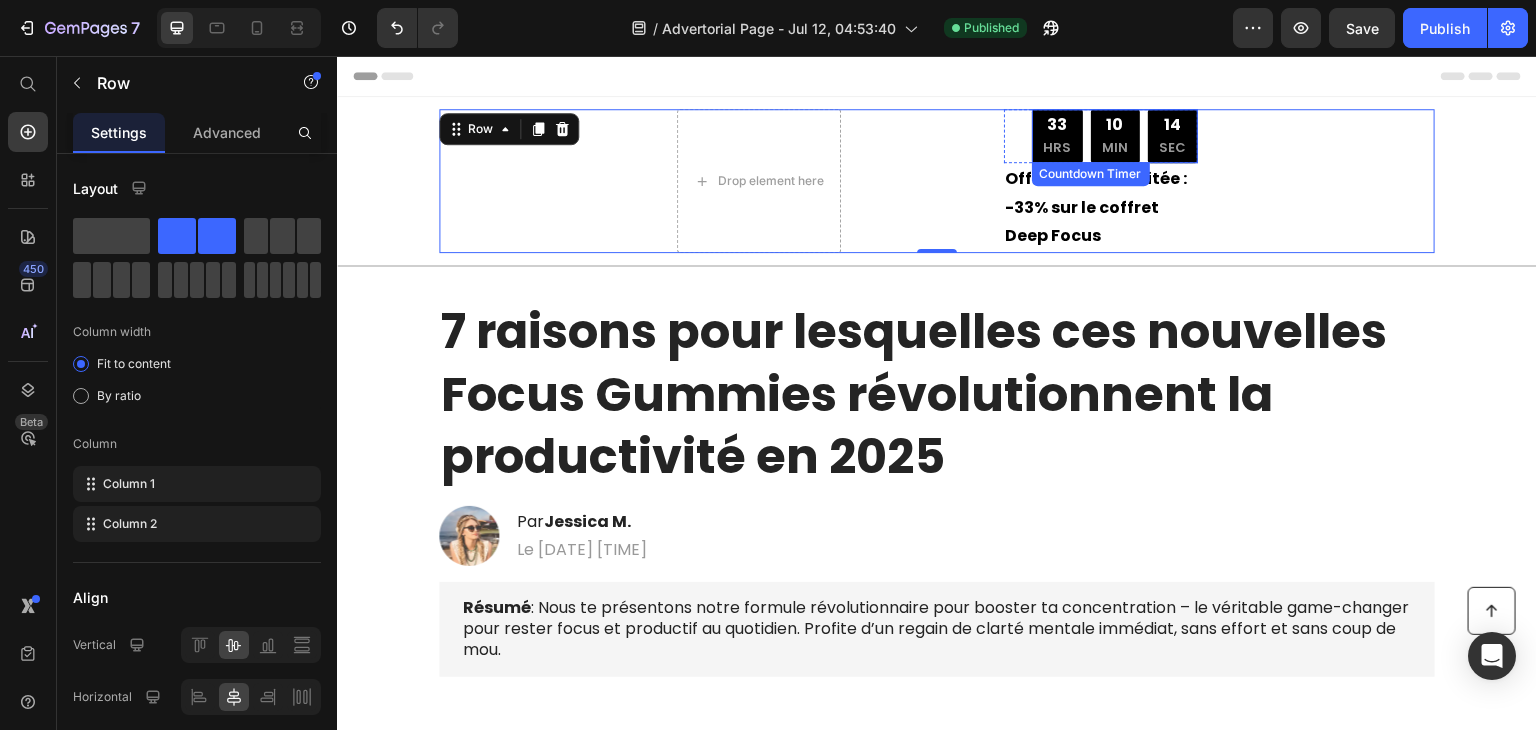 click on "14 SEC" at bounding box center [1173, 136] 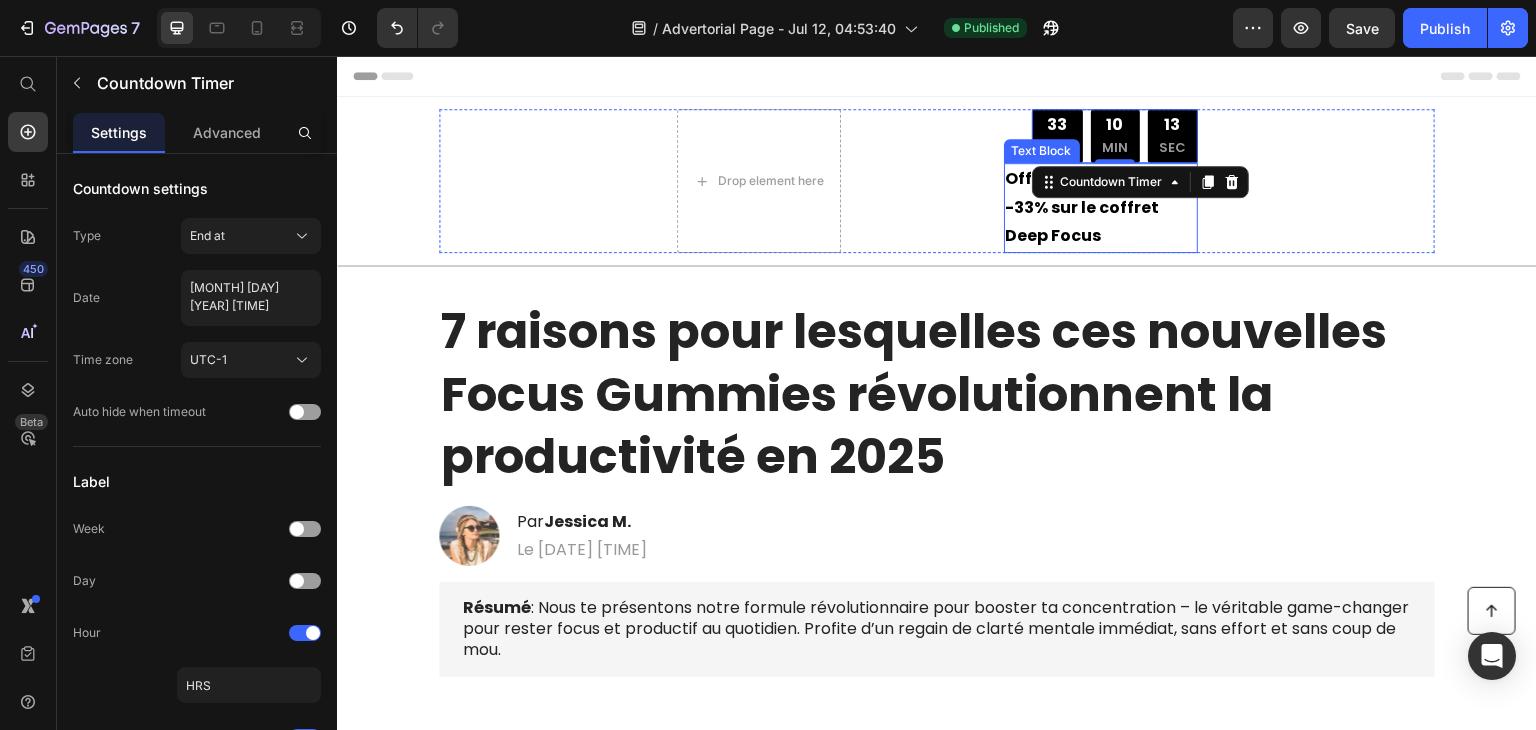 click on "Offre à durée limitée : -33% sur le coffret Deep Focus" at bounding box center [1101, 208] 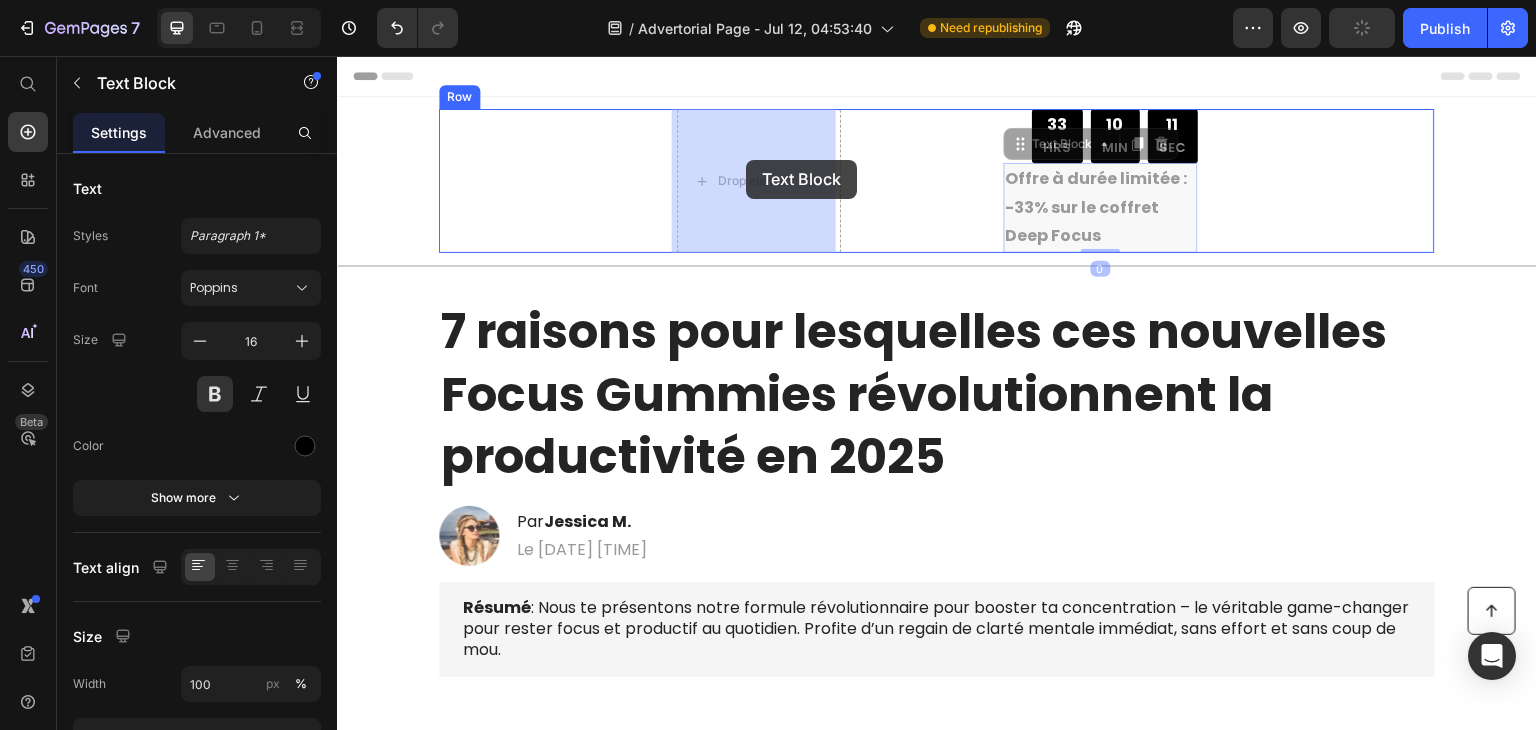 drag, startPoint x: 1075, startPoint y: 181, endPoint x: 742, endPoint y: 159, distance: 333.72592 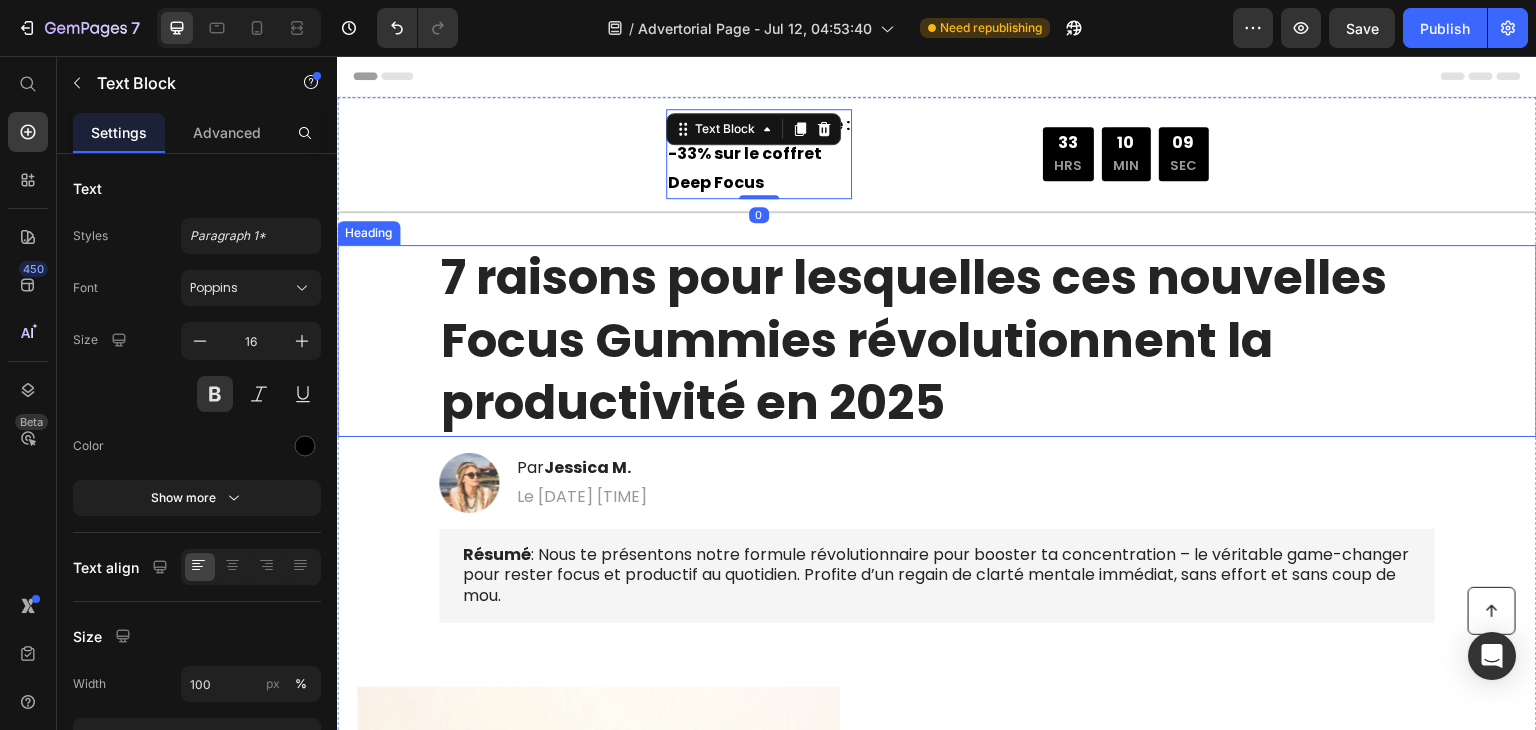 click on "7 raisons pour lesquelles ces nouvelles Focus Gummies révolutionnent la productivité en 2025" at bounding box center (914, 340) 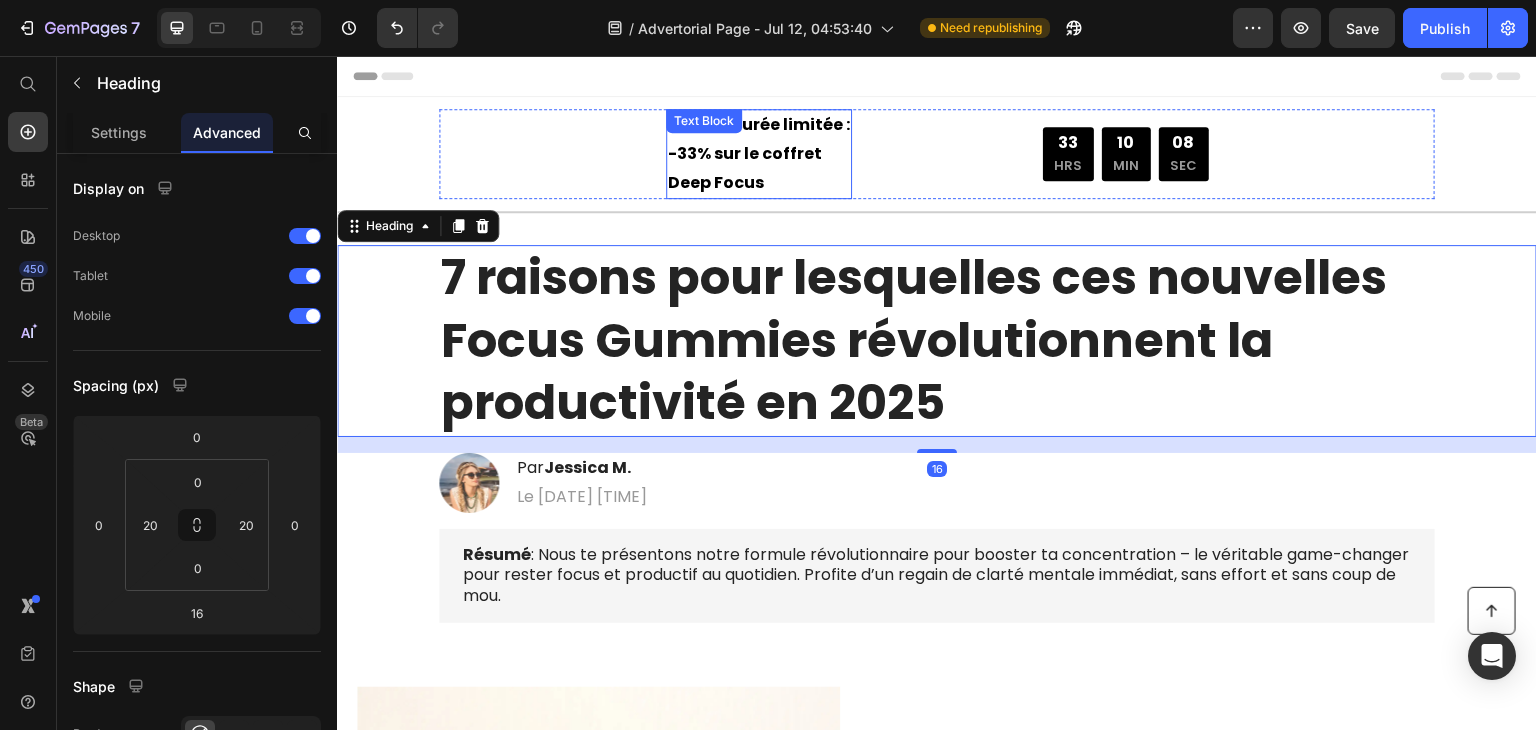click on "Offre à durée limitée : -33% sur le coffret Deep Focus" at bounding box center [759, 154] 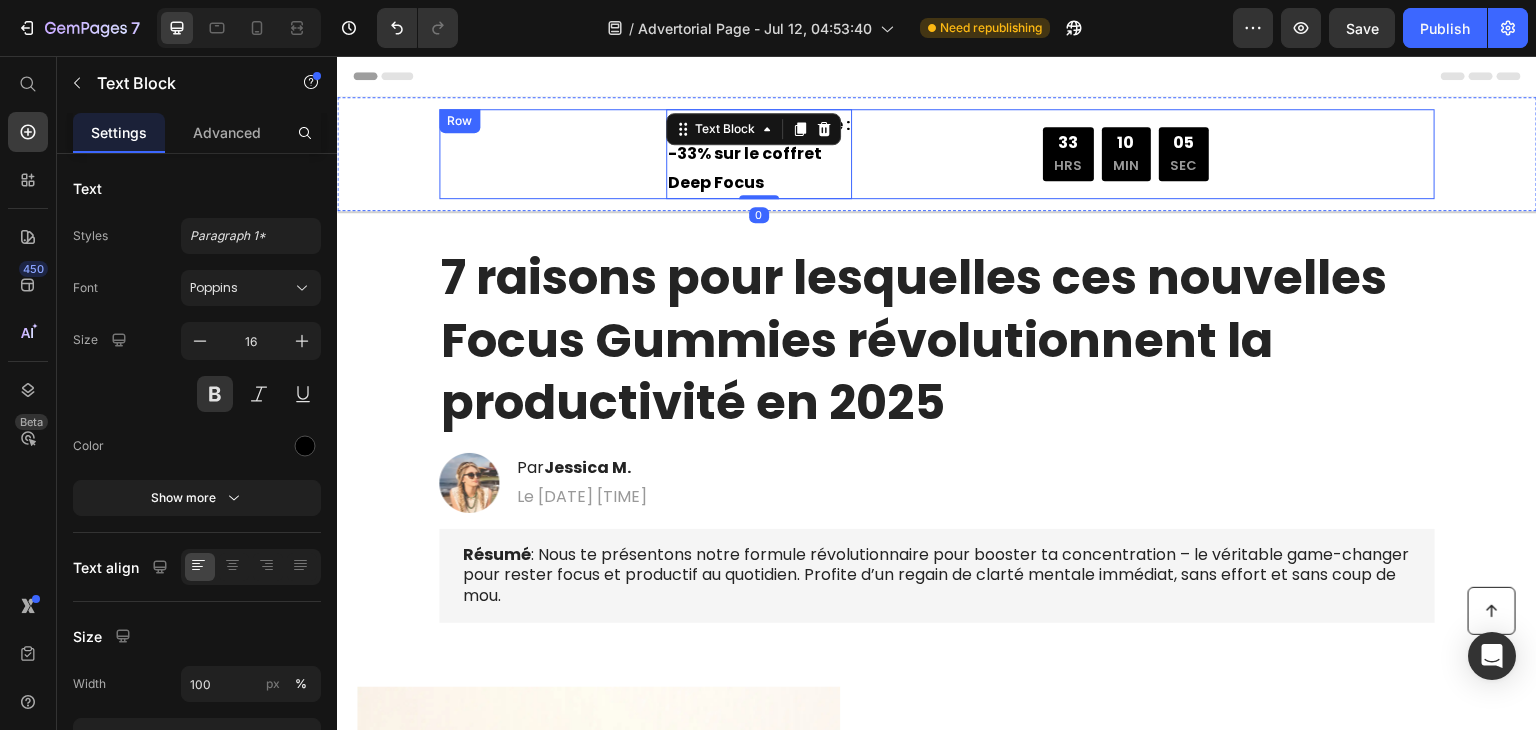 click on "Offre à durée limitée : -33% sur le coffret Deep Focus Text Block   0 Offre à durée limitée : -33% sur le coffret Deep Focus Text Block 33 HRS 10 MIN 05 SEC Countdown Timer Row Row" at bounding box center [937, 154] 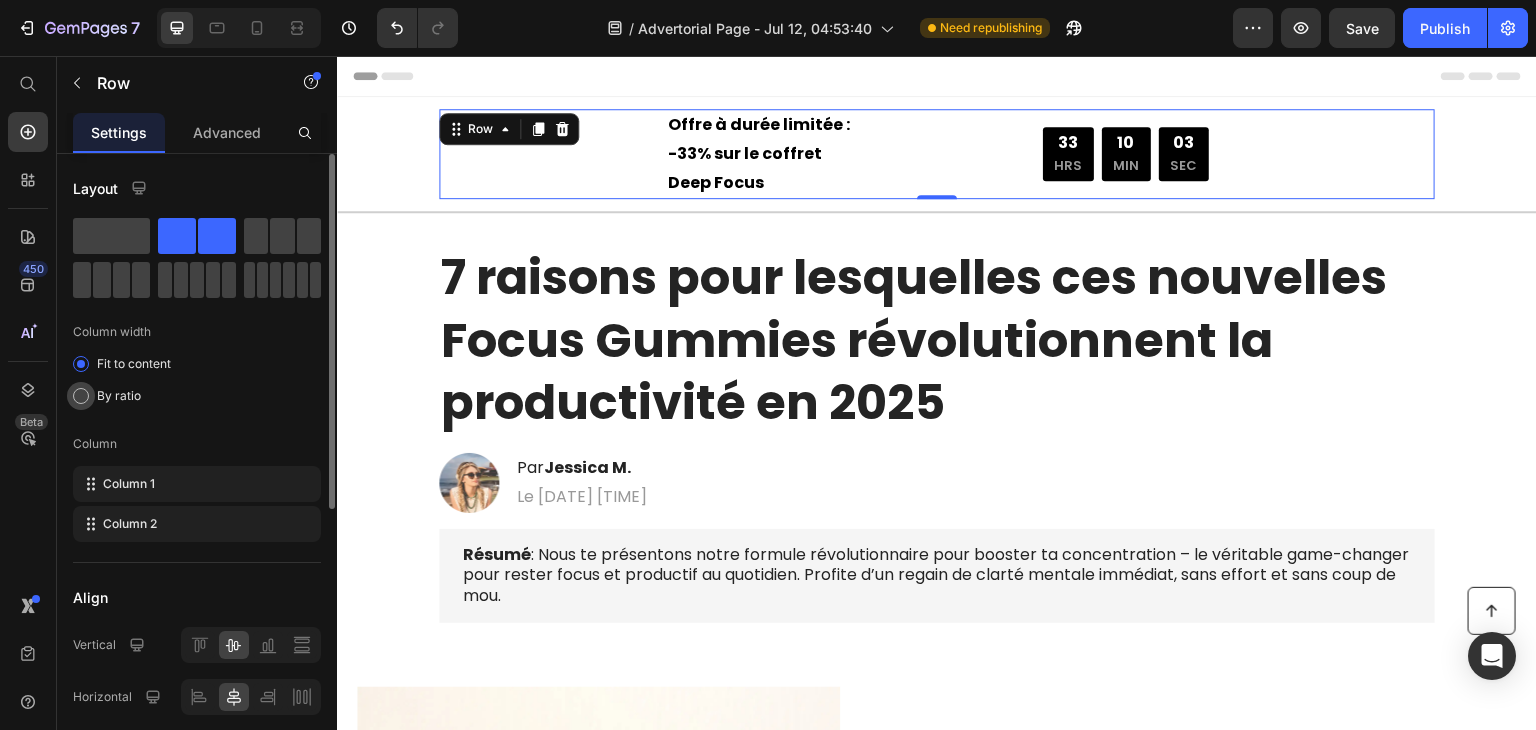 click on "By ratio" at bounding box center [119, 396] 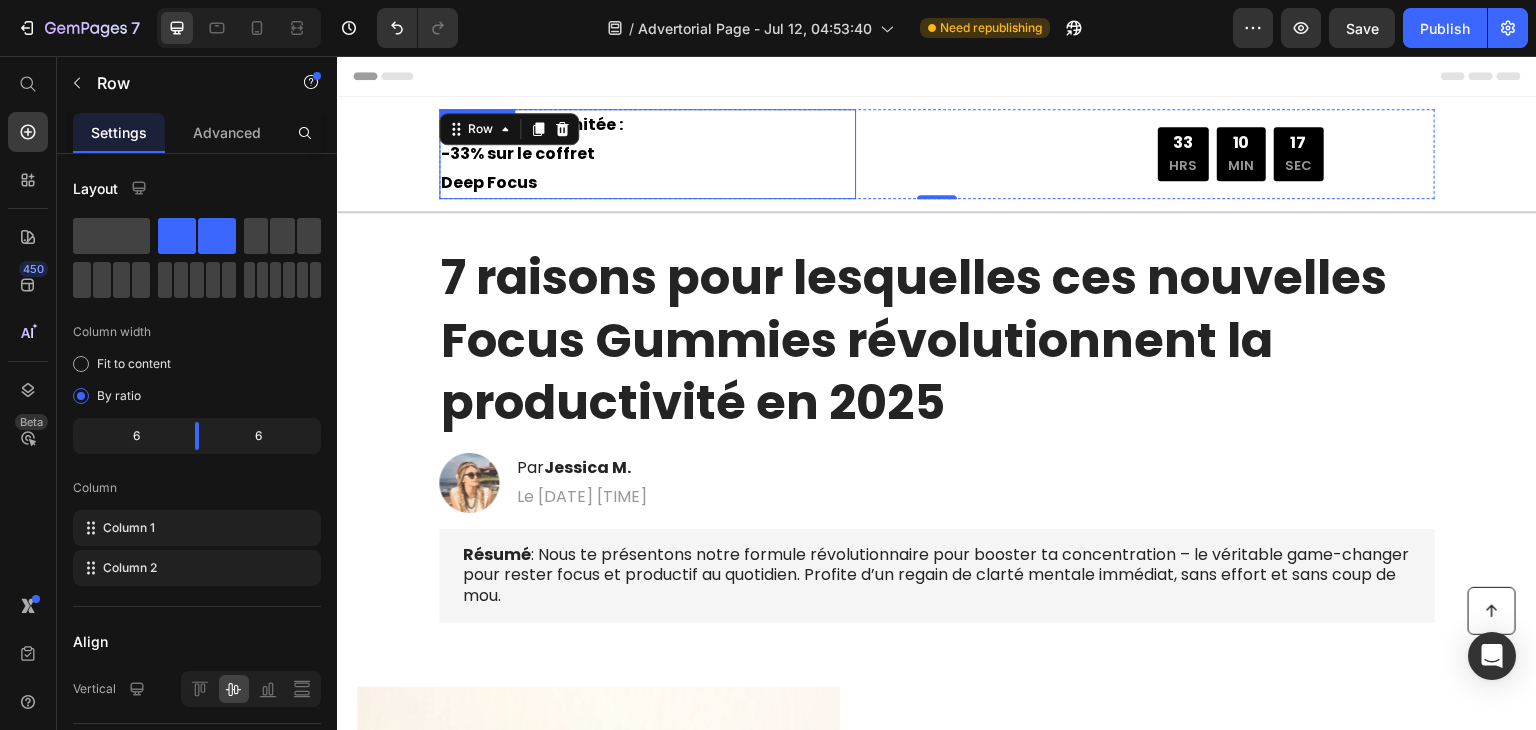 click on "Offre à durée limitée : -33% sur le coffret Deep Focus" at bounding box center (647, 154) 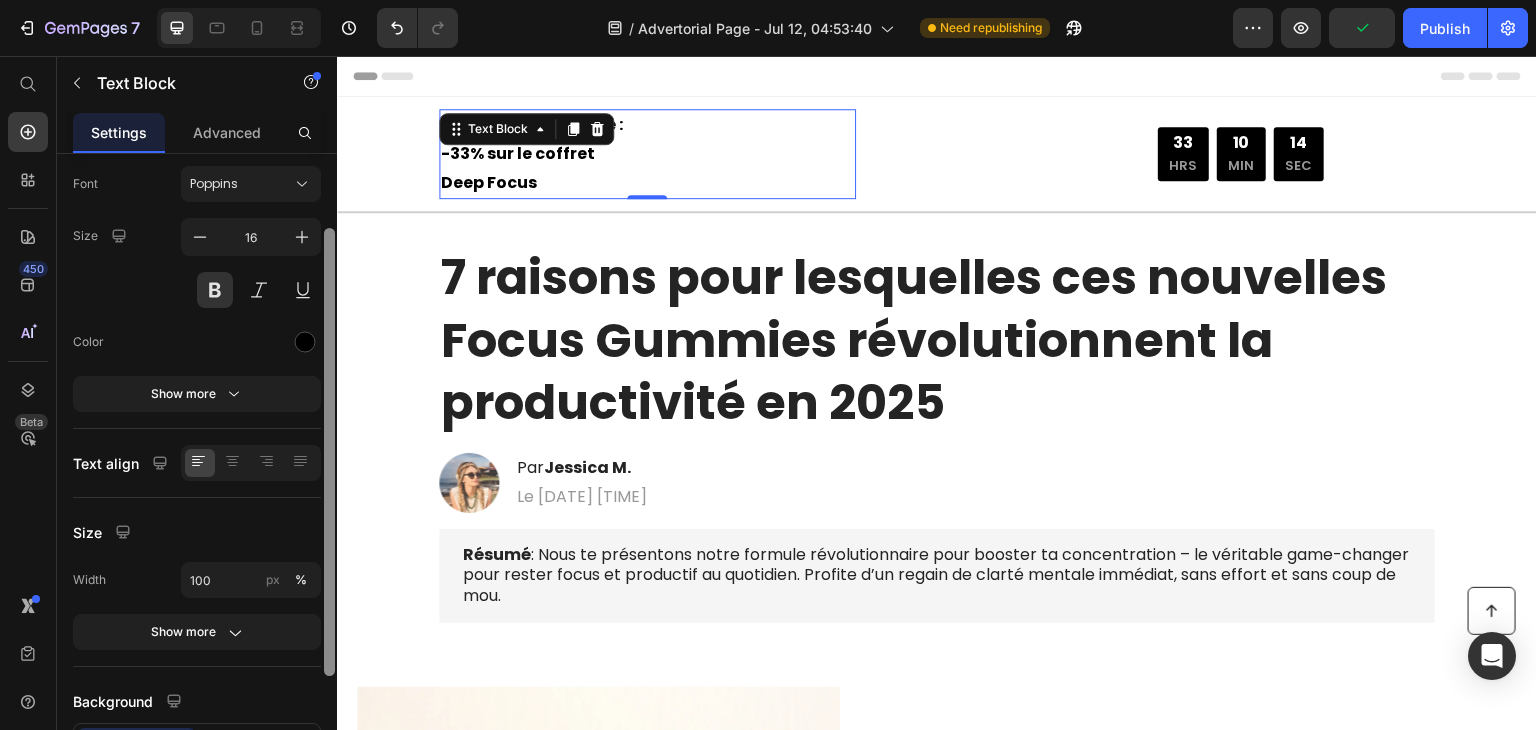 scroll, scrollTop: 109, scrollLeft: 0, axis: vertical 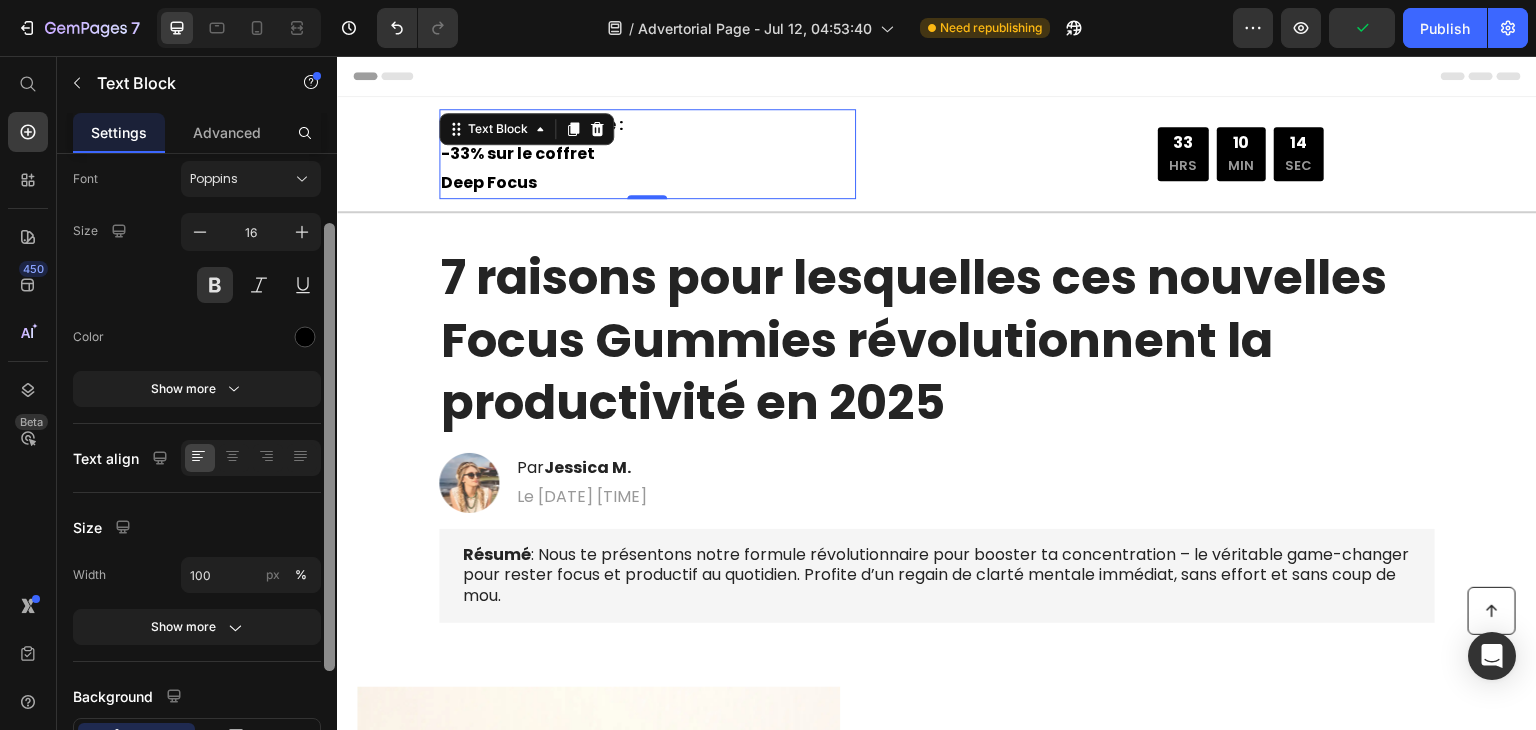drag, startPoint x: 332, startPoint y: 322, endPoint x: 323, endPoint y: 400, distance: 78.51752 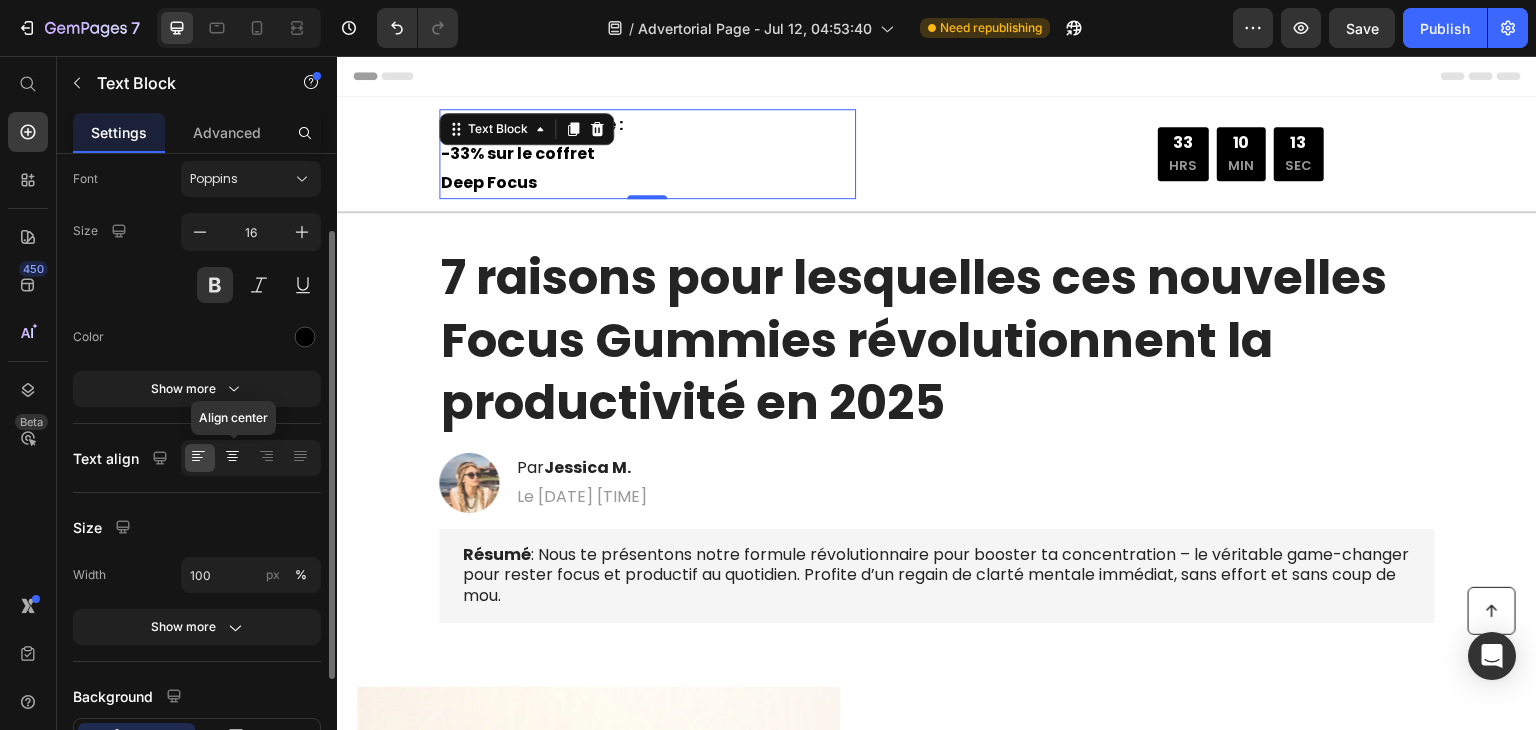 click 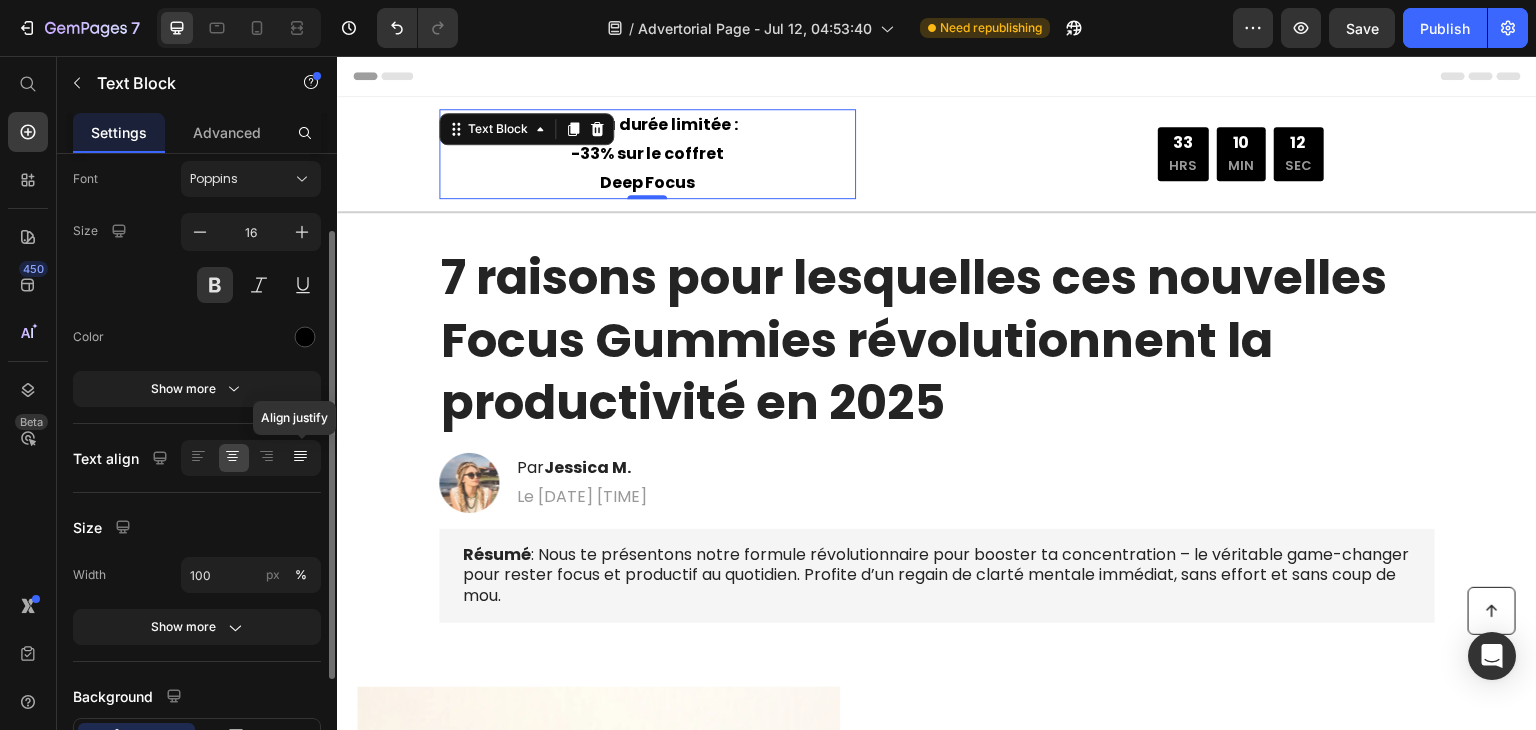 click 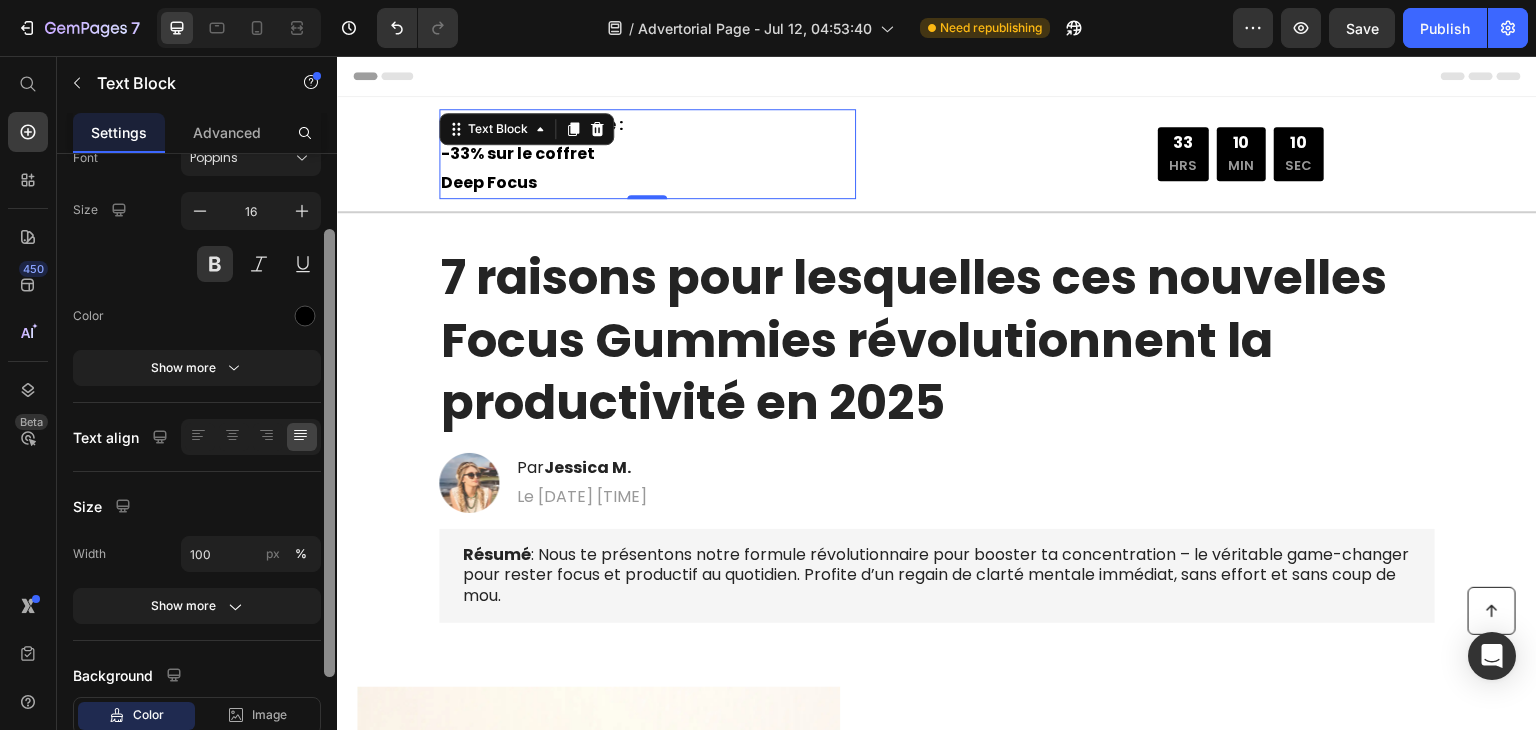 scroll, scrollTop: 132, scrollLeft: 0, axis: vertical 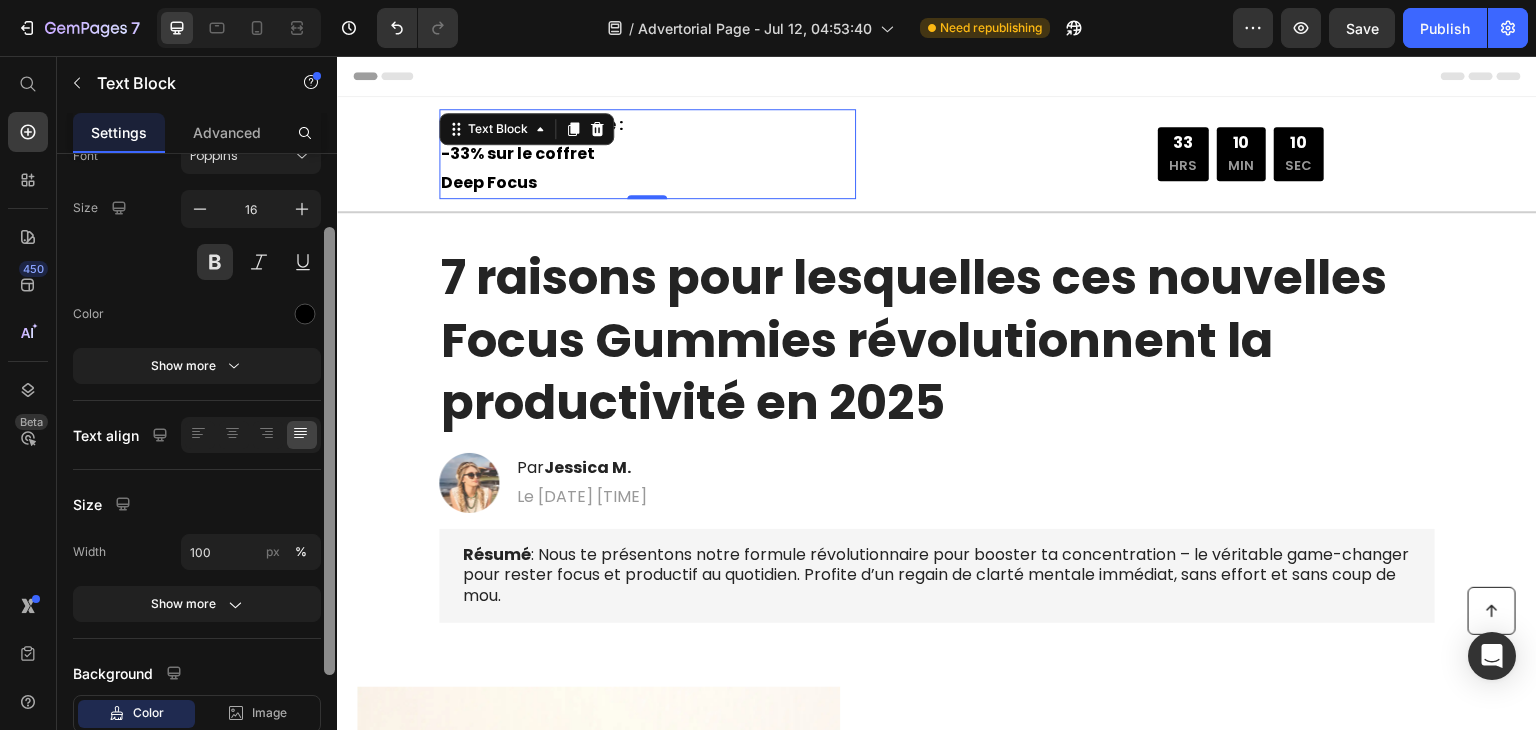 drag, startPoint x: 325, startPoint y: 509, endPoint x: 324, endPoint y: 525, distance: 16.03122 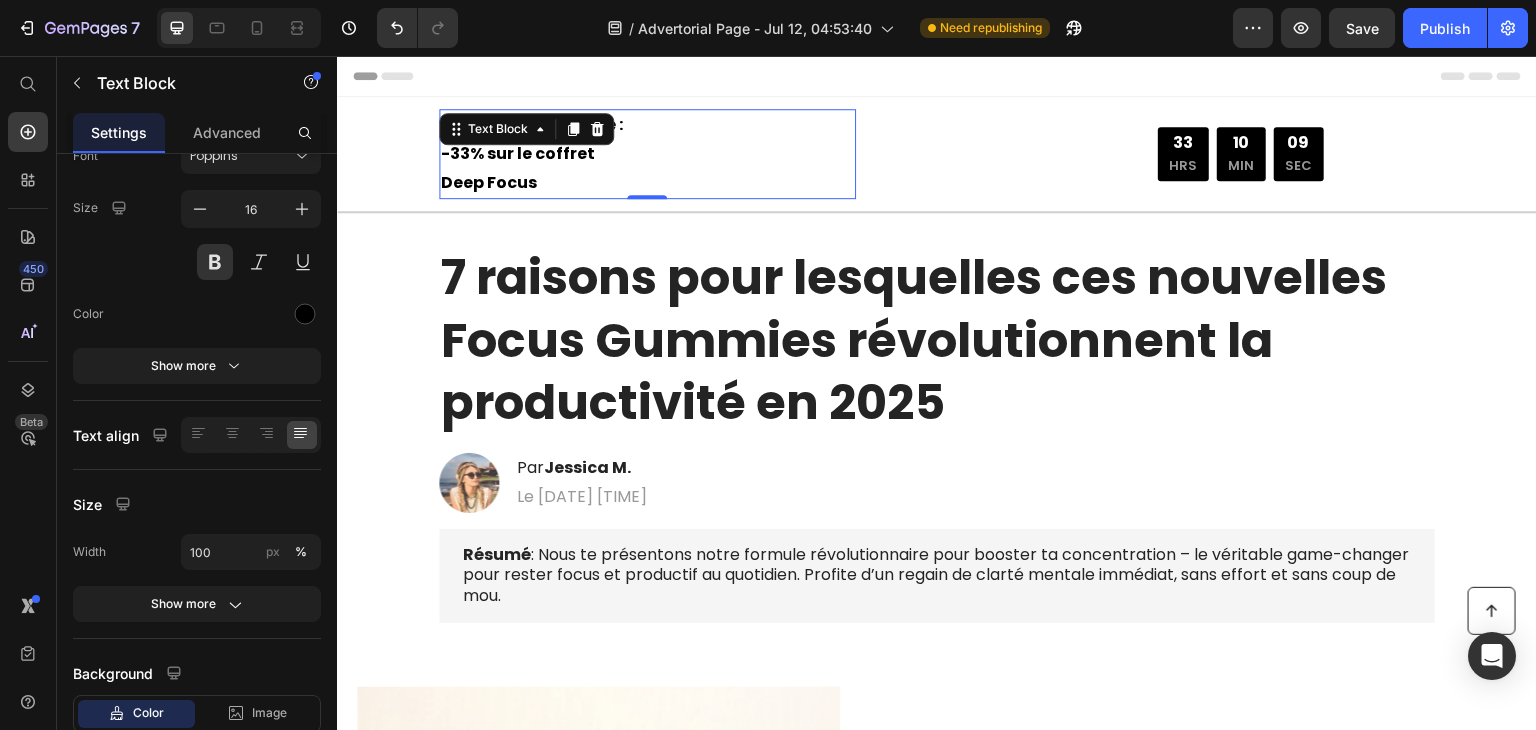click on "Offre à durée limitée : -33% sur le coffret Deep Focus" at bounding box center [647, 154] 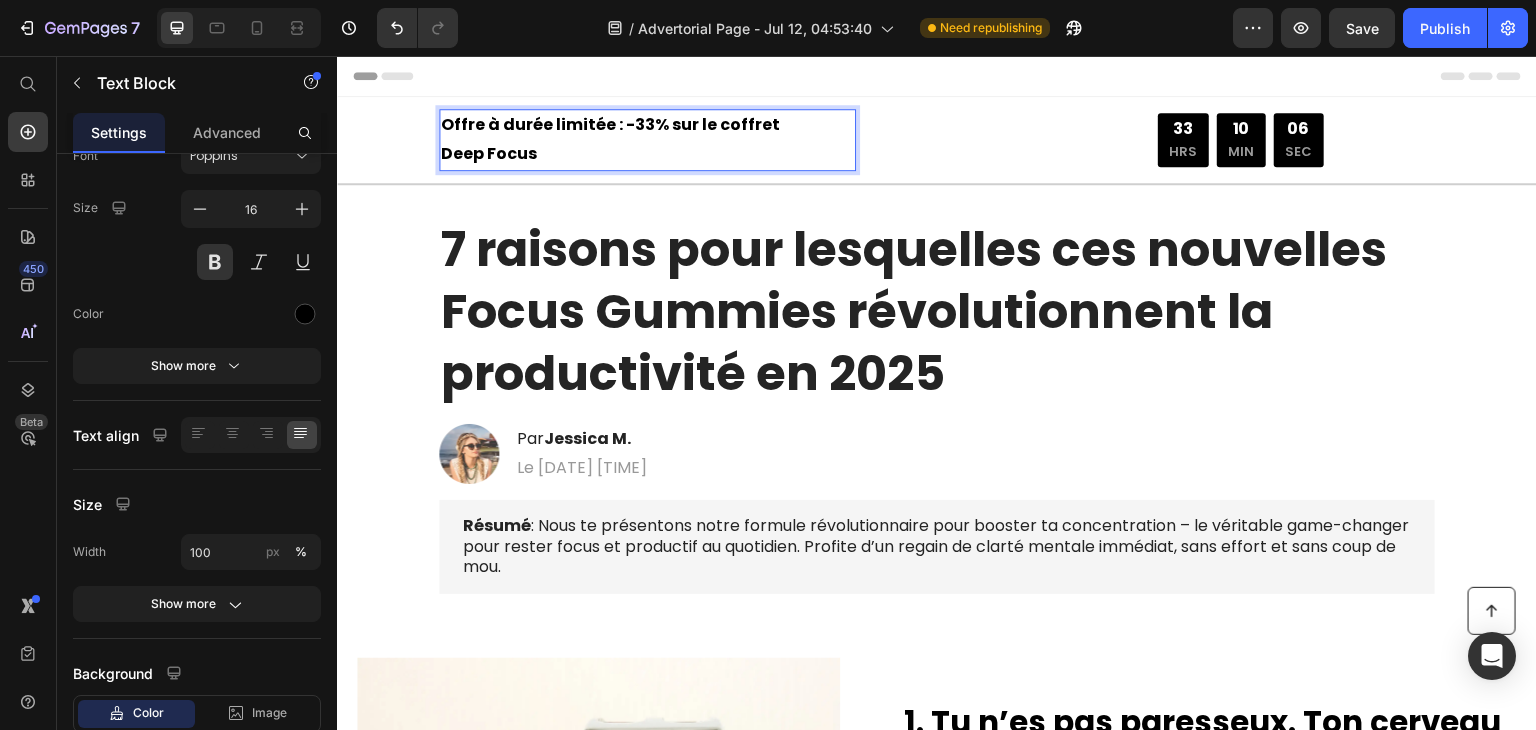 click on "Offre à durée limitée : -33% sur le coffret Deep Focus" at bounding box center [647, 140] 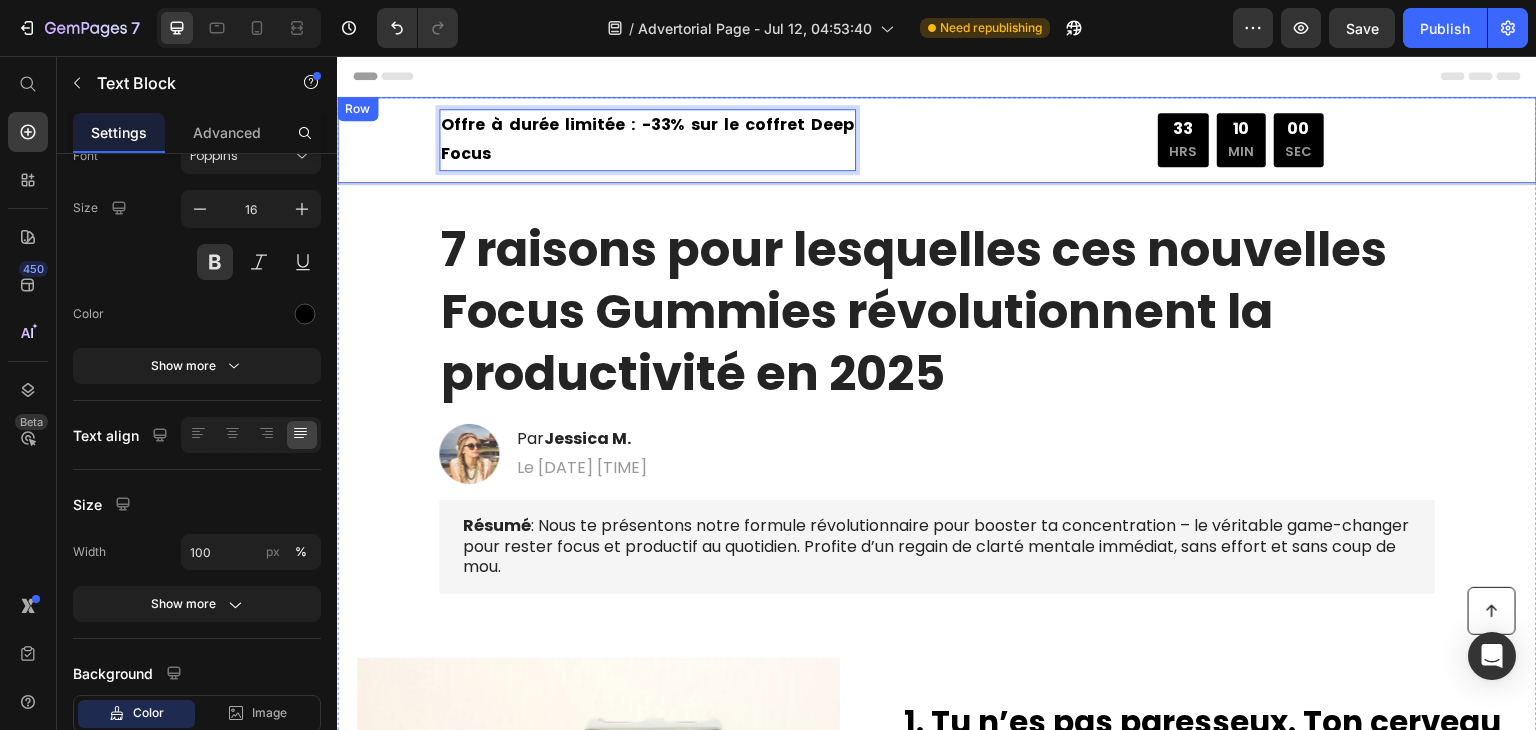 click on "Offre à durée limitée : -33% sur le coffret Deep Focus Text Block   0 Offre à durée limitée : -33% sur le coffret Deep Focus Text Block 33 HRS 10 MIN 00 SEC Countdown Timer Row Row Row" at bounding box center [937, 141] 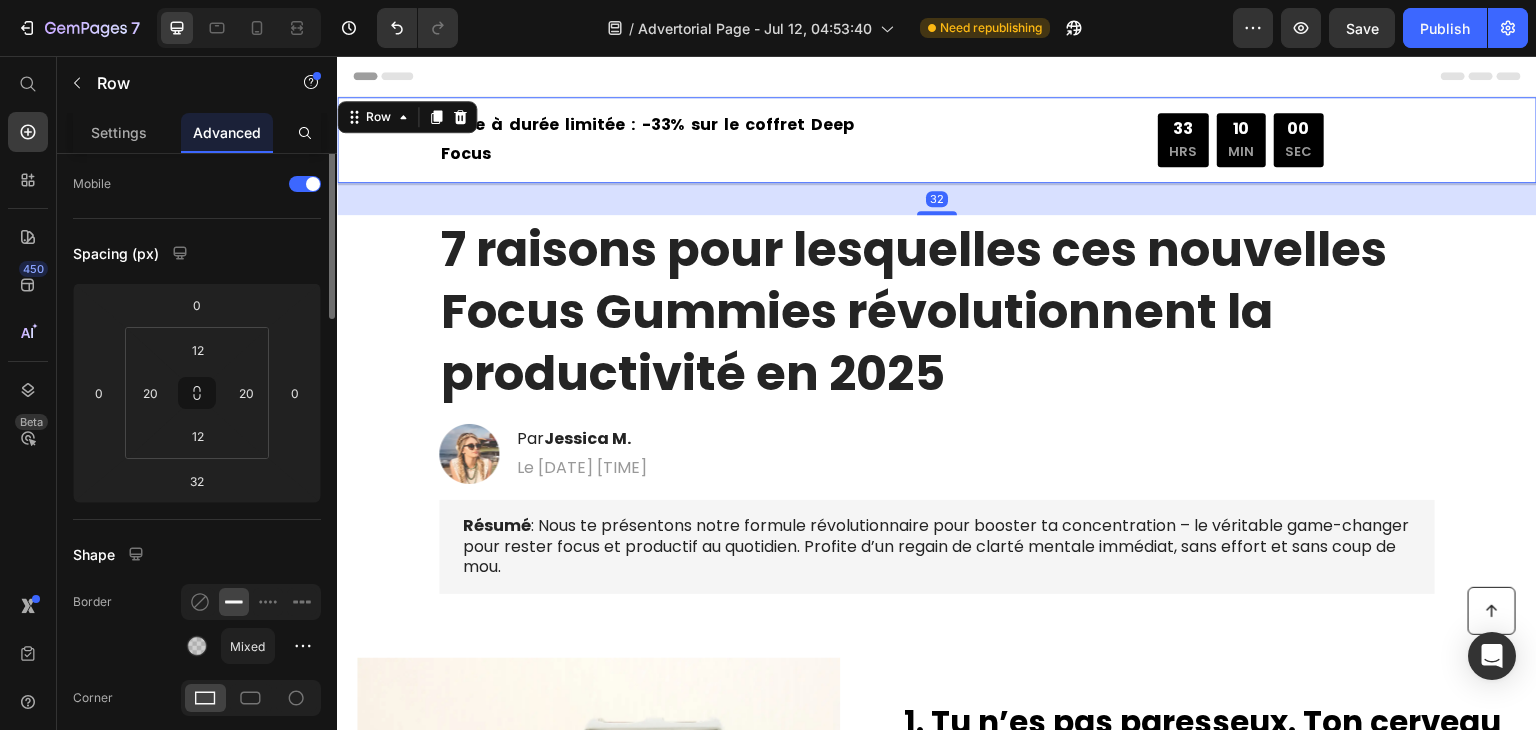 scroll, scrollTop: 0, scrollLeft: 0, axis: both 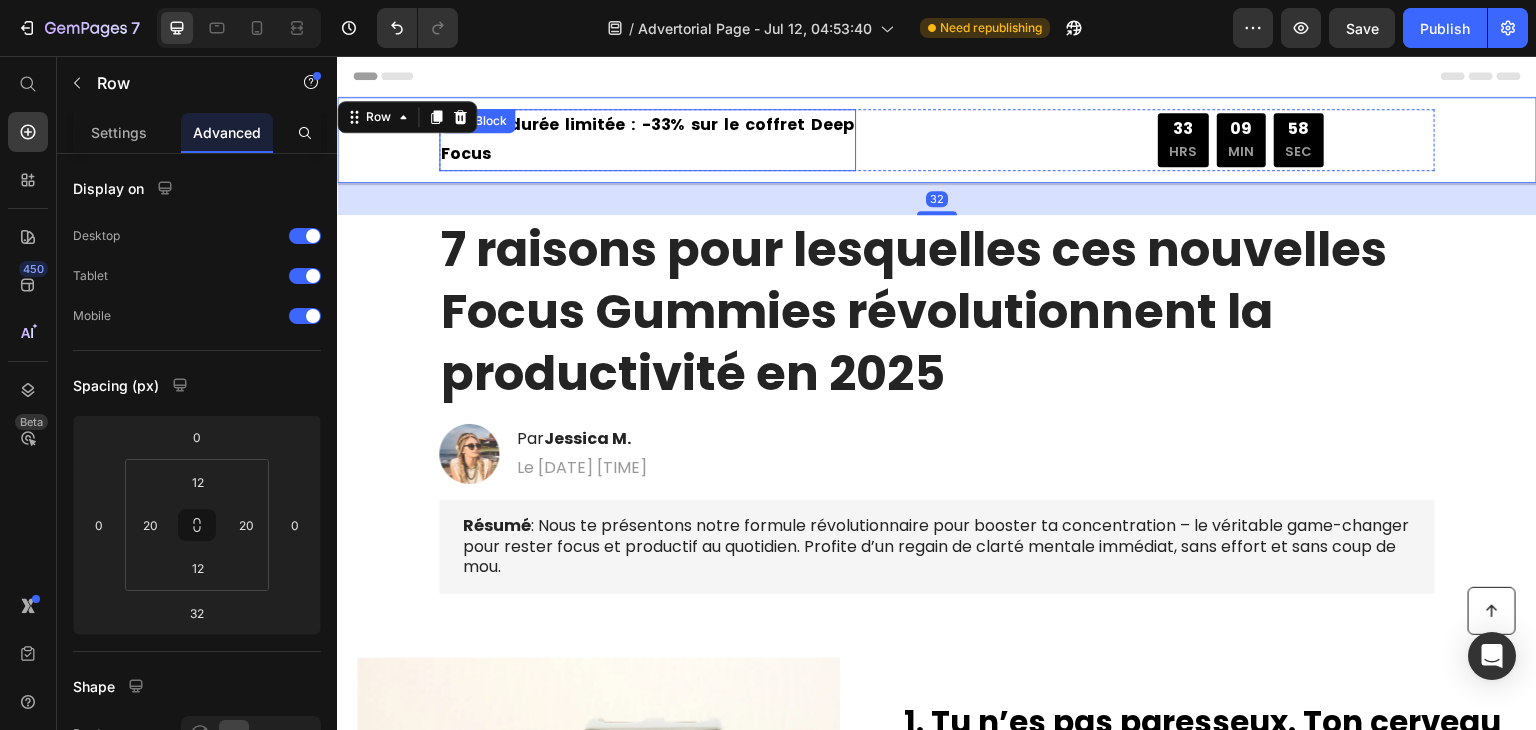 click on "Offre à durée limitée : -33% sur le coffret Deep Focus" at bounding box center (647, 140) 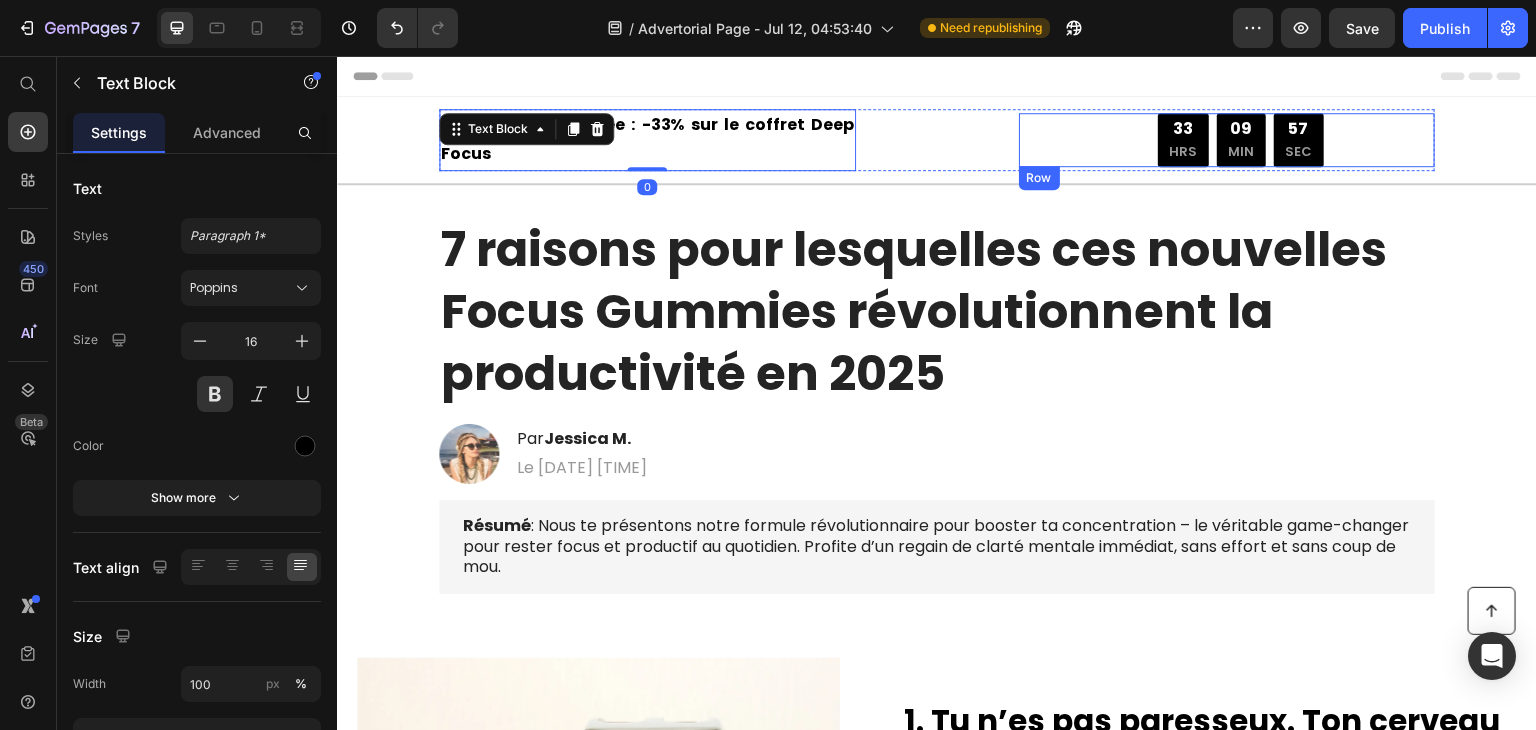 click on "Offre à durée limitée : -33% sur le coffret Deep Focus Text Block 33 HRS 09 MIN 57 SEC Countdown Timer Row" at bounding box center (1227, 140) 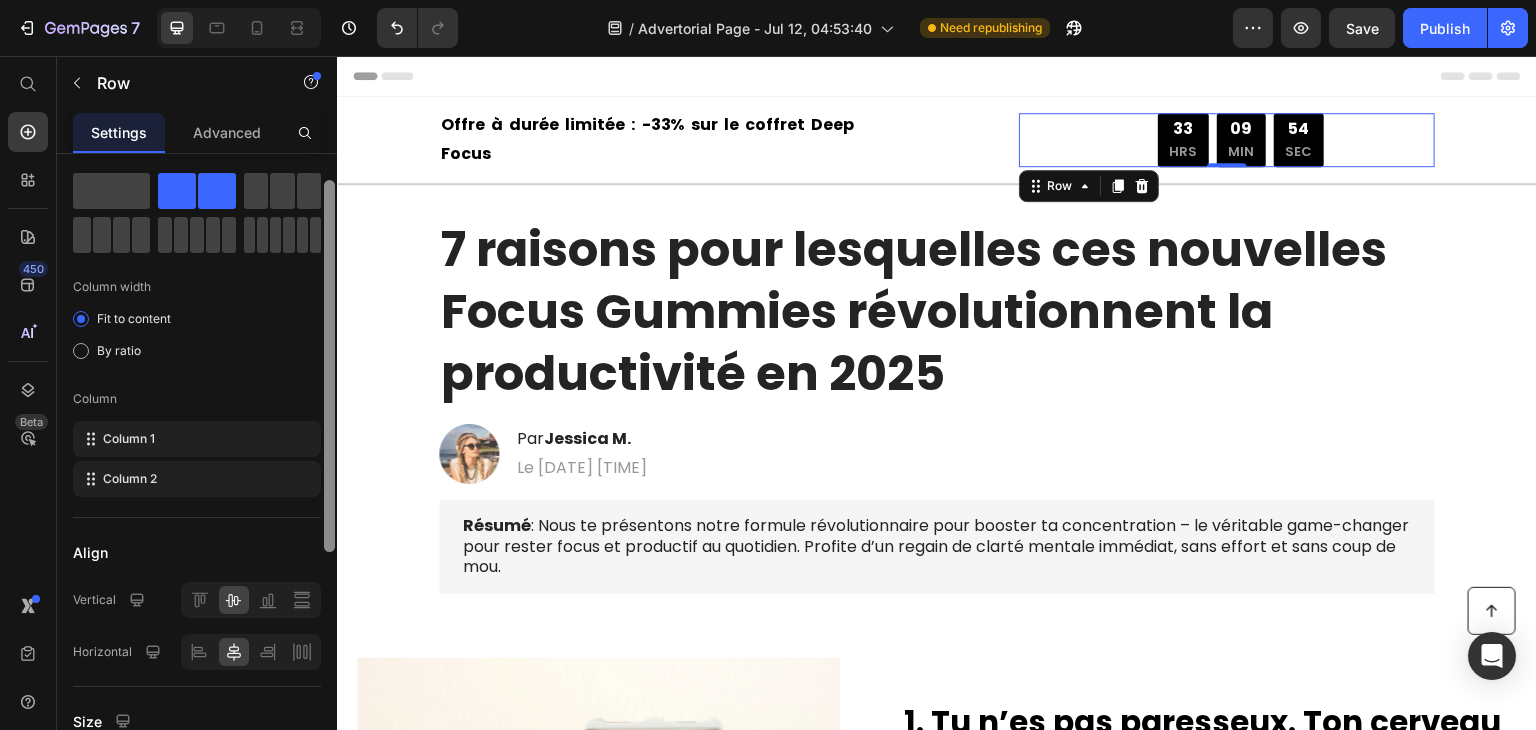 scroll, scrollTop: 48, scrollLeft: 0, axis: vertical 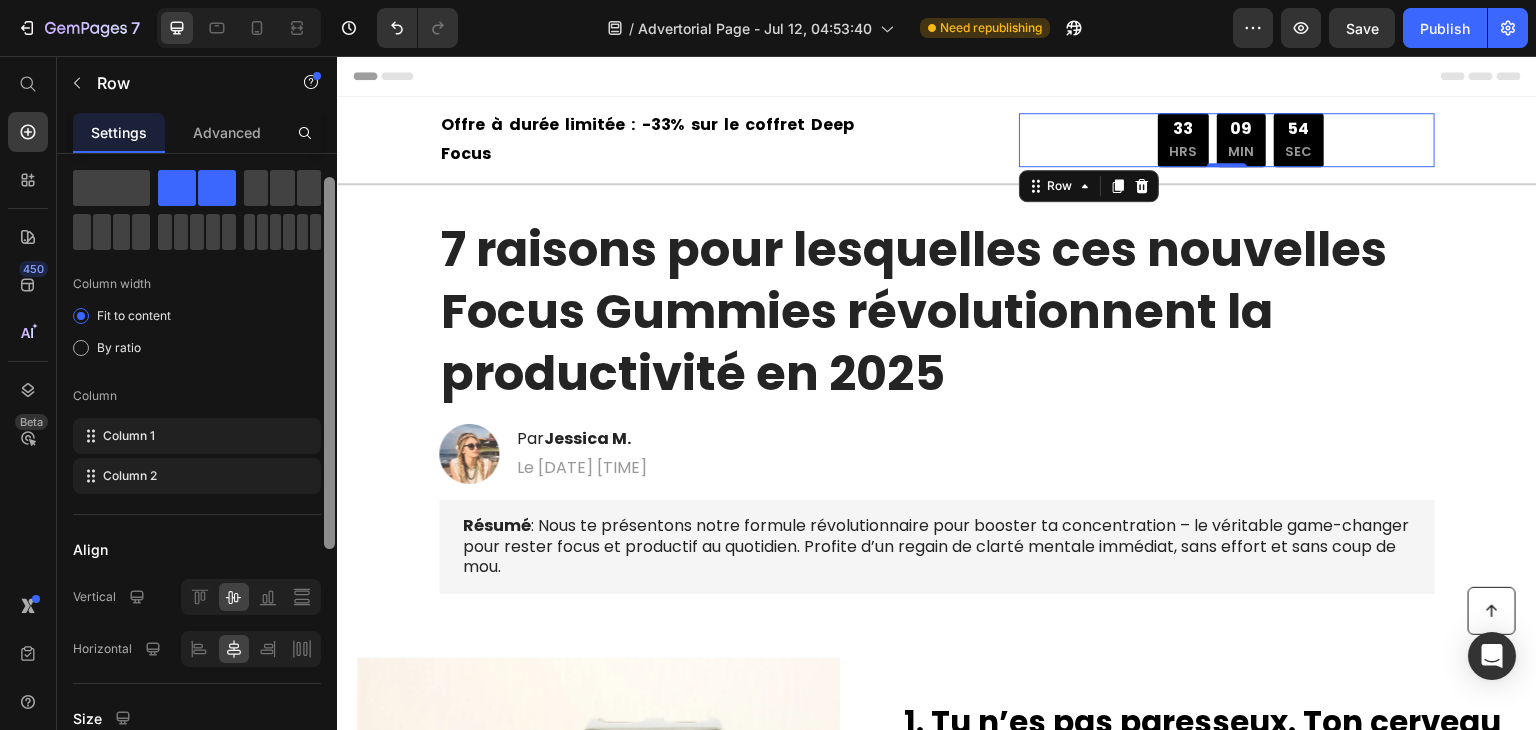 drag, startPoint x: 332, startPoint y: 352, endPoint x: 332, endPoint y: 381, distance: 29 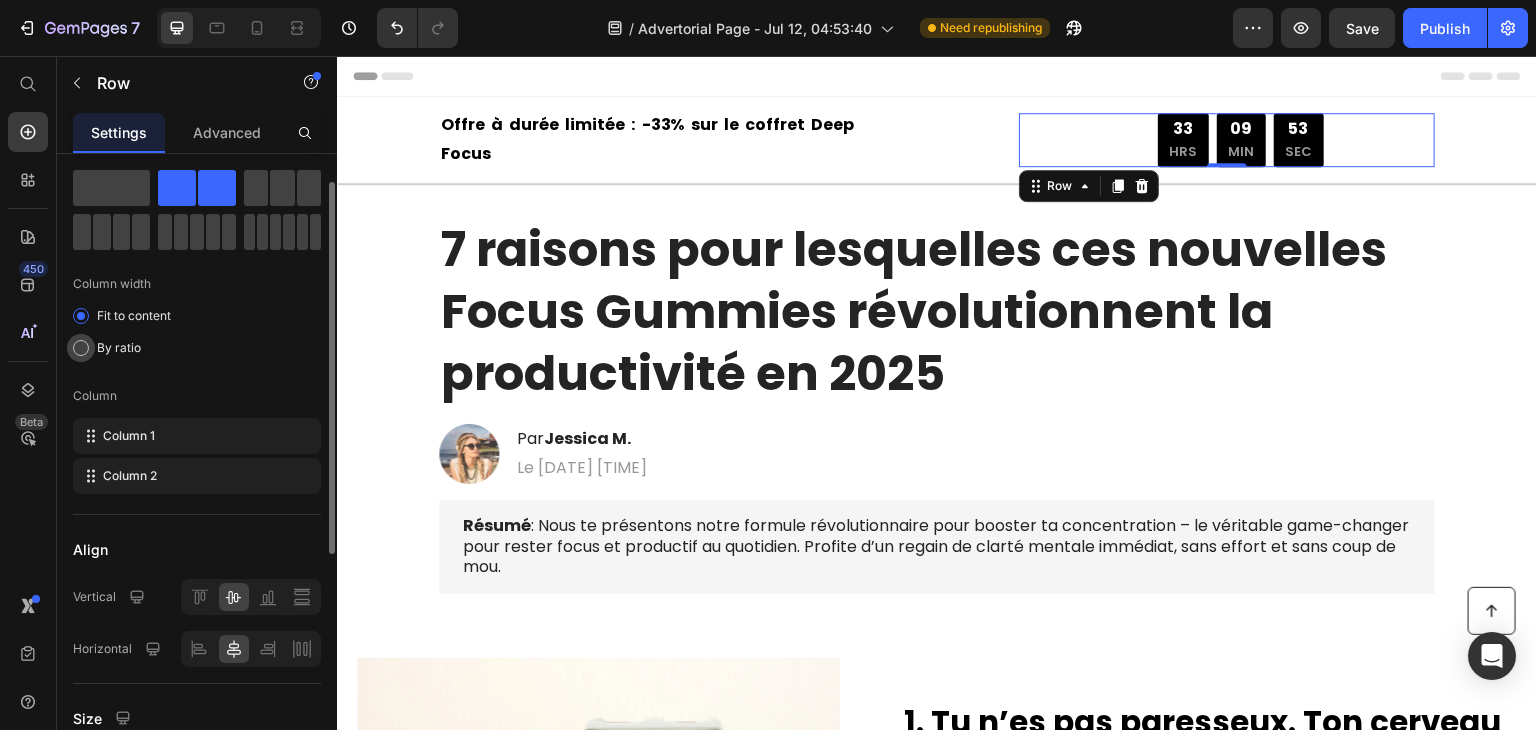 click on "By ratio" 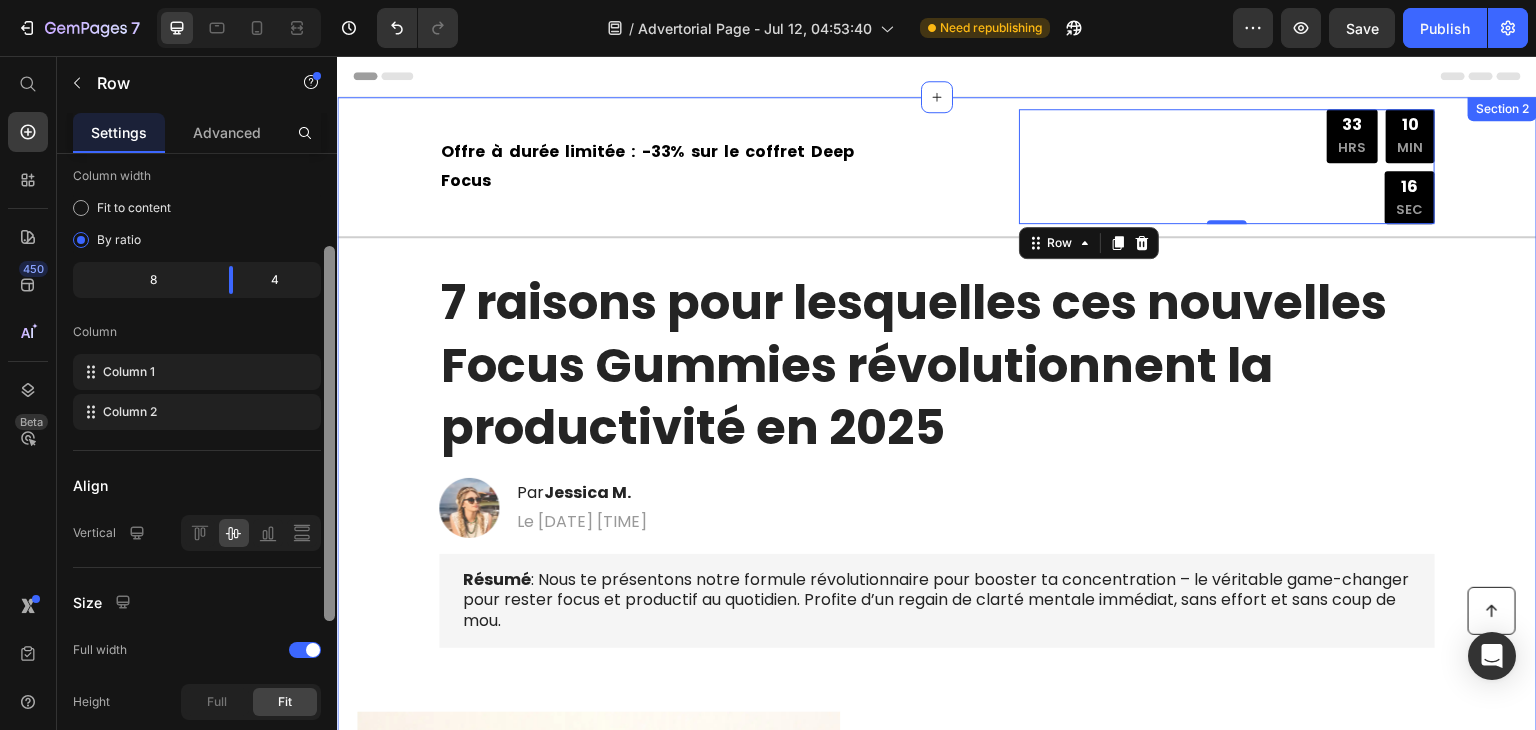 drag, startPoint x: 669, startPoint y: 445, endPoint x: 342, endPoint y: 494, distance: 330.65088 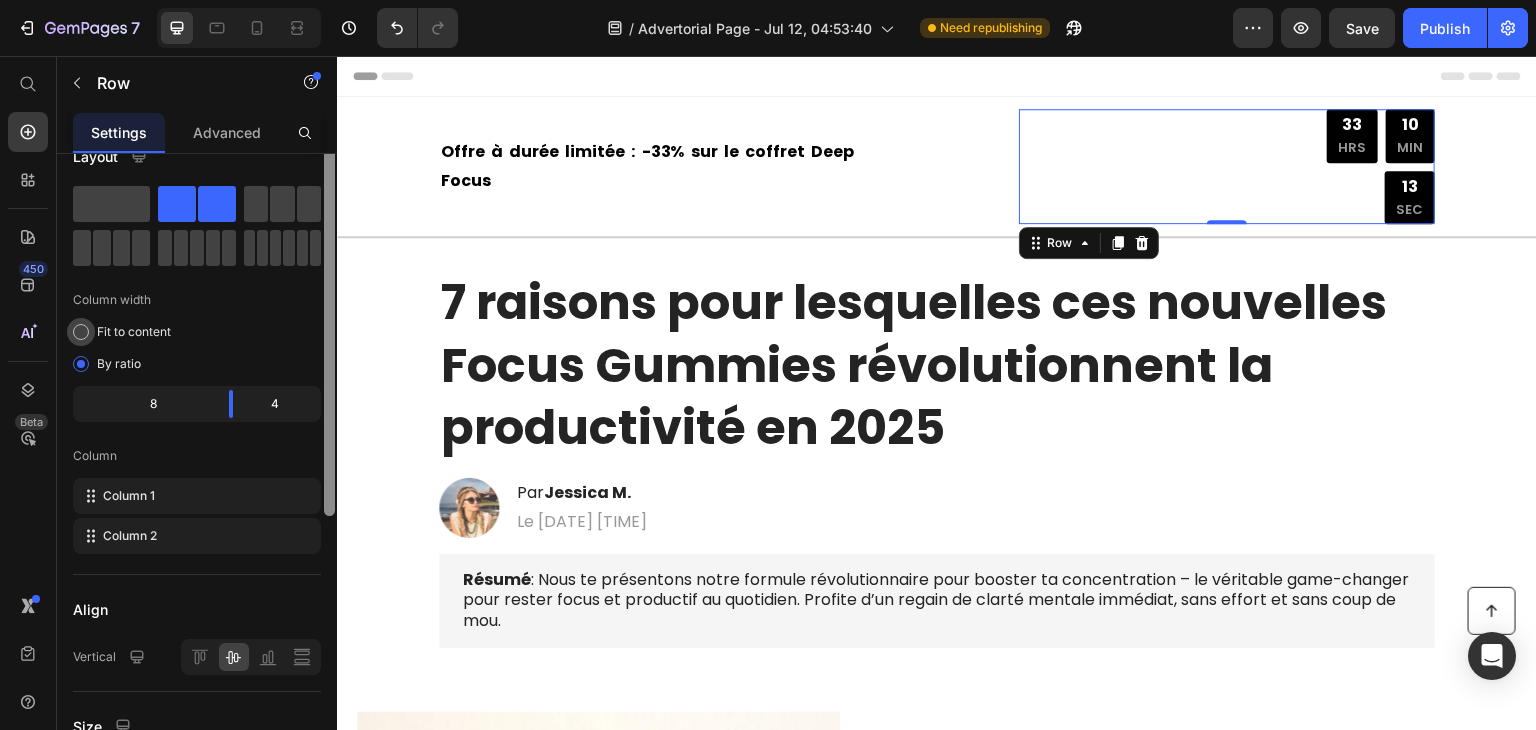 scroll, scrollTop: 0, scrollLeft: 0, axis: both 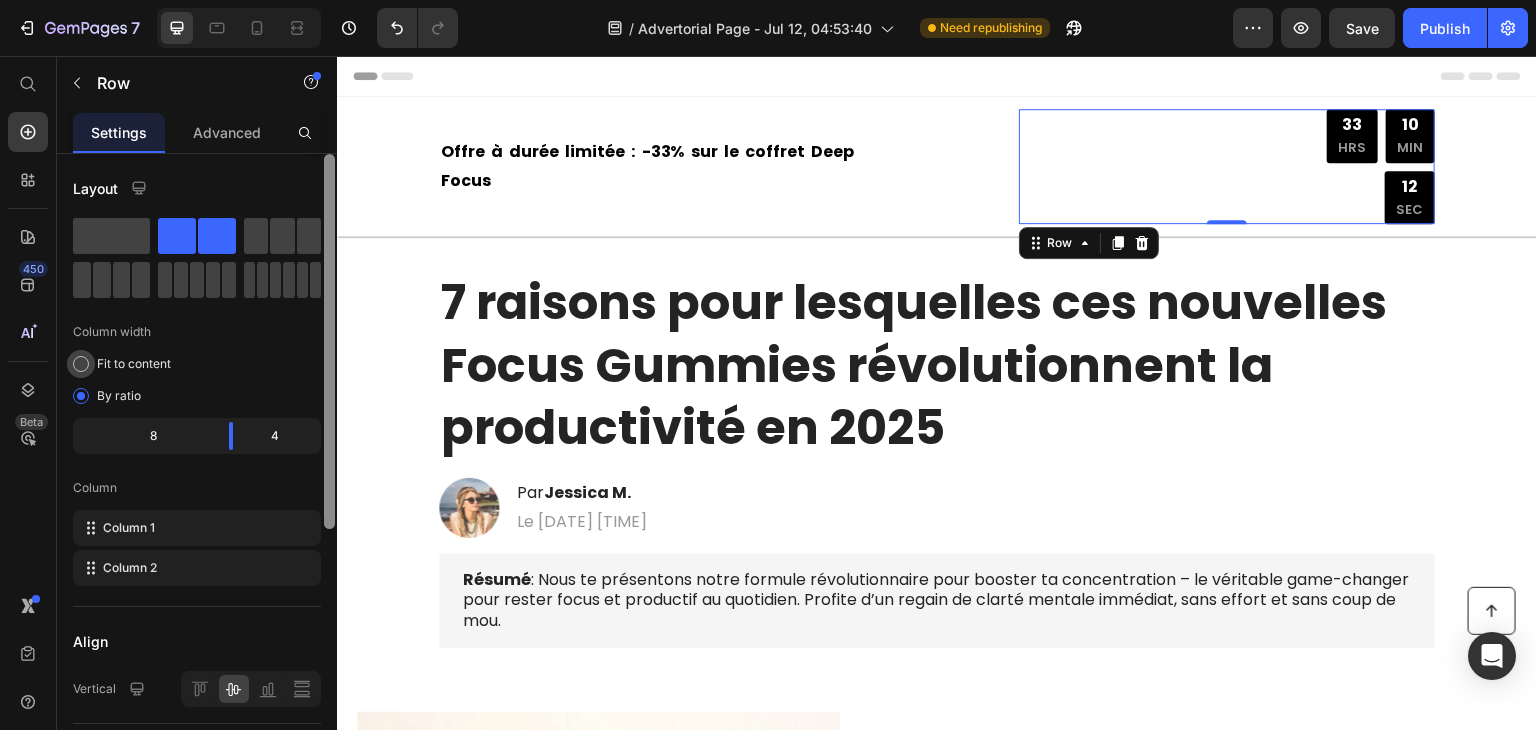 click at bounding box center (81, 364) 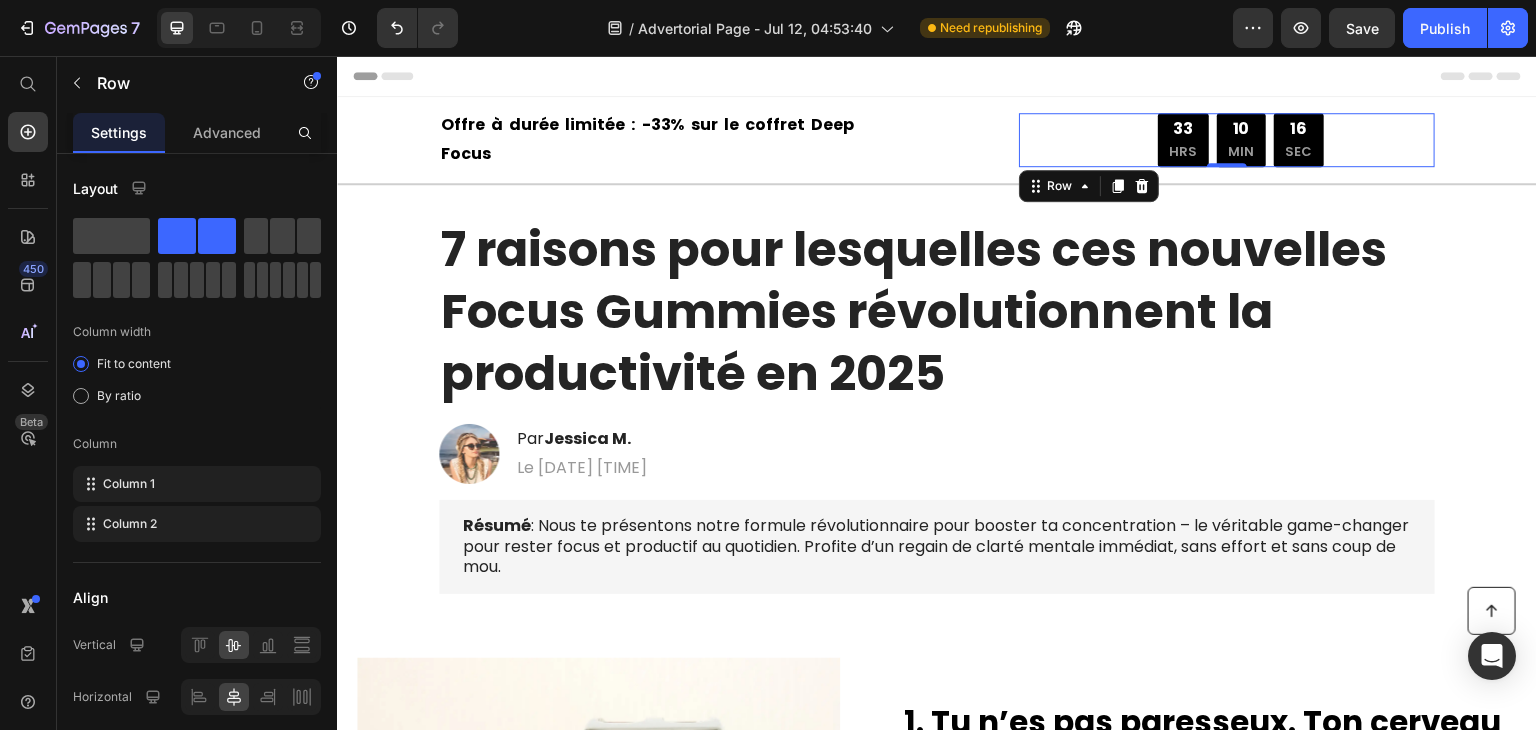 click on "Offre à durée limitée : -33% sur le coffret Deep Focus Text Block 33 HRS 10 MIN 16 SEC Countdown Timer Row   0" at bounding box center [1227, 140] 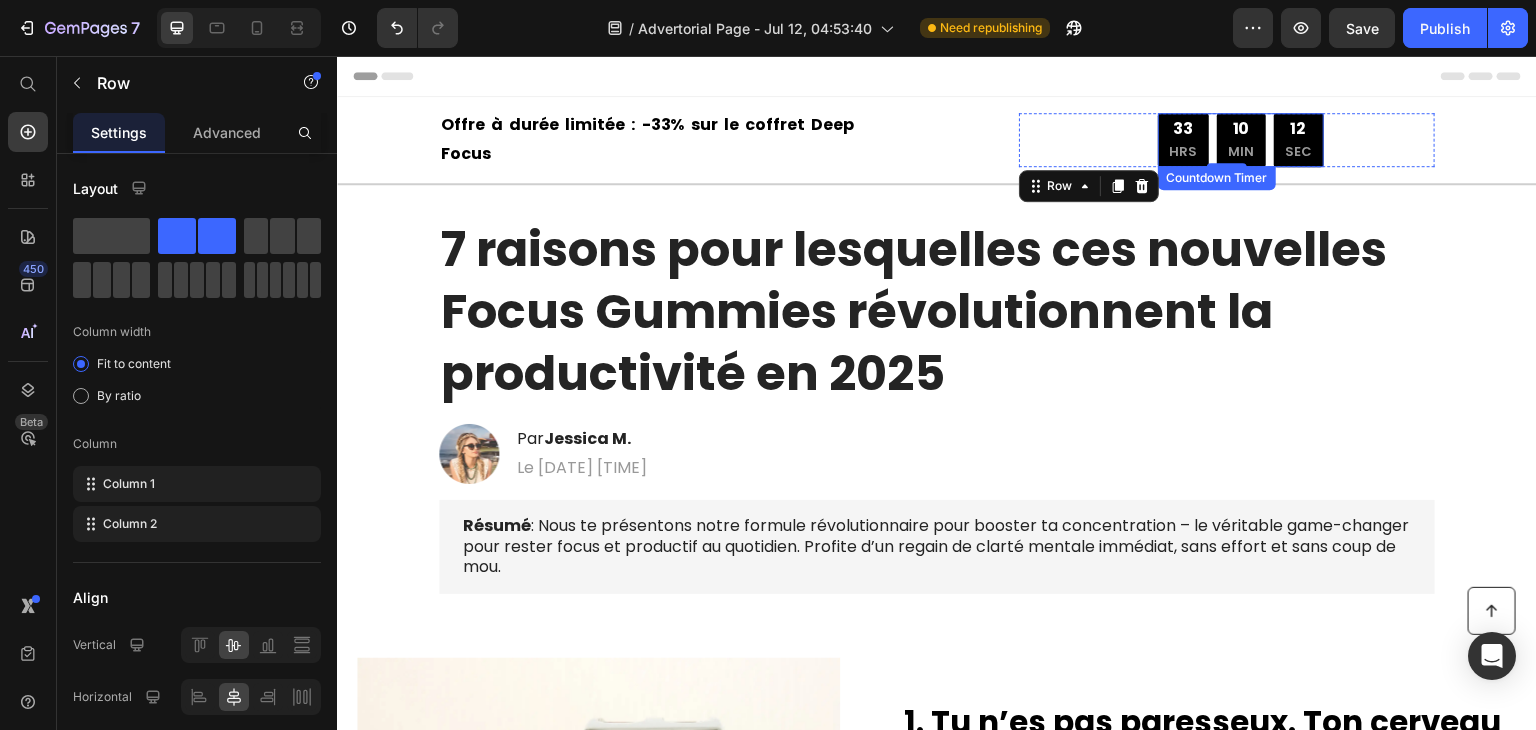 click on "33" at bounding box center (1183, 129) 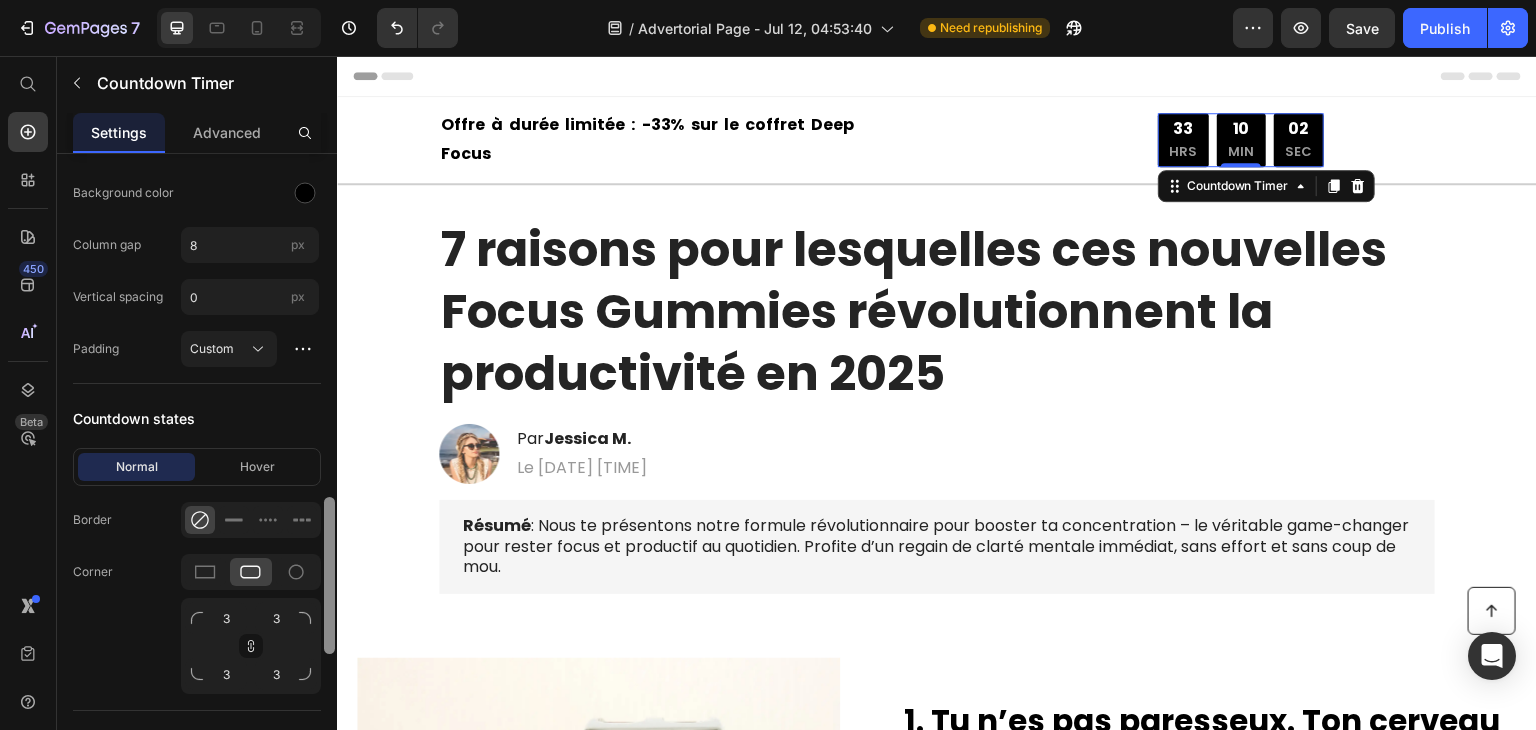 scroll, scrollTop: 858, scrollLeft: 0, axis: vertical 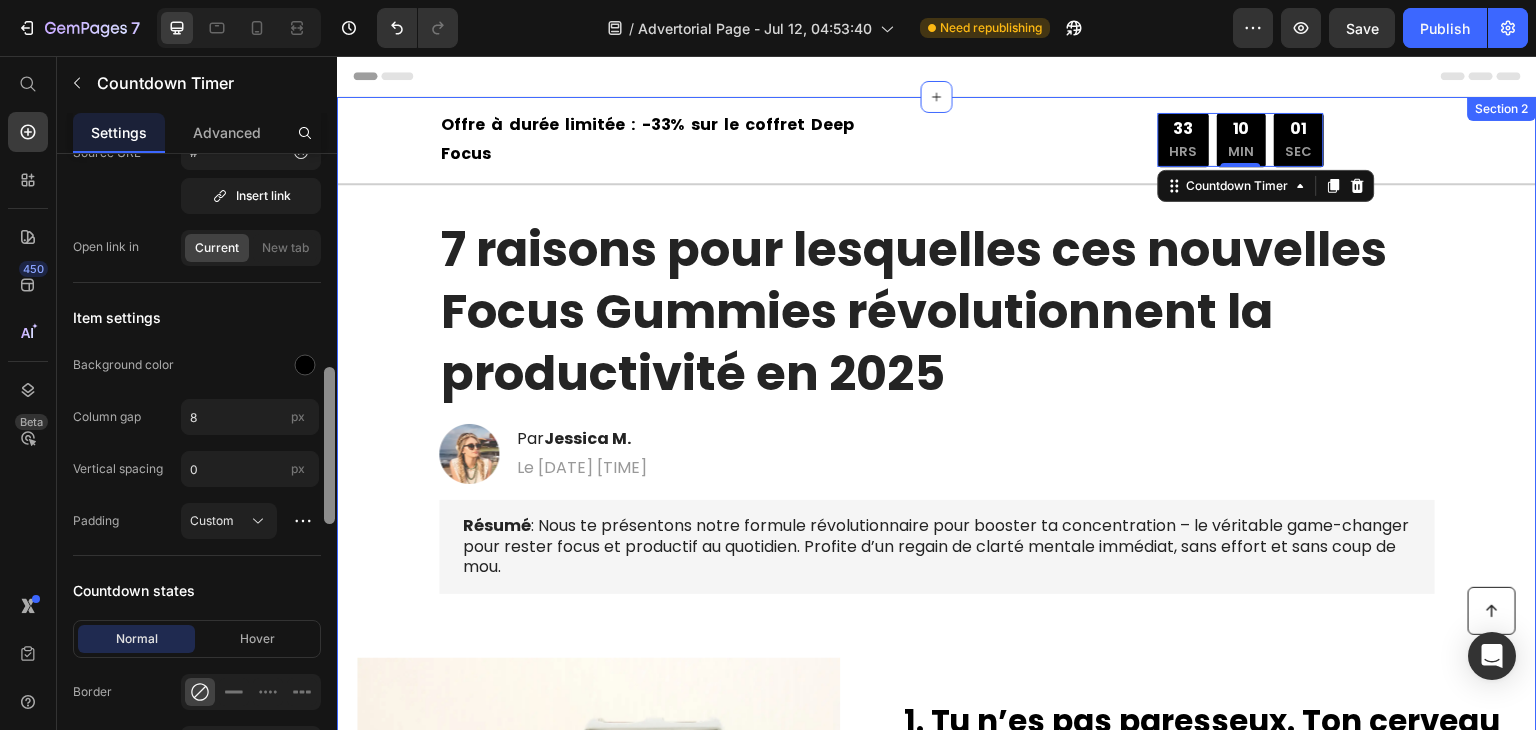 drag, startPoint x: 664, startPoint y: 323, endPoint x: 340, endPoint y: 434, distance: 342.4865 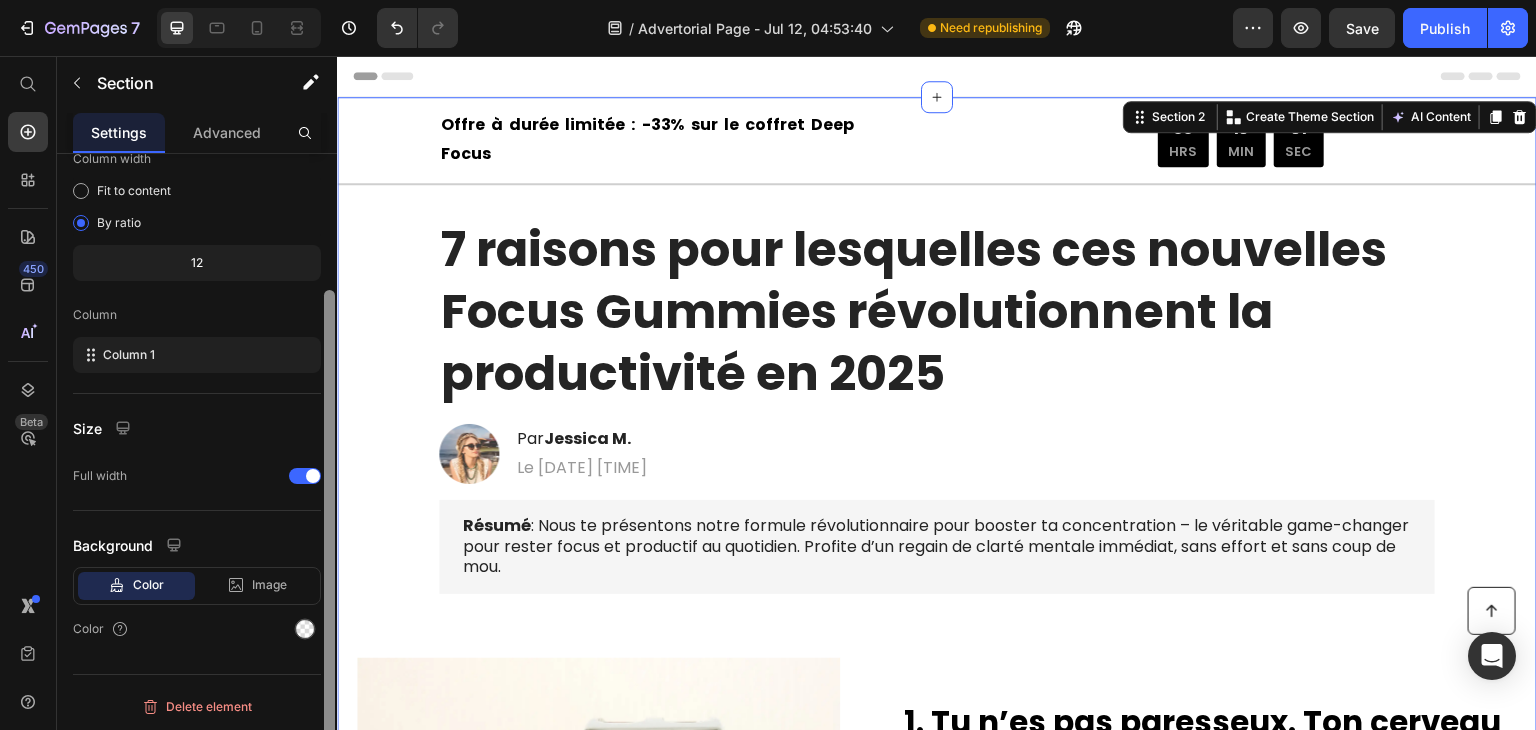 scroll, scrollTop: 0, scrollLeft: 0, axis: both 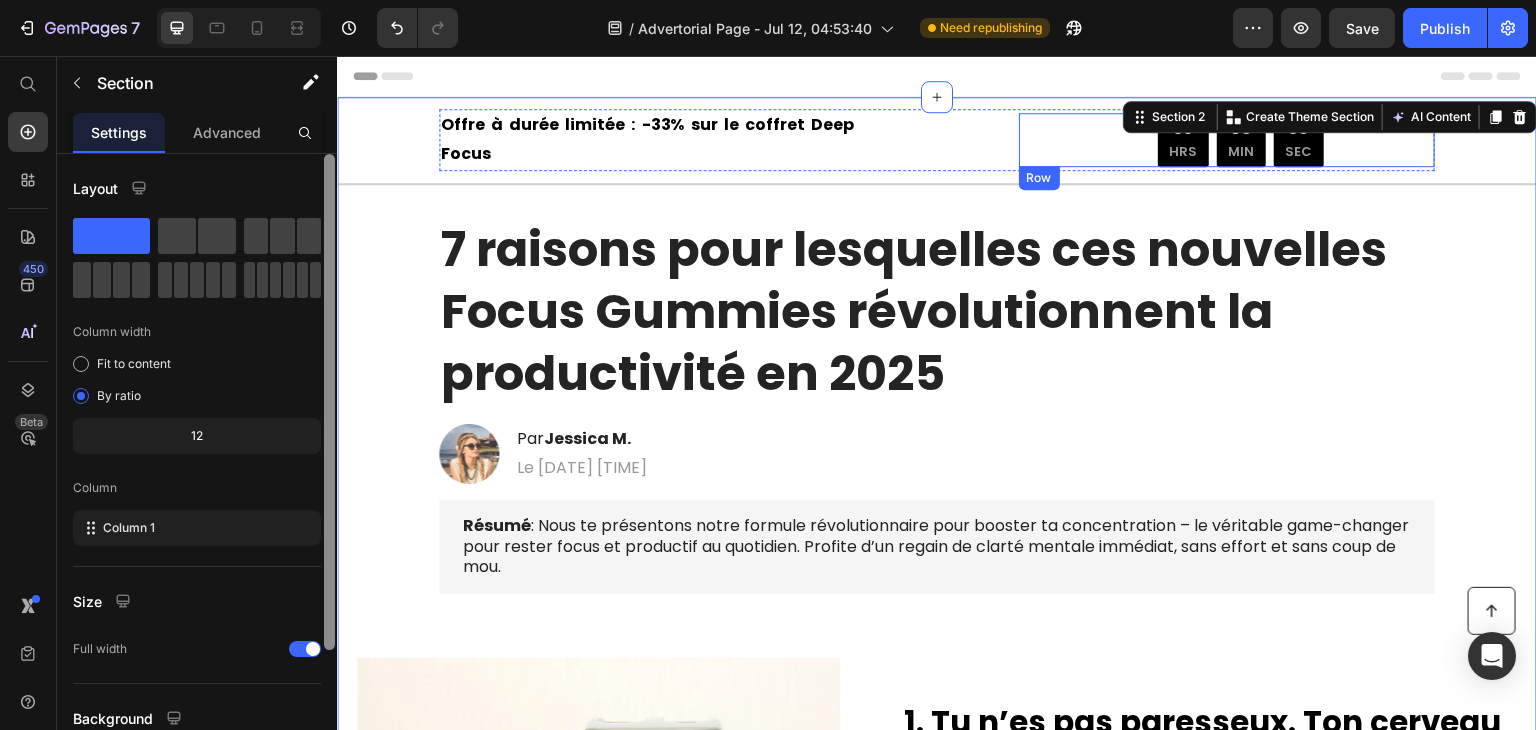 click on "Offre à durée limitée : -33% sur le coffret Deep Focus Text Block 33 HRS 09 MIN 59 SEC Countdown Timer Row" at bounding box center (1227, 140) 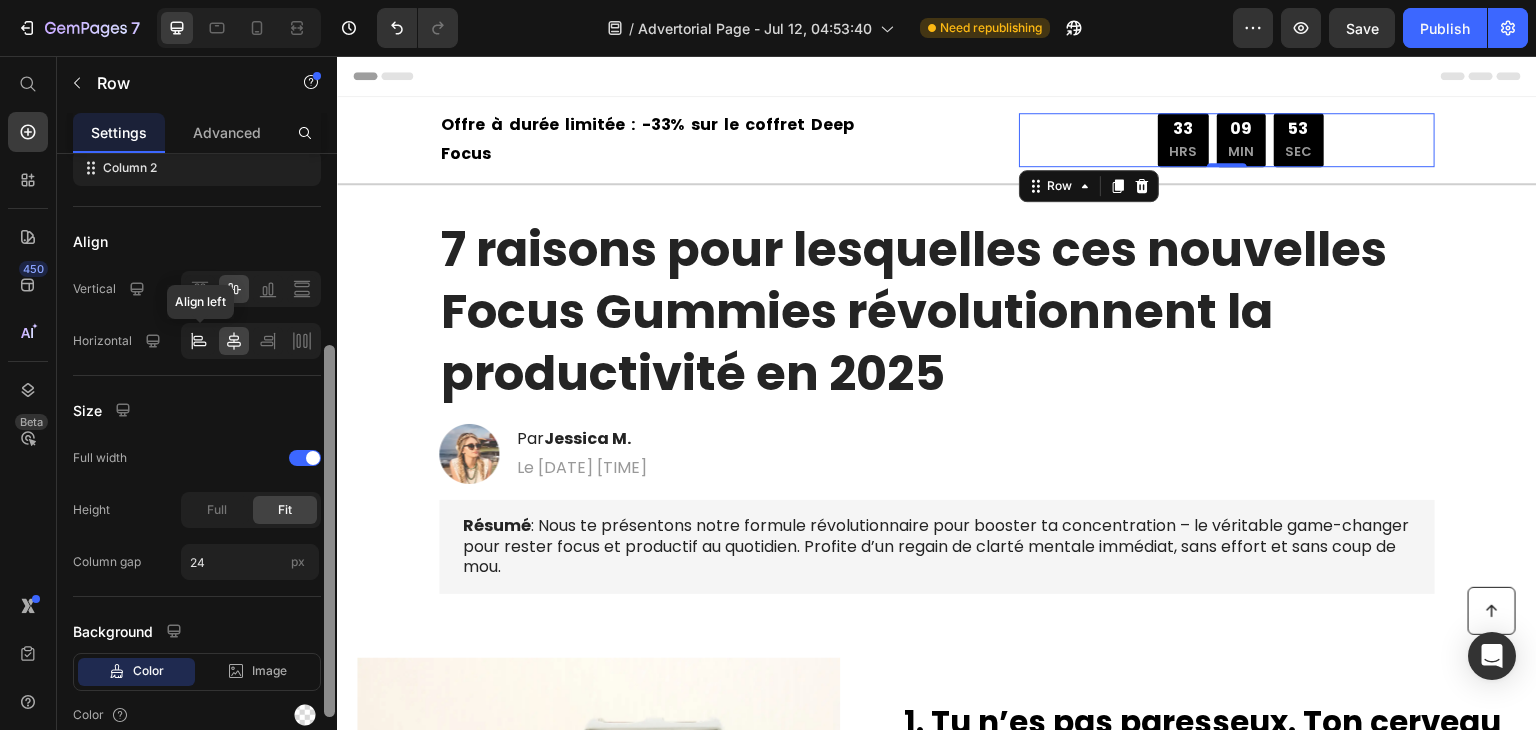 scroll, scrollTop: 336, scrollLeft: 0, axis: vertical 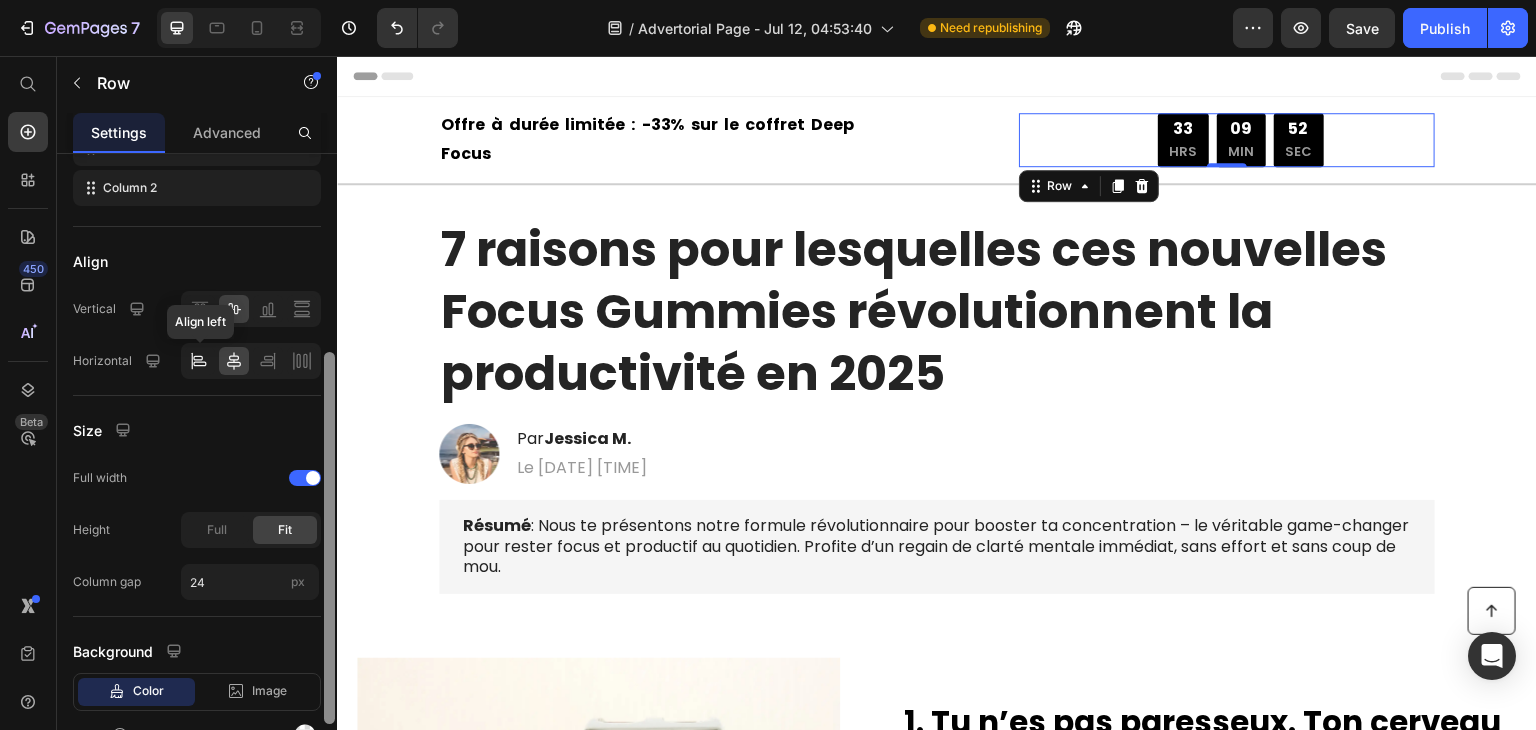 click 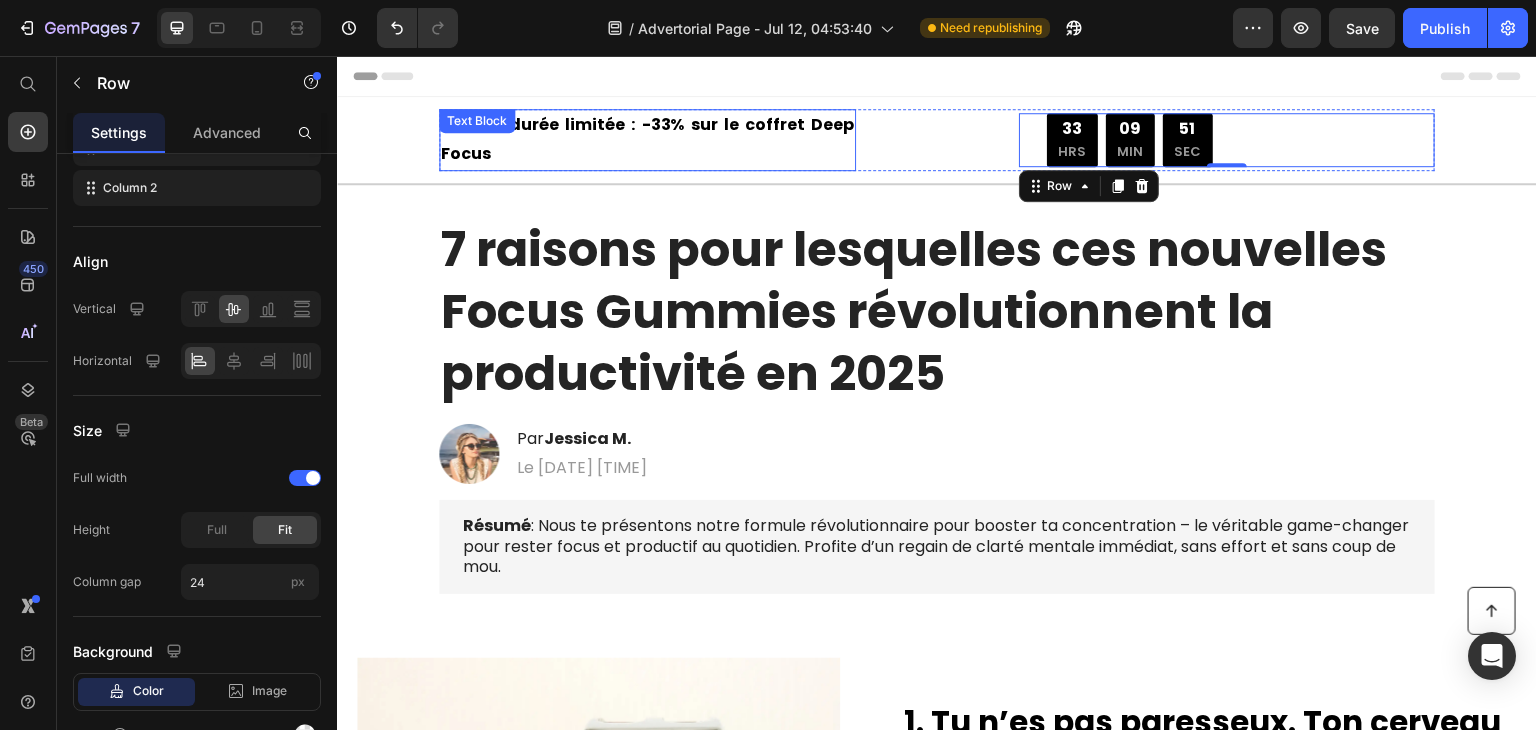 click on "Offre à durée limitée : -33% sur le coffret Deep Focus" at bounding box center (647, 140) 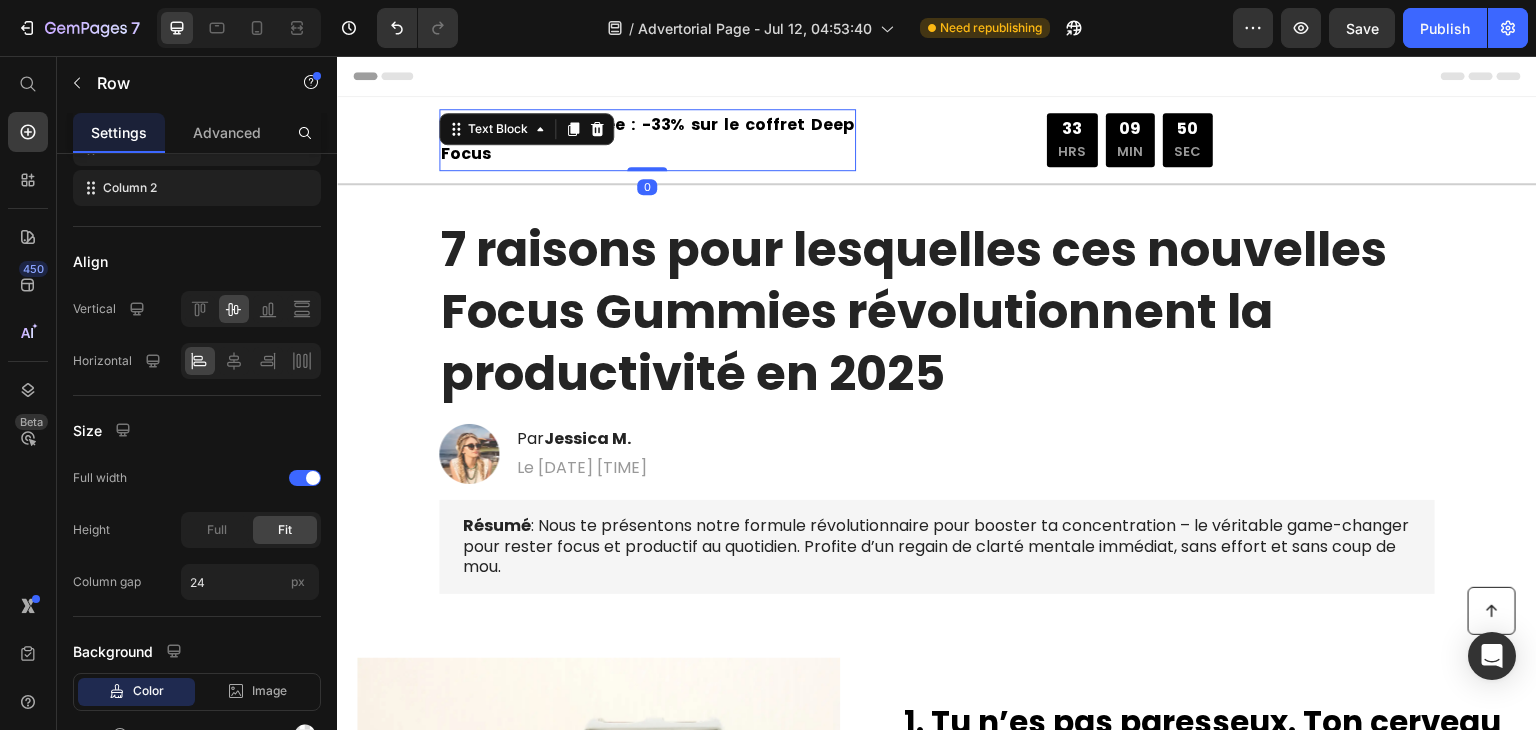 scroll, scrollTop: 0, scrollLeft: 0, axis: both 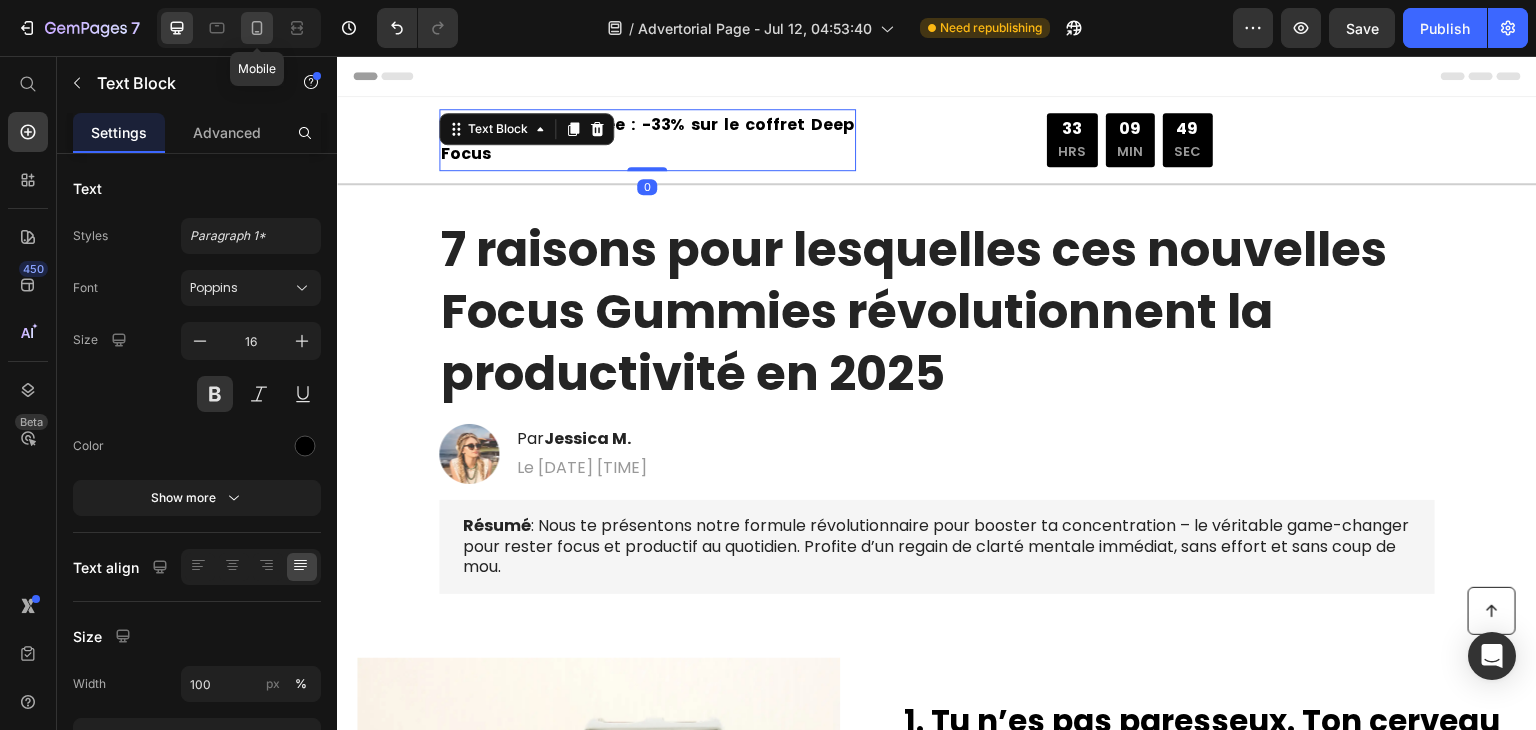 click 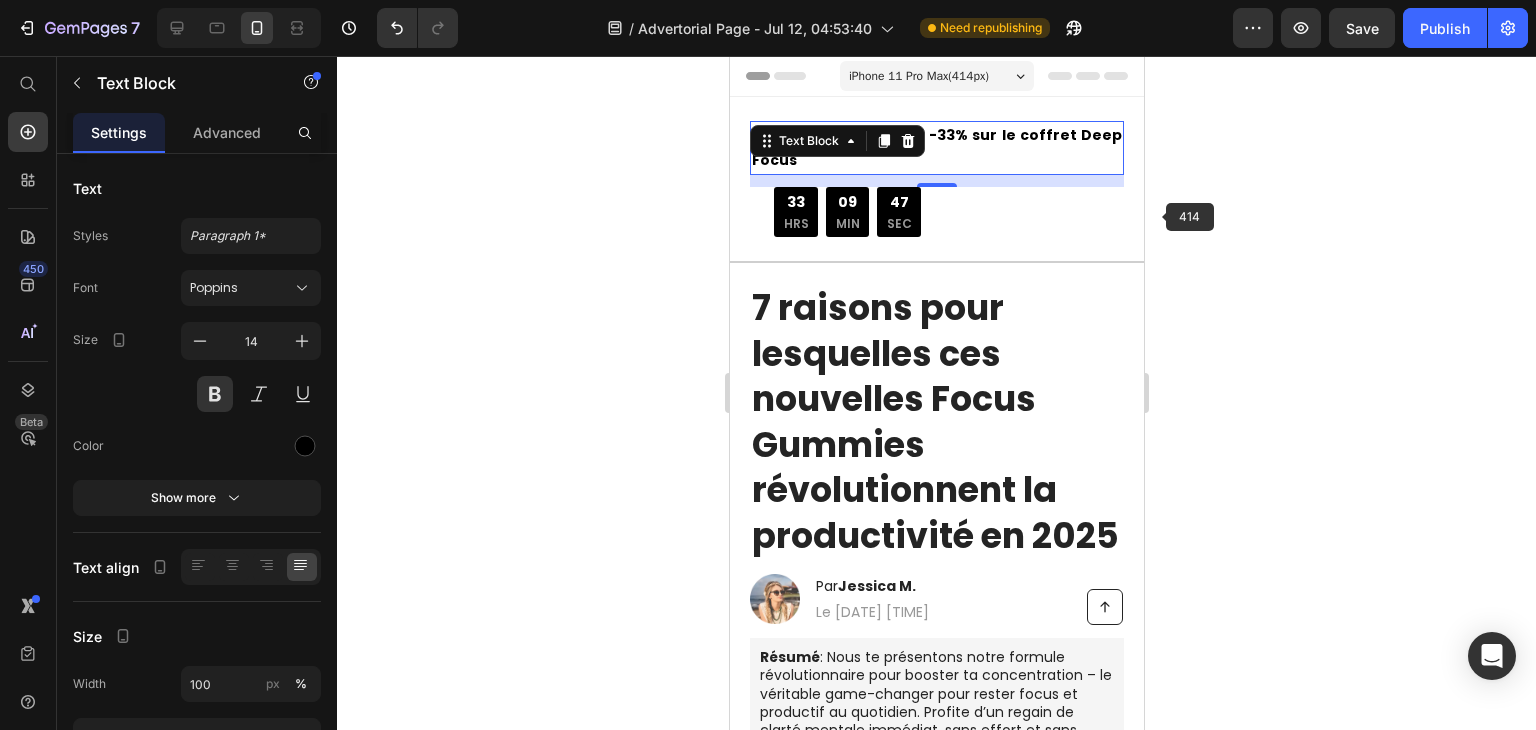 click 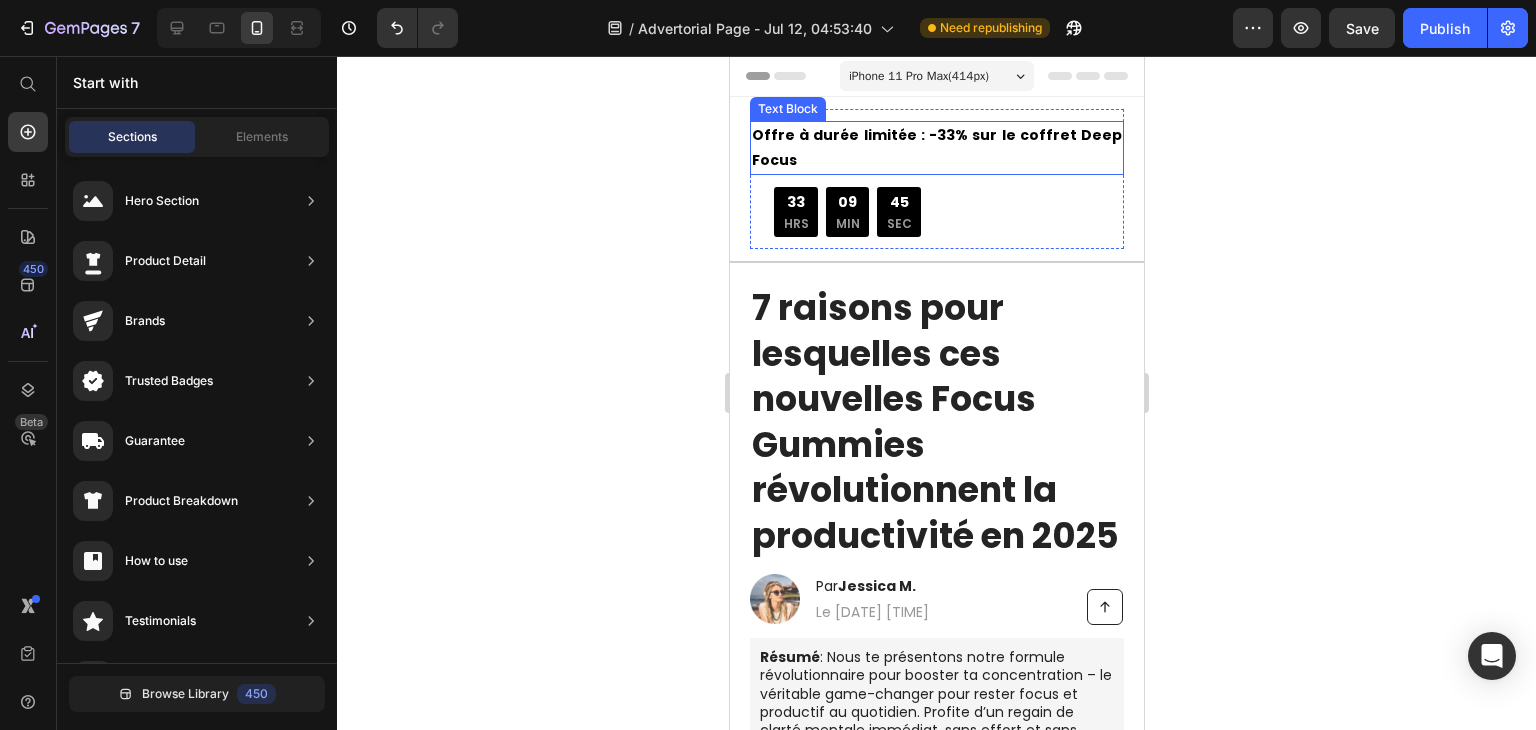 click on "Offre à durée limitée : -33% sur le coffret Deep Focus" at bounding box center [936, 148] 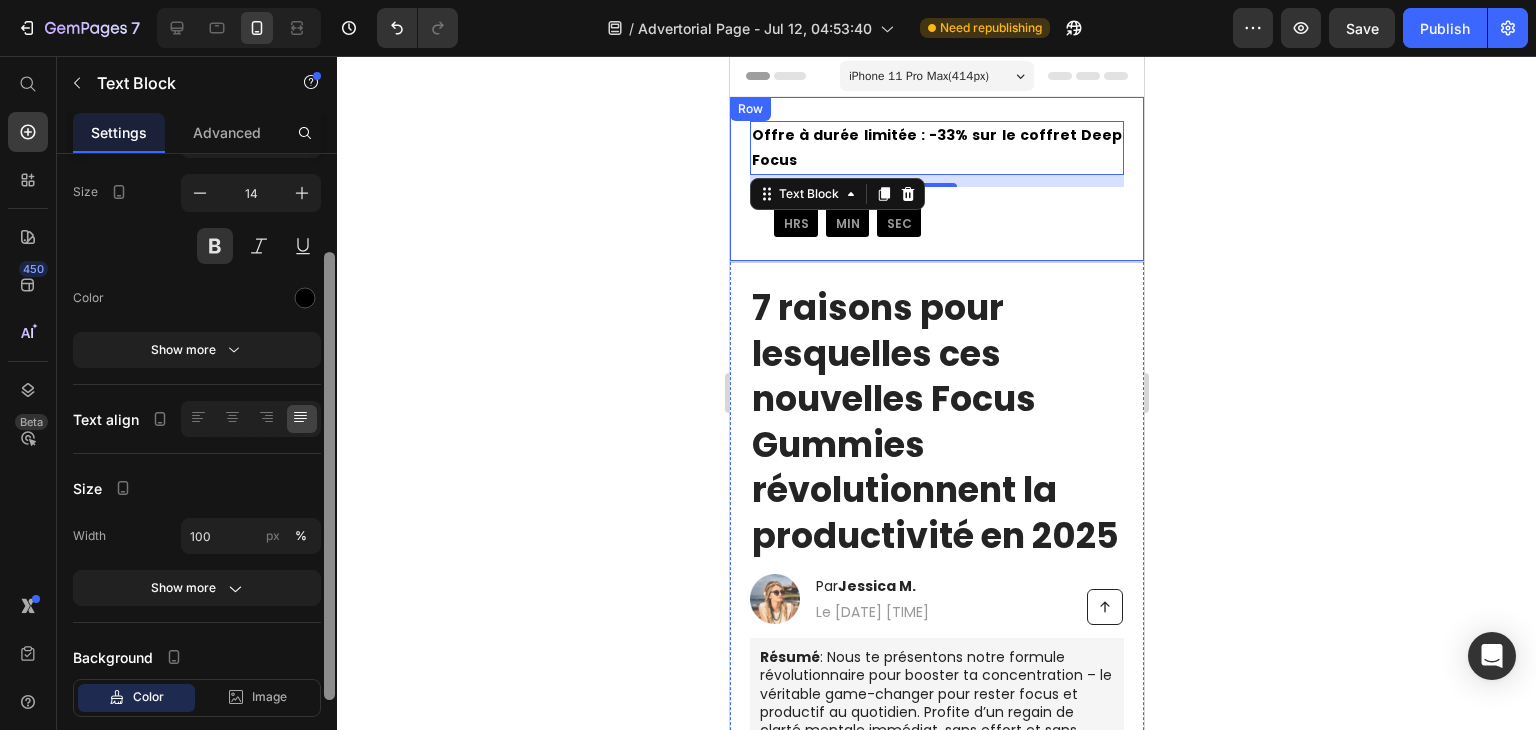 scroll, scrollTop: 150, scrollLeft: 0, axis: vertical 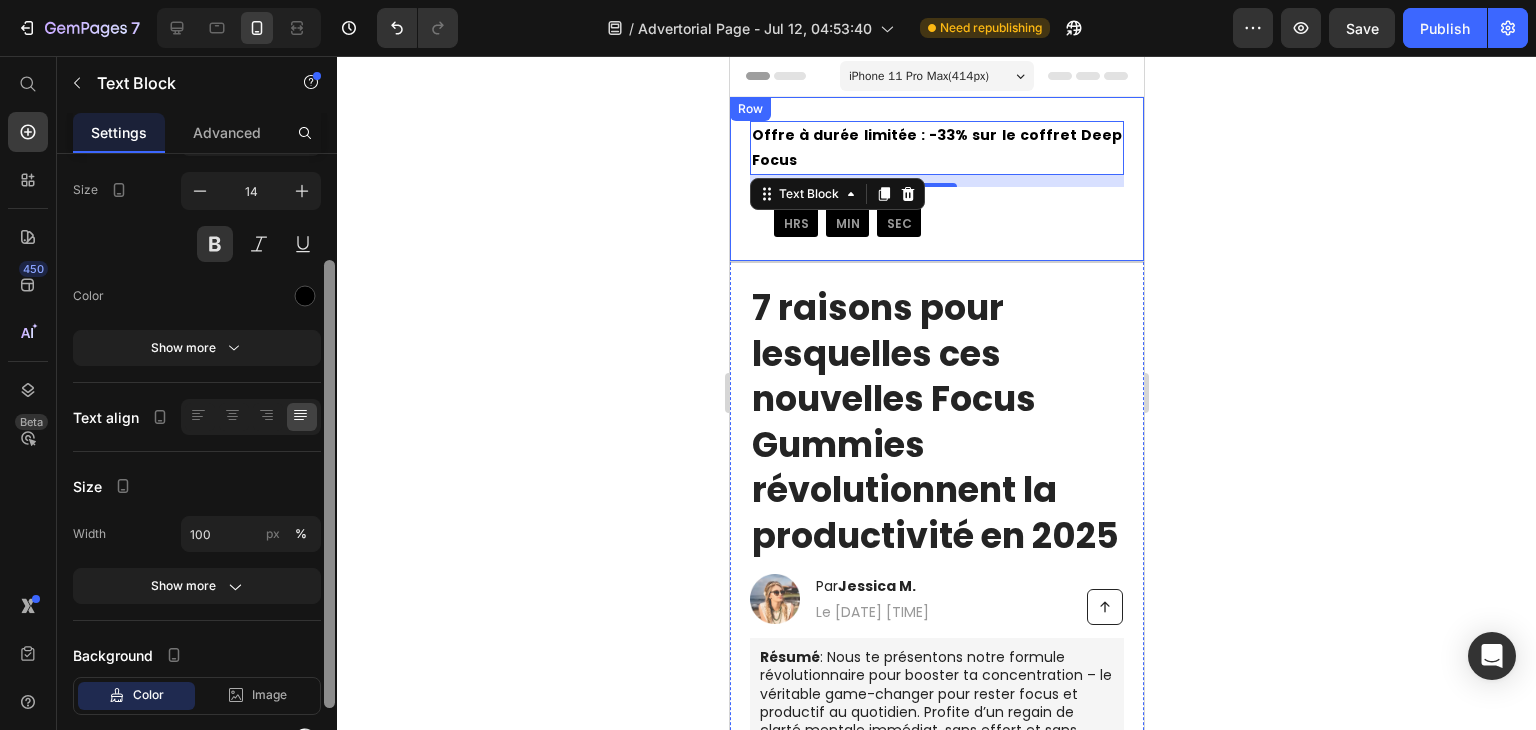 drag, startPoint x: 328, startPoint y: 318, endPoint x: 320, endPoint y: 425, distance: 107.298645 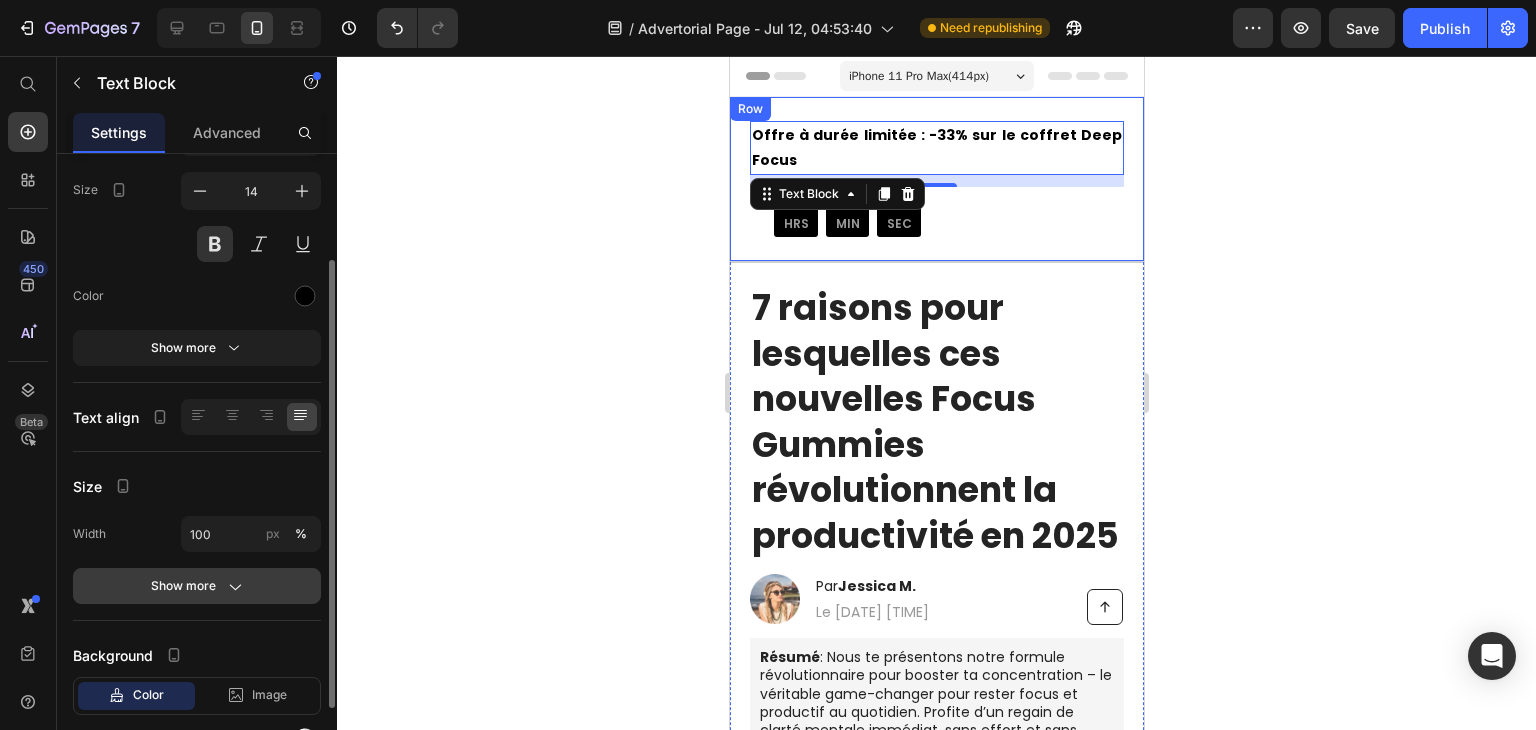 click on "Show more" at bounding box center [197, 586] 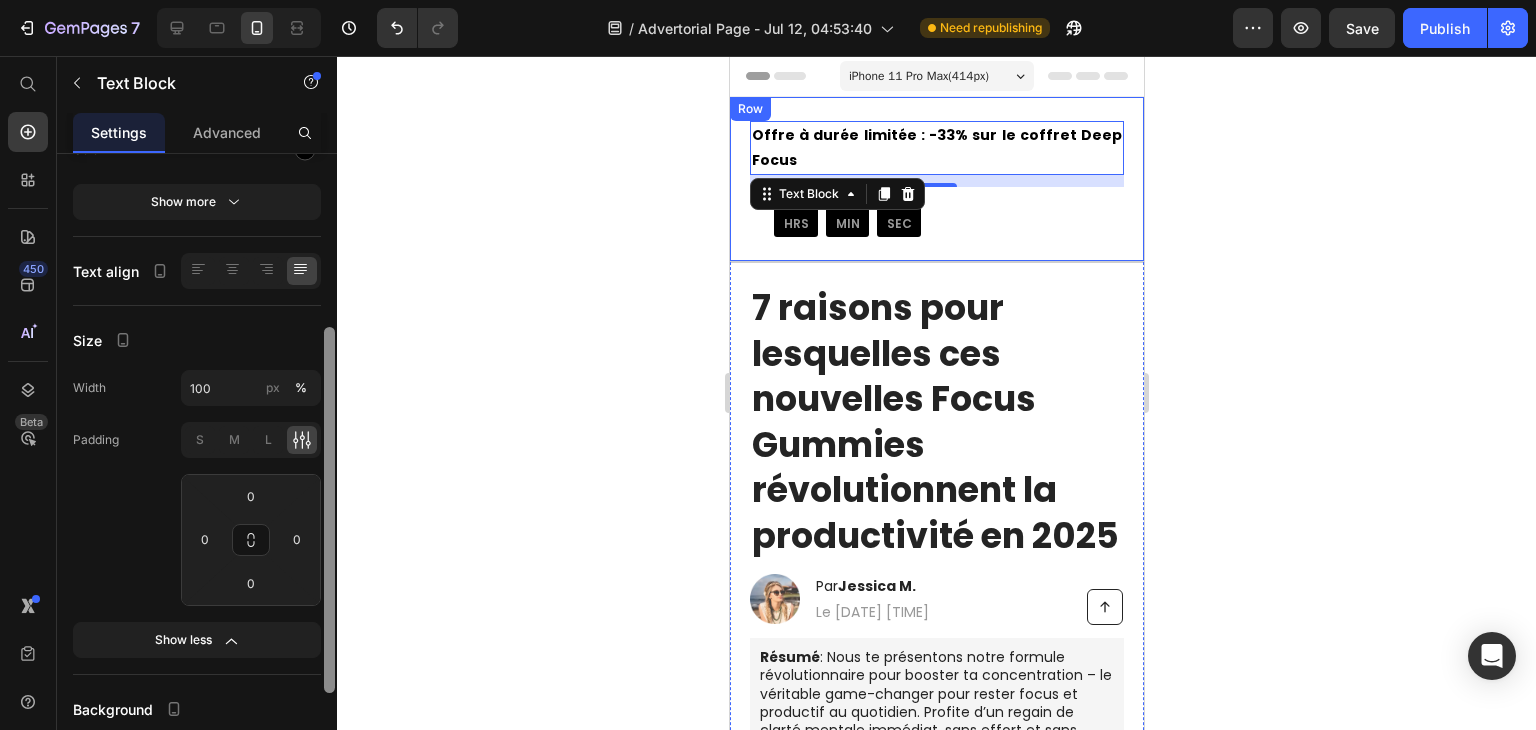 scroll, scrollTop: 304, scrollLeft: 0, axis: vertical 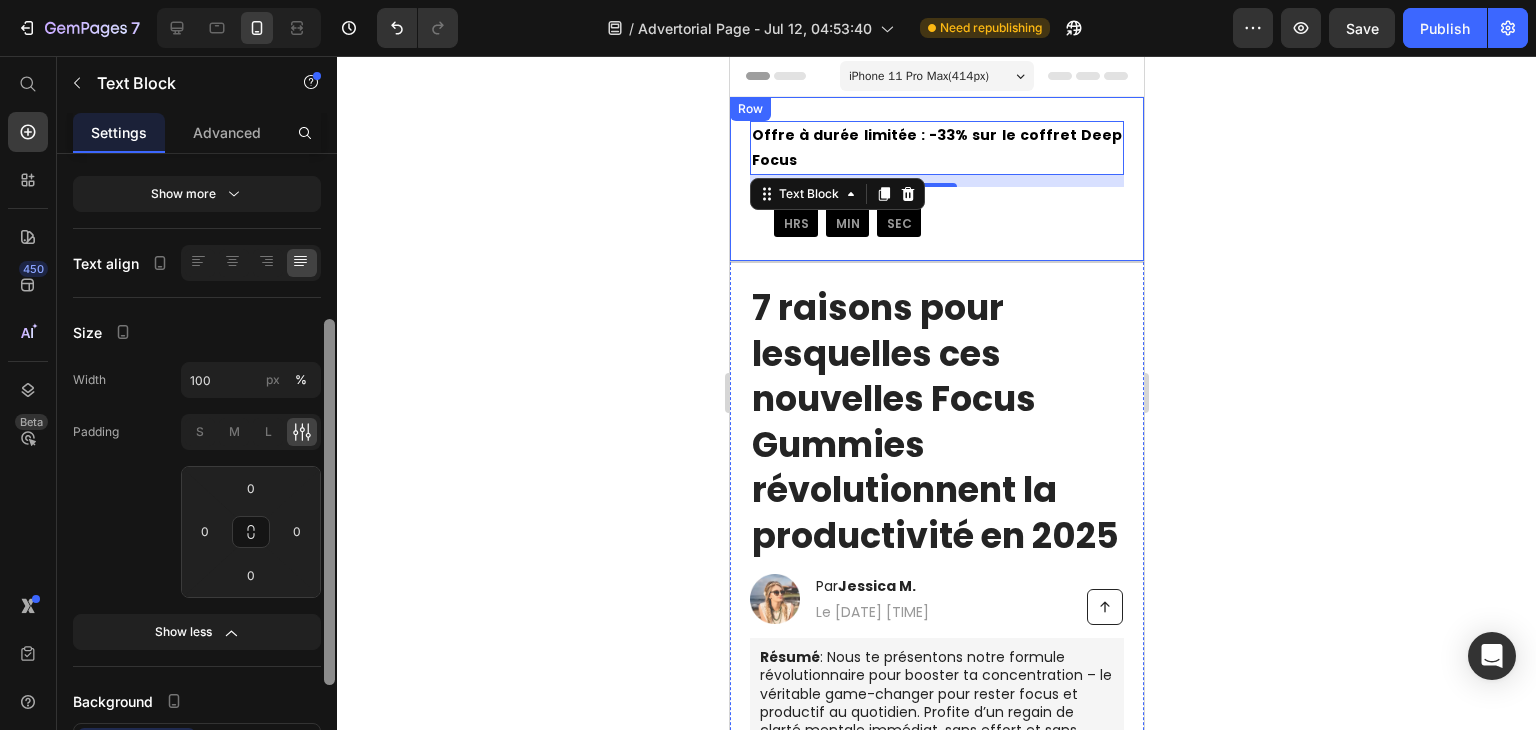 drag, startPoint x: 325, startPoint y: 394, endPoint x: 320, endPoint y: 504, distance: 110.11358 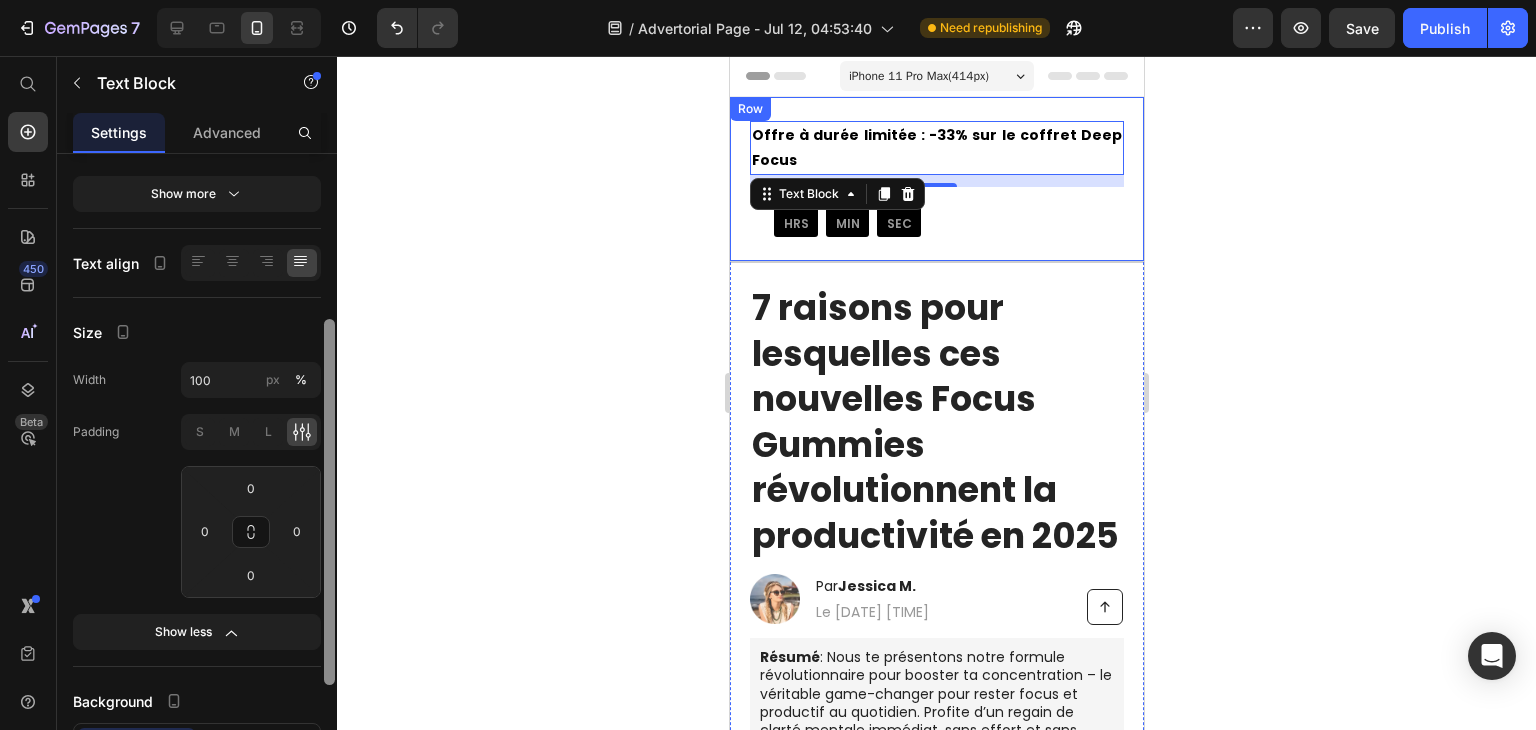 click on "Text Styles Paragraph 1* Font Poppins Size 14 Color Show more Text align Size Width 100 px % Padding S M L 0 0 0 0 Show less Background Color Image Video  Color   Delete element" at bounding box center (197, 470) 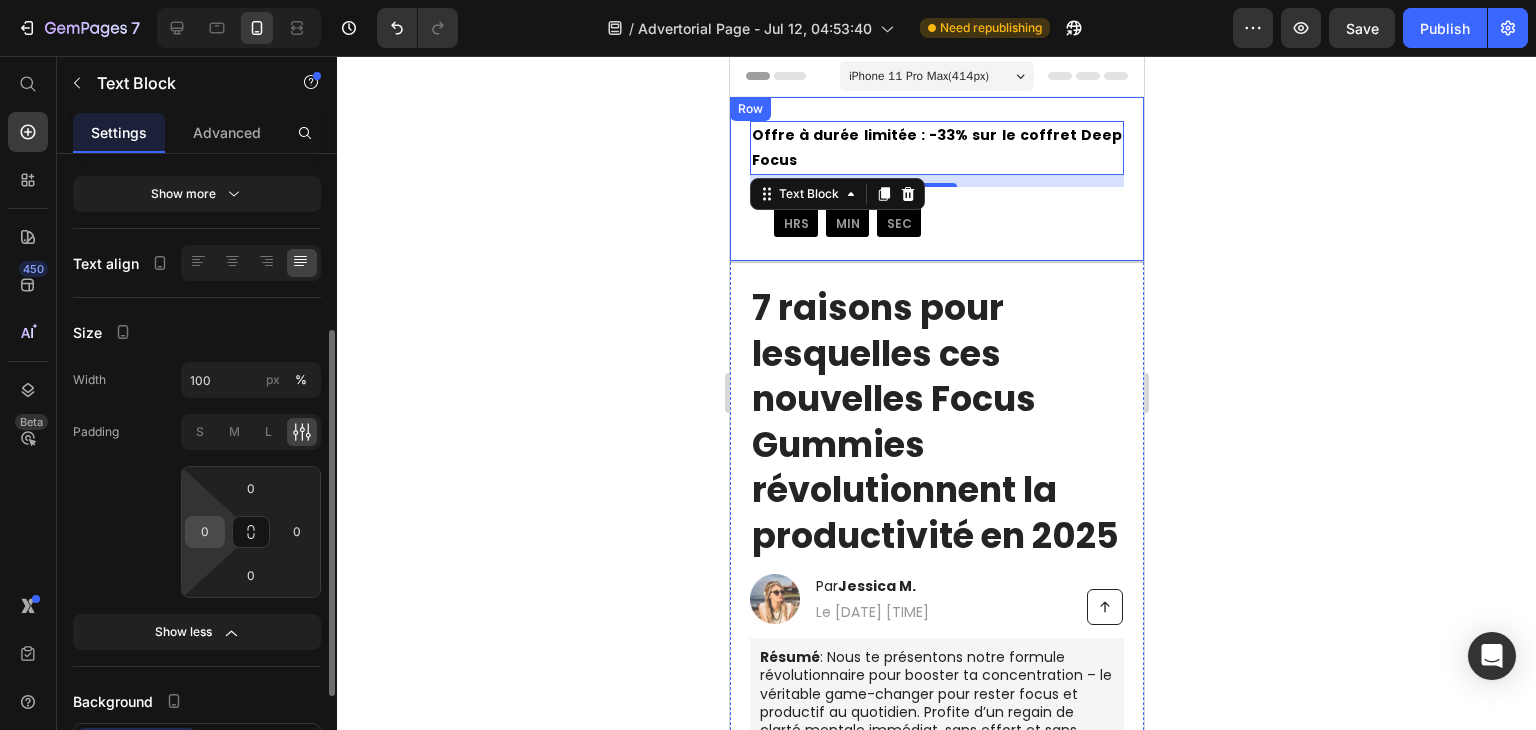 click on "0" at bounding box center (205, 532) 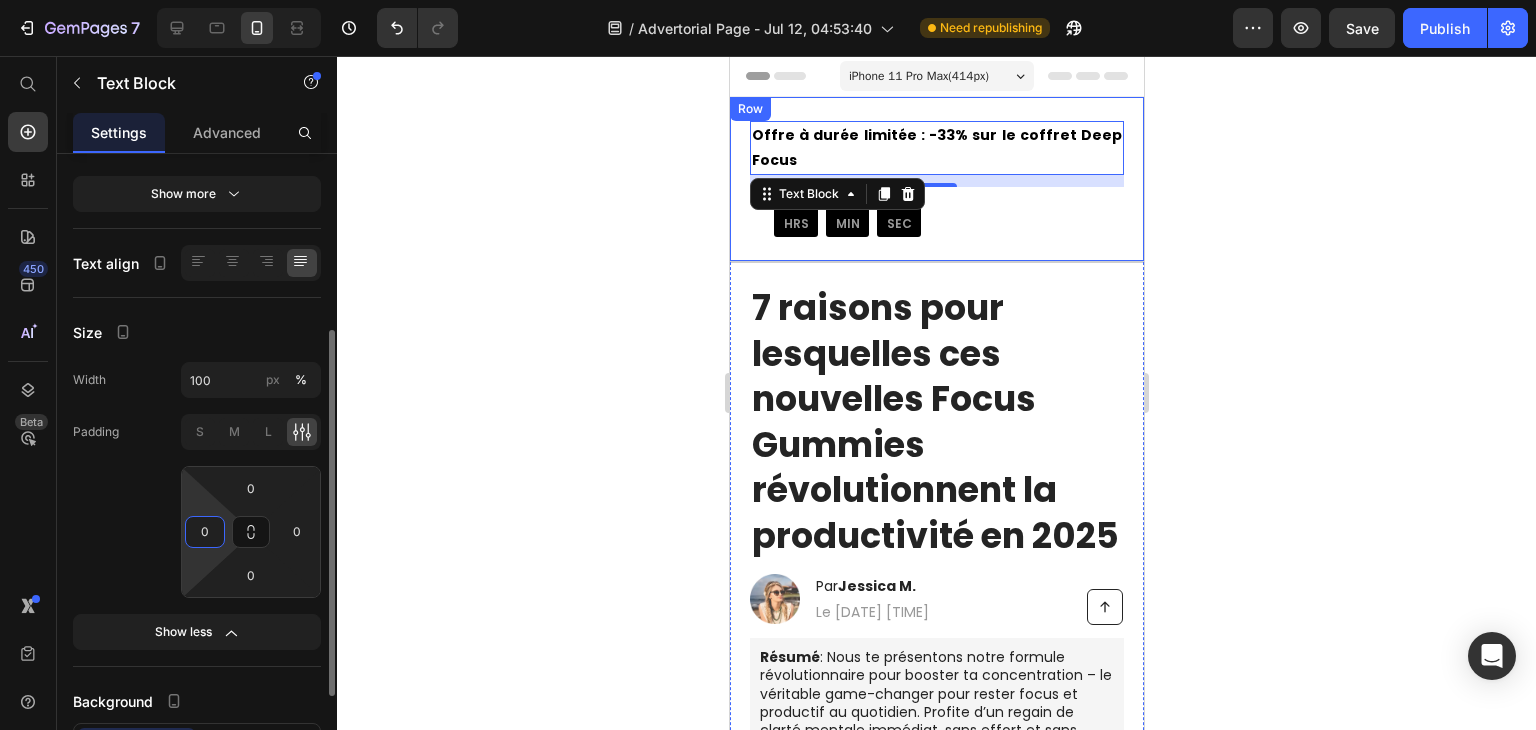 click on "0" at bounding box center [205, 532] 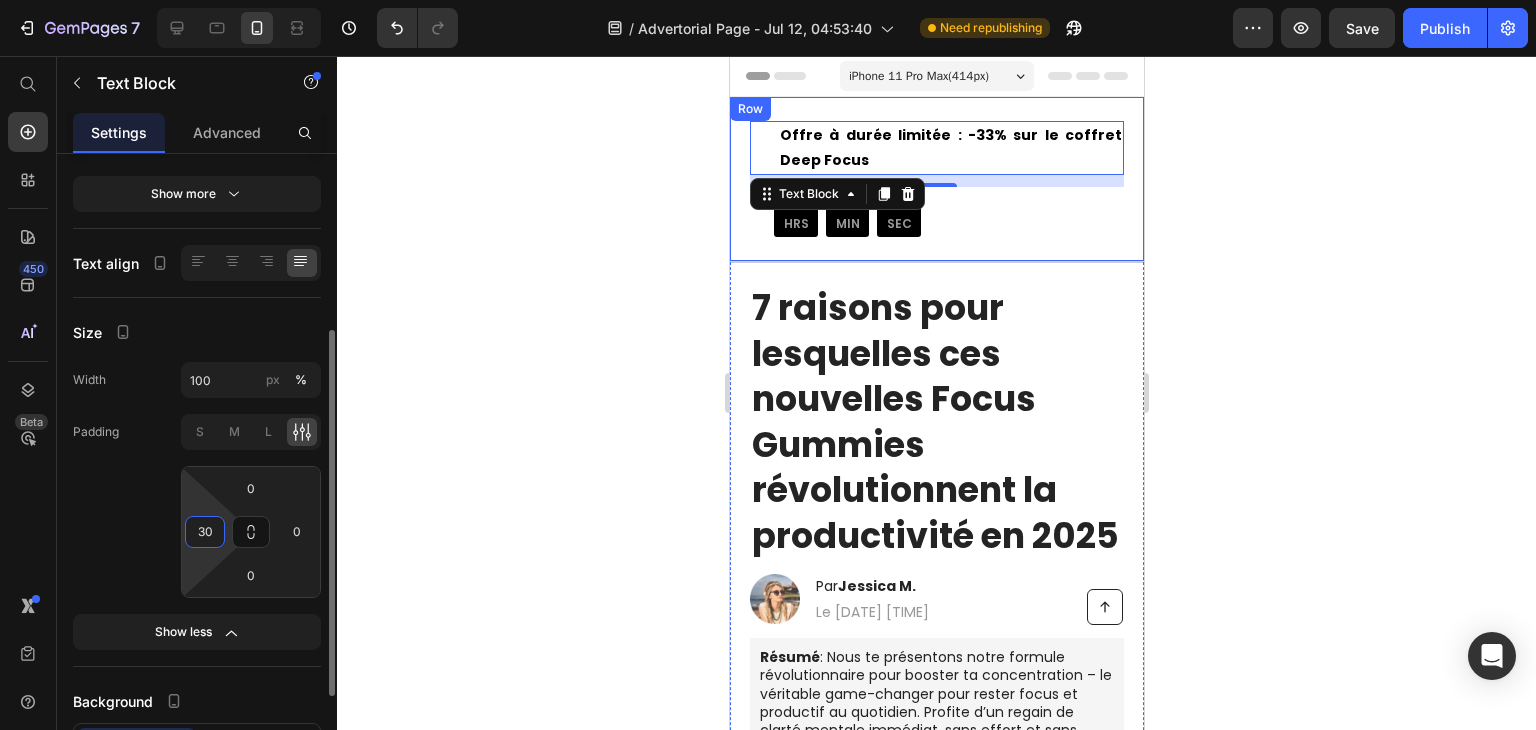 type on "3" 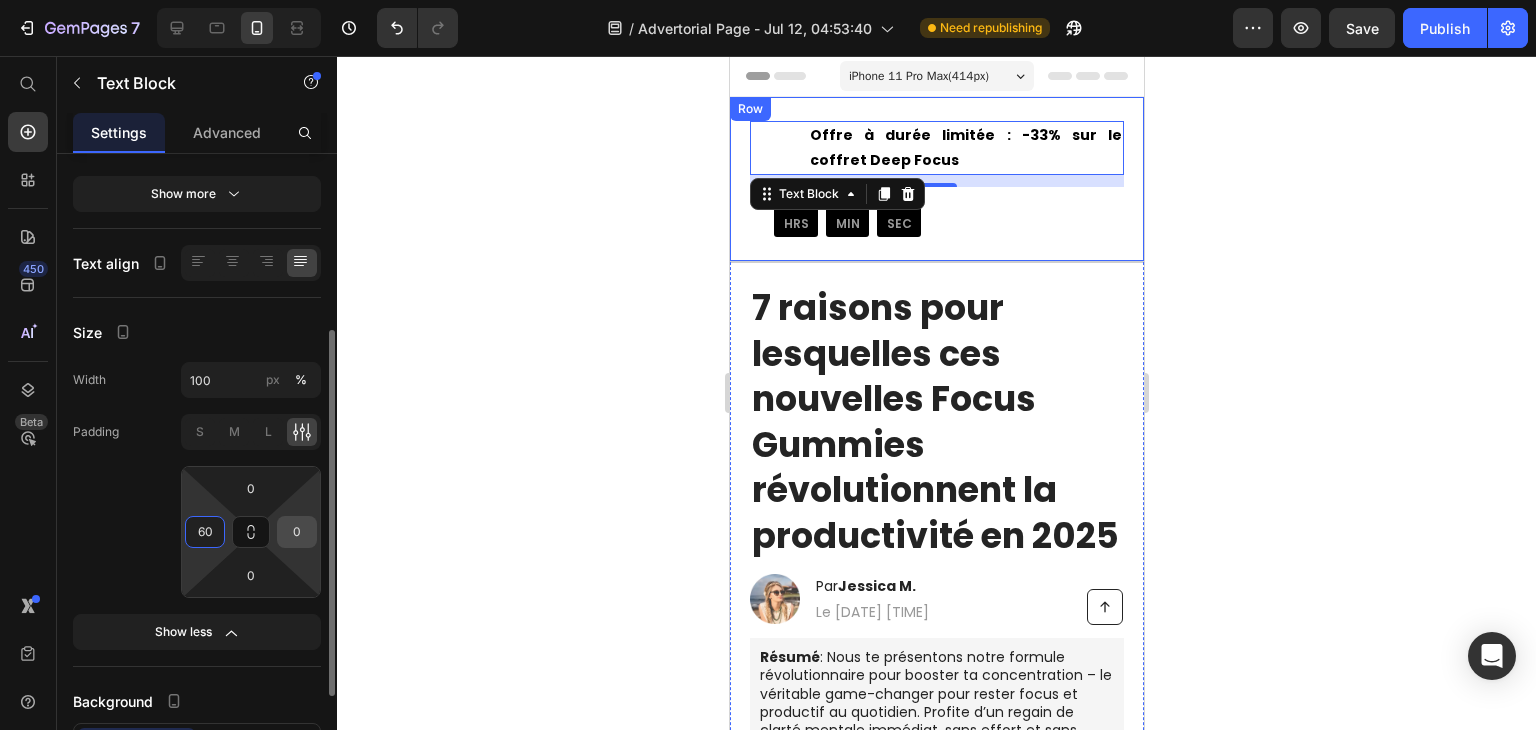 type on "60" 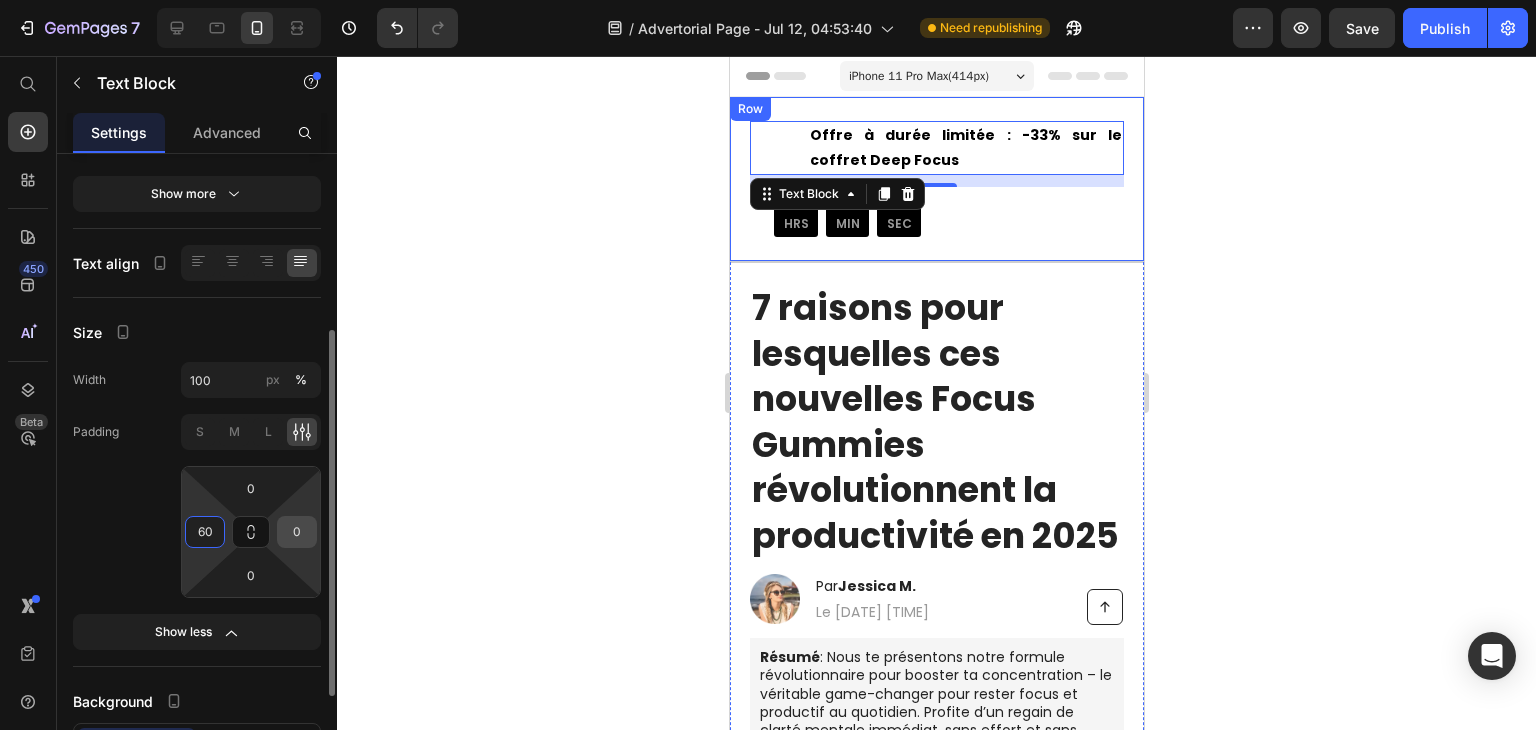 click on "0" at bounding box center (297, 532) 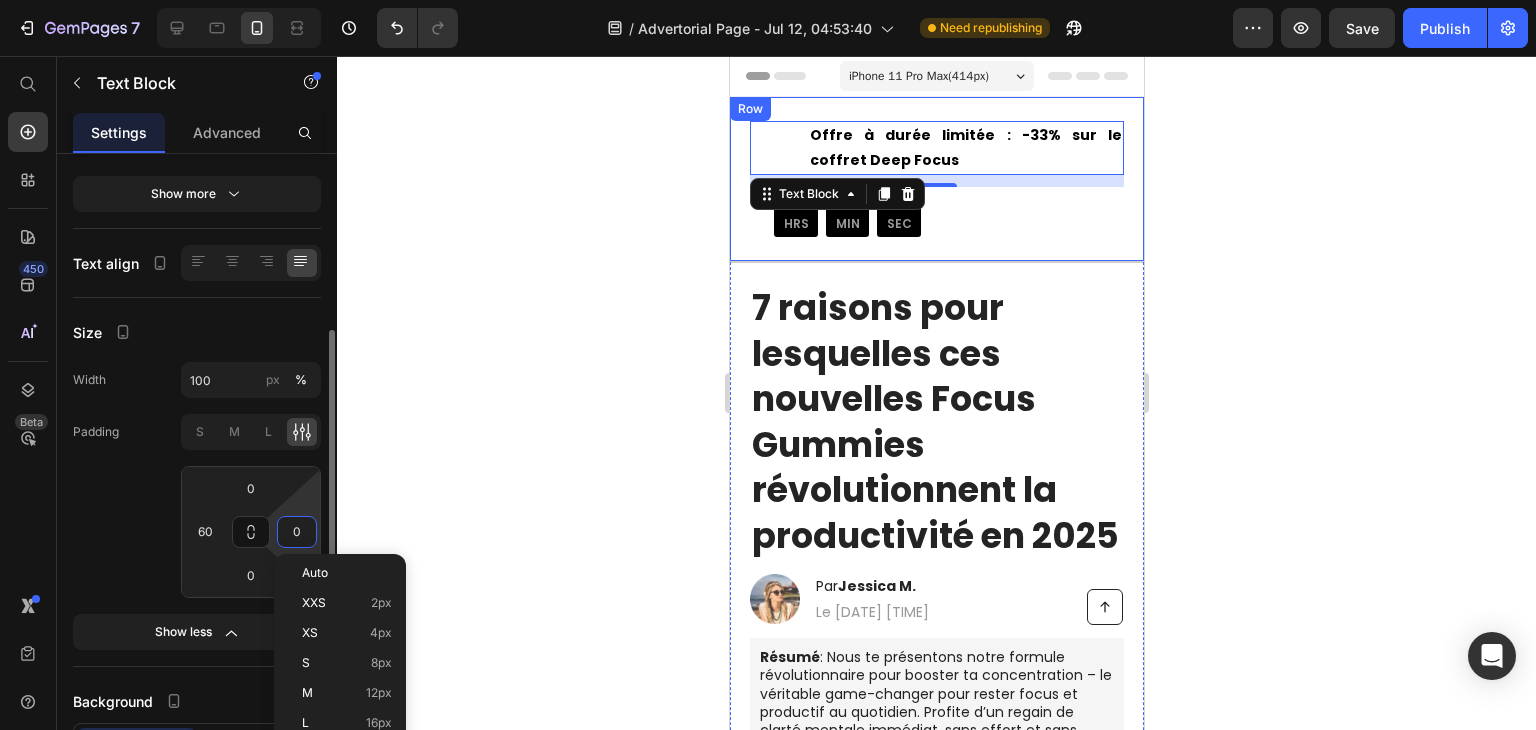click on "0" at bounding box center (297, 532) 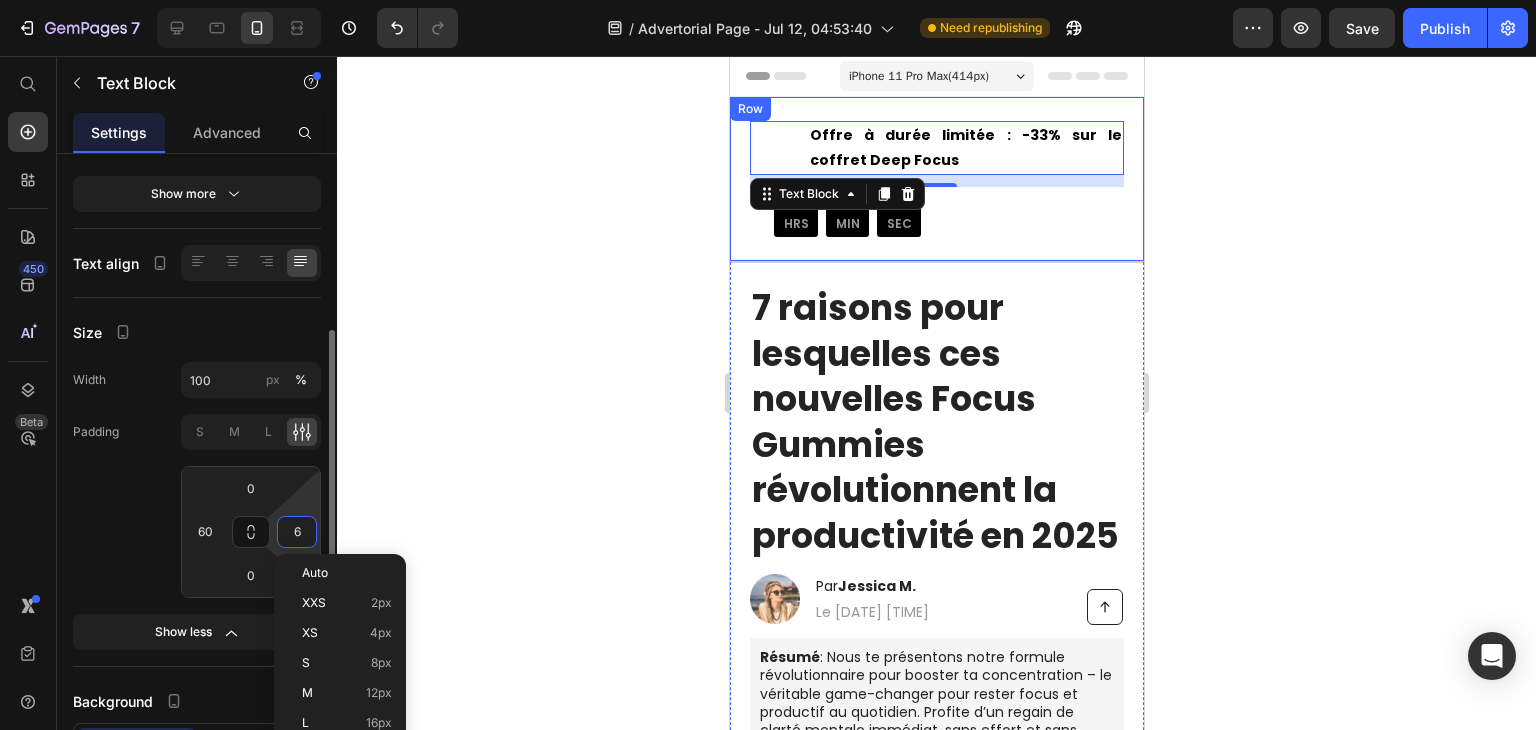 type on "60" 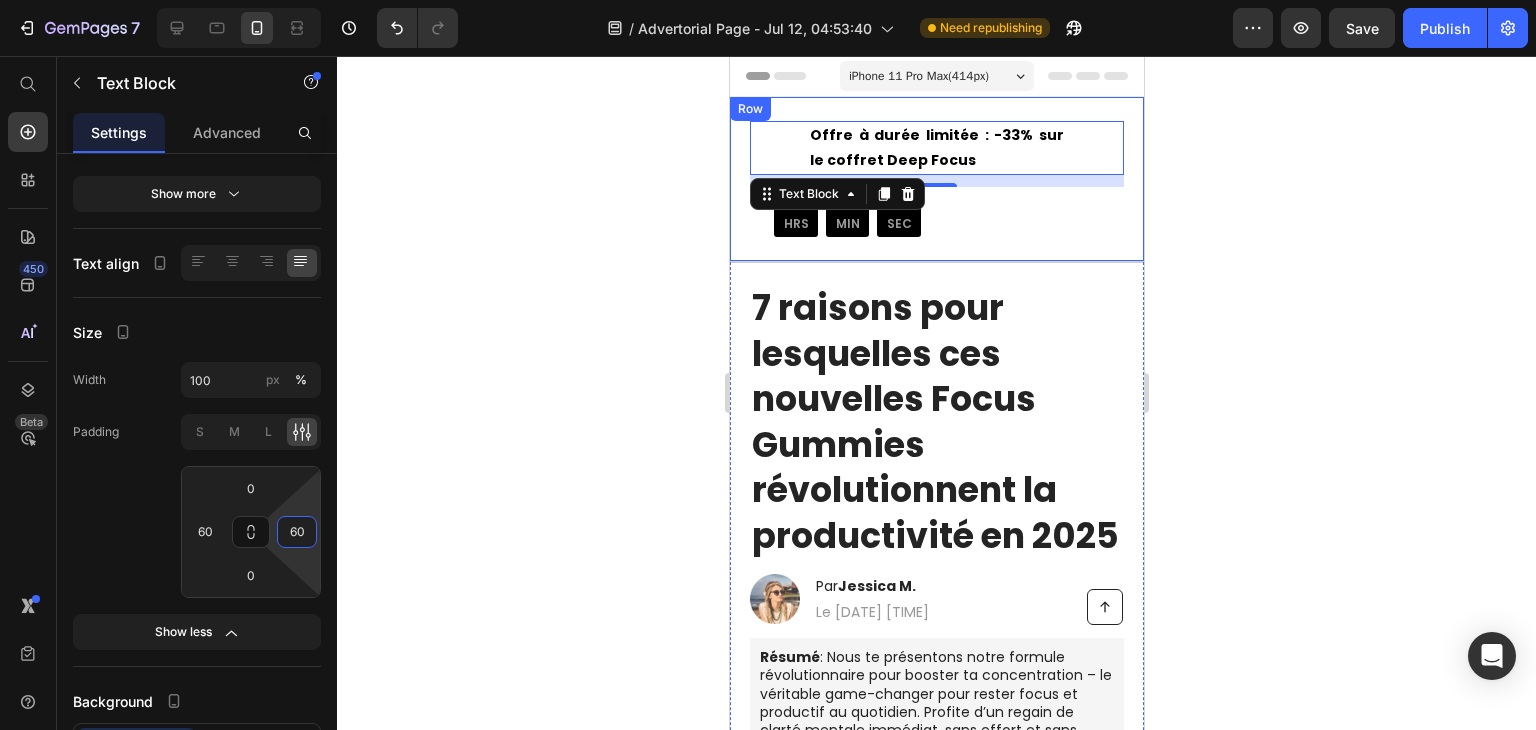 click 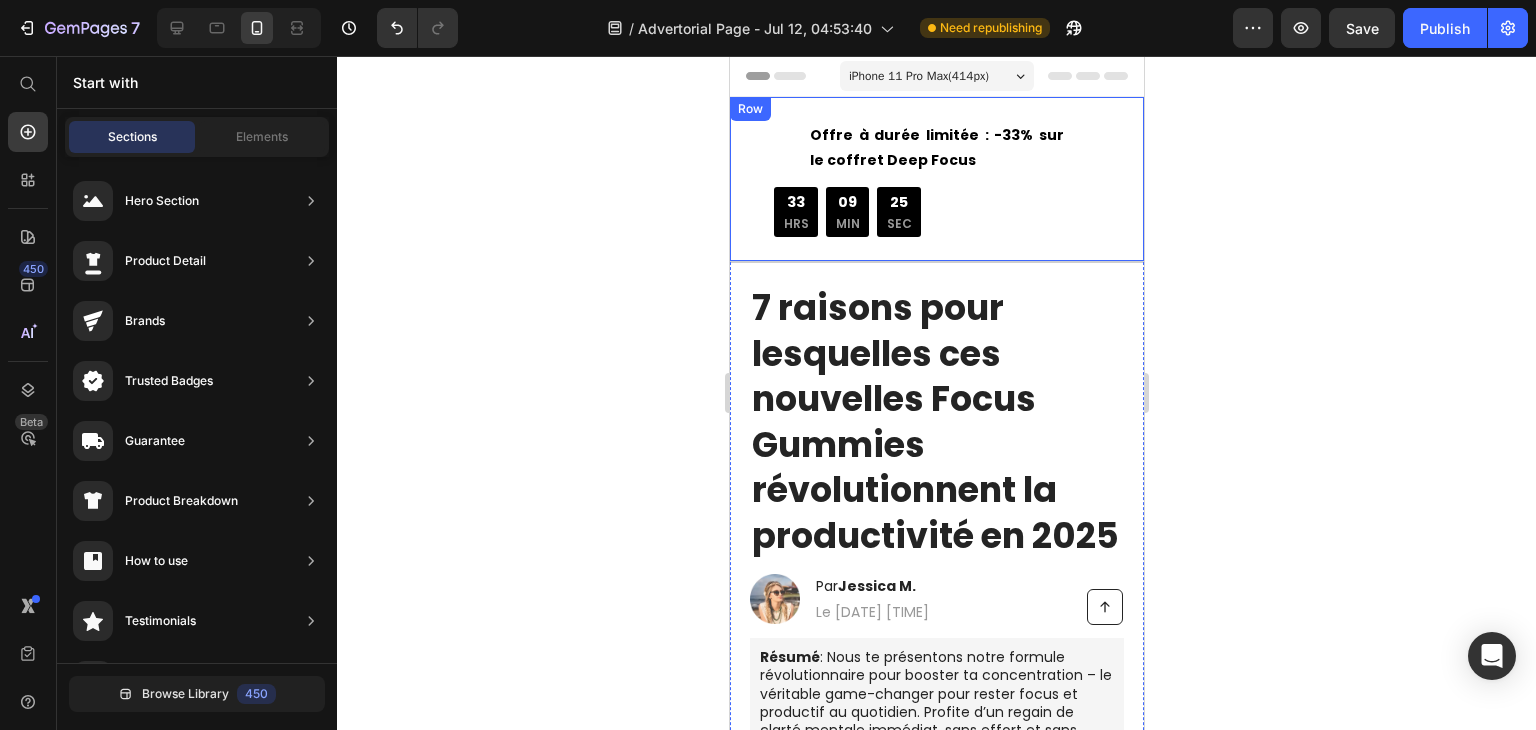 click 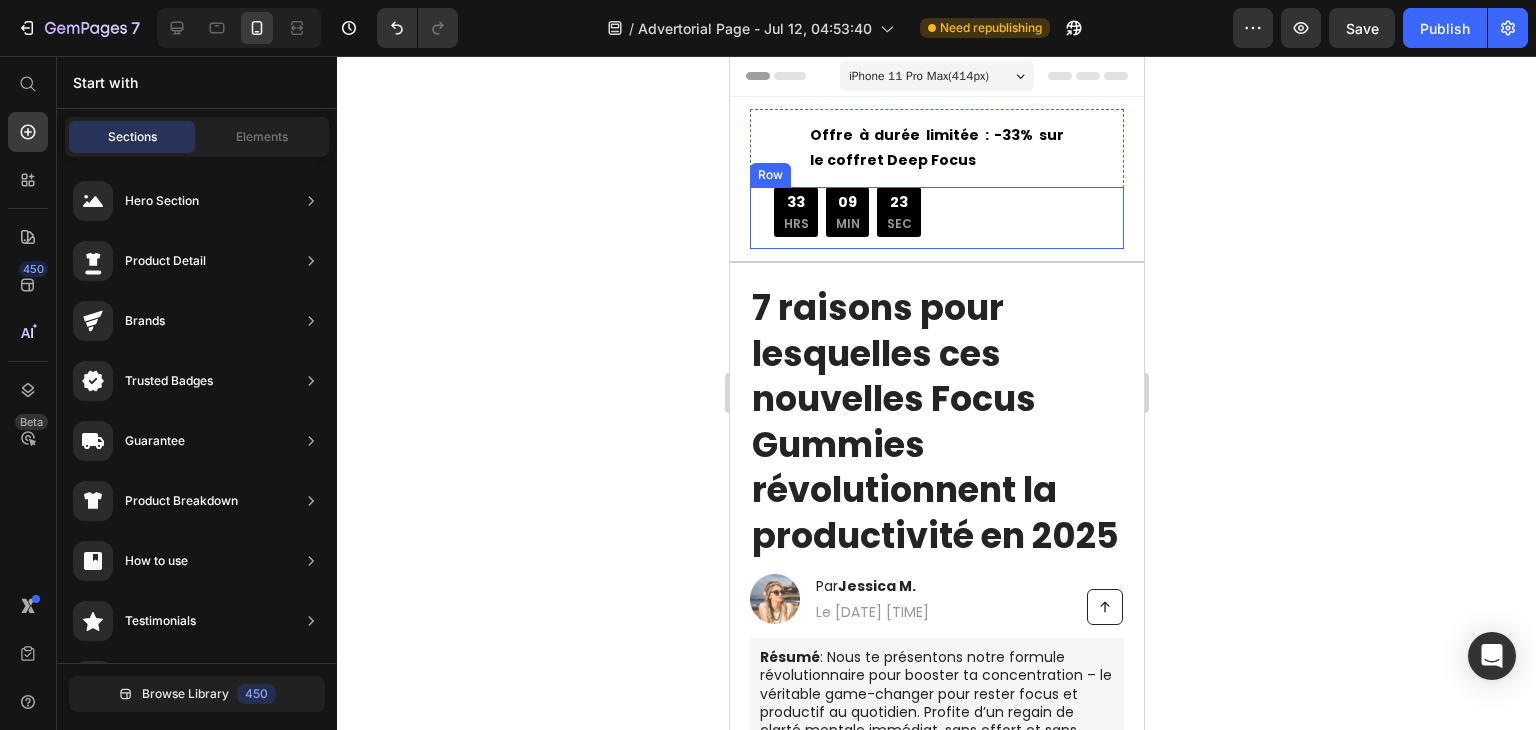 click on "Offre à durée limitée : -33% sur le coffret Deep Focus Text Block 33 HRS 09 MIN 23 SEC Countdown Timer Row" at bounding box center (936, 218) 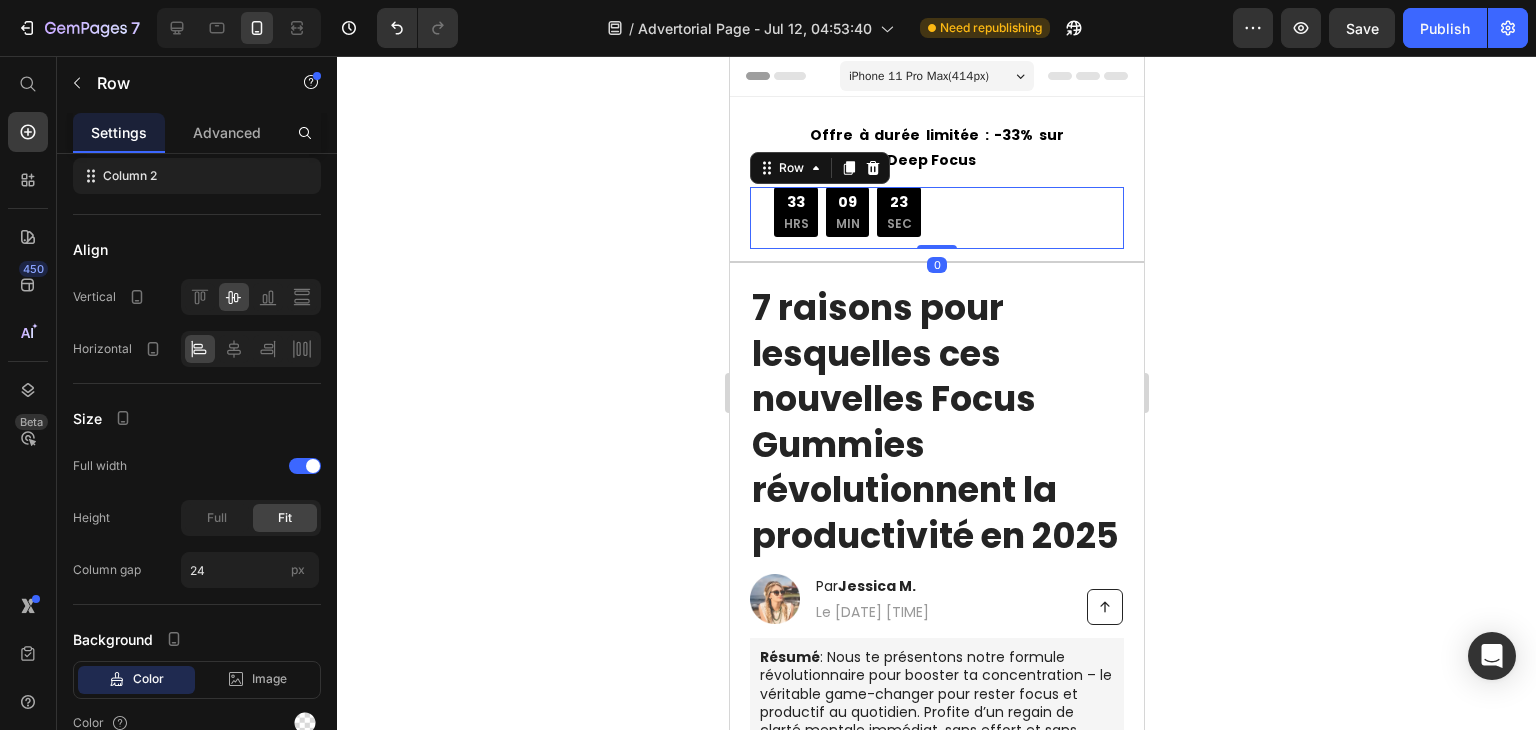 scroll, scrollTop: 0, scrollLeft: 0, axis: both 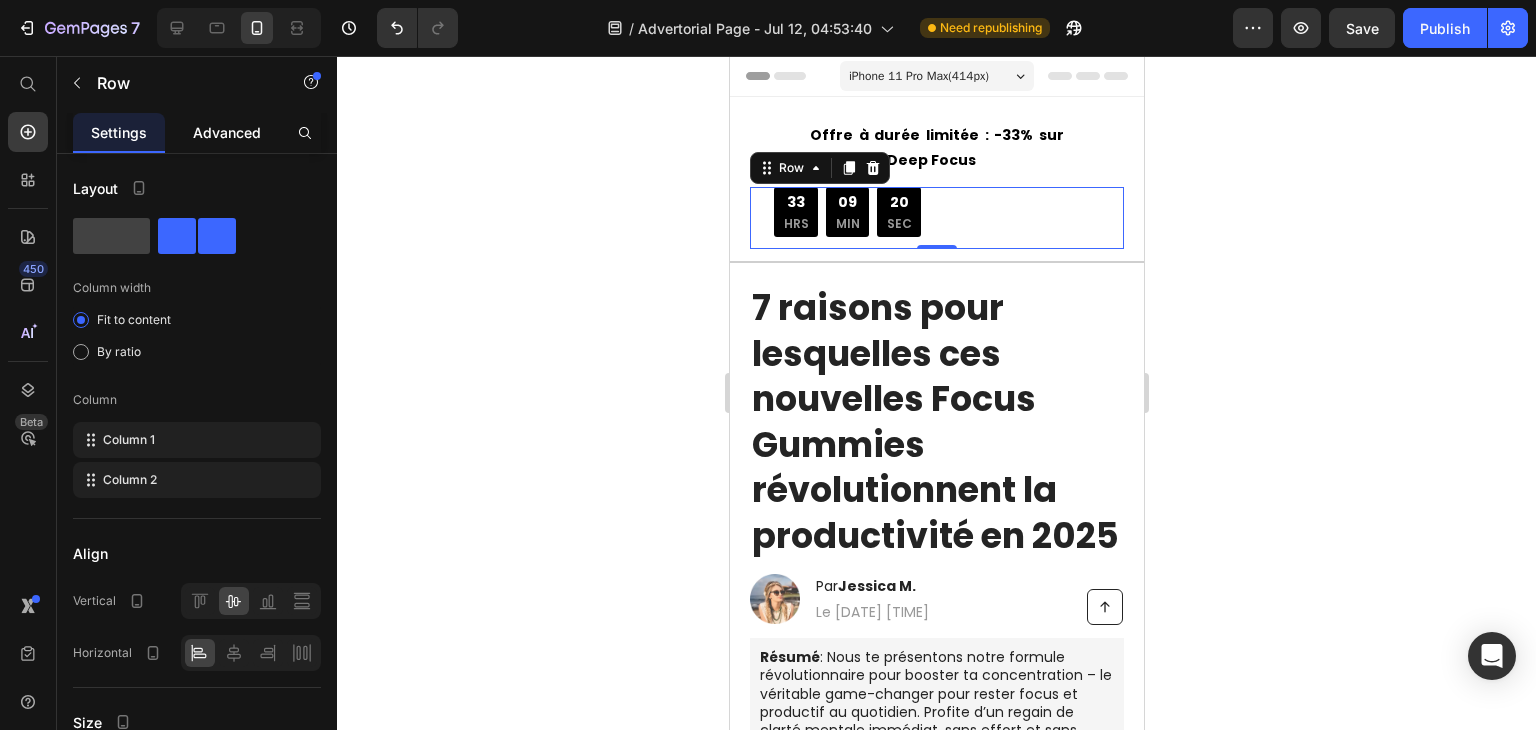 click on "Advanced" at bounding box center (227, 132) 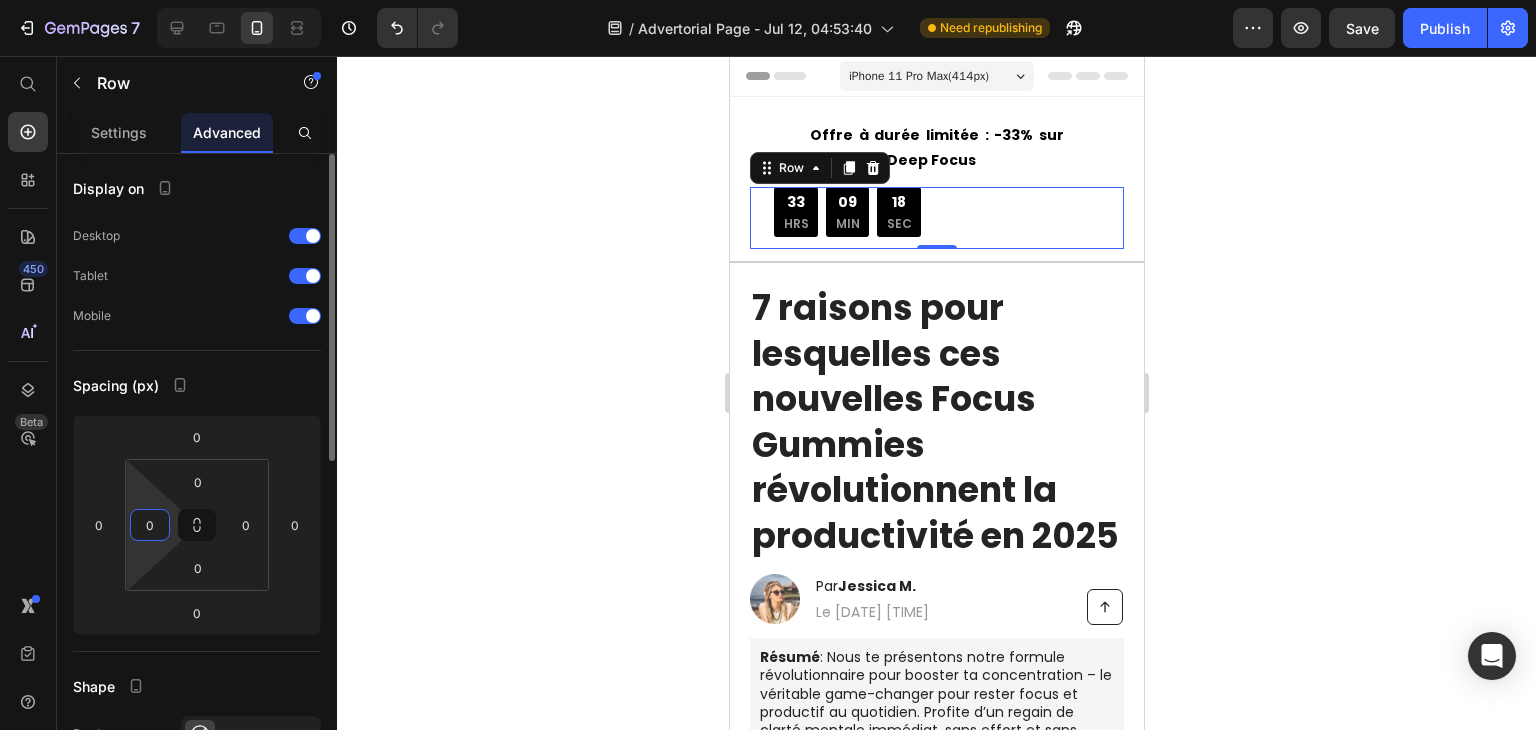 click on "0" at bounding box center [150, 525] 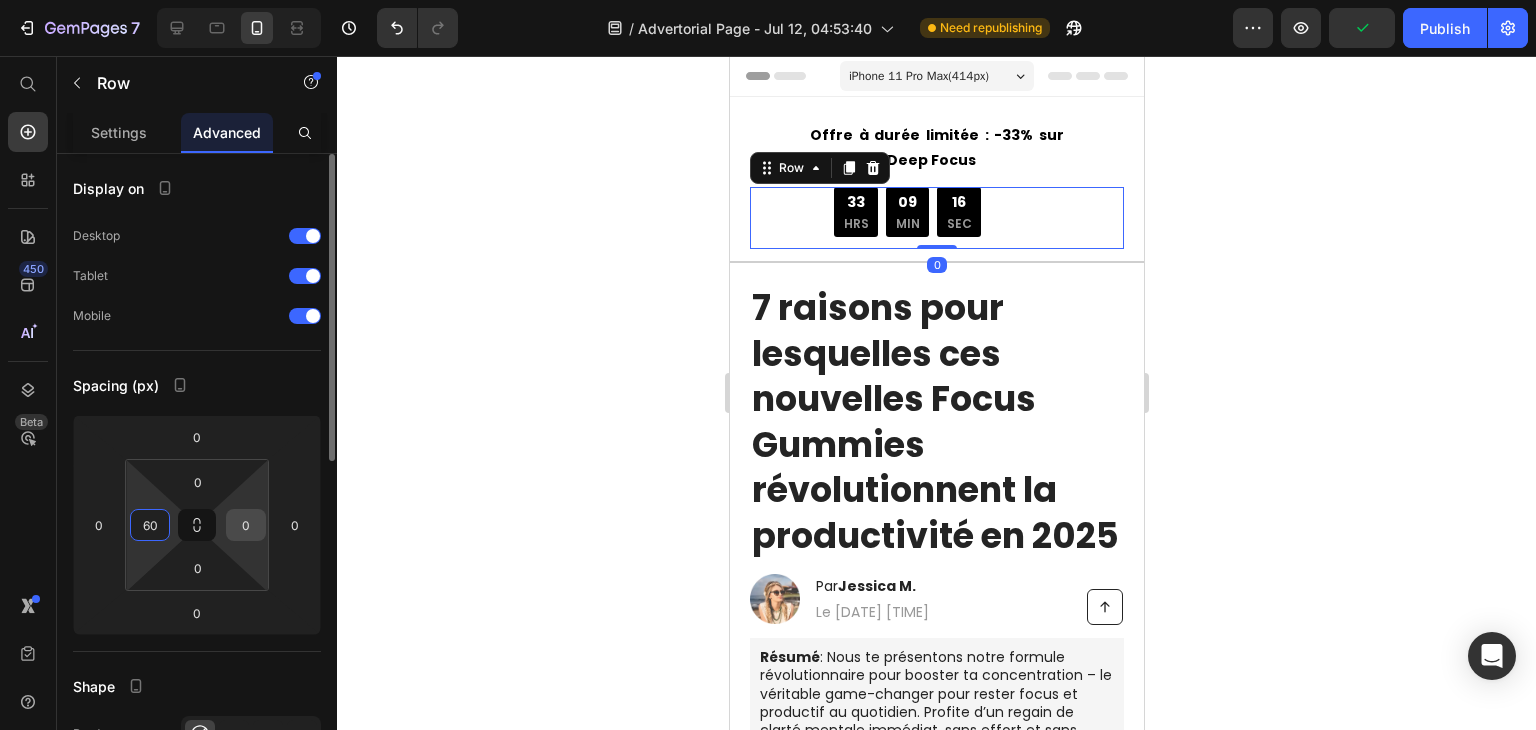 type on "60" 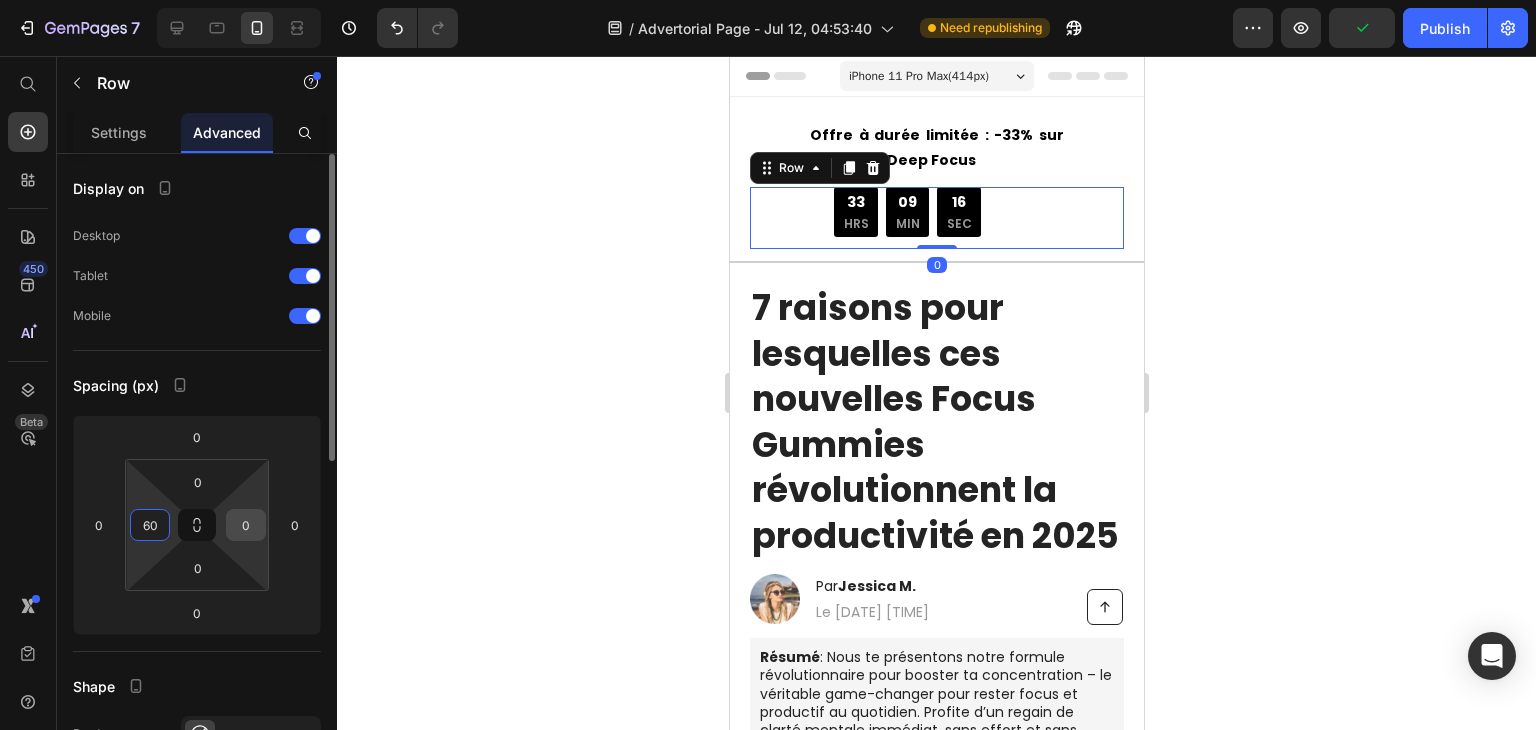 click on "0" at bounding box center [246, 525] 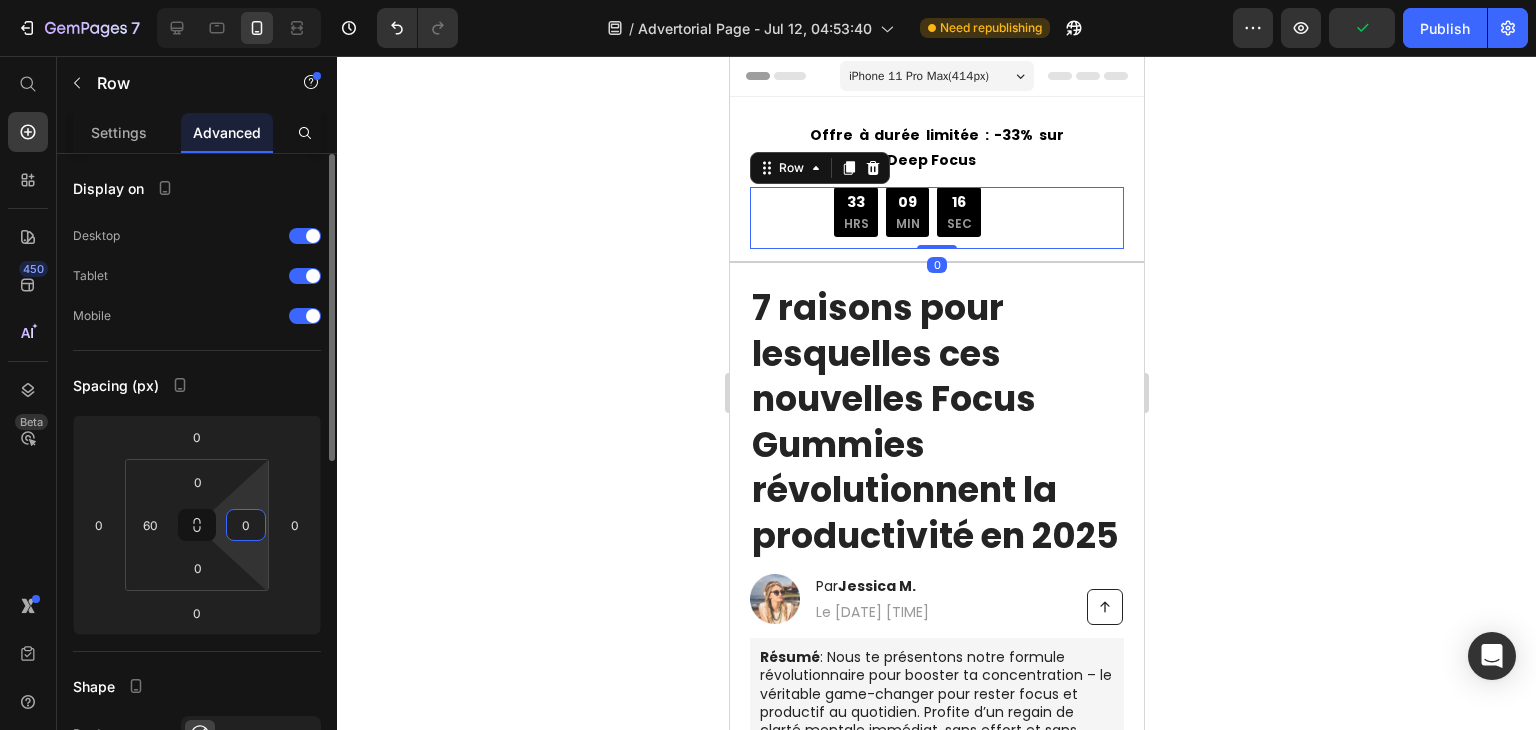 click on "0" at bounding box center [246, 525] 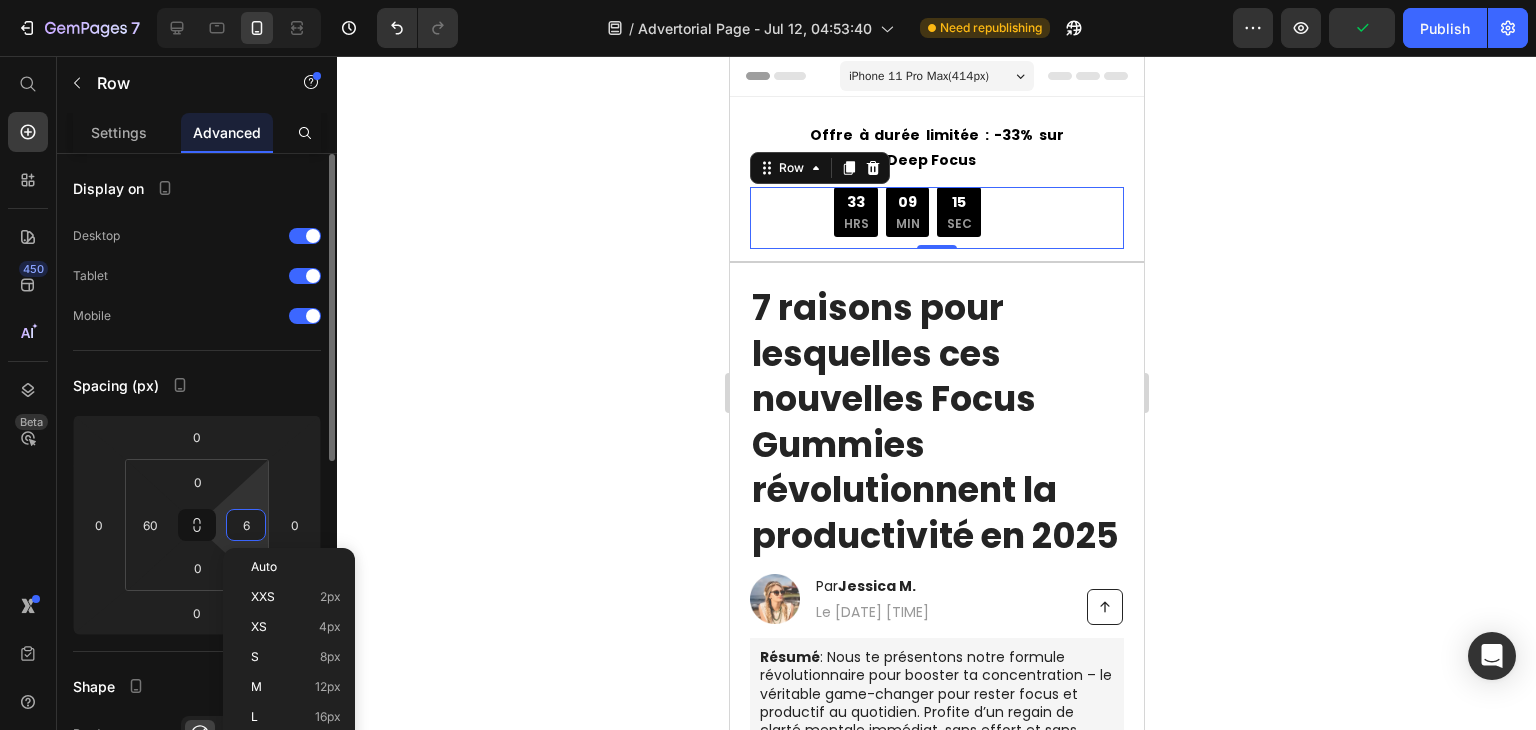 type on "60" 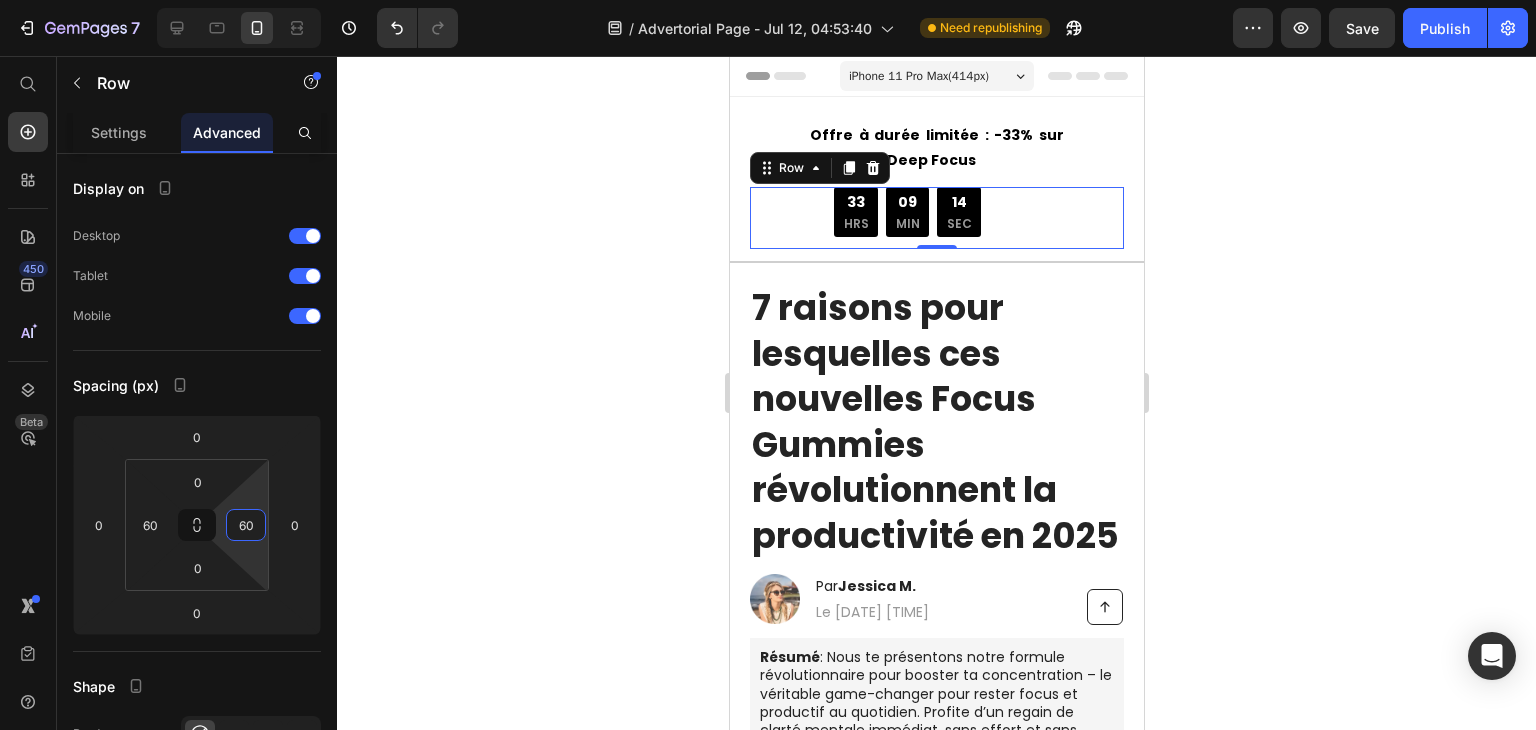 click 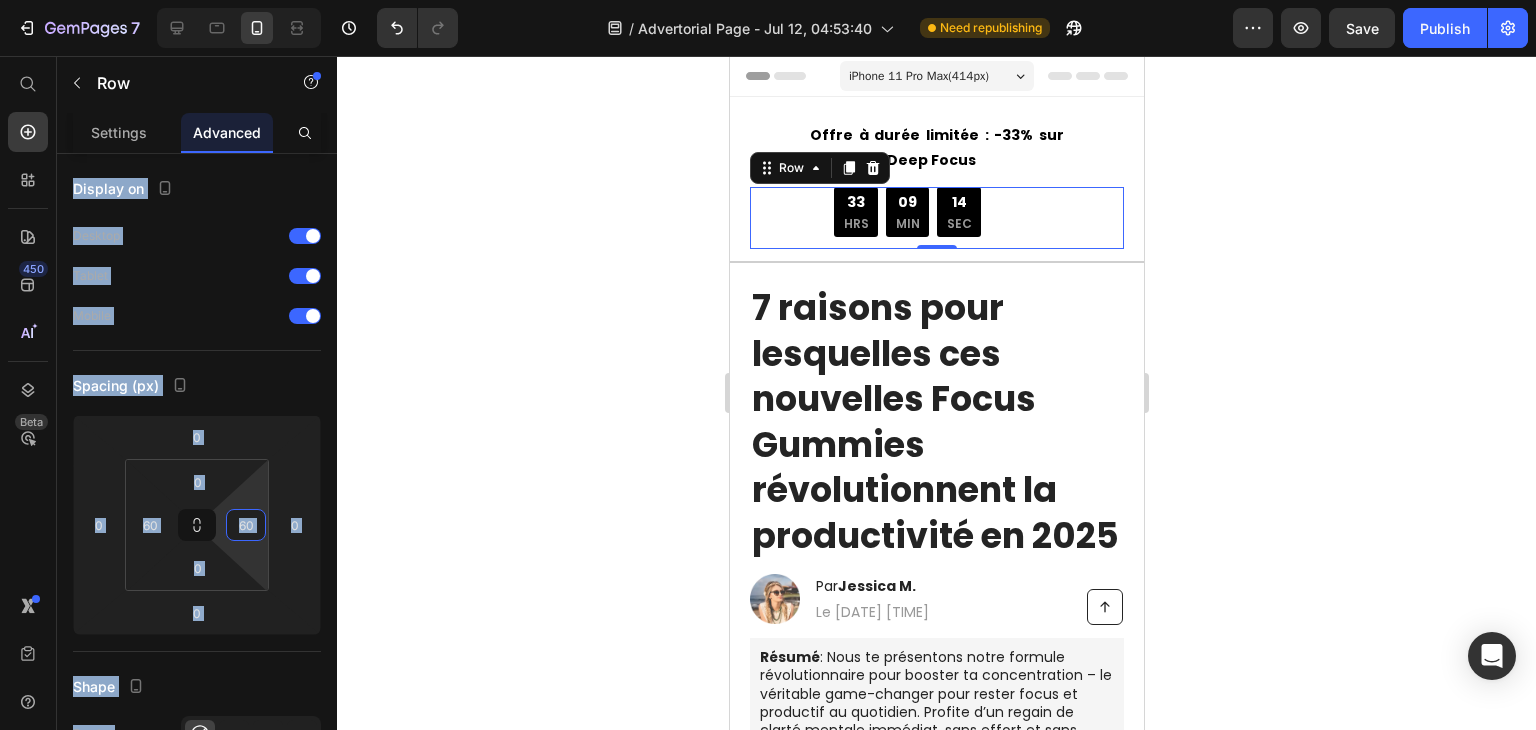 click 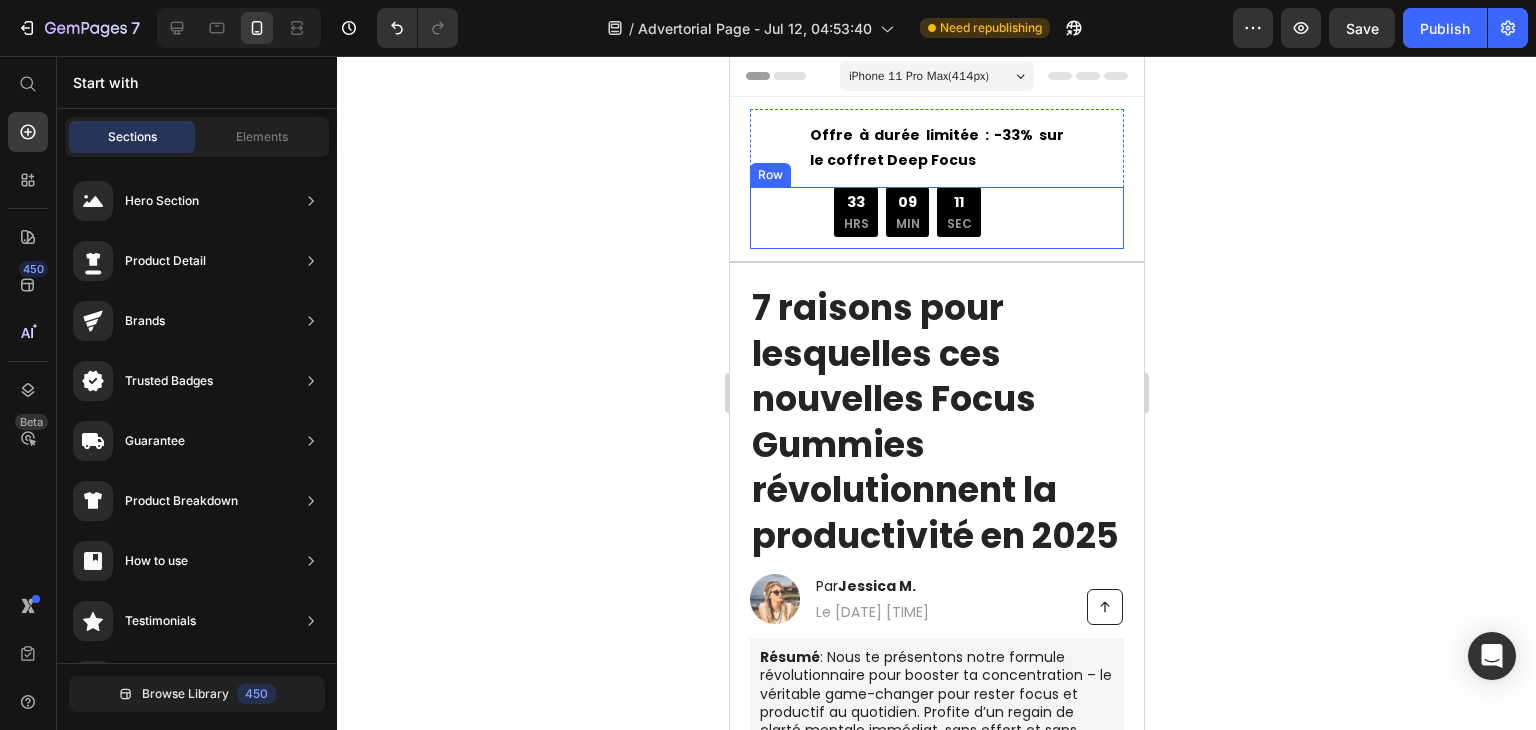 click on "Offre à durée limitée : -33% sur le coffret Deep Focus Text Block 33 HRS 09 MIN 11 SEC Countdown Timer Row" at bounding box center [936, 218] 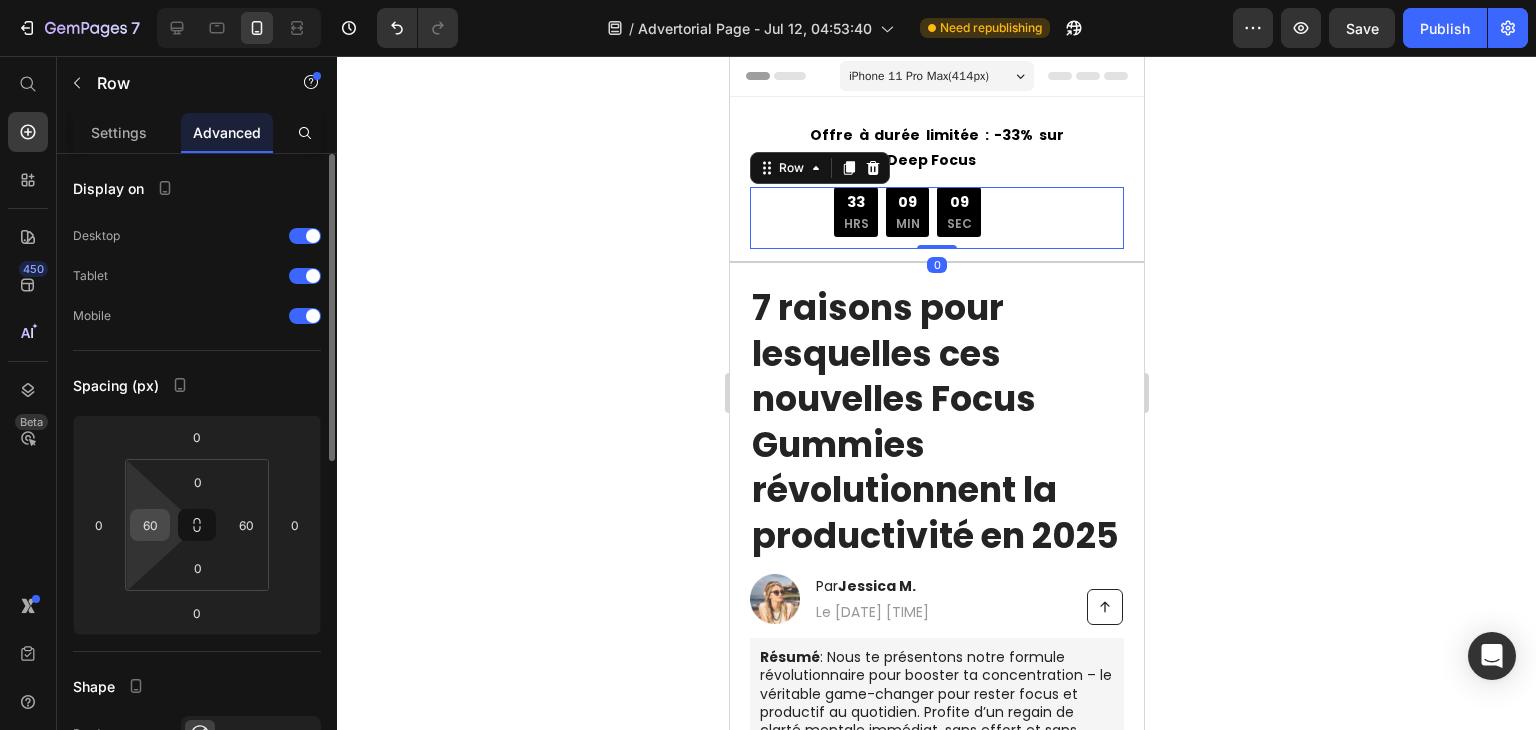 click on "60" at bounding box center [150, 525] 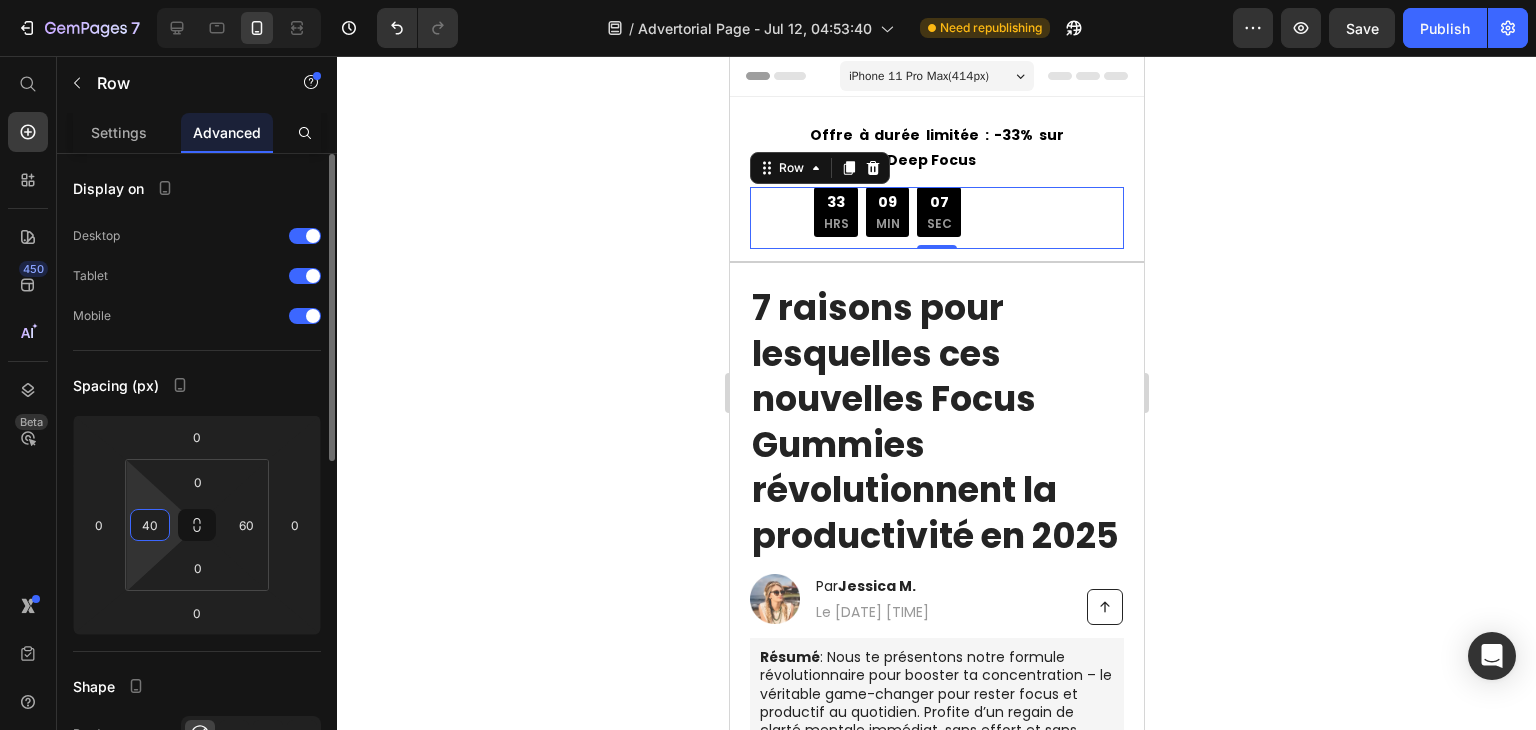 type on "4" 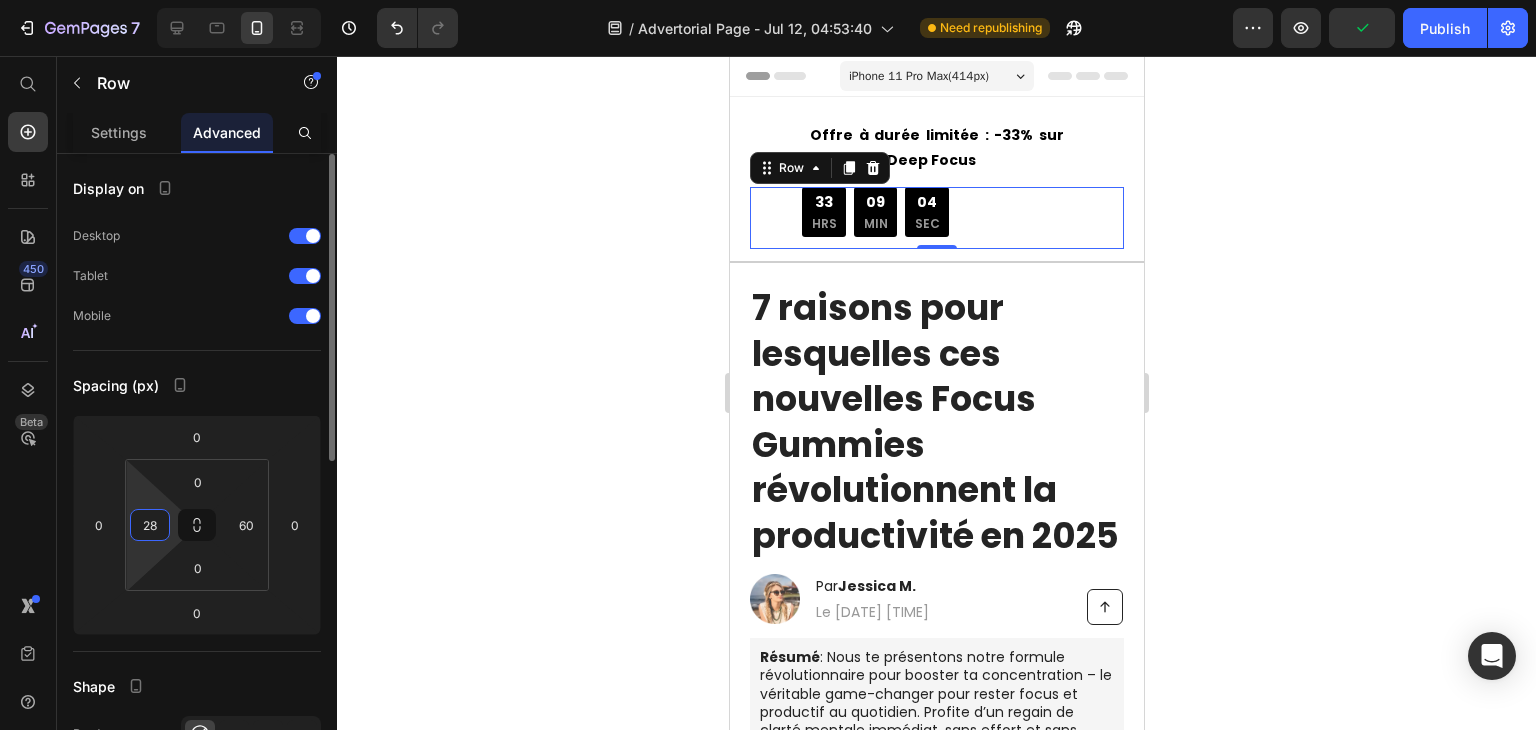 type on "2" 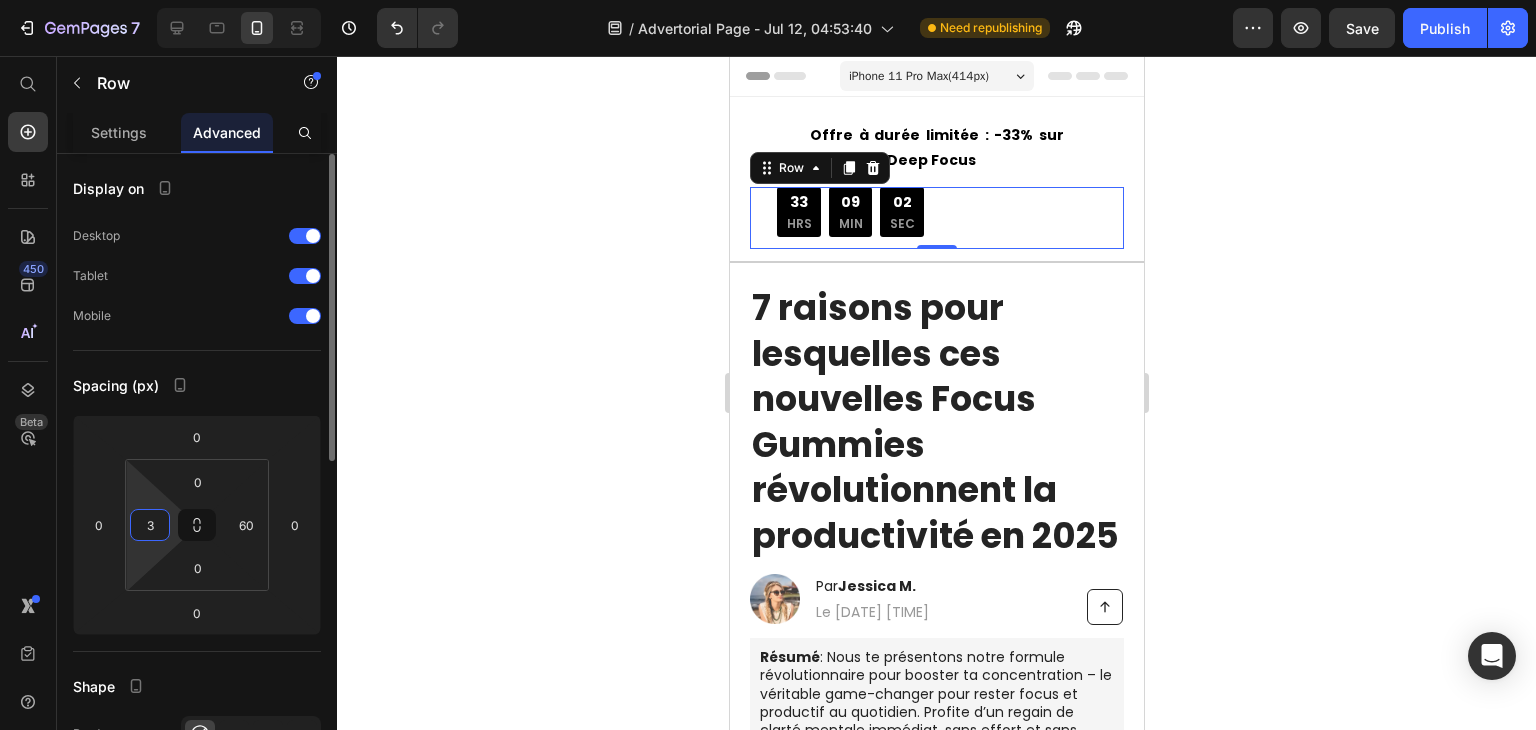 type on "37" 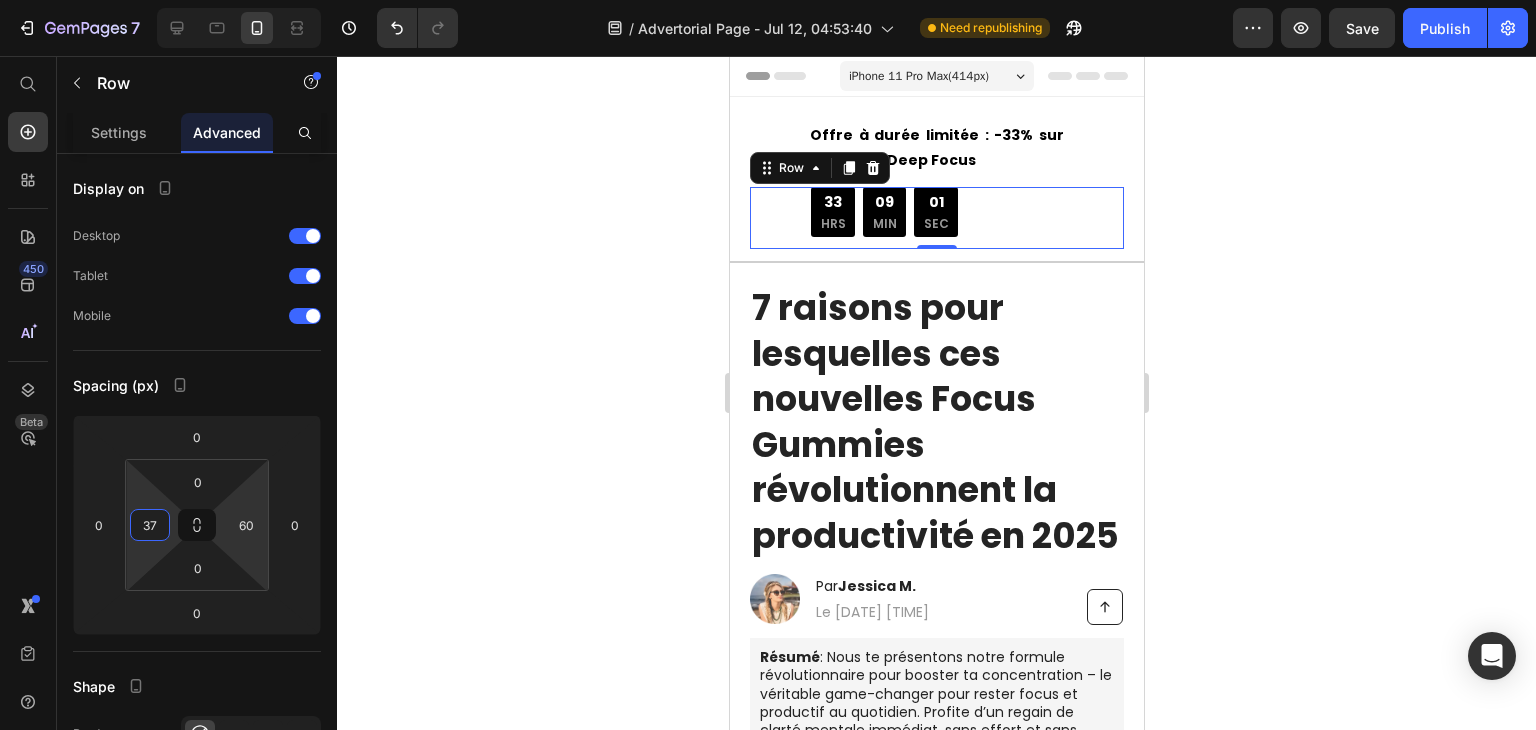 click 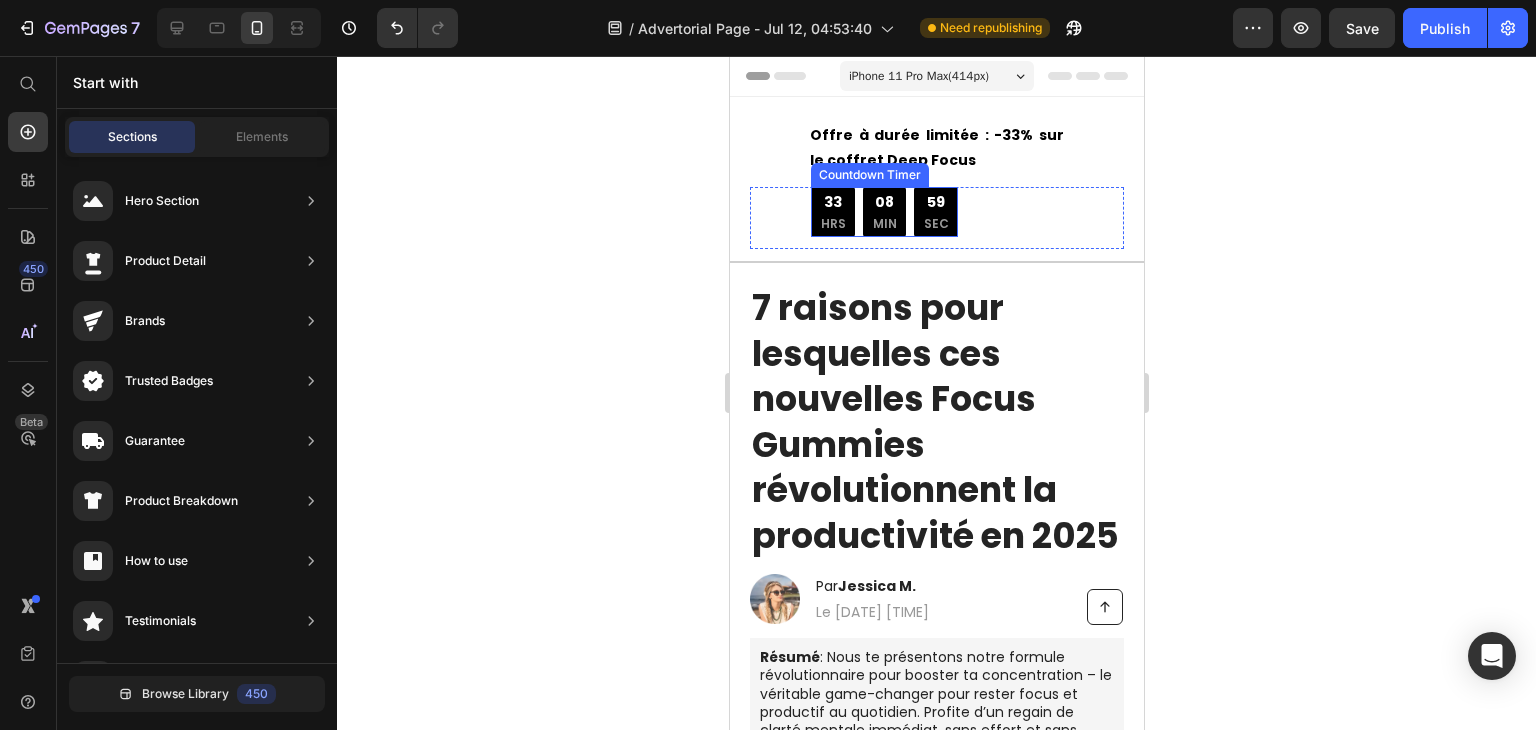 click on "MIN" at bounding box center [884, 224] 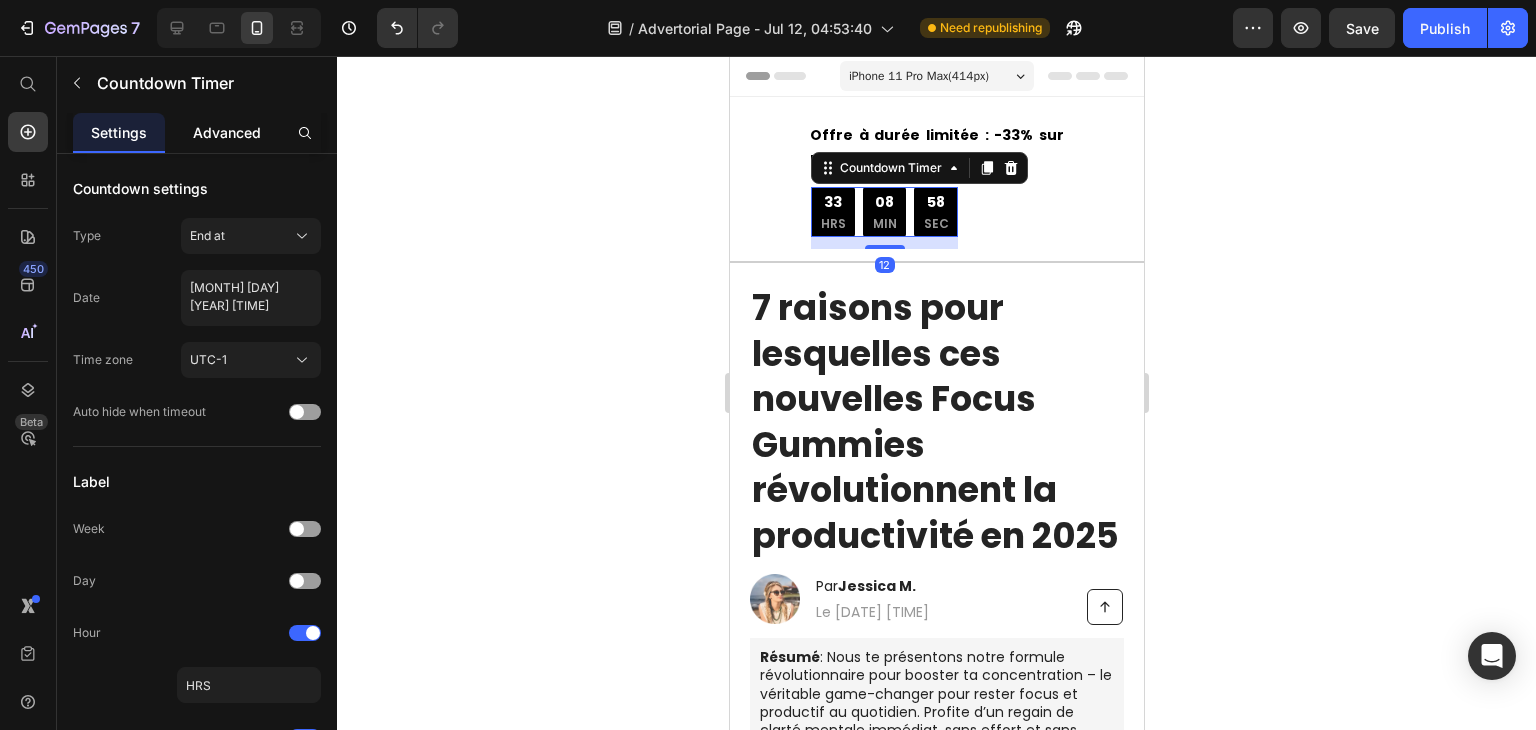 click on "Advanced" at bounding box center (227, 132) 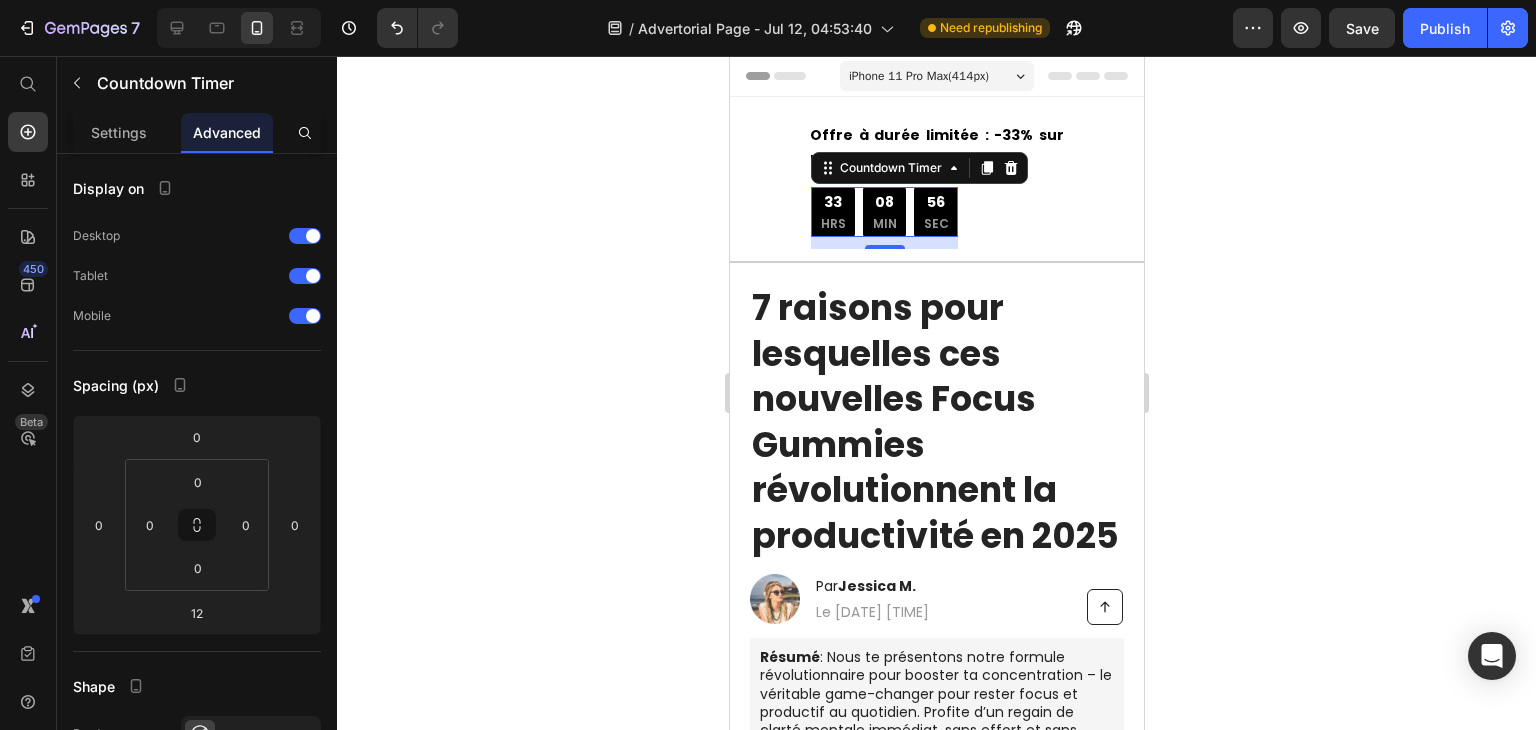 click on "HRS" at bounding box center [832, 224] 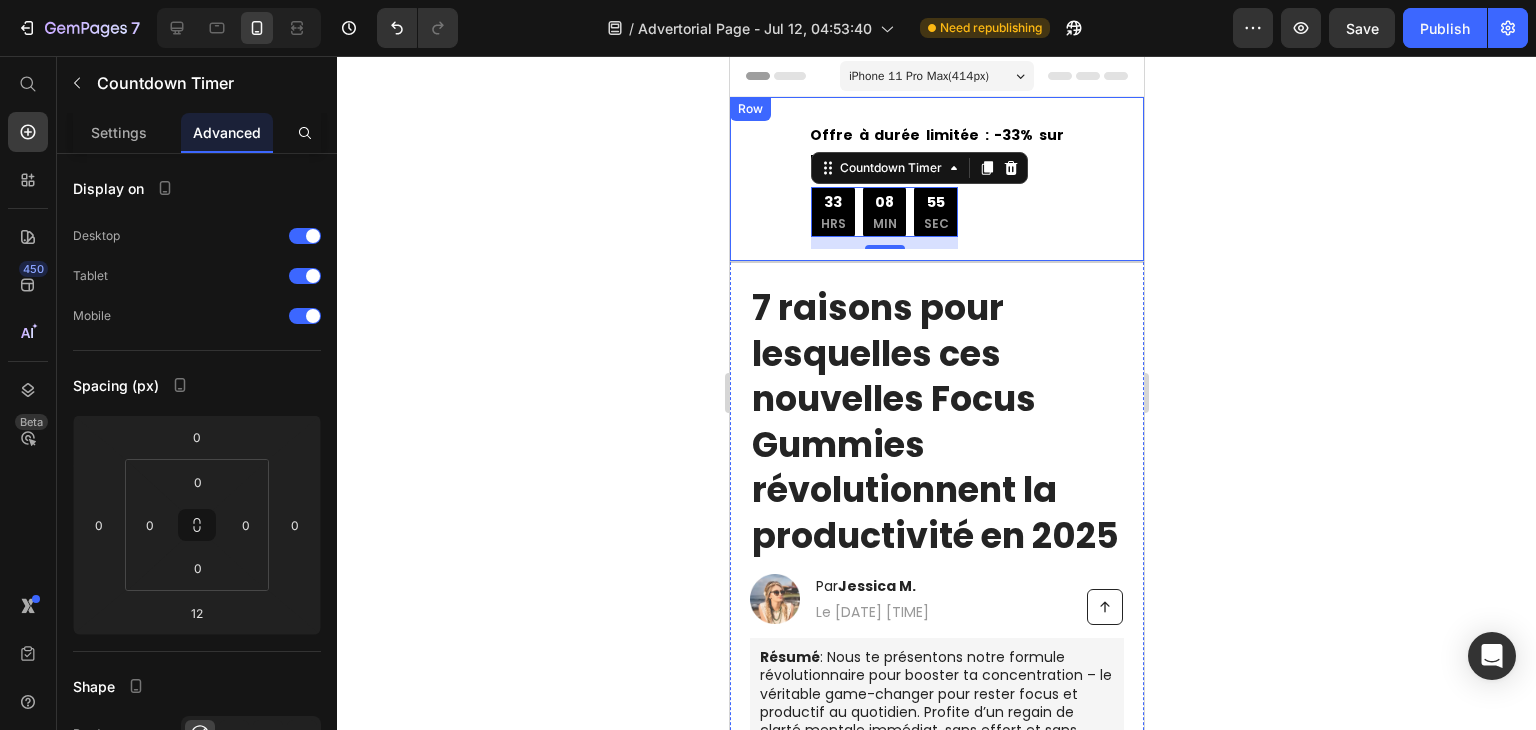 click 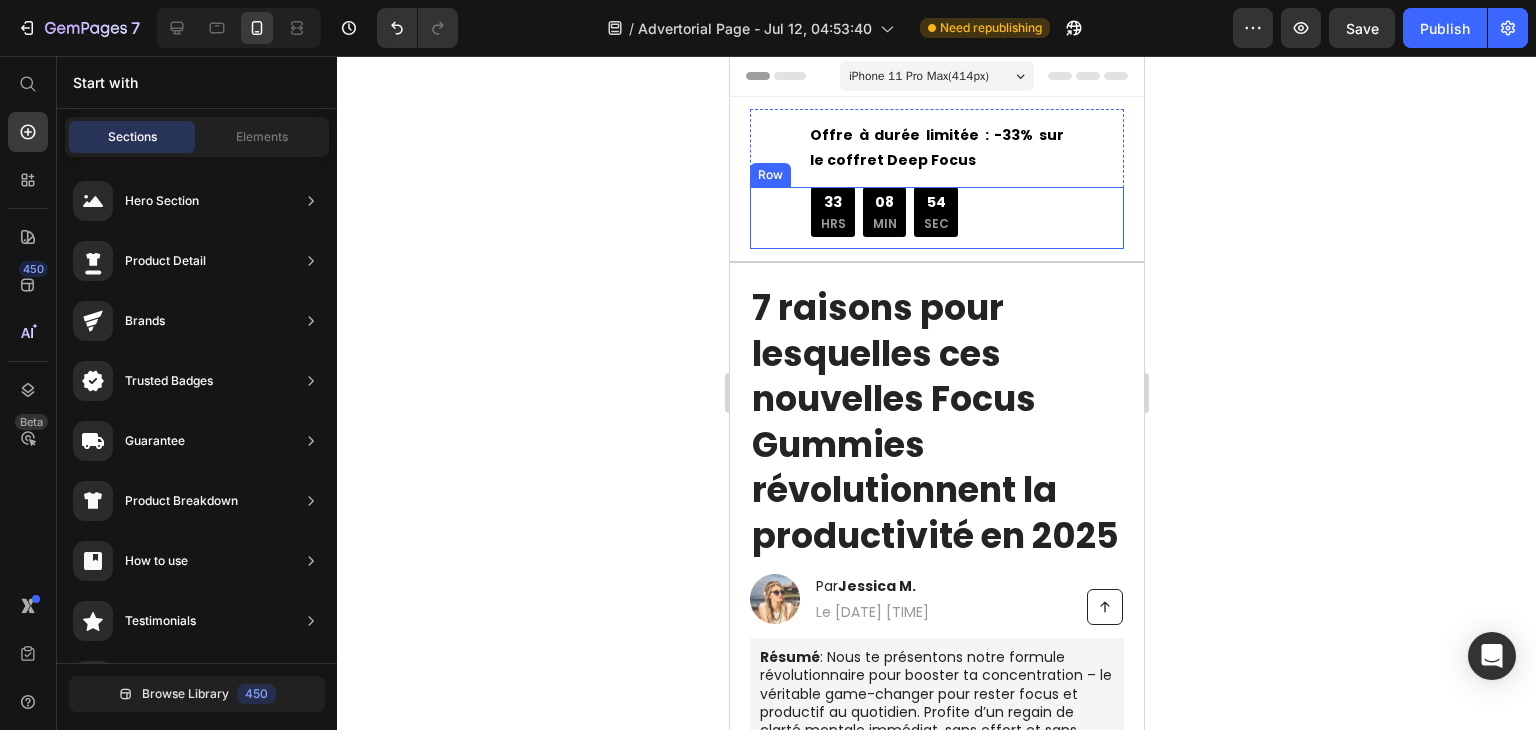 click on "Offre à durée limitée : -33% sur le coffret Deep Focus Text Block 33 HRS 08 MIN 54 SEC Countdown Timer Row" at bounding box center [936, 218] 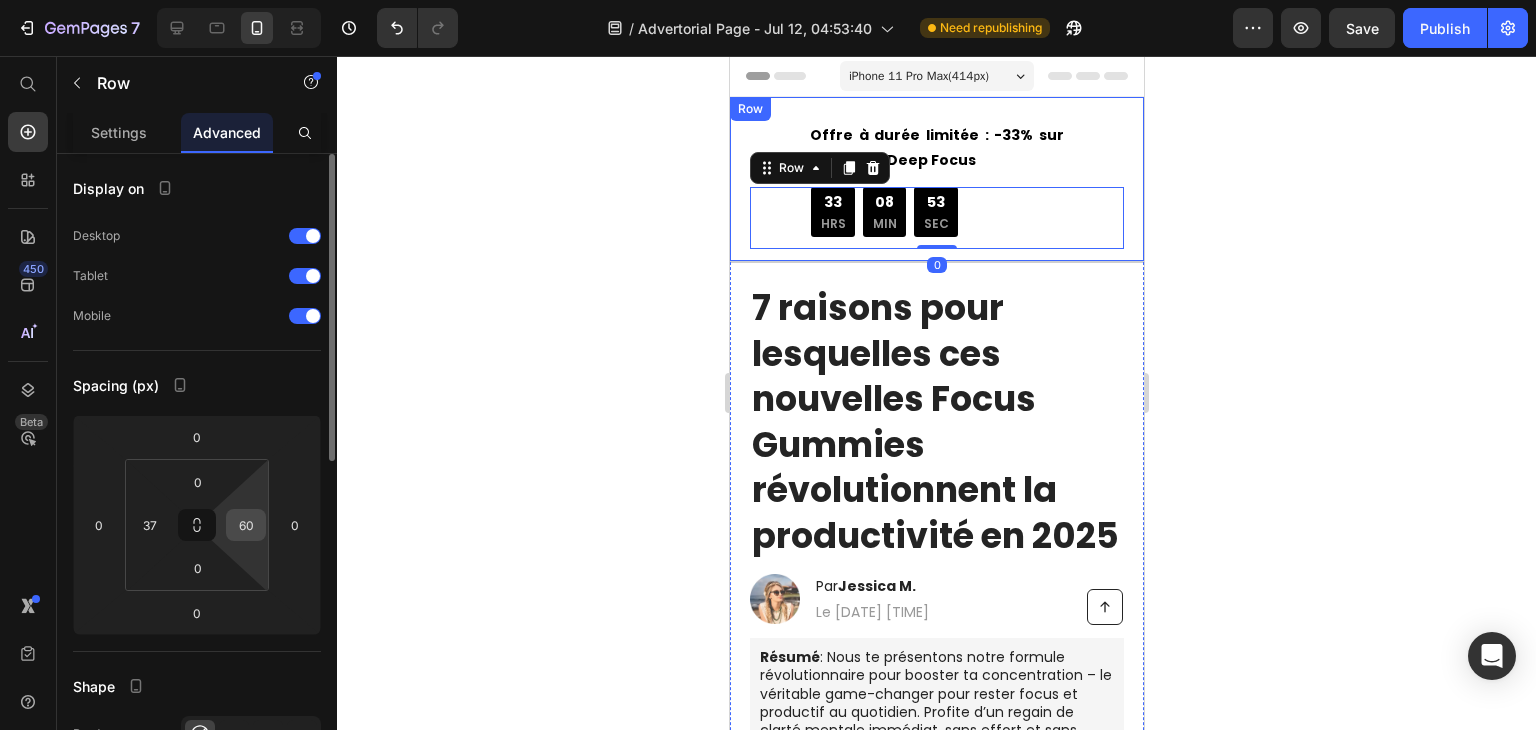 click on "60" at bounding box center [246, 525] 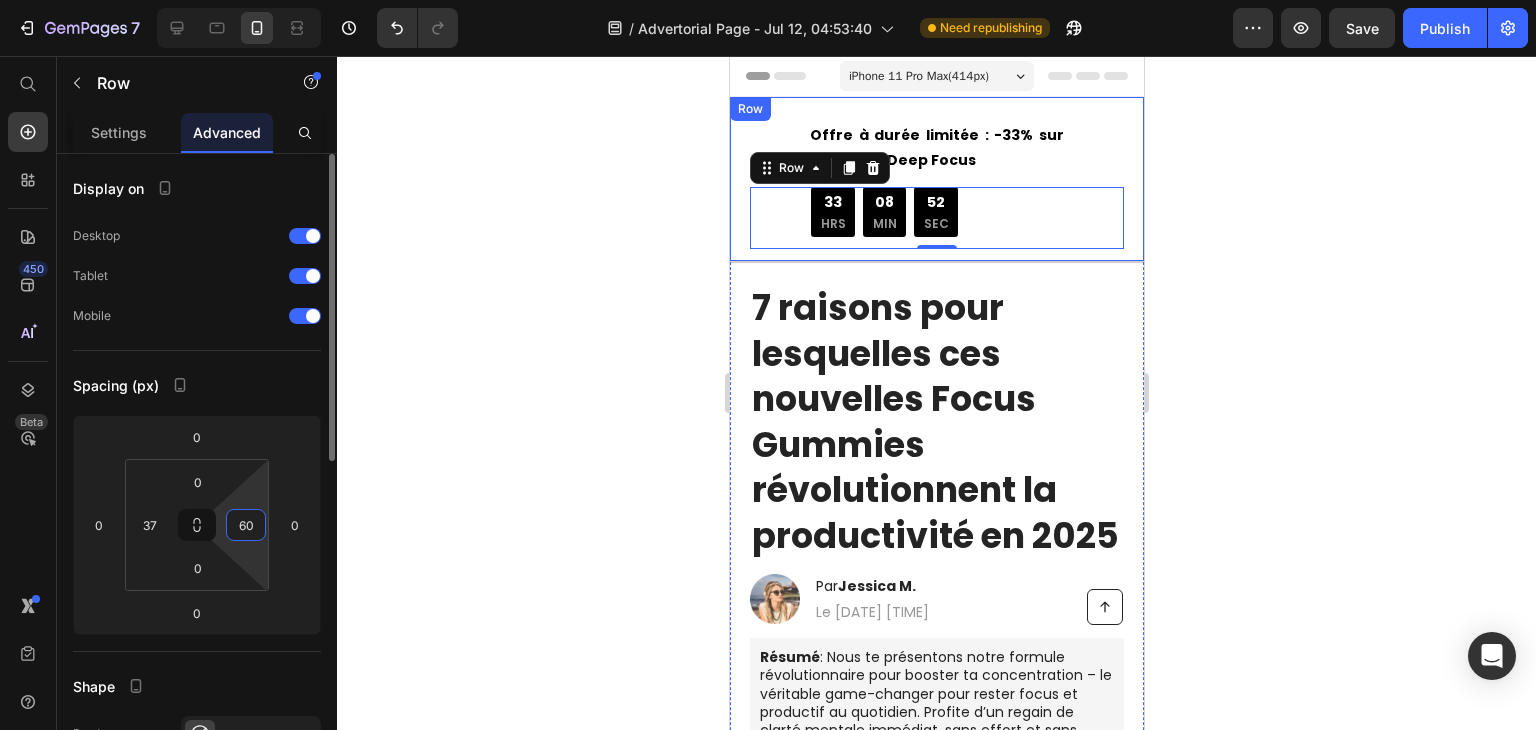 click on "60" at bounding box center (246, 525) 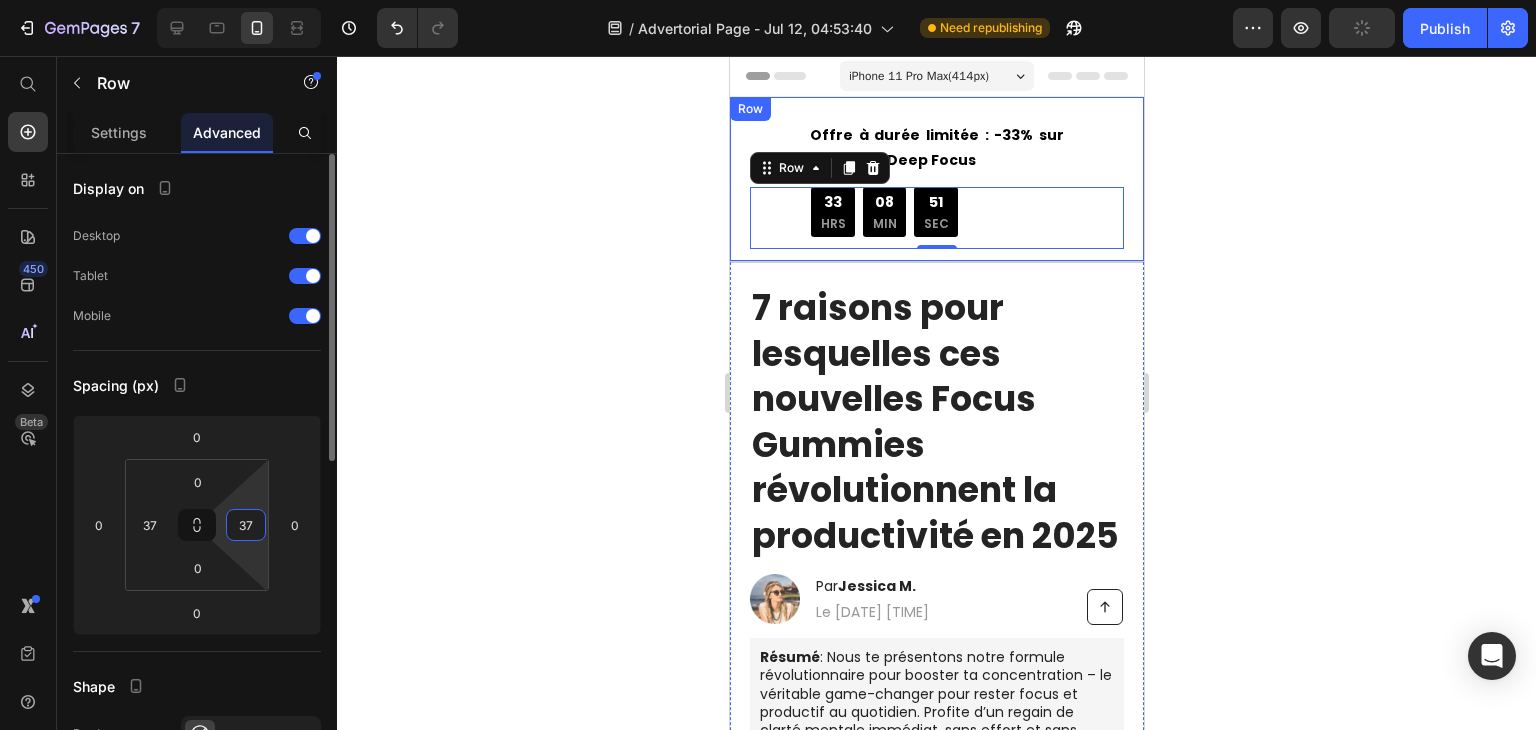 type on "37" 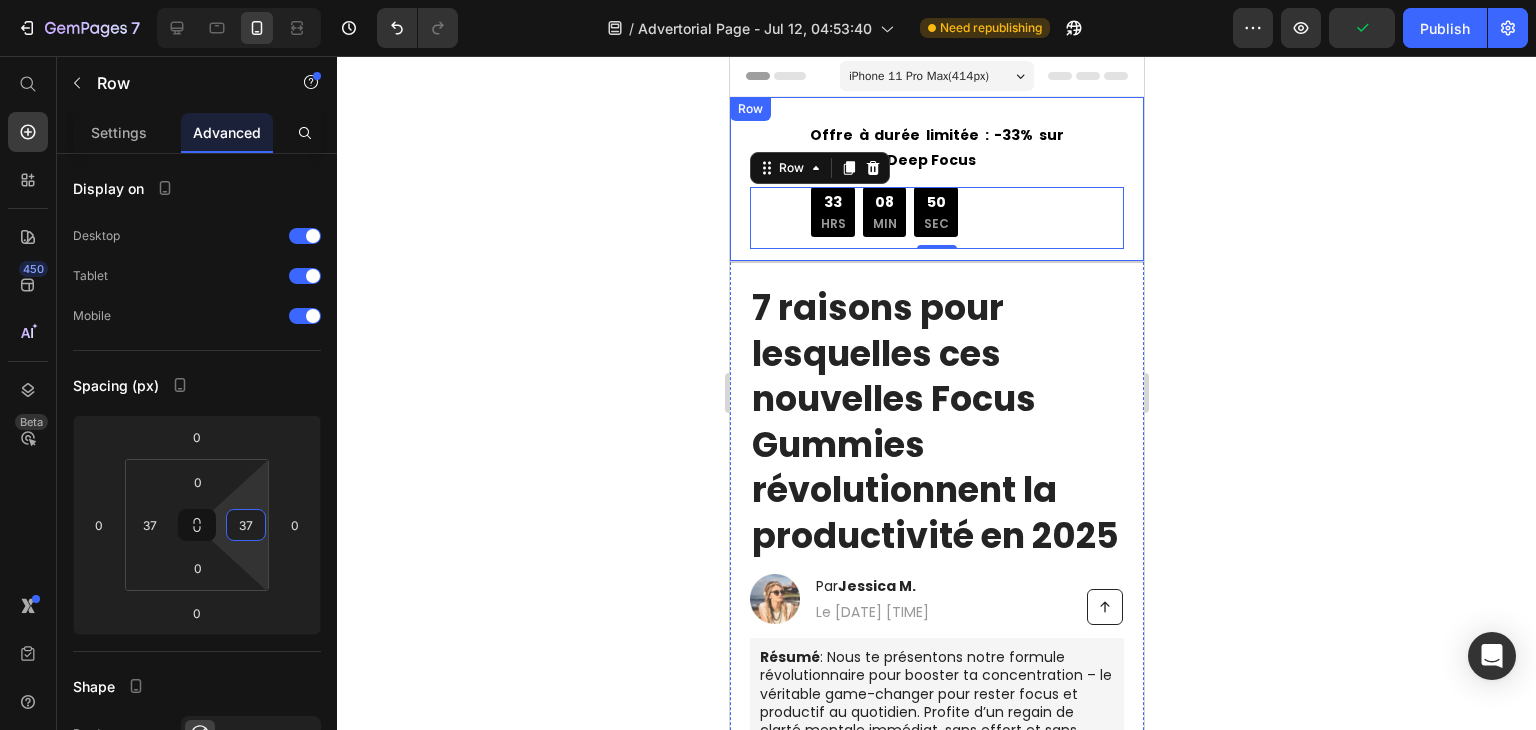 click 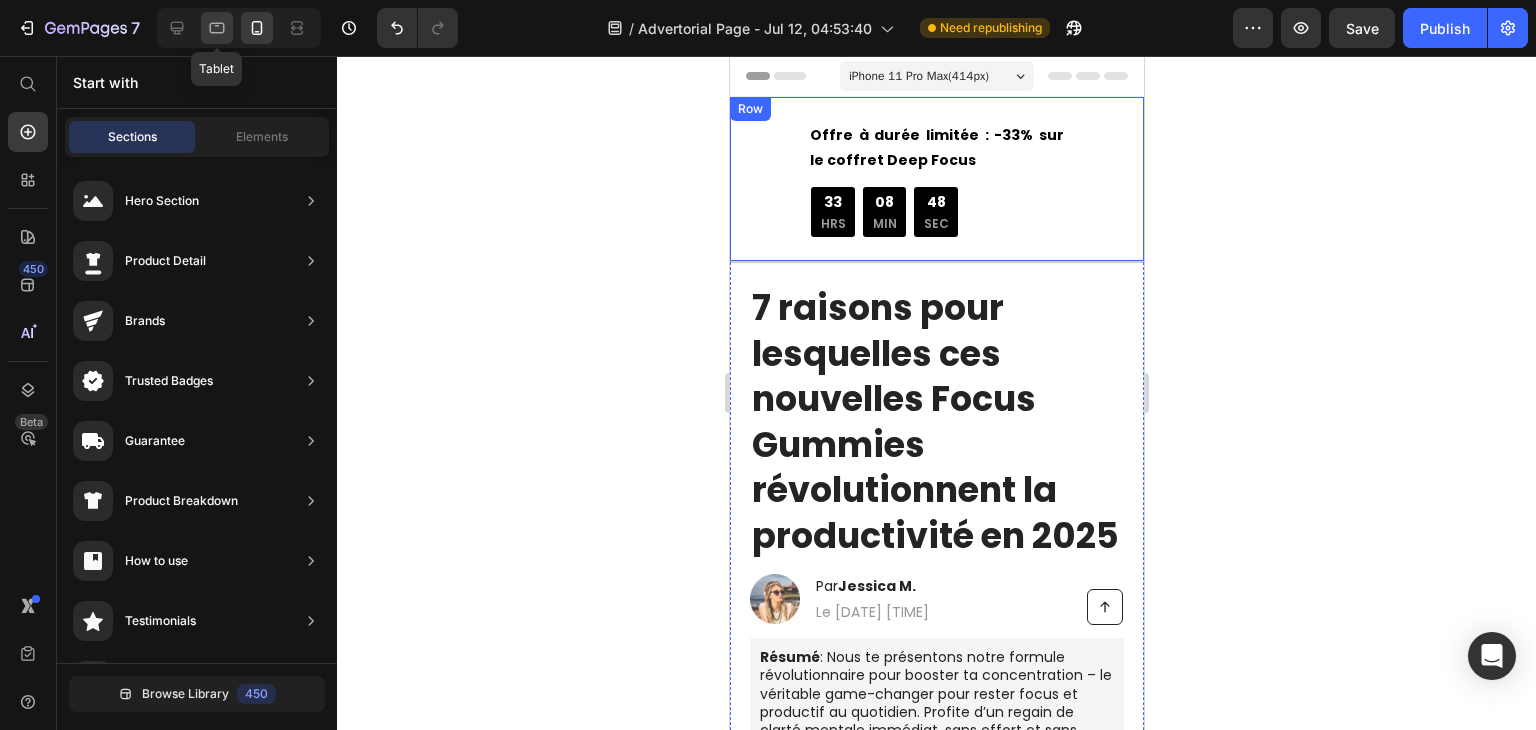click 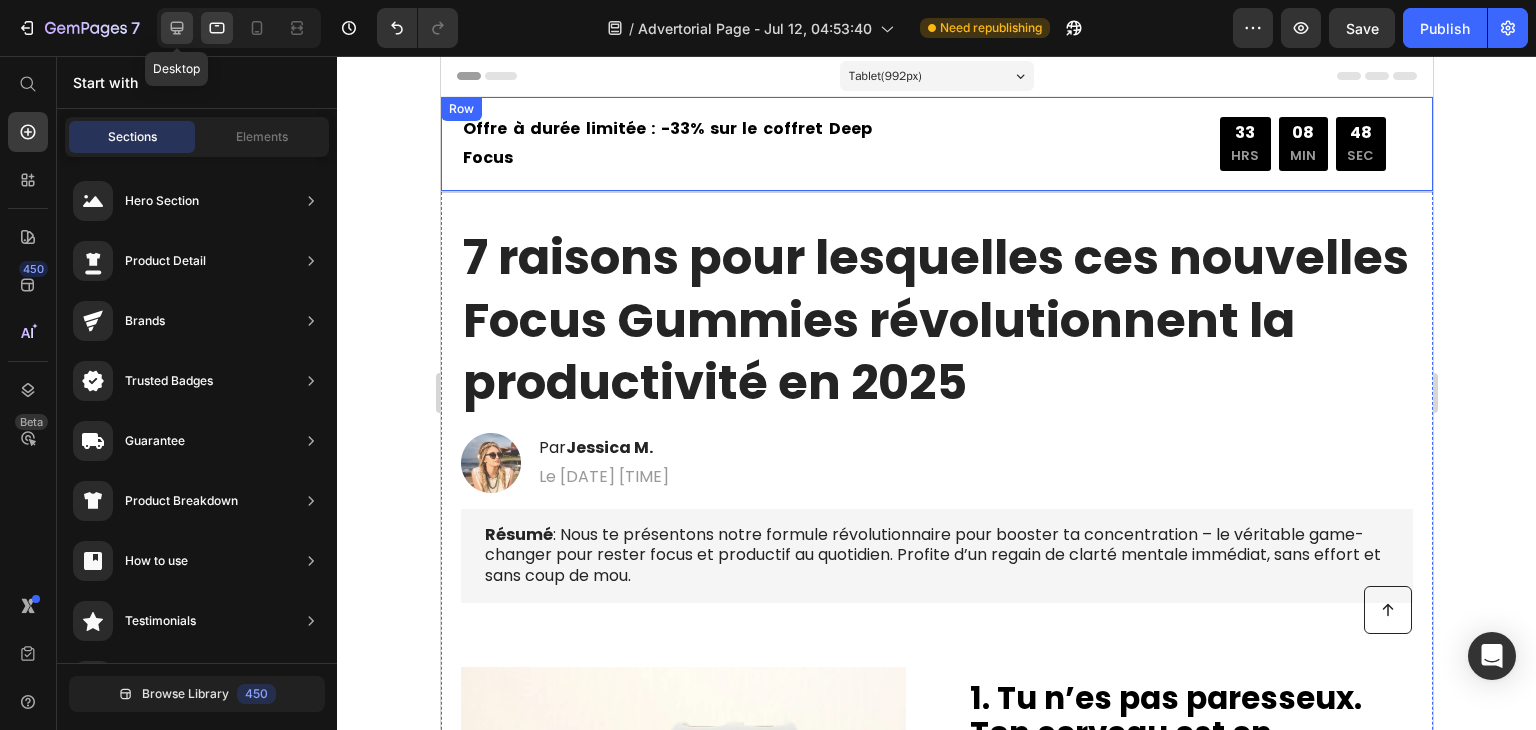 click 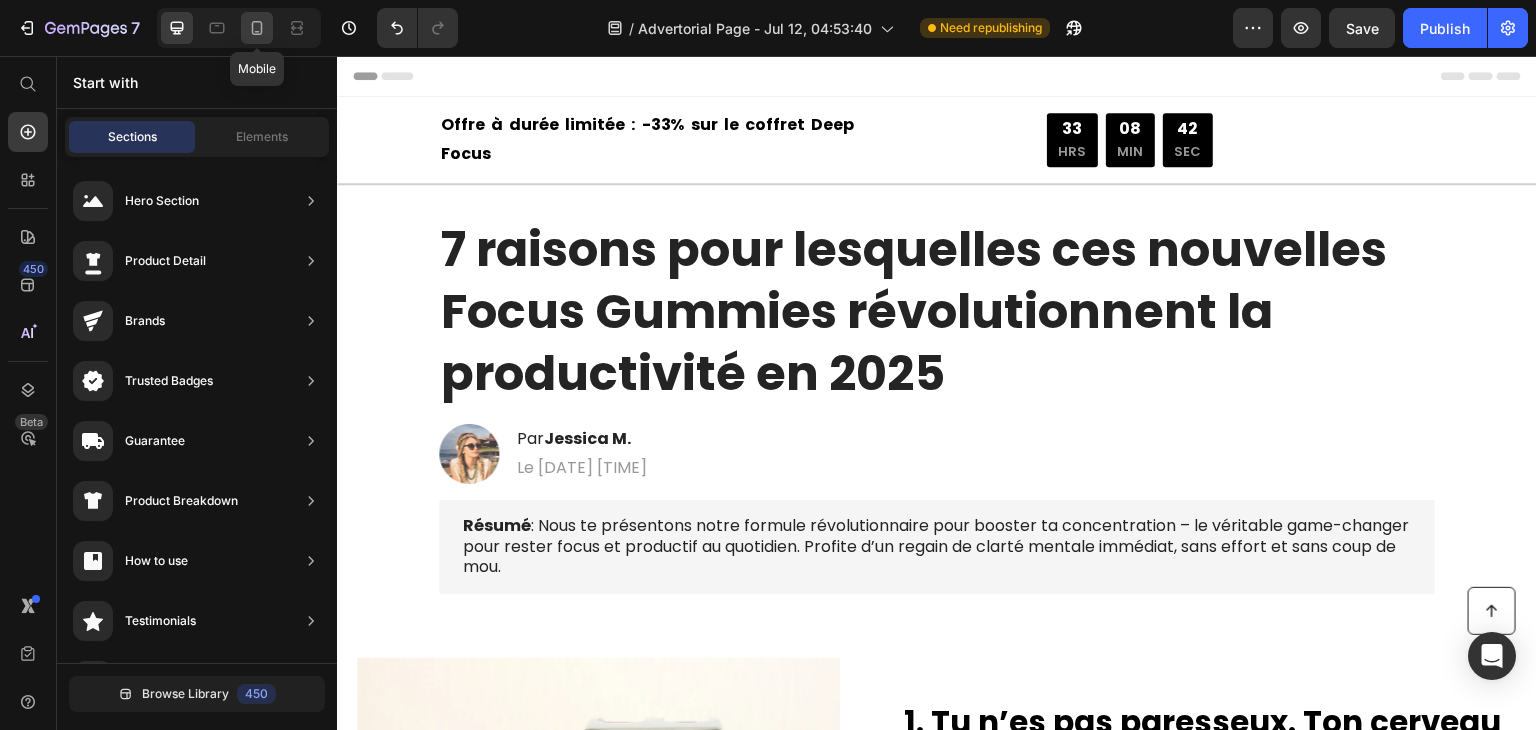 click 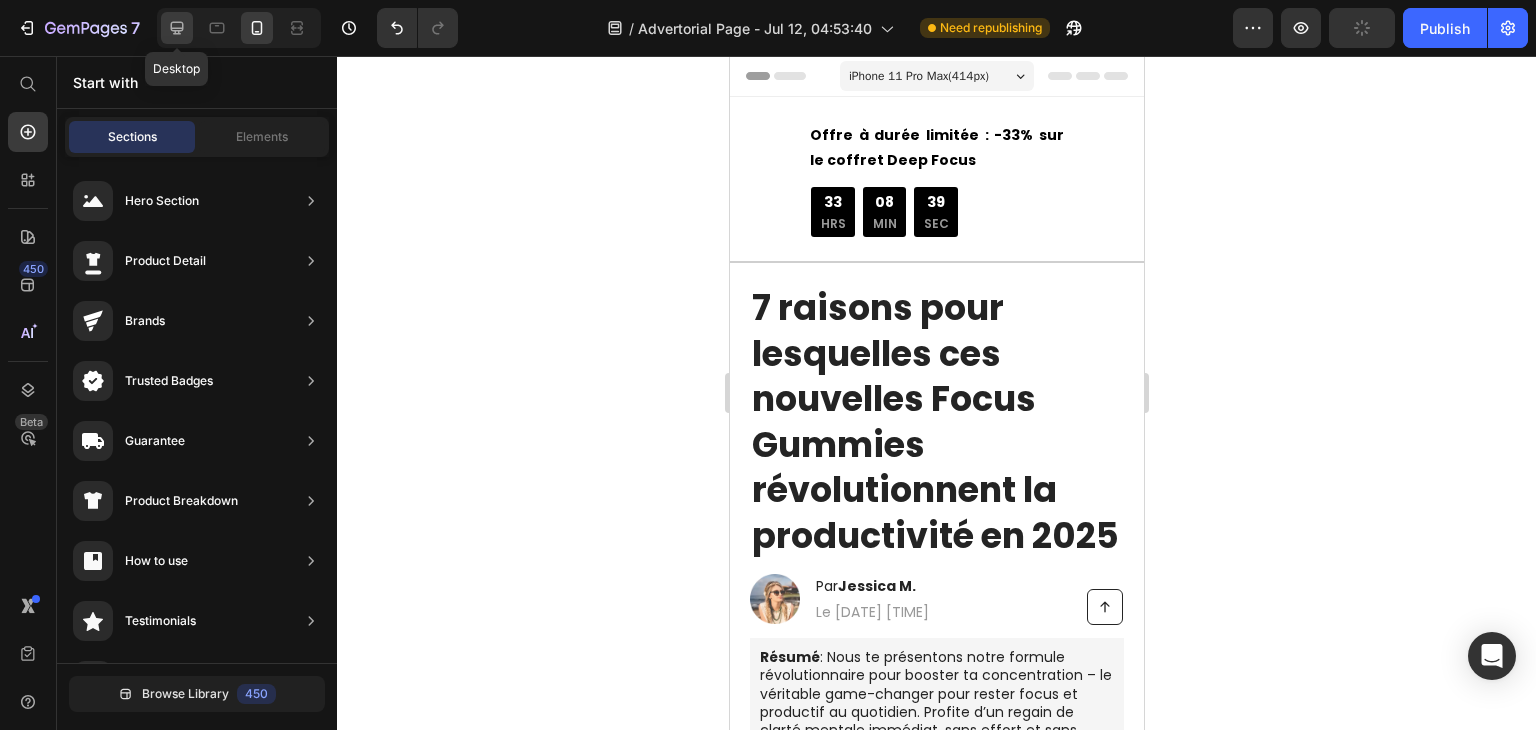 click 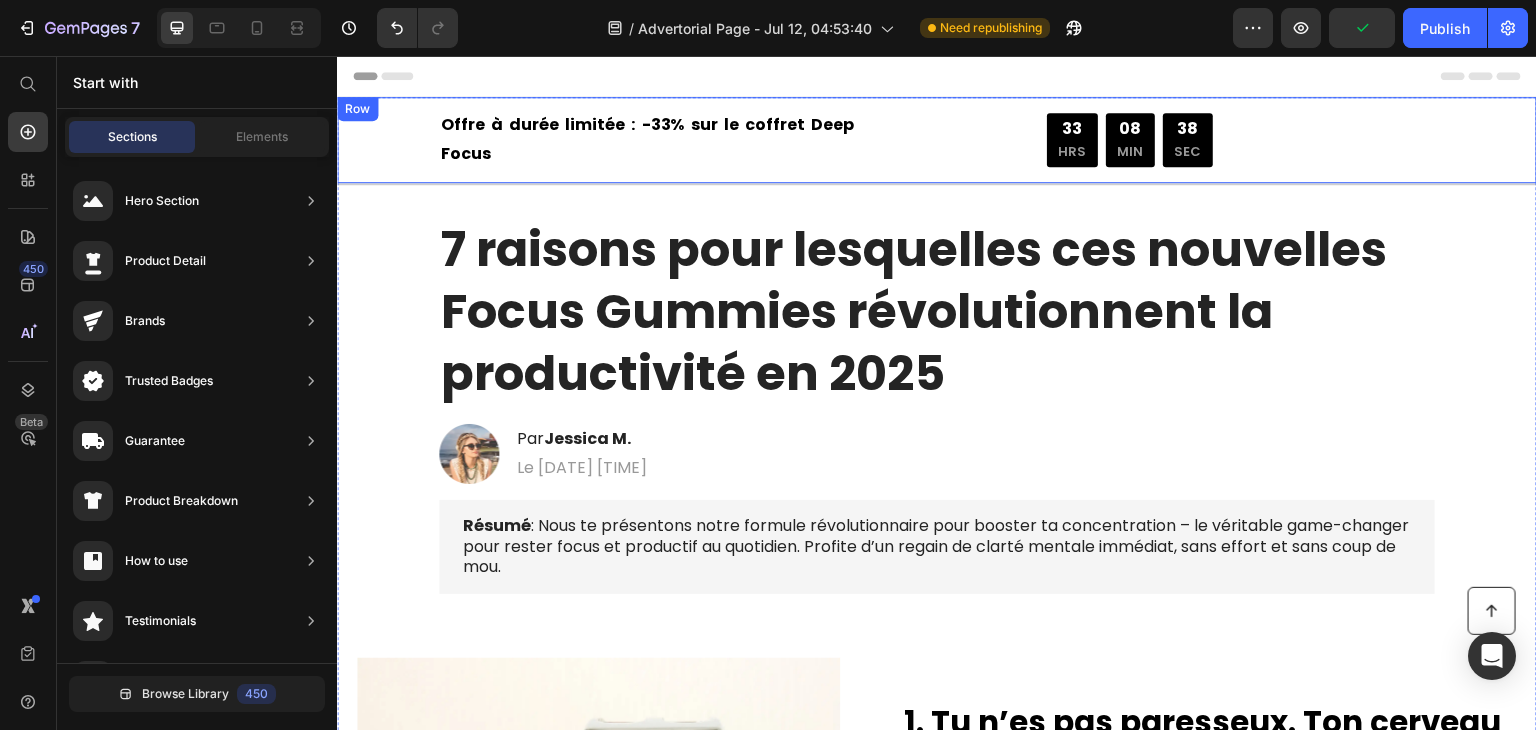 click on "Offre à durée limitée : -33% sur le coffret Deep Focus Text Block Offre à durée limitée : -33% sur le coffret Deep Focus Text Block 33 HRS 08 MIN 38 SEC Countdown Timer Row Row Row" at bounding box center (937, 141) 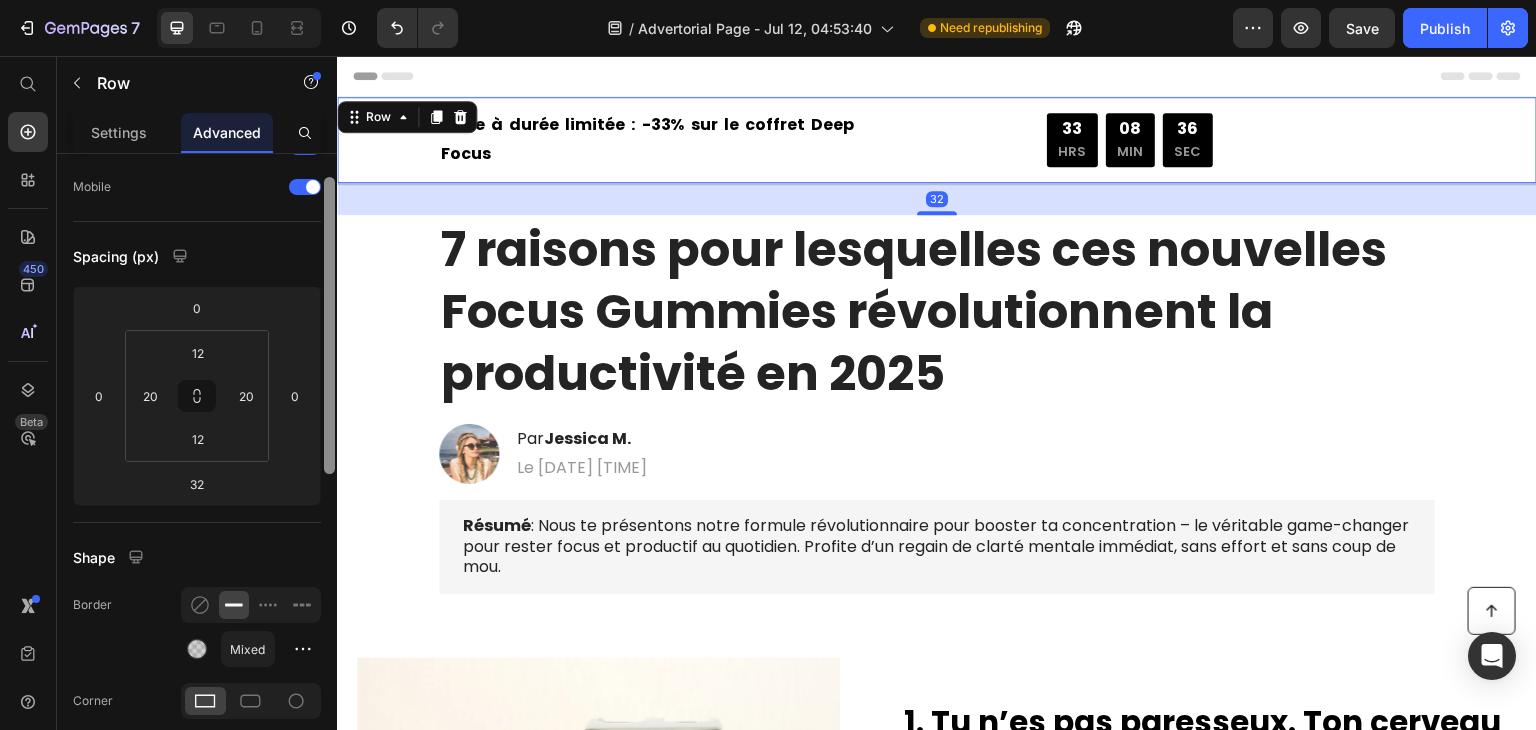 scroll, scrollTop: 170, scrollLeft: 0, axis: vertical 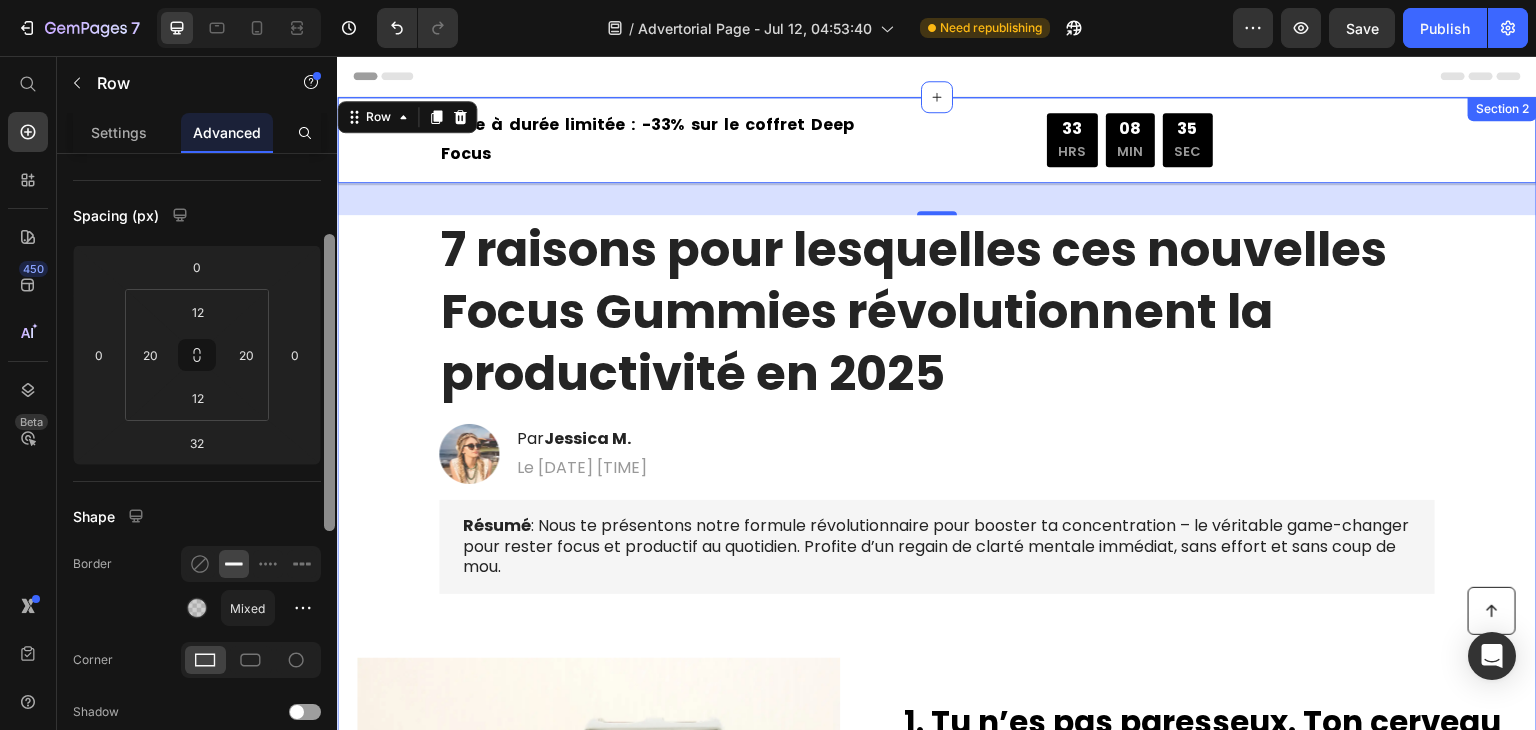 drag, startPoint x: 661, startPoint y: 335, endPoint x: 343, endPoint y: 427, distance: 331.04077 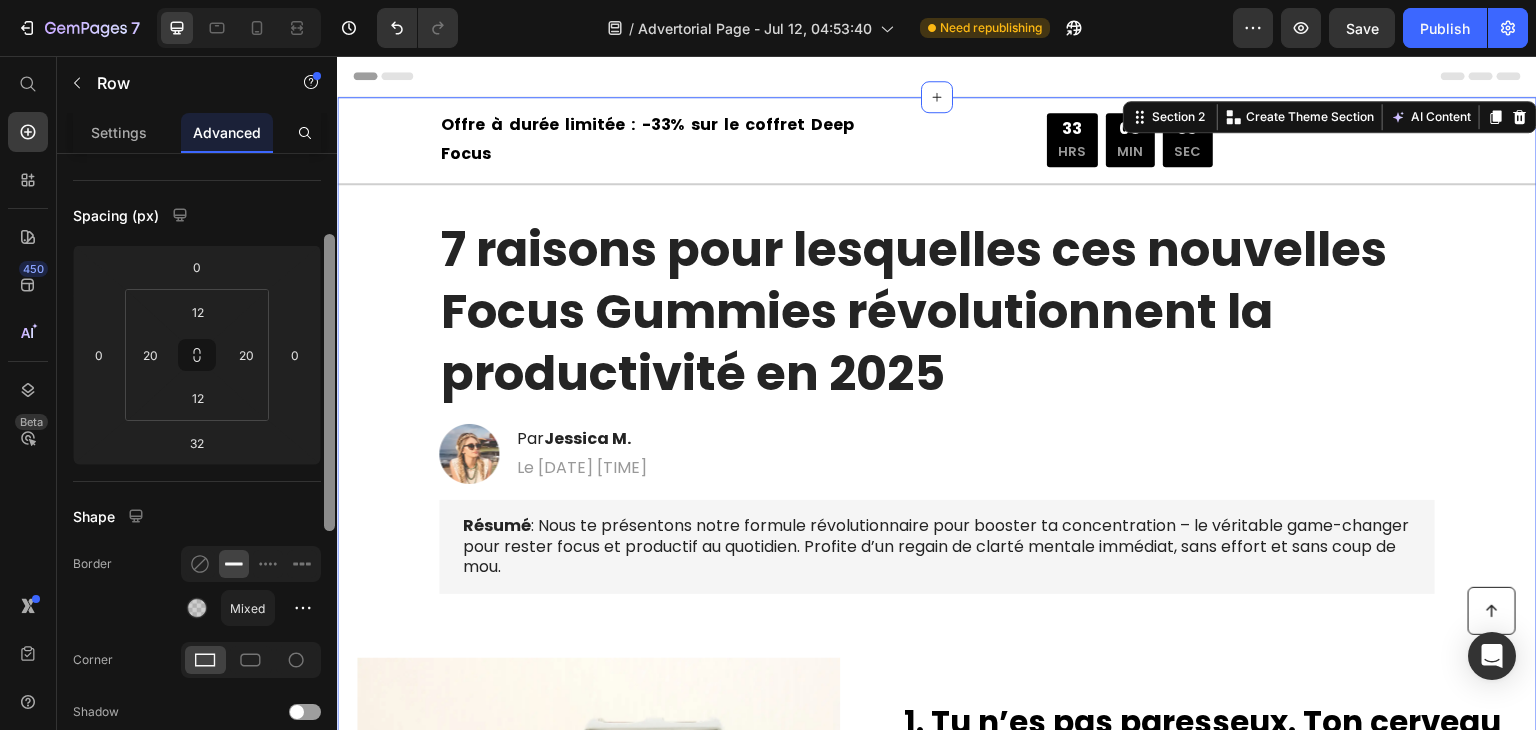 scroll, scrollTop: 0, scrollLeft: 0, axis: both 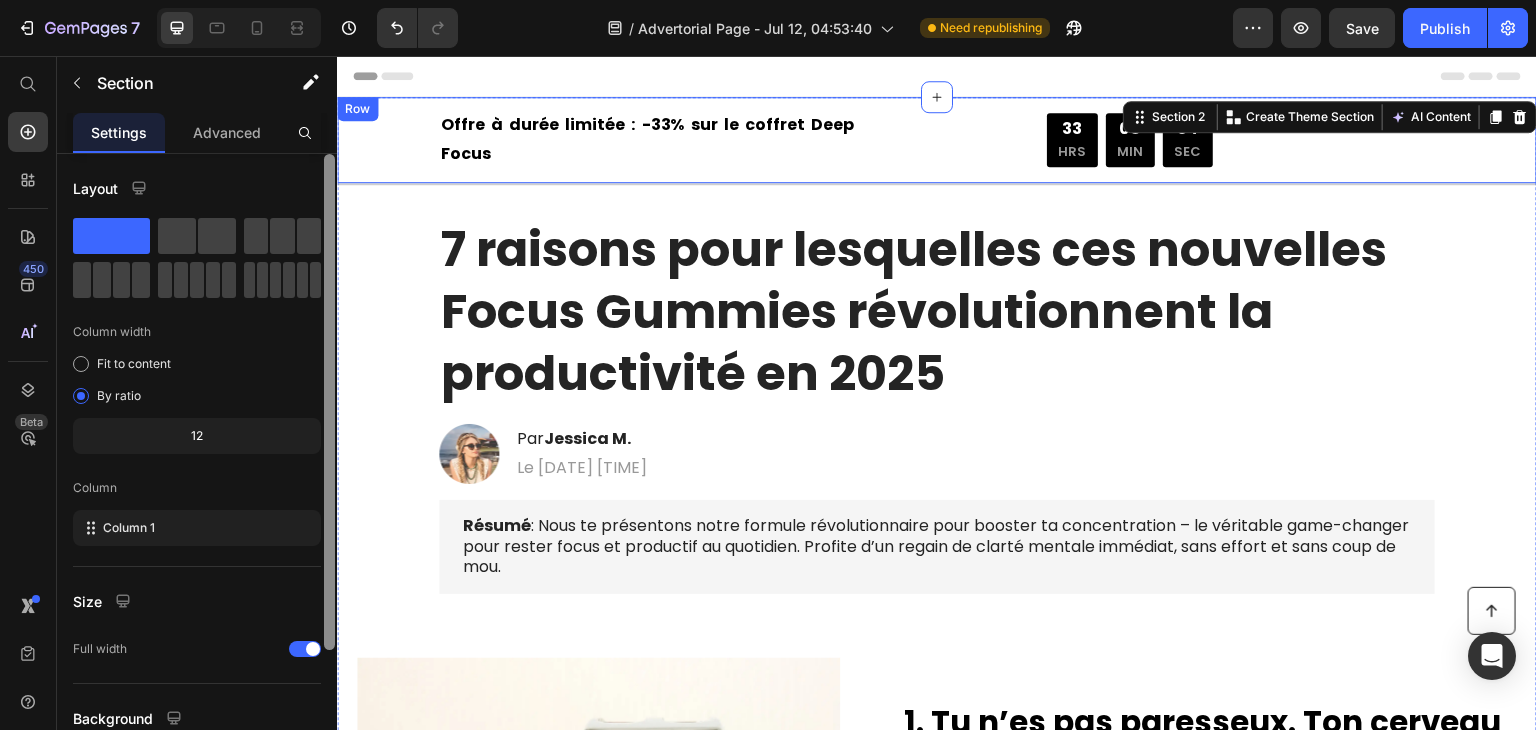 click on "Offre à durée limitée : -33% sur le coffret Deep Focus Text Block Offre à durée limitée : -33% sur le coffret Deep Focus Text Block 33 HRS 08 MIN 34 SEC Countdown Timer Row Row" at bounding box center (937, 140) 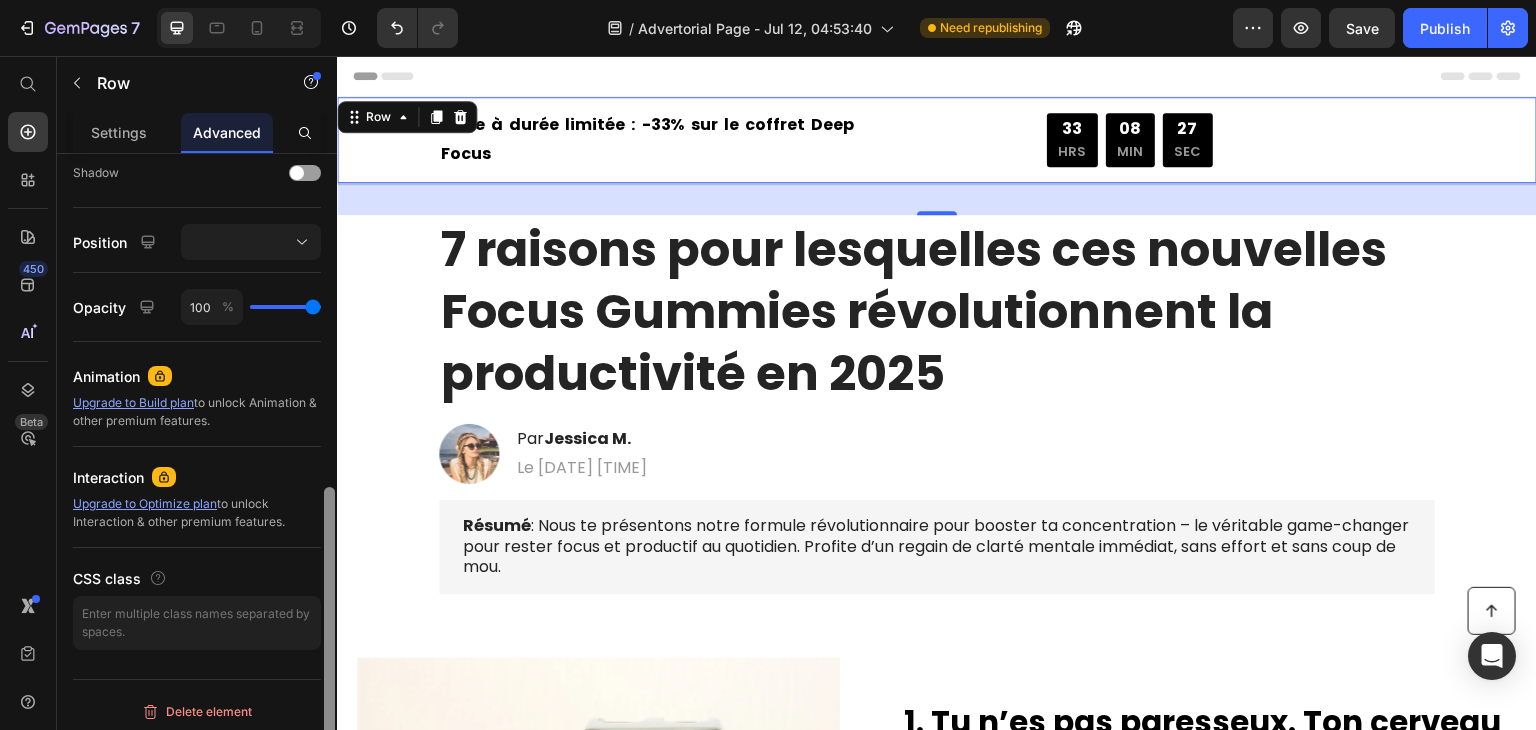 scroll, scrollTop: 714, scrollLeft: 0, axis: vertical 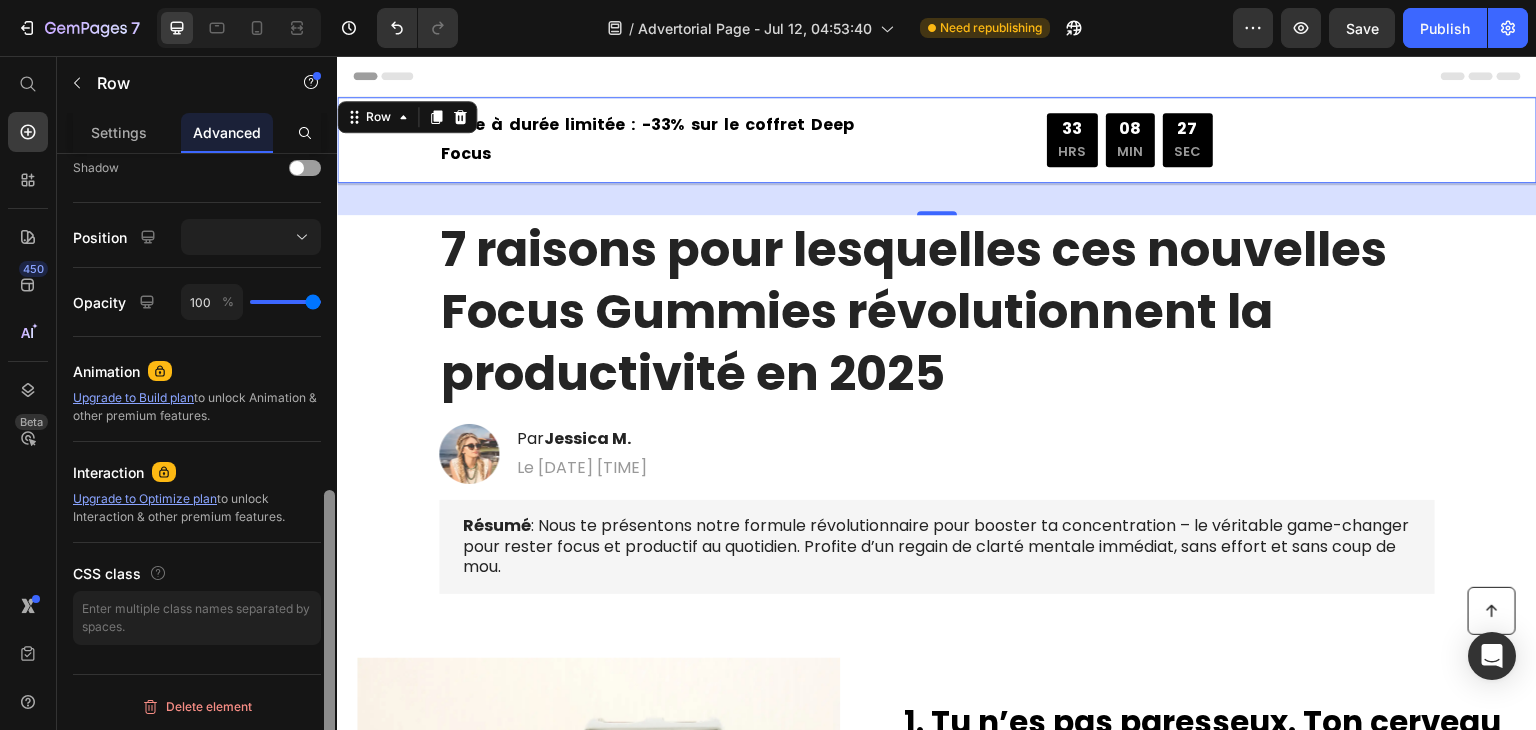 drag, startPoint x: 328, startPoint y: 285, endPoint x: 309, endPoint y: 644, distance: 359.50244 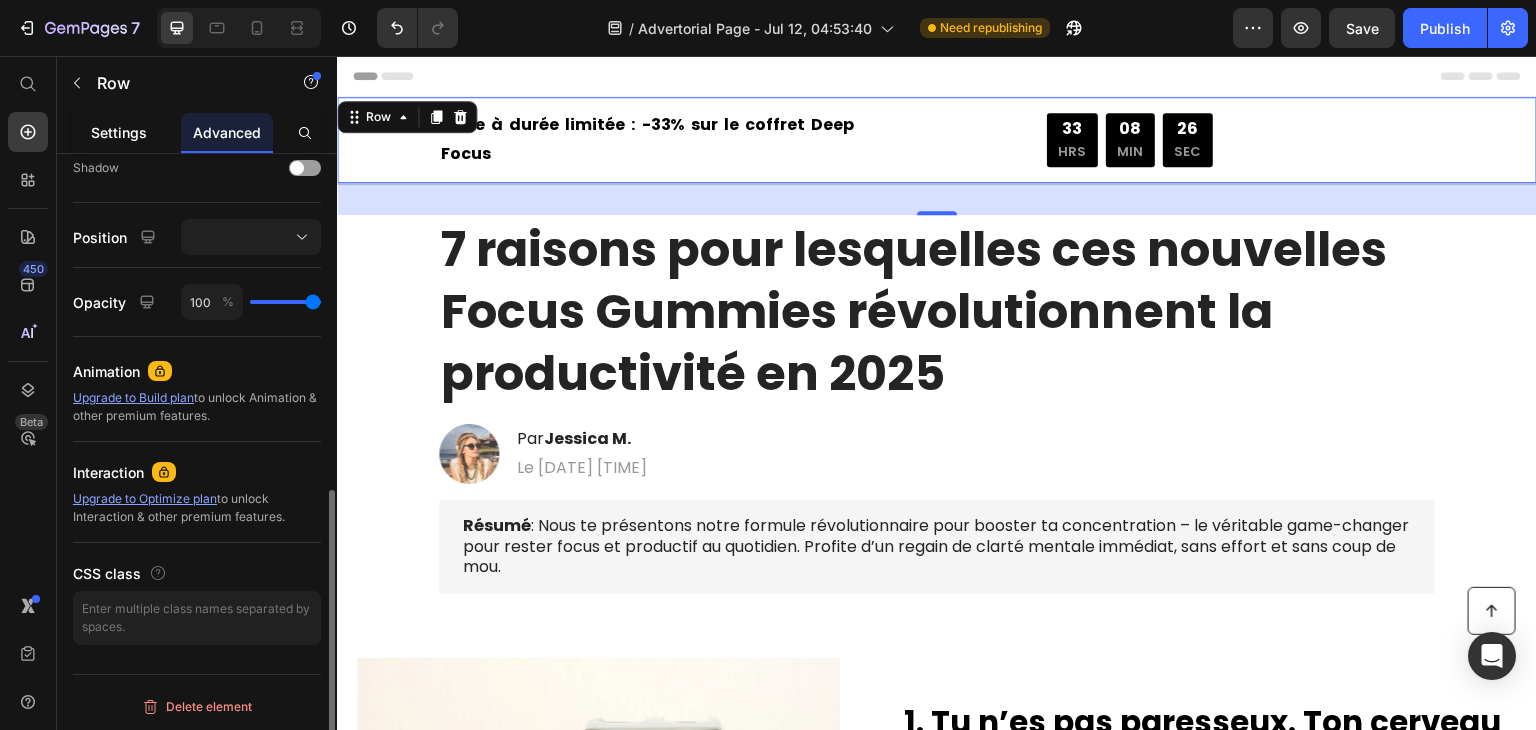 click on "Settings" 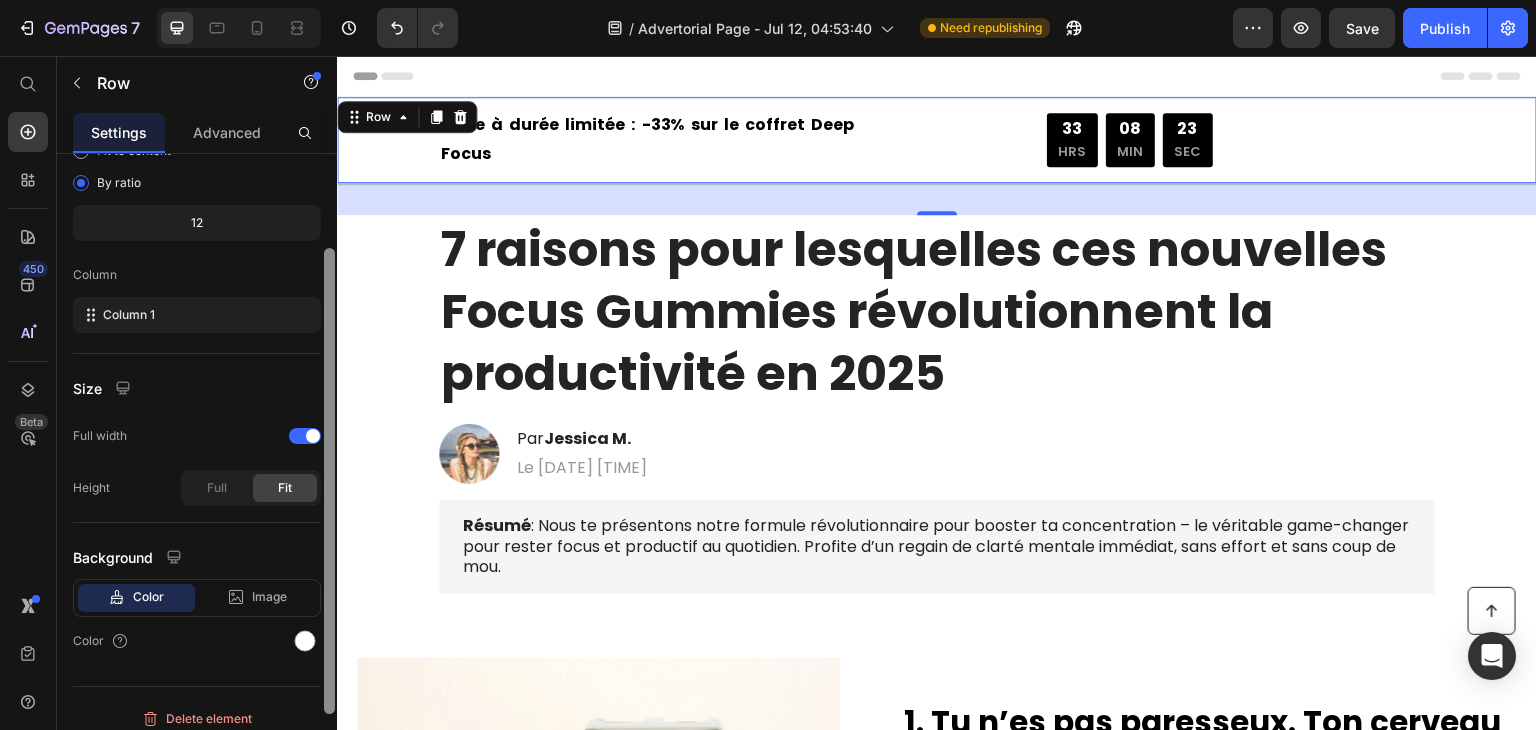 scroll, scrollTop: 225, scrollLeft: 0, axis: vertical 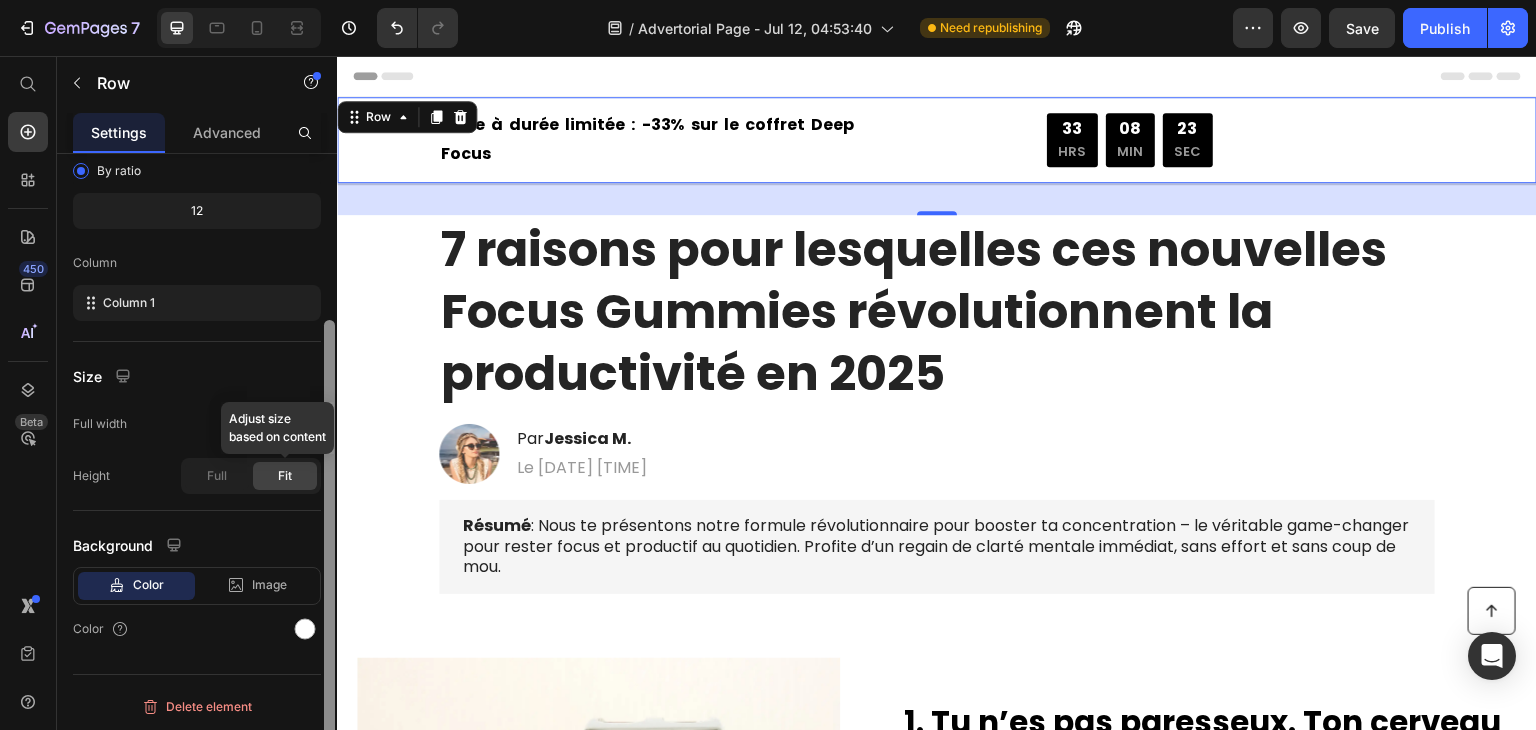 drag, startPoint x: 329, startPoint y: 262, endPoint x: 303, endPoint y: 464, distance: 203.6664 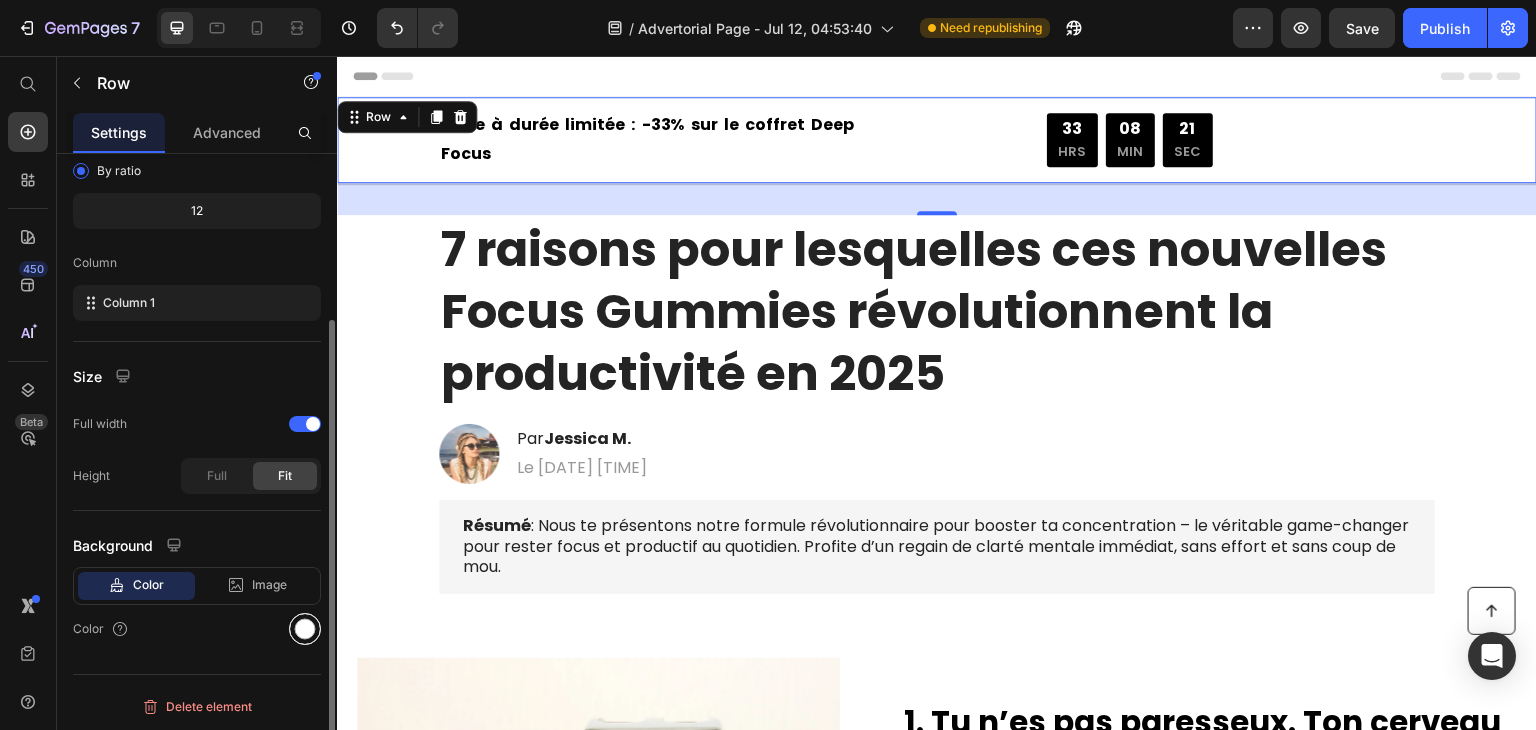 click at bounding box center (305, 629) 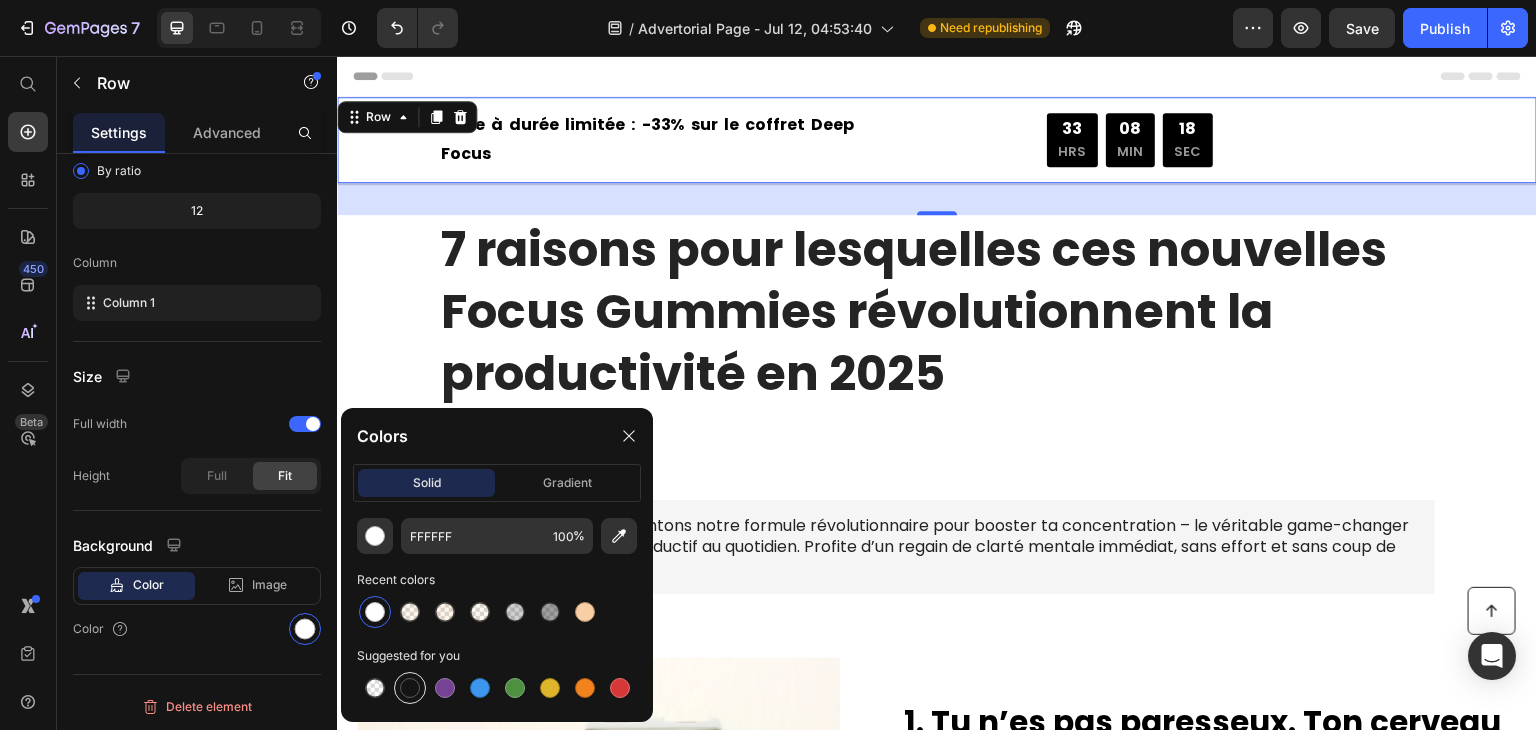 click at bounding box center (410, 688) 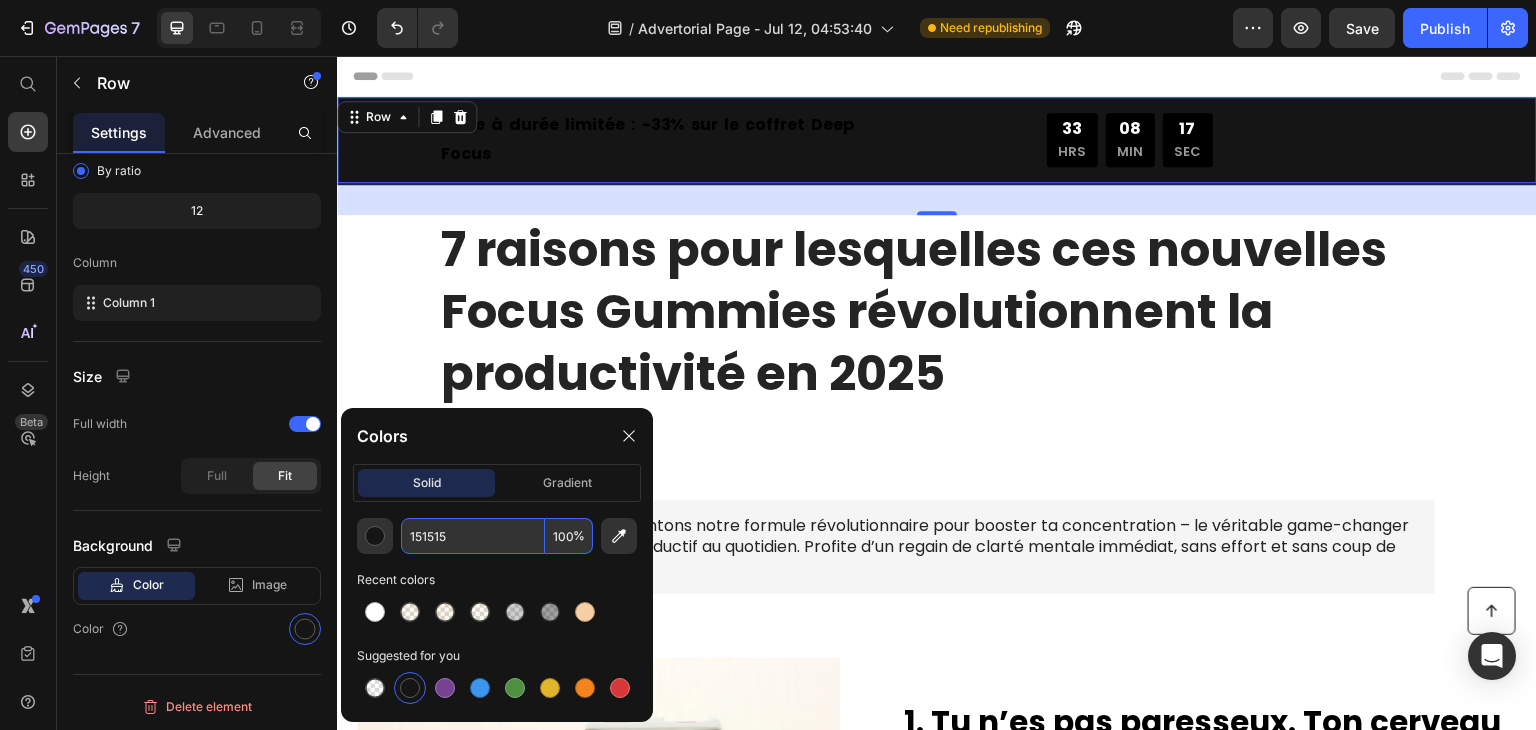 click on "151515" at bounding box center (473, 536) 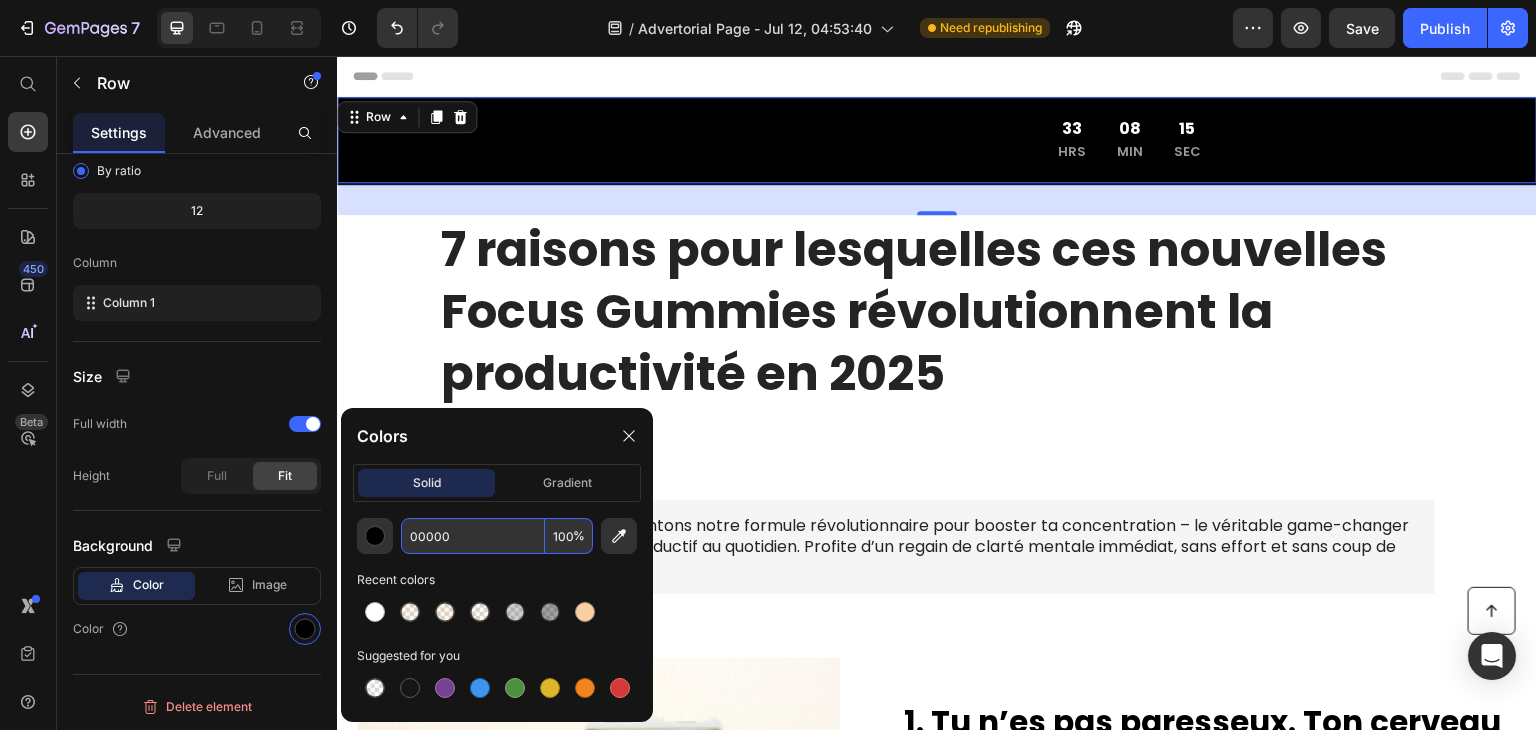 type on "000000" 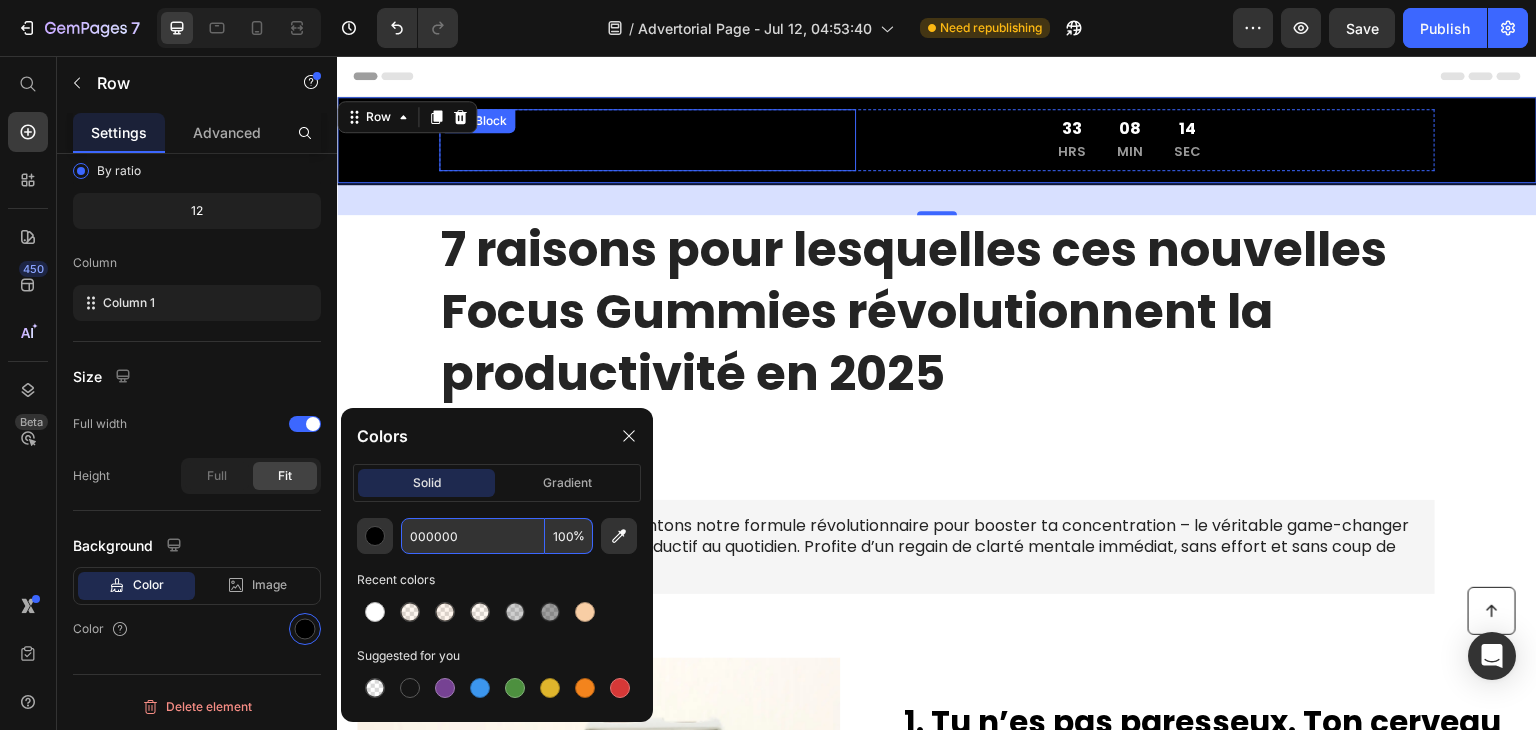 click on "Offre à durée limitée : -33% sur le coffret Deep Focus" at bounding box center (647, 140) 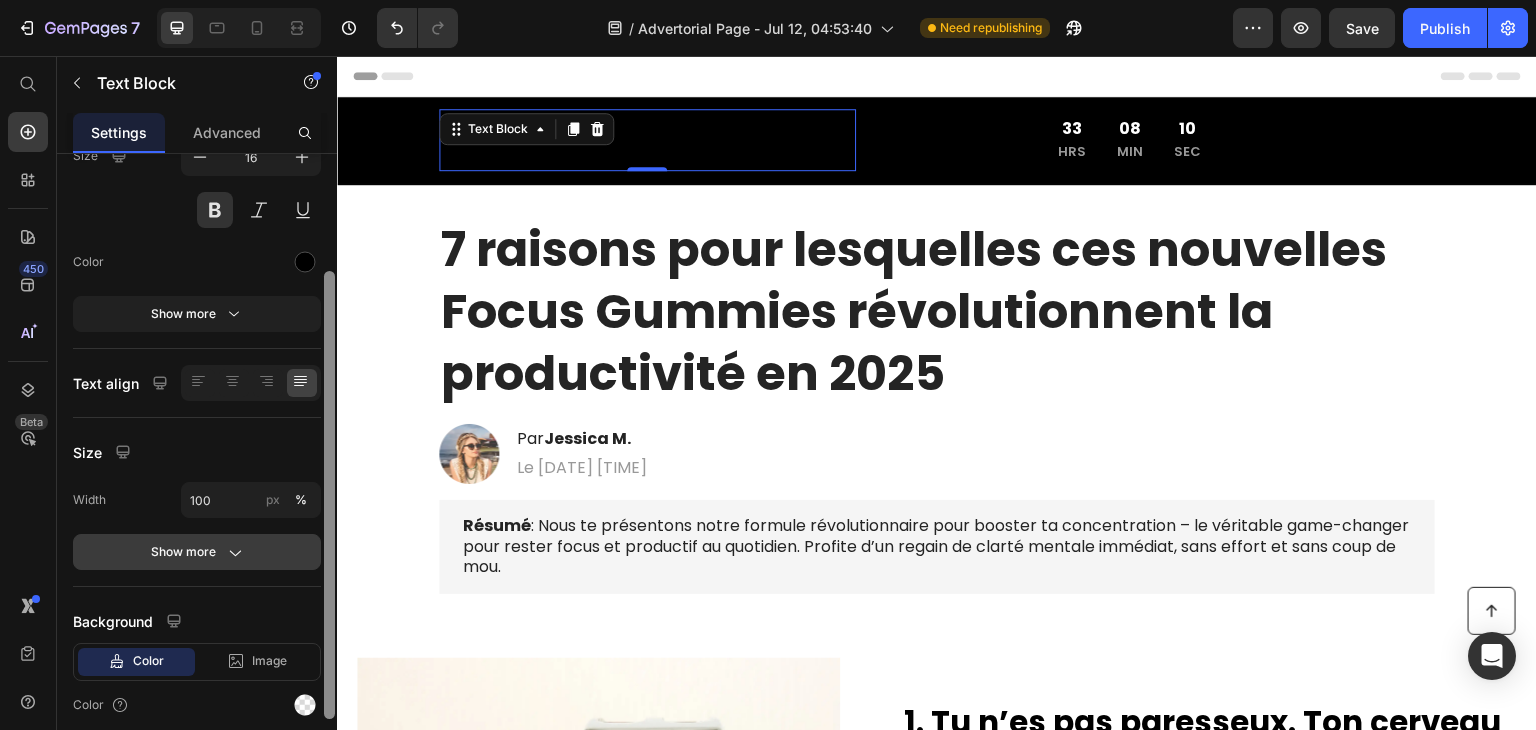 scroll, scrollTop: 187, scrollLeft: 0, axis: vertical 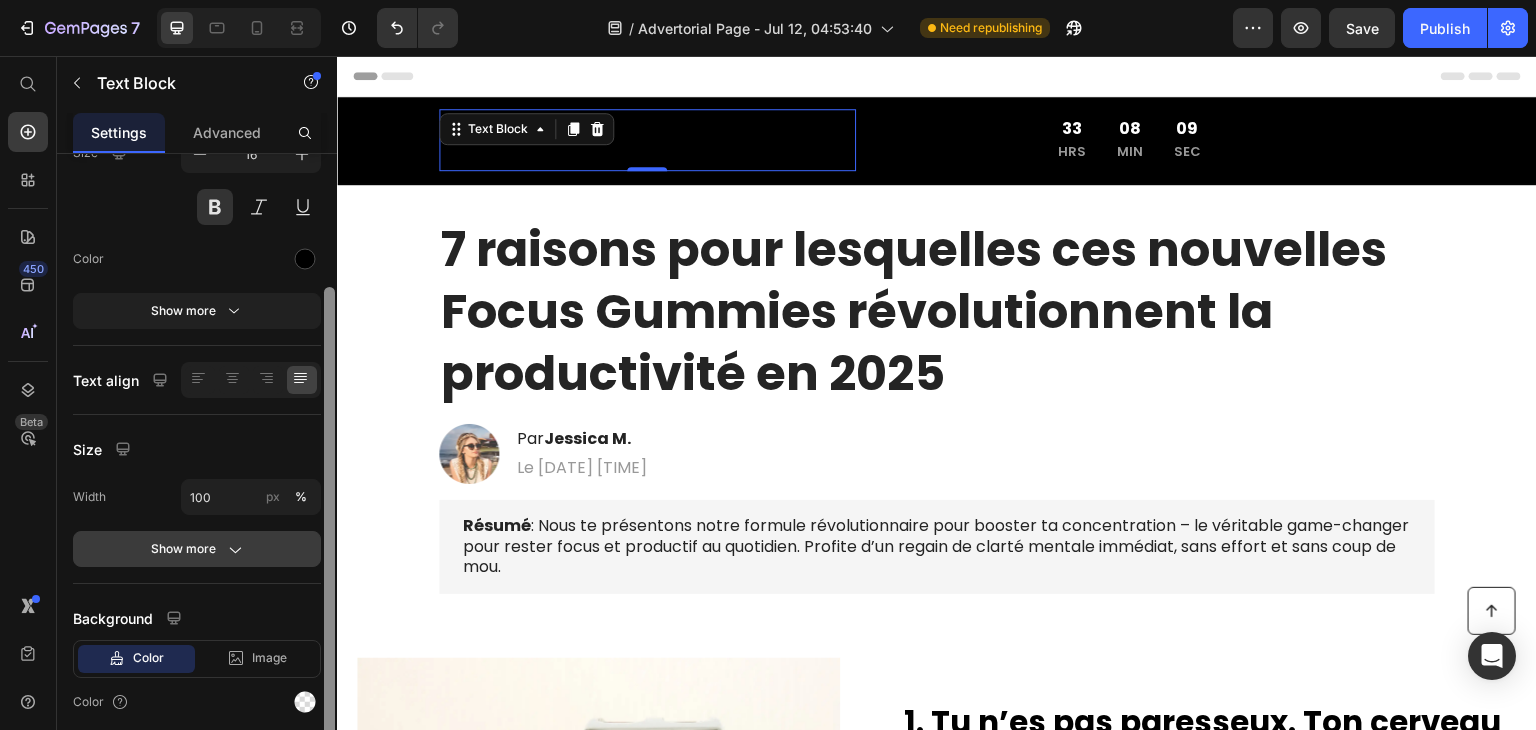 drag, startPoint x: 324, startPoint y: 430, endPoint x: 313, endPoint y: 563, distance: 133.45412 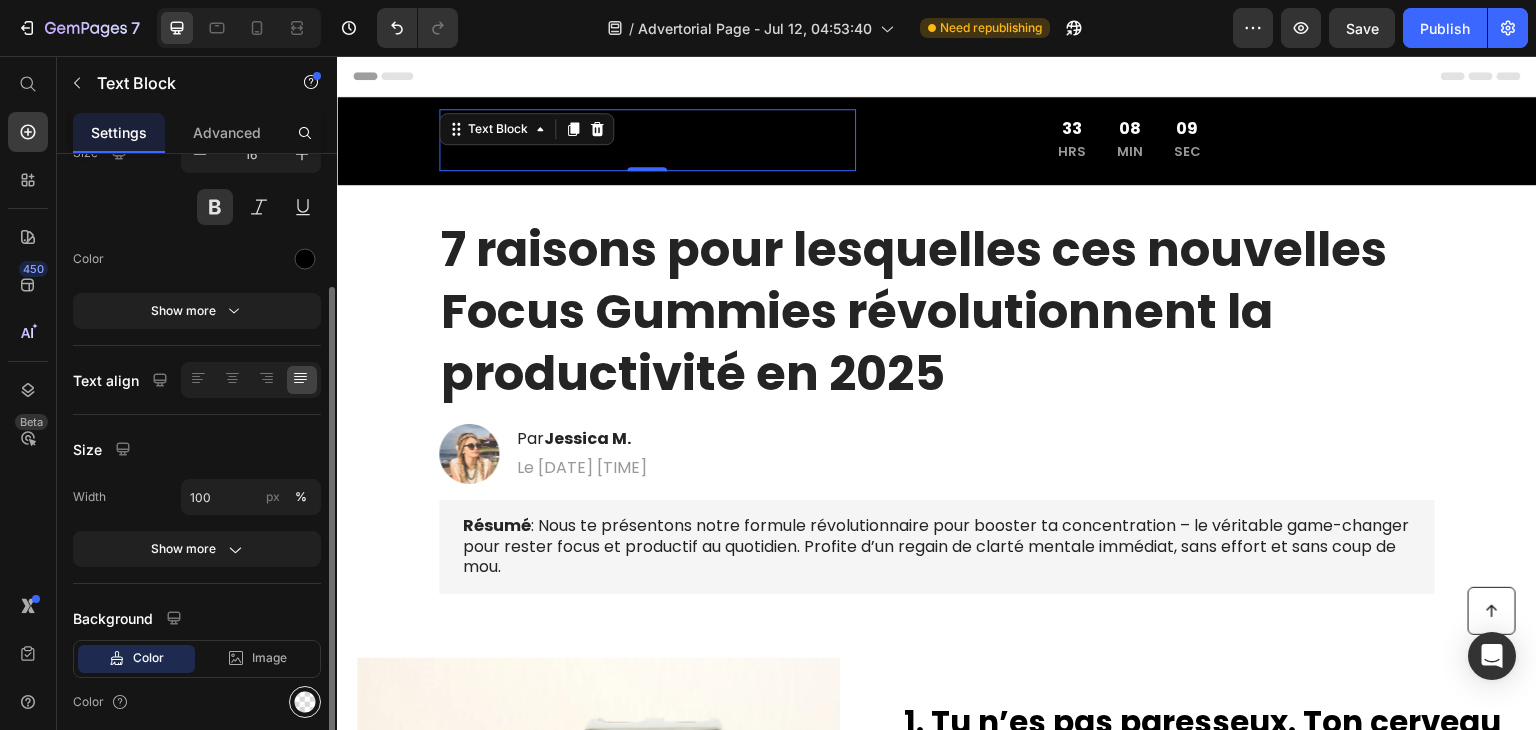 click at bounding box center [305, 702] 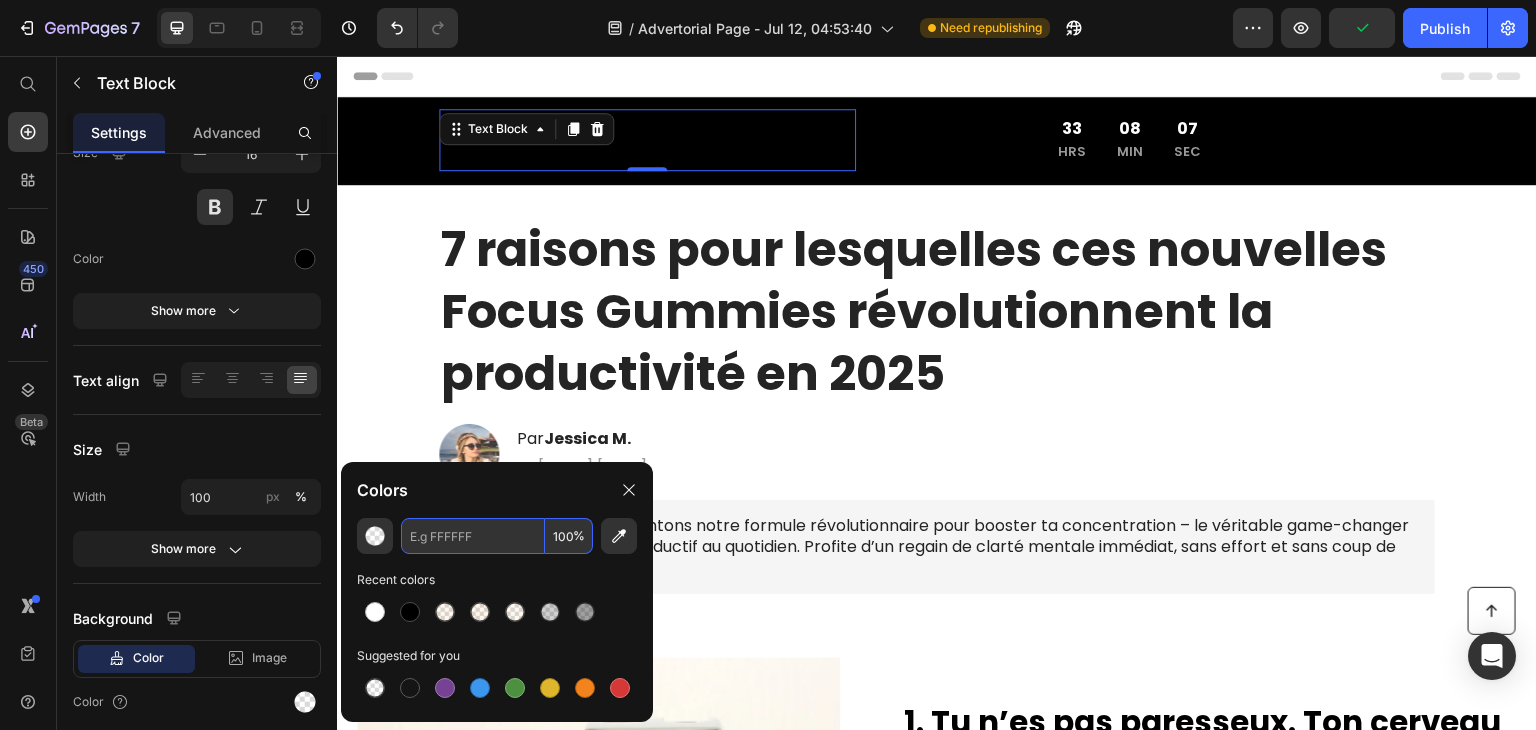 click at bounding box center [473, 536] 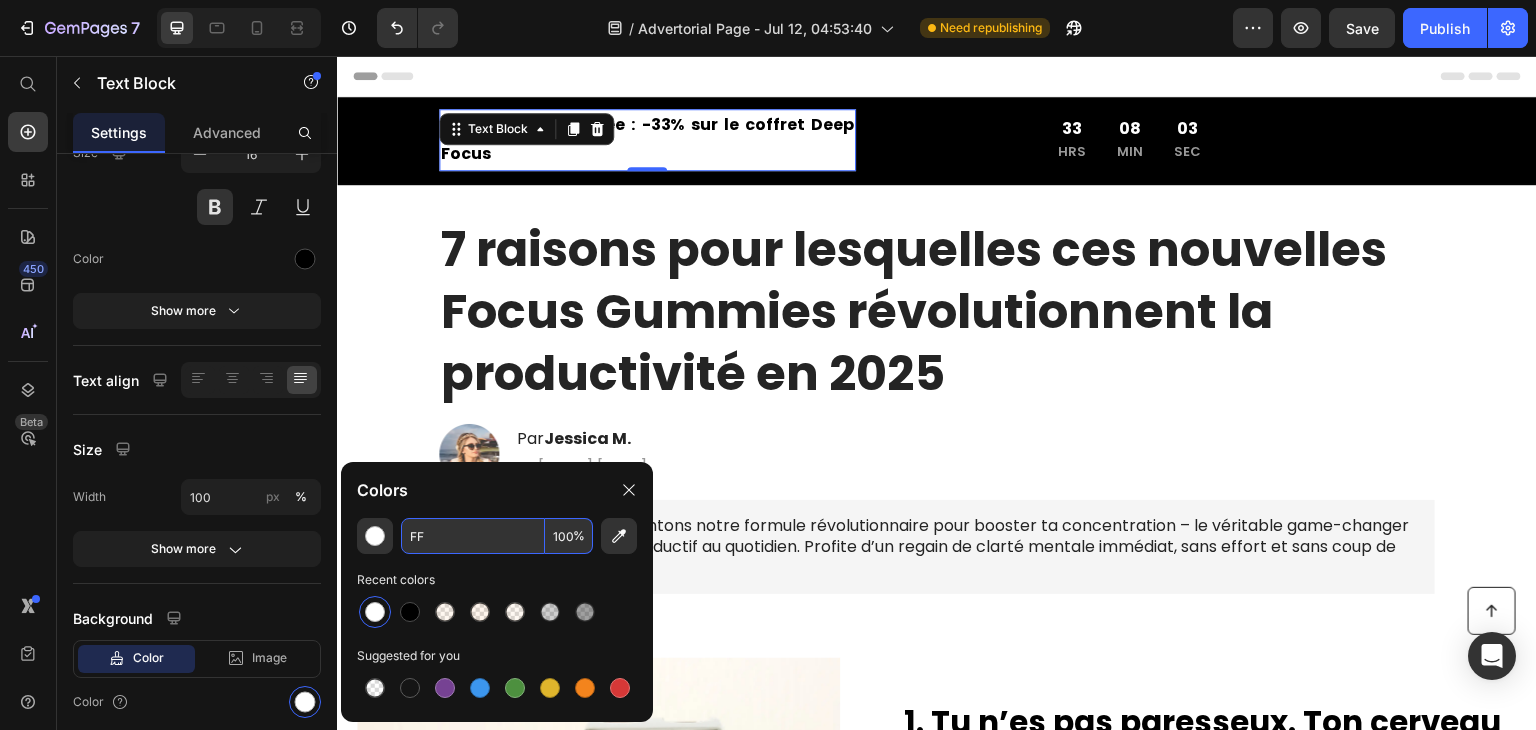 type on "F" 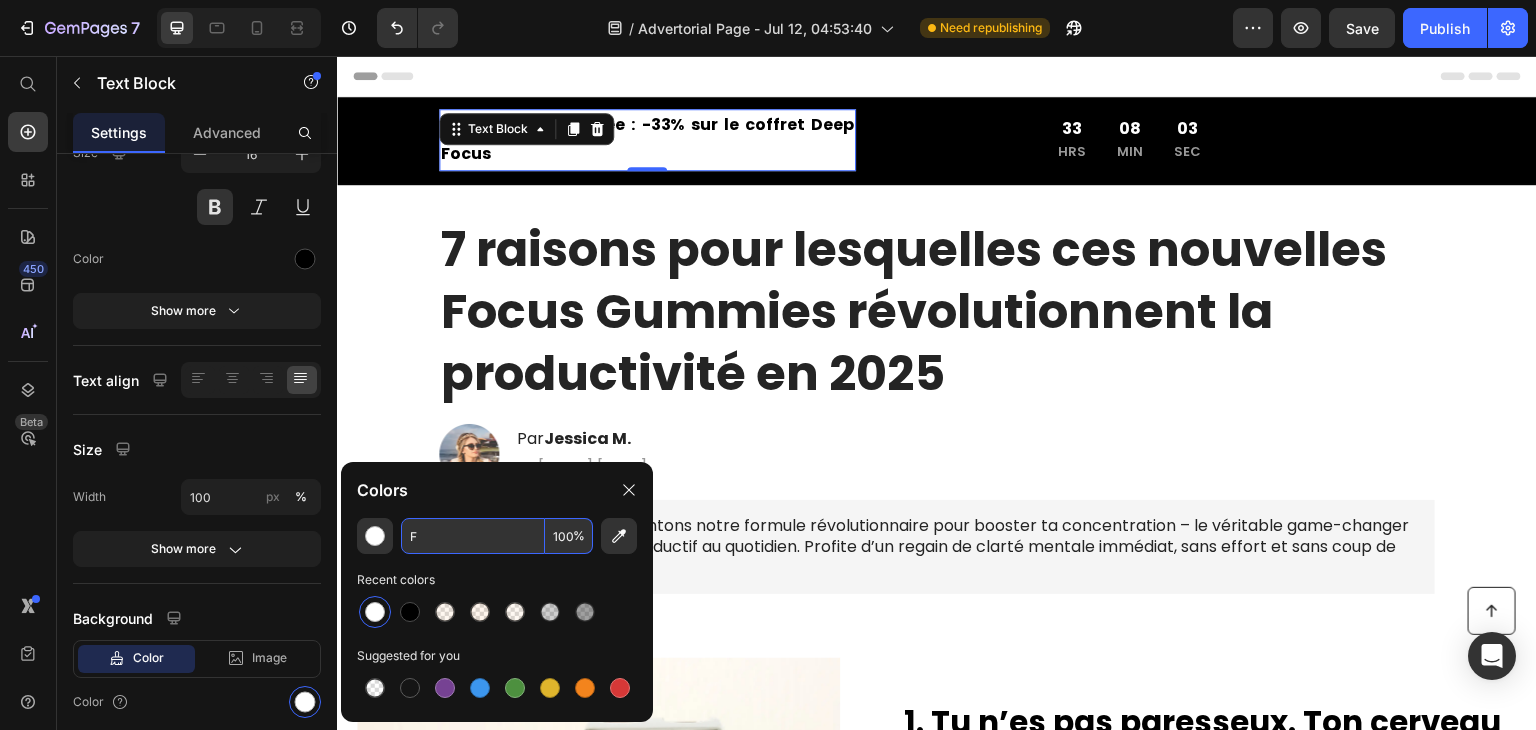 type 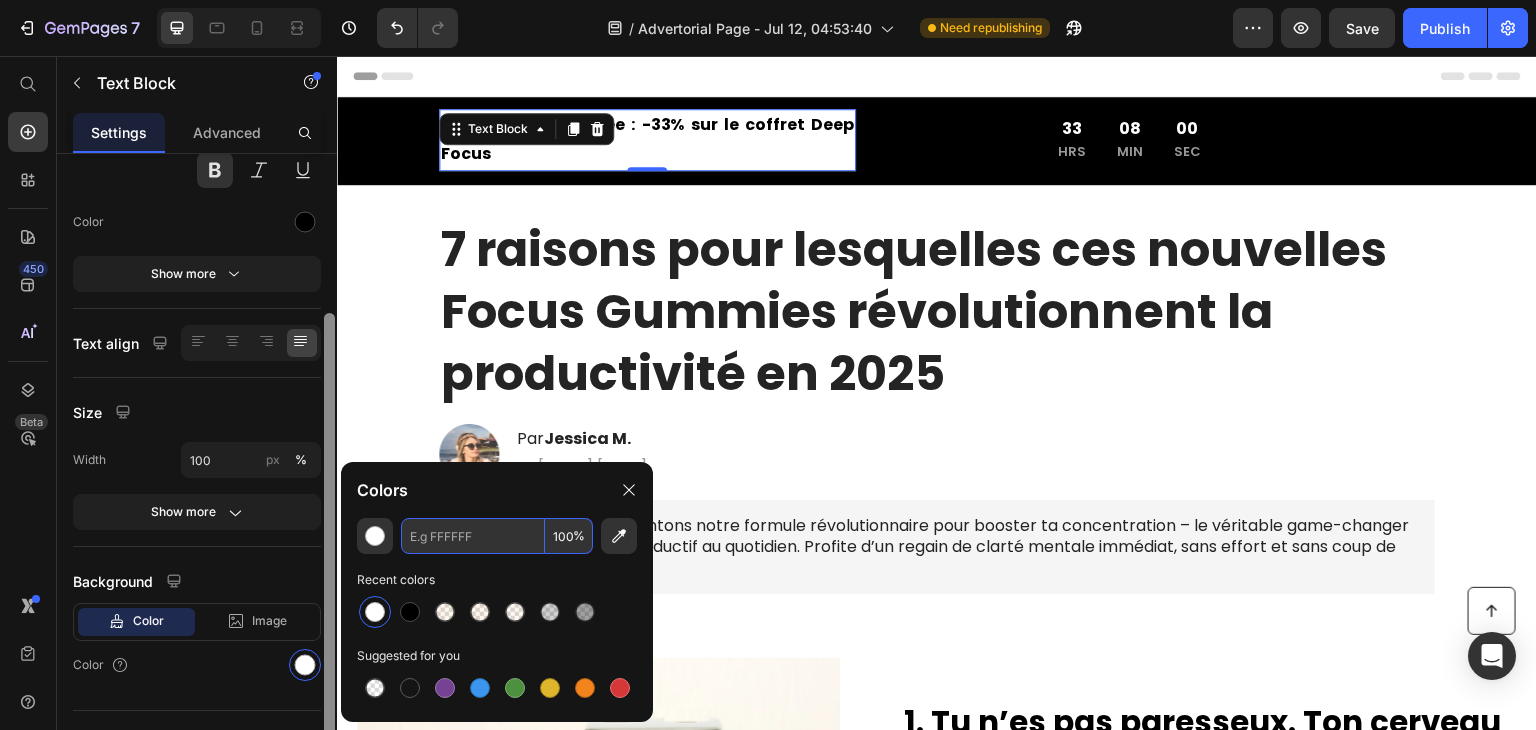 drag, startPoint x: 332, startPoint y: 561, endPoint x: 329, endPoint y: 591, distance: 30.149628 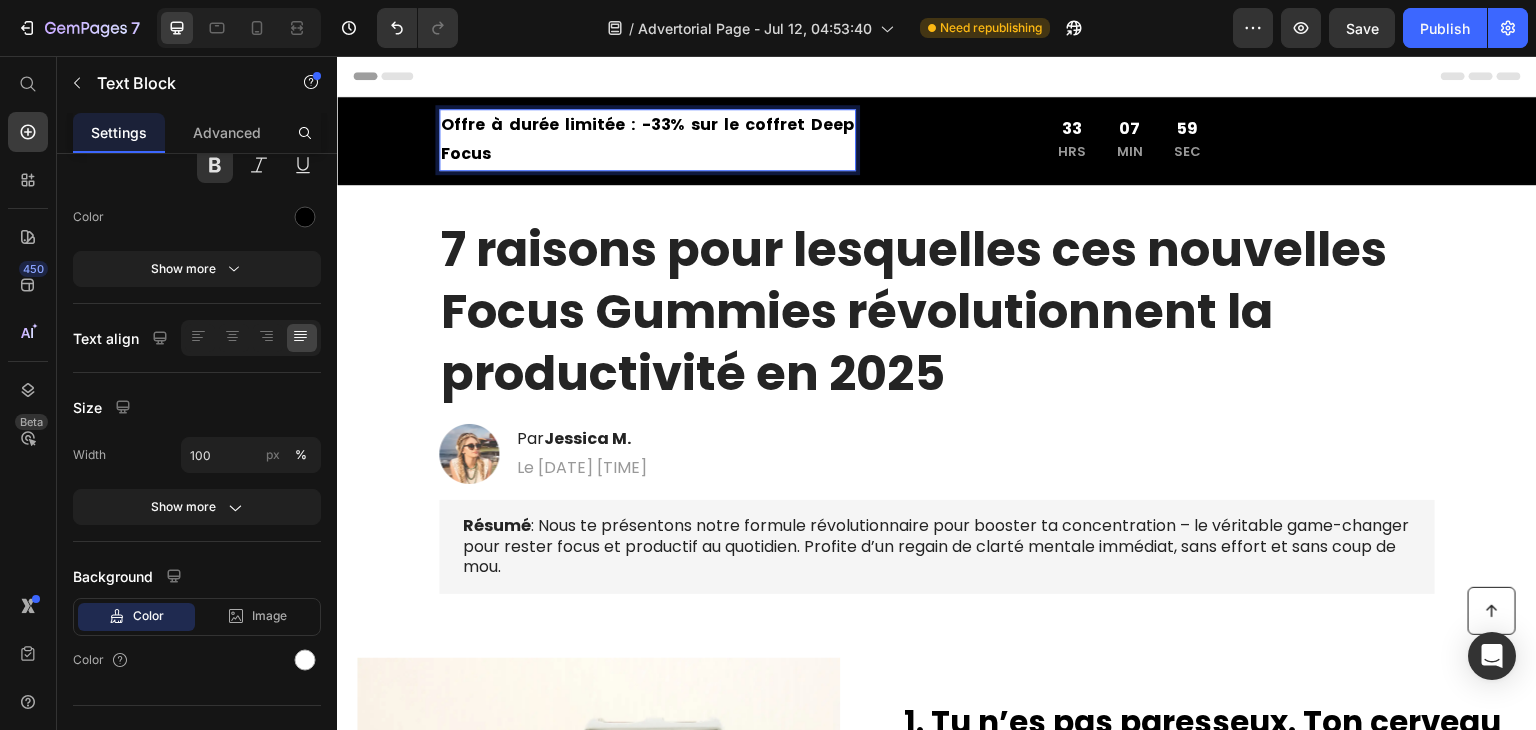 click on "Offre à durée limitée : -33% sur le coffret Deep Focus" at bounding box center [647, 140] 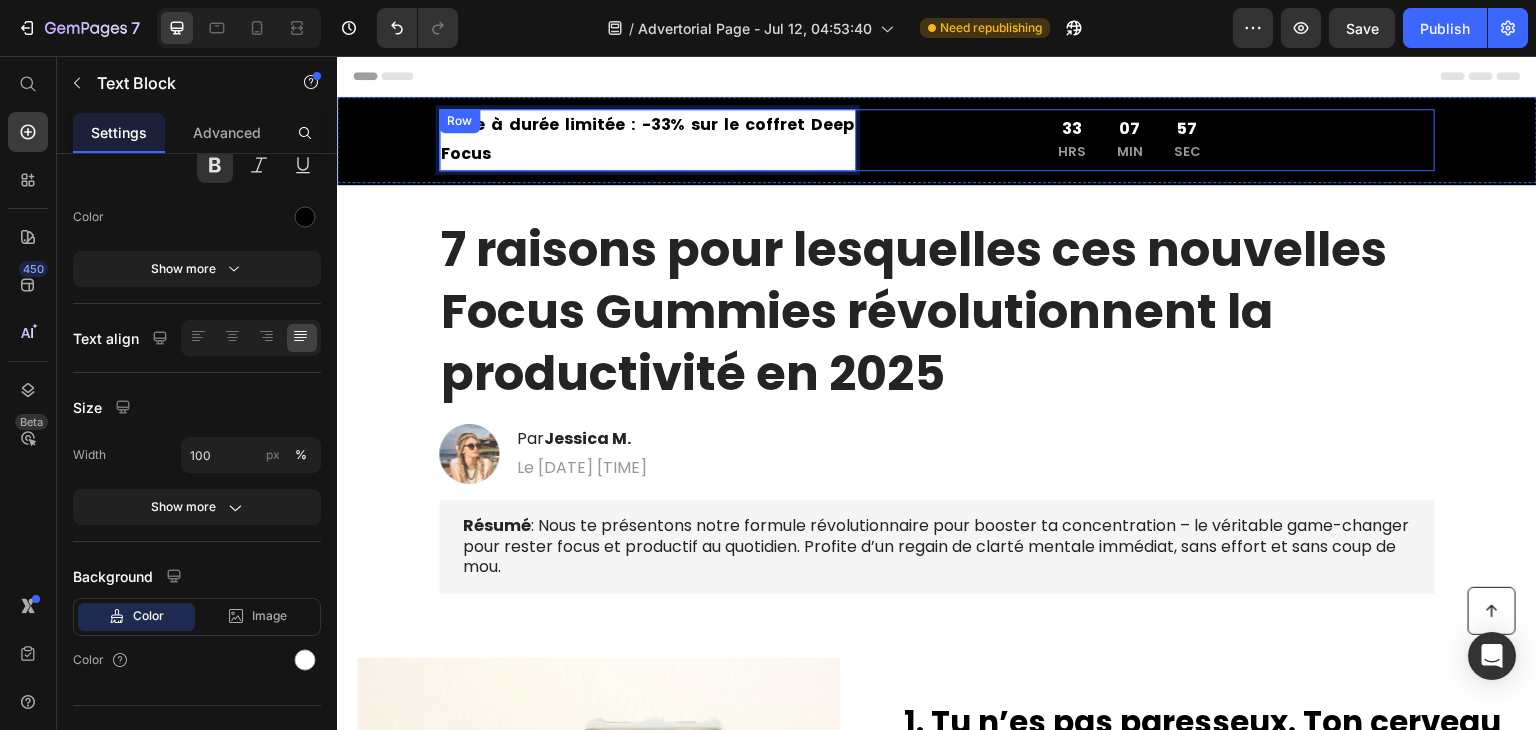 click on "Offre à durée limitée : -33% sur le coffret Deep Focus Text Block   0 Offre à durée limitée : -33% sur le coffret Deep Focus Text Block 33 HRS 07 MIN 57 SEC Countdown Timer Row Row" at bounding box center (937, 140) 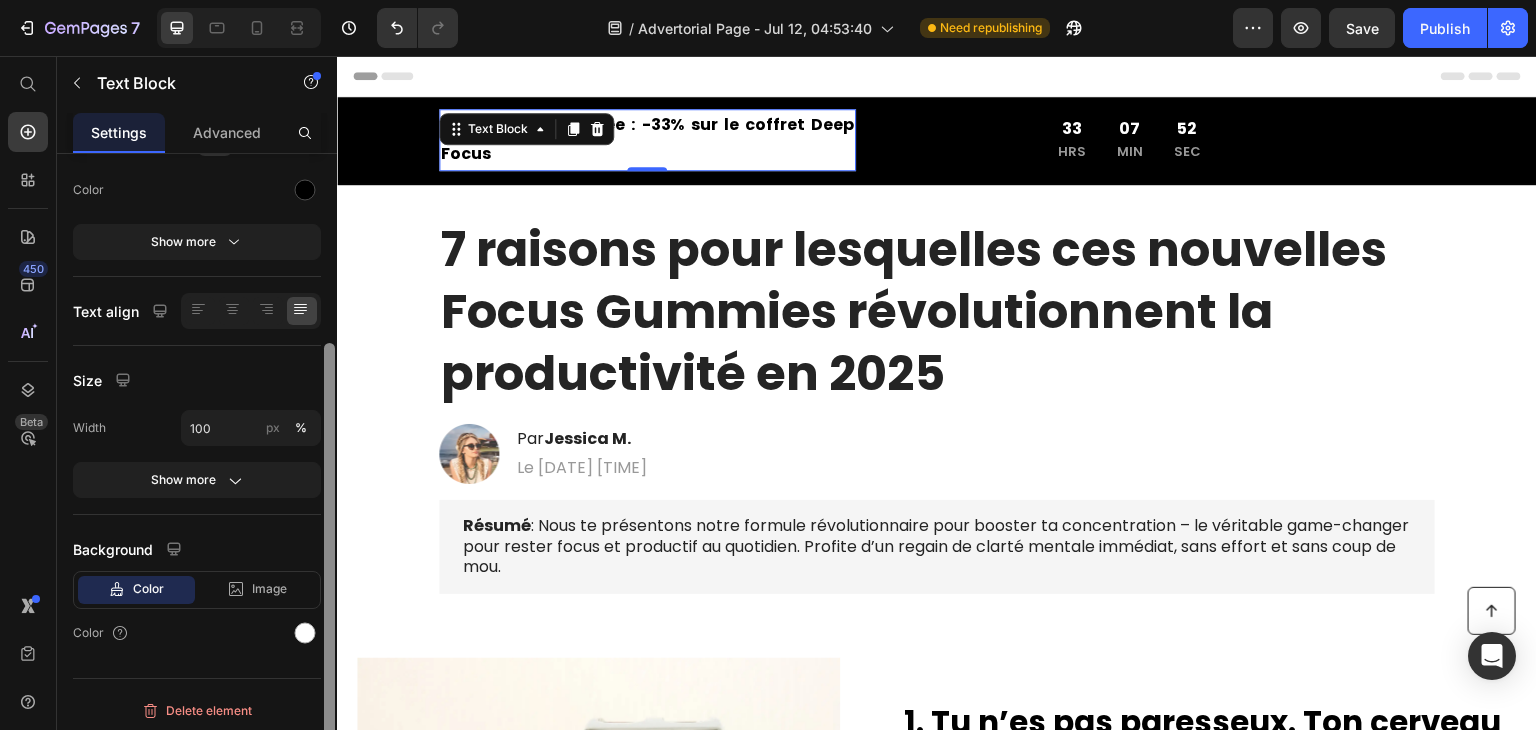 scroll, scrollTop: 260, scrollLeft: 0, axis: vertical 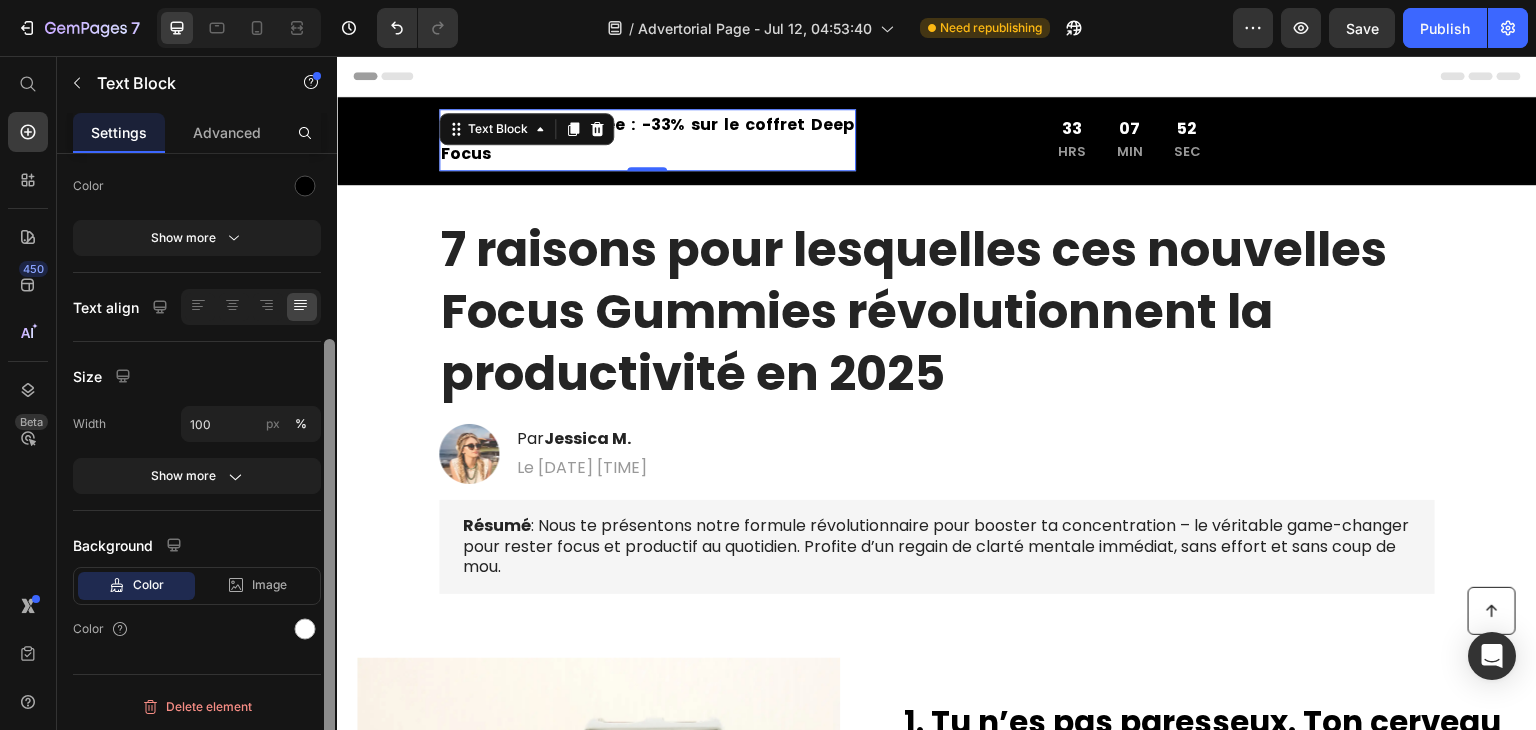 drag, startPoint x: 326, startPoint y: 322, endPoint x: 306, endPoint y: 537, distance: 215.92822 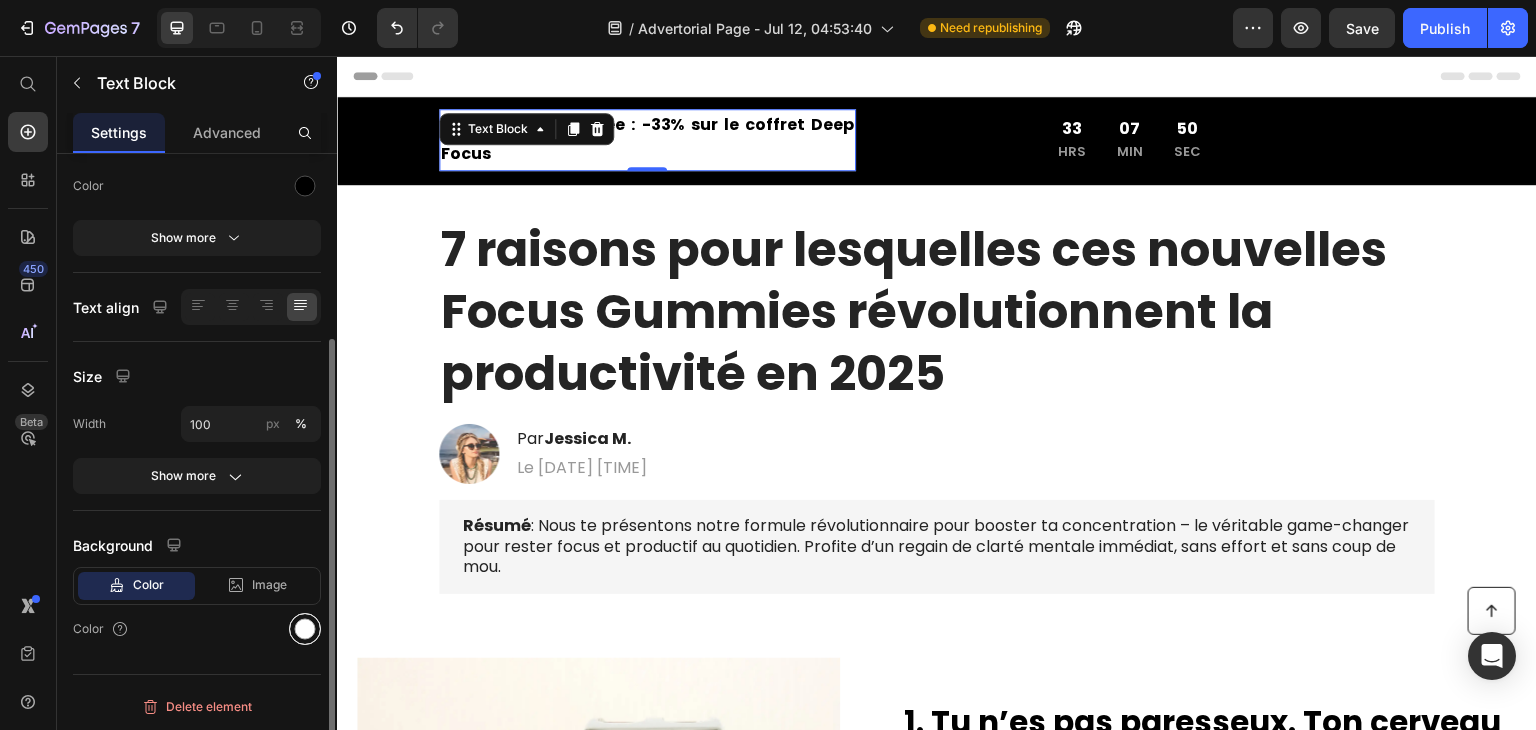 click at bounding box center (305, 629) 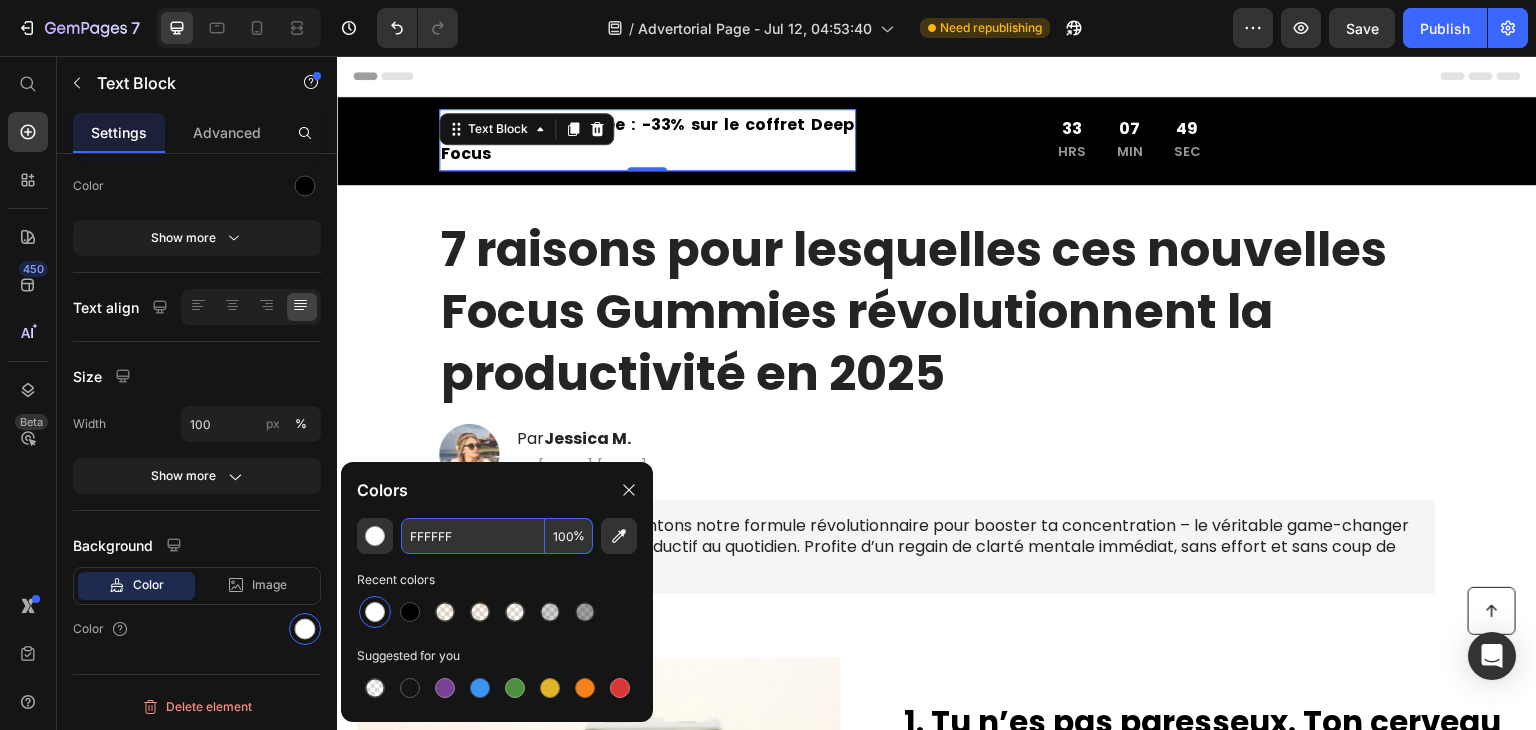 click on "100" at bounding box center [569, 536] 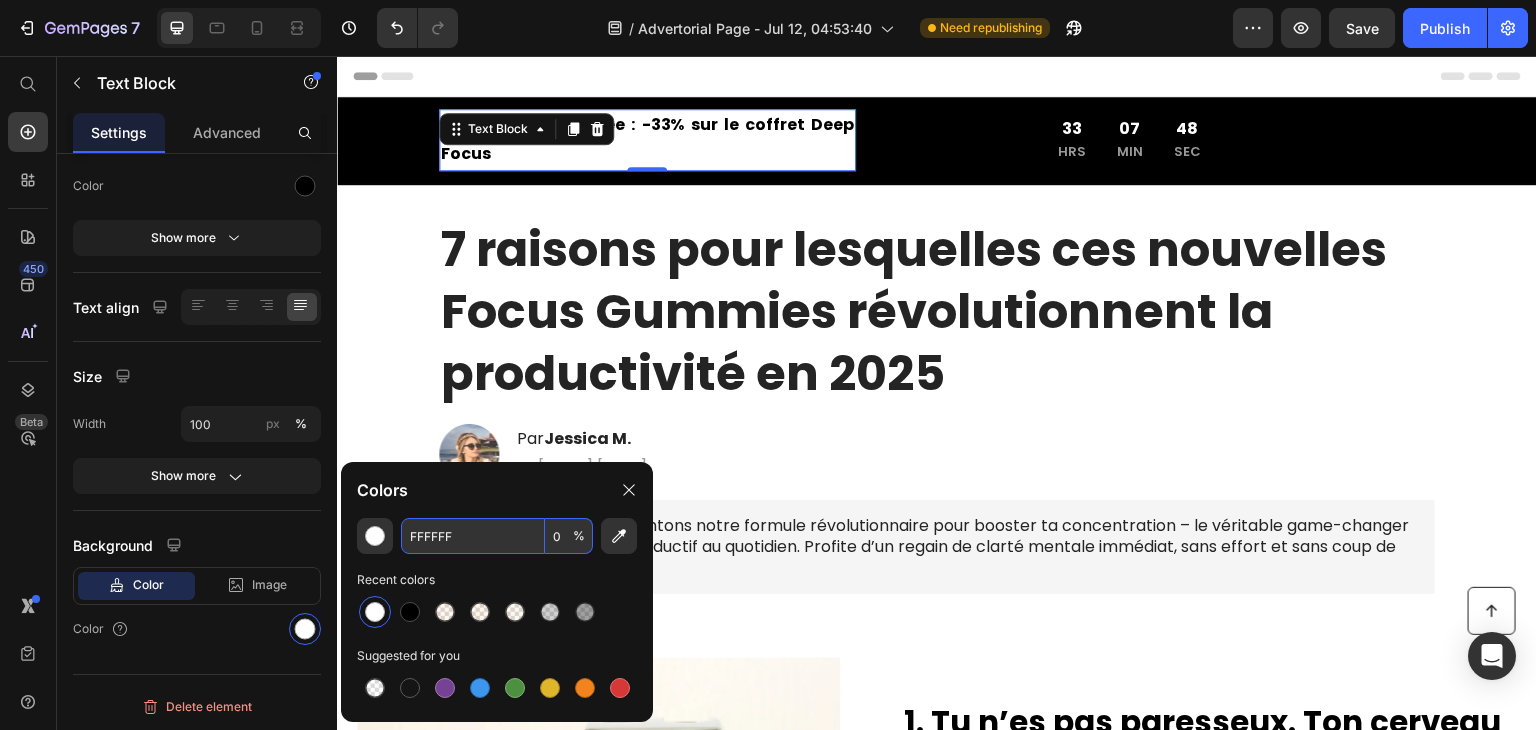 type on "0" 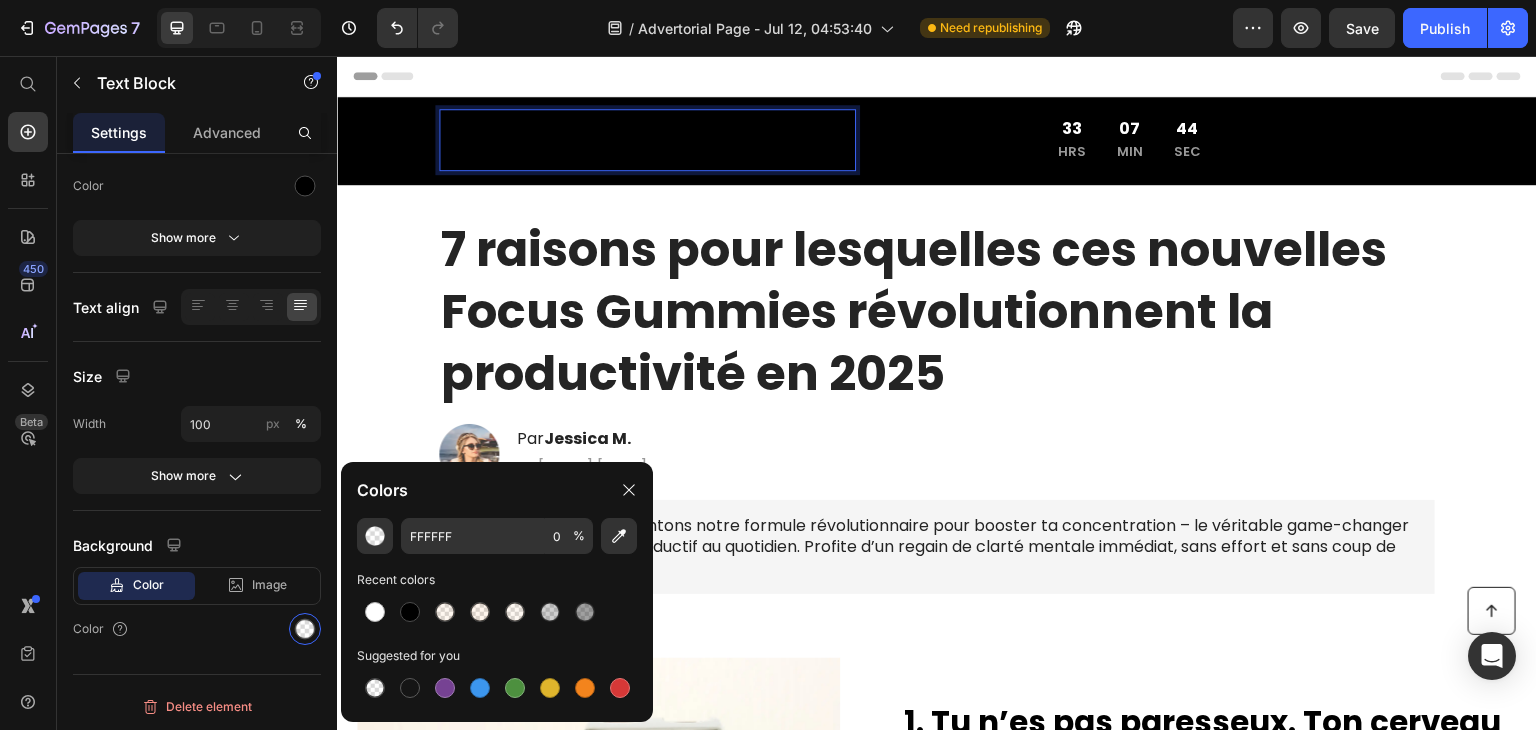 click on "Offre à durée limitée : -33% sur le coffret Deep Focus" at bounding box center (647, 140) 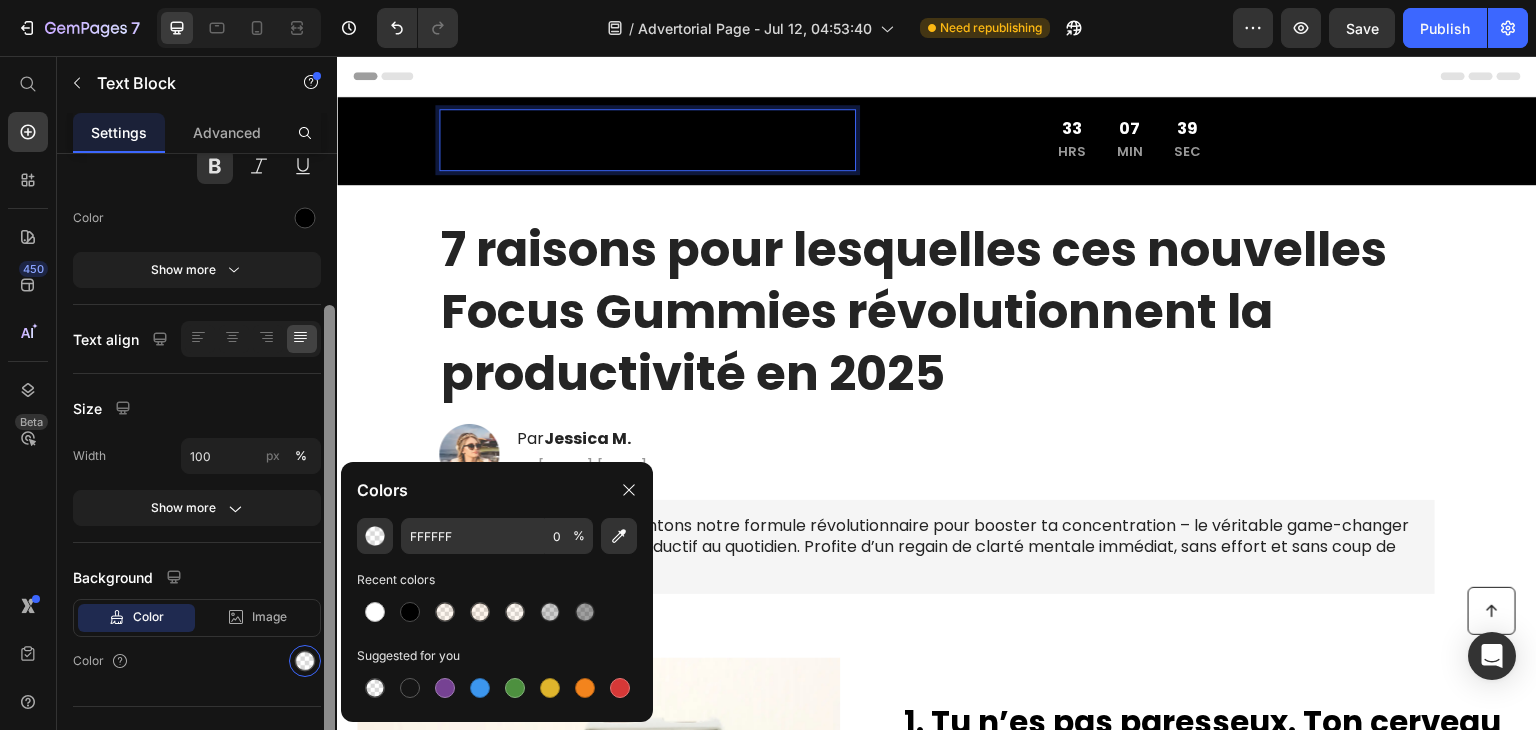scroll, scrollTop: 222, scrollLeft: 0, axis: vertical 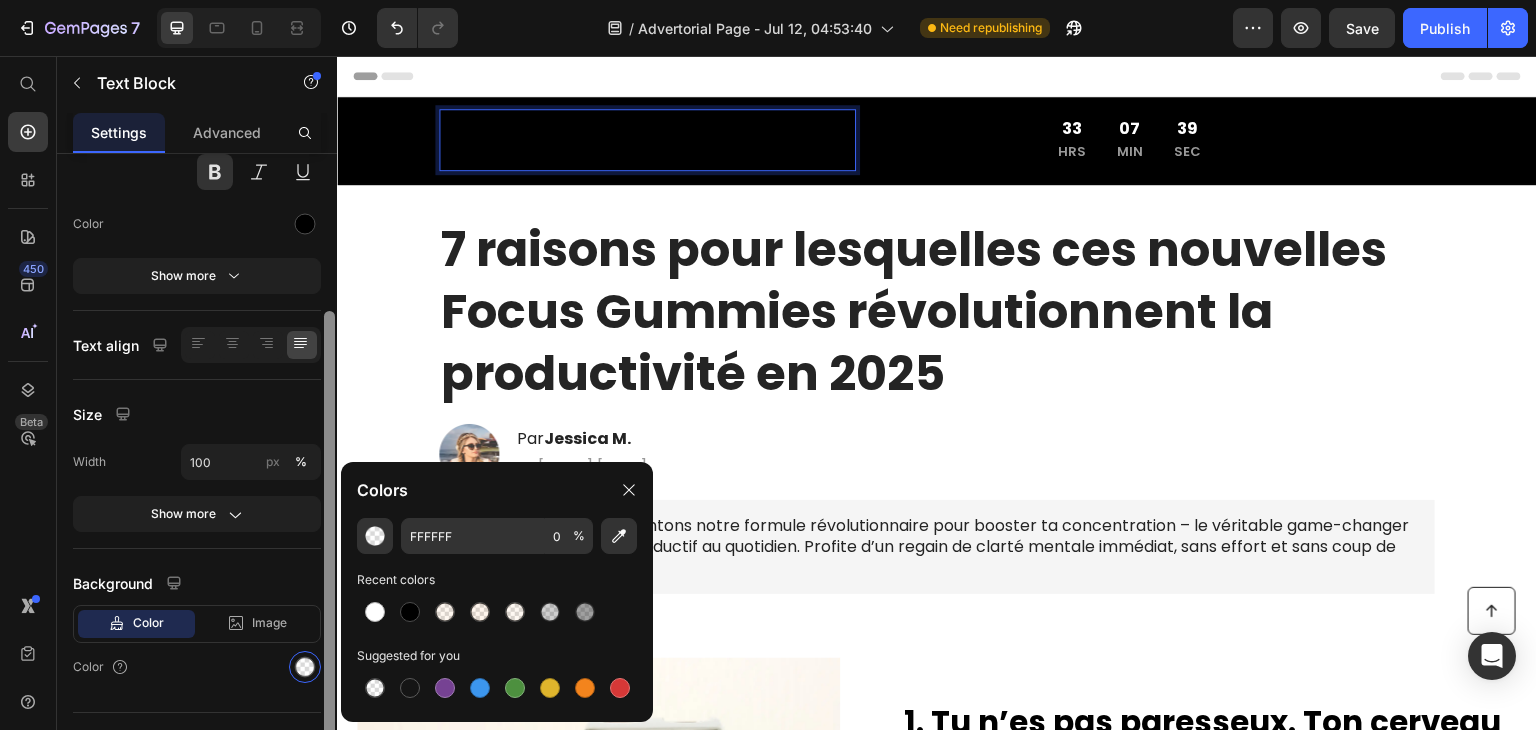 drag, startPoint x: 328, startPoint y: 377, endPoint x: 333, endPoint y: 350, distance: 27.45906 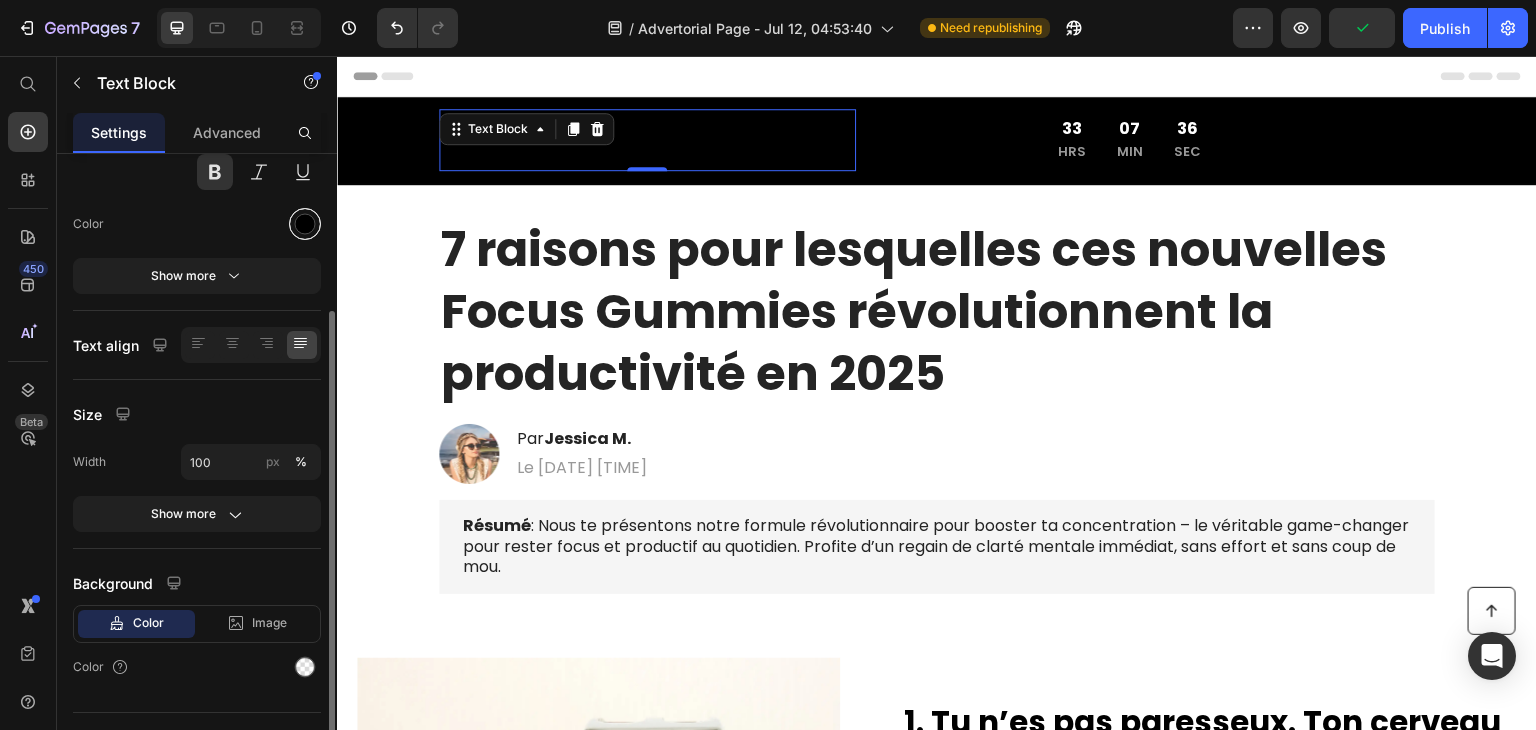 click at bounding box center (305, 224) 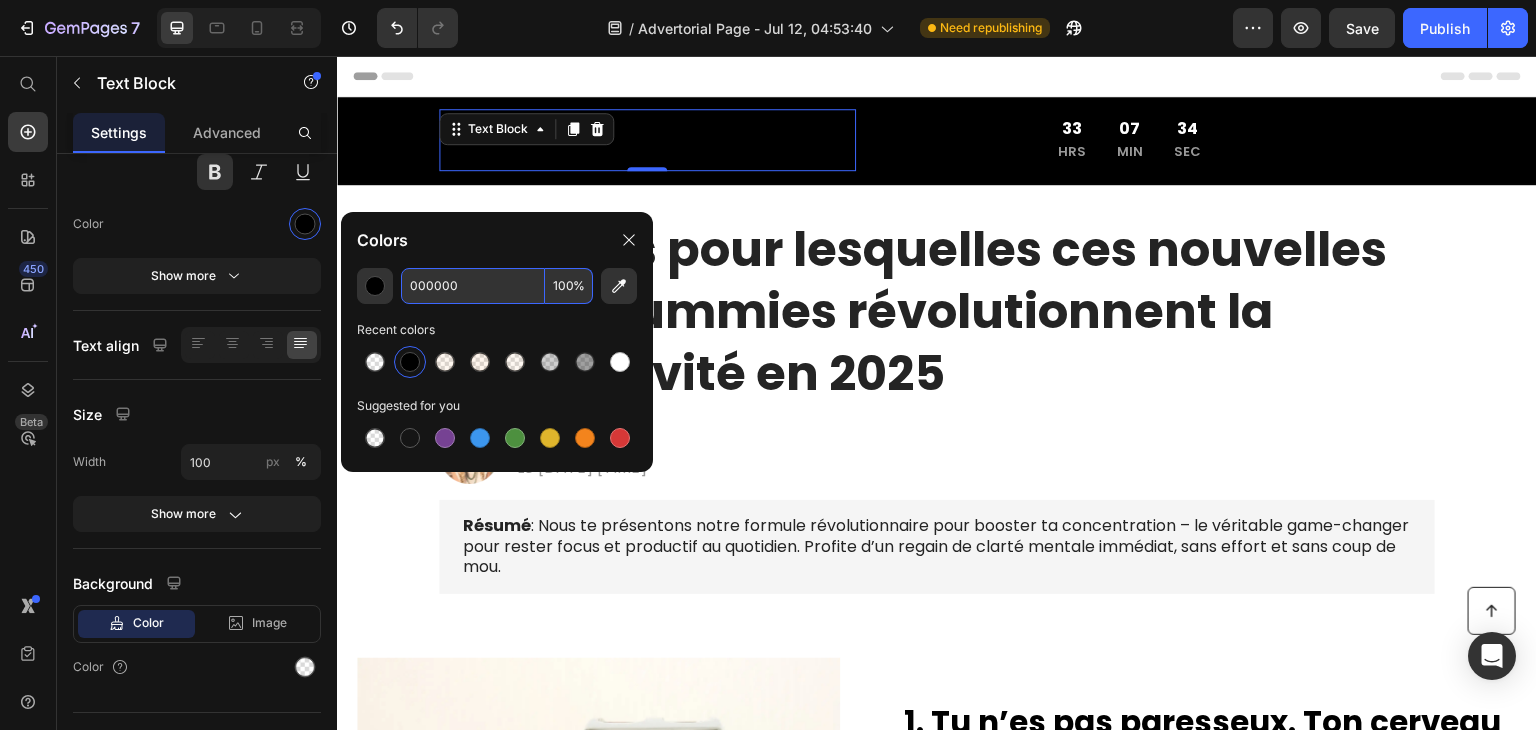 click on "000000" at bounding box center (473, 286) 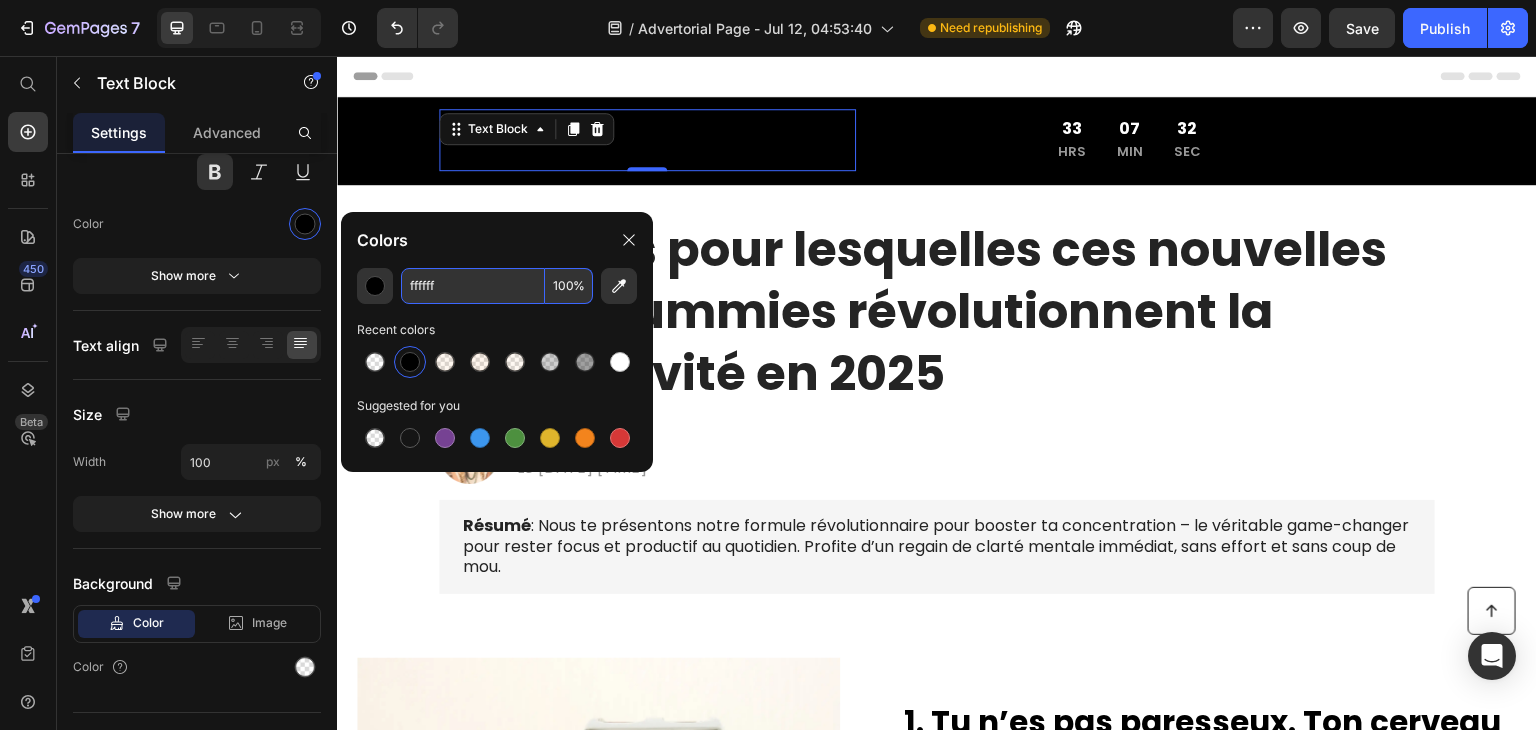 type on "FFFFFF" 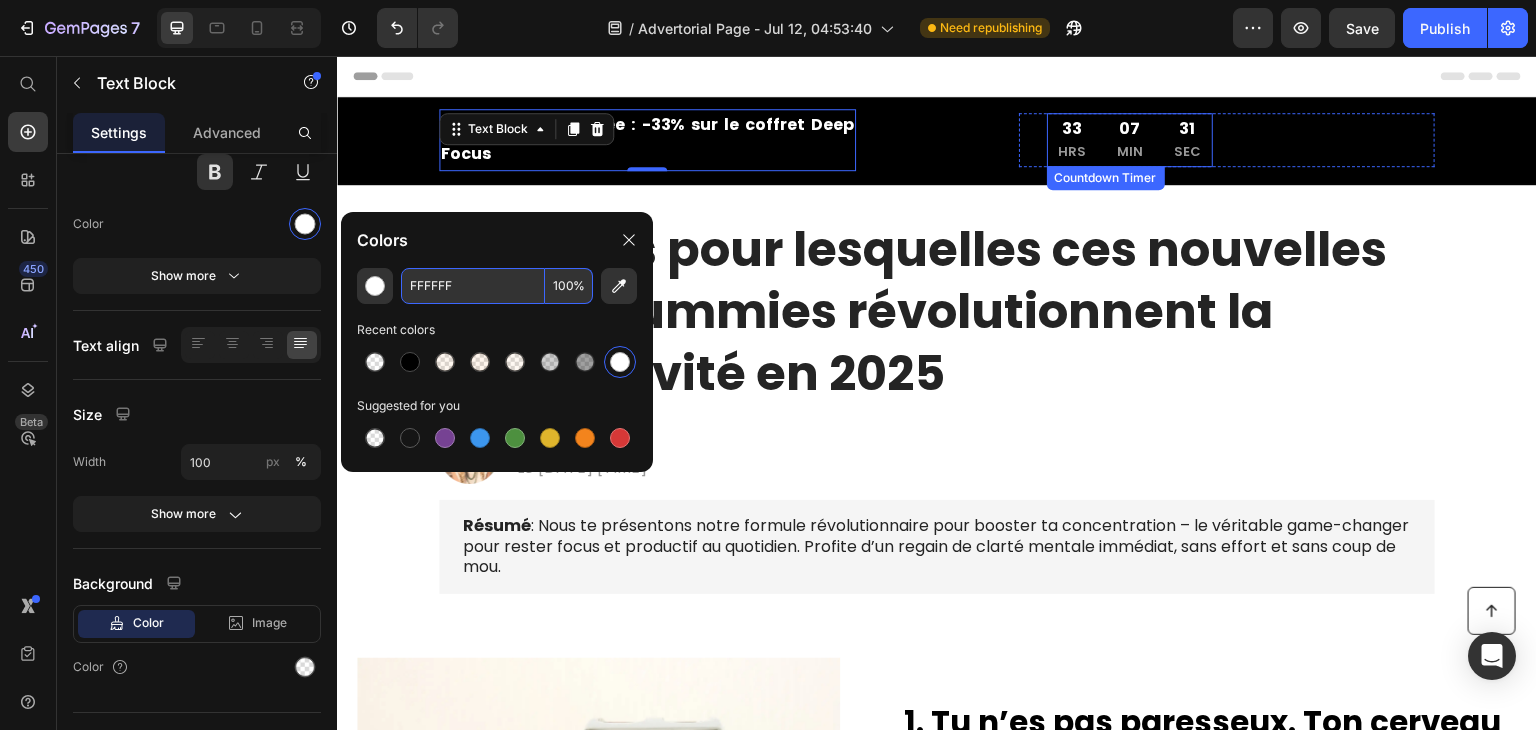 click on "33" at bounding box center [1072, 129] 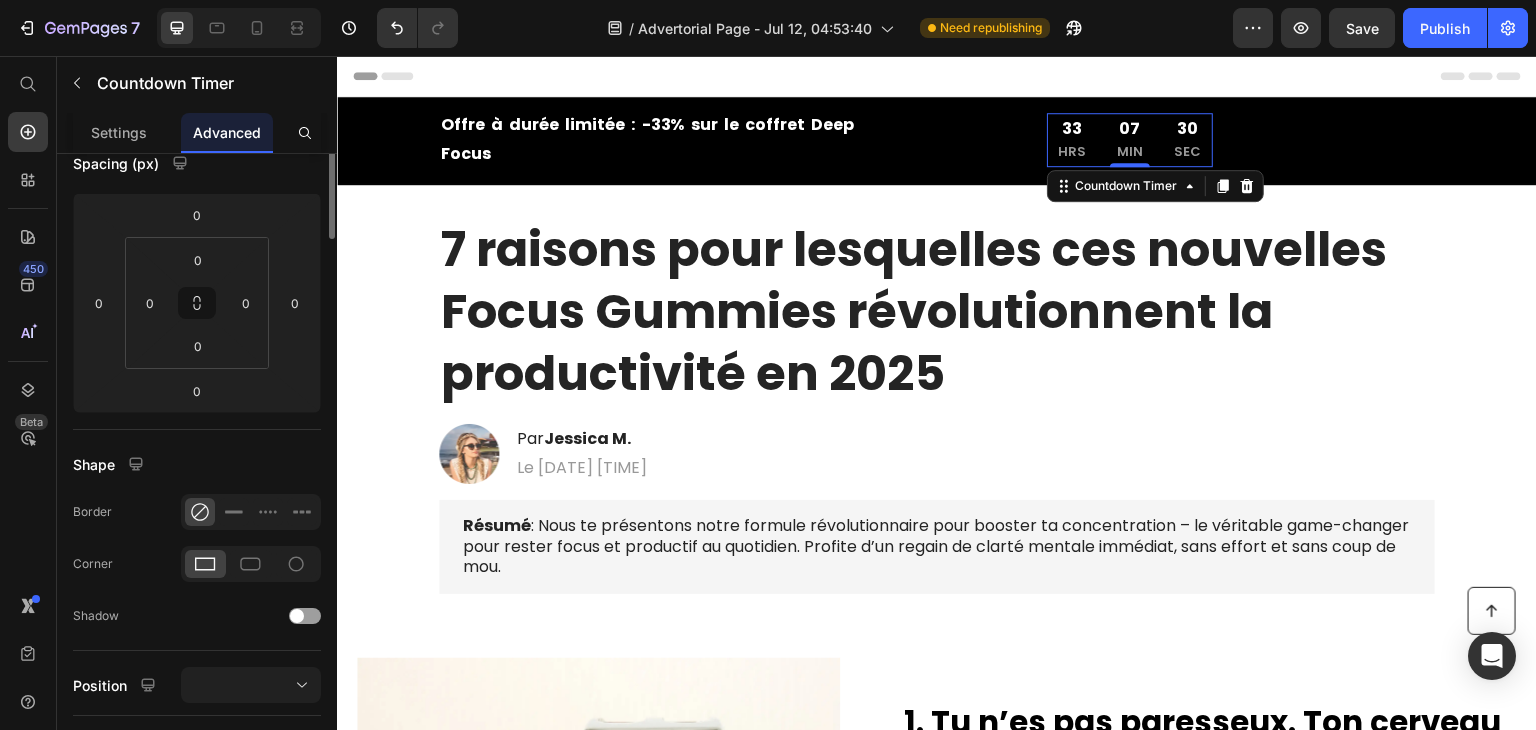 scroll, scrollTop: 0, scrollLeft: 0, axis: both 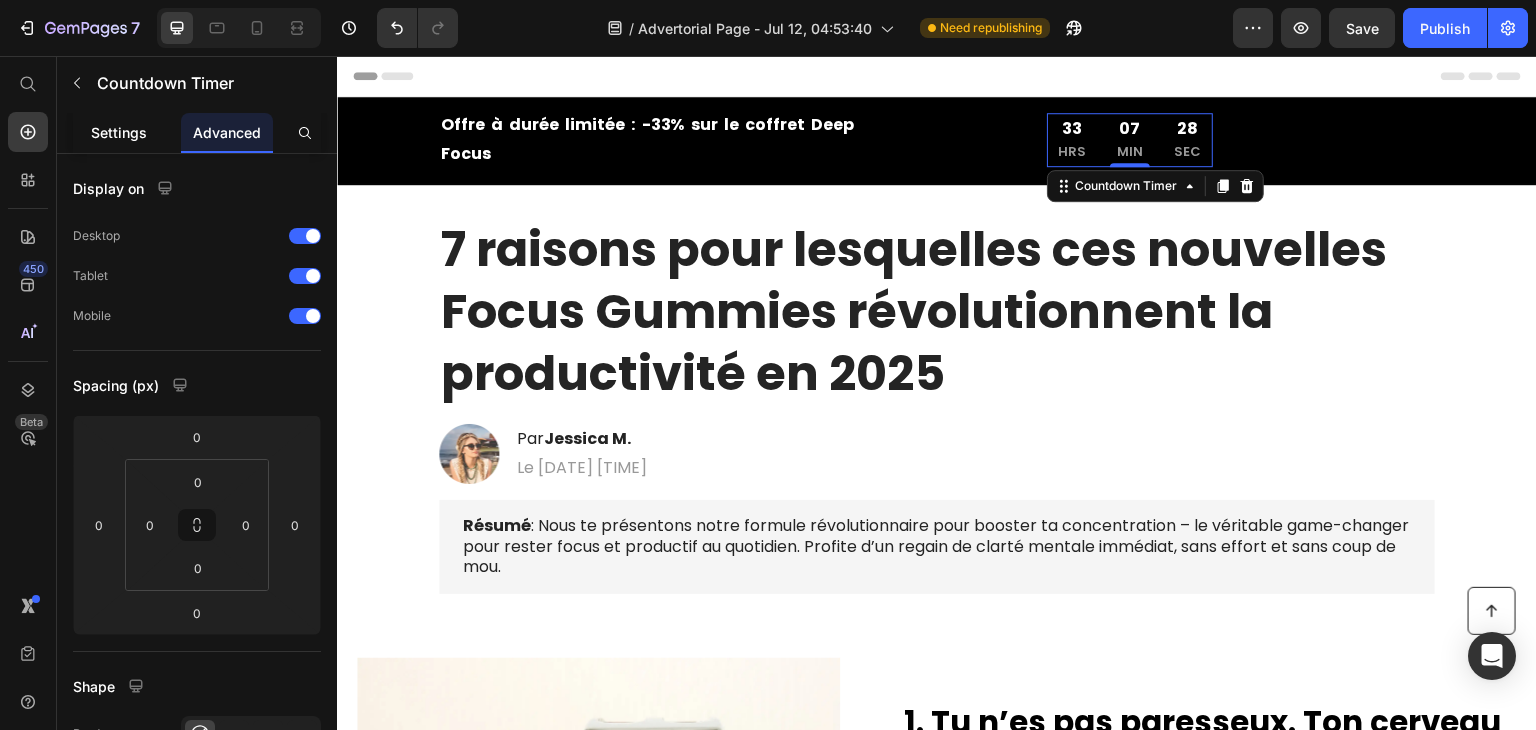 click on "Settings" at bounding box center [119, 132] 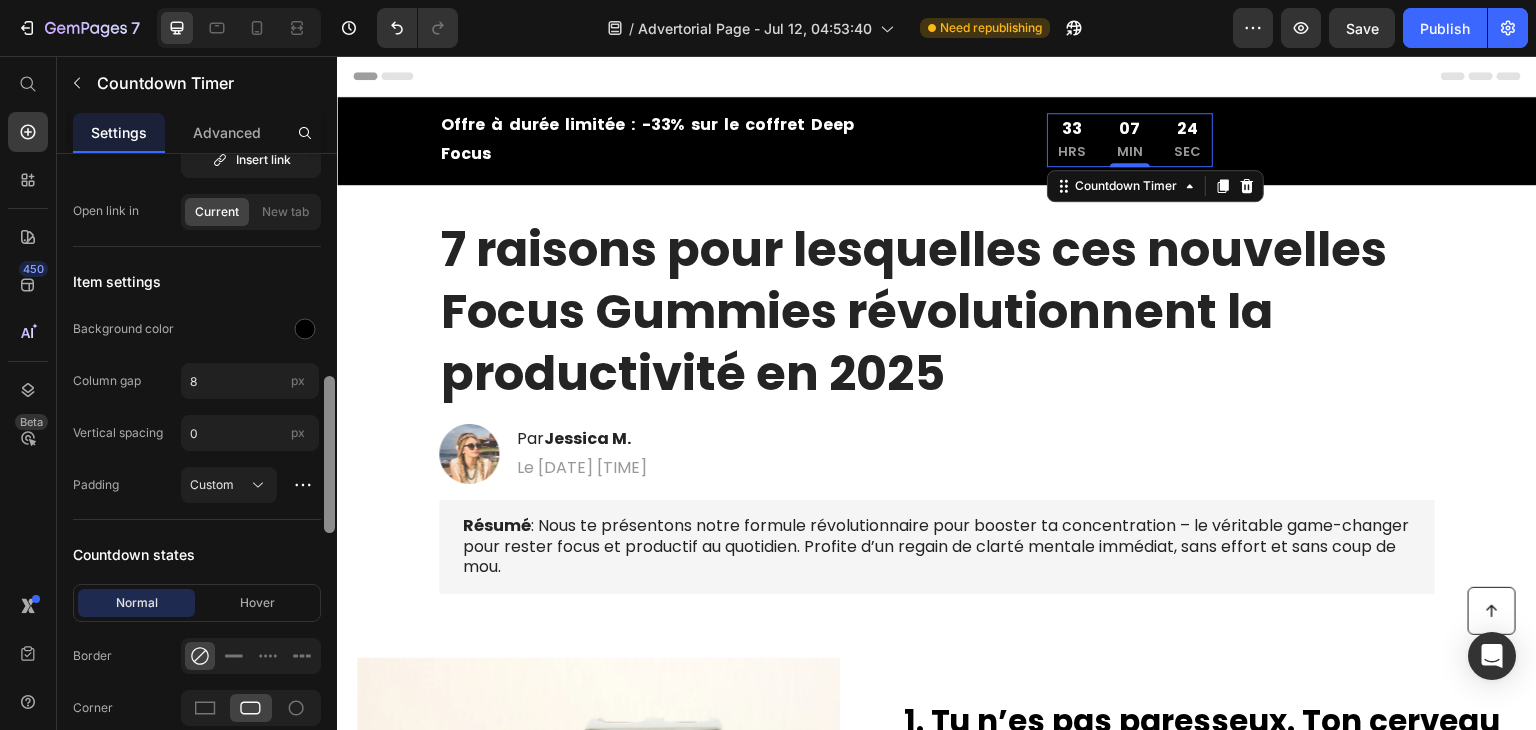 scroll, scrollTop: 914, scrollLeft: 0, axis: vertical 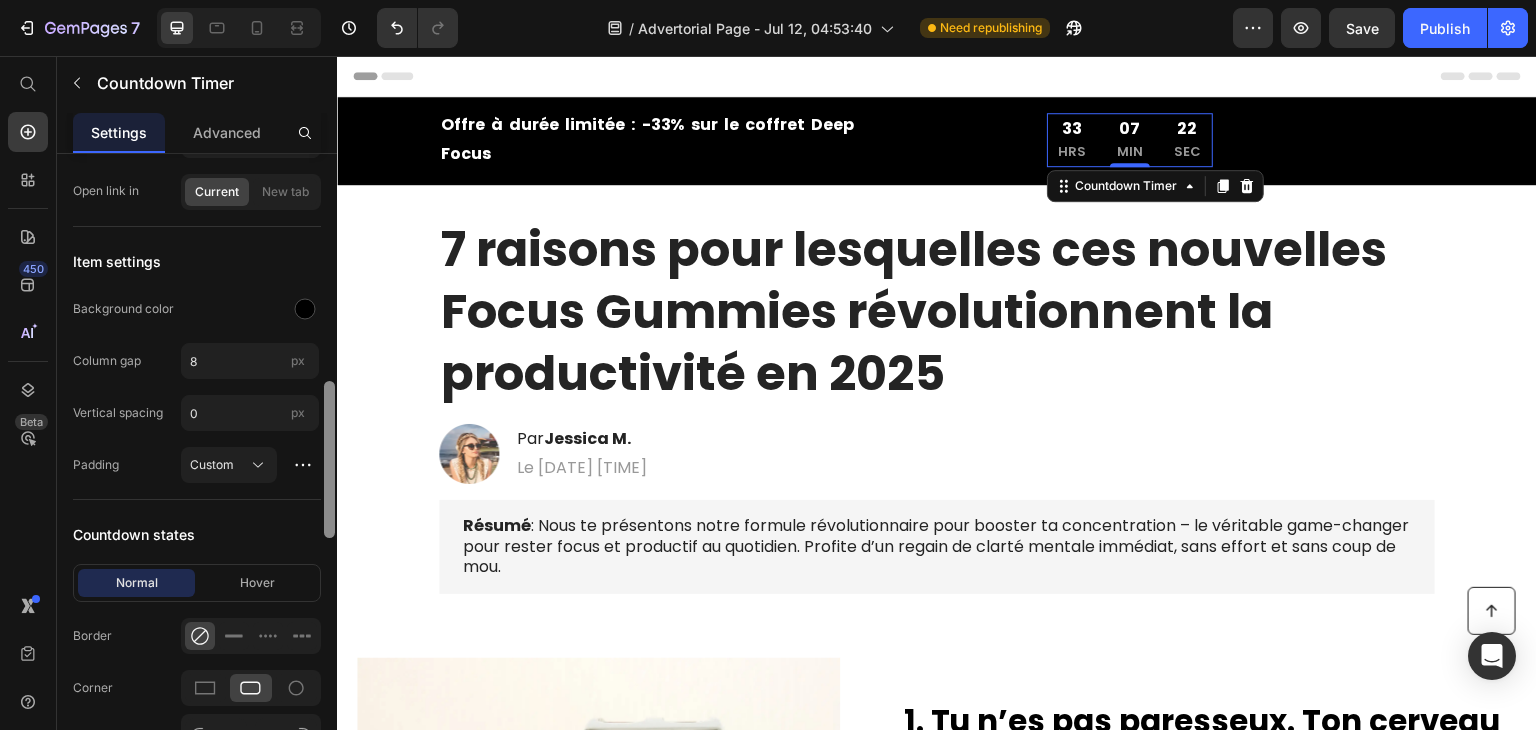 drag, startPoint x: 324, startPoint y: 289, endPoint x: 328, endPoint y: 521, distance: 232.03448 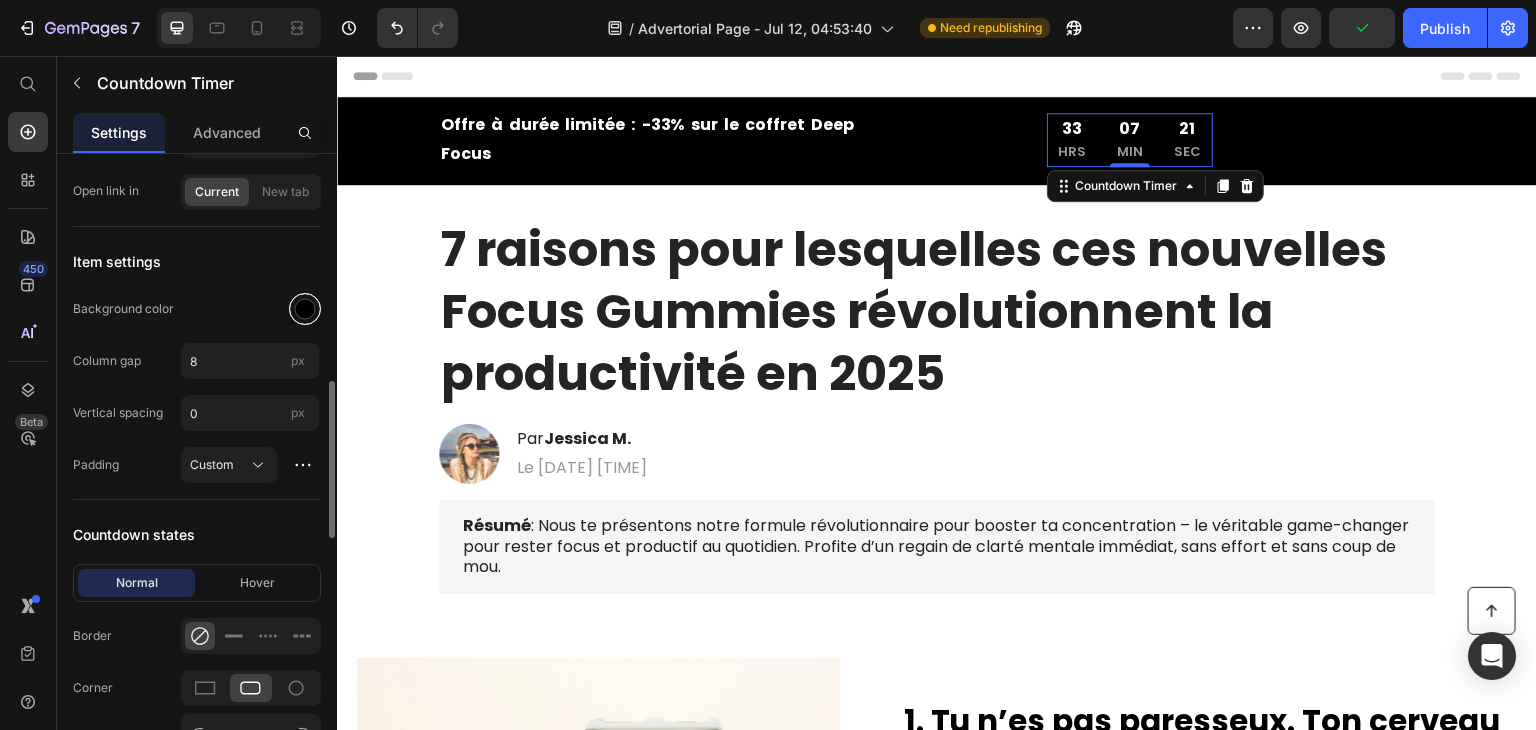click at bounding box center (305, 309) 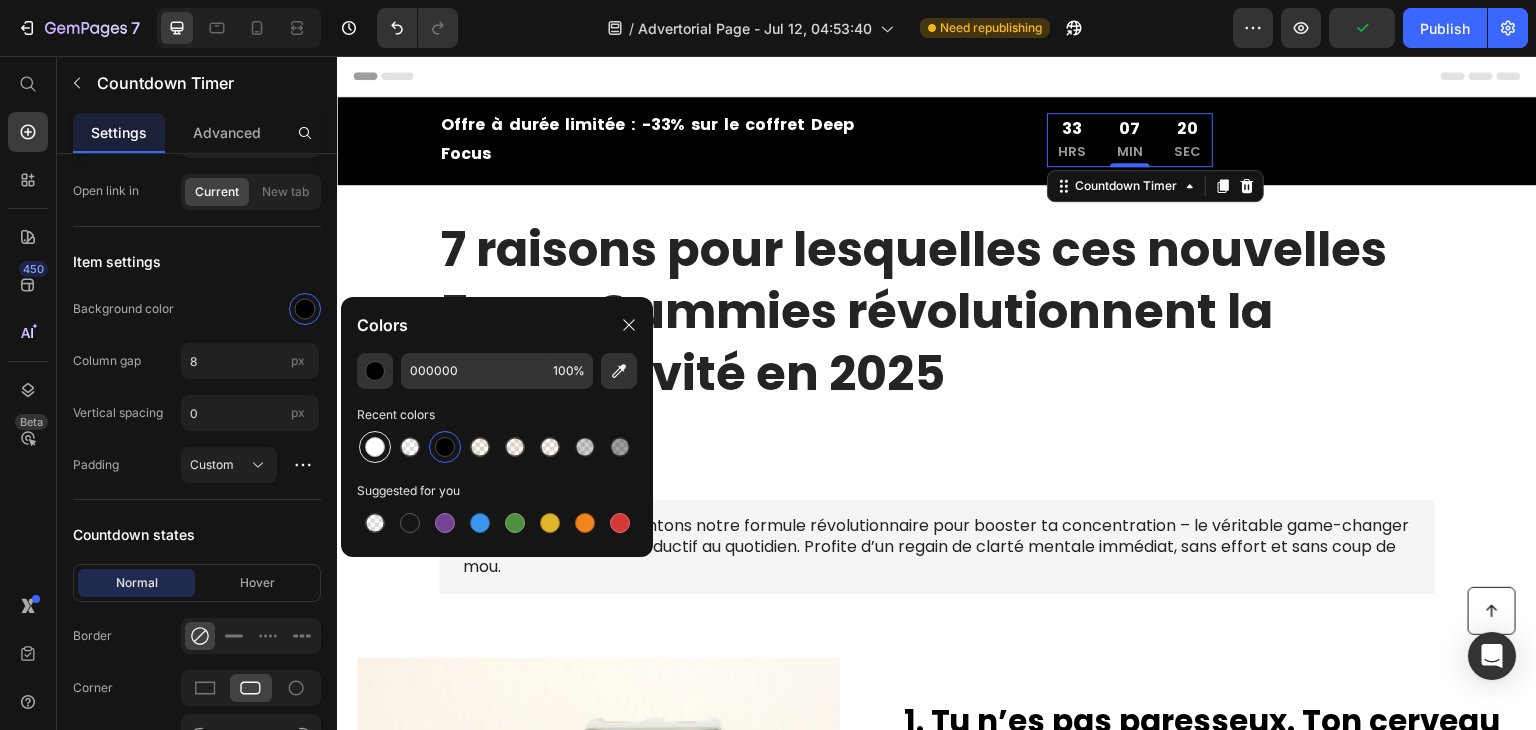 click at bounding box center [375, 447] 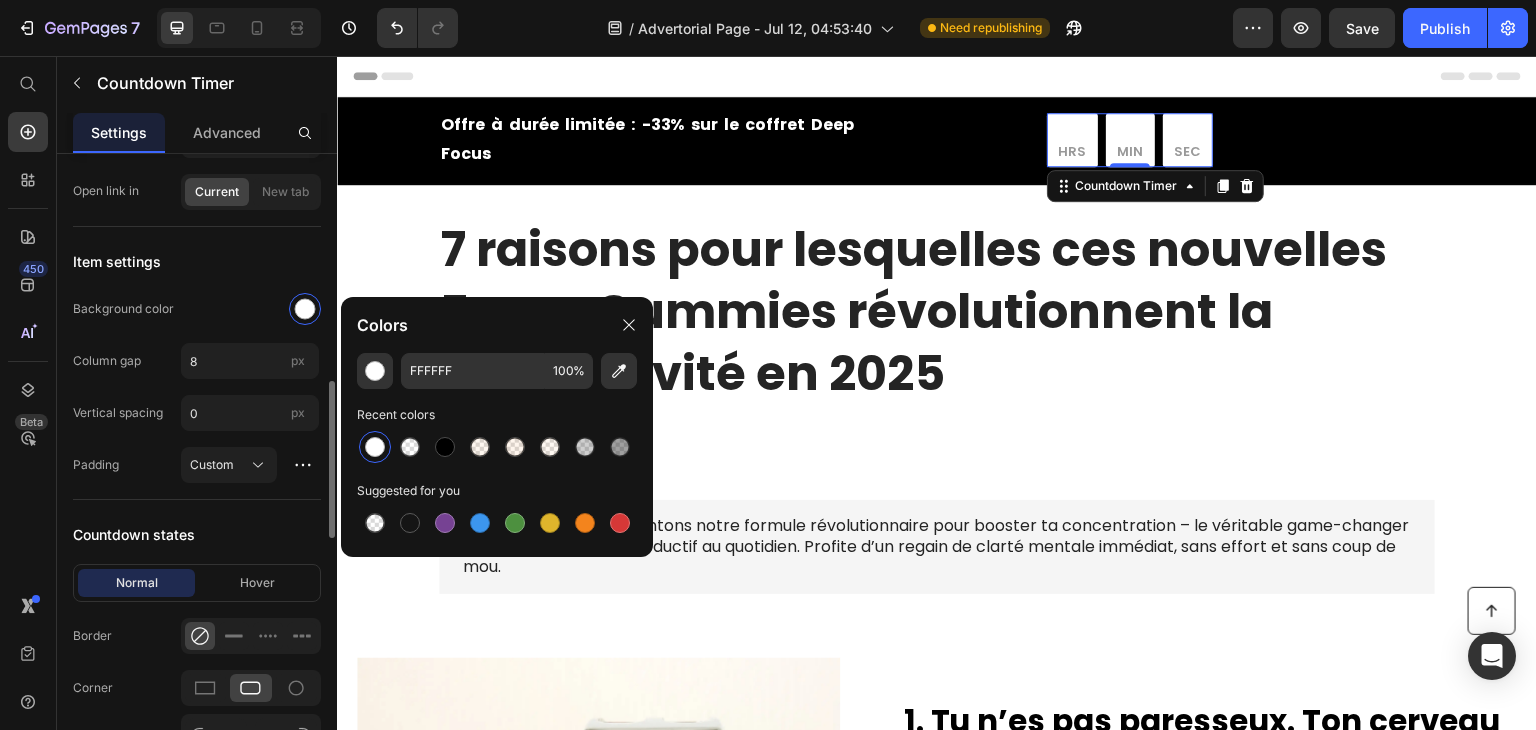 click on "Item settings Background color Column gap 8 px Vertical spacing 0 px Padding Custom" 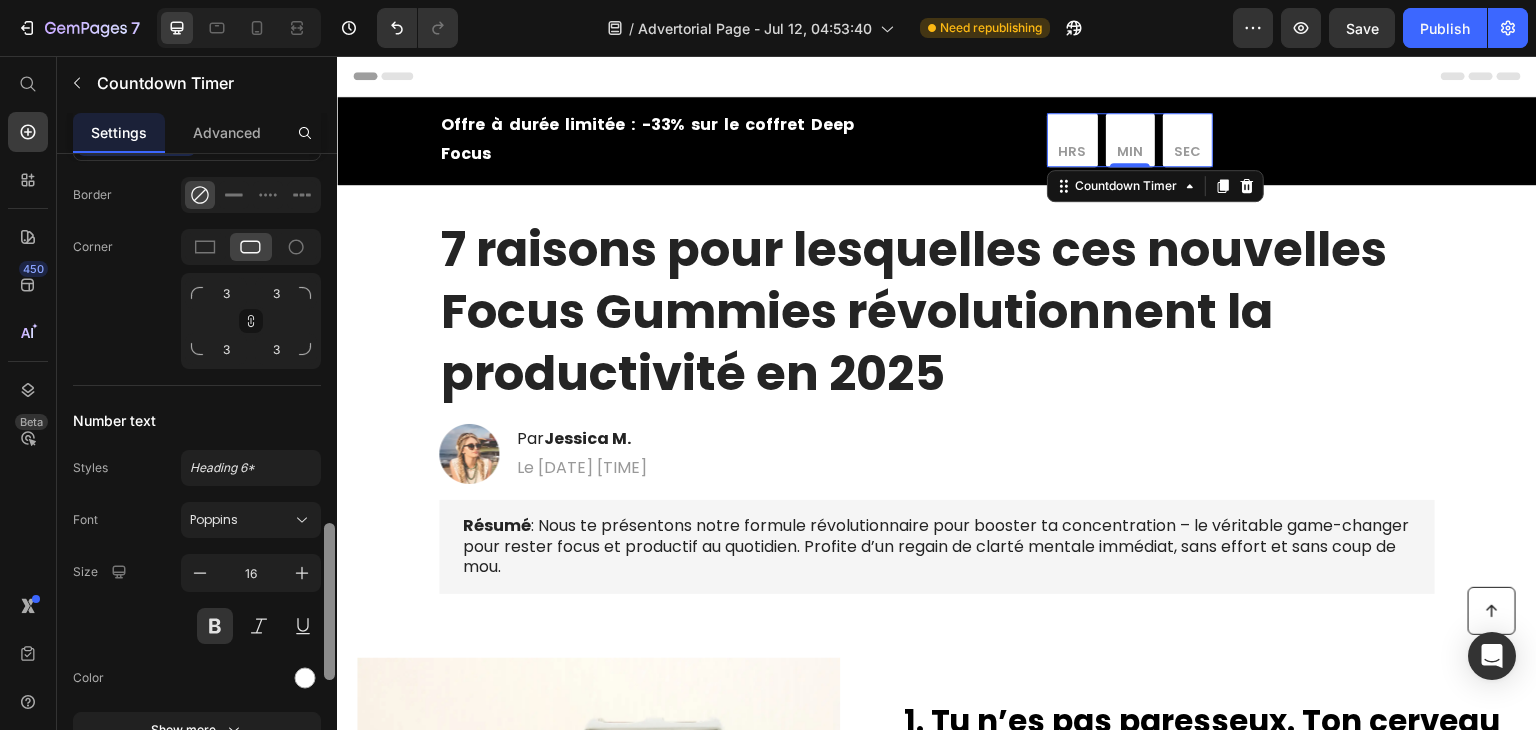 scroll, scrollTop: 1380, scrollLeft: 0, axis: vertical 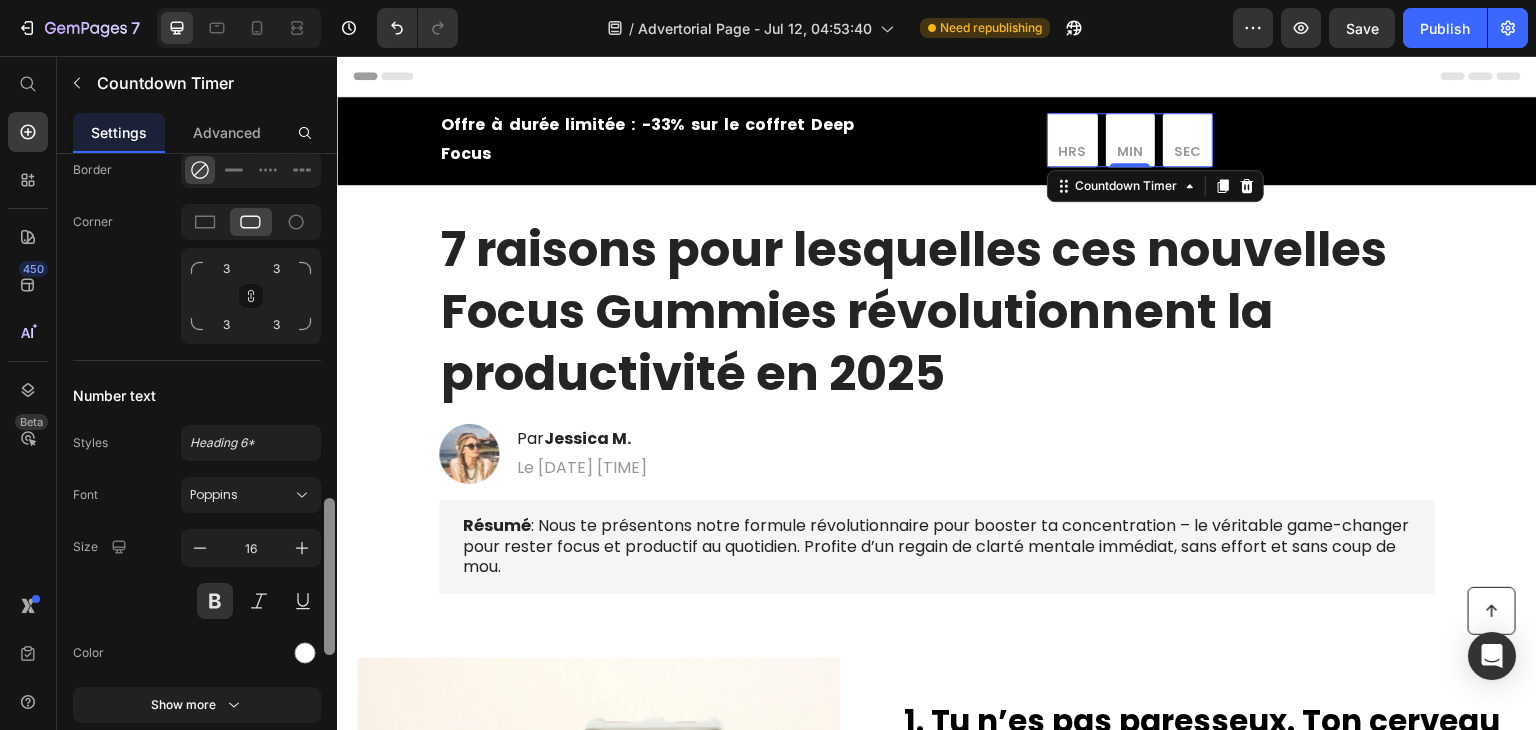 drag, startPoint x: 326, startPoint y: 498, endPoint x: 326, endPoint y: 614, distance: 116 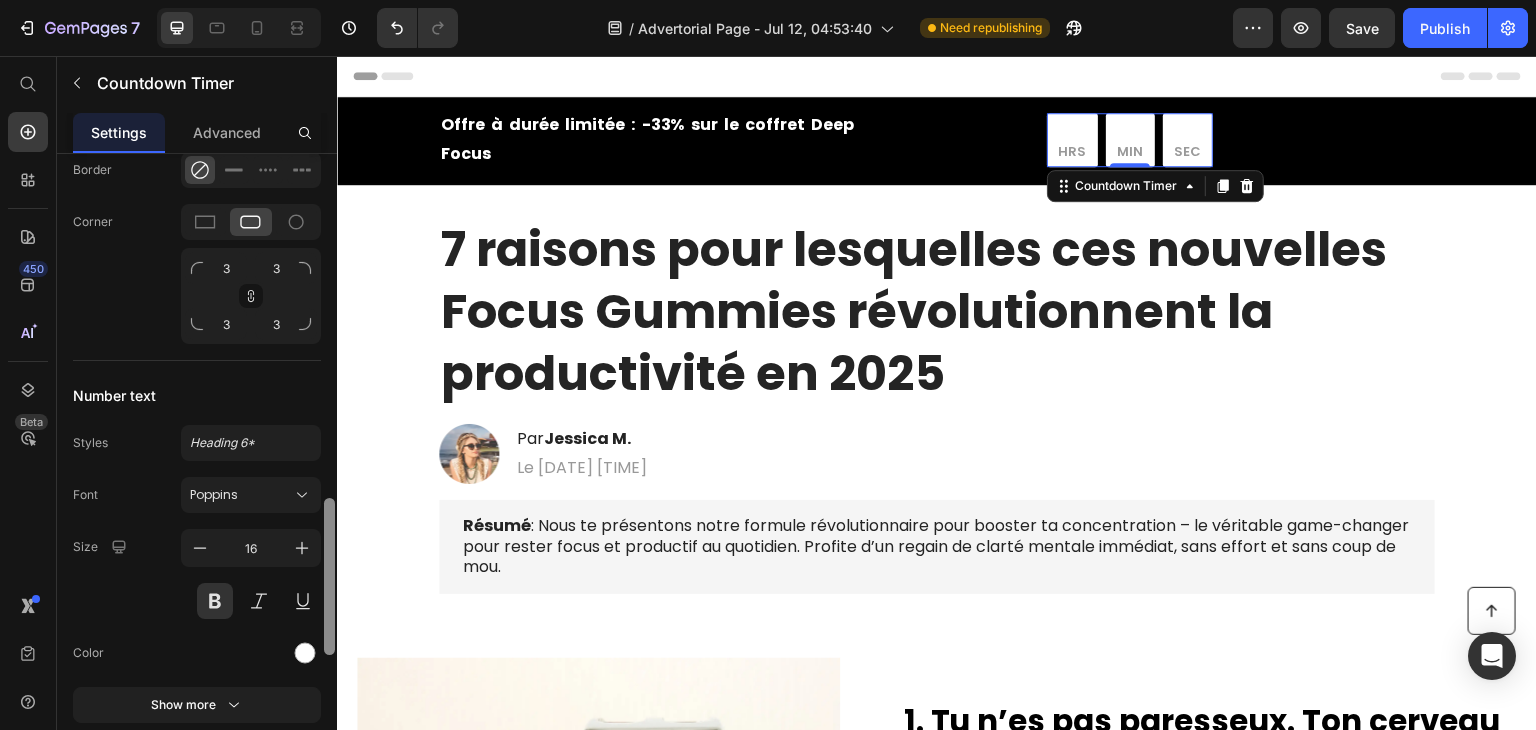 click at bounding box center (329, 576) 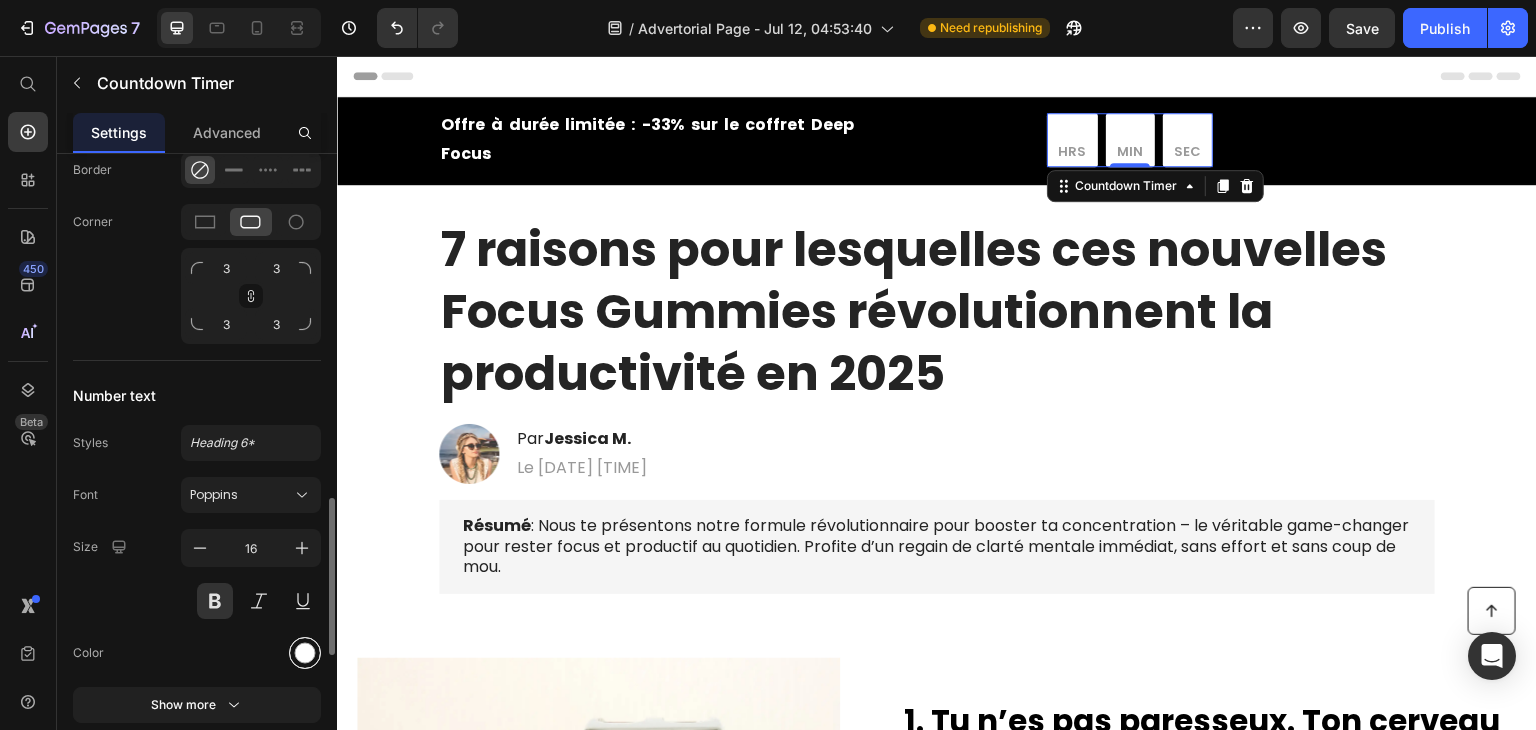 click at bounding box center [305, 653] 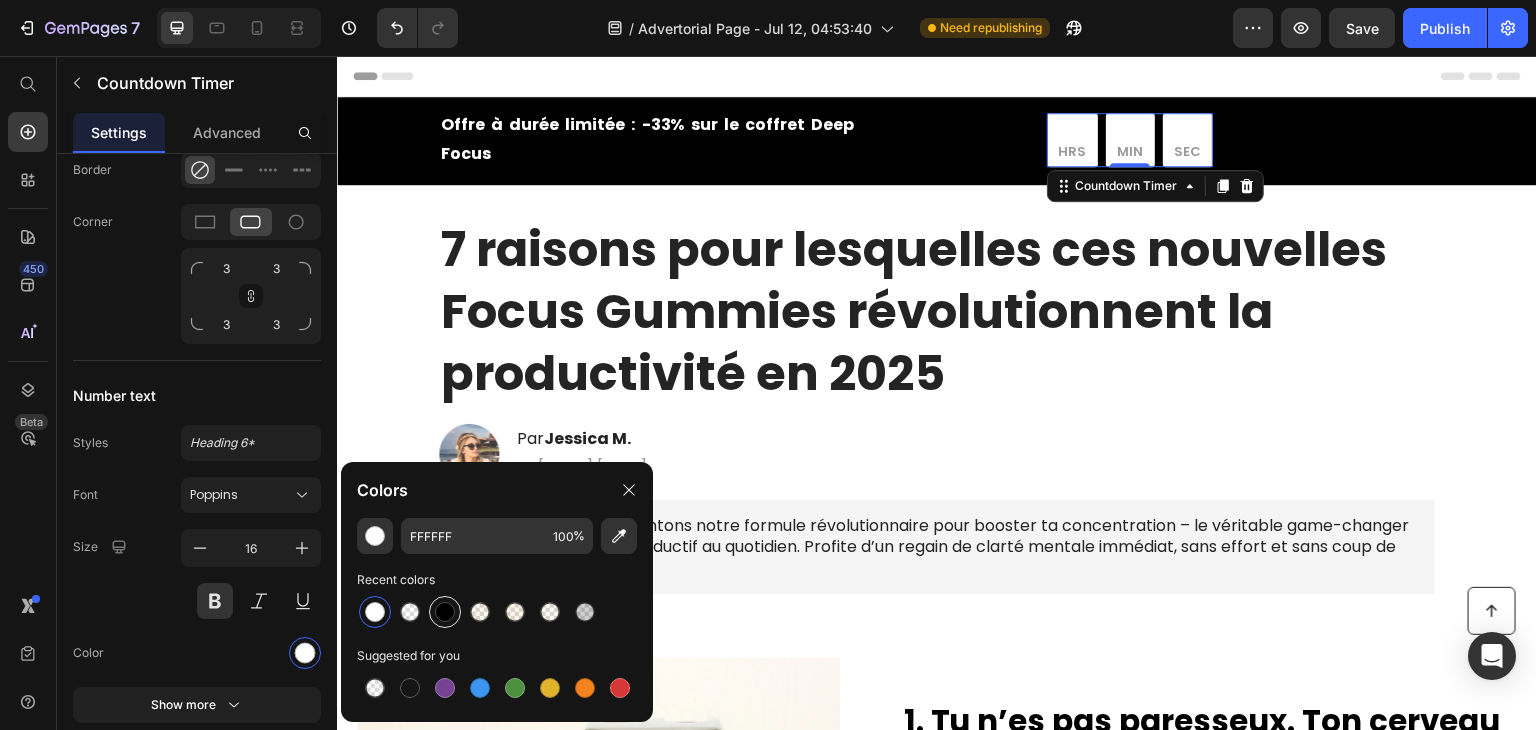 click at bounding box center [445, 612] 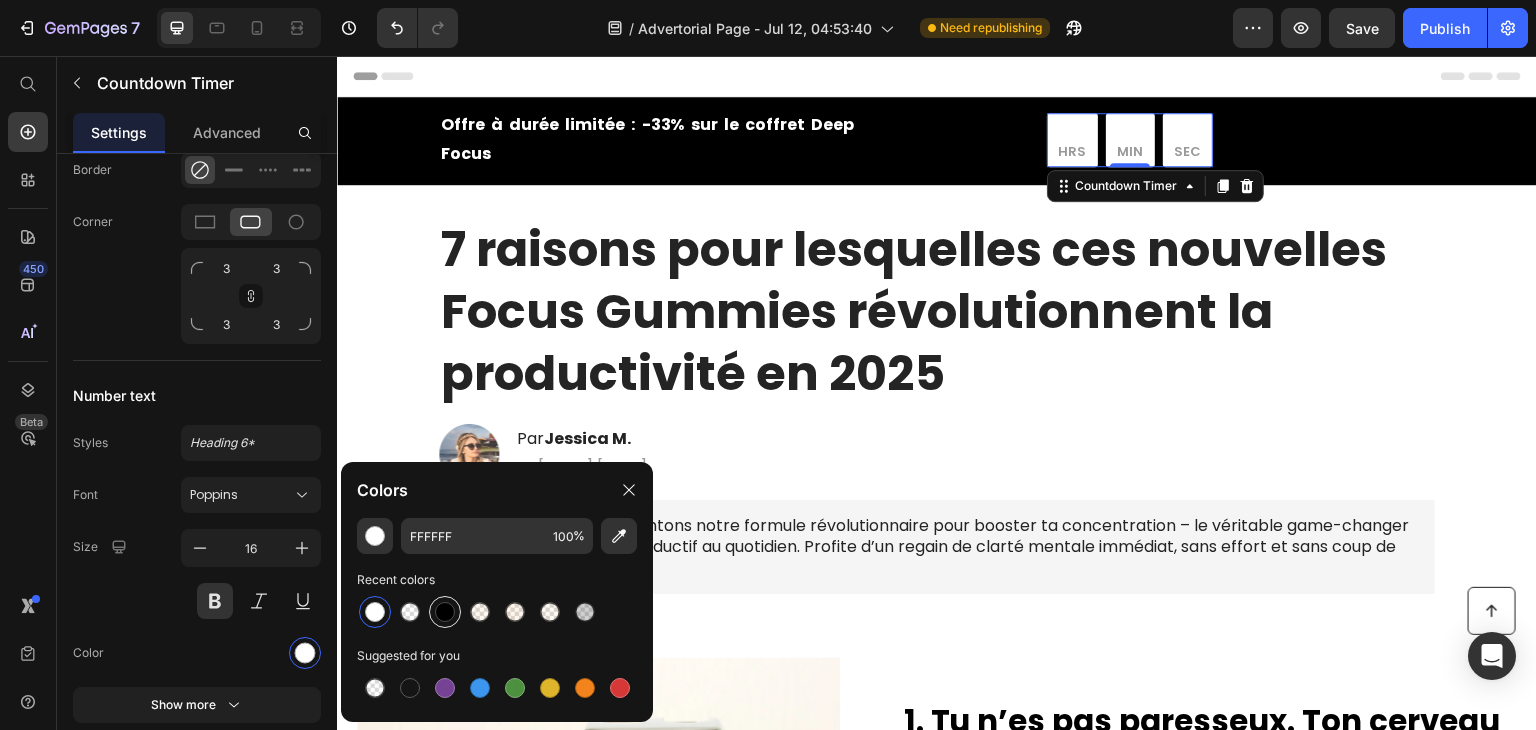 type on "000000" 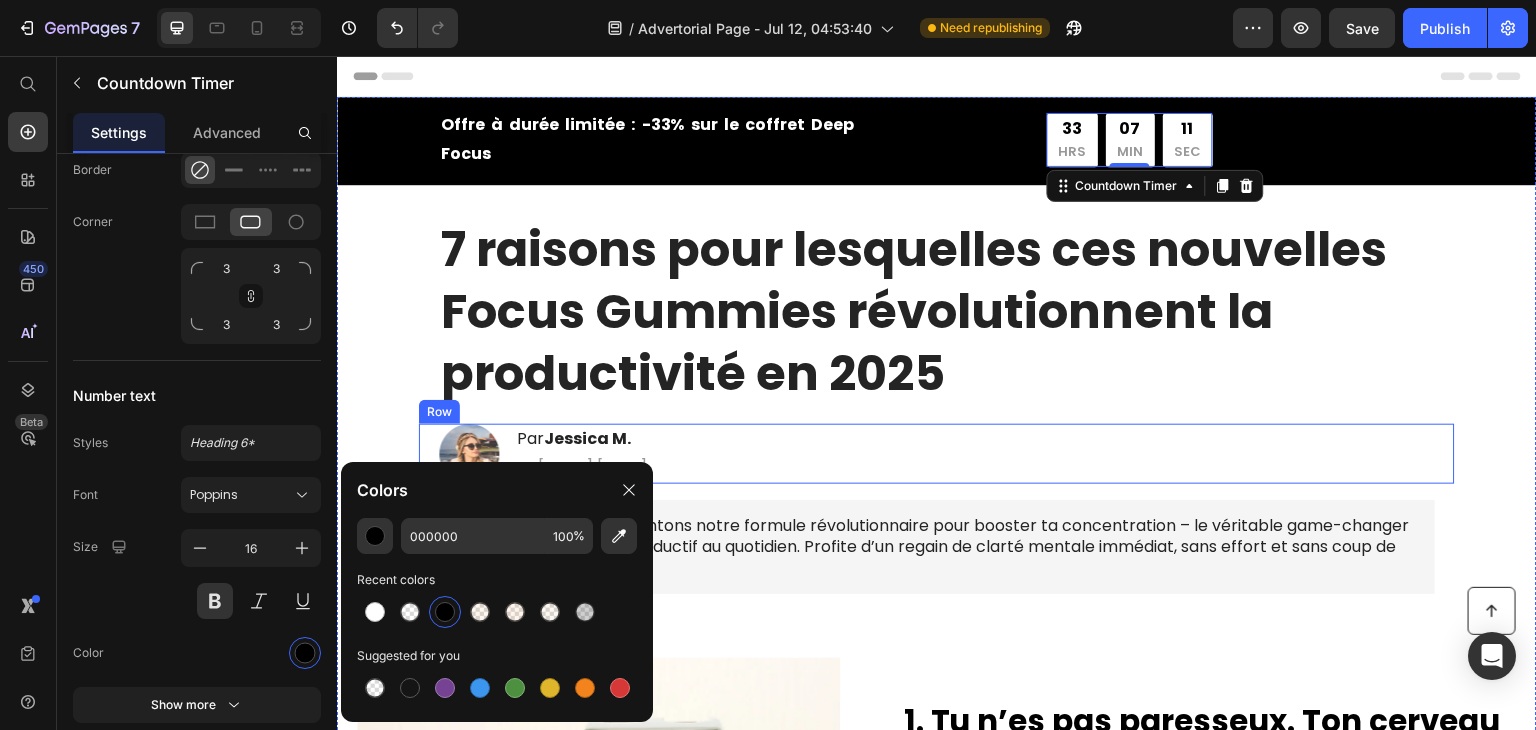 click on "Image Par  [LAST NAME] Heading Le [DATE] [TIME] Text Block Row" at bounding box center [937, 454] 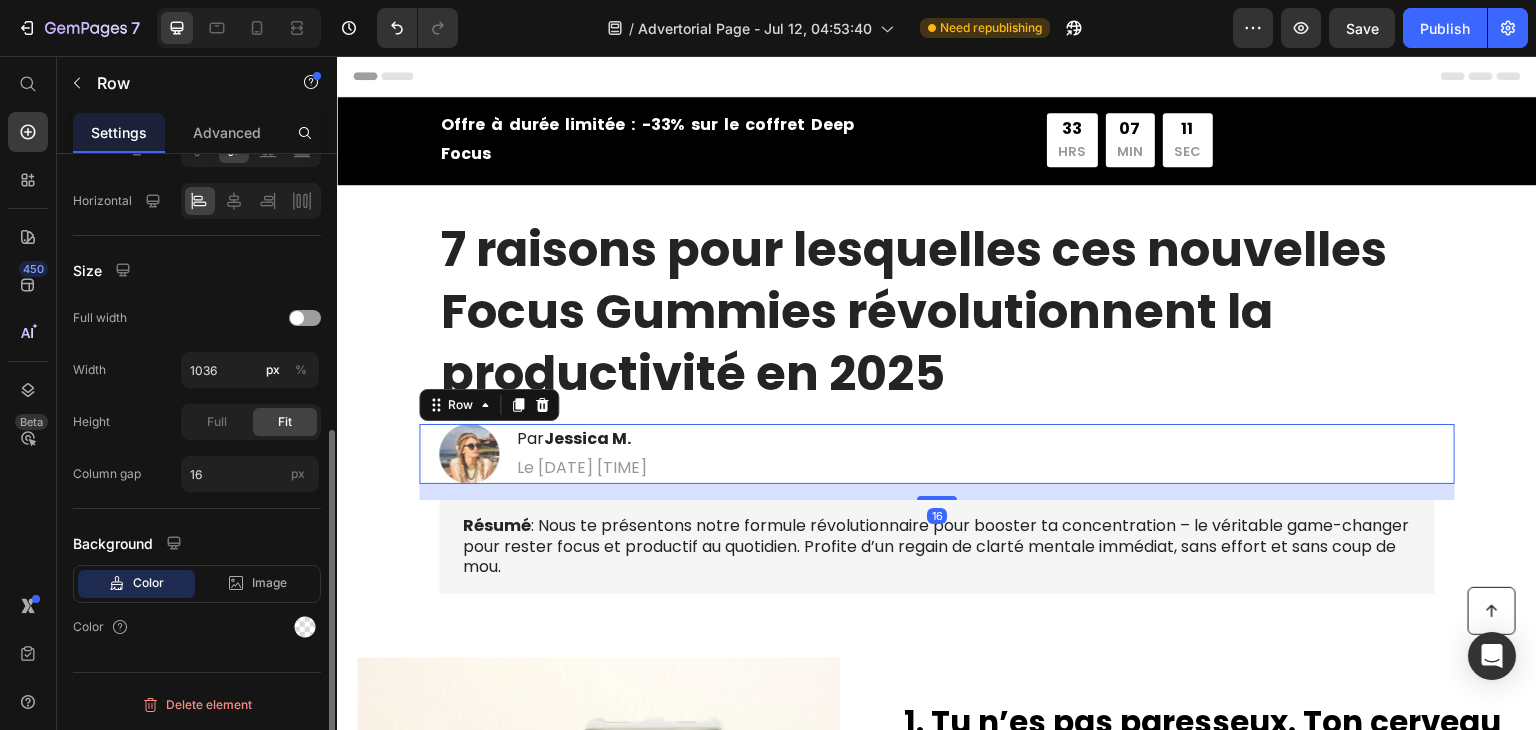 scroll, scrollTop: 0, scrollLeft: 0, axis: both 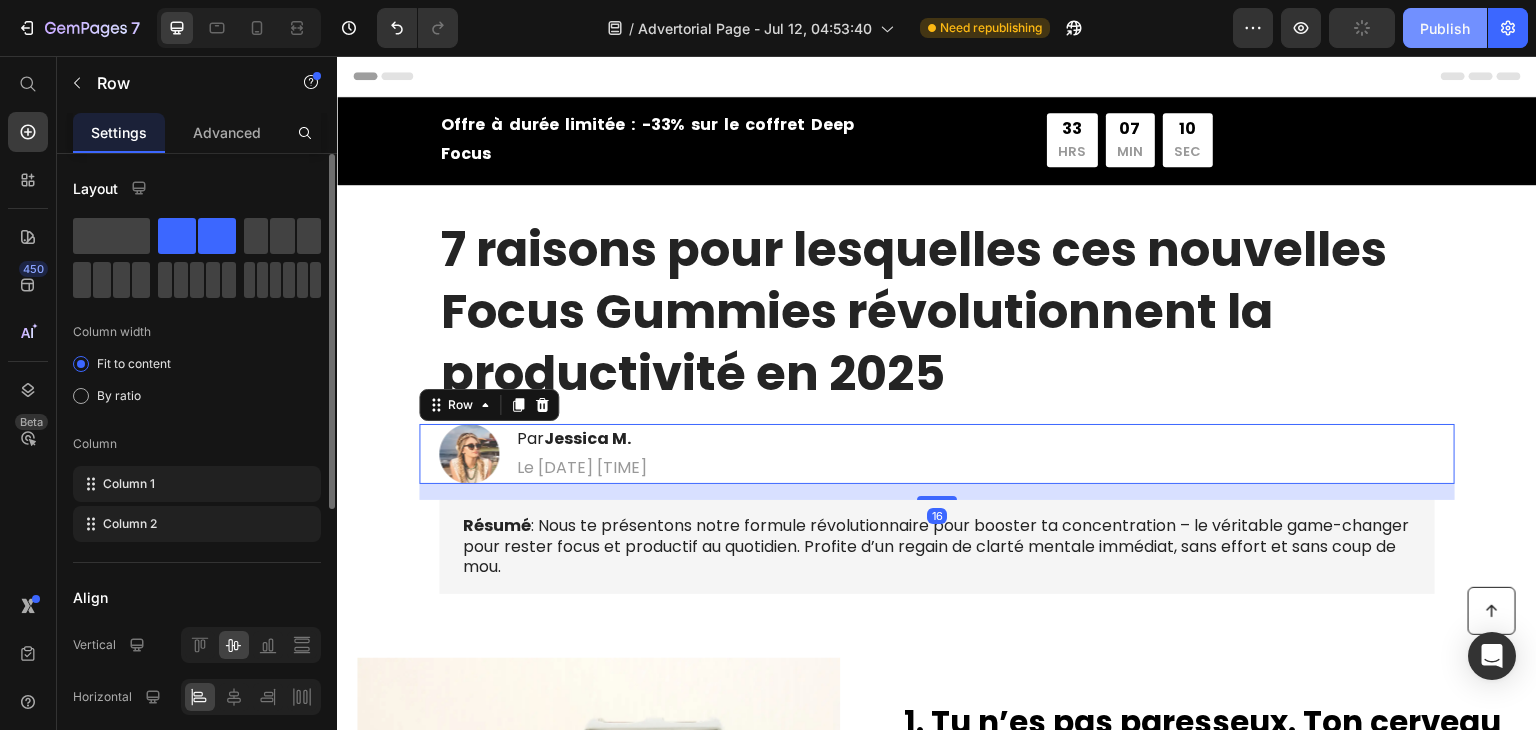 click on "Publish" at bounding box center [1445, 28] 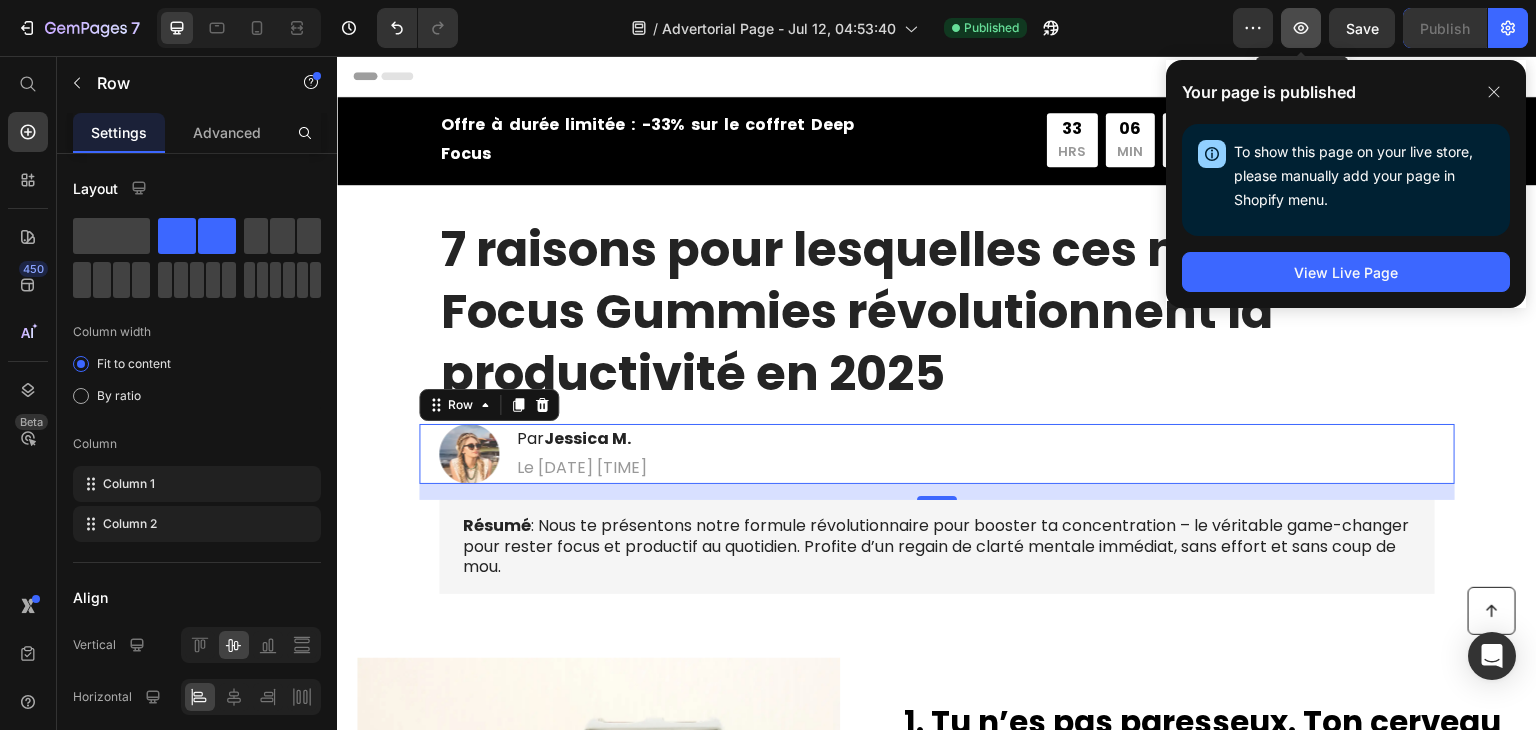 click 